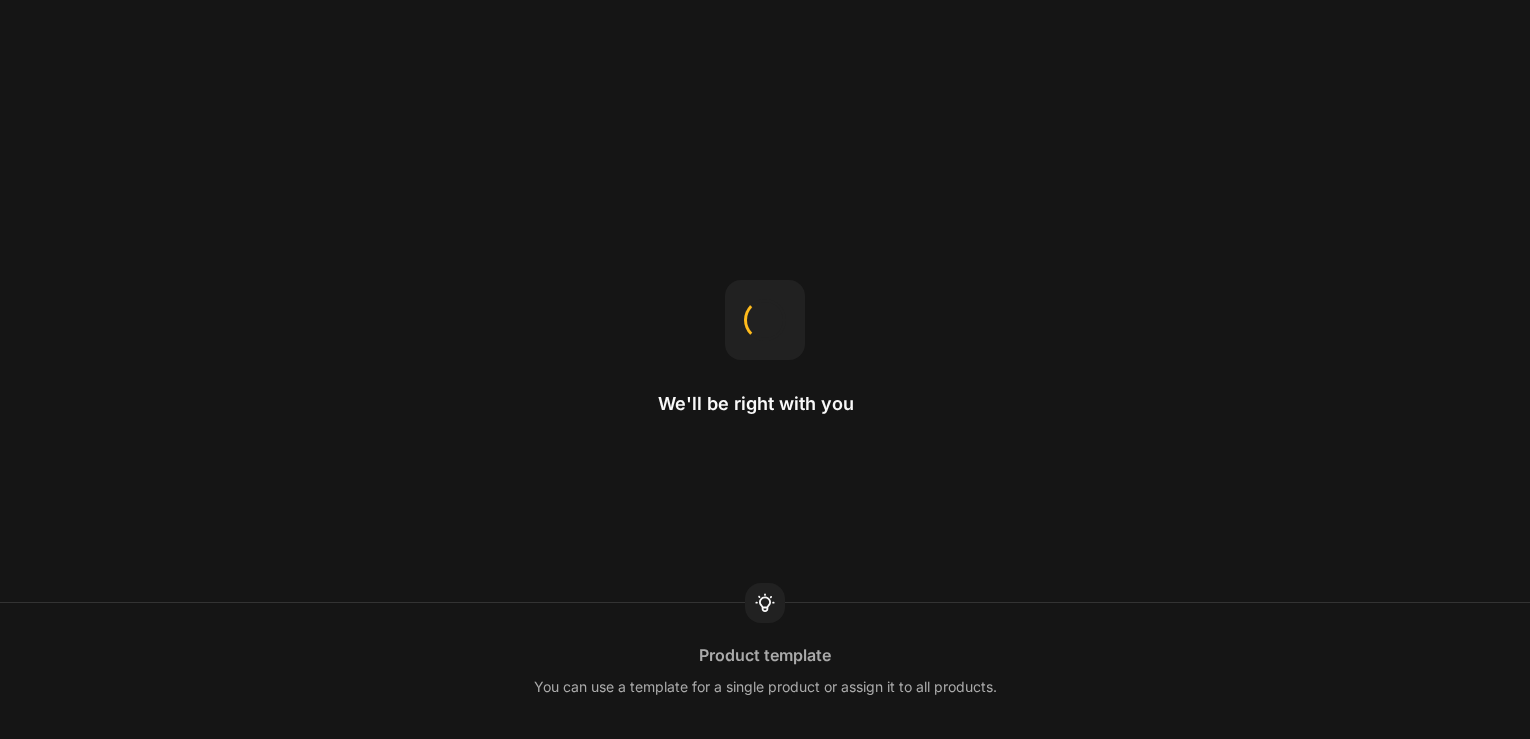 scroll, scrollTop: 0, scrollLeft: 0, axis: both 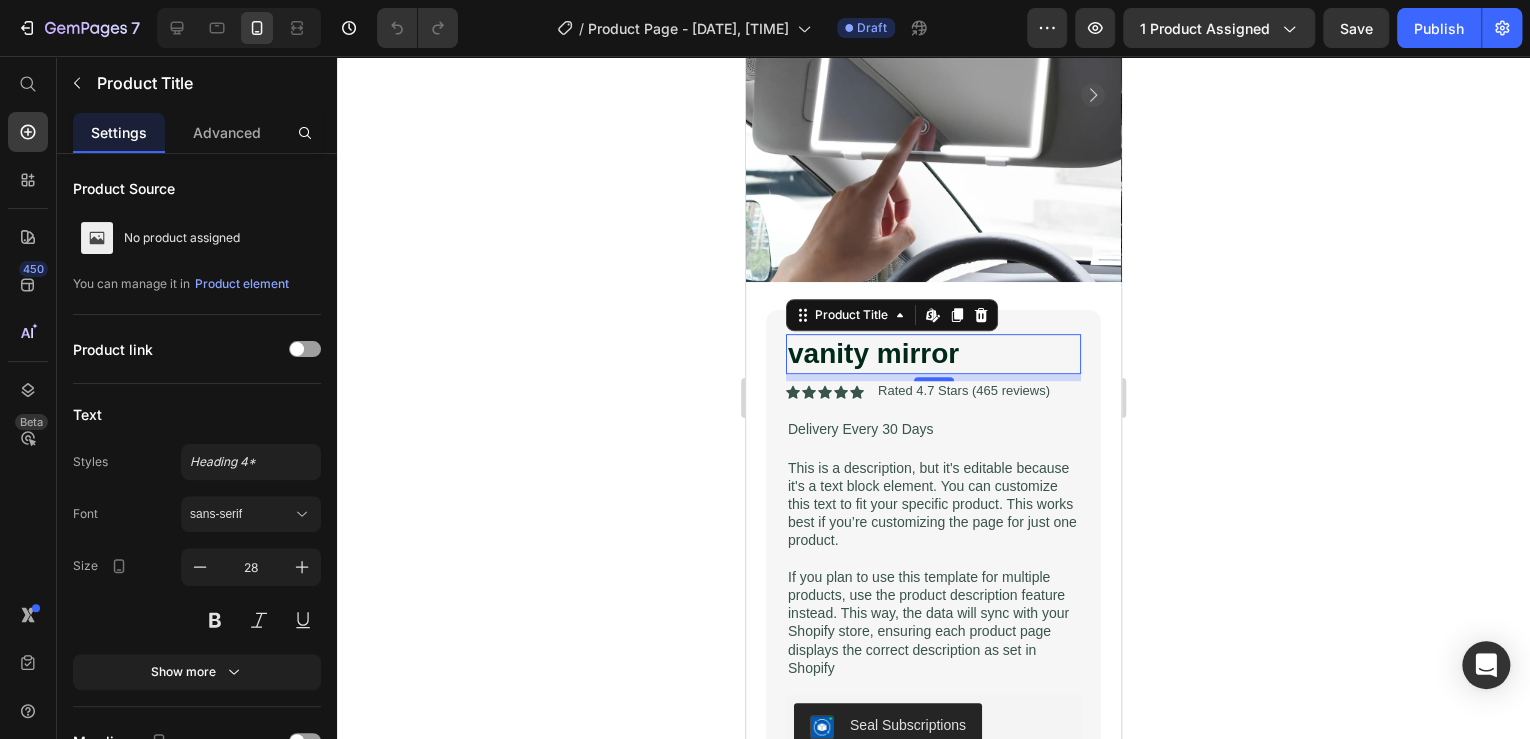 click on "vanity mirror" at bounding box center [933, 354] 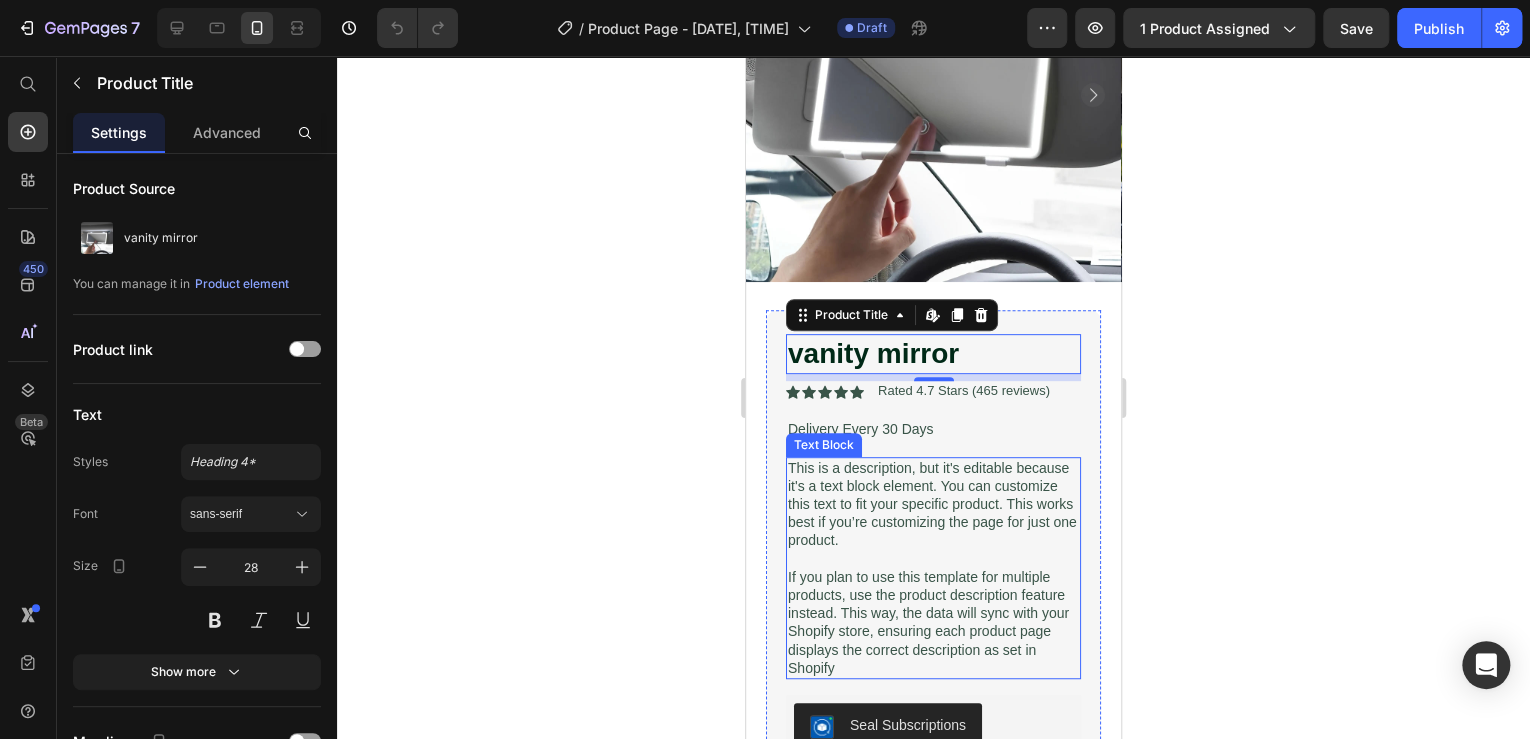 click on "vanity mirror Product Title Edit content in Shopify 7 Icon Icon Icon Icon Icon Icon Icon List Rated 4.7 Stars (465 reviews) Text Block Row Delivery Every 30 Days Text Block This is a description, but it's editable because it's a text block element. You can customize this text to fit your specific product. This works best if you’re customizing the page for just one product. If you plan to use this template for multiple products, use the product description feature instead. This way, the data will sync with your Shopify store, ensuring each product page displays the correct description as set in Shopify Text Block Seal Subscriptions Seal Subscriptions Icon Premium gourmet pâté Text Block Row Icon Delectable flavors Text Block Row 1 Product Quantity Add to cart Add to Cart Row" at bounding box center [933, 637] 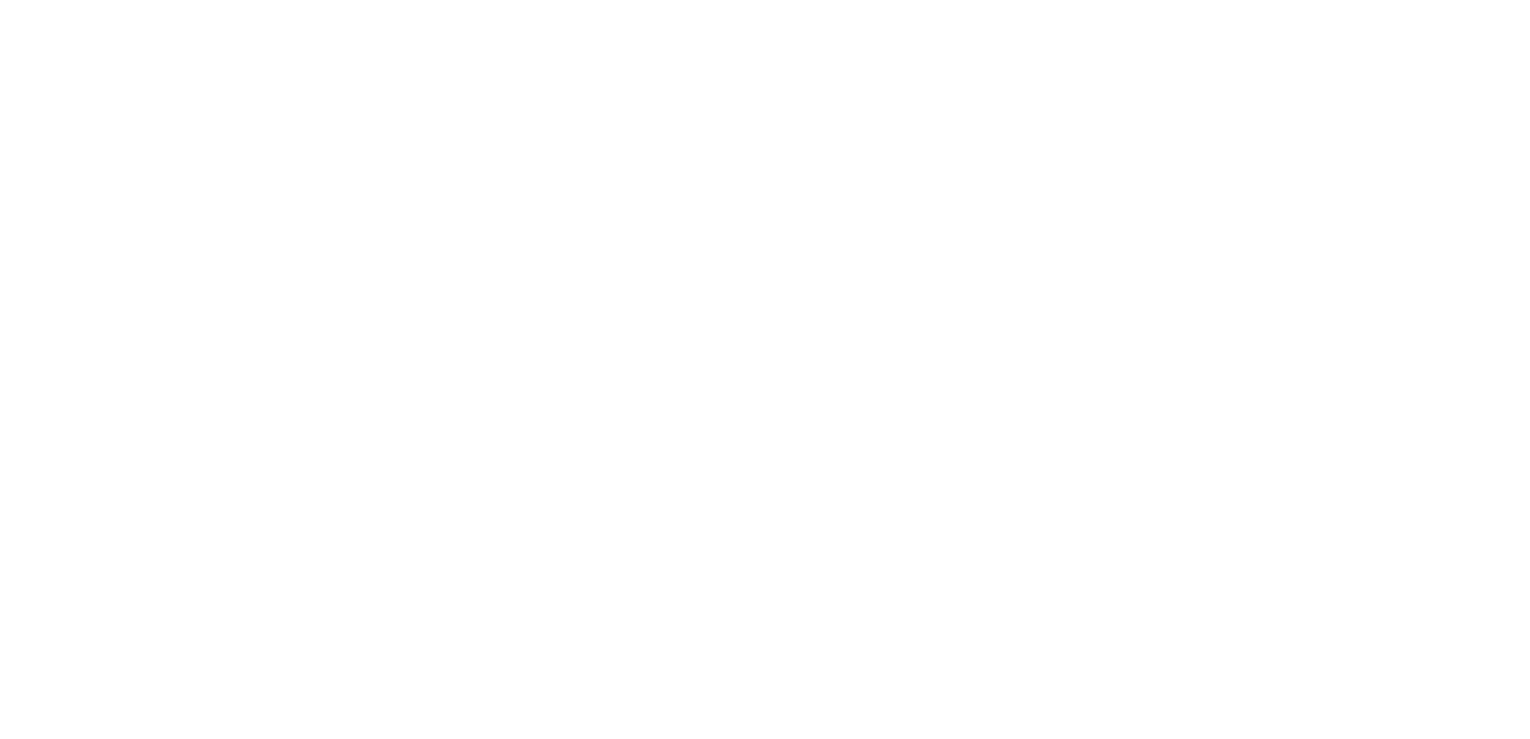 scroll, scrollTop: 0, scrollLeft: 0, axis: both 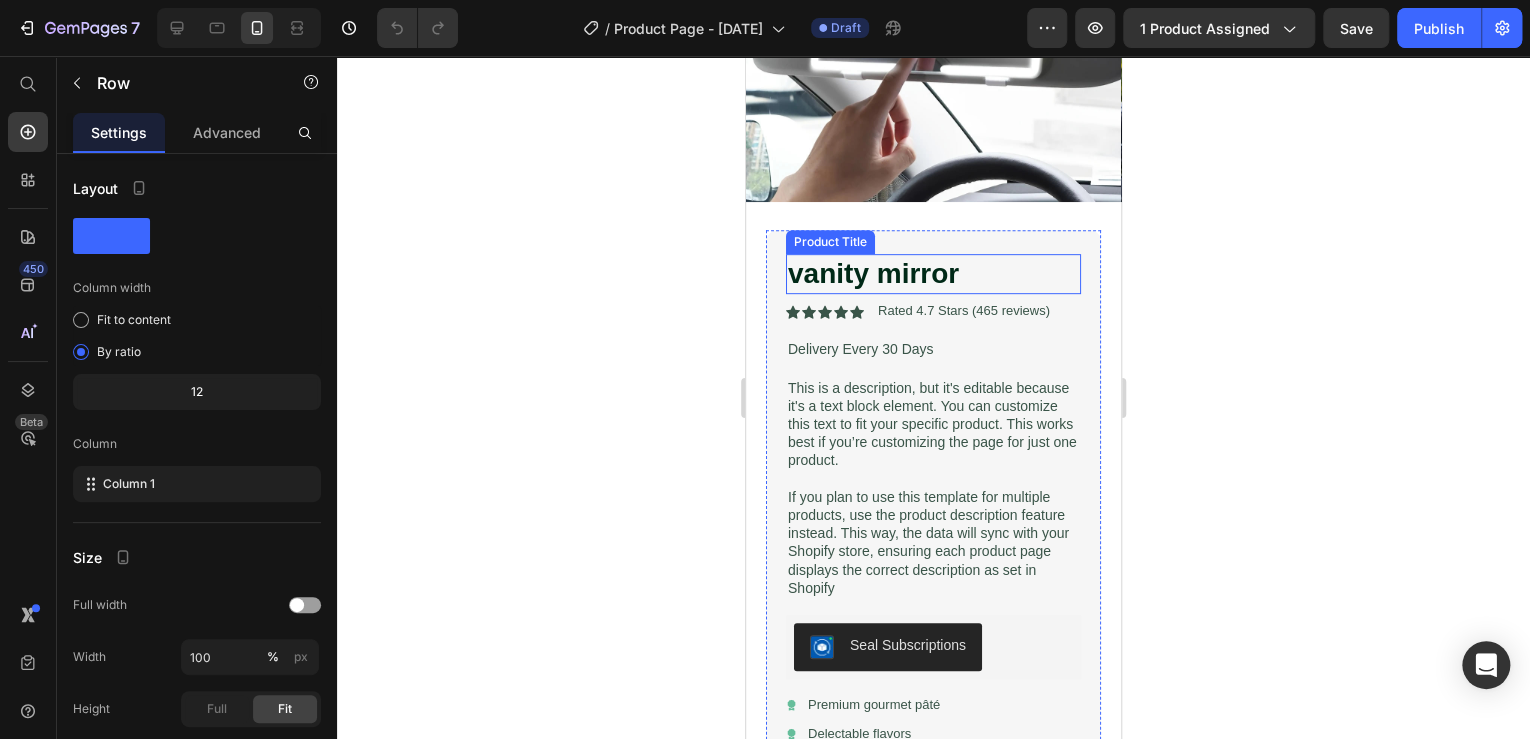 click on "vanity mirror Product Title
Icon
Icon
Icon
Icon
Icon Icon List Rated 4.7 Stars (465 reviews) Text Block Row Delivery Every 30 Days Text Block This is a description, but it's editable because it's a text block element. You can customize this text to fit your specific product. This works best if you’re customizing the page for just one product.   If you plan to use this template for multiple products, use the product description feature instead. This way, the data will sync with your Shopify store, ensuring each product page displays the correct description as set in Shopify Text Block Seal Subscriptions Seal Subscriptions
Icon Premium gourmet pâté Text Block Row
Icon Delectable flavors Text Block Row 1 Product Quantity Add to cart Add to Cart Row Row" at bounding box center (933, 557) 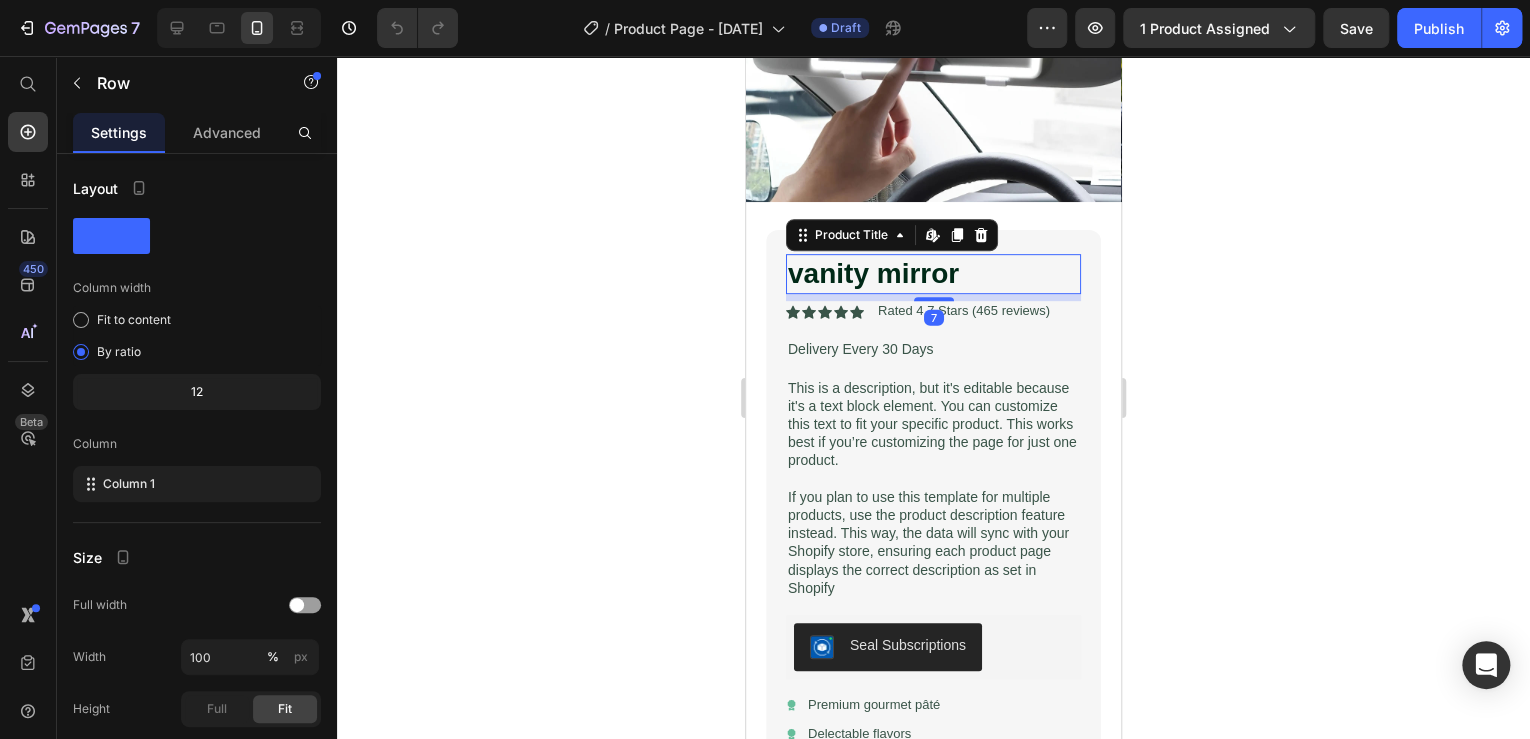 click on "vanity mirror" at bounding box center [933, 274] 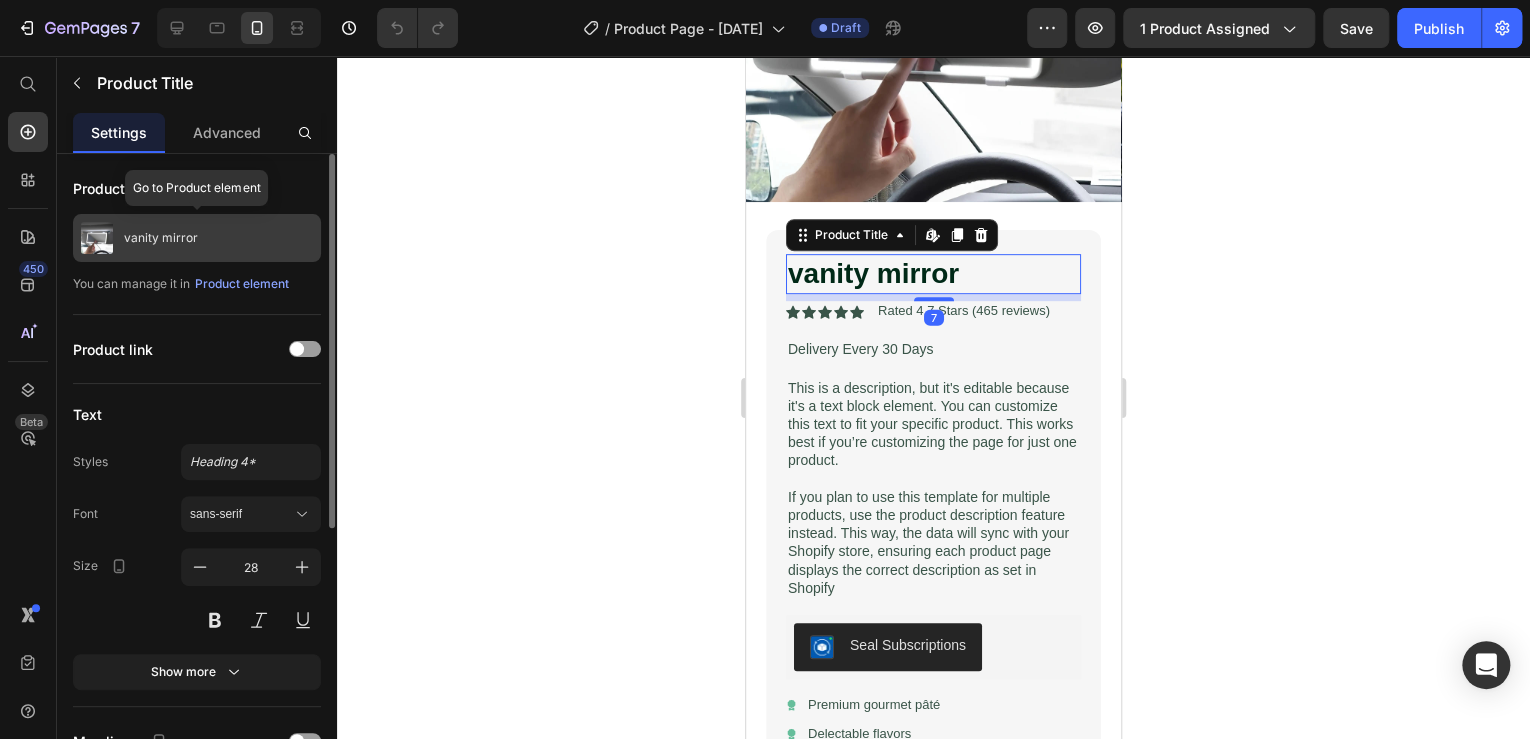 click on "vanity mirror" at bounding box center [197, 238] 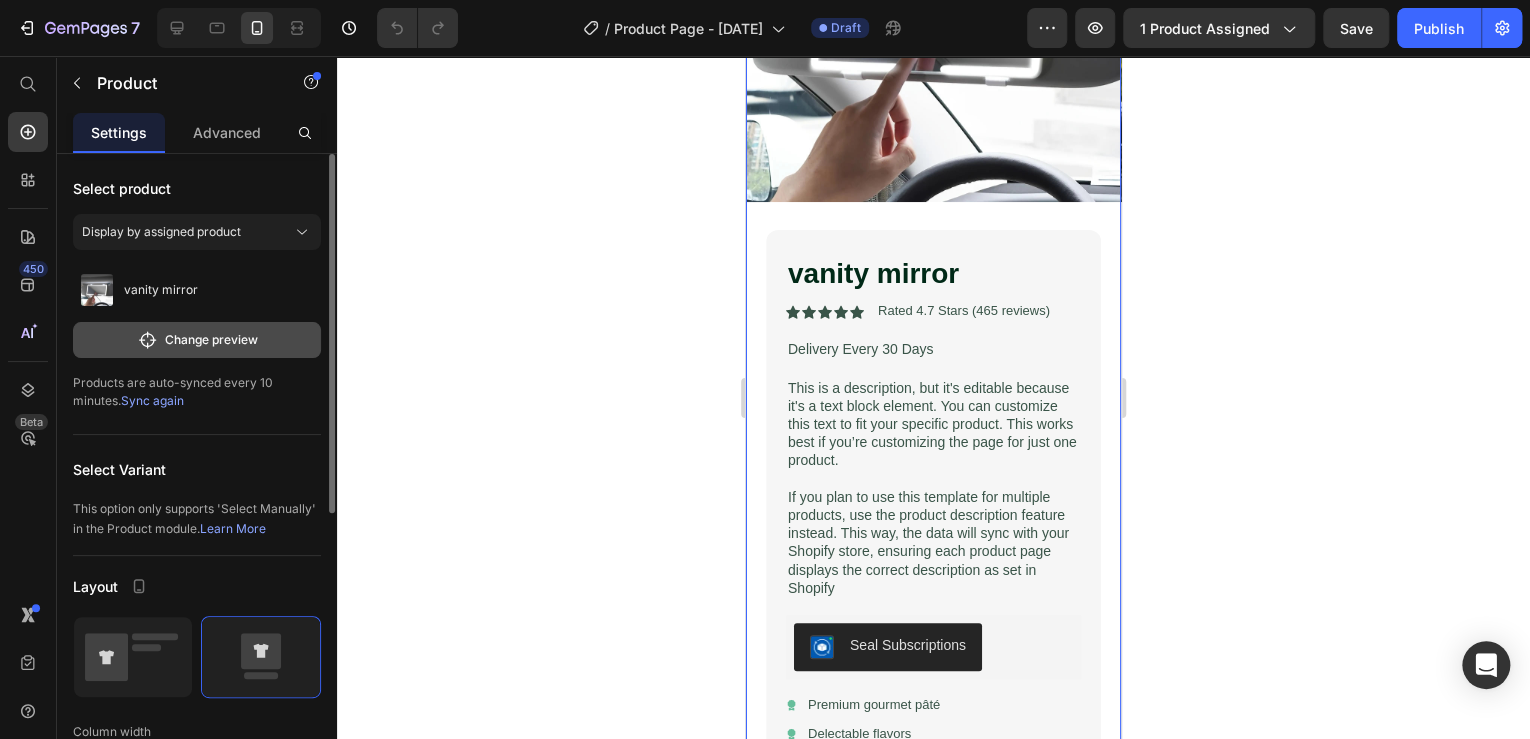 click on "Change preview" 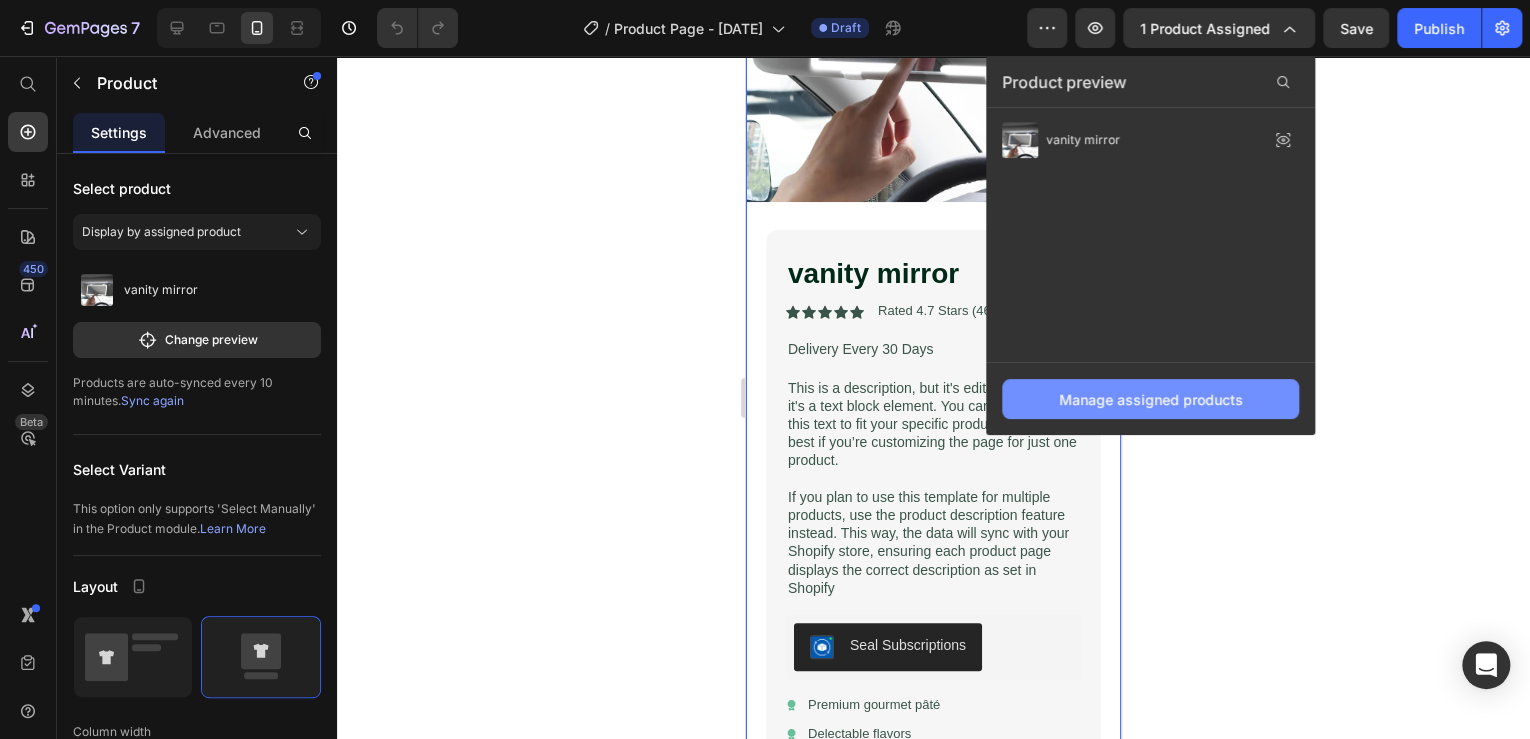 click on "Manage assigned products" at bounding box center (1150, 399) 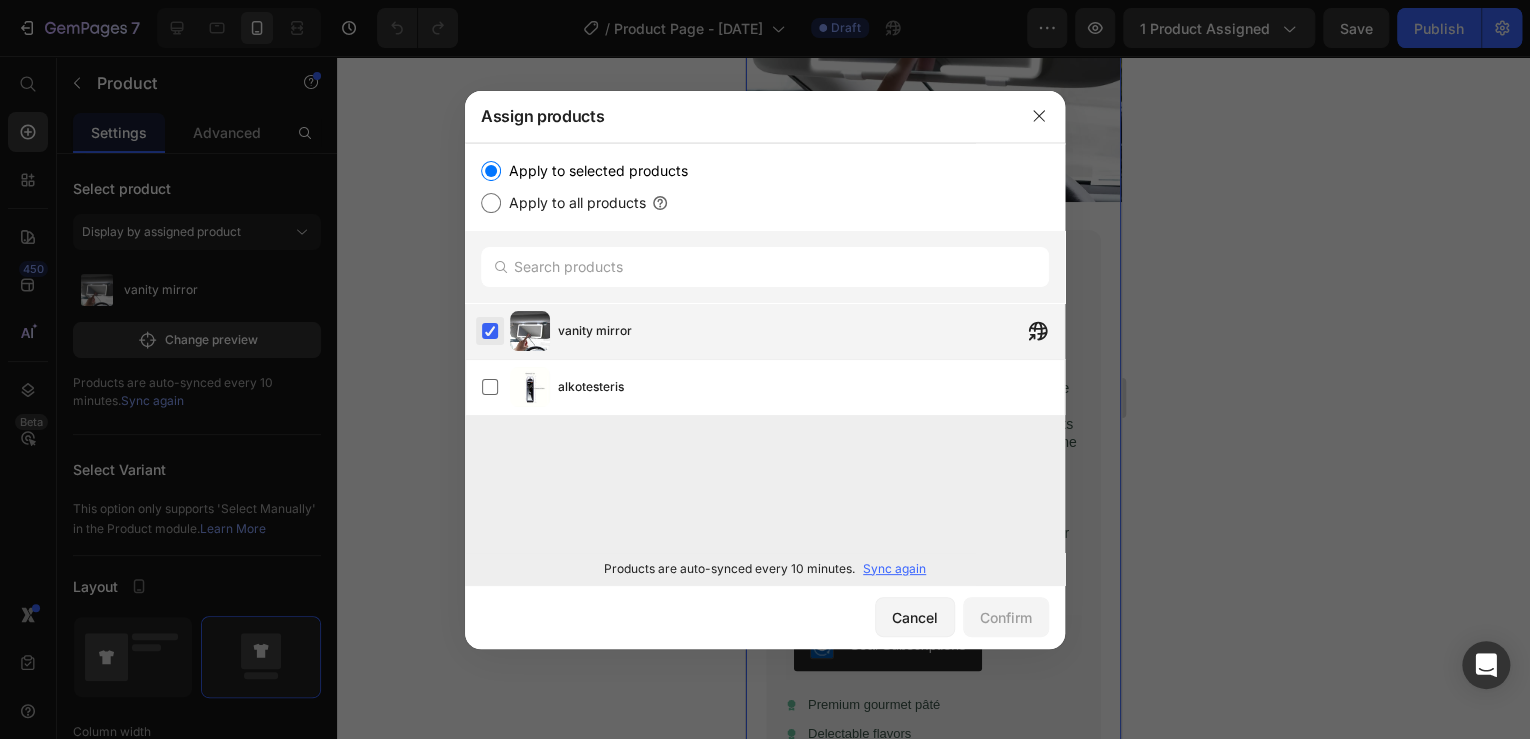 click at bounding box center (490, 331) 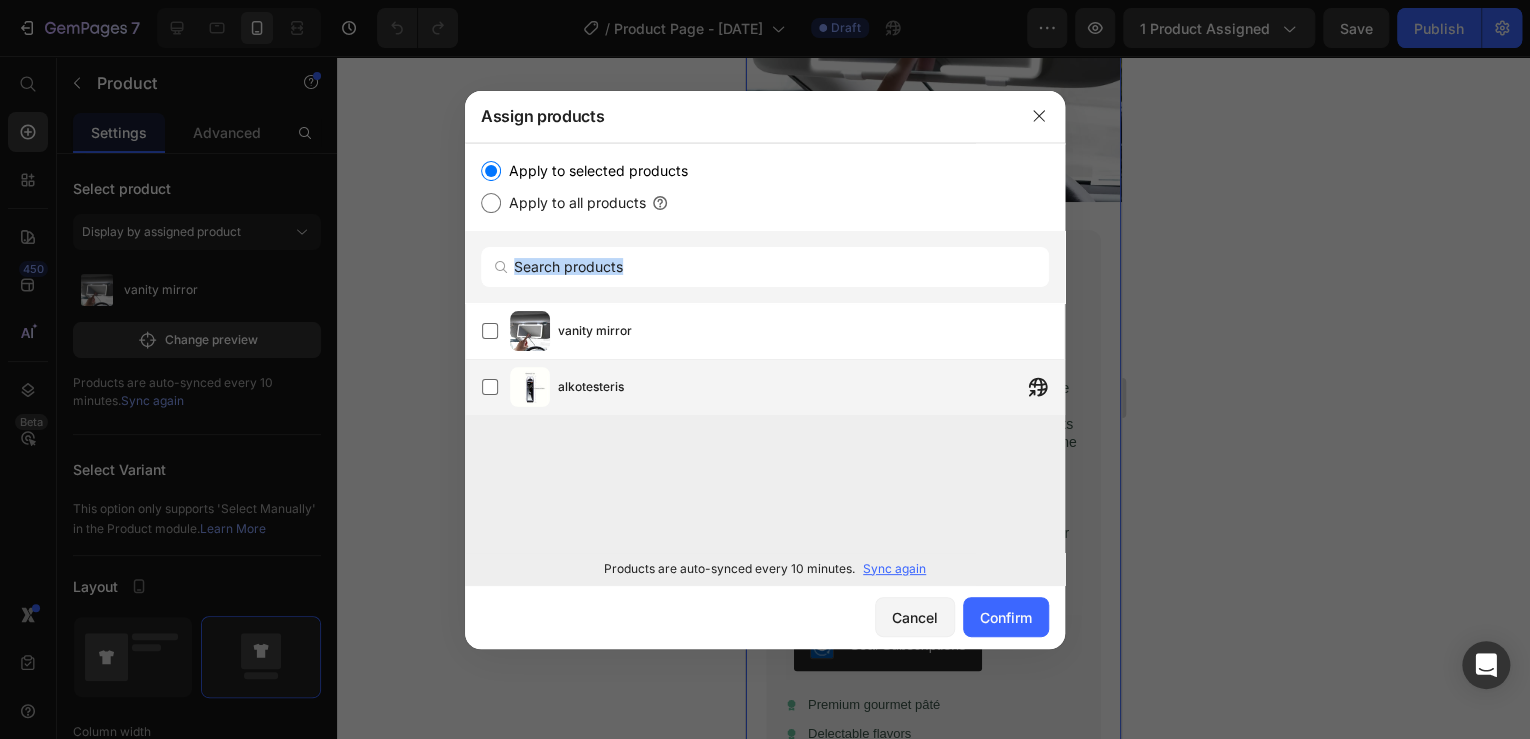 drag, startPoint x: 492, startPoint y: 328, endPoint x: 625, endPoint y: 367, distance: 138.60014 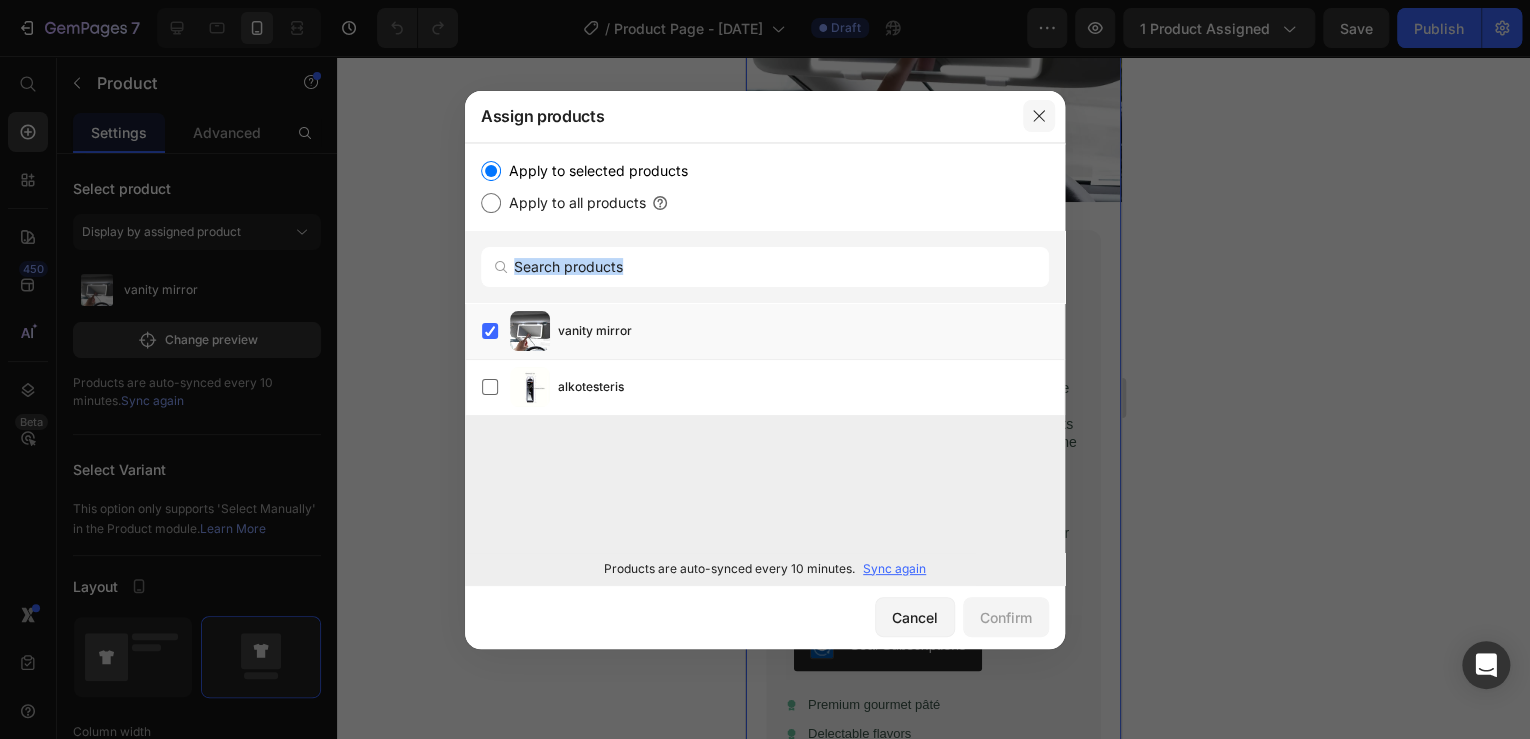 click 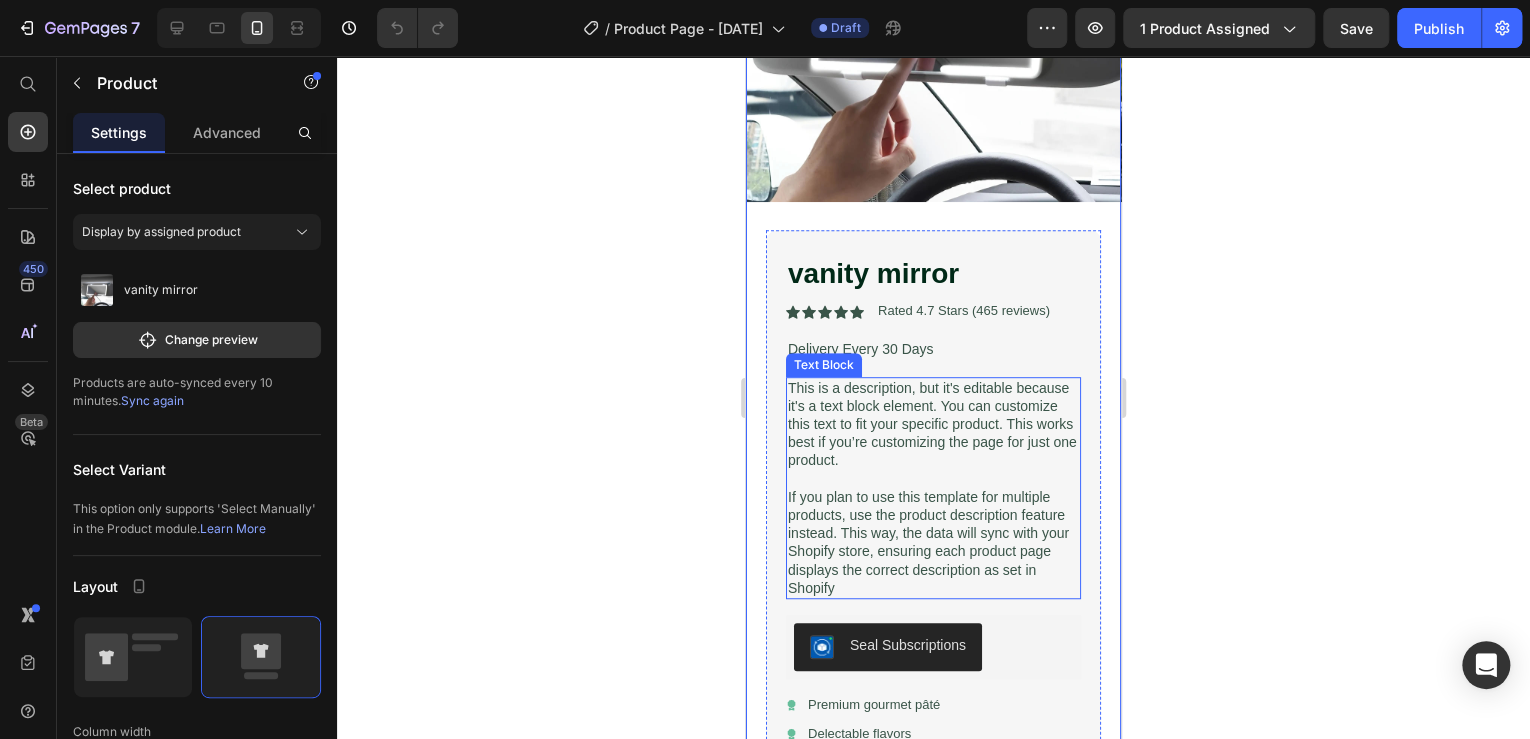 click on "If you plan to use this template for multiple products, use the product description feature instead. This way, the data will sync with your Shopify store, ensuring each product page displays the correct description as set in Shopify" at bounding box center (933, 542) 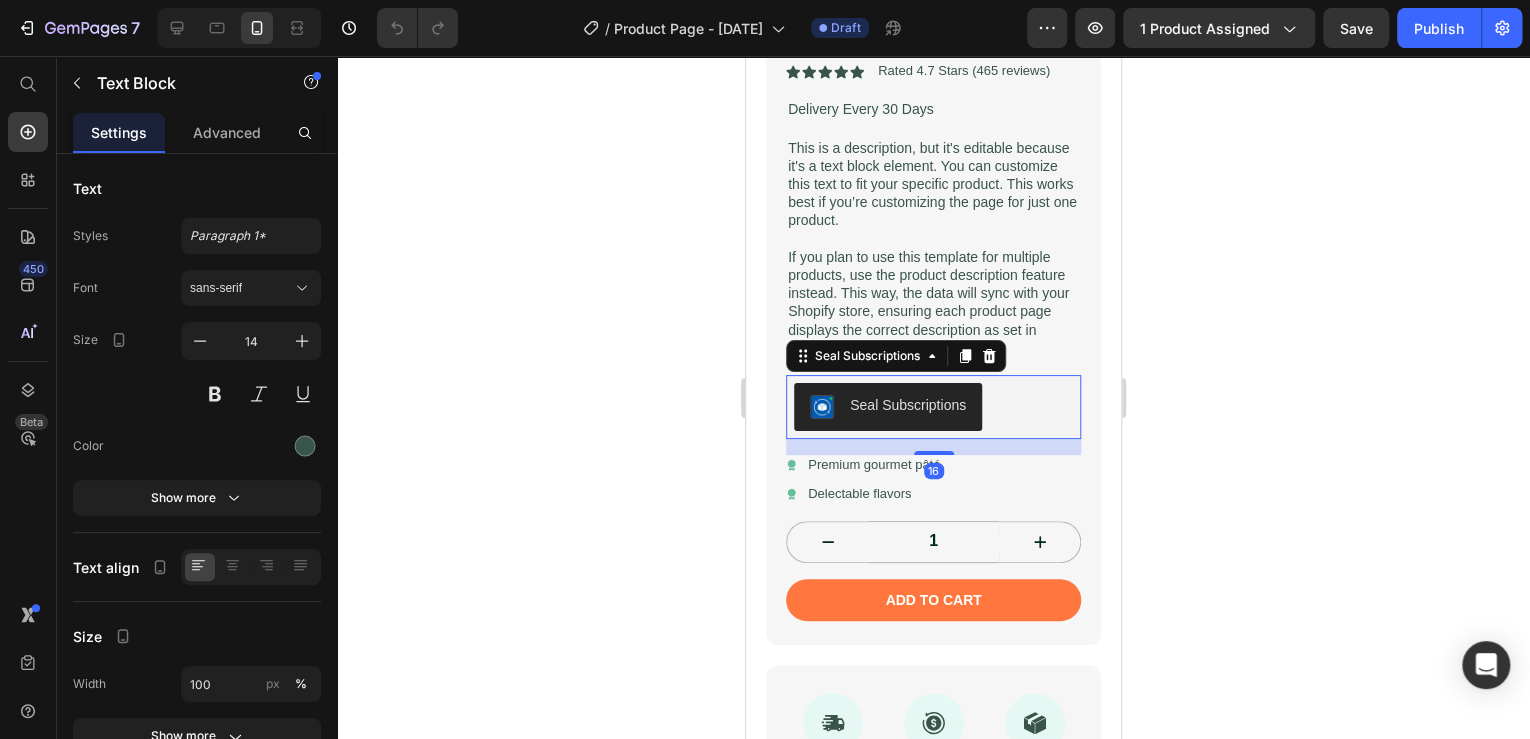 click on "Seal Subscriptions" at bounding box center [933, 407] 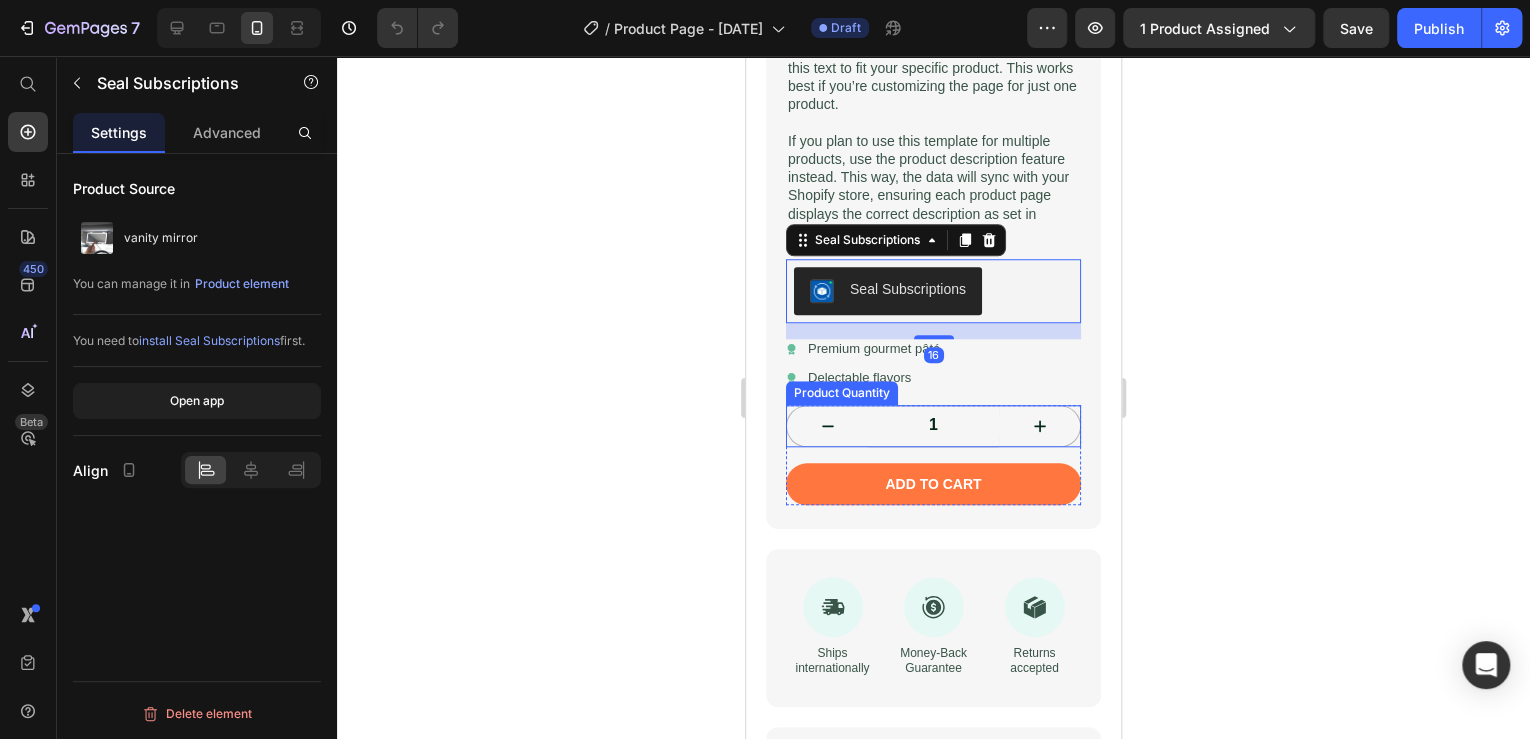scroll, scrollTop: 880, scrollLeft: 0, axis: vertical 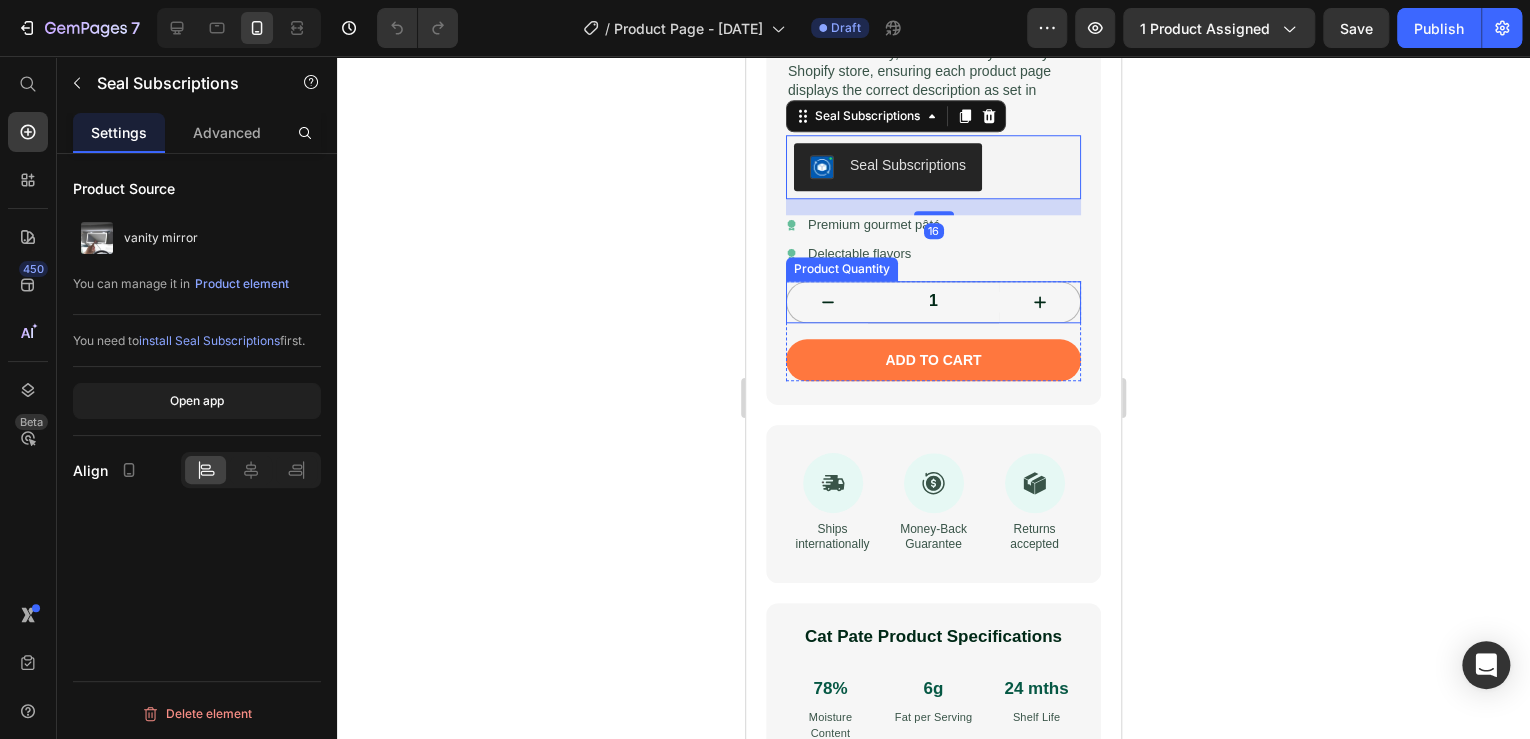 click on "1" at bounding box center (933, 302) 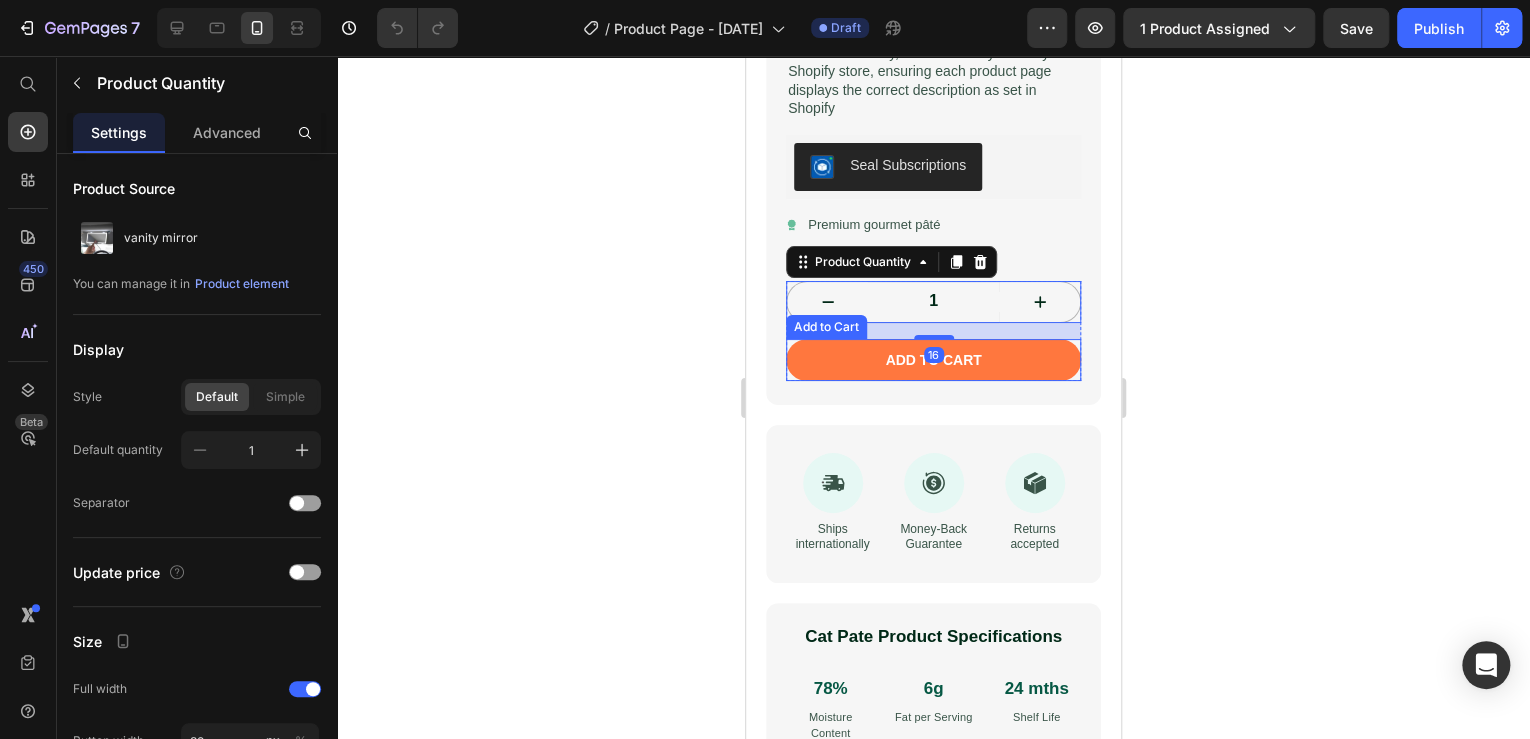 click on "Add to cart" at bounding box center (933, 360) 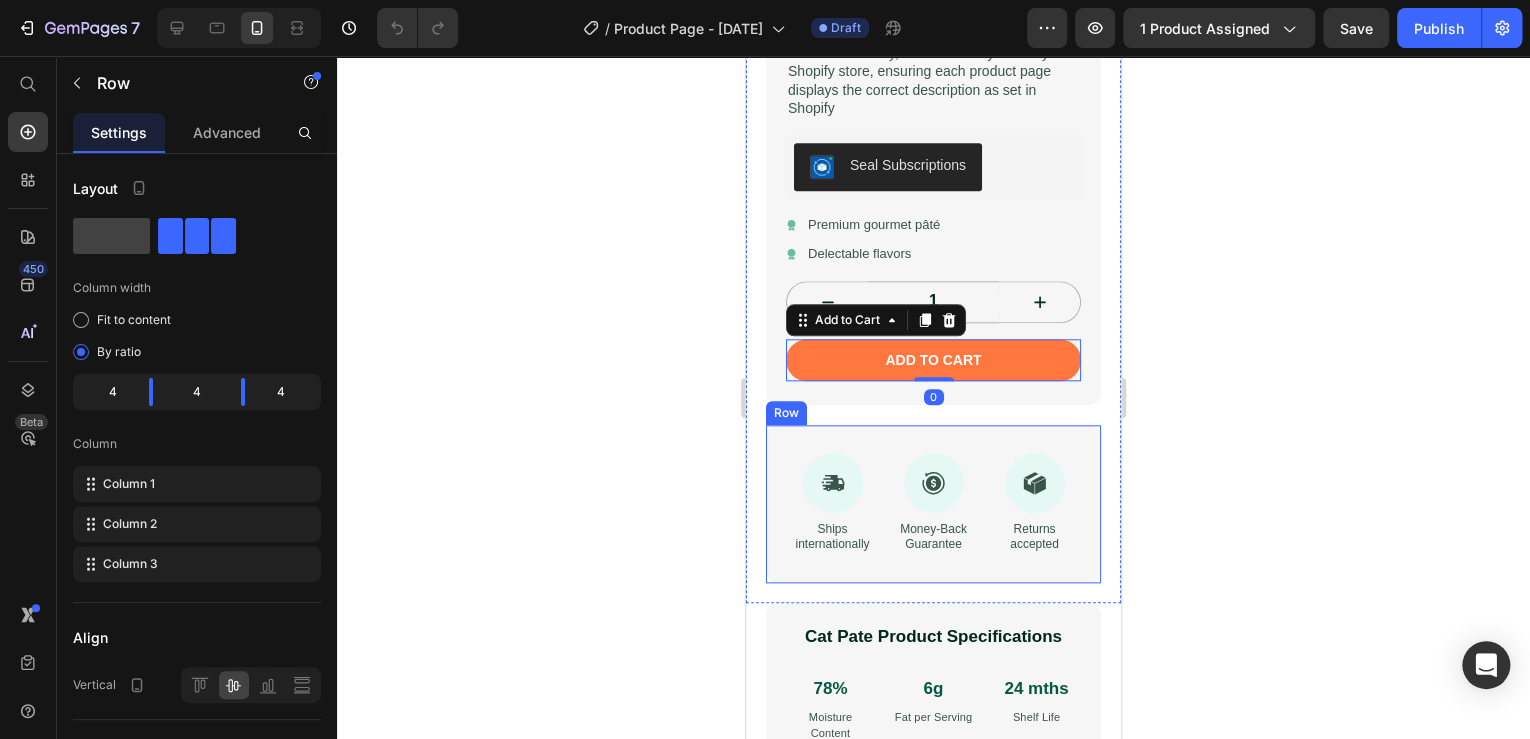 click on "Icon Ships internationally Text Block
Icon Money-Back Guarantee Text Block
Icon Returns accepted Text Block Row" at bounding box center (933, 504) 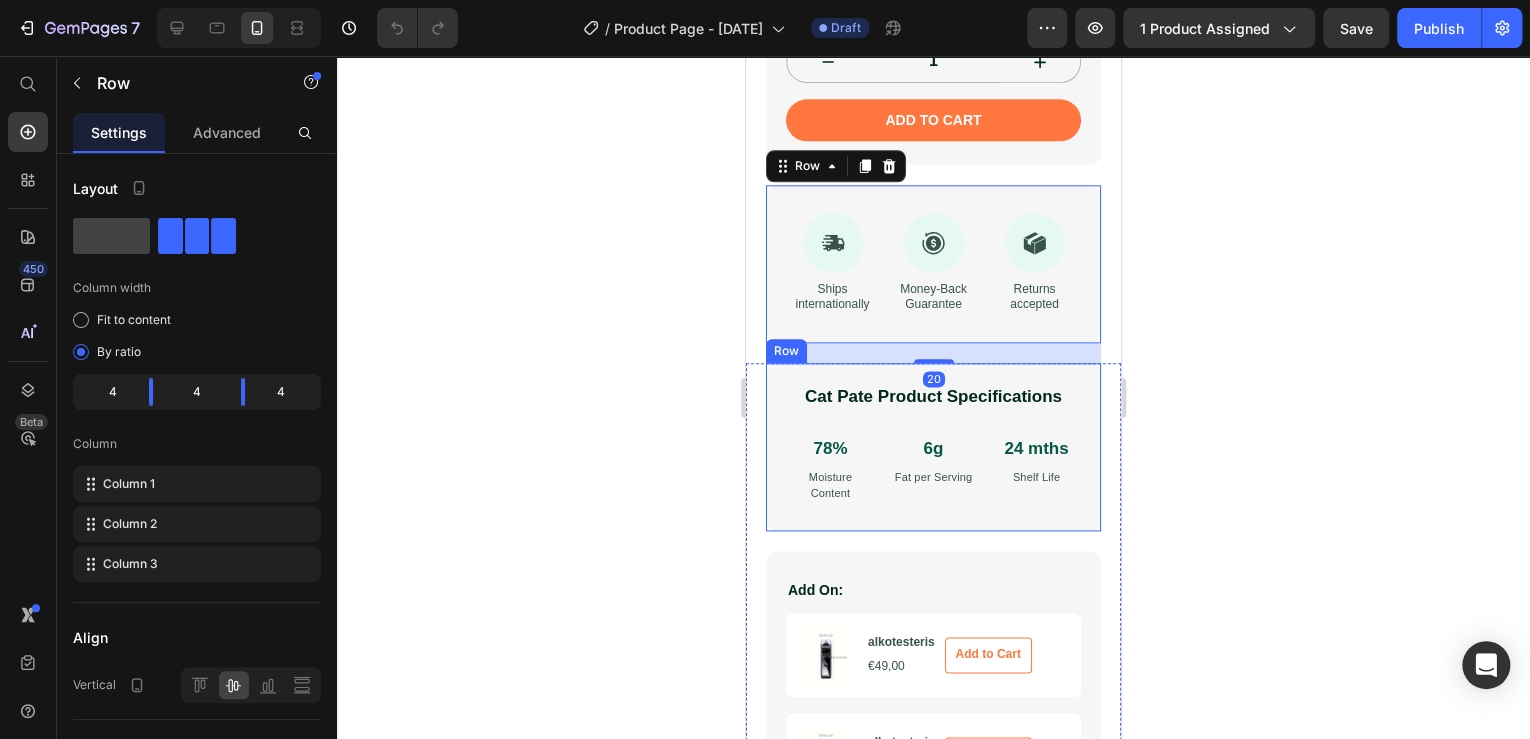 click on "Cat Pate Product Specifications  Heading 78% Text Block Moisture Content Text Block 6g Text Block Fat per Serving Text Block 24 mths Text Block Shelf Life Text Block Row Row" at bounding box center (933, 447) 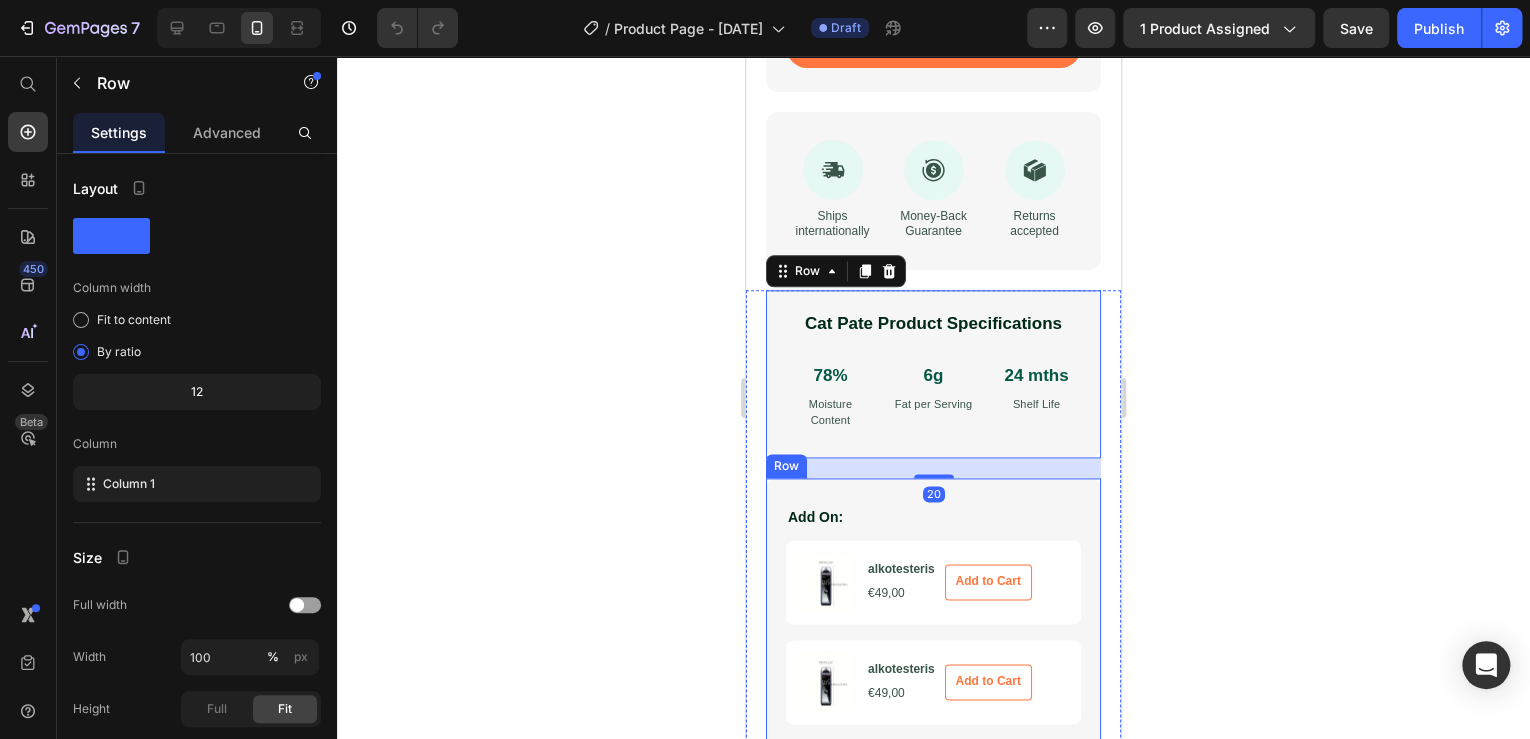 scroll, scrollTop: 1280, scrollLeft: 0, axis: vertical 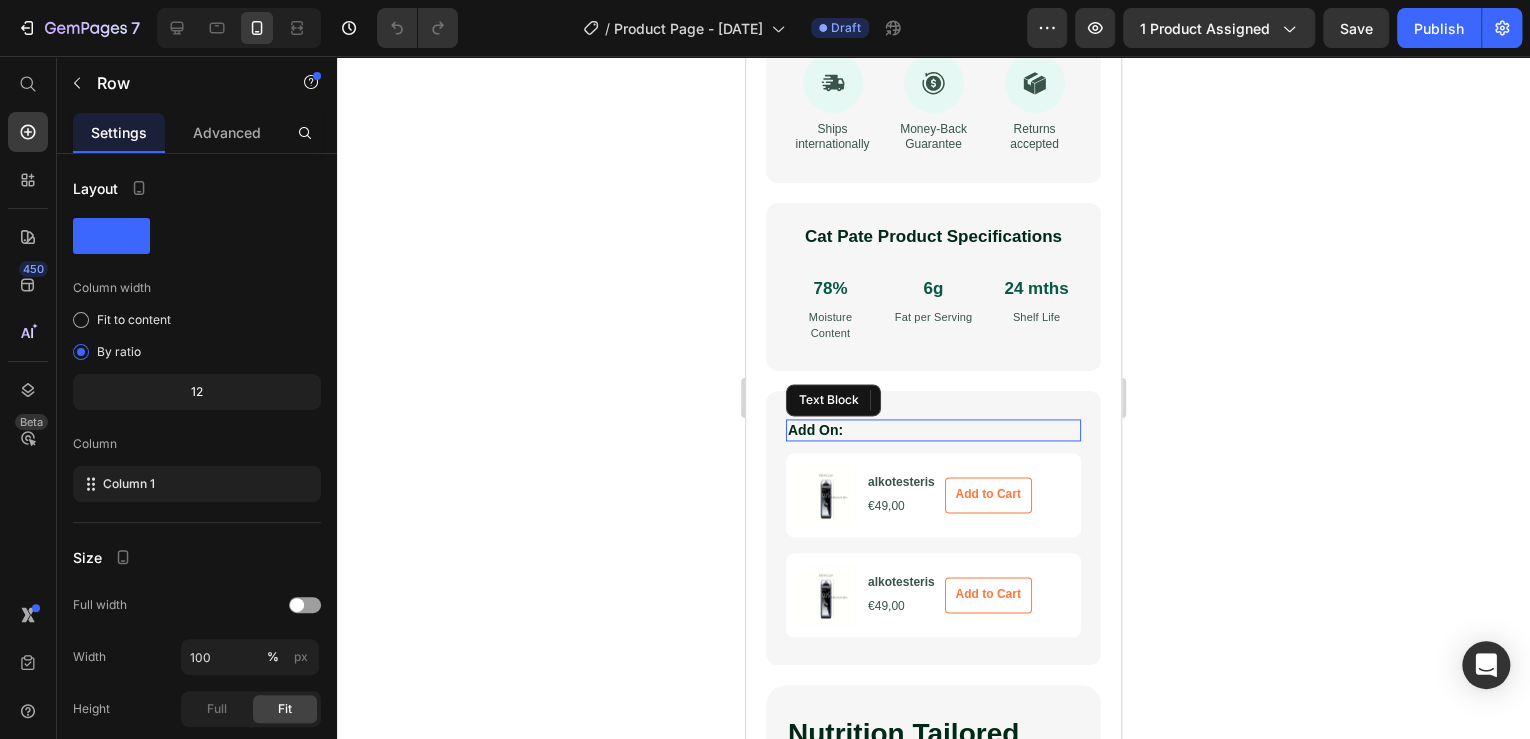 click on "Add On:" at bounding box center [933, 430] 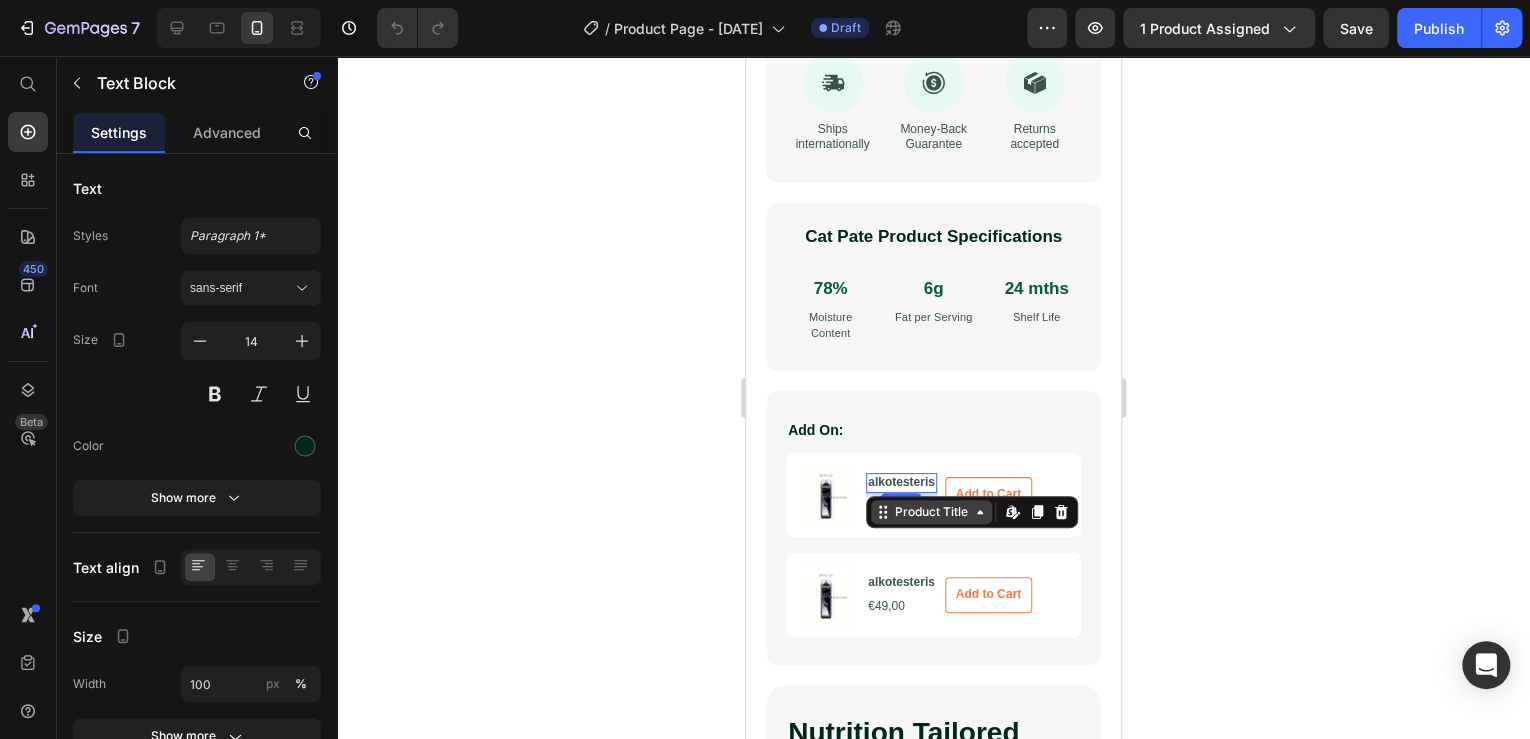 click on "Product Title" at bounding box center (931, 512) 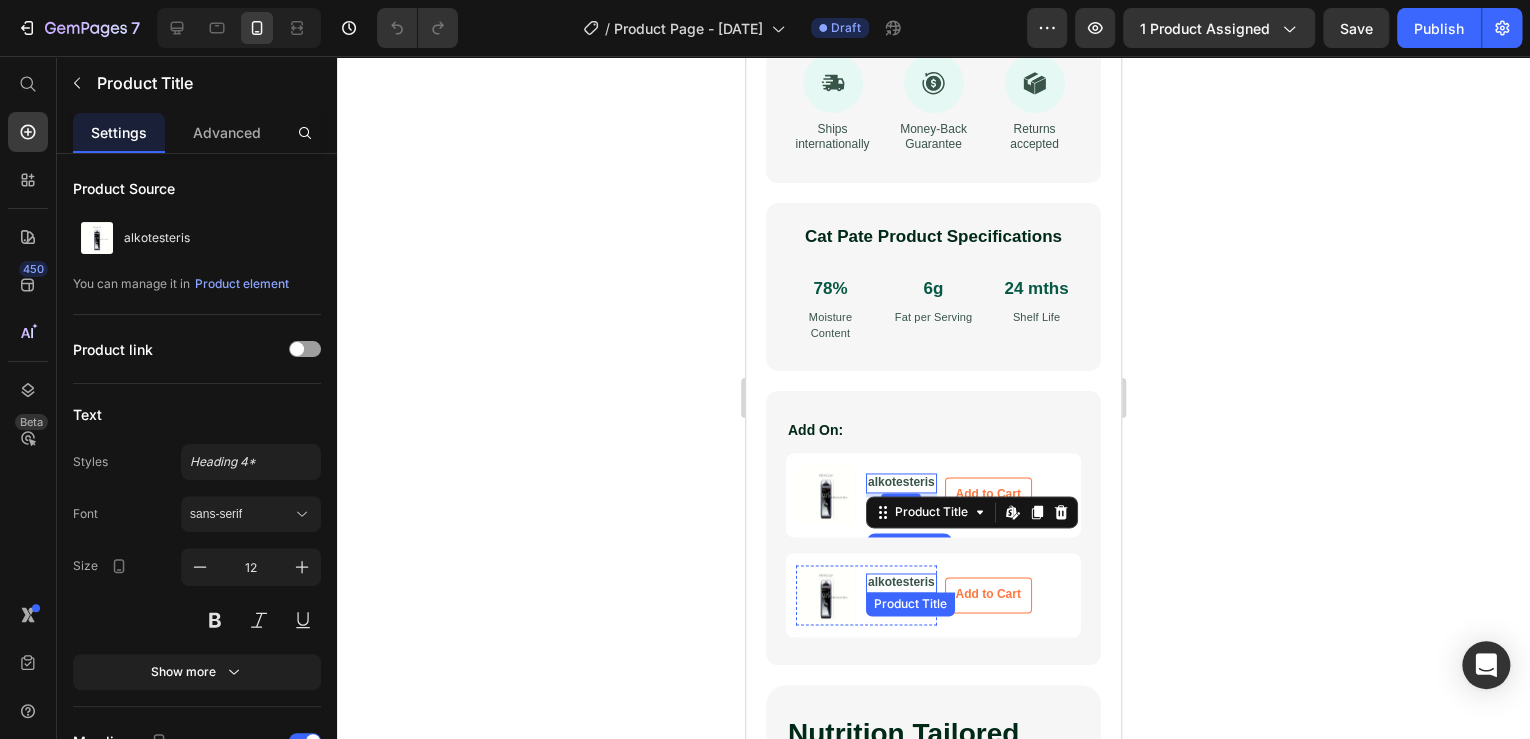 click on "alkotesteris" at bounding box center [901, 583] 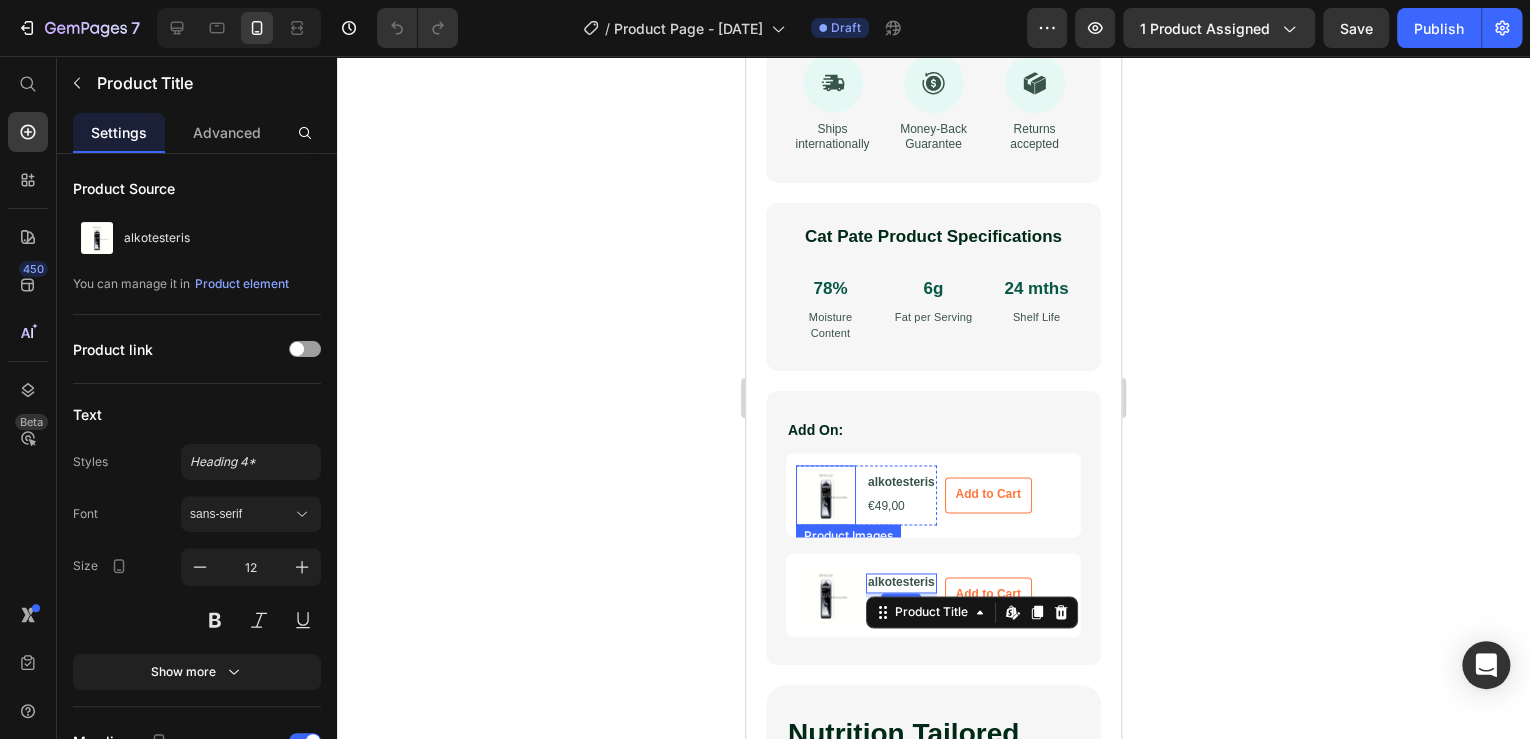 click at bounding box center (826, 495) 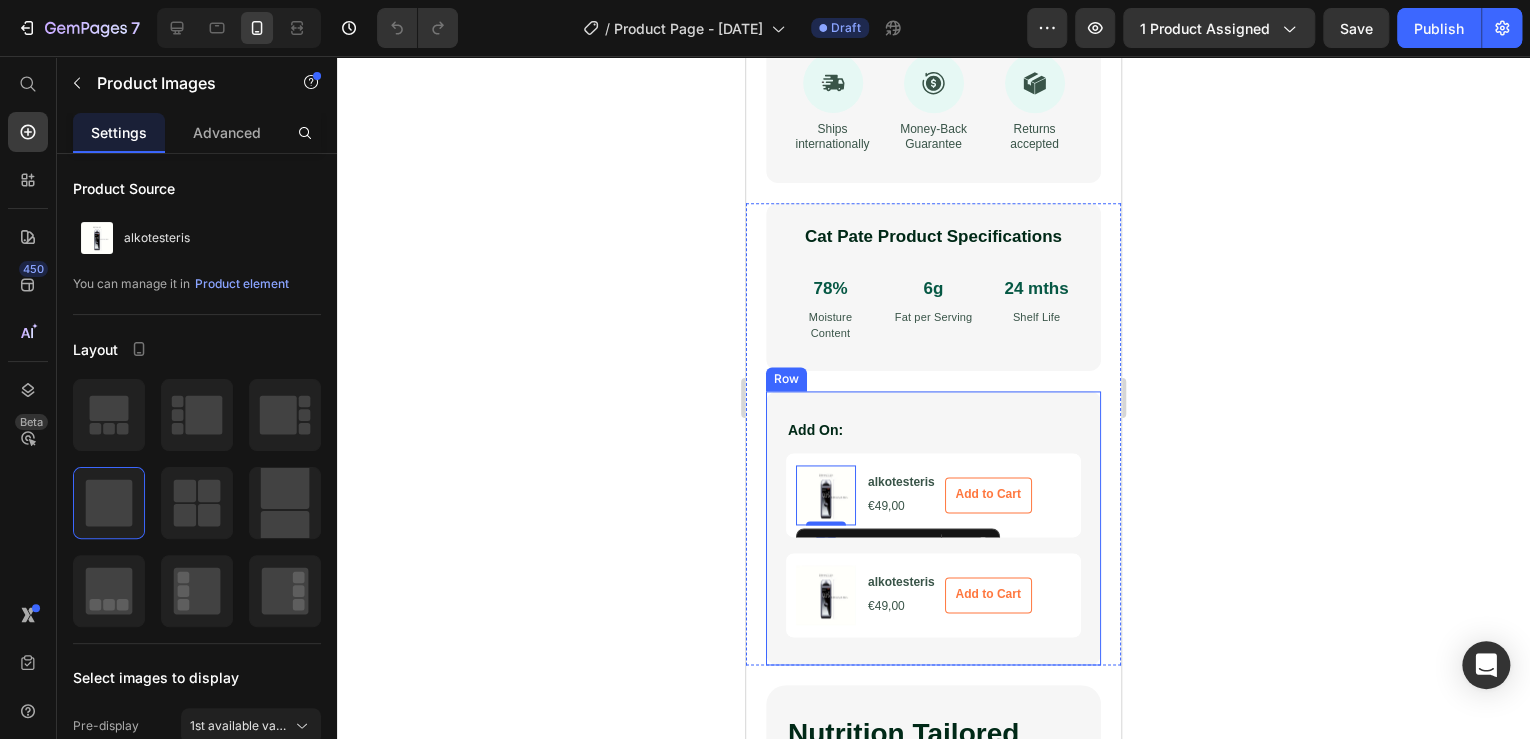 click on "Add On: Text Block Product Images   0 alkotesteris Product Title €49,00 Product Price Row Add to Cart Add to Cart Product Hero Banner Product Images alkotesteris Product Title €49,00 Product Price Row Add to Cart Add to Cart Product Hero Banner Row Row" at bounding box center [933, 528] 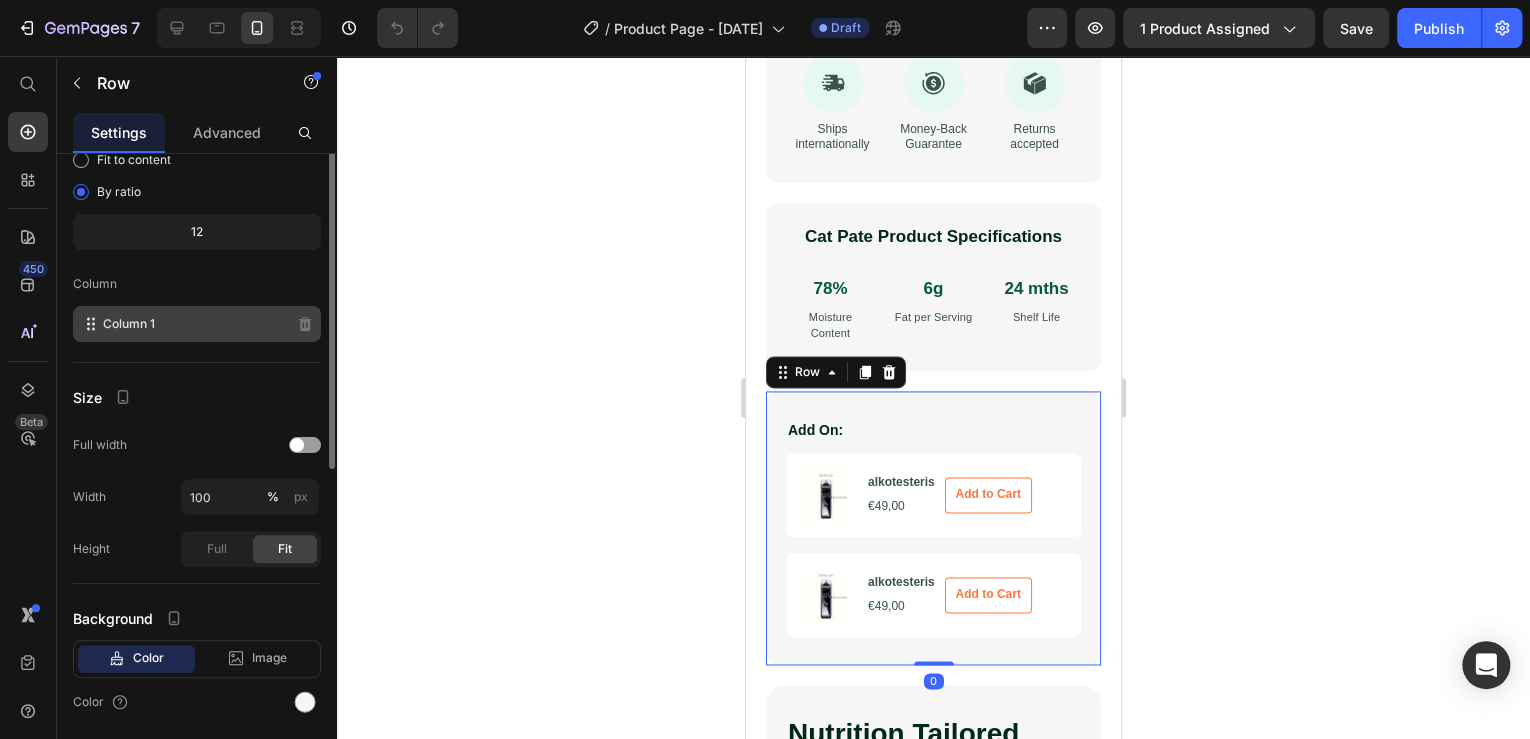 scroll, scrollTop: 0, scrollLeft: 0, axis: both 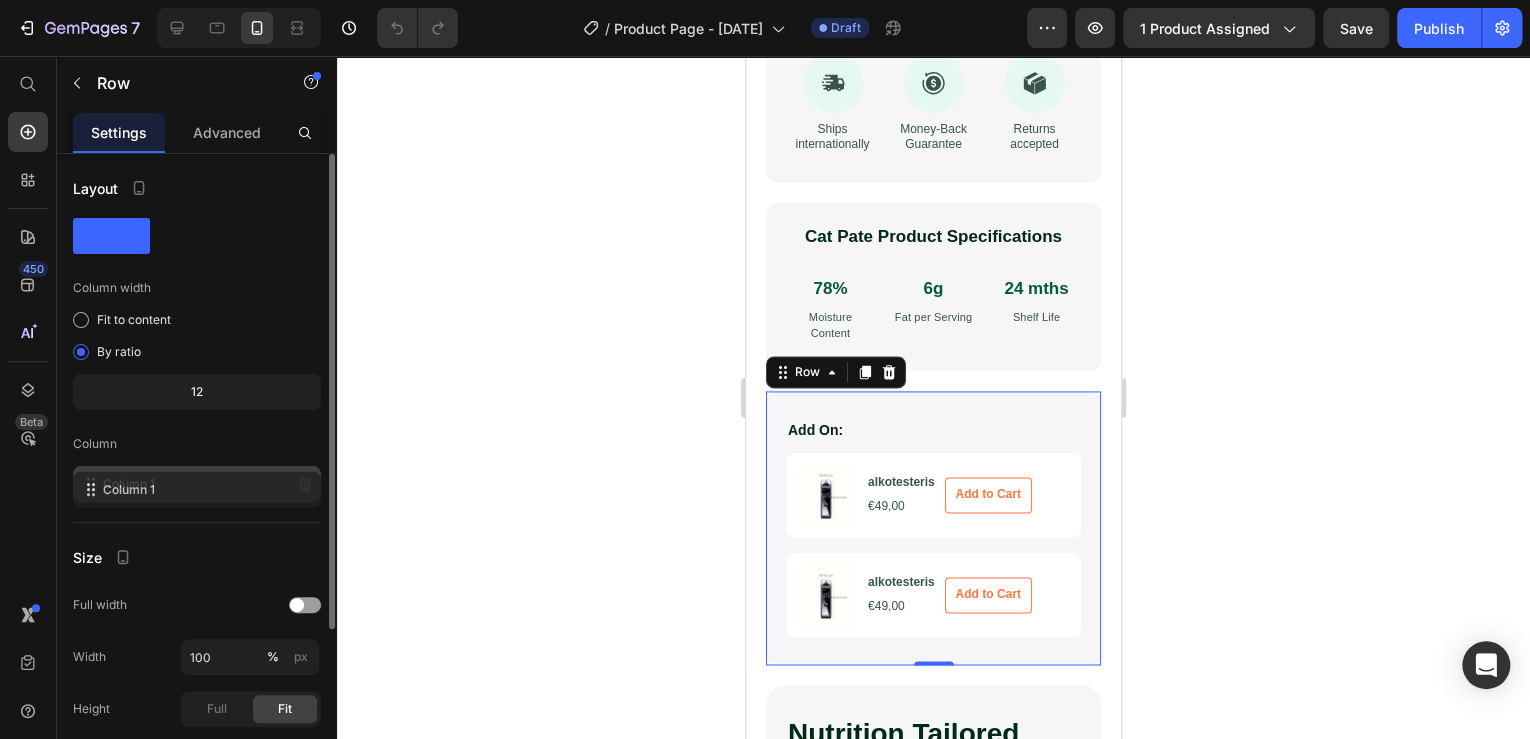 click on "Column 1" 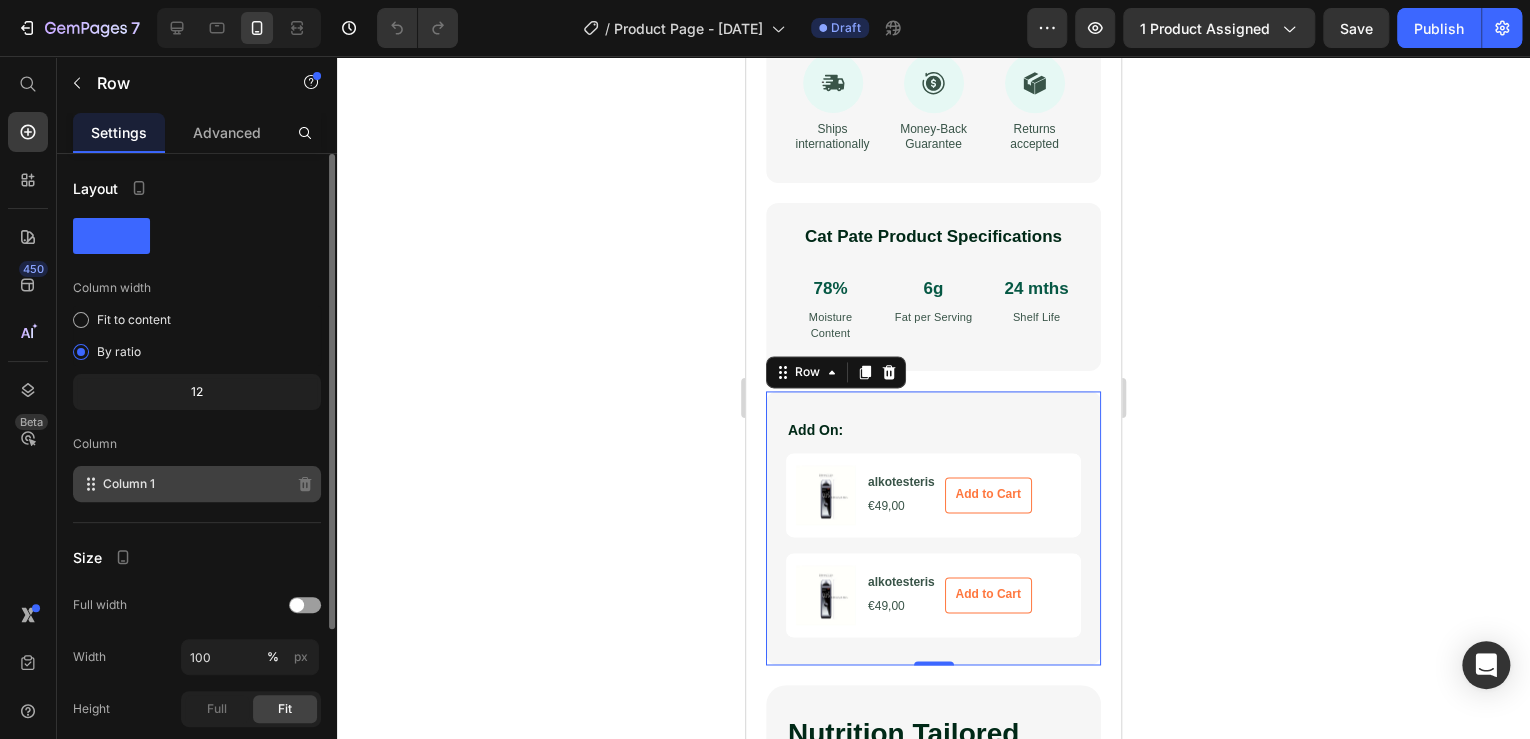 click on "Column 1" 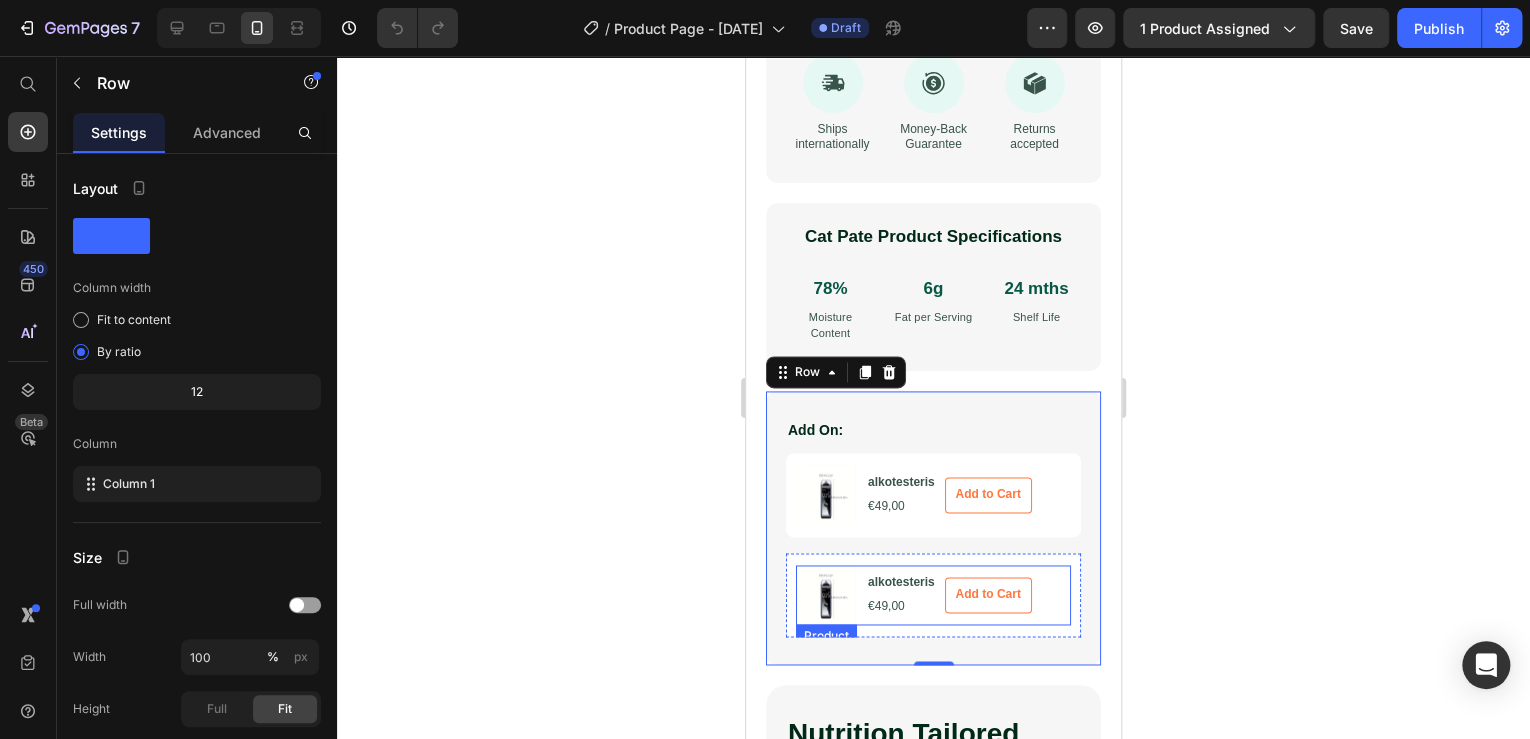 click on "Product Images alkotesteris Product Title €49,00 Product Price Row Add to Cart Add to Cart Product" at bounding box center (933, 595) 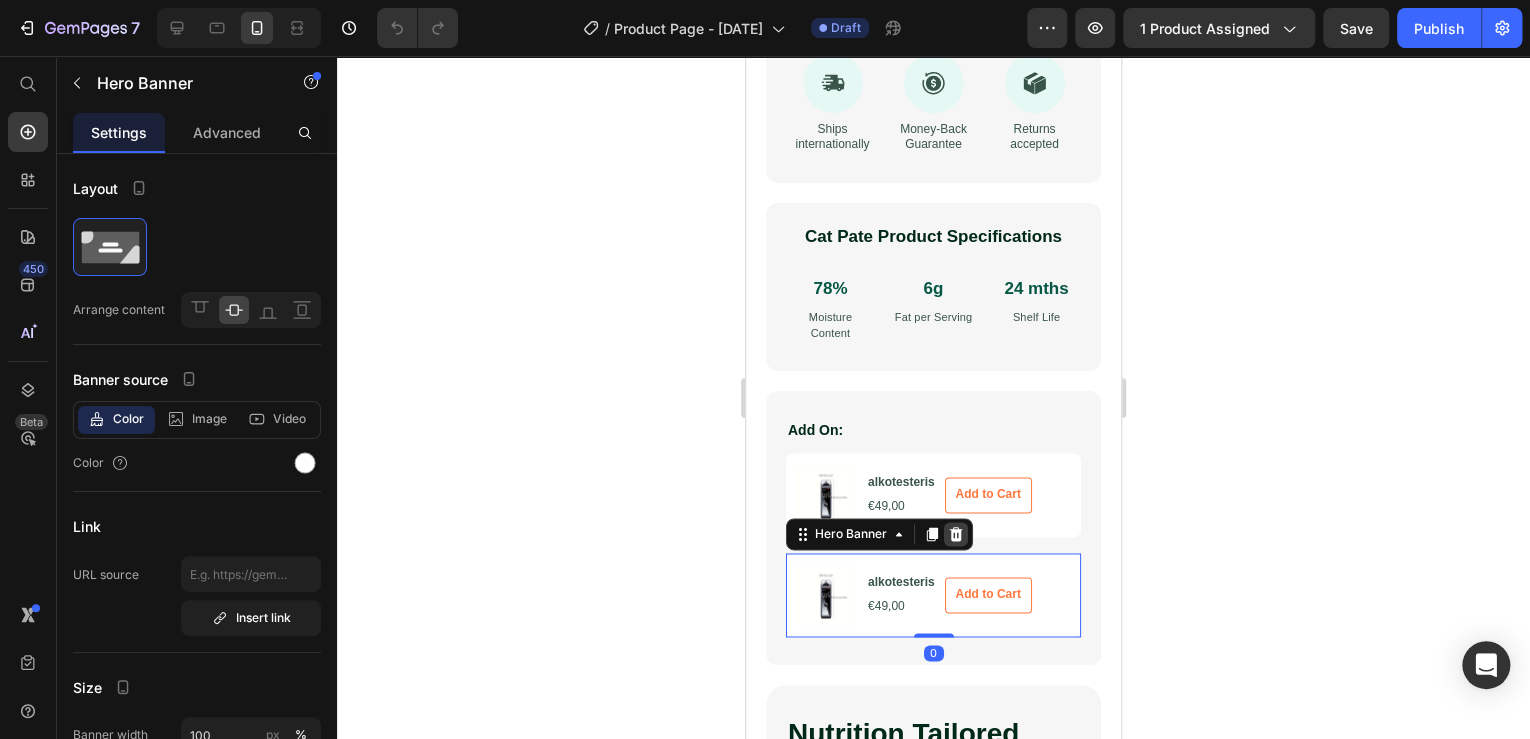 click 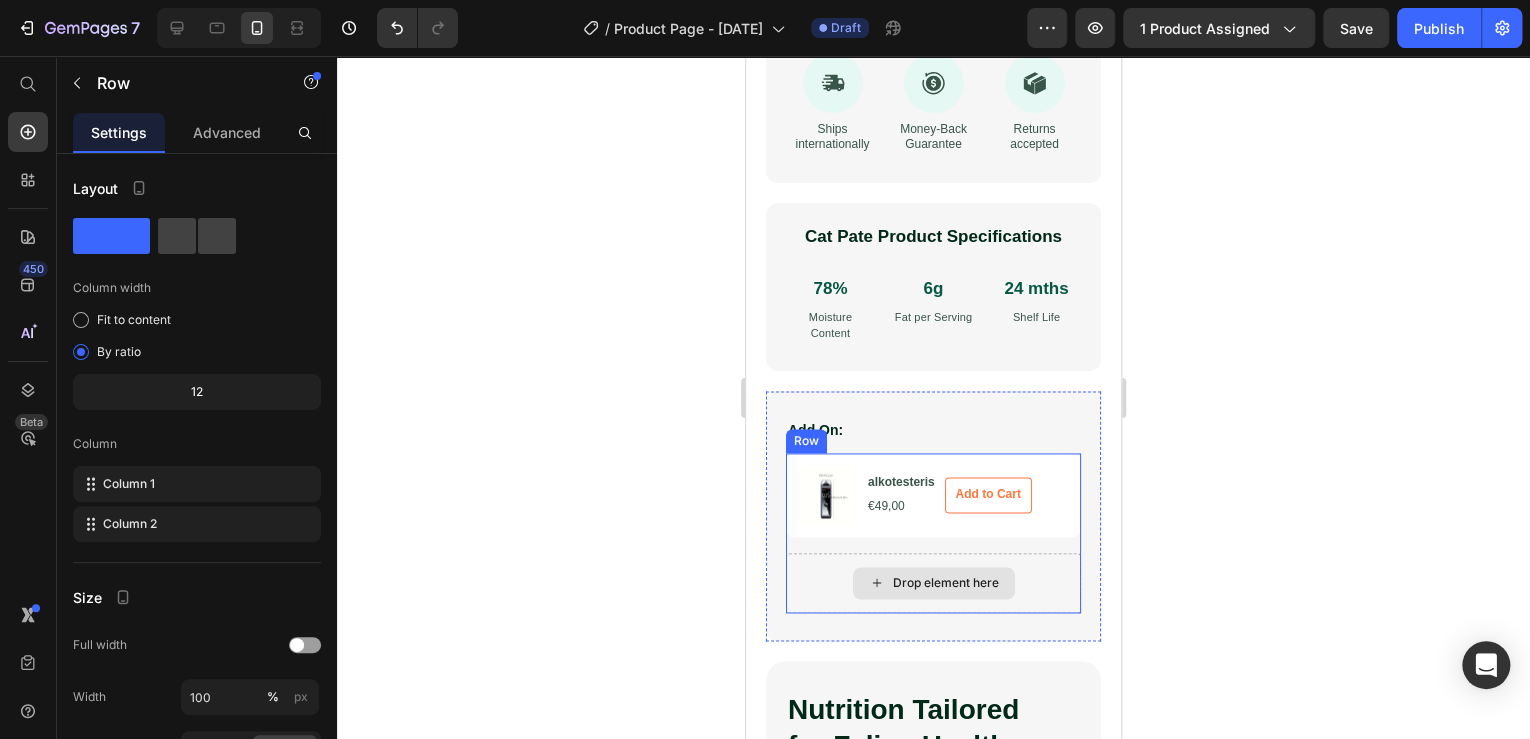 click on "Drop element here" at bounding box center (933, 583) 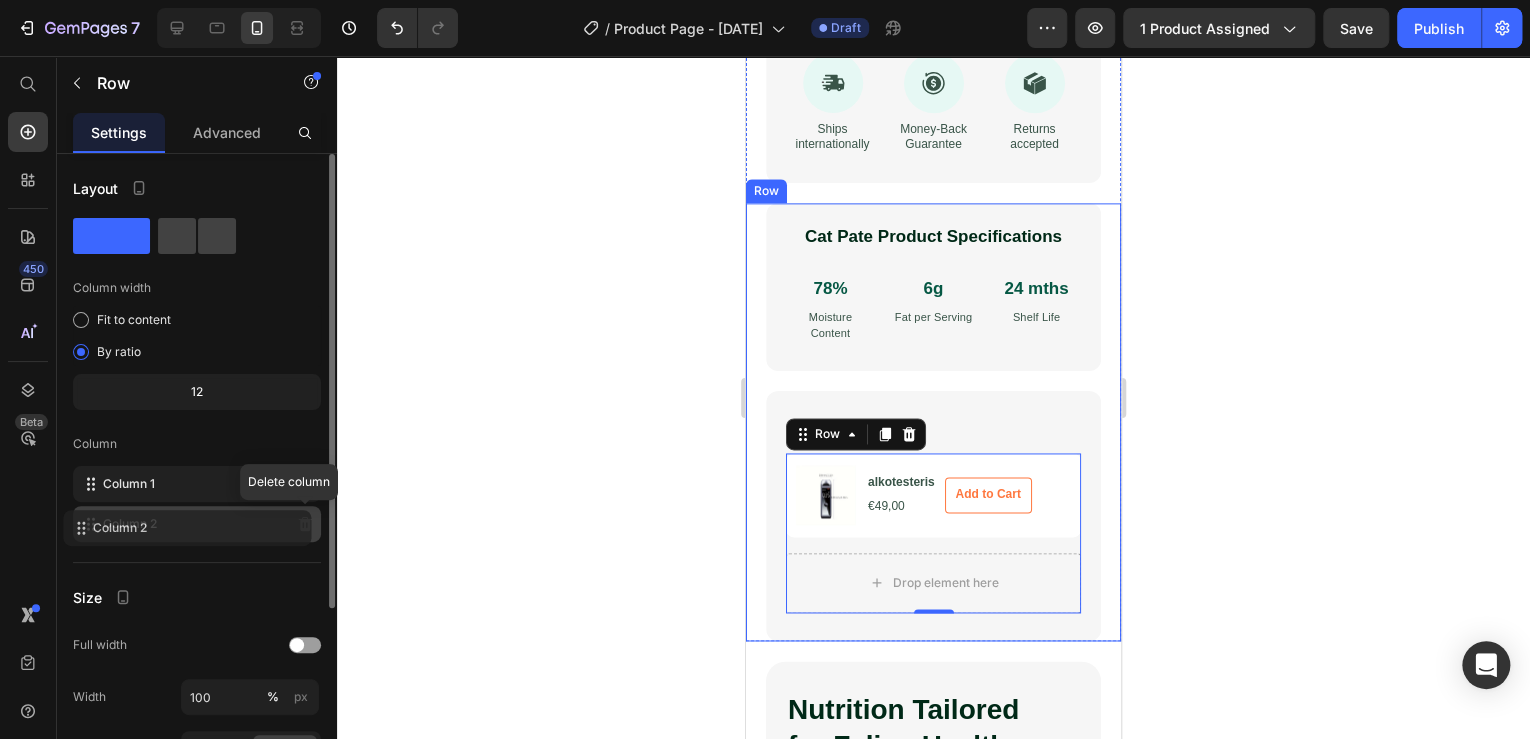 click on "Column 2 Delete column" 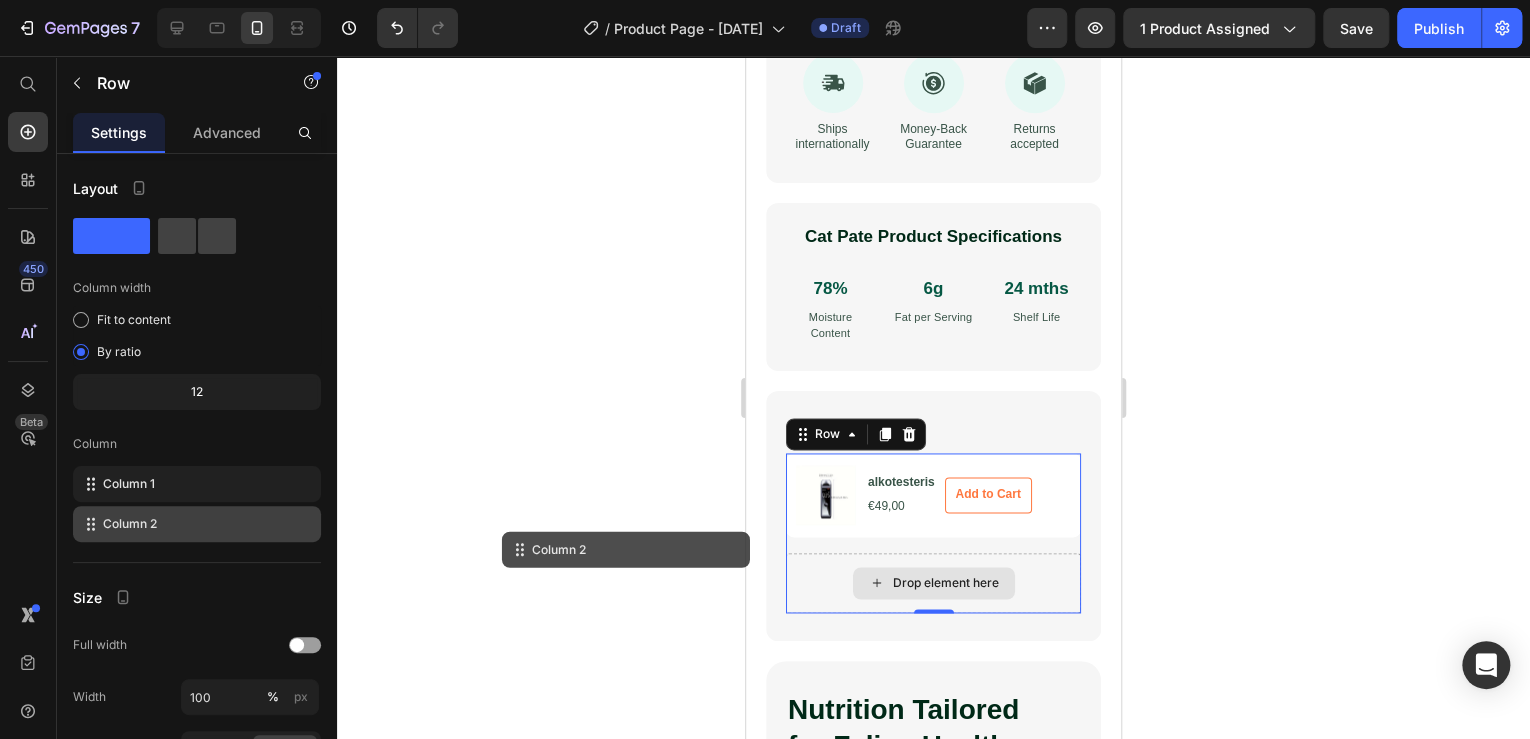 click on "Drop element here" at bounding box center [933, 583] 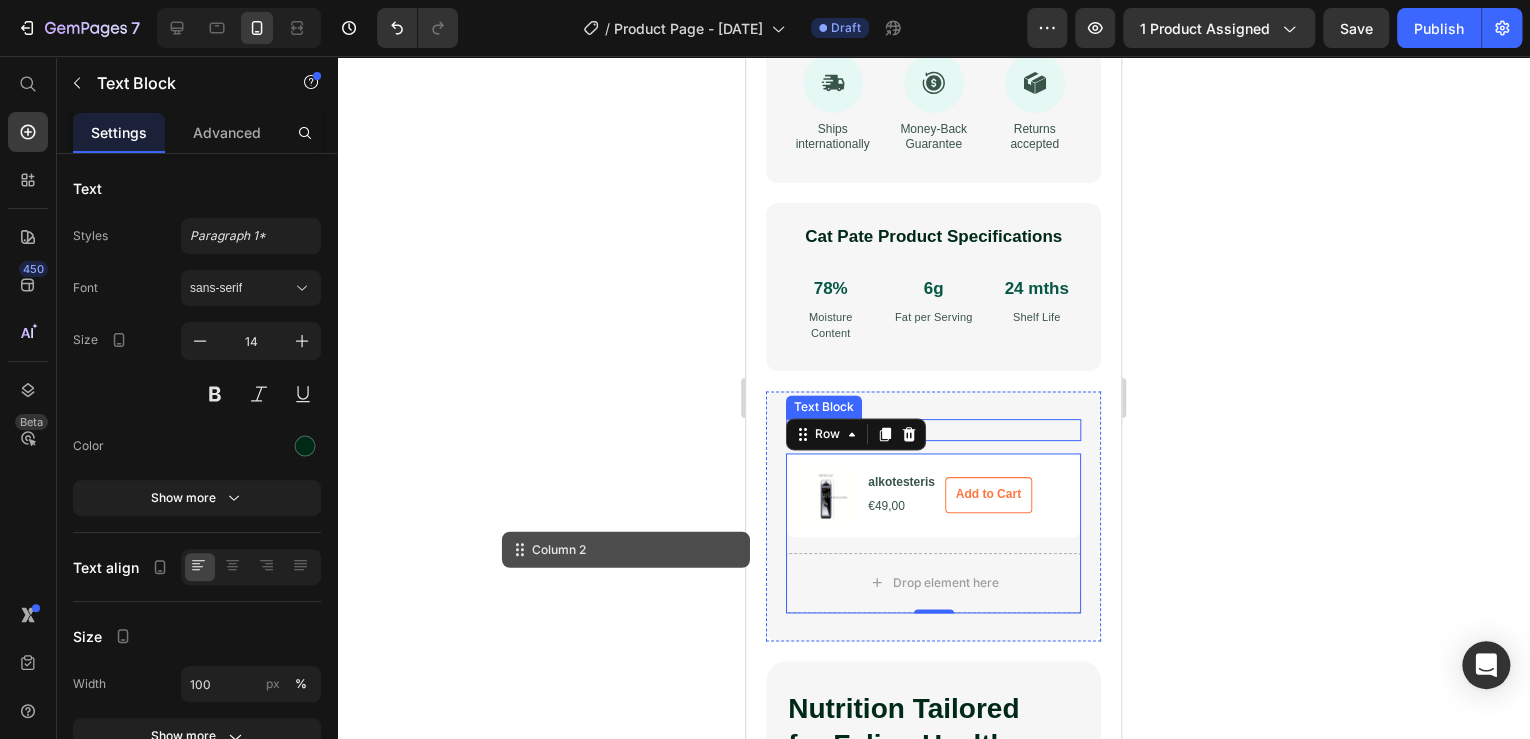 click on "Add On:" at bounding box center [933, 430] 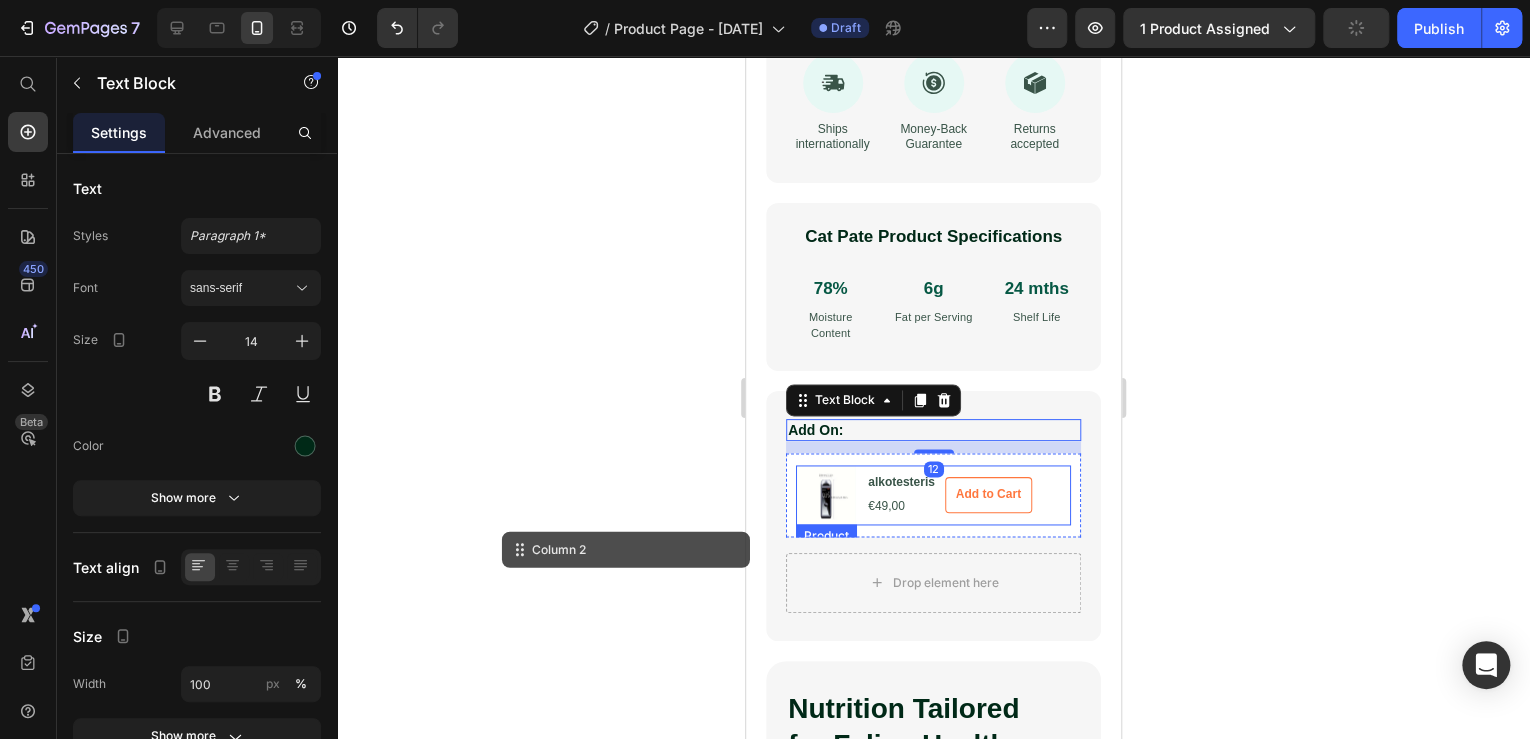 click on "Product Images alkotesteris Product Title €49,00 Product Price Row Add to Cart Add to Cart Product" at bounding box center (933, 495) 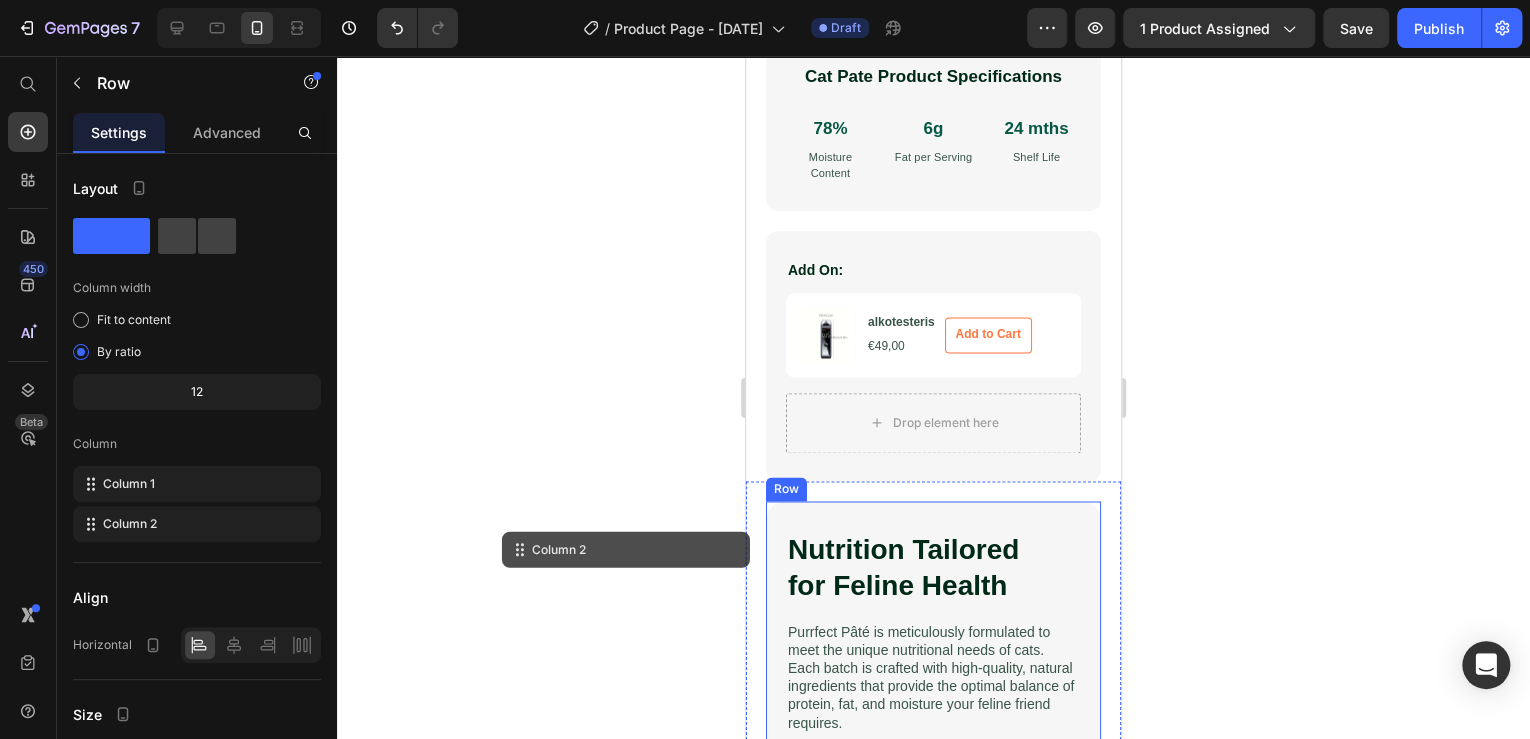 click on "Nutrition Tailored for Feline Health Heading Purrfect Pâté is meticulously formulated to meet the unique nutritional needs of cats. Each batch is crafted with high-quality, natural ingredients that provide the optimal balance of protein, fat, and moisture your feline friend requires. Text Block Image Comparison Keypoints: Text Block 78% Text Block Row The 78% moisture level helps keep your cat hydrated and supports urinary tract health. Text Block Row 12% Text Block Row The 12% protein content in Purrfect Pâté supports the development and maintenance of lean muscle mass in your cat. Text Block Row 10% Text Block Row The carefully balanced 10% fat ratio provides sustained energy without excess calories. Text Block Row Row Image Comparison Row" at bounding box center [933, 971] 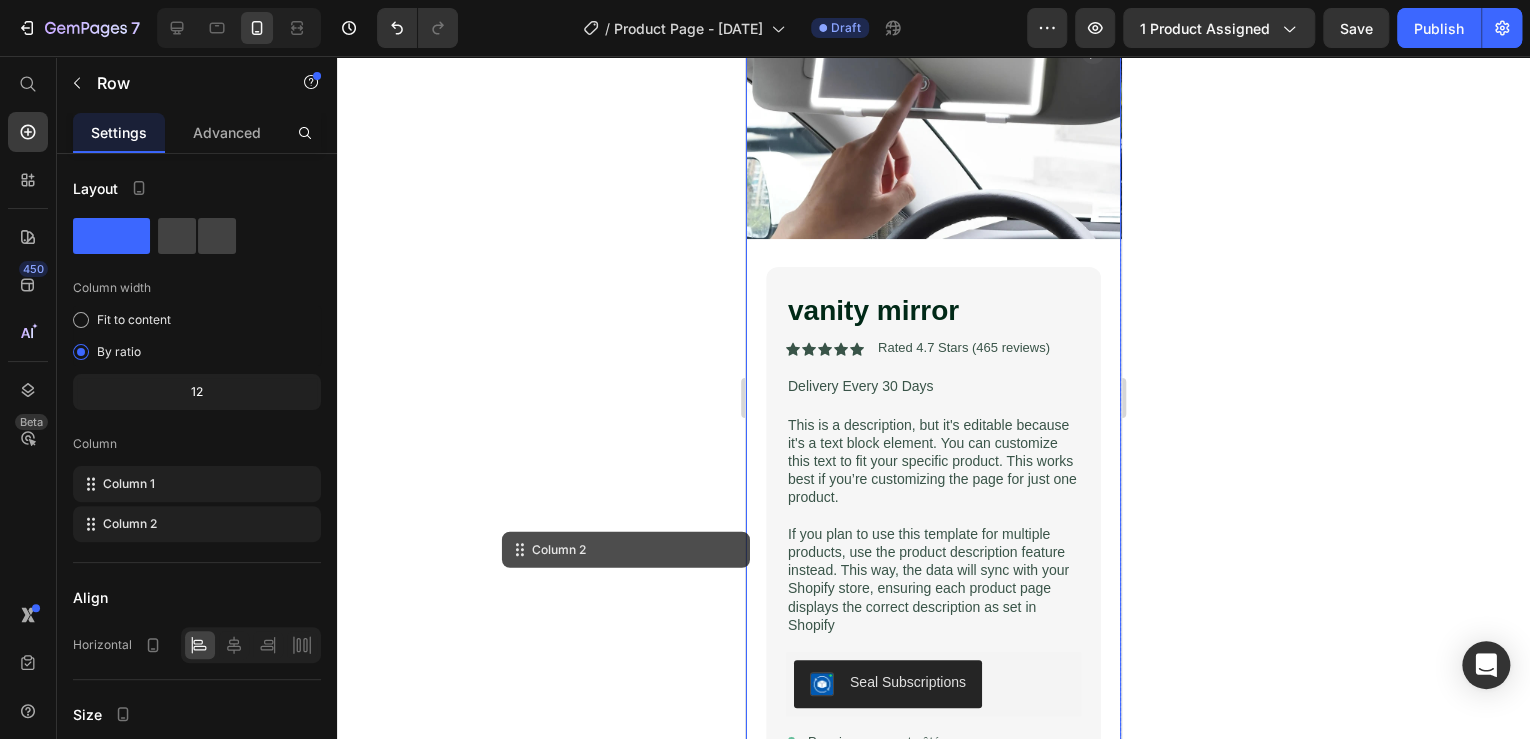 scroll, scrollTop: 400, scrollLeft: 0, axis: vertical 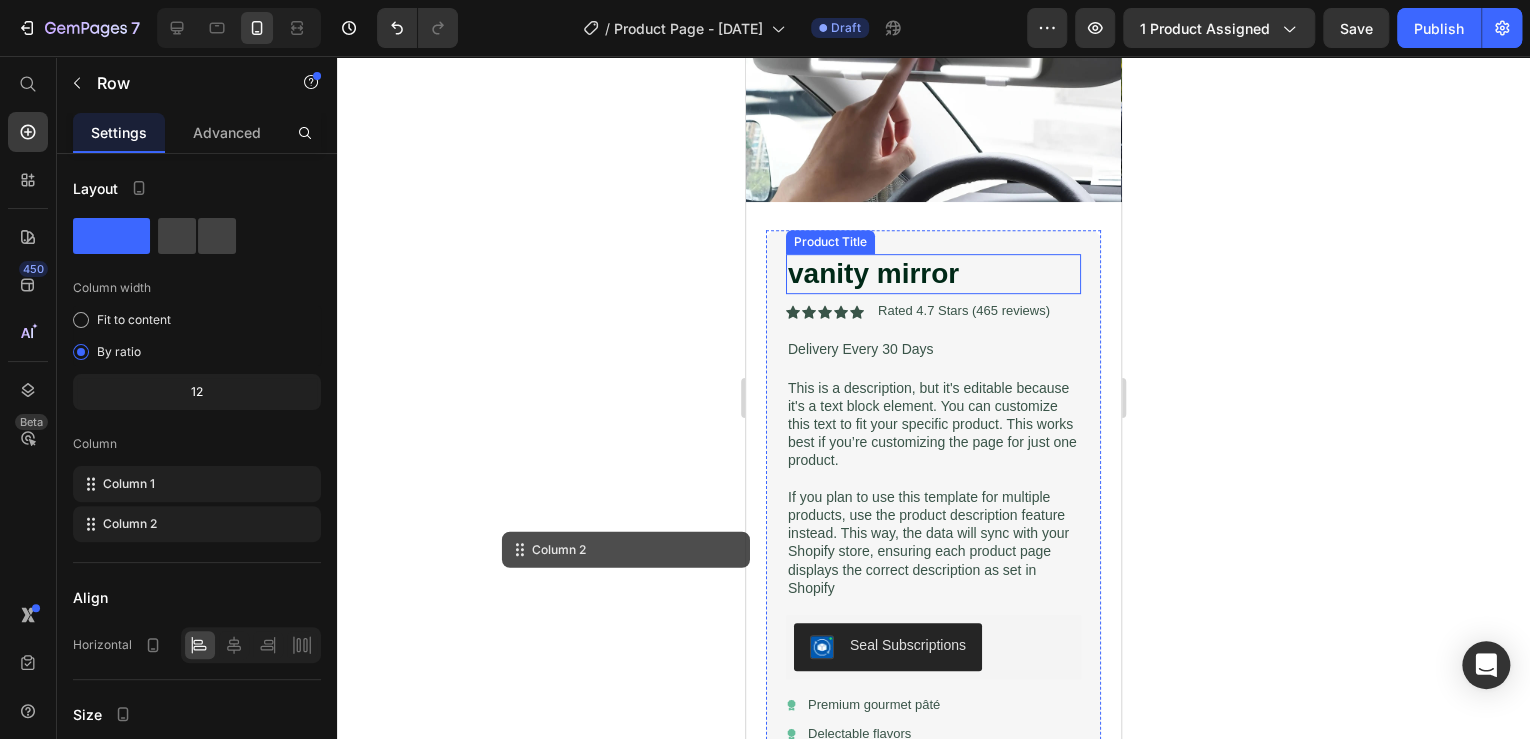 click on "vanity mirror" at bounding box center [933, 274] 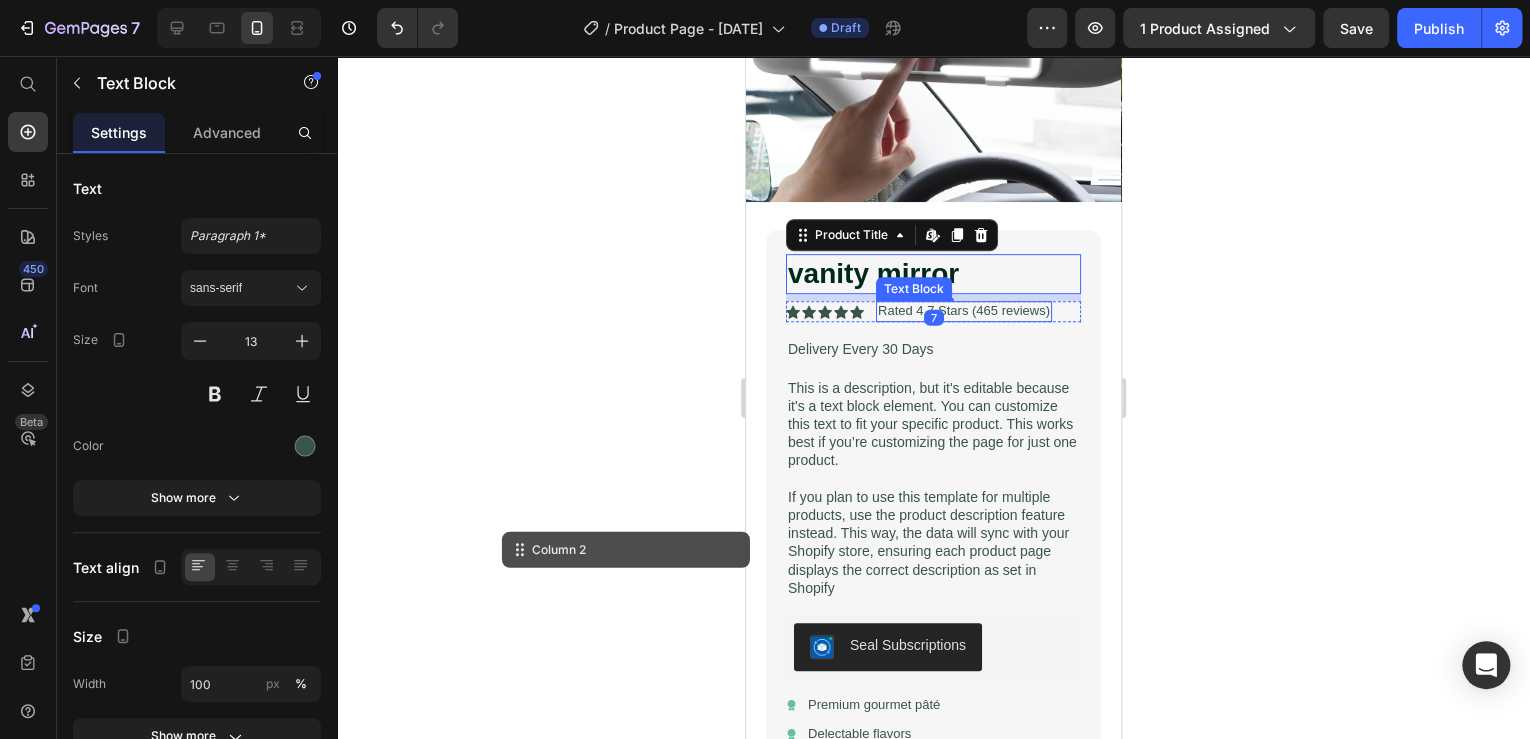click on "Rated 4.7 Stars (465 reviews)" at bounding box center (964, 311) 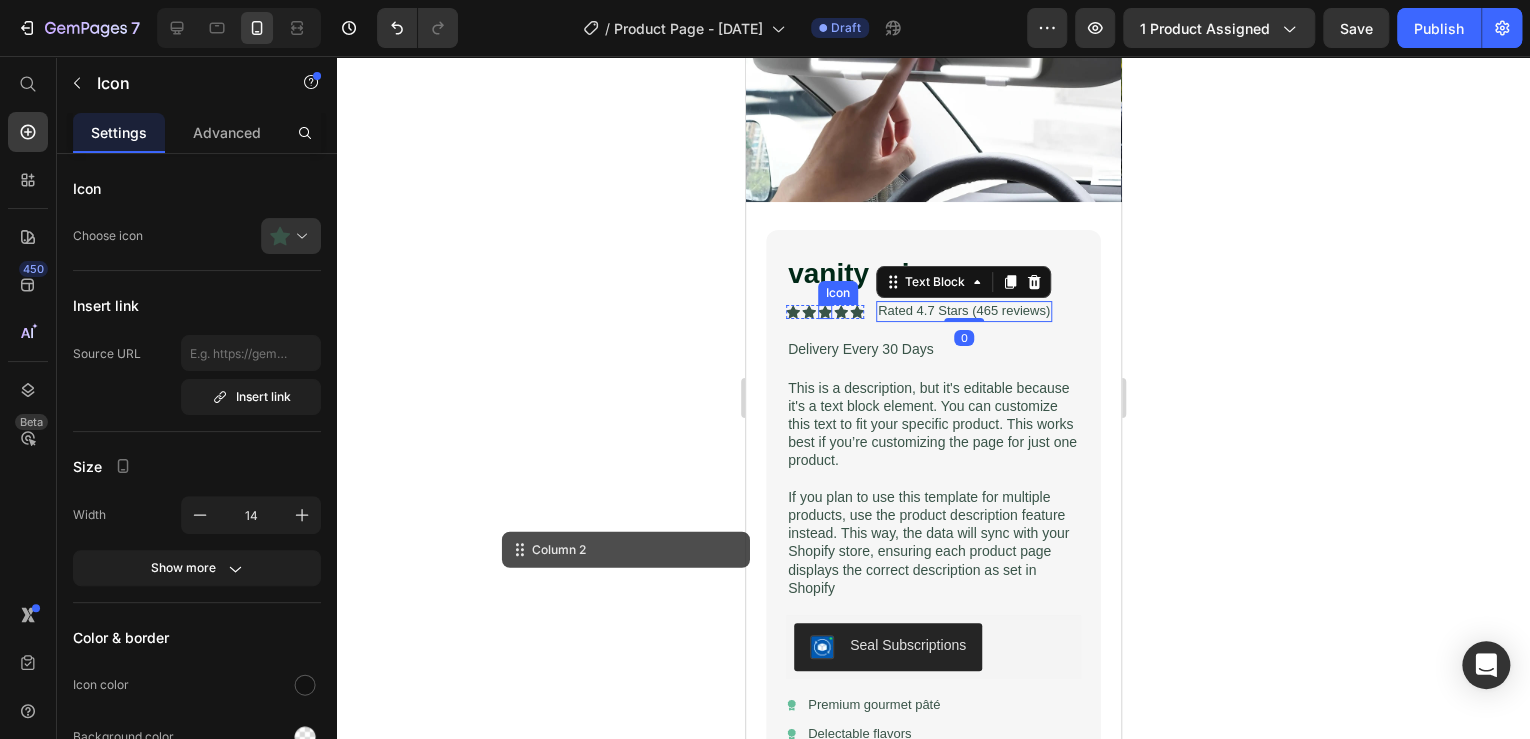 click on "Icon" at bounding box center [825, 312] 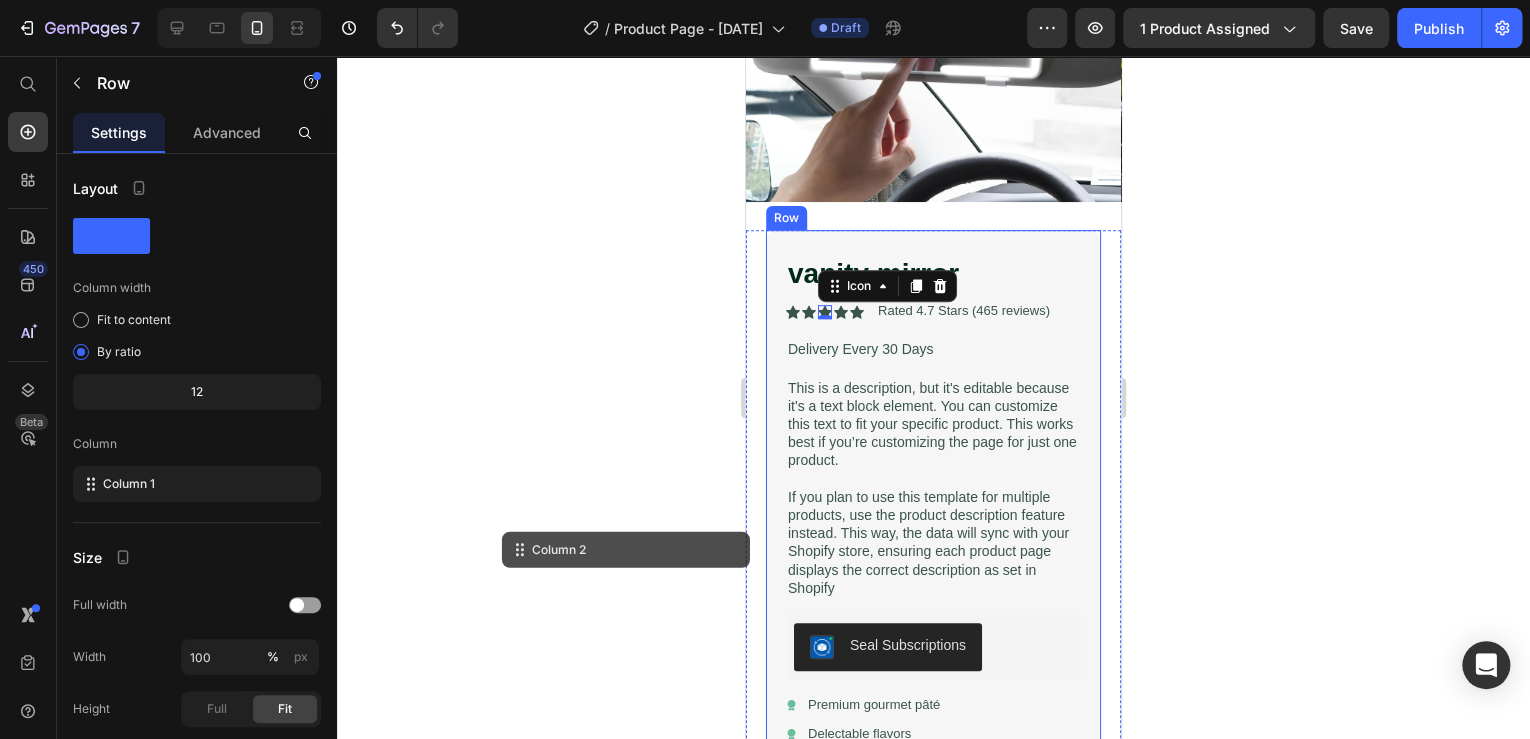 click on "vanity mirror Product Title
Icon
Icon
Icon   0
Icon
Icon Icon List Rated 4.7 Stars (465 reviews) Text Block Row Delivery Every 30 Days Text Block This is a description, but it's editable because it's a text block element. You can customize this text to fit your specific product. This works best if you’re customizing the page for just one product.   If you plan to use this template for multiple products, use the product description feature instead. This way, the data will sync with your Shopify store, ensuring each product page displays the correct description as set in Shopify Text Block Seal Subscriptions Seal Subscriptions
Icon Premium gourmet pâté Text Block Row
Icon Delectable flavors Text Block Row 1 Product Quantity Add to cart Add to Cart Row Row" at bounding box center [933, 557] 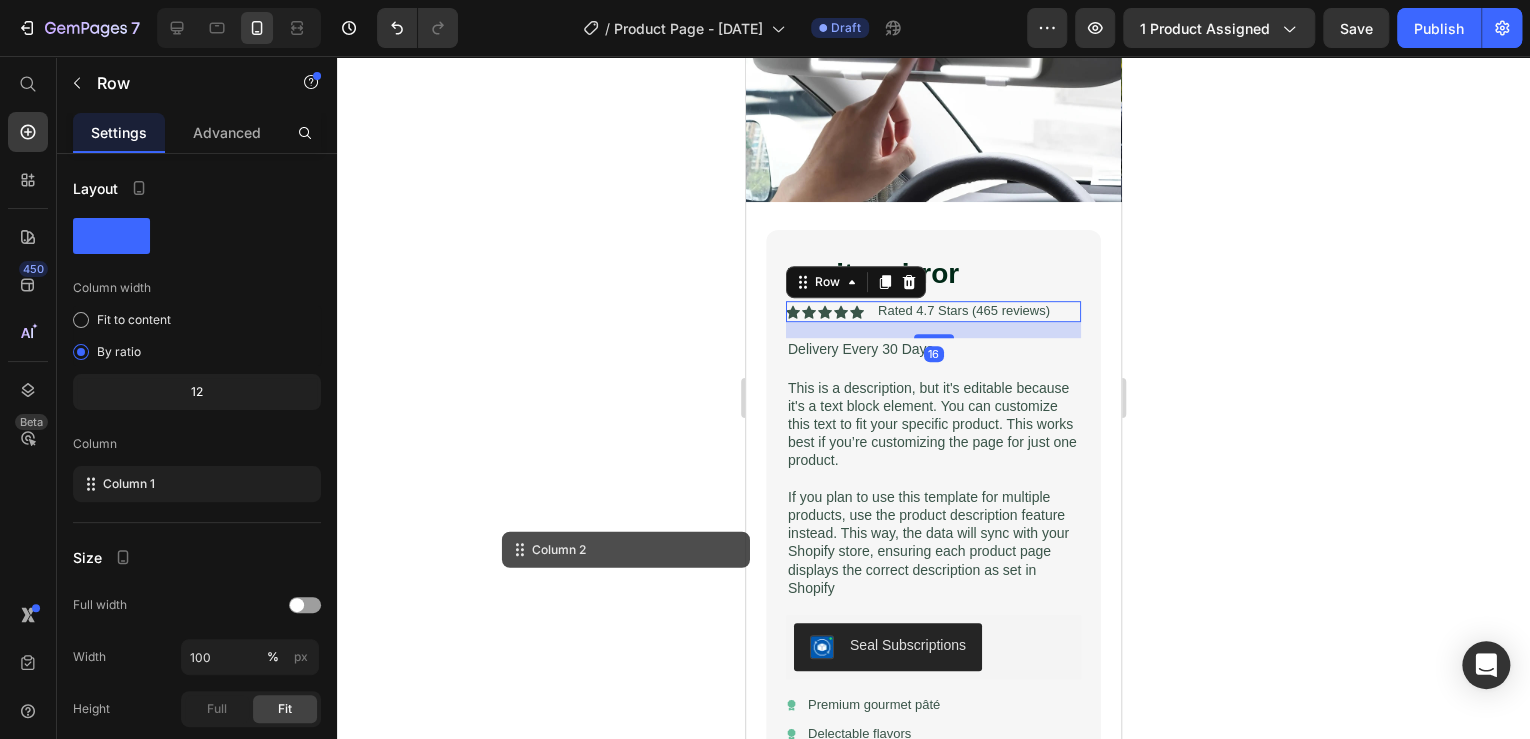 click on "Icon
Icon
Icon
Icon
Icon Icon List Rated 4.7 Stars (465 reviews) Text Block Row   16" at bounding box center [933, 311] 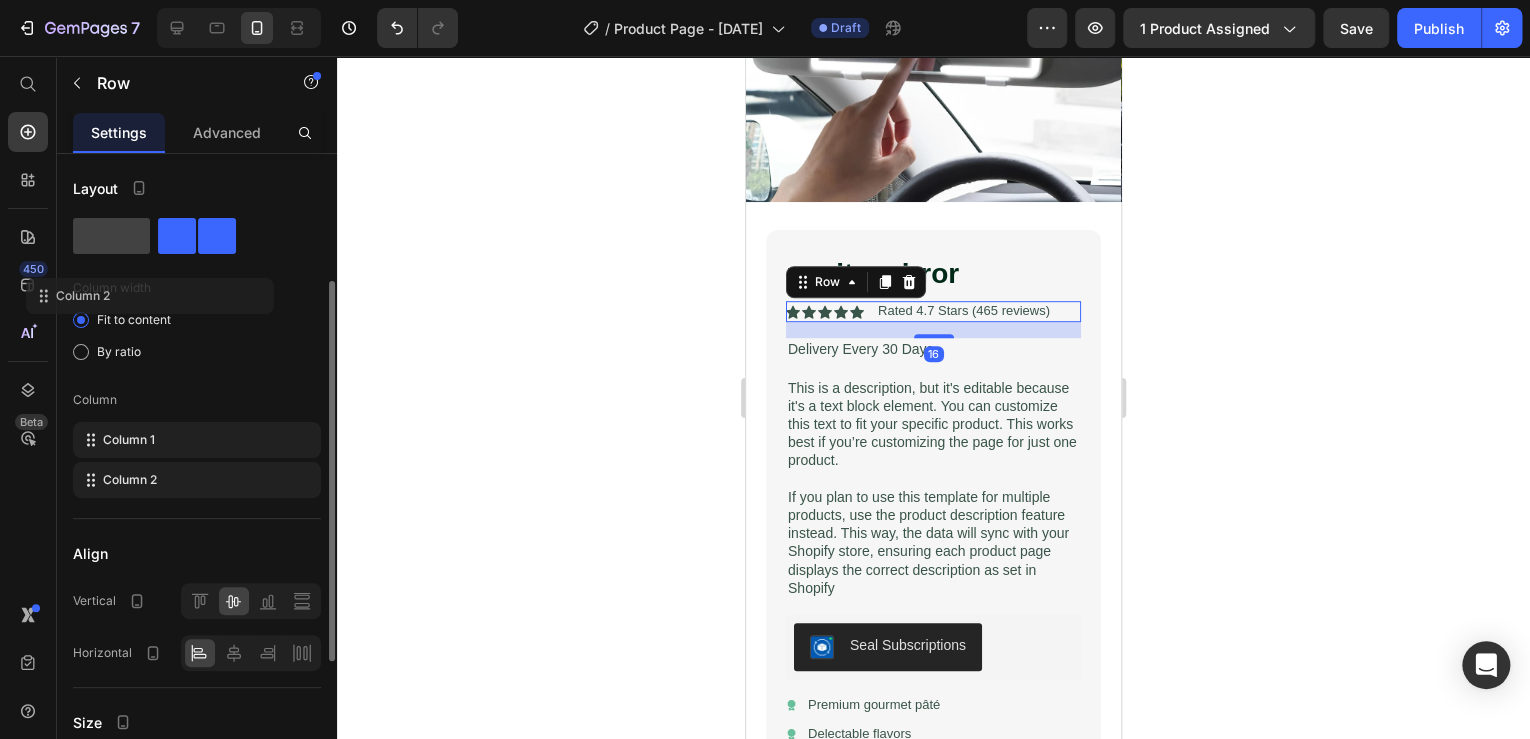 scroll, scrollTop: 80, scrollLeft: 0, axis: vertical 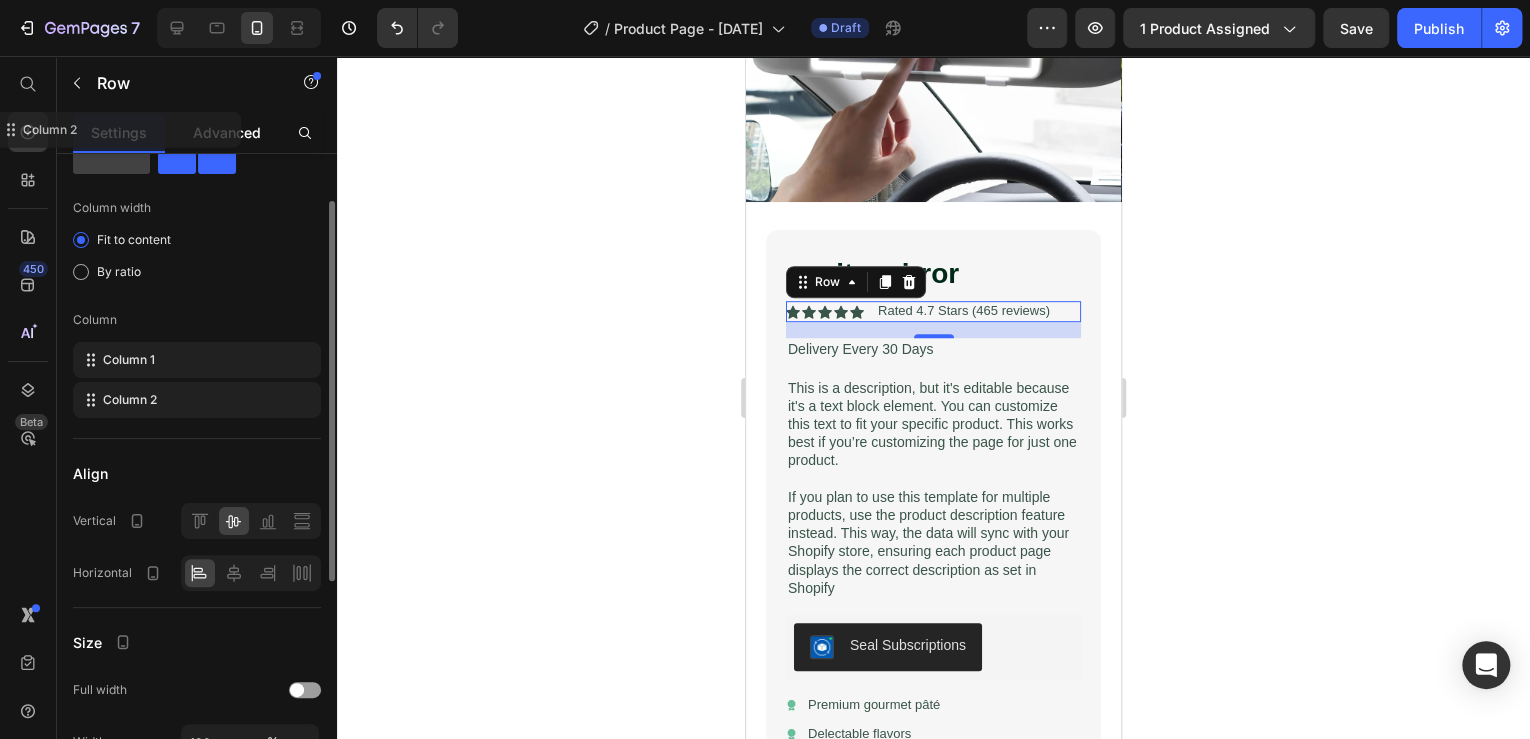 click on "Advanced" at bounding box center [227, 132] 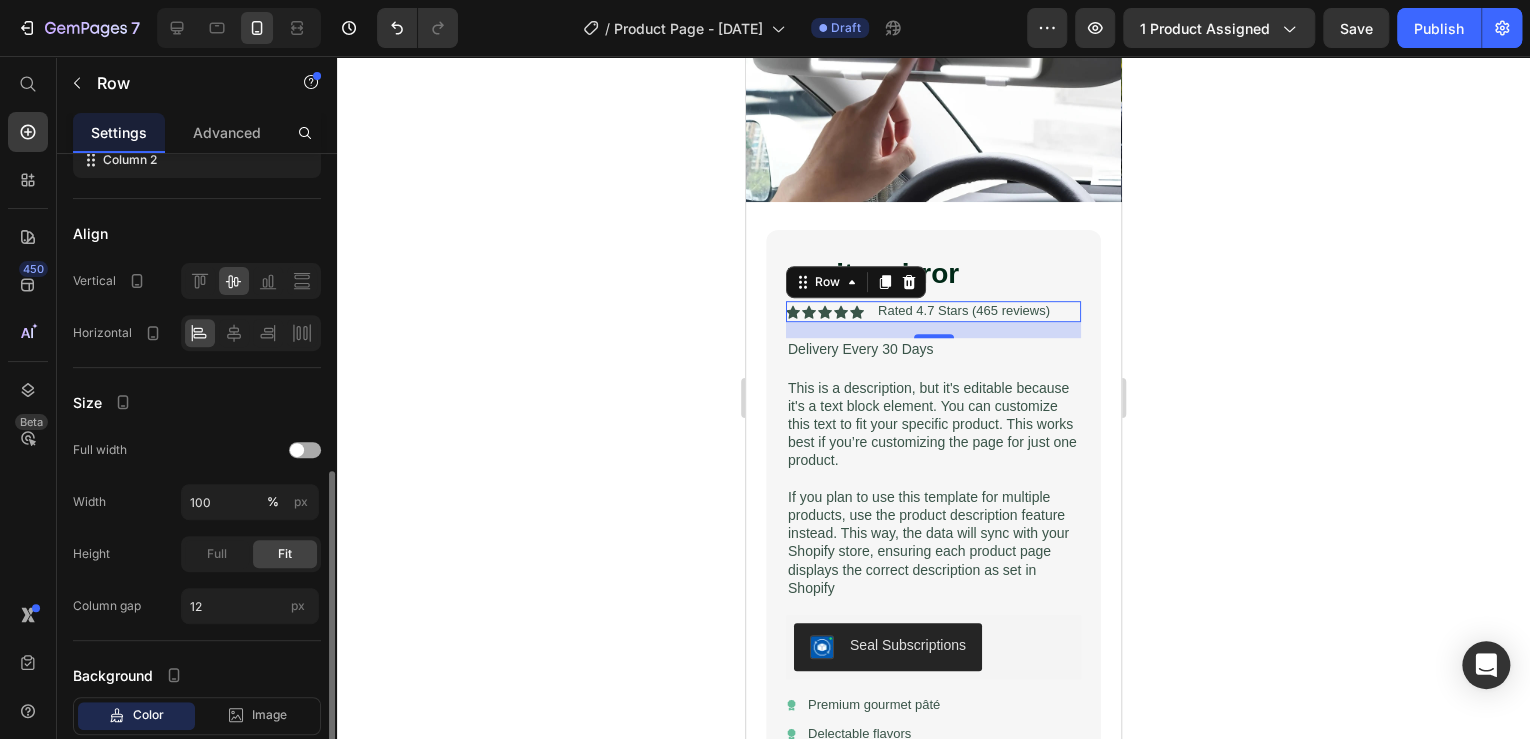 scroll, scrollTop: 440, scrollLeft: 0, axis: vertical 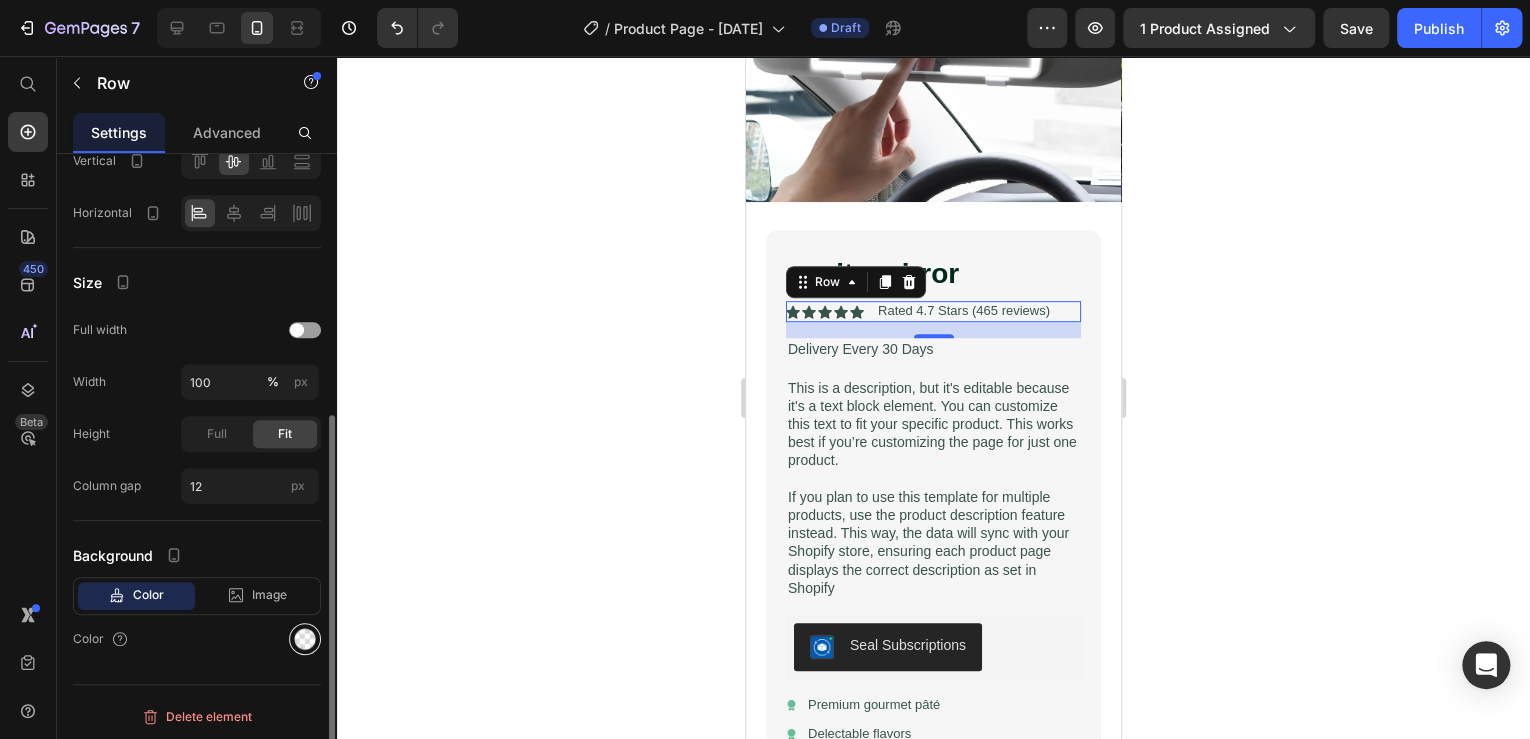 click at bounding box center (305, 639) 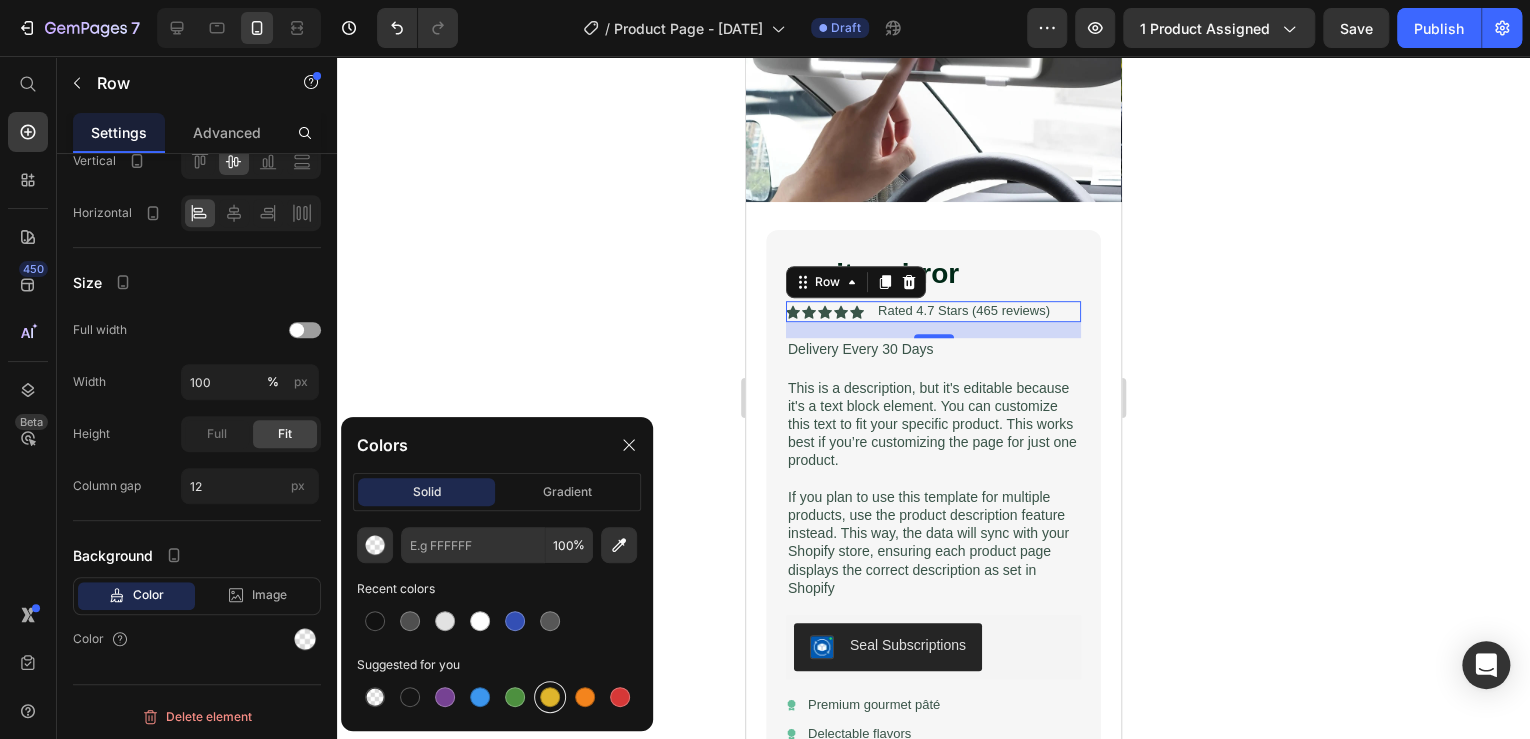 click at bounding box center [550, 697] 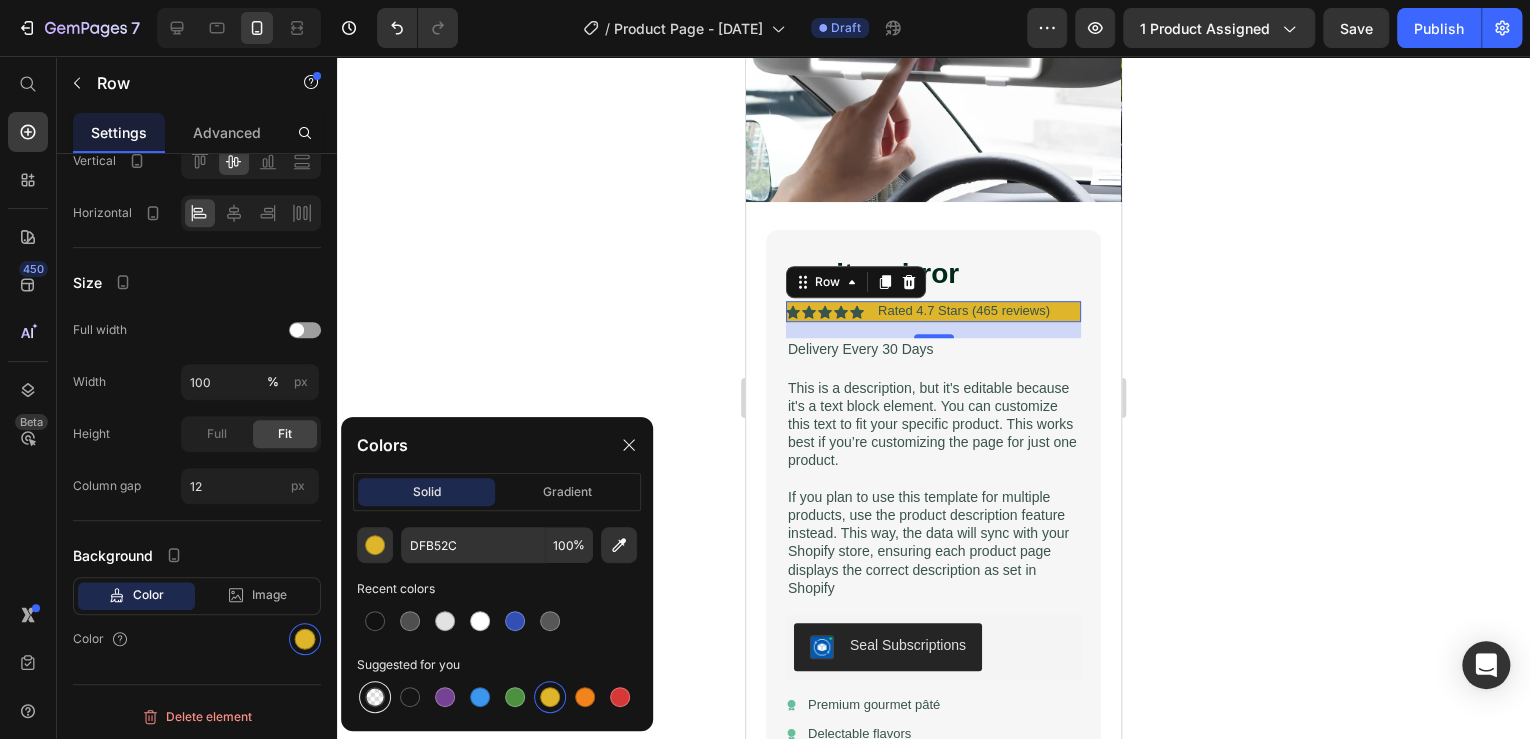 click at bounding box center [375, 697] 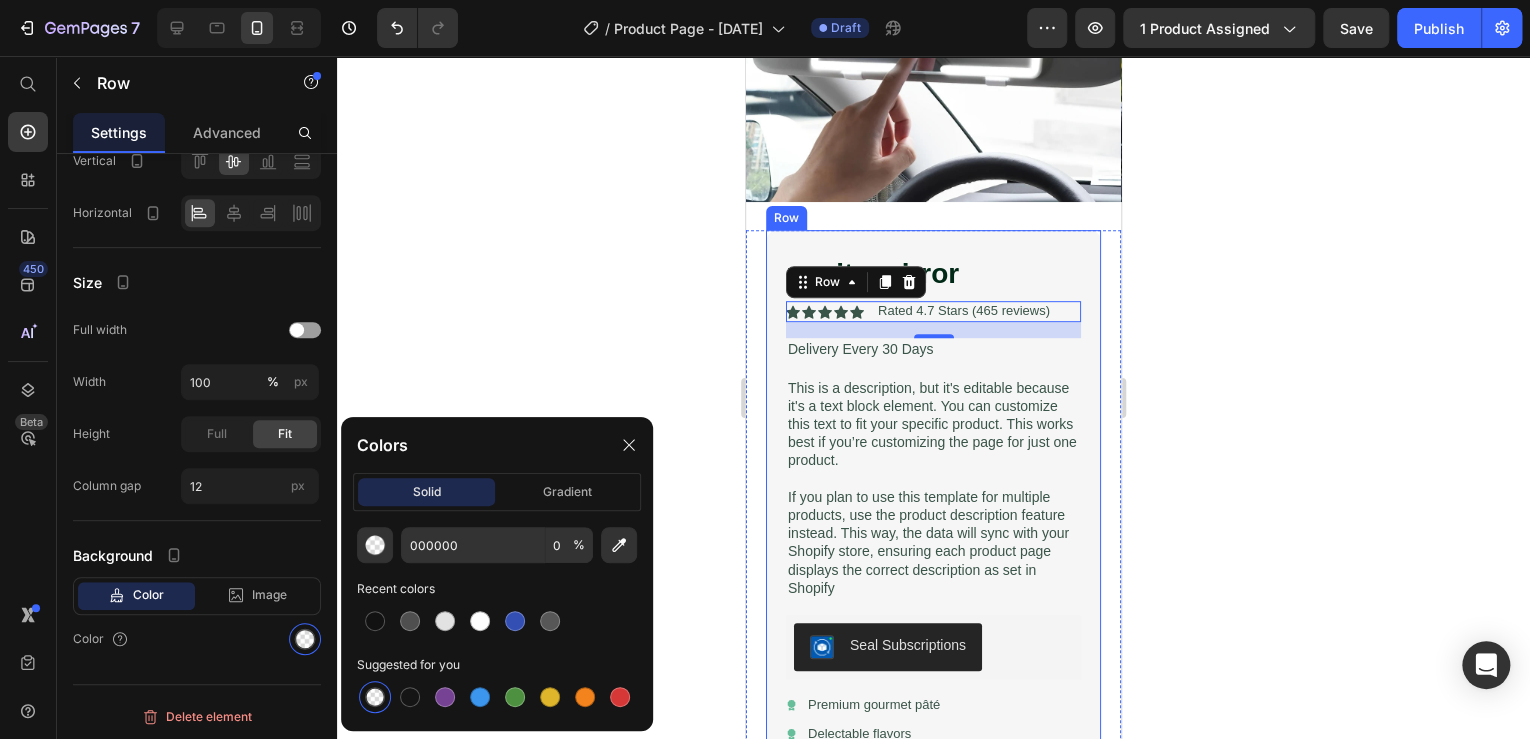 click on "vanity mirror Product Title
Icon
Icon
Icon
Icon
Icon Icon List Rated 4.7 Stars (465 reviews) Text Block Row   16 Delivery Every 30 Days Text Block This is a description, but it's editable because it's a text block element. You can customize this text to fit your specific product. This works best if you’re customizing the page for just one product.   If you plan to use this template for multiple products, use the product description feature instead. This way, the data will sync with your Shopify store, ensuring each product page displays the correct description as set in Shopify Text Block Seal Subscriptions Seal Subscriptions
Icon Premium gourmet pâté Text Block Row
Icon Delectable flavors Text Block Row 1 Product Quantity Add to cart Add to Cart Row" at bounding box center [933, 557] 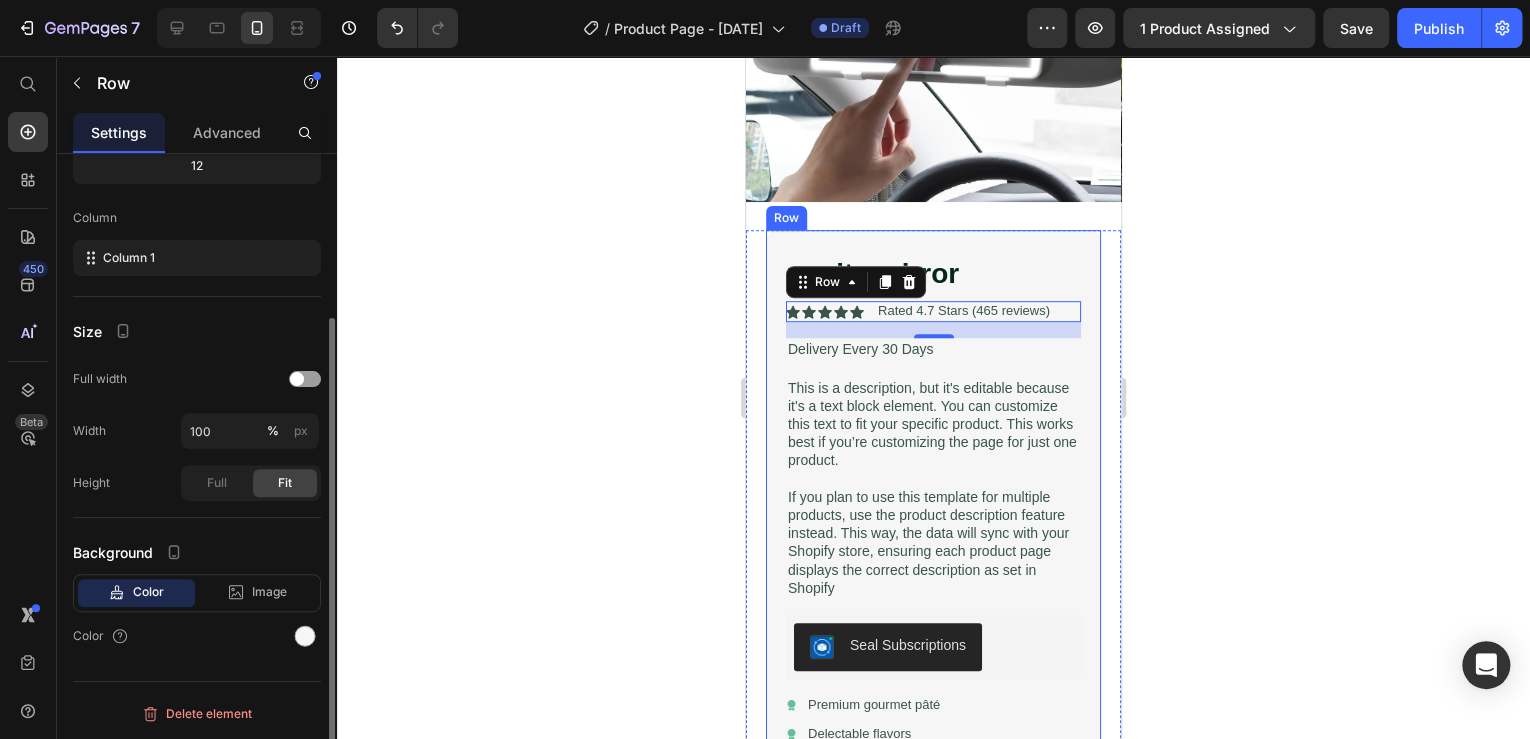 scroll, scrollTop: 224, scrollLeft: 0, axis: vertical 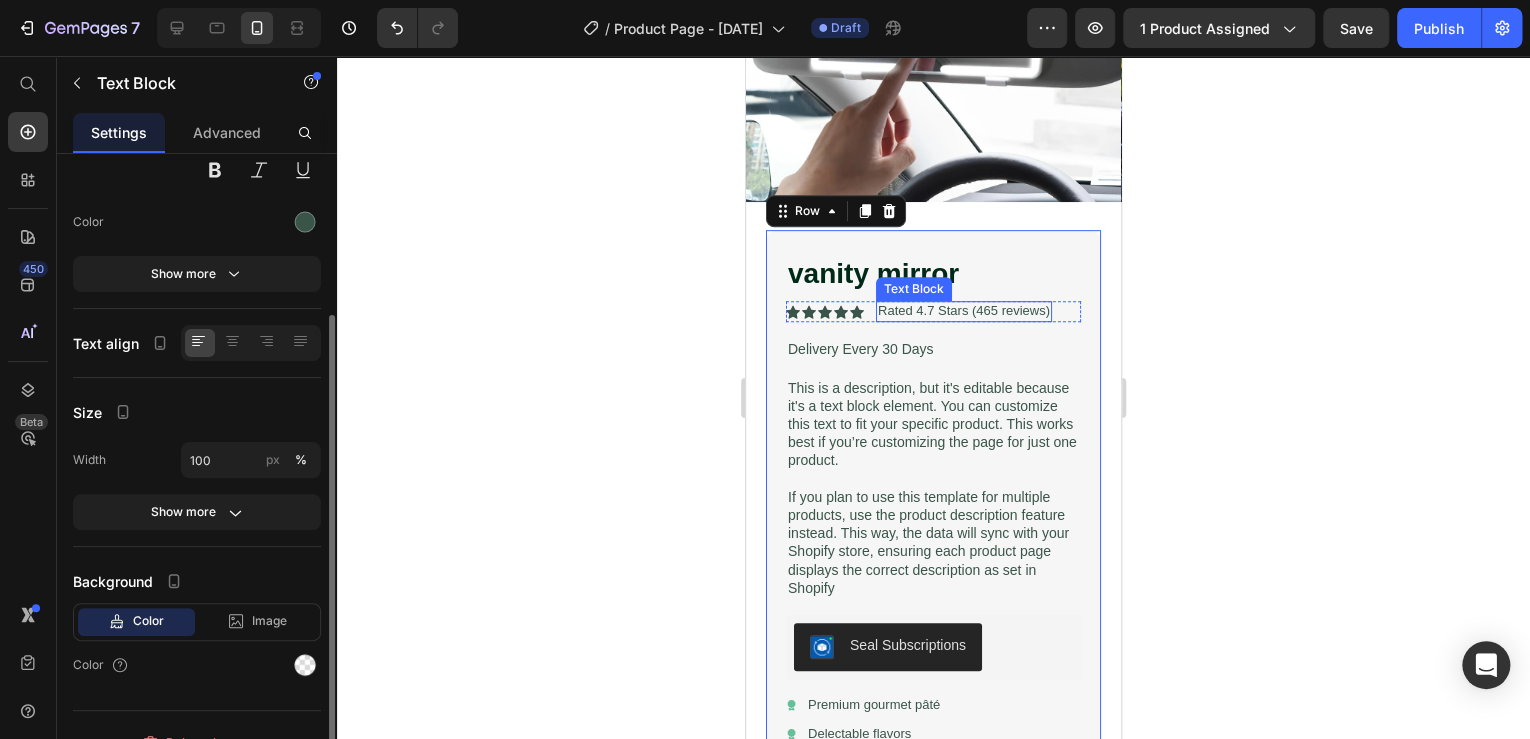 click on "Rated 4.7 Stars (465 reviews)" at bounding box center (964, 311) 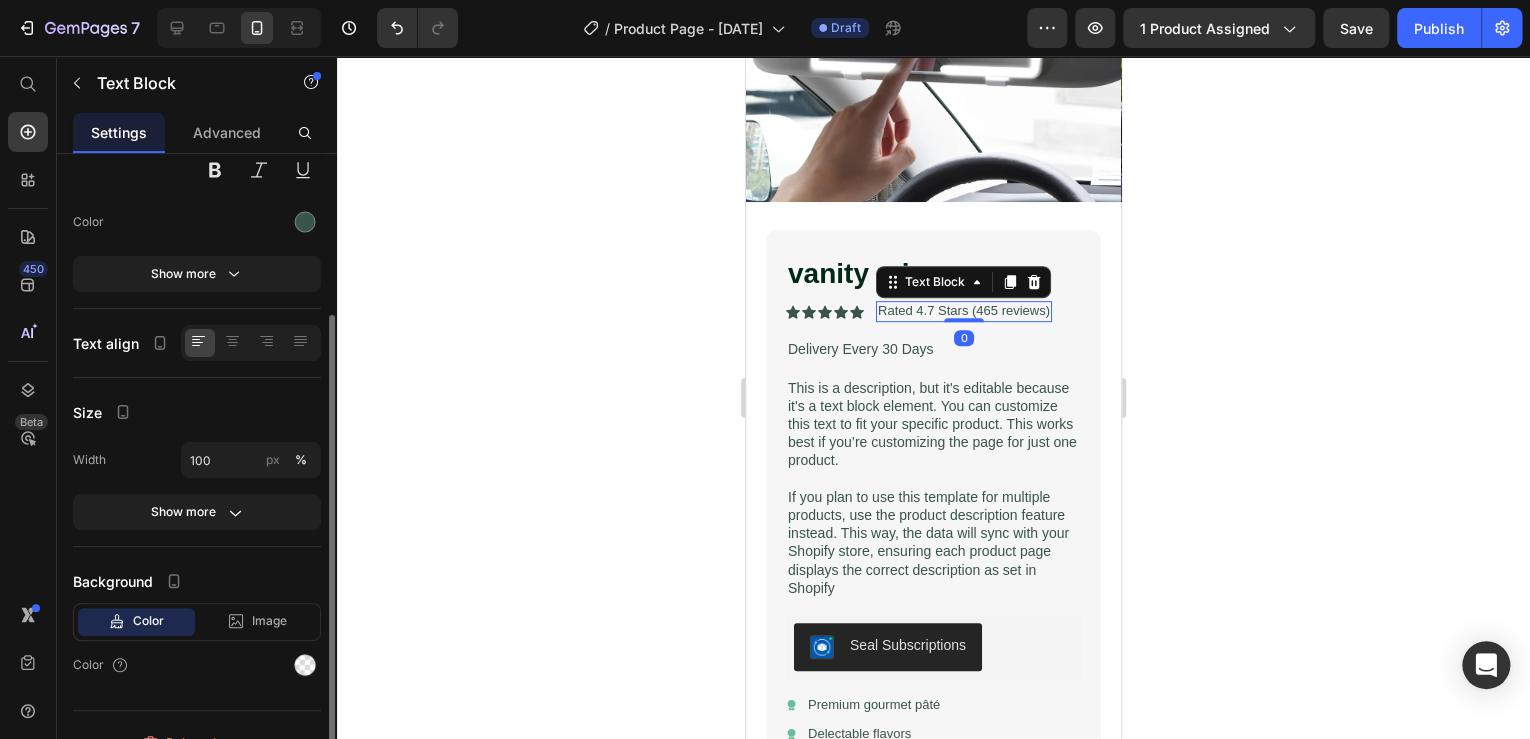 scroll, scrollTop: 0, scrollLeft: 0, axis: both 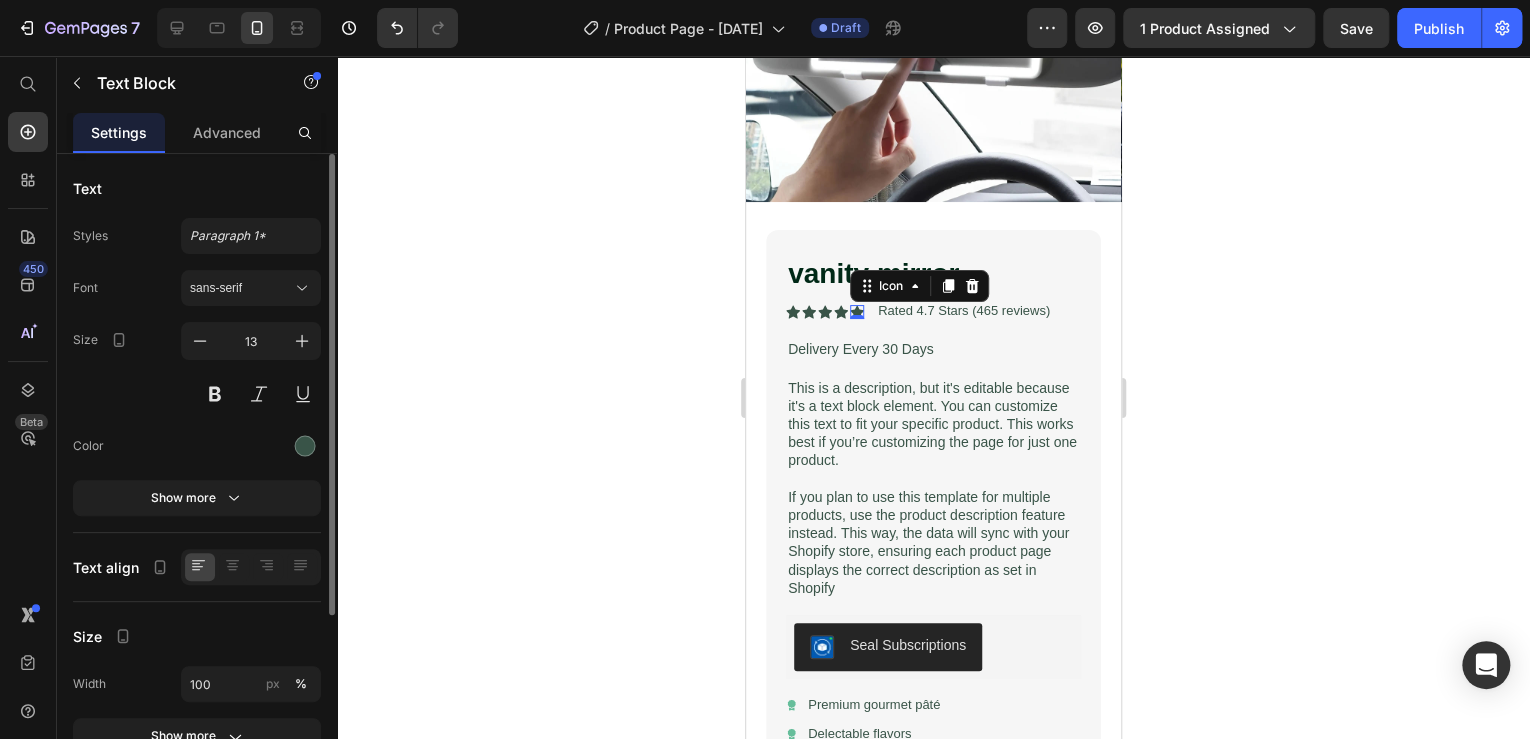 click 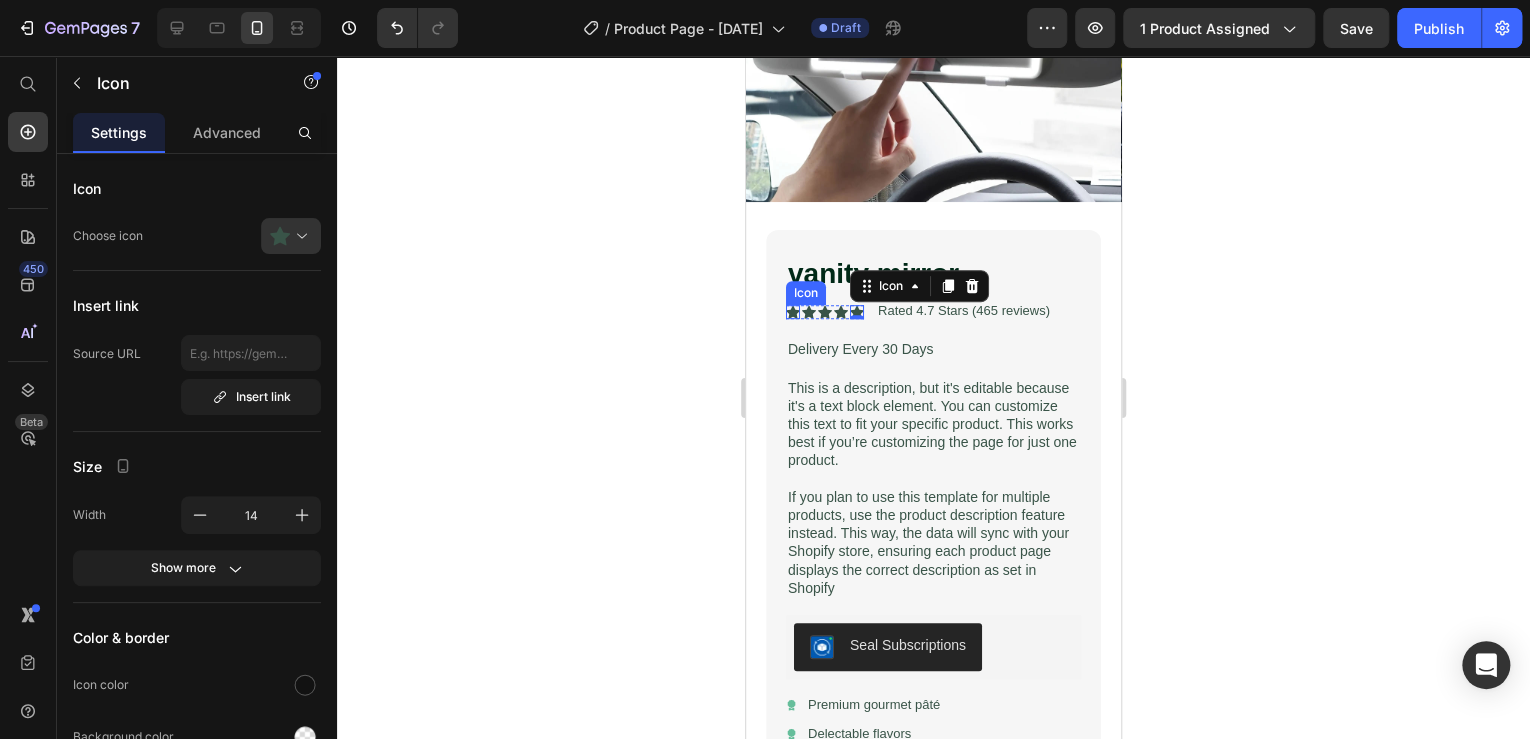 click 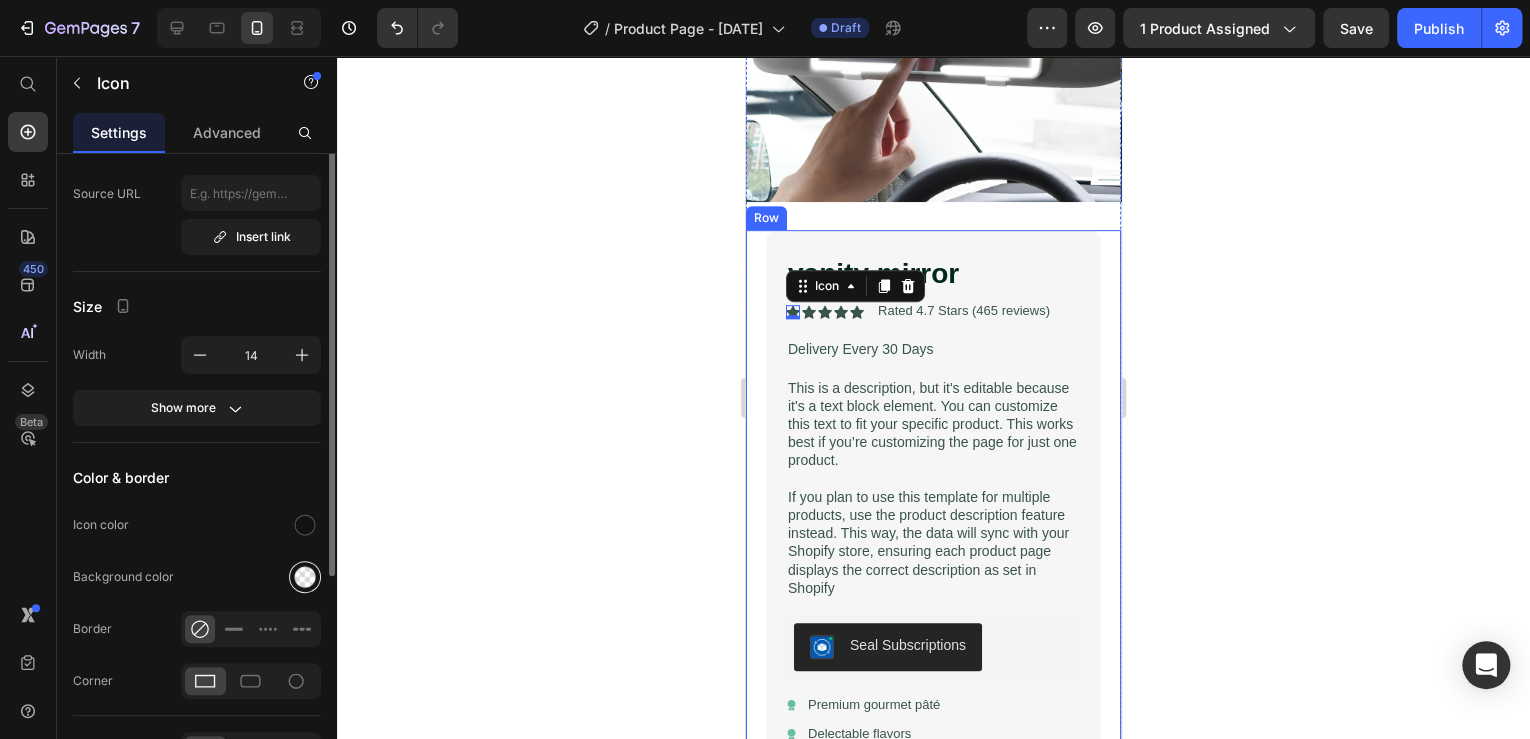 scroll, scrollTop: 240, scrollLeft: 0, axis: vertical 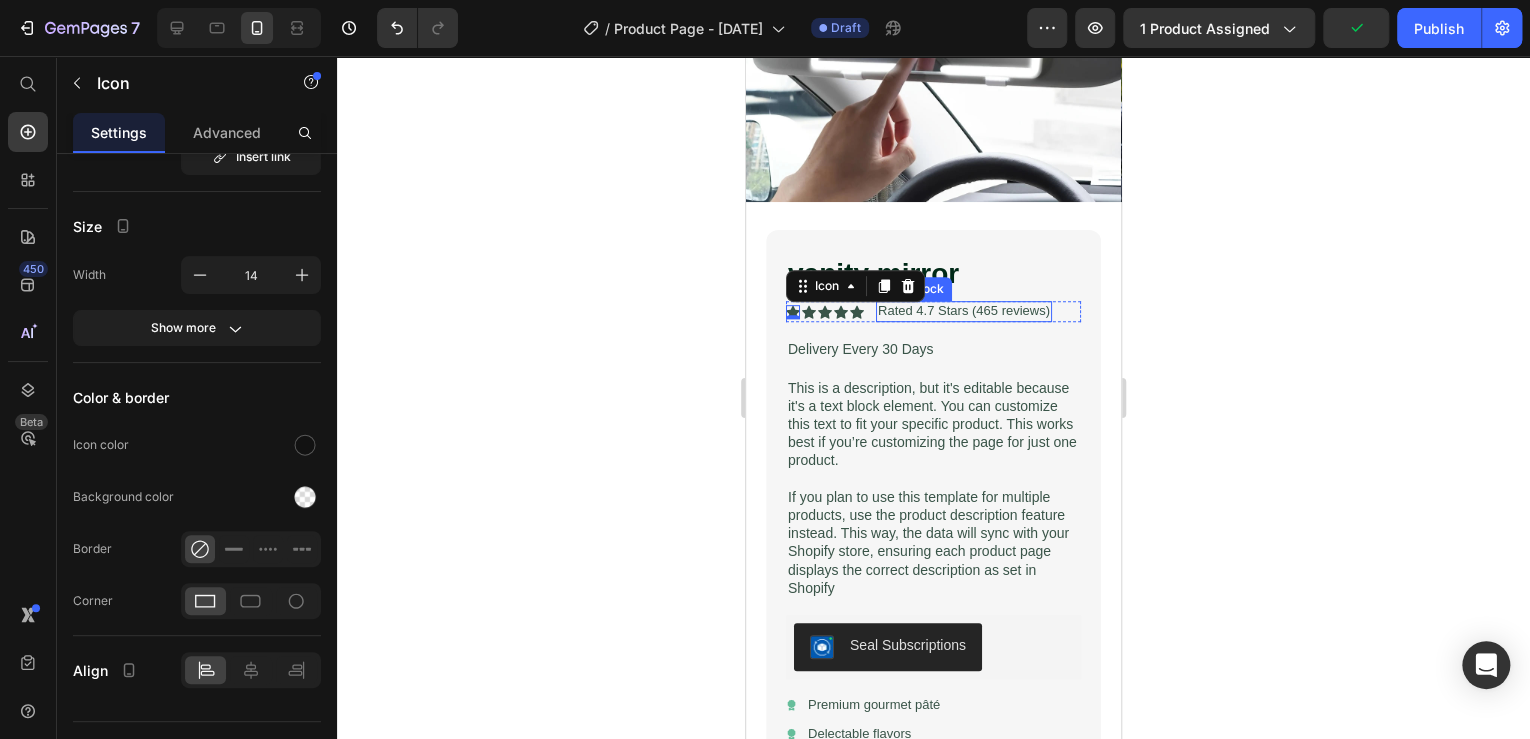 click on "Rated 4.7 Stars (465 reviews)" at bounding box center [964, 311] 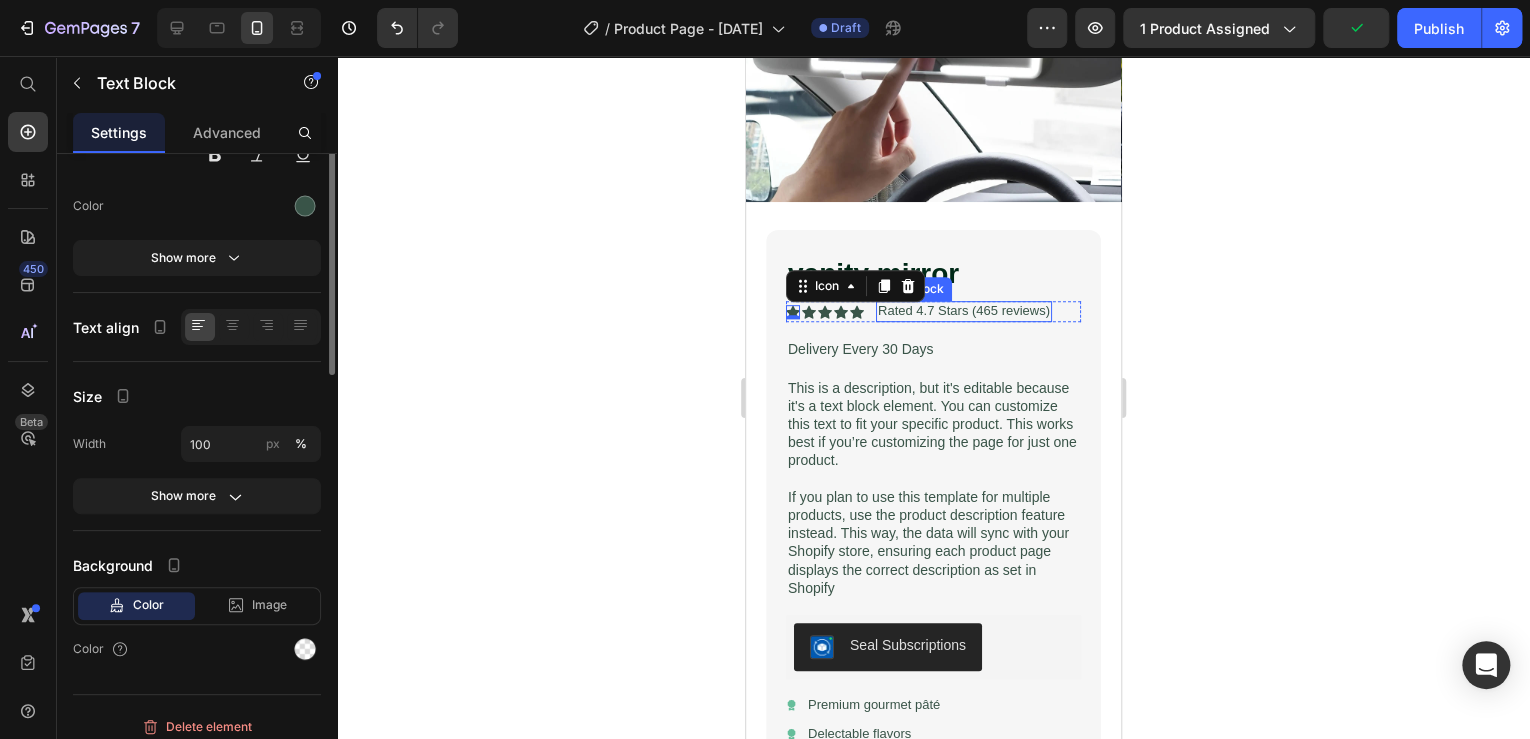 scroll, scrollTop: 0, scrollLeft: 0, axis: both 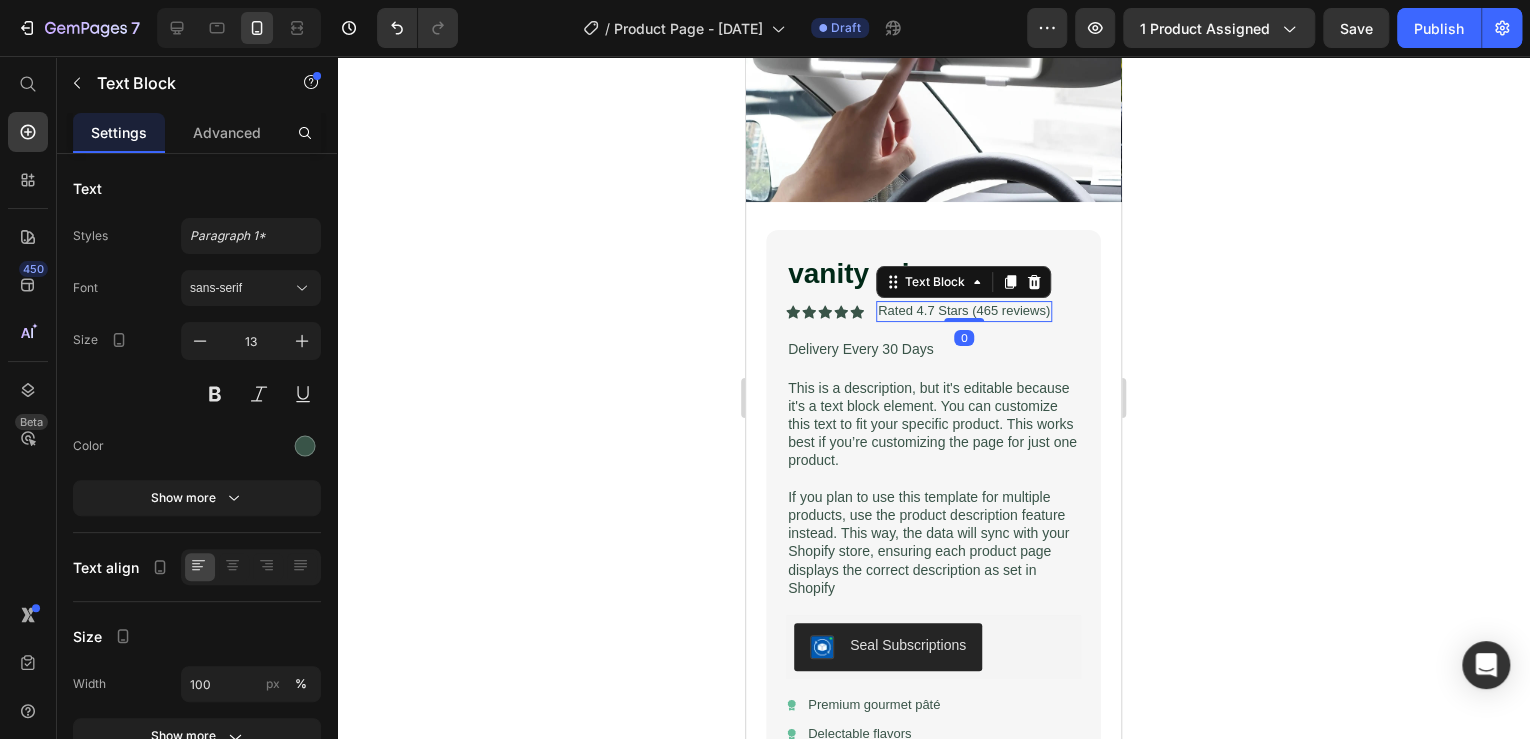 click on "Rated 4.7 Stars (465 reviews)" at bounding box center [964, 311] 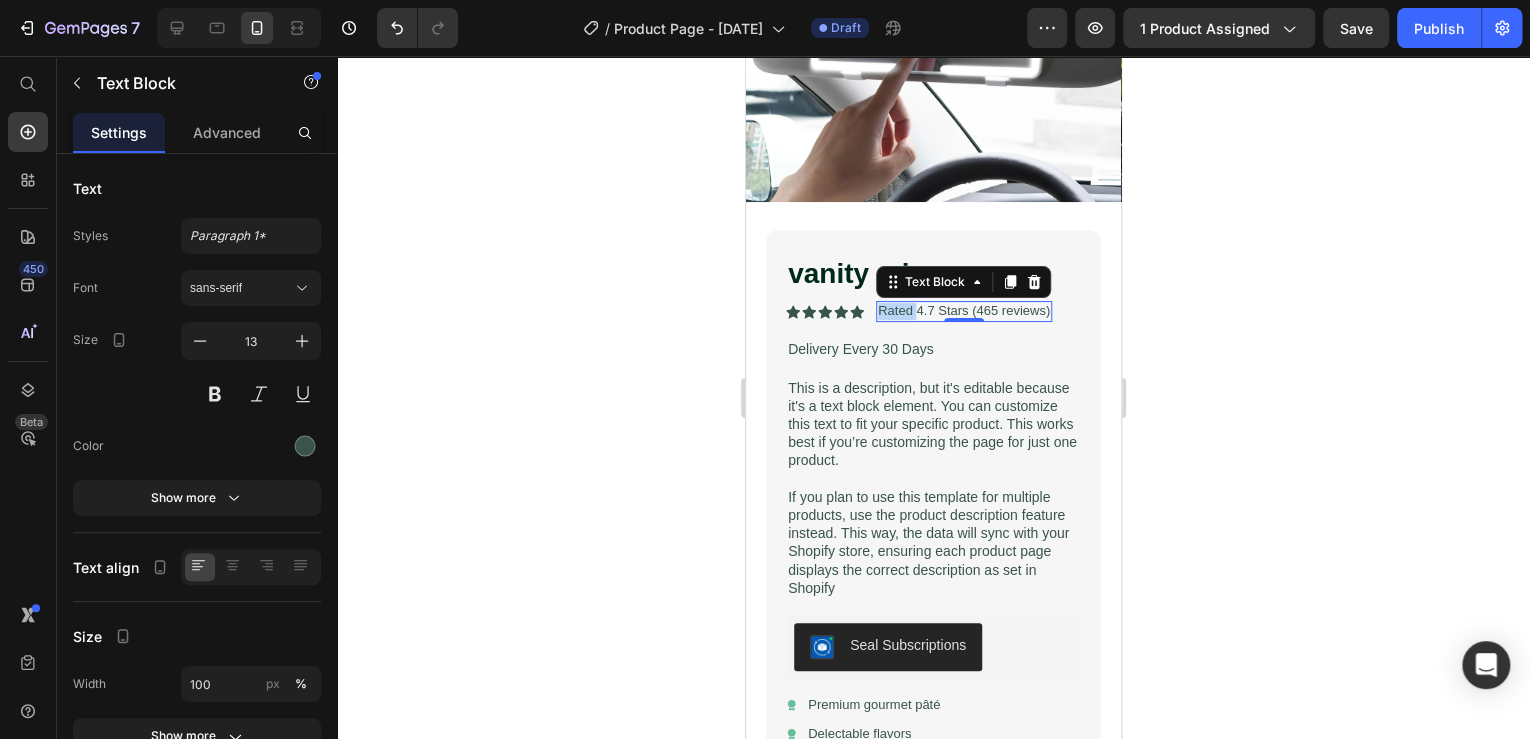 click on "Rated 4.7 Stars (465 reviews)" at bounding box center [964, 311] 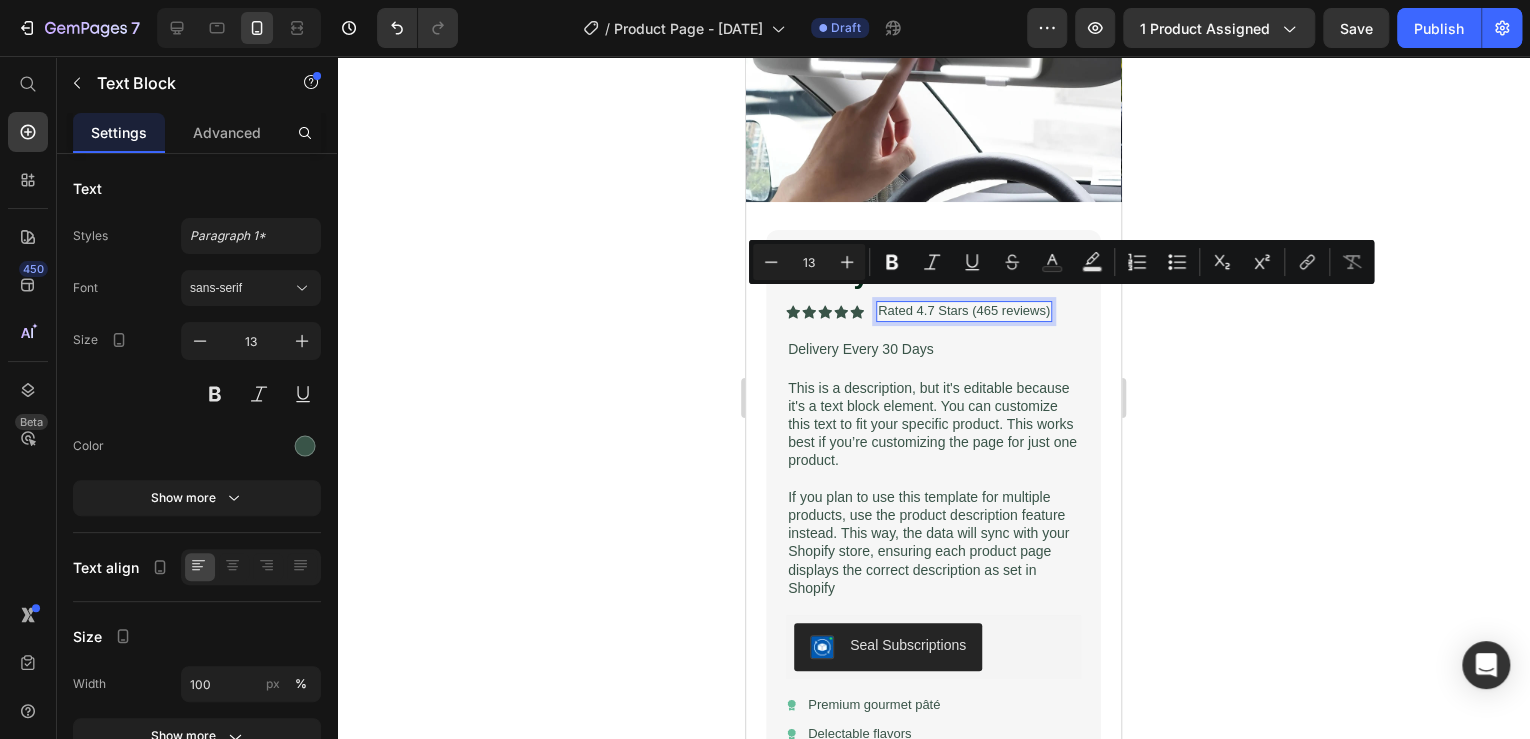 click on "Rated 4.7 Stars (465 reviews)" at bounding box center [964, 311] 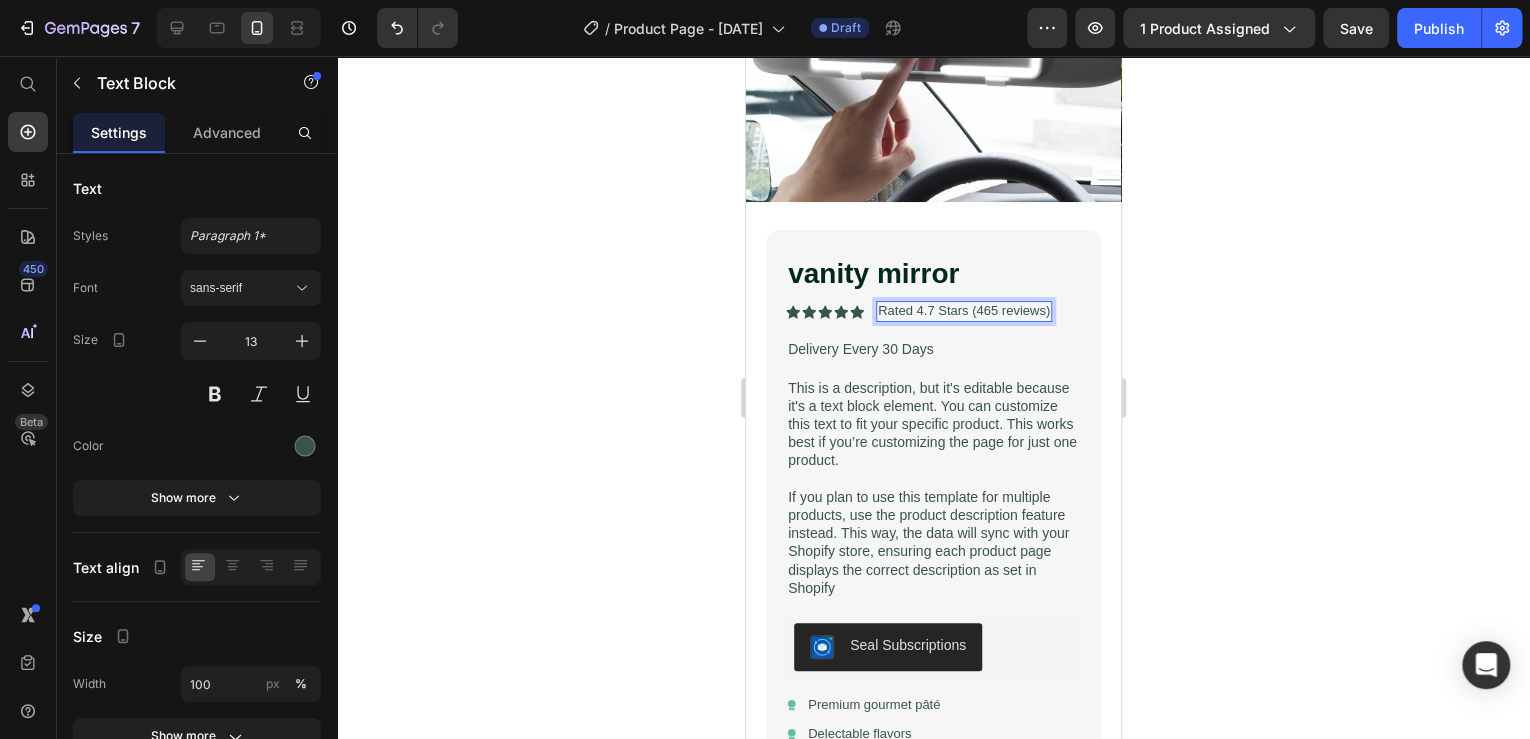click on "Rated 4.7 Stars (465 reviews)" at bounding box center [964, 311] 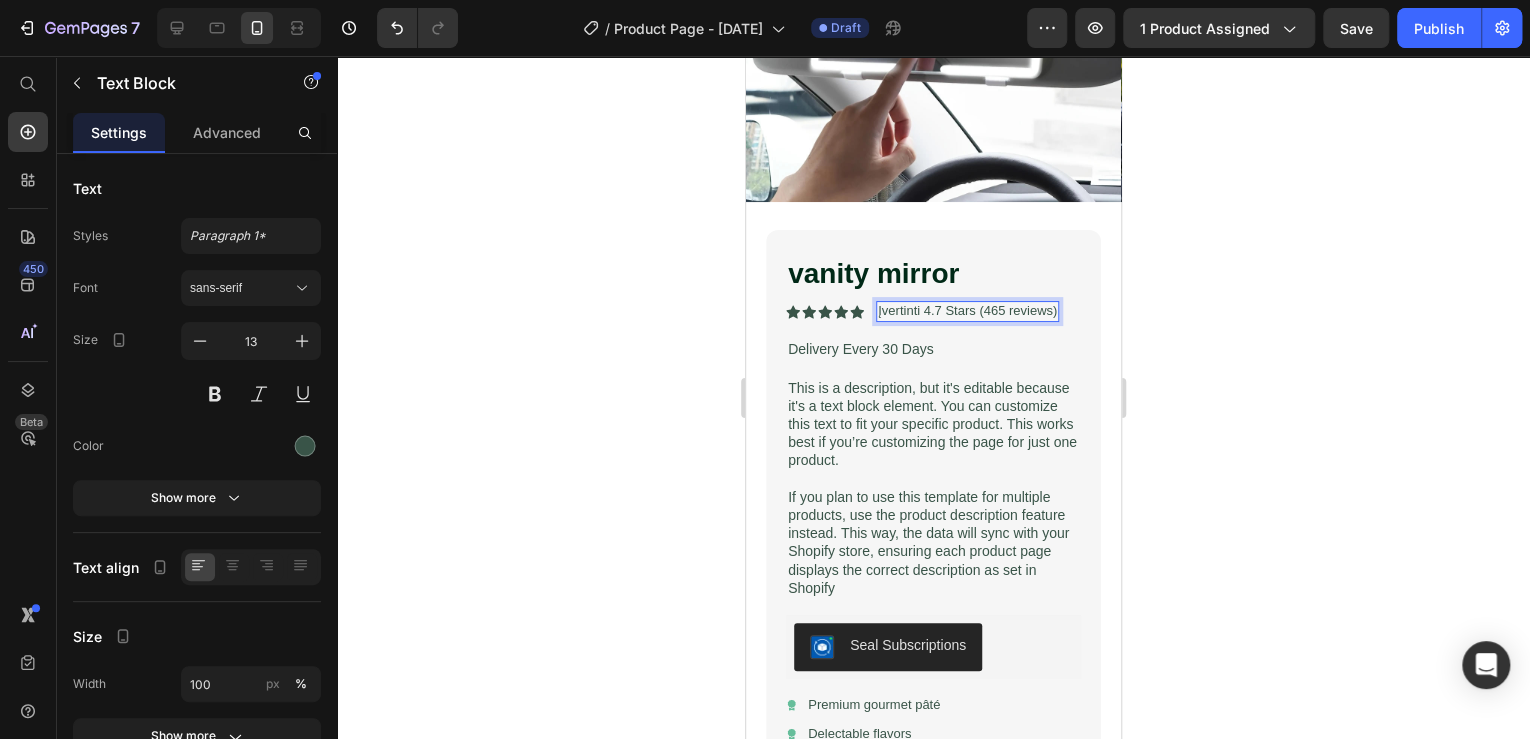 click on "Įvertinti 4.7 Stars (465 reviews)" at bounding box center [967, 311] 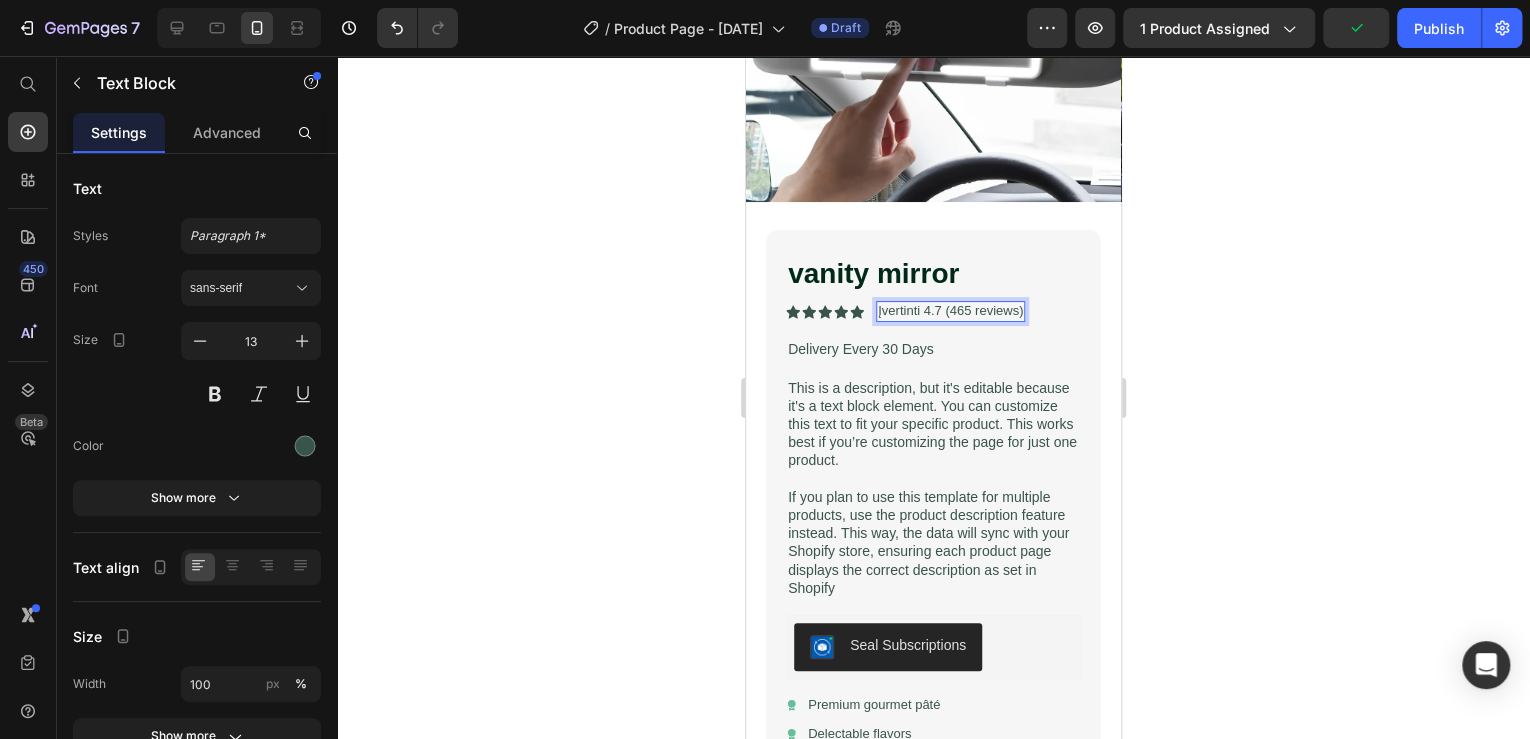 click on "Įvertinti 4.7 (465 reviews)" at bounding box center (950, 311) 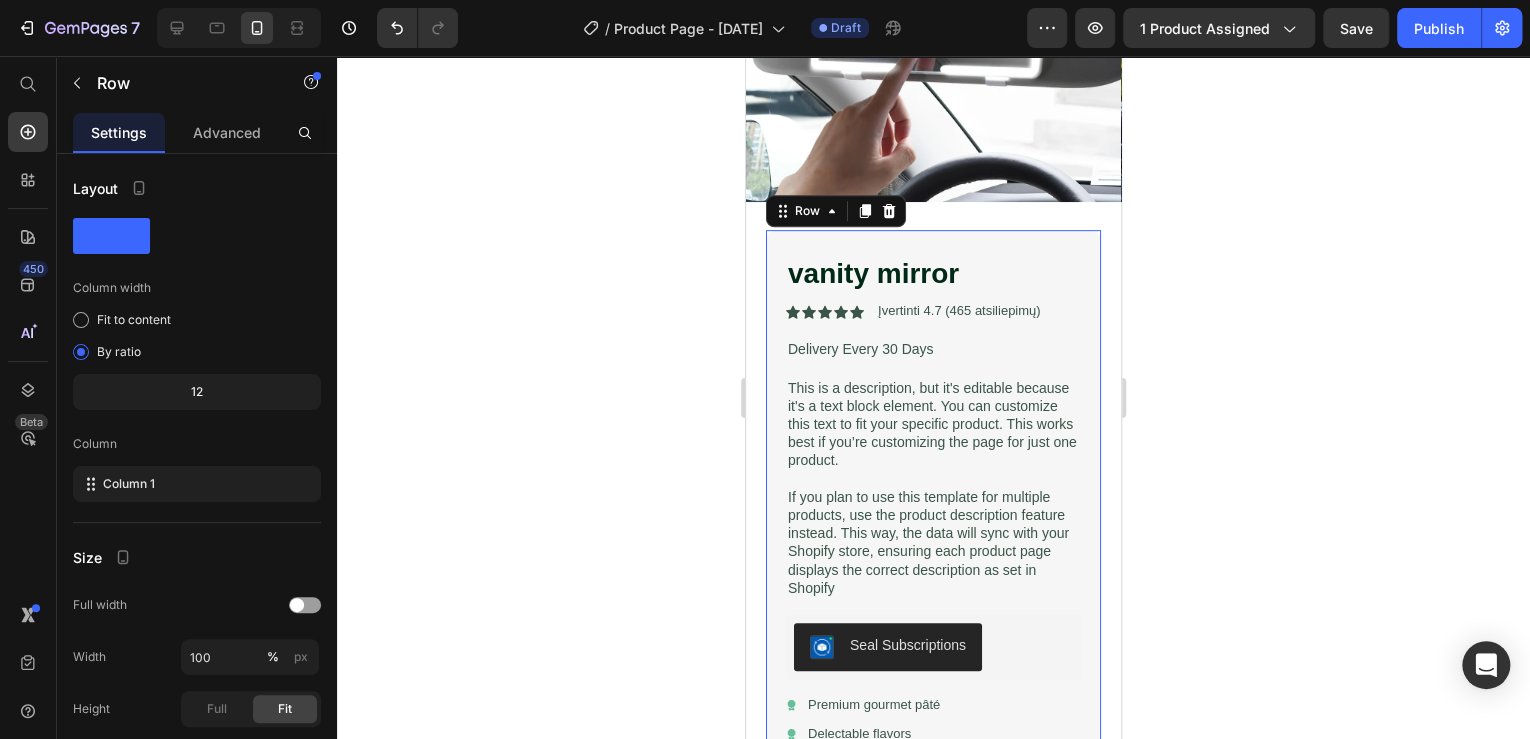 click on "vanity mirror Product Title
Icon
Icon
Icon
Icon
Icon Icon List Įvertinti 4.7 (465 atsiliepimų) Text Block Row Delivery Every 30 Days Text Block This is a description, but it's editable because it's a text block element. You can customize this text to fit your specific product. This works best if you’re customizing the page for just one product.   If you plan to use this template for multiple products, use the product description feature instead. This way, the data will sync with your Shopify store, ensuring each product page displays the correct description as set in Shopify Text Block Seal Subscriptions Seal Subscriptions
Icon Premium gourmet pâté Text Block Row
Icon Delectable flavors Text Block Row 1 Product Quantity Add to cart Add to Cart Row Row   20" at bounding box center [933, 557] 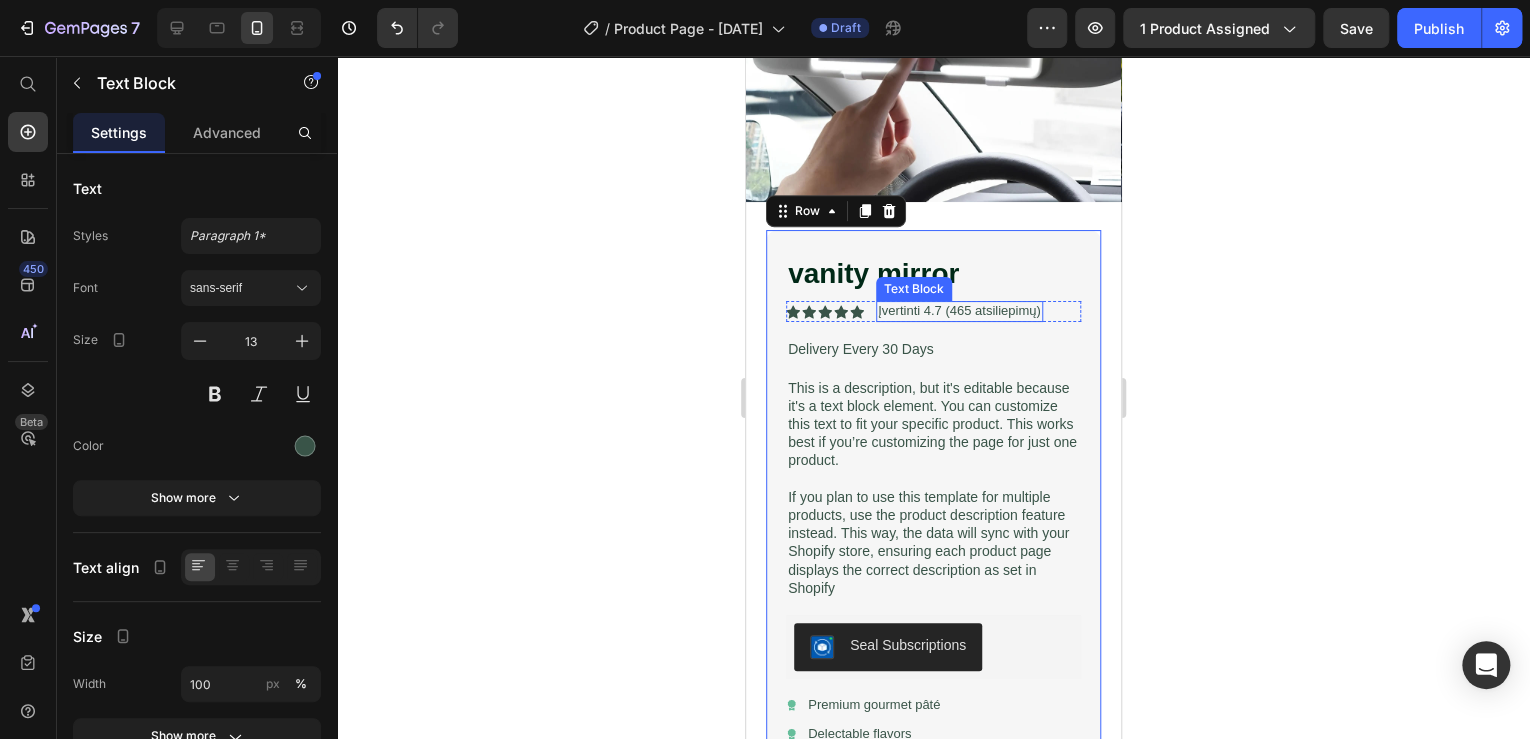 click on "Įvertinti 4.7 (465 atsiliepimų)" at bounding box center [959, 311] 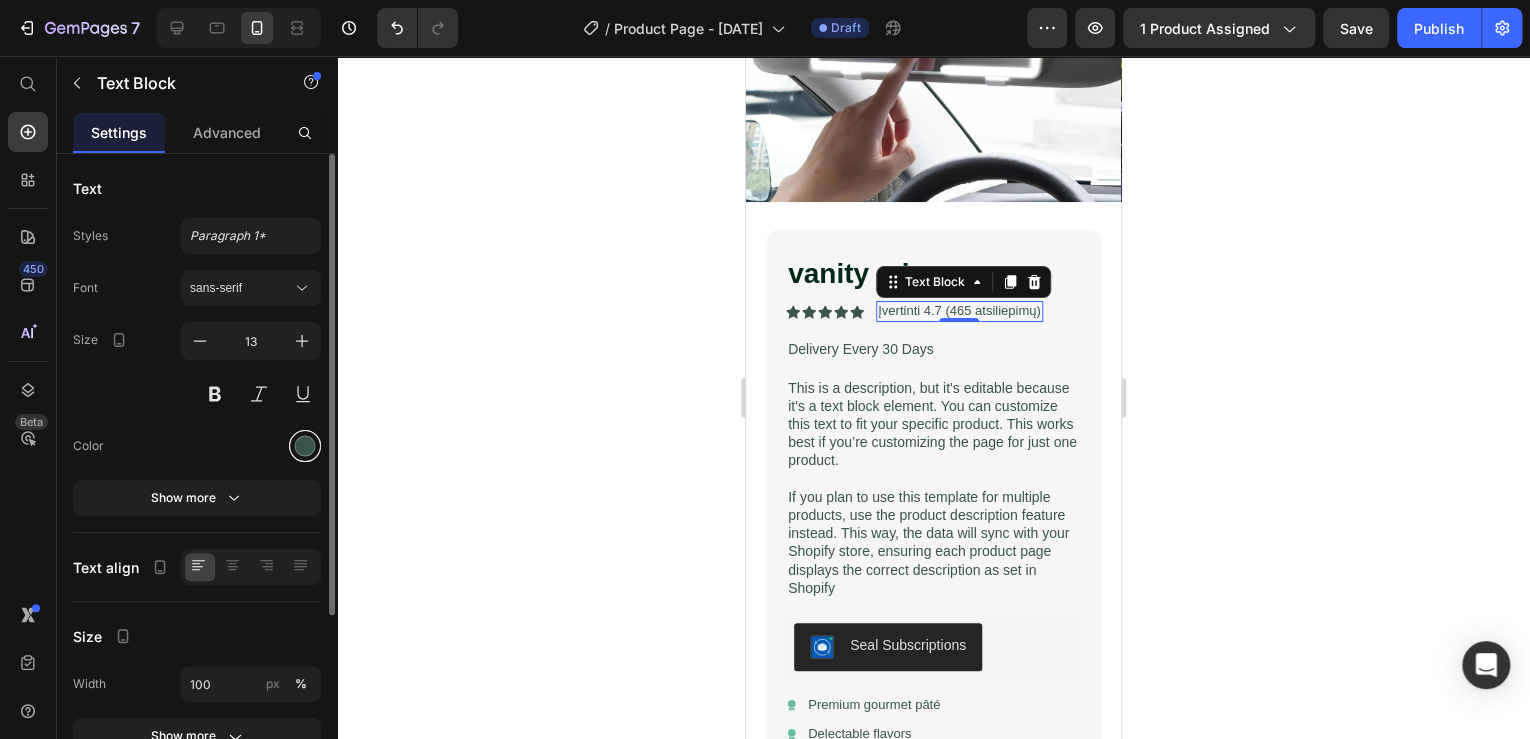 click at bounding box center (305, 446) 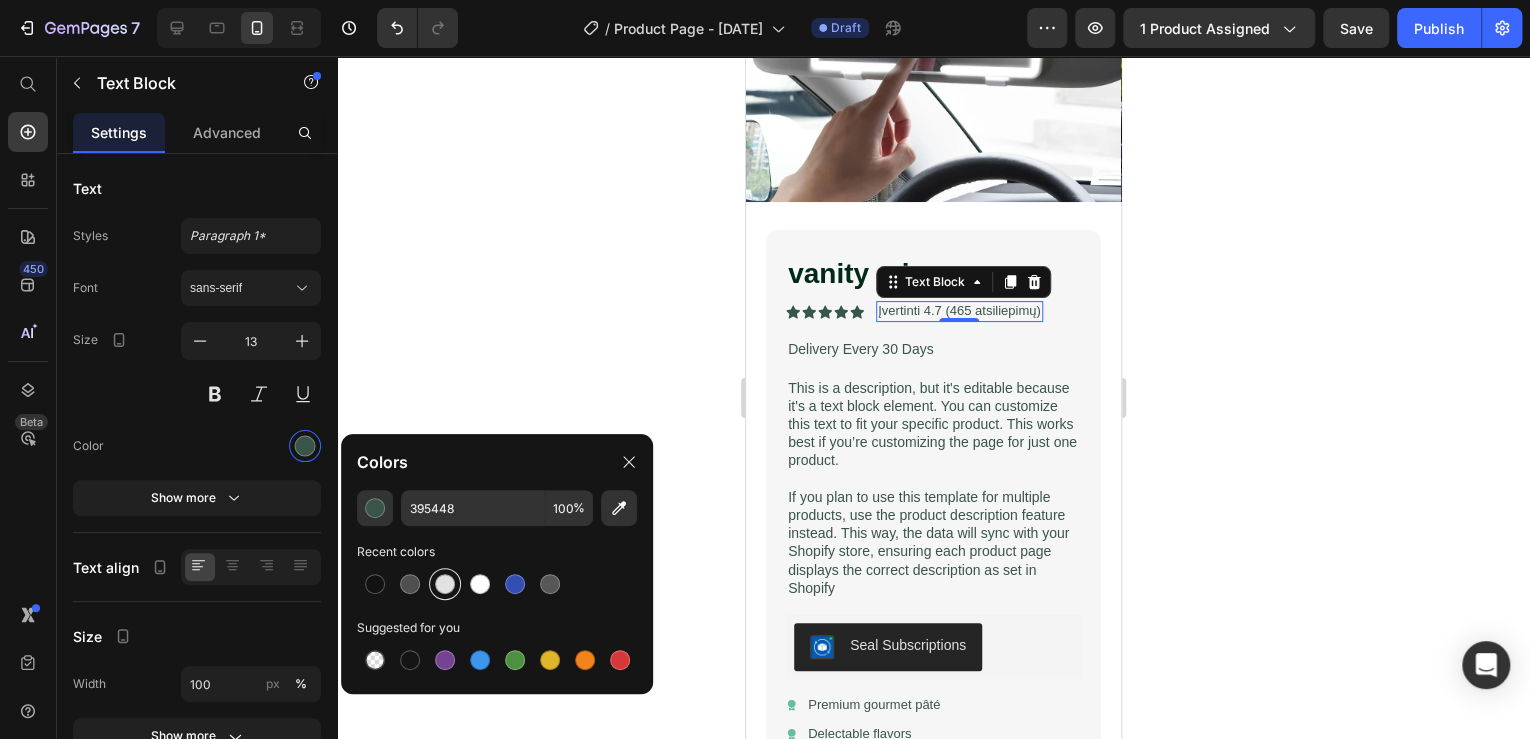 click at bounding box center [445, 584] 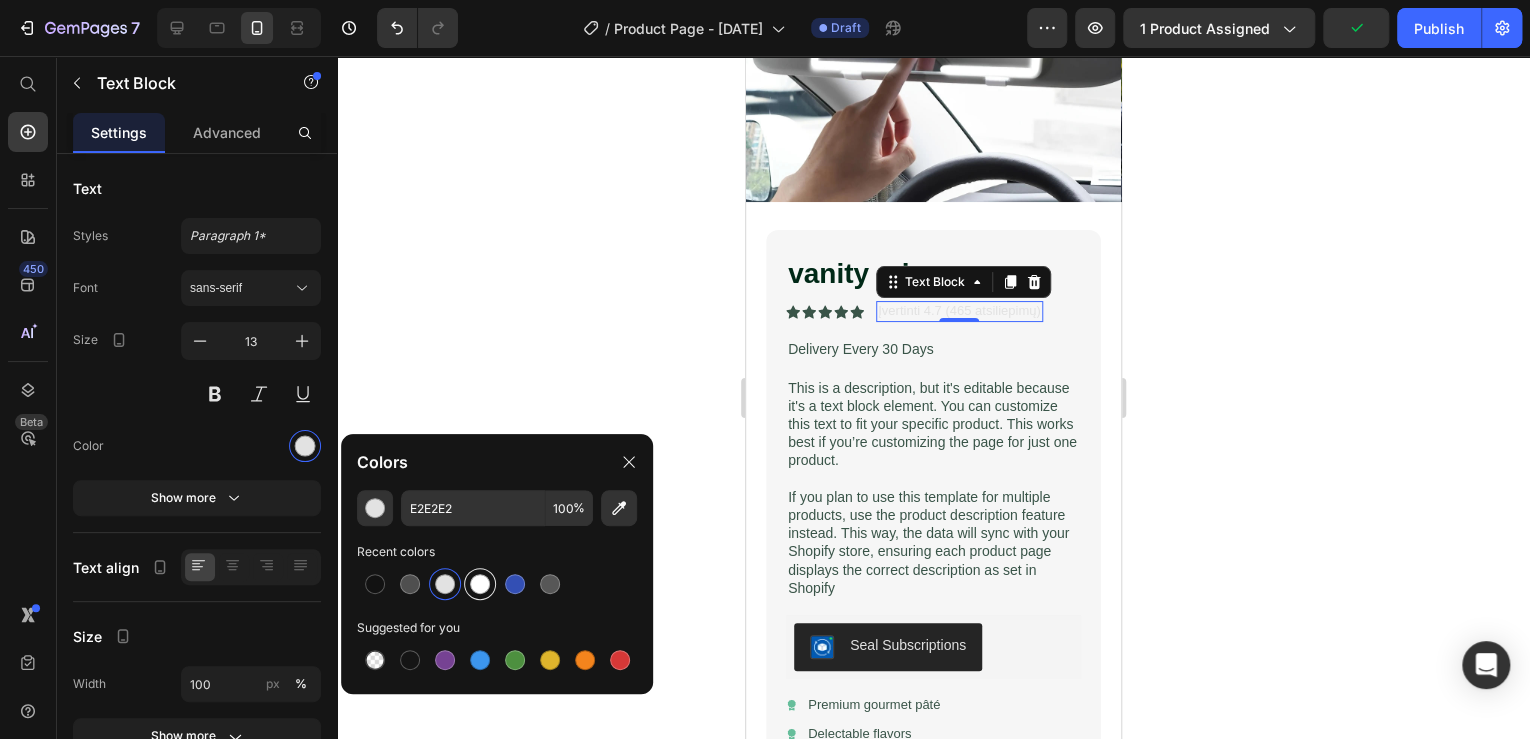click at bounding box center [480, 584] 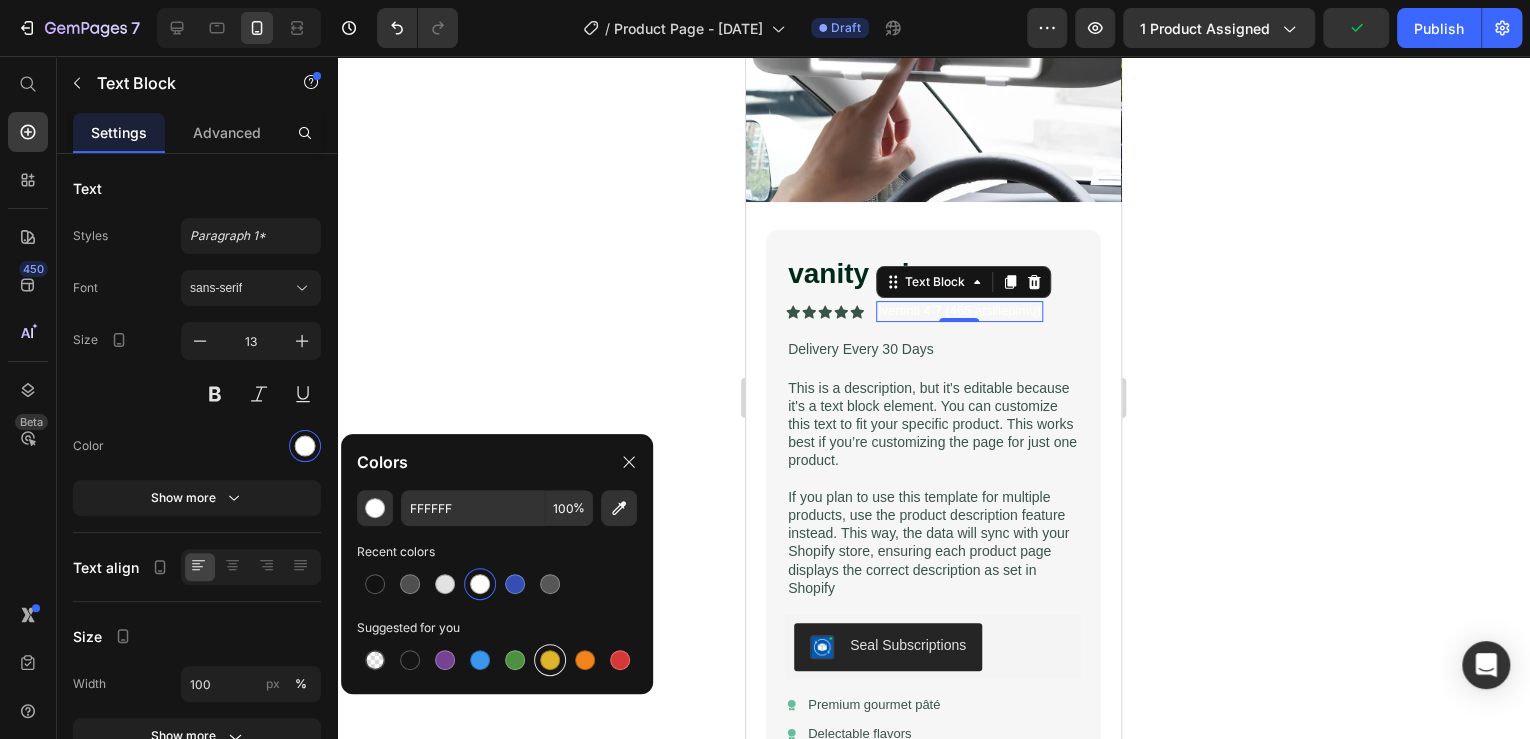 click at bounding box center [550, 660] 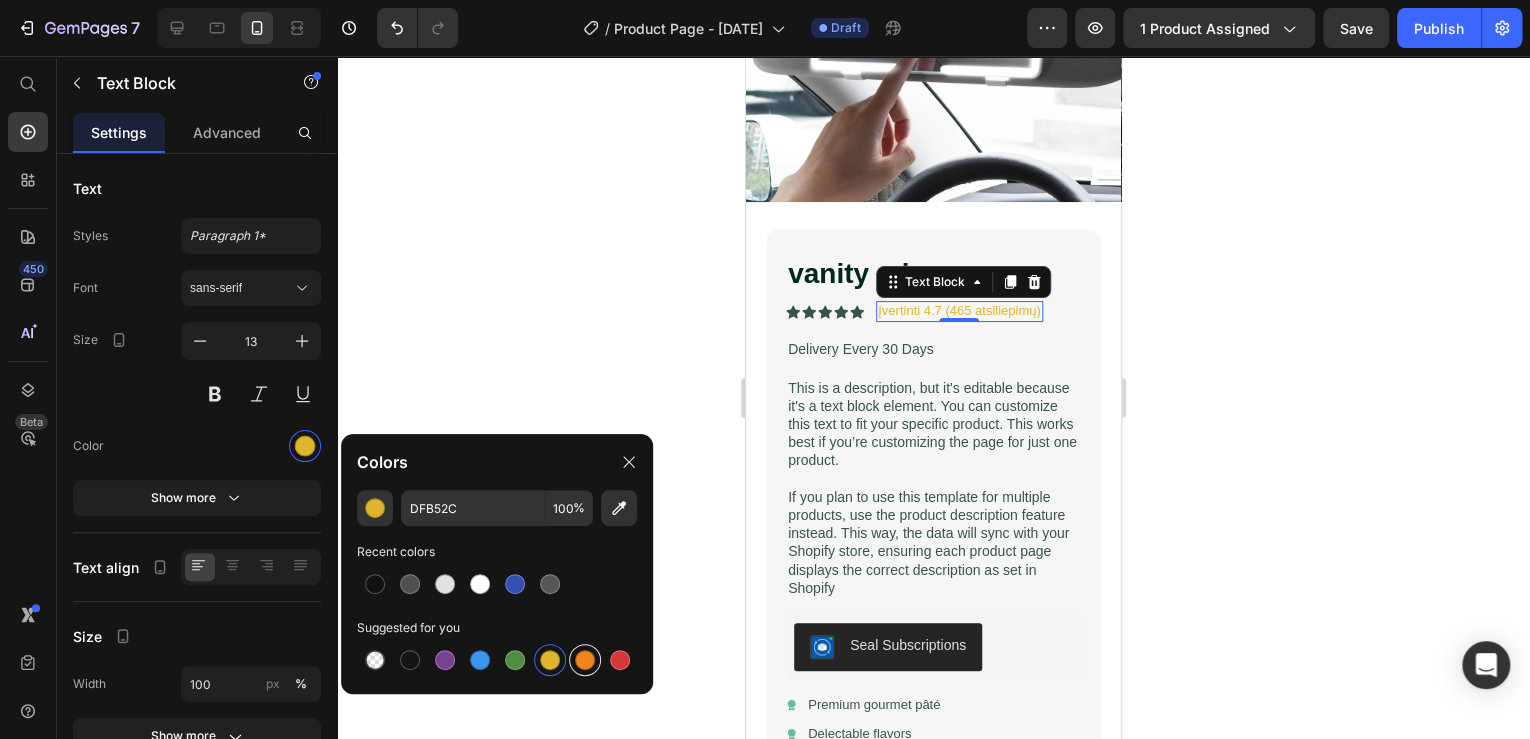 click at bounding box center (585, 660) 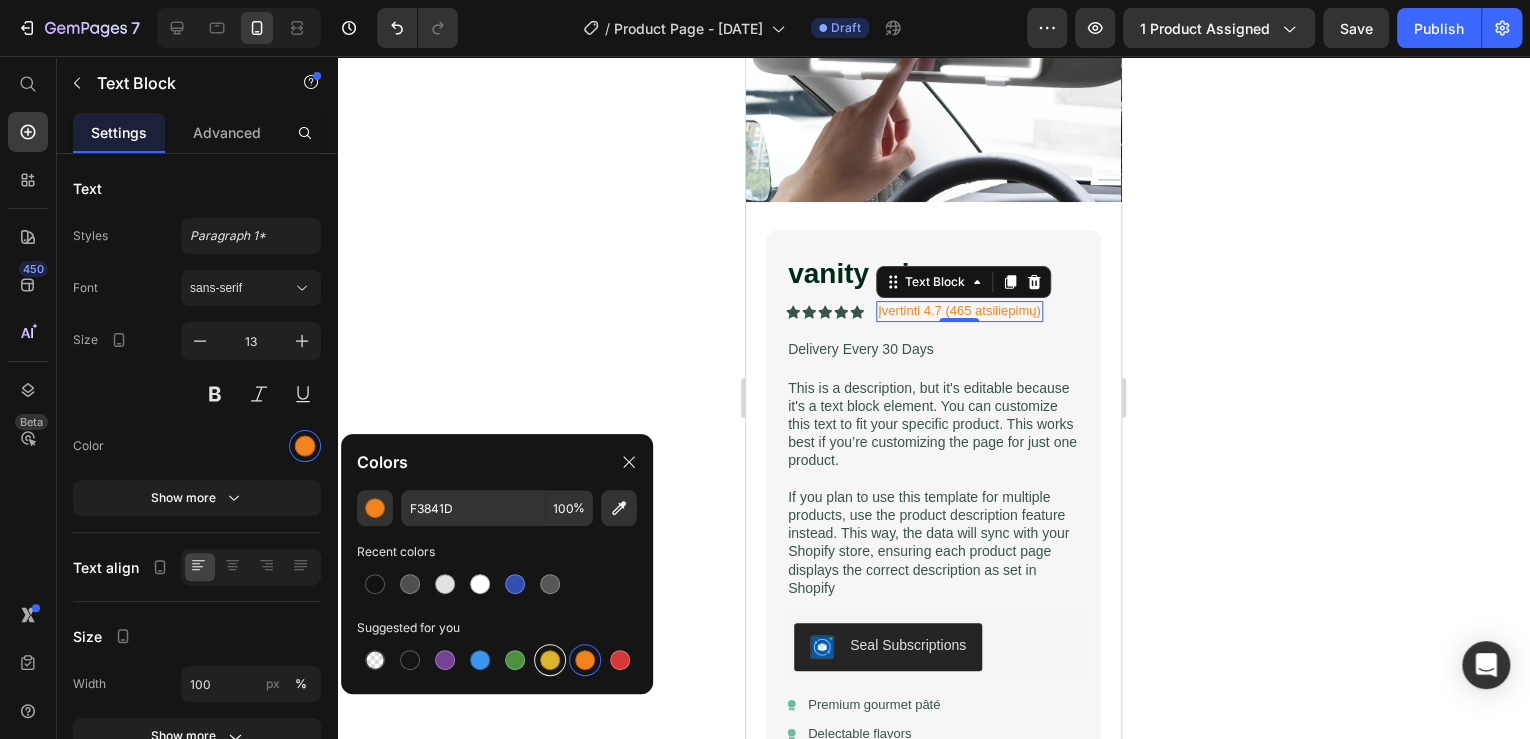 click at bounding box center [550, 660] 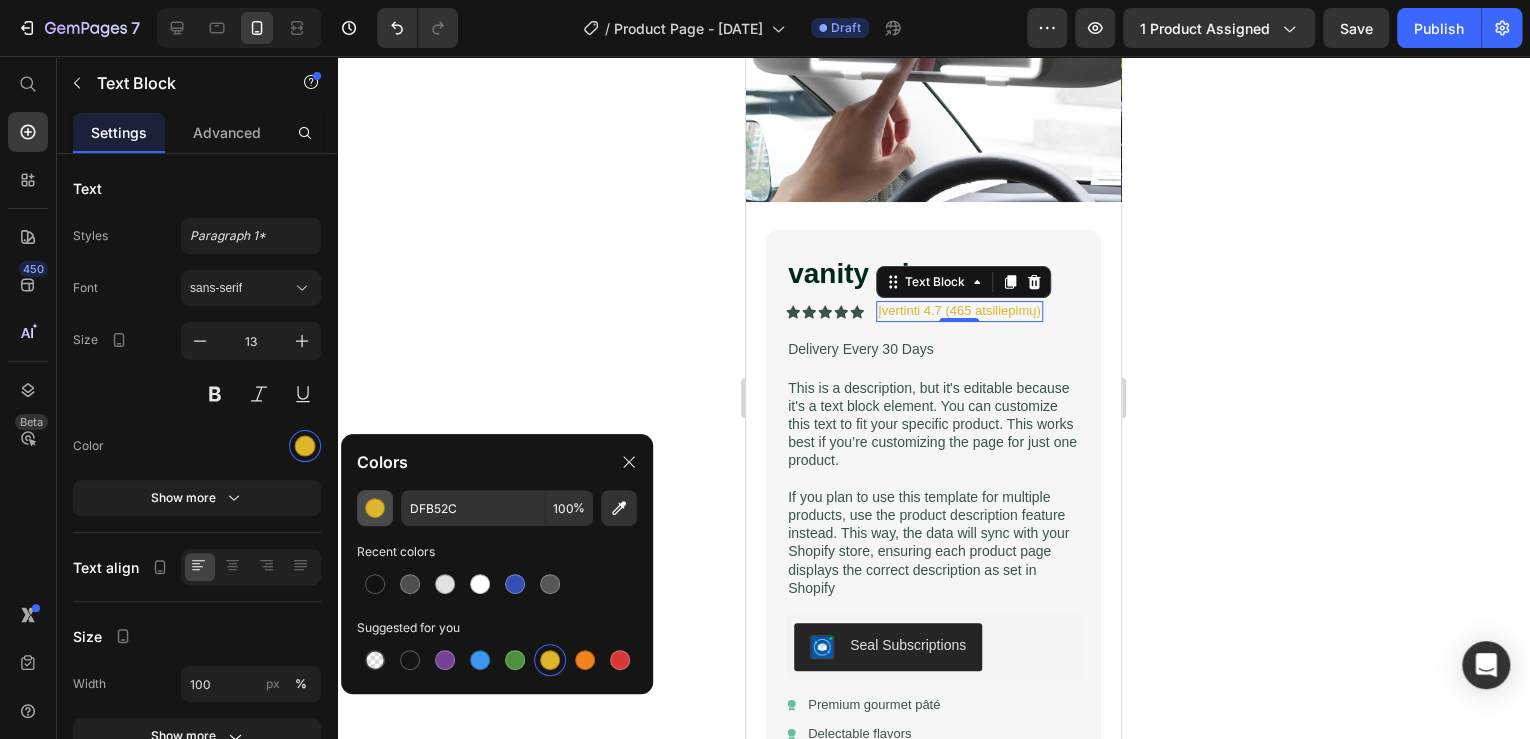 click at bounding box center [375, 508] 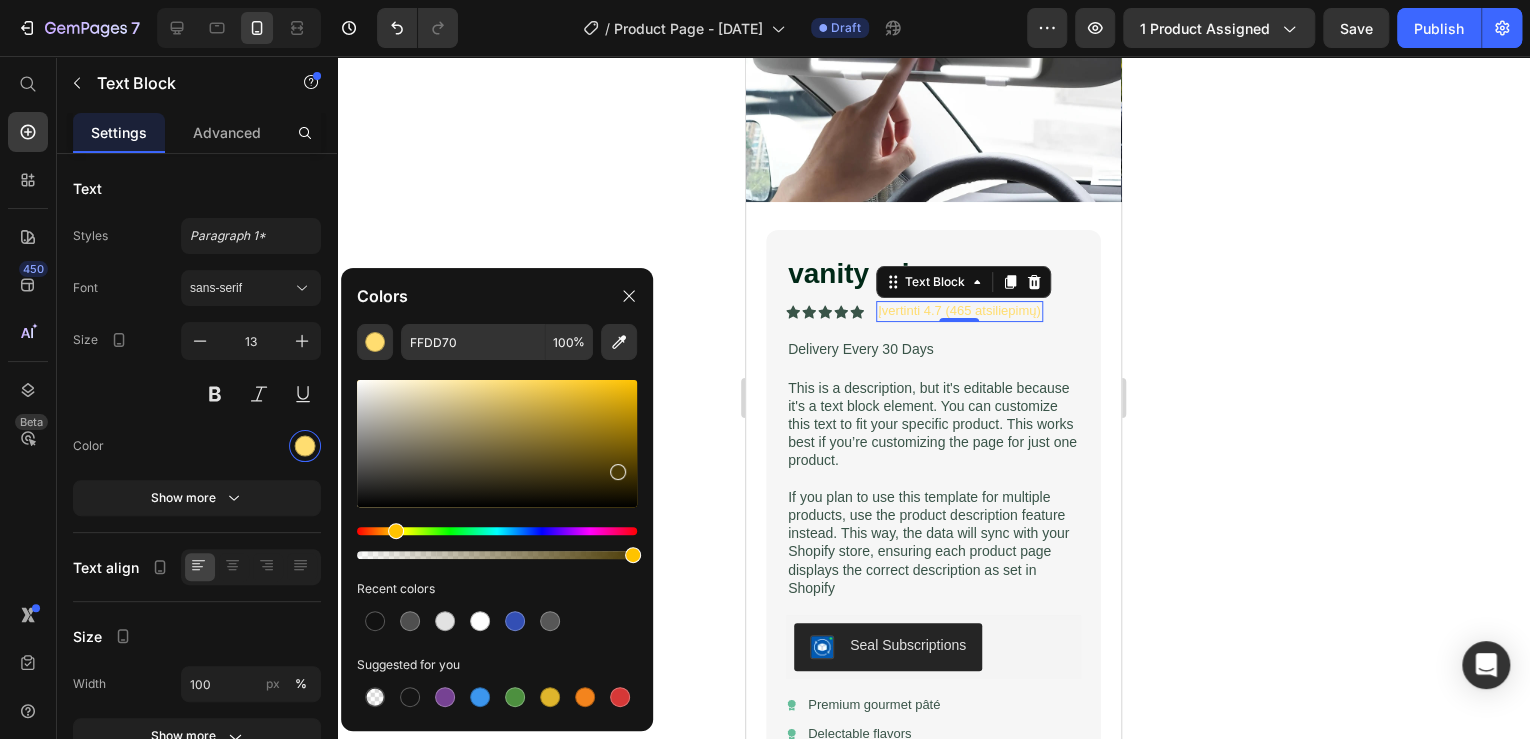 drag, startPoint x: 567, startPoint y: 401, endPoint x: 625, endPoint y: 476, distance: 94.81033 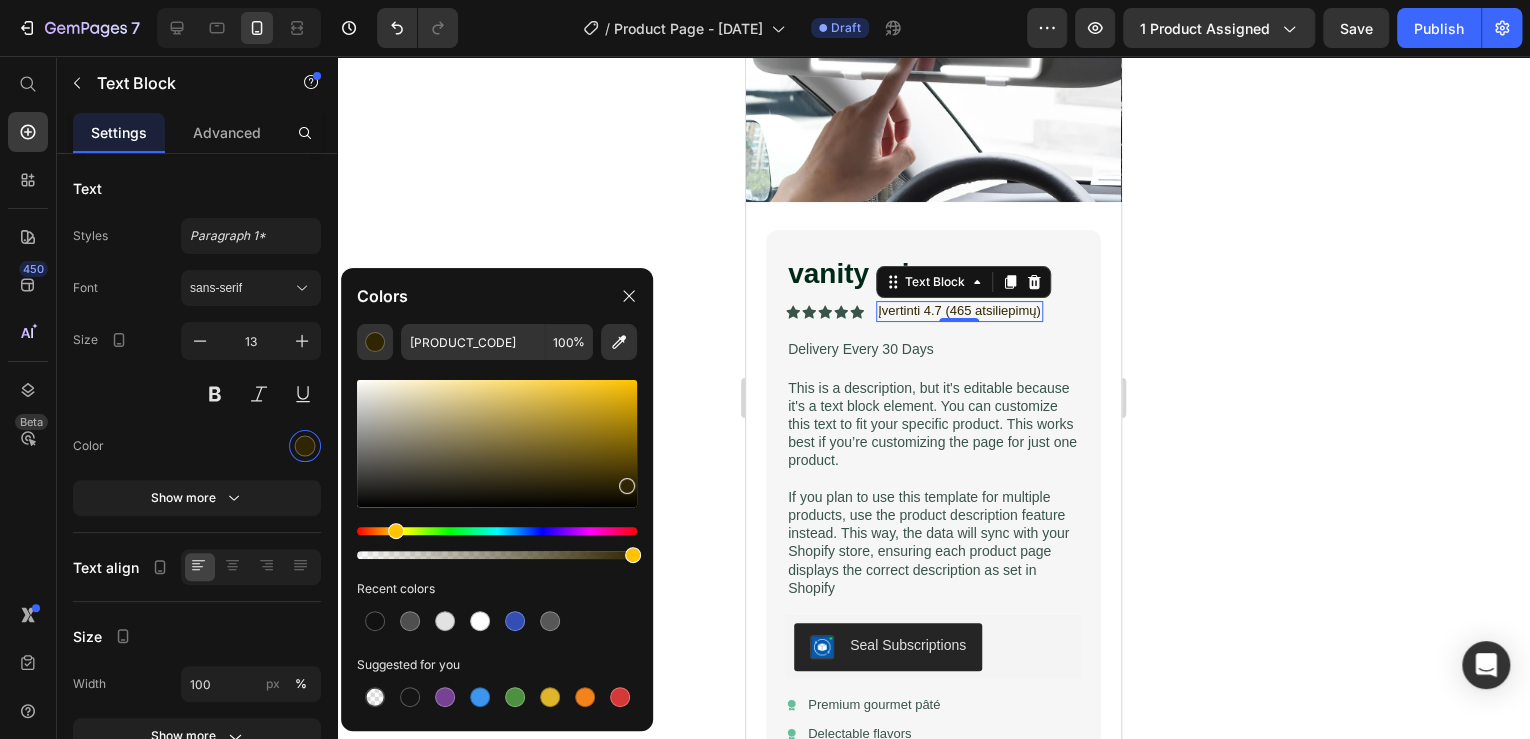 drag, startPoint x: 628, startPoint y: 410, endPoint x: 633, endPoint y: 400, distance: 11.18034 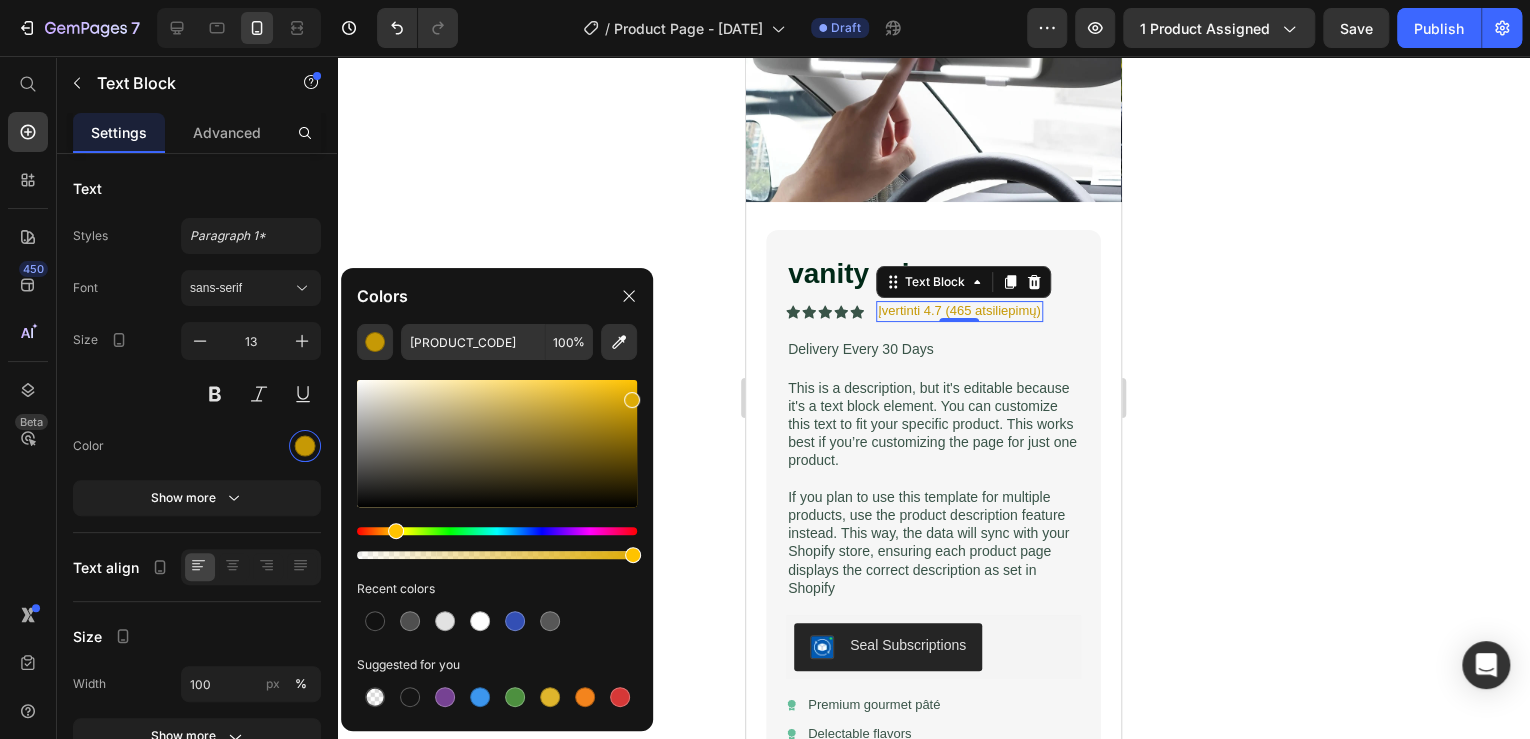 click at bounding box center [497, 443] 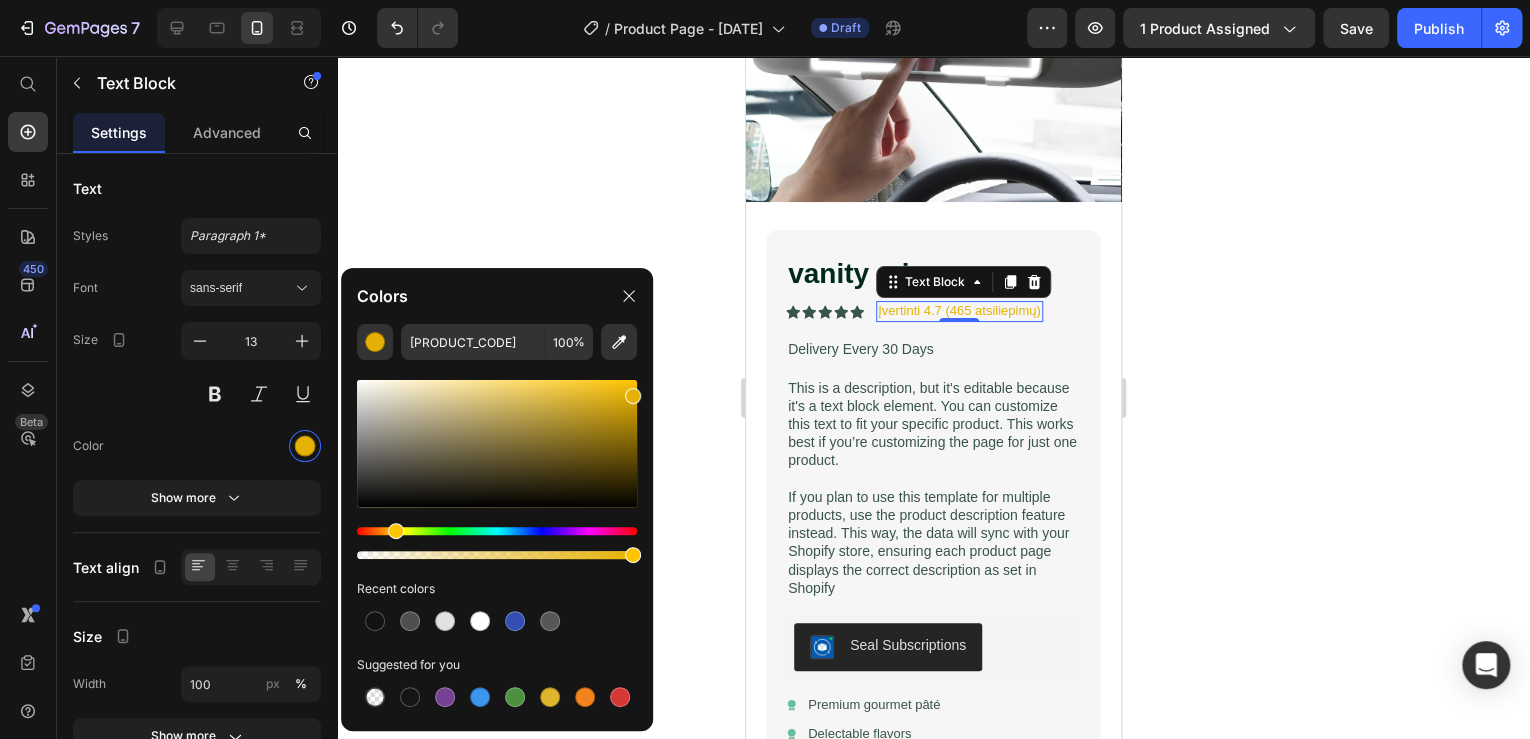 drag, startPoint x: 595, startPoint y: 396, endPoint x: 584, endPoint y: 395, distance: 11.045361 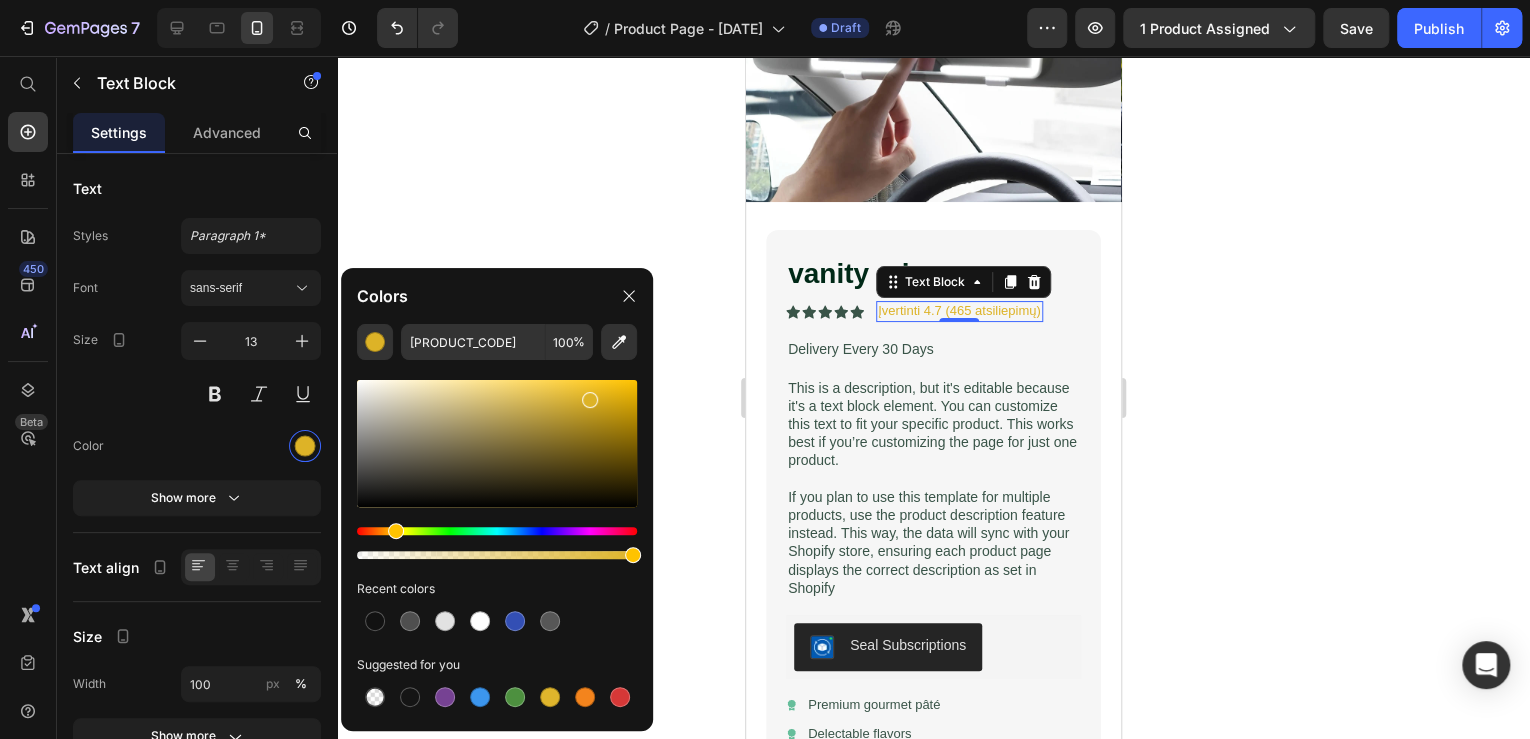 click at bounding box center [497, 443] 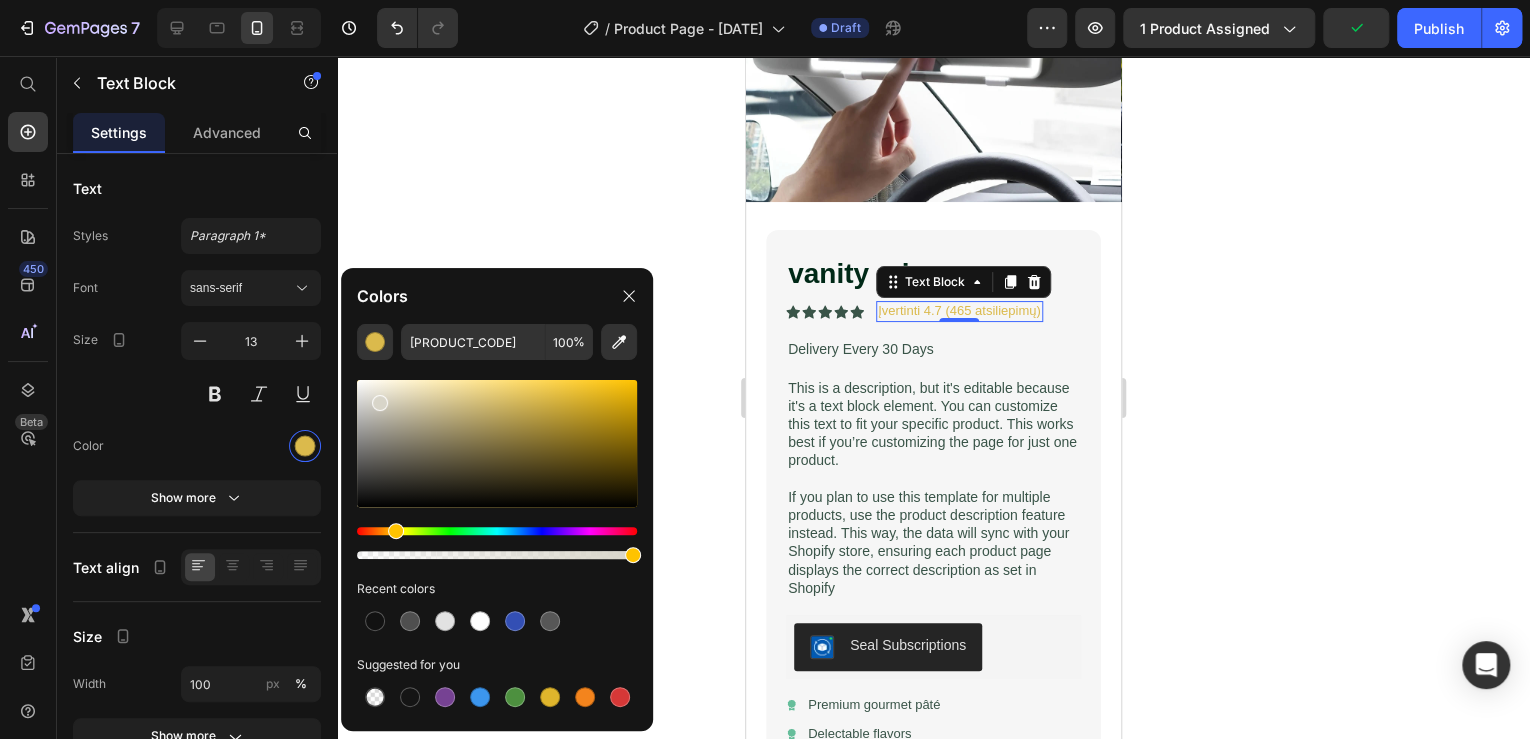 drag, startPoint x: 378, startPoint y: 398, endPoint x: 364, endPoint y: 389, distance: 16.643316 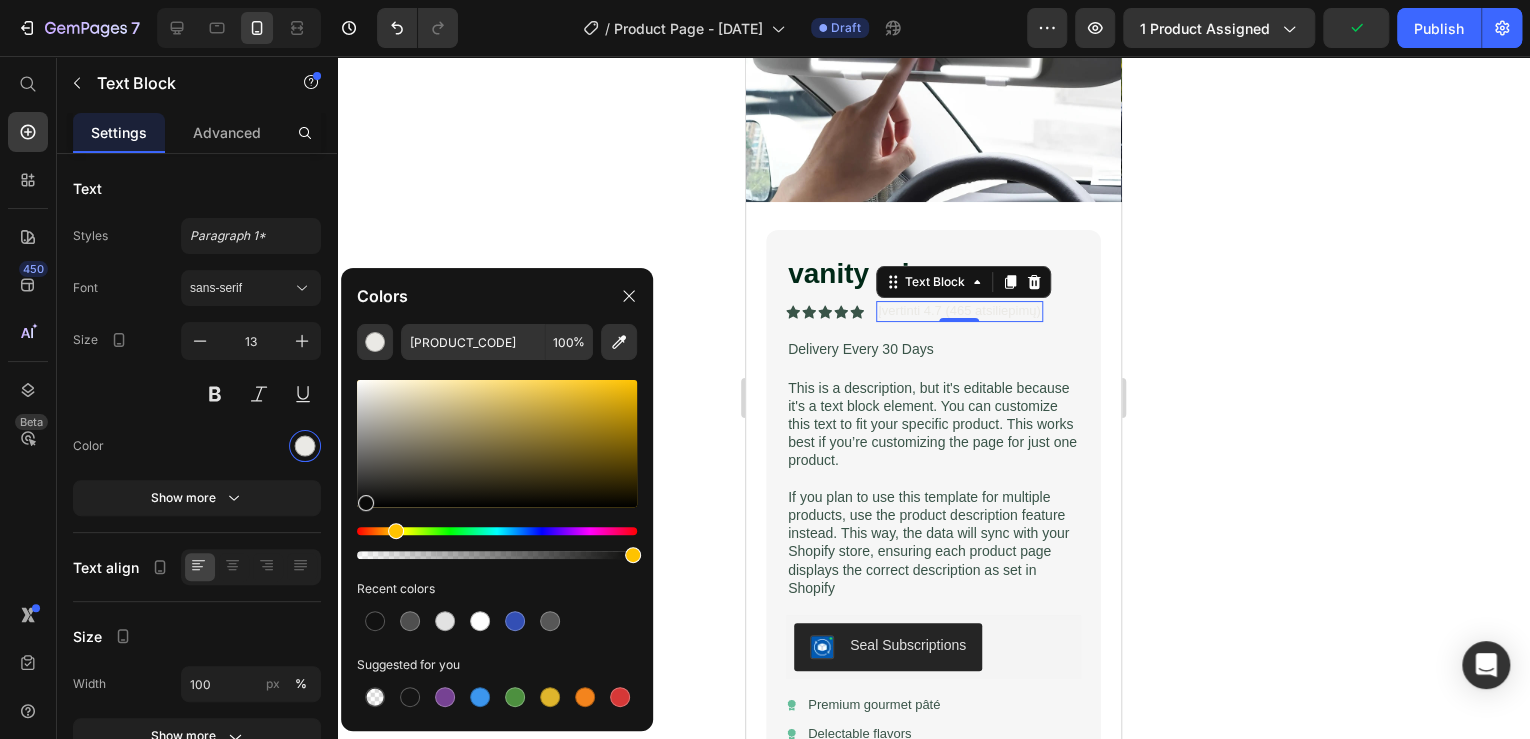 drag, startPoint x: 392, startPoint y: 428, endPoint x: 365, endPoint y: 501, distance: 77.83315 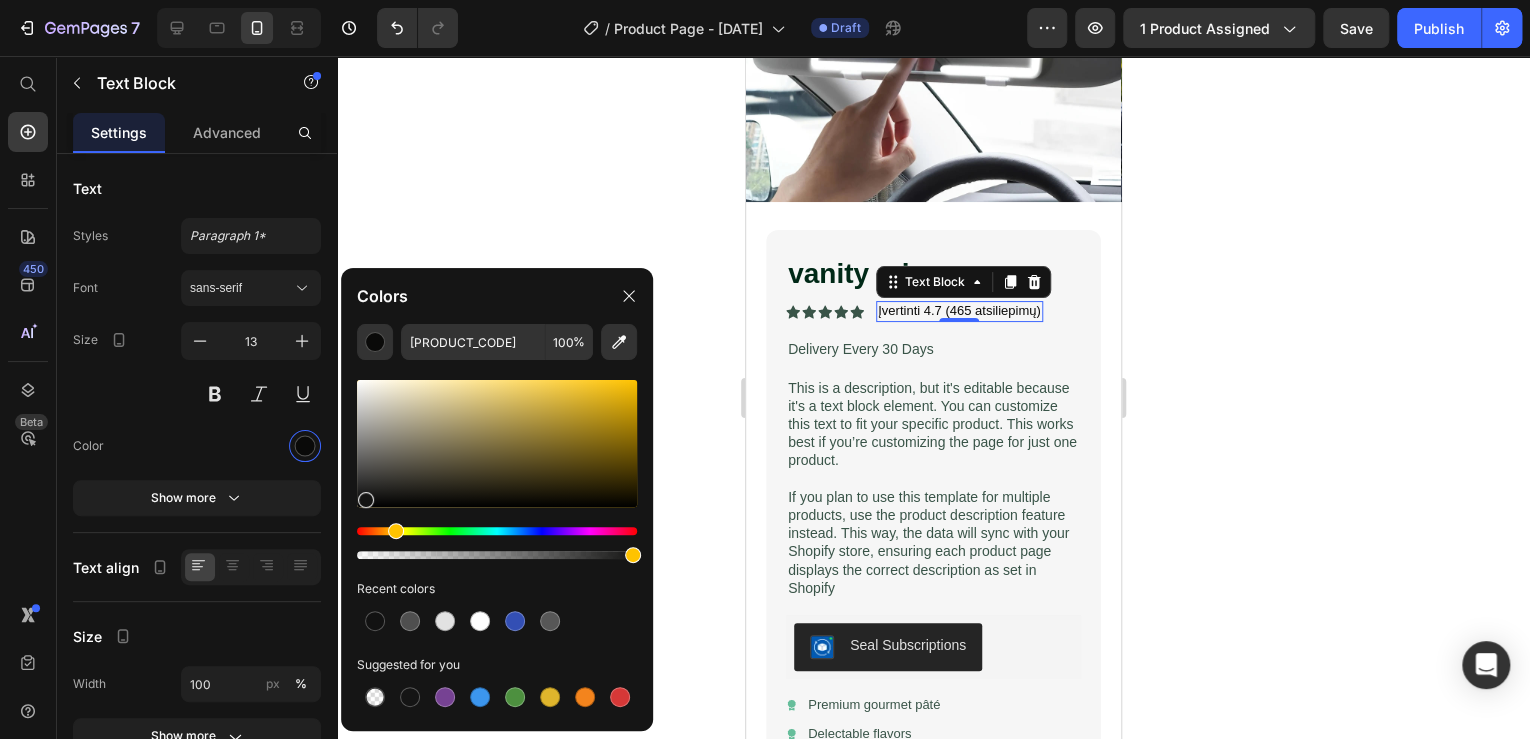 click at bounding box center [366, 500] 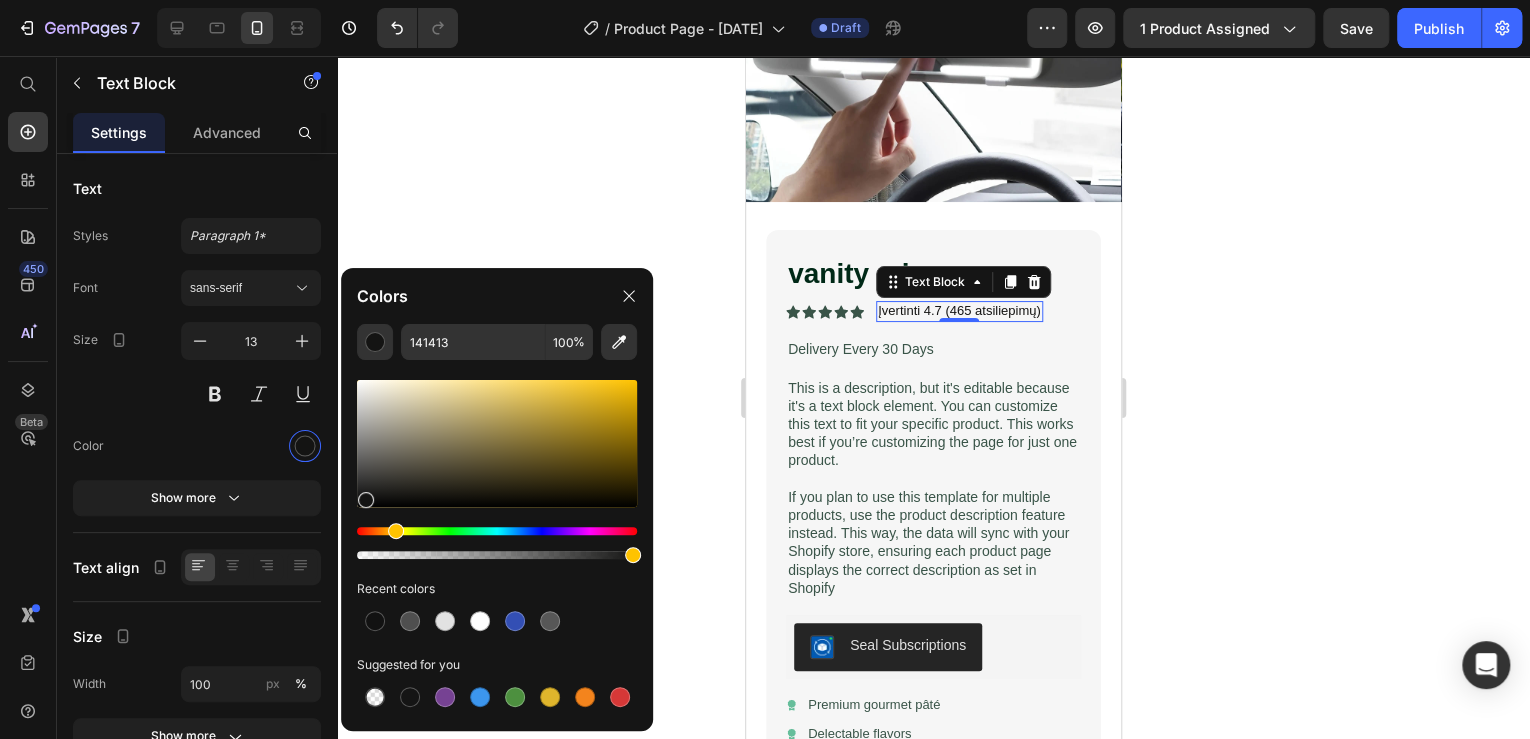 click at bounding box center [497, 531] 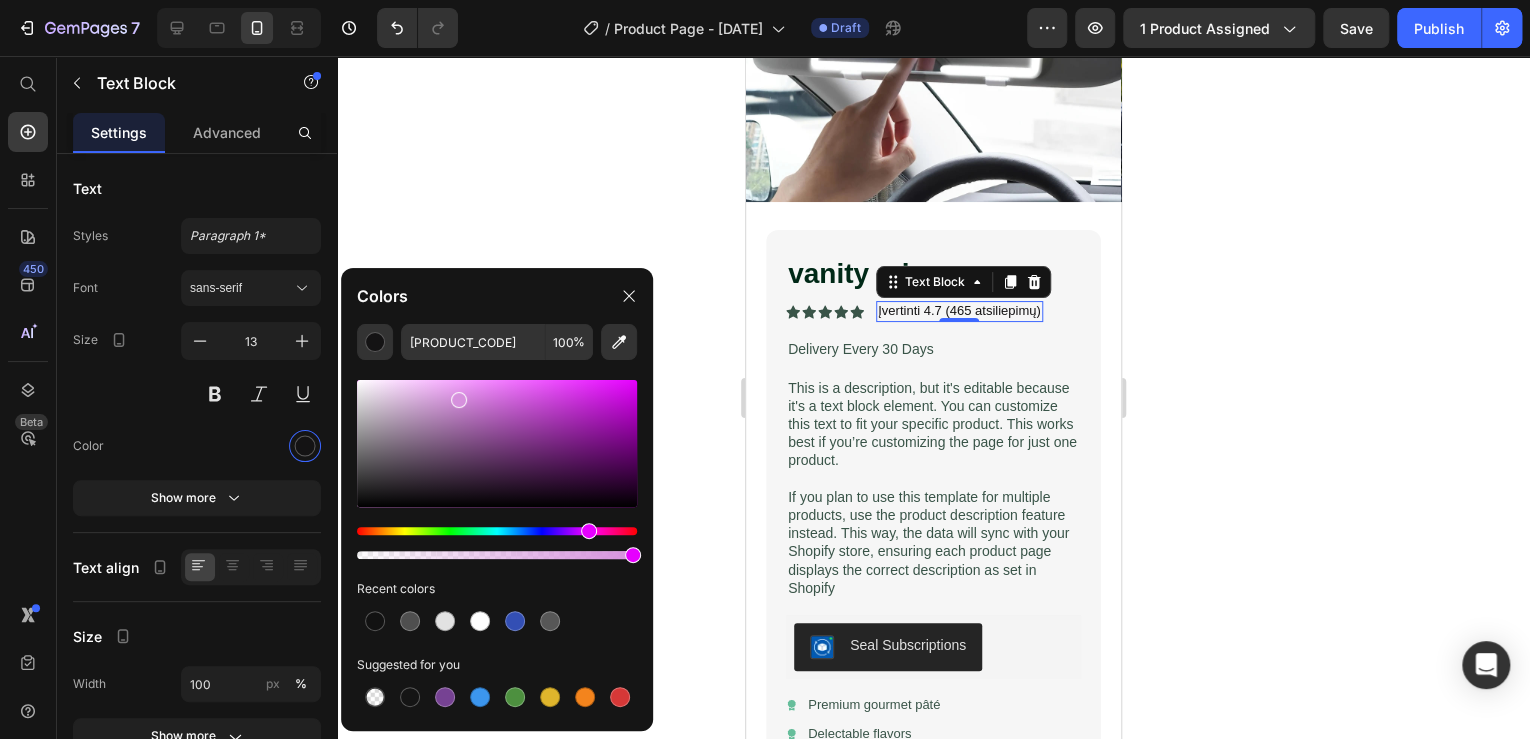 drag, startPoint x: 456, startPoint y: 396, endPoint x: 431, endPoint y: 384, distance: 27.730848 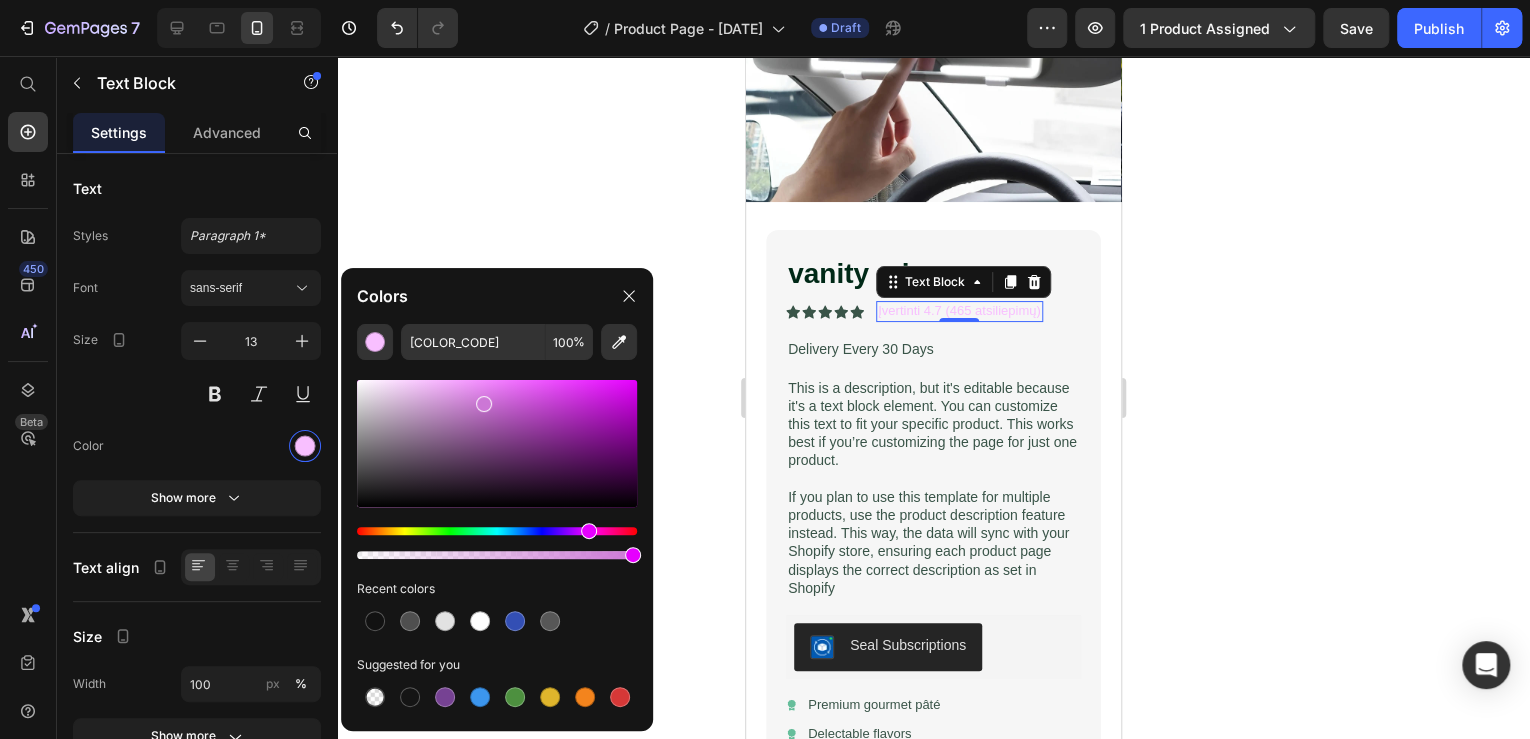 drag, startPoint x: 461, startPoint y: 401, endPoint x: 488, endPoint y: 398, distance: 27.166155 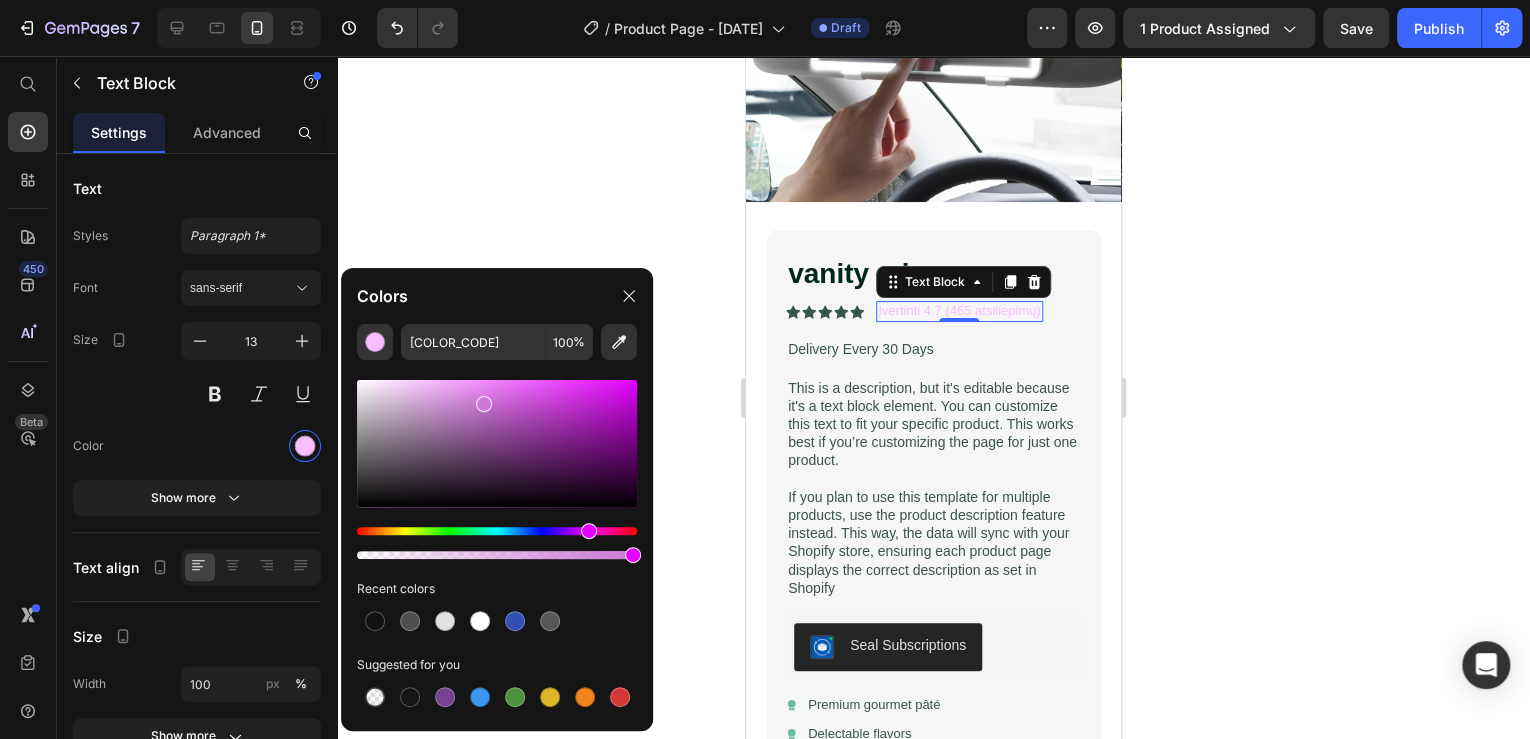 click at bounding box center [497, 443] 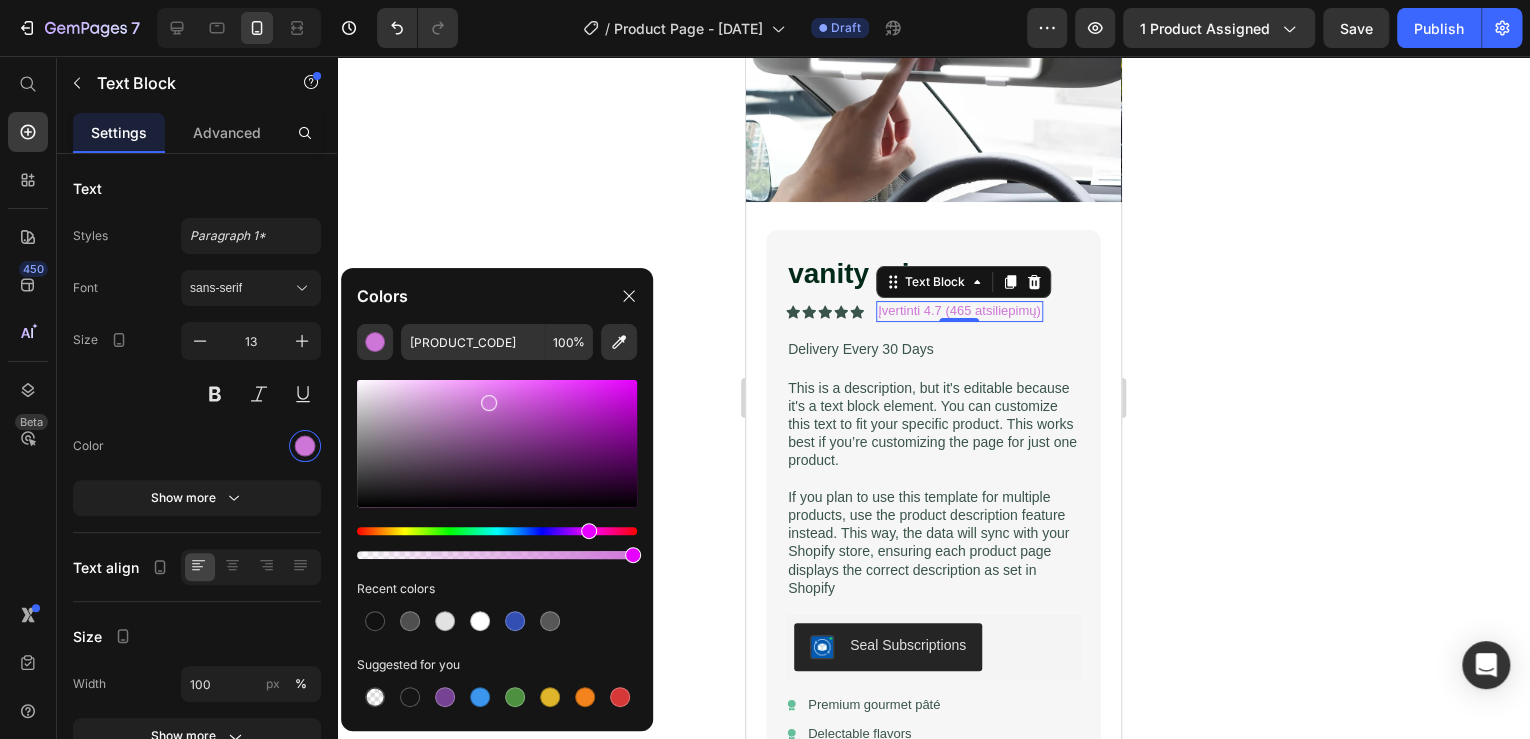 click at bounding box center [497, 443] 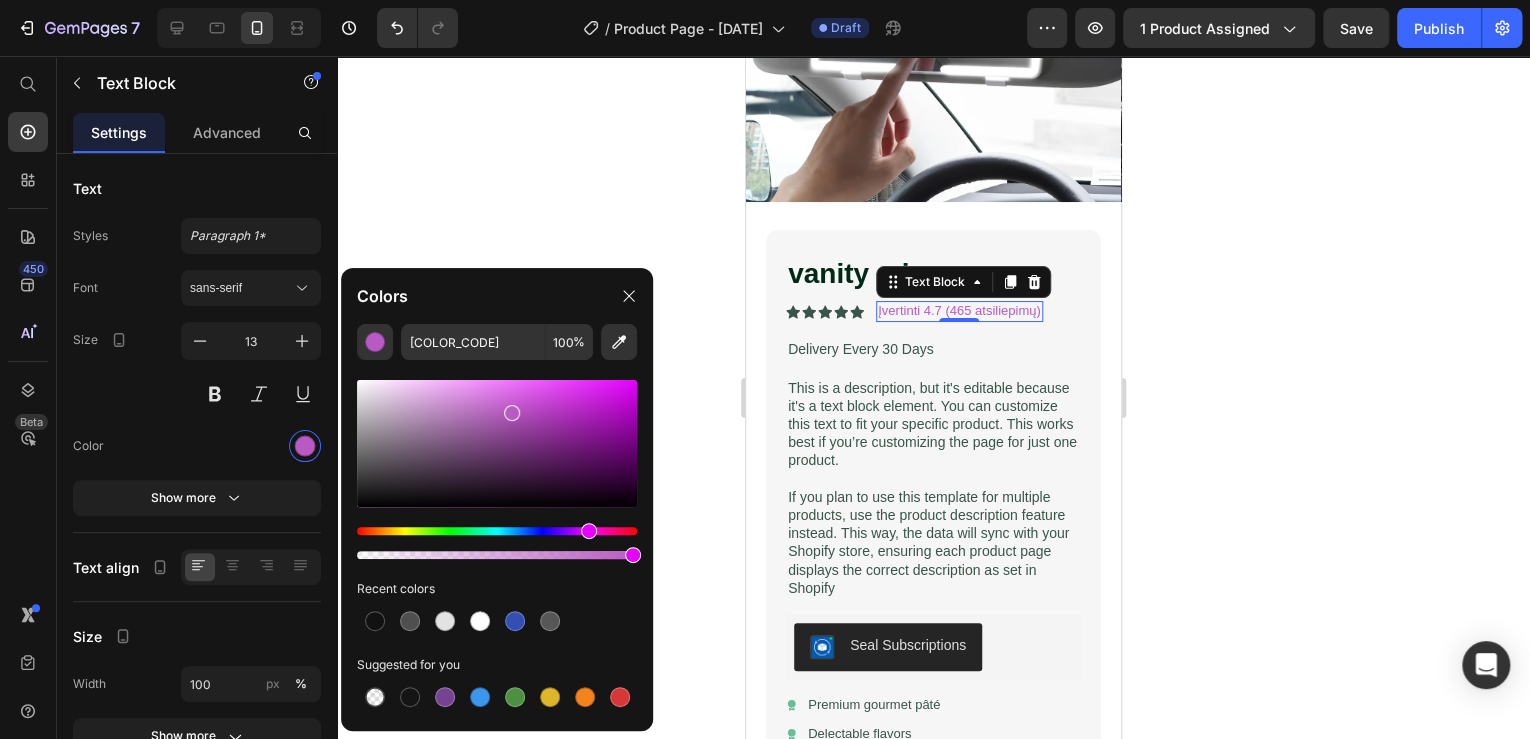 click at bounding box center [497, 443] 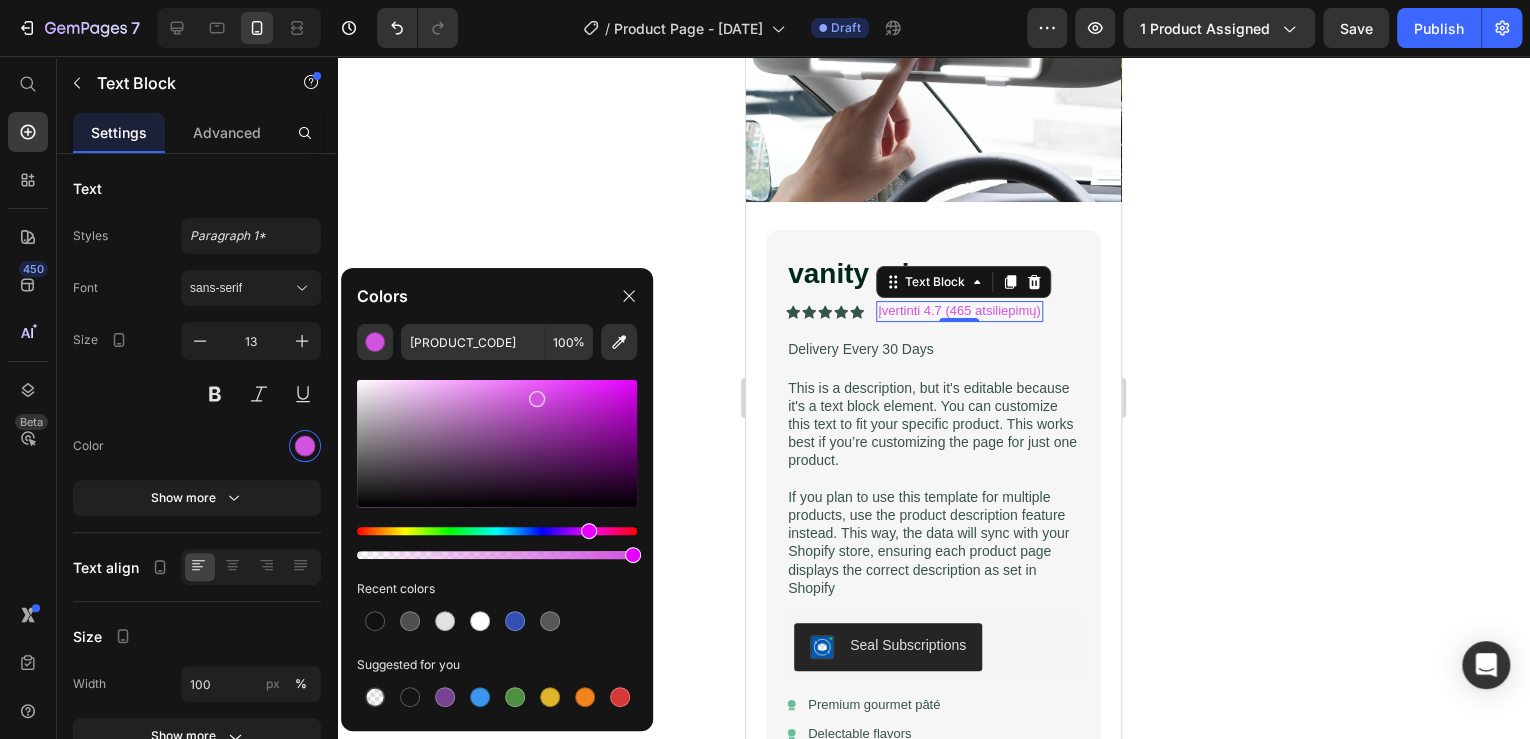 click at bounding box center [497, 443] 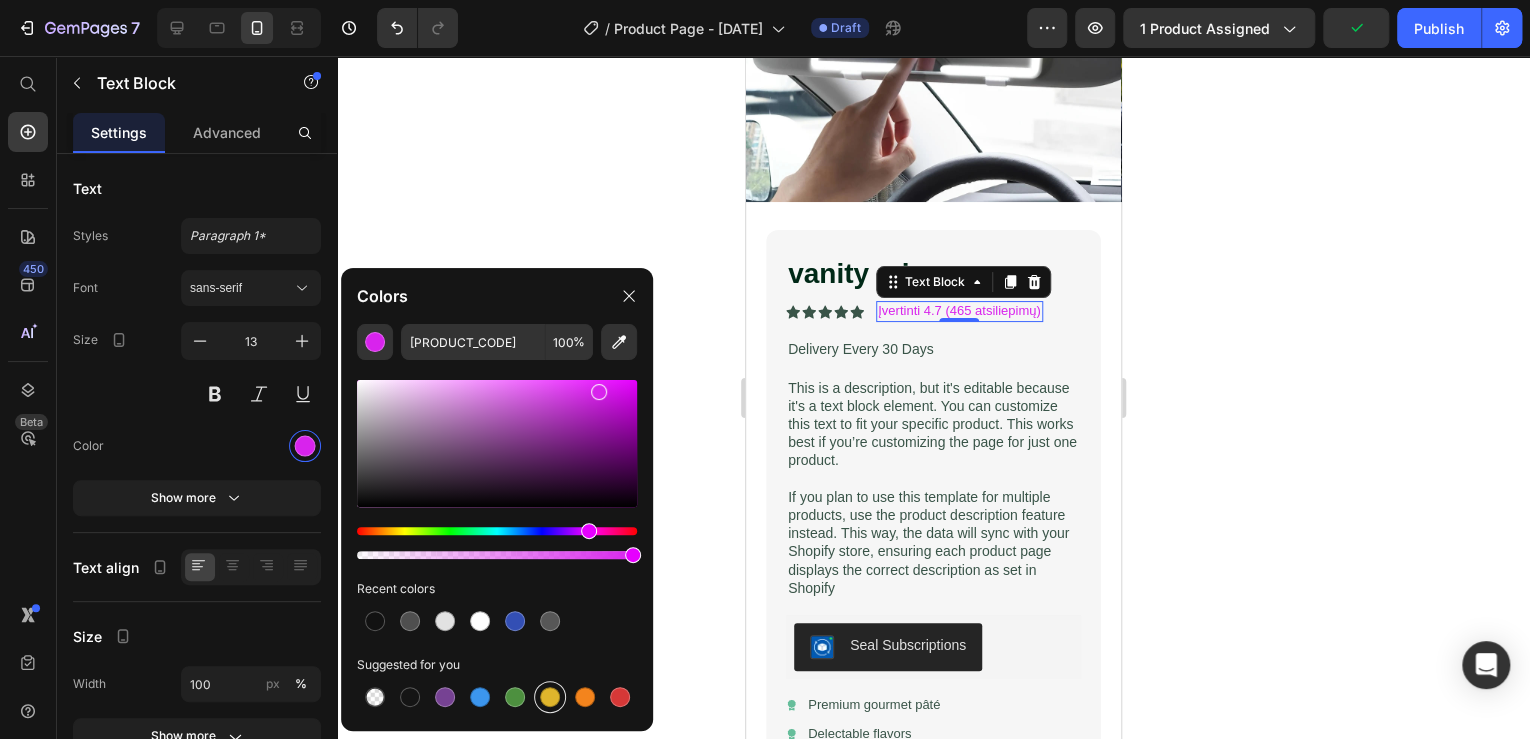 click at bounding box center [585, 697] 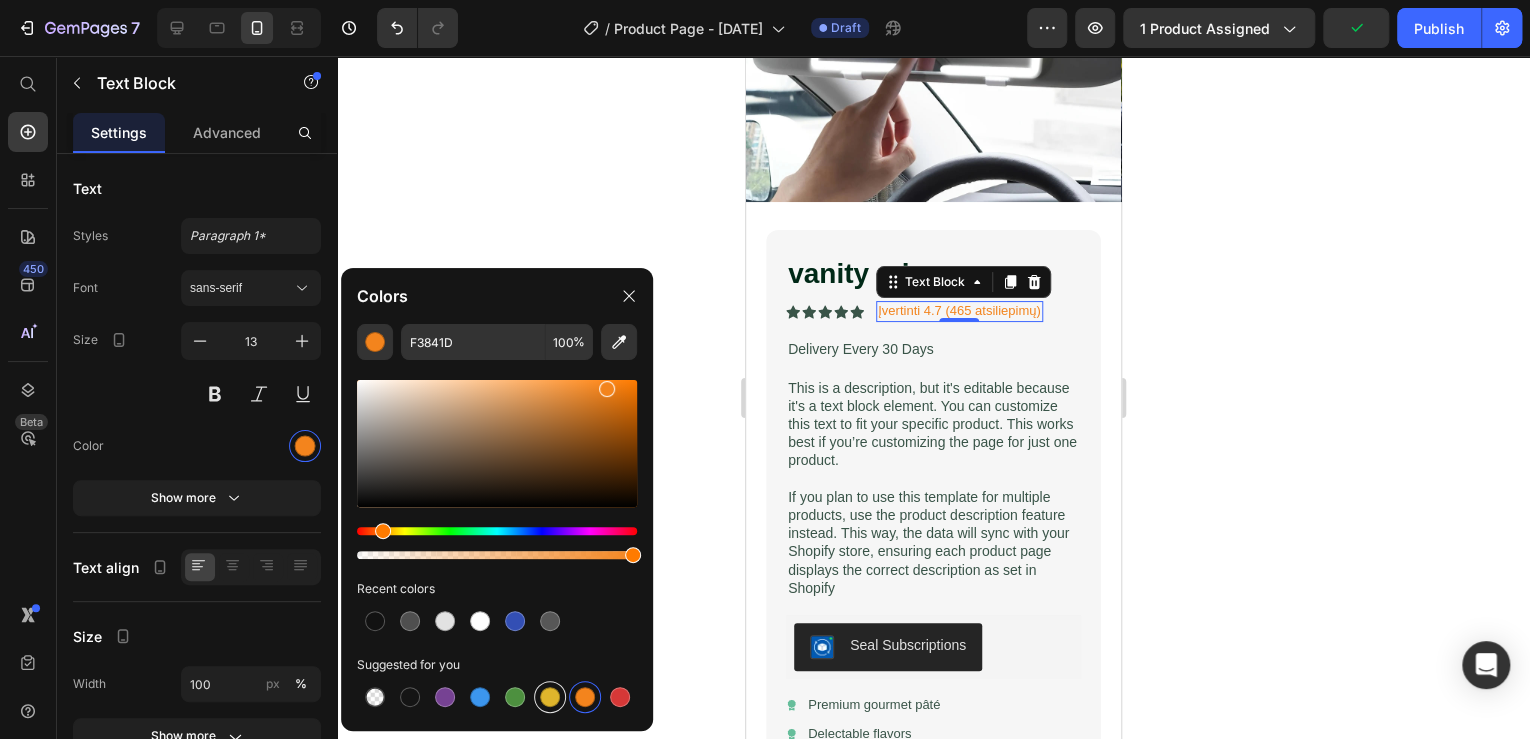 click at bounding box center (550, 697) 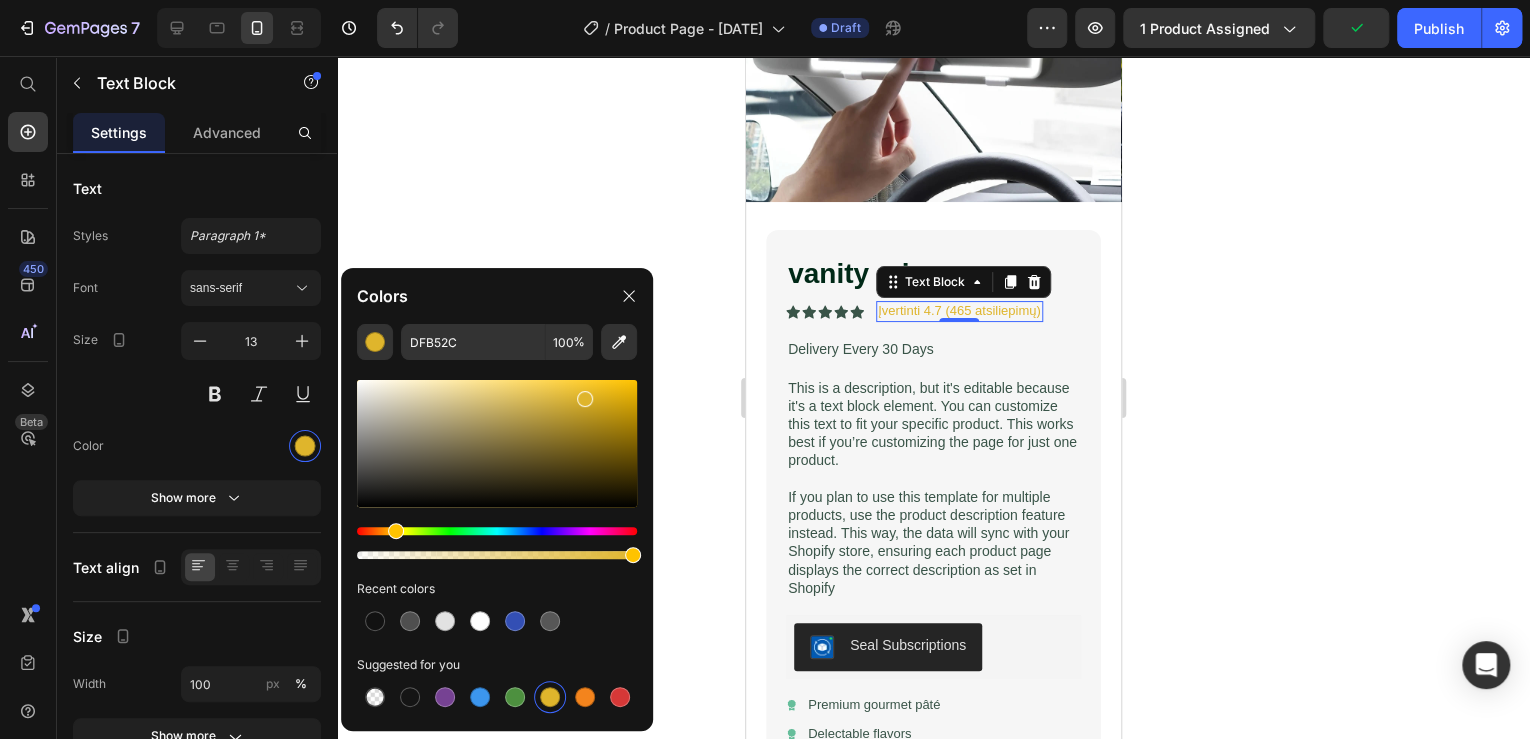 click at bounding box center (550, 697) 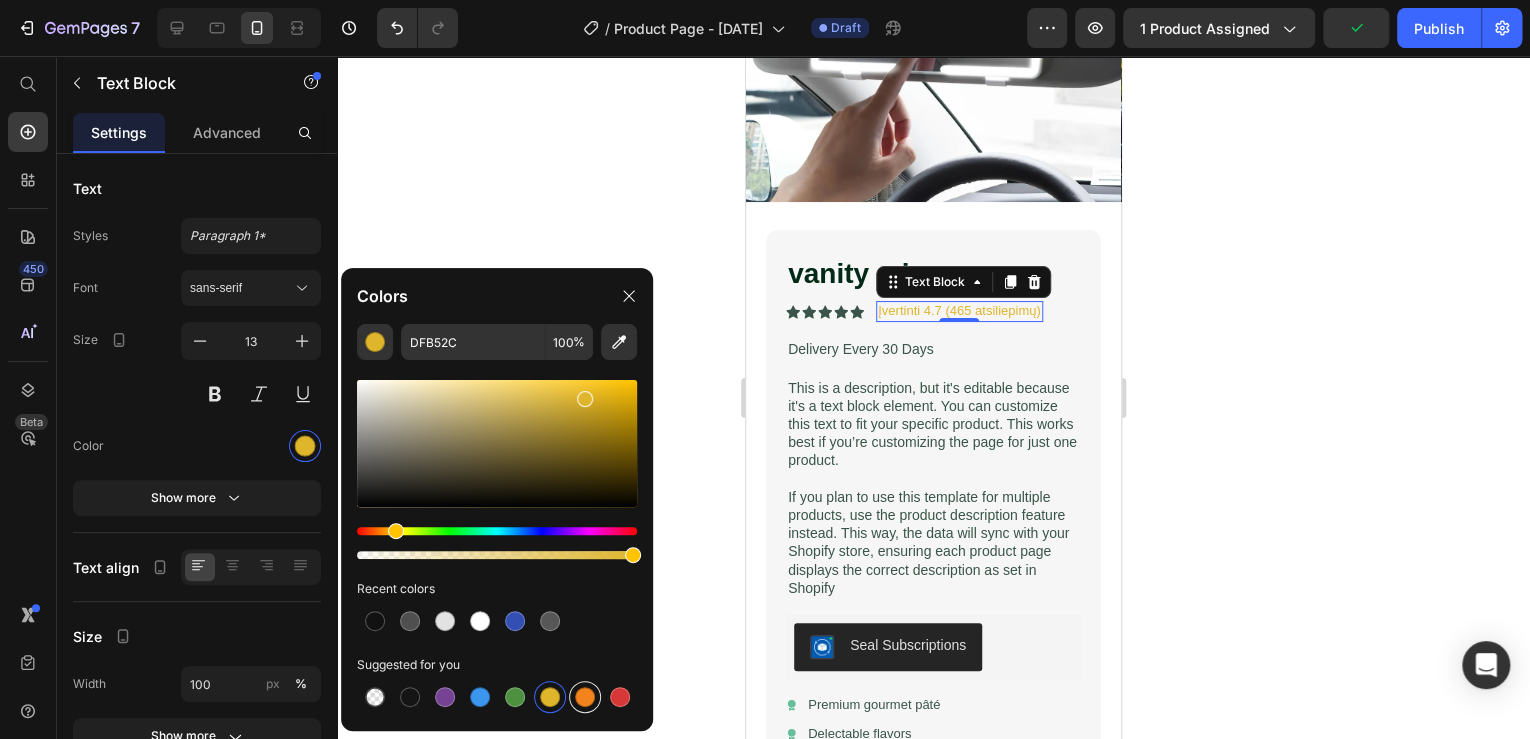 click at bounding box center [585, 697] 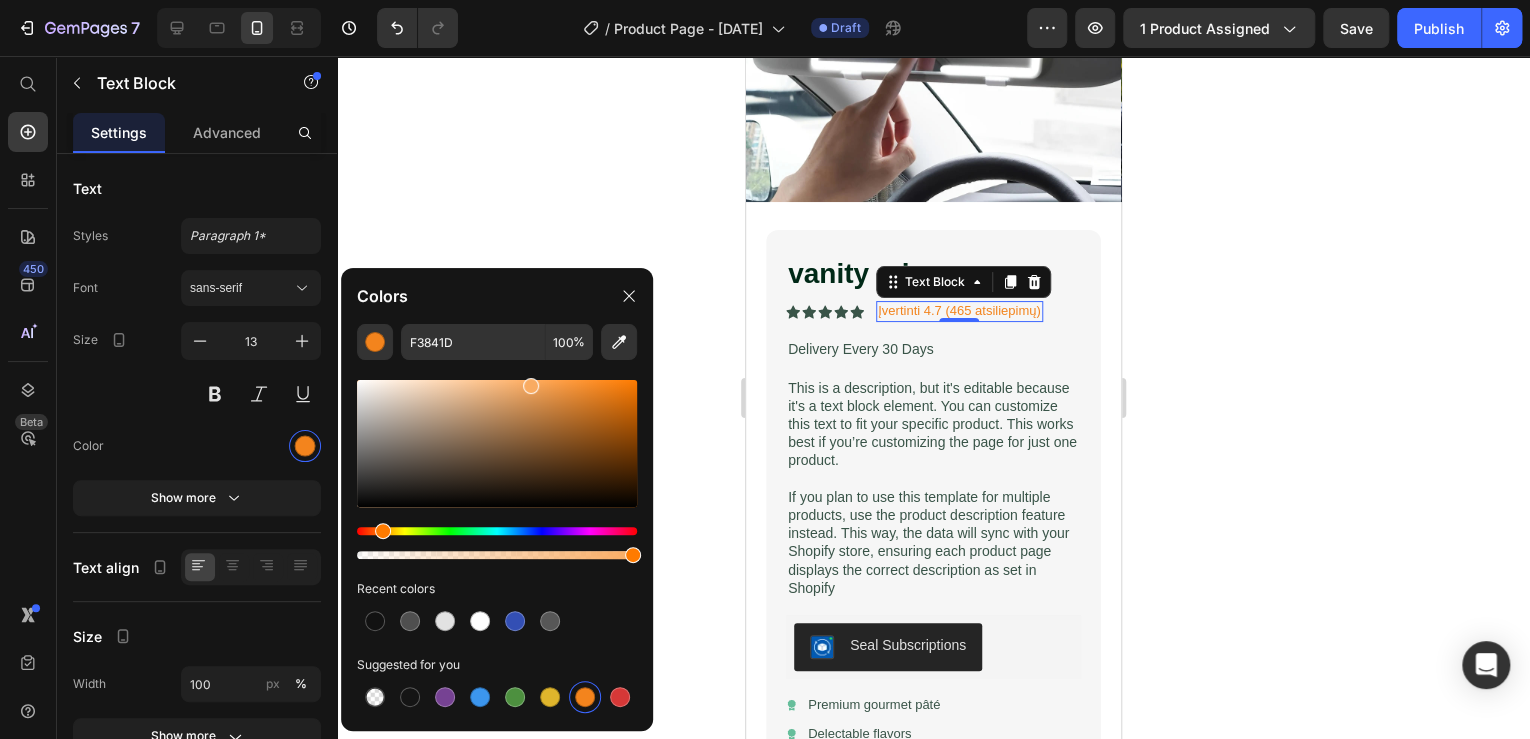 drag, startPoint x: 565, startPoint y: 391, endPoint x: 528, endPoint y: 382, distance: 38.078865 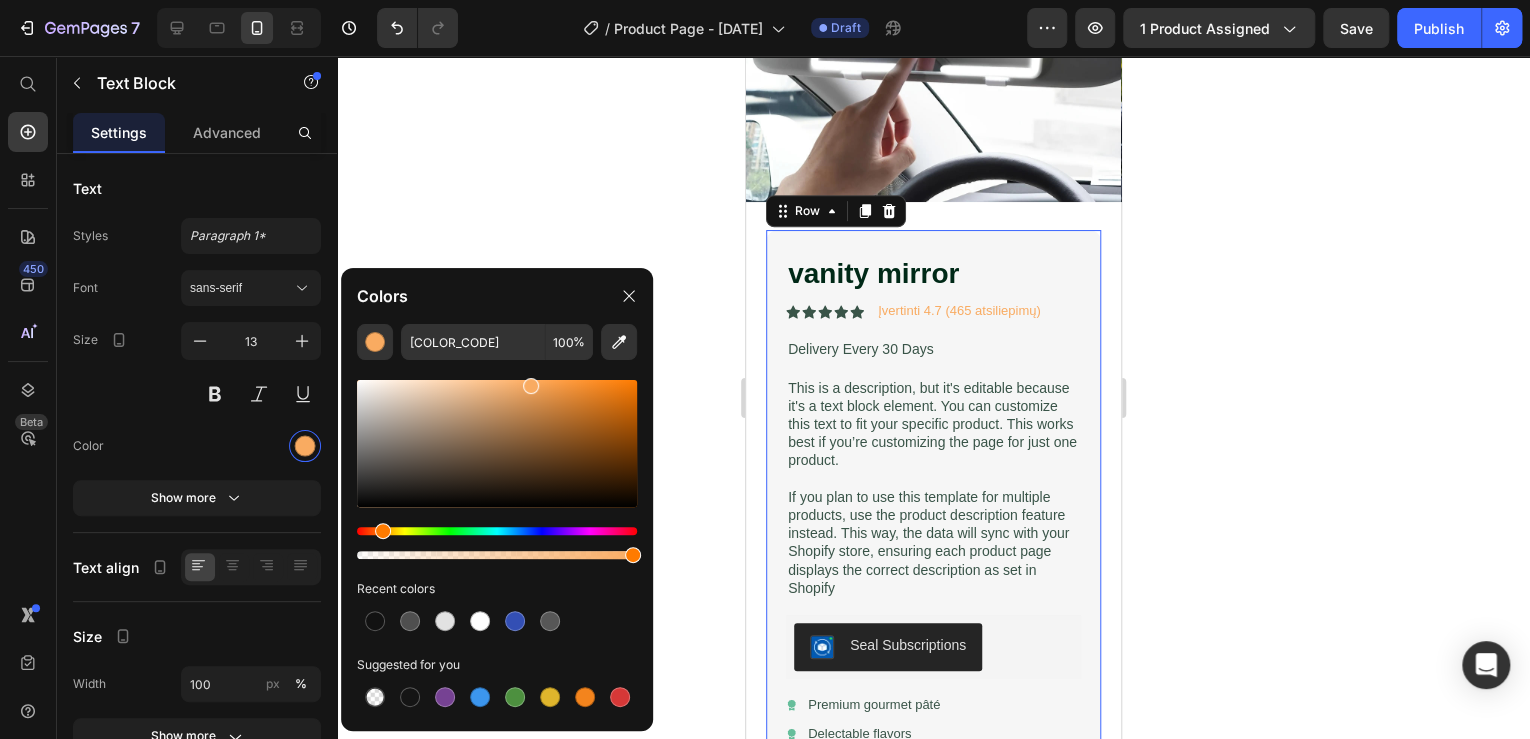click on "vanity mirror Product Title
Icon
Icon
Icon
Icon
Icon Icon List Įvertinti 4.7 (465 atsiliepimų) Text Block Row Delivery Every 30 Days Text Block This is a description, but it's editable because it's a text block element. You can customize this text to fit your specific product. This works best if you’re customizing the page for just one product.   If you plan to use this template for multiple products, use the product description feature instead. This way, the data will sync with your Shopify store, ensuring each product page displays the correct description as set in Shopify Text Block Seal Subscriptions Seal Subscriptions
Icon Premium gourmet pâté Text Block Row
Icon Delectable flavors Text Block Row 1 Product Quantity Add to cart Add to Cart Row" at bounding box center [933, 557] 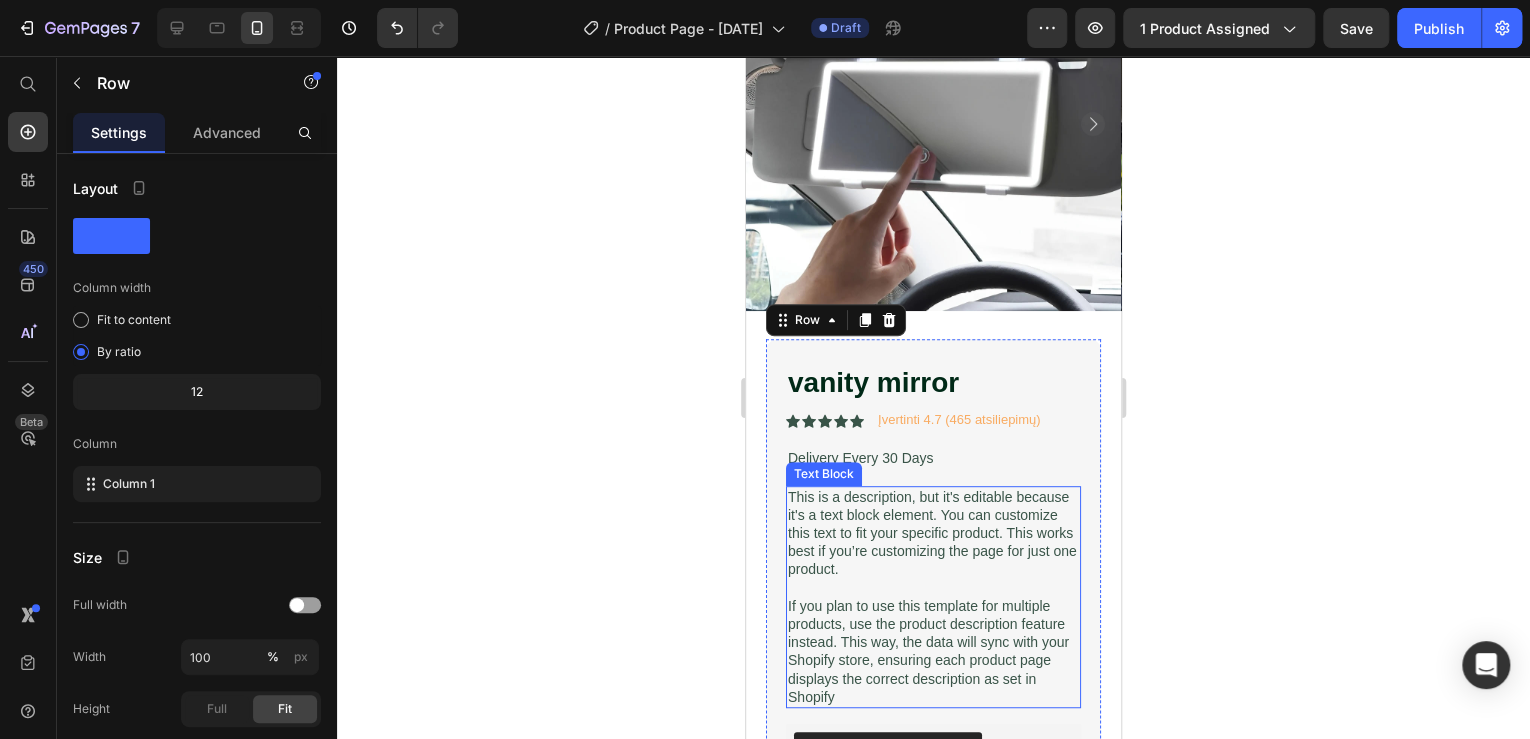 scroll, scrollTop: 240, scrollLeft: 0, axis: vertical 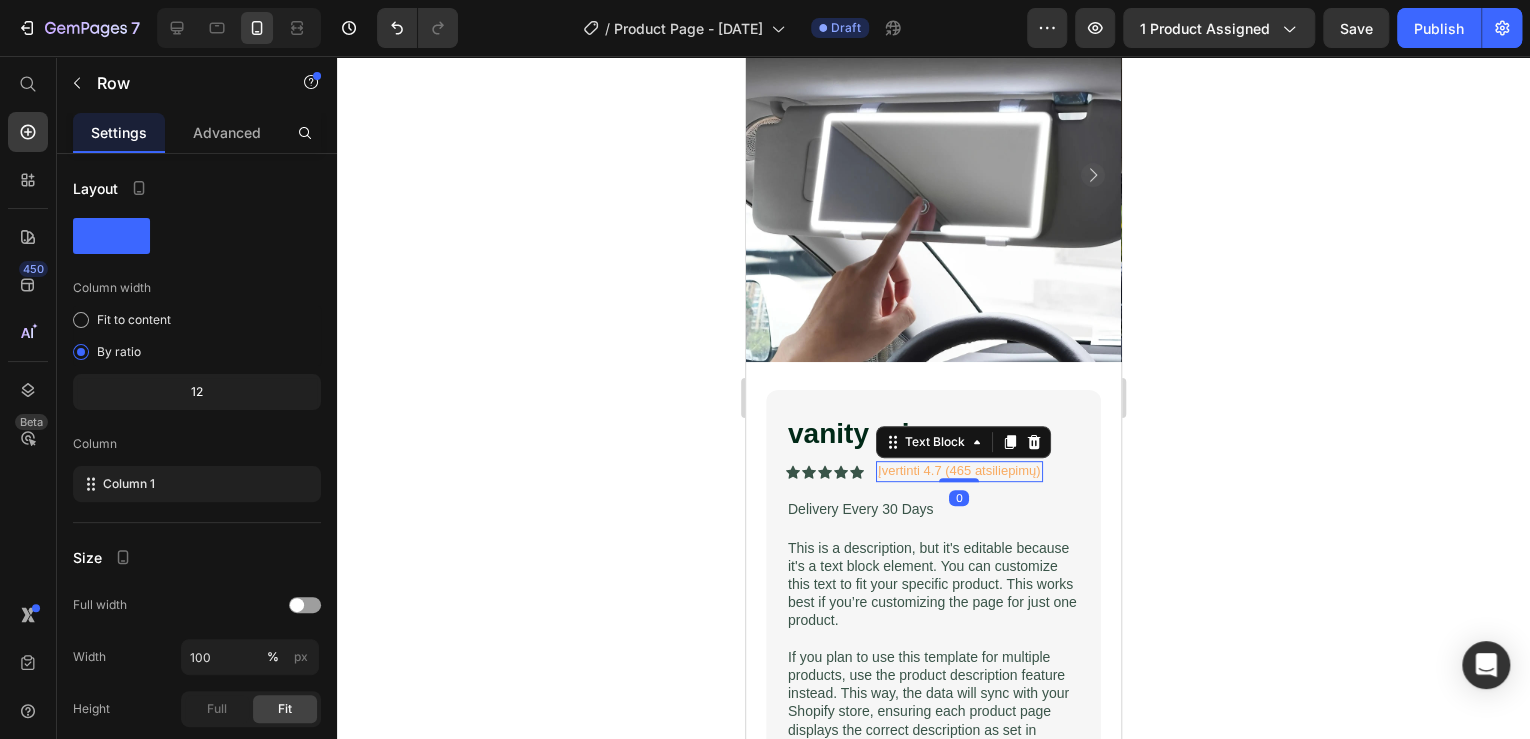 click on "Įvertinti 4.7 (465 atsiliepimų)" at bounding box center [959, 471] 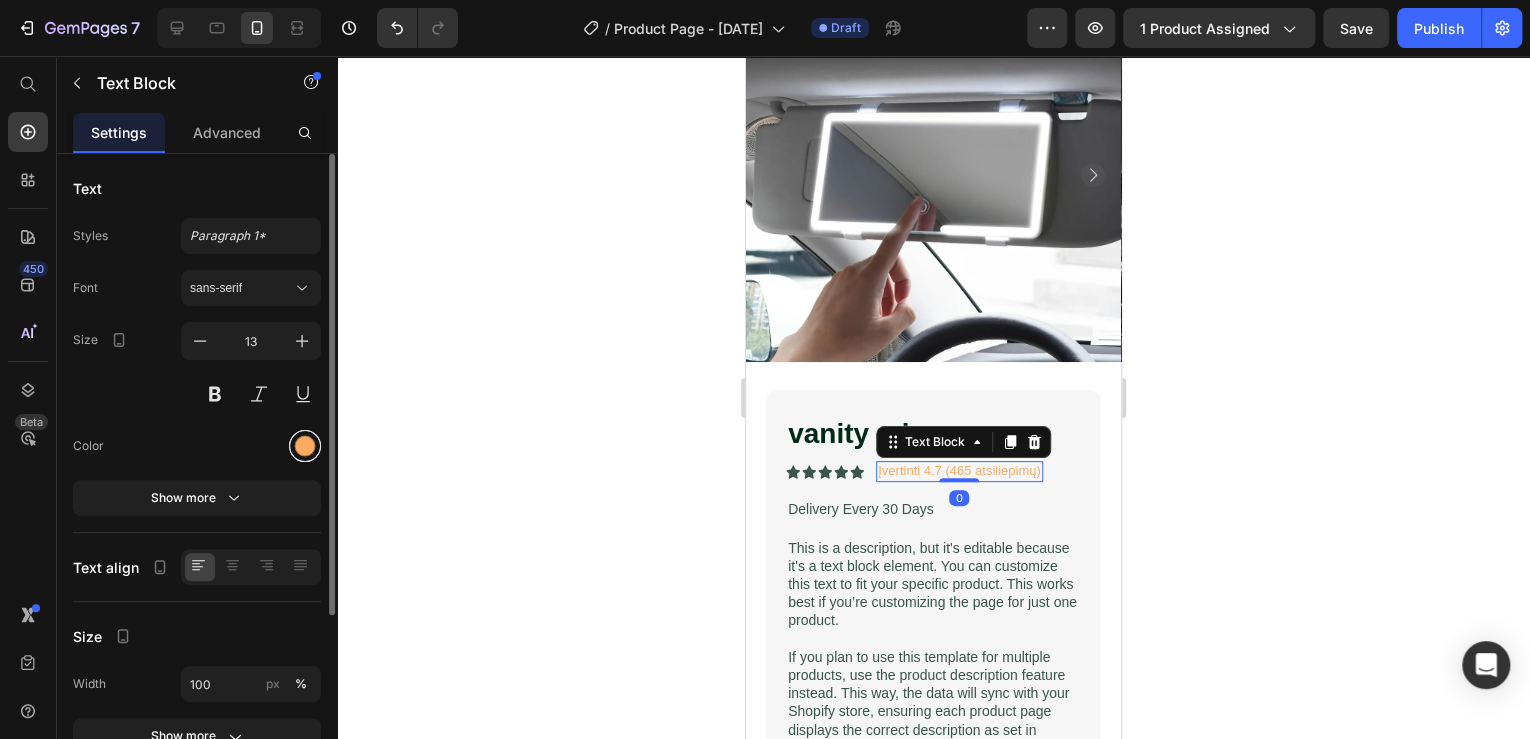 click at bounding box center (305, 446) 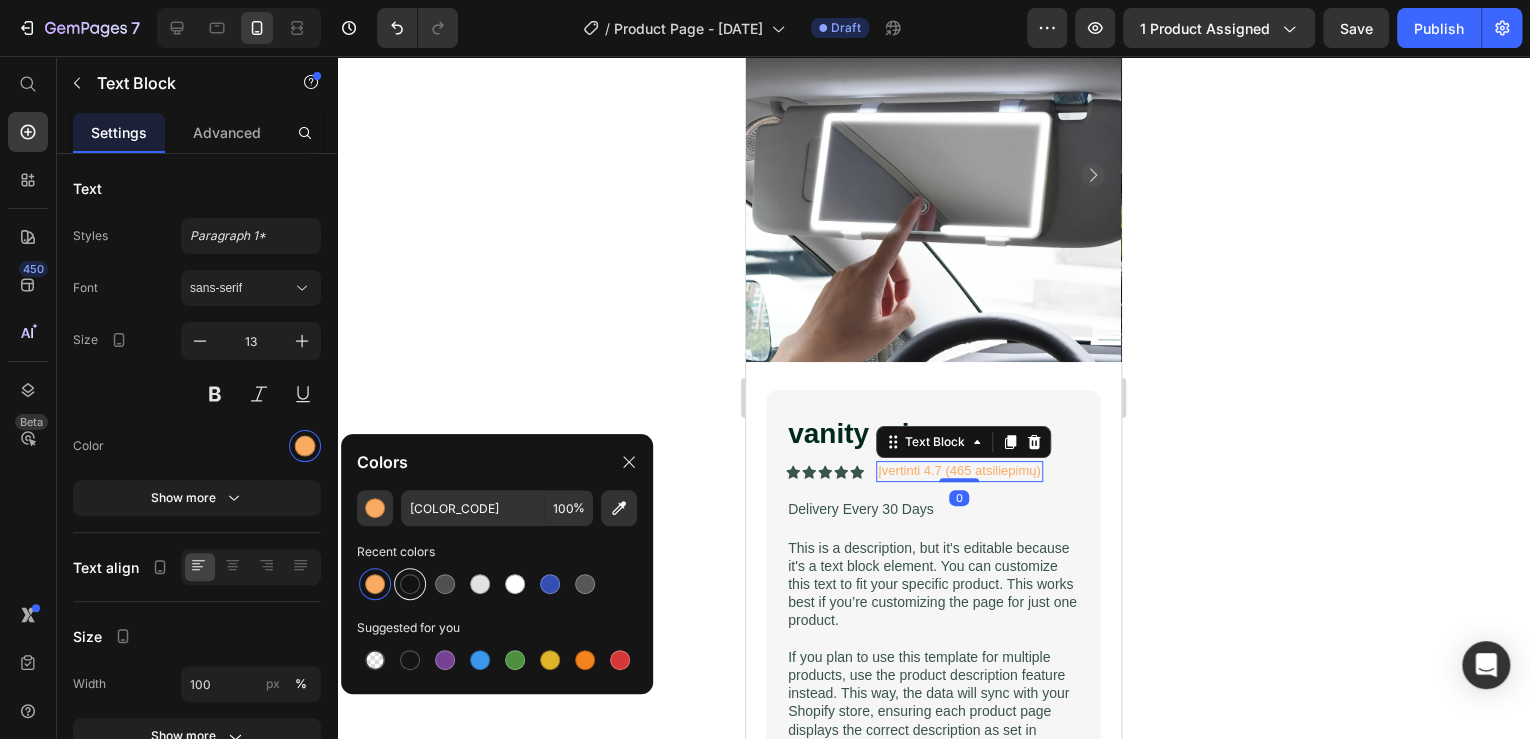 click at bounding box center [410, 584] 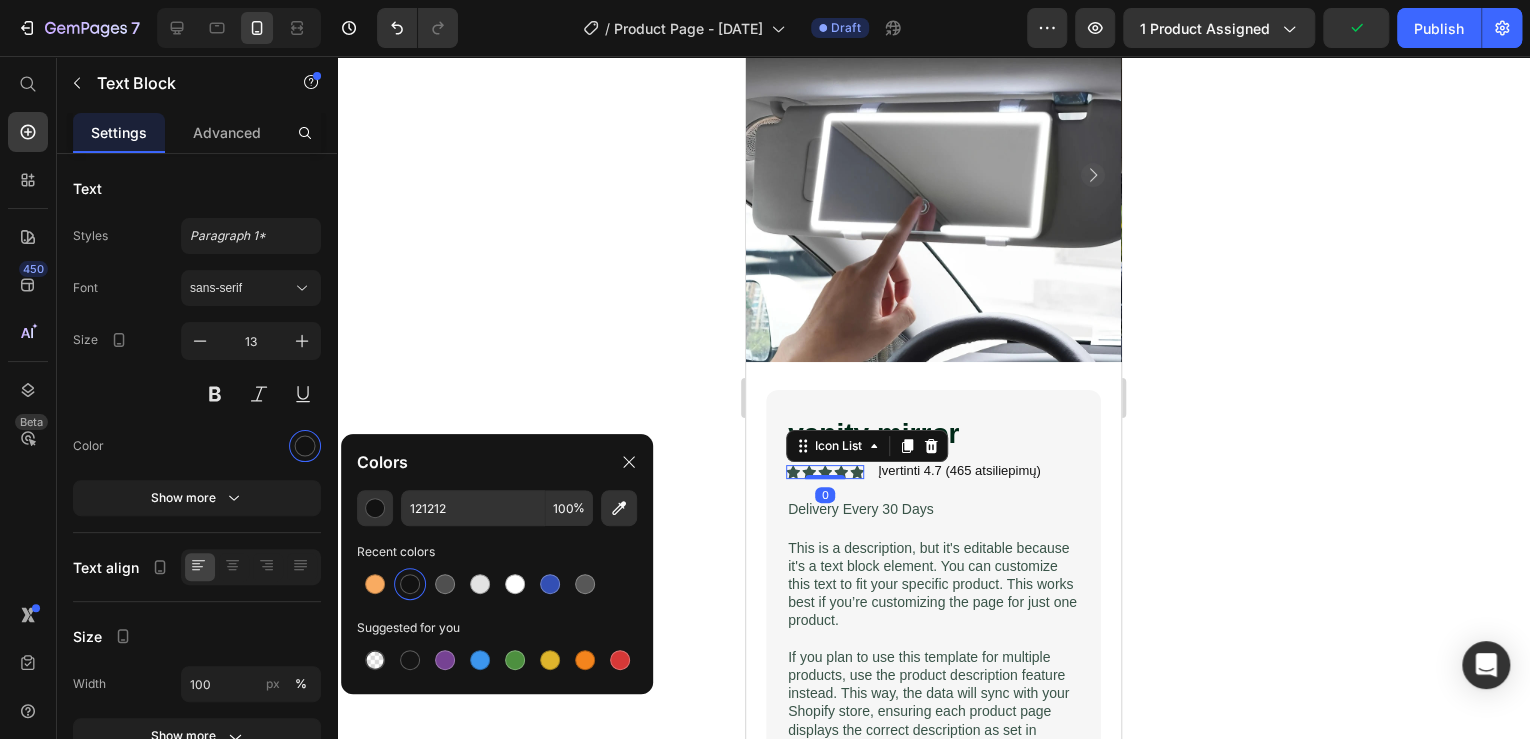 click on "Icon
Icon
Icon
Icon
Icon" at bounding box center [825, 472] 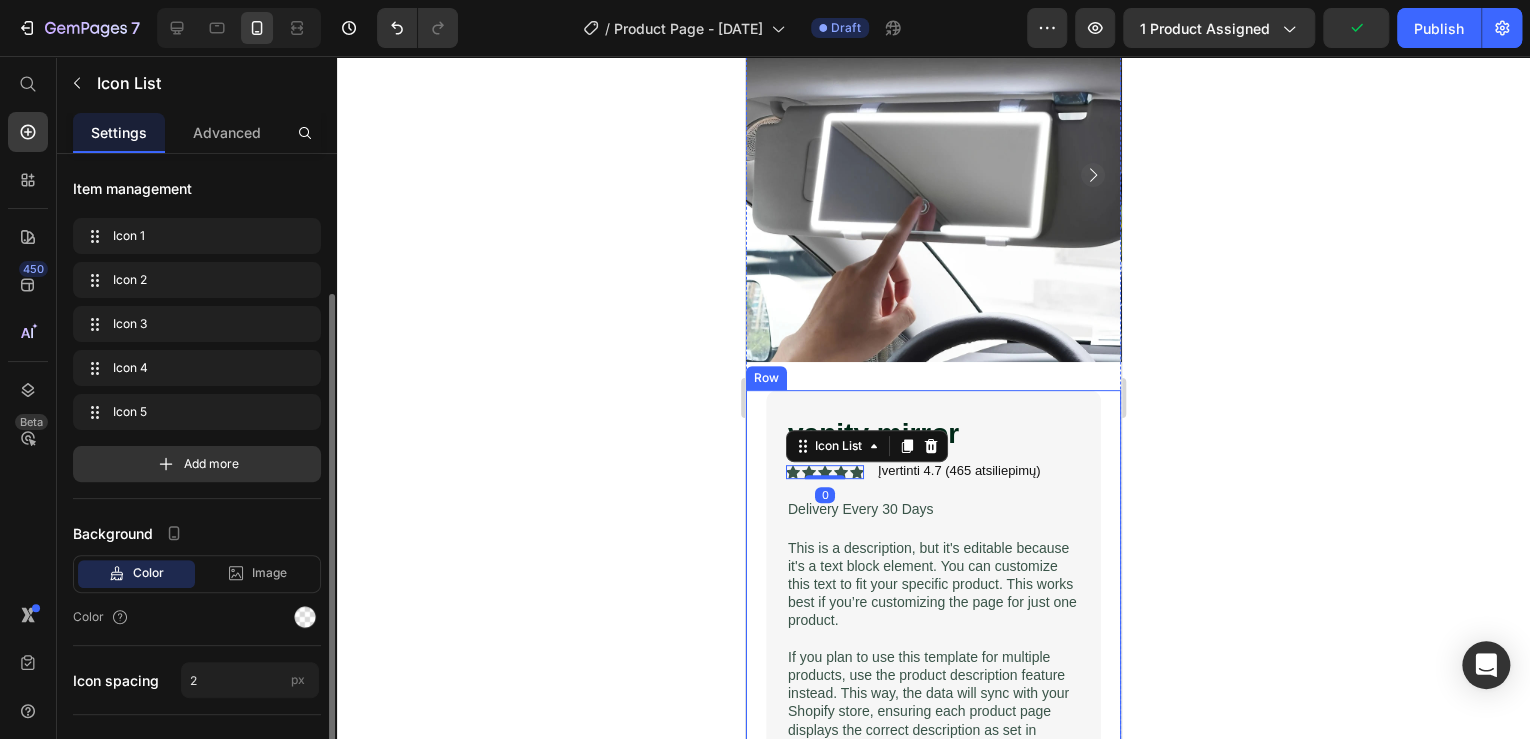 scroll, scrollTop: 80, scrollLeft: 0, axis: vertical 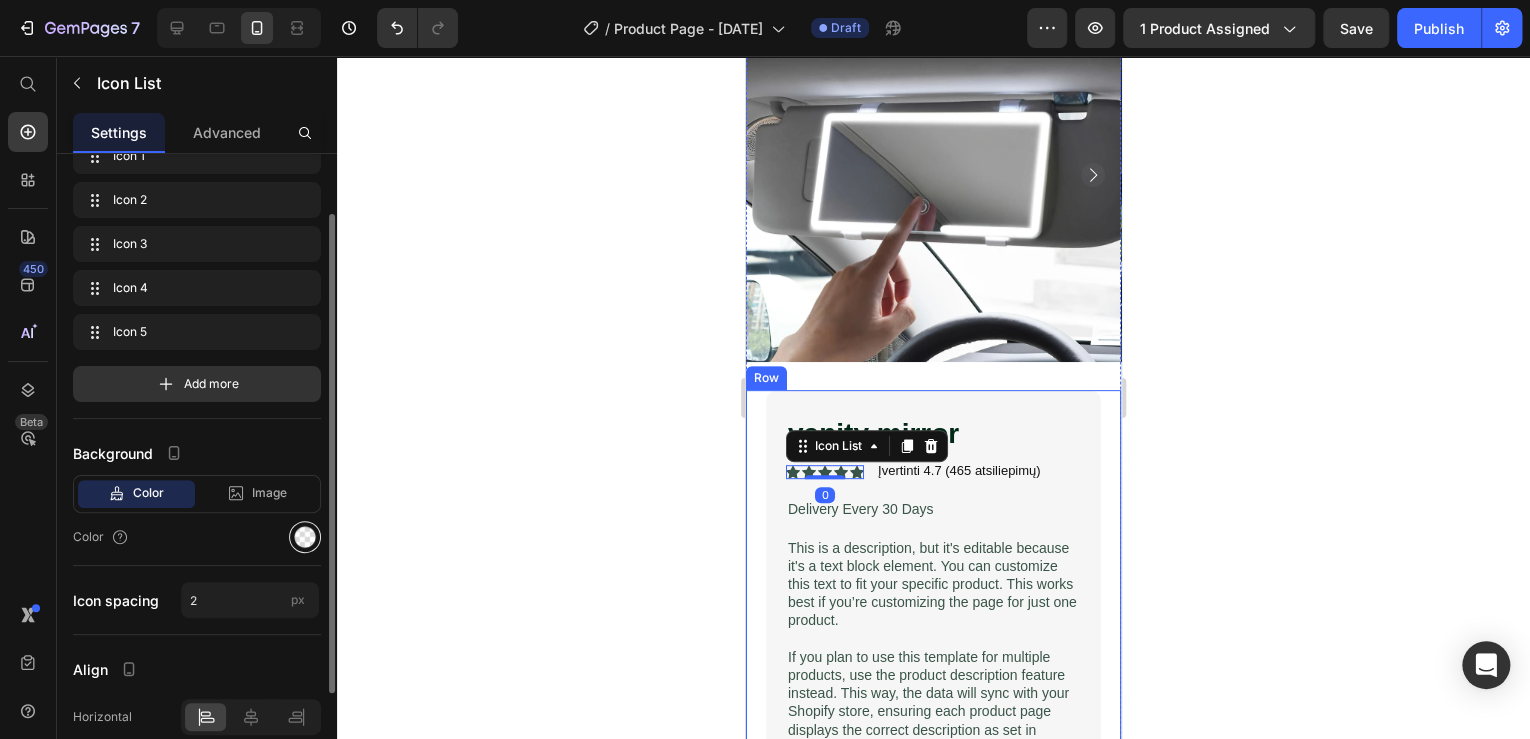 click at bounding box center (305, 537) 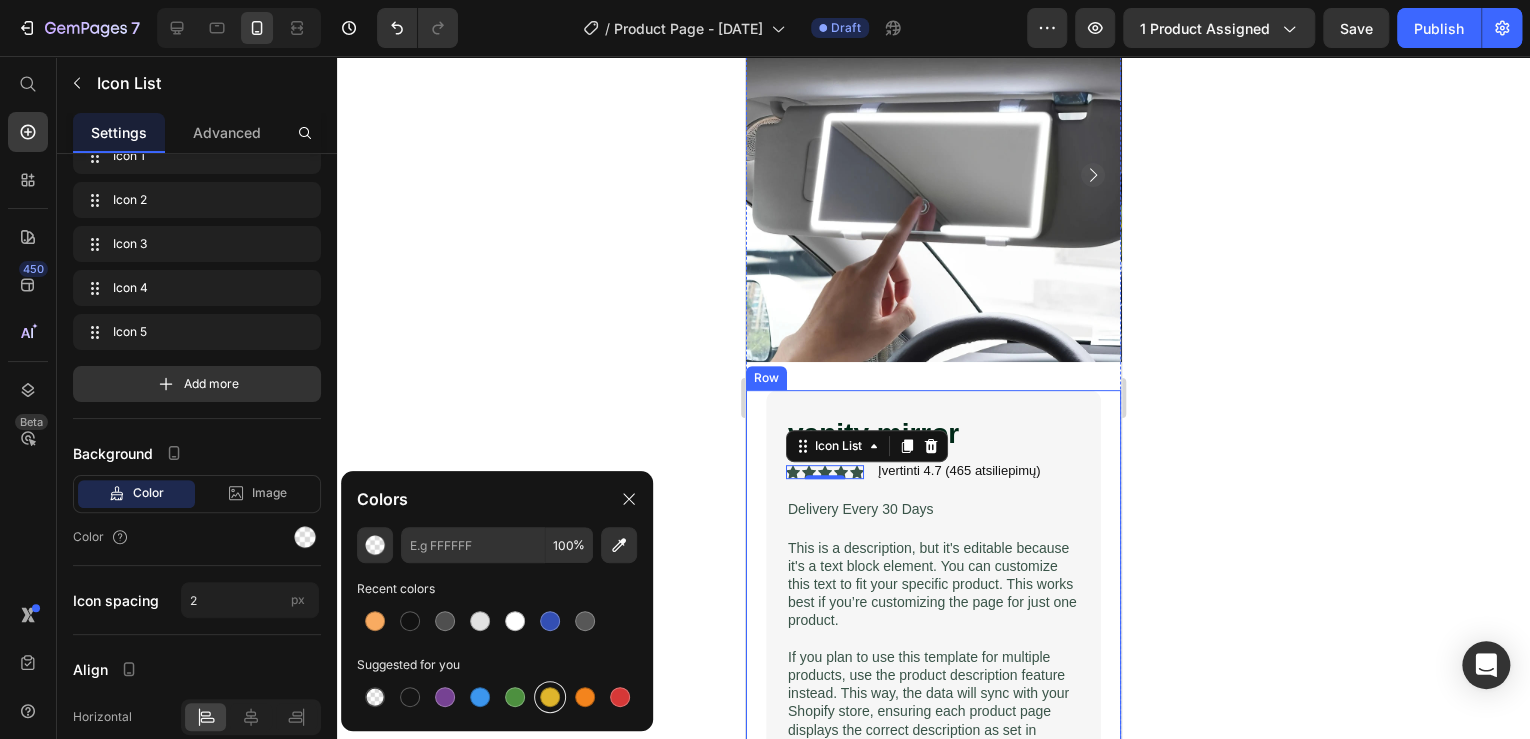click at bounding box center [550, 697] 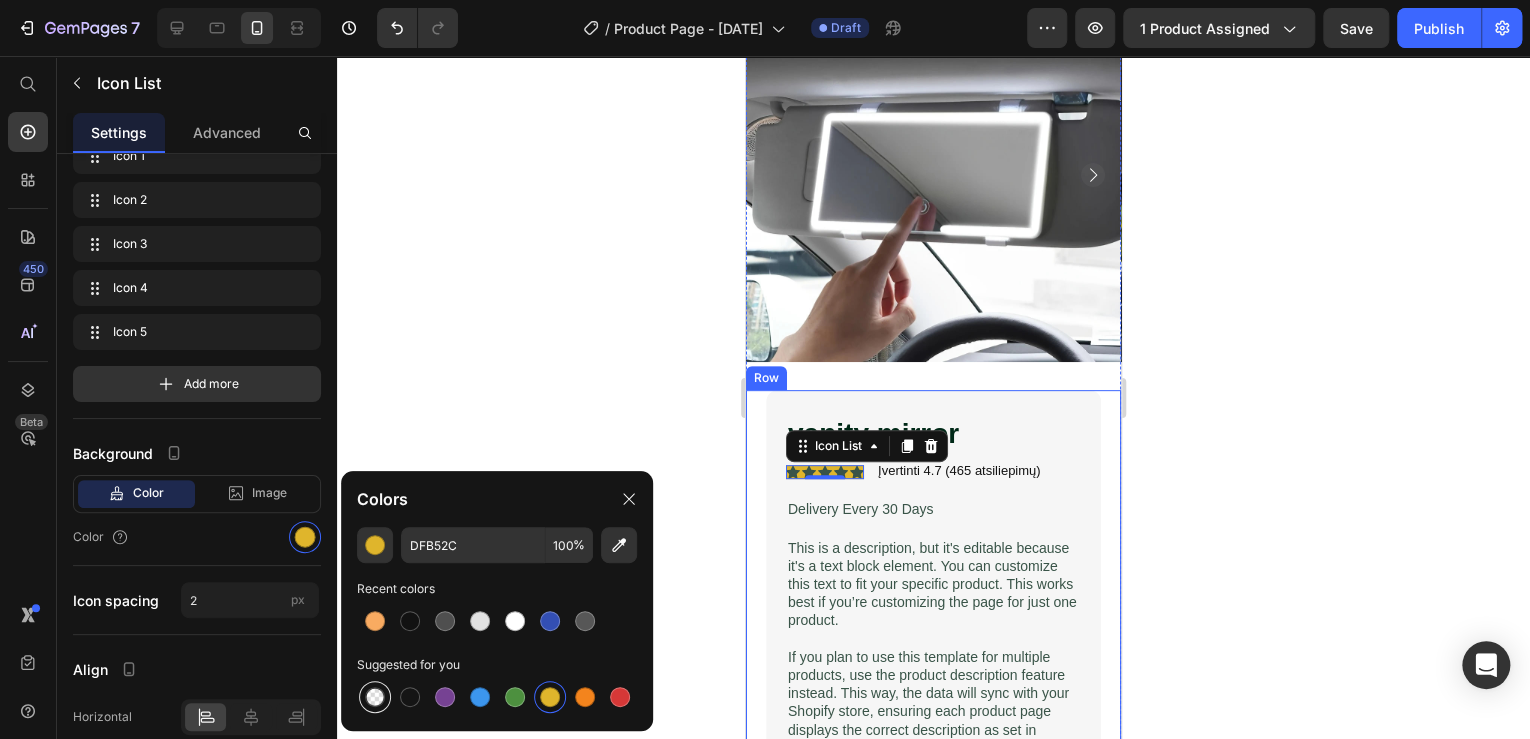 click at bounding box center [375, 697] 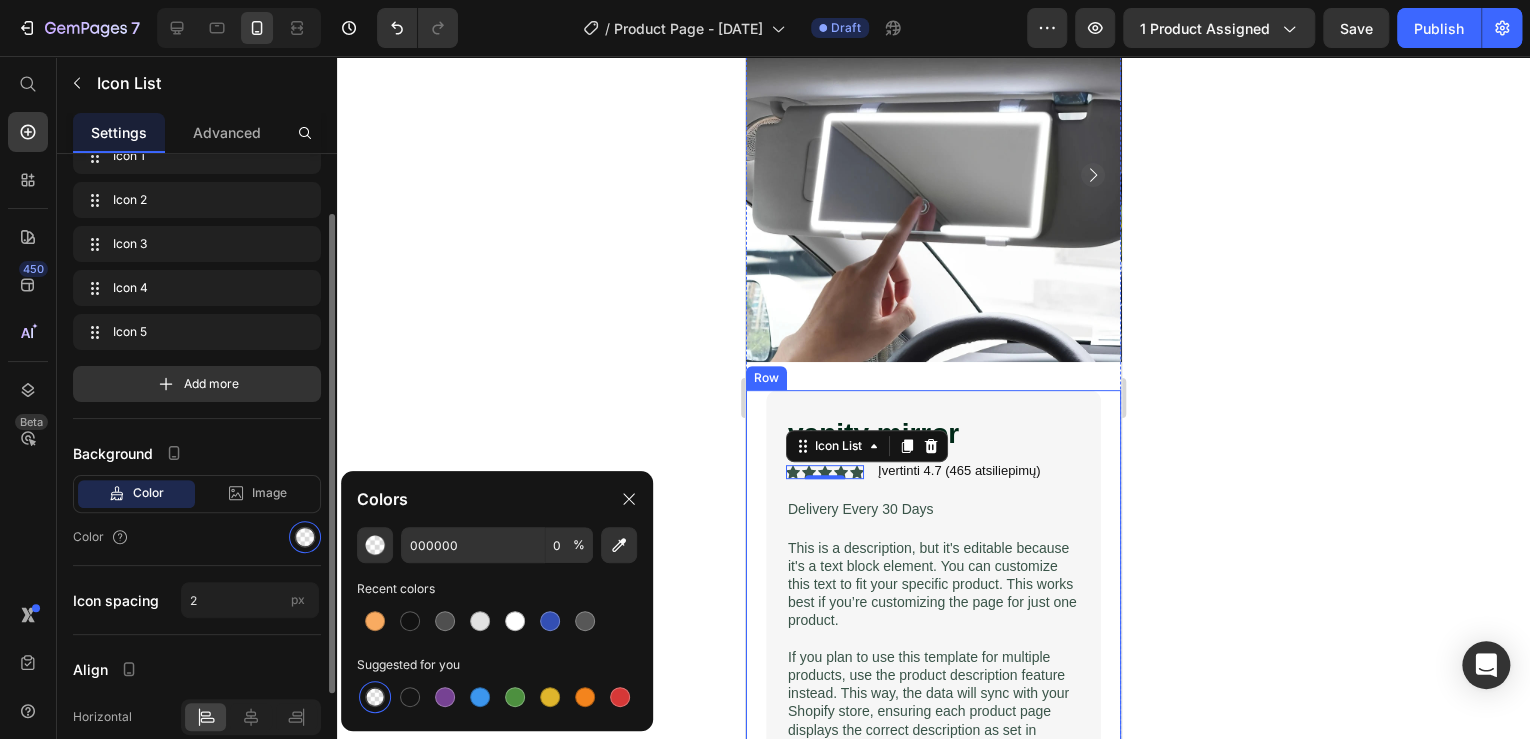 click on "Color" at bounding box center (197, 537) 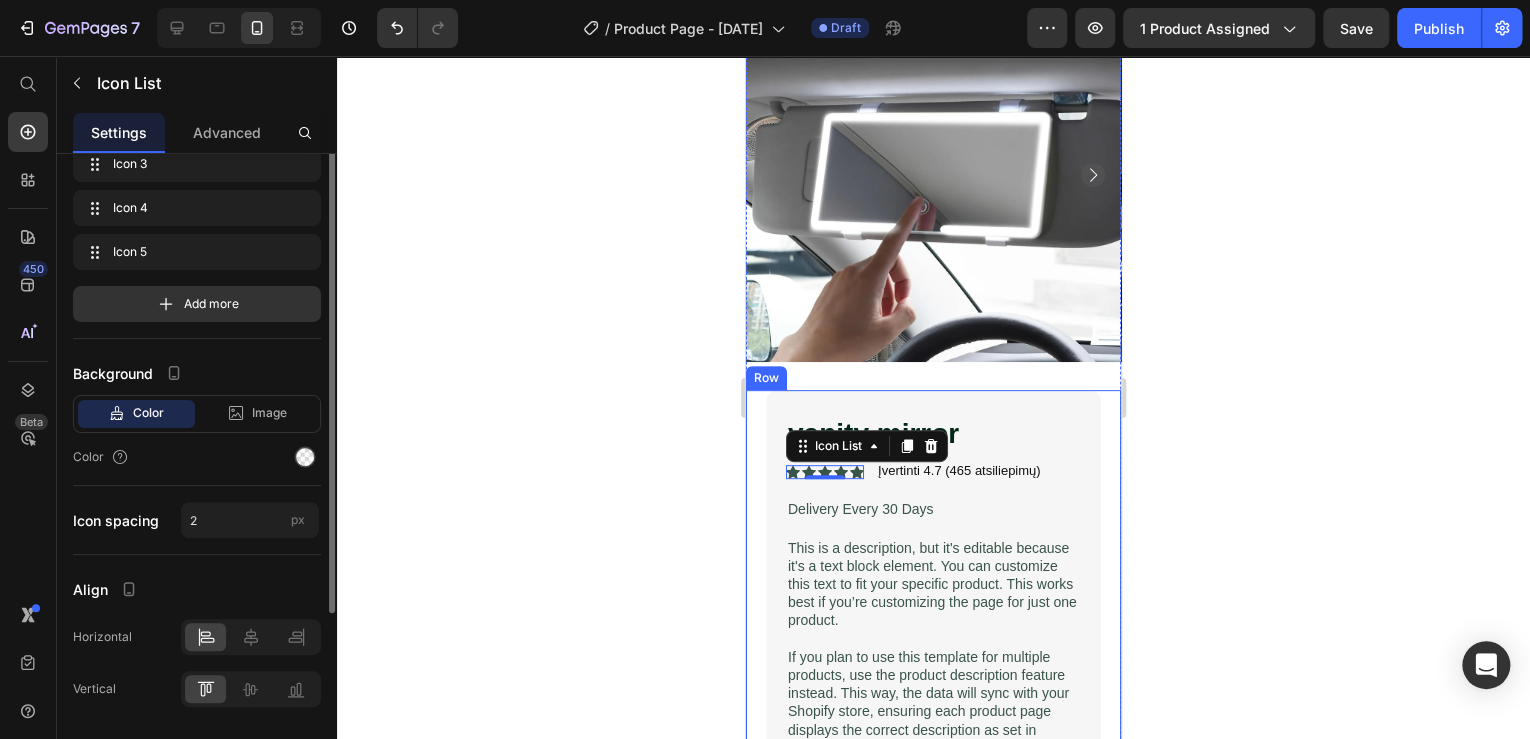 scroll, scrollTop: 0, scrollLeft: 0, axis: both 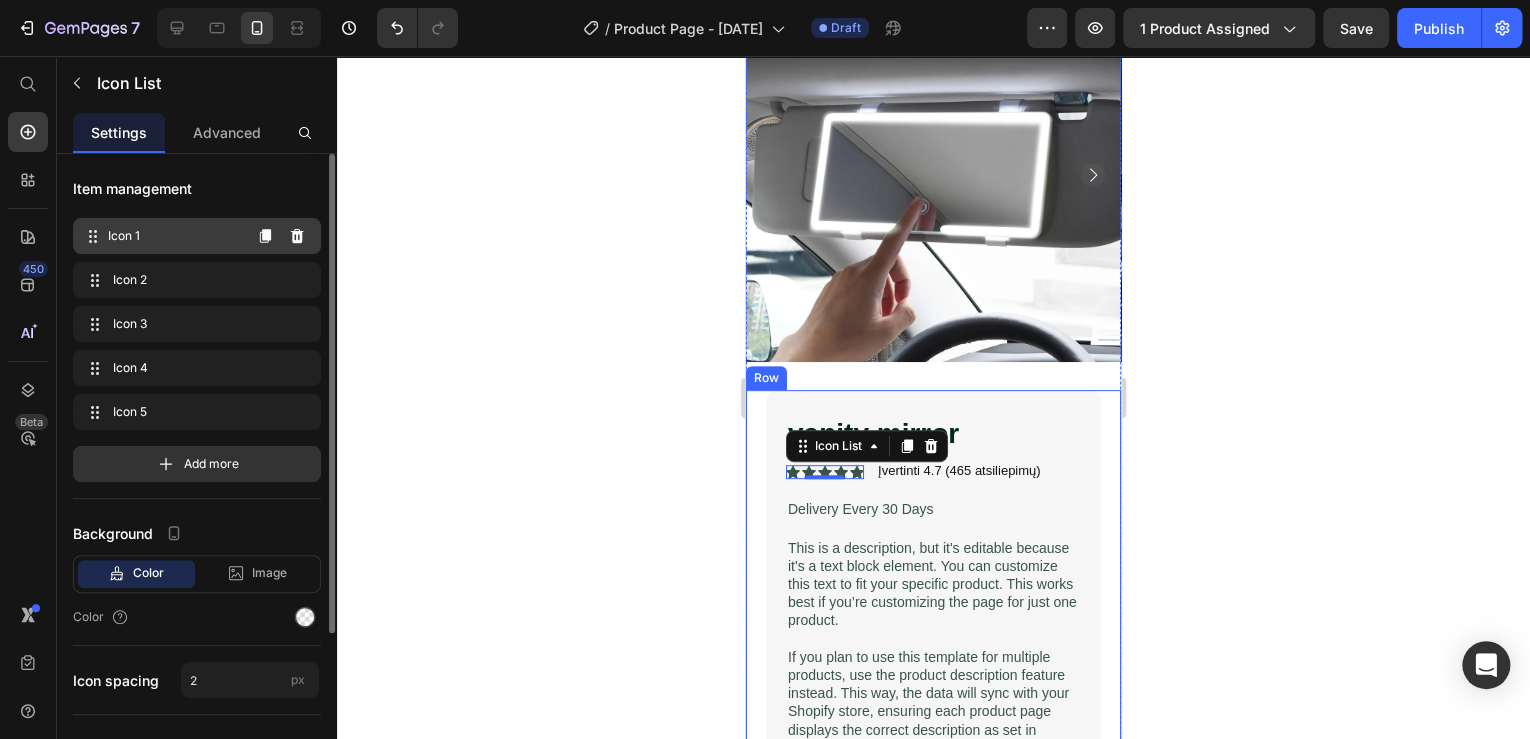 click on "Icon 1" at bounding box center (174, 236) 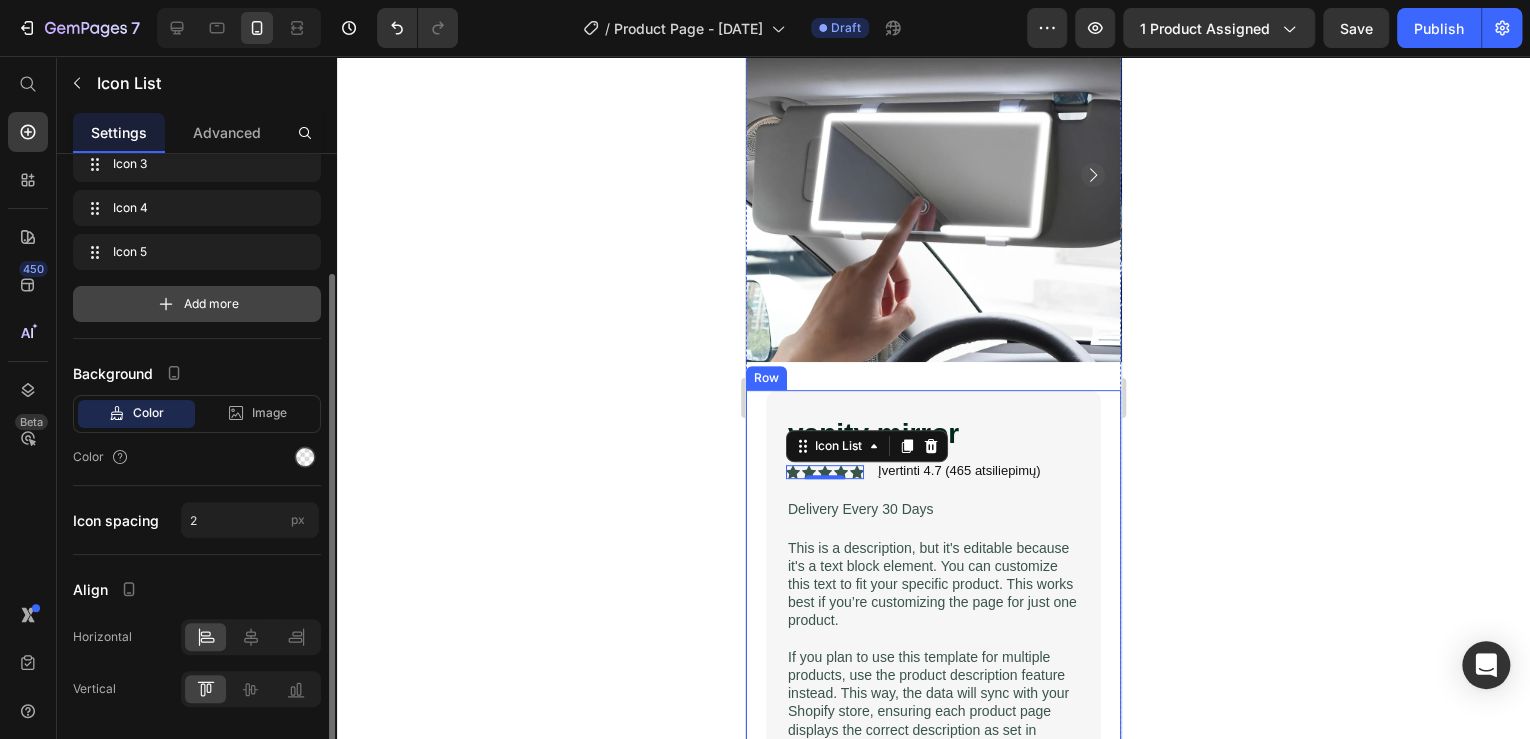 scroll, scrollTop: 0, scrollLeft: 0, axis: both 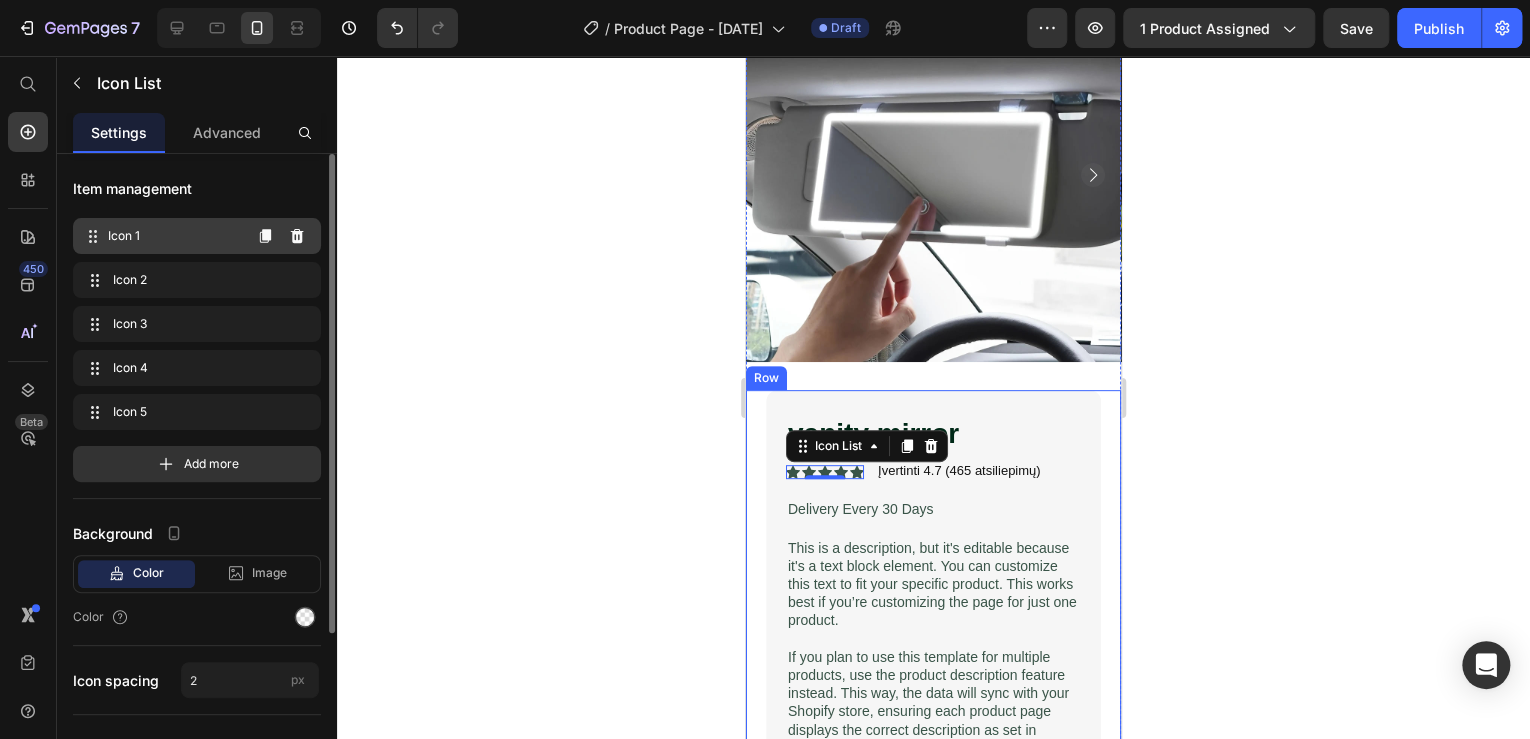 click on "Icon 1 Icon 1" at bounding box center (161, 236) 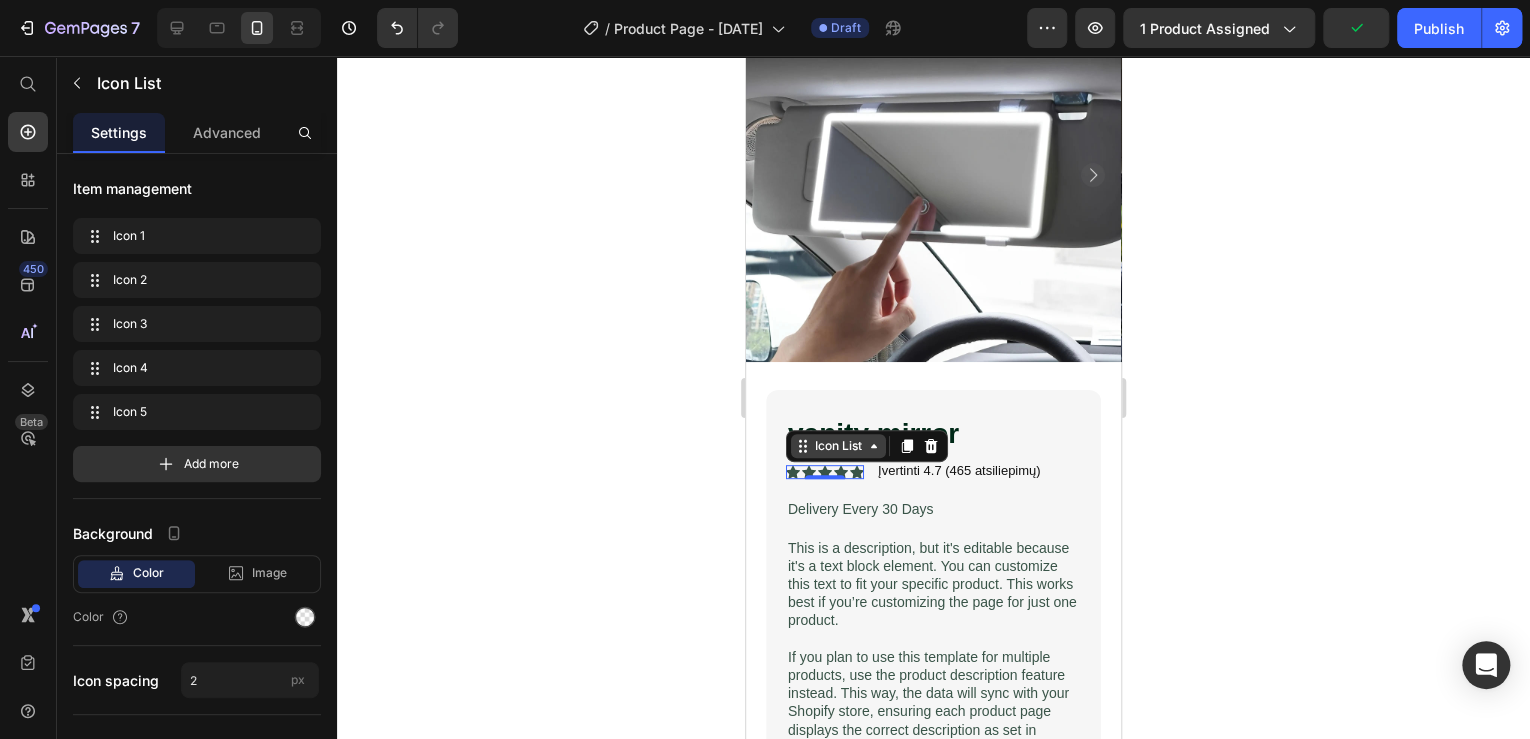 click on "Icon List" at bounding box center (838, 446) 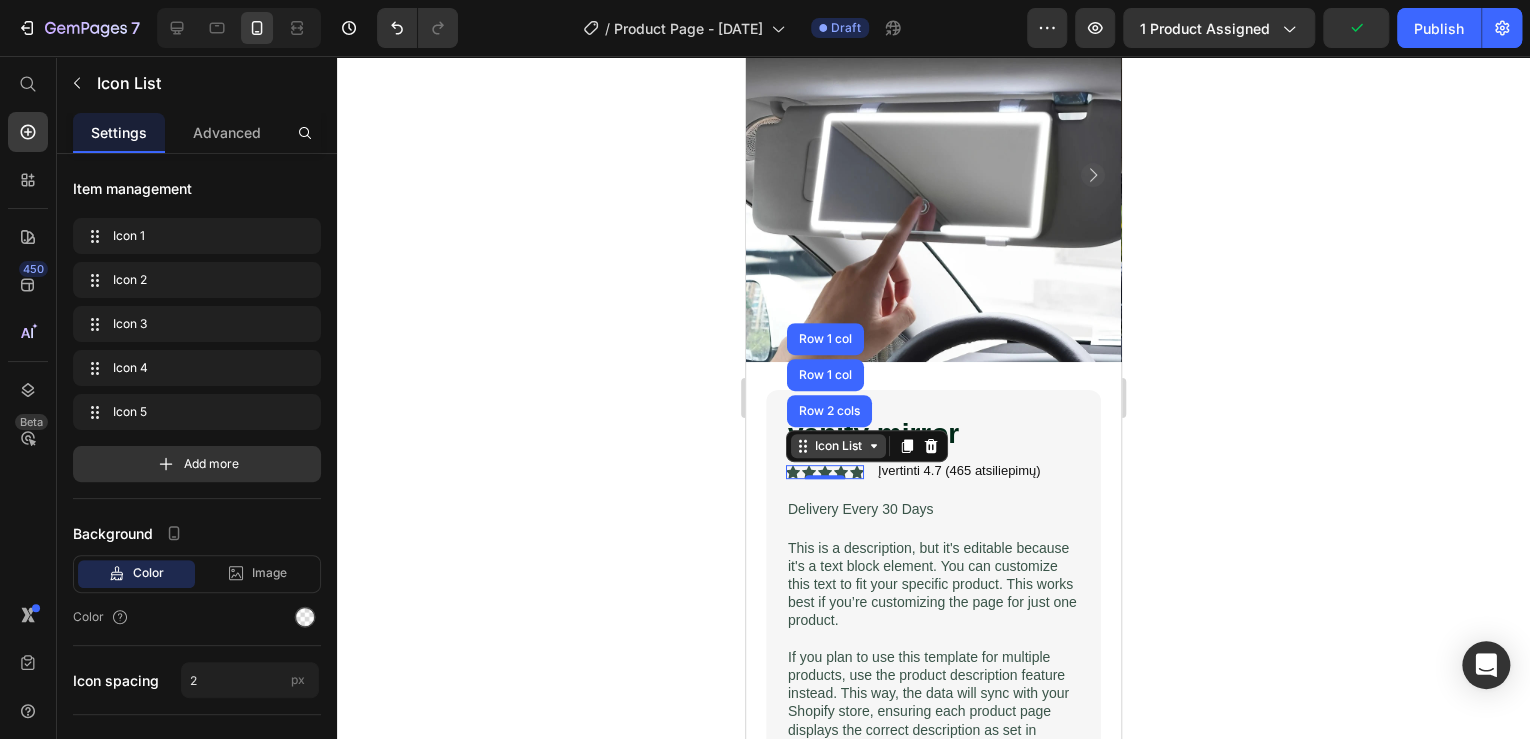 click on "Icon List" at bounding box center [838, 446] 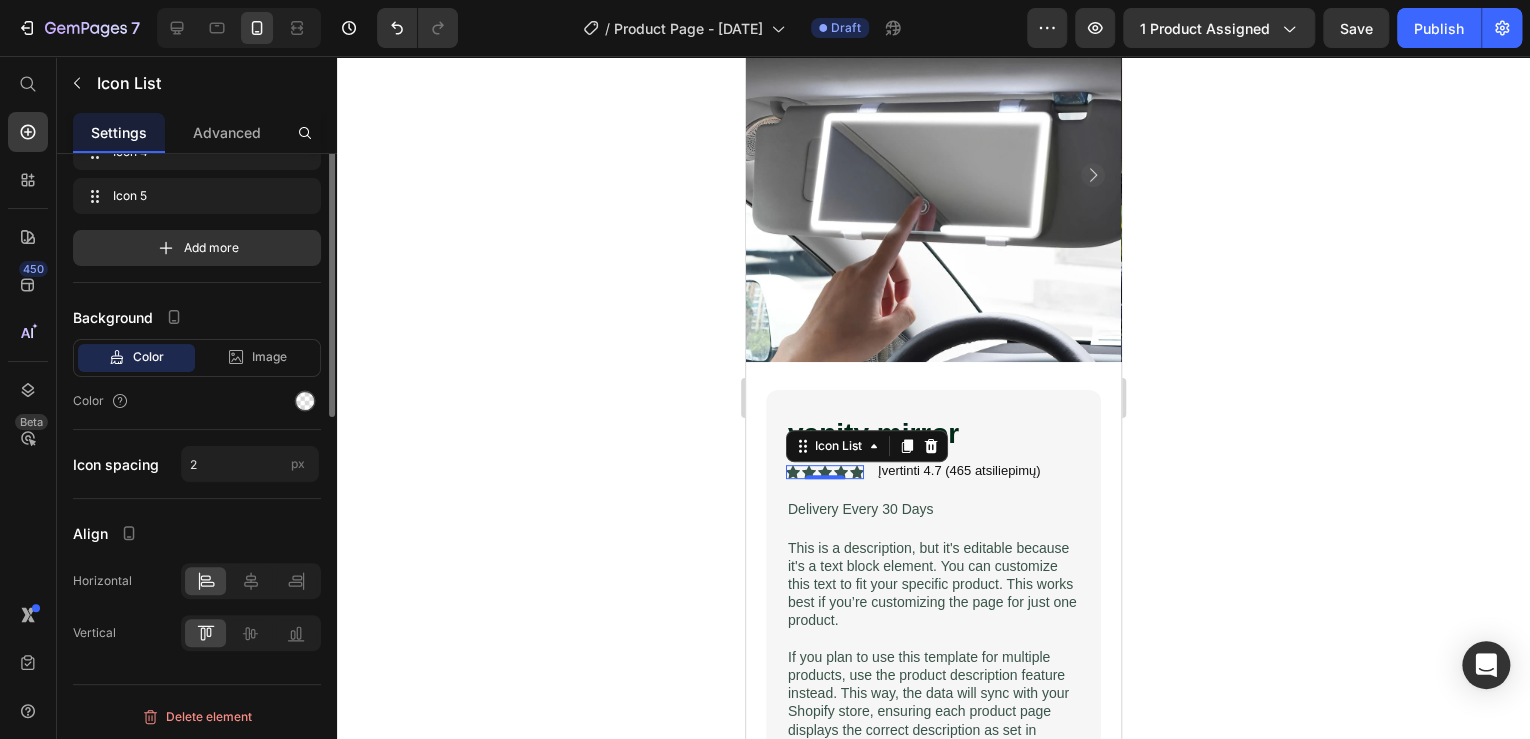scroll, scrollTop: 0, scrollLeft: 0, axis: both 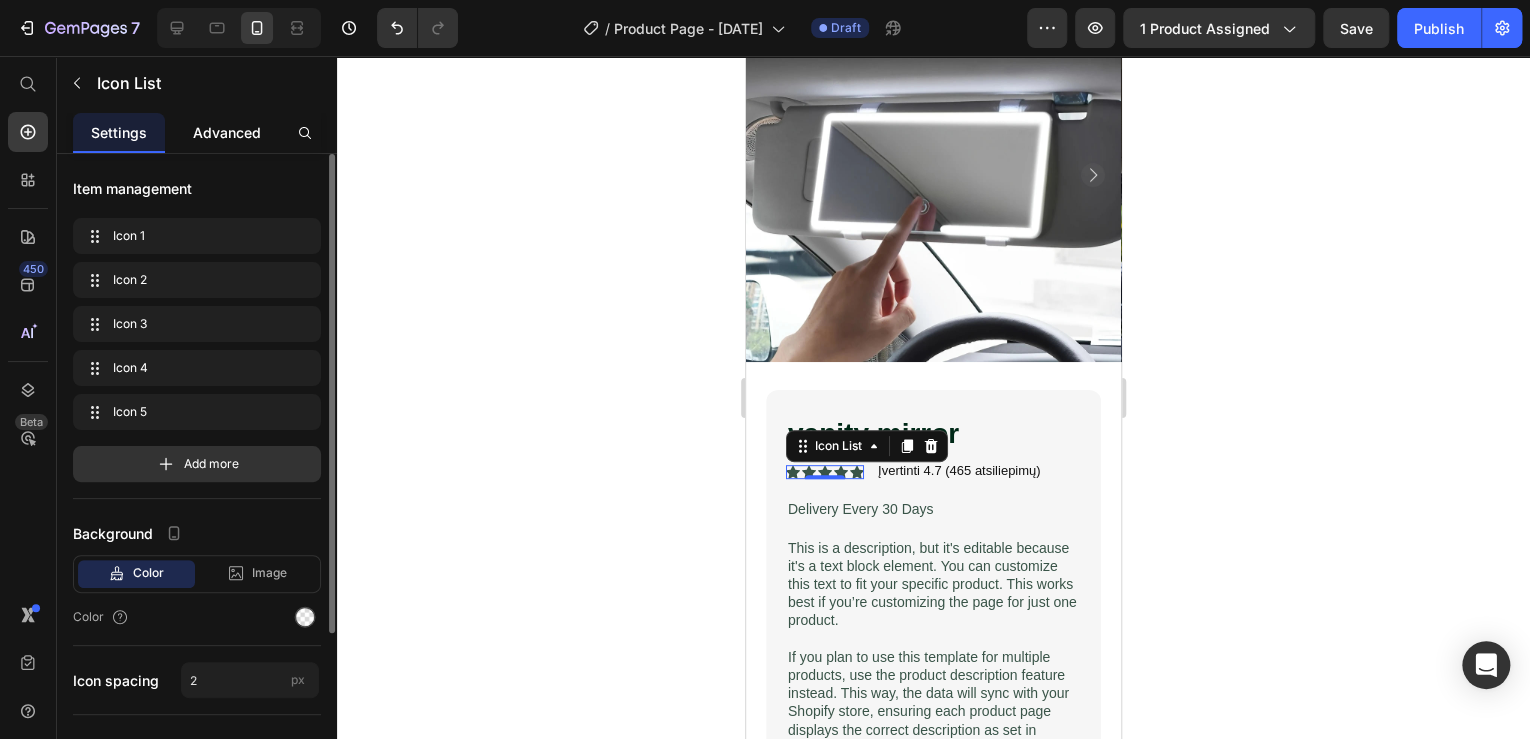 click on "Advanced" at bounding box center [227, 132] 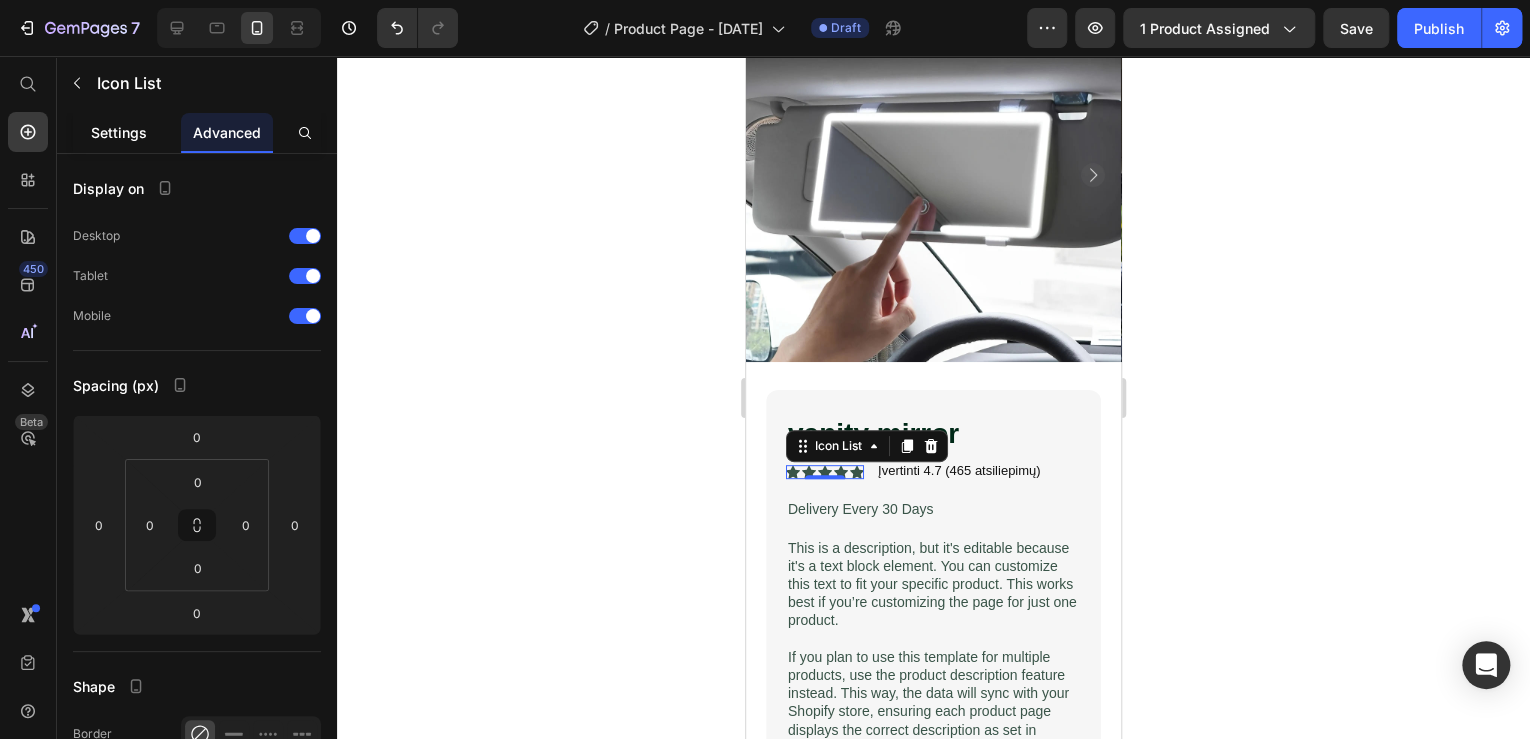 click on "Settings" at bounding box center [119, 132] 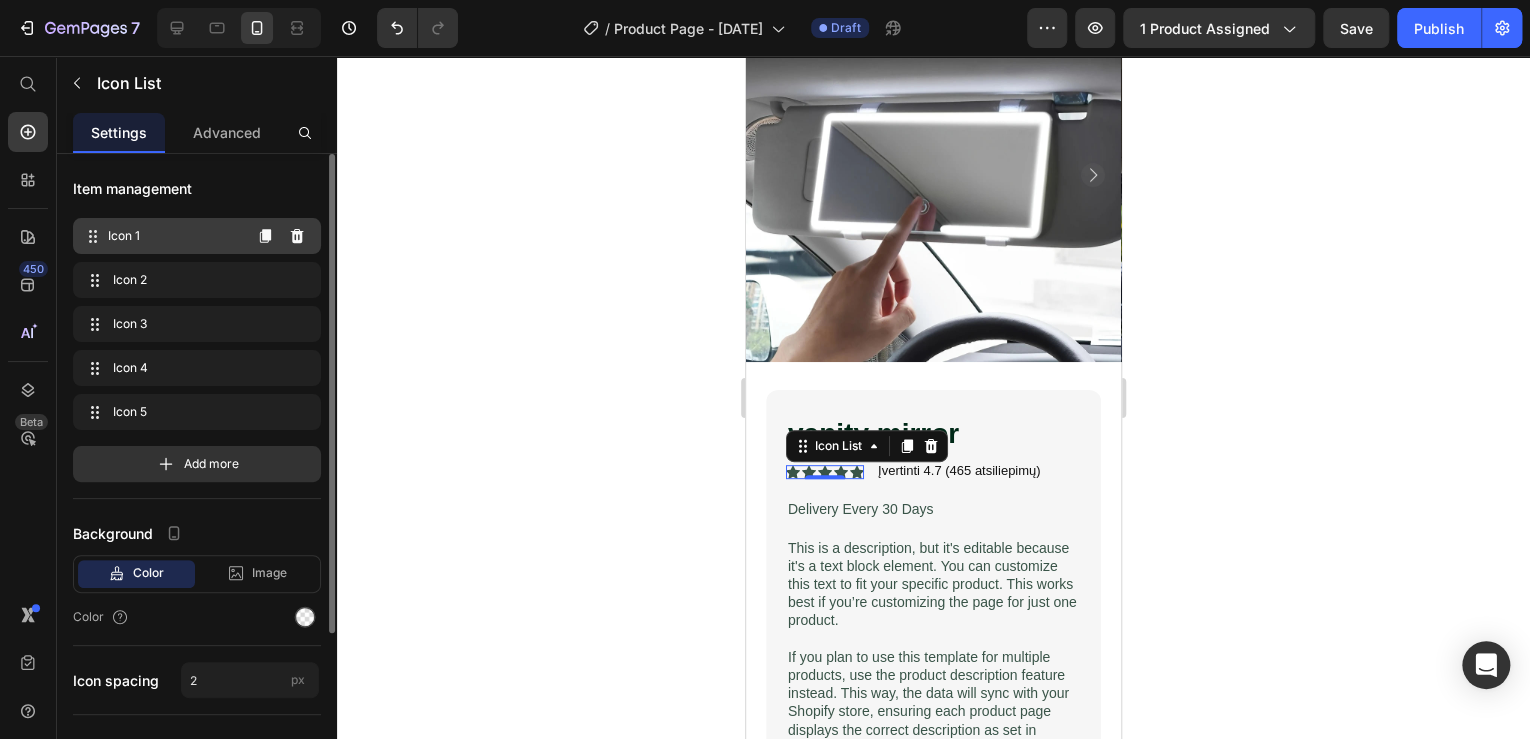 click on "Icon 1" at bounding box center [174, 236] 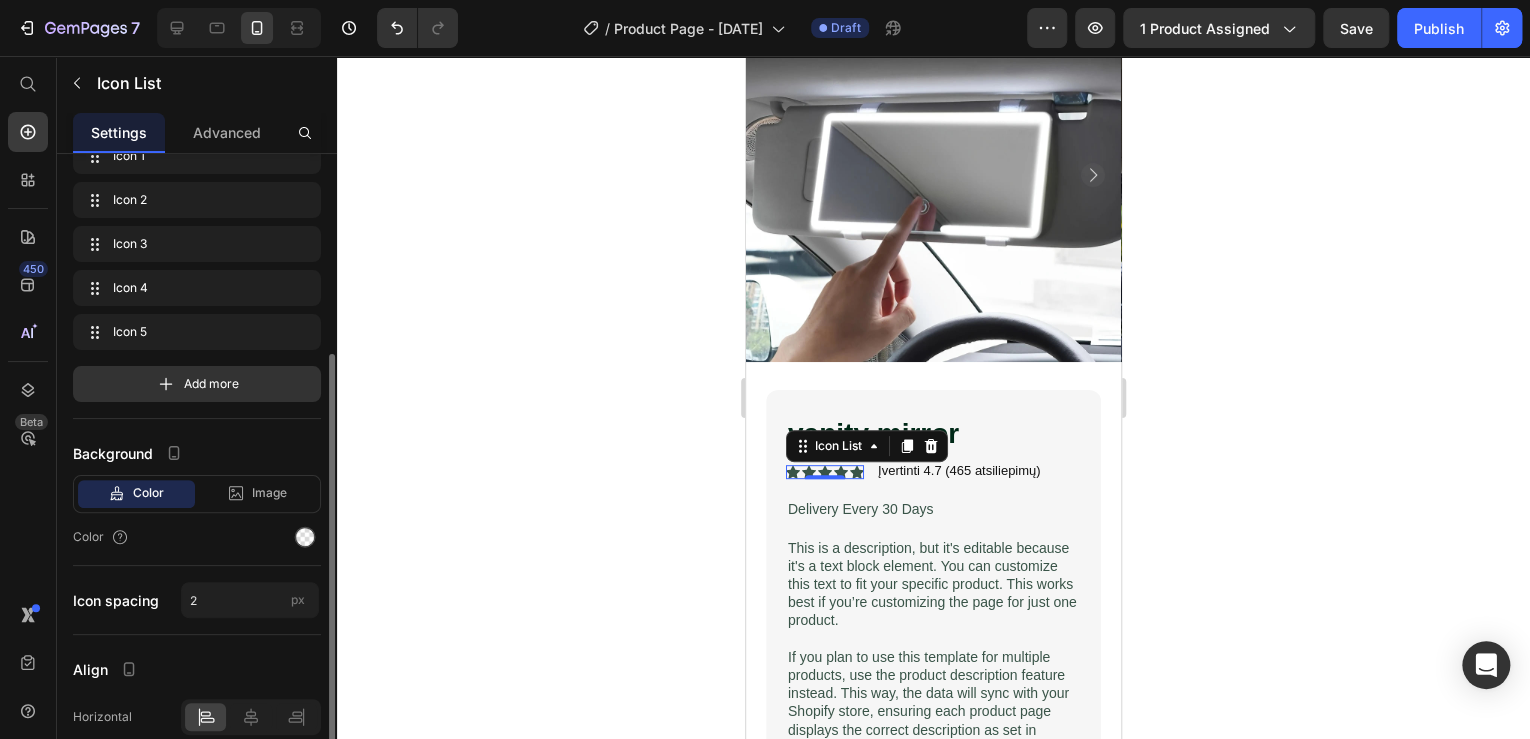 scroll, scrollTop: 160, scrollLeft: 0, axis: vertical 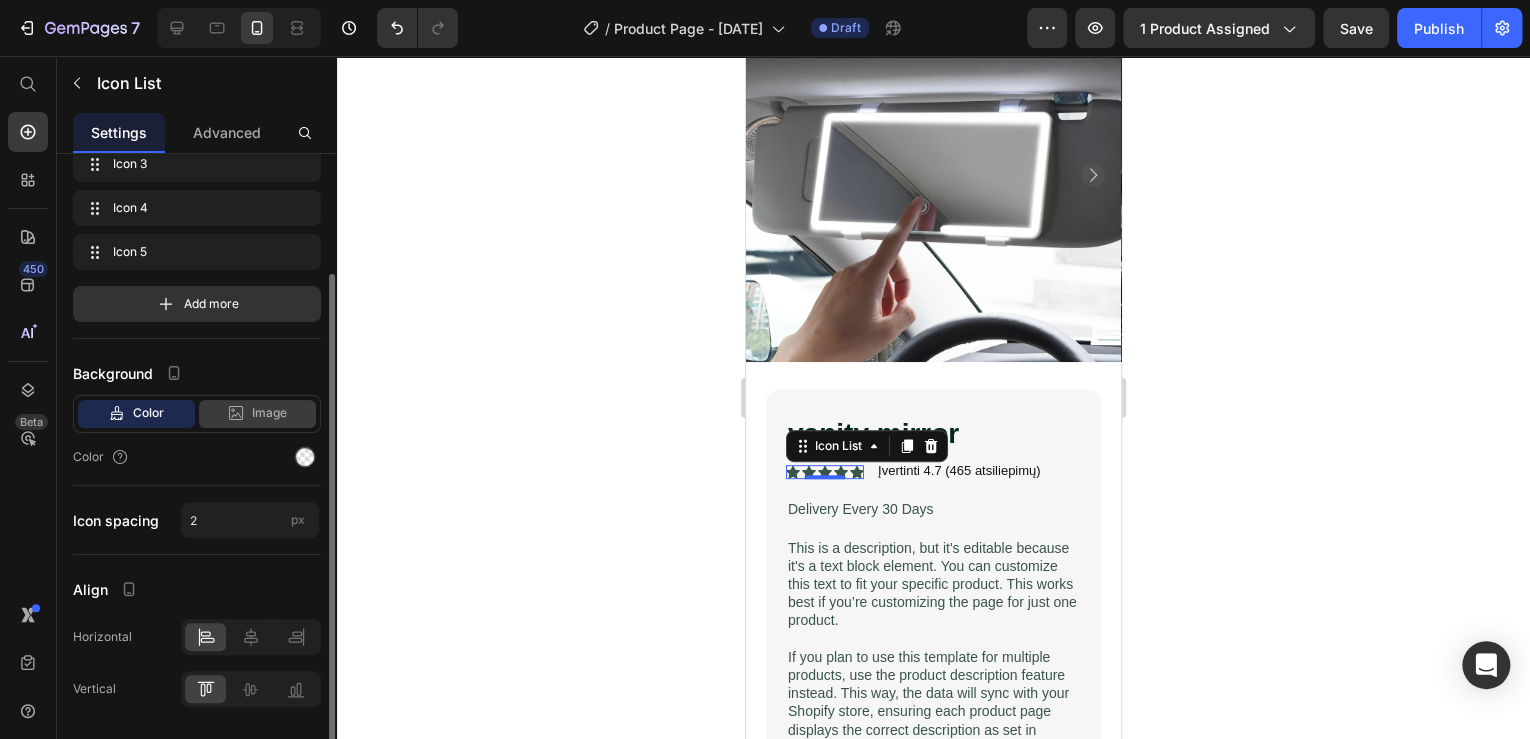 click on "Image" at bounding box center (269, 413) 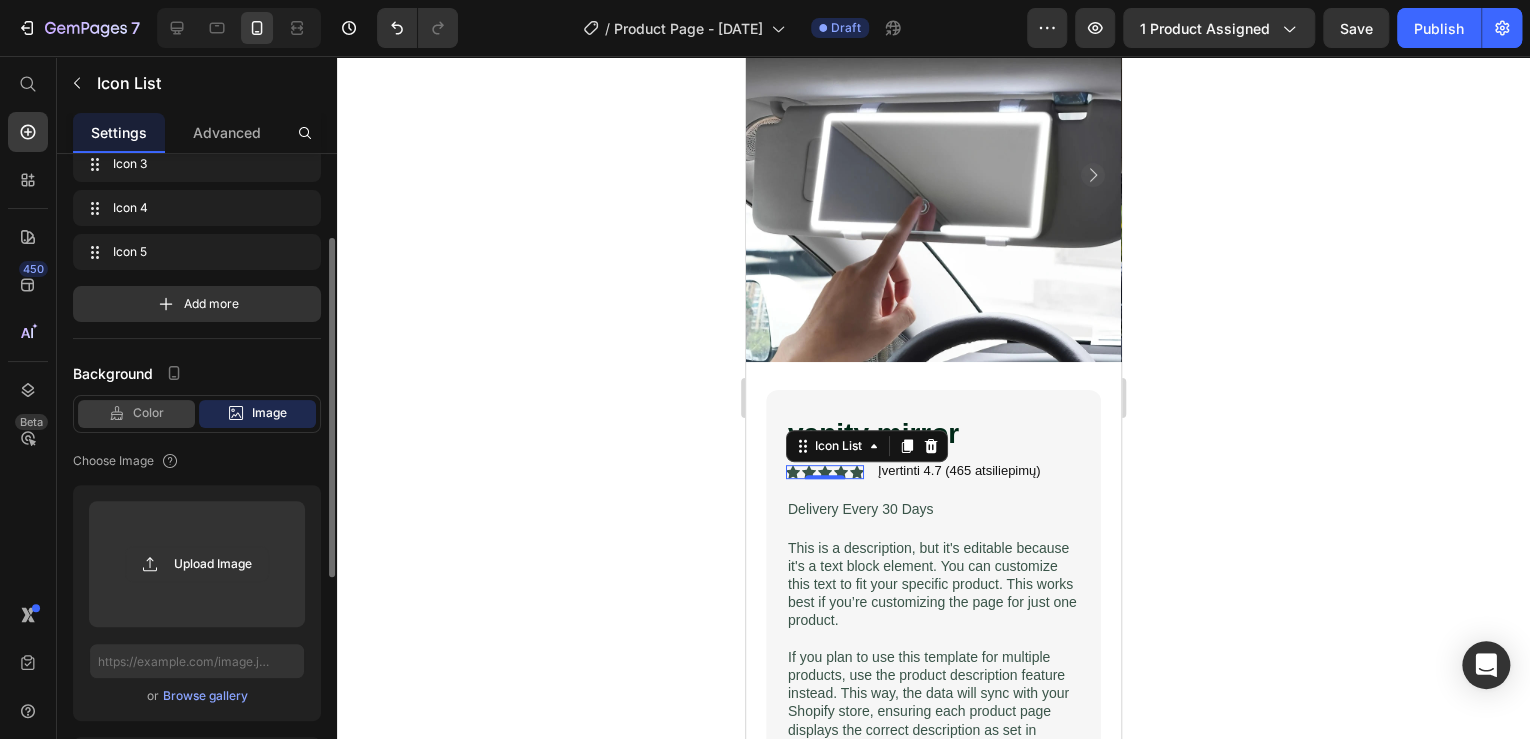 click on "Color" at bounding box center (148, 413) 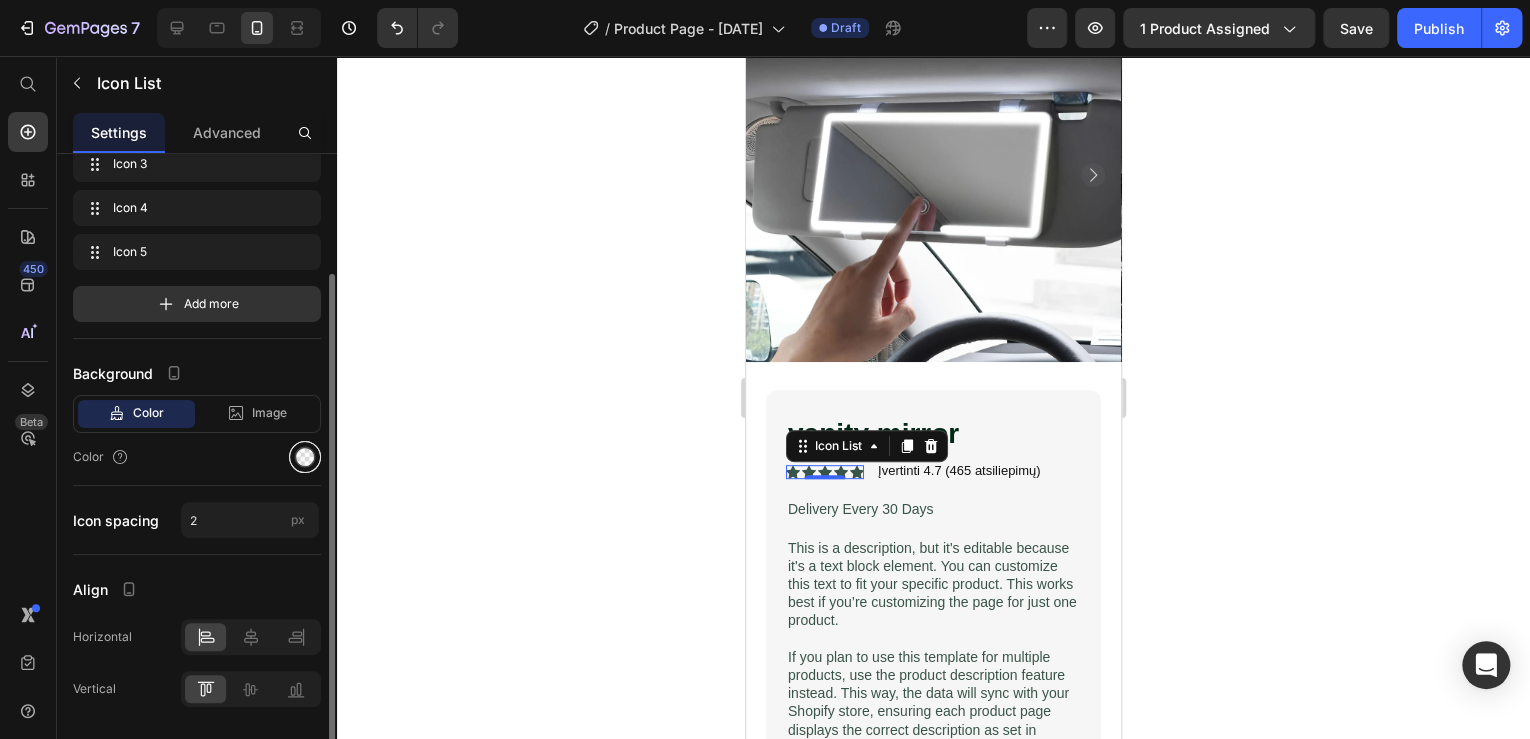 click at bounding box center (305, 457) 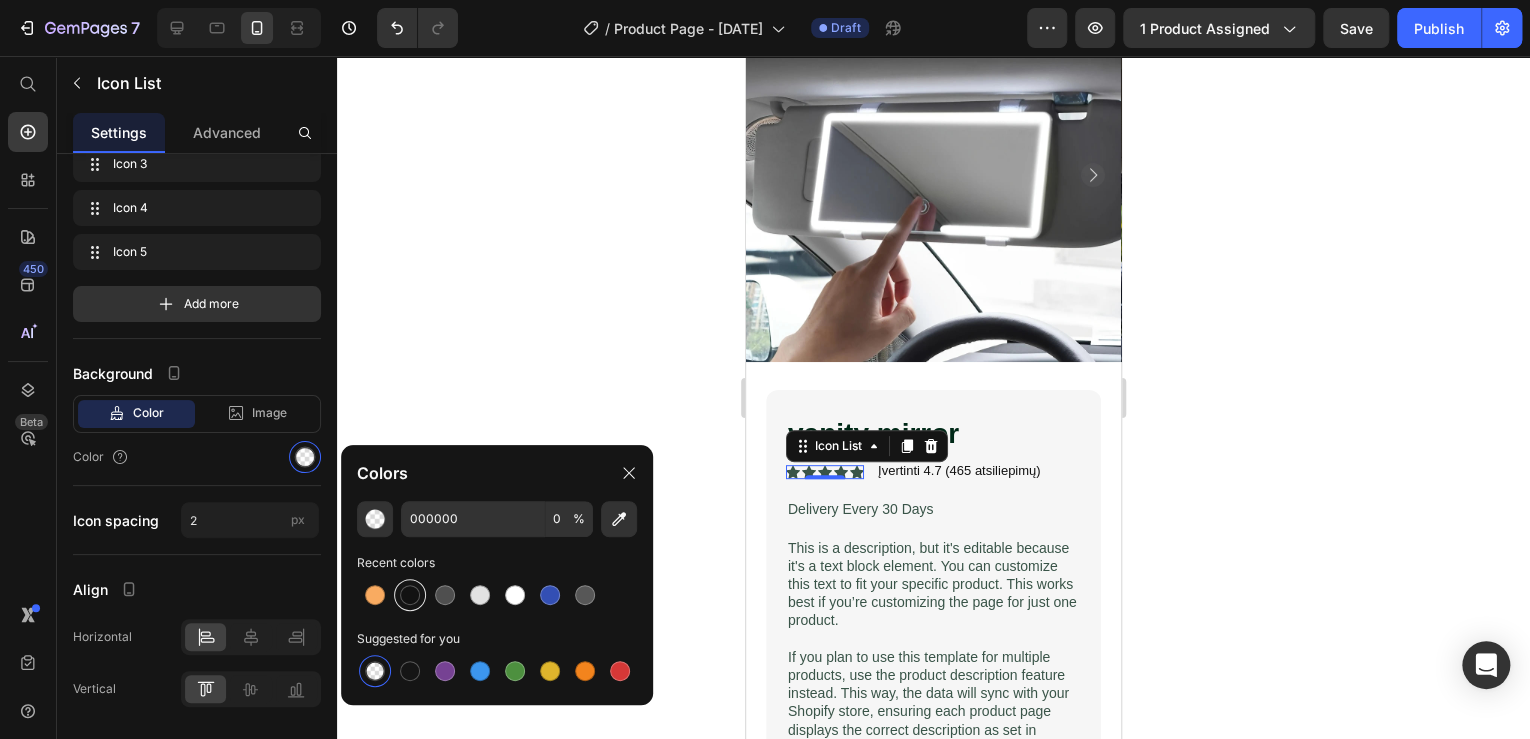 click at bounding box center (410, 595) 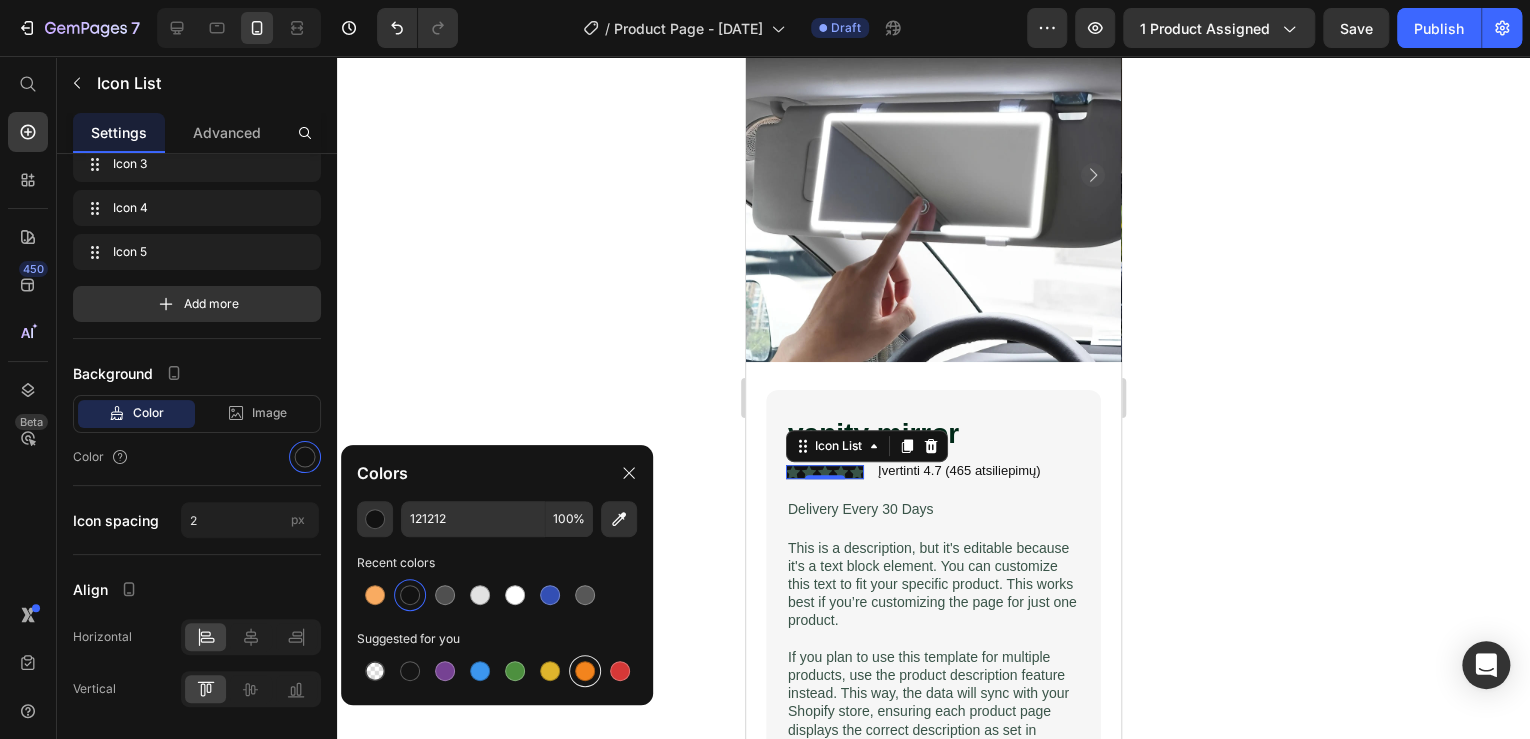 click at bounding box center [585, 671] 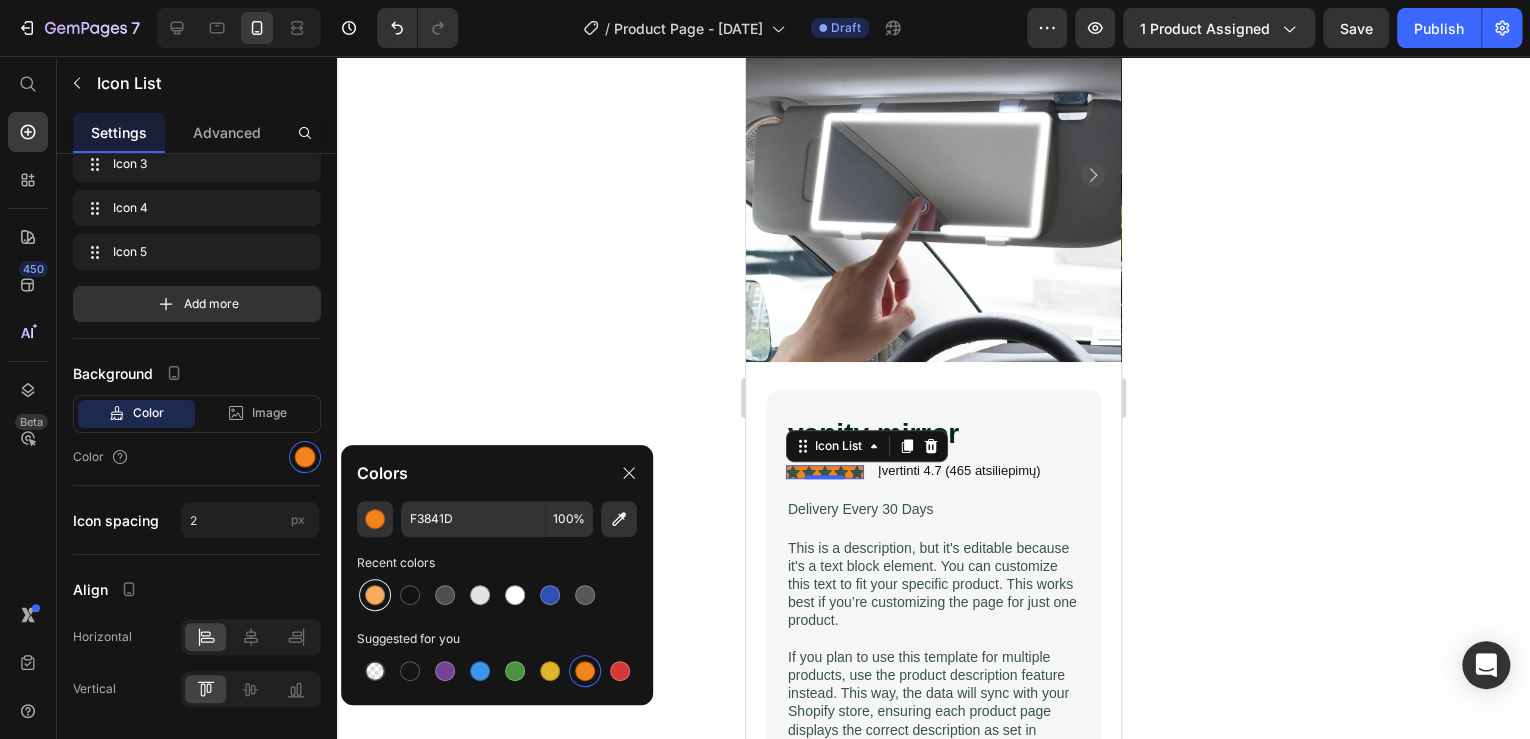 click at bounding box center (375, 595) 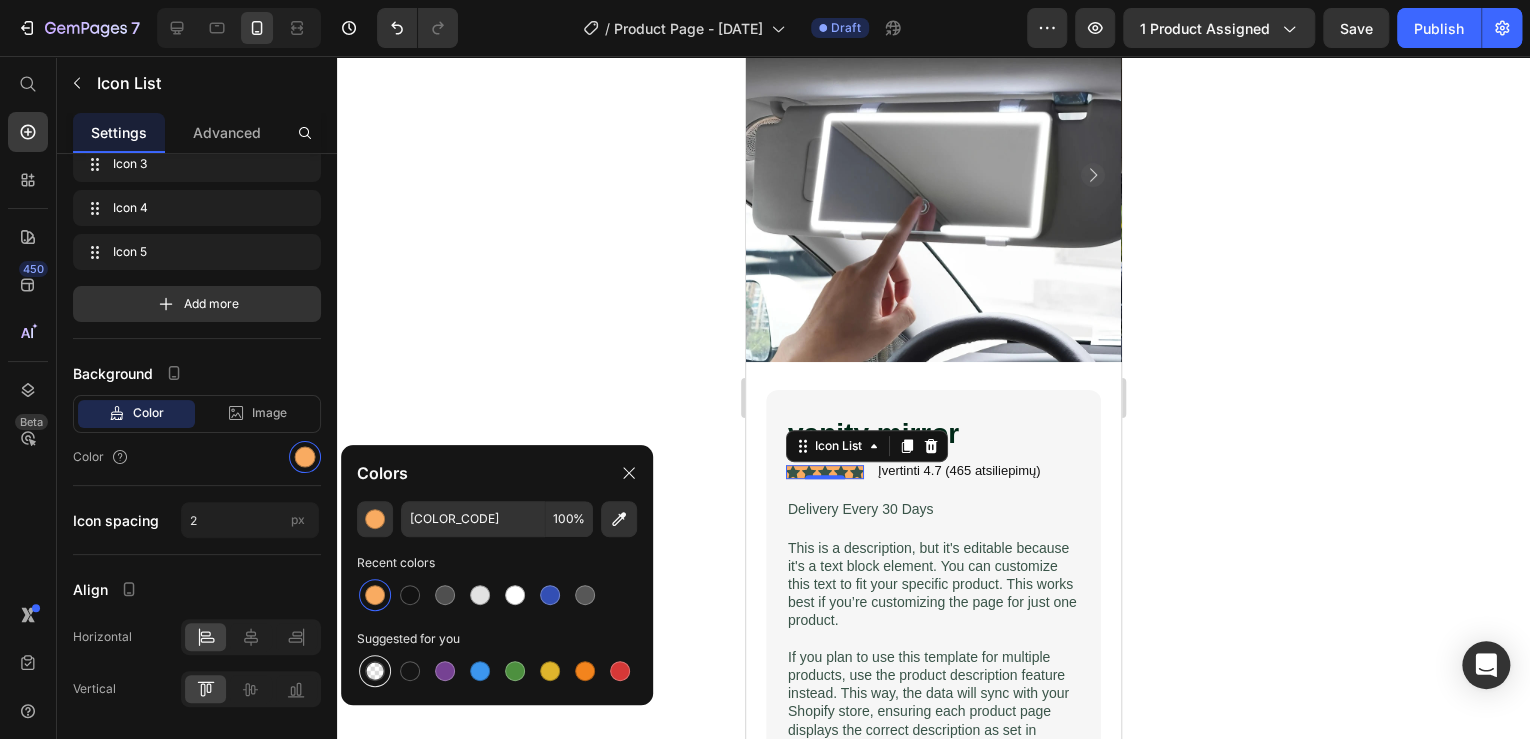 click at bounding box center (375, 671) 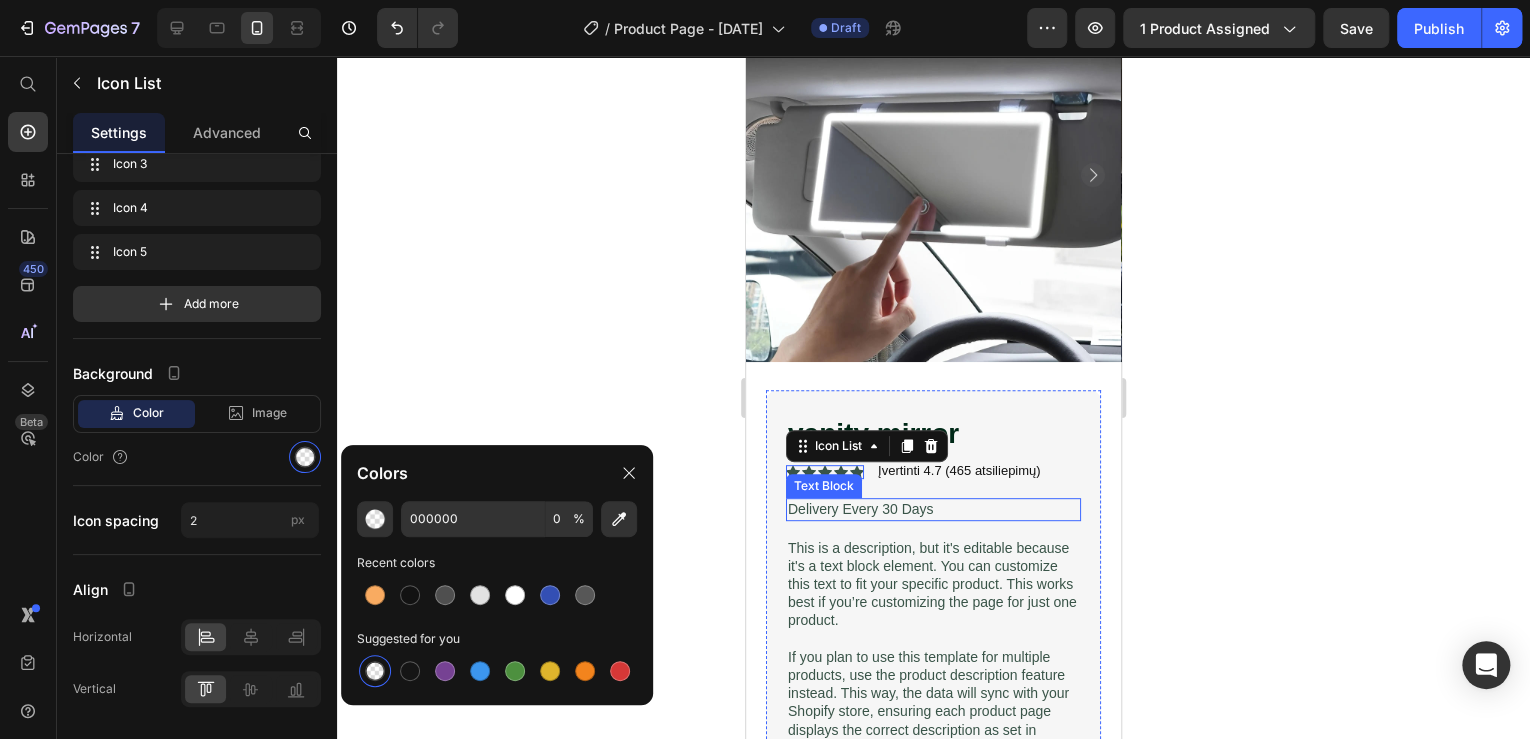 click on "Text Block" at bounding box center (824, 486) 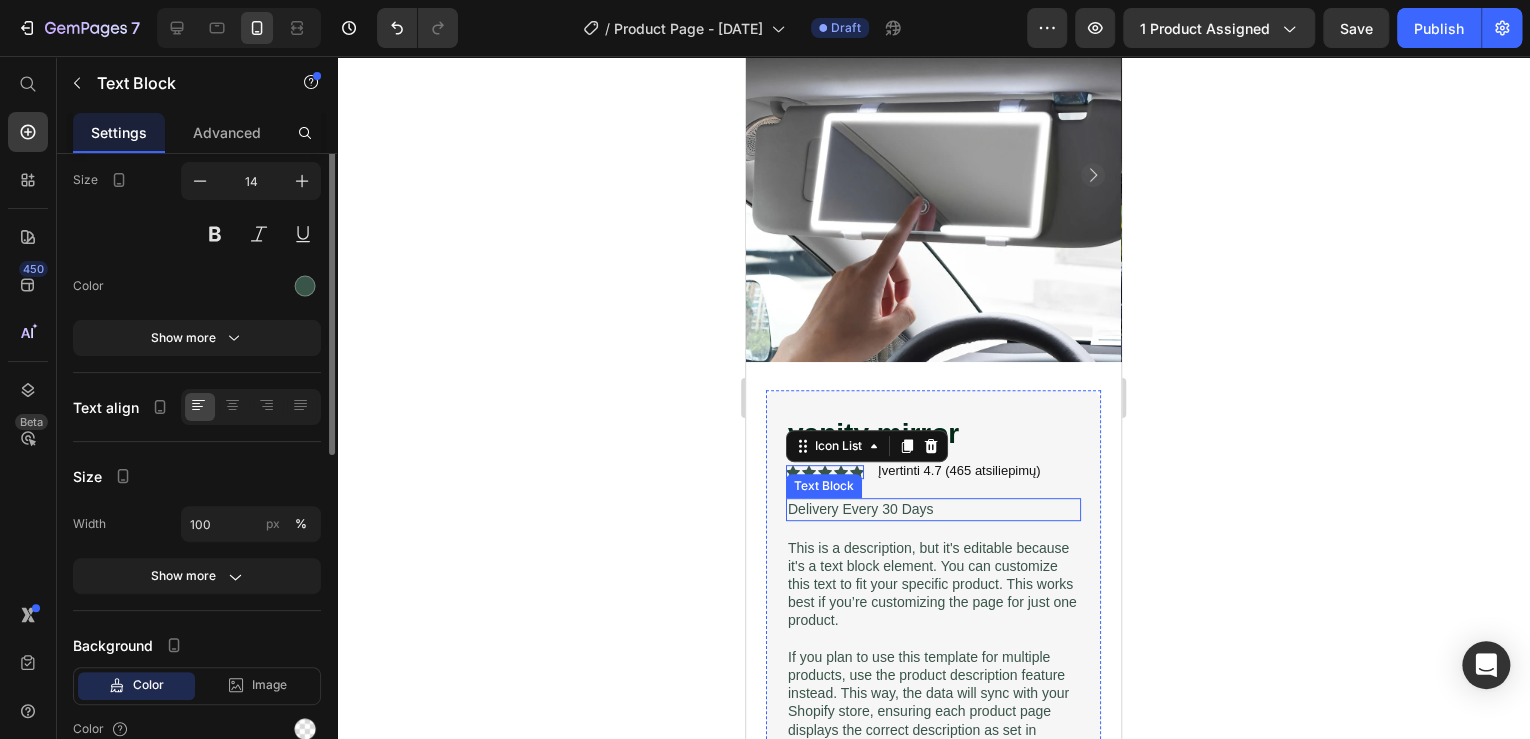 scroll, scrollTop: 0, scrollLeft: 0, axis: both 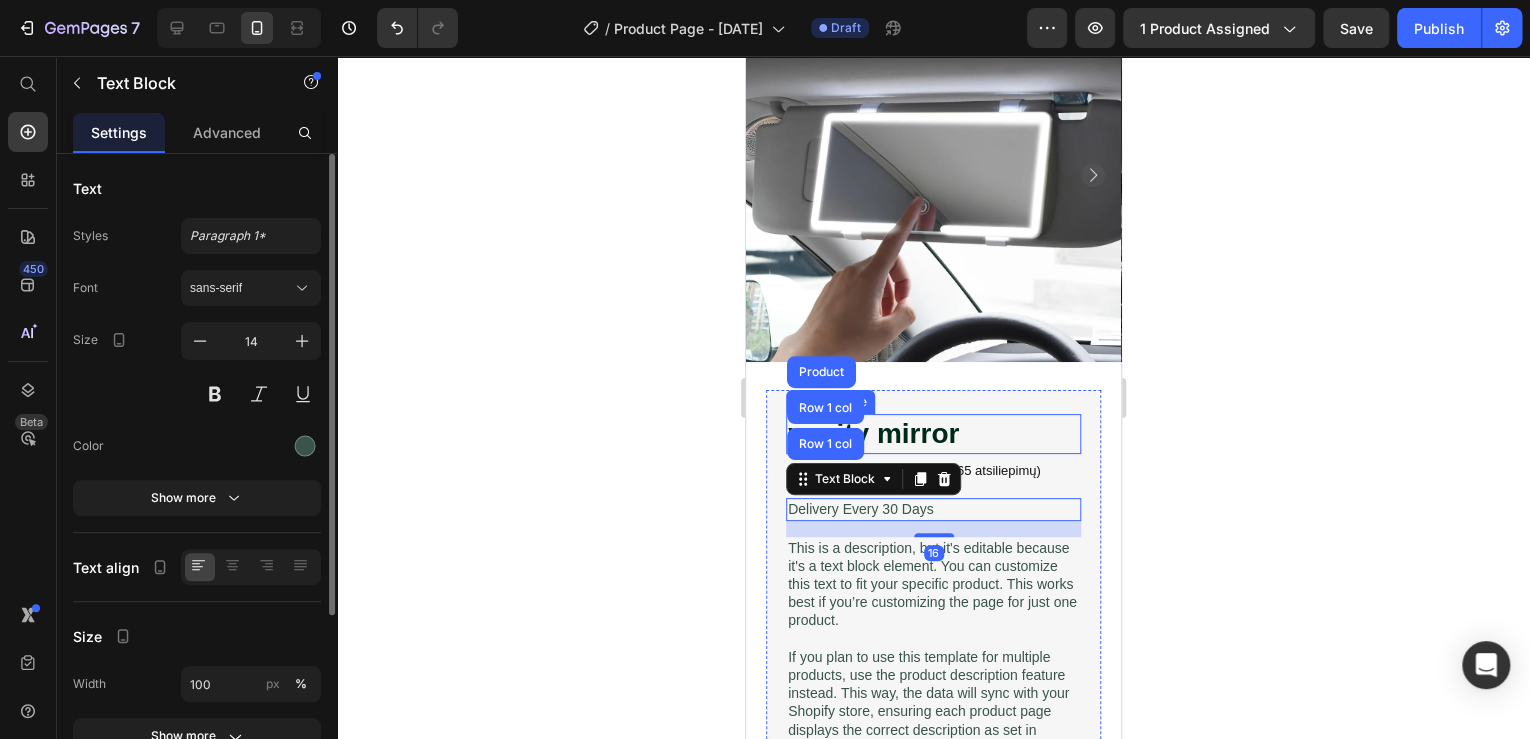 click on "vanity mirror" at bounding box center (933, 434) 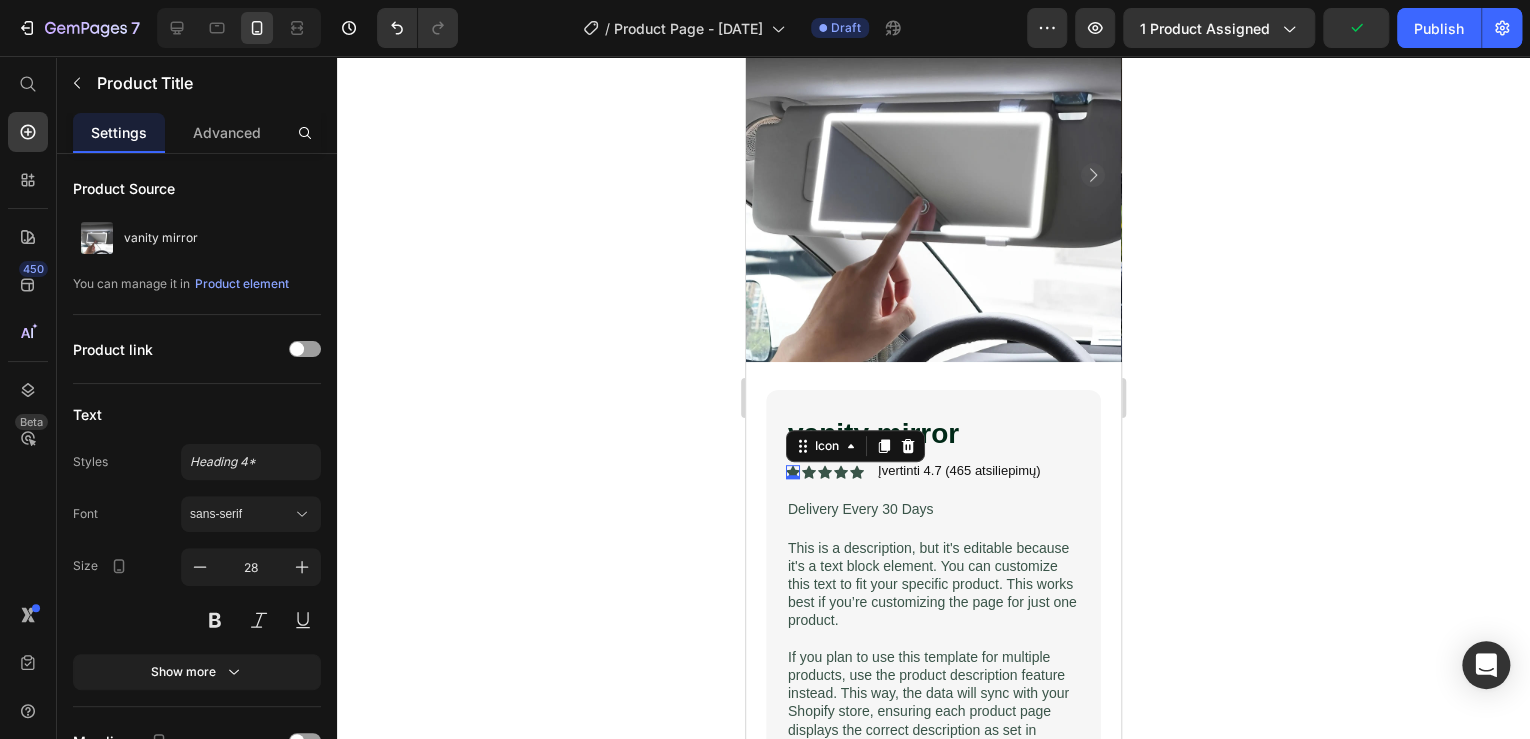 click on "Icon   0" at bounding box center [793, 472] 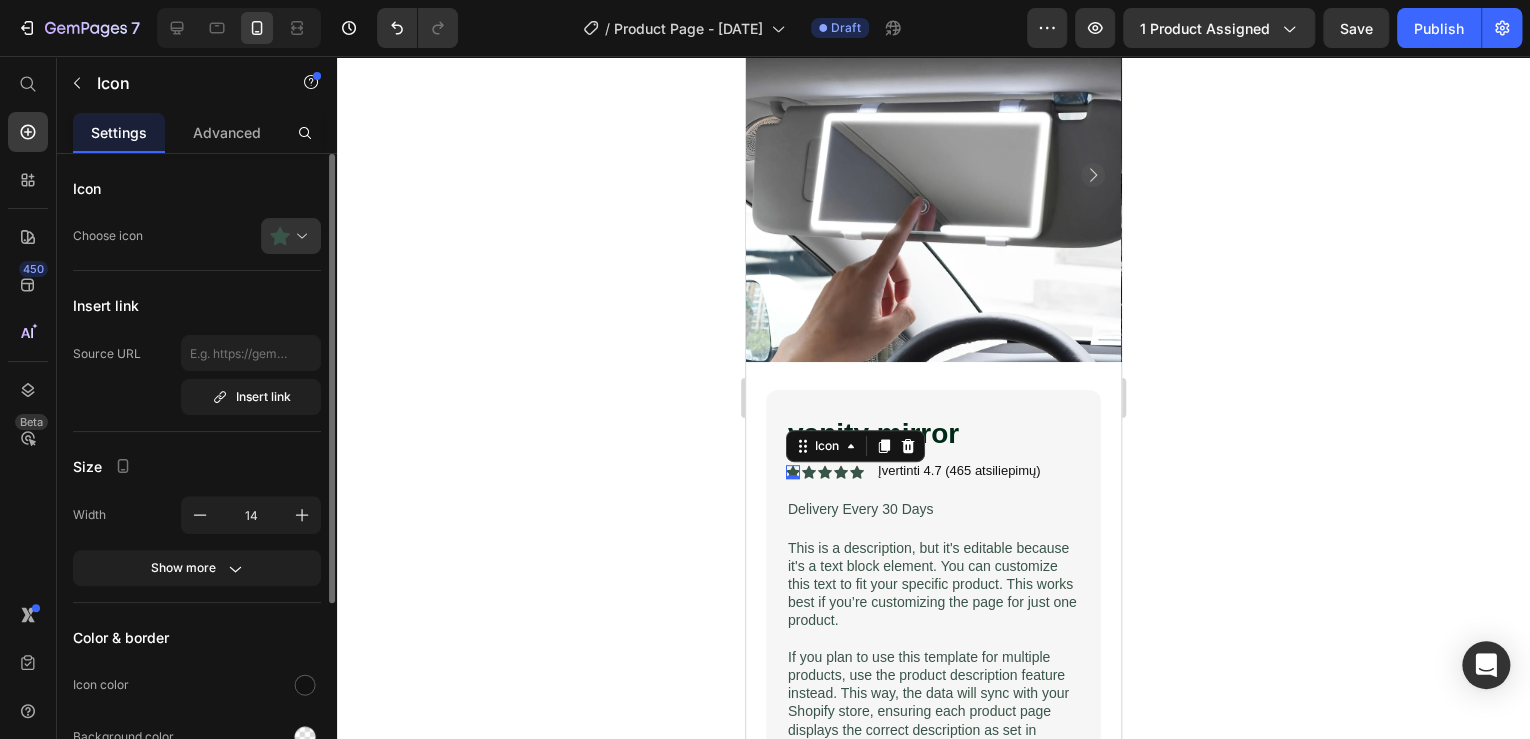 scroll, scrollTop: 80, scrollLeft: 0, axis: vertical 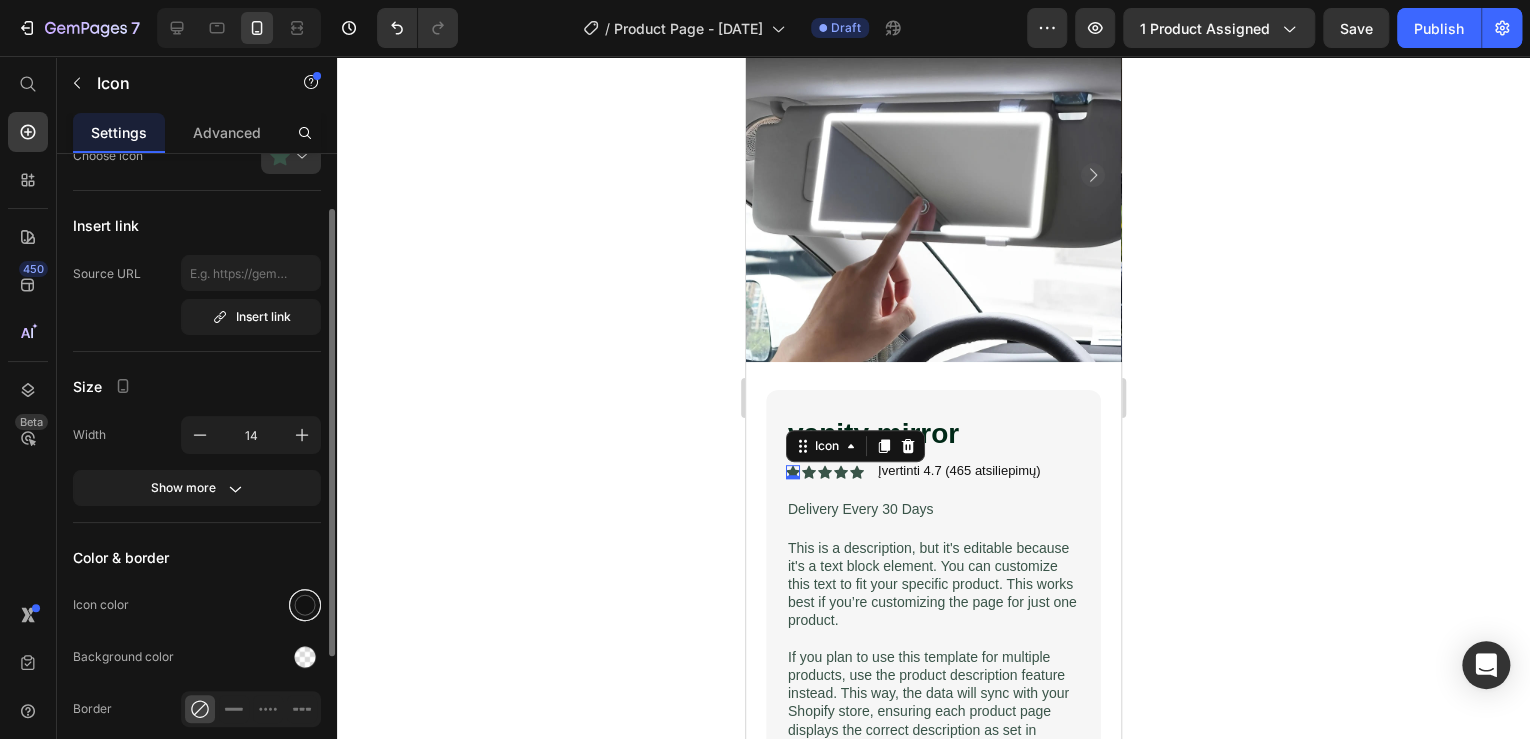click at bounding box center [305, 605] 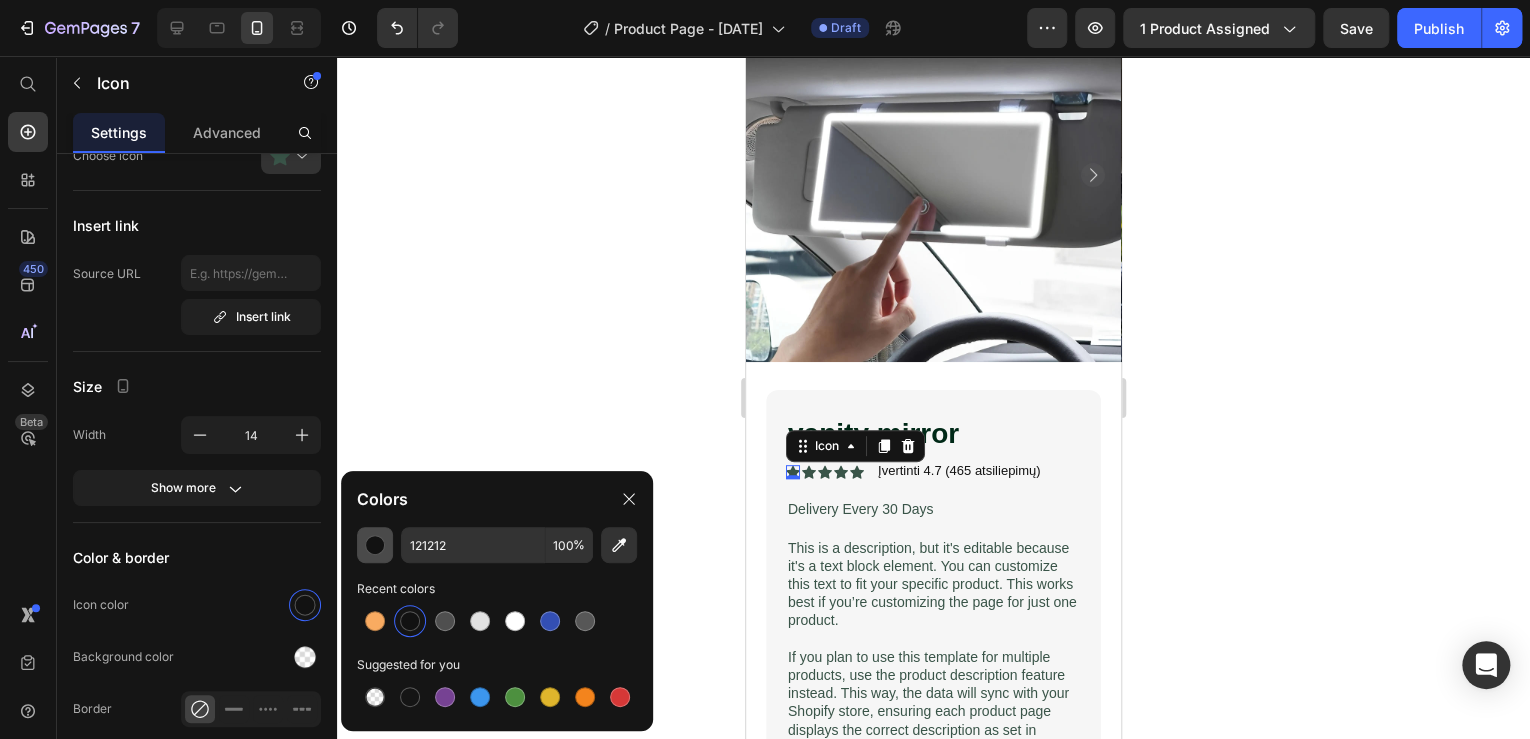 click at bounding box center (375, 545) 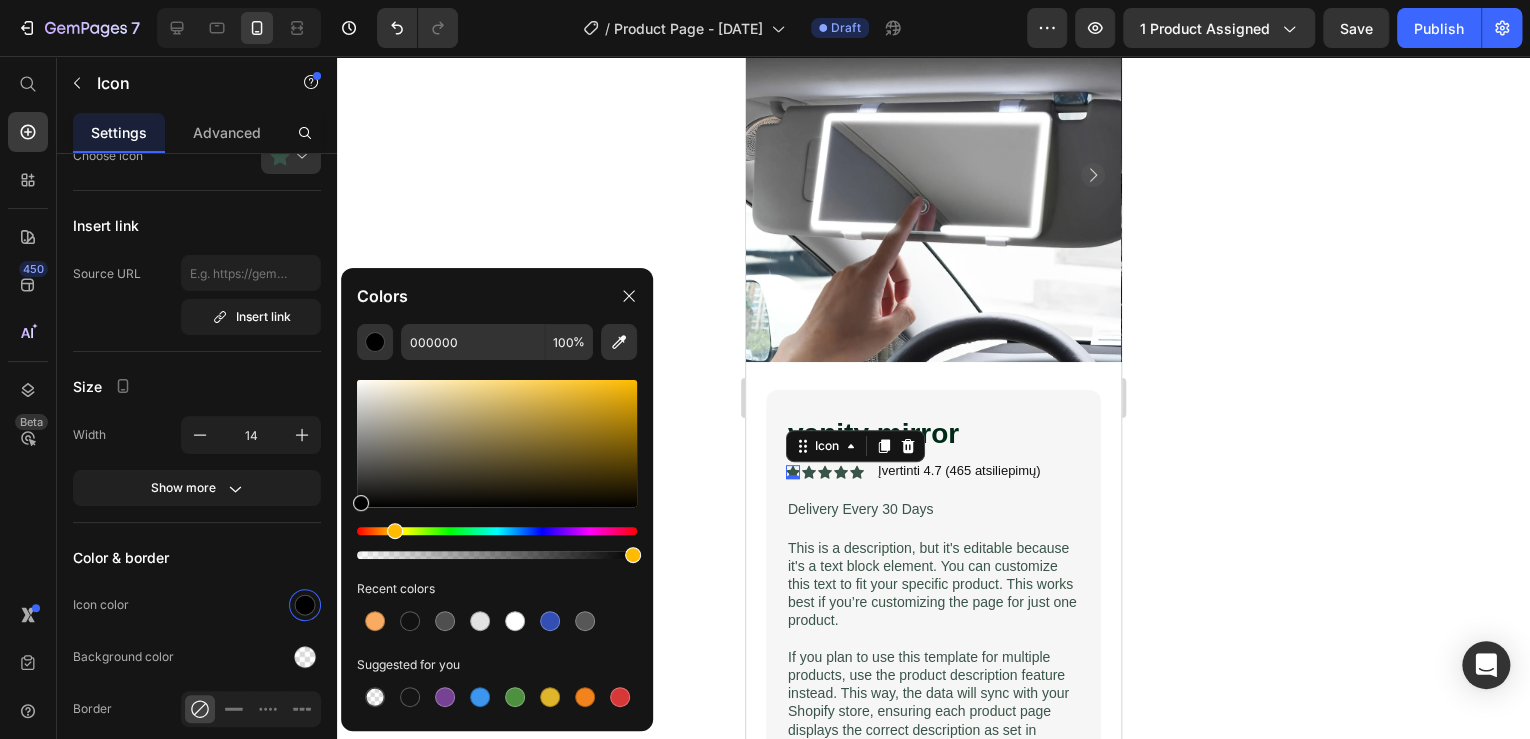 click at bounding box center (497, 531) 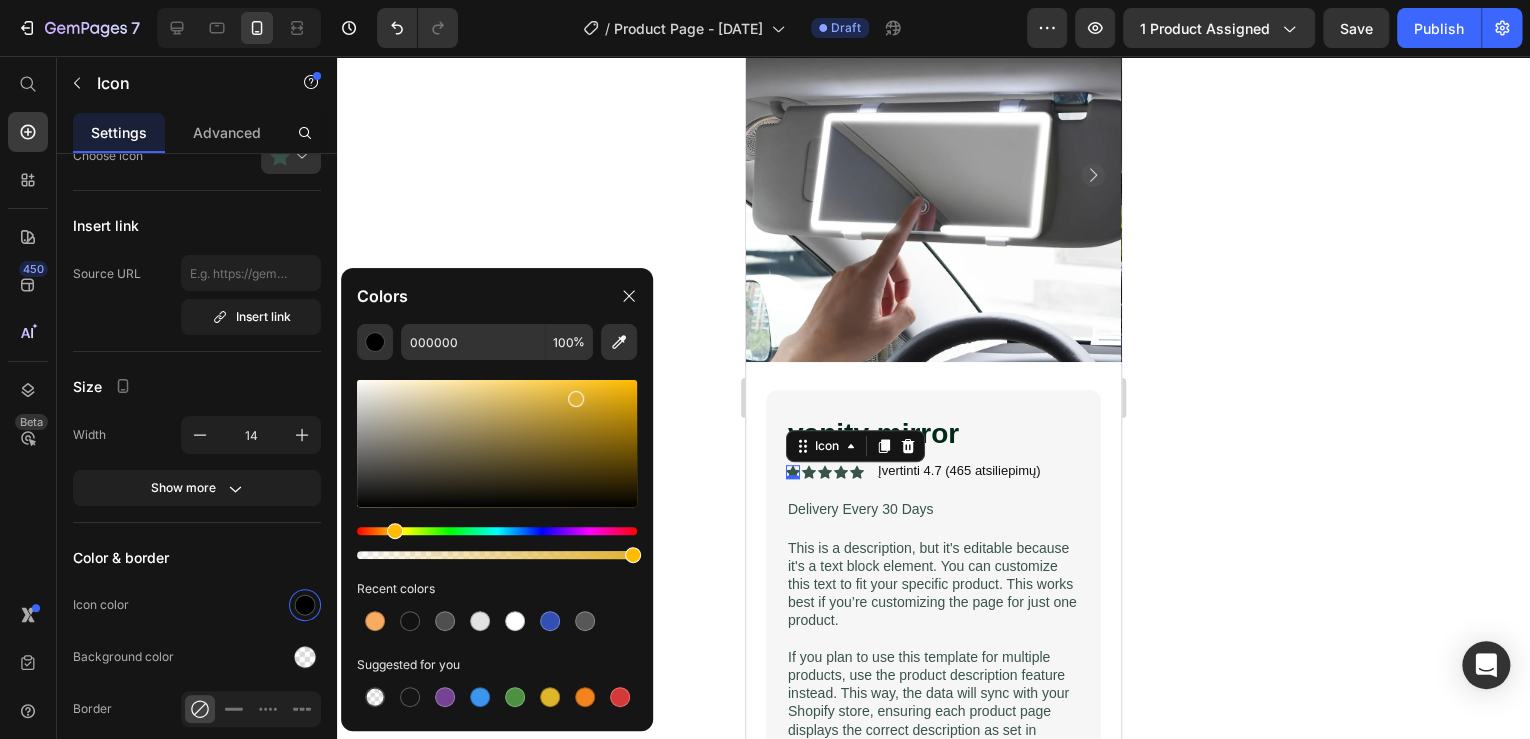 drag, startPoint x: 575, startPoint y: 394, endPoint x: 608, endPoint y: 377, distance: 37.12142 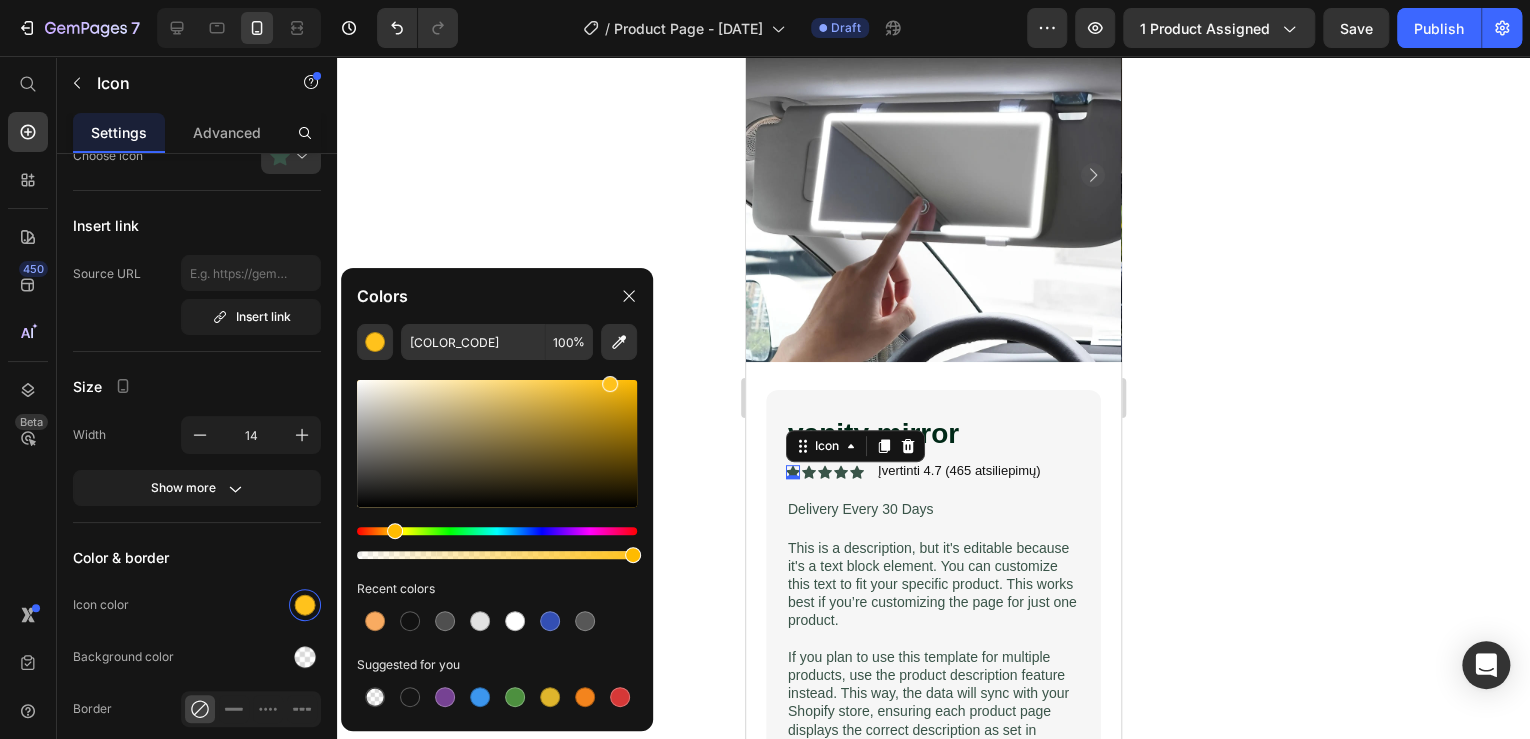 click at bounding box center (497, 443) 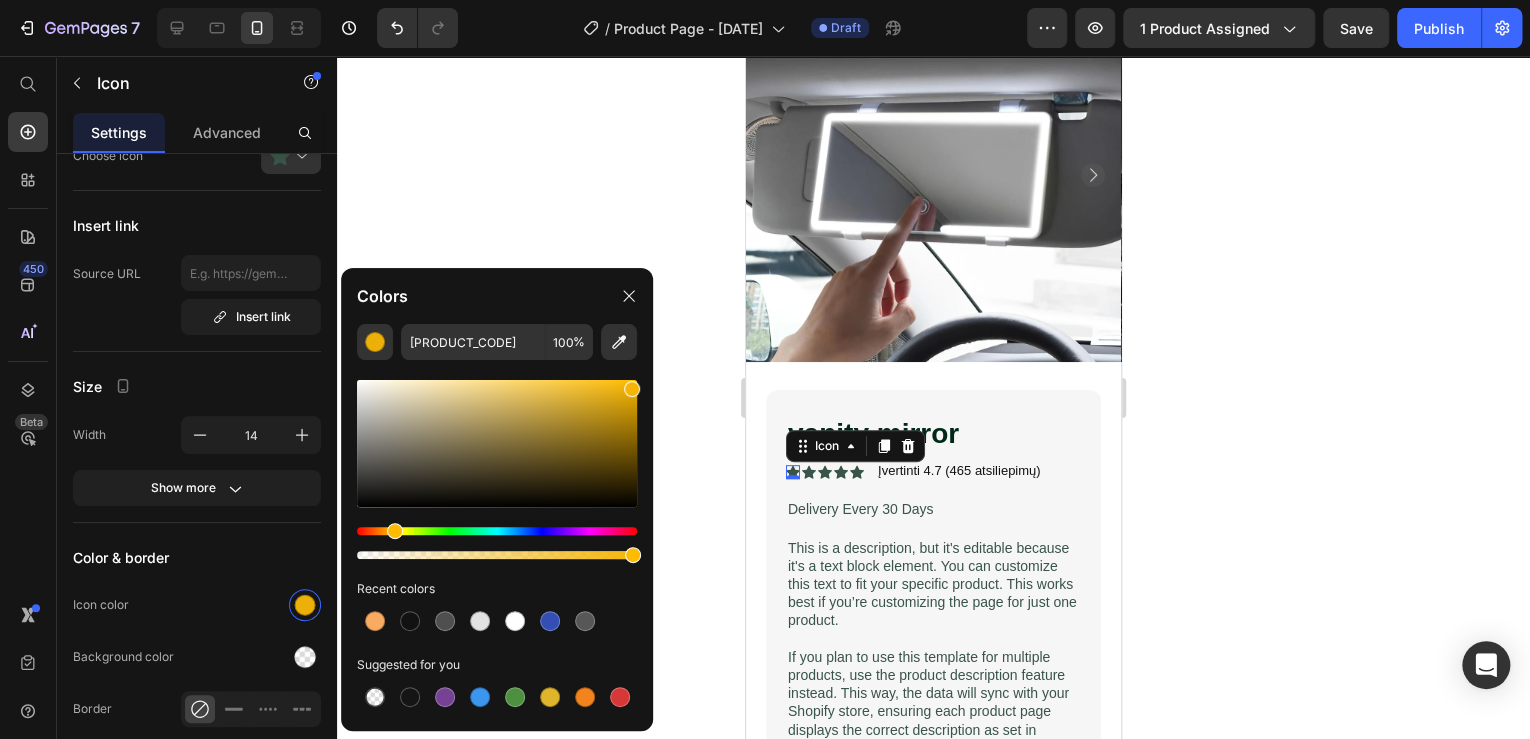 click at bounding box center (632, 389) 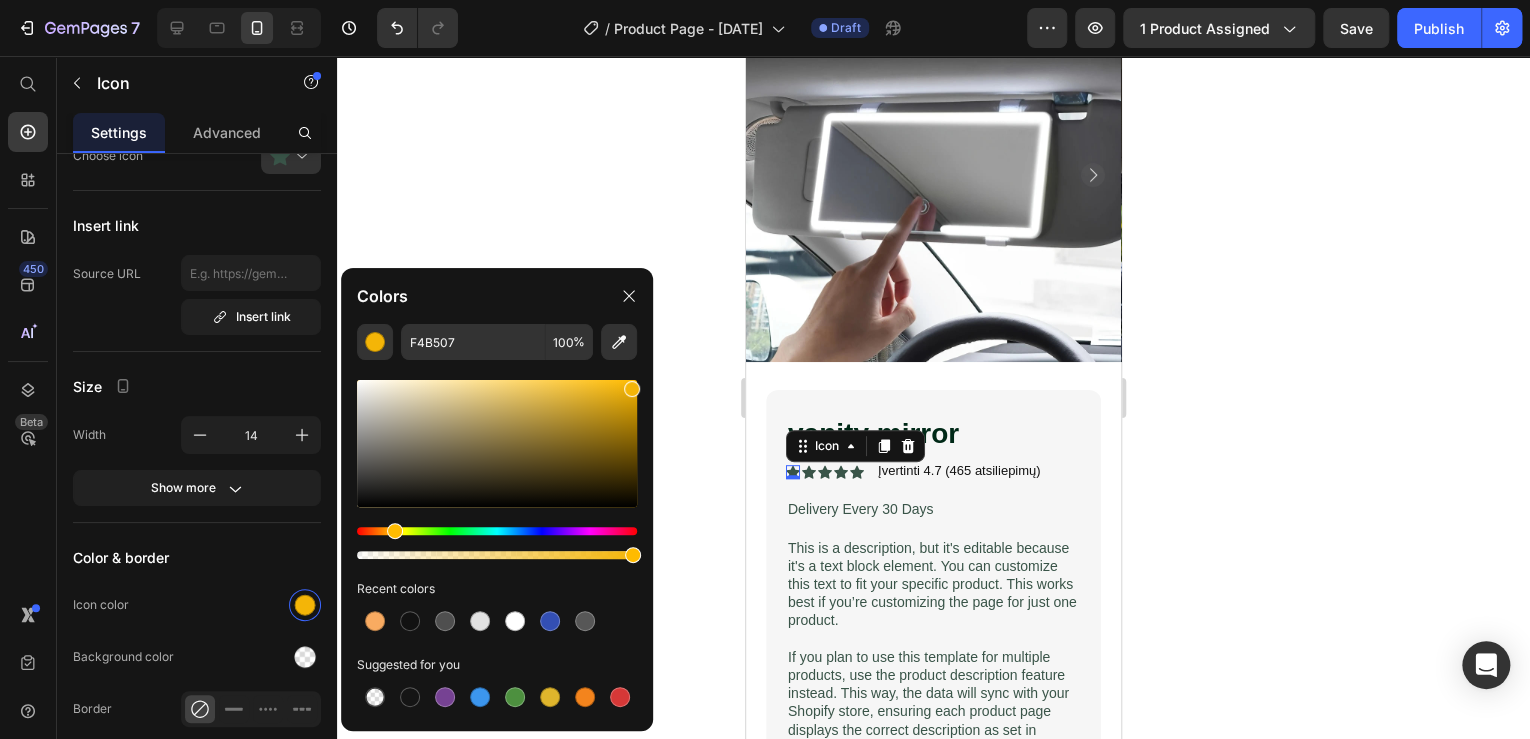 click 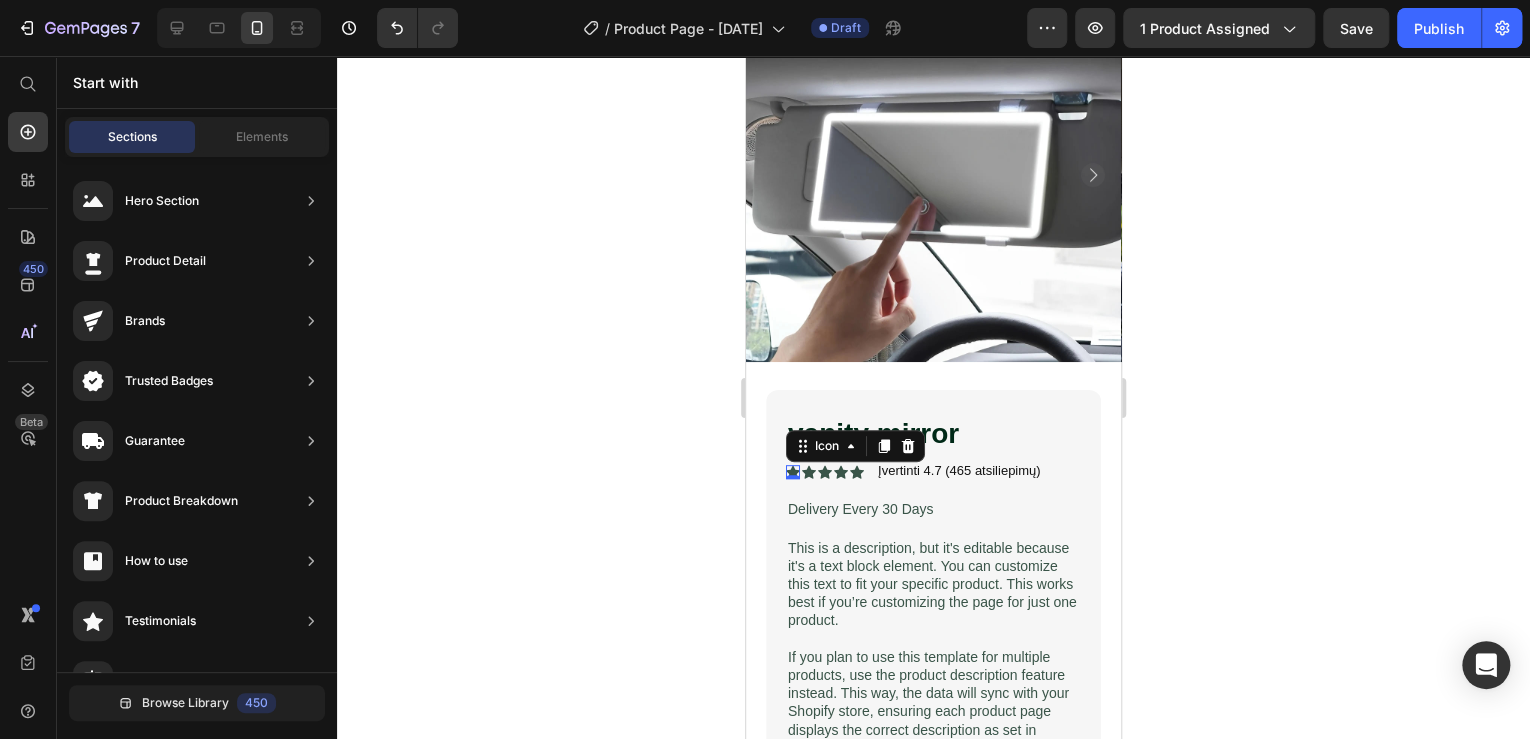 click on "Icon   0" at bounding box center (793, 472) 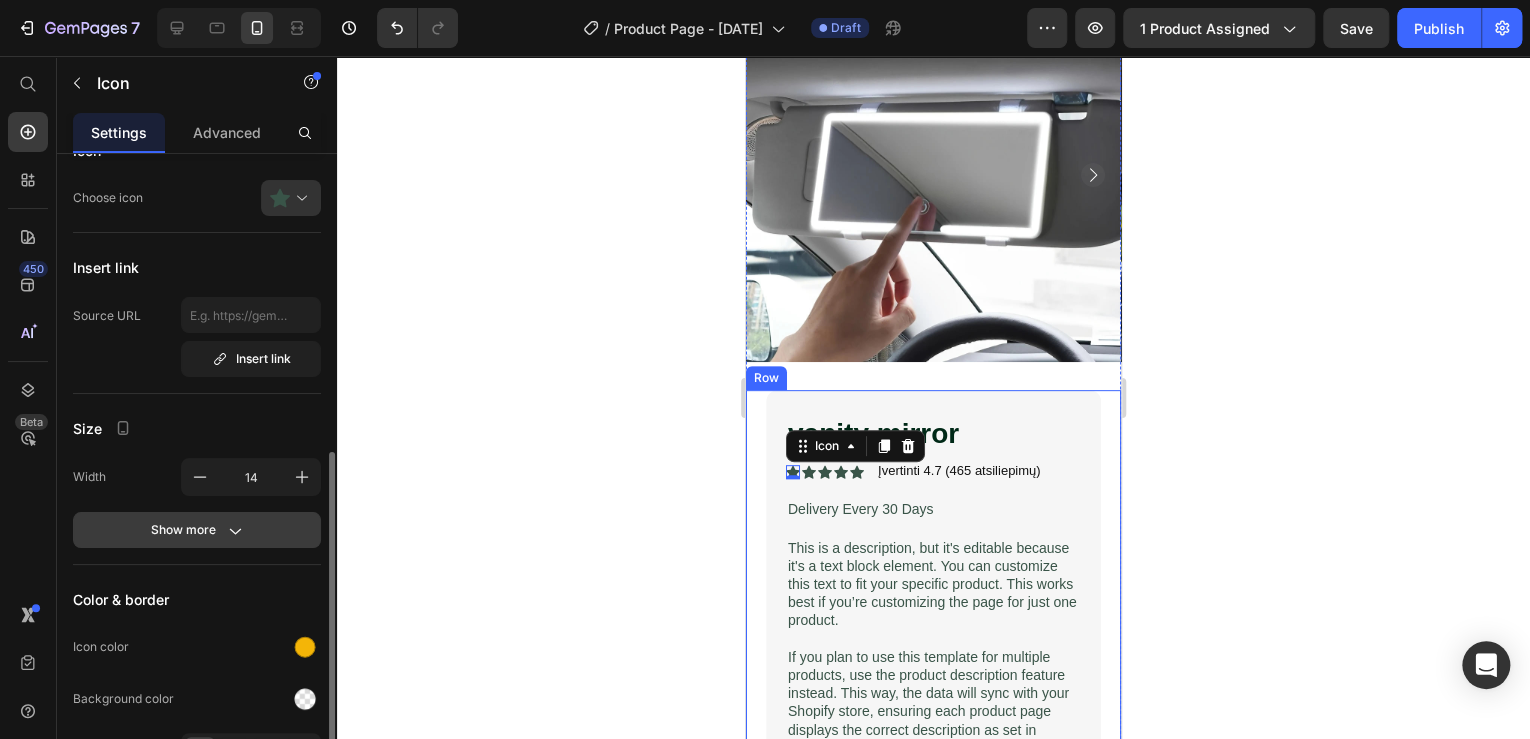 scroll, scrollTop: 0, scrollLeft: 0, axis: both 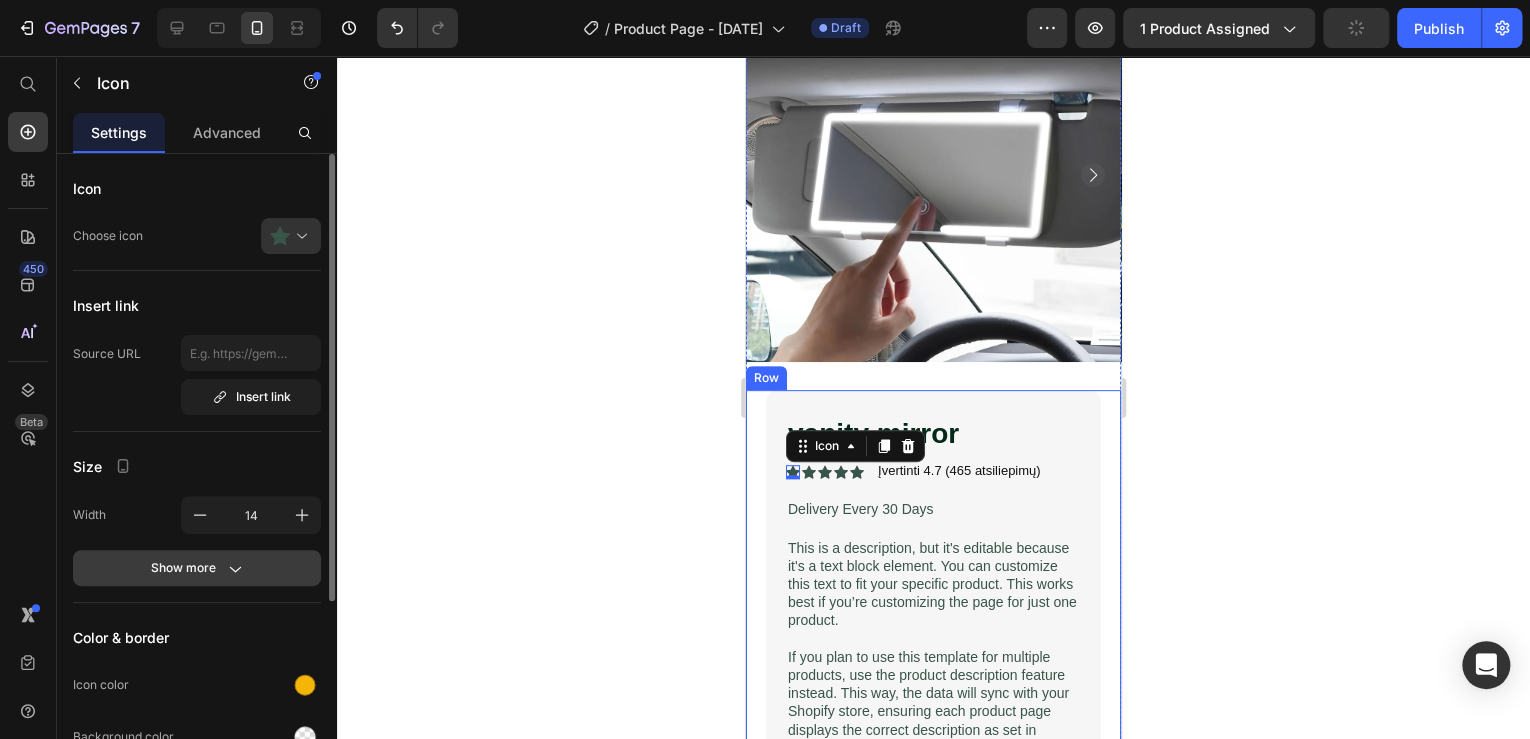 click on "Show more" 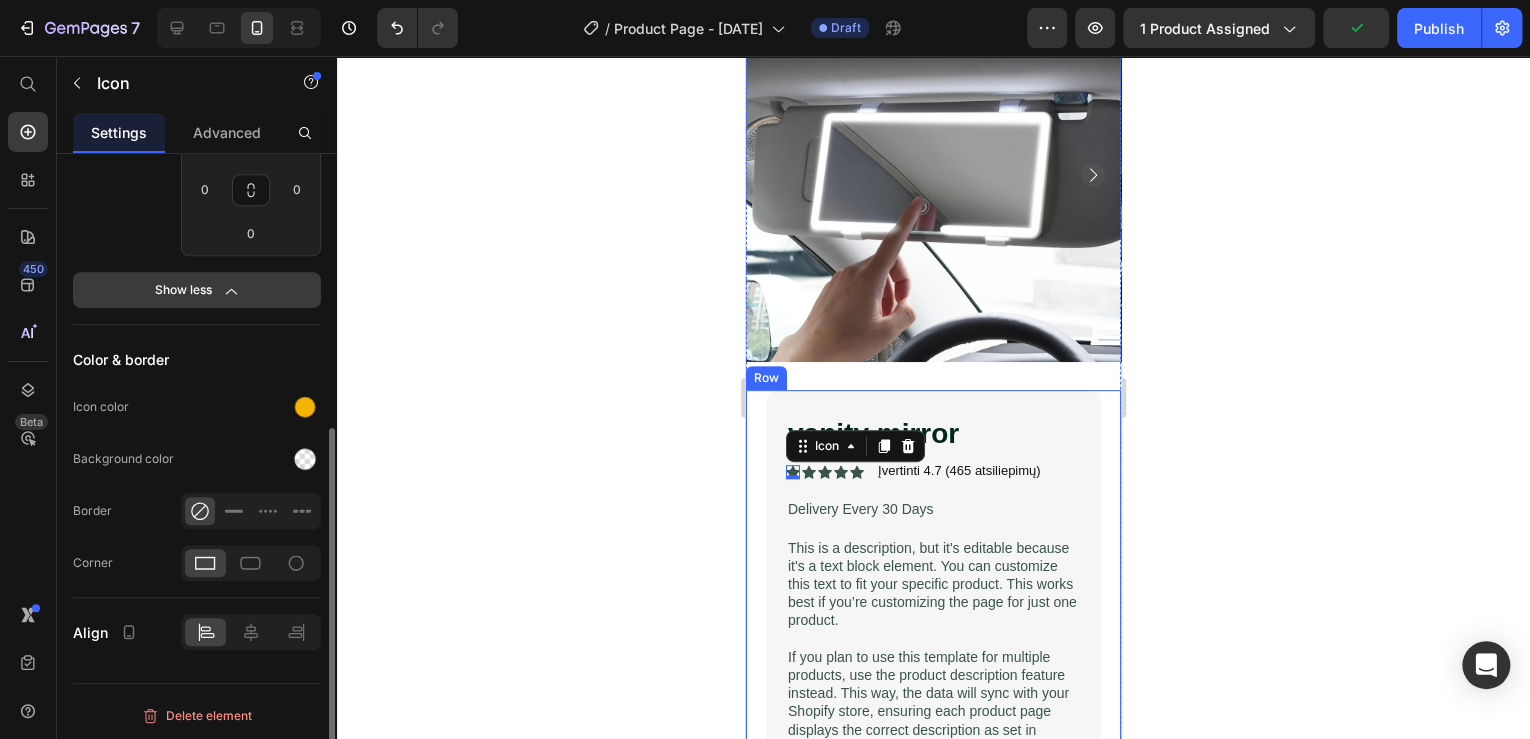 scroll, scrollTop: 0, scrollLeft: 0, axis: both 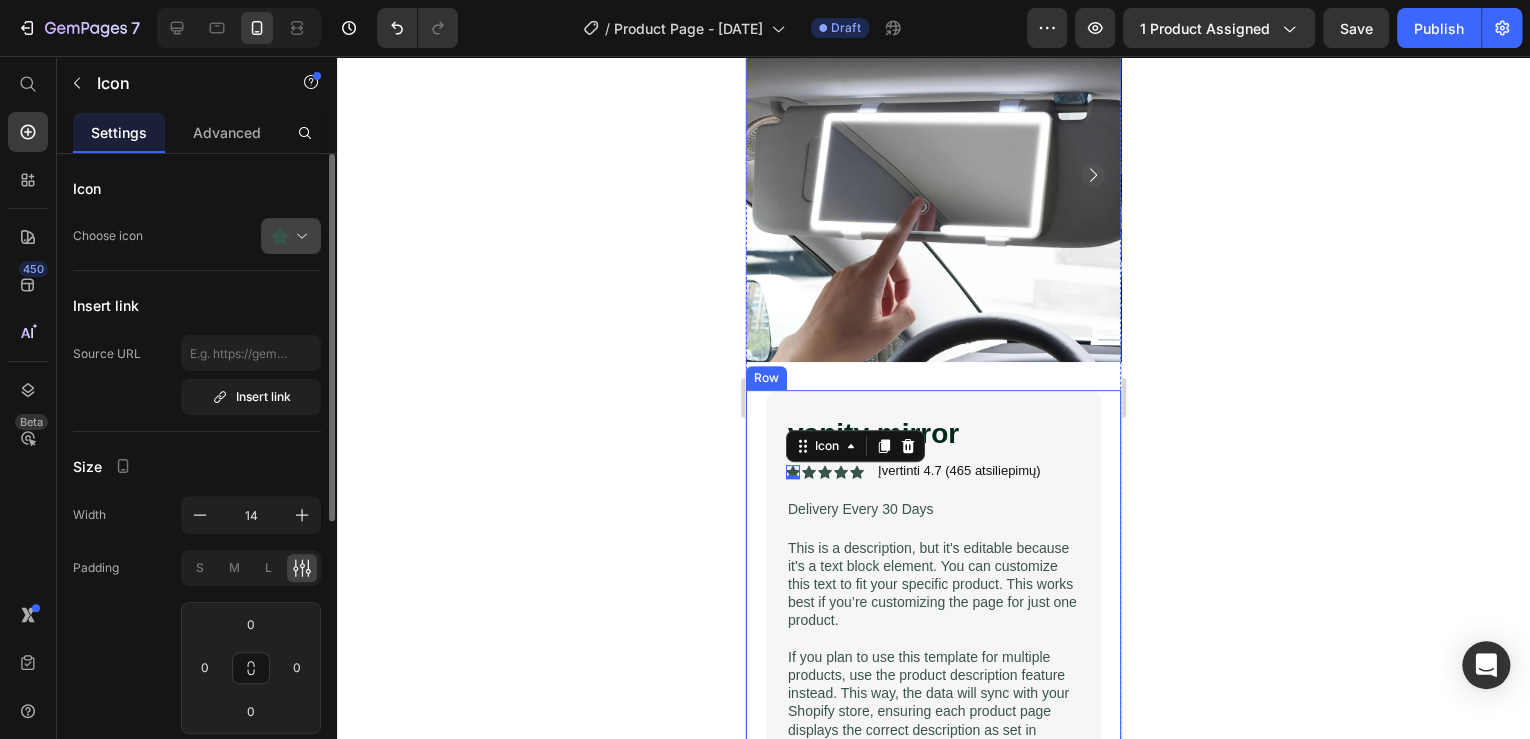 click at bounding box center (299, 236) 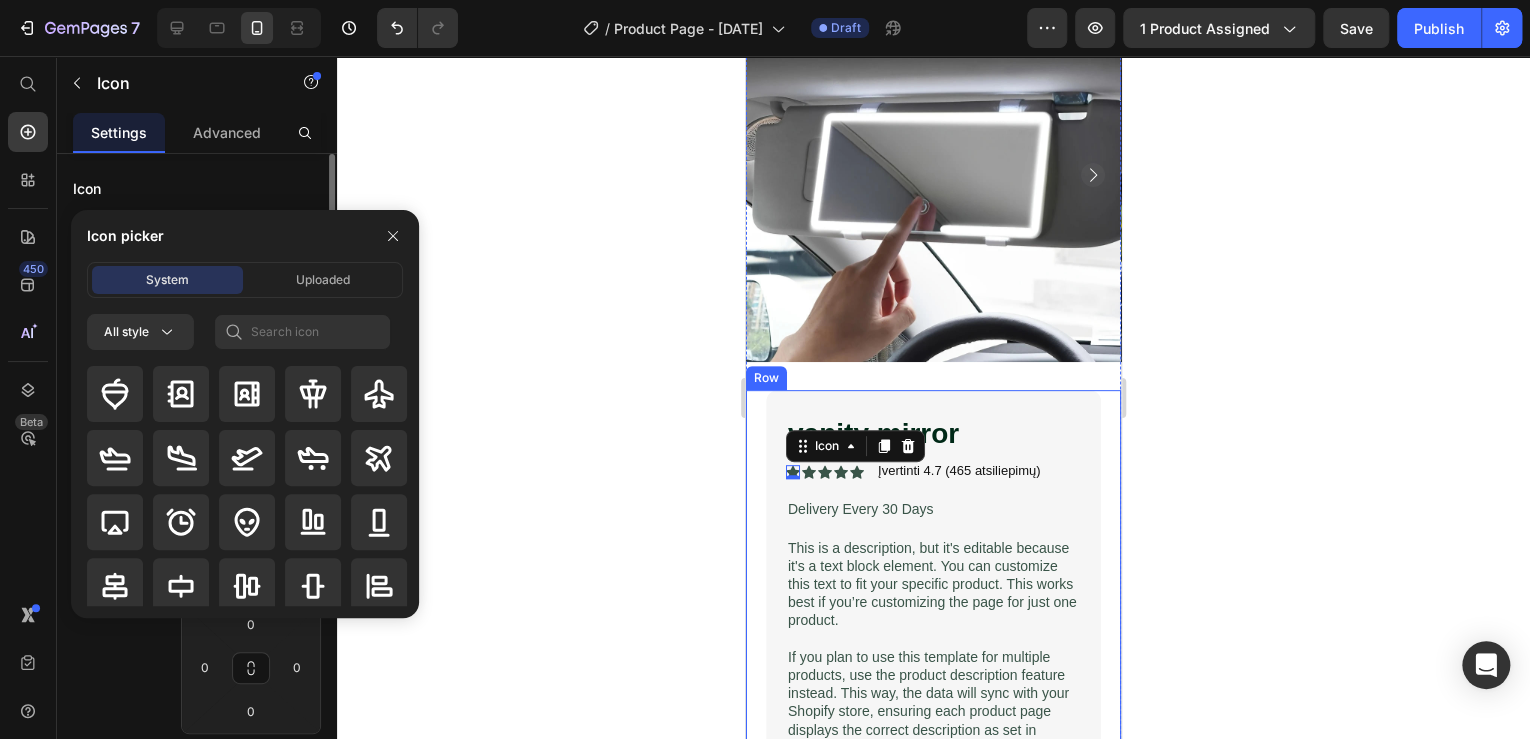 click on "Icon" at bounding box center [197, 188] 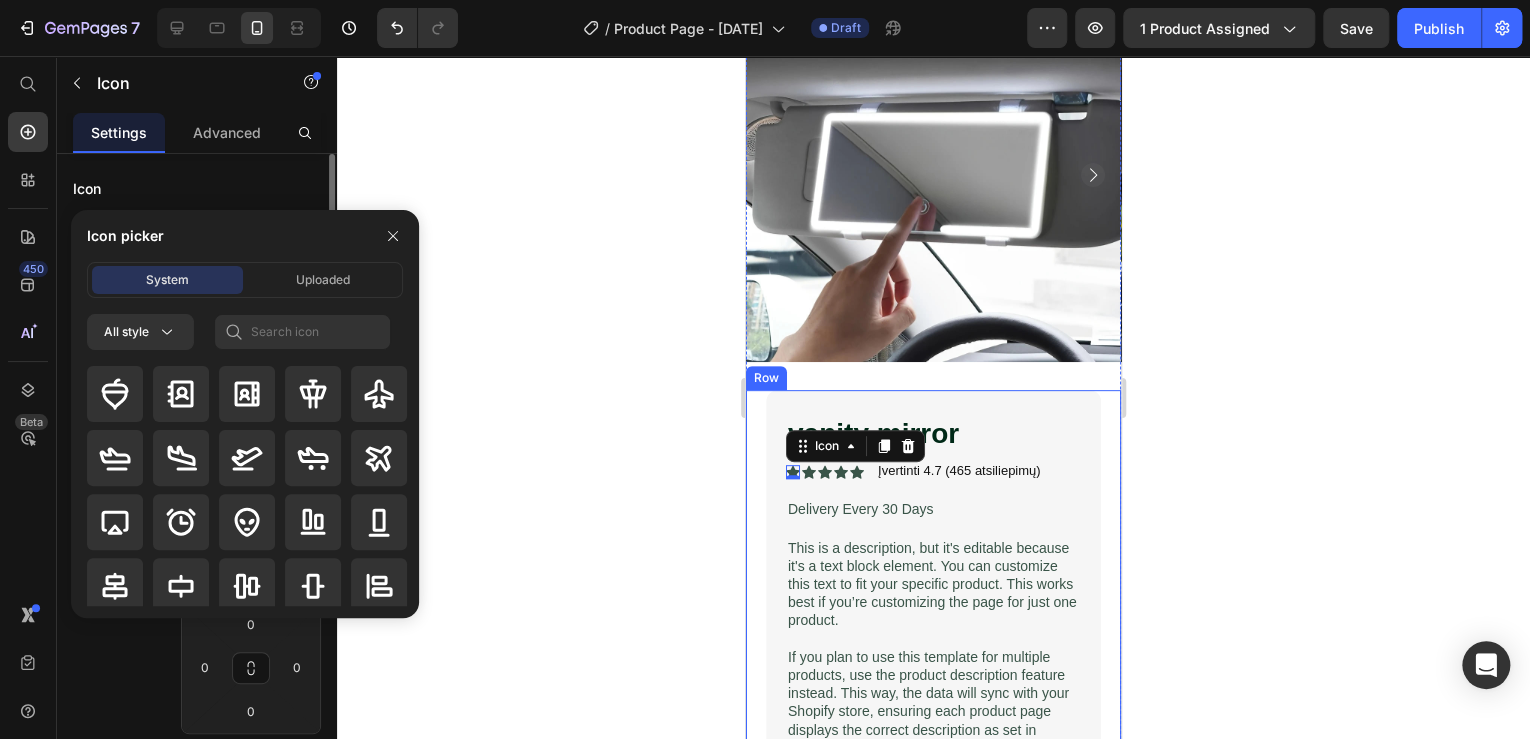 drag, startPoint x: 234, startPoint y: 184, endPoint x: 300, endPoint y: 197, distance: 67.26812 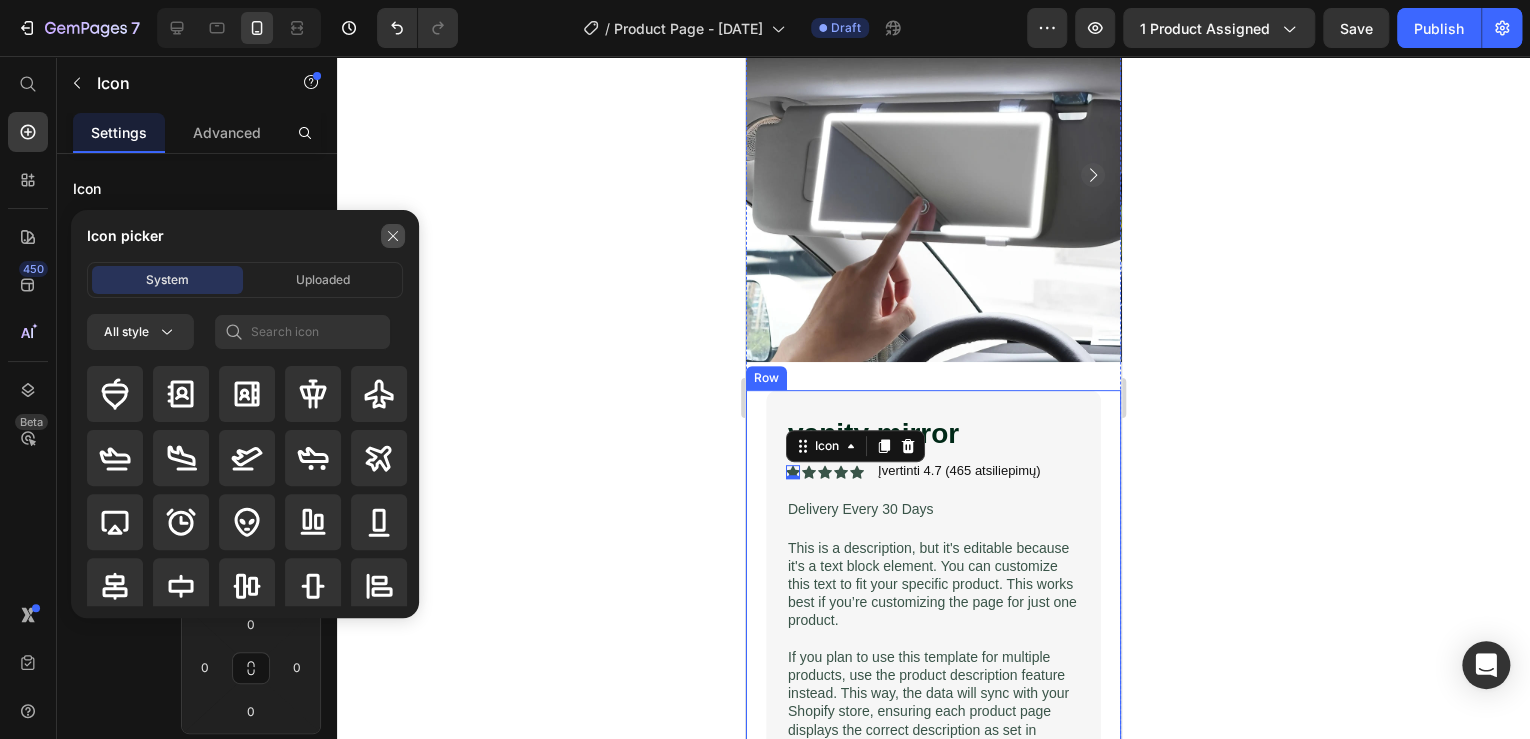 click at bounding box center (393, 236) 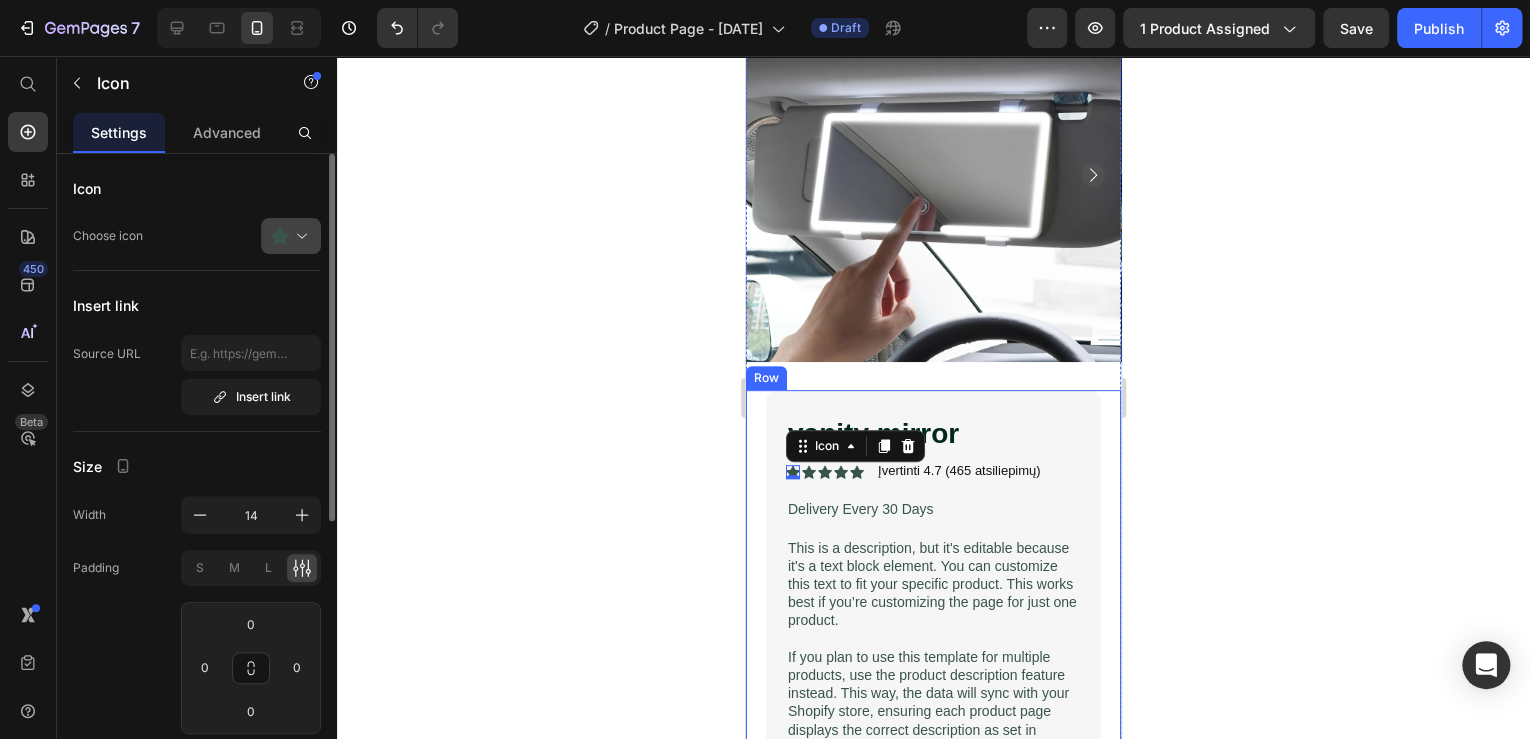 click at bounding box center [299, 236] 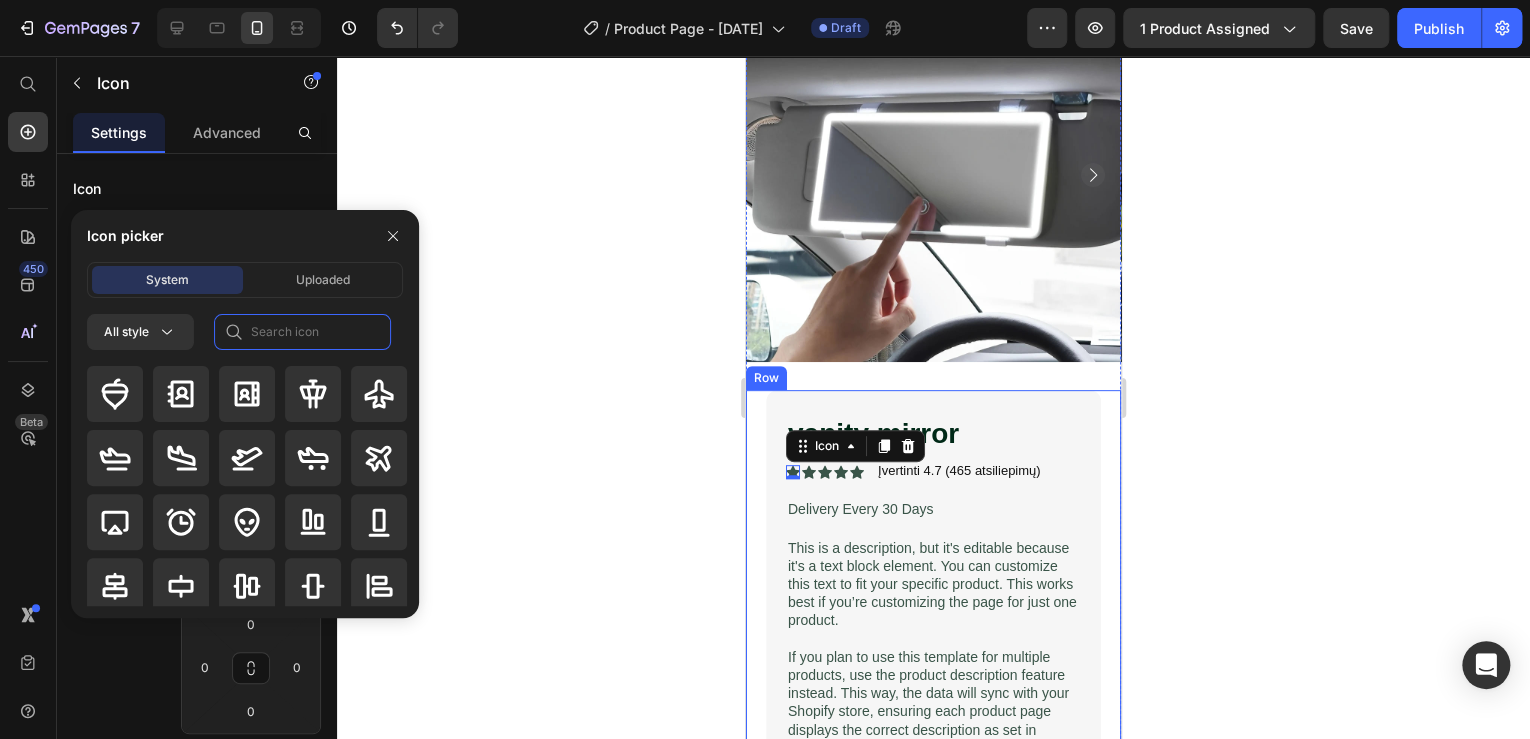 click 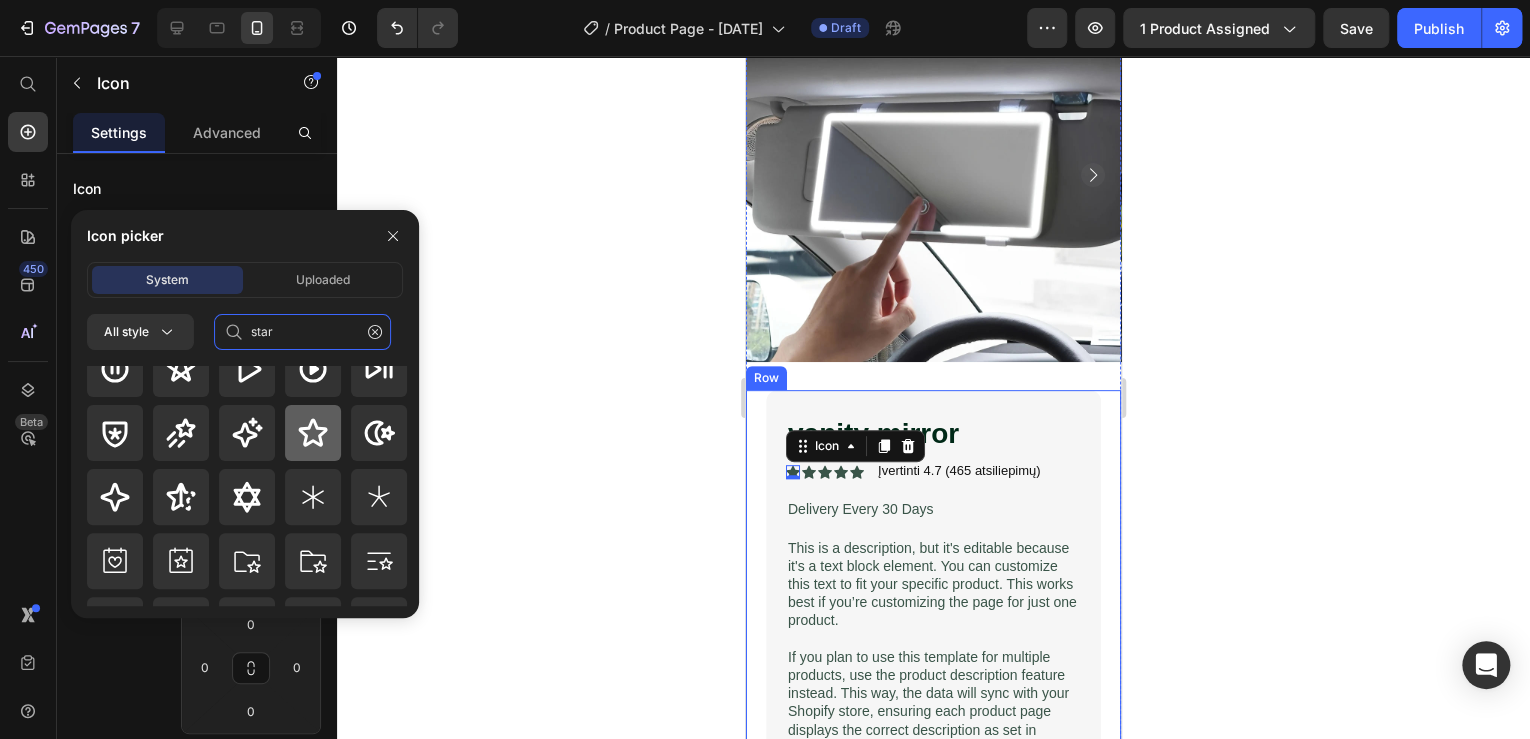 scroll, scrollTop: 160, scrollLeft: 0, axis: vertical 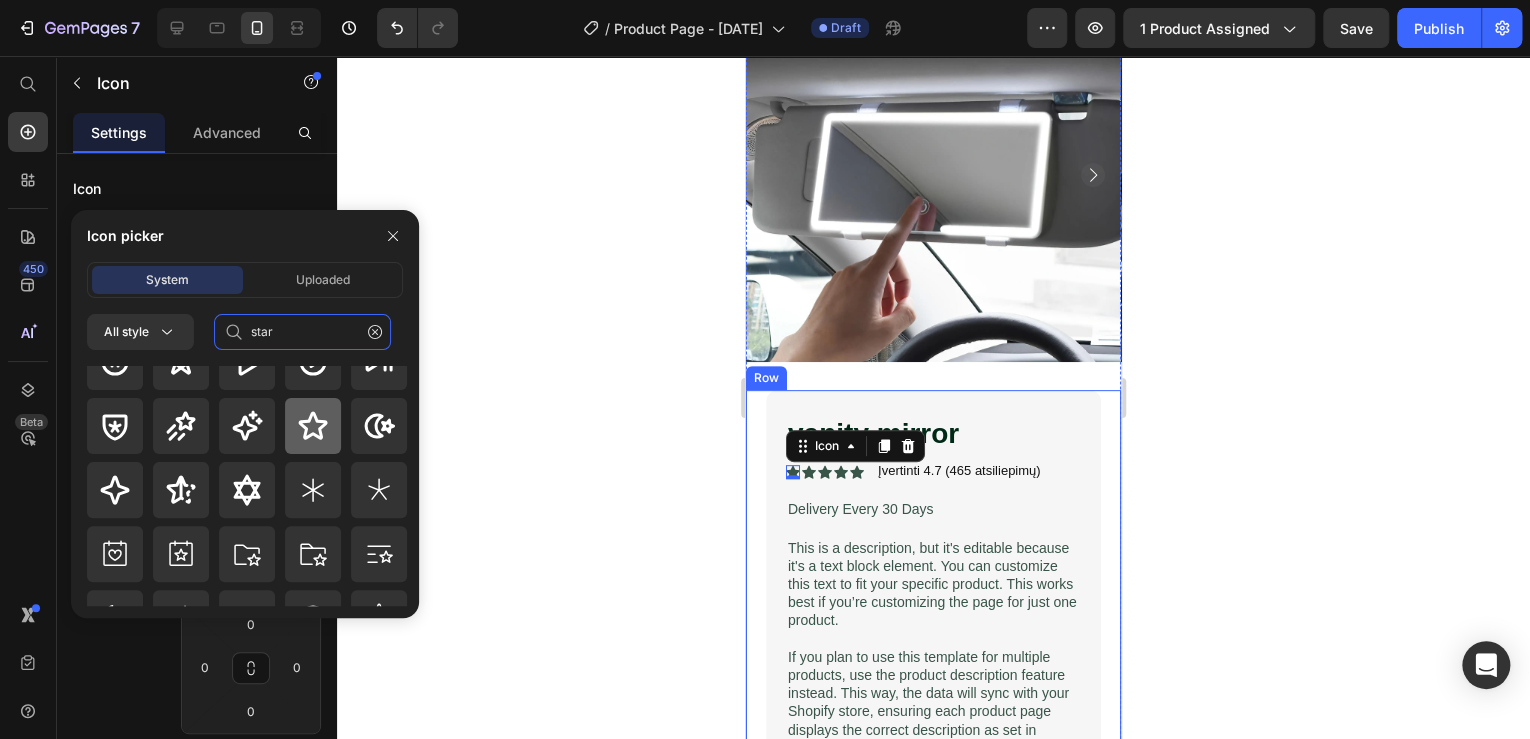 type on "star" 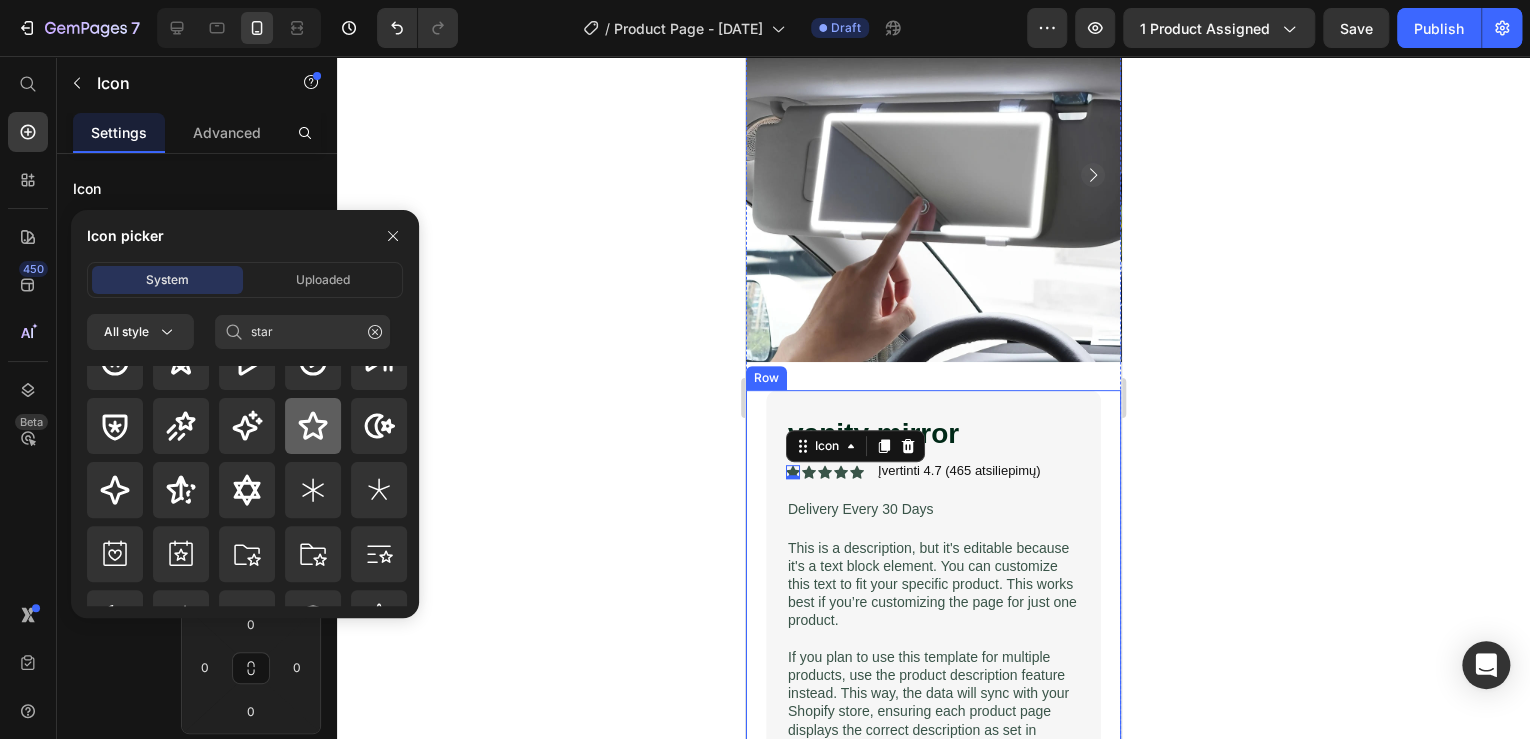 click 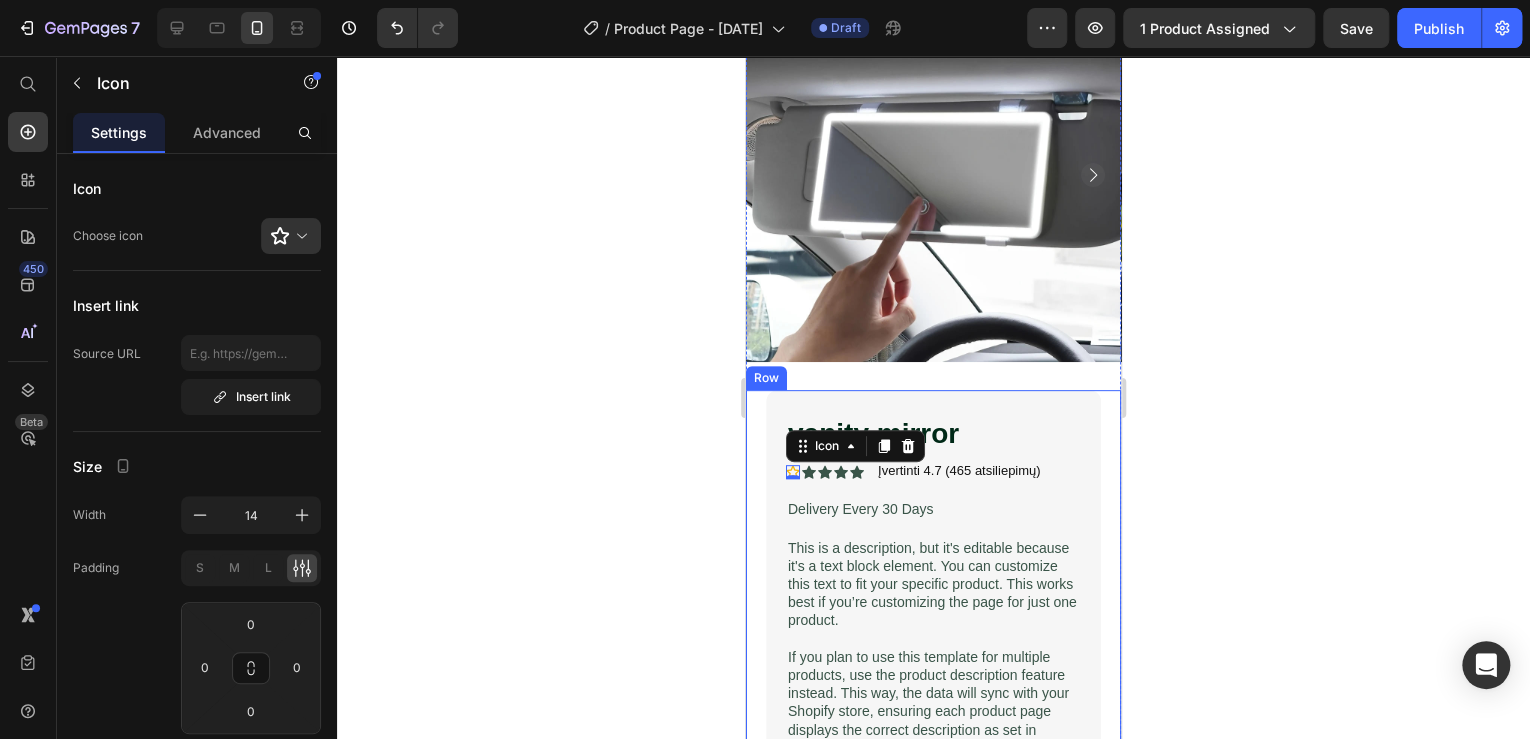 click at bounding box center [299, 236] 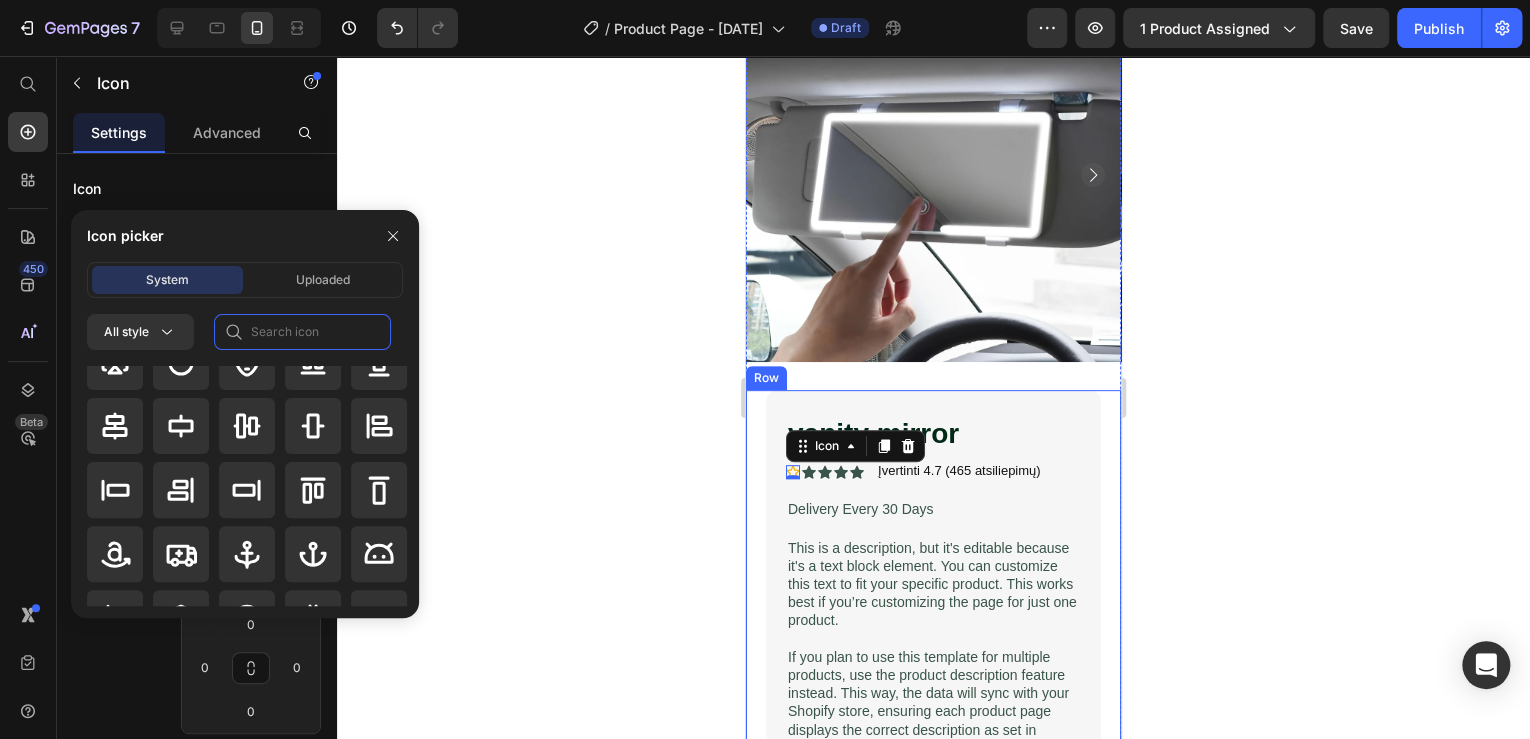 click 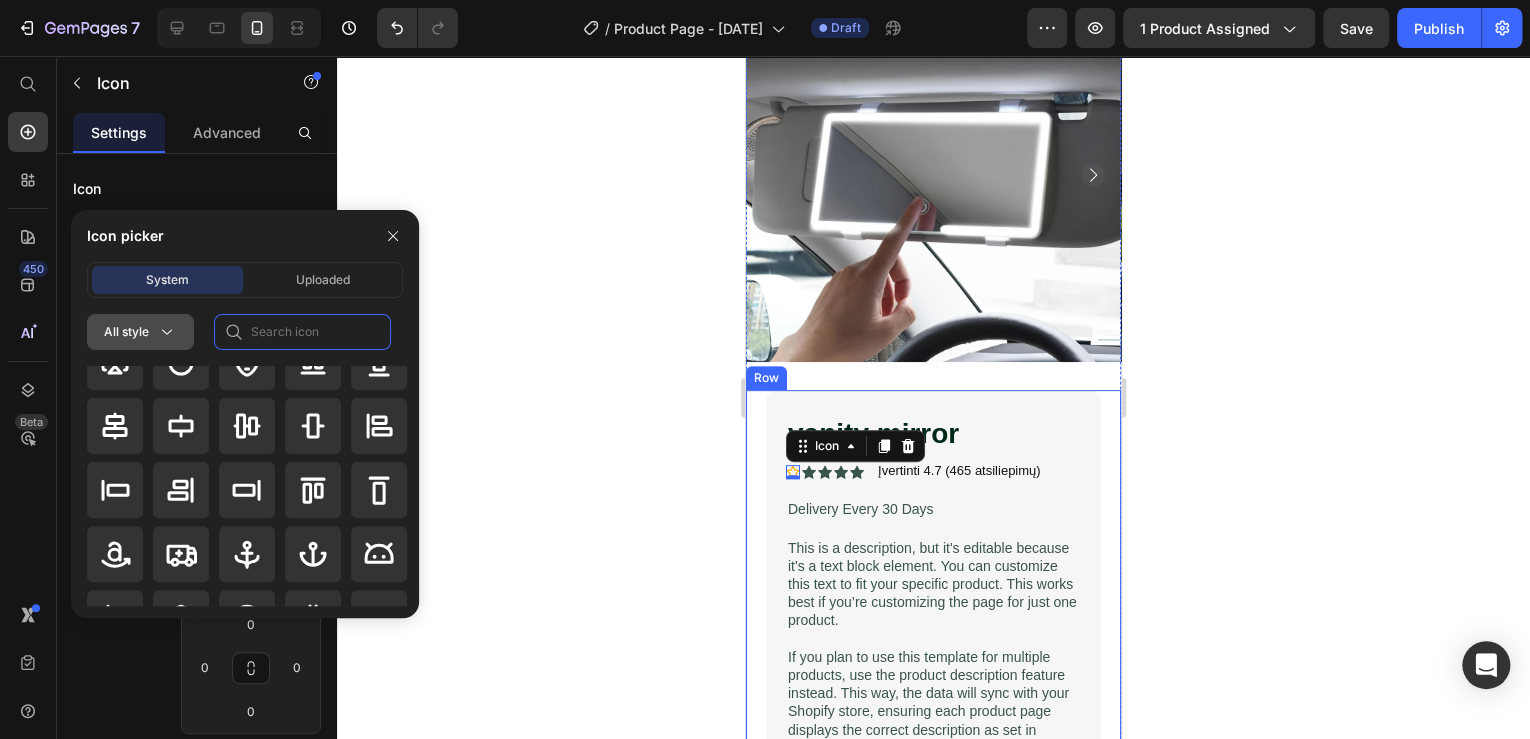 click on "All style" at bounding box center (140, 332) 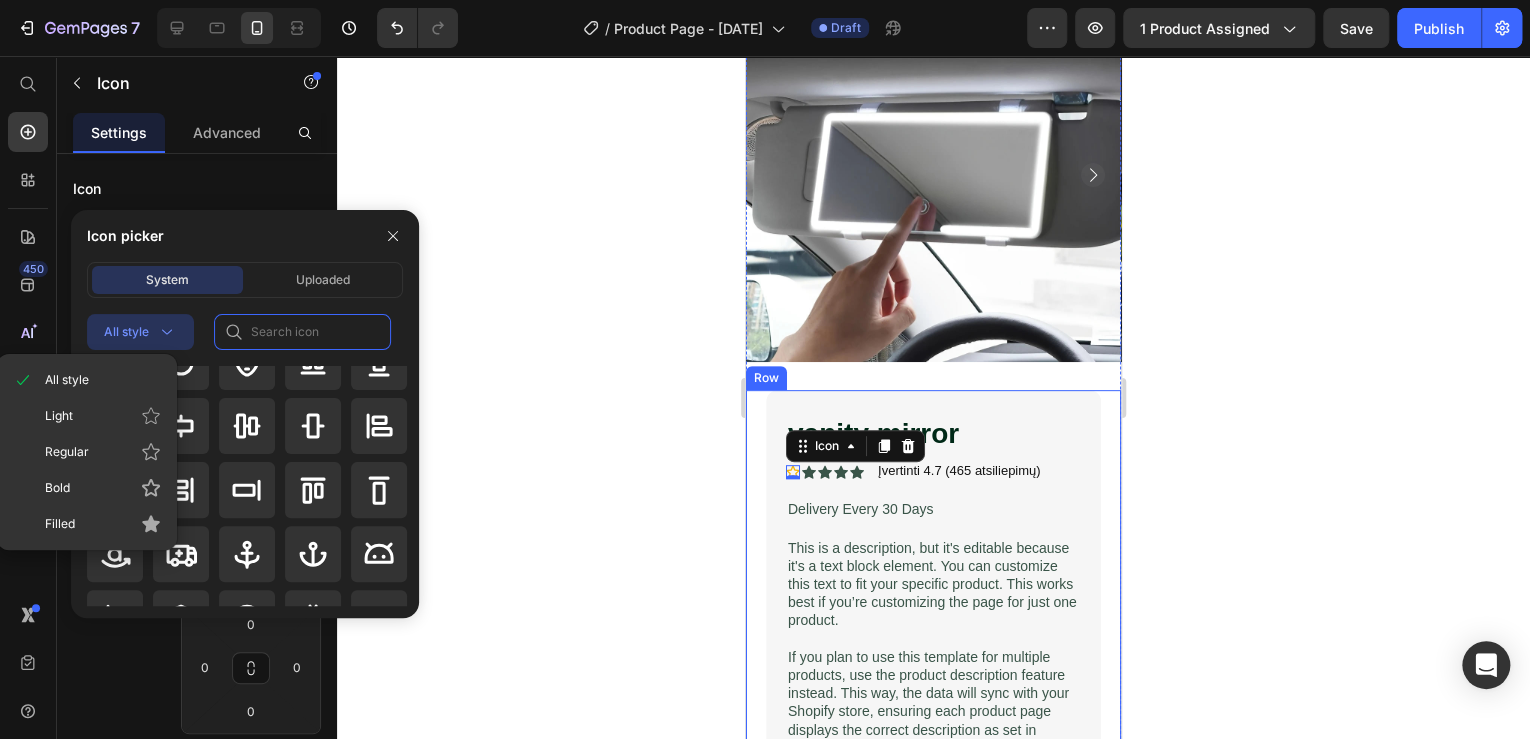 click 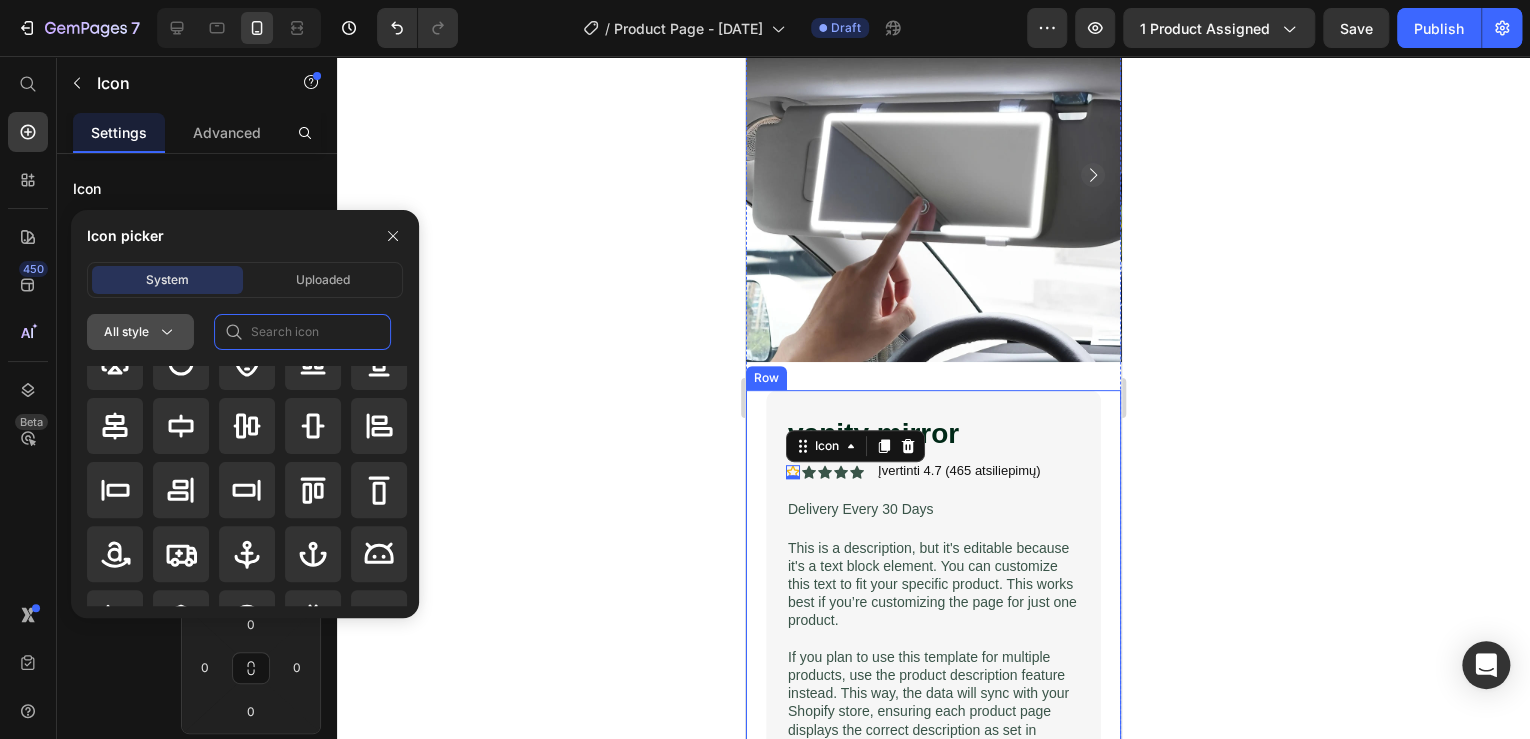 click on "All style" at bounding box center (140, 332) 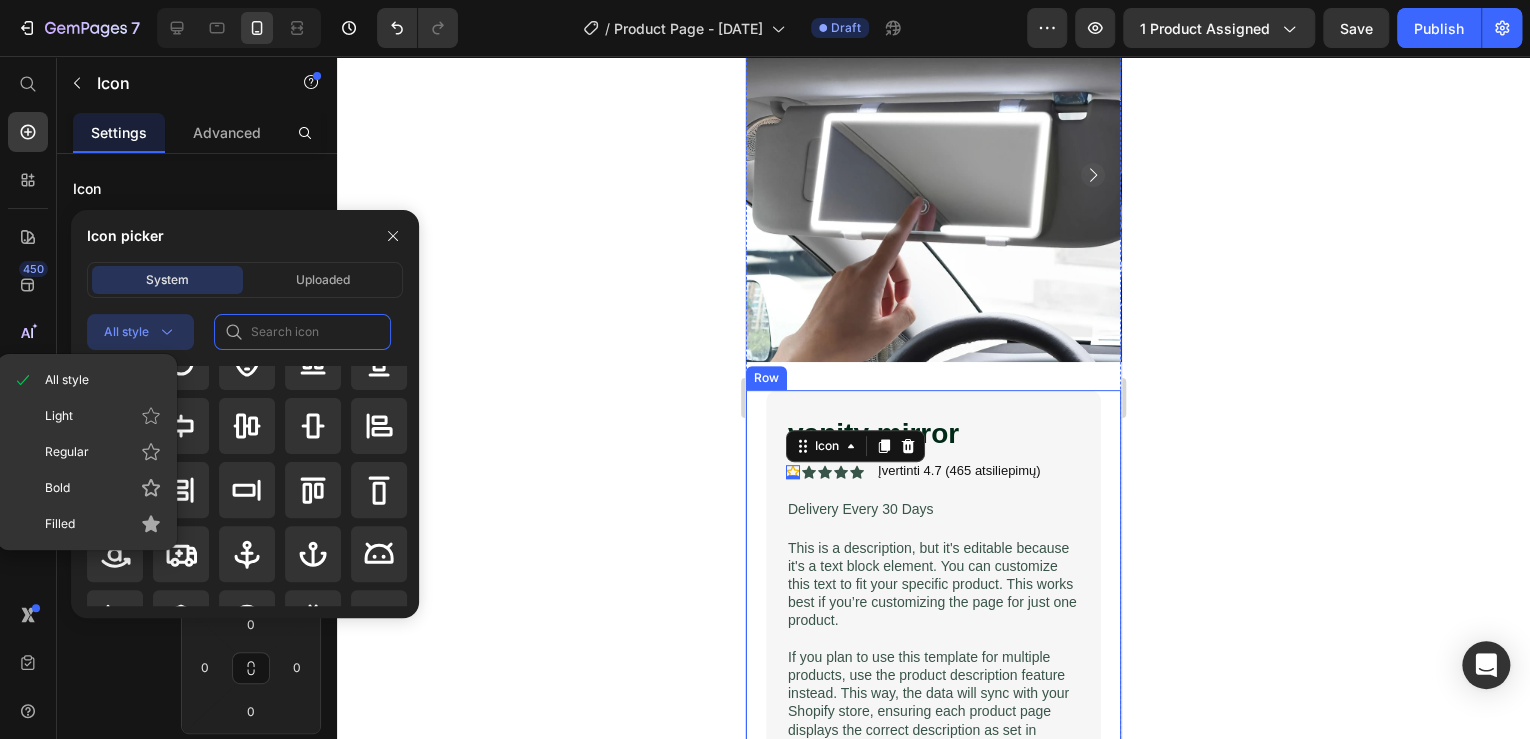 click 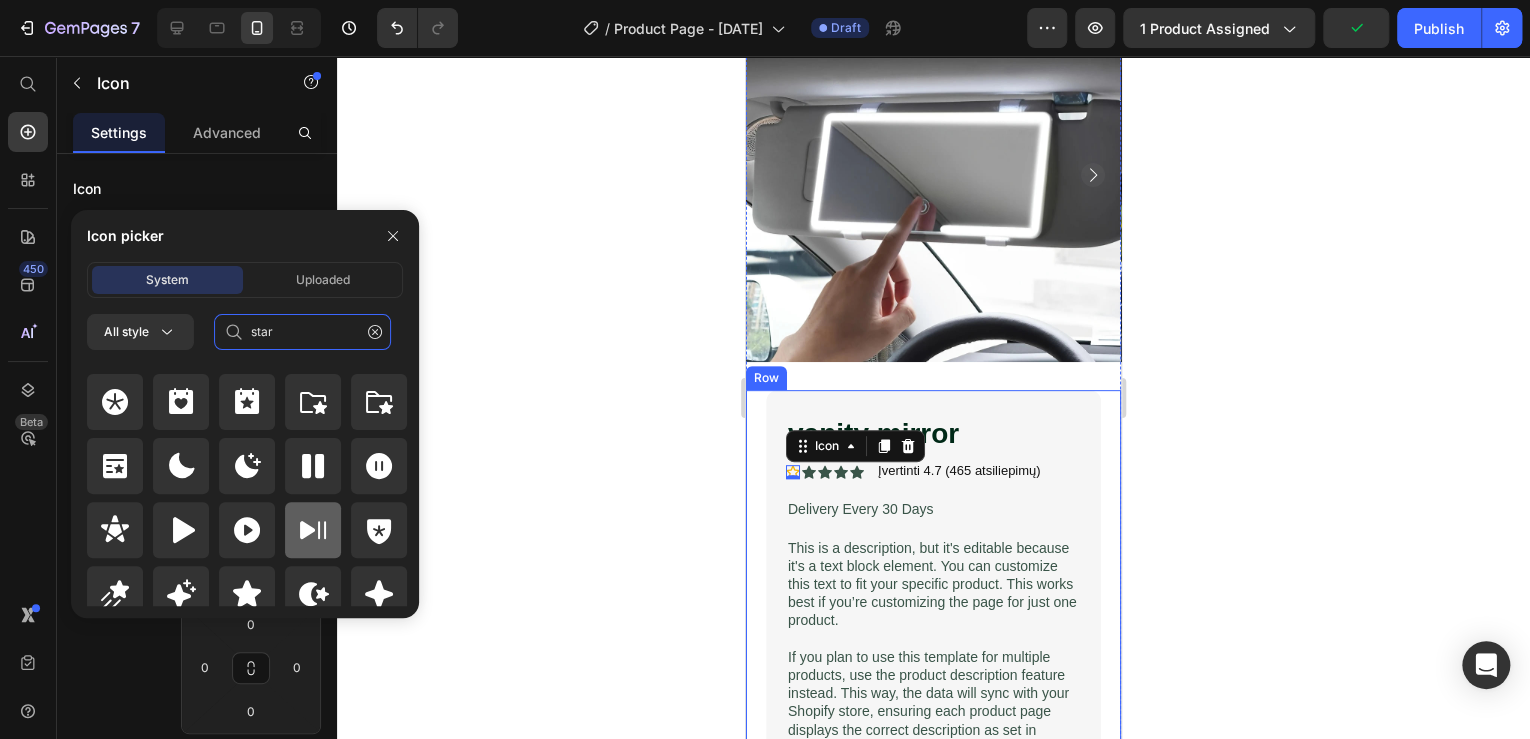 scroll, scrollTop: 872, scrollLeft: 0, axis: vertical 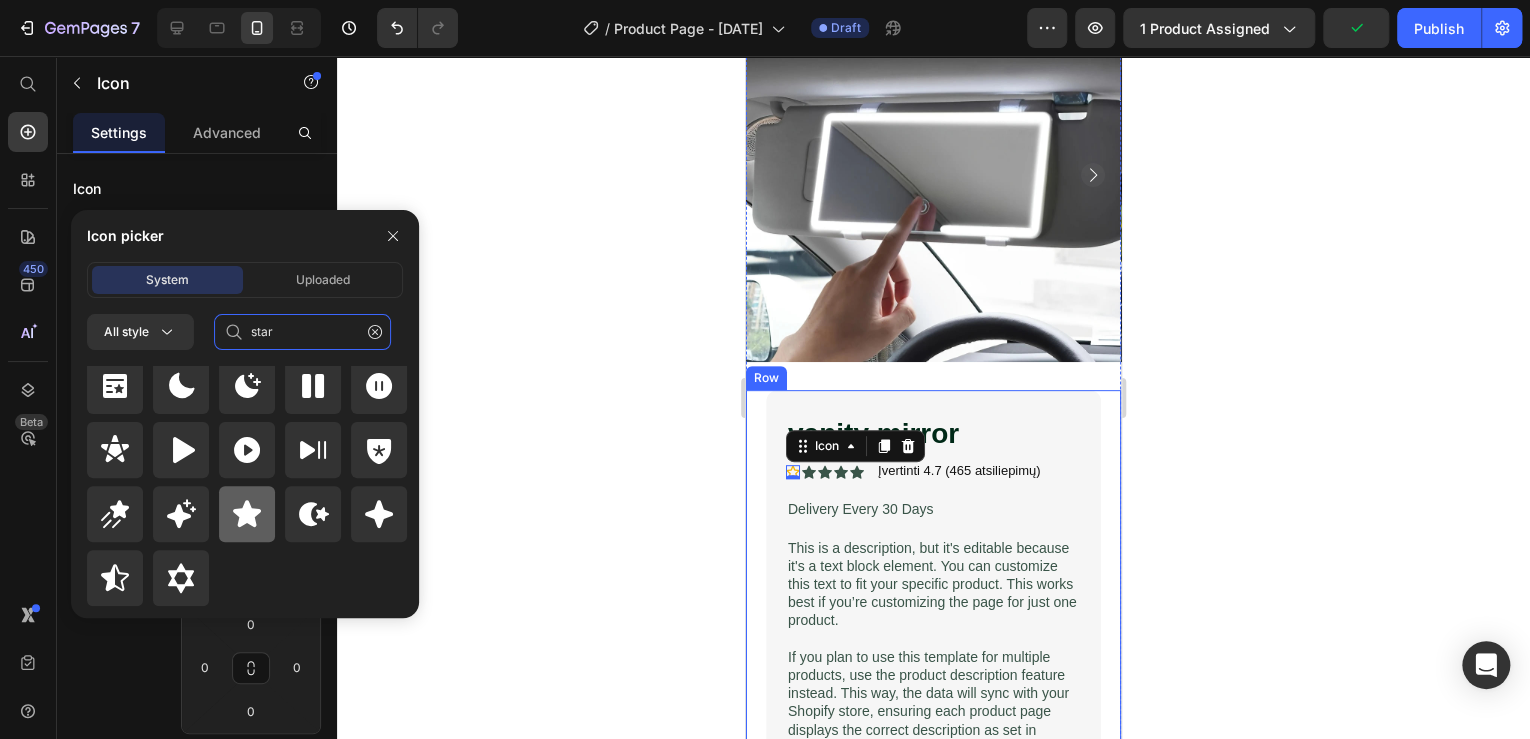 type on "star" 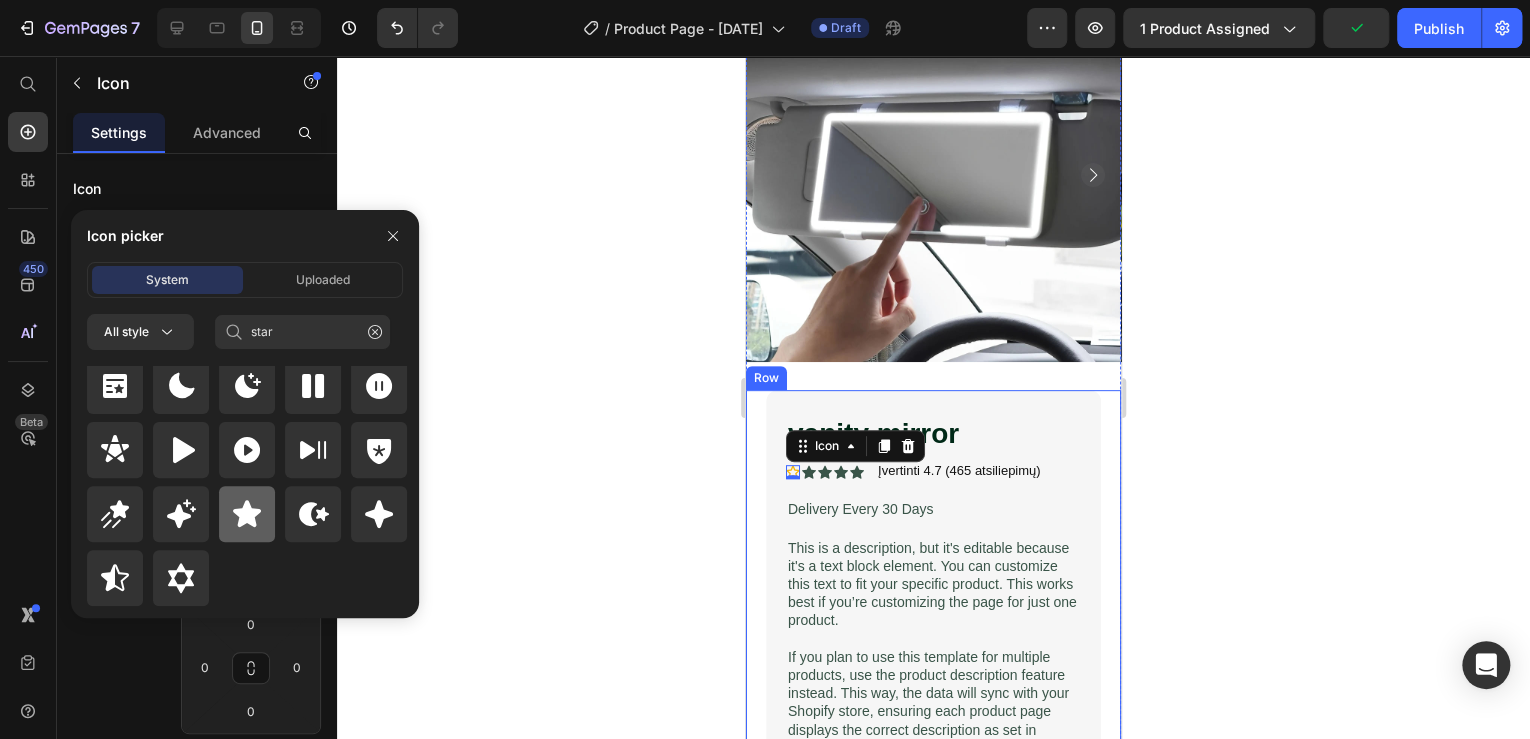 click 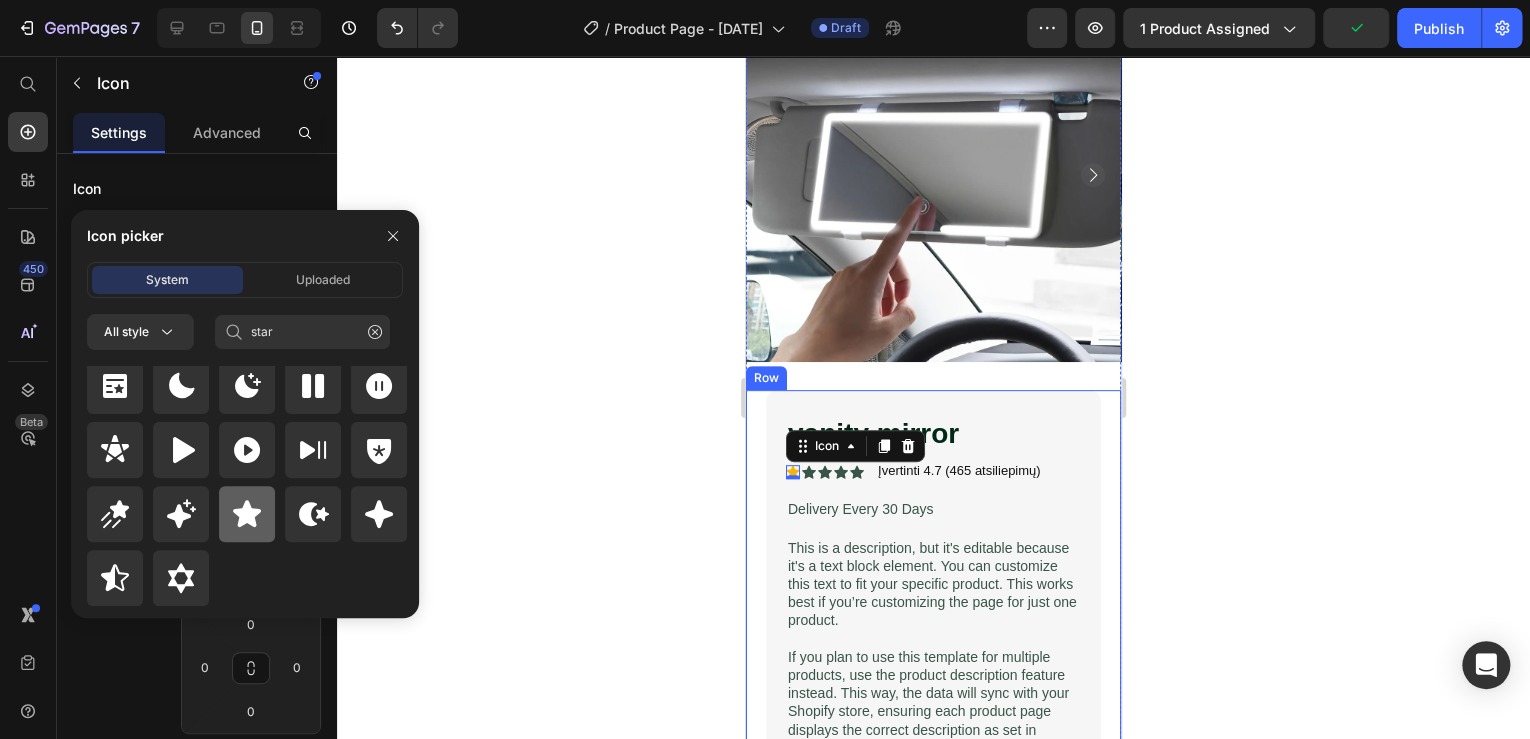 type 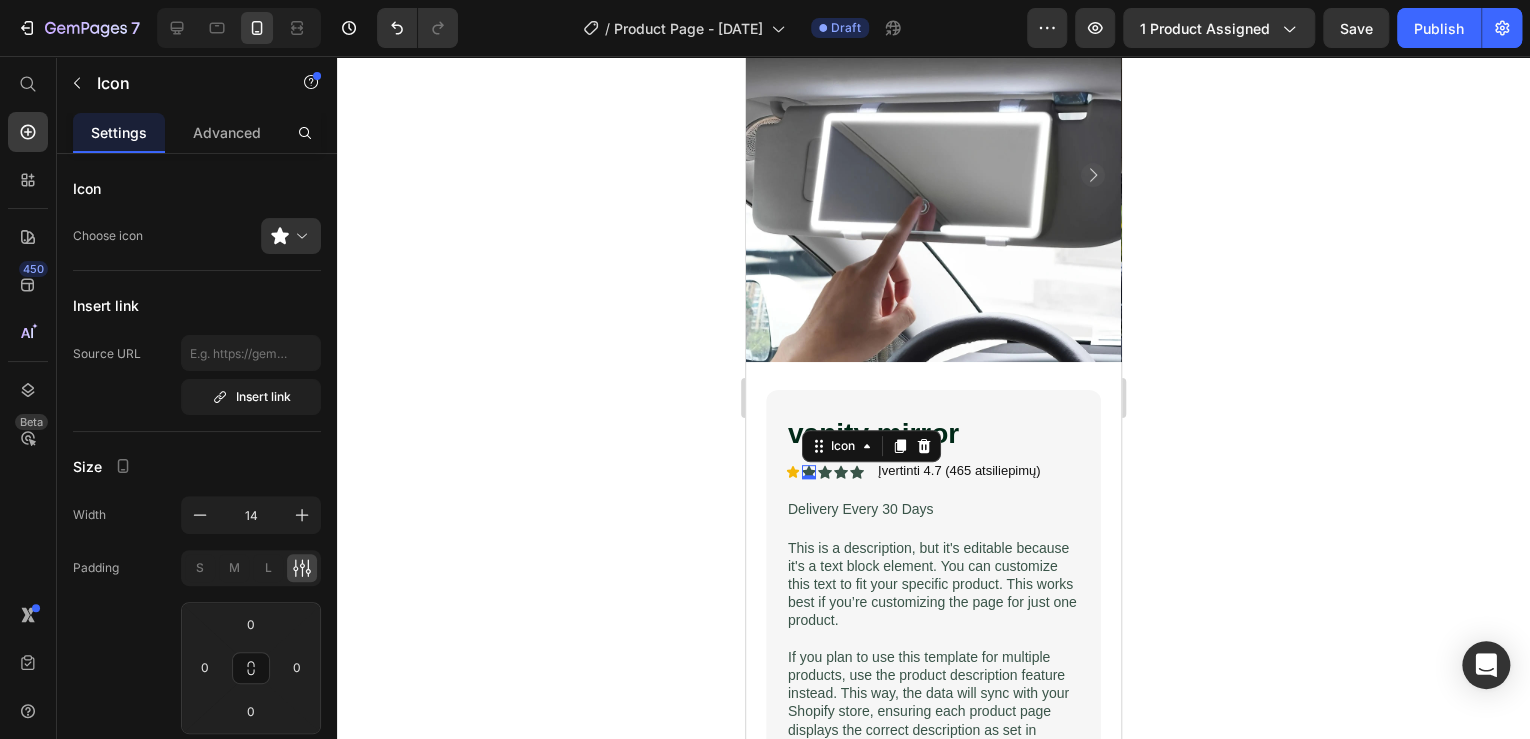 click on "Icon   0" at bounding box center (809, 472) 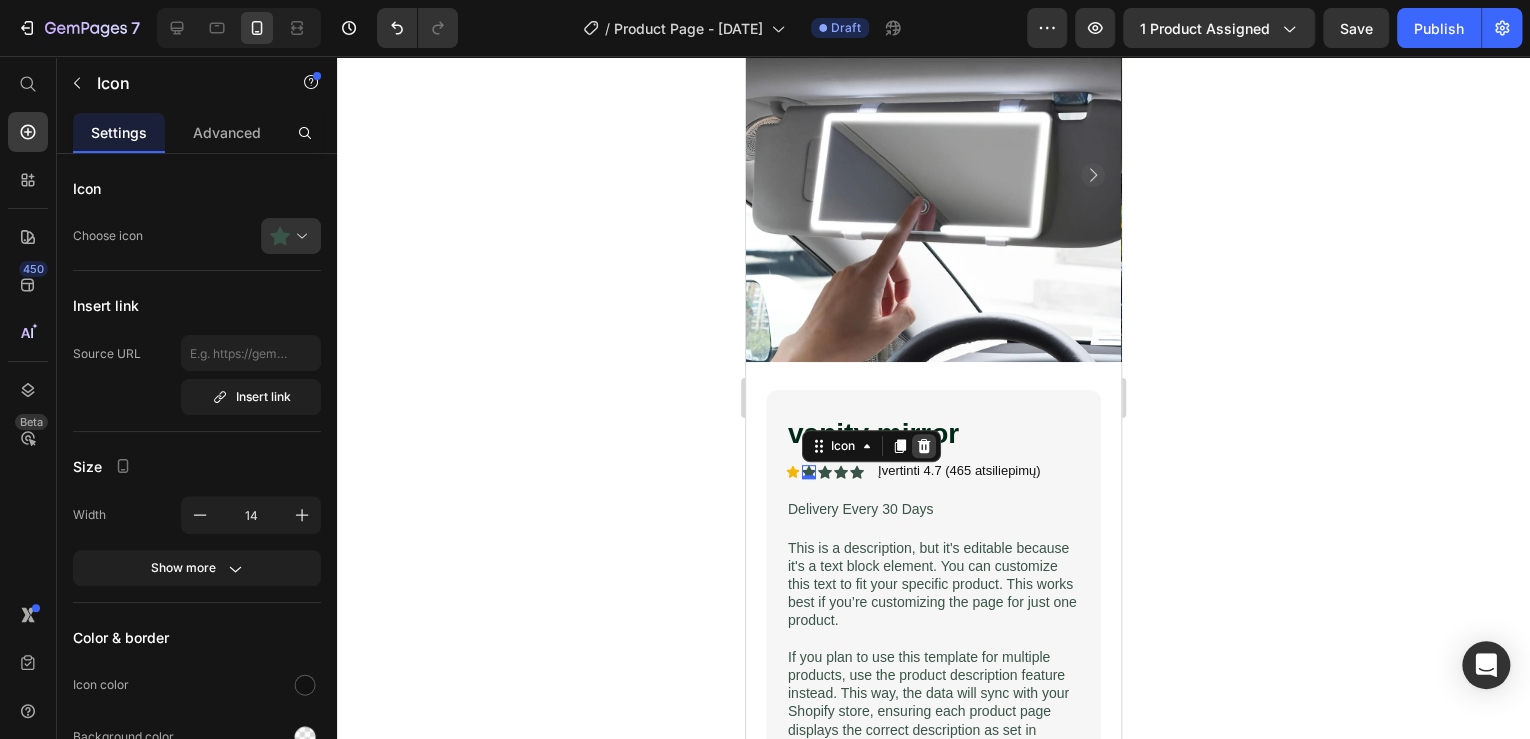 click 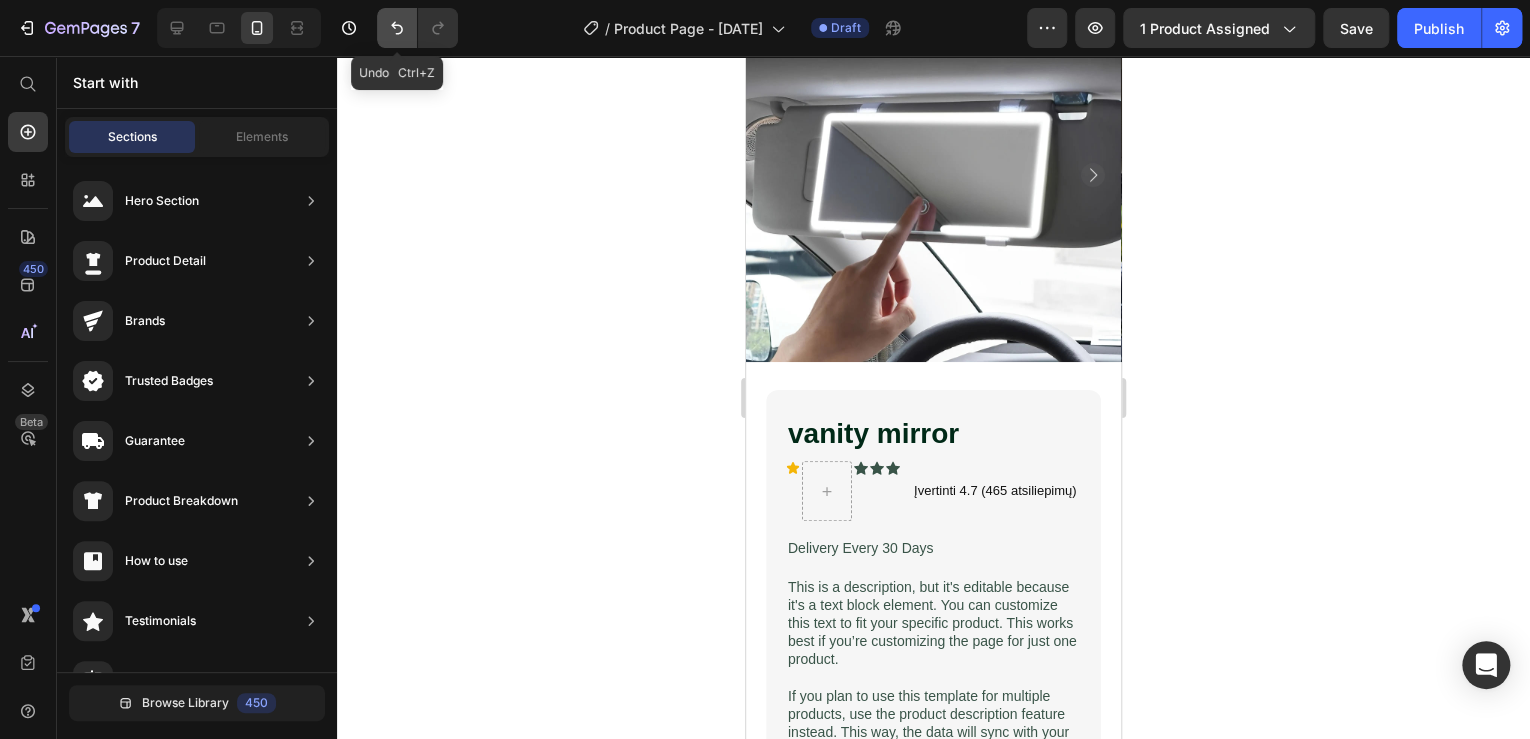 click 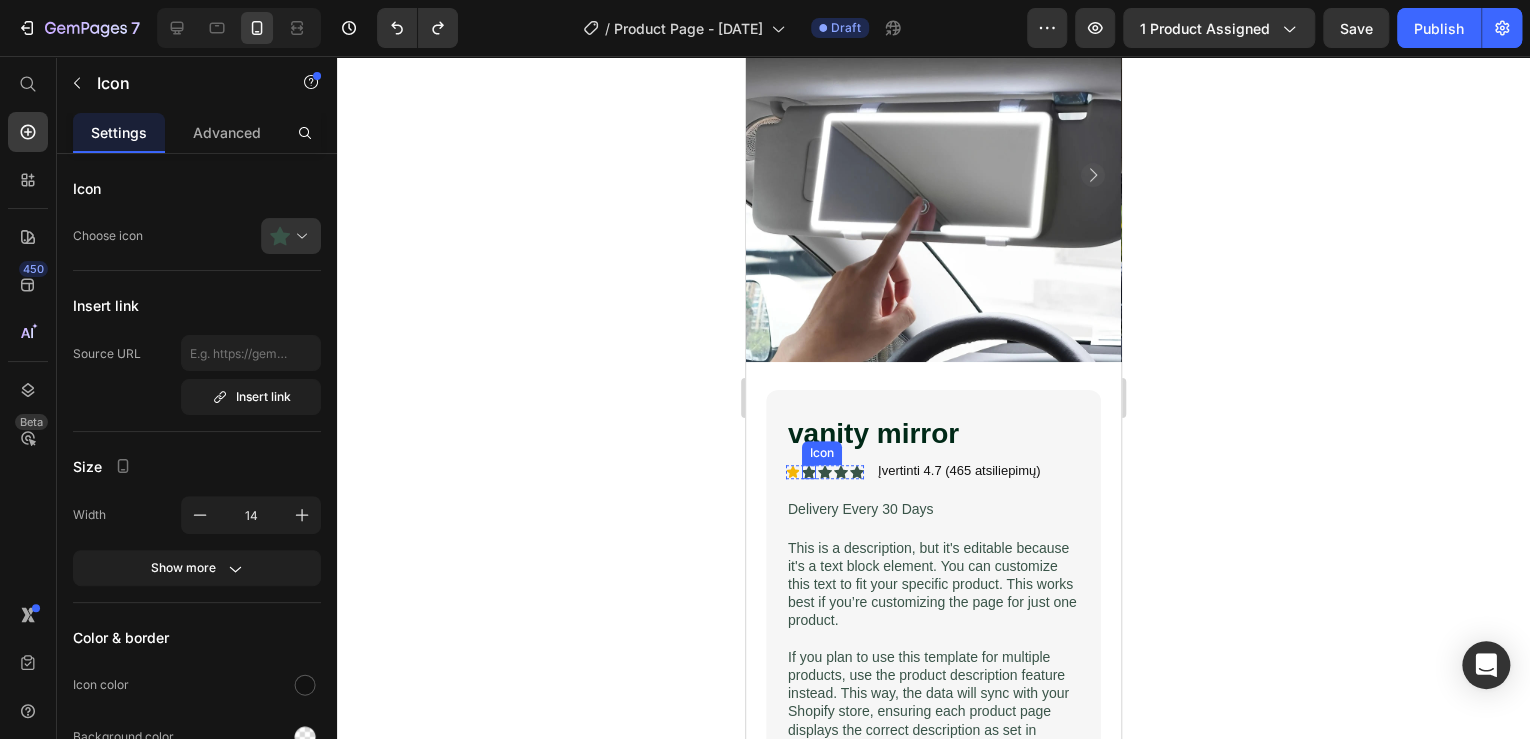 click 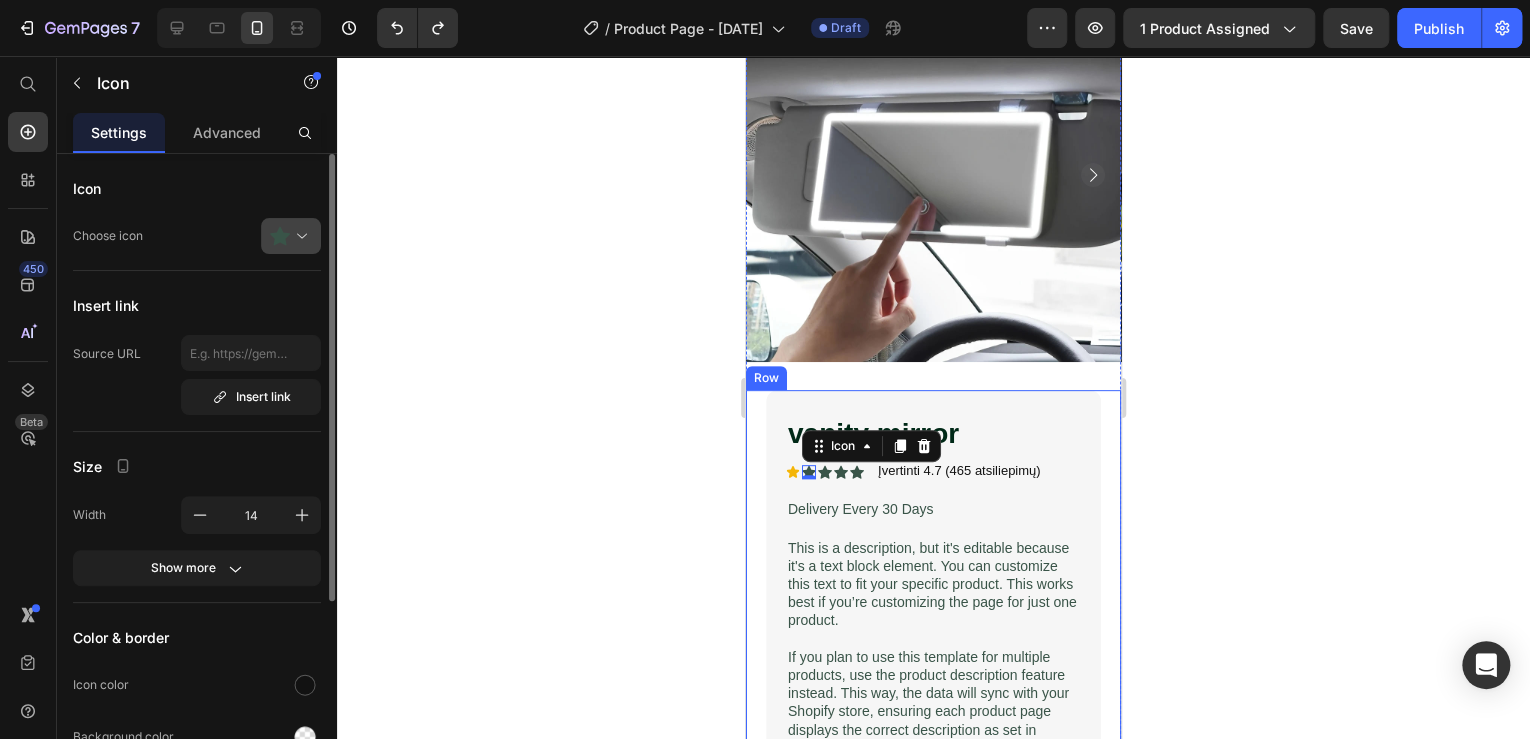 click at bounding box center (299, 236) 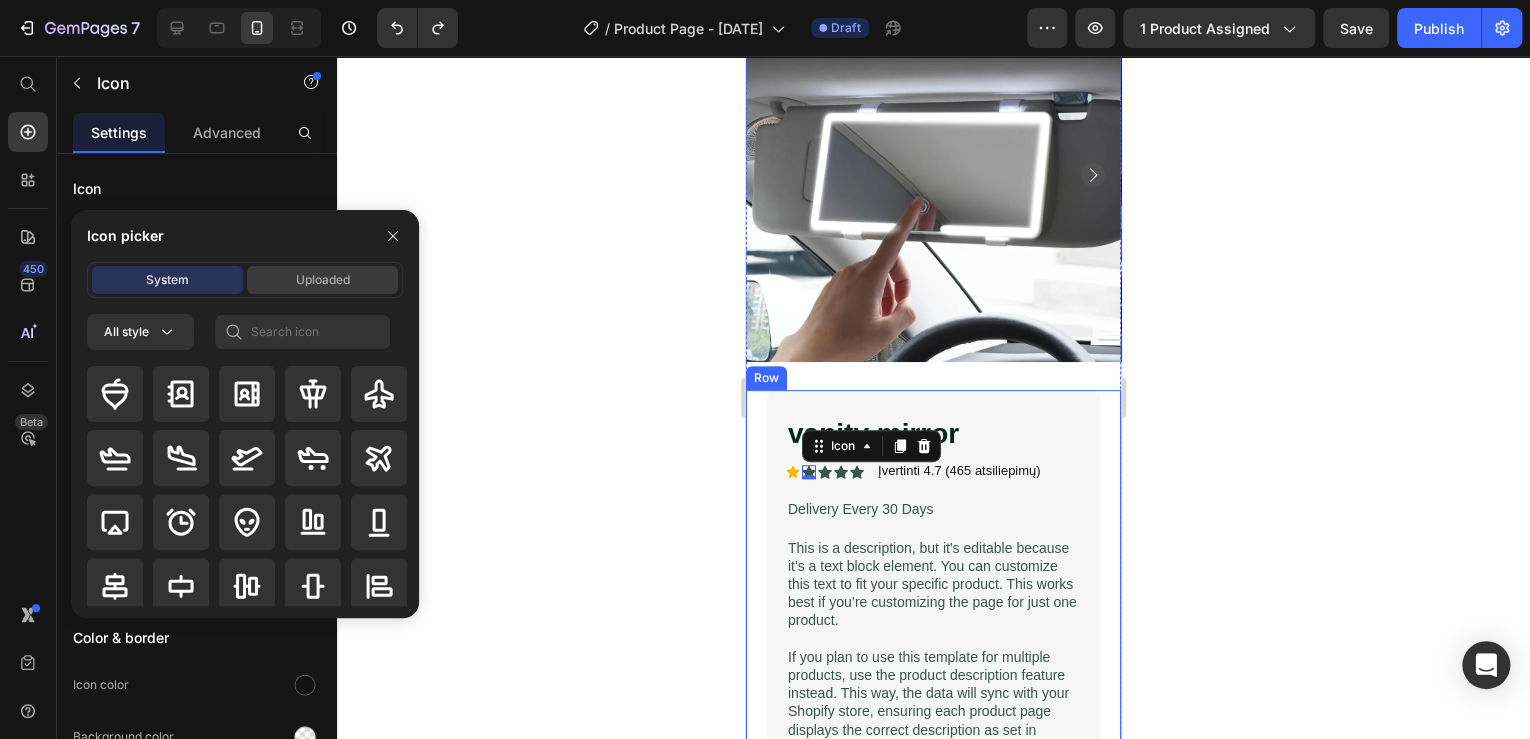 click on "Uploaded" at bounding box center [323, 280] 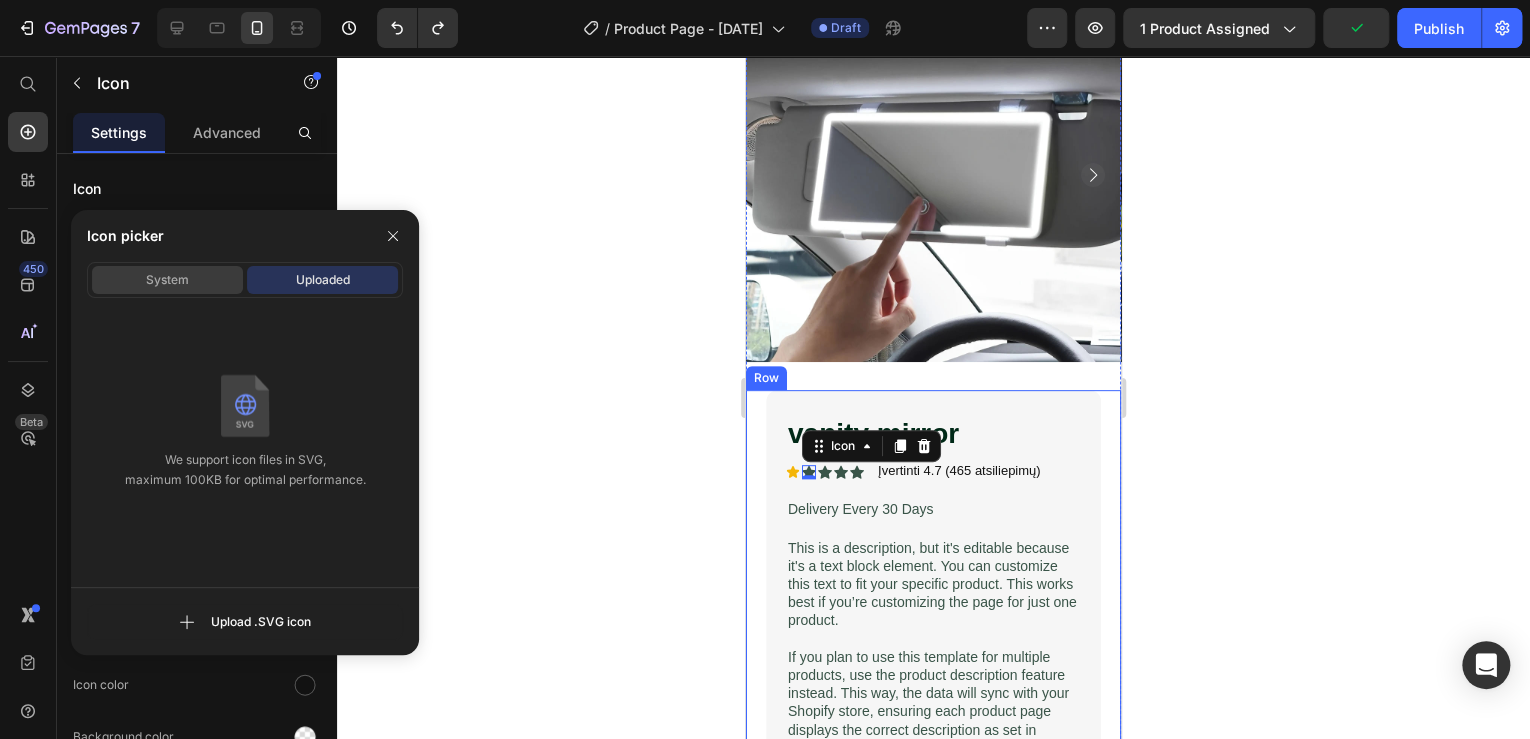 click on "System" at bounding box center (167, 280) 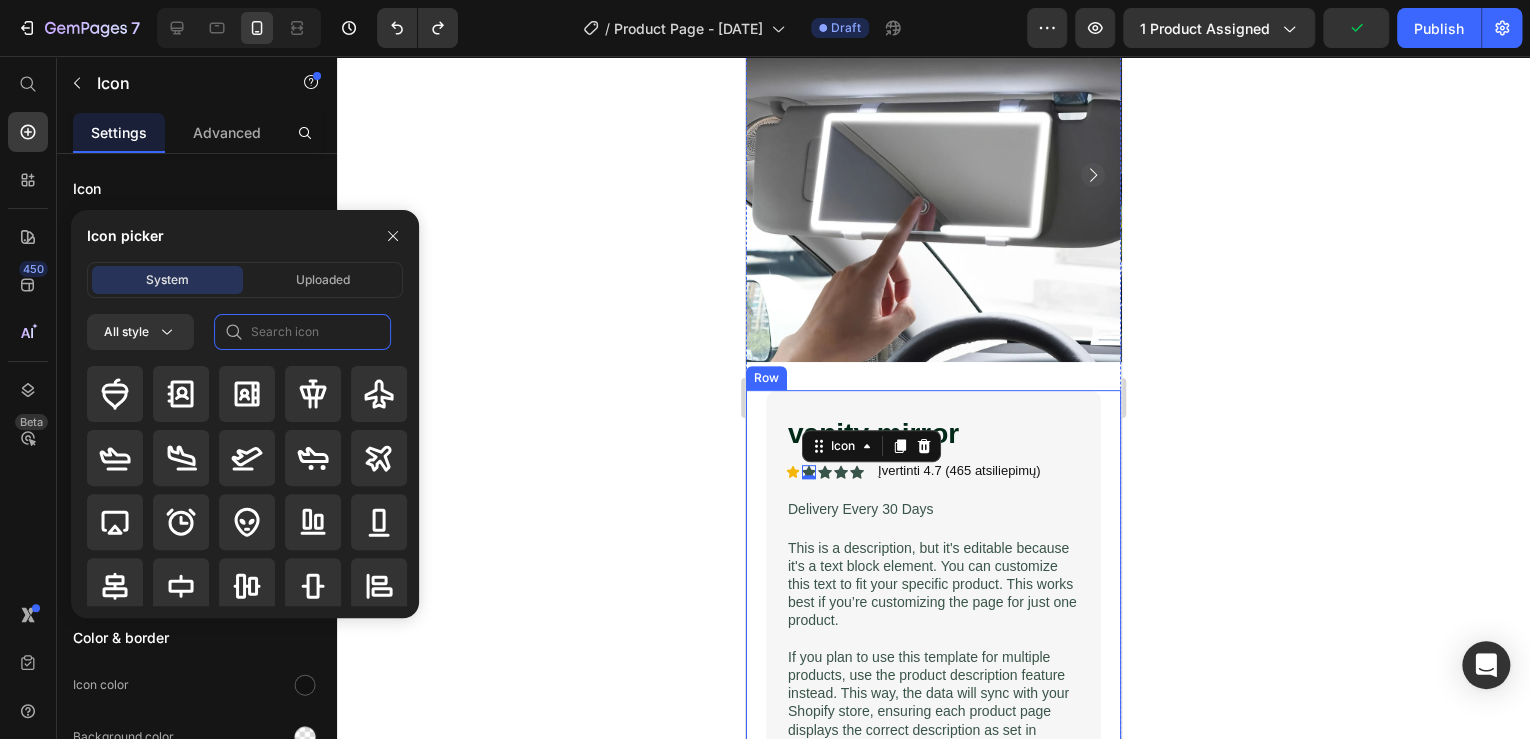 click 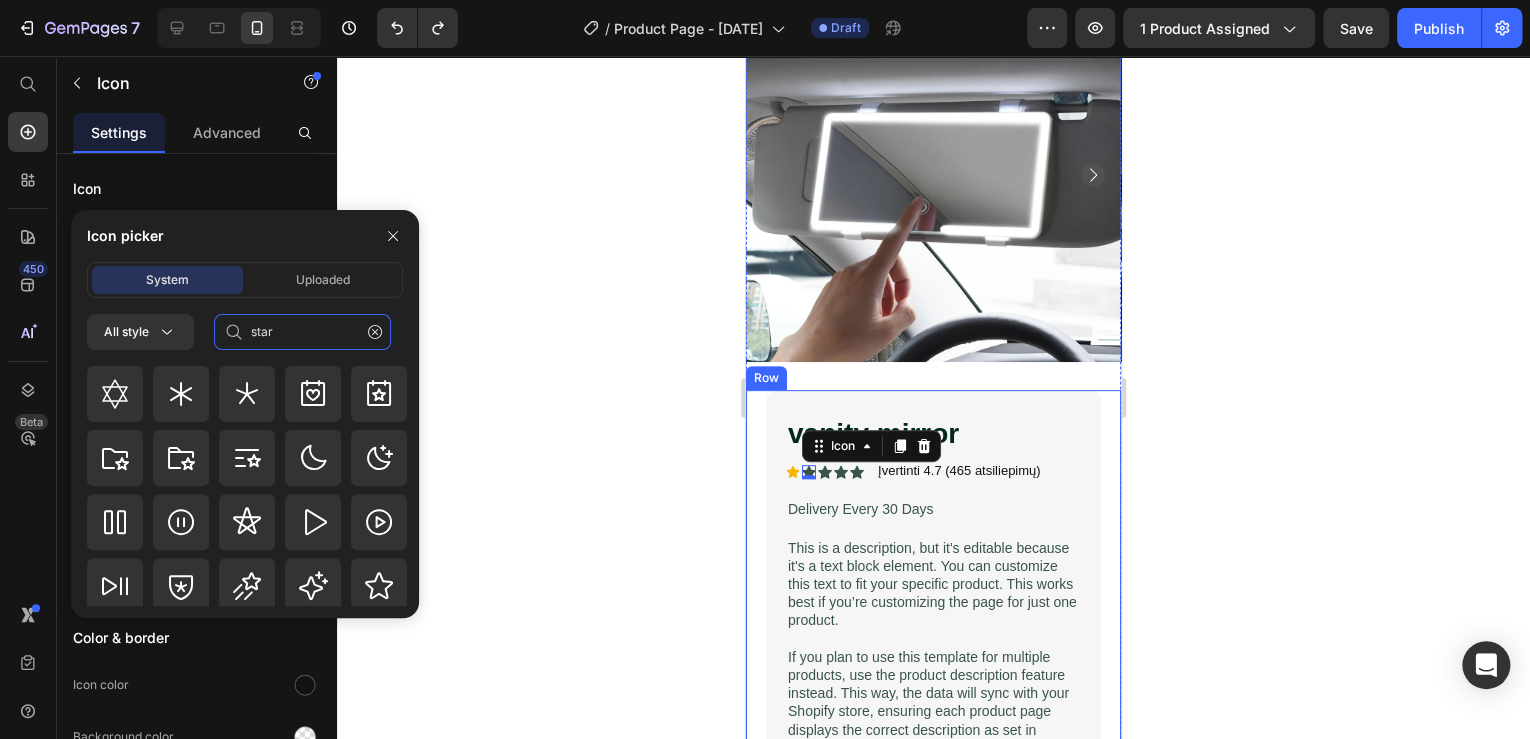 scroll, scrollTop: 824, scrollLeft: 0, axis: vertical 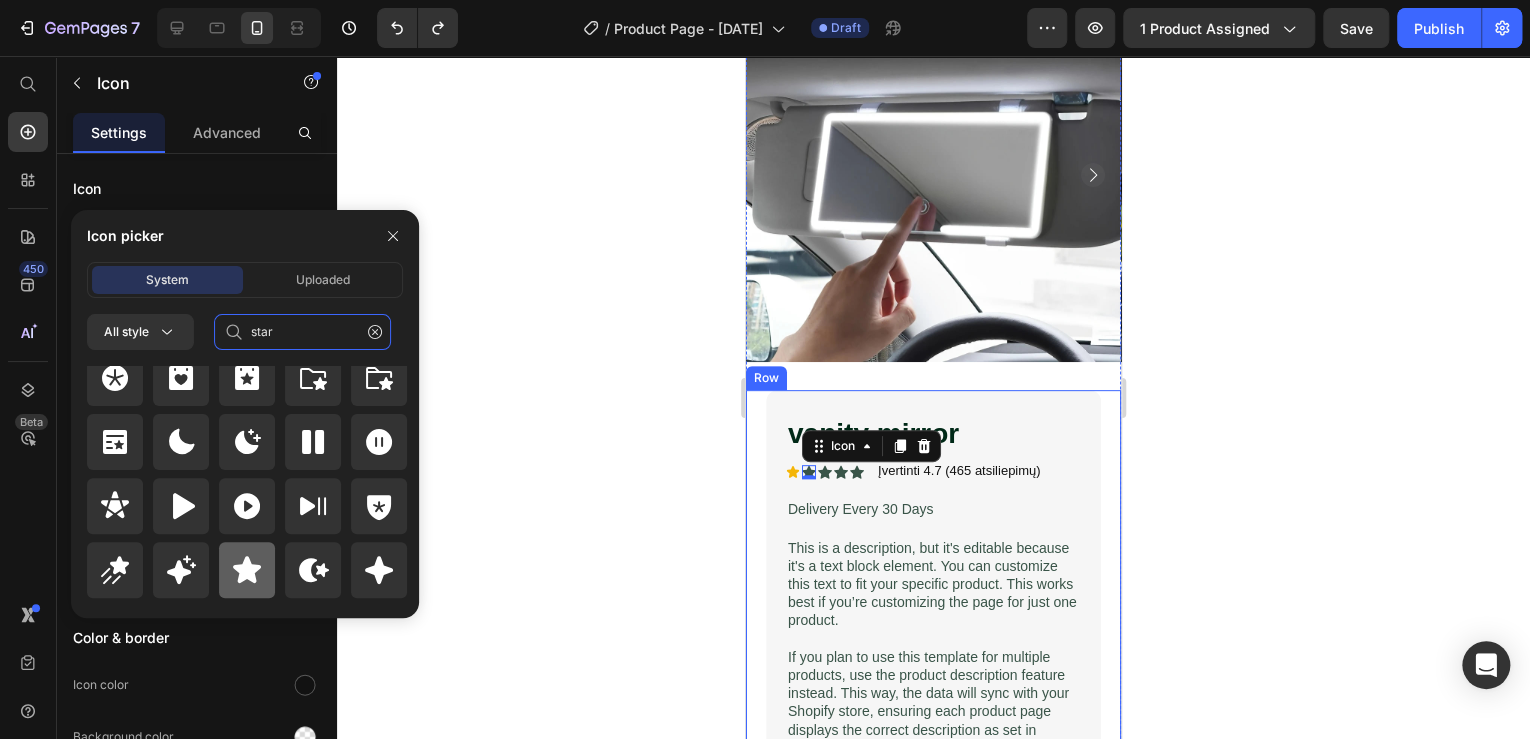 type on "star" 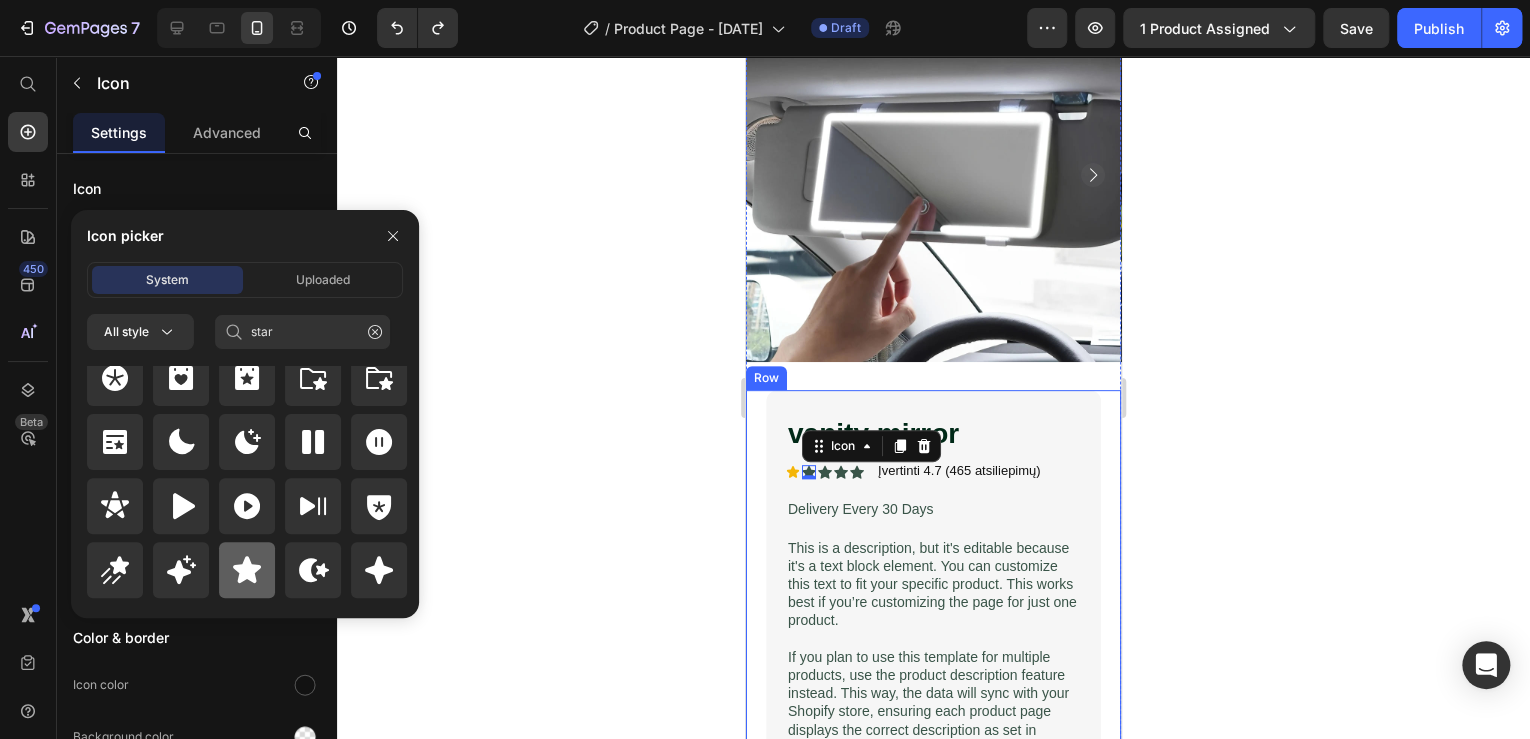click 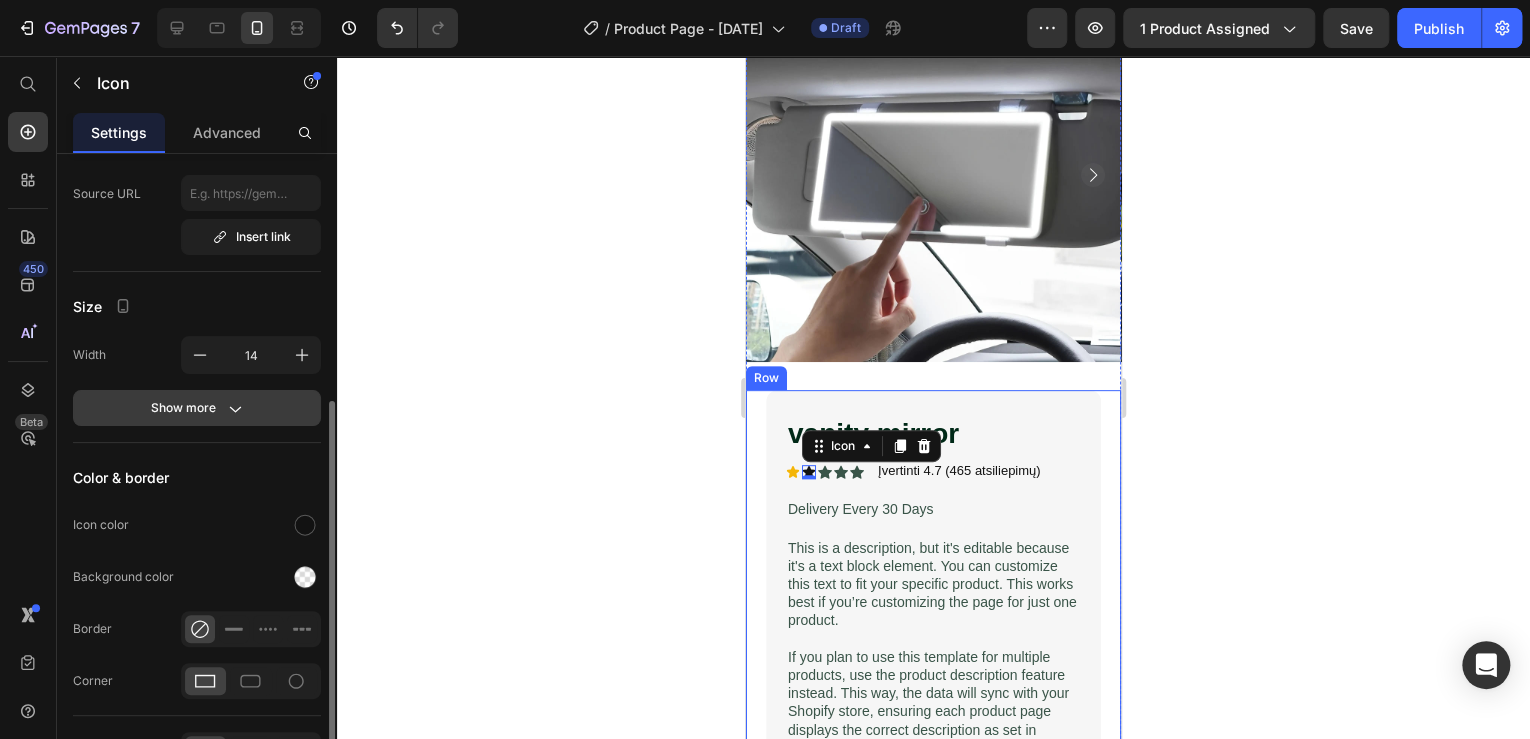 scroll, scrollTop: 240, scrollLeft: 0, axis: vertical 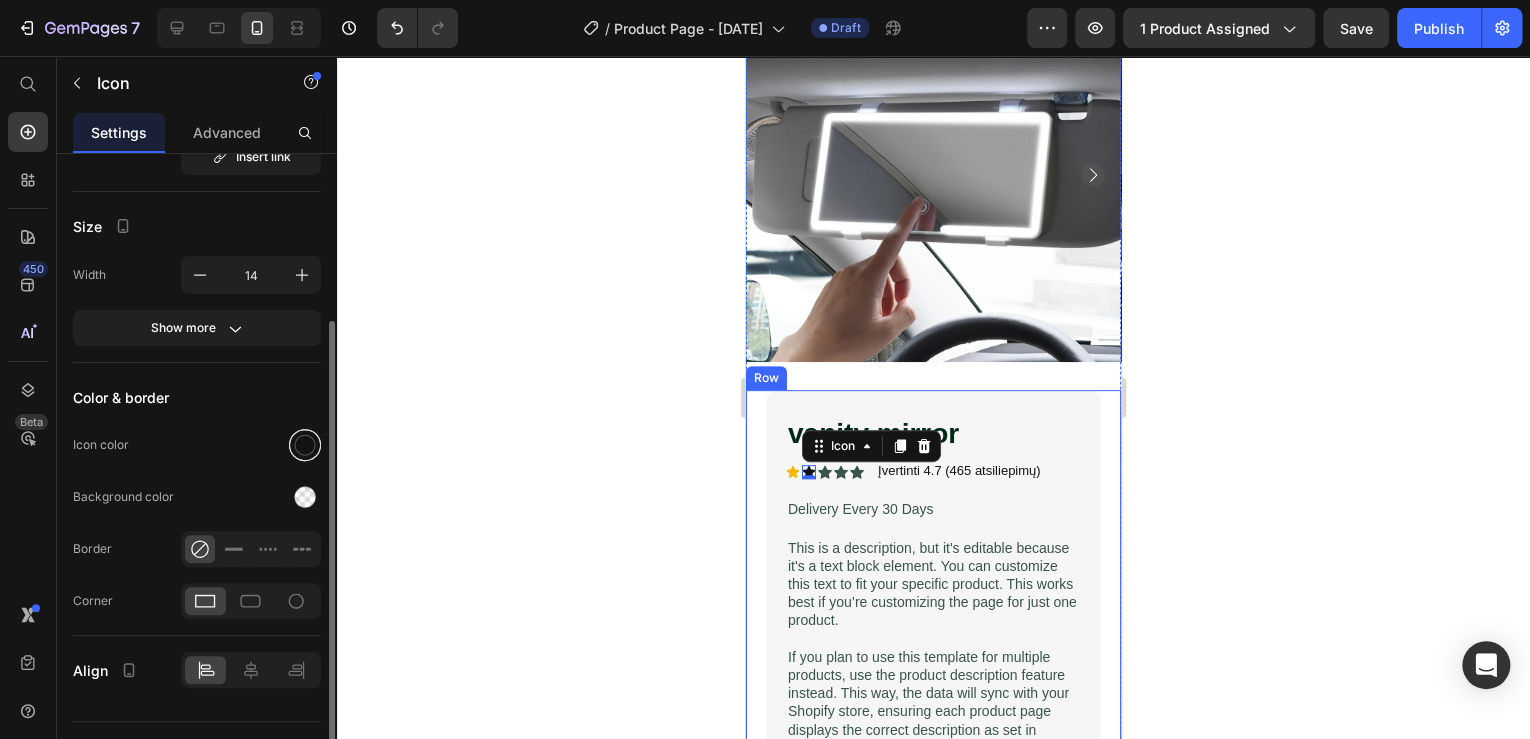 click at bounding box center [305, 445] 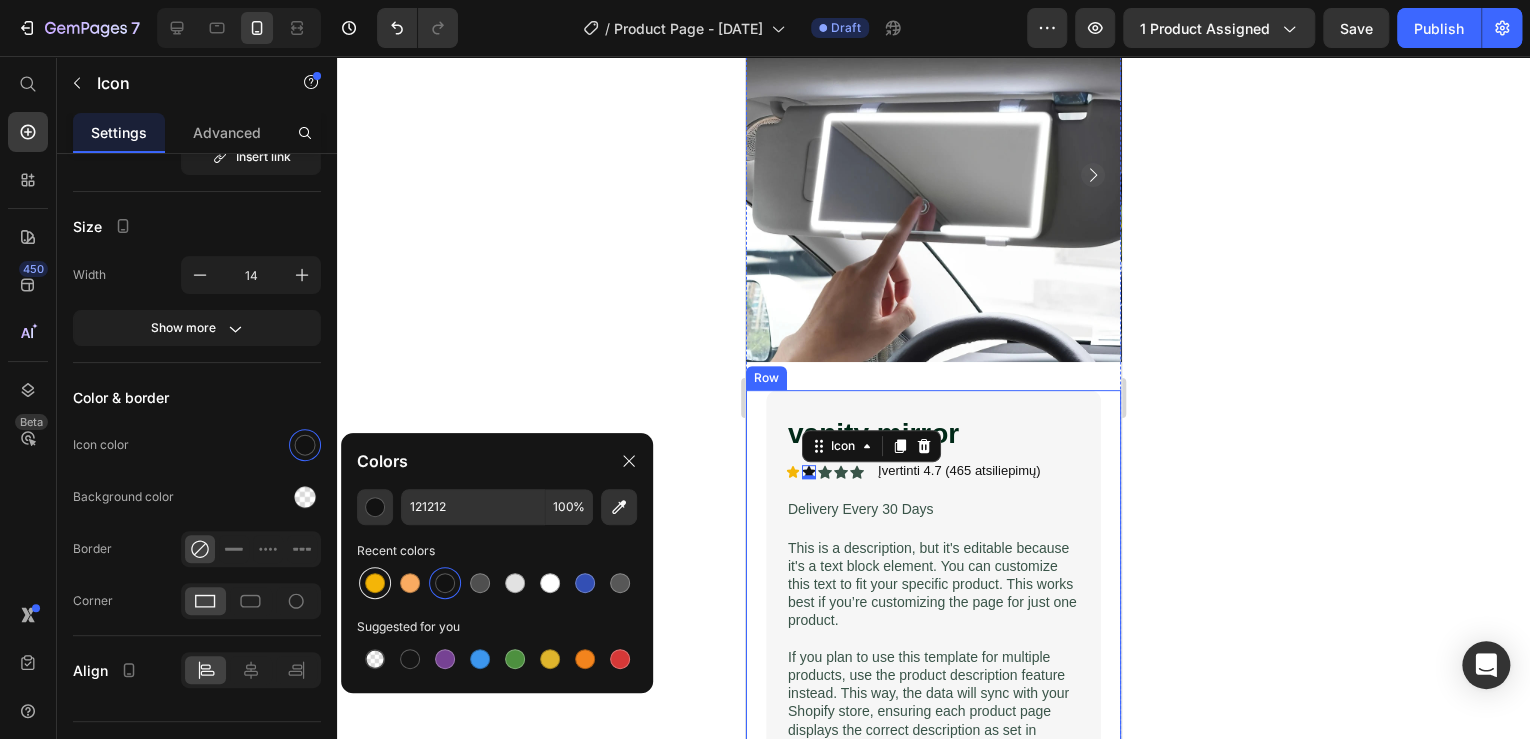 click at bounding box center [375, 583] 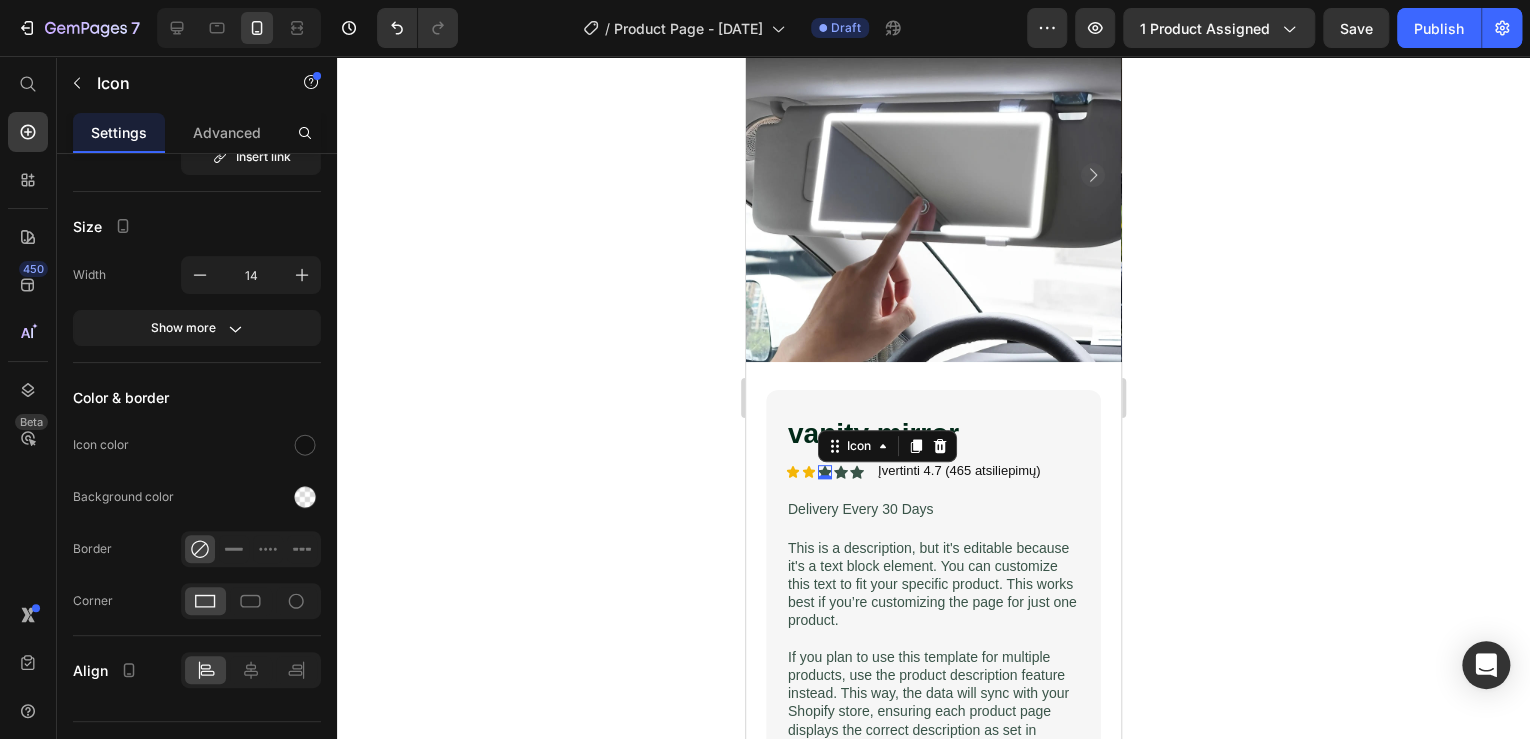 click on "Icon   0" at bounding box center [825, 472] 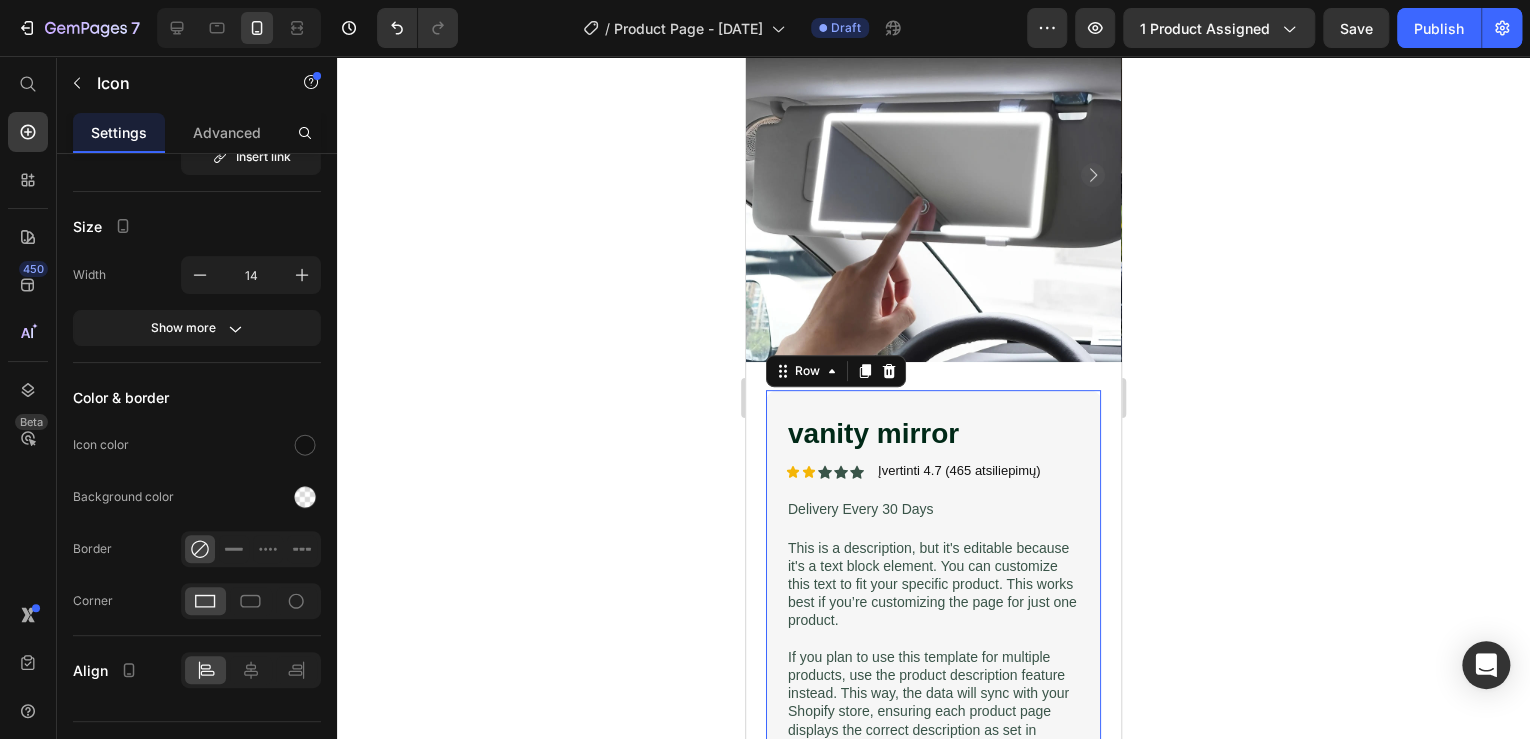 click on "vanity mirror Product Title
Icon
Icon
Icon
Icon
Icon Icon List Įvertinti 4.7 (465 atsiliepimų) Text Block Row Delivery Every 30 Days Text Block This is a description, but it's editable because it's a text block element. You can customize this text to fit your specific product. This works best if you’re customizing the page for just one product.   If you plan to use this template for multiple products, use the product description feature instead. This way, the data will sync with your Shopify store, ensuring each product page displays the correct description as set in Shopify Text Block Seal Subscriptions Seal Subscriptions
Icon Premium gourmet pâté Text Block Row
Icon Delectable flavors Text Block Row 1 Product Quantity Add to cart Add to Cart Row" at bounding box center (933, 717) 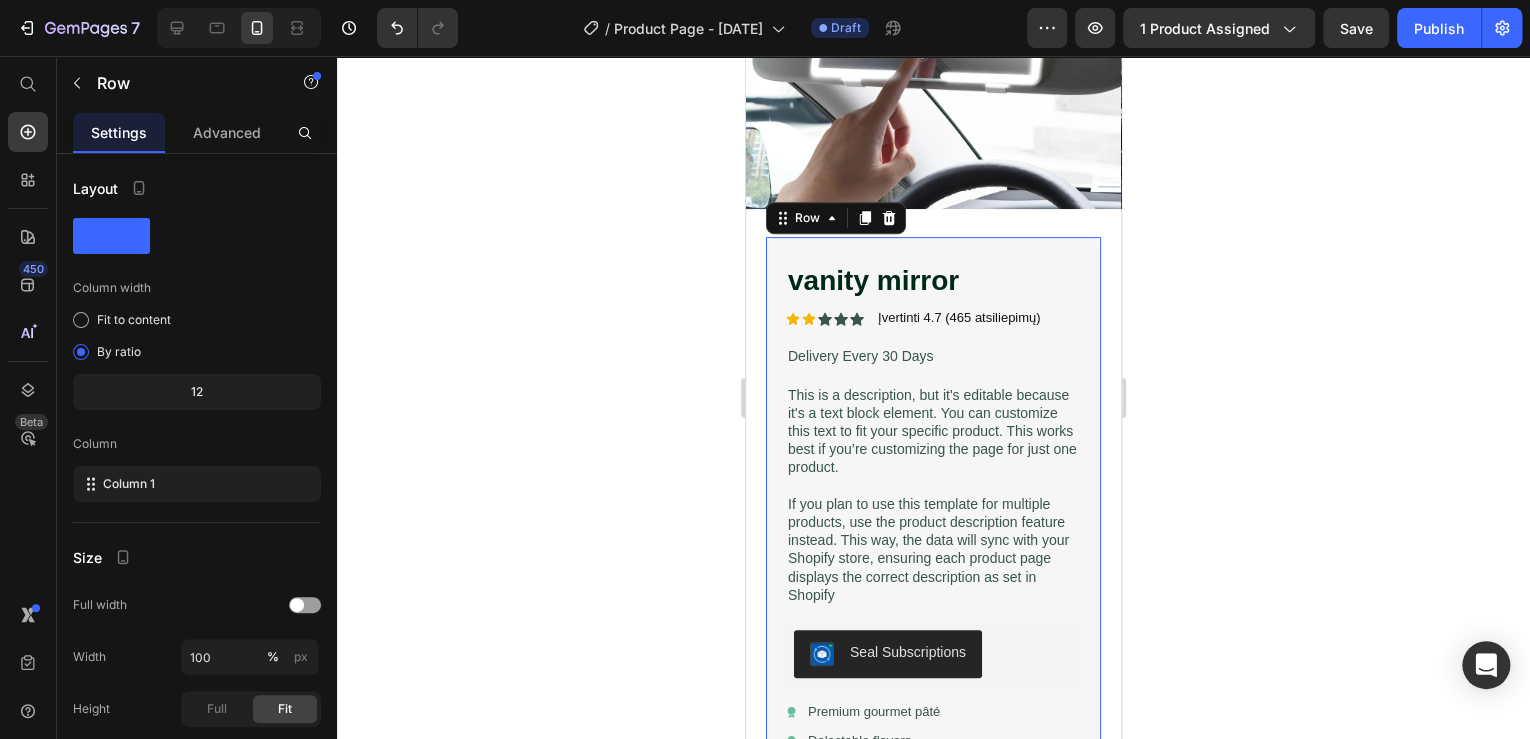 scroll, scrollTop: 400, scrollLeft: 0, axis: vertical 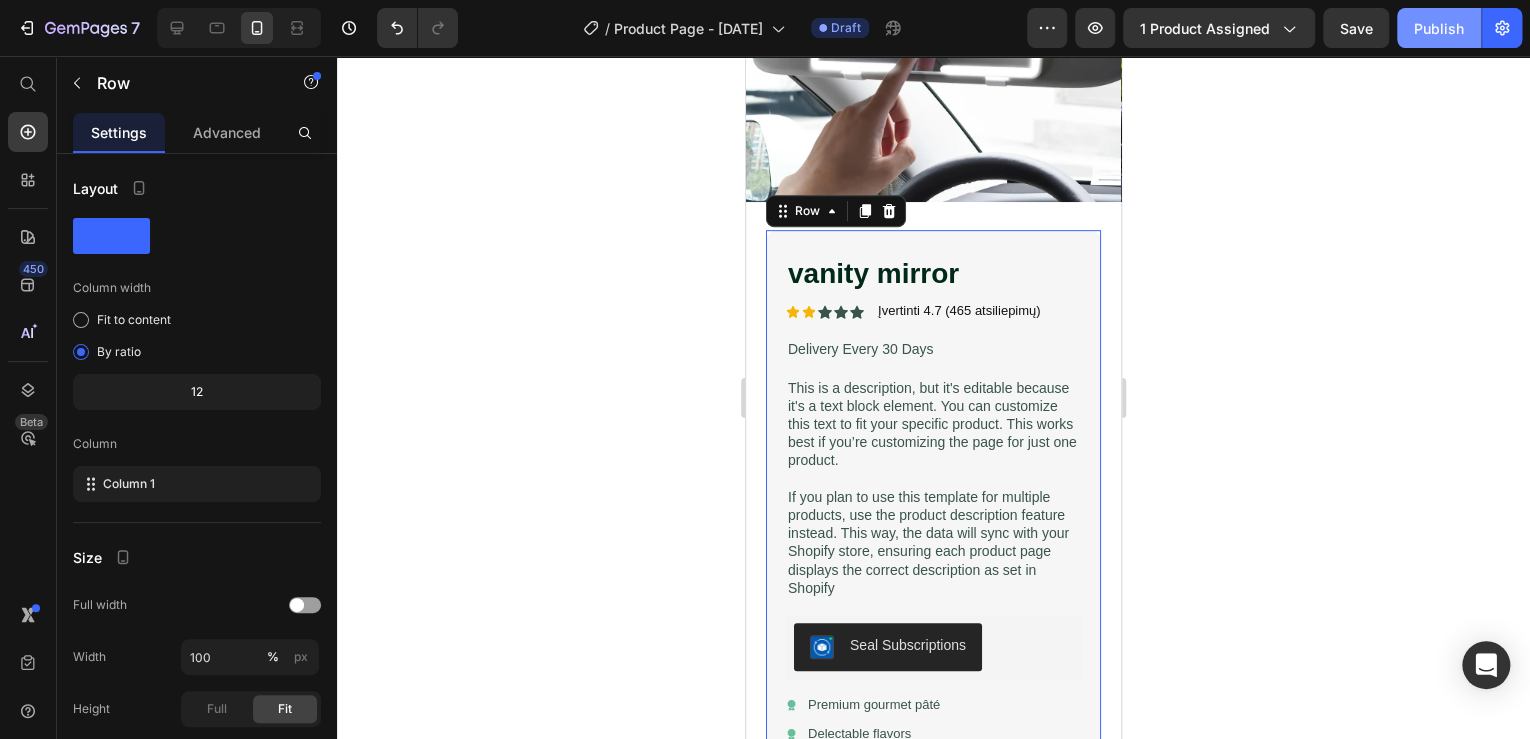 click on "Publish" at bounding box center [1439, 28] 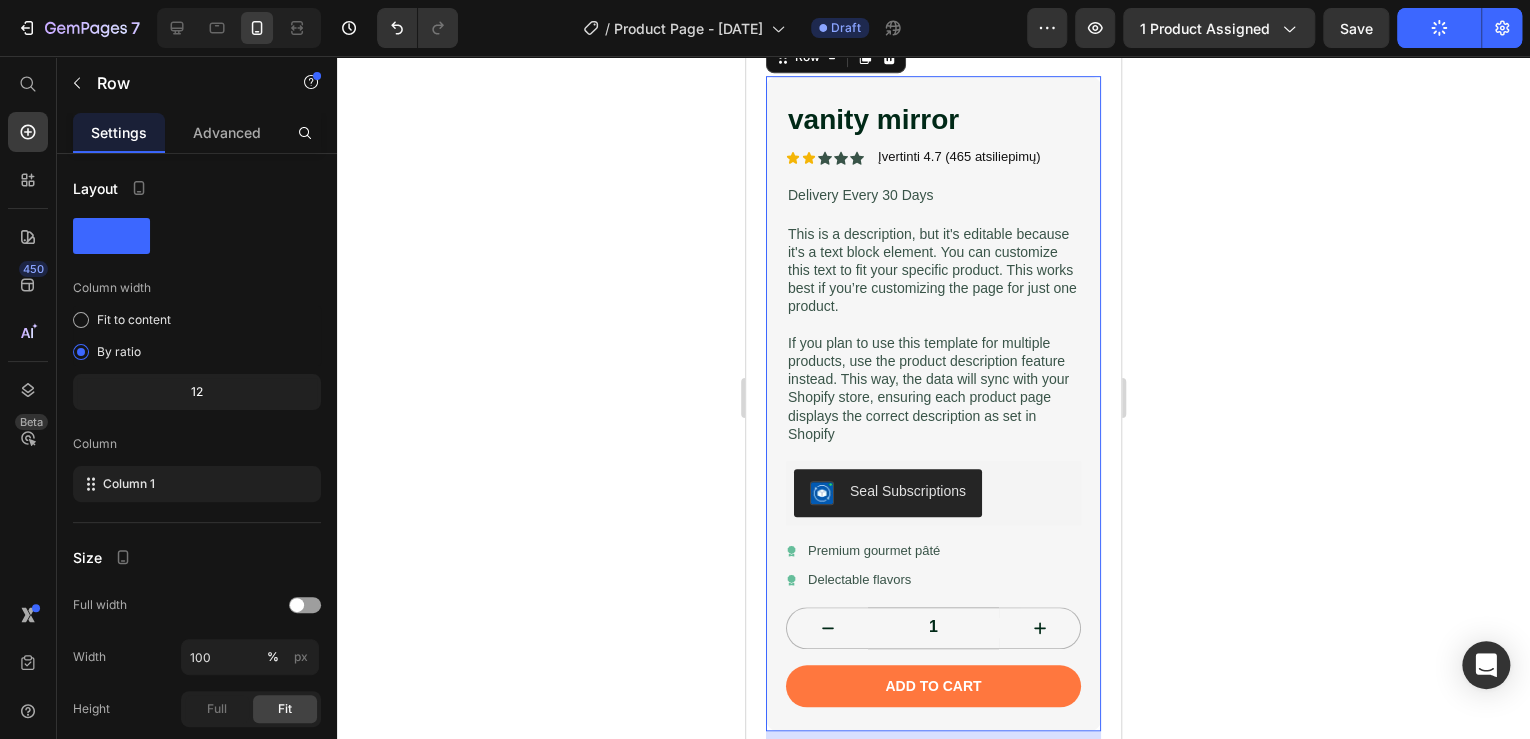 scroll, scrollTop: 560, scrollLeft: 0, axis: vertical 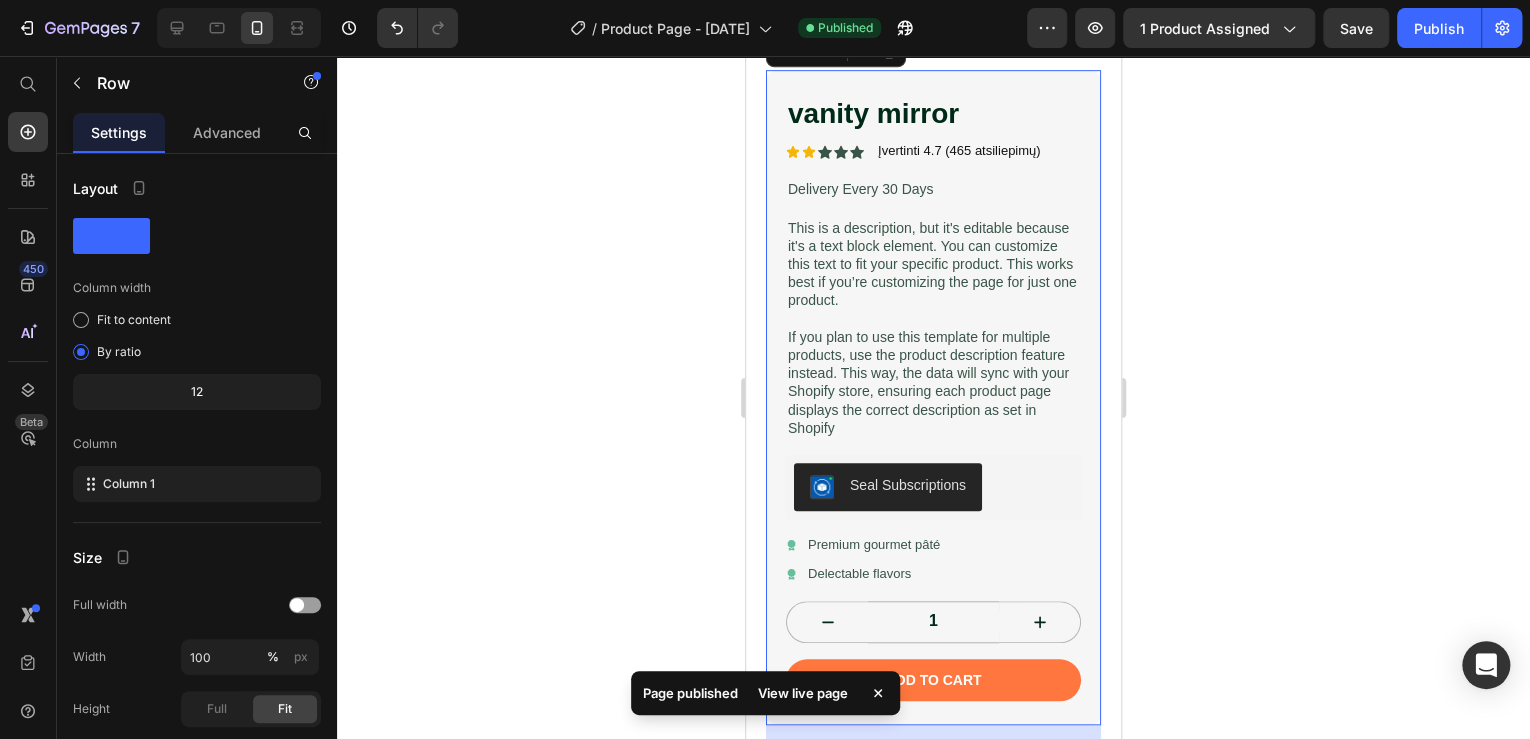 click on "View live page" at bounding box center [803, 693] 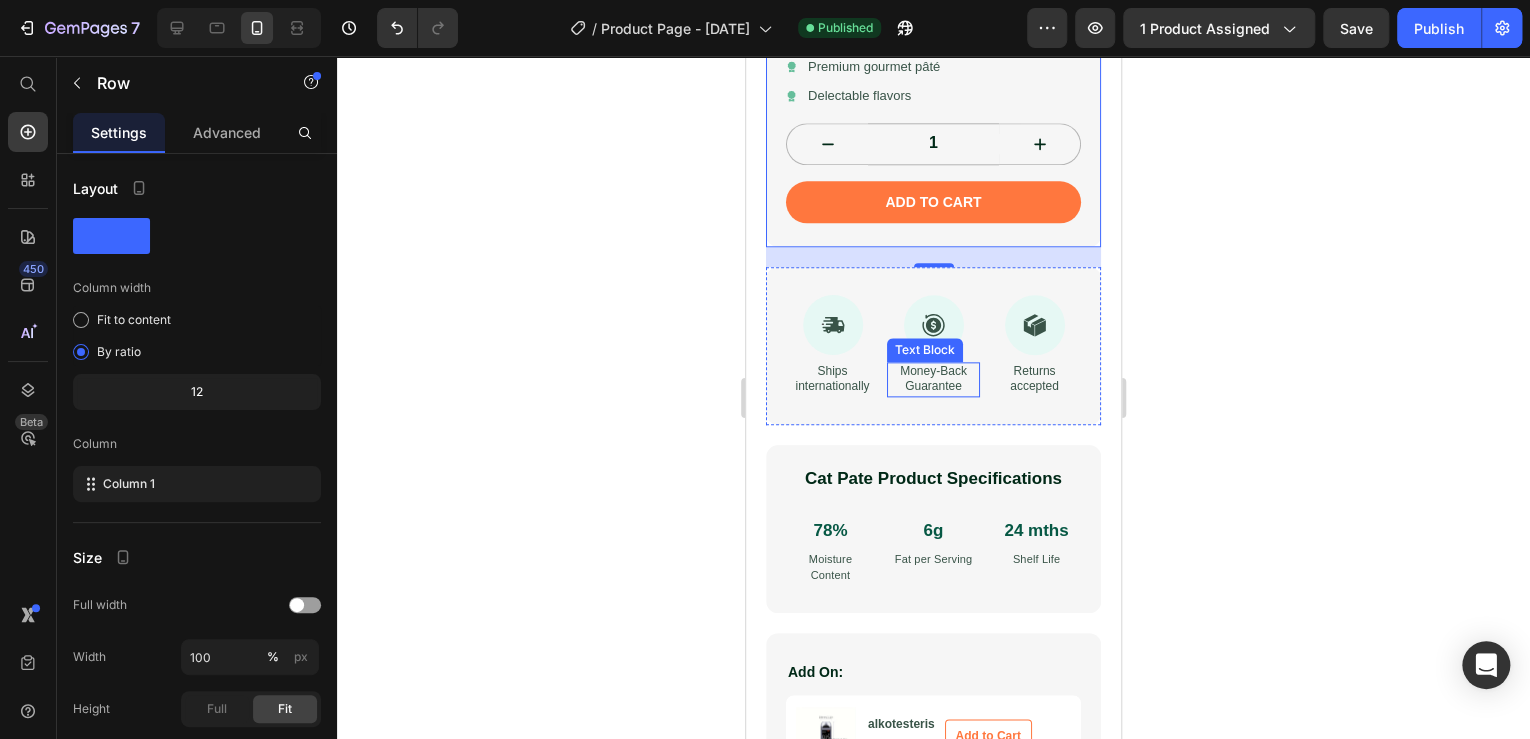 scroll, scrollTop: 1040, scrollLeft: 0, axis: vertical 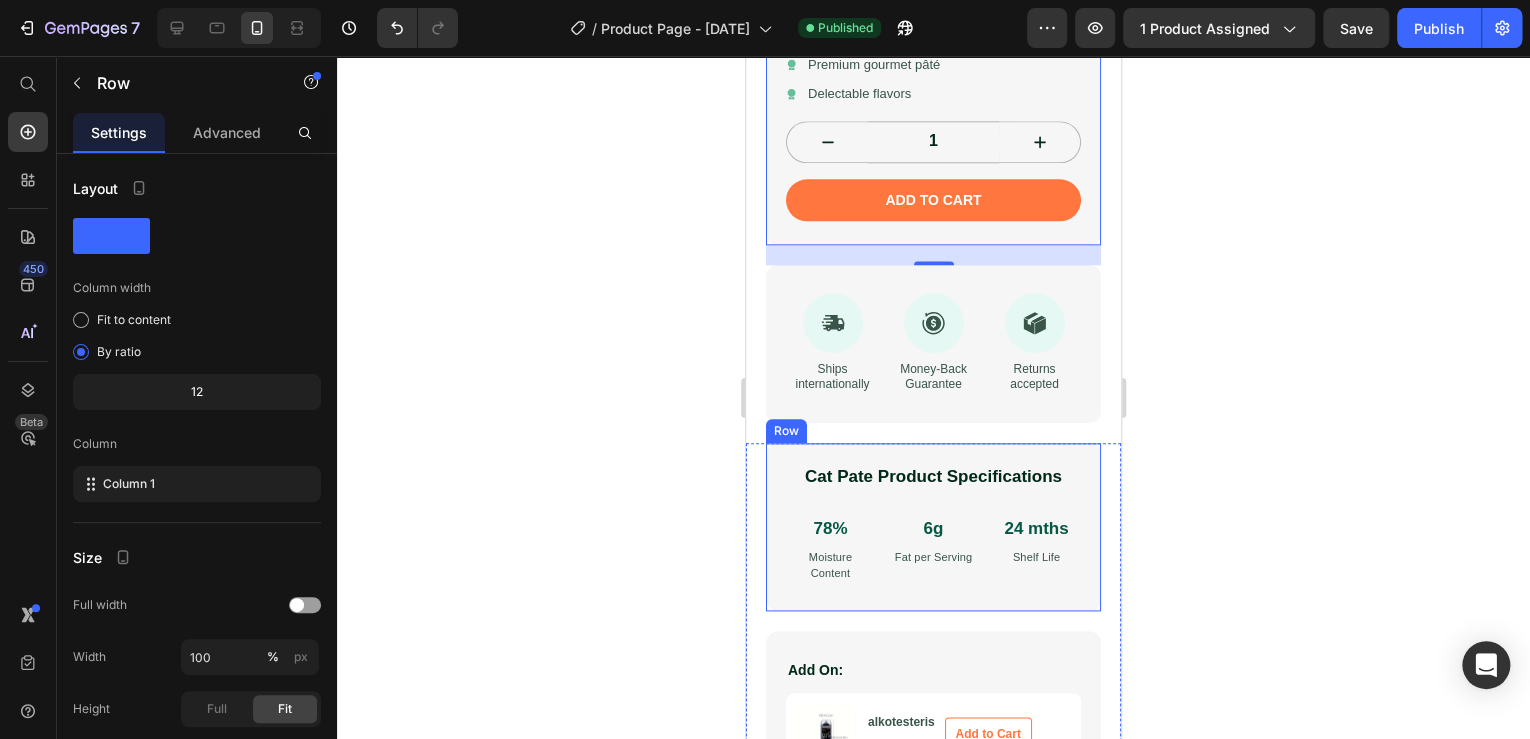click on "Cat Pate Product Specifications  Heading 78% Text Block Moisture Content Text Block 6g Text Block Fat per Serving Text Block 24 mths Text Block Shelf Life Text Block Row Row" at bounding box center (933, 527) 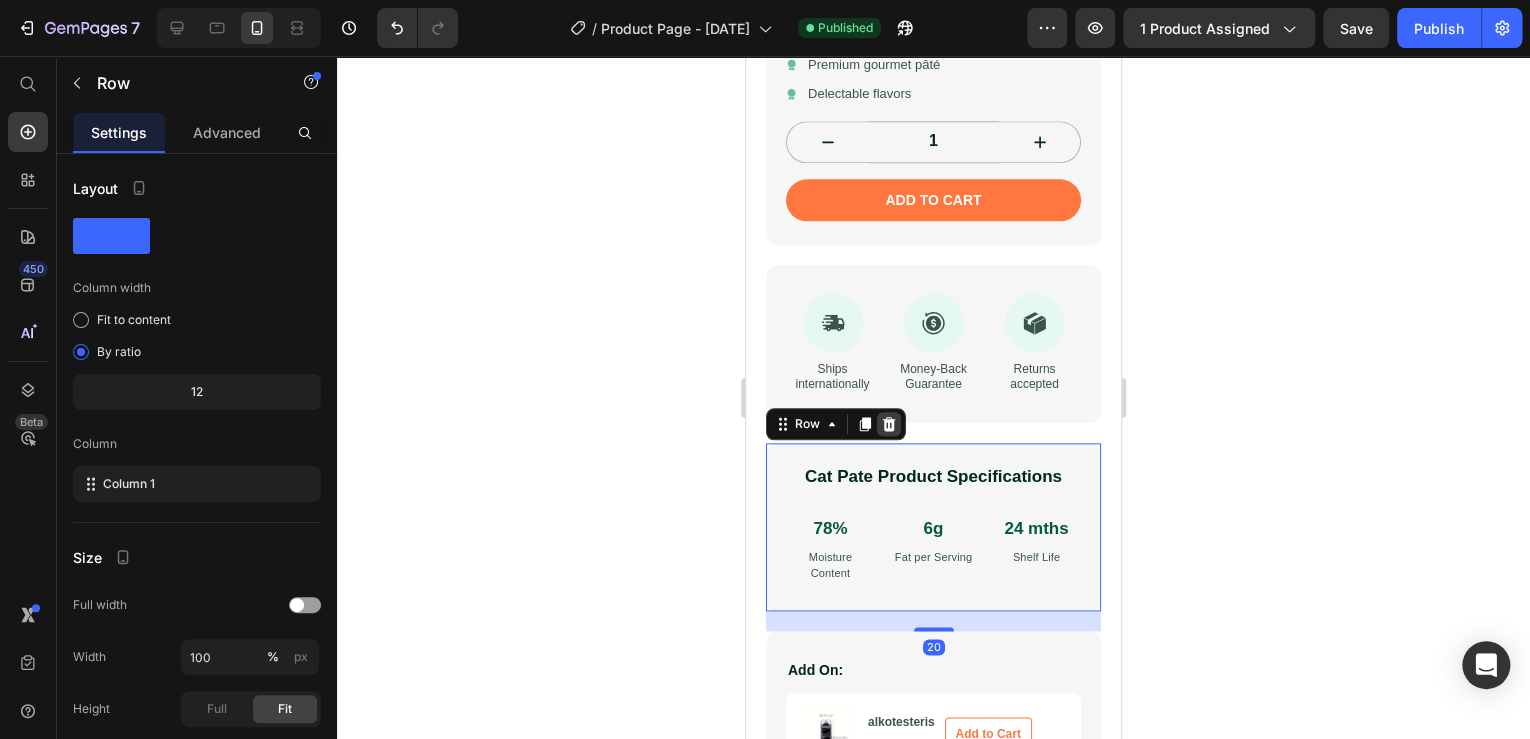 click 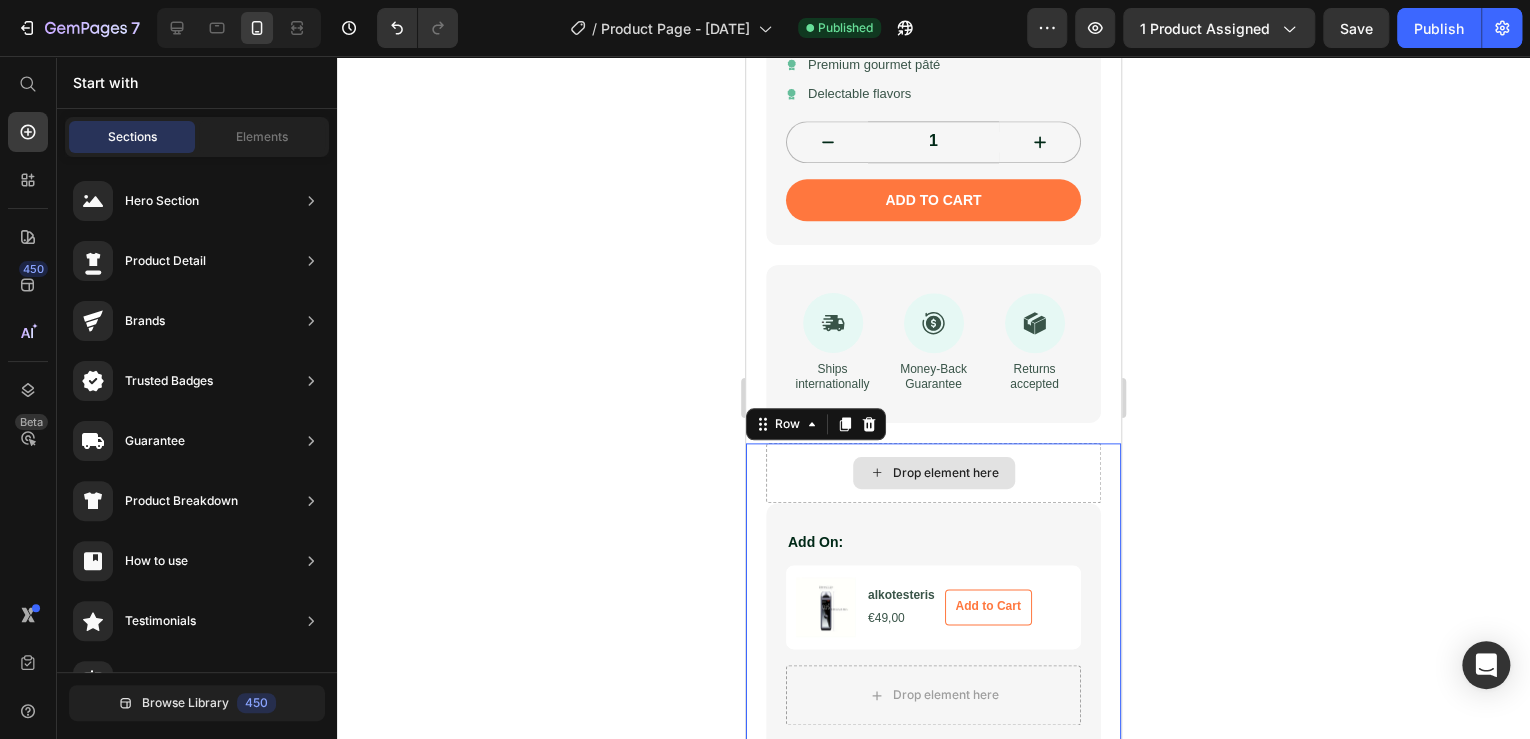 click on "Drop element here" at bounding box center (933, 473) 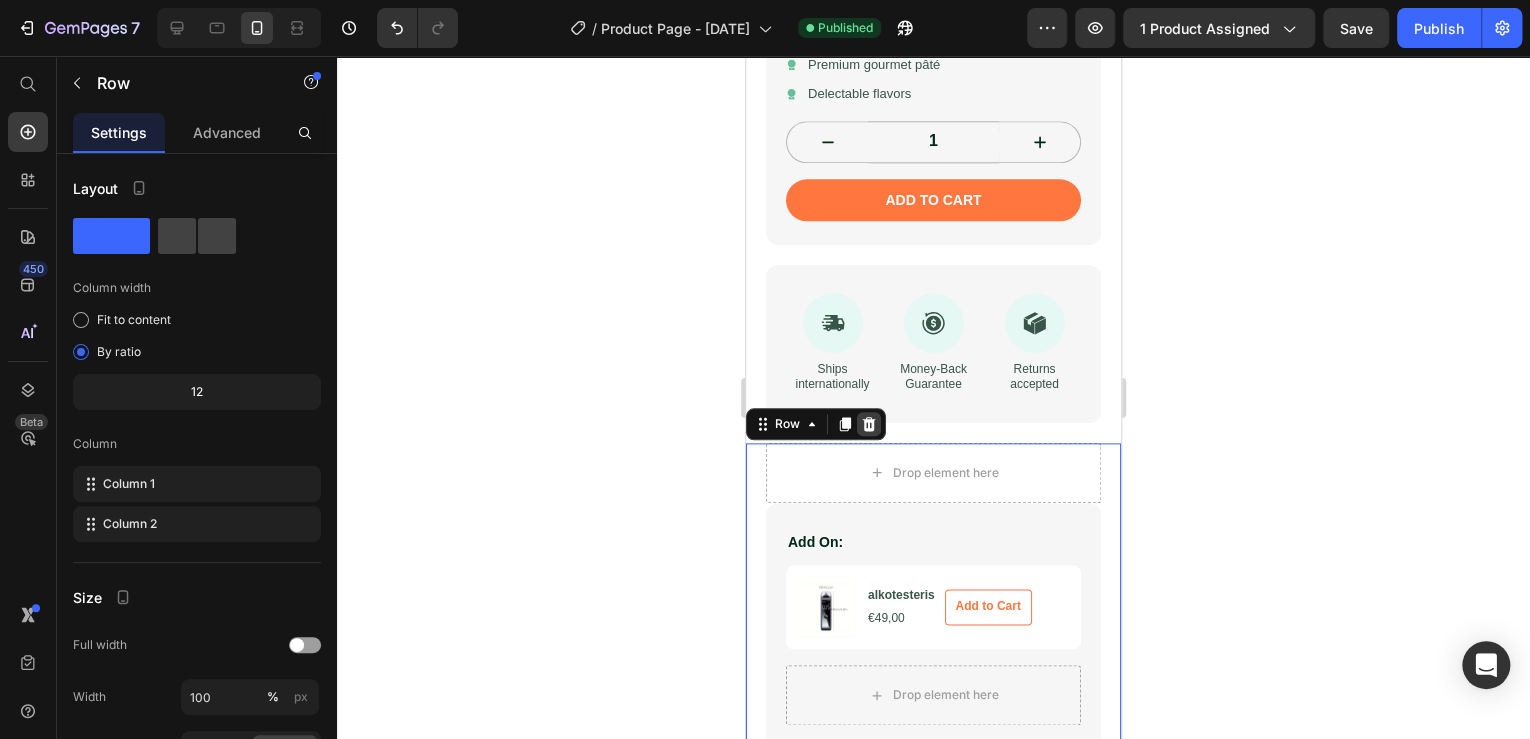 click 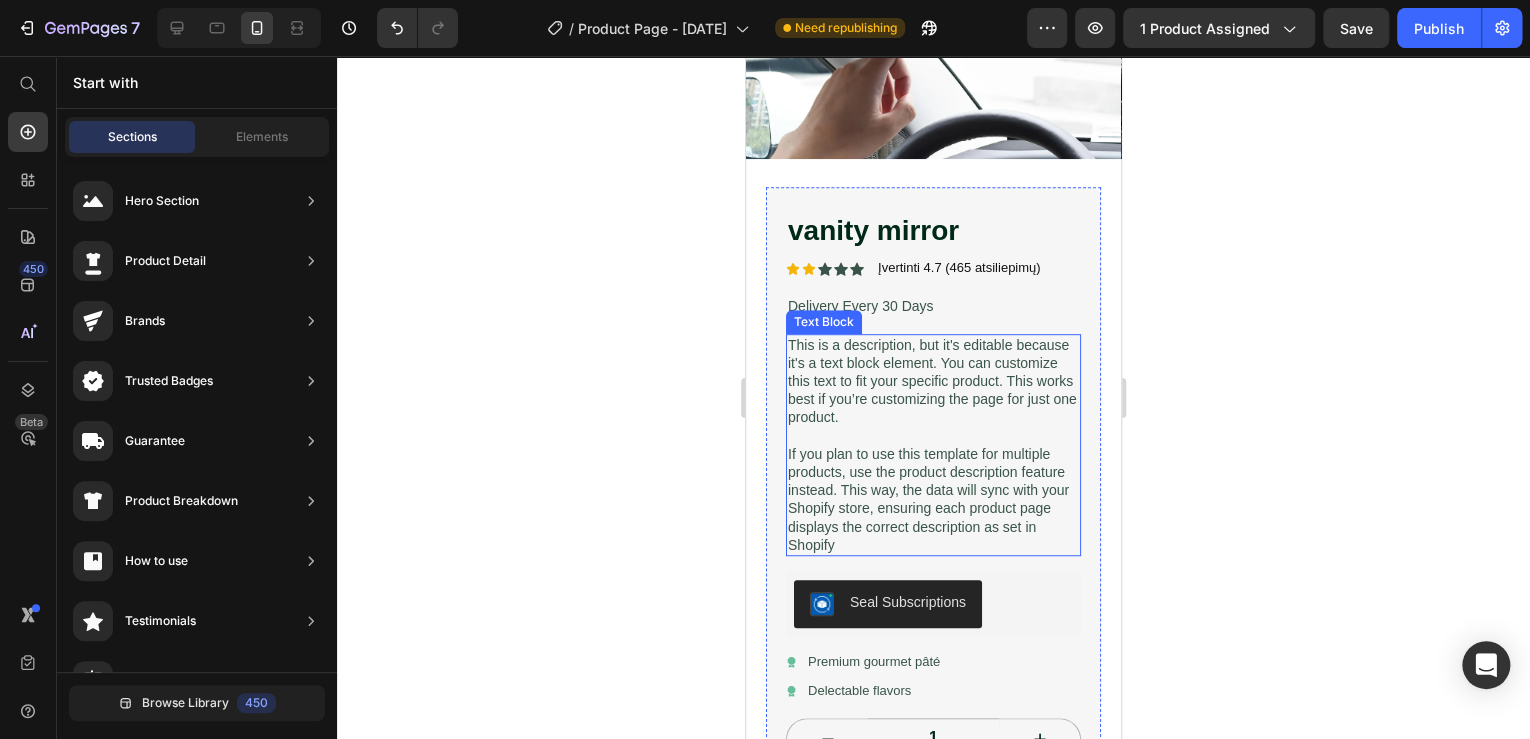 scroll, scrollTop: 400, scrollLeft: 0, axis: vertical 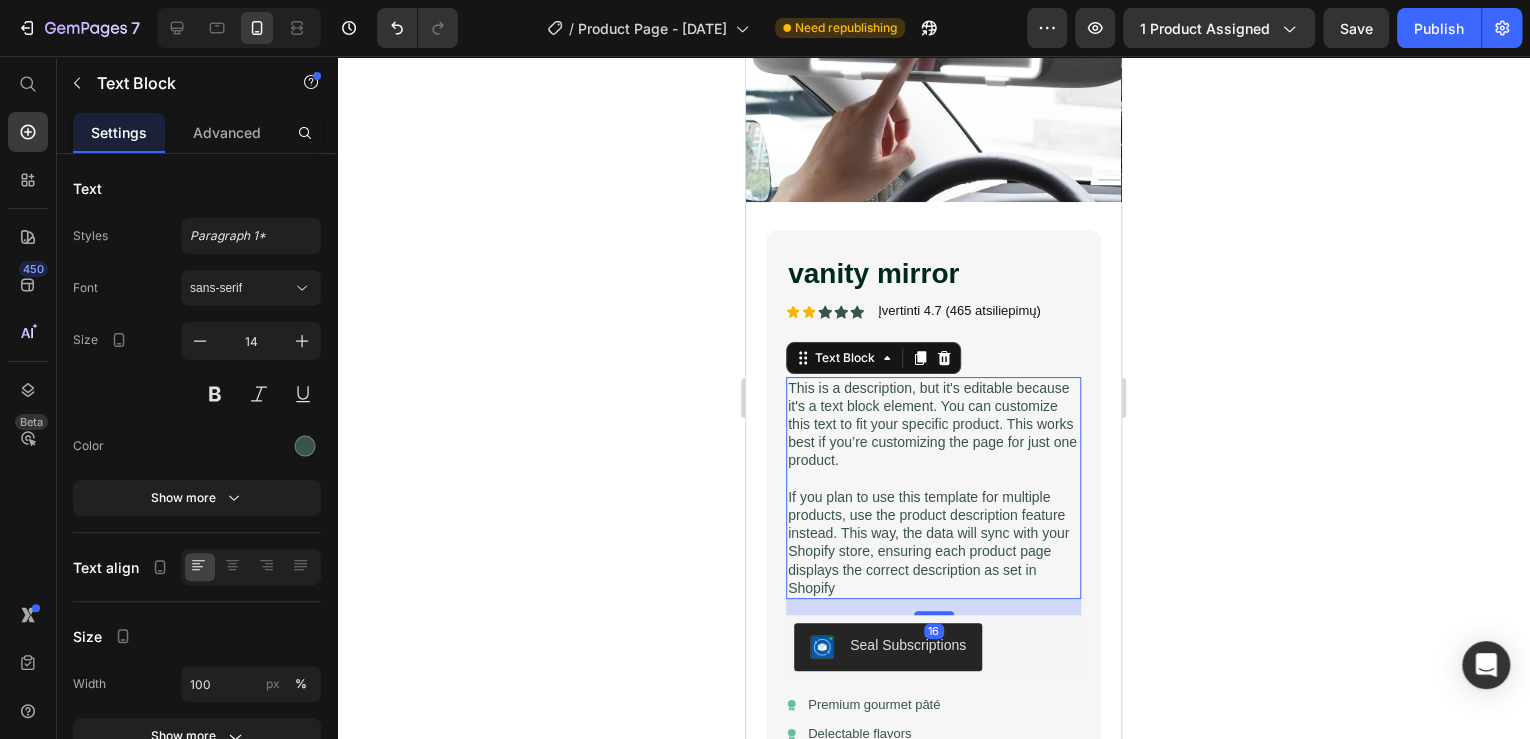 click on "If you plan to use this template for multiple products, use the product description feature instead. This way, the data will sync with your Shopify store, ensuring each product page displays the correct description as set in Shopify" at bounding box center (933, 542) 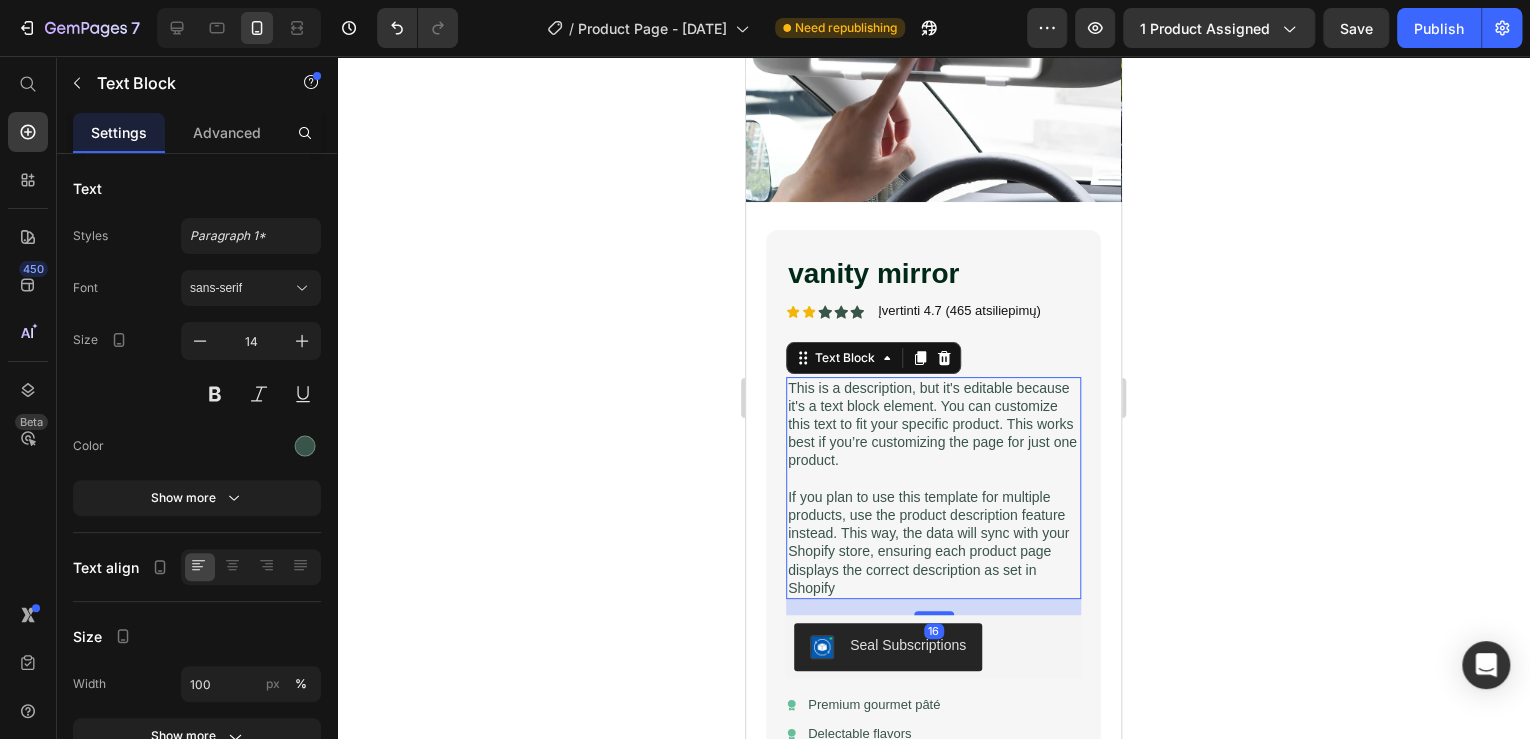 click on "If you plan to use this template for multiple products, use the product description feature instead. This way, the data will sync with your Shopify store, ensuring each product page displays the correct description as set in Shopify" at bounding box center [933, 542] 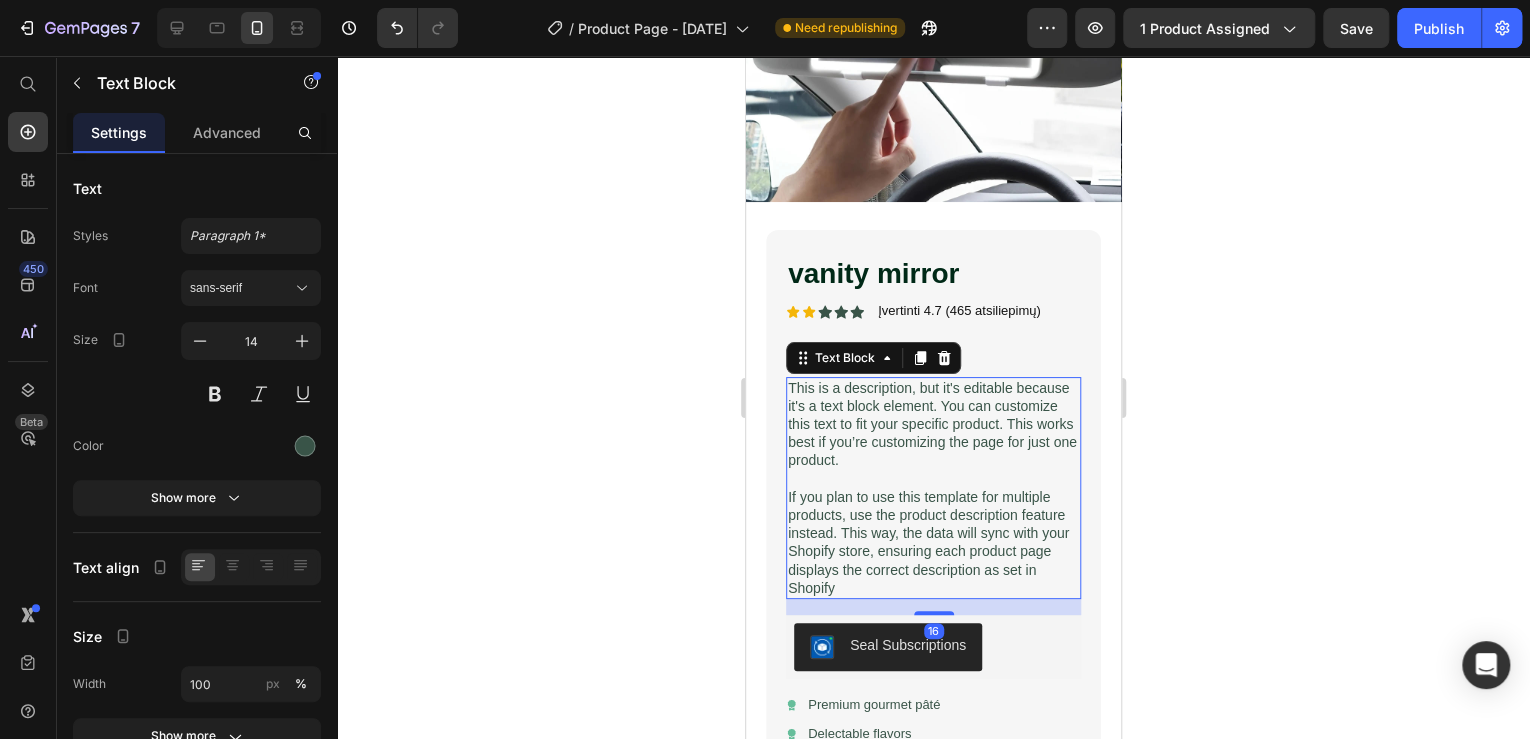 click on "If you plan to use this template for multiple products, use the product description feature instead. This way, the data will sync with your Shopify store, ensuring each product page displays the correct description as set in Shopify" at bounding box center [933, 542] 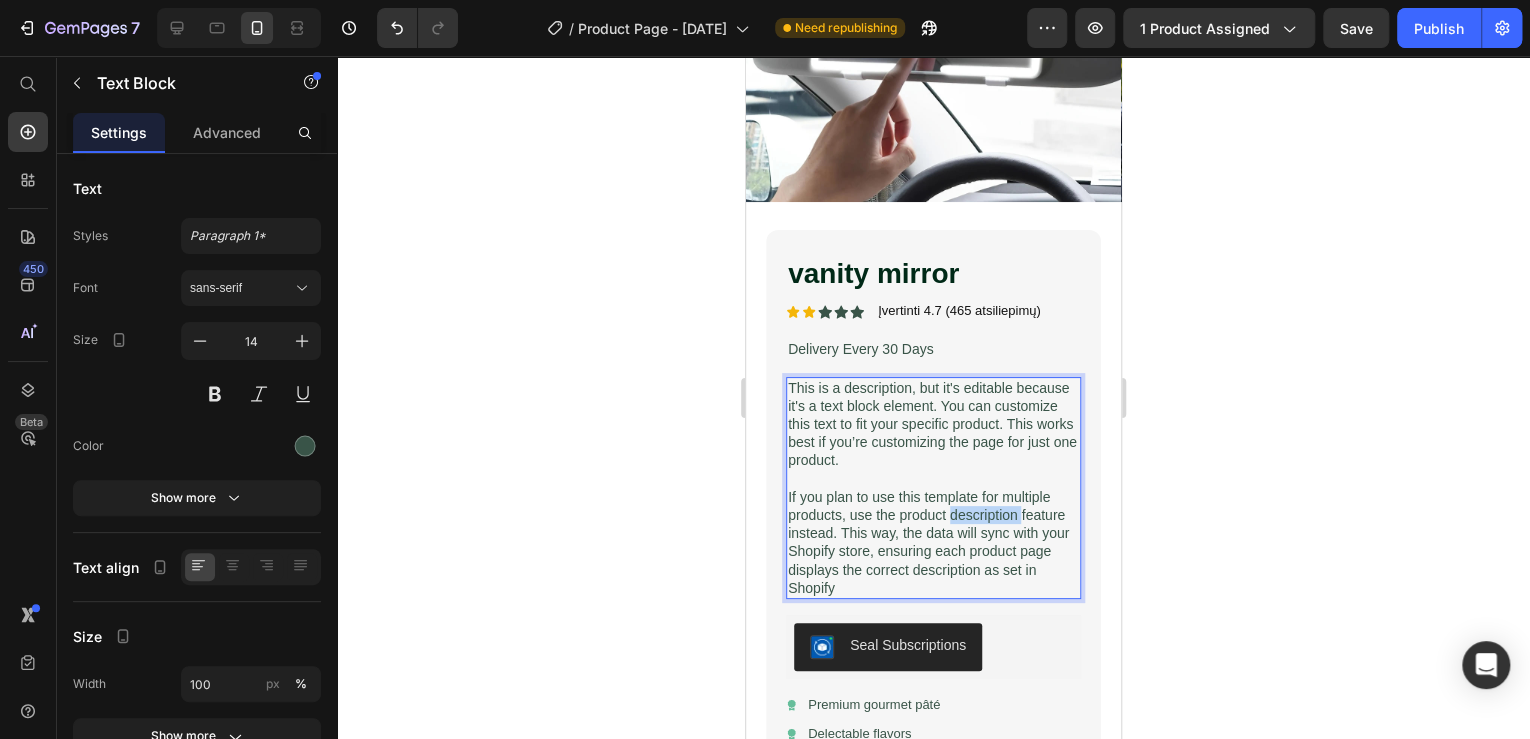 click on "If you plan to use this template for multiple products, use the product description feature instead. This way, the data will sync with your Shopify store, ensuring each product page displays the correct description as set in Shopify" at bounding box center (933, 542) 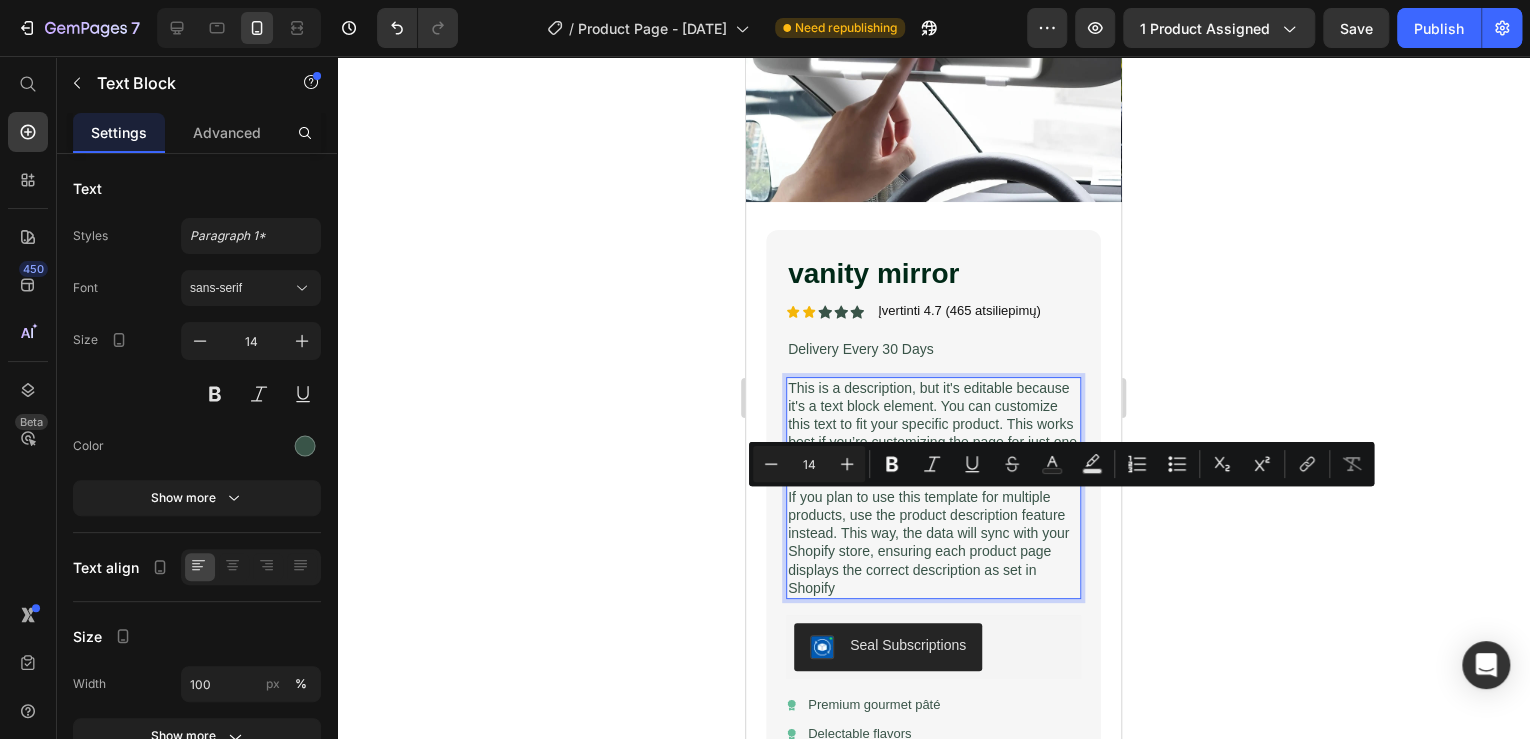 click on "If you plan to use this template for multiple products, use the product description feature instead. This way, the data will sync with your Shopify store, ensuring each product page displays the correct description as set in Shopify" at bounding box center [933, 542] 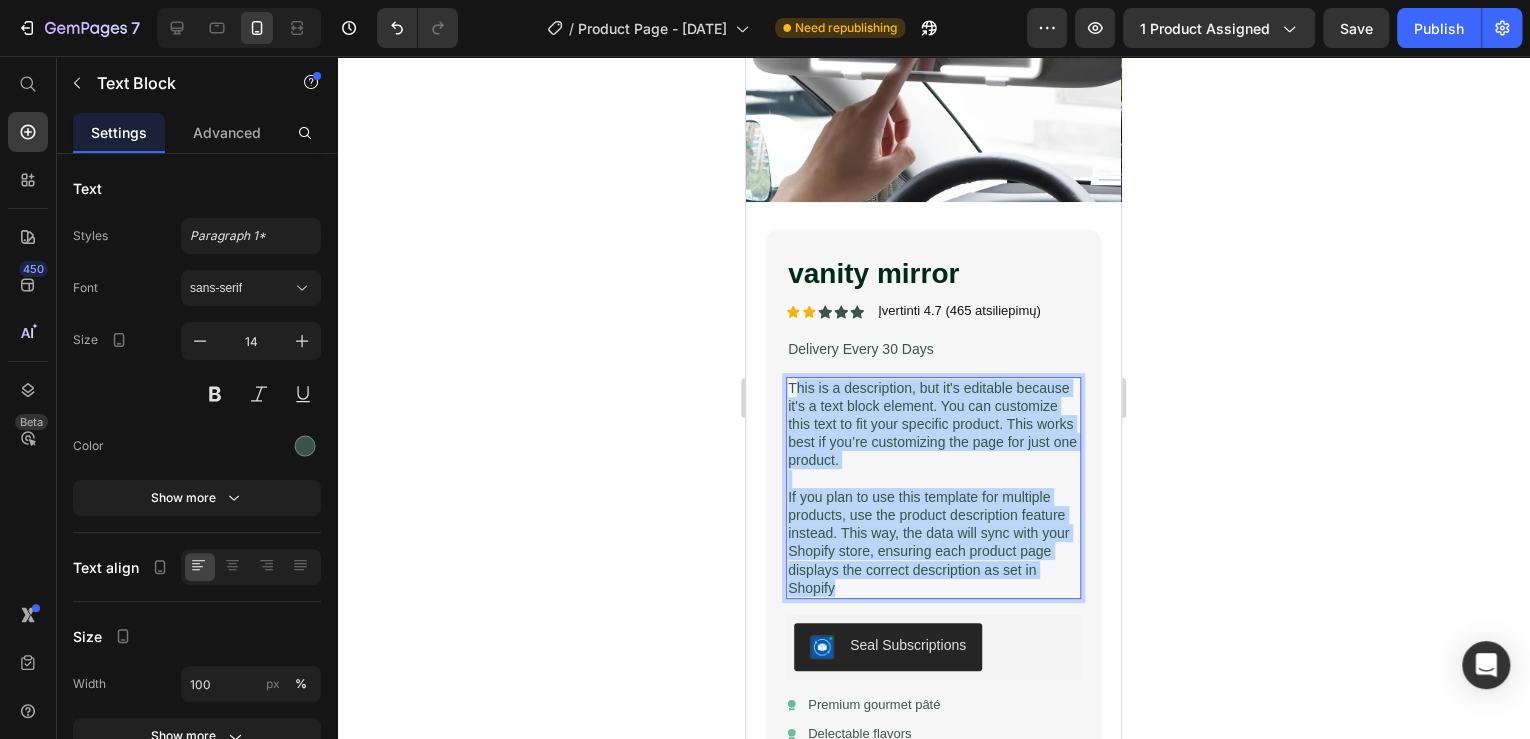 drag, startPoint x: 854, startPoint y: 573, endPoint x: 793, endPoint y: 373, distance: 209.09567 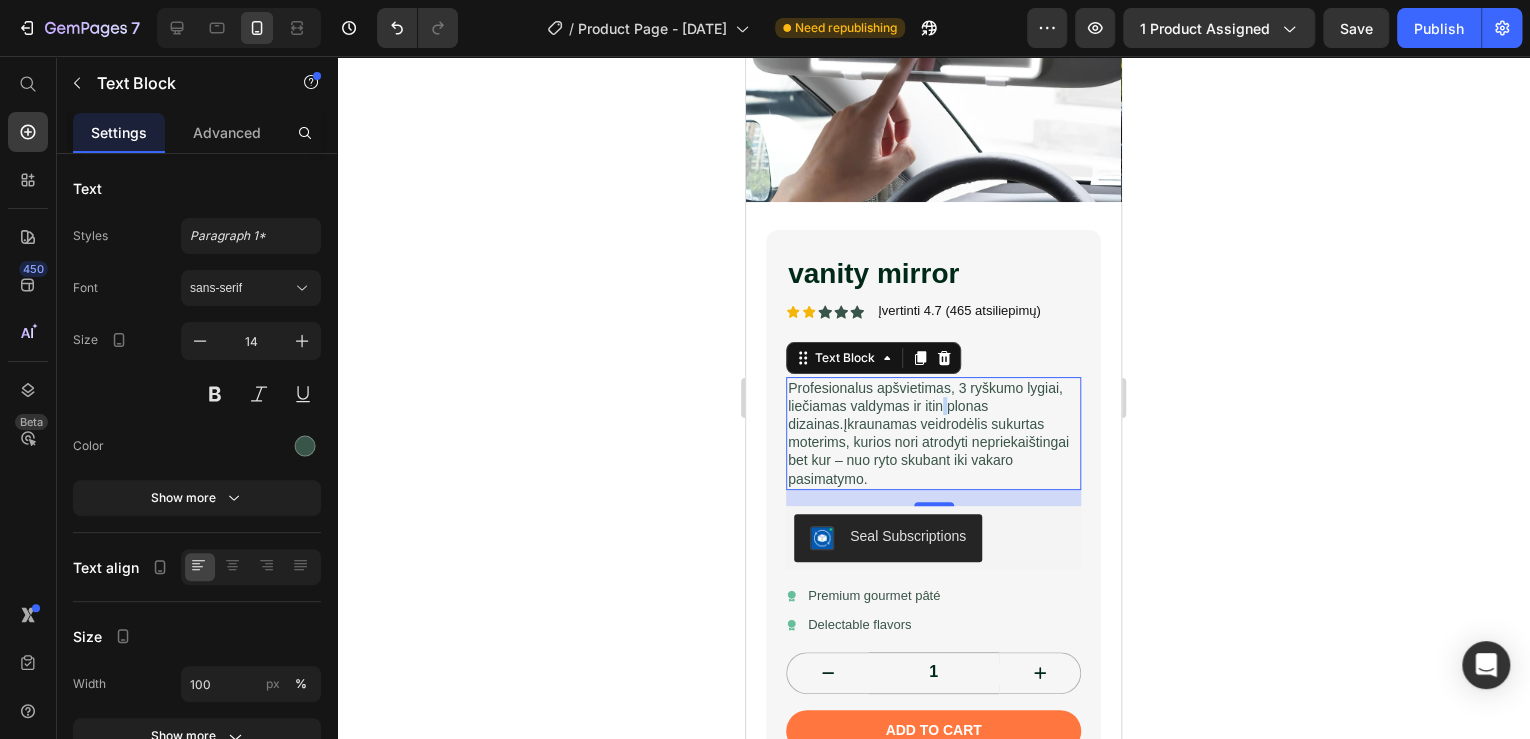 click on "Profesionalus apšvietimas, 3 ryškumo lygiai, liečiamas valdymas ir itin plonas dizainas. Įkraunamas veidrodėlis sukurtas moterims, kurios nori atrodyti nepriekaištingai bet kur – nuo ryto skubant iki vakaro pasimatymo." at bounding box center (933, 433) 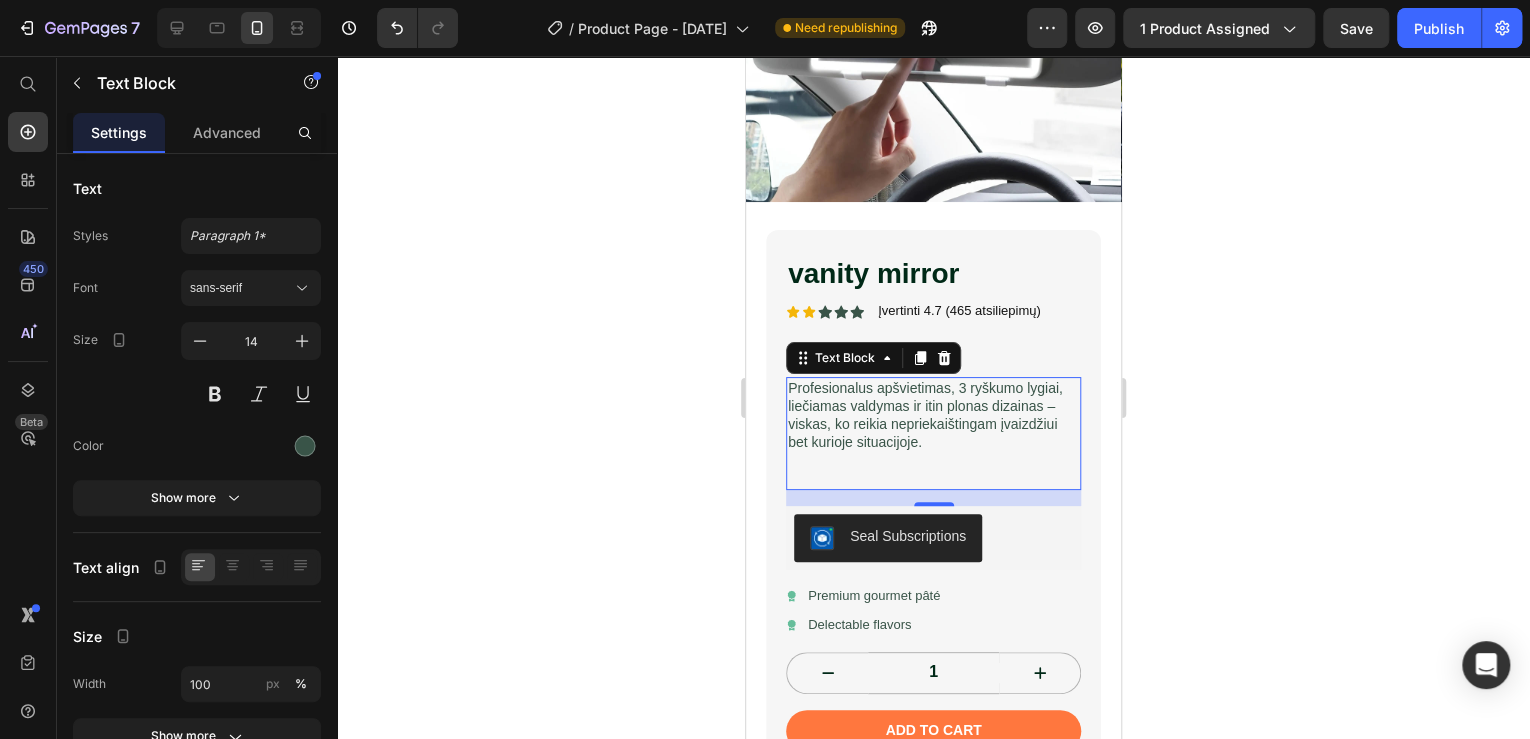 click at bounding box center (933, 479) 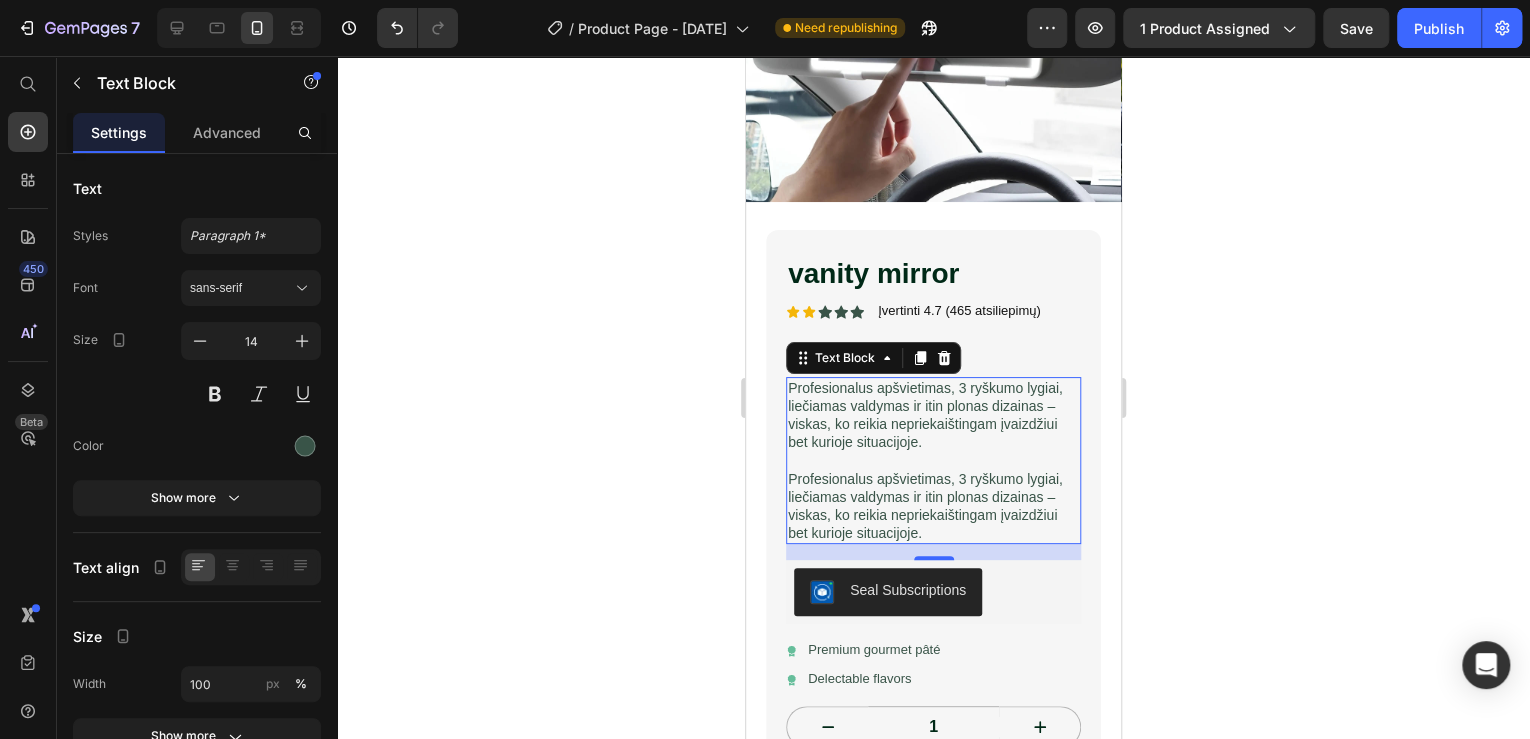 click on "Profesionalus apšvietimas, 3 ryškumo lygiai, liečiamas valdymas ir itin plonas dizainas – viskas, ko reikia nepriekaištingam įvaizdžiui bet kurioje situacijoje." at bounding box center [933, 506] 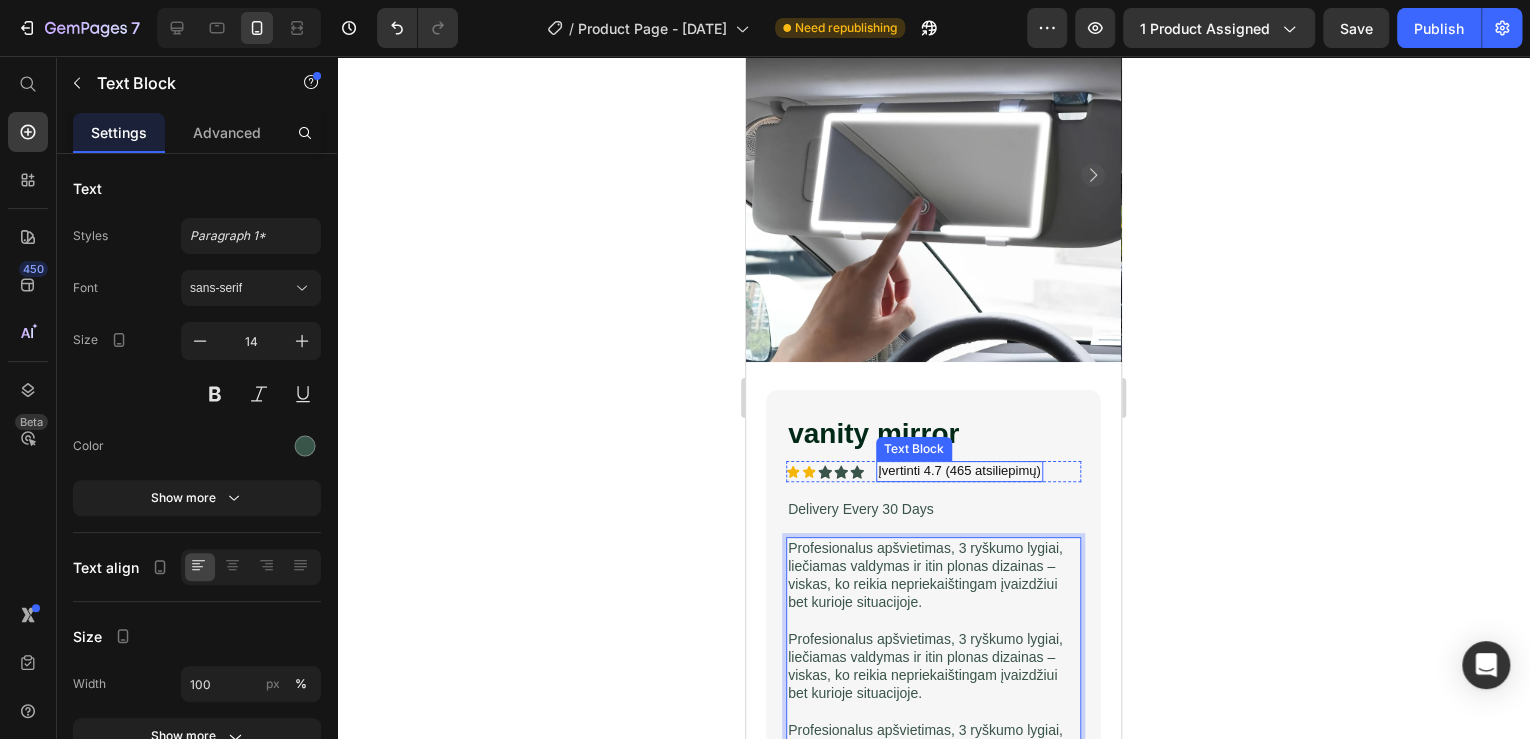 click on "Įvertinti 4.7 (465 atsiliepimų)" at bounding box center (959, 471) 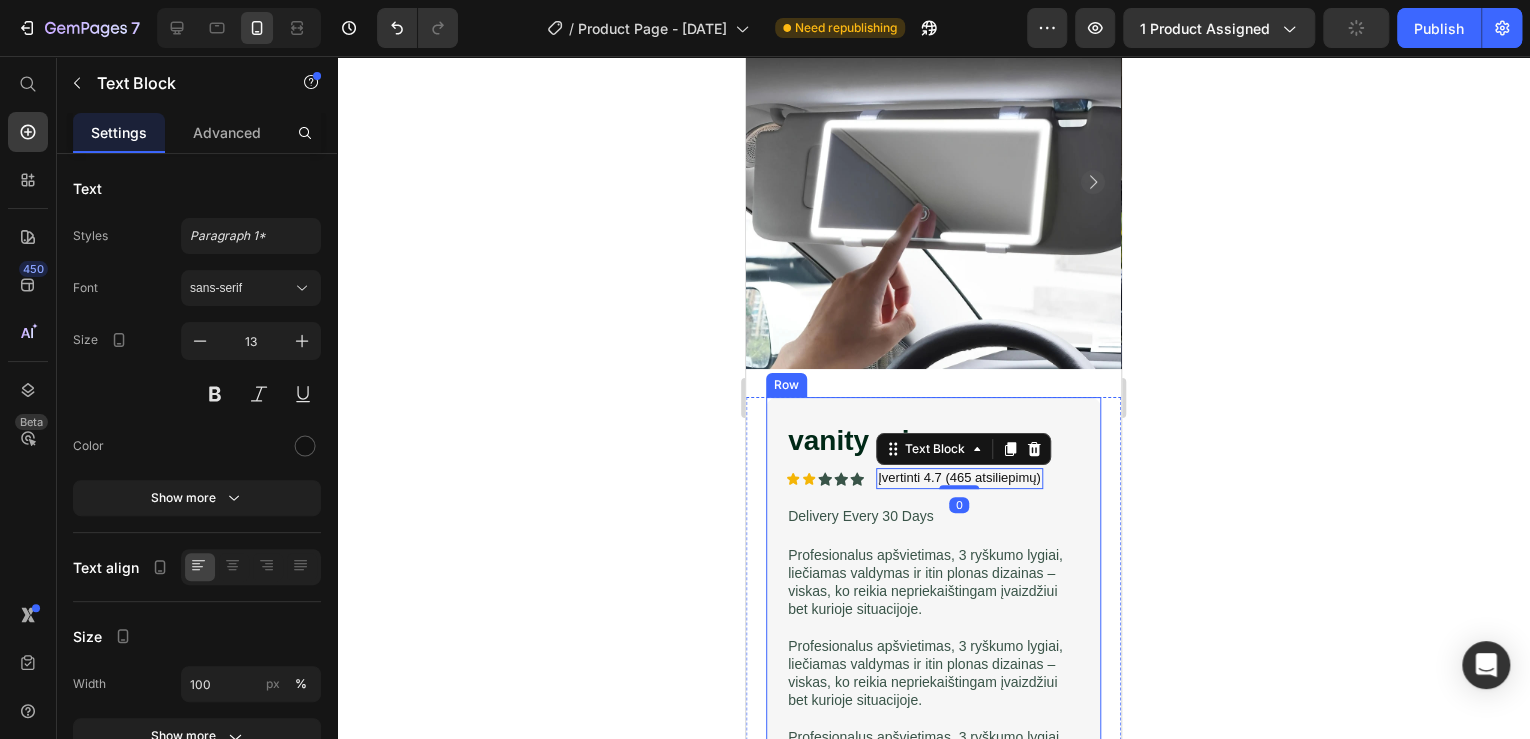 scroll, scrollTop: 240, scrollLeft: 0, axis: vertical 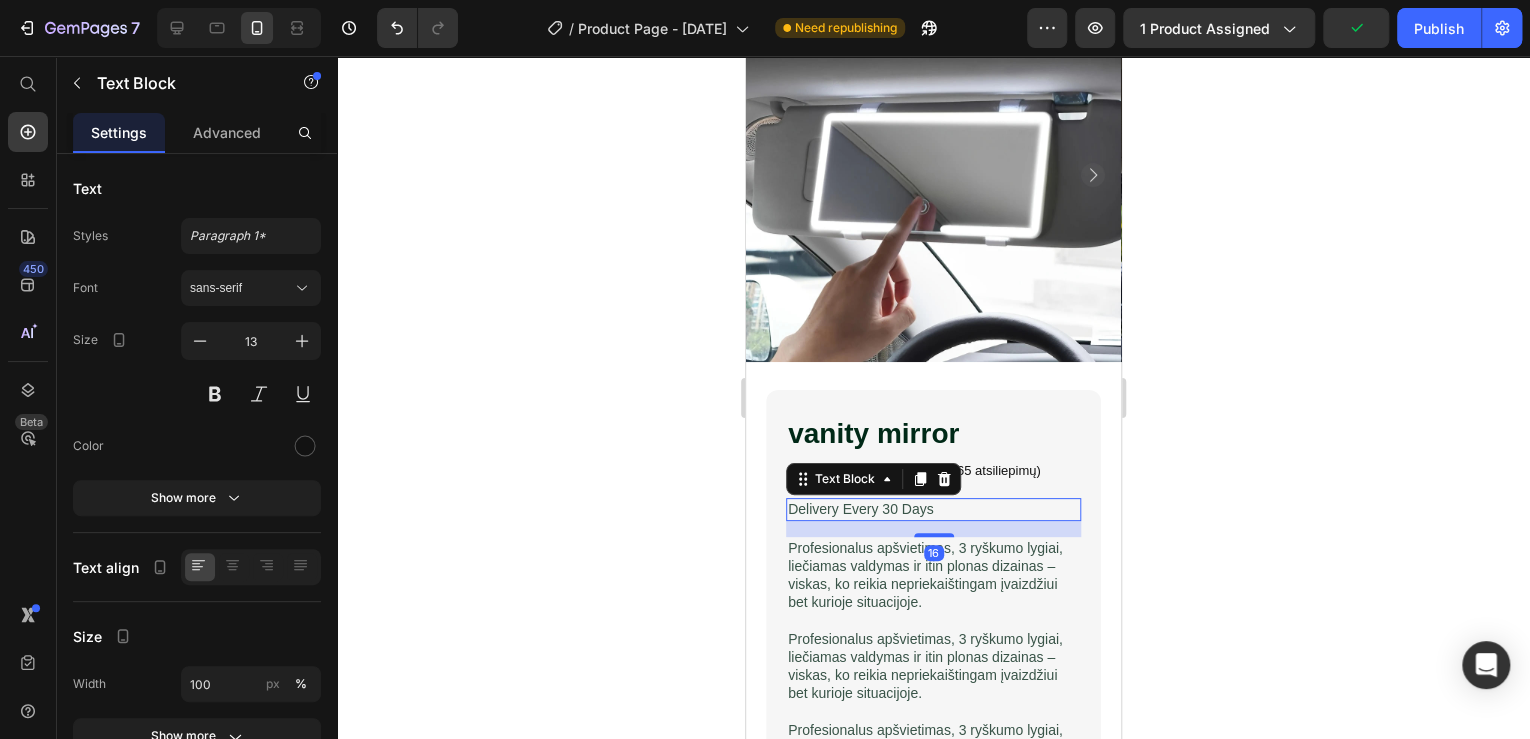 click on "Delivery Every 30 Days" at bounding box center [933, 509] 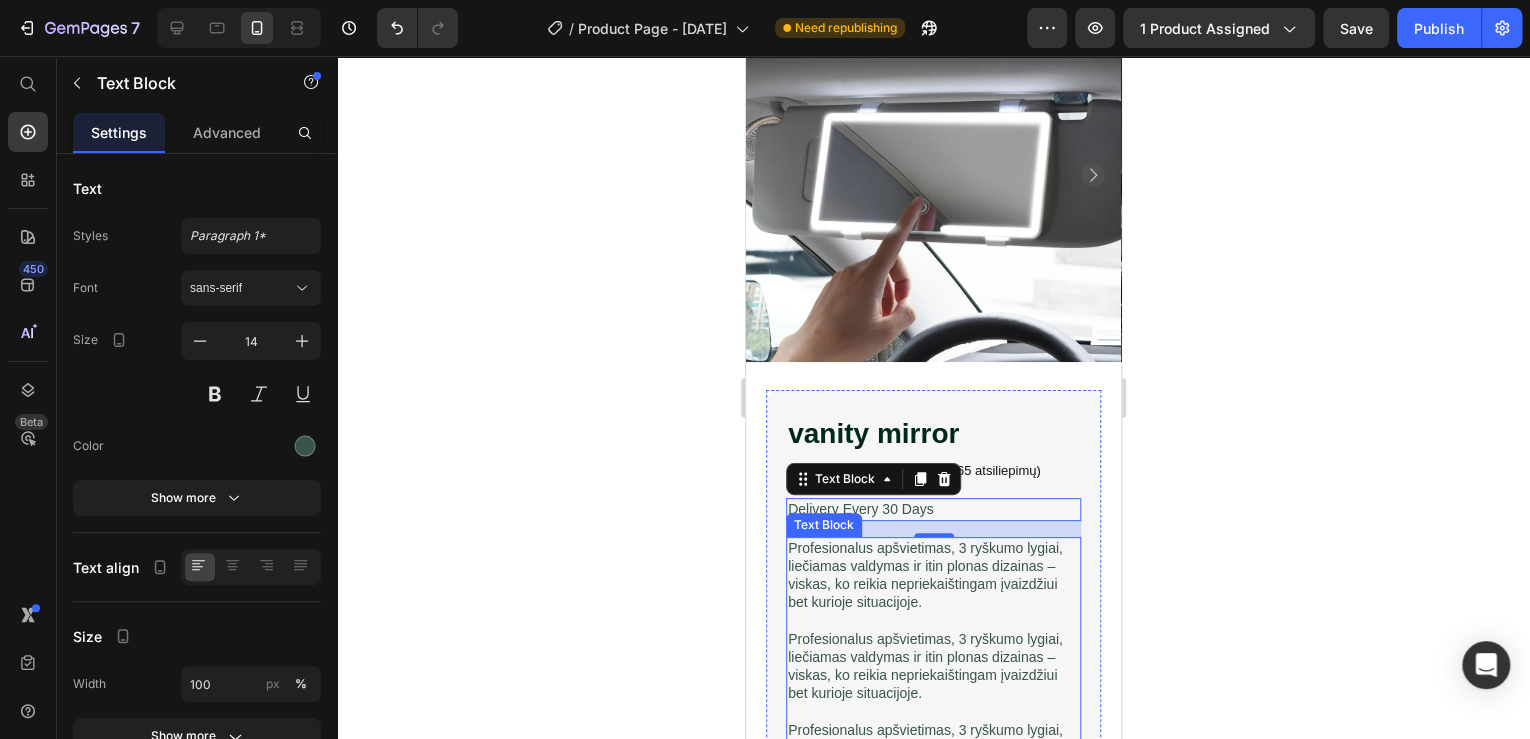 click on "Profesionalus apšvietimas, 3 ryškumo lygiai, liečiamas valdymas ir itin plonas dizainas – viskas, ko reikia nepriekaištingam įvaizdžiui bet kurioje situacijoje." at bounding box center [933, 666] 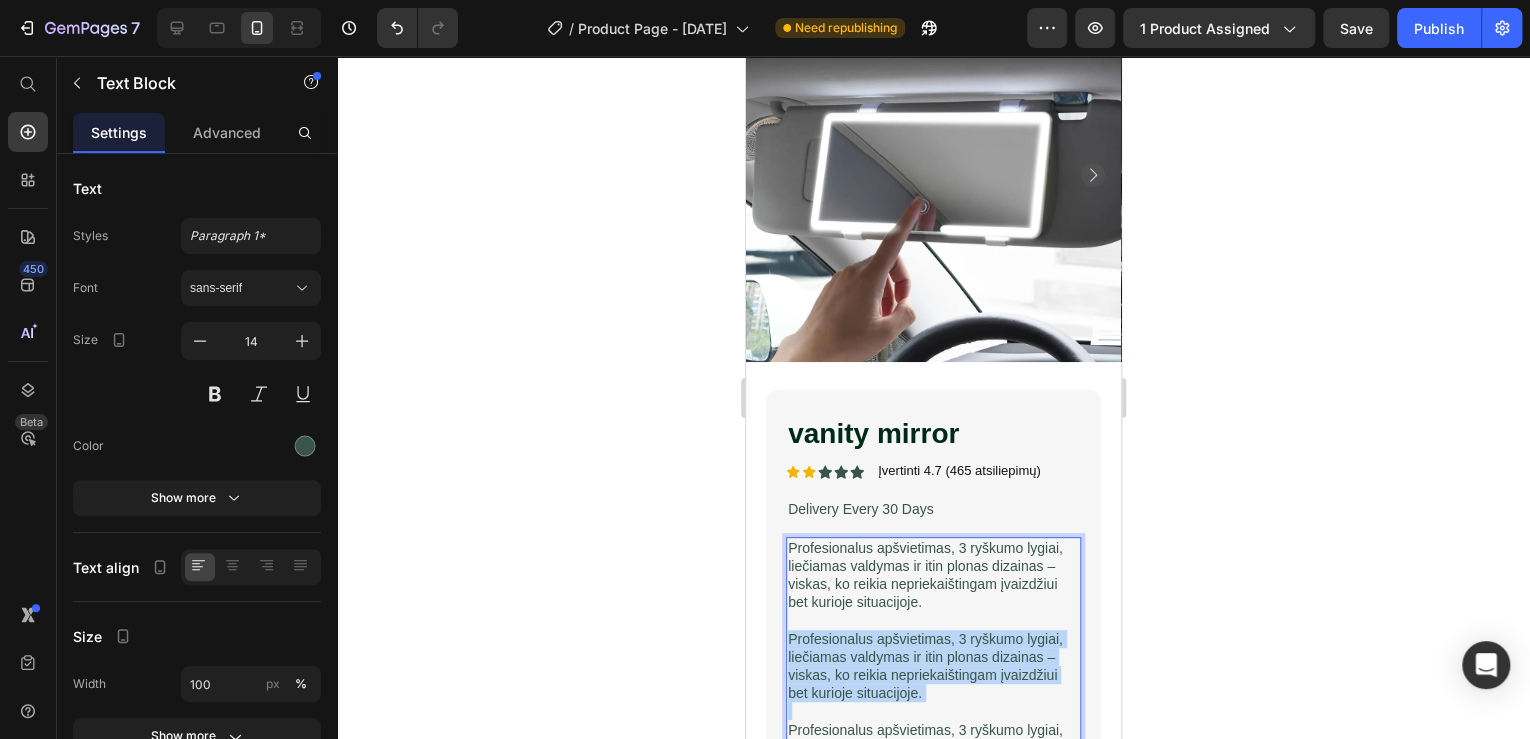 click on "Profesionalus apšvietimas, 3 ryškumo lygiai, liečiamas valdymas ir itin plonas dizainas – viskas, ko reikia nepriekaištingam įvaizdžiui bet kurioje situacijoje." at bounding box center (933, 666) 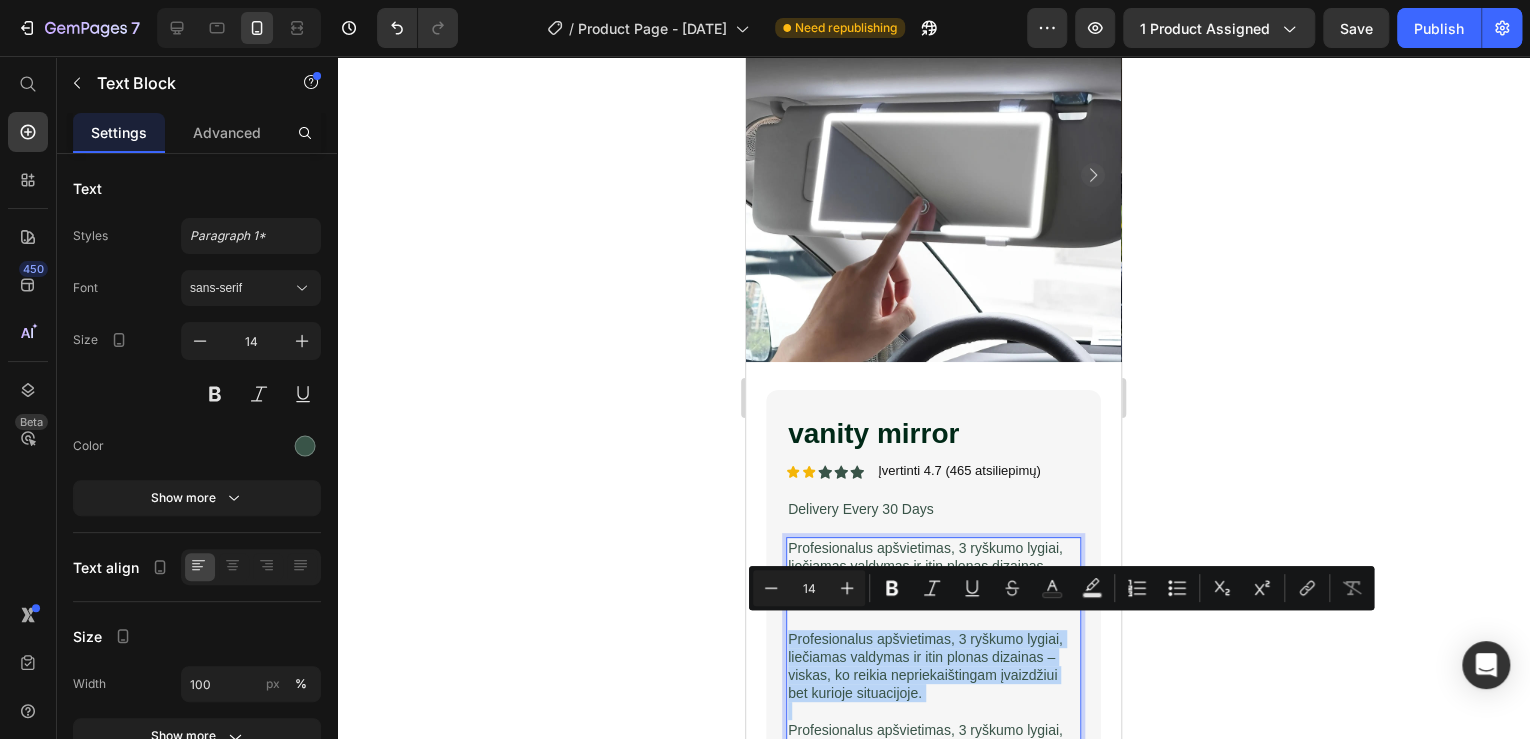 click on "Profesionalus apšvietimas, 3 ryškumo lygiai, liečiamas valdymas ir itin plonas dizainas – viskas, ko reikia nepriekaištingam įvaizdžiui bet kurioje situacijoje." at bounding box center (933, 666) 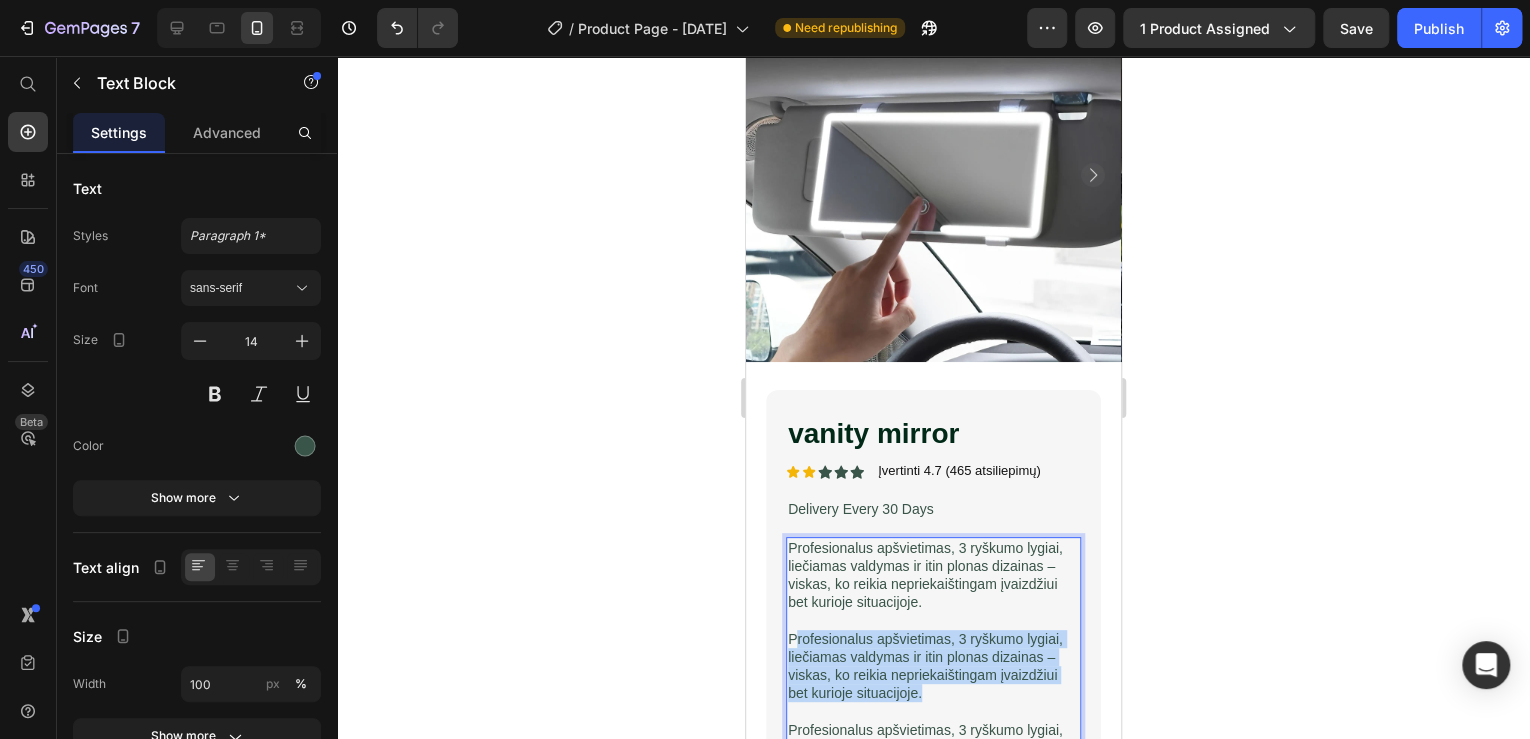 drag, startPoint x: 929, startPoint y: 684, endPoint x: 795, endPoint y: 629, distance: 144.84819 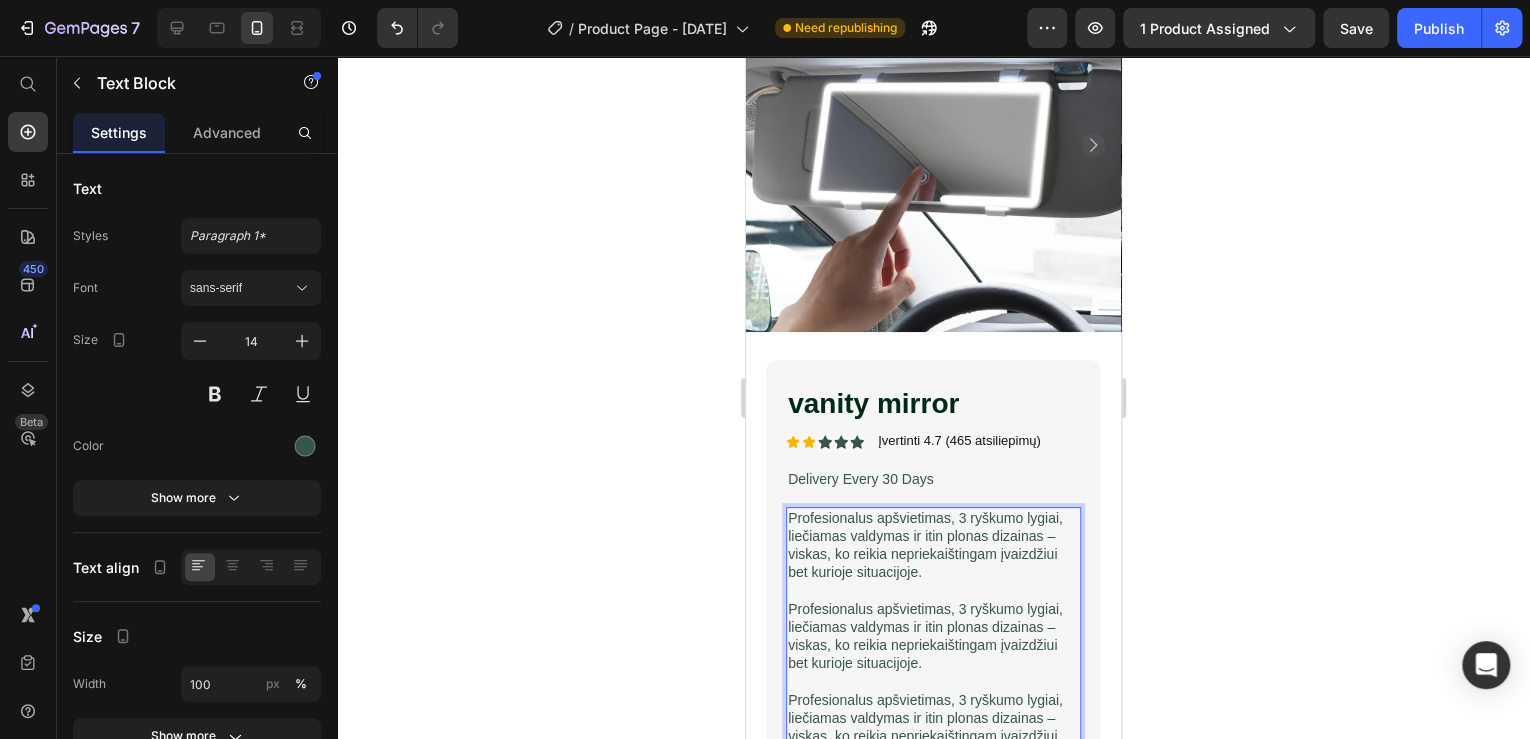 scroll, scrollTop: 320, scrollLeft: 0, axis: vertical 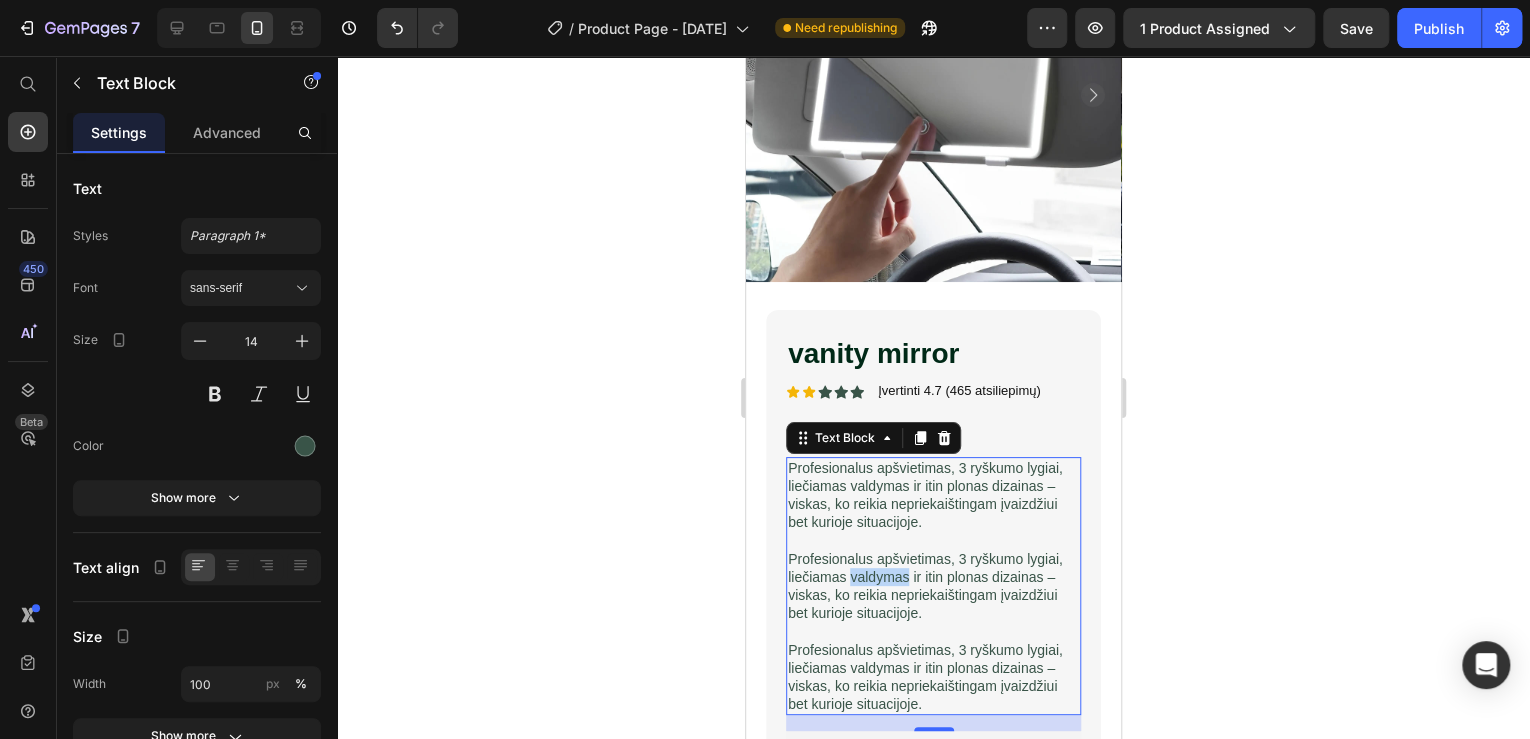 click on "Profesionalus apšvietimas, 3 ryškumo lygiai, liečiamas valdymas ir itin plonas dizainas – viskas, ko reikia nepriekaištingam įvaizdžiui bet kurioje situacijoje." at bounding box center [933, 586] 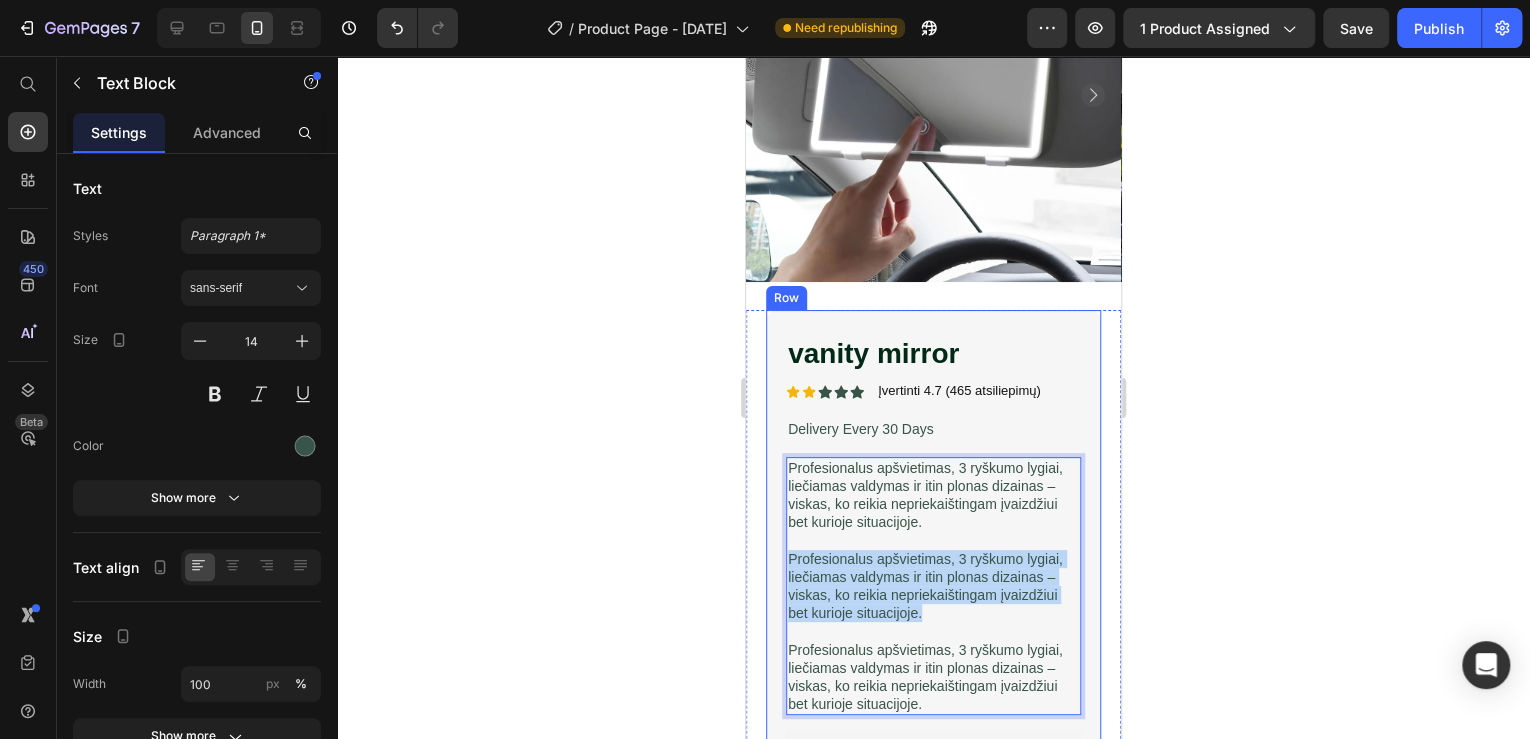 drag, startPoint x: 943, startPoint y: 599, endPoint x: 782, endPoint y: 547, distance: 169.18924 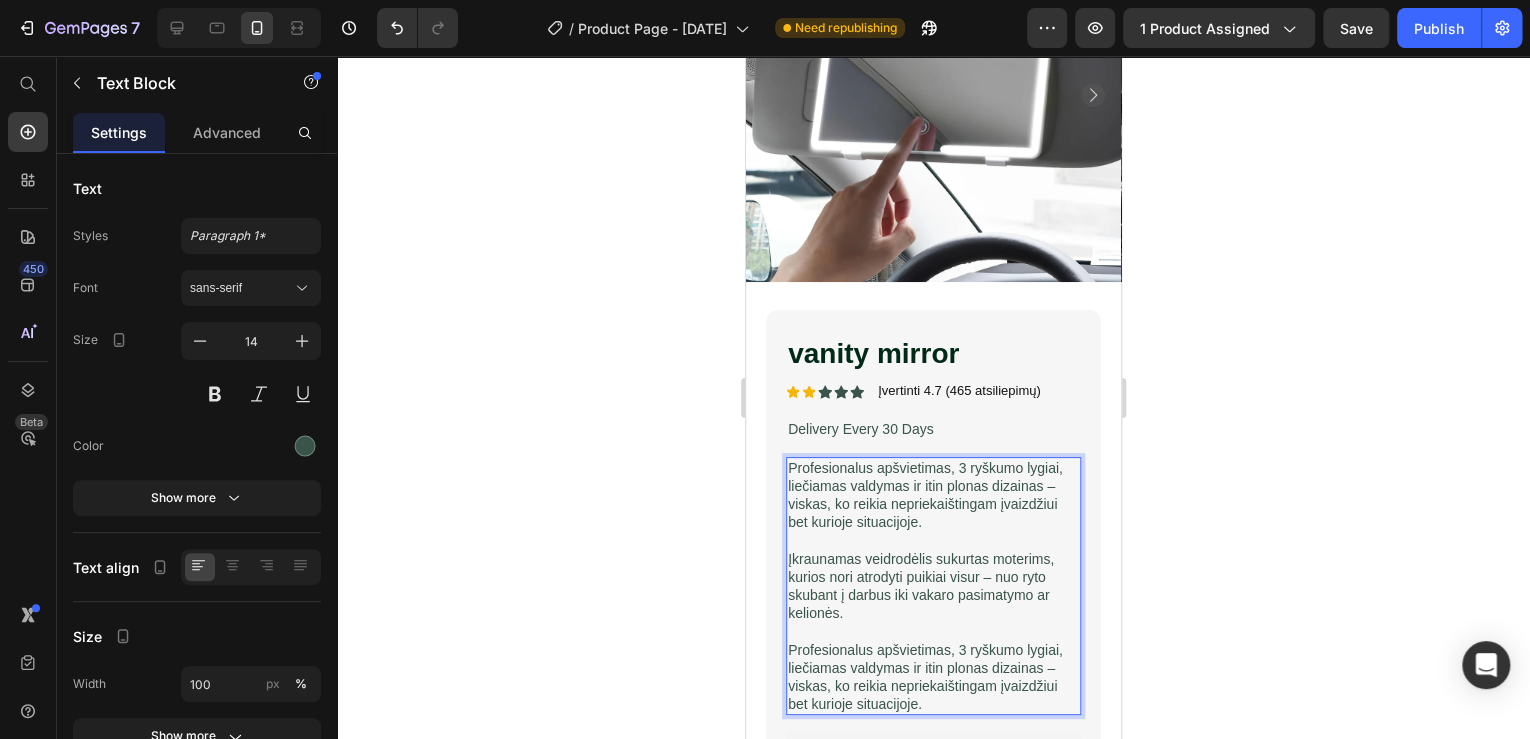 click on "Profesionalus apšvietimas, 3 ryškumo lygiai, liečiamas valdymas ir itin plonas dizainas – viskas, ko reikia nepriekaištingam įvaizdžiui bet kurioje situacijoje." at bounding box center (933, 495) 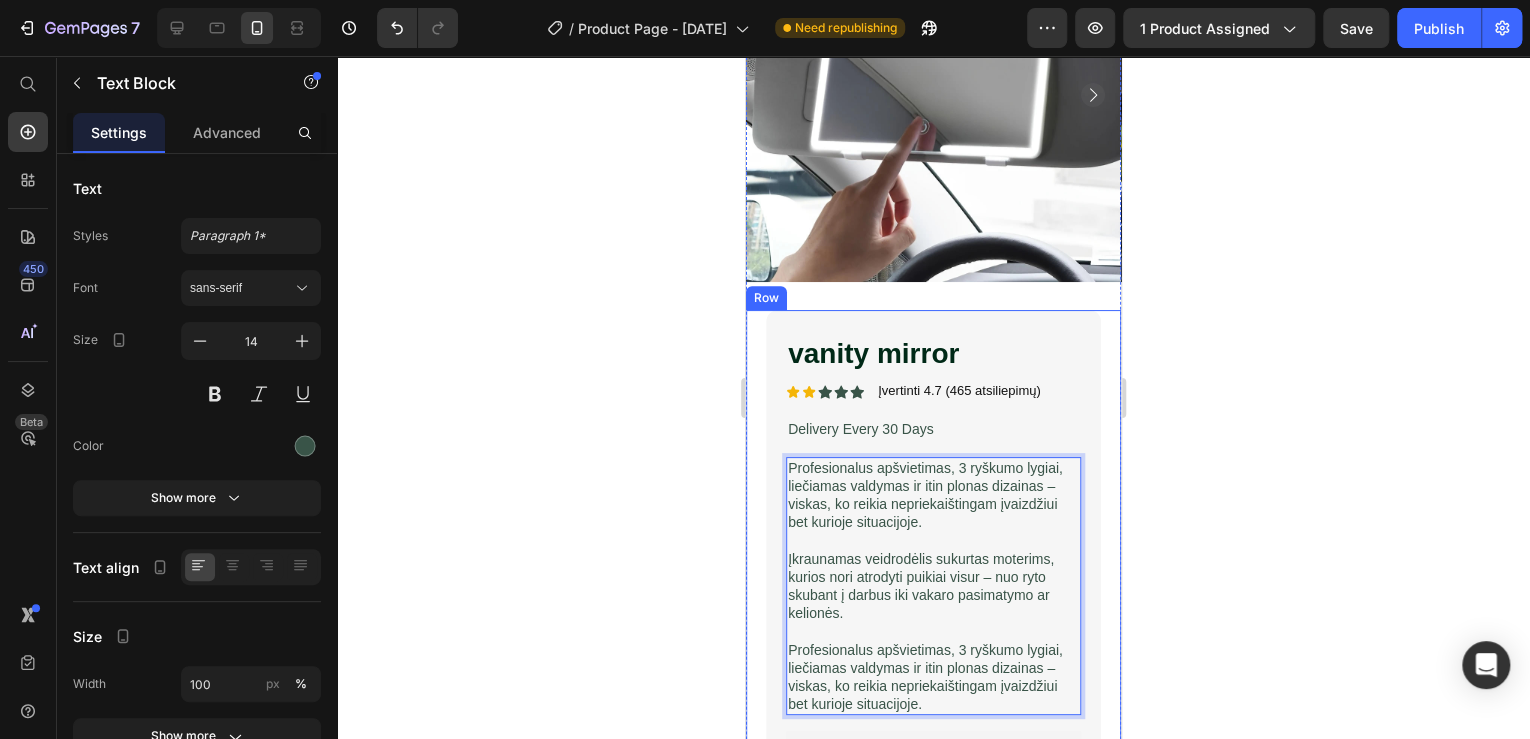 click on "vanity mirror Product Title
Icon
Icon
Icon
Icon
Icon Icon List Įvertinti 4.7 (465 atsiliepimų) Text Block Row Delivery Every 30 Days Text Block Profesionalus apšvietimas, 3 ryškumo lygiai, liečiamas valdymas ir itin plonas dizainas – viskas, ko reikia nepriekaištingam įvaizdžiui bet kurioje situacijoje. Įkraunamas veidrodėlis sukurtas moterims, kurios nori atrodyti puikiai visur – nuo ryto skubant į darbus iki vakaro pasimatymo ar kelionės. Profesionalus apšvietimas, 3 ryškumo lygiai, liečiamas valdymas ir itin plonas dizainas – viskas, ko reikia nepriekaištingam įvaizdžiui bet kurioje situacijoje. Text Block   16 Seal Subscriptions Seal Subscriptions
Icon Premium gourmet pâté Text Block Row
Icon Delectable flavors Text Block Row 1 Product Quantity Add to cart Add to Cart Row Row
Icon Ships internationally Text Block
Icon Money-Back Guarantee" at bounding box center (933, 754) 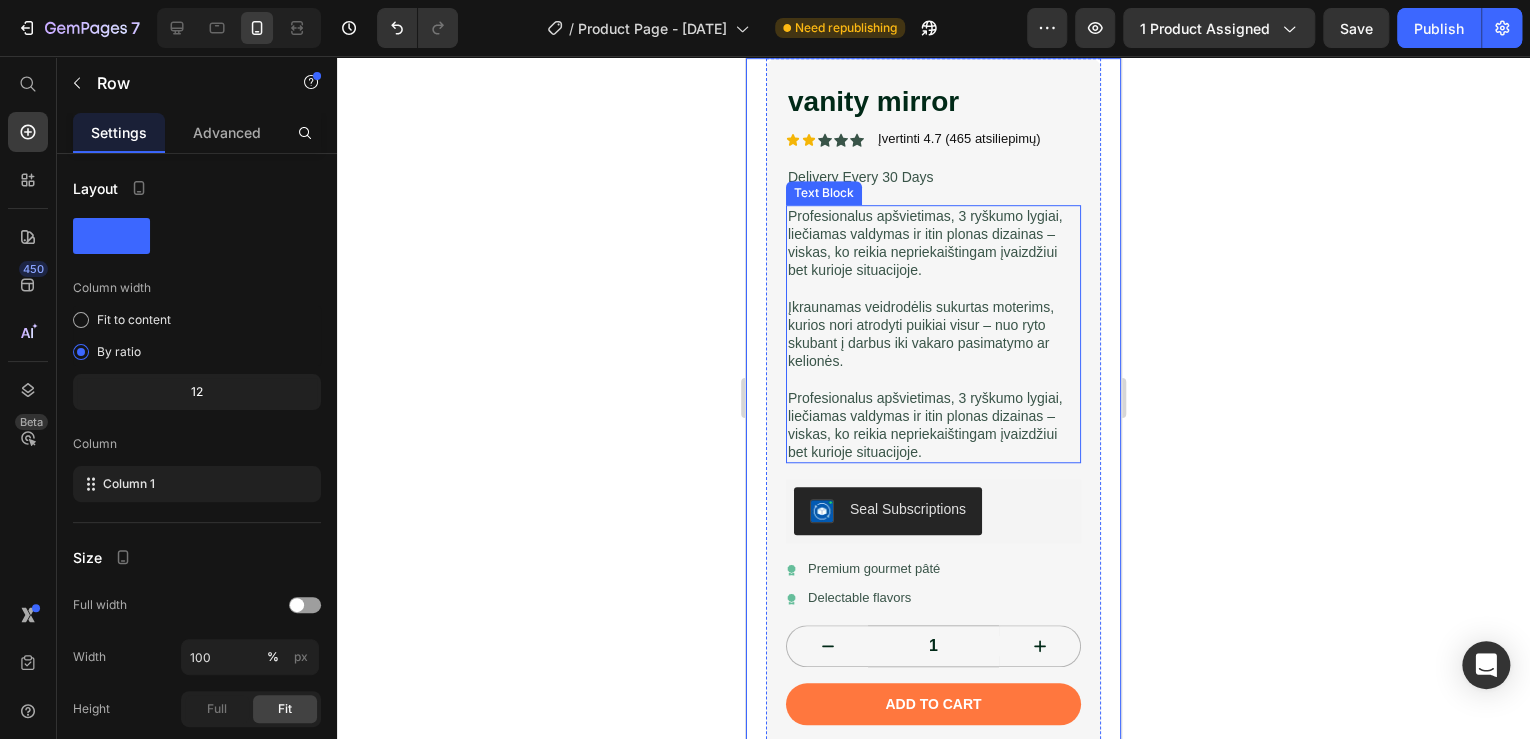 scroll, scrollTop: 320, scrollLeft: 0, axis: vertical 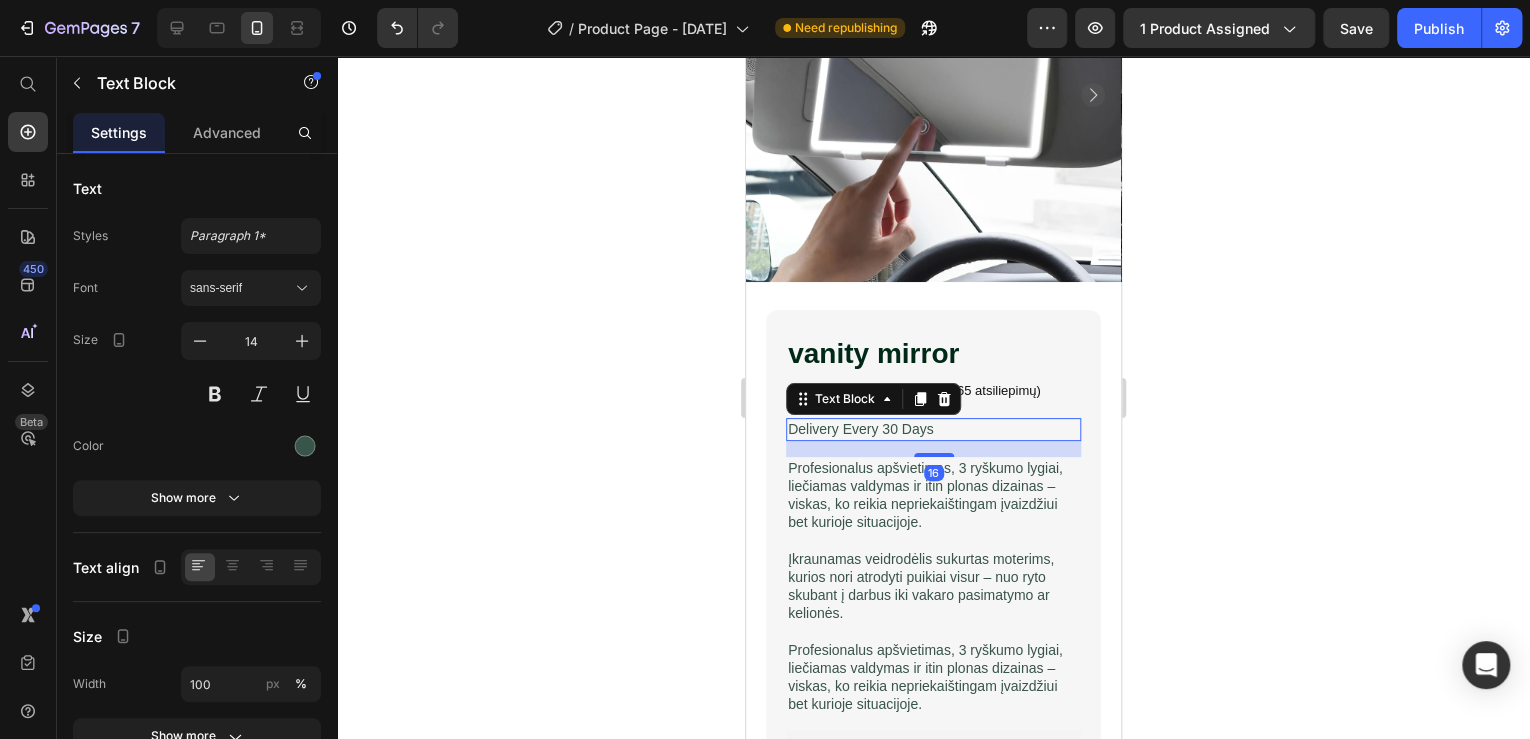 click on "Delivery Every 30 Days" at bounding box center (933, 429) 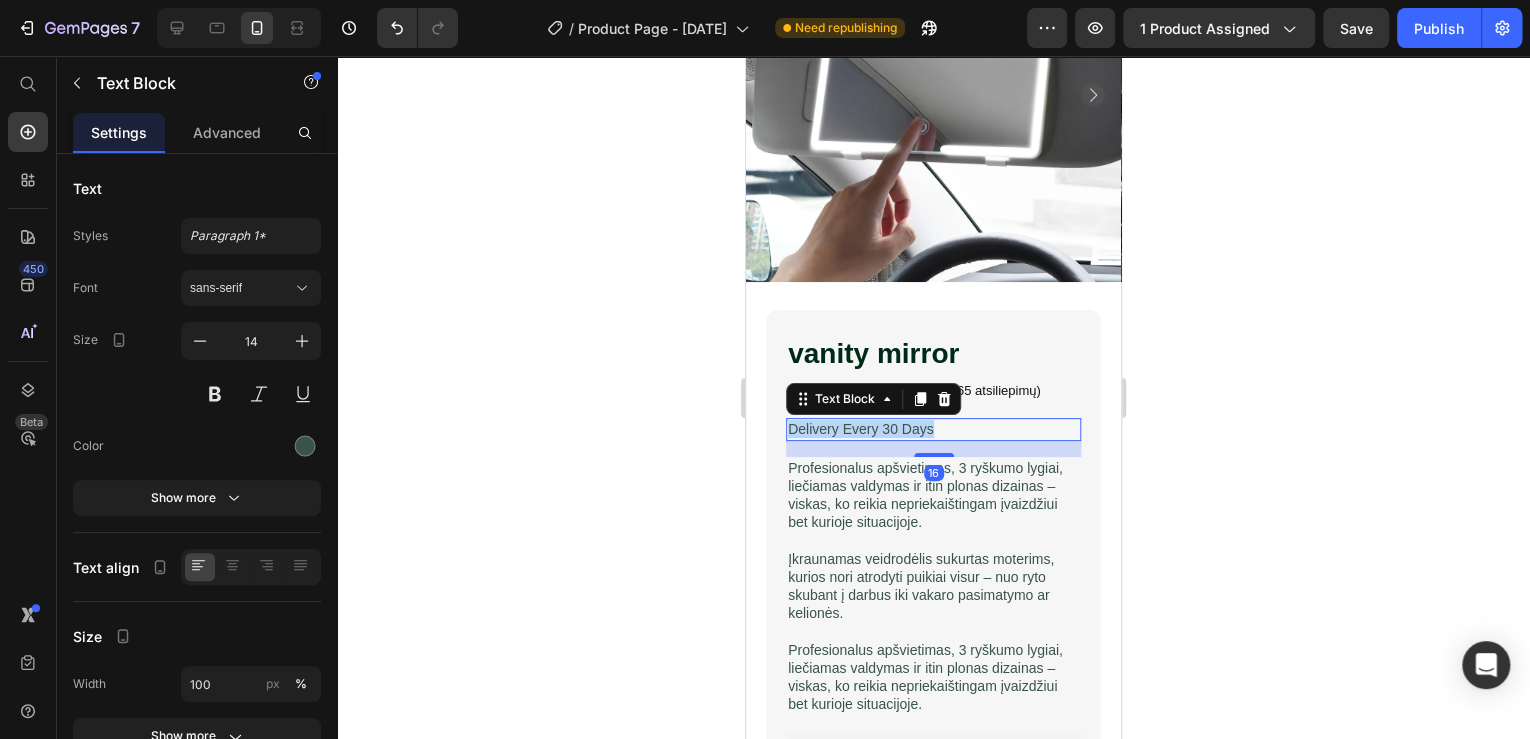 click on "Delivery Every 30 Days" at bounding box center (933, 429) 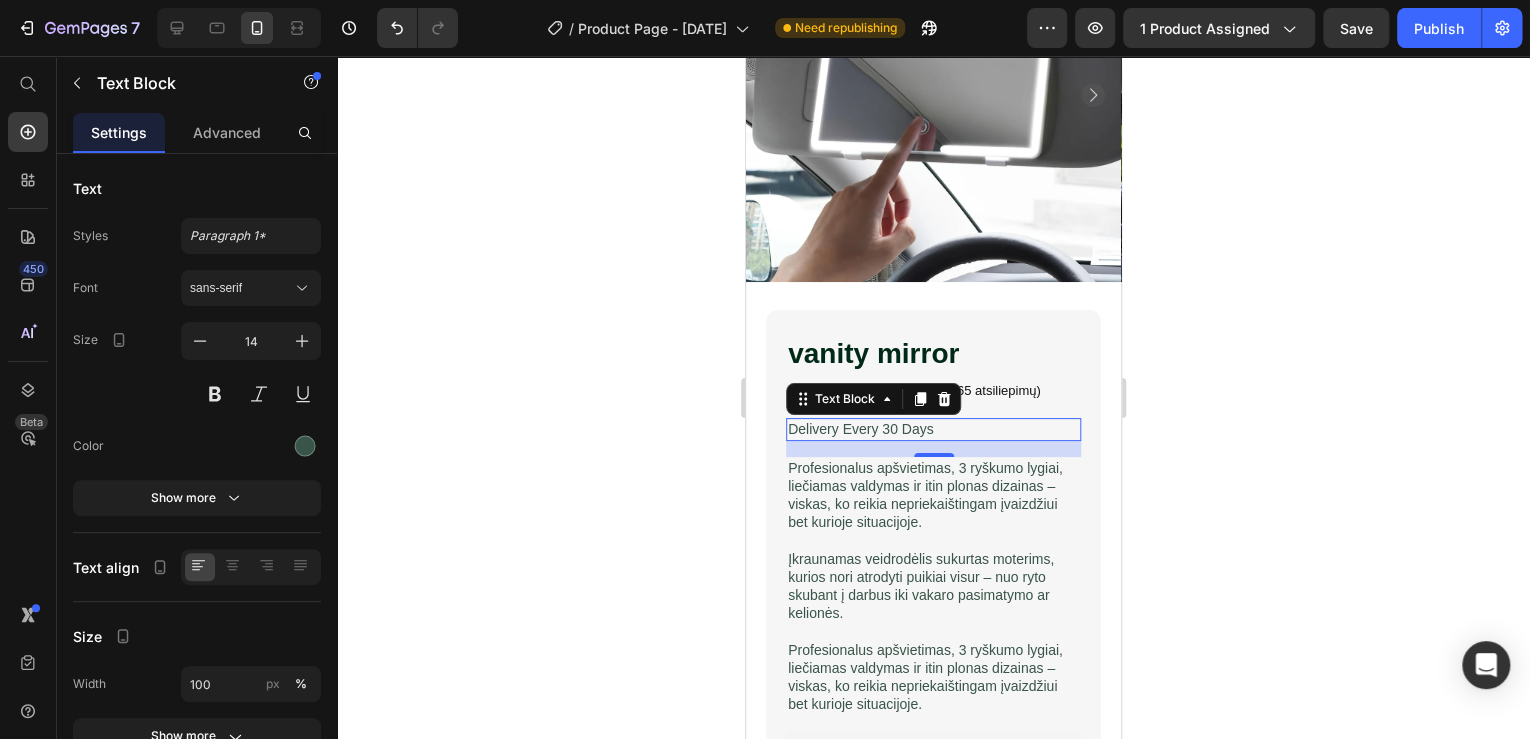 click on "Delivery Every 30 Days" at bounding box center (933, 429) 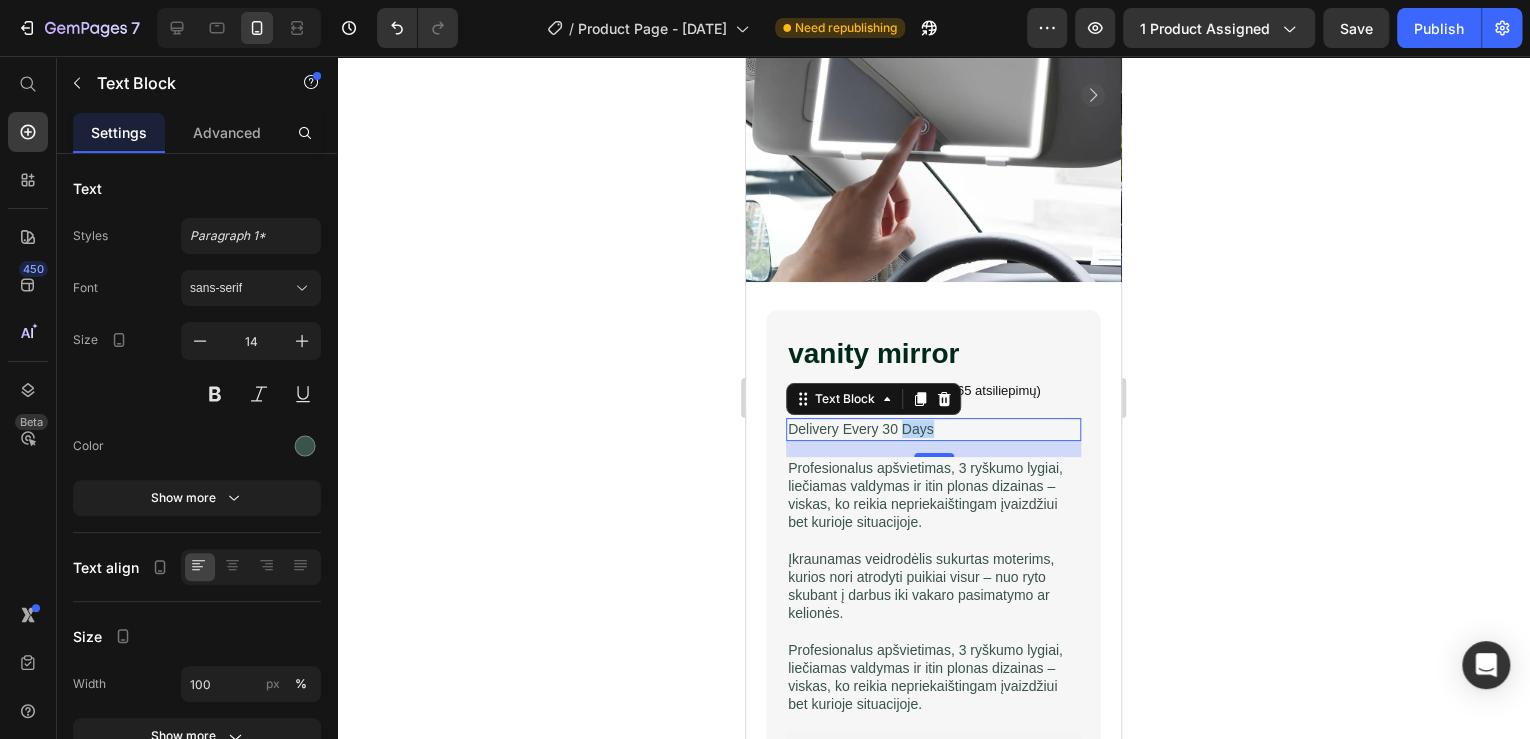 click on "Delivery Every 30 Days" at bounding box center [933, 429] 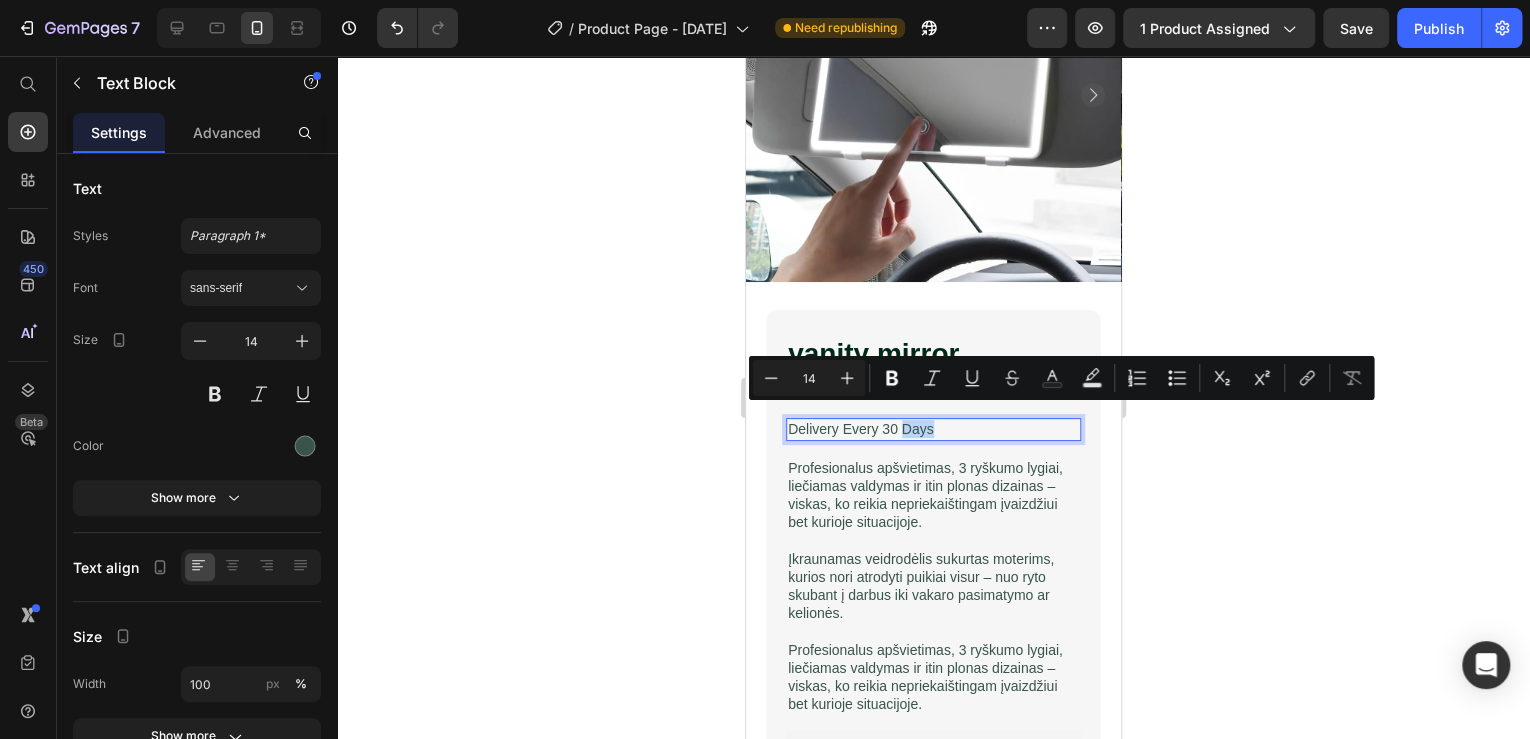 click on "Delivery Every 30 Days" at bounding box center (933, 429) 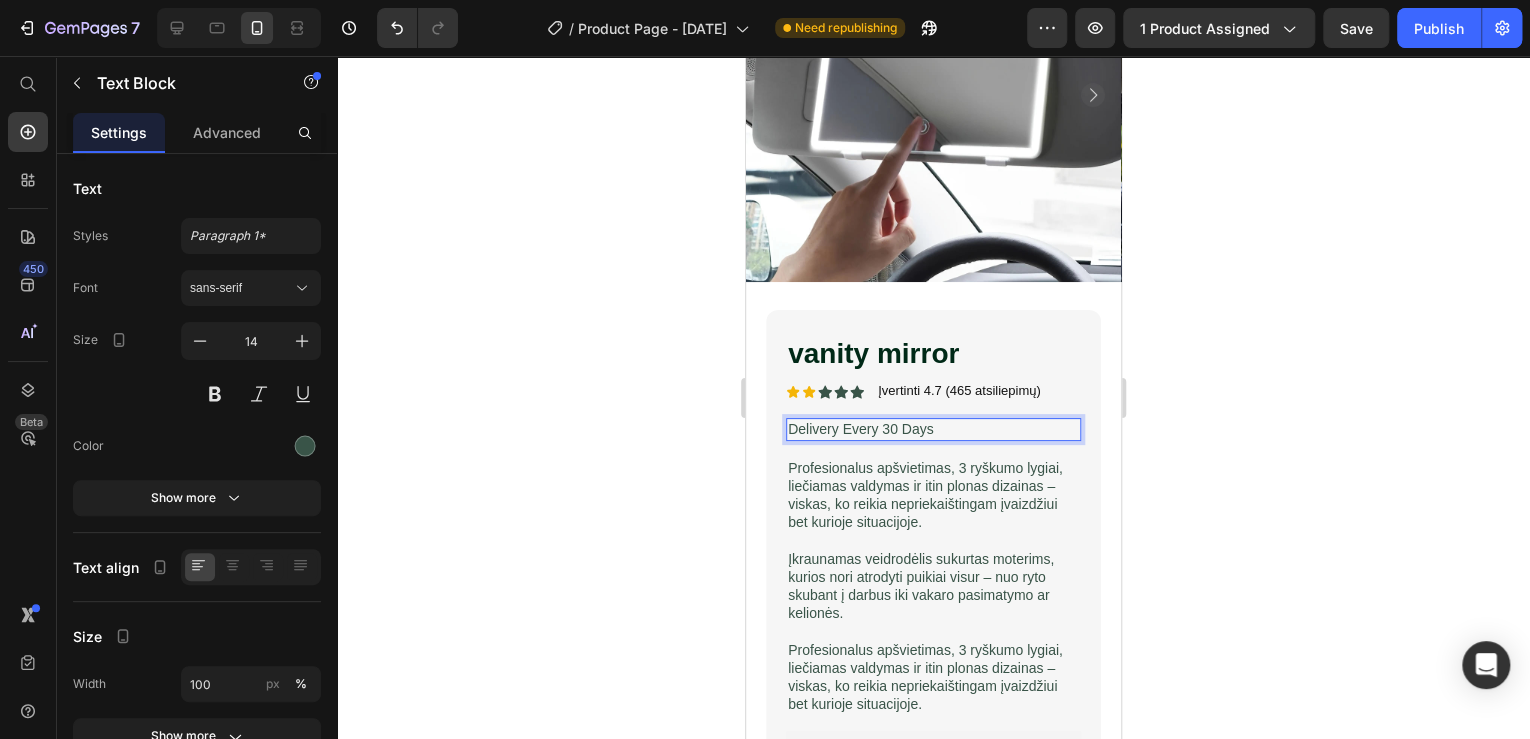 click on "Delivery Every 30 Days" at bounding box center (933, 429) 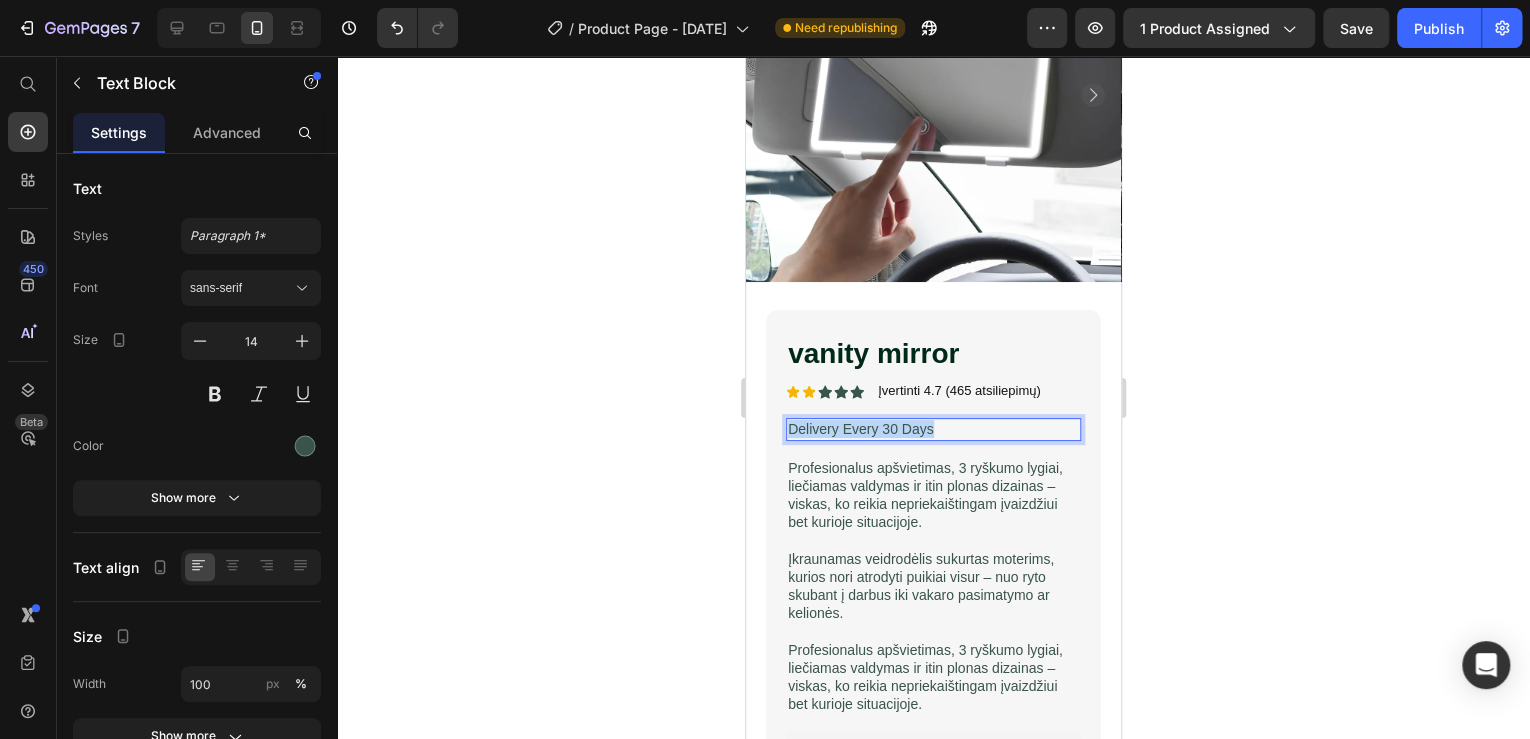 click on "Delivery Every 30 Days" at bounding box center (933, 429) 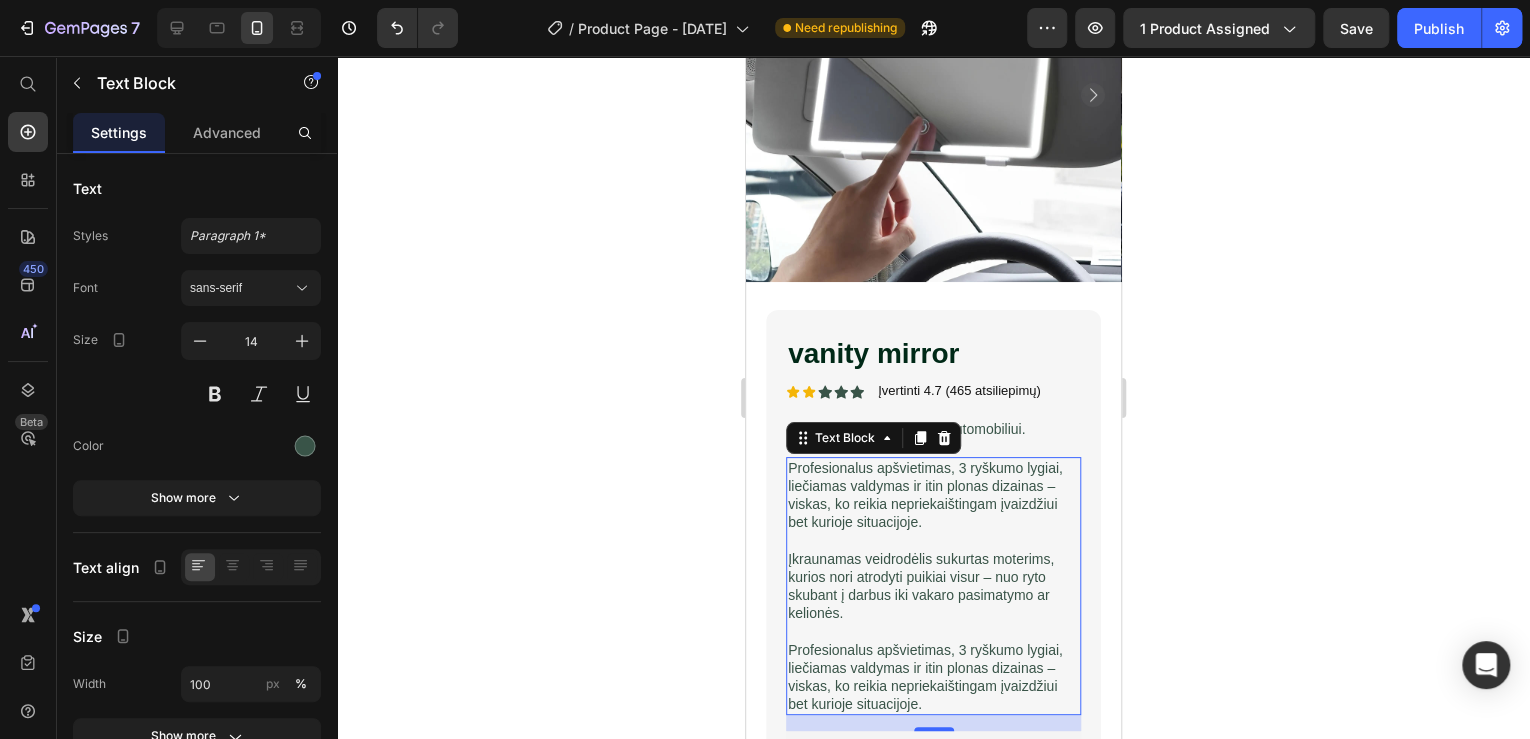 click on "Profesionalus apšvietimas, 3 ryškumo lygiai, liečiamas valdymas ir itin plonas dizainas – viskas, ko reikia nepriekaištingam įvaizdžiui bet kurioje situacijoje." at bounding box center [933, 495] 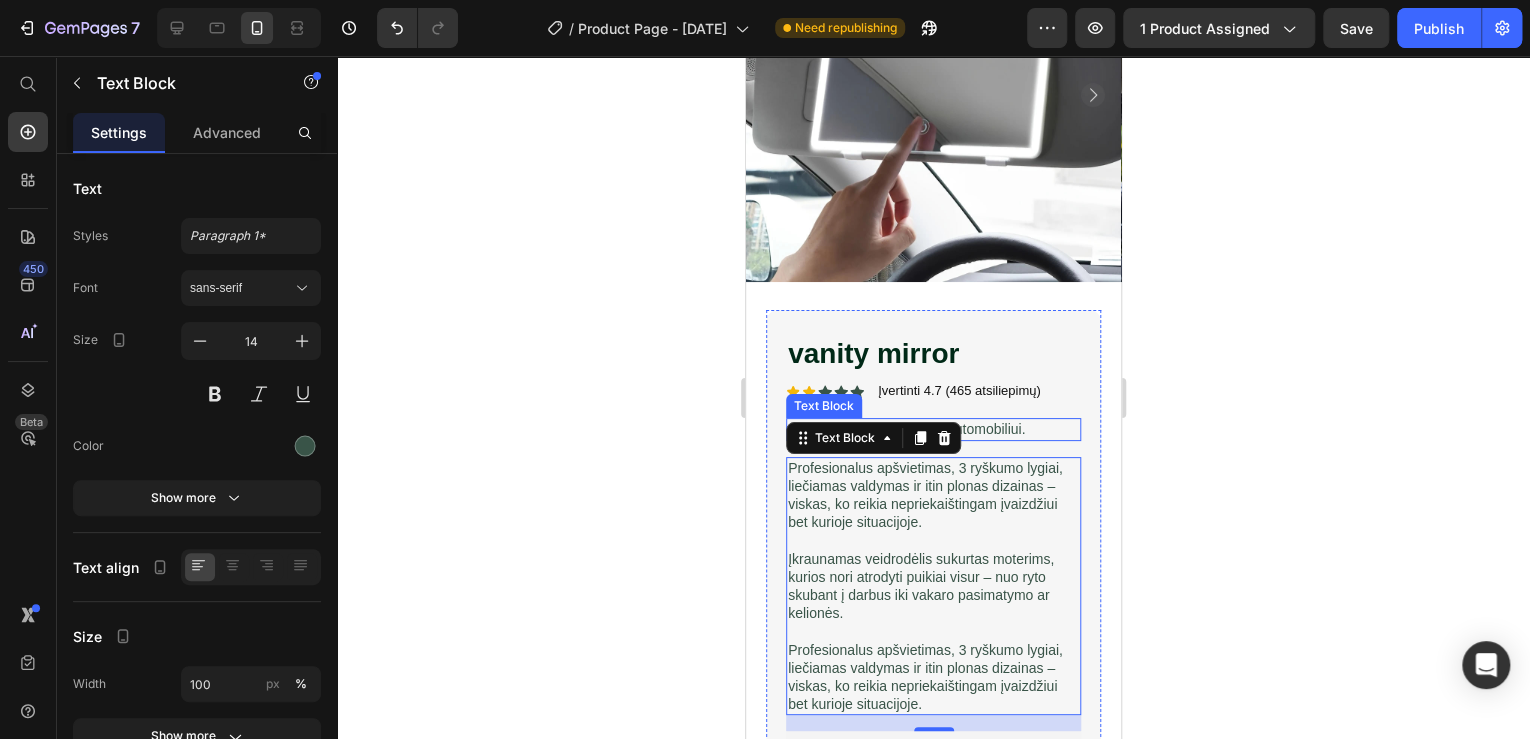 click on "Stilingas LED veidrodėlis automobiliui." at bounding box center (933, 429) 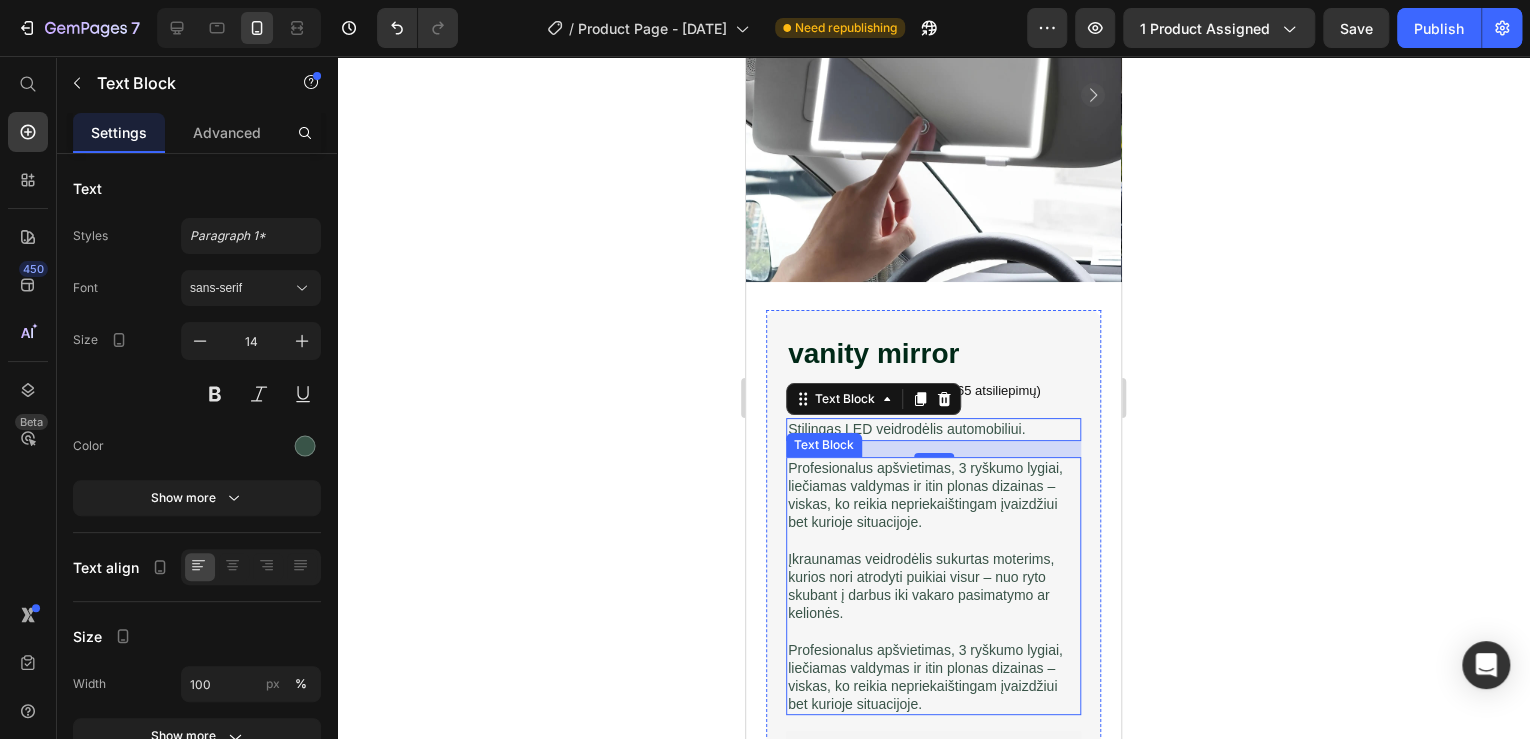 click on "Profesionalus apšvietimas, 3 ryškumo lygiai, liečiamas valdymas ir itin plonas dizainas – viskas, ko reikia nepriekaištingam įvaizdžiui bet kurioje situacijoje." at bounding box center (933, 495) 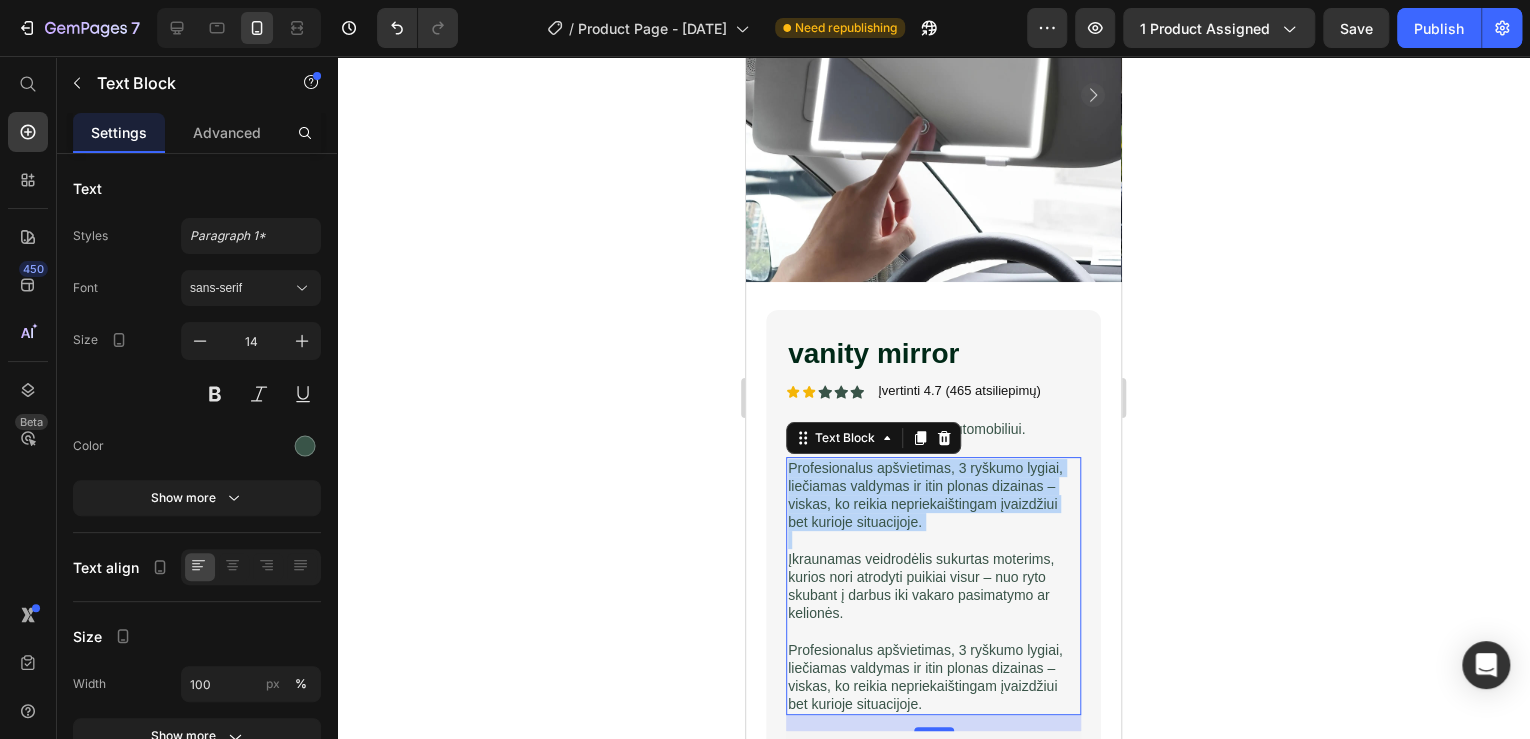 click on "Profesionalus apšvietimas, 3 ryškumo lygiai, liečiamas valdymas ir itin plonas dizainas – viskas, ko reikia nepriekaištingam įvaizdžiui bet kurioje situacijoje." at bounding box center (933, 495) 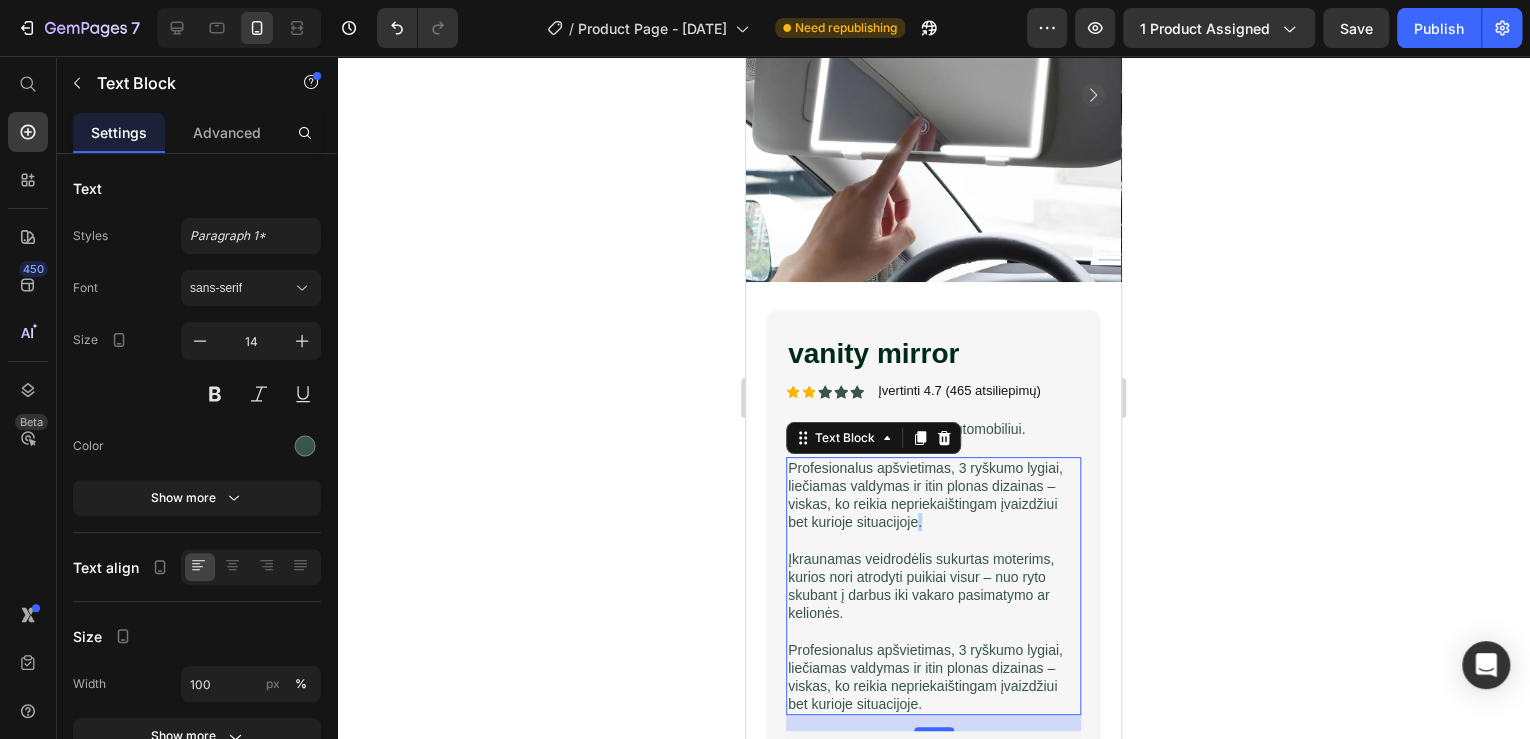 click on "Profesionalus apšvietimas, 3 ryškumo lygiai, liečiamas valdymas ir itin plonas dizainas – viskas, ko reikia nepriekaištingam įvaizdžiui bet kurioje situacijoje." at bounding box center (933, 495) 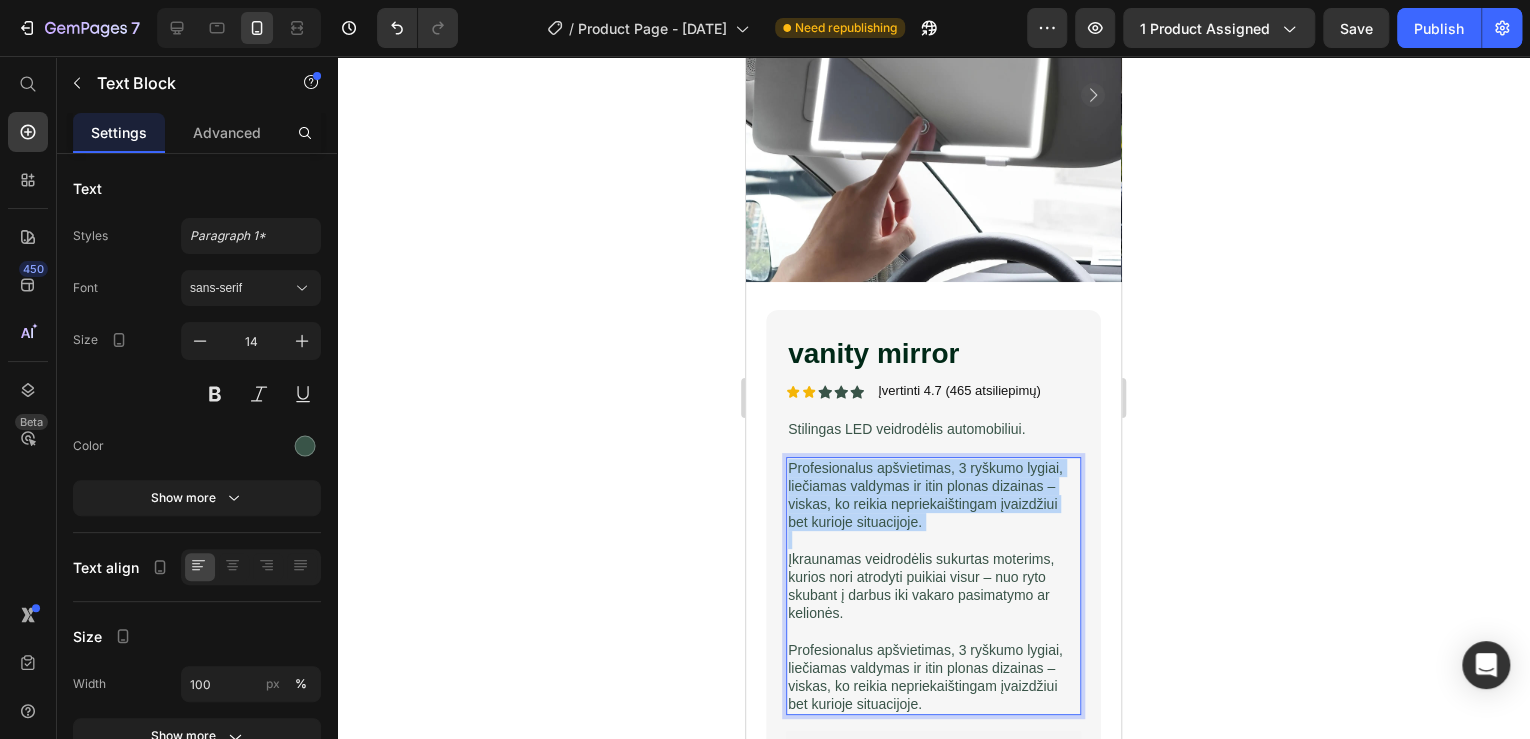 drag, startPoint x: 933, startPoint y: 510, endPoint x: 796, endPoint y: 461, distance: 145.49915 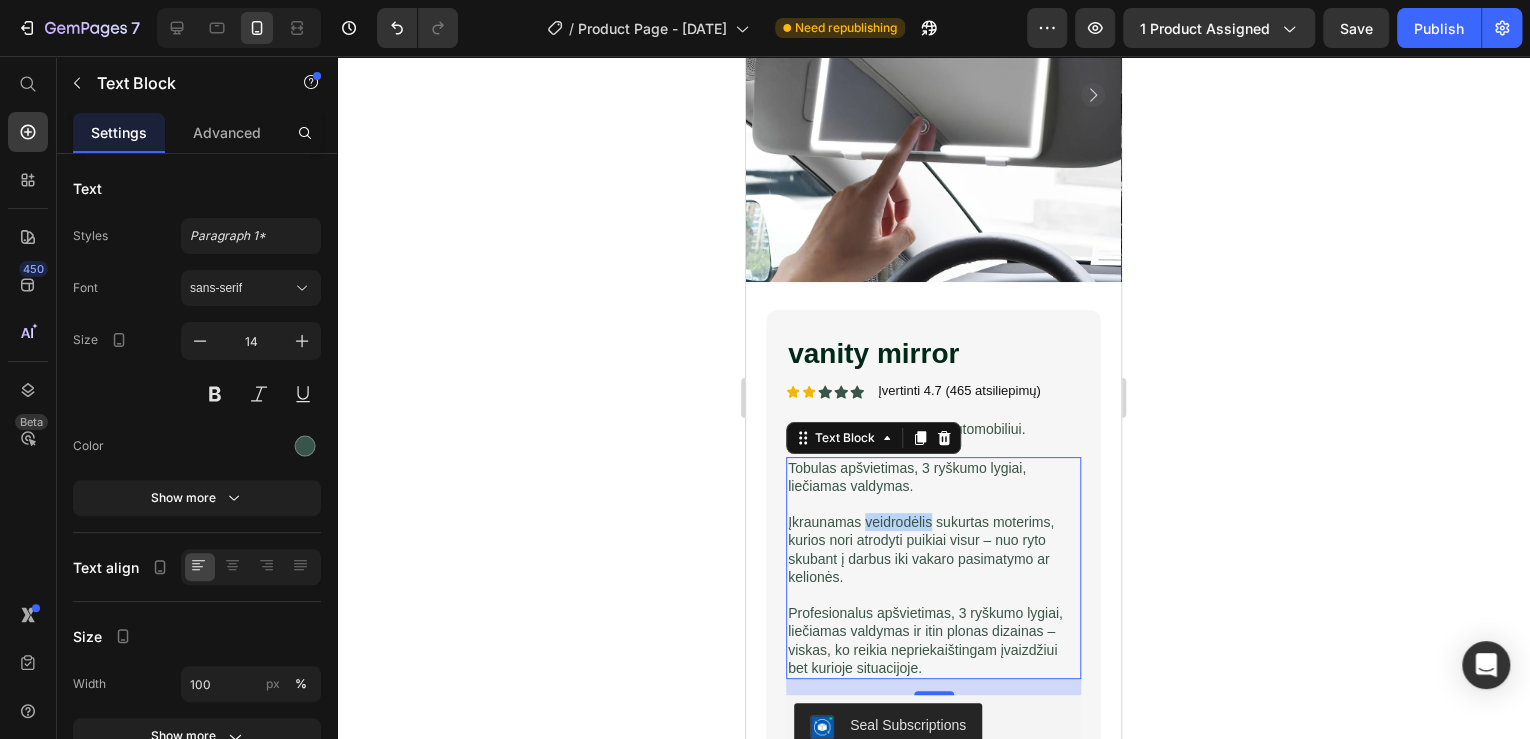 click on "Įkraunamas veidrodėlis sukurtas moterims, kurios nori atrodyti puikiai visur – nuo ryto skubant į darbus iki vakaro pasimatymo ar kelionės." at bounding box center (933, 549) 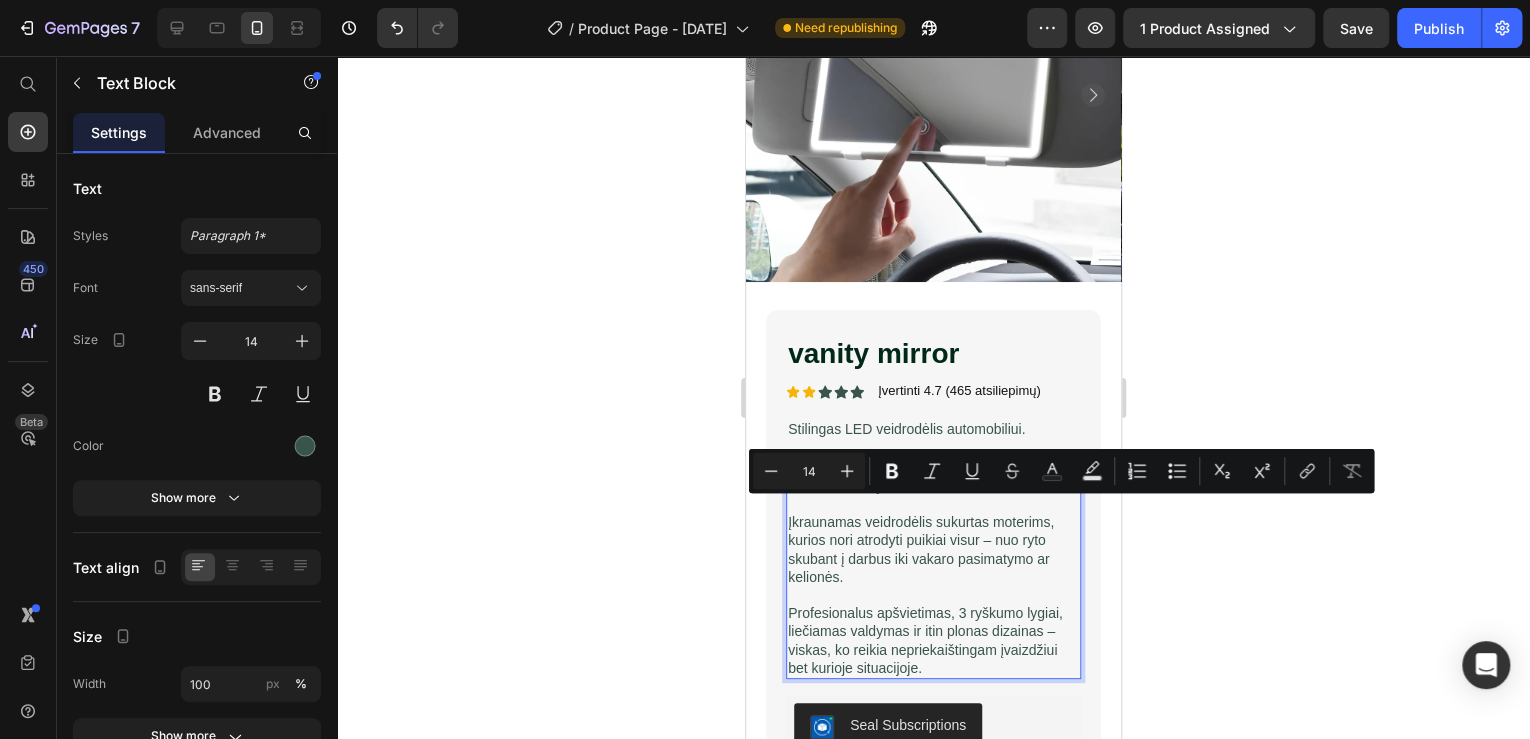 click at bounding box center (933, 595) 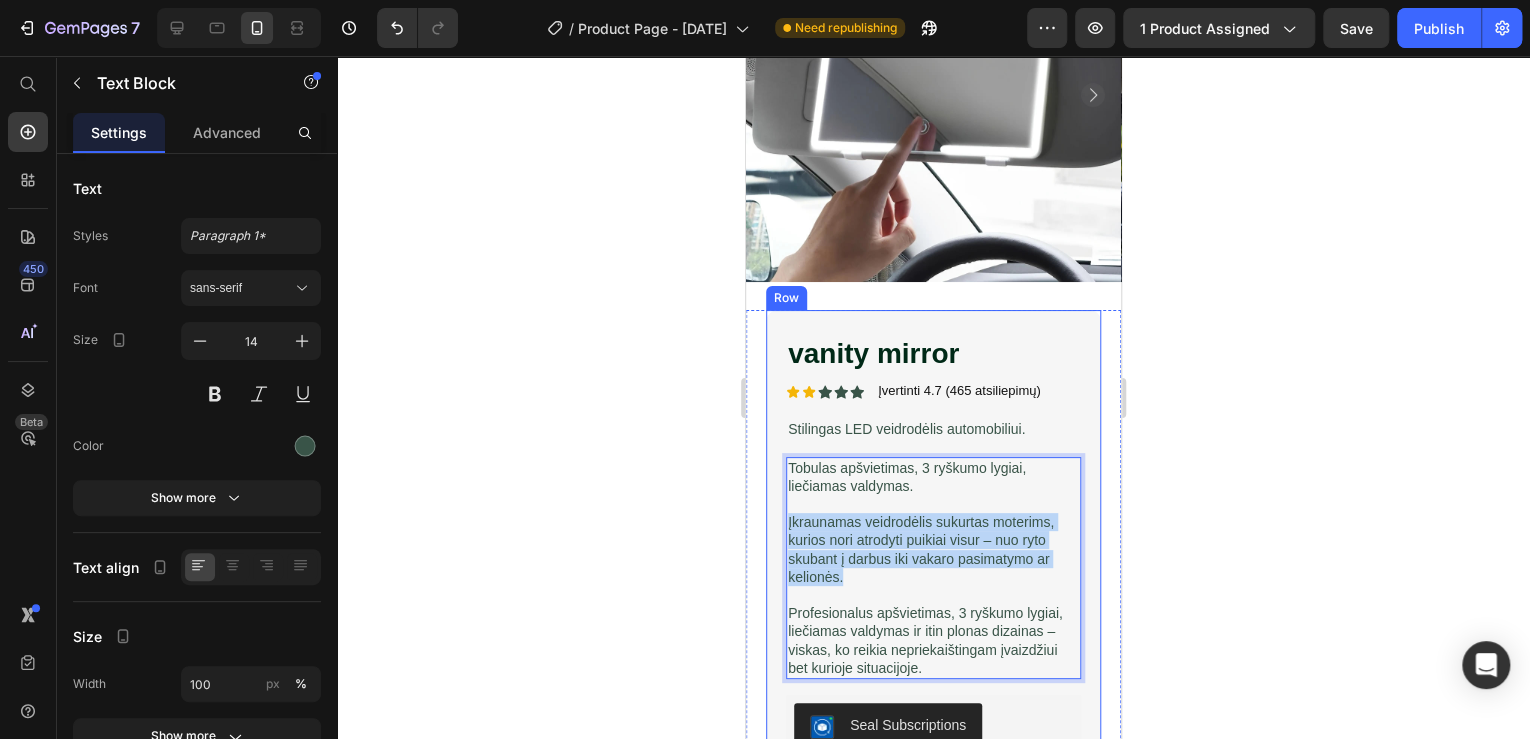 drag, startPoint x: 848, startPoint y: 565, endPoint x: 782, endPoint y: 517, distance: 81.608826 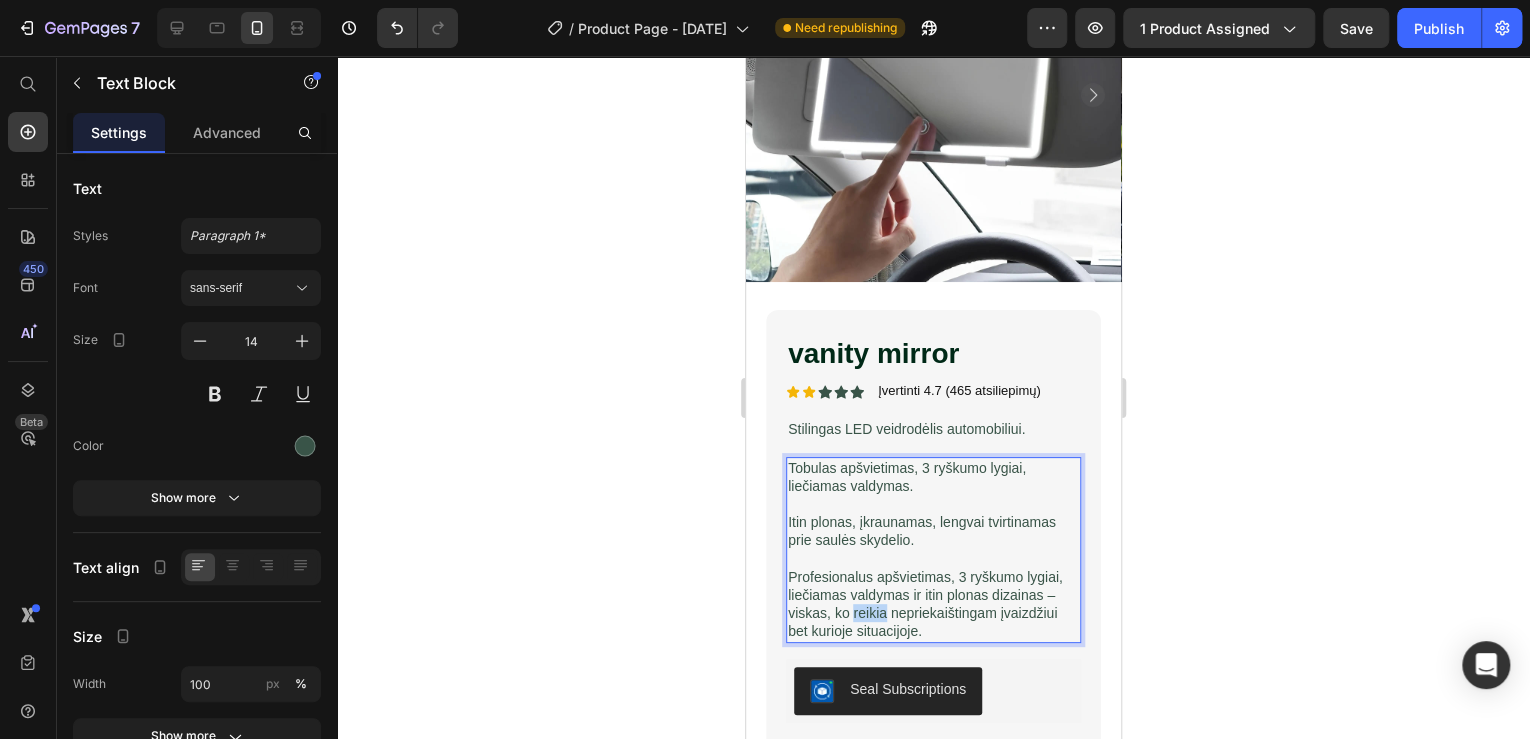 click on "Profesionalus apšvietimas, 3 ryškumo lygiai, liečiamas valdymas ir itin plonas dizainas – viskas, ko reikia nepriekaištingam įvaizdžiui bet kurioje situacijoje." at bounding box center [933, 604] 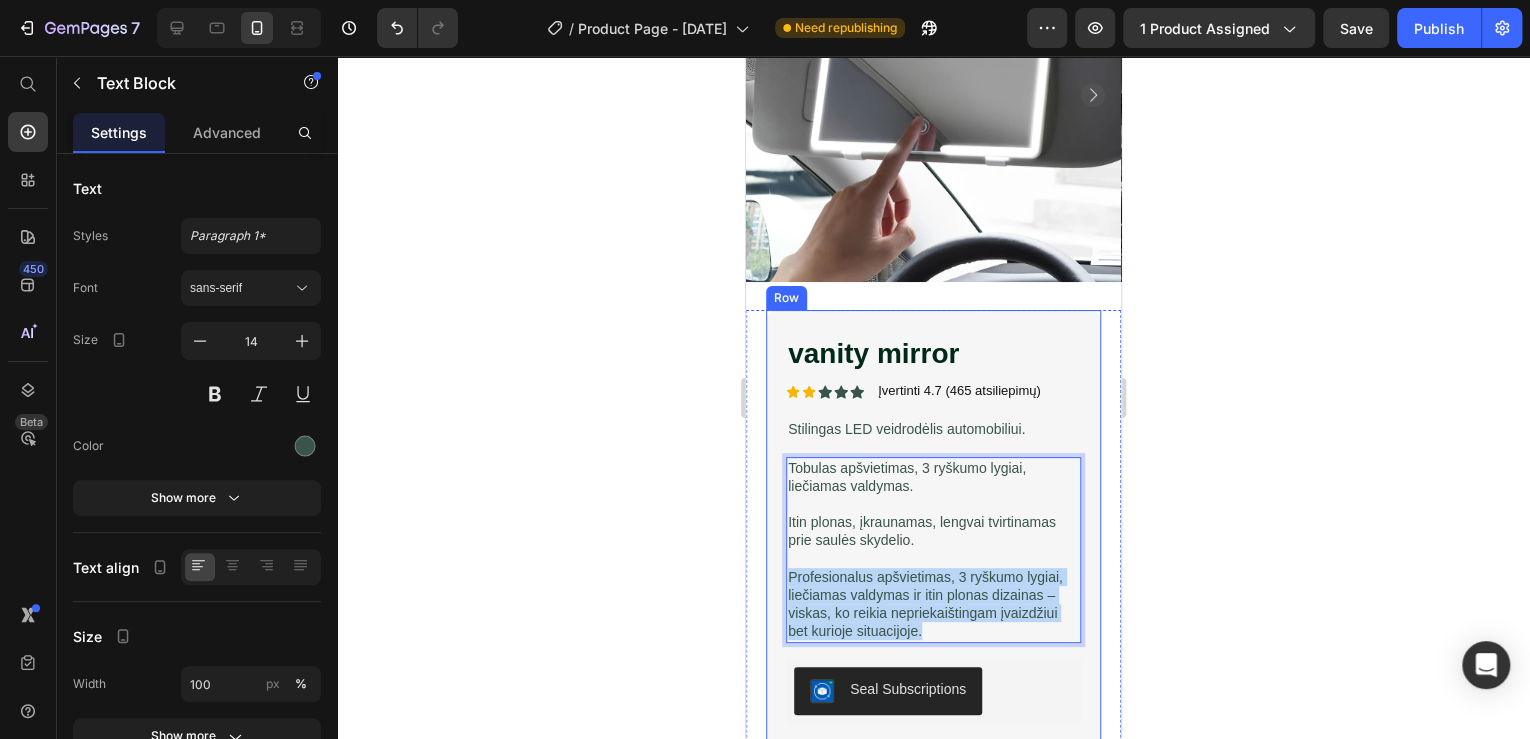 drag, startPoint x: 928, startPoint y: 620, endPoint x: 781, endPoint y: 567, distance: 156.2626 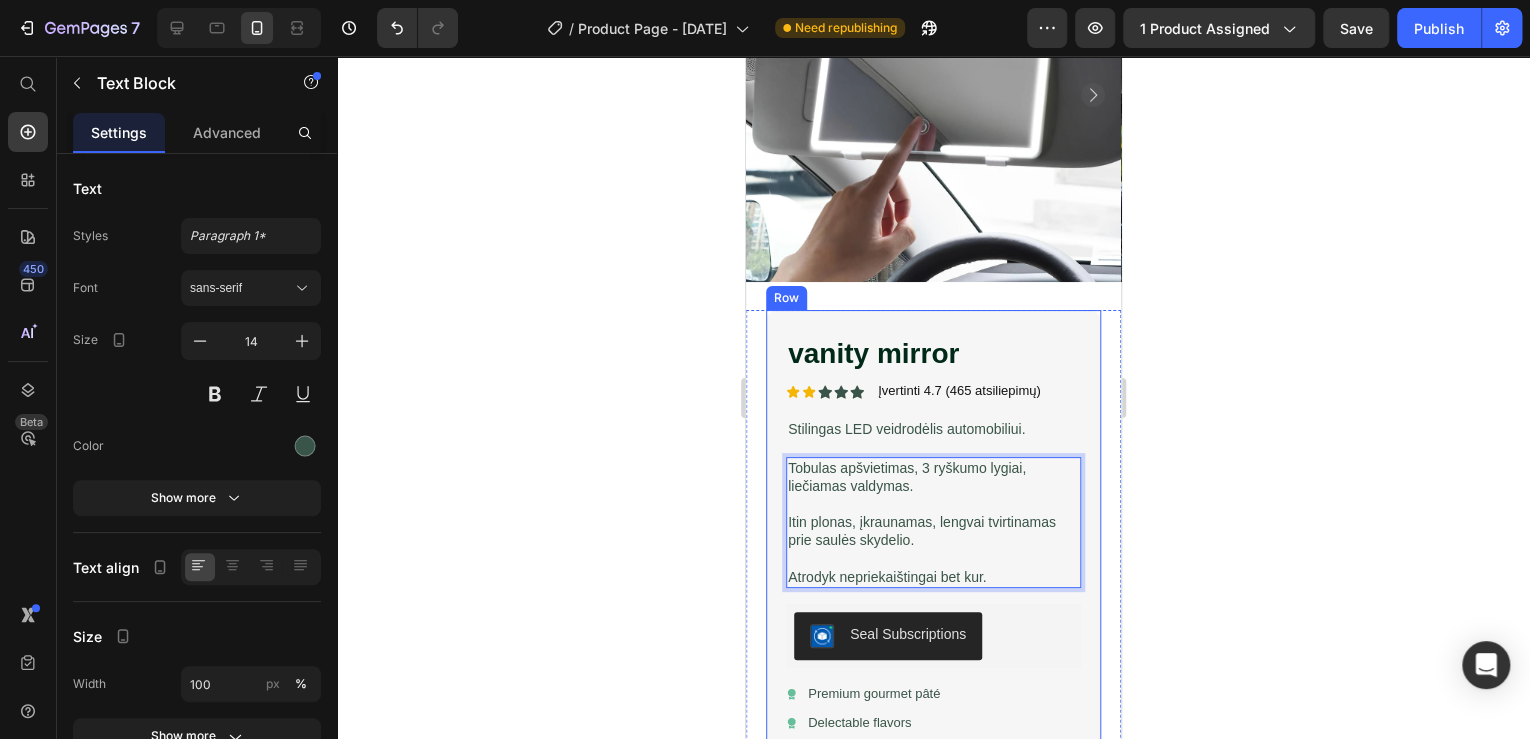 click on "vanity mirror Product Title
Icon
Icon
Icon
Icon
Icon Icon List Įvertinti 4.7 (465 atsiliepimų) Text Block Row Stilingas LED veidrodėlis automobiliui. Text Block Tobulas apšvietimas, 3 ryškumo lygiai, liečiamas valdymas. Itin plonas, įkraunamas, lengvai tvirtinamas prie saulės skydelio. Atrodyk nepriekaištingai bet kur. Text Block   16 Seal Subscriptions Seal Subscriptions
Icon Premium gourmet pâté Text Block Row
Icon Delectable flavors Text Block Row 1 Product Quantity Add to cart Add to Cart Row Row" at bounding box center (933, 592) 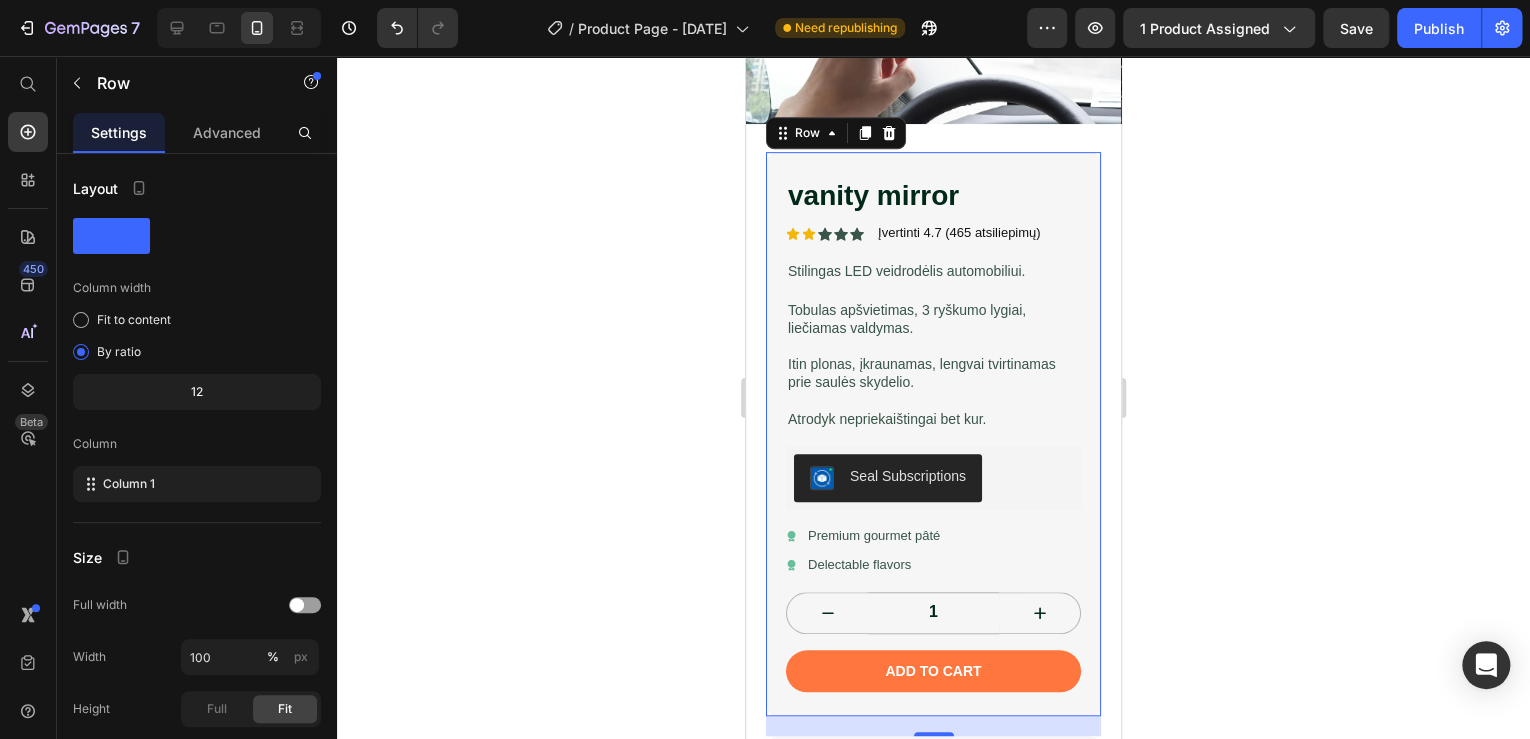 scroll, scrollTop: 480, scrollLeft: 0, axis: vertical 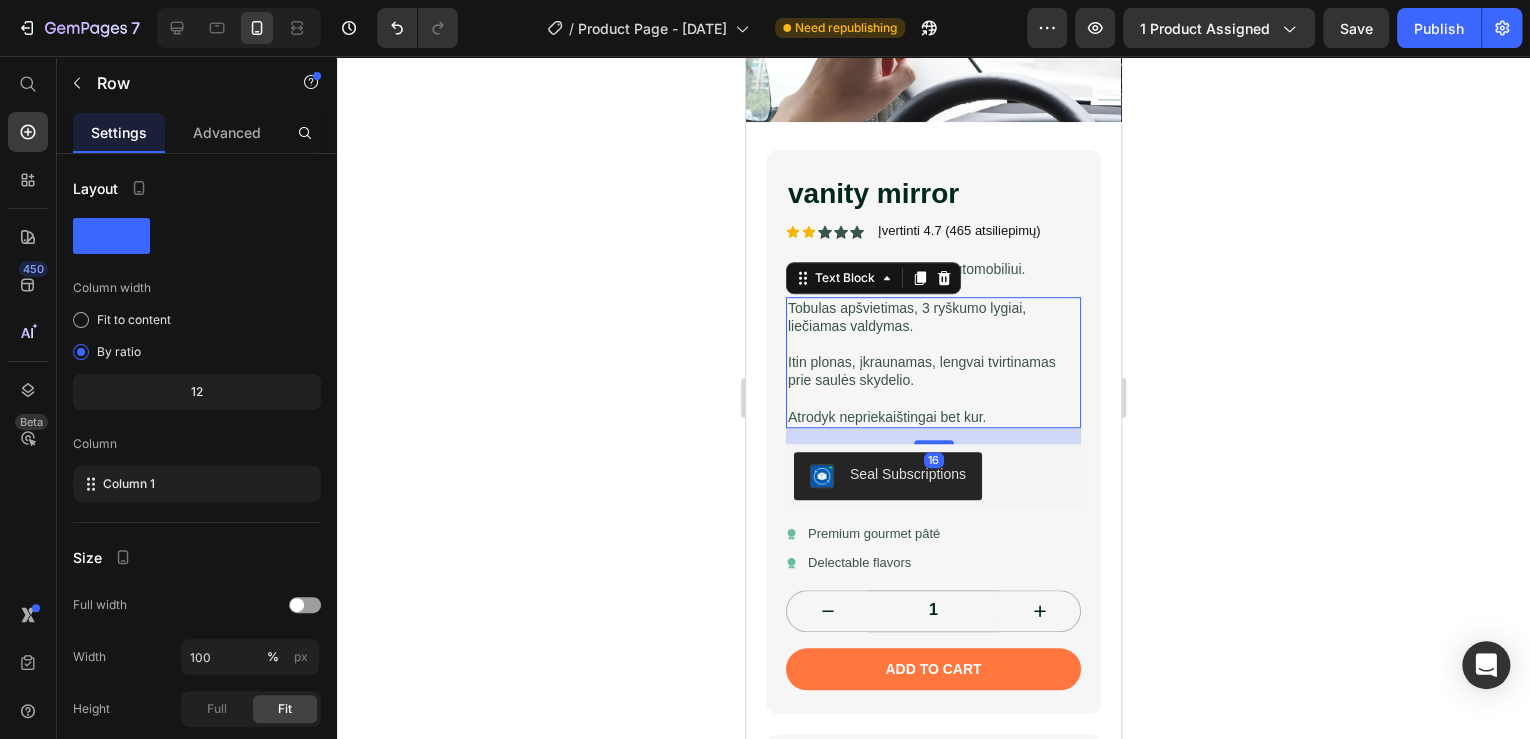 click on "Itin plonas, įkraunamas, lengvai tvirtinamas prie saulės skydelio." at bounding box center (933, 371) 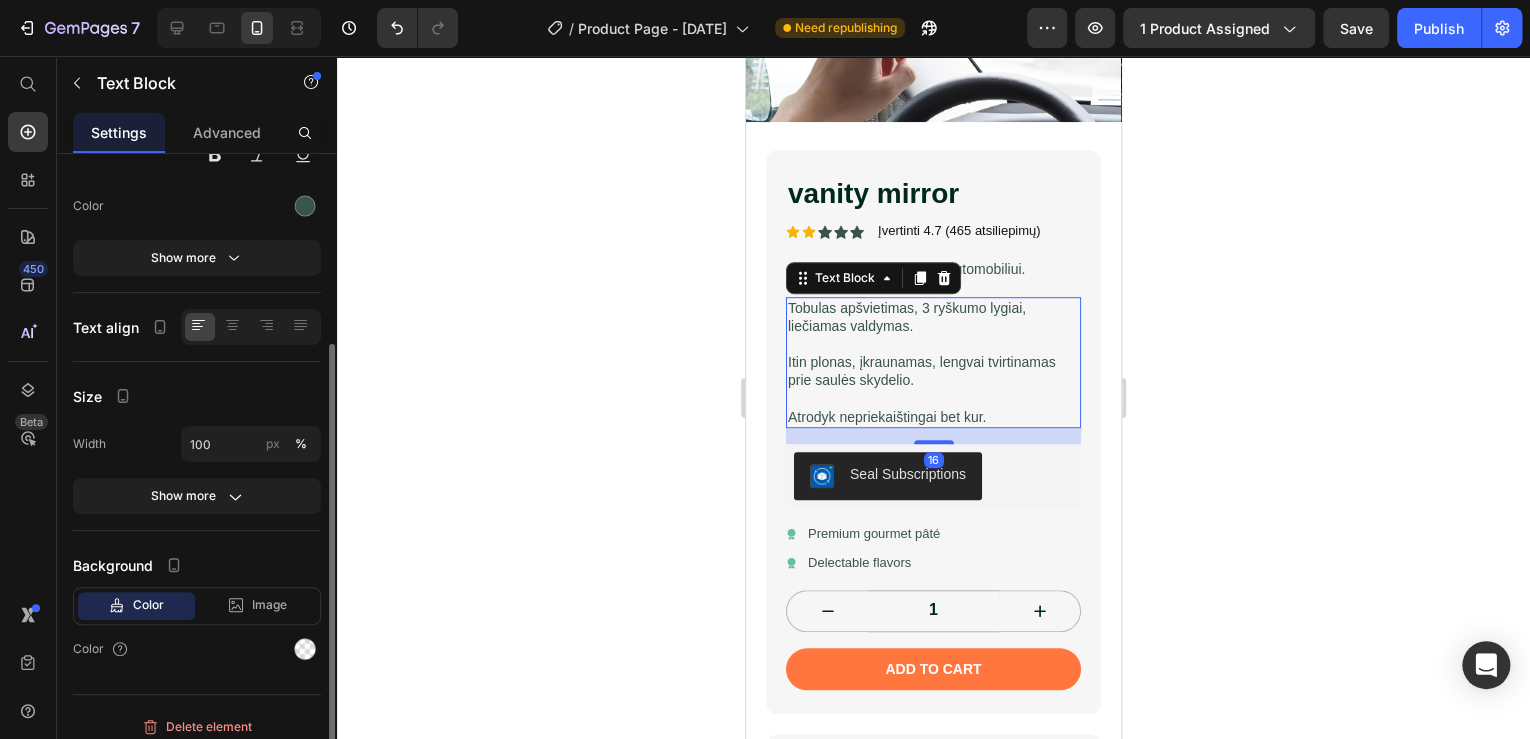 scroll, scrollTop: 250, scrollLeft: 0, axis: vertical 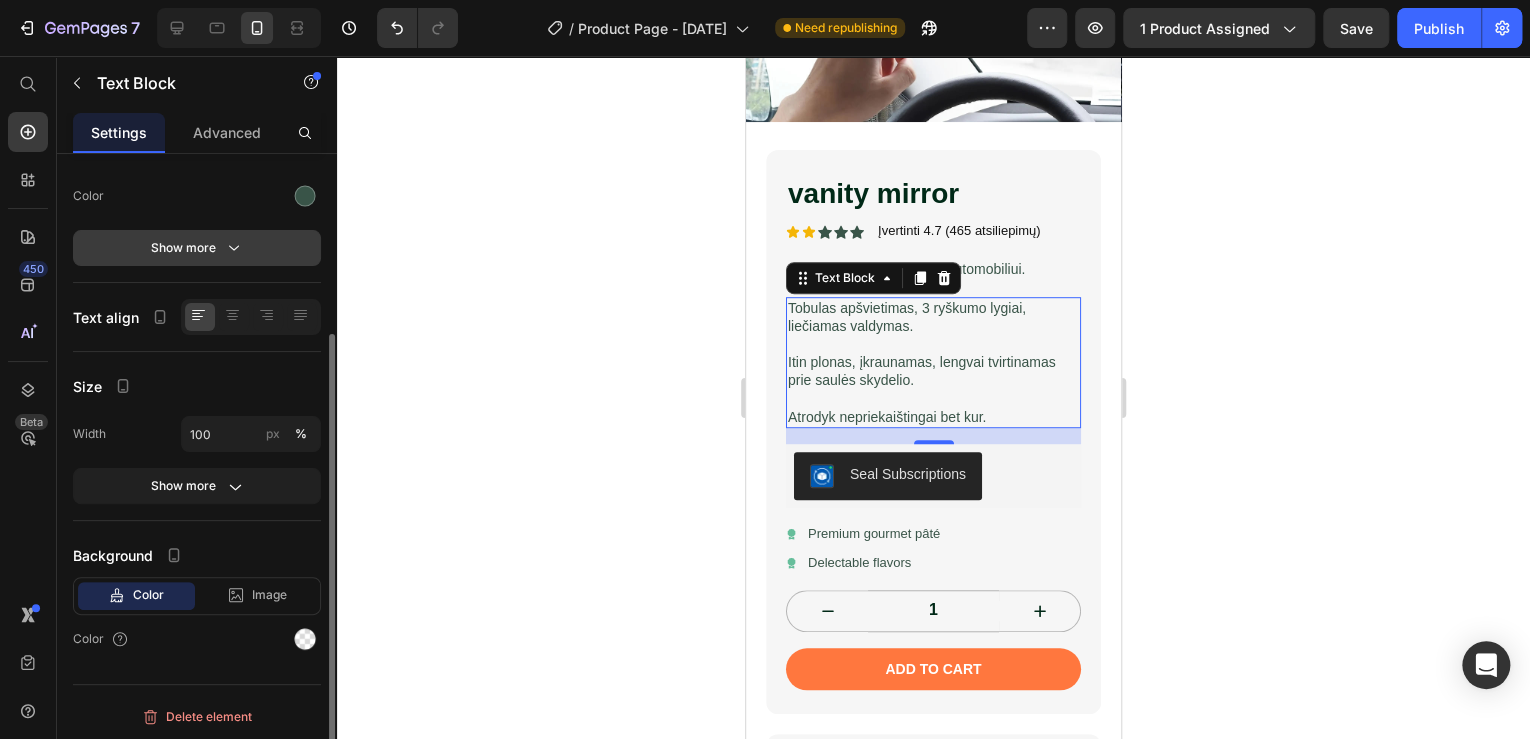 click 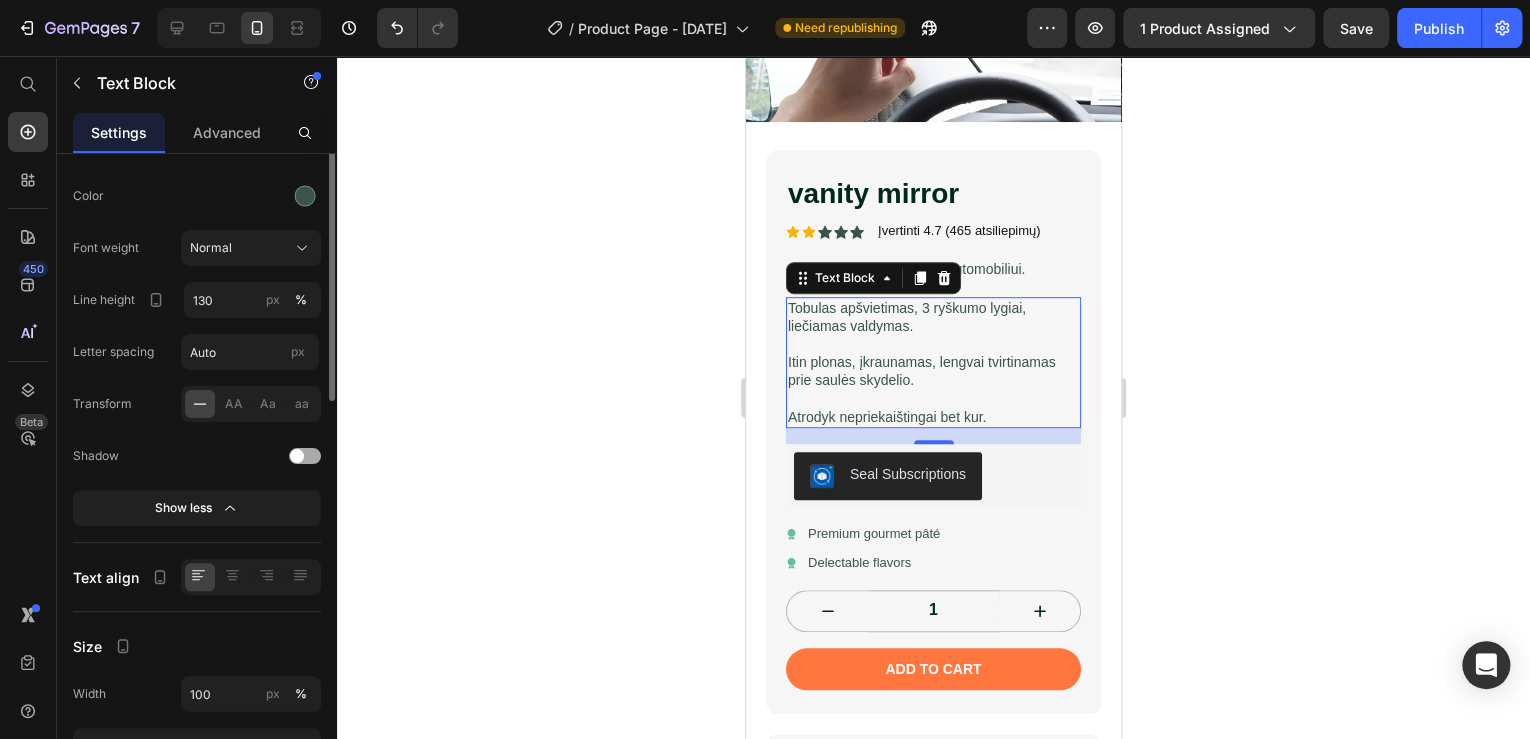 scroll, scrollTop: 0, scrollLeft: 0, axis: both 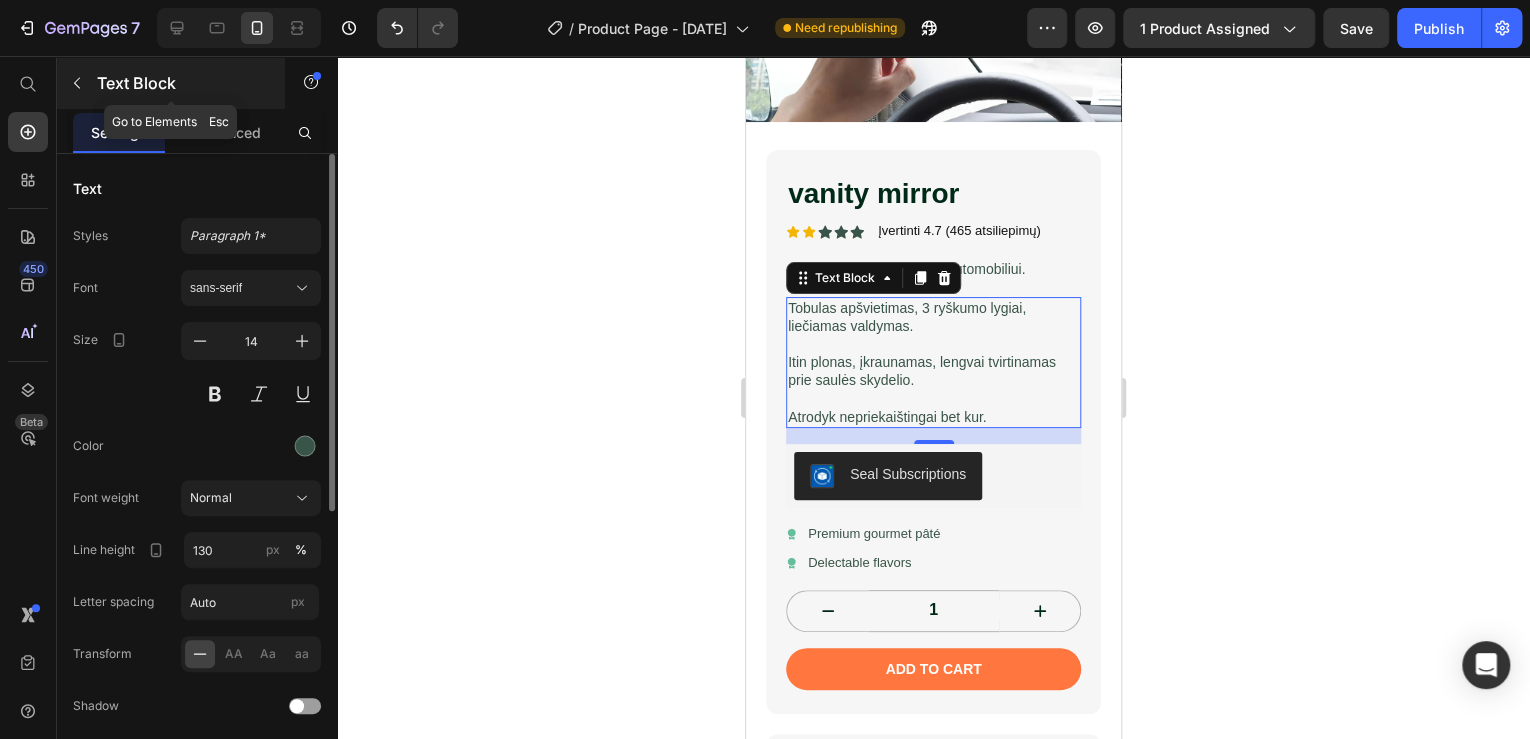 click 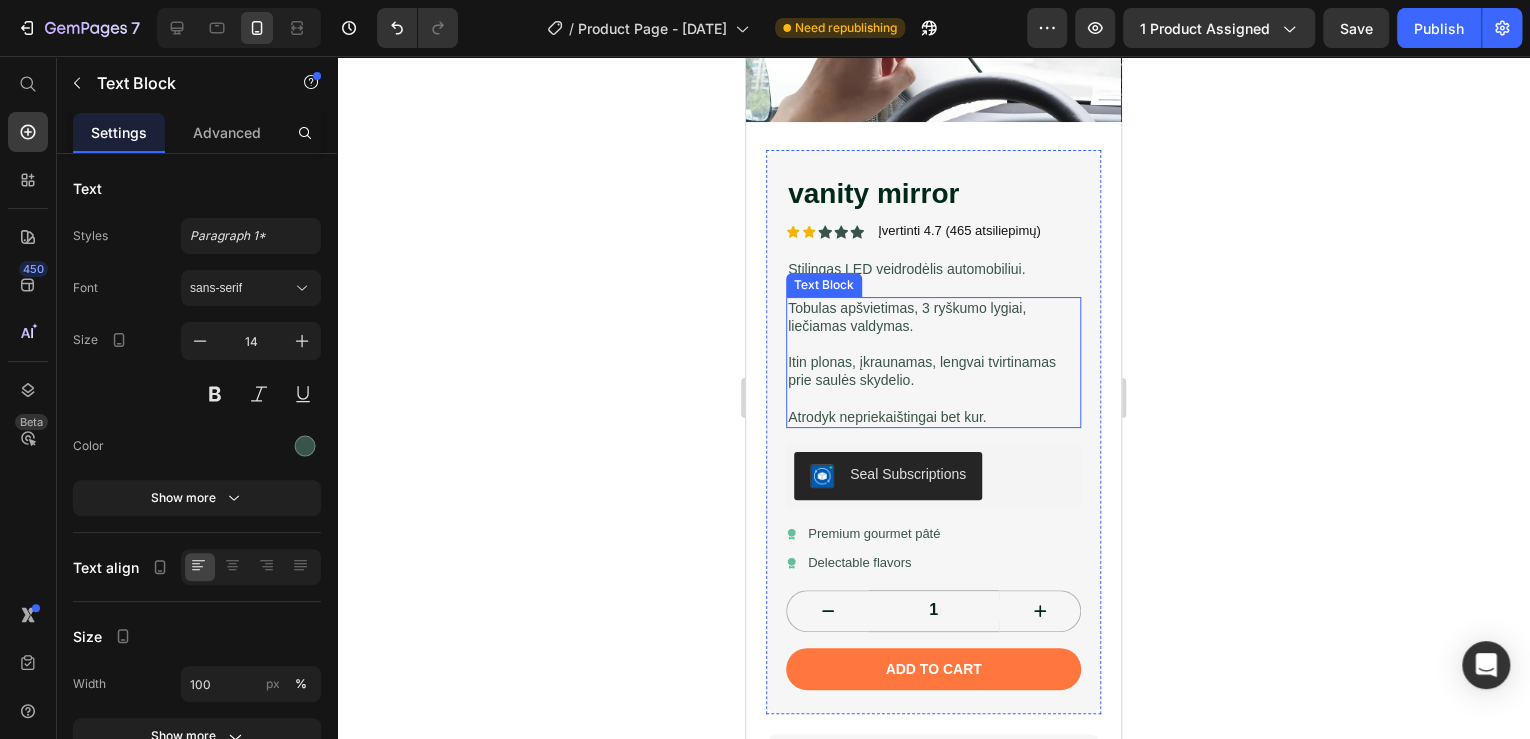 click on "Itin plonas, įkraunamas, lengvai tvirtinamas prie saulės skydelio." at bounding box center [933, 371] 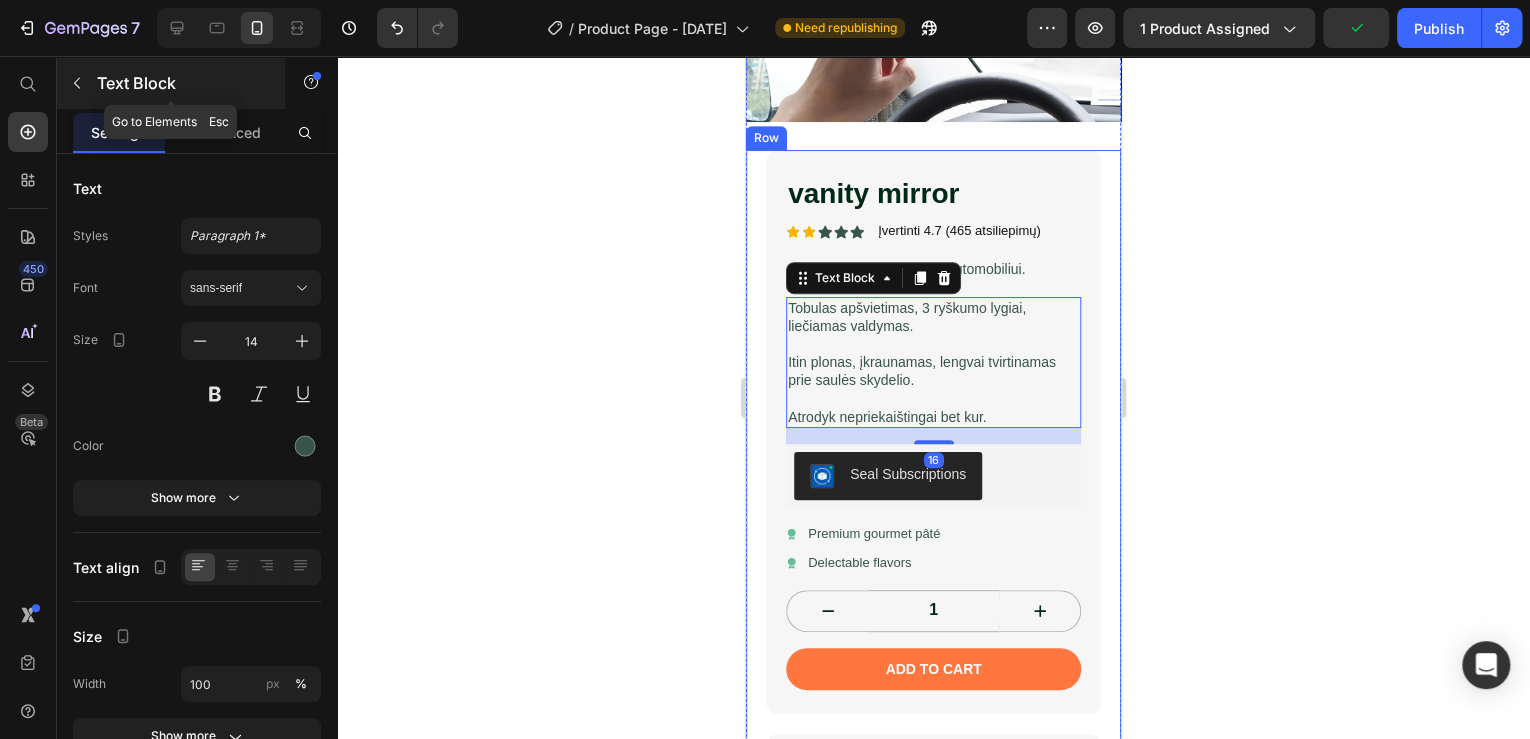 click 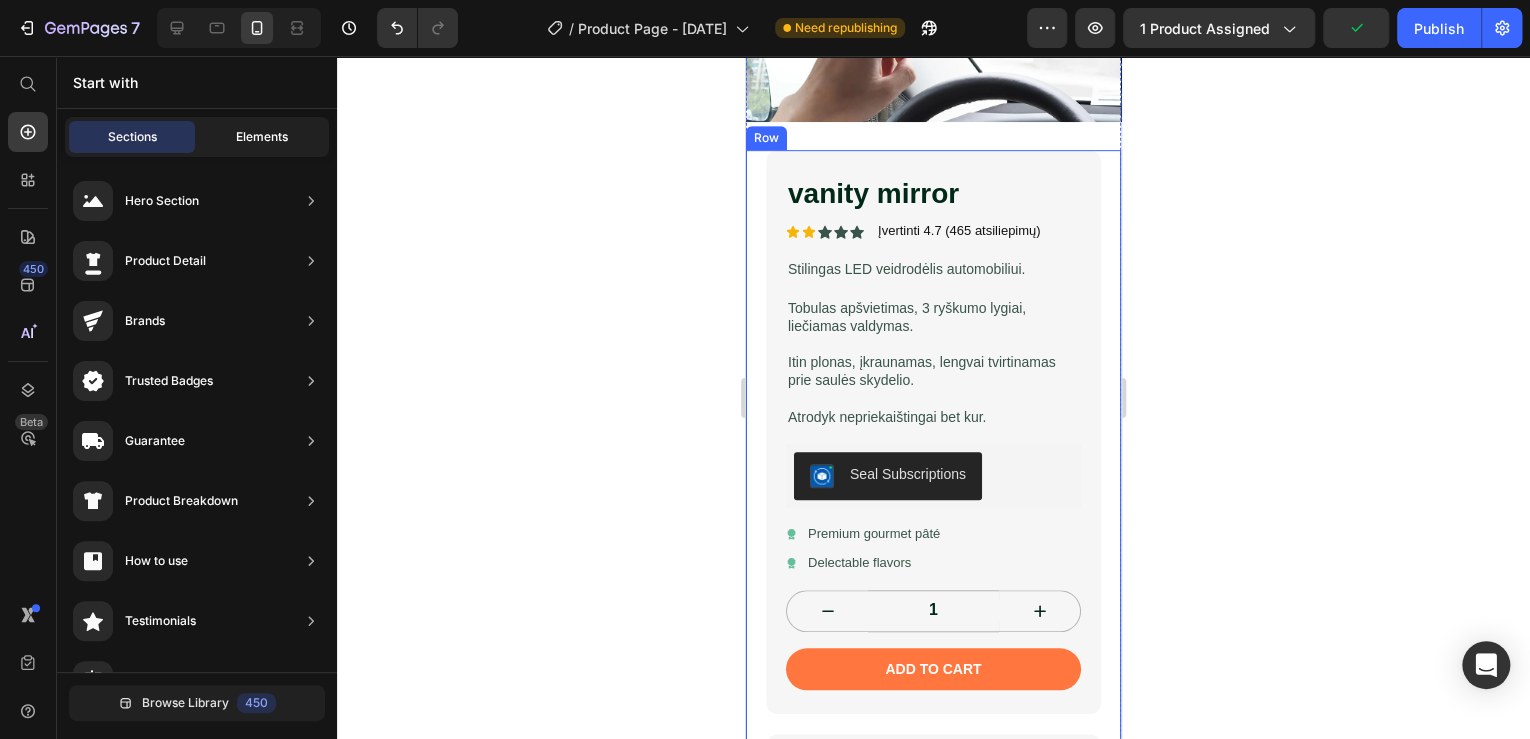 click on "Elements" at bounding box center [262, 137] 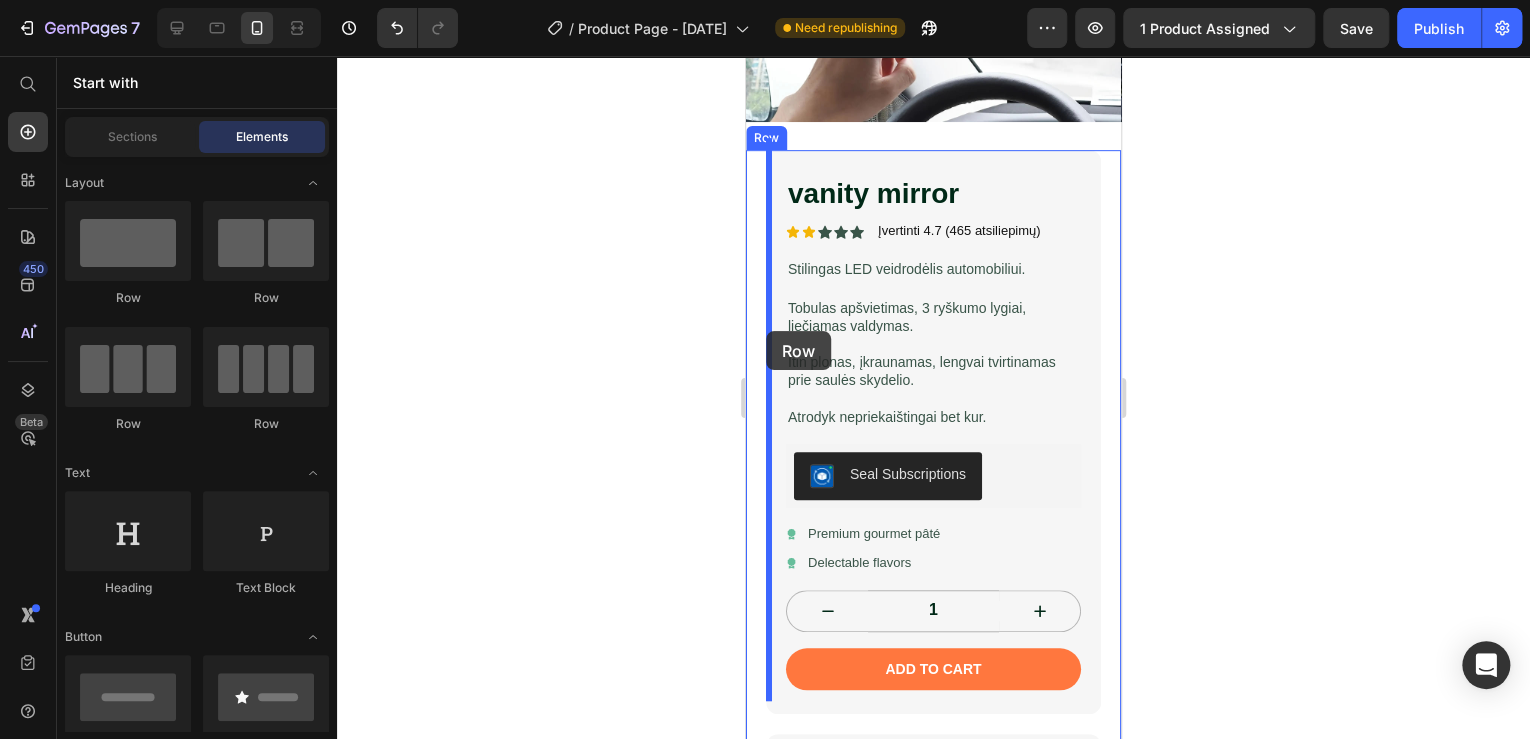 drag, startPoint x: 927, startPoint y: 334, endPoint x: 766, endPoint y: 331, distance: 161.02795 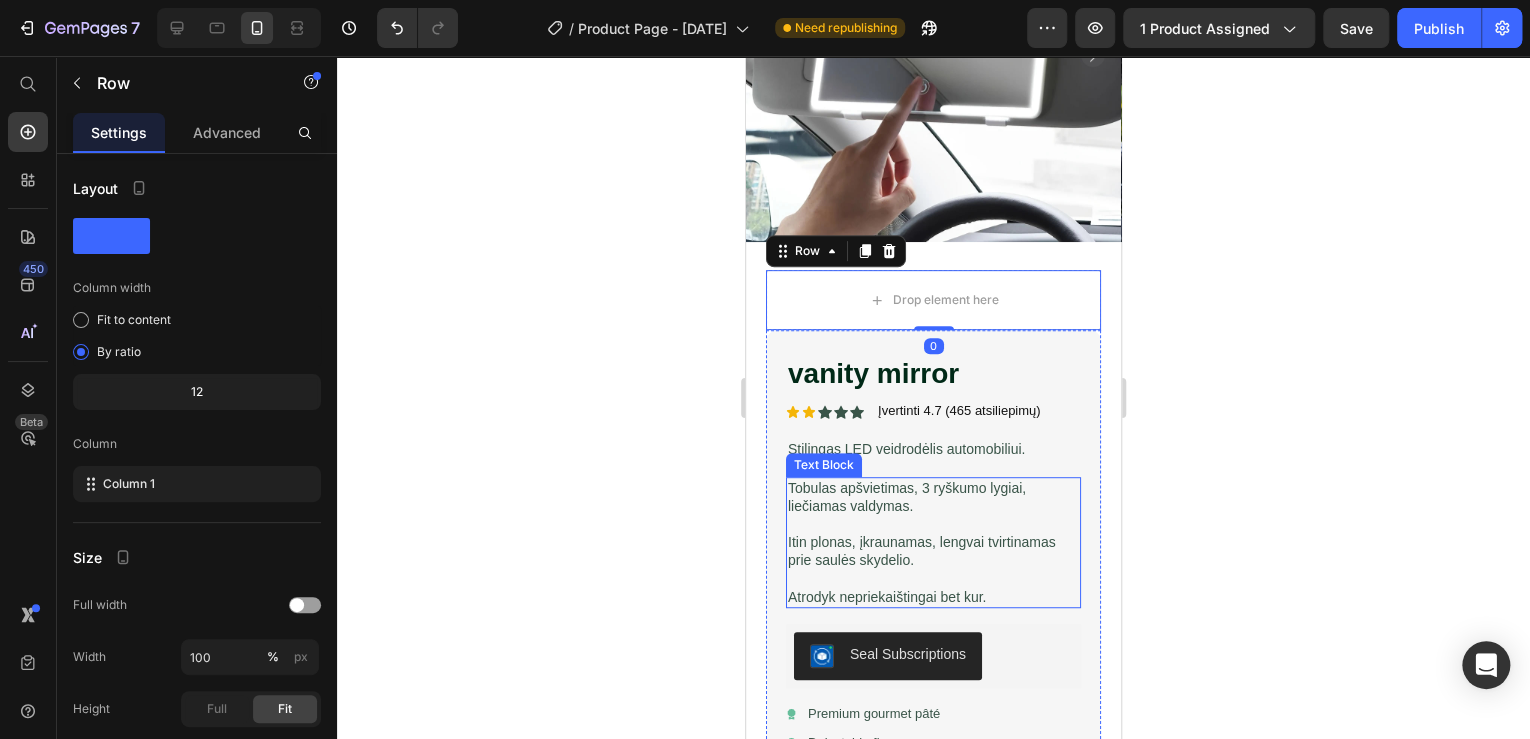 scroll, scrollTop: 320, scrollLeft: 0, axis: vertical 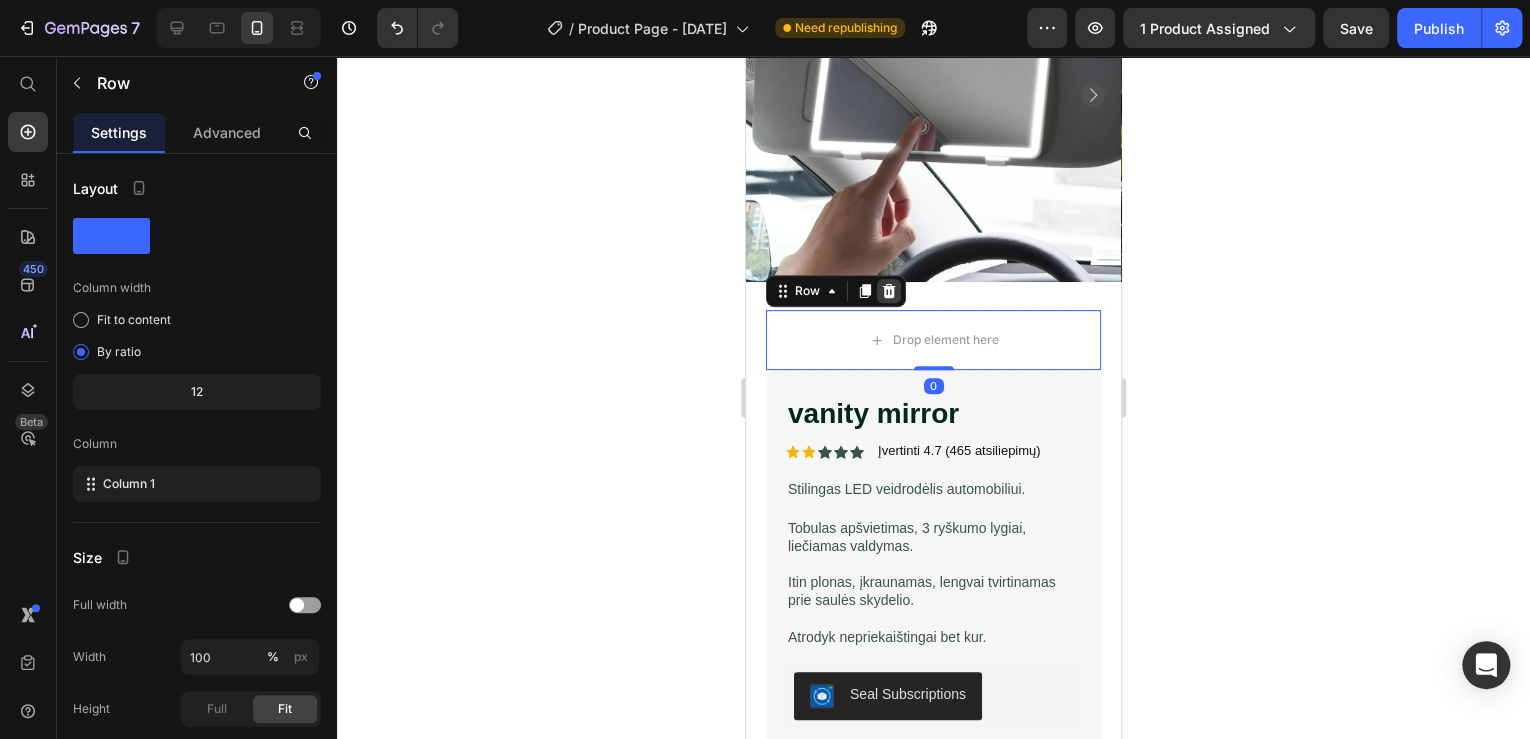 click 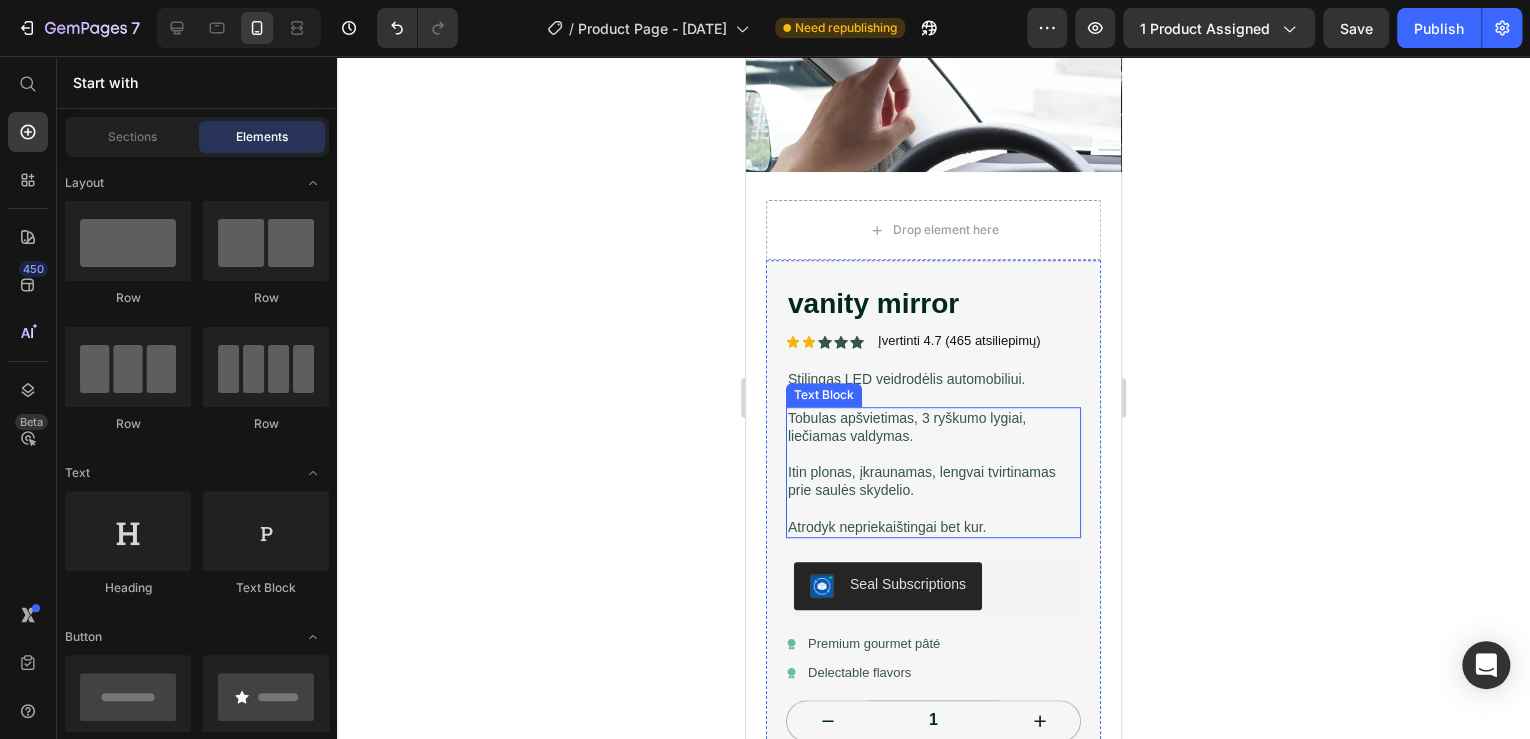 scroll, scrollTop: 480, scrollLeft: 0, axis: vertical 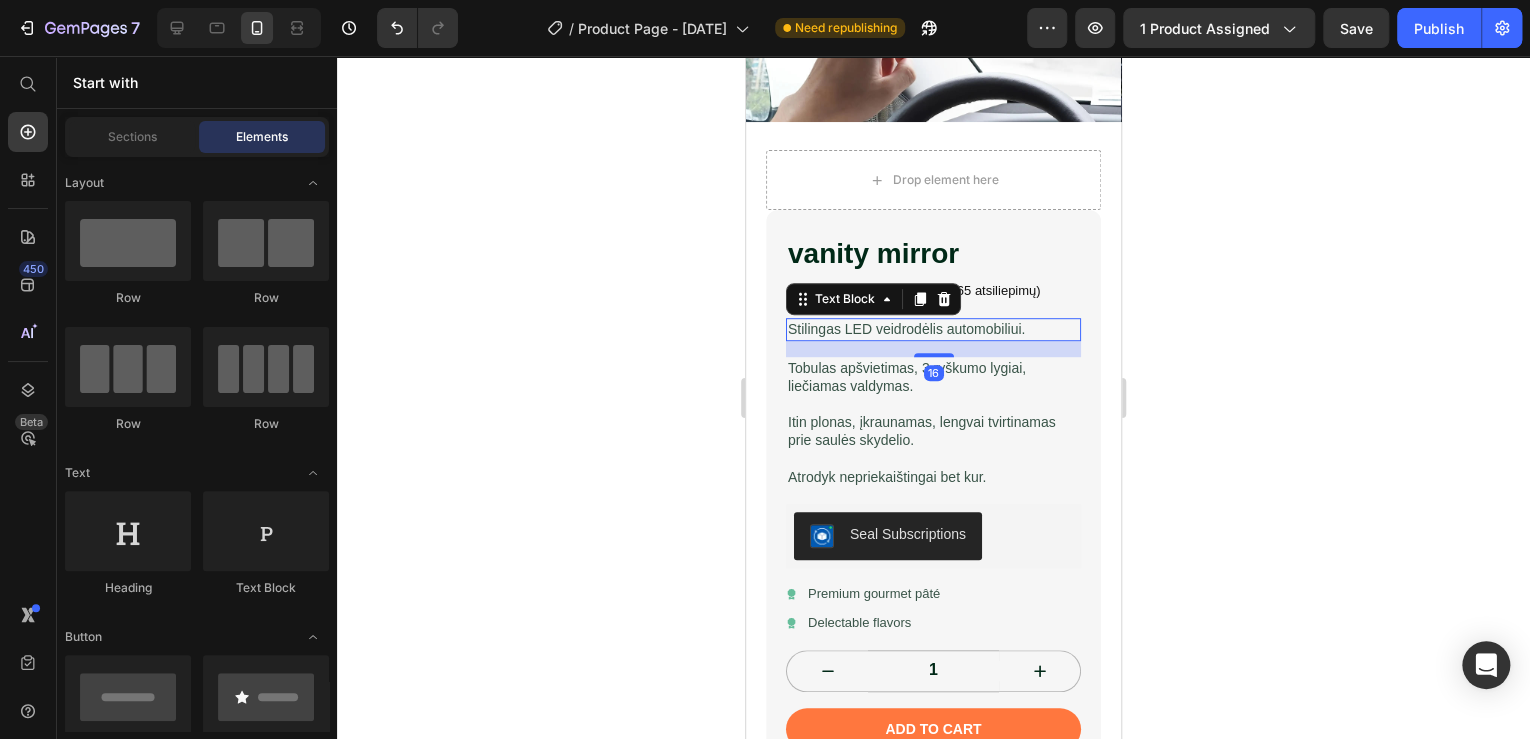 click on "Stilingas LED veidrodėlis automobiliui." at bounding box center (933, 329) 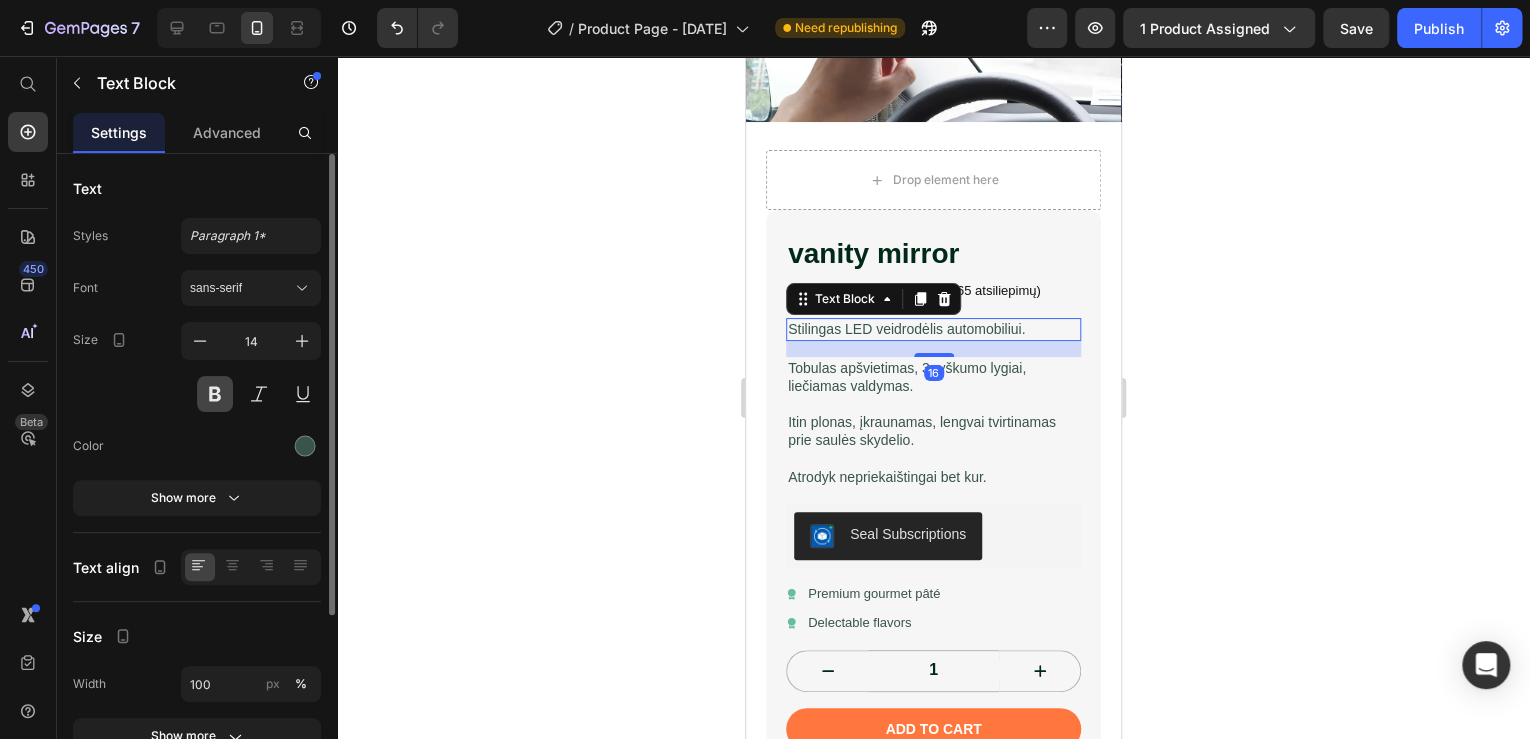 click at bounding box center (215, 394) 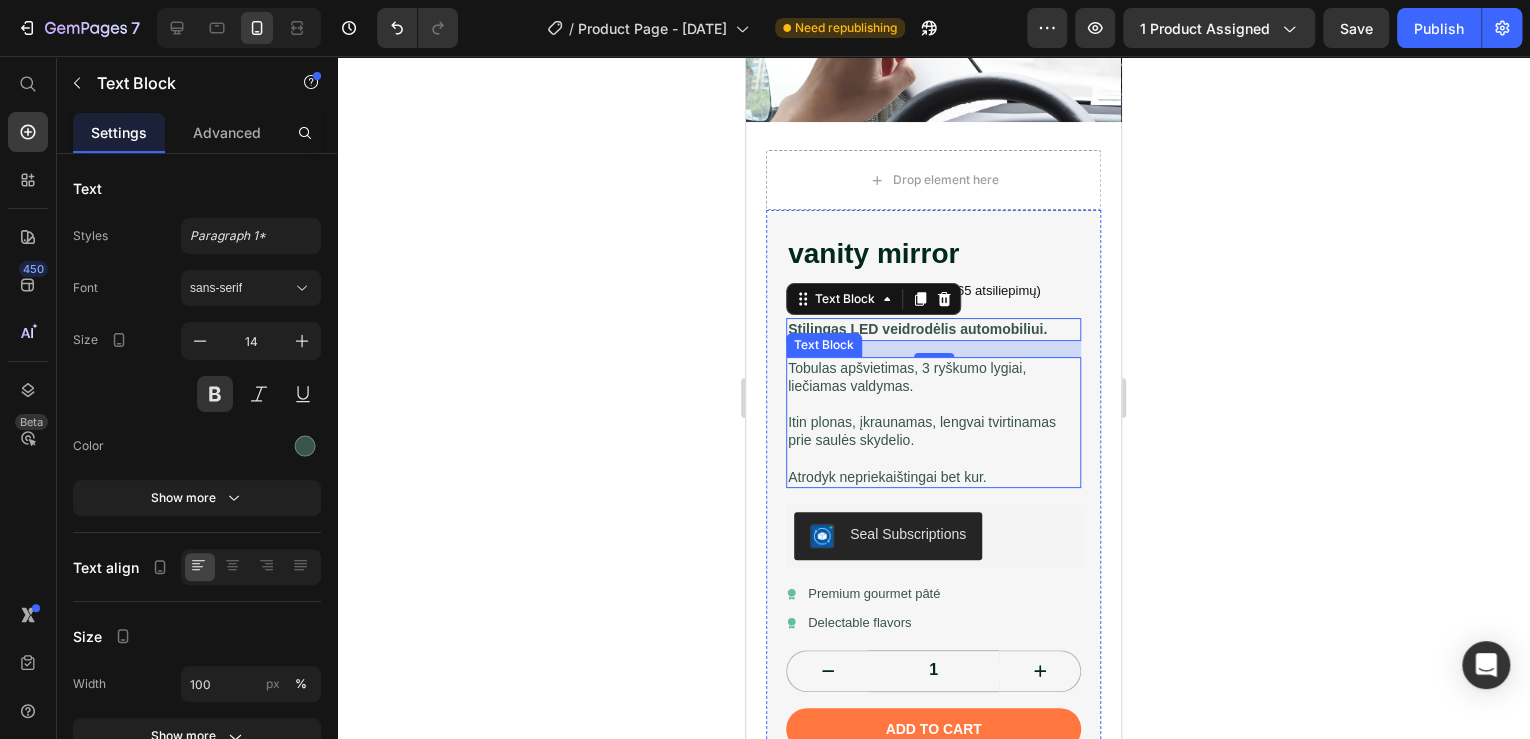 click on "Itin plonas, įkraunamas, lengvai tvirtinamas prie saulės skydelio." at bounding box center [933, 431] 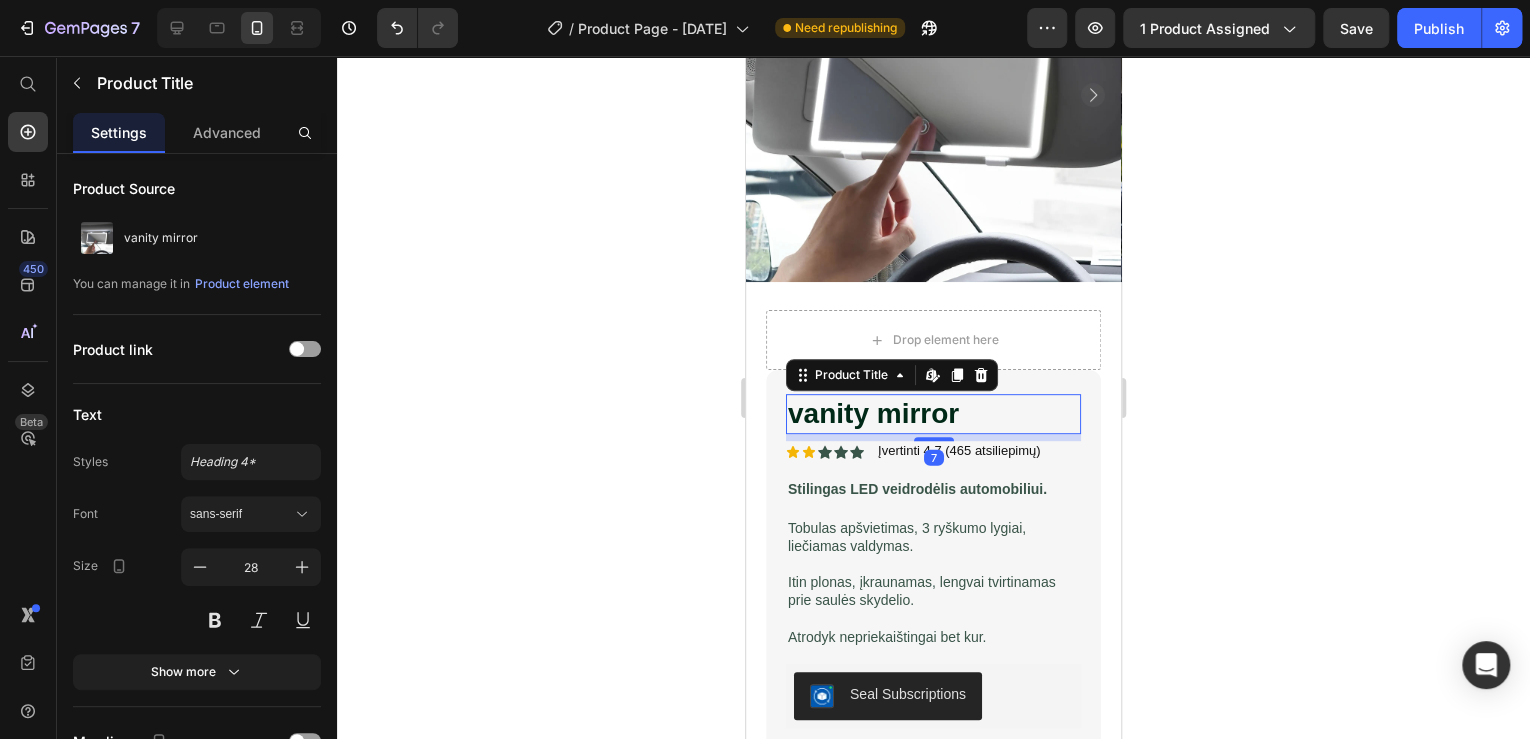click on "vanity mirror" at bounding box center (933, 414) 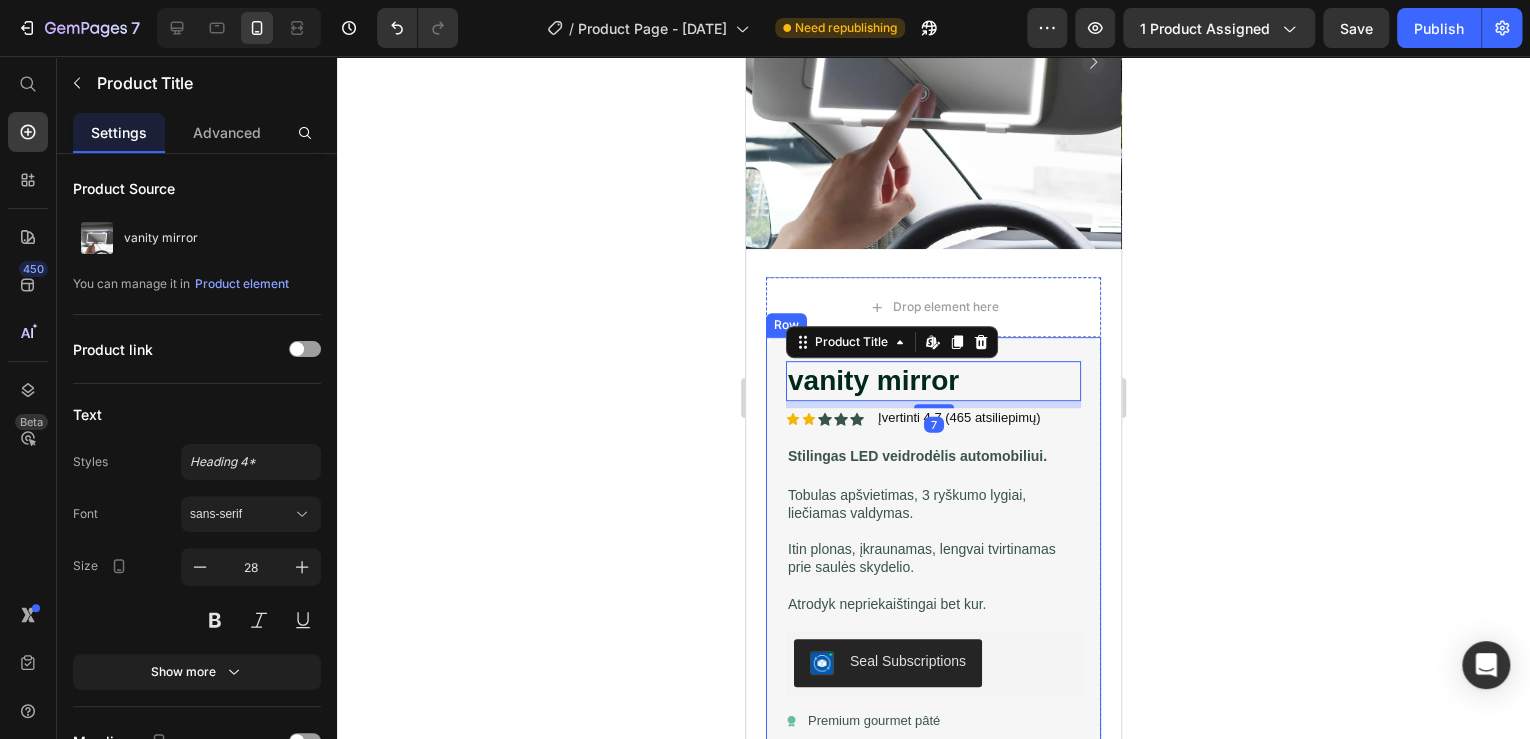scroll, scrollTop: 400, scrollLeft: 0, axis: vertical 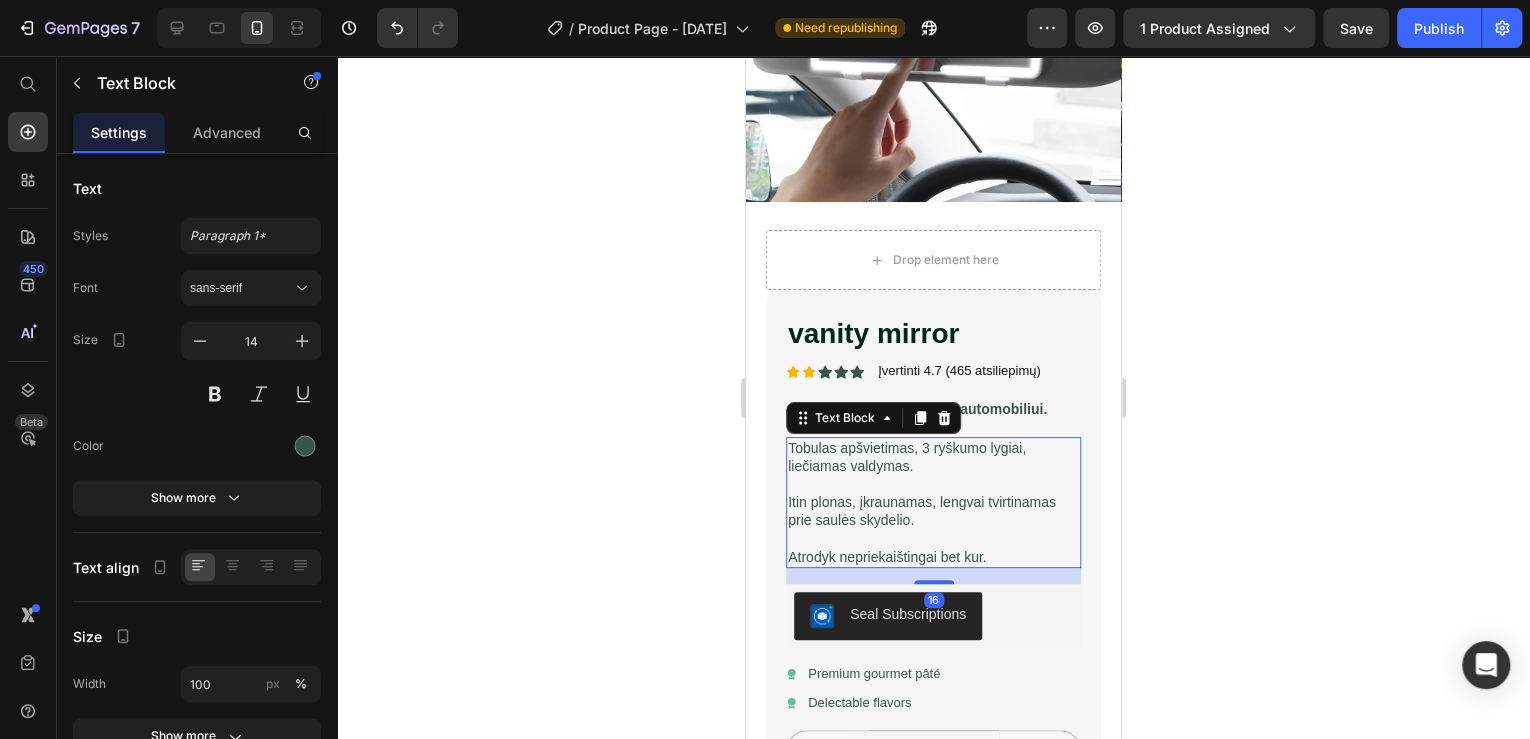 click on "Tobulas apšvietimas, 3 ryškumo lygiai, liečiamas valdymas." at bounding box center (933, 457) 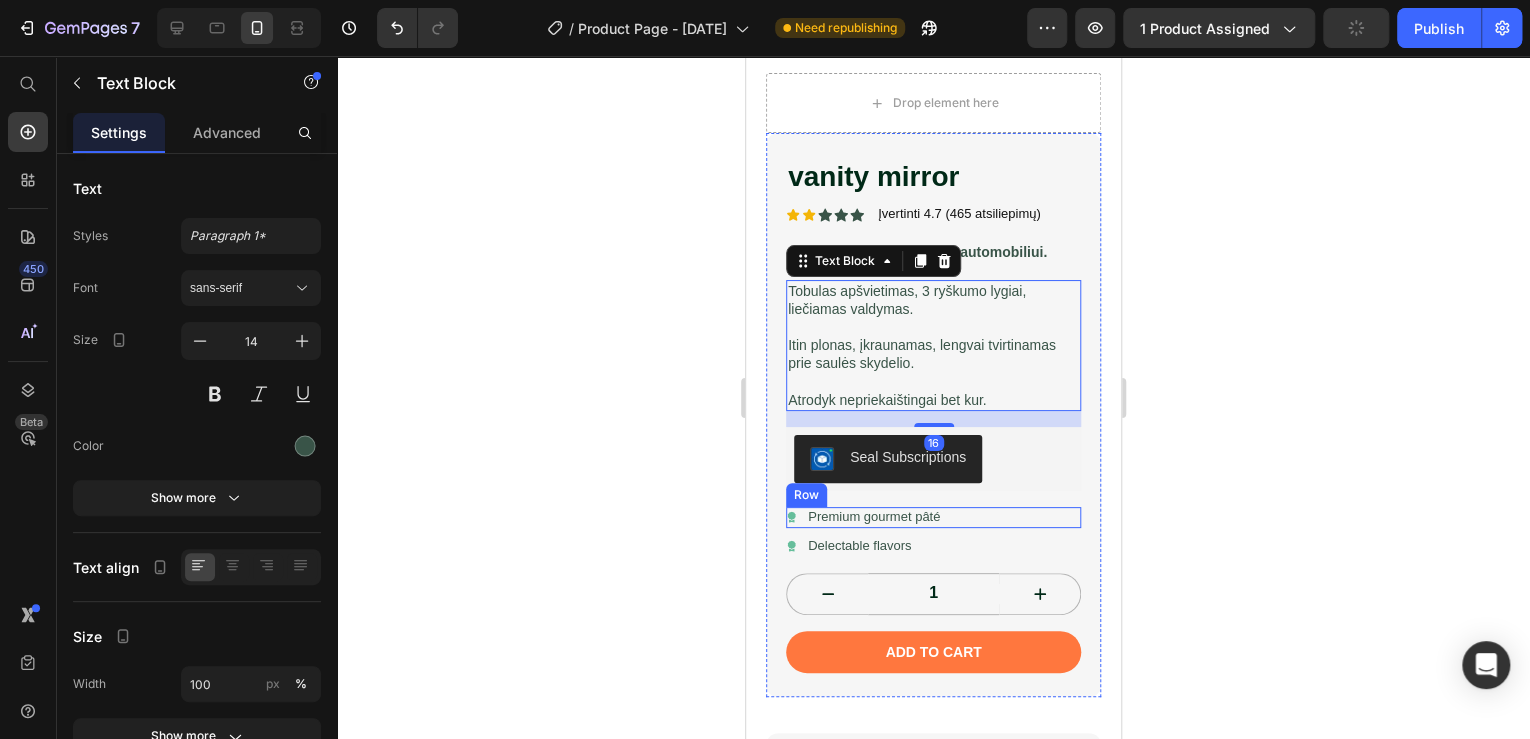 scroll, scrollTop: 560, scrollLeft: 0, axis: vertical 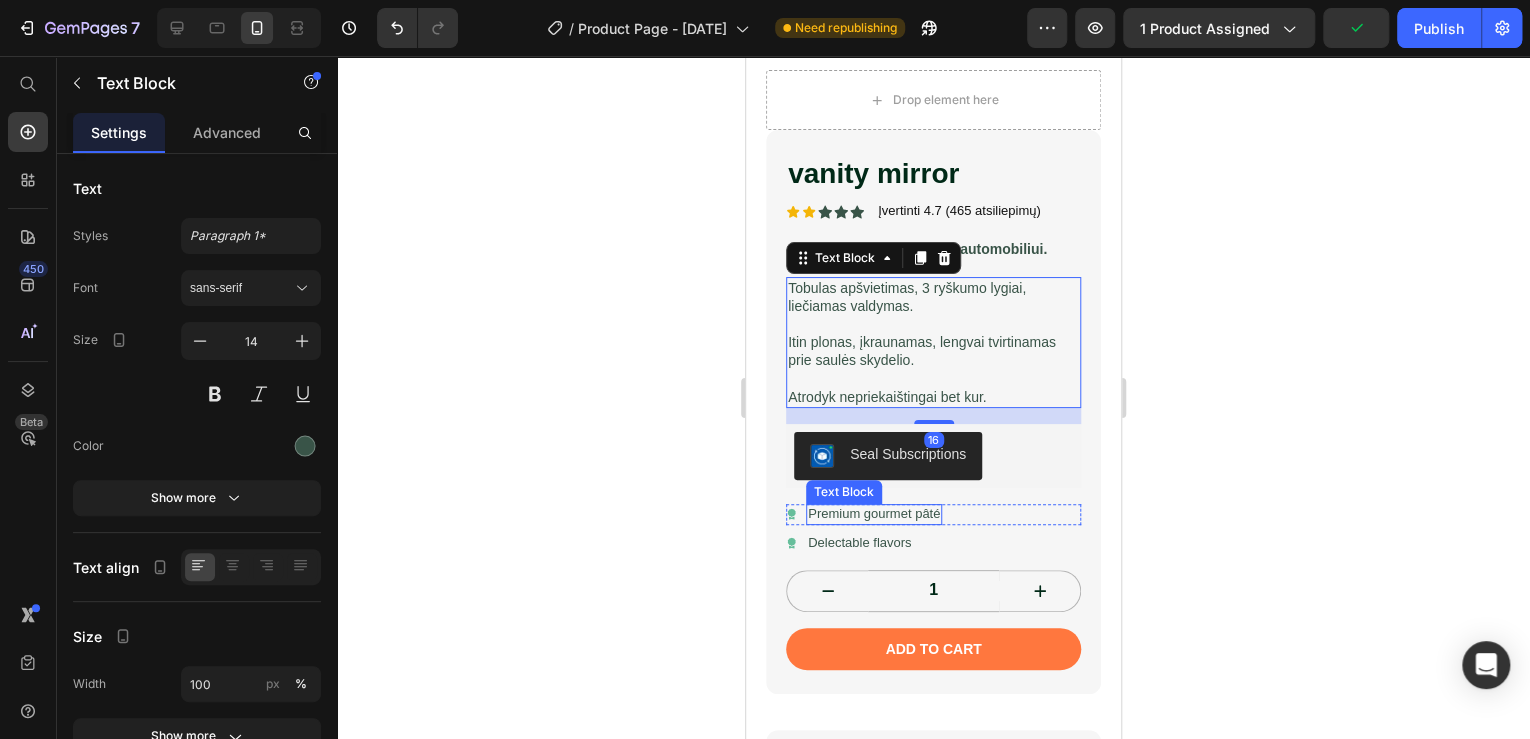 click on "Premium gourmet pâté" at bounding box center [874, 514] 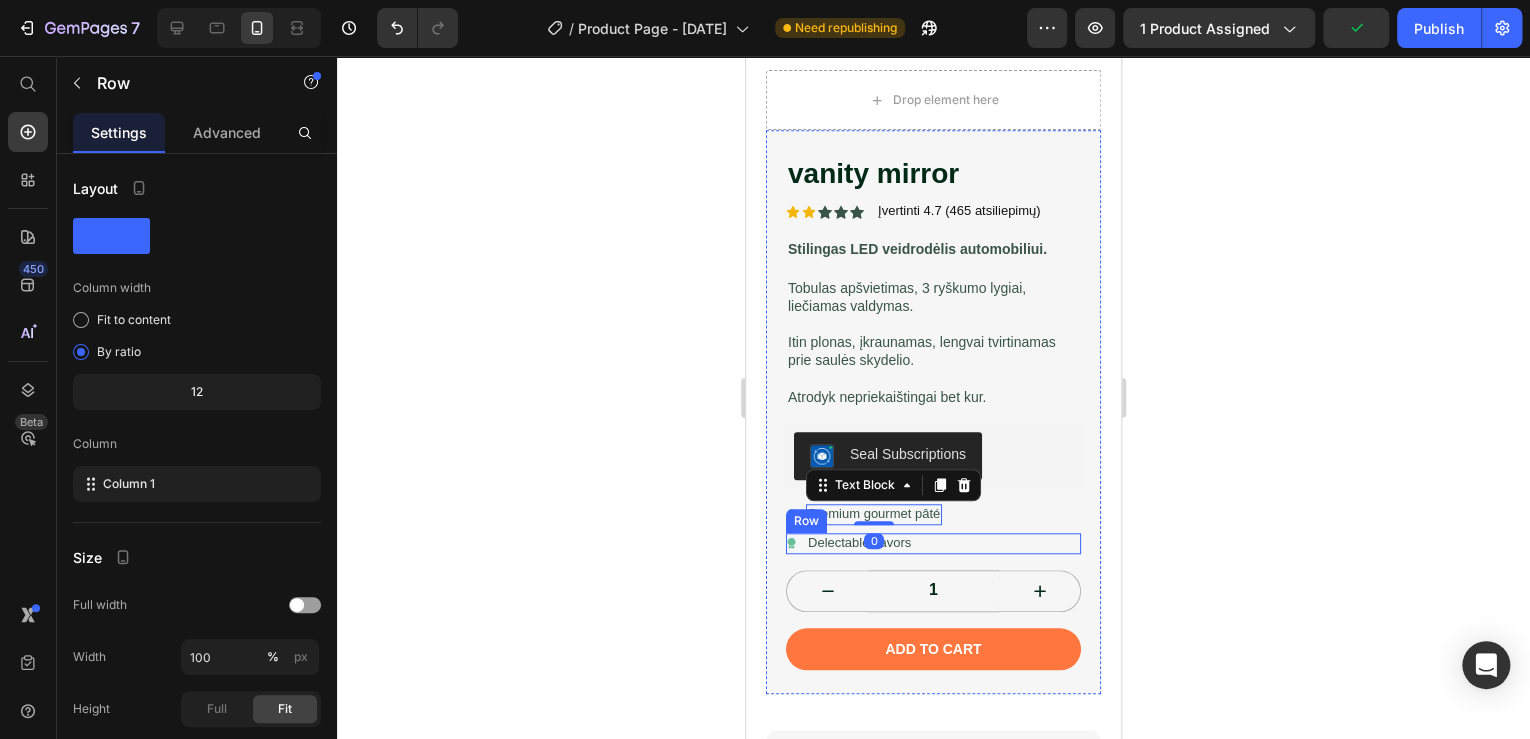 click on "vanity mirror Product Title
Icon
Icon
Icon
Icon
Icon Icon List Įvertinti 4.7 (465 atsiliepimų) Text Block Row Stilingas LED veidrodėlis automobiliui. Text Block Tobulas apšvietimas, 3 ryškumo lygiai, liečiamas valdymas.   Itin plonas, įkraunamas, lengvai tvirtinamas prie saulės skydelio.   Atrodyk nepriekaištingai bet kur. Text Block Seal Subscriptions Seal Subscriptions
Icon Premium gourmet pâté Text Block   0 Row
Icon Delectable flavors Text Block Row 1 Product Quantity Add to cart Add to Cart Row" at bounding box center [933, 412] 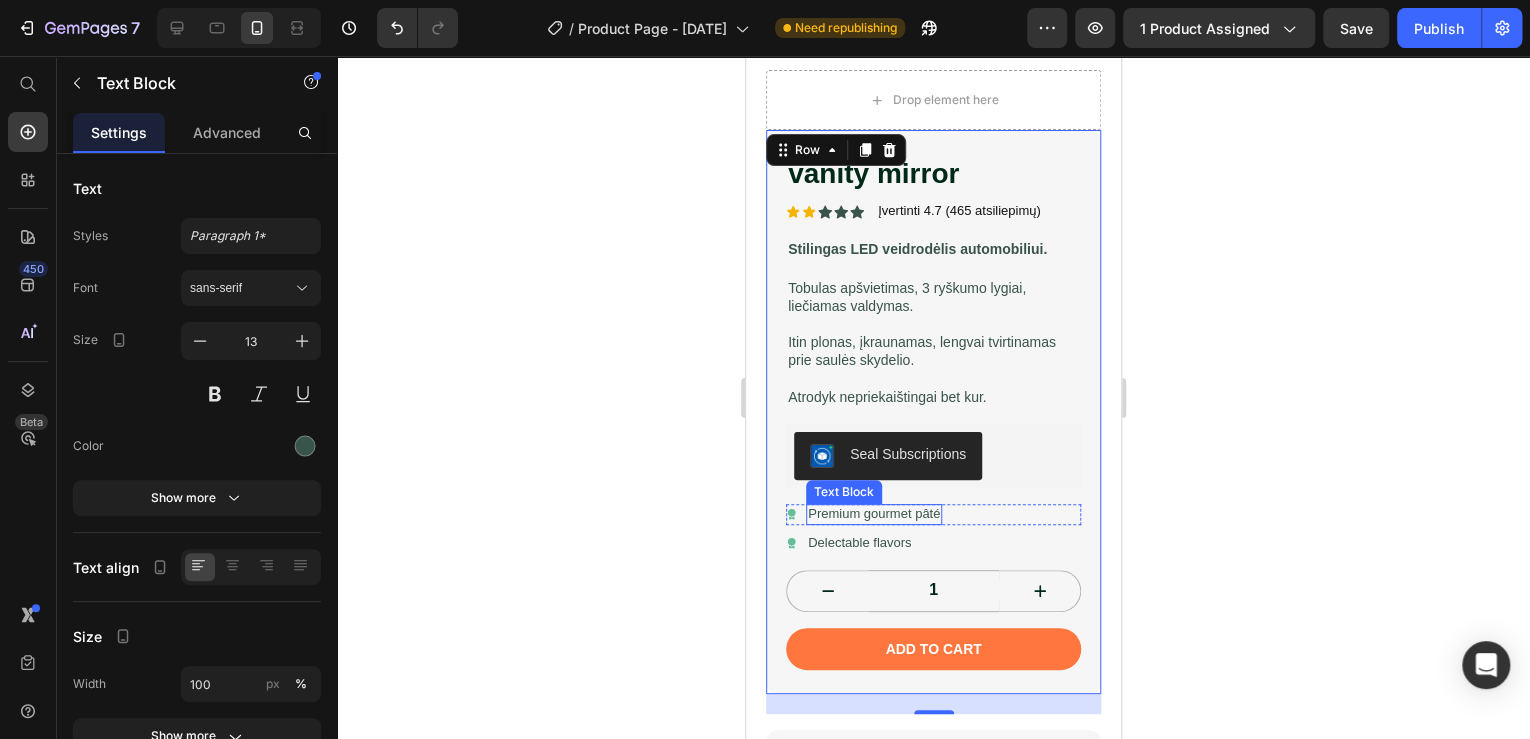 click on "Premium gourmet pâté" at bounding box center [874, 514] 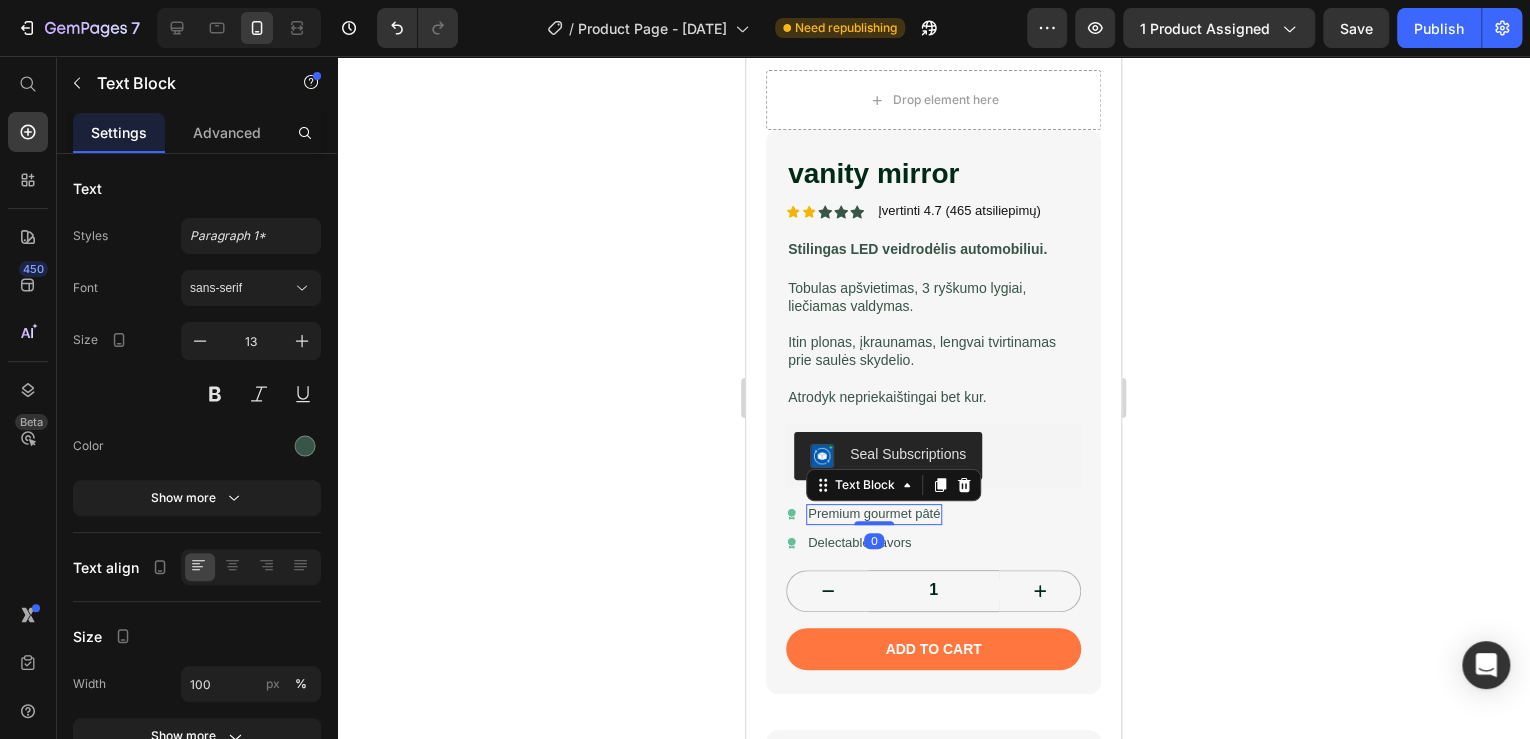 click on "Premium gourmet pâté" at bounding box center (874, 514) 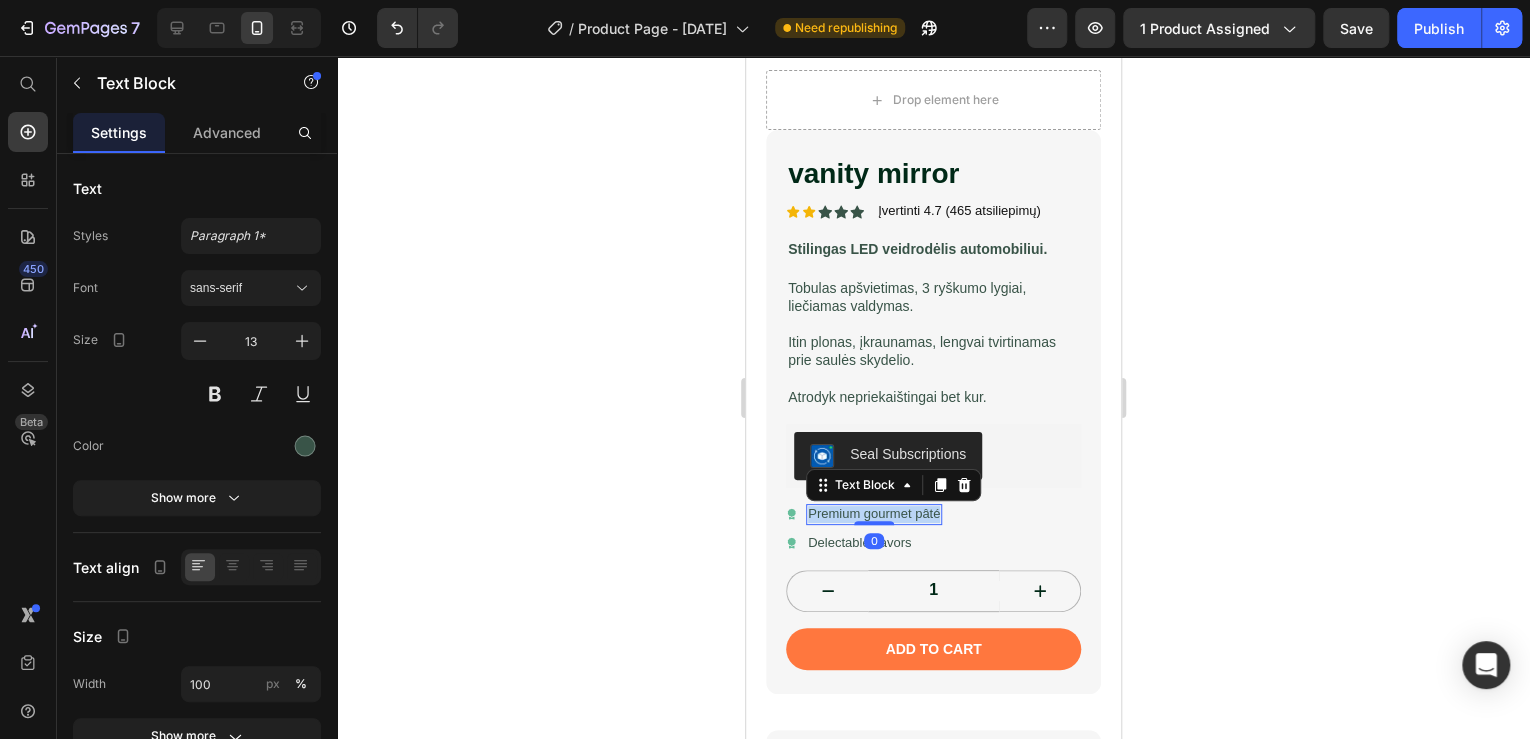 click on "Premium gourmet pâté" at bounding box center (874, 514) 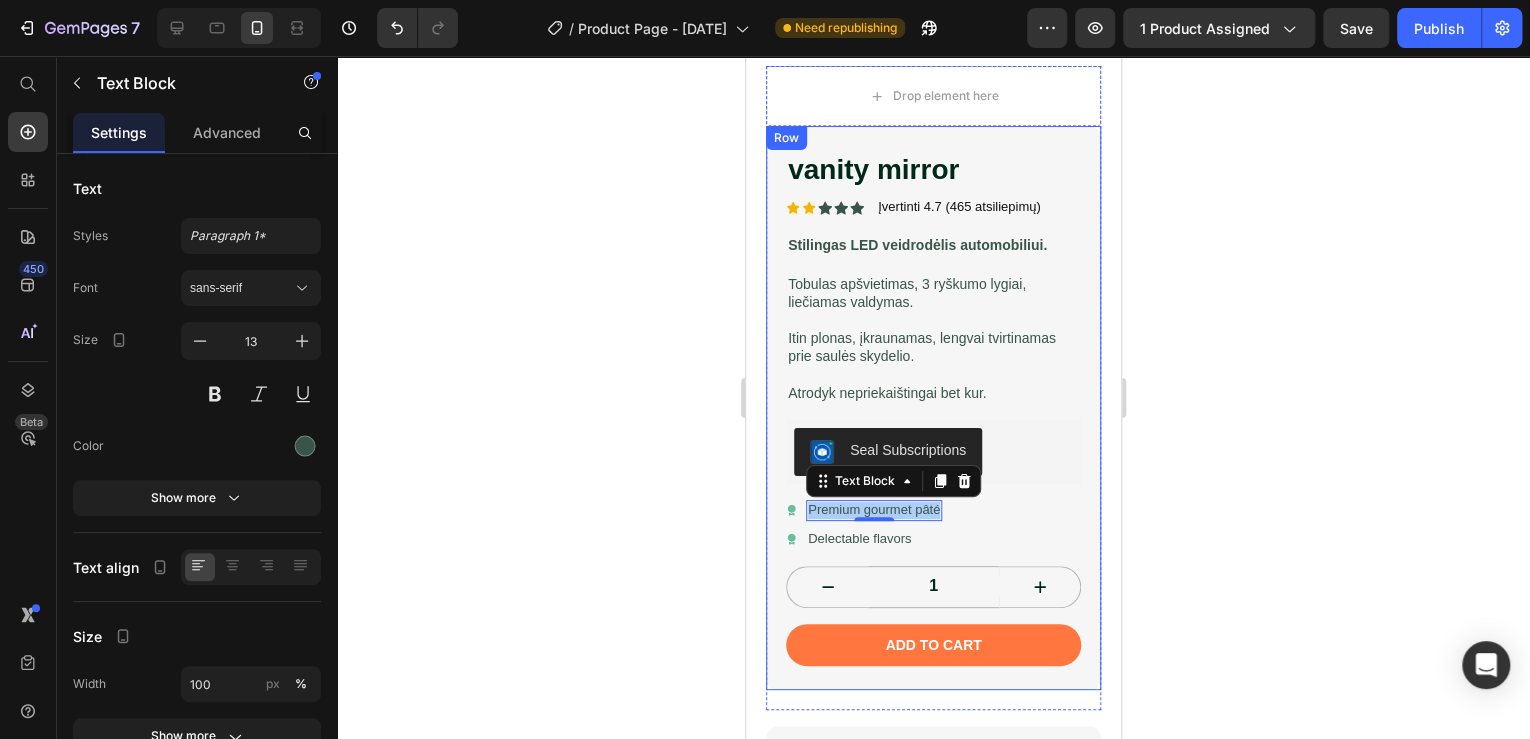 scroll, scrollTop: 560, scrollLeft: 0, axis: vertical 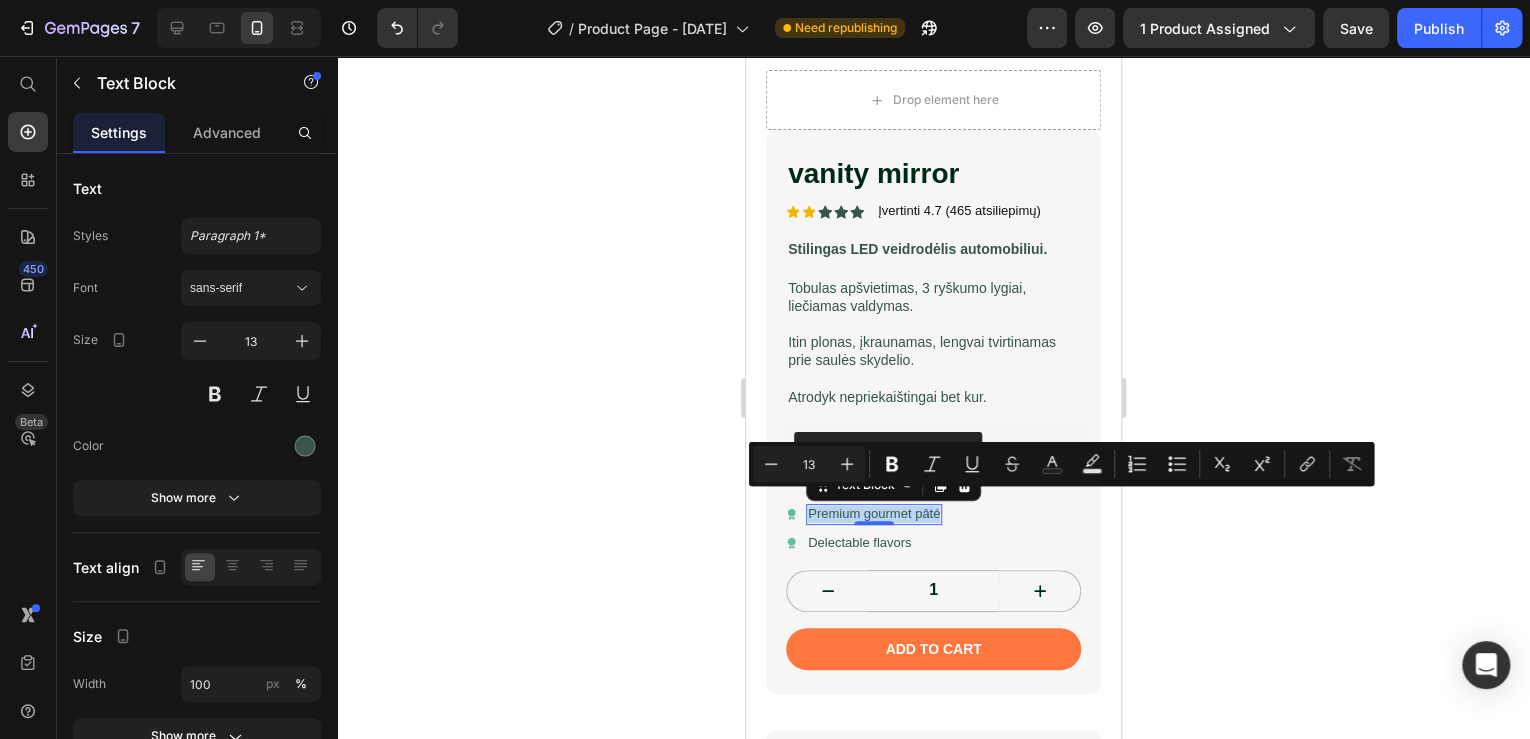 click on "Premium gourmet pâté" at bounding box center (874, 514) 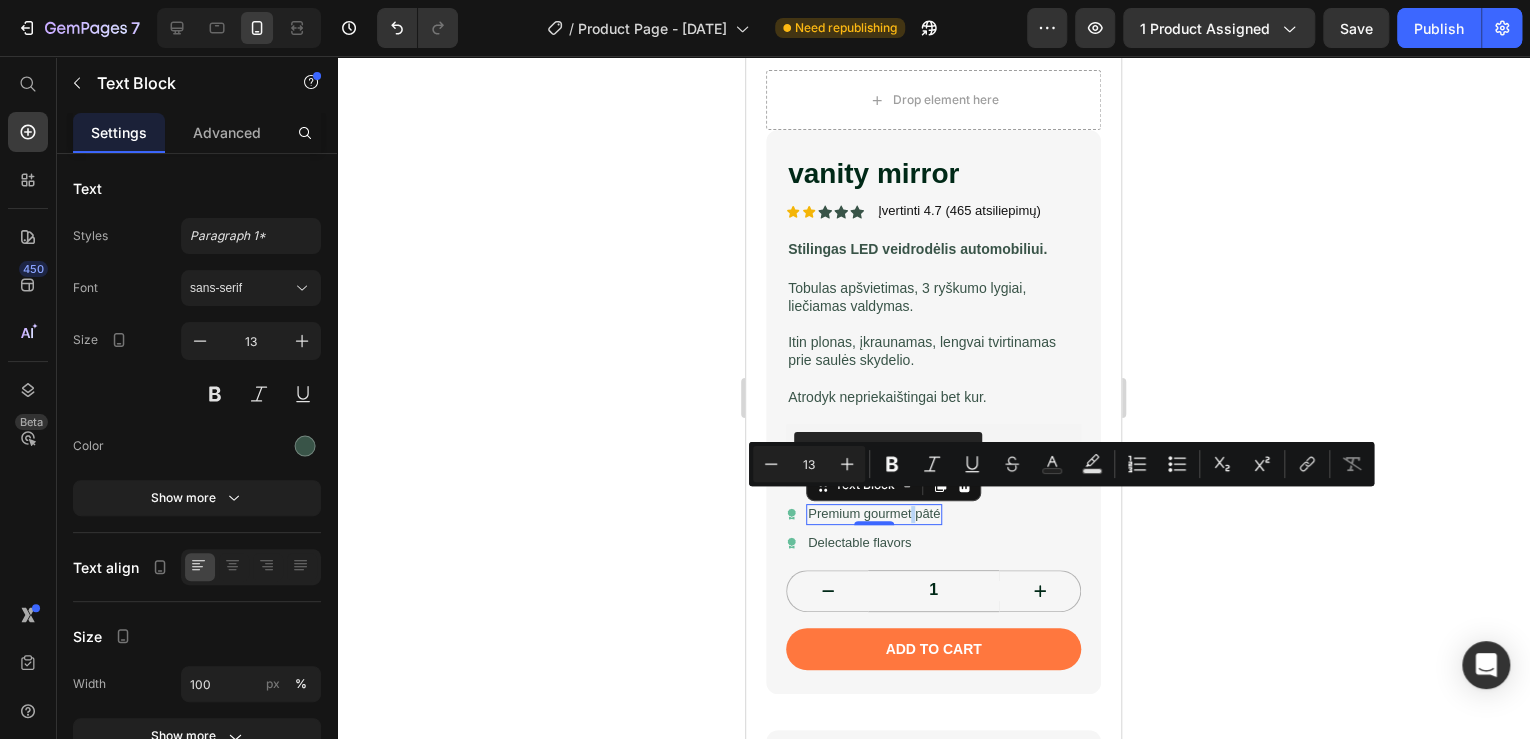 click on "Premium gourmet pâté" at bounding box center (874, 514) 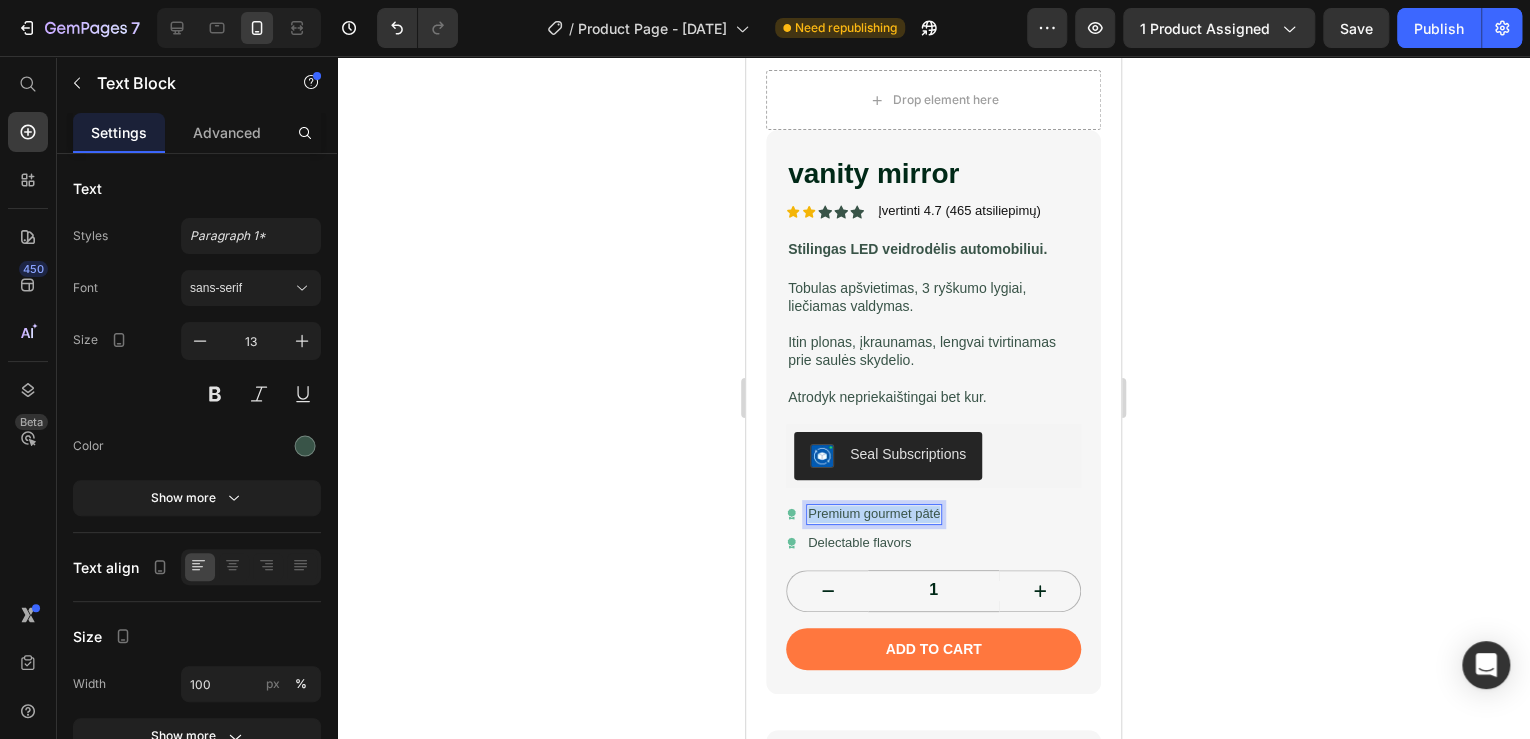 click on "Premium gourmet pâté" at bounding box center [874, 514] 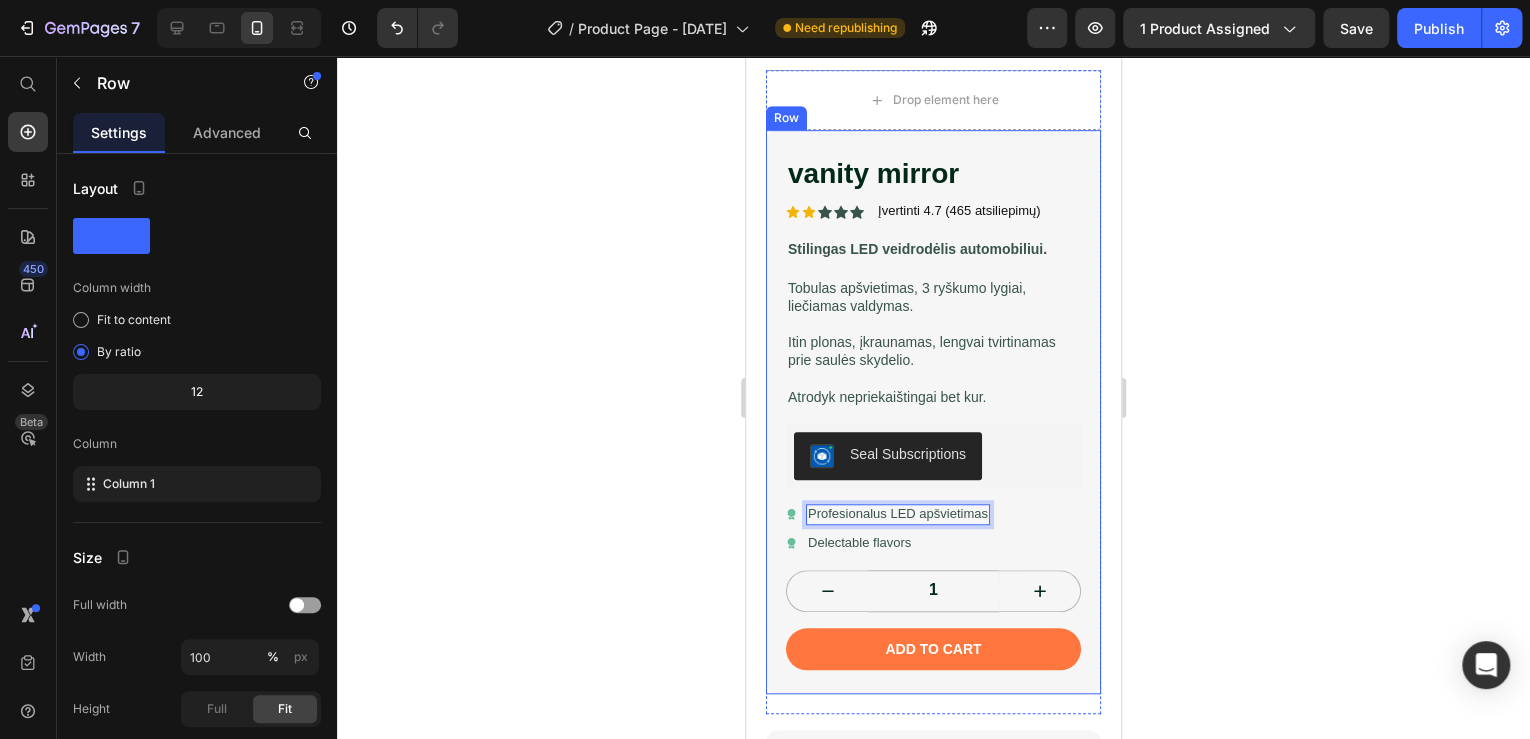 click on "vanity mirror Product Title
Icon
Icon
Icon
Icon
Icon Icon List Įvertinti 4.7 (465 atsiliepimų) Text Block Row Stilingas LED veidrodėlis automobiliui. Text Block Tobulas apšvietimas, 3 ryškumo lygiai, liečiamas valdymas.   Itin plonas, įkraunamas, lengvai tvirtinamas prie saulės skydelio.   Atrodyk nepriekaištingai bet kur. Text Block Seal Subscriptions Seal Subscriptions
Icon Profesionalus LED apšvietimas Text Block   0 Row
Icon Delectable flavors Text Block Row 1 Product Quantity Add to cart Add to Cart Row" at bounding box center (933, 412) 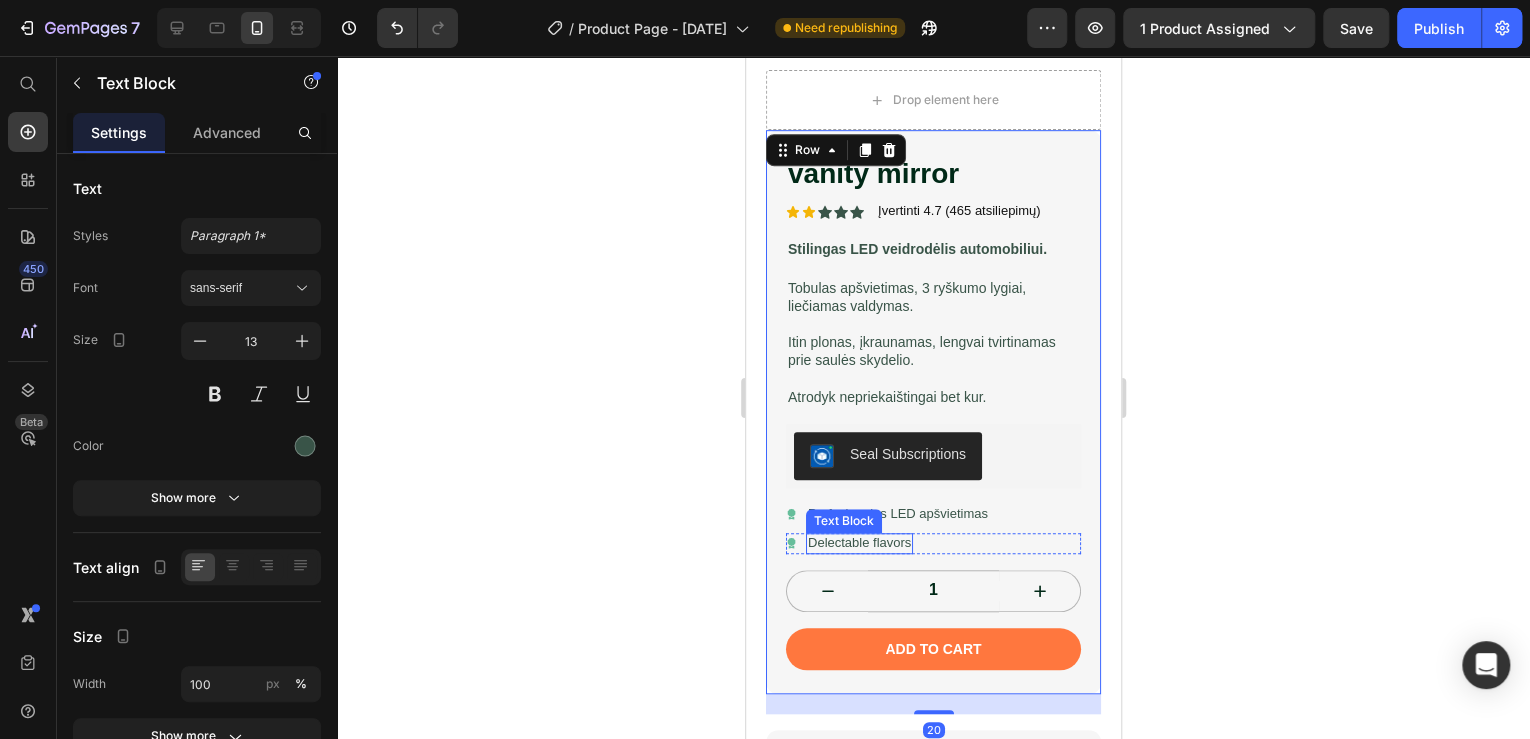 click on "Delectable flavors" at bounding box center [859, 543] 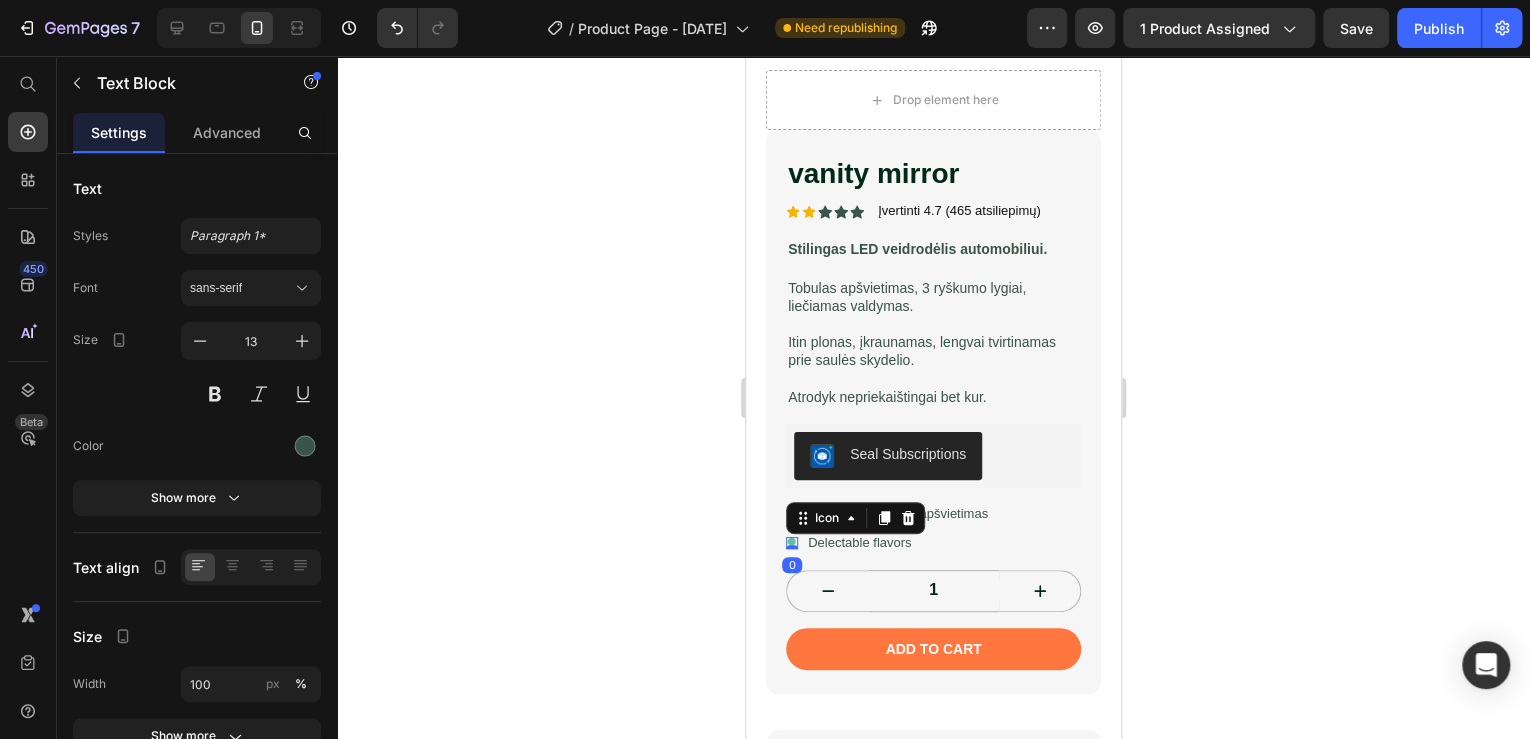 click 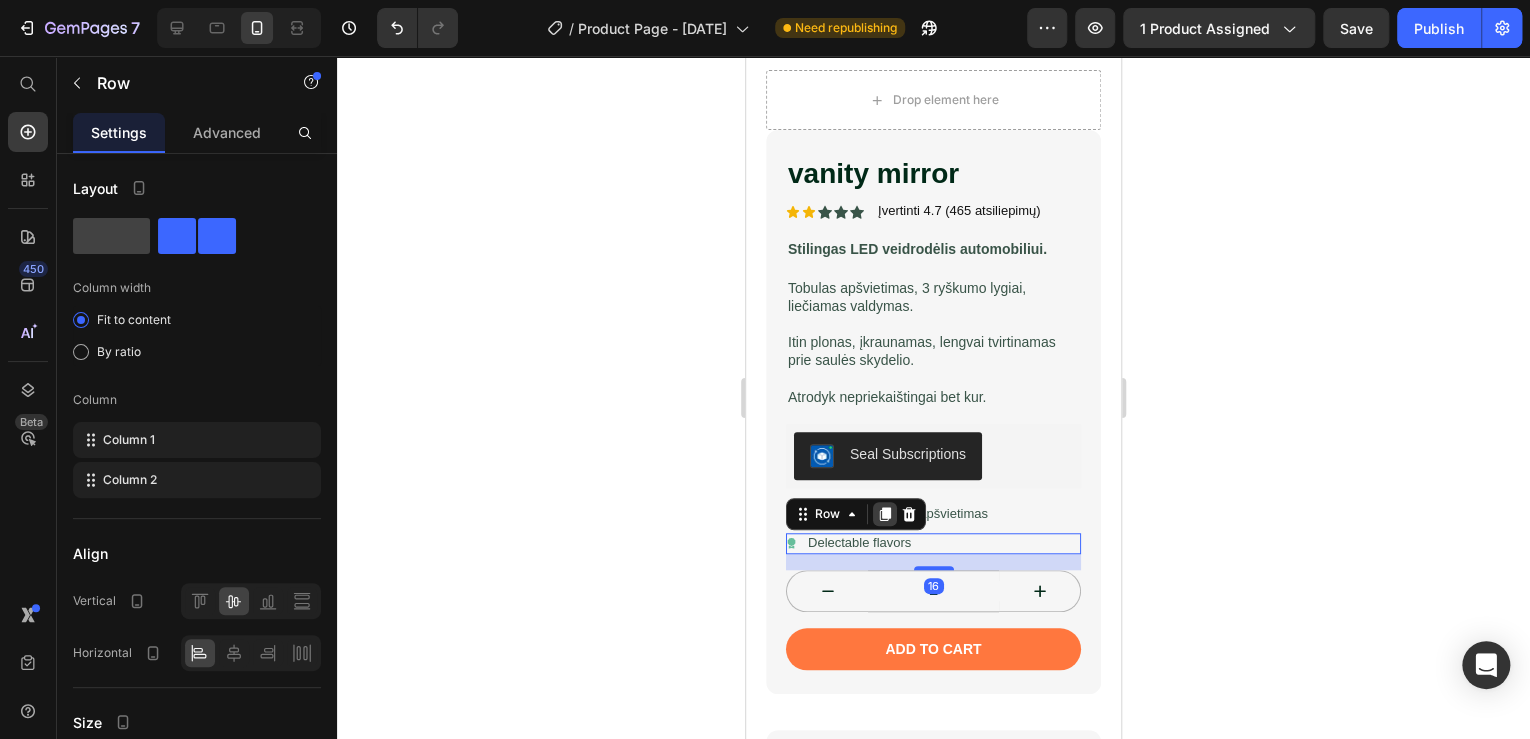 click 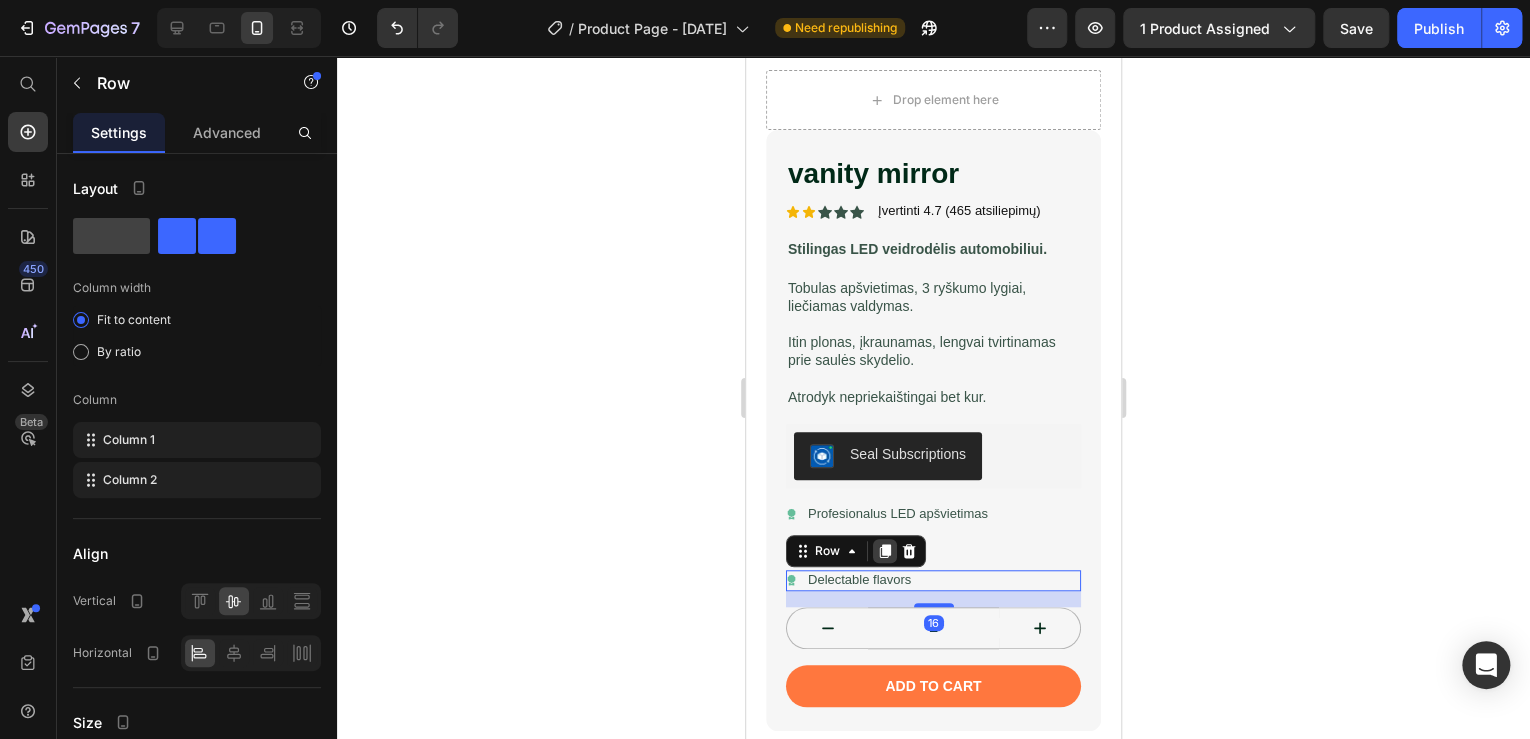 click 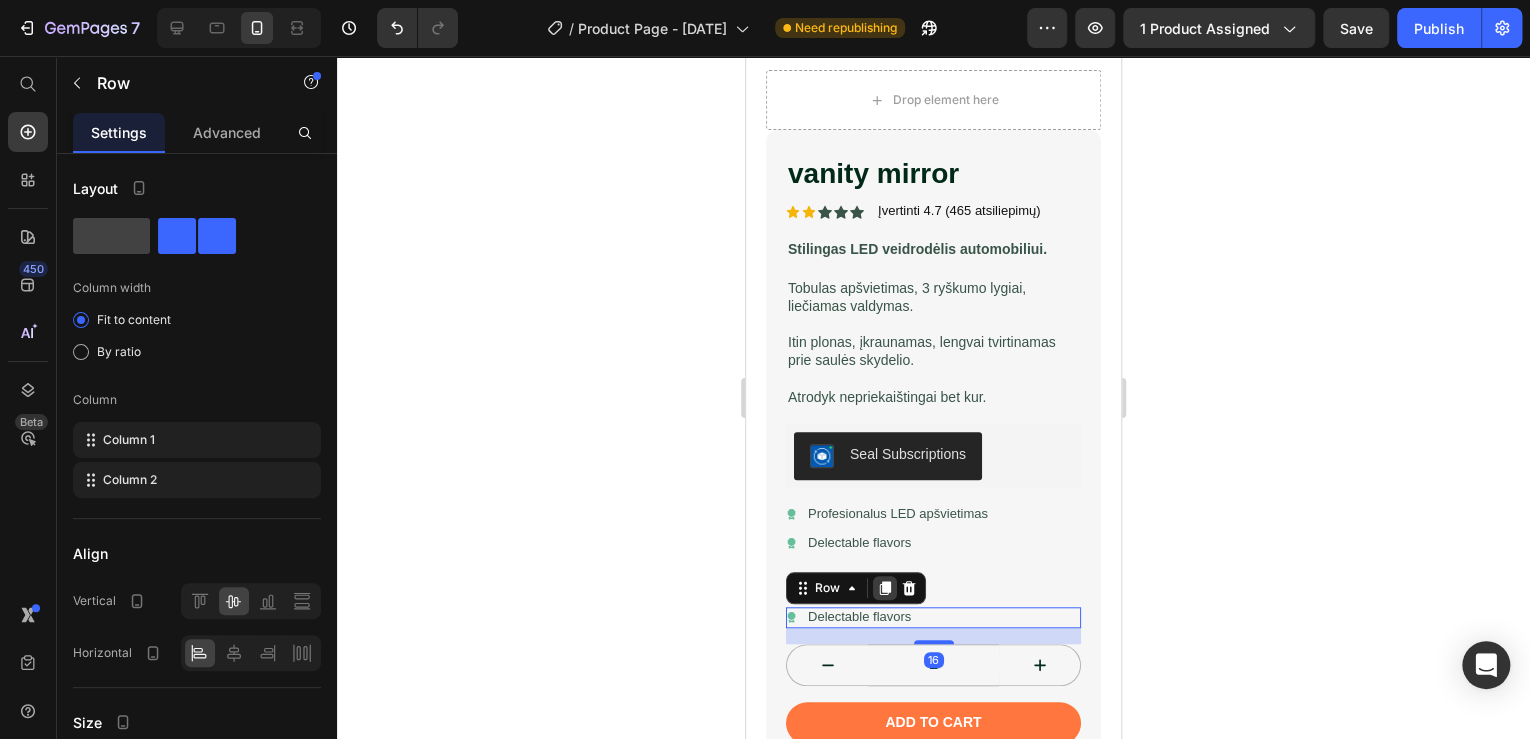 click 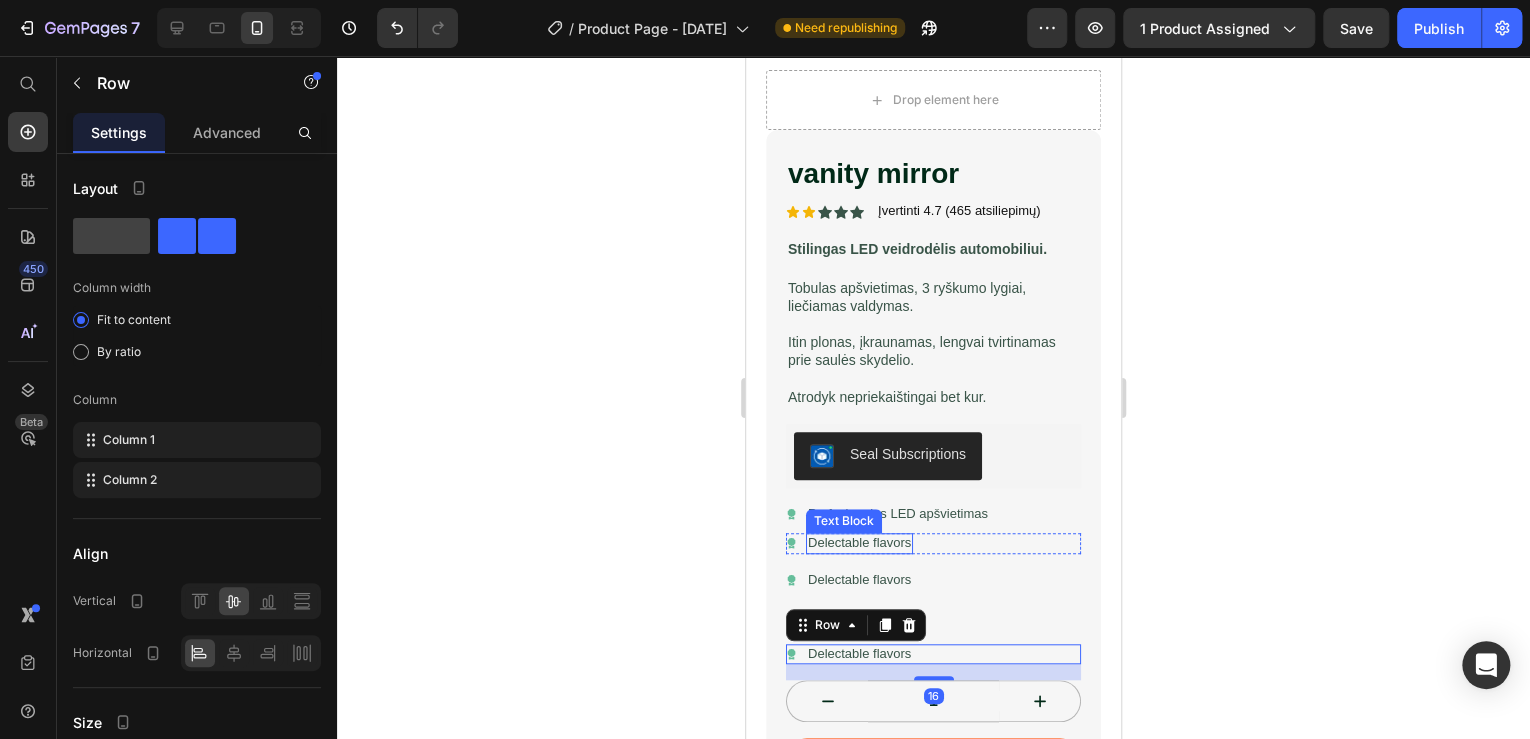 click on "Delectable flavors" at bounding box center (859, 543) 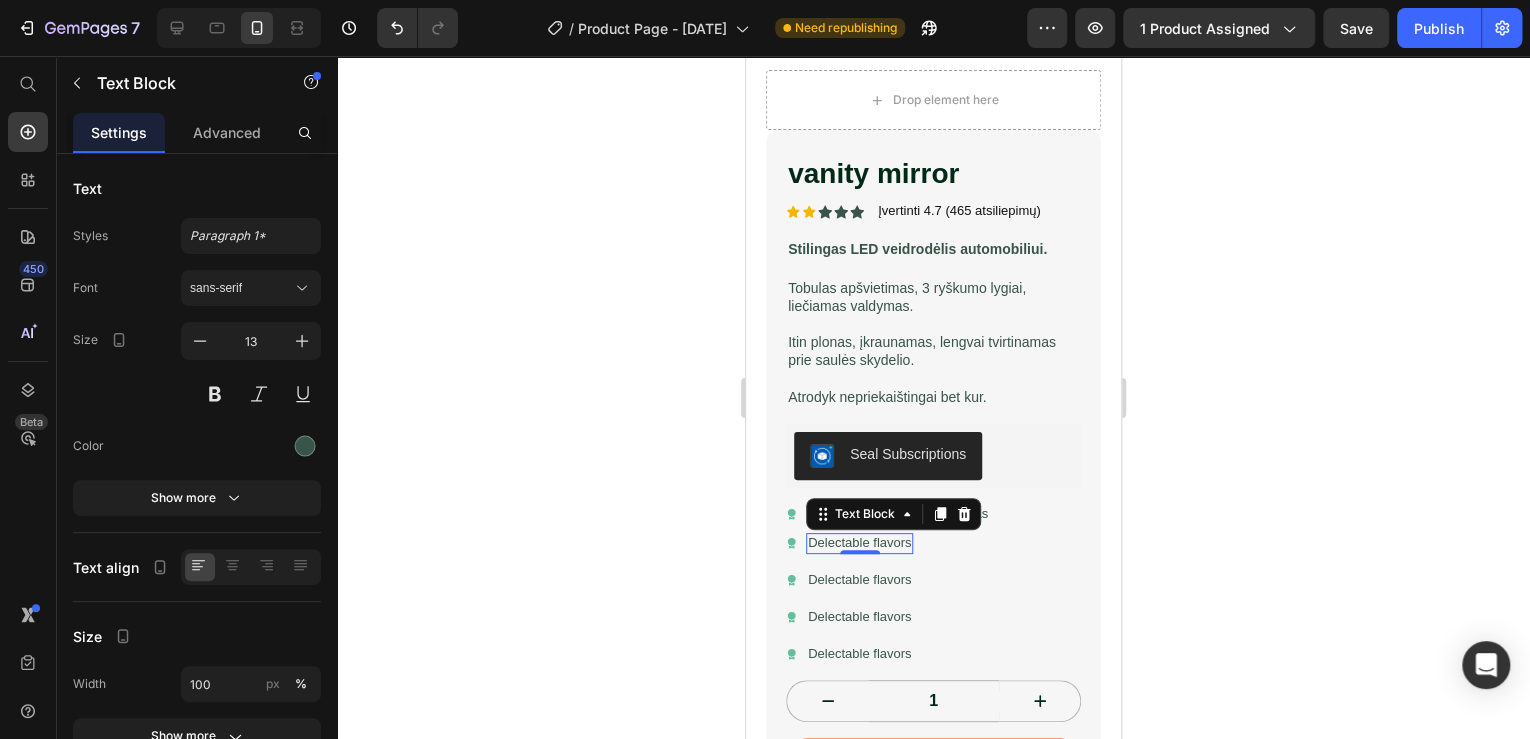 click on "Delectable flavors" at bounding box center (859, 543) 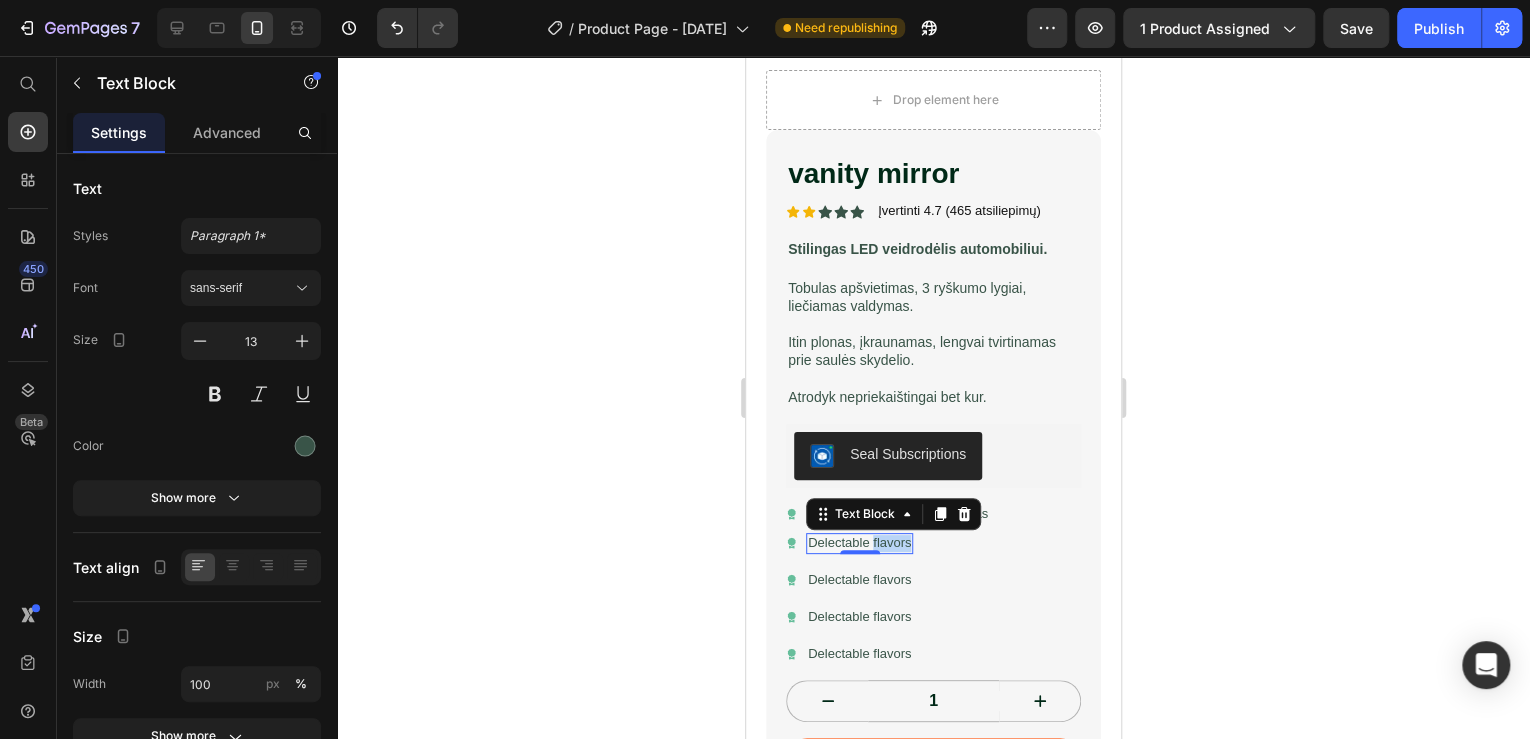 click on "Delectable flavors" at bounding box center [859, 543] 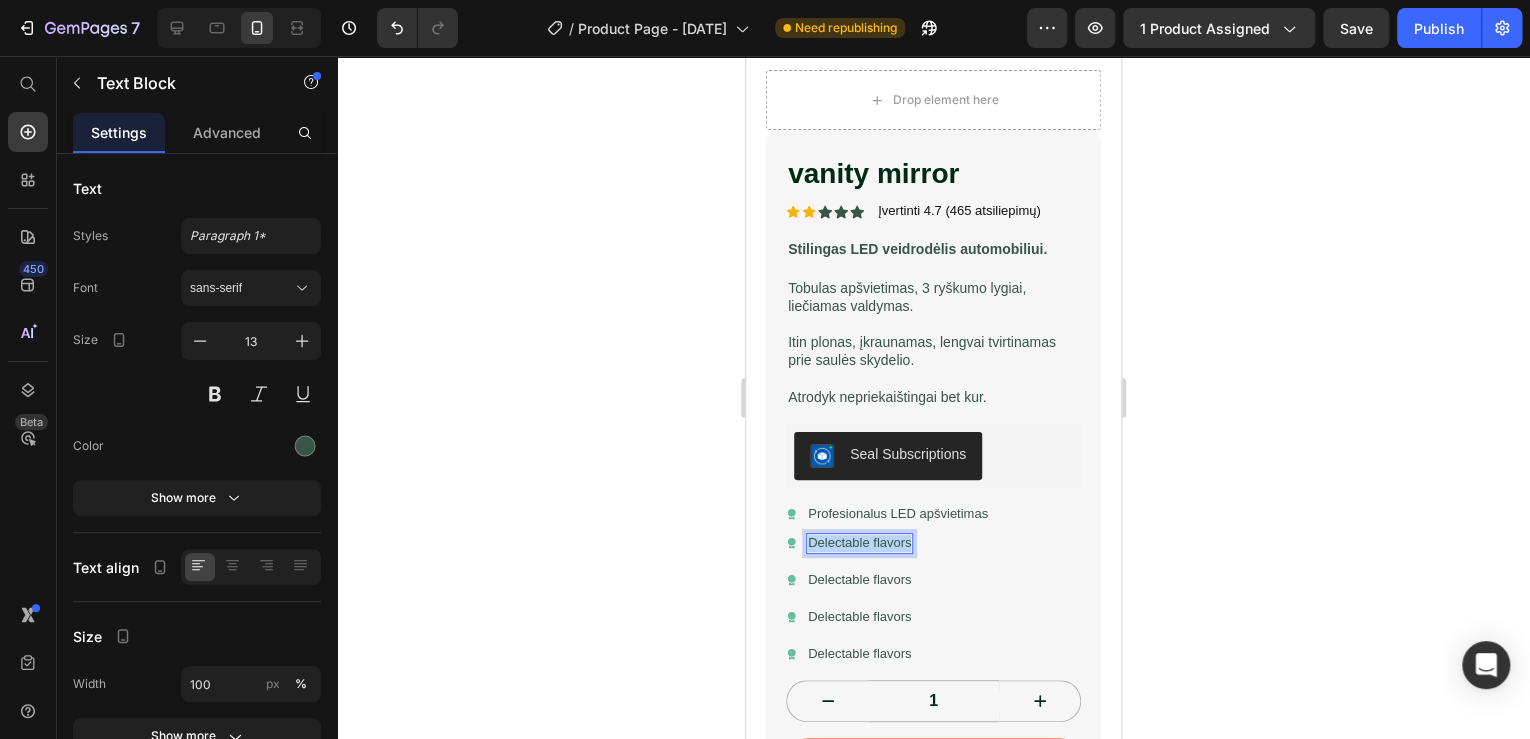 click on "Delectable flavors" at bounding box center (859, 543) 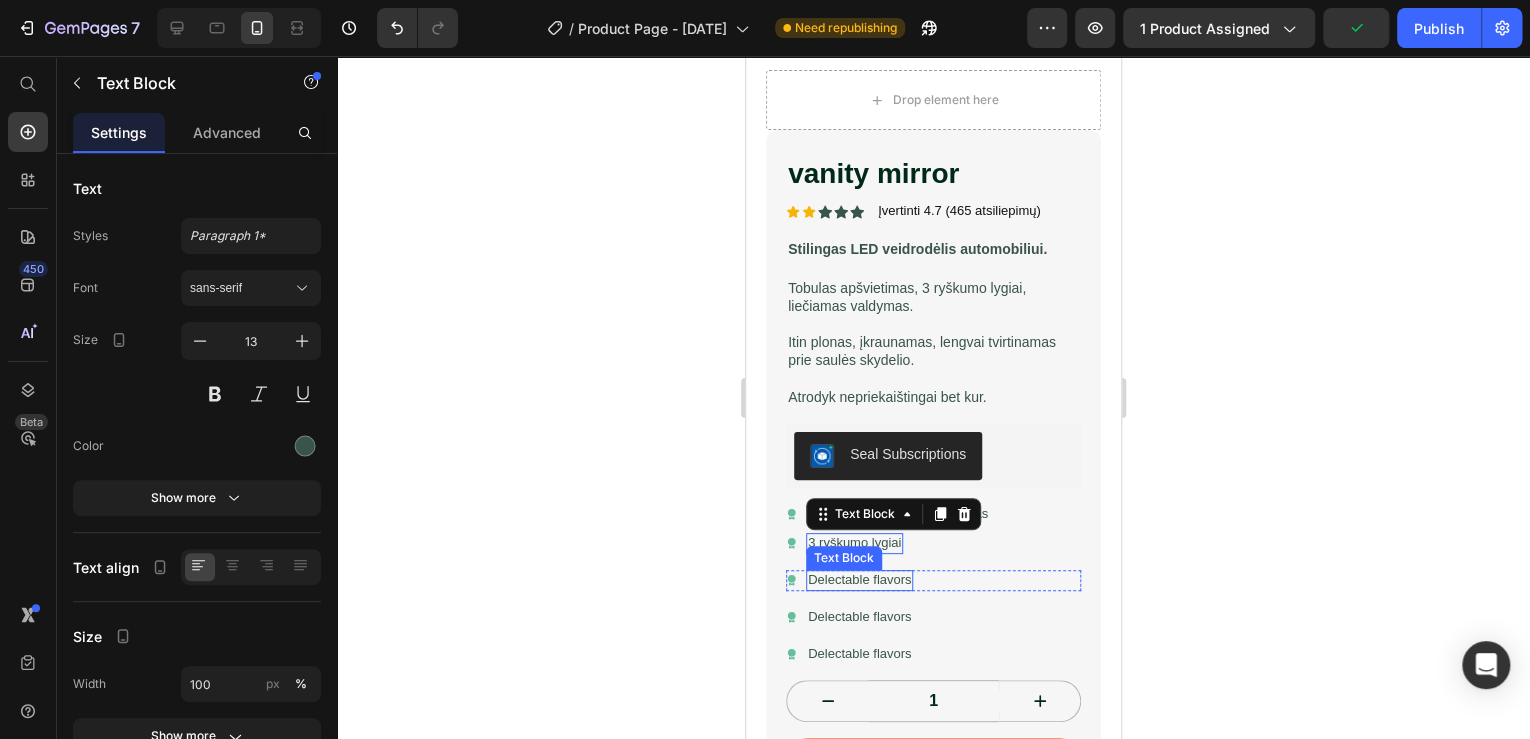 click on "Delectable flavors" at bounding box center [859, 580] 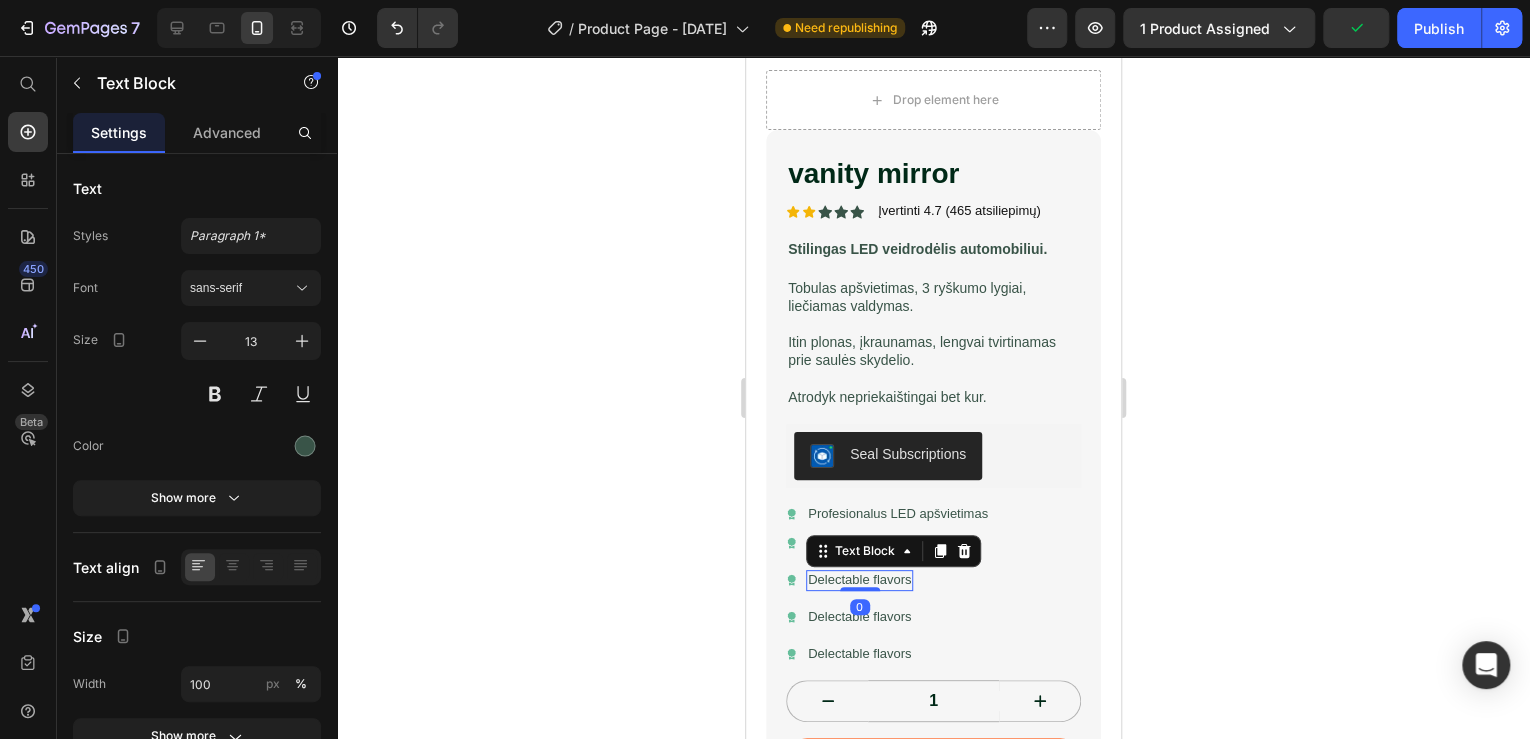 click on "Delectable flavors" at bounding box center (859, 580) 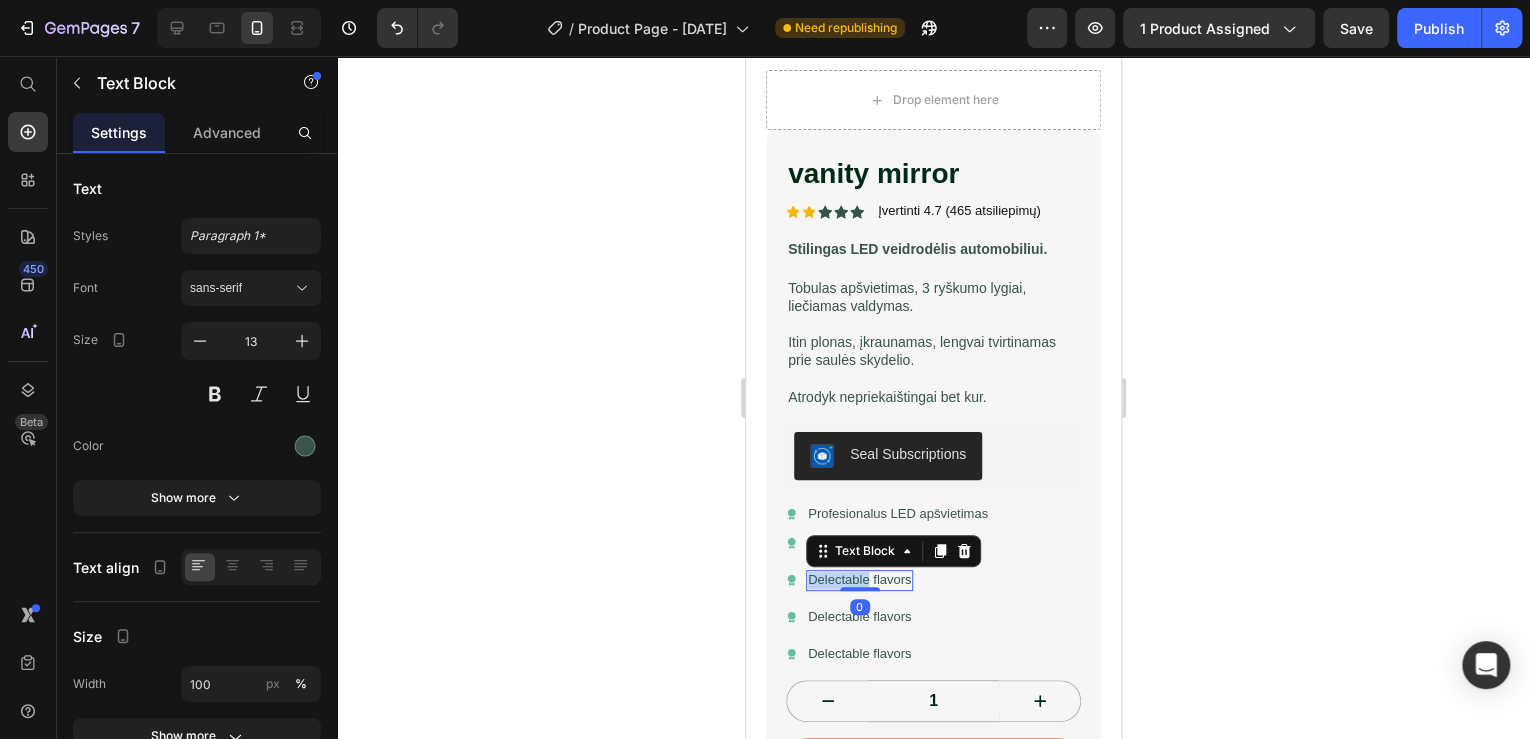 click on "Delectable flavors" at bounding box center (859, 580) 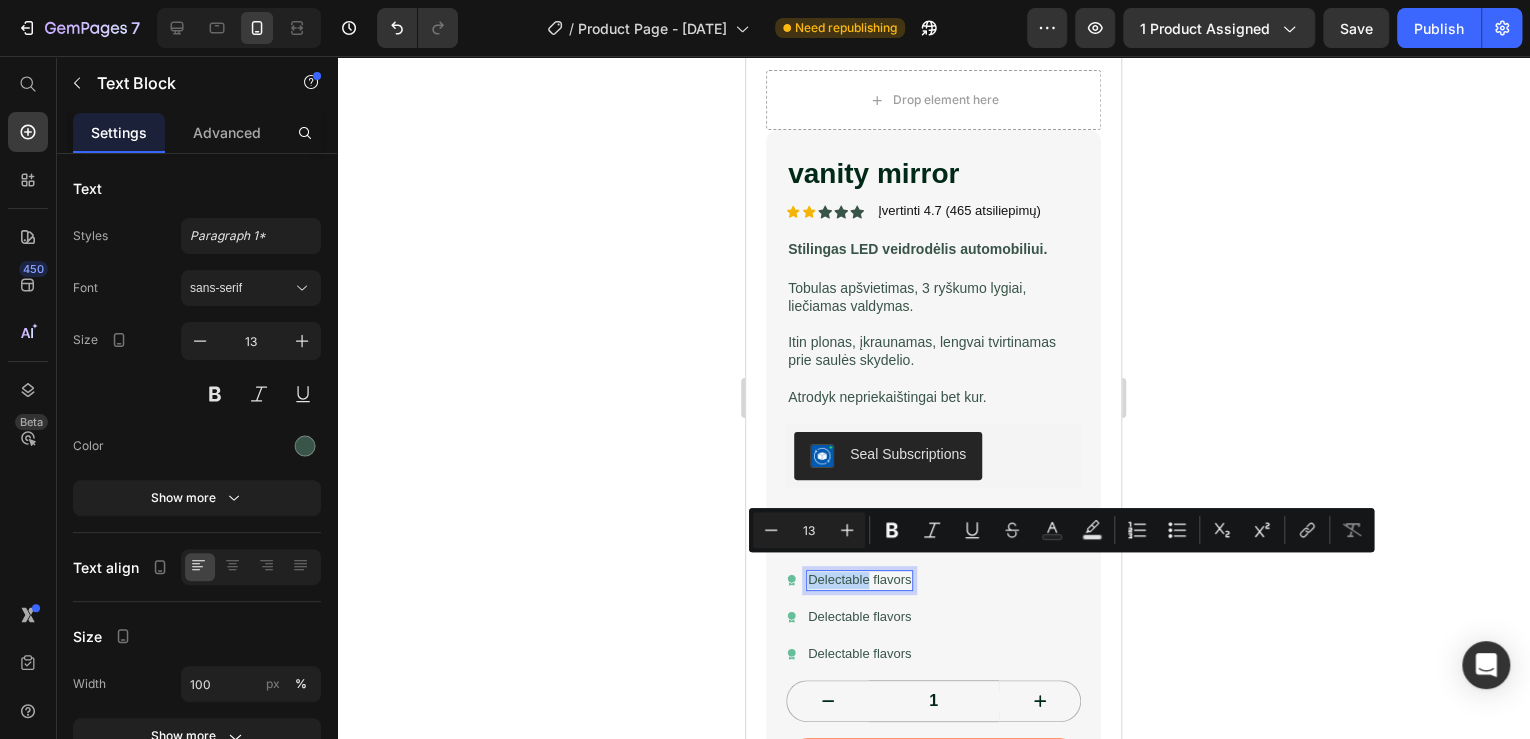 click on "Delectable flavors" at bounding box center [859, 580] 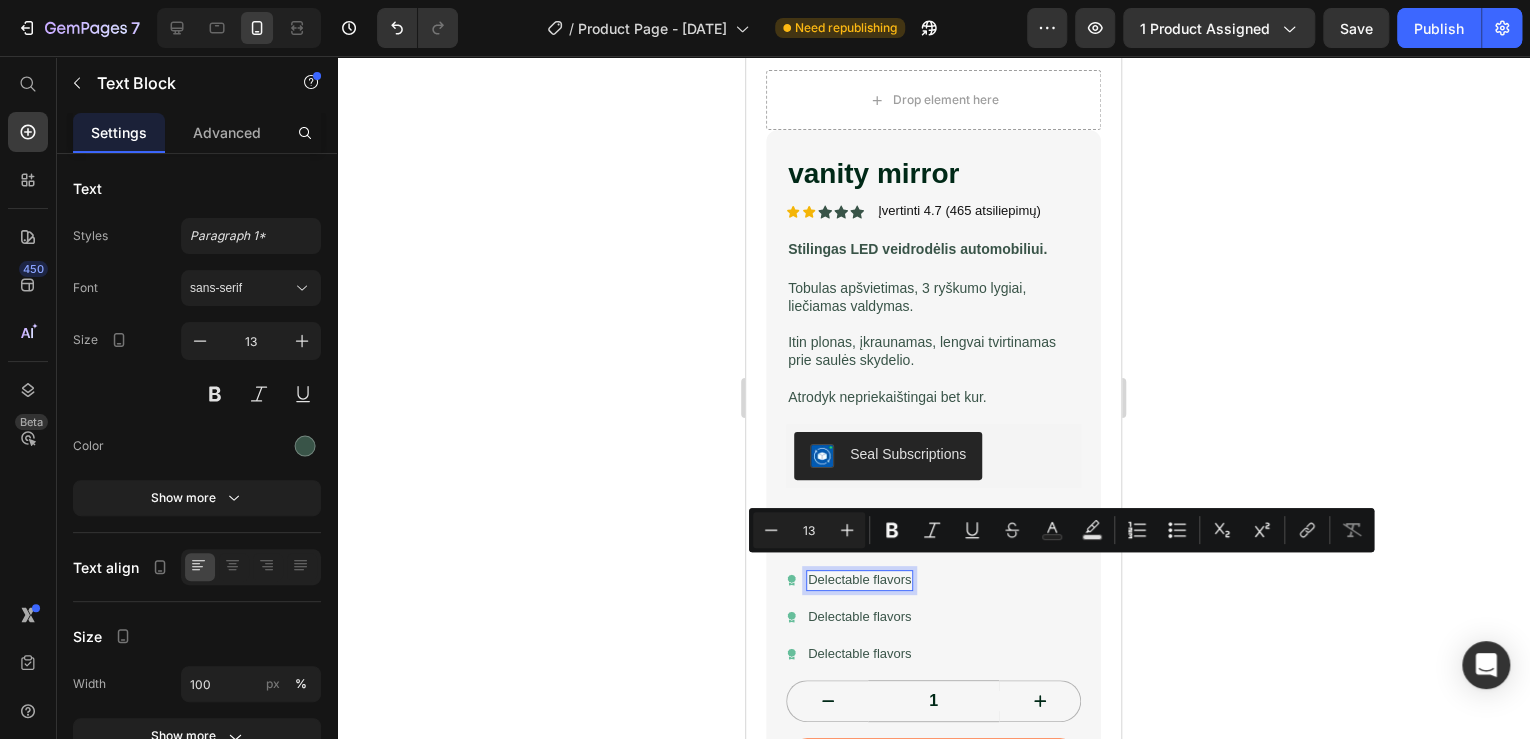 click on "Delectable flavors" at bounding box center [859, 580] 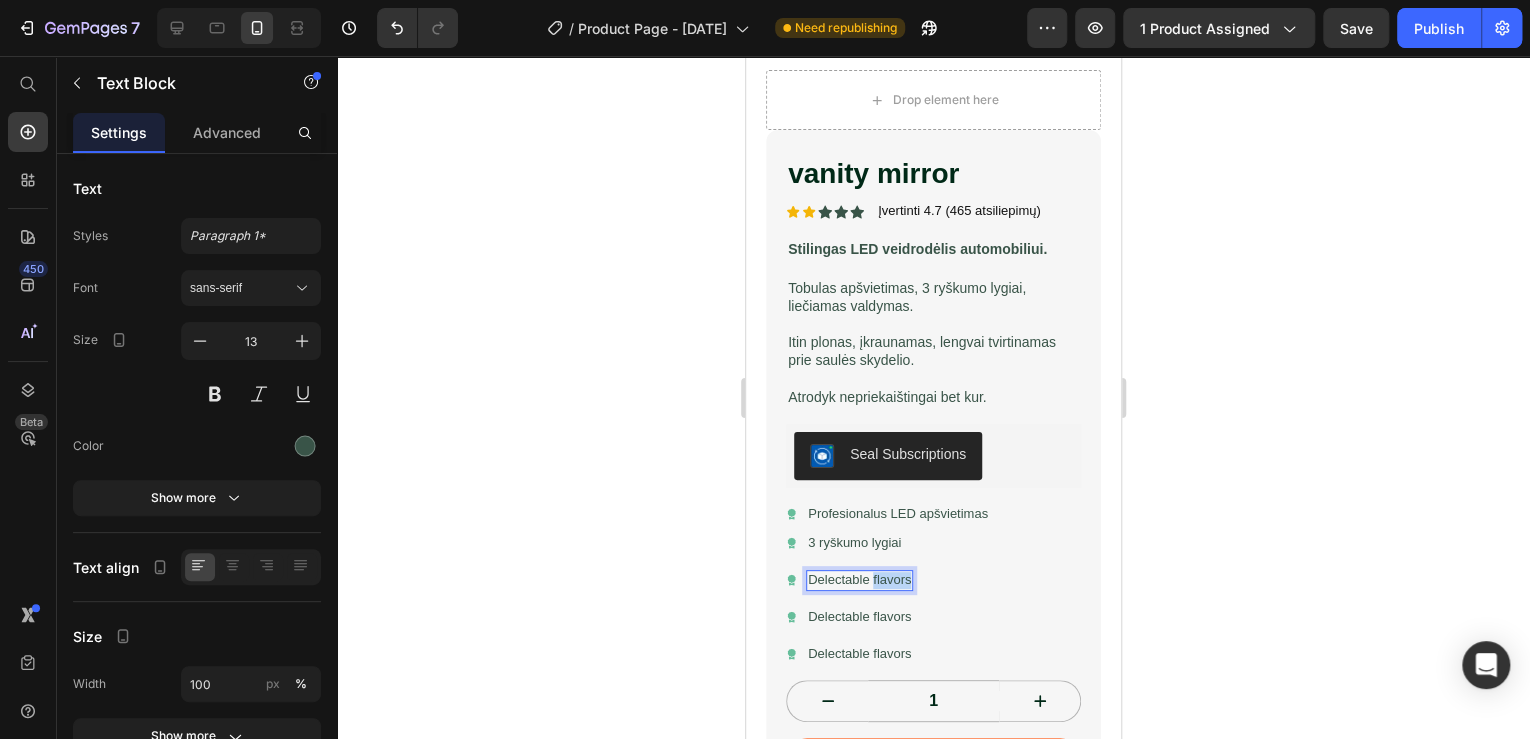 click on "Delectable flavors" at bounding box center (859, 580) 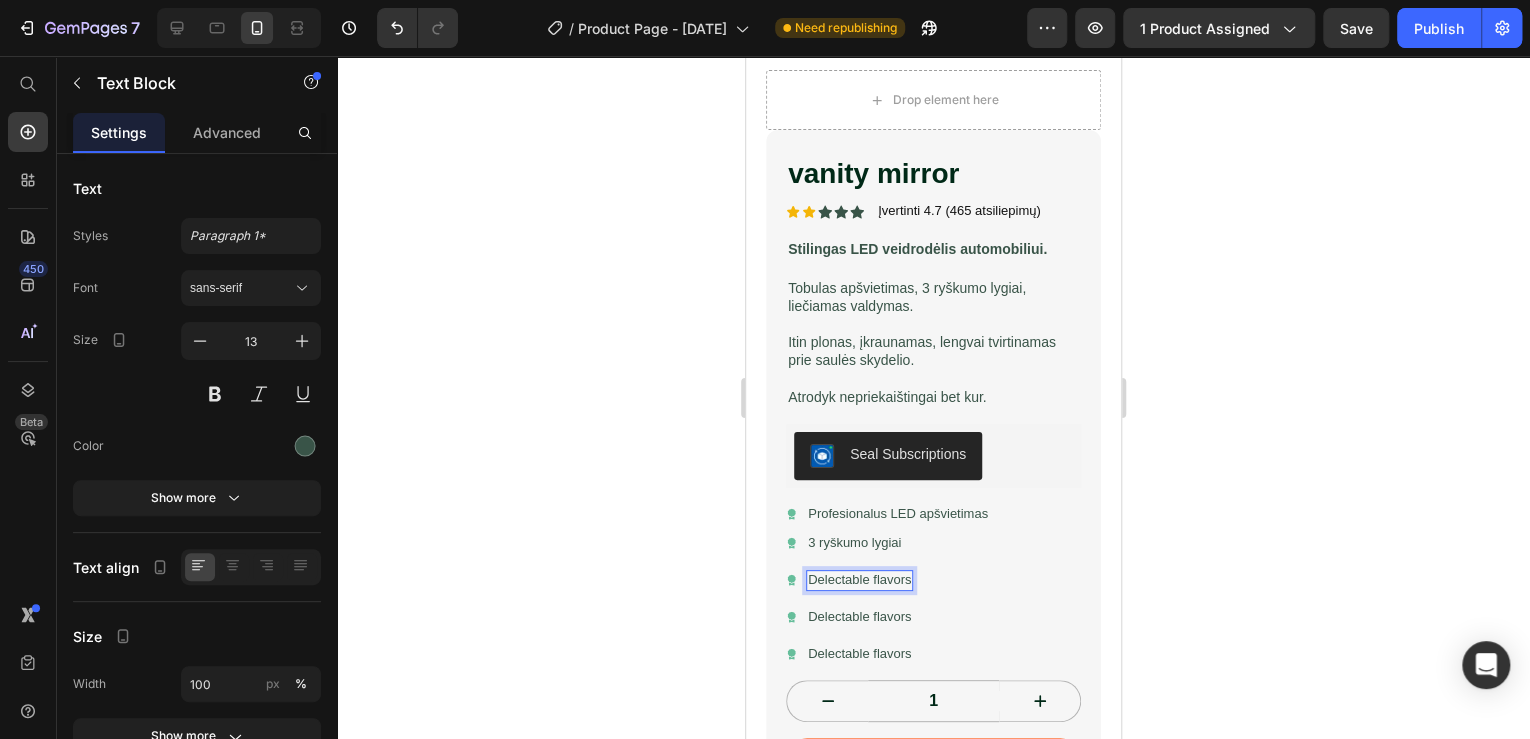 click on "Delectable flavors" at bounding box center [859, 580] 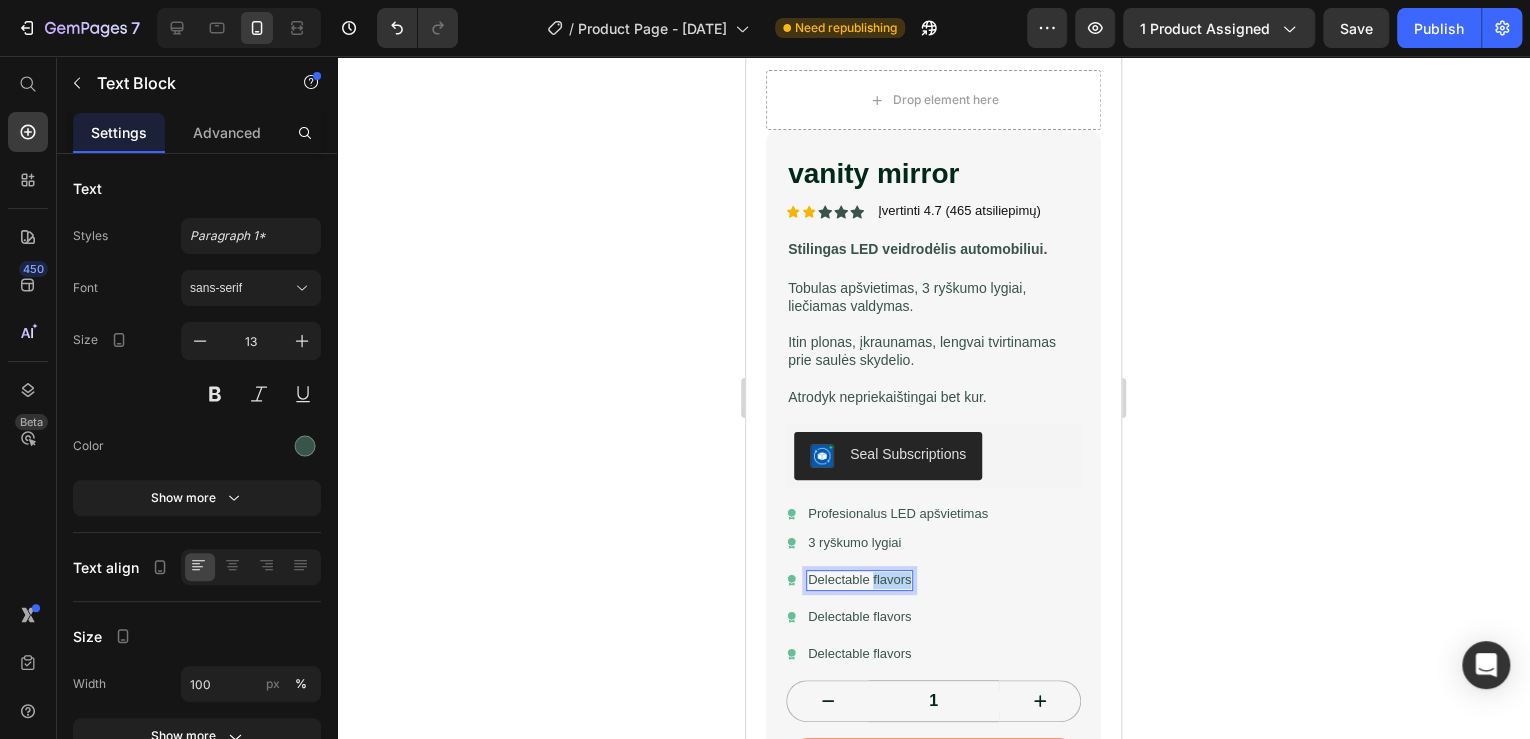 click on "Delectable flavors" at bounding box center (859, 580) 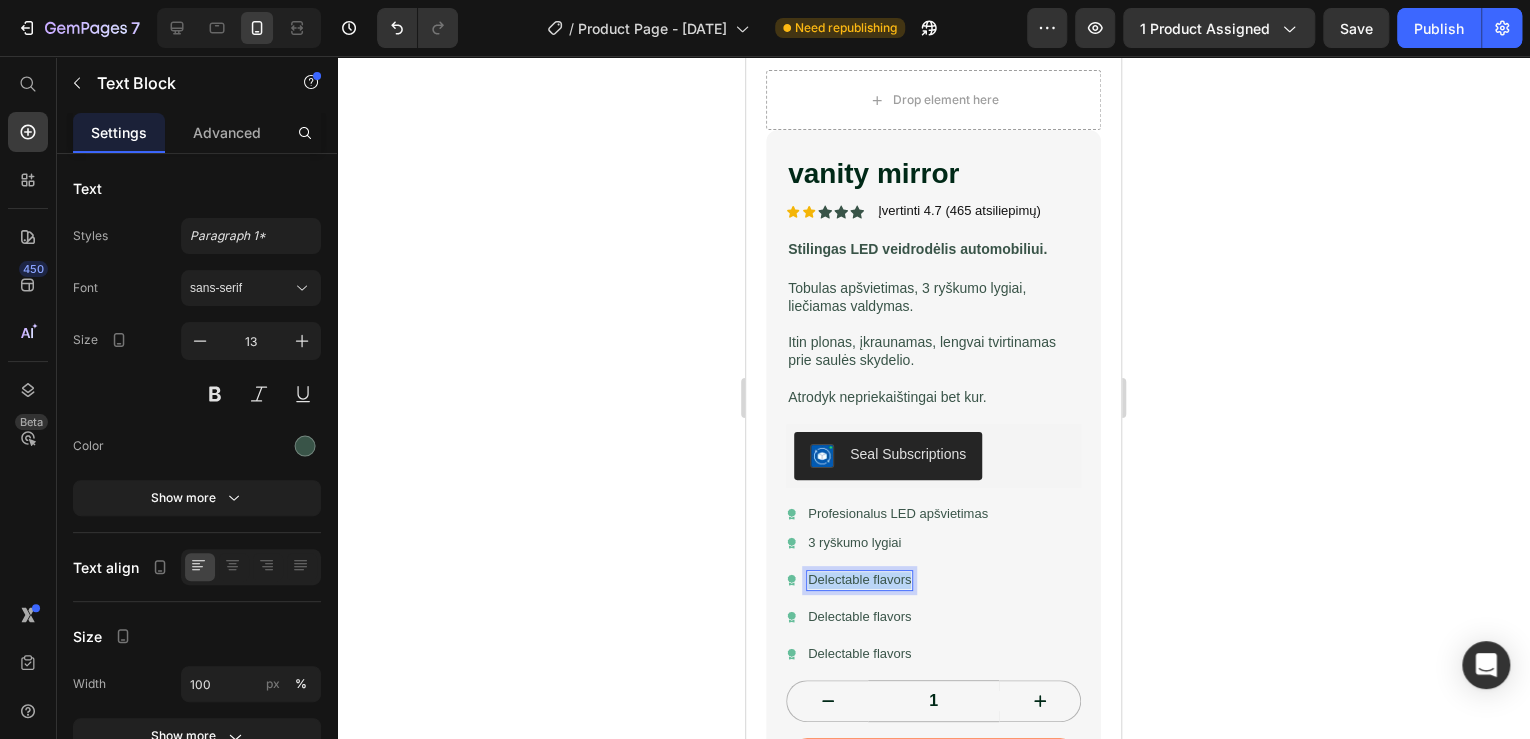 click on "Delectable flavors" at bounding box center [859, 580] 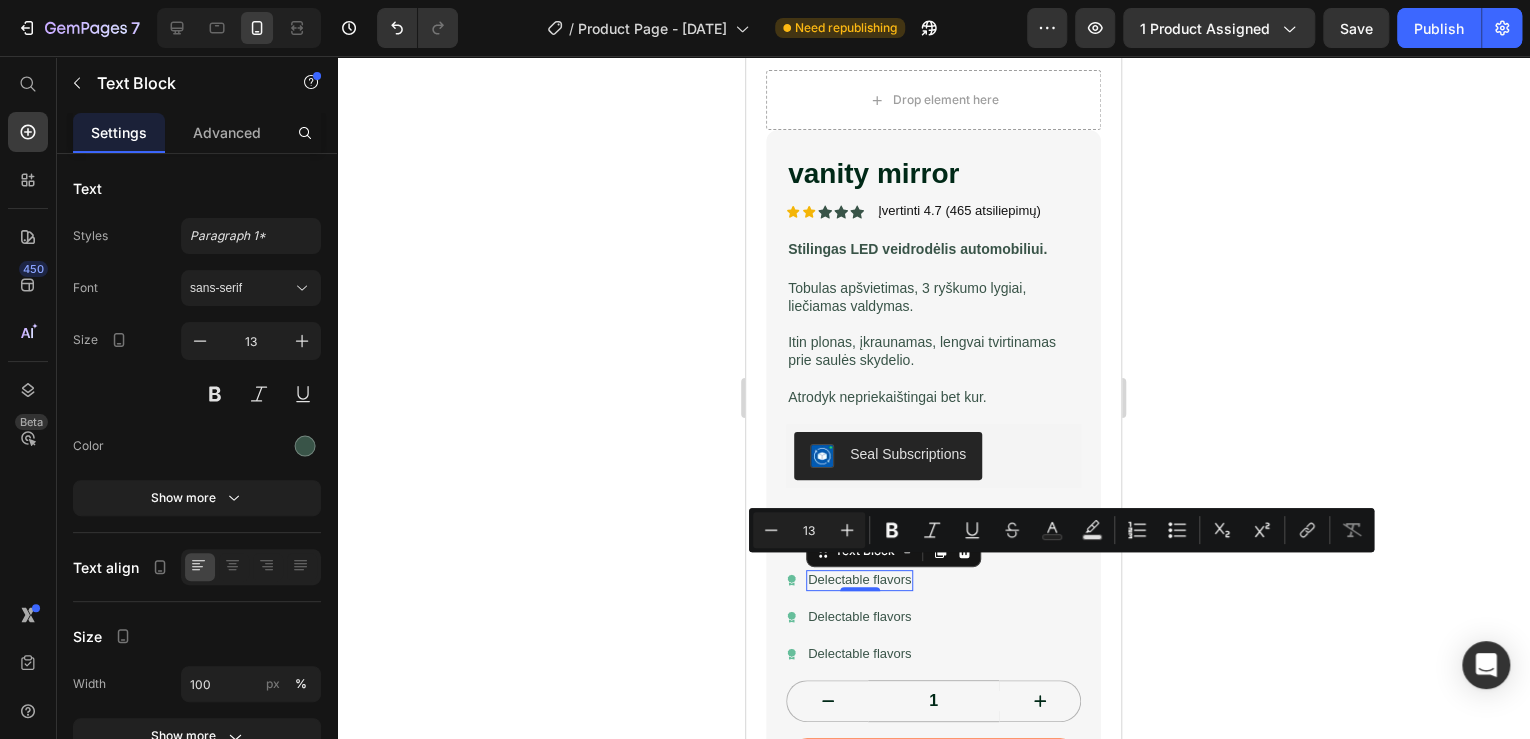 click on "Delectable flavors" at bounding box center [859, 580] 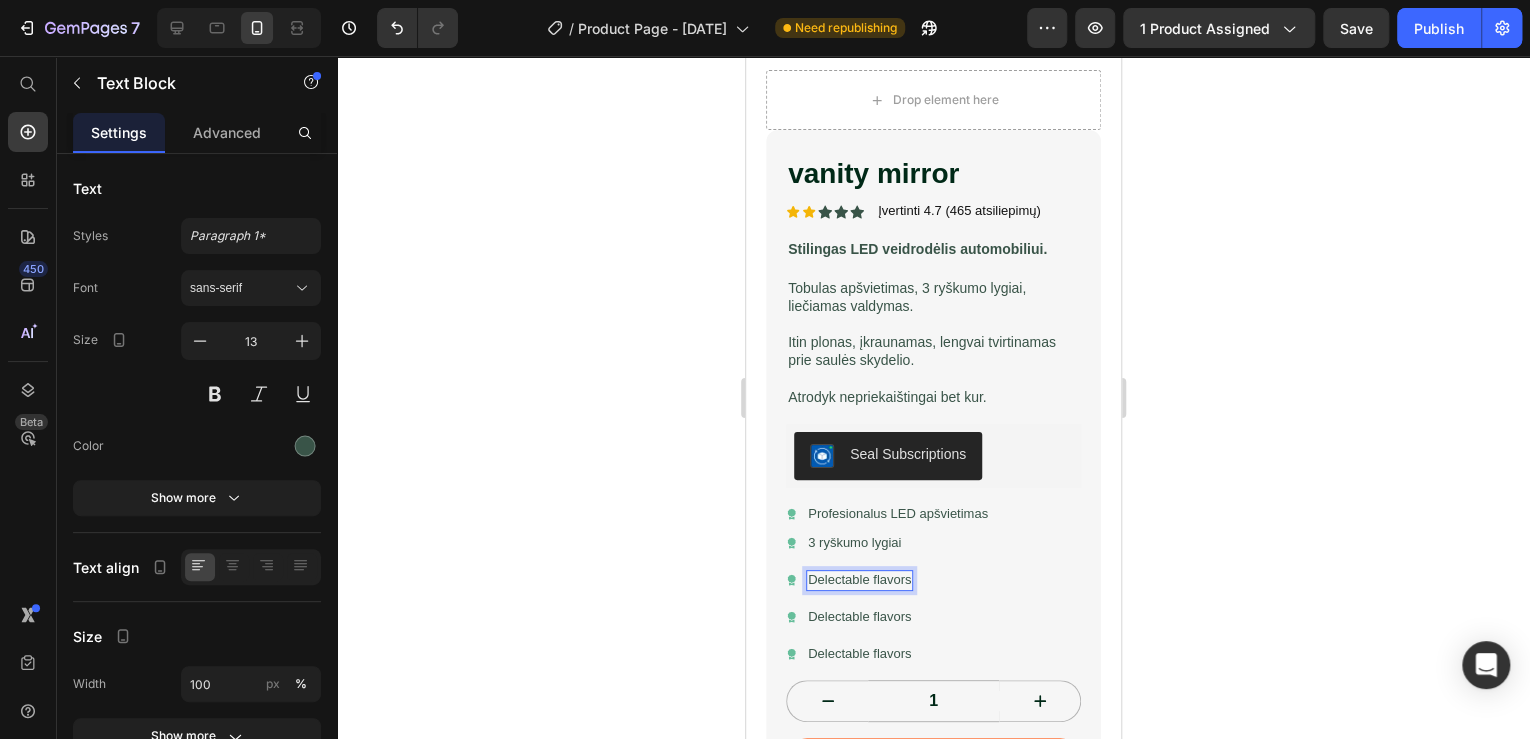 click on "Delectable flavors" at bounding box center (859, 580) 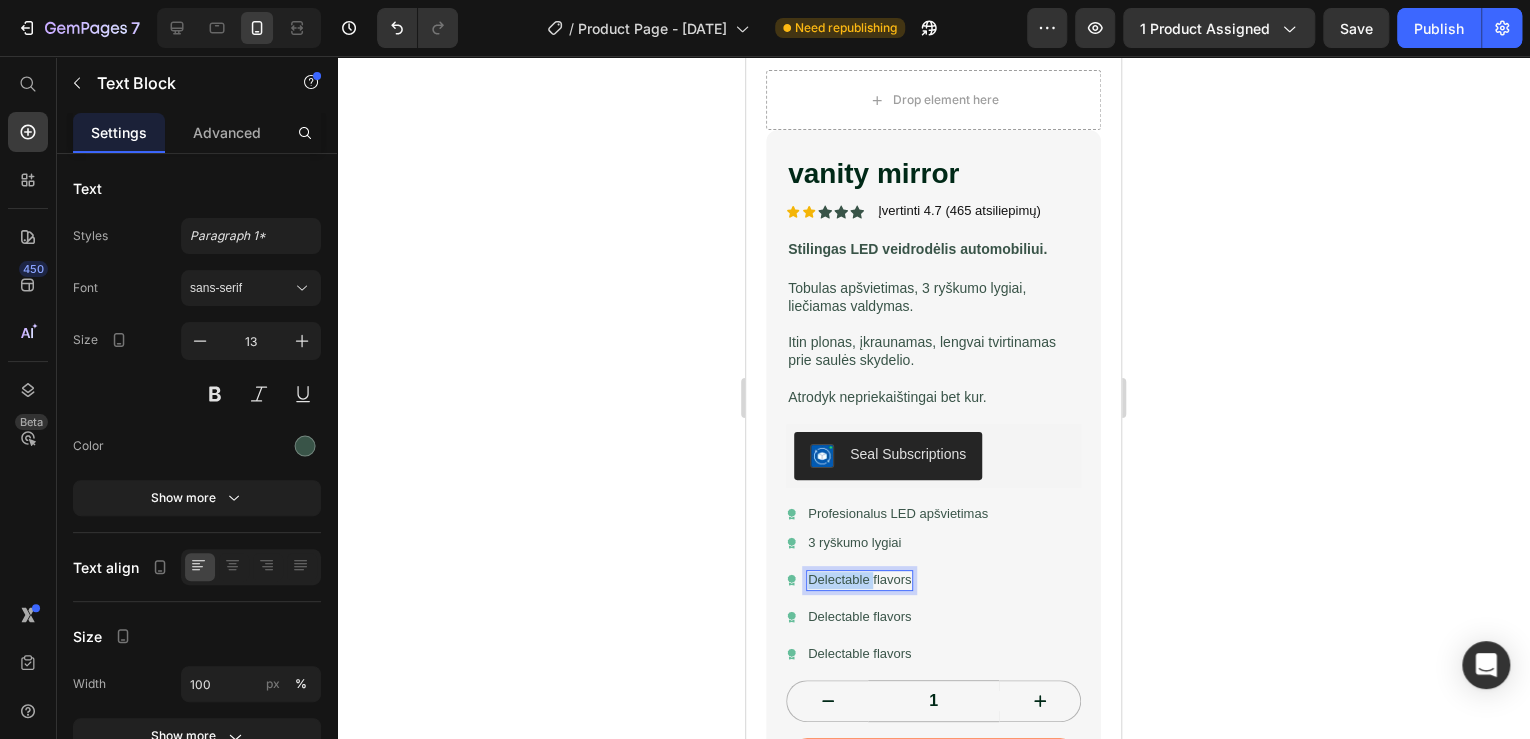 click on "Delectable flavors" at bounding box center [859, 580] 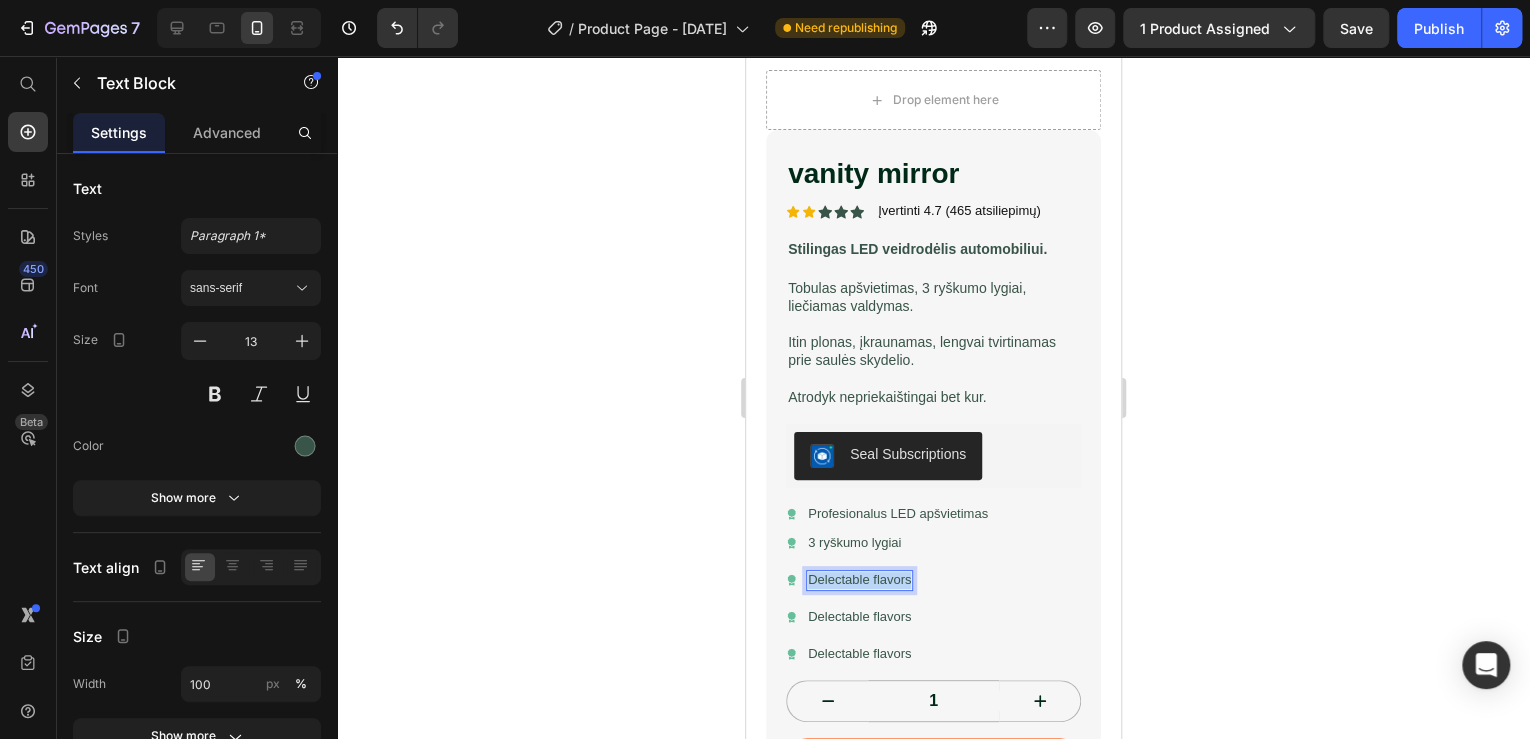 click on "Delectable flavors" at bounding box center [859, 580] 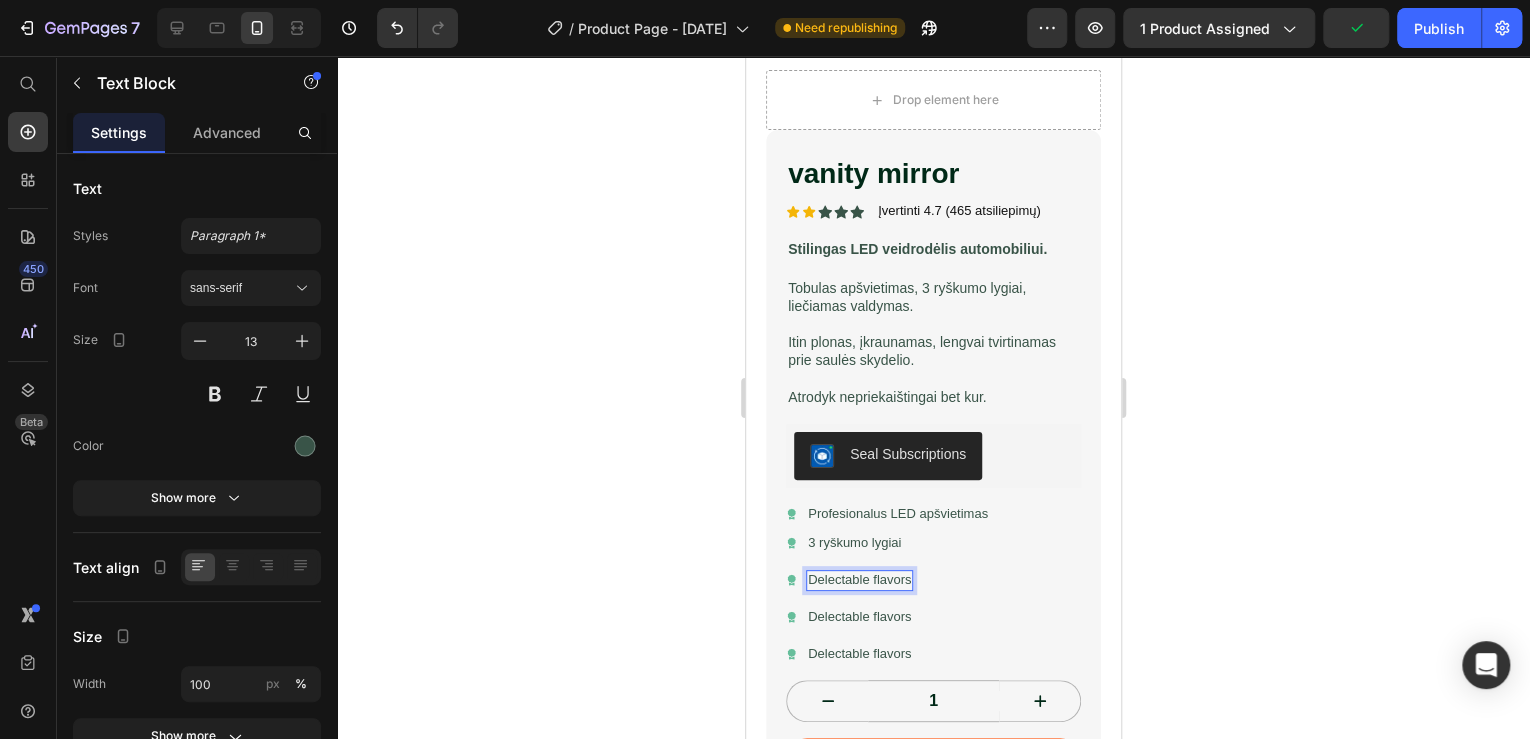 drag, startPoint x: 827, startPoint y: 564, endPoint x: 816, endPoint y: 567, distance: 11.401754 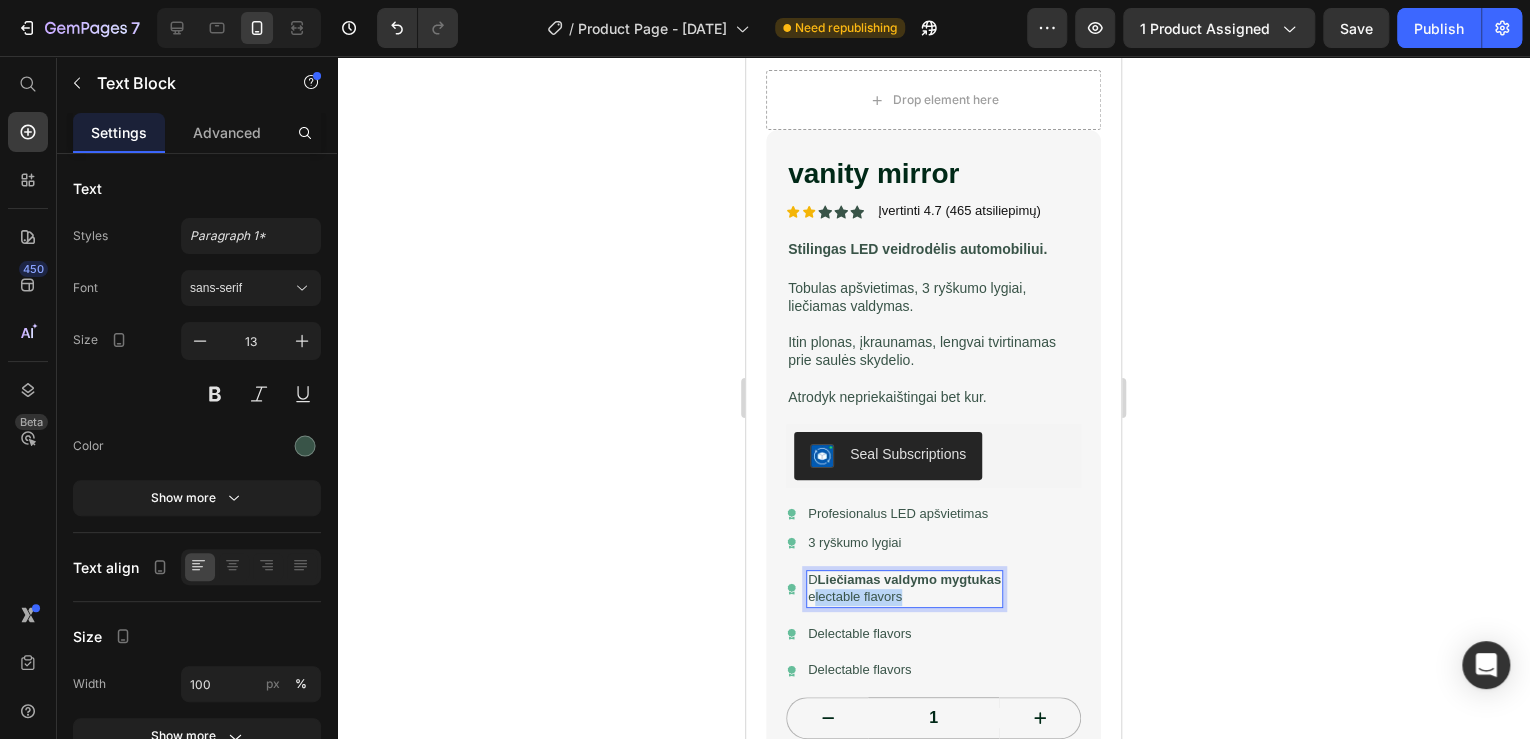 drag, startPoint x: 929, startPoint y: 580, endPoint x: 813, endPoint y: 580, distance: 116 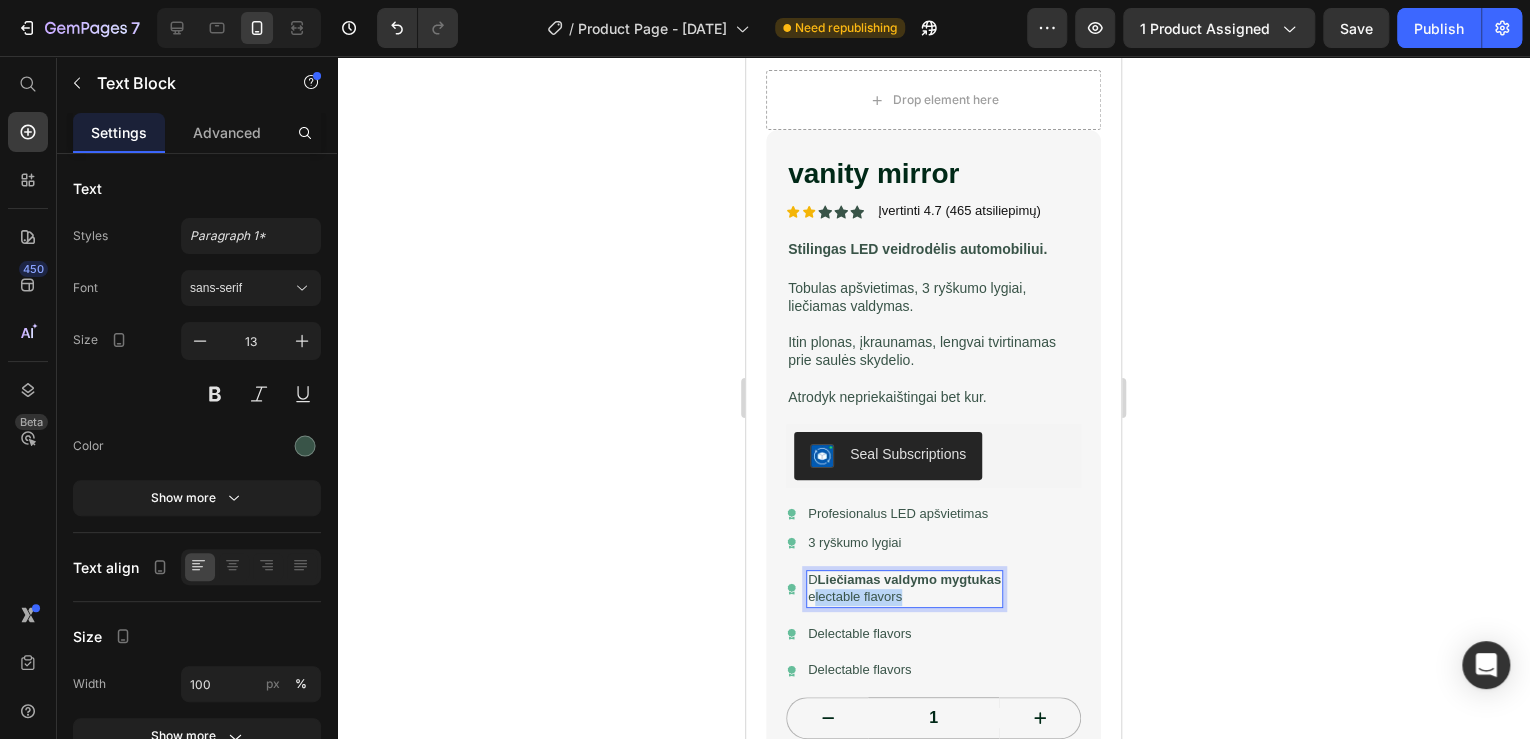 click on "electable flavors" at bounding box center (904, 597) 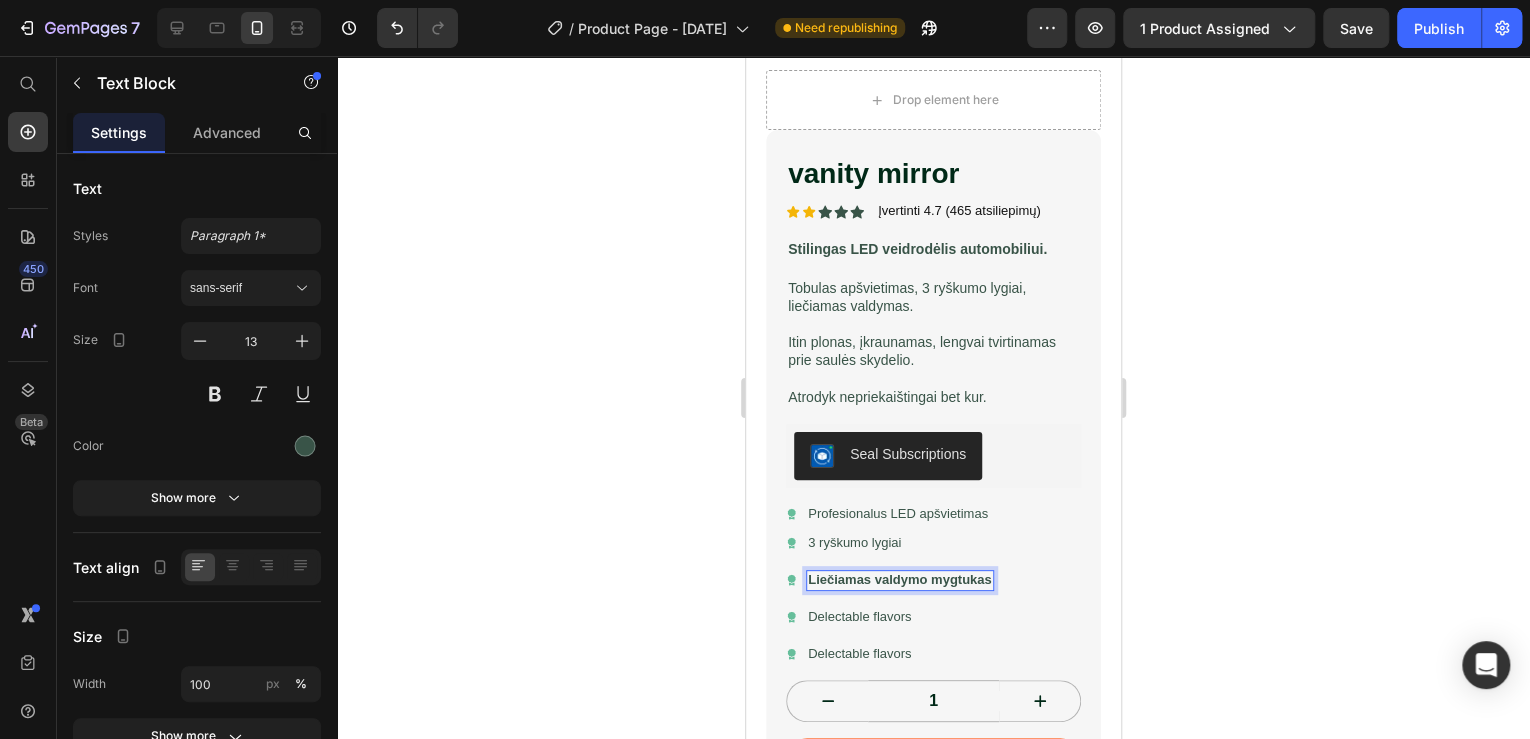 click on "Liečiamas valdymo mygtukas" at bounding box center (900, 580) 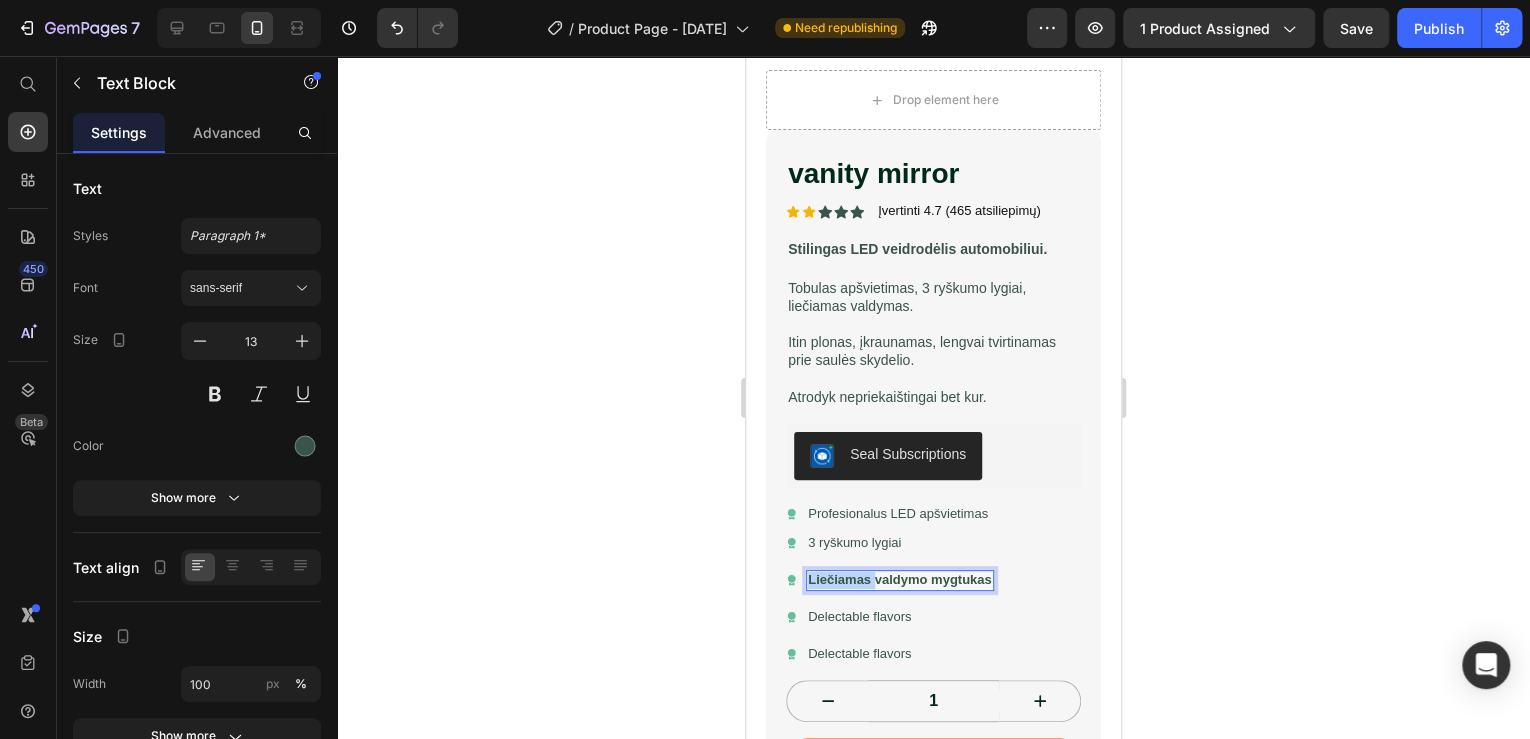 click on "Liečiamas valdymo mygtukas" at bounding box center (900, 579) 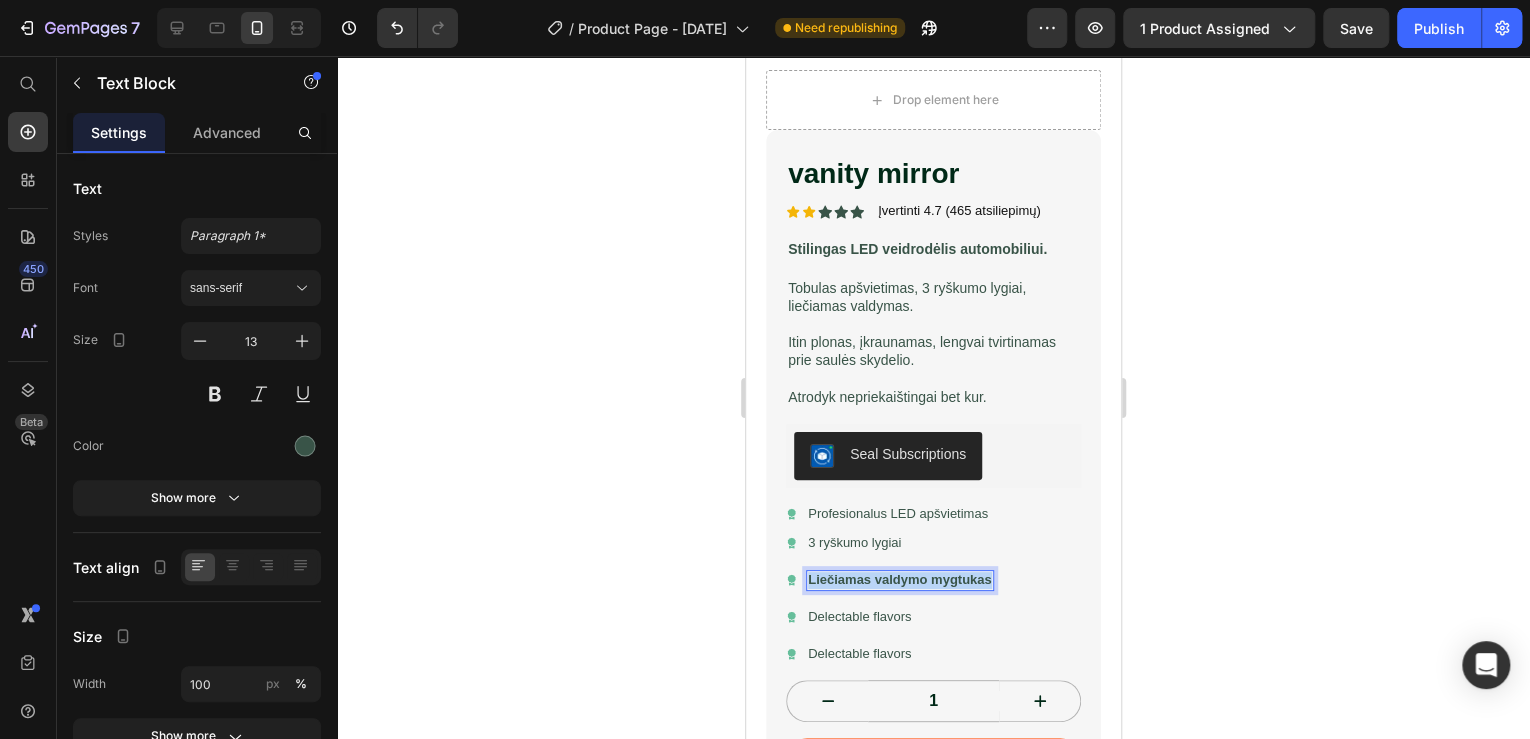 click on "Liečiamas valdymo mygtukas" at bounding box center [900, 579] 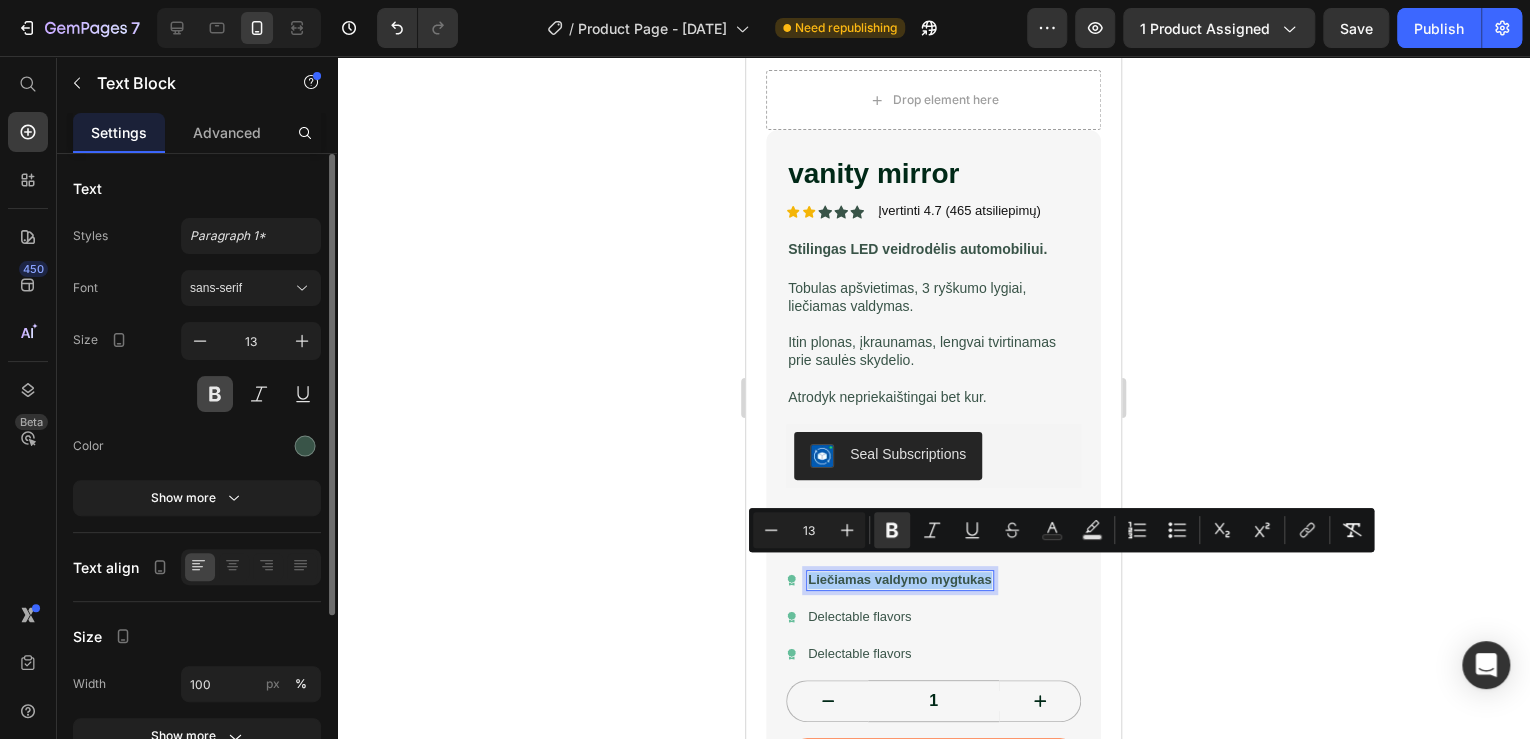click at bounding box center [215, 394] 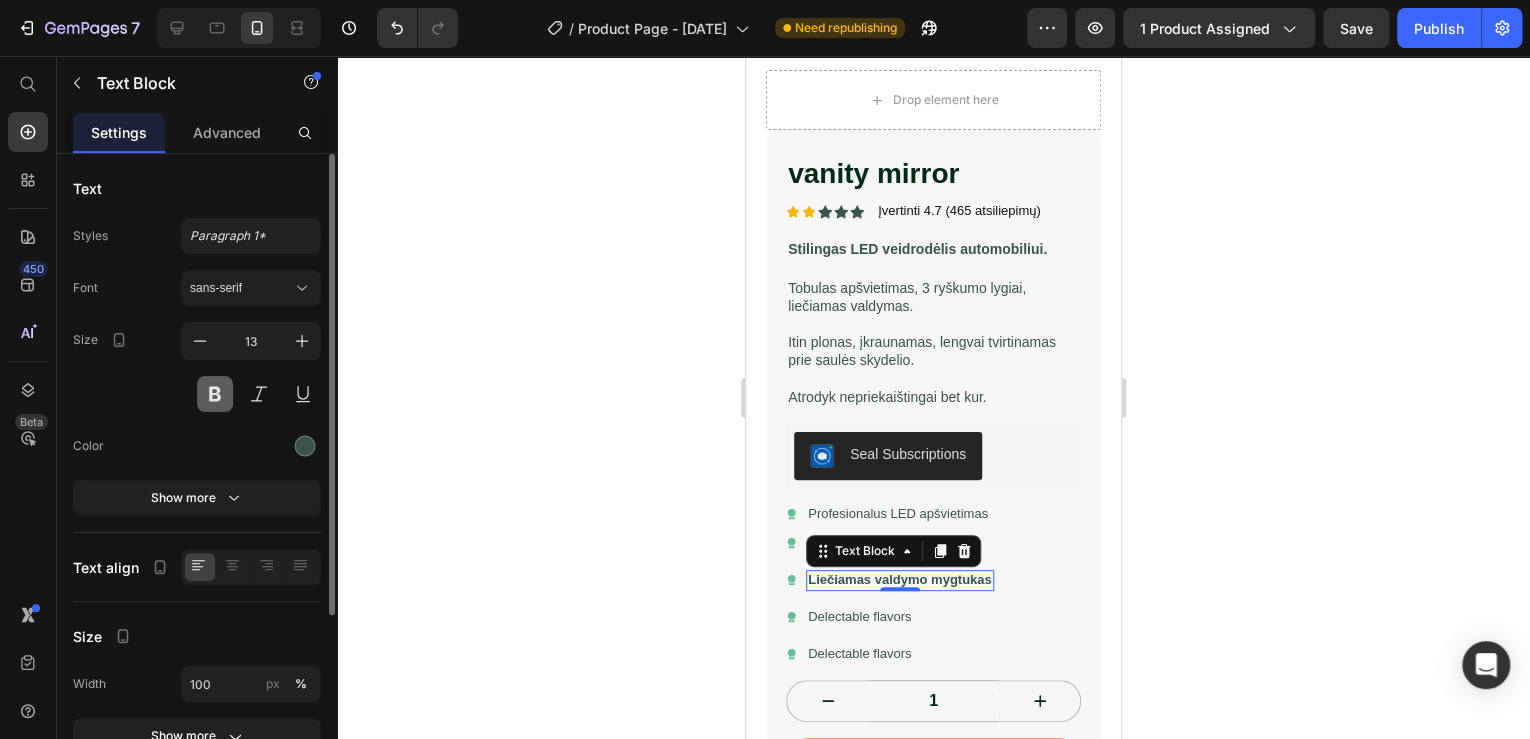 click at bounding box center (215, 394) 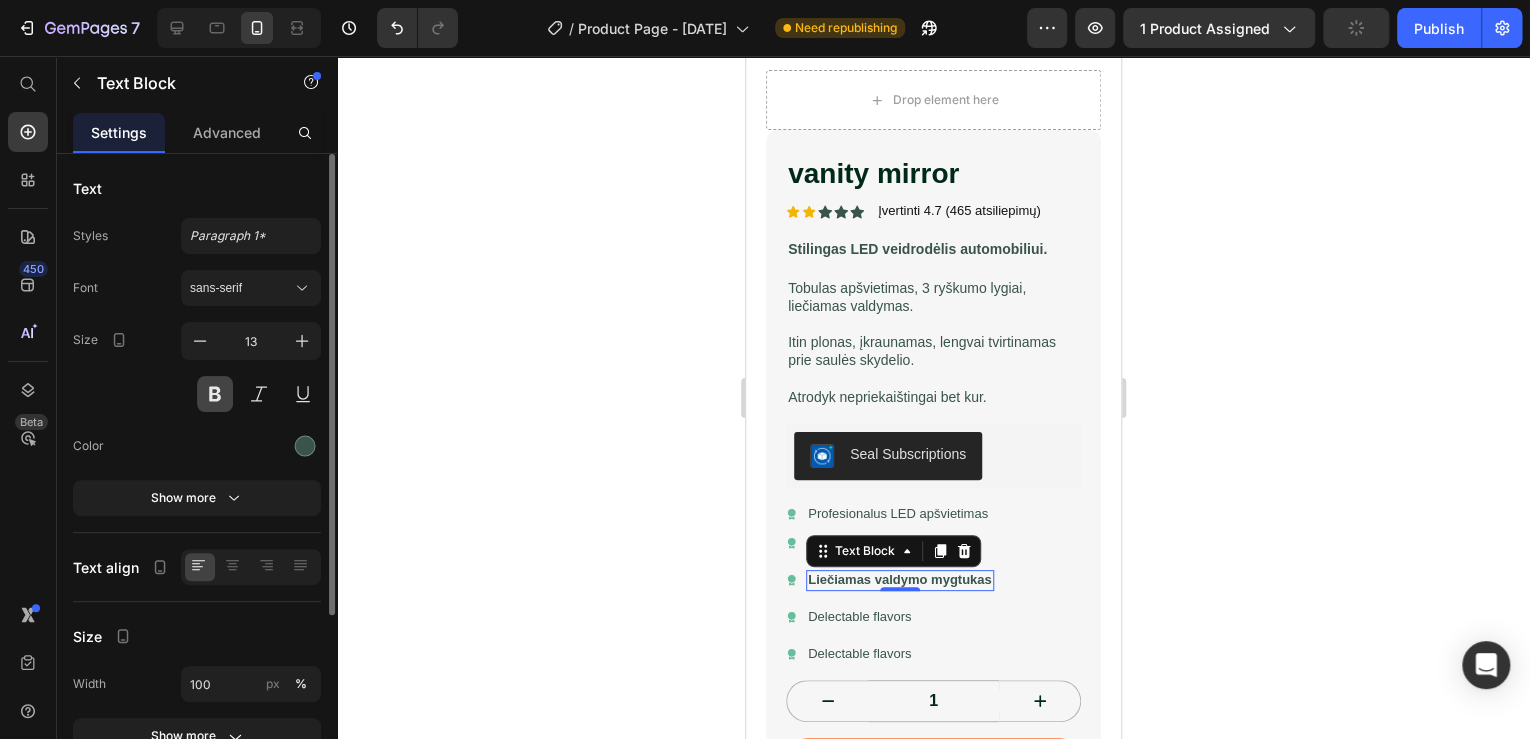 click at bounding box center [215, 394] 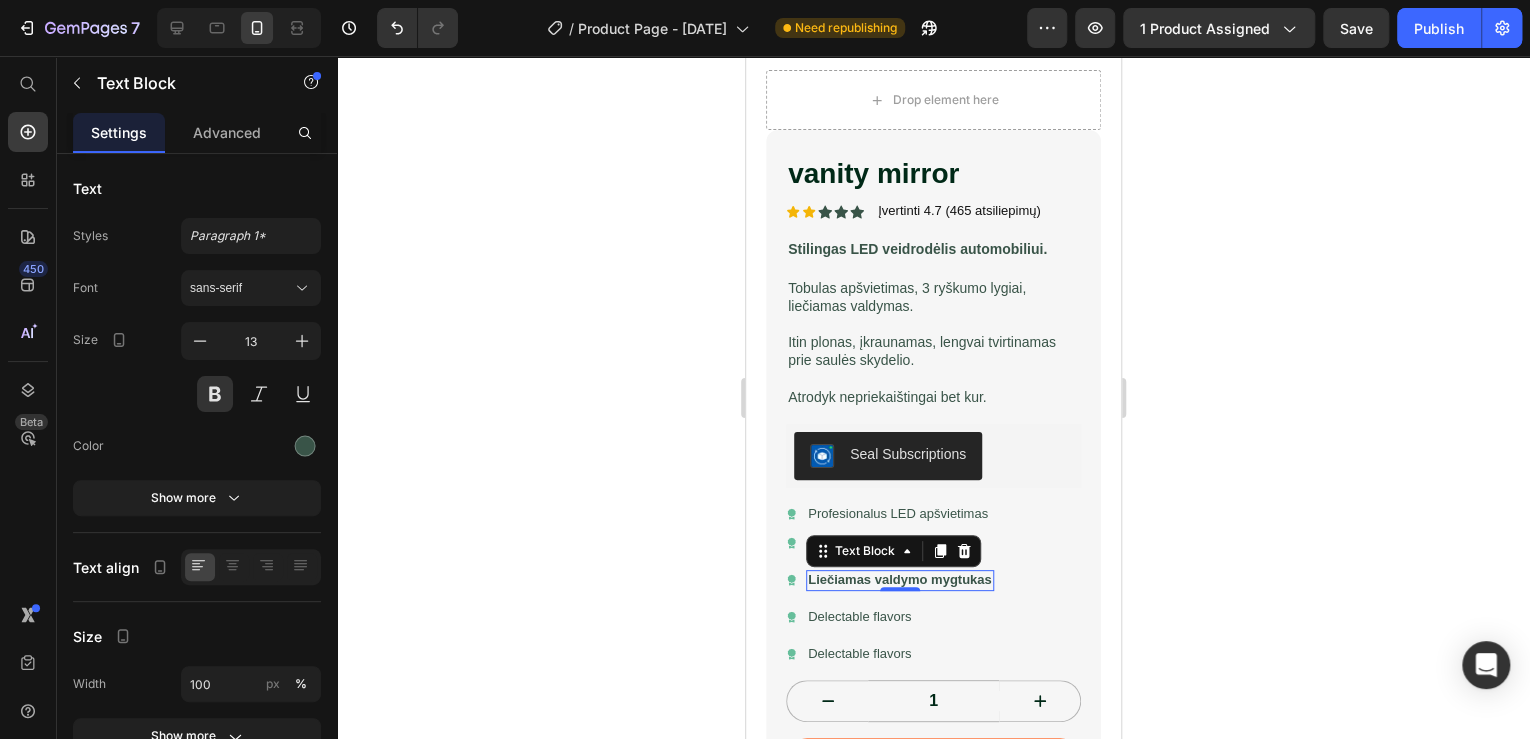 click on "Liečiamas valdymo mygtukas" at bounding box center (900, 579) 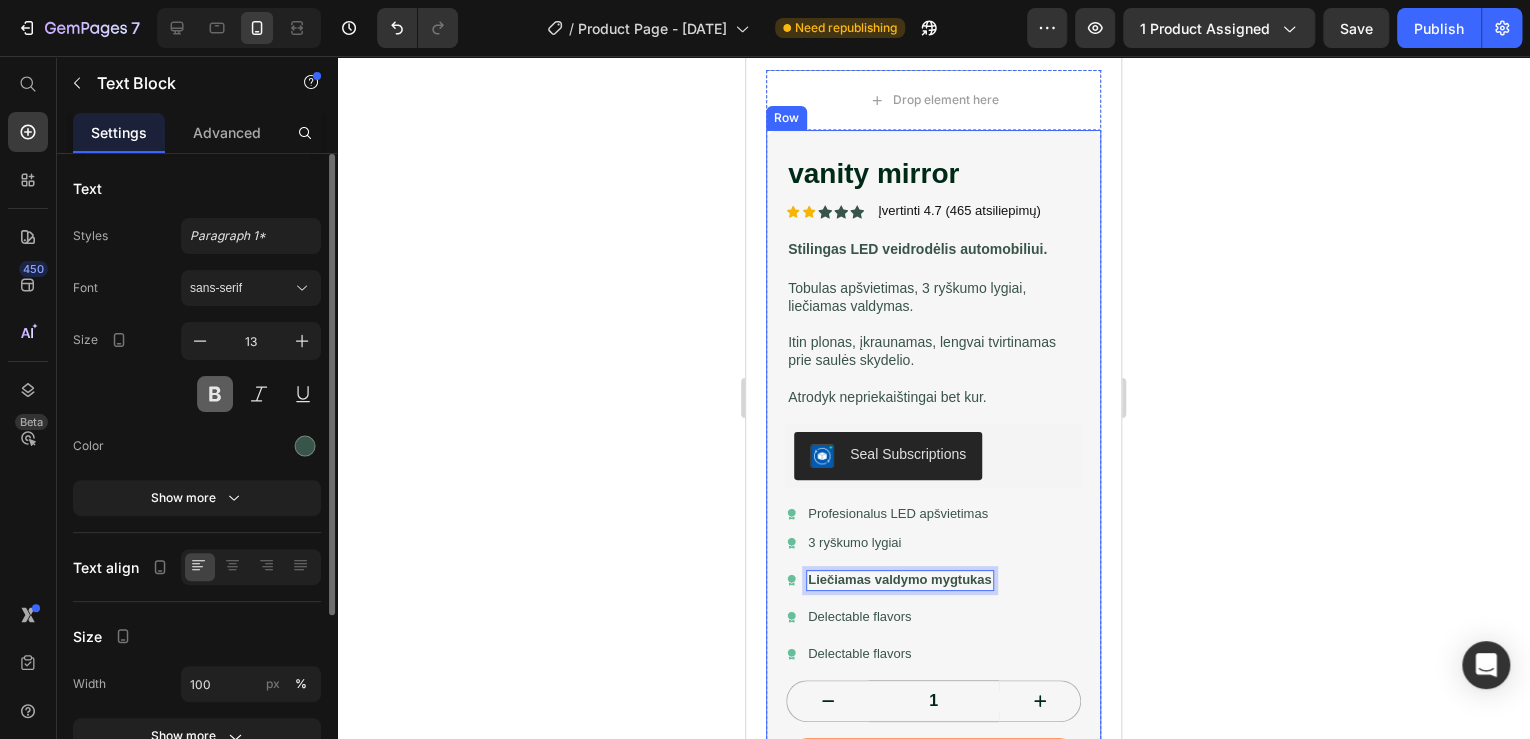 click at bounding box center [215, 394] 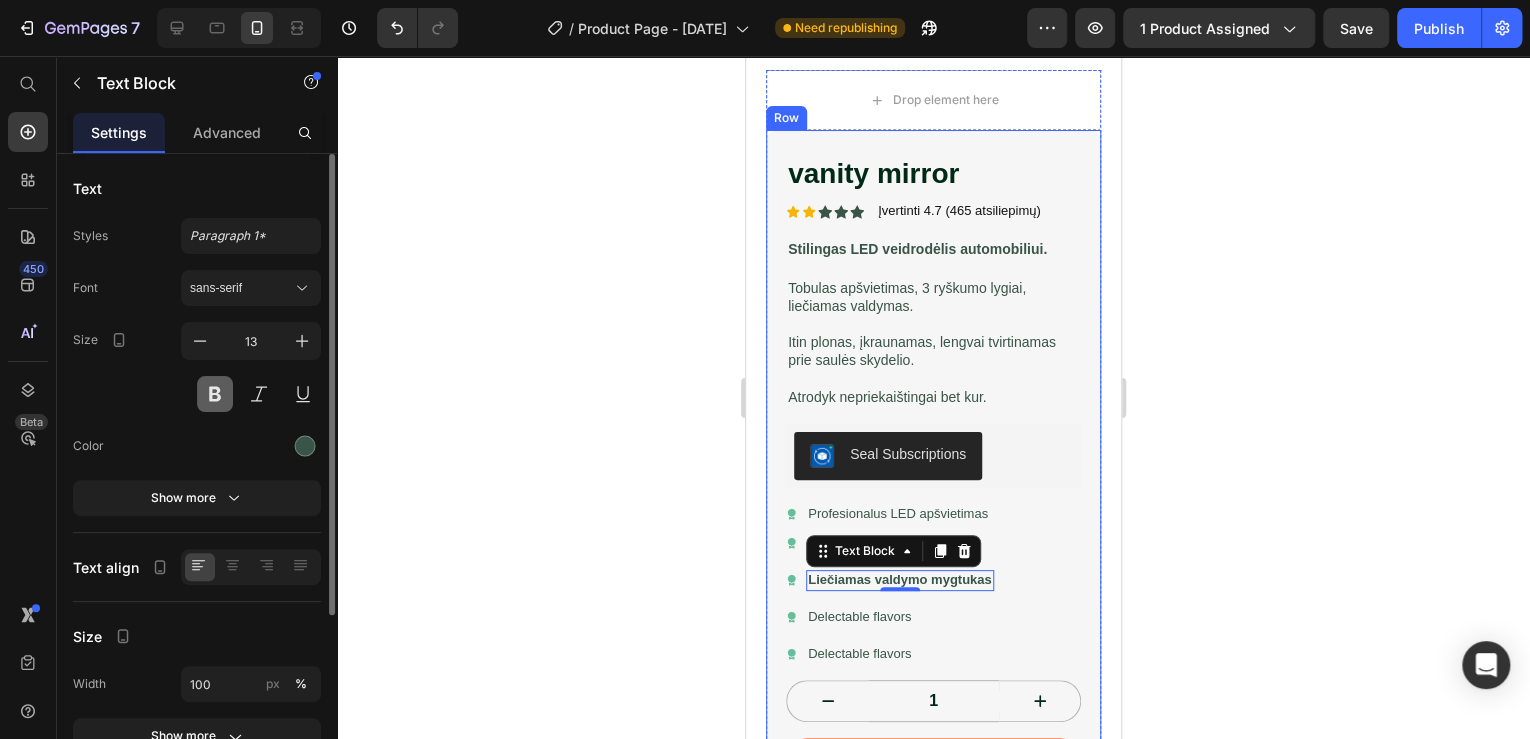 click at bounding box center [215, 394] 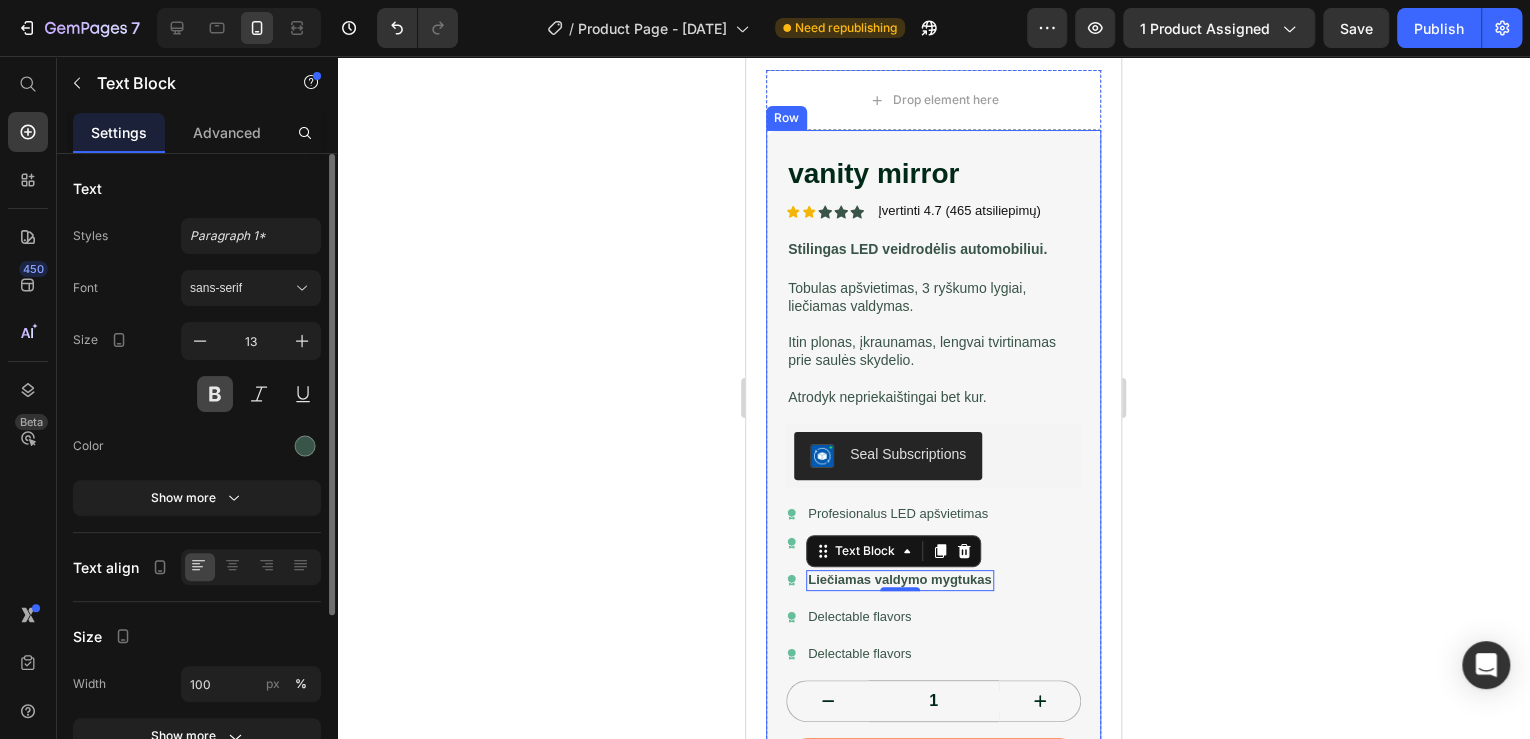 click at bounding box center [215, 394] 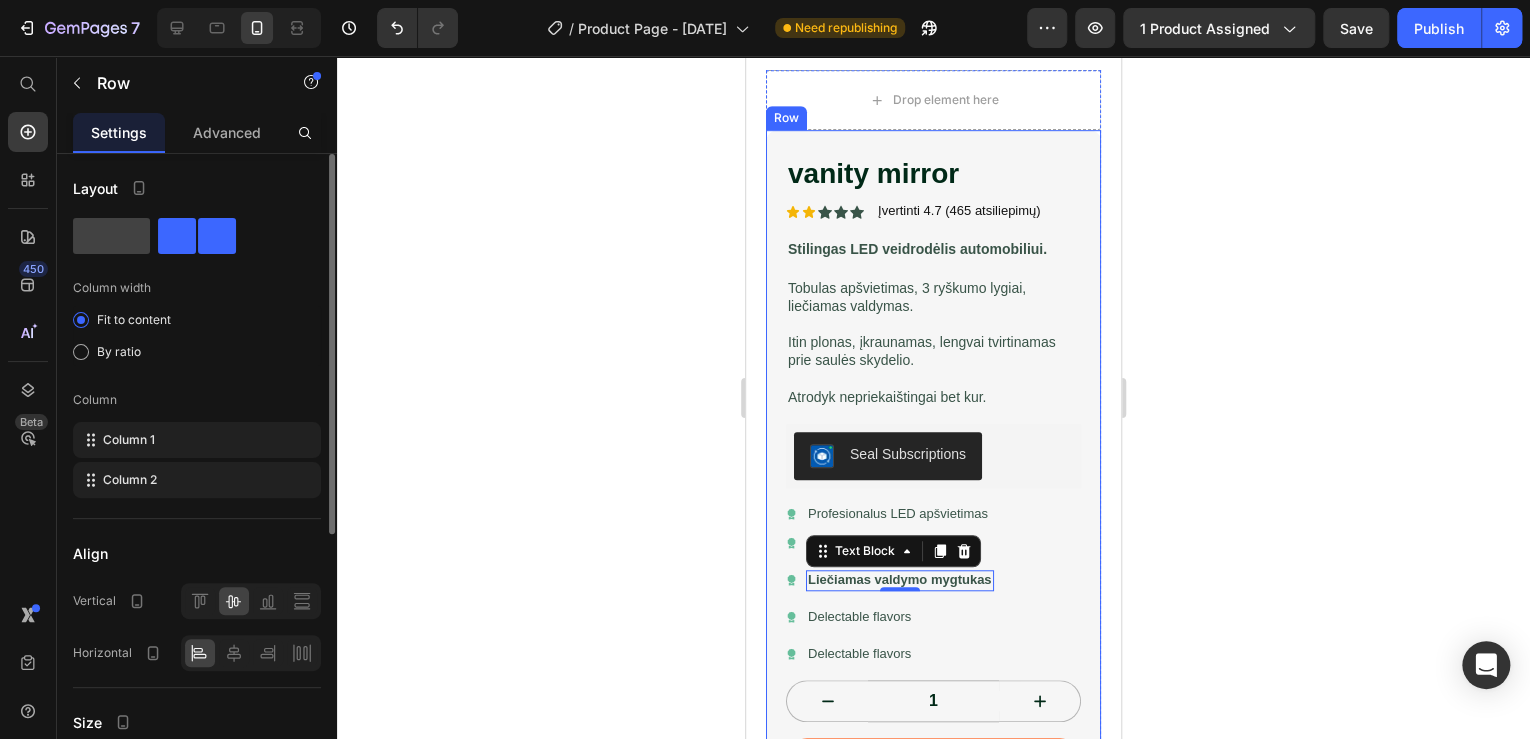 click on "Icon Delectable flavors Text Block Row" at bounding box center (933, 617) 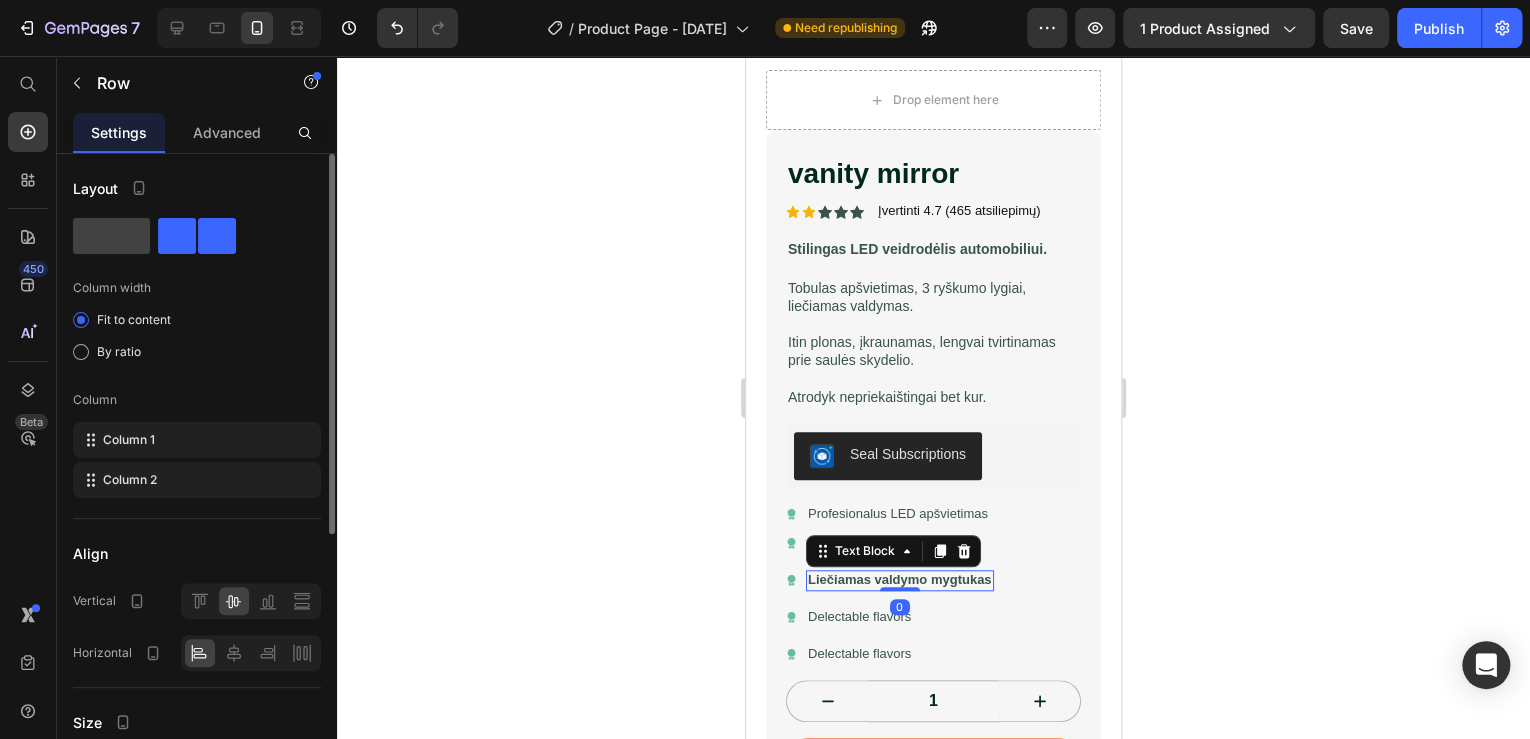 click on "Liečiamas valdymo mygtukas" at bounding box center (900, 579) 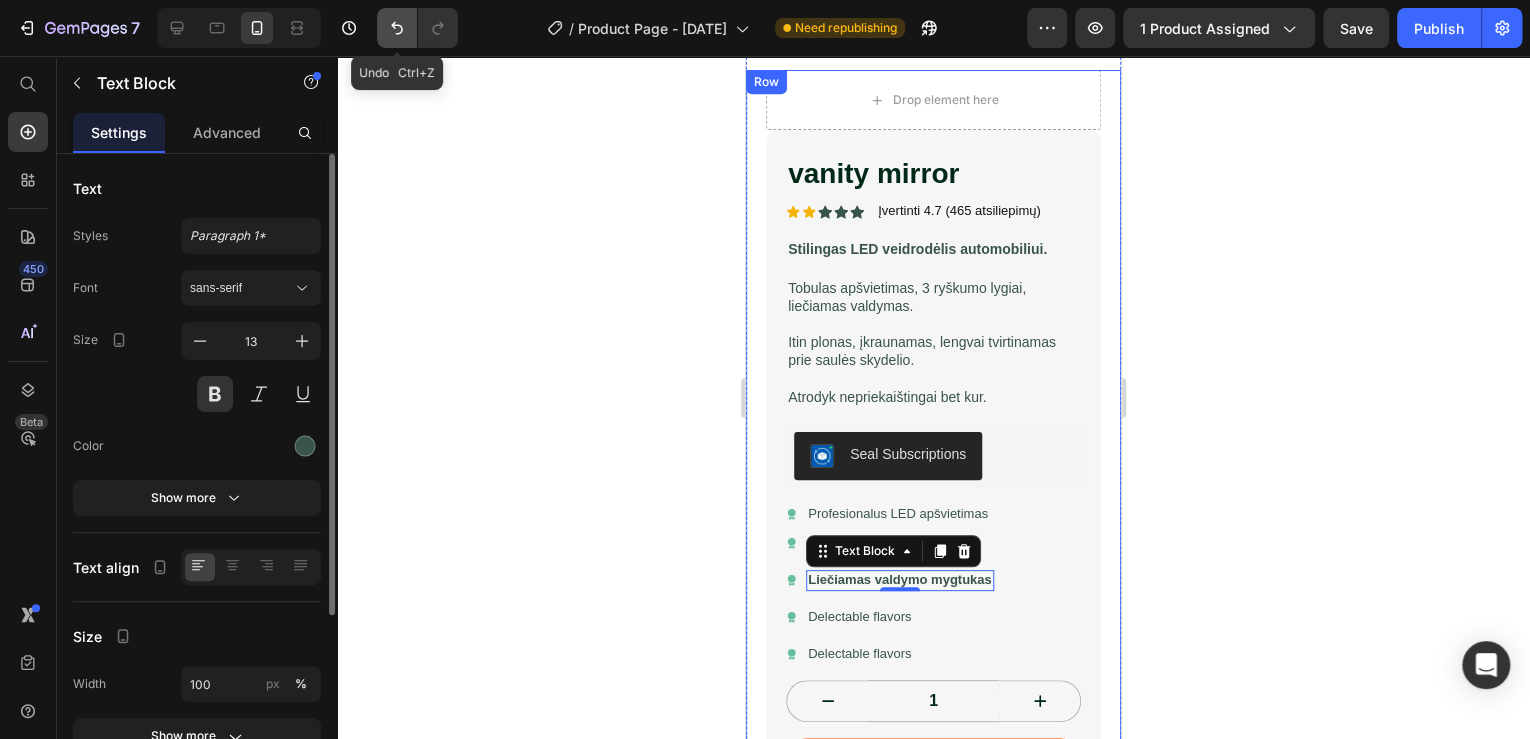 click 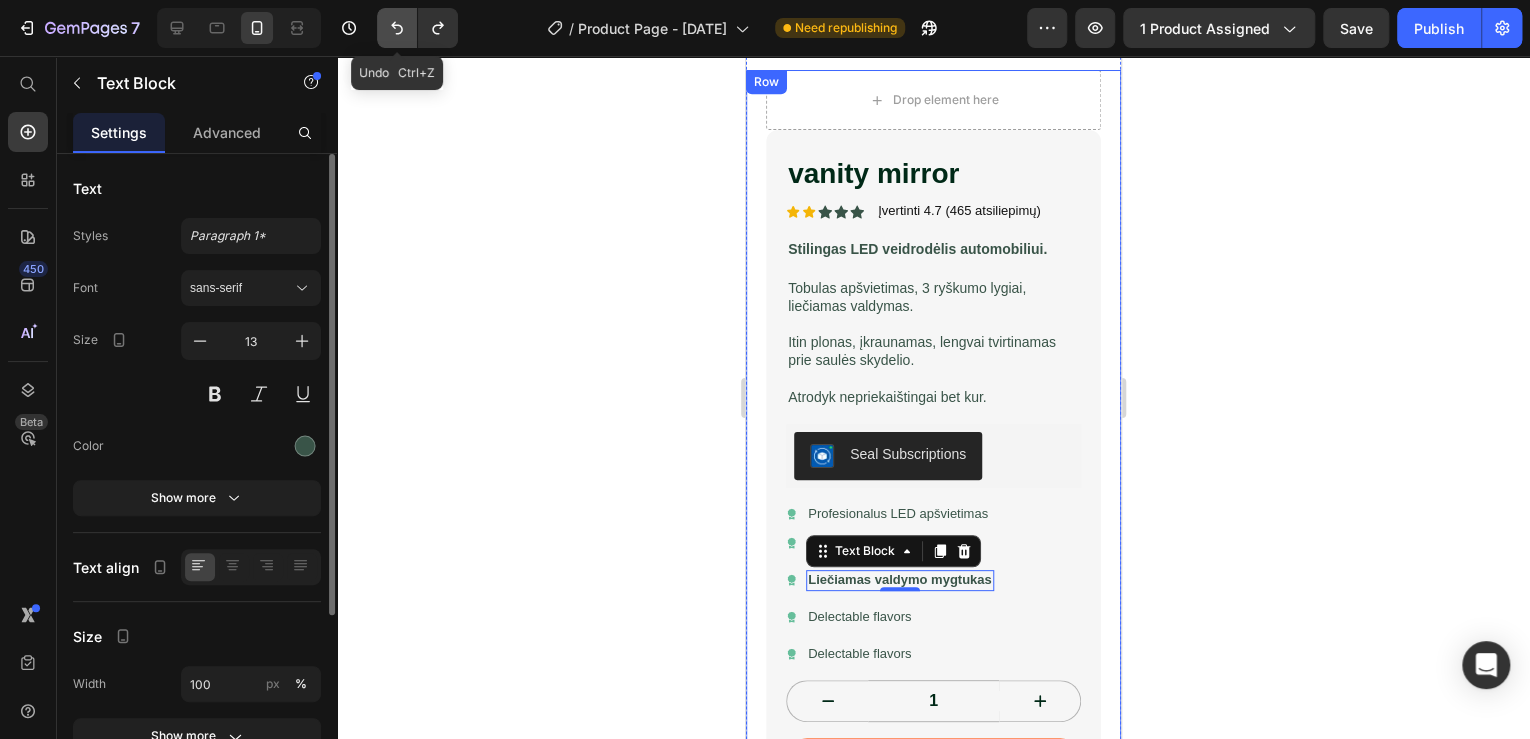 click 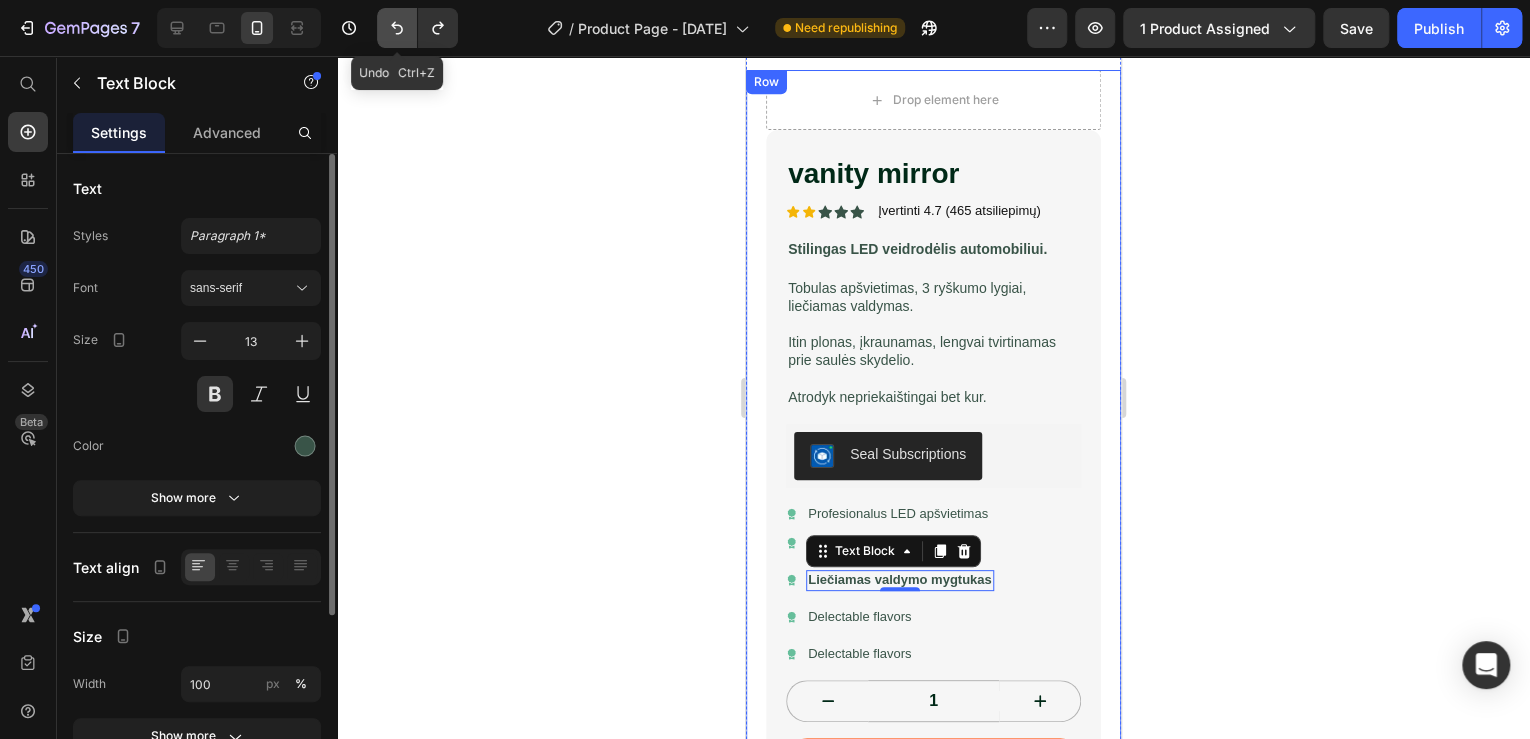 click 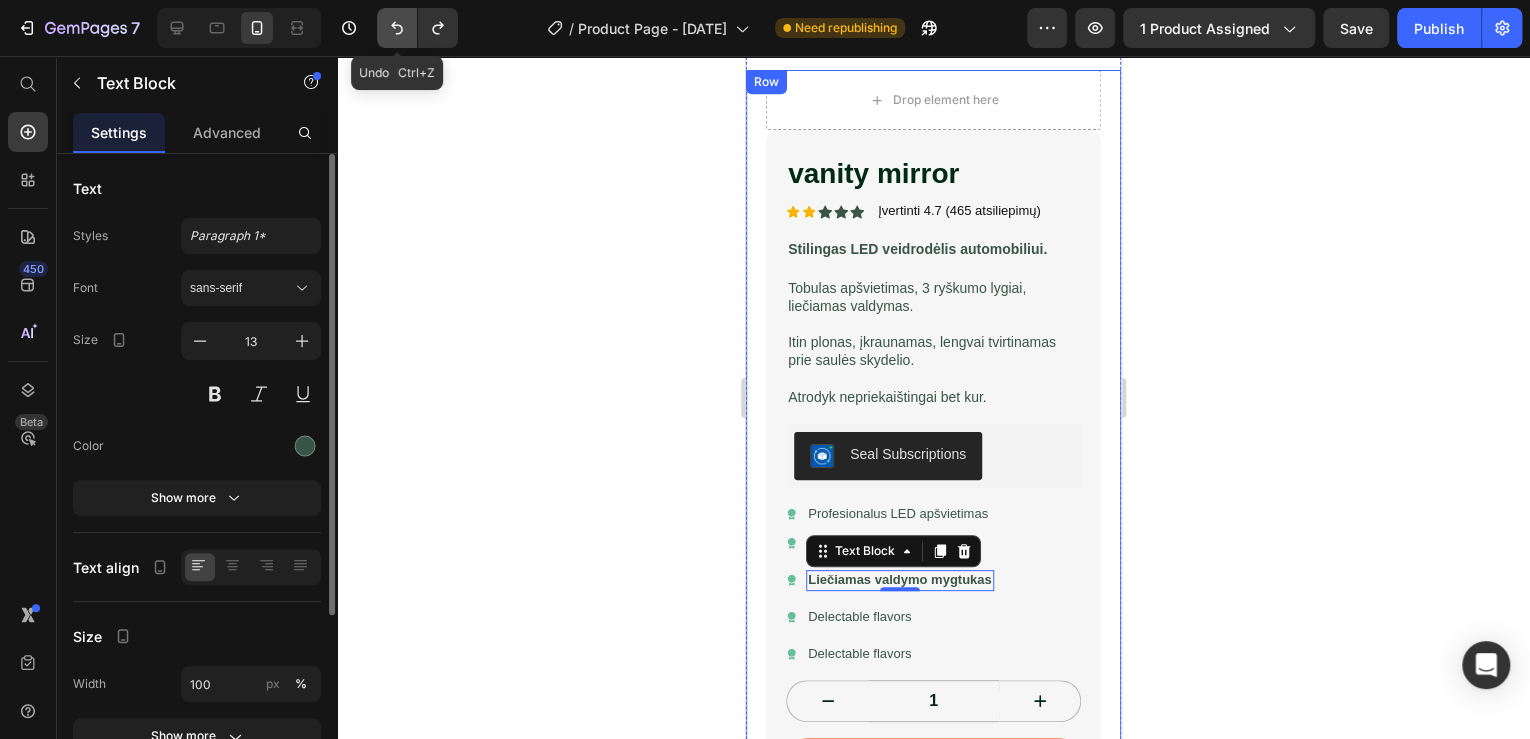 click 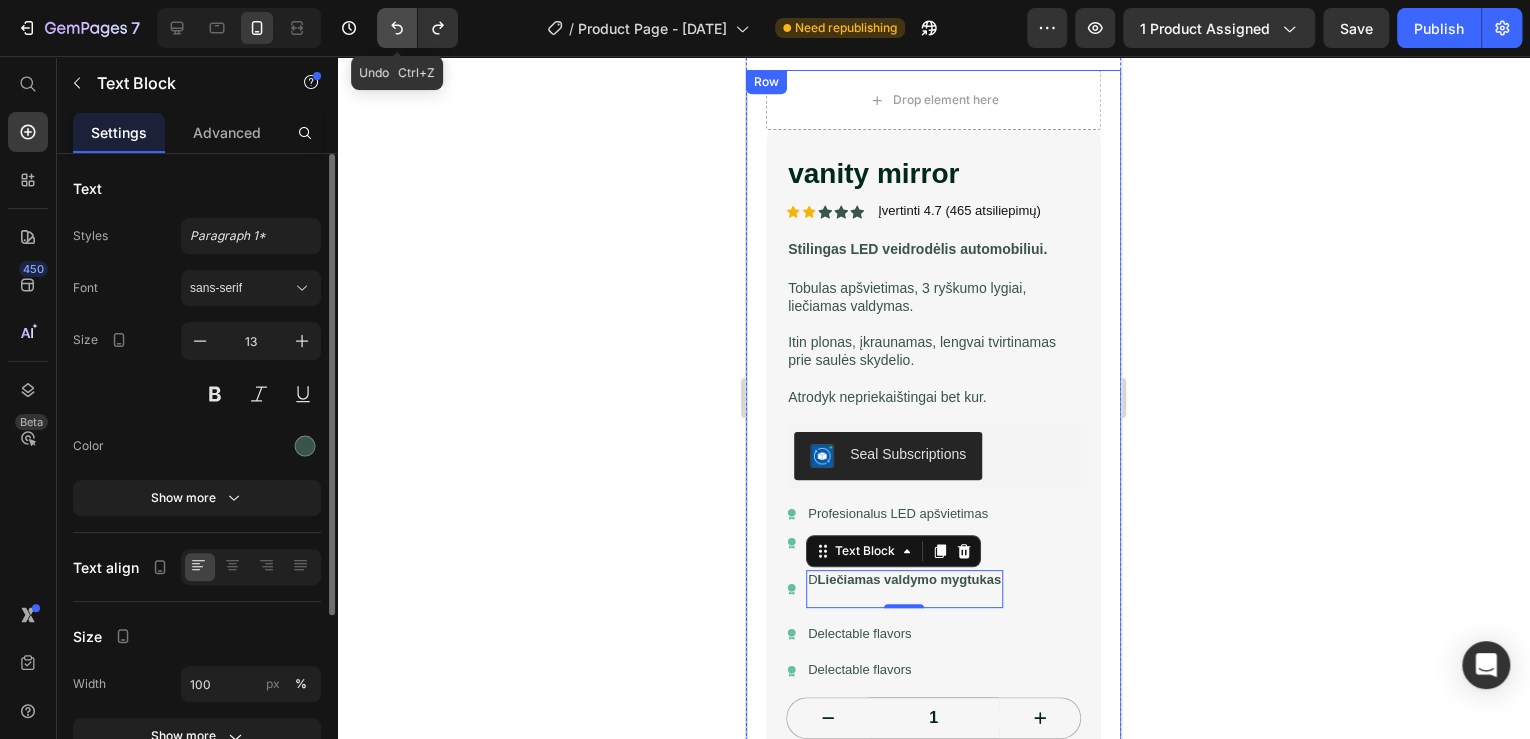 click 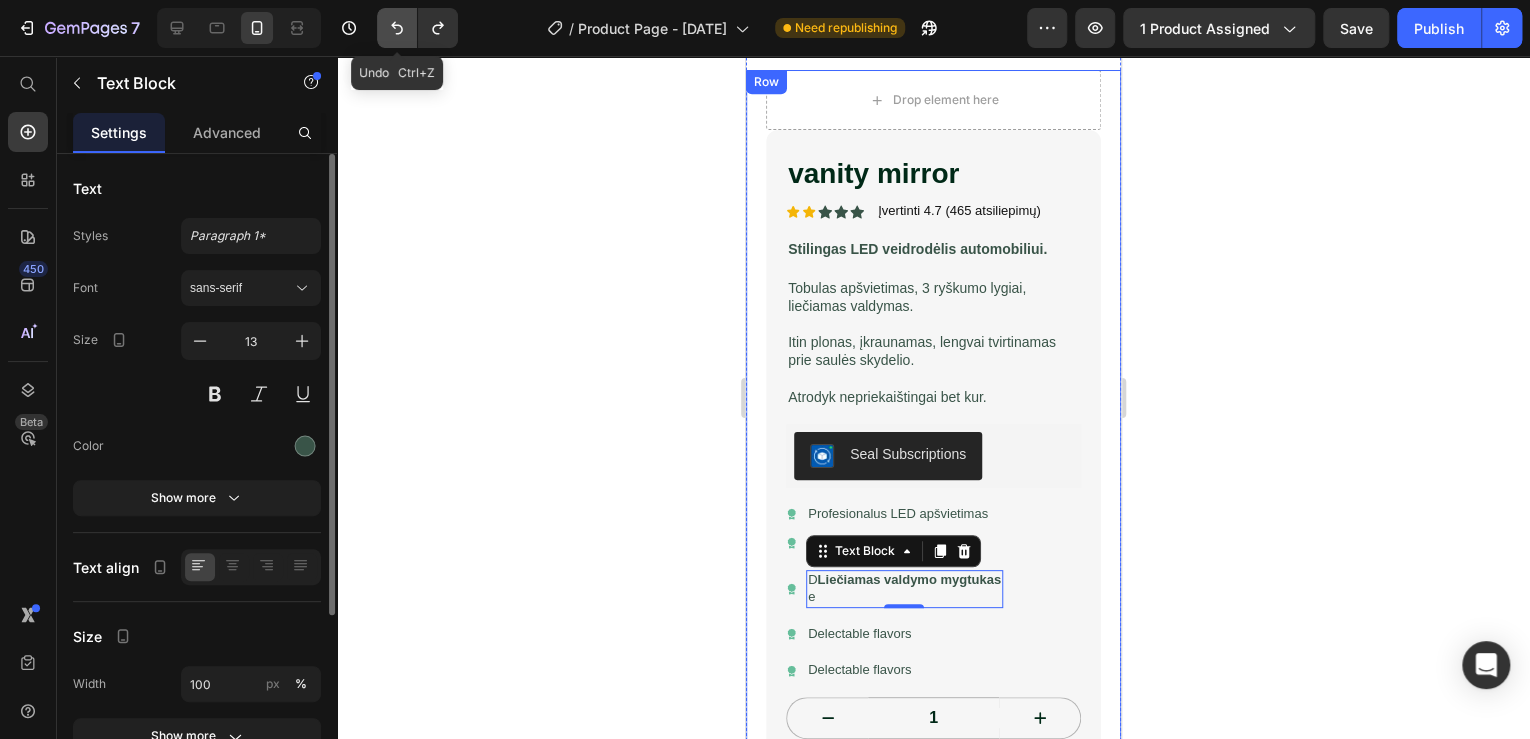 click 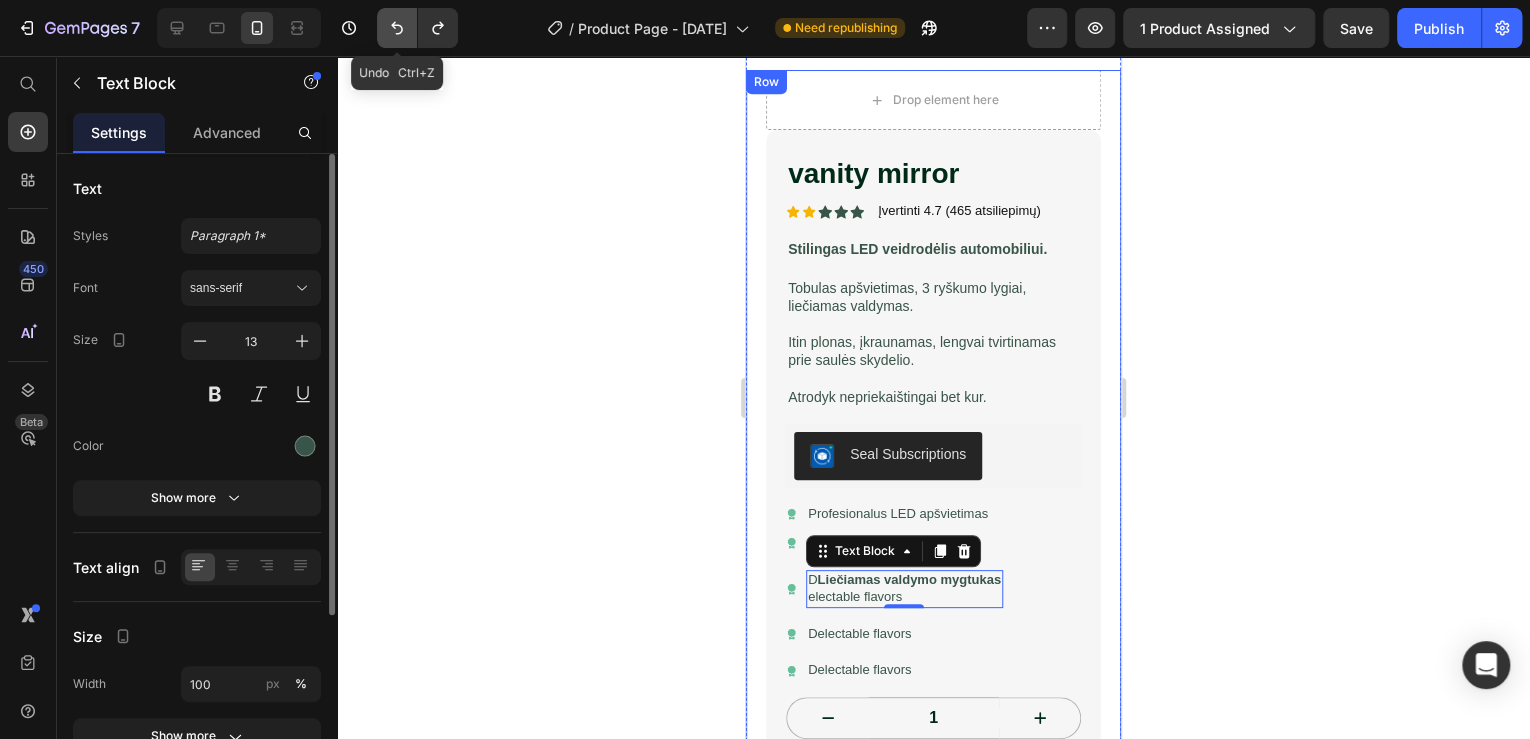 click 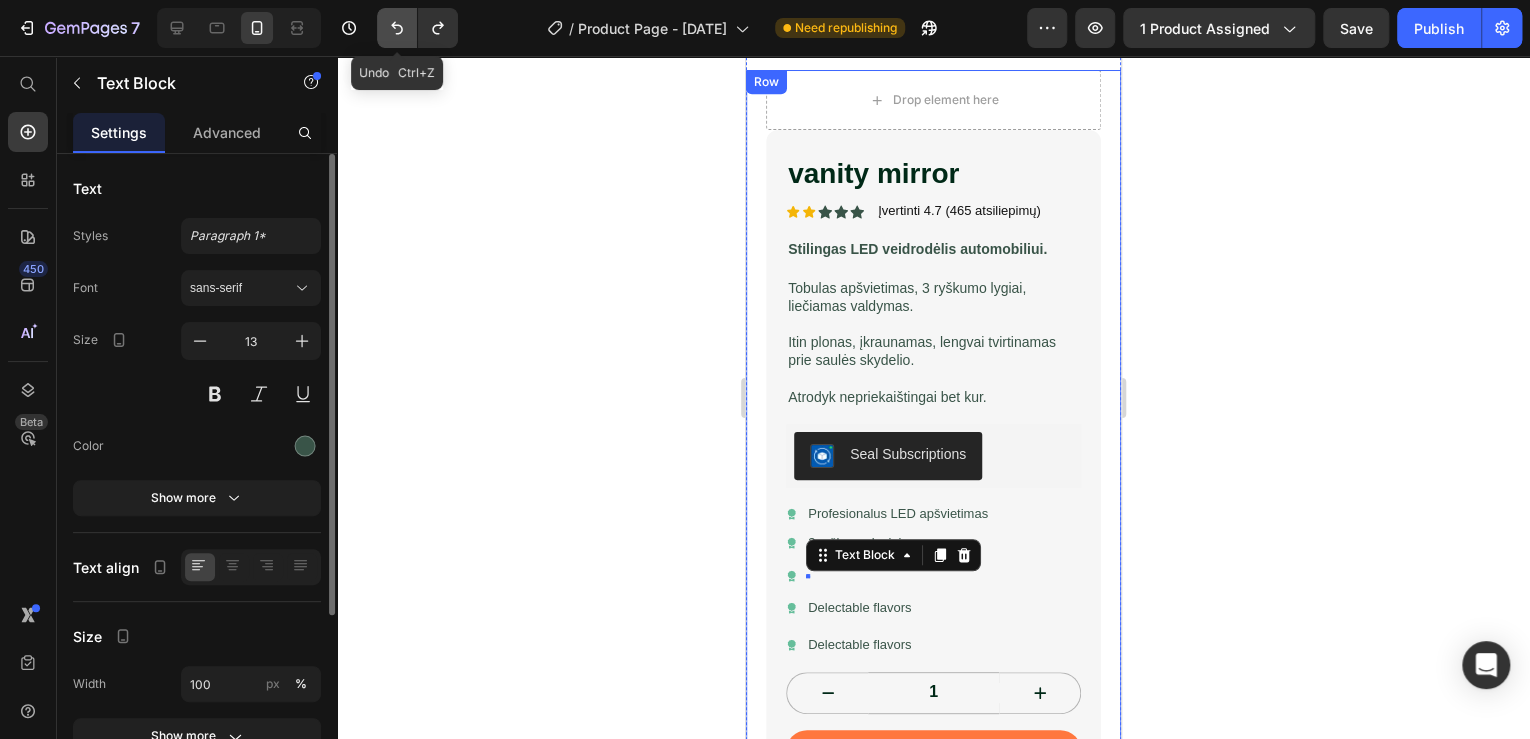 click 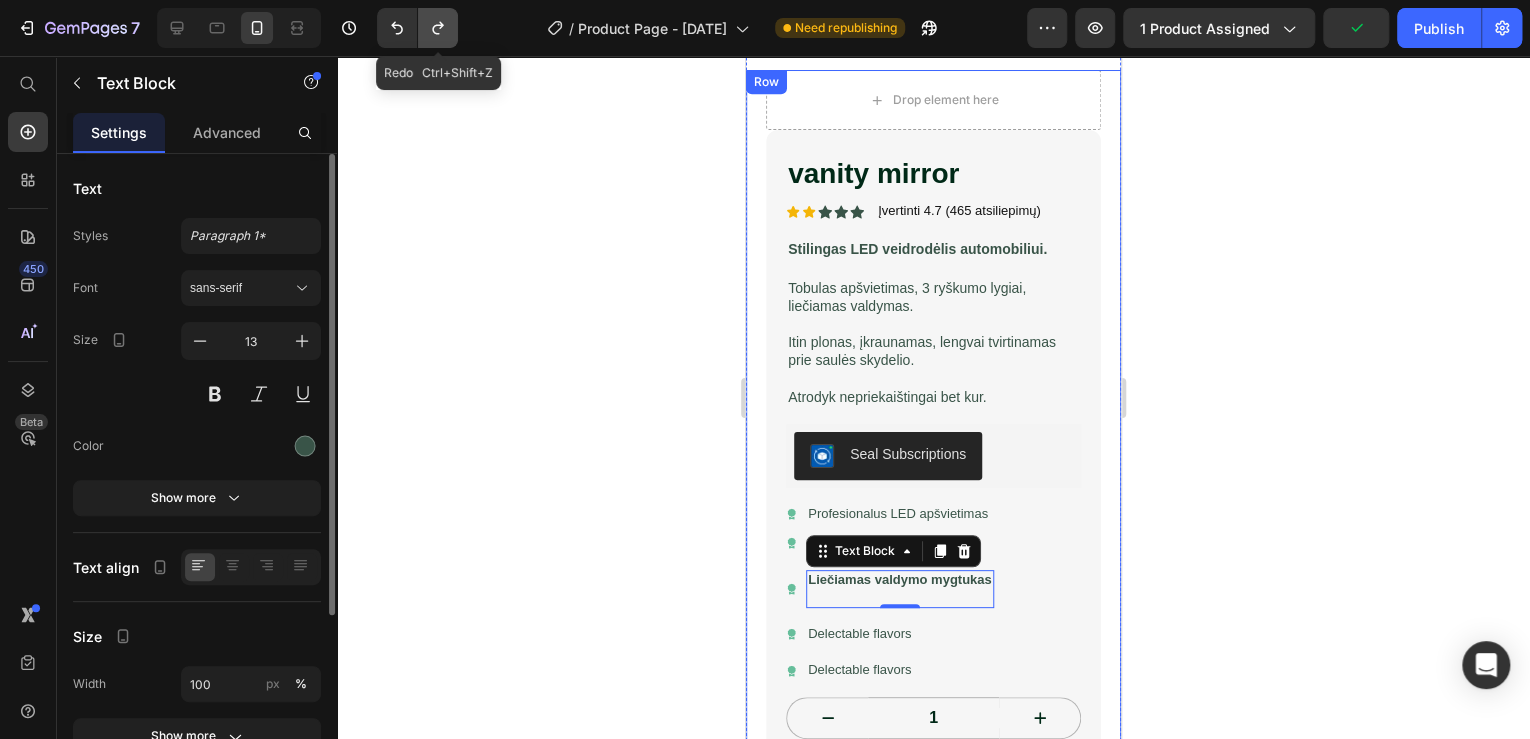 click 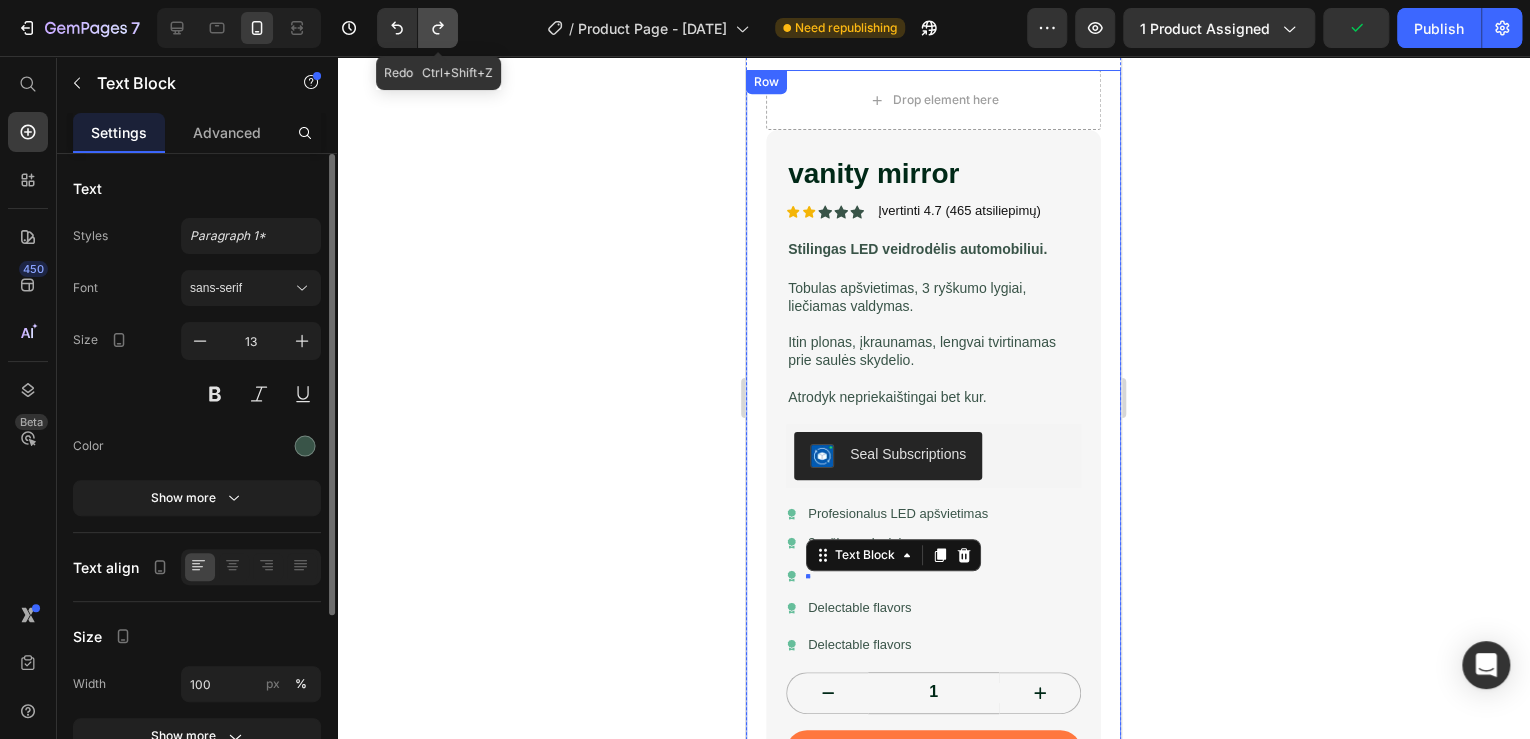 click 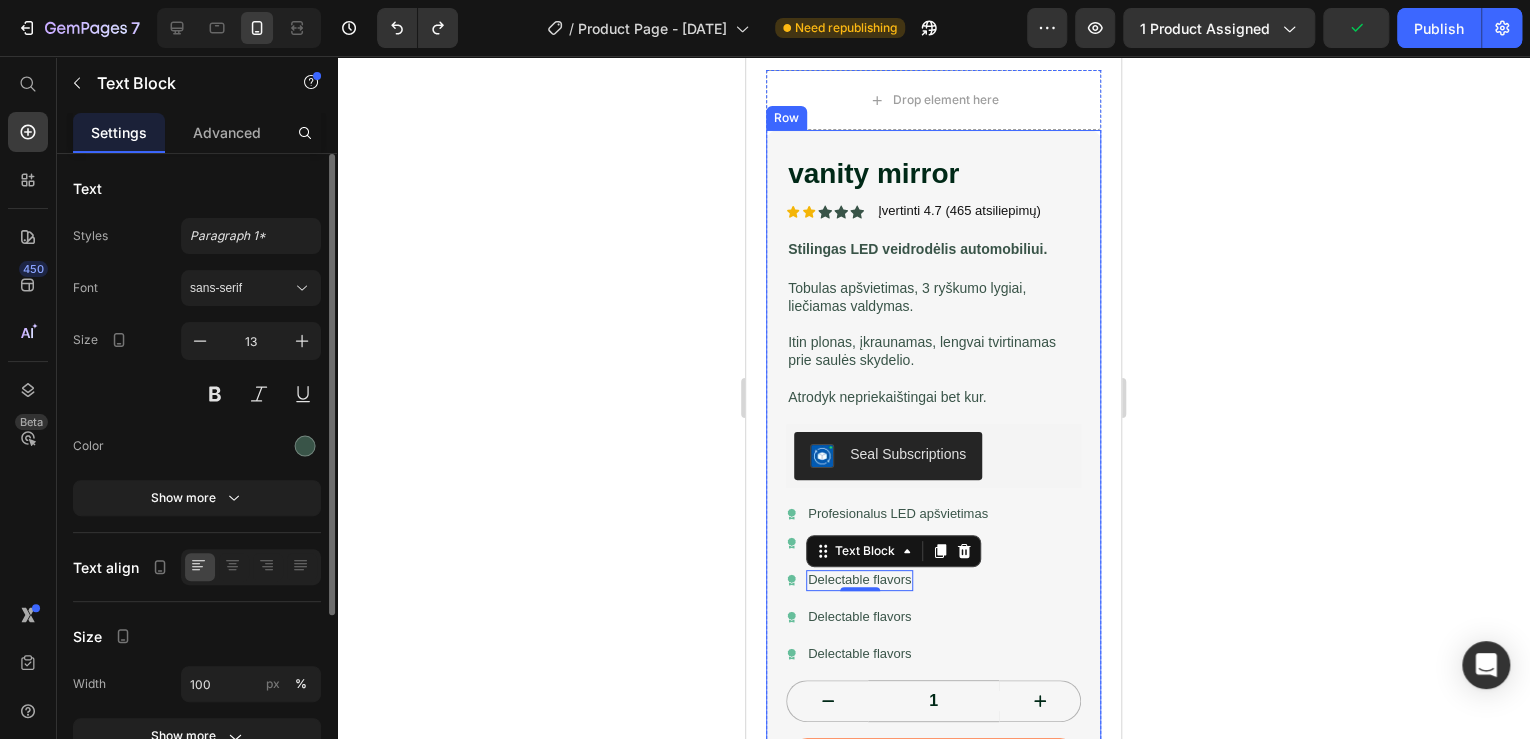 click on "Delectable flavors" at bounding box center [859, 617] 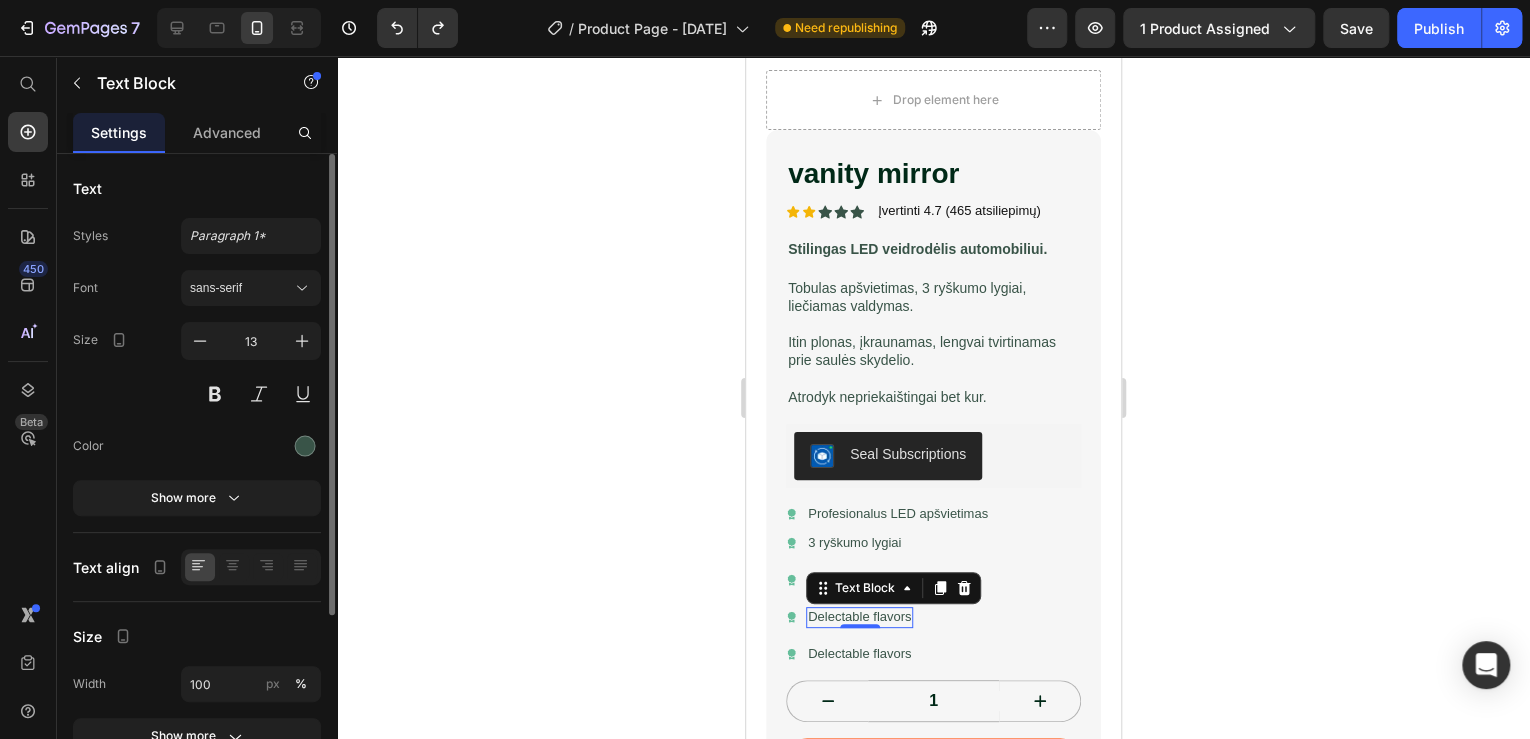 click on "Delectable flavors" at bounding box center [859, 617] 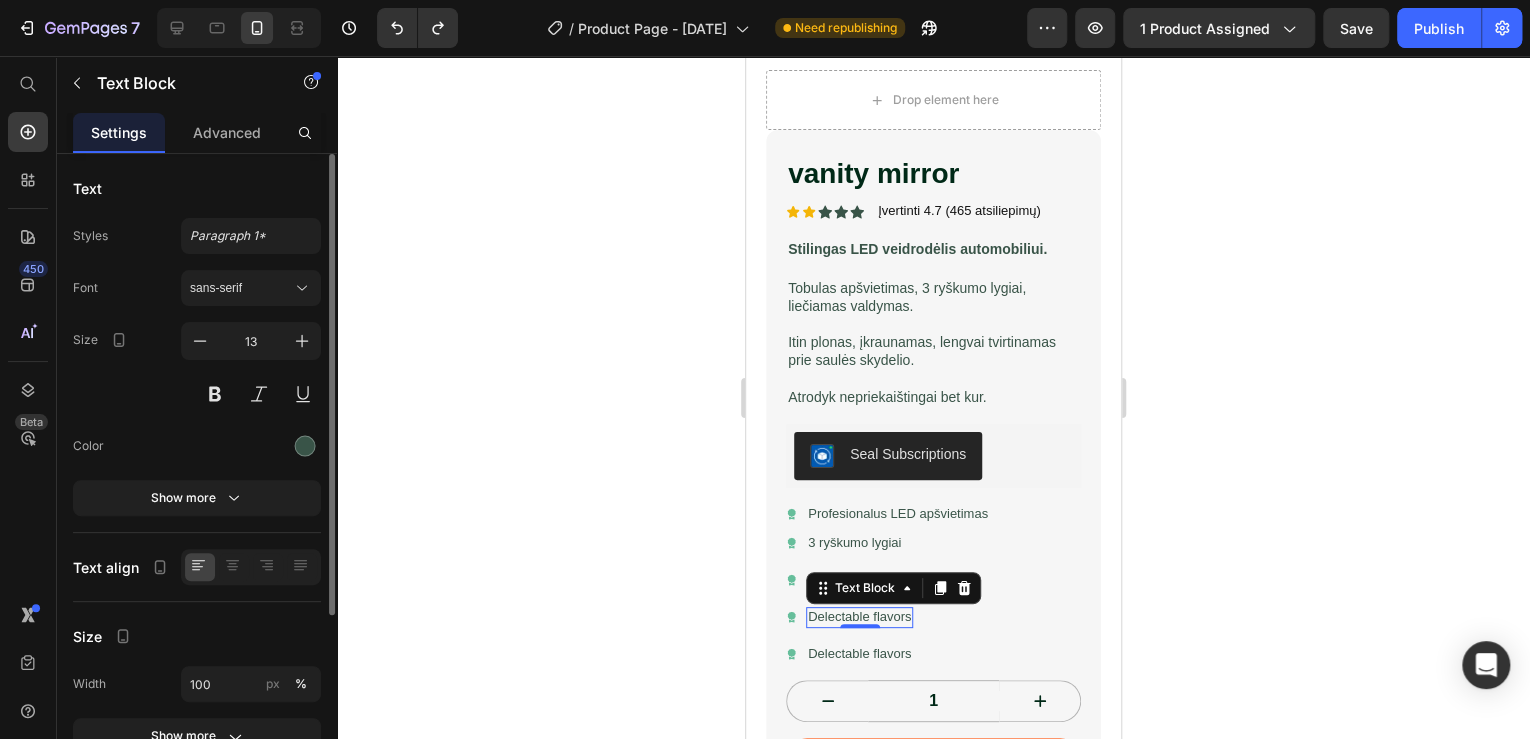click on "Delectable flavors" at bounding box center (859, 617) 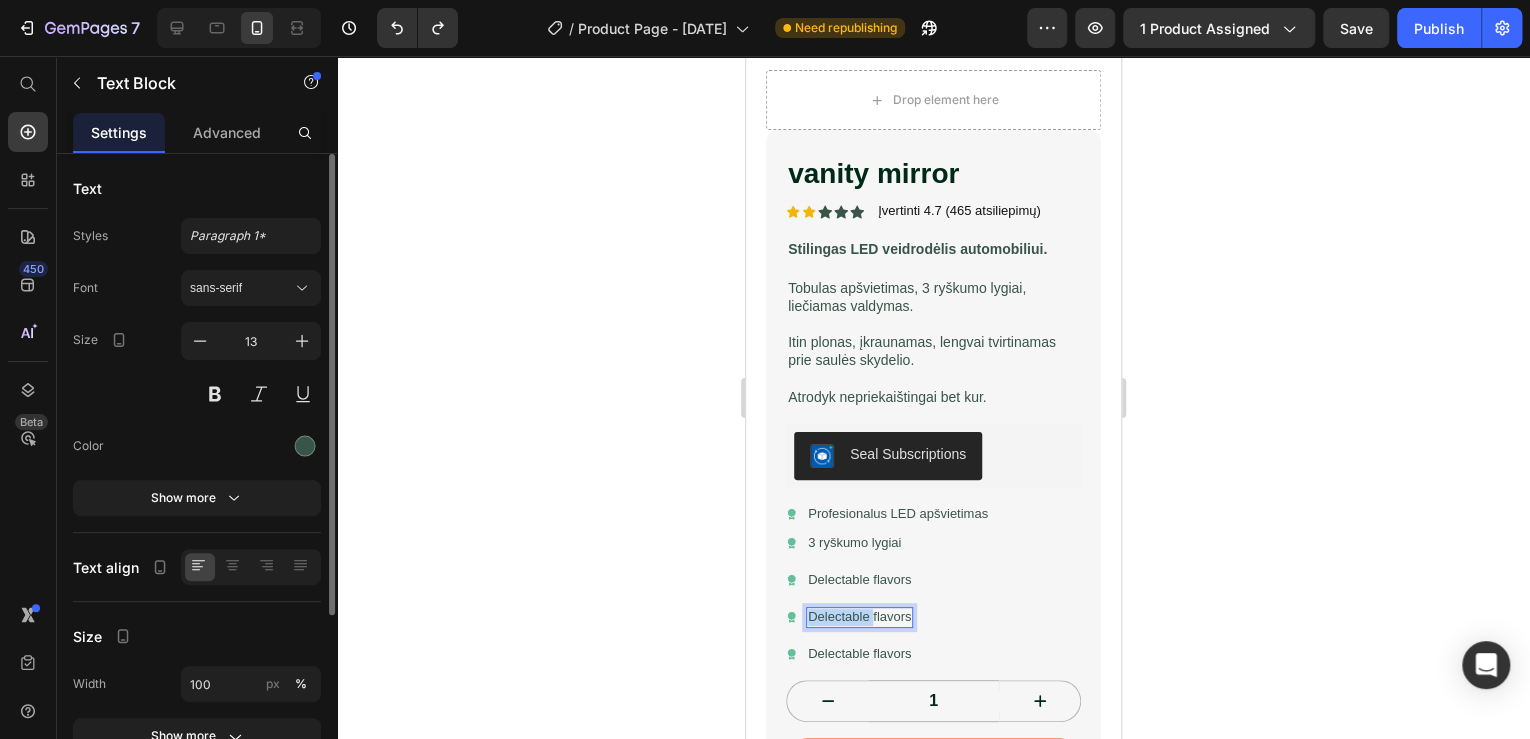 click on "Delectable flavors" at bounding box center [859, 617] 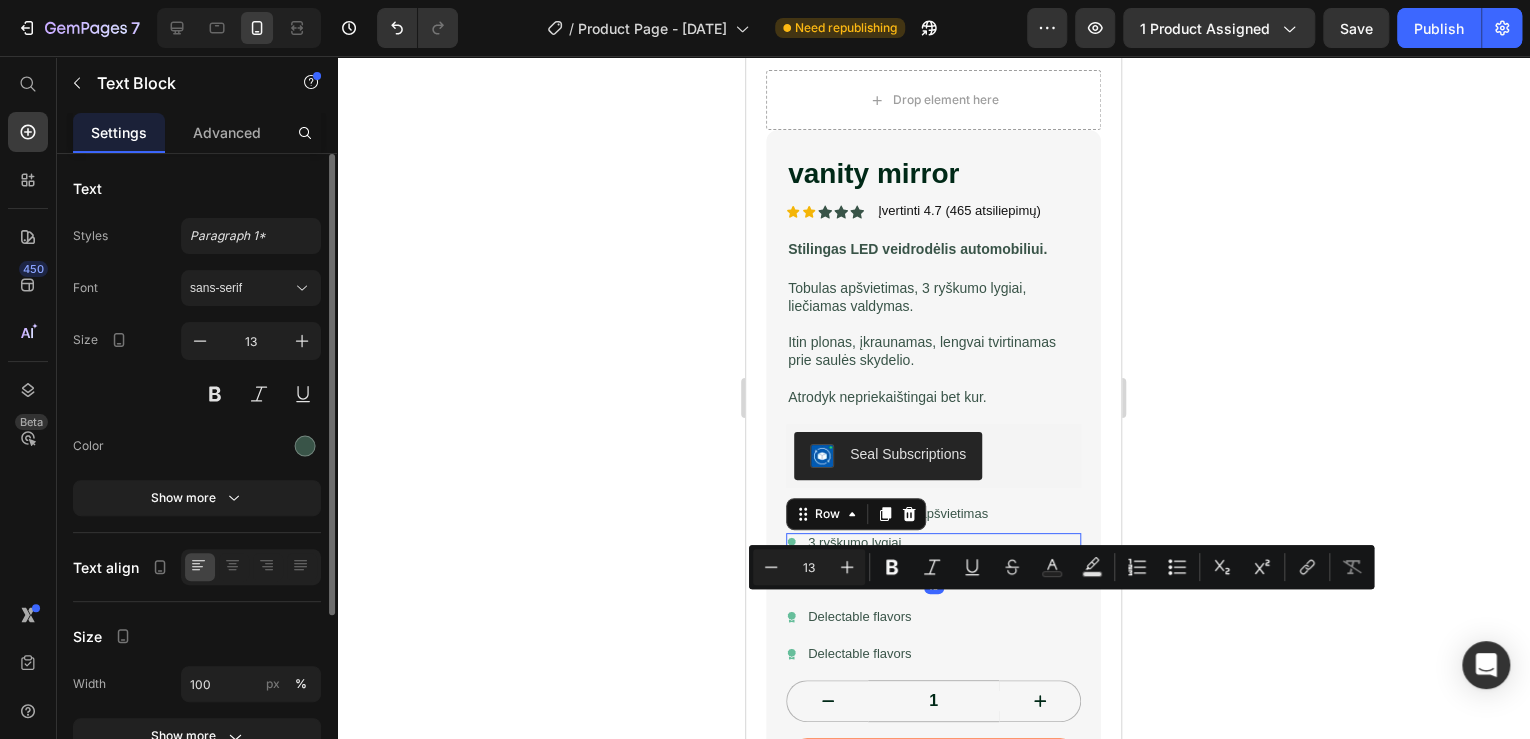 click on "Icon 3 ryškumo lygiai Text Block Row   16" at bounding box center (933, 543) 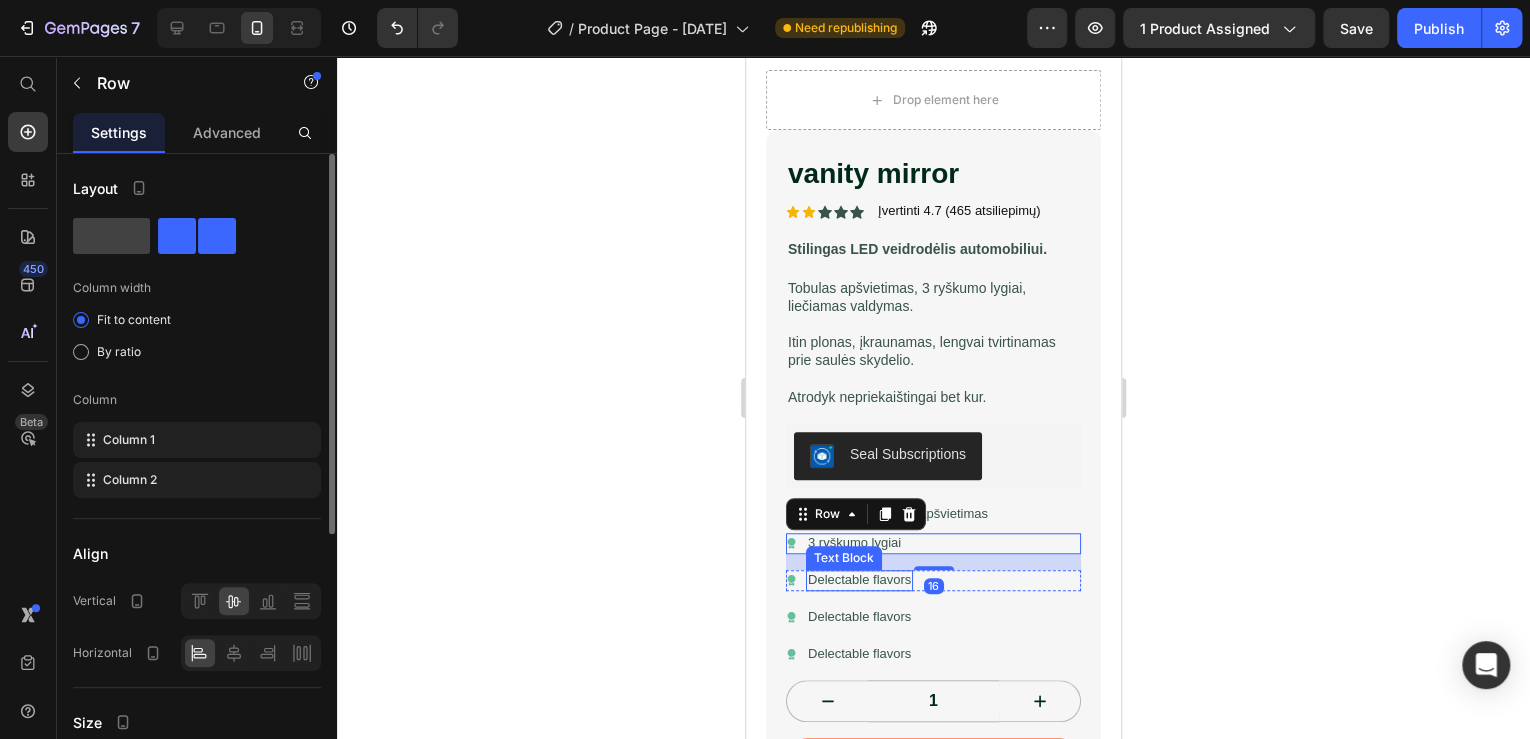 click on "Delectable flavors" at bounding box center [859, 580] 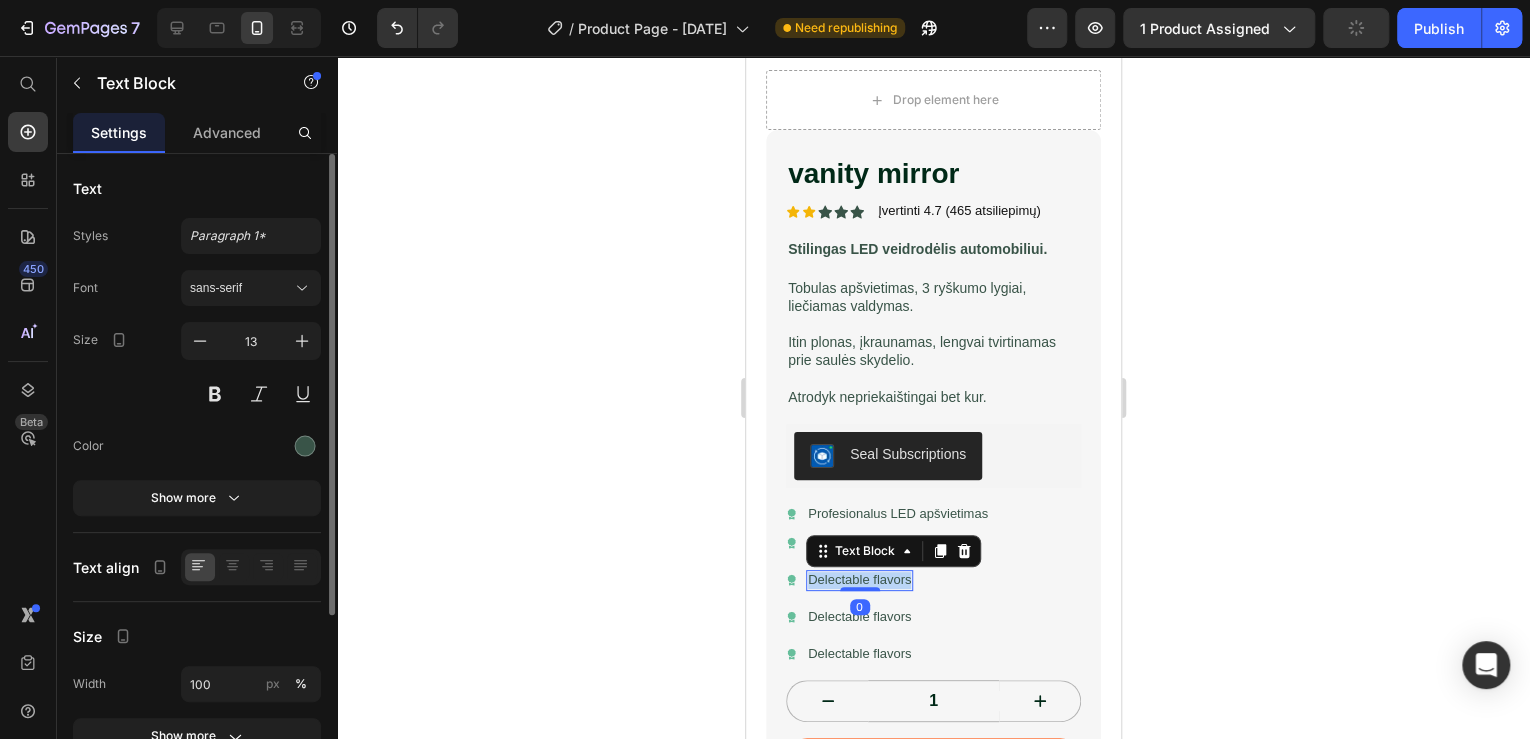 click on "Delectable flavors" at bounding box center [859, 580] 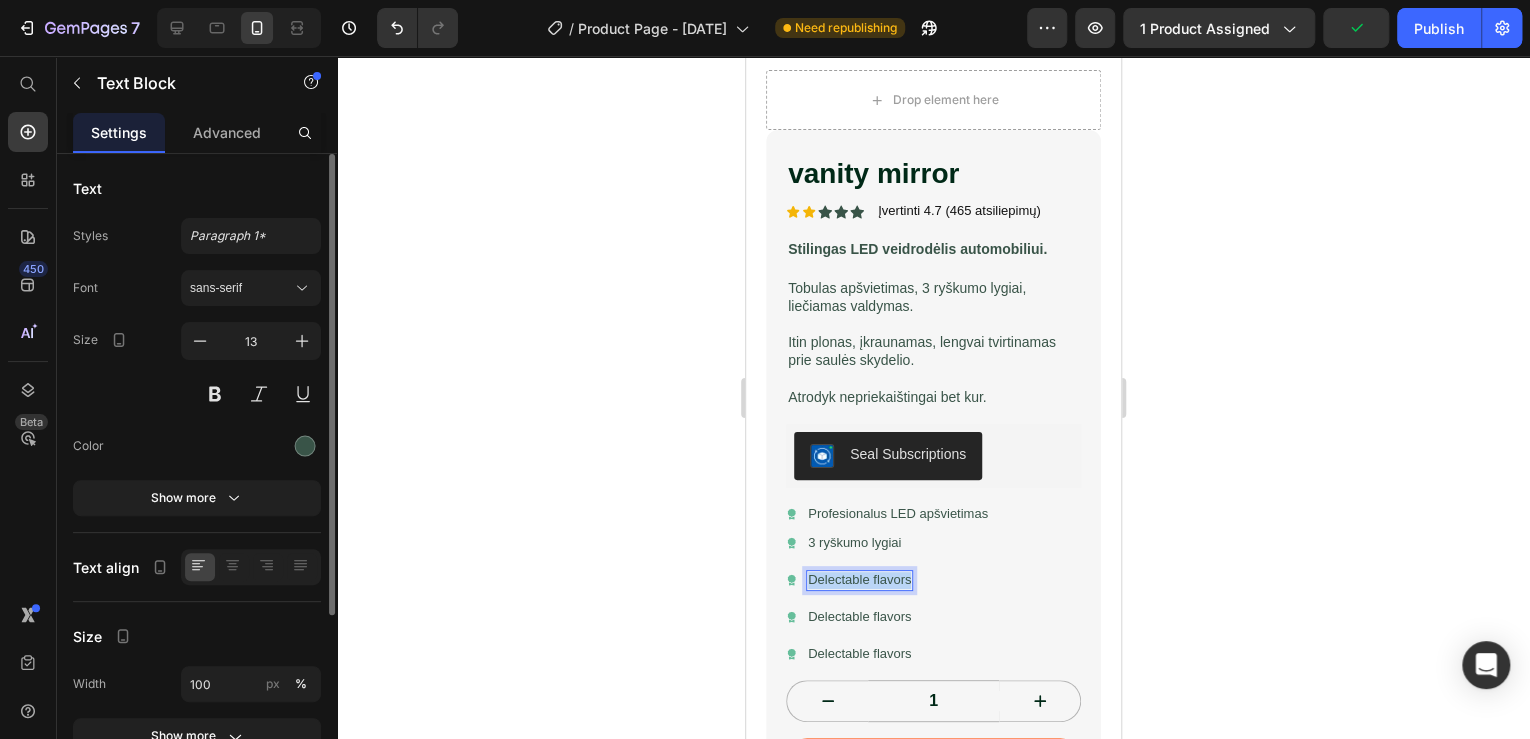 click on "Delectable flavors" at bounding box center [859, 580] 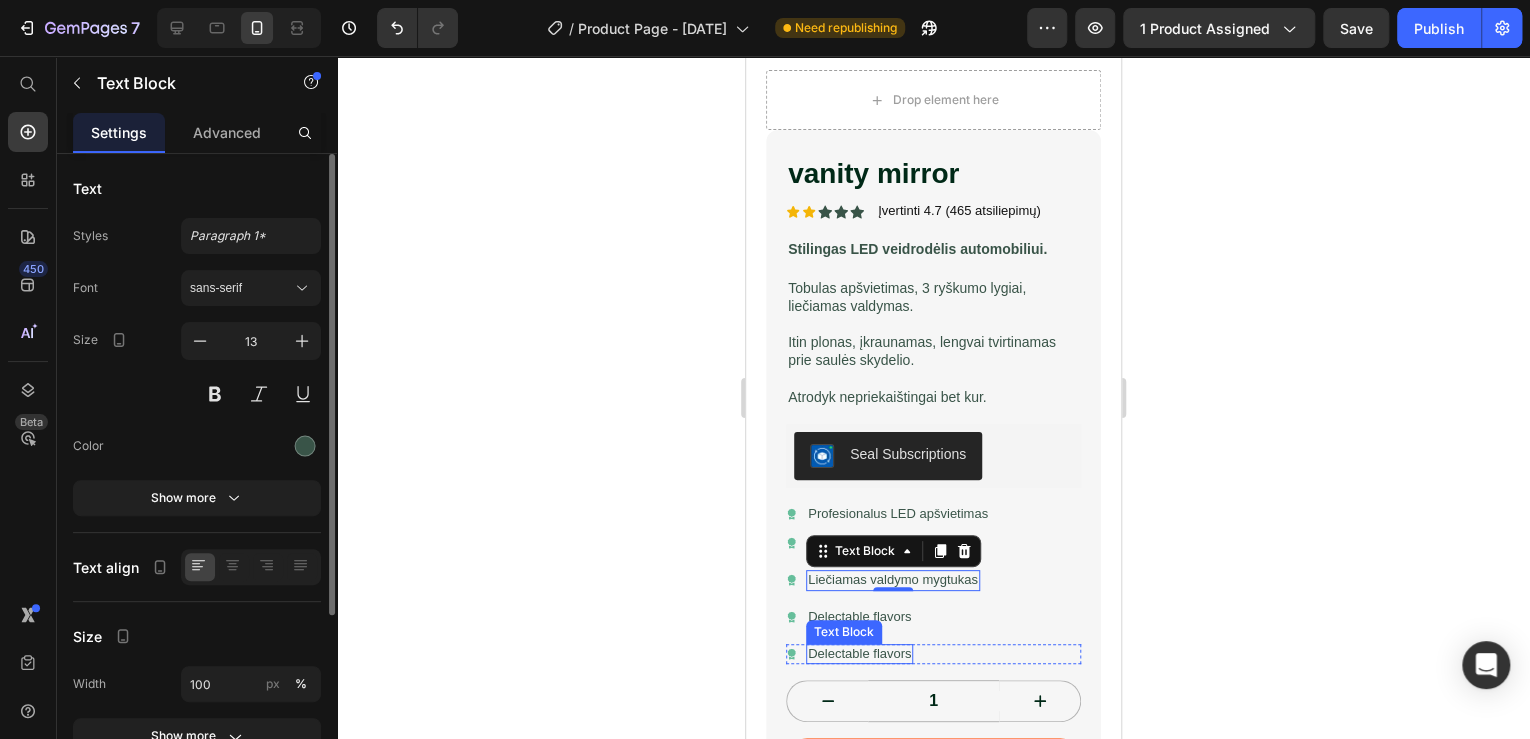 click on "Text Block" at bounding box center [844, 632] 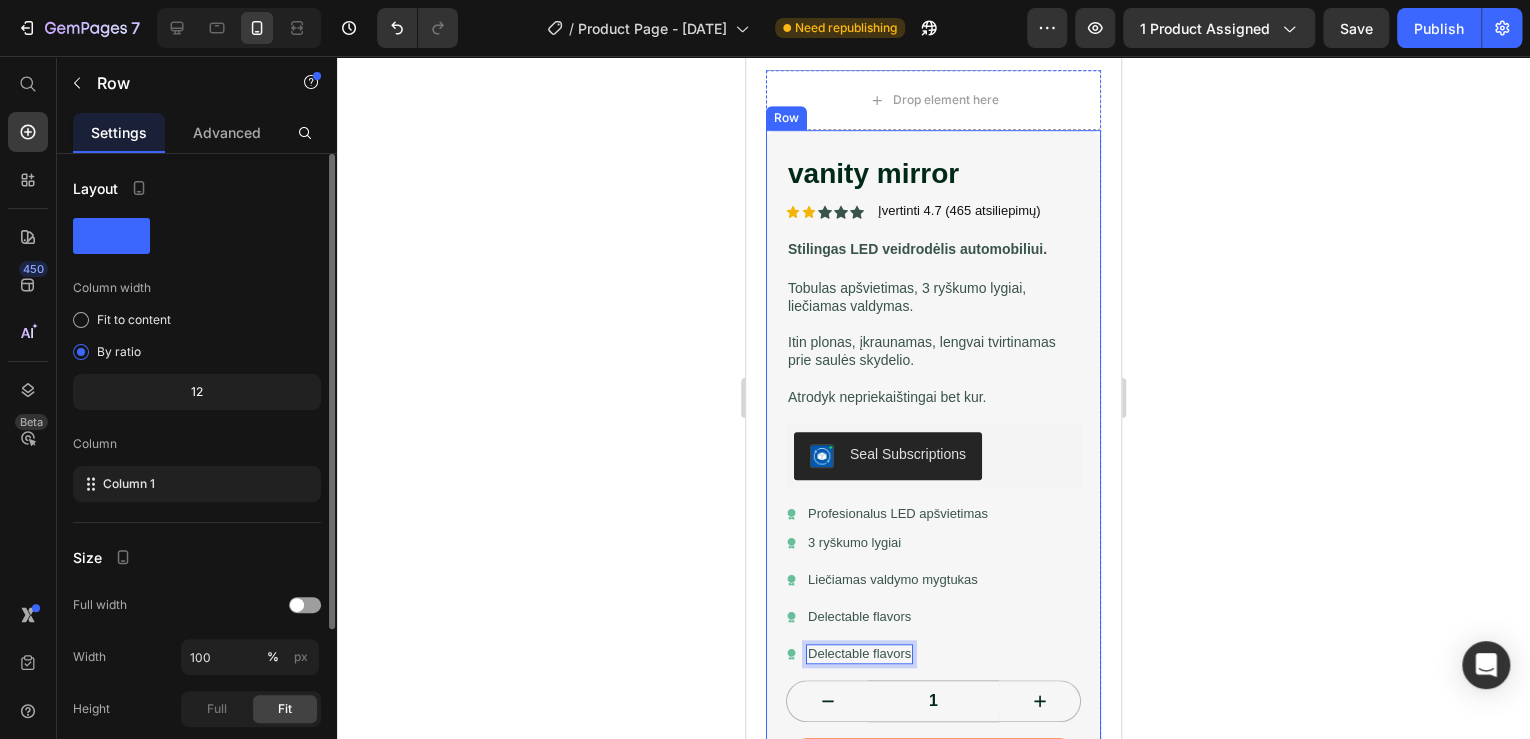 click on "vanity mirror Product Title
Icon
Icon
Icon
Icon
Icon Icon List Įvertinti 4.7 (465 atsiliepimų) Text Block Row Stilingas LED veidrodėlis automobiliui. Text Block Tobulas apšvietimas, 3 ryškumo lygiai, liečiamas valdymas.   Itin plonas, įkraunamas, lengvai tvirtinamas prie saulės skydelio.   Atrodyk nepriekaištingai bet kur. Text Block Seal Subscriptions Seal Subscriptions
Icon Profesionalus LED apšvietimas Text Block Row
Icon 3 ryškumo lygiai Text Block Row
Icon Liečiamas valdymo mygtukas Text Block Row
Icon Delectable flavors Text Block Row
Icon Delectable flavors Text Block   0 Row 1 Product Quantity Add to cart Add to Cart Row" at bounding box center [933, 467] 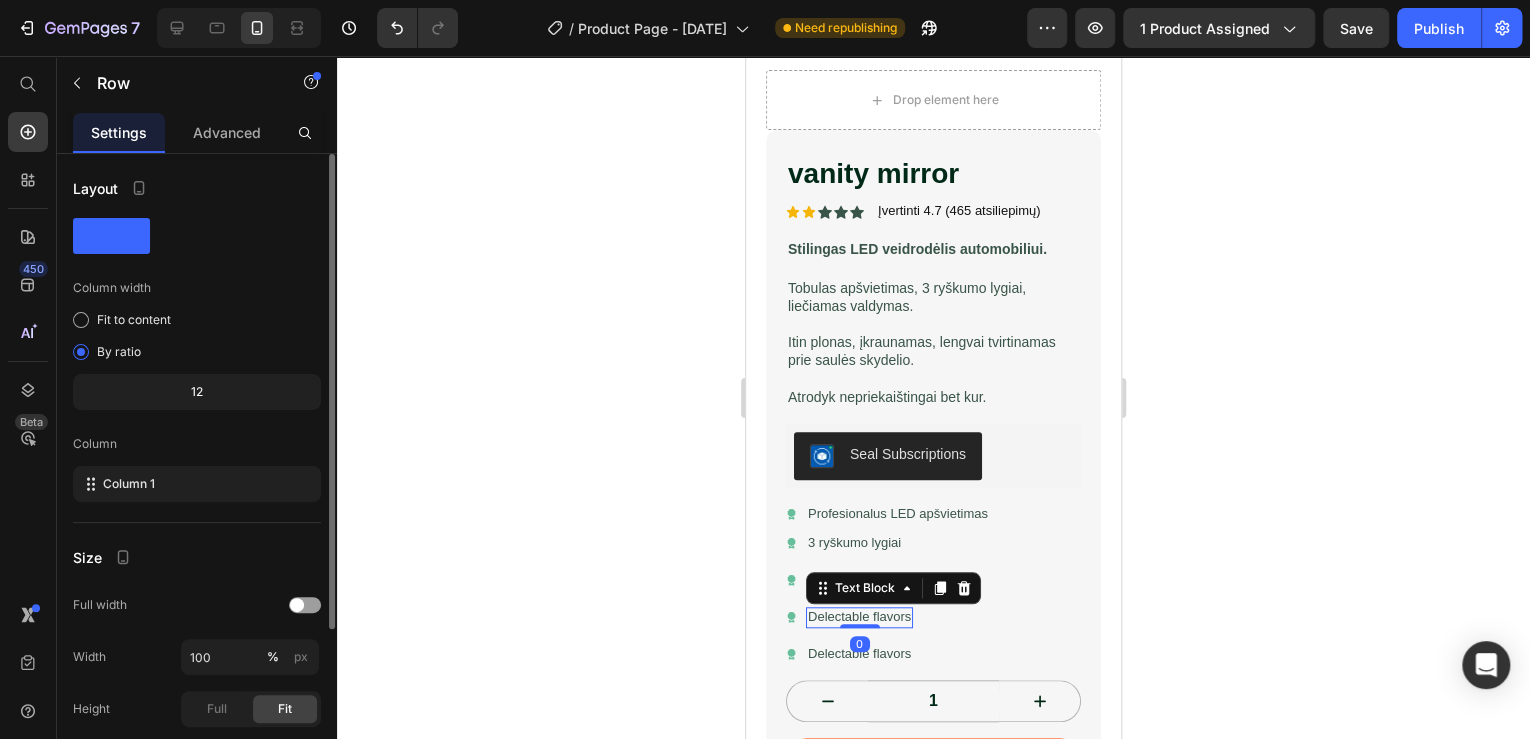 click on "Delectable flavors" at bounding box center [859, 617] 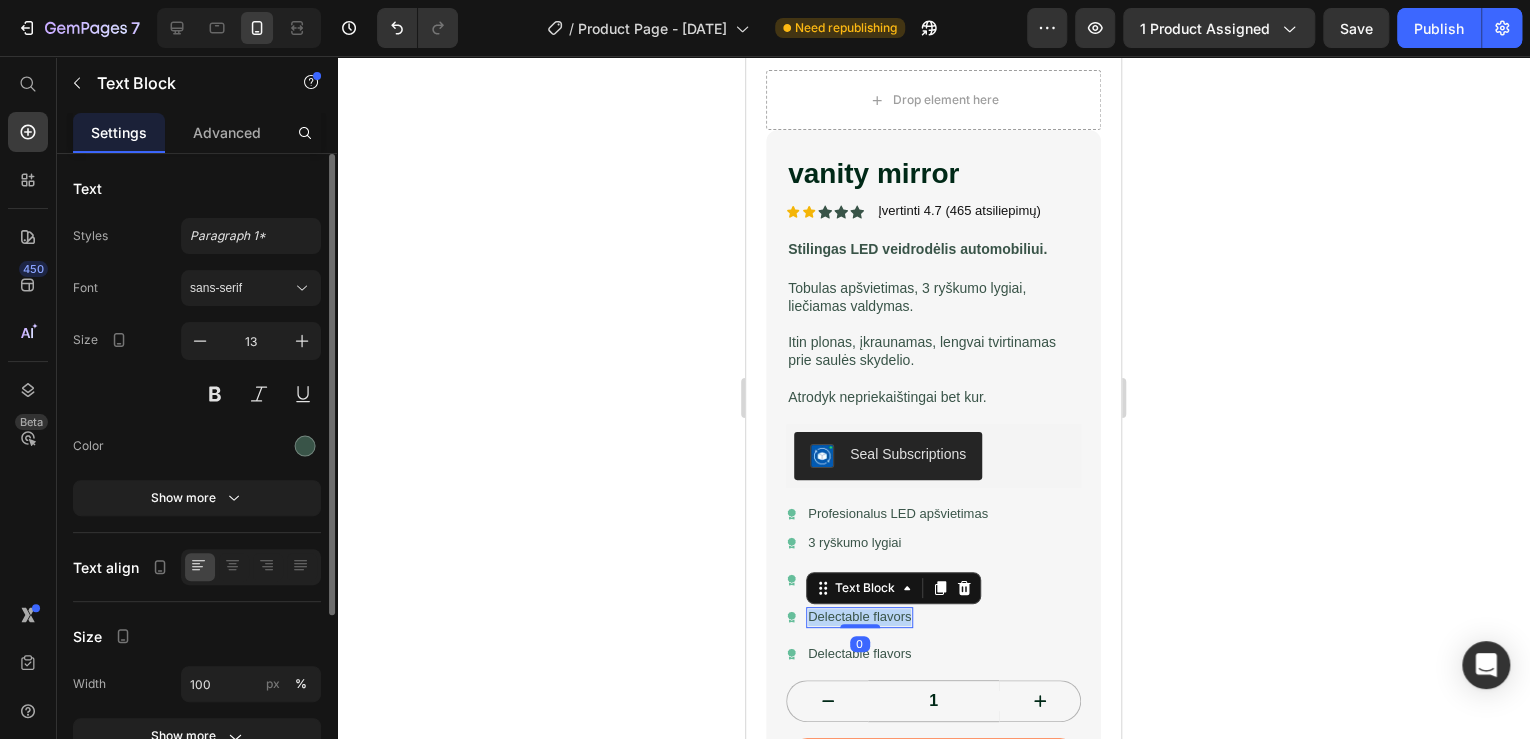 click on "Delectable flavors" at bounding box center (859, 617) 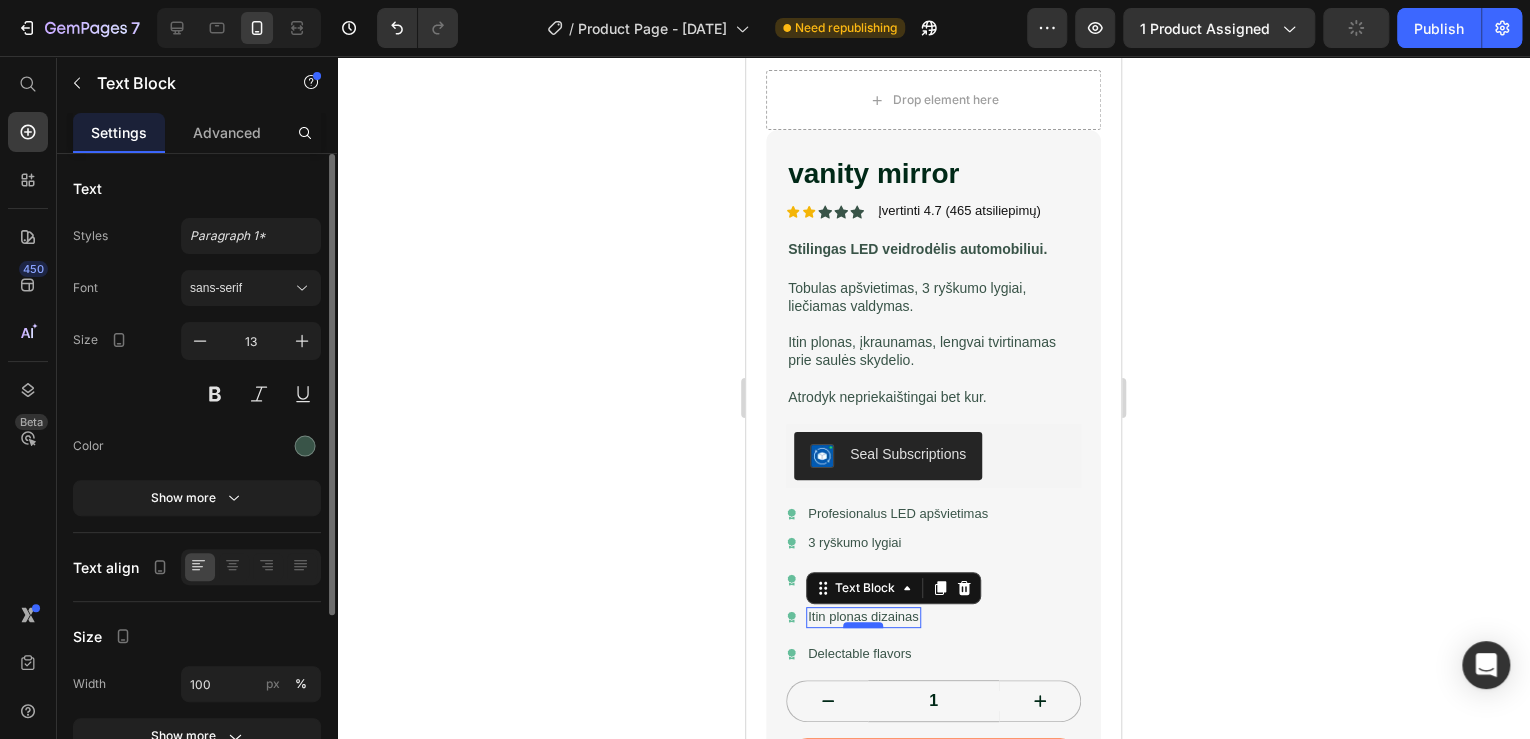 click at bounding box center (863, 625) 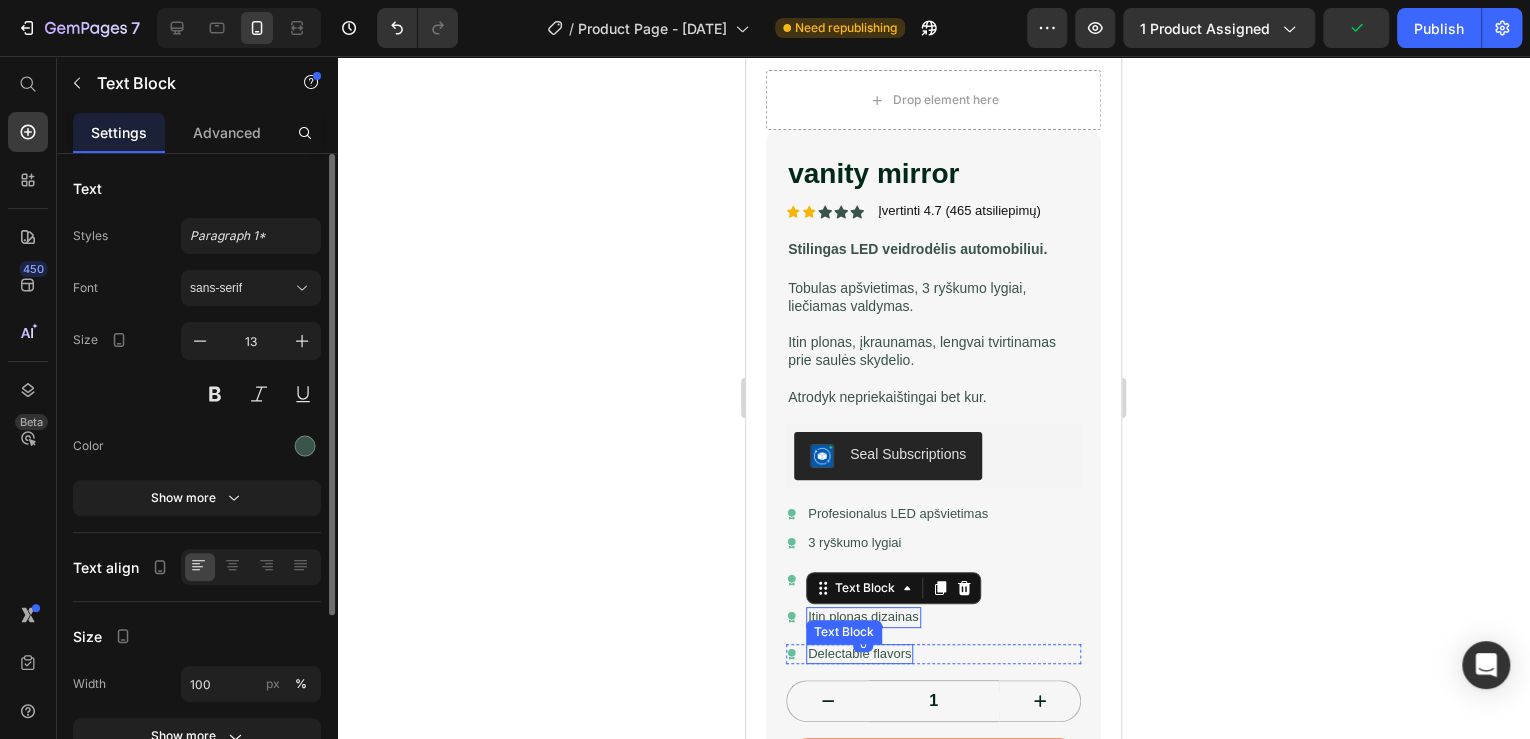 click on "Delectable flavors Text Block" at bounding box center (859, 654) 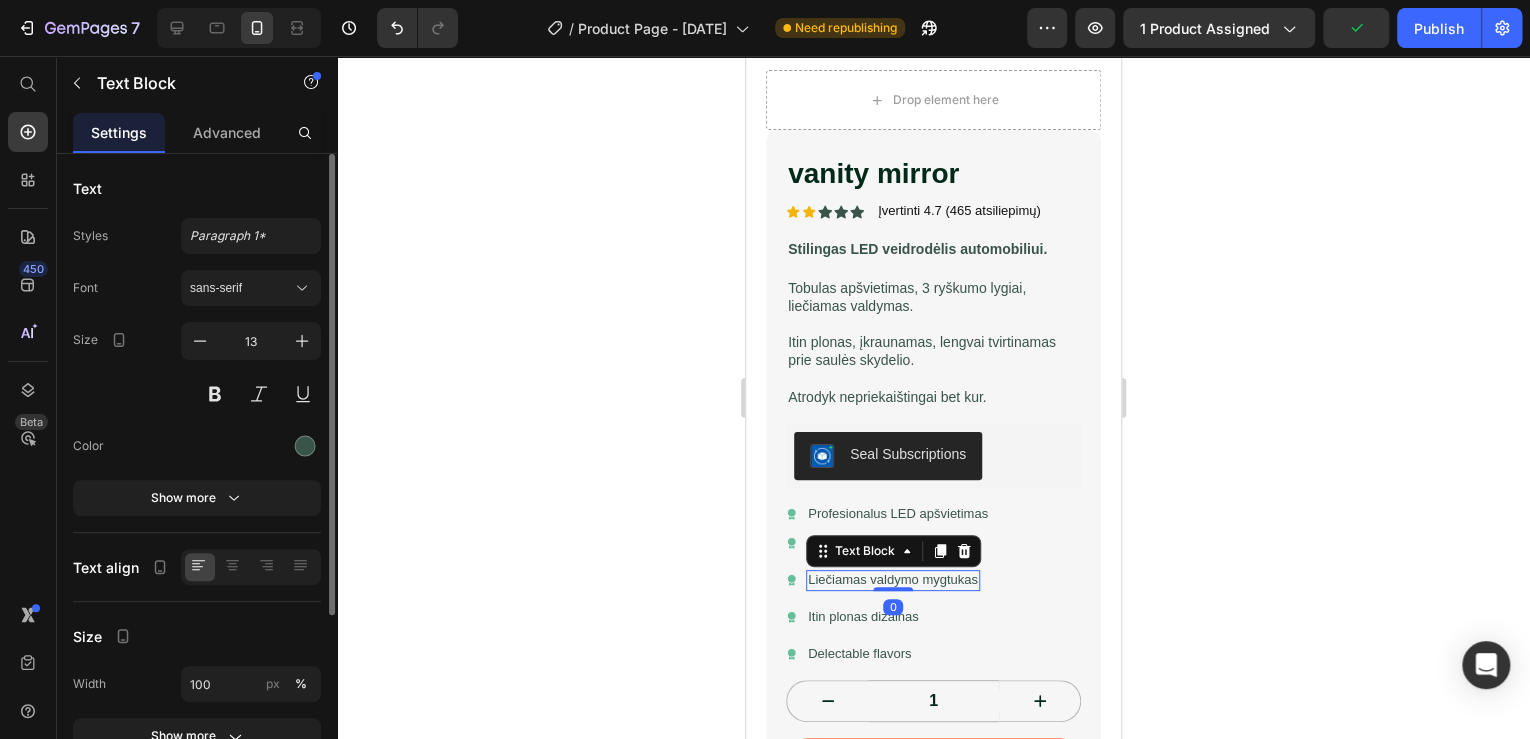click on "Liečiamas valdymo mygtukas" at bounding box center [893, 580] 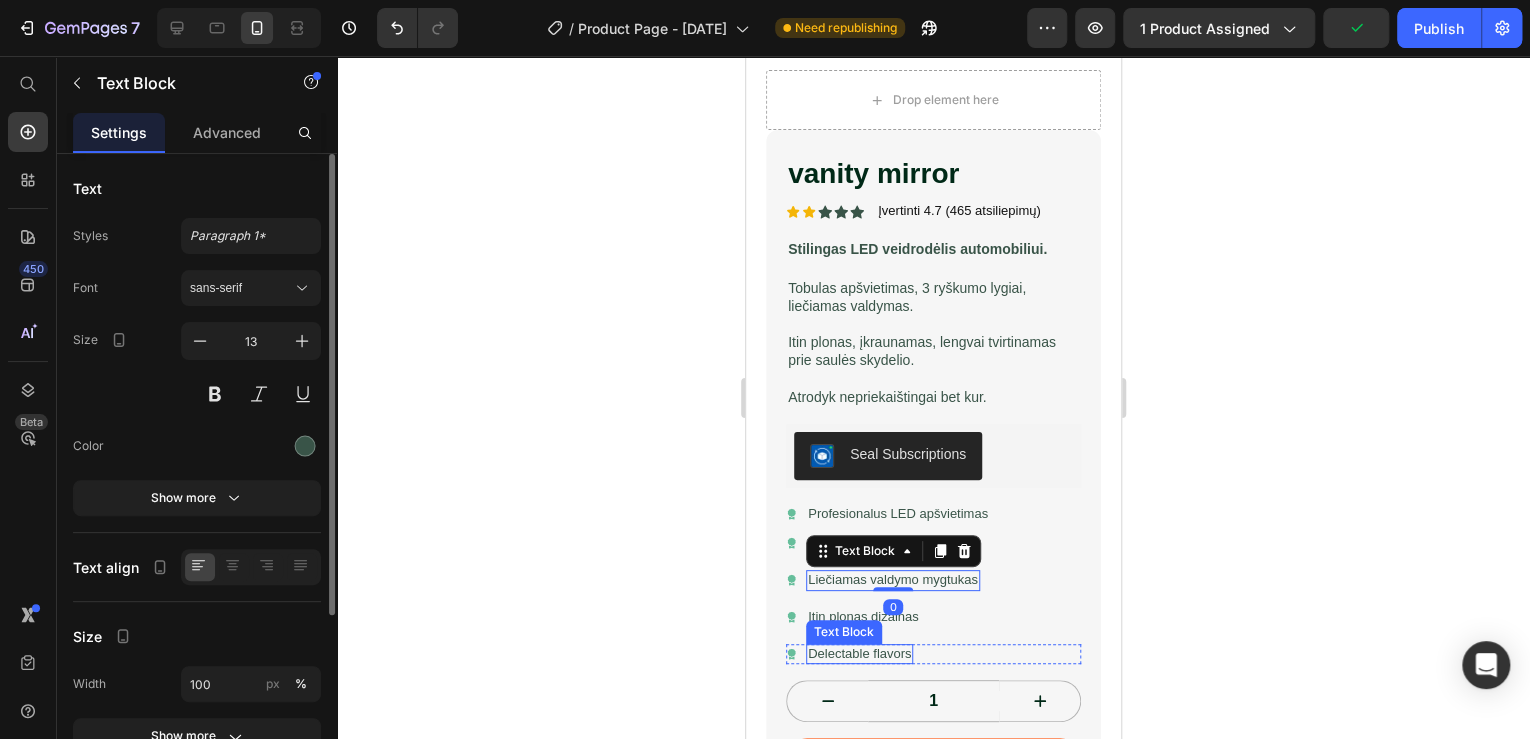 click on "Delectable flavors" at bounding box center (859, 654) 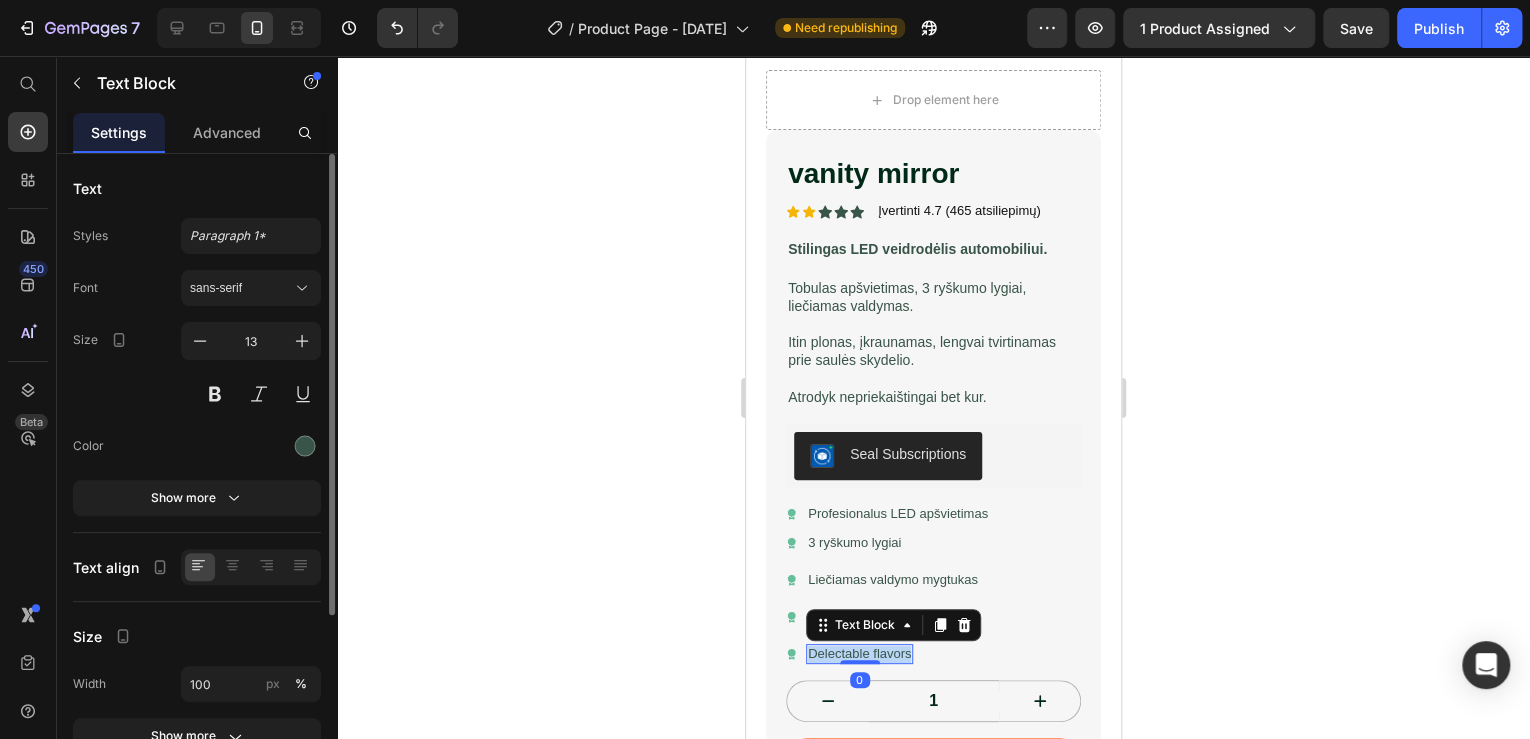 click on "Delectable flavors" at bounding box center [859, 654] 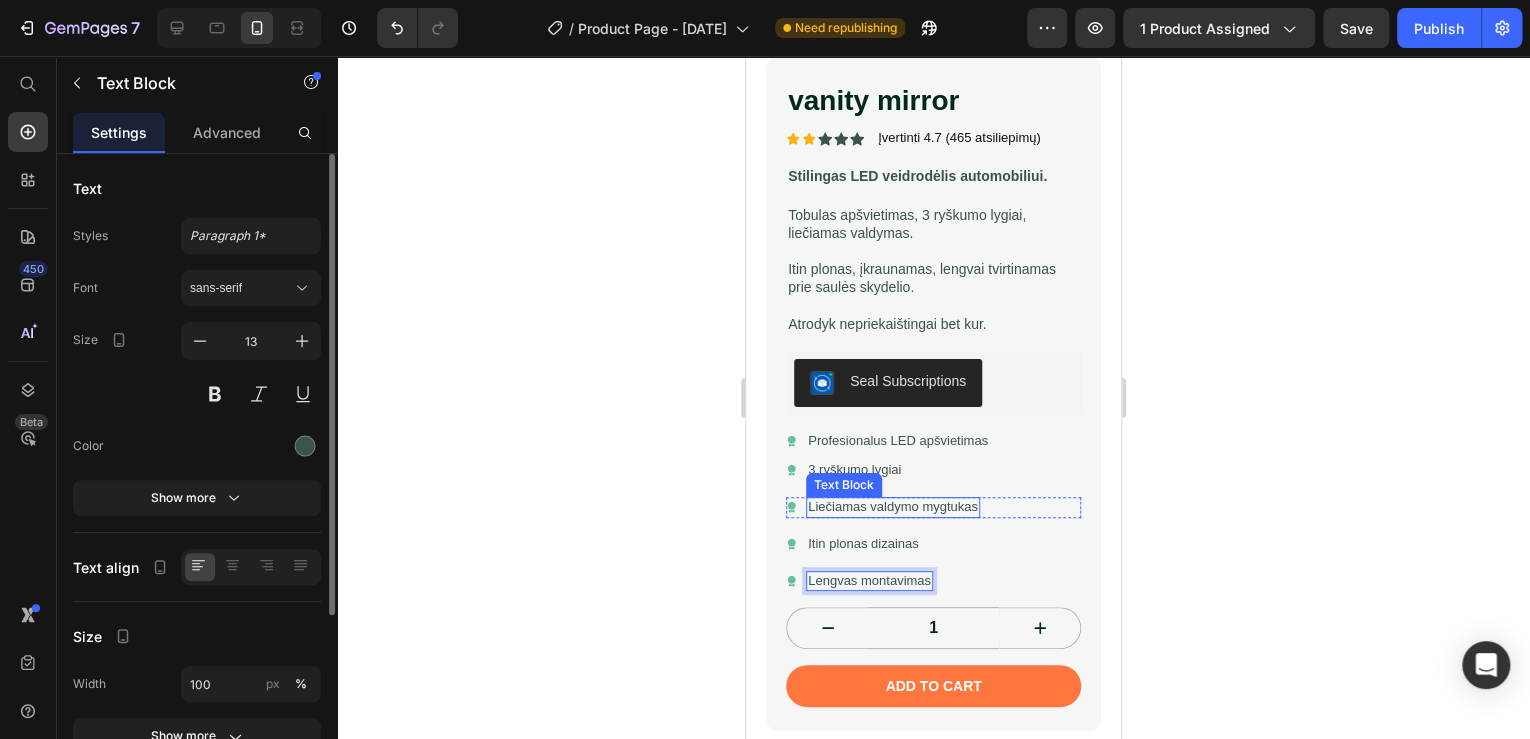 scroll, scrollTop: 640, scrollLeft: 0, axis: vertical 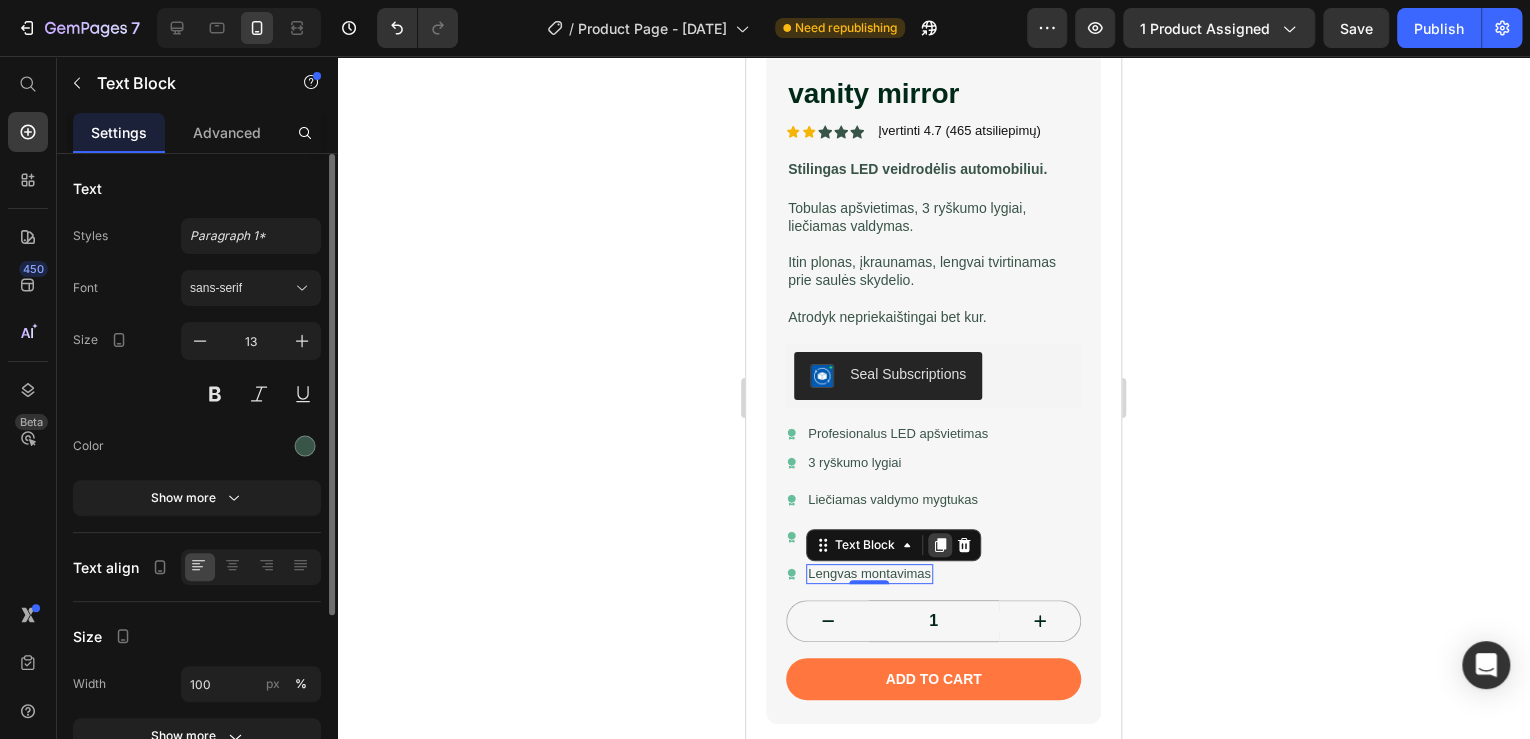 click 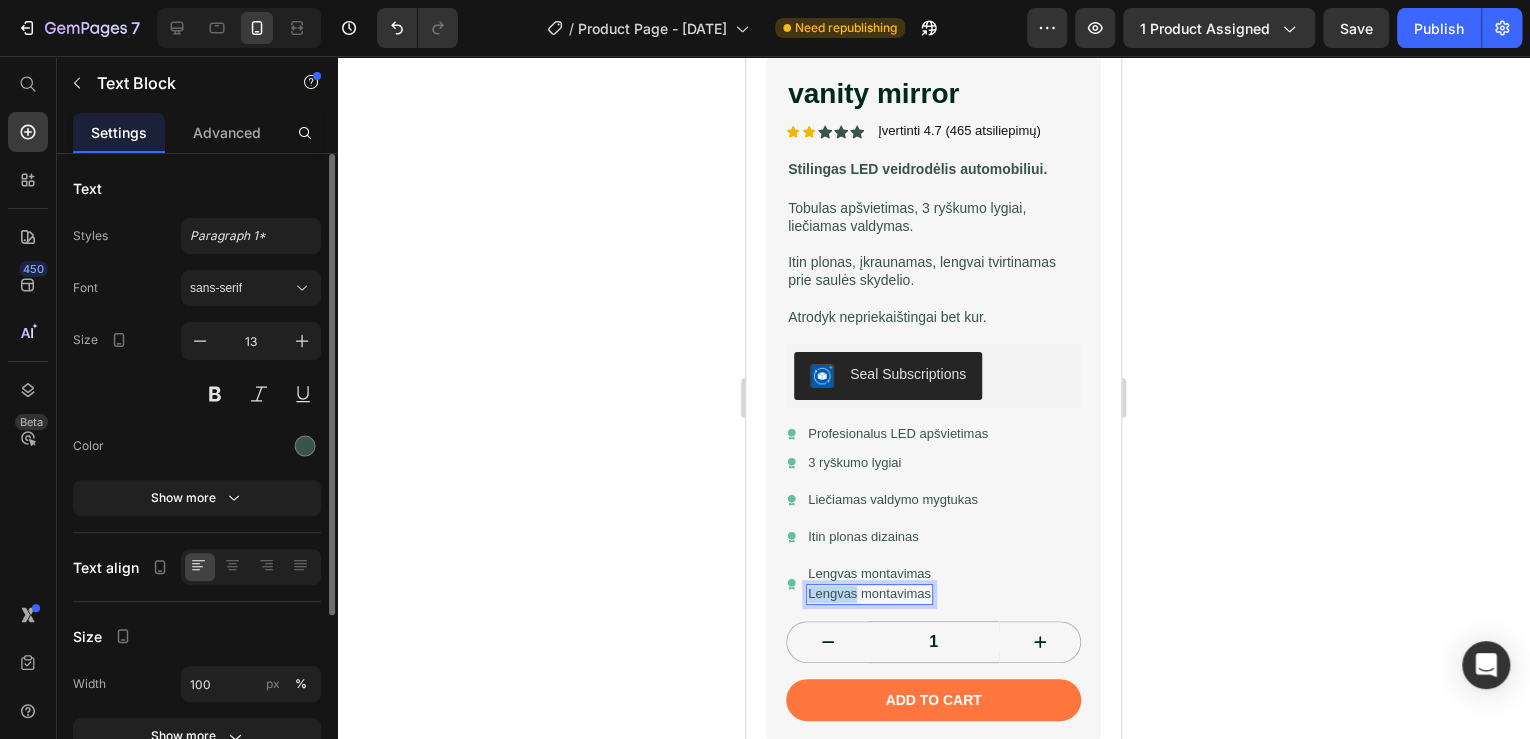 click on "Lengvas montavimas" at bounding box center [869, 594] 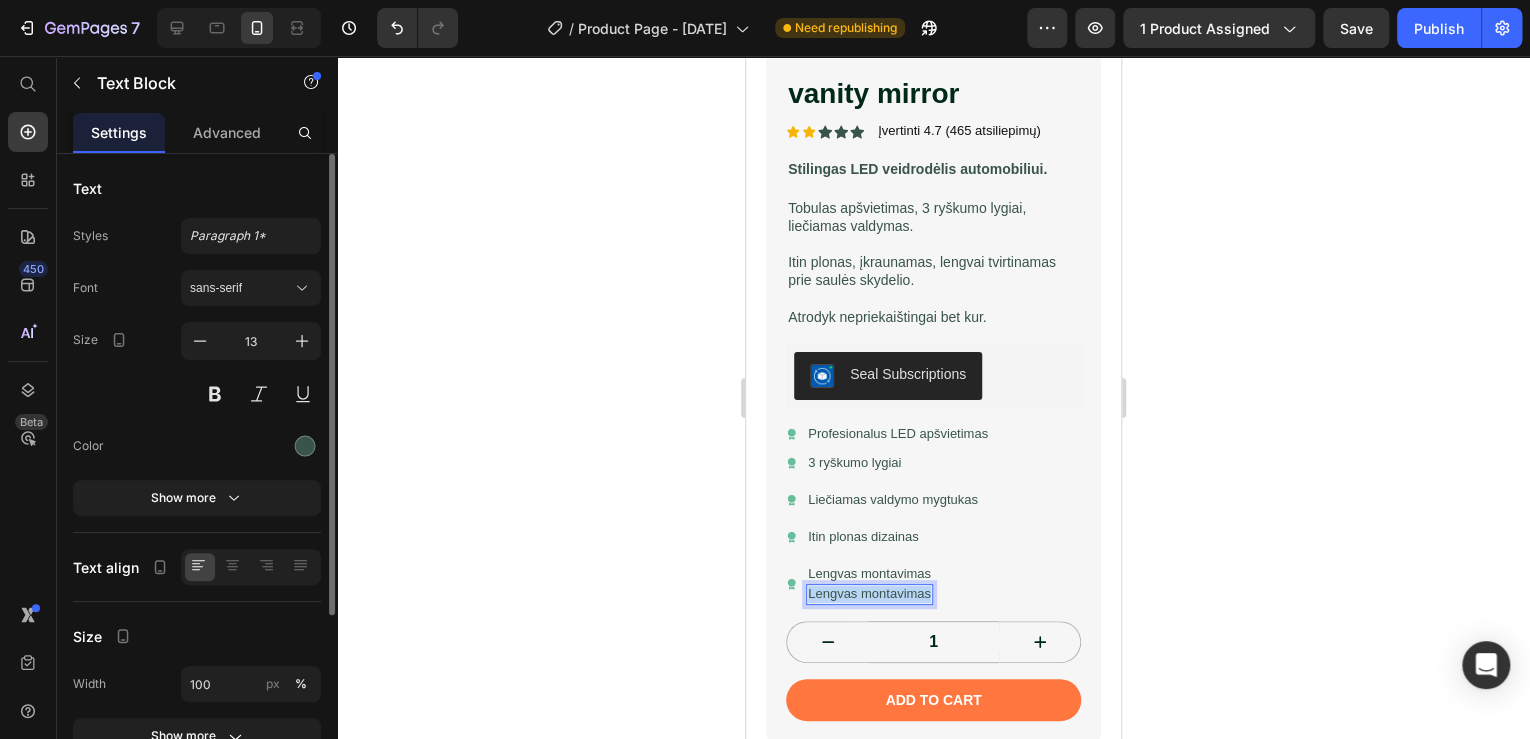 click on "Lengvas montavimas" at bounding box center [869, 594] 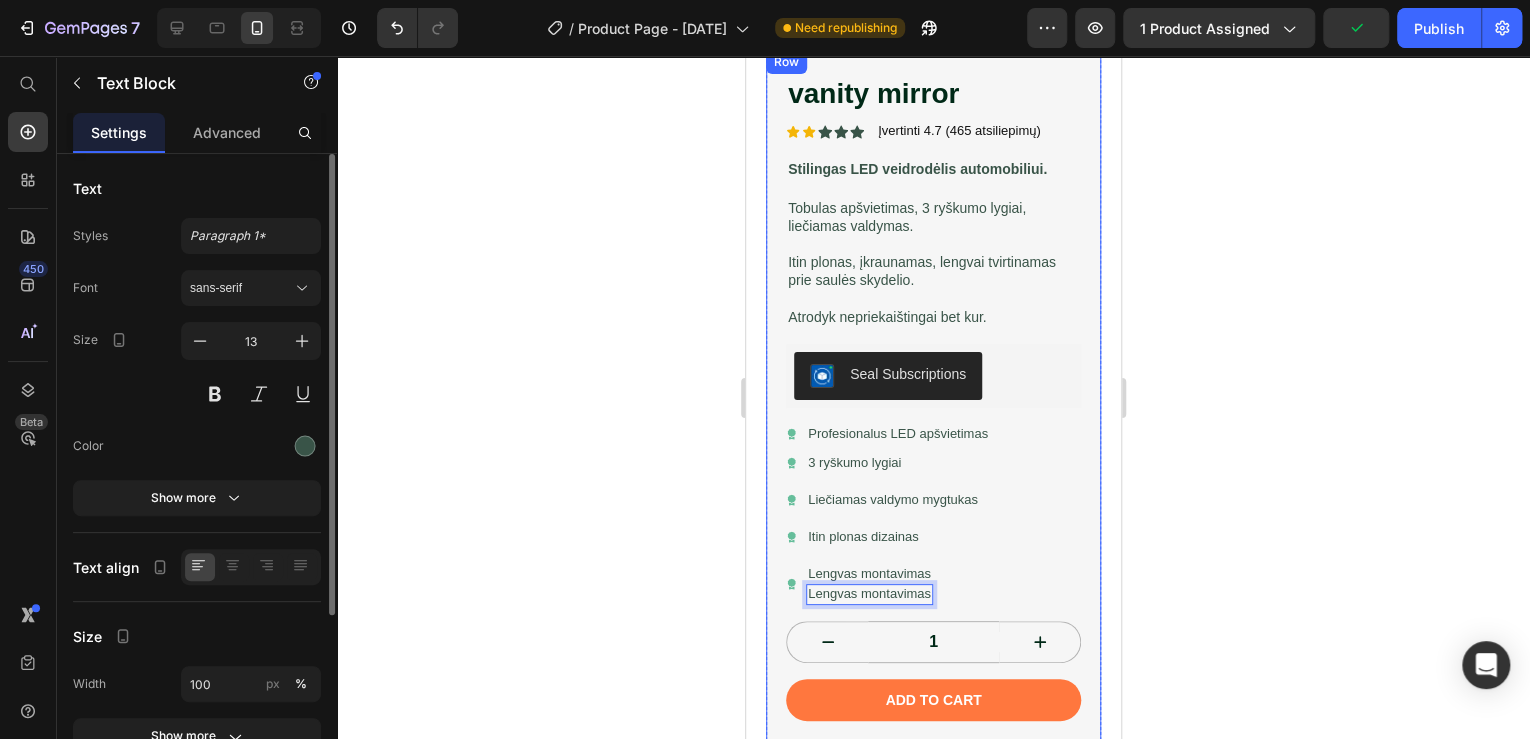 click on "Liečiamas valdymo mygtukas" at bounding box center (893, 500) 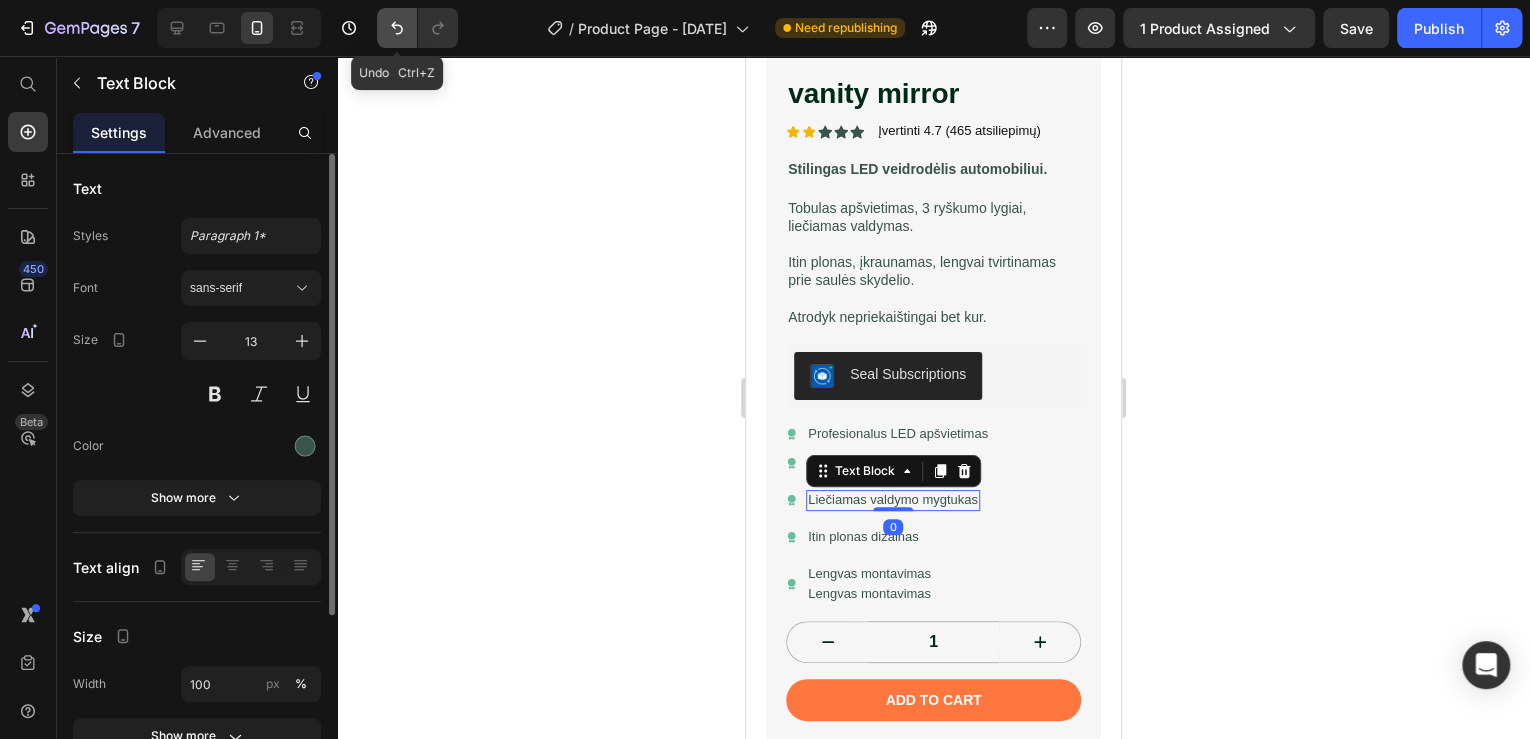 click 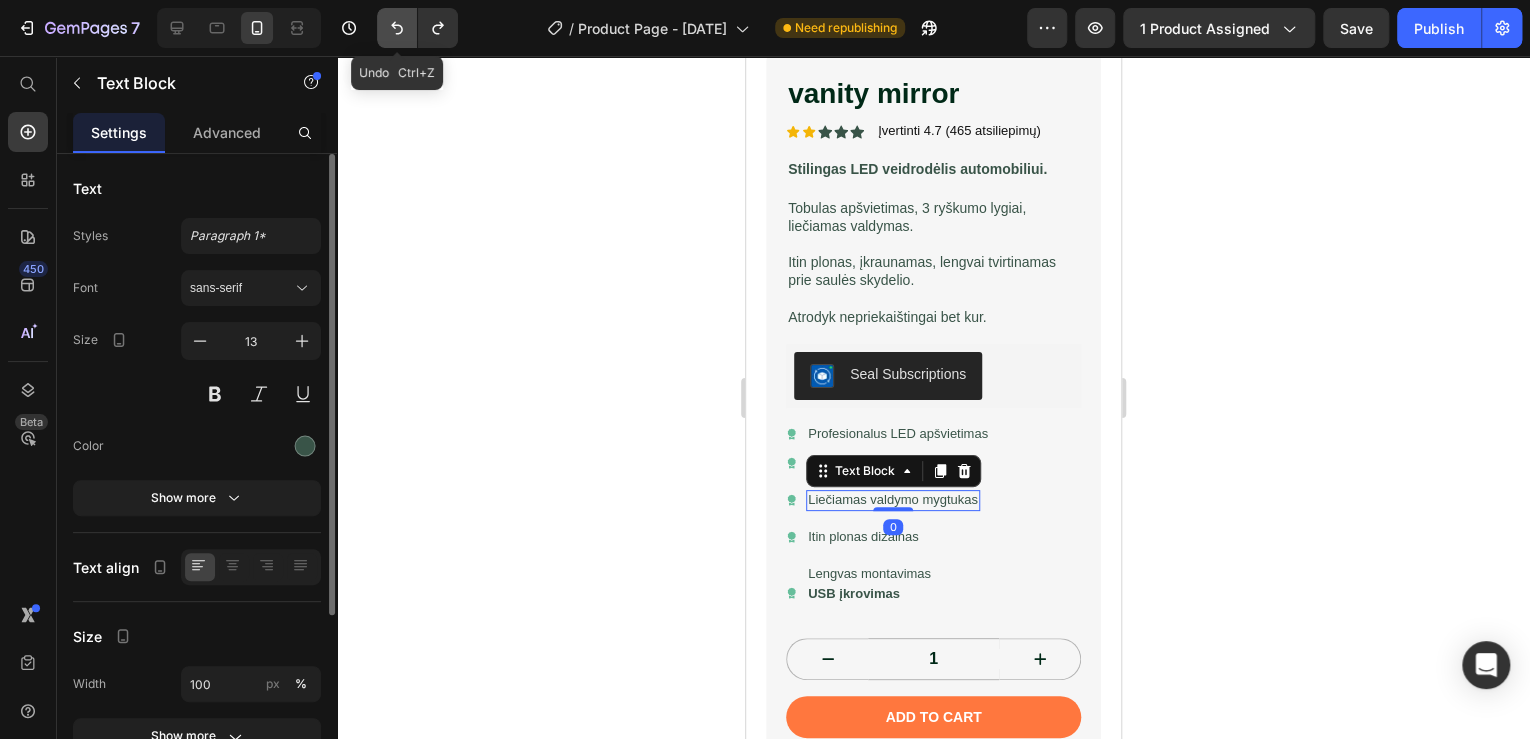 click 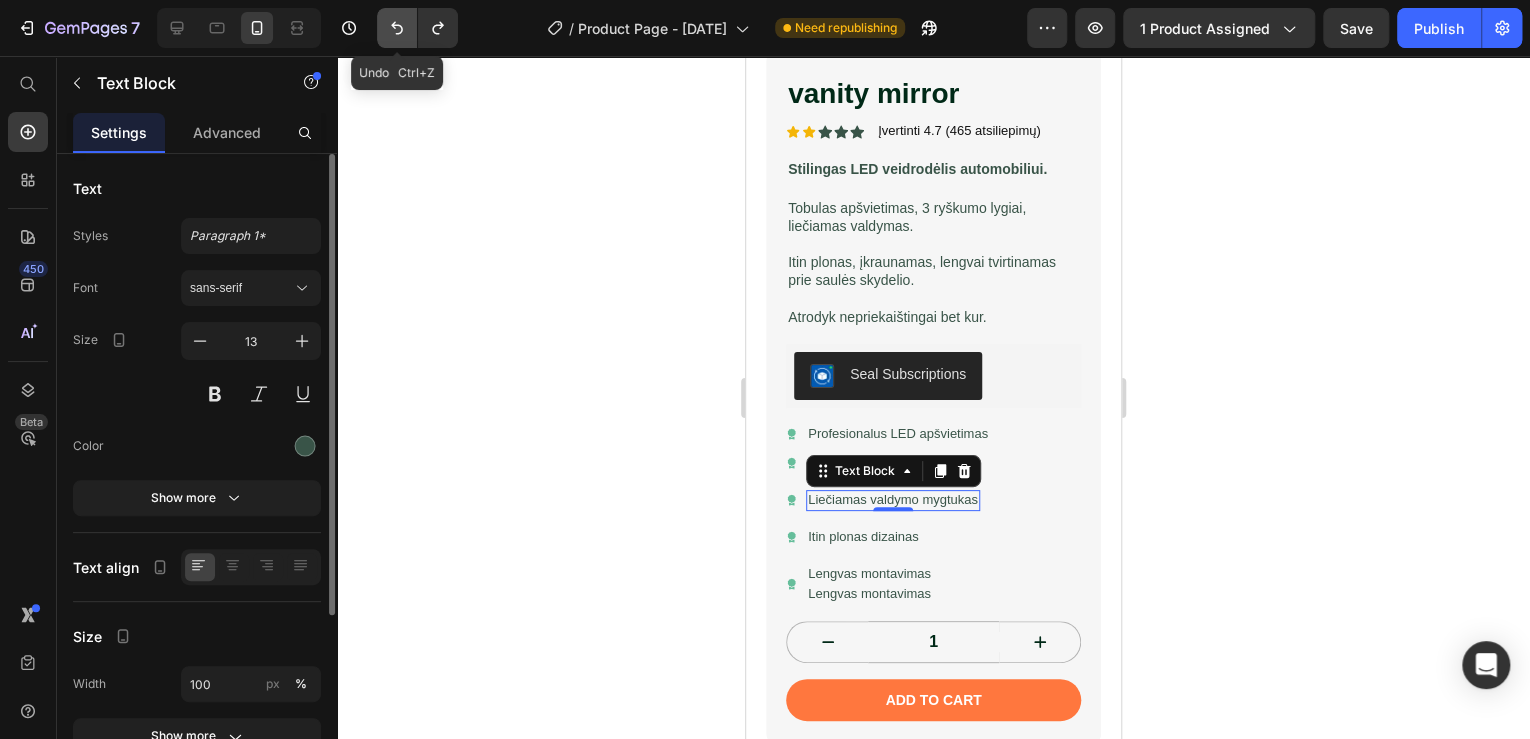 click 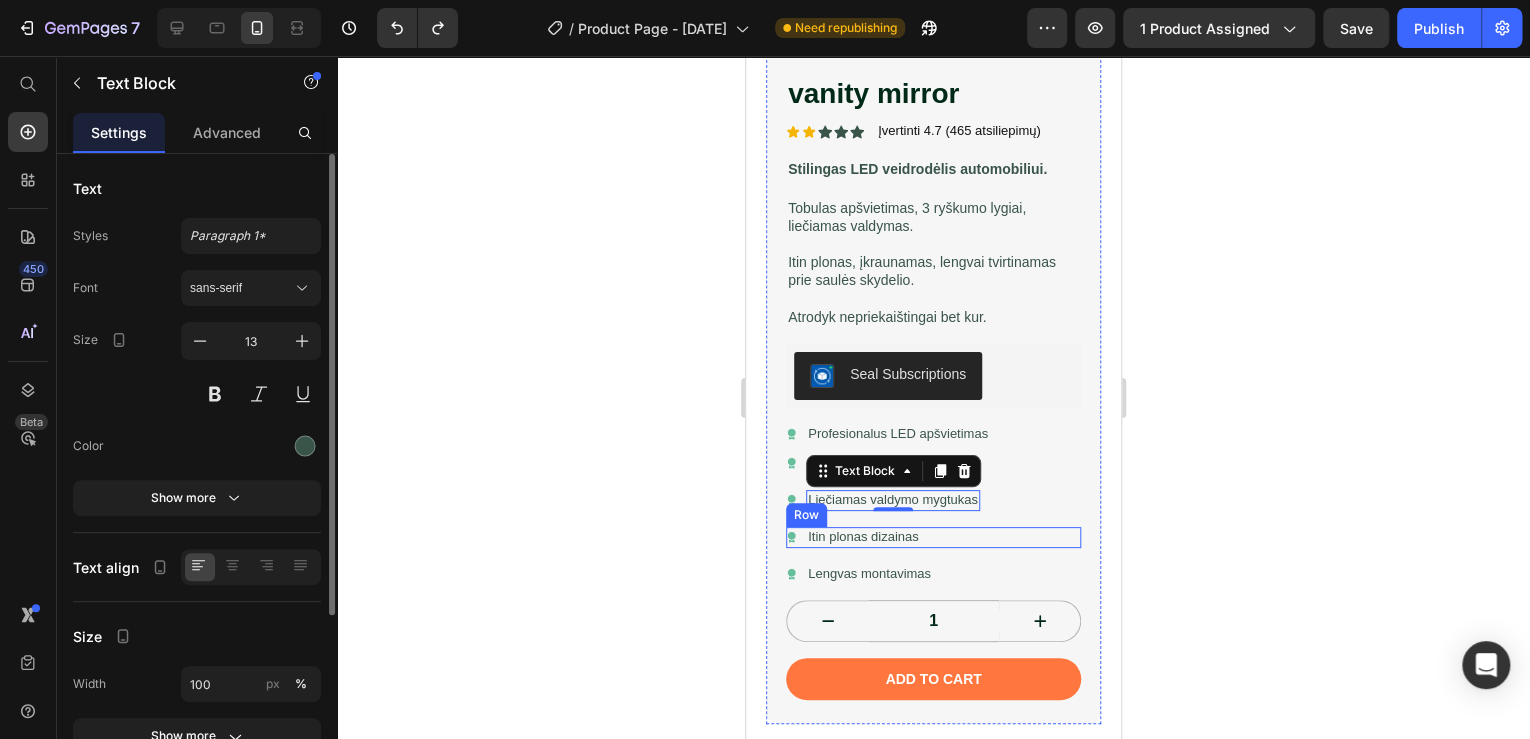 click on "Icon Itin plonas dizainas Text Block Row" at bounding box center (933, 537) 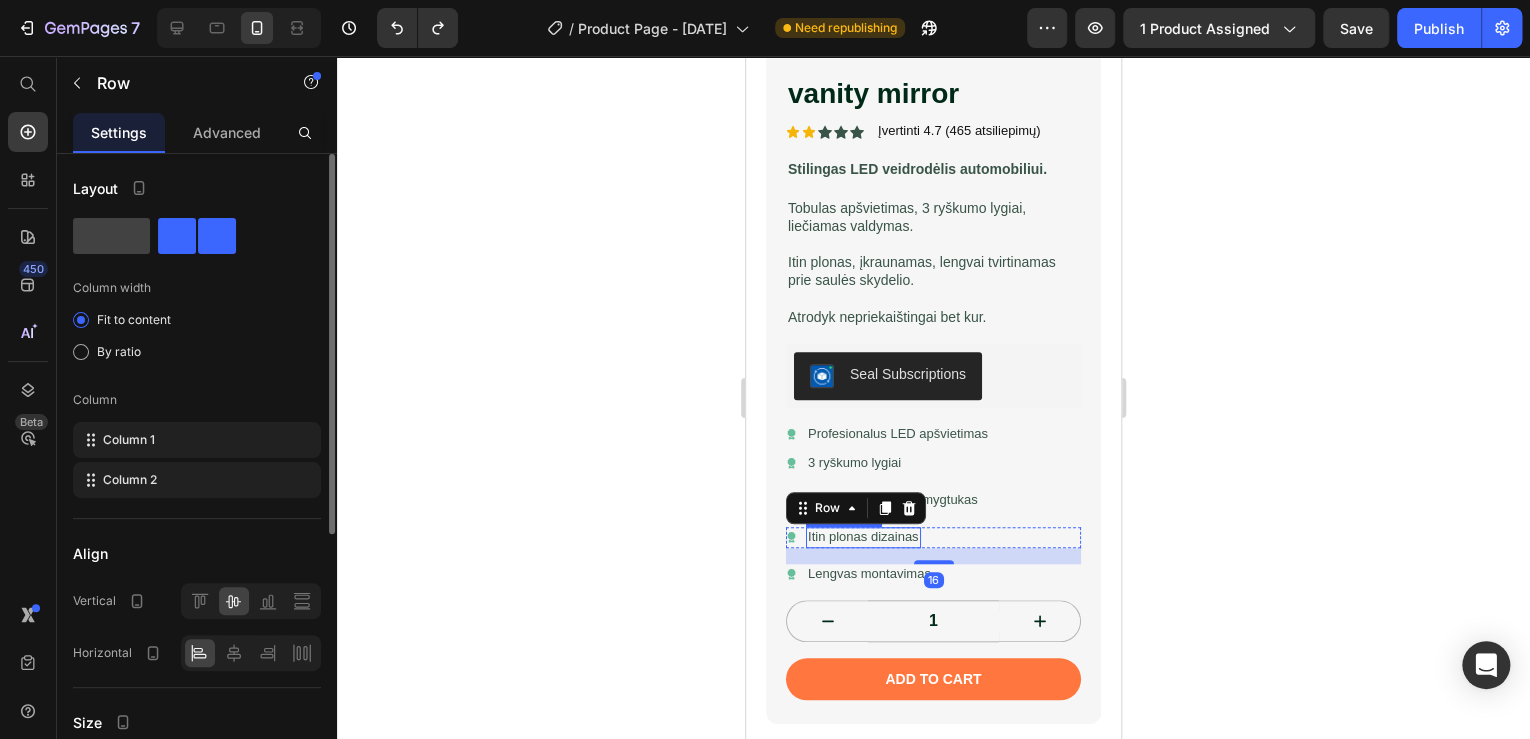 click on "Itin plonas dizainas" at bounding box center (863, 537) 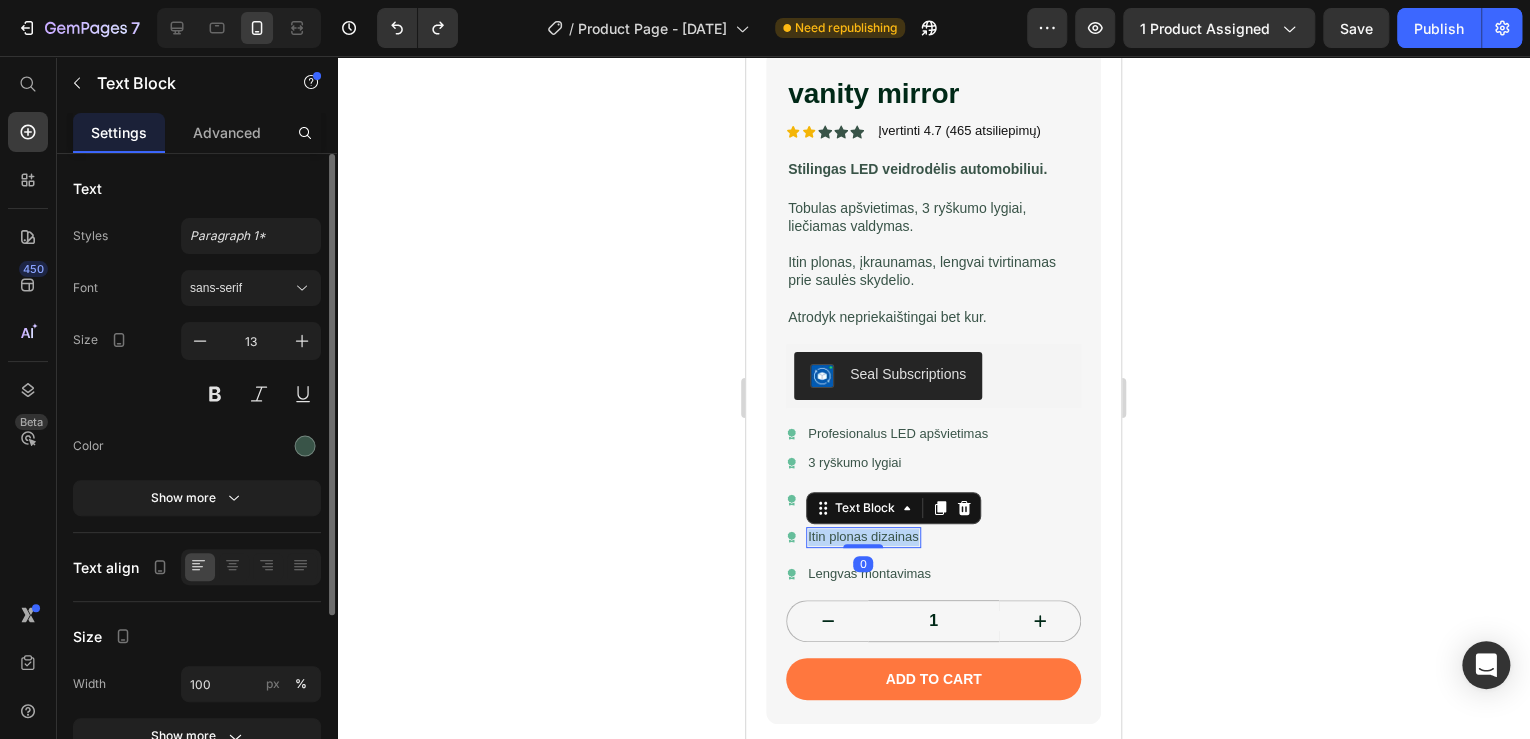 click on "Itin plonas dizainas" at bounding box center (863, 537) 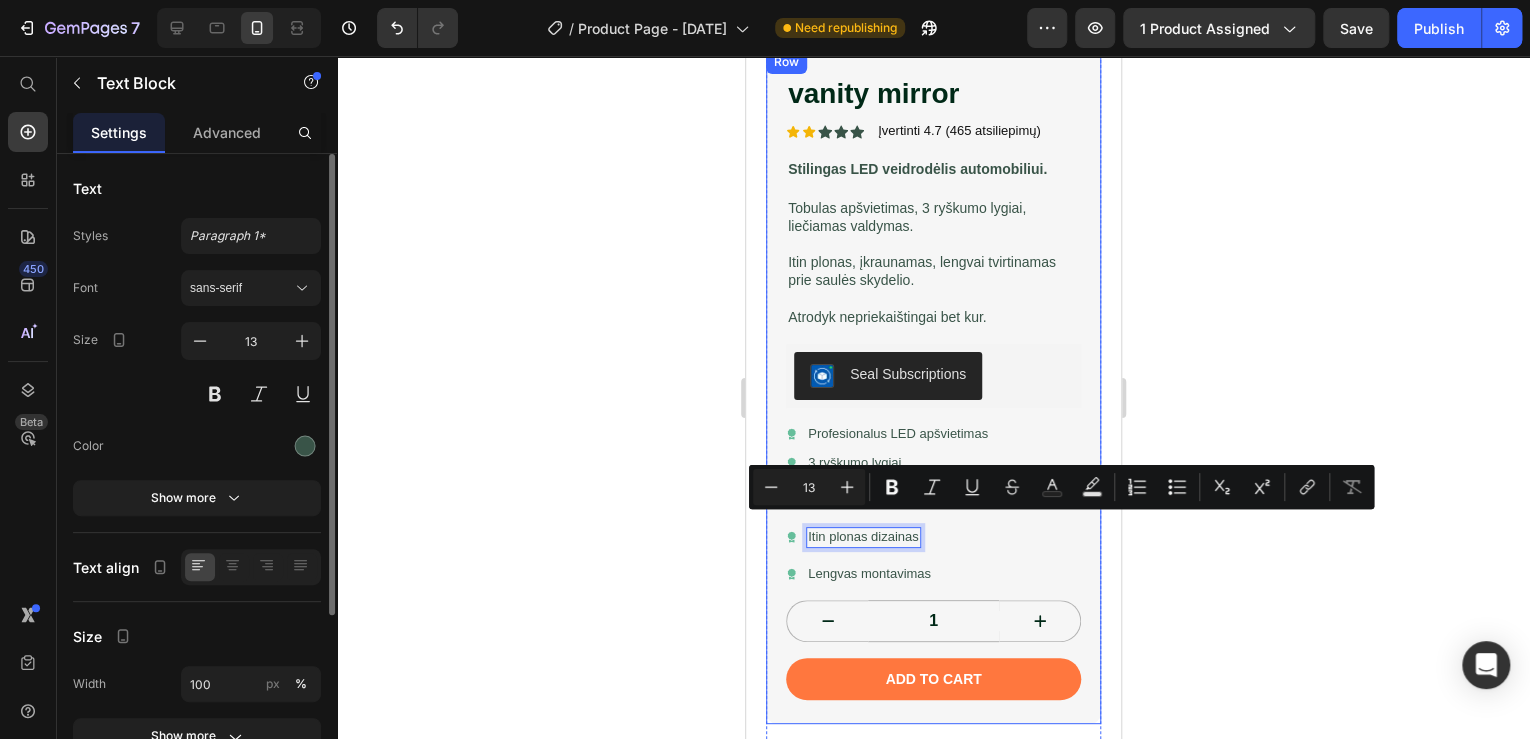 click on "vanity mirror Product Title
Icon
Icon
Icon
Icon
Icon Icon List Įvertinti 4.7 (465 atsiliepimų) Text Block Row Stilingas LED veidrodėlis automobiliui. Text Block Tobulas apšvietimas, 3 ryškumo lygiai, liečiamas valdymas.   Itin plonas, įkraunamas, lengvai tvirtinamas prie saulės skydelio.   Atrodyk nepriekaištingai bet kur. Text Block Seal Subscriptions Seal Subscriptions
Icon Profesionalus LED apšvietimas Text Block Row
Icon 3 ryškumo lygiai Text Block Row
Icon Liečiamas valdymo mygtukas Text Block Row
Icon Itin plonas dizainas Text Block   0 Row
Icon Lengvas montavimas Text Block Row 1 Product Quantity Add to cart Add to Cart Row" at bounding box center (933, 387) 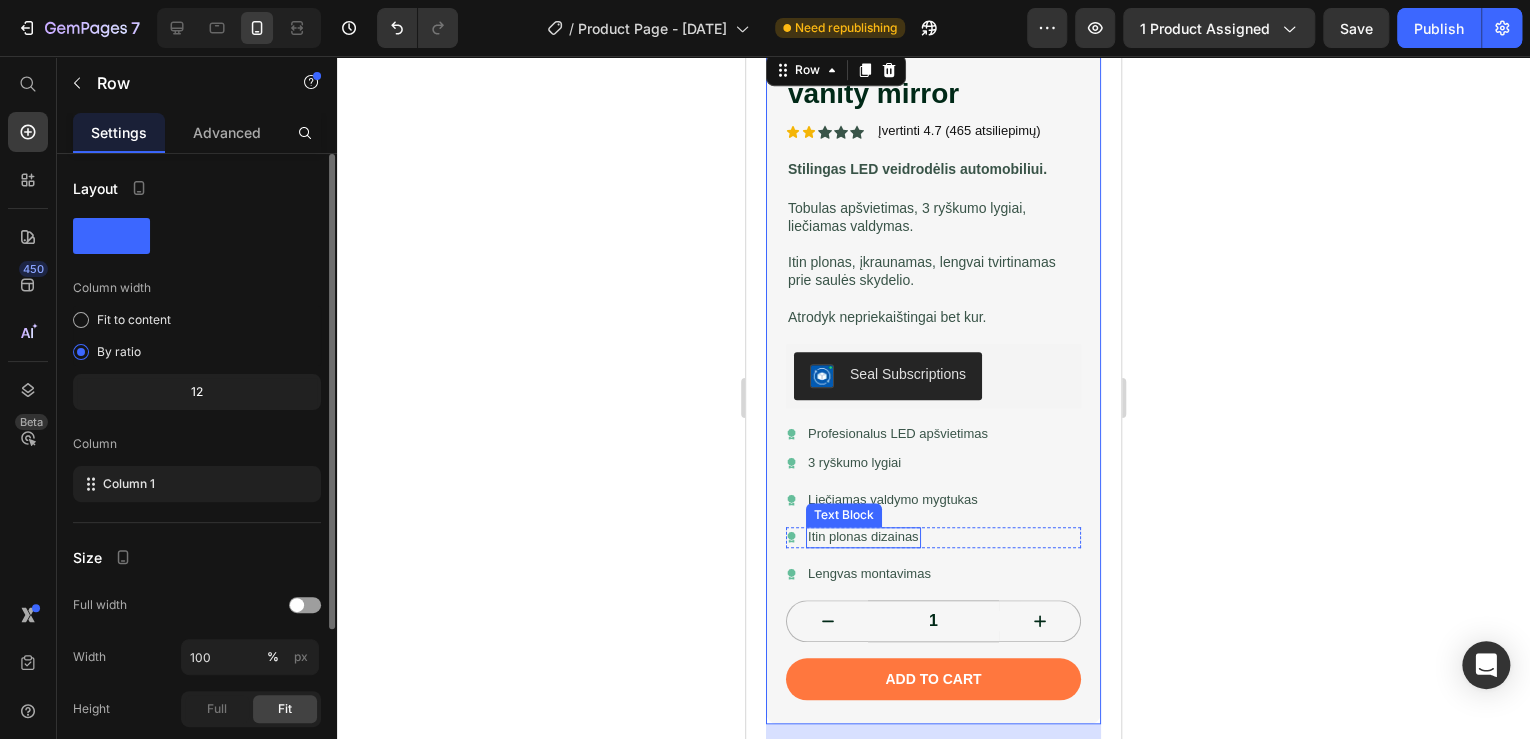 click on "Itin plonas dizainas" at bounding box center (863, 537) 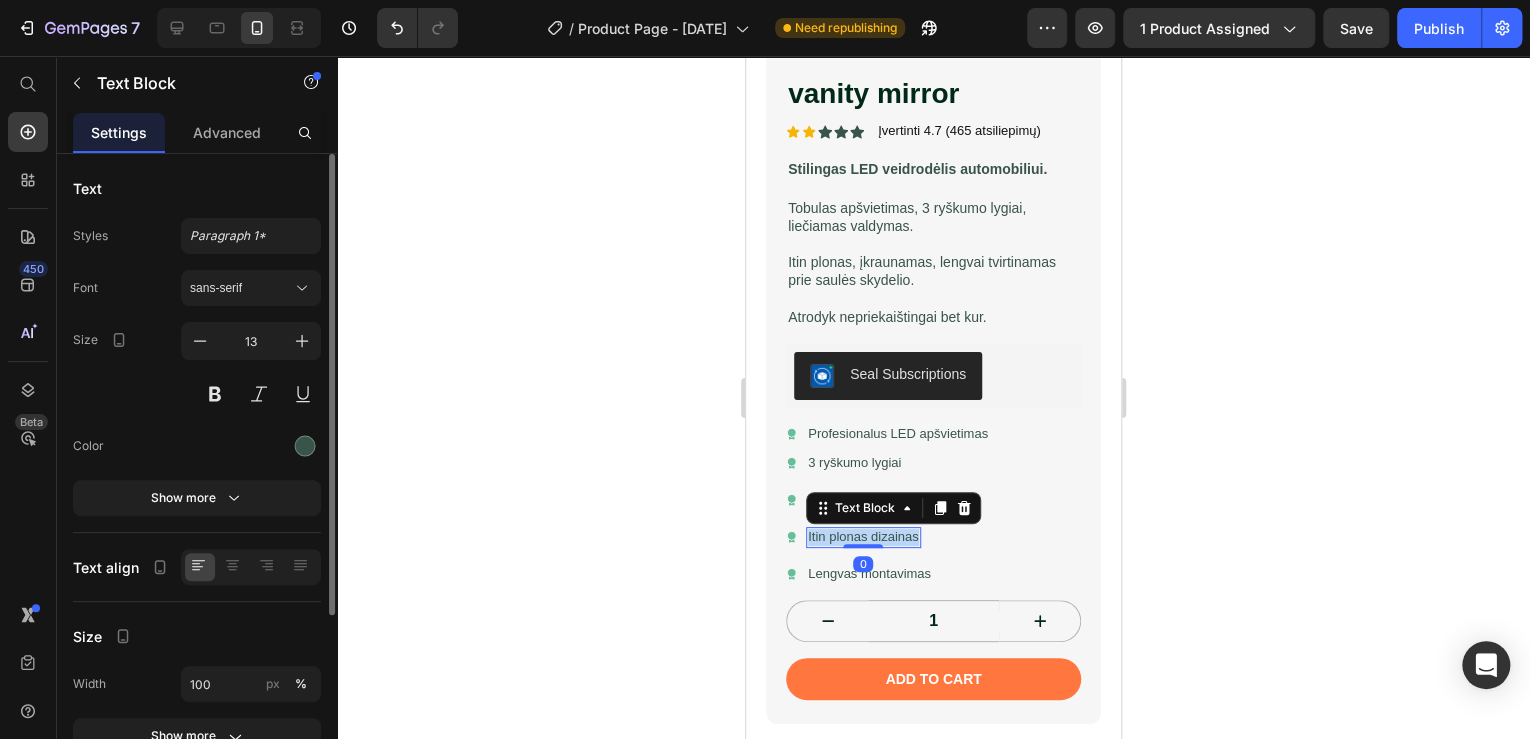 click on "Itin plonas dizainas" at bounding box center [863, 537] 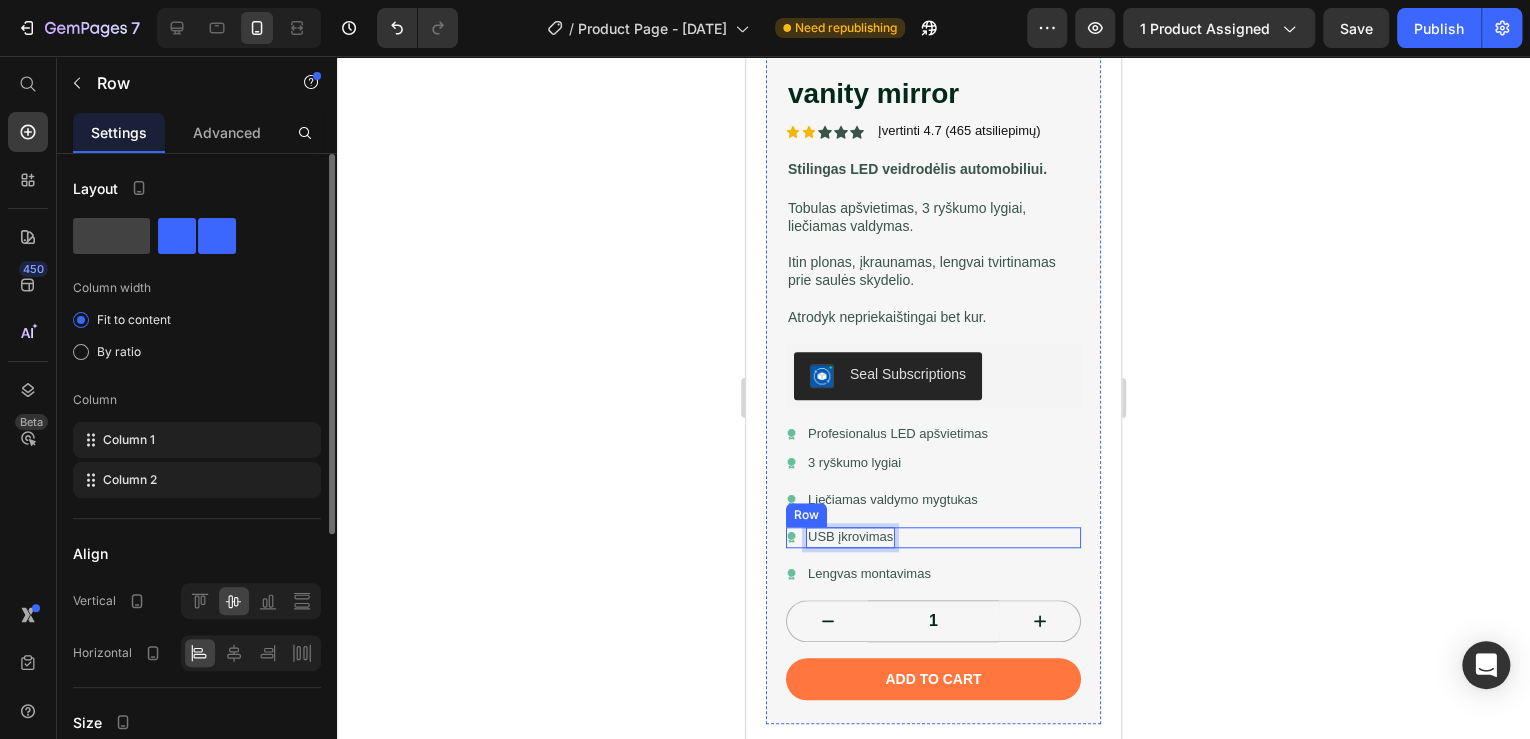 click on "Icon USB įkrovimas Text Block   0 Row" at bounding box center [933, 537] 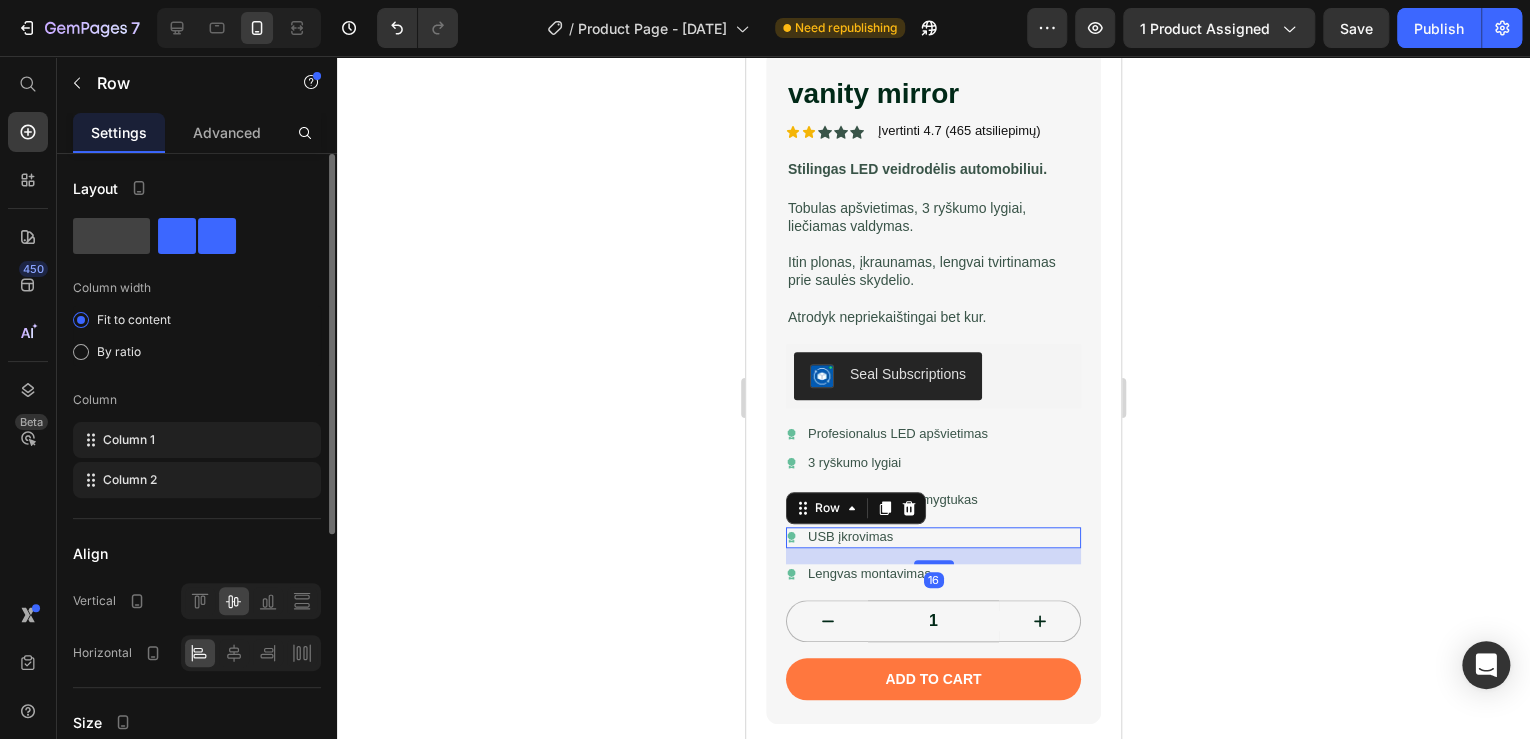 click on "Icon Liečiamas valdymo mygtukas Text Block Row" at bounding box center [933, 500] 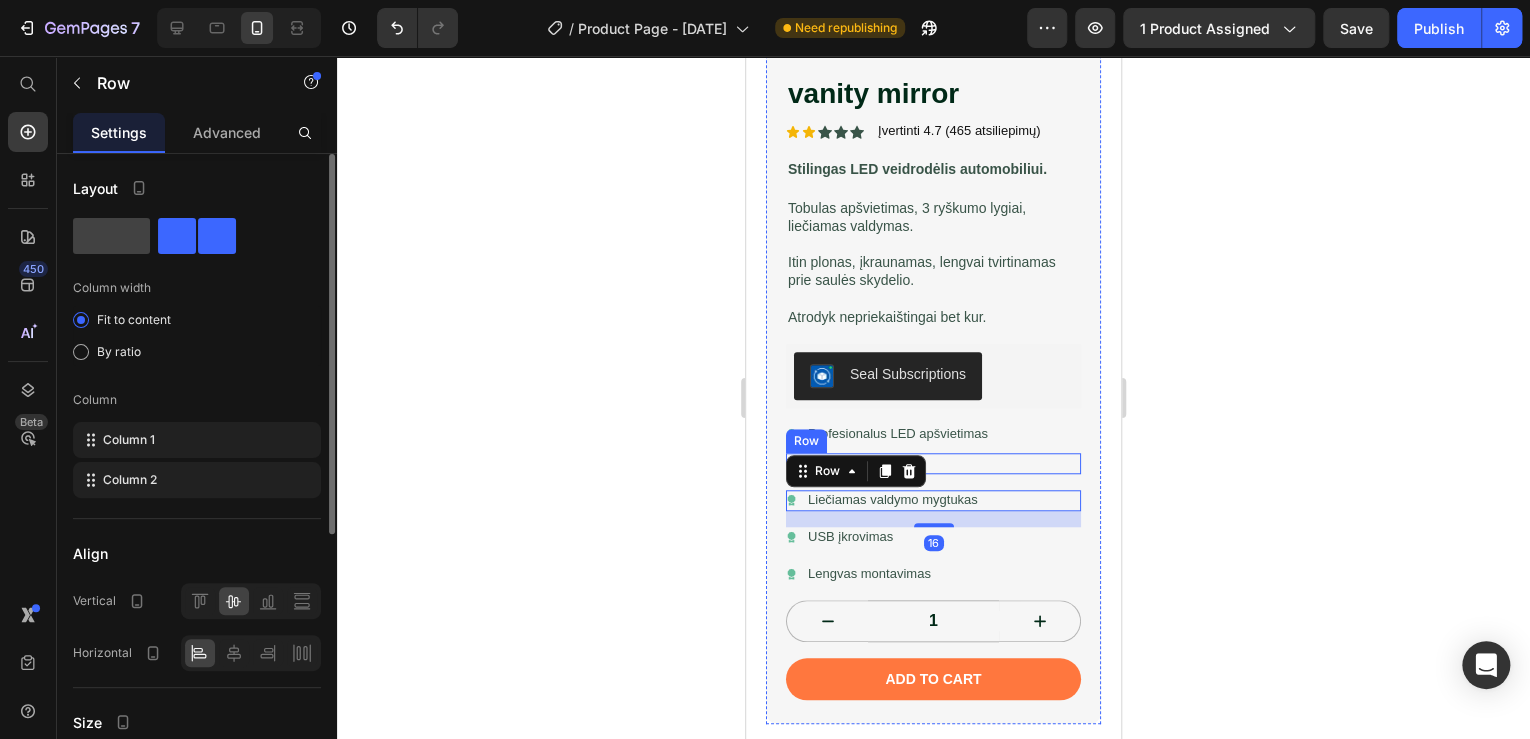 click on "Icon 3 ryškumo lygiai Text Block Row" at bounding box center [933, 463] 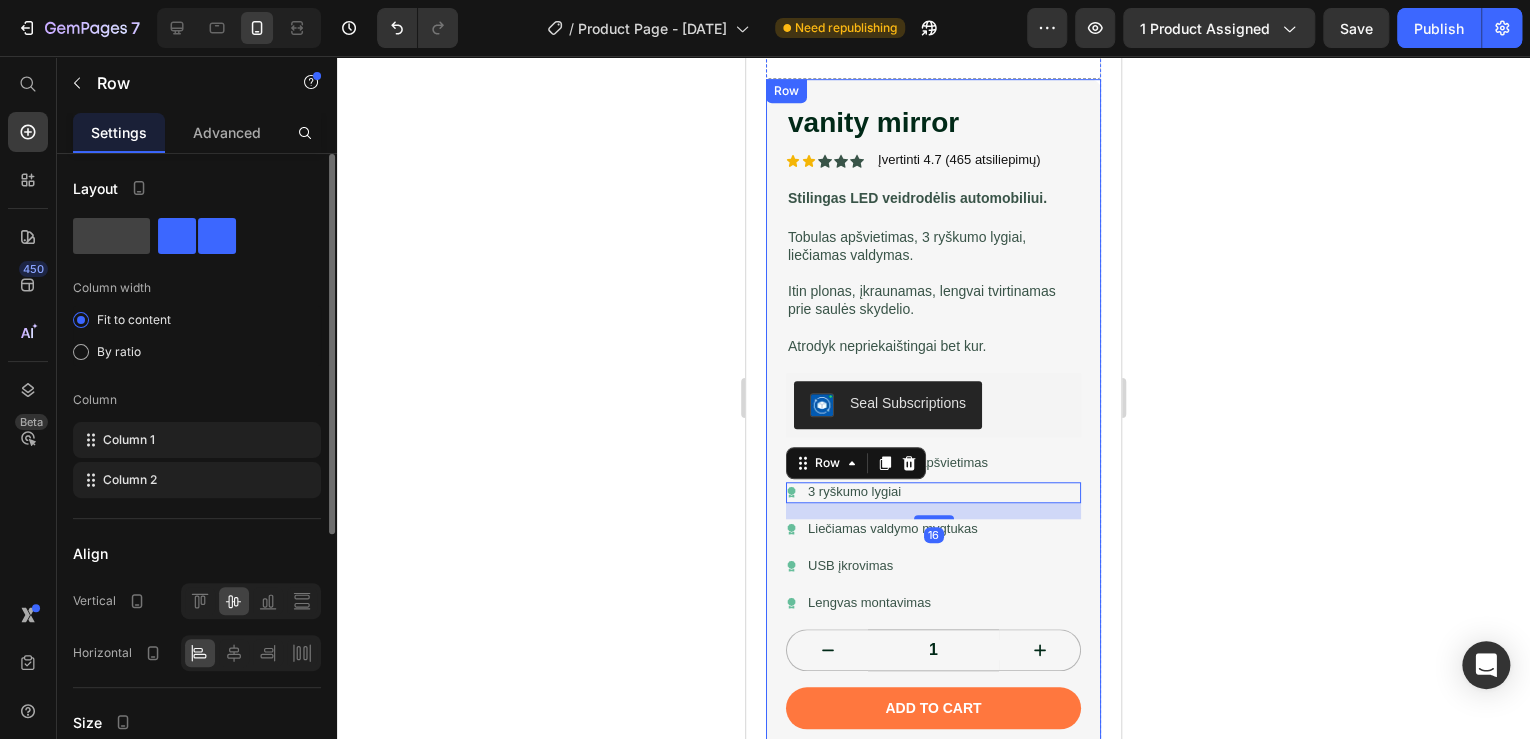 scroll, scrollTop: 560, scrollLeft: 0, axis: vertical 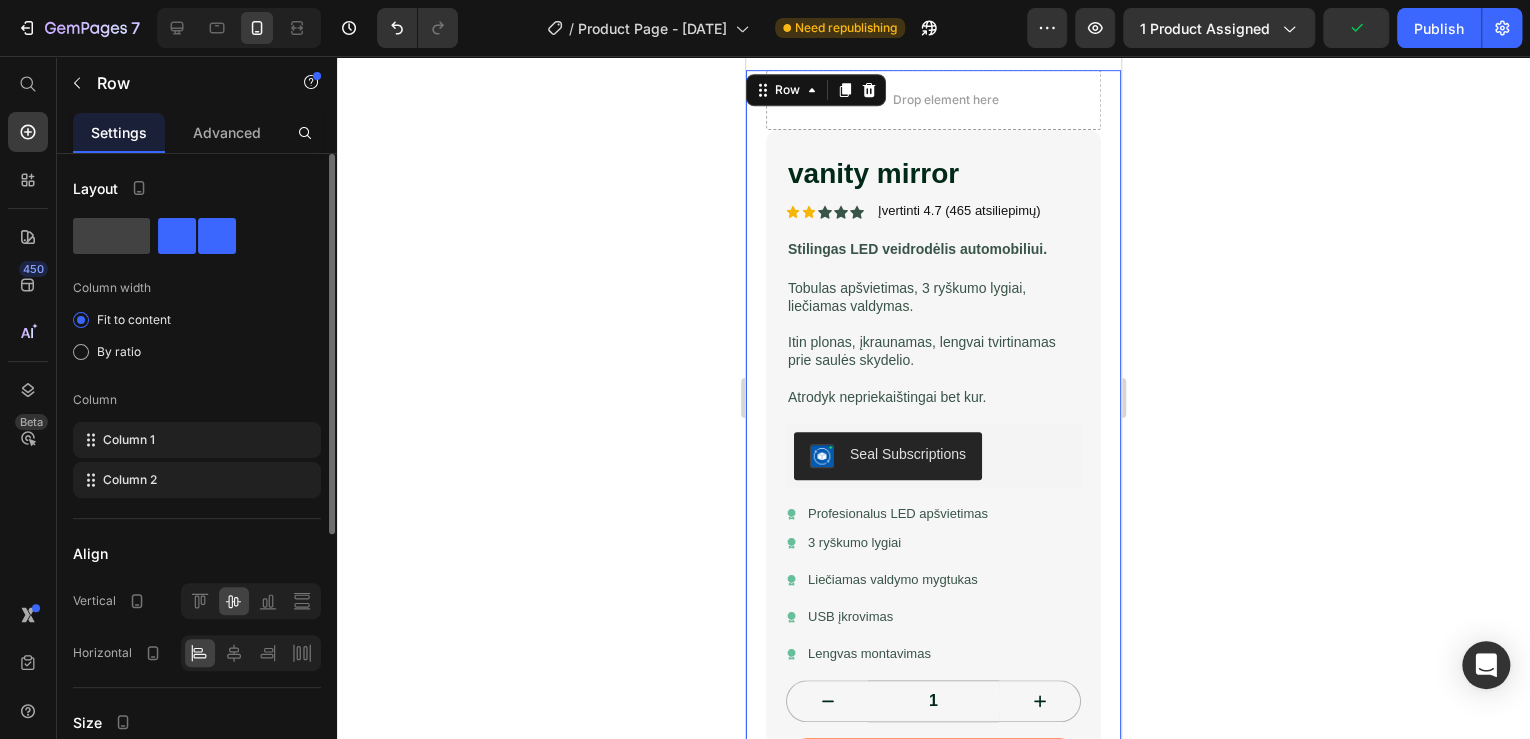 click on "Drop element here vanity mirror Product Title
Icon
Icon
Icon
Icon
Icon Icon List Įvertinti 4.7 (465 atsiliepimų) Text Block Row Stilingas LED veidrodėlis automobiliui. Text Block Tobulas apšvietimas, 3 ryškumo lygiai, liečiamas valdymas.   Itin plonas, įkraunamas, lengvai tvirtinamas prie saulės skydelio.   Atrodyk nepriekaištingai bet kur. Text Block Seal Subscriptions Seal Subscriptions
Icon Profesionalus LED apšvietimas Text Block Row
Icon 3 ryškumo lygiai Text Block Row
Icon Liečiamas valdymo mygtukas Text Block Row
Icon USB įkrovimas Text Block Row
Icon Lengvas montavimas Text Block Row 1 Product Quantity Add to cart Add to Cart Row Row Row
Icon Ships internationally Text Block
Icon Money-Back Guarantee Text Block
Icon Returns accepted Text Block Row Row" at bounding box center (933, 544) 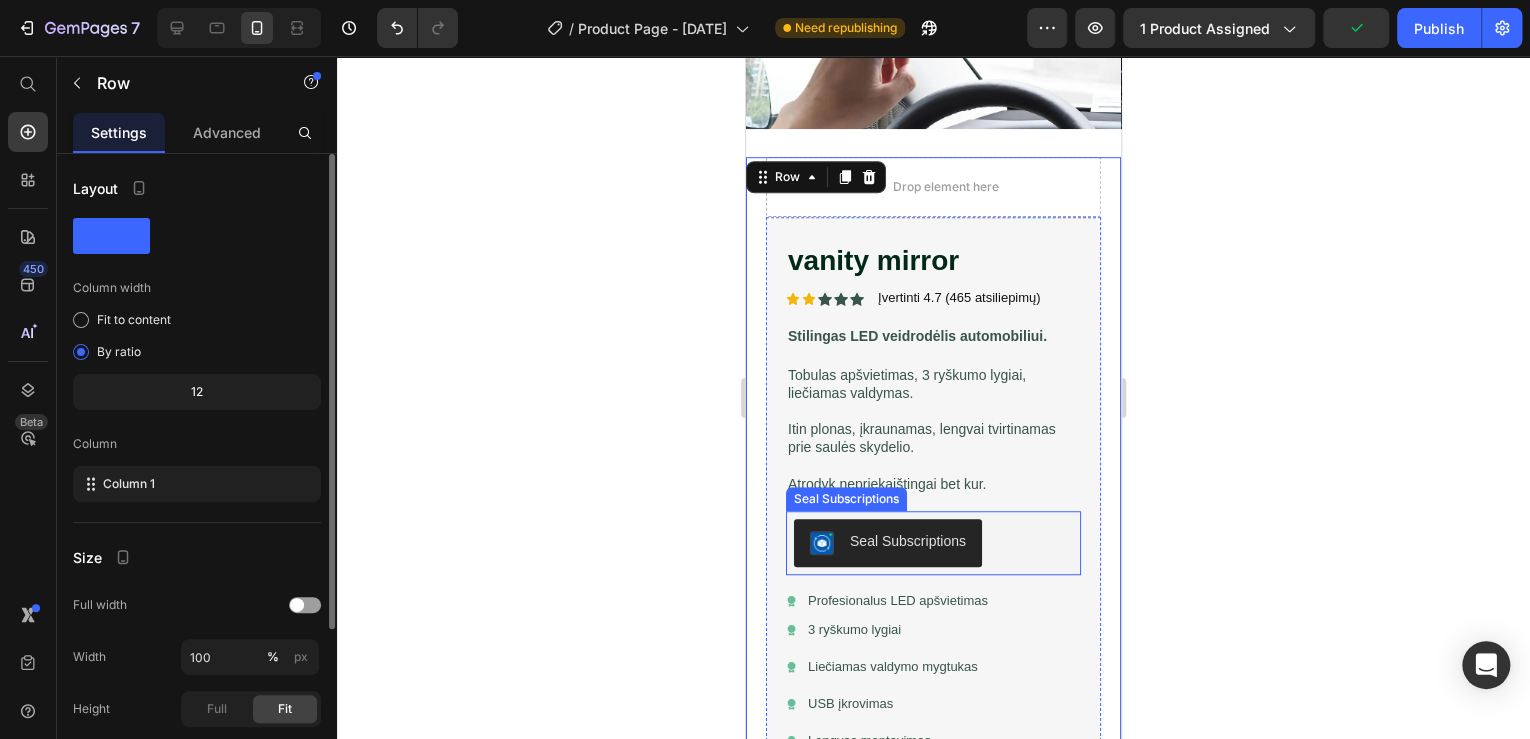 scroll, scrollTop: 480, scrollLeft: 0, axis: vertical 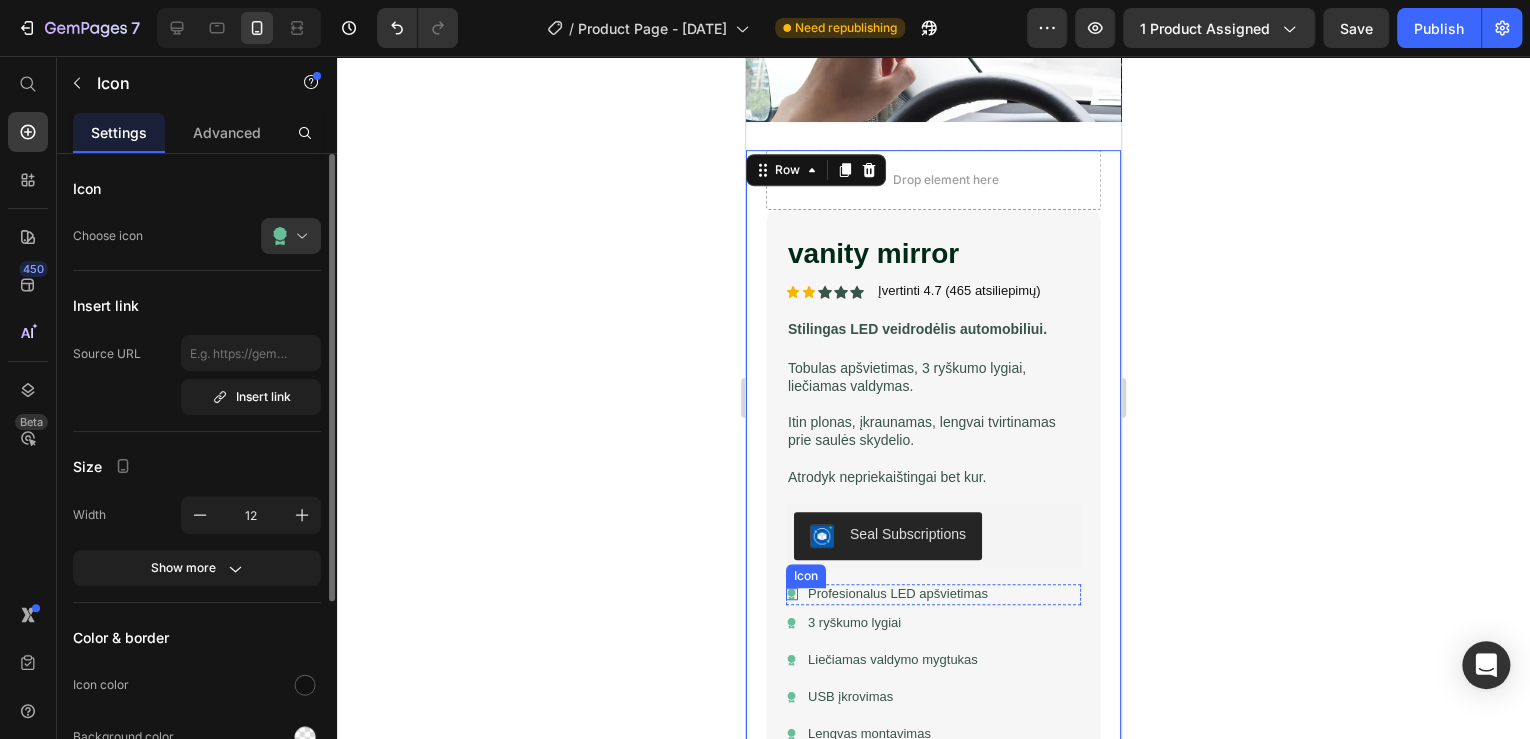 click 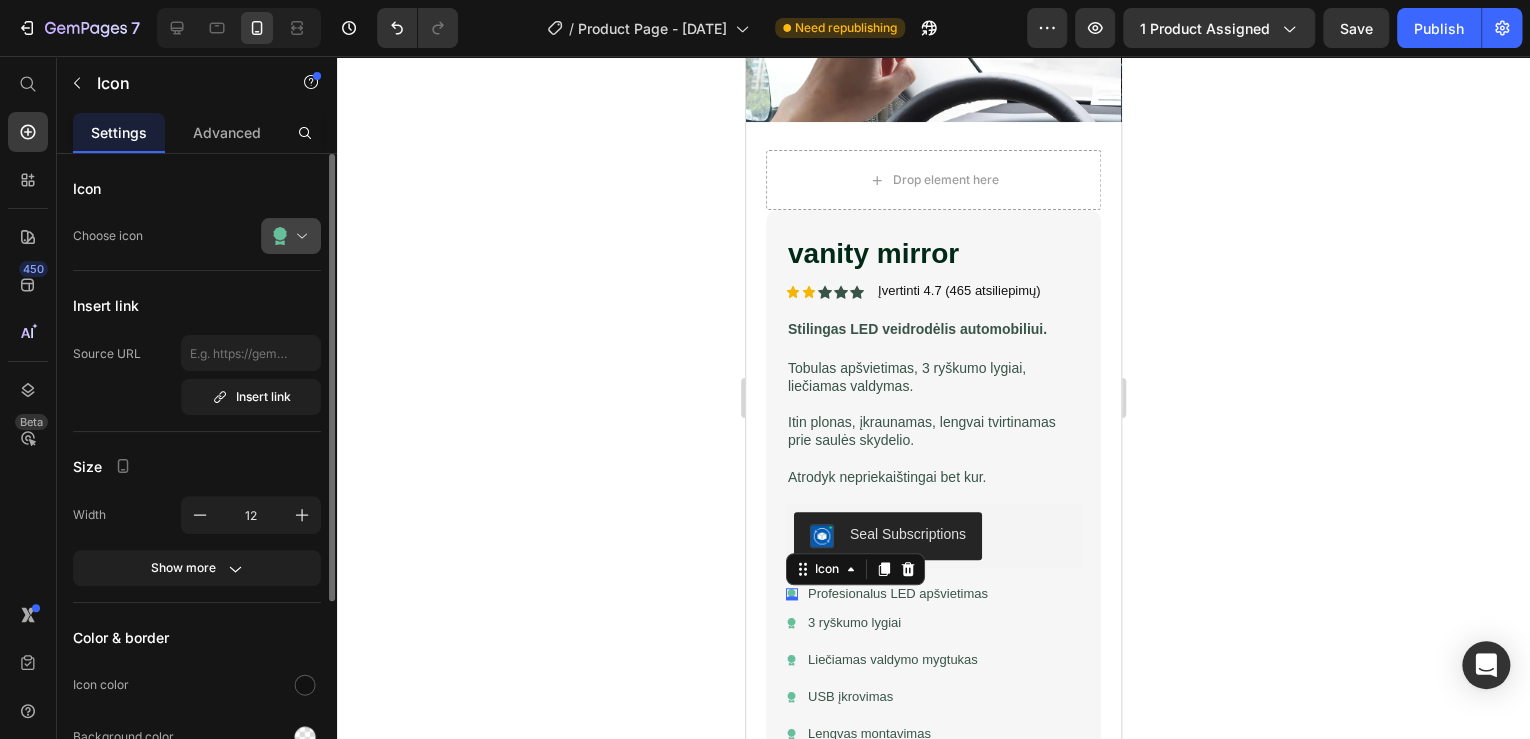 click at bounding box center [299, 236] 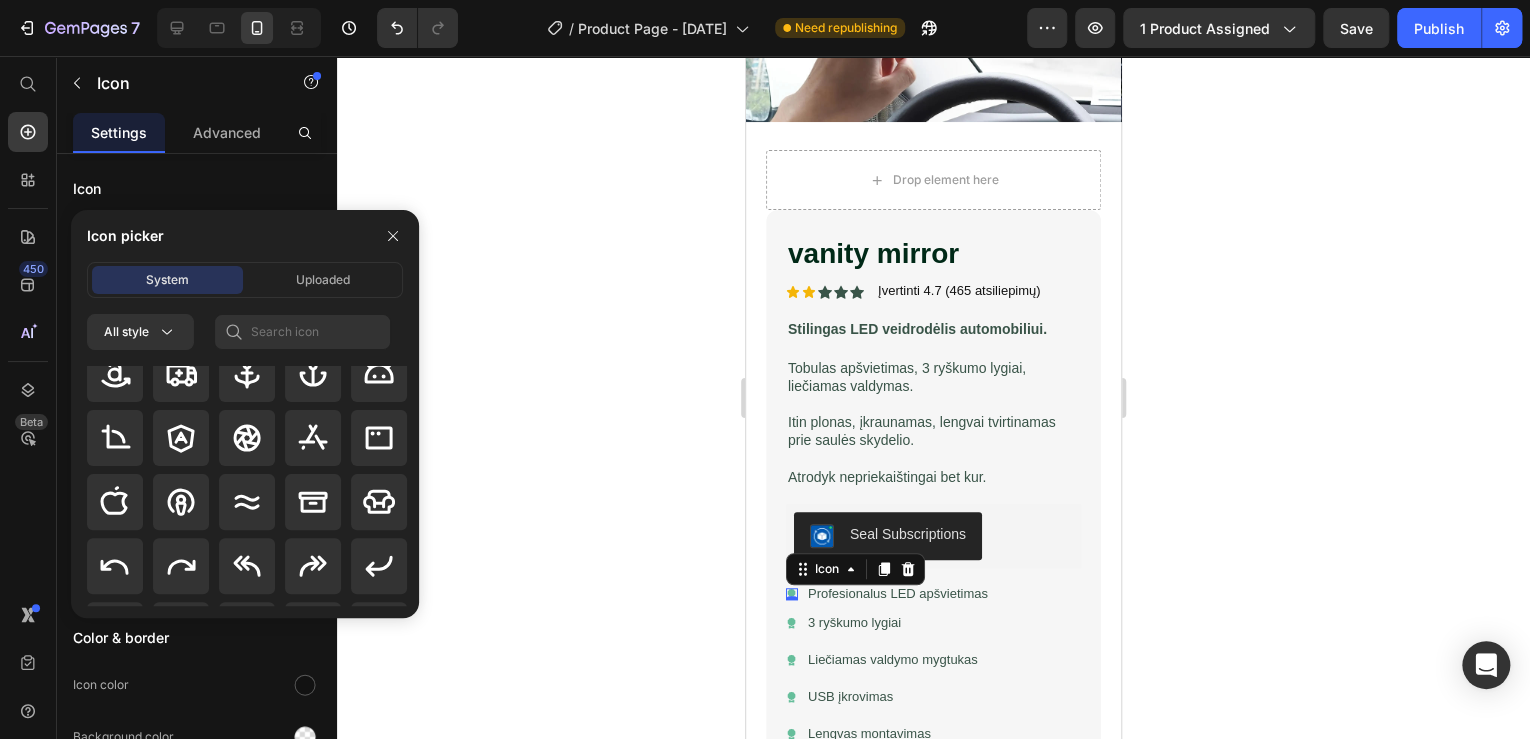scroll, scrollTop: 320, scrollLeft: 0, axis: vertical 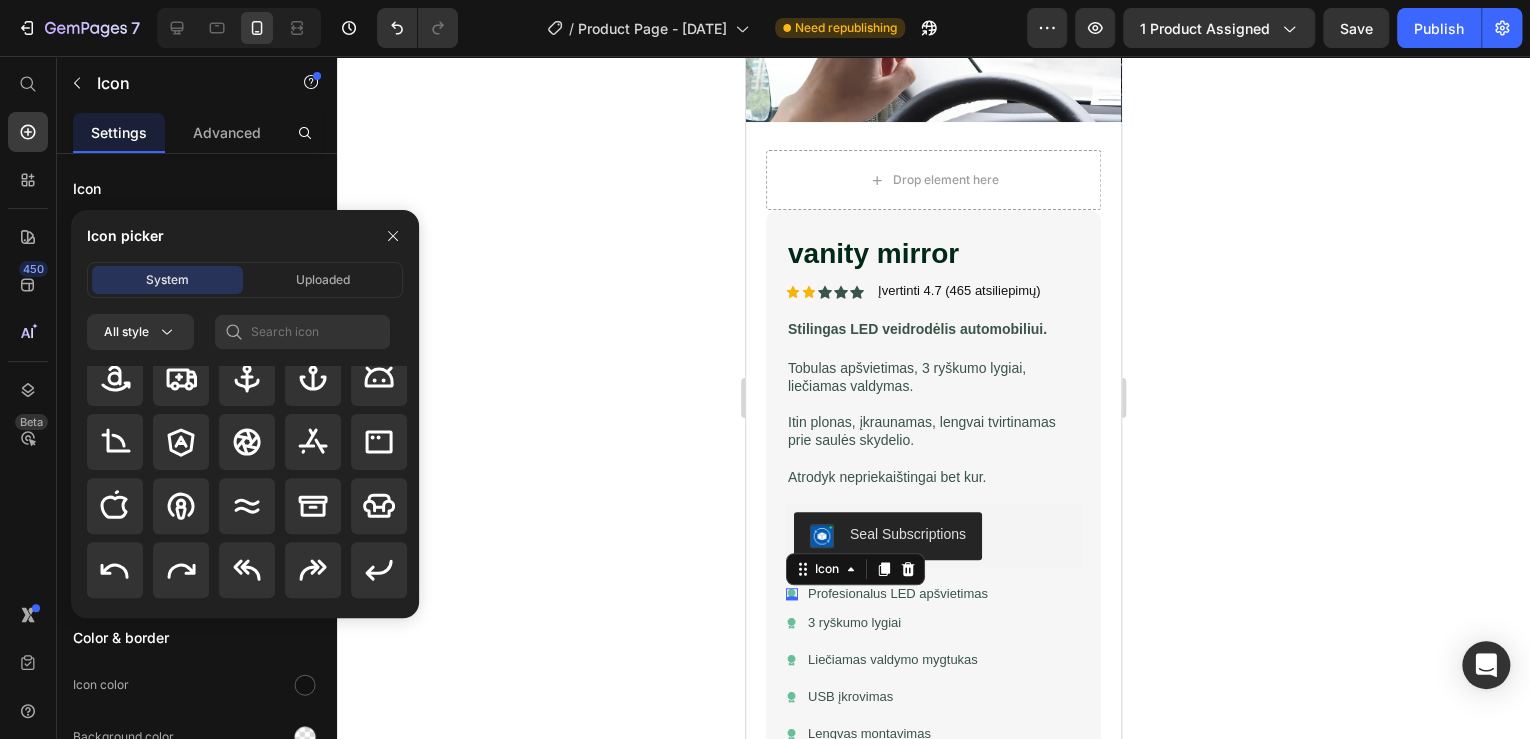 click on "System Uploaded" 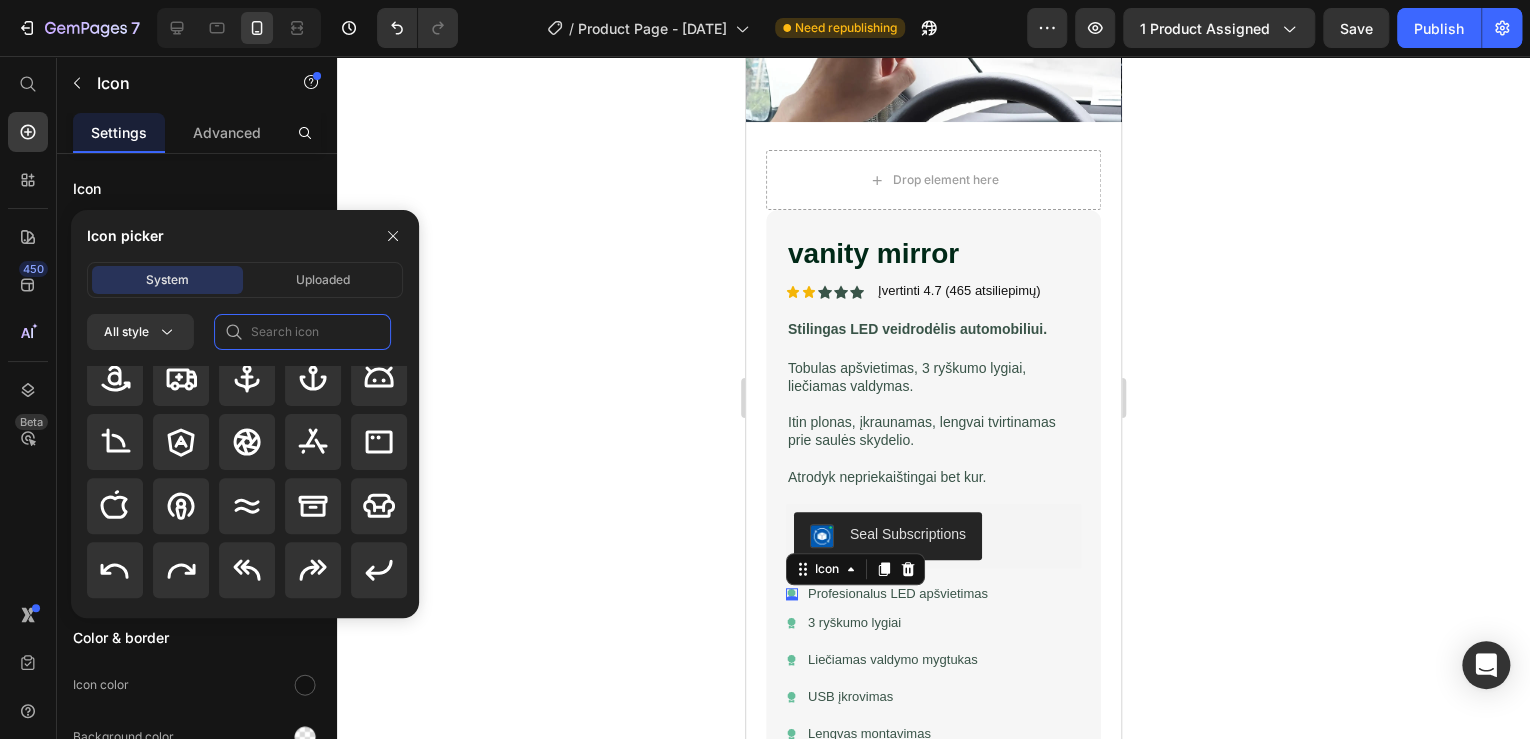 click 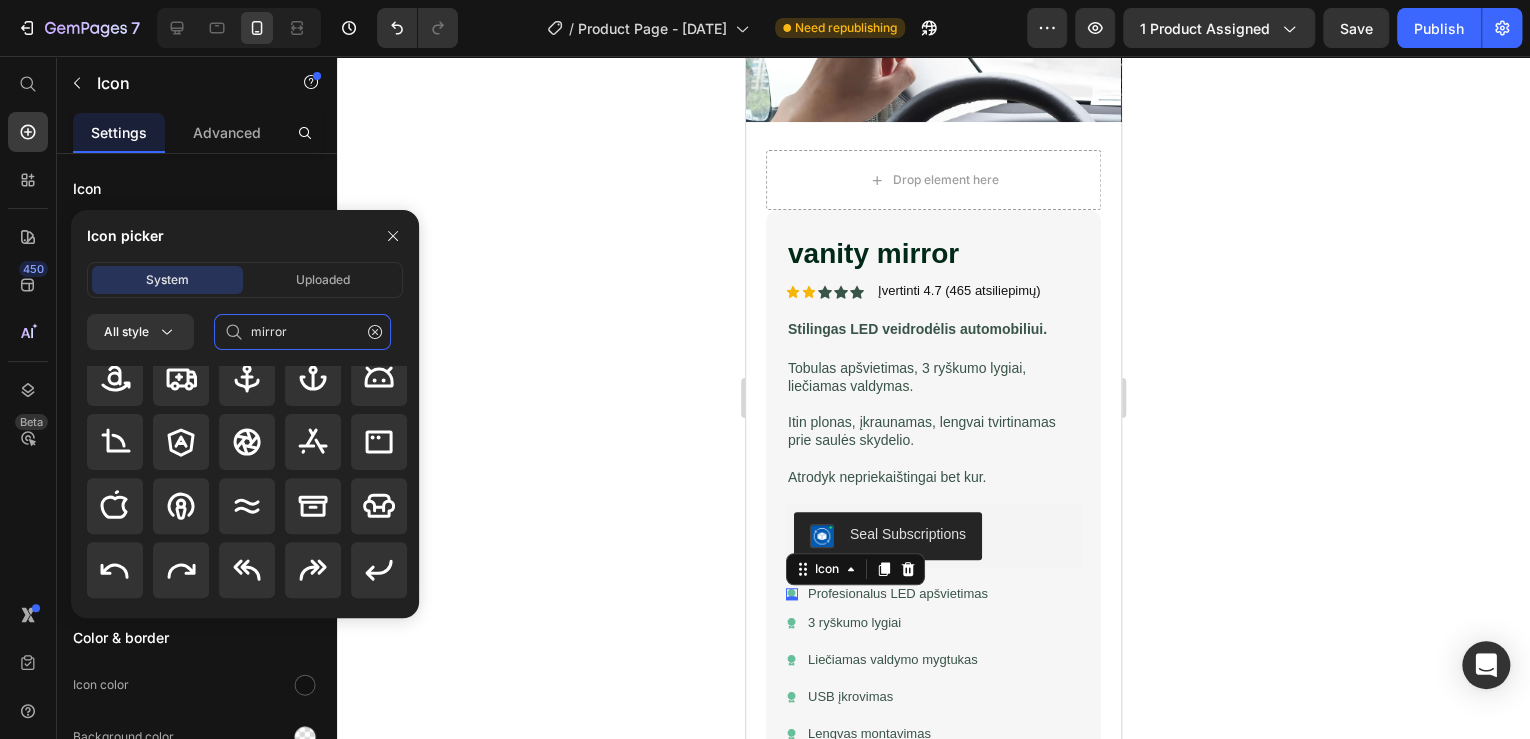 scroll, scrollTop: 0, scrollLeft: 0, axis: both 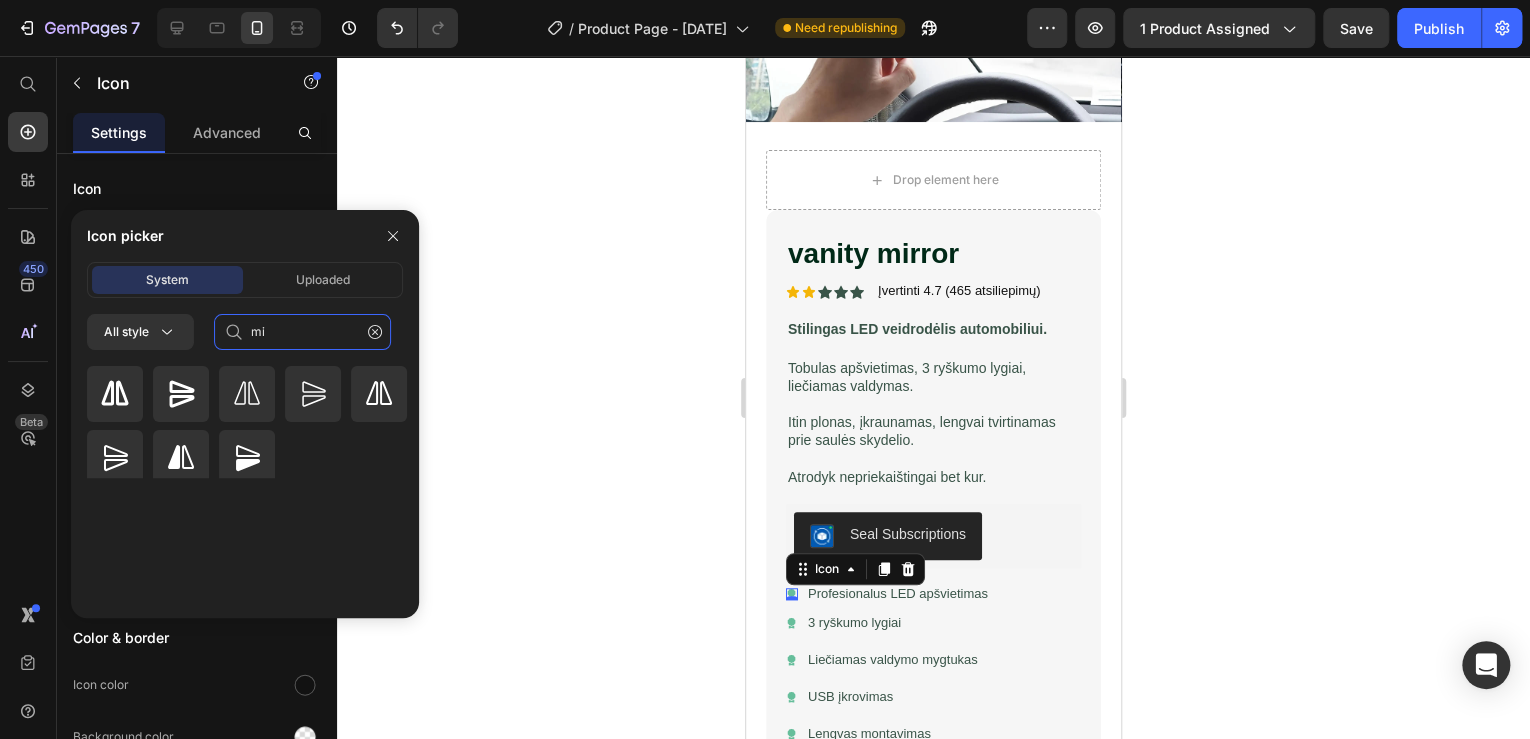 type on "m" 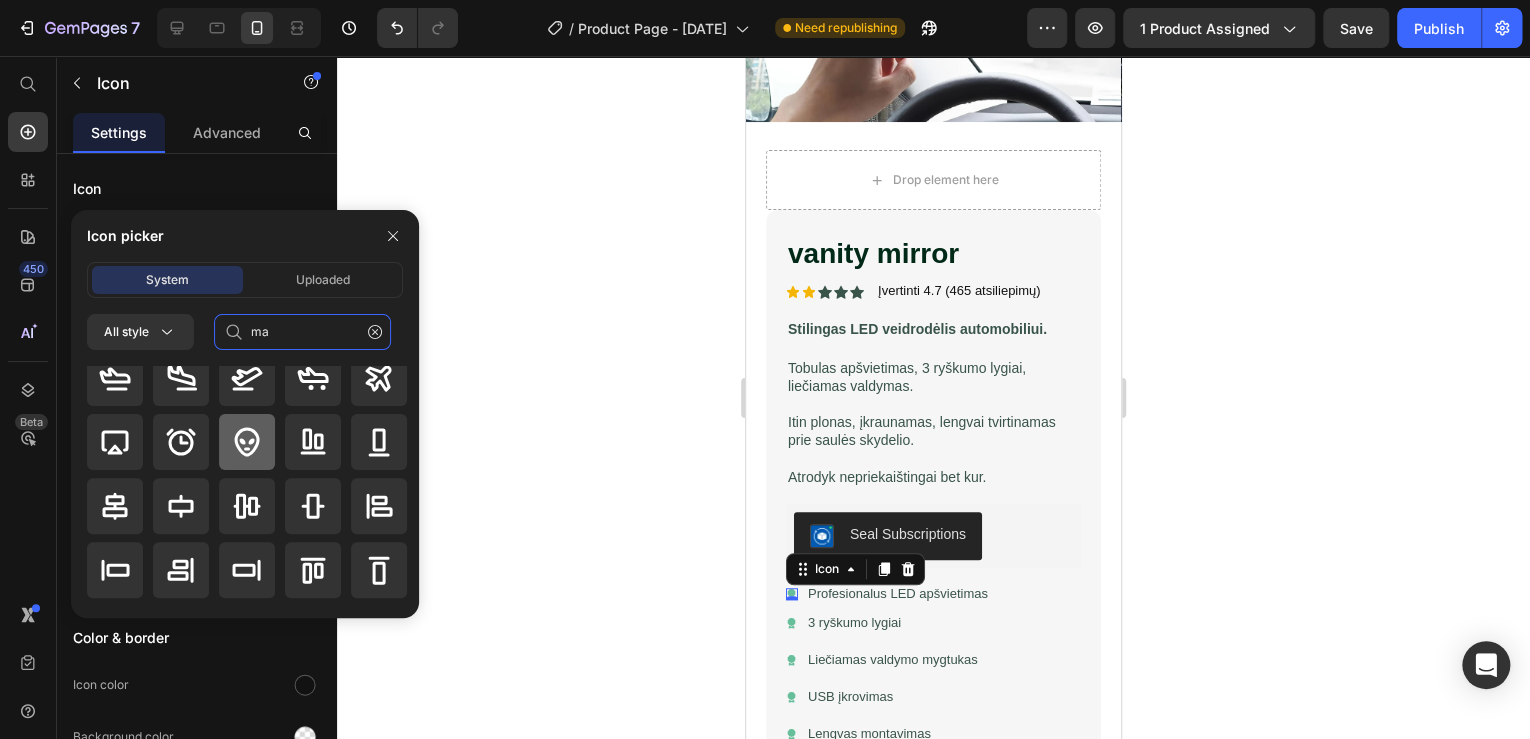 scroll, scrollTop: 0, scrollLeft: 0, axis: both 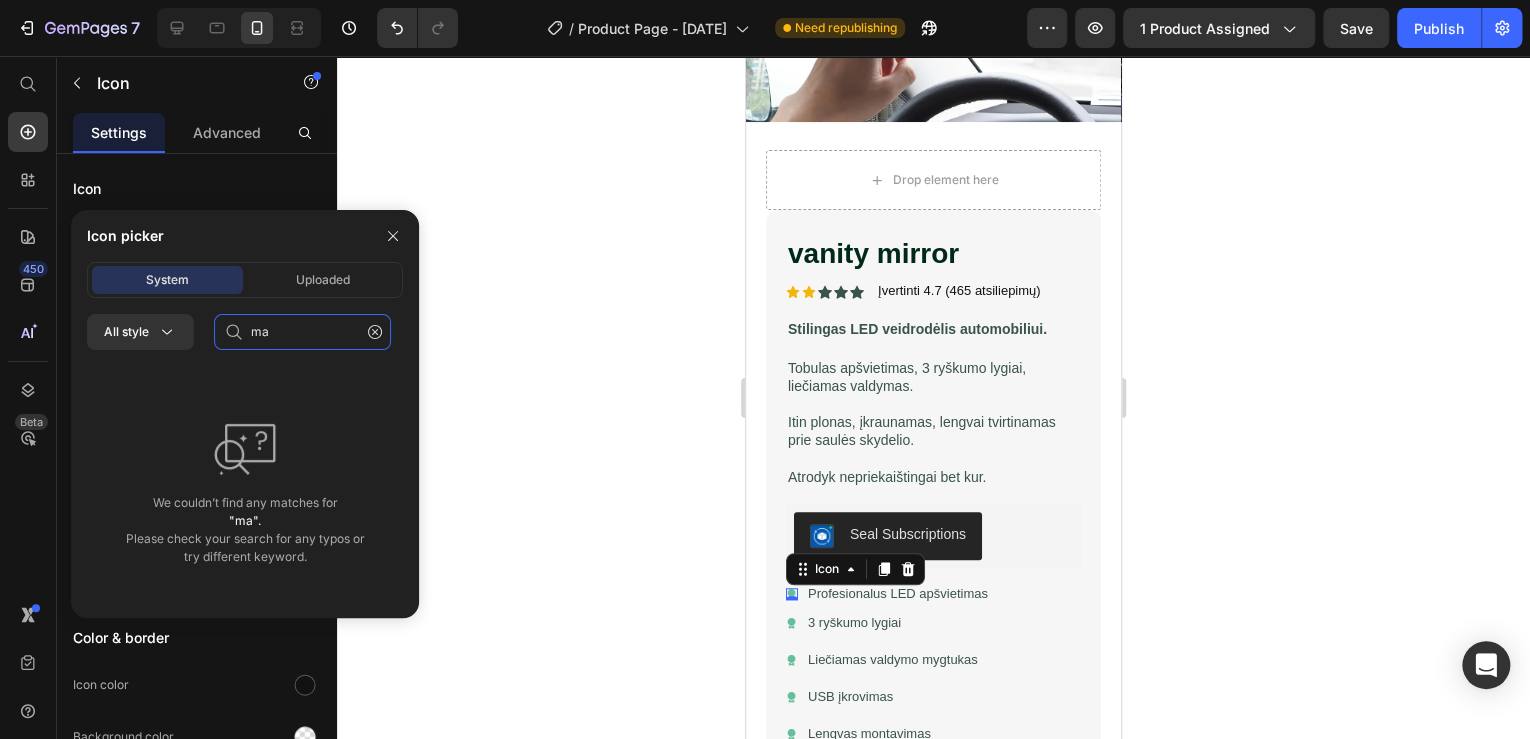 type on "m" 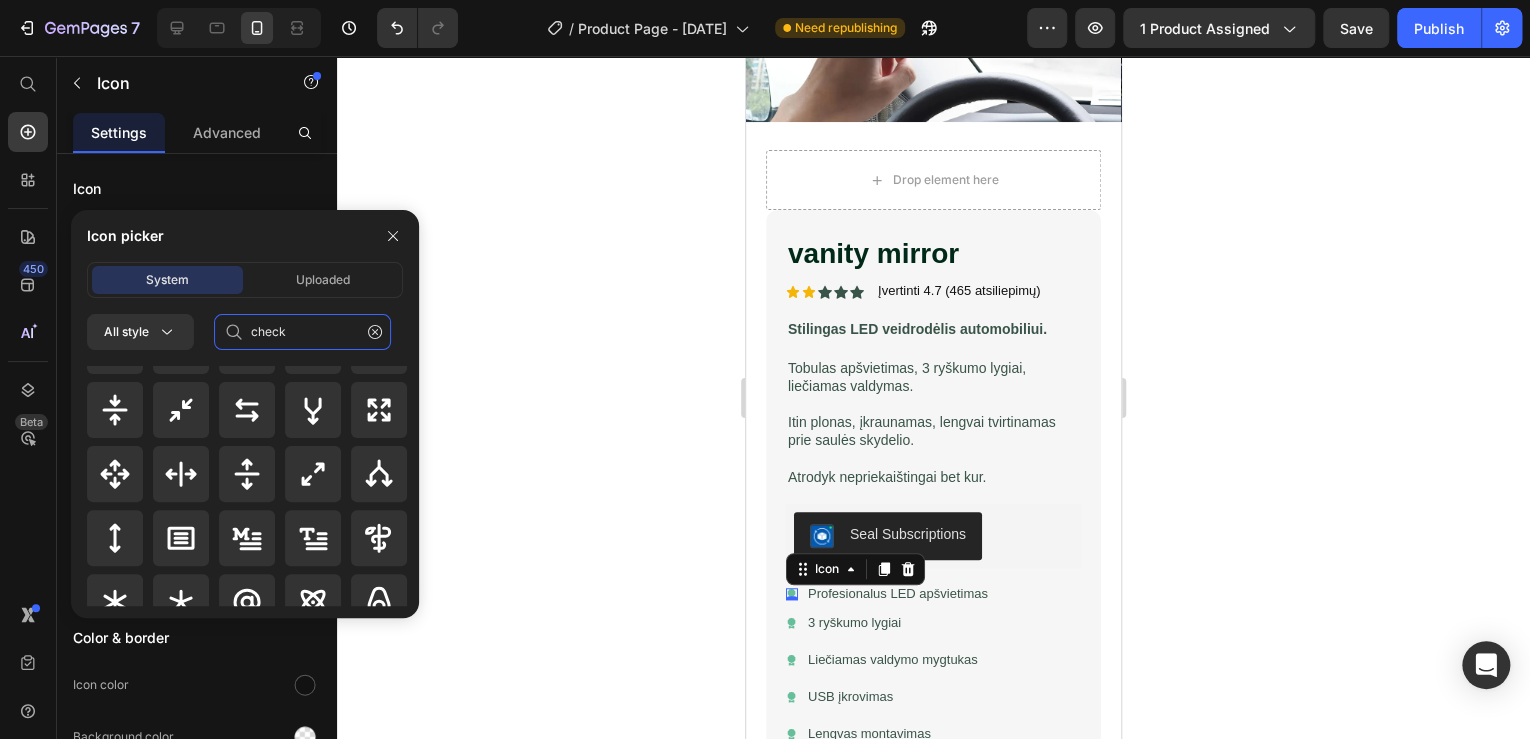 scroll, scrollTop: 0, scrollLeft: 0, axis: both 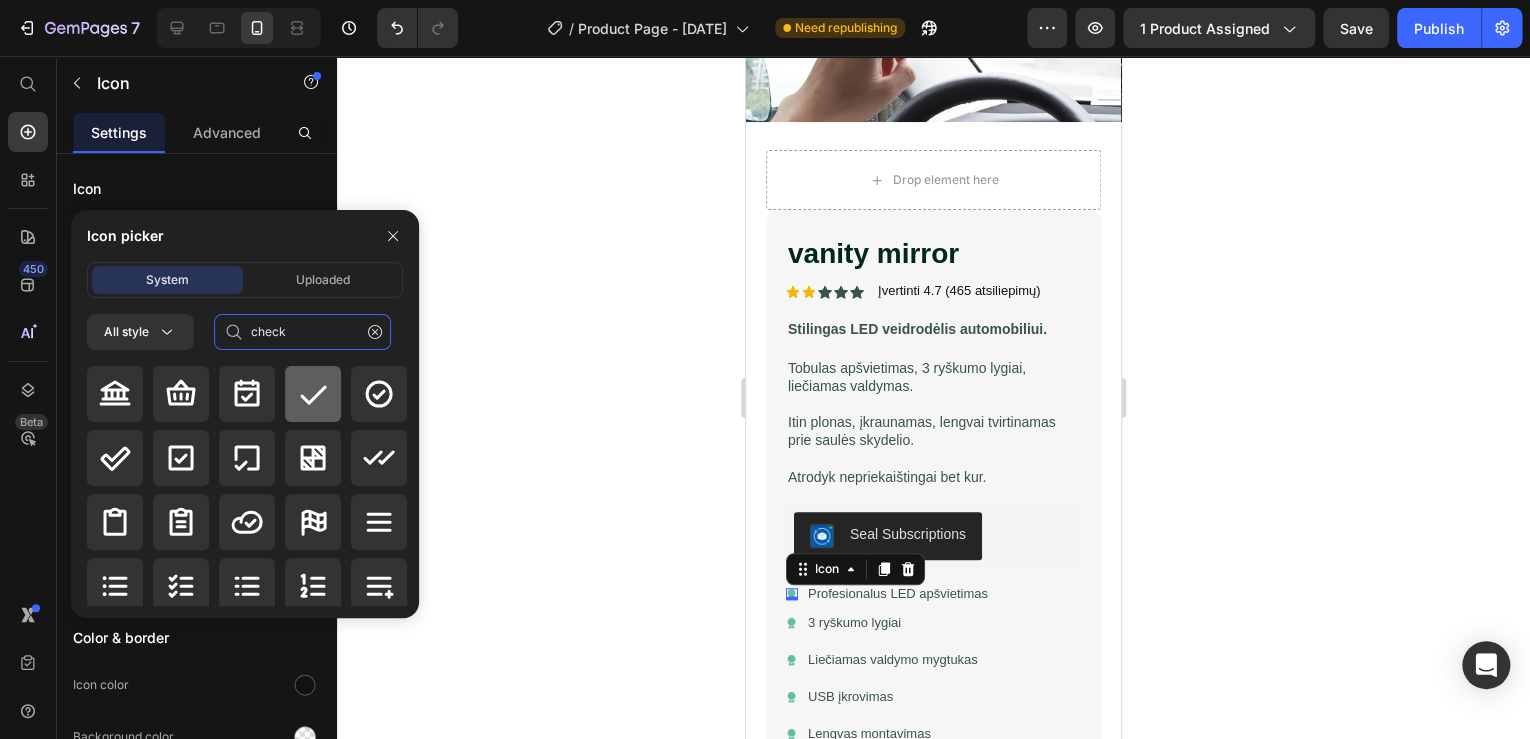 type on "check" 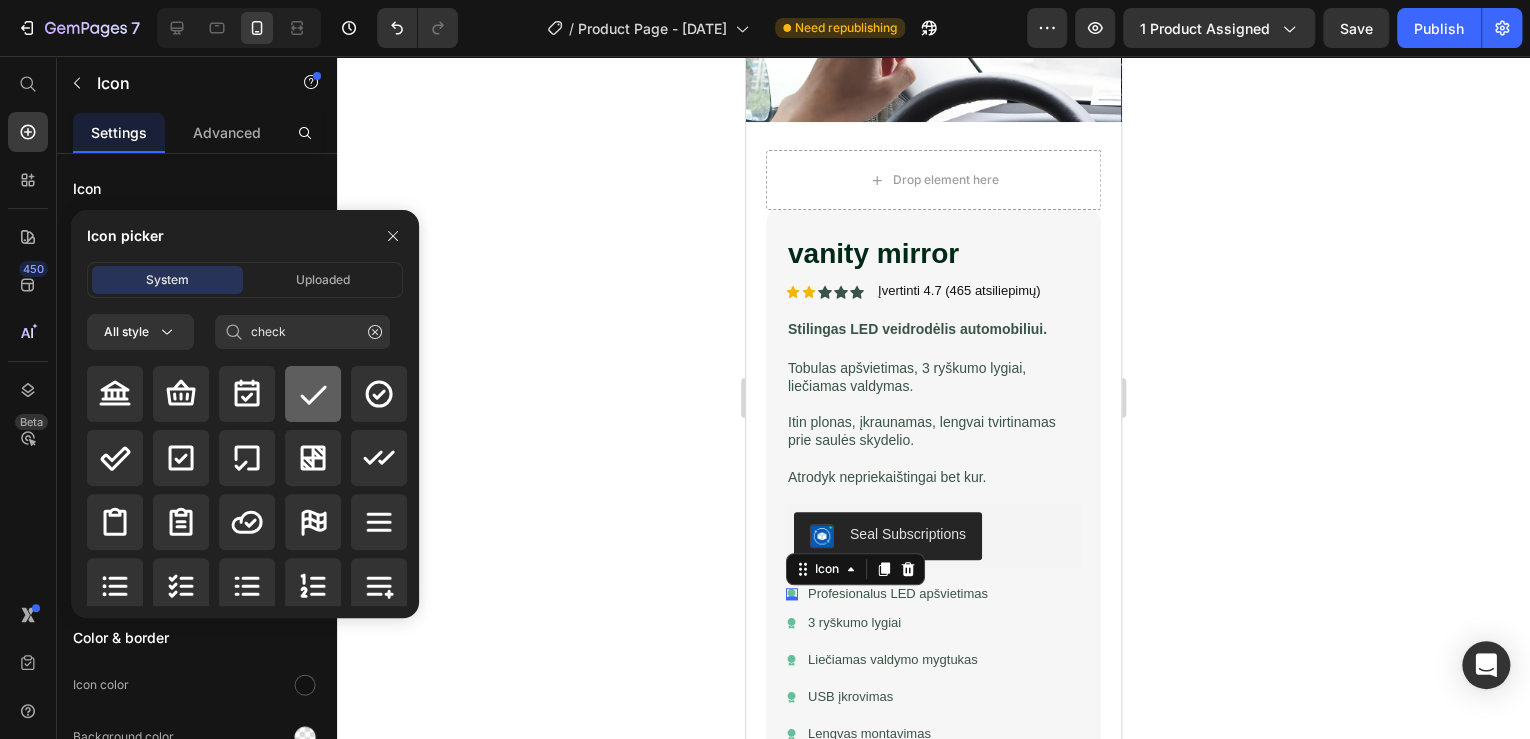 click 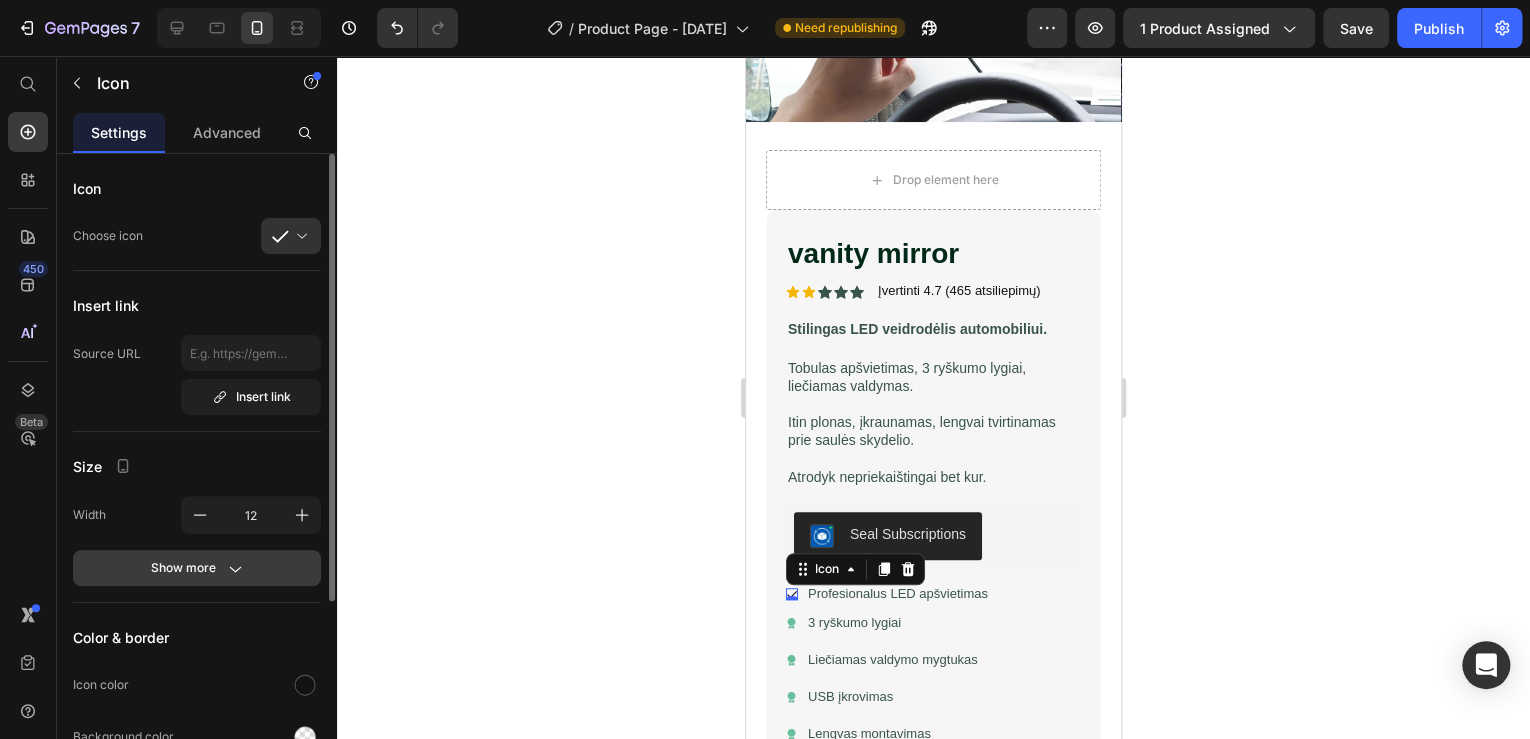scroll, scrollTop: 80, scrollLeft: 0, axis: vertical 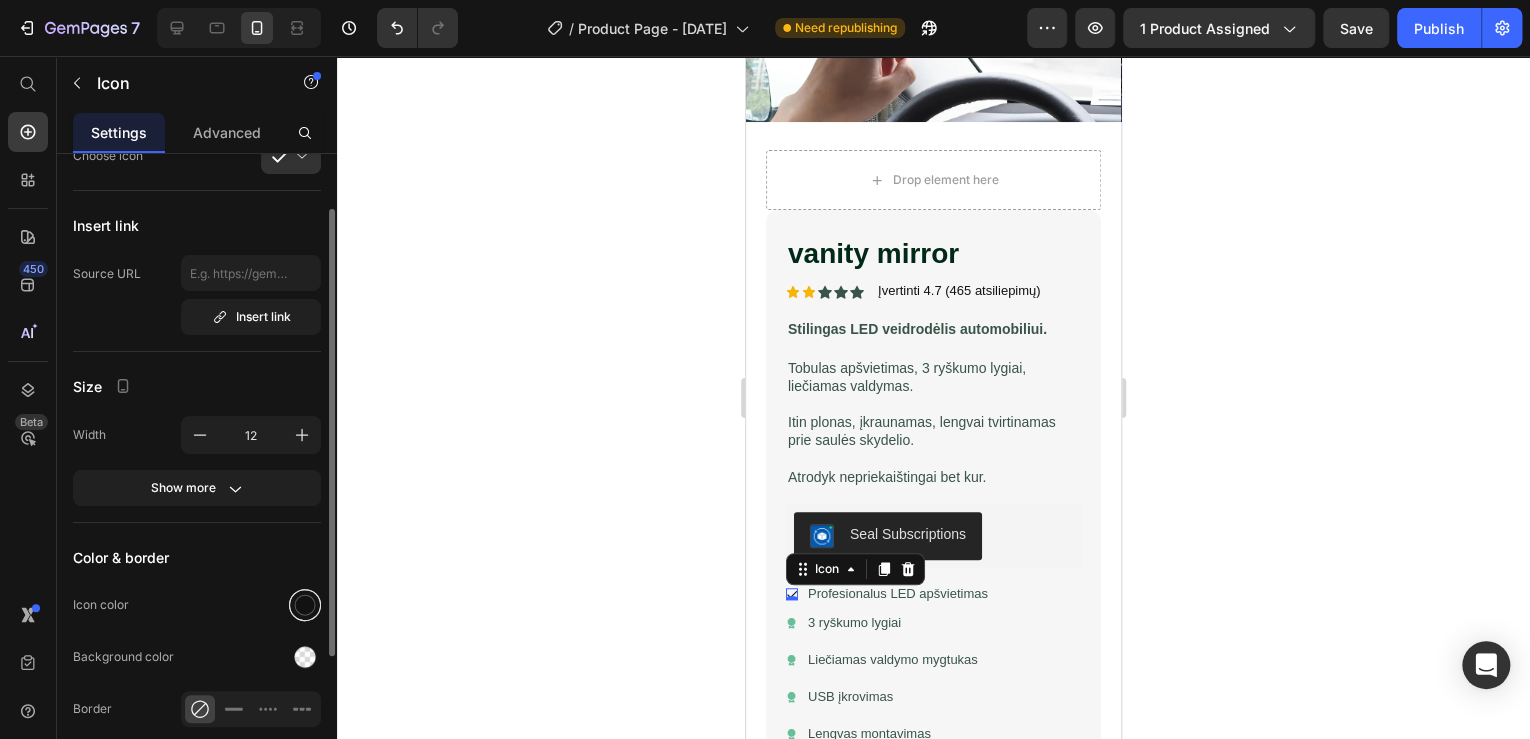 click at bounding box center (305, 605) 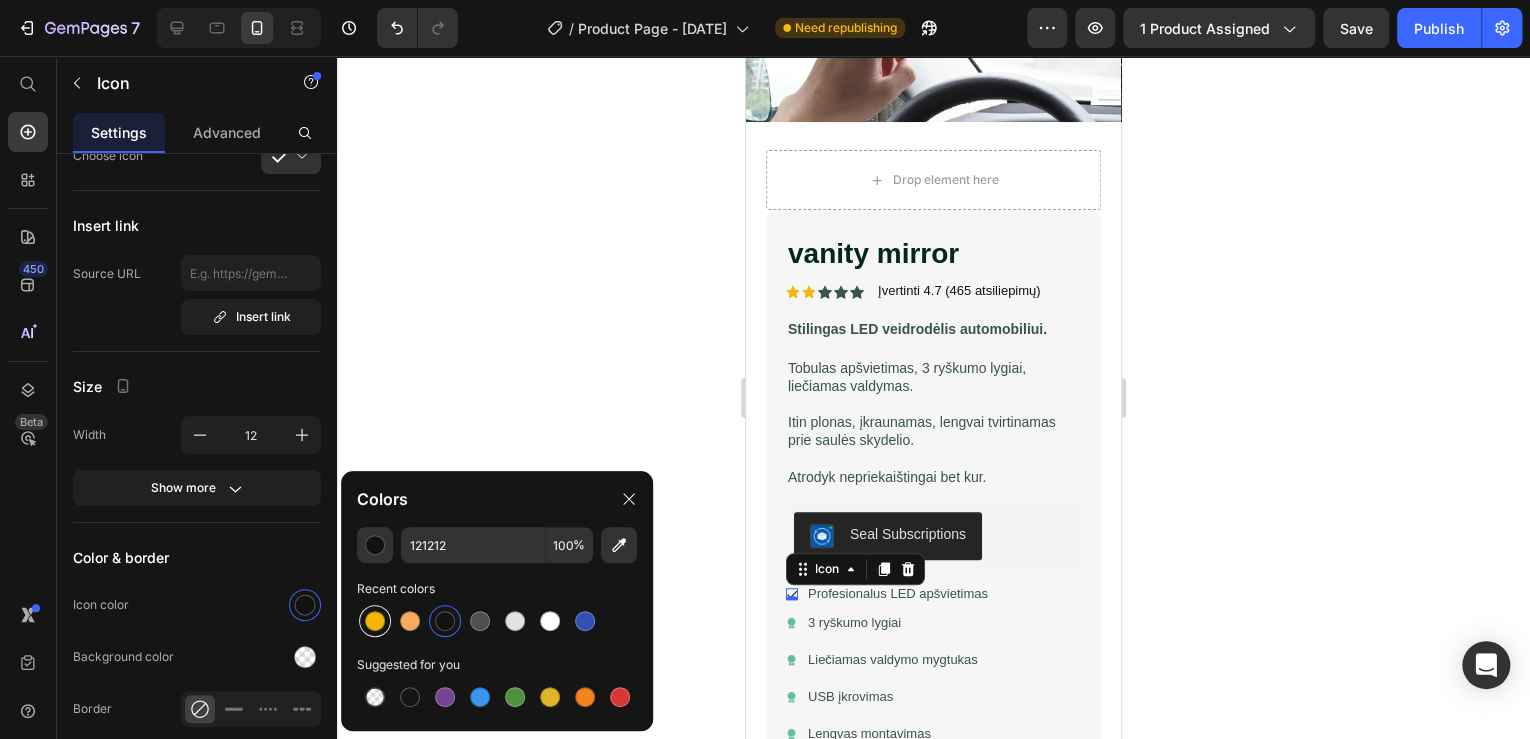 click at bounding box center (375, 621) 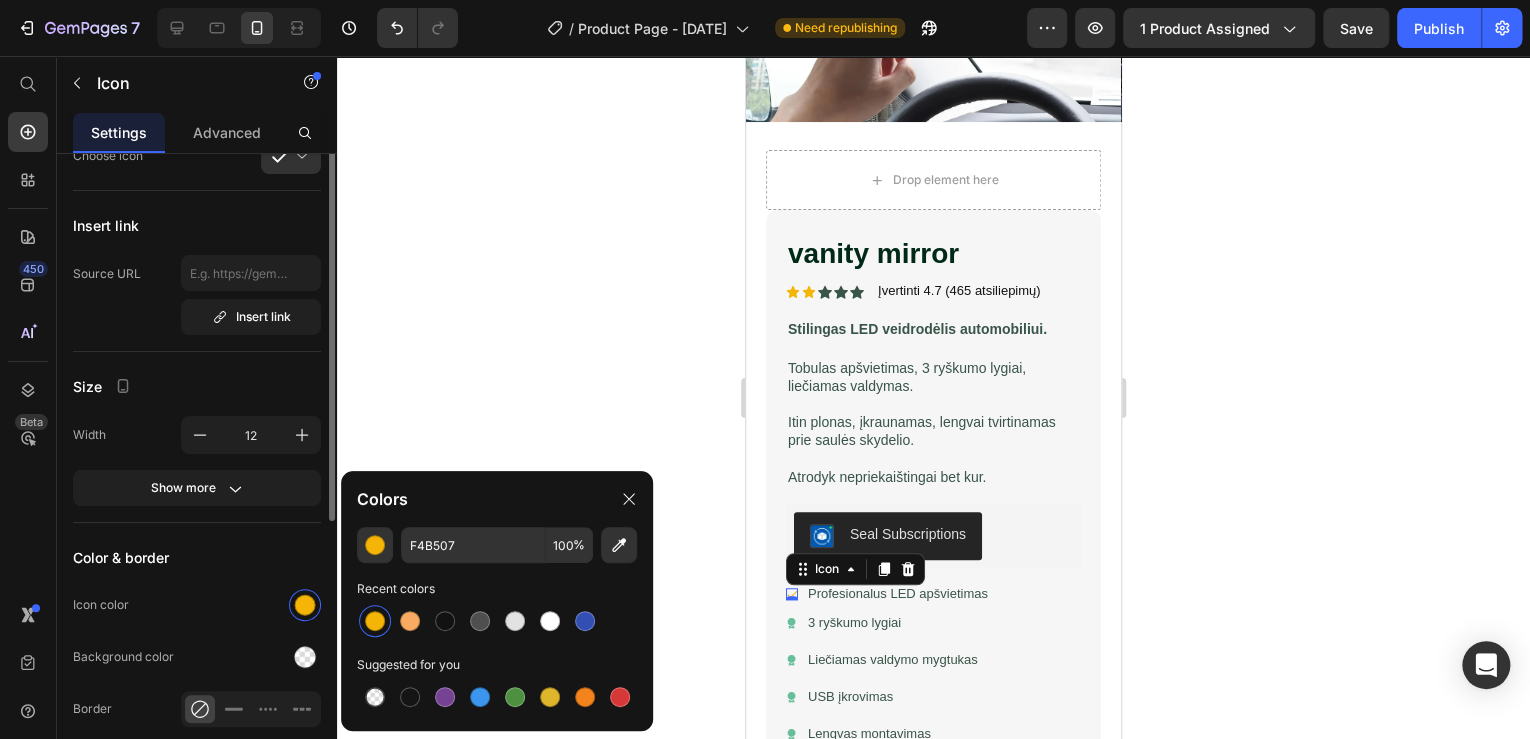 scroll, scrollTop: 0, scrollLeft: 0, axis: both 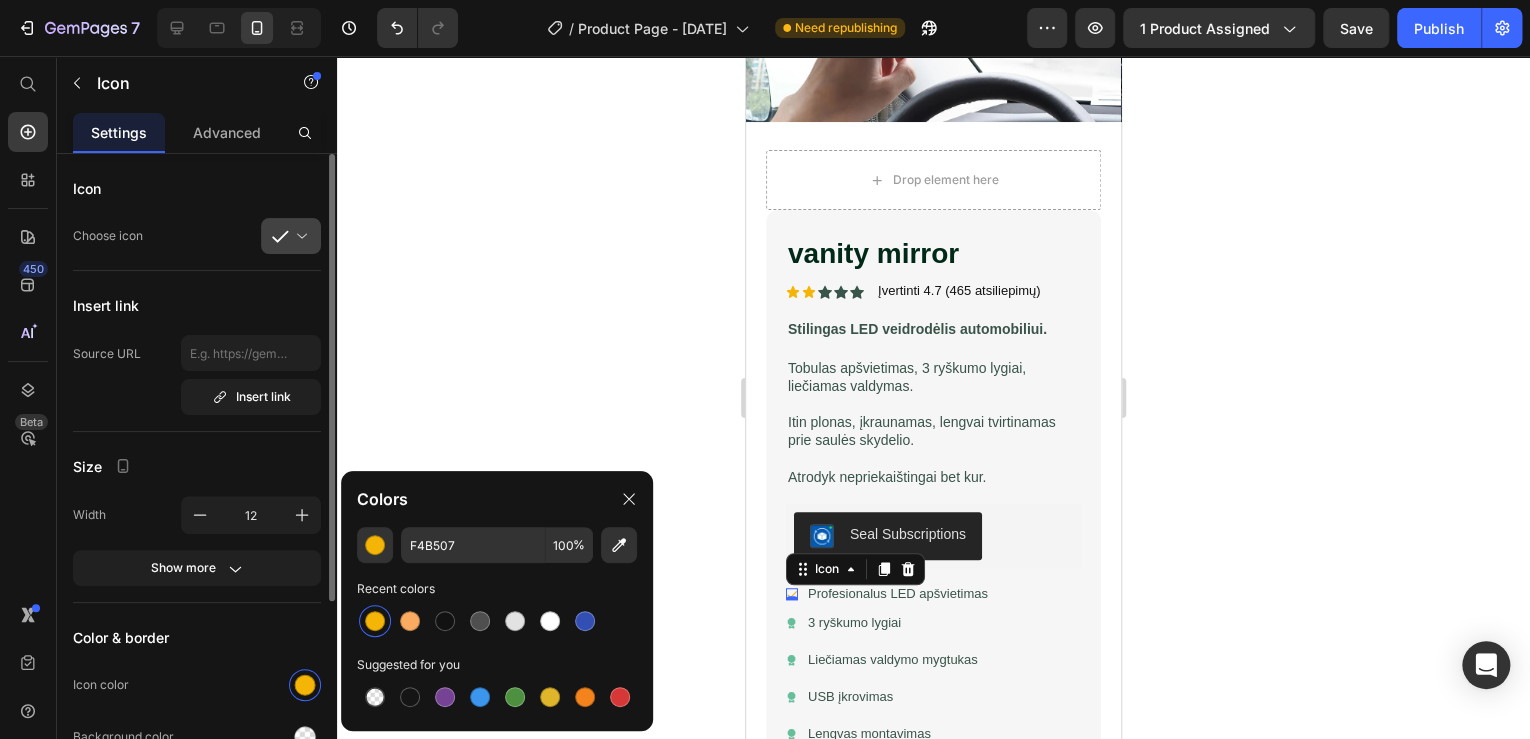click at bounding box center (299, 236) 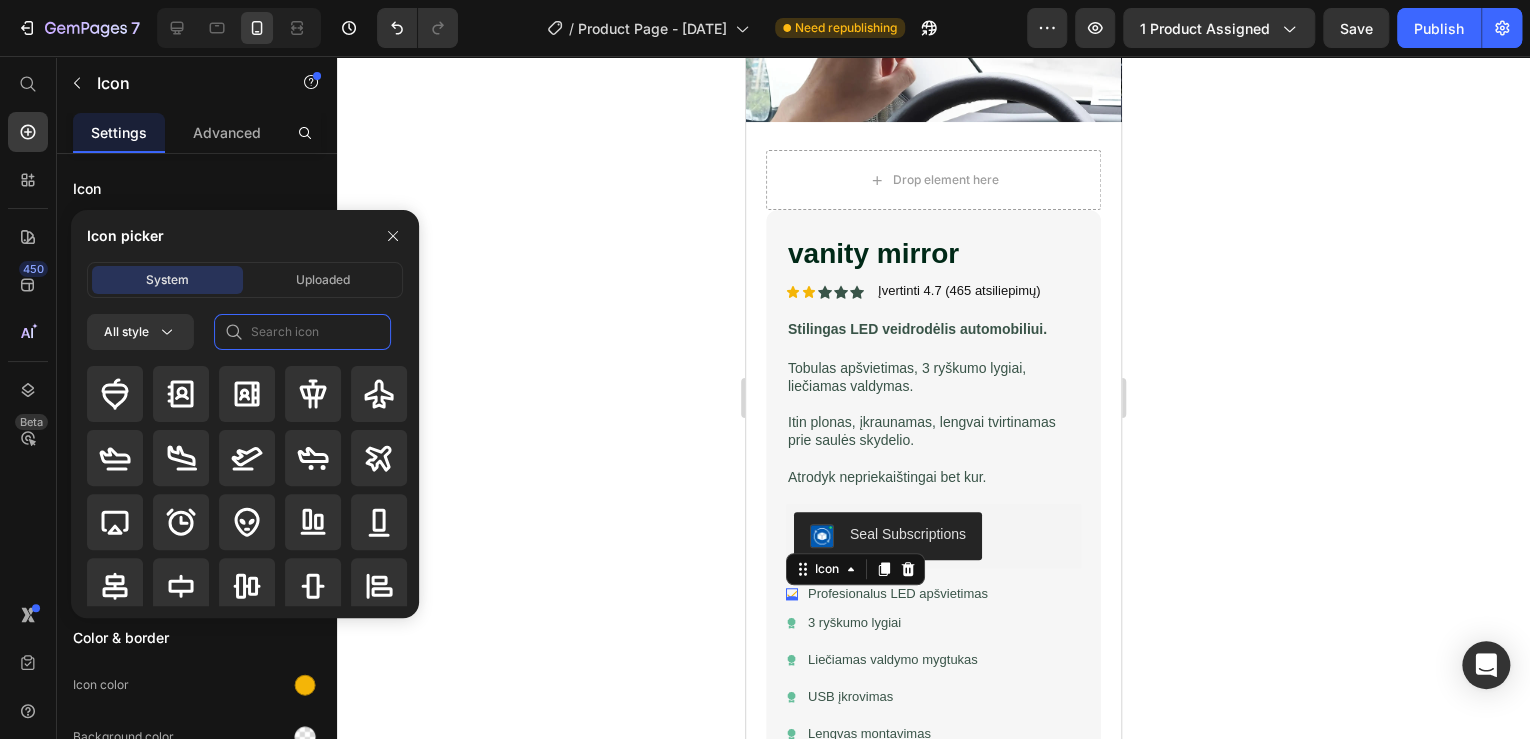 click 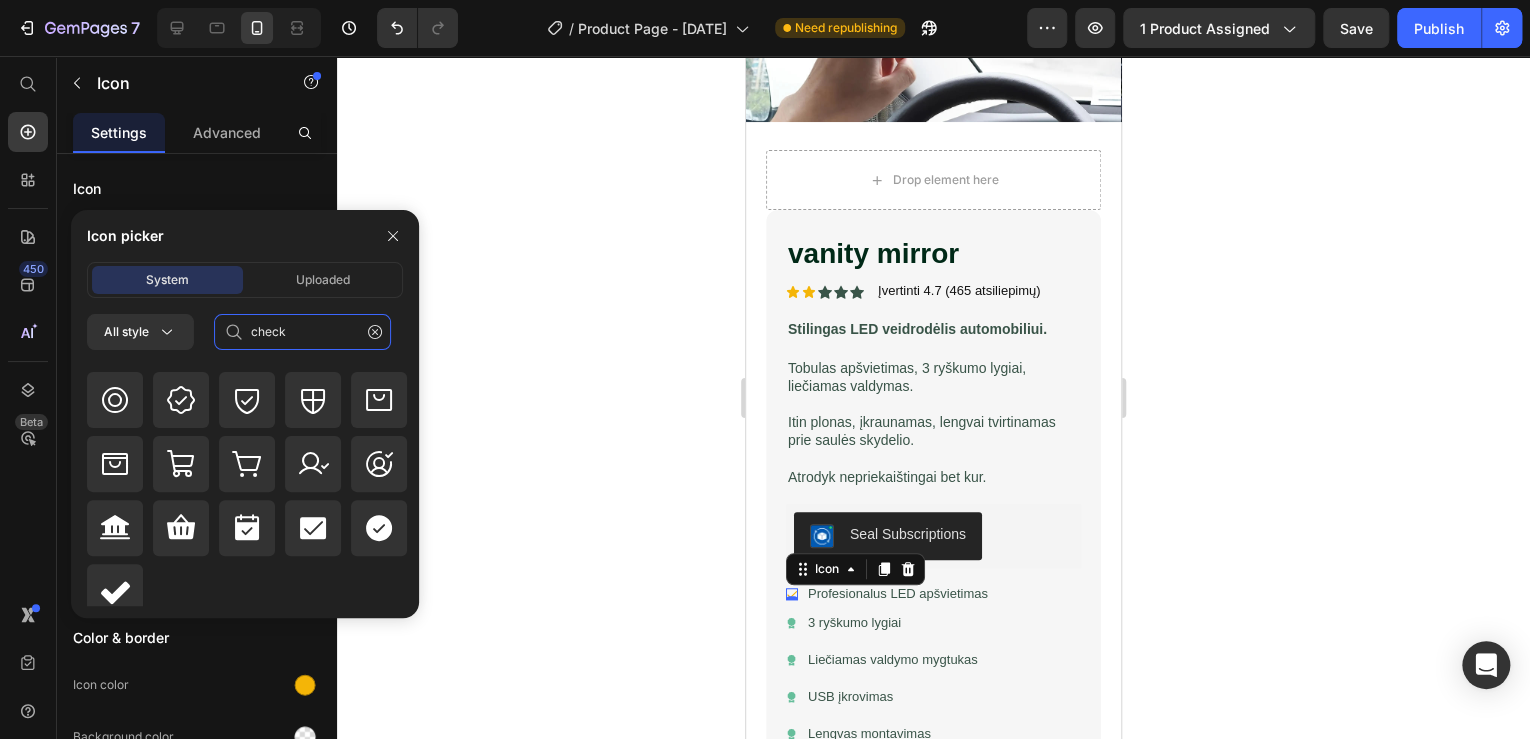scroll, scrollTop: 928, scrollLeft: 0, axis: vertical 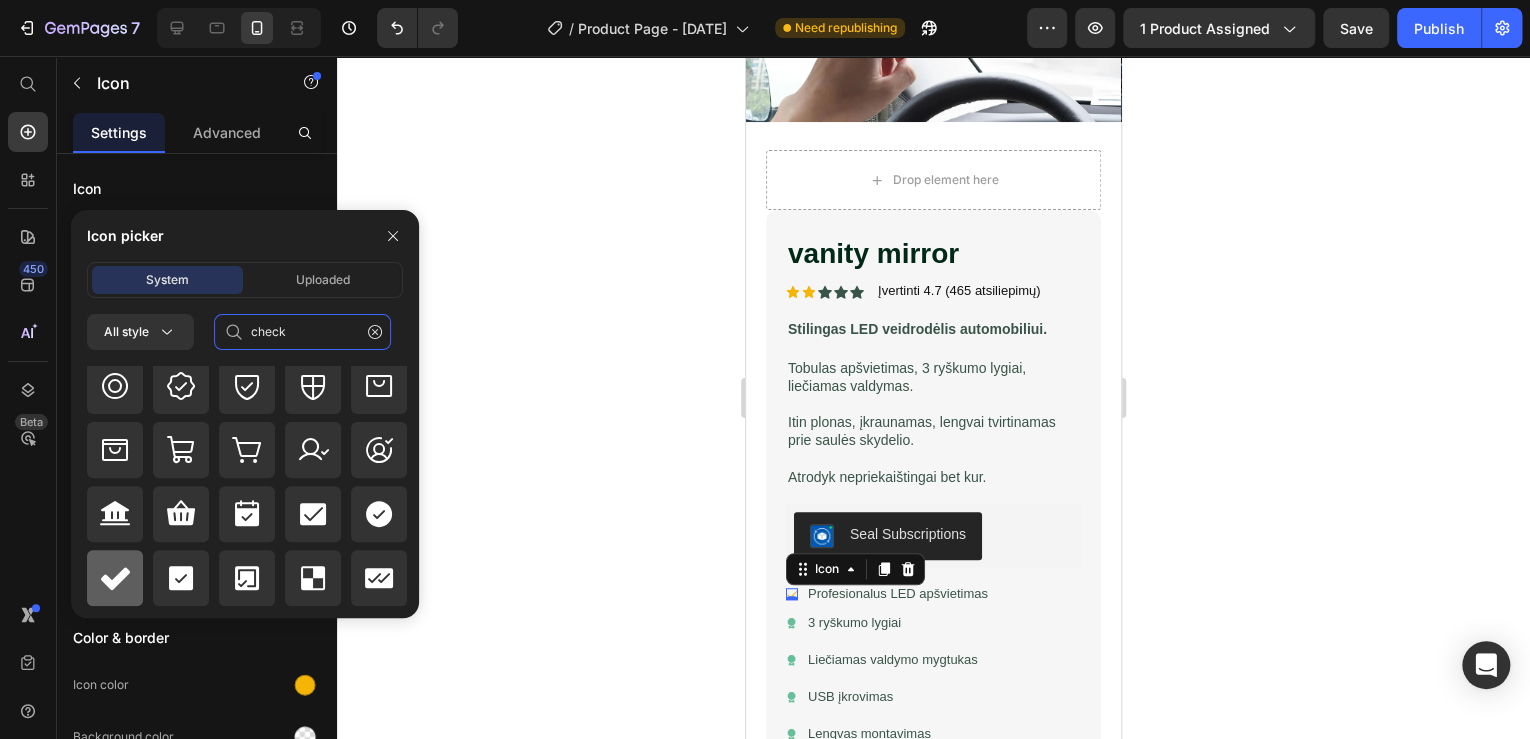 type on "check" 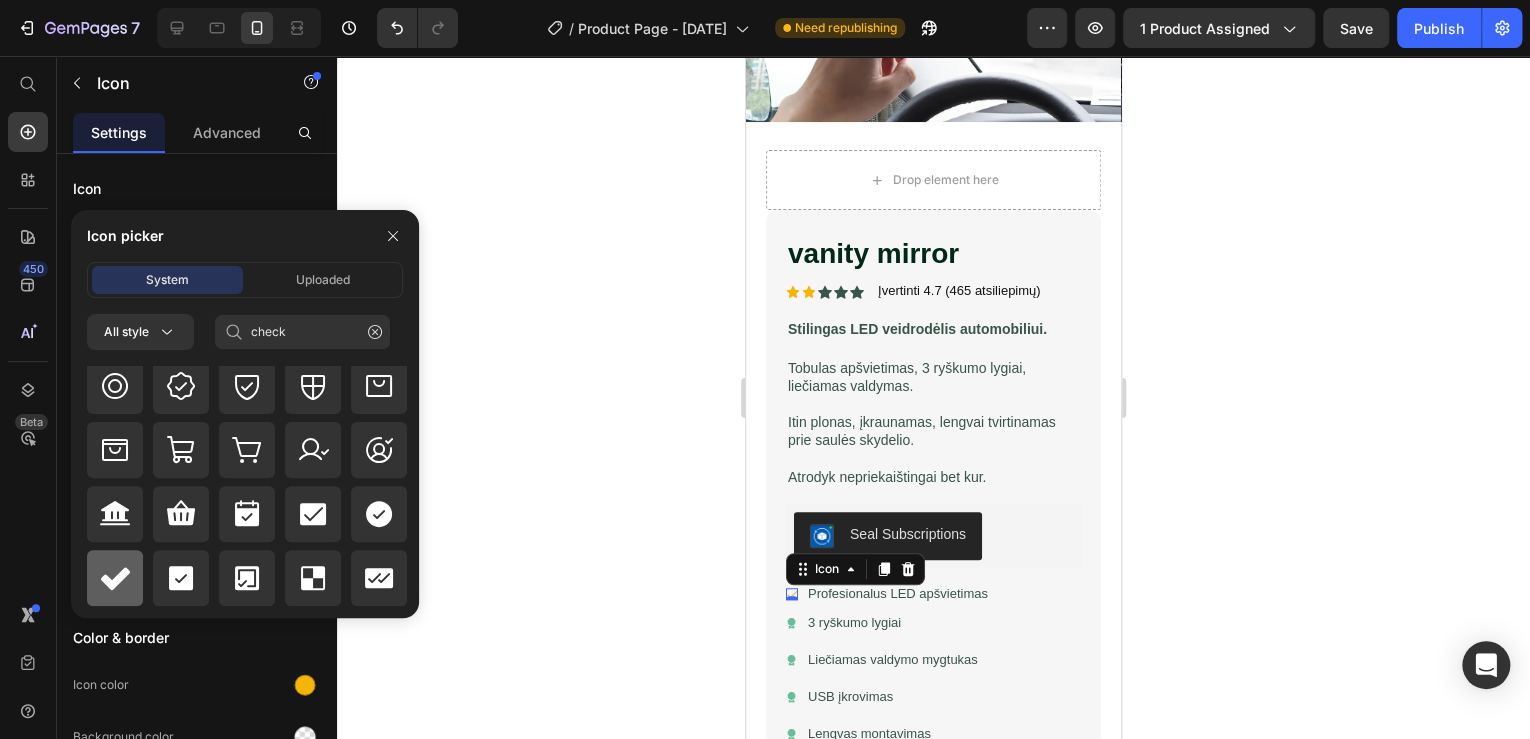 click 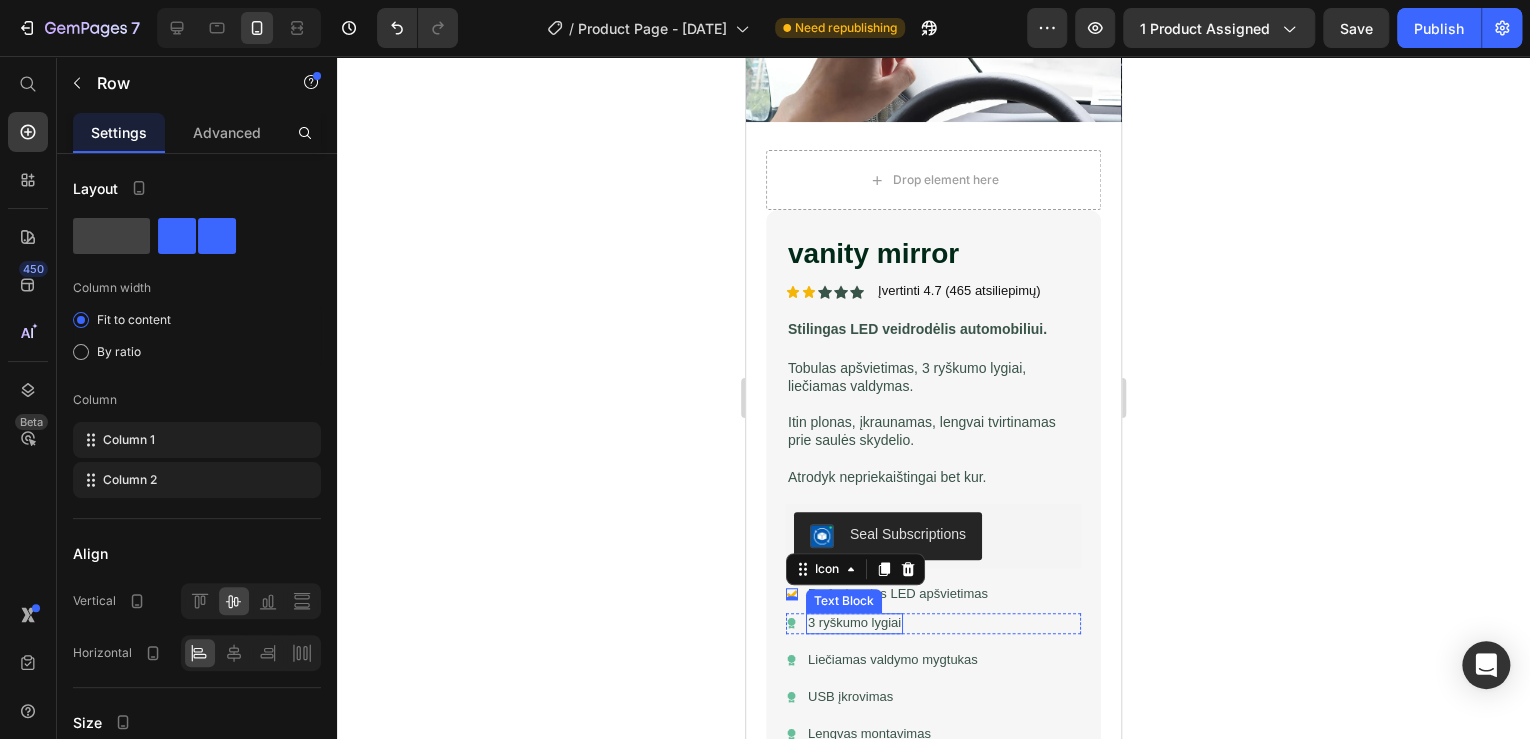 click on "Icon 3 ryškumo lygiai Text Block Row" at bounding box center [933, 623] 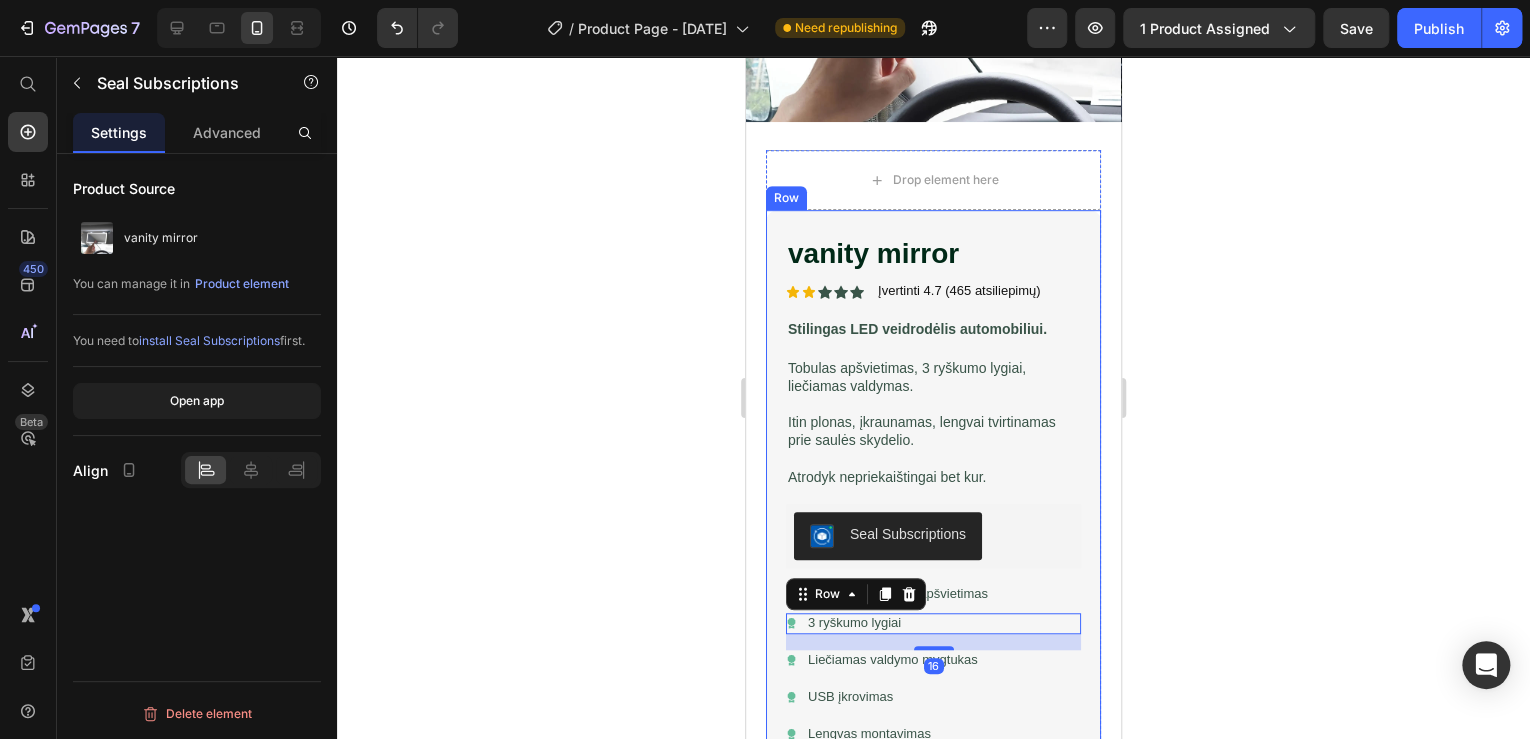 click on "Seal Subscriptions" at bounding box center (933, 536) 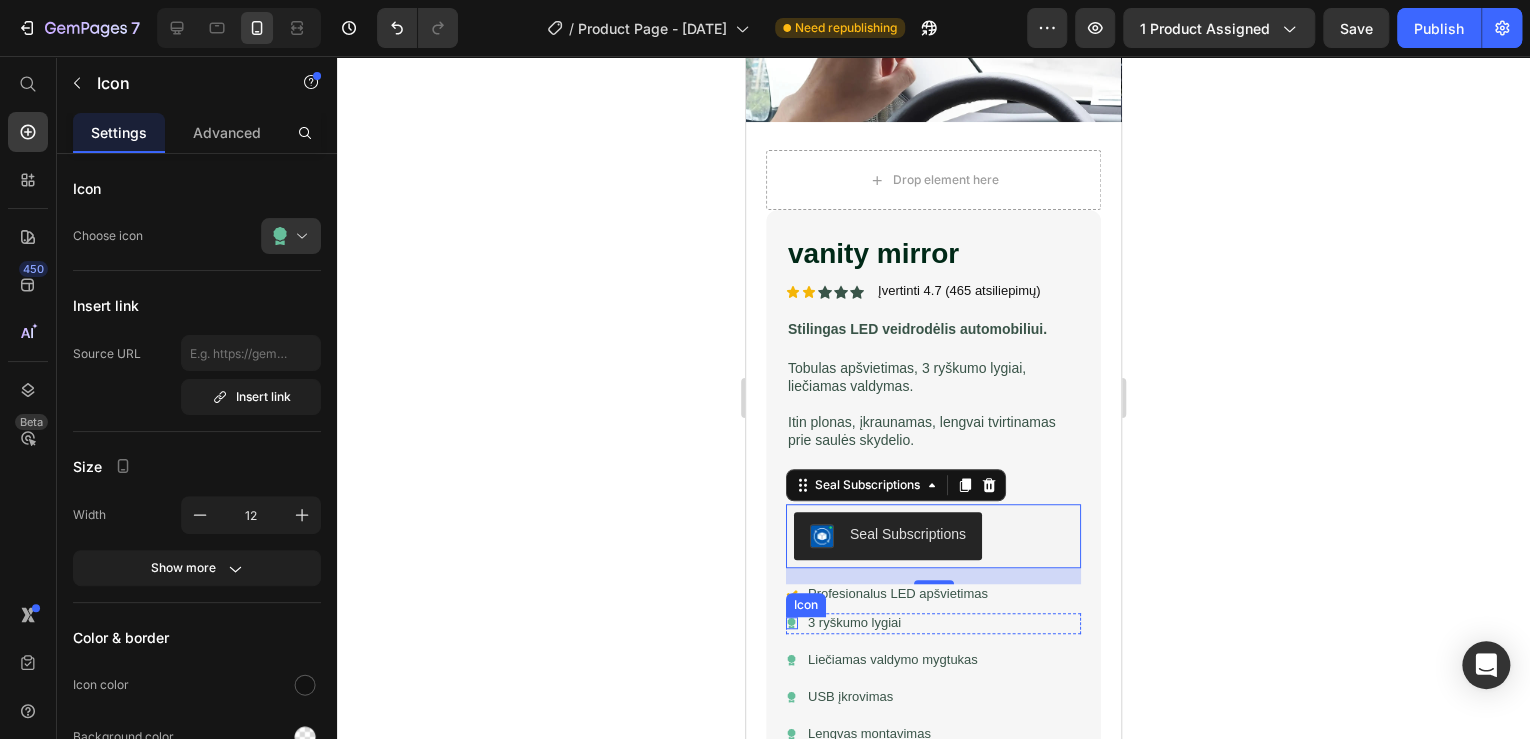 click 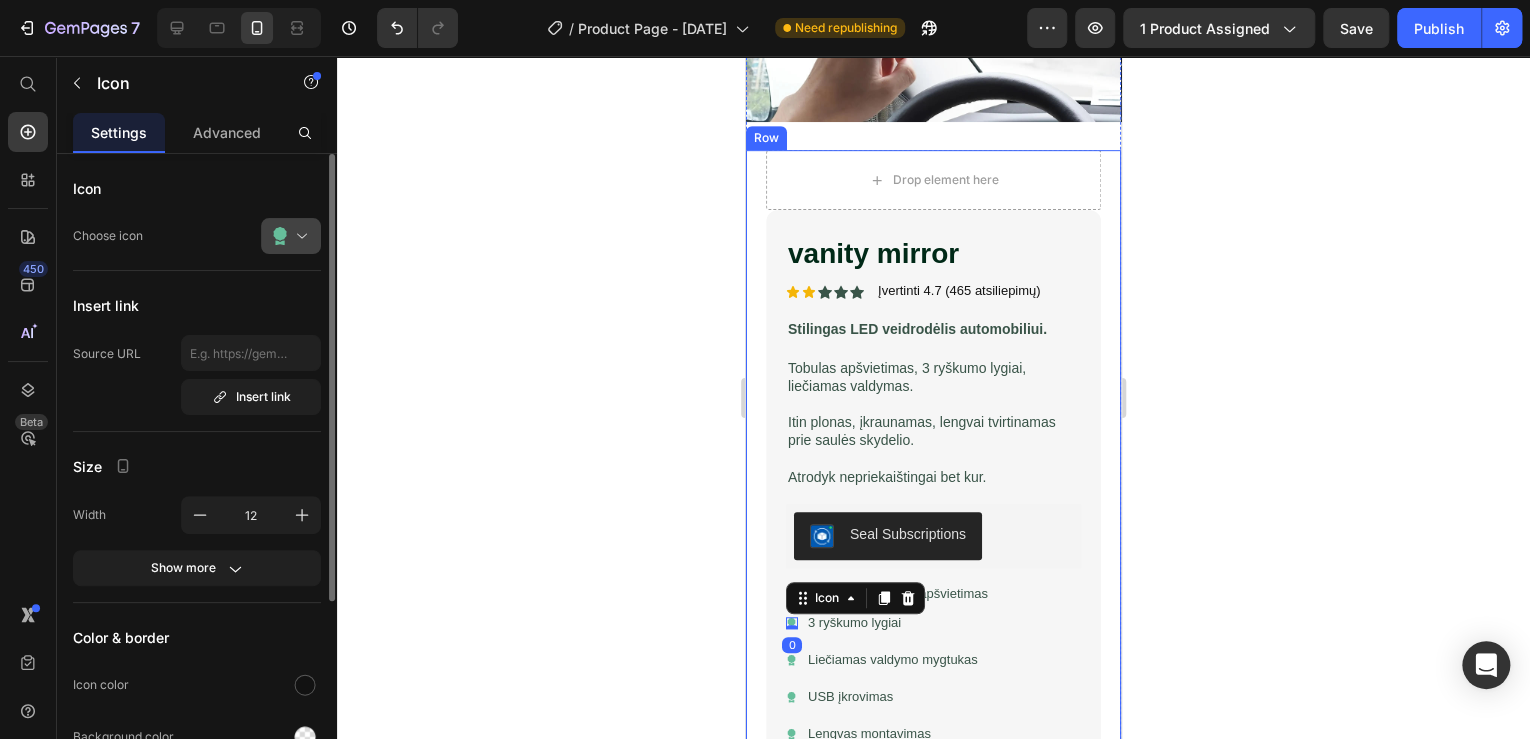click at bounding box center (299, 236) 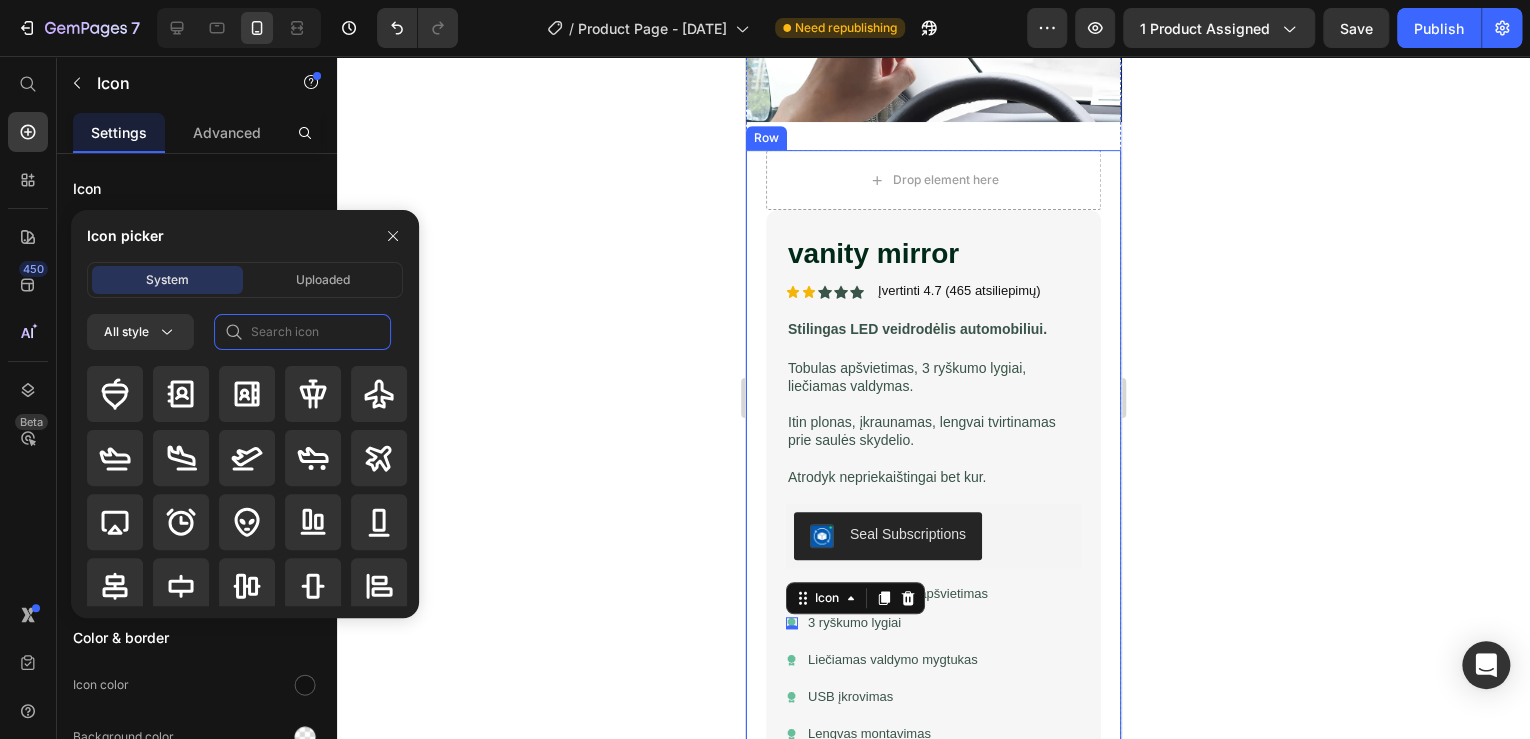 click 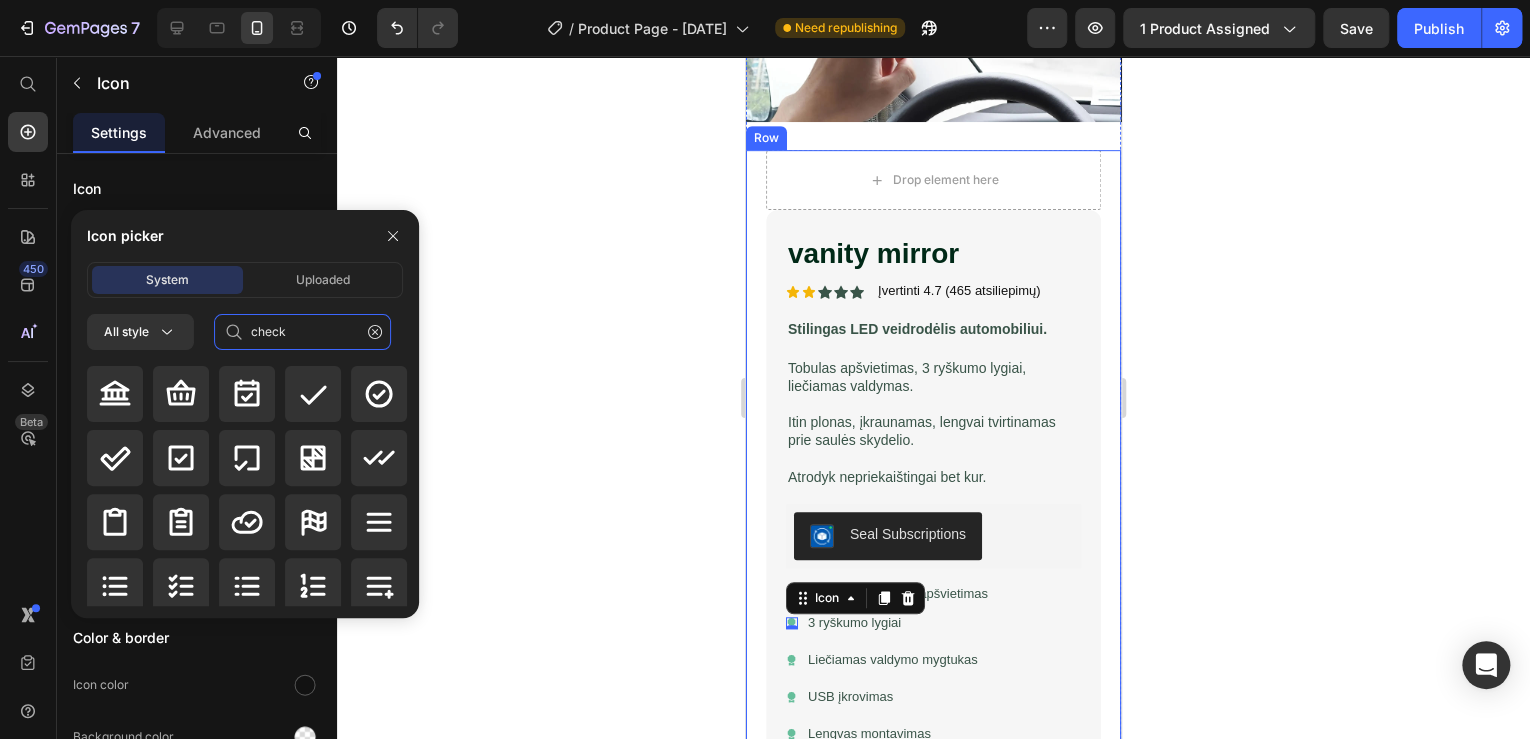 click on "check" 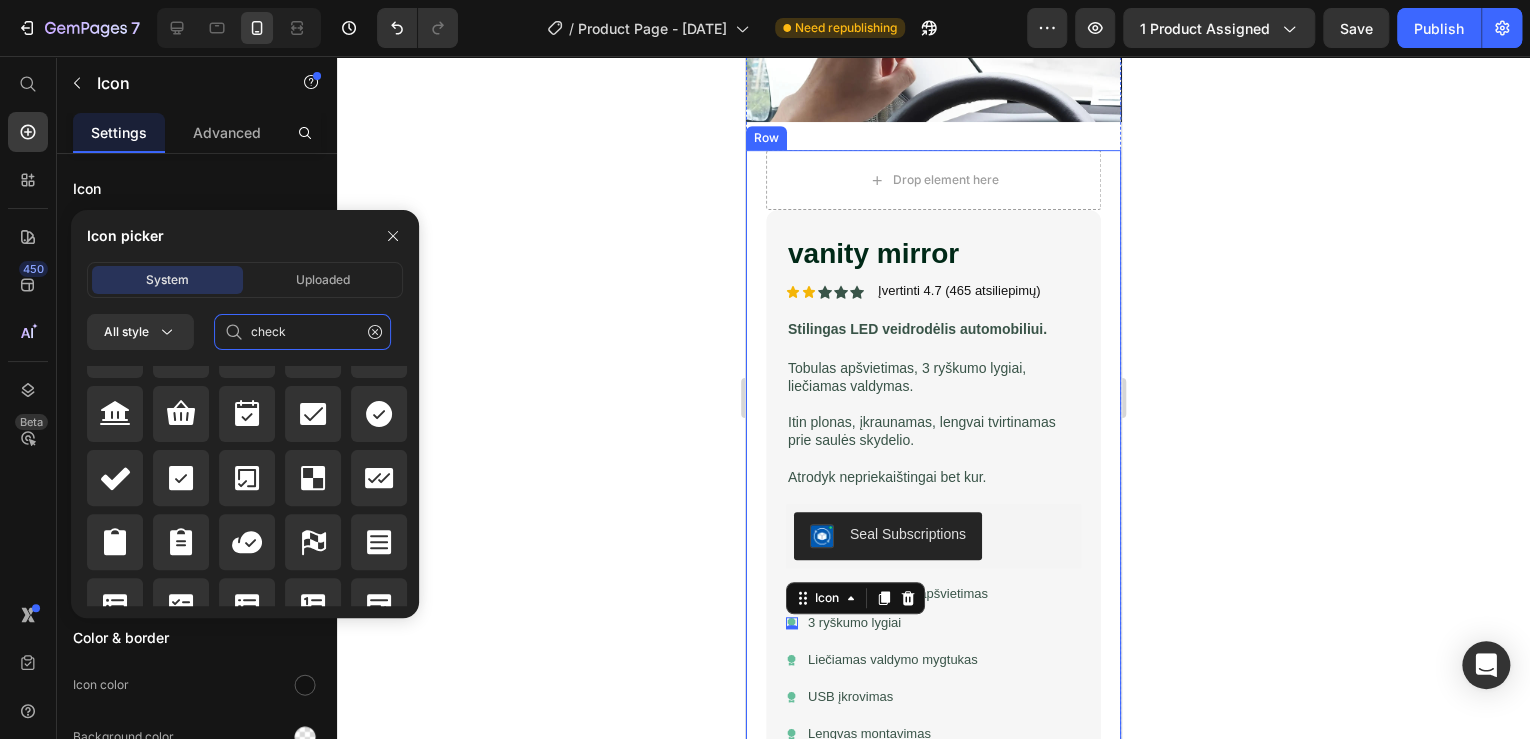 scroll, scrollTop: 1072, scrollLeft: 0, axis: vertical 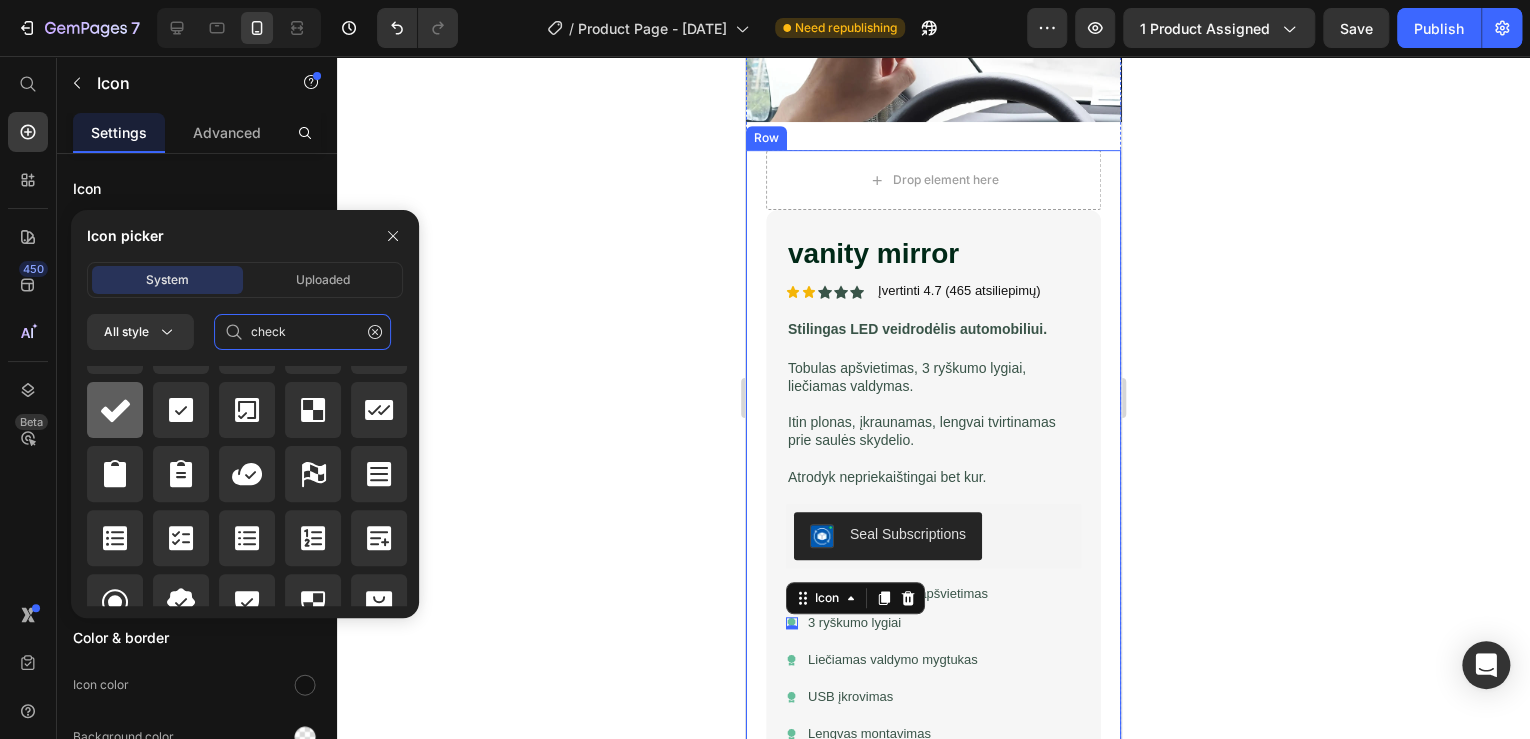 type on "check" 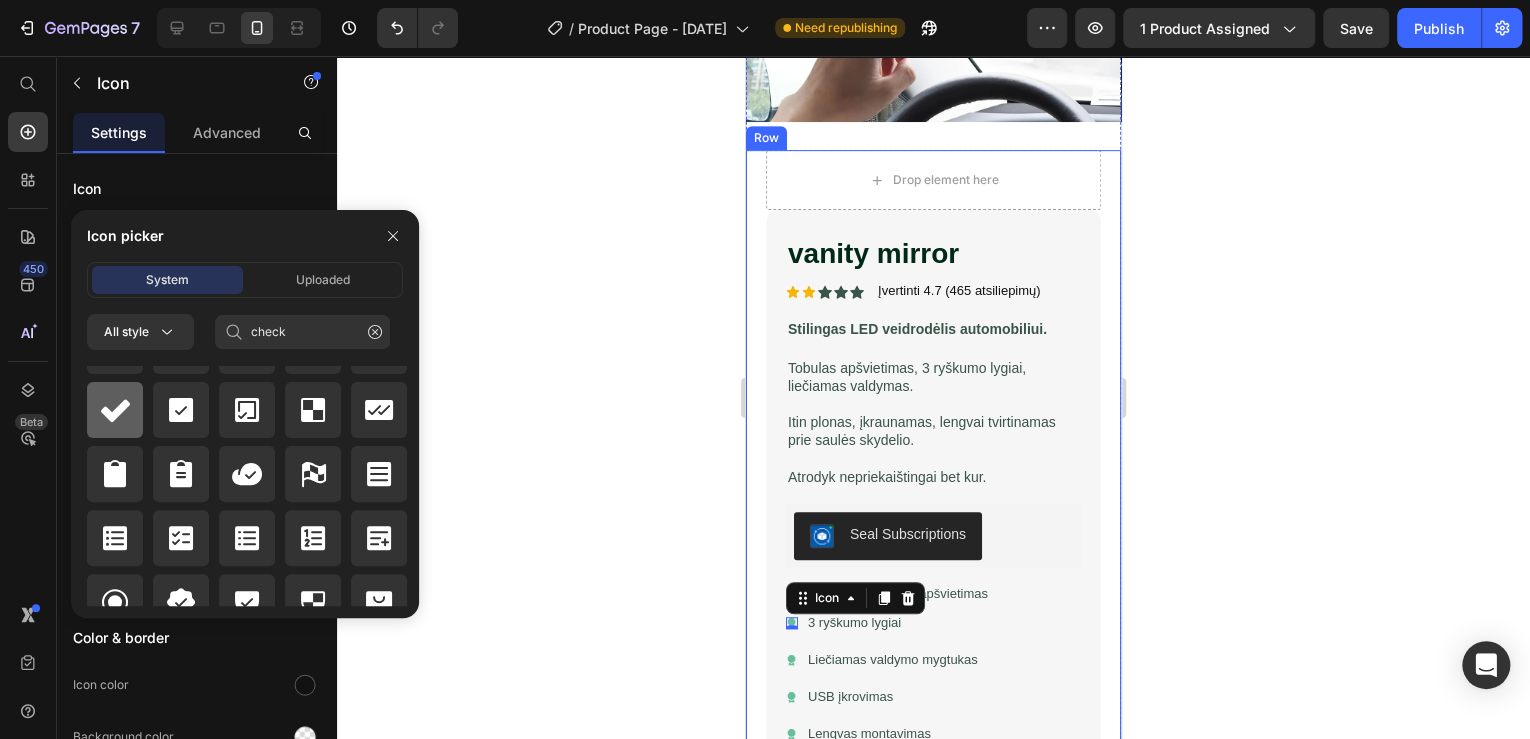 click 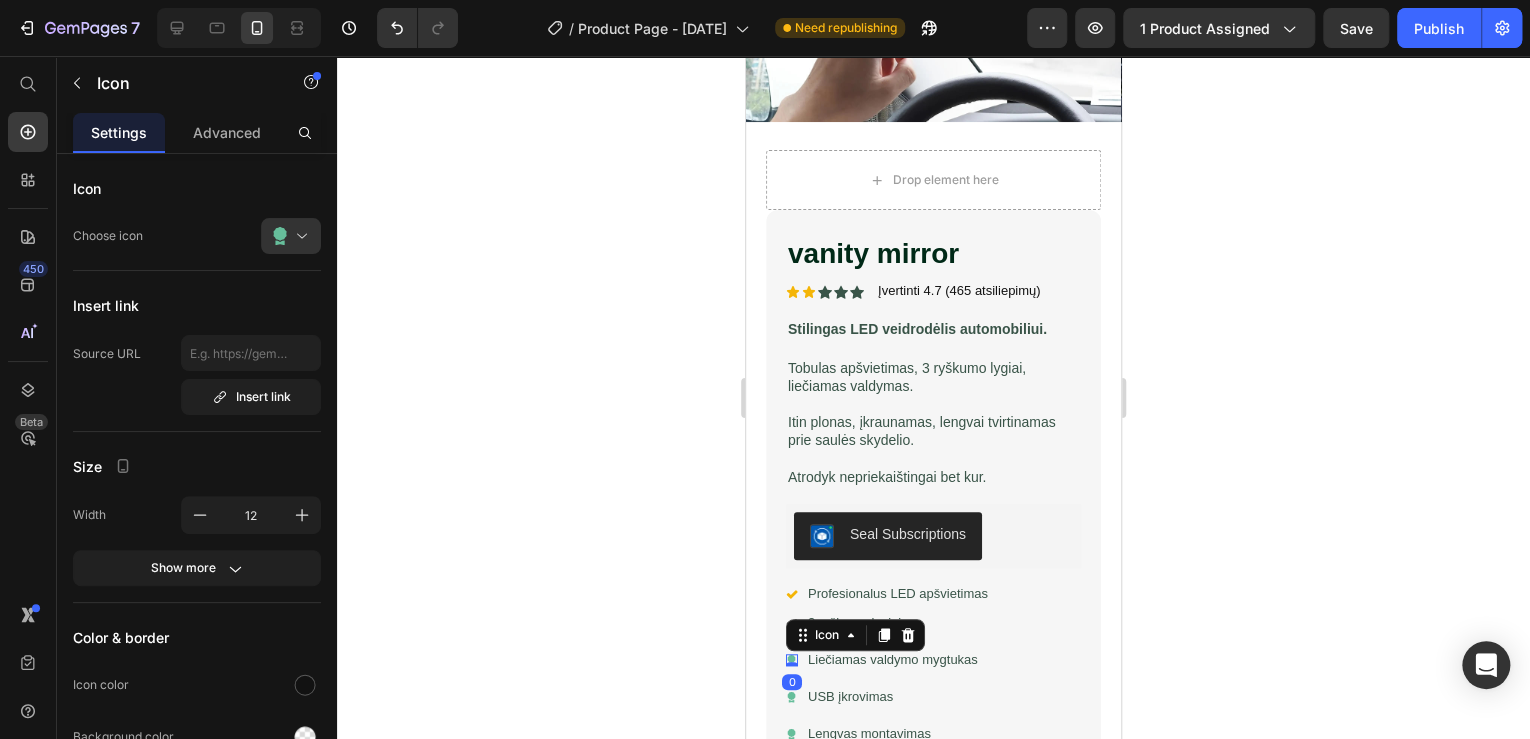 click on "Icon" at bounding box center [855, 635] 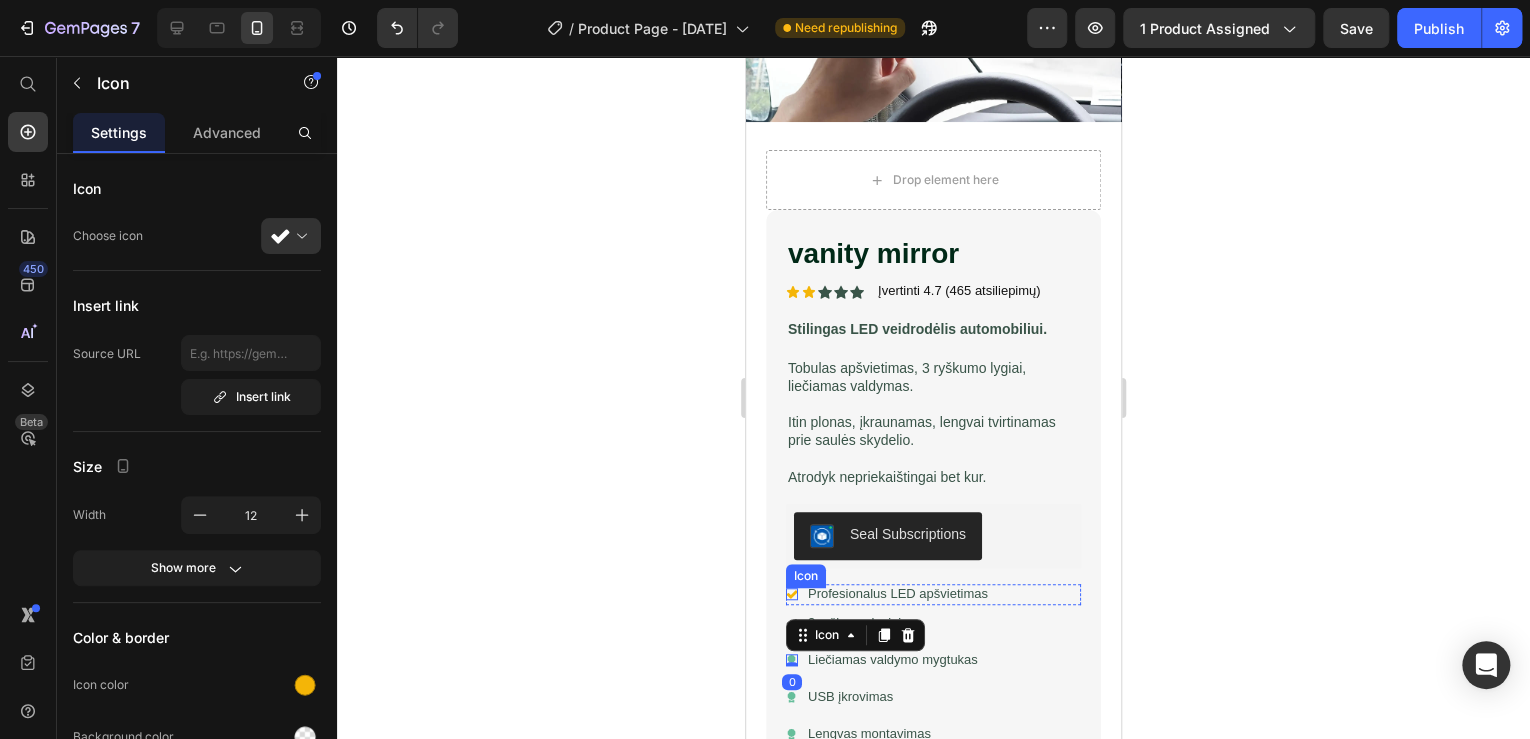 click 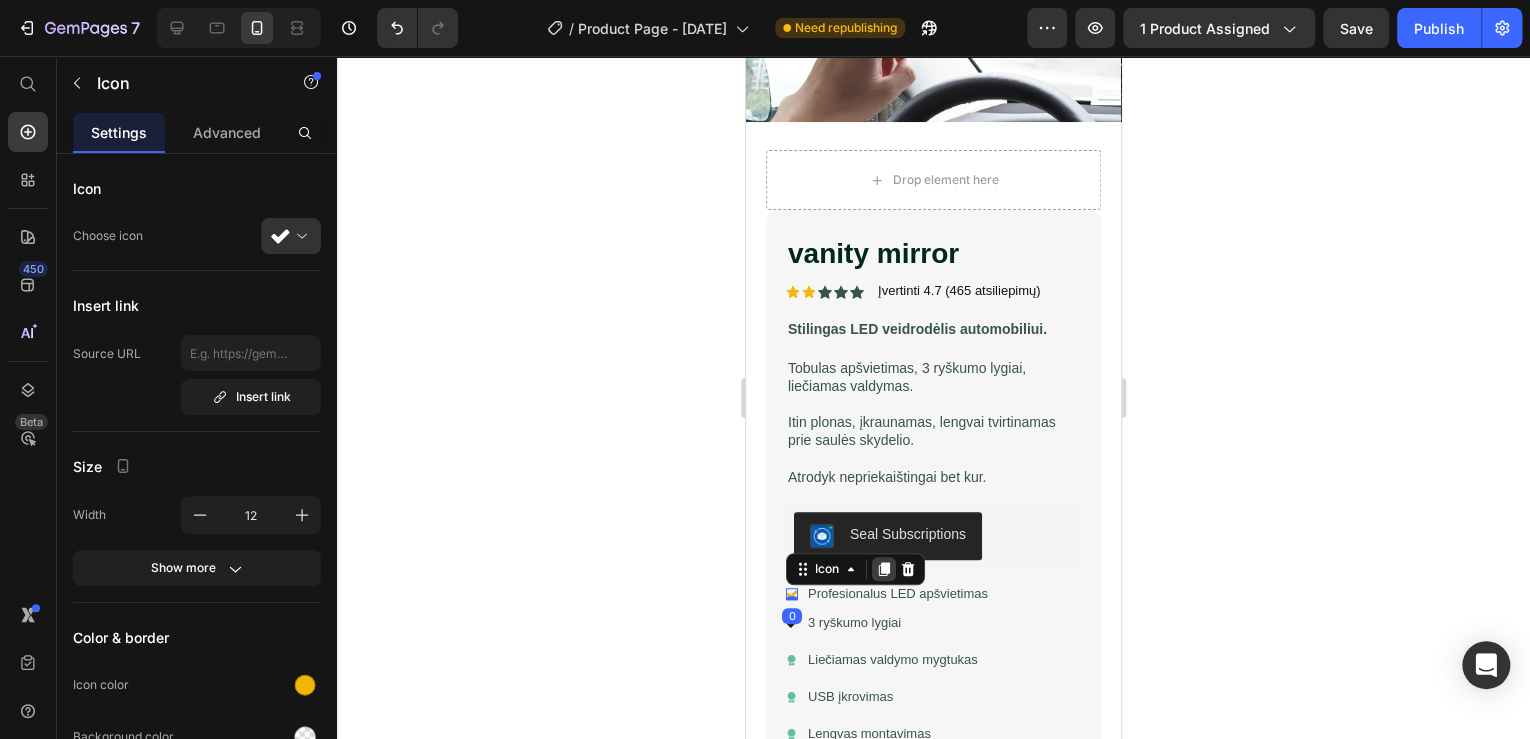 click 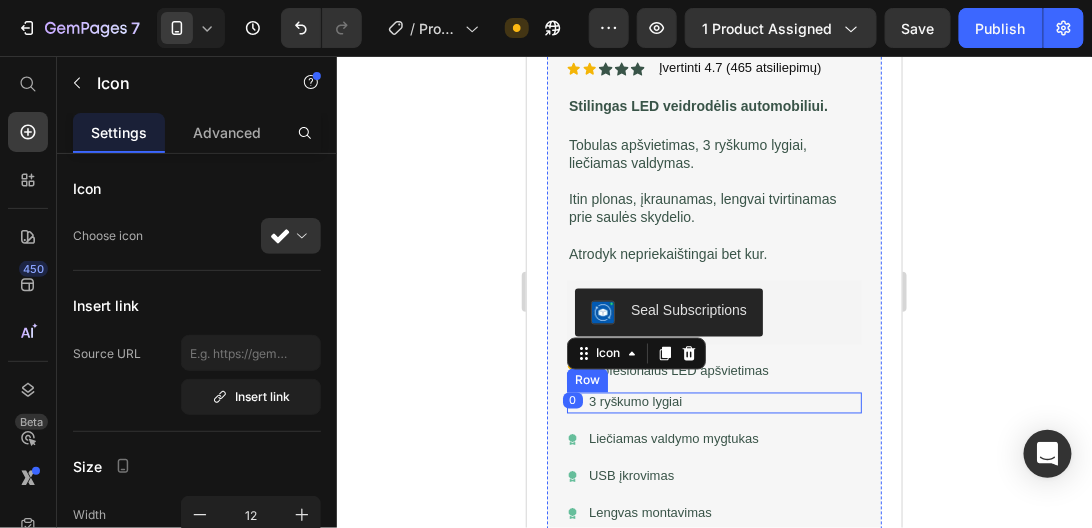 scroll, scrollTop: 731, scrollLeft: 0, axis: vertical 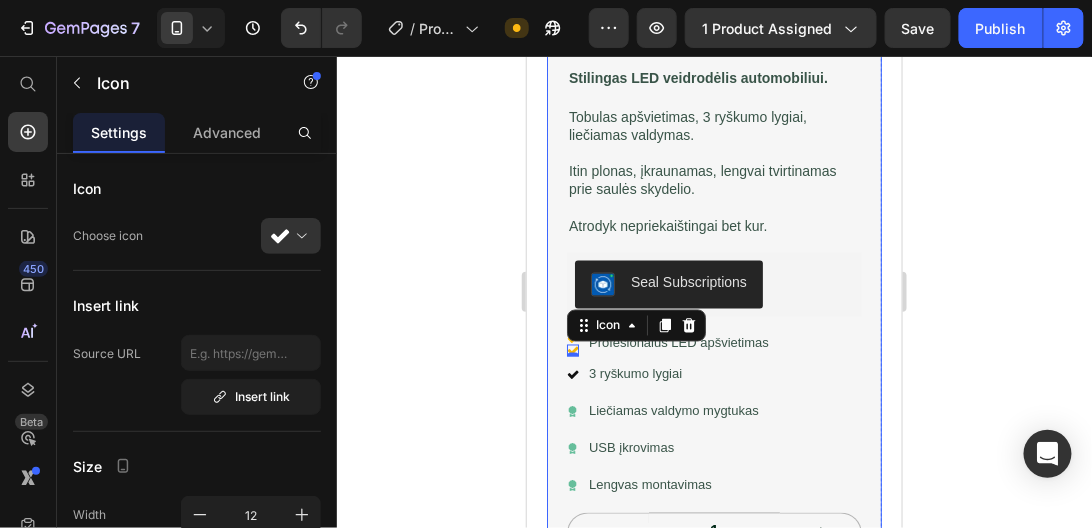 click on "vanity mirror Product Title
Icon
Icon
Icon
Icon
Icon Icon List Įvertinti 4.7 (465 atsiliepimų) Text Block Row Stilingas LED veidrodėlis automobiliui. Text Block Tobulas apšvietimas, 3 ryškumo lygiai, liečiamas valdymas.   Itin plonas, įkraunamas, lengvai tvirtinamas prie saulės skydelio.   Atrodyk nepriekaištingai bet kur. Text Block Seal Subscriptions Seal Subscriptions
Icon
Icon   0 Profesionalus LED apšvietimas Text Block Row
Icon 3 ryškumo lygiai Text Block Row
Icon Liečiamas valdymo mygtukas Text Block Row
Icon USB įkrovimas Text Block Row
Icon Lengvas montavimas Text Block Row 1 Product Quantity Add to cart Add to Cart Row Row" at bounding box center (713, 297) 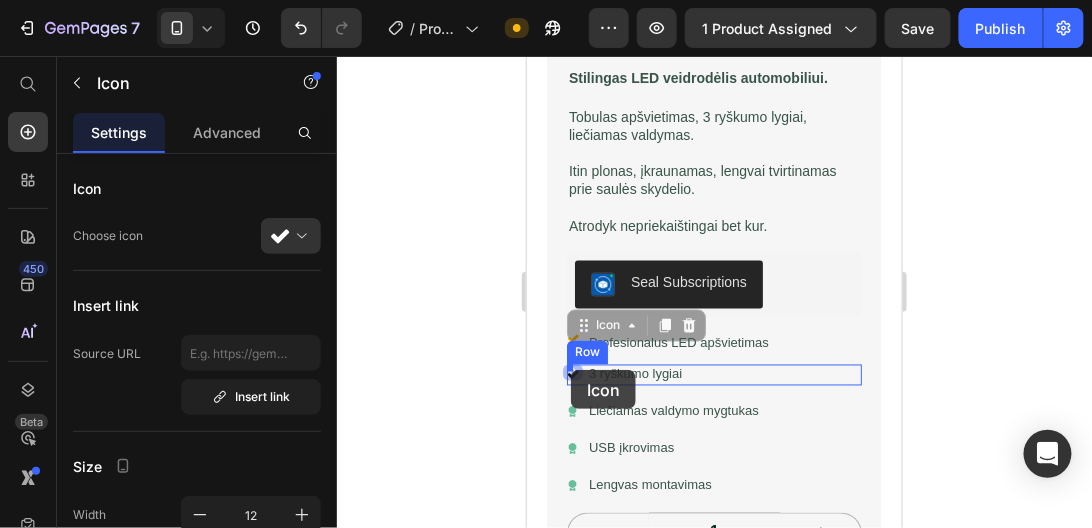 drag, startPoint x: 572, startPoint y: 341, endPoint x: 570, endPoint y: 369, distance: 28.071337 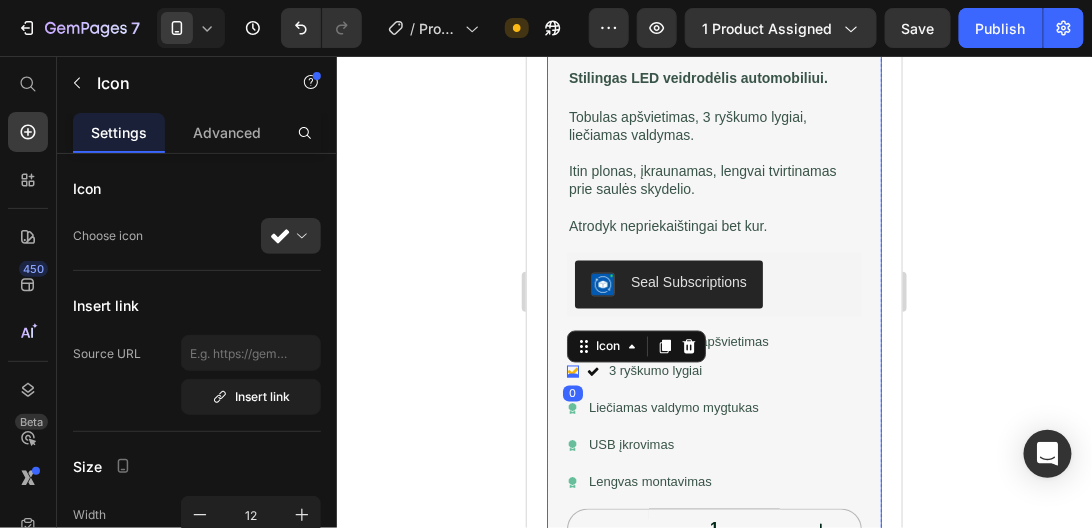 click on "vanity mirror Product Title
Icon
Icon
Icon
Icon
Icon Icon List Įvertinti 4.7 (465 atsiliepimų) Text Block Row Stilingas LED veidrodėlis automobiliui. Text Block Tobulas apšvietimas, 3 ryškumo lygiai, liečiamas valdymas.   Itin plonas, įkraunamas, lengvai tvirtinamas prie saulės skydelio.   Atrodyk nepriekaištingai bet kur. Text Block Seal Subscriptions Seal Subscriptions
Icon Profesionalus LED apšvietimas Text Block Row
Icon   0
Icon 3 ryškumo lygiai Text Block Row
Icon Liečiamas valdymo mygtukas Text Block Row
Icon USB įkrovimas Text Block Row
Icon Lengvas montavimas Text Block Row 1 Product Quantity Add to cart Add to Cart Row" at bounding box center [713, 295] 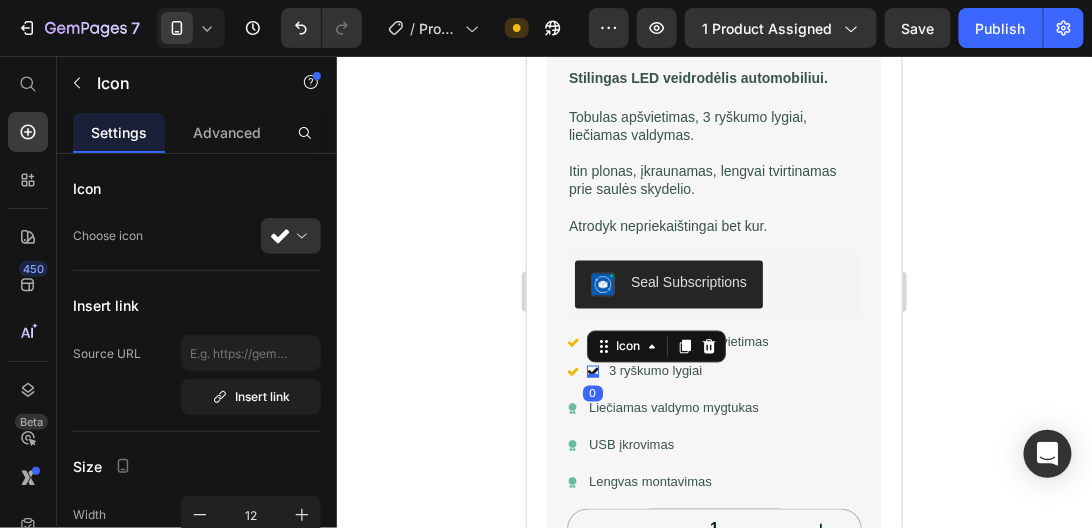 click on "Icon   0" at bounding box center [592, 371] 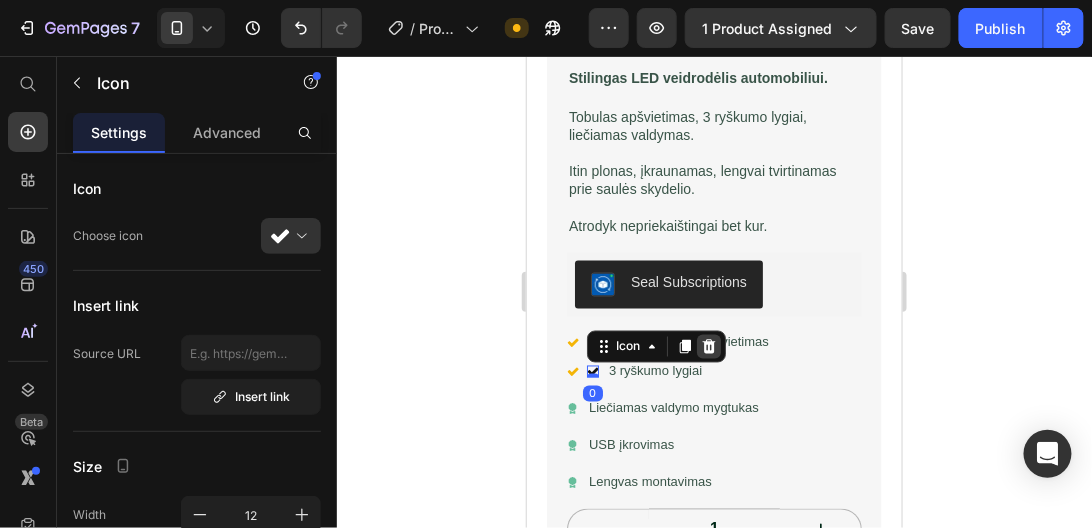 click 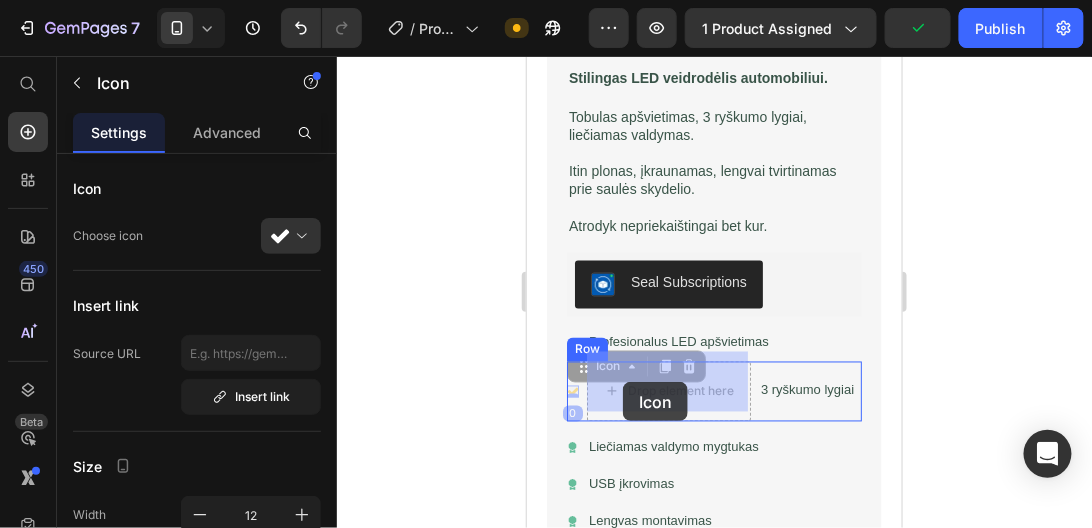 drag, startPoint x: 573, startPoint y: 380, endPoint x: 622, endPoint y: 381, distance: 49.010204 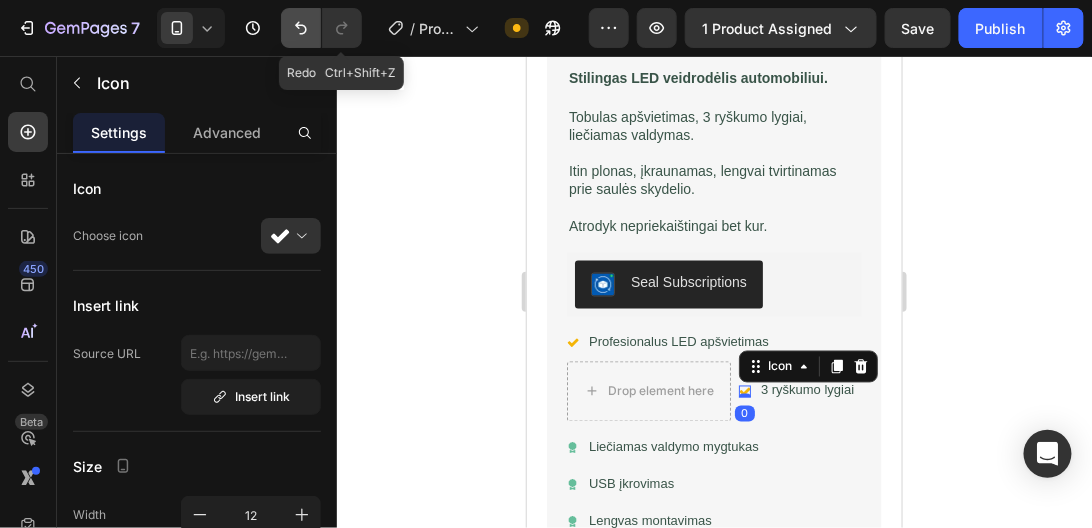 click 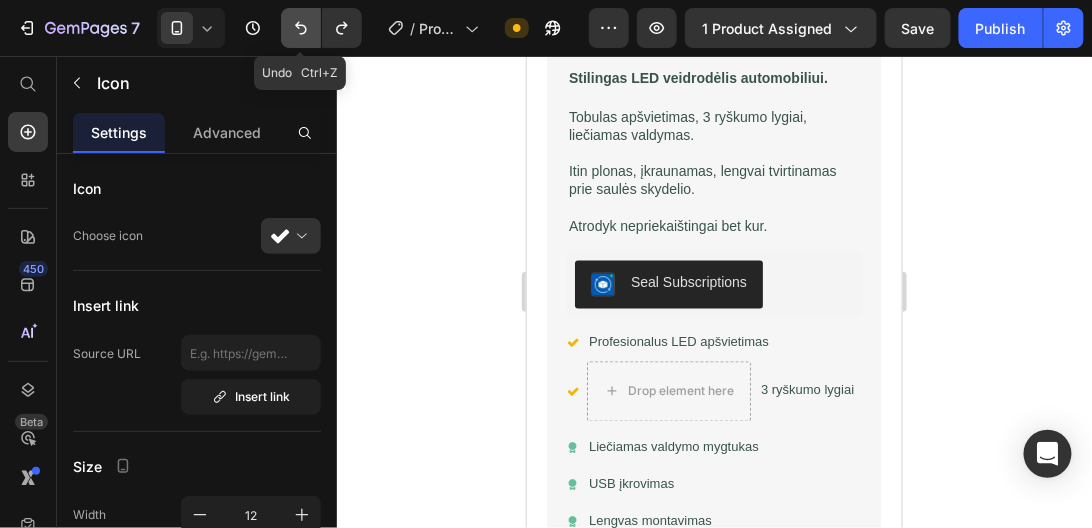 click 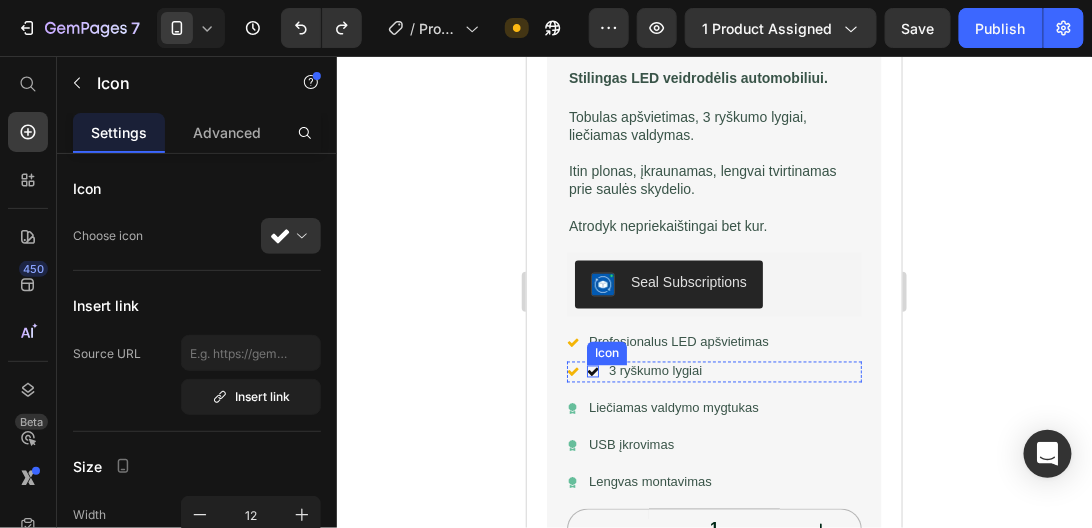 click 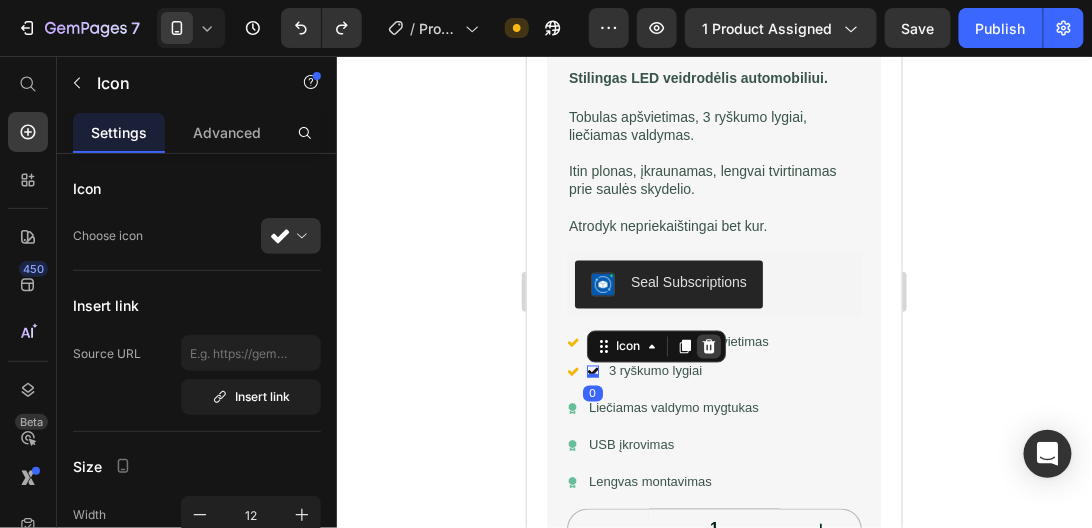 click 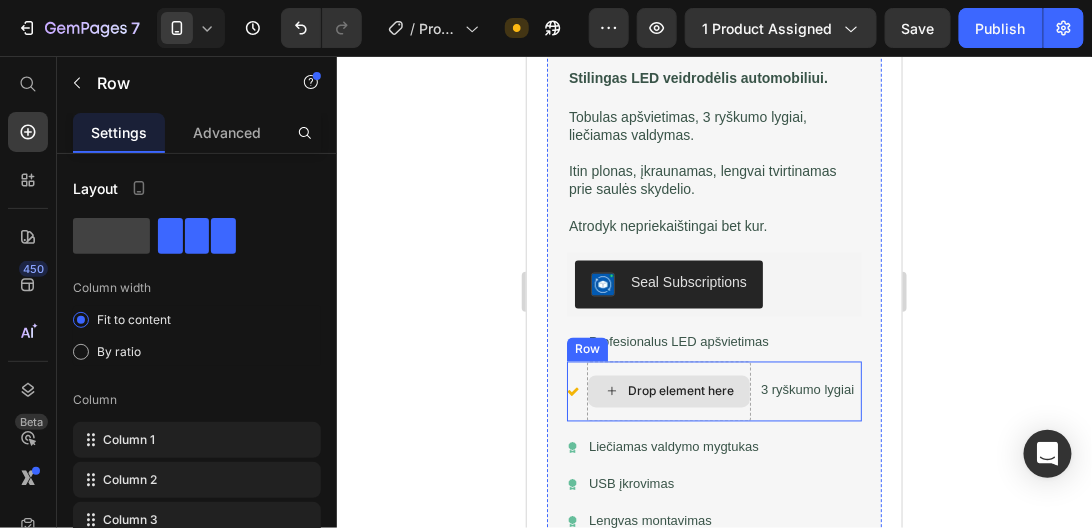 click on "Drop element here" at bounding box center [668, 391] 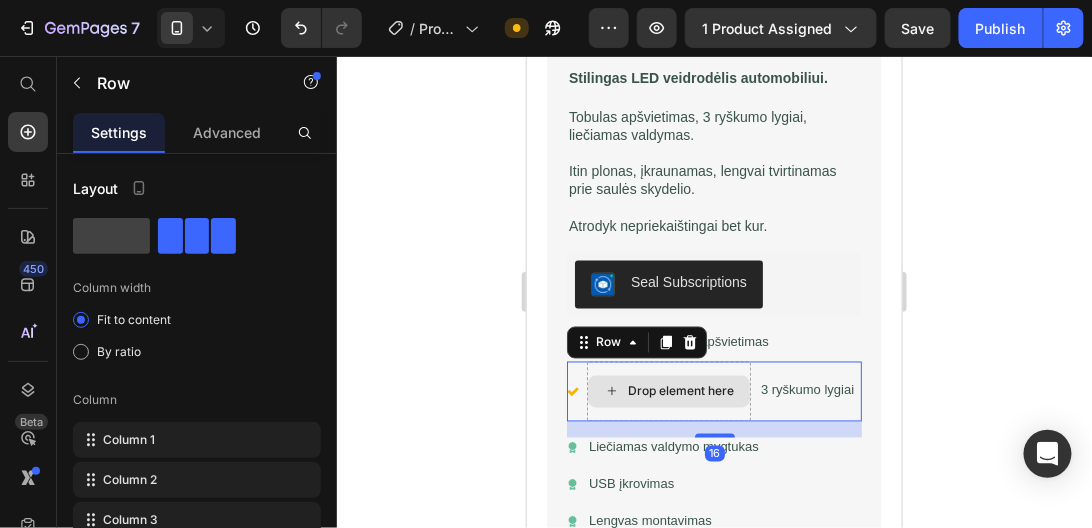 click on "Drop element here" at bounding box center (668, 391) 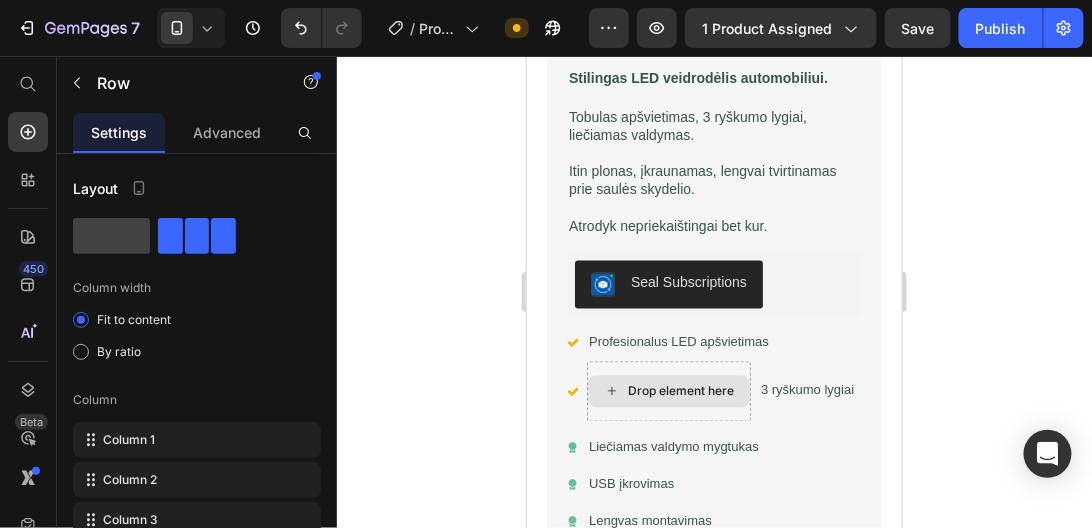 click on "Drop element here" at bounding box center (680, 391) 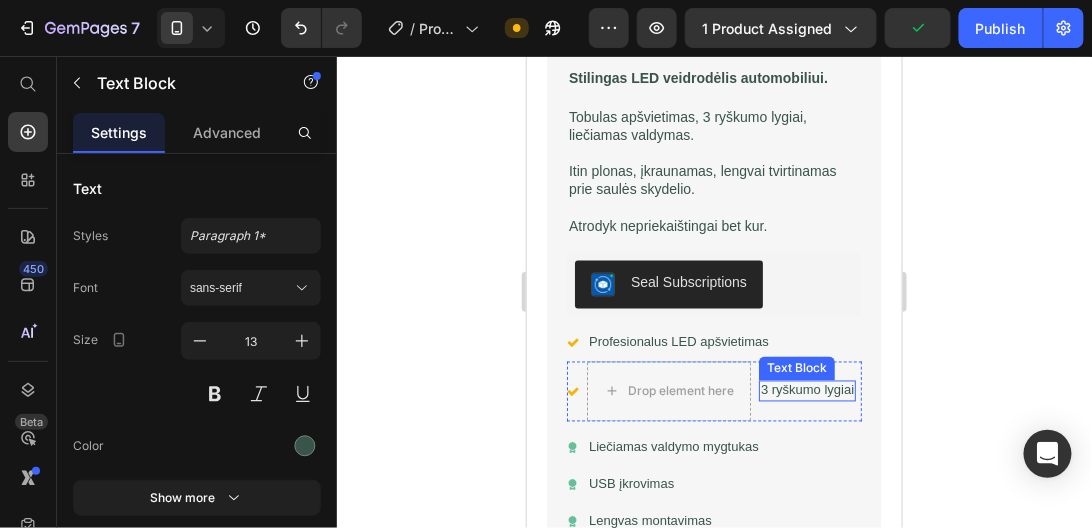 click on "3 ryškumo lygiai" at bounding box center (806, 390) 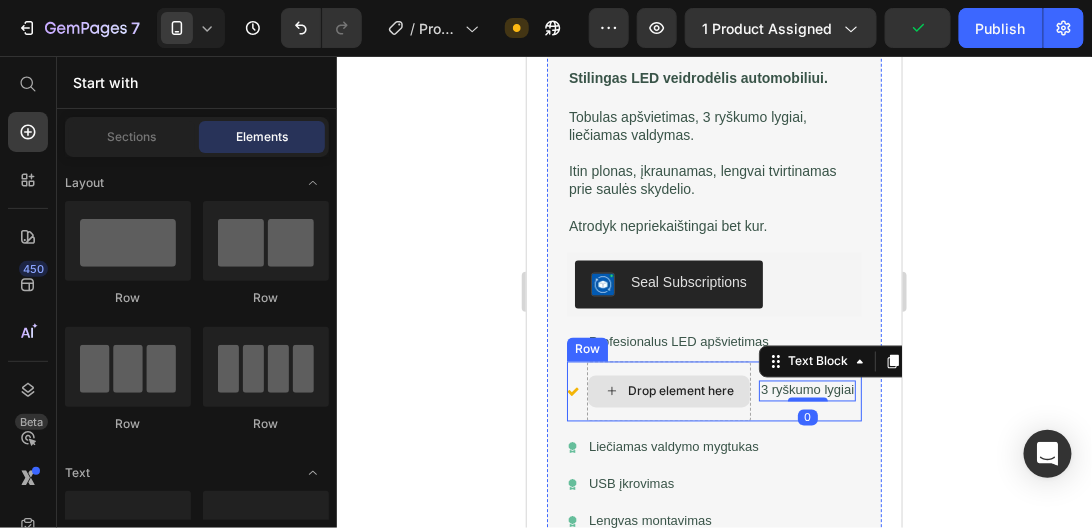 click on "Drop element here" at bounding box center (680, 391) 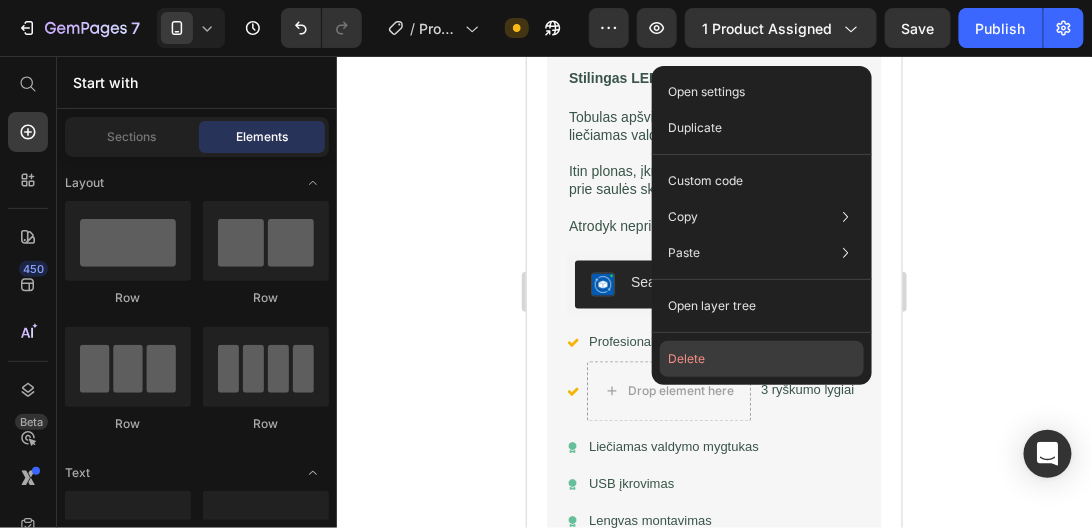 click on "Delete" 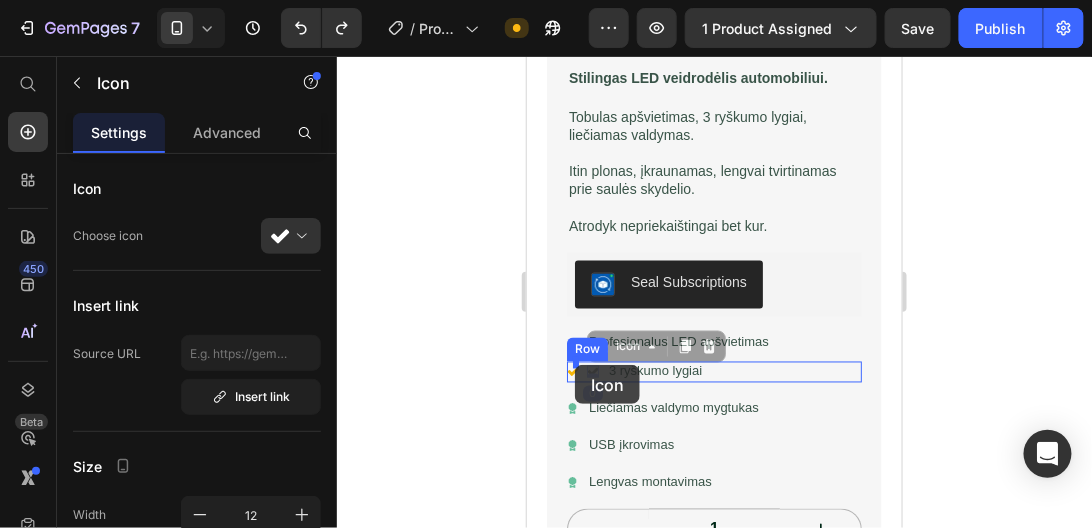 drag, startPoint x: 590, startPoint y: 365, endPoint x: 574, endPoint y: 364, distance: 16.03122 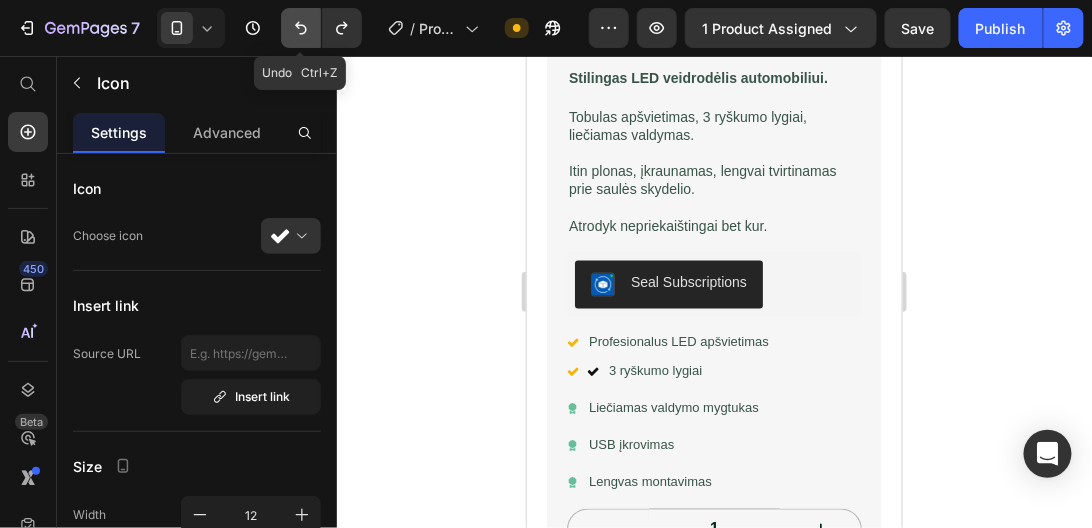 click 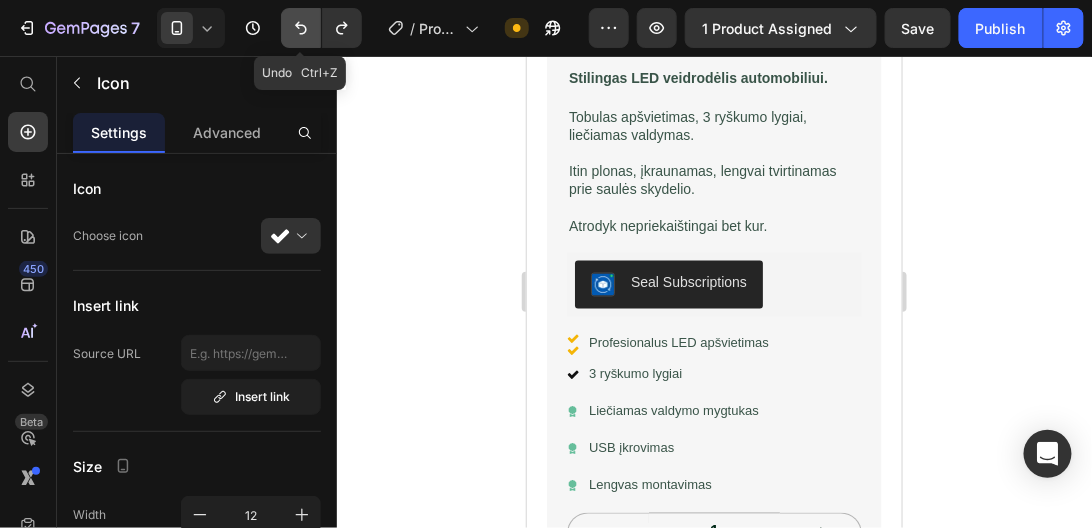 click 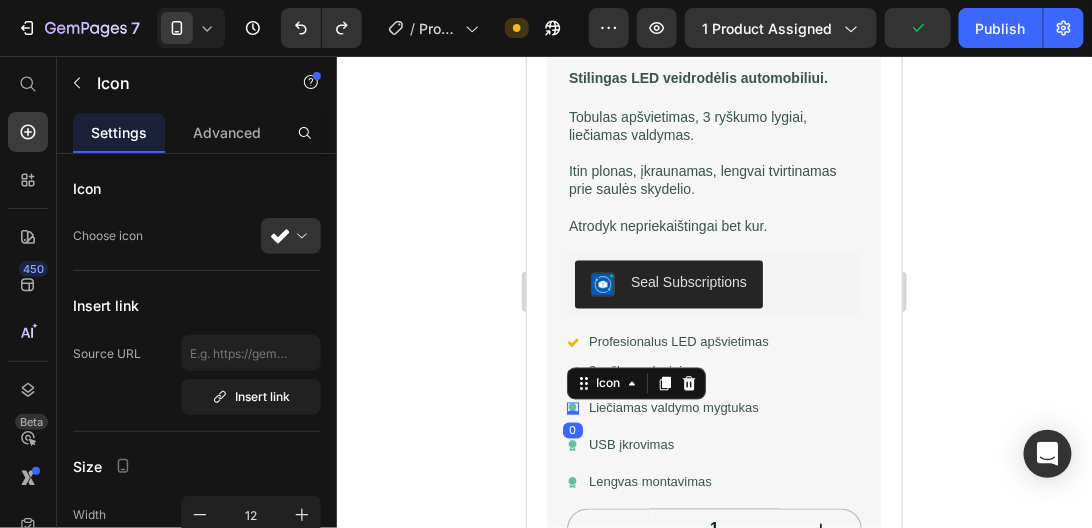 click on "Icon   0" at bounding box center [572, 408] 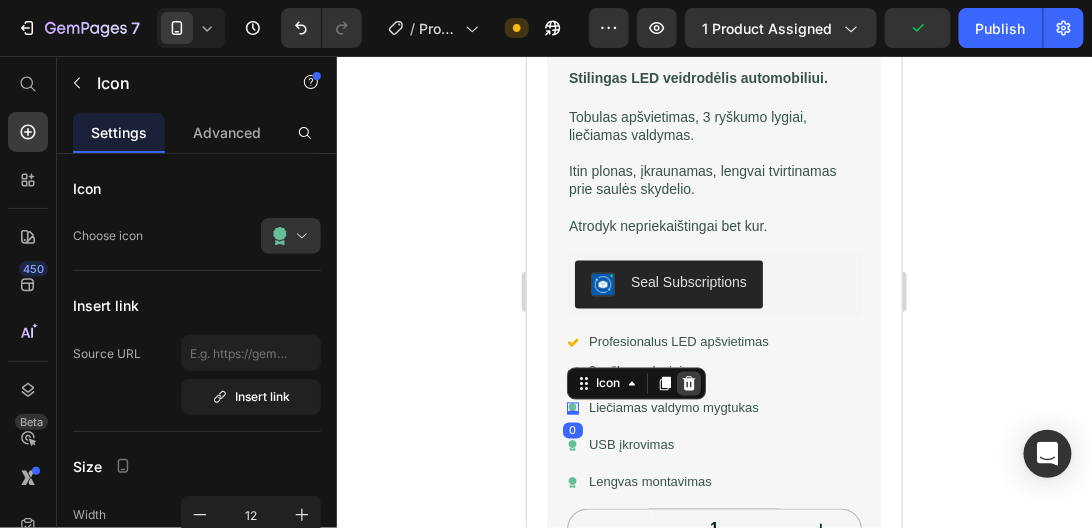 click 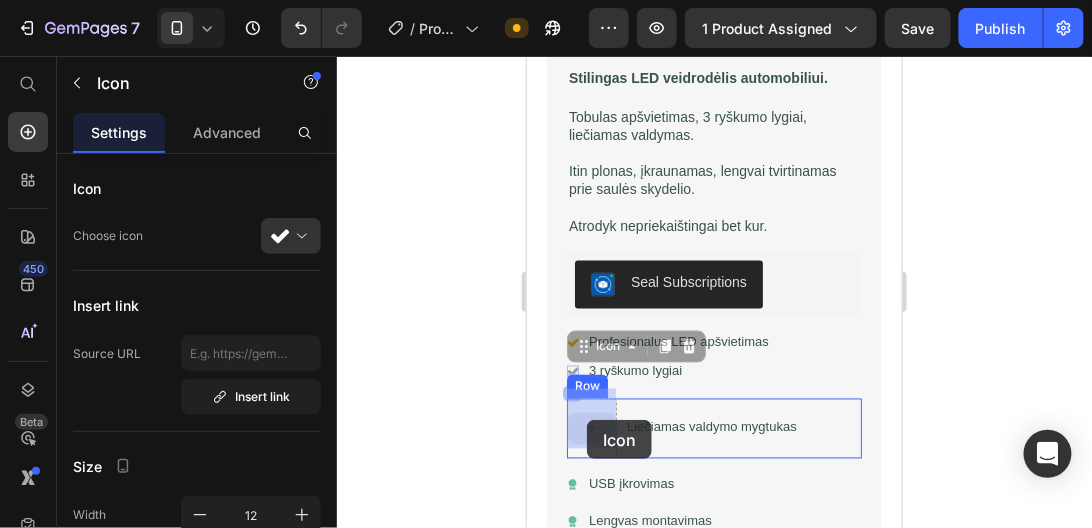drag, startPoint x: 574, startPoint y: 360, endPoint x: 584, endPoint y: 407, distance: 48.052055 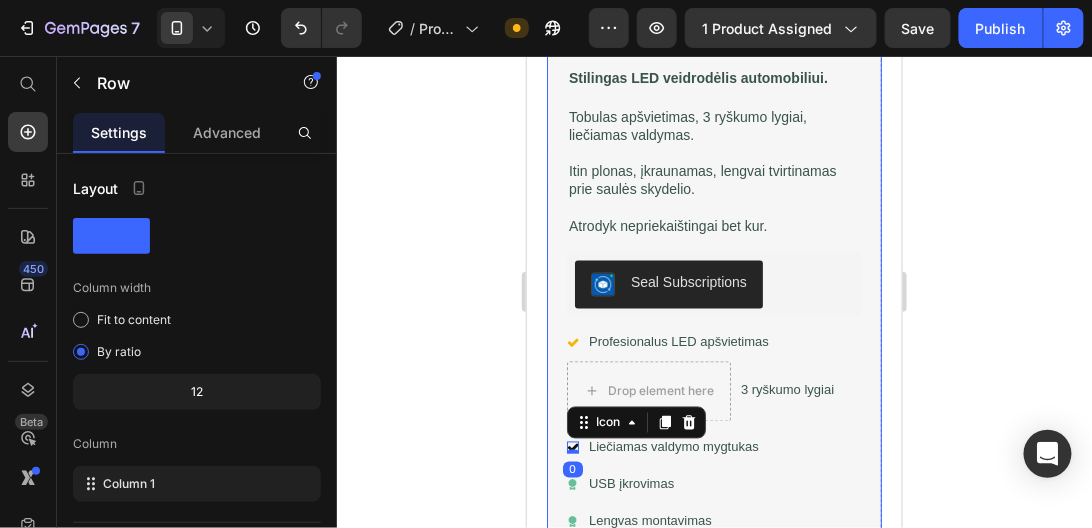 click on "vanity mirror Product Title
Icon
Icon
Icon
Icon
Icon Icon List Įvertinti 4.7 (465 atsiliepimų) Text Block Row Stilingas LED veidrodėlis automobiliui. Text Block Tobulas apšvietimas, 3 ryškumo lygiai, liečiamas valdymas.   Itin plonas, įkraunamas, lengvai tvirtinamas prie saulės skydelio.   Atrodyk nepriekaištingai bet kur. Text Block Seal Subscriptions Seal Subscriptions
Icon Profesionalus LED apšvietimas Text Block Row
Drop element here 3 ryškumo lygiai Text Block Row
Icon   0 Liečiamas valdymo mygtukas Text Block Row
Icon USB įkrovimas Text Block Row
Icon Lengvas montavimas Text Block Row 1 Product Quantity Add to cart Add to Cart Row" at bounding box center (713, 315) 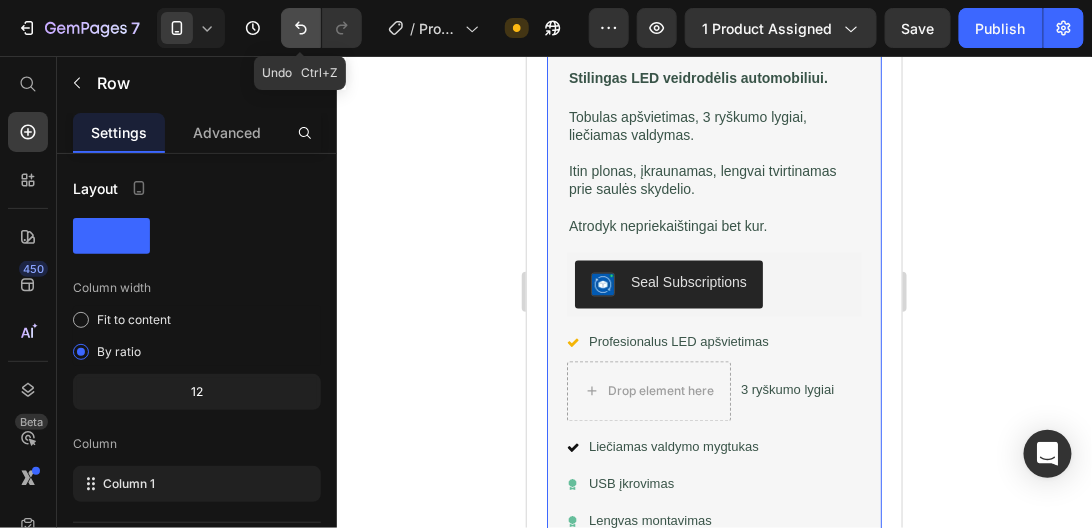 click 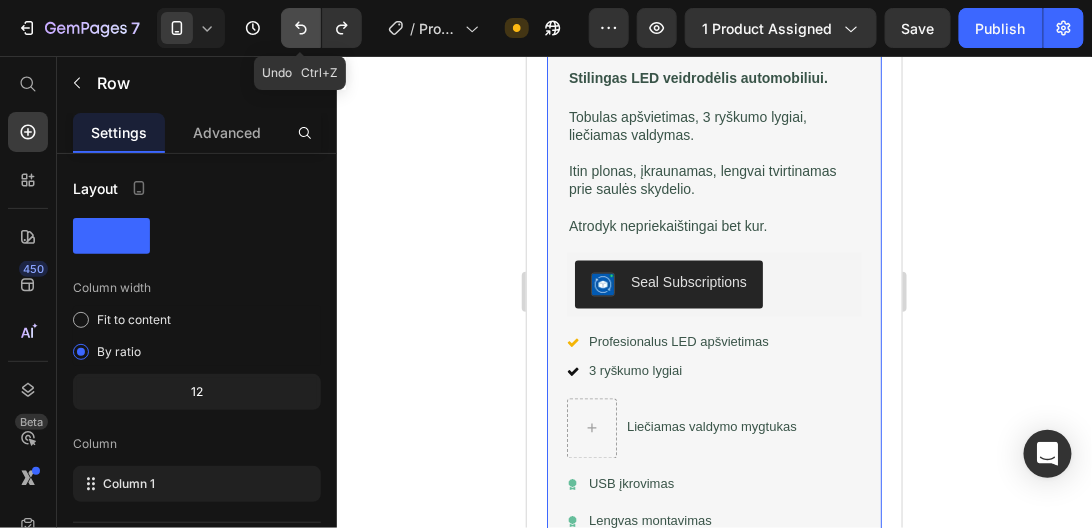click 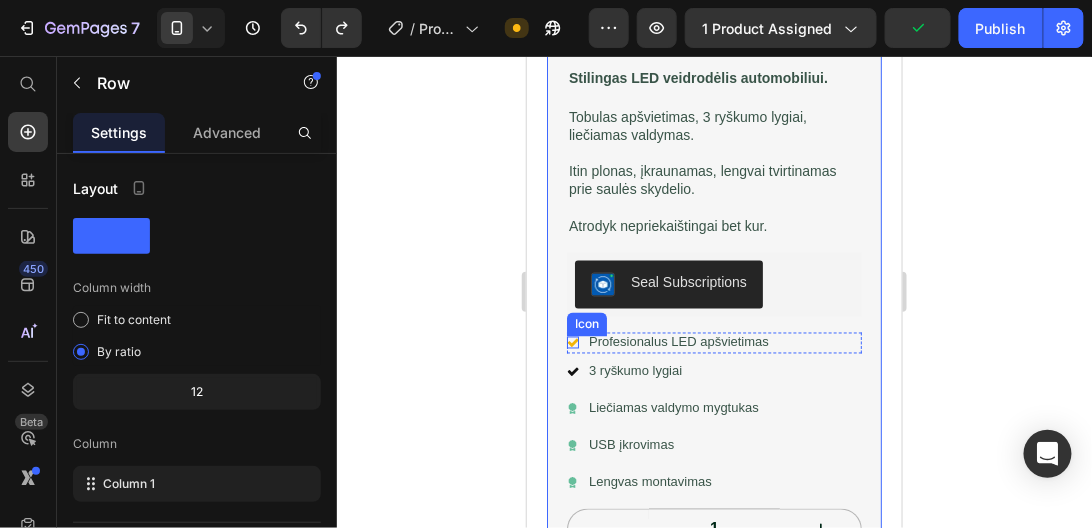 click 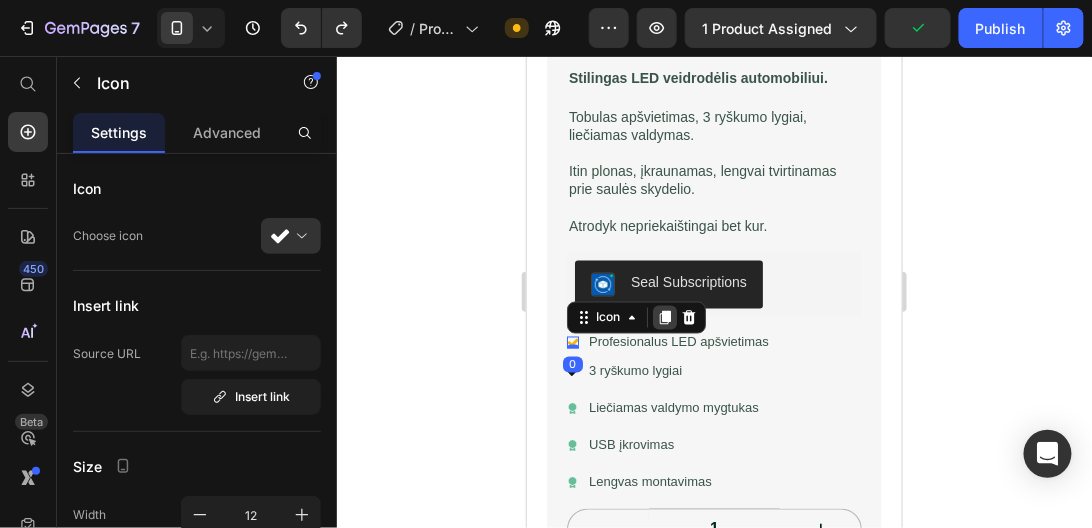 click 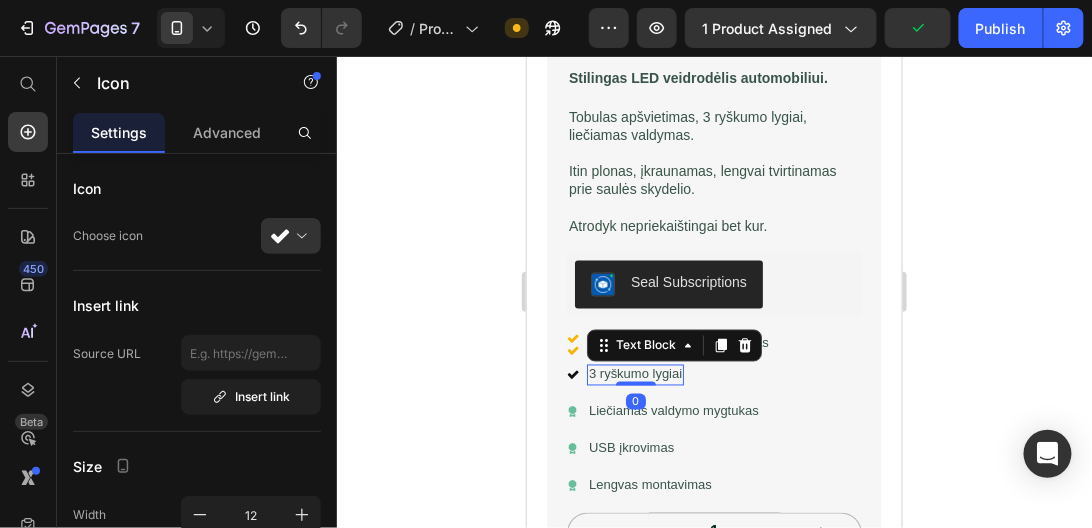 click on "3 ryškumo lygiai" at bounding box center [634, 374] 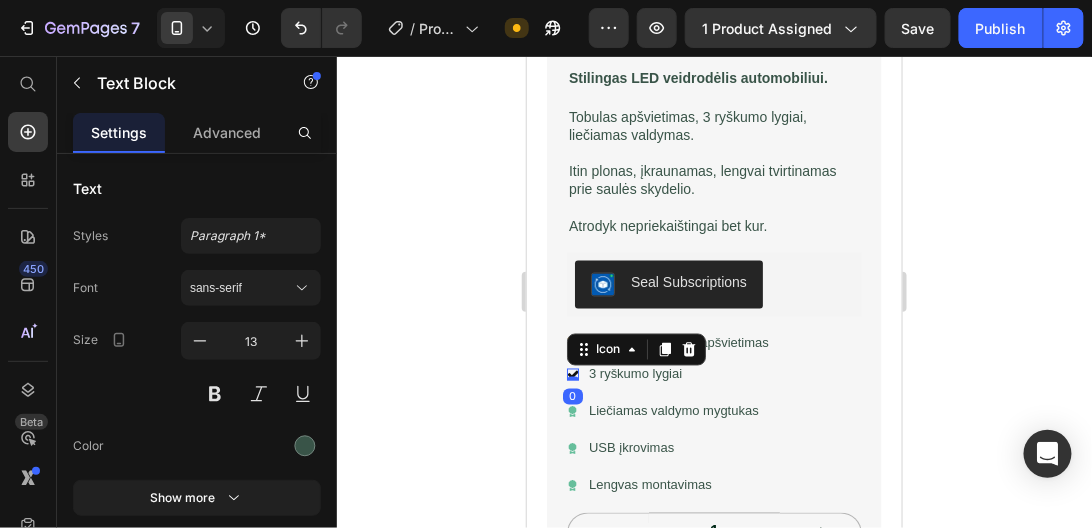 click 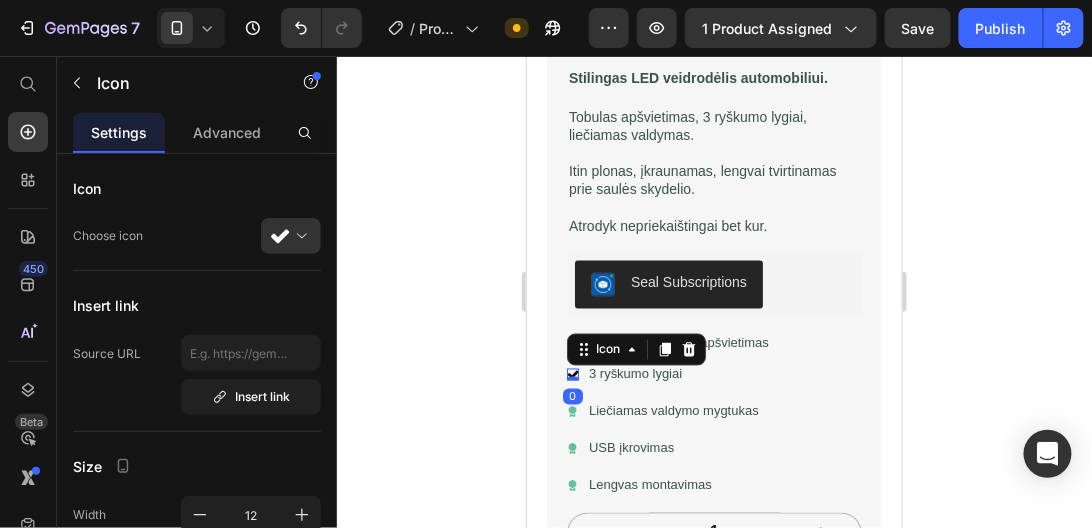 click 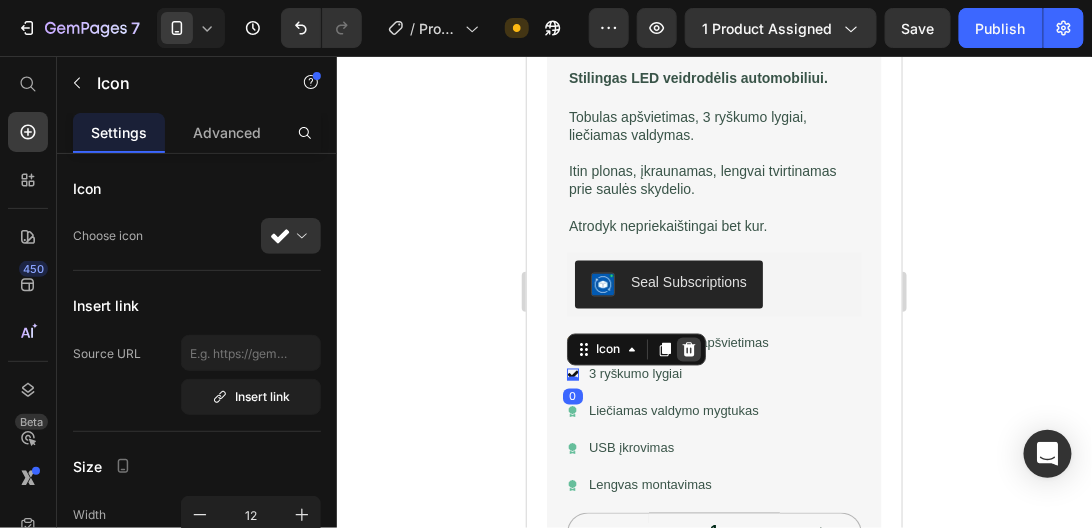 click 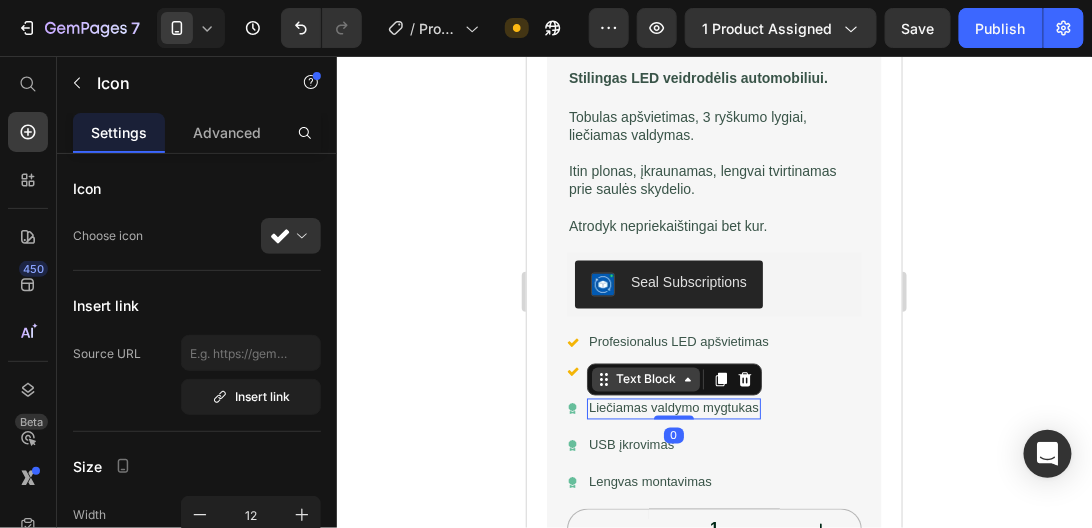 click on "Text Block" at bounding box center [673, 379] 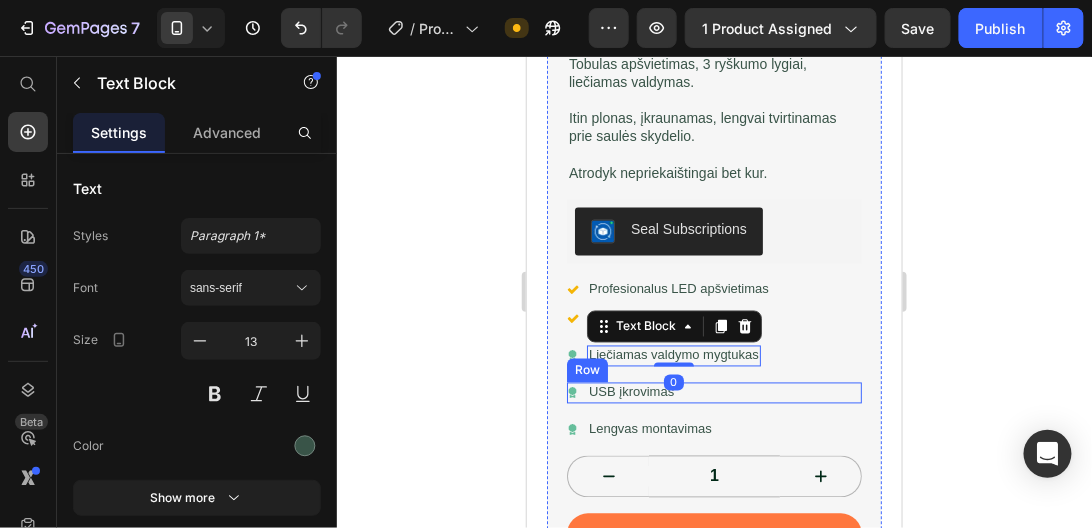 scroll, scrollTop: 788, scrollLeft: 0, axis: vertical 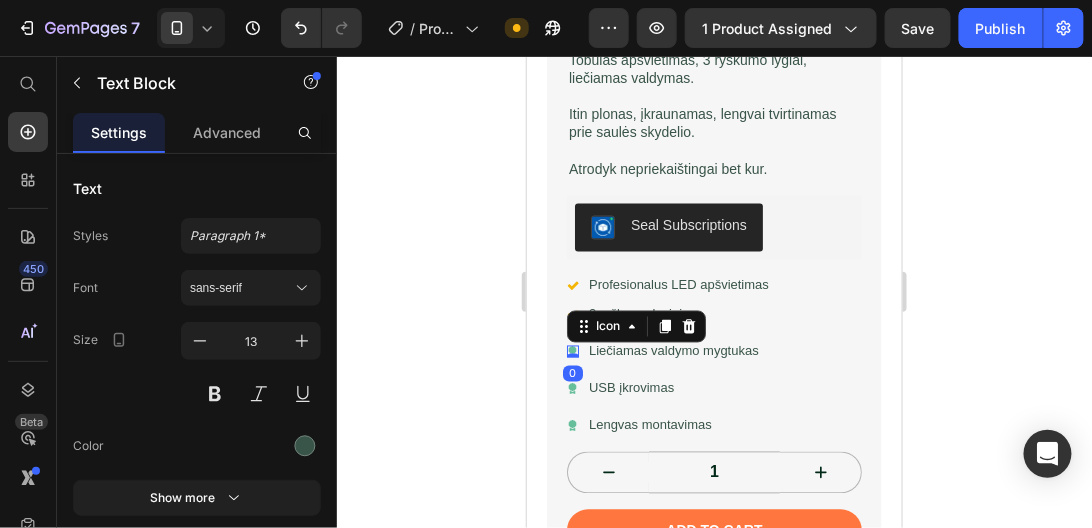 click 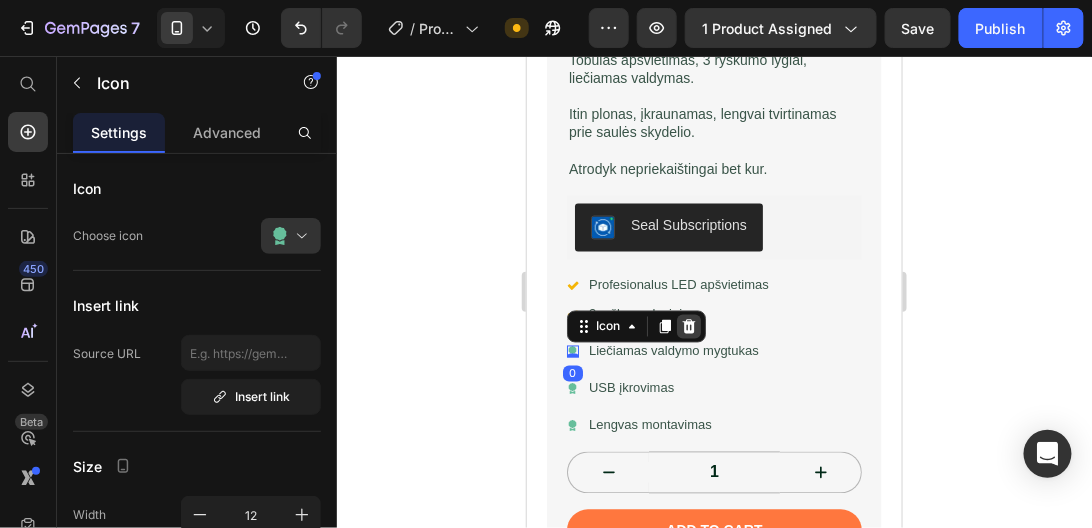 click 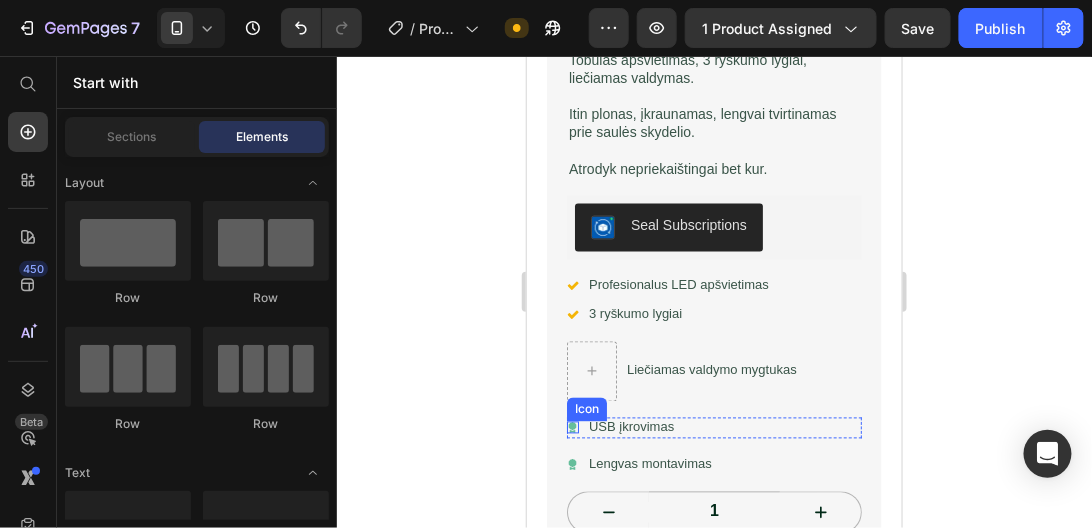 click 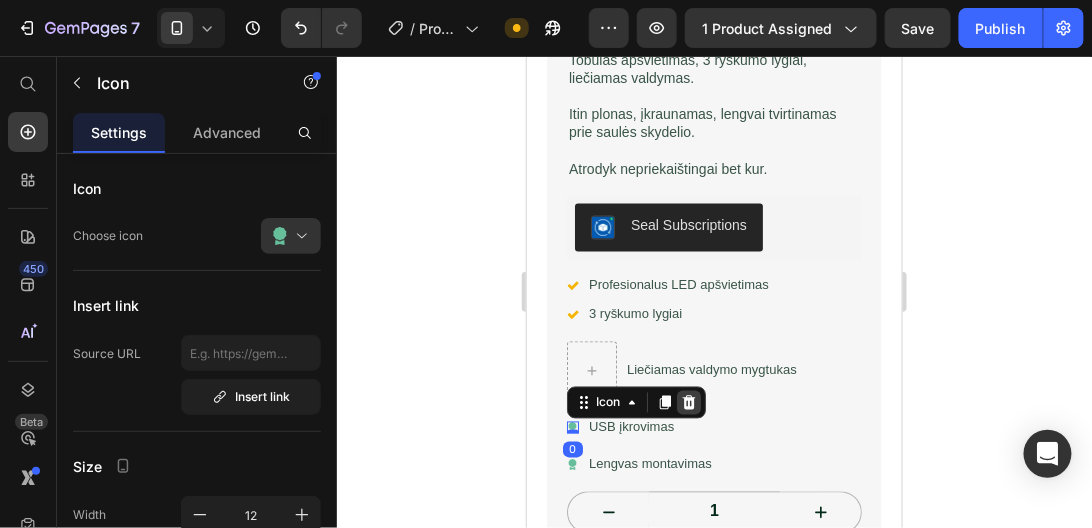 click 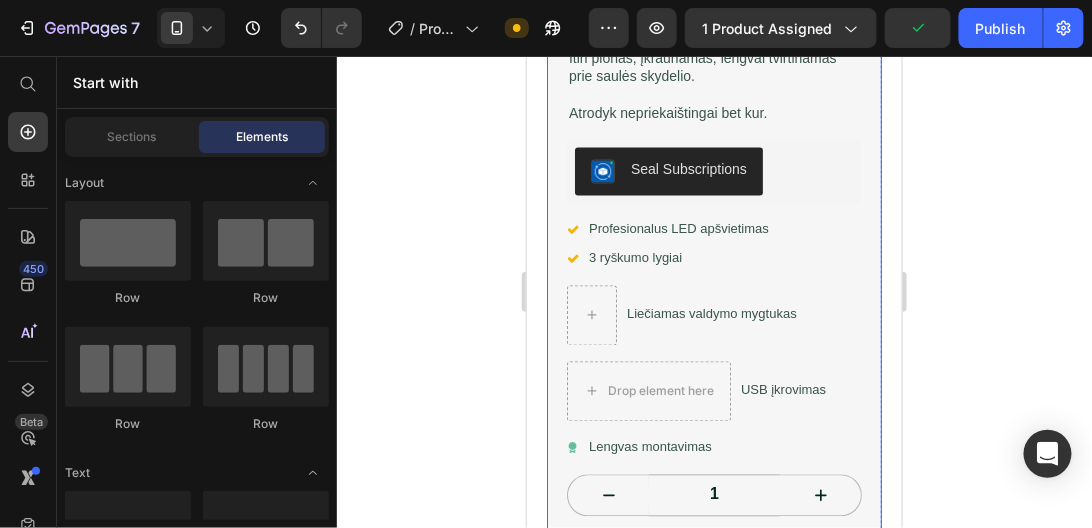 scroll, scrollTop: 845, scrollLeft: 0, axis: vertical 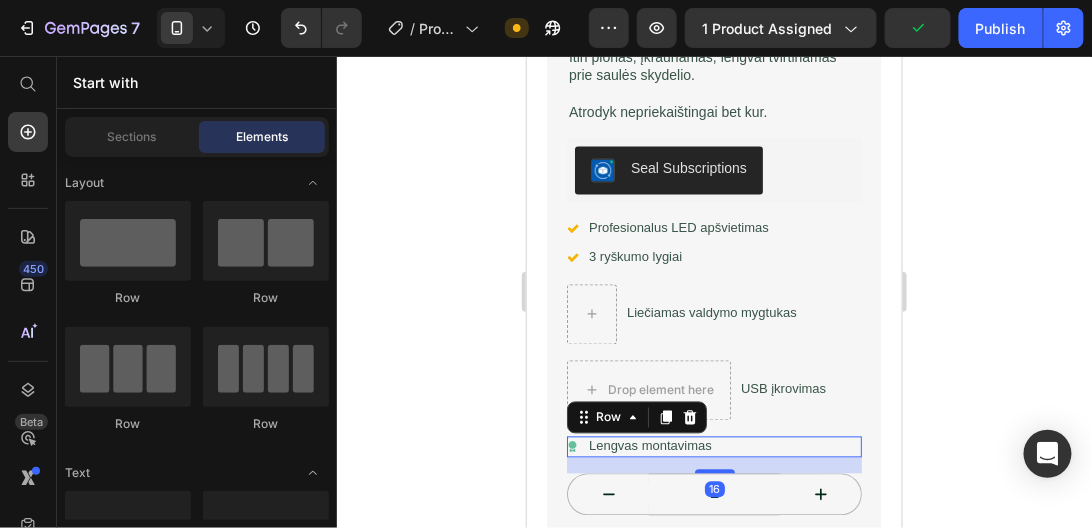 click on "Icon" at bounding box center [572, 446] 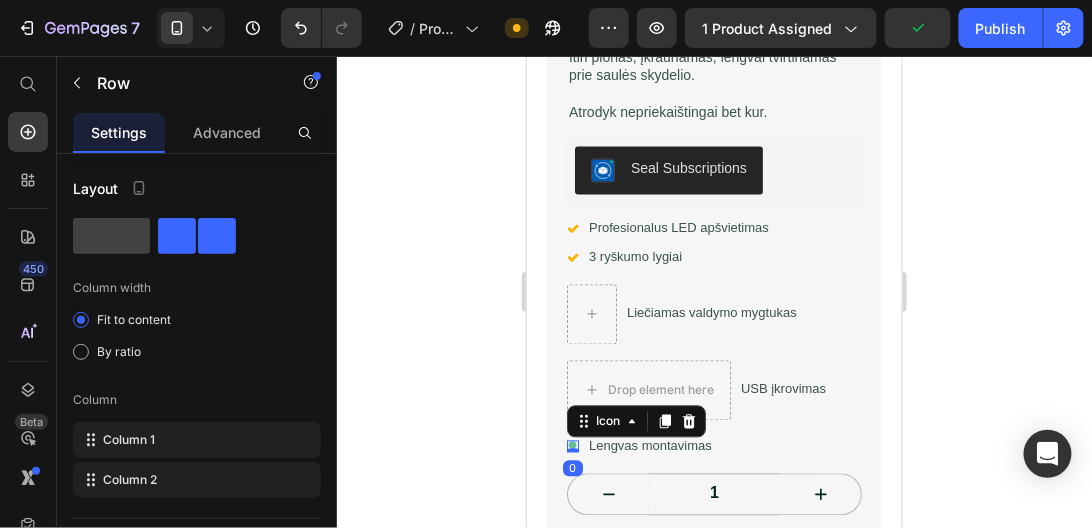 click 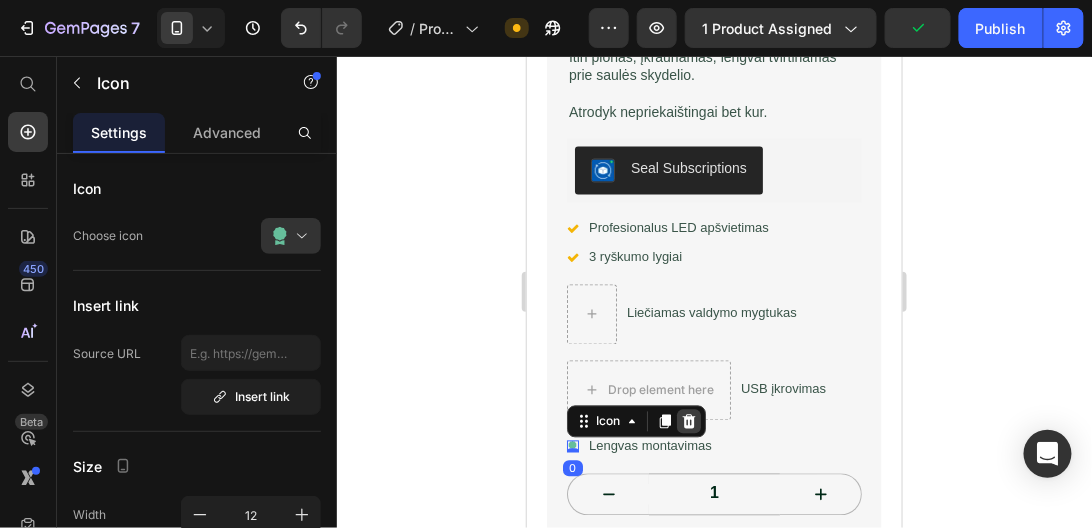 click at bounding box center (688, 421) 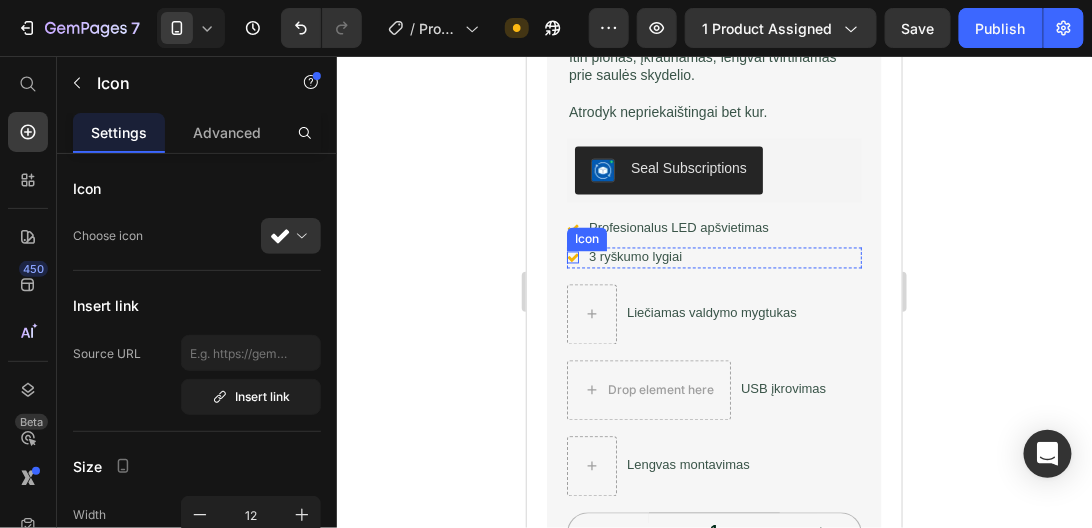 click 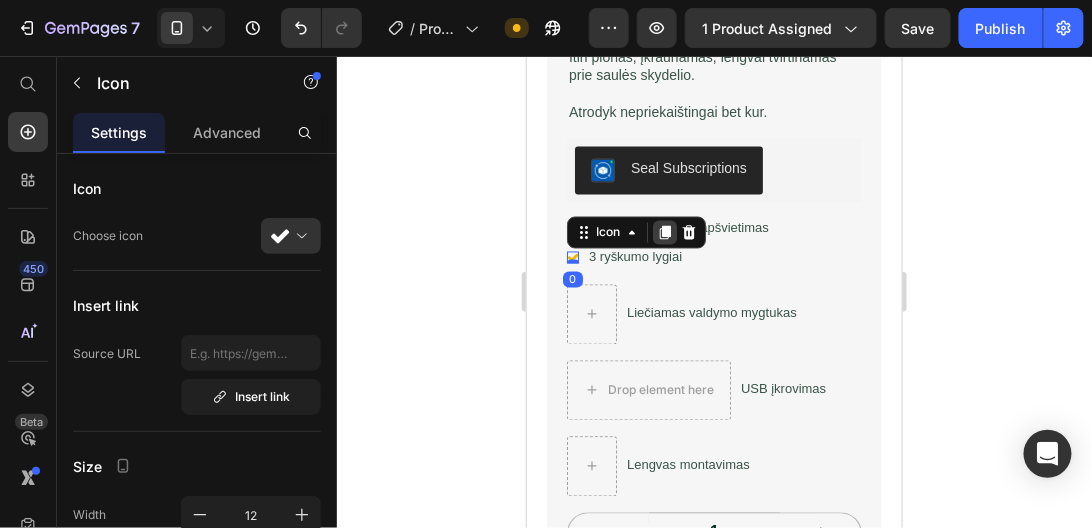 click 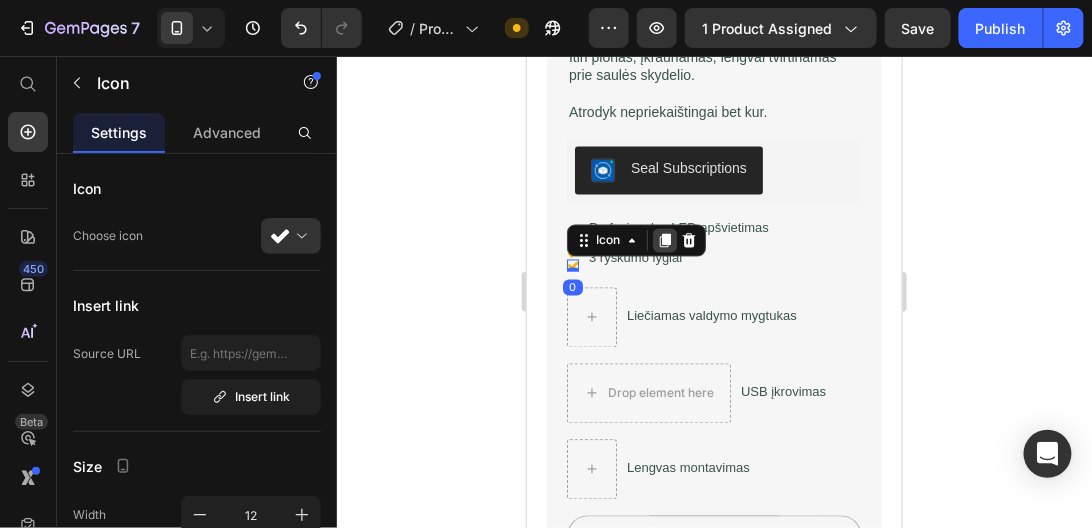 click 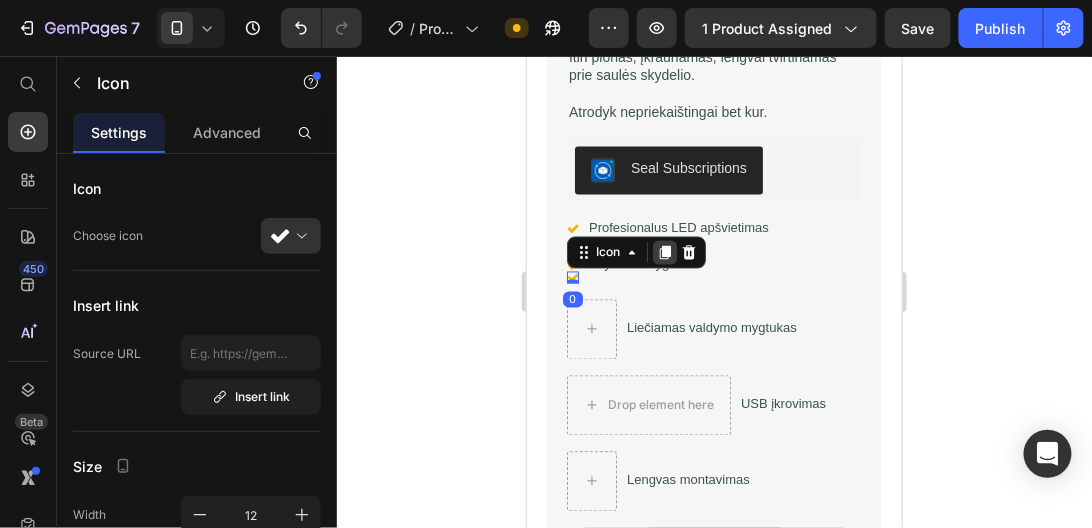 click 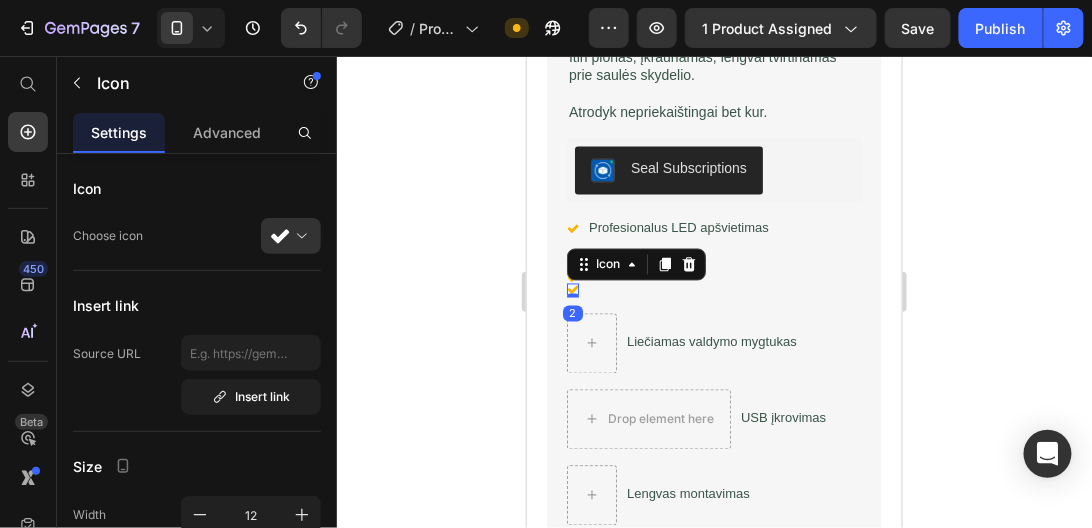 click on "Icon   2" at bounding box center [572, 289] 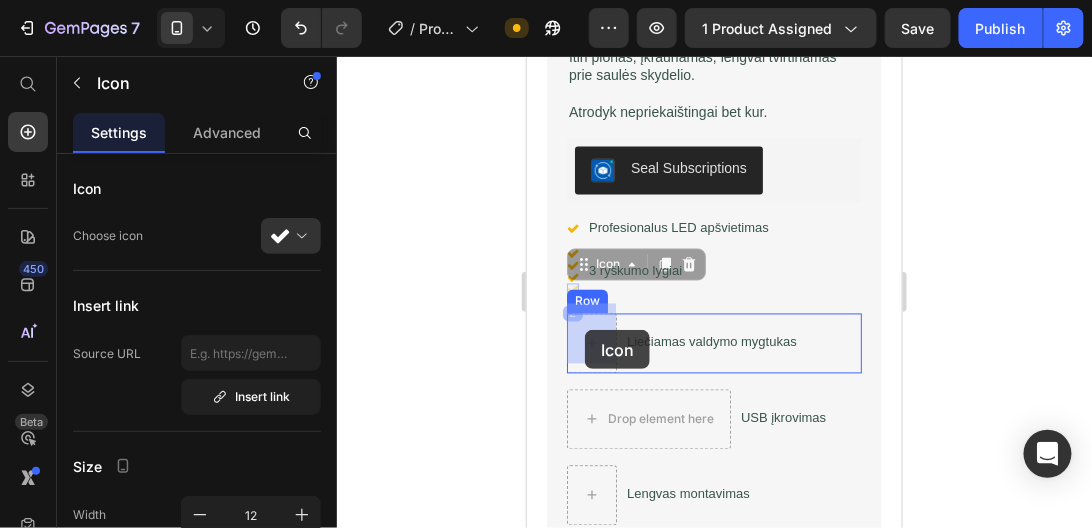 drag, startPoint x: 569, startPoint y: 277, endPoint x: 584, endPoint y: 329, distance: 54.120235 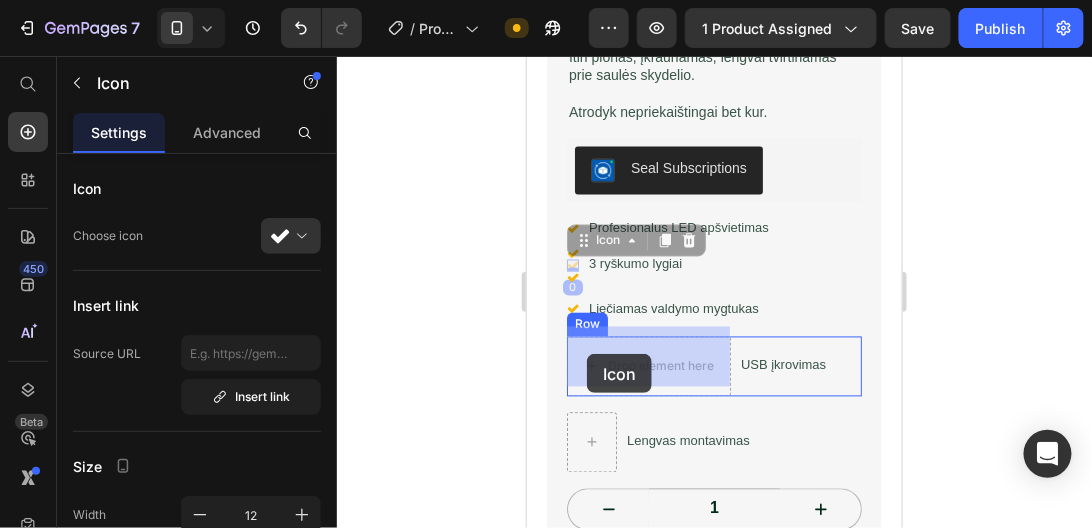 drag, startPoint x: 573, startPoint y: 251, endPoint x: 586, endPoint y: 353, distance: 102.825096 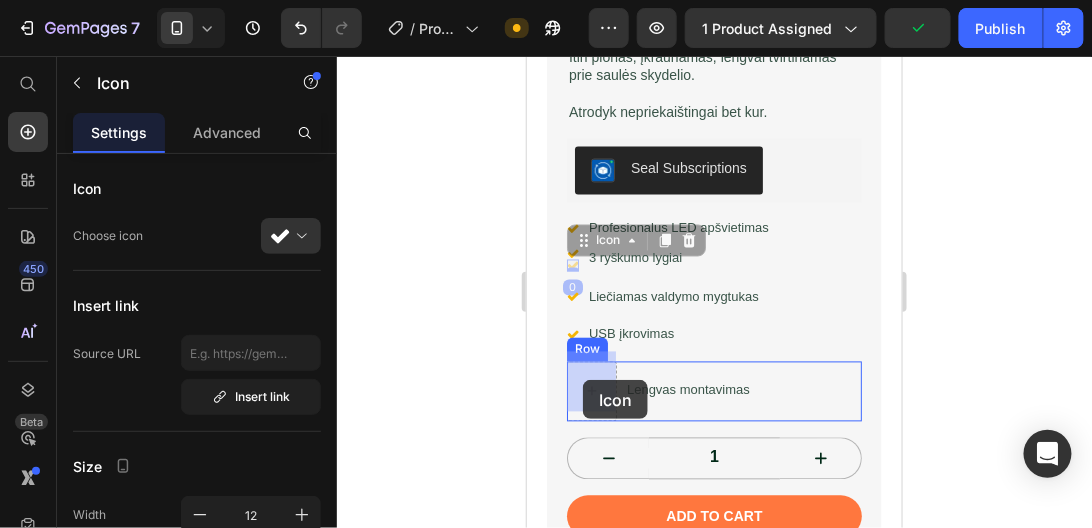 drag, startPoint x: 569, startPoint y: 252, endPoint x: 582, endPoint y: 379, distance: 127.66362 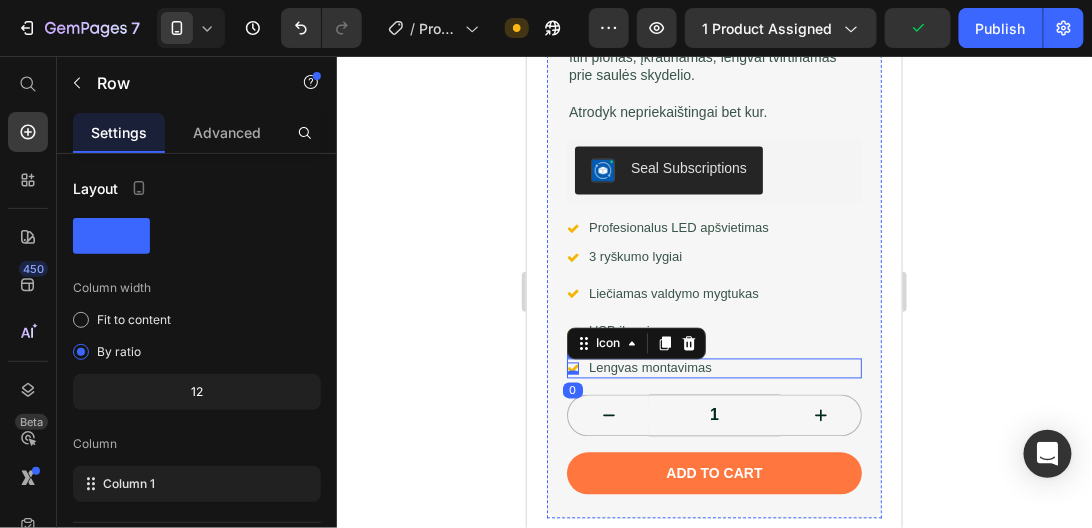 click on "vanity mirror Product Title
Icon
Icon
Icon
Icon
Icon Icon List Įvertinti 4.7 (465 atsiliepimų) Text Block Row Stilingas LED veidrodėlis automobiliui. Text Block Tobulas apšvietimas, 3 ryškumo lygiai, liečiamas valdymas.   Itin plonas, įkraunamas, lengvai tvirtinamas prie saulės skydelio.   Atrodyk nepriekaištingai bet kur. Text Block Seal Subscriptions Seal Subscriptions
Icon Profesionalus LED apšvietimas Text Block Row
Icon 3 ryškumo lygiai Text Block Row
Icon Liečiamas valdymo mygtukas Text Block Row
Icon USB įkrovimas Text Block Row
Icon   0 Lengvas montavimas Text Block Row 1 Product Quantity Add to cart Add to Cart Row" at bounding box center [713, 181] 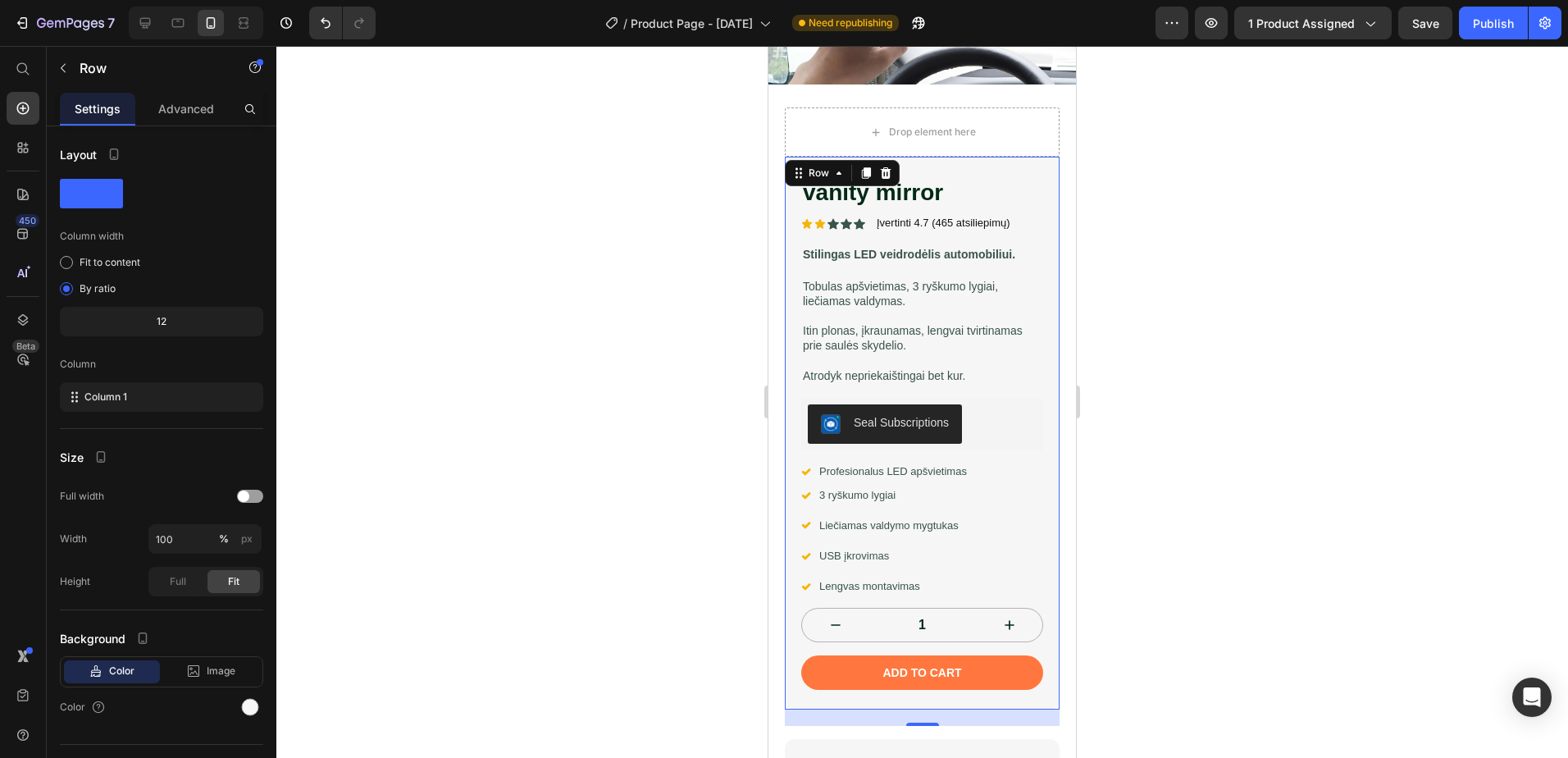 scroll, scrollTop: 401, scrollLeft: 0, axis: vertical 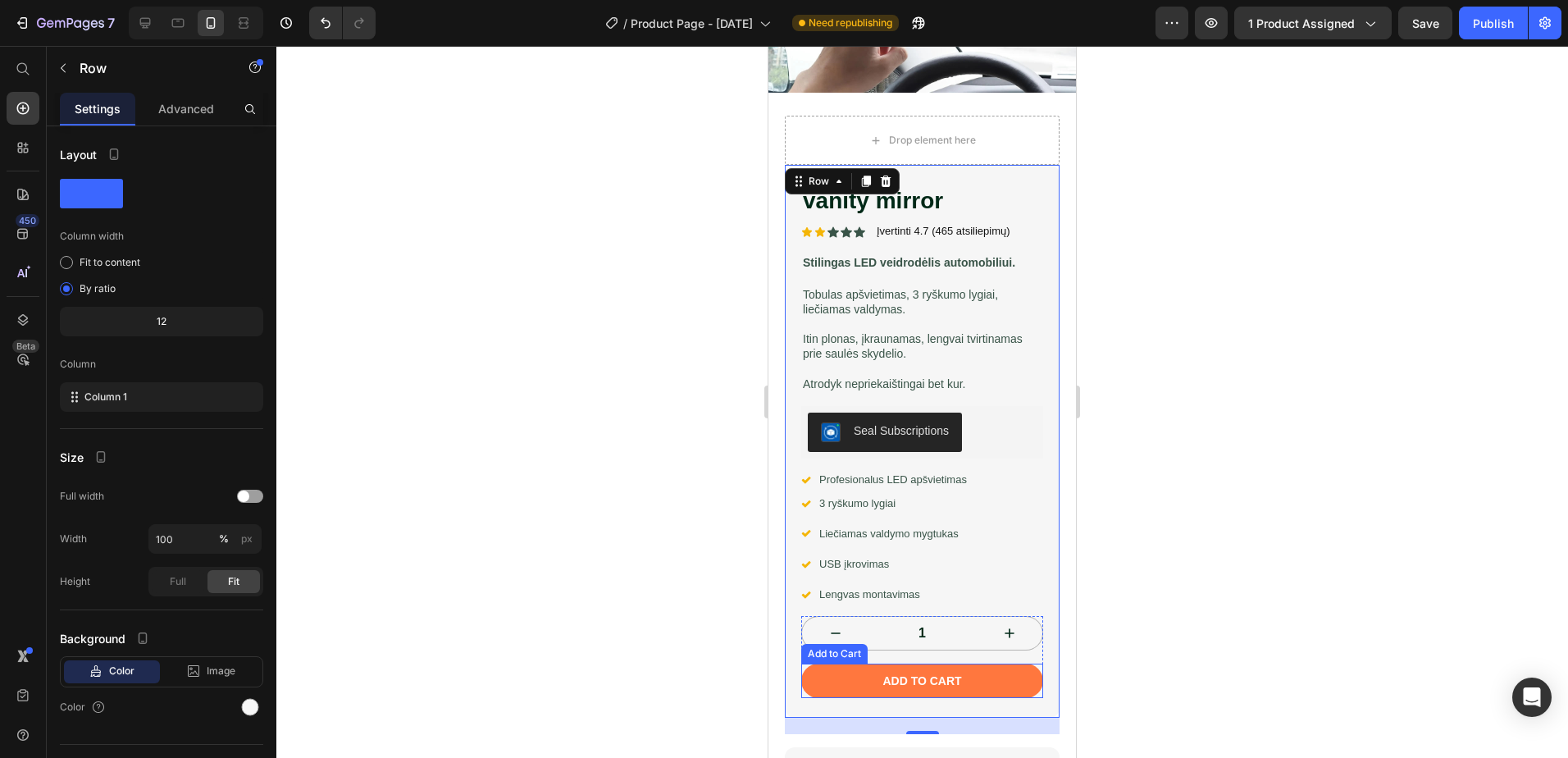 click on "Add to cart" at bounding box center (922, 681) 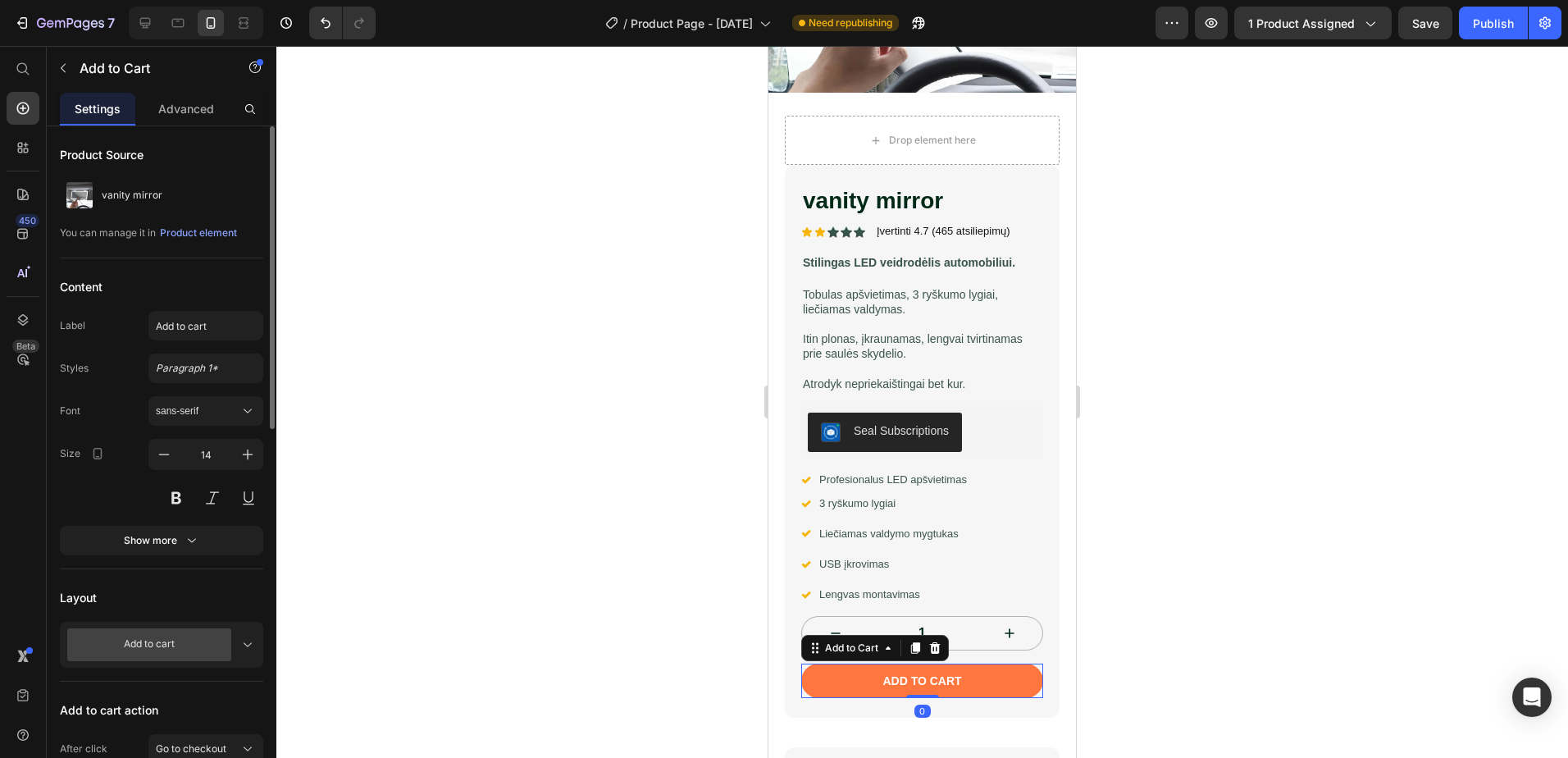 click on "Add to cart" at bounding box center (162, 645) 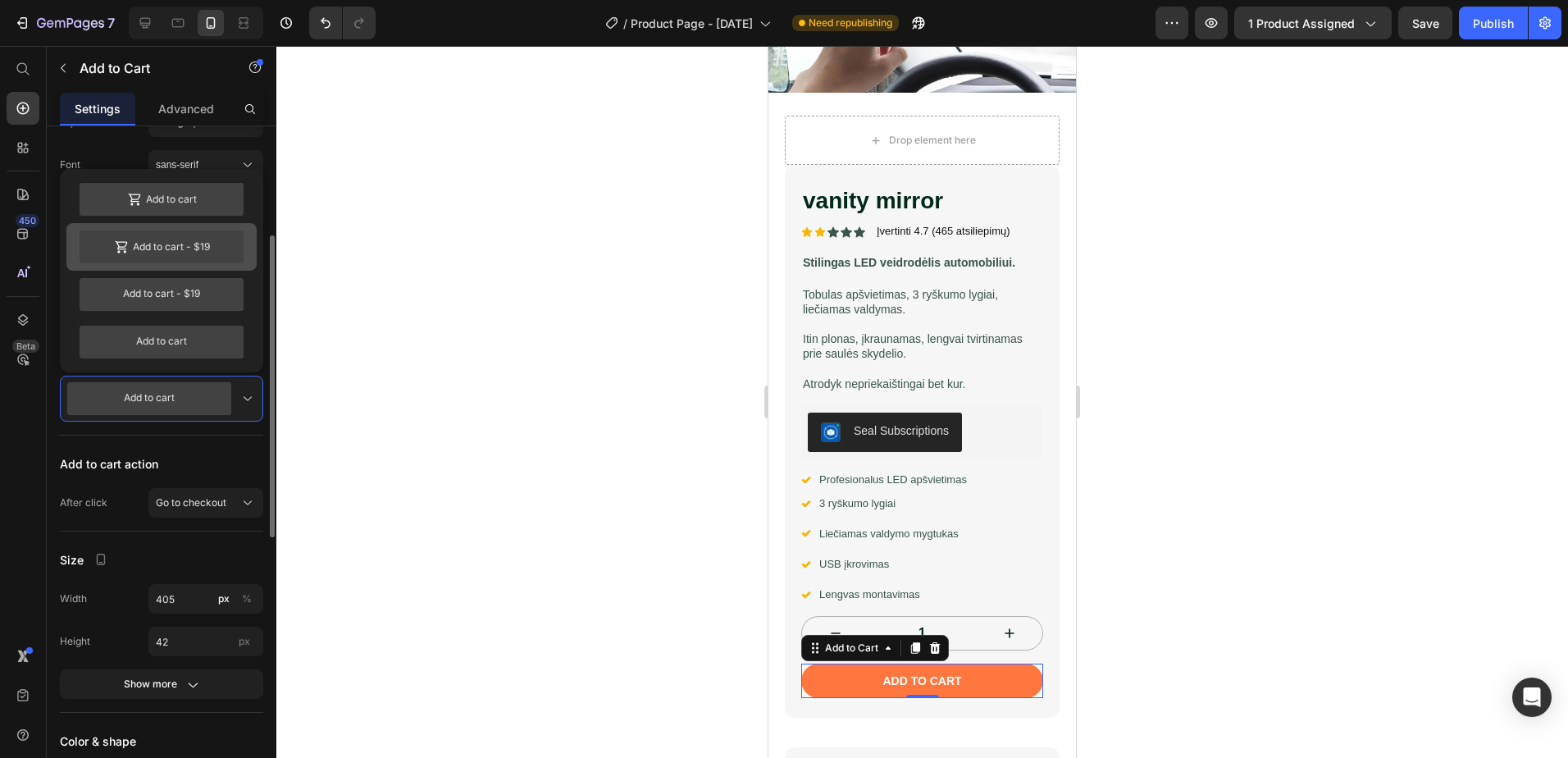 scroll, scrollTop: 82, scrollLeft: 0, axis: vertical 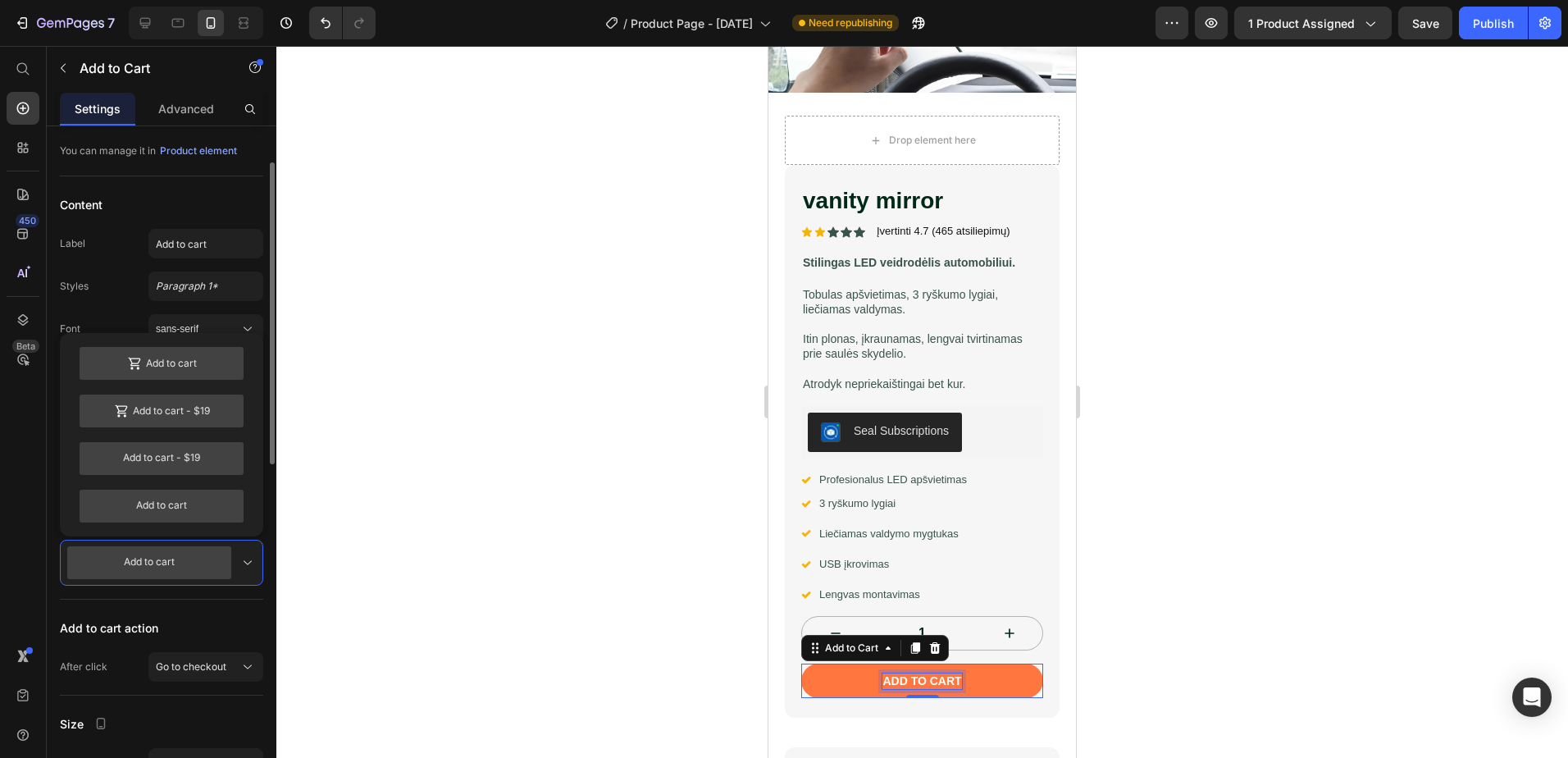 click on "Add to cart" at bounding box center [922, 681] 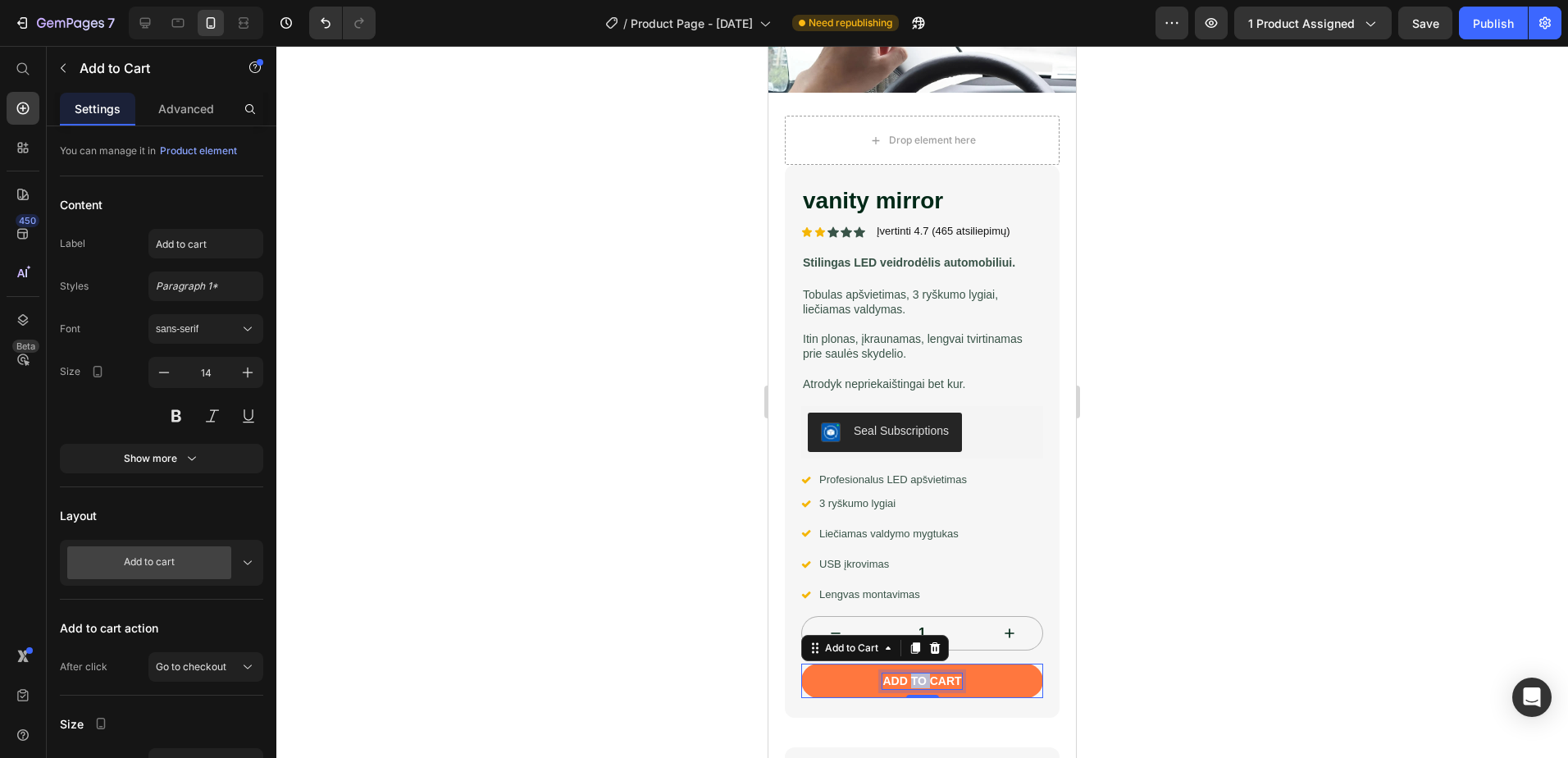 click on "Add to cart" at bounding box center (922, 681) 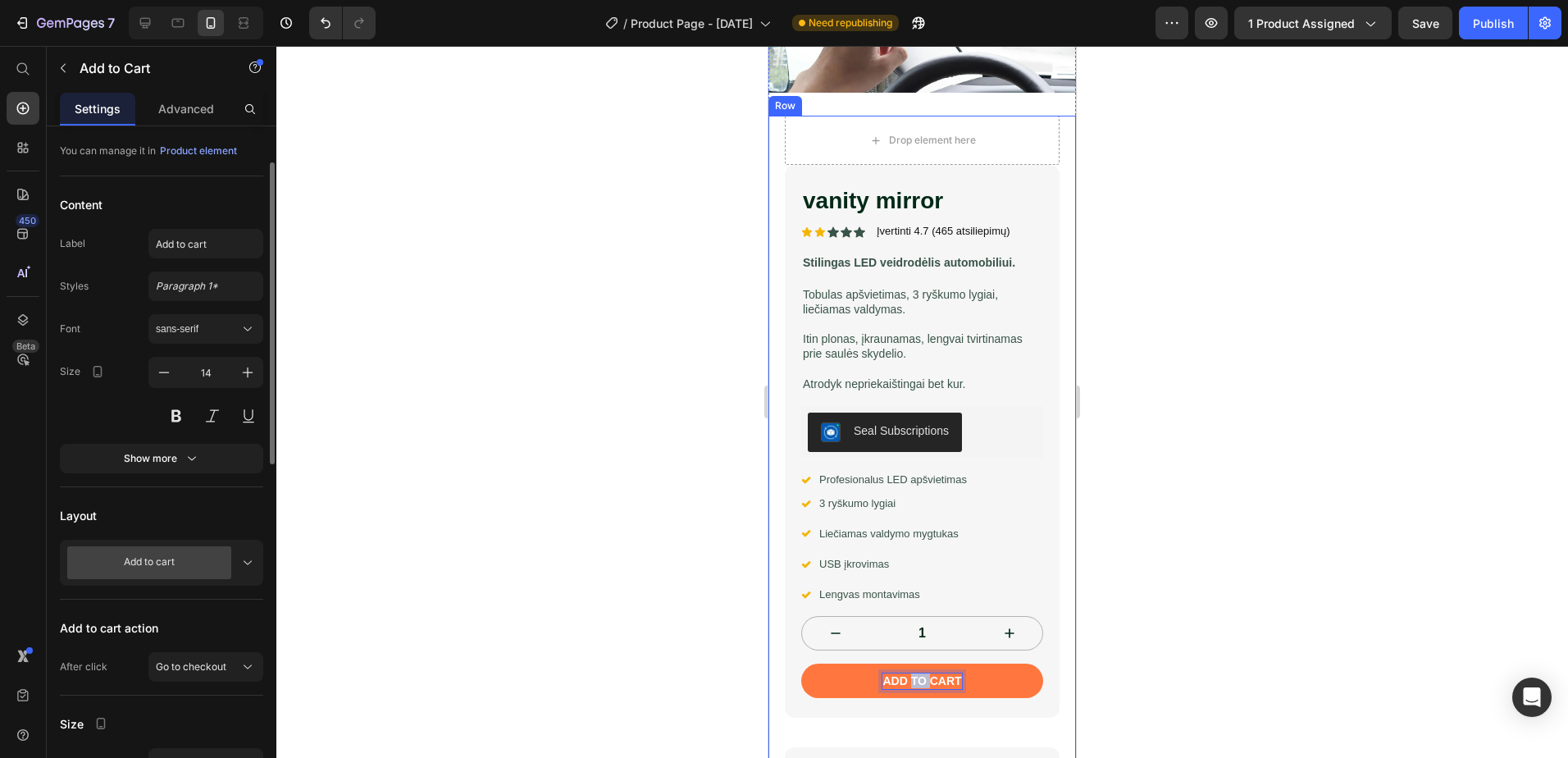 scroll, scrollTop: 164, scrollLeft: 0, axis: vertical 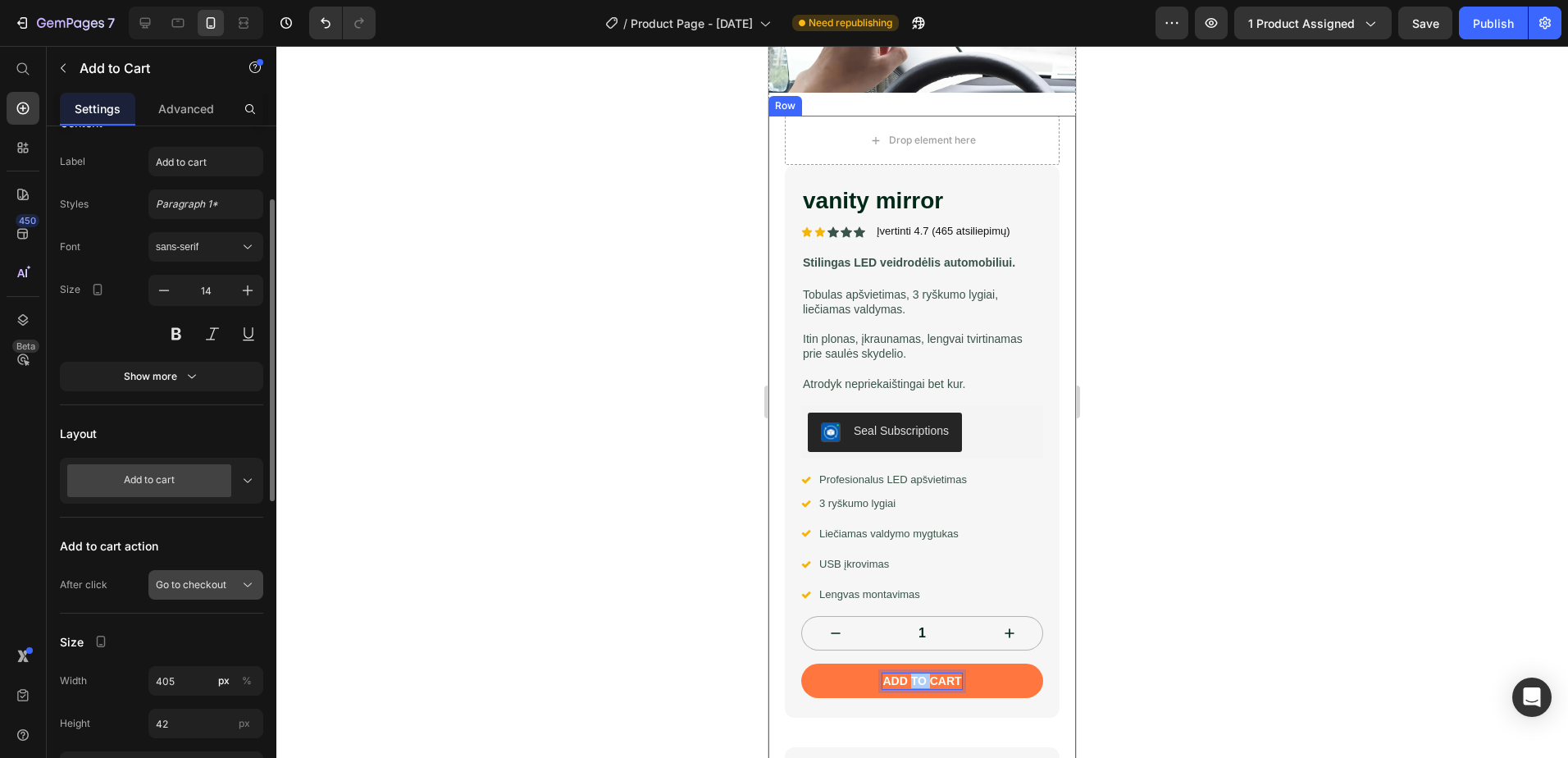 click on "Go to checkout" at bounding box center (191, 585) 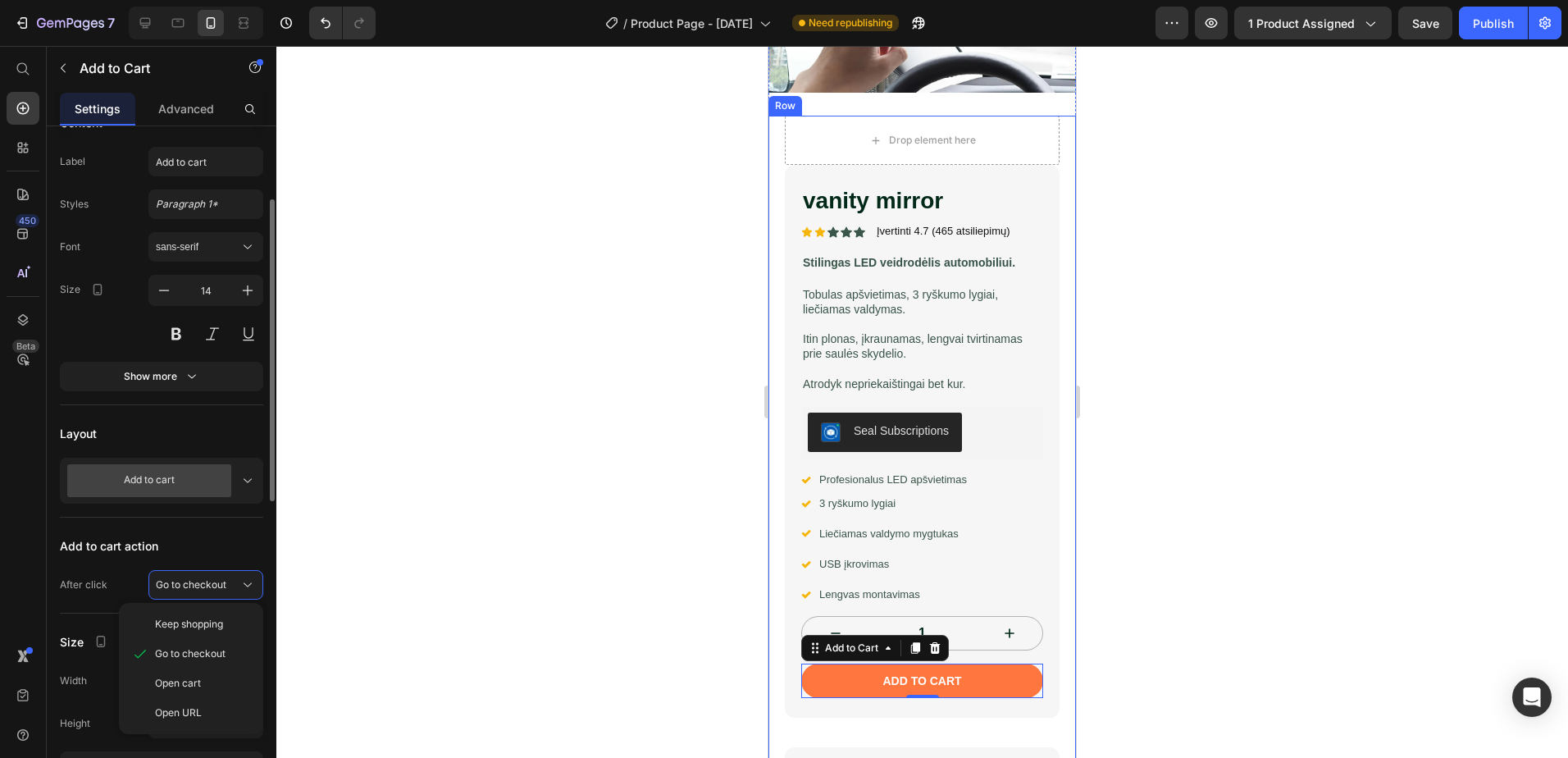 scroll, scrollTop: 246, scrollLeft: 0, axis: vertical 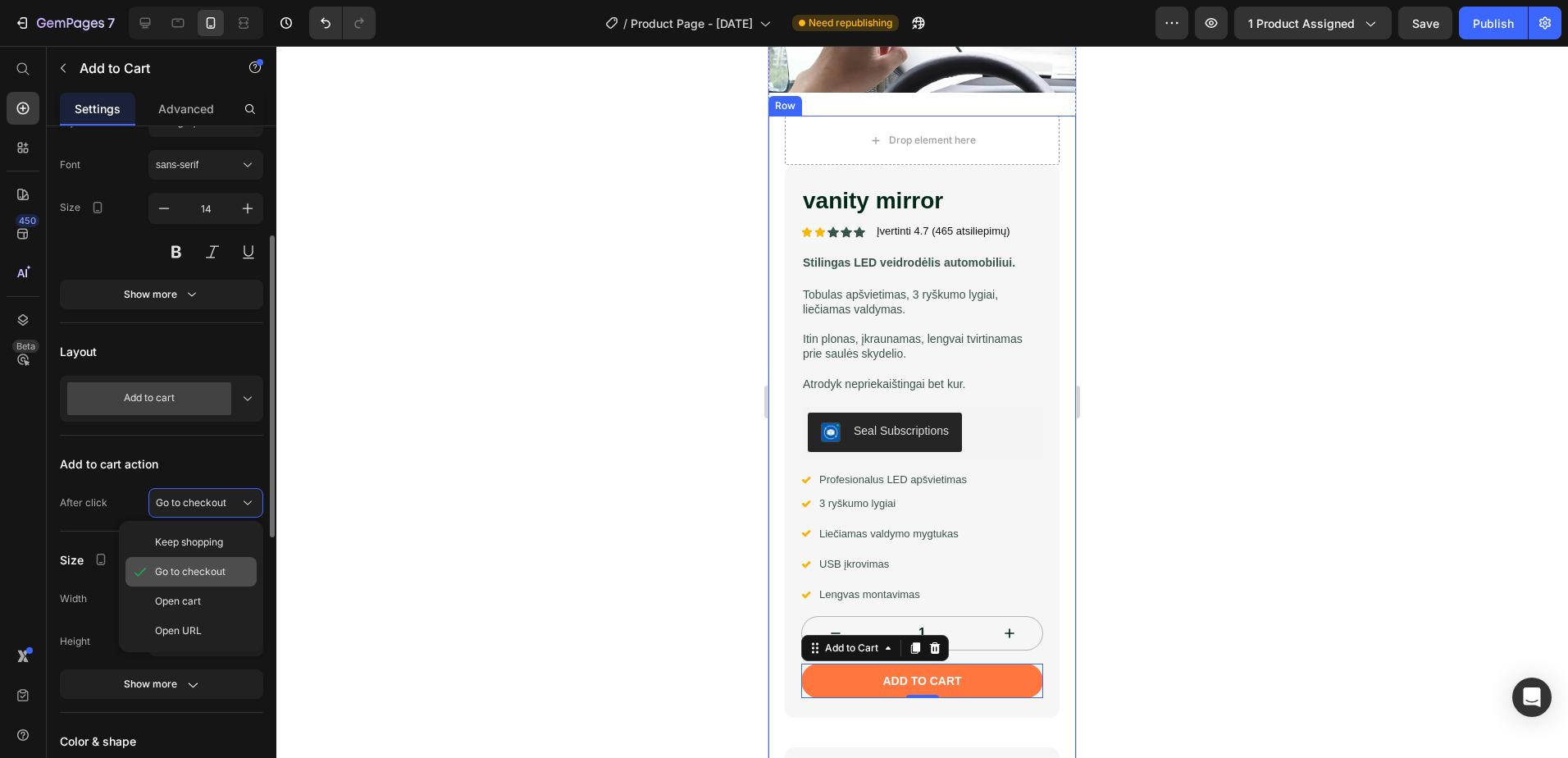 click on "Go to checkout" at bounding box center (190, 572) 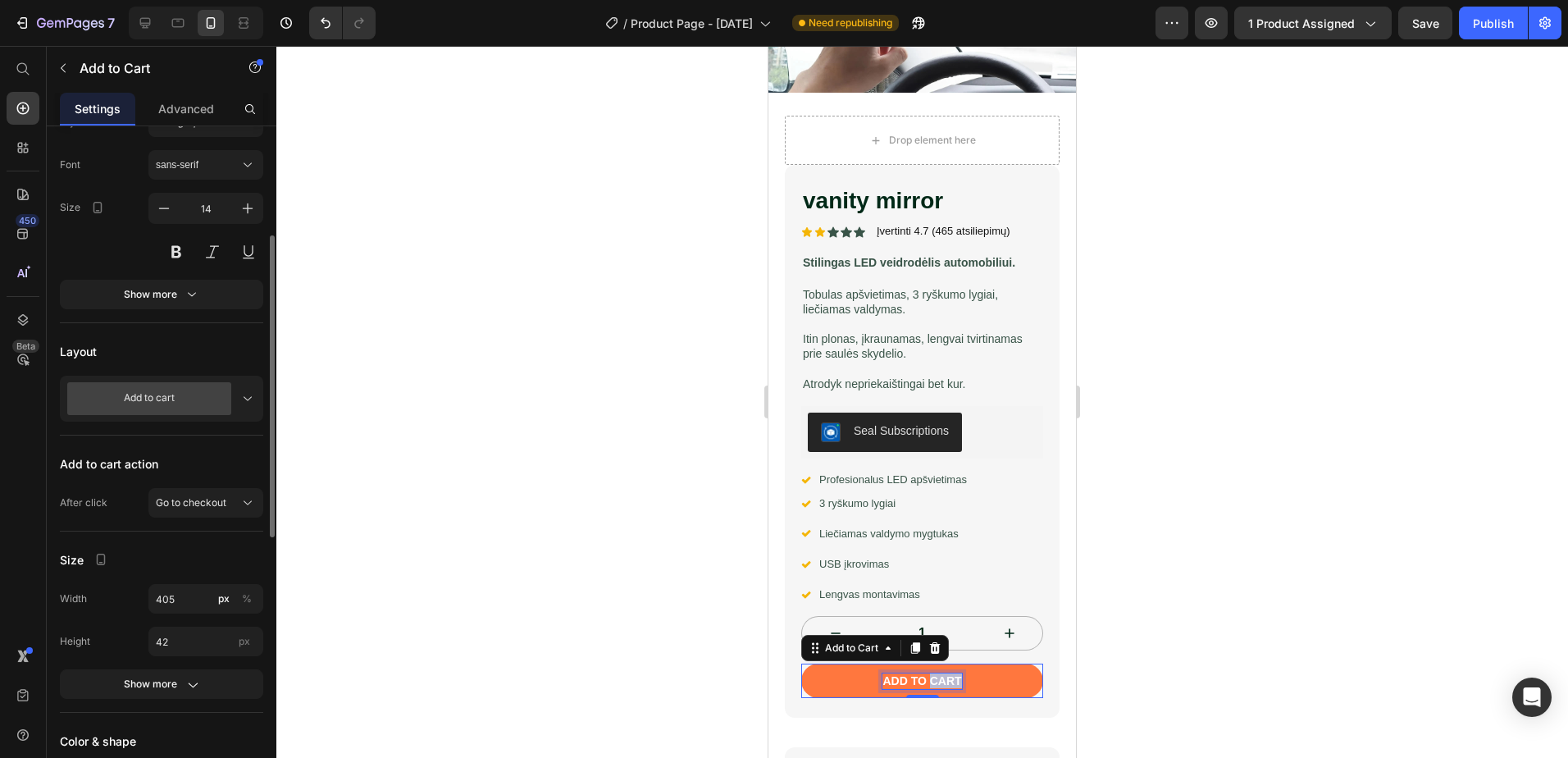 click on "Add to cart" at bounding box center (922, 681) 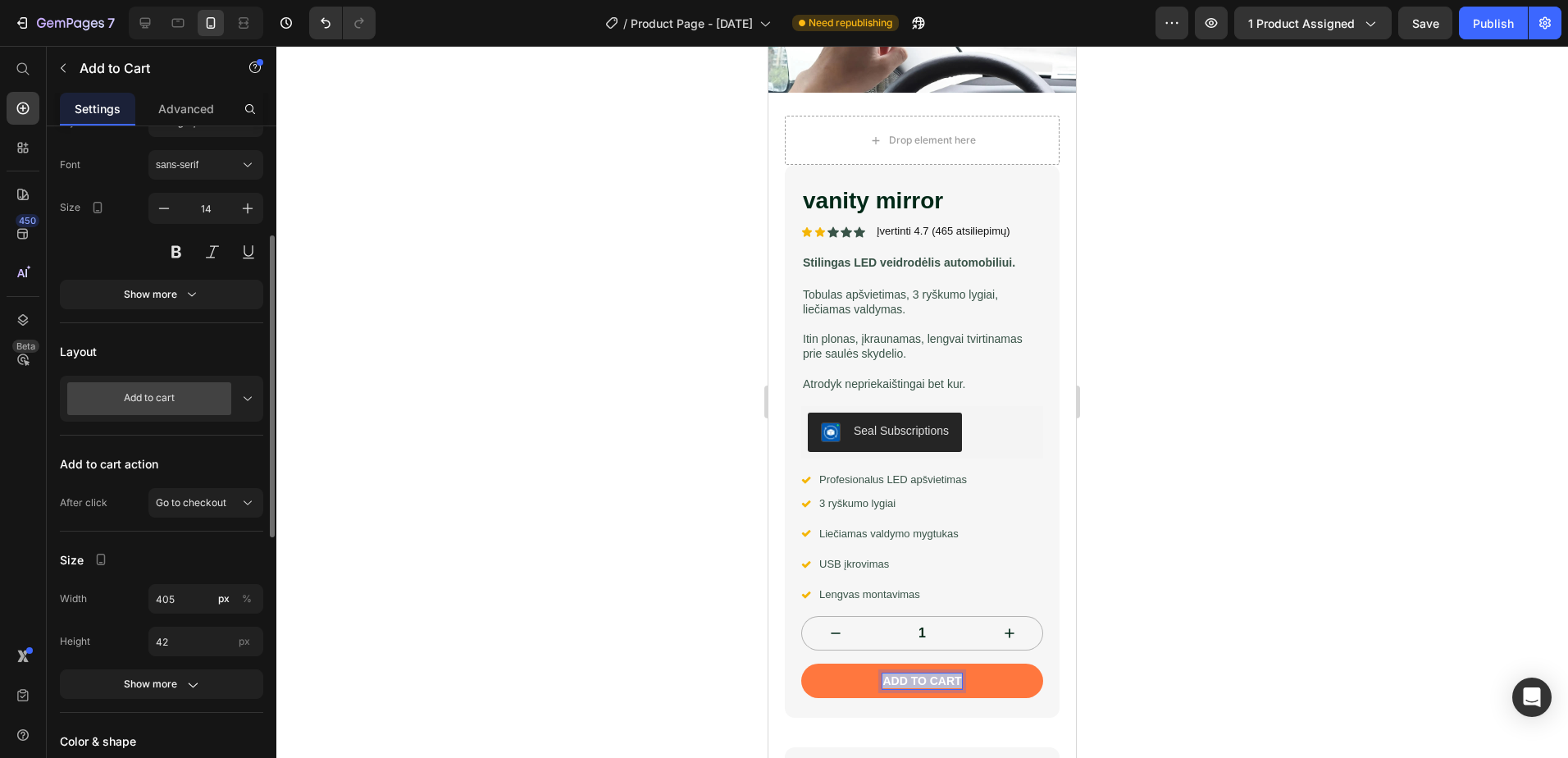 click on "Add to cart" at bounding box center (922, 681) 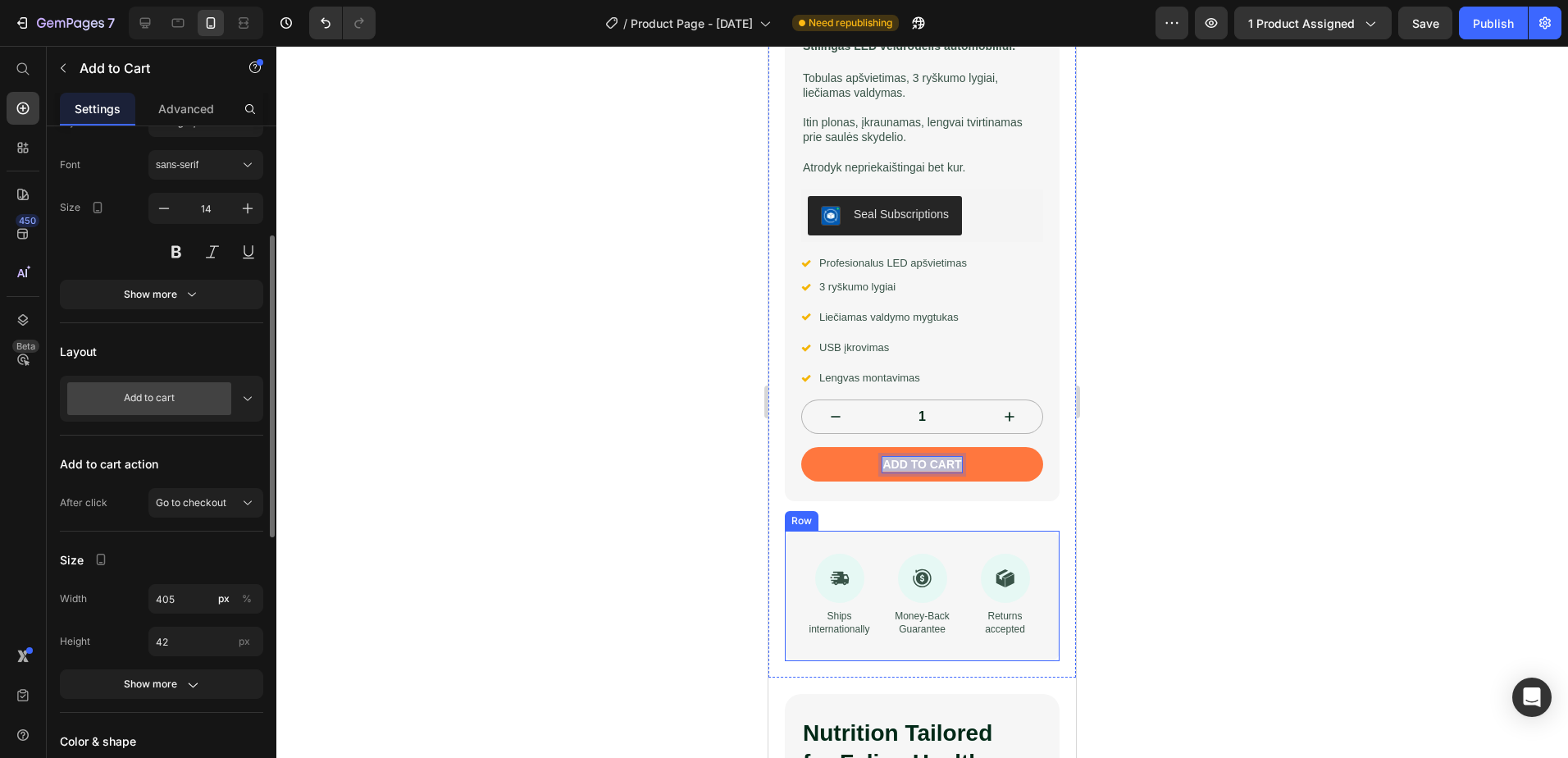 scroll, scrollTop: 565, scrollLeft: 0, axis: vertical 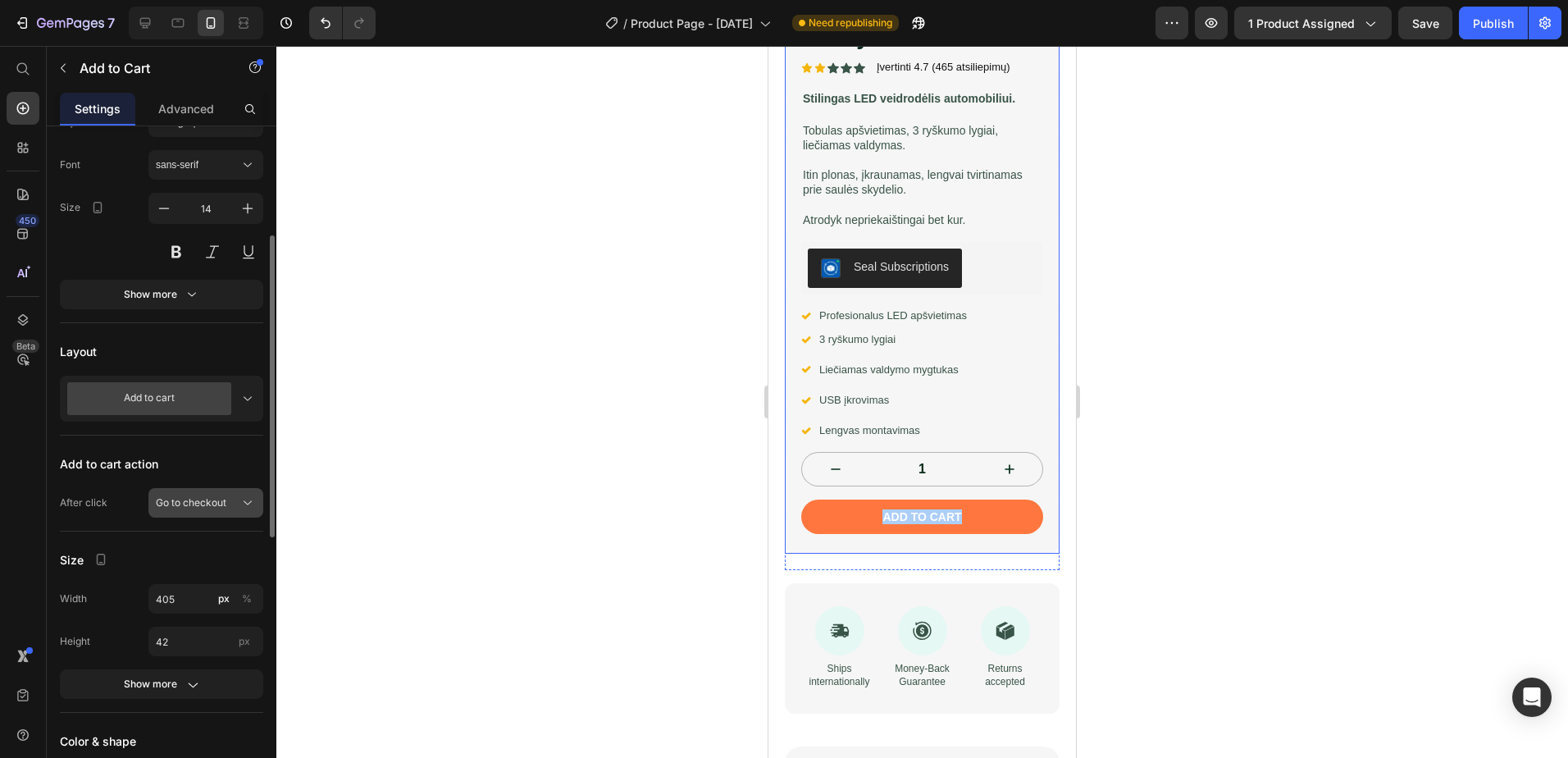 click on "Go to checkout" at bounding box center (191, 503) 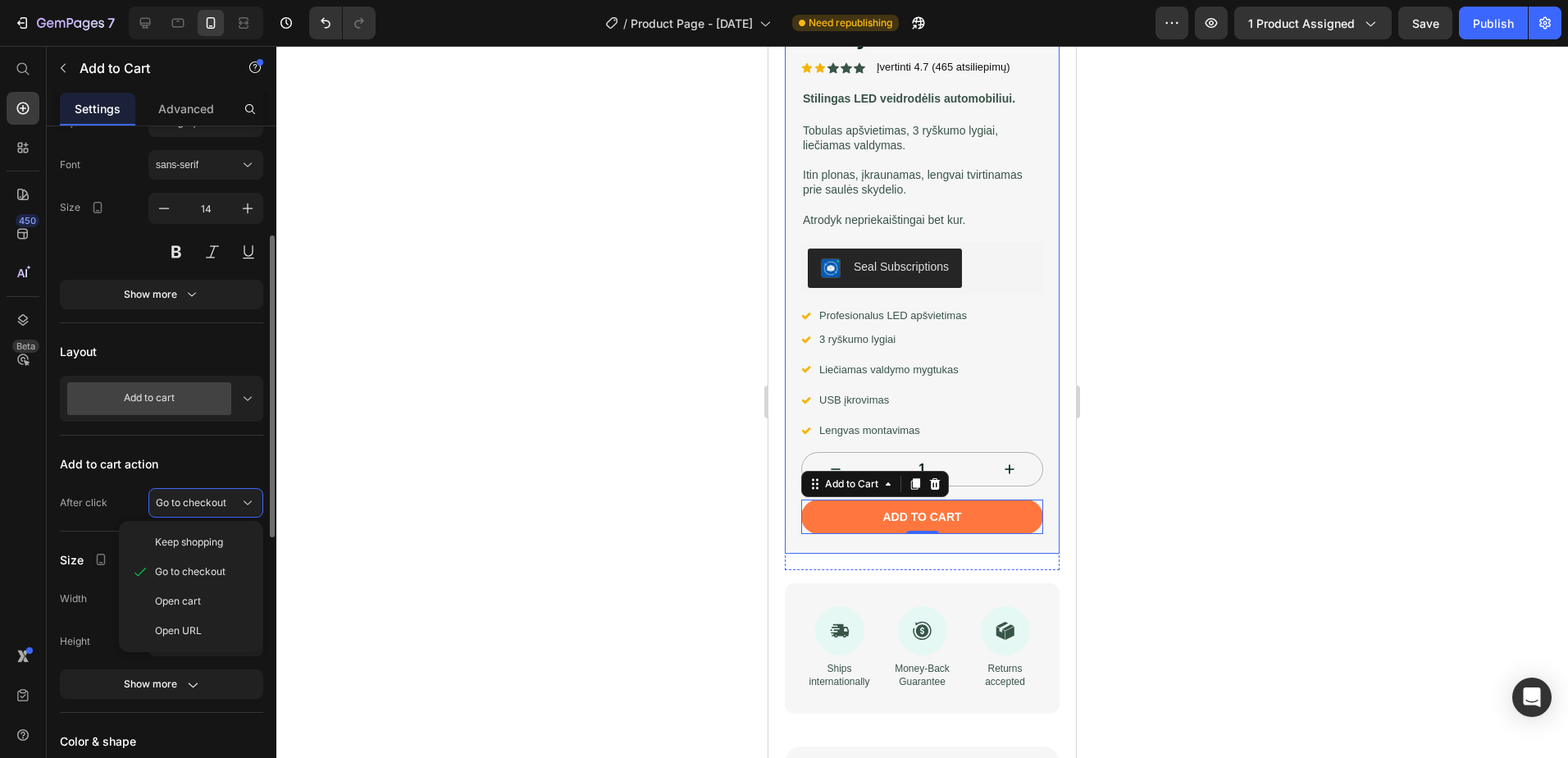 click on "Add to cart action" at bounding box center [162, 463] 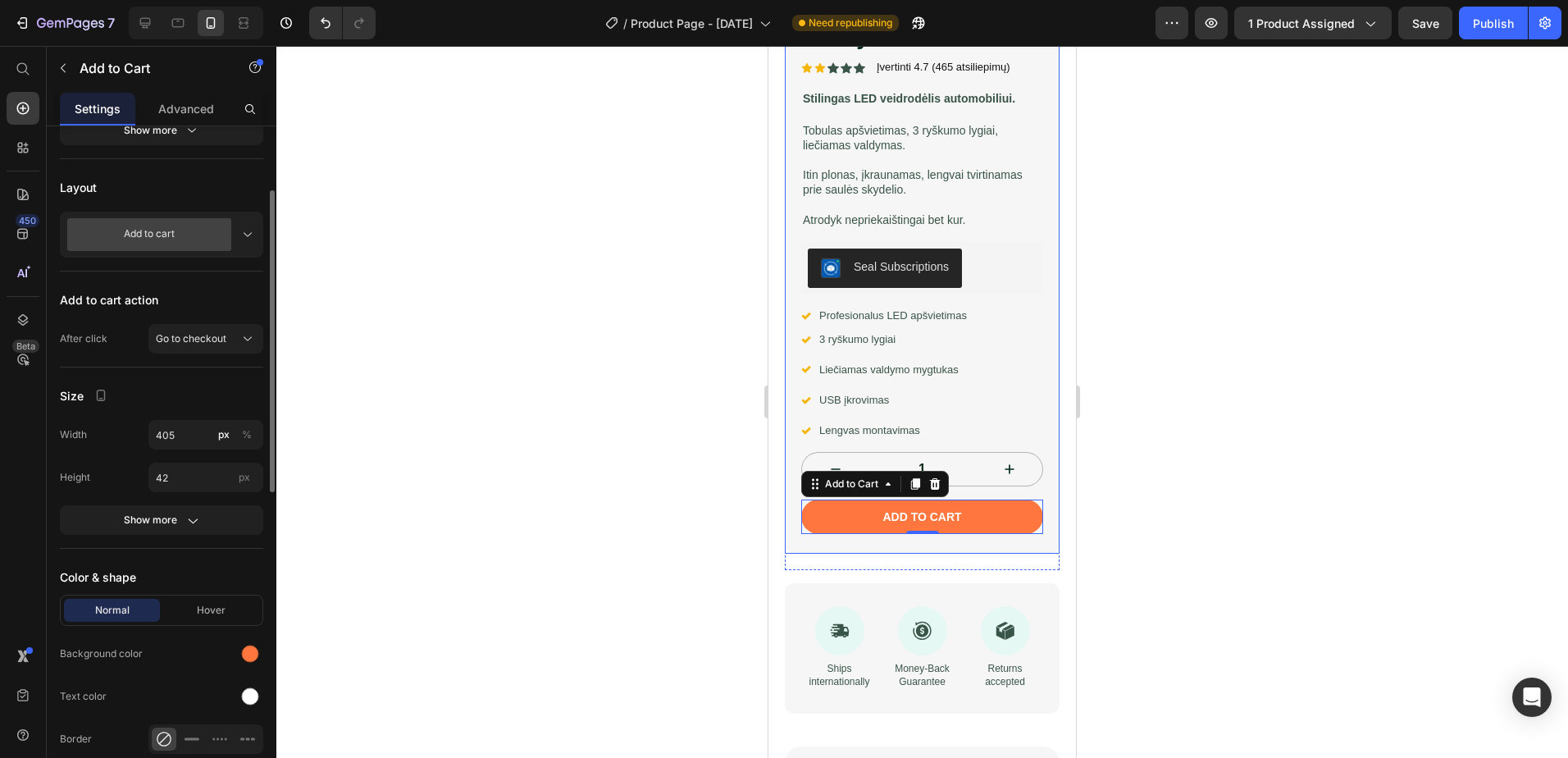 scroll, scrollTop: 492, scrollLeft: 0, axis: vertical 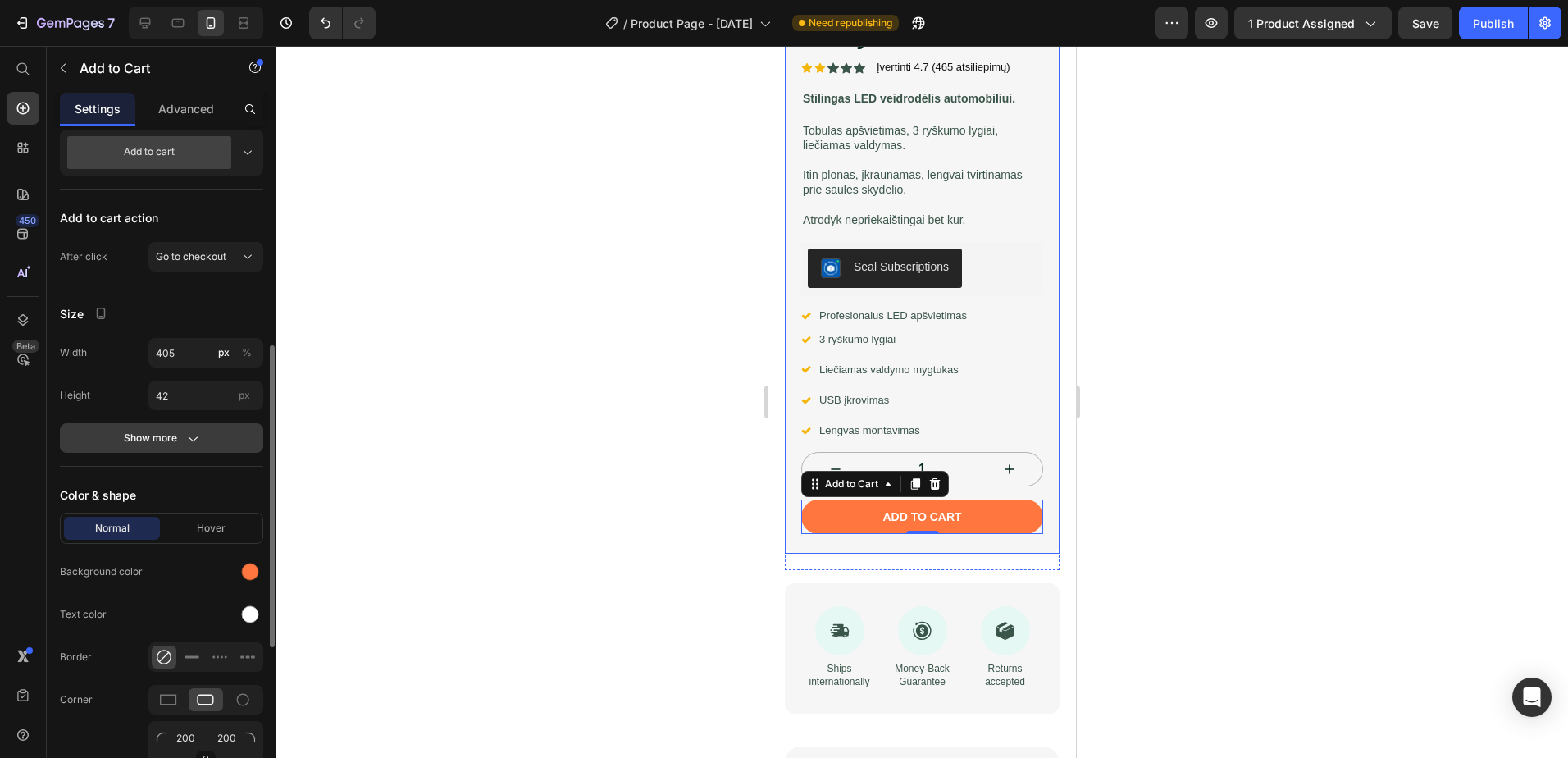 click 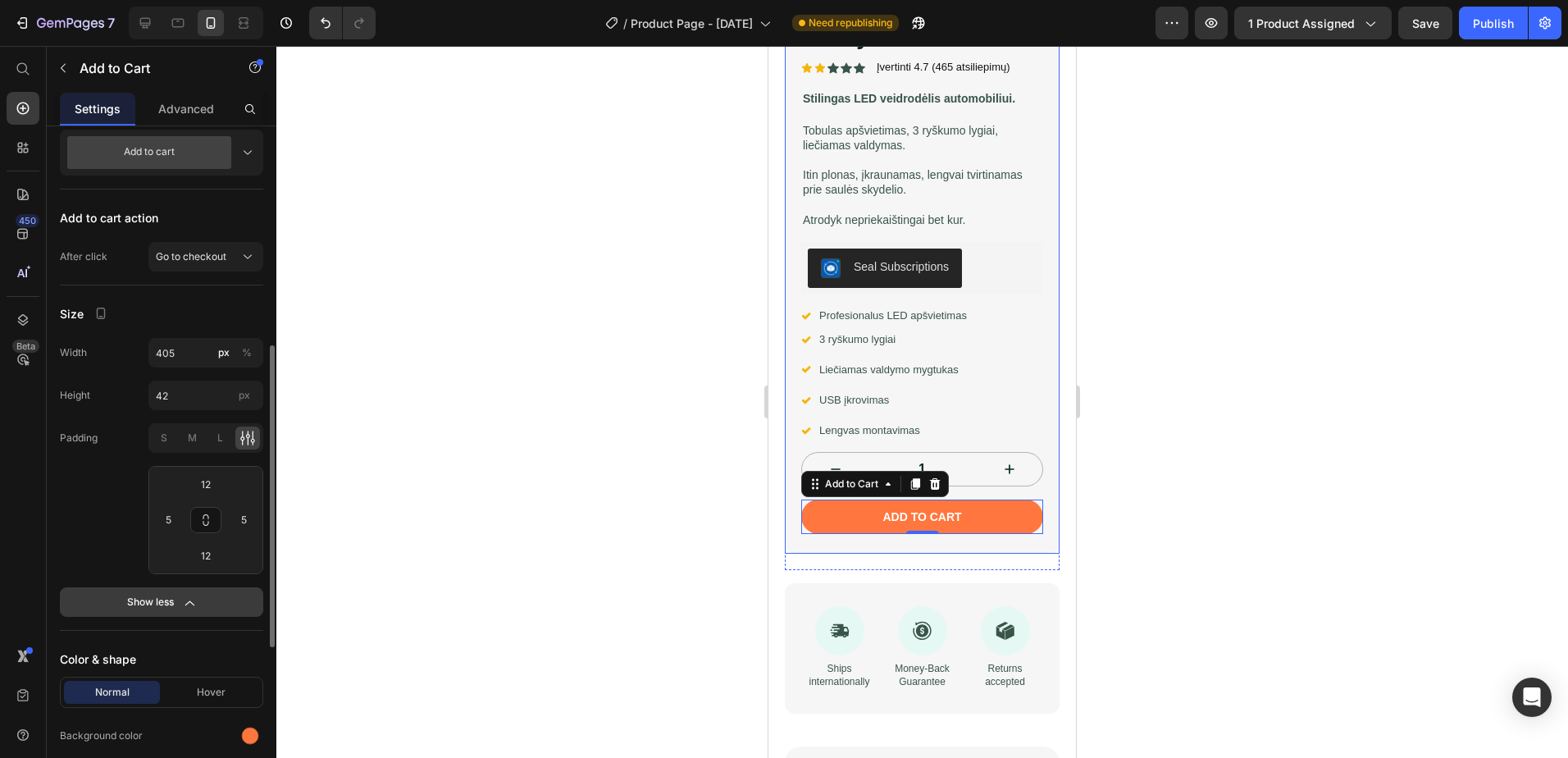 click on "Show less" at bounding box center [162, 602] 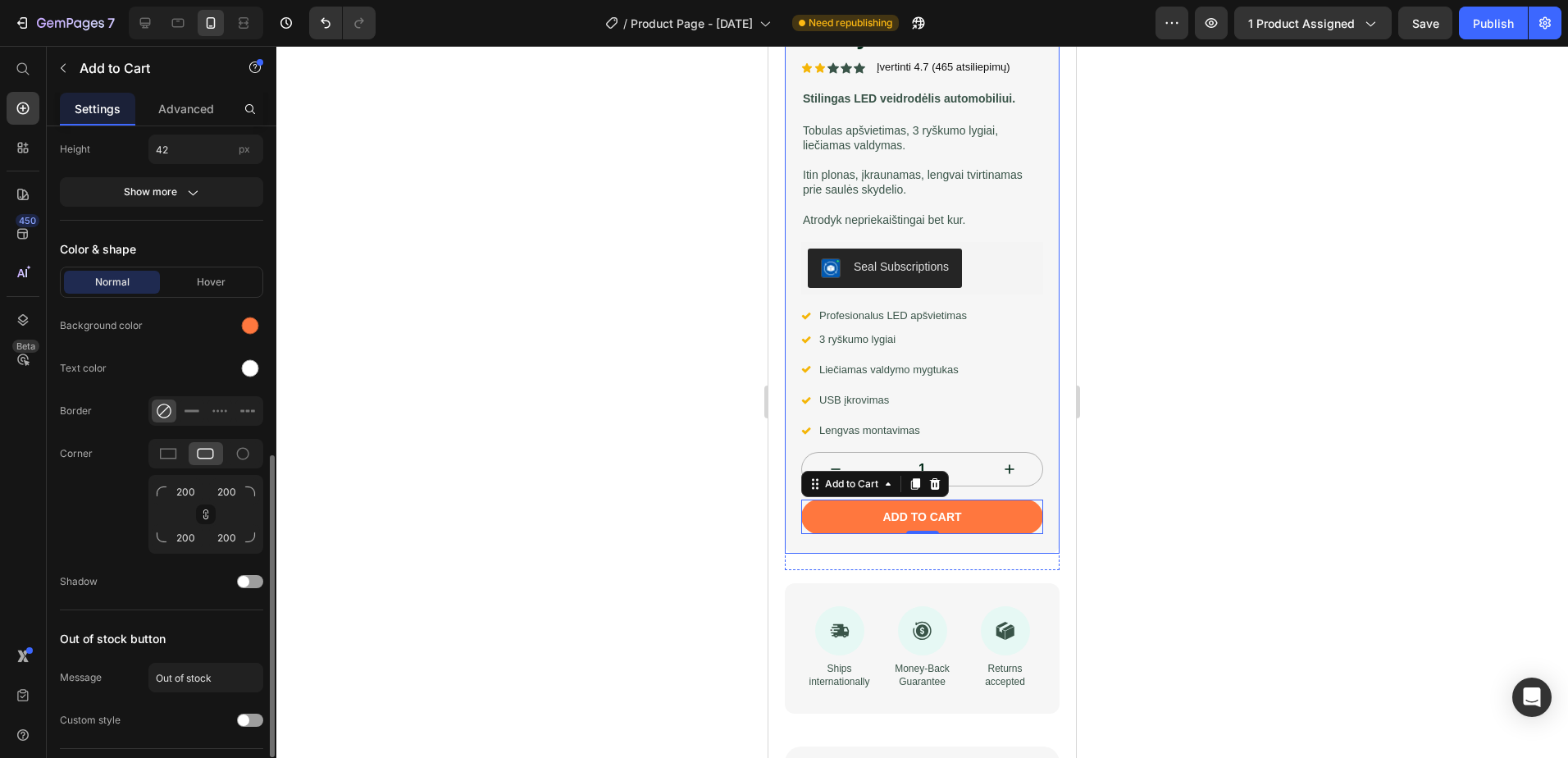 scroll, scrollTop: 410, scrollLeft: 0, axis: vertical 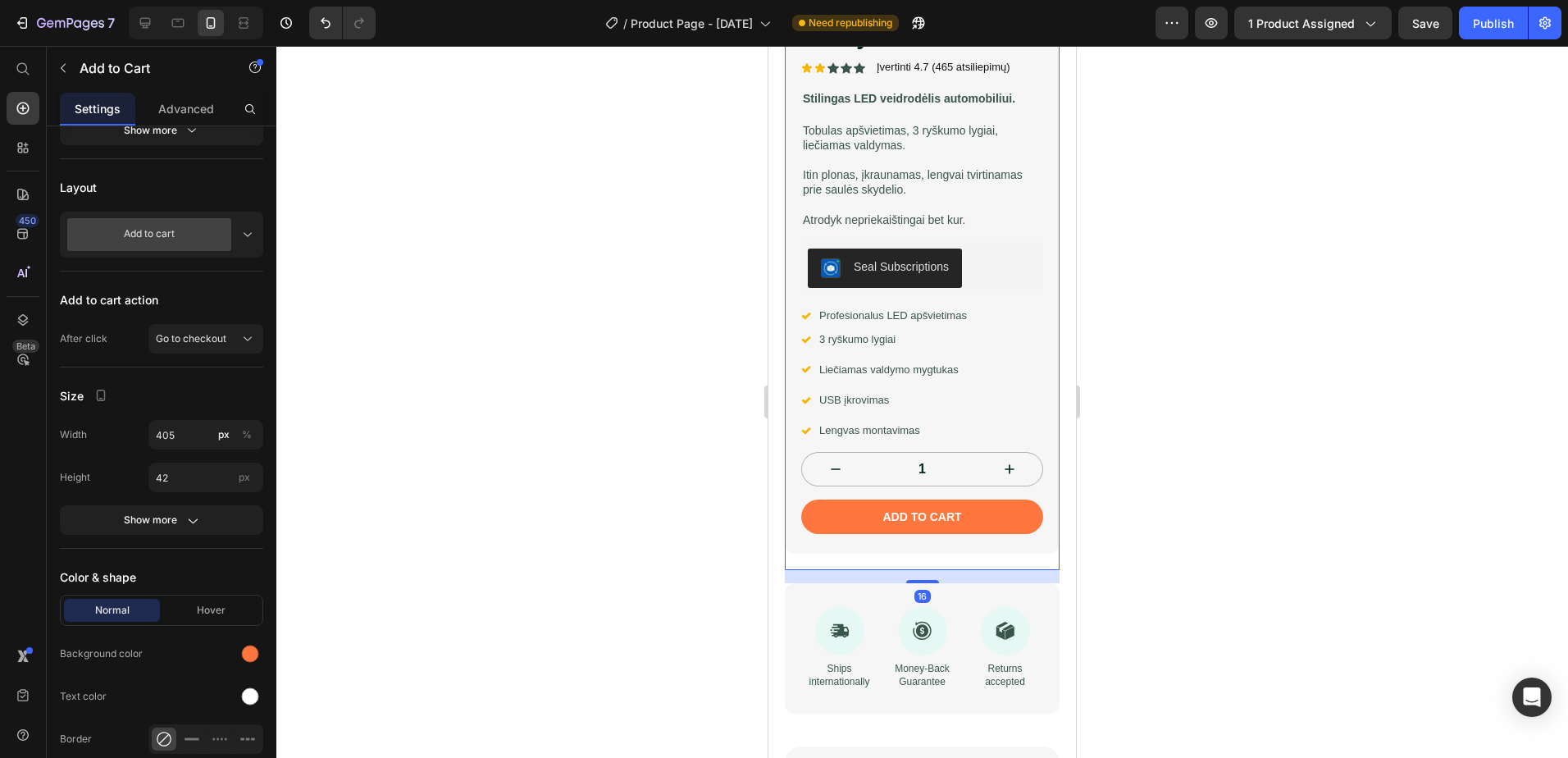 click on "vanity mirror Product Title
Icon
Icon
Icon
Icon
Icon Icon List Įvertinti 4.7 (465 atsiliepimų) Text Block Row Stilingas LED veidrodėlis automobiliui. Text Block Tobulas apšvietimas, 3 ryškumo lygiai, liečiamas valdymas.   Itin plonas, įkraunamas, lengvai tvirtinamas prie saulės skydelio.   Atrodyk nepriekaištingai bet kur. Text Block Seal Subscriptions Seal Subscriptions
Icon Profesionalus LED apšvietimas Text Block Row
Icon 3 ryškumo lygiai Text Block Row
Icon Liečiamas valdymo mygtukas Text Block Row
Icon USB įkrovimas Text Block Row
Icon Lengvas montavimas Text Block Row 1 Product Quantity Add to cart Add to Cart Row Row" at bounding box center [922, 285] 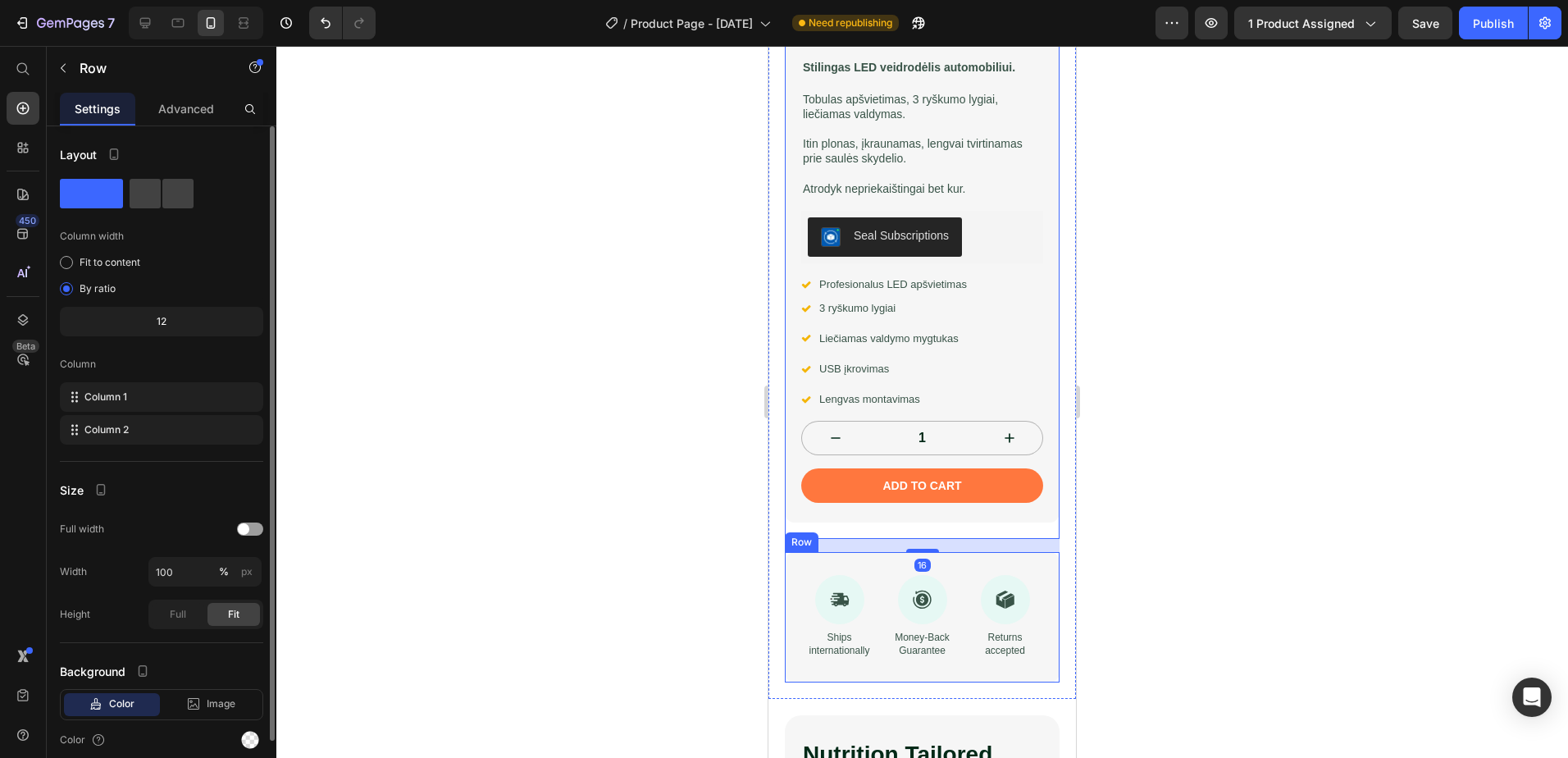 scroll, scrollTop: 647, scrollLeft: 0, axis: vertical 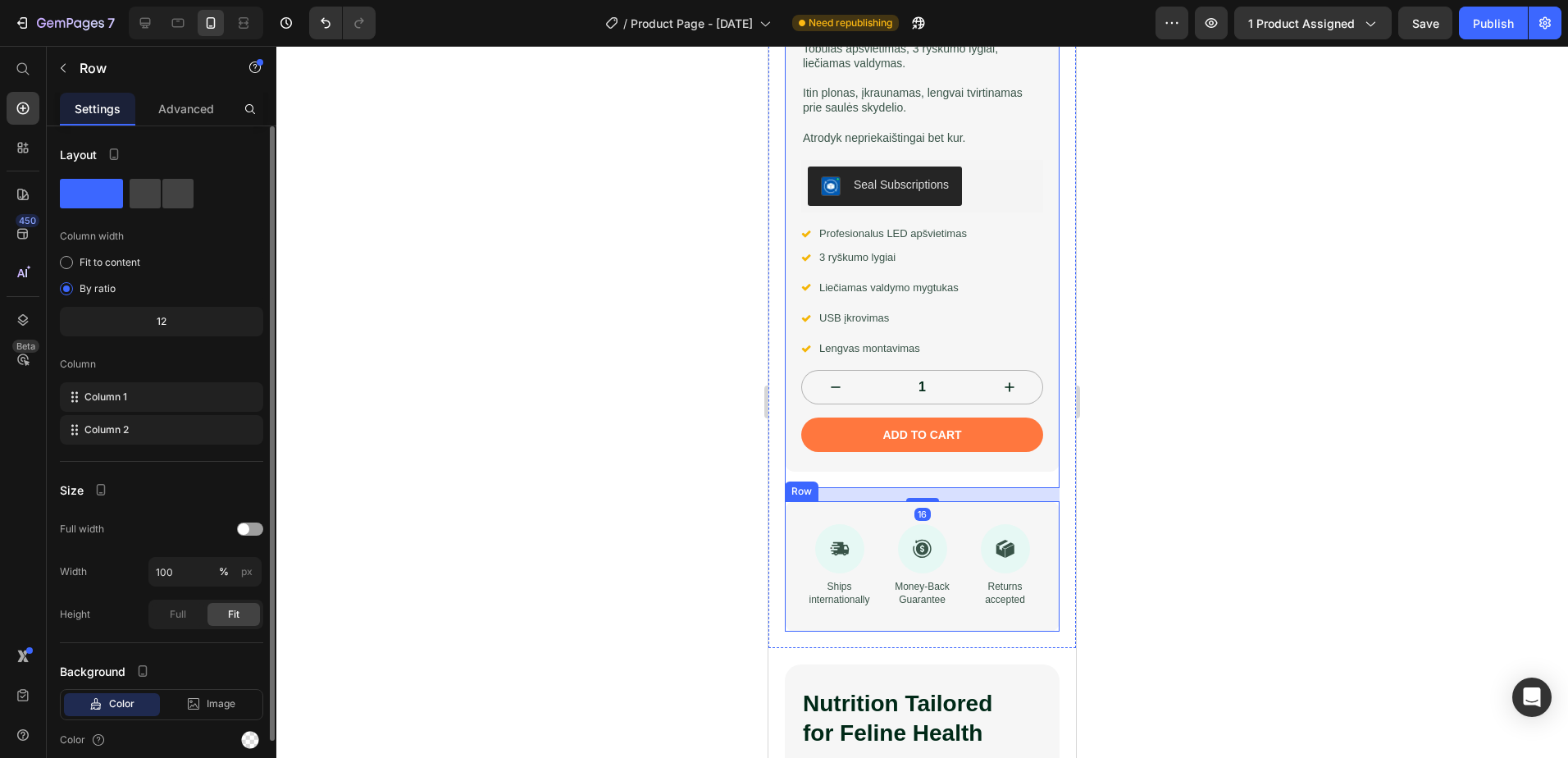click on "Icon Ships internationally Text Block
Icon Money-Back Guarantee Text Block
Icon Returns accepted Text Block Row" at bounding box center [922, 566] 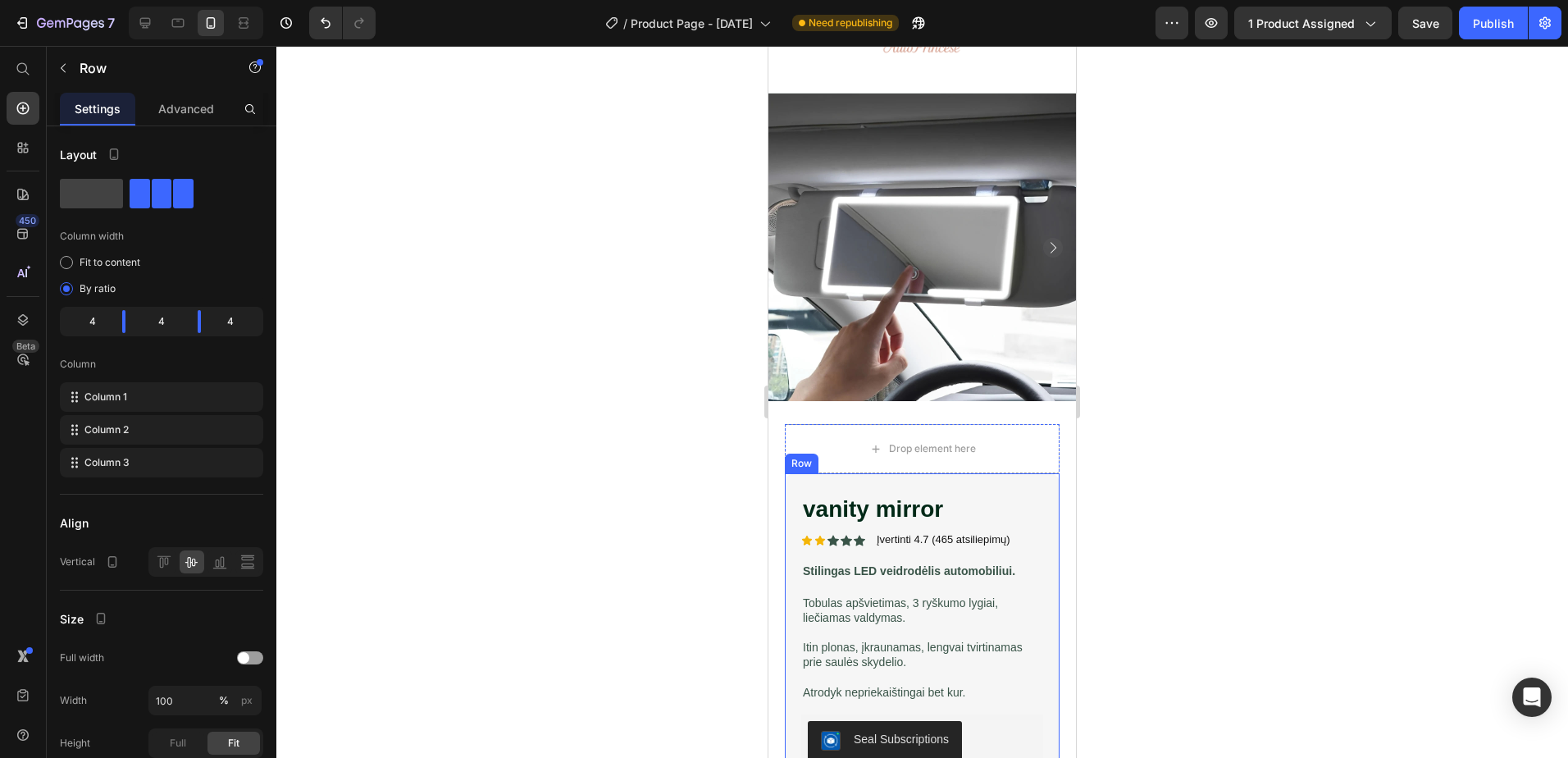 scroll, scrollTop: 73, scrollLeft: 0, axis: vertical 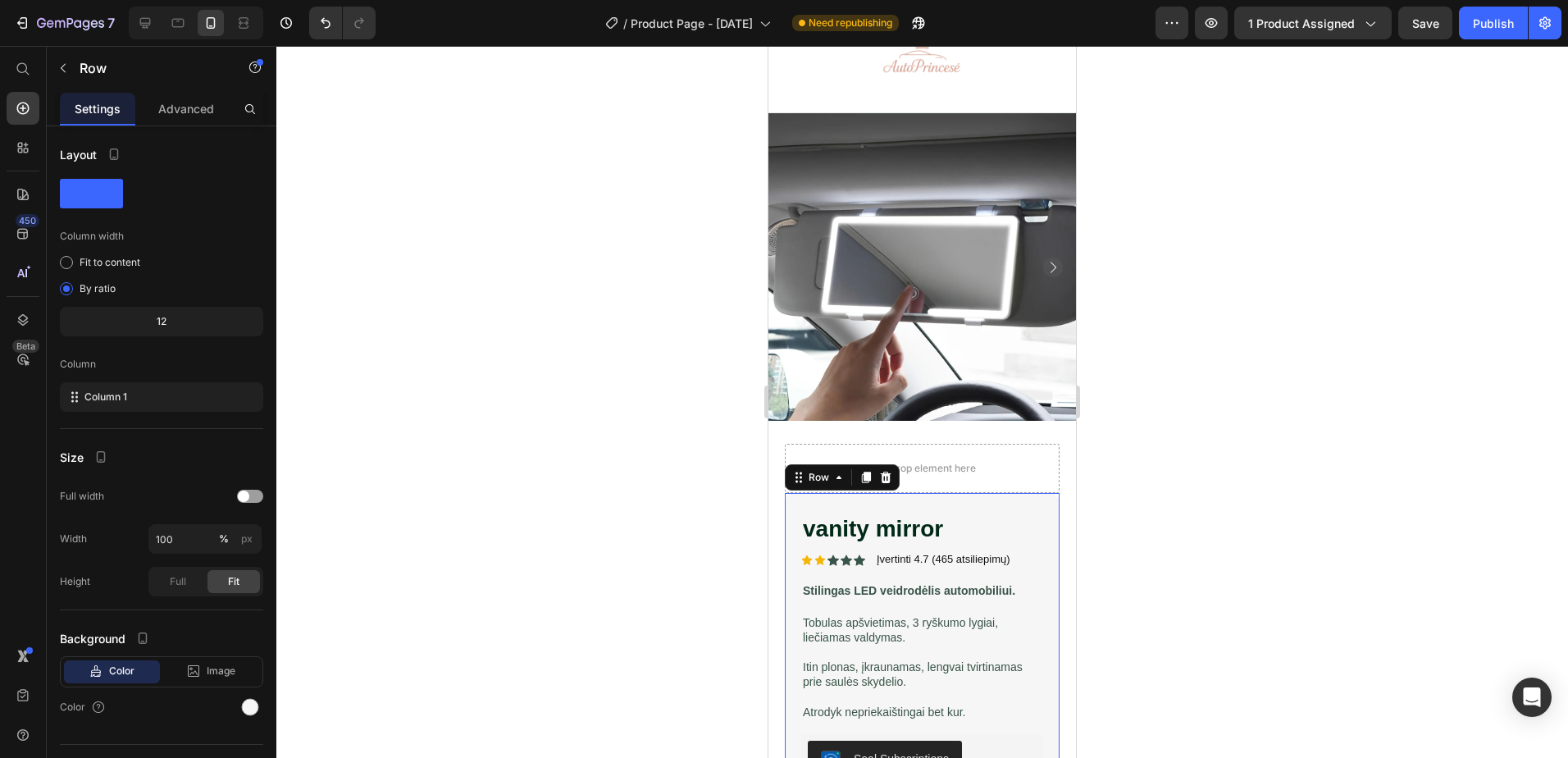 click on "vanity mirror Product Title
Icon
Icon
Icon
Icon
Icon Icon List Įvertinti 4.7 (465 atsiliepimų) Text Block Row Stilingas LED veidrodėlis automobiliui. Text Block Tobulas apšvietimas, 3 ryškumo lygiai, liečiamas valdymas.   Itin plonas, įkraunamas, lengvai tvirtinamas prie saulės skydelio.   Atrodyk nepriekaištingai bet kur. Text Block Seal Subscriptions Seal Subscriptions
Icon Profesionalus LED apšvietimas Text Block Row
Icon 3 ryškumo lygiai Text Block Row
Icon Liečiamas valdymo mygtukas Text Block Row
Icon USB įkrovimas Text Block Row
Icon Lengvas montavimas Text Block Row 1 Product Quantity Add to cart Add to Cart Row Row   20" at bounding box center [922, 769] 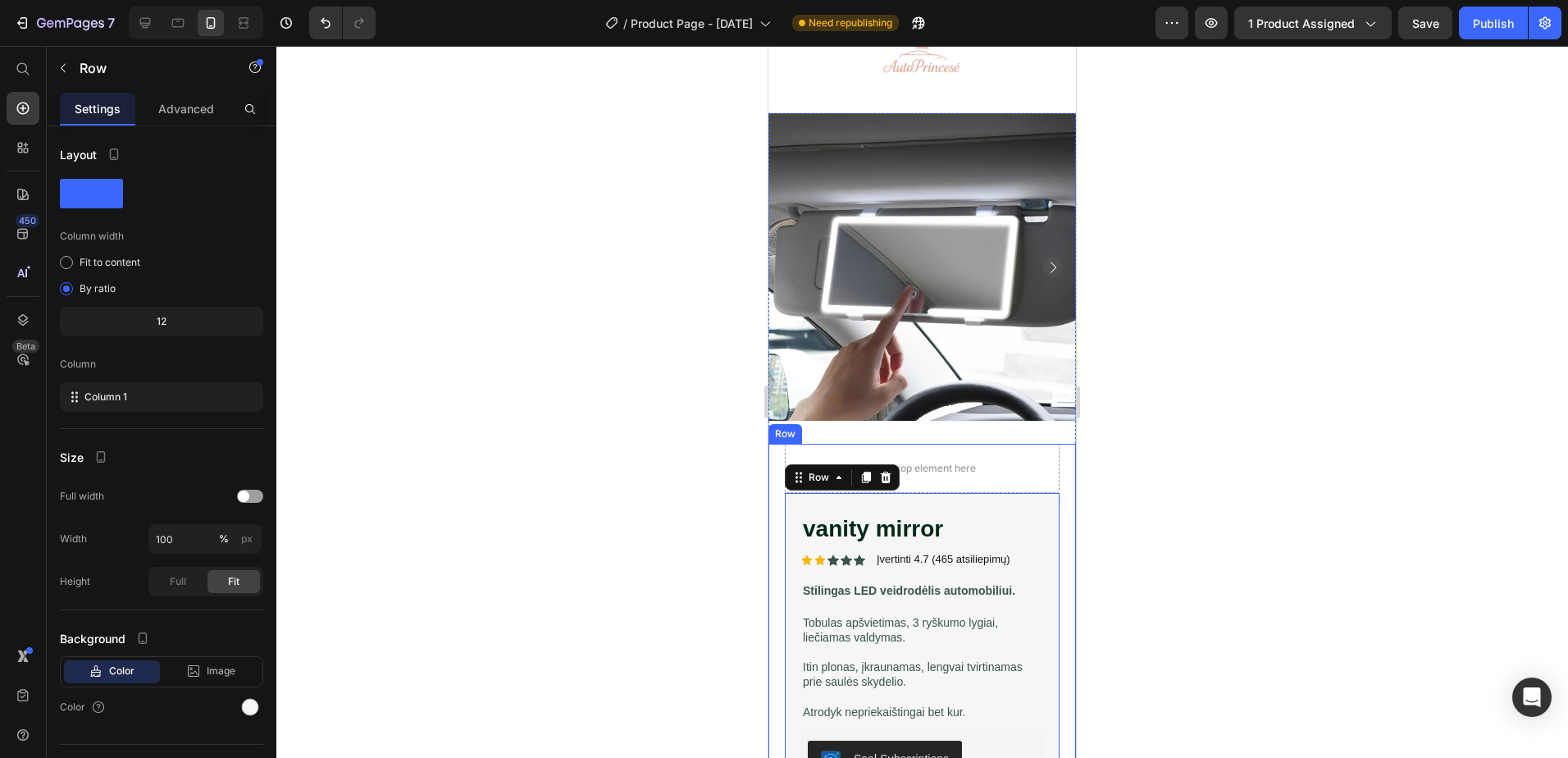 click on "Drop element here vanity mirror Product Title
Icon
Icon
Icon
Icon
Icon Icon List Įvertinti 4.7 (465 atsiliepimų) Text Block Row Stilingas LED veidrodėlis automobiliui. Text Block Tobulas apšvietimas, 3 ryškumo lygiai, liečiamas valdymas.   Itin plonas, įkraunamas, lengvai tvirtinamas prie saulės skydelio.   Atrodyk nepriekaištingai bet kur. Text Block Seal Subscriptions Seal Subscriptions
Icon Profesionalus LED apšvietimas Text Block Row
Icon 3 ryškumo lygiai Text Block Row
Icon Liečiamas valdymo mygtukas Text Block Row
Icon USB įkrovimas Text Block Row
Icon Lengvas montavimas Text Block Row 1 Product Quantity Add to cart Add to Cart Row Row   20 Row
Icon Ships internationally Text Block
Icon Money-Back Guarantee Text Block
Icon Returns accepted Text Block Row Row" at bounding box center (922, 833) 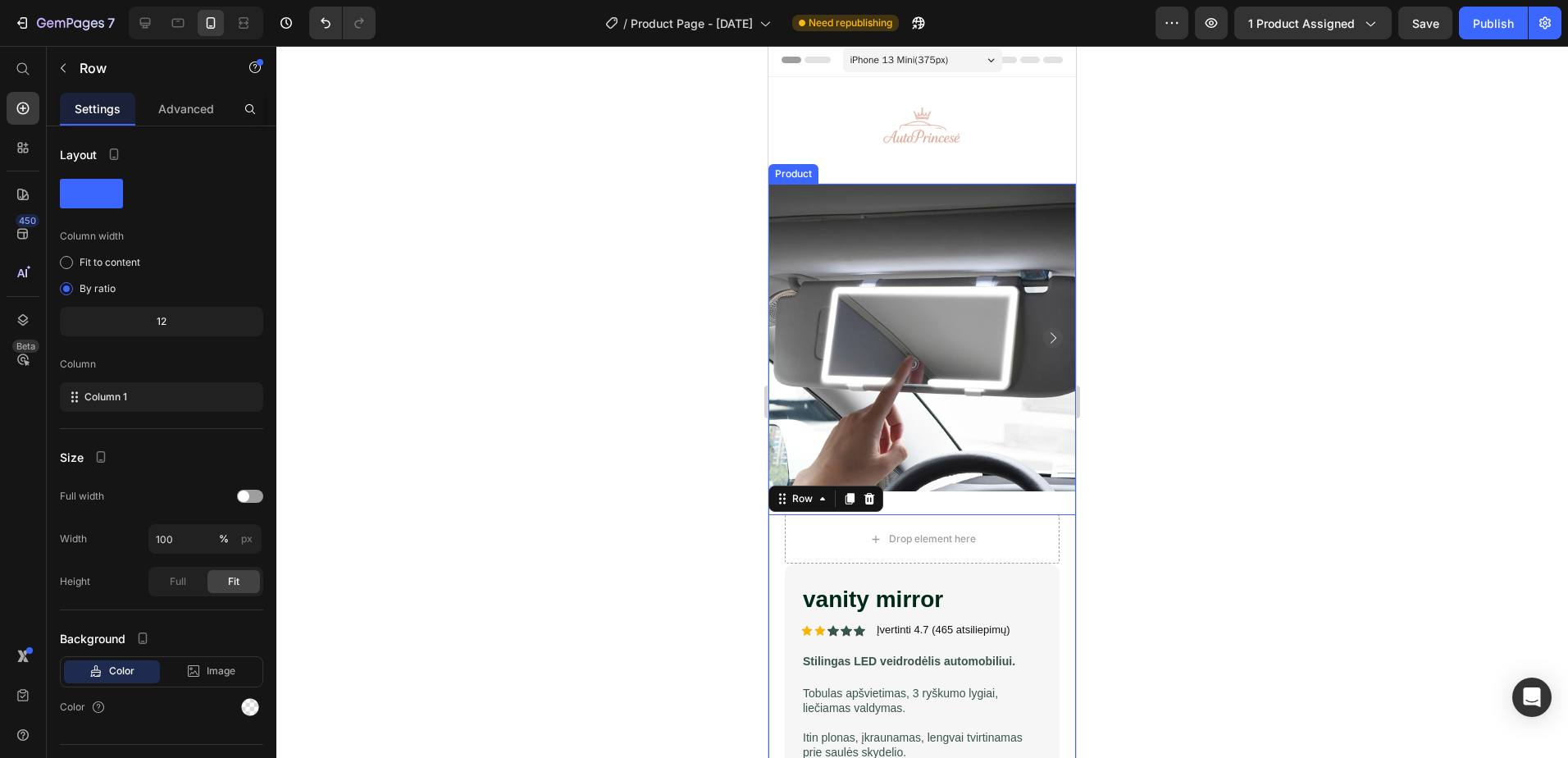 scroll, scrollTop: 0, scrollLeft: 0, axis: both 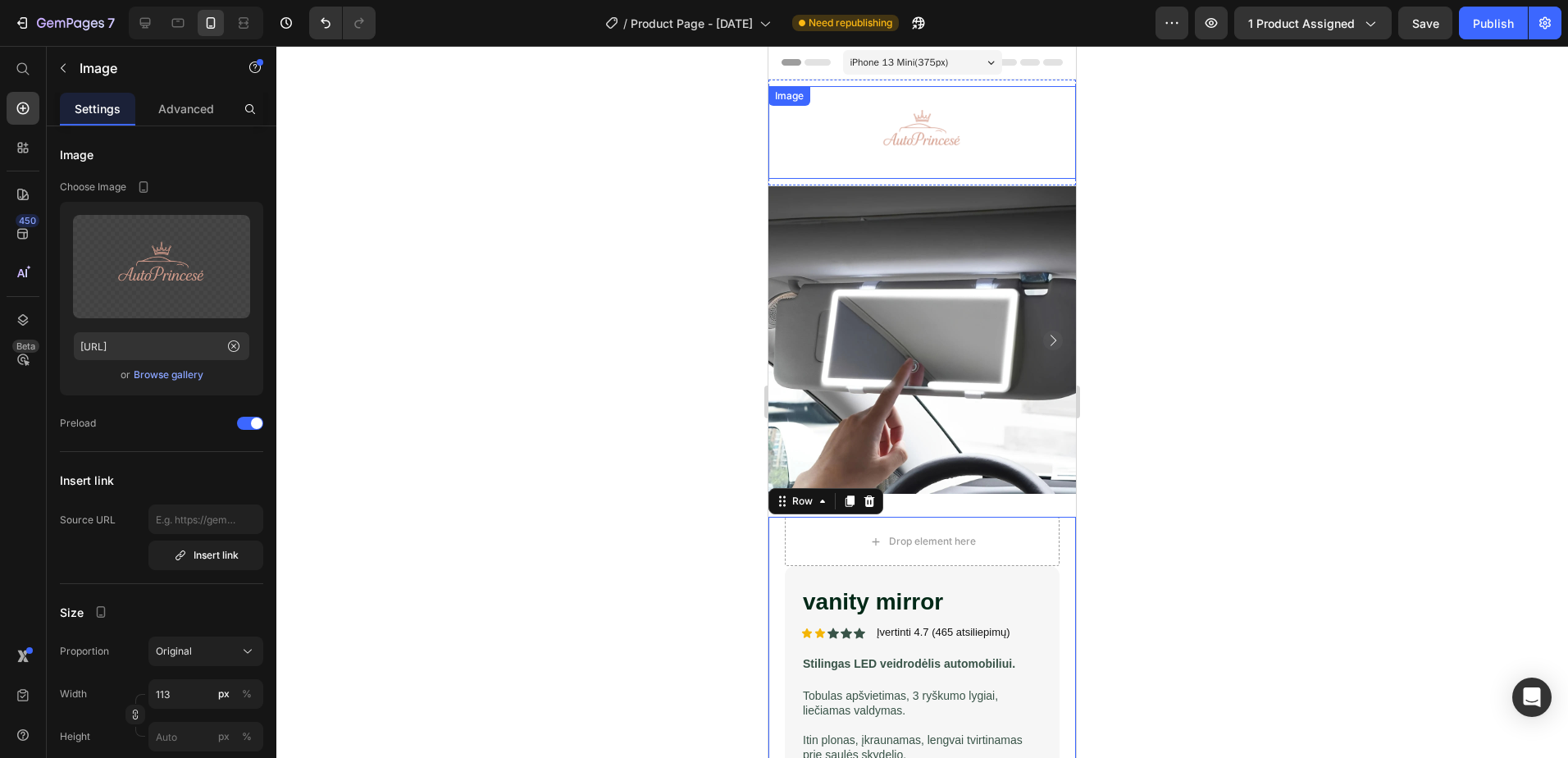 click at bounding box center [922, 132] 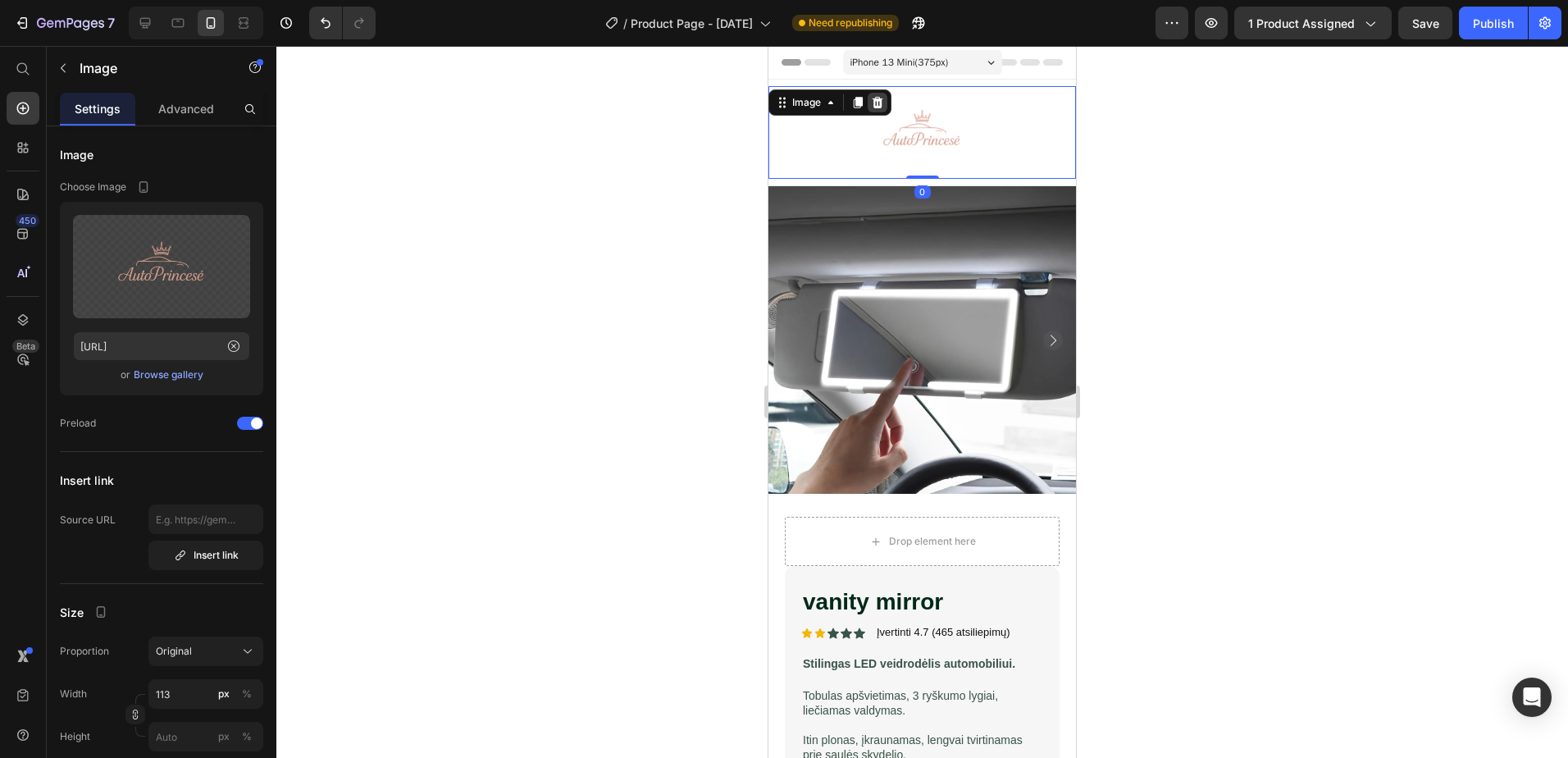 click 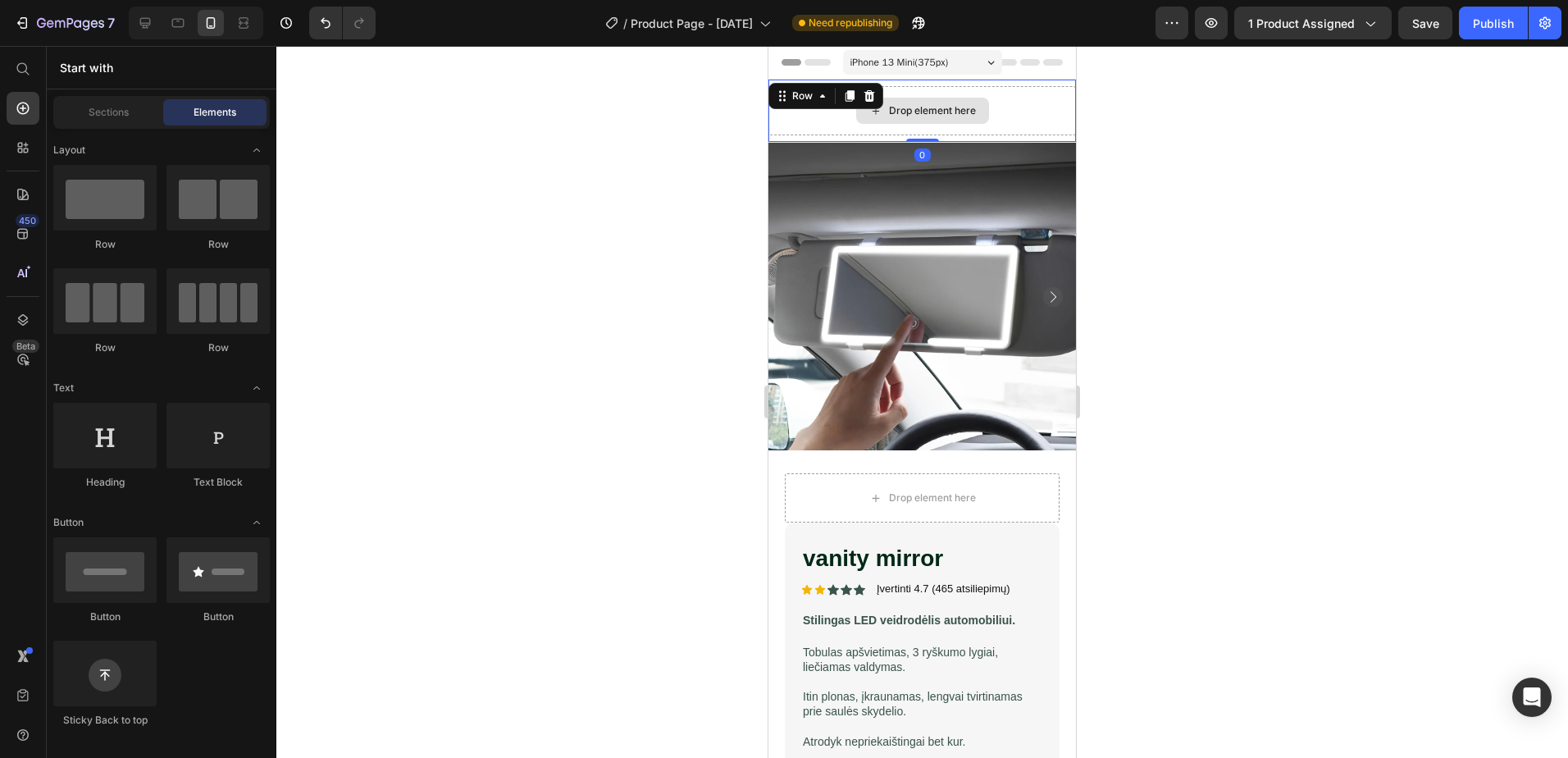 click on "Drop element here" at bounding box center (922, 111) 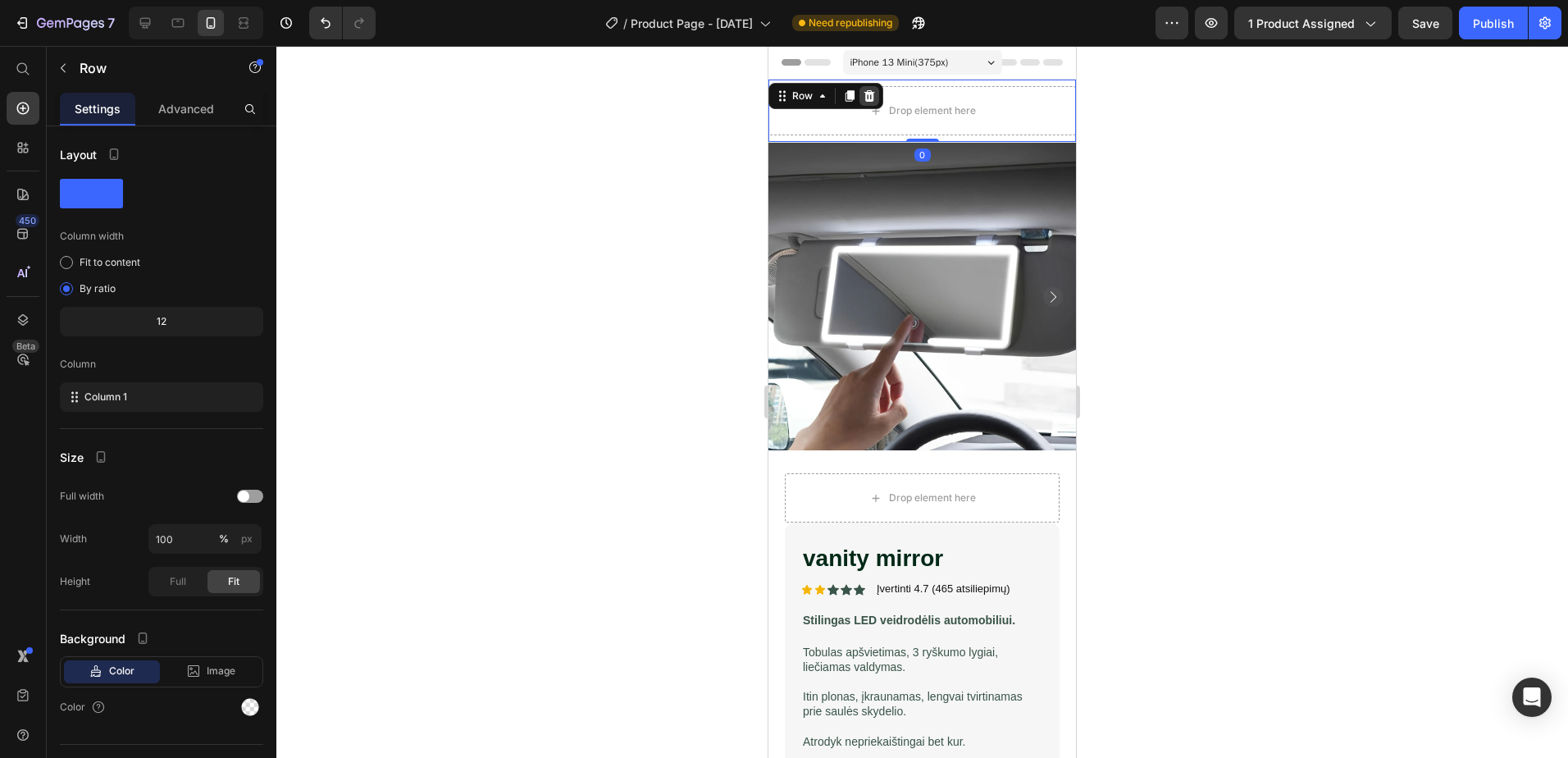 click 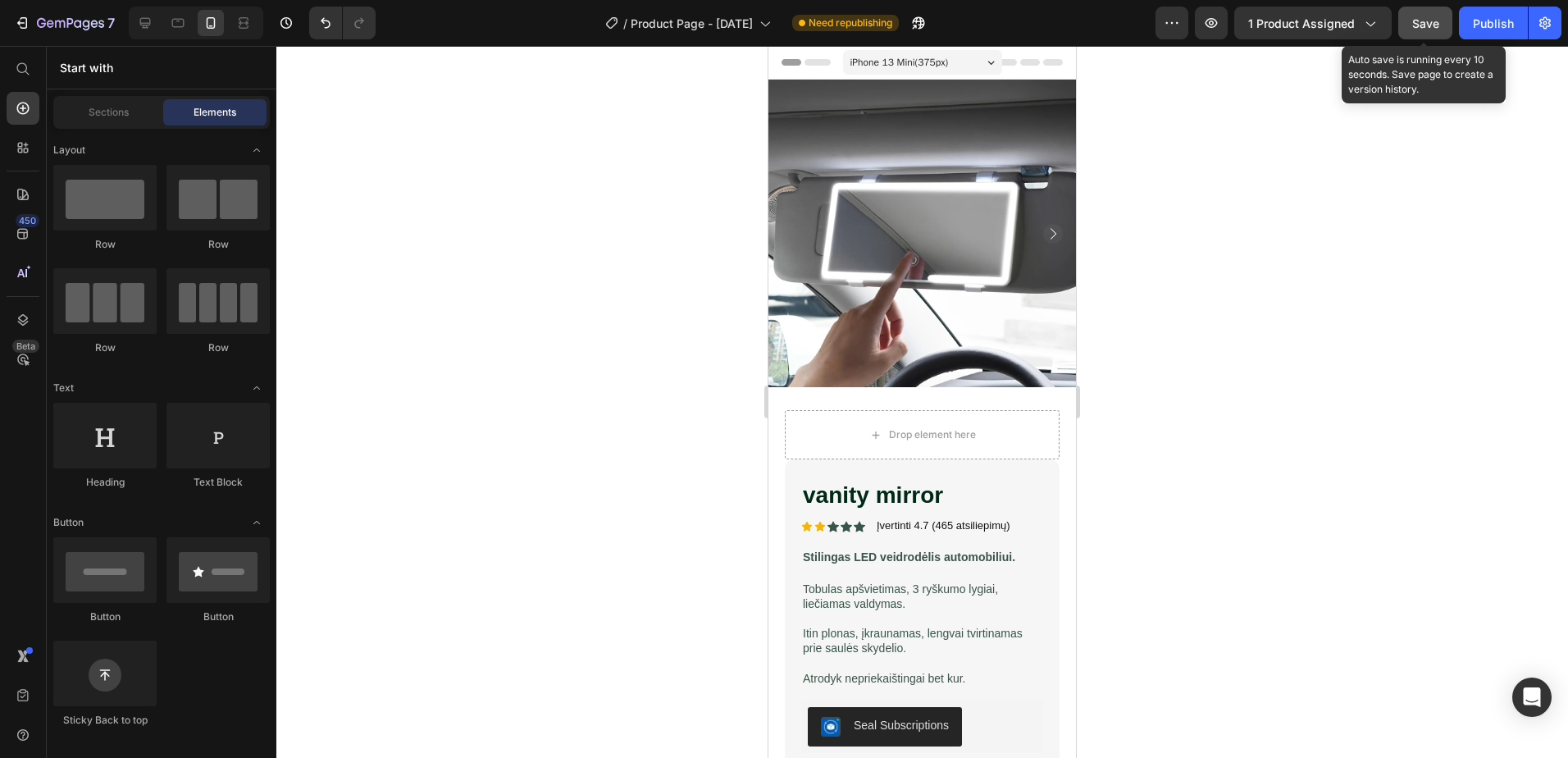 click on "Save" at bounding box center (1425, 23) 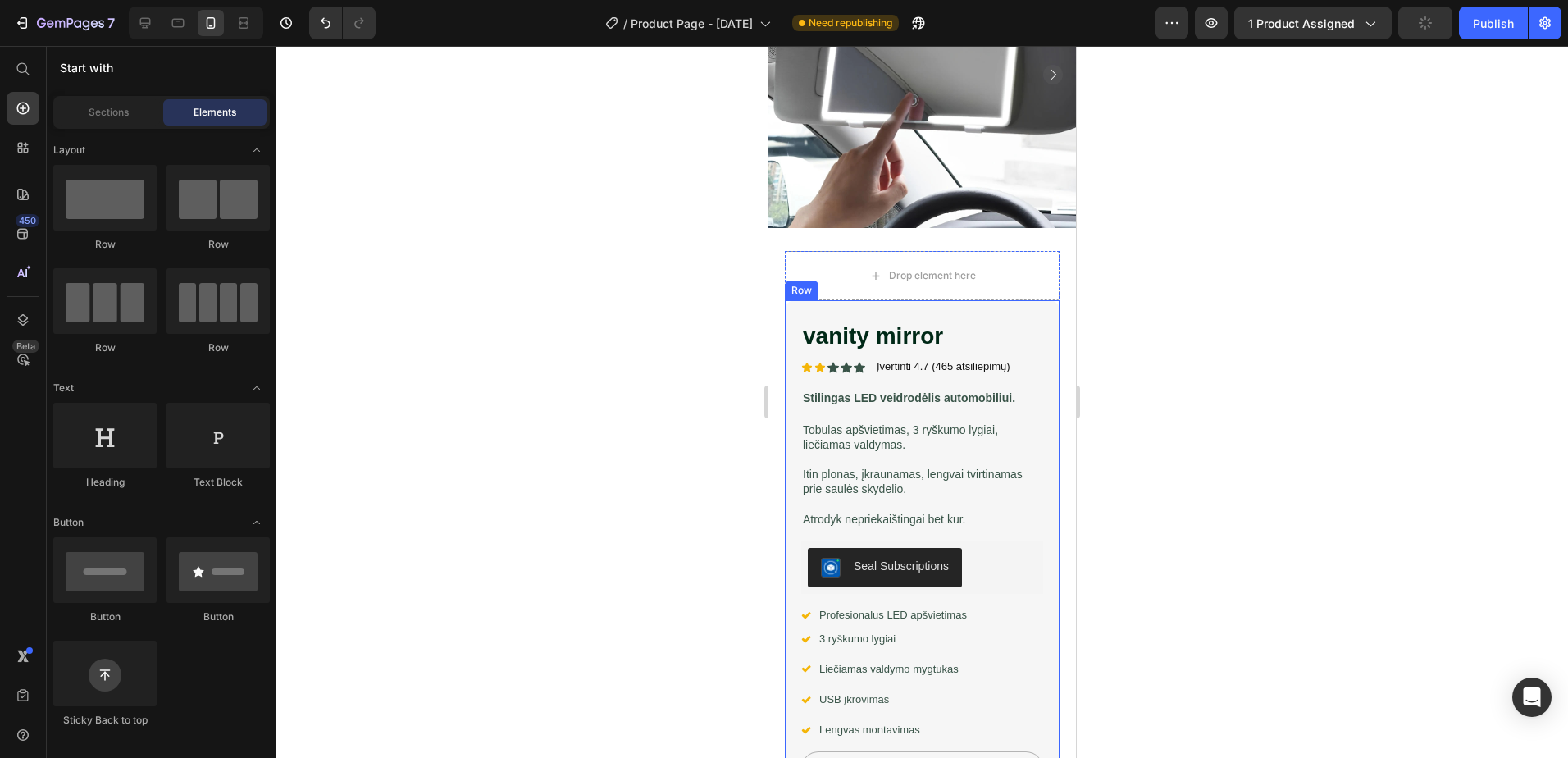 scroll, scrollTop: 164, scrollLeft: 0, axis: vertical 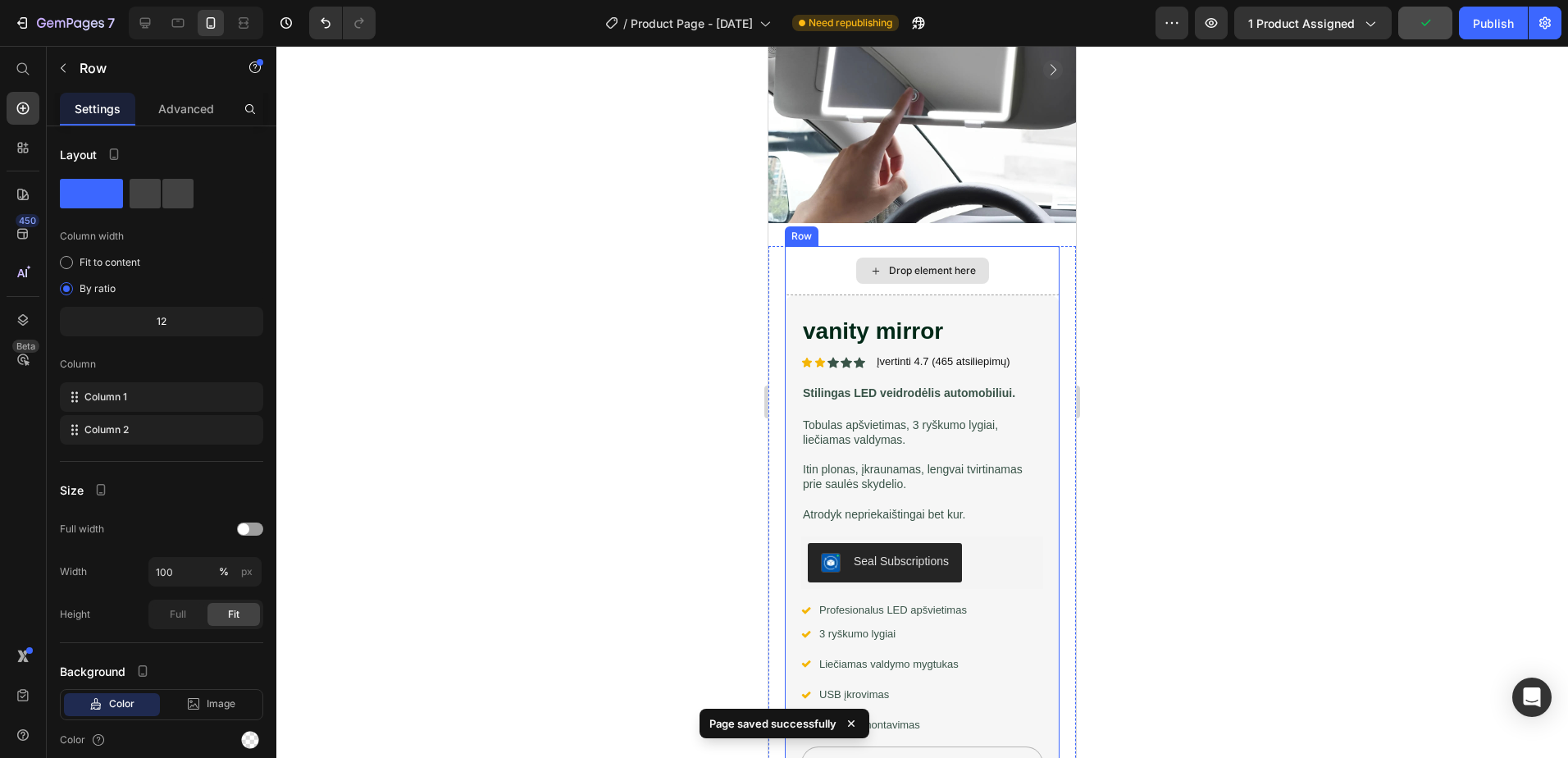 click on "Drop element here" at bounding box center (922, 271) 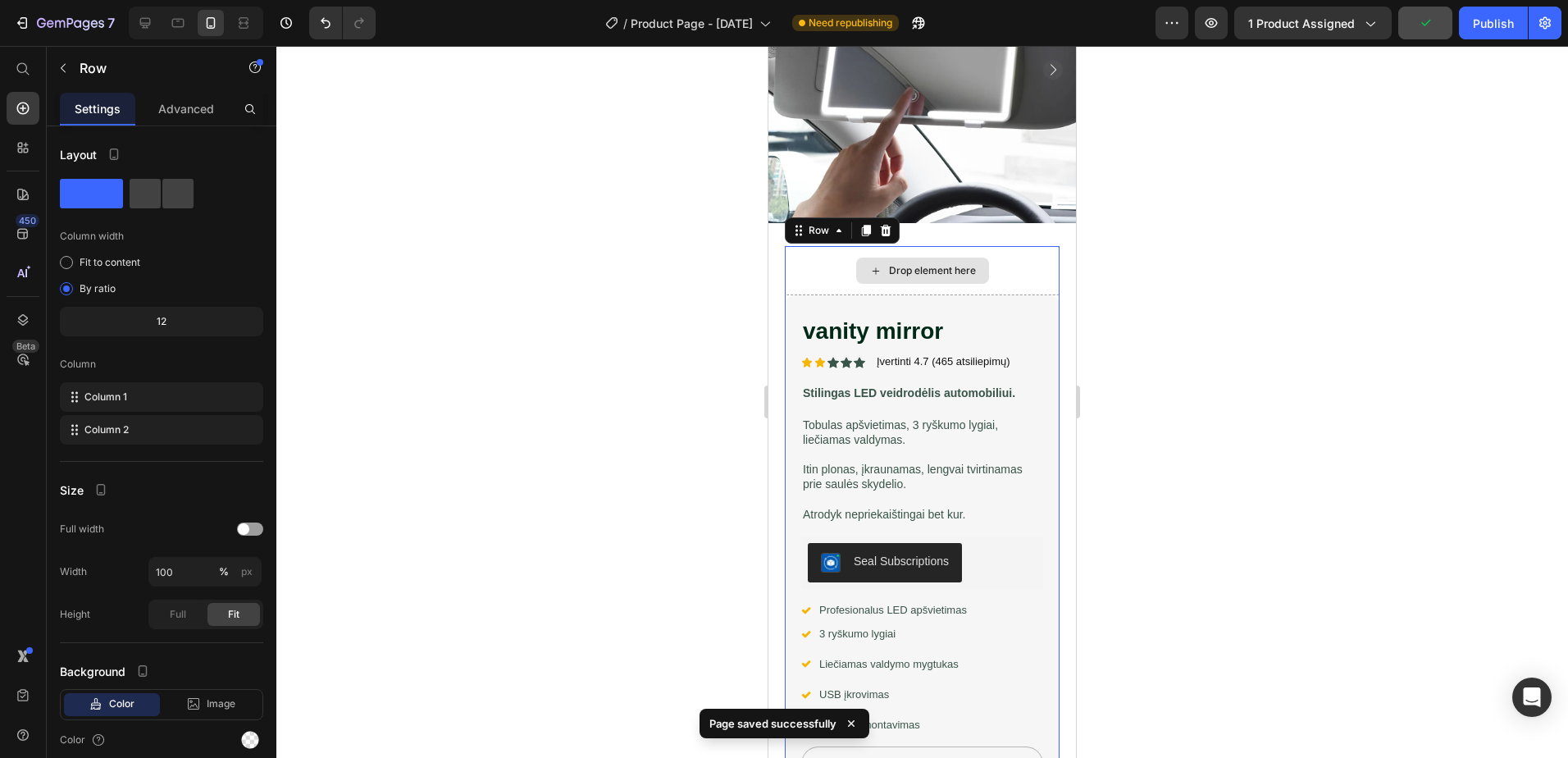 click on "Drop element here" at bounding box center [922, 271] 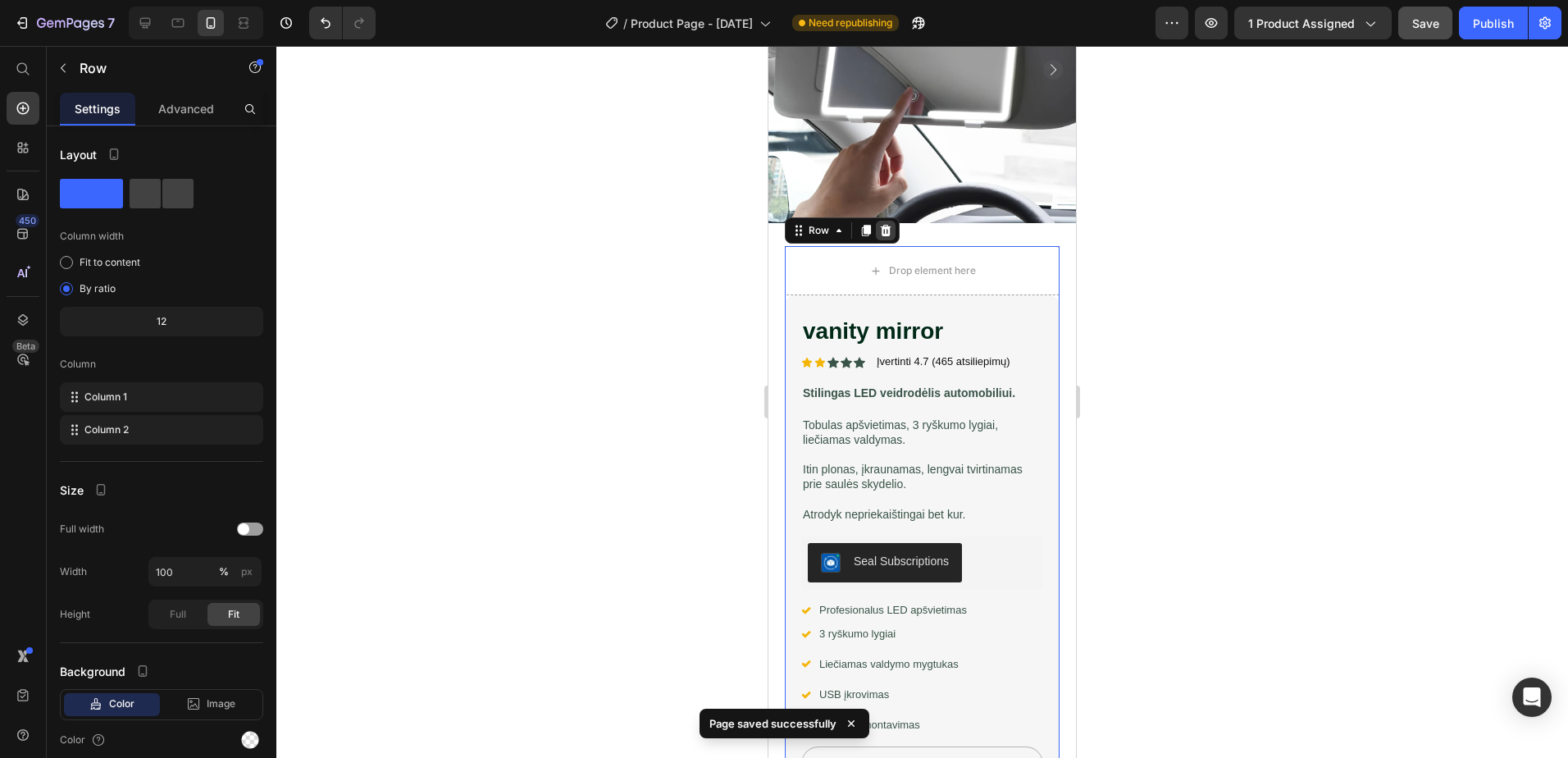 click at bounding box center [886, 231] 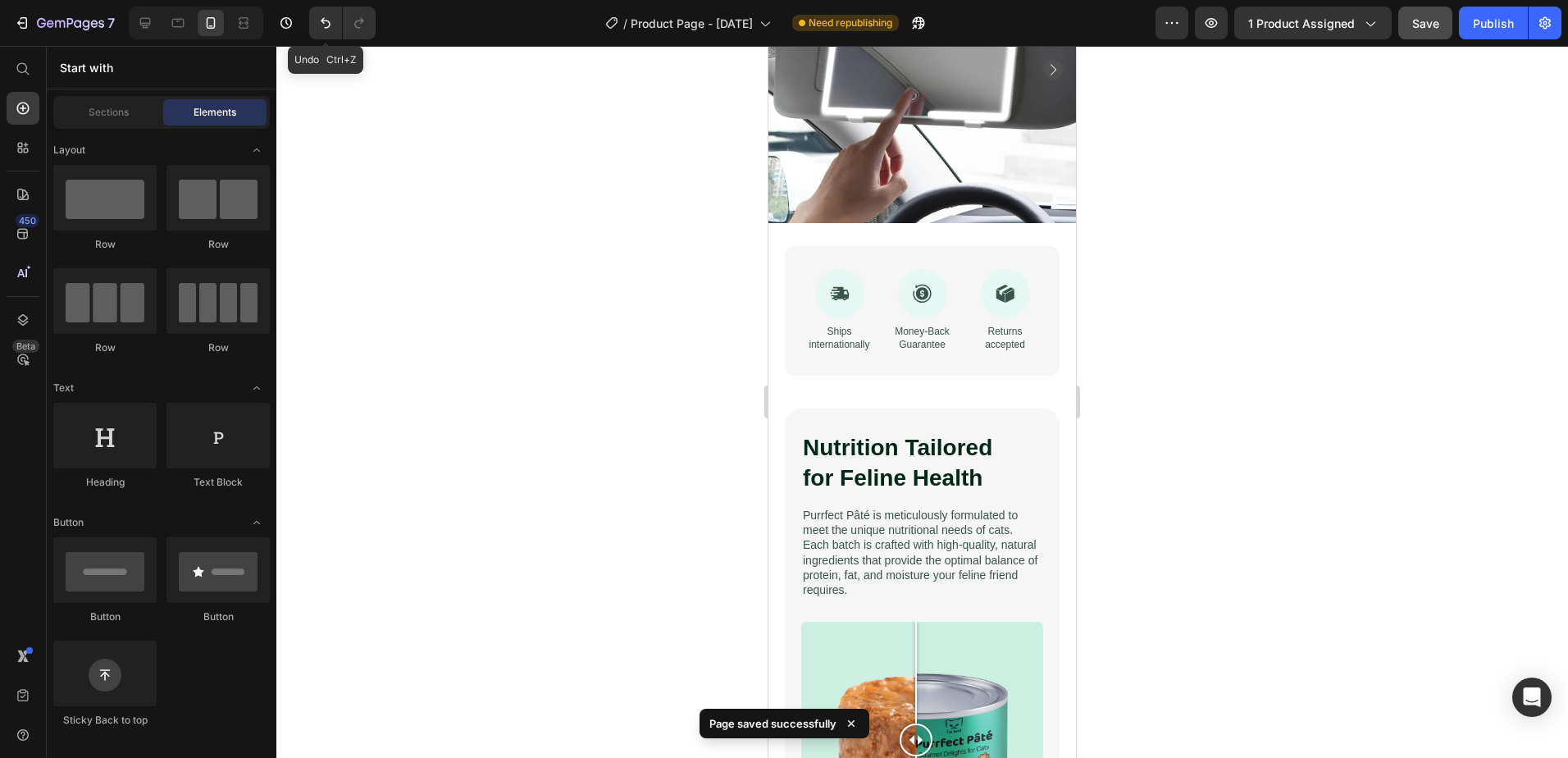 drag, startPoint x: 321, startPoint y: 14, endPoint x: 386, endPoint y: 62, distance: 80.802228 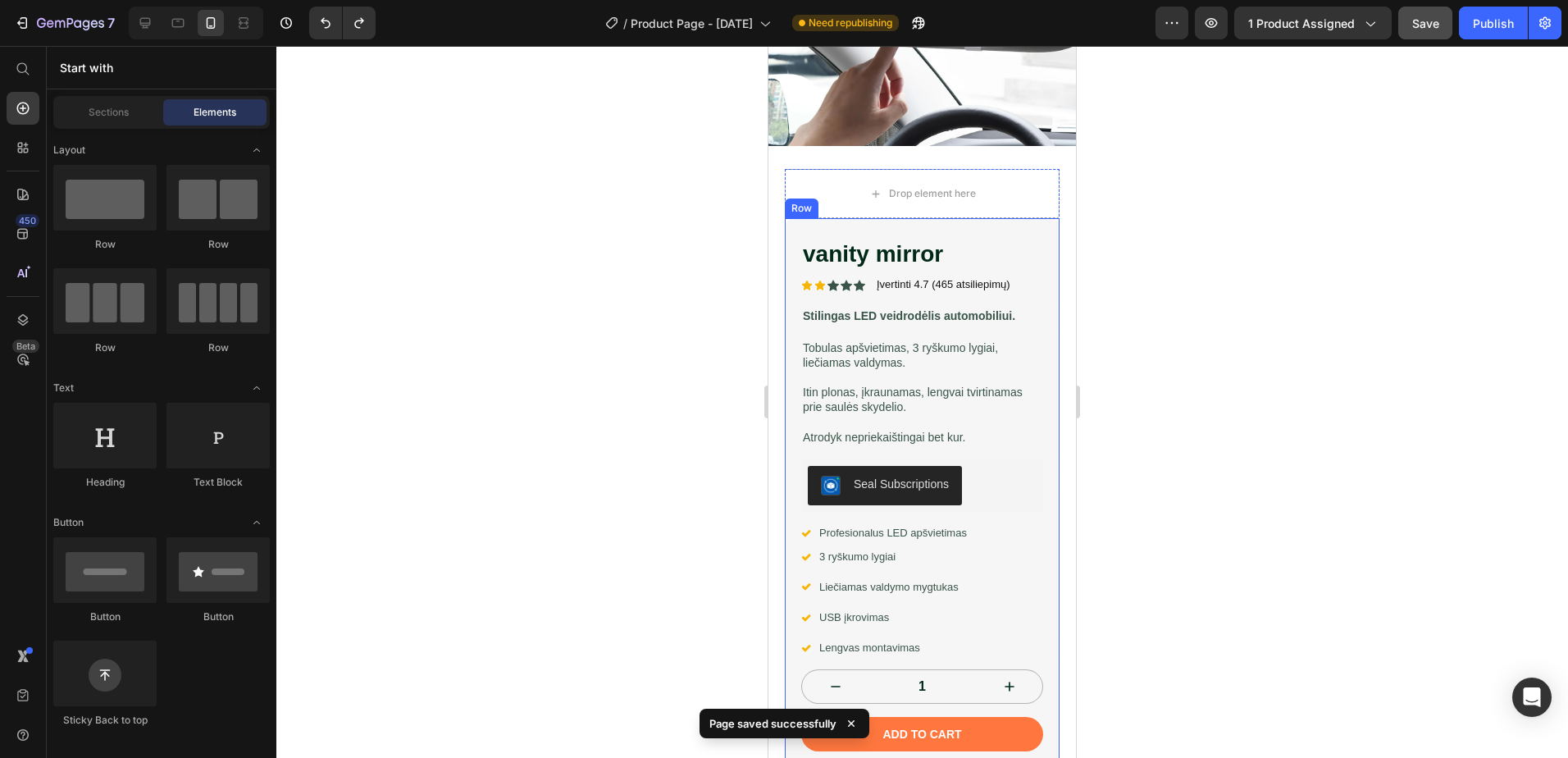 scroll, scrollTop: 246, scrollLeft: 0, axis: vertical 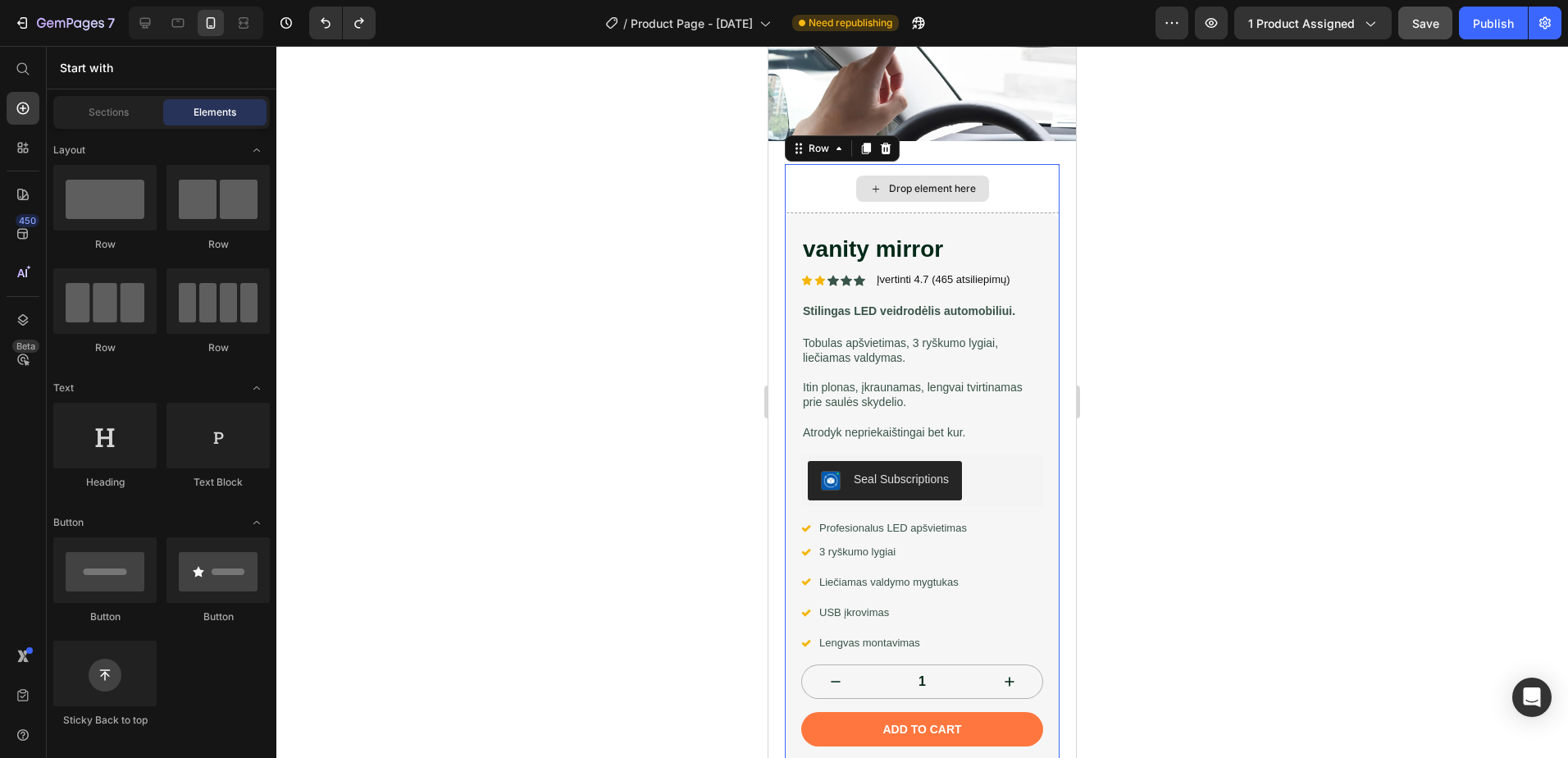 click on "Drop element here" at bounding box center (922, 189) 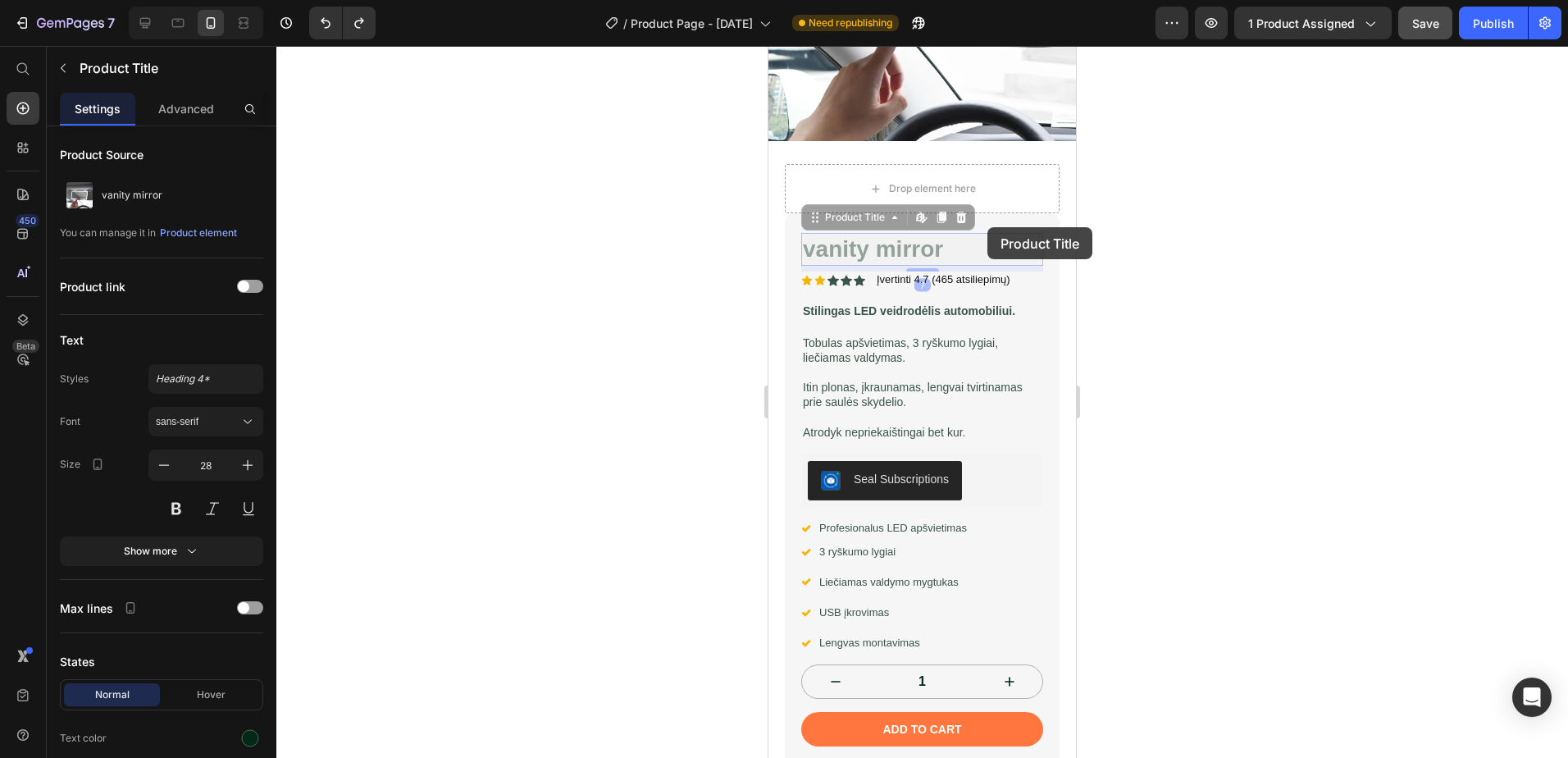 drag, startPoint x: 987, startPoint y: 227, endPoint x: 988, endPoint y: 217, distance: 10.049876 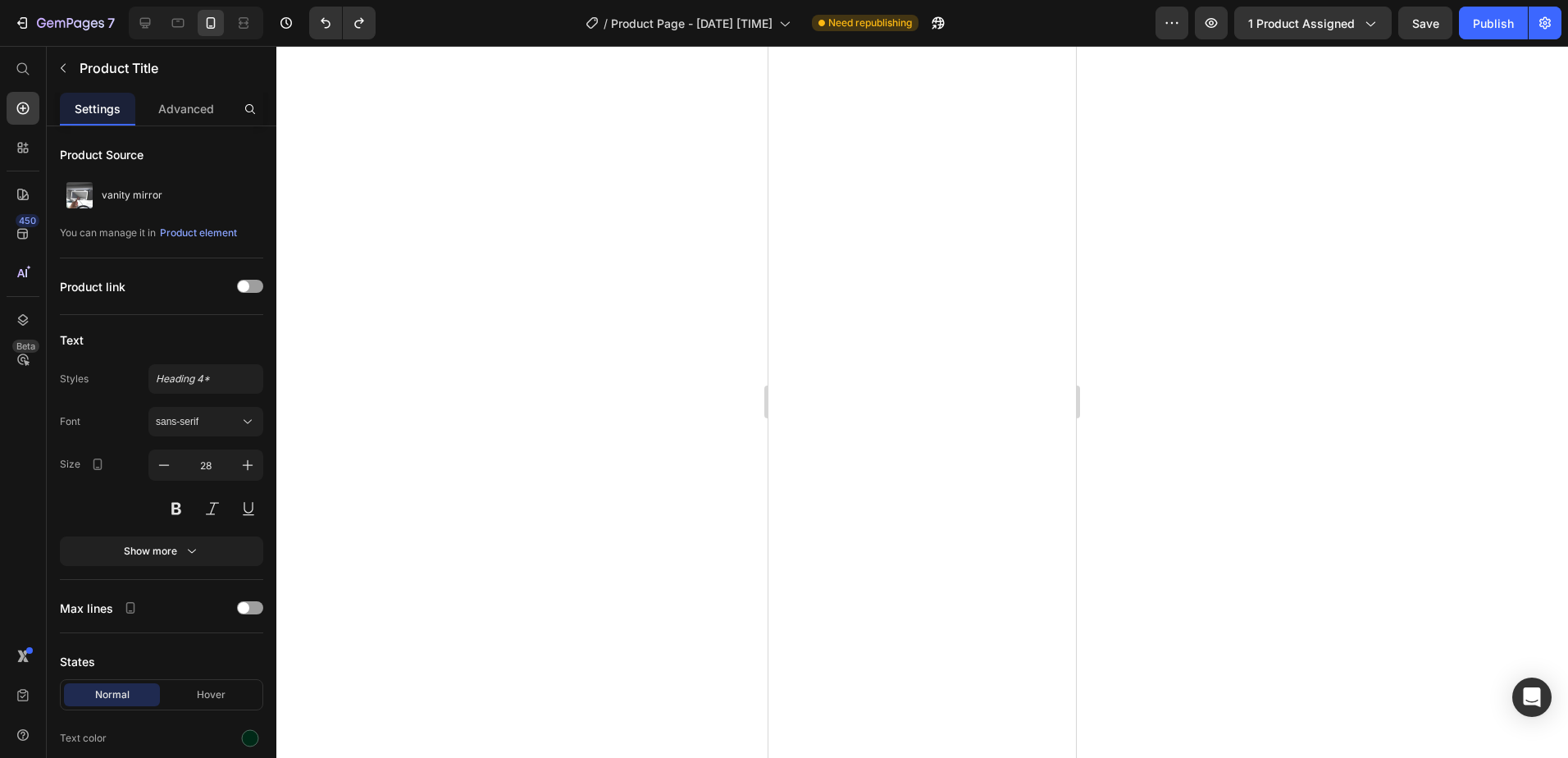 scroll, scrollTop: 0, scrollLeft: 0, axis: both 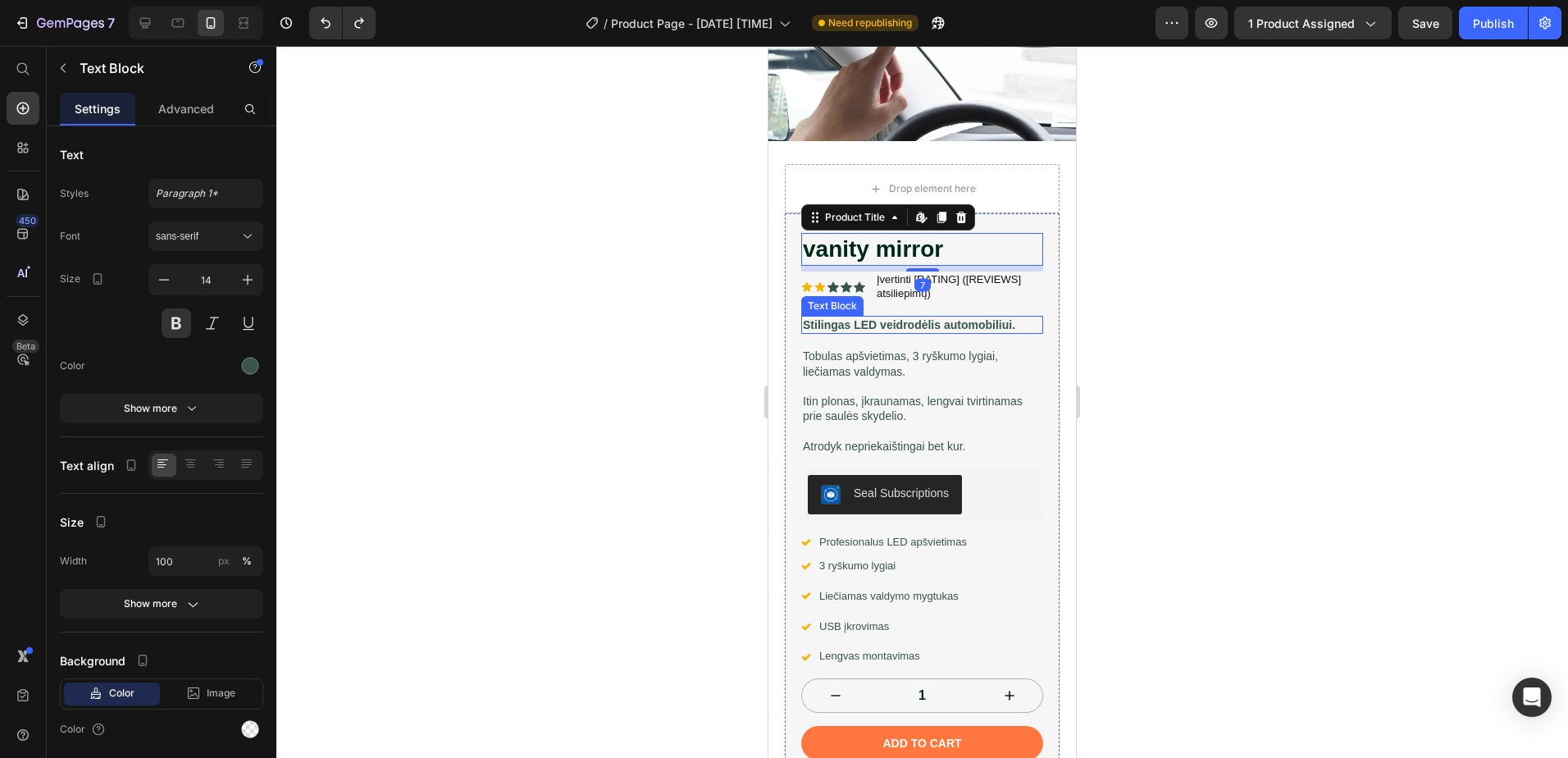 click on "Stilingas LED veidrodėlis automobiliui." at bounding box center [922, 325] 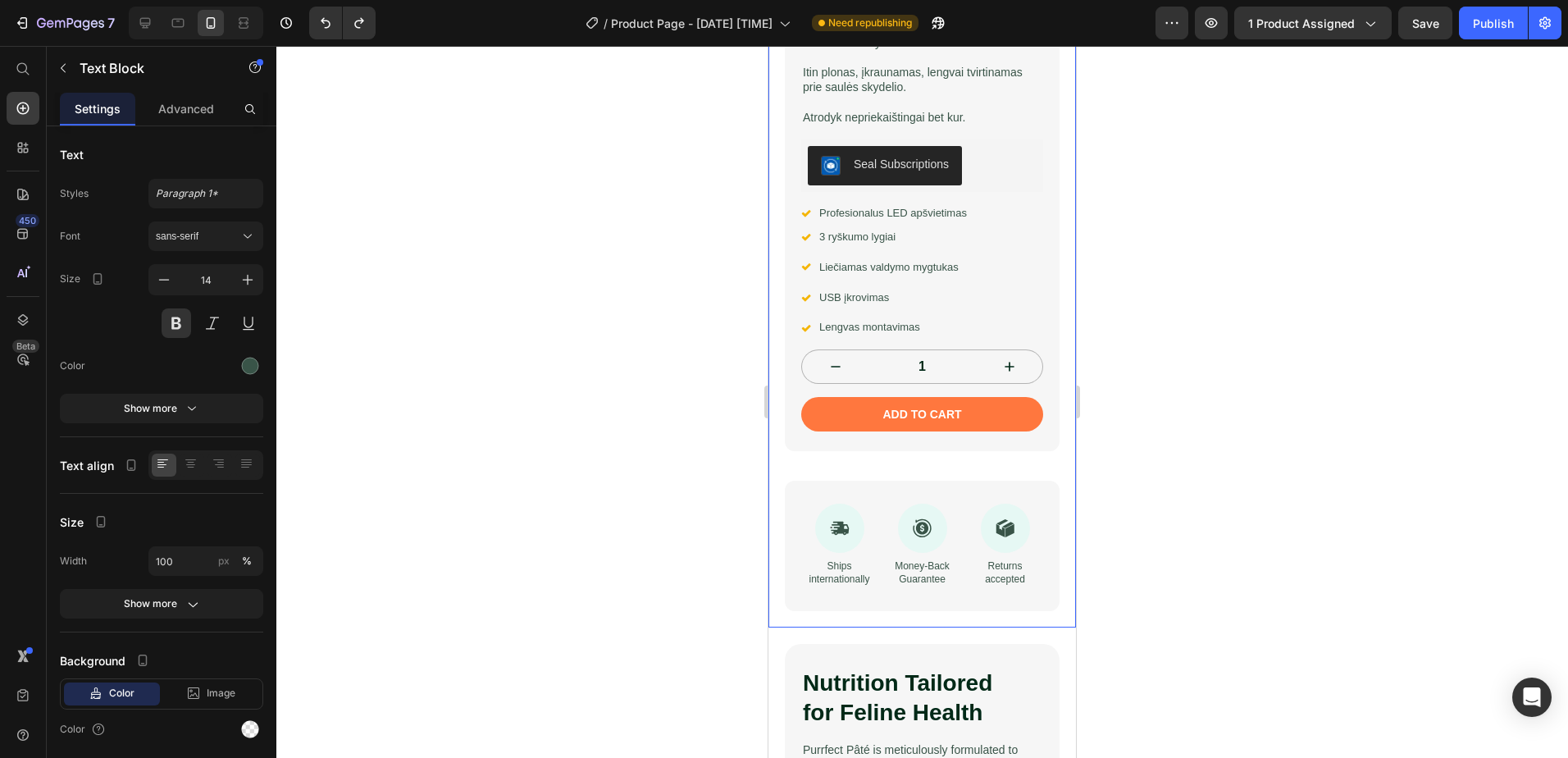 scroll, scrollTop: 656, scrollLeft: 0, axis: vertical 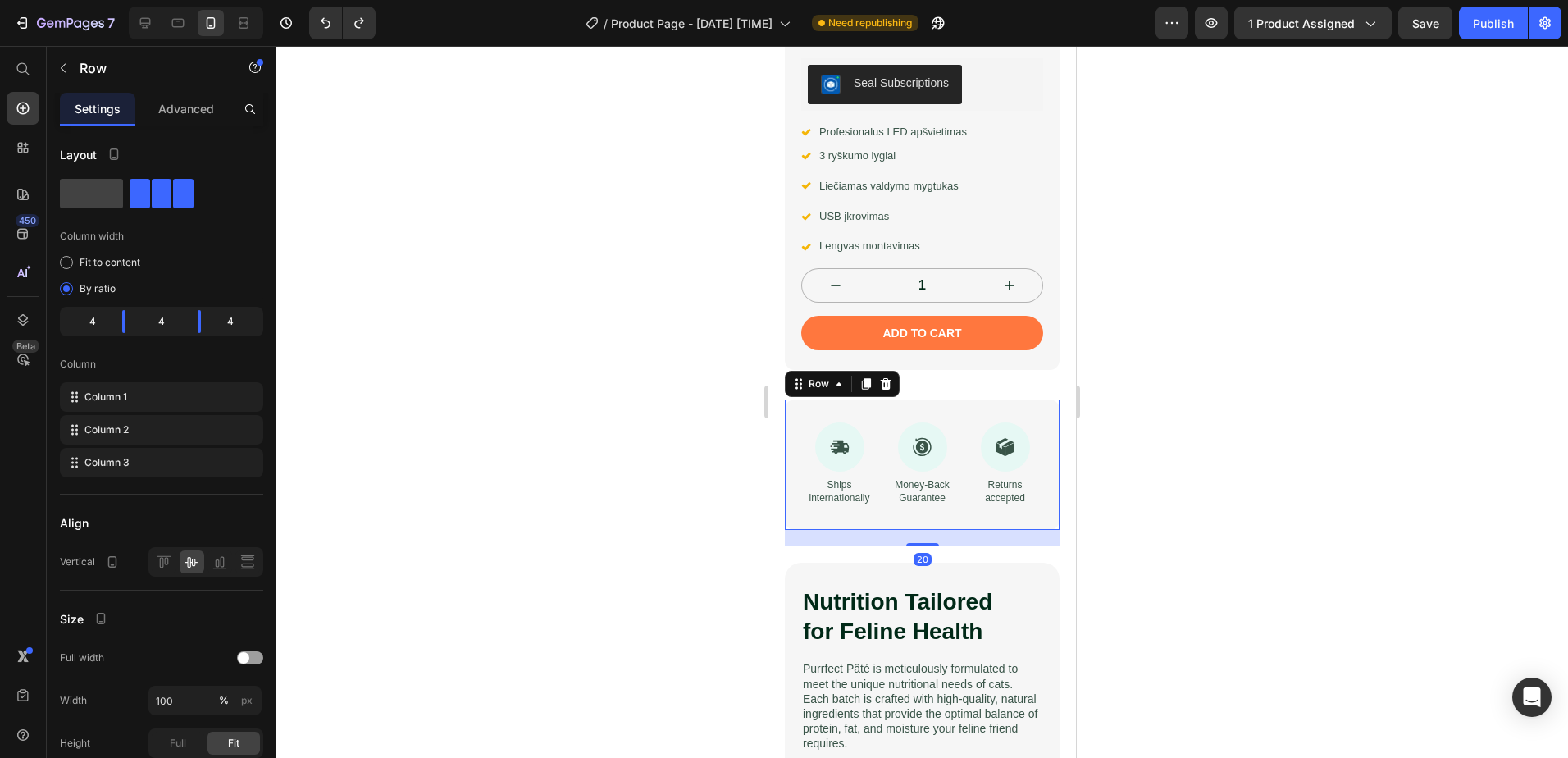 click on "Icon Ships internationally Text Block
Icon Money-Back Guarantee Text Block
Icon Returns accepted Text Block Row   20" at bounding box center (922, 464) 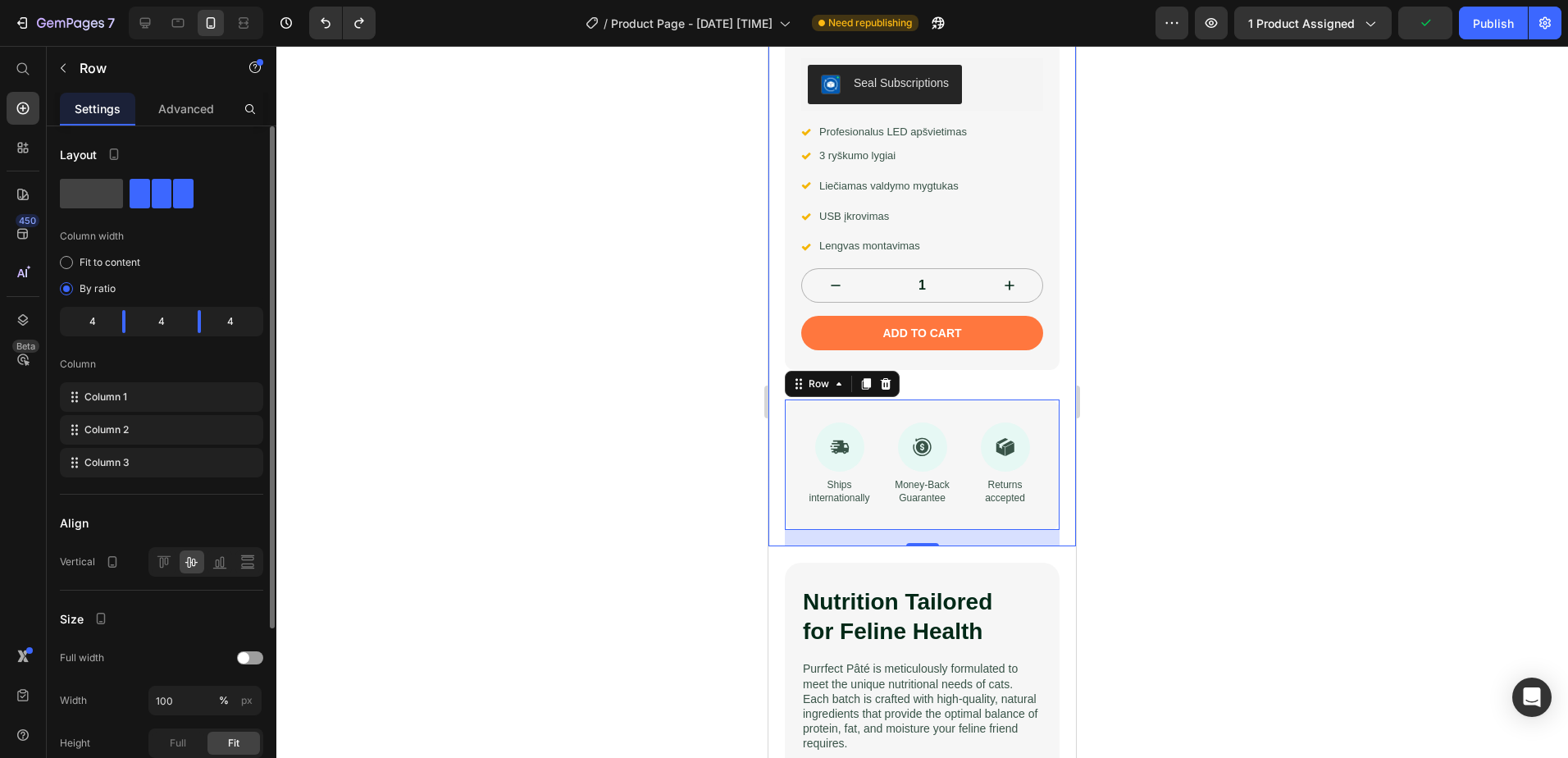 scroll, scrollTop: 238, scrollLeft: 0, axis: vertical 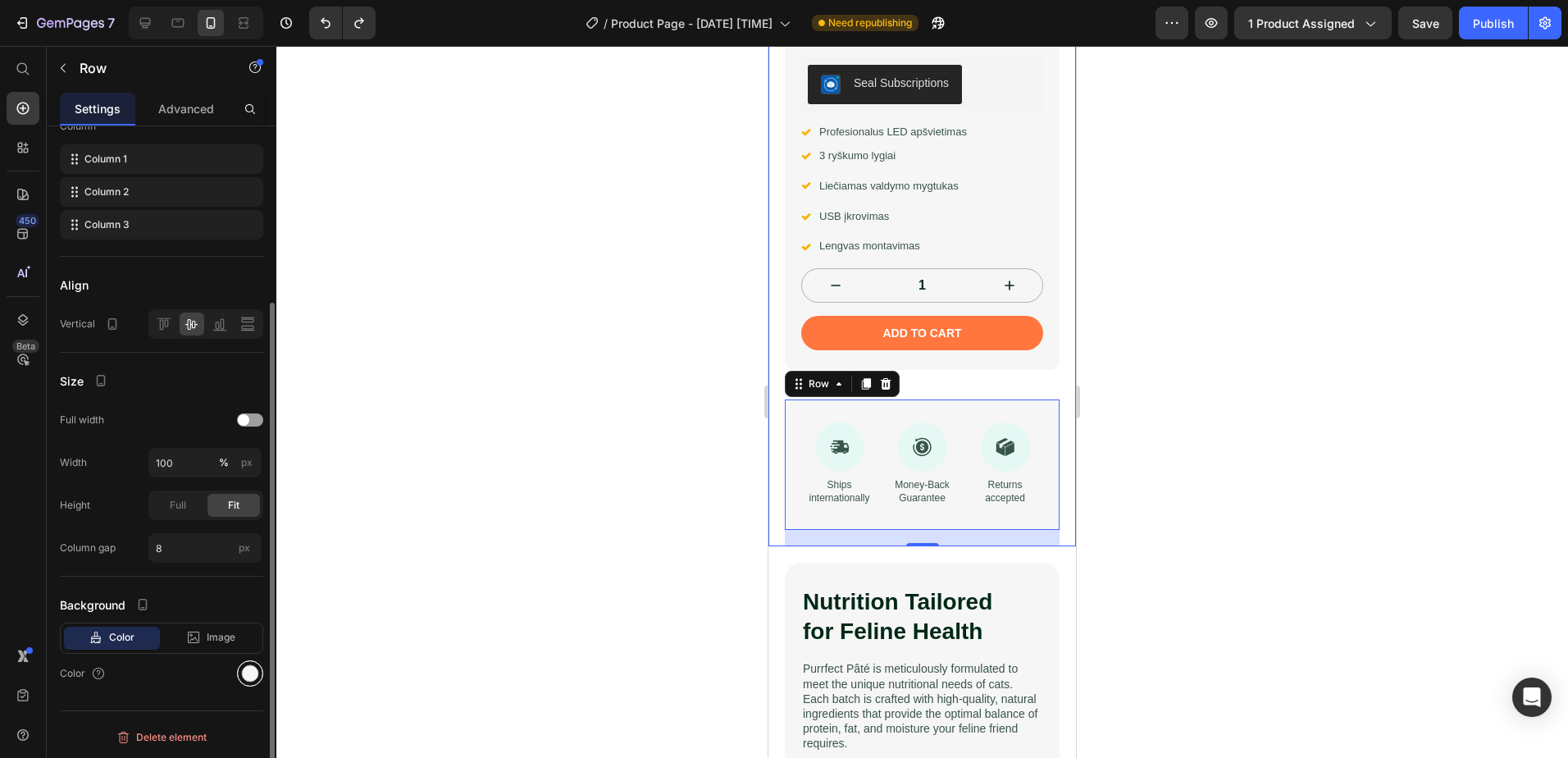 click at bounding box center (250, 674) 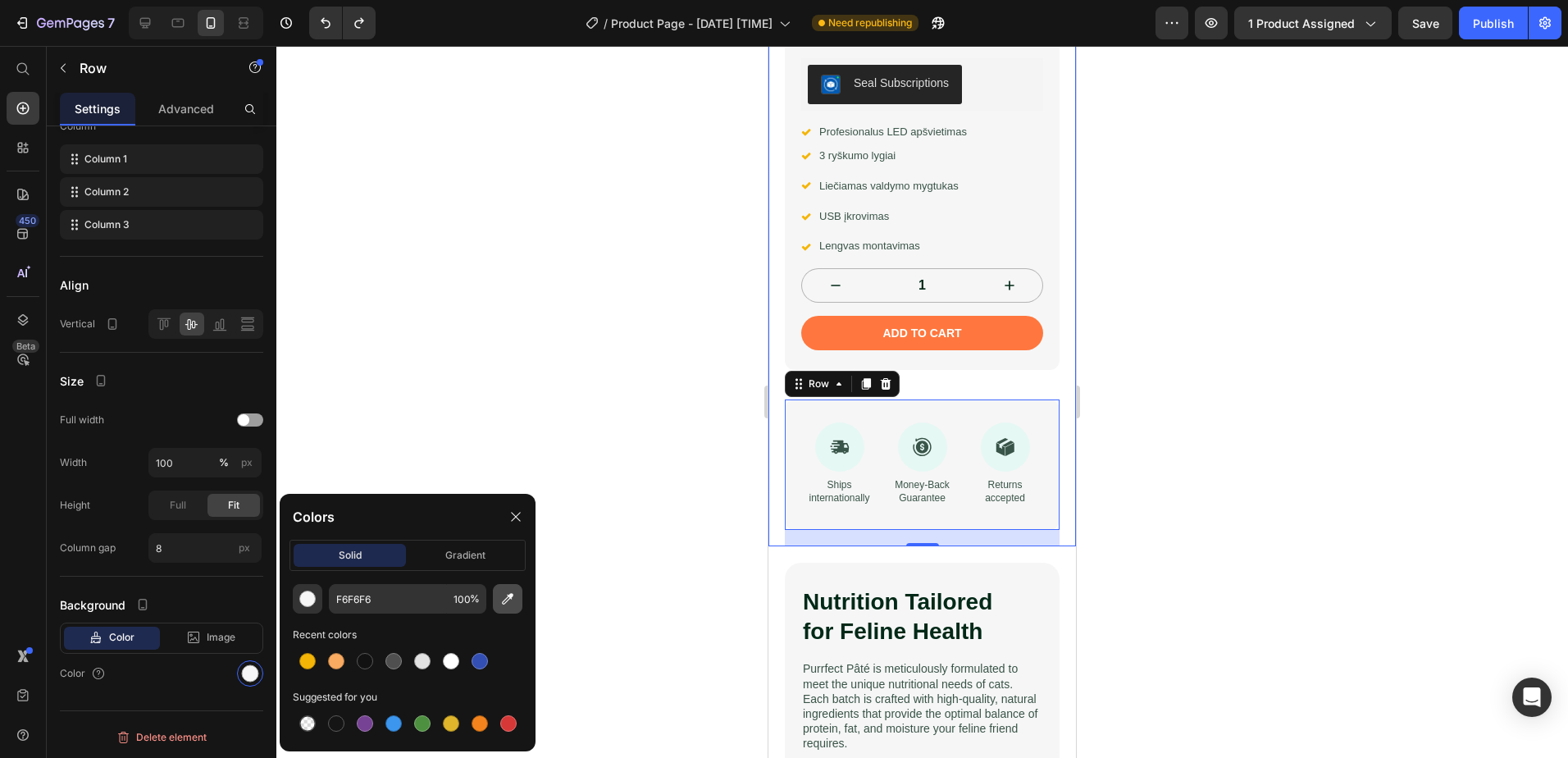 click at bounding box center [508, 599] 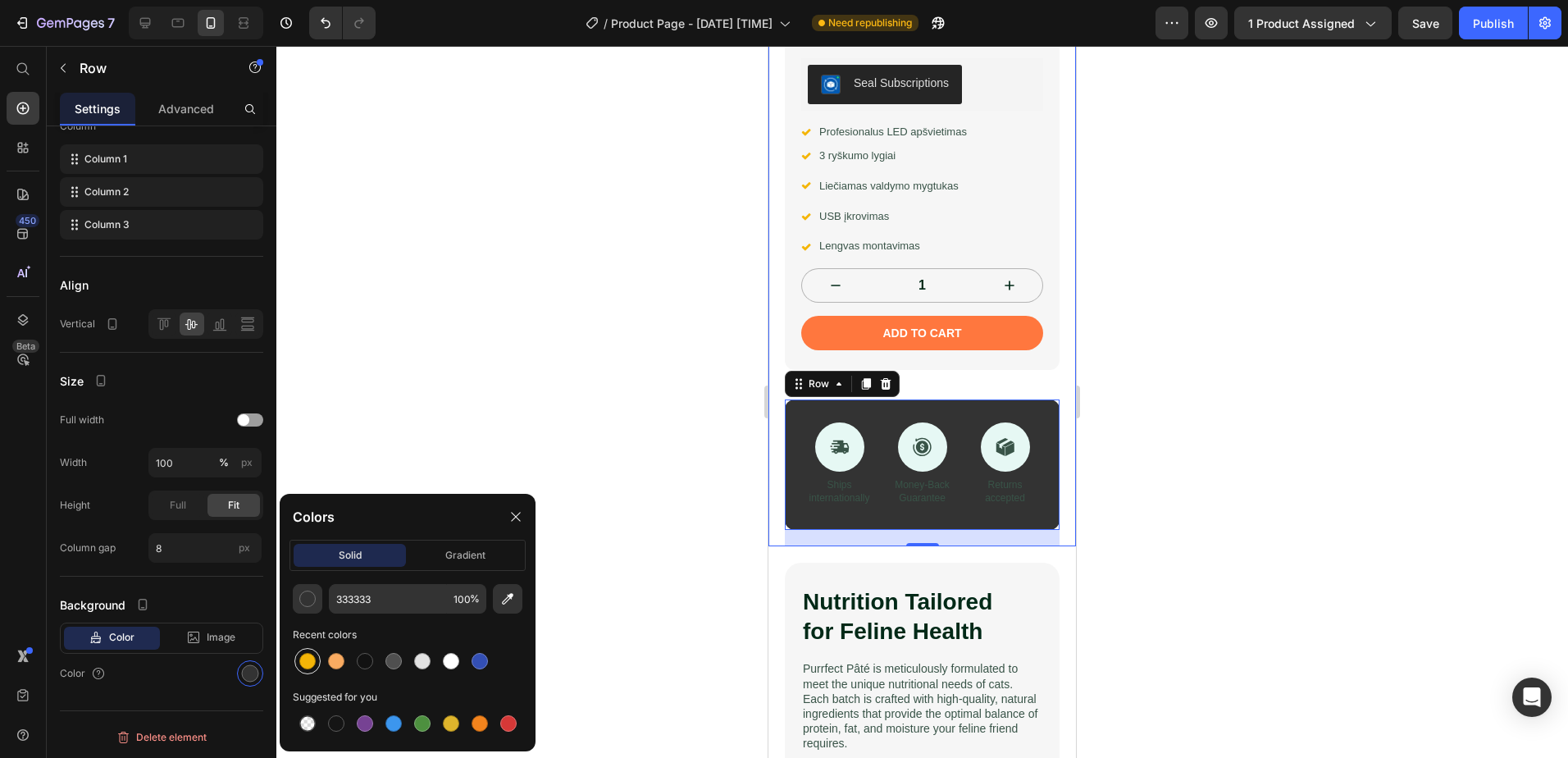 click at bounding box center [308, 661] 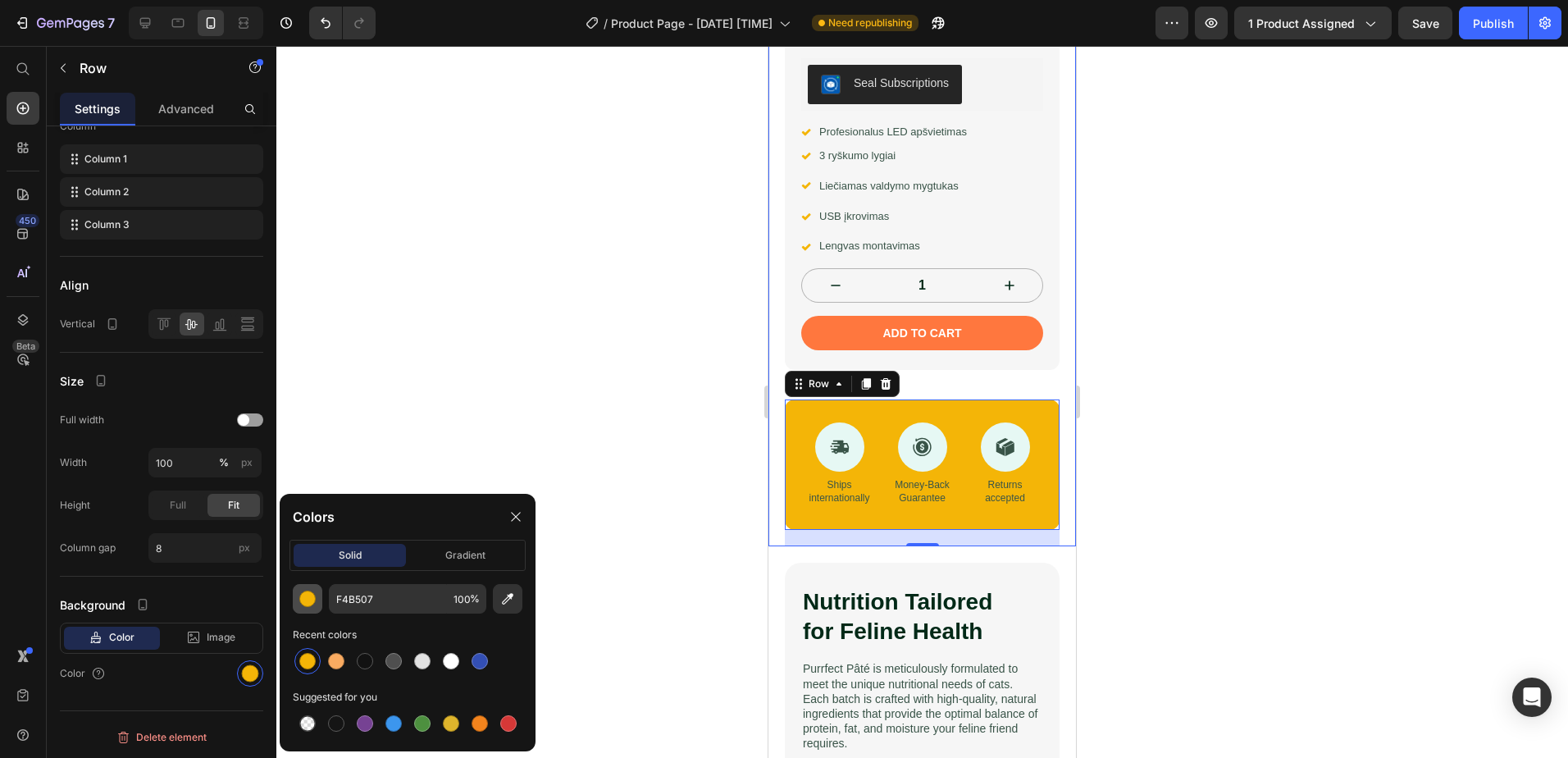 click at bounding box center (308, 599) 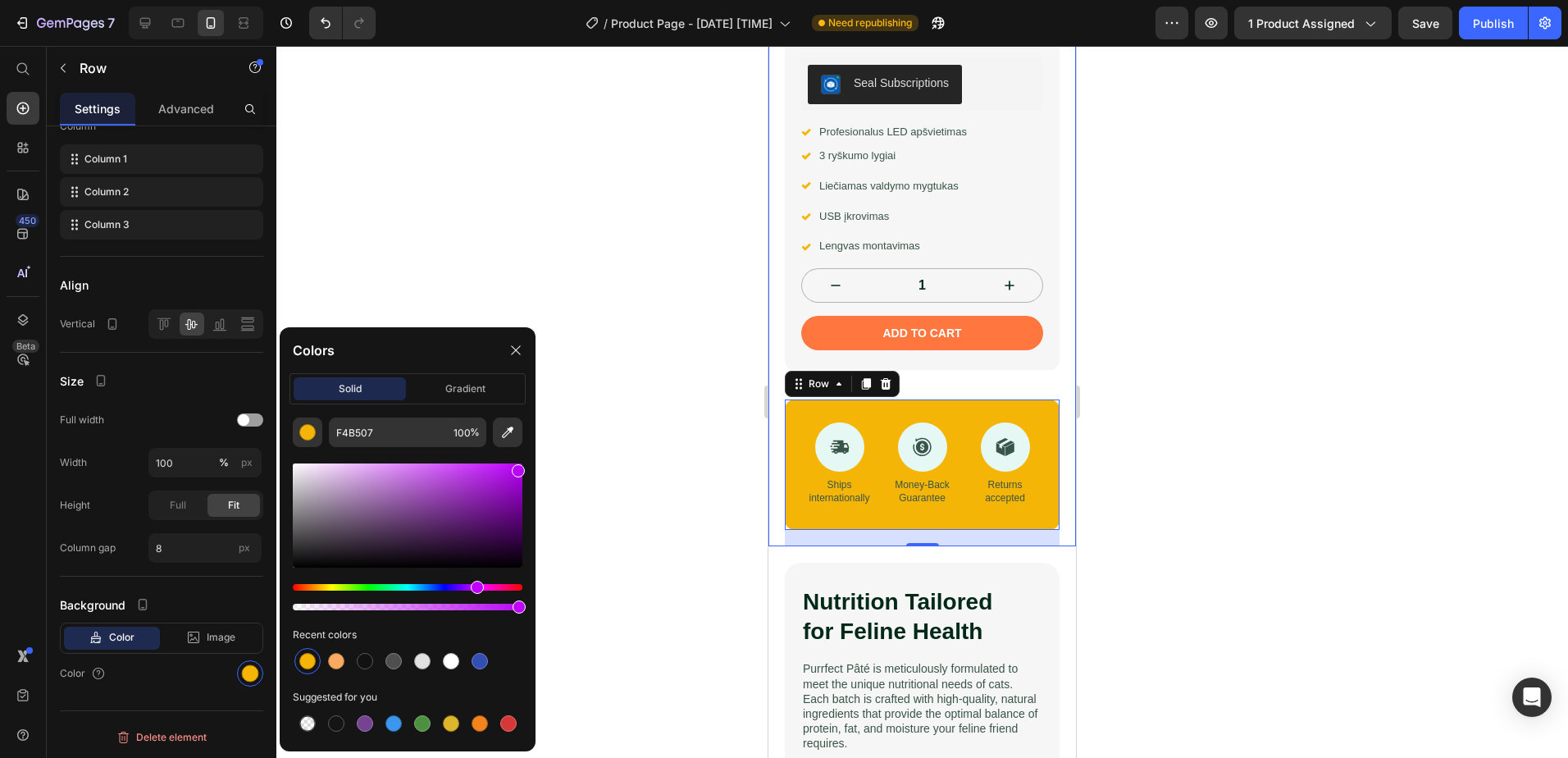drag, startPoint x: 403, startPoint y: 590, endPoint x: 394, endPoint y: 518, distance: 72.56032 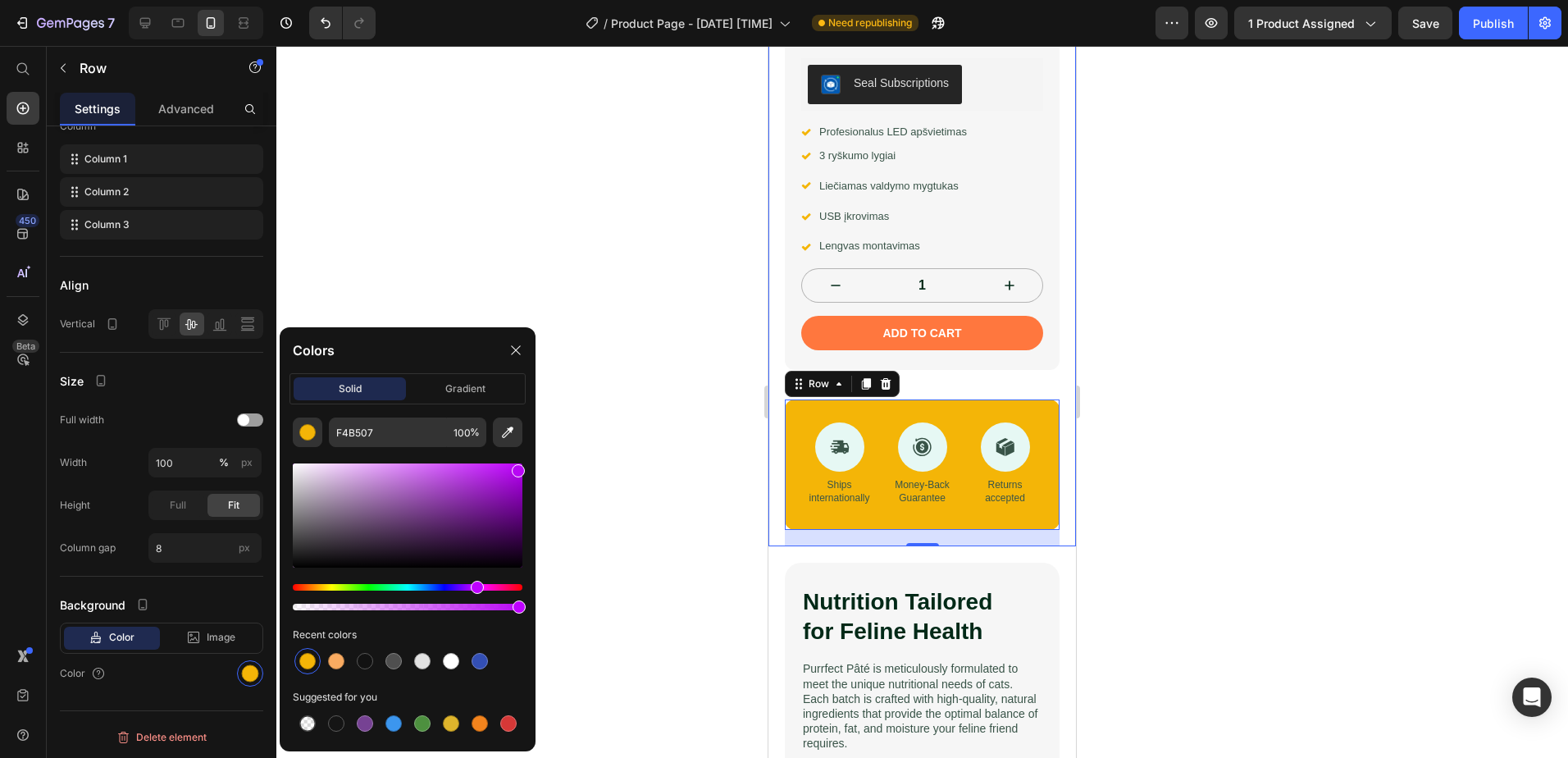 click at bounding box center (408, 587) 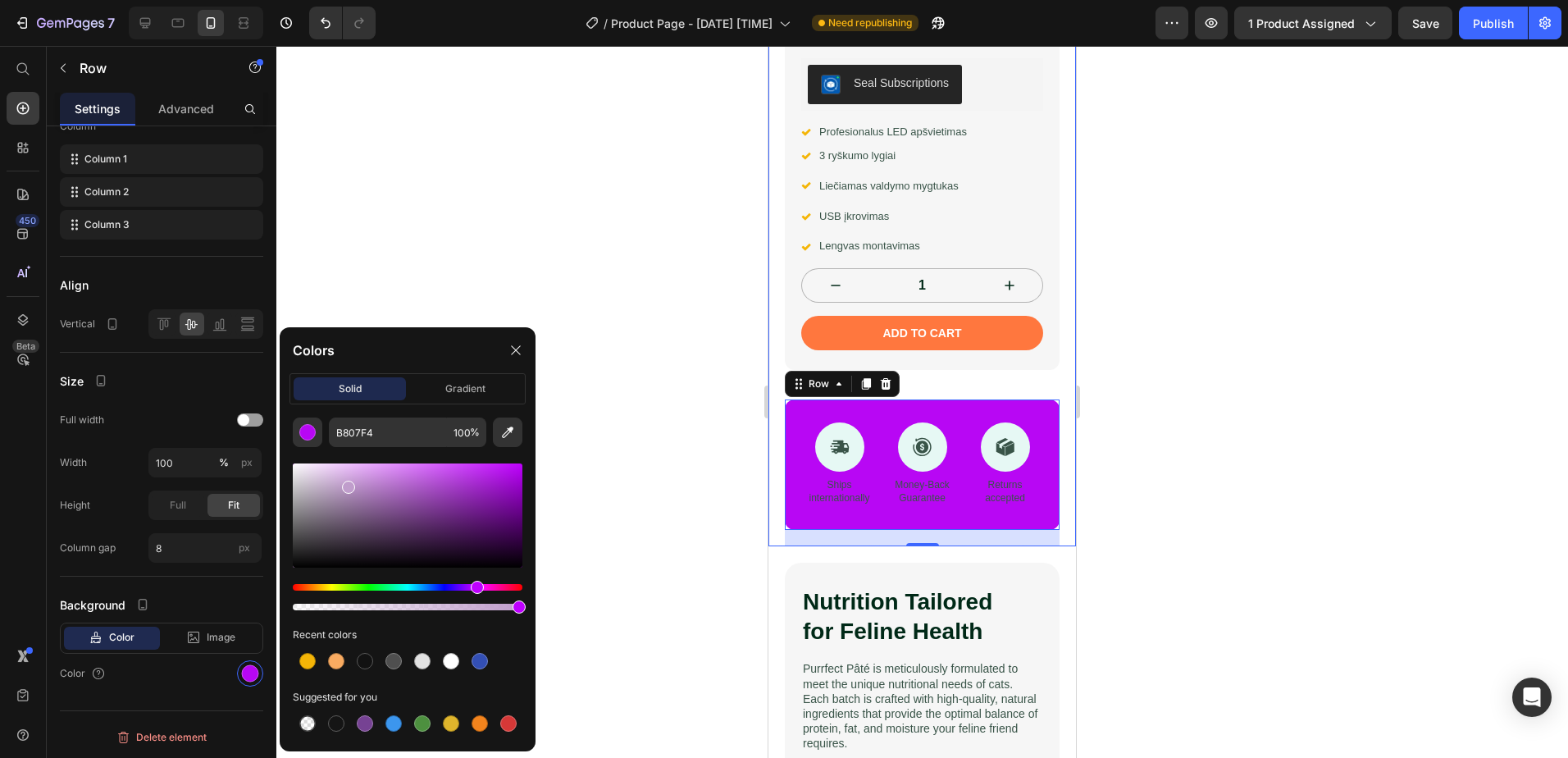 click at bounding box center [408, 515] 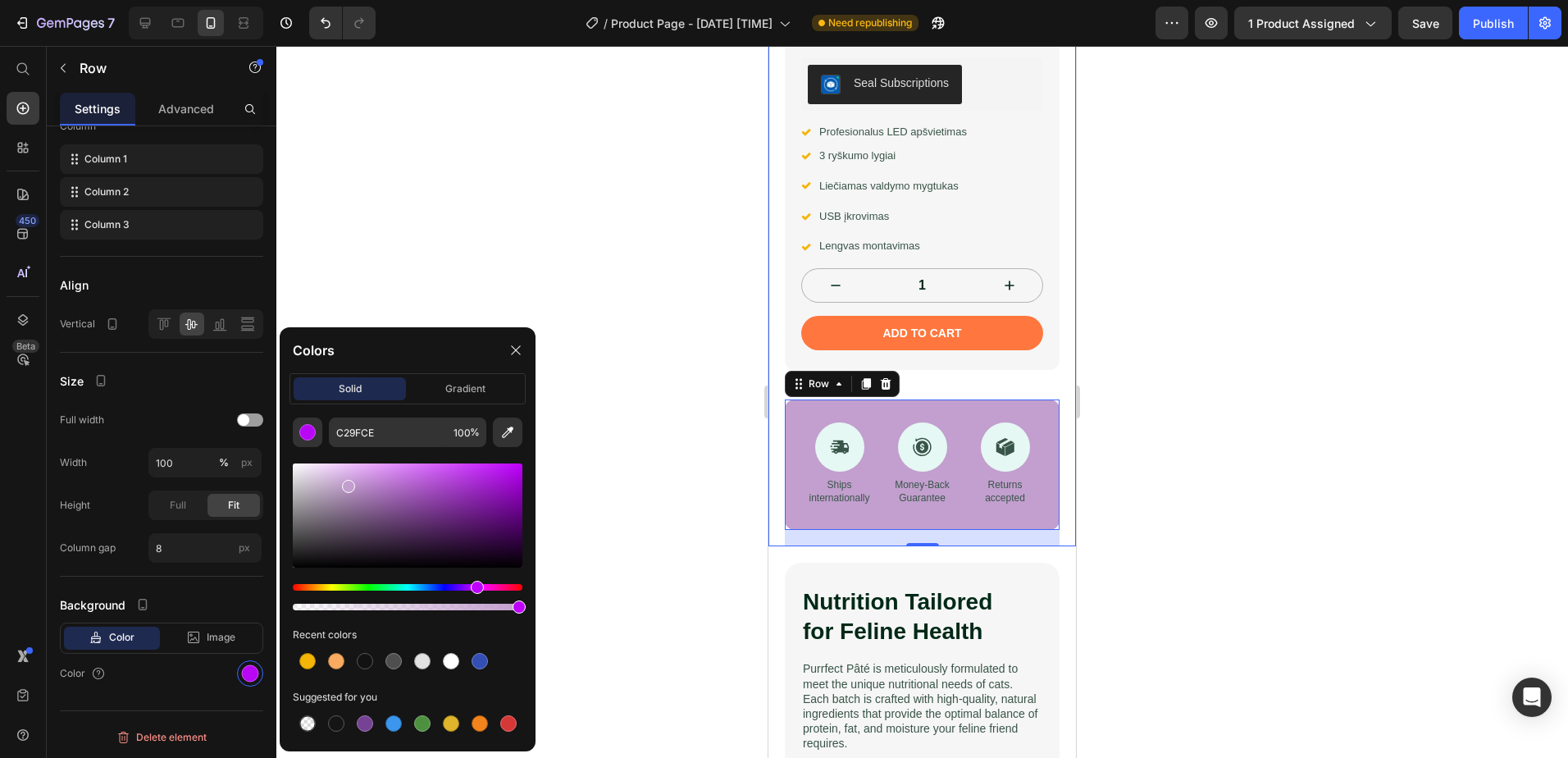 drag, startPoint x: 341, startPoint y: 473, endPoint x: 338, endPoint y: 465, distance: 8.544004 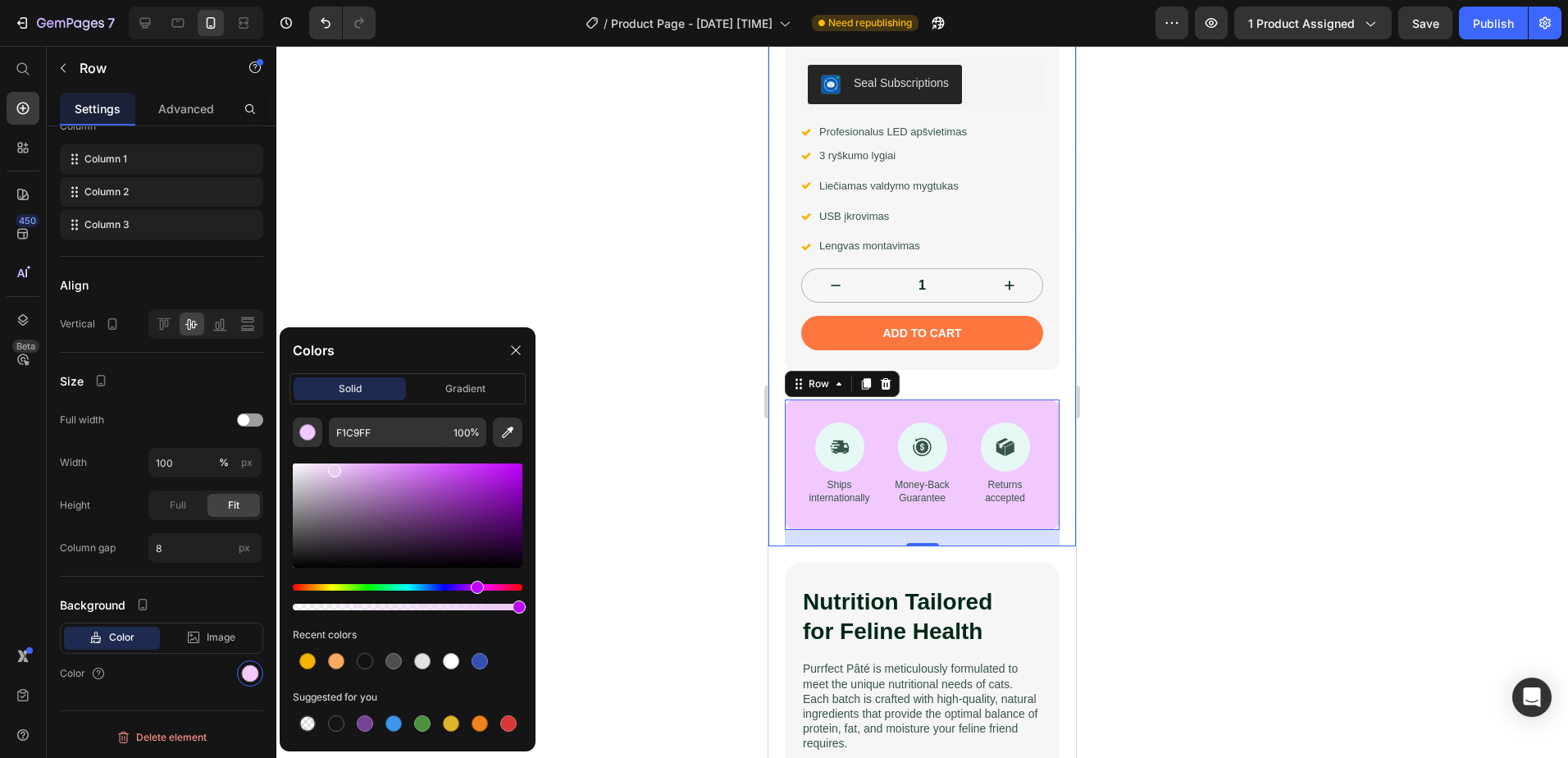 click at bounding box center [408, 515] 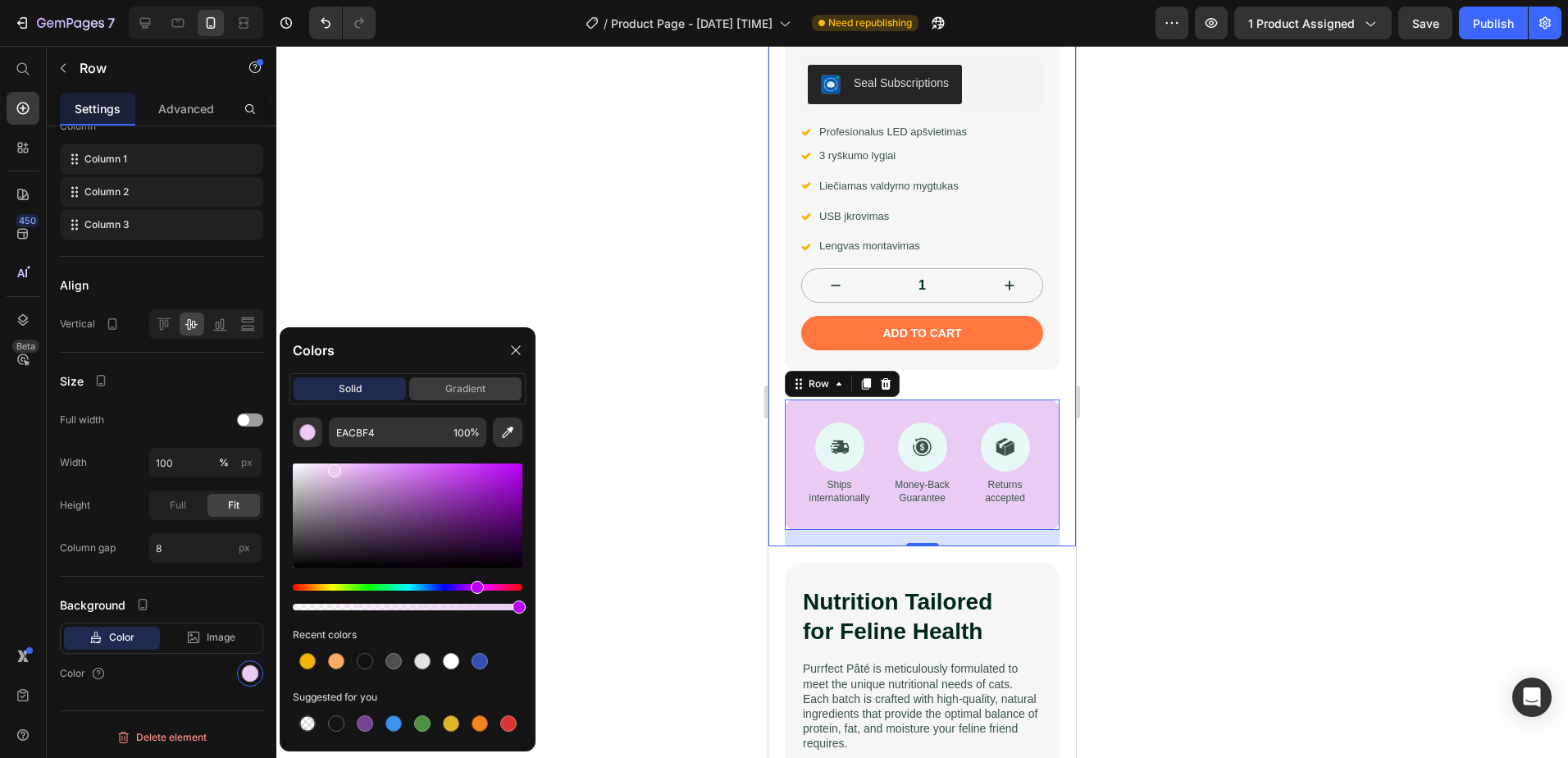 click on "gradient" 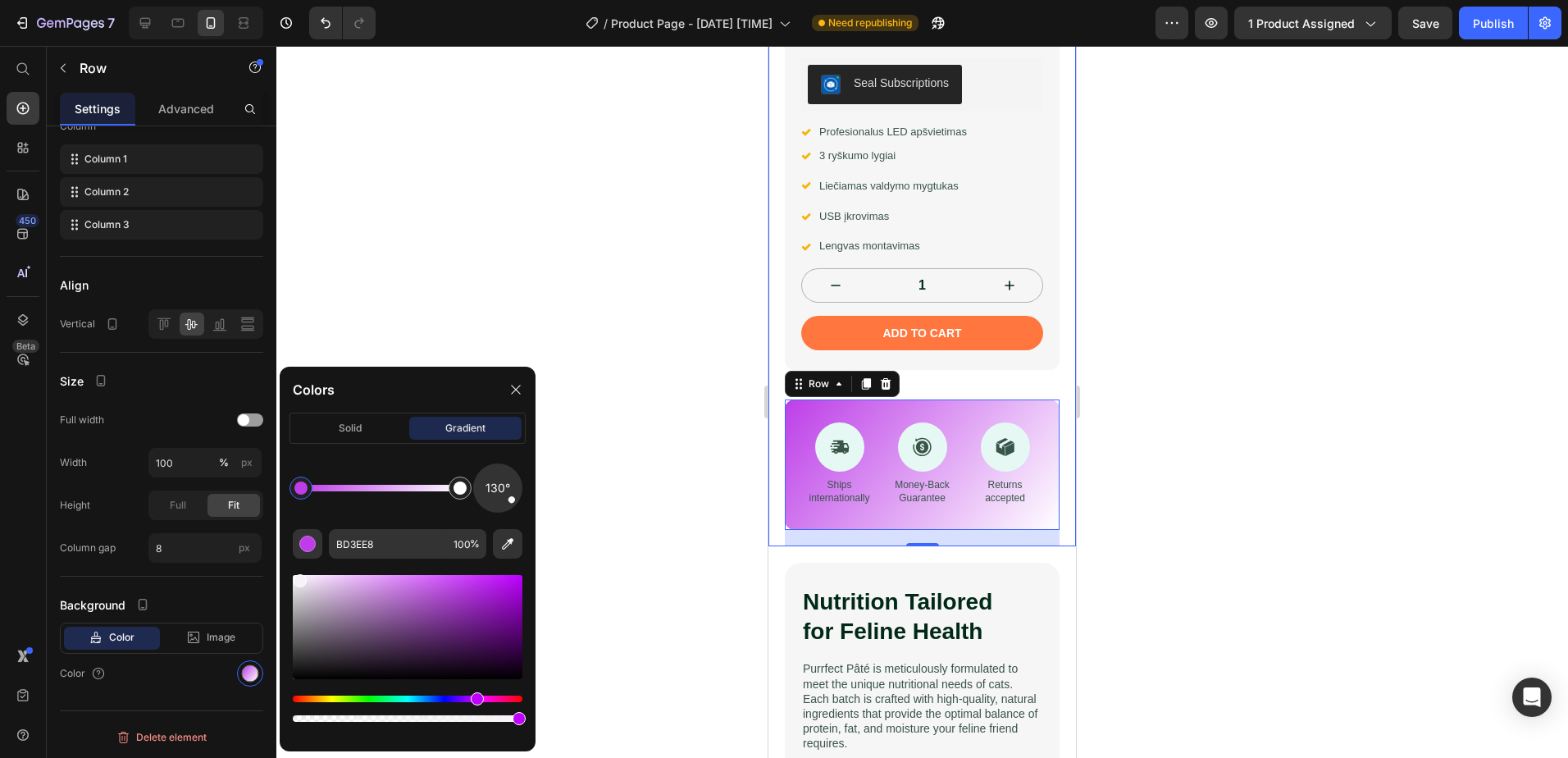 drag, startPoint x: 328, startPoint y: 584, endPoint x: 299, endPoint y: 575, distance: 30.364453 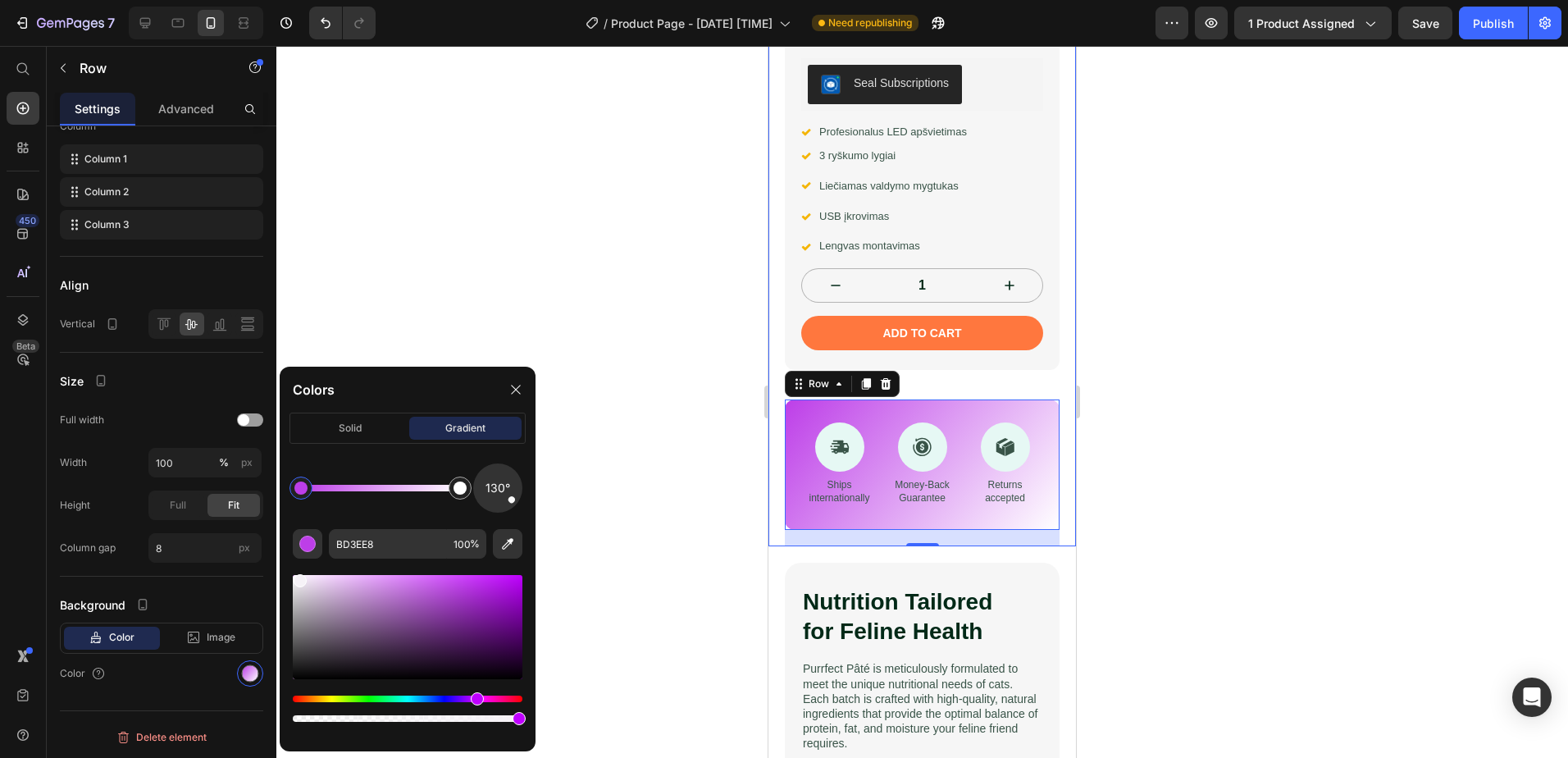 click at bounding box center (300, 581) 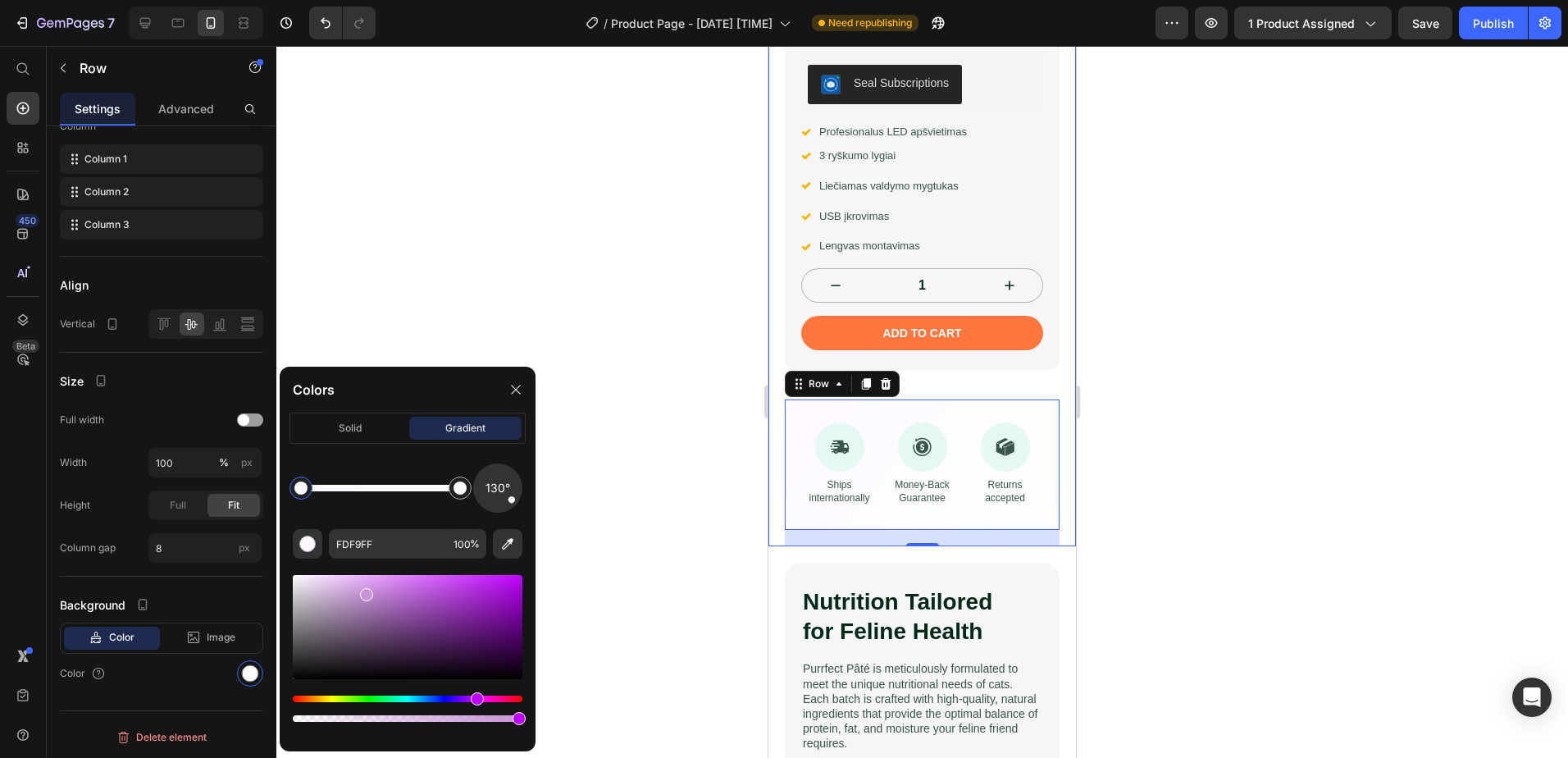 drag, startPoint x: 360, startPoint y: 591, endPoint x: 377, endPoint y: 589, distance: 17.117243 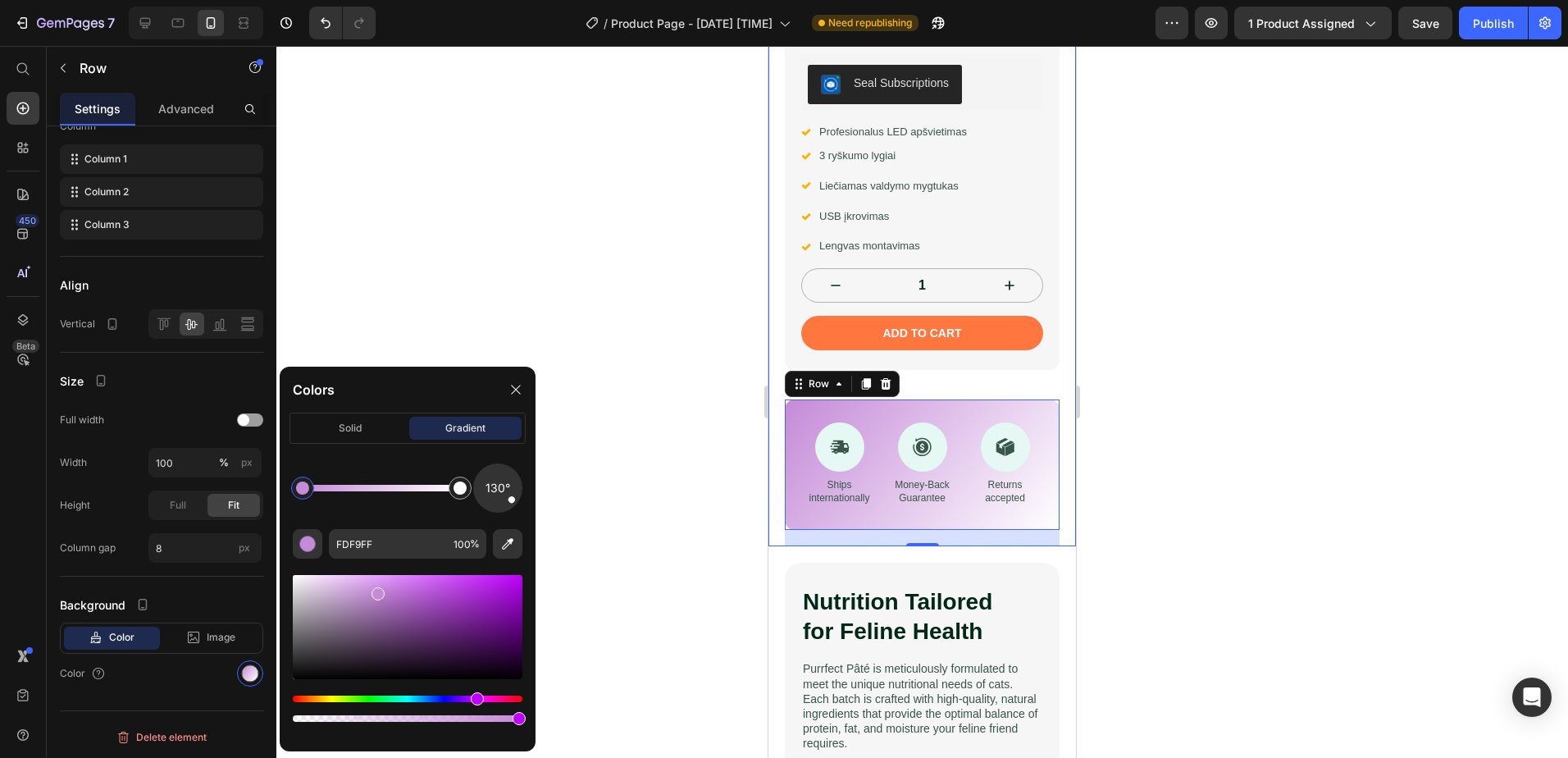 click at bounding box center (303, 488) 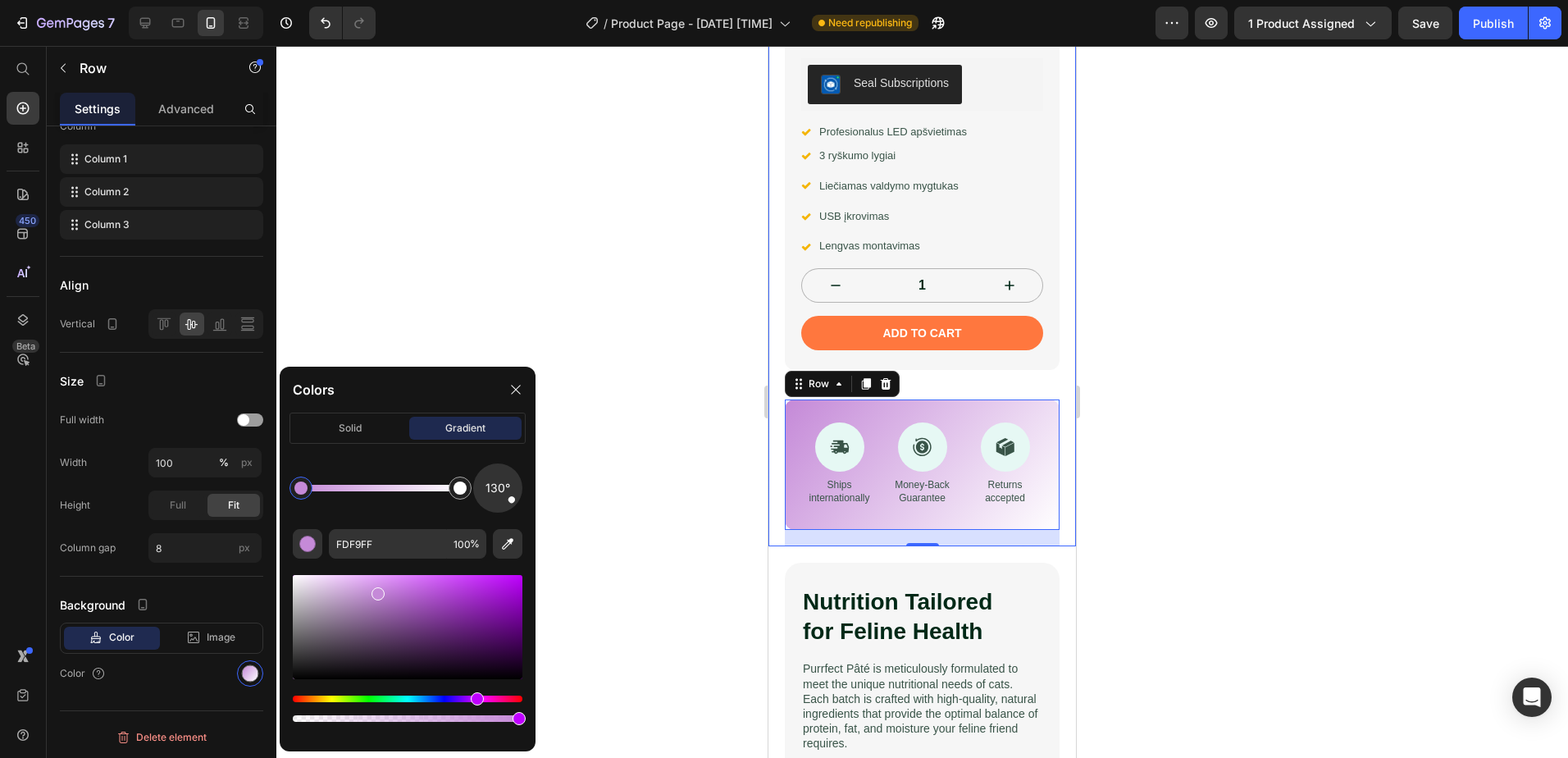 click at bounding box center [301, 488] 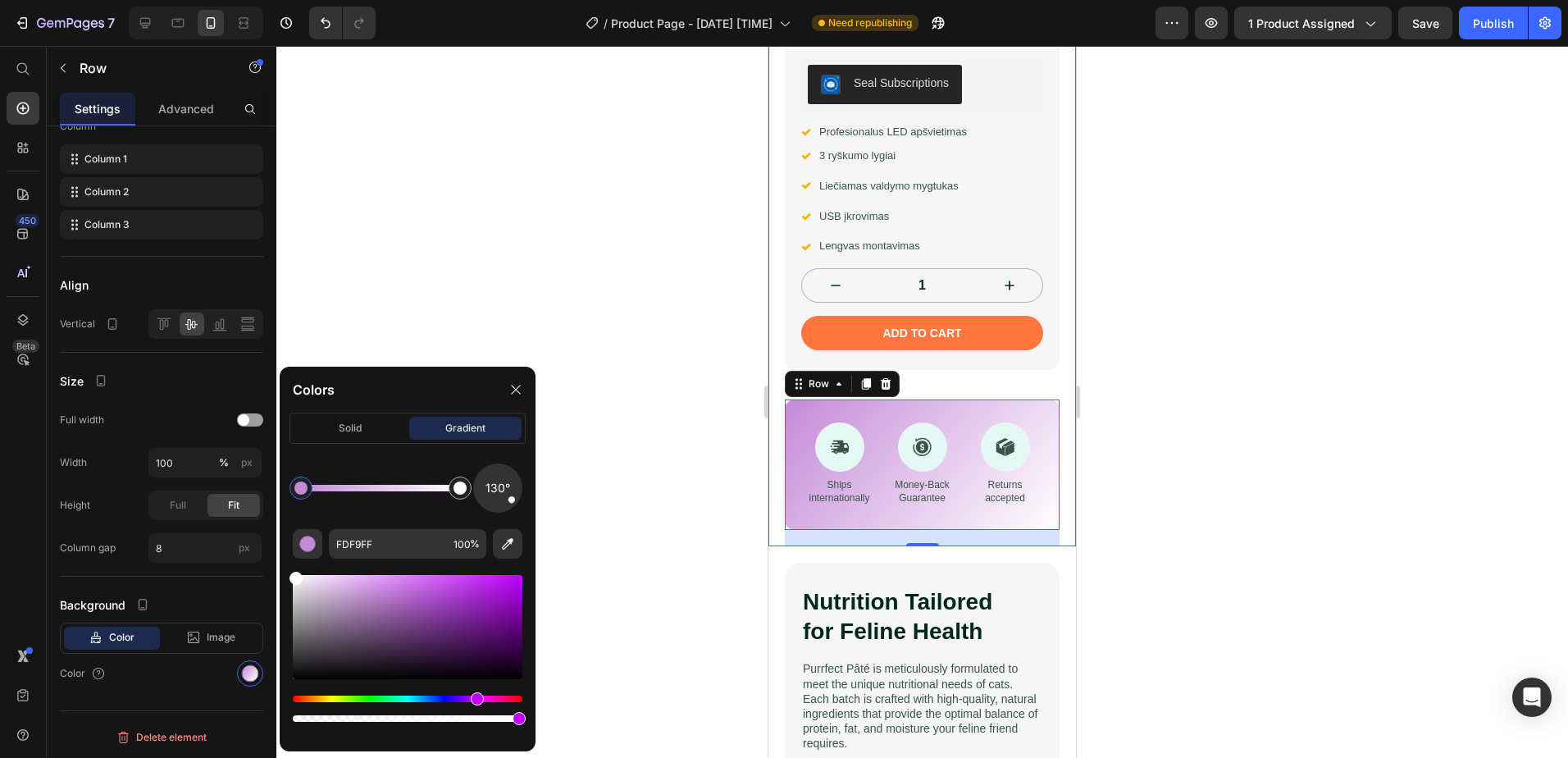 click on "7   /  Product Page - Jul 12, 23:56:22 Need republishing Preview 1 product assigned  Save   Publish  450 Beta Start with Sections Elements Hero Section Product Detail Brands Trusted Badges Guarantee Product Breakdown How to use Testimonials Compare Bundle FAQs Social Proof Brand Story Product List Collection Blog List Contact Sticky Add to Cart Custom Footer Browse Library 450 Layout
Row
Row
Row
Row Text
Heading
Text Block Button
Button
Button
Sticky Back to top Media
Image Image" at bounding box center [784, 0] 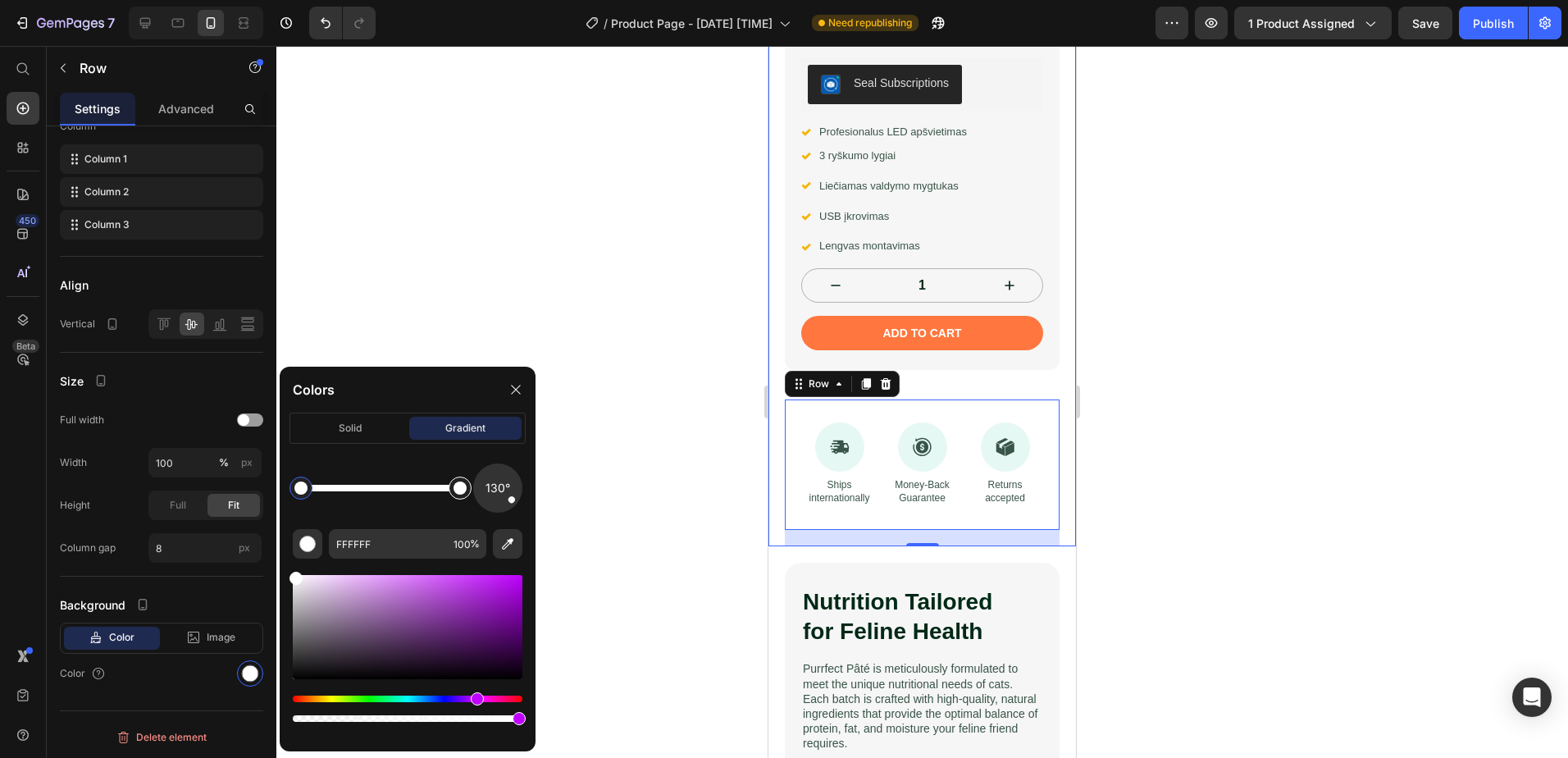 click at bounding box center (460, 488) 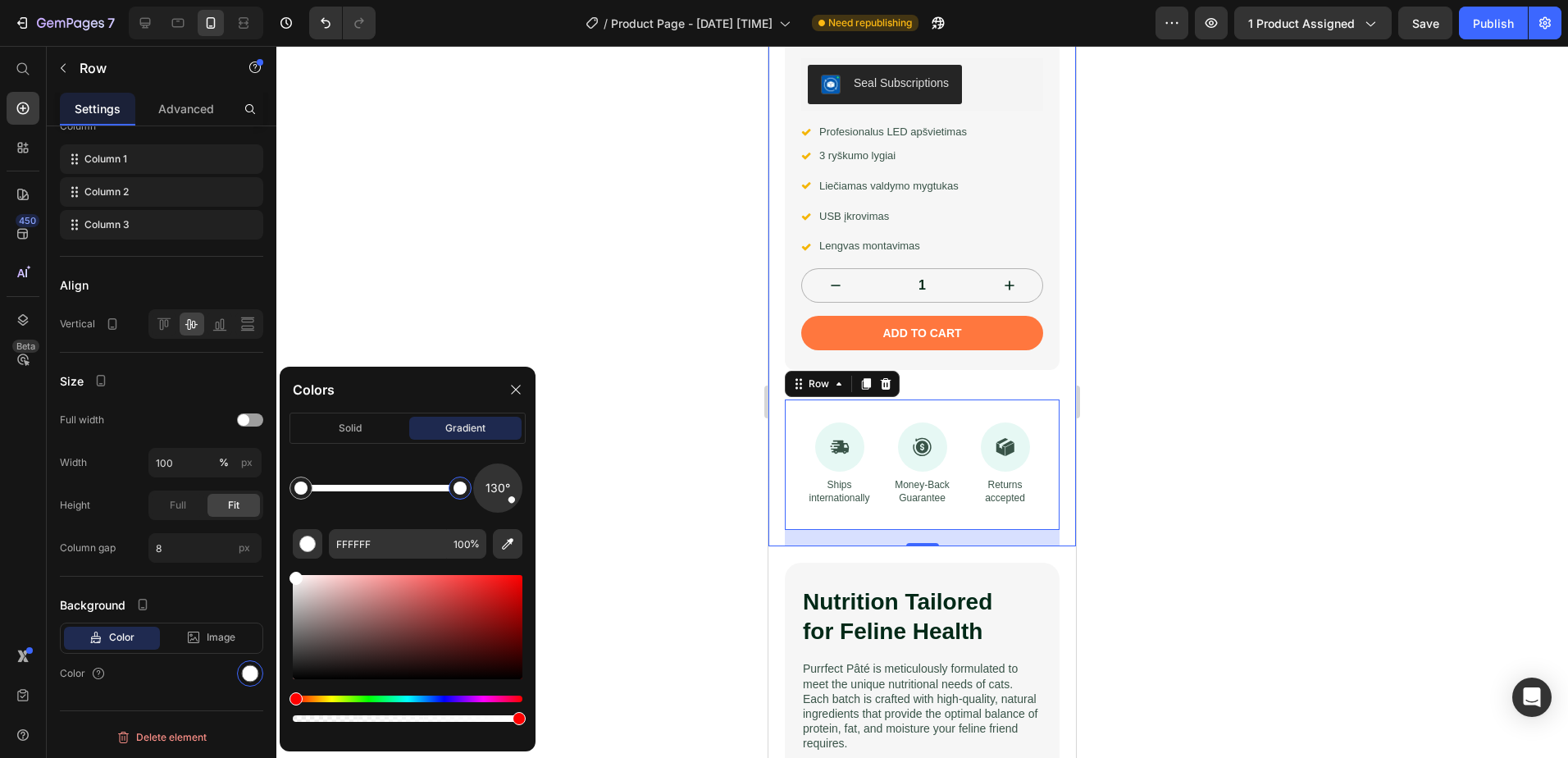 click at bounding box center (460, 488) 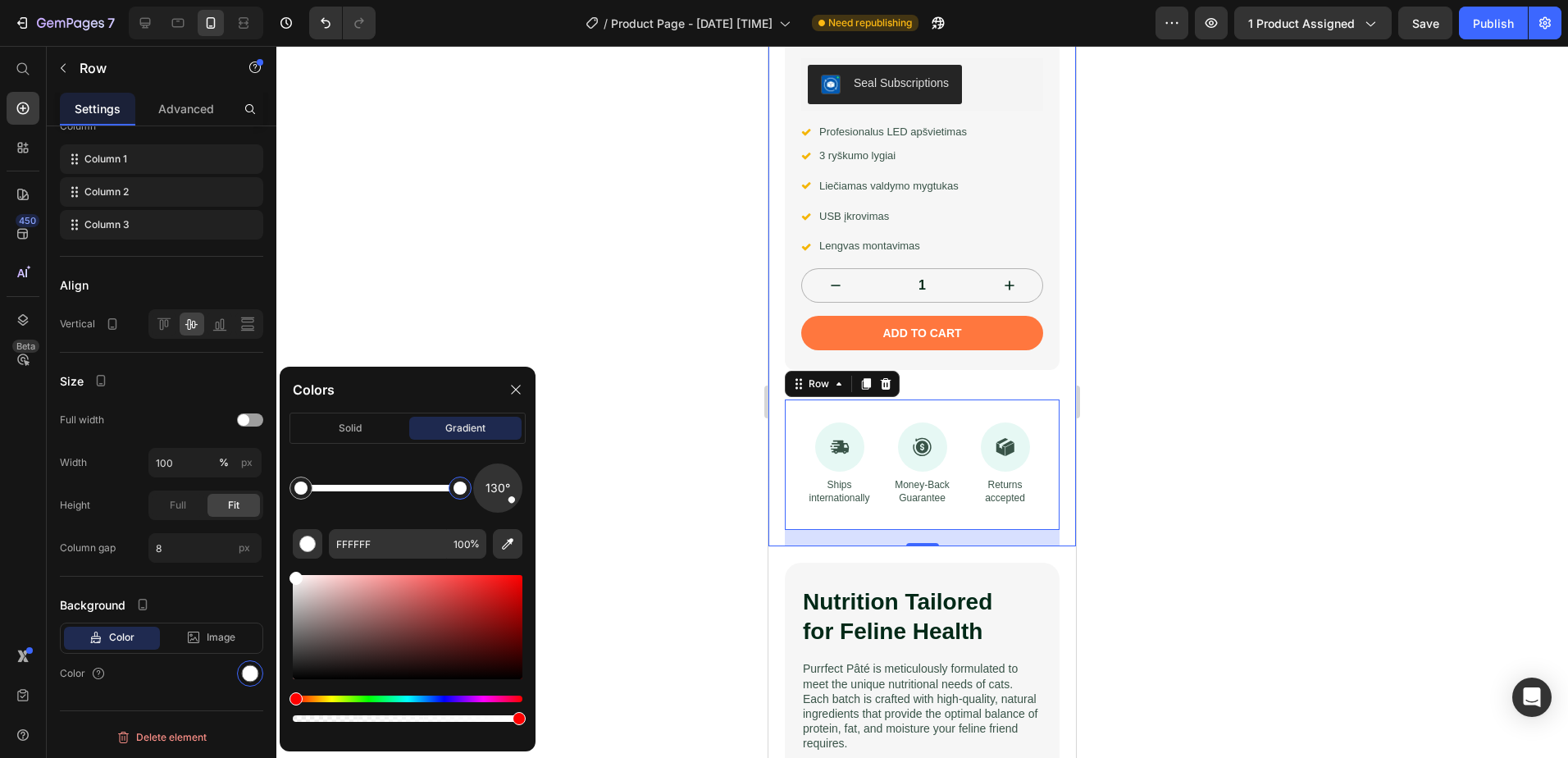 drag, startPoint x: 302, startPoint y: 703, endPoint x: 376, endPoint y: 693, distance: 74.672619 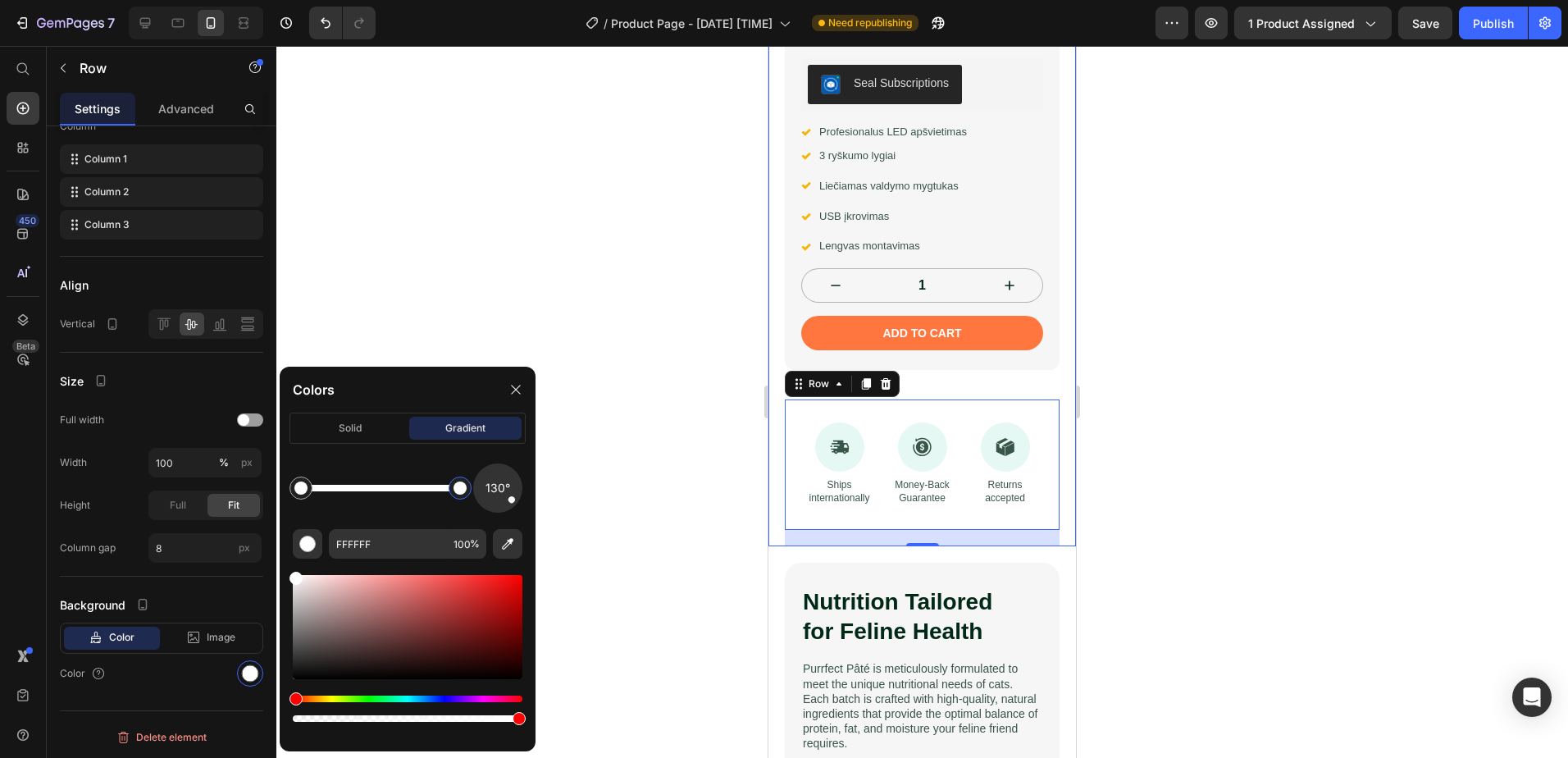 click at bounding box center [408, 709] 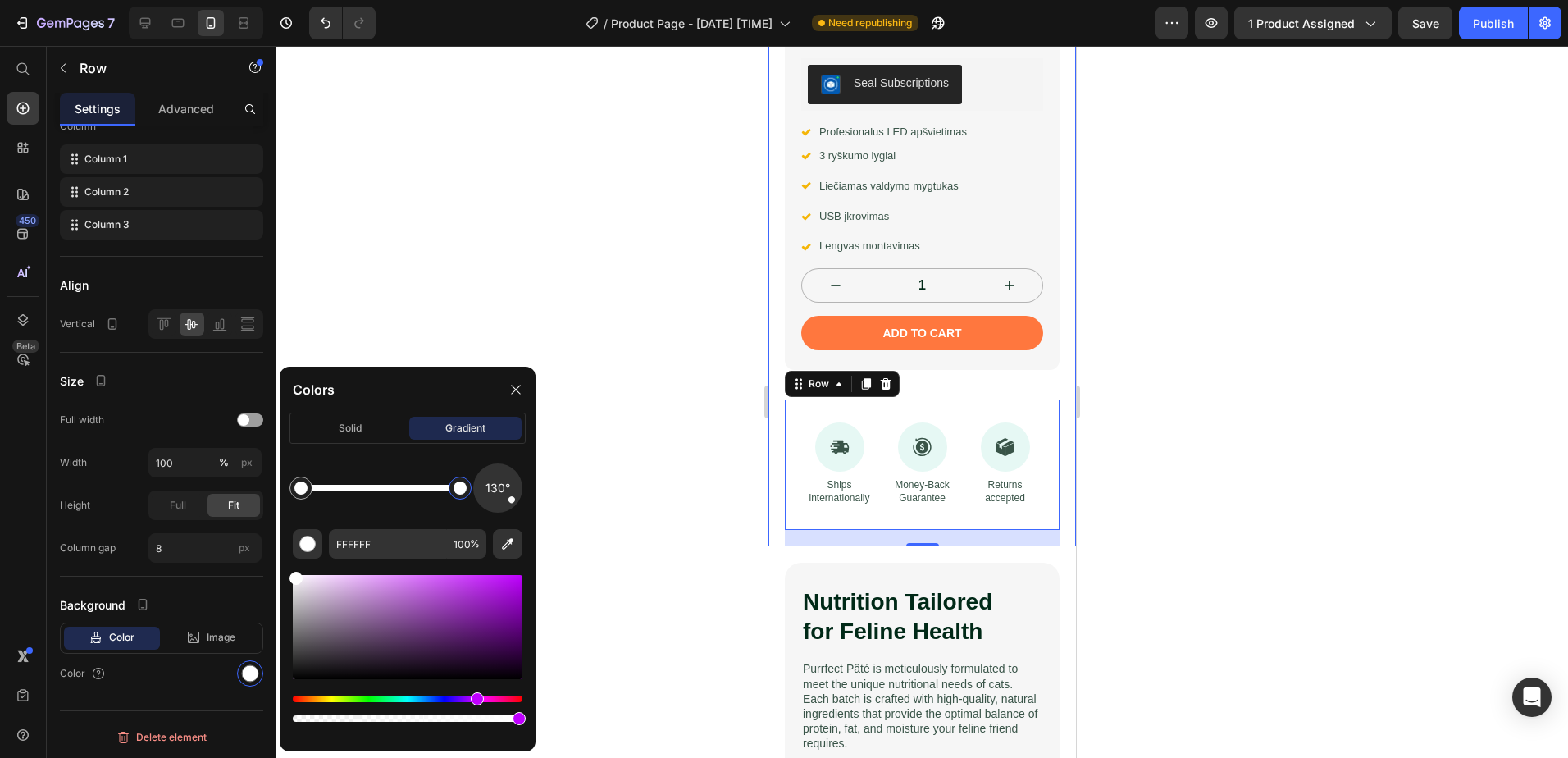 drag, startPoint x: 464, startPoint y: 697, endPoint x: 476, endPoint y: 698, distance: 12.041595 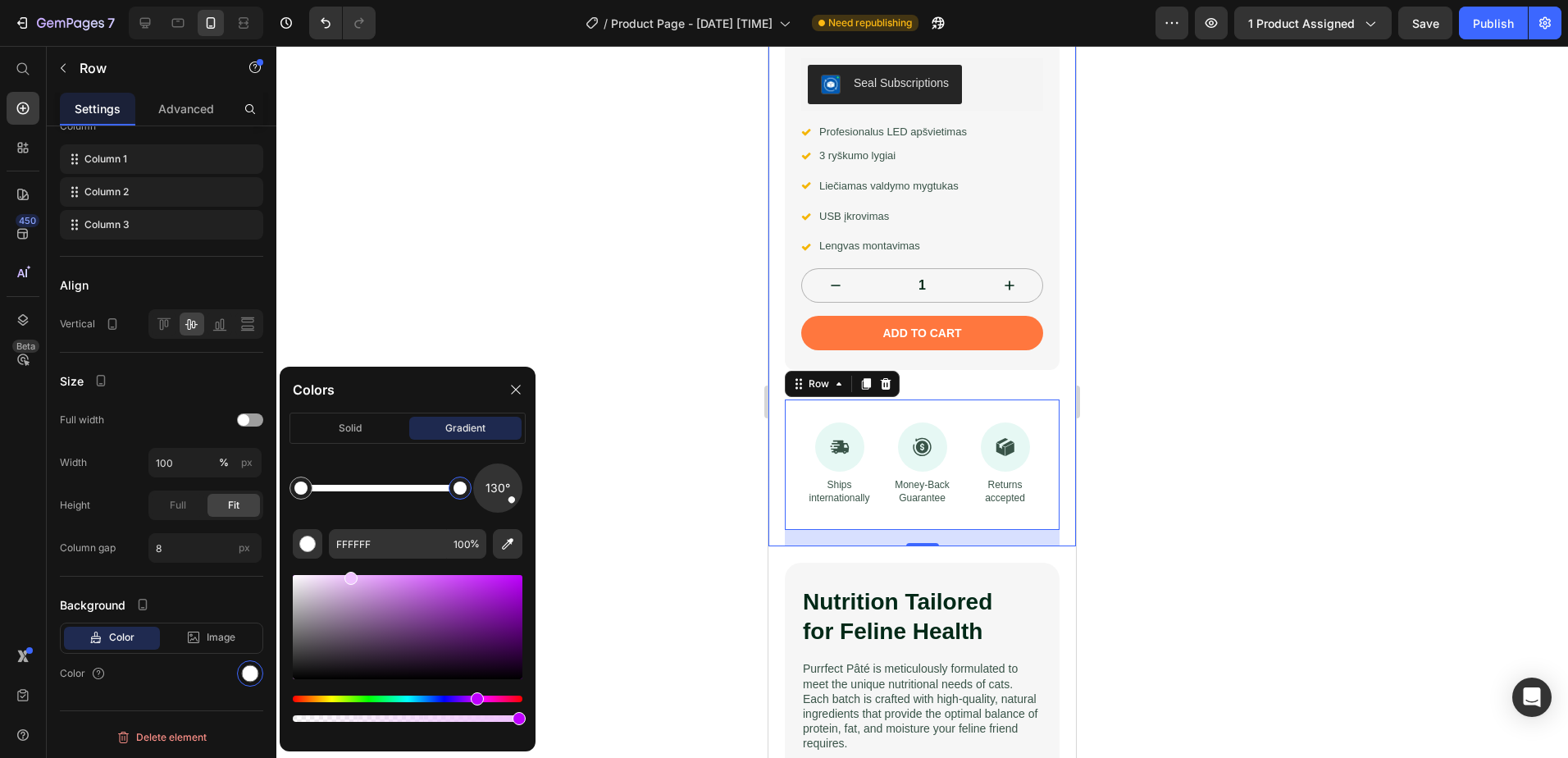 drag, startPoint x: 340, startPoint y: 590, endPoint x: 349, endPoint y: 573, distance: 19.23538 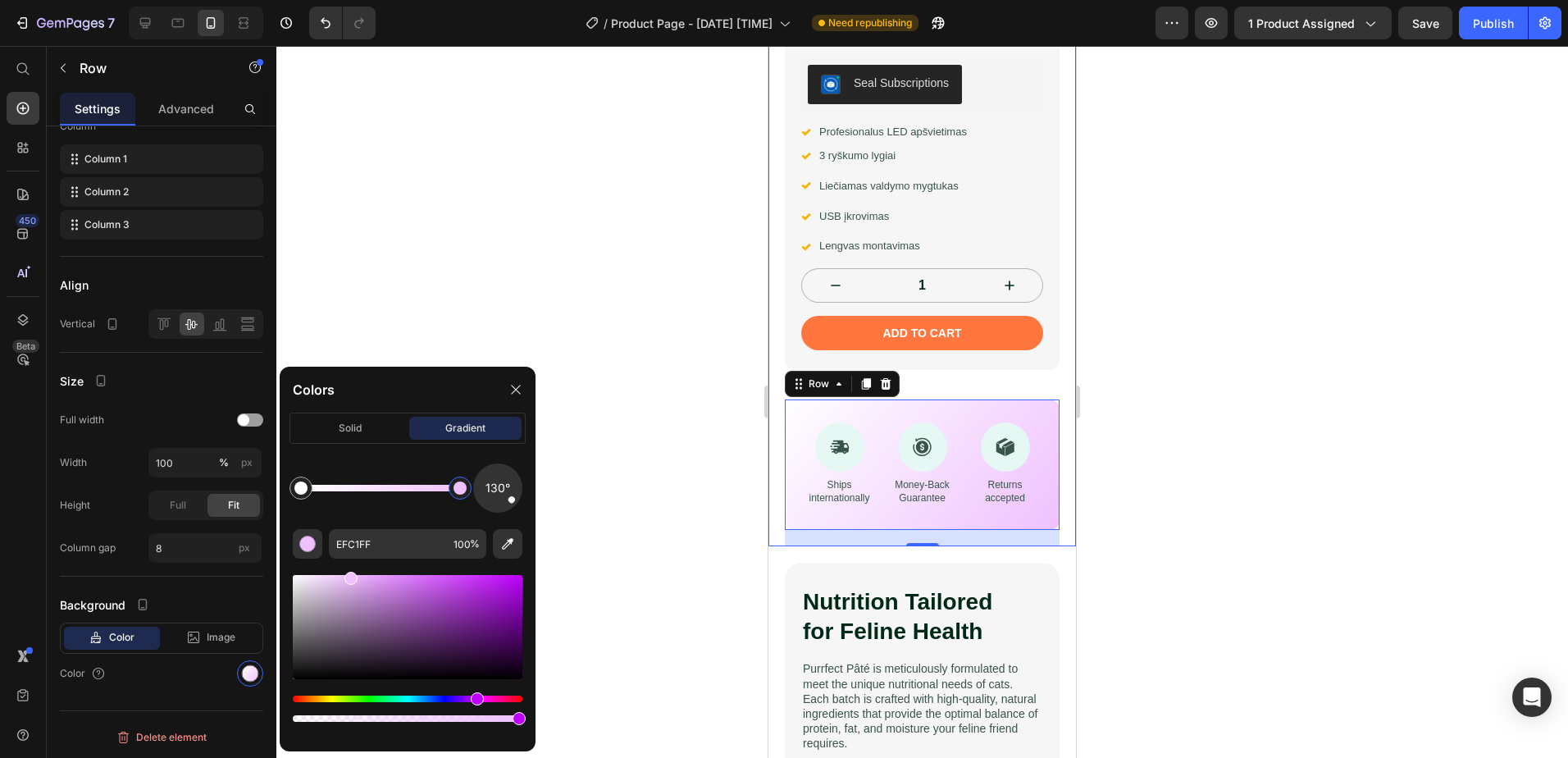 click at bounding box center (408, 627) 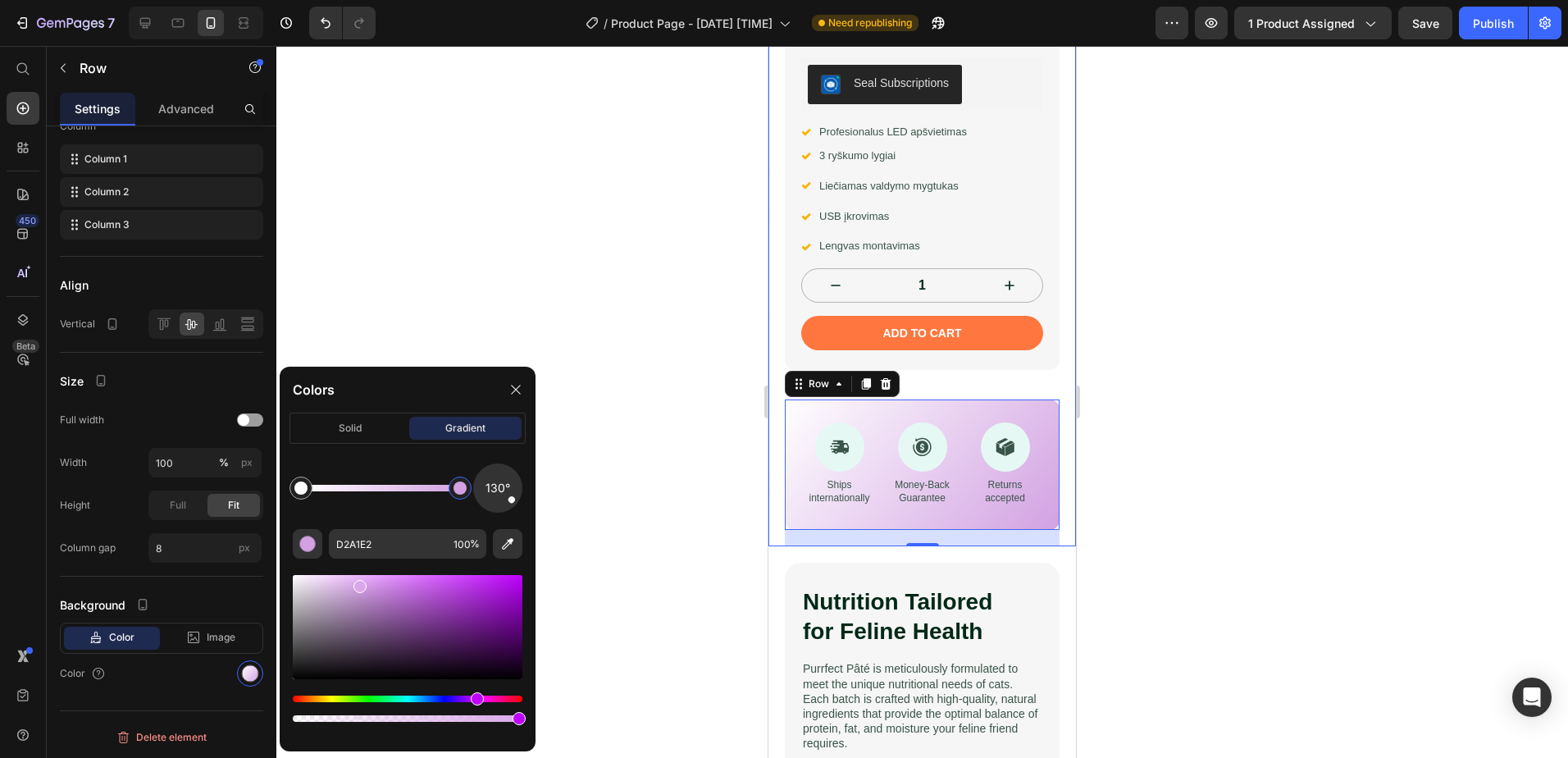 drag, startPoint x: 359, startPoint y: 582, endPoint x: 355, endPoint y: 575, distance: 8.06226 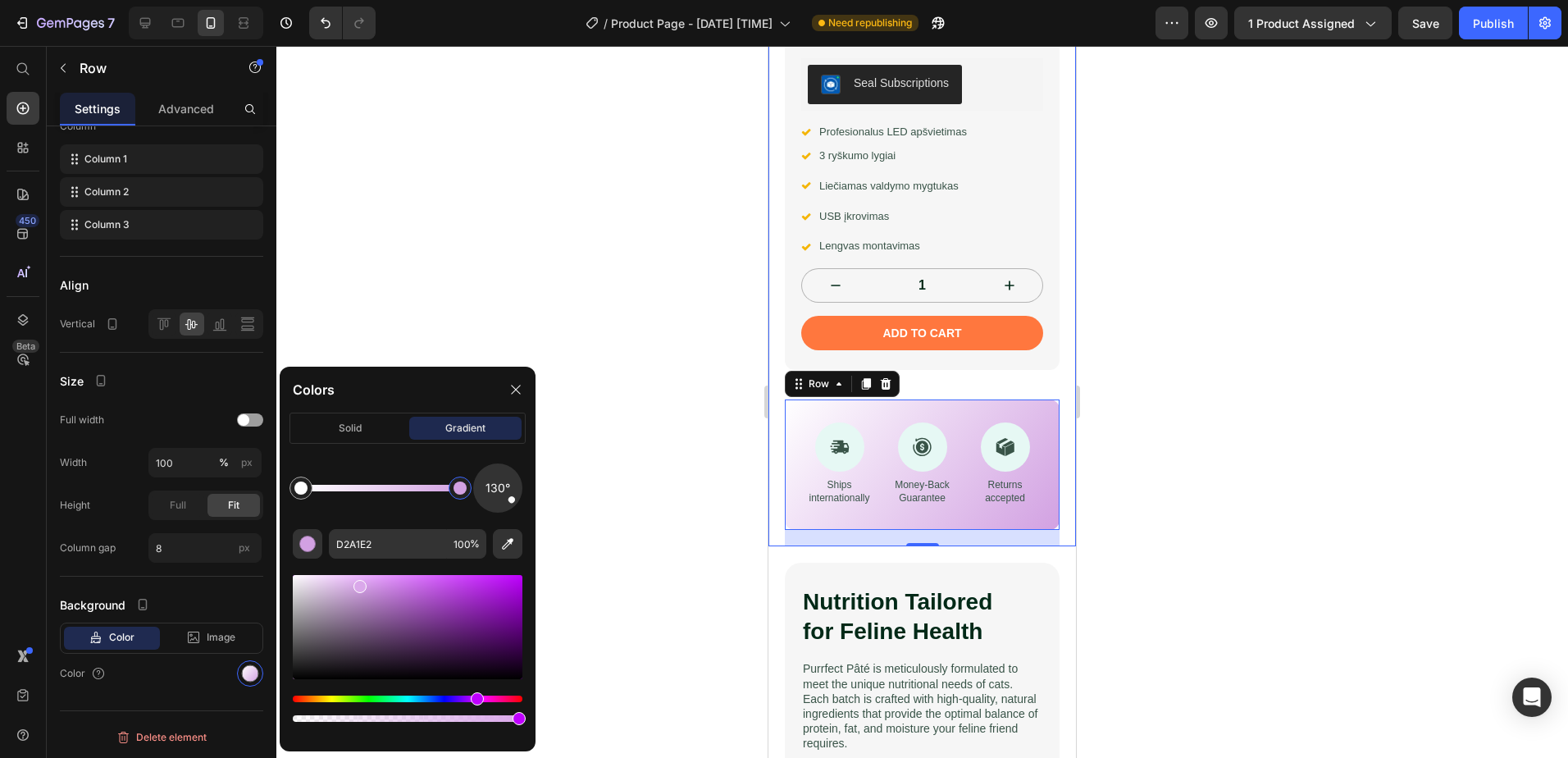 click at bounding box center (360, 587) 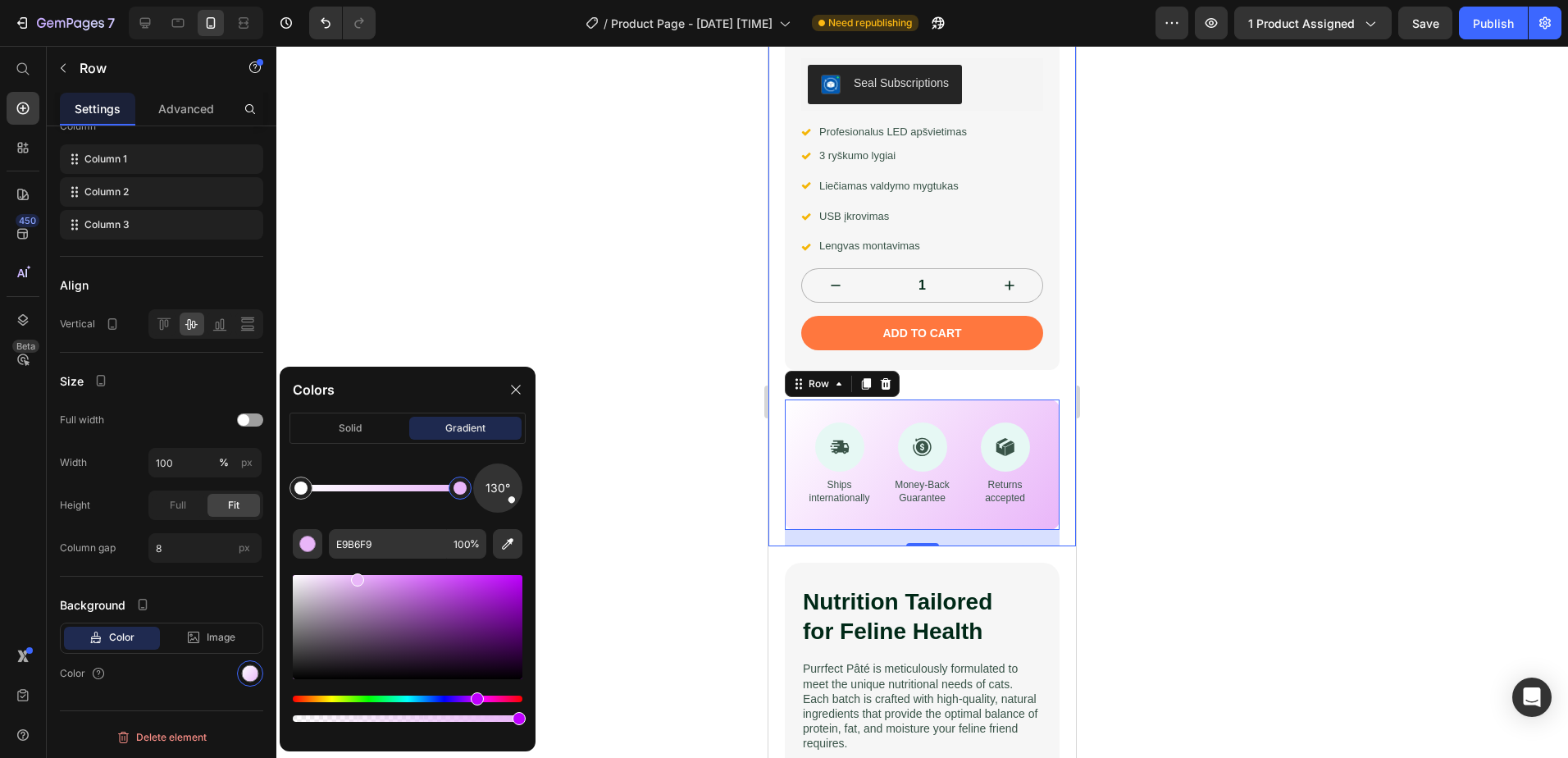 click at bounding box center (358, 580) 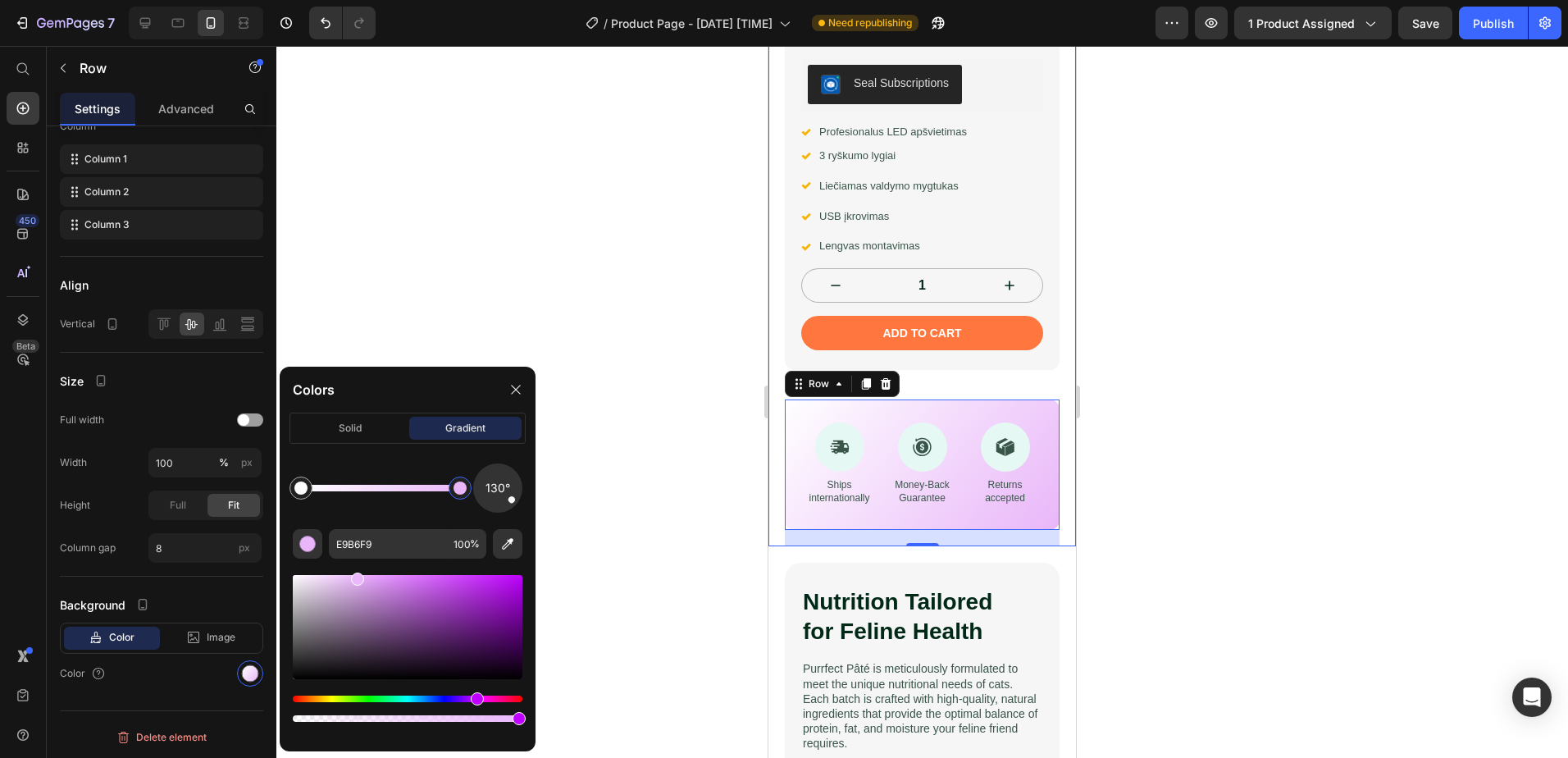 type on "EBB8FC" 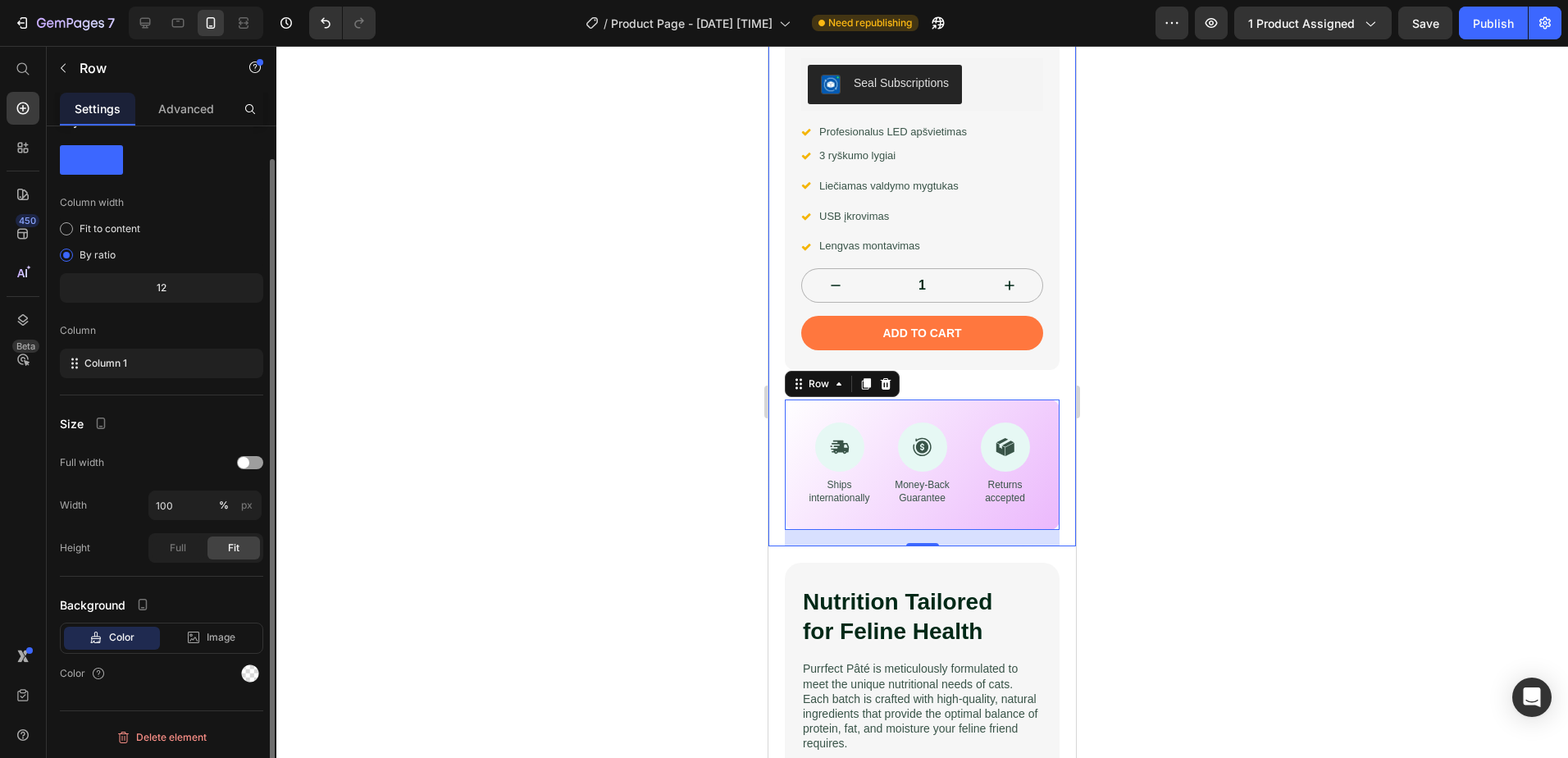 scroll, scrollTop: 34, scrollLeft: 0, axis: vertical 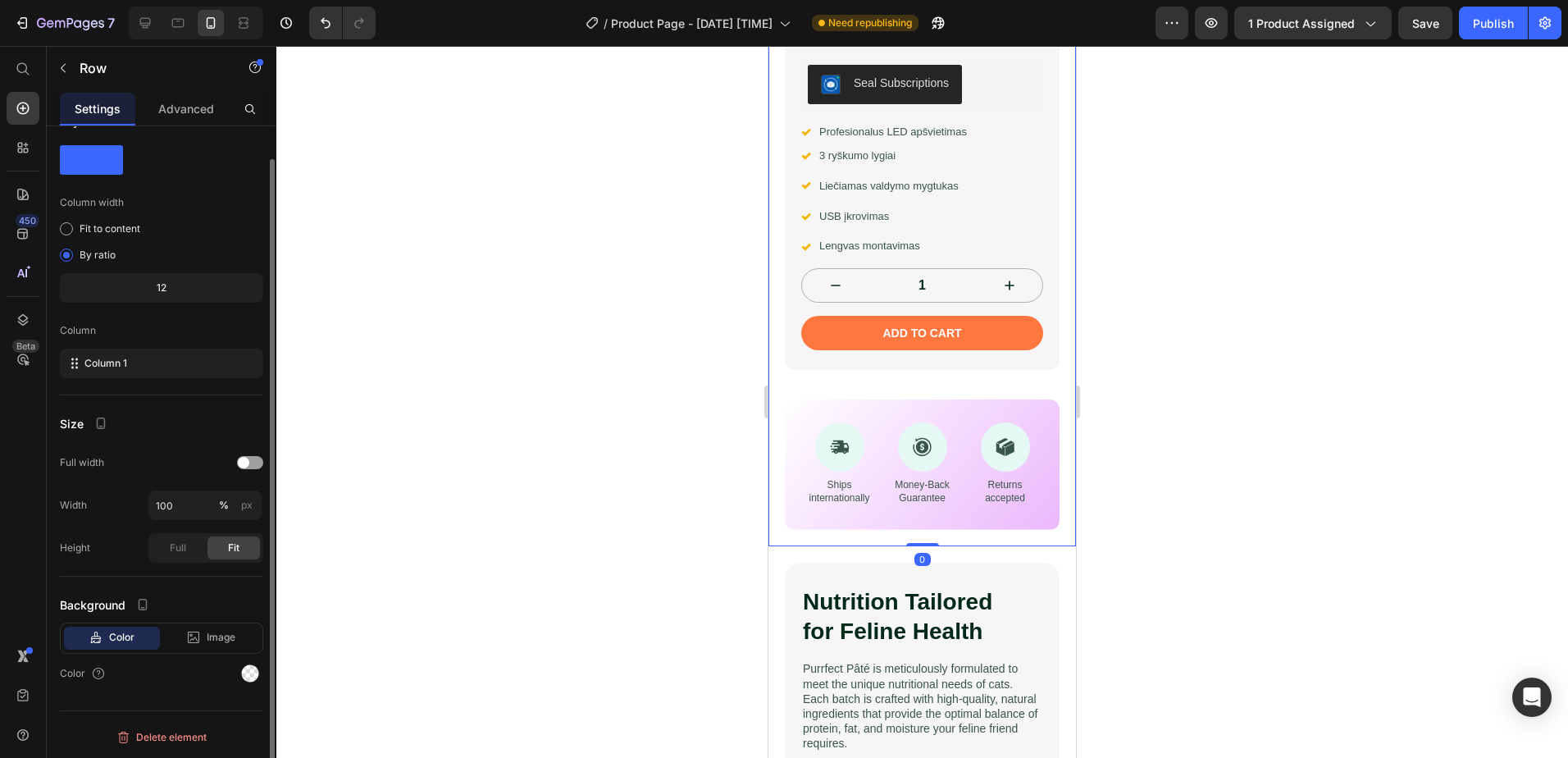 click on "Drop element here vanity mirror Product Title
Icon
Icon
Icon
Icon
Icon Icon List Įvertinti 4.7 (465 atsiliepimų) Text Block Row Stilingas LED veidrodėlis automobiliui. Text Block Tobulas apšvietimas, 3 ryškumo lygiai, liečiamas valdymas.   Itin plonas, įkraunamas, lengvai tvirtinamas prie saulės skydelio.   Atrodyk nepriekaištingai bet kur. Text Block Seal Subscriptions Seal Subscriptions
Icon Profesionalus LED apšvietimas Text Block Row
Icon 3 ryškumo lygiai Text Block Row
Icon Liečiamas valdymo mygtukas Text Block Row
Icon USB įkrovimas Text Block Row
Icon Lengvas montavimas Text Block Row 1 Product Quantity Add to cart Add to Cart Row Row Row
Icon Ships internationally Text Block
Icon Money-Back Guarantee Text Block
Icon Returns accepted Text Block Row Row   0" at bounding box center [922, 150] 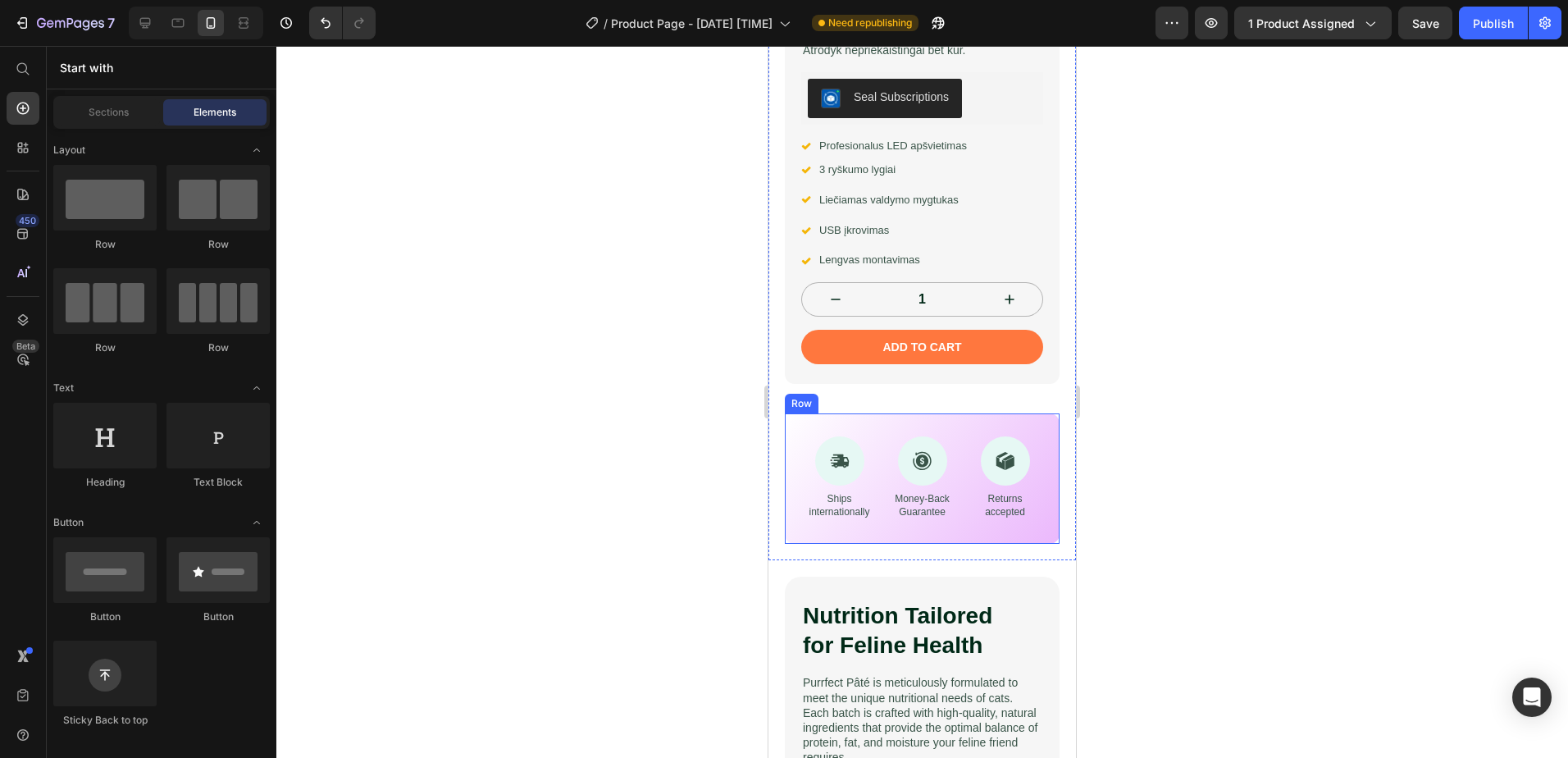 scroll, scrollTop: 377, scrollLeft: 0, axis: vertical 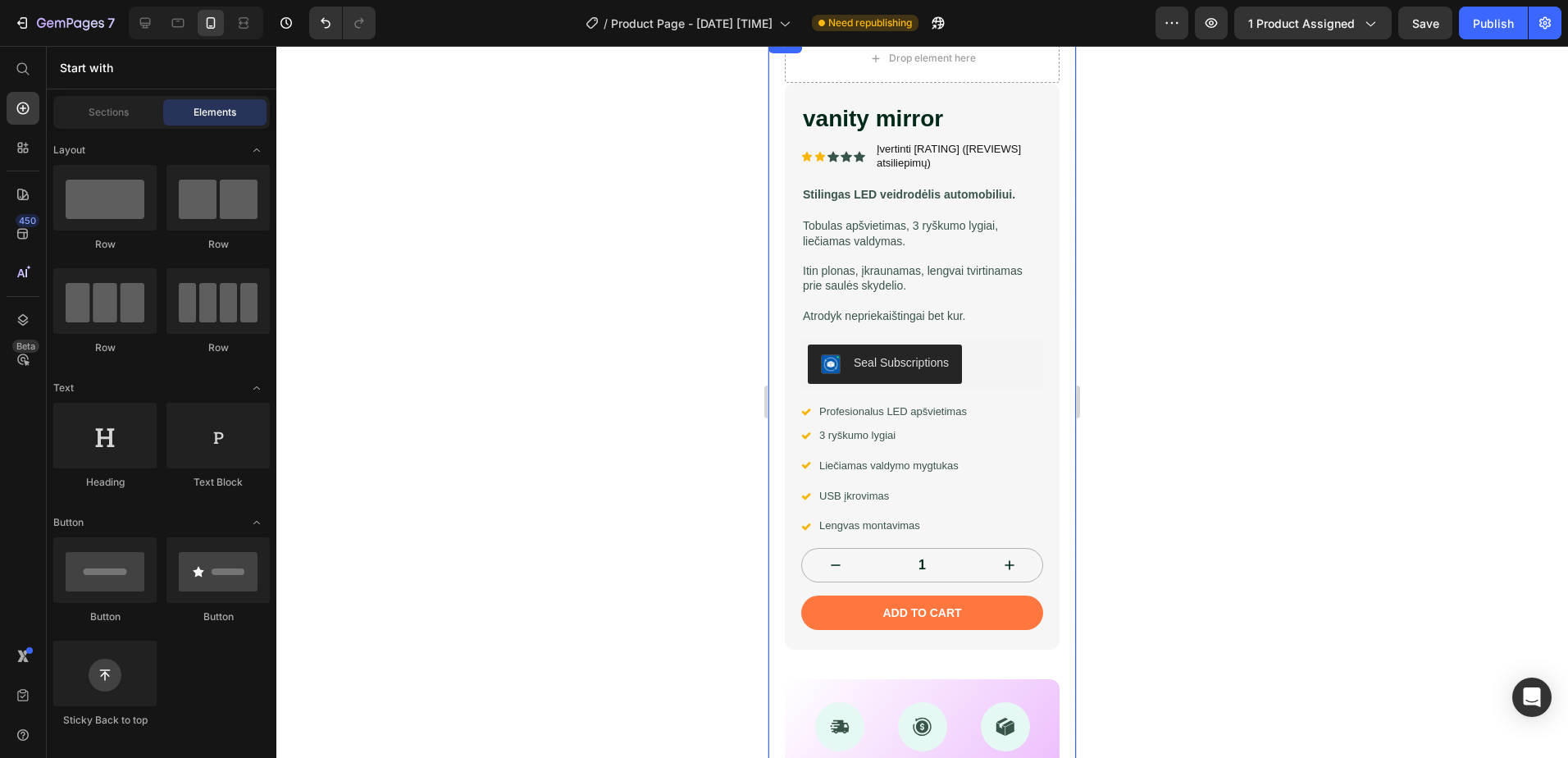 click on "Drop element here vanity mirror Product Title
Icon
Icon
Icon
Icon
Icon Icon List Įvertinti 4.7 (465 atsiliepimų) Text Block Row Stilingas LED veidrodėlis automobiliui. Text Block Tobulas apšvietimas, 3 ryškumo lygiai, liečiamas valdymas.   Itin plonas, įkraunamas, lengvai tvirtinamas prie saulės skydelio.   Atrodyk nepriekaištingai bet kur. Text Block Seal Subscriptions Seal Subscriptions
Icon Profesionalus LED apšvietimas Text Block Row
Icon 3 ryškumo lygiai Text Block Row
Icon Liečiamas valdymo mygtukas Text Block Row
Icon USB įkrovimas Text Block Row
Icon Lengvas montavimas Text Block Row 1 Product Quantity Add to cart Add to Cart Row Row Row
Icon Ships internationally Text Block
Icon Money-Back Guarantee Text Block
Icon Returns accepted Text Block Row Row" at bounding box center [922, 430] 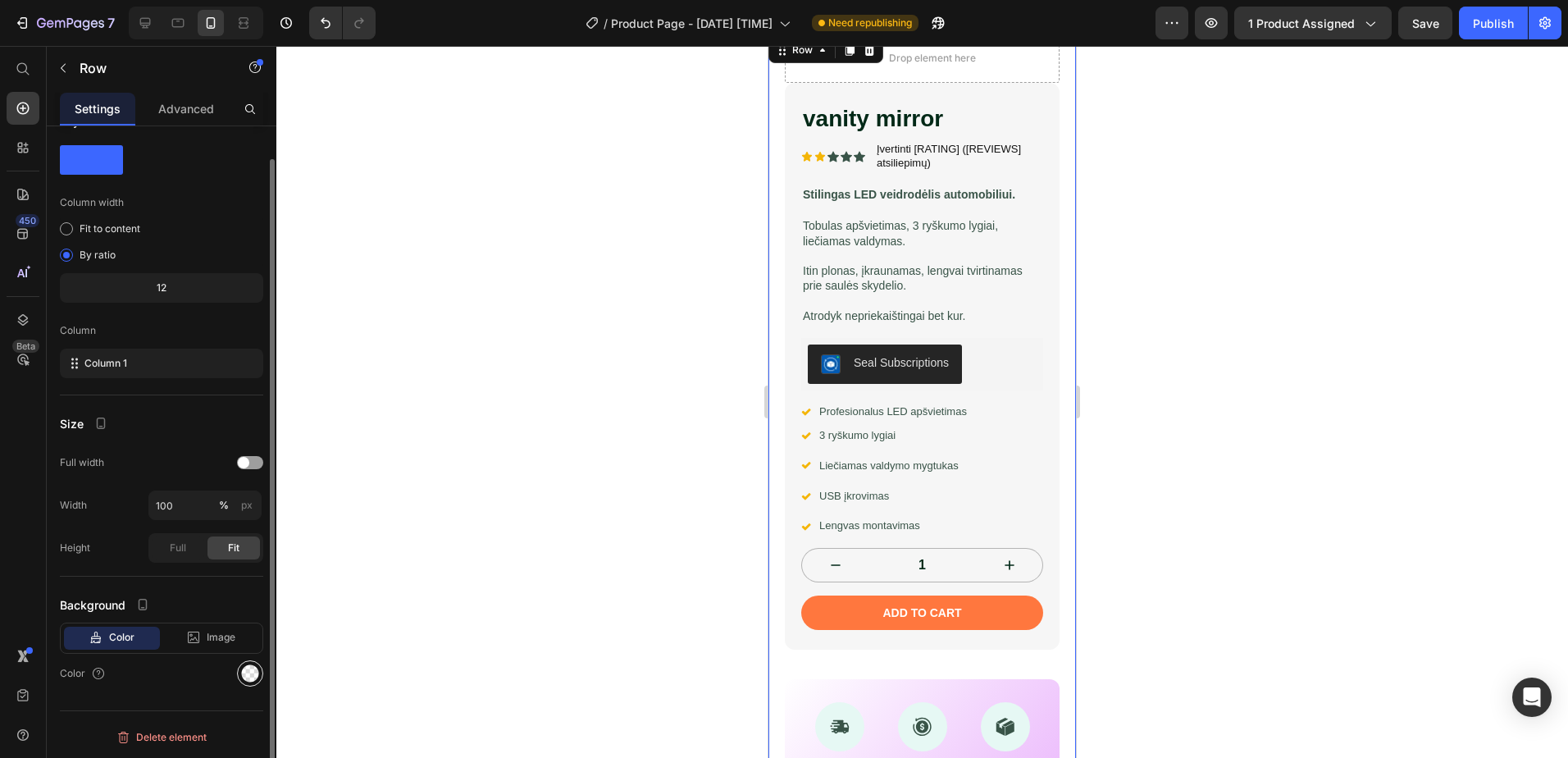 click at bounding box center [250, 674] 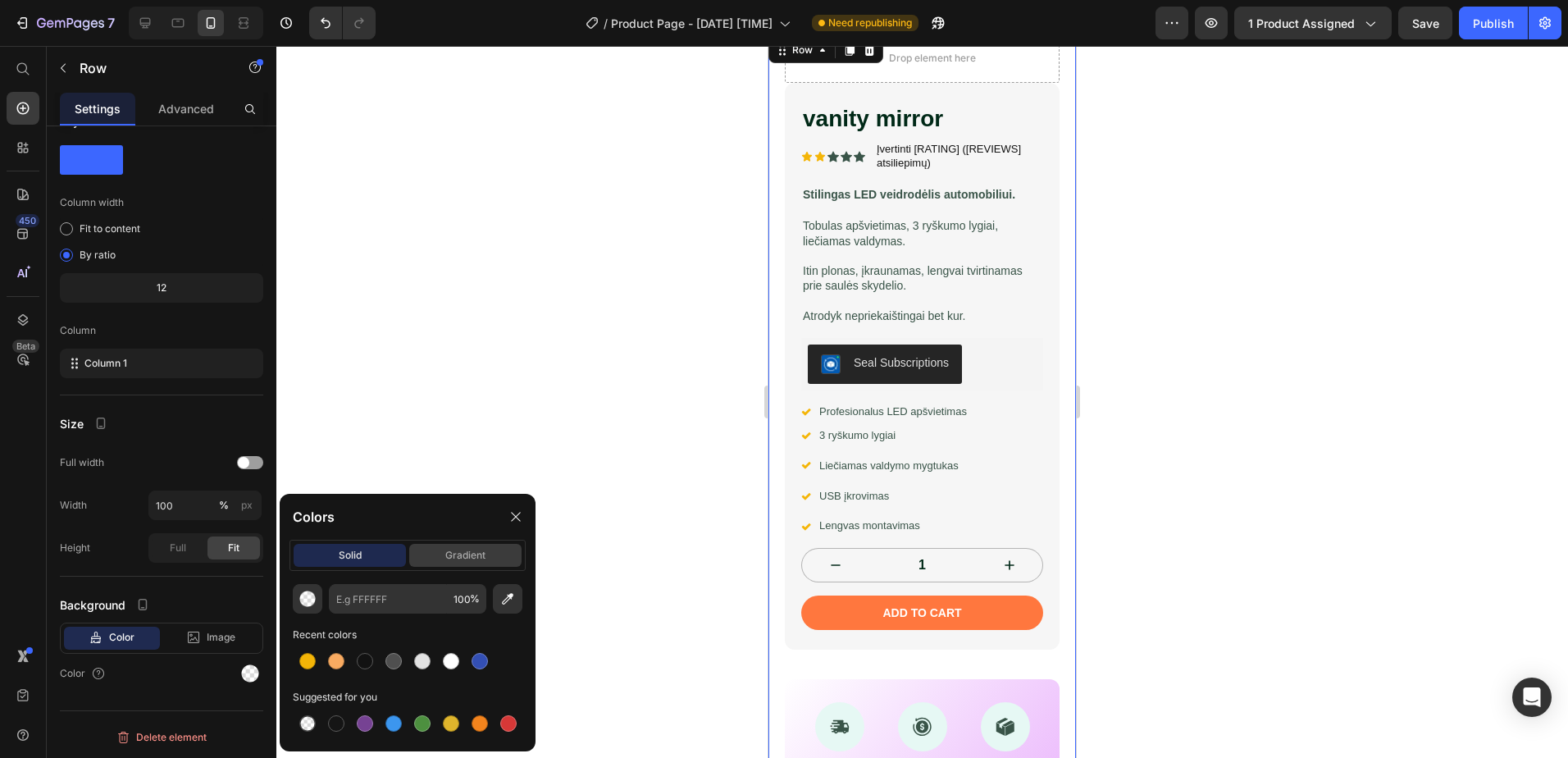 click on "gradient" 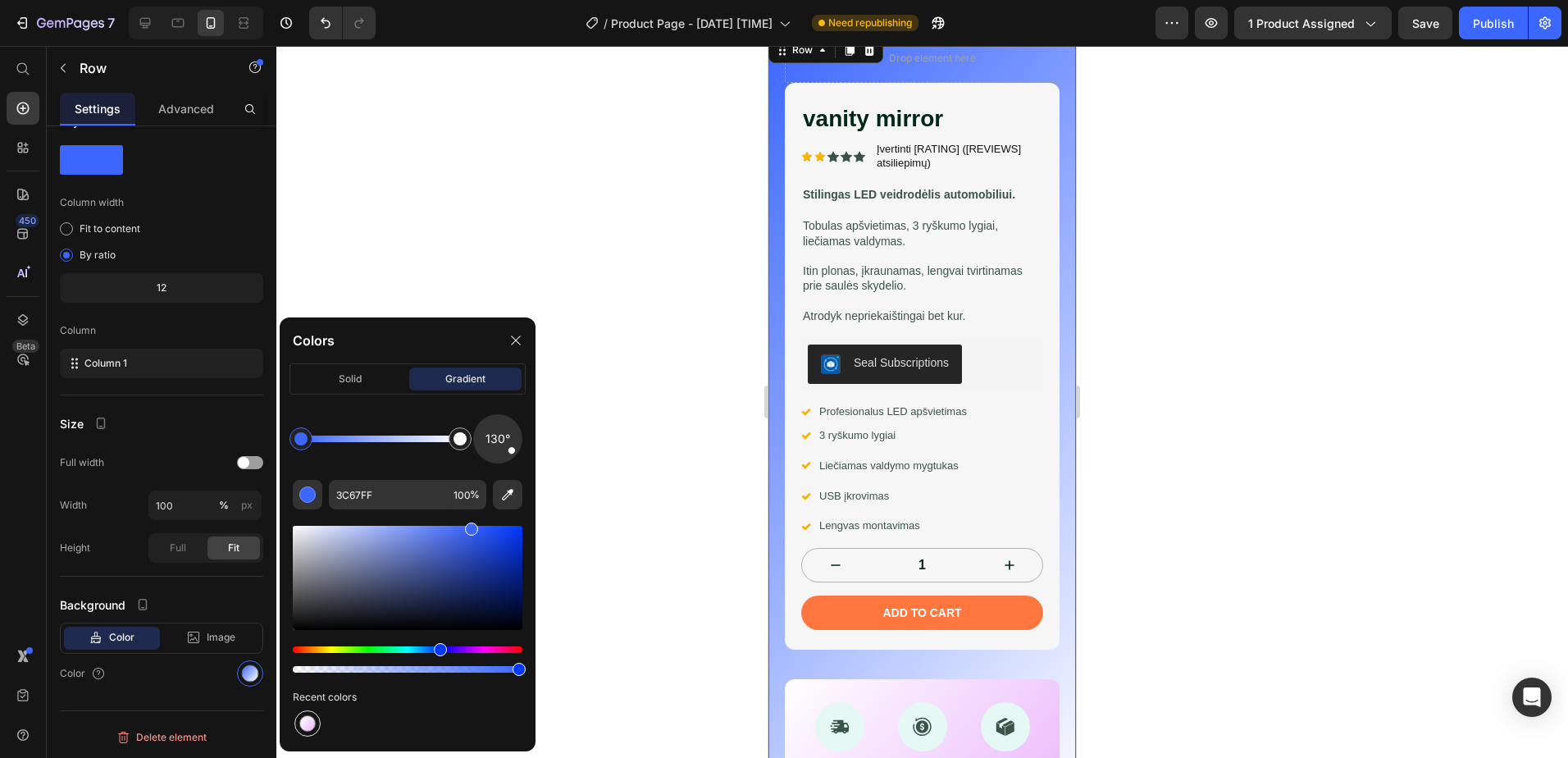 click at bounding box center (308, 724) 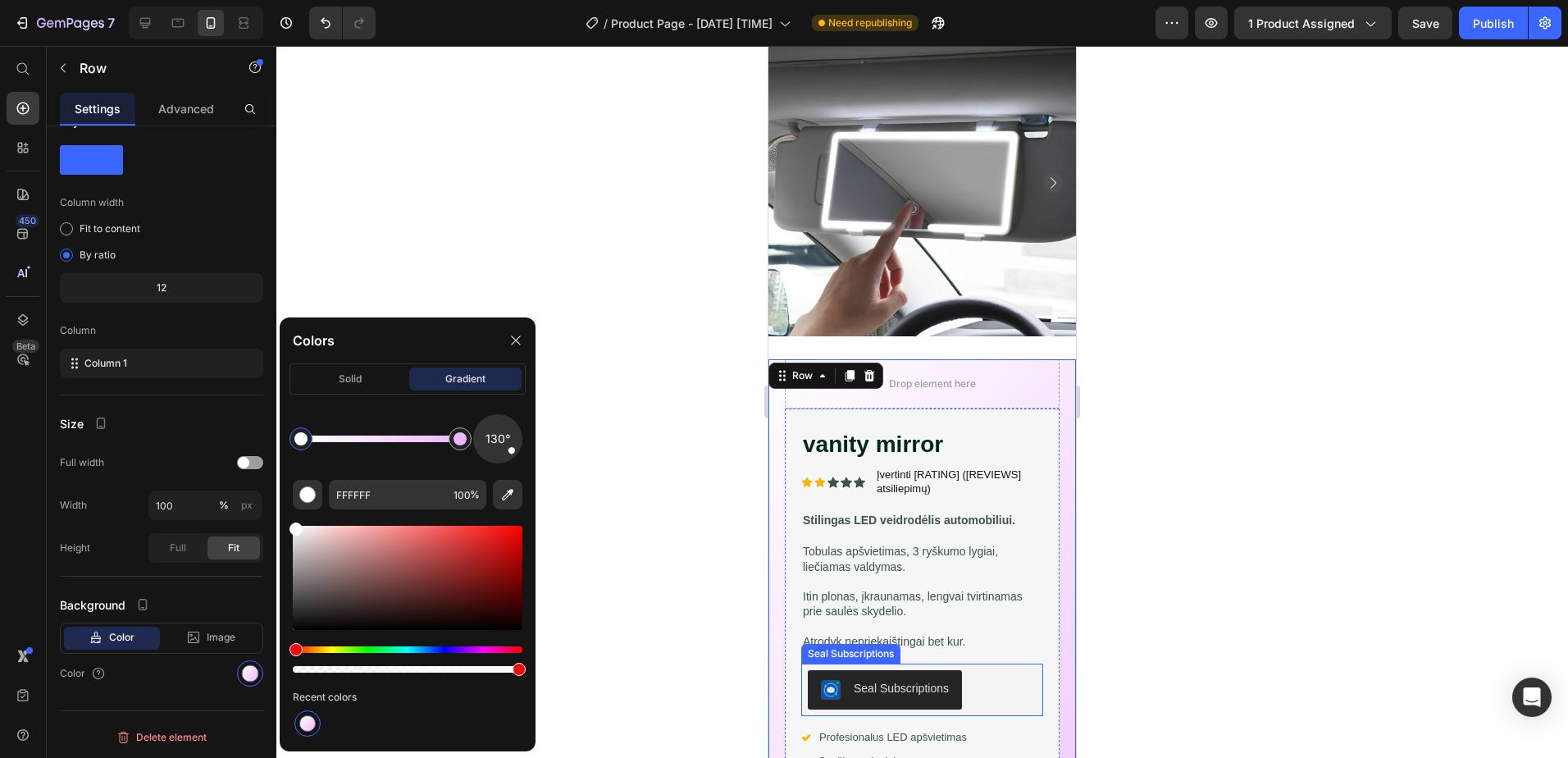 scroll, scrollTop: 48, scrollLeft: 0, axis: vertical 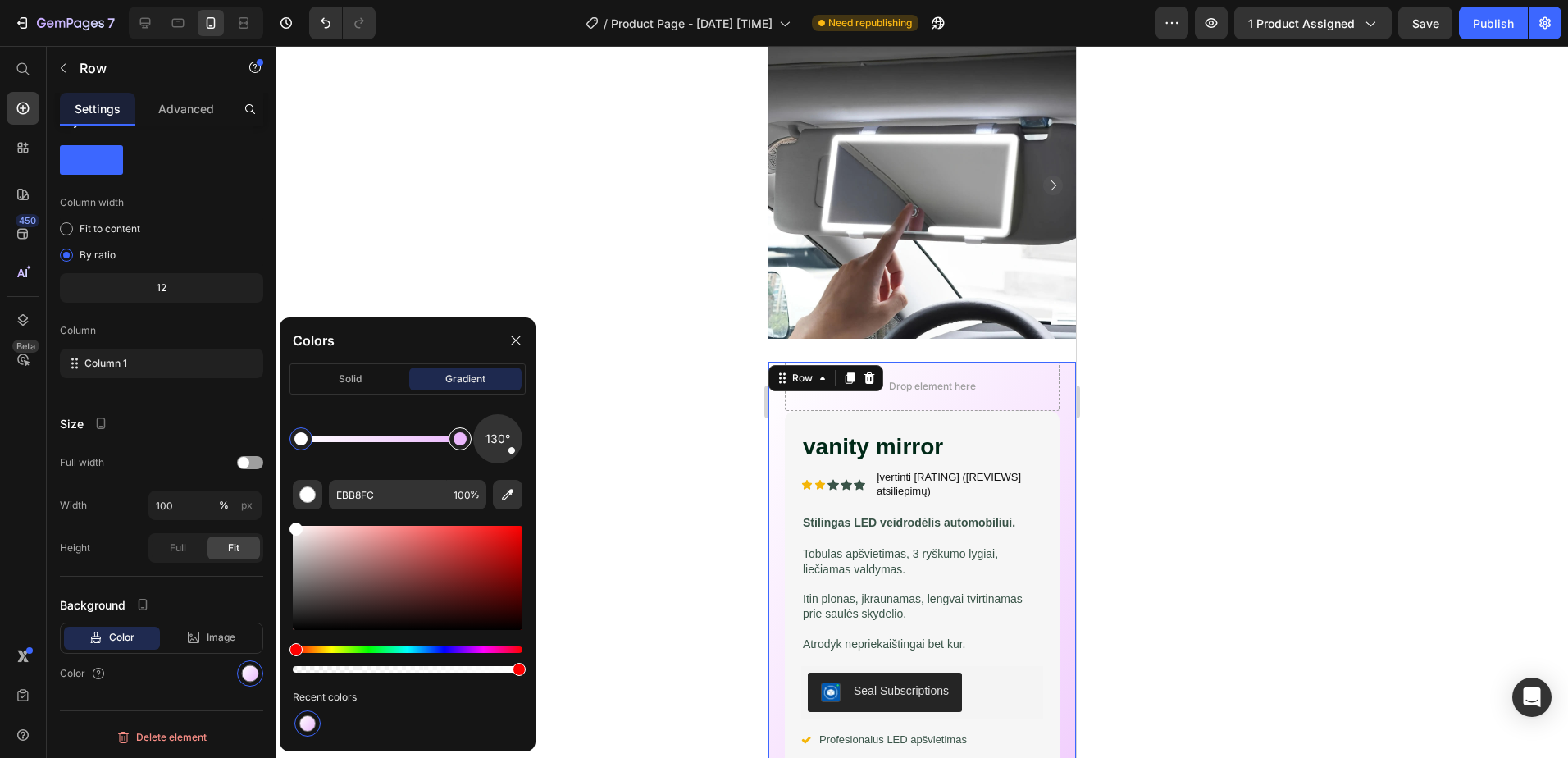 click at bounding box center [460, 439] 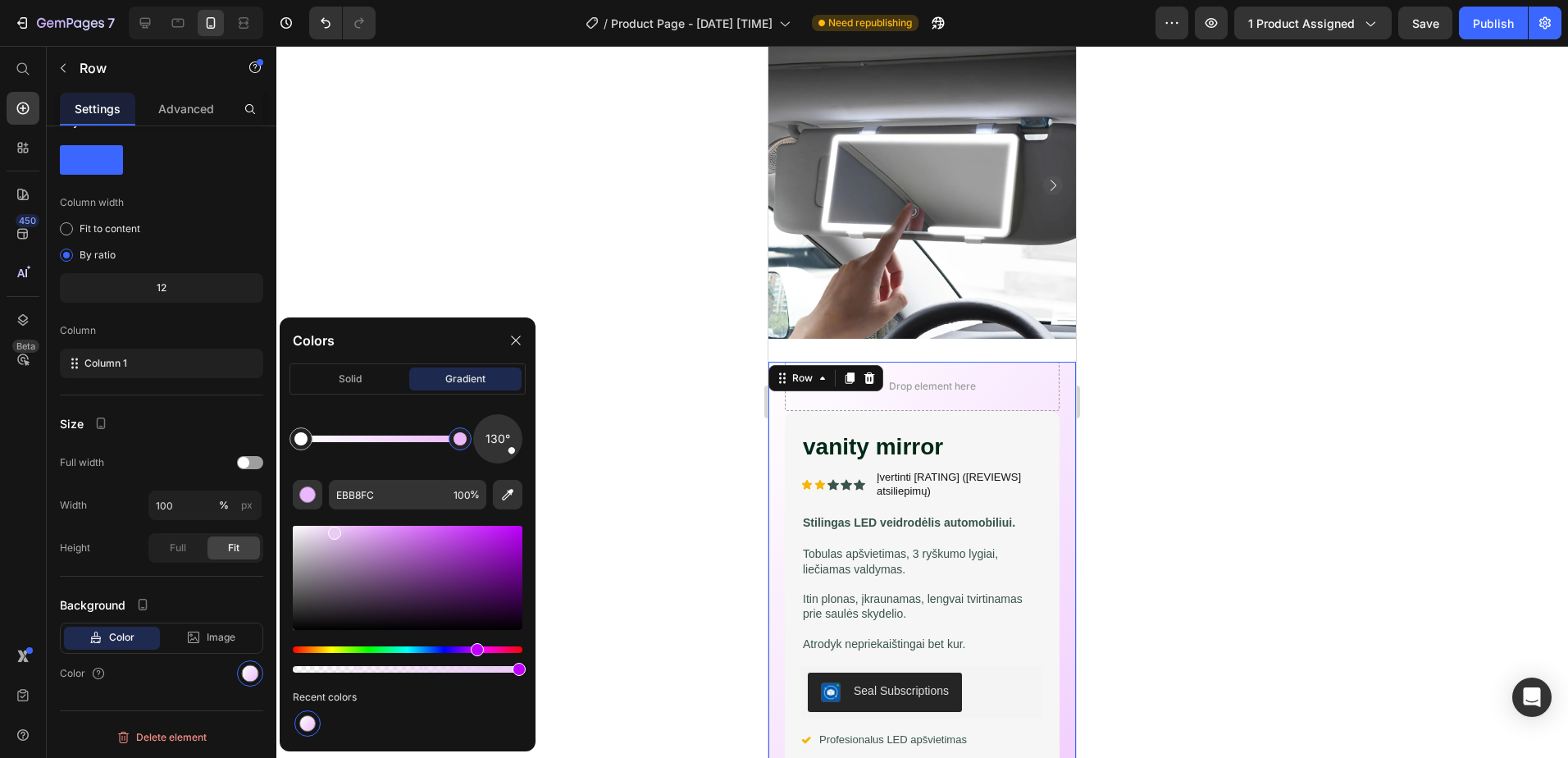 click at bounding box center (408, 578) 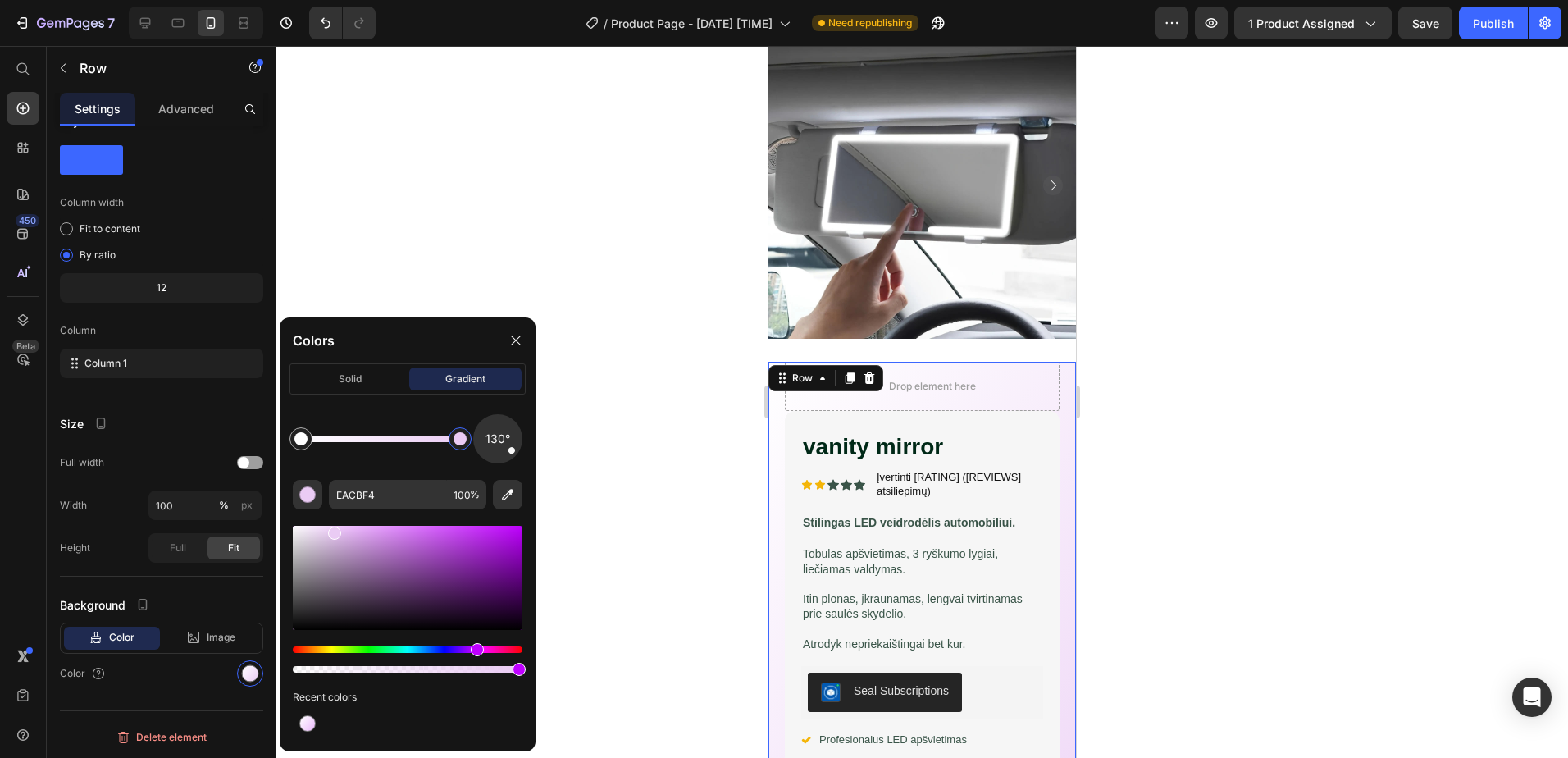 click at bounding box center [335, 533] 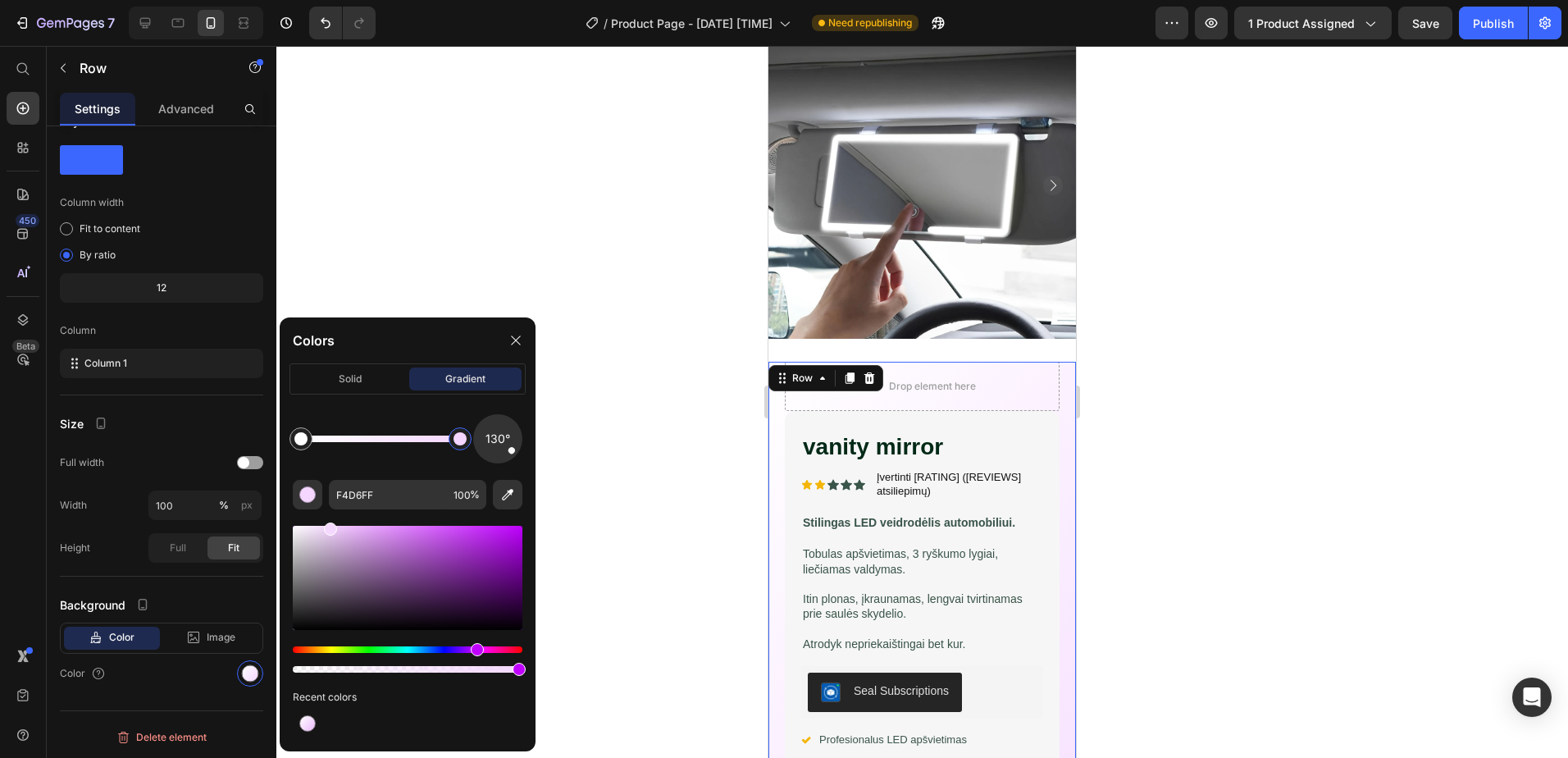 click at bounding box center (330, 529) 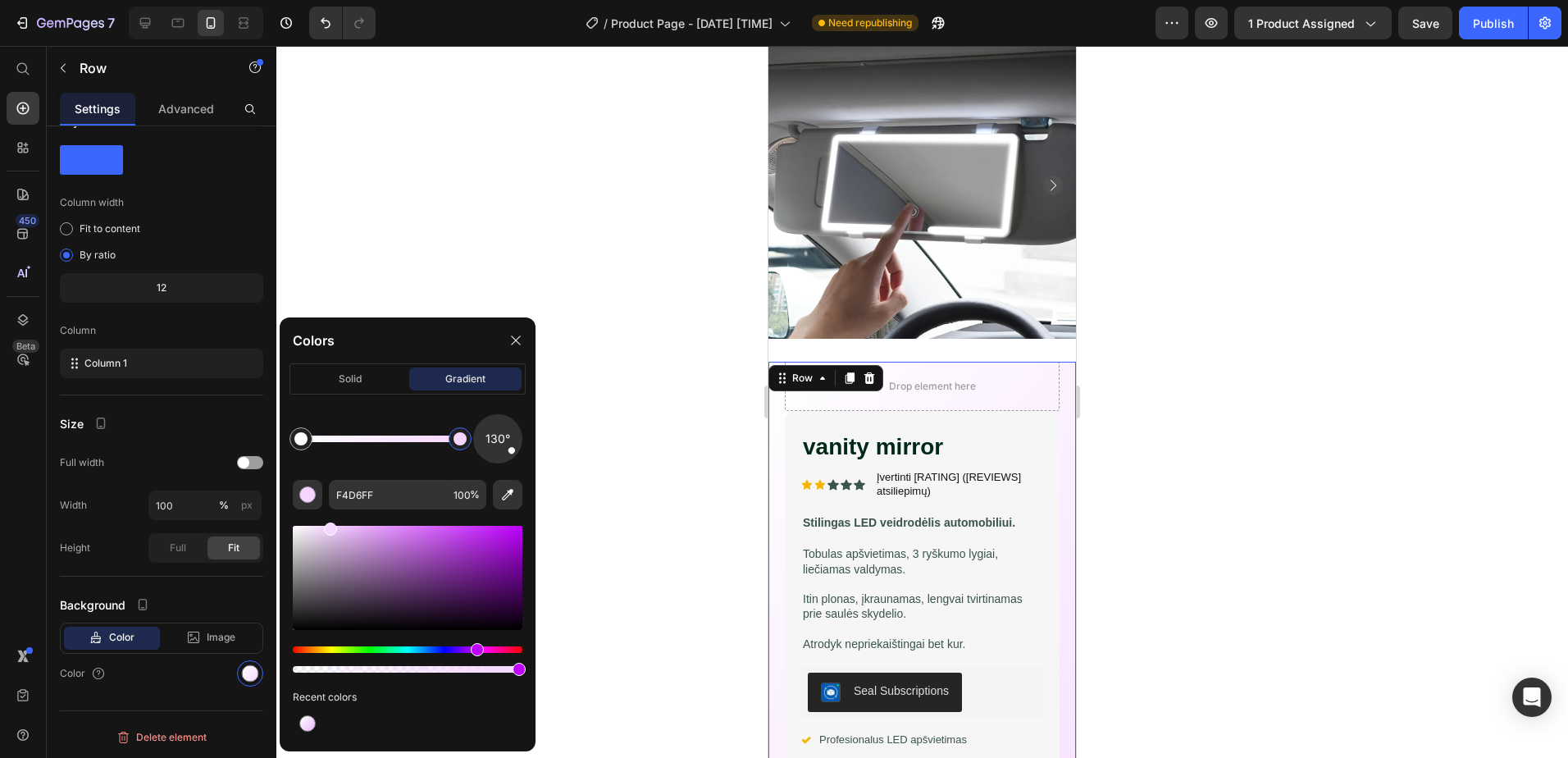 type on "F5D8FF" 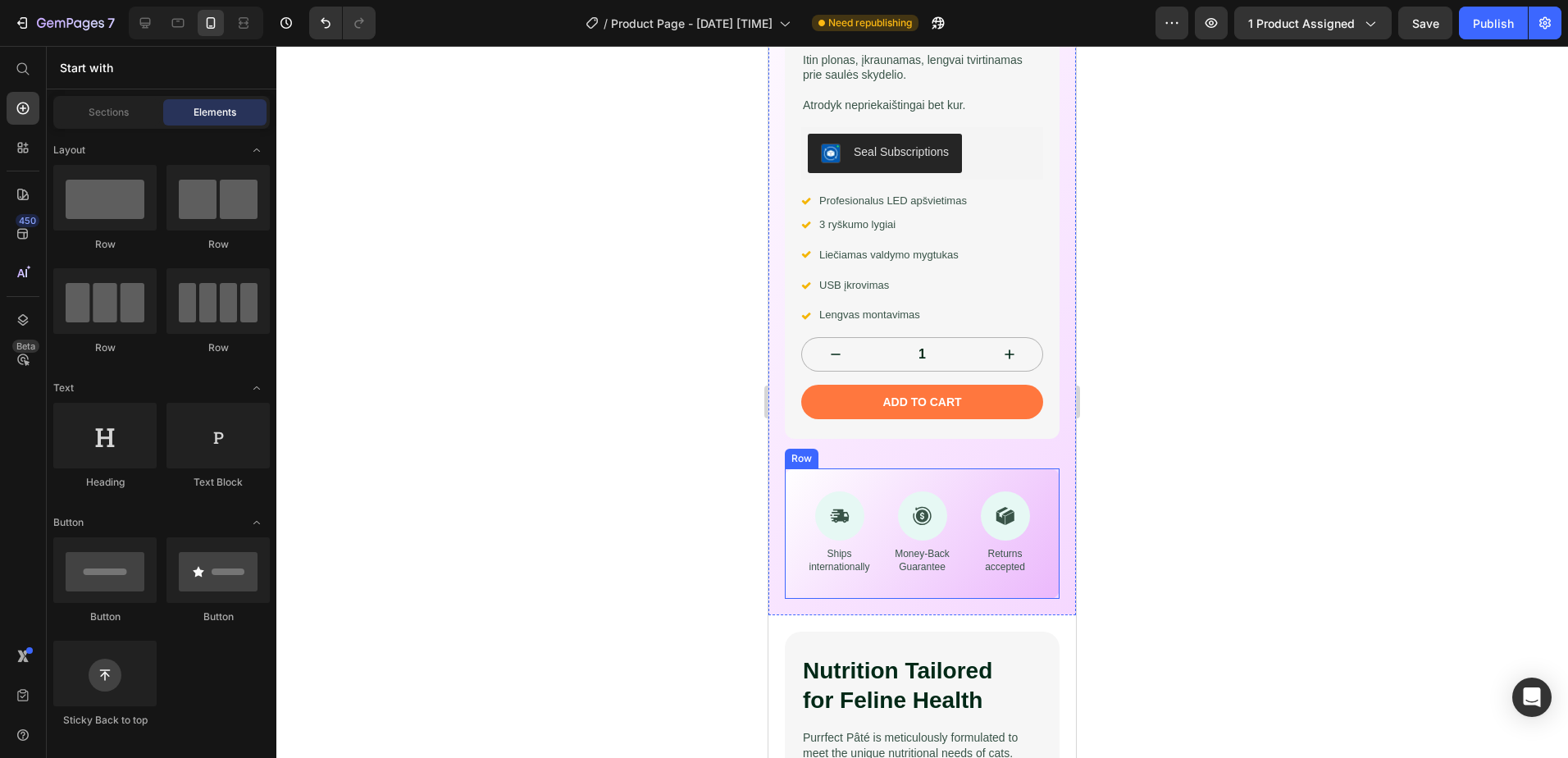 scroll, scrollTop: 589, scrollLeft: 0, axis: vertical 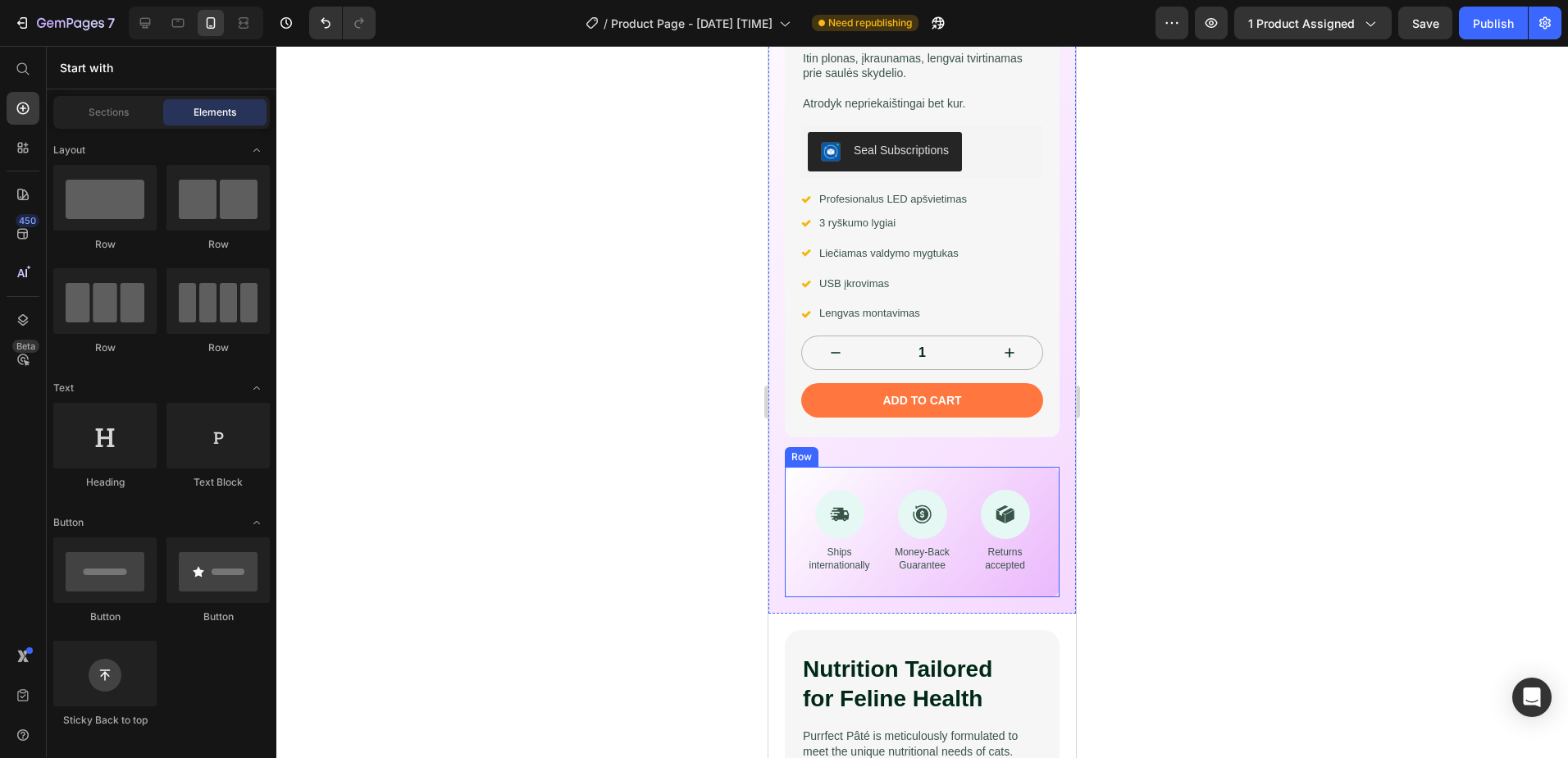 click on "Icon Ships internationally Text Block
Icon Money-Back Guarantee Text Block
Icon Returns accepted Text Block Row" at bounding box center (922, 532) 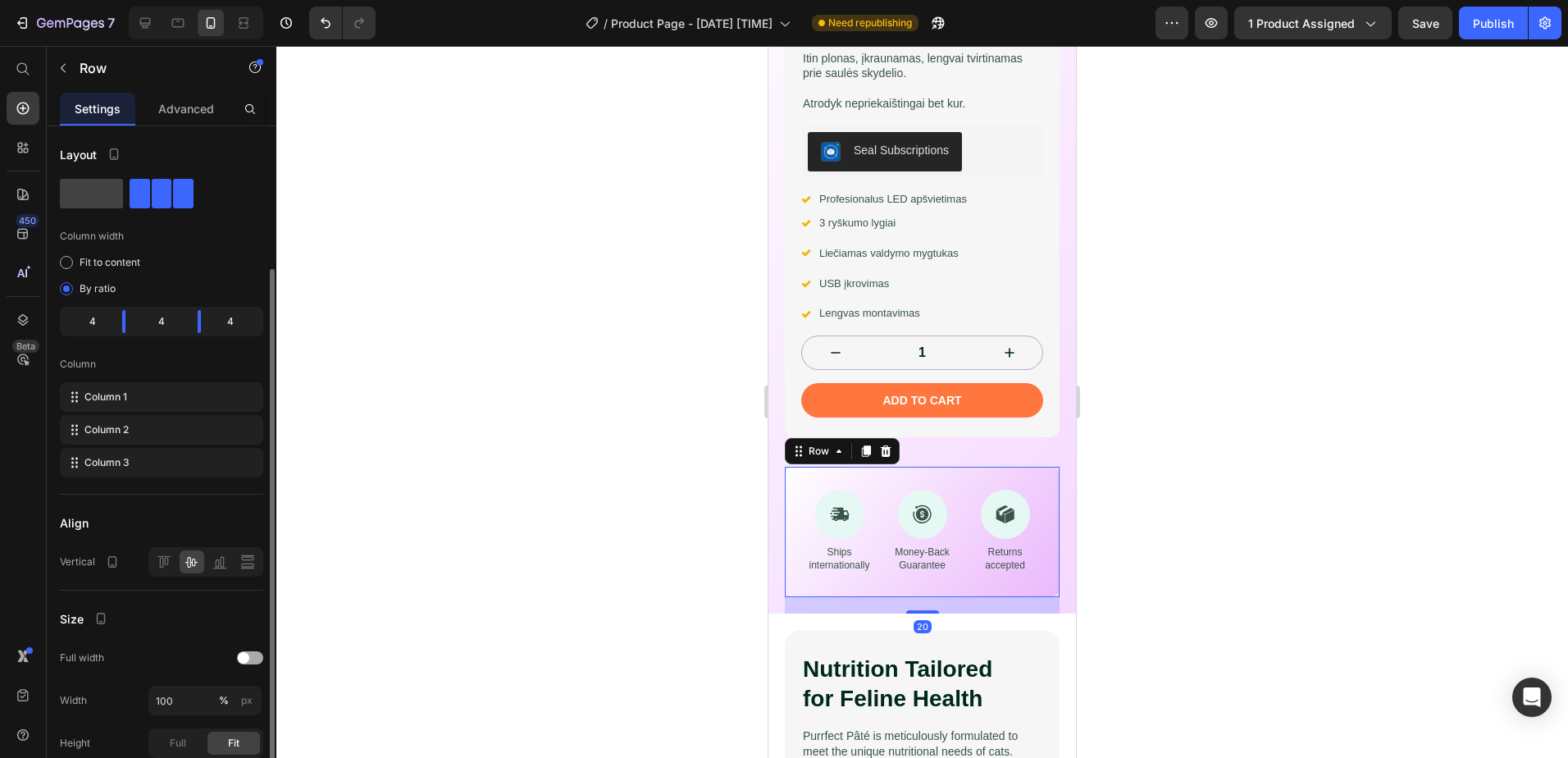 scroll, scrollTop: 238, scrollLeft: 0, axis: vertical 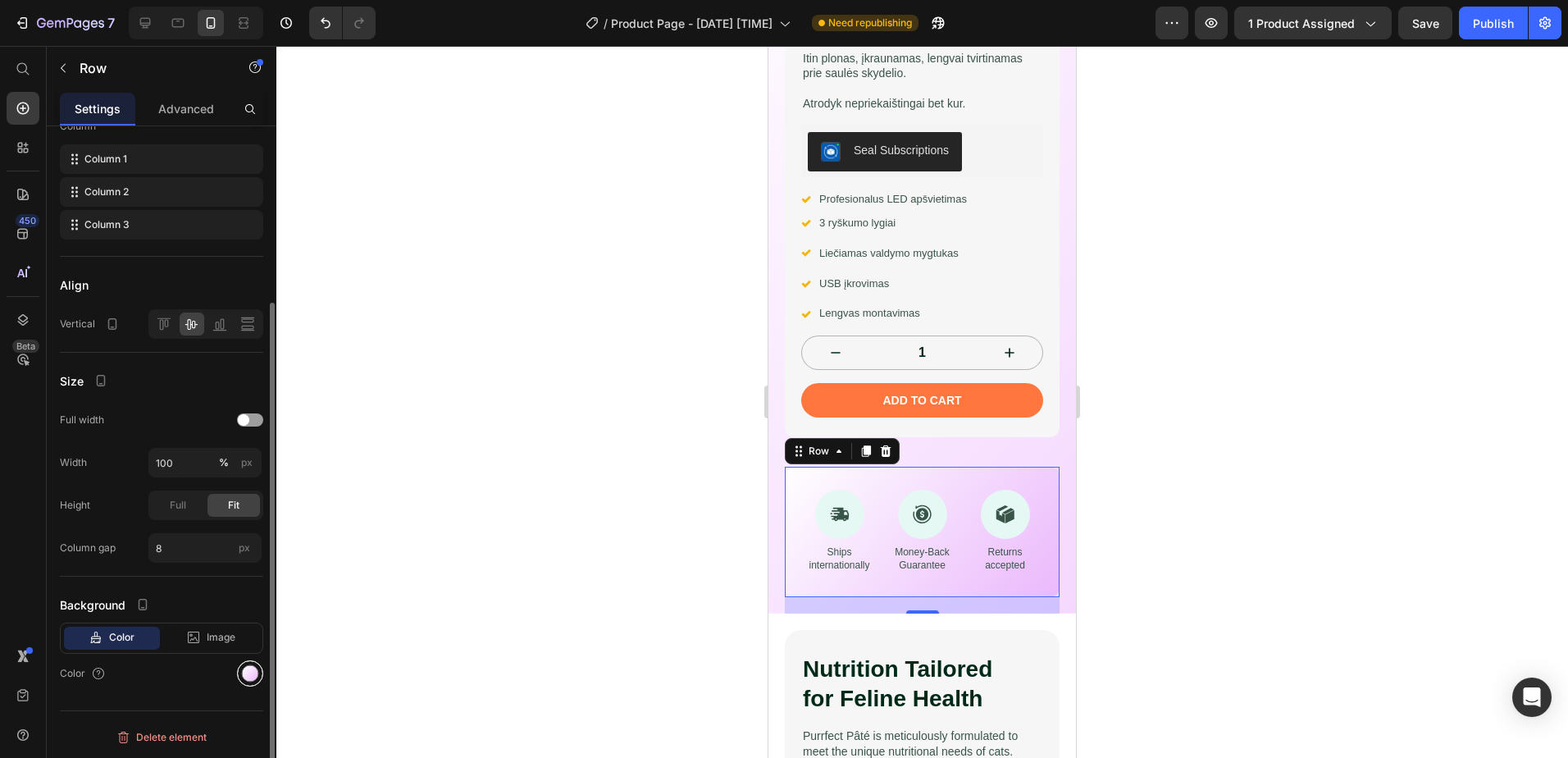click at bounding box center [250, 674] 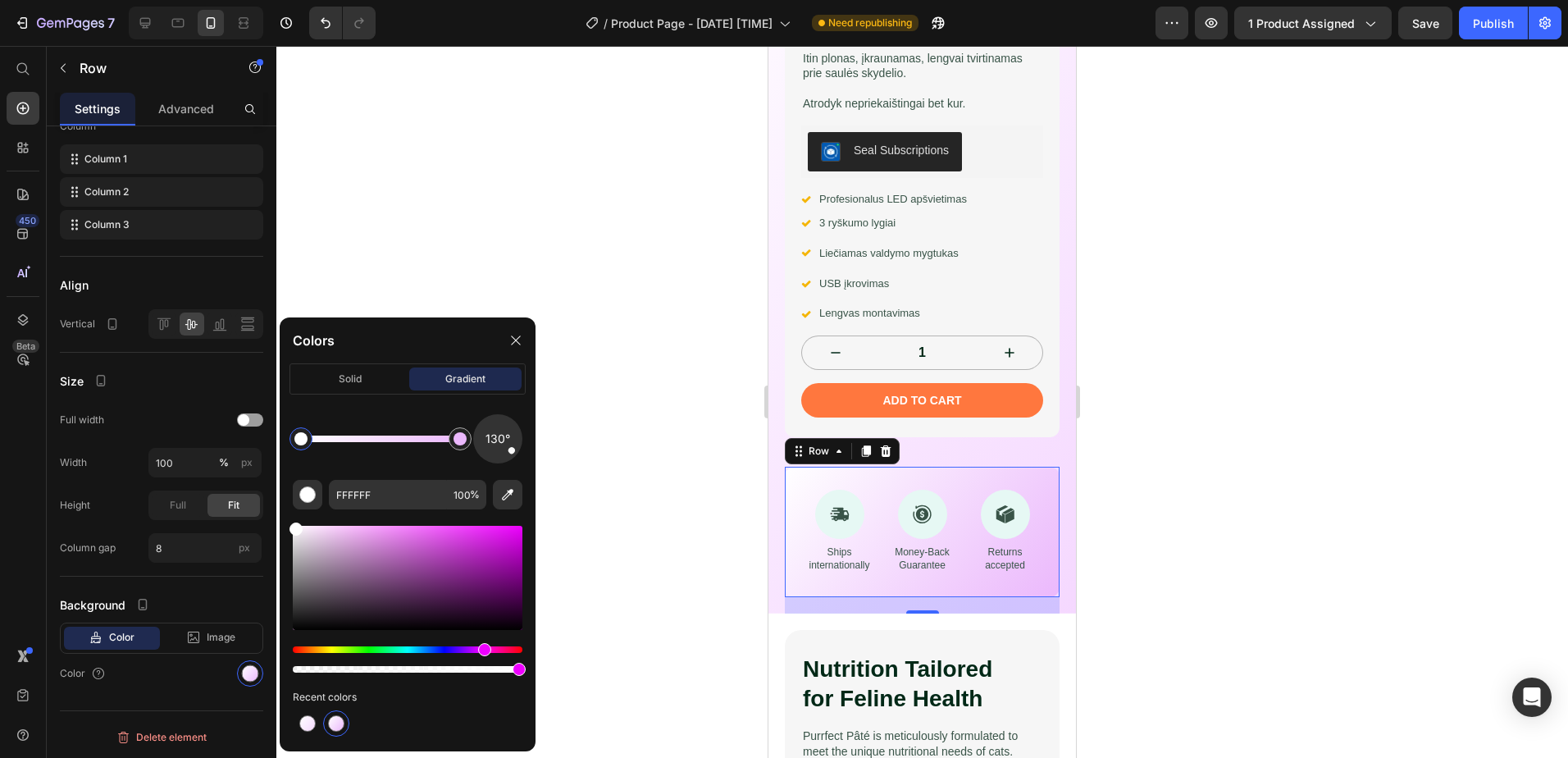 drag, startPoint x: 494, startPoint y: 647, endPoint x: 482, endPoint y: 647, distance: 12 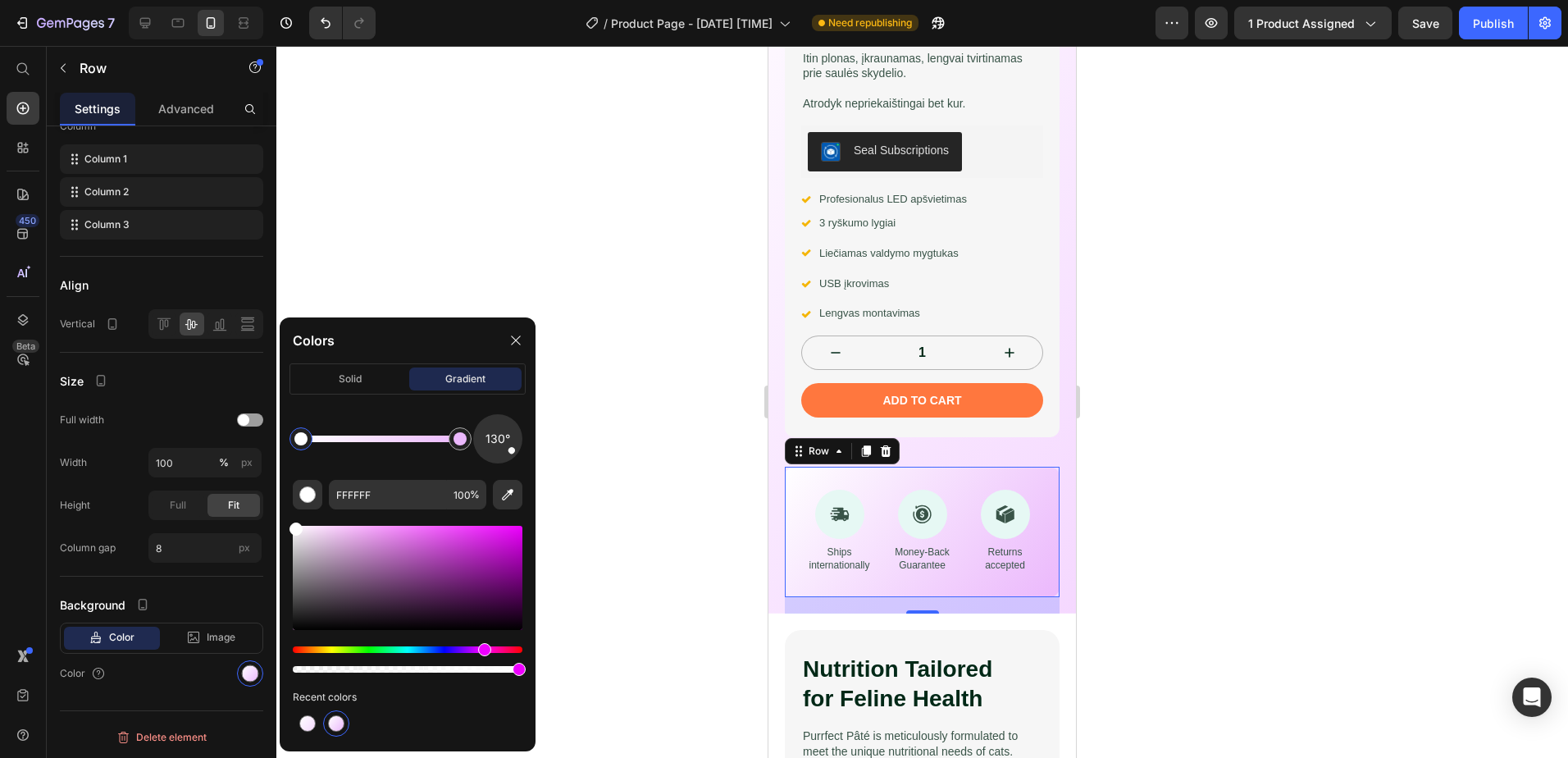 click at bounding box center [408, 650] 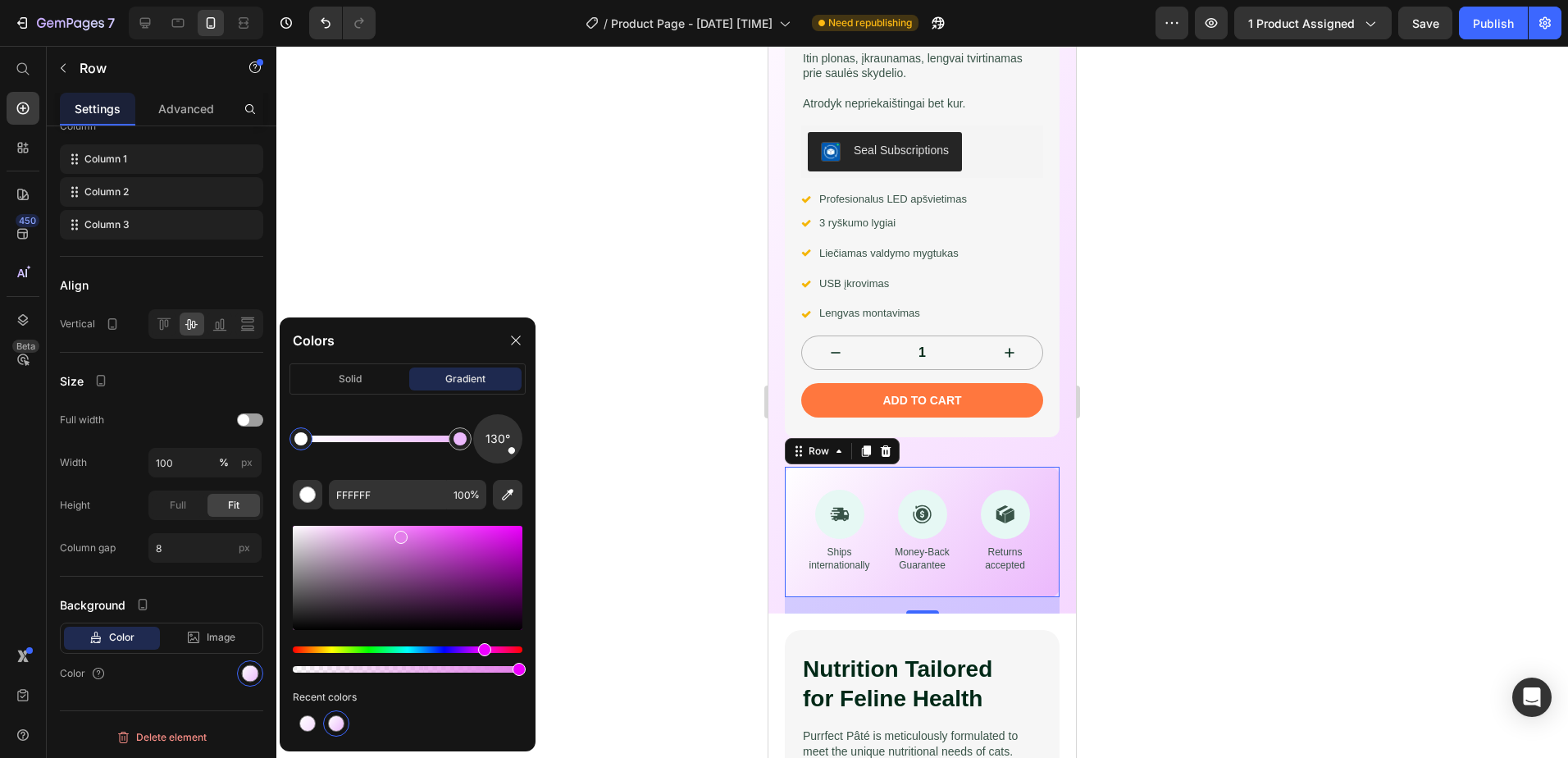 drag, startPoint x: 385, startPoint y: 532, endPoint x: 400, endPoint y: 533, distance: 15.033296 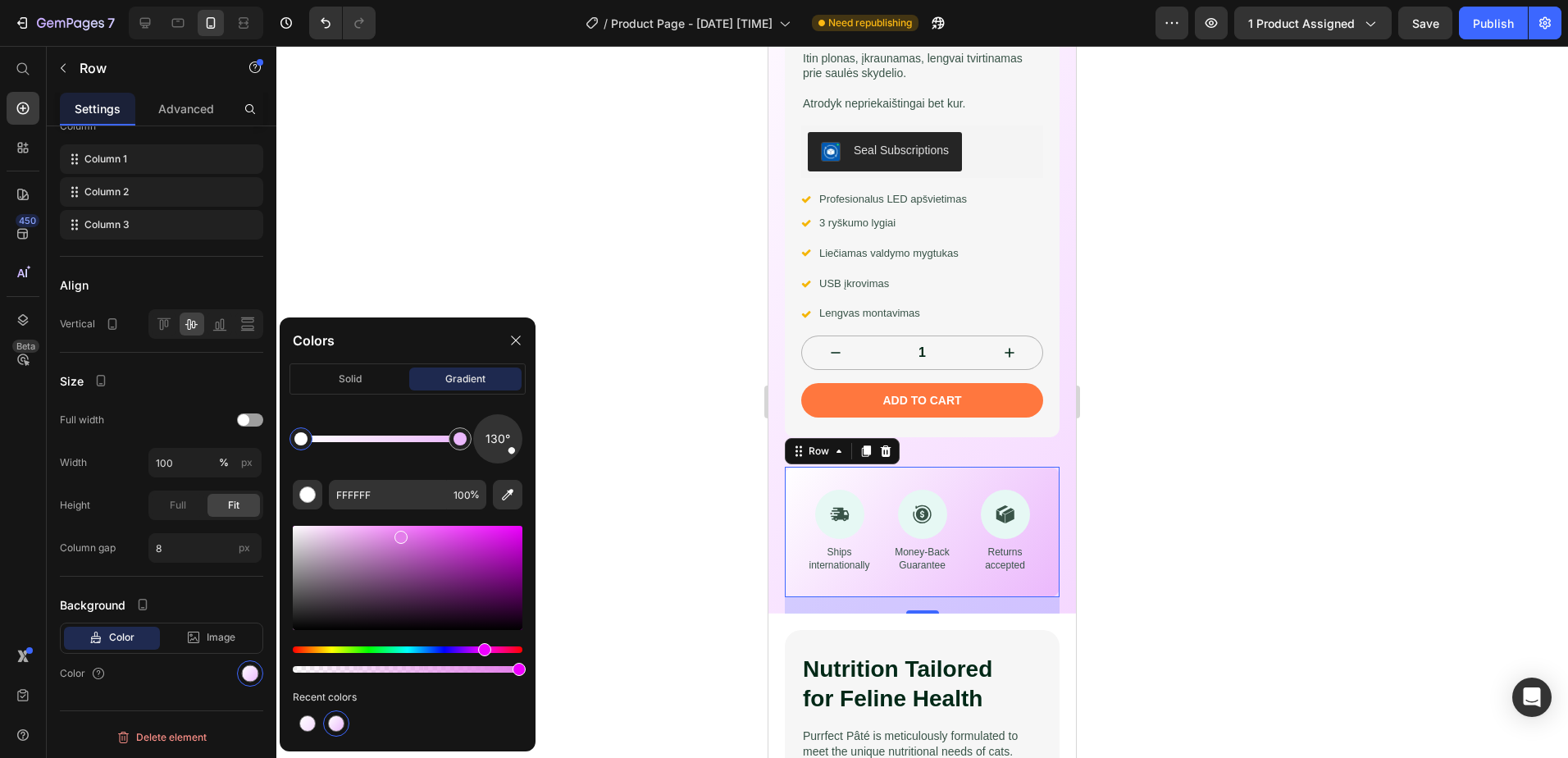 click at bounding box center [408, 578] 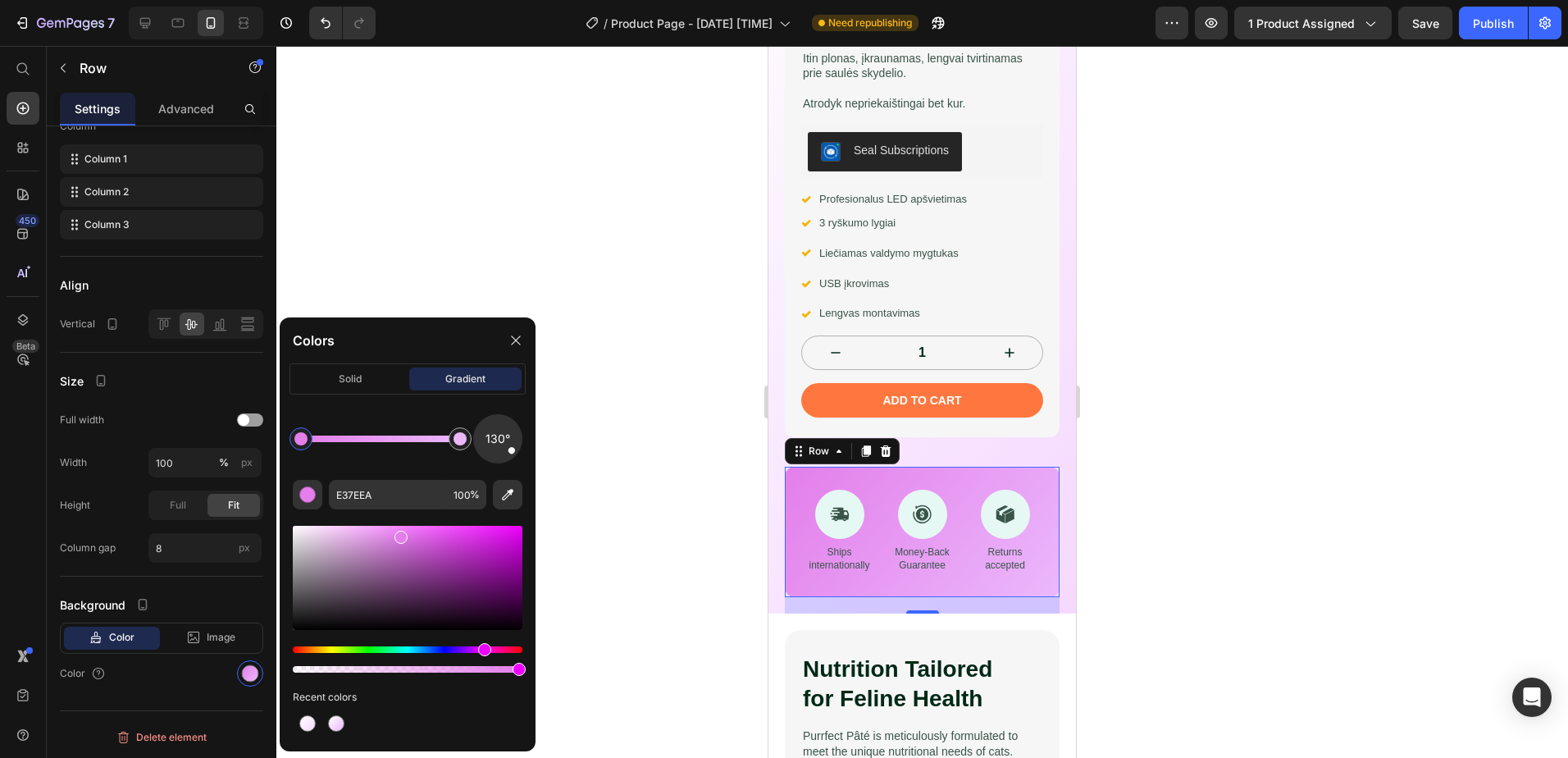 click at bounding box center [408, 578] 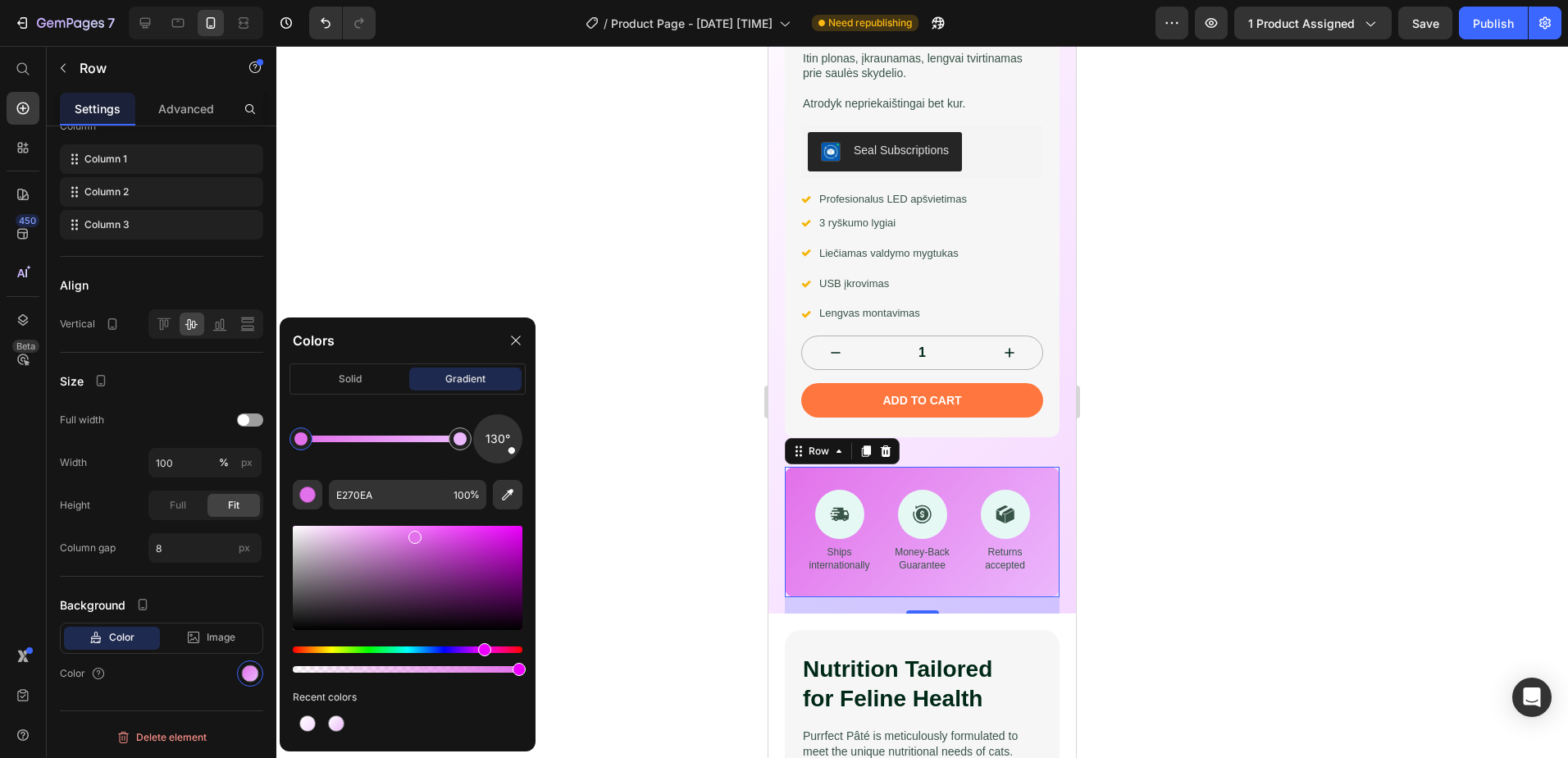 click at bounding box center [408, 578] 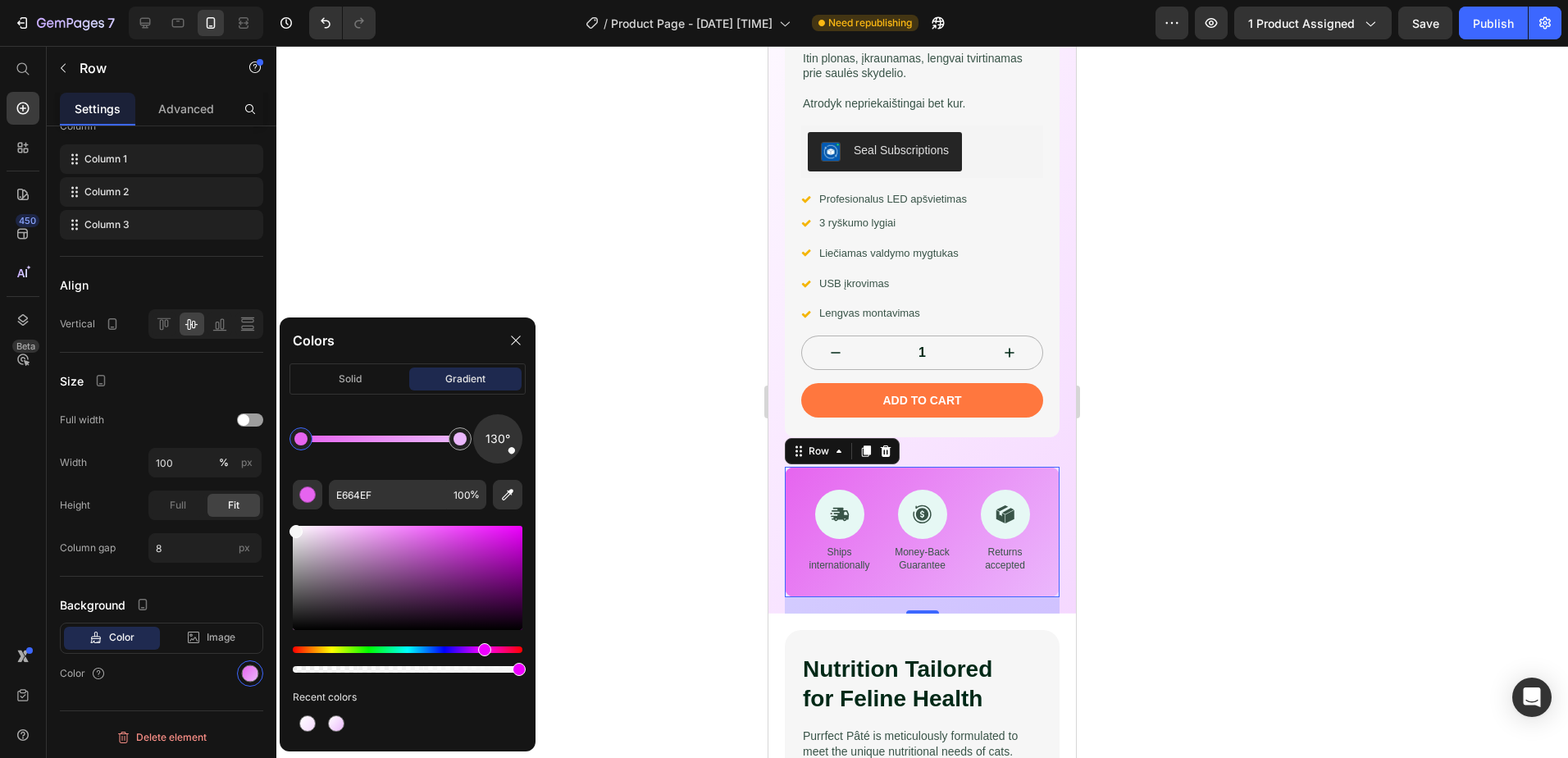 drag, startPoint x: 372, startPoint y: 546, endPoint x: 291, endPoint y: 528, distance: 82.9759 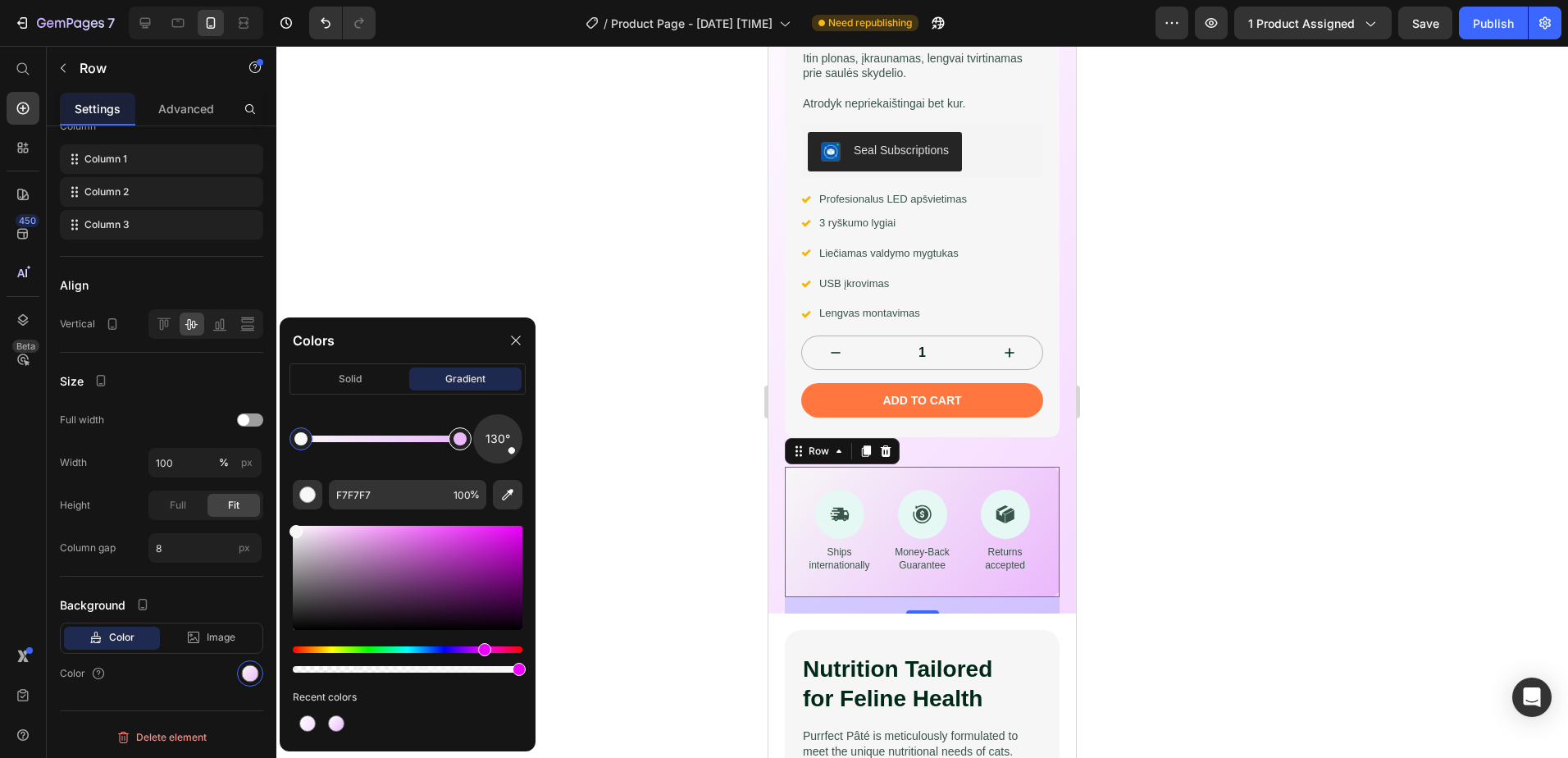 type on "EBB8FC" 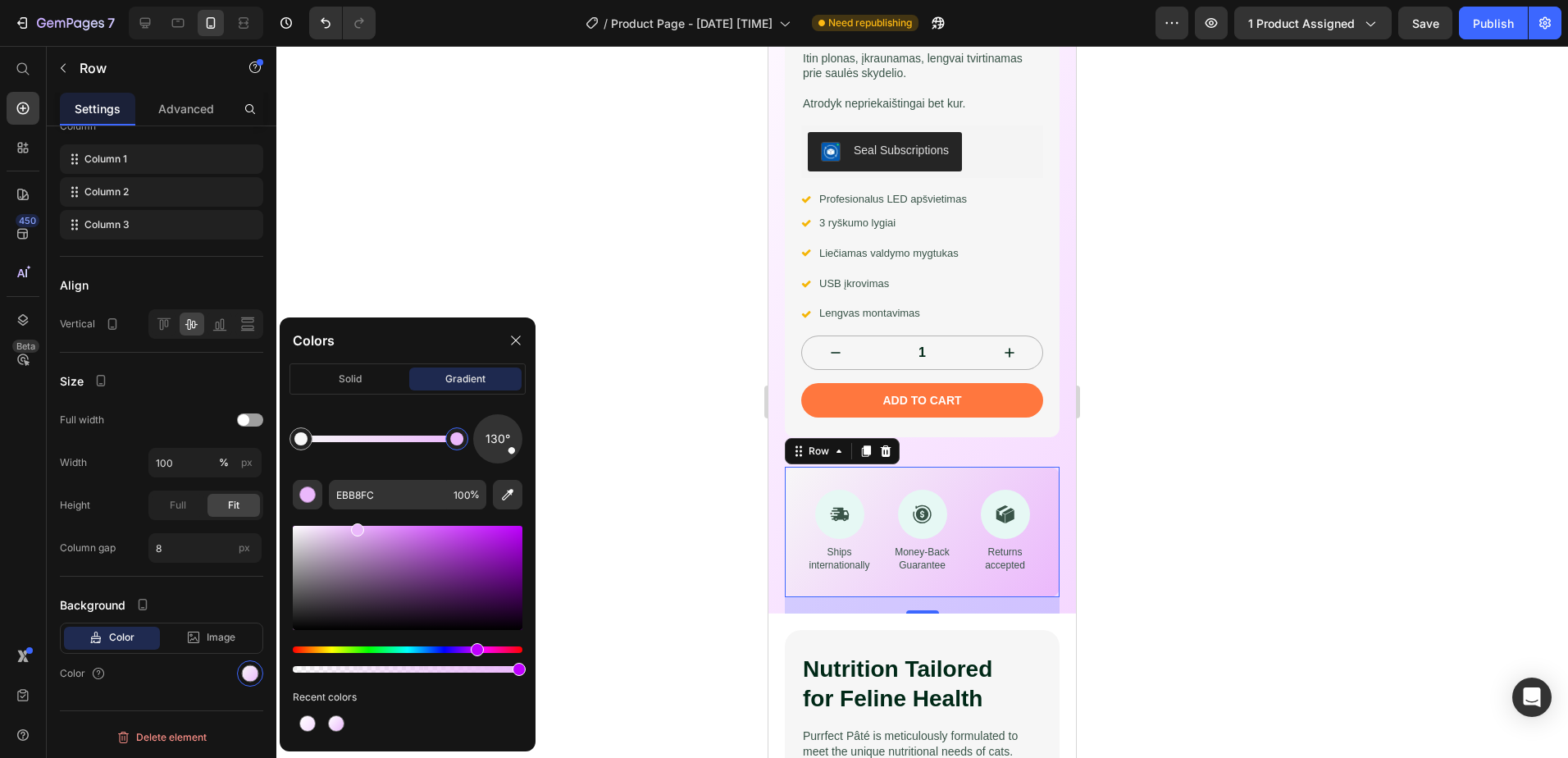 click at bounding box center [457, 439] 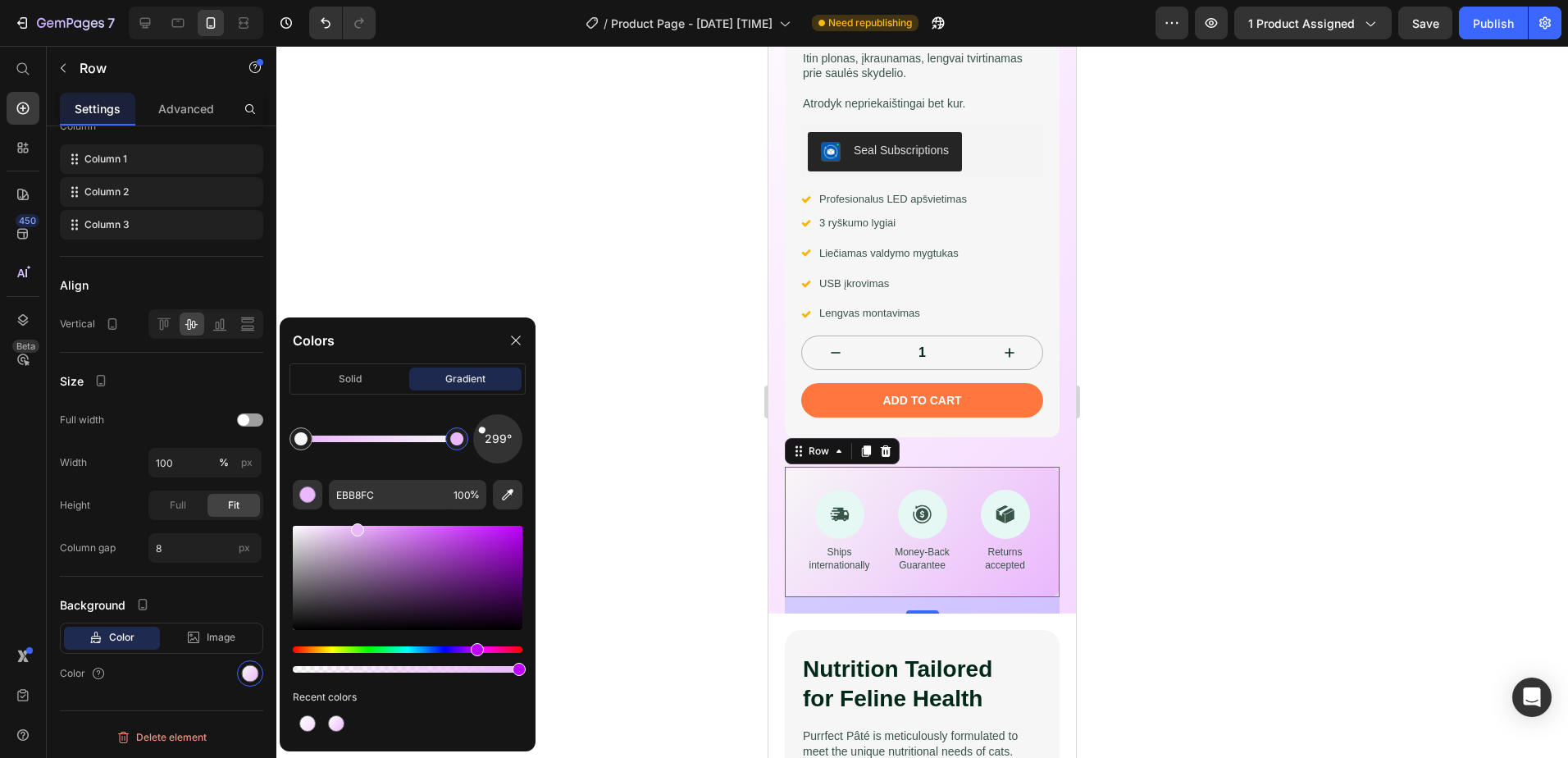 drag, startPoint x: 513, startPoint y: 452, endPoint x: 489, endPoint y: 432, distance: 31.240999 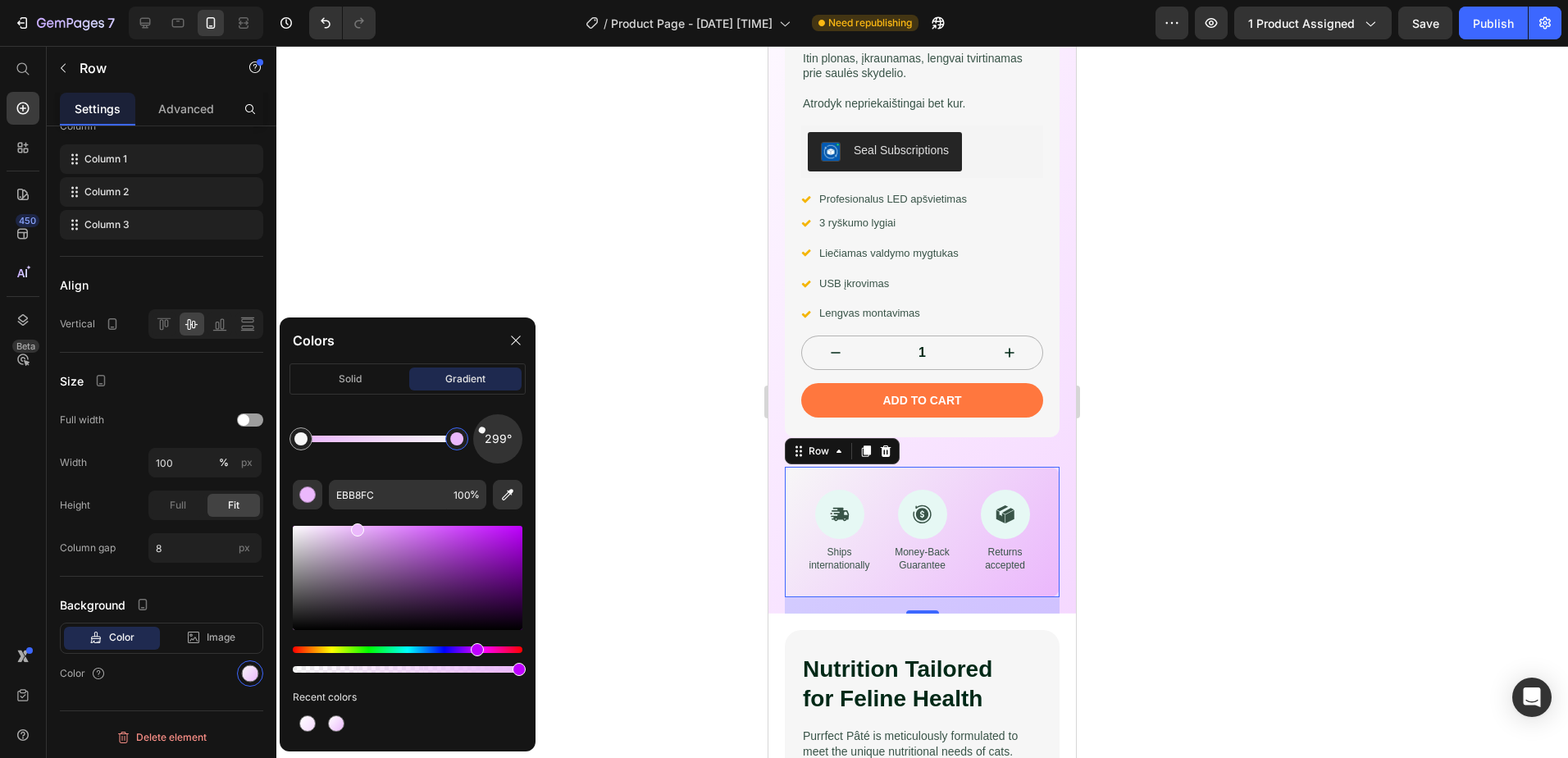 click on "299°" at bounding box center (498, 439) 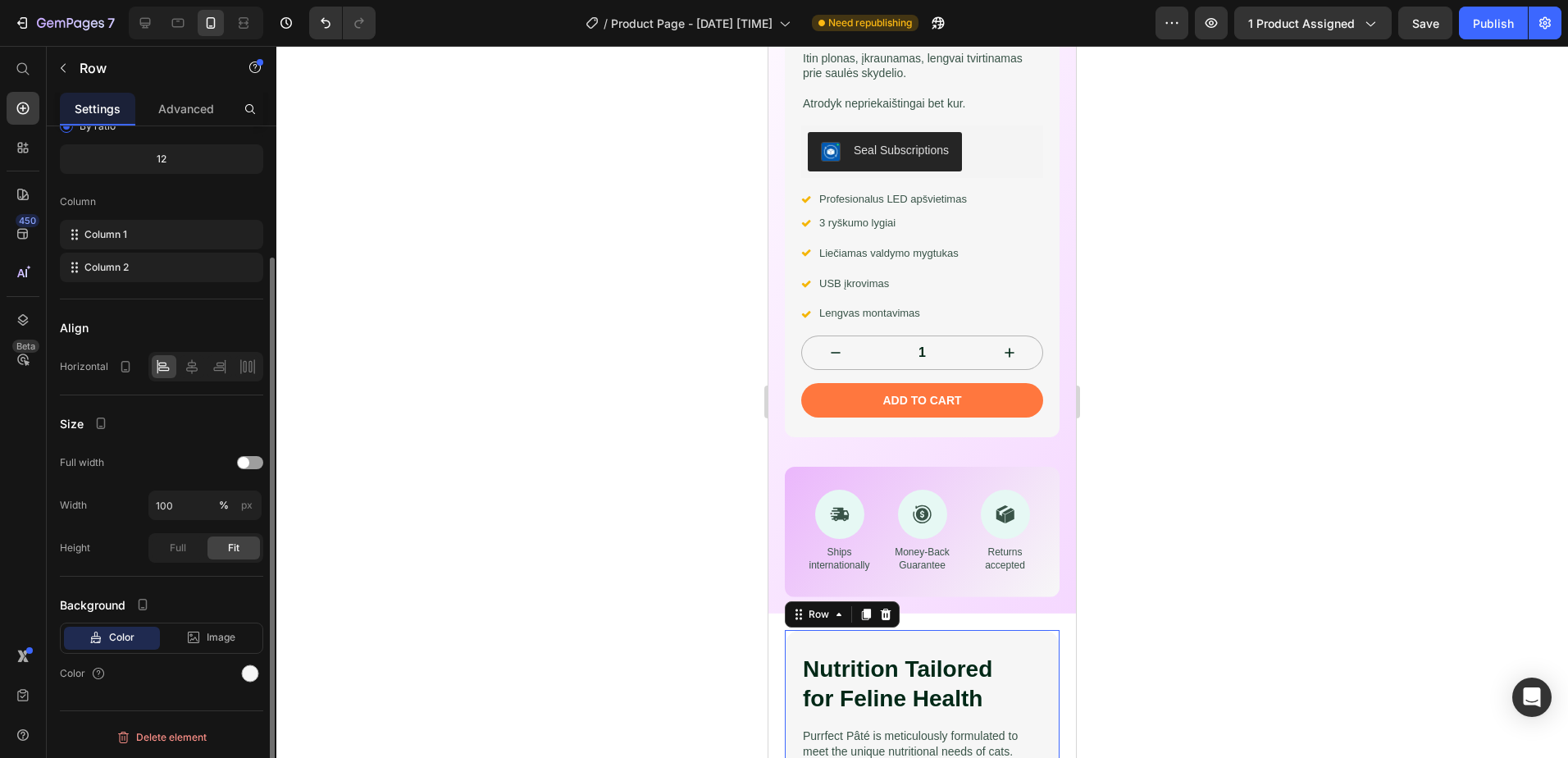 scroll, scrollTop: 162, scrollLeft: 0, axis: vertical 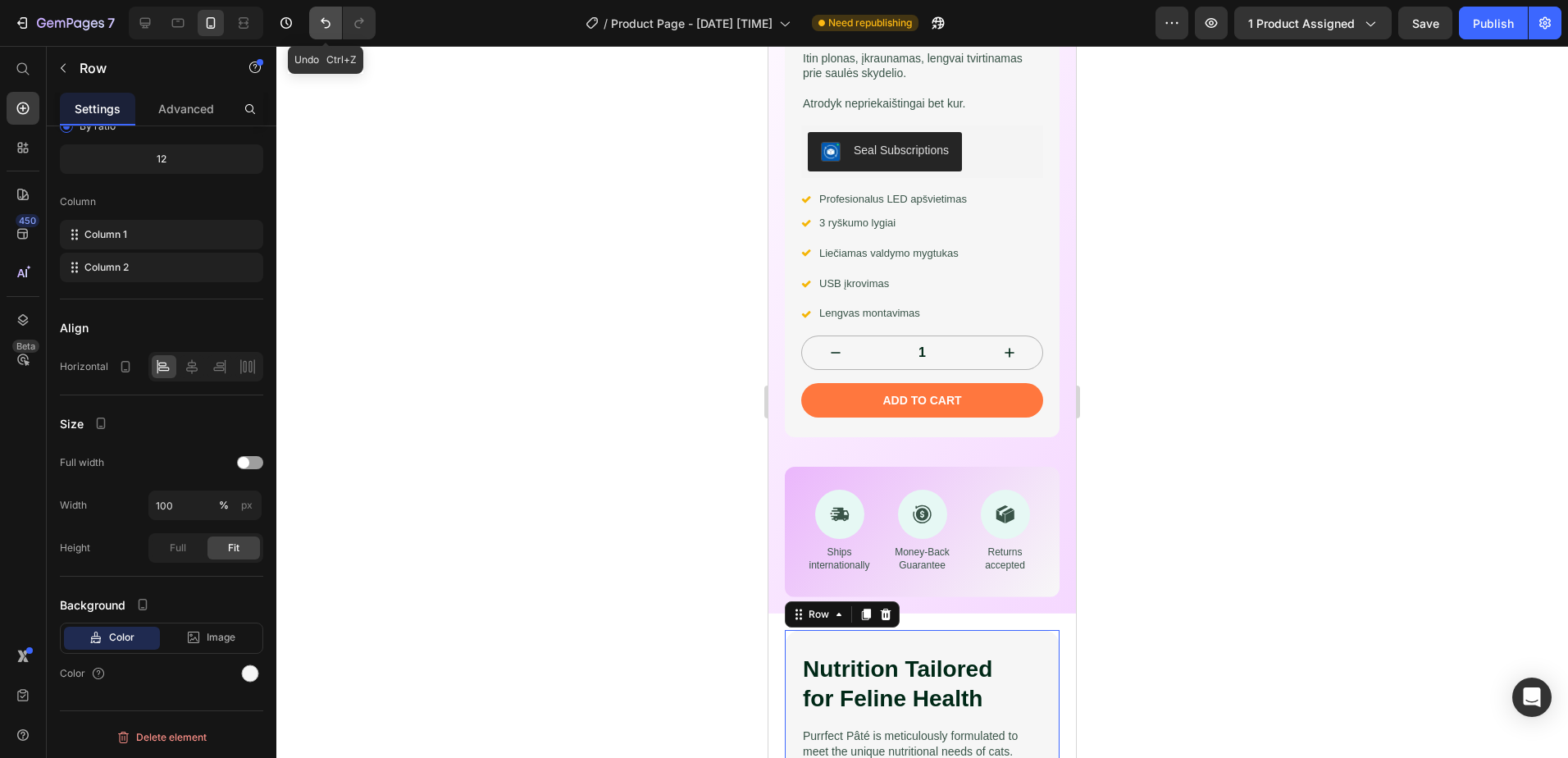 click 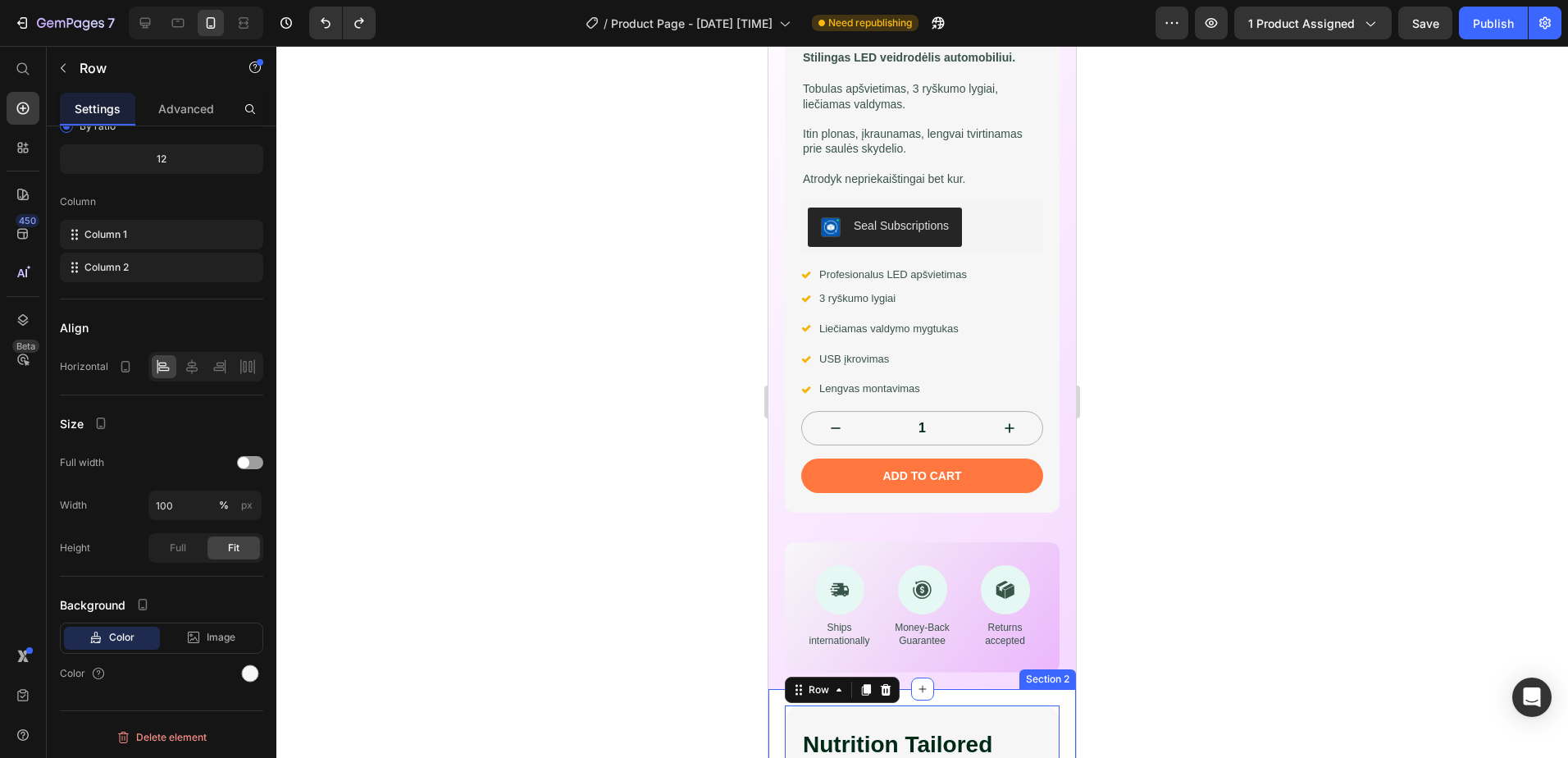 scroll, scrollTop: 507, scrollLeft: 0, axis: vertical 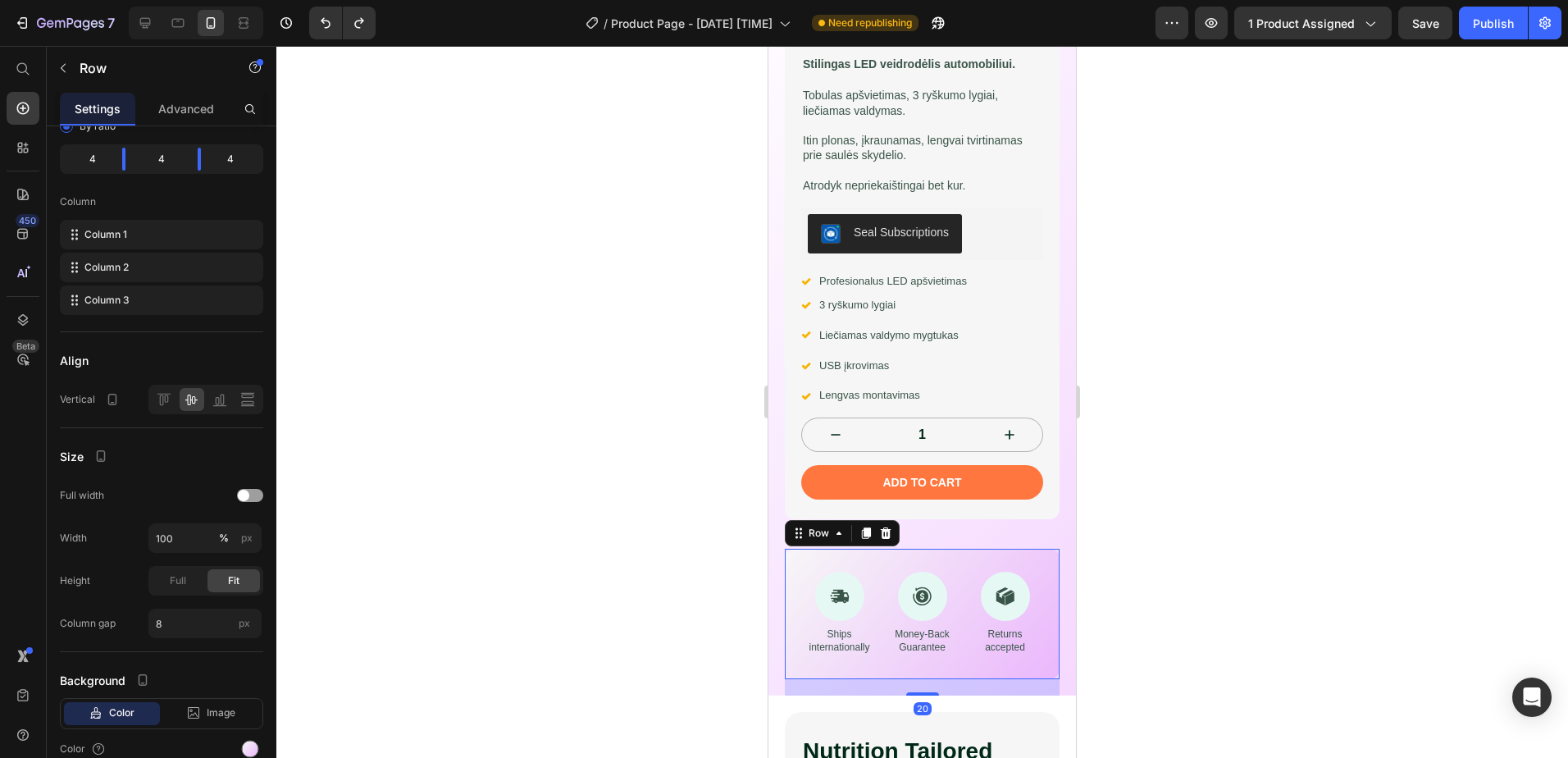 click on "Icon Ships internationally Text Block
Icon Money-Back Guarantee Text Block
Icon Returns accepted Text Block Row   20" at bounding box center [922, 614] 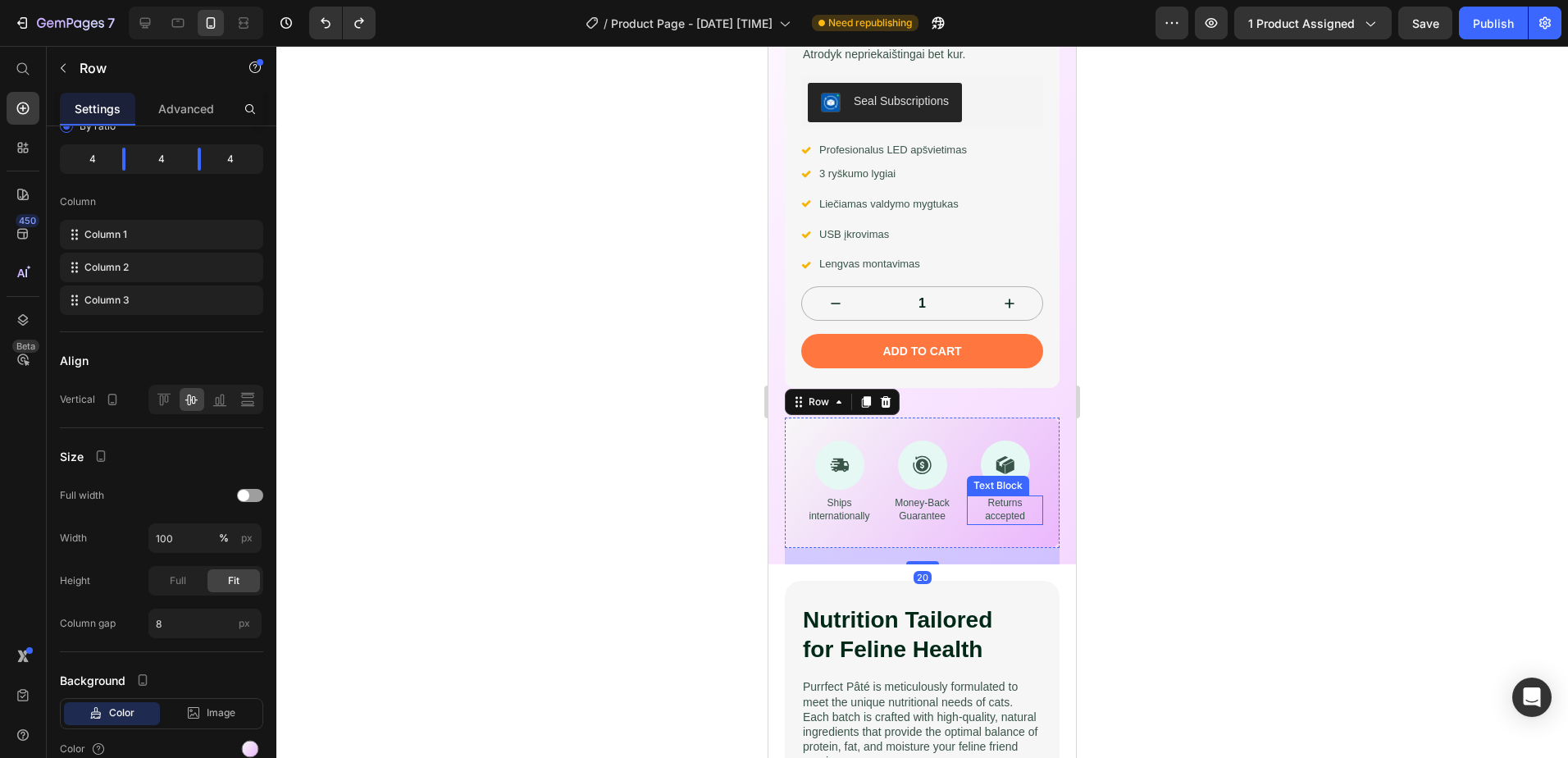scroll, scrollTop: 753, scrollLeft: 0, axis: vertical 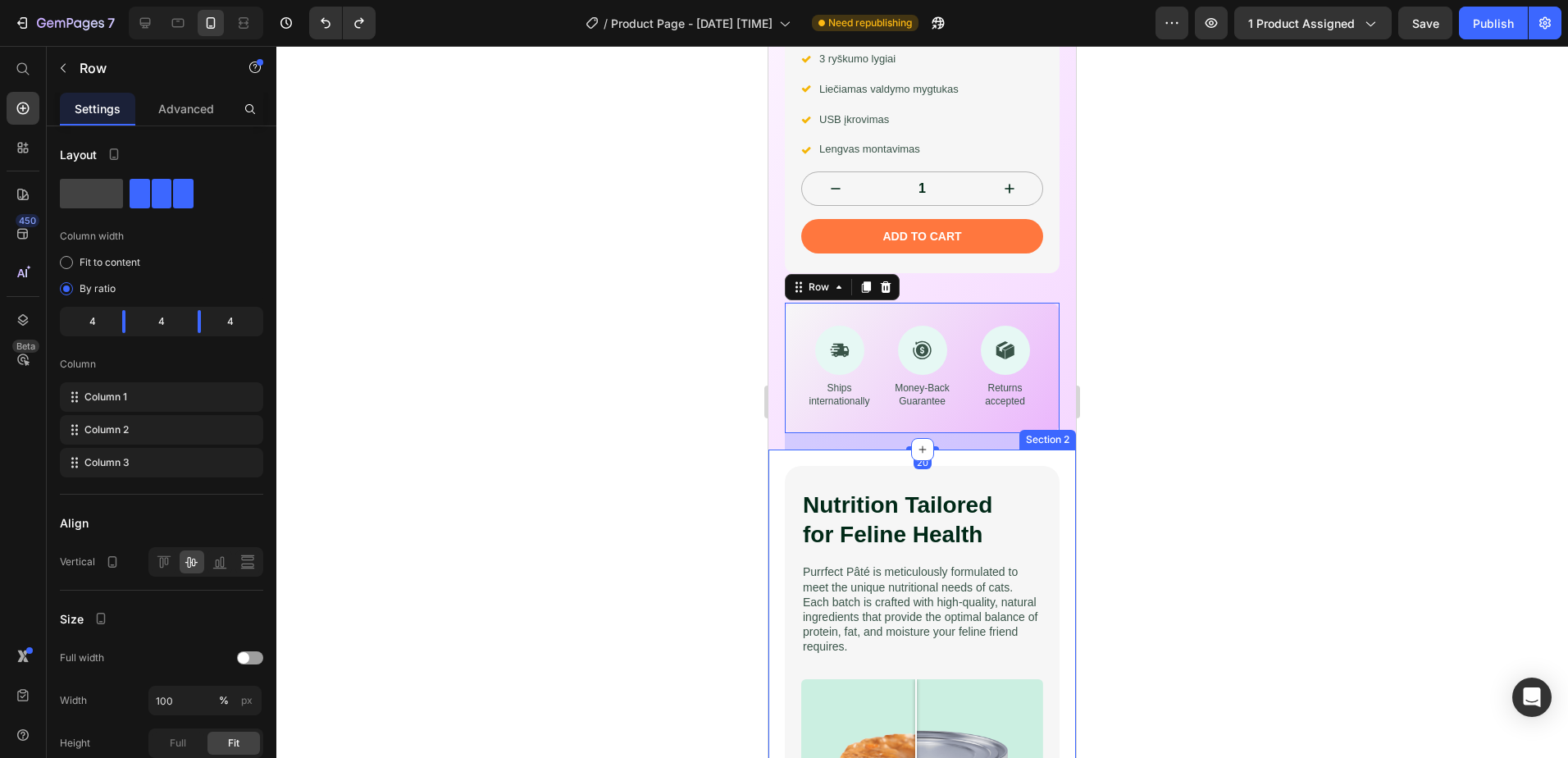 click on "Nutrition Tailored for Feline Health Heading Purrfect Pâté is meticulously formulated to meet the unique nutritional needs of cats. Each batch is crafted with high-quality, natural ingredients that provide the optimal balance of protein, fat, and moisture your feline friend requires. Text Block Image Comparison Keypoints: Text Block 78% Text Block Row The 78% moisture level helps keep your cat hydrated and supports urinary tract health. Text Block Row 12% Text Block Row The 12% protein content in Purrfect Pâté supports the development and maintenance of lean muscle mass in your cat. Text Block Row 10% Text Block Row The carefully balanced 10% fat ratio provides sustained energy without excess calories. Text Block Row Row Image Comparison Row Section 2" at bounding box center [922, 847] 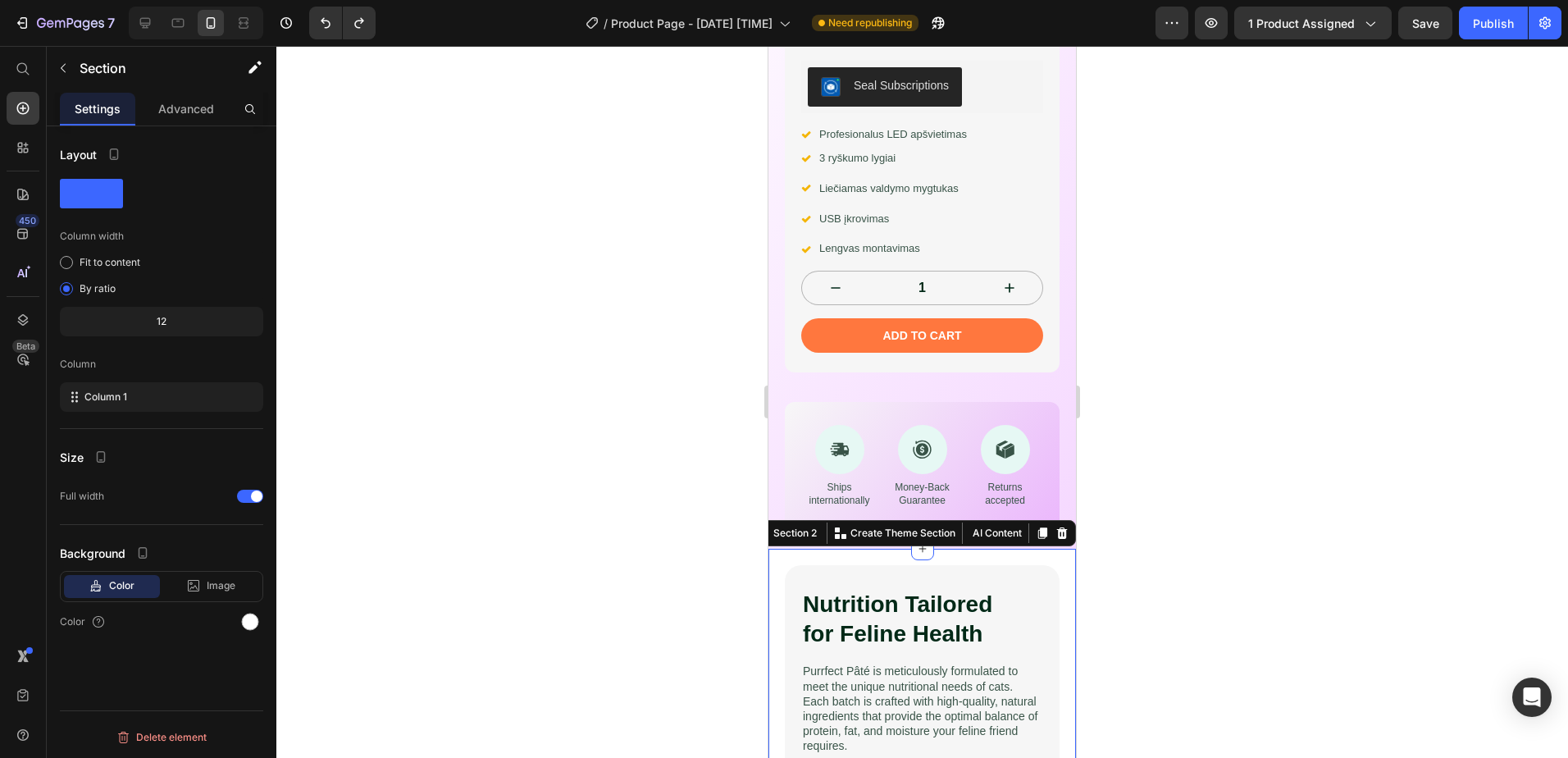 scroll, scrollTop: 589, scrollLeft: 0, axis: vertical 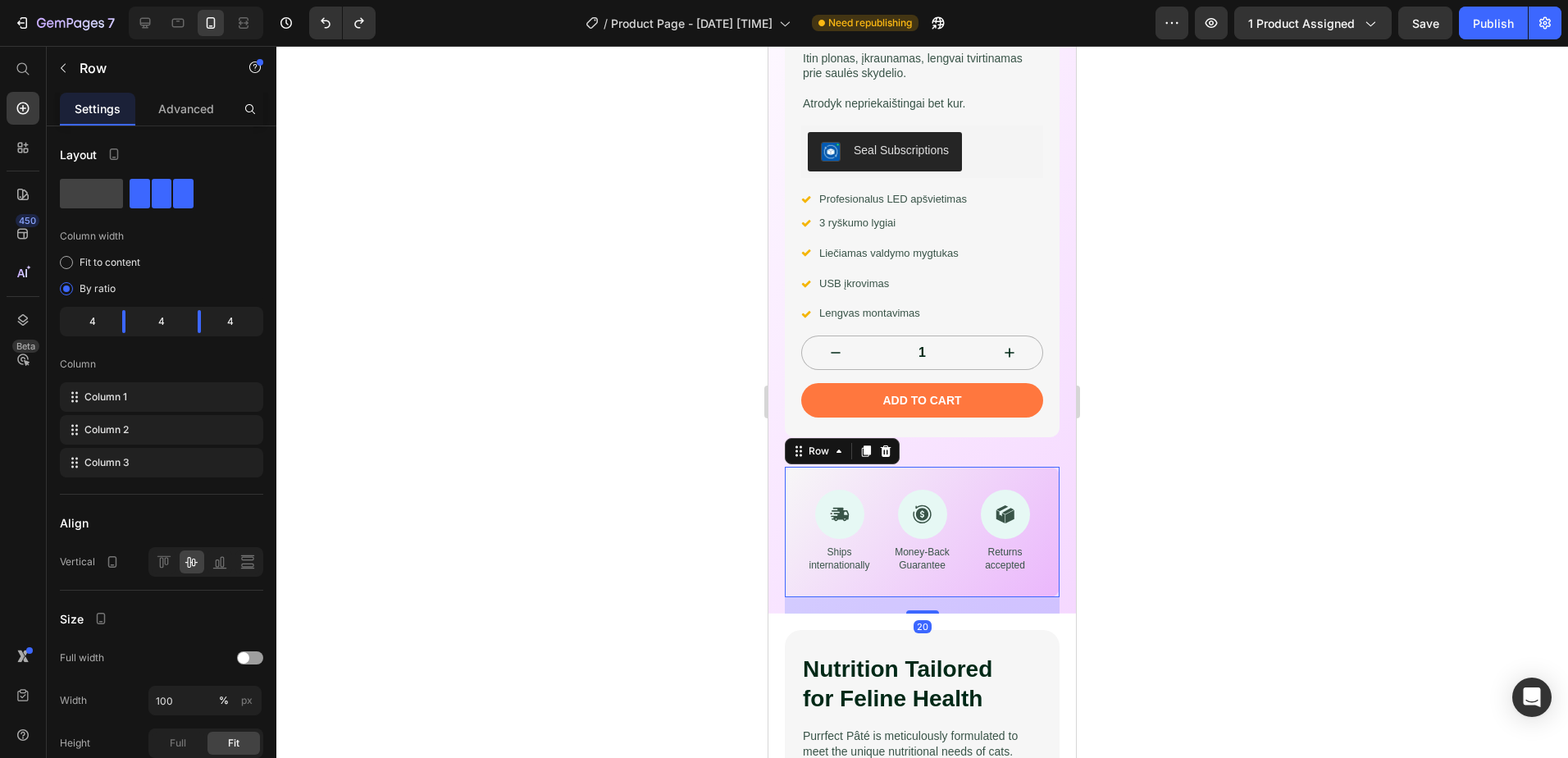 click on "Icon Ships internationally Text Block
Icon Money-Back Guarantee Text Block
Icon Returns accepted Text Block Row   20" at bounding box center (922, 532) 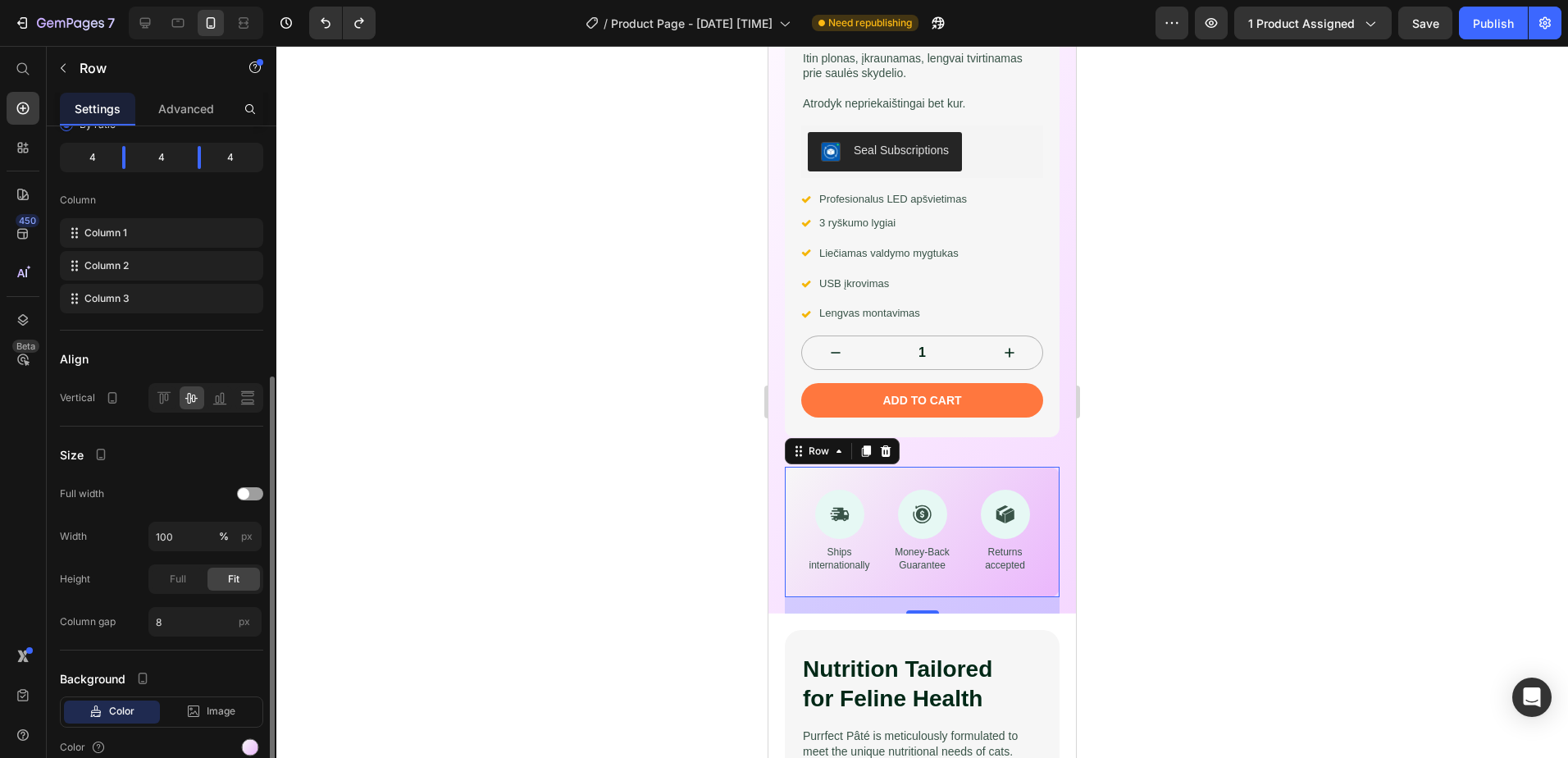 scroll, scrollTop: 238, scrollLeft: 0, axis: vertical 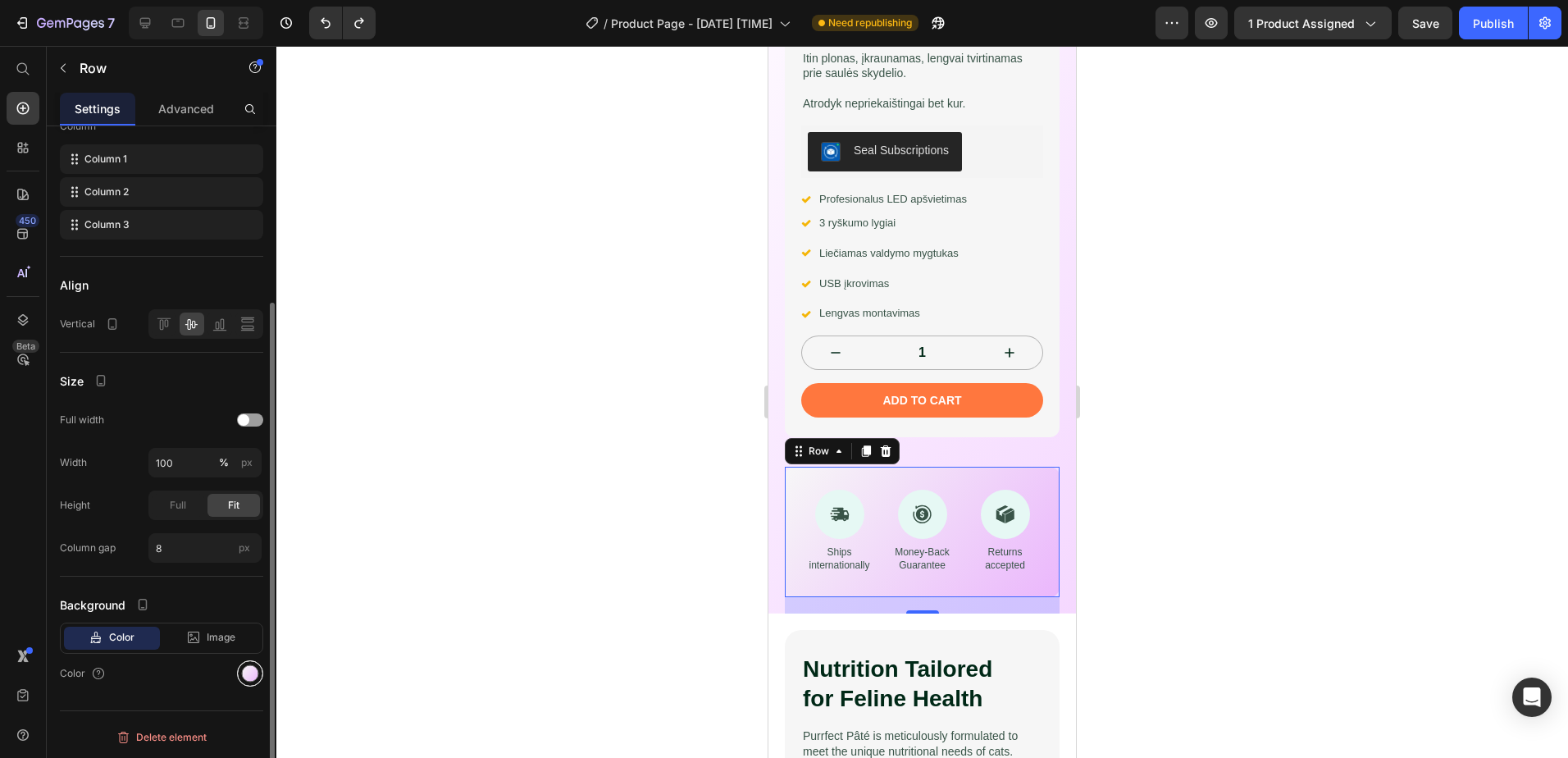 click at bounding box center [250, 674] 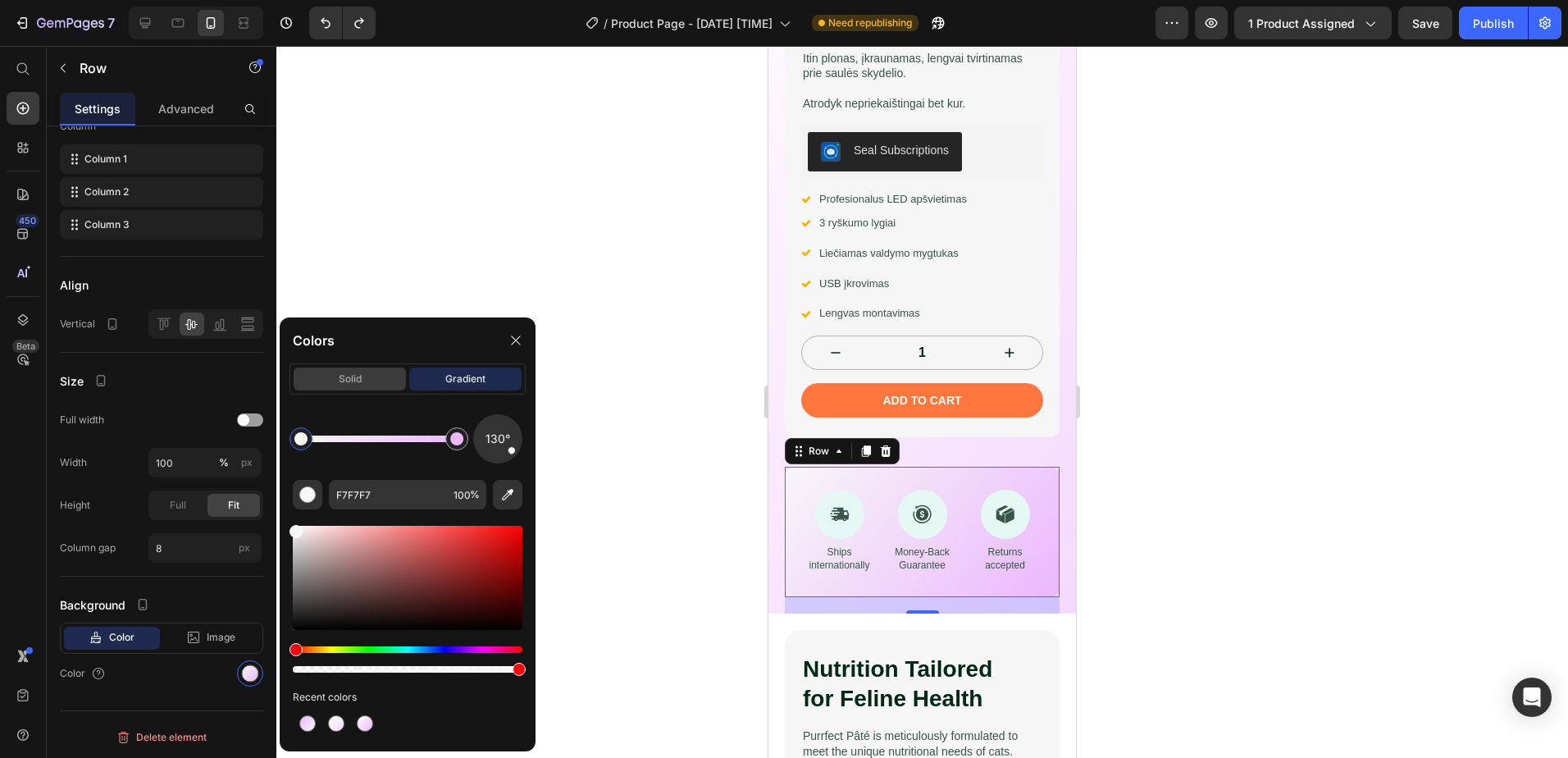 click on "solid" 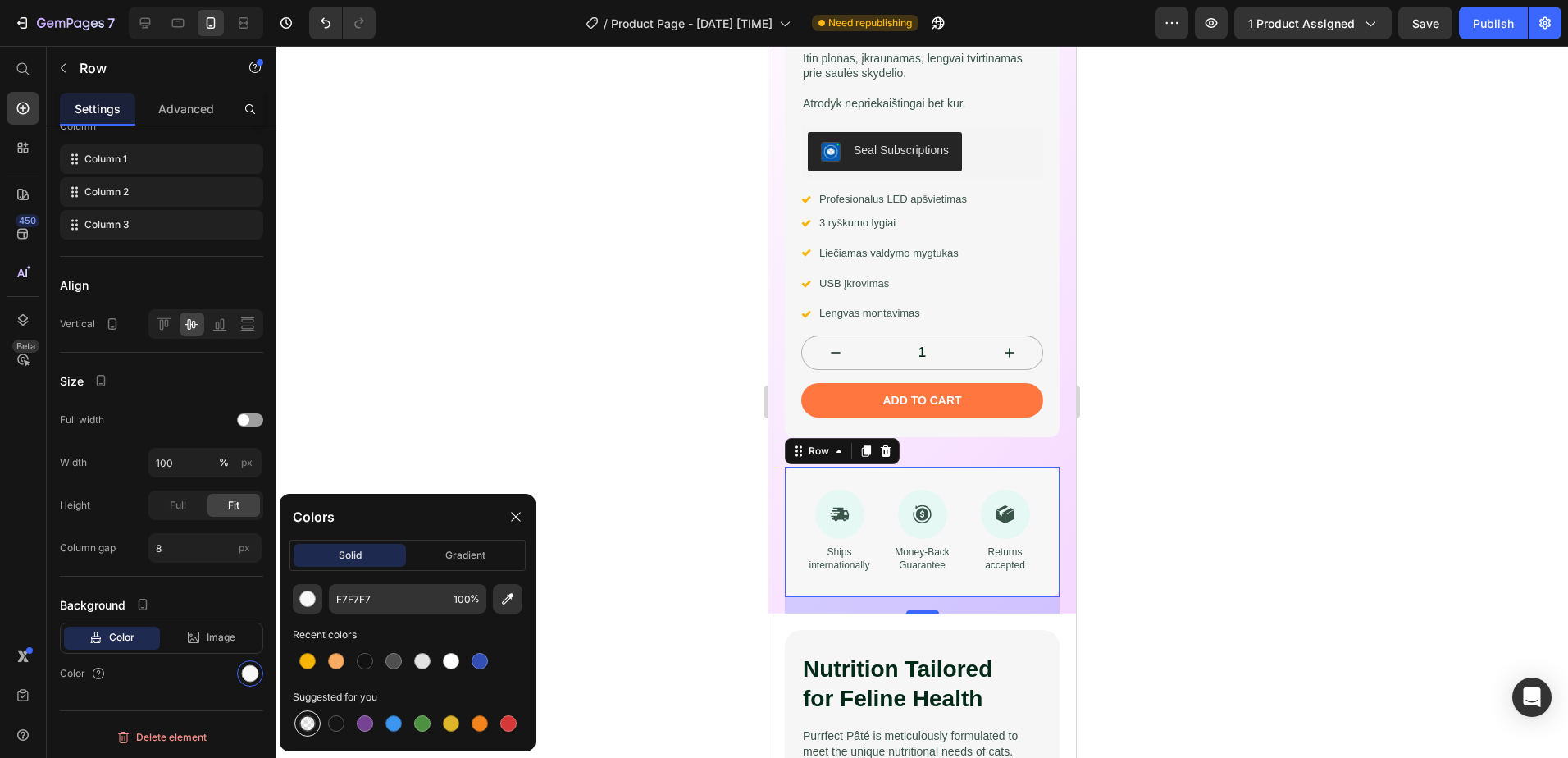 click at bounding box center (308, 724) 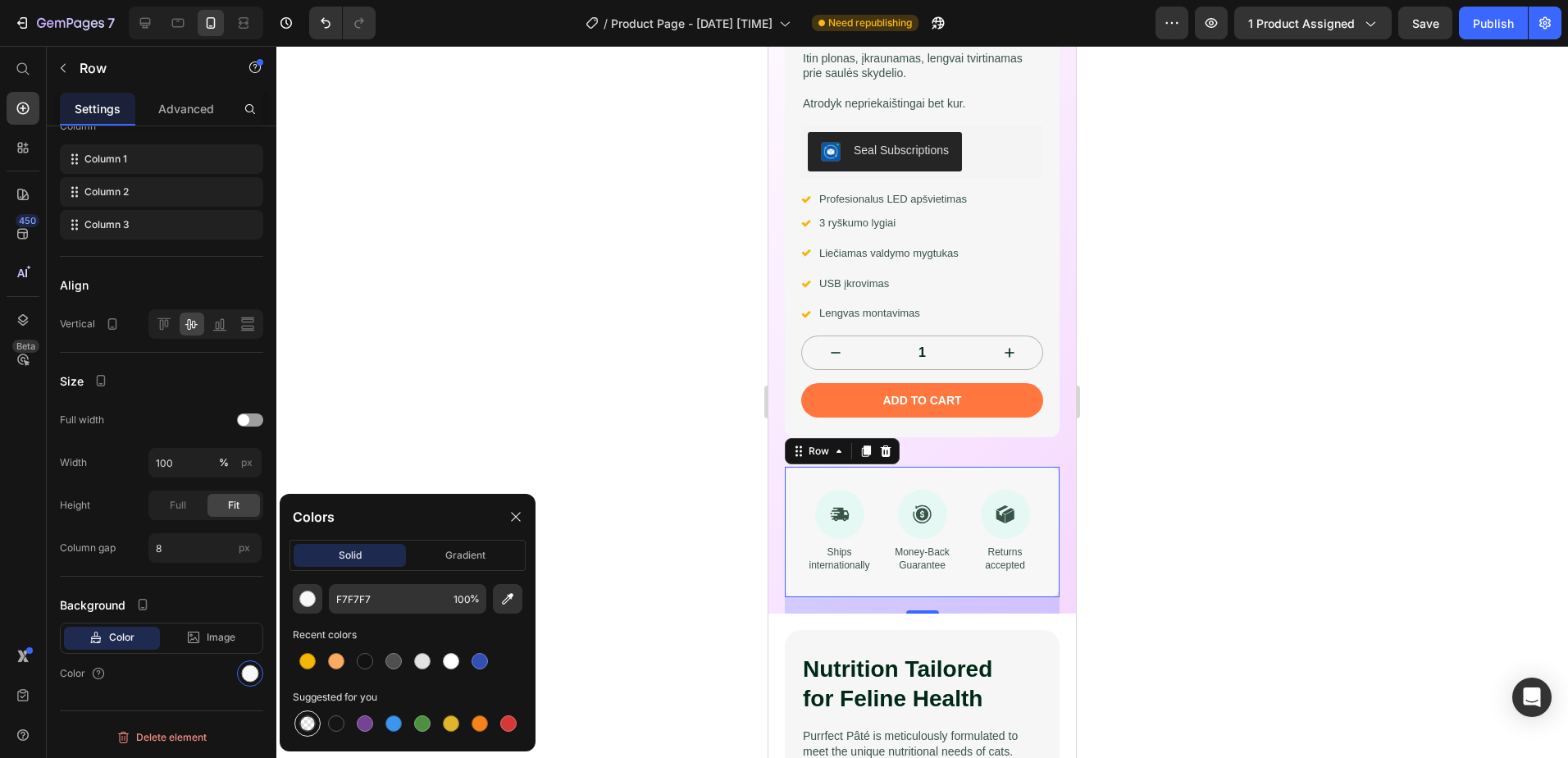type on "000000" 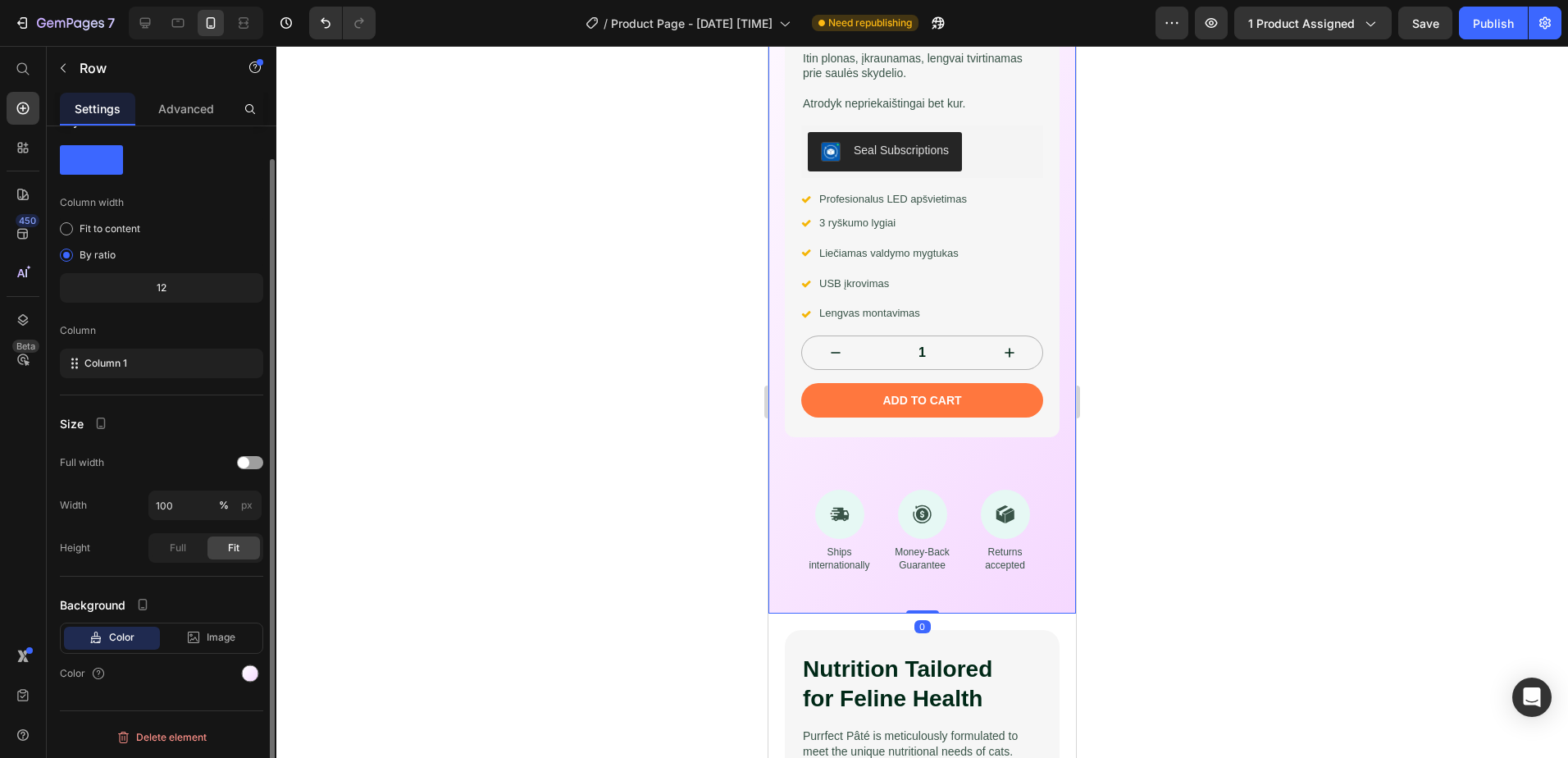 click on "Drop element here vanity mirror Product Title
Icon
Icon
Icon
Icon
Icon Icon List Įvertinti 4.7 (465 atsiliepimų) Text Block Row Stilingas LED veidrodėlis automobiliui. Text Block Tobulas apšvietimas, 3 ryškumo lygiai, liečiamas valdymas.   Itin plonas, įkraunamas, lengvai tvirtinamas prie saulės skydelio.   Atrodyk nepriekaištingai bet kur. Text Block Seal Subscriptions Seal Subscriptions
Icon Profesionalus LED apšvietimas Text Block Row
Icon 3 ryškumo lygiai Text Block Row
Icon Liečiamas valdymo mygtukas Text Block Row
Icon USB įkrovimas Text Block Row
Icon Lengvas montavimas Text Block Row 1 Product Quantity Add to cart Add to Cart Row Row Row
Icon Ships internationally Text Block
Icon Money-Back Guarantee Text Block
Icon Returns accepted Text Block Row" at bounding box center [922, 217] 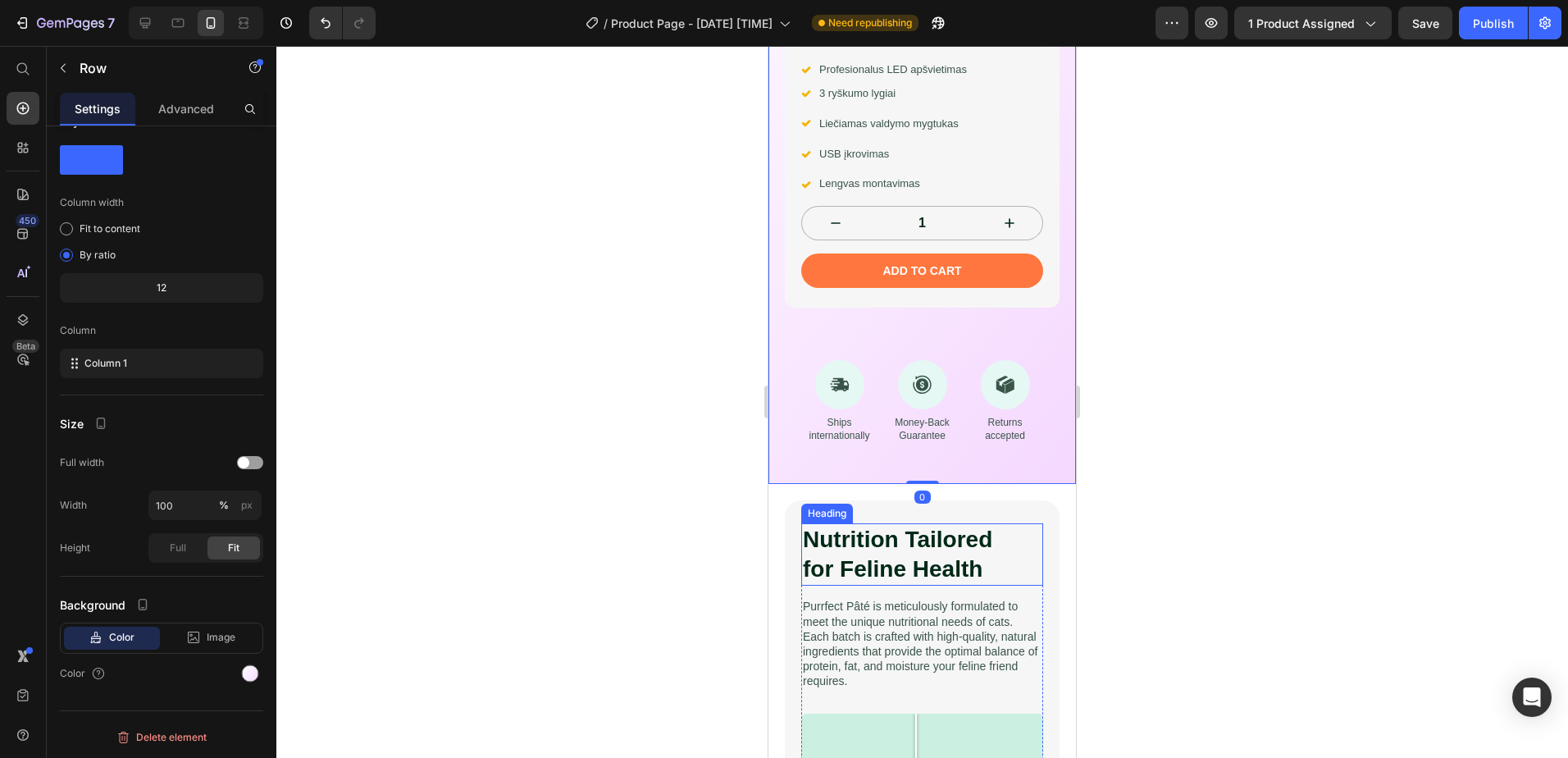 scroll, scrollTop: 753, scrollLeft: 0, axis: vertical 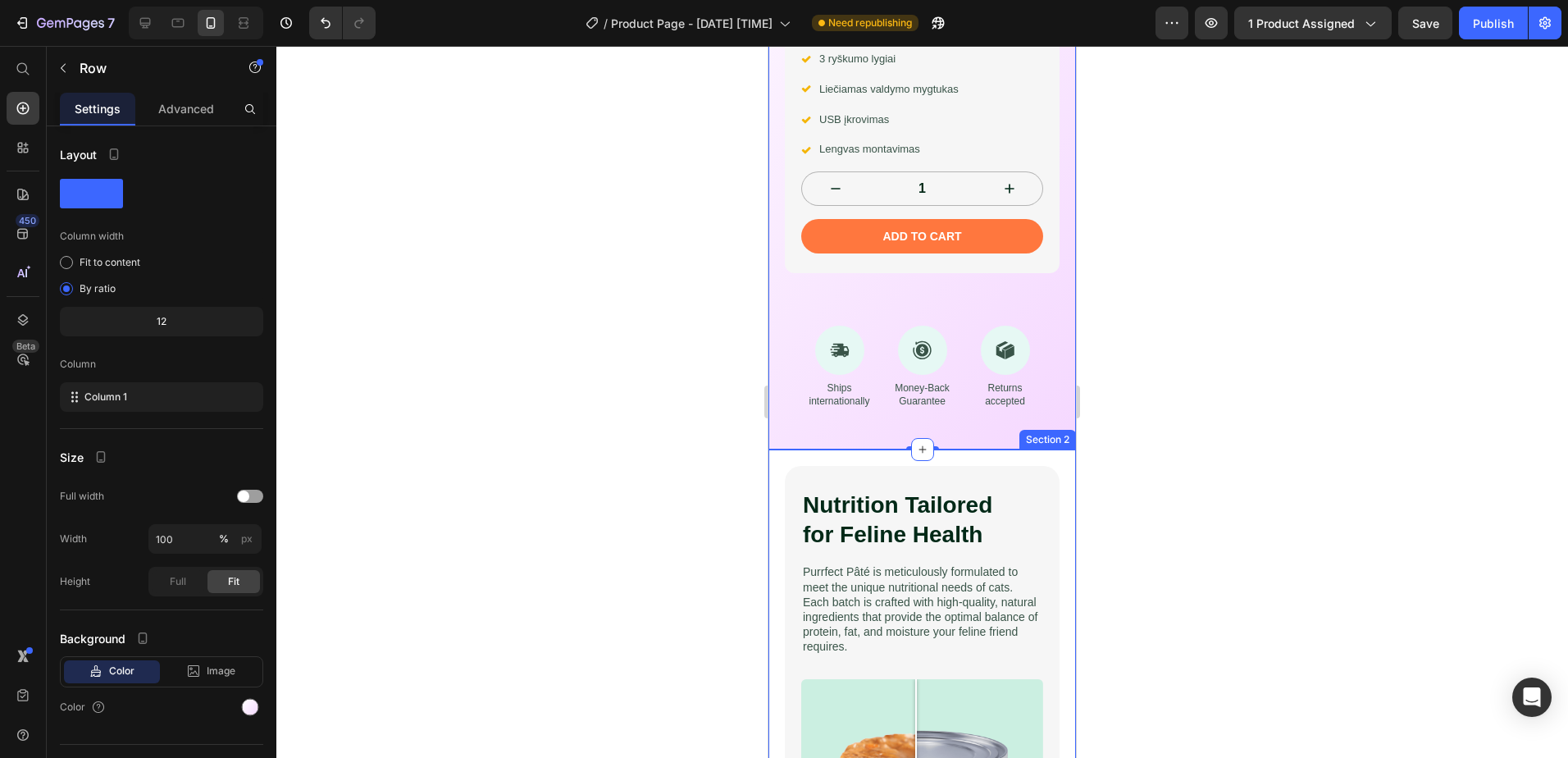 click on "Nutrition Tailored for Feline Health Heading Purrfect Pâté is meticulously formulated to meet the unique nutritional needs of cats. Each batch is crafted with high-quality, natural ingredients that provide the optimal balance of protein, fat, and moisture your feline friend requires. Text Block Image Comparison Keypoints: Text Block 78% Text Block Row The 78% moisture level helps keep your cat hydrated and supports urinary tract health. Text Block Row 12% Text Block Row The 12% protein content in Purrfect Pâté supports the development and maintenance of lean muscle mass in your cat. Text Block Row 10% Text Block Row The carefully balanced 10% fat ratio provides sustained energy without excess calories. Text Block Row Row Image Comparison Row Section 2" at bounding box center (922, 847) 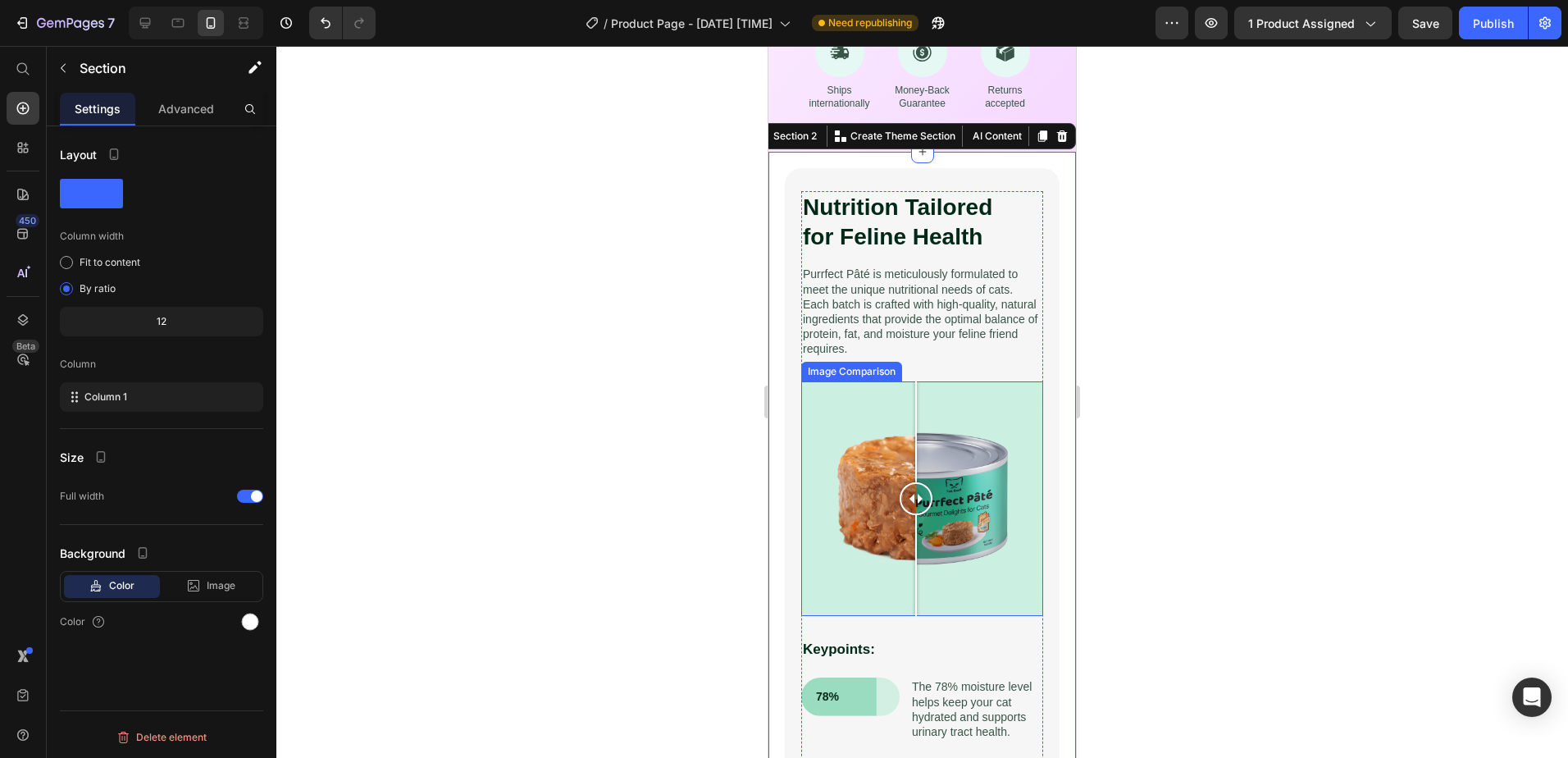scroll, scrollTop: 999, scrollLeft: 0, axis: vertical 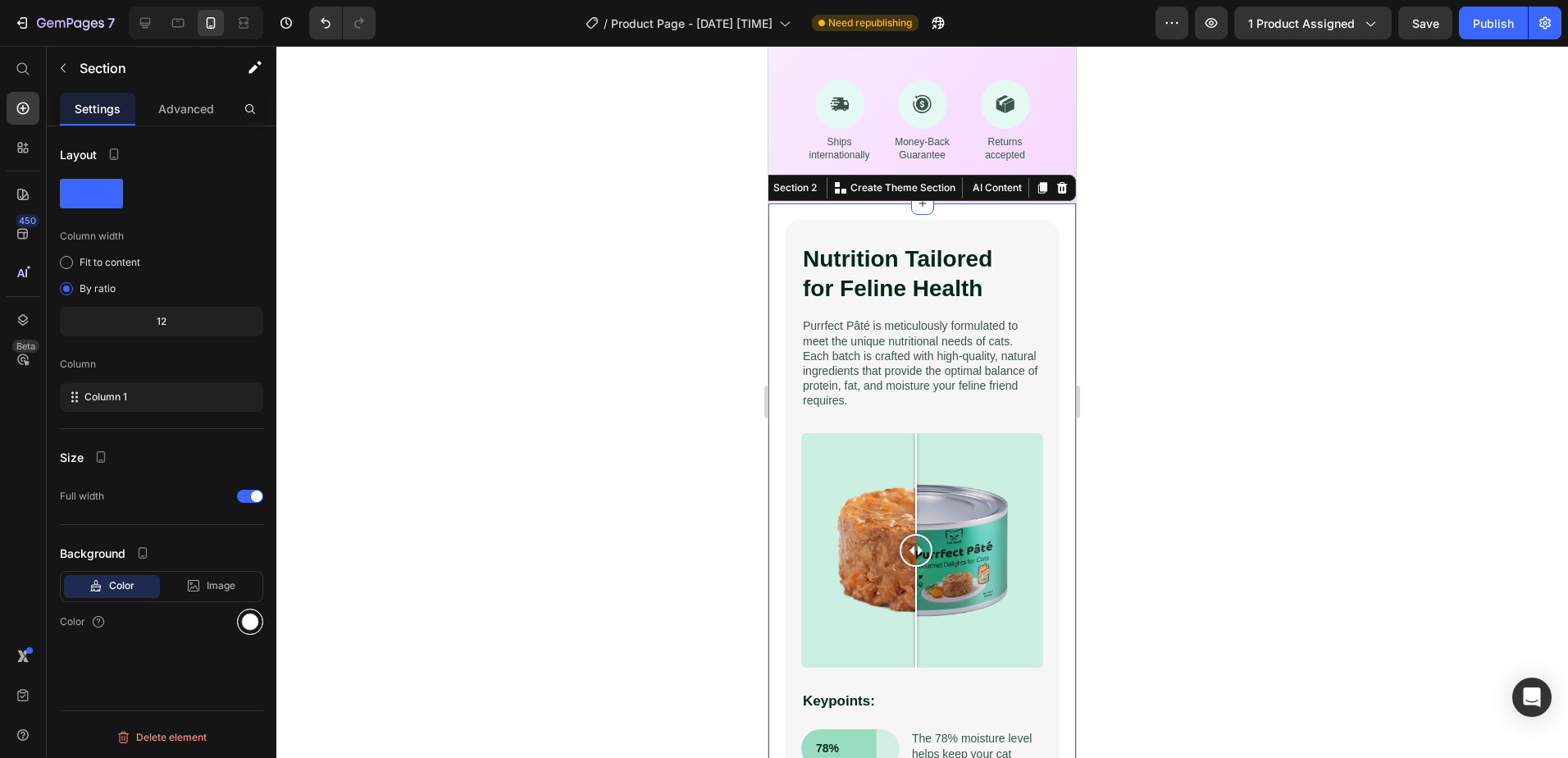 click at bounding box center (250, 622) 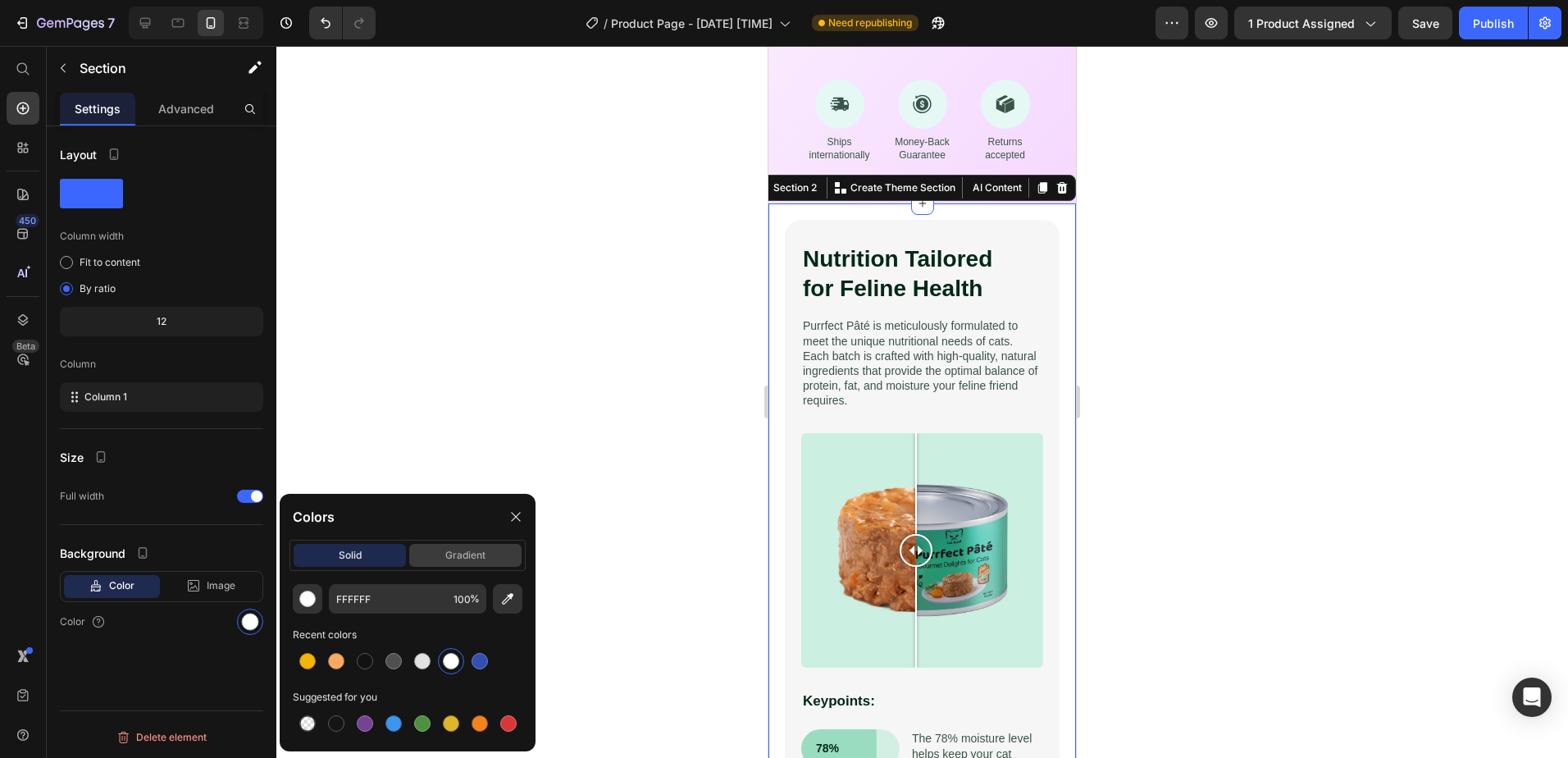 click on "gradient" 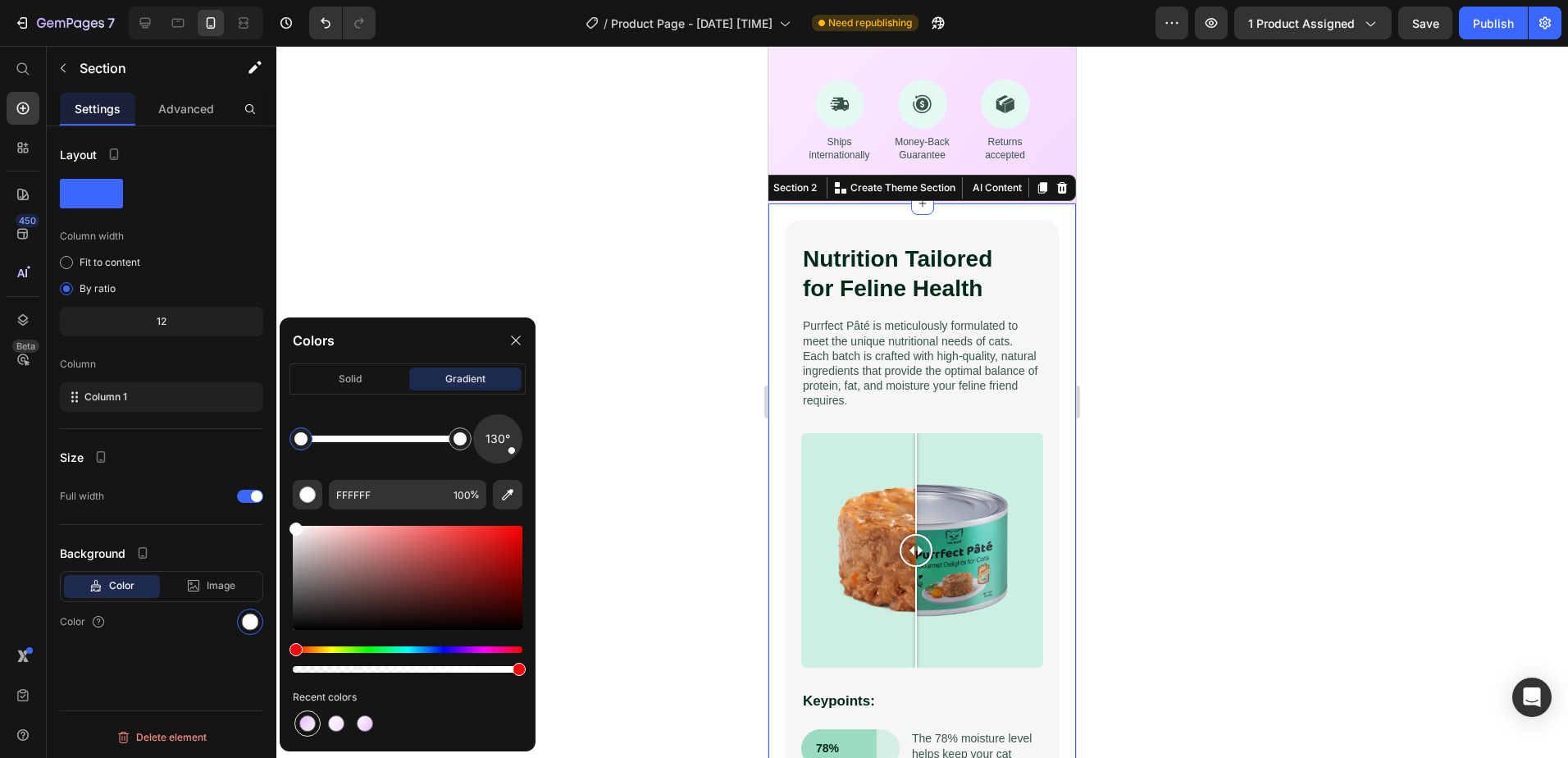 click at bounding box center (308, 724) 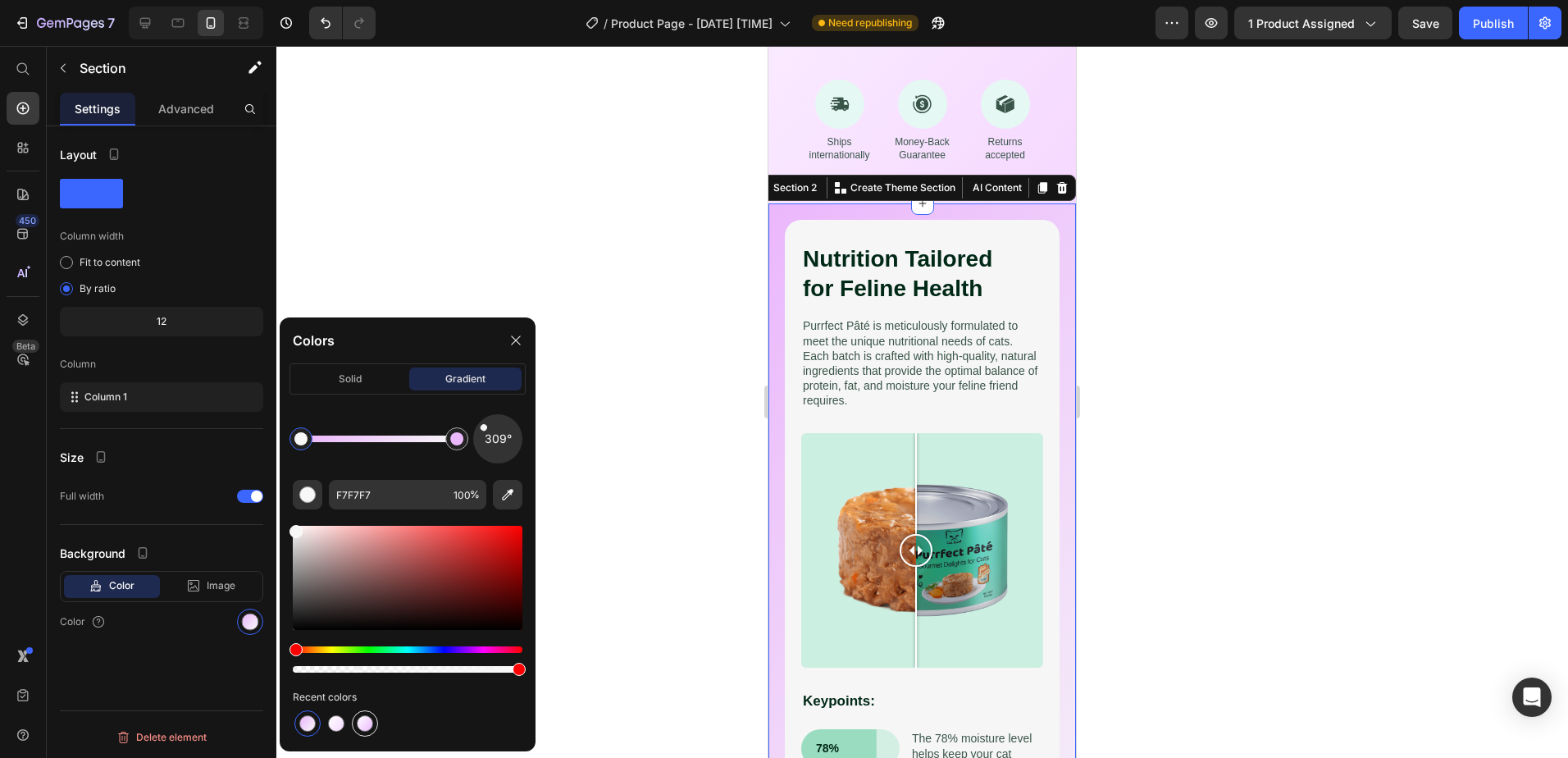 click at bounding box center (365, 724) 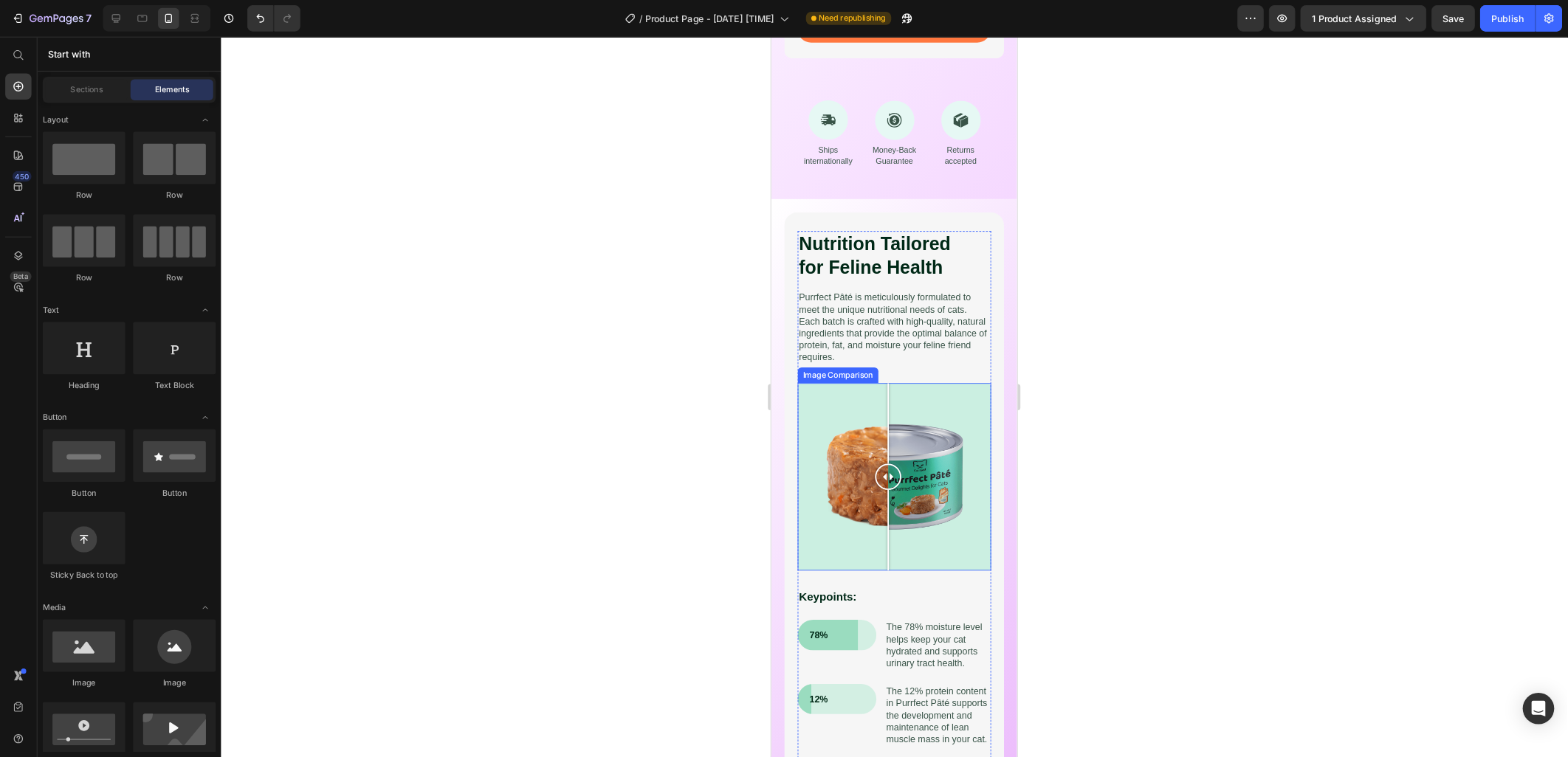 scroll, scrollTop: 831, scrollLeft: 0, axis: vertical 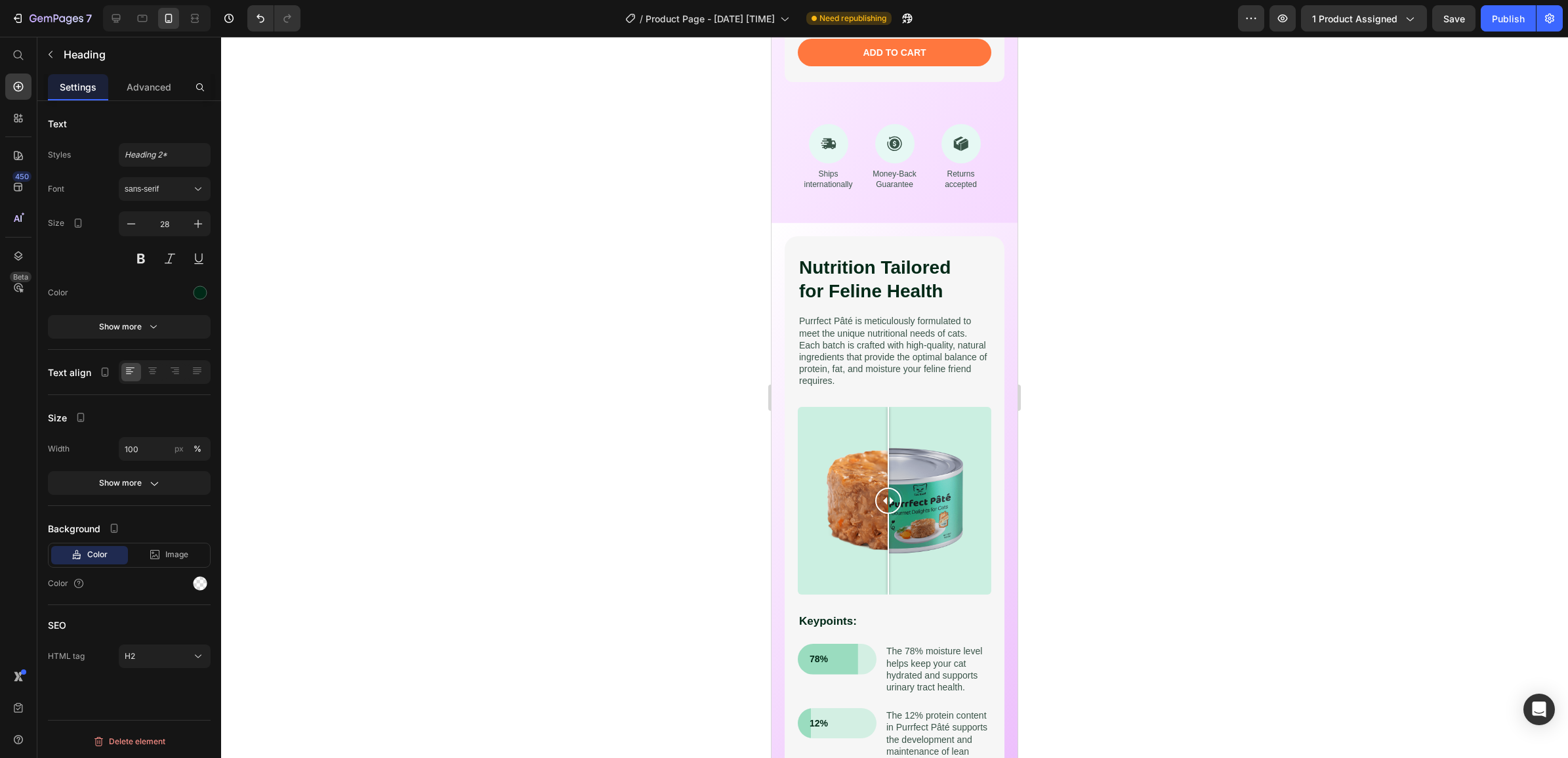 click on "Nutrition Tailored for Feline Health" at bounding box center (894, 280) 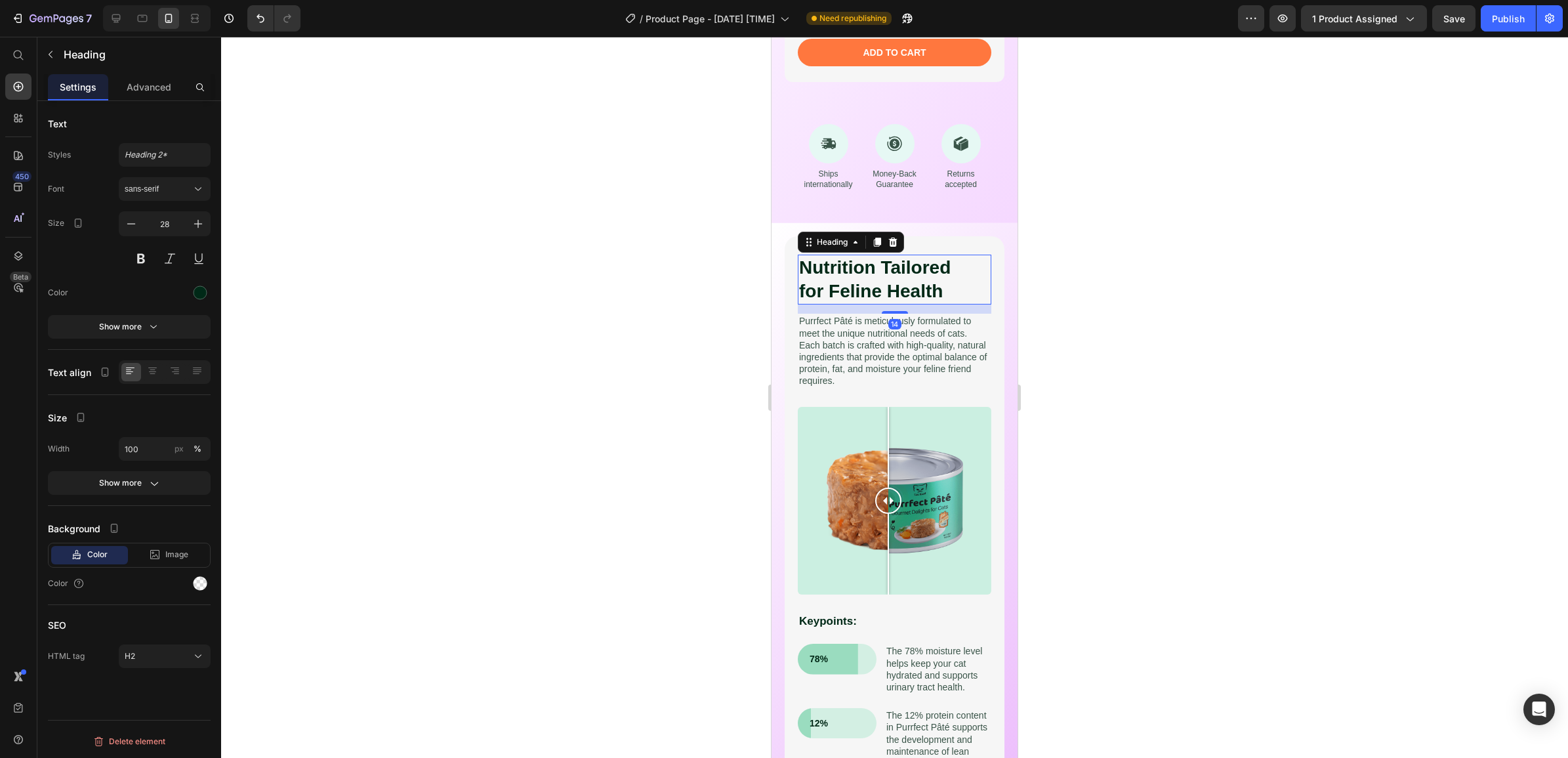 click on "Nutrition Tailored for Feline Health" at bounding box center (894, 280) 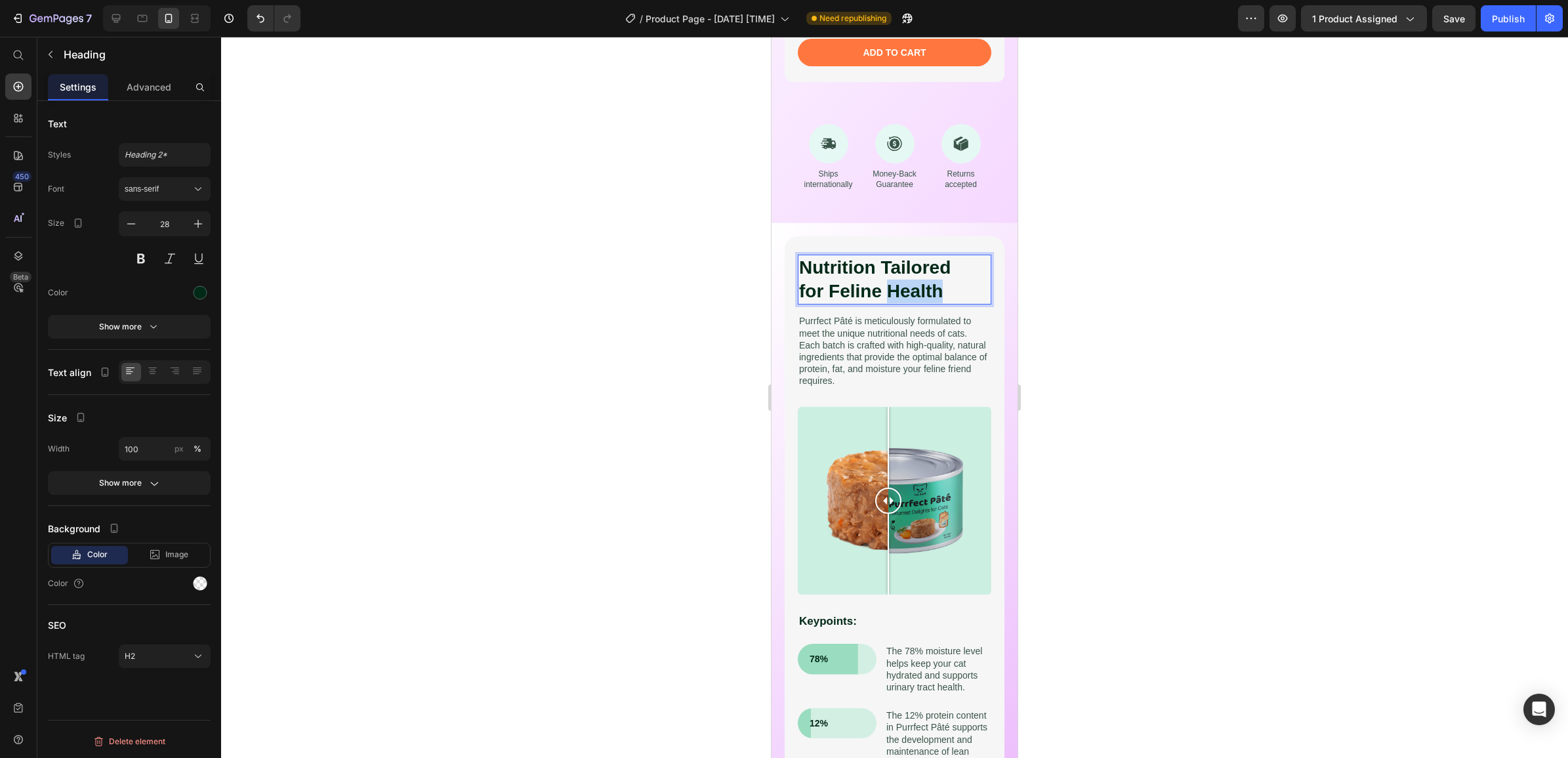click on "Nutrition Tailored for Feline Health" at bounding box center (894, 280) 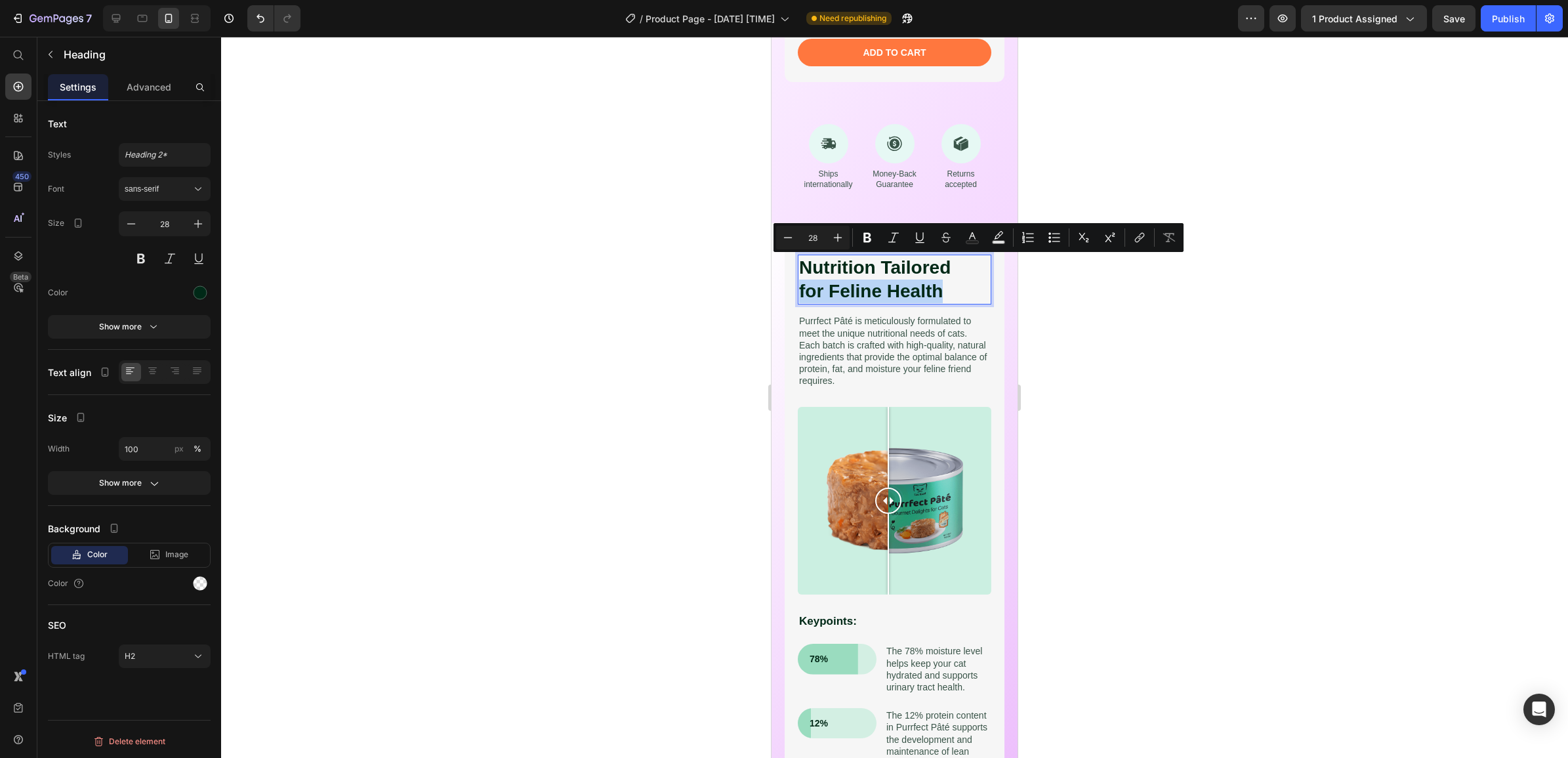 click on "Nutrition Tailored for Feline Health" at bounding box center (894, 280) 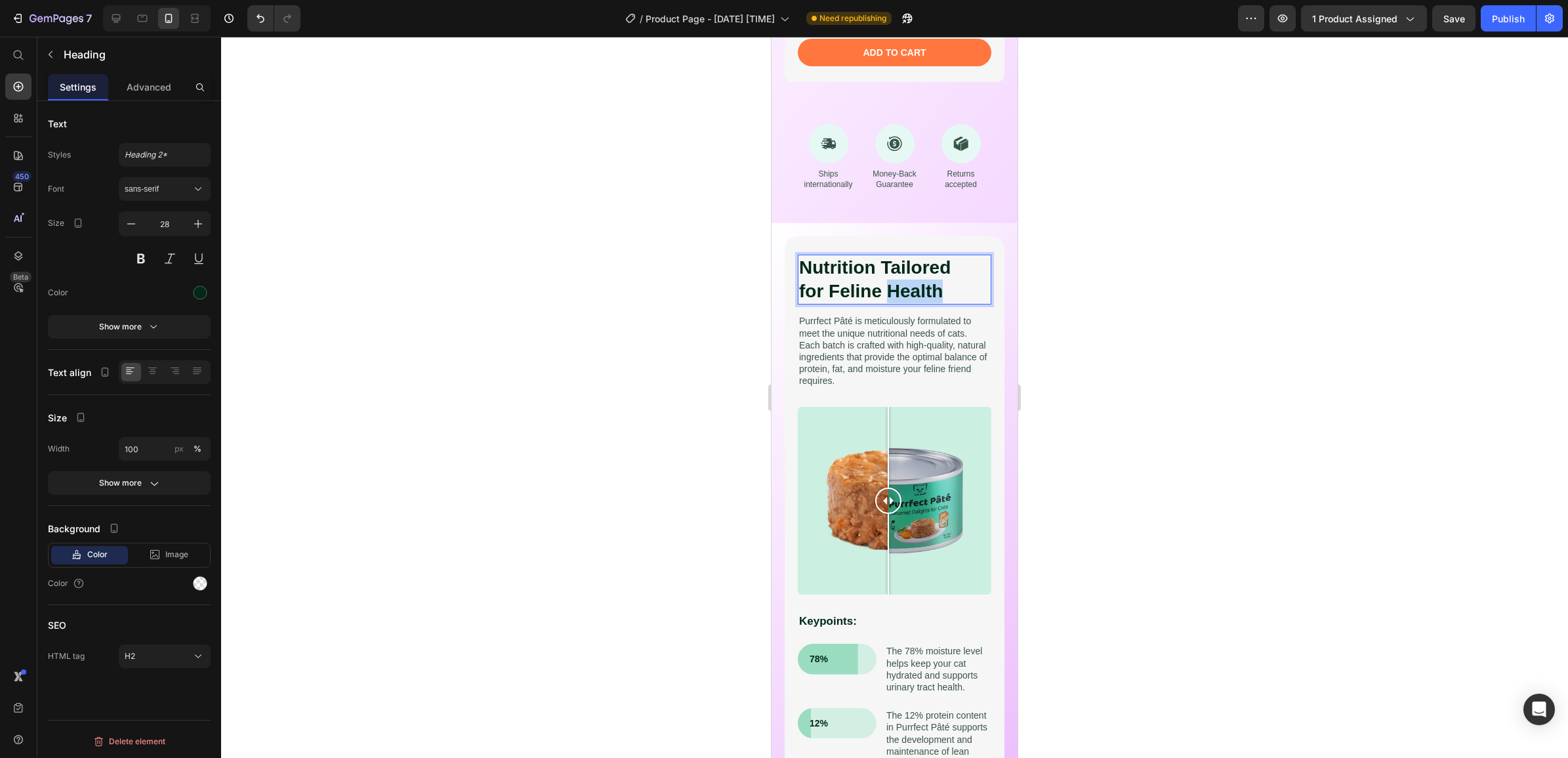 click on "Nutrition Tailored for Feline Health" at bounding box center (894, 280) 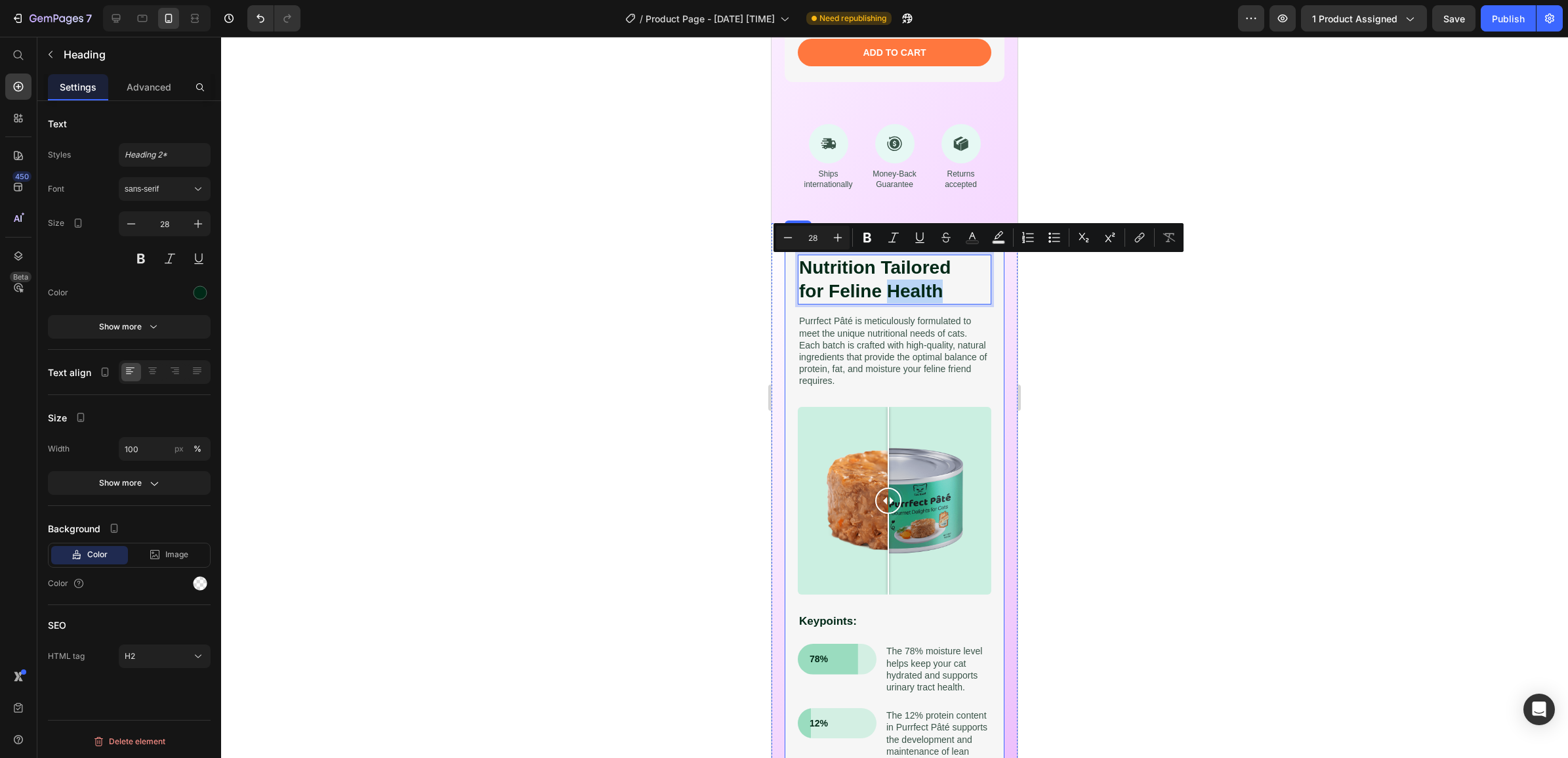 click on "Nutrition Tailored for Feline Health" at bounding box center [894, 280] 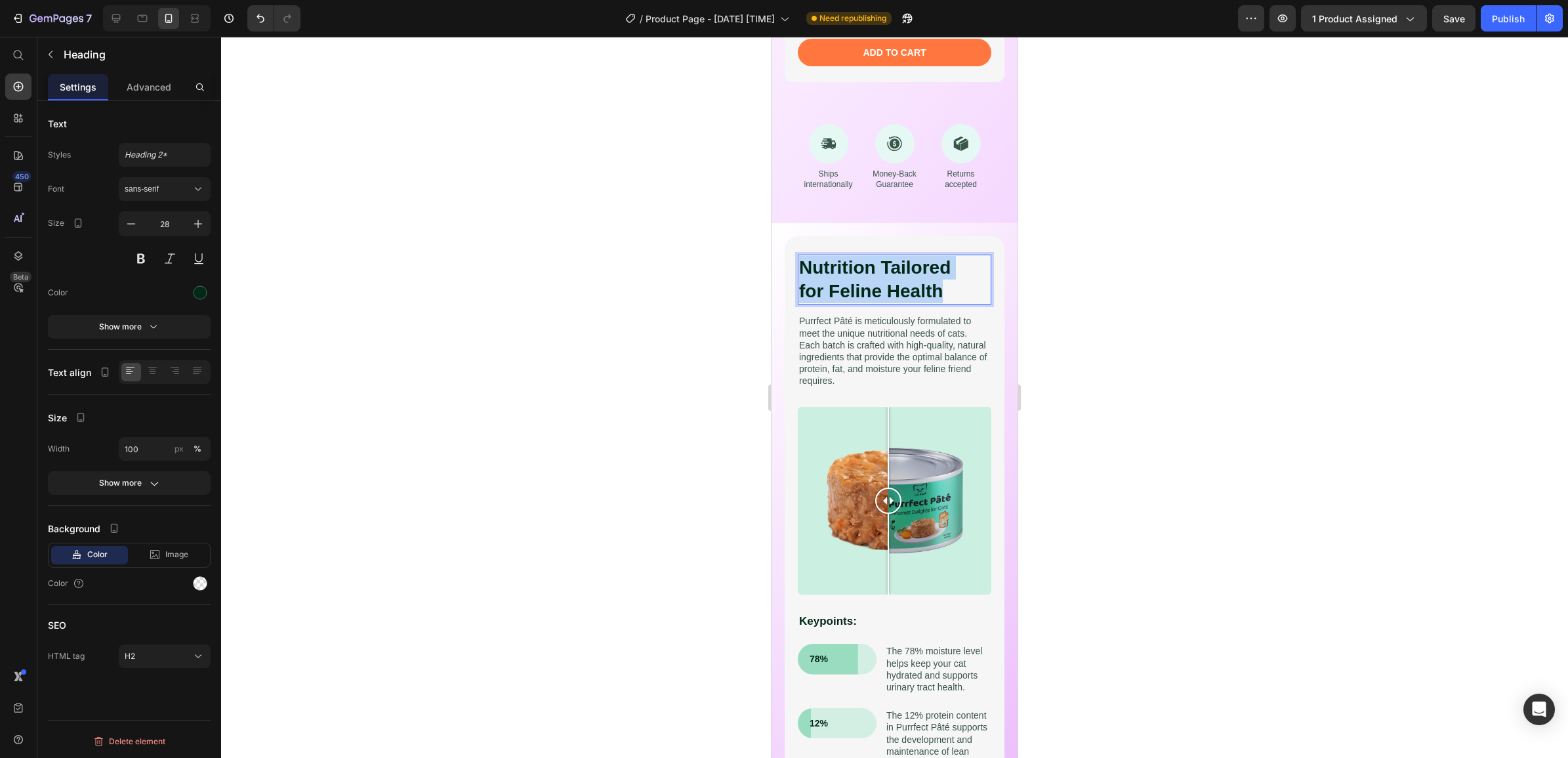 drag, startPoint x: 907, startPoint y: 266, endPoint x: 804, endPoint y: 245, distance: 105.11898 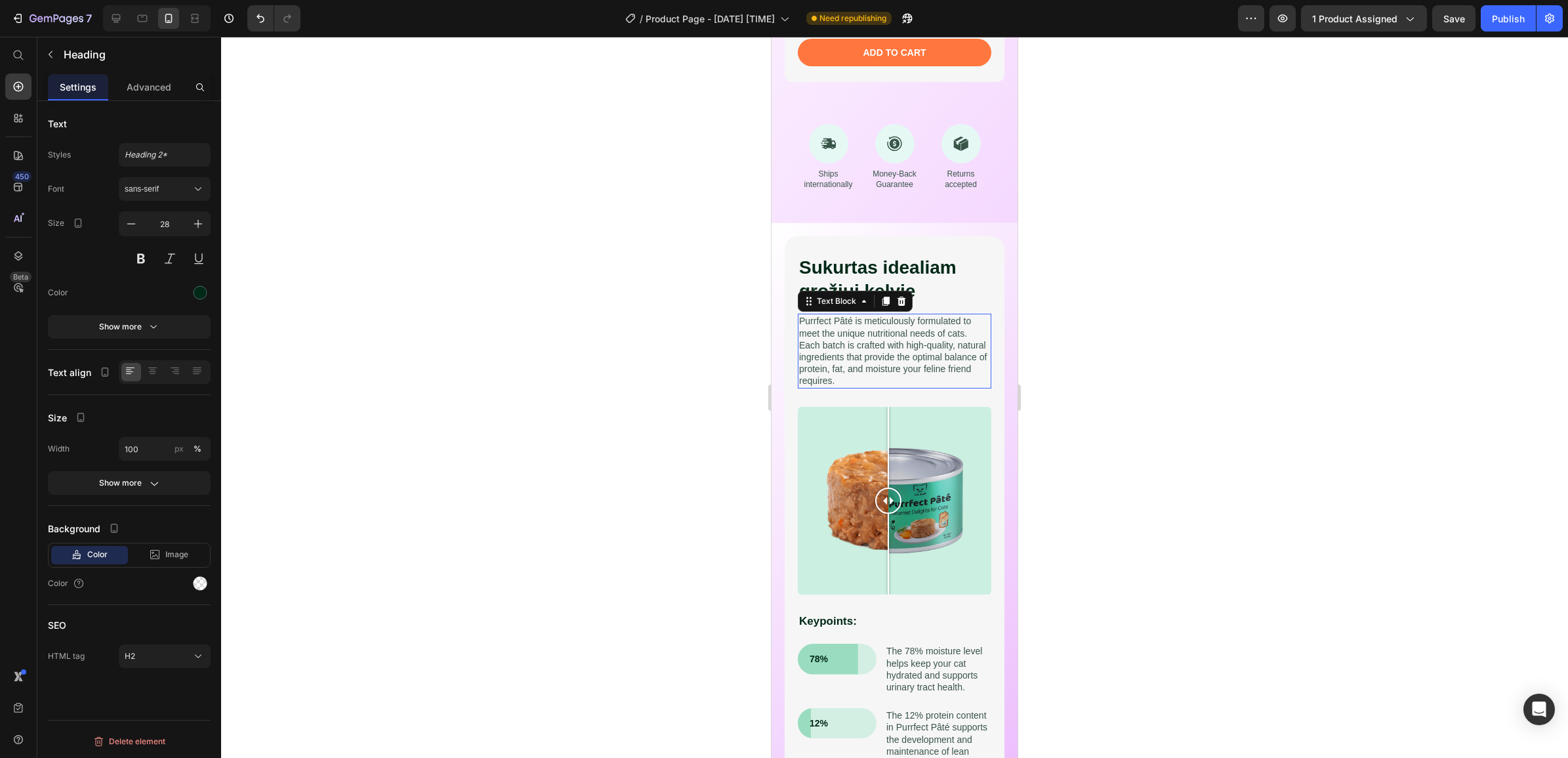click on "Purrfect Pâté is meticulously formulated to meet the unique nutritional needs of cats. Each batch is crafted with high-quality, natural ingredients that provide the optimal balance of protein, fat, and moisture your feline friend requires." at bounding box center (894, 350) 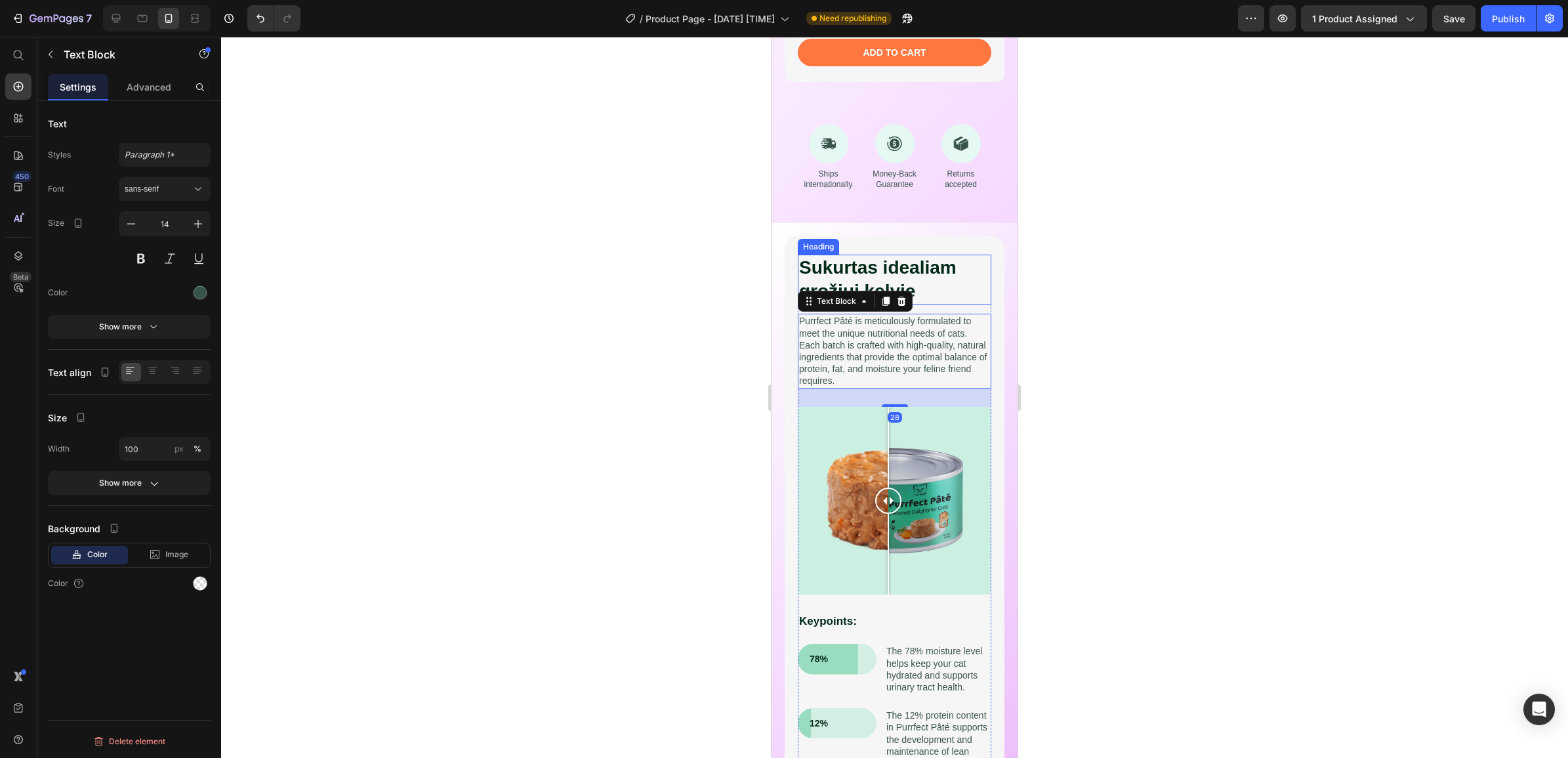 click on "Sukurtas idealiam grožiui kelyje" at bounding box center [894, 280] 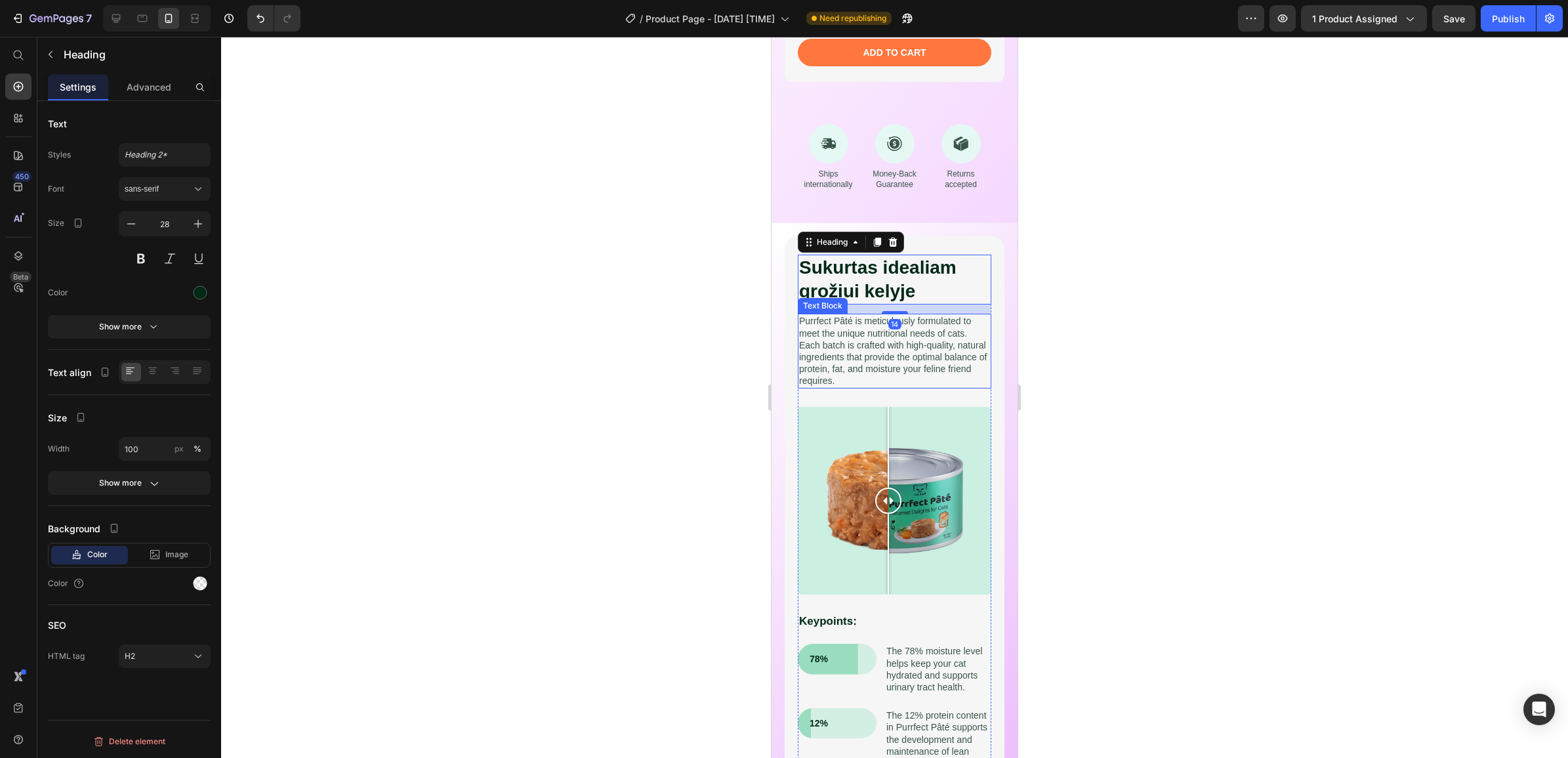 click on "Purrfect Pâté is meticulously formulated to meet the unique nutritional needs of cats. Each batch is crafted with high-quality, natural ingredients that provide the optimal balance of protein, fat, and moisture your feline friend requires." at bounding box center (894, 350) 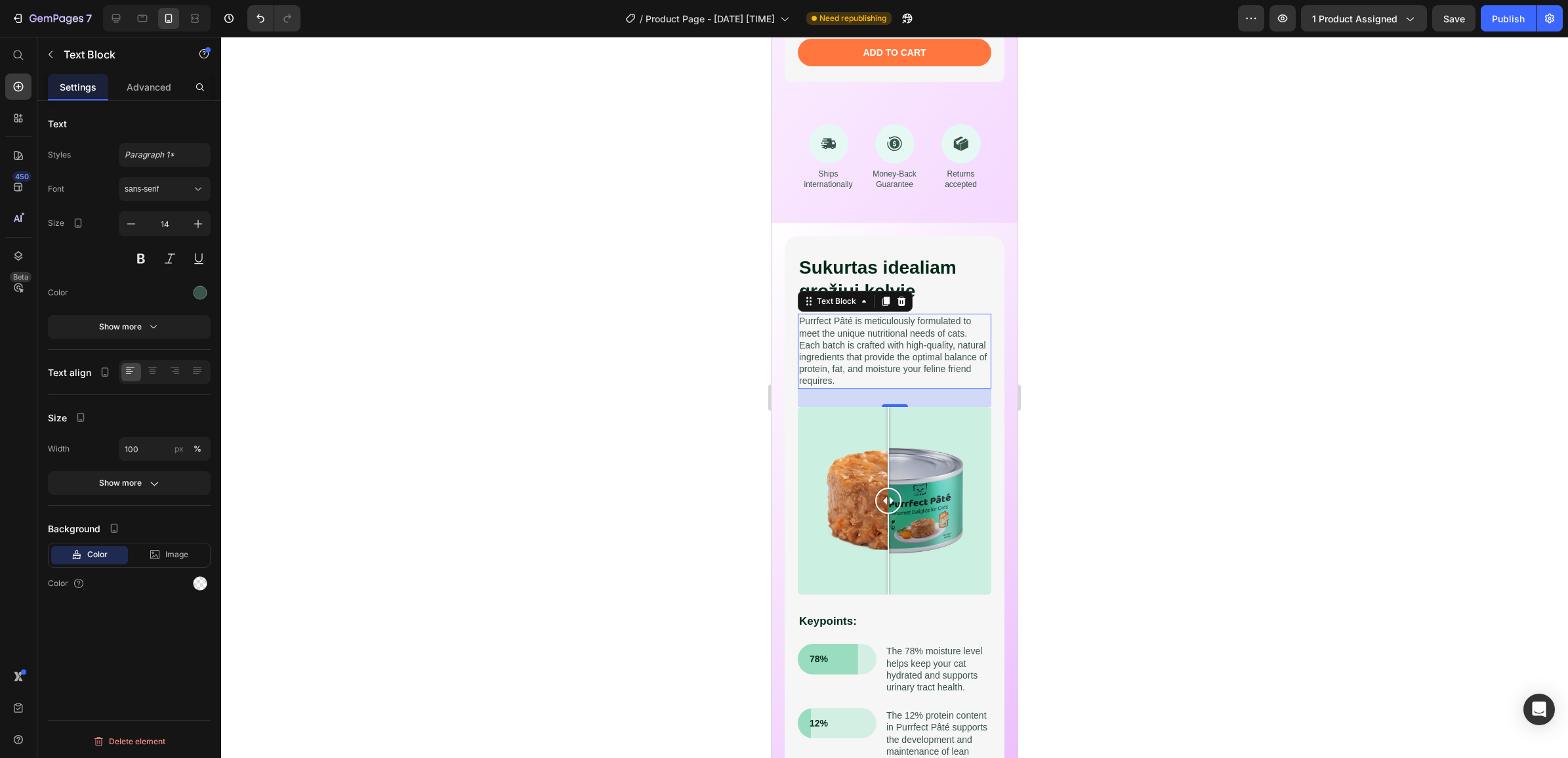 click on "Purrfect Pâté is meticulously formulated to meet the unique nutritional needs of cats. Each batch is crafted with high-quality, natural ingredients that provide the optimal balance of protein, fat, and moisture your feline friend requires." at bounding box center [894, 350] 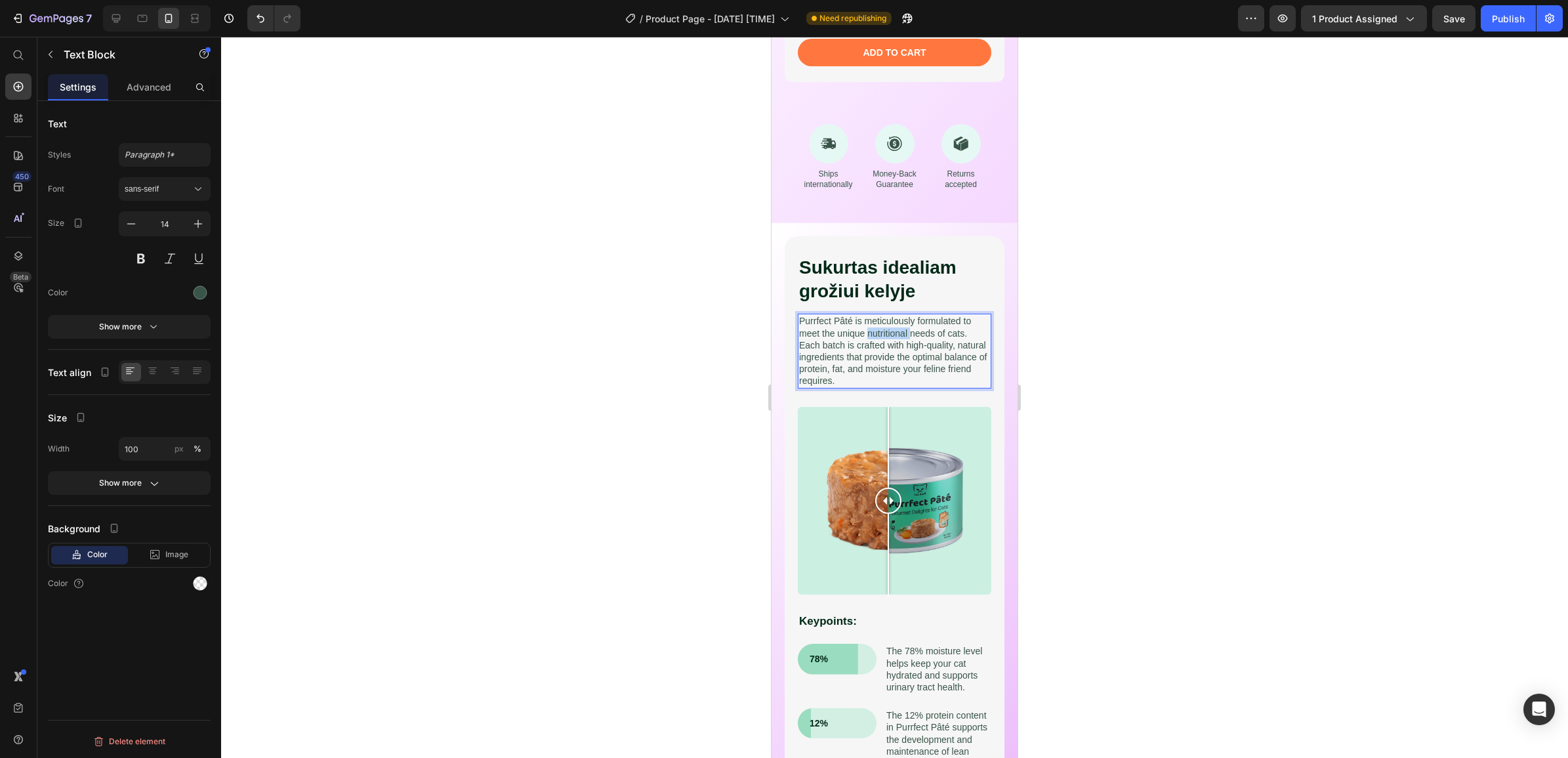 click on "Purrfect Pâté is meticulously formulated to meet the unique nutritional needs of cats. Each batch is crafted with high-quality, natural ingredients that provide the optimal balance of protein, fat, and moisture your feline friend requires." at bounding box center (894, 350) 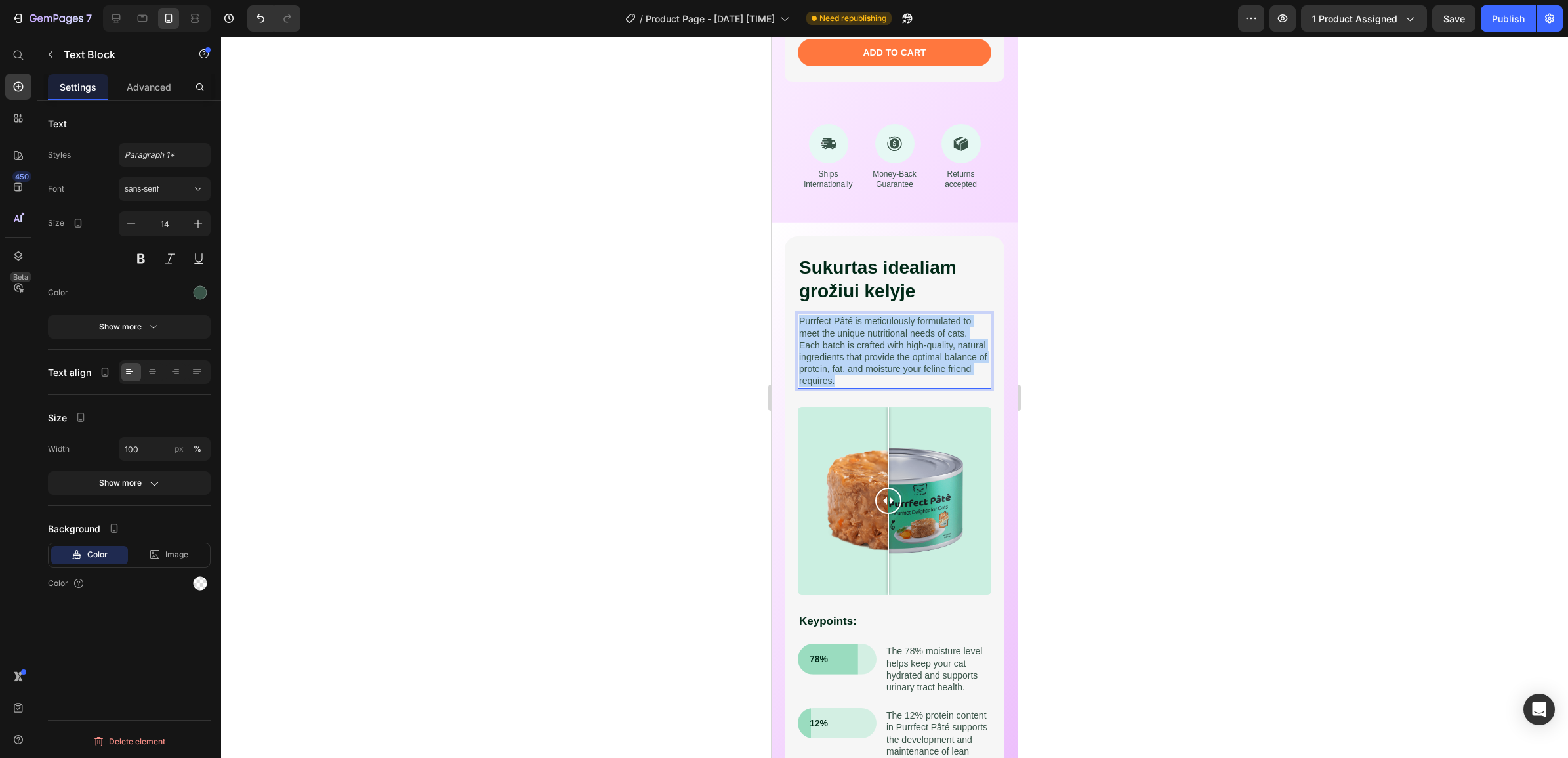 click on "Purrfect Pâté is meticulously formulated to meet the unique nutritional needs of cats. Each batch is crafted with high-quality, natural ingredients that provide the optimal balance of protein, fat, and moisture your feline friend requires." at bounding box center [894, 350] 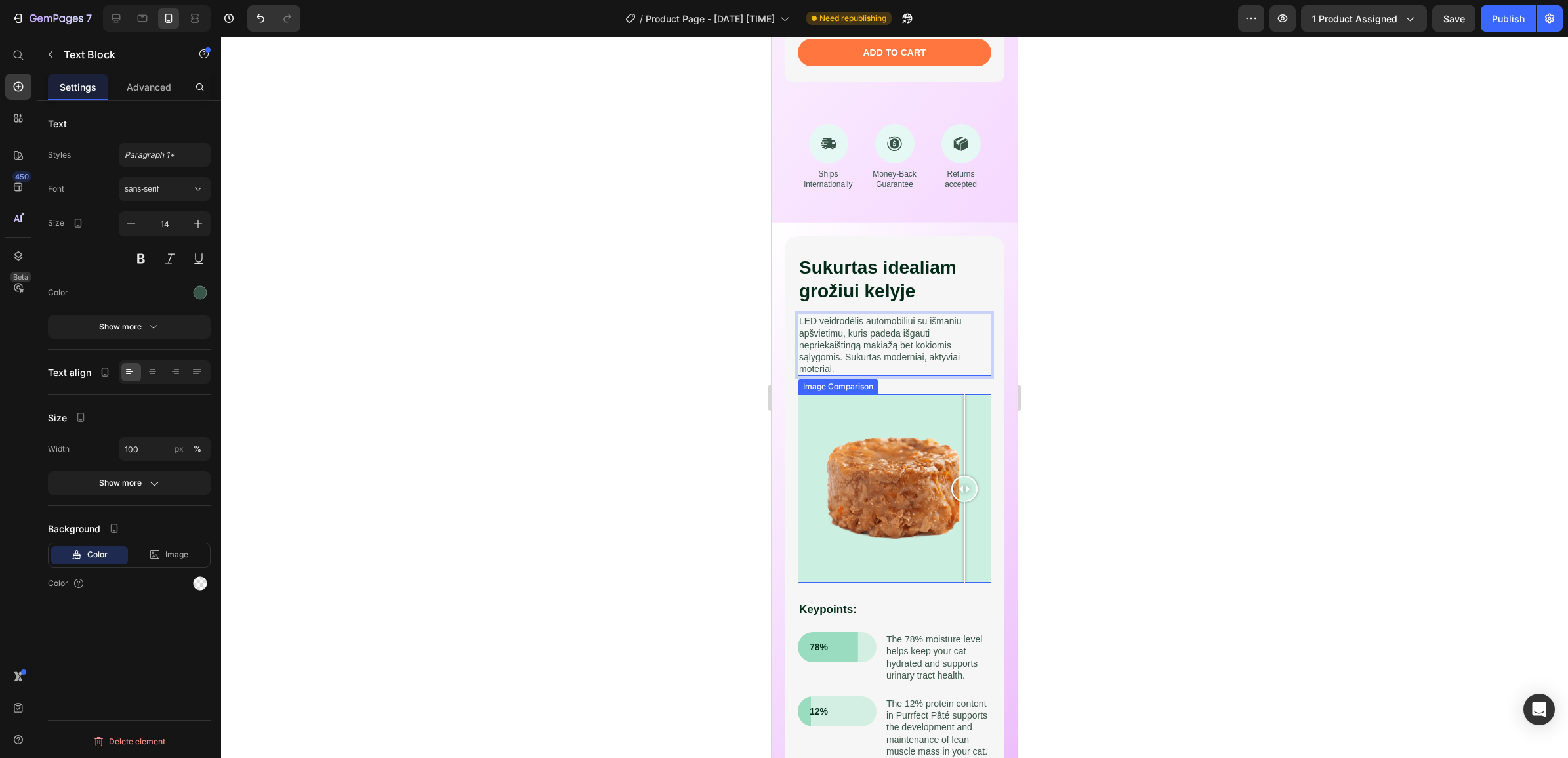 click at bounding box center [894, 488] 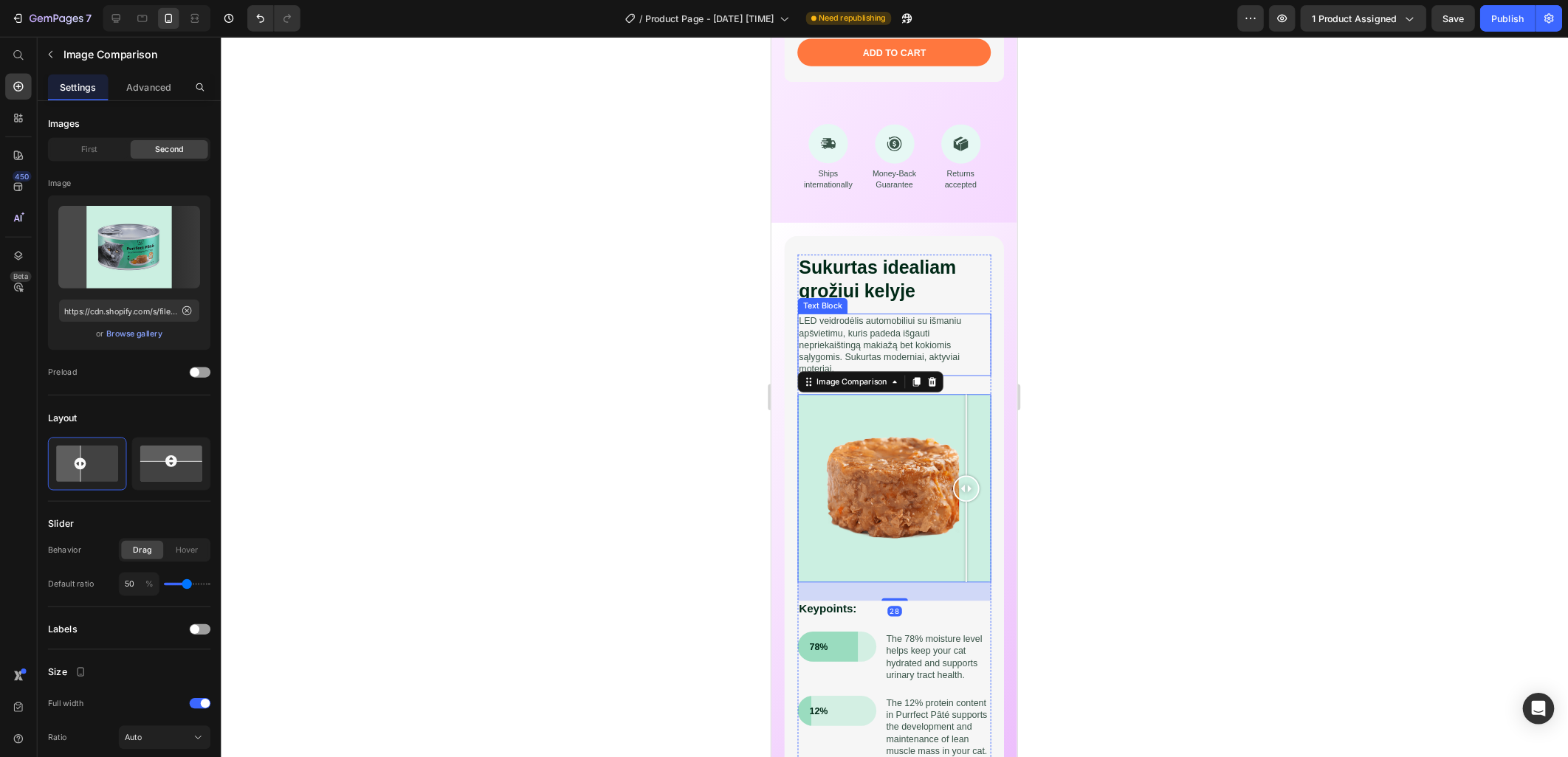 scroll, scrollTop: 831, scrollLeft: 0, axis: vertical 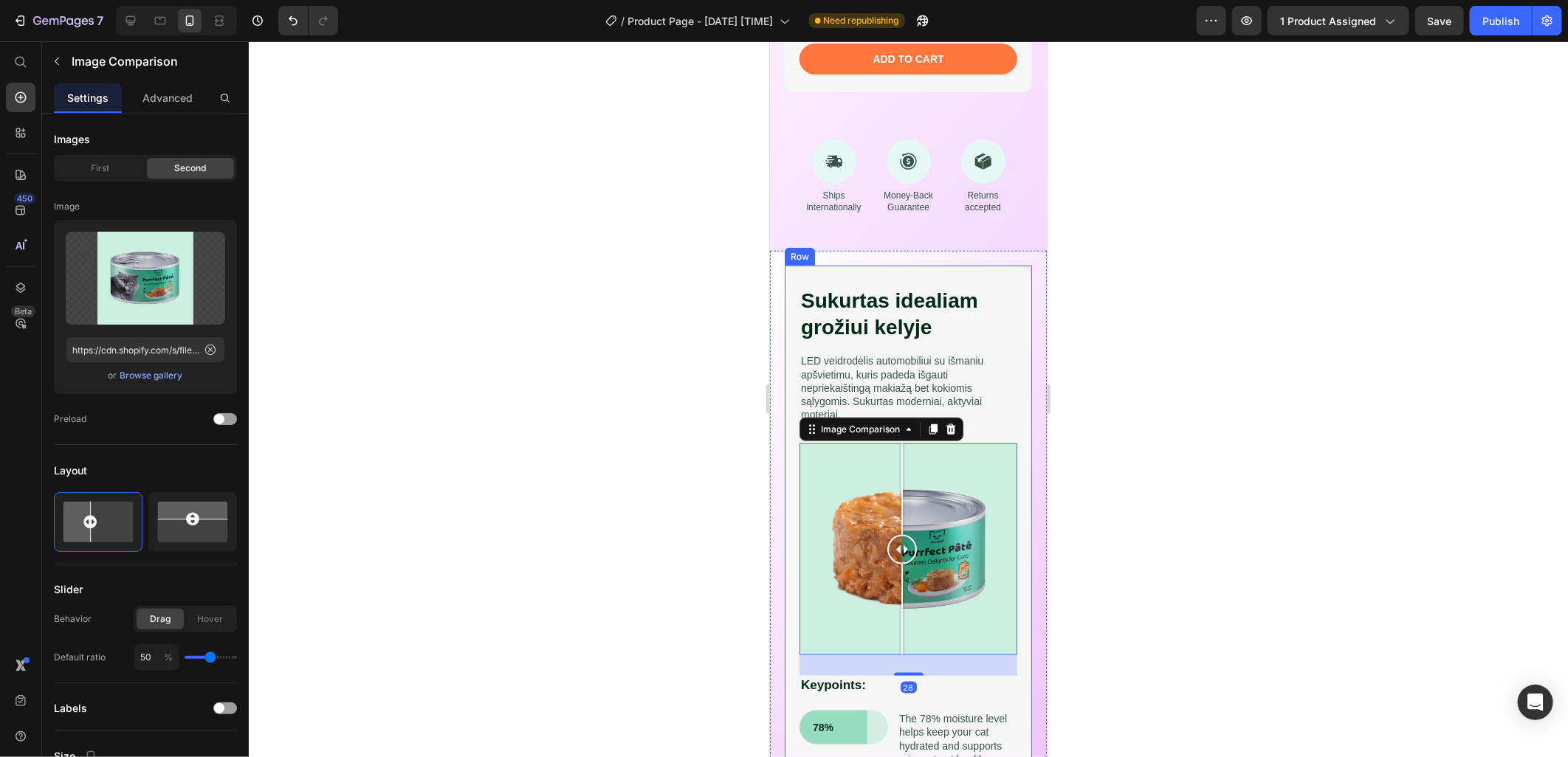 click on "Sukurtas idealiam grožiui kelyje Heading LED veidrodėlis automobiliui su išmaniu apšvietimu, kuris padeda išgauti nepriekaištingą makiažą bet kokiomis sąlygomis. Sukurtas moderniai, aktyviai moteriai. Text Block Image Comparison   28 Keypoints: Text Block 78% Text Block Row The 78% moisture level helps keep your cat hydrated and supports urinary tract health. Text Block Row 12% Text Block Row The 12% protein content in Purrfect Pâté supports the development and maintenance of lean muscle mass in your cat. Text Block Row 10% Text Block Row The carefully balanced 10% fat ratio provides sustained energy without excess calories. Text Block Row Row Image Comparison Row" at bounding box center (907, 605) 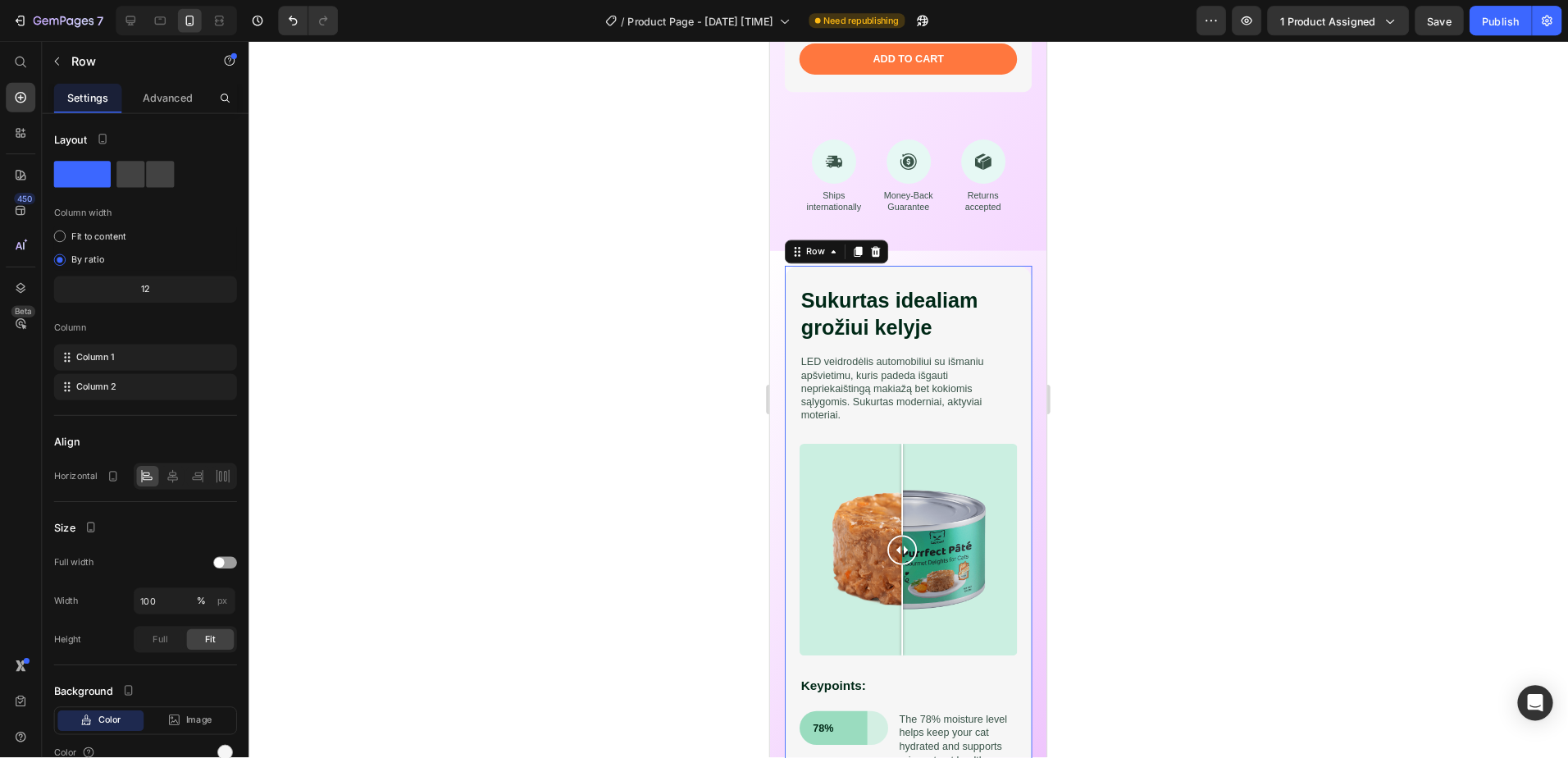scroll, scrollTop: 925, scrollLeft: 0, axis: vertical 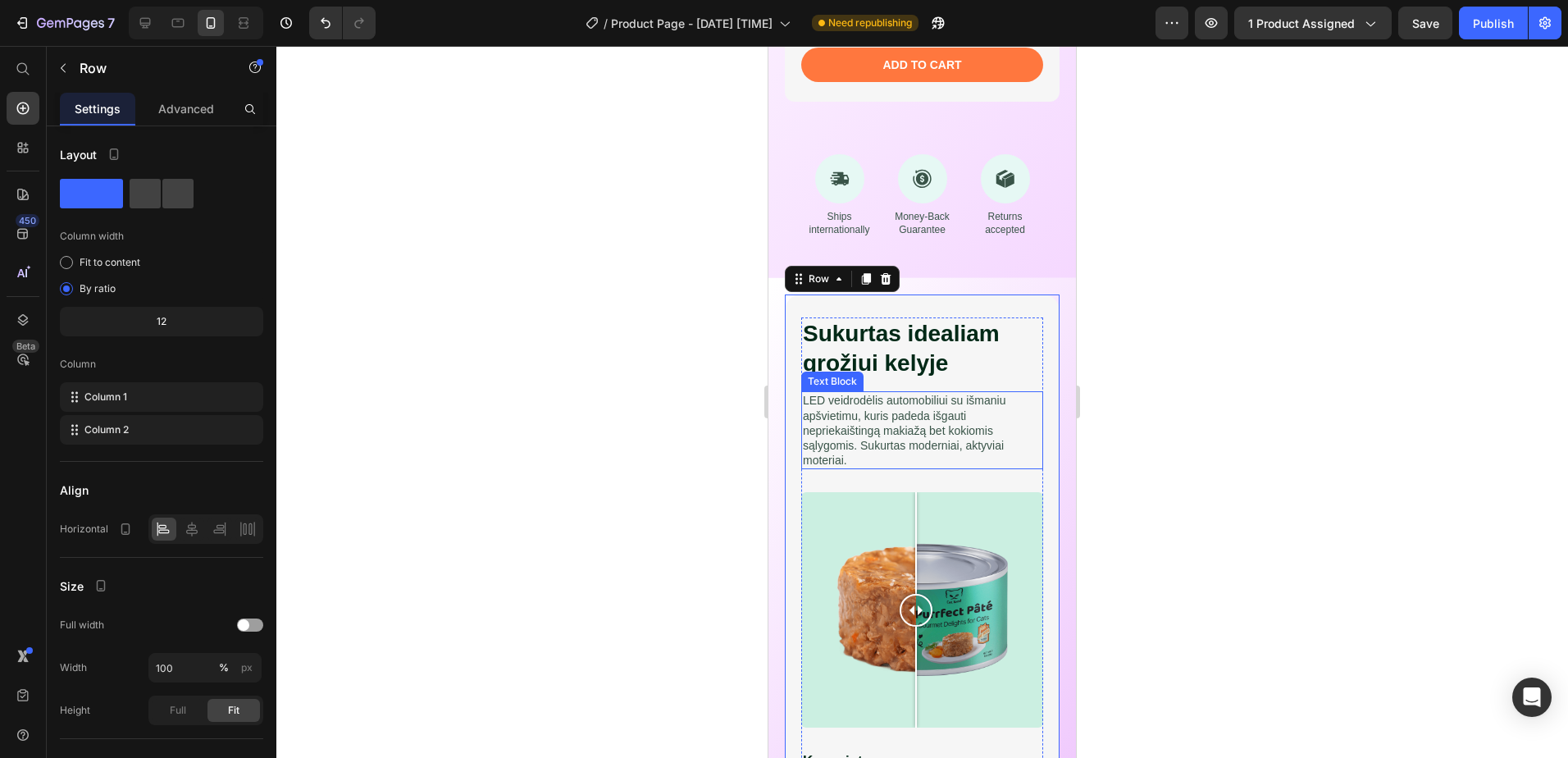 click on "LED veidrodėlis automobiliui su išmaniu apšvietimu, kuris padeda išgauti nepriekaištingą makiažą bet kokiomis sąlygomis. Sukurtas moderniai, aktyviai moteriai." at bounding box center (922, 430) 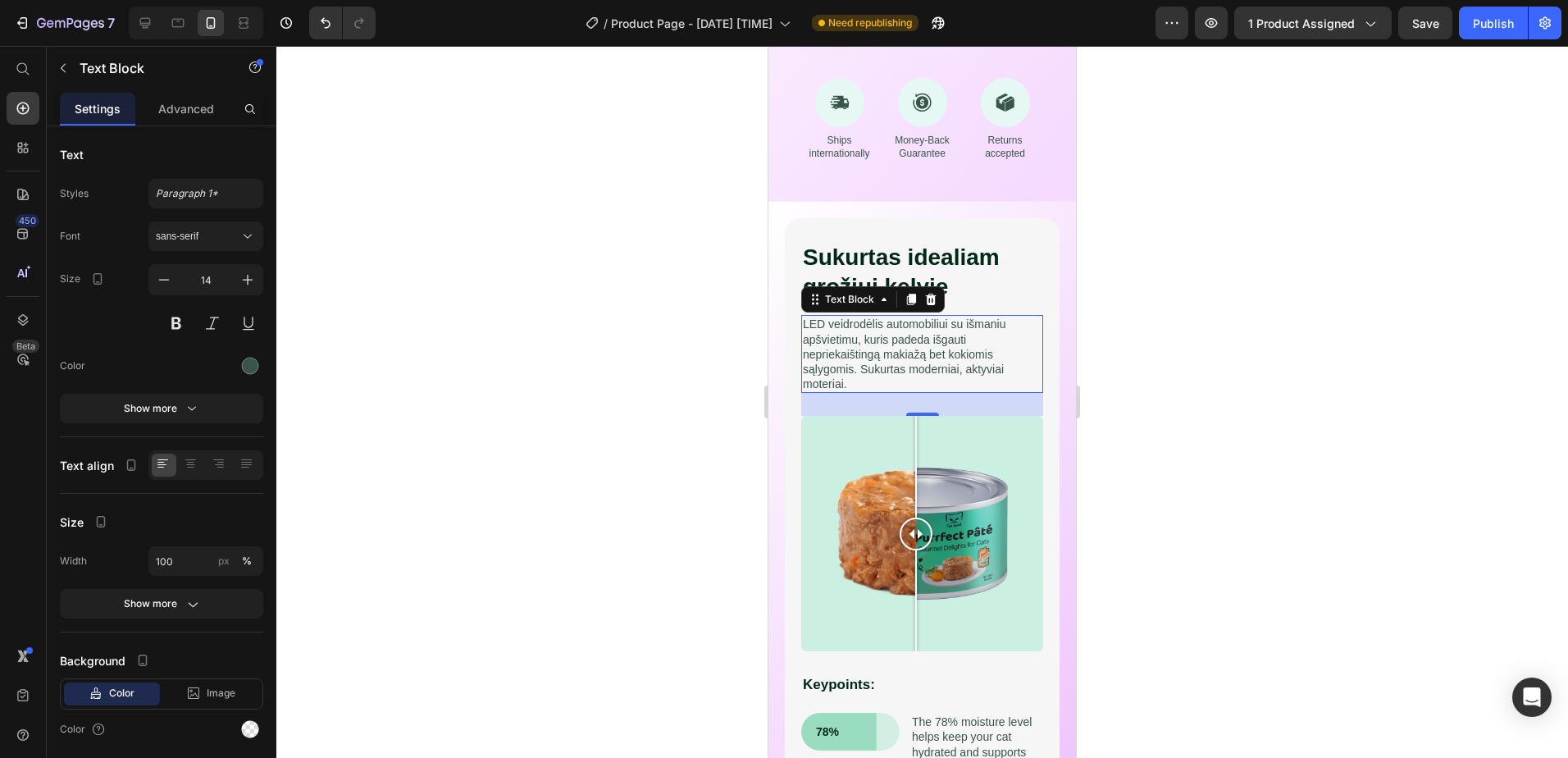 scroll, scrollTop: 1007, scrollLeft: 0, axis: vertical 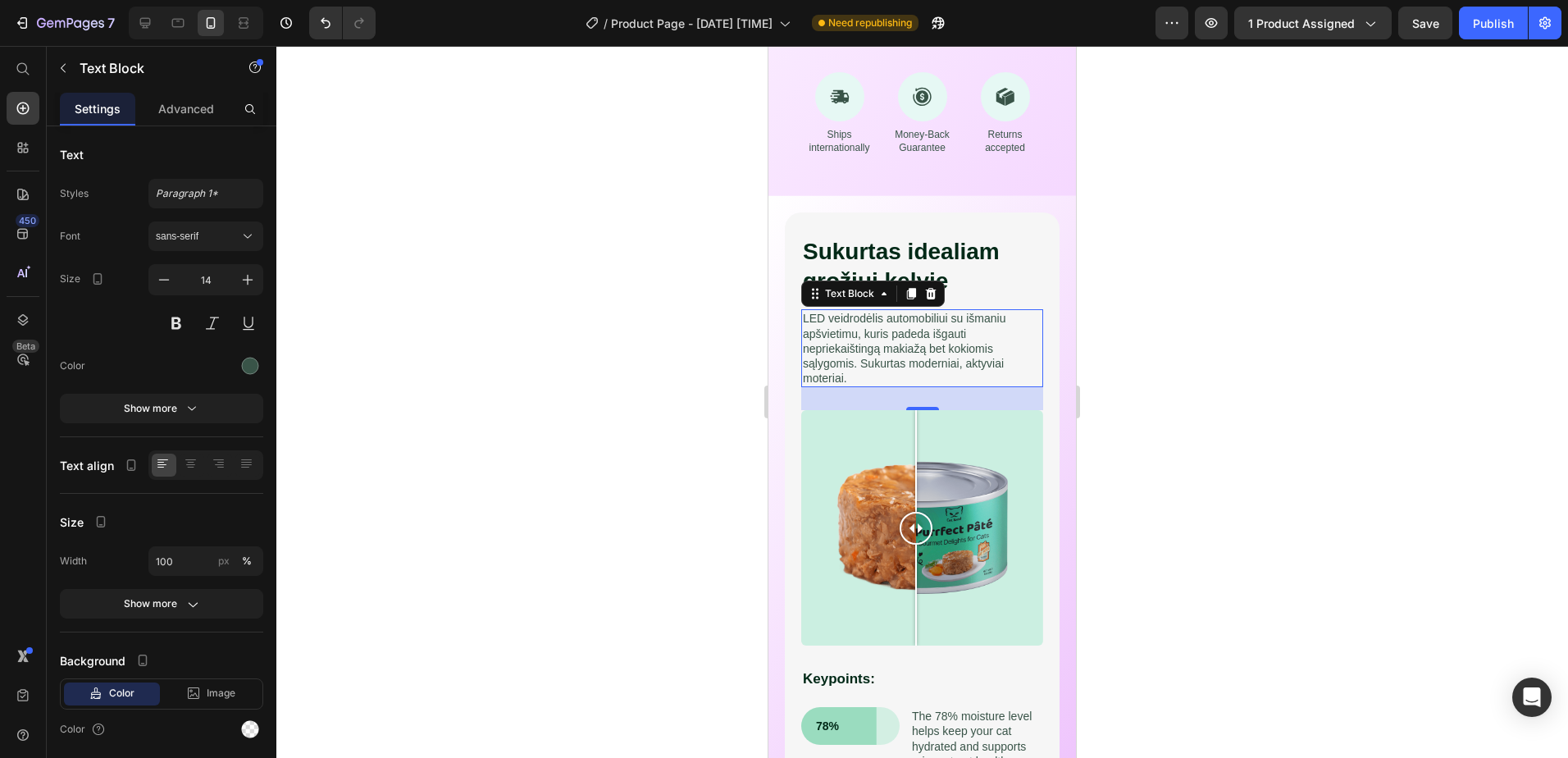 click on "LED veidrodėlis automobiliui su išmaniu apšvietimu, kuris padeda išgauti nepriekaištingą makiažą bet kokiomis sąlygomis. Sukurtas moderniai, aktyviai moteriai." at bounding box center [922, 348] 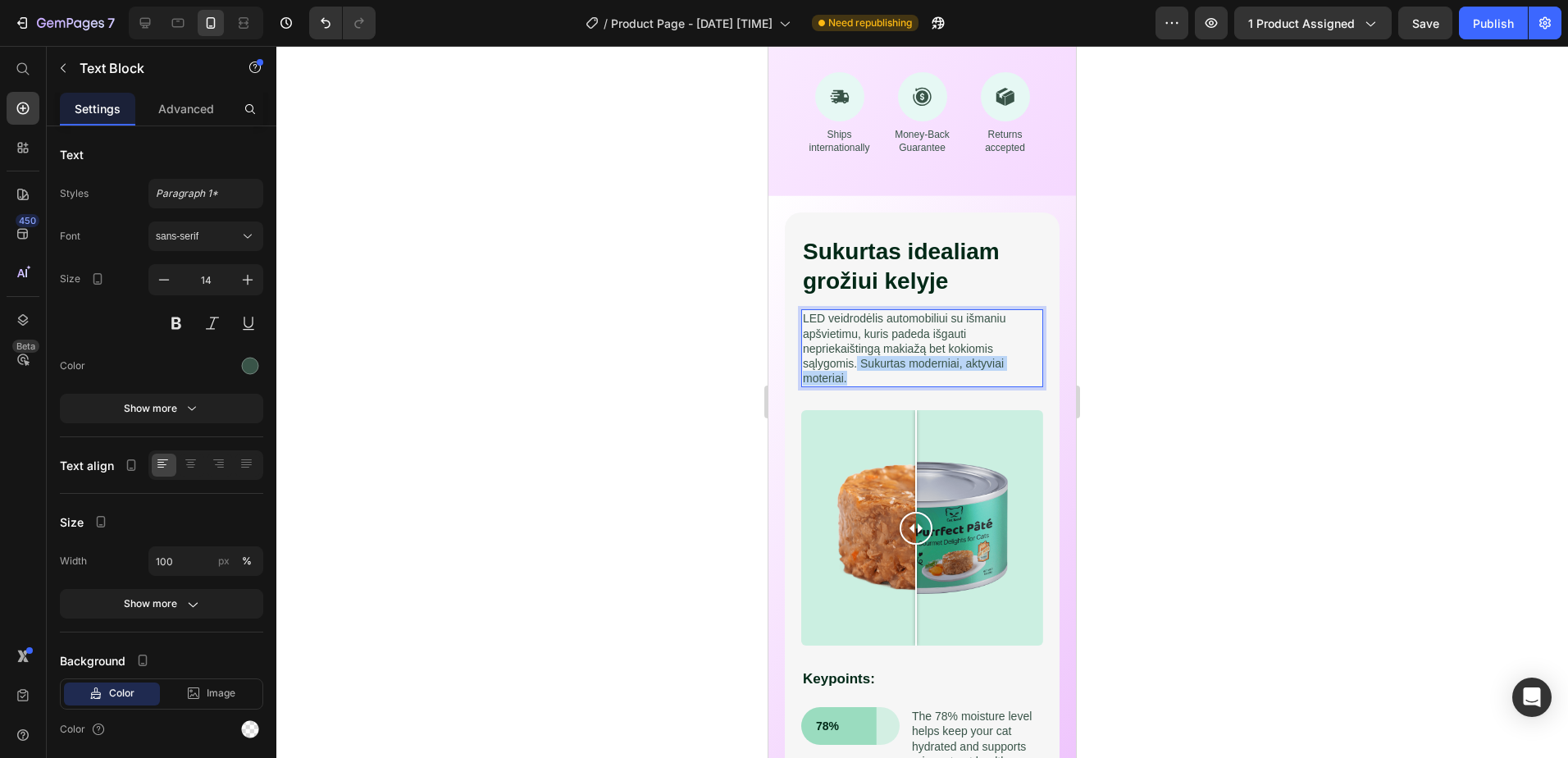 drag, startPoint x: 859, startPoint y: 336, endPoint x: 879, endPoint y: 350, distance: 24.413111 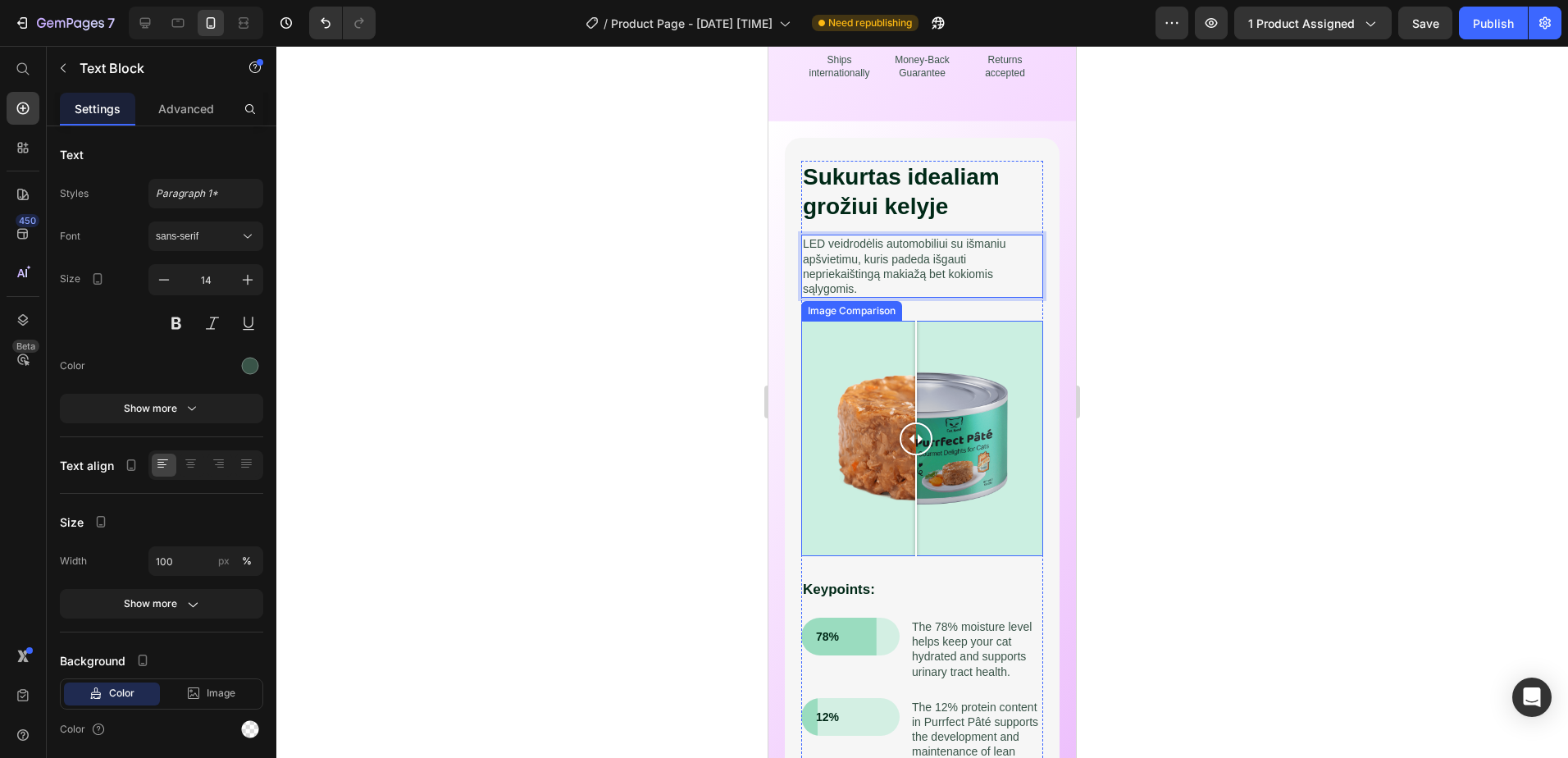 scroll, scrollTop: 1089, scrollLeft: 0, axis: vertical 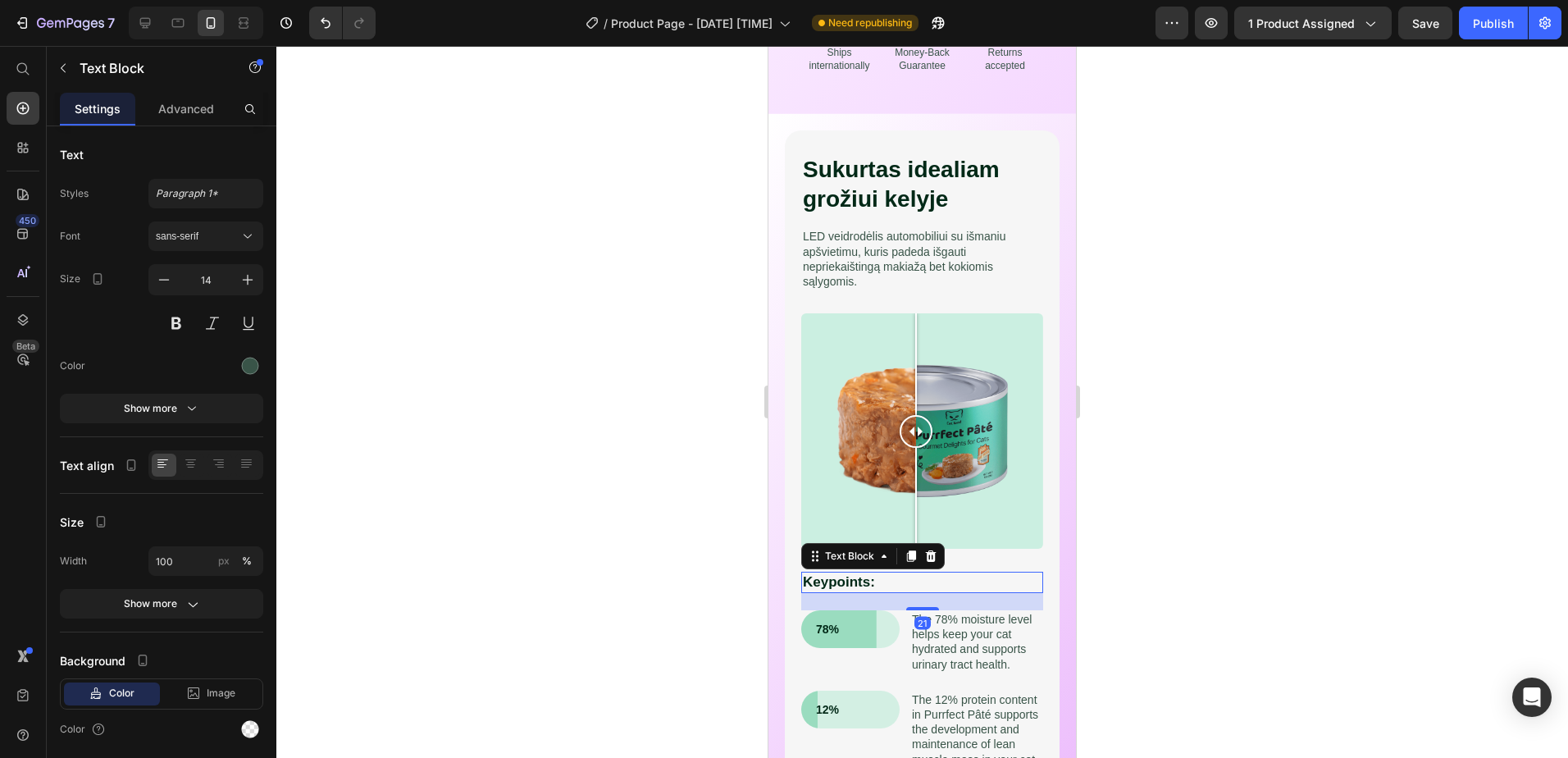 click on "Keypoints:" at bounding box center [922, 582] 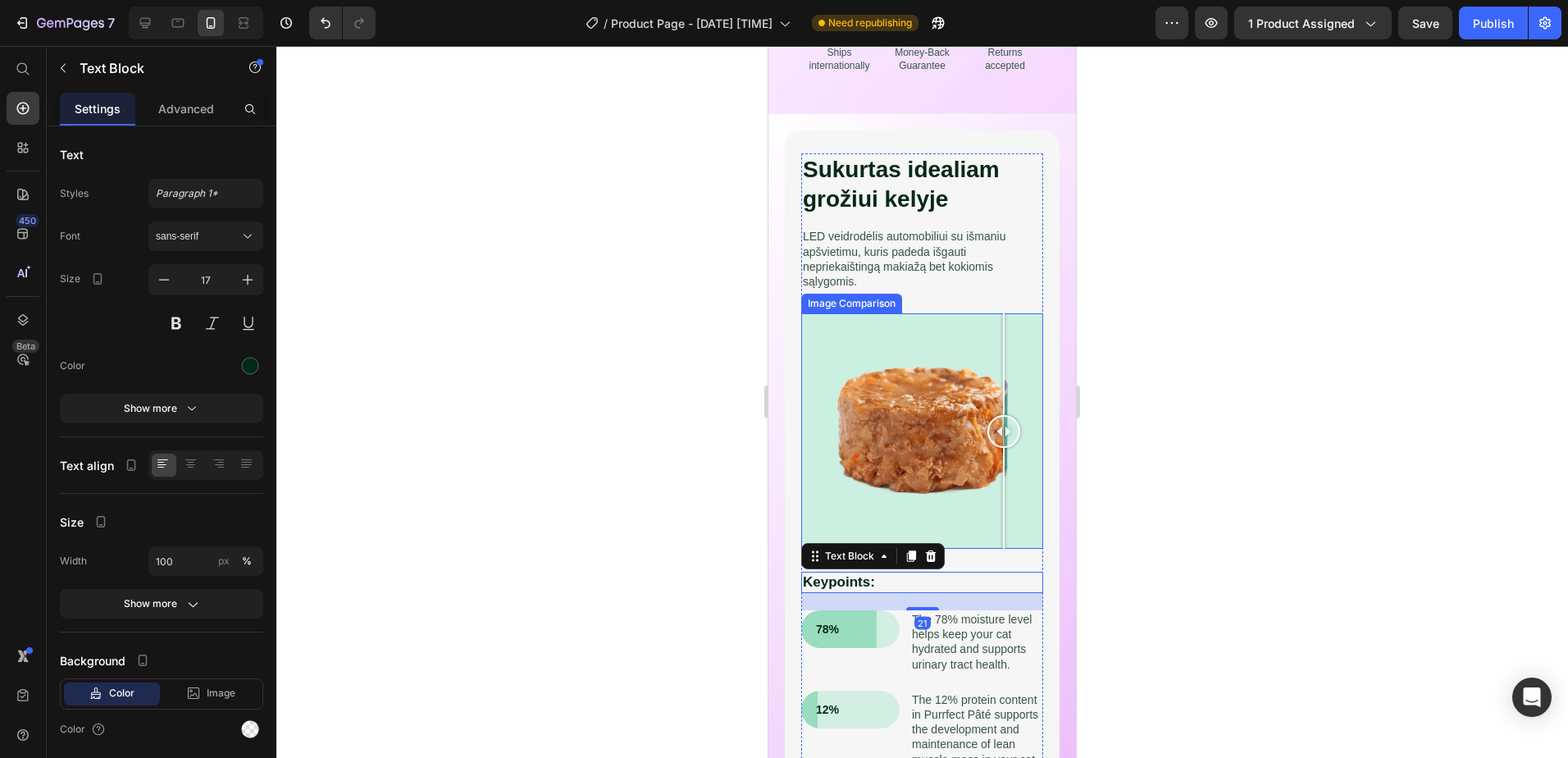 click at bounding box center [922, 431] 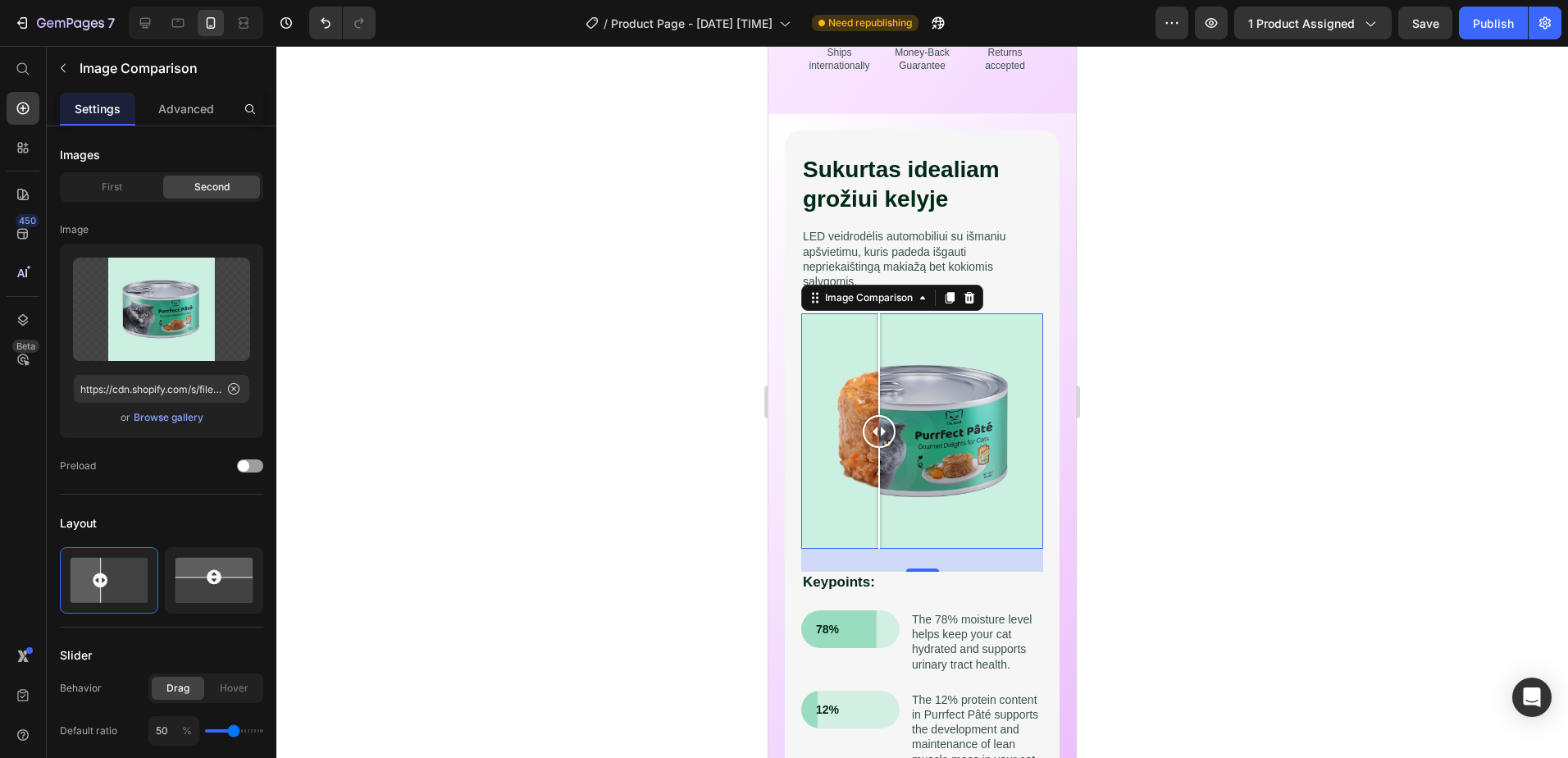 drag, startPoint x: 996, startPoint y: 396, endPoint x: 882, endPoint y: 417, distance: 115.91807 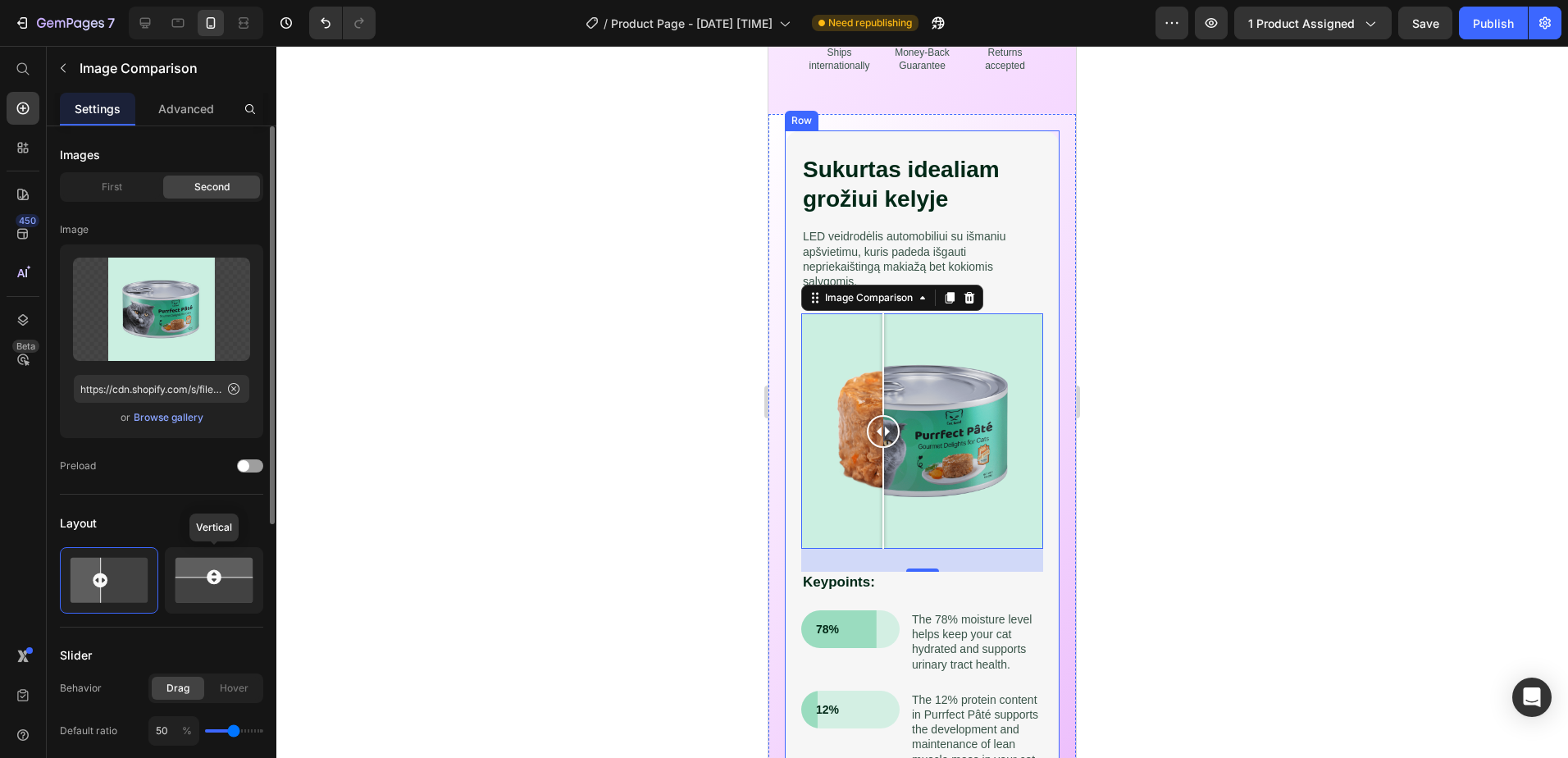 click 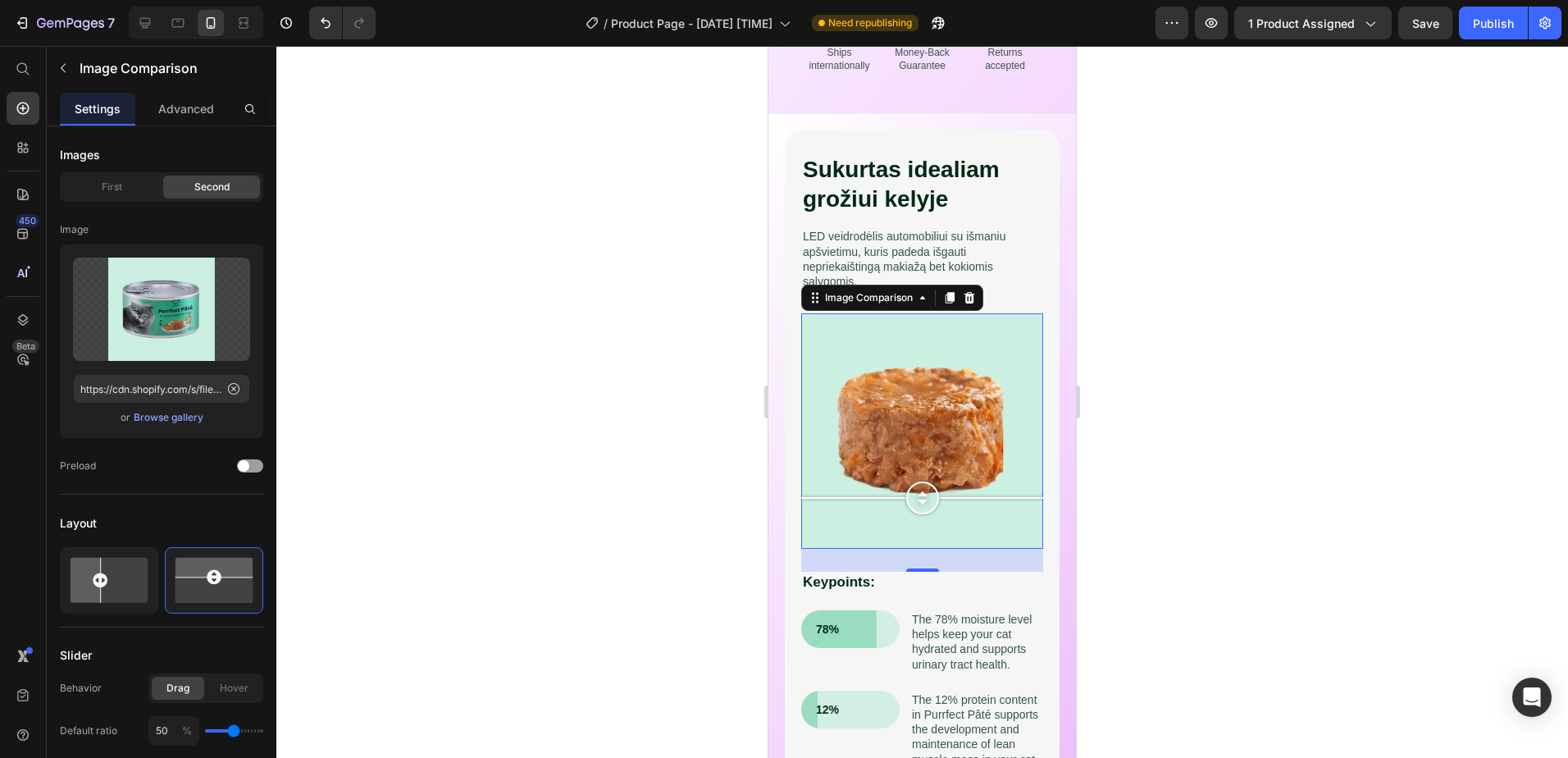 drag, startPoint x: 918, startPoint y: 401, endPoint x: 906, endPoint y: 409, distance: 14.42221 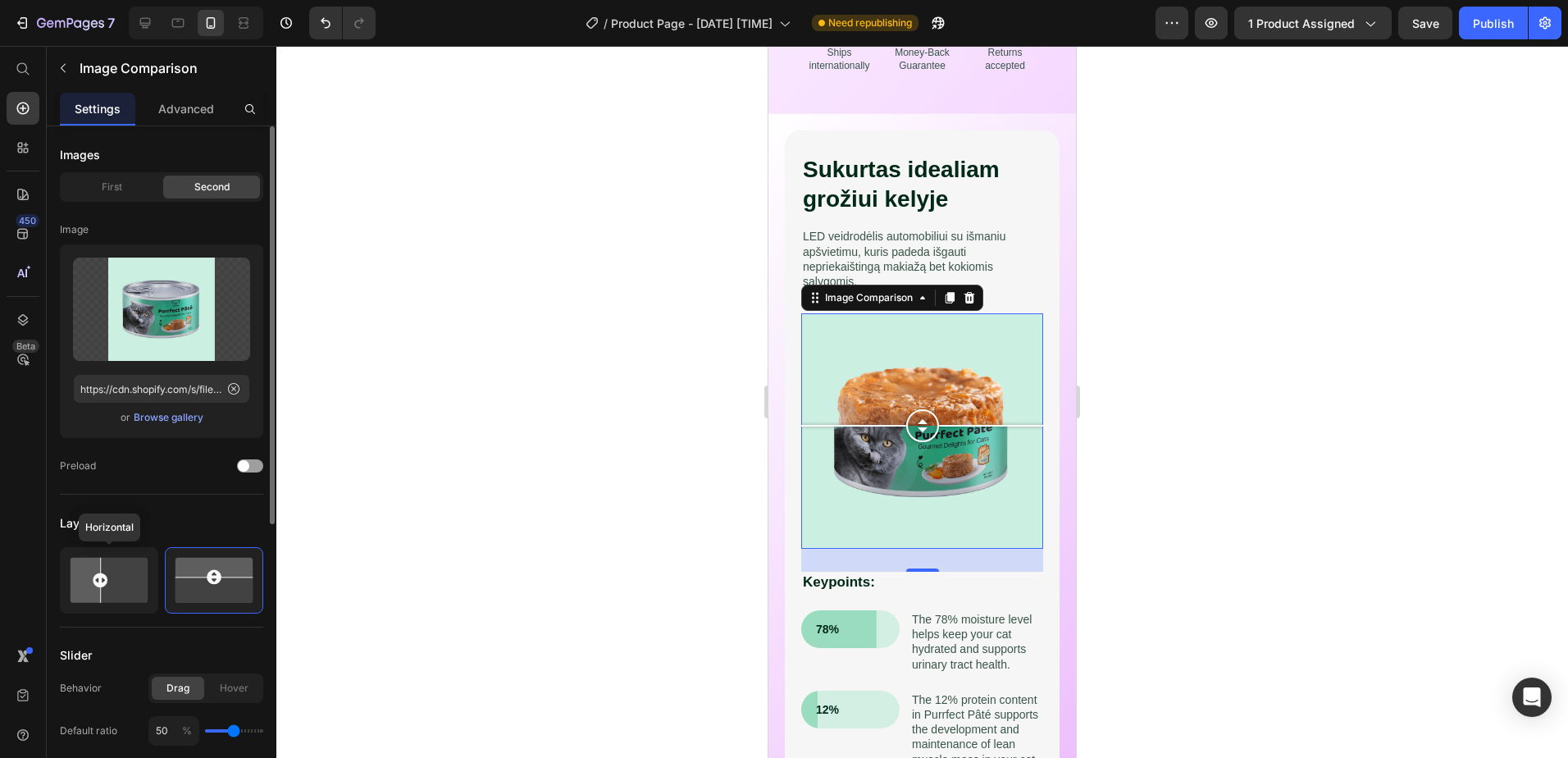 click 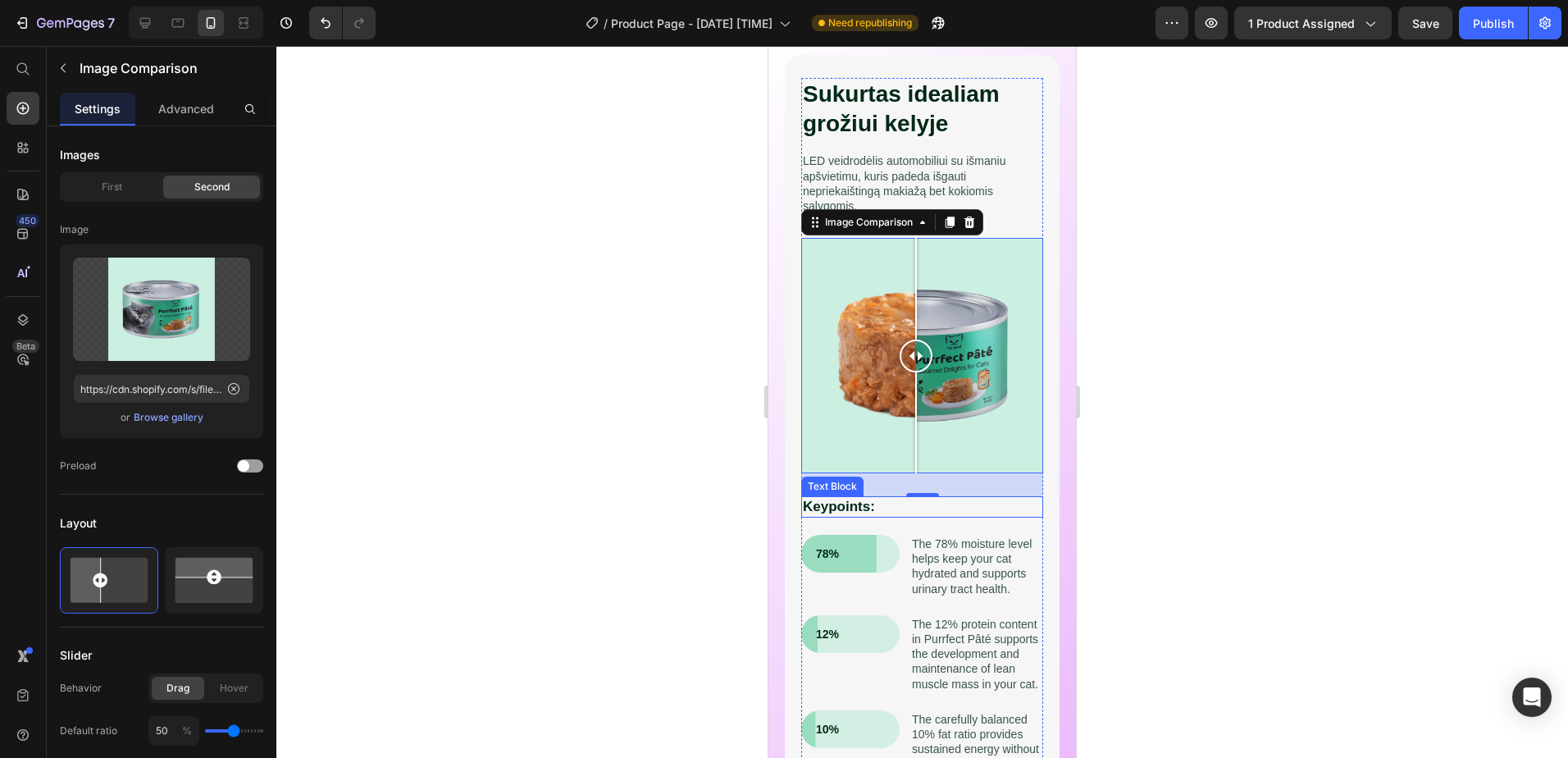 scroll, scrollTop: 1171, scrollLeft: 0, axis: vertical 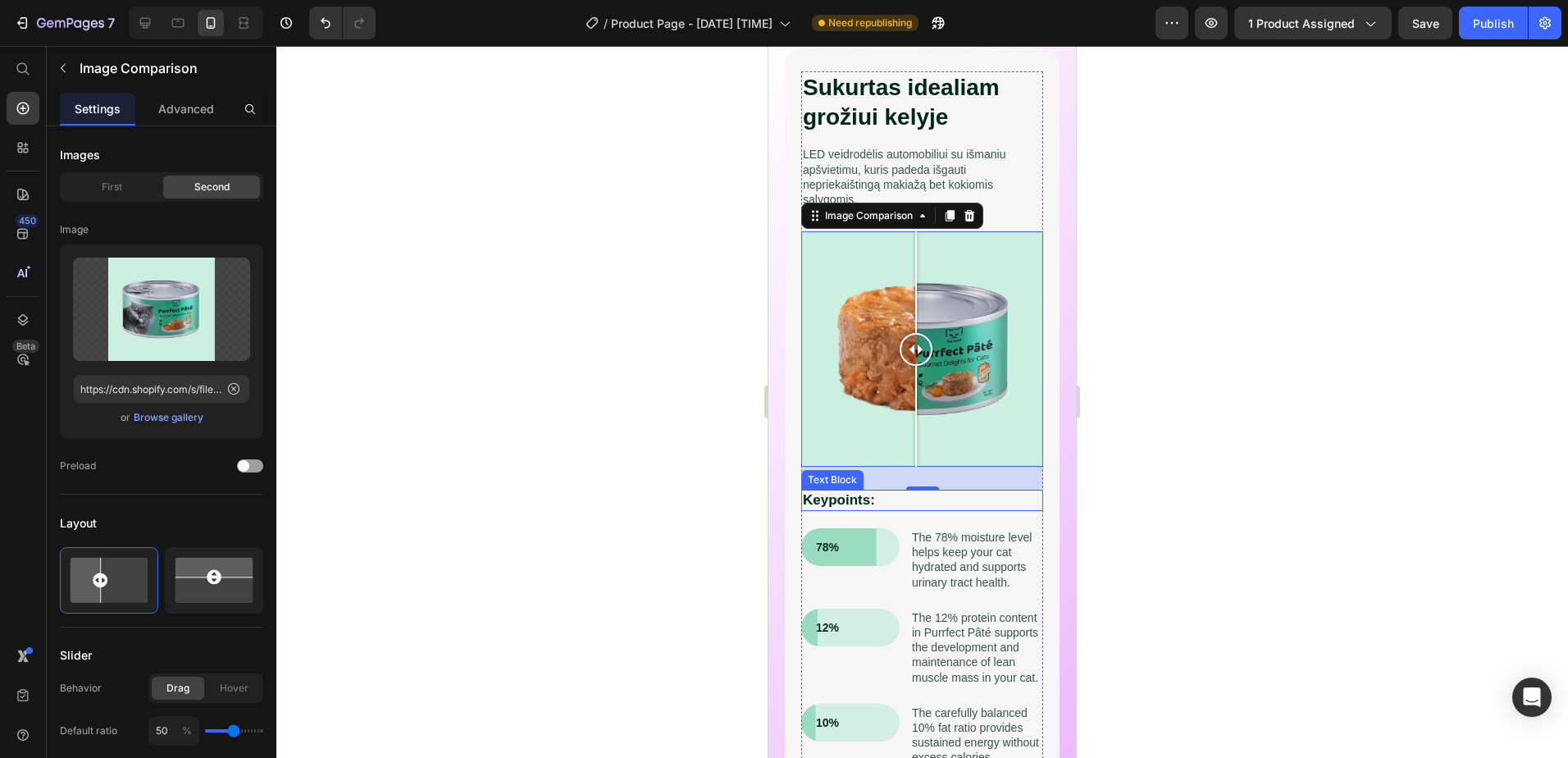 click on "Keypoints:" at bounding box center [922, 500] 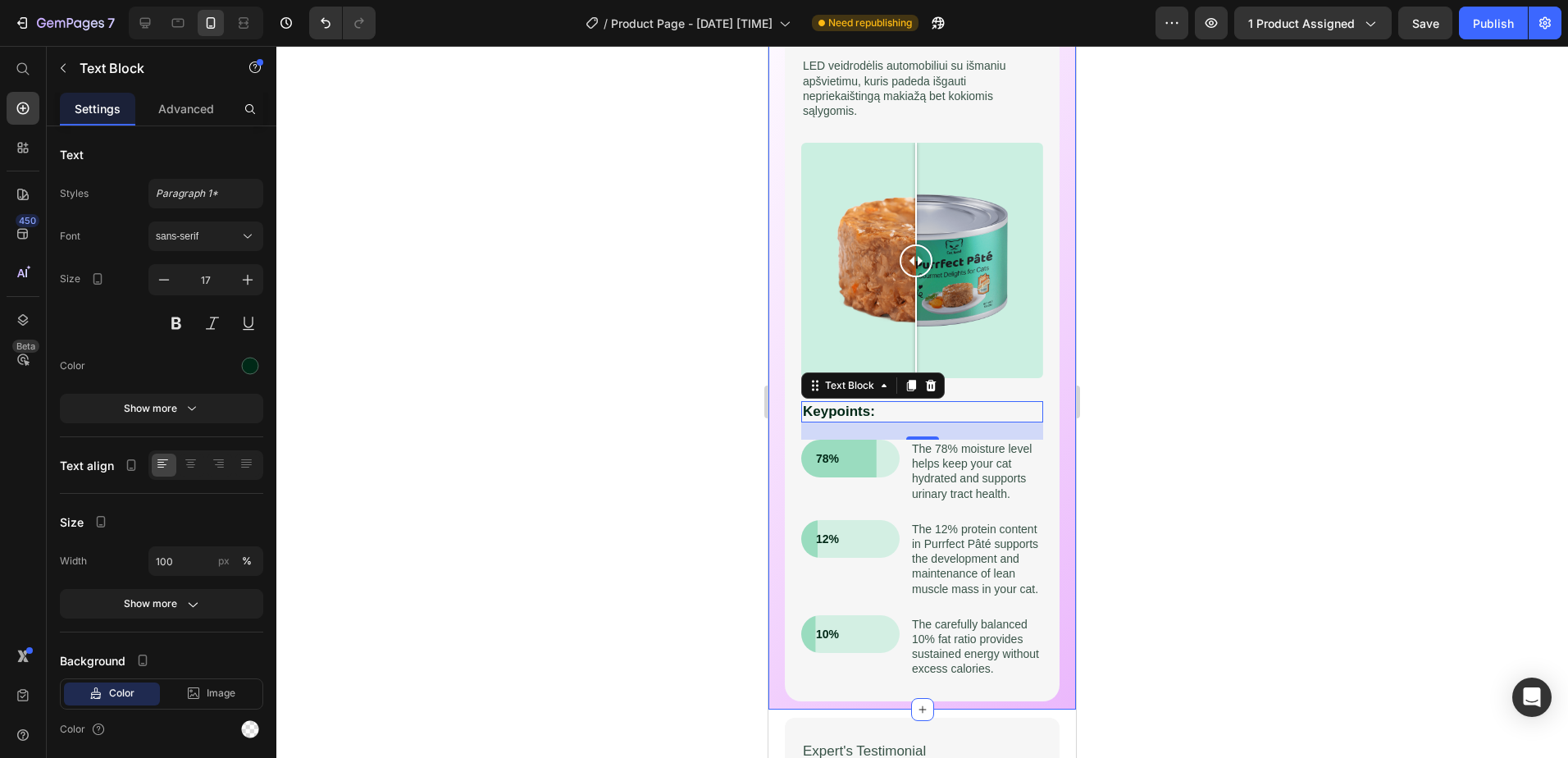 scroll, scrollTop: 1253, scrollLeft: 0, axis: vertical 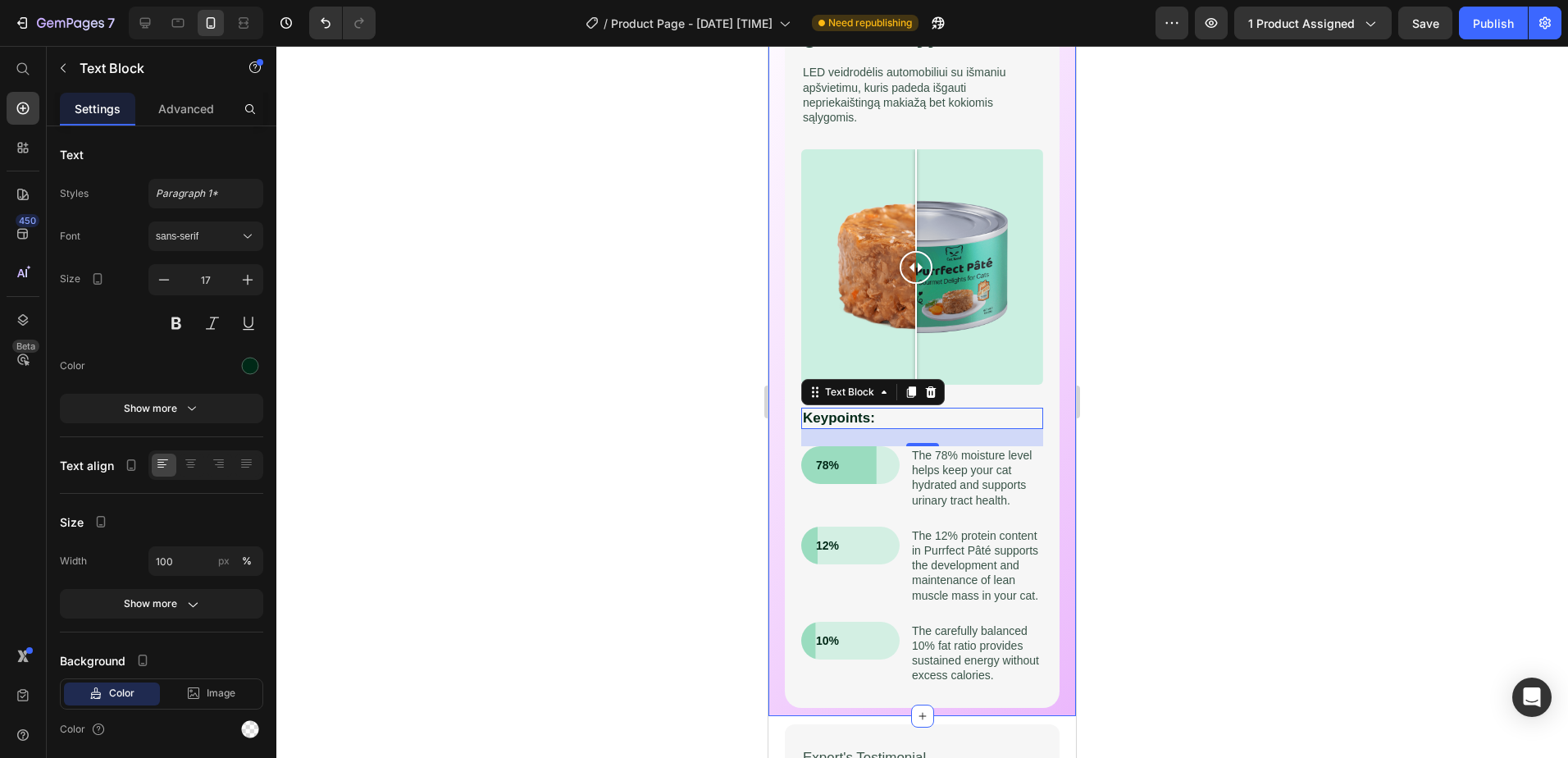 click 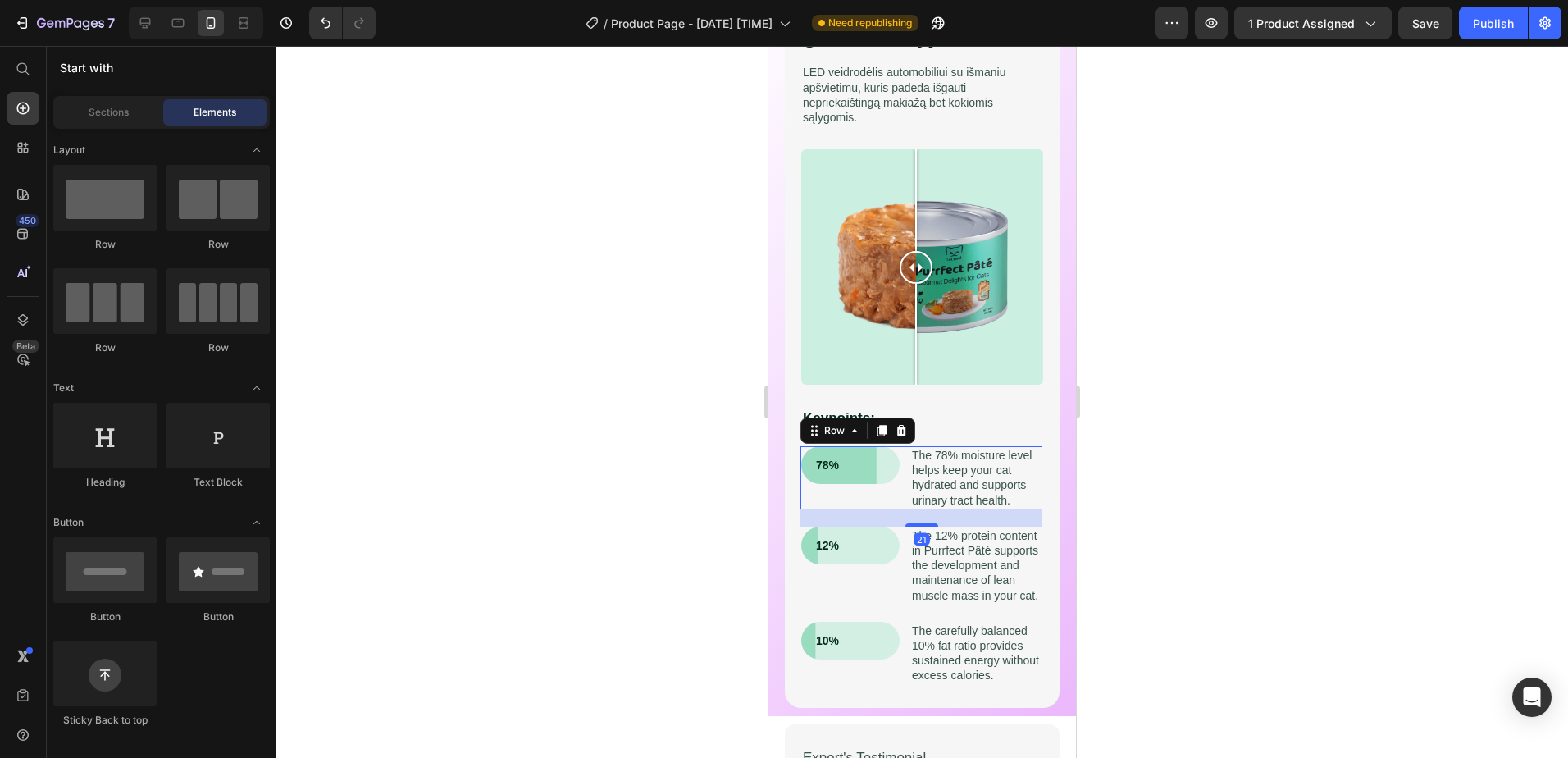 click on "78% Text Block Row" at bounding box center (850, 477) 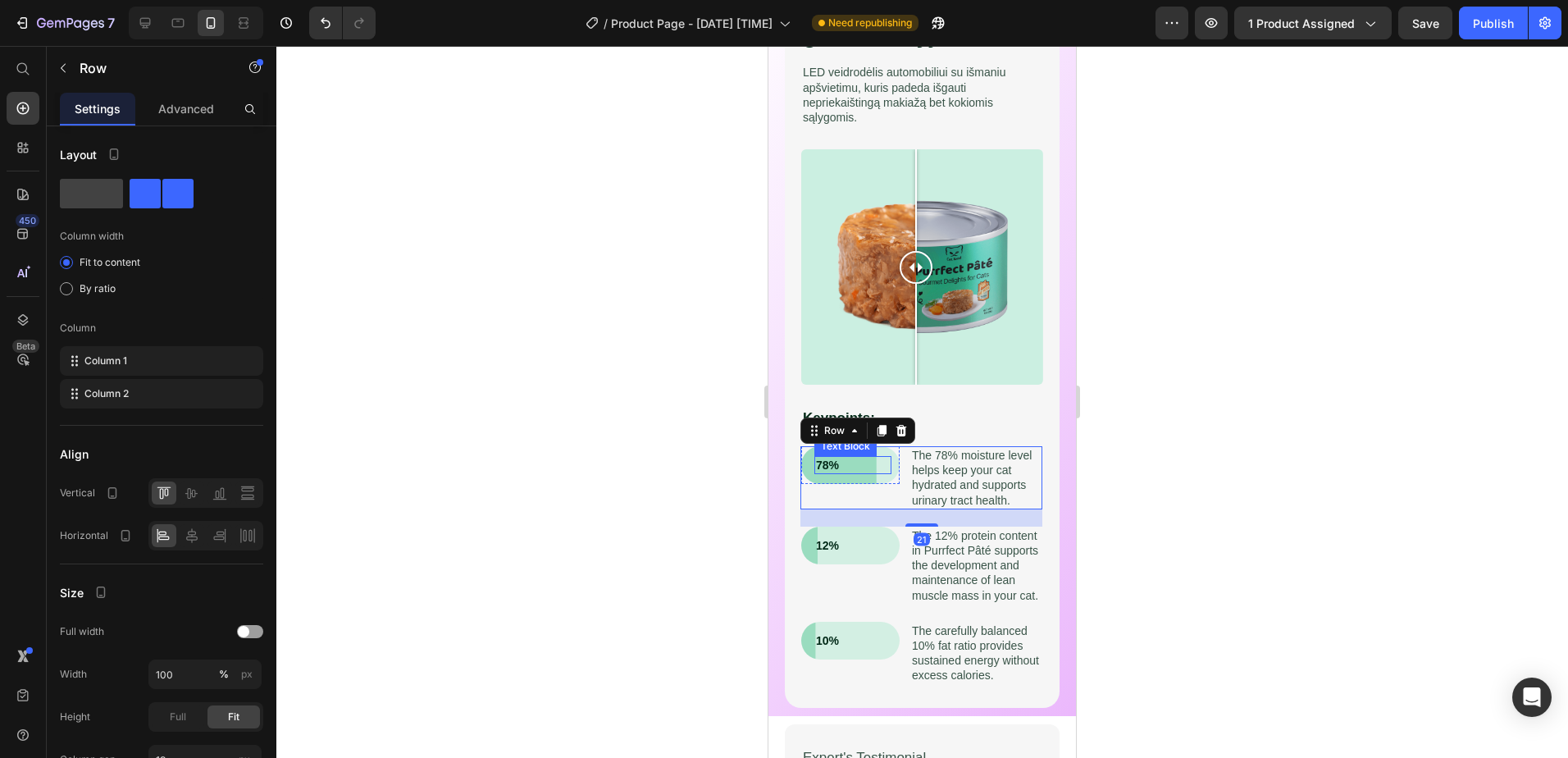 click on "78%" at bounding box center [853, 465] 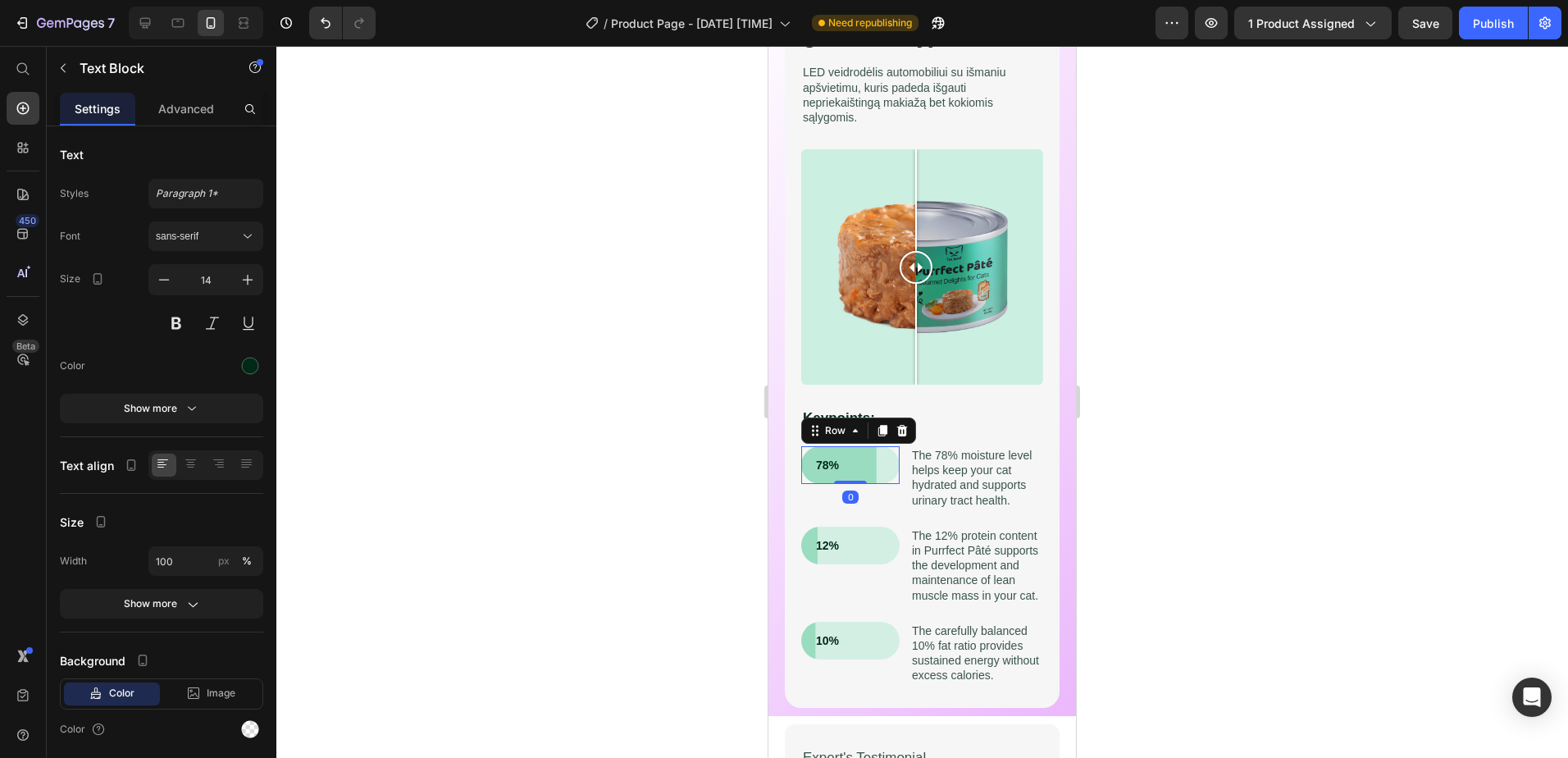 click on "78% Text Block Row   0" at bounding box center (850, 465) 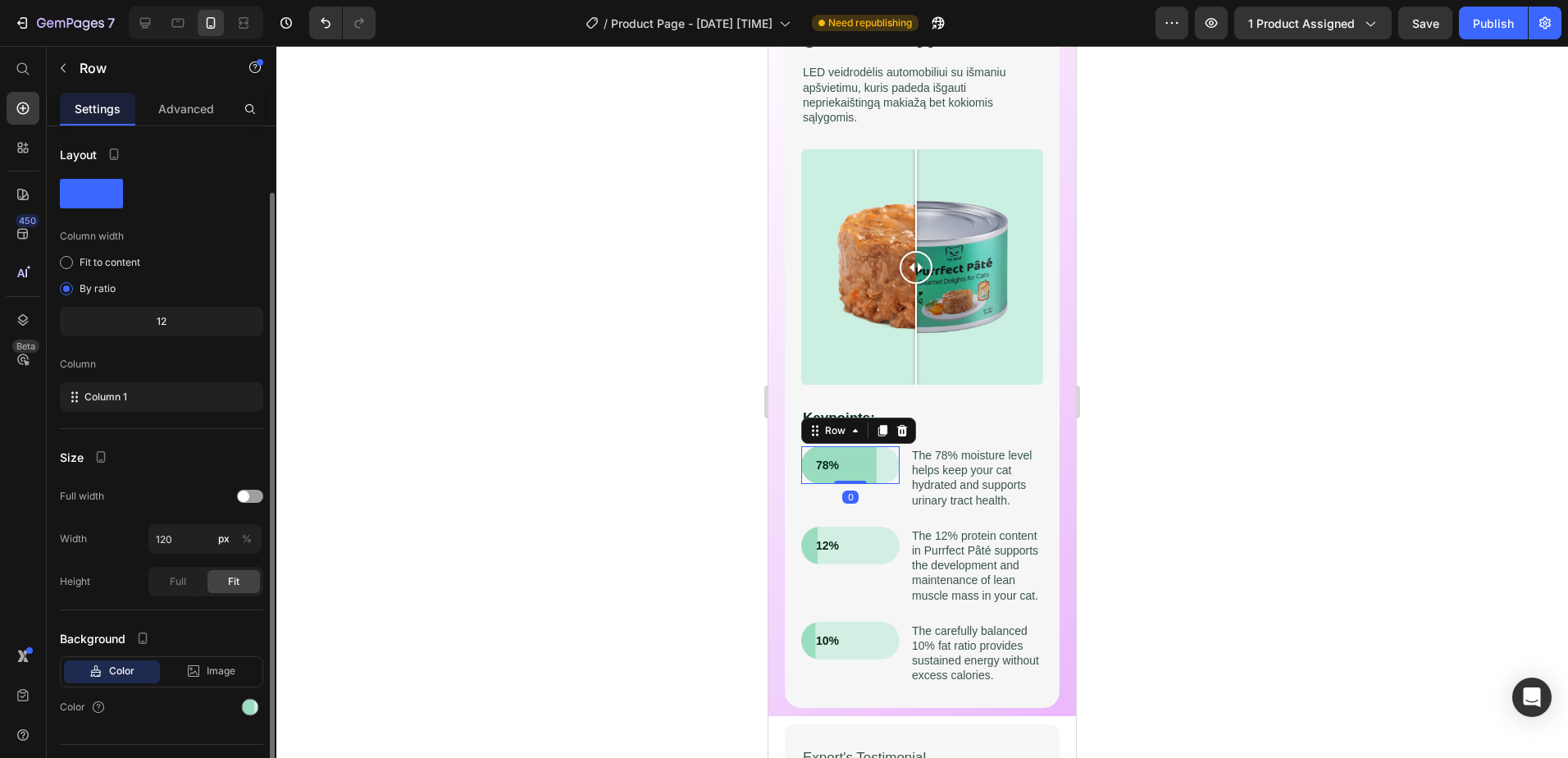 scroll, scrollTop: 34, scrollLeft: 0, axis: vertical 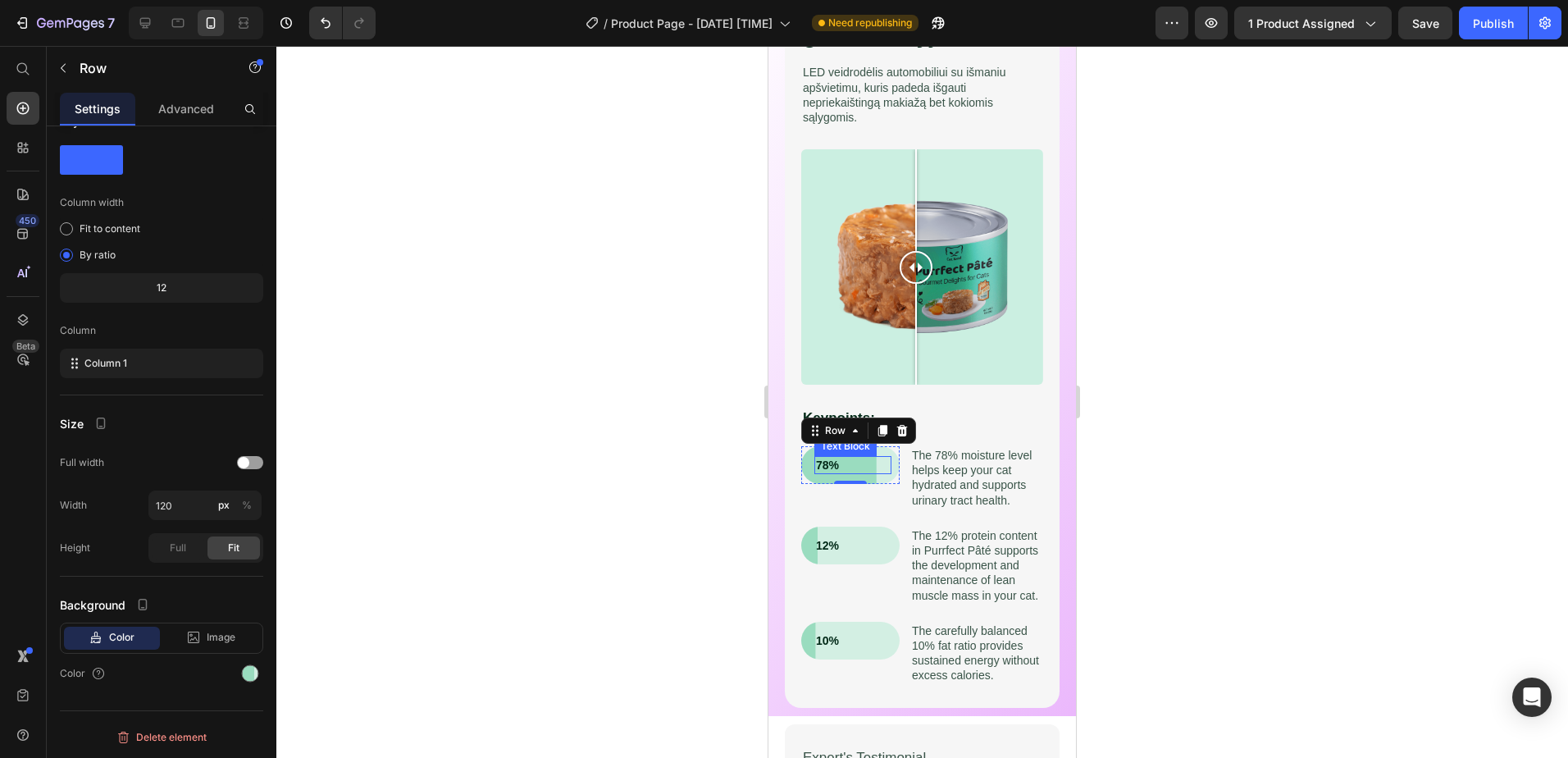 click on "78%" at bounding box center (853, 465) 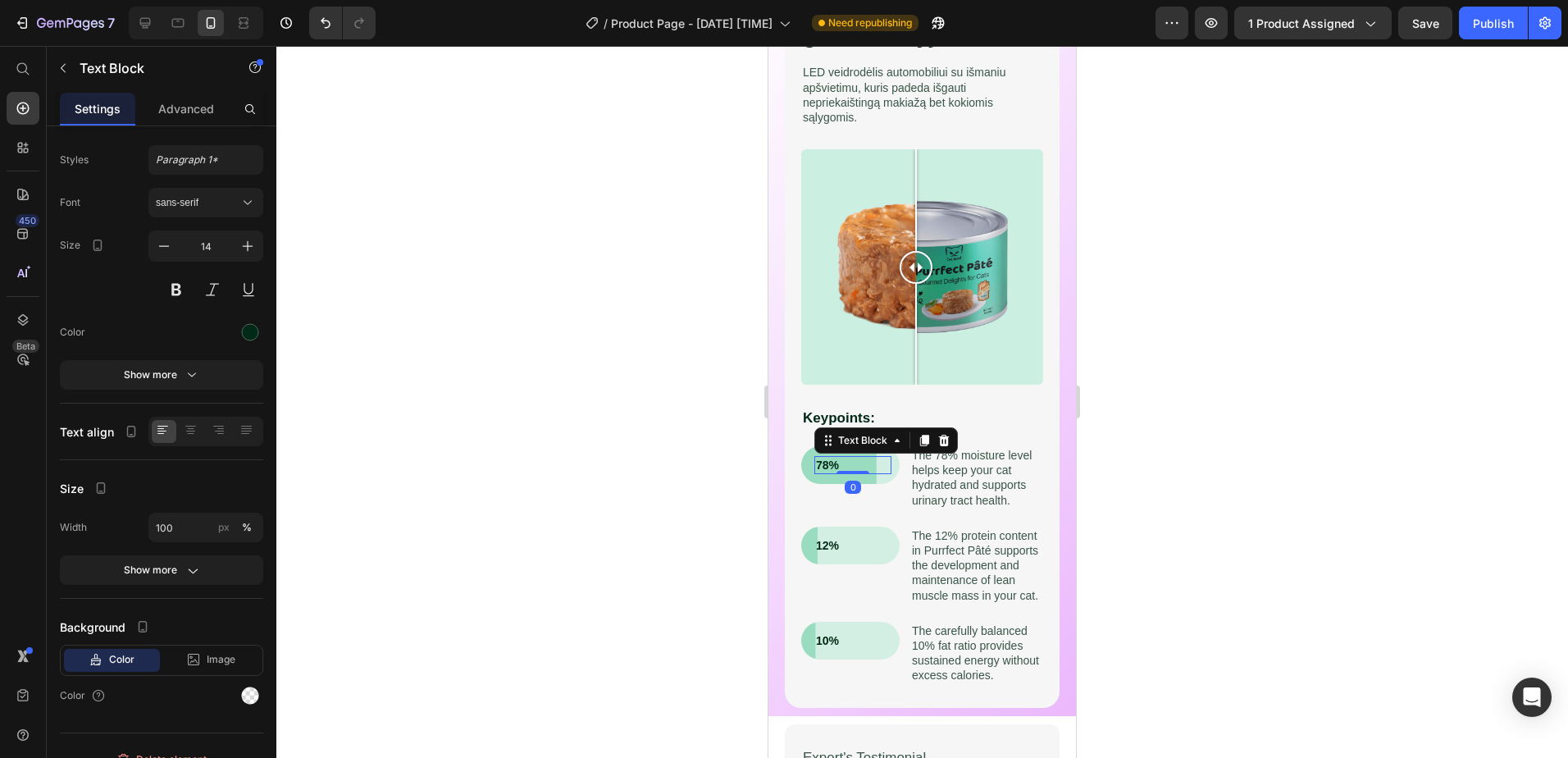 scroll, scrollTop: 0, scrollLeft: 0, axis: both 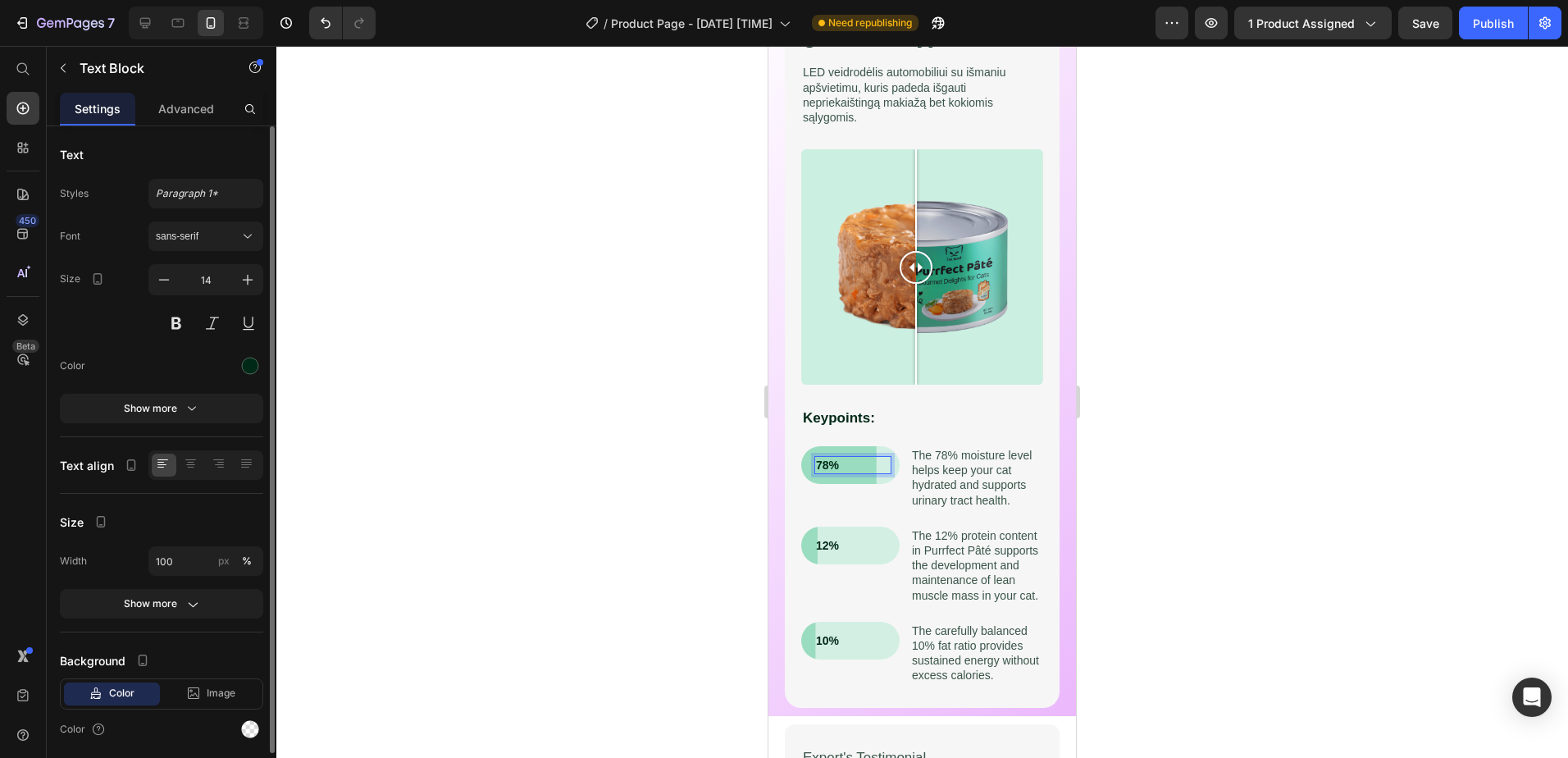 click on "78%" at bounding box center [853, 465] 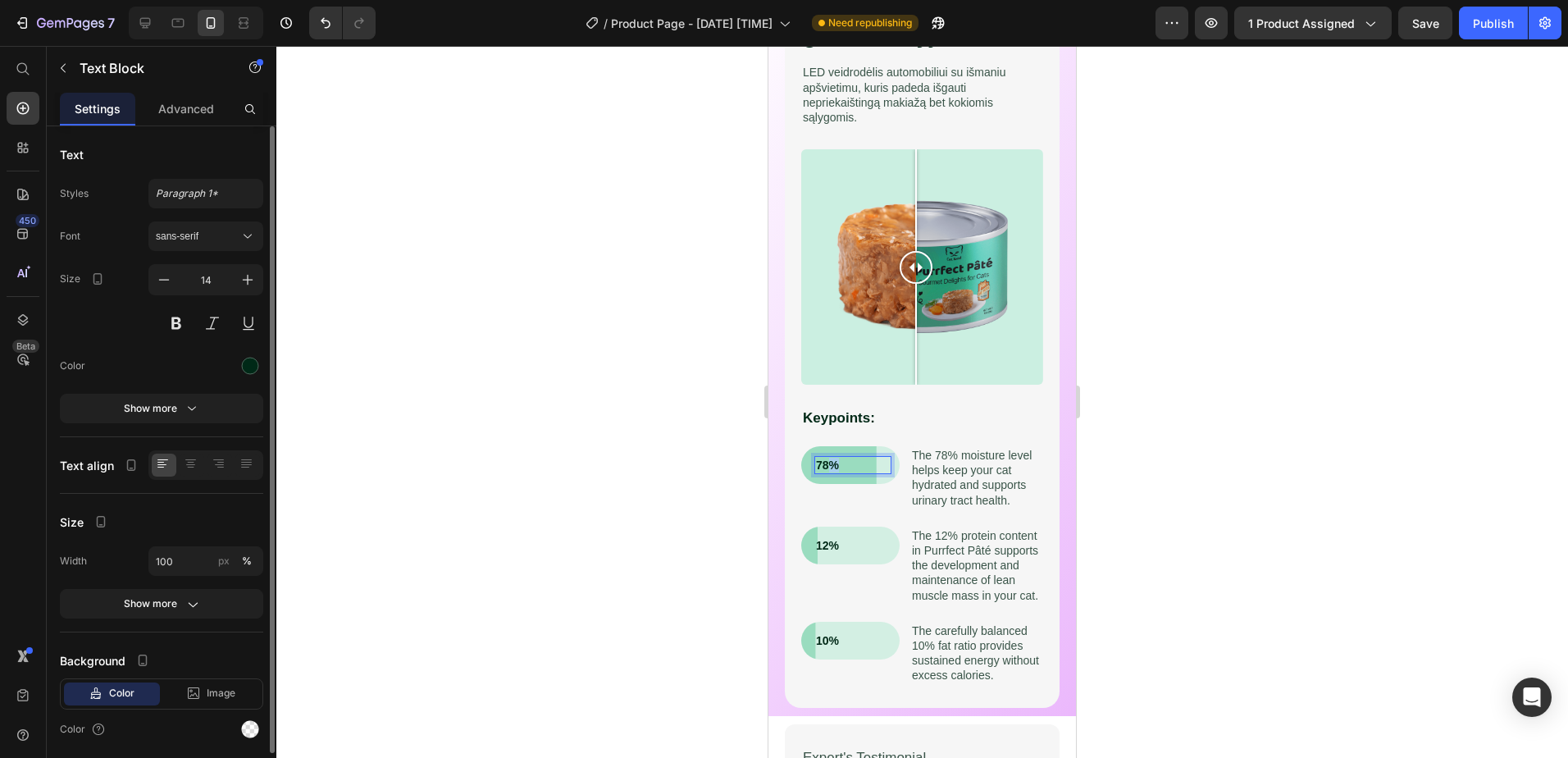 click on "78%" at bounding box center (853, 465) 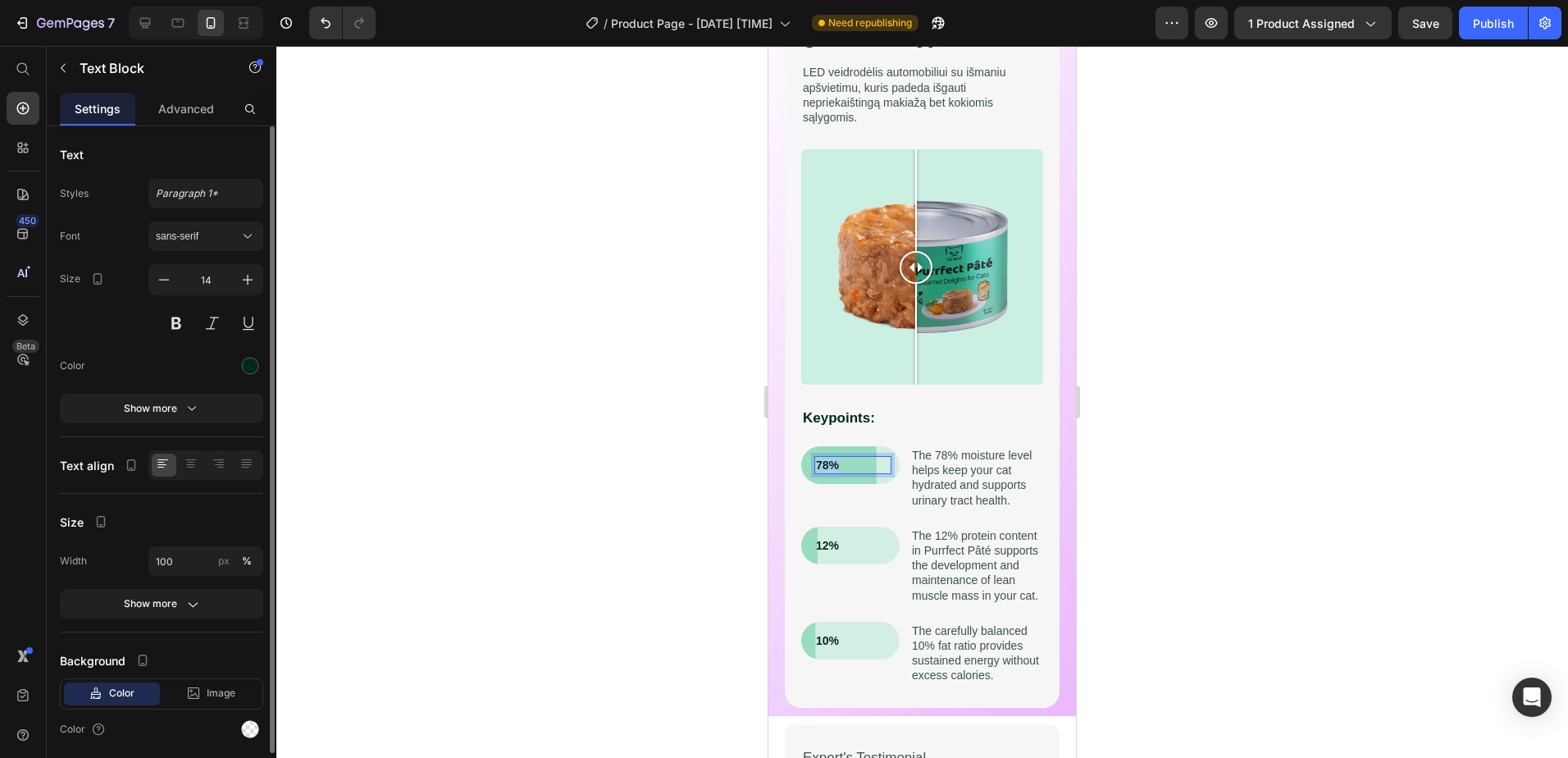click on "78%" at bounding box center (853, 465) 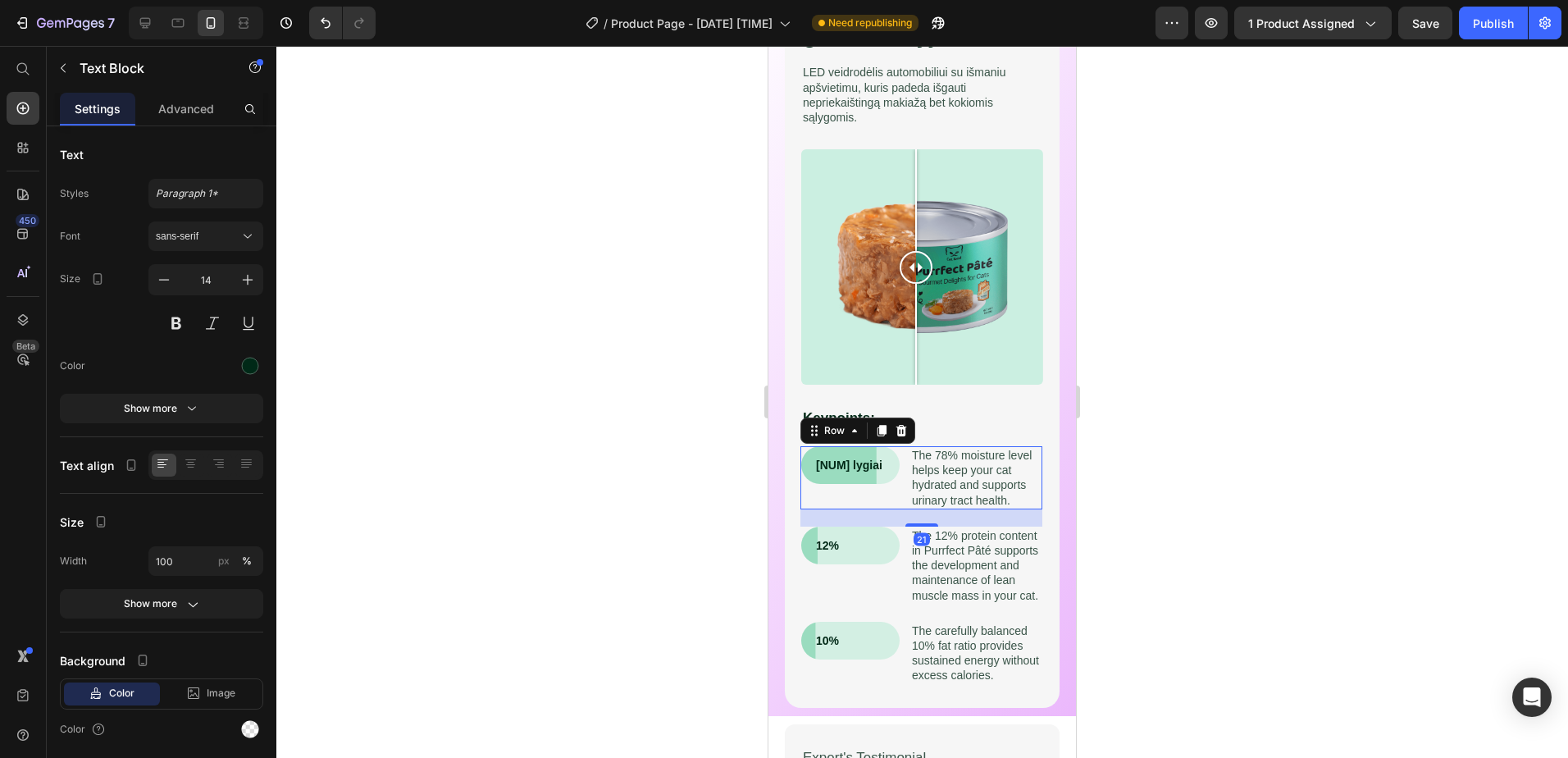 click on "3 lygiai Text Block Row The 78% moisture level helps keep your cat hydrated and supports urinary tract health. Text Block Row   21" at bounding box center (921, 477) 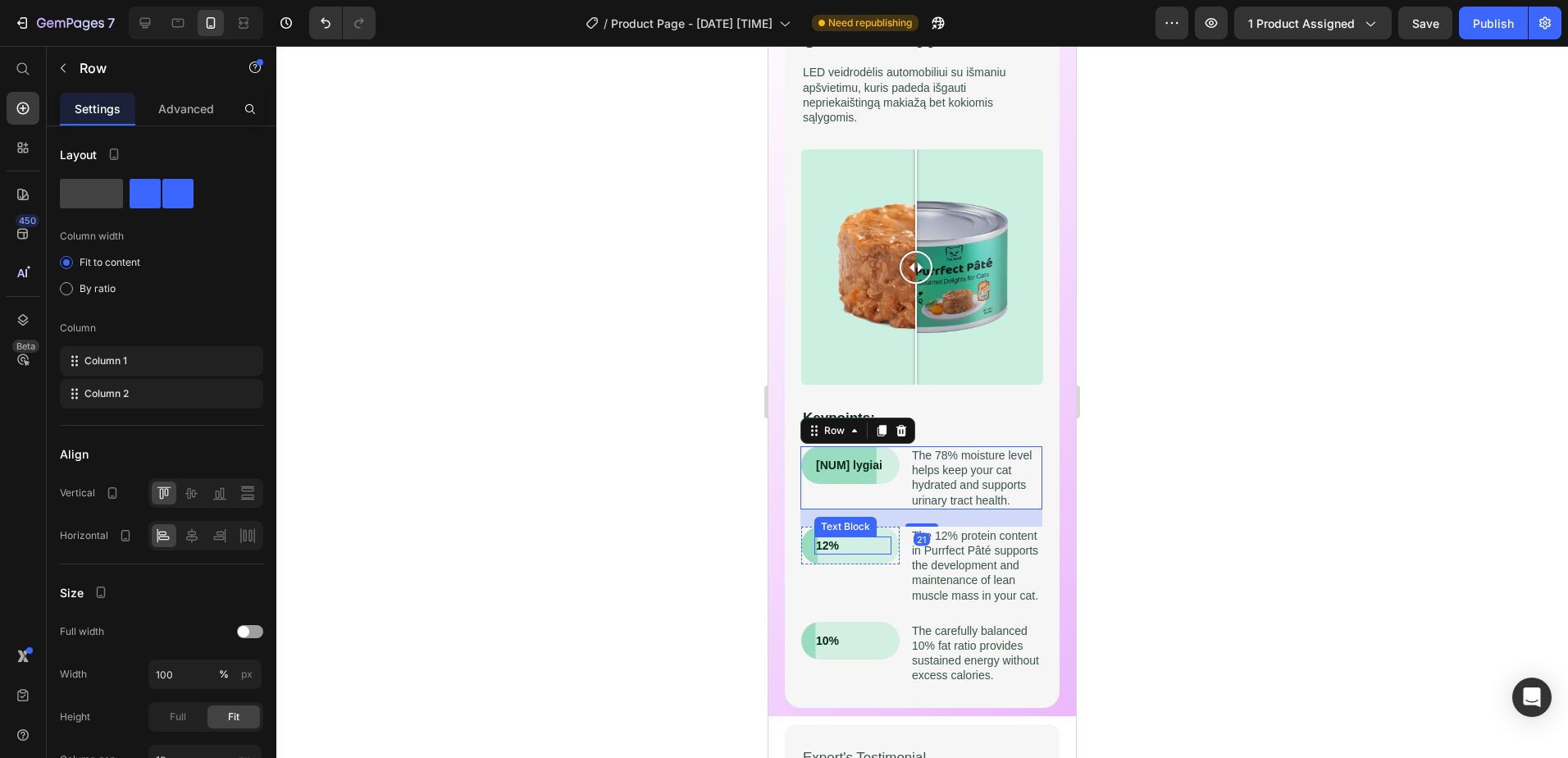click on "12%" at bounding box center [853, 546] 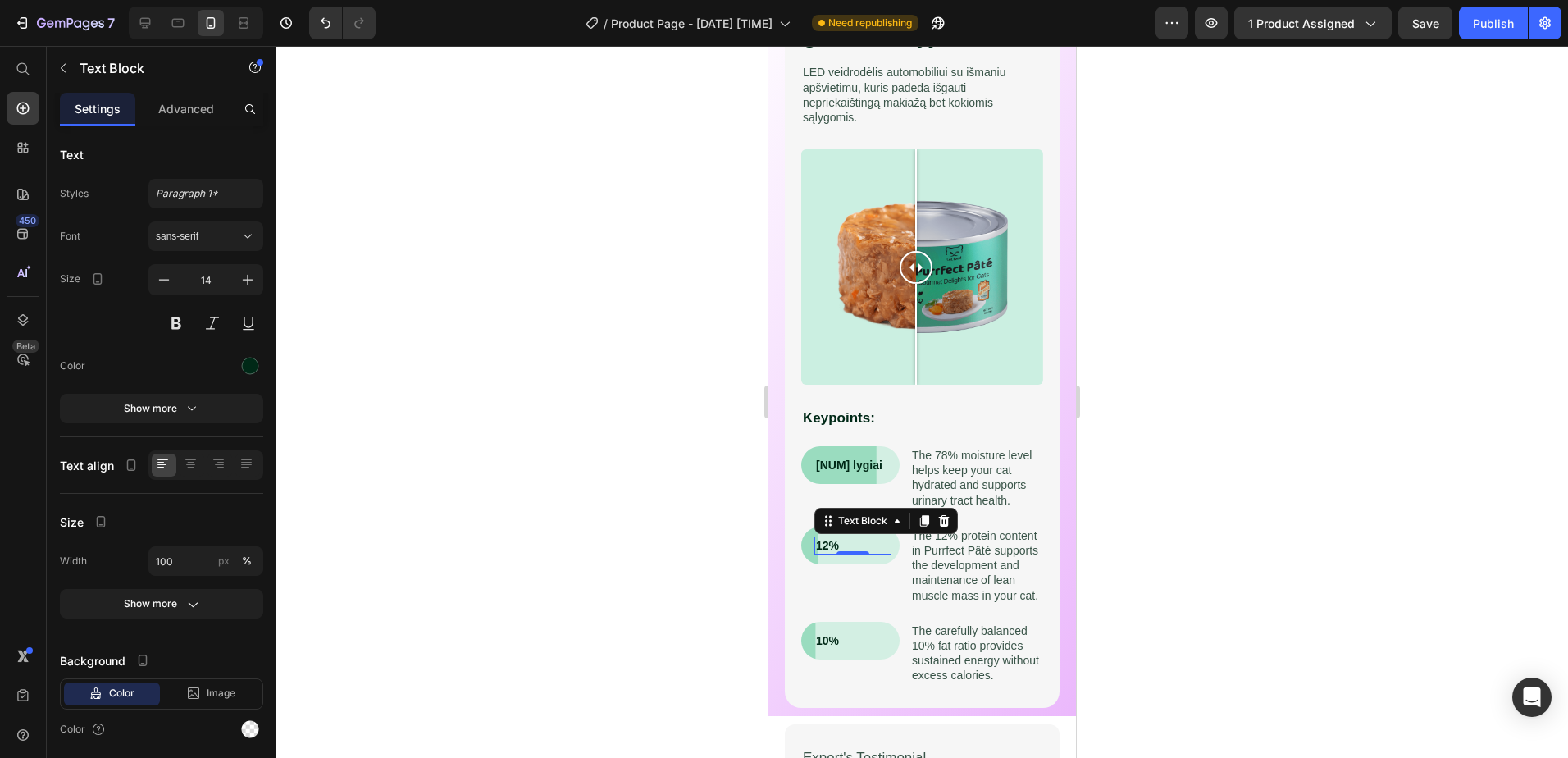 click on "12%" at bounding box center (853, 546) 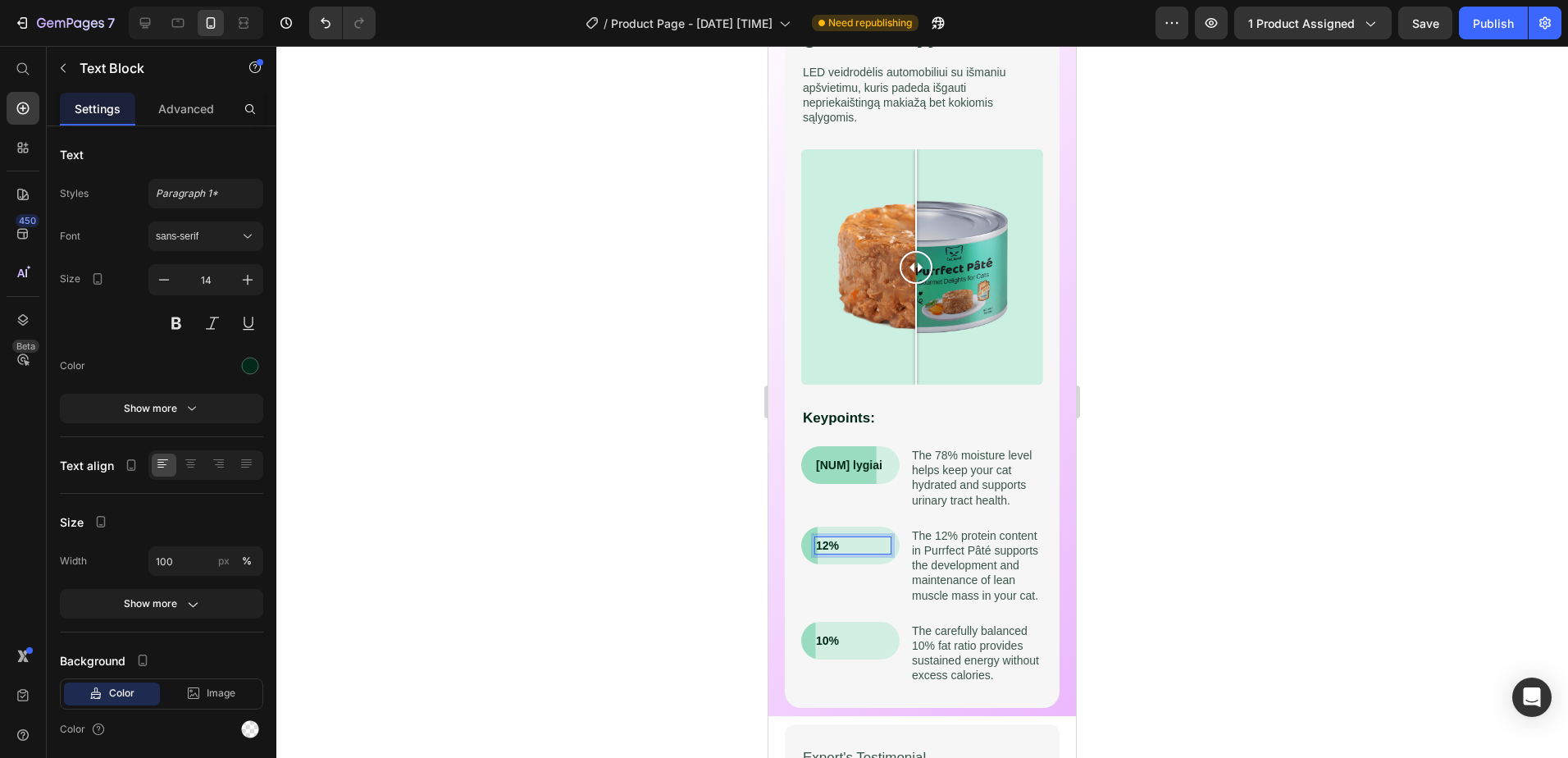 click on "12%" at bounding box center (853, 546) 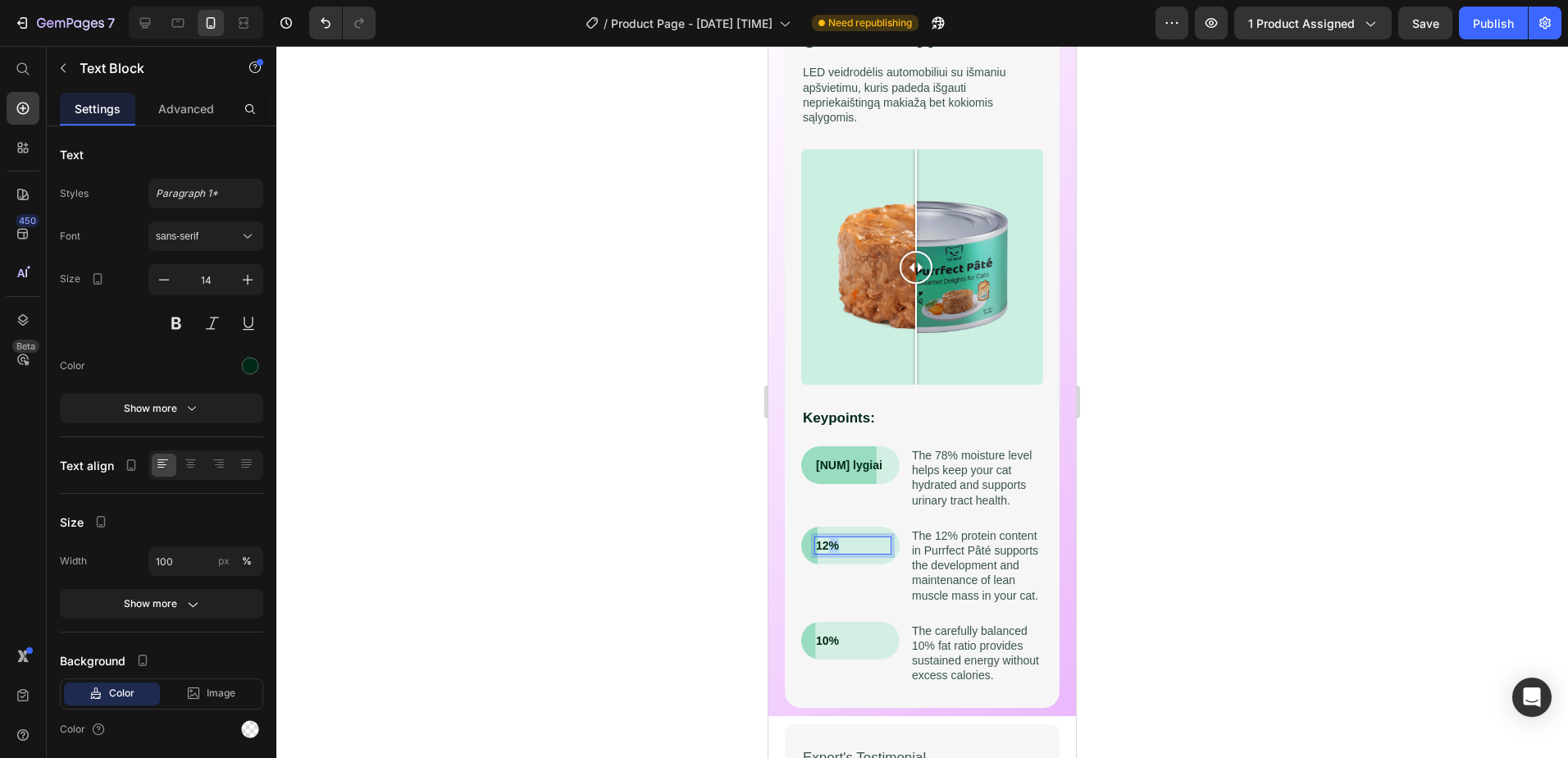 click on "12%" at bounding box center [853, 546] 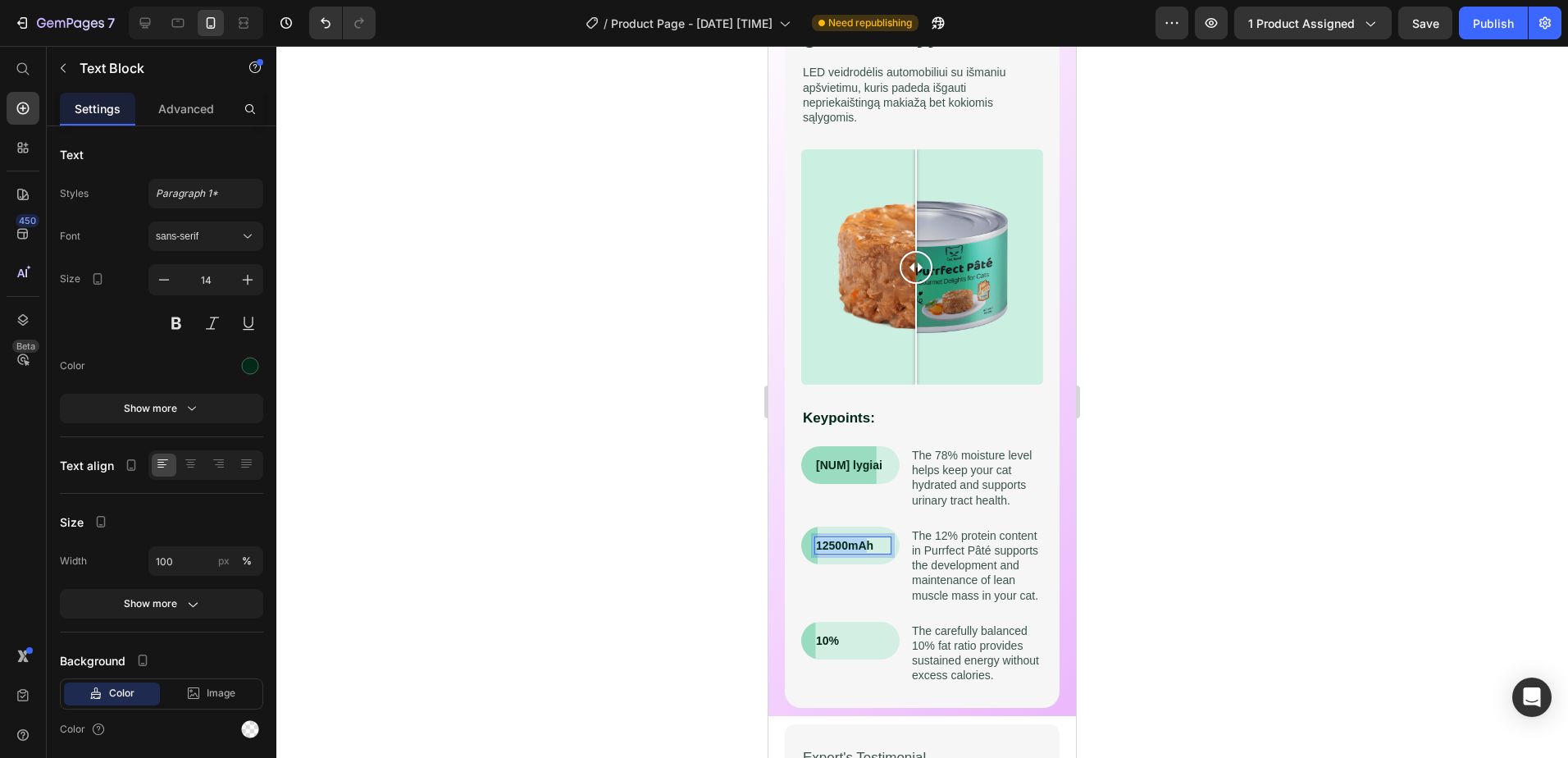 drag, startPoint x: 869, startPoint y: 518, endPoint x: 817, endPoint y: 519, distance: 52.00961 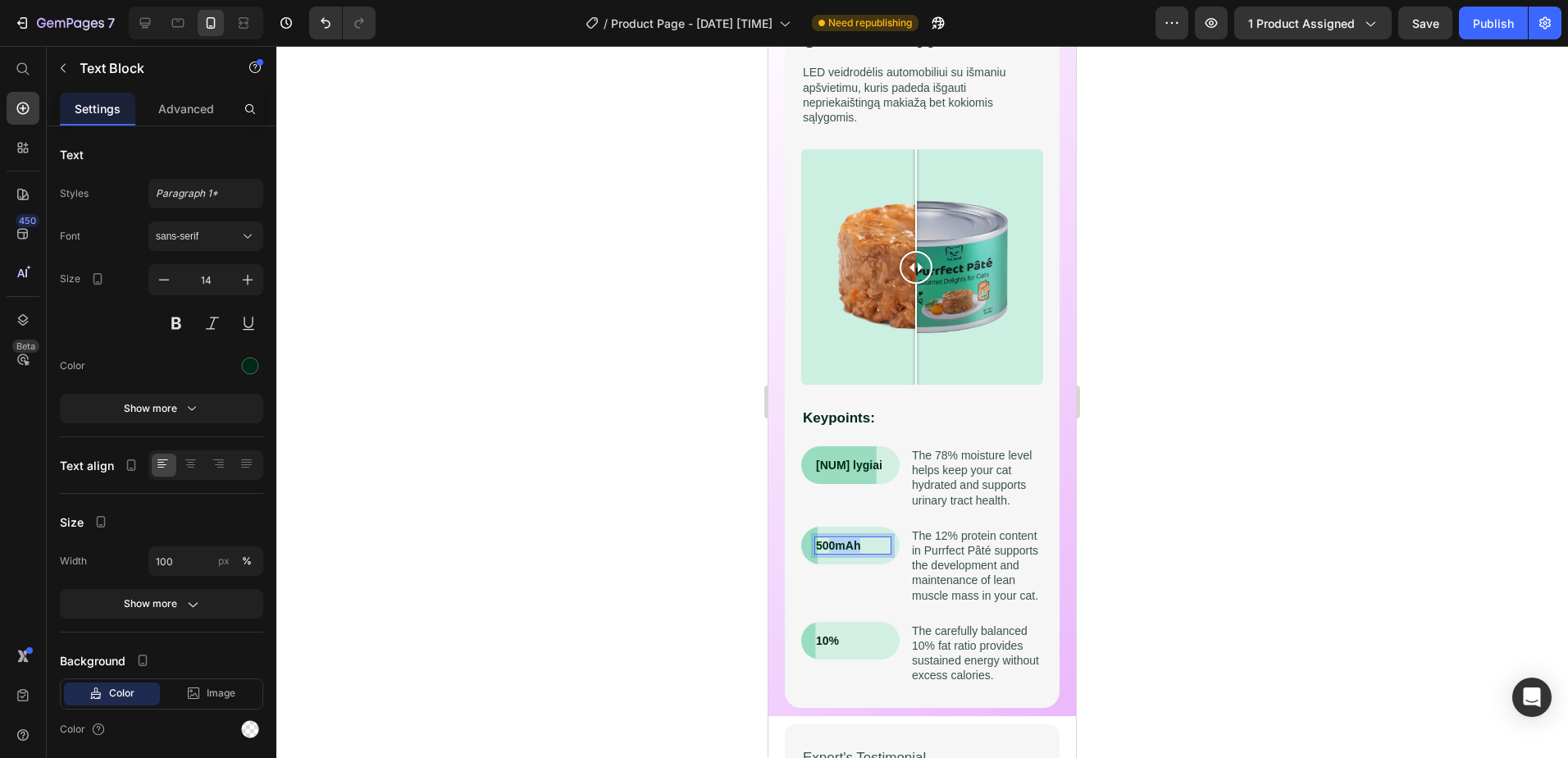 drag, startPoint x: 868, startPoint y: 521, endPoint x: 829, endPoint y: 517, distance: 39.204592 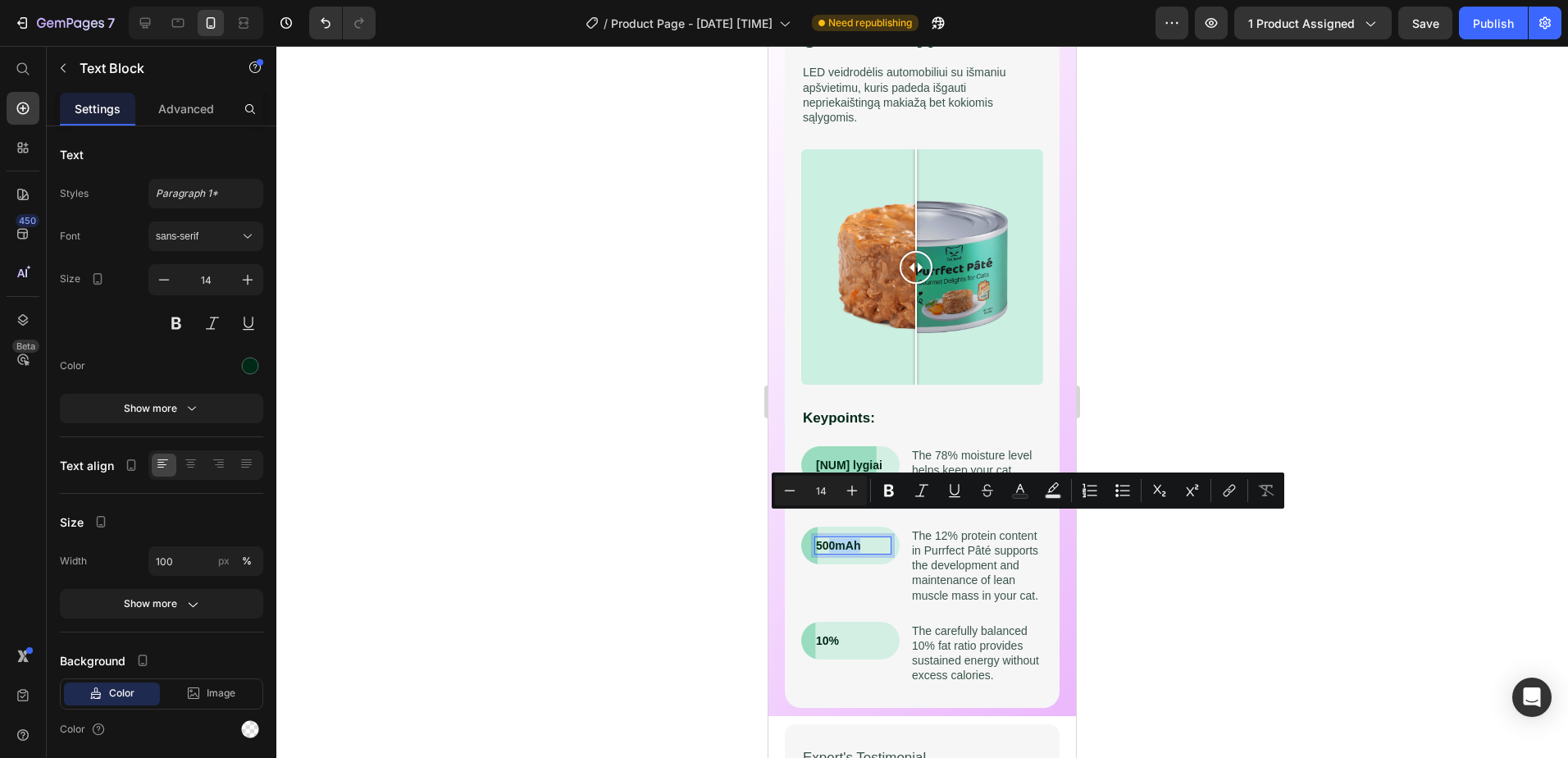 click on "500mAh" at bounding box center (853, 546) 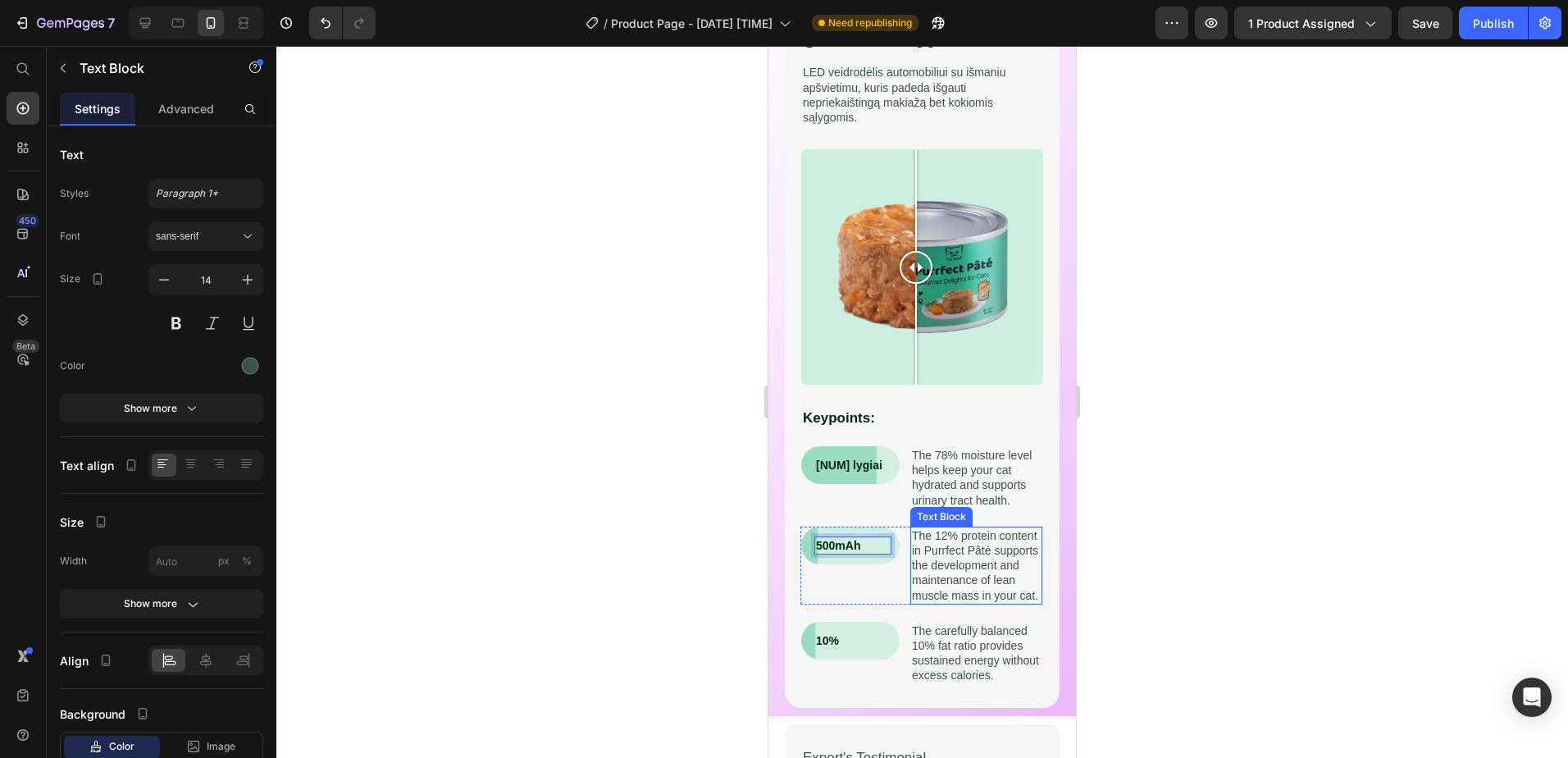 click on "The 12% protein content in Purrfect Pâté supports the development and maintenance of lean muscle mass in your cat." at bounding box center (976, 565) 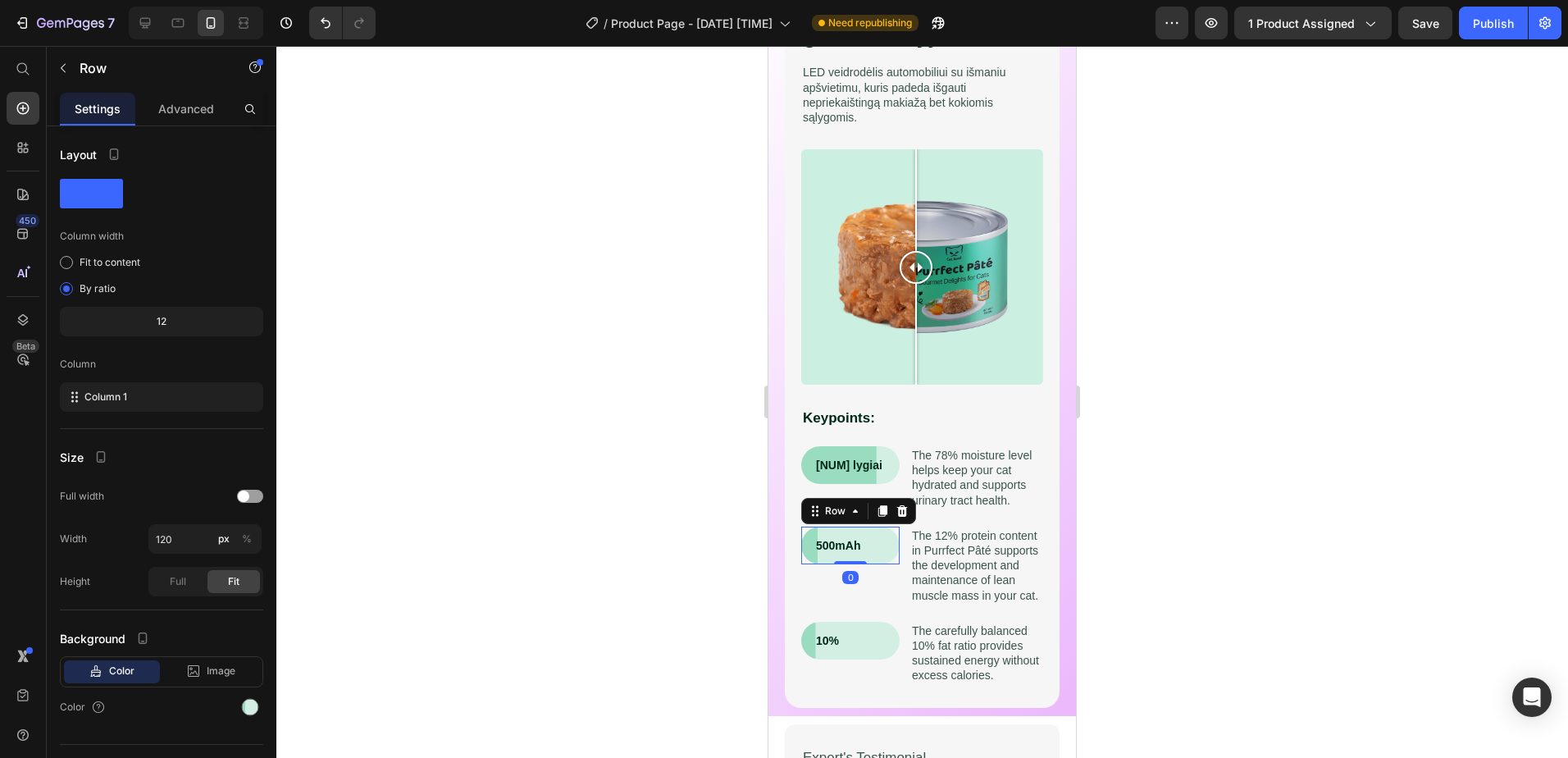 click on "500mAh Text Block Row   0" at bounding box center [850, 546] 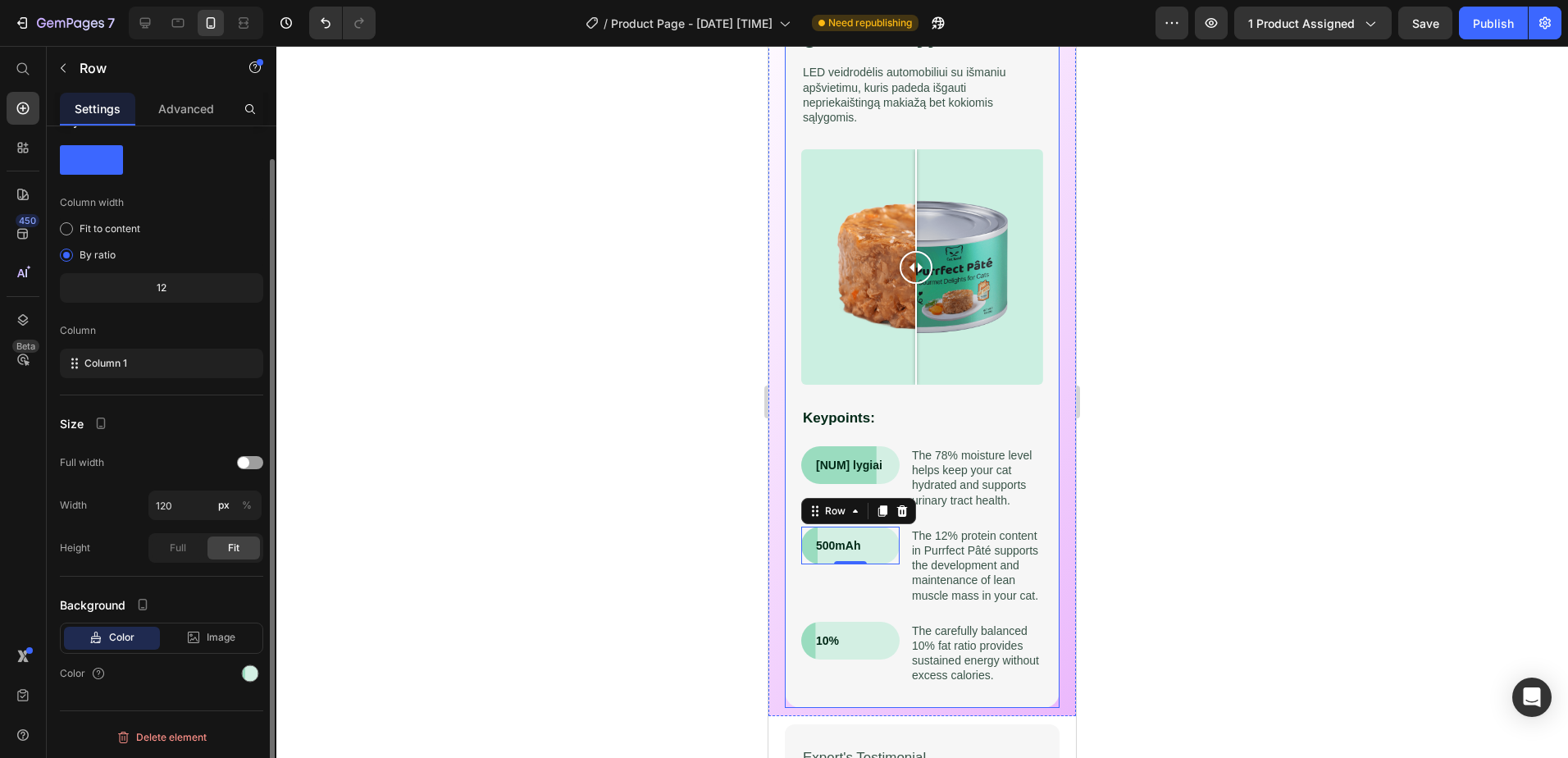 scroll, scrollTop: 0, scrollLeft: 0, axis: both 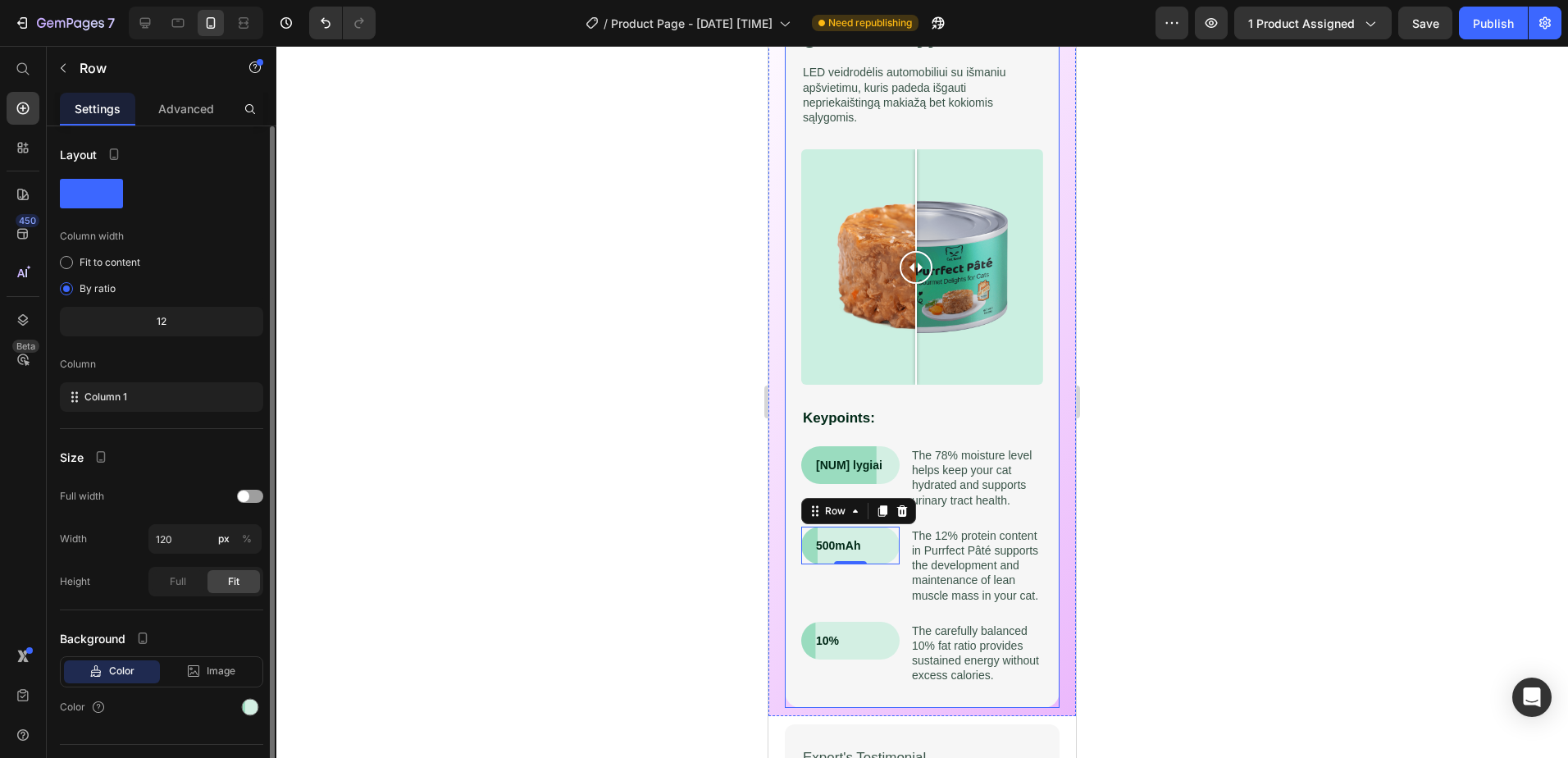 click 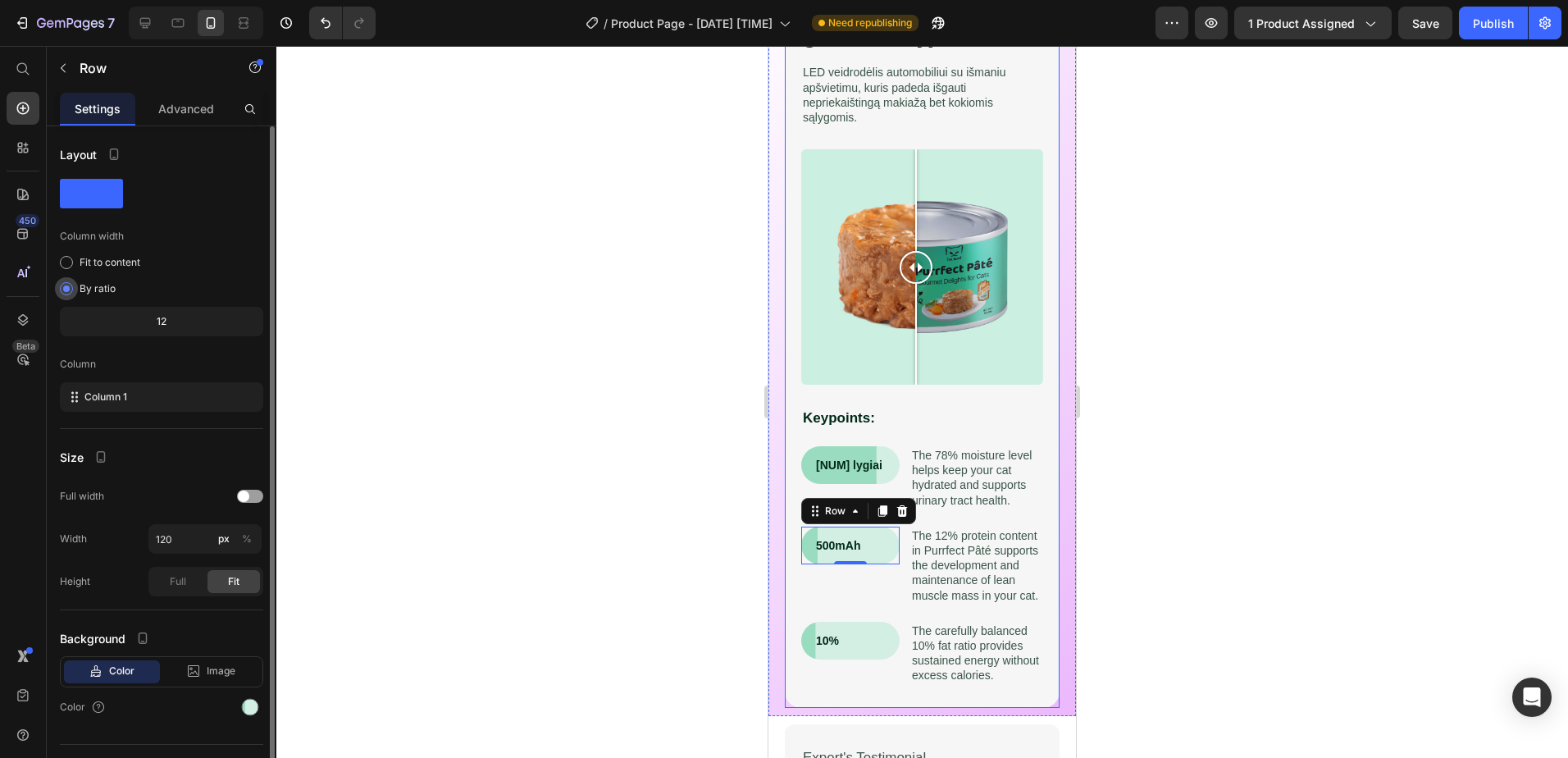 scroll, scrollTop: 34, scrollLeft: 0, axis: vertical 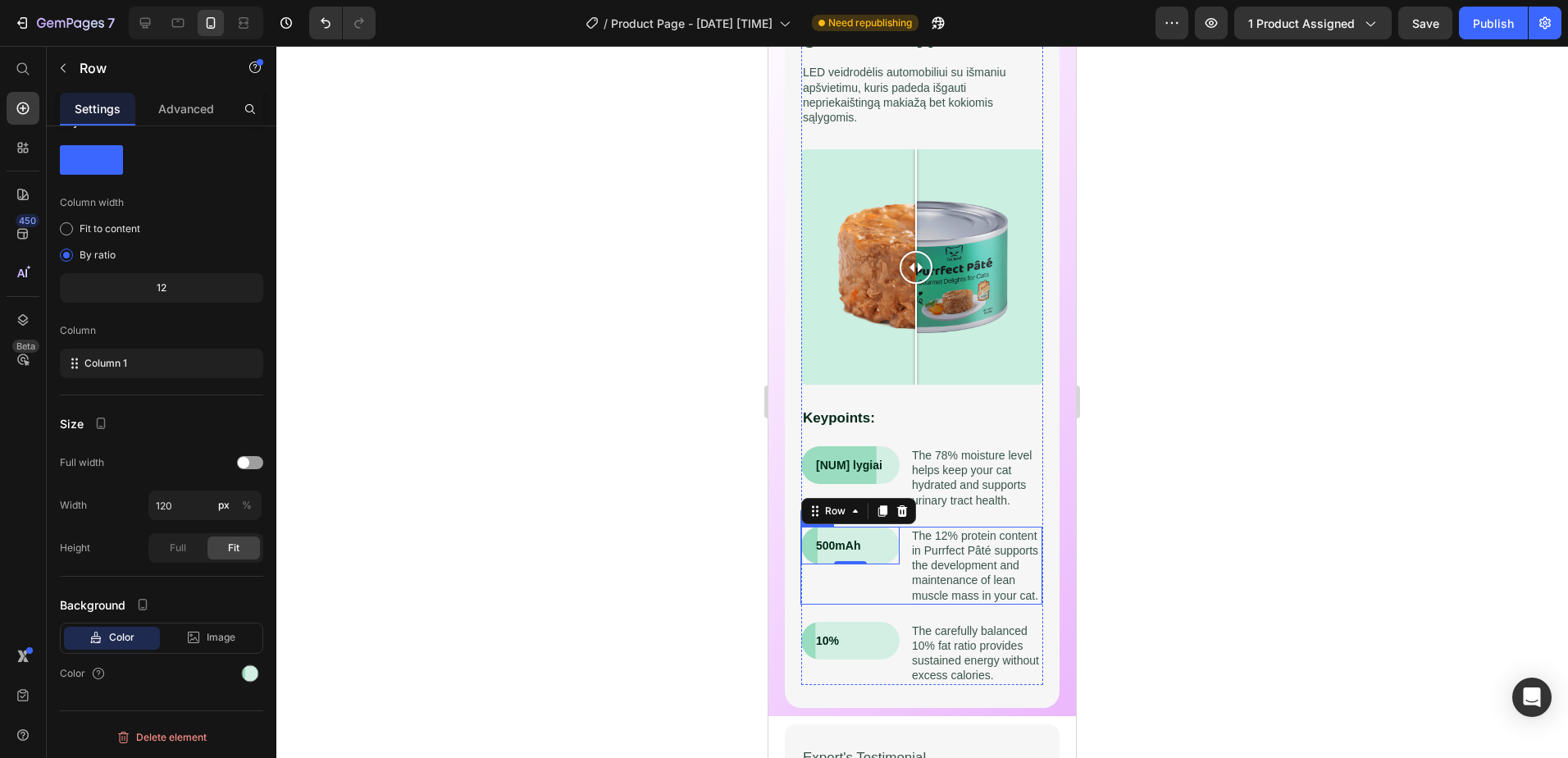 click on "500mAh Text Block Row   0" at bounding box center (850, 565) 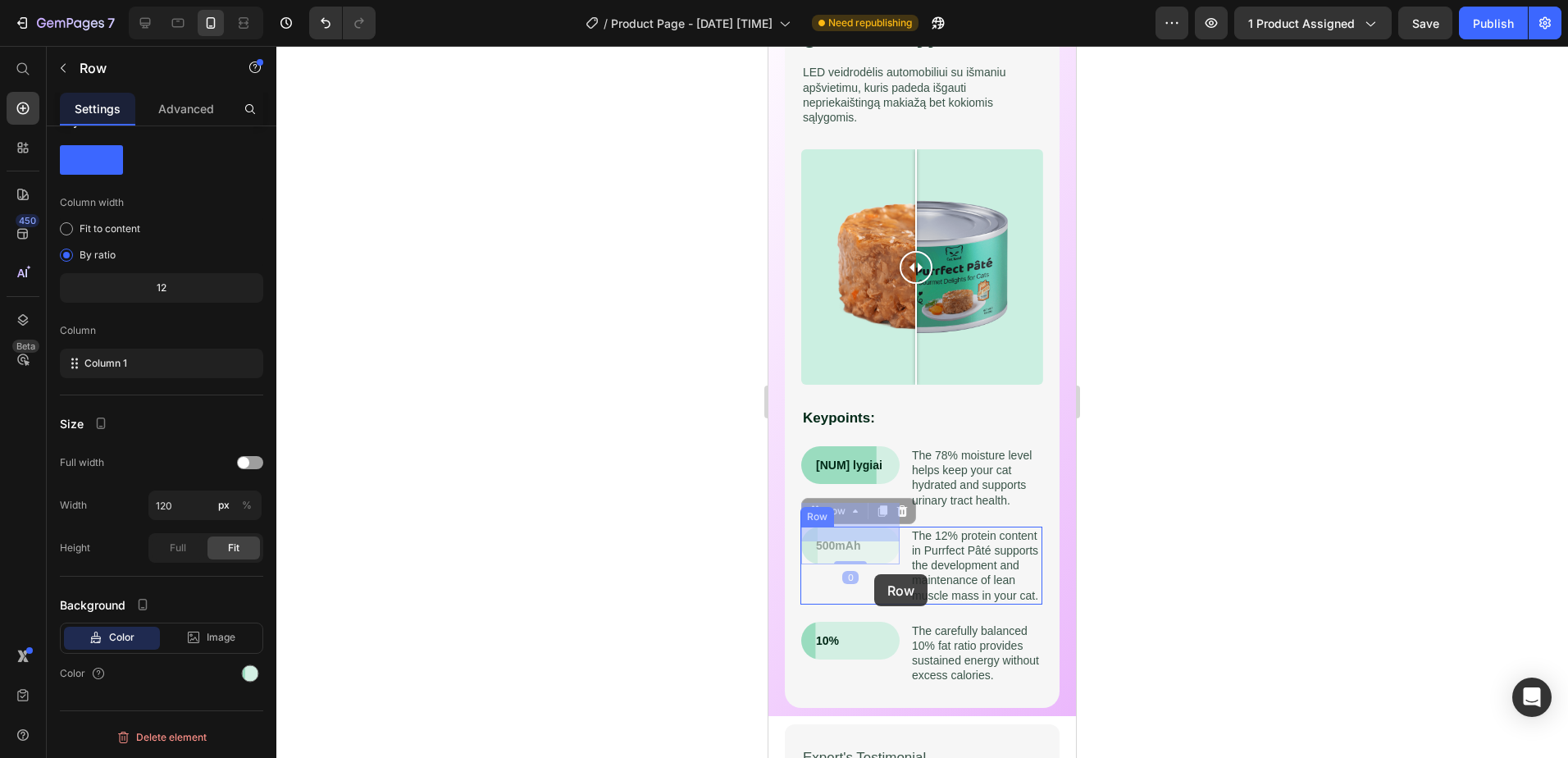 drag, startPoint x: 882, startPoint y: 532, endPoint x: 875, endPoint y: 556, distance: 25 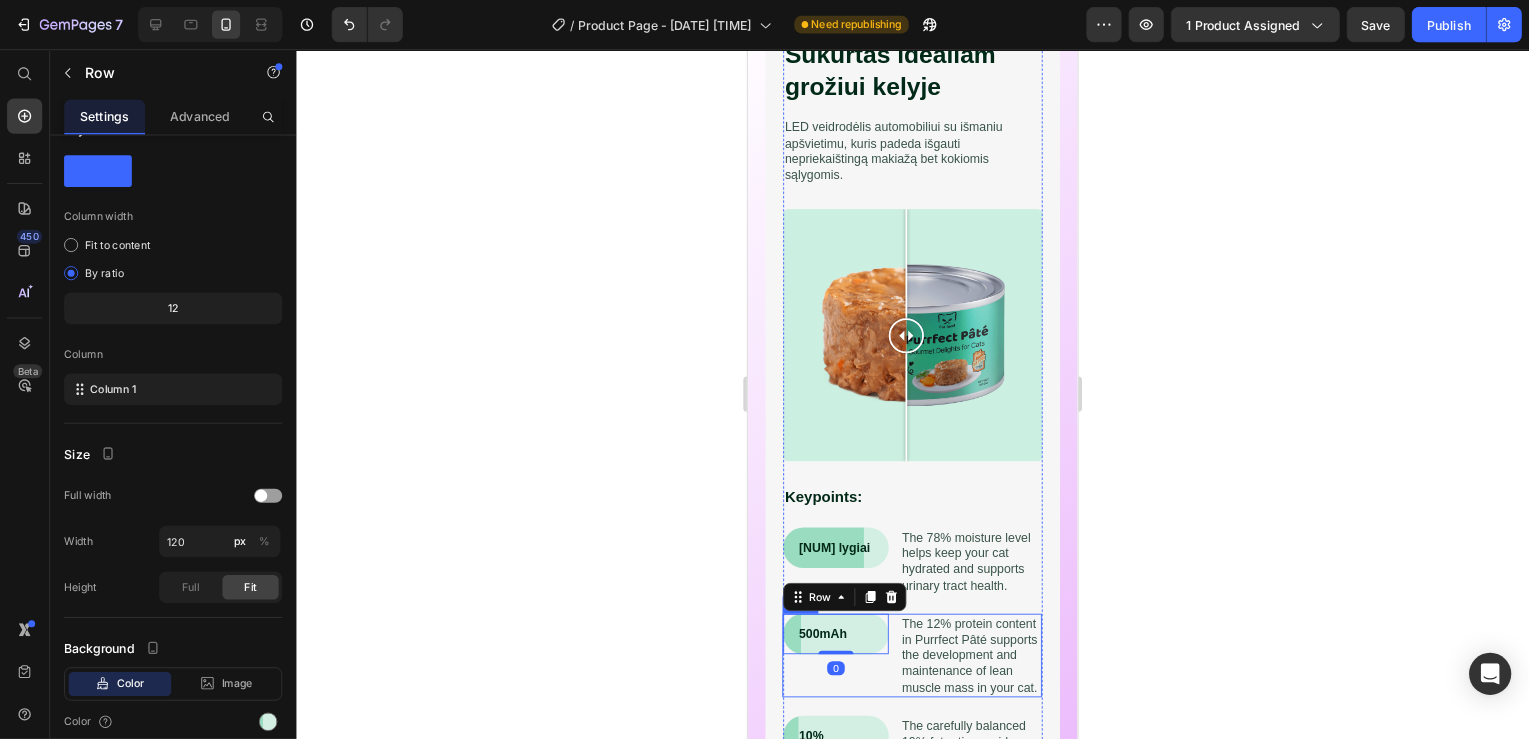 scroll, scrollTop: 1024, scrollLeft: 0, axis: vertical 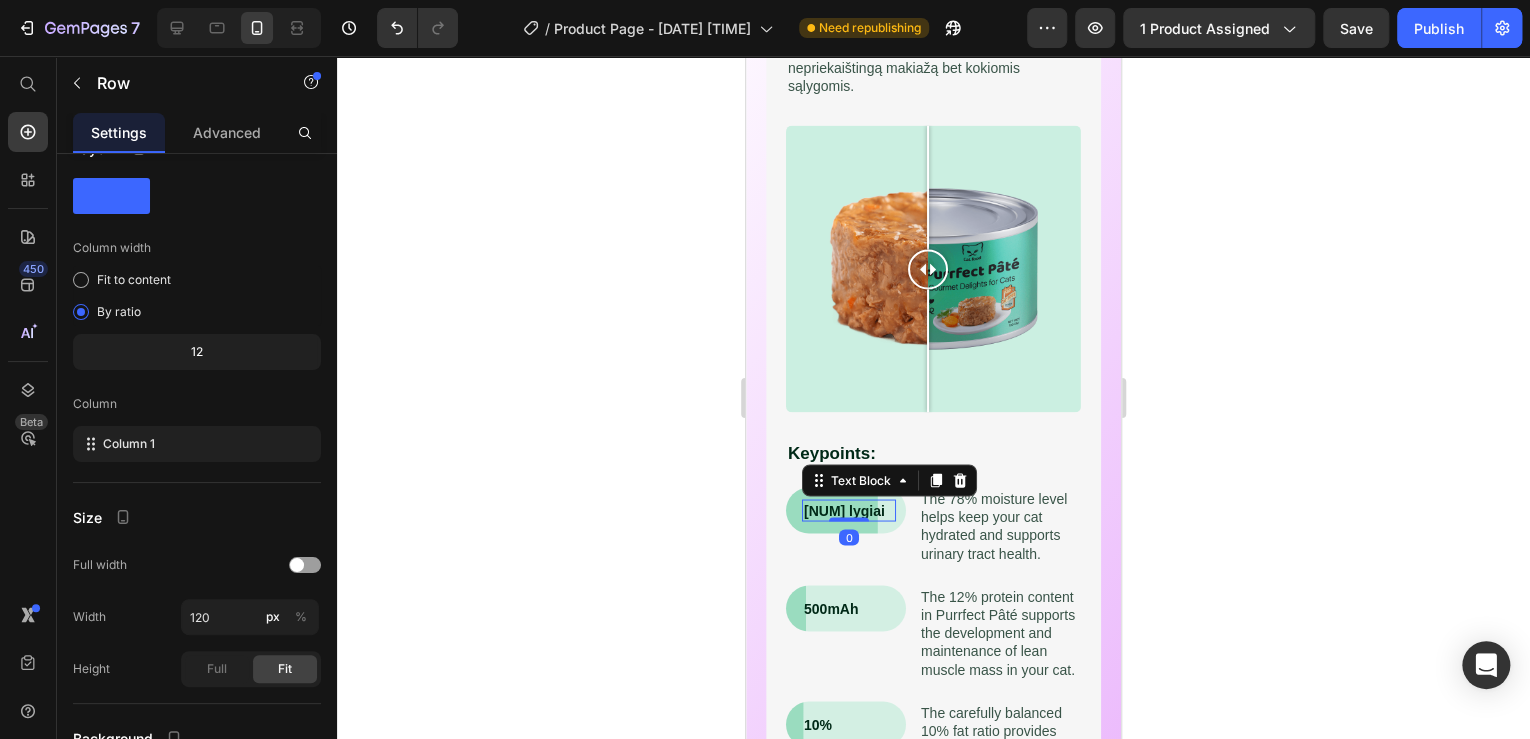 click on "3 lygiai" at bounding box center [849, 510] 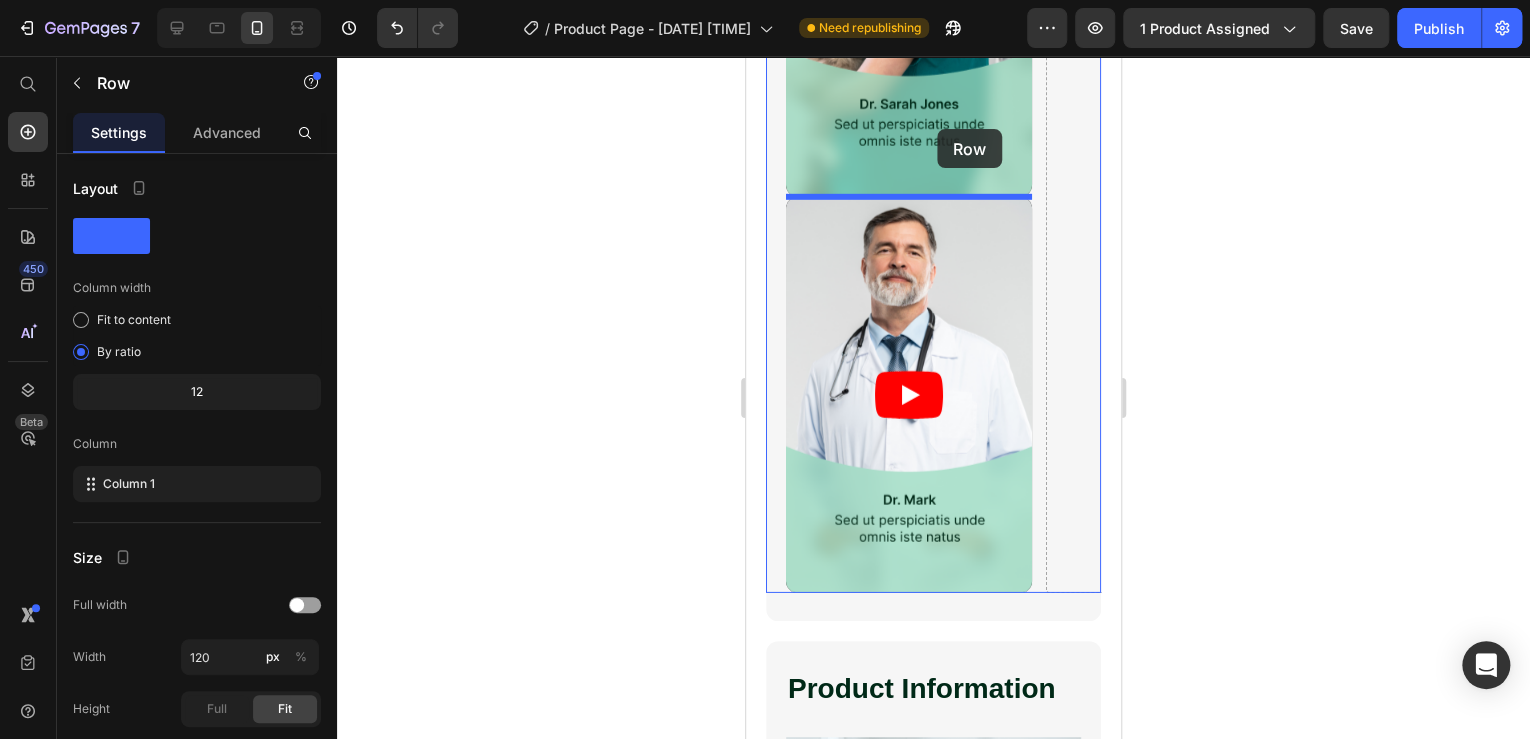 scroll, scrollTop: 2935, scrollLeft: 0, axis: vertical 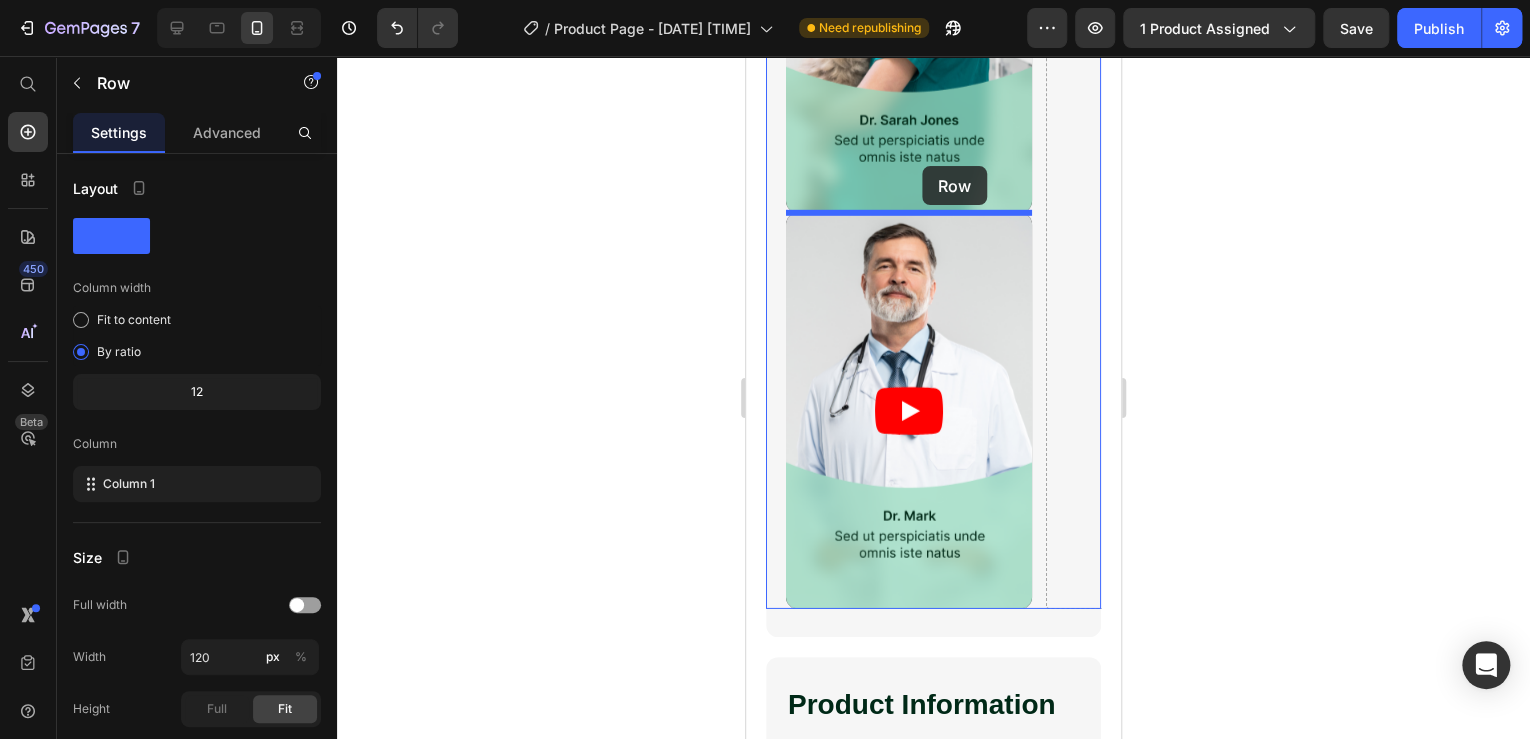 drag, startPoint x: 891, startPoint y: 603, endPoint x: 925, endPoint y: 180, distance: 424.36423 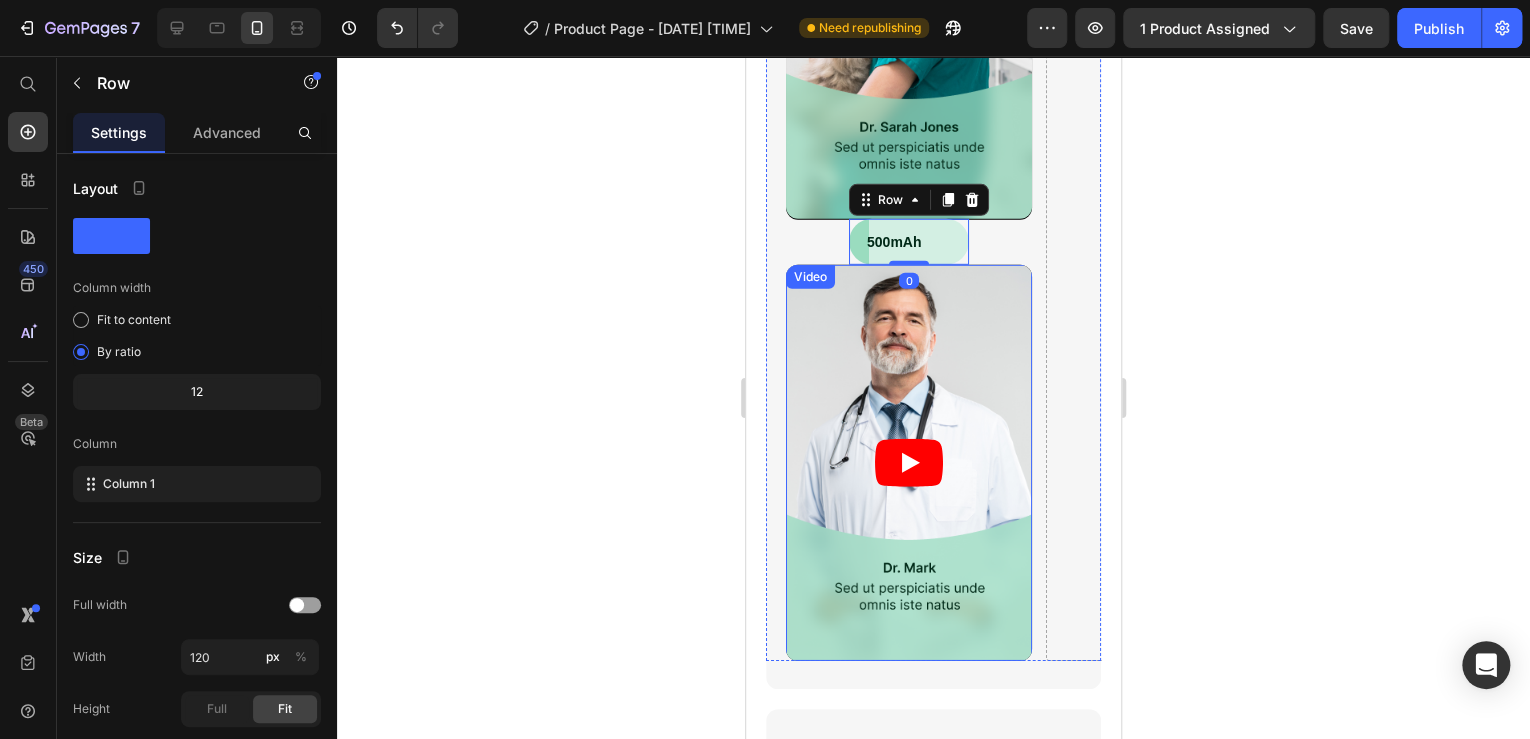 scroll, scrollTop: 2720, scrollLeft: 0, axis: vertical 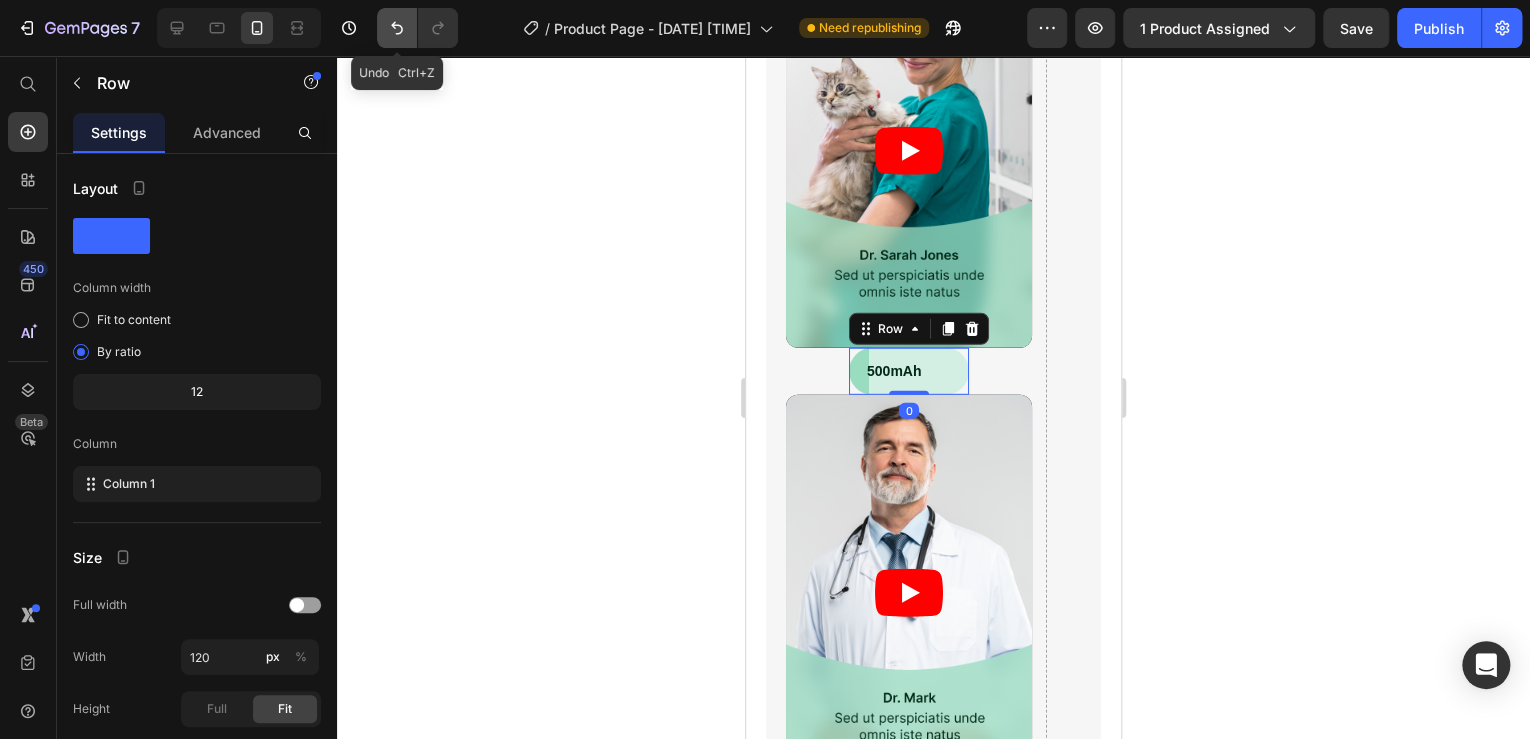 click 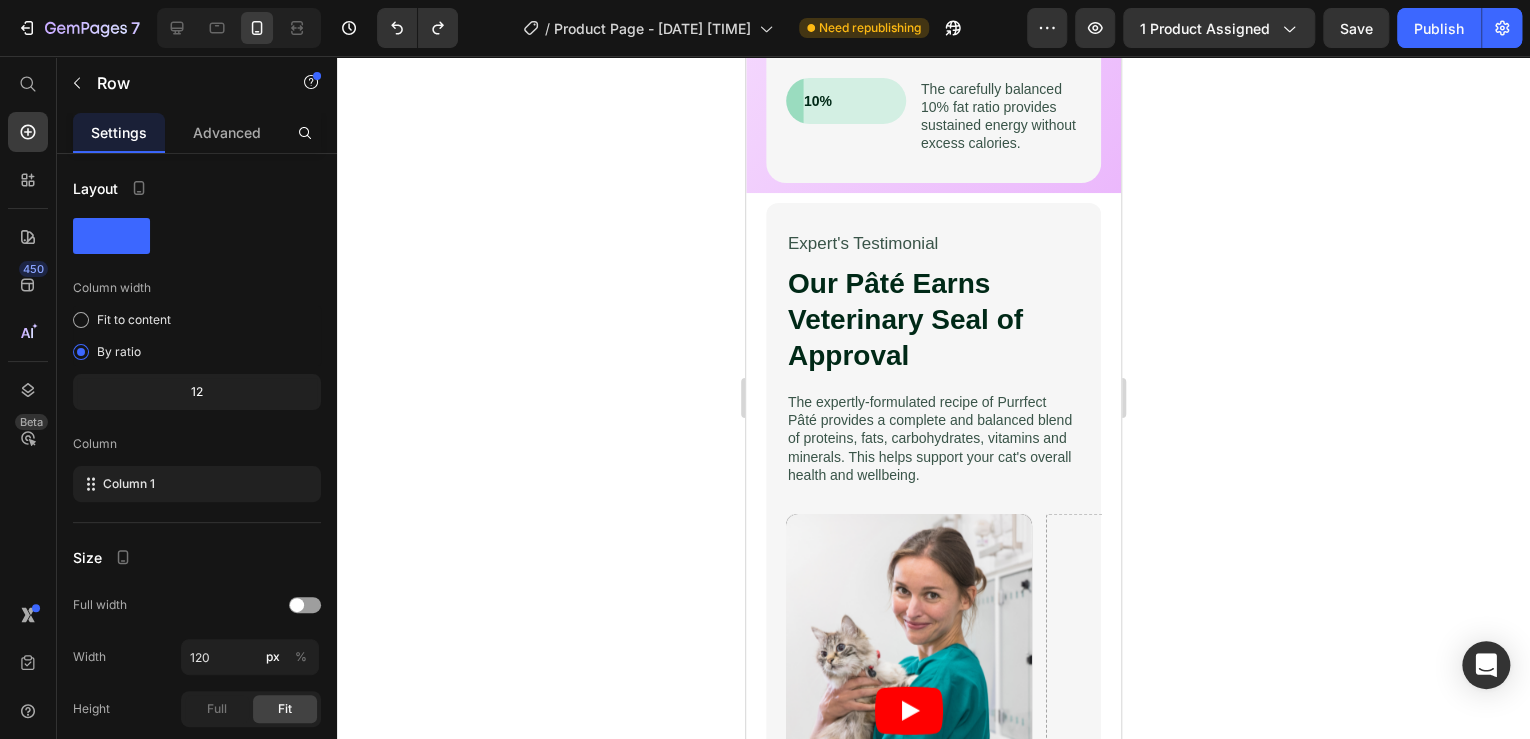 scroll, scrollTop: 1815, scrollLeft: 0, axis: vertical 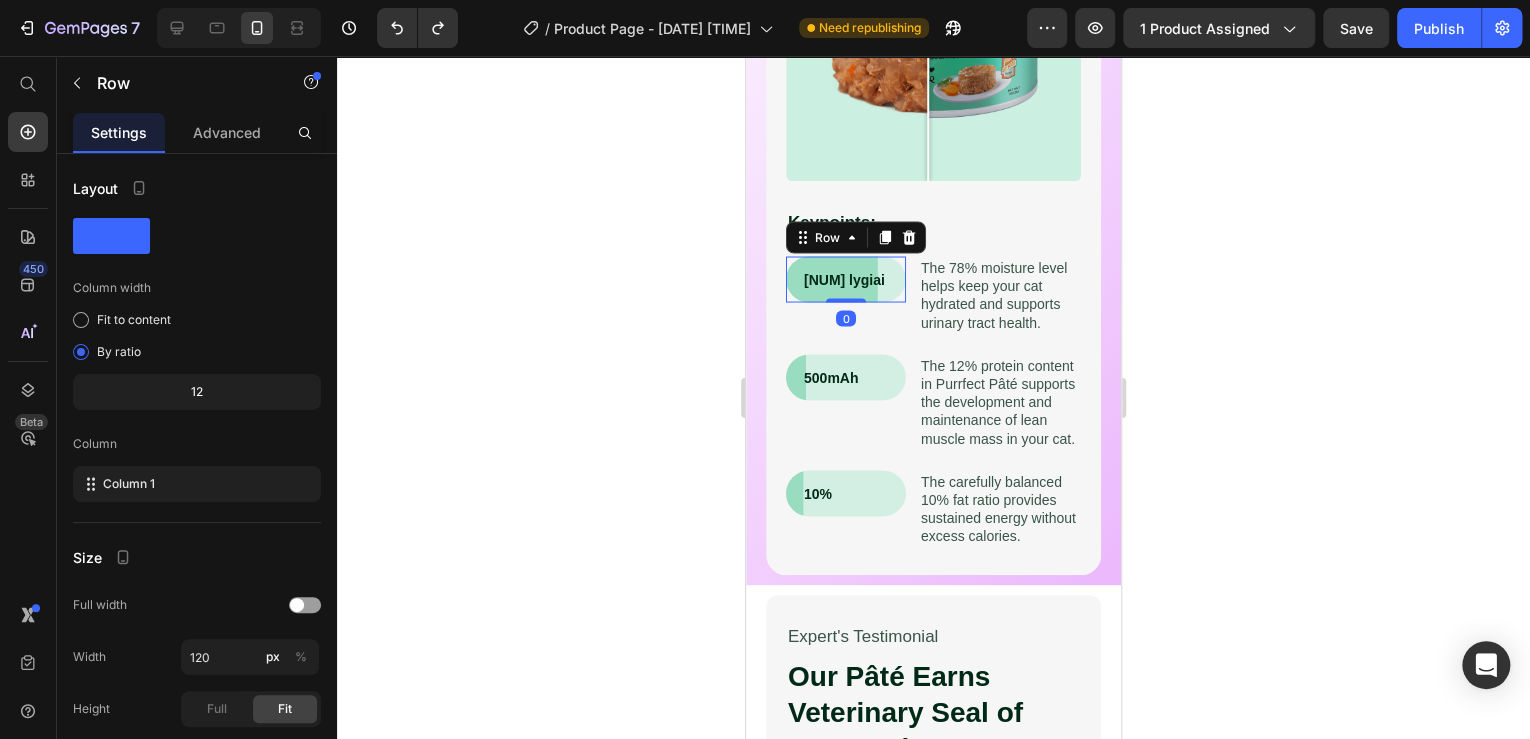 click on "3 lygiai Text Block Row   0" at bounding box center [846, 279] 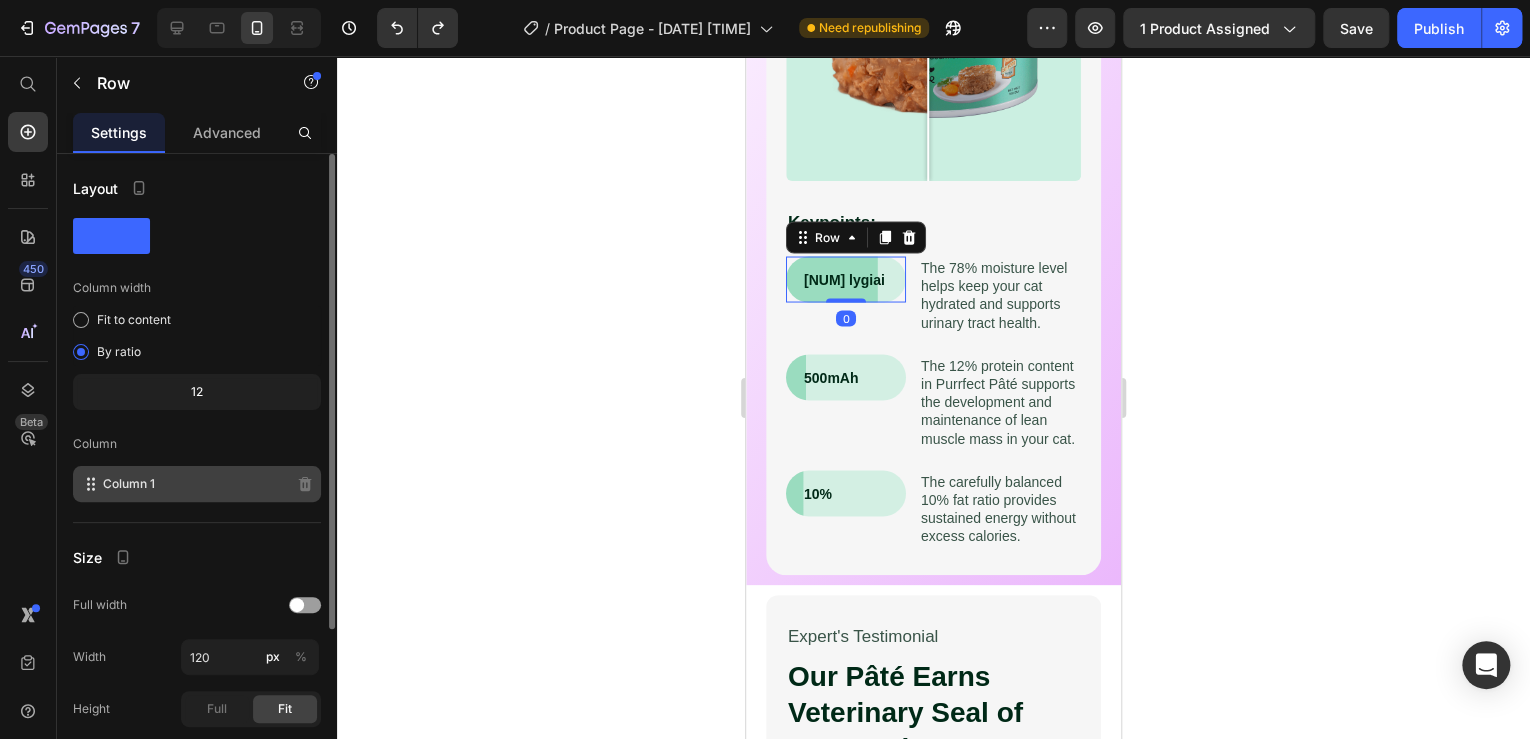 scroll, scrollTop: 224, scrollLeft: 0, axis: vertical 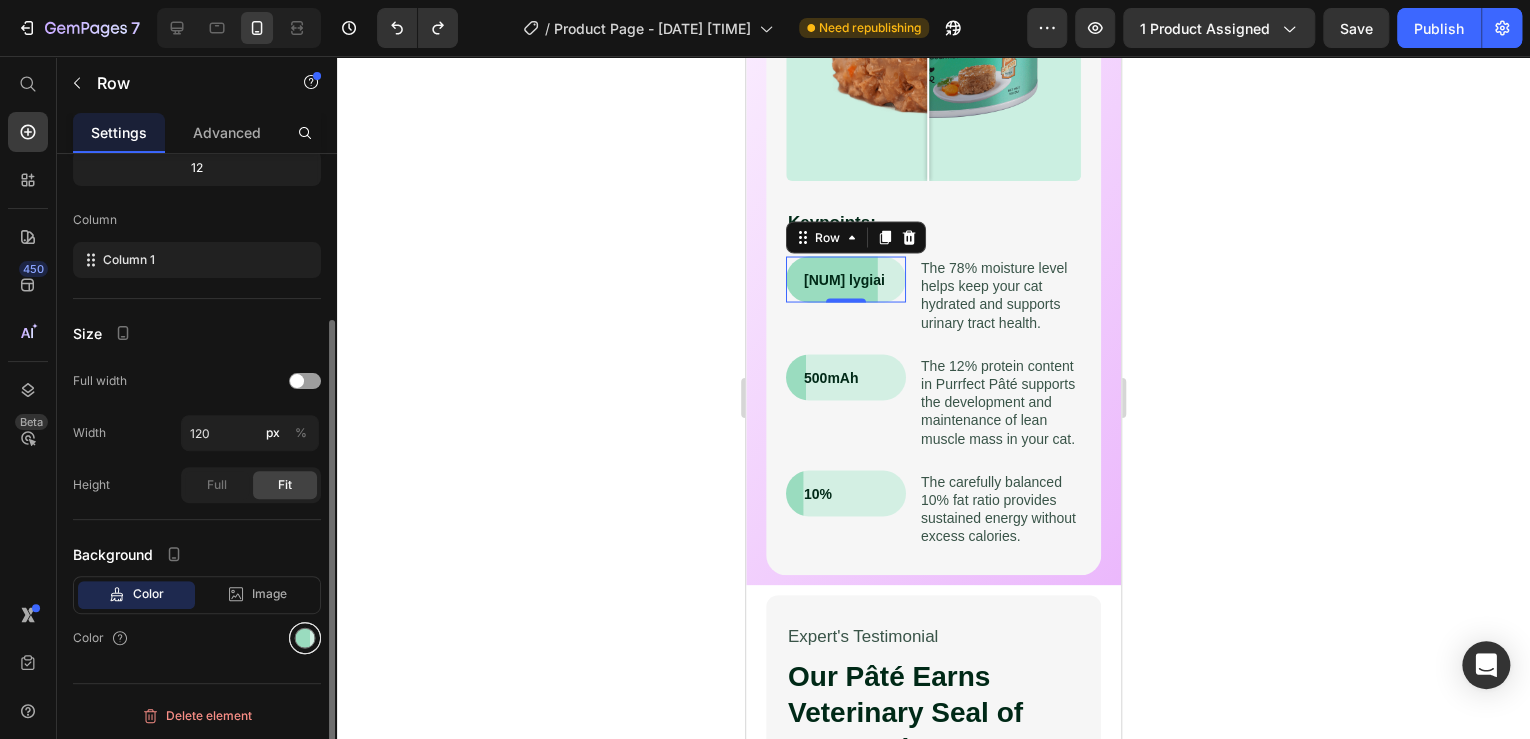 click at bounding box center [305, 638] 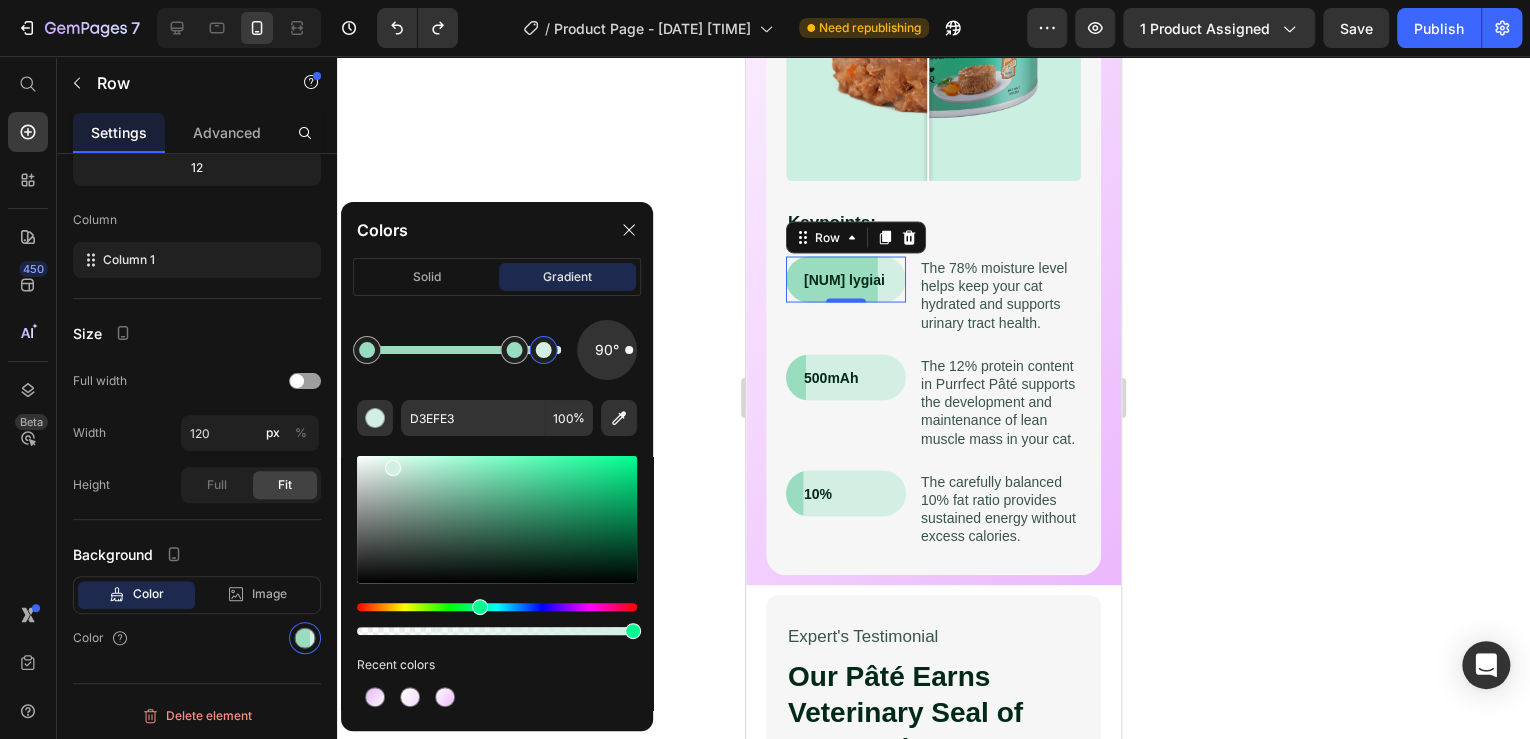 drag, startPoint x: 521, startPoint y: 355, endPoint x: 544, endPoint y: 352, distance: 23.194826 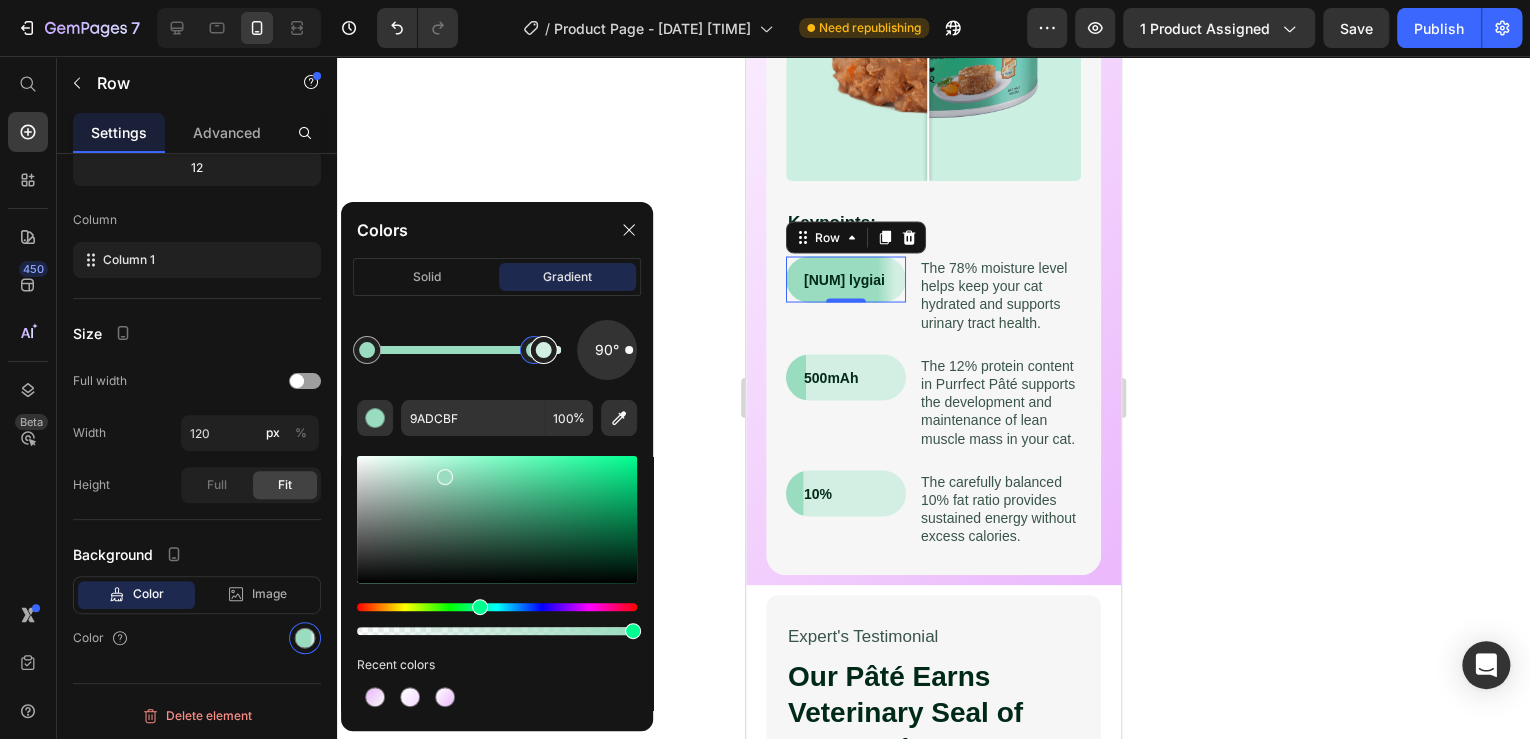 drag, startPoint x: 519, startPoint y: 356, endPoint x: 542, endPoint y: 356, distance: 23 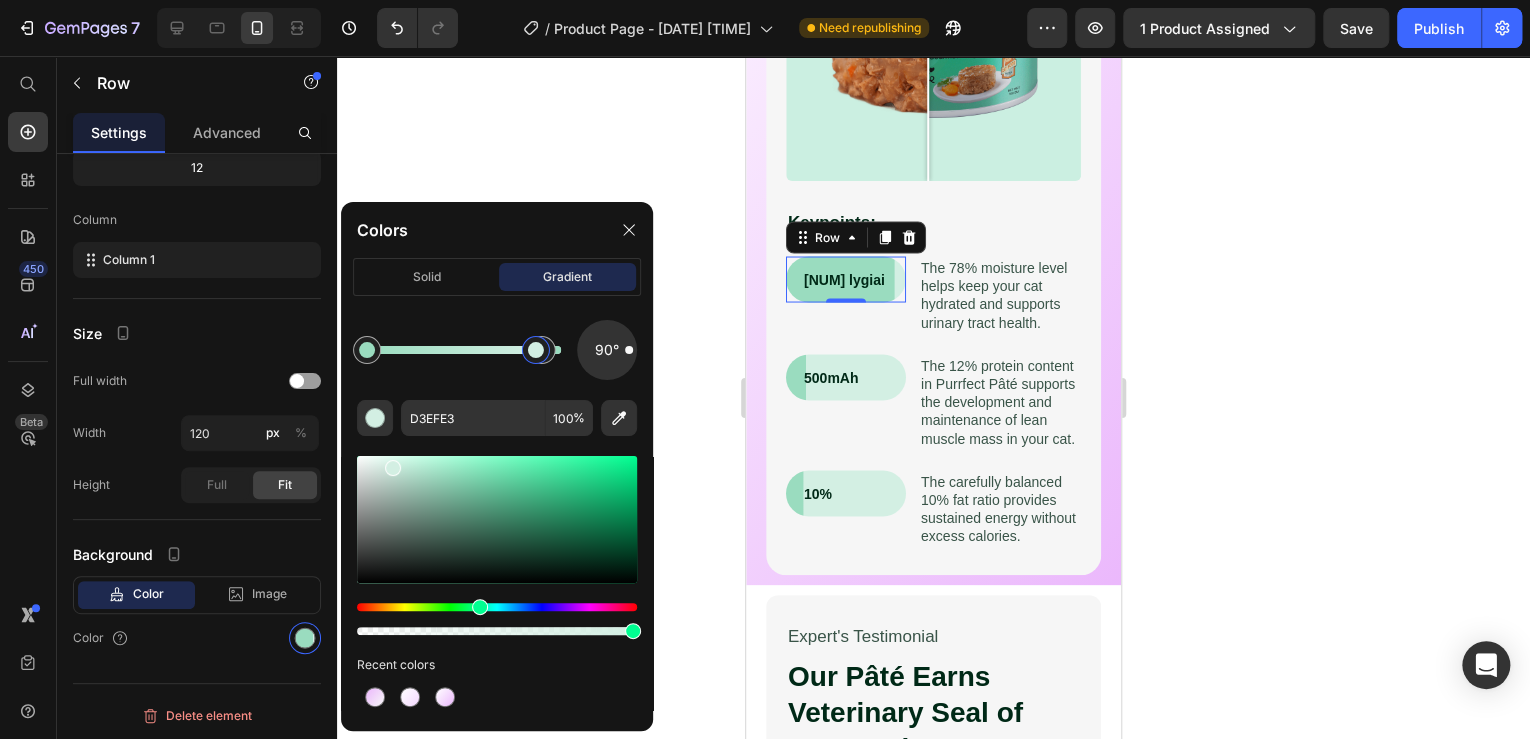 drag, startPoint x: 536, startPoint y: 356, endPoint x: 521, endPoint y: 356, distance: 15 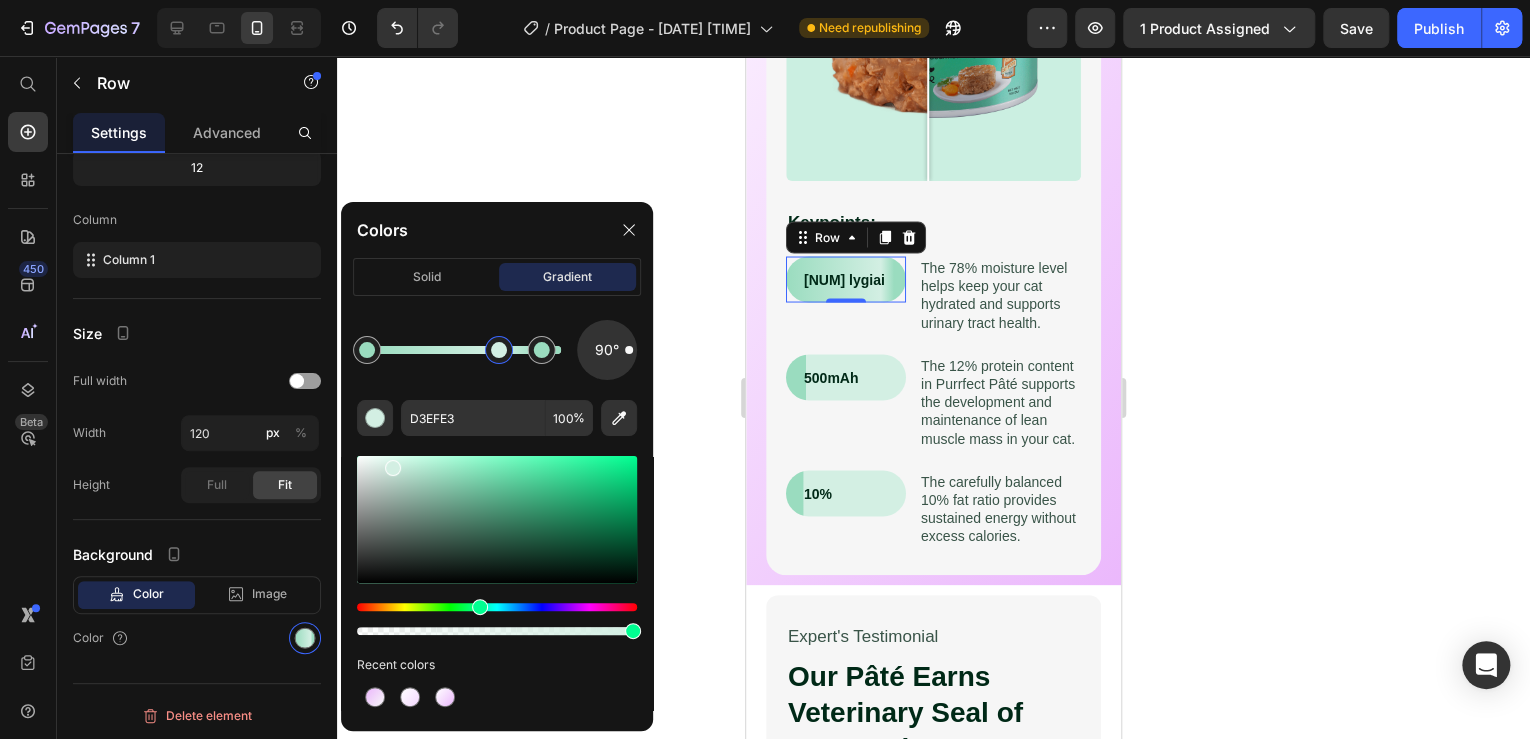 click at bounding box center [499, 350] 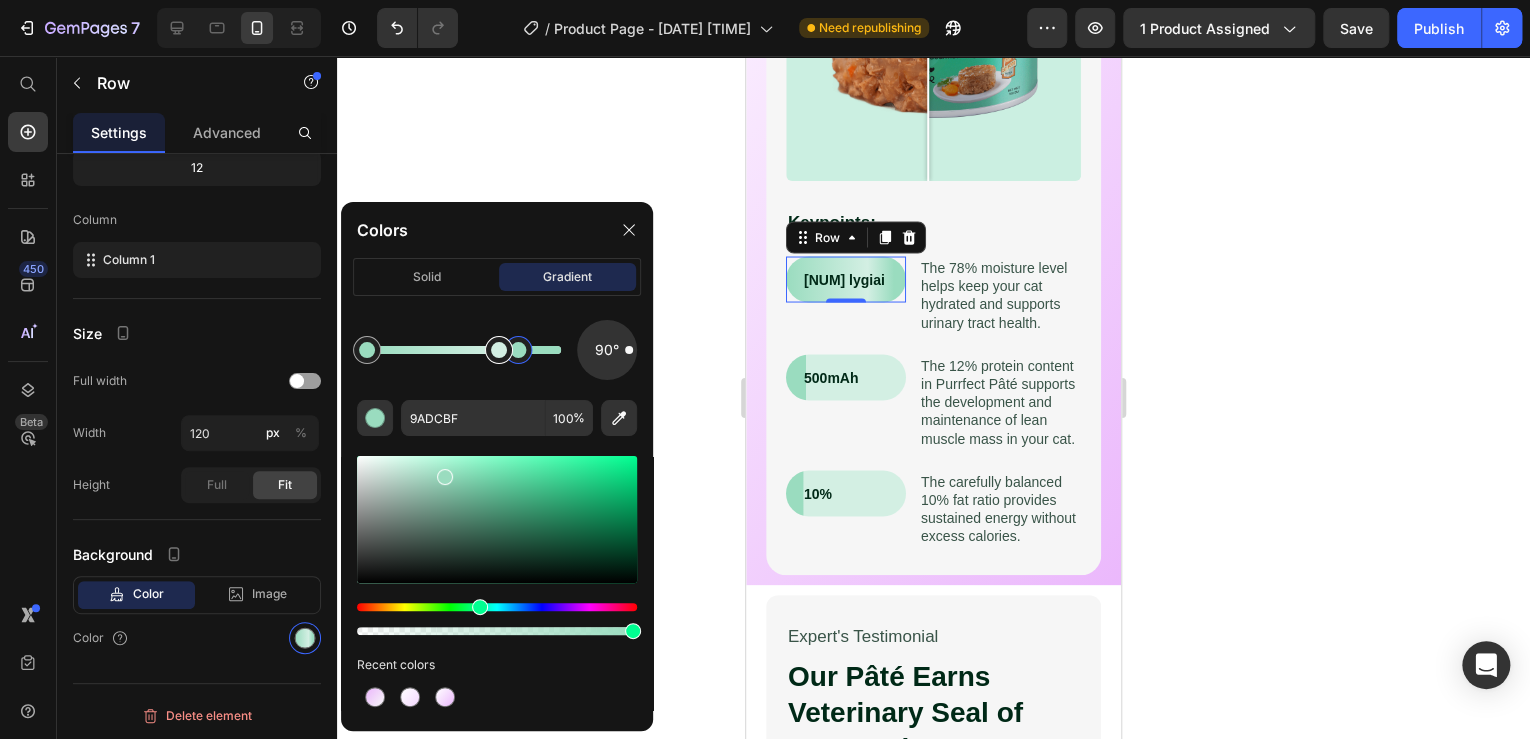 drag, startPoint x: 536, startPoint y: 359, endPoint x: 504, endPoint y: 361, distance: 32.06244 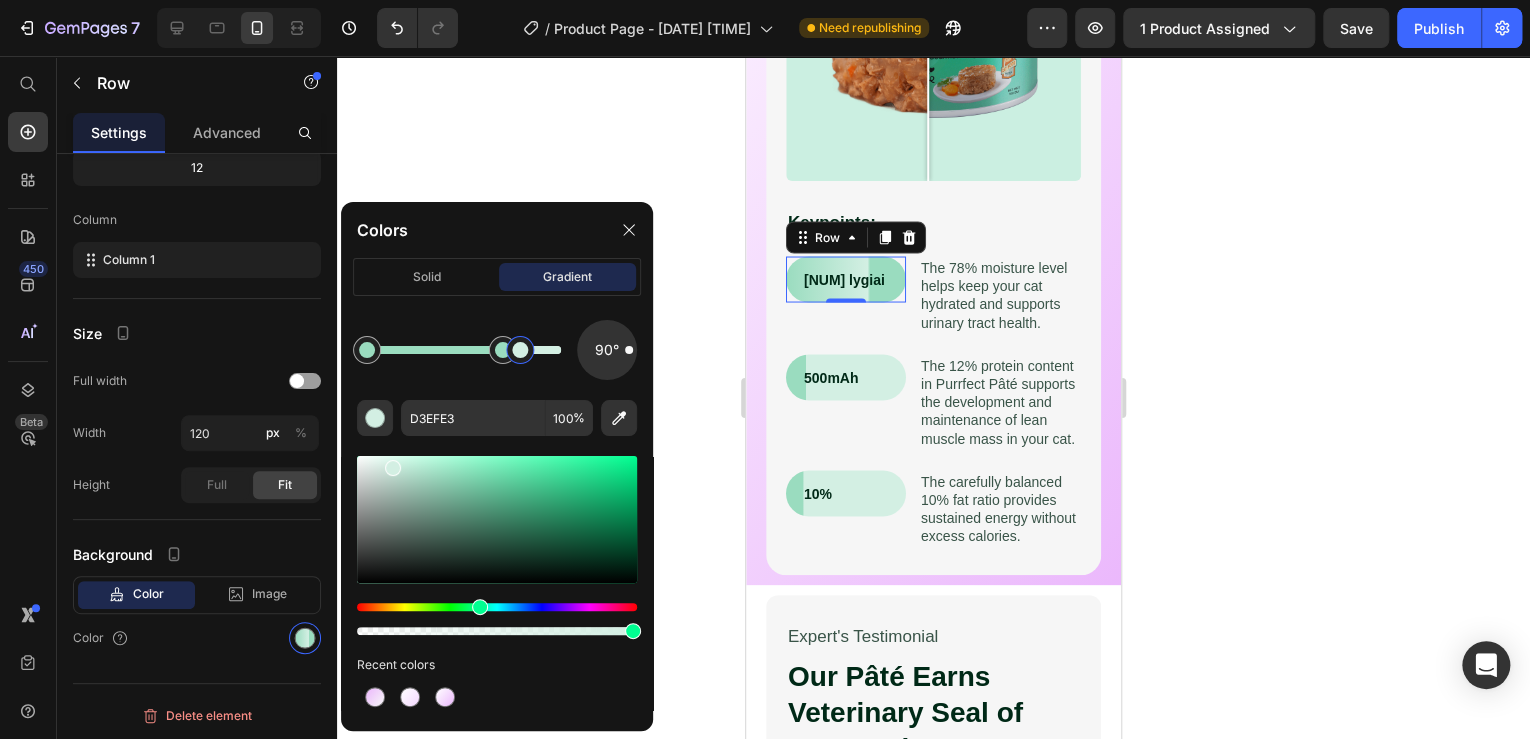 drag, startPoint x: 503, startPoint y: 359, endPoint x: 520, endPoint y: 358, distance: 17.029387 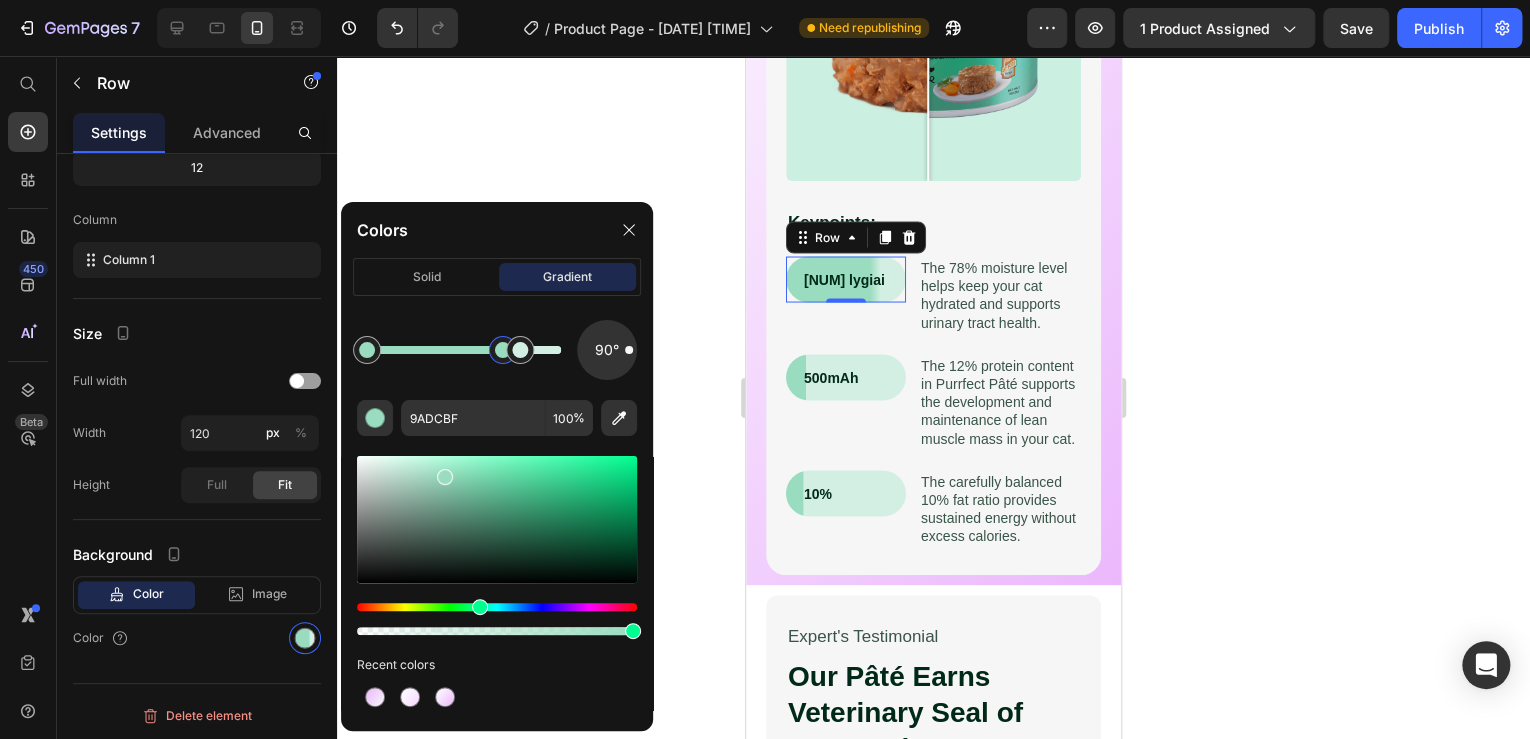 click at bounding box center [503, 350] 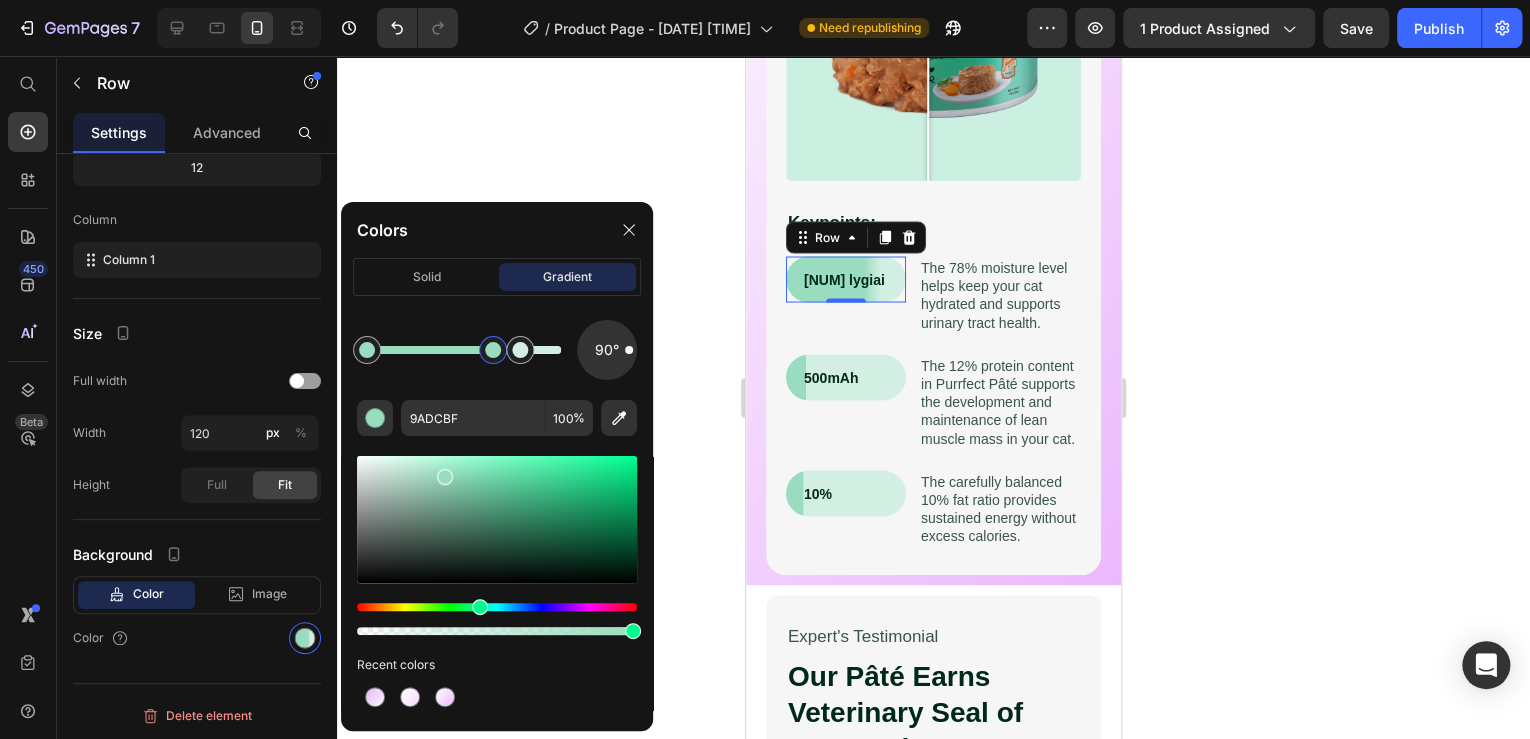 click at bounding box center (493, 350) 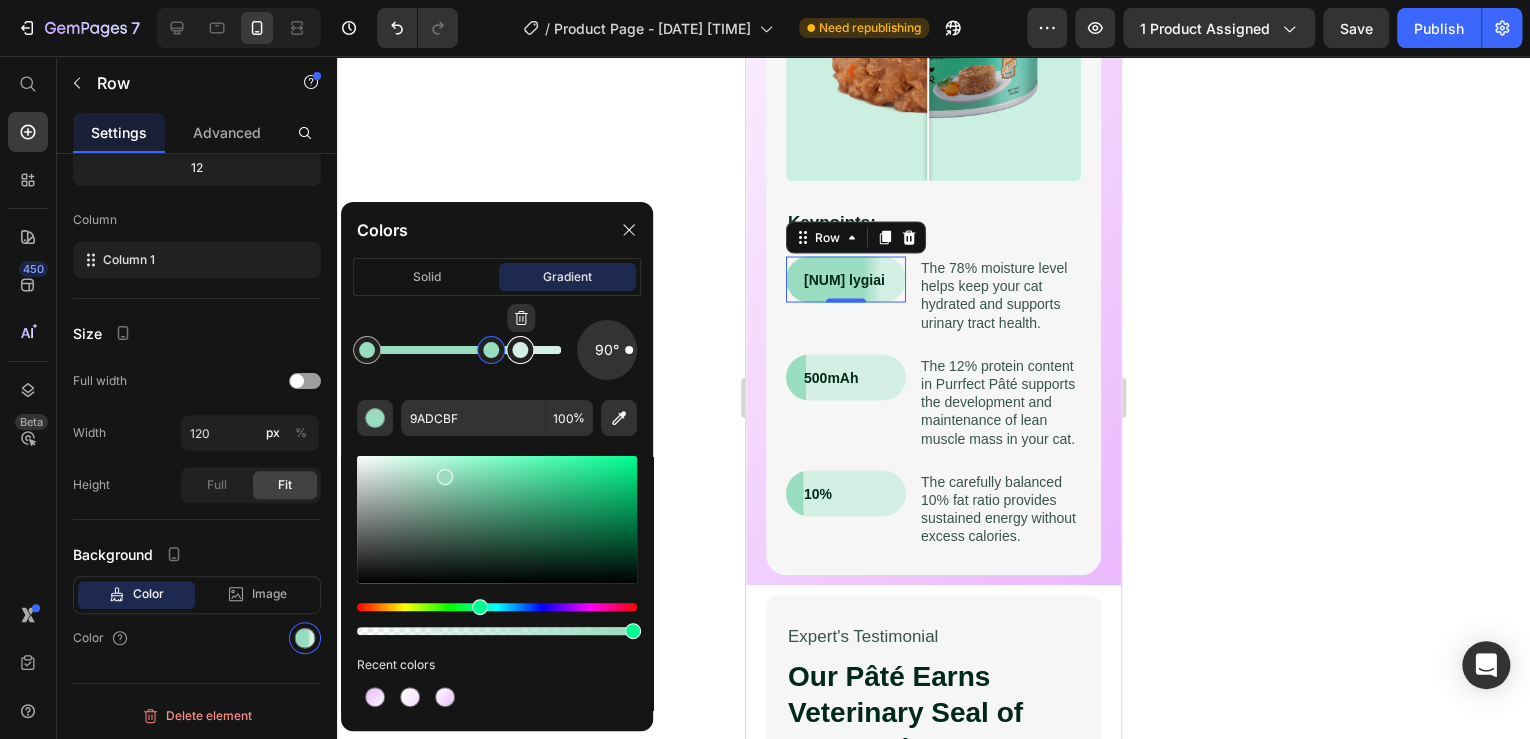 type on "D3EFE3" 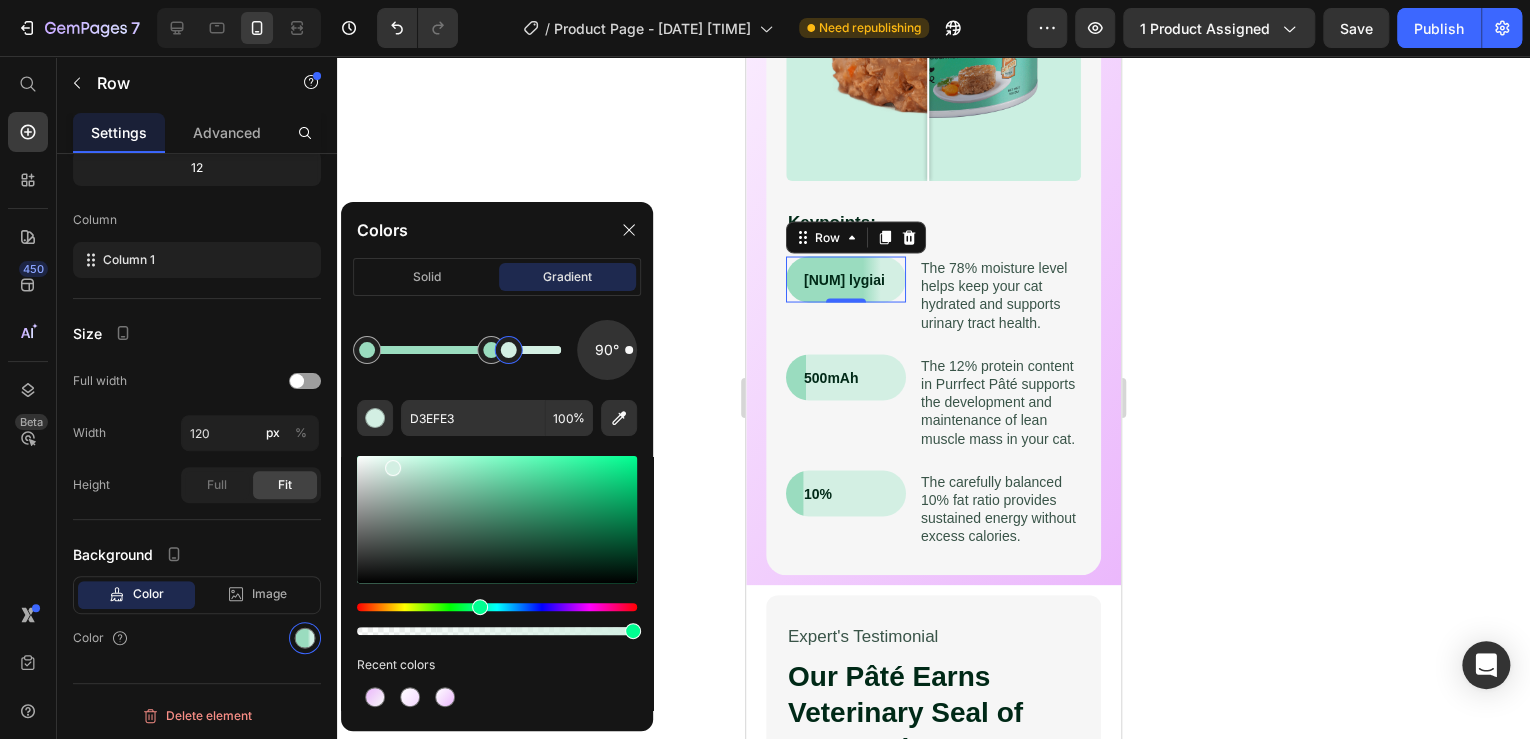 click at bounding box center (509, 350) 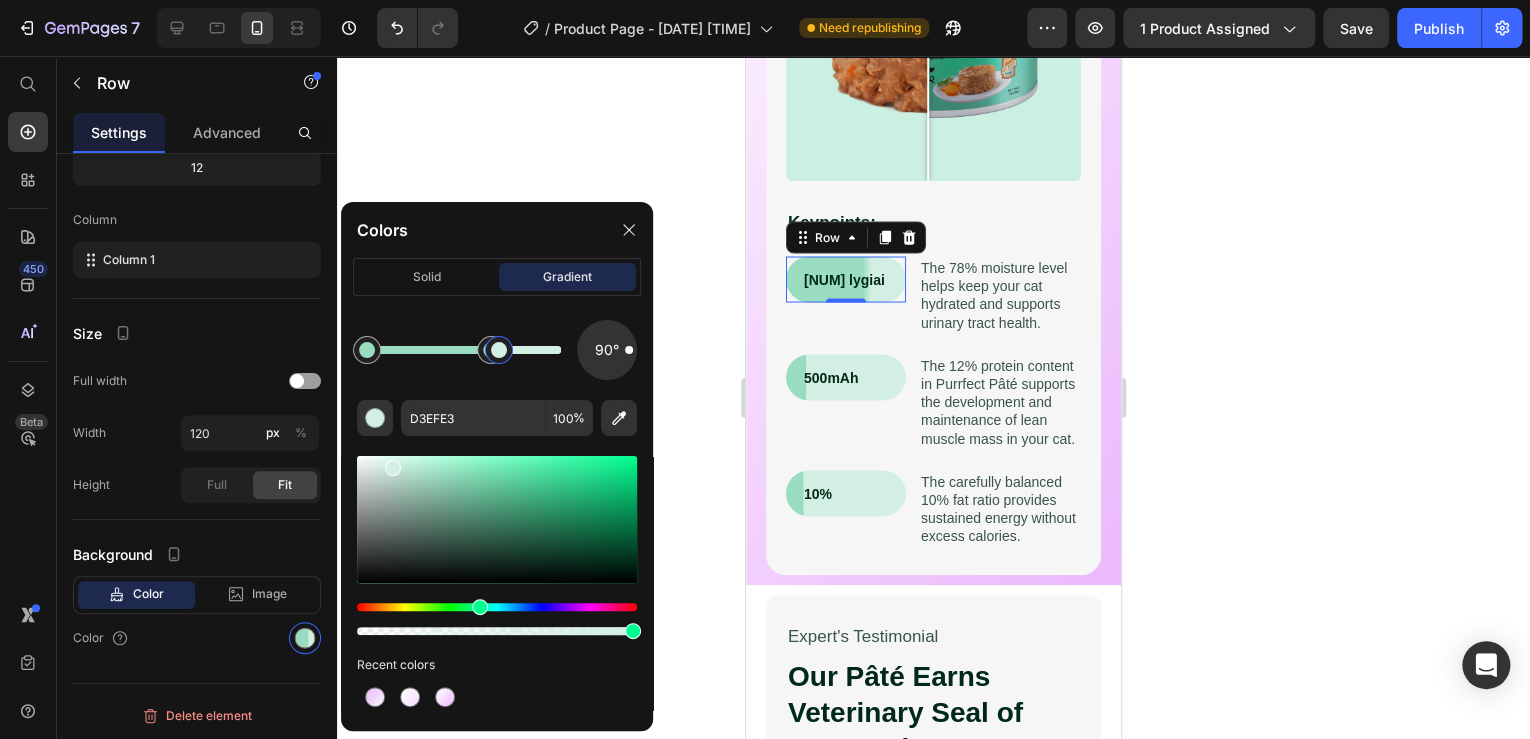 click at bounding box center [499, 350] 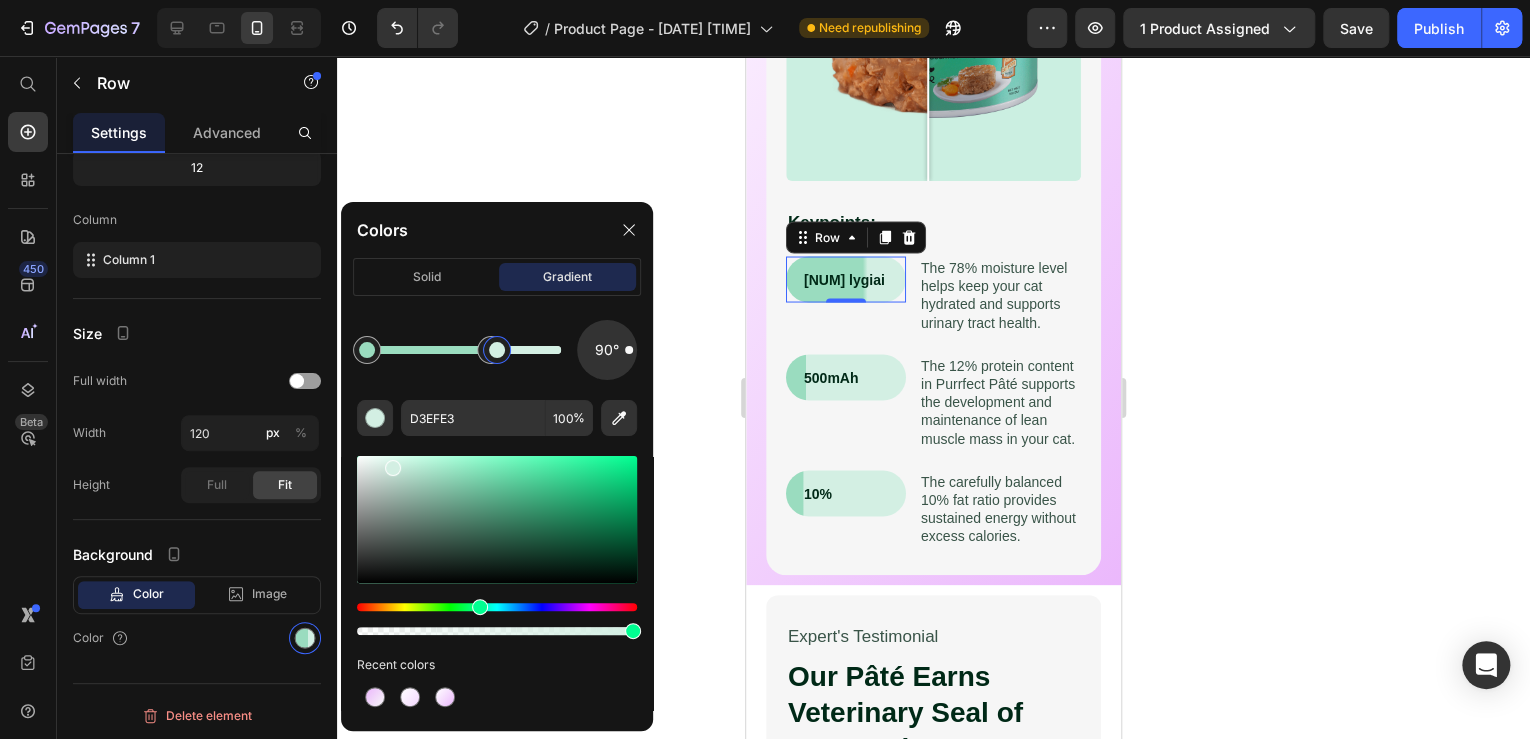 click at bounding box center [497, 350] 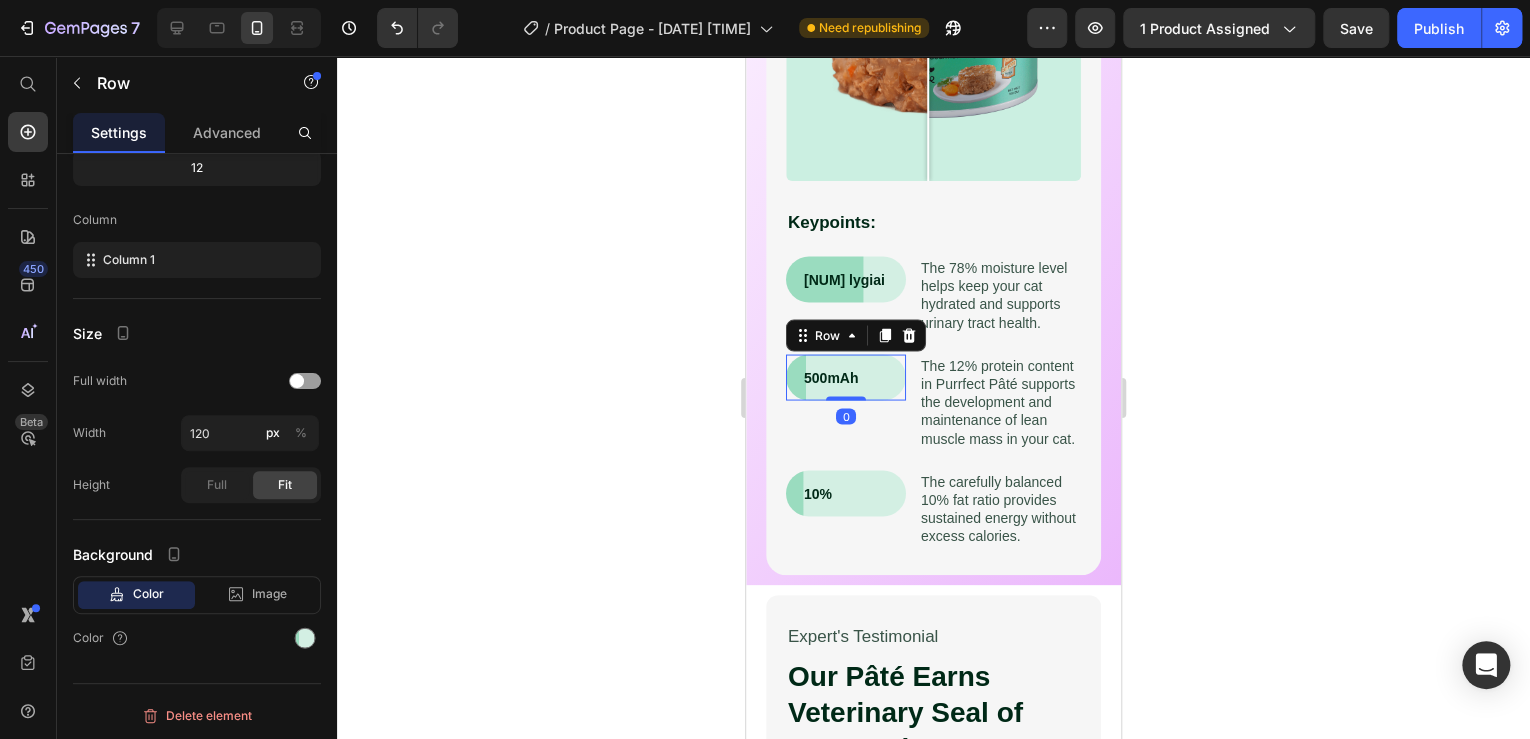 click on "500mAh Text Block Row   0" at bounding box center [846, 377] 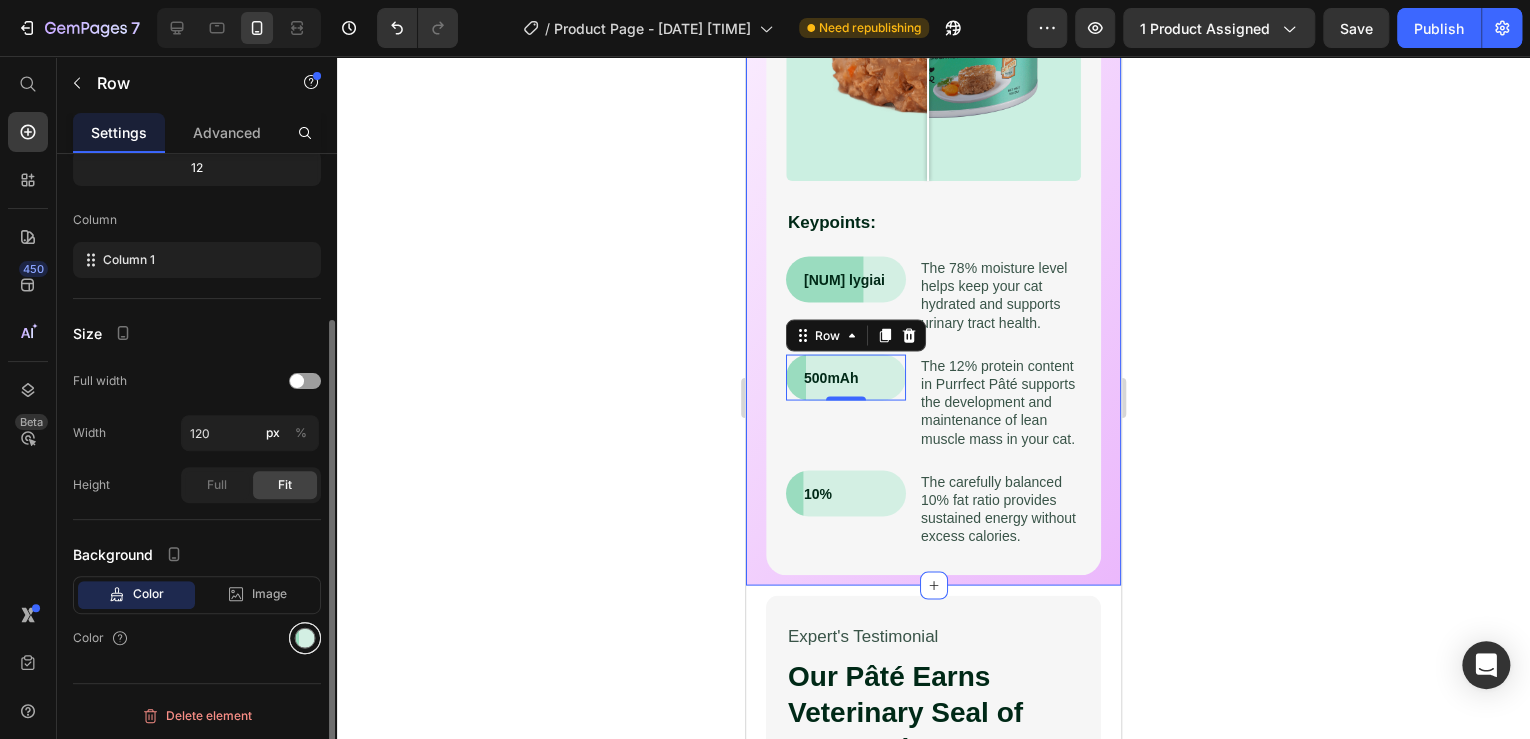 click at bounding box center (305, 638) 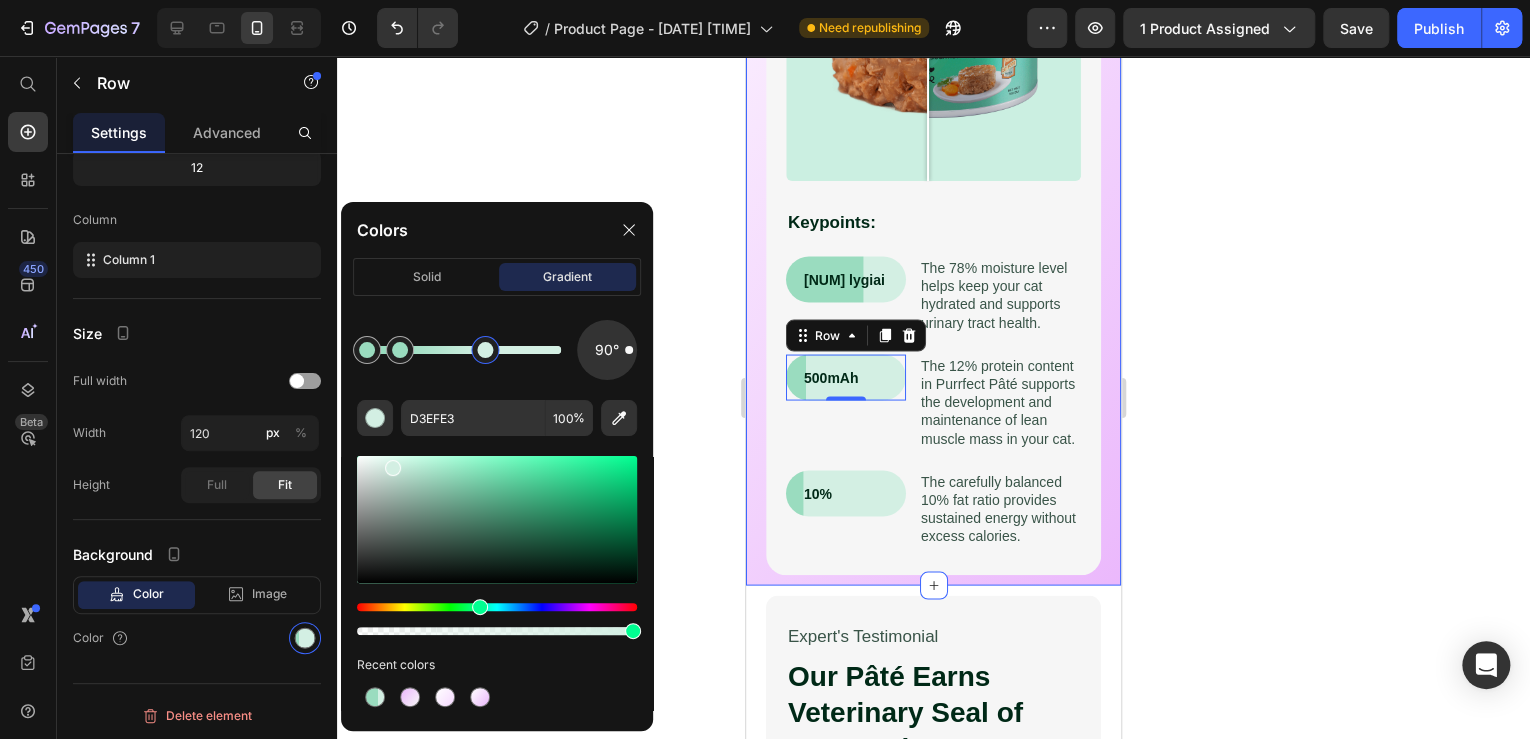 drag, startPoint x: 402, startPoint y: 349, endPoint x: 512, endPoint y: 353, distance: 110.0727 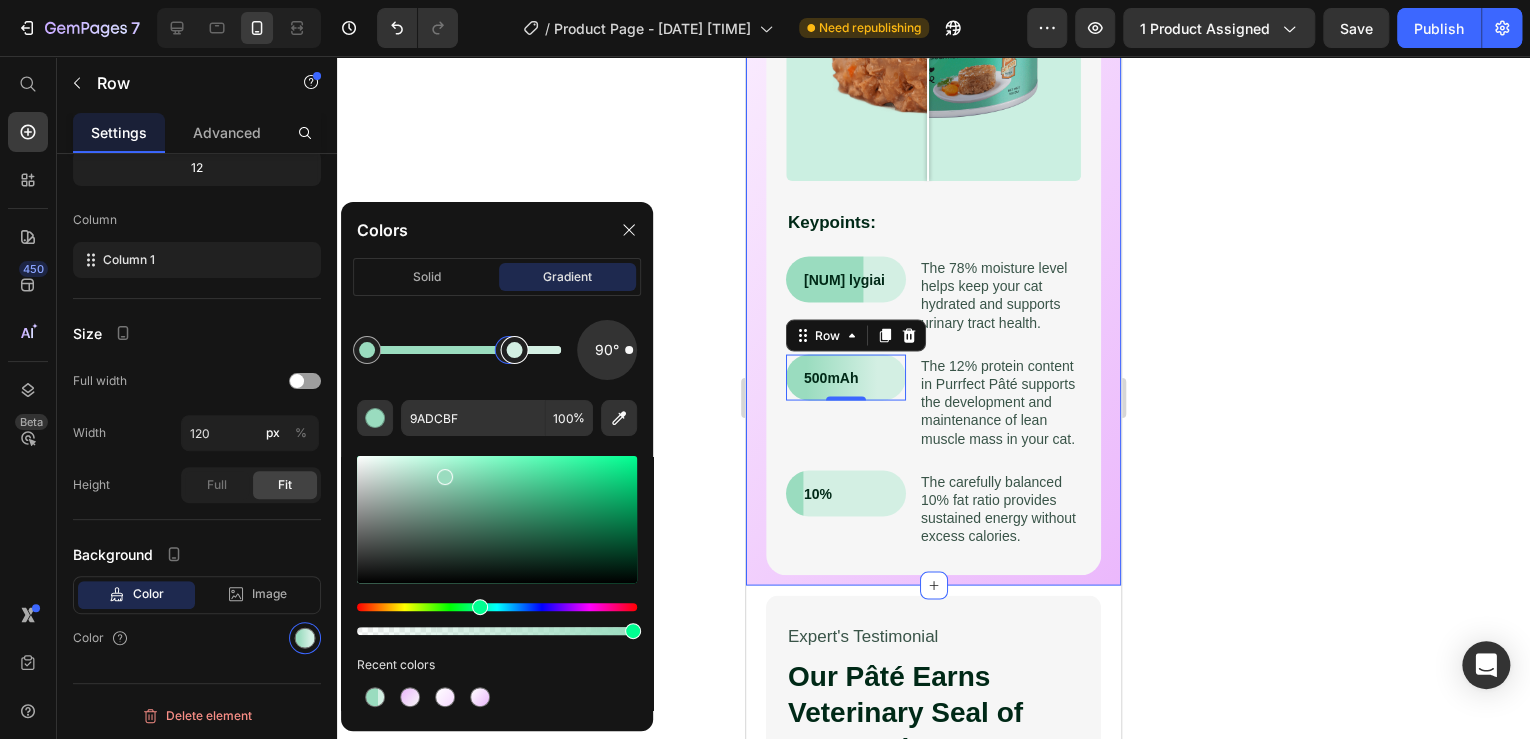 drag, startPoint x: 400, startPoint y: 352, endPoint x: 512, endPoint y: 354, distance: 112.01785 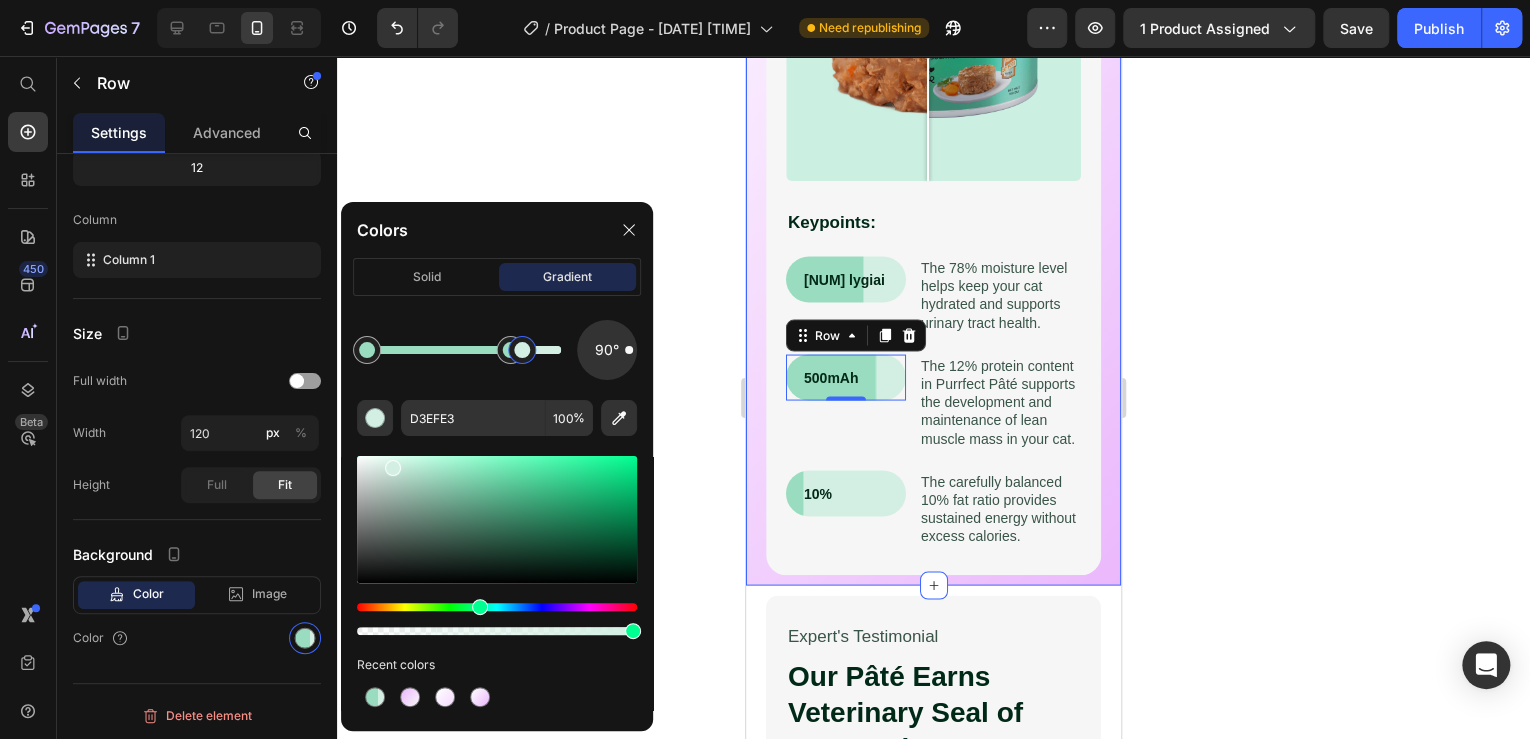 click at bounding box center [522, 350] 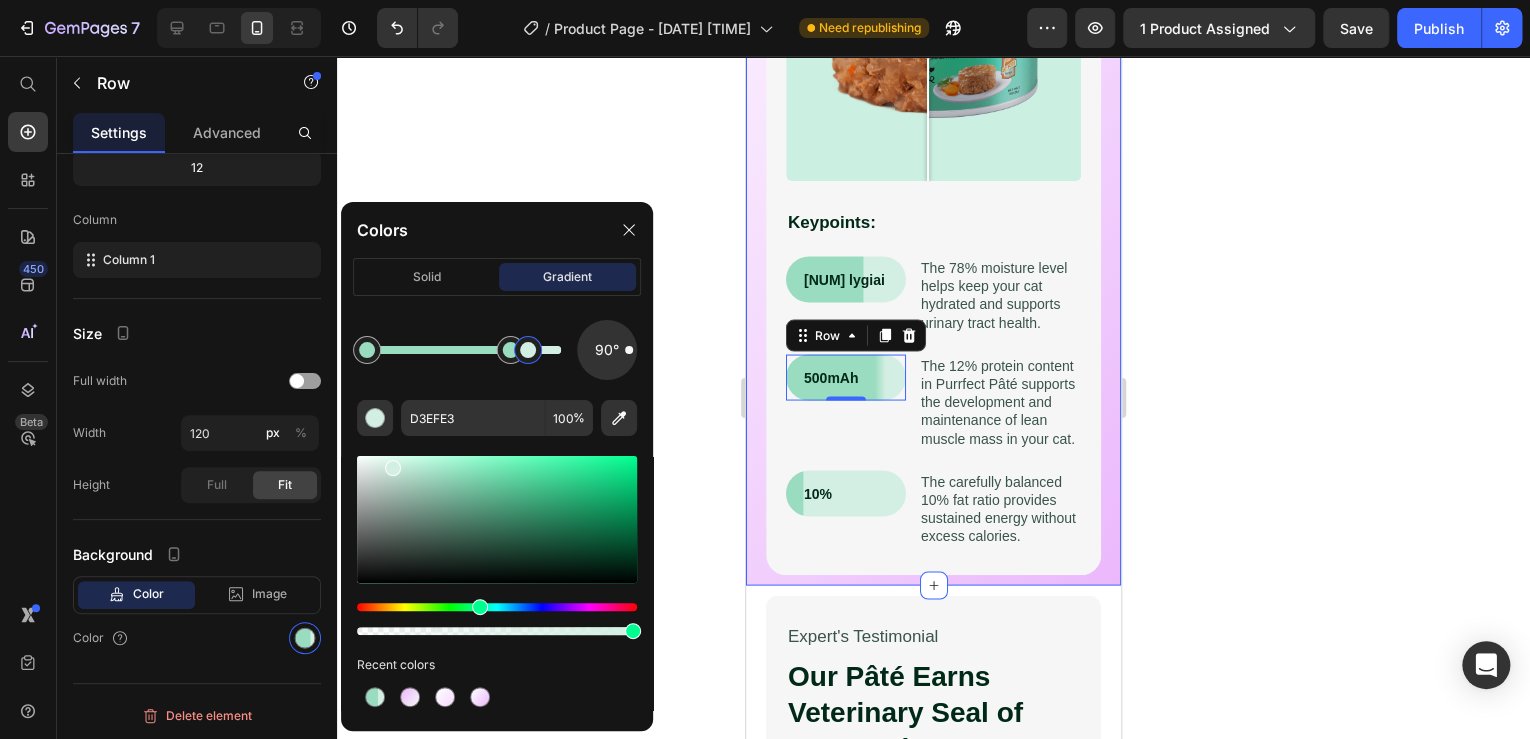 click at bounding box center (528, 350) 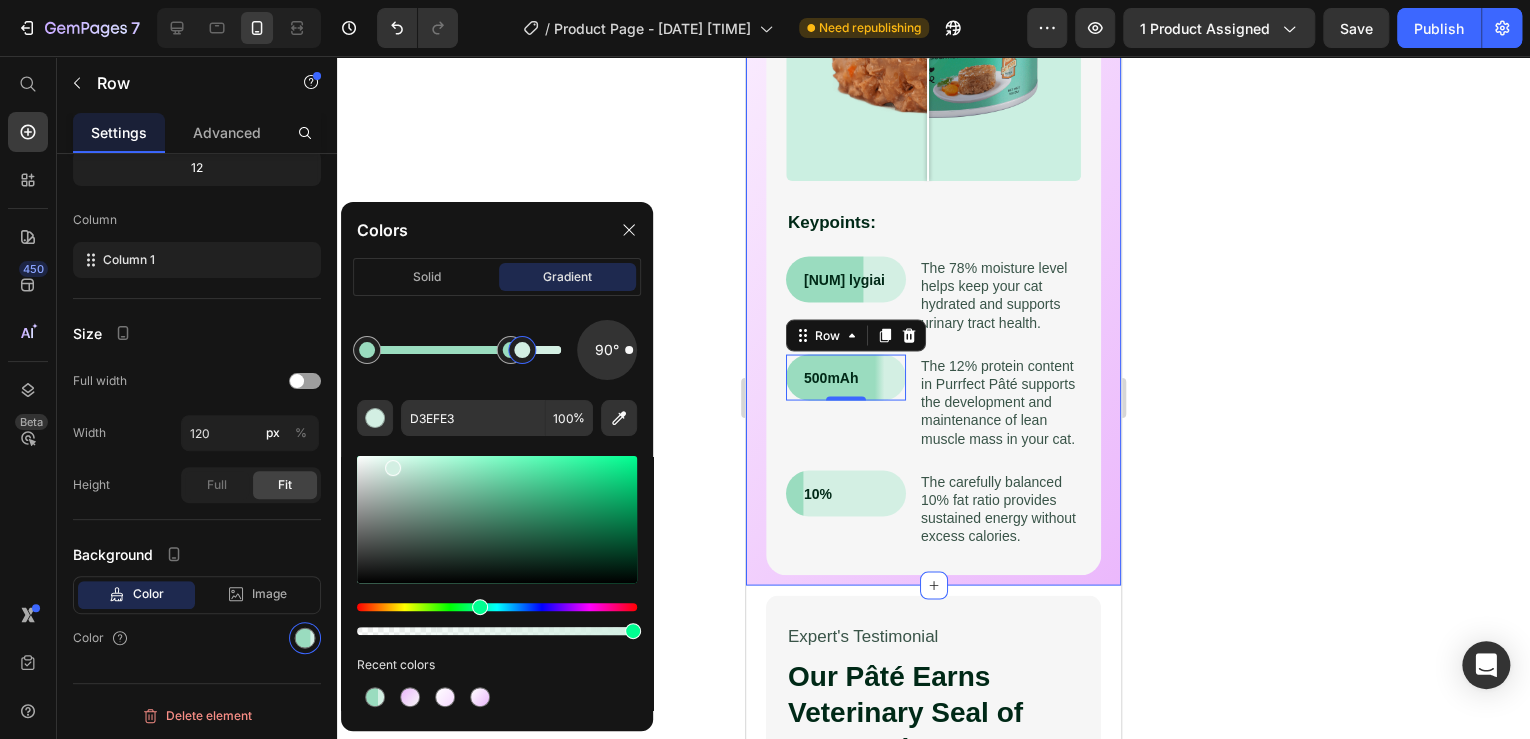 click at bounding box center [522, 350] 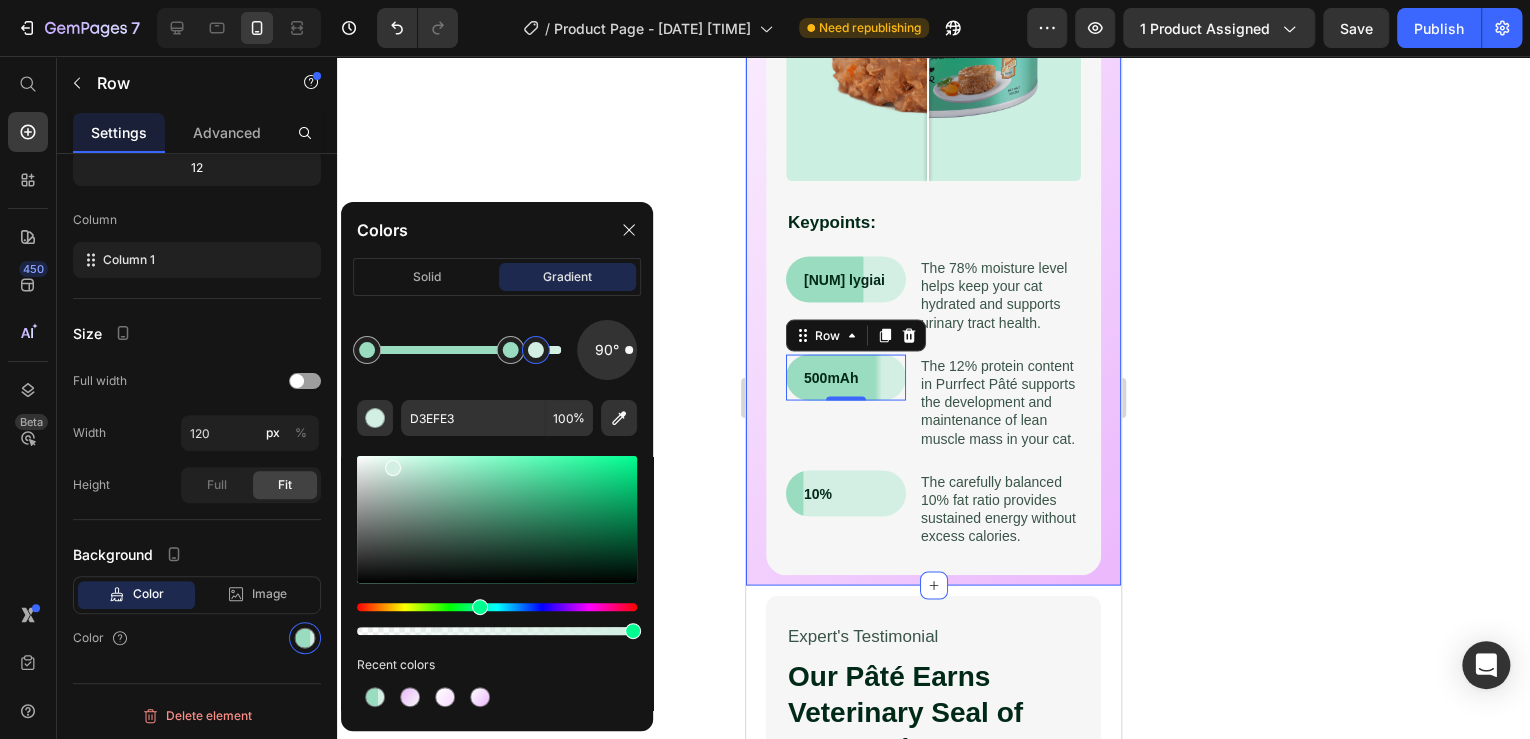 drag, startPoint x: 525, startPoint y: 349, endPoint x: 537, endPoint y: 349, distance: 12 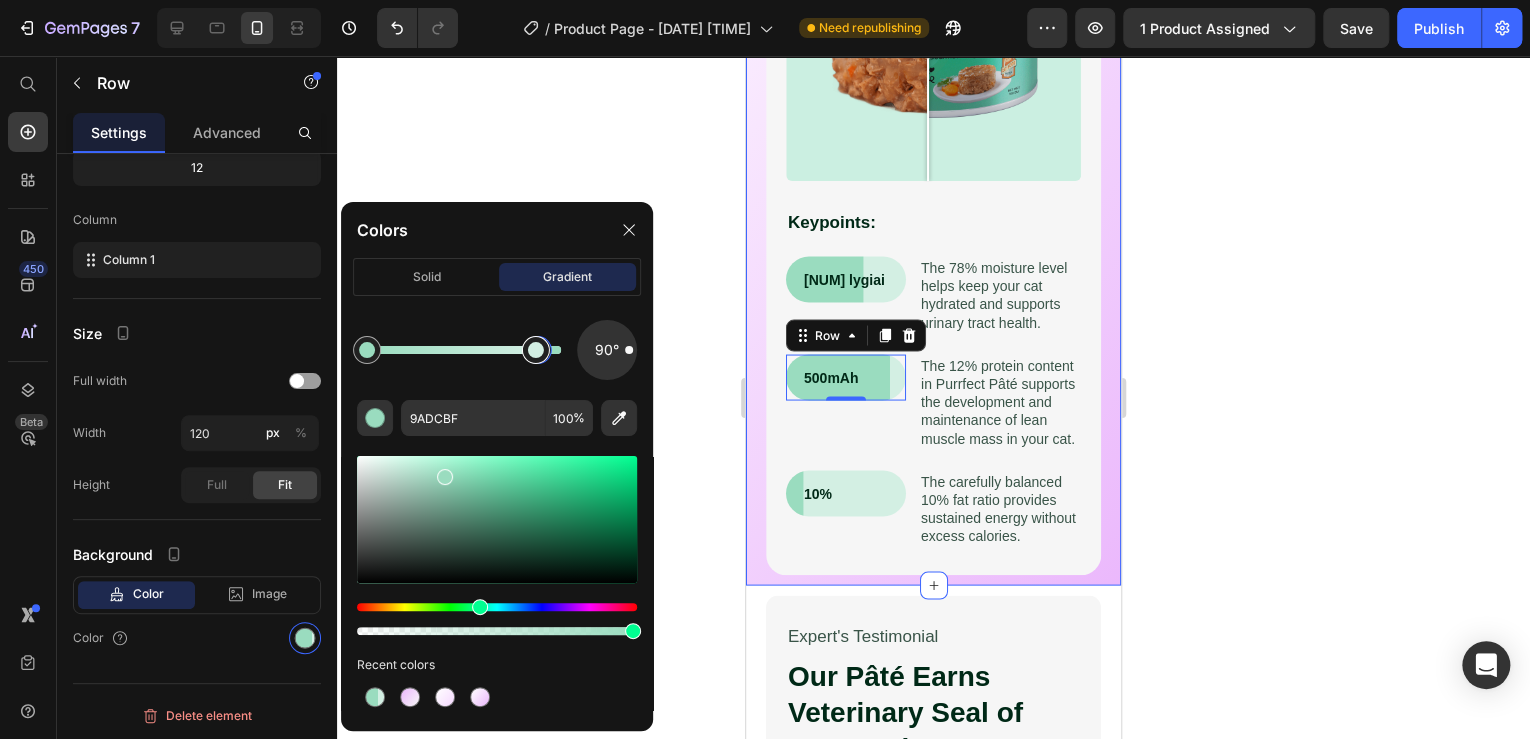 drag, startPoint x: 510, startPoint y: 353, endPoint x: 538, endPoint y: 352, distance: 28.01785 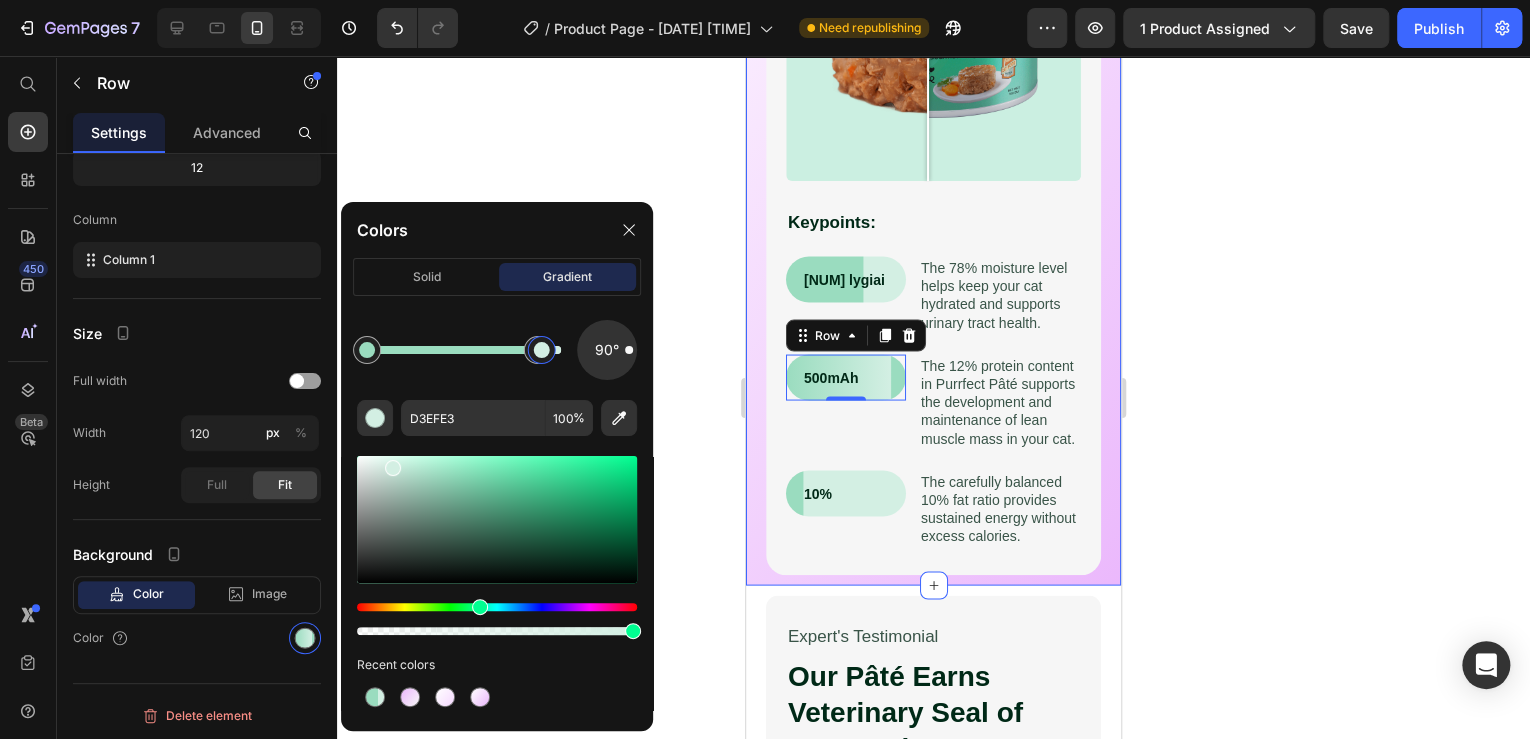 drag, startPoint x: 537, startPoint y: 352, endPoint x: 547, endPoint y: 353, distance: 10.049875 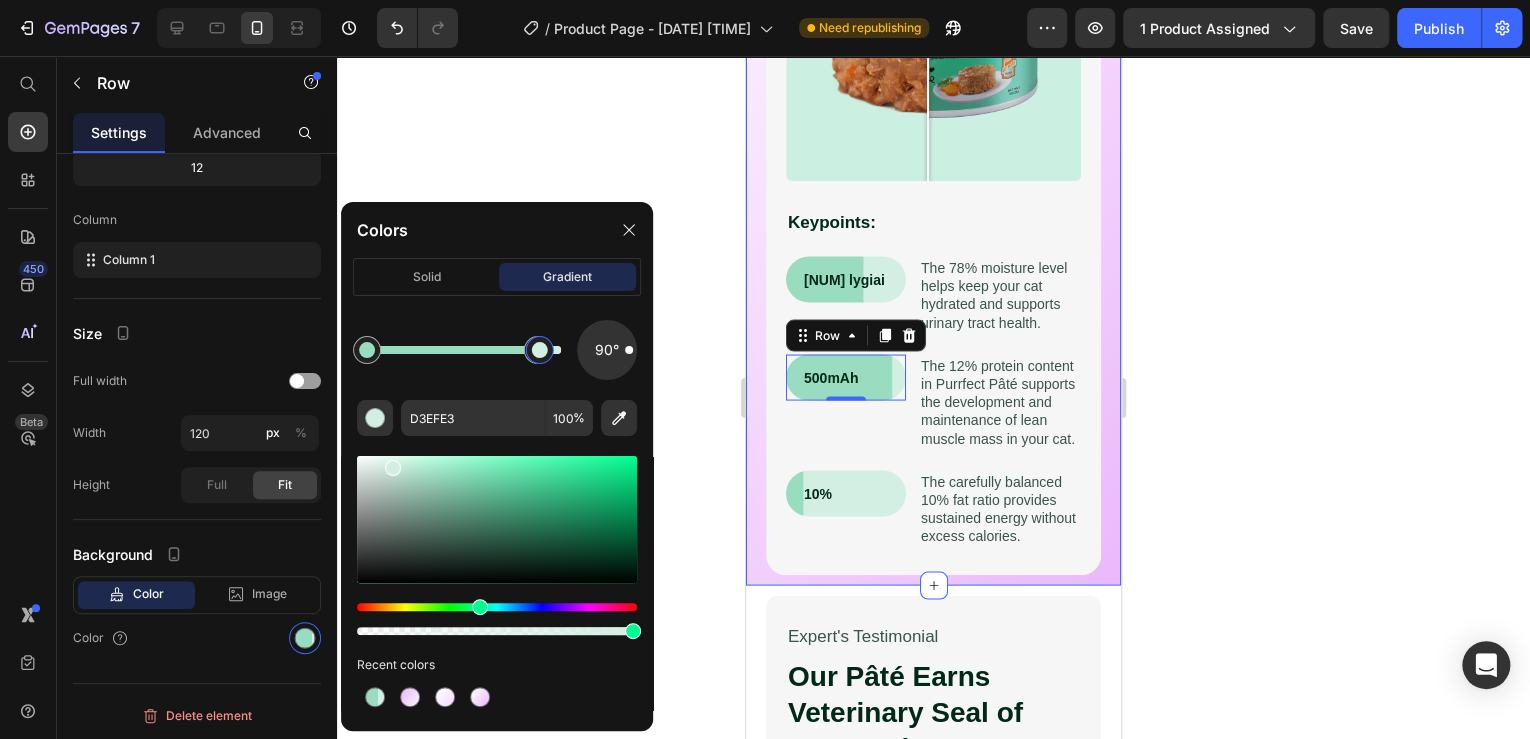 click at bounding box center (540, 350) 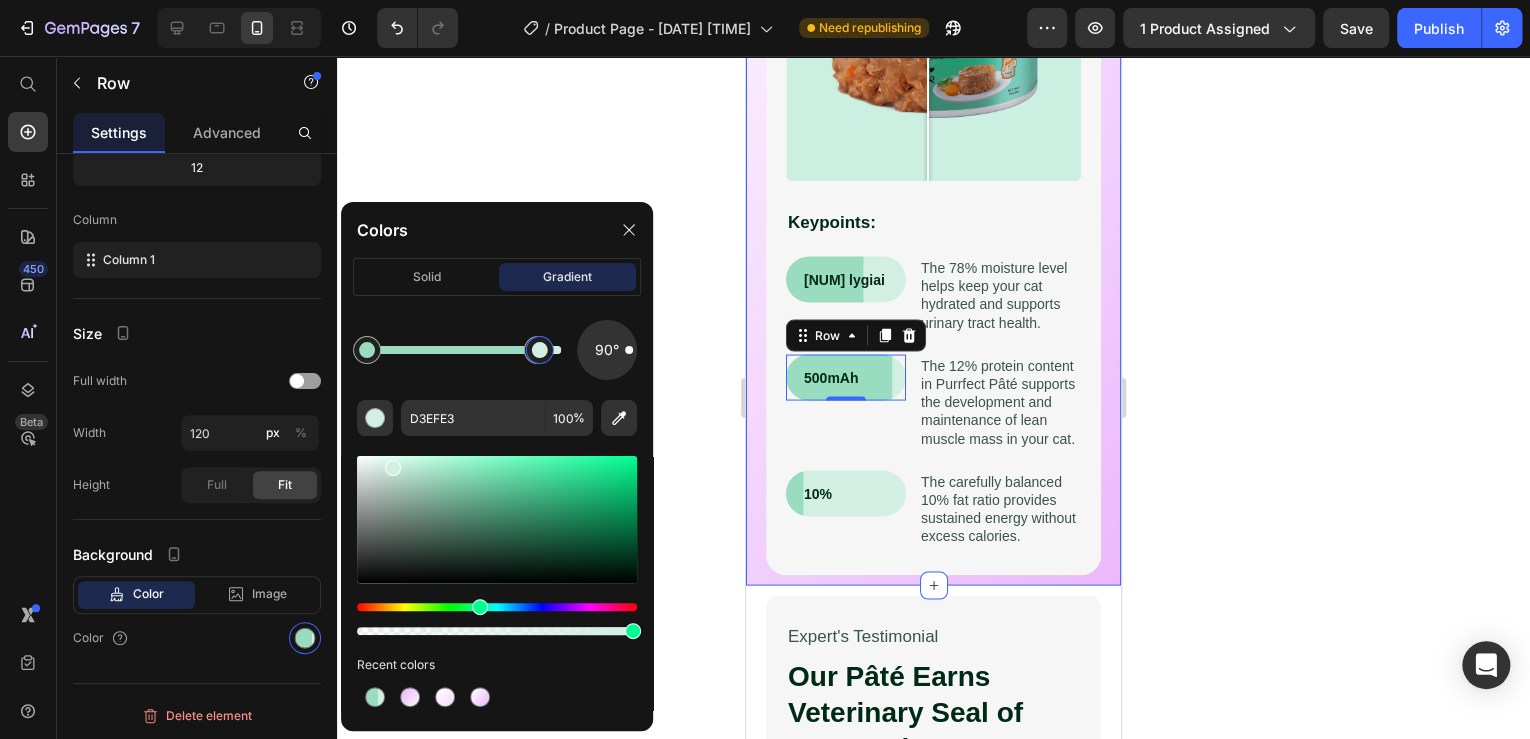 click at bounding box center [540, 350] 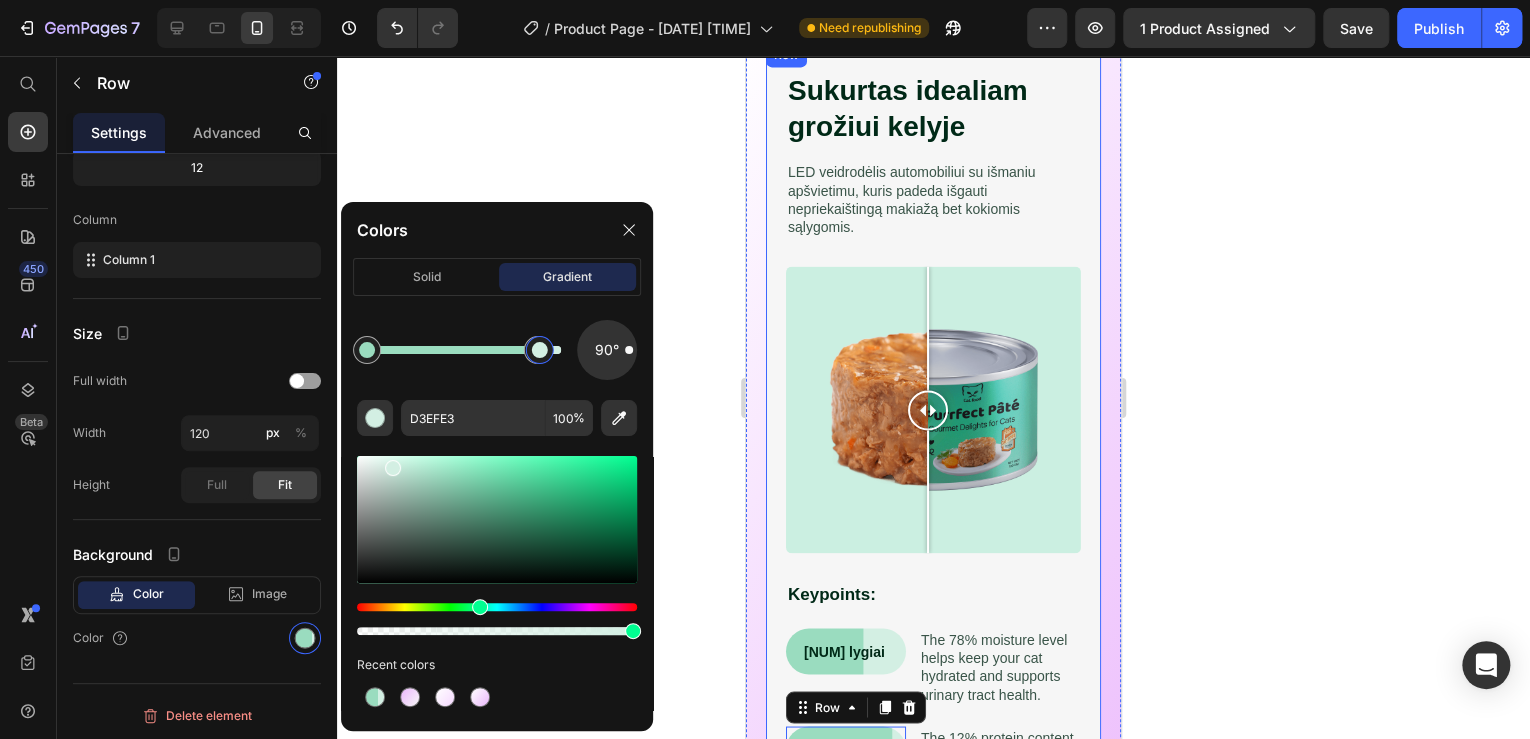 scroll, scrollTop: 1495, scrollLeft: 0, axis: vertical 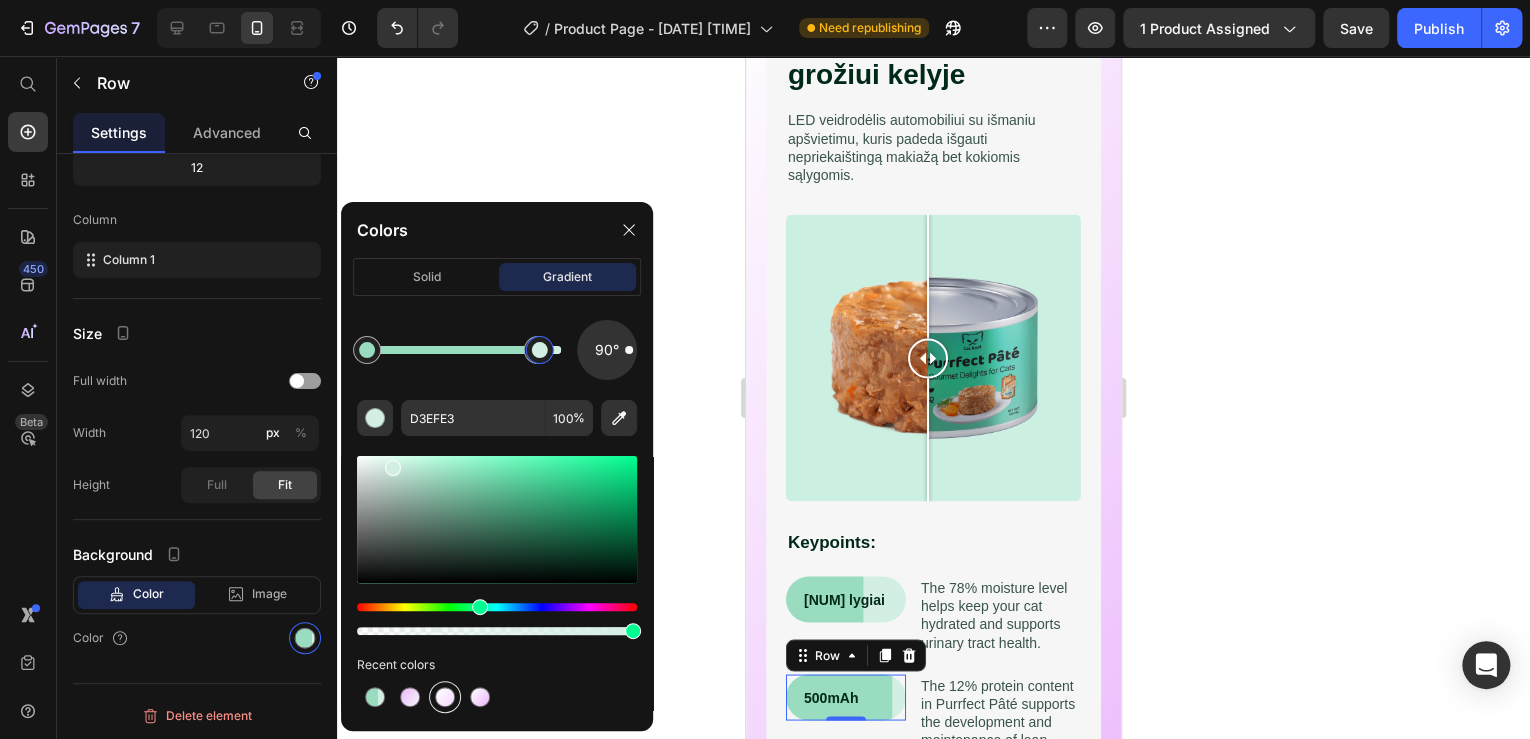 click at bounding box center (445, 697) 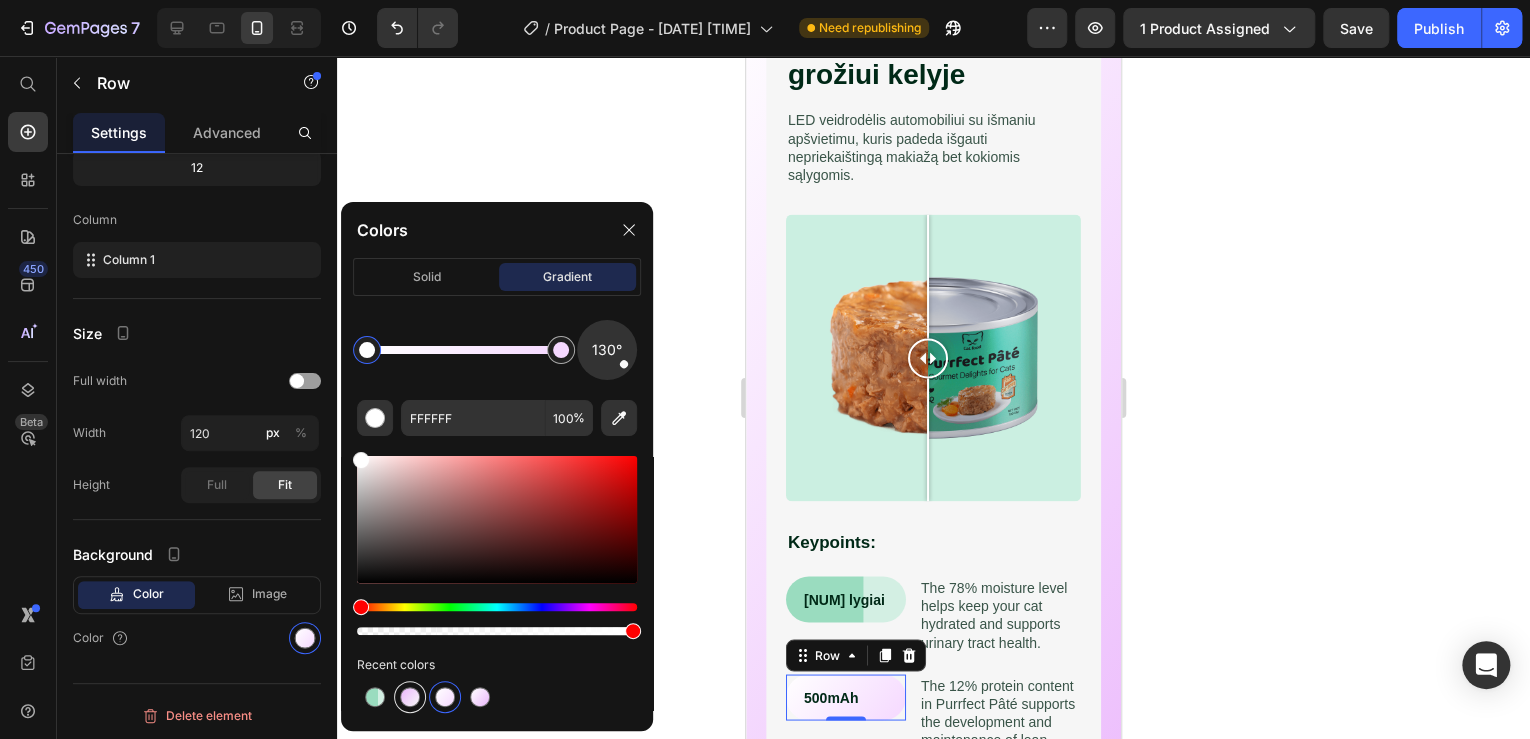 click at bounding box center [410, 697] 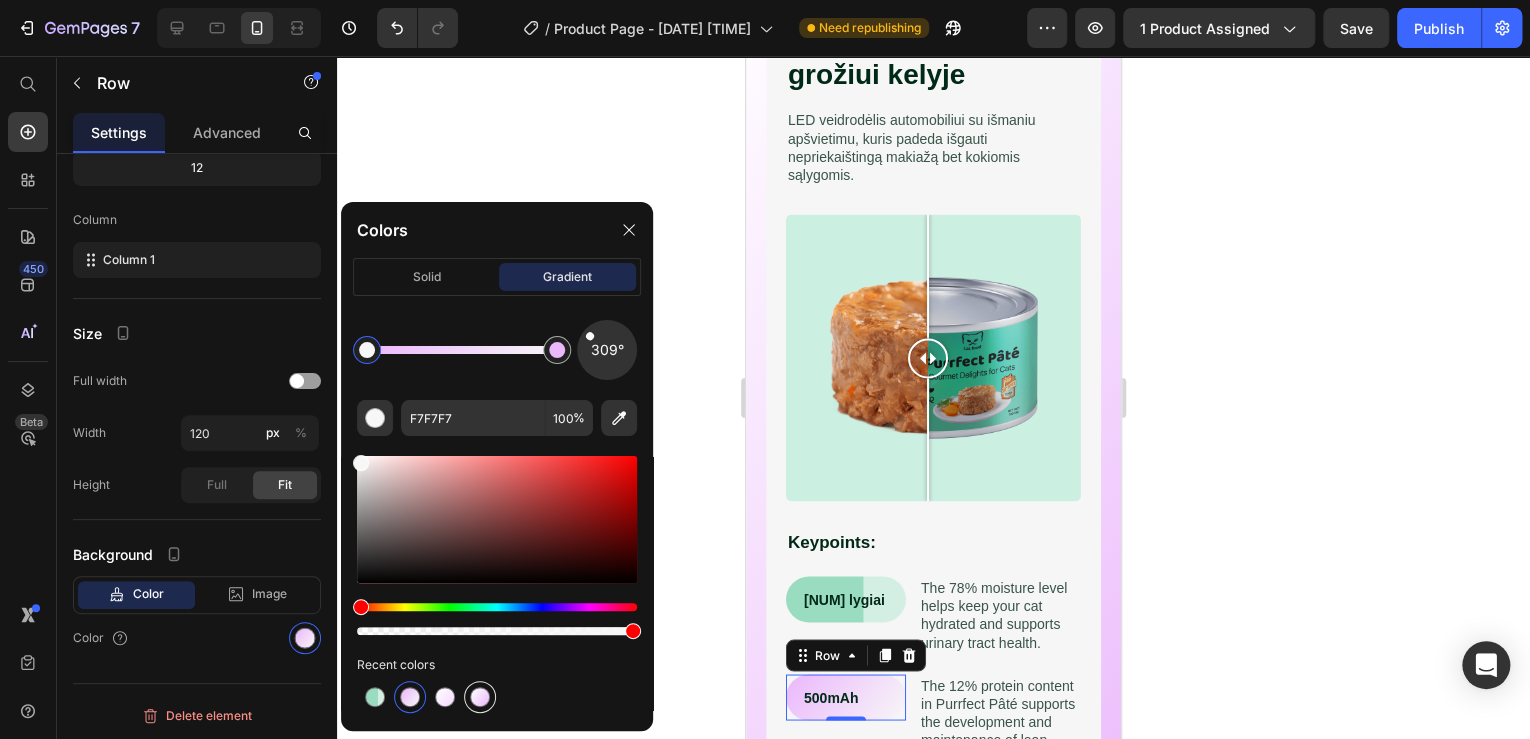 click at bounding box center (480, 697) 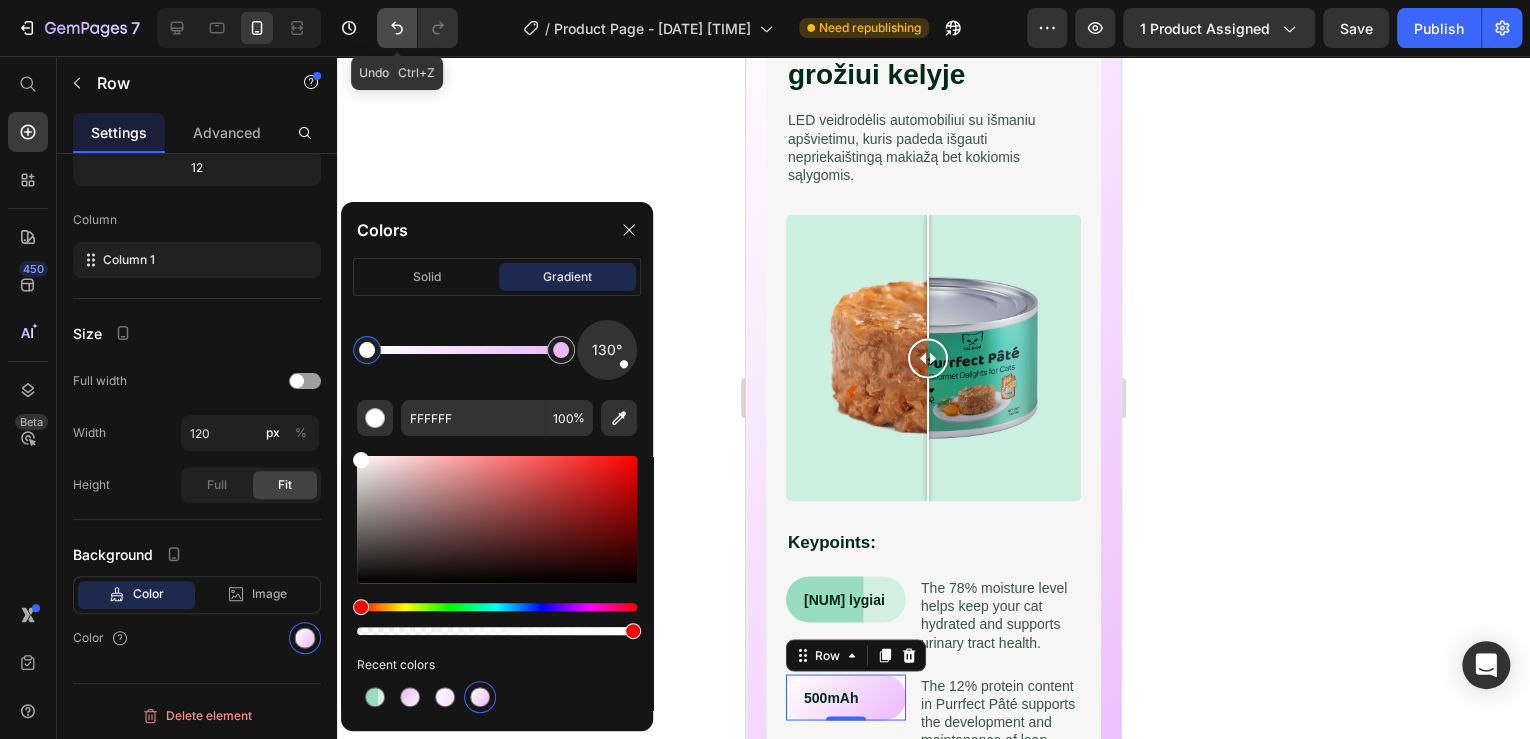 click 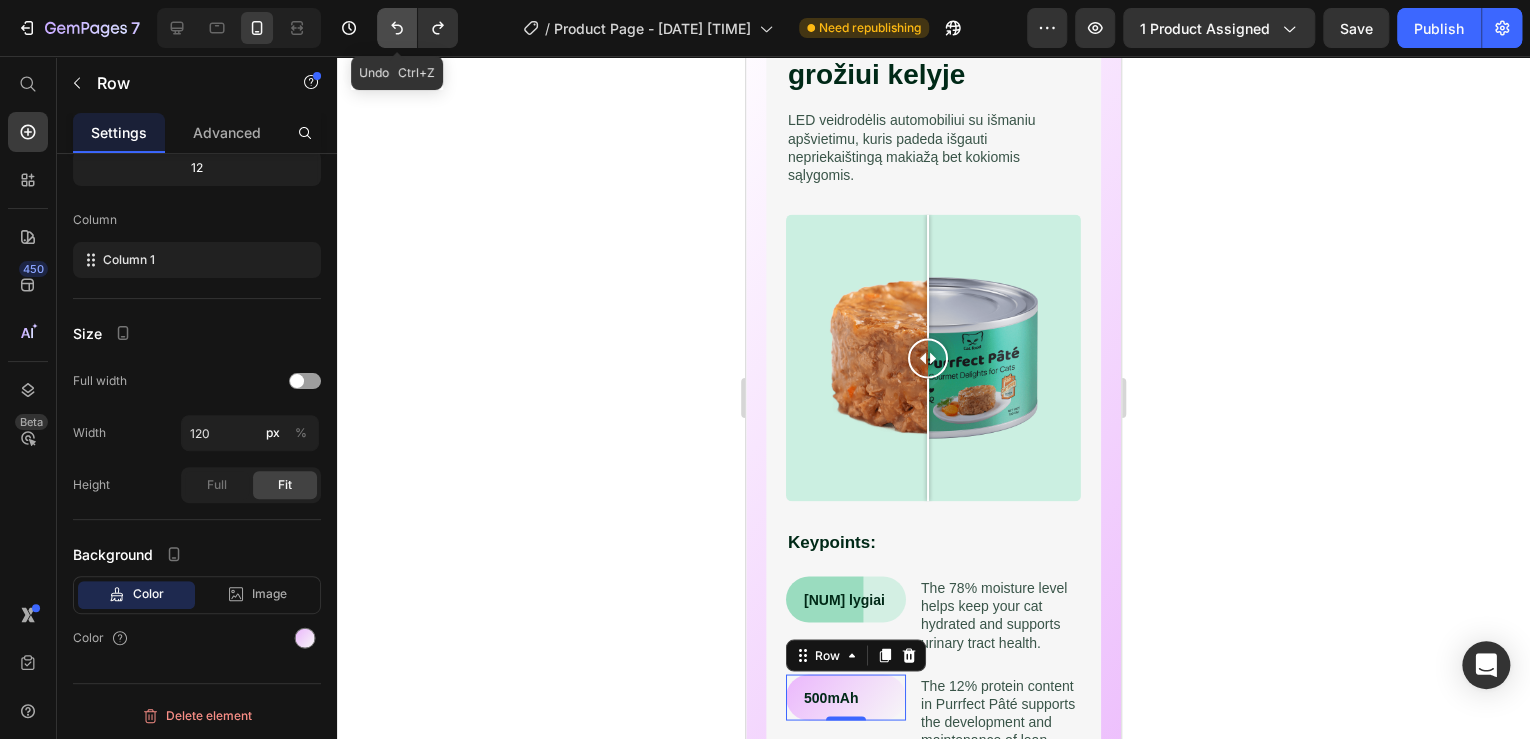 click 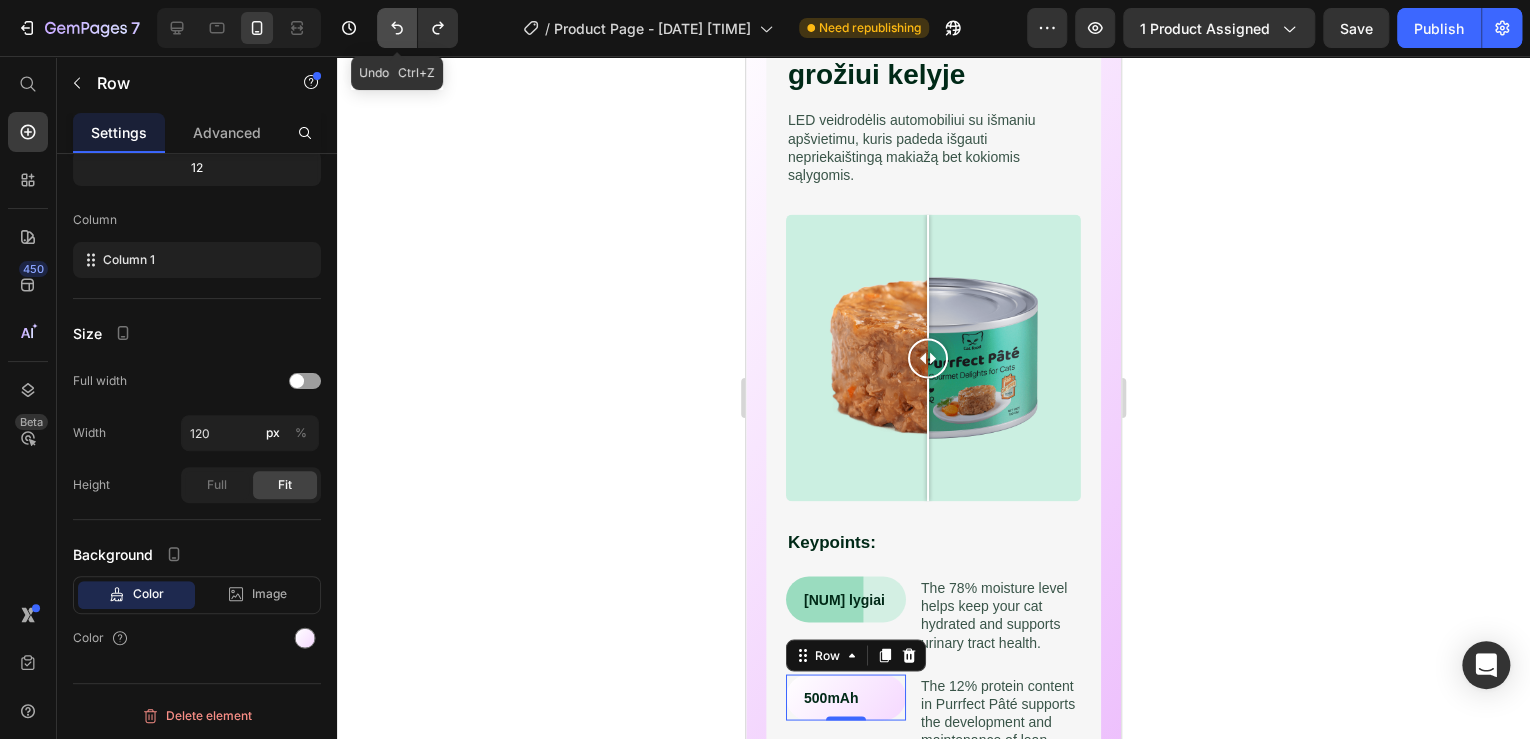 click 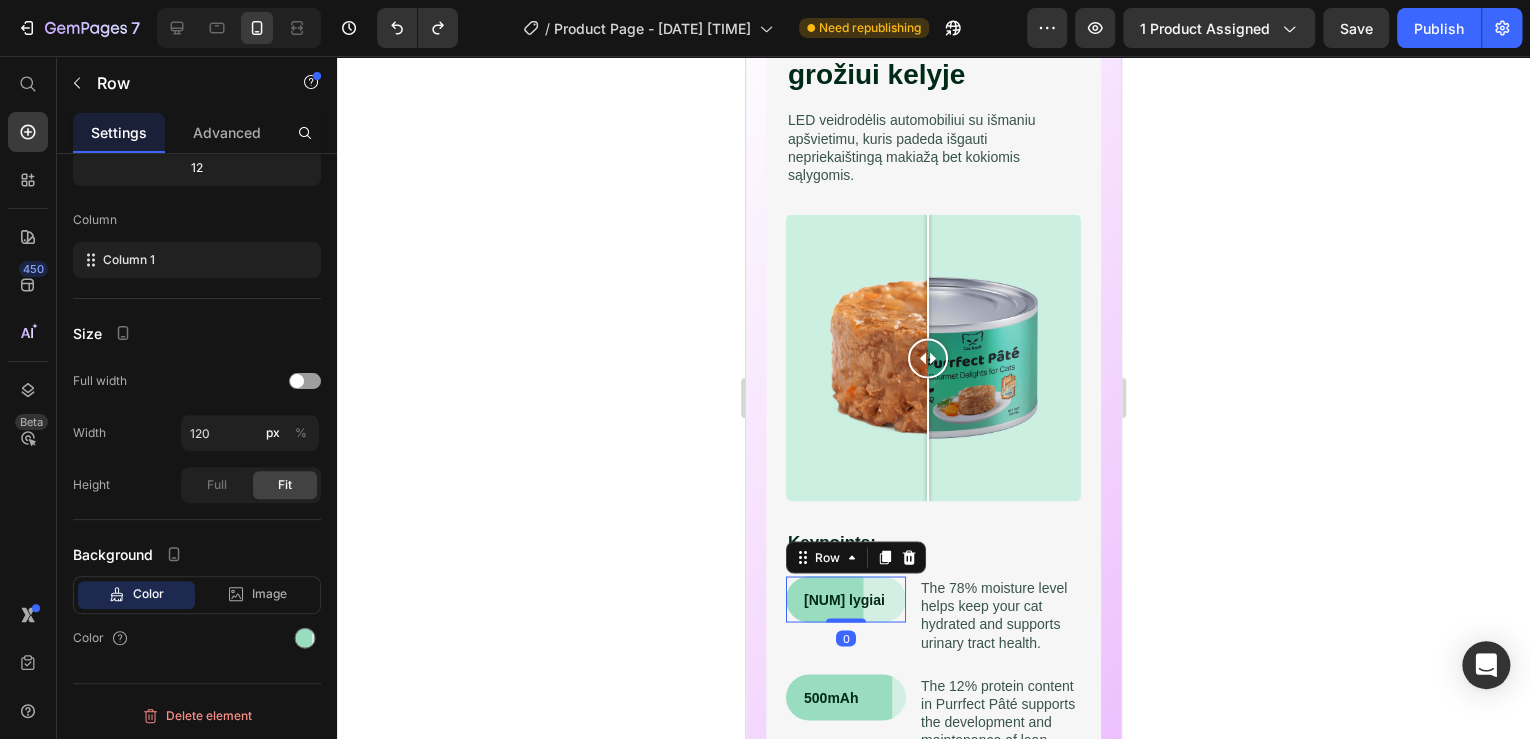 click on "3 lygiai Text Block Row   0" at bounding box center (846, 599) 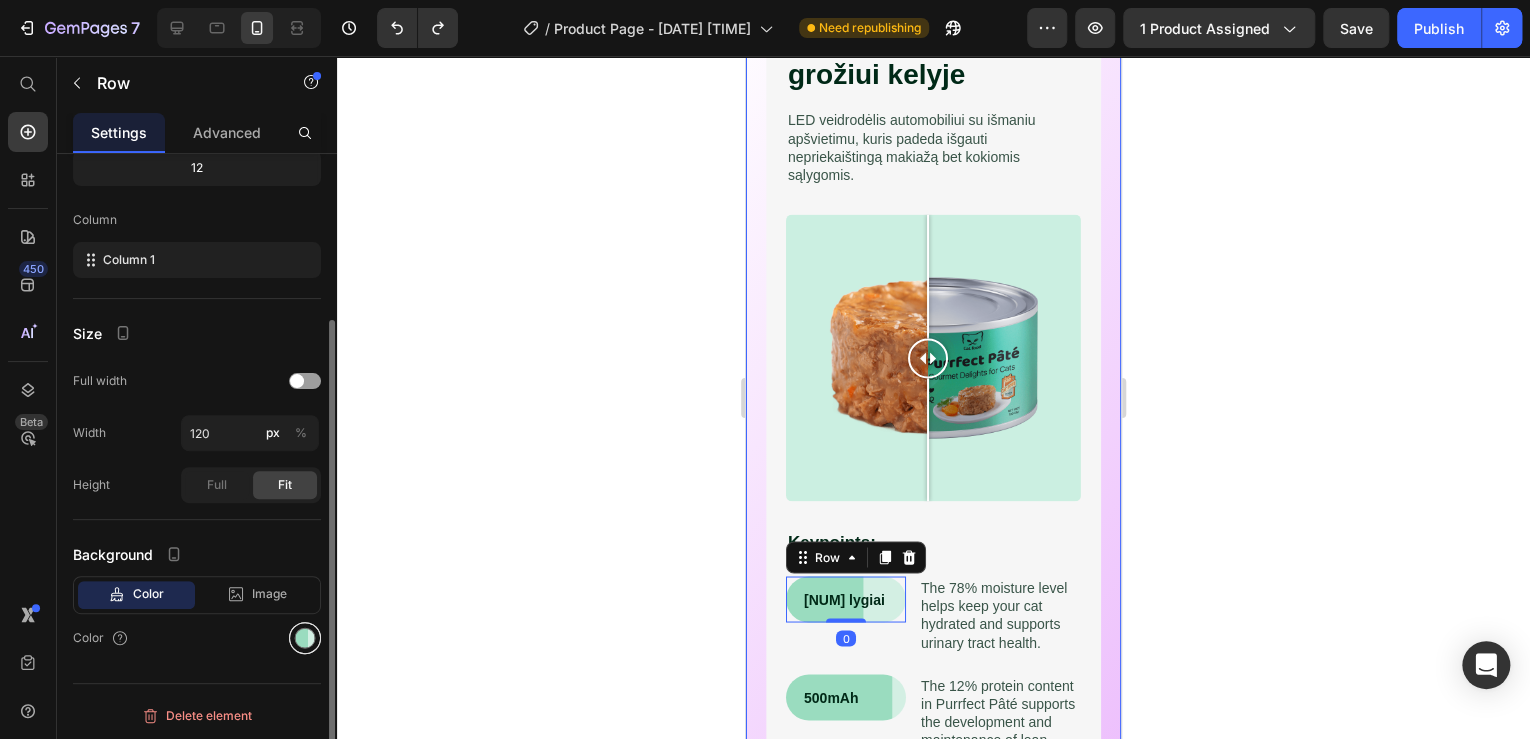 click at bounding box center (305, 638) 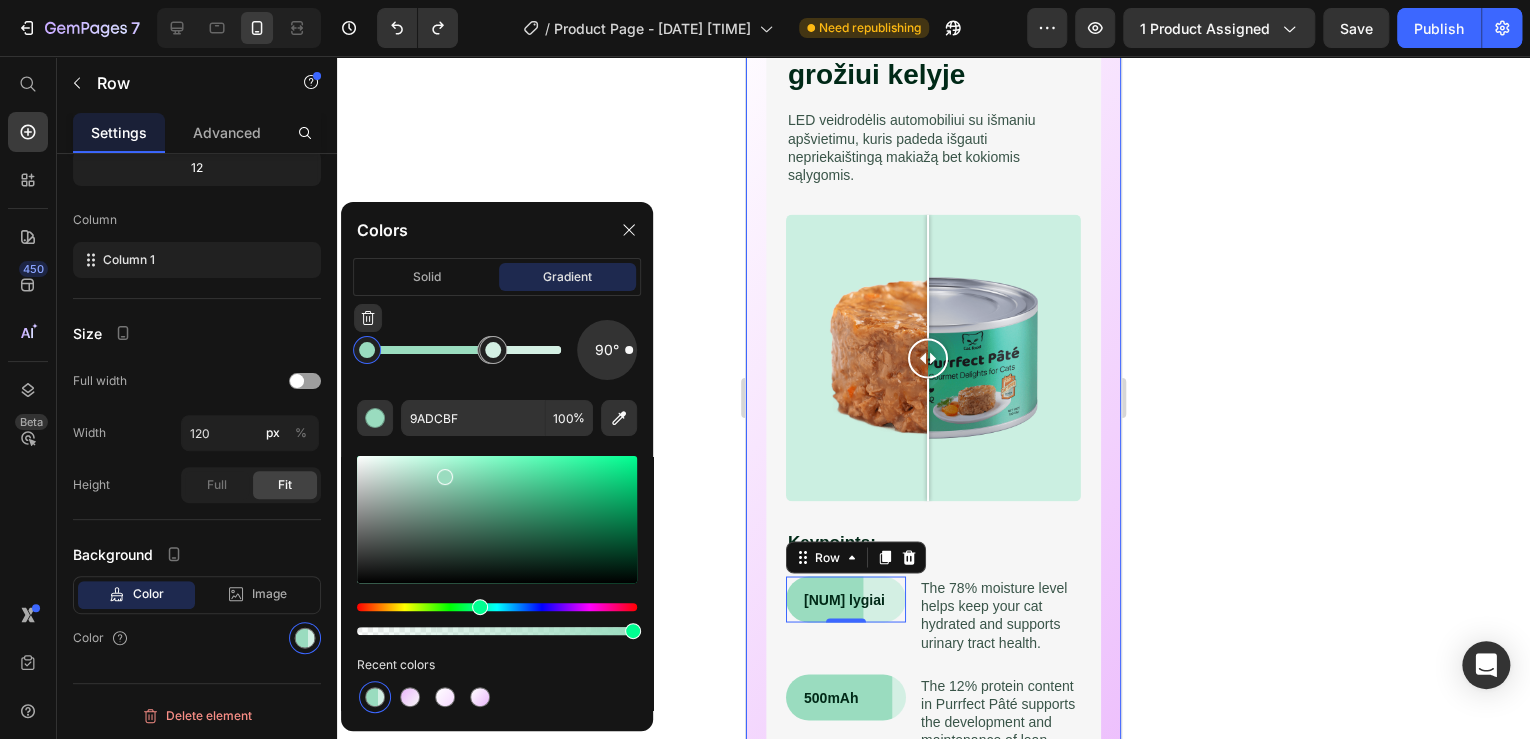 click at bounding box center (367, 350) 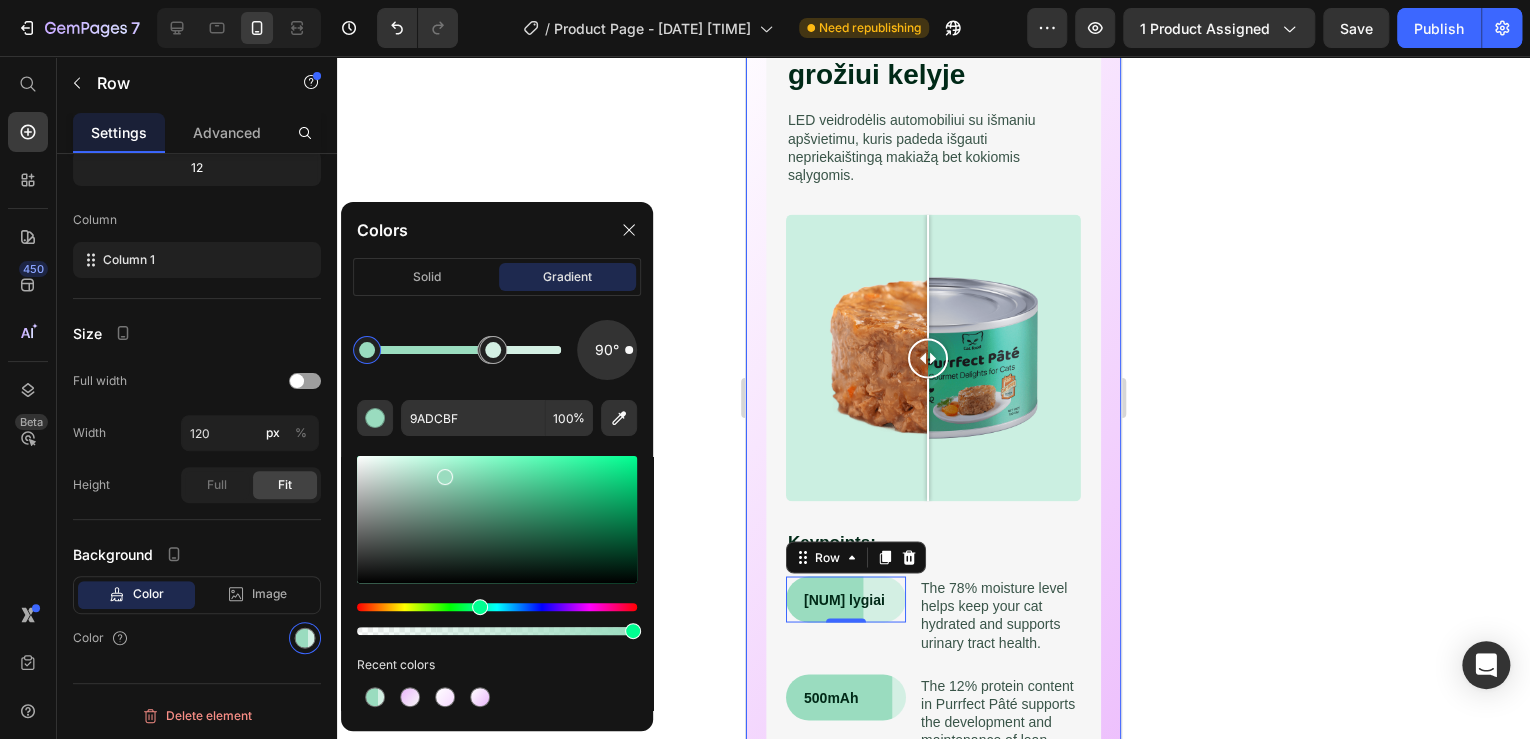 click at bounding box center [367, 350] 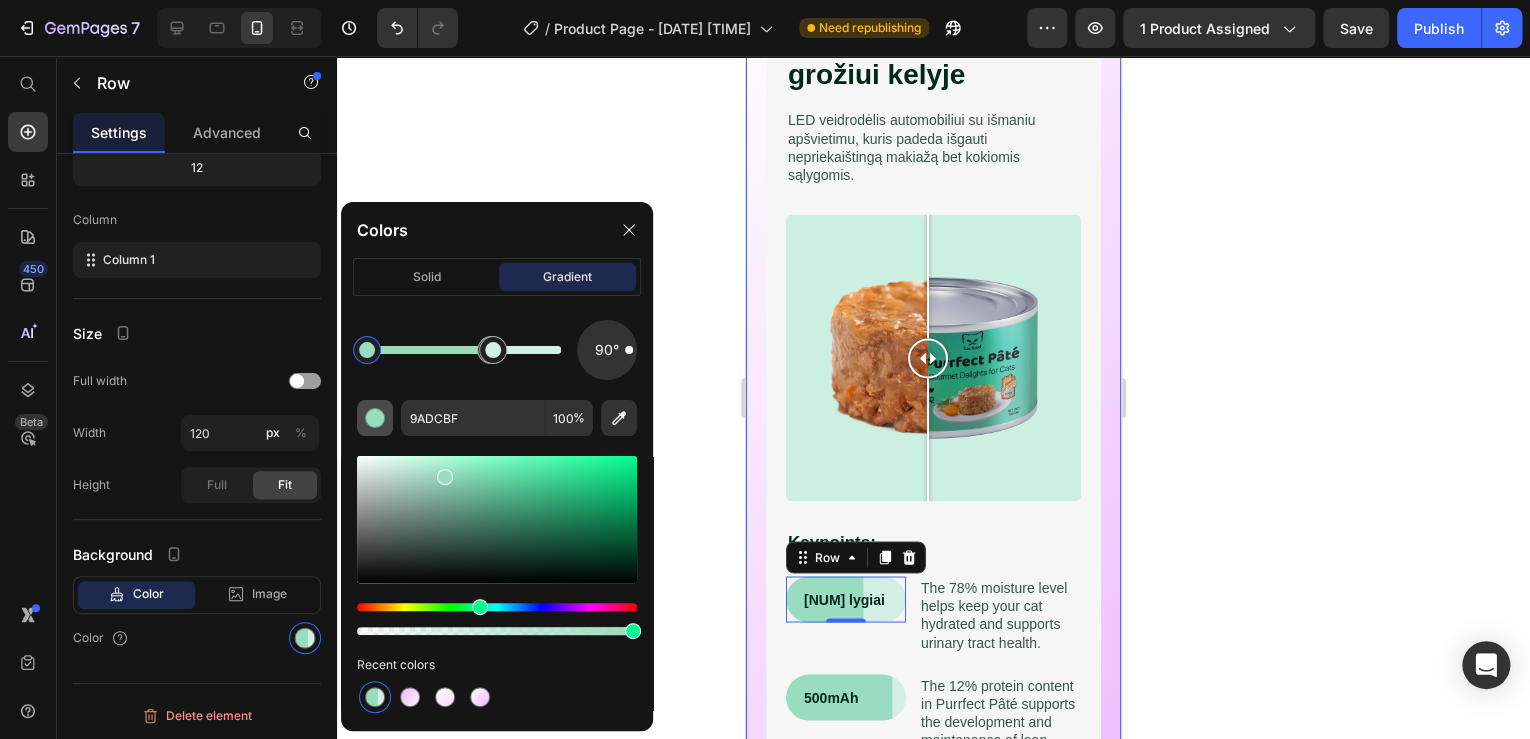 click at bounding box center [375, 418] 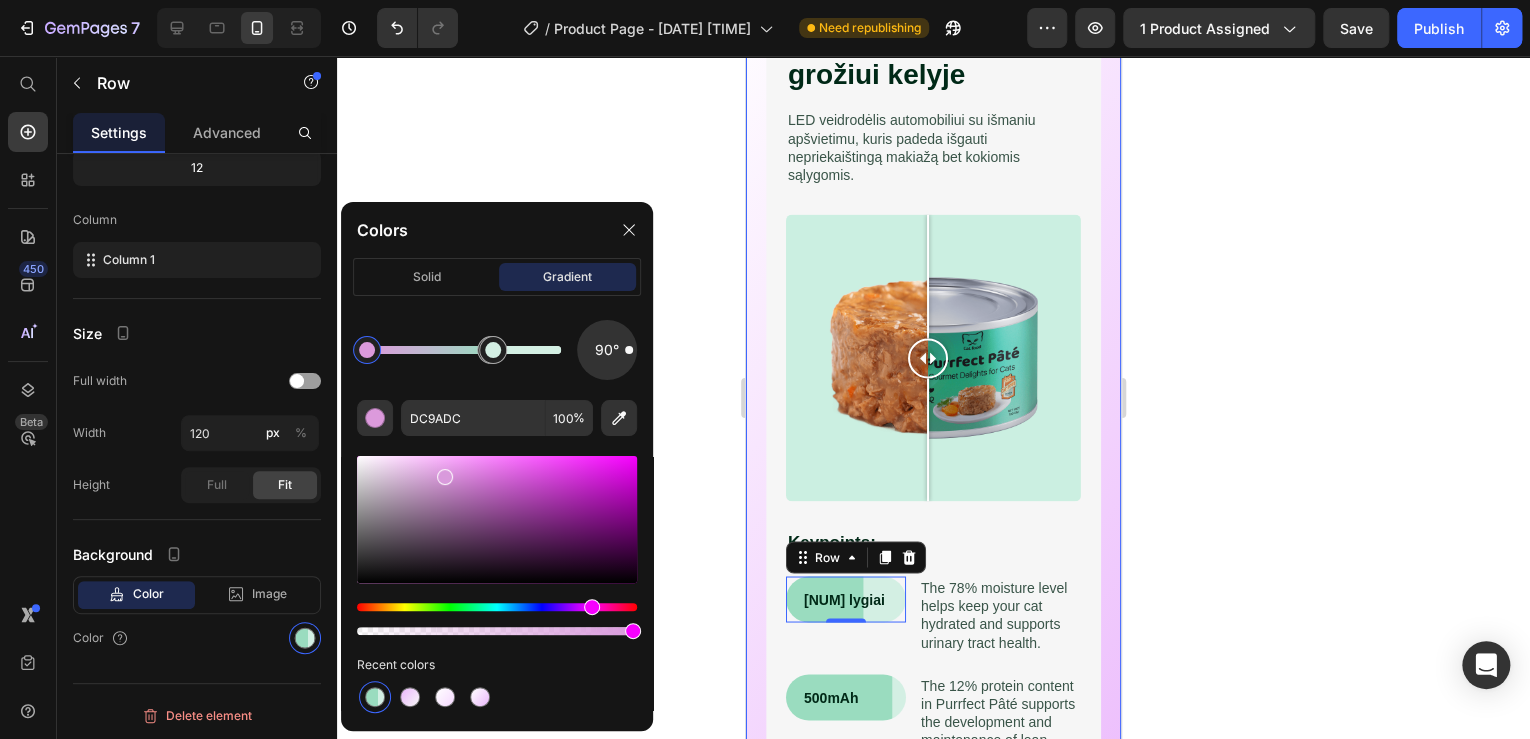 drag, startPoint x: 480, startPoint y: 608, endPoint x: 588, endPoint y: 608, distance: 108 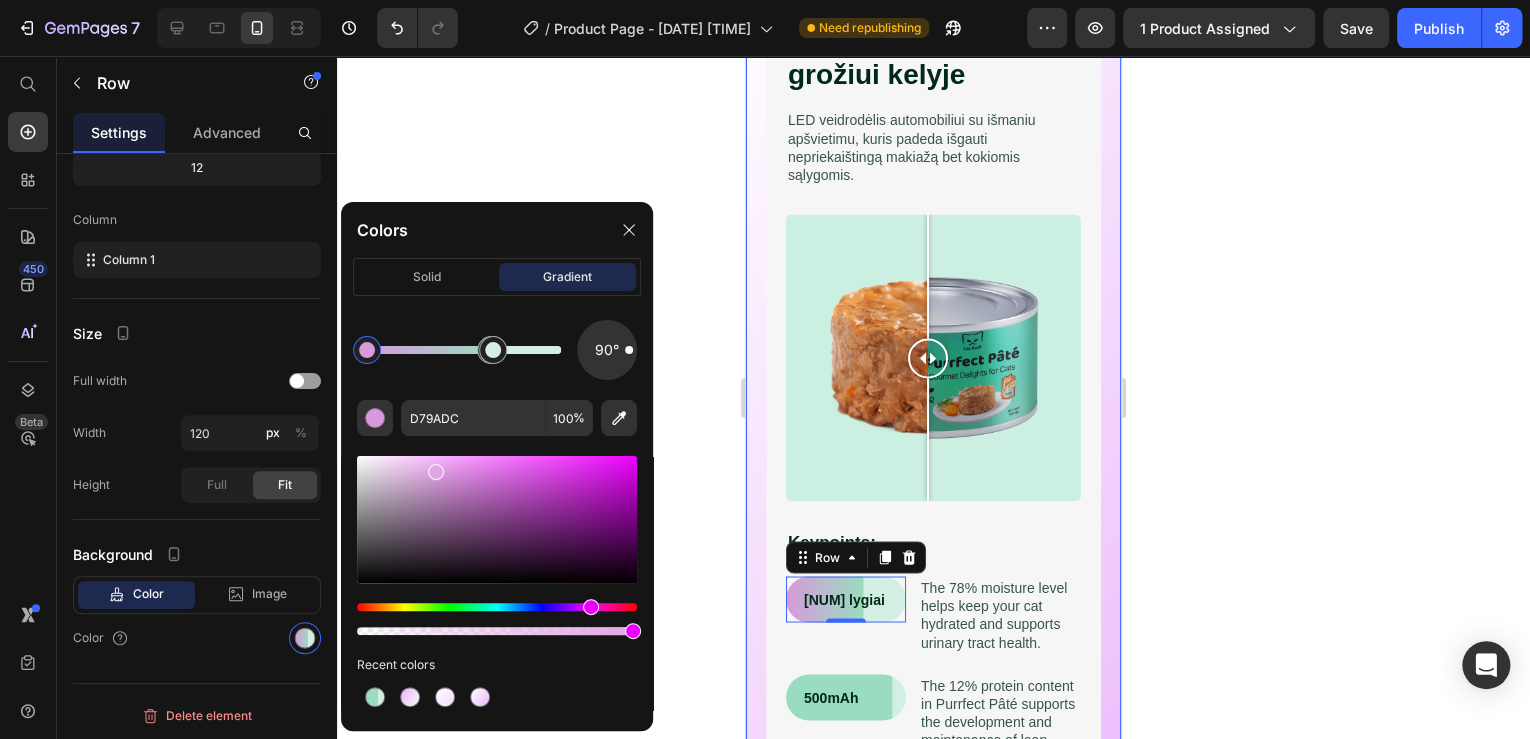 click at bounding box center (497, 519) 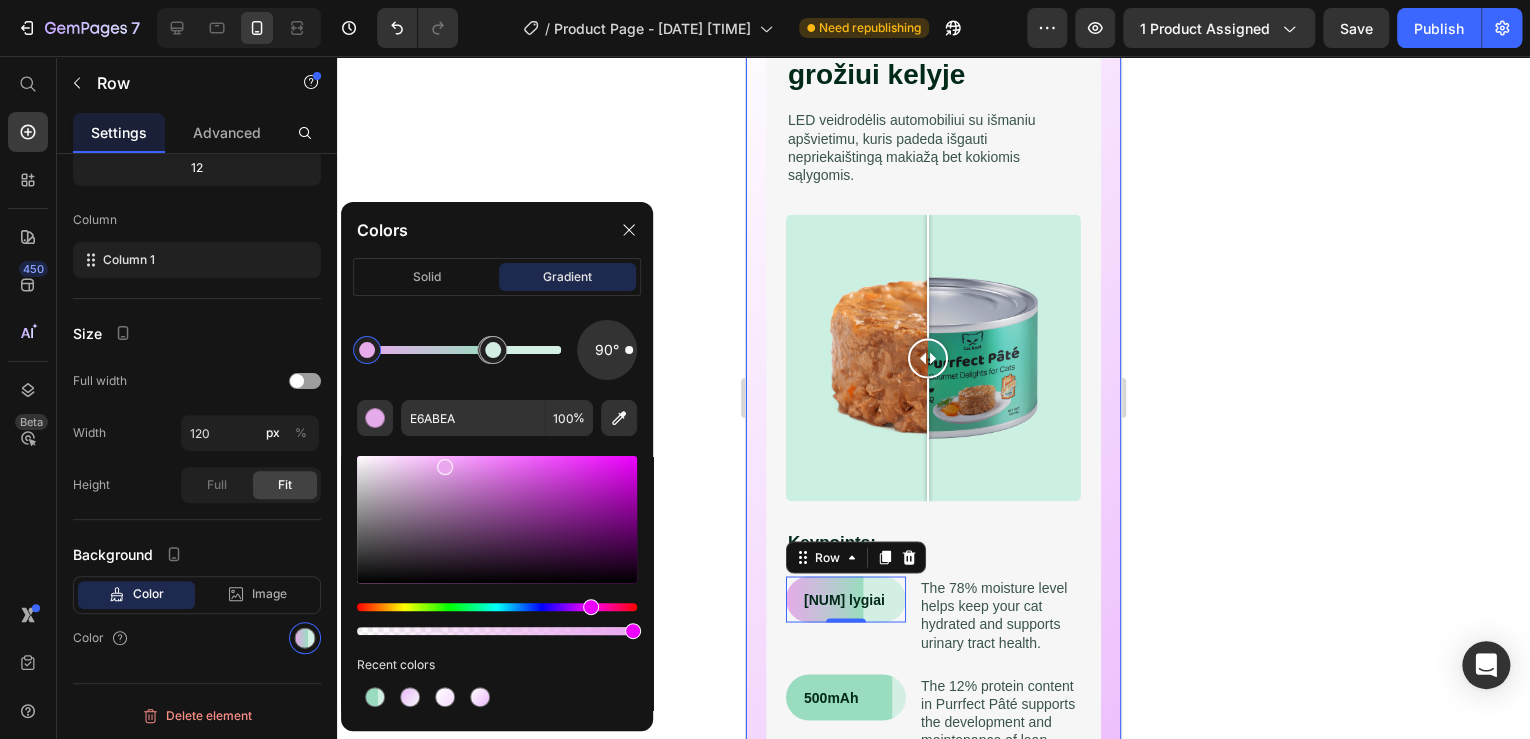 click at bounding box center (445, 467) 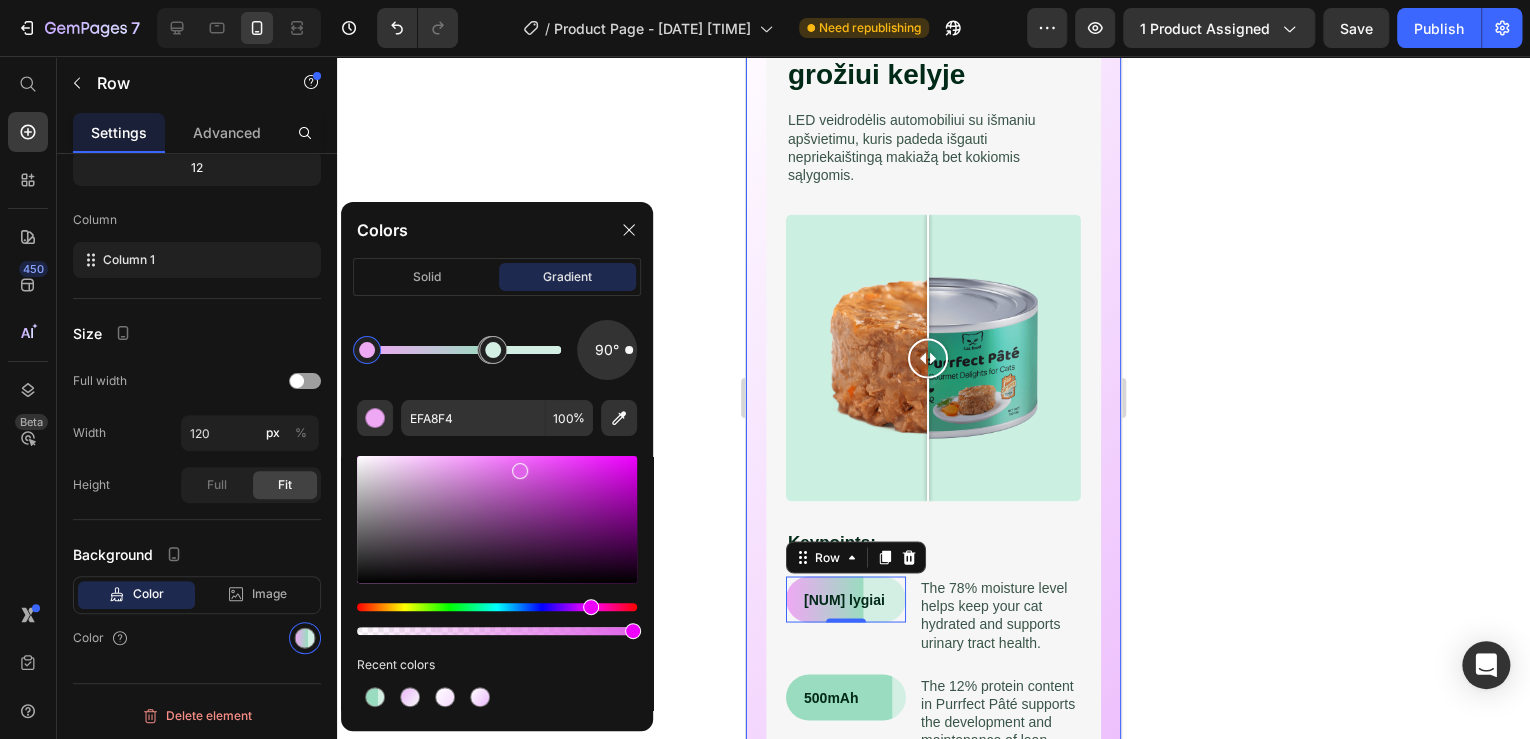 drag, startPoint x: 453, startPoint y: 466, endPoint x: 522, endPoint y: 466, distance: 69 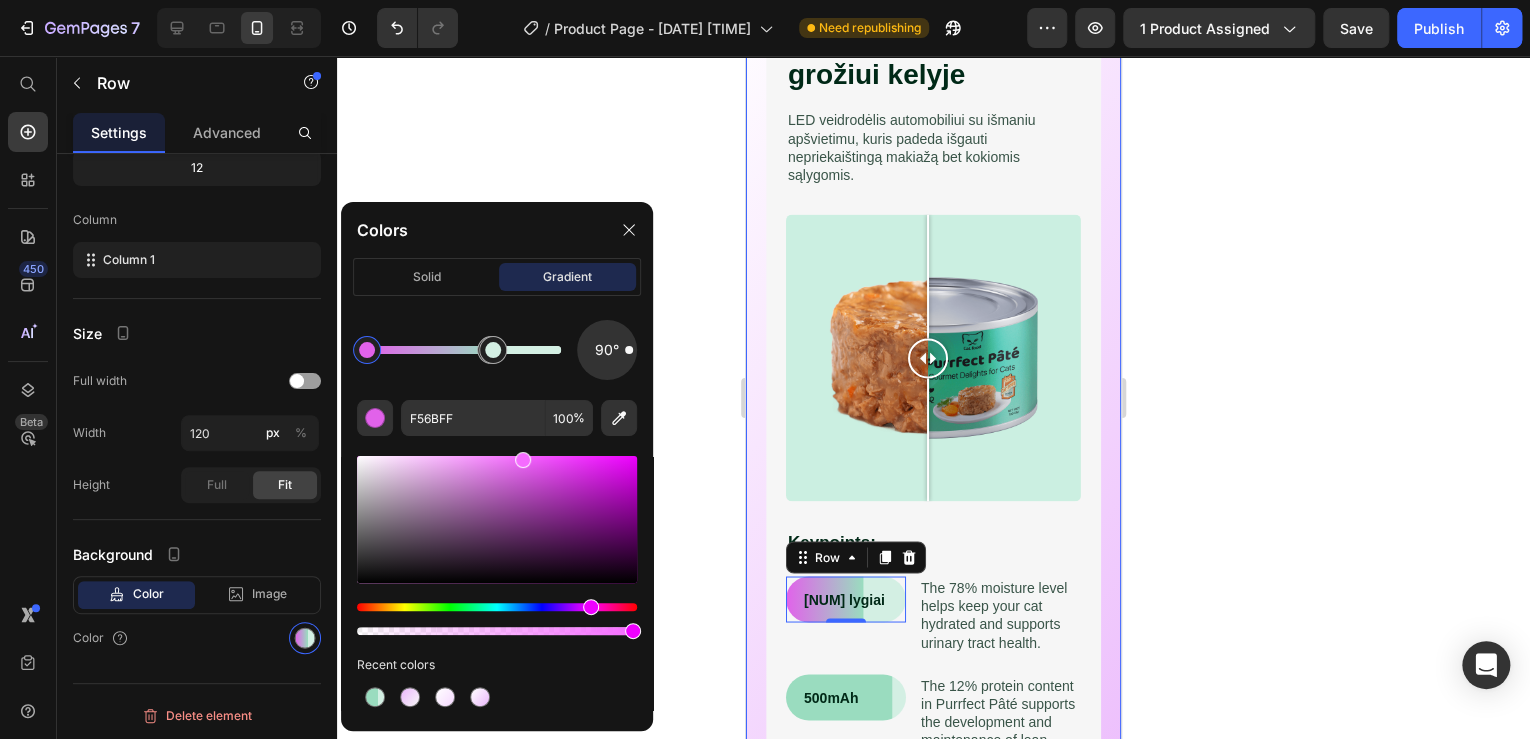 drag, startPoint x: 522, startPoint y: 466, endPoint x: 522, endPoint y: 453, distance: 13 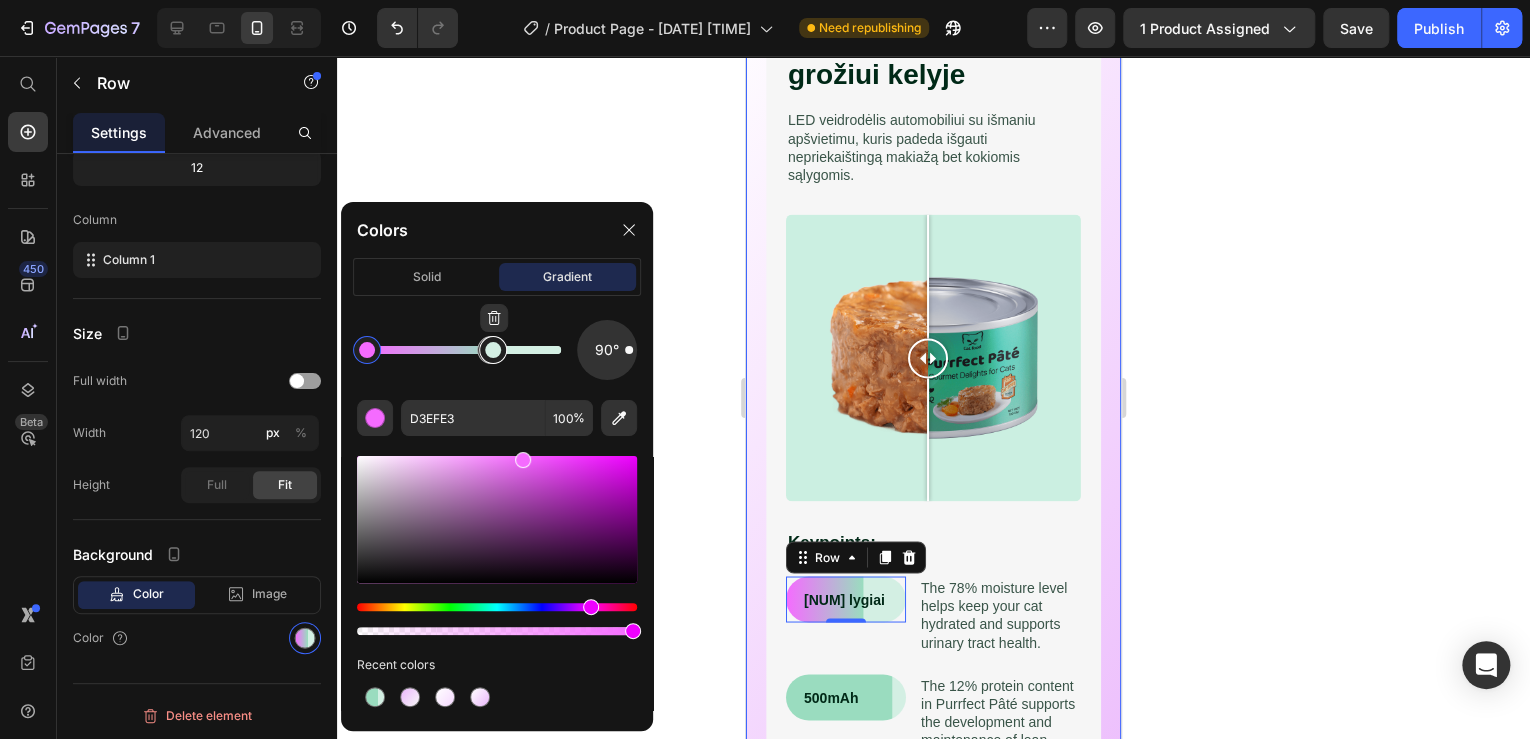 click at bounding box center [493, 350] 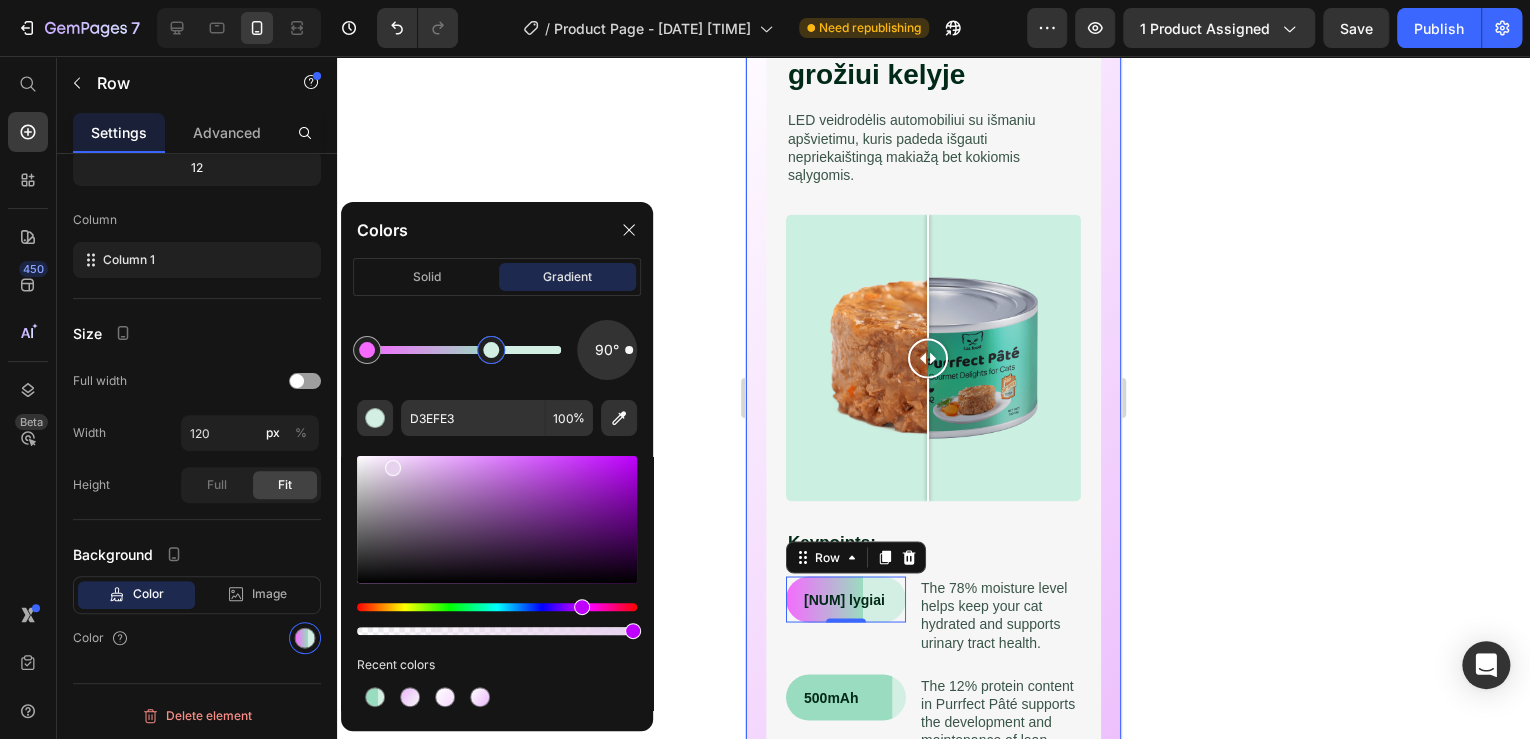 click at bounding box center (497, 607) 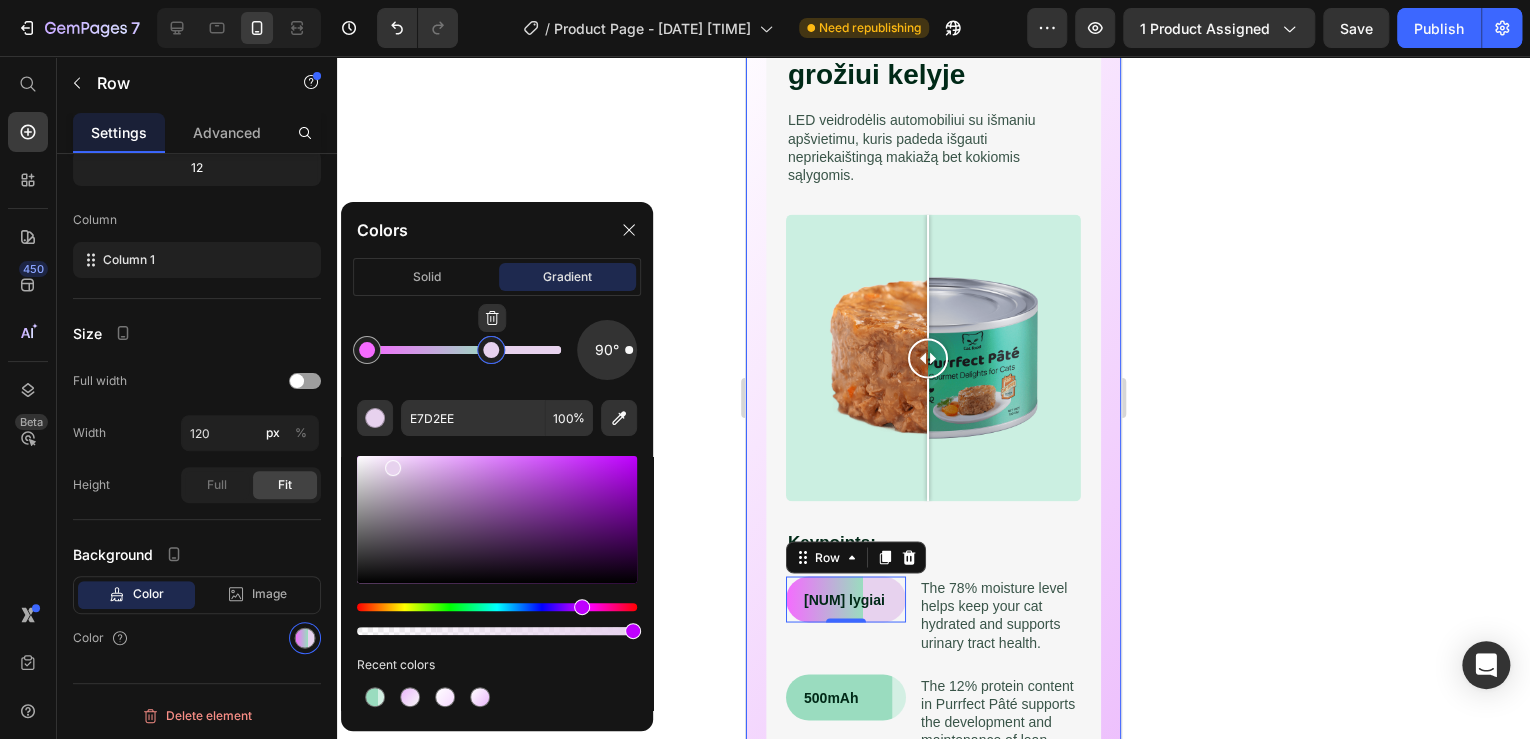 click at bounding box center [491, 350] 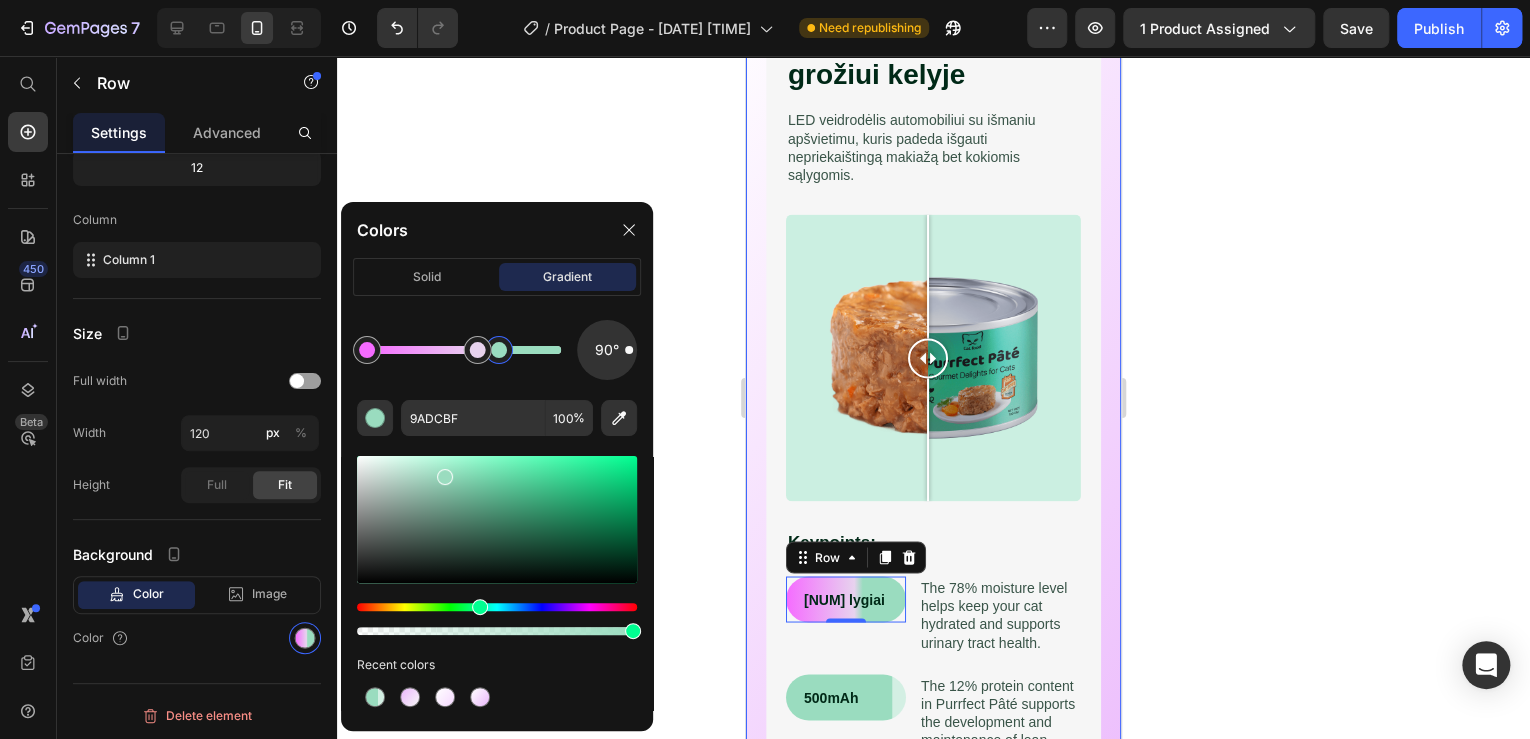 click at bounding box center [499, 350] 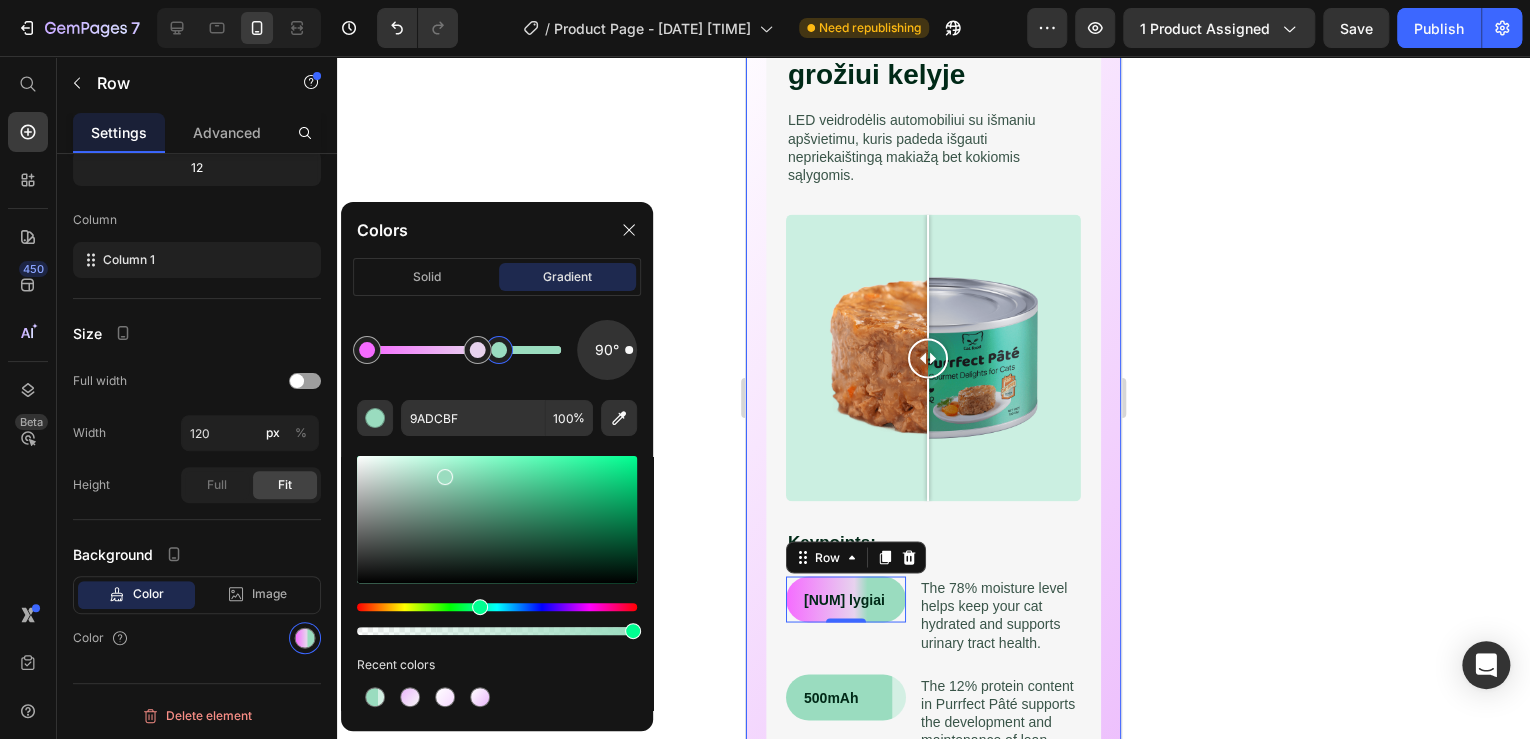 click at bounding box center (497, 607) 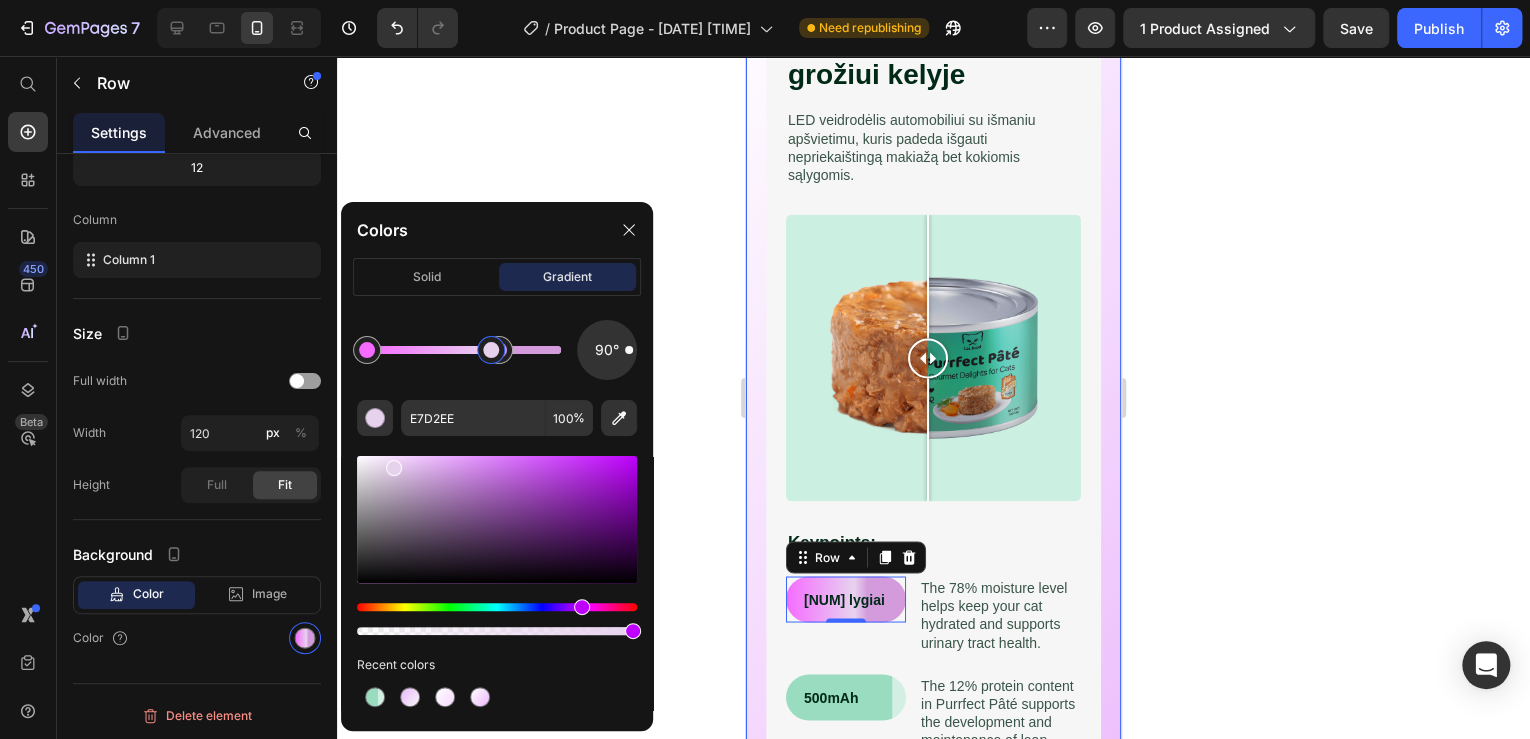 drag, startPoint x: 479, startPoint y: 356, endPoint x: 495, endPoint y: 352, distance: 16.492422 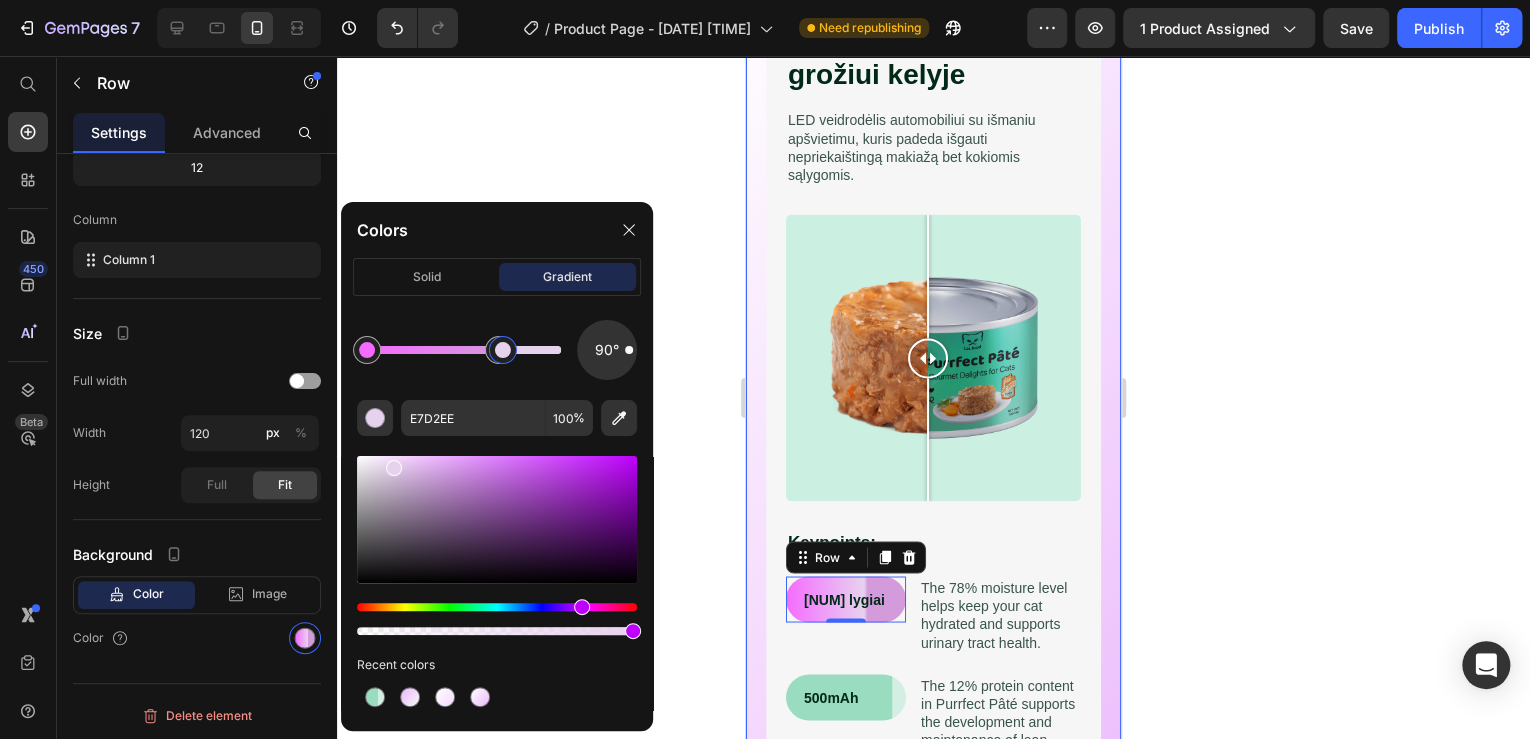 drag, startPoint x: 497, startPoint y: 352, endPoint x: 508, endPoint y: 352, distance: 11 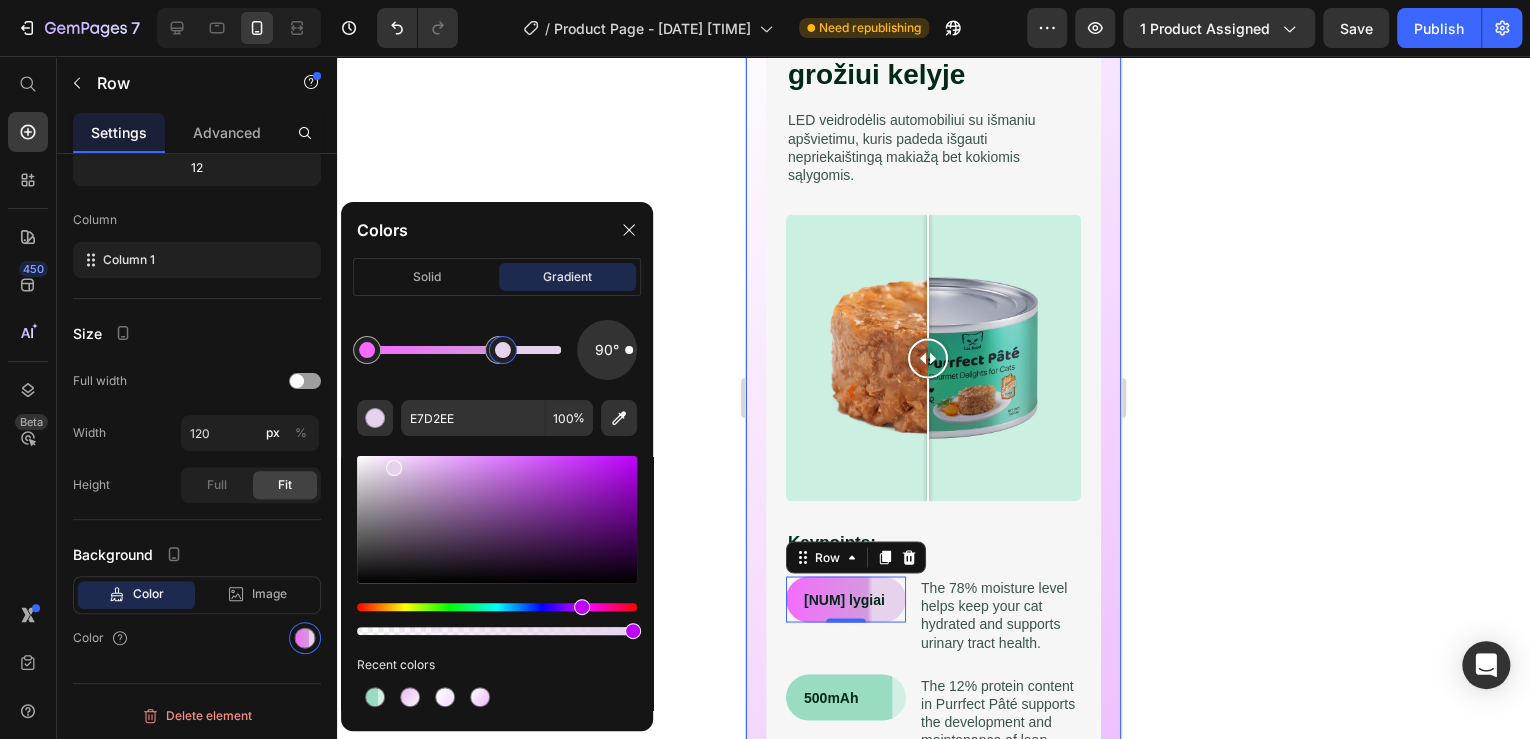 click at bounding box center [503, 350] 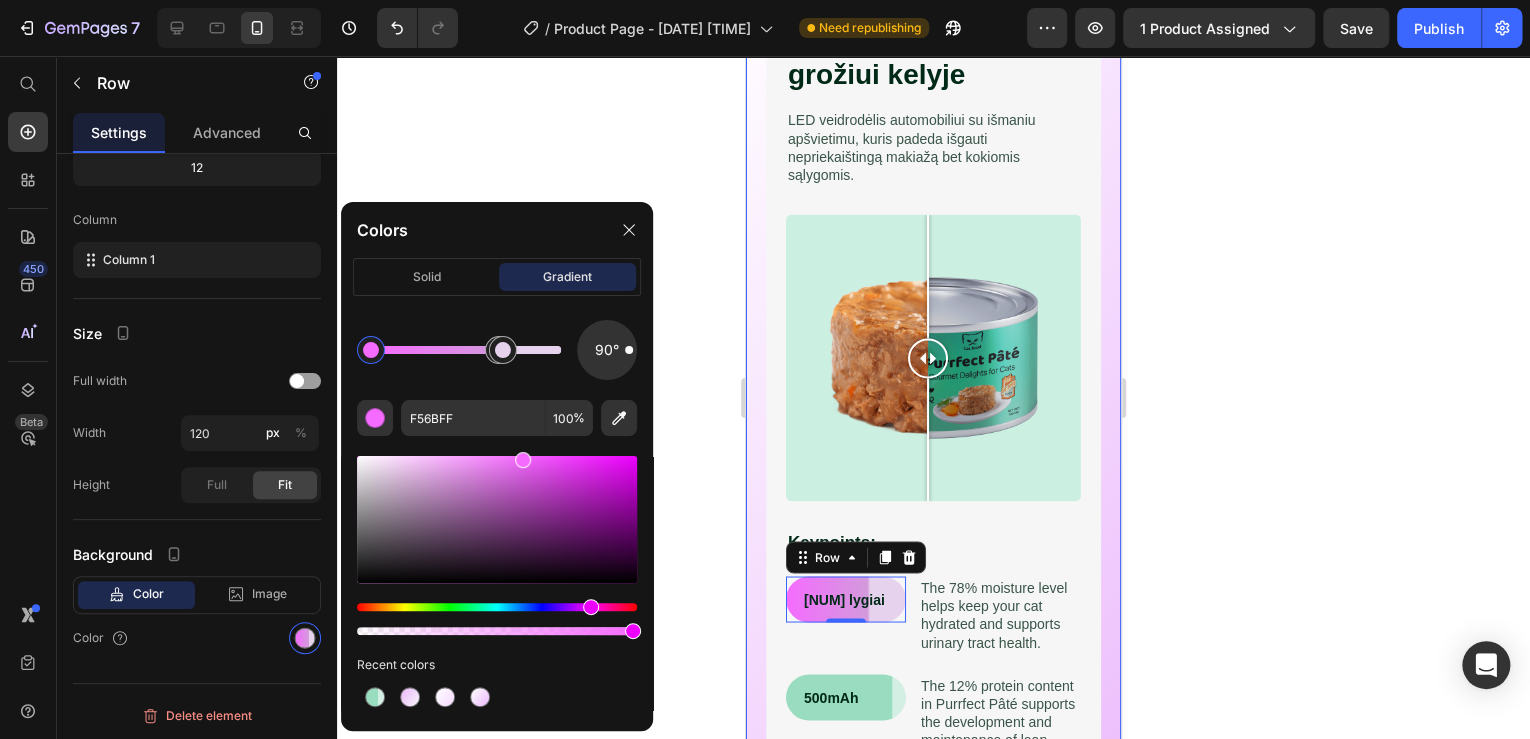 click at bounding box center (371, 350) 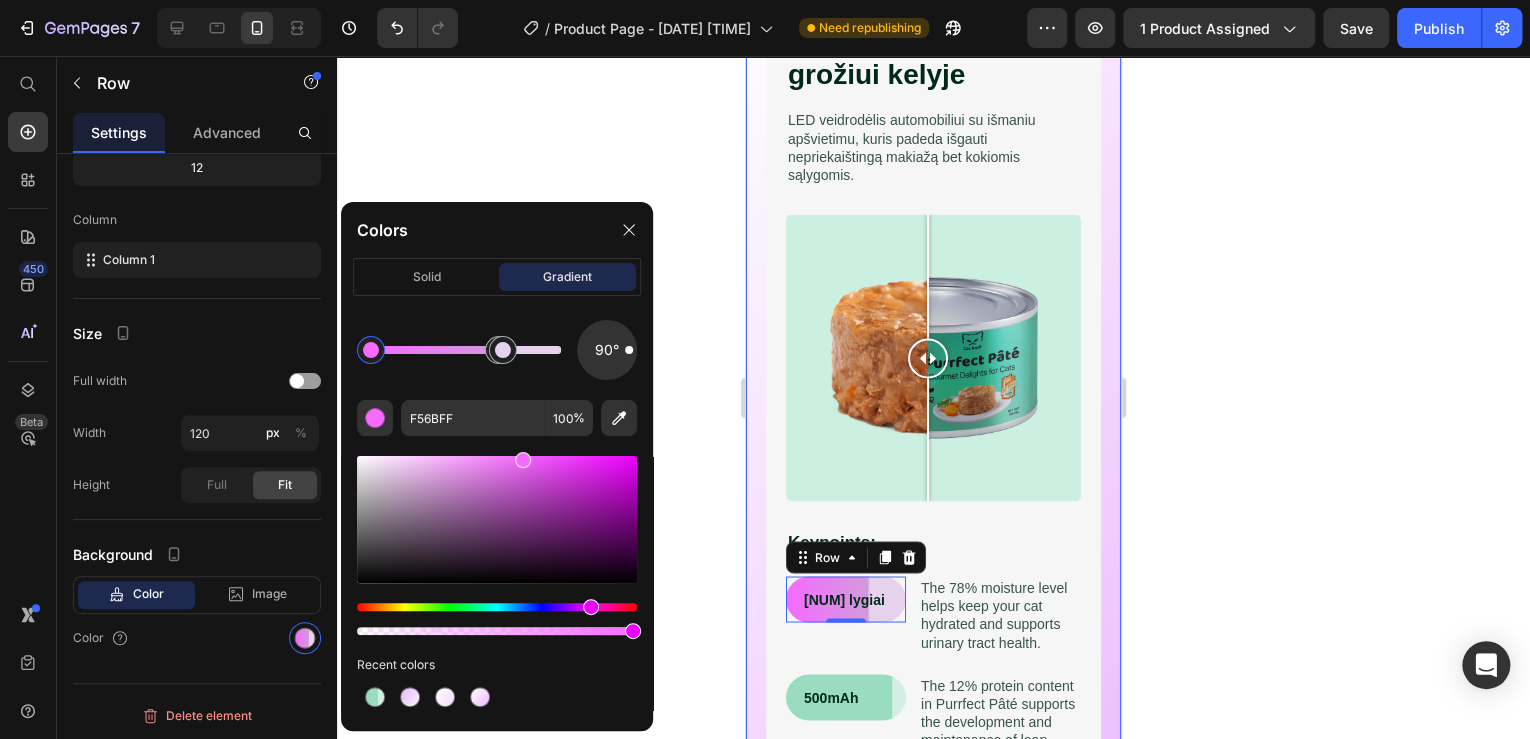 click at bounding box center (497, 519) 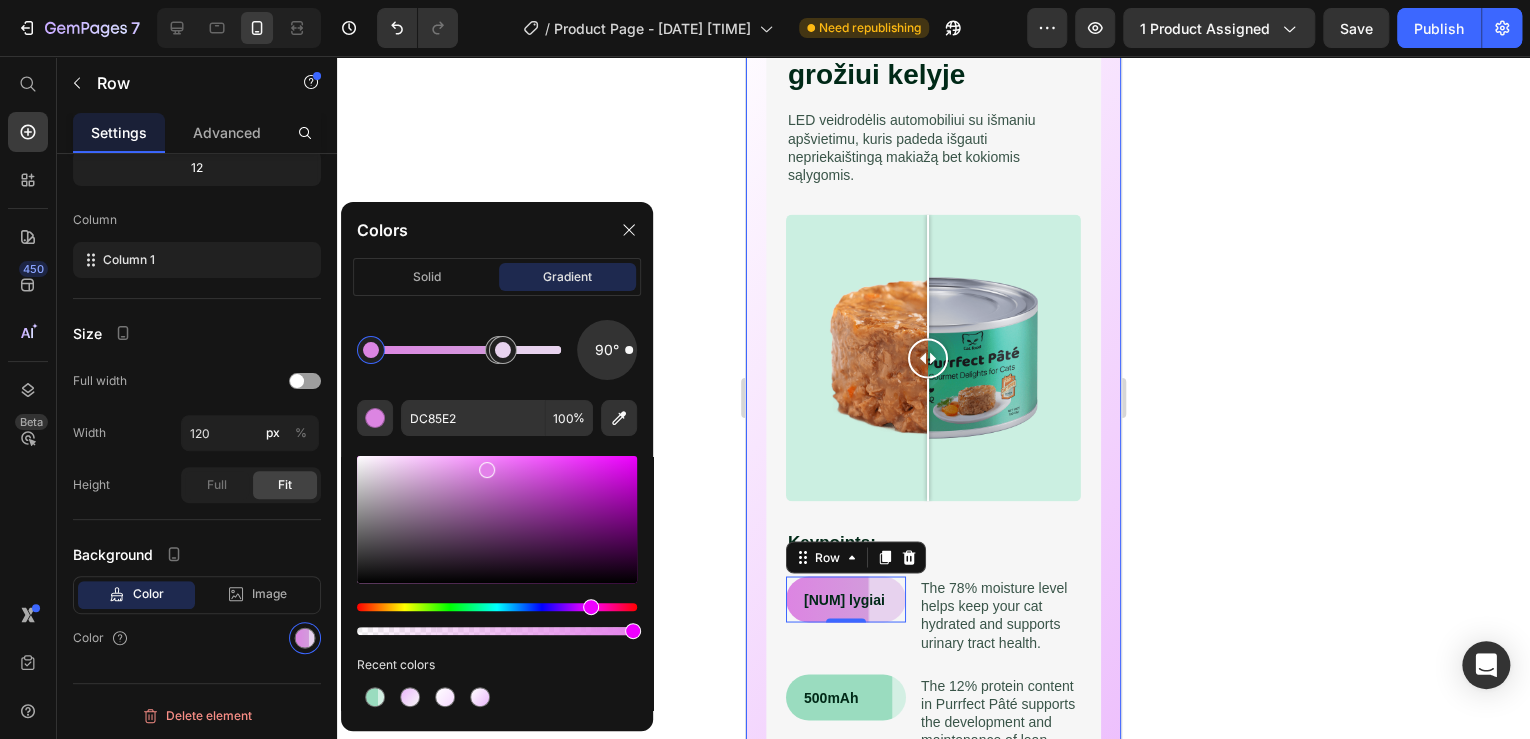 click at bounding box center (497, 519) 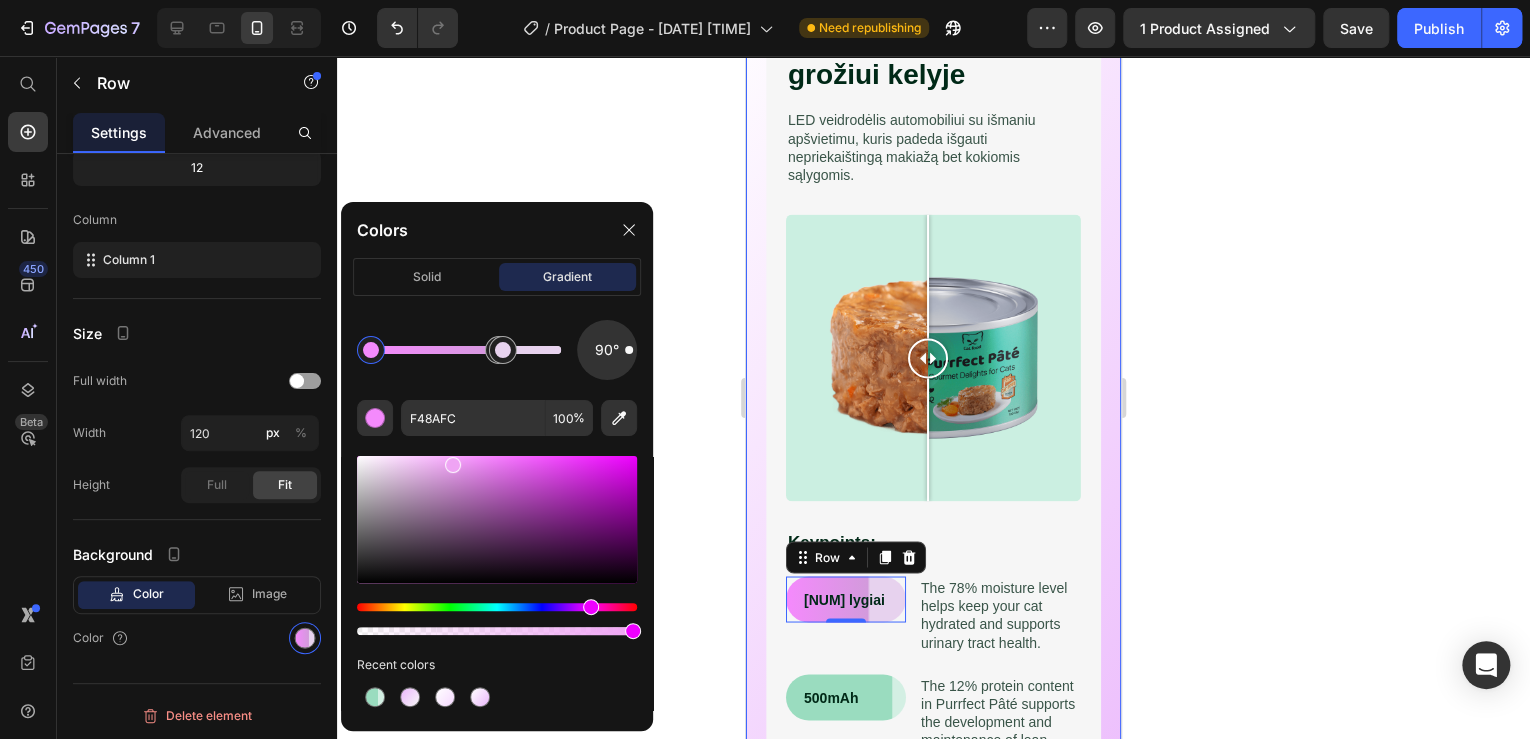 click at bounding box center [497, 519] 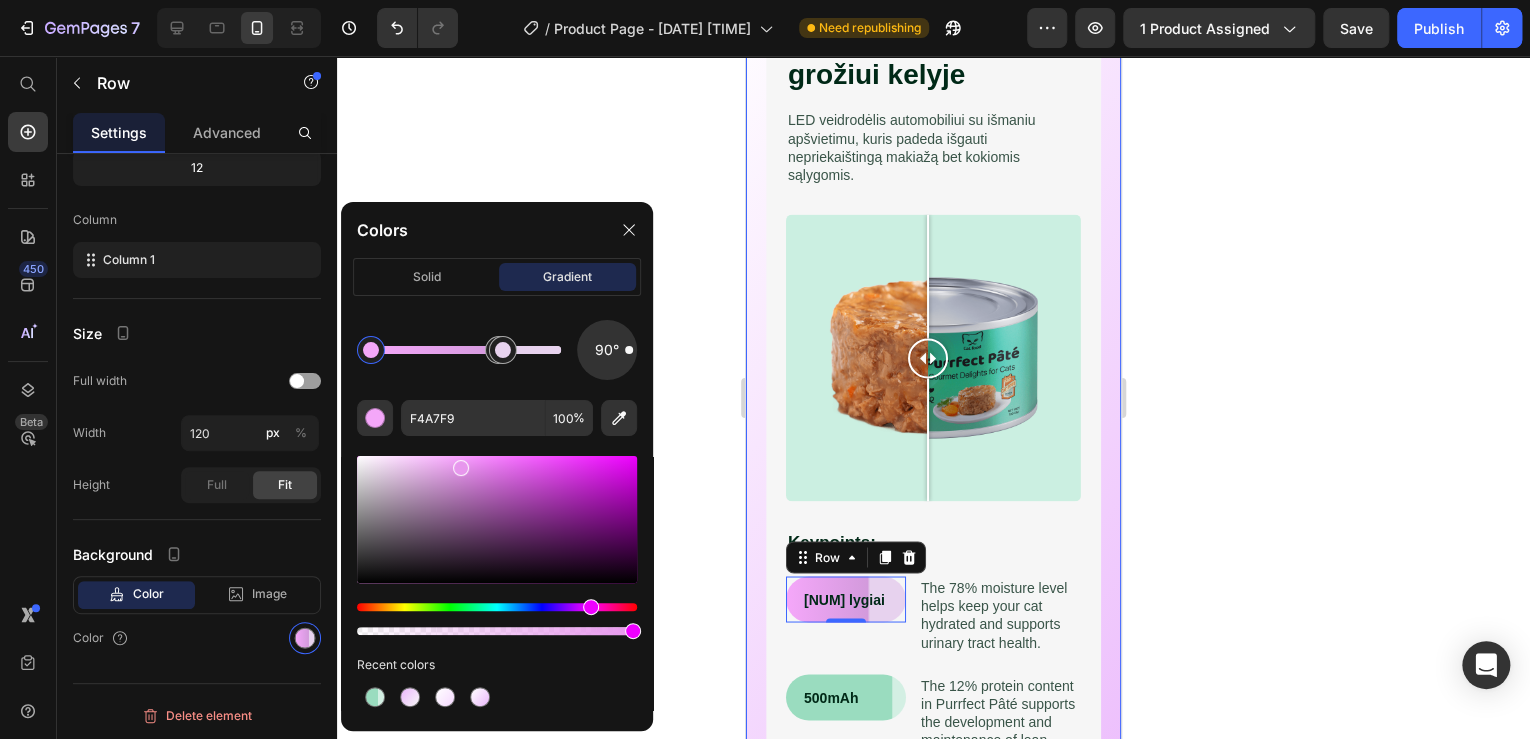drag, startPoint x: 460, startPoint y: 464, endPoint x: 386, endPoint y: 458, distance: 74.24284 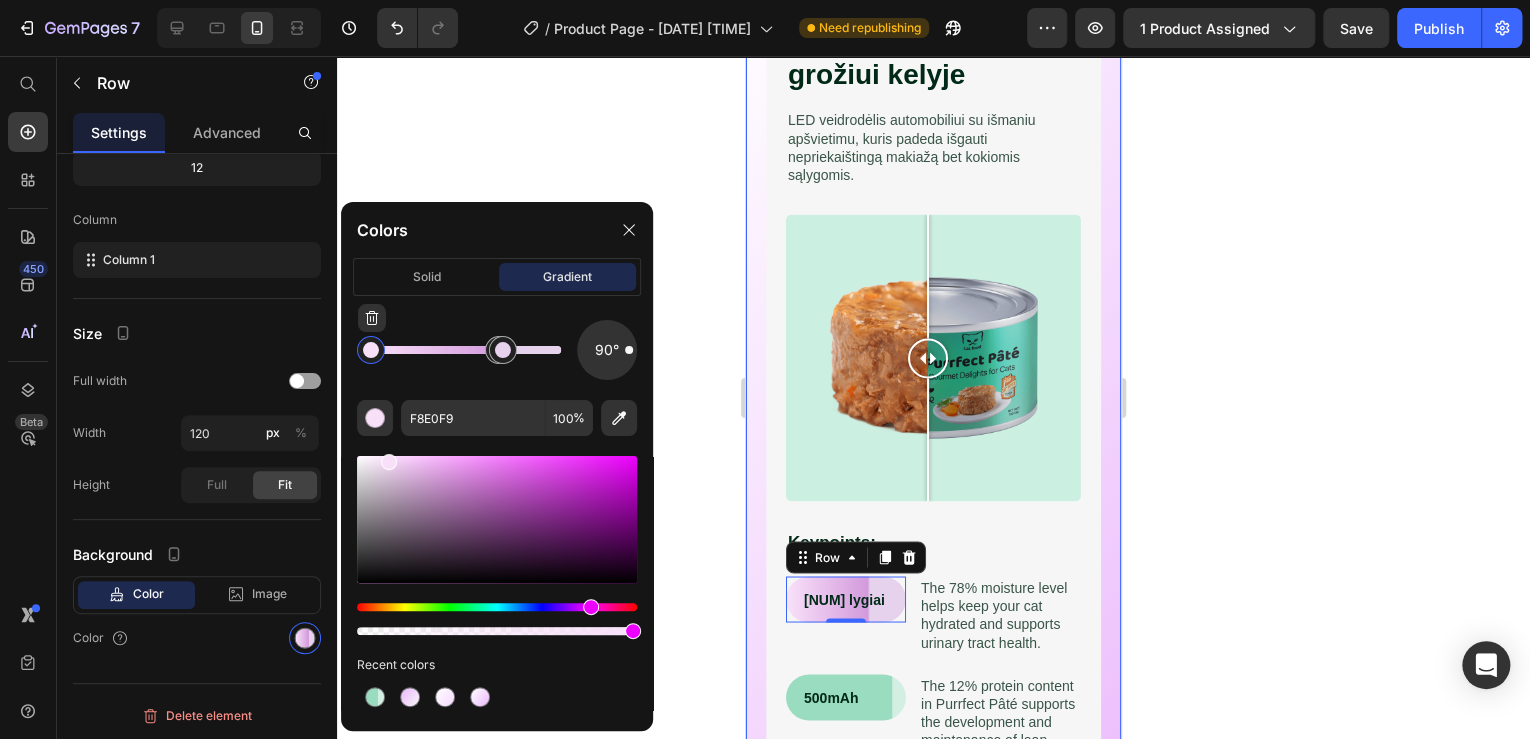 click at bounding box center [371, 350] 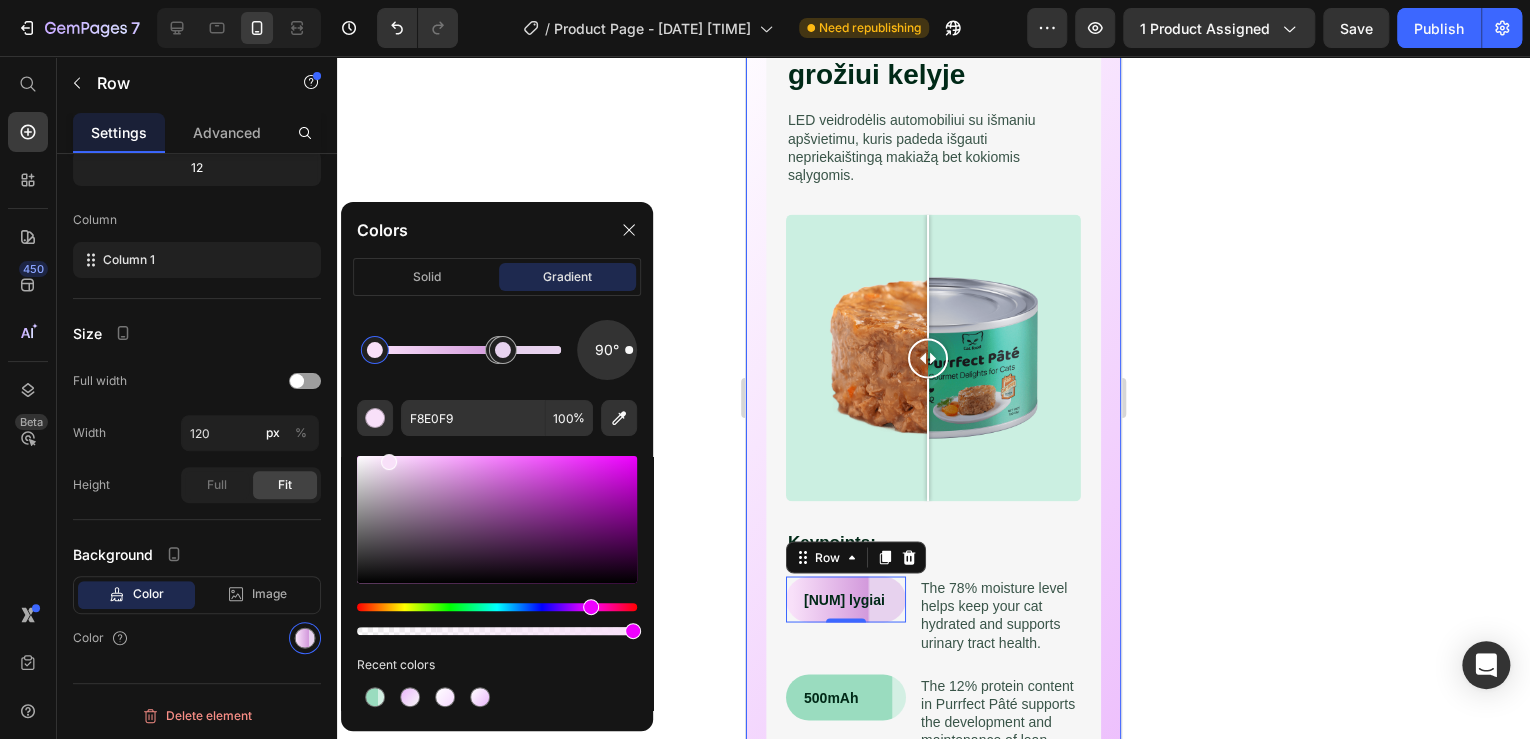 click at bounding box center (375, 350) 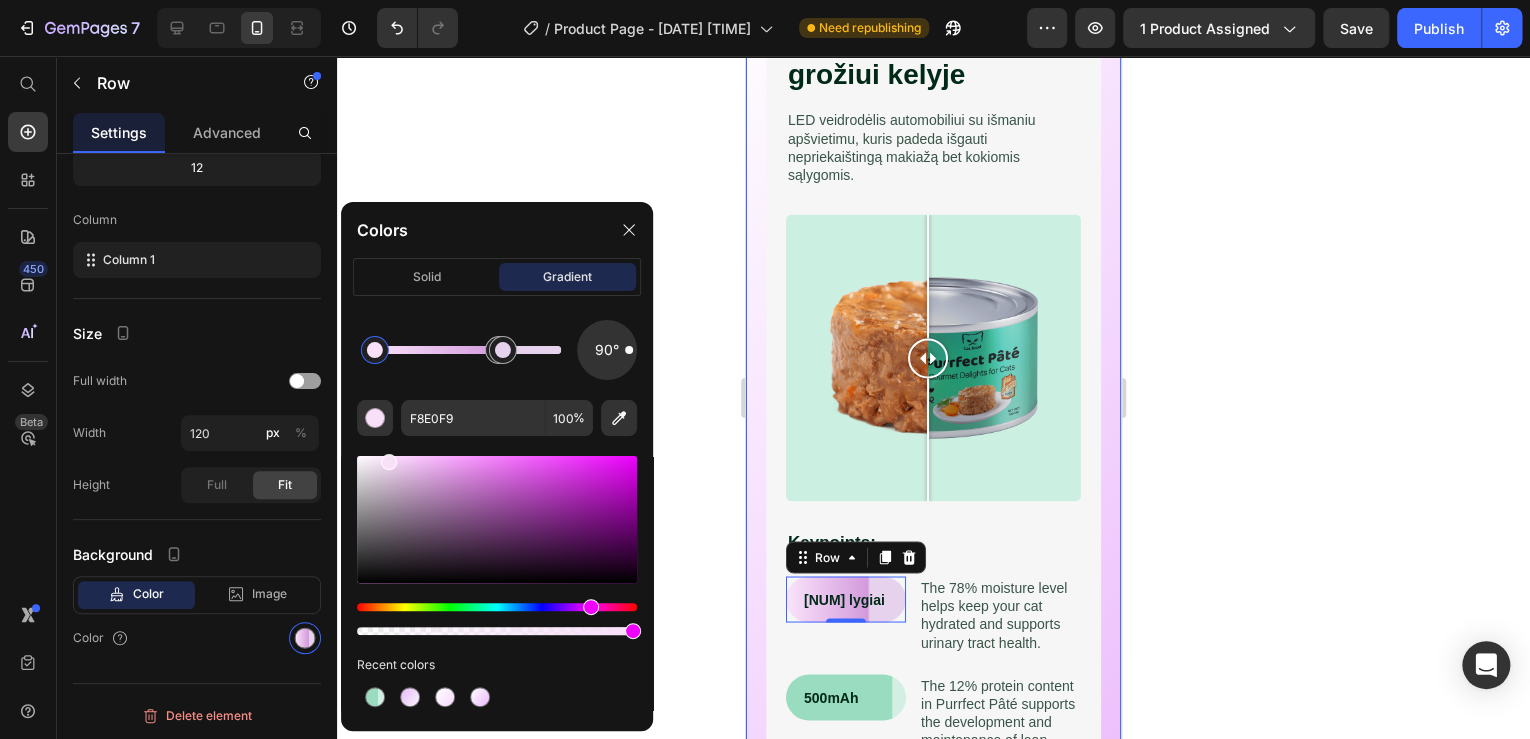 click at bounding box center (497, 519) 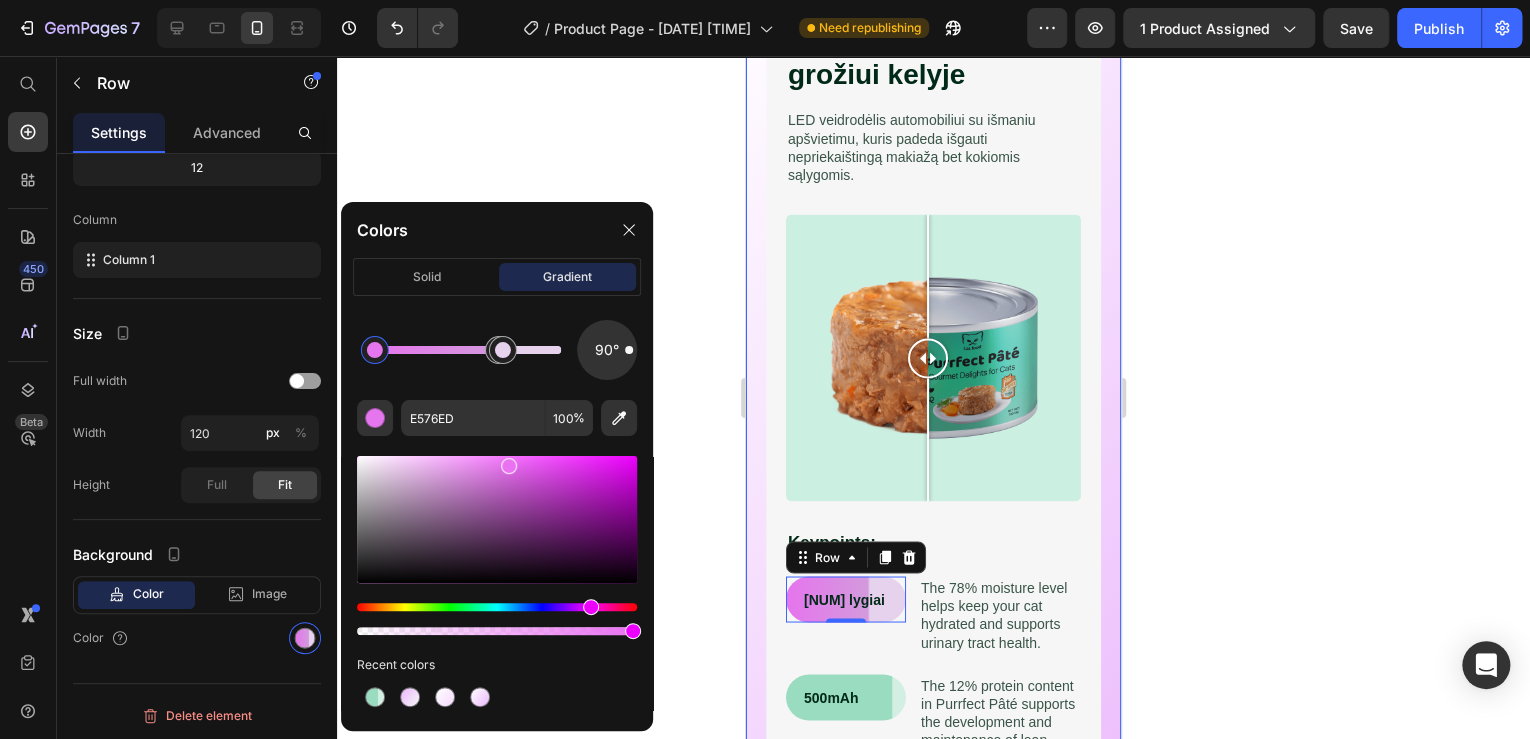 click at bounding box center (497, 519) 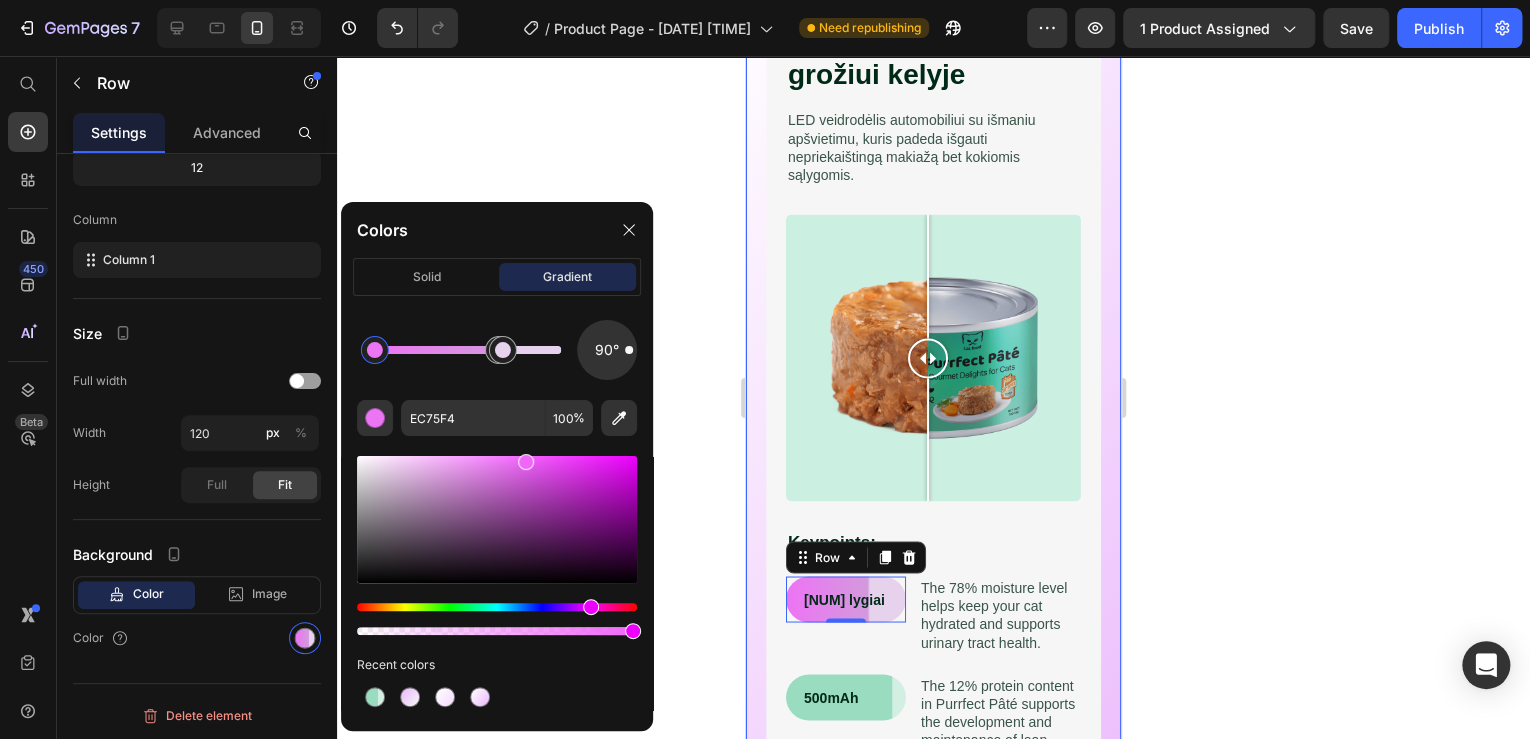 drag, startPoint x: 501, startPoint y: 464, endPoint x: 524, endPoint y: 458, distance: 23.769728 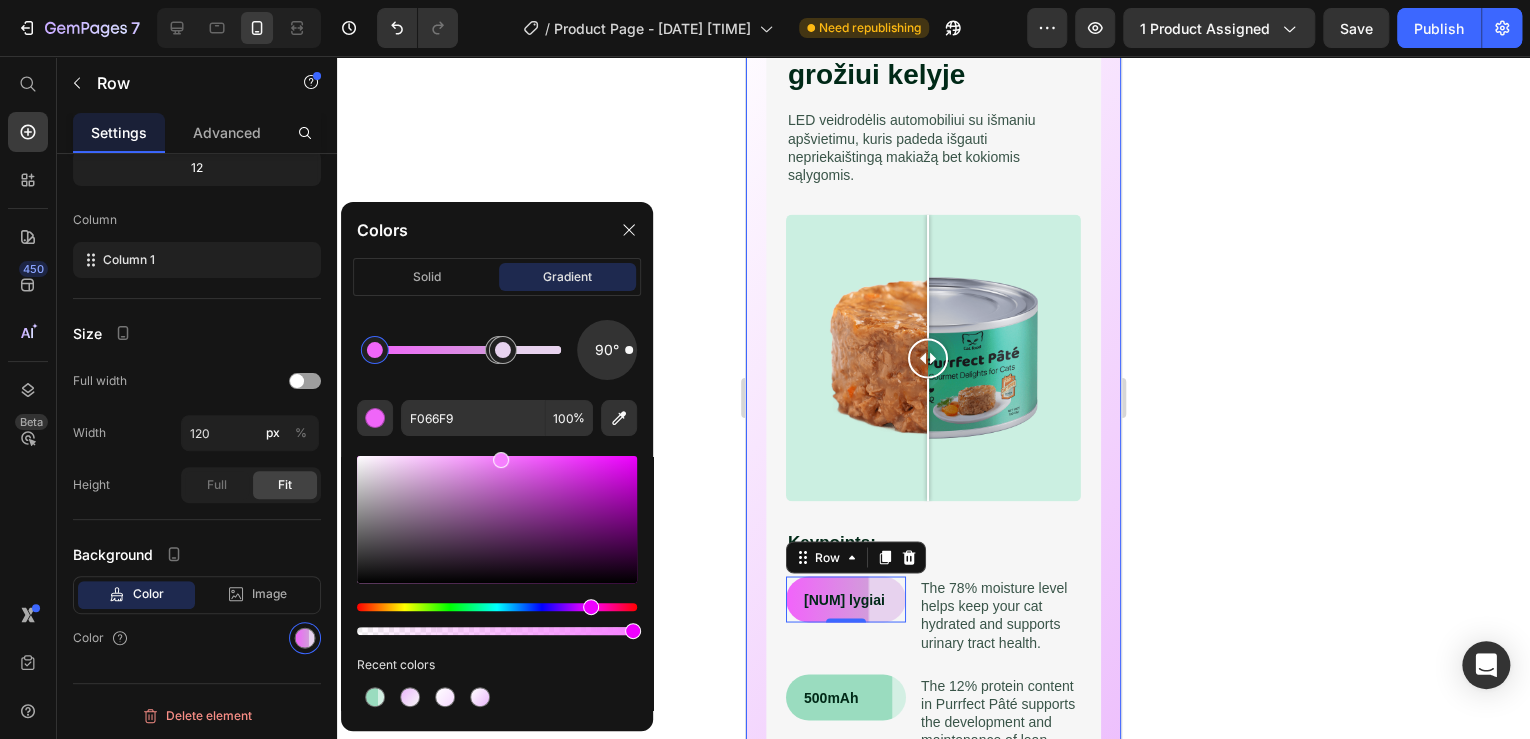 drag, startPoint x: 512, startPoint y: 466, endPoint x: 493, endPoint y: 451, distance: 24.207438 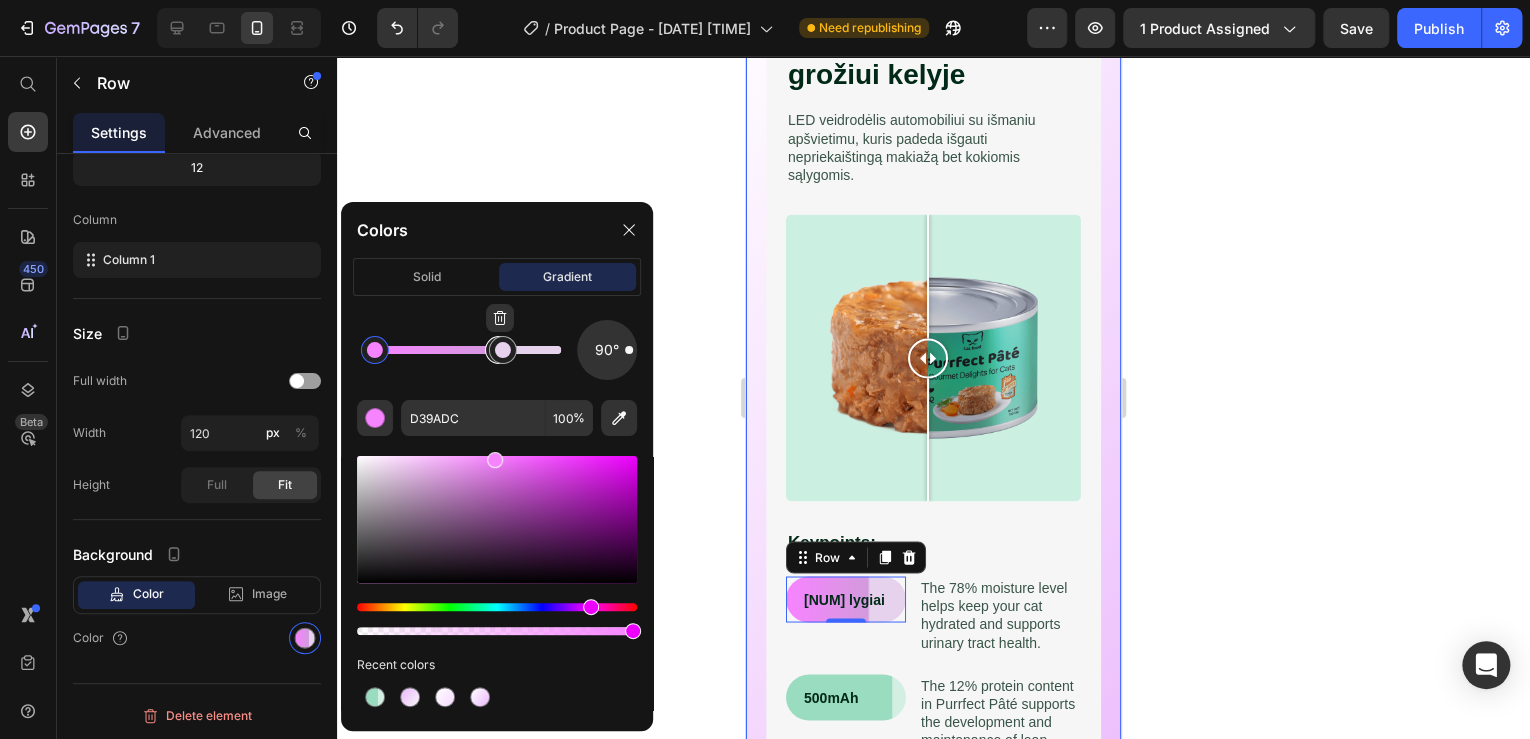 click at bounding box center [499, 350] 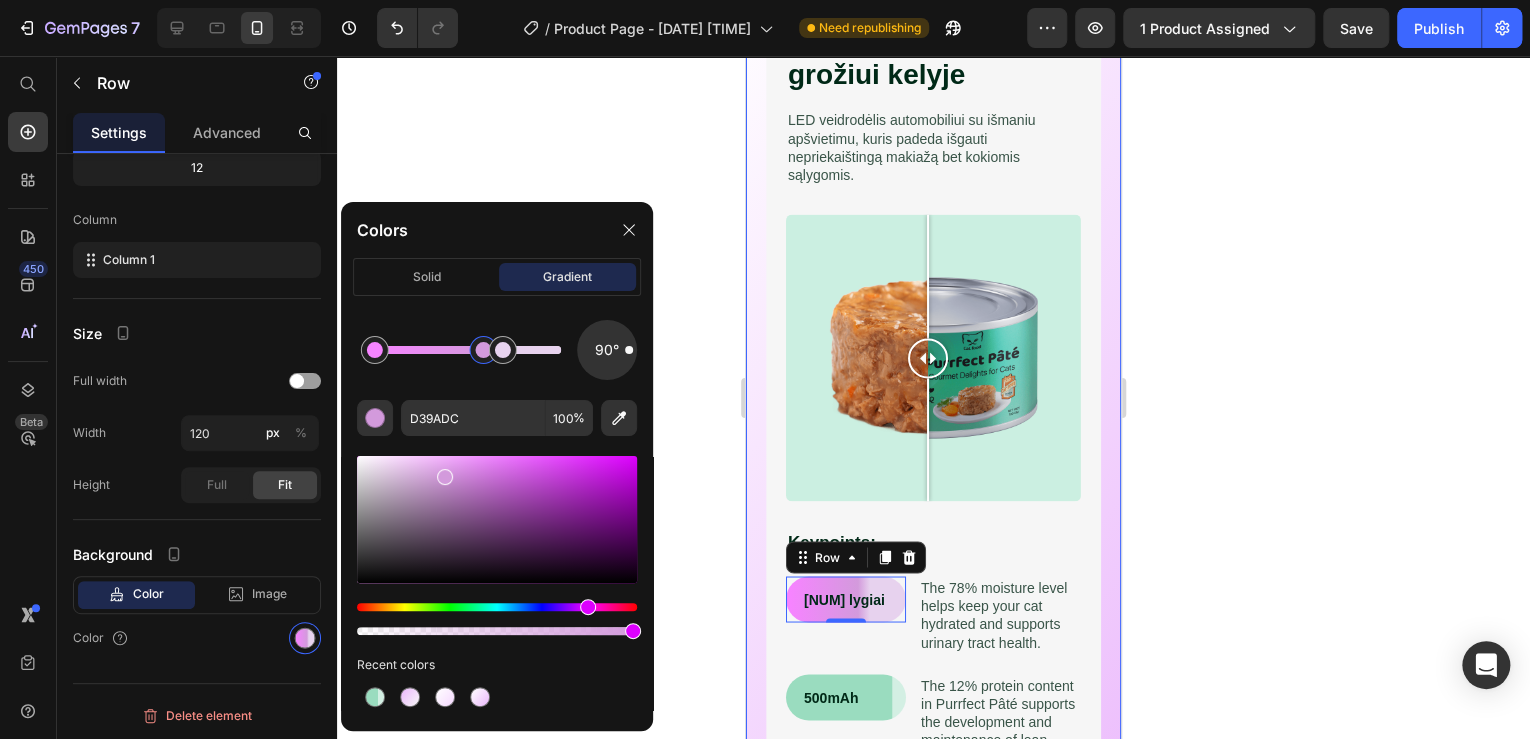 click at bounding box center [445, 477] 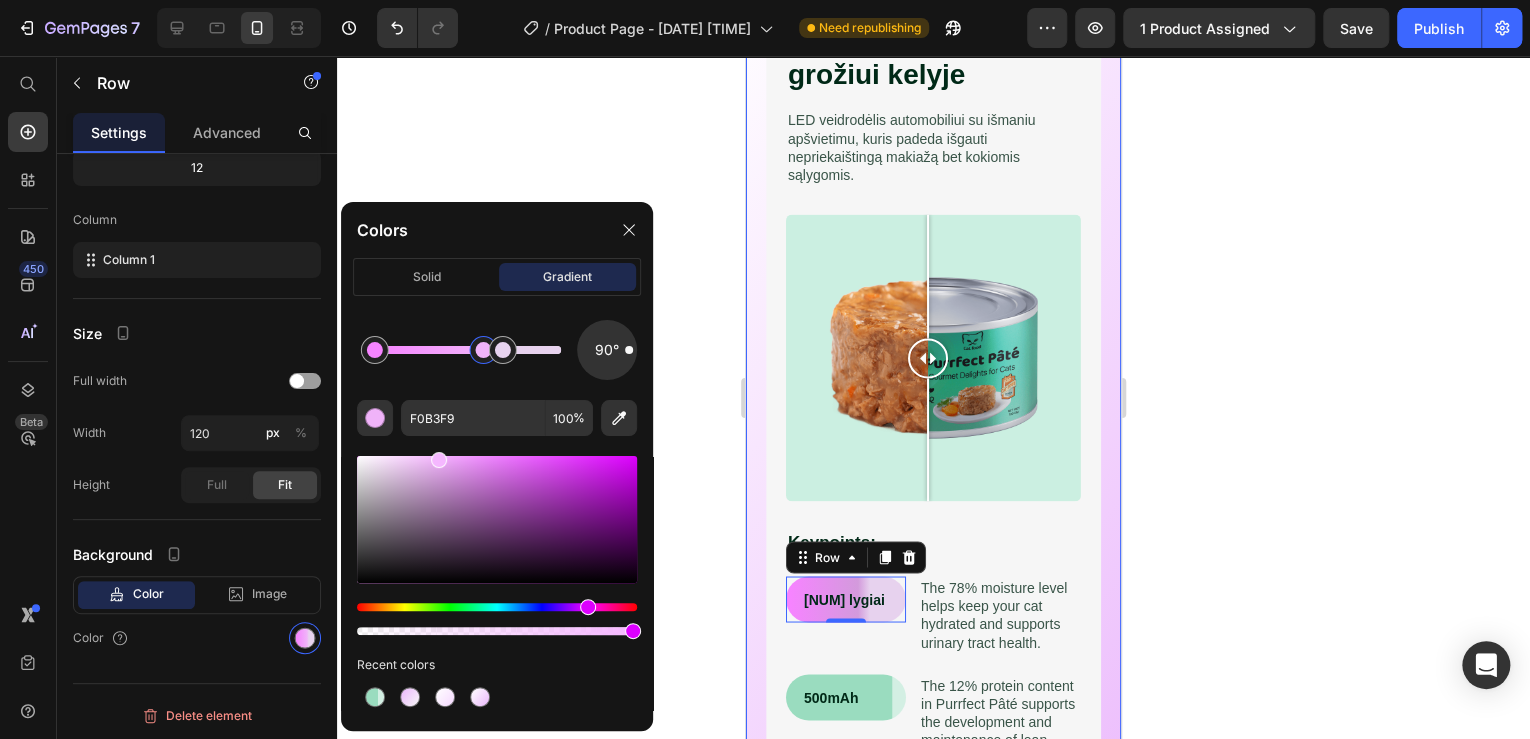drag, startPoint x: 436, startPoint y: 464, endPoint x: 436, endPoint y: 452, distance: 12 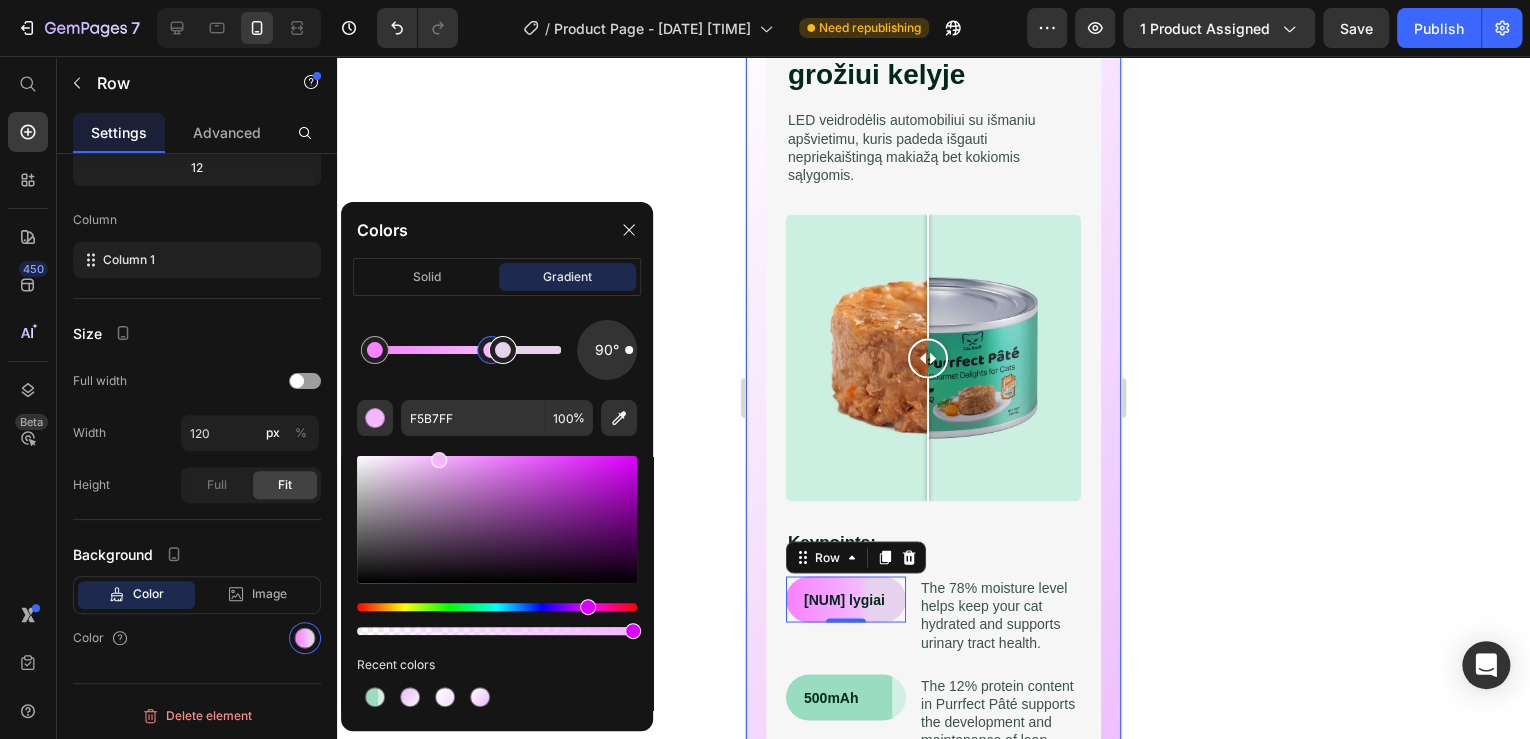 drag, startPoint x: 482, startPoint y: 356, endPoint x: 496, endPoint y: 354, distance: 14.142136 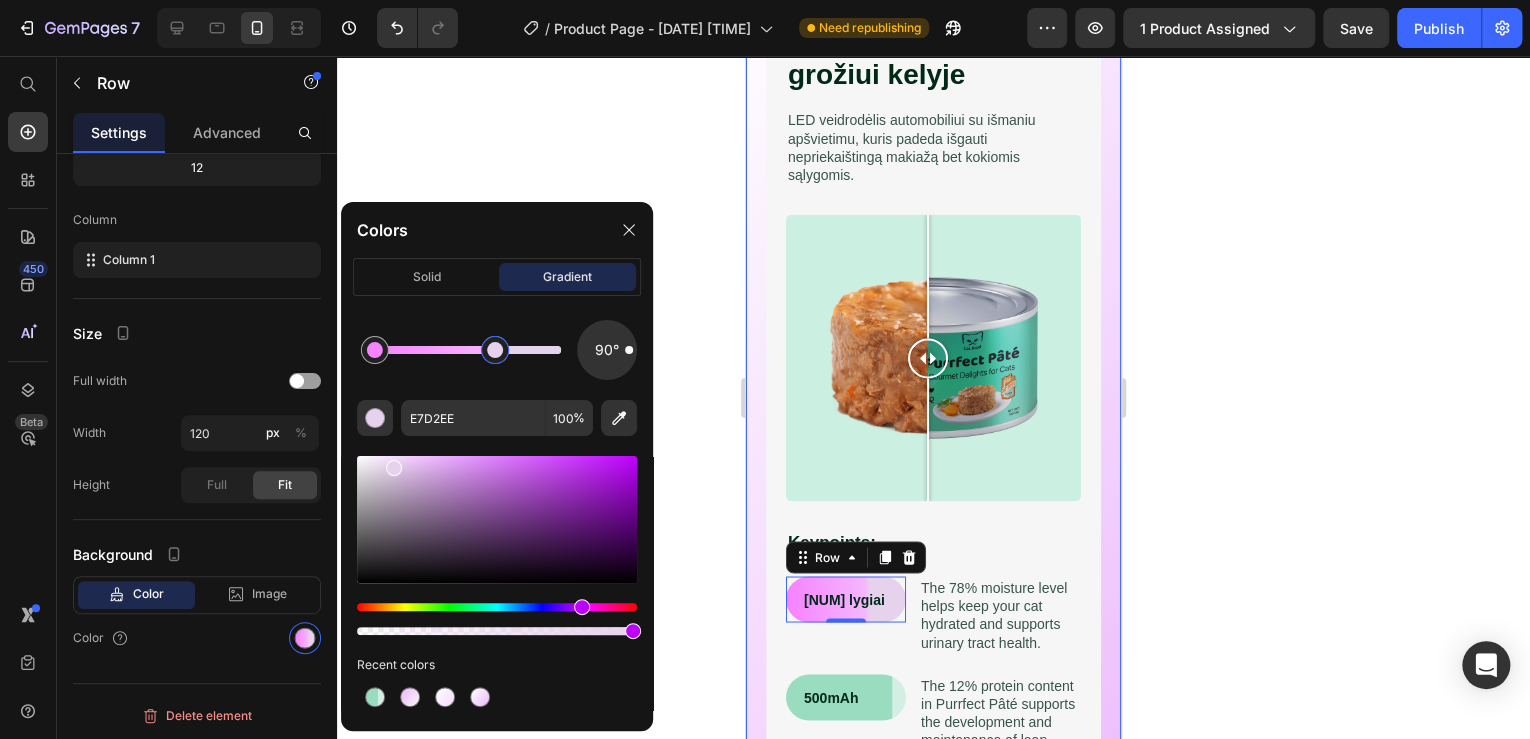 click at bounding box center [495, 350] 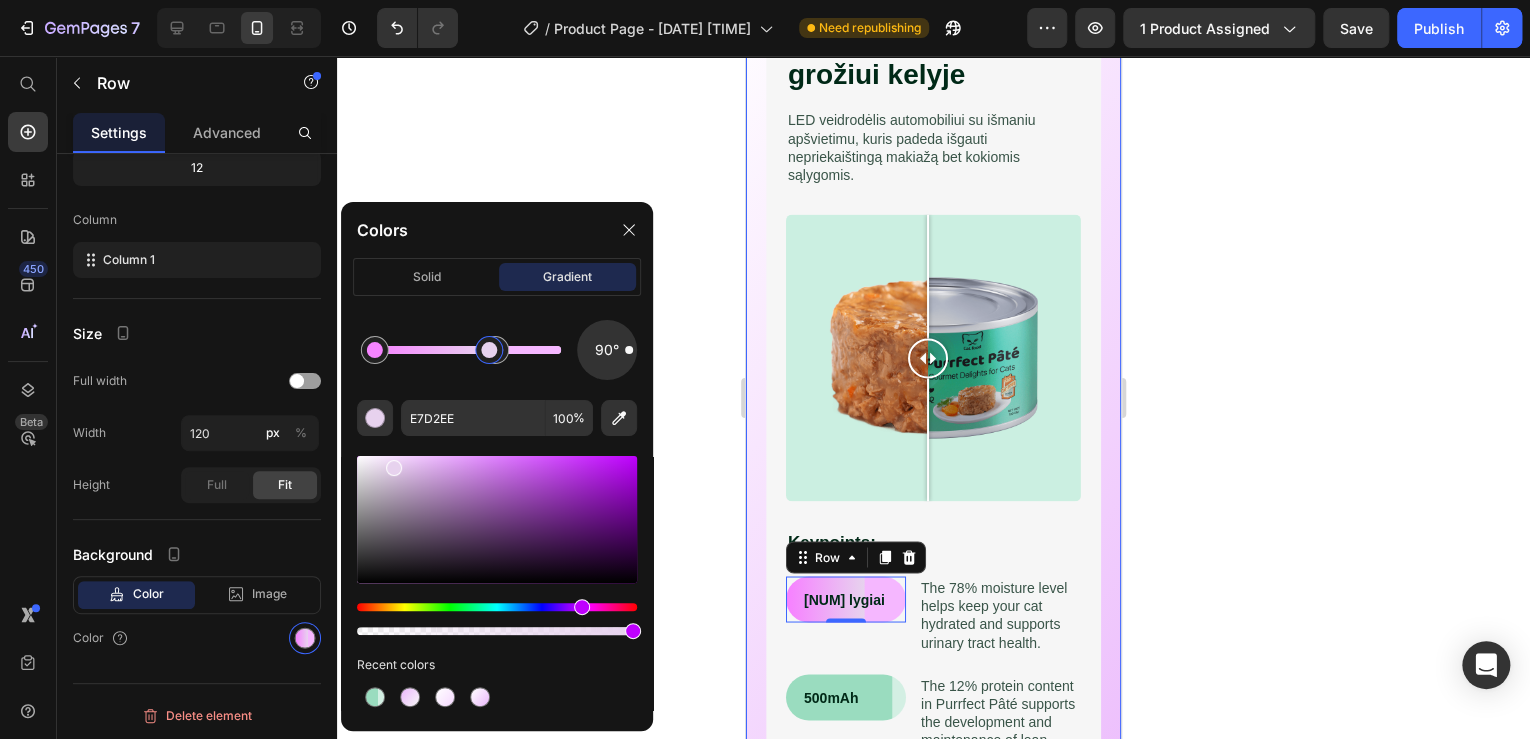 click at bounding box center (489, 350) 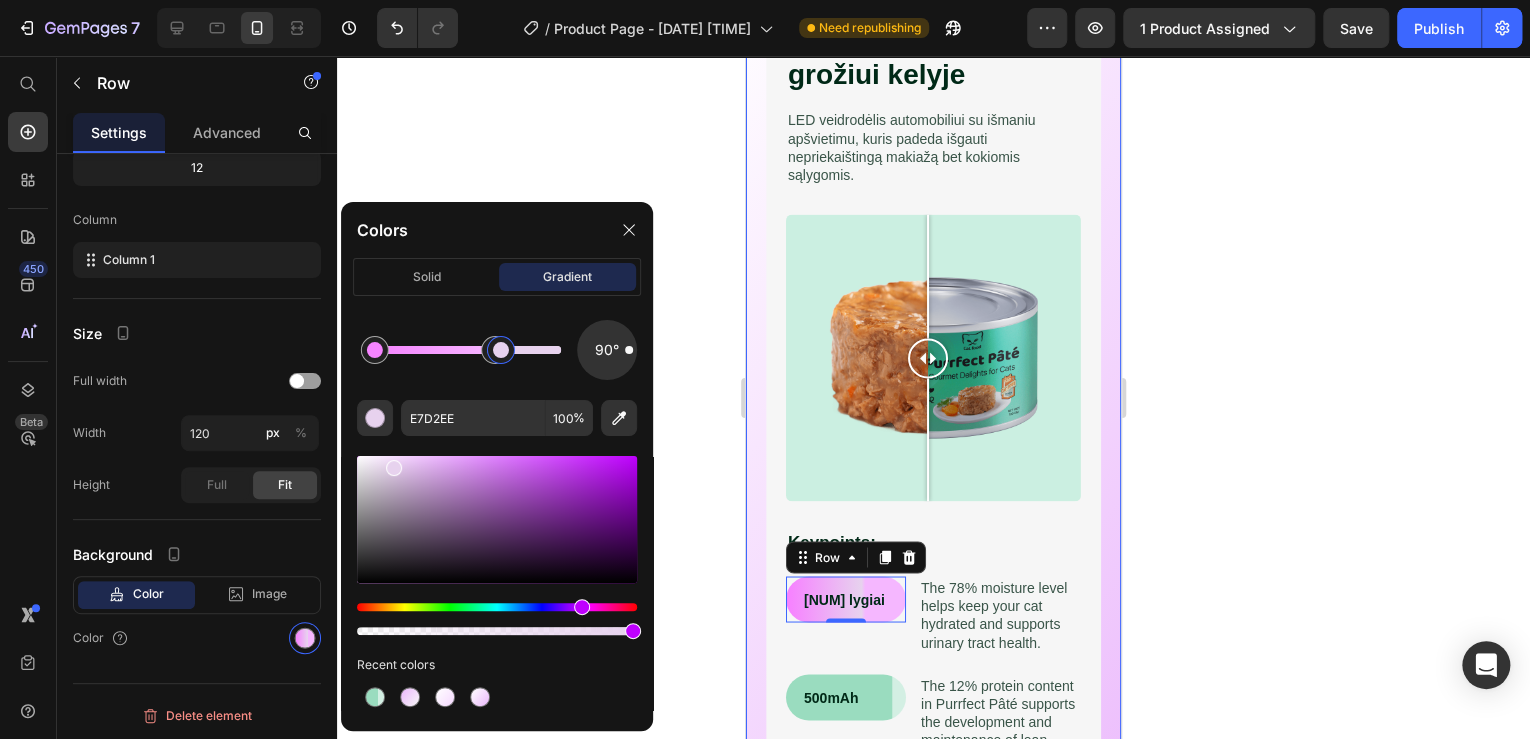 click at bounding box center (501, 350) 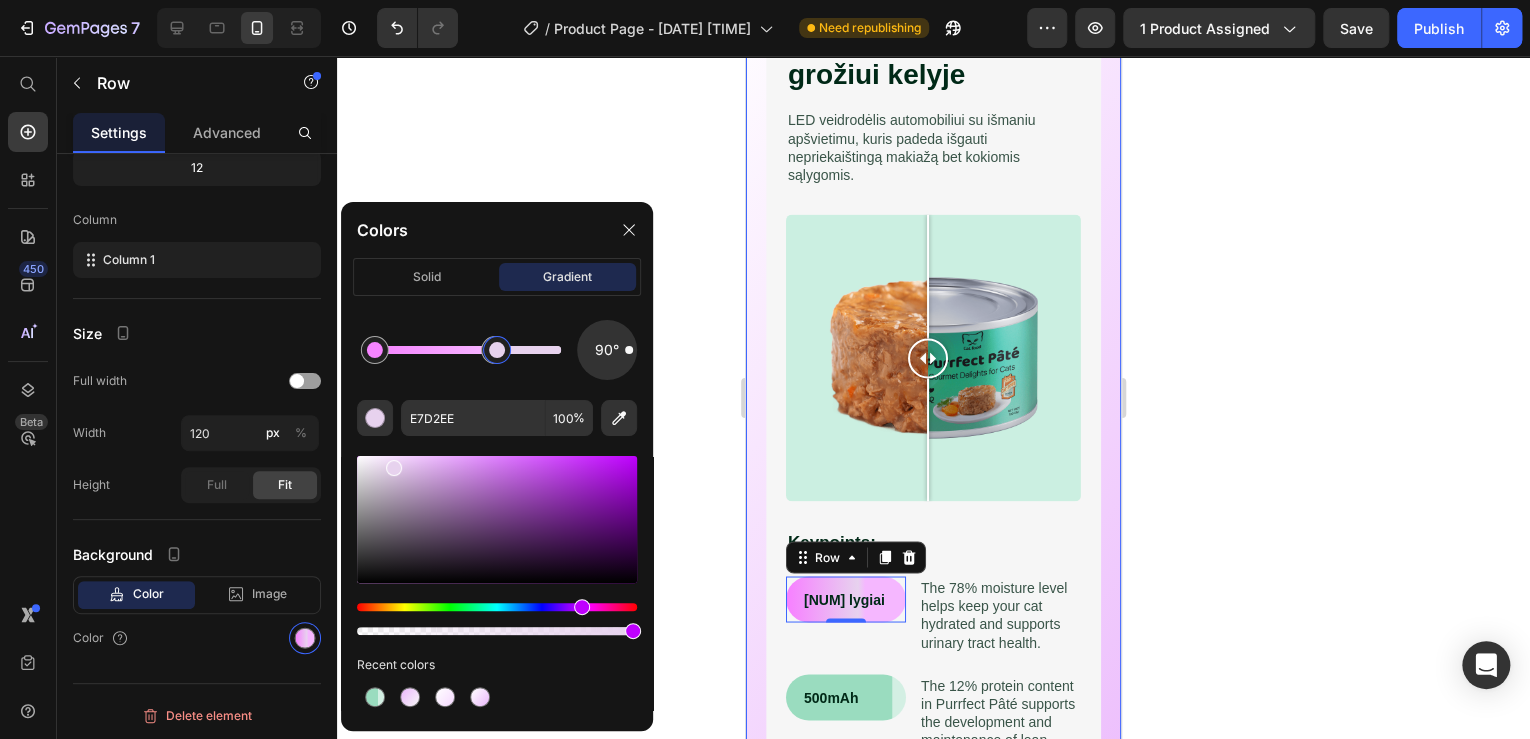 drag, startPoint x: 486, startPoint y: 356, endPoint x: 506, endPoint y: 357, distance: 20.024984 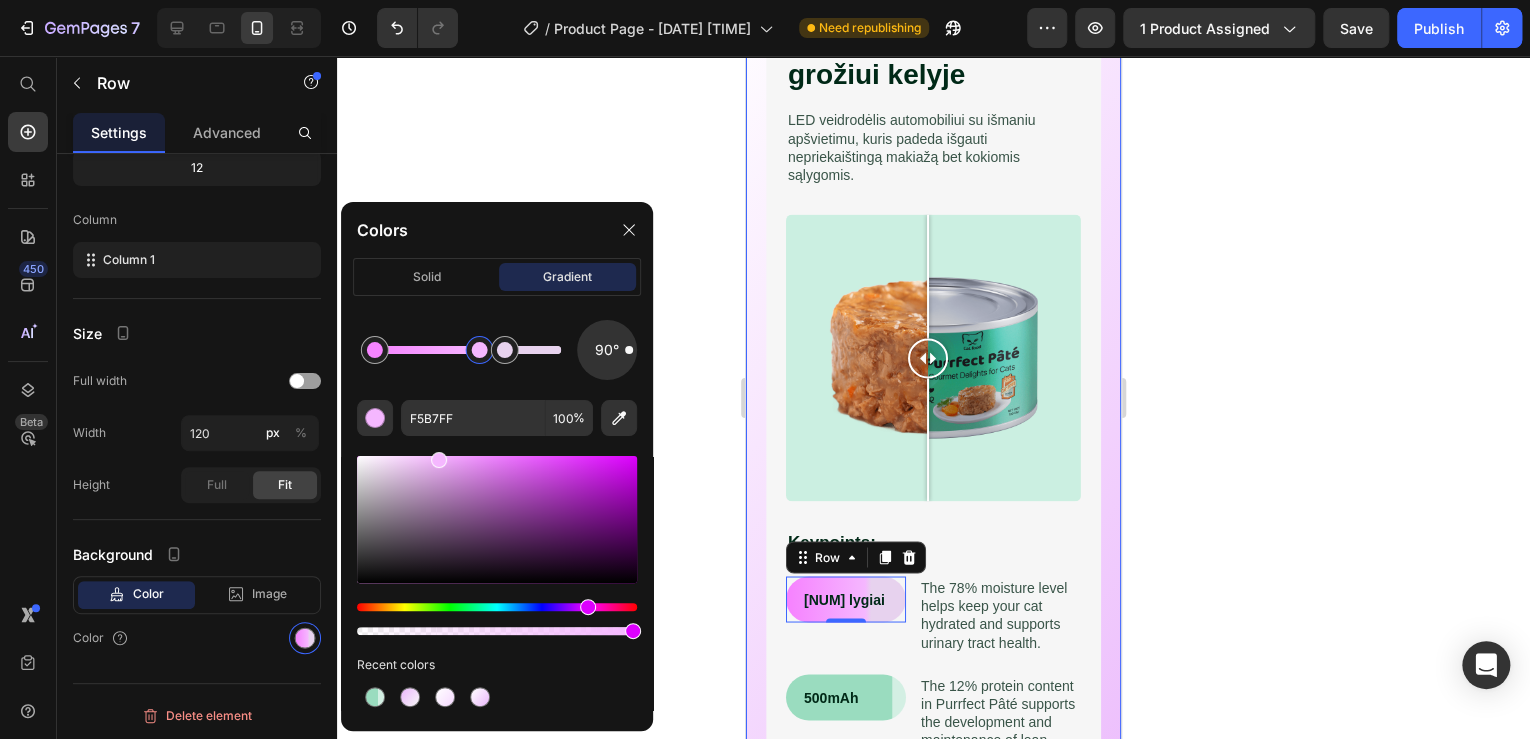 click at bounding box center [480, 350] 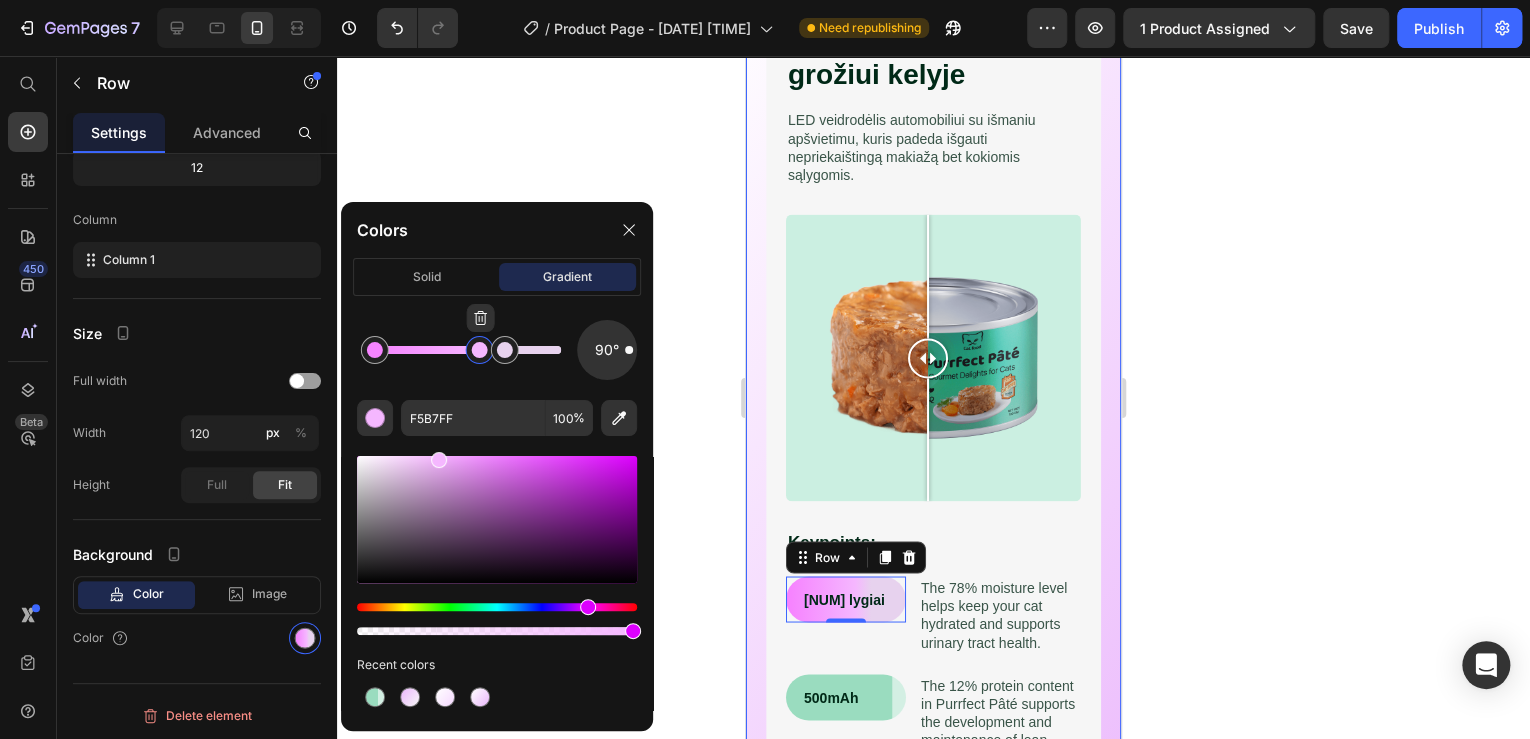 click at bounding box center (480, 350) 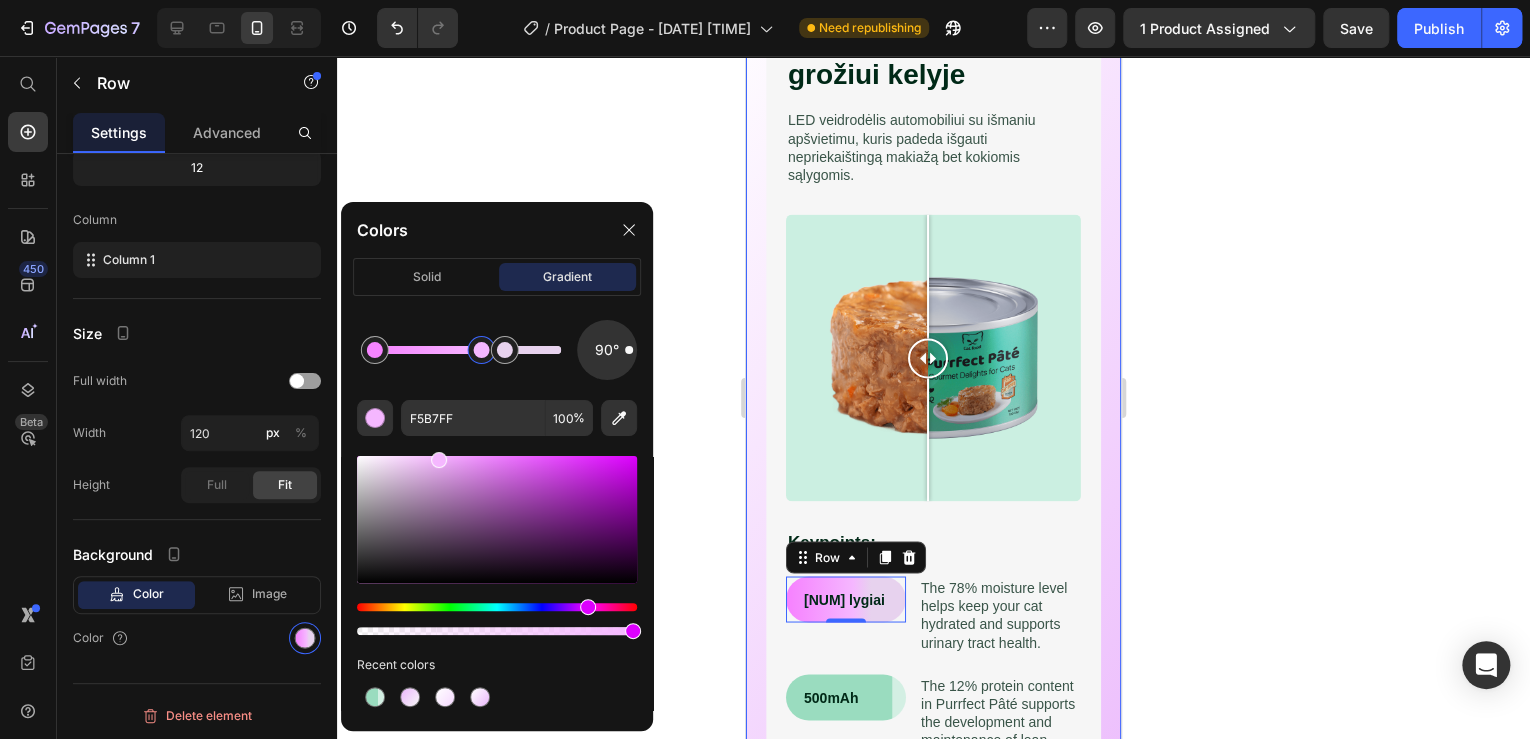 click at bounding box center (481, 350) 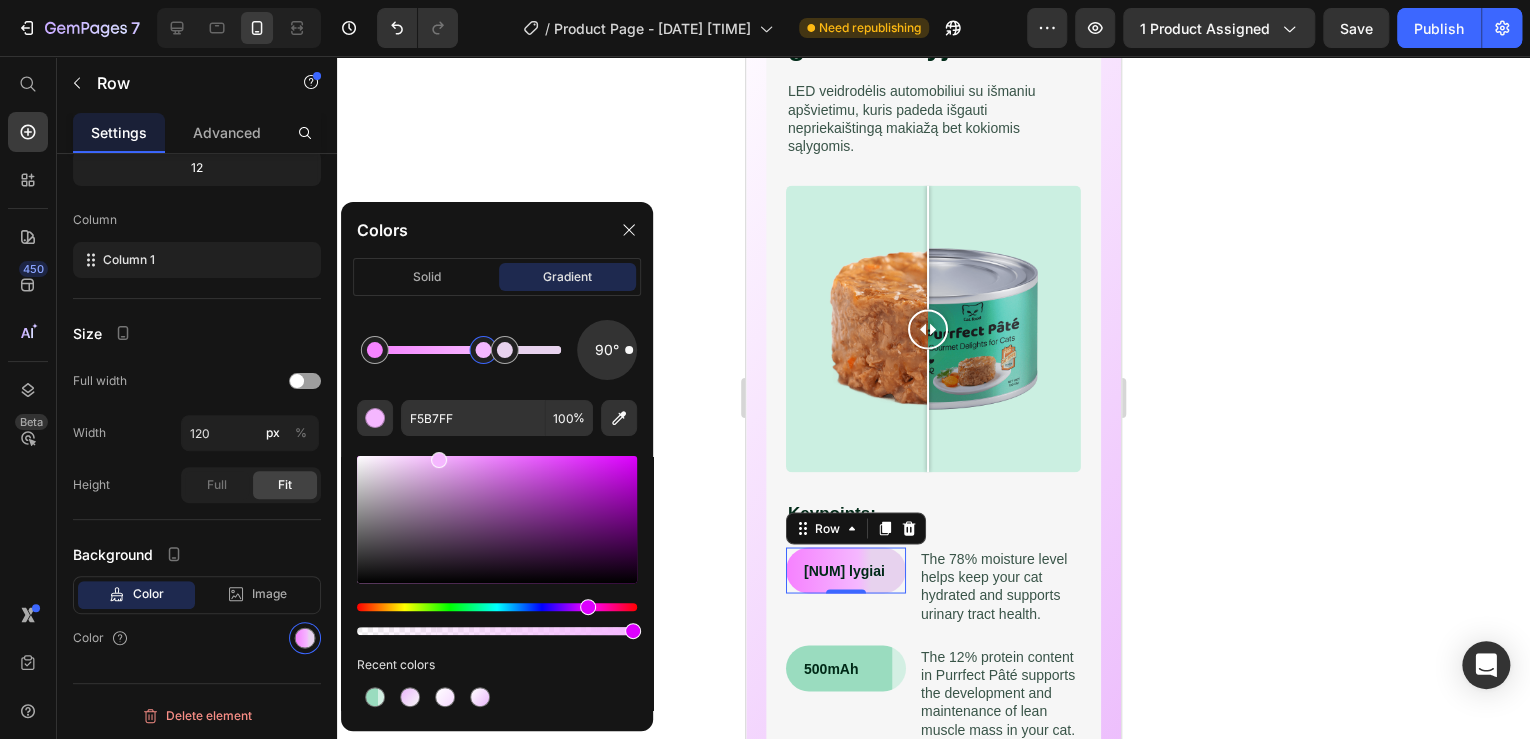 scroll, scrollTop: 1575, scrollLeft: 0, axis: vertical 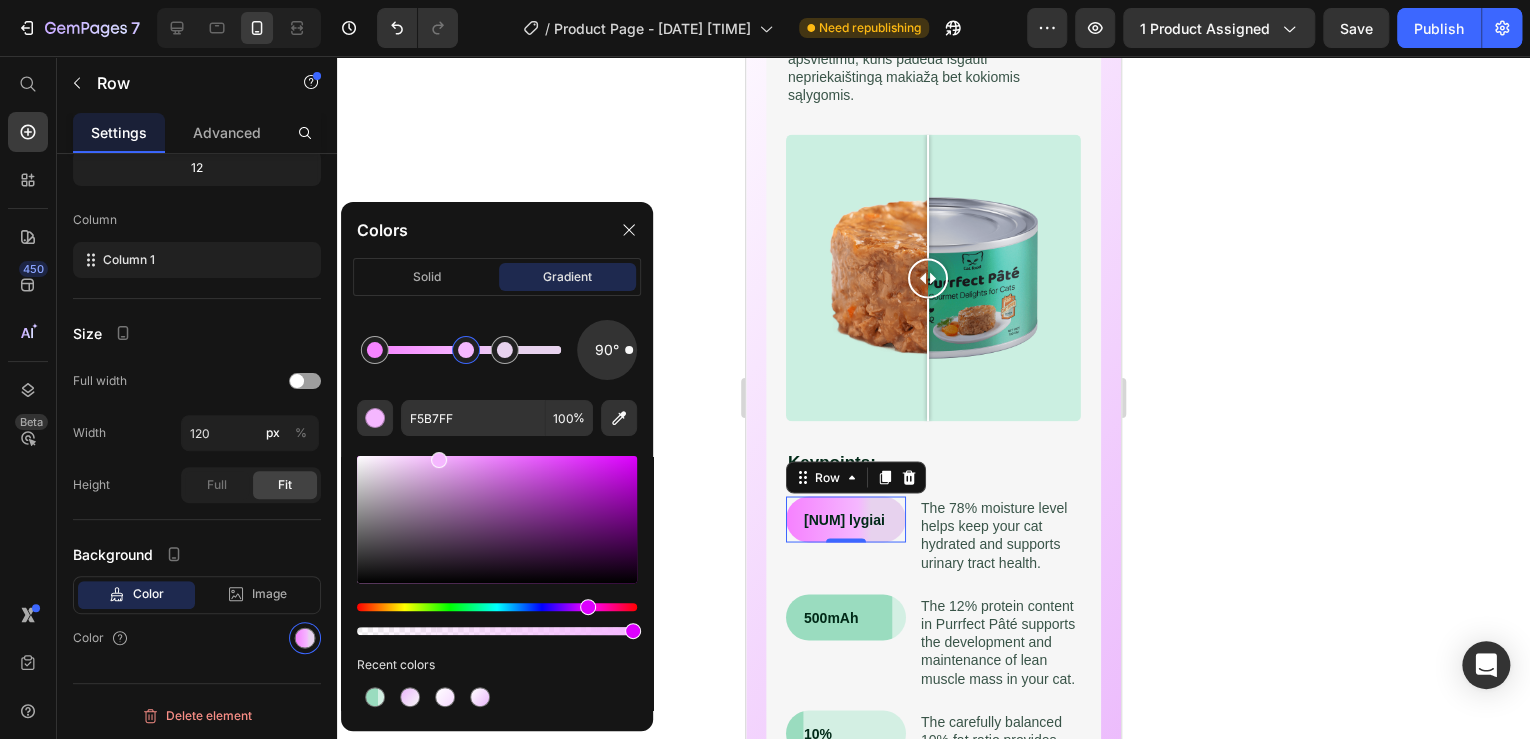 drag, startPoint x: 485, startPoint y: 357, endPoint x: 466, endPoint y: 360, distance: 19.235384 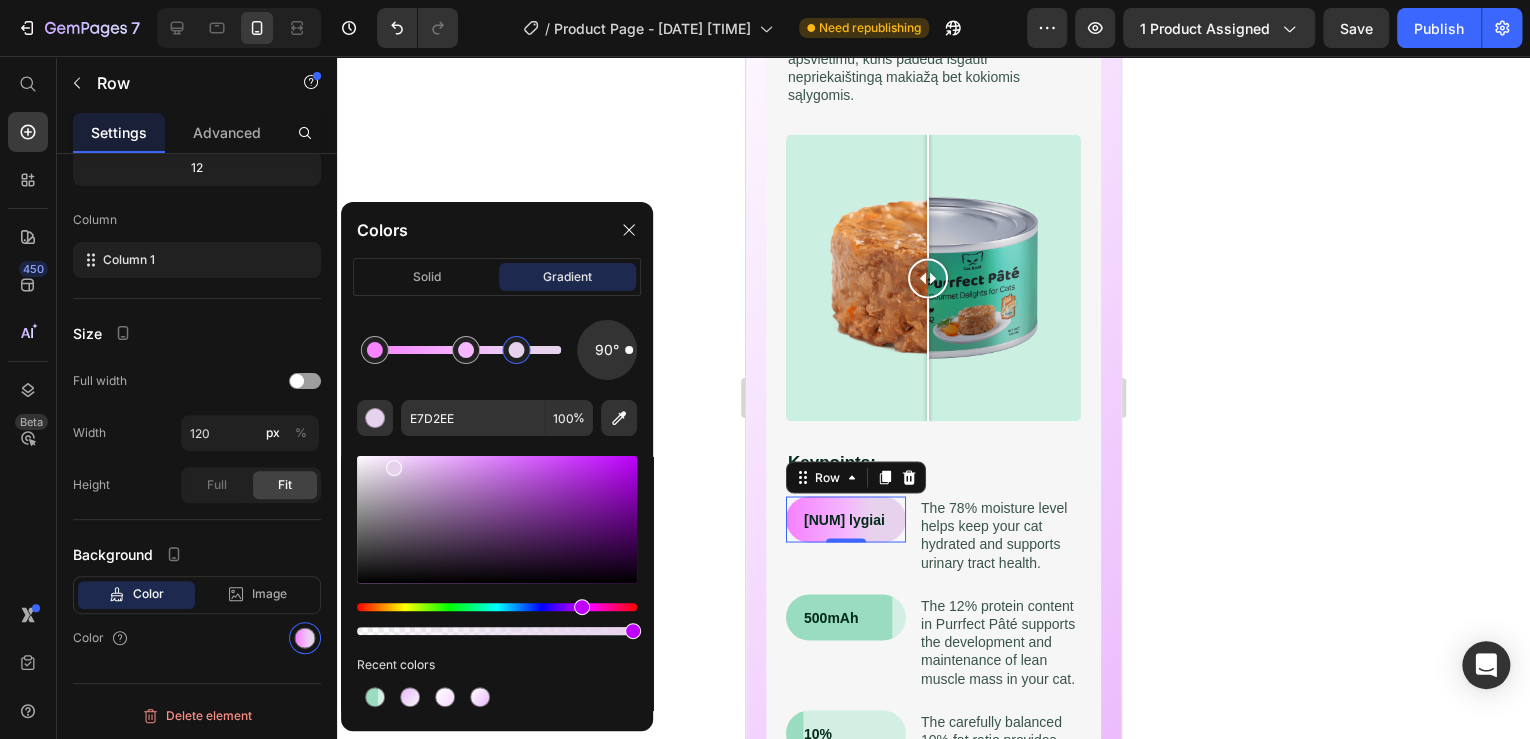 drag, startPoint x: 511, startPoint y: 352, endPoint x: 528, endPoint y: 345, distance: 18.384777 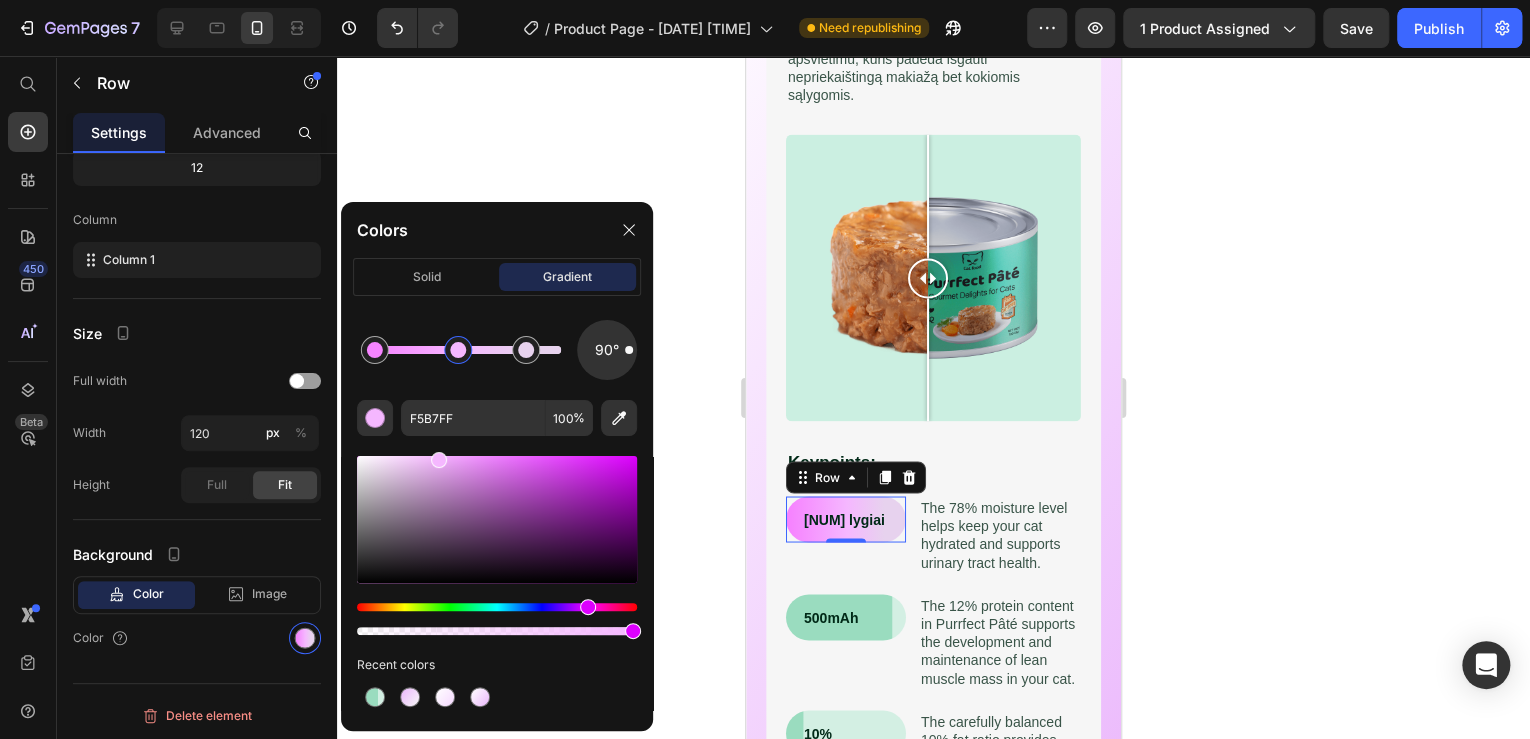 click at bounding box center [458, 350] 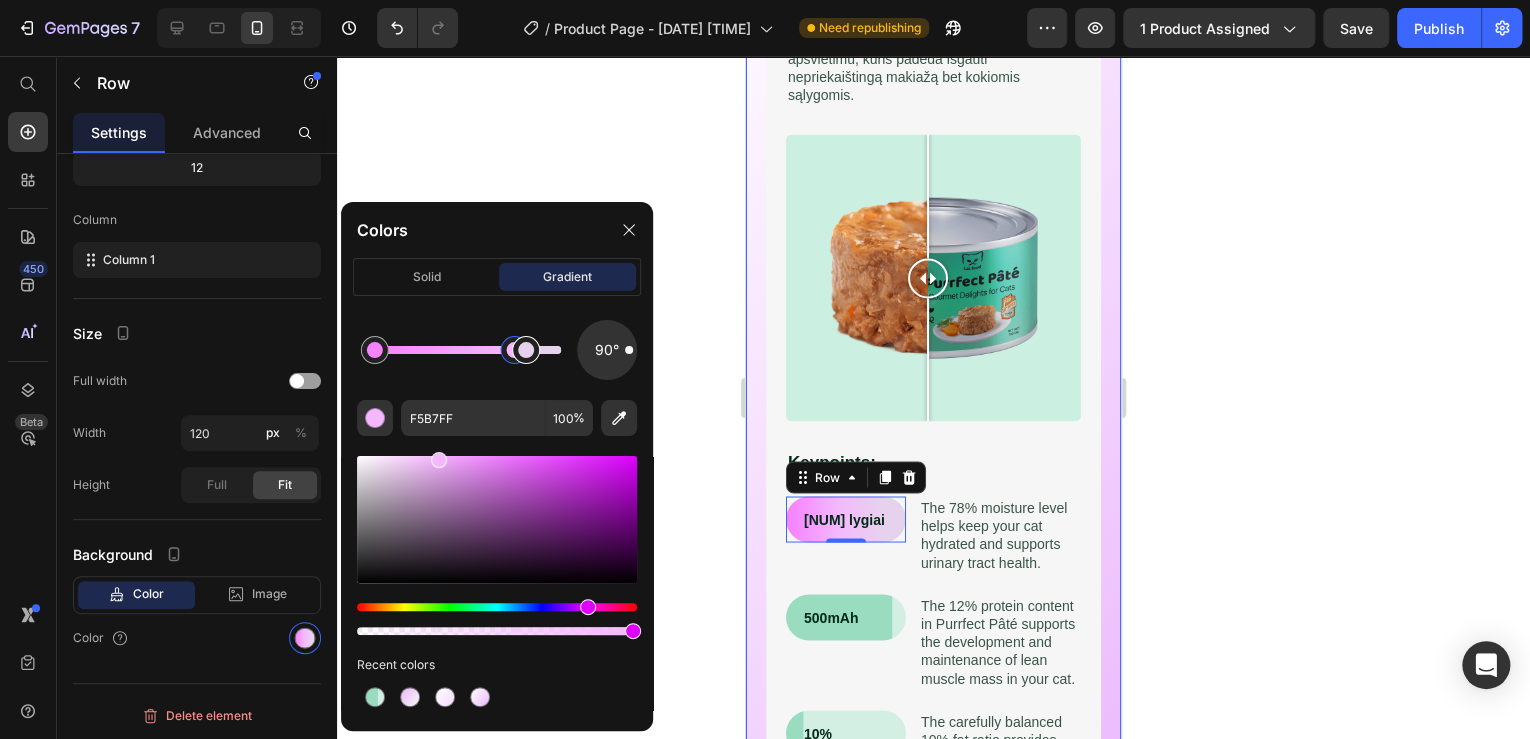 drag, startPoint x: 460, startPoint y: 347, endPoint x: 516, endPoint y: 344, distance: 56.0803 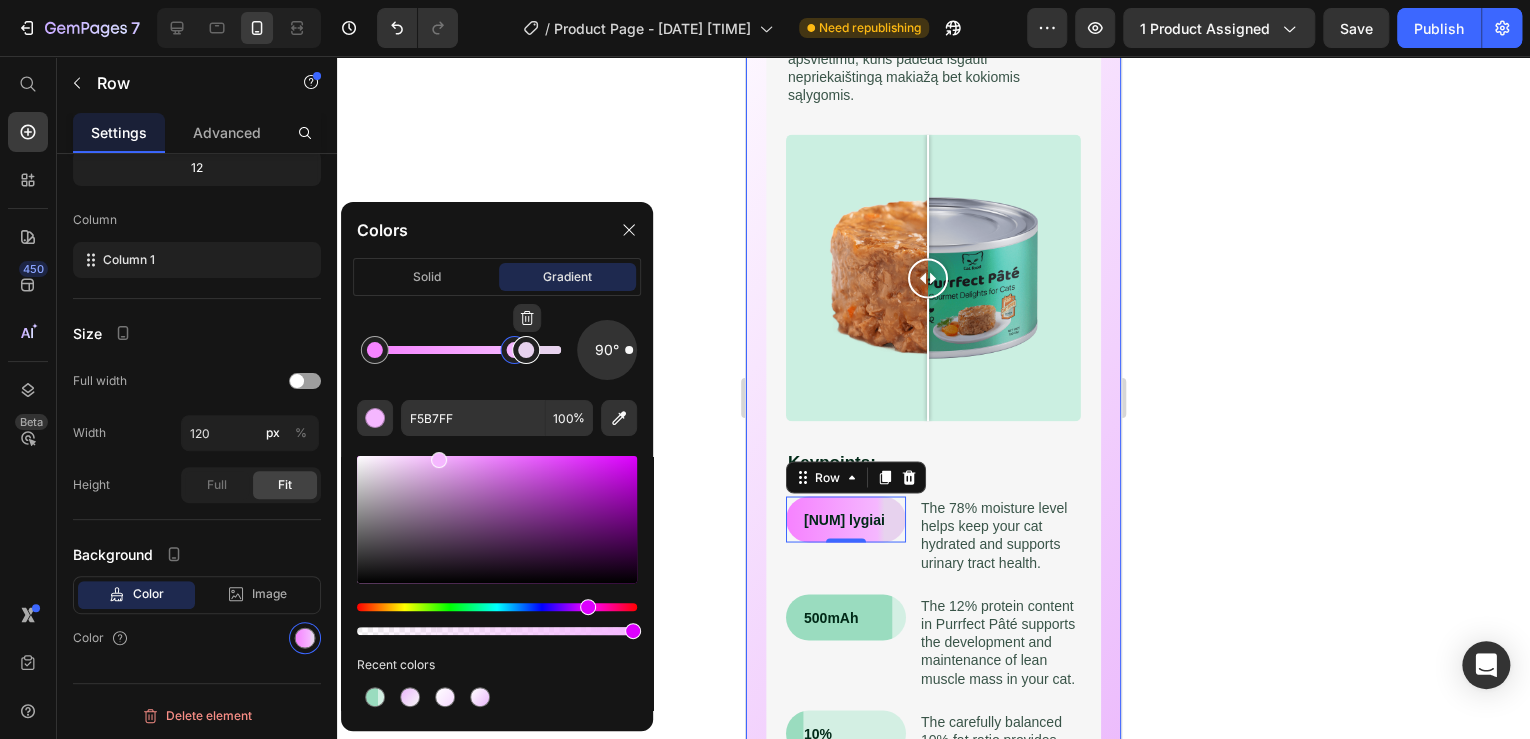 type on "E7D2EE" 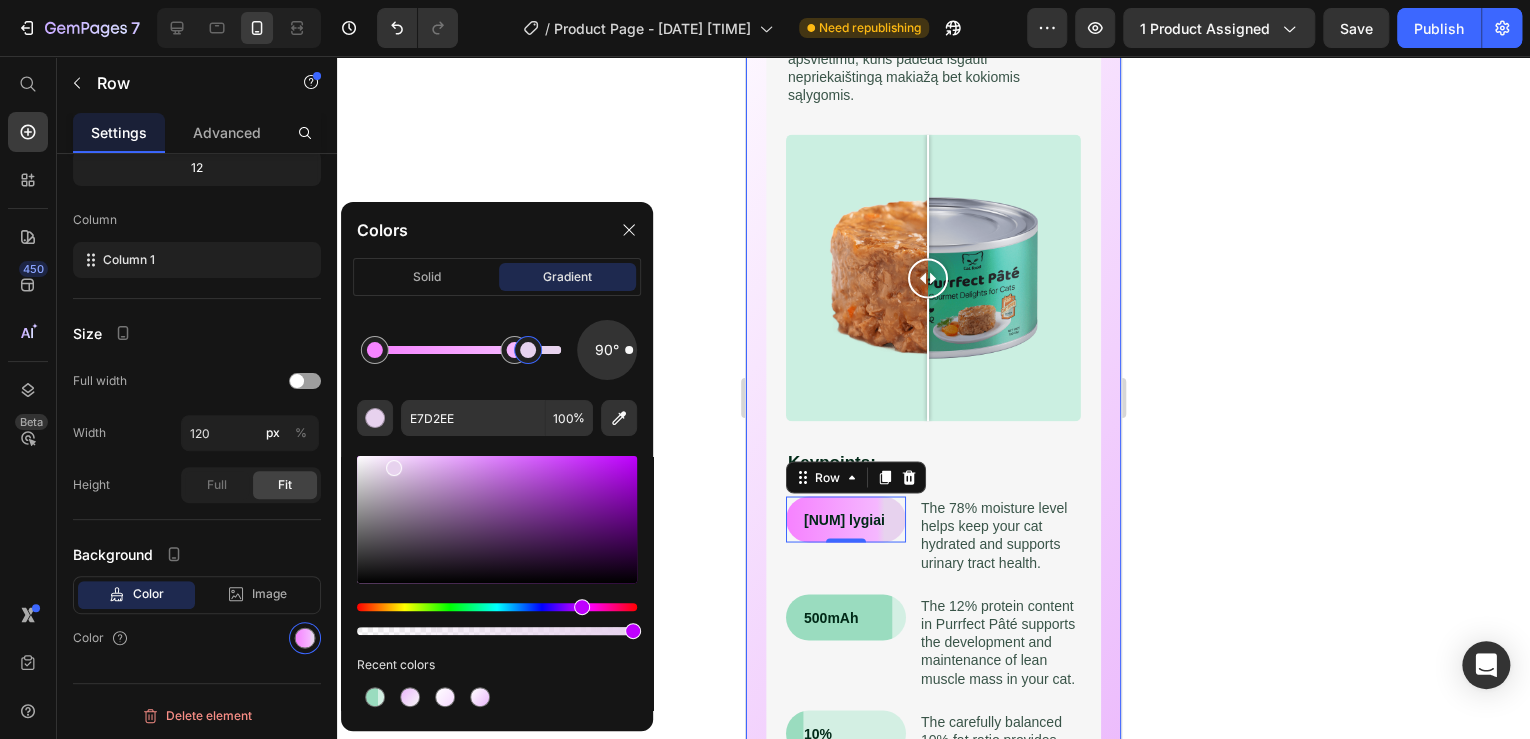 click at bounding box center [528, 350] 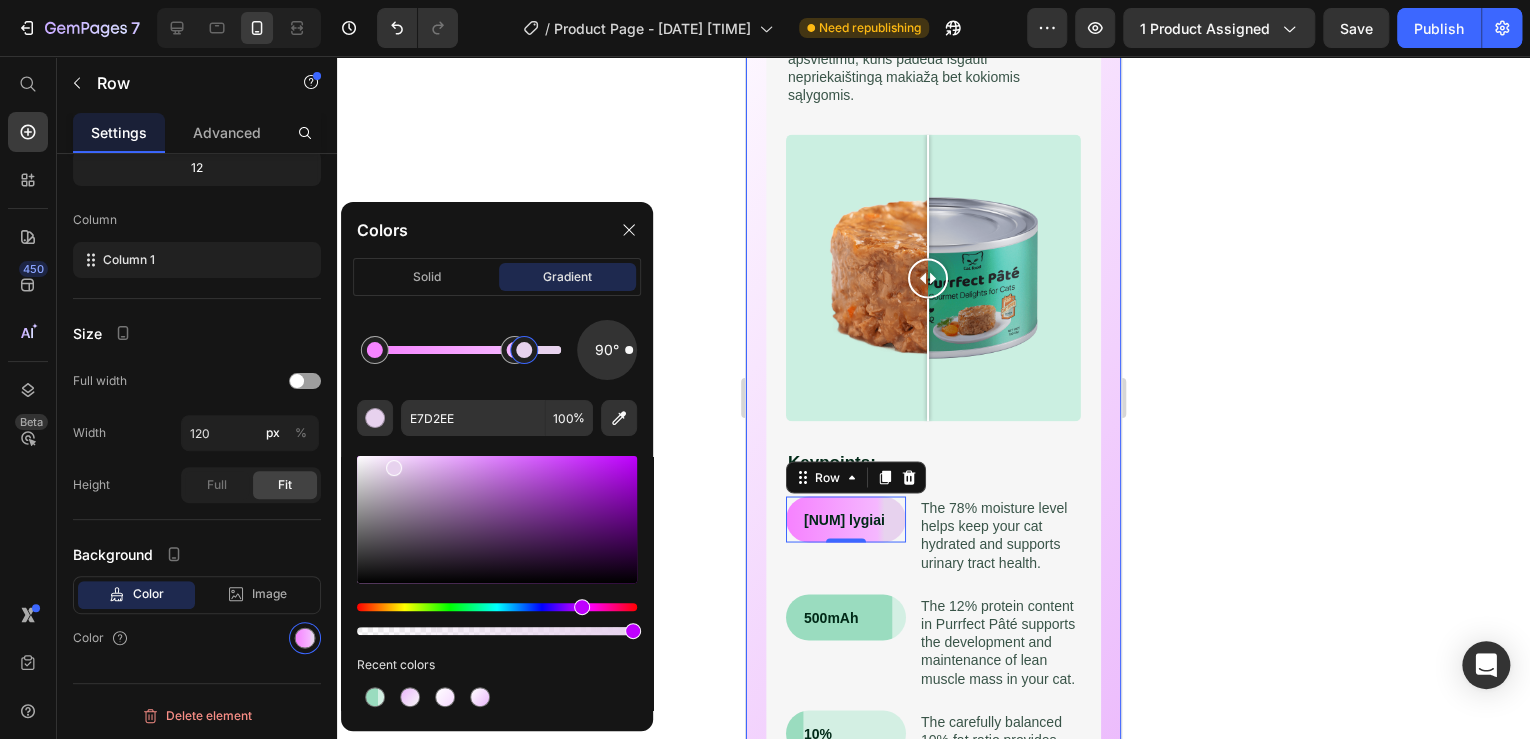click at bounding box center (524, 350) 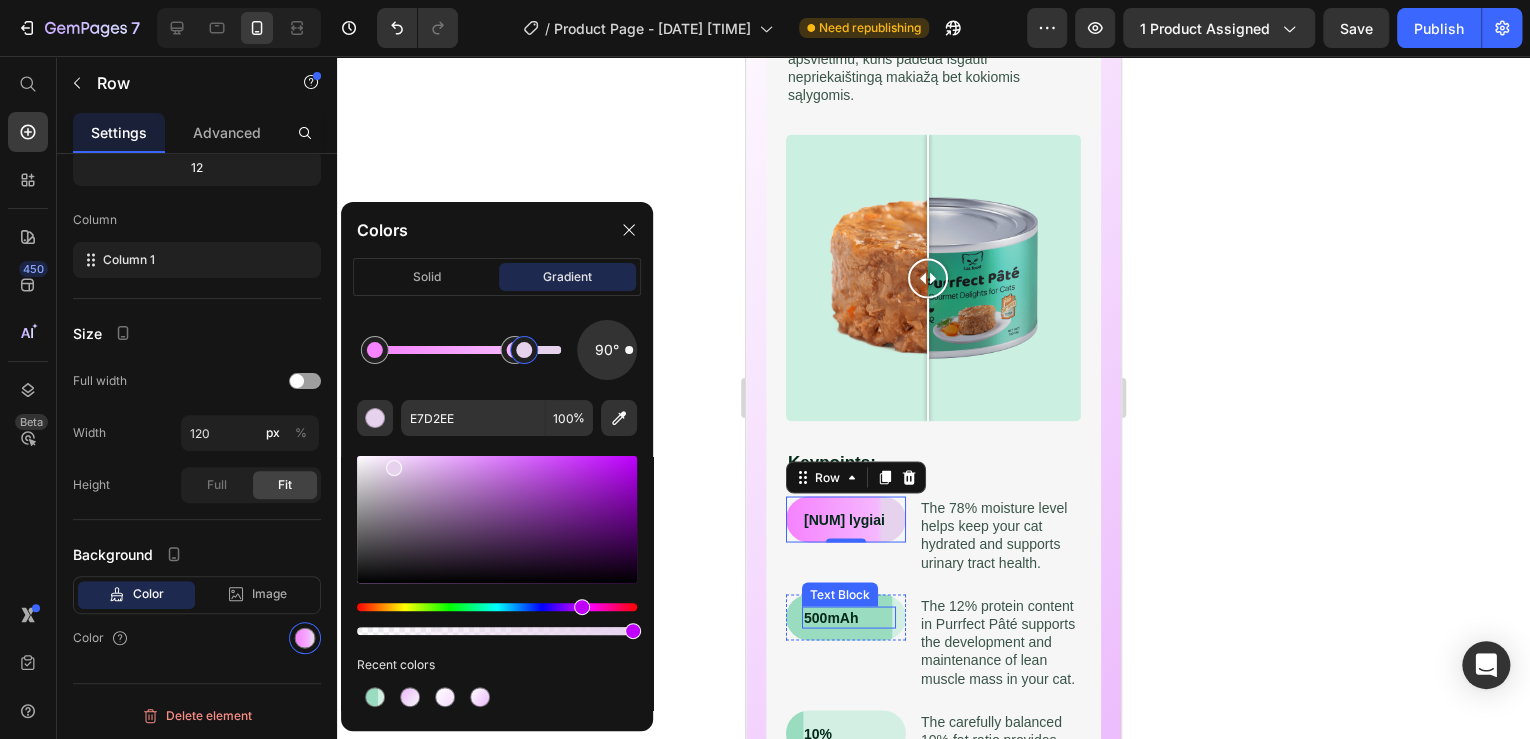 click on "500mAh" at bounding box center [849, 617] 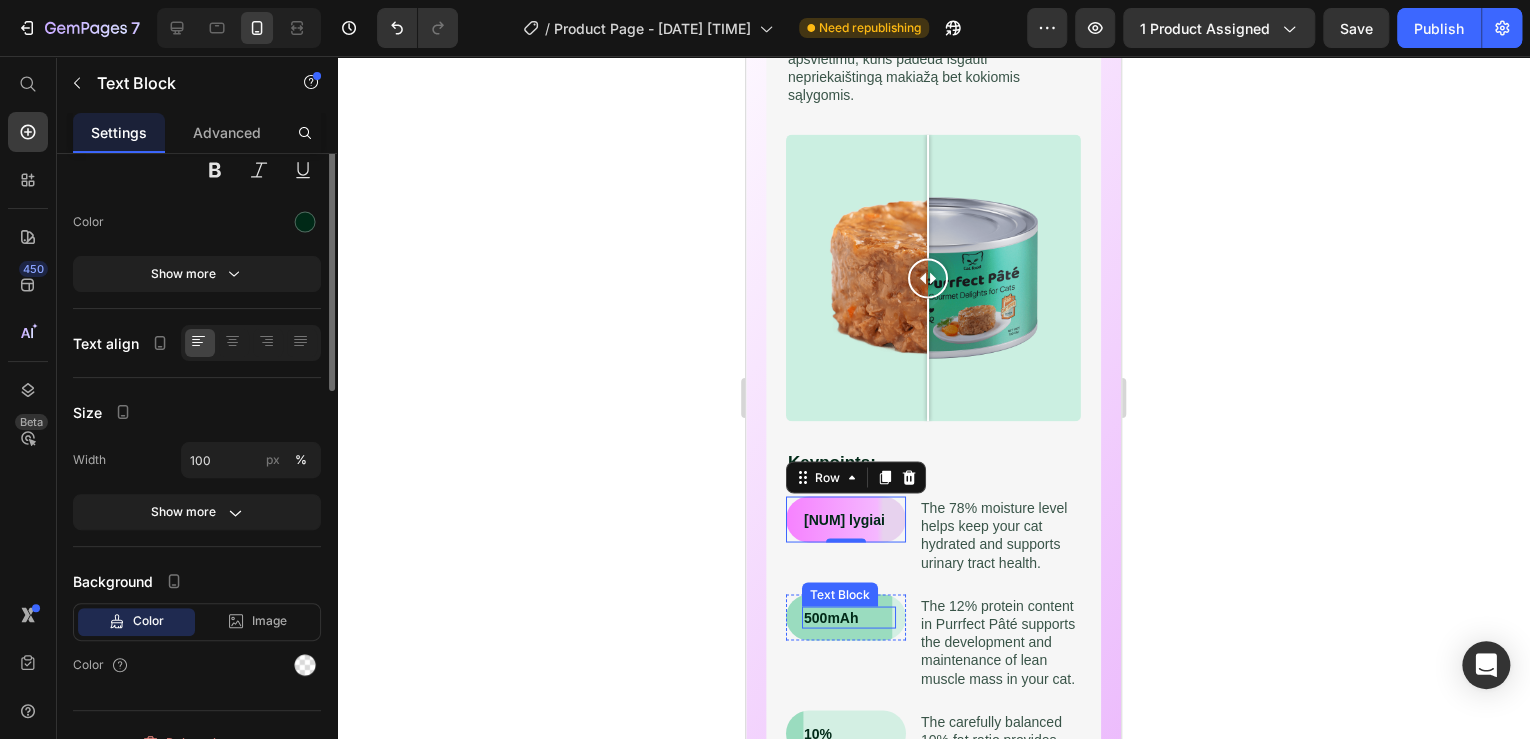 scroll, scrollTop: 0, scrollLeft: 0, axis: both 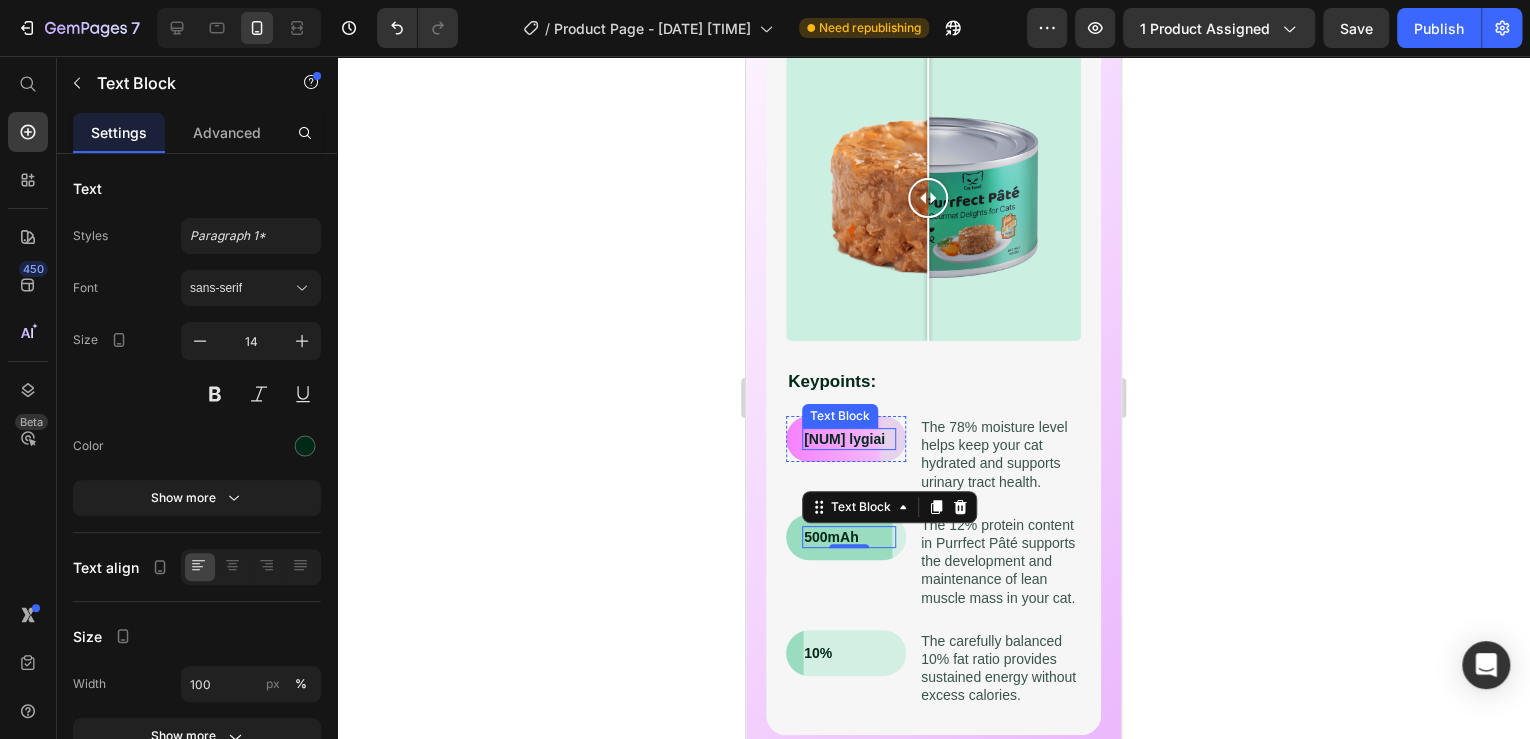 click on "3 lygiai" at bounding box center (849, 439) 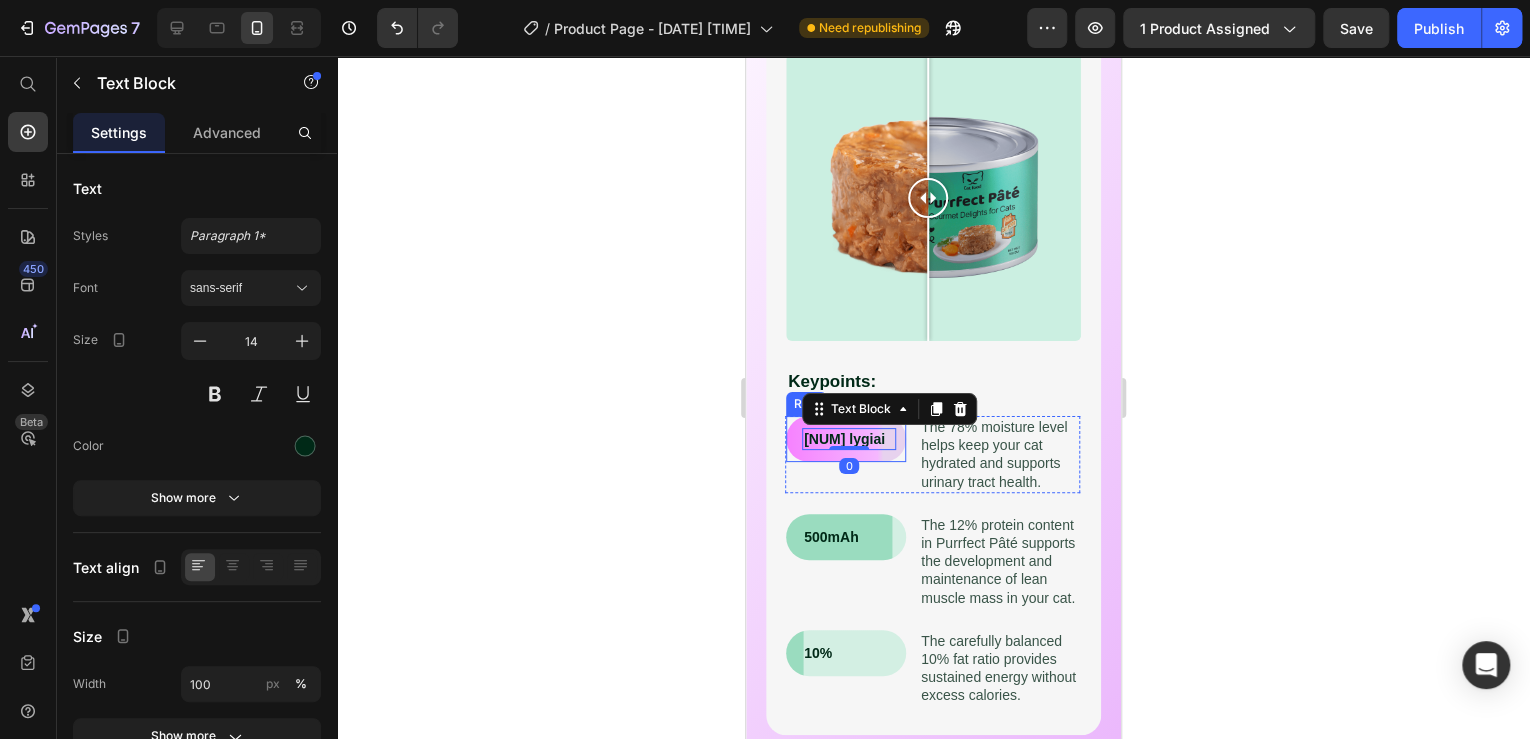 click on "3 lygiai Text Block   0 Row" at bounding box center (846, 439) 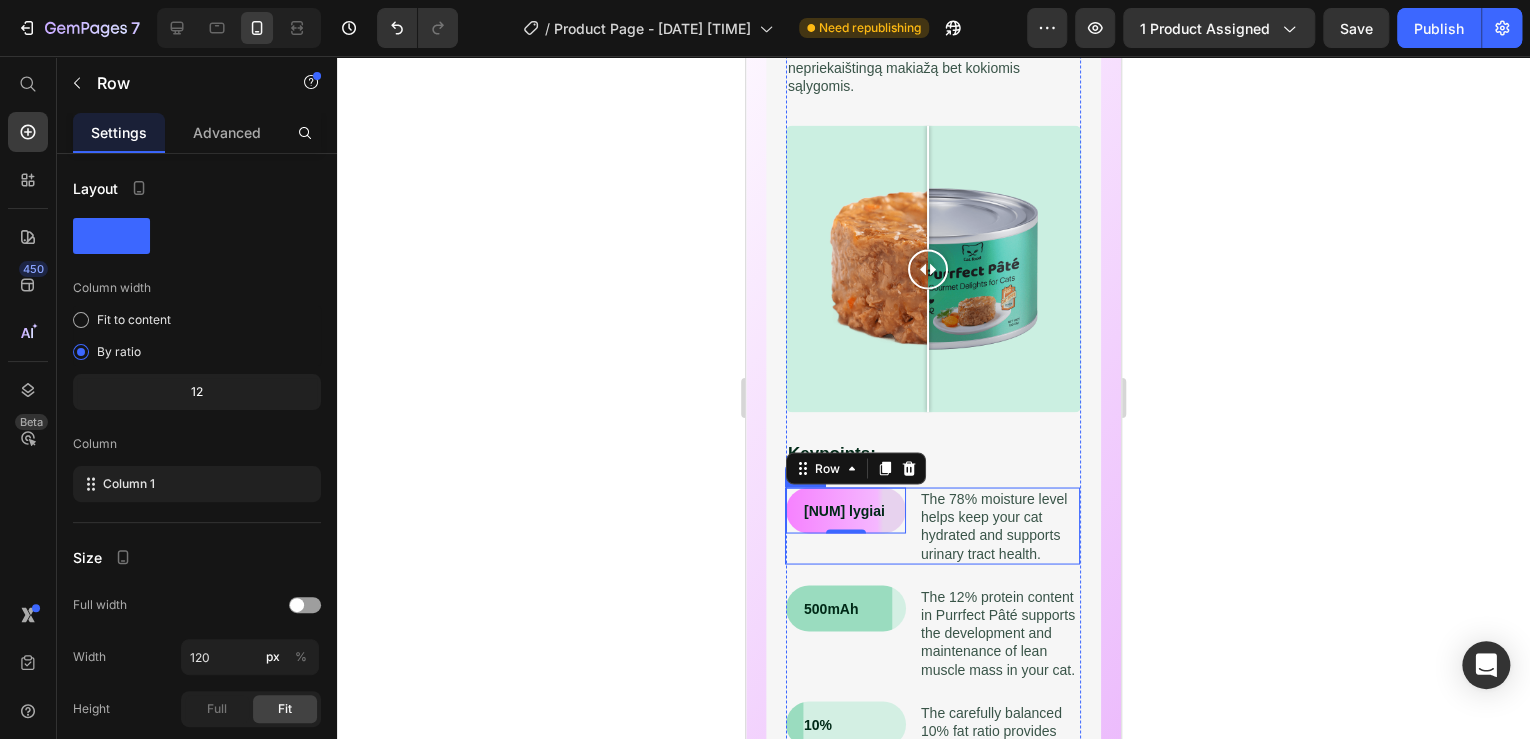 scroll, scrollTop: 1575, scrollLeft: 0, axis: vertical 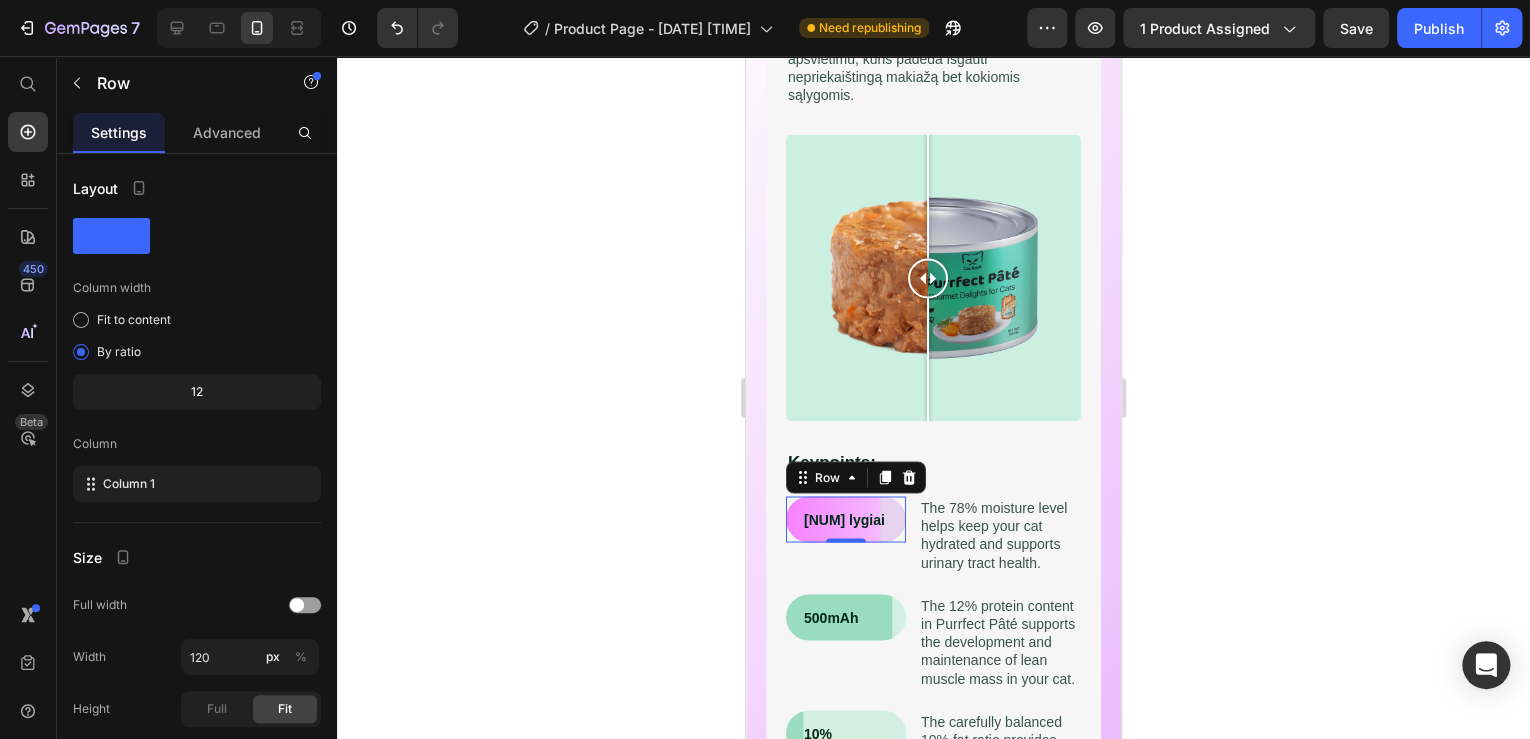 click on "3 lygiai Text Block Row   0" at bounding box center [846, 519] 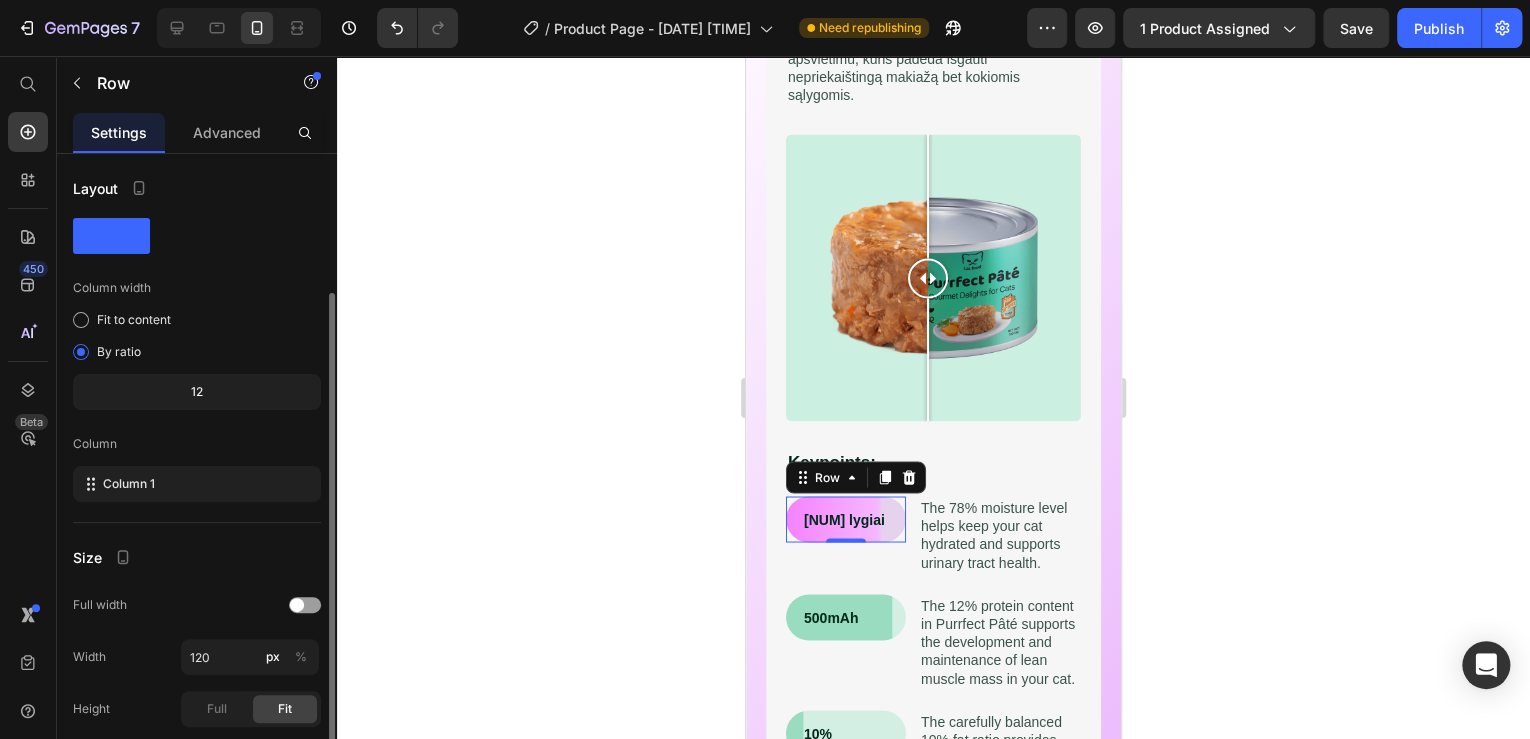 scroll, scrollTop: 224, scrollLeft: 0, axis: vertical 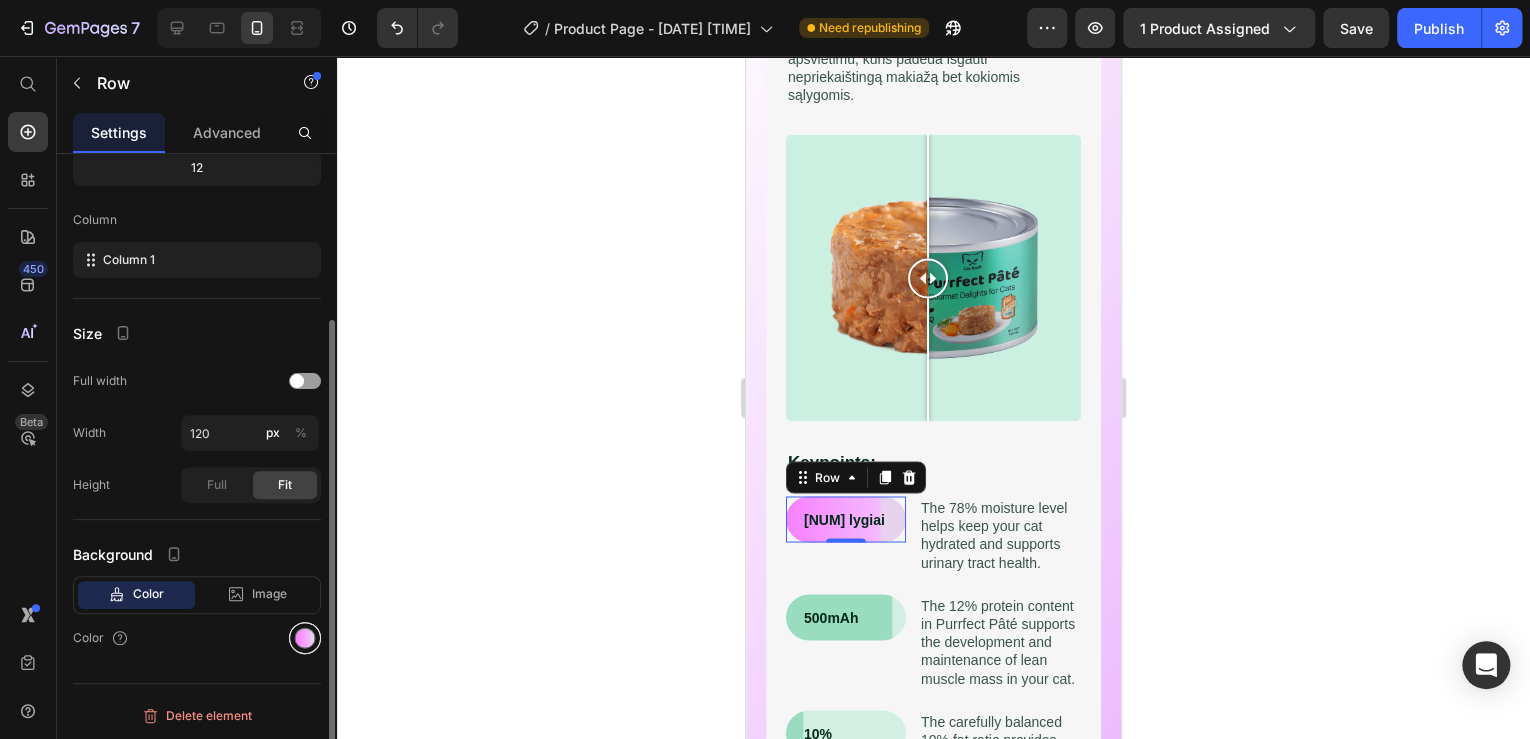 click at bounding box center (305, 638) 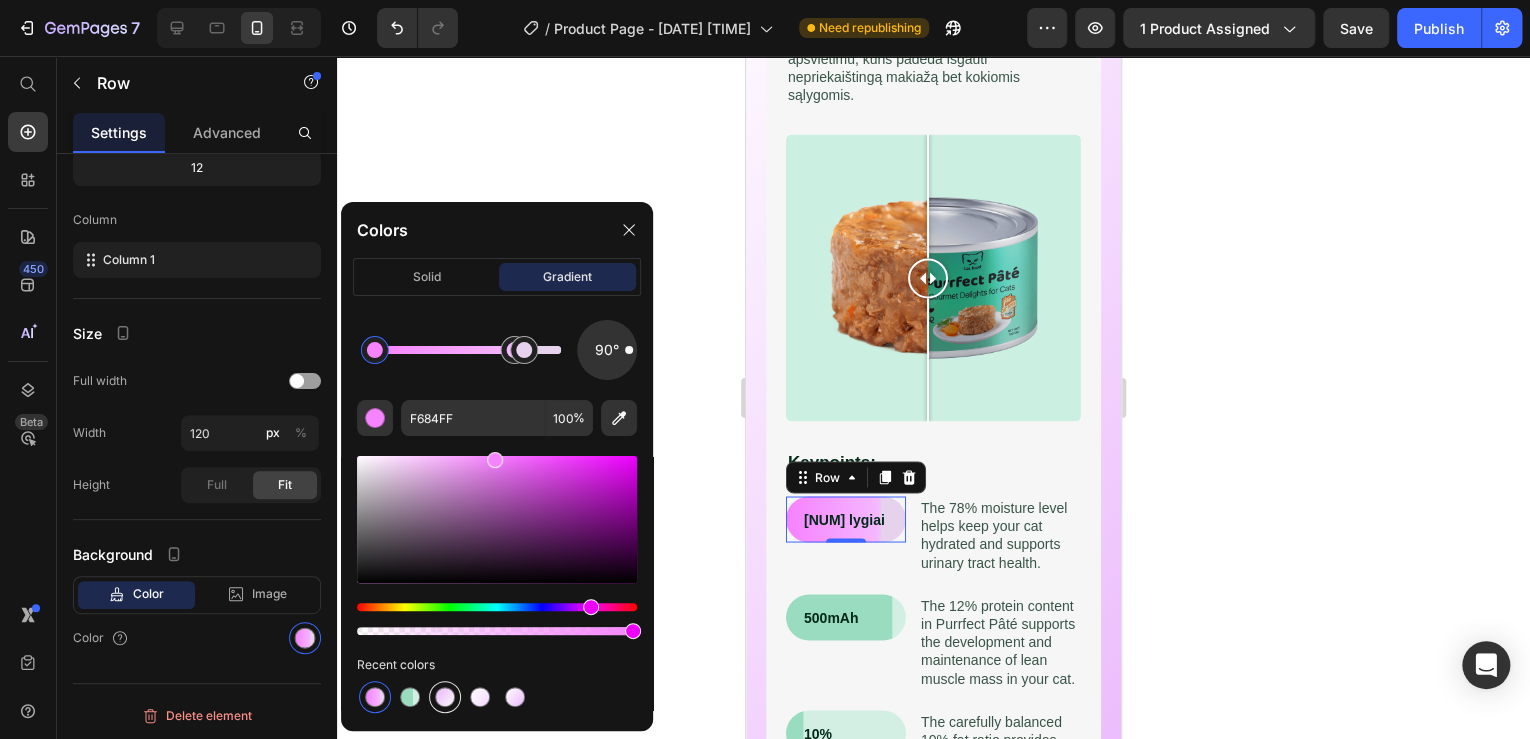 click at bounding box center [445, 697] 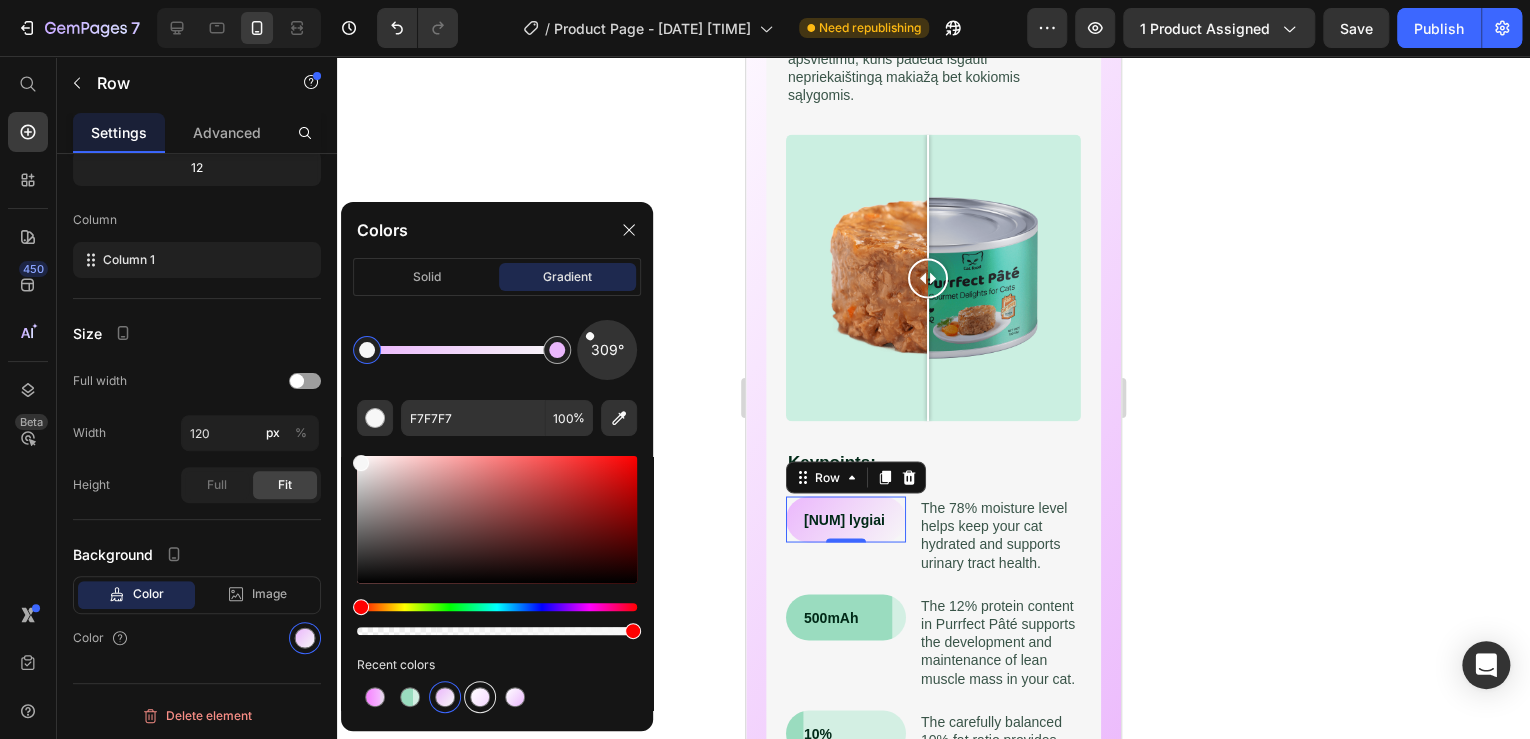 click at bounding box center (480, 697) 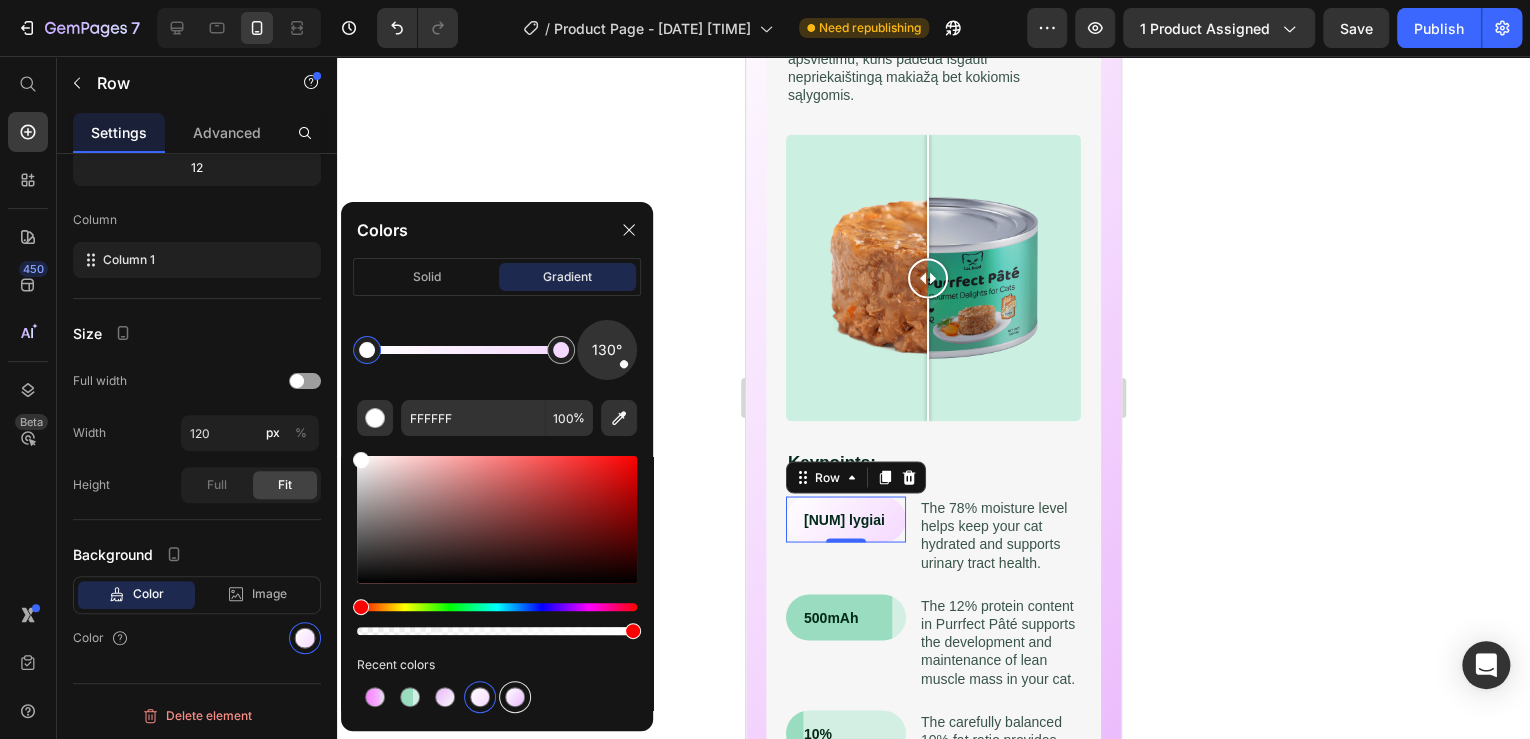 click at bounding box center (515, 697) 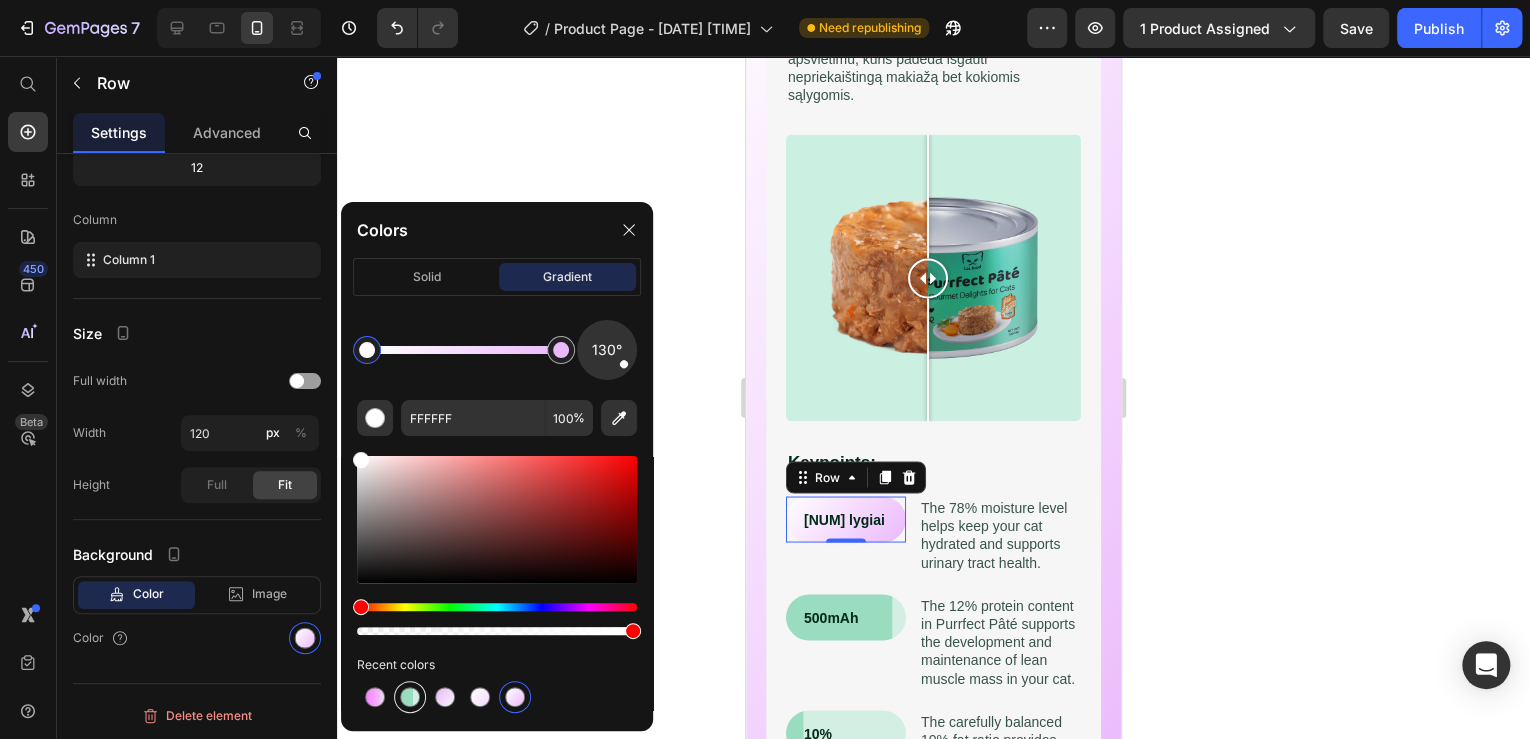 click at bounding box center (410, 697) 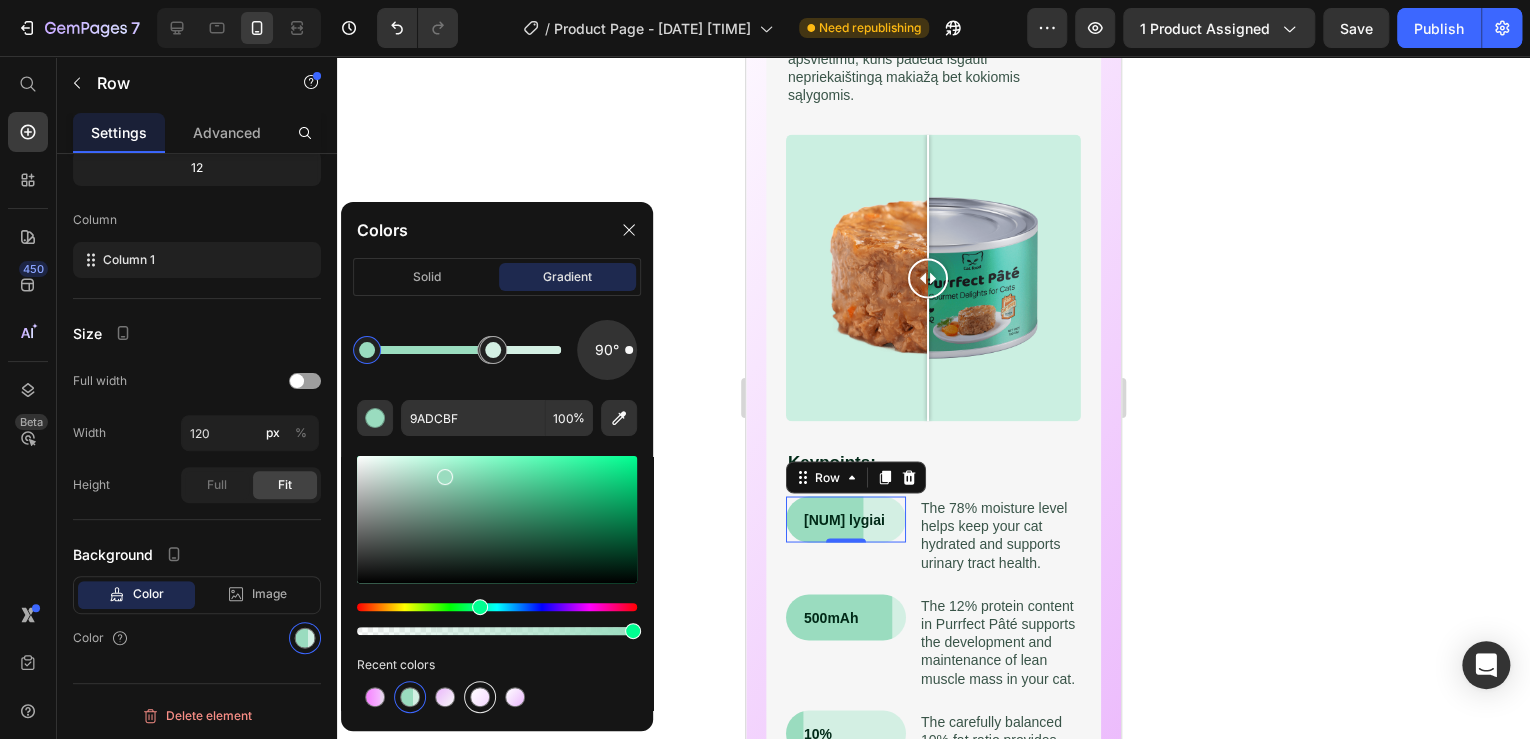 click at bounding box center [480, 697] 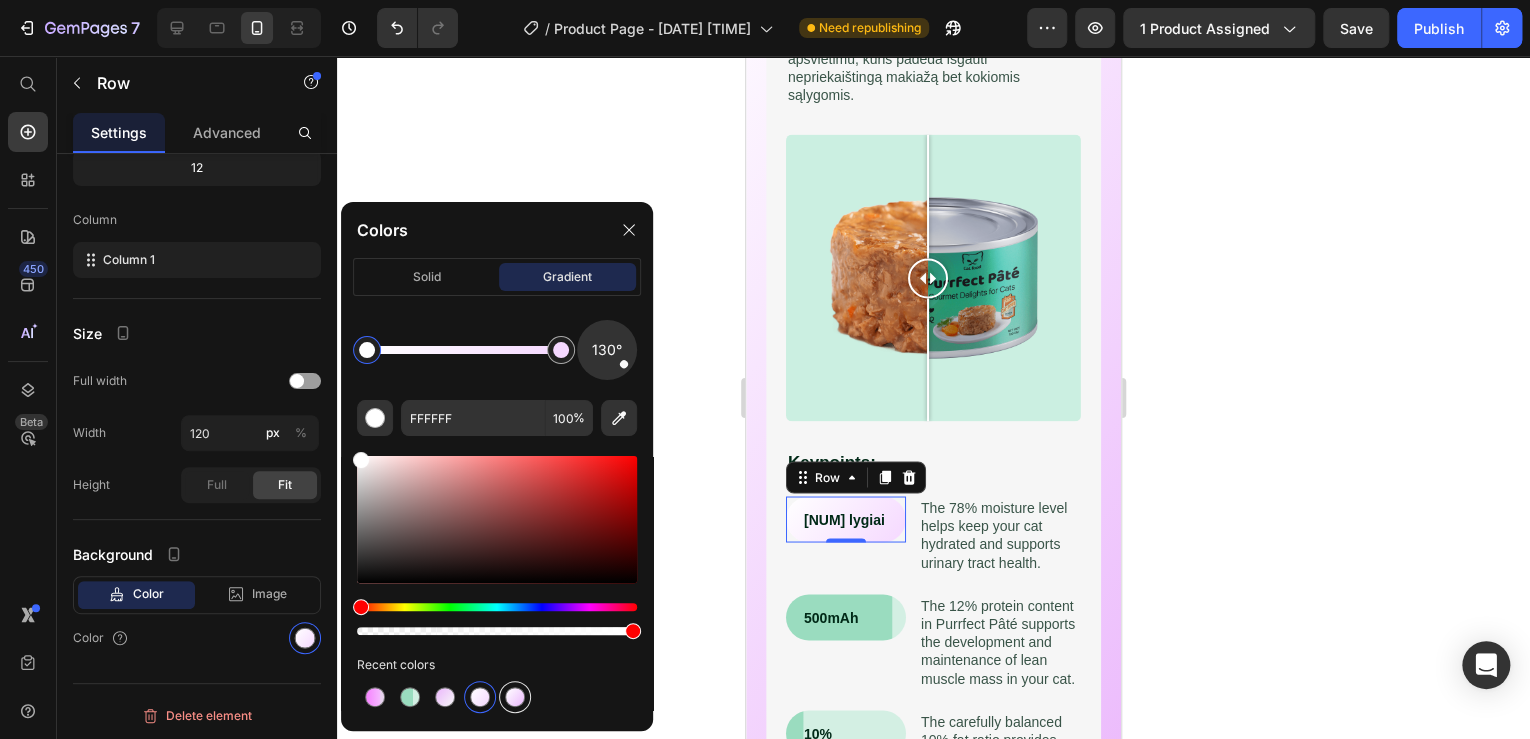 click at bounding box center [515, 697] 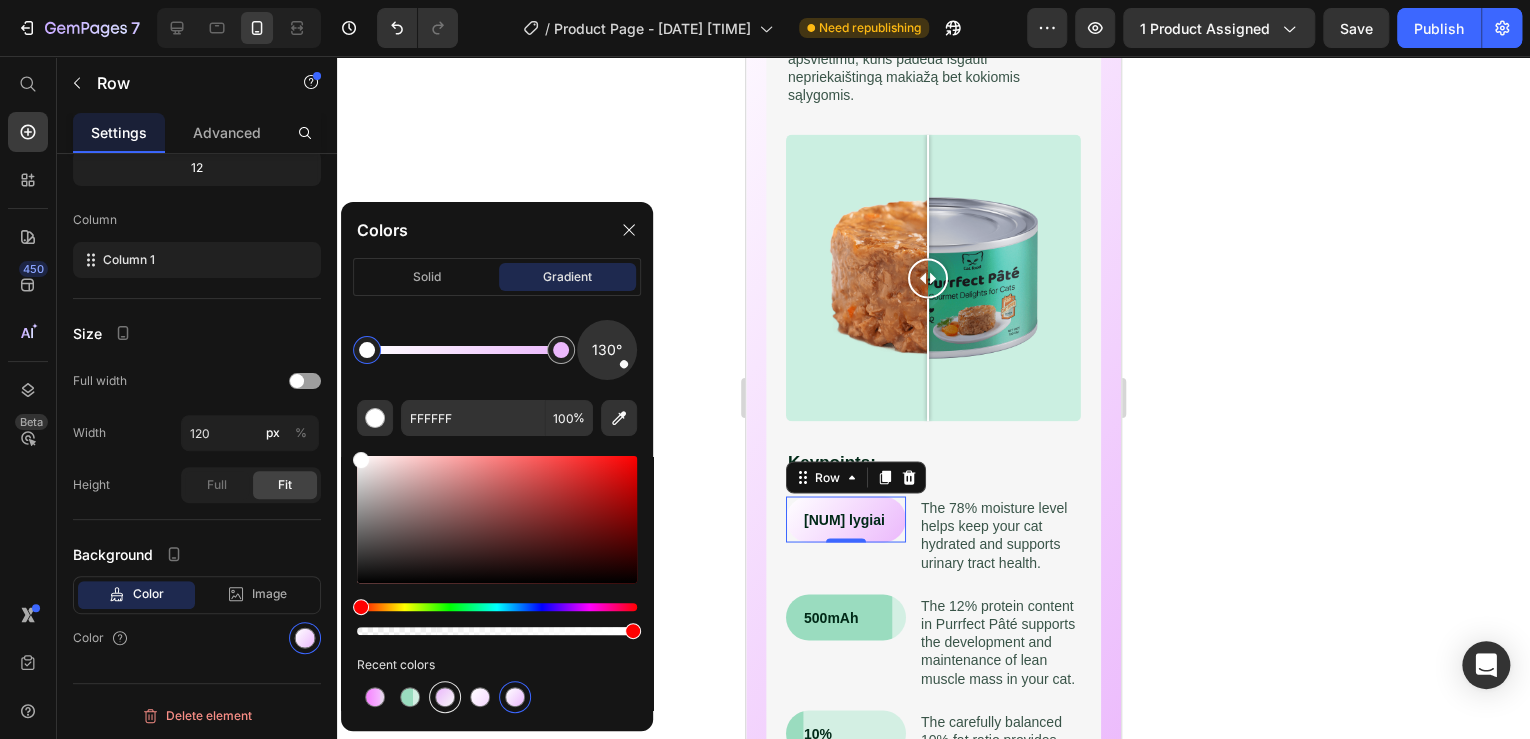click at bounding box center (445, 697) 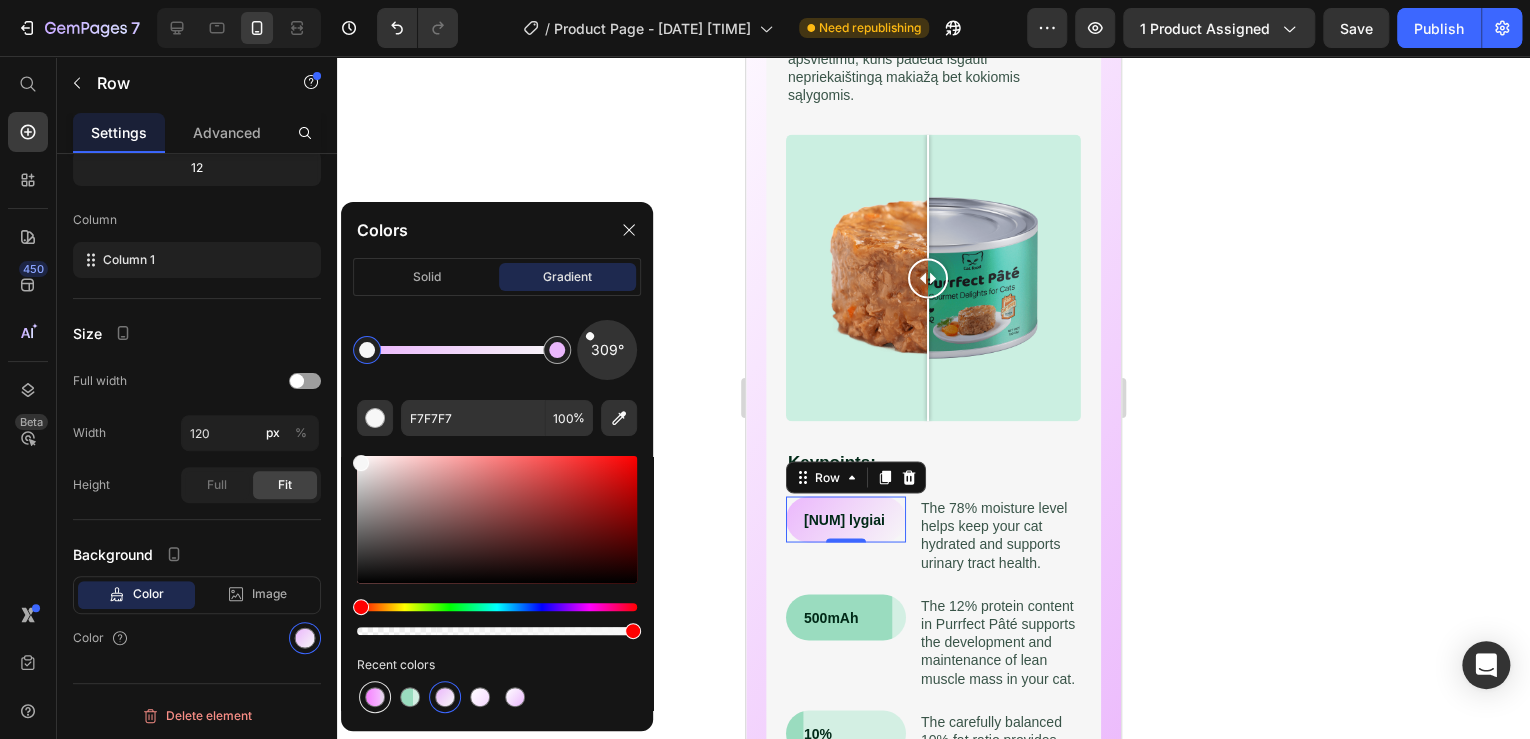 click at bounding box center [375, 697] 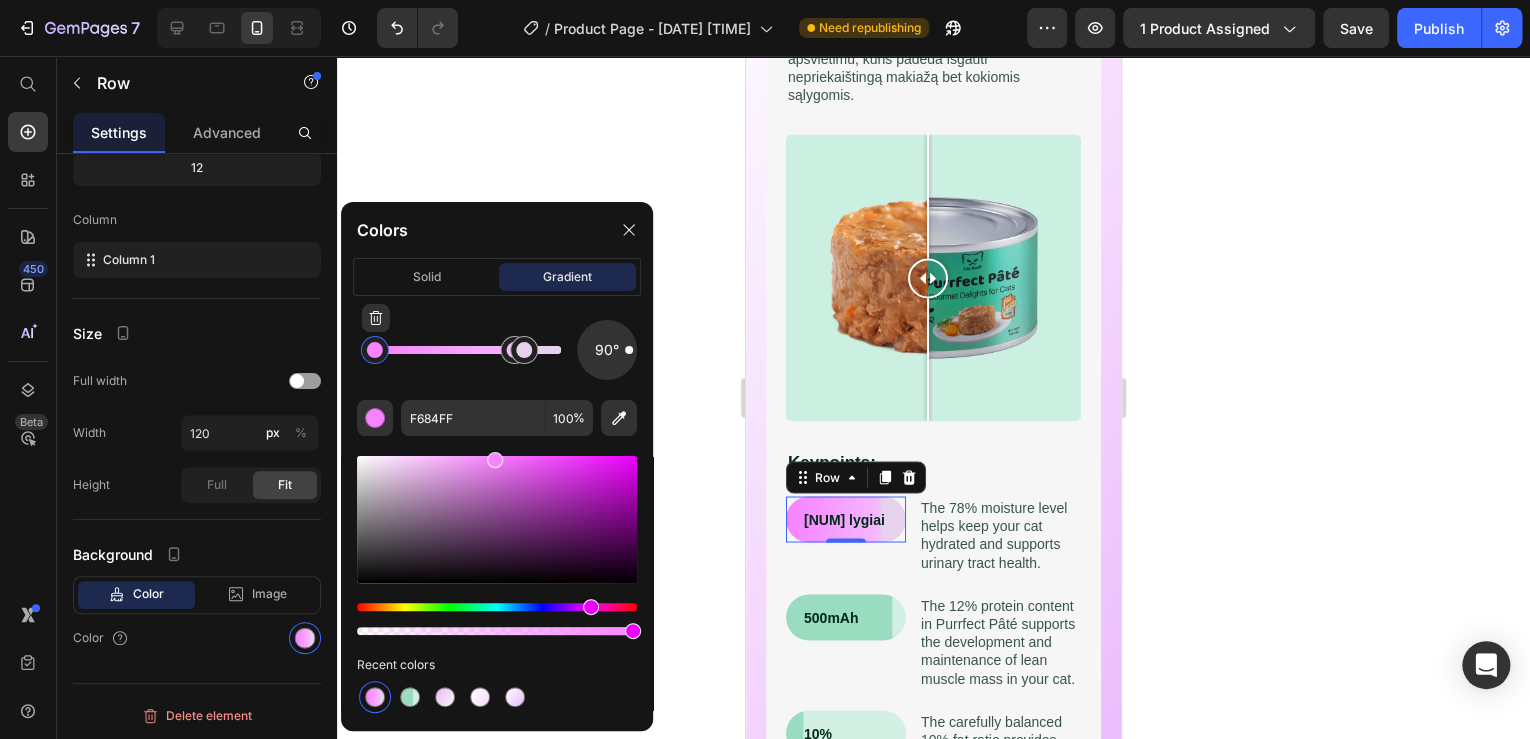 click at bounding box center (375, 350) 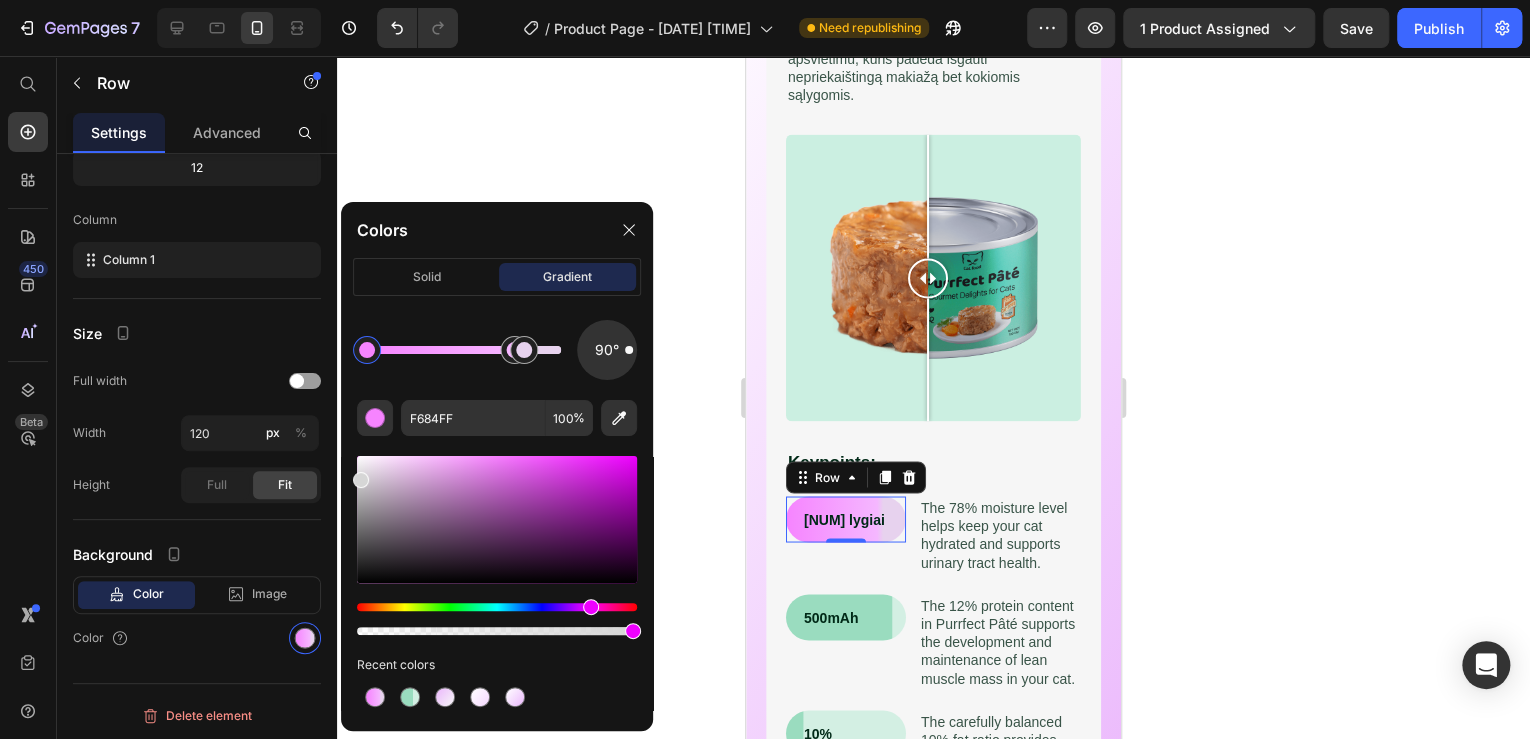 drag, startPoint x: 377, startPoint y: 481, endPoint x: 350, endPoint y: 473, distance: 28.160255 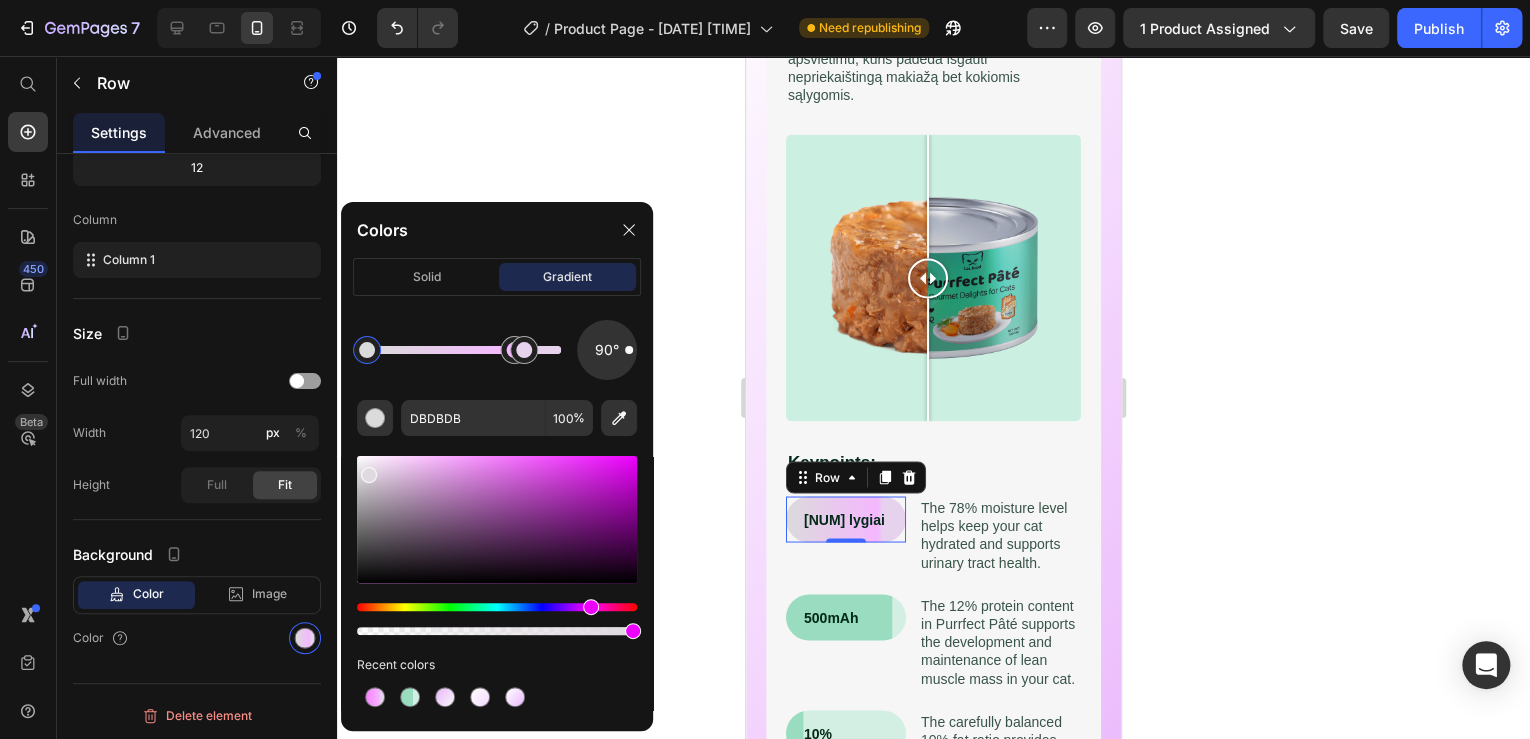 drag, startPoint x: 368, startPoint y: 471, endPoint x: 356, endPoint y: 456, distance: 19.209373 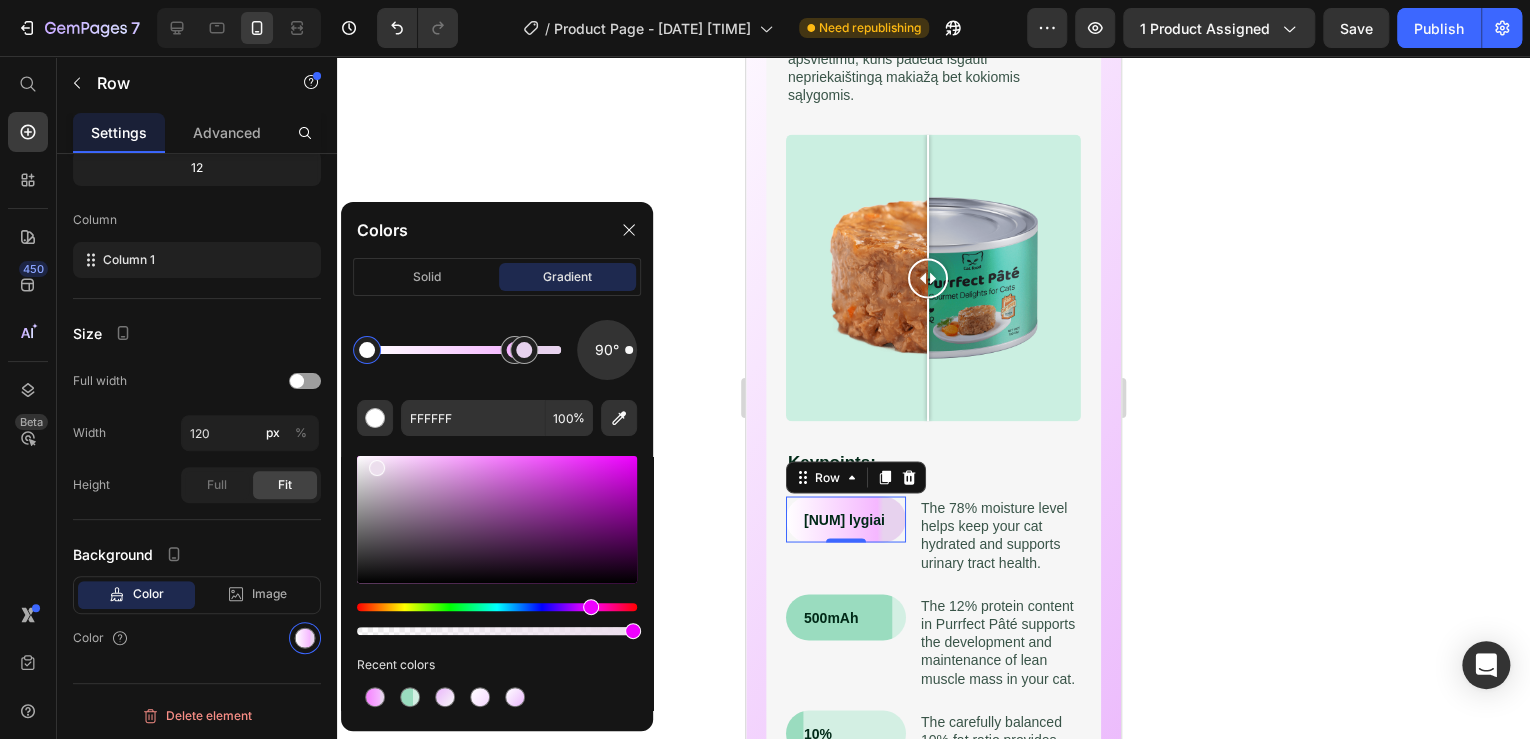 click at bounding box center [497, 519] 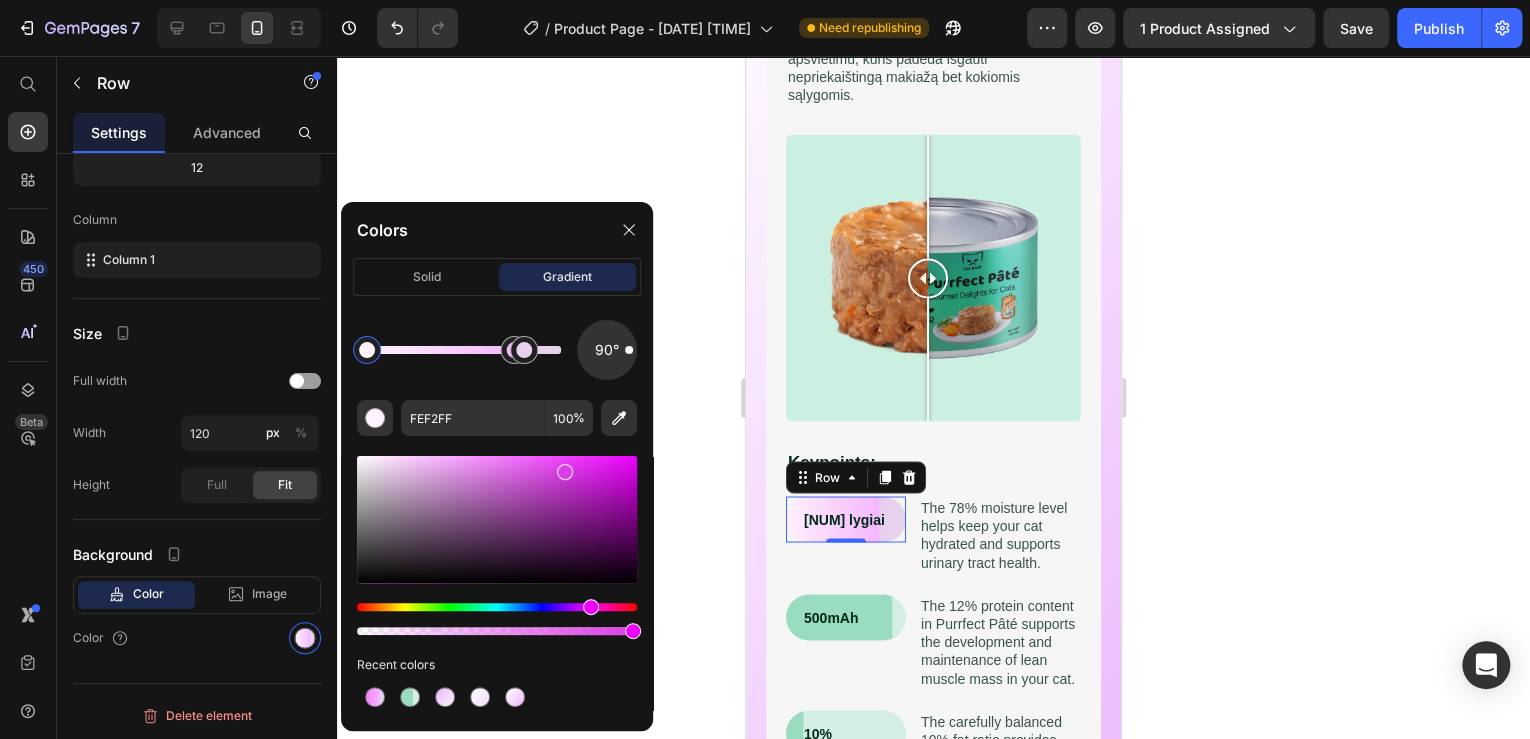 drag, startPoint x: 537, startPoint y: 464, endPoint x: 631, endPoint y: 472, distance: 94.33981 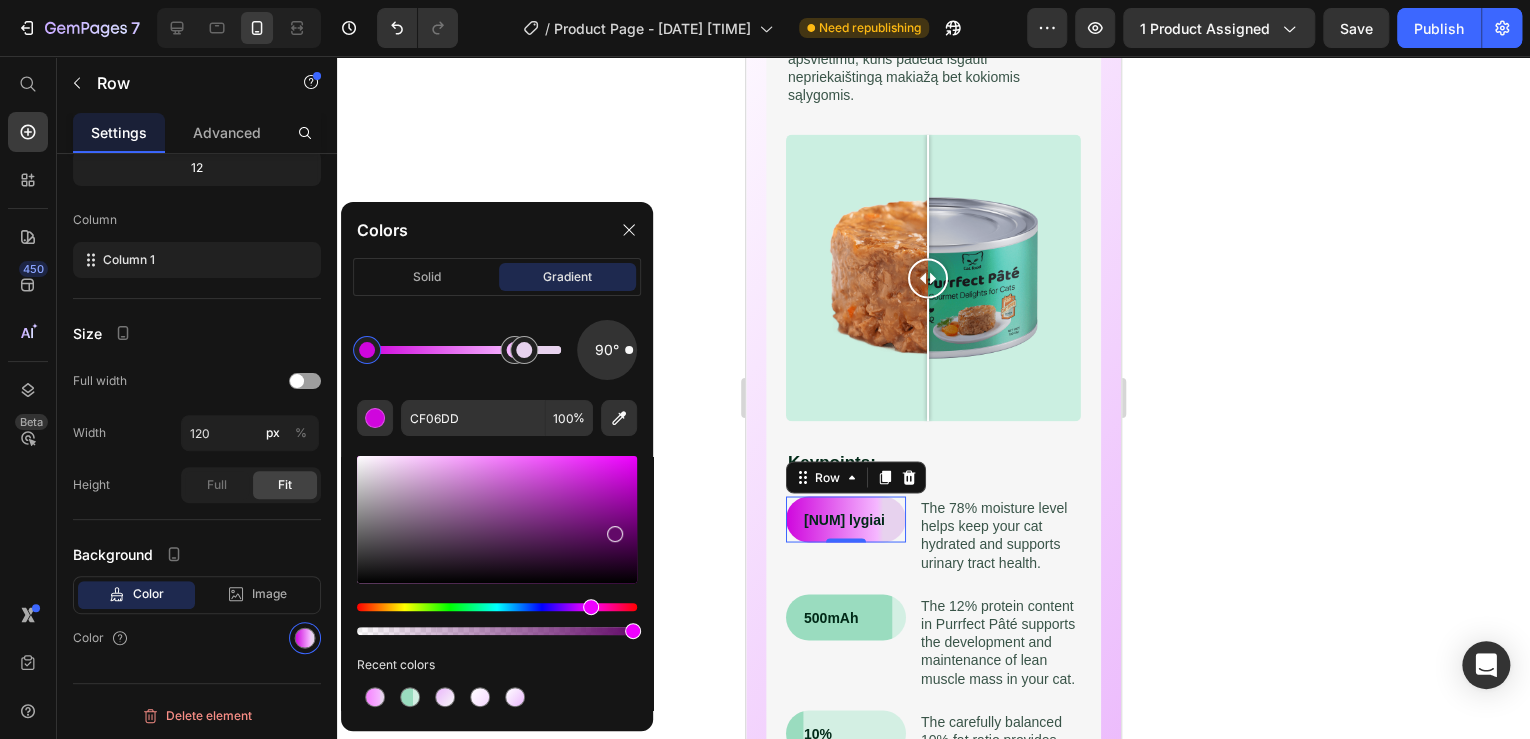 drag, startPoint x: 611, startPoint y: 530, endPoint x: 637, endPoint y: 574, distance: 51.10773 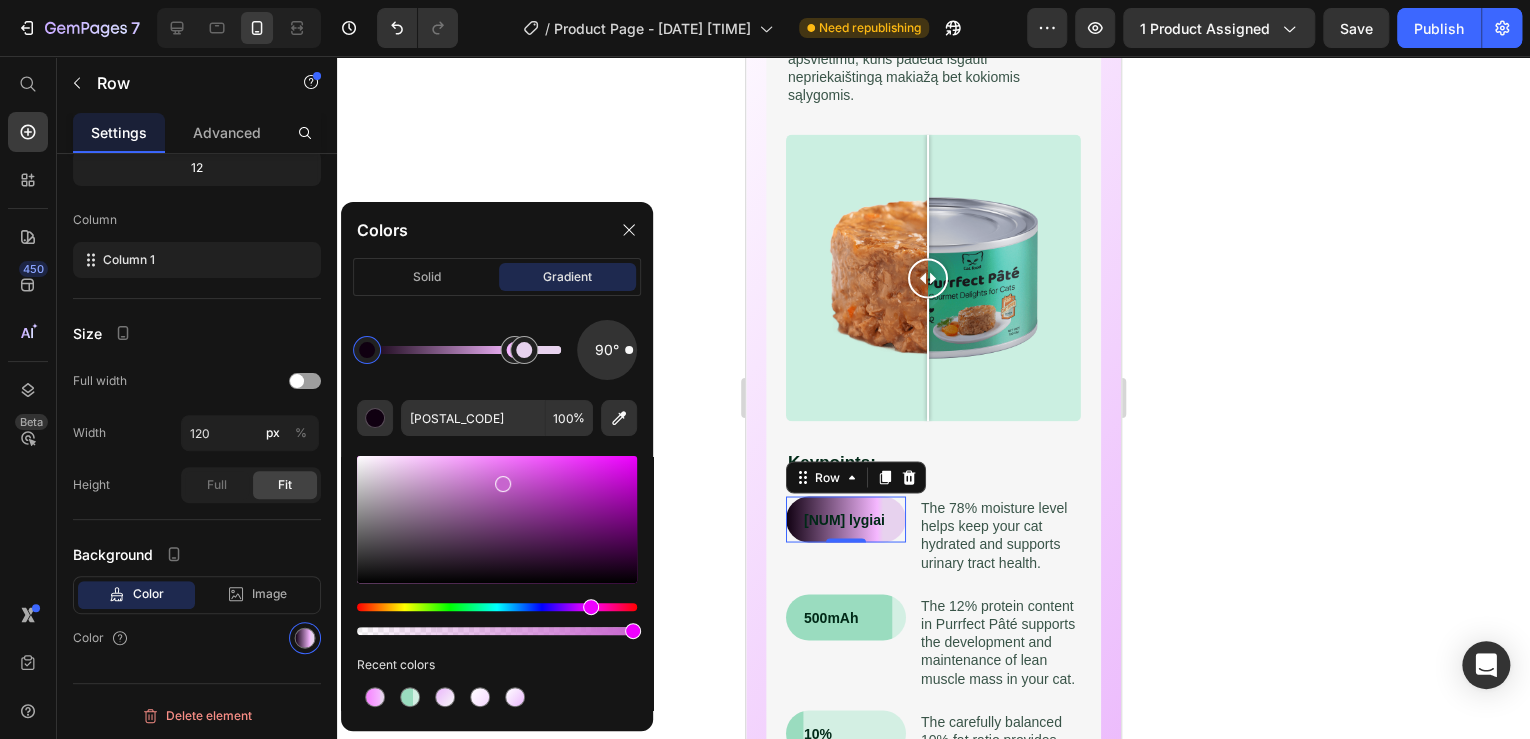 drag, startPoint x: 502, startPoint y: 480, endPoint x: 522, endPoint y: 461, distance: 27.58623 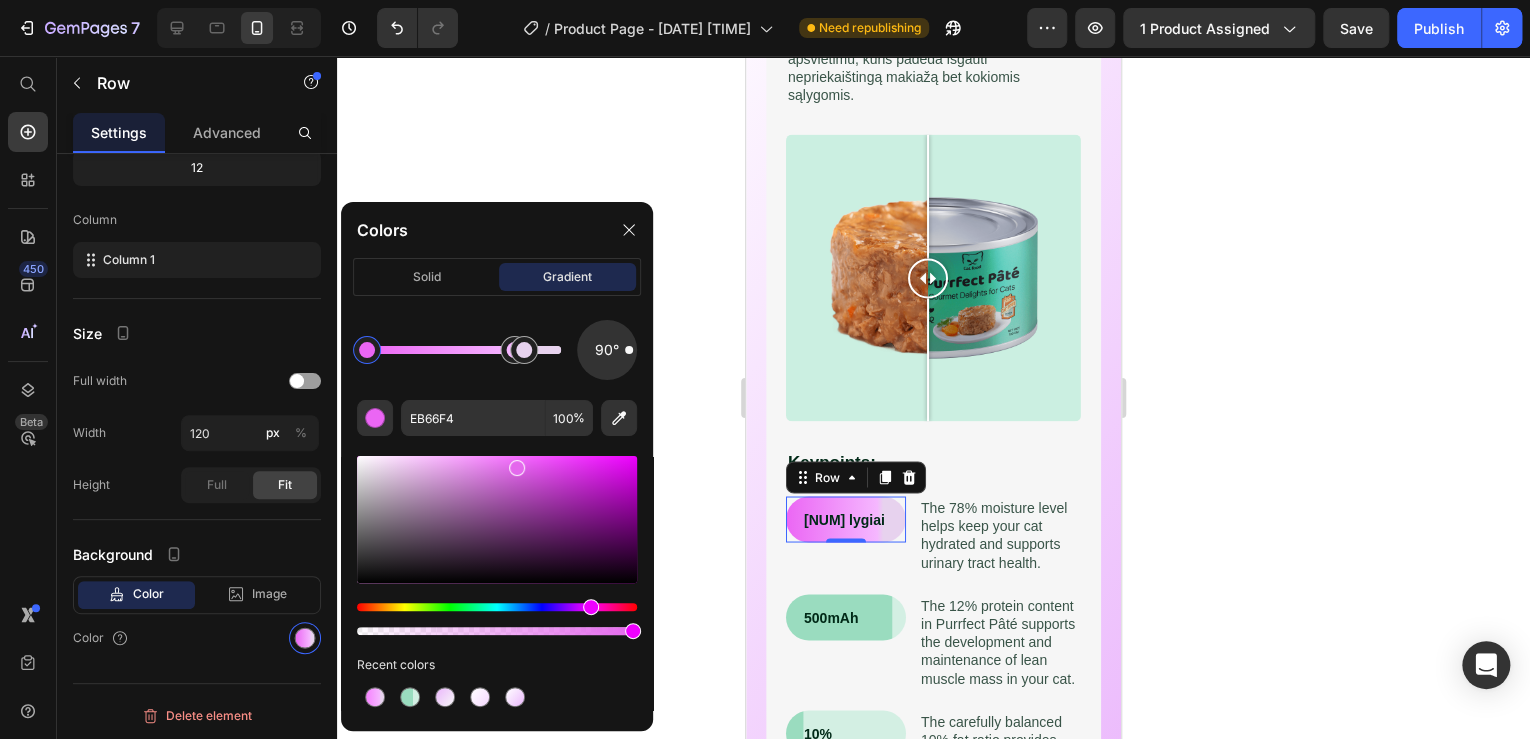 drag, startPoint x: 518, startPoint y: 464, endPoint x: 512, endPoint y: 453, distance: 12.529964 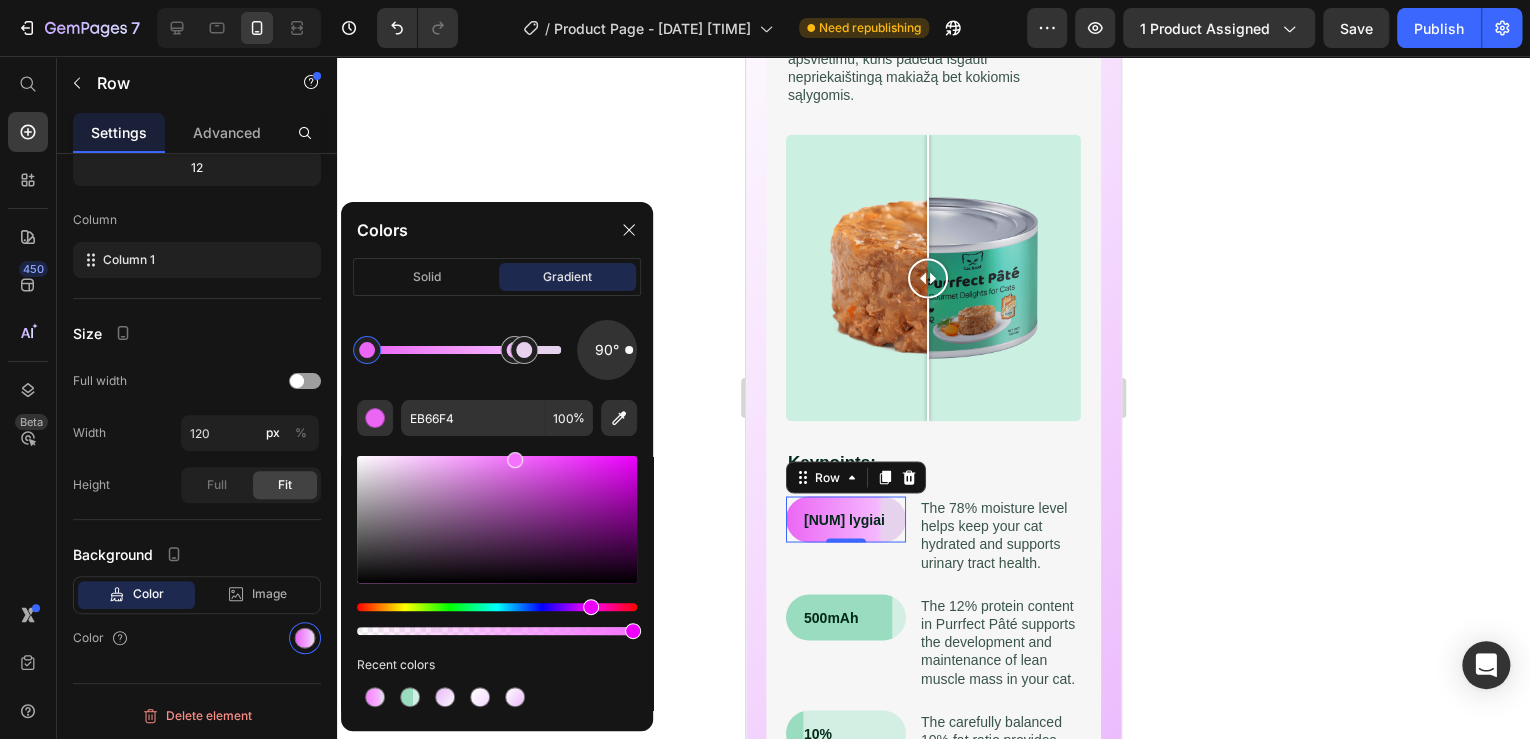 type on "F572FF" 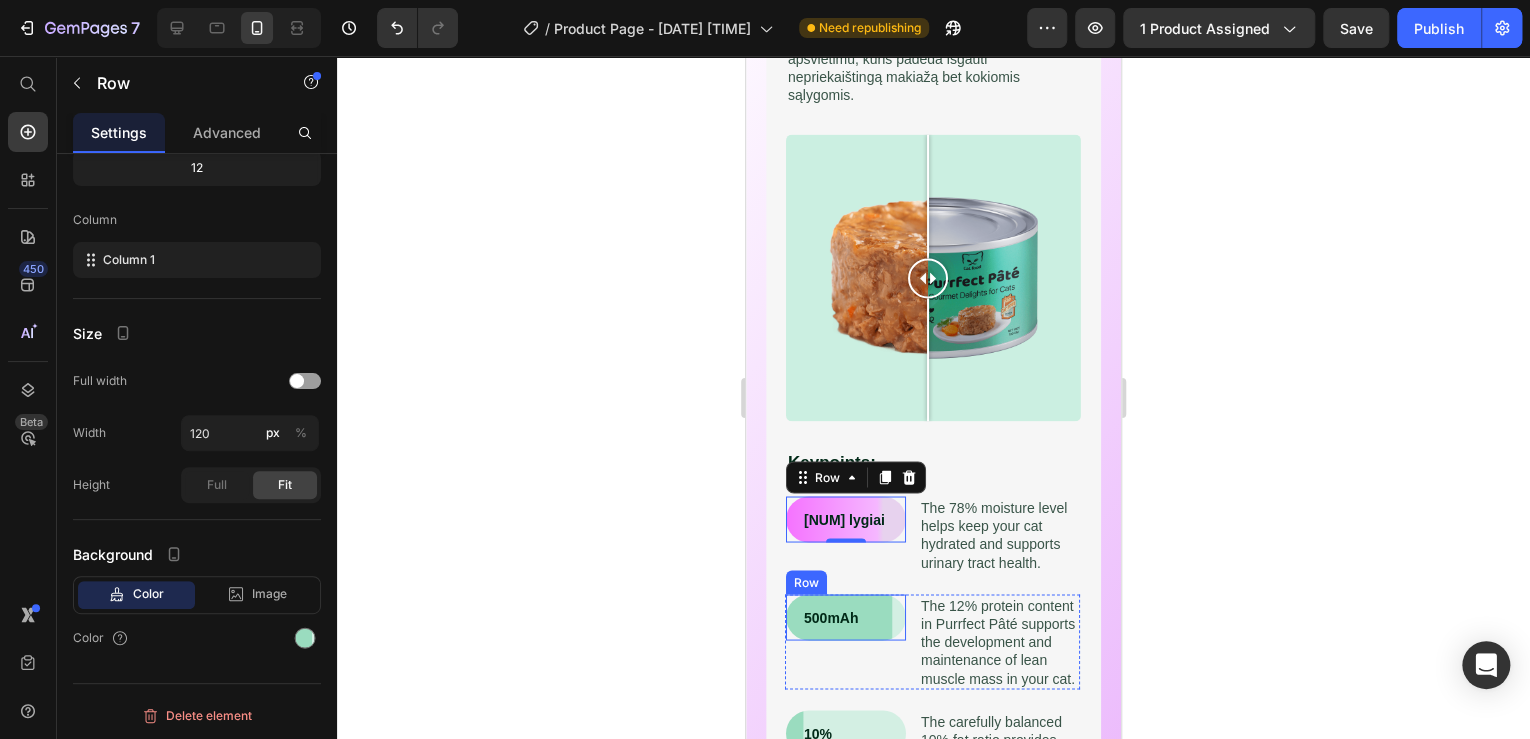 click on "500mAh Text Block Row" at bounding box center (846, 617) 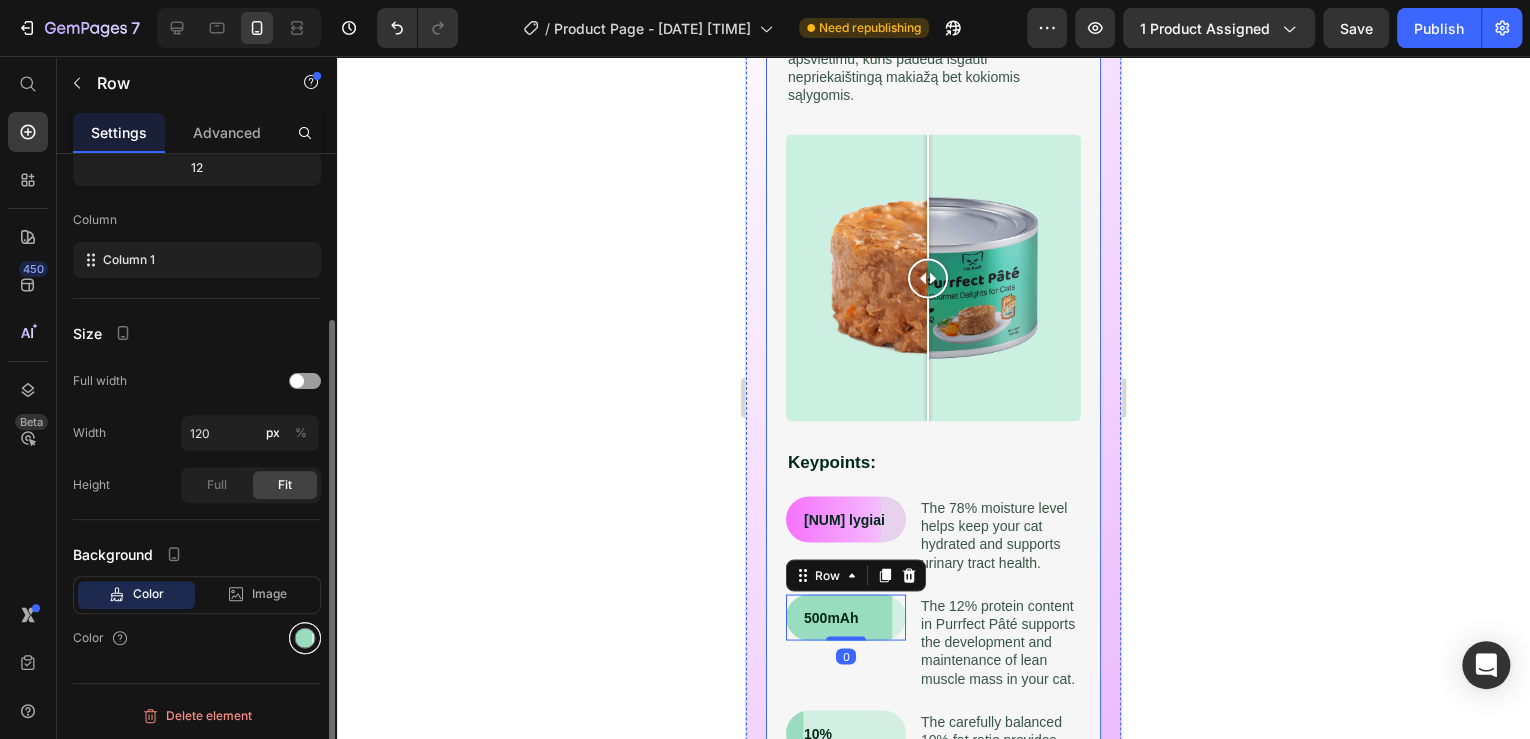 click at bounding box center [305, 638] 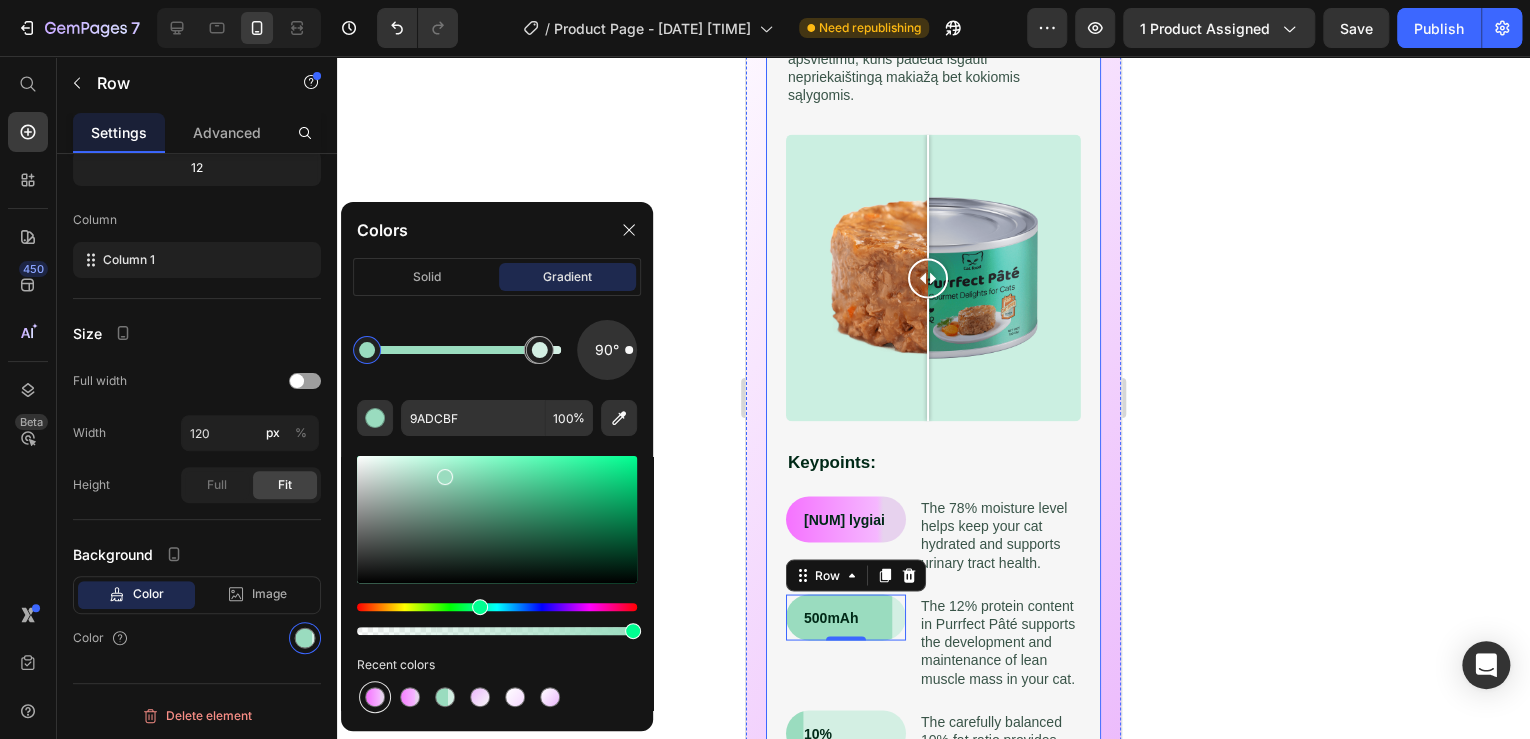 click at bounding box center (375, 697) 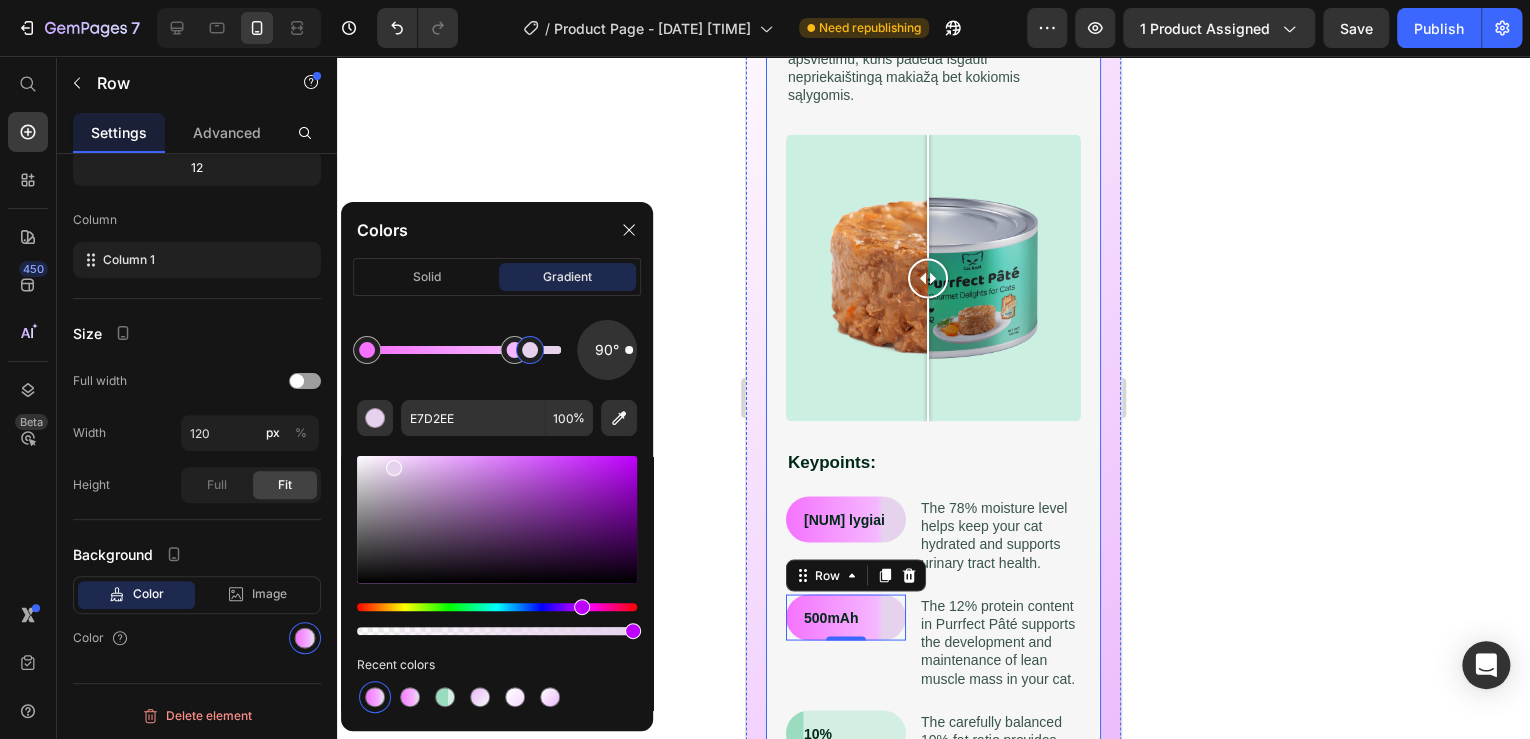 drag, startPoint x: 531, startPoint y: 357, endPoint x: 541, endPoint y: 358, distance: 10.049875 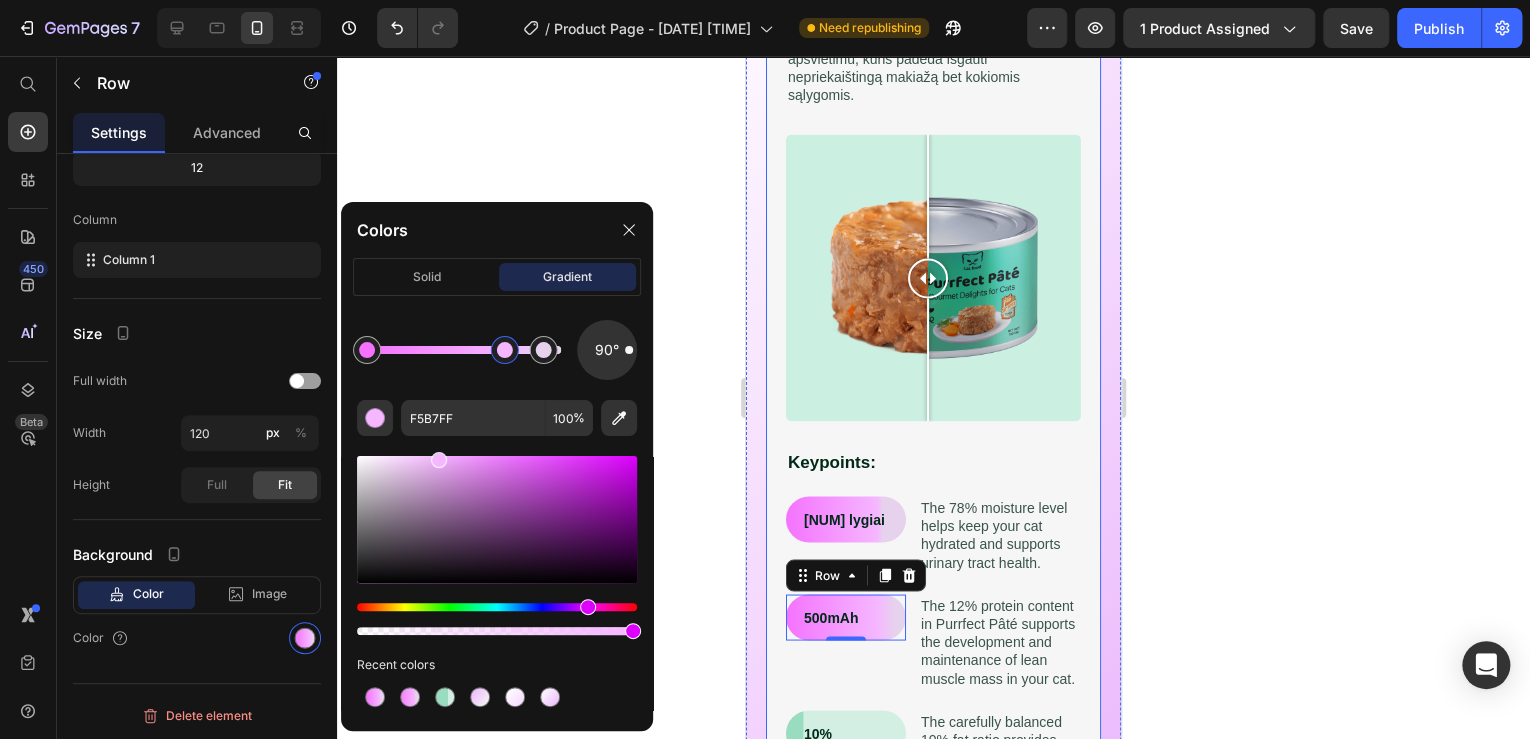 drag, startPoint x: 506, startPoint y: 356, endPoint x: 482, endPoint y: 360, distance: 24.33105 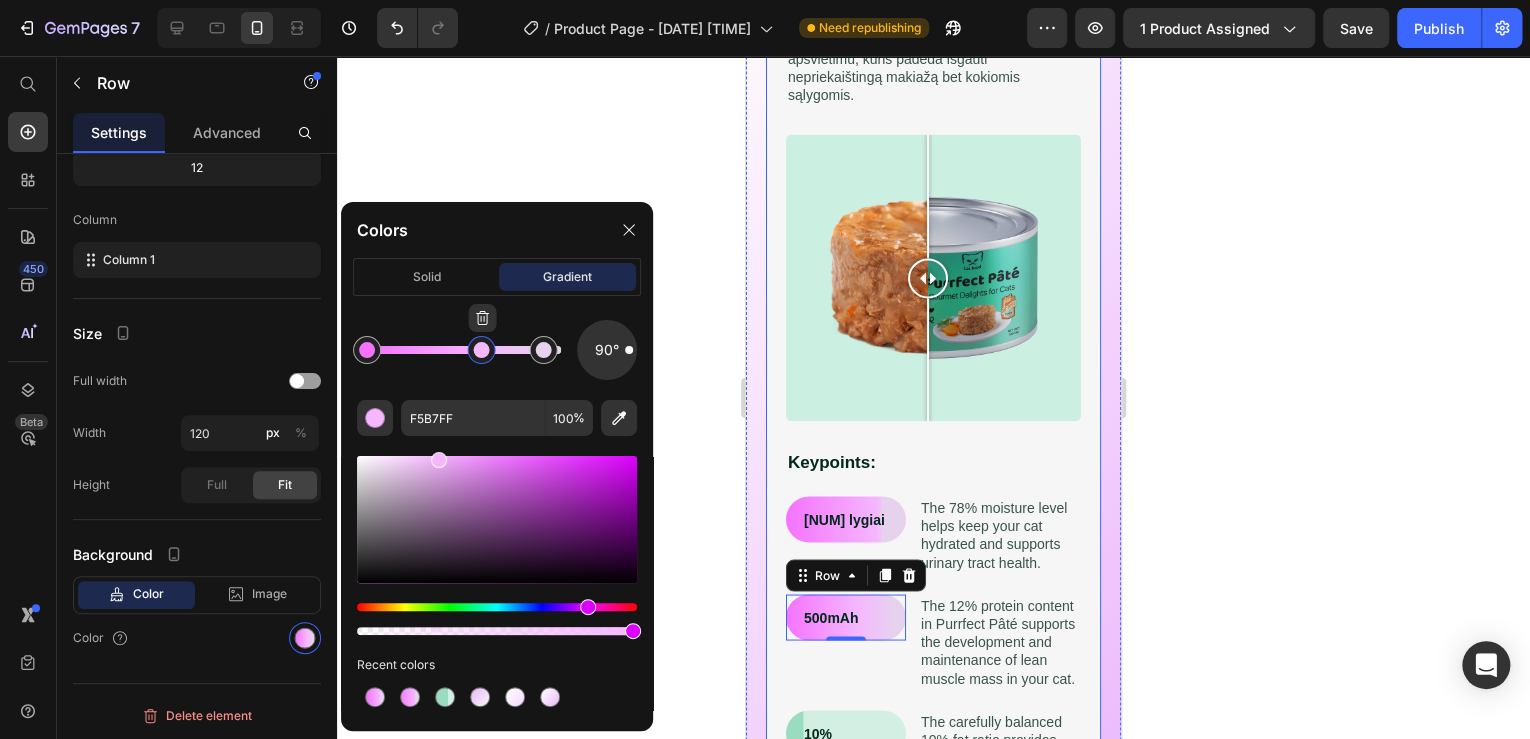 drag, startPoint x: 483, startPoint y: 359, endPoint x: 456, endPoint y: 360, distance: 27.018513 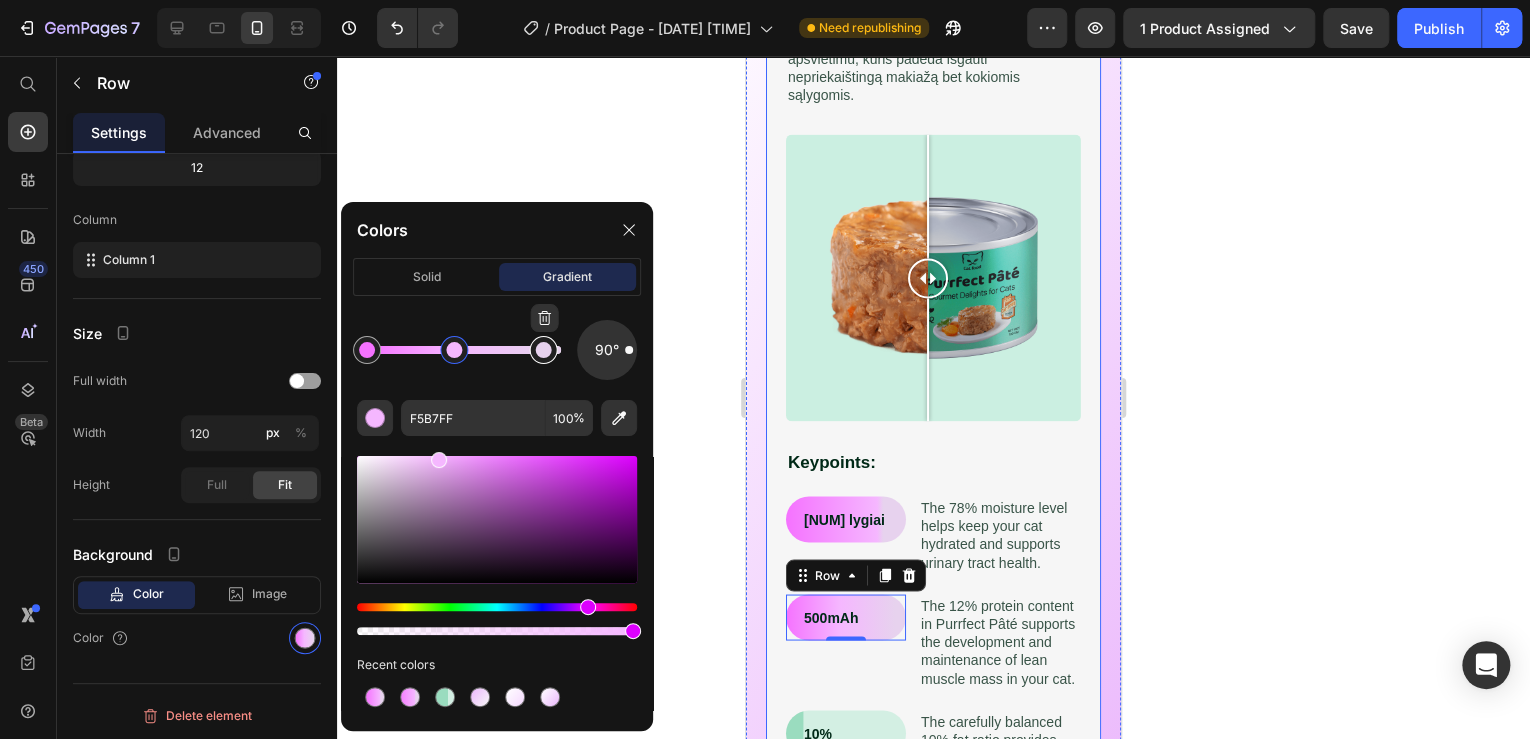 type on "E7D2EE" 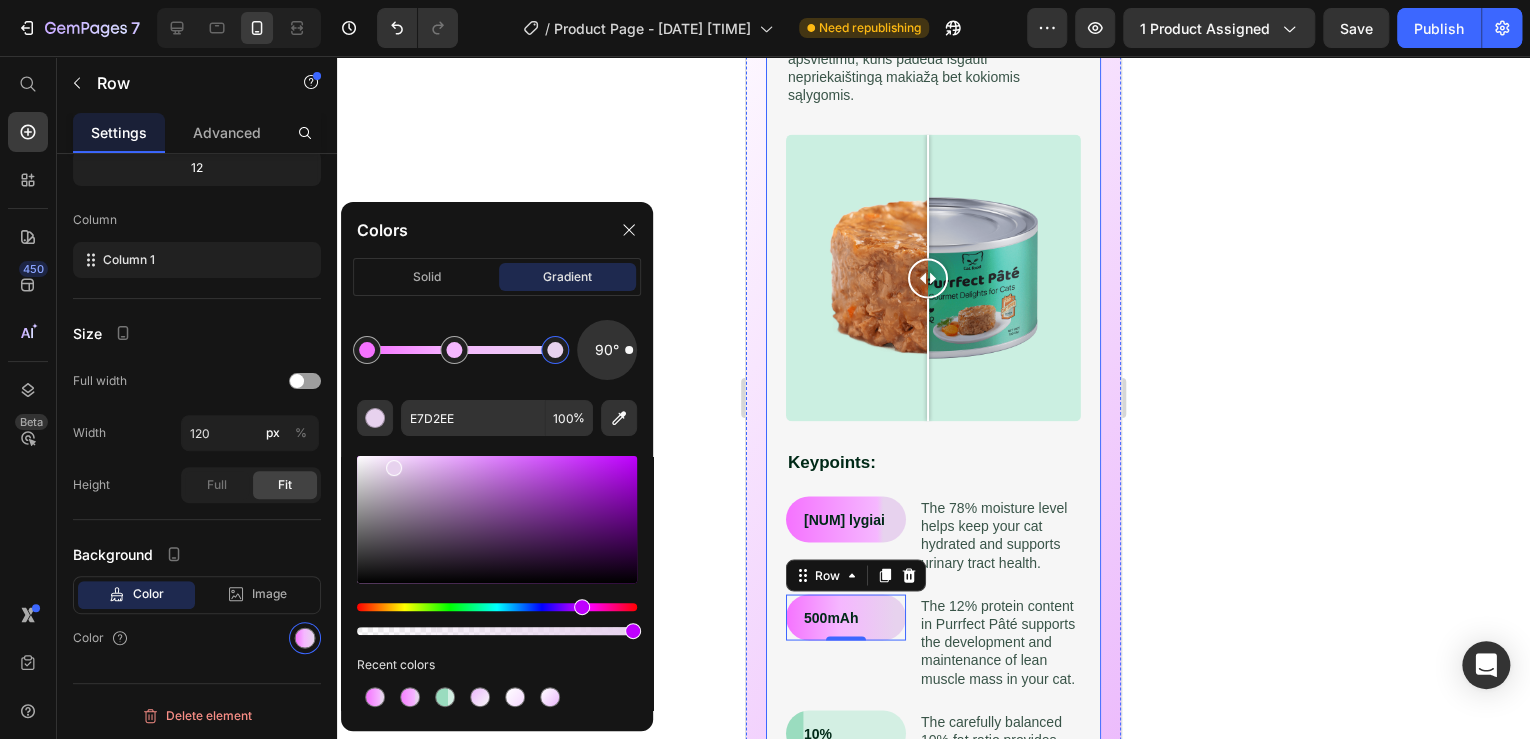click at bounding box center (555, 350) 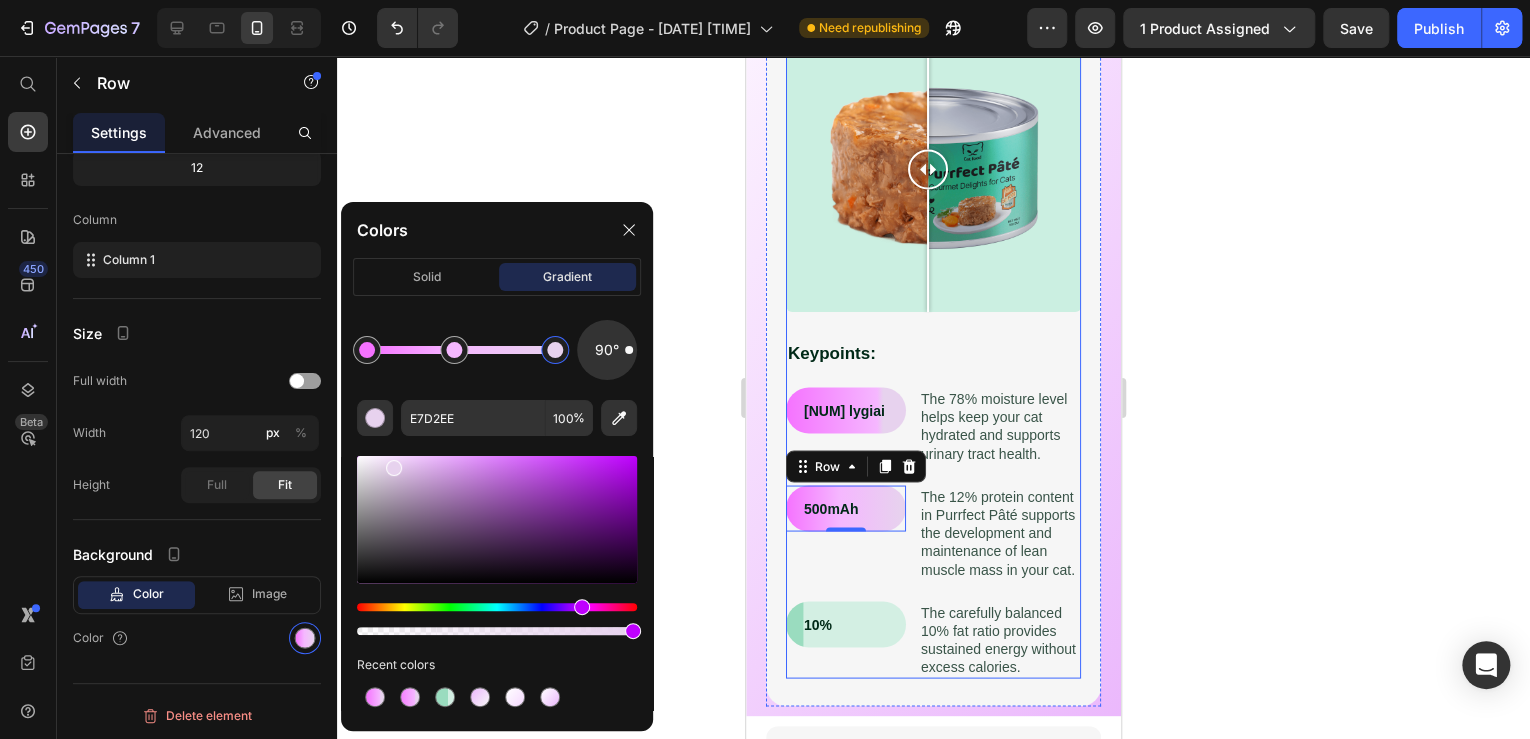 scroll, scrollTop: 1735, scrollLeft: 0, axis: vertical 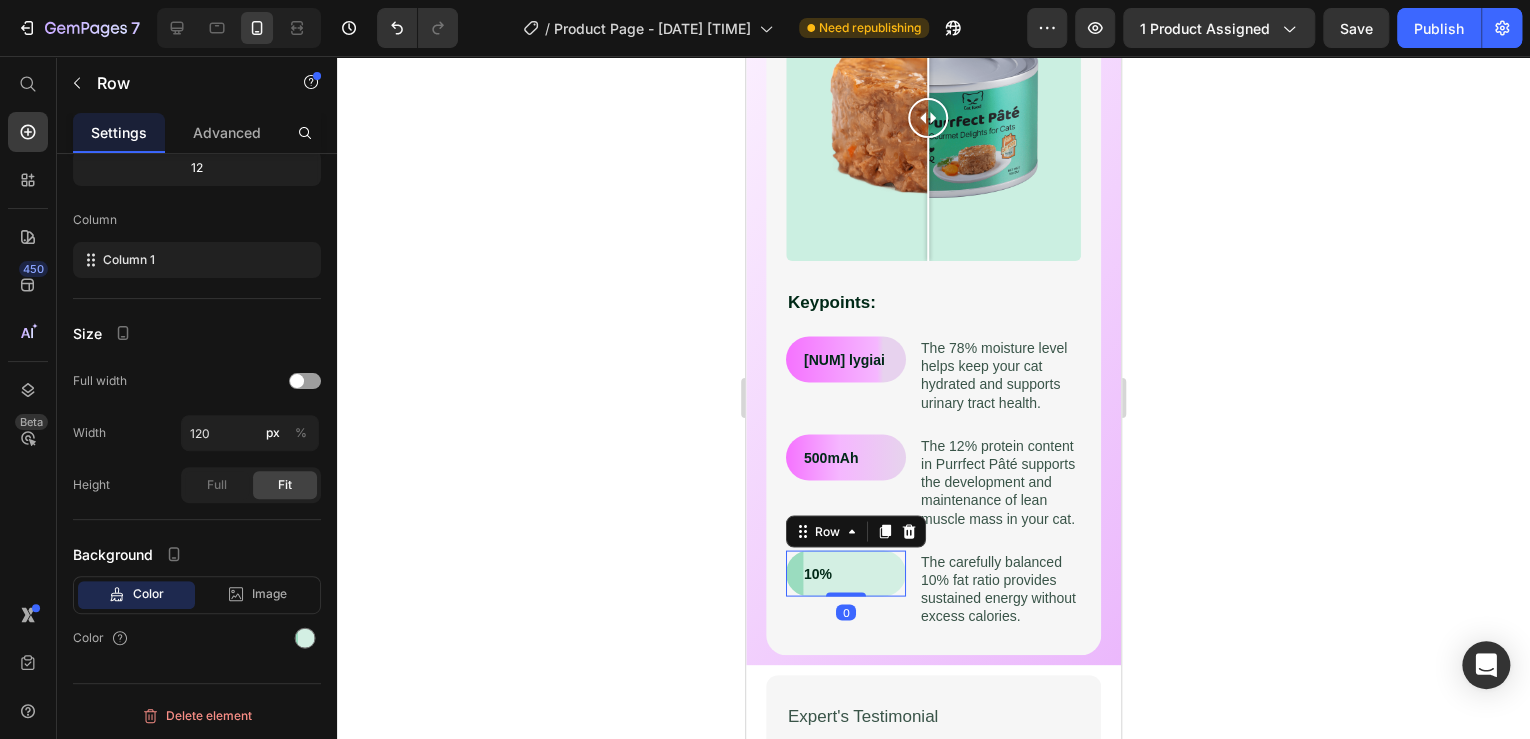 click on "10% Text Block Row   0" at bounding box center (846, 573) 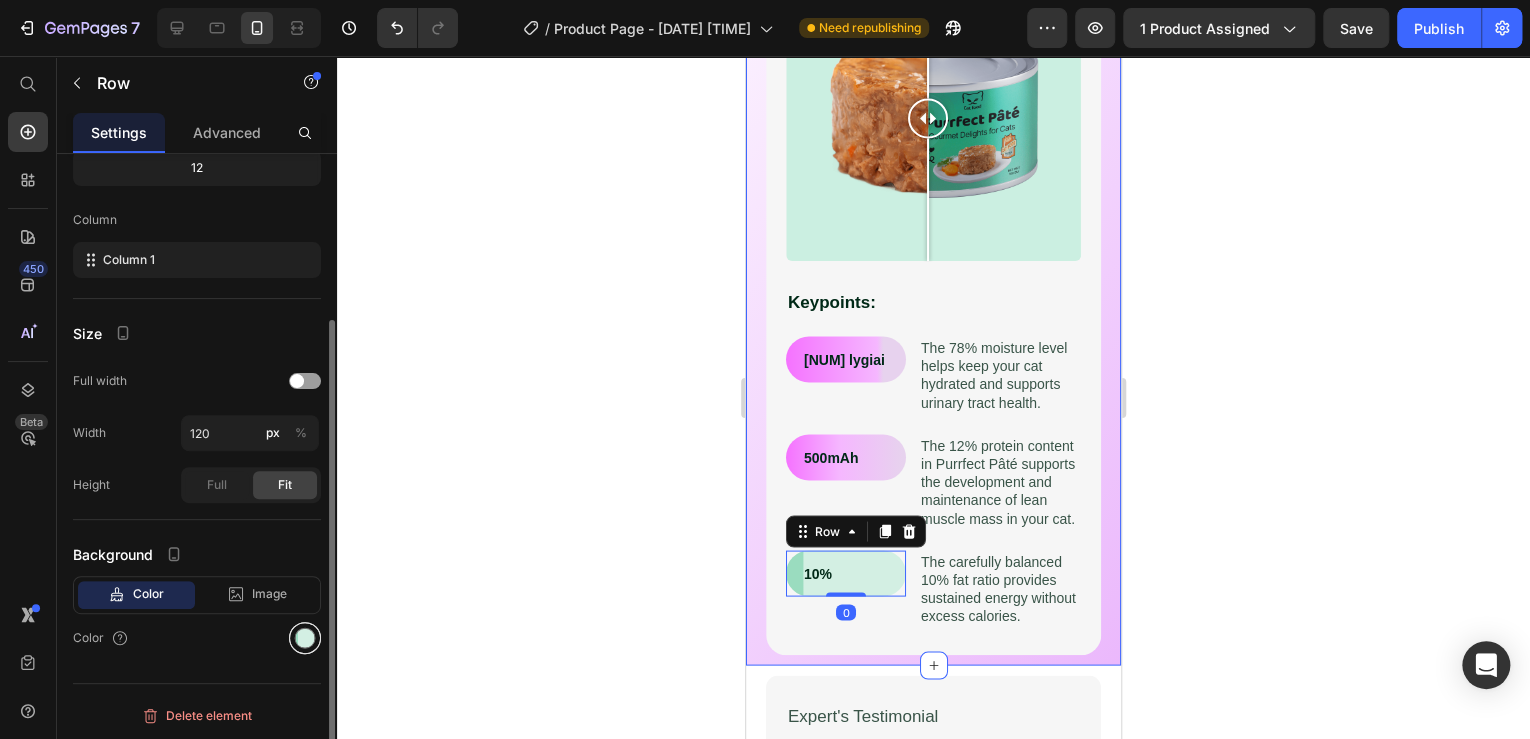 click at bounding box center (305, 638) 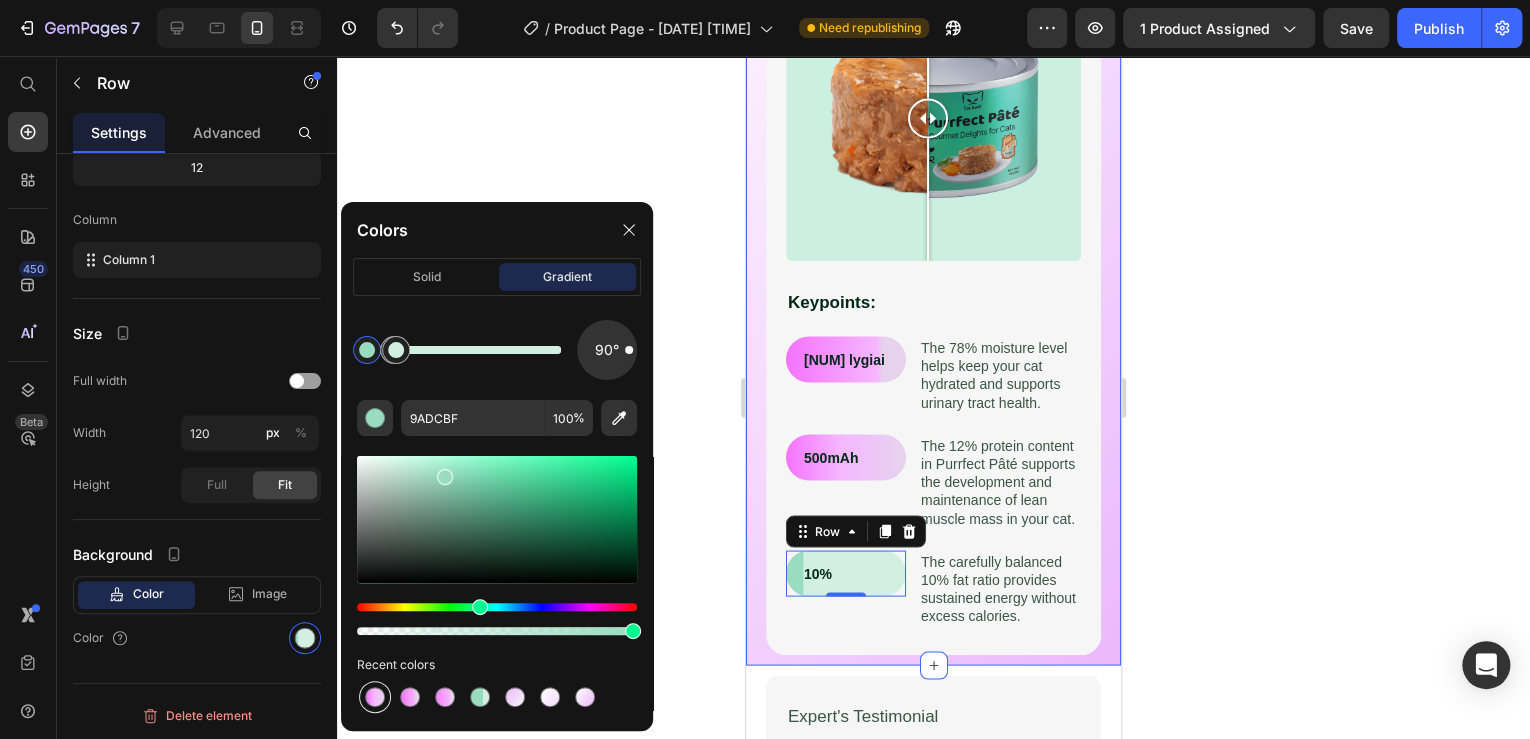 click at bounding box center (375, 697) 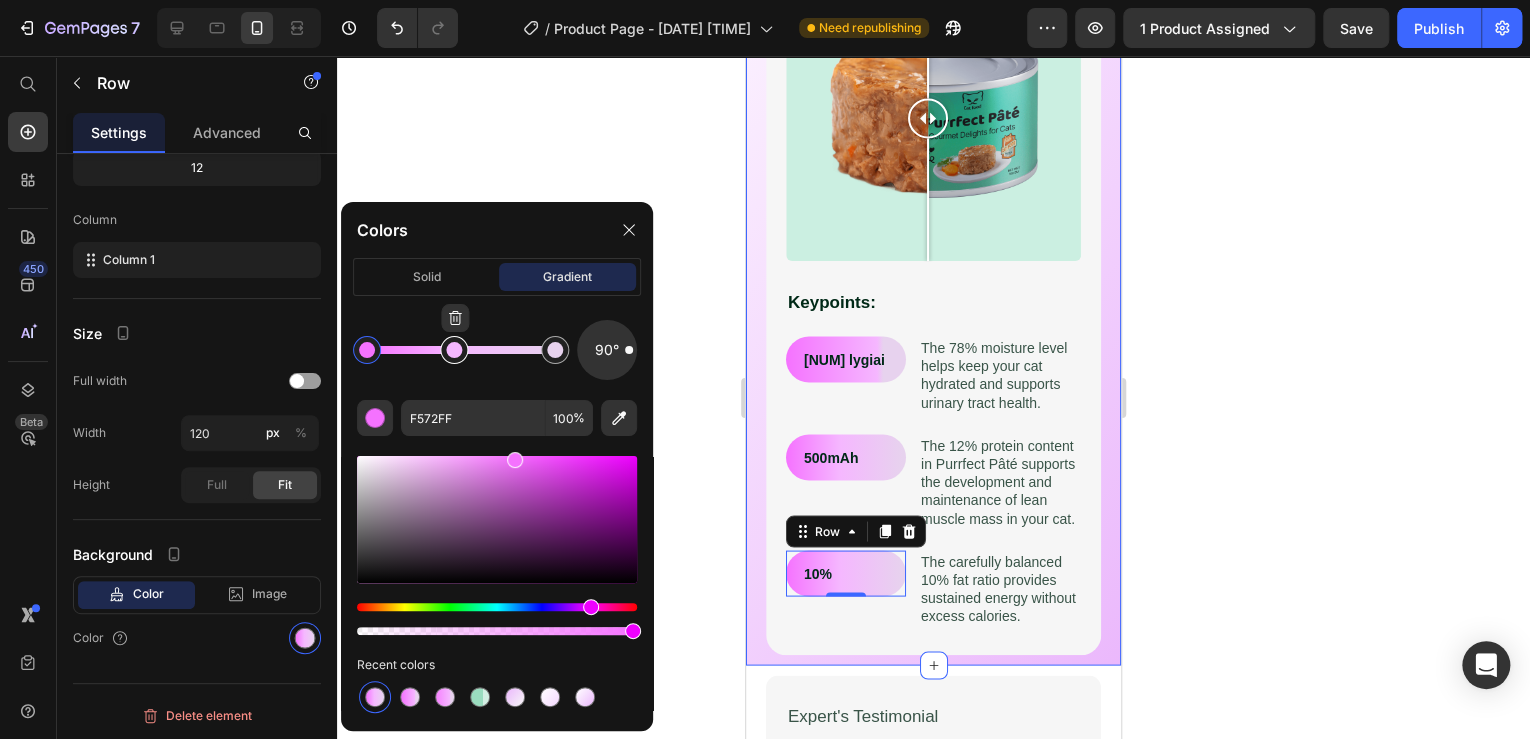 type on "F5B7FF" 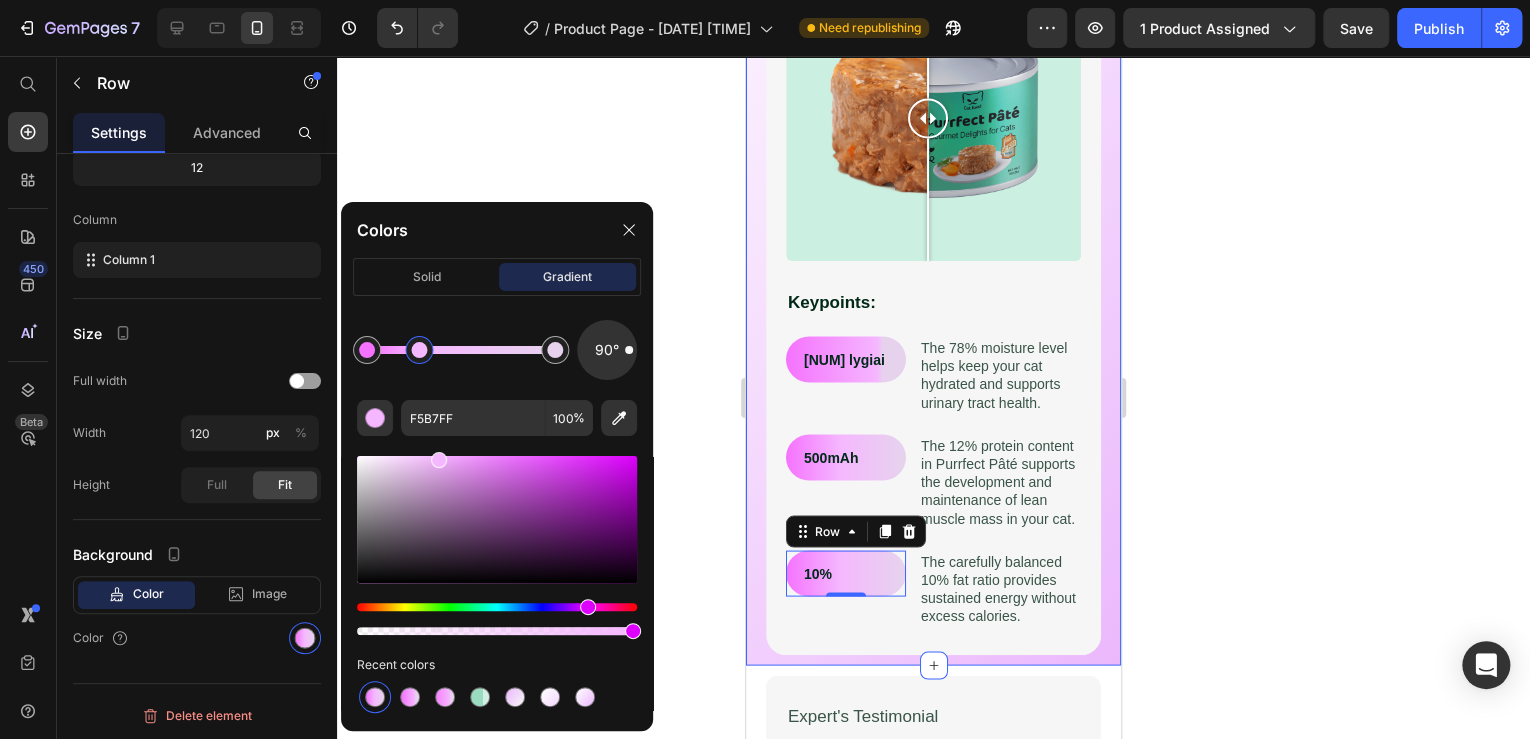 drag, startPoint x: 421, startPoint y: 364, endPoint x: 384, endPoint y: 361, distance: 37.12142 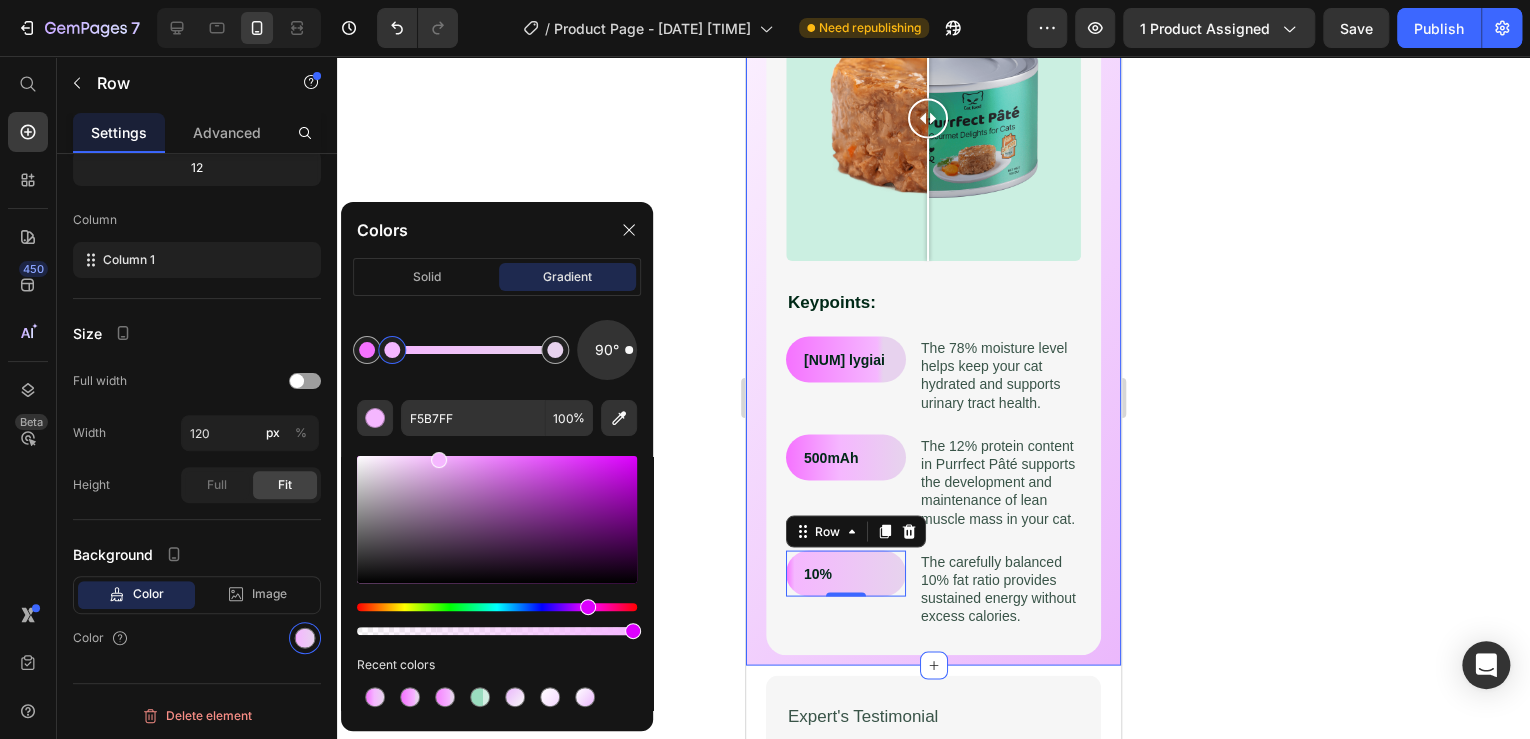 click at bounding box center [392, 350] 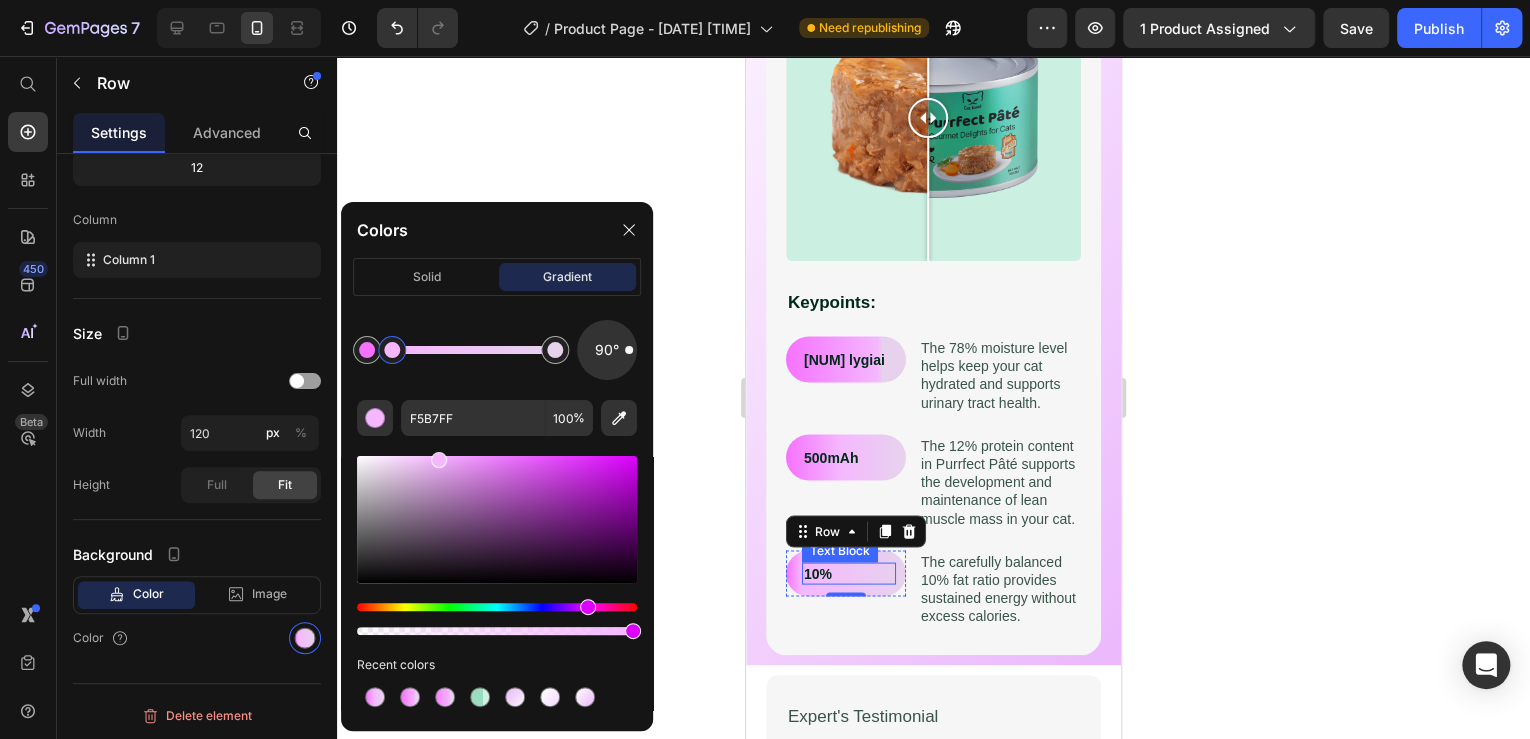 click on "10% Text Block" at bounding box center [849, 573] 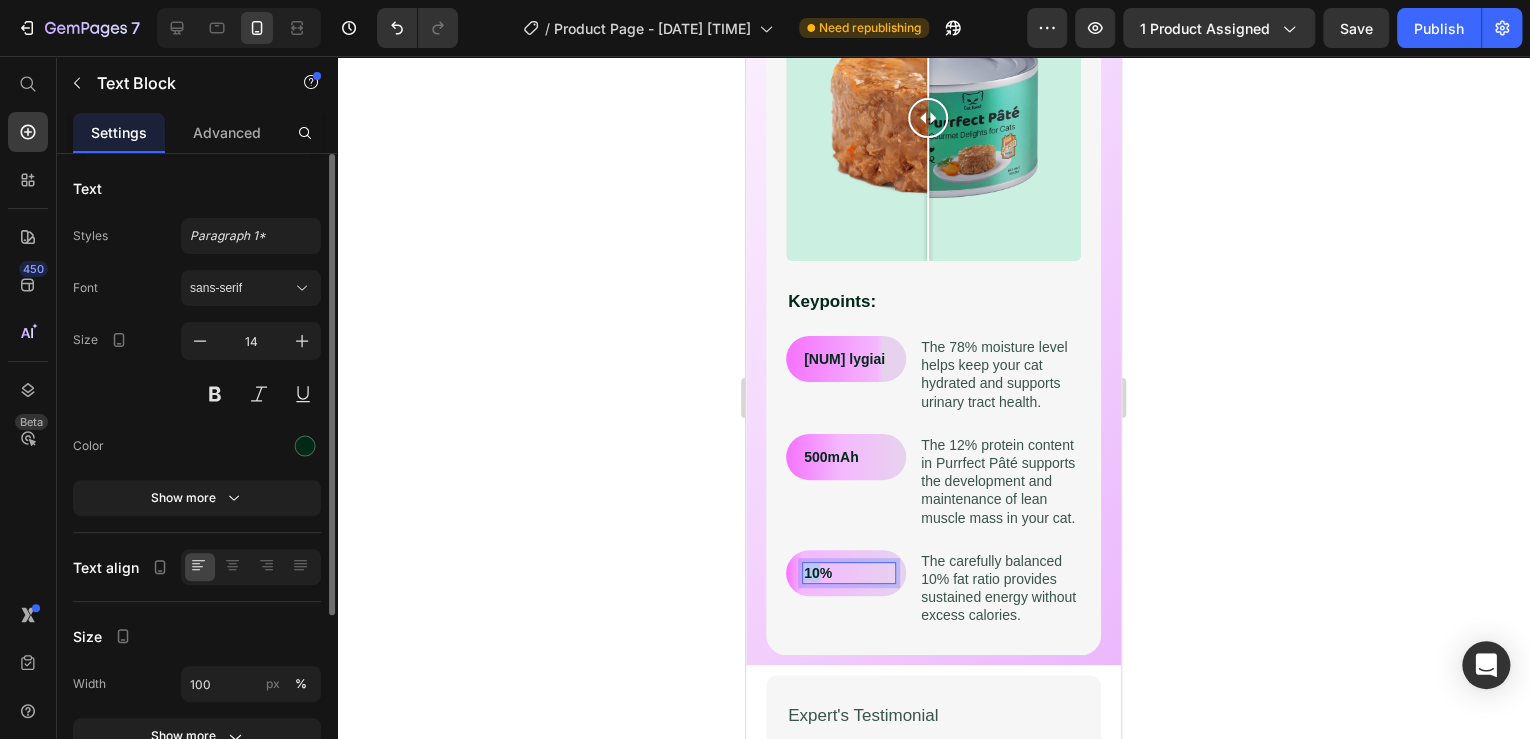 click on "10%" at bounding box center [849, 573] 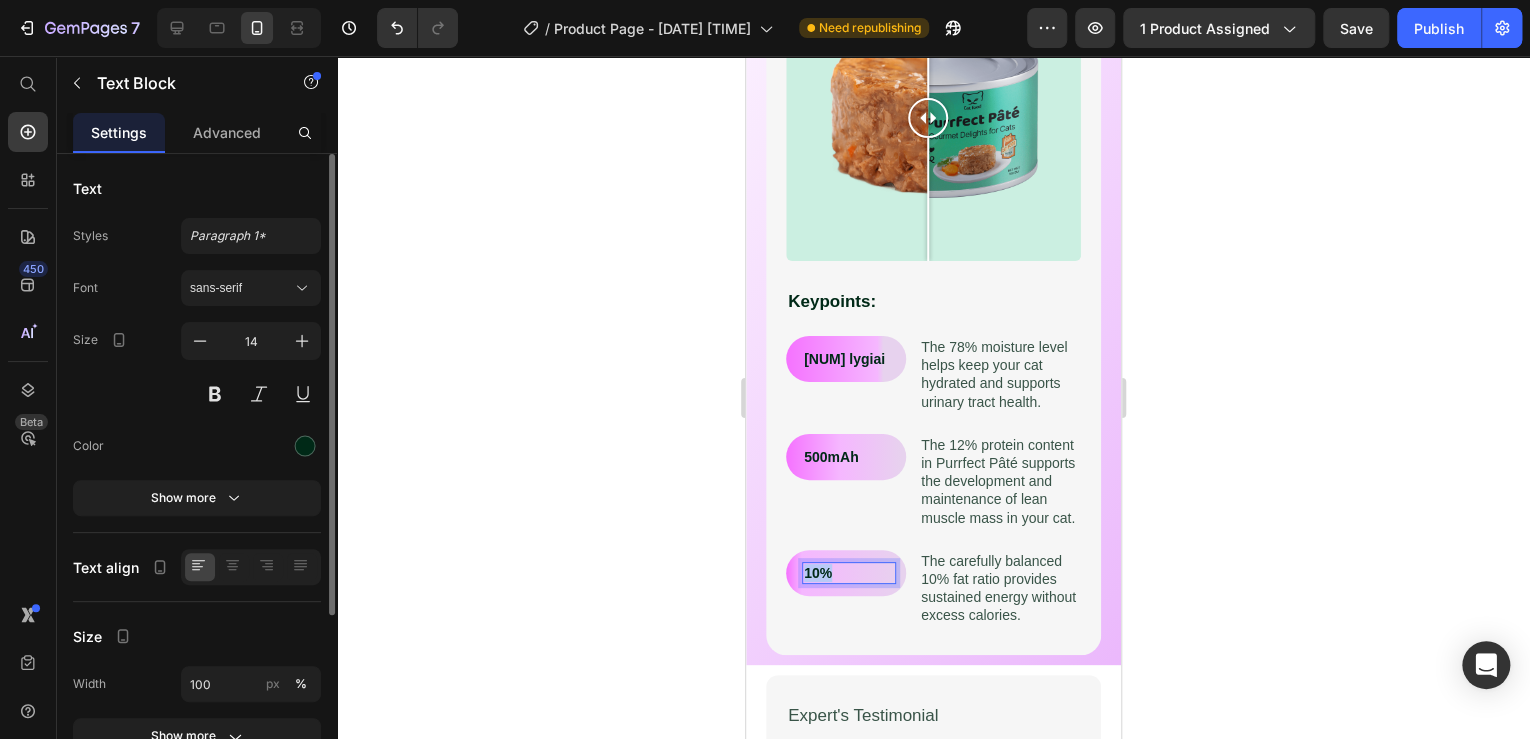 click on "10%" at bounding box center [849, 573] 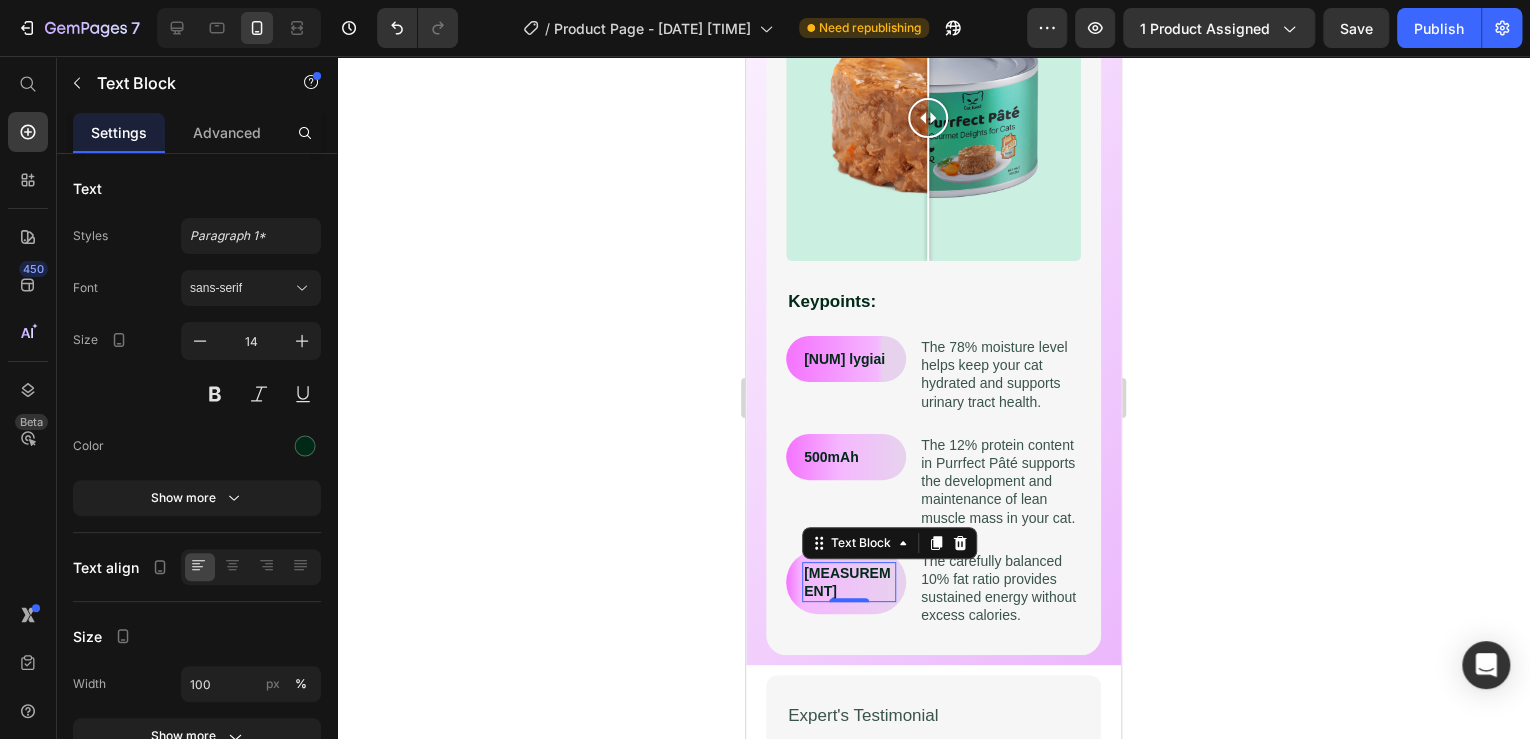 click on "0.8cm" at bounding box center [849, 582] 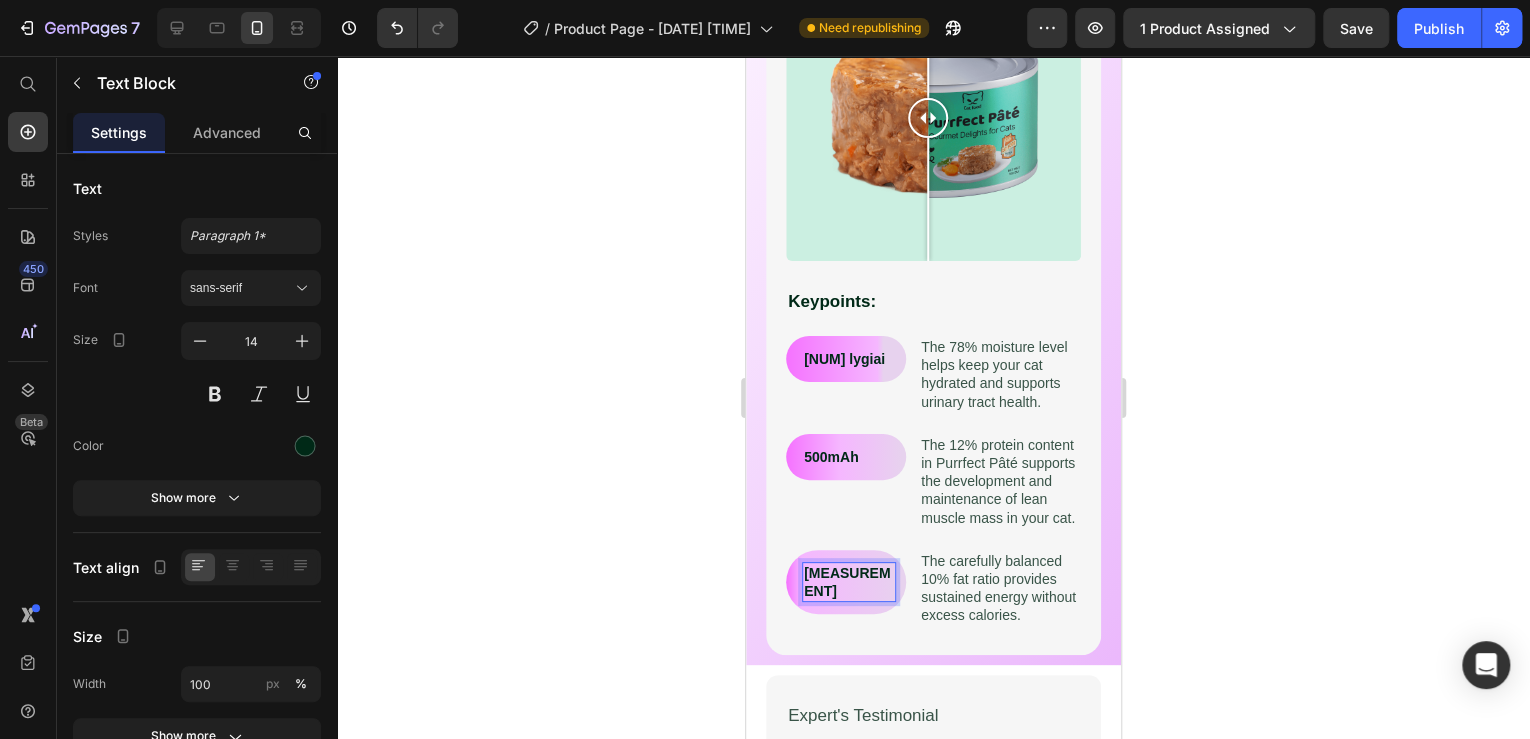 click on "0.8cm" at bounding box center (849, 582) 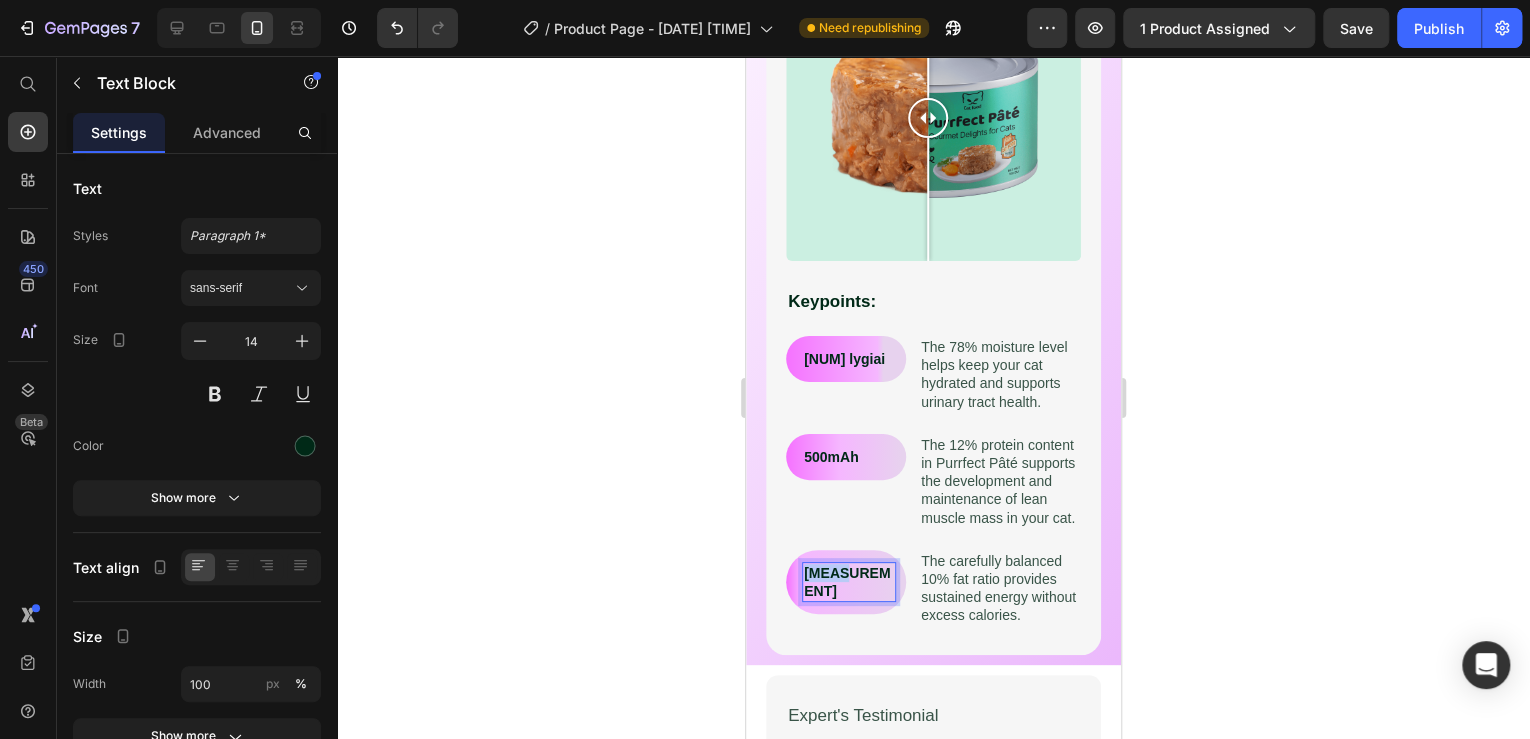 click on "0.8cm" at bounding box center [849, 582] 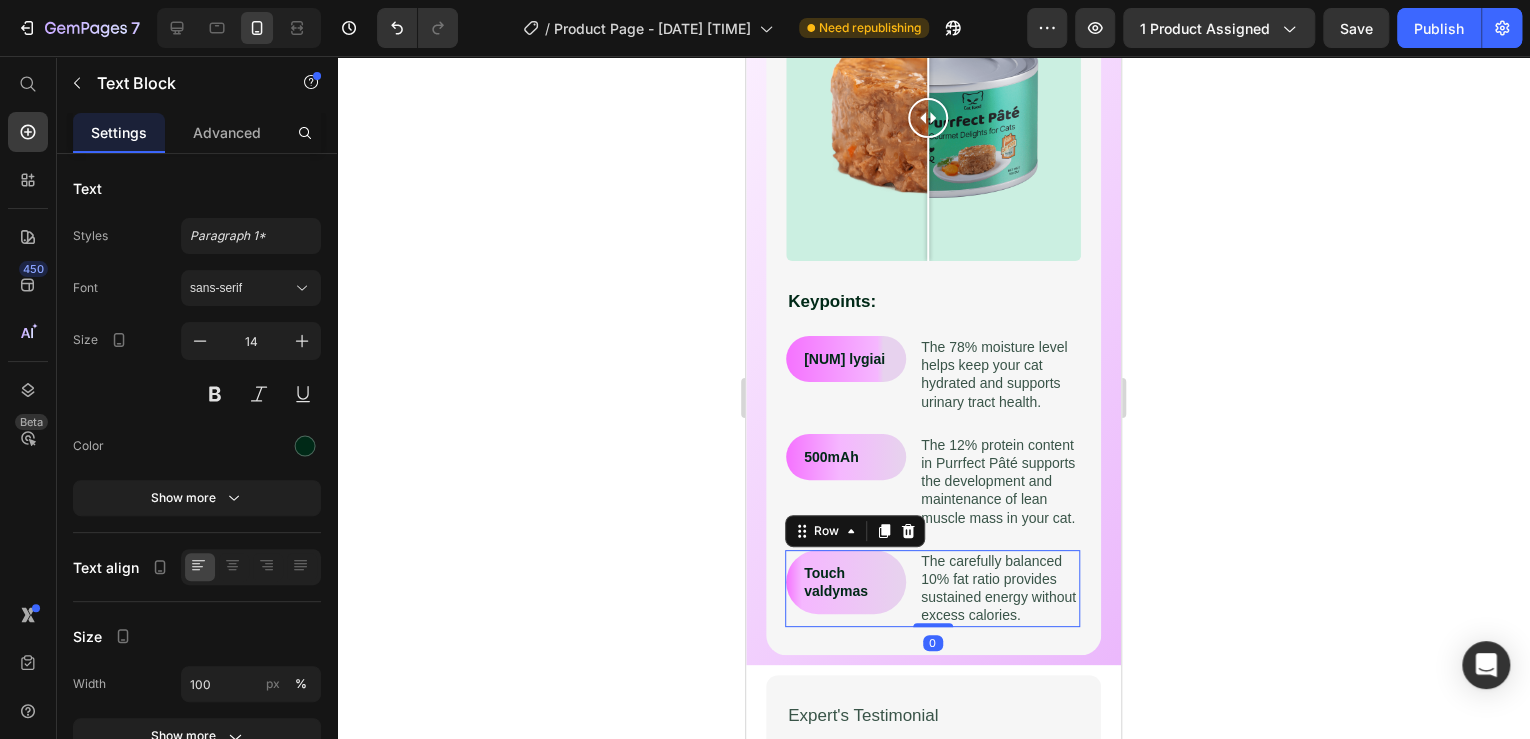 click on "Touch valdymas Text Block Row" at bounding box center [846, 588] 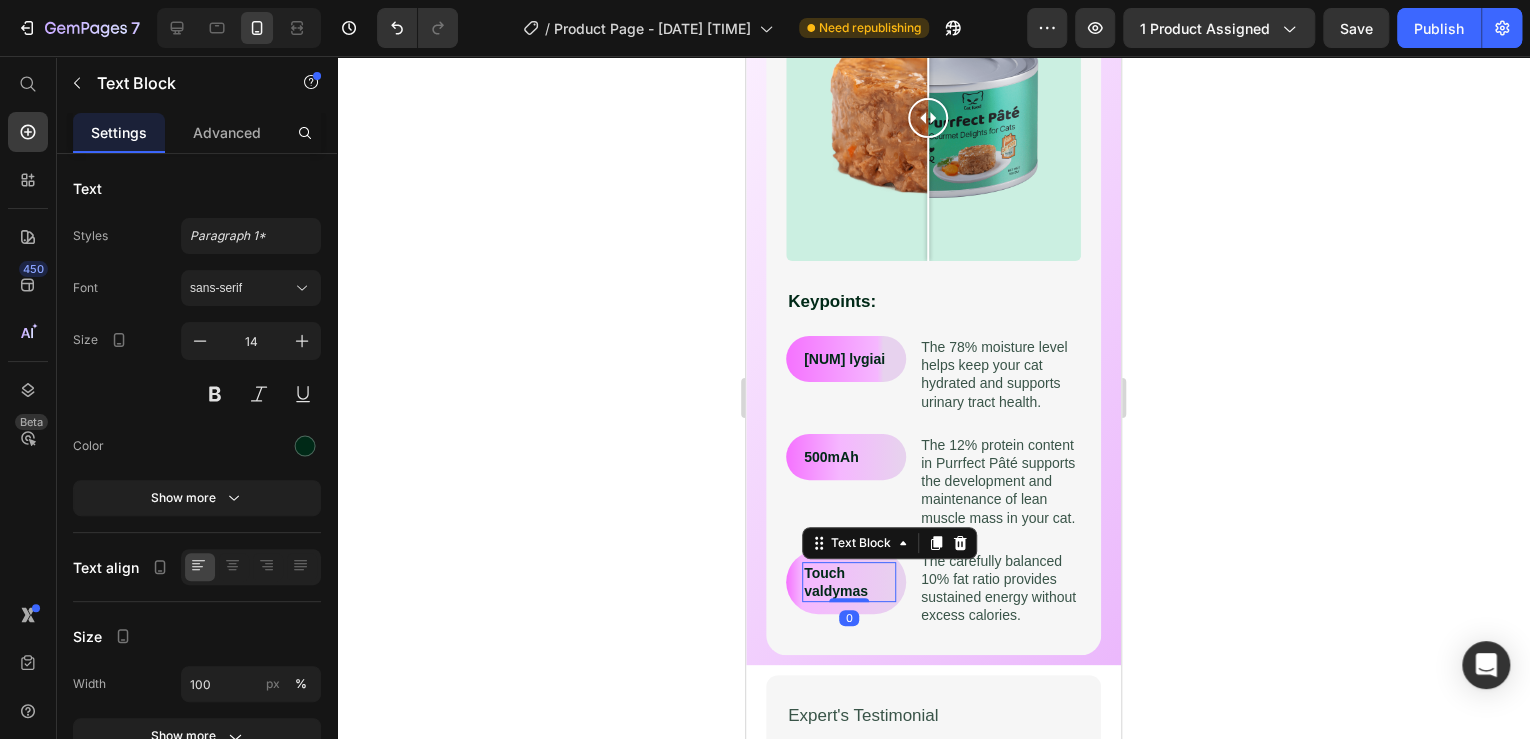 click on "Touch valdymas" at bounding box center [849, 582] 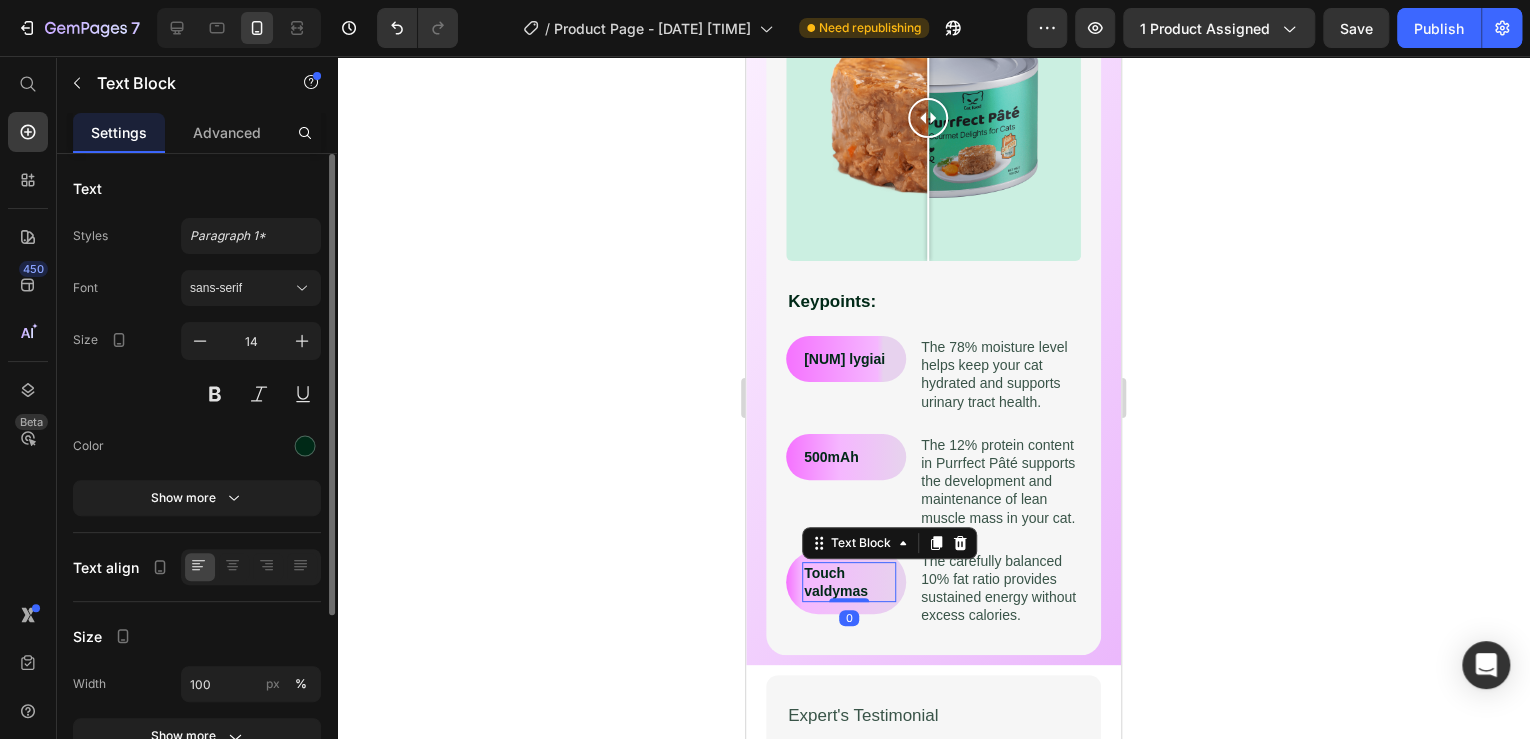 scroll, scrollTop: 80, scrollLeft: 0, axis: vertical 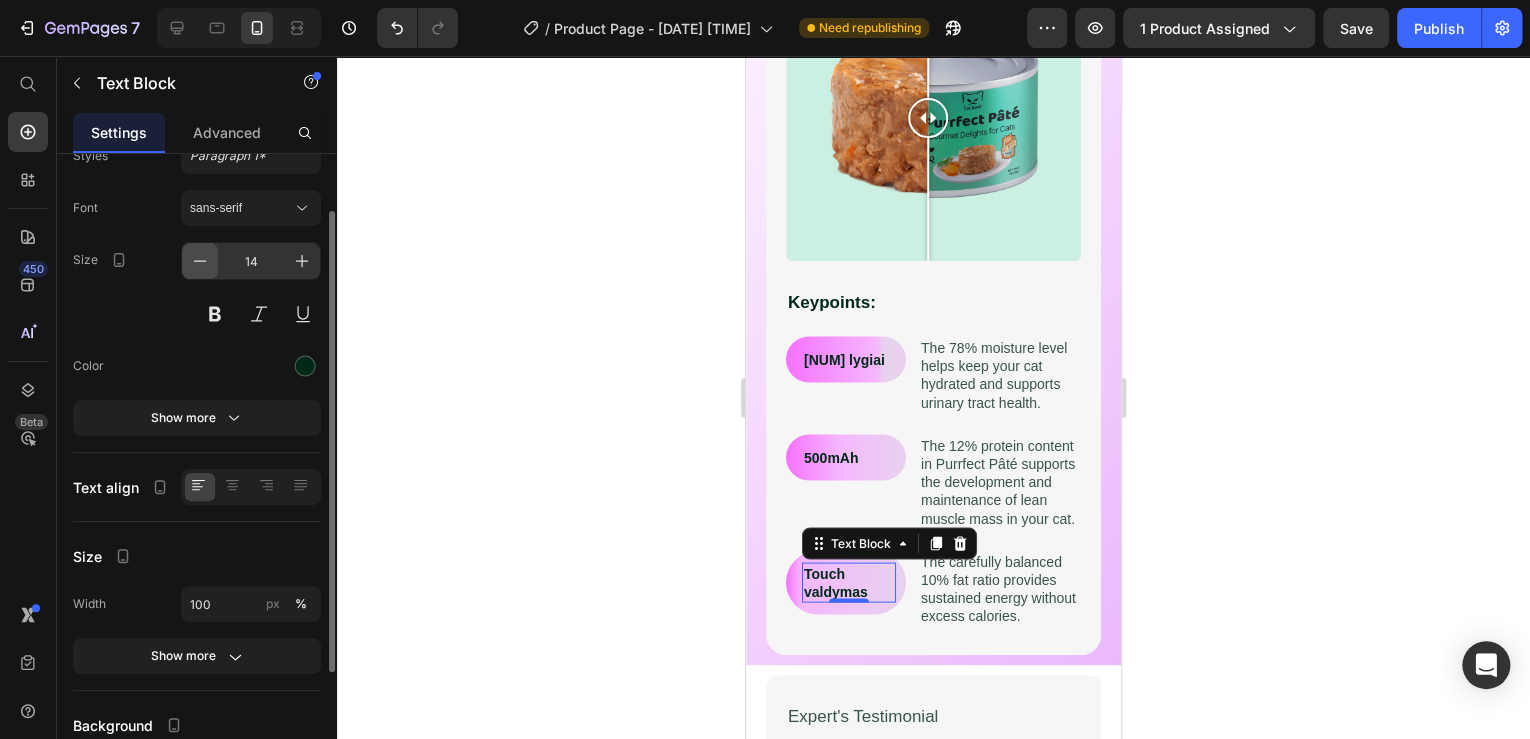 click 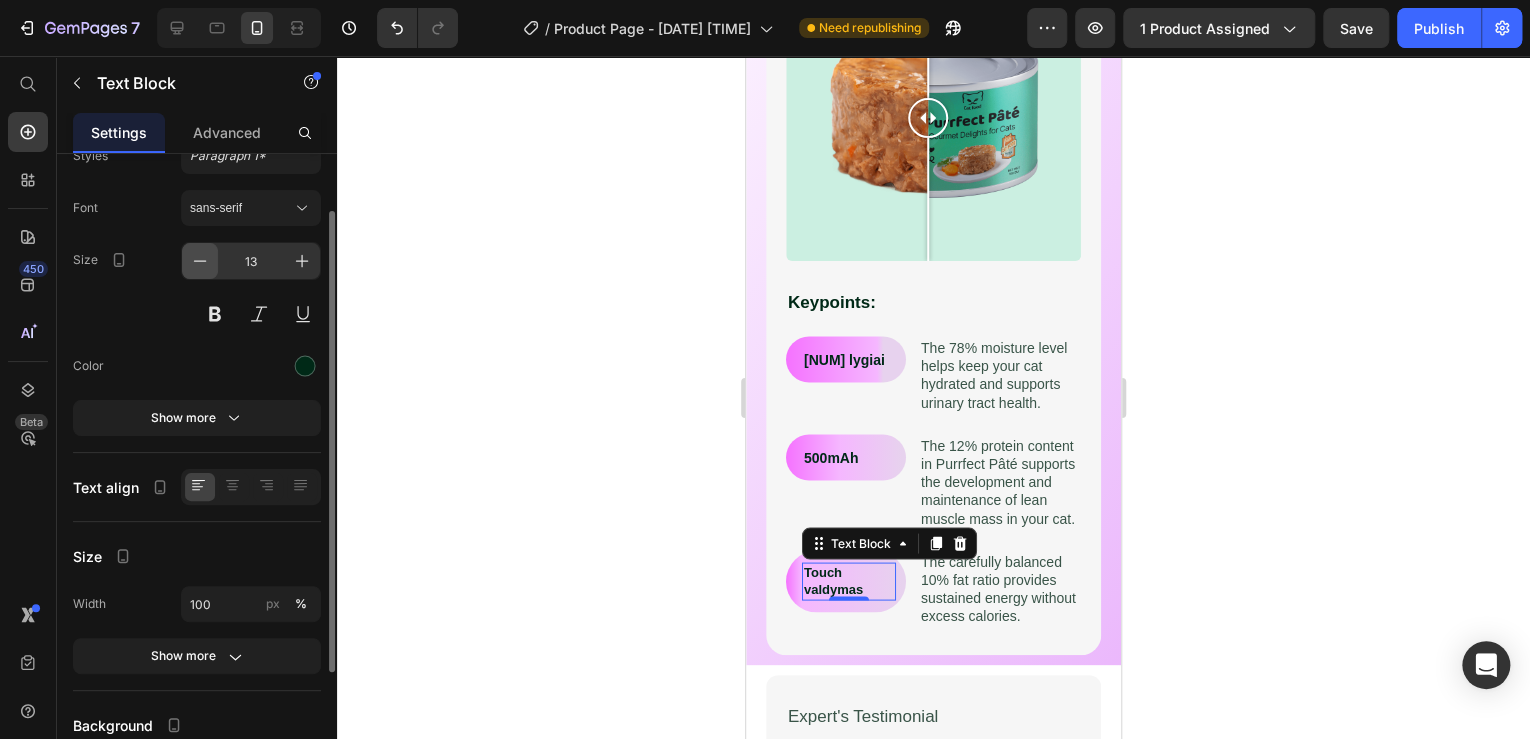 click 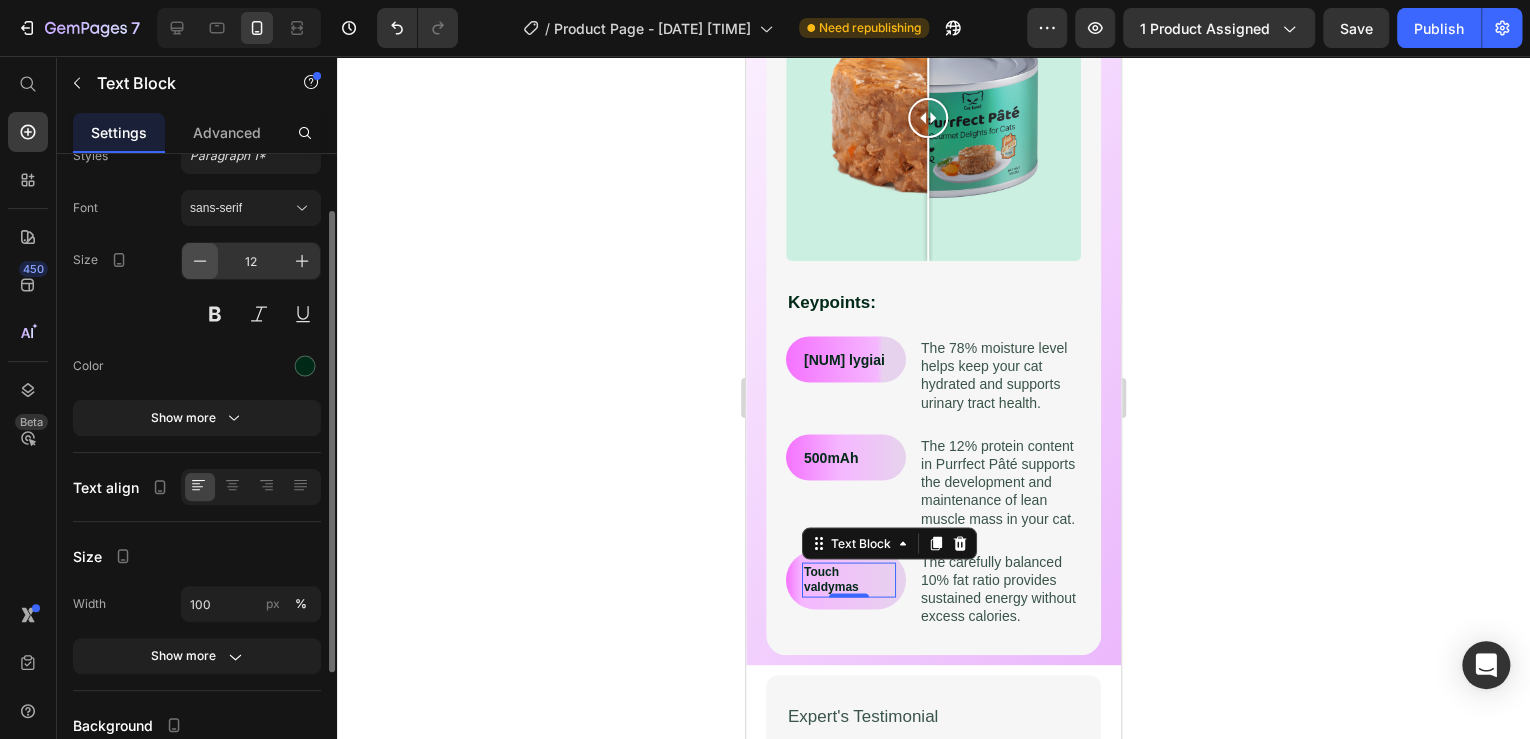 click 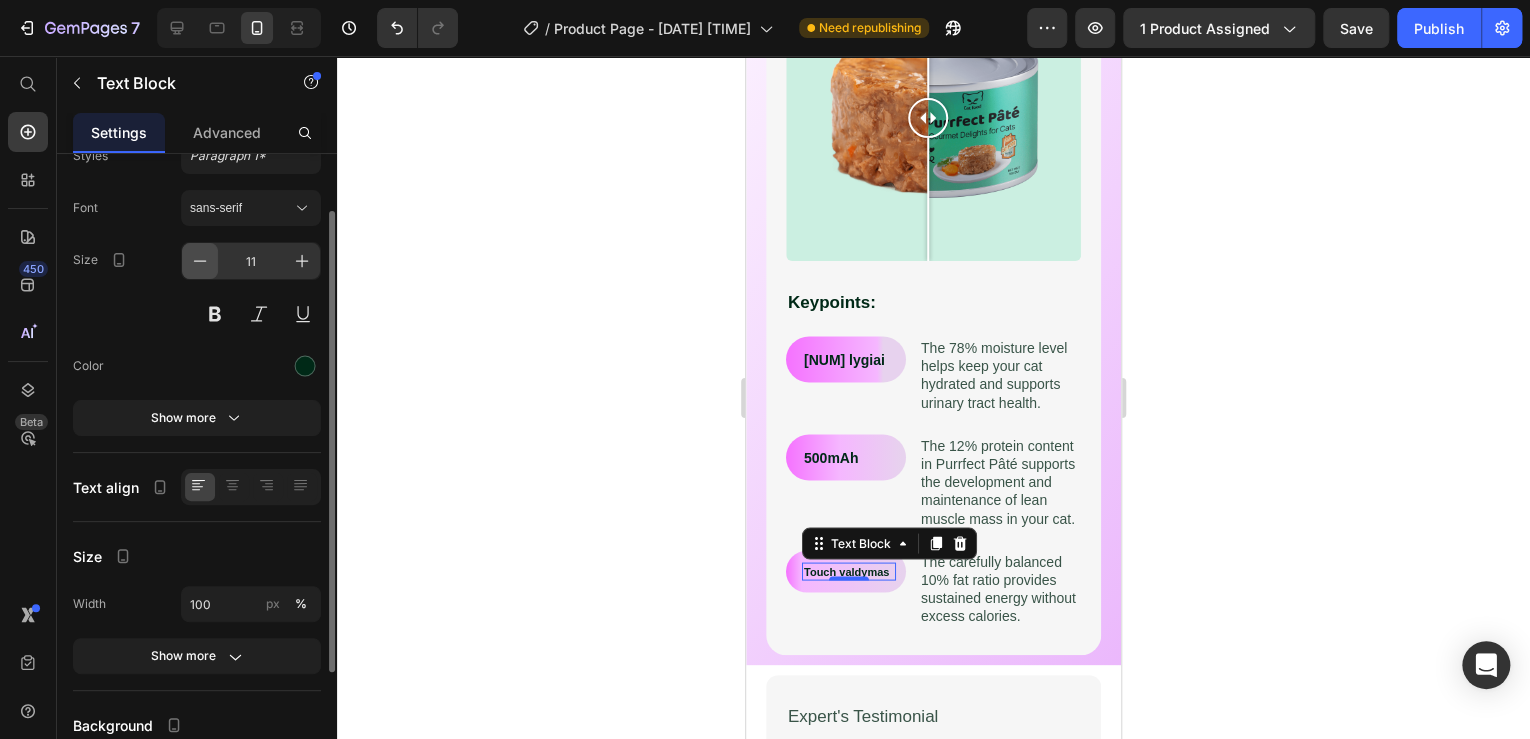 click 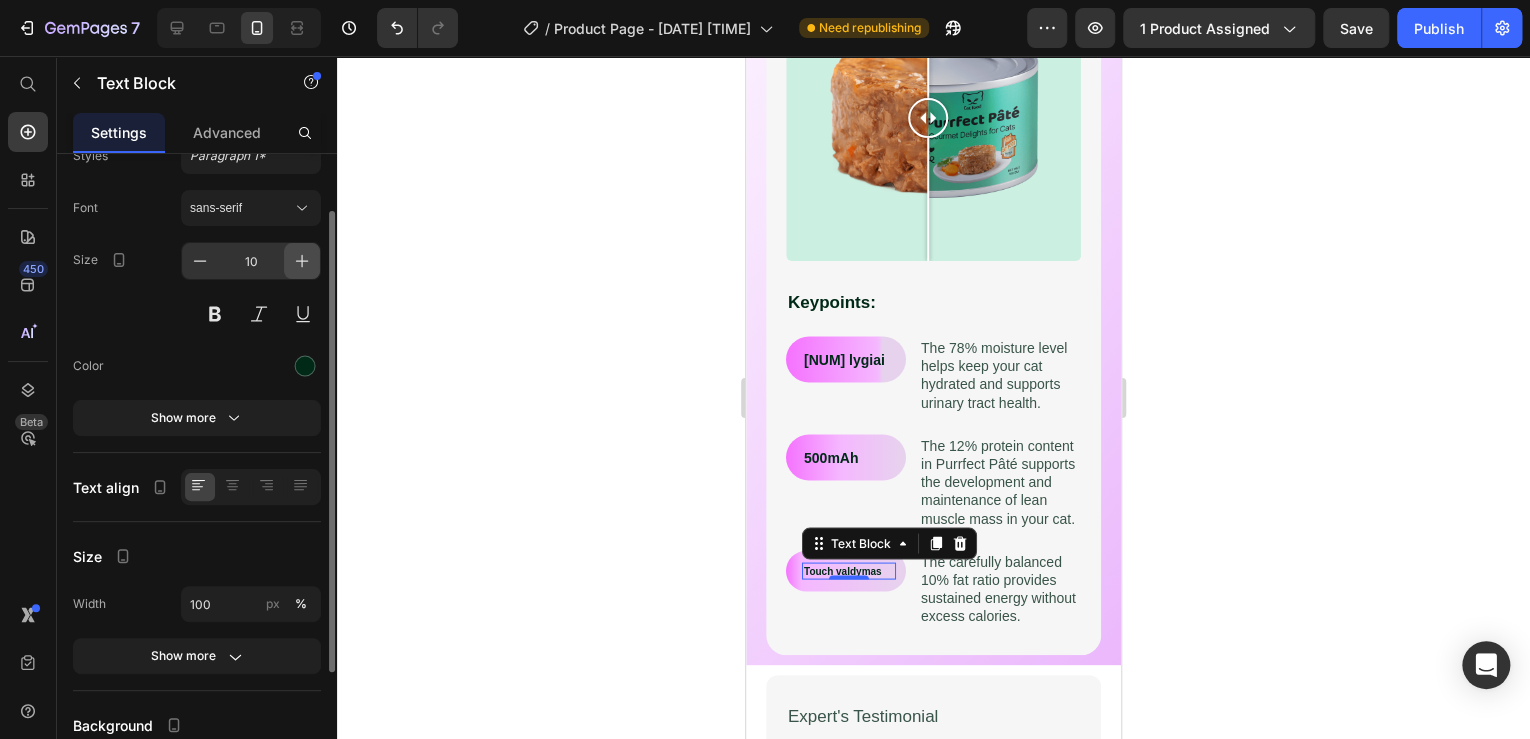 click 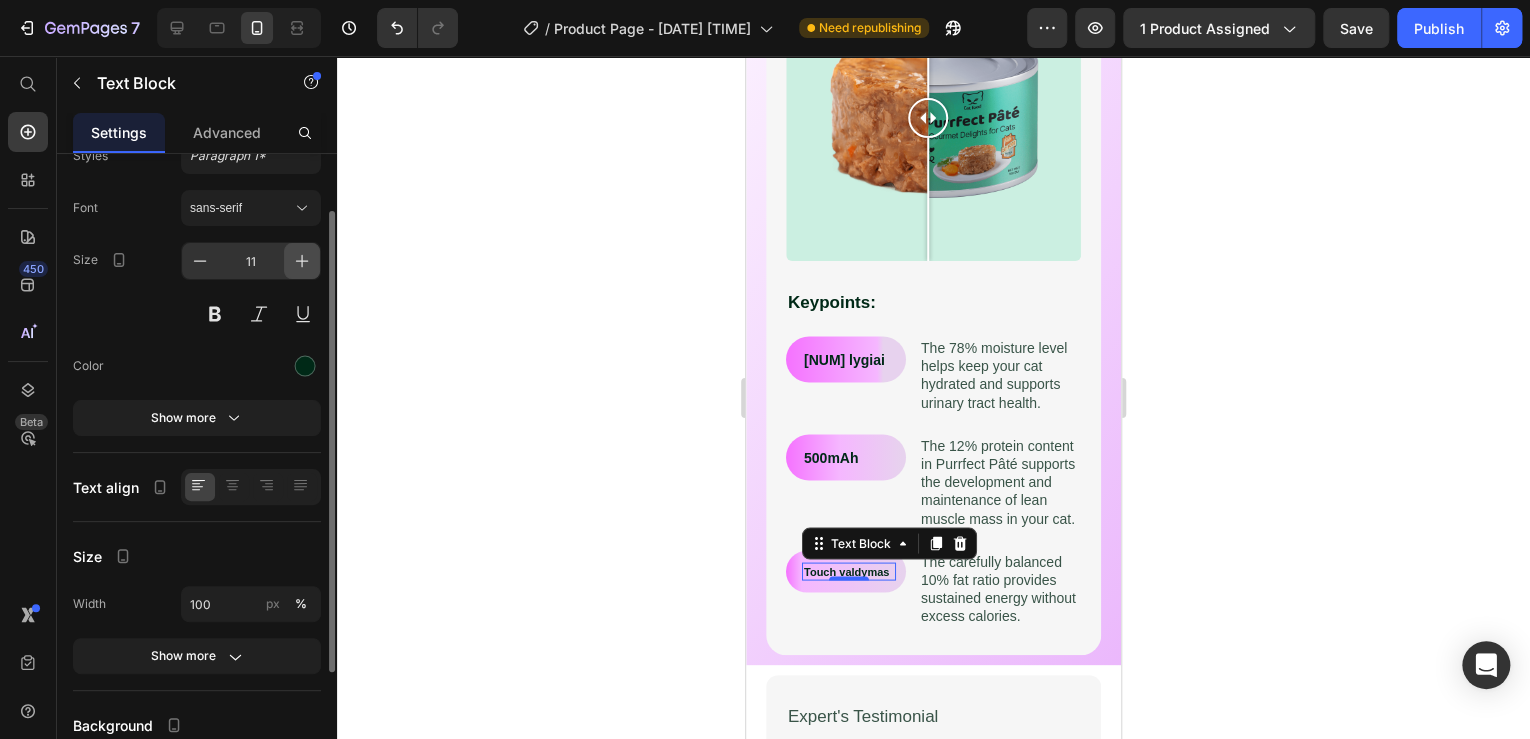 click 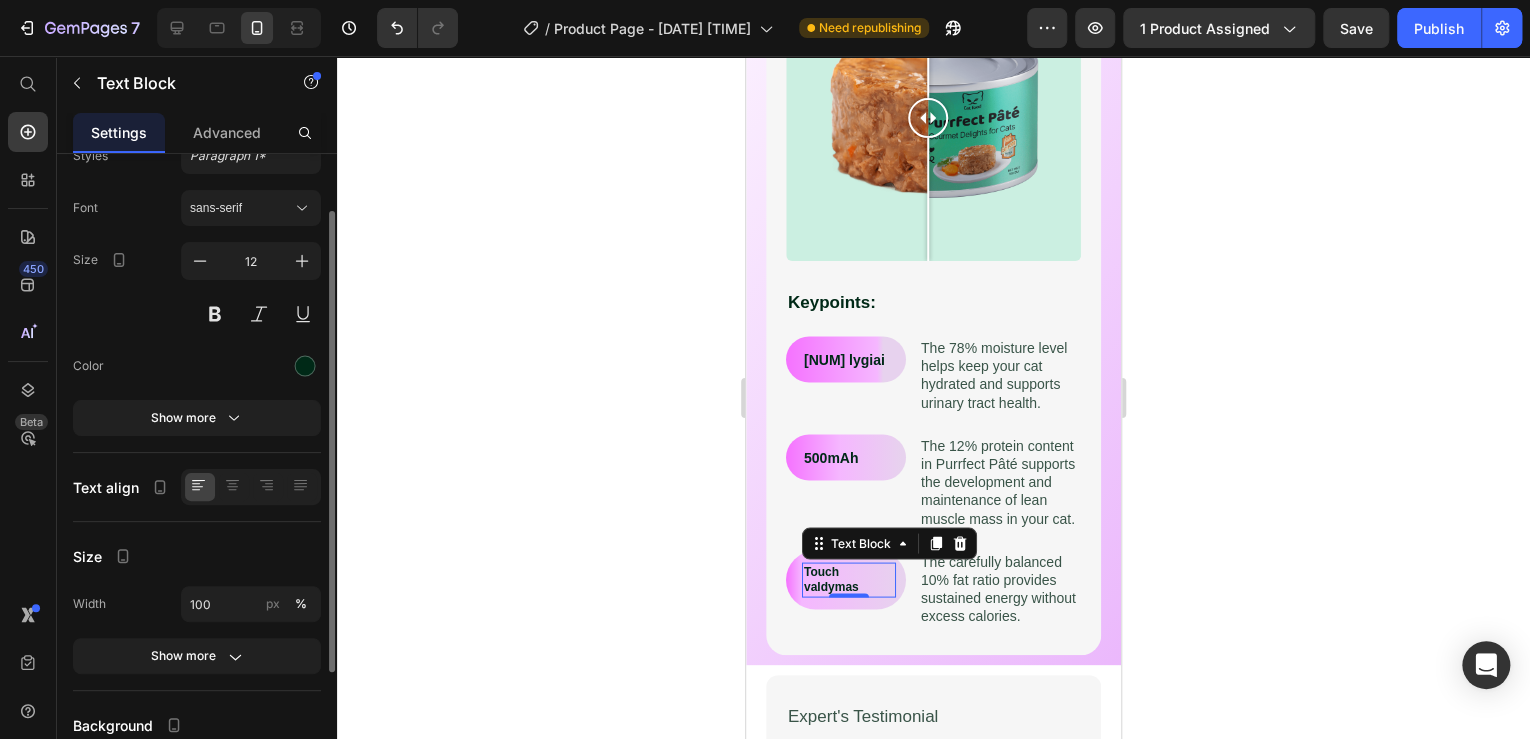 drag, startPoint x: 189, startPoint y: 260, endPoint x: 232, endPoint y: 280, distance: 47.423622 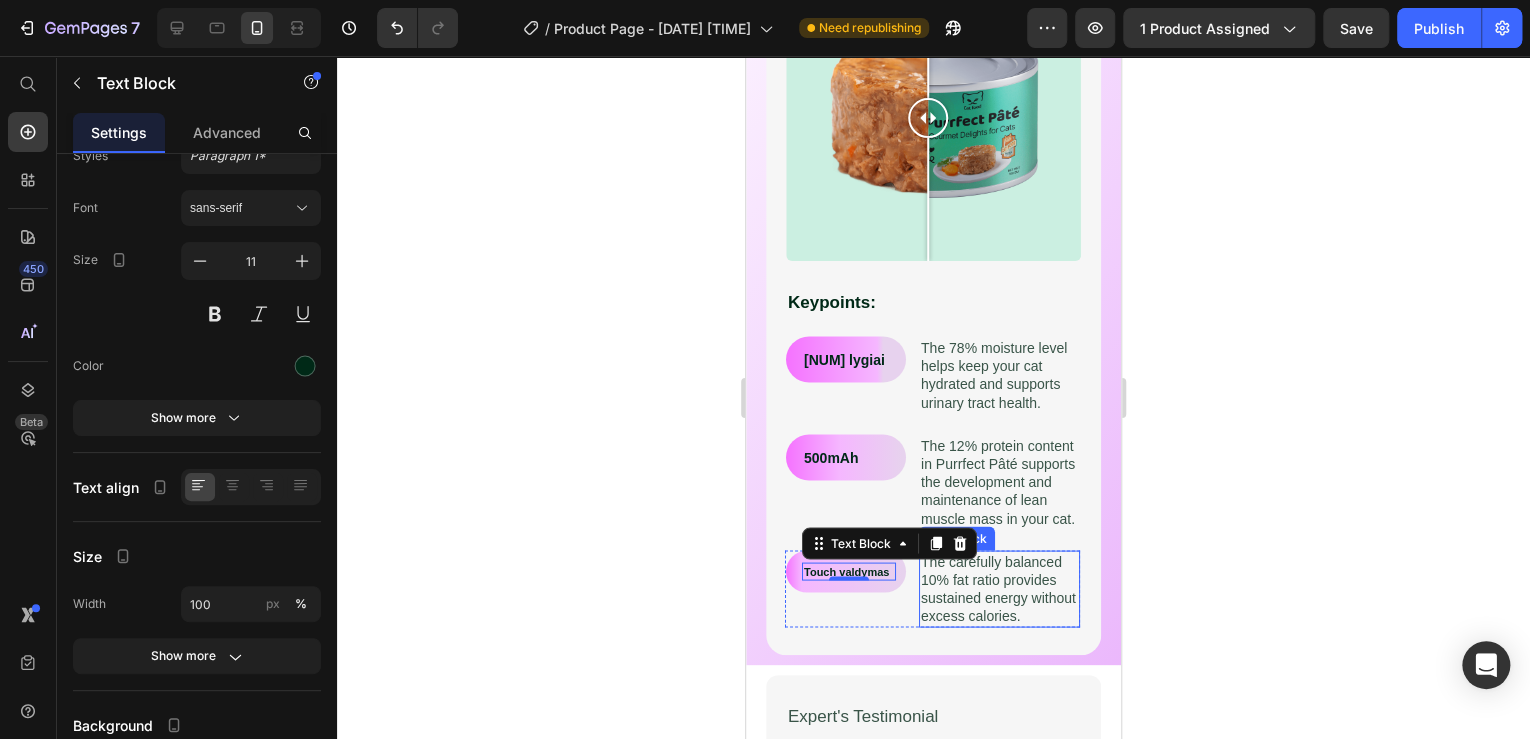 click on "The carefully balanced 10% fat ratio provides sustained energy without excess calories." at bounding box center [999, 588] 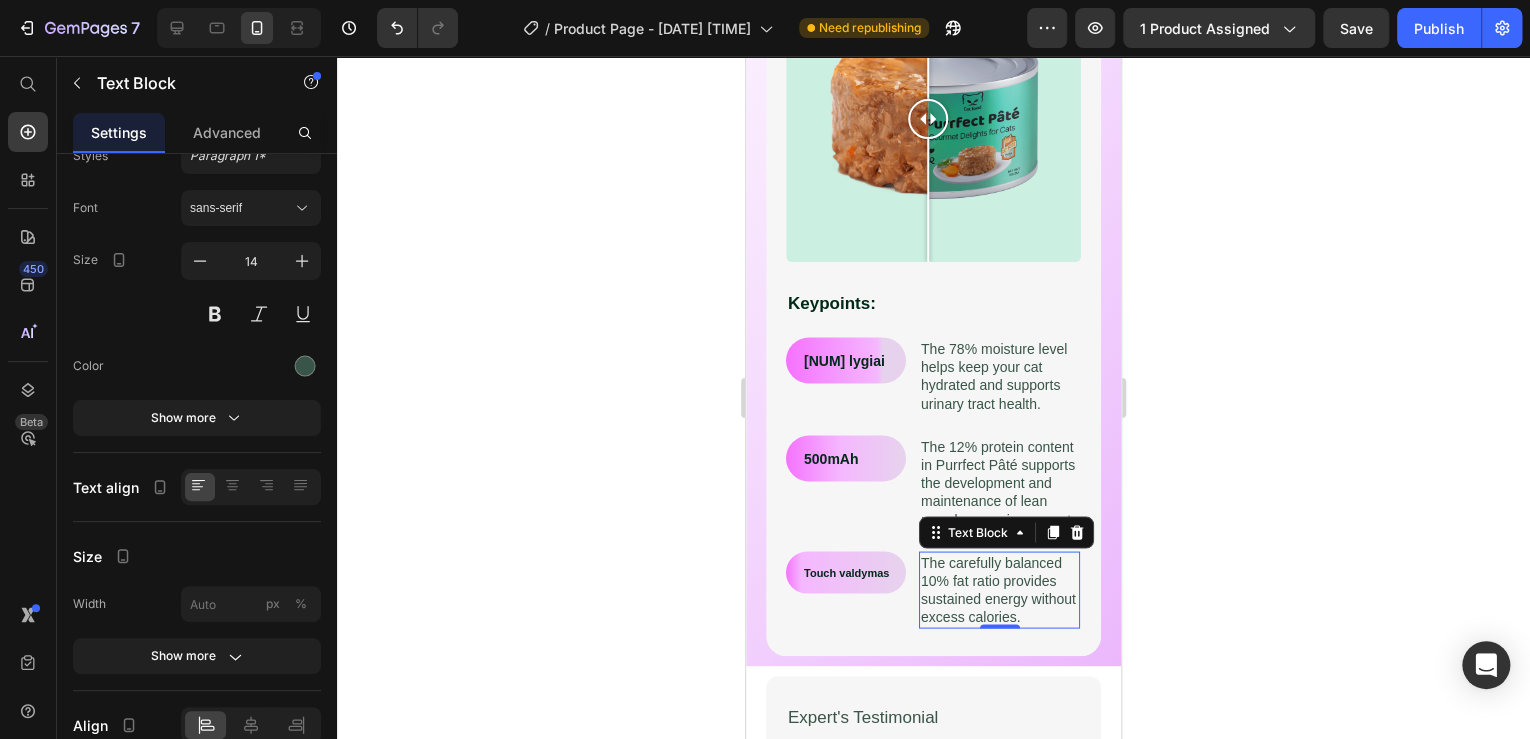 scroll, scrollTop: 1735, scrollLeft: 0, axis: vertical 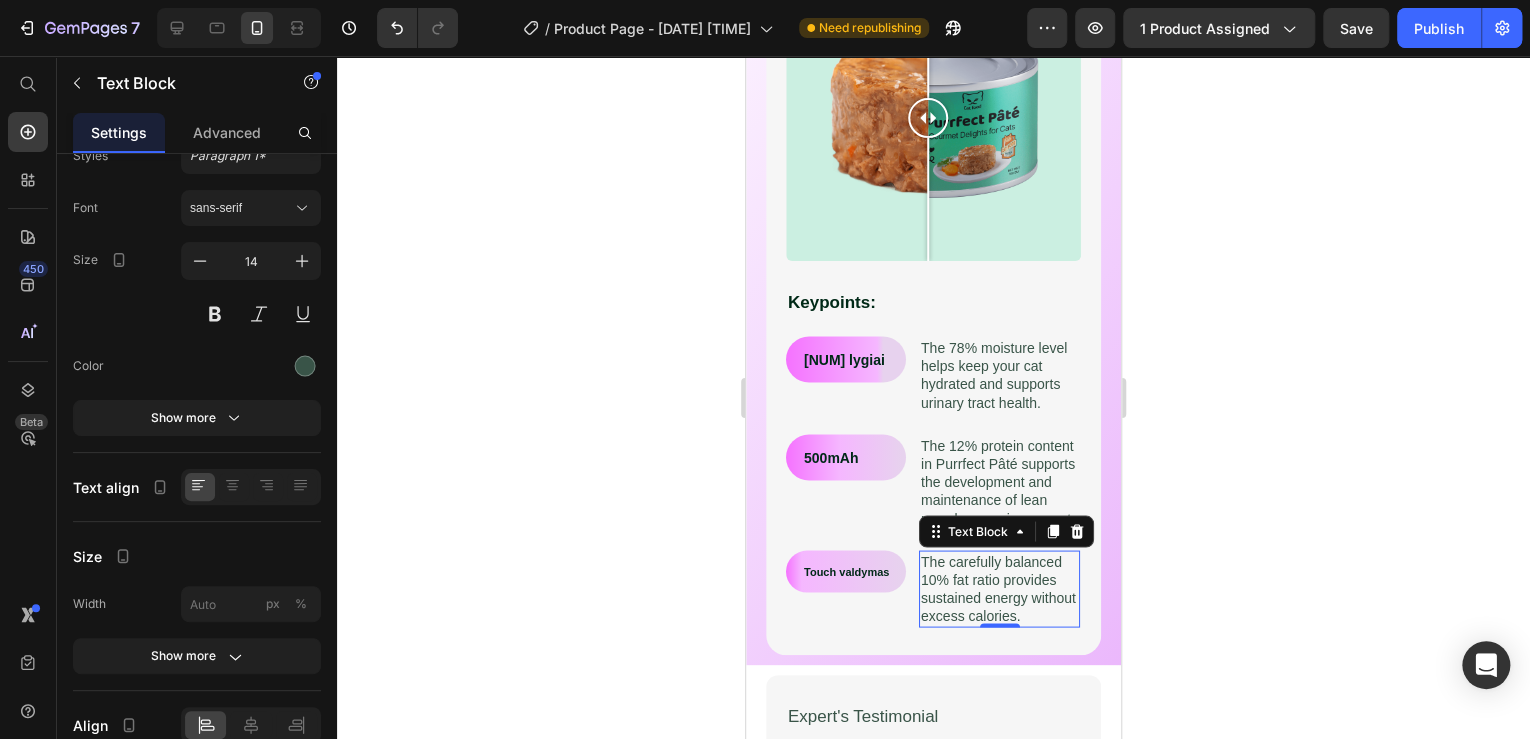 click on "The carefully balanced 10% fat ratio provides sustained energy without excess calories." at bounding box center [999, 588] 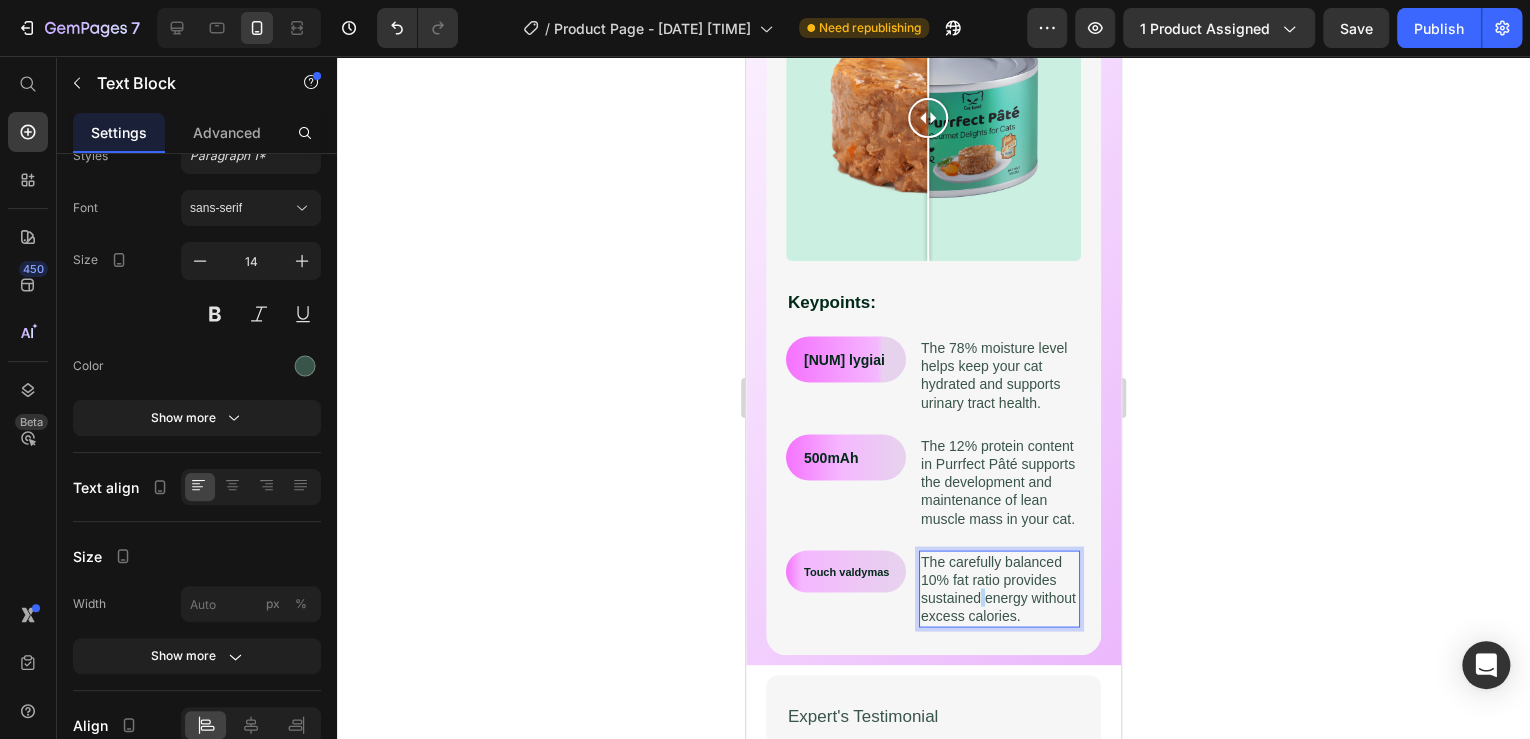 click on "The carefully balanced 10% fat ratio provides sustained energy without excess calories." at bounding box center (999, 588) 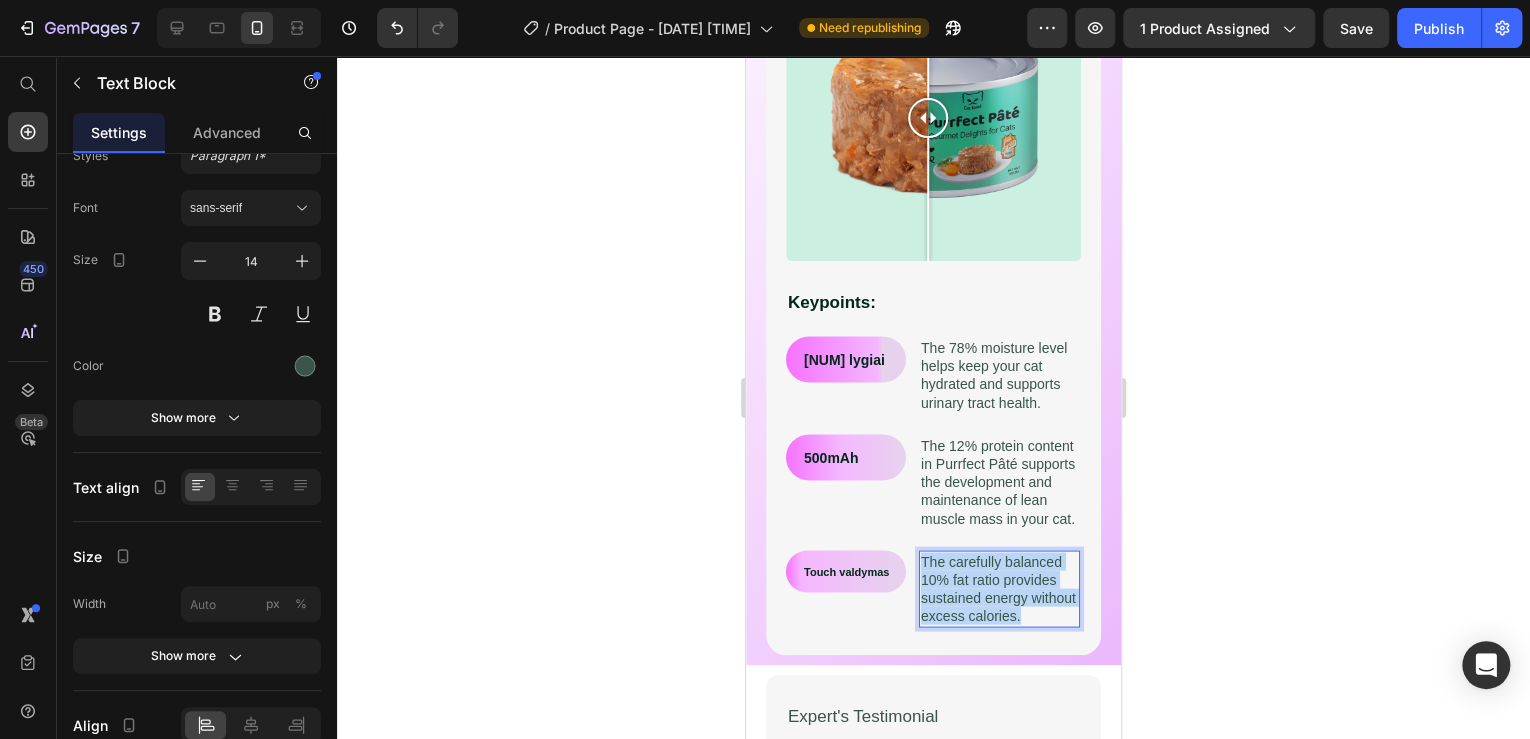click on "The carefully balanced 10% fat ratio provides sustained energy without excess calories." at bounding box center [999, 588] 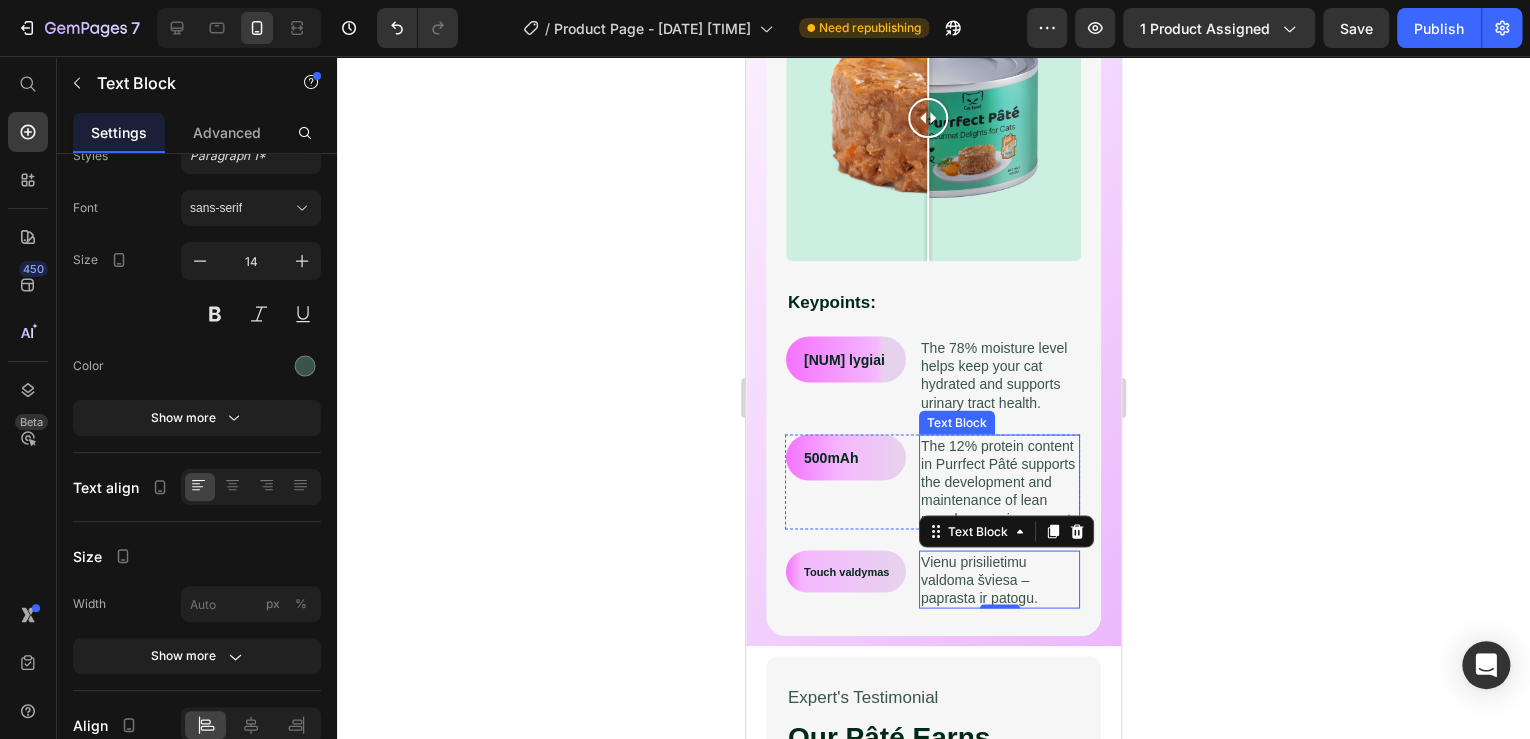 click on "The 12% protein content in Purrfect Pâté supports the development and maintenance of lean muscle mass in your cat." at bounding box center [999, 481] 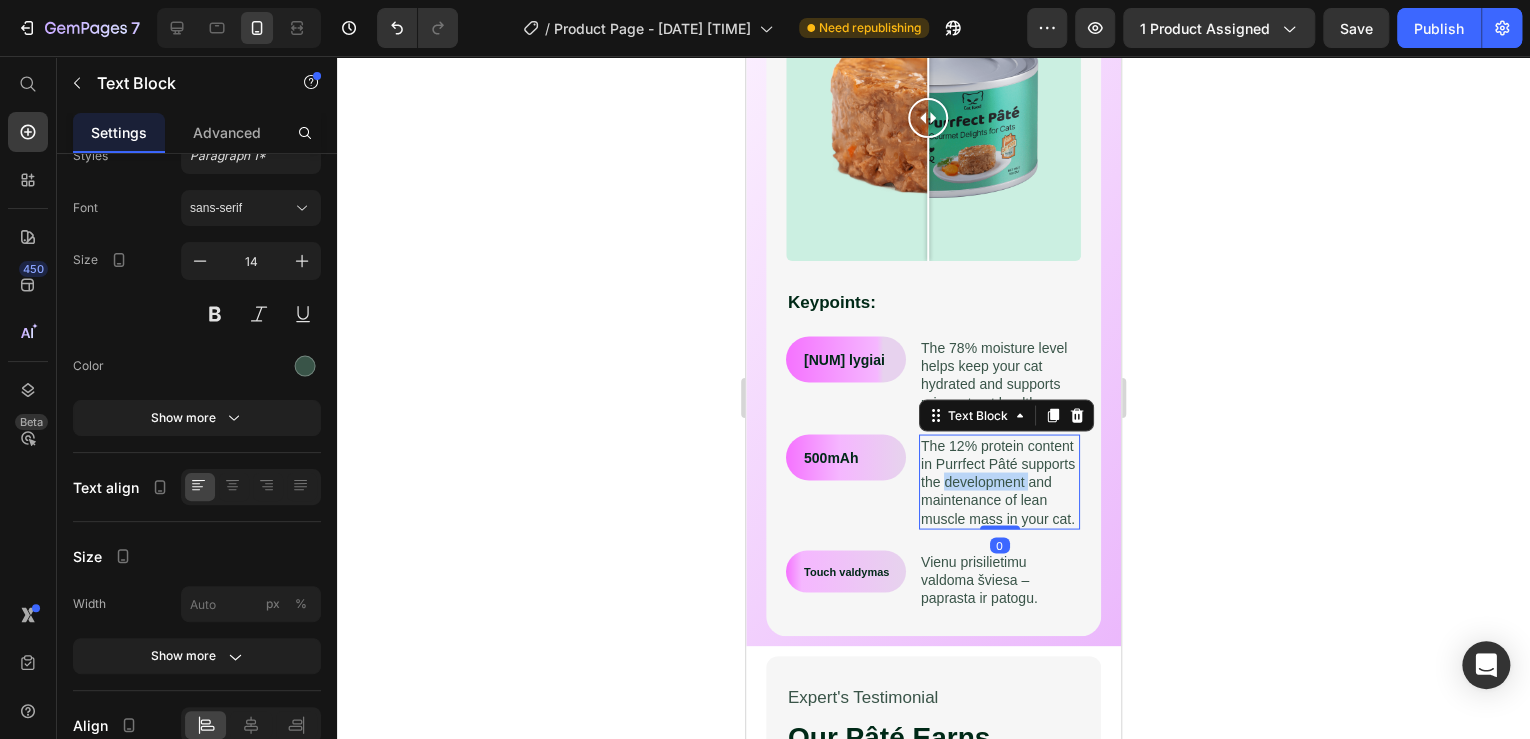 click on "The 12% protein content in Purrfect Pâté supports the development and maintenance of lean muscle mass in your cat." at bounding box center [999, 481] 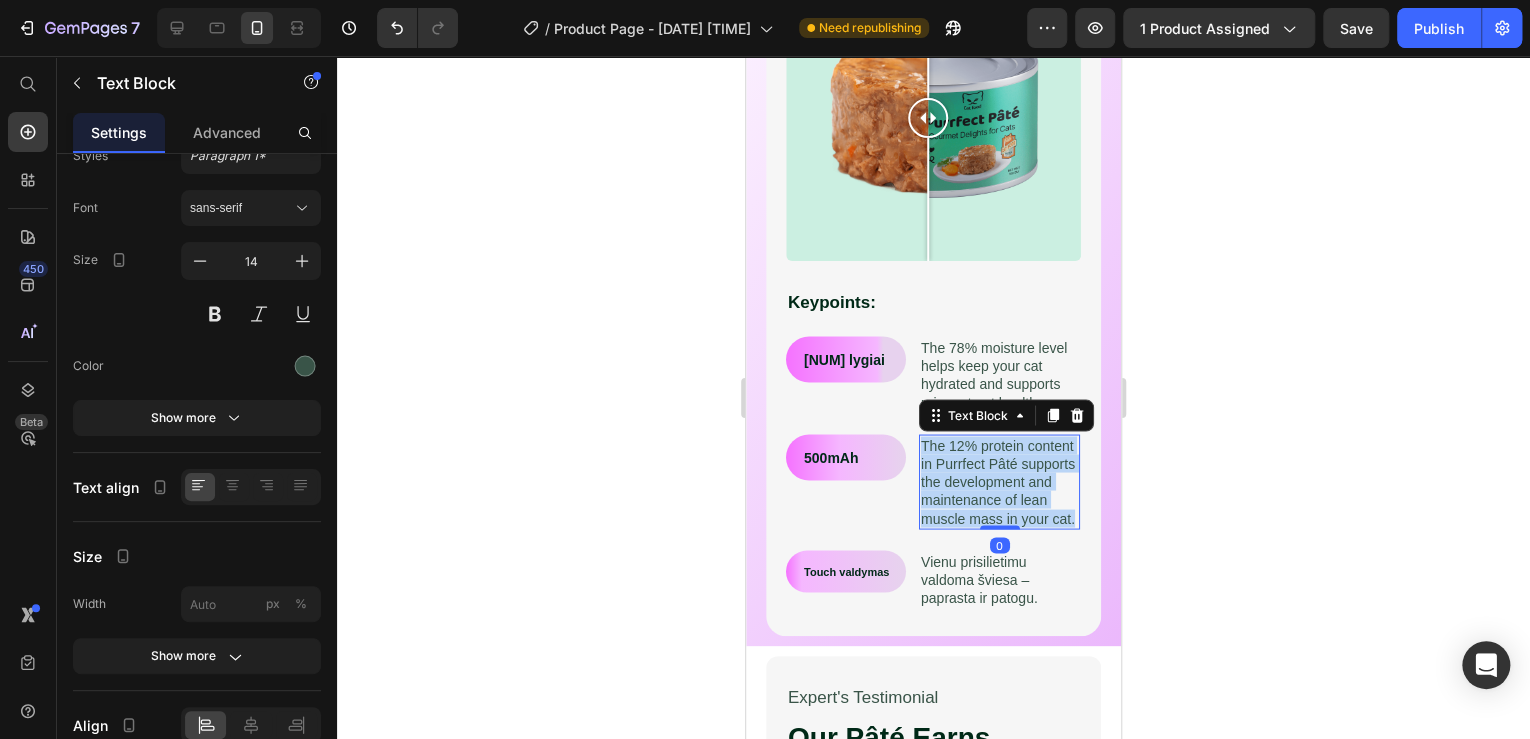 click on "The 12% protein content in Purrfect Pâté supports the development and maintenance of lean muscle mass in your cat." at bounding box center [999, 481] 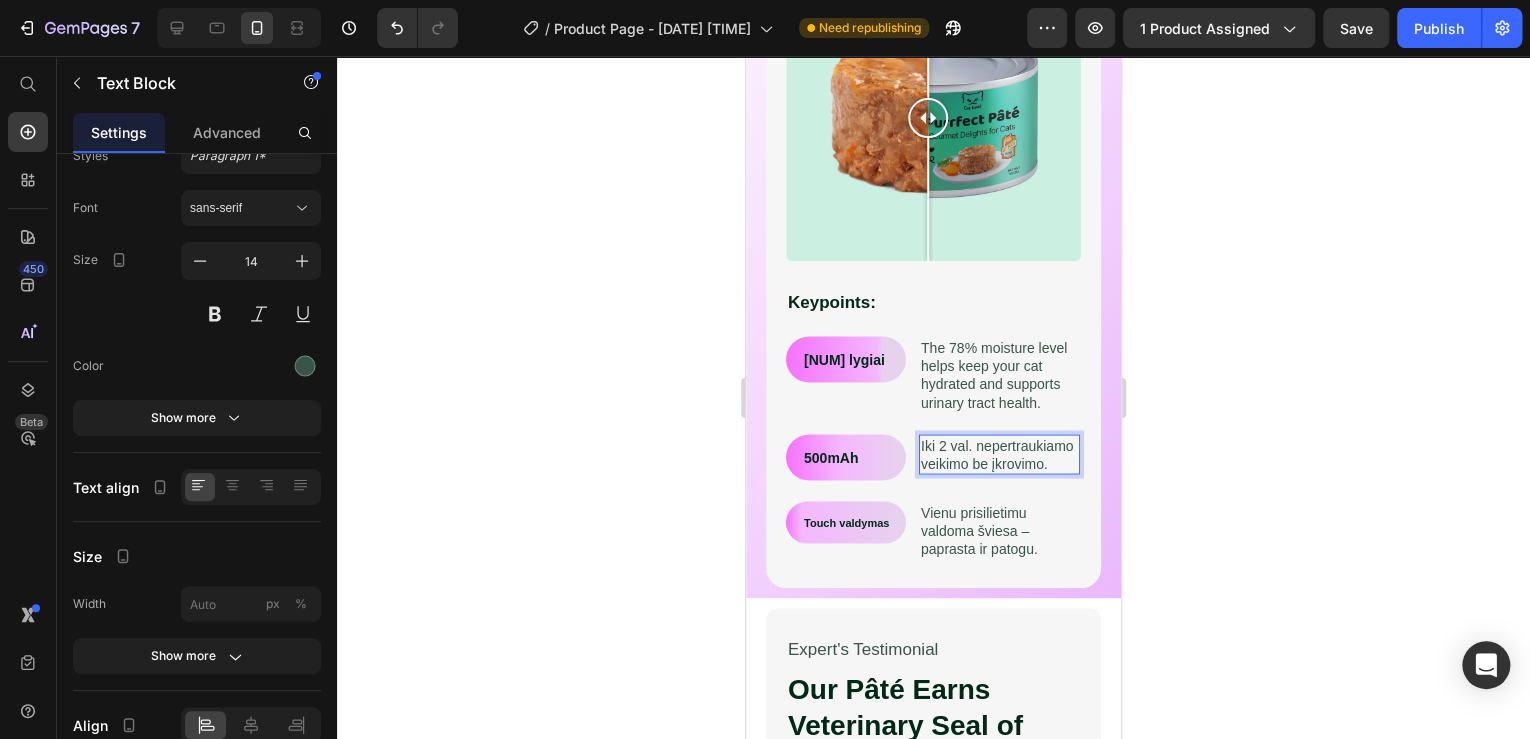 click on "Iki 2 val. non-stop veikimo be įkrovimo." at bounding box center [999, 454] 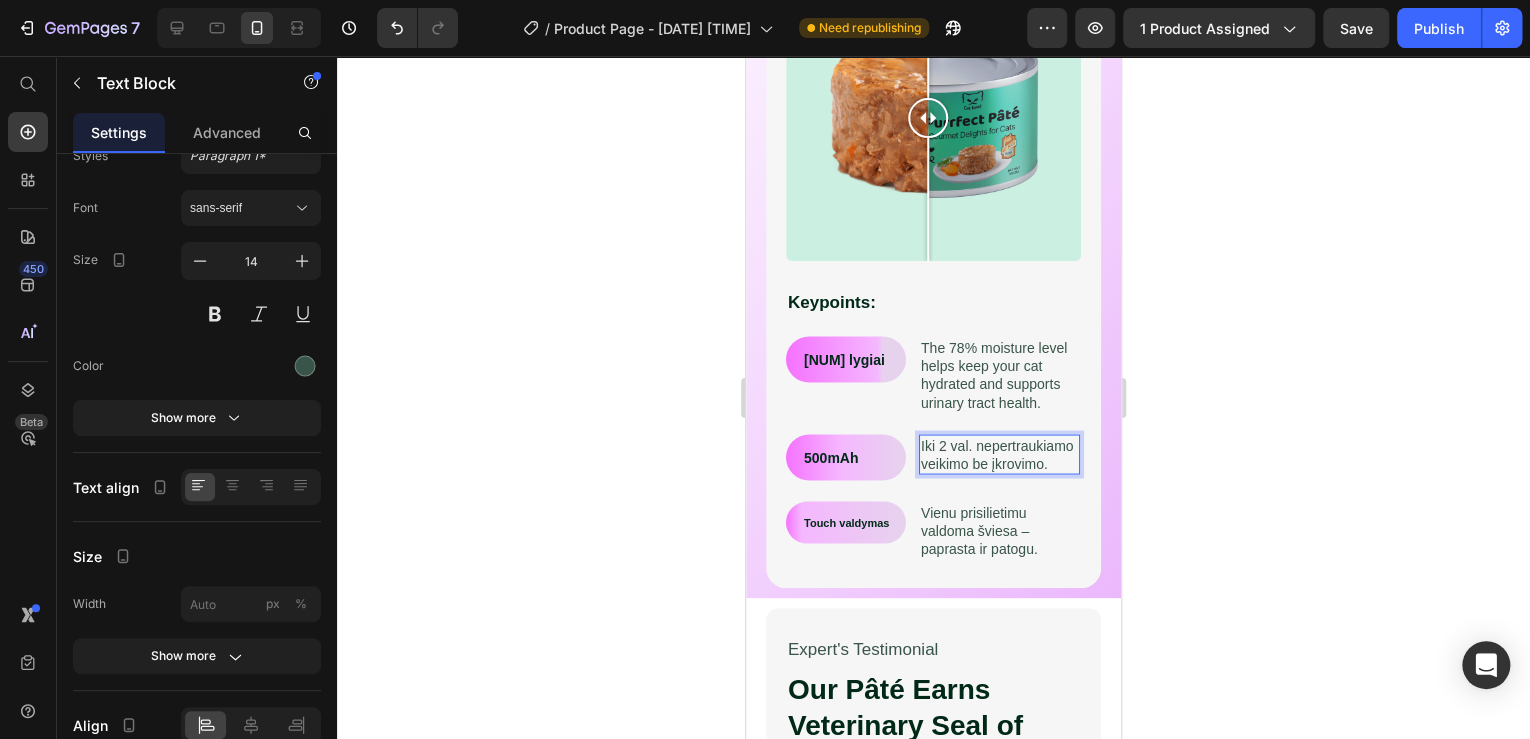 click on "Iki 2 val. non-stop'' veikimo be įkrovimo." at bounding box center [999, 454] 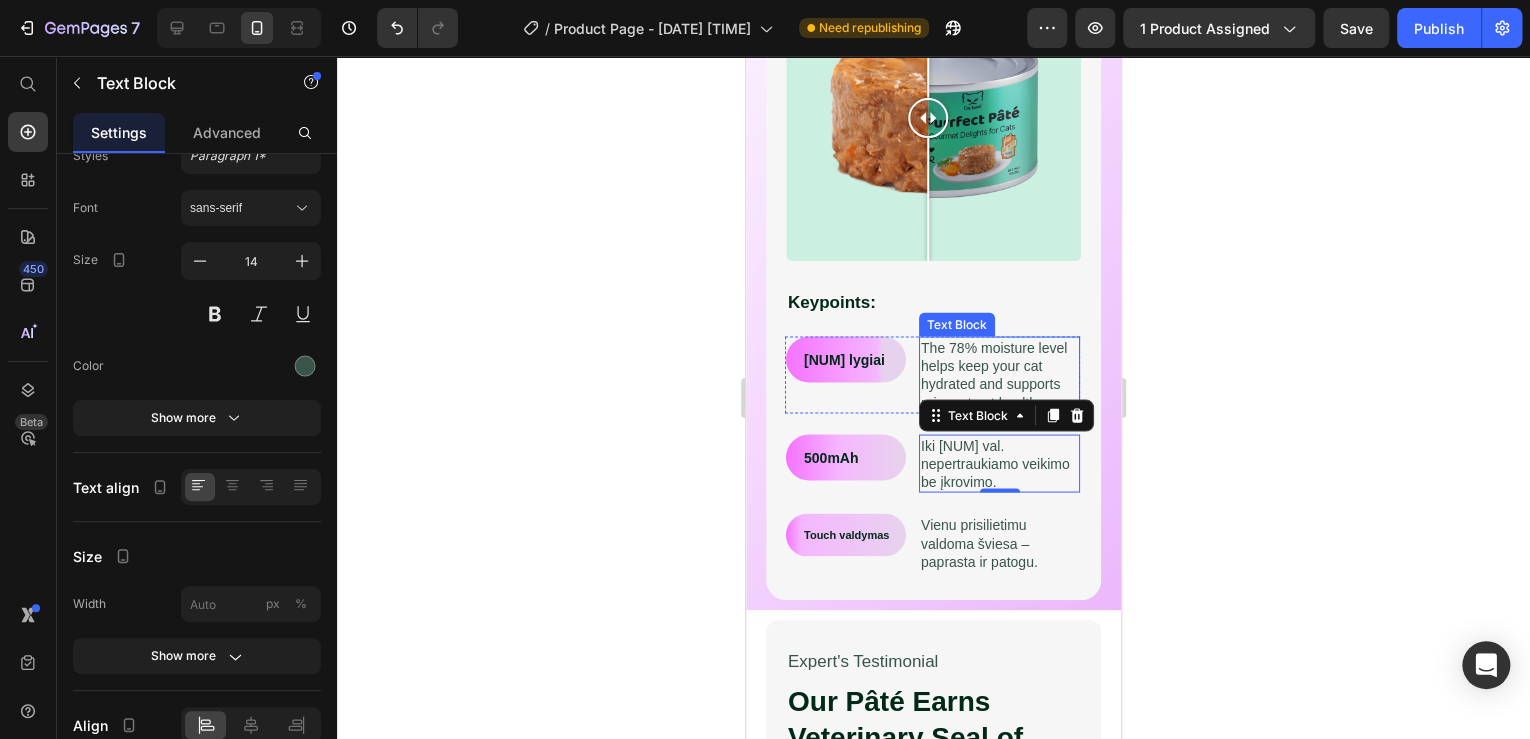 drag, startPoint x: 924, startPoint y: 332, endPoint x: 967, endPoint y: 332, distance: 43 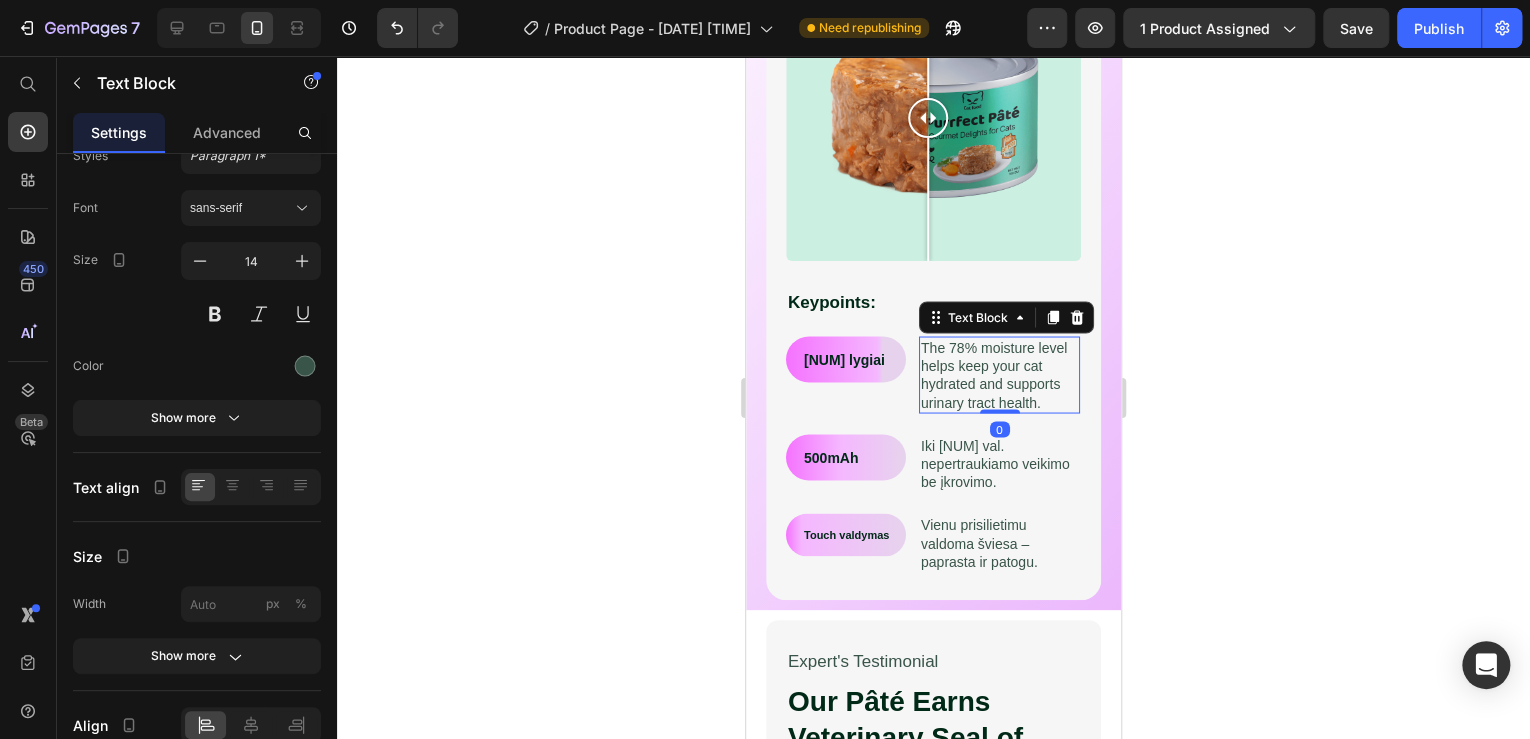 click on "The 78% moisture level helps keep your cat hydrated and supports urinary tract health." at bounding box center (999, 374) 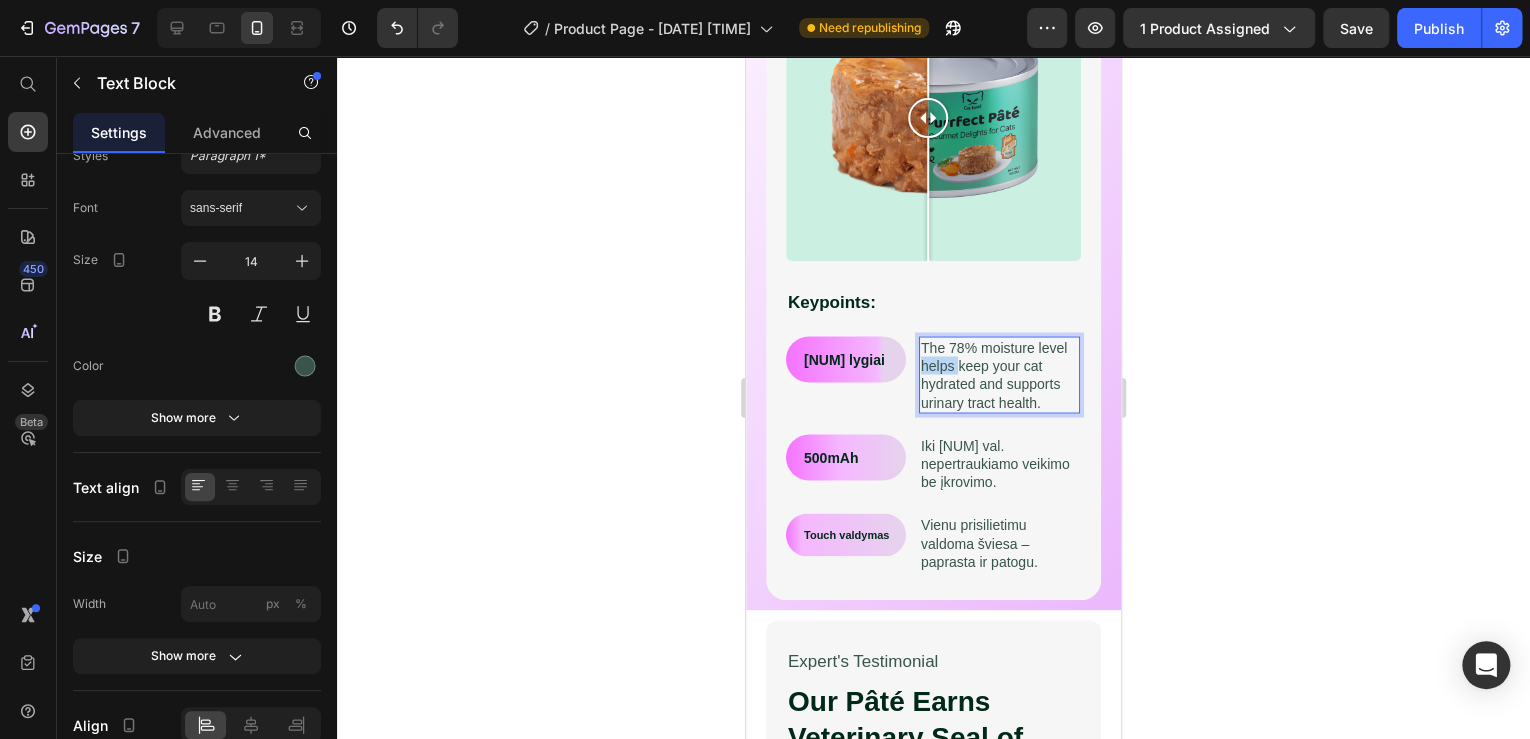 click on "The 78% moisture level helps keep your cat hydrated and supports urinary tract health." at bounding box center [999, 374] 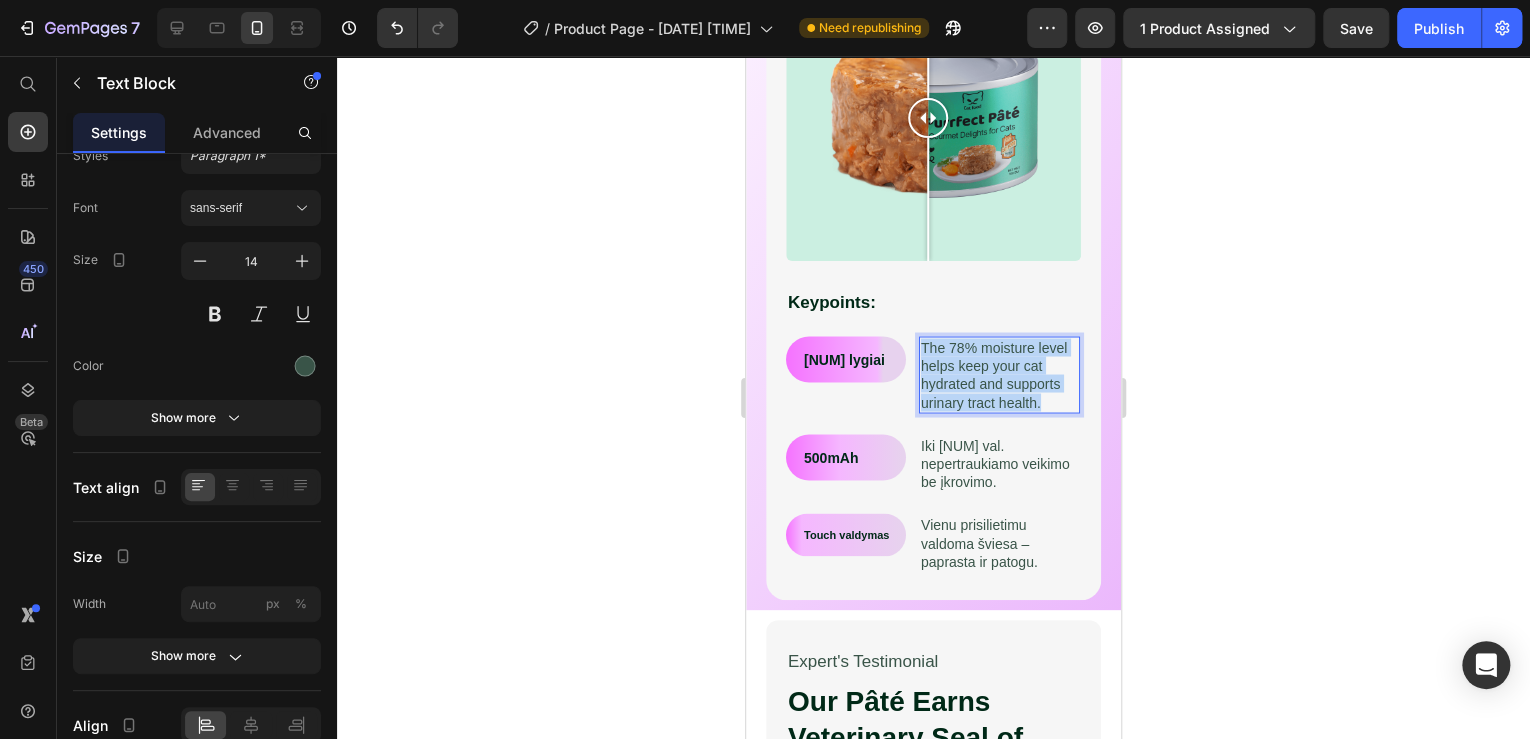 click on "The 78% moisture level helps keep your cat hydrated and supports urinary tract health." at bounding box center [999, 374] 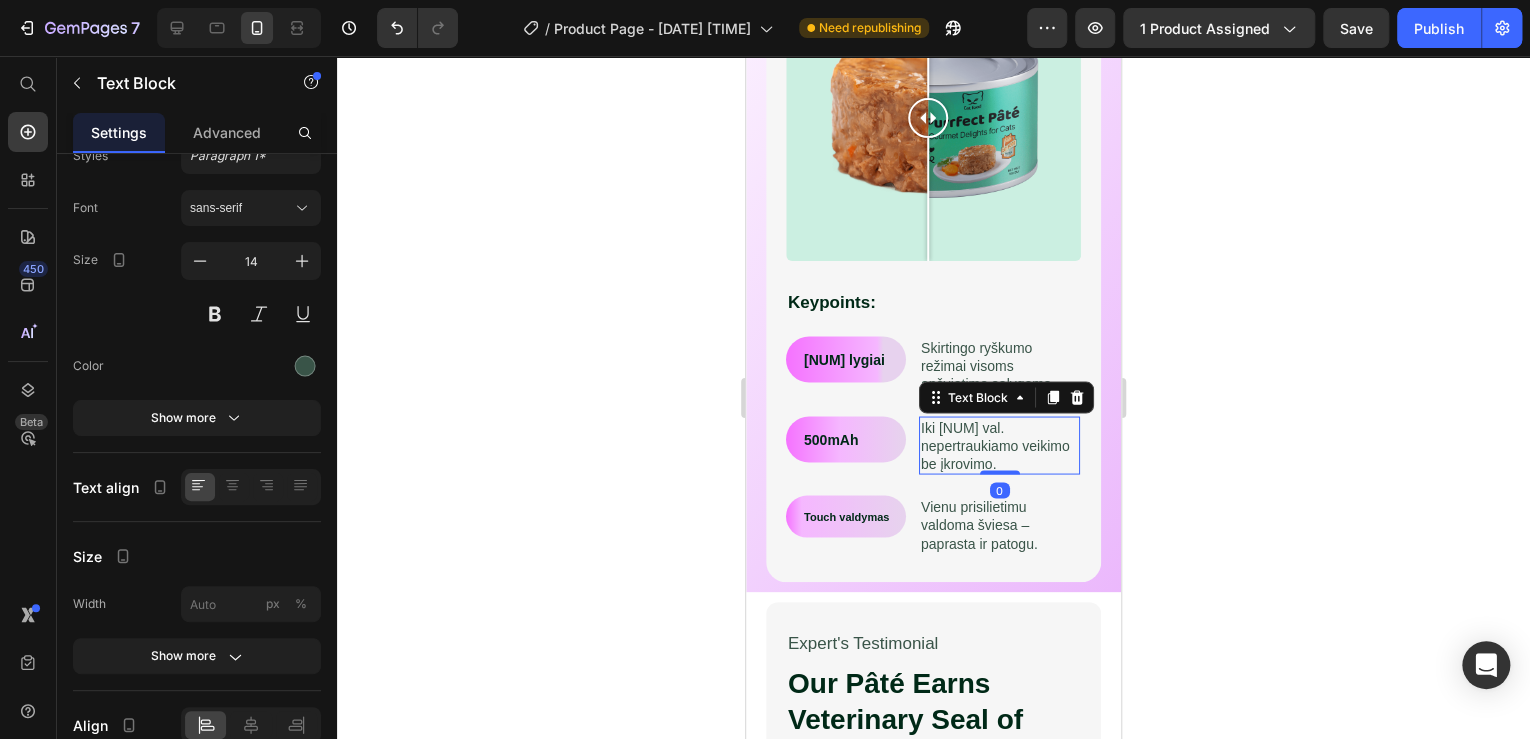 click on "Iki 2 val. nepertraukiamo veikimo be įkrovimo." at bounding box center [999, 445] 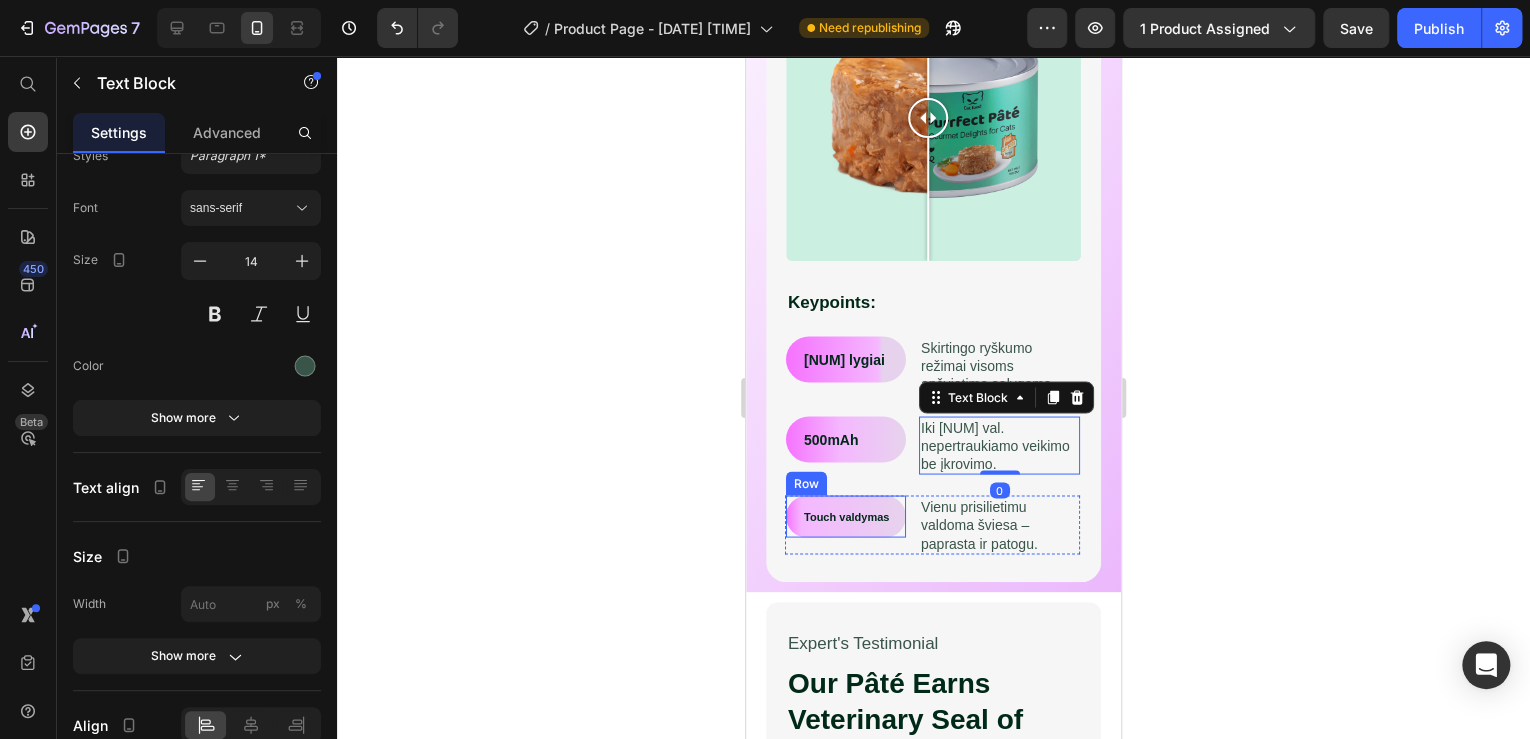 click on "Touch valdymas Text Block Row" at bounding box center (846, 516) 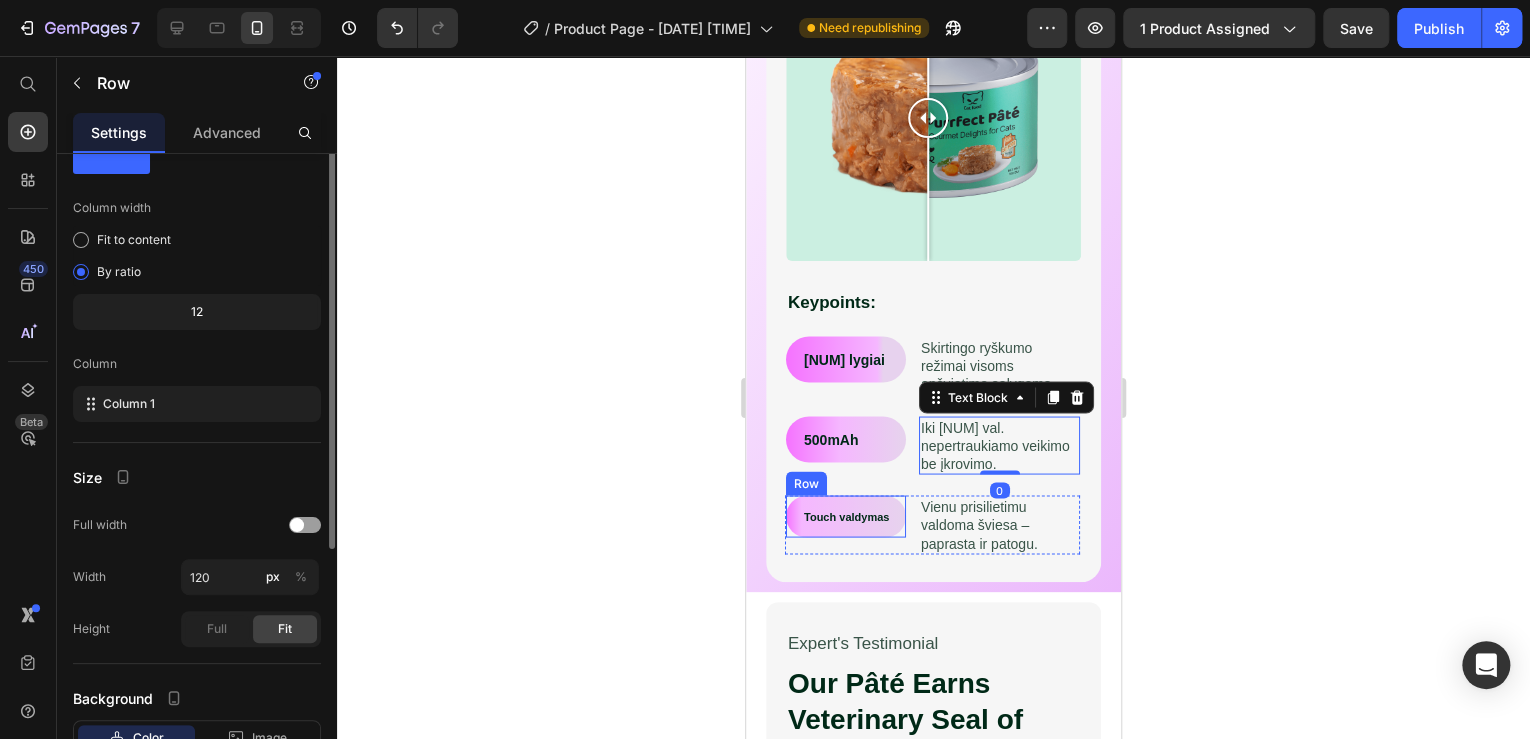 scroll, scrollTop: 0, scrollLeft: 0, axis: both 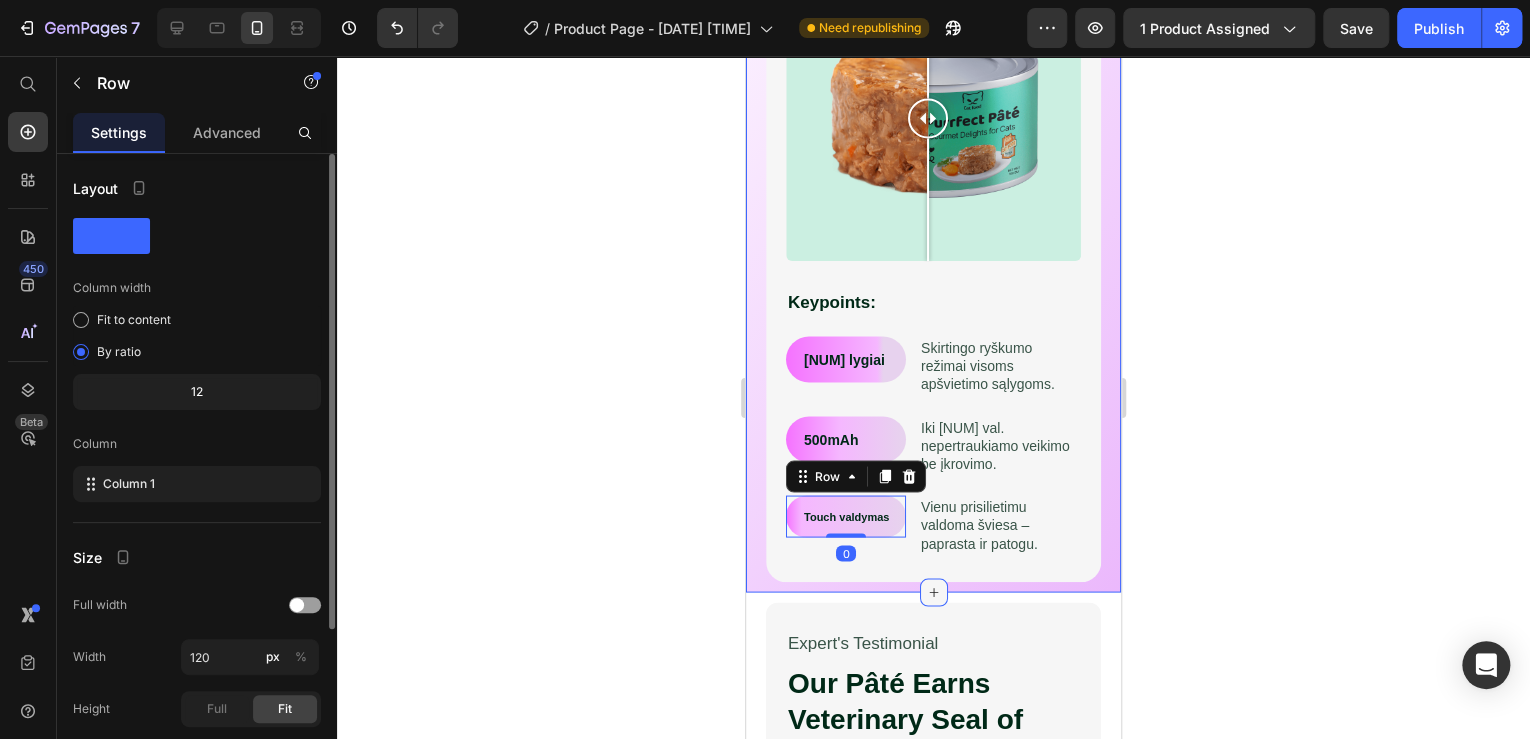 click at bounding box center (934, 592) 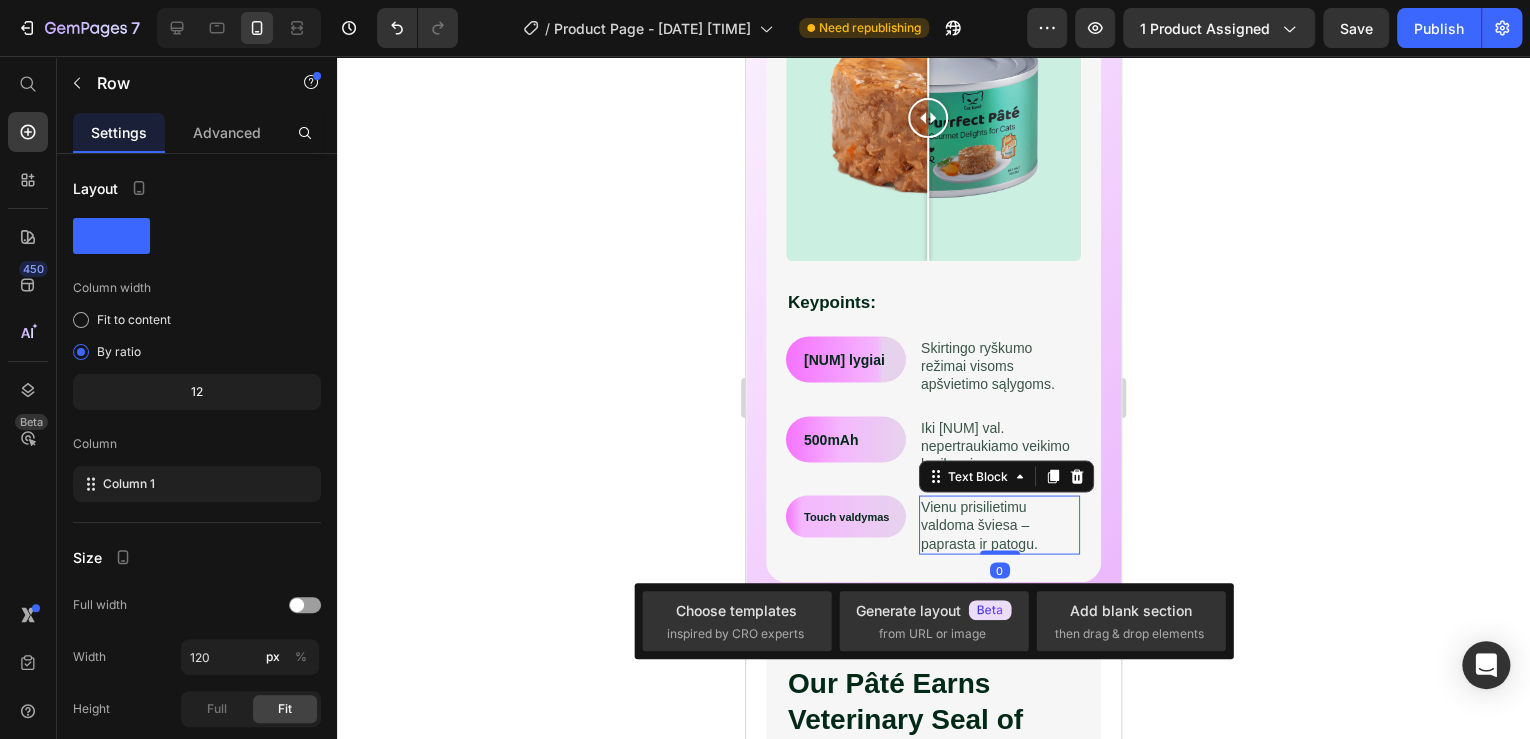 click on "Vienu prisilietimu valdoma šviesa – paprasta ir patogu." at bounding box center (999, 524) 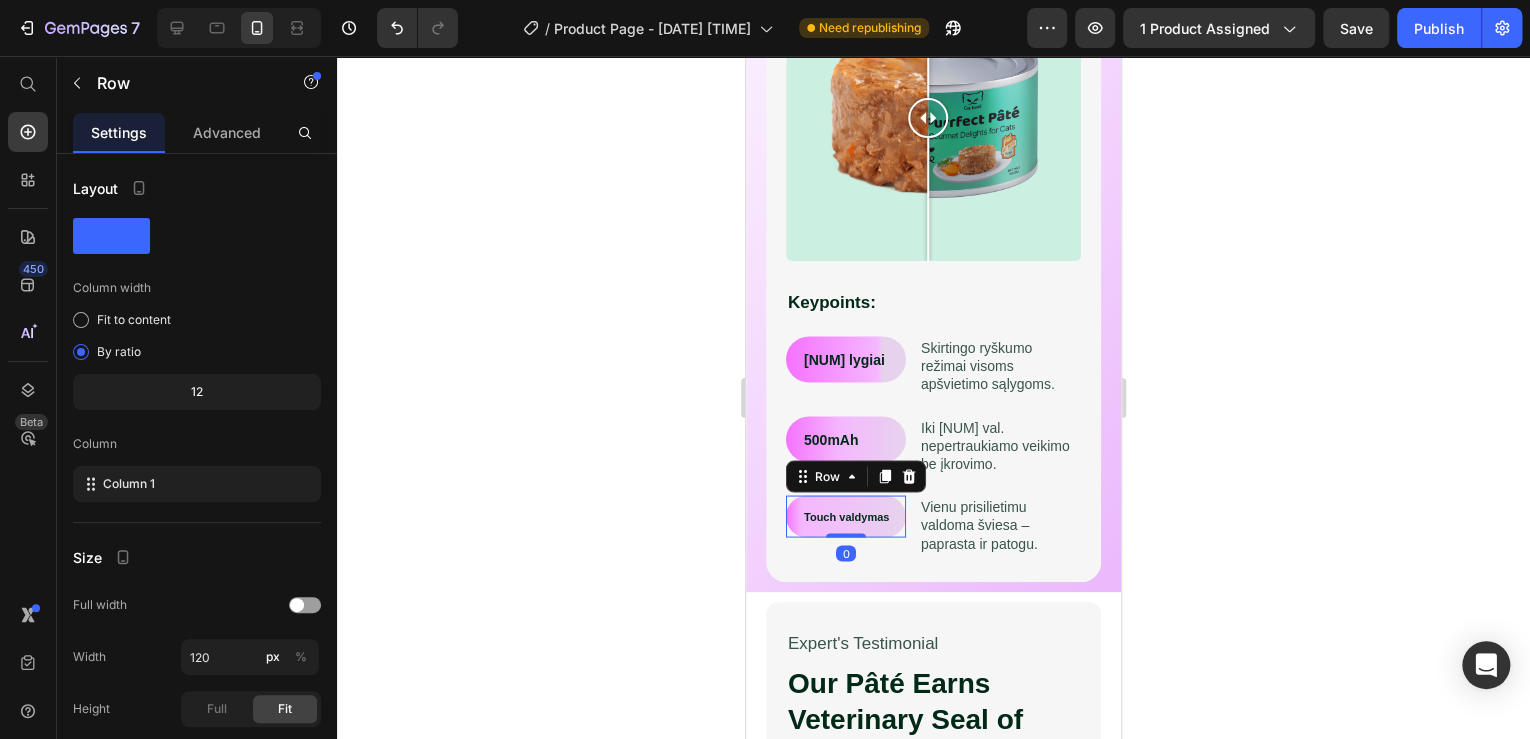 click on "Touch valdymas Text Block Row   0" at bounding box center [846, 516] 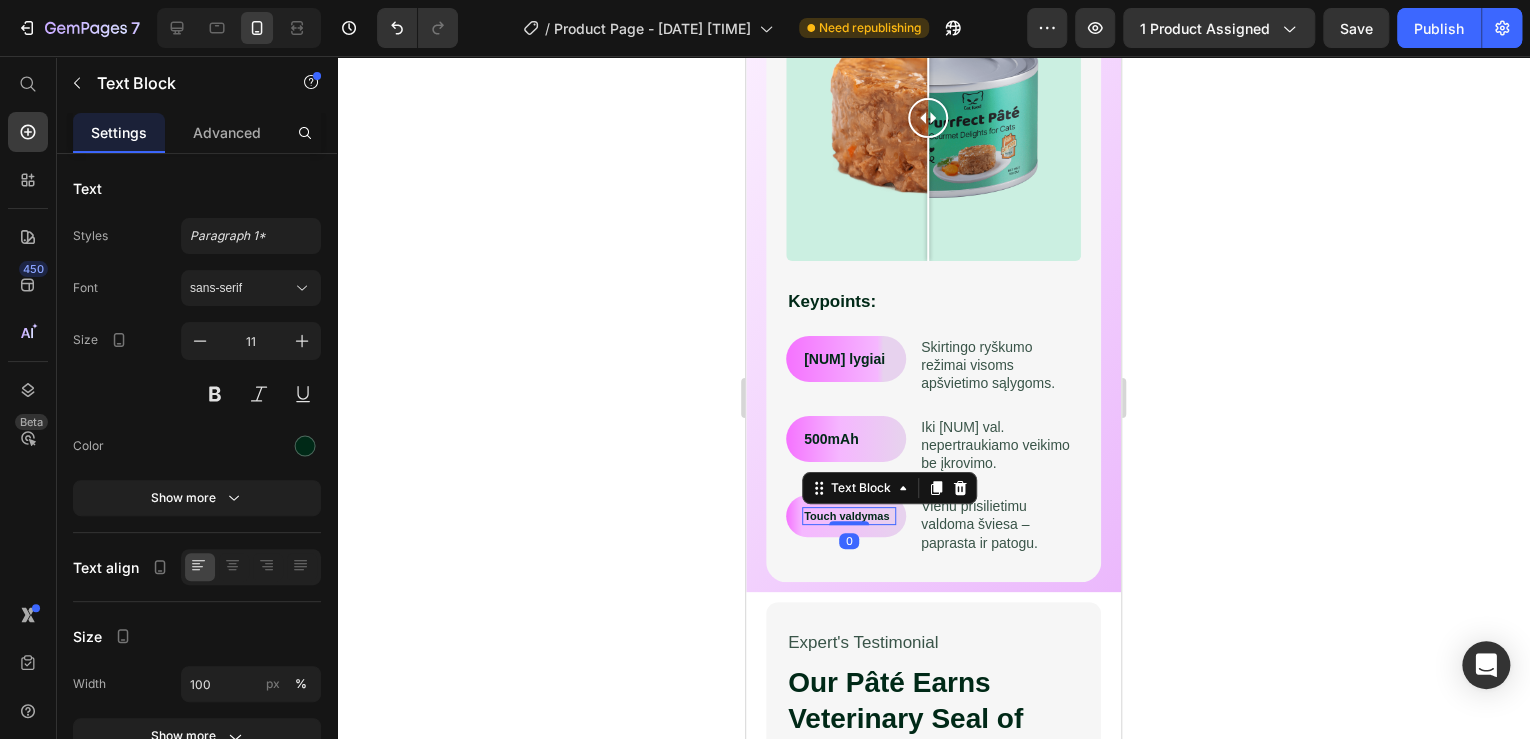 click on "Touch valdymas" at bounding box center [849, 516] 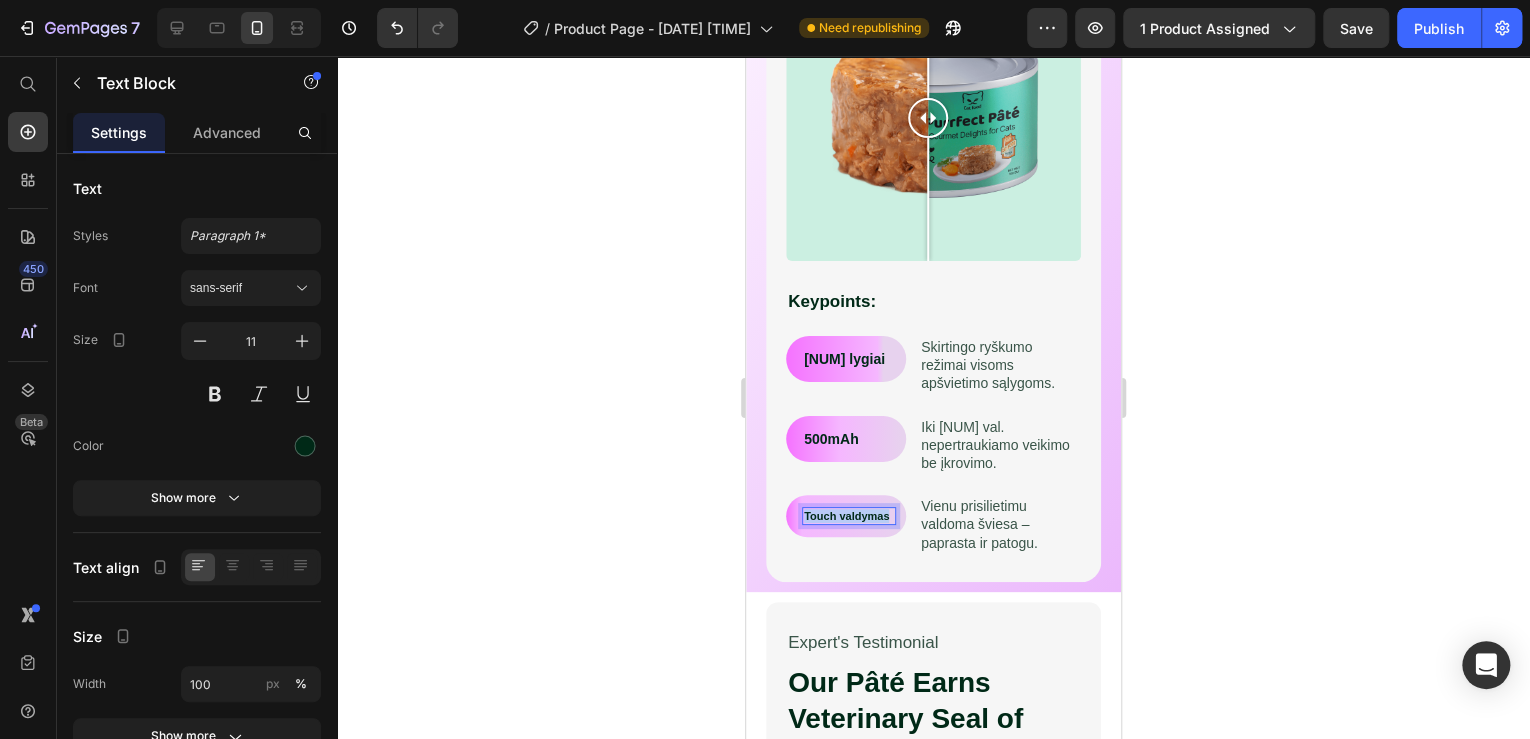 click on "Touch valdymas" at bounding box center [849, 516] 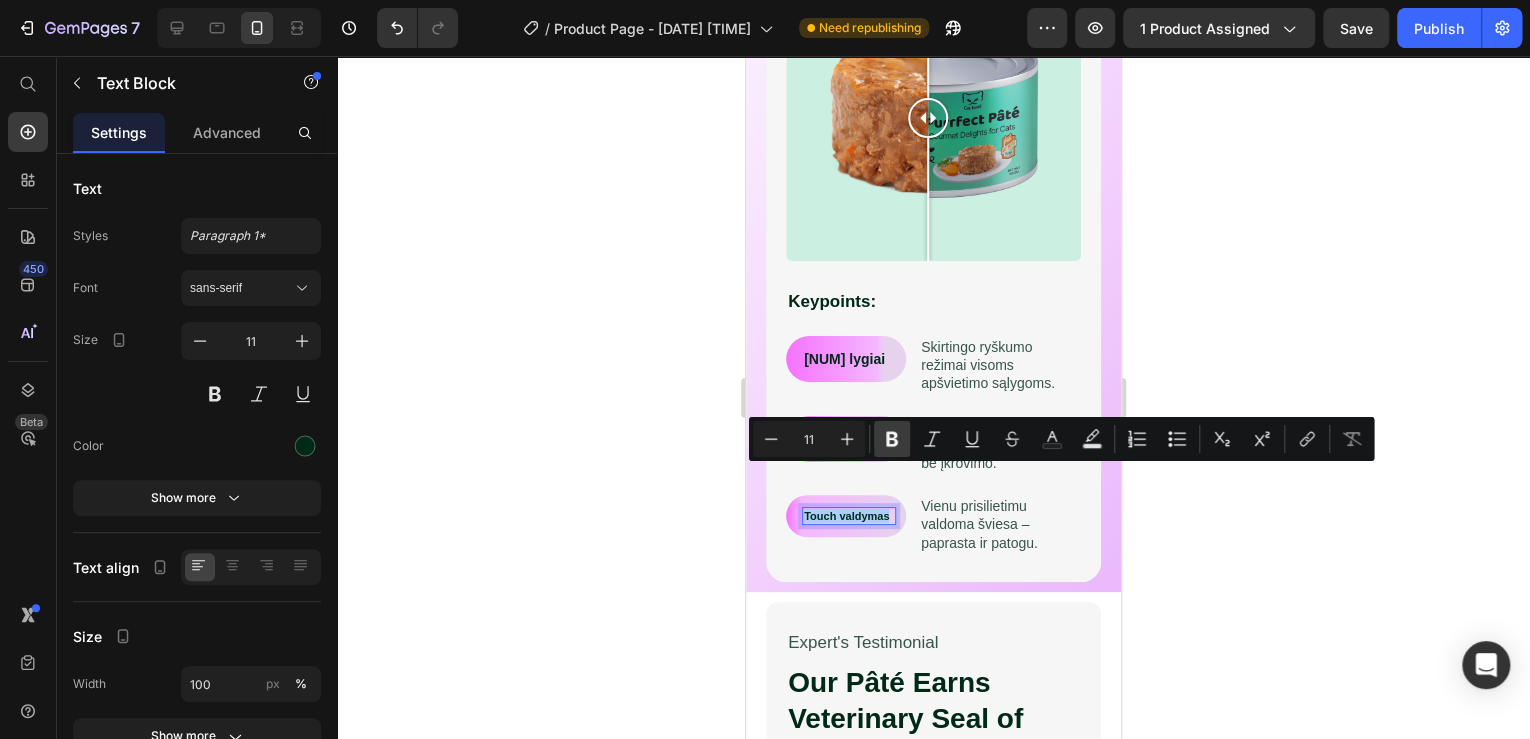 click 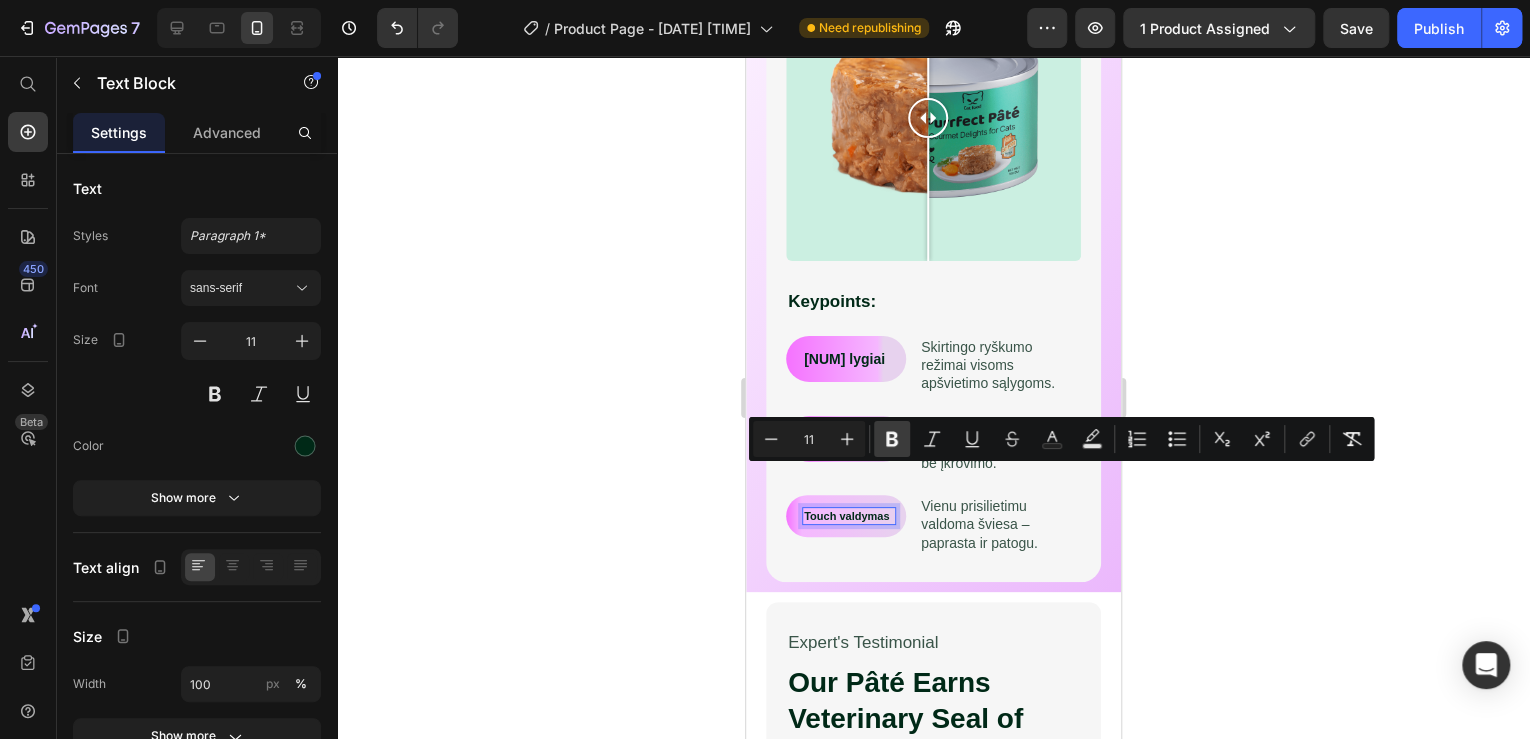 click 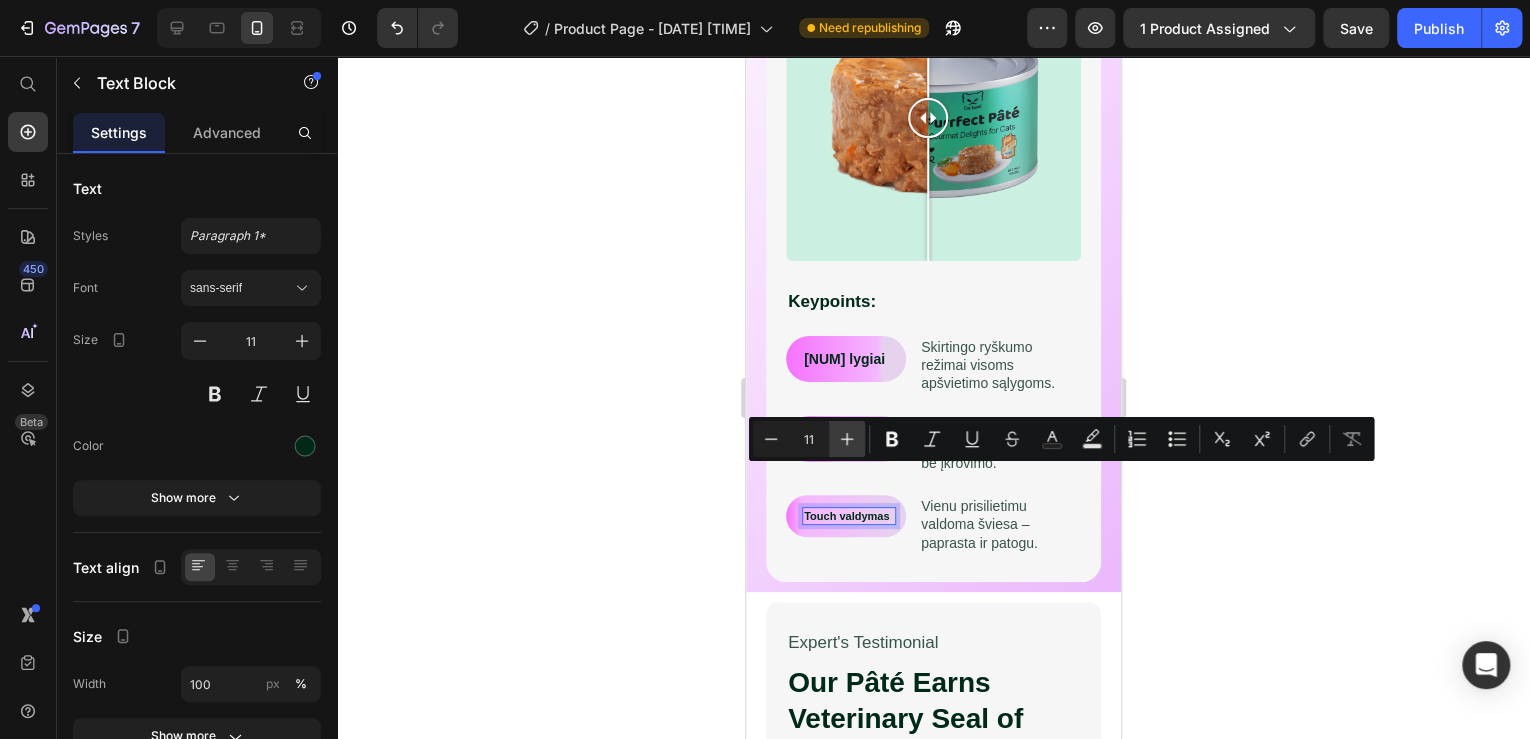 click 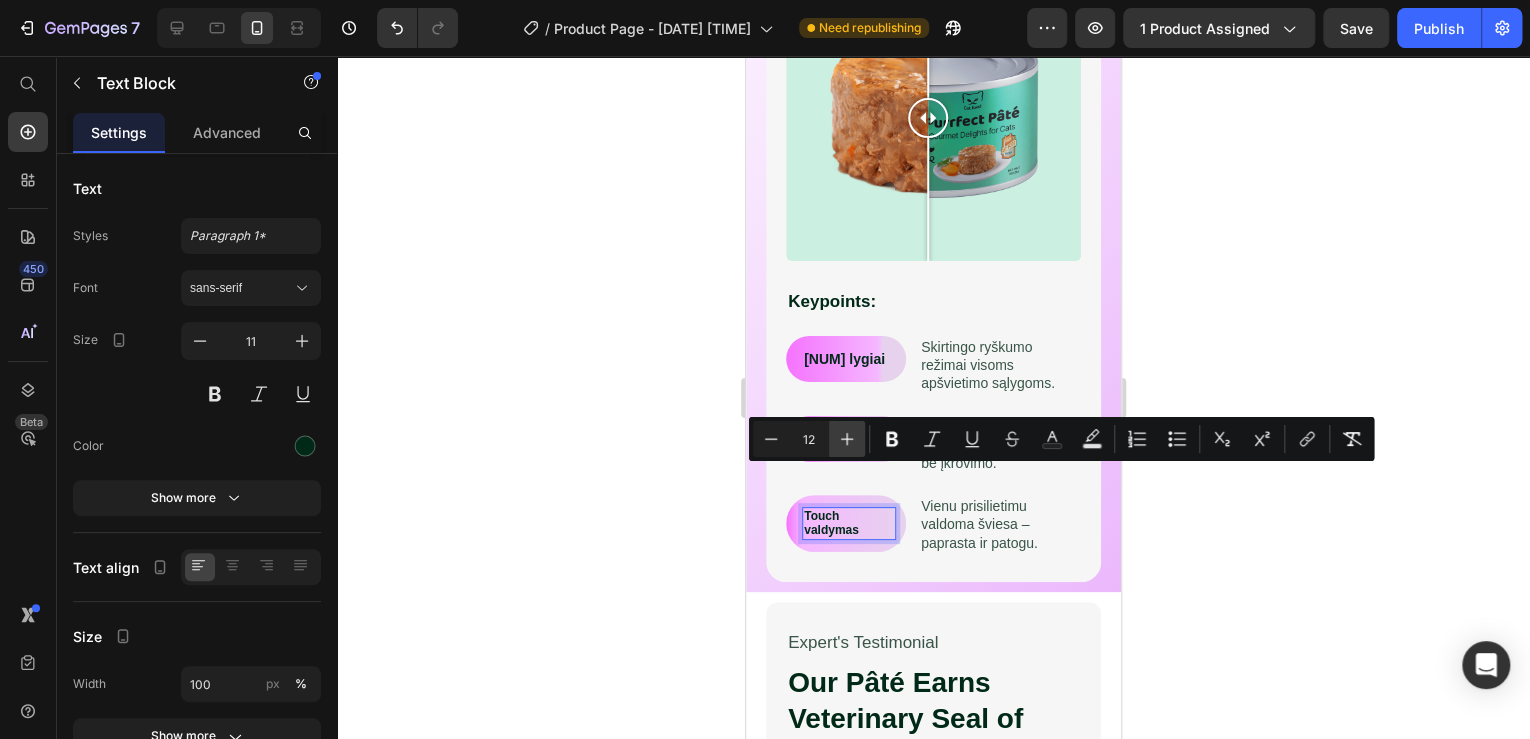click 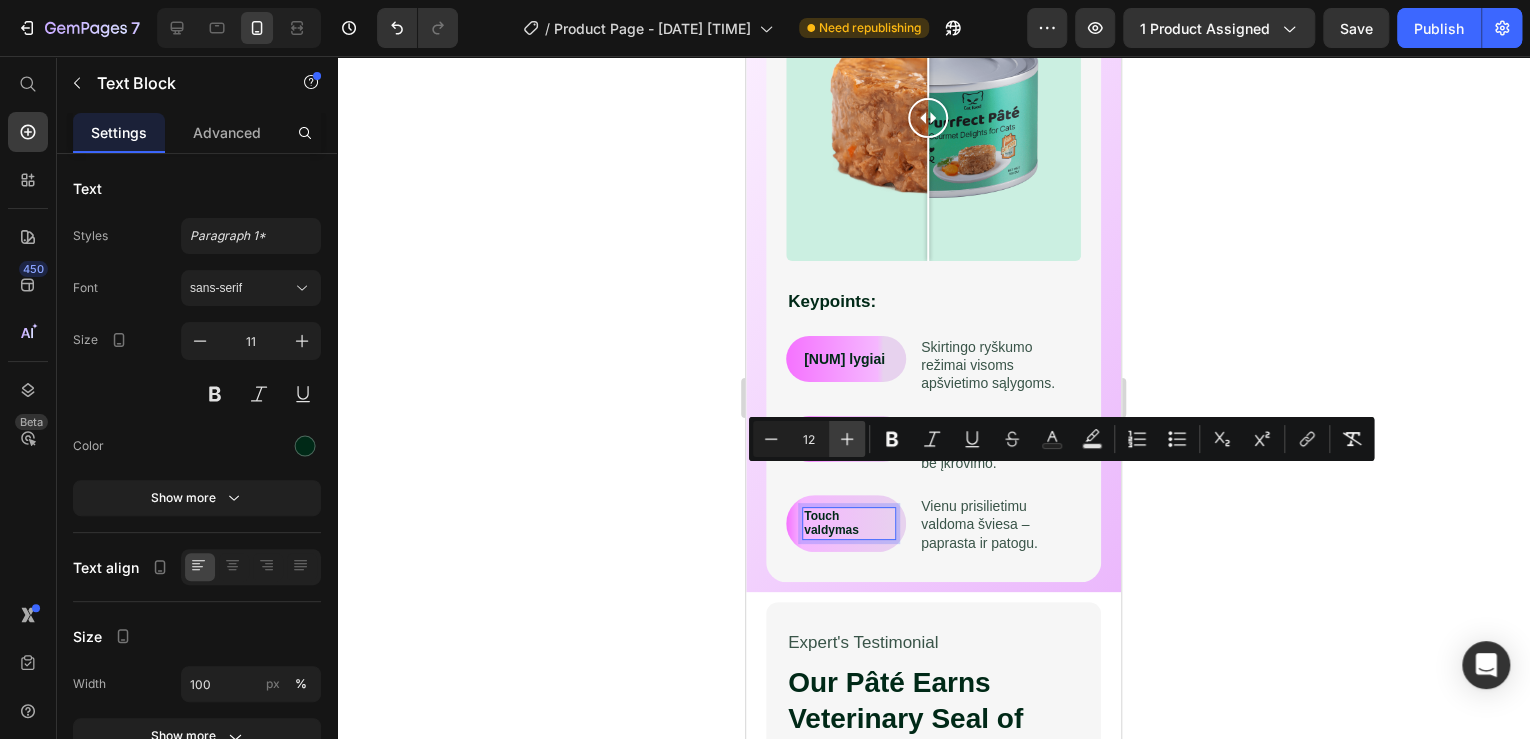 type on "13" 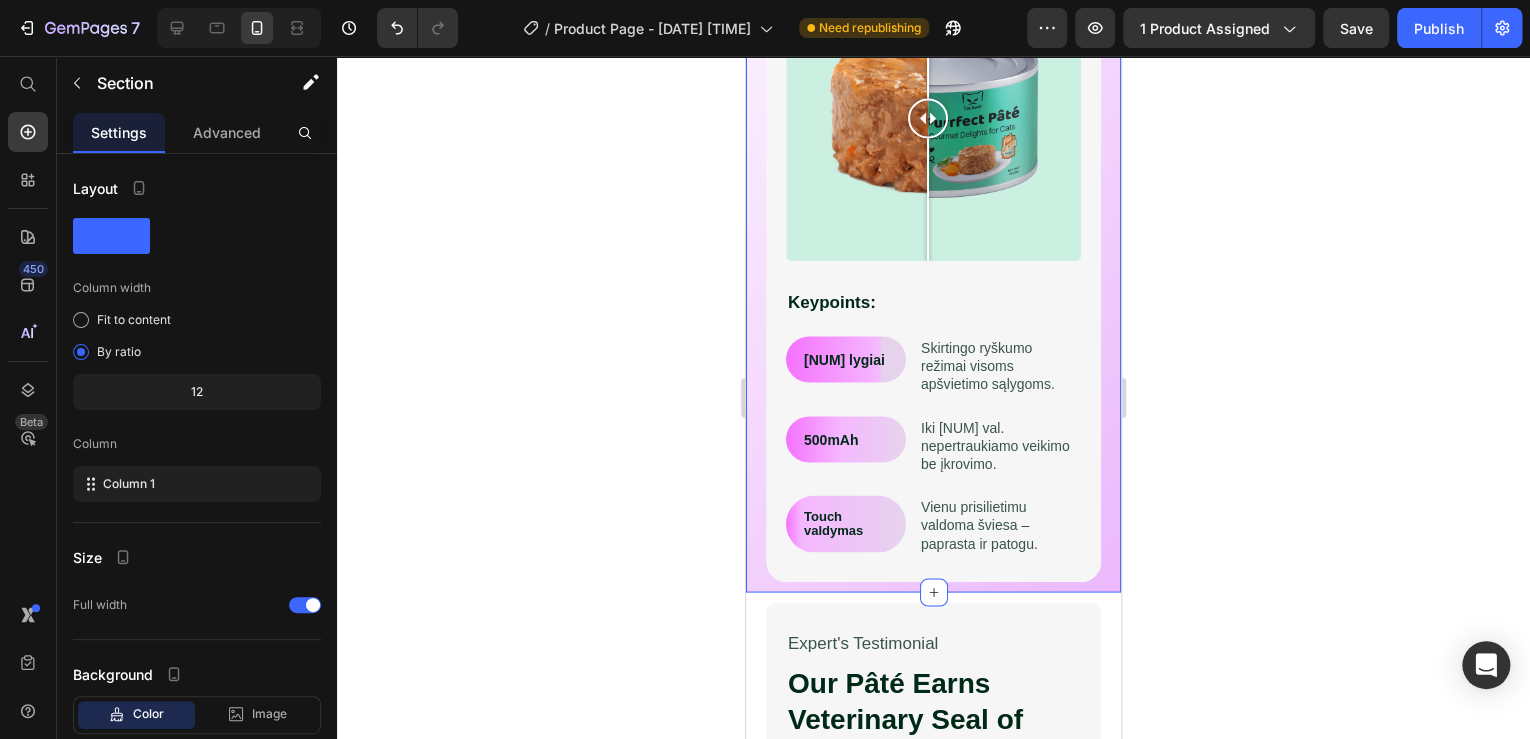 click on "Sukurtas idealiam grožiui kelyje Heading LED veidrodėlis automobiliui su išmaniu apšvietimu, kuris padeda išgauti nepriekaištingą makiažą bet kokiomis sąlygomis. Text Block Image Comparison Keypoints: Text Block 3 lygiai Text Block Row Skirtingo ryškumo režimai visoms apšvietimo sąlygoms. Text Block Row 500mAh Text Block Row Iki 2 val. nepertraukiamo veikimo be įkrovimo. Text Block Row Touch valdymas Text Block Row Vienu prisilietimu valdoma šviesa – paprasta ir patogu. Text Block Row Row Image Comparison Row Section 2   You can create reusable sections Create Theme Section AI Content Write with GemAI What would you like to describe here? Tone and Voice Persuasive Product alkotesteris Show more Generate" at bounding box center (933, 161) 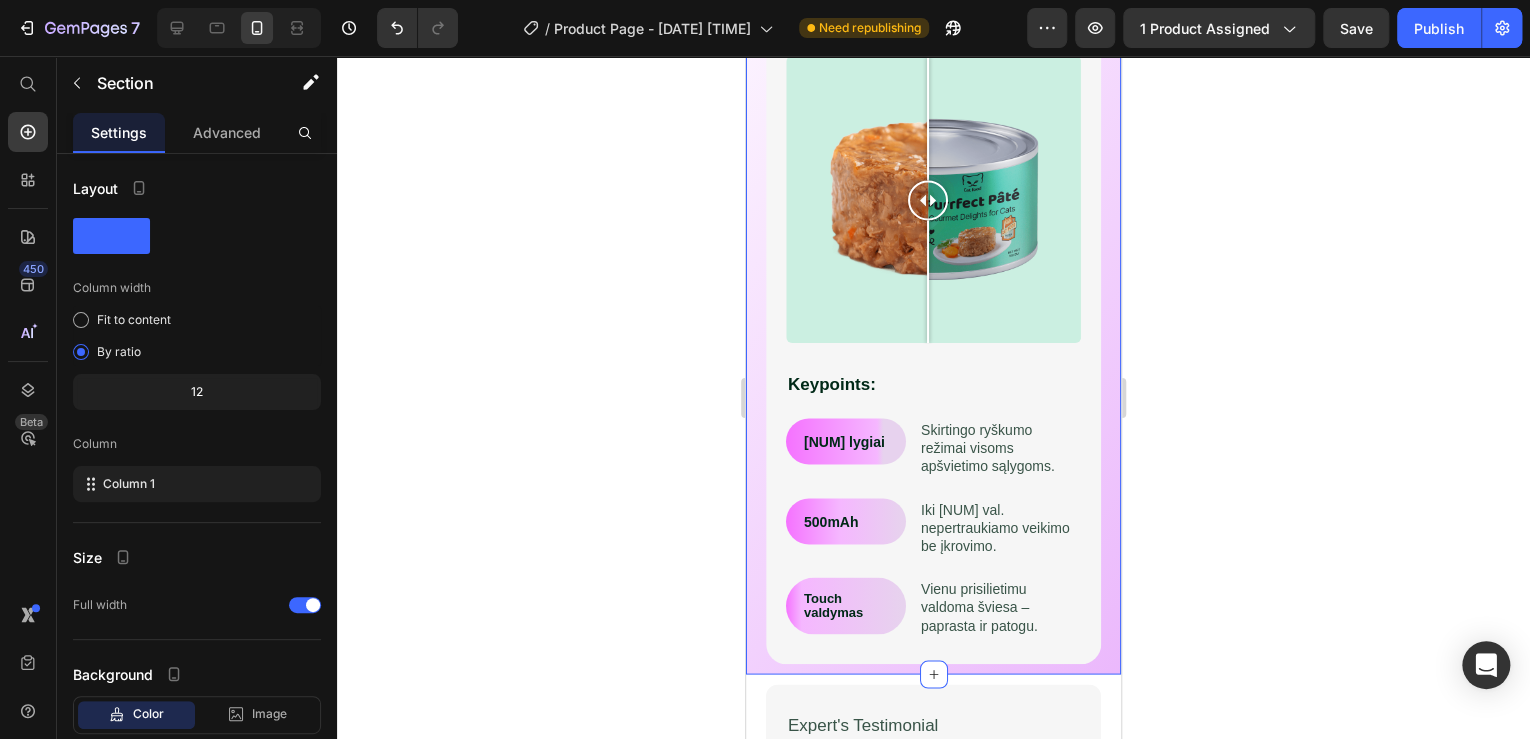 scroll, scrollTop: 1815, scrollLeft: 0, axis: vertical 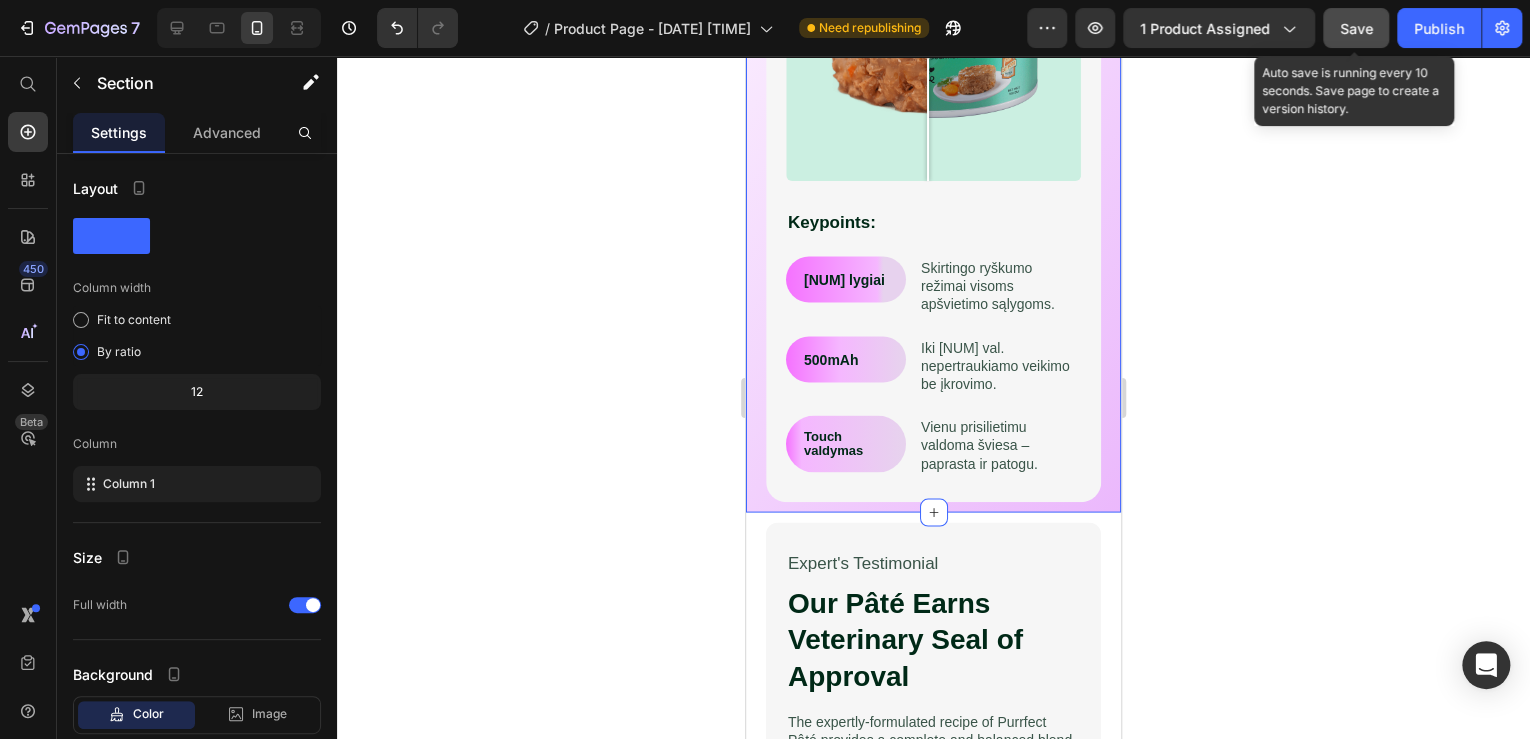 click on "Save" 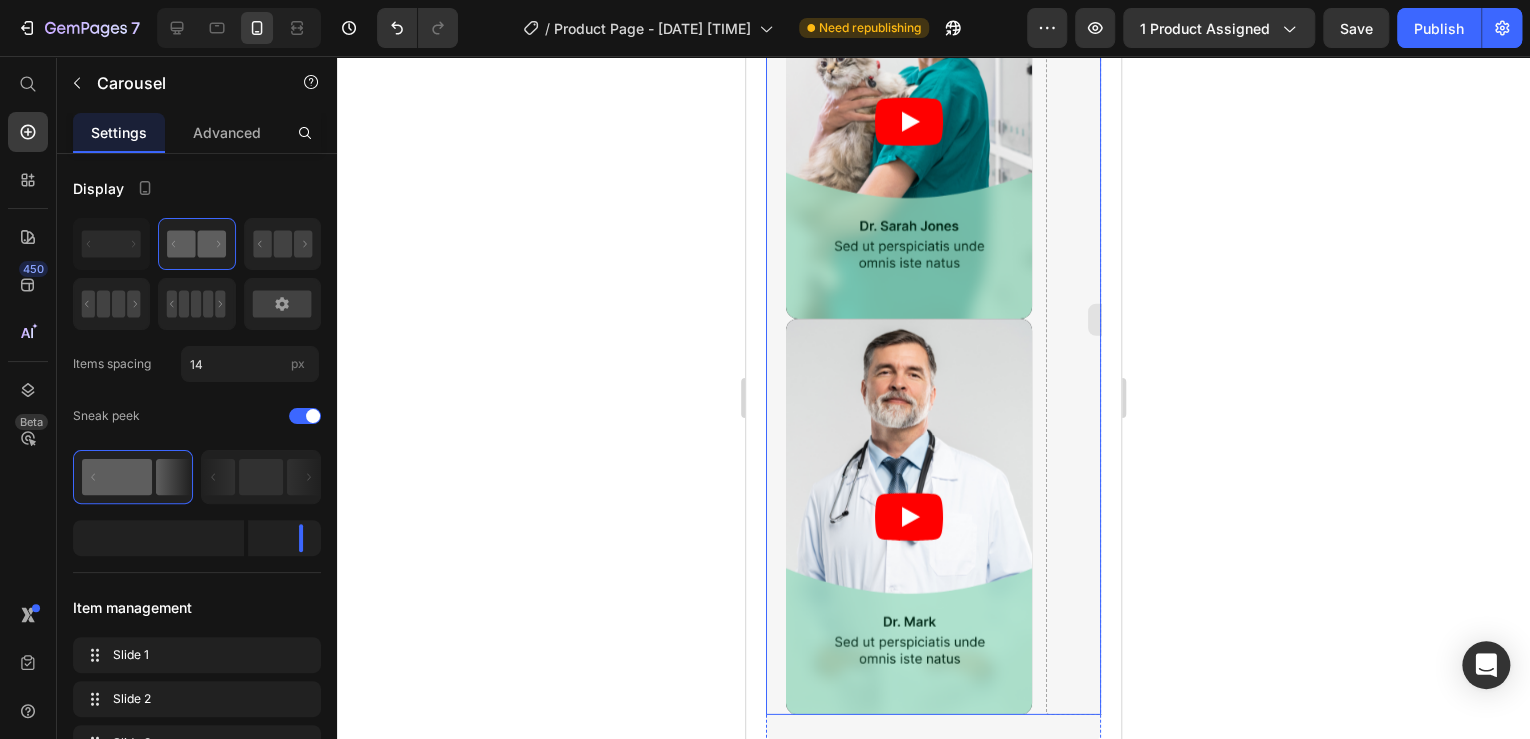 click on "Drop element here" at bounding box center (1169, 319) 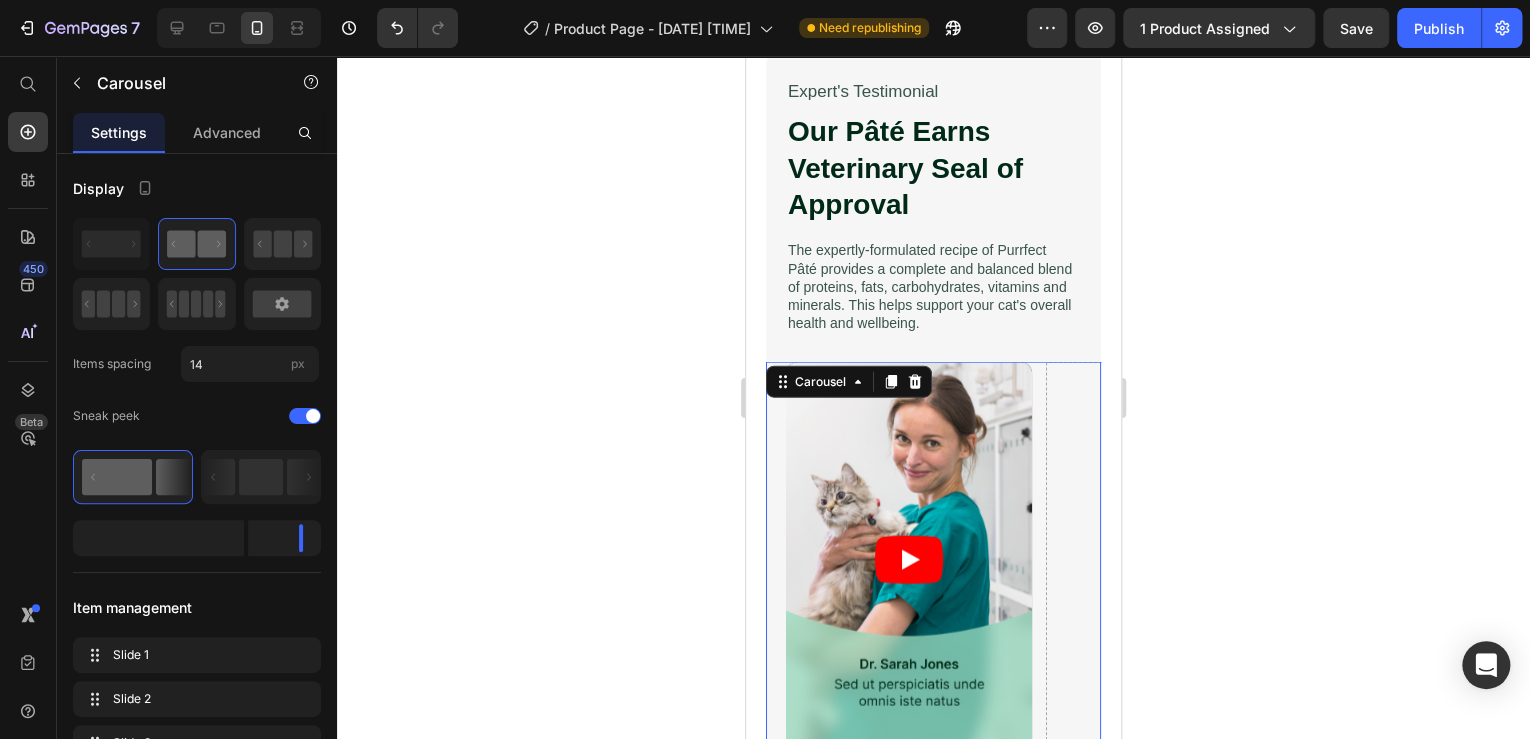 scroll, scrollTop: 2215, scrollLeft: 0, axis: vertical 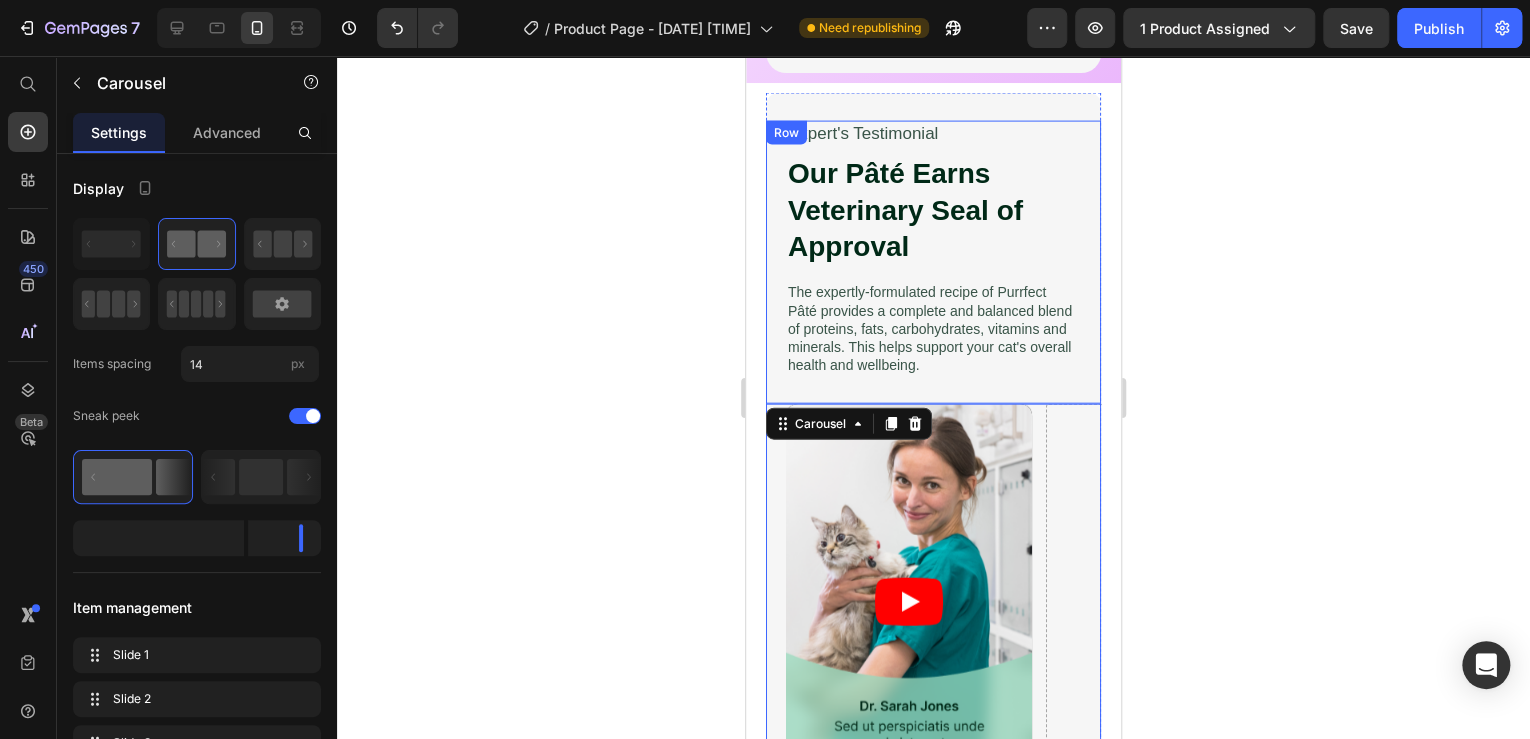click on "Expert's Testimonial Text Block Our Pâté Earns Veterinary Seal of Approval Heading The expertly-formulated recipe of Purrfect Pâté provides a complete and balanced blend of proteins, fats, carbohydrates, vitamins and minerals. This helps support your cat's overall health and wellbeing. Text Block Row" at bounding box center (933, 262) 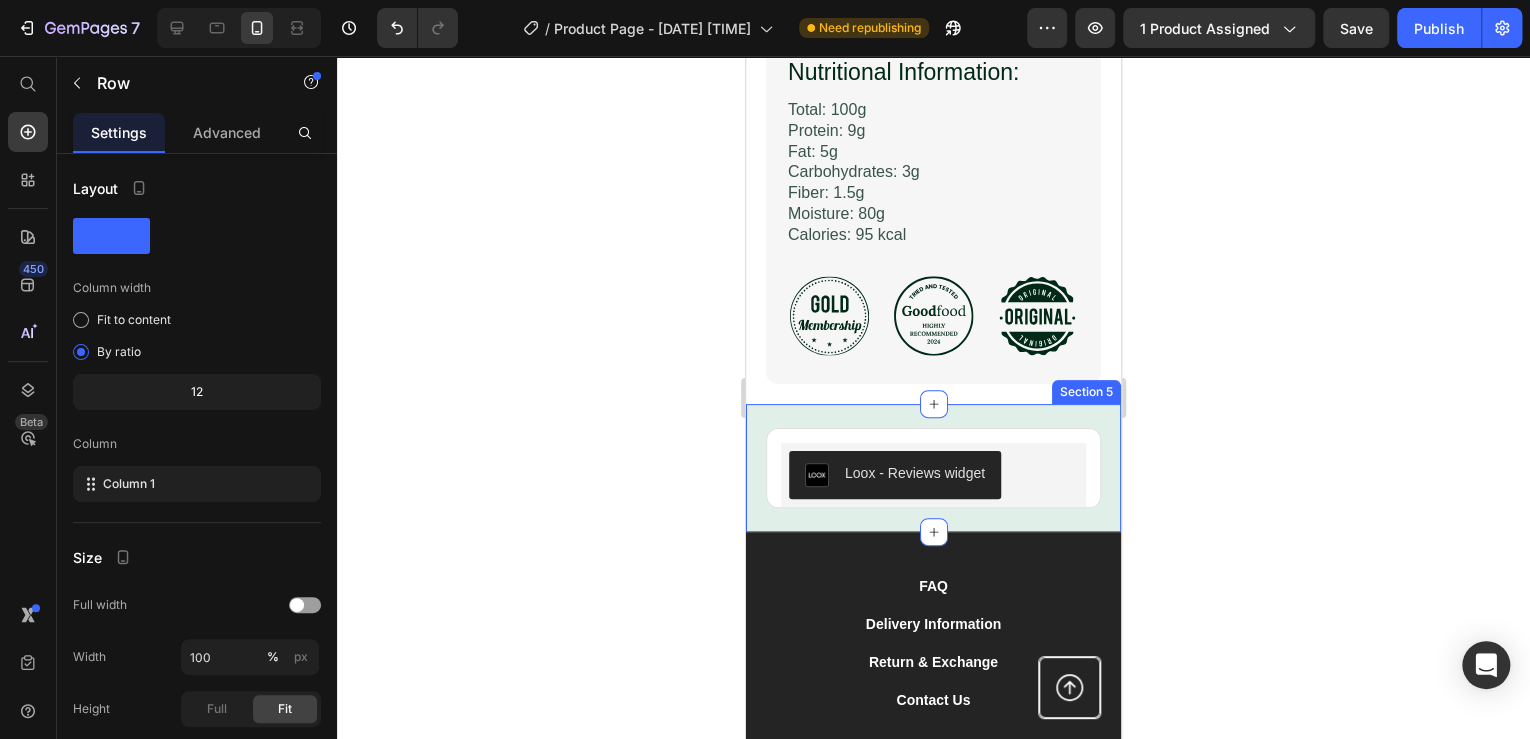 scroll, scrollTop: 3975, scrollLeft: 0, axis: vertical 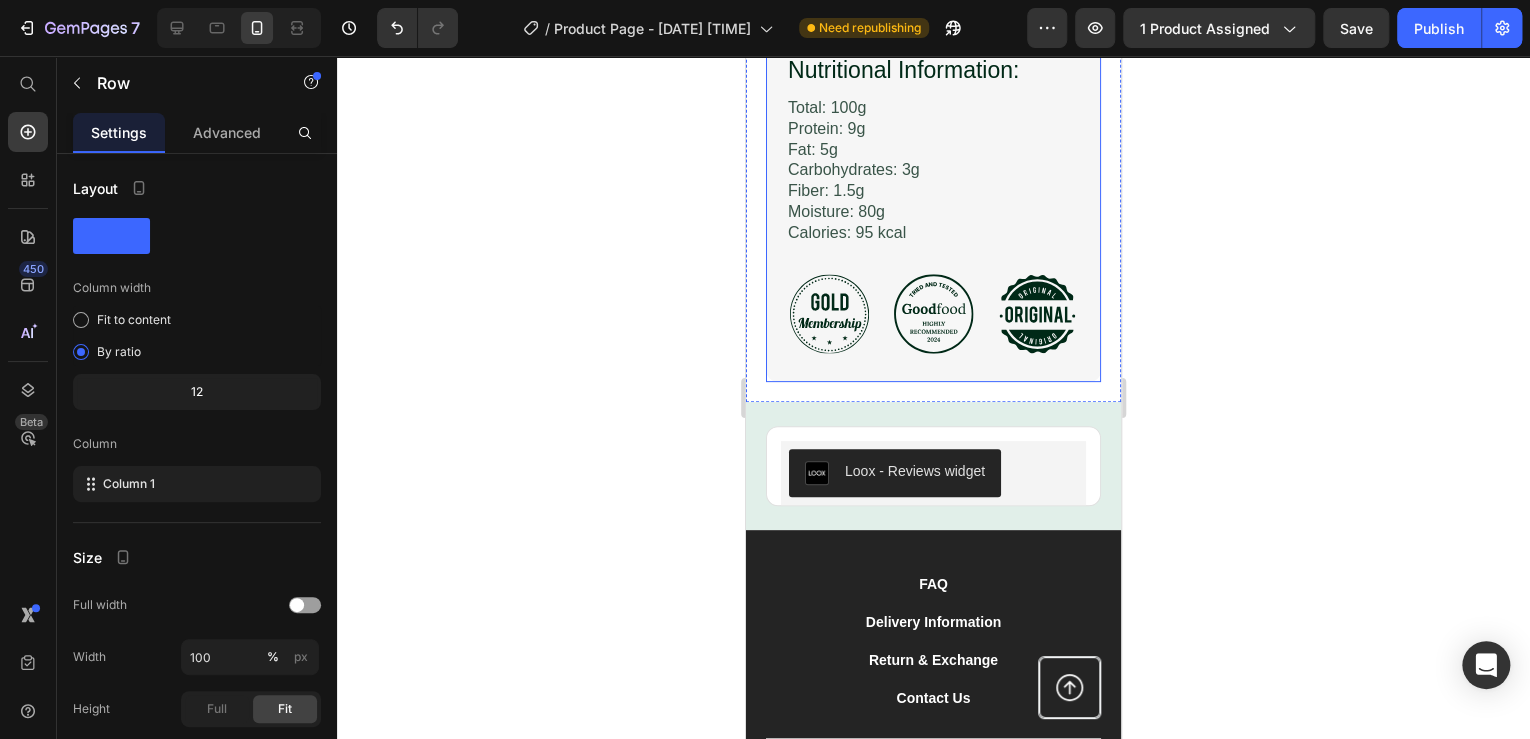 click on "Product Information Heading Image Purrfect Pâté is crafted using only the finest, ethically-sourced ingredients to deliver a gourmet dining experience for your cat. We carefully select each component to ensure optimal nutrition and palatability. Text Block Ingredient: Heading Chicken Liver: 35% Chicken Meat: 20% Carrots: 15% Water: 25% Vegetable Oil: 3% Minerals & Vitamins Mix: 1.5%l Text Block Row Nutritional Information: Heading Total: 100g Protein: 9g Fat: 5g Carbohydrates: 3g Fiber: 1.5g Moisture: 80g Calories: 95 kcal Text Block Row Row Row
Icon
Icon
Icon Row Image Row" at bounding box center [933, -74] 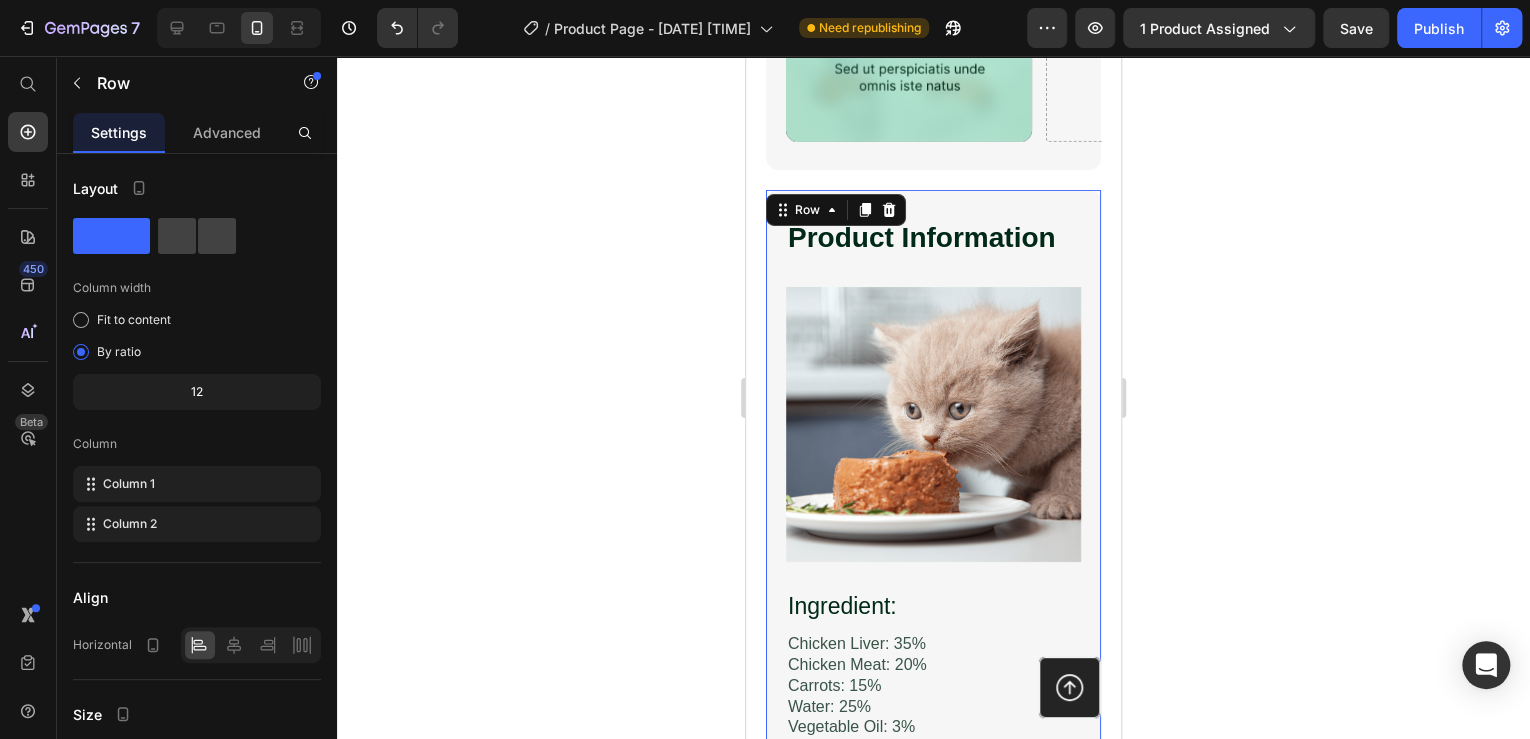 scroll, scrollTop: 2935, scrollLeft: 0, axis: vertical 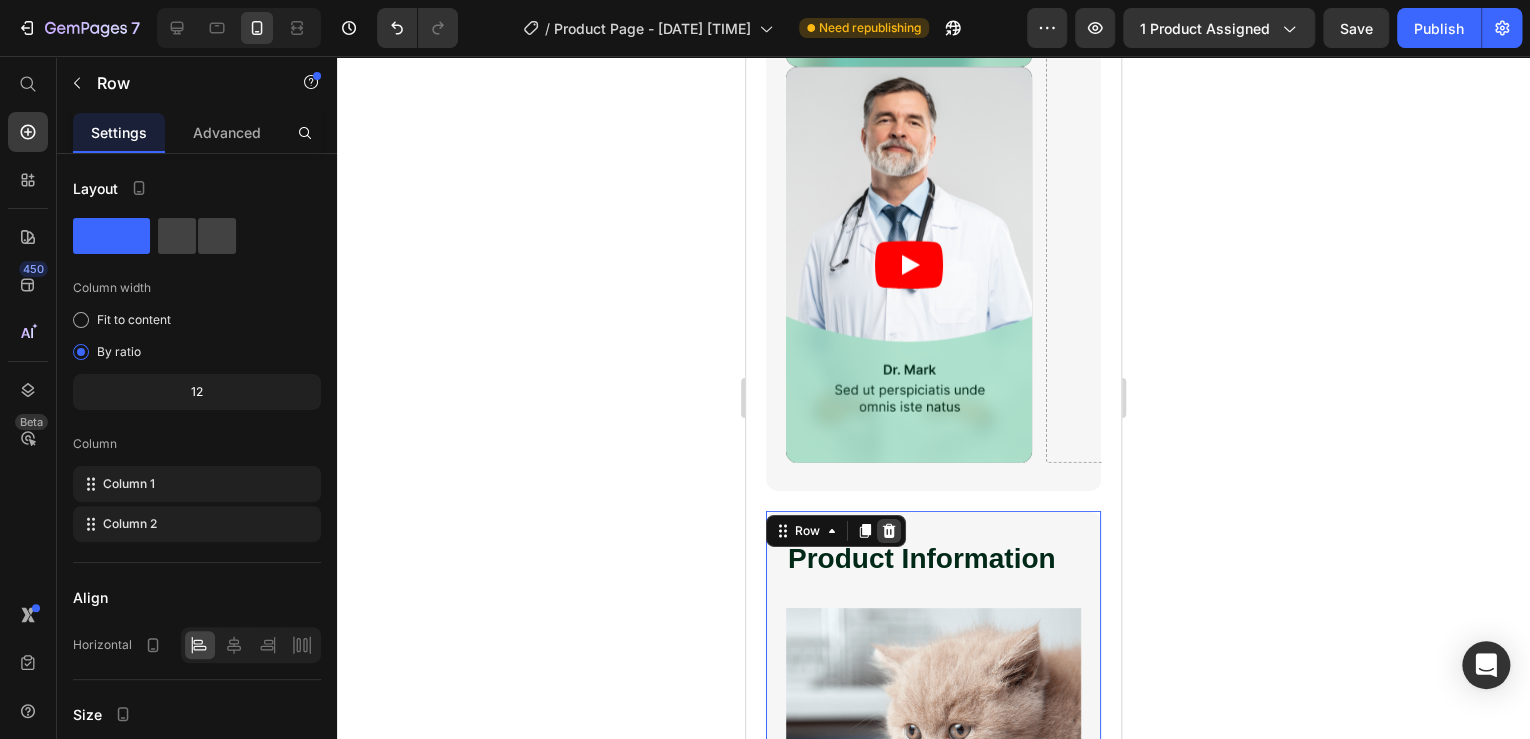 click 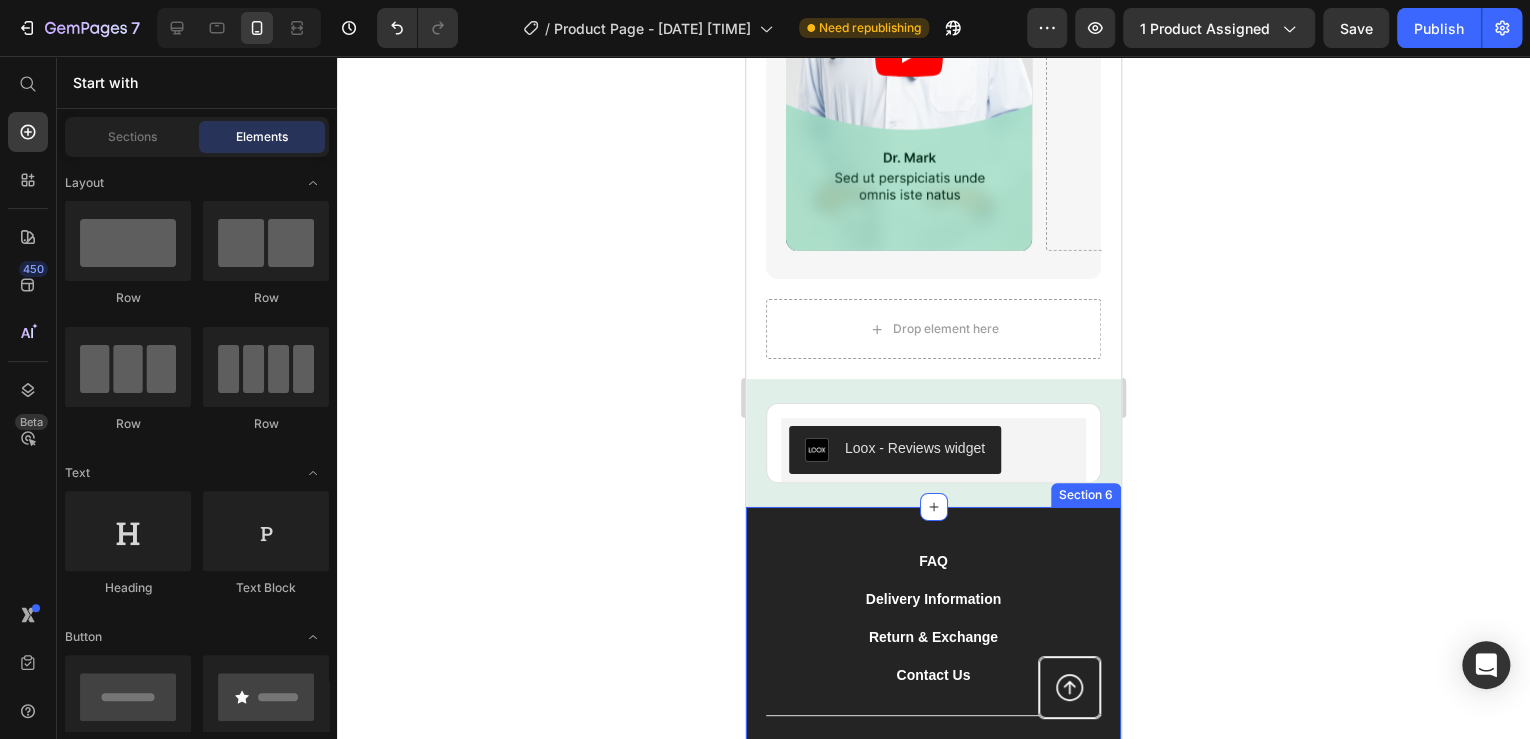 scroll, scrollTop: 3175, scrollLeft: 0, axis: vertical 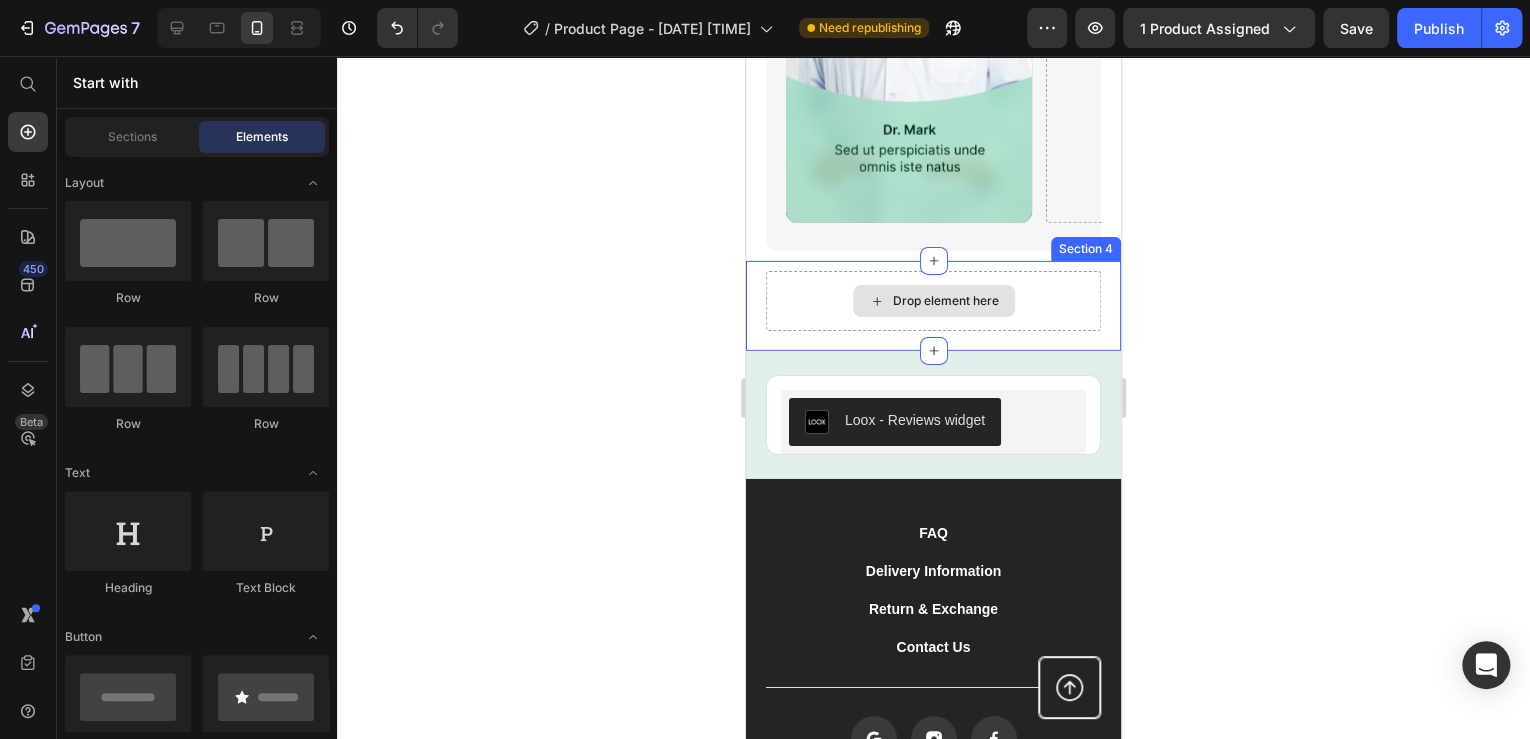 click on "Drop element here" at bounding box center [933, 301] 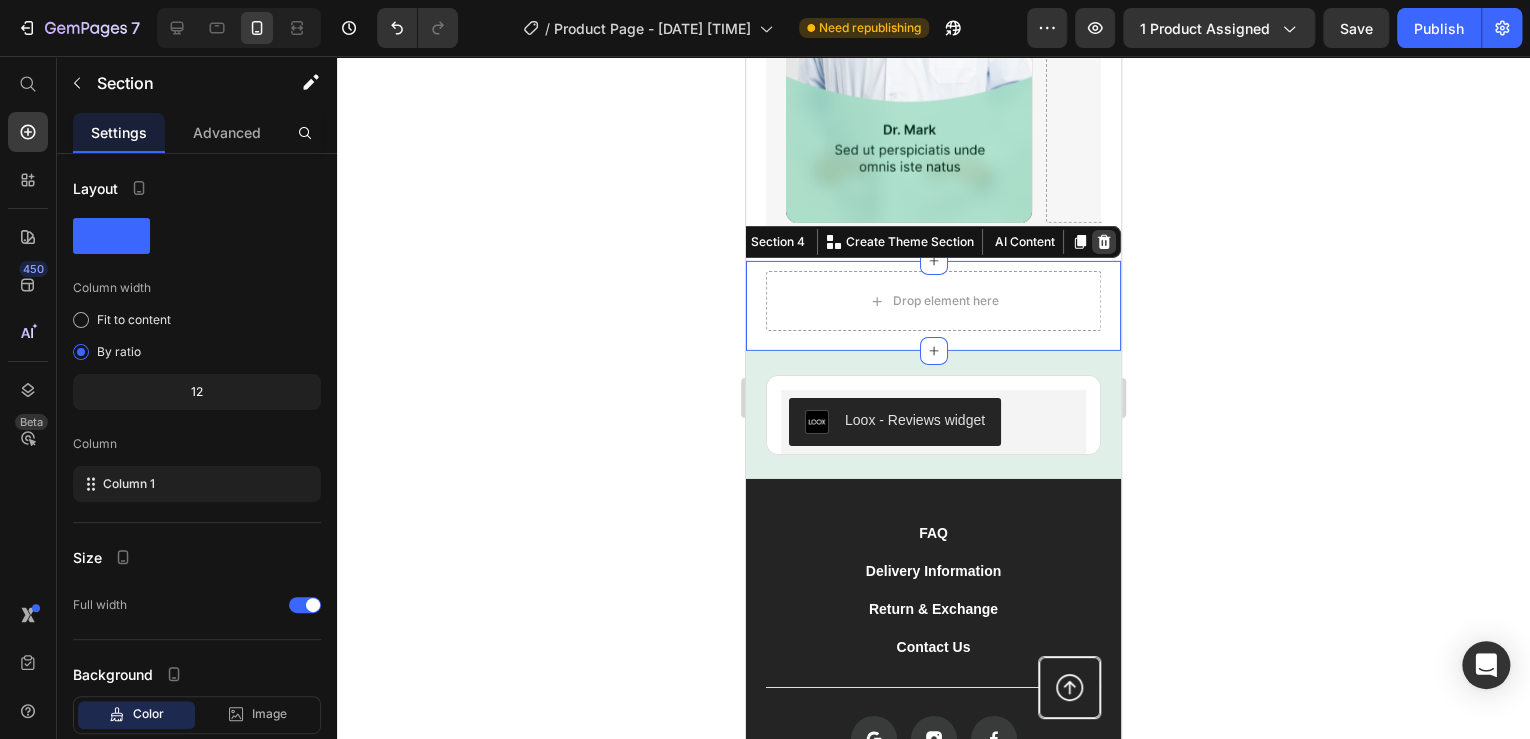 click 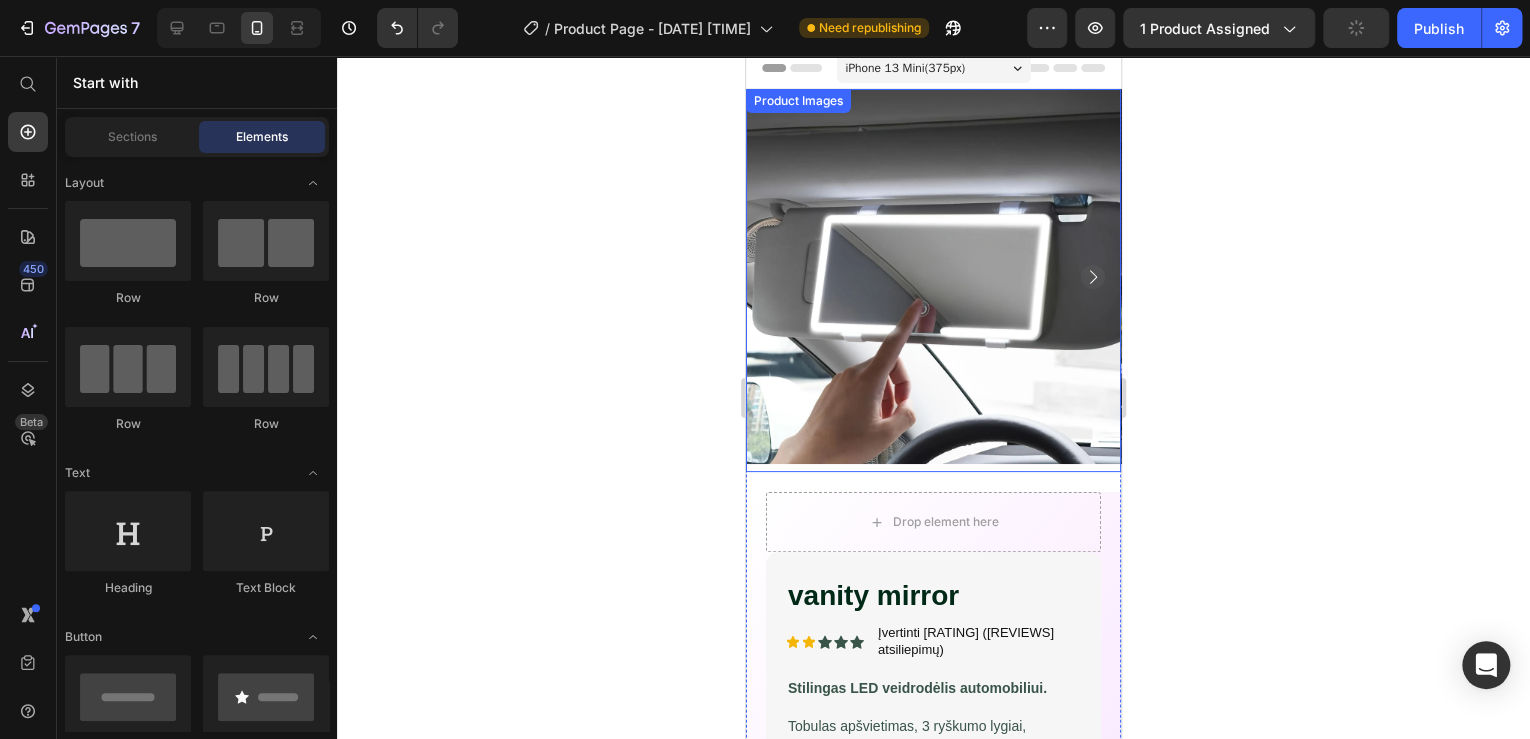 scroll, scrollTop: 0, scrollLeft: 0, axis: both 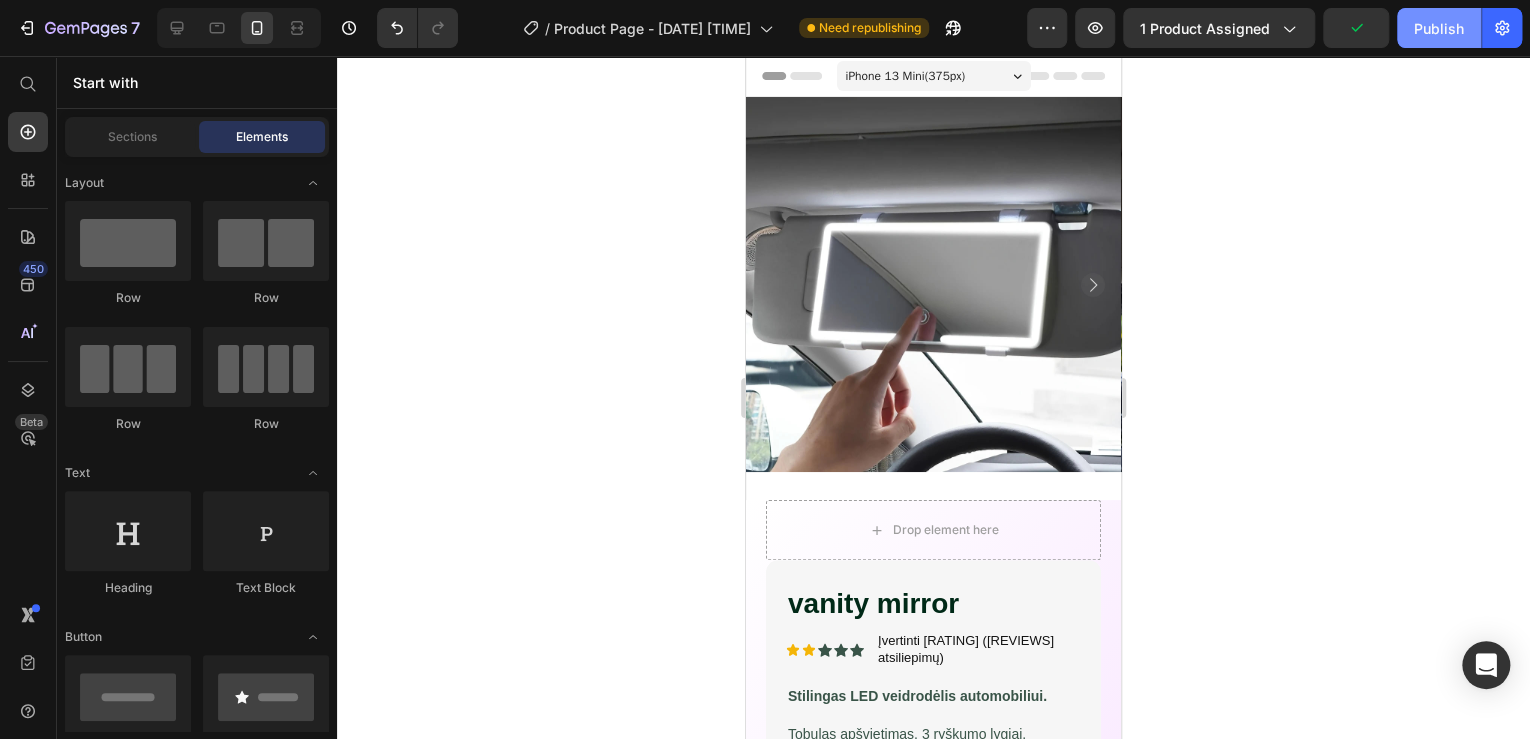 click on "Publish" at bounding box center (1439, 28) 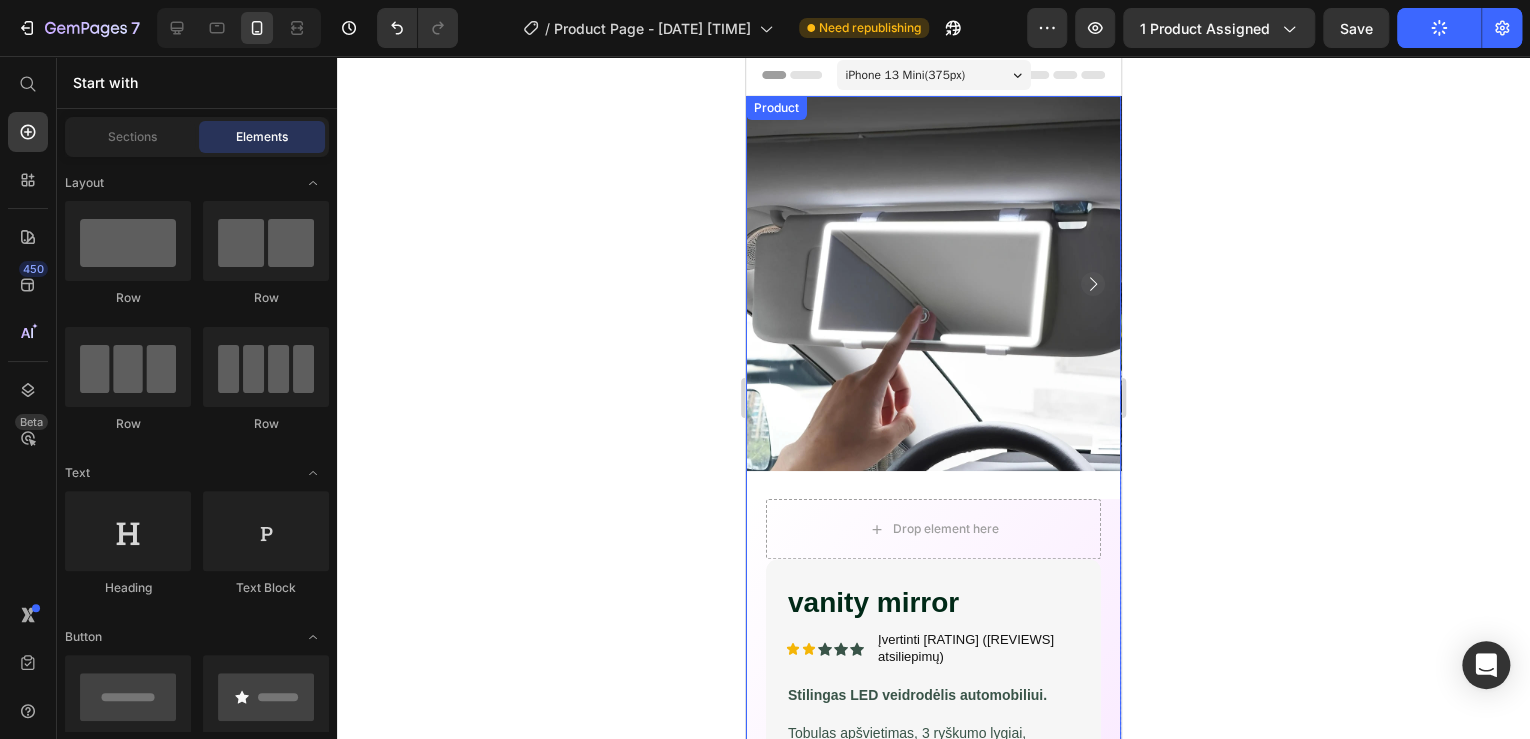scroll, scrollTop: 0, scrollLeft: 0, axis: both 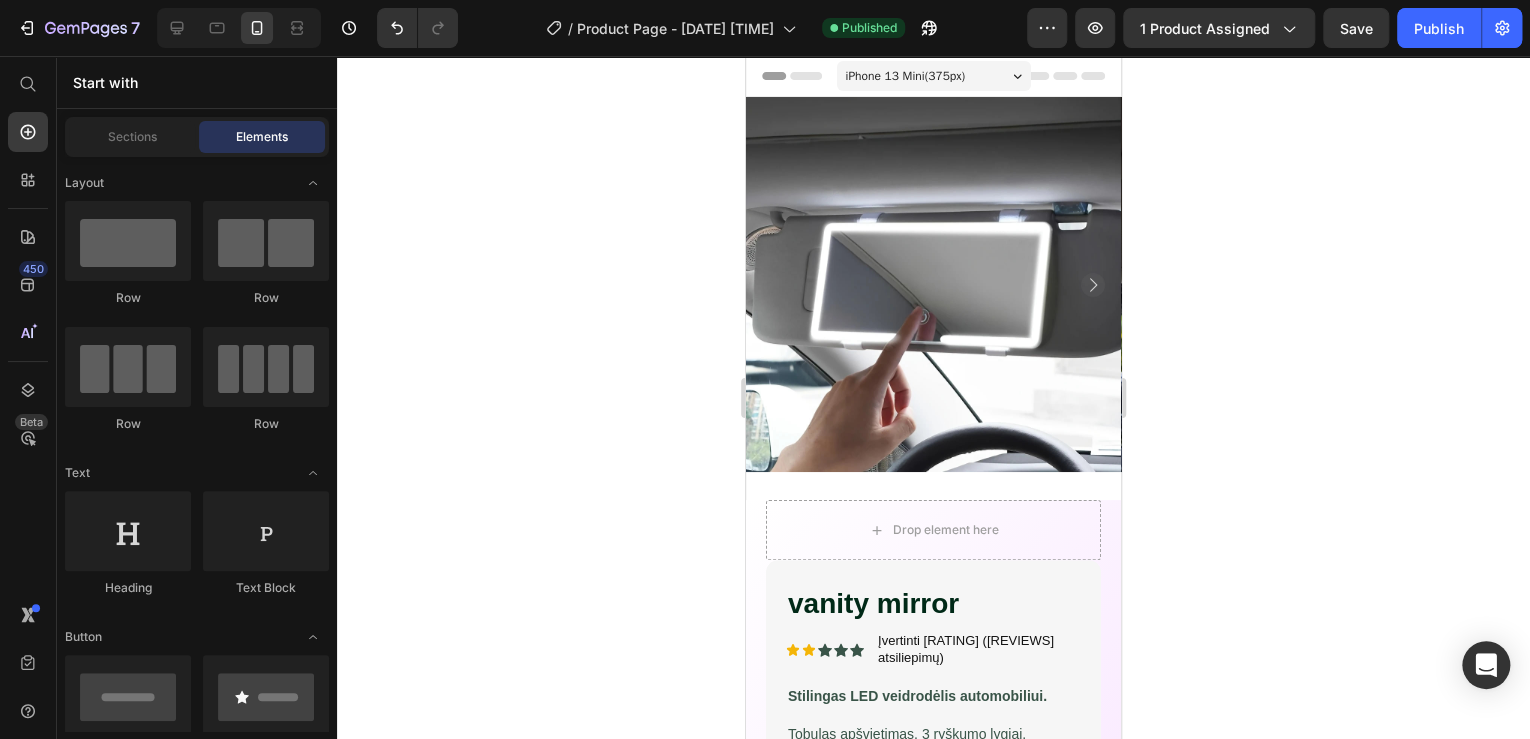 click 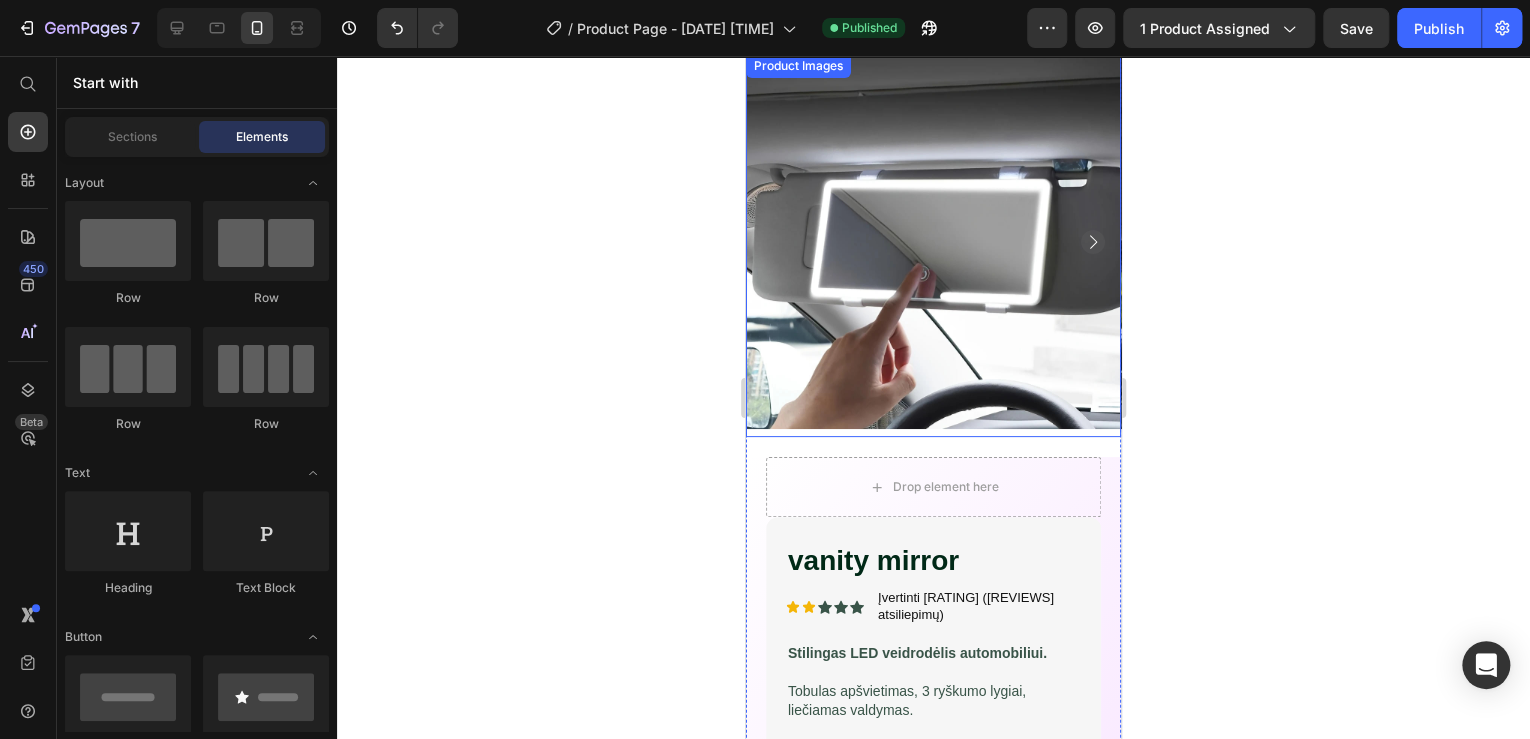 scroll, scrollTop: 400, scrollLeft: 0, axis: vertical 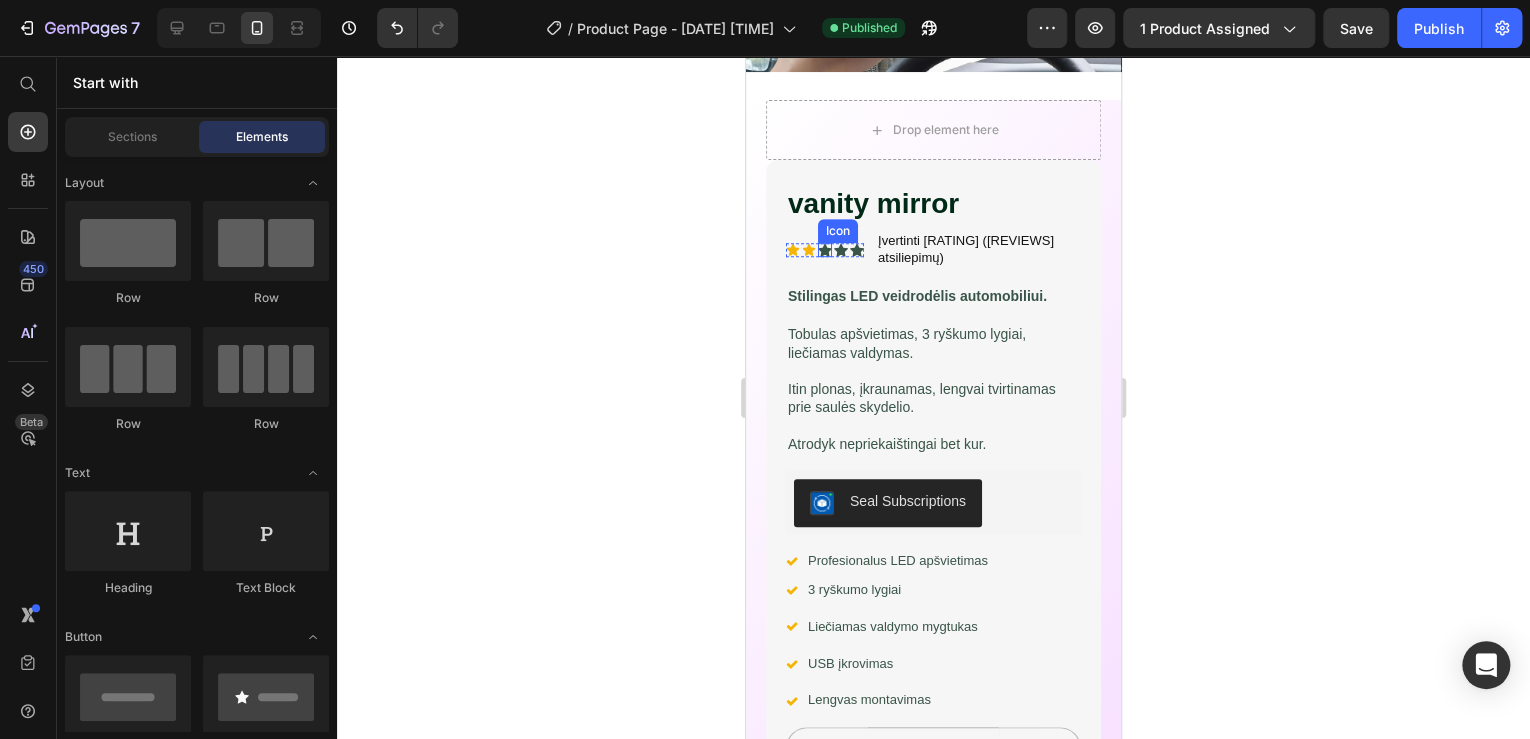 click 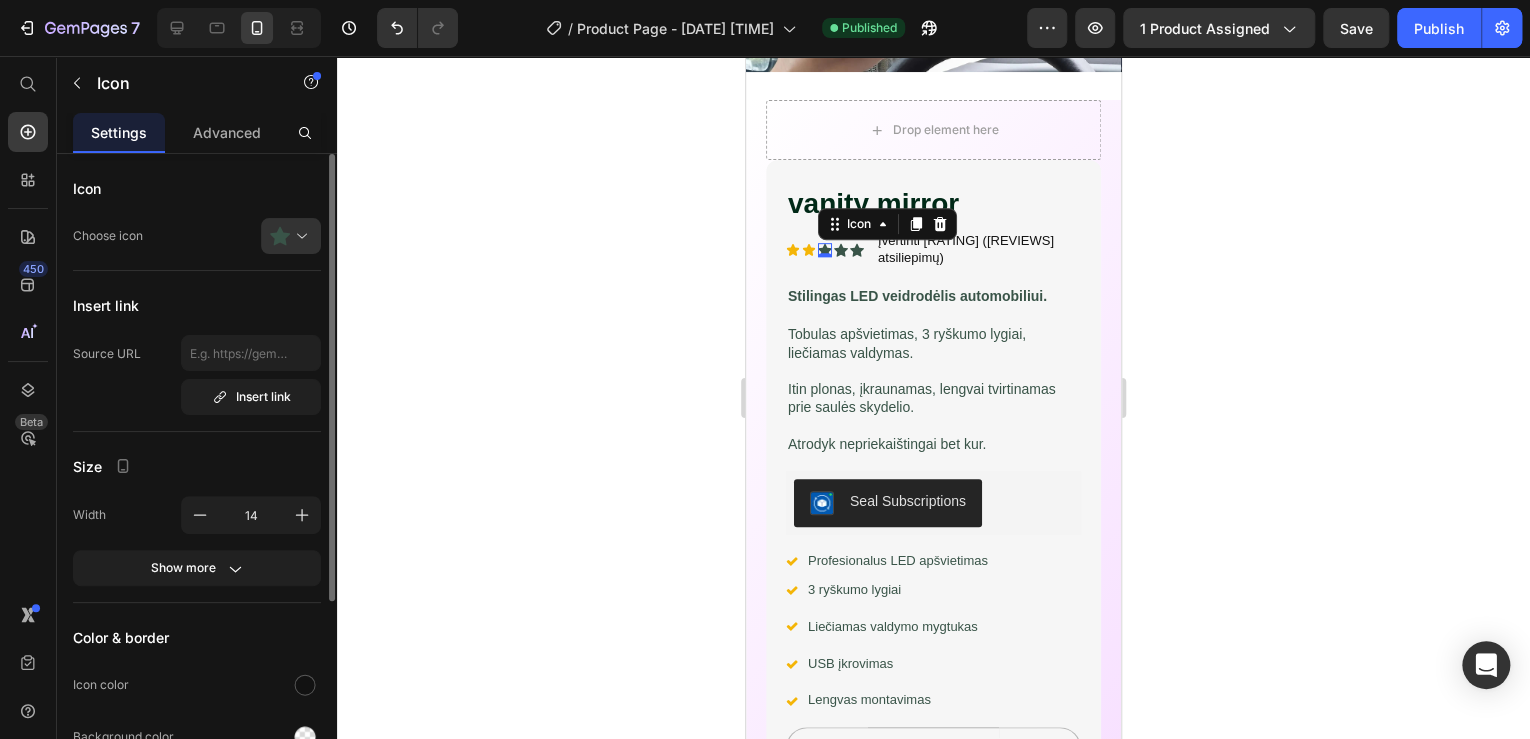 scroll, scrollTop: 80, scrollLeft: 0, axis: vertical 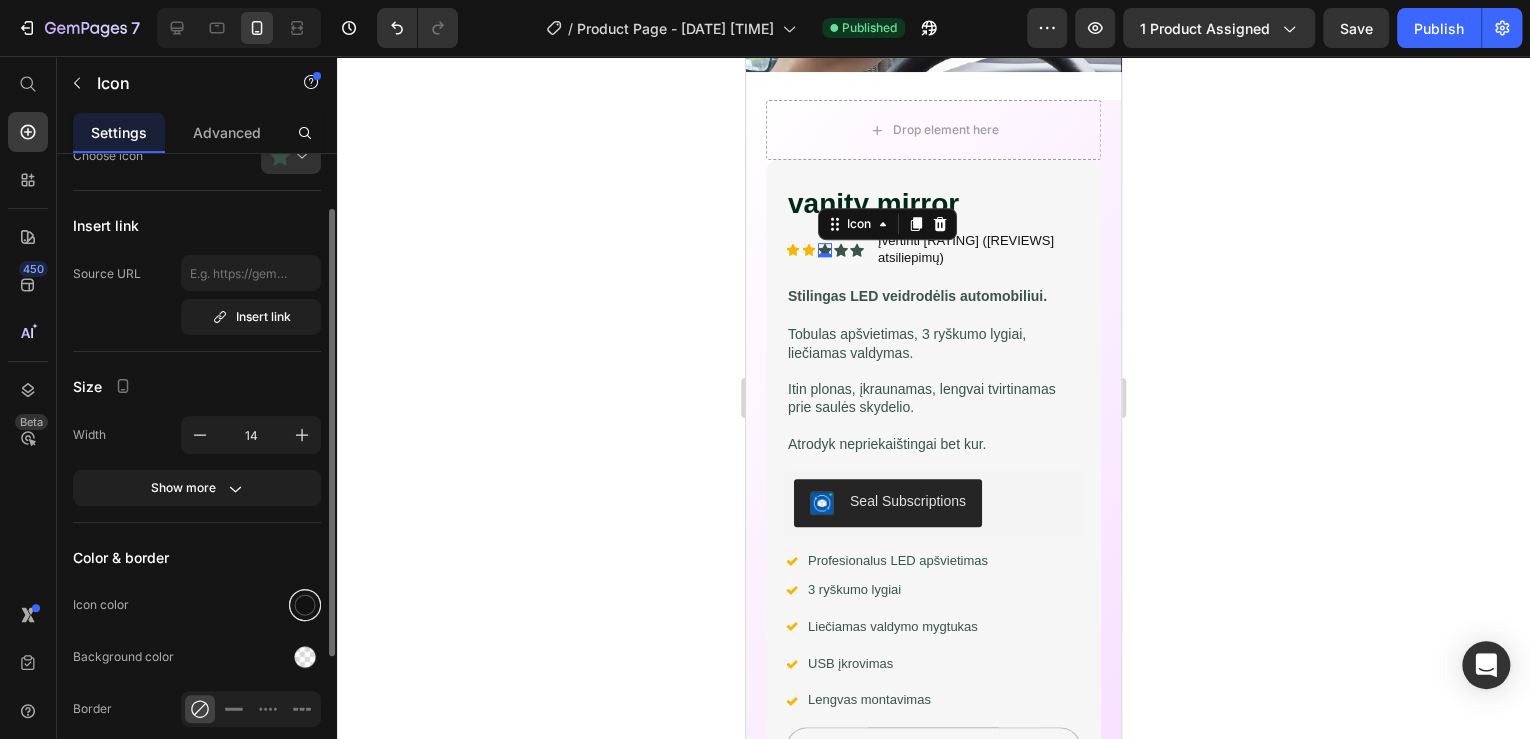 click at bounding box center [305, 605] 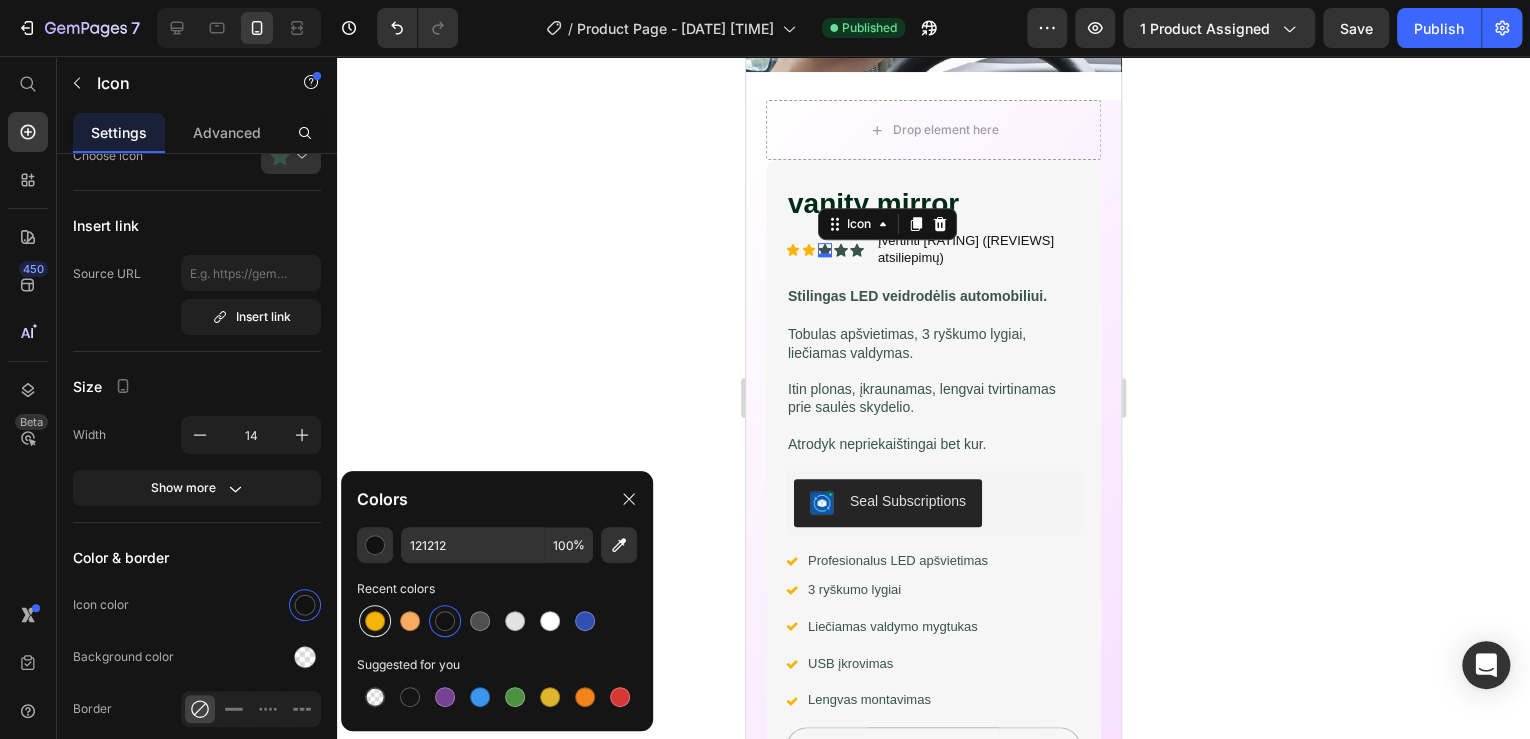 click at bounding box center (375, 621) 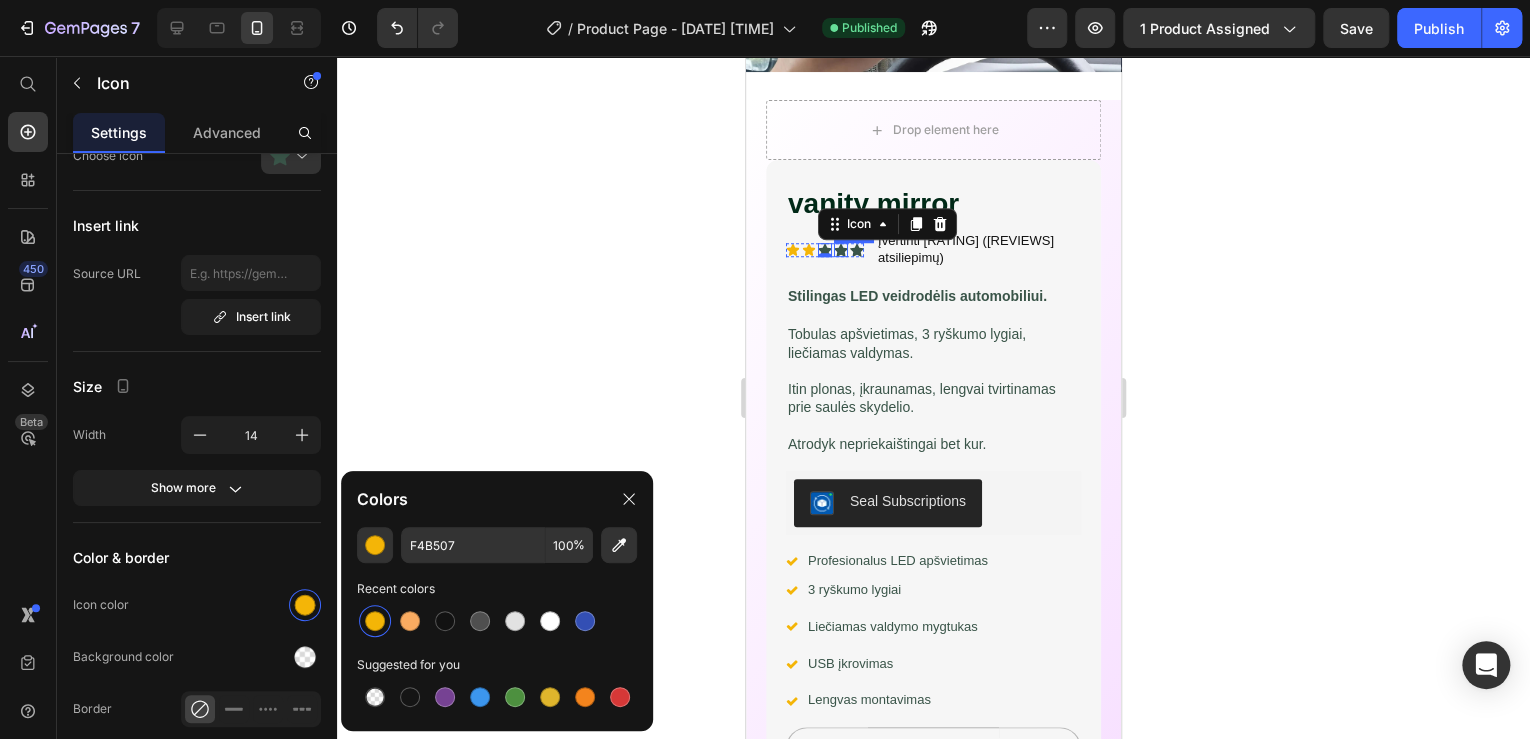 click on "Icon" at bounding box center [841, 250] 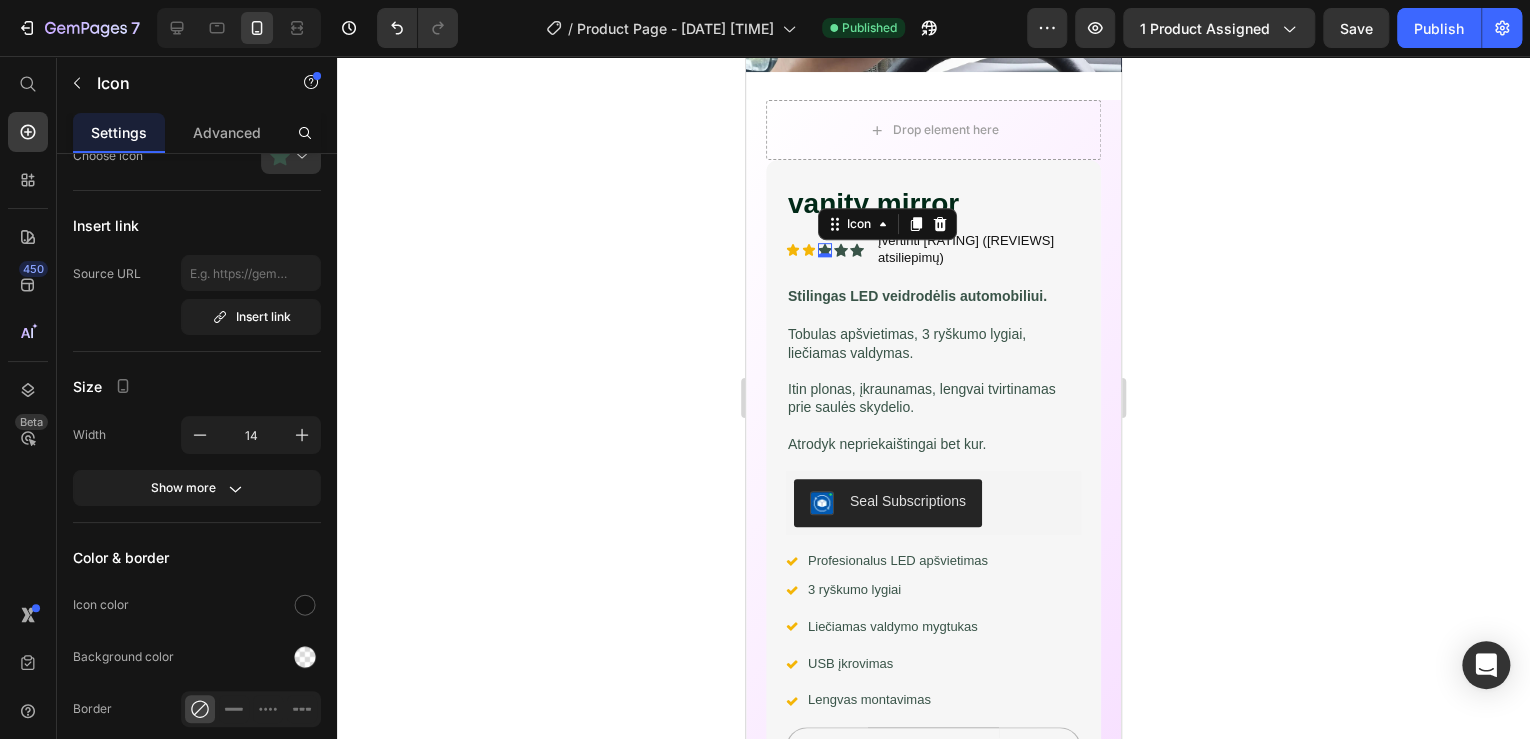 click on "Icon   0" at bounding box center [825, 250] 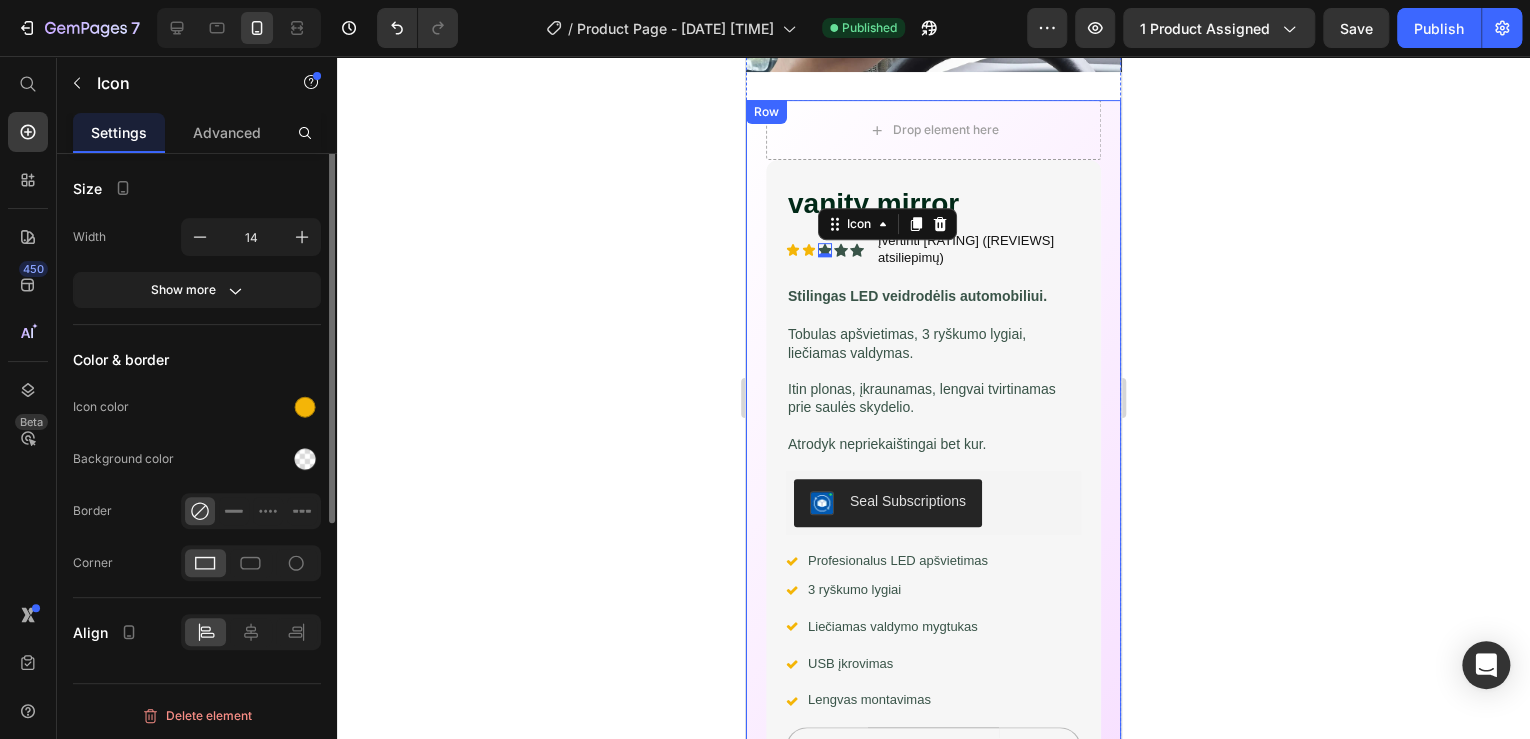 scroll, scrollTop: 0, scrollLeft: 0, axis: both 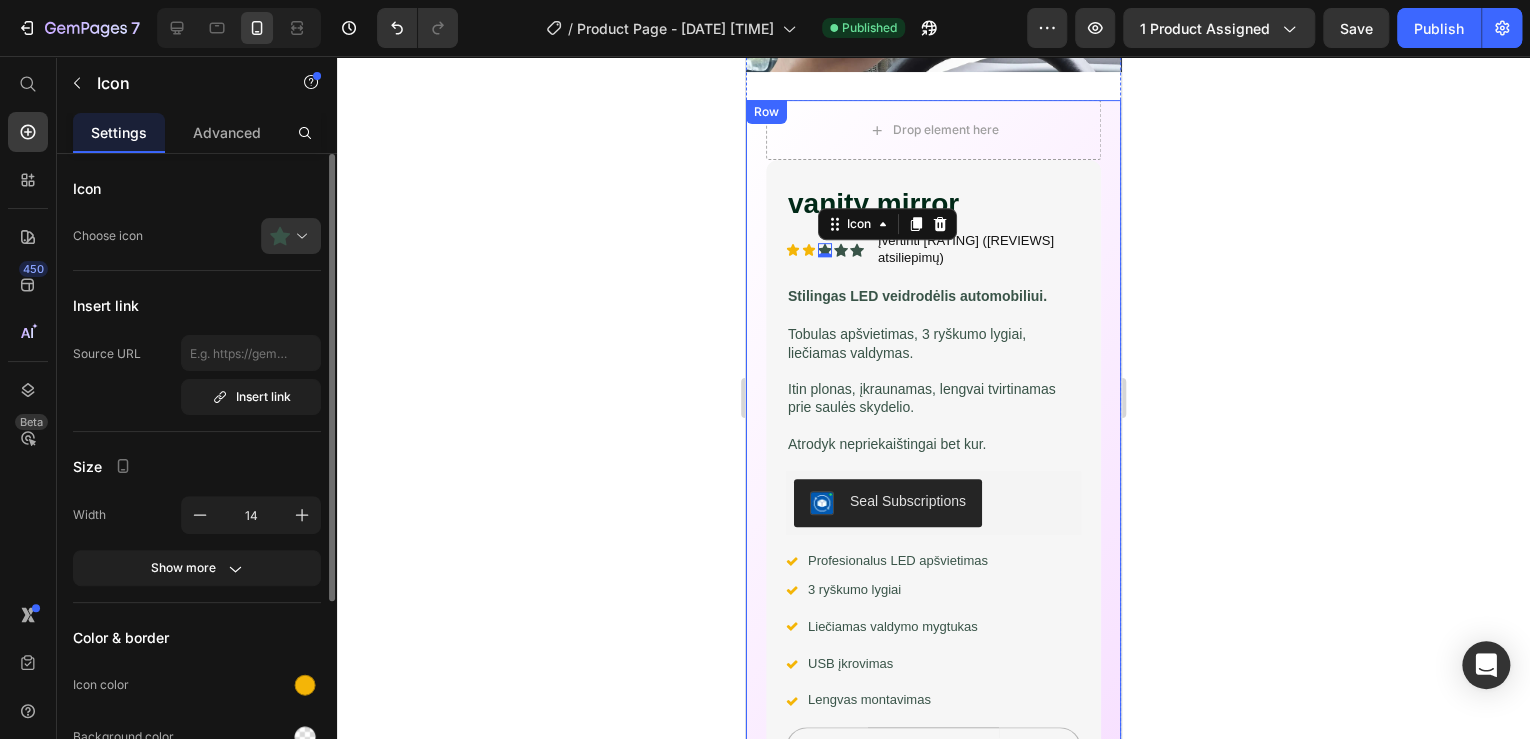 click at bounding box center [299, 236] 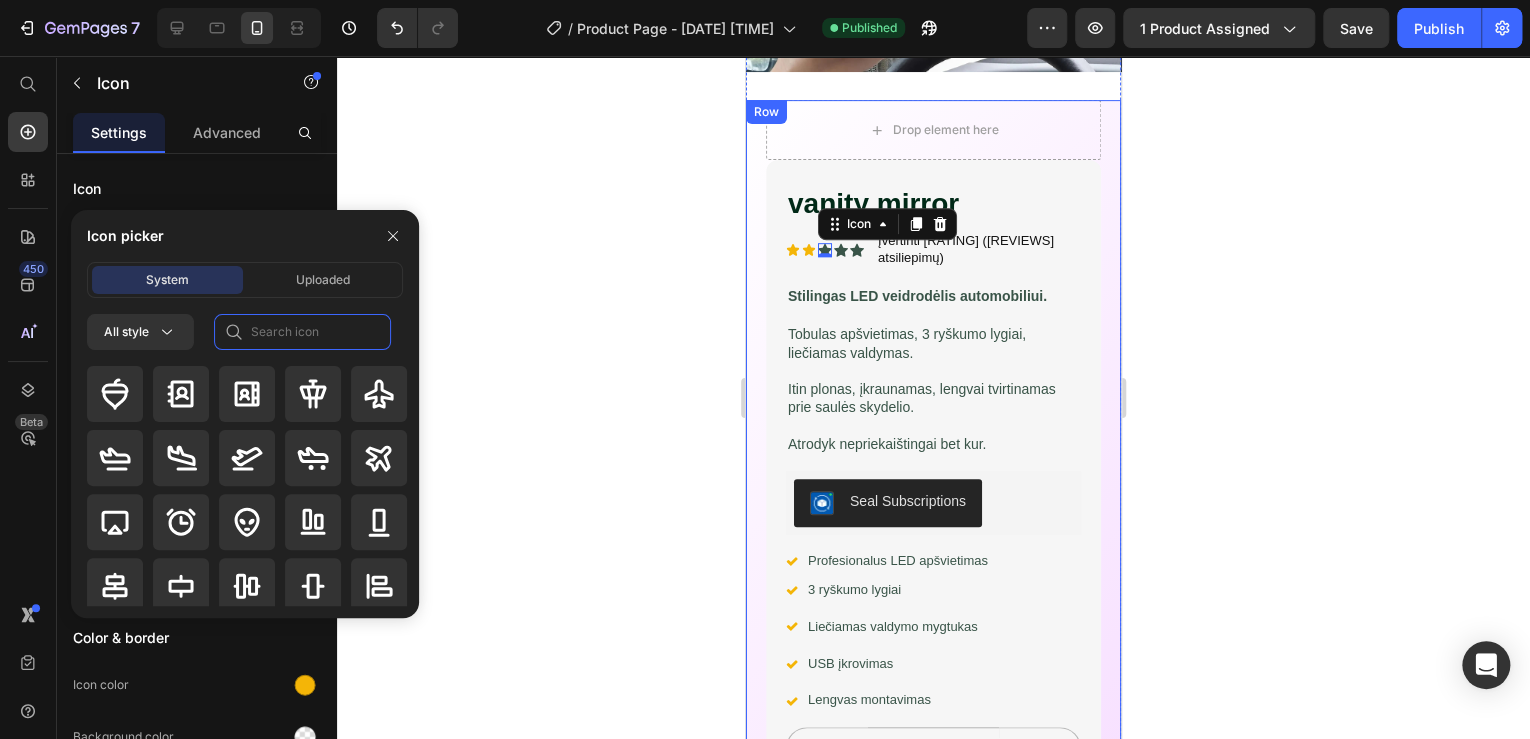 click 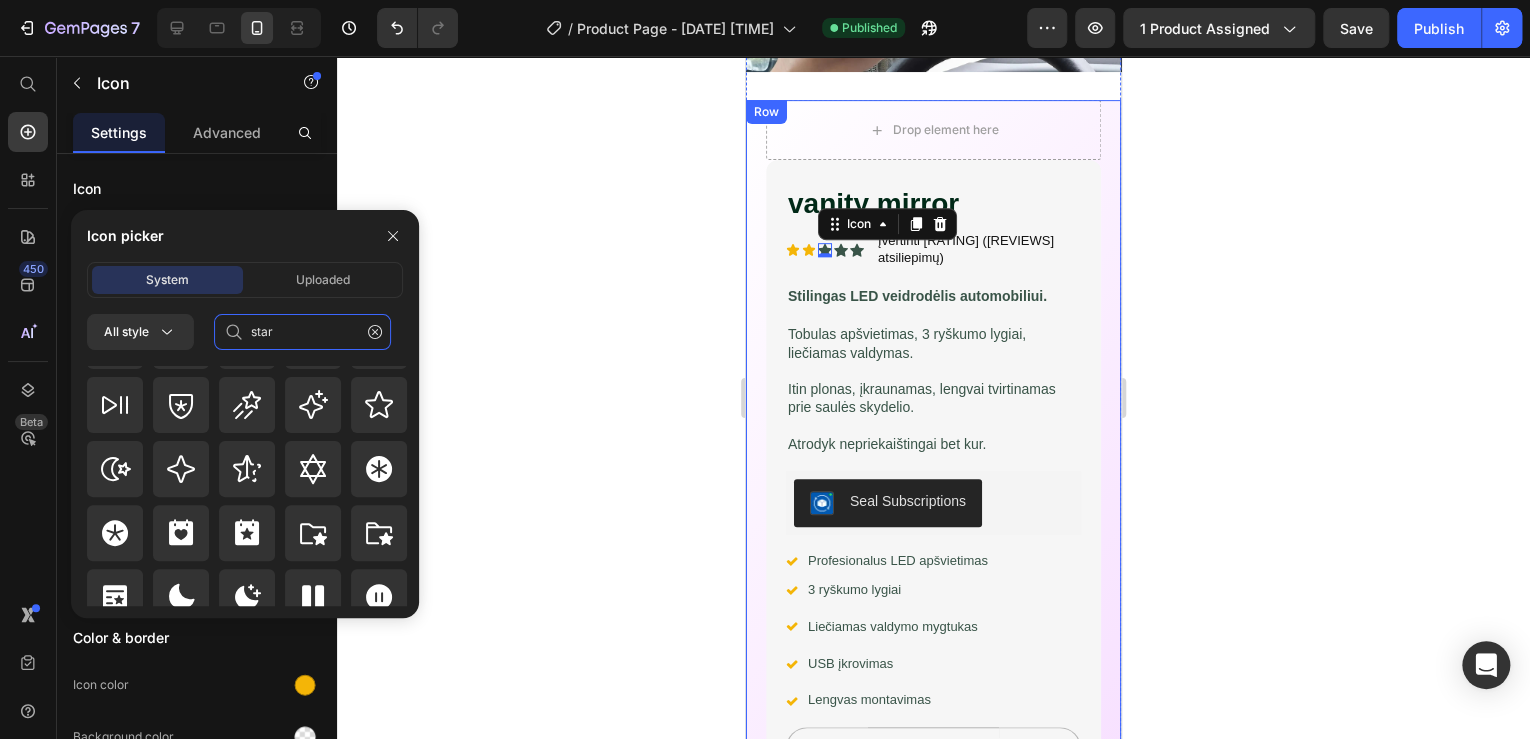 scroll, scrollTop: 872, scrollLeft: 0, axis: vertical 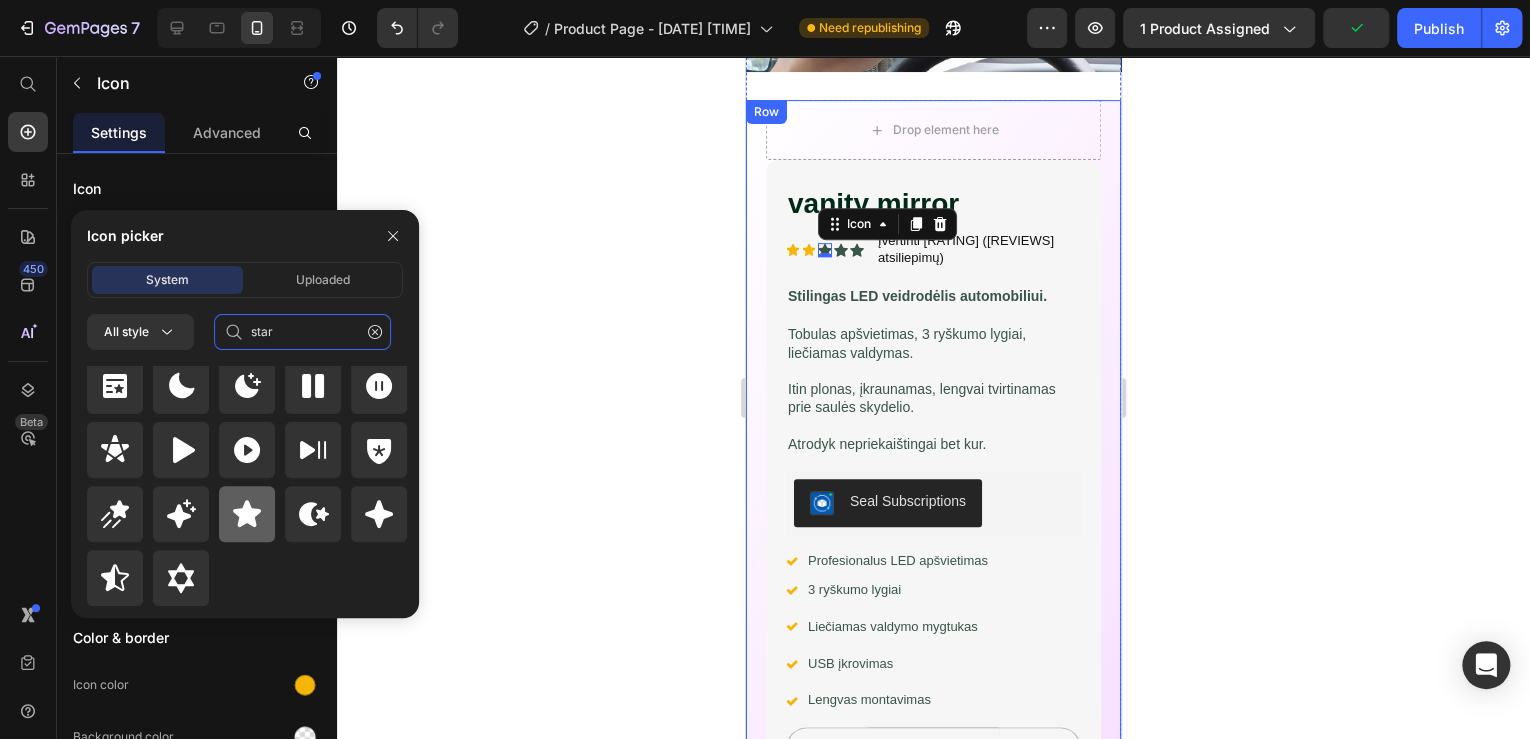 type on "star" 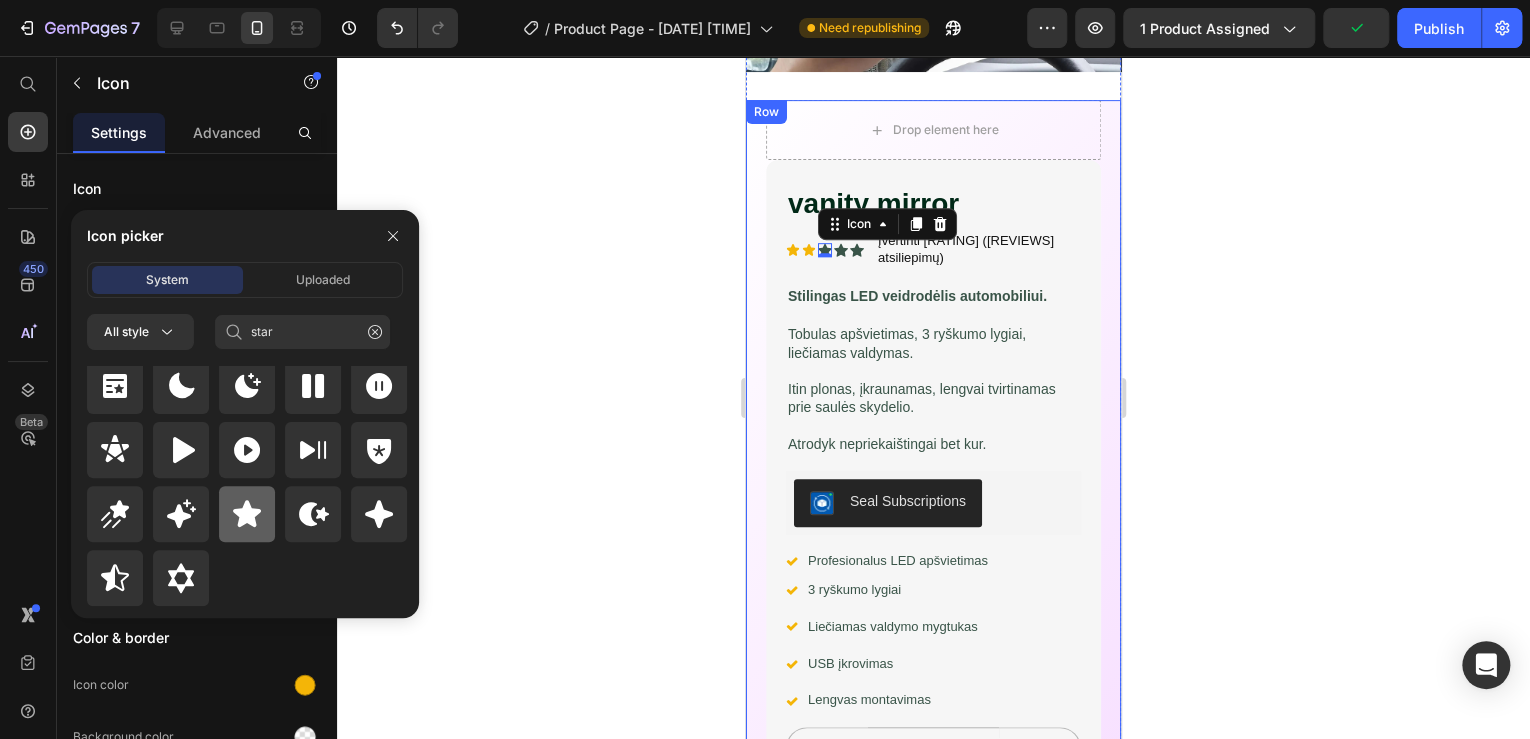 click 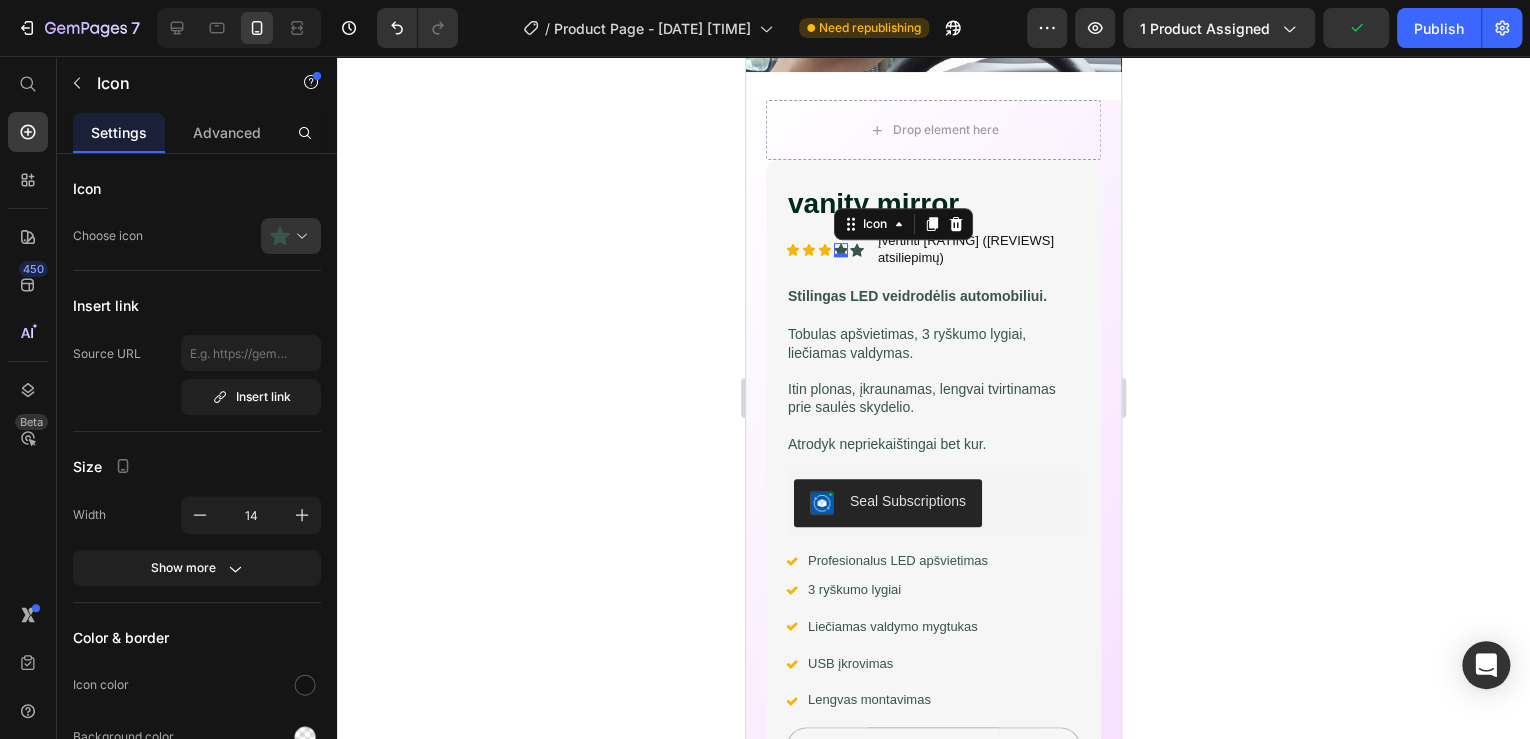 click on "Icon   0" at bounding box center [841, 250] 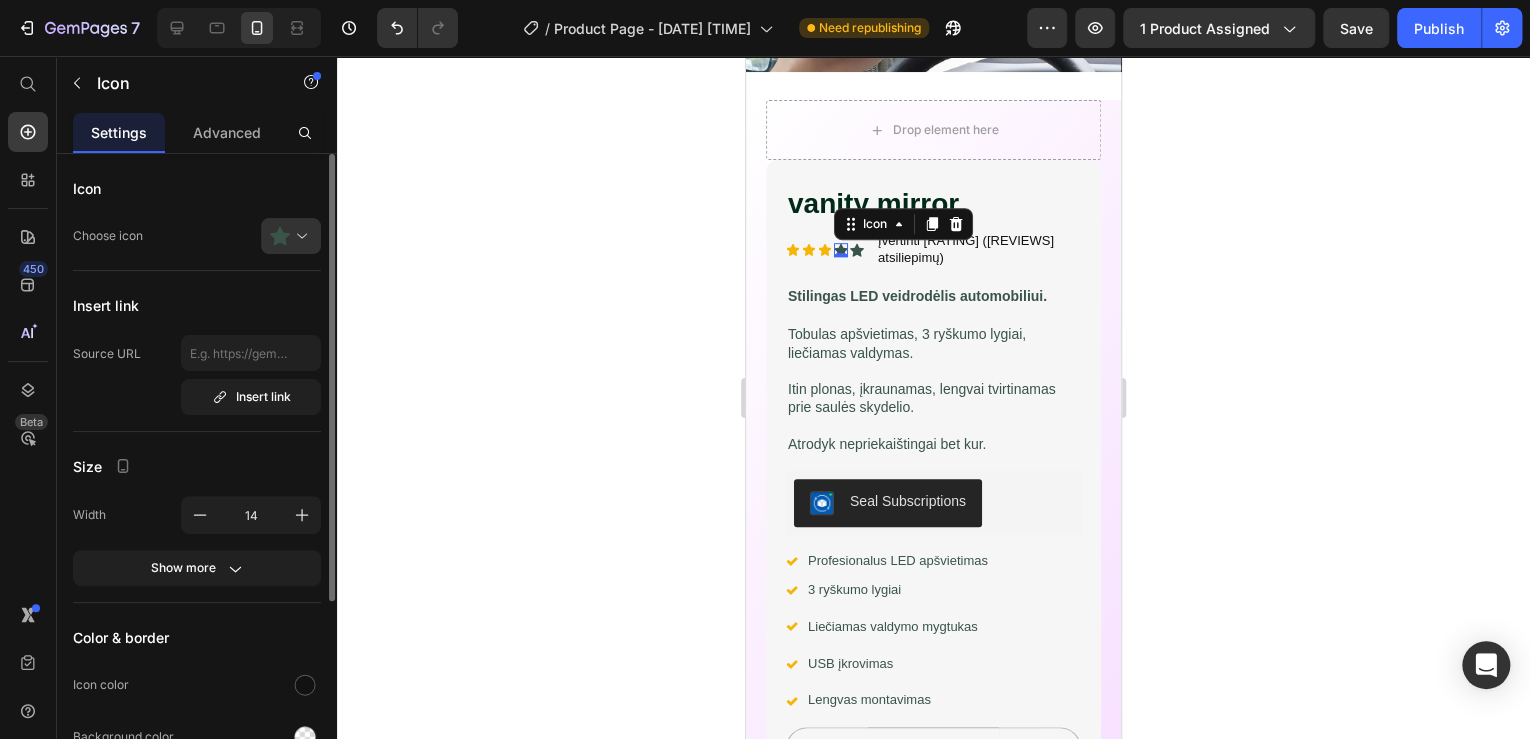 click on "Icon Choose icon" 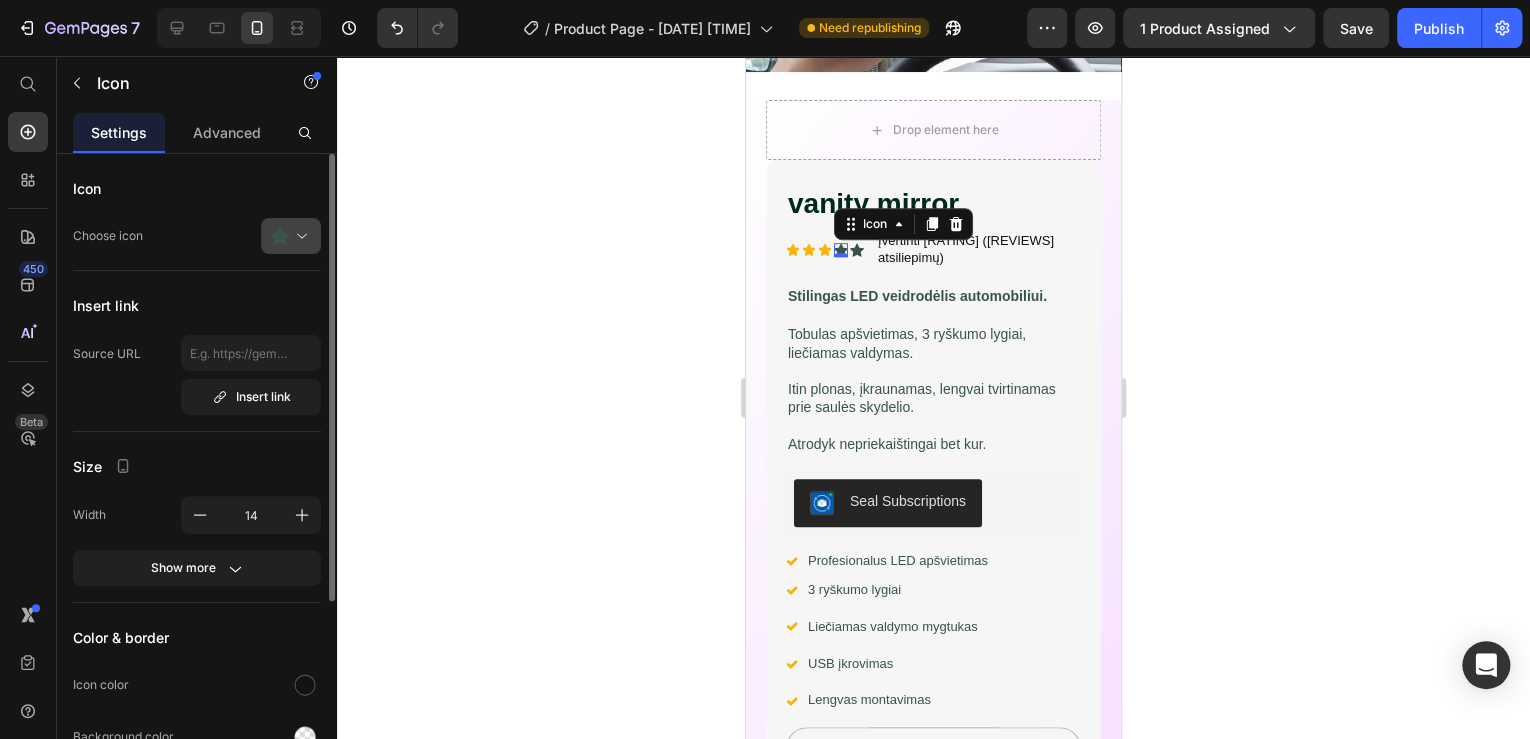 click at bounding box center [299, 236] 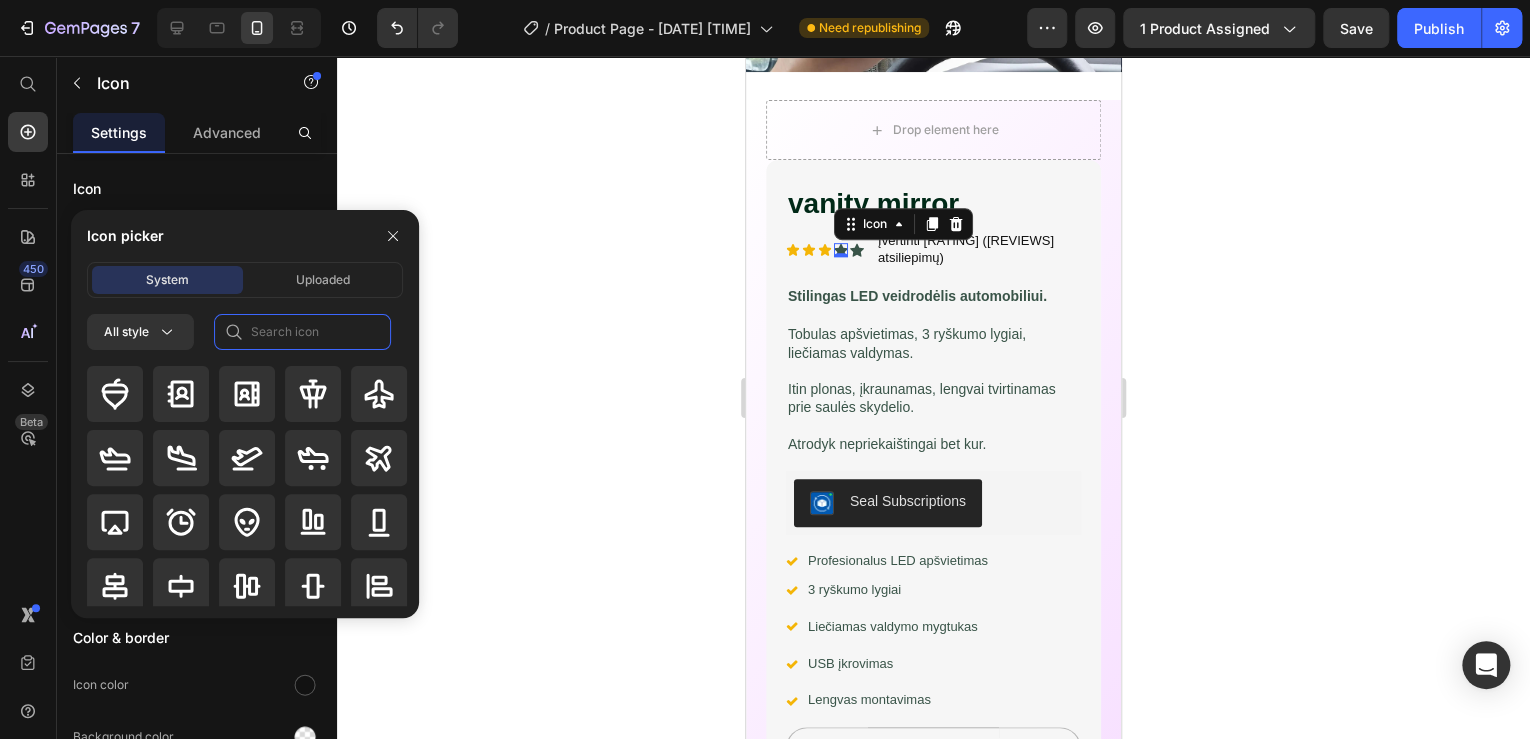 click 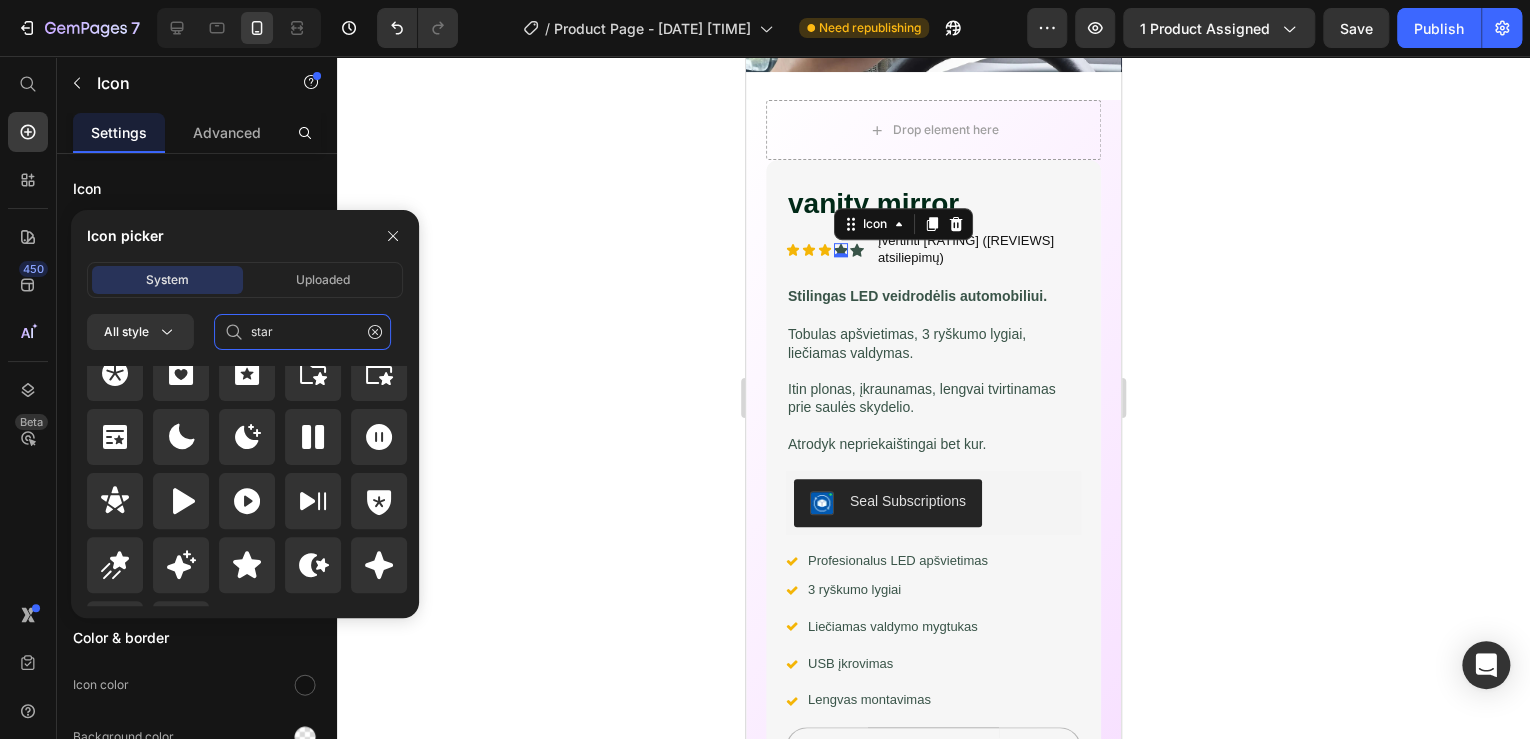 scroll, scrollTop: 872, scrollLeft: 0, axis: vertical 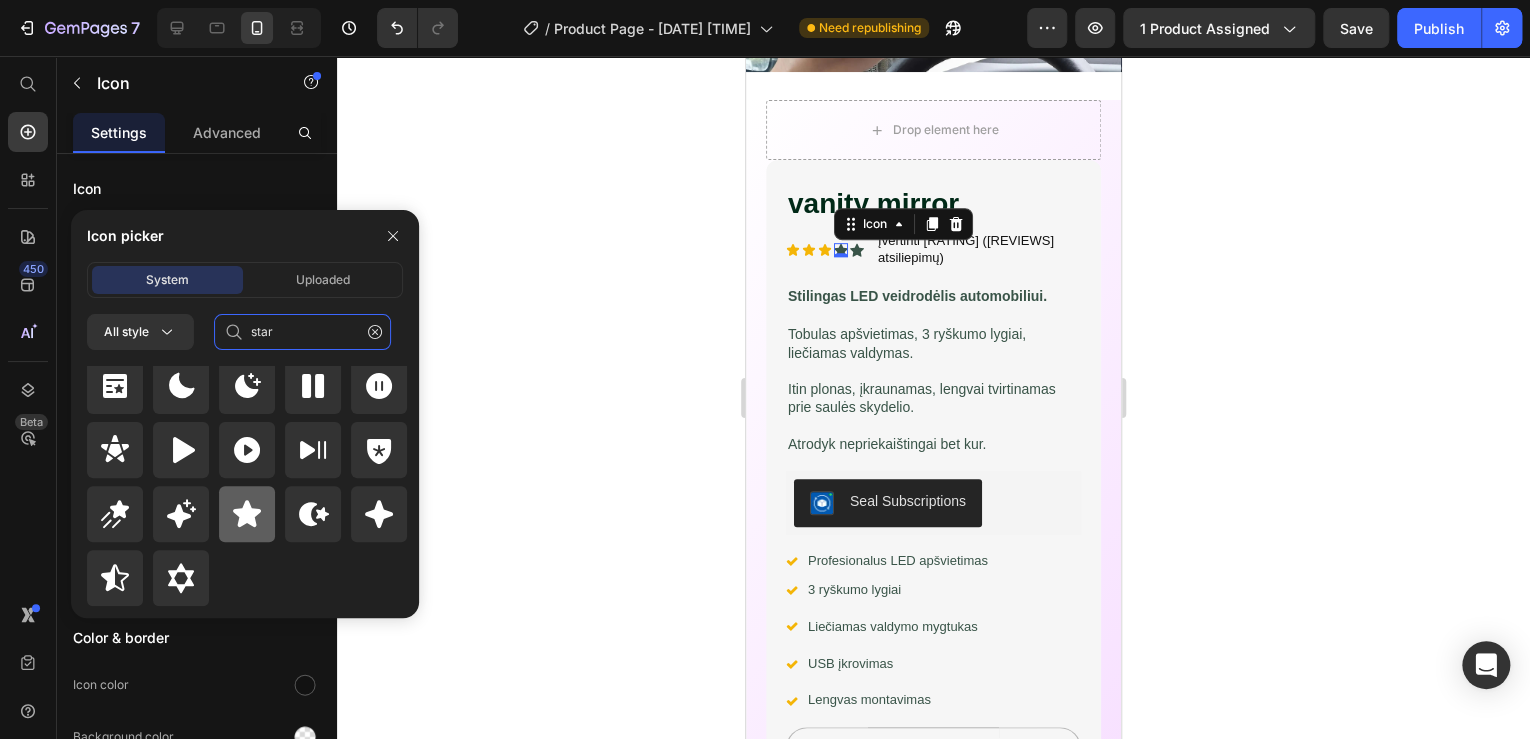 type on "star" 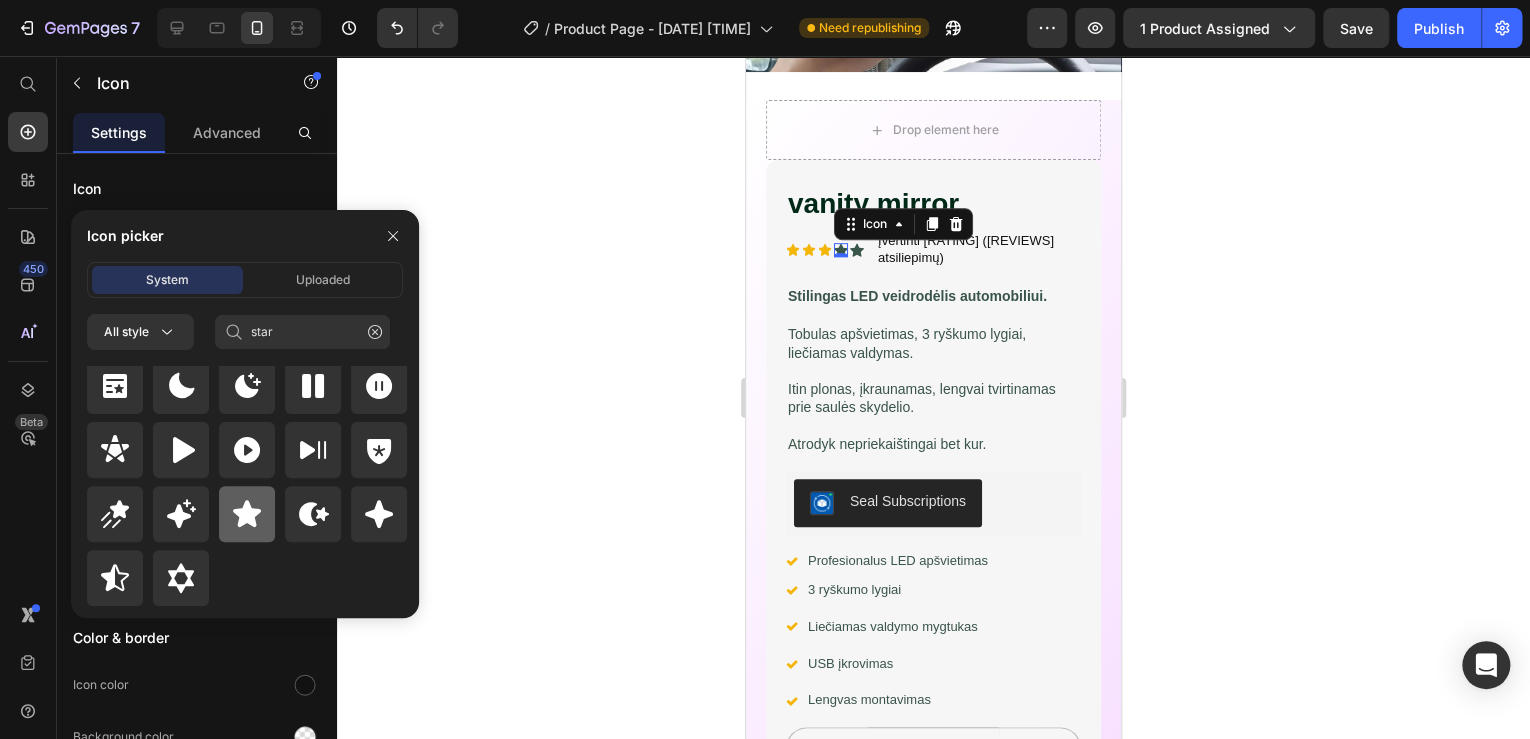 click 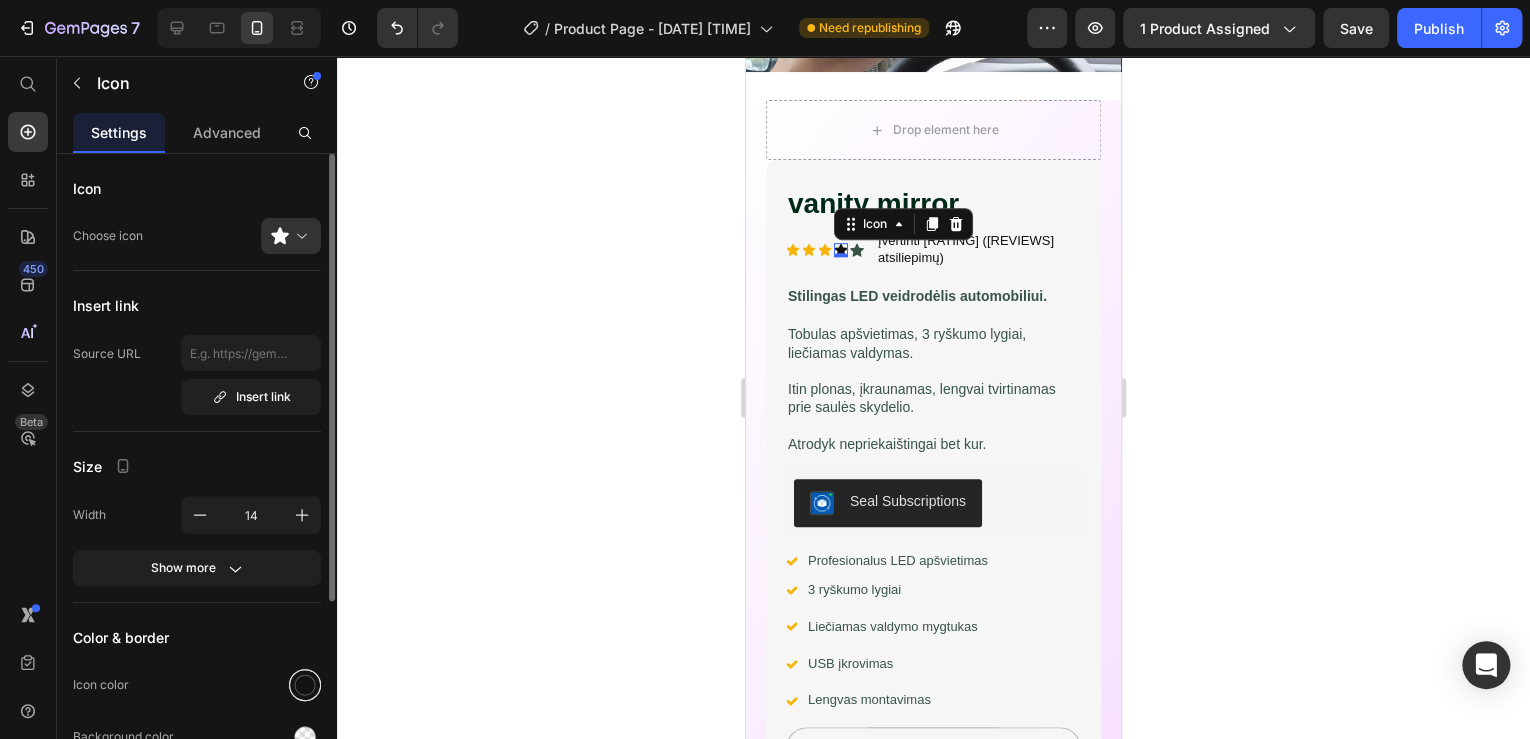 click at bounding box center (305, 685) 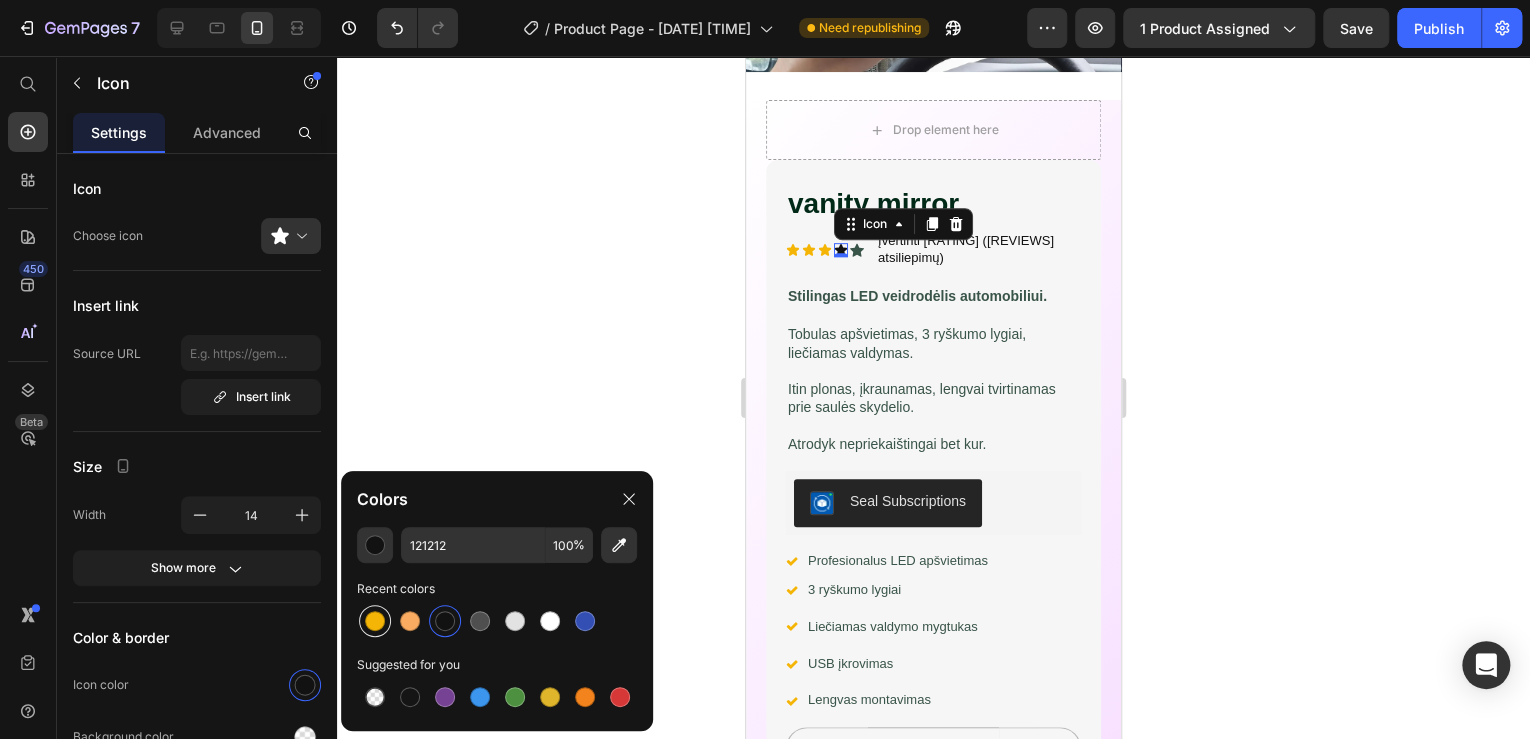 click at bounding box center [375, 621] 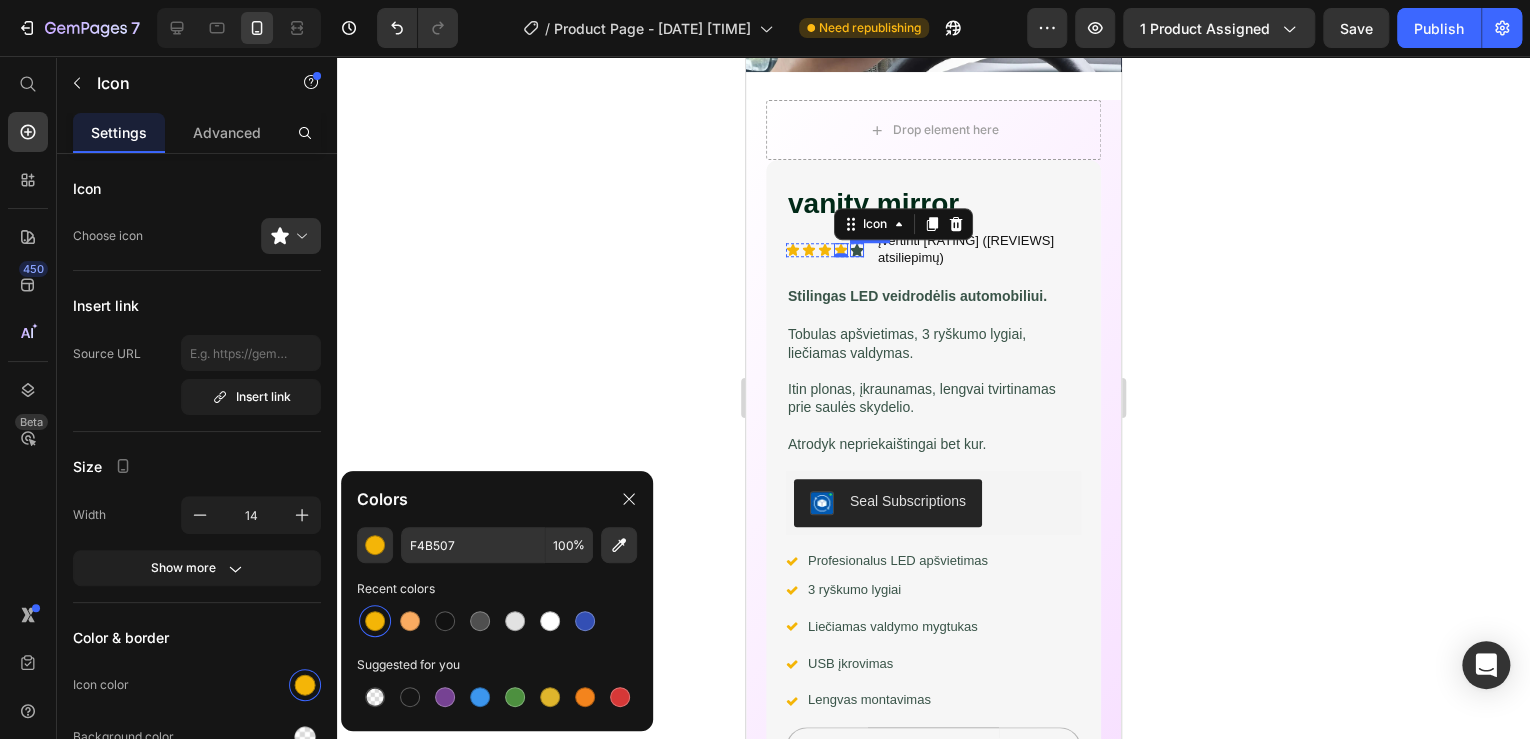 click on "Icon" at bounding box center (857, 250) 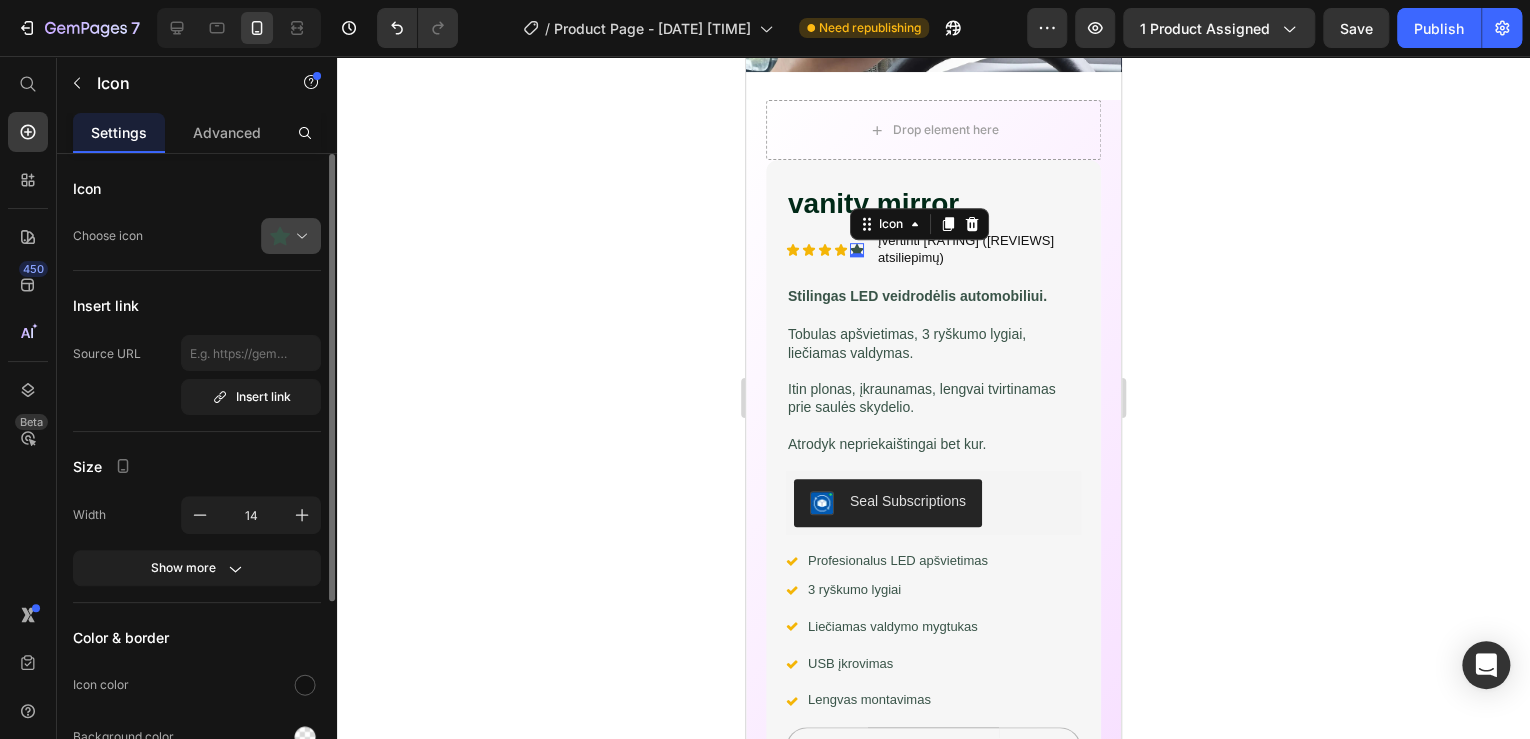click at bounding box center [299, 236] 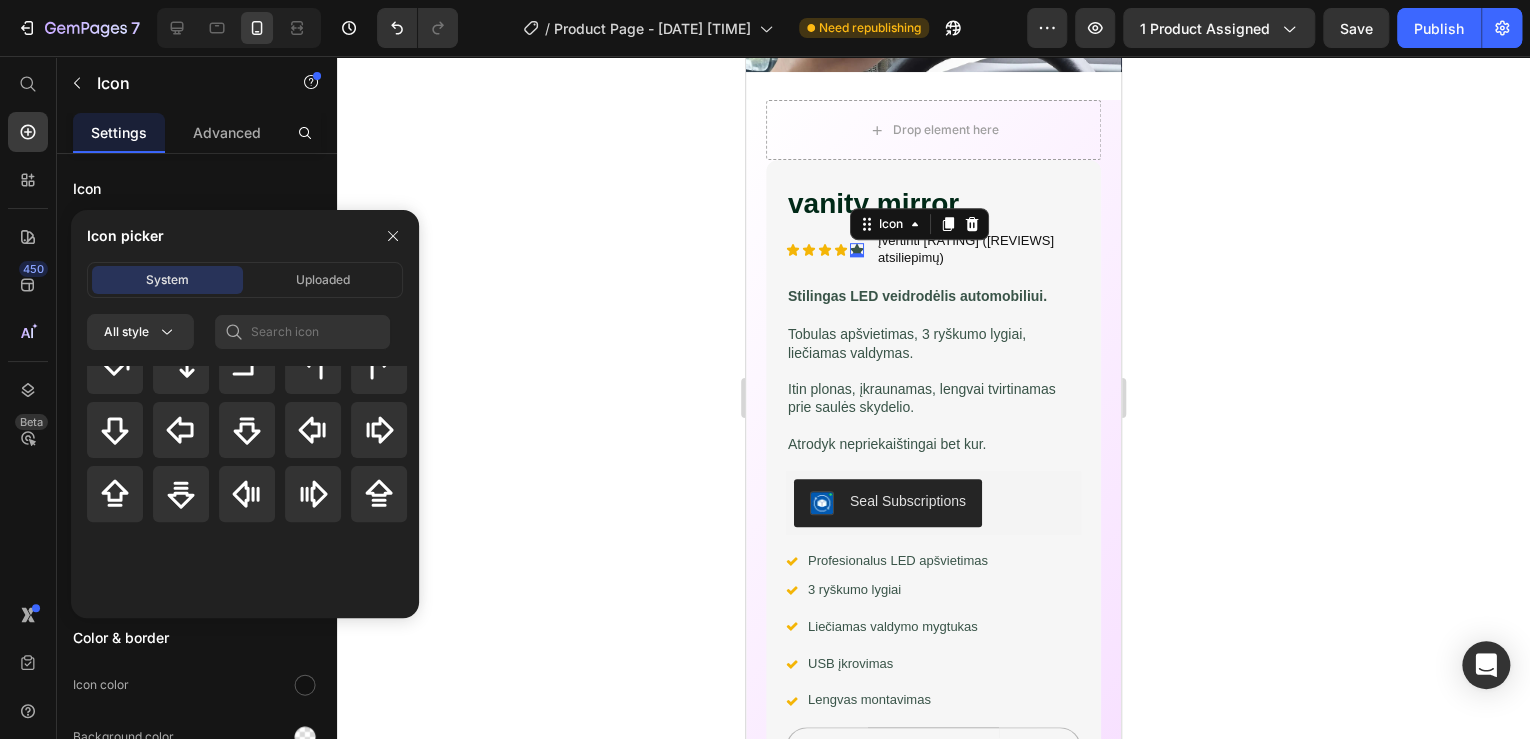 scroll, scrollTop: 960, scrollLeft: 0, axis: vertical 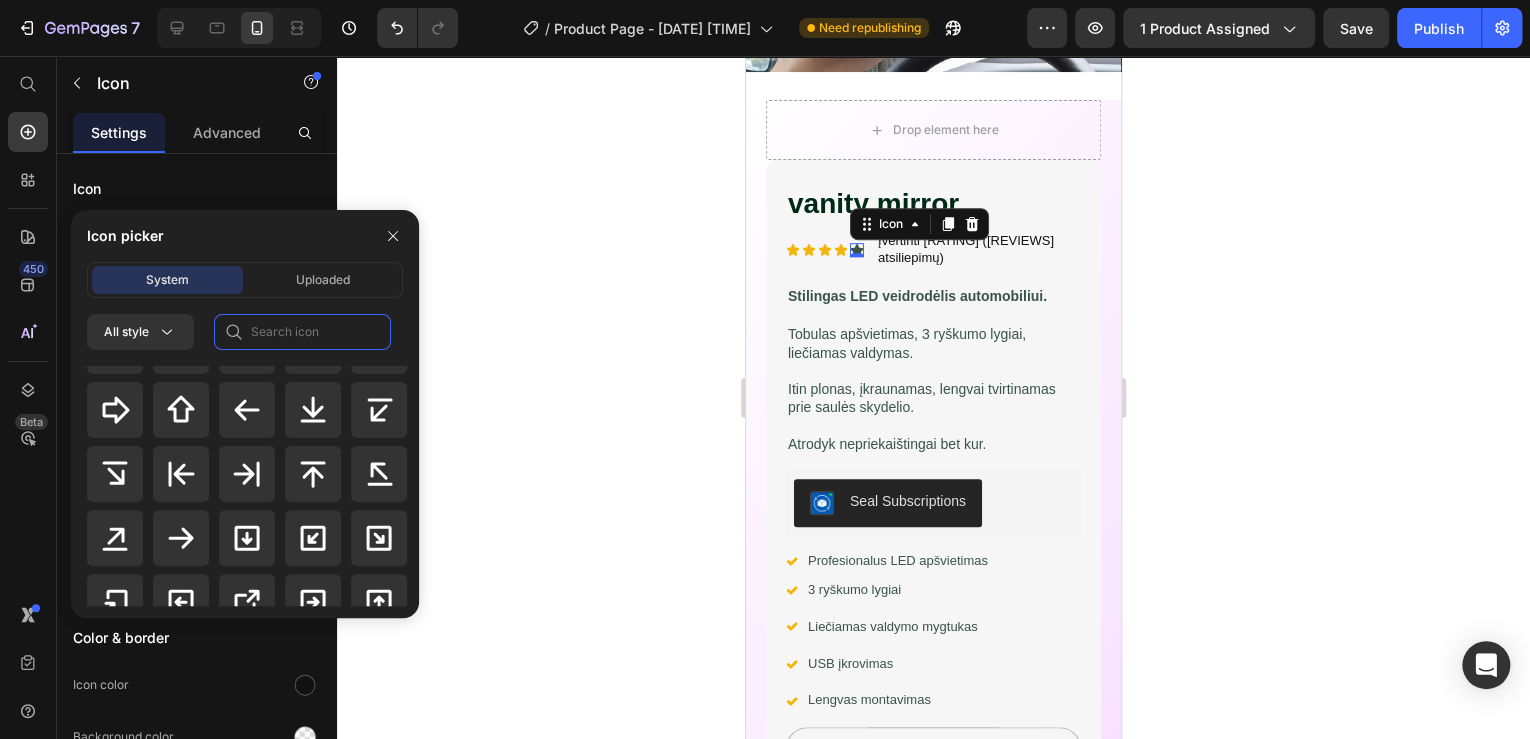 click 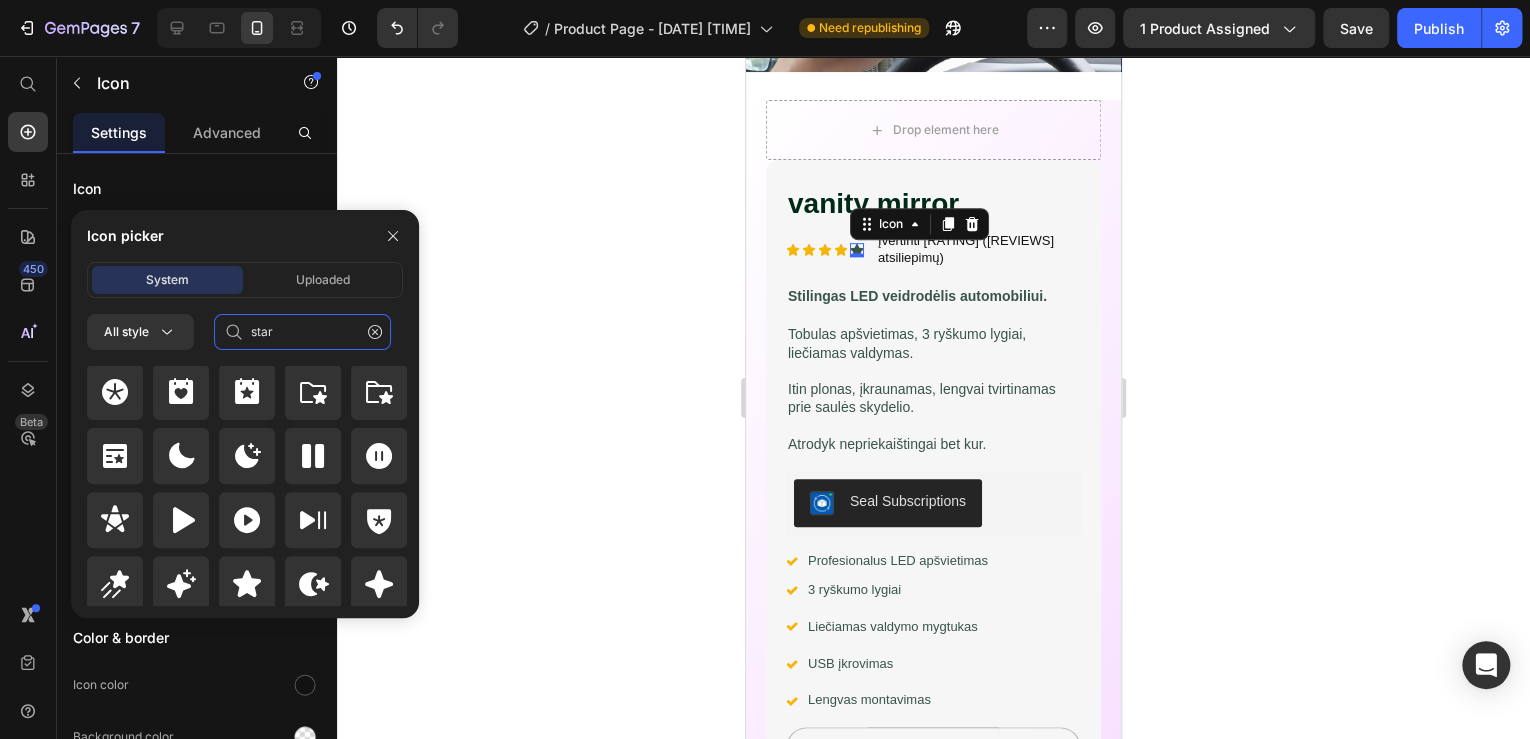 scroll, scrollTop: 872, scrollLeft: 0, axis: vertical 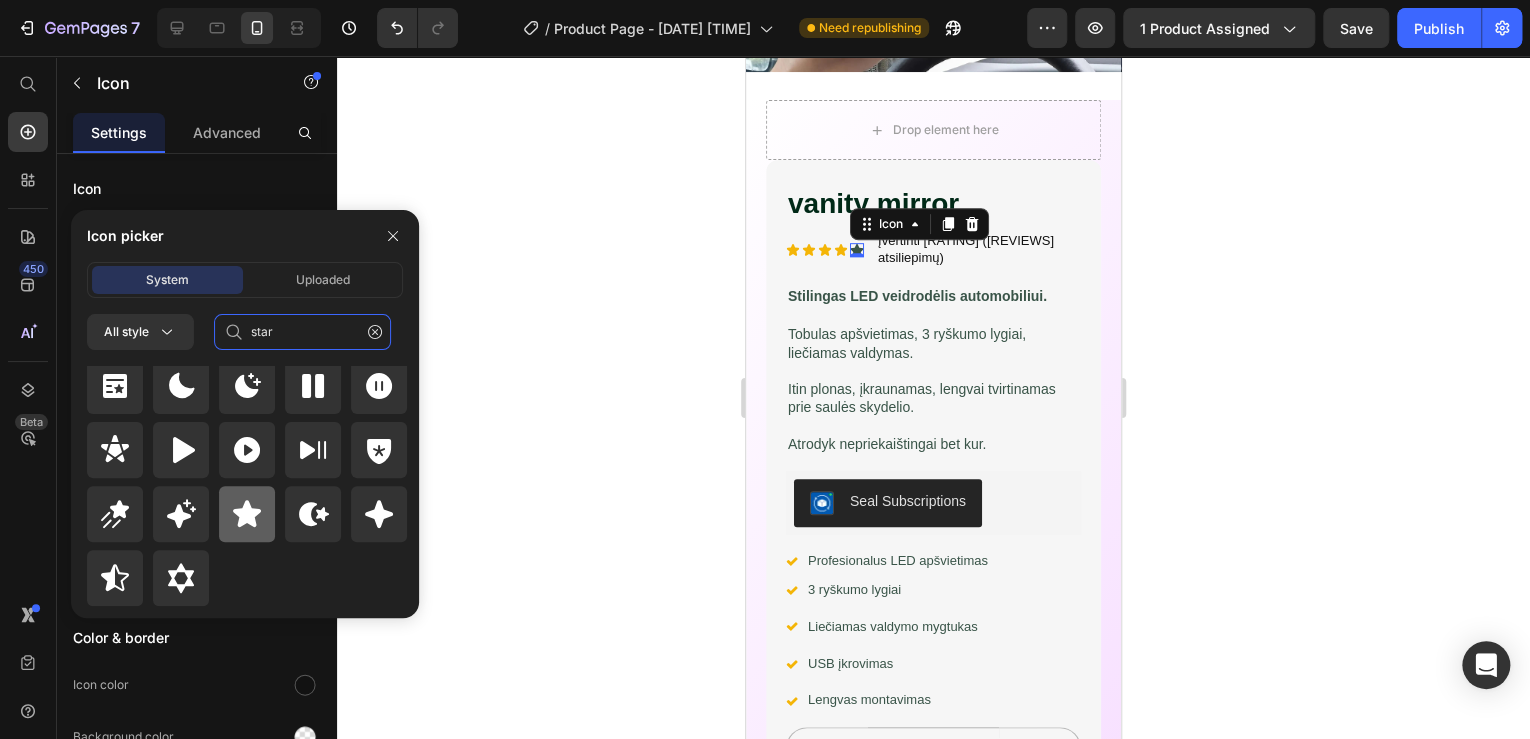 type on "star" 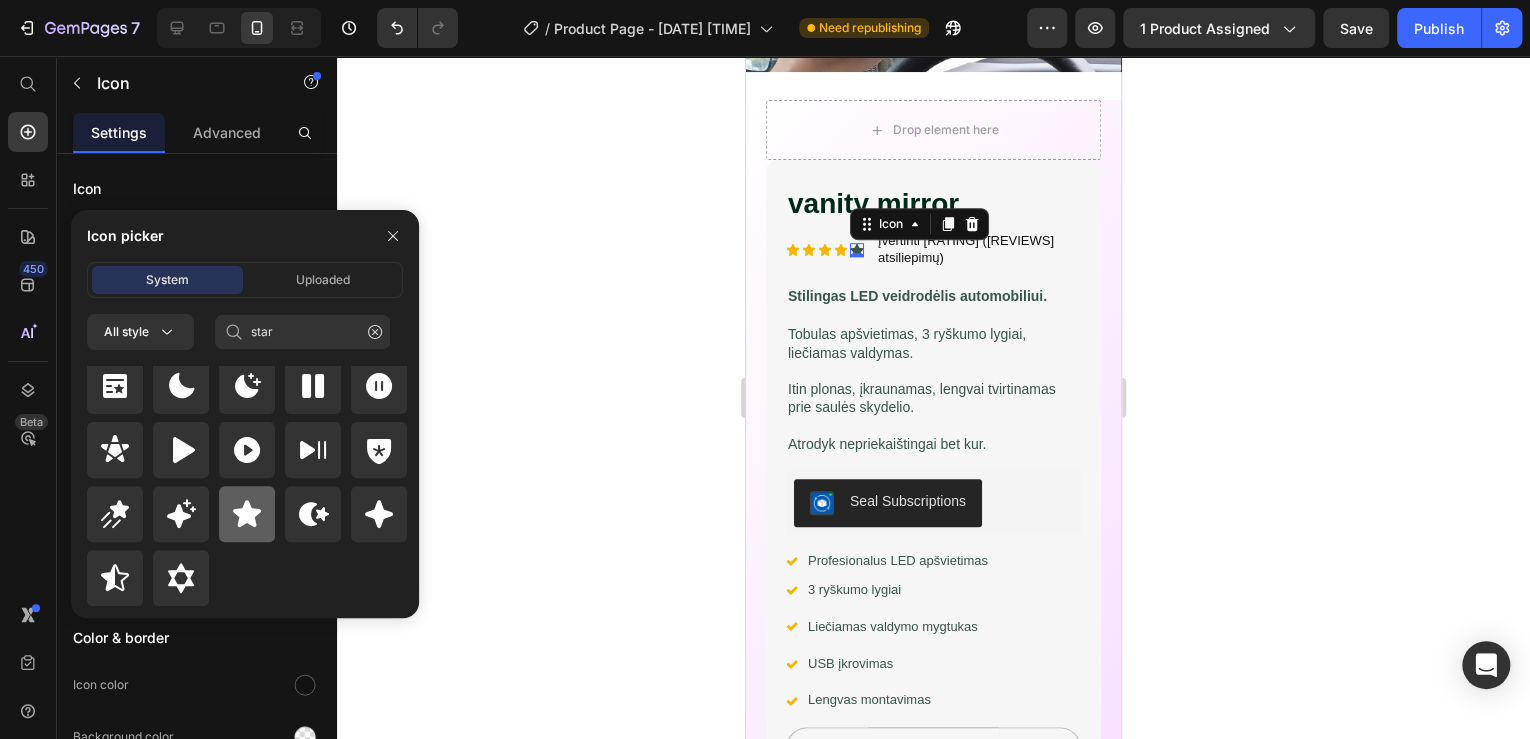 click 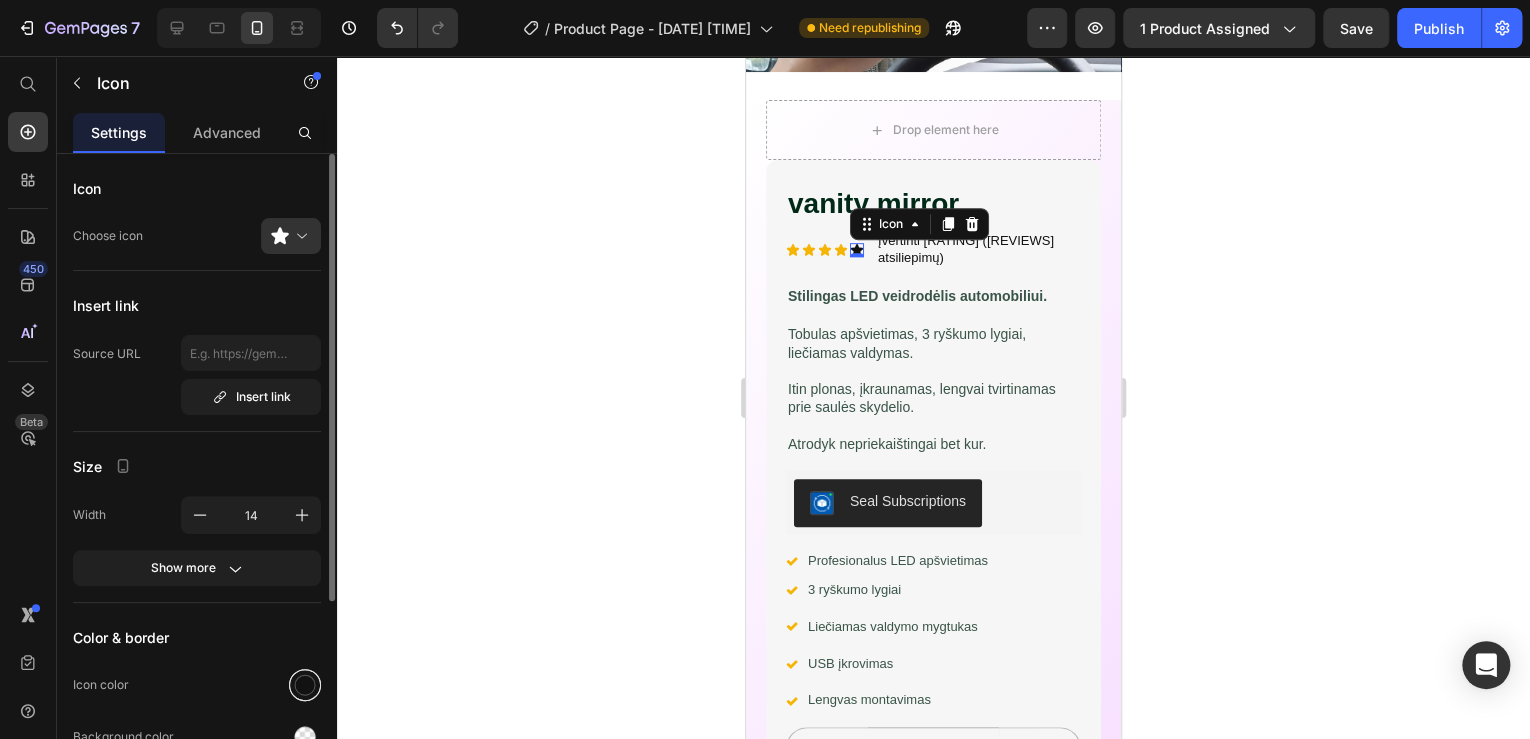 click at bounding box center [305, 685] 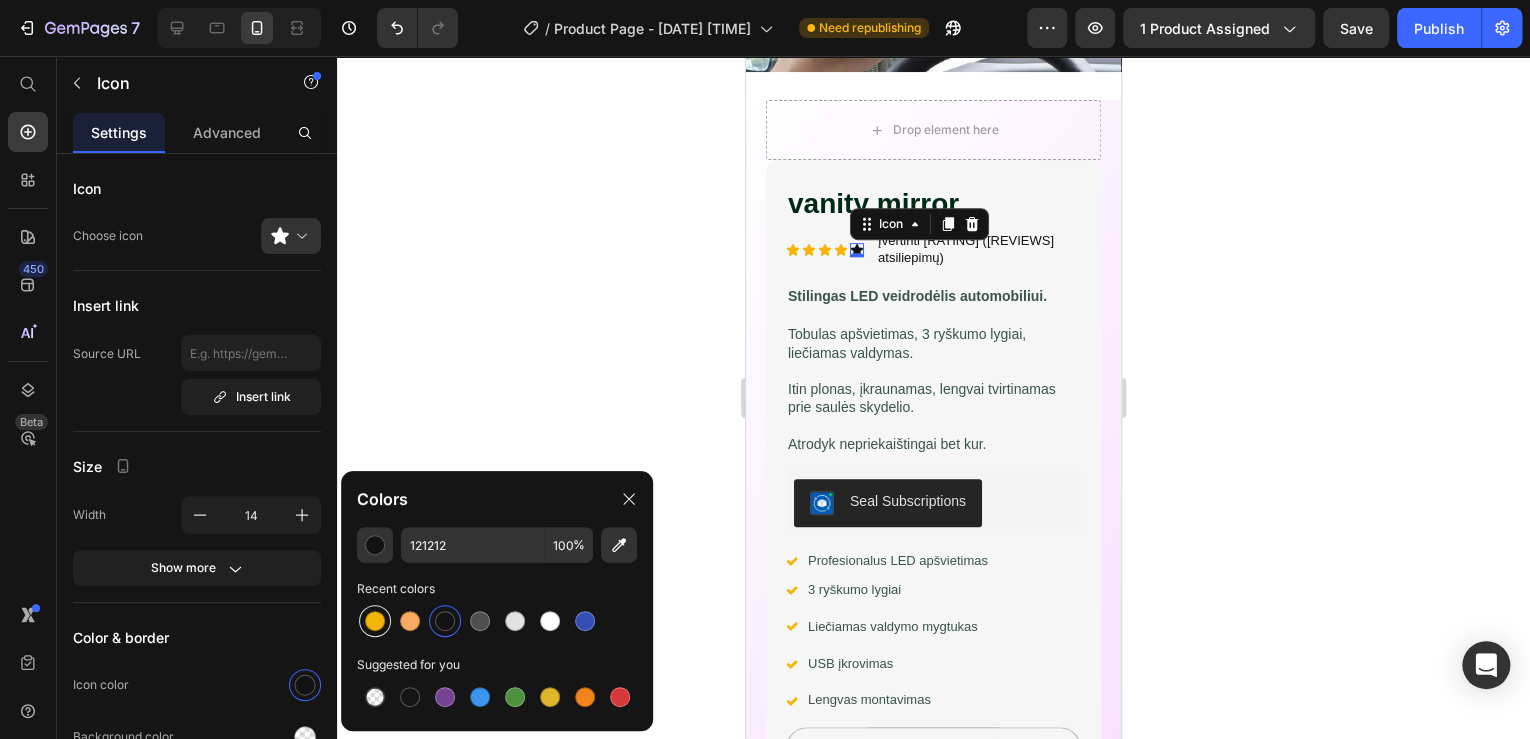 click at bounding box center (375, 621) 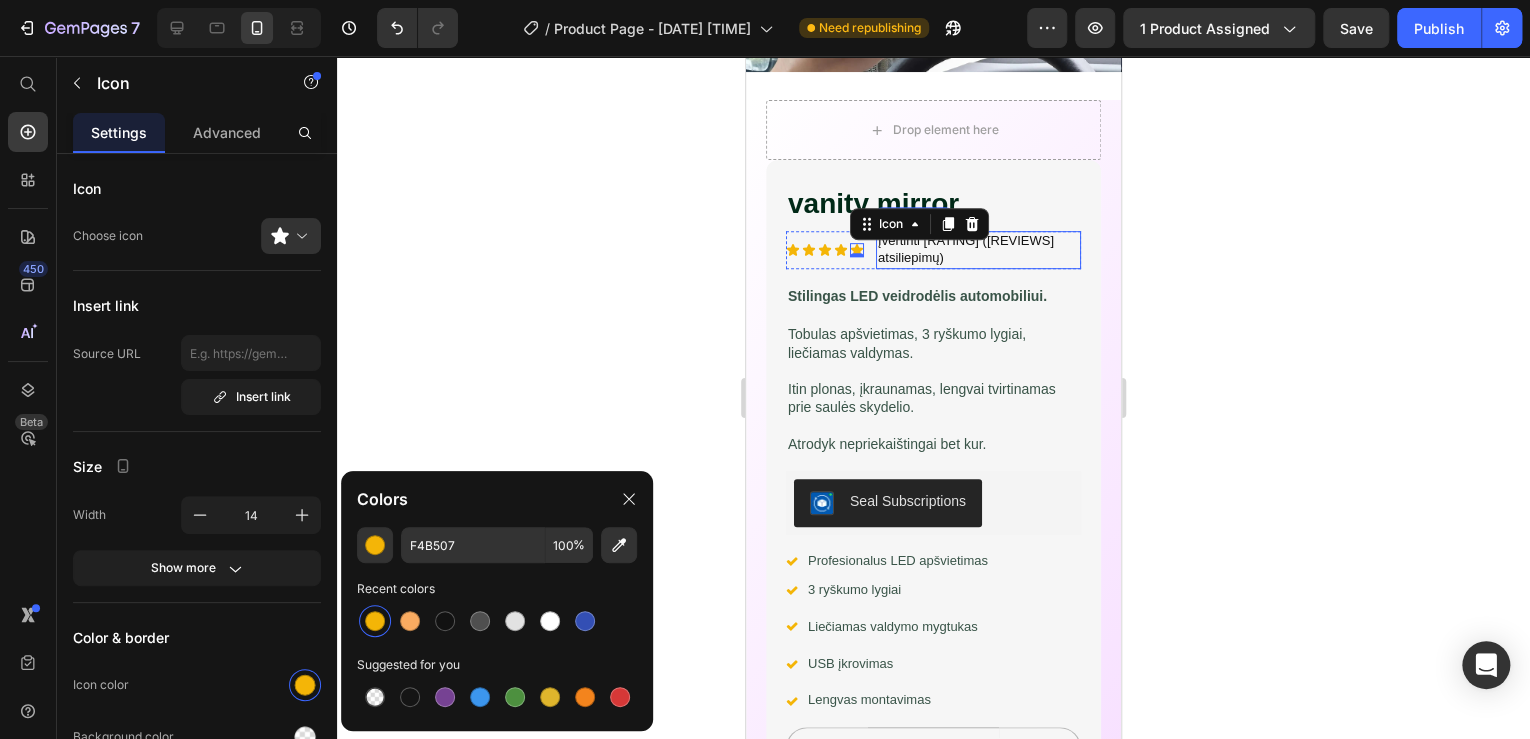 click on "Įvertinti 4.7 (465 atsiliepimų)" at bounding box center (978, 250) 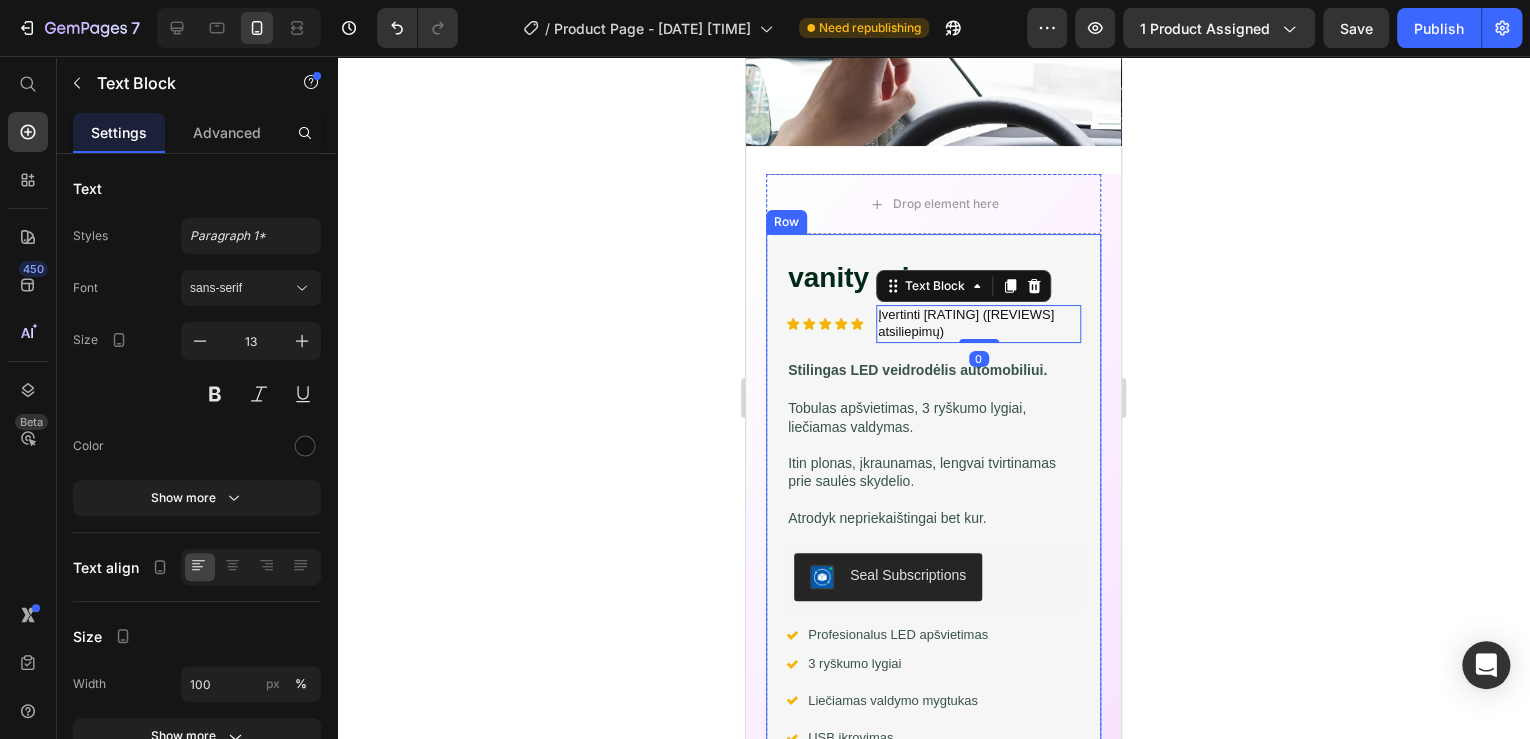 scroll, scrollTop: 320, scrollLeft: 0, axis: vertical 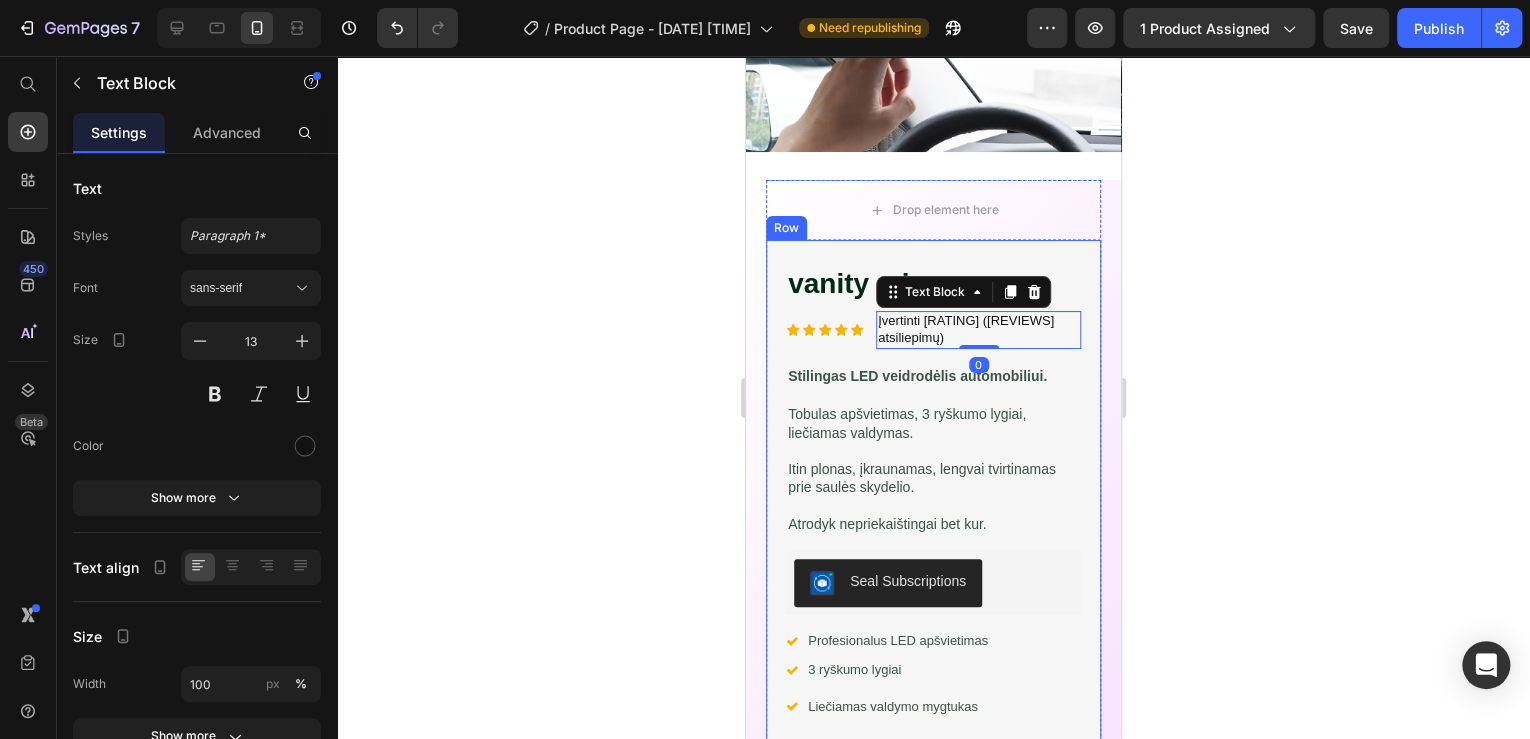 click on "vanity mirror" at bounding box center (933, 284) 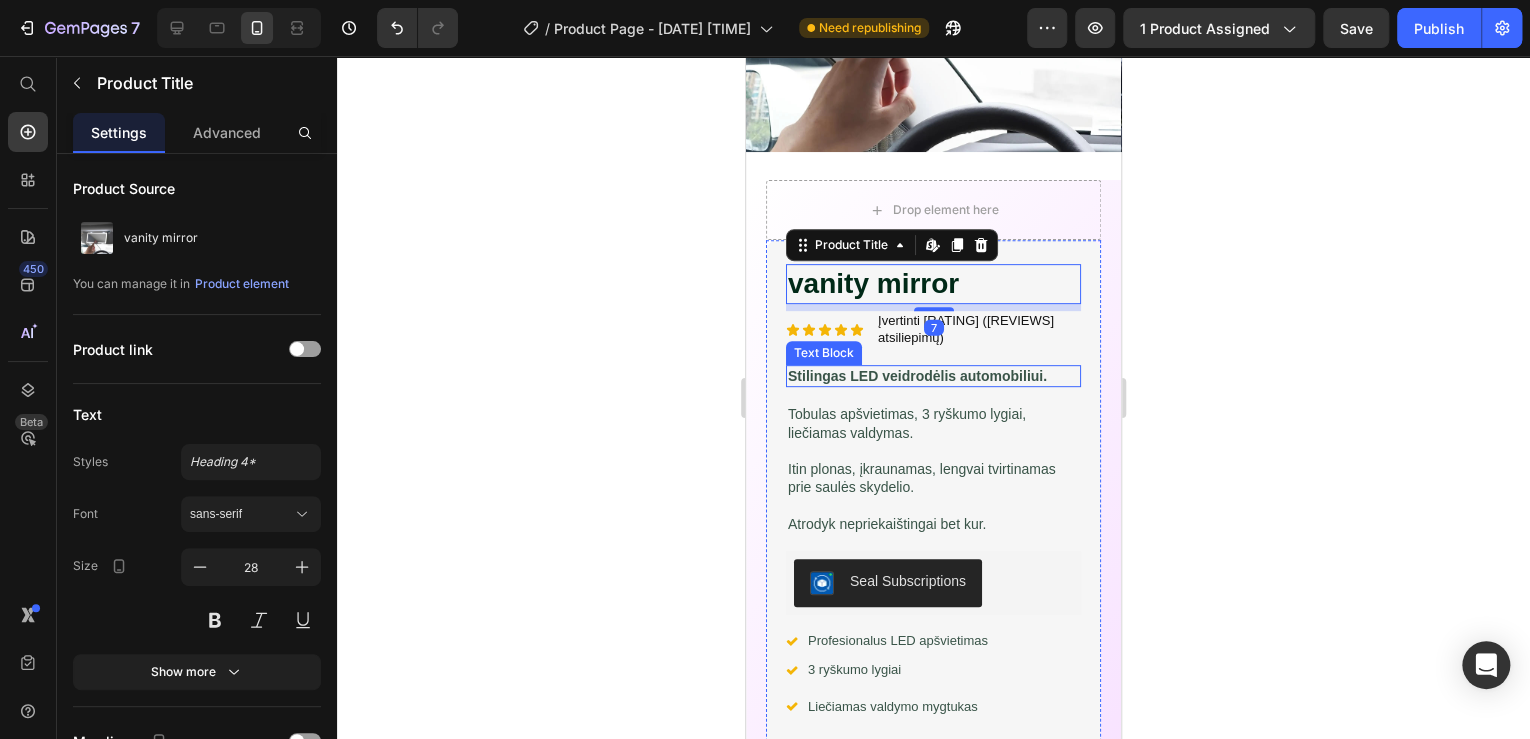 click on "Stilingas LED veidrodėlis automobiliui." at bounding box center [933, 376] 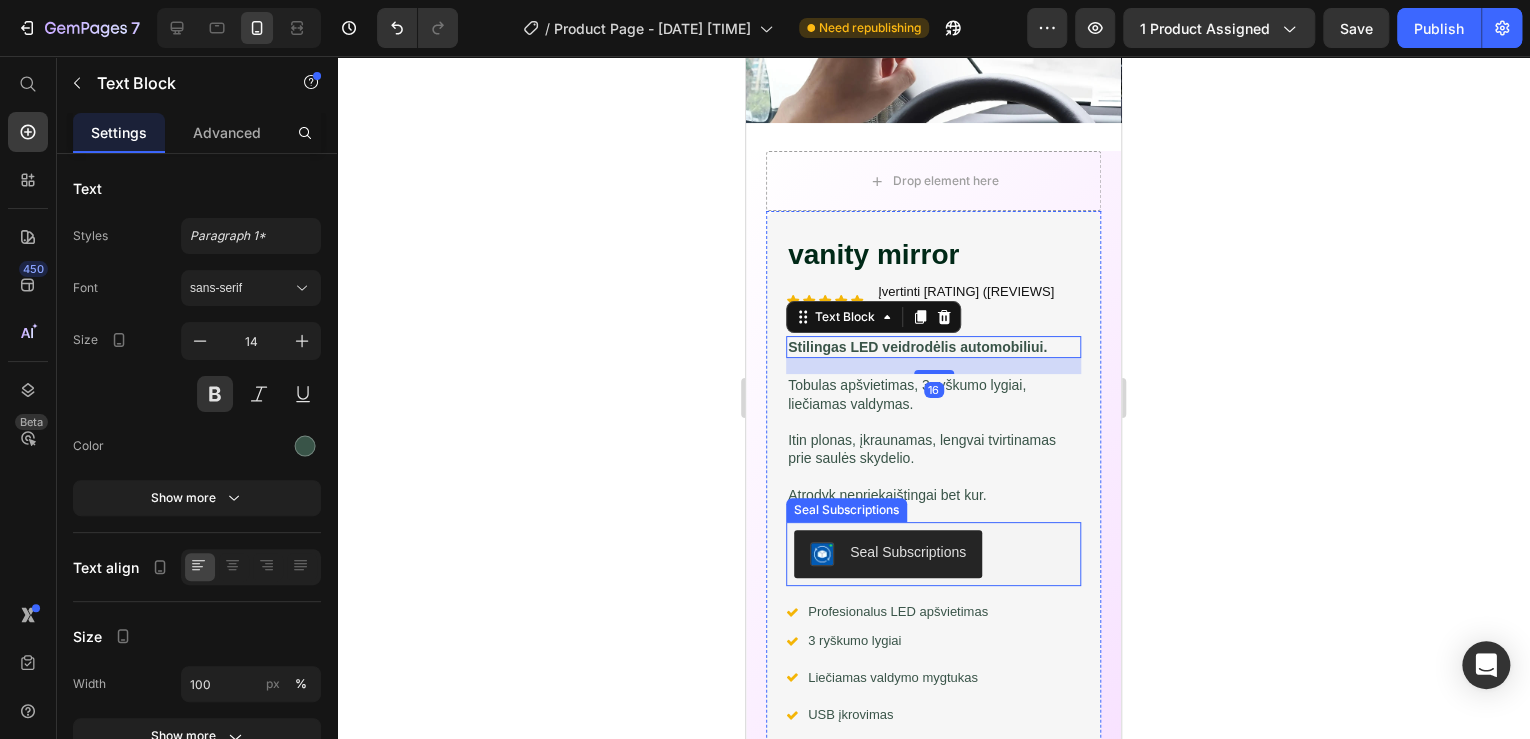 scroll, scrollTop: 480, scrollLeft: 0, axis: vertical 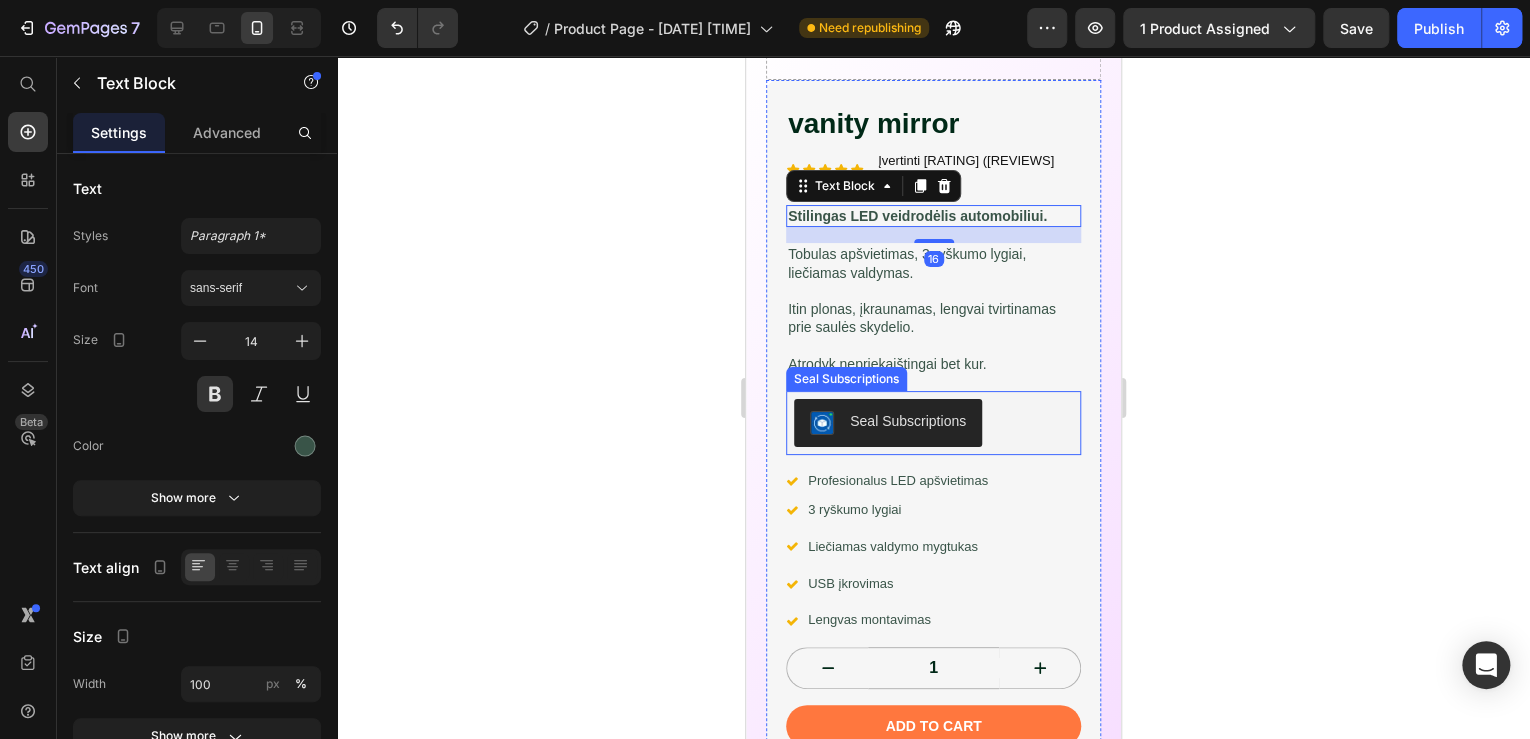 click on "Seal Subscriptions" at bounding box center [888, 423] 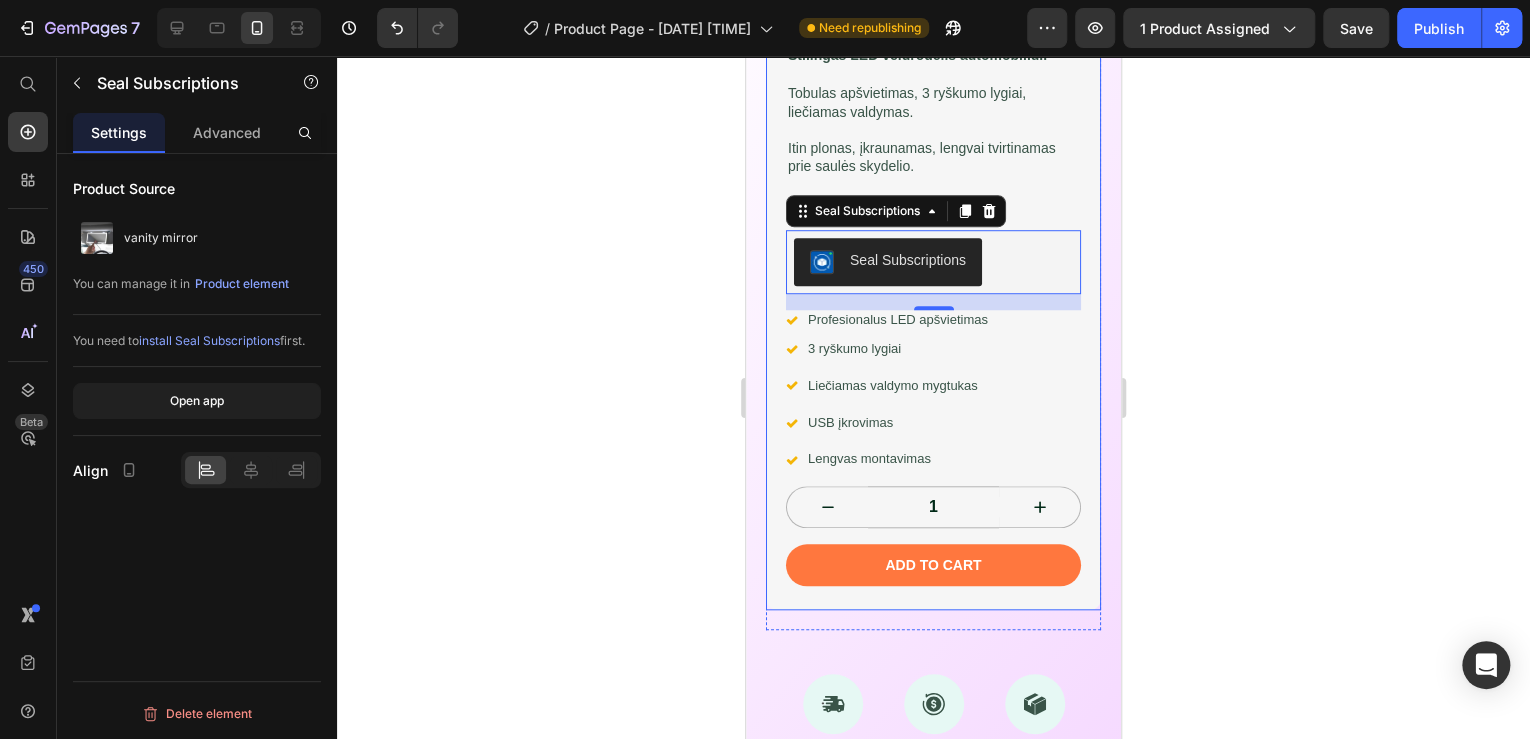 scroll, scrollTop: 640, scrollLeft: 0, axis: vertical 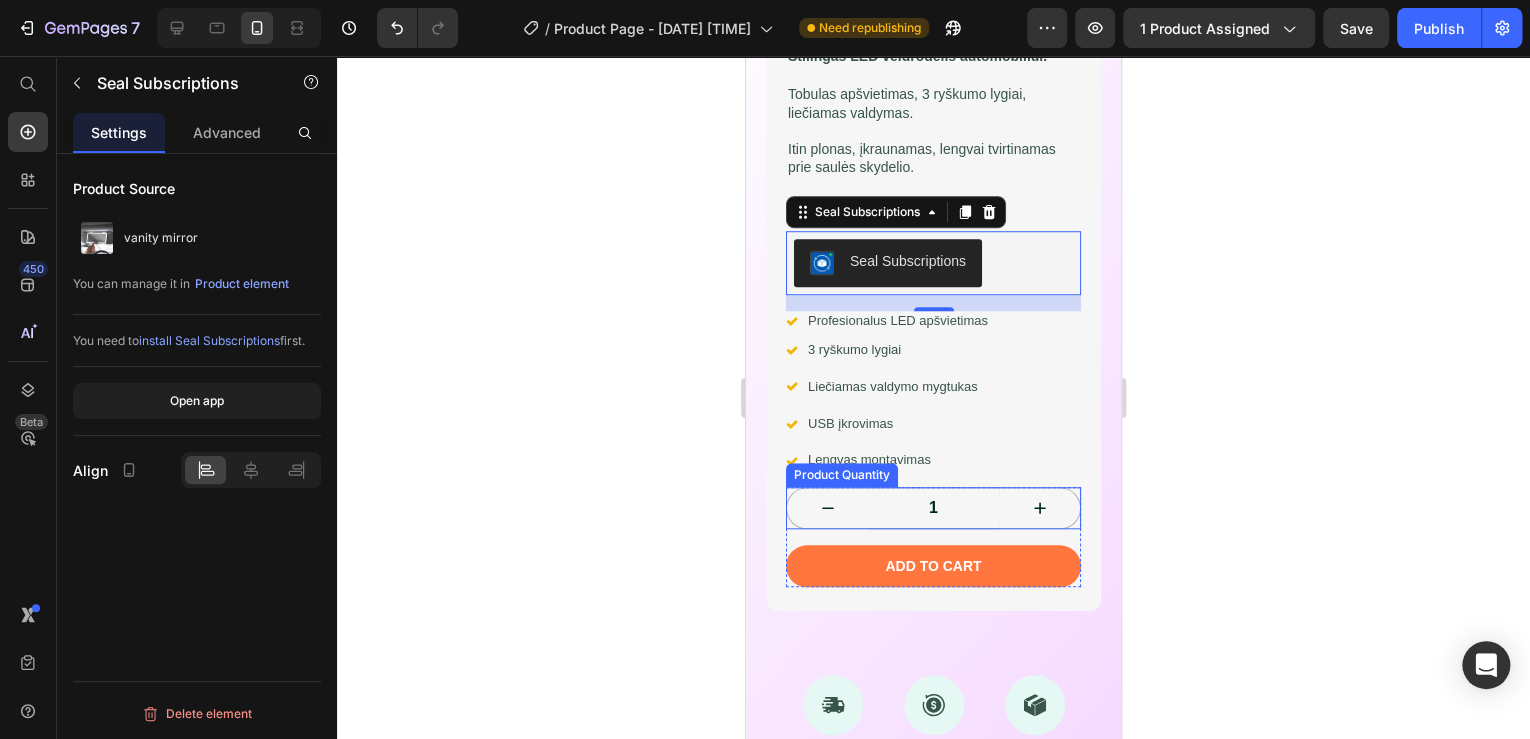 click on "1" at bounding box center [933, 508] 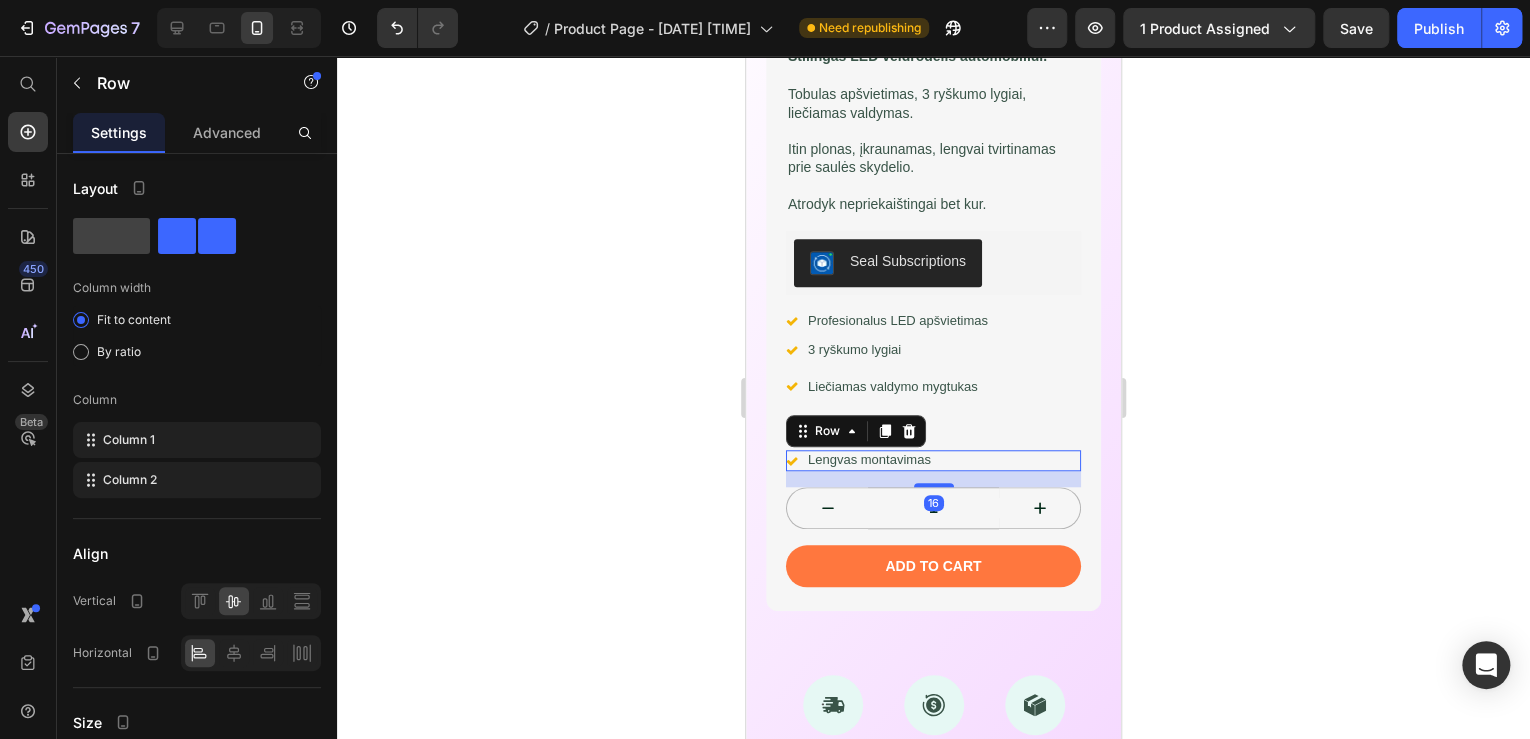 click on "Icon Lengvas montavimas Text Block Row   16" at bounding box center (933, 460) 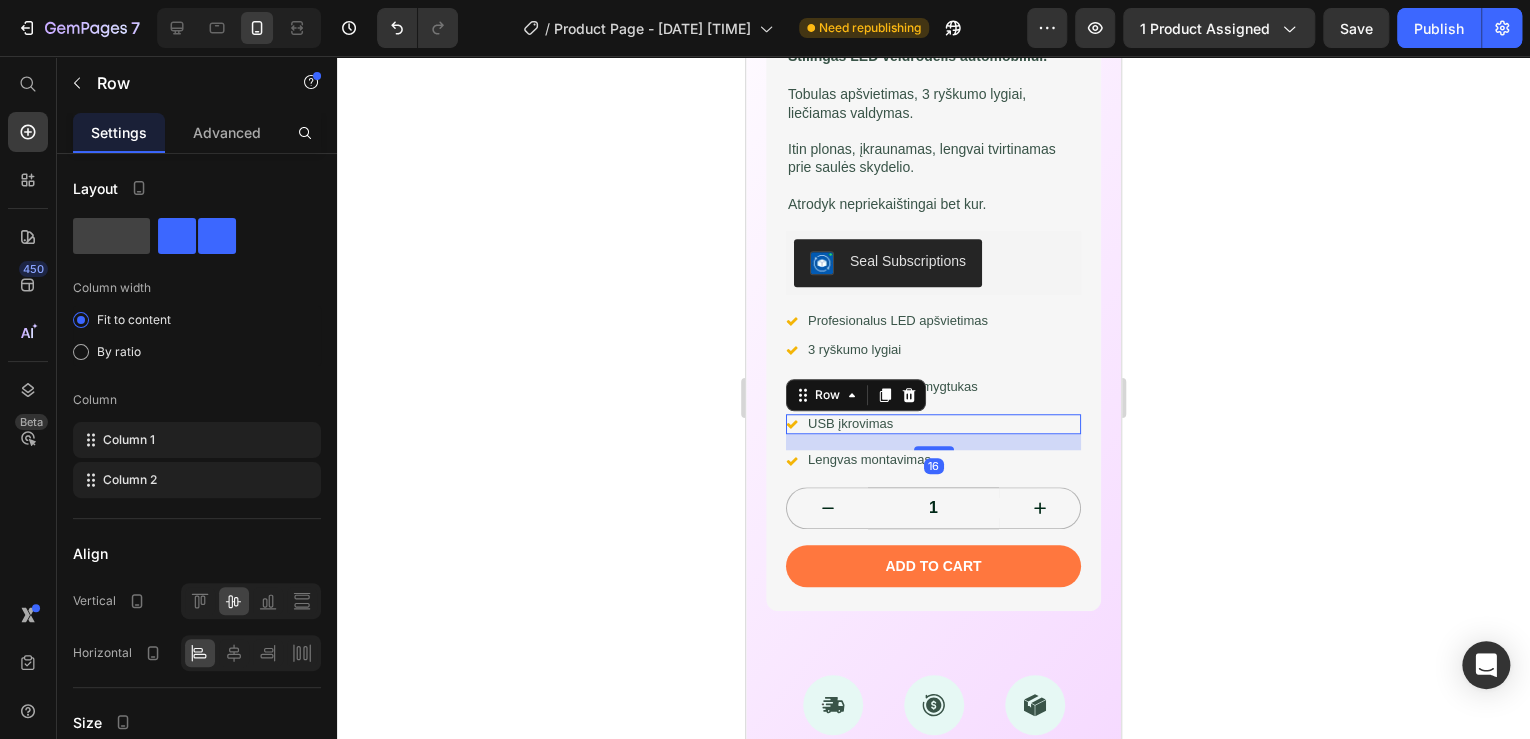 click on "Icon USB įkrovimas Text Block Row   16" at bounding box center [933, 424] 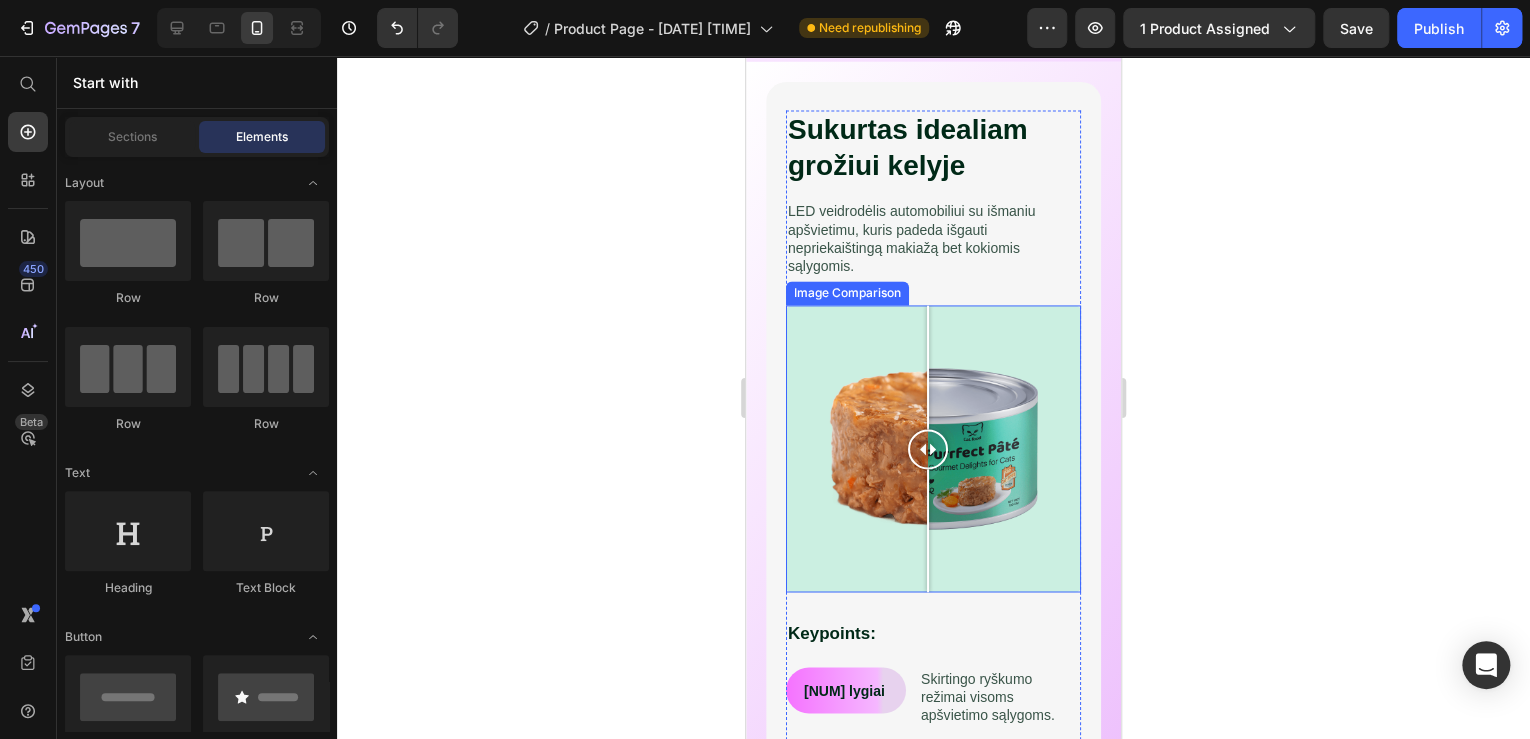 scroll, scrollTop: 1797, scrollLeft: 0, axis: vertical 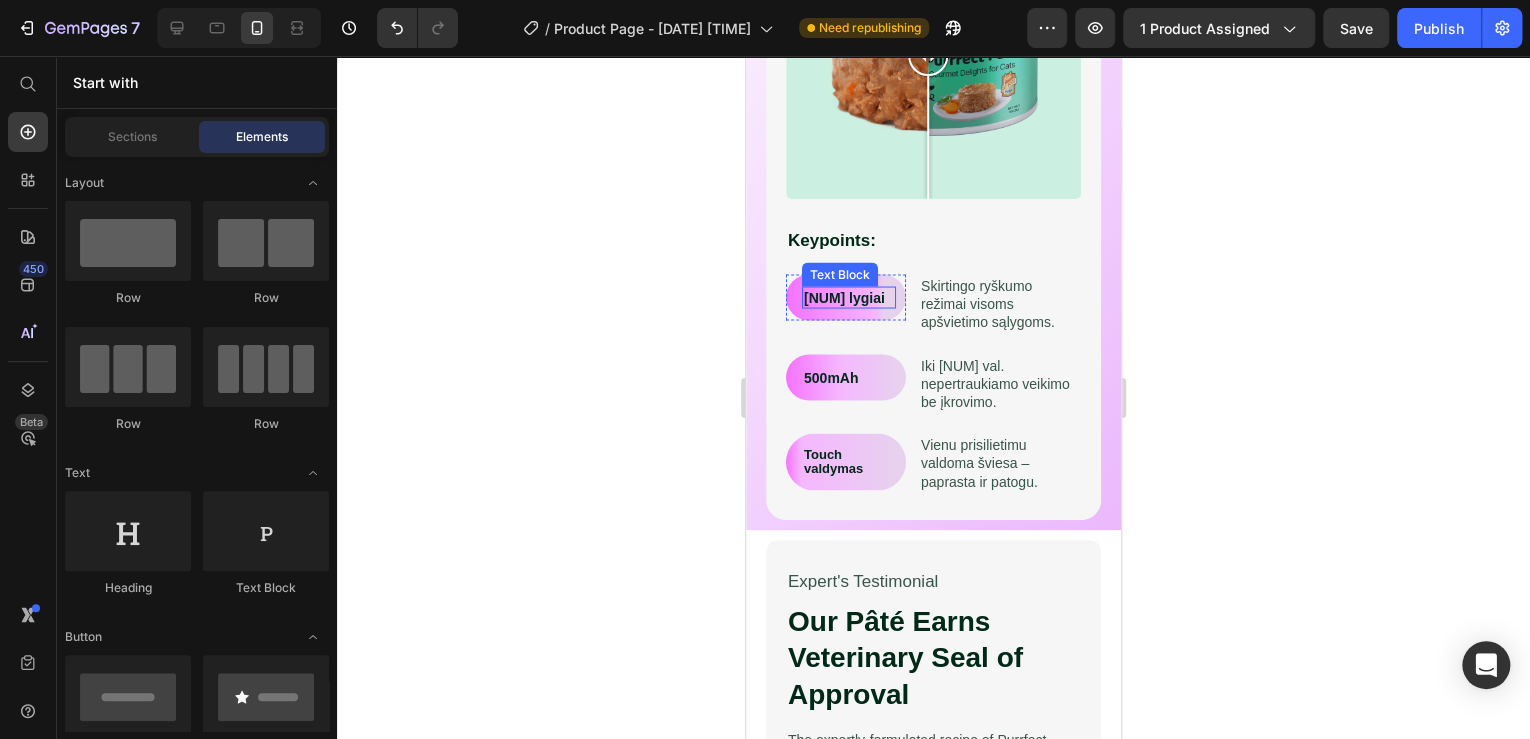 click on "3 lygiai" at bounding box center (849, 297) 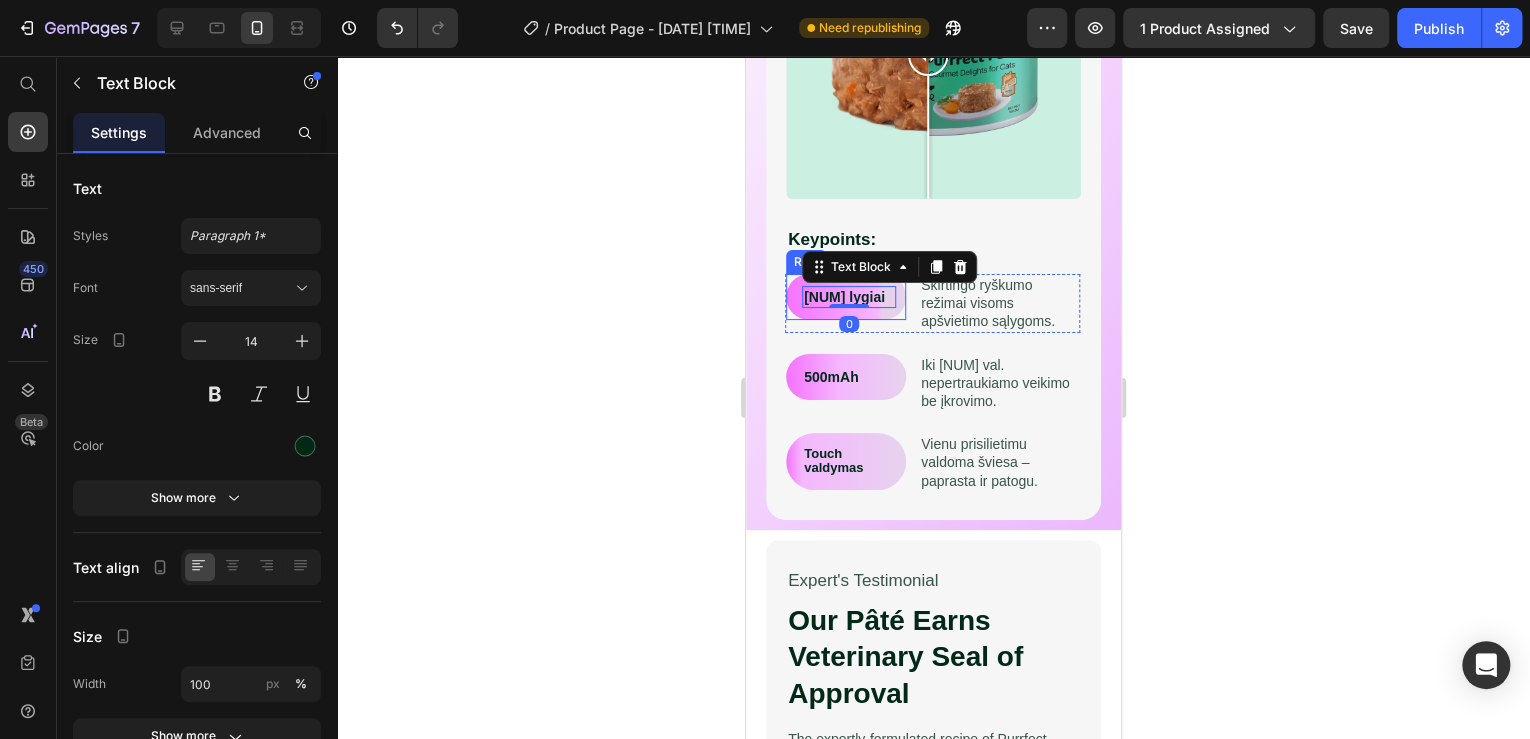 click on "3 lygiai Text Block   0 Row" at bounding box center [846, 297] 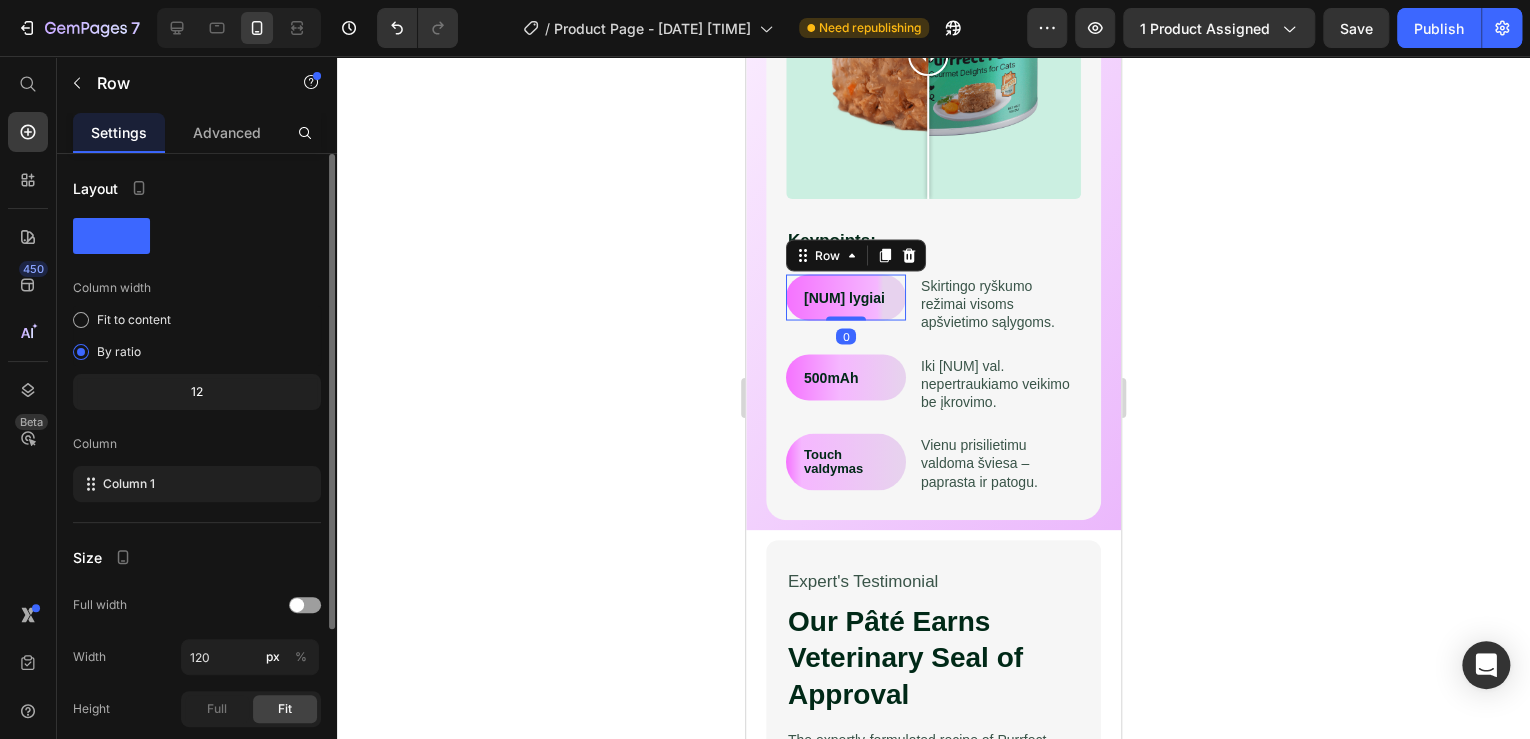 scroll, scrollTop: 160, scrollLeft: 0, axis: vertical 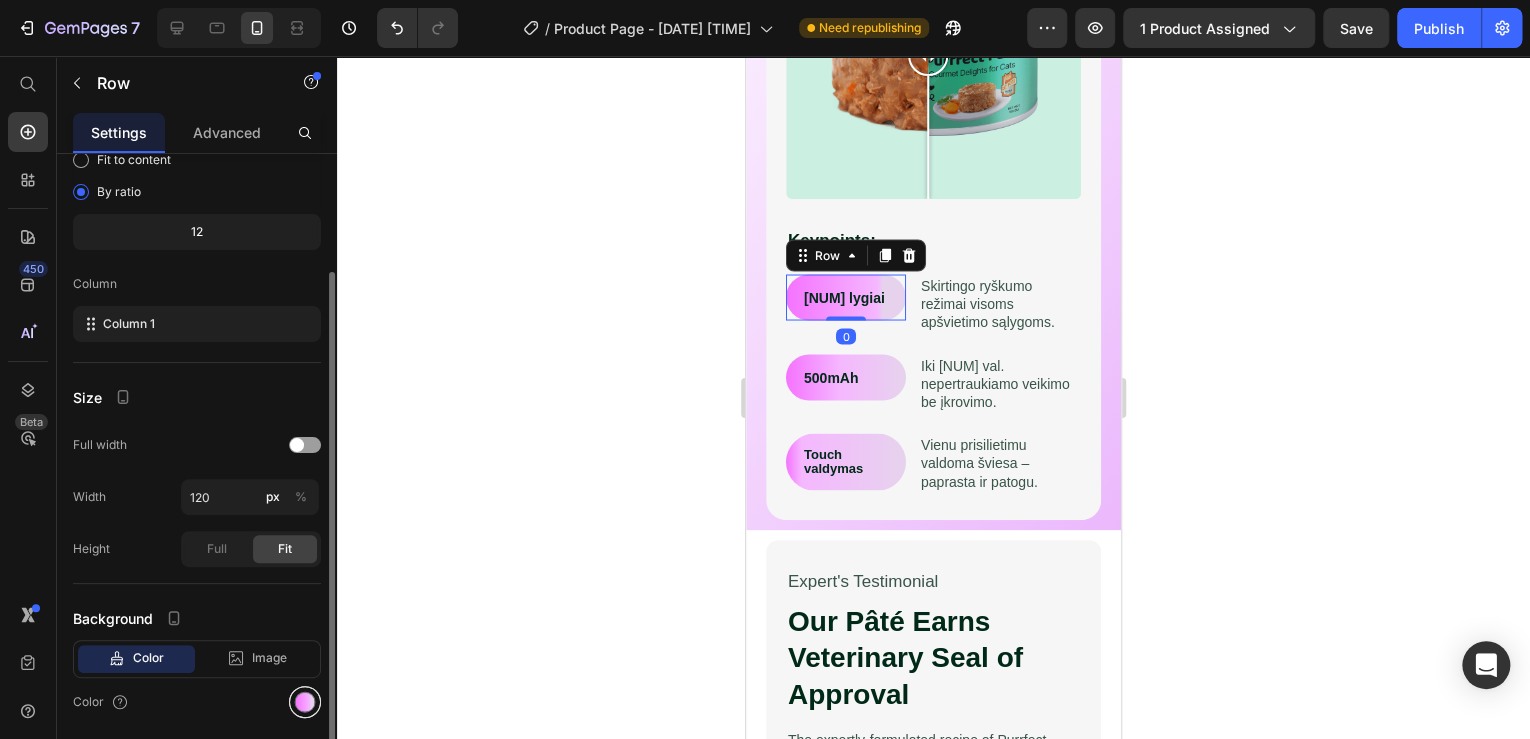 click at bounding box center (305, 702) 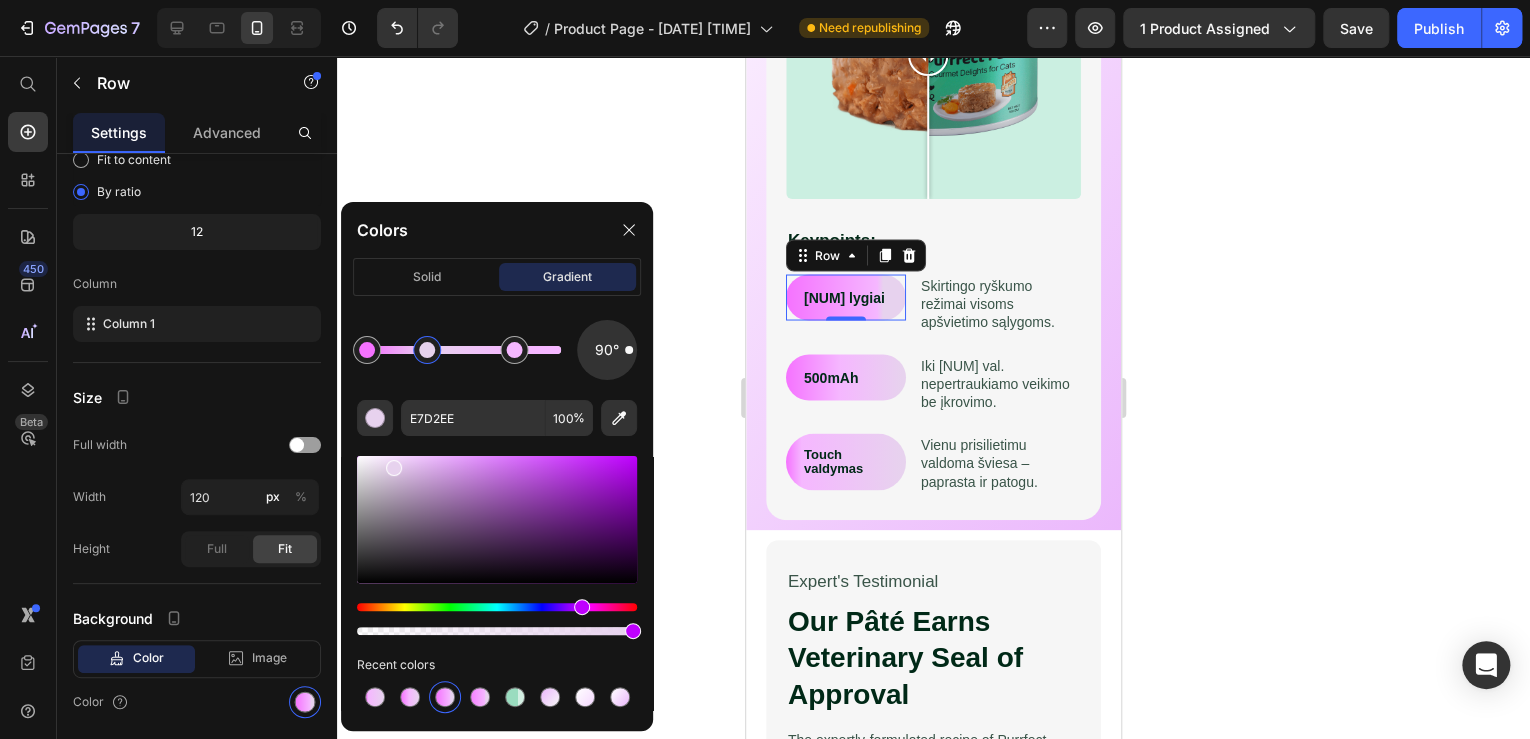 drag, startPoint x: 500, startPoint y: 356, endPoint x: 424, endPoint y: 361, distance: 76.1643 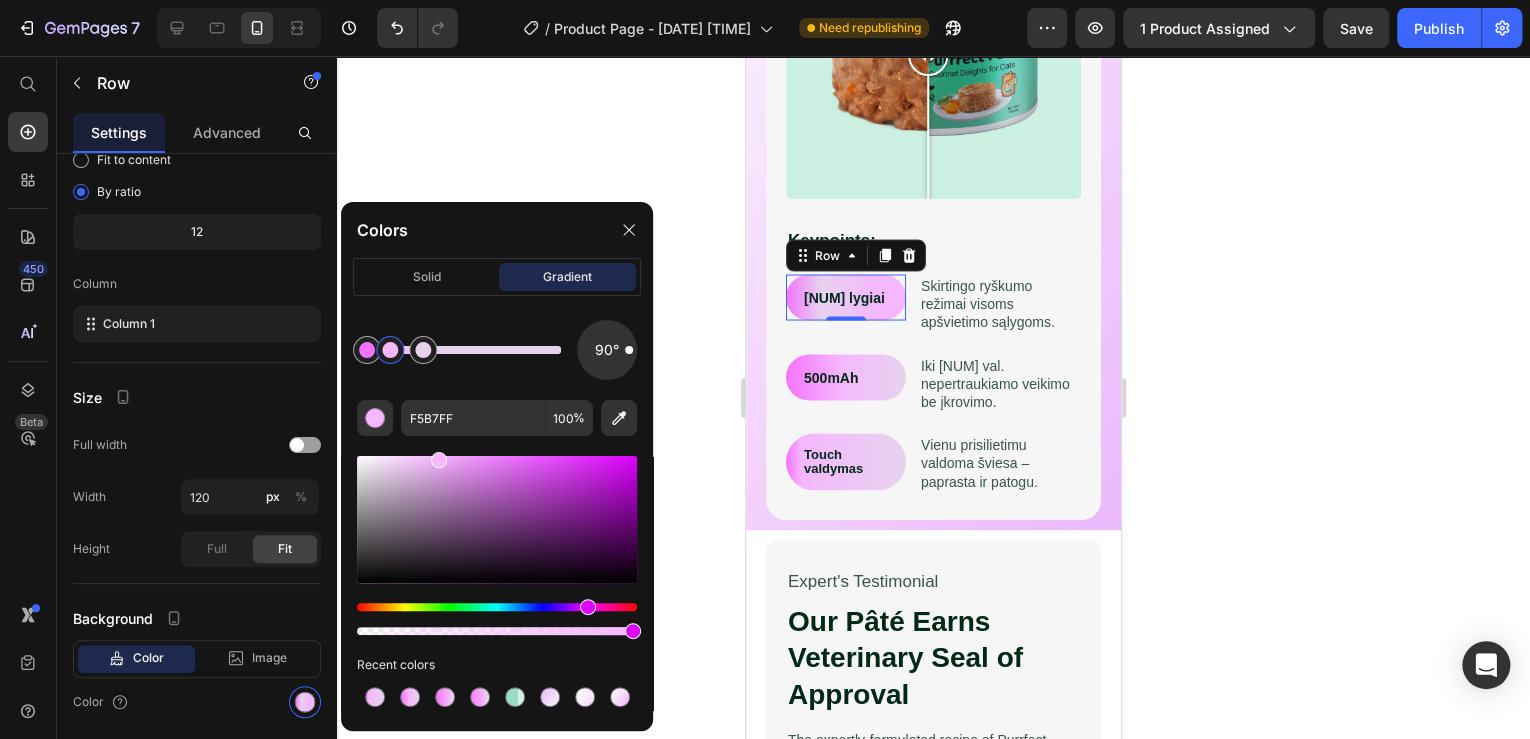 drag, startPoint x: 508, startPoint y: 349, endPoint x: 400, endPoint y: 348, distance: 108.00463 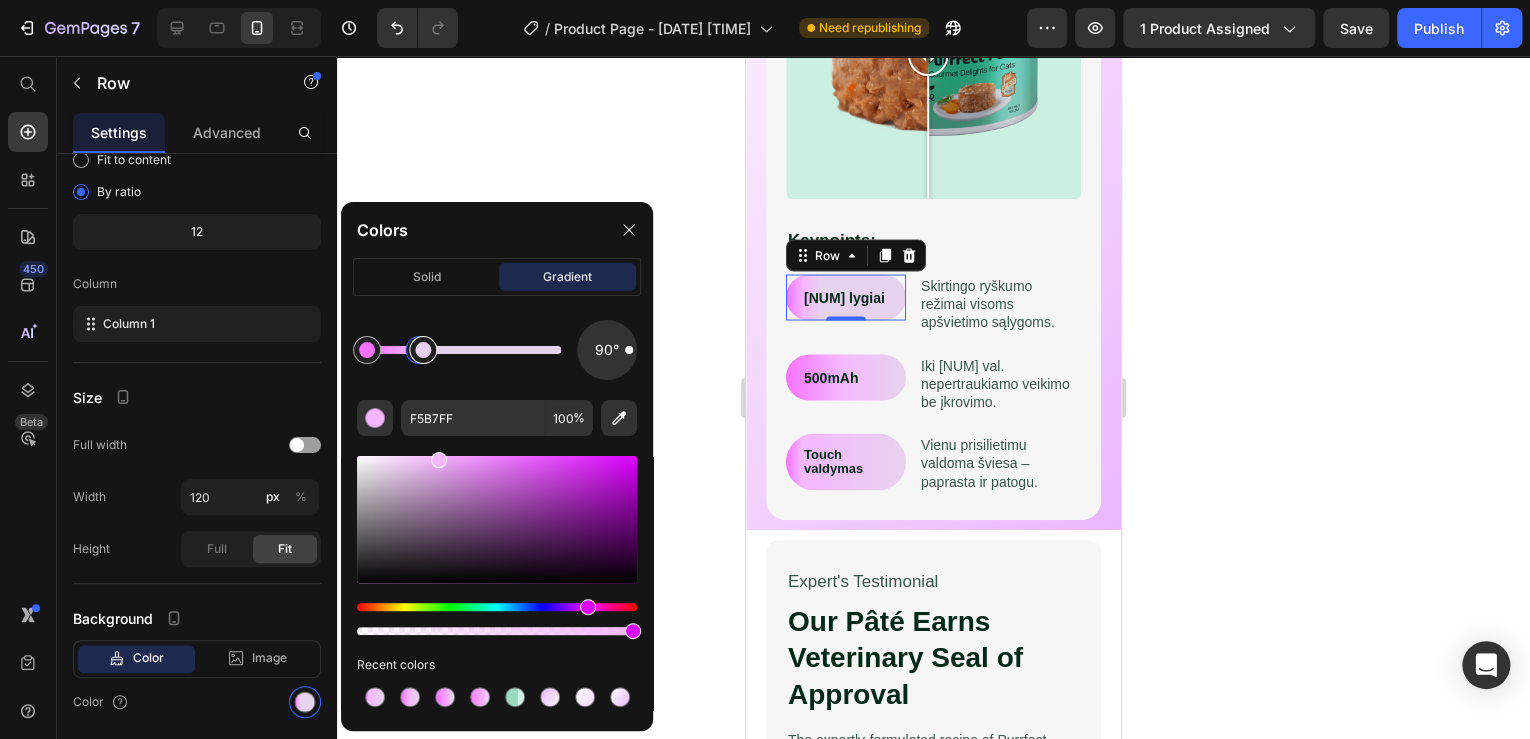 drag, startPoint x: 397, startPoint y: 346, endPoint x: 424, endPoint y: 344, distance: 27.073973 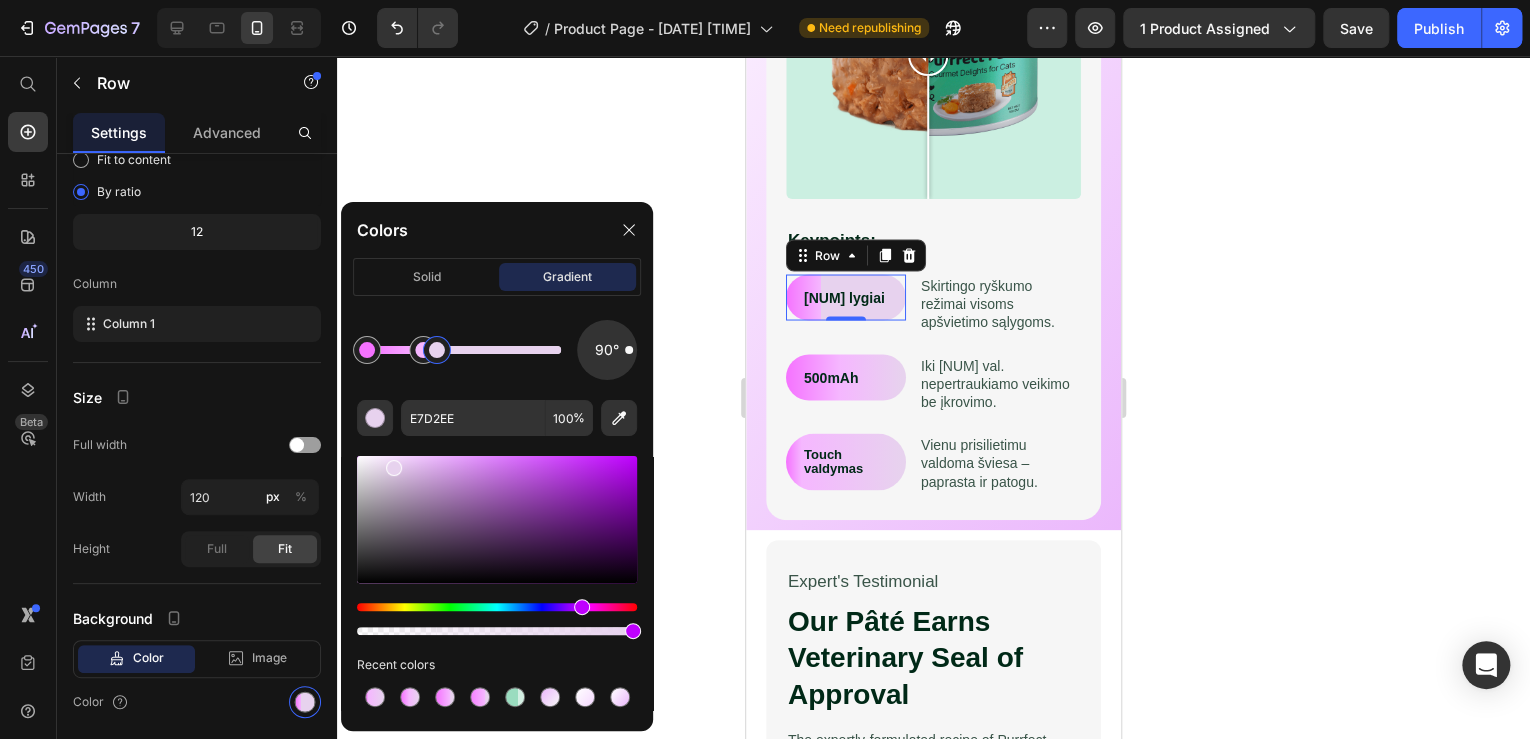 click at bounding box center (437, 350) 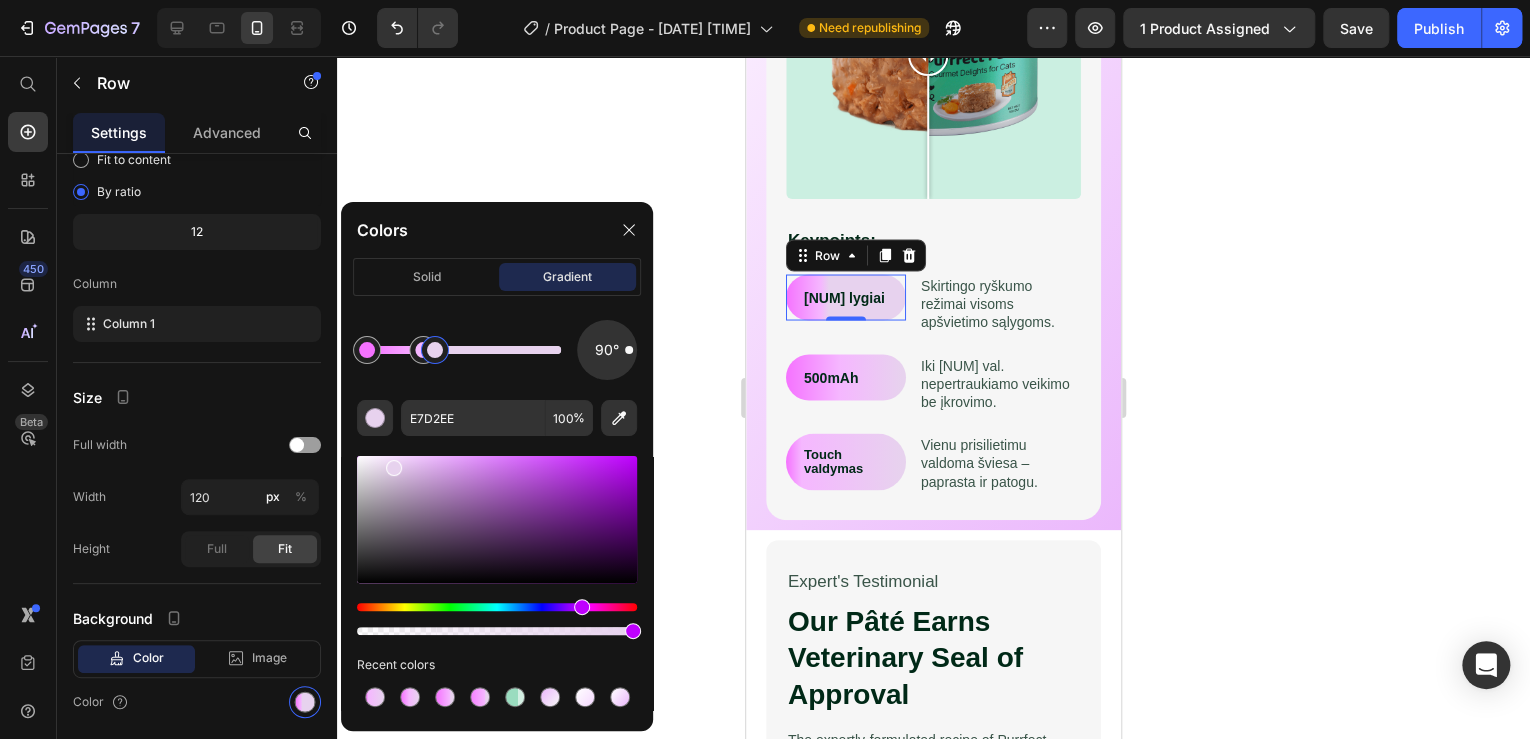 click at bounding box center (435, 350) 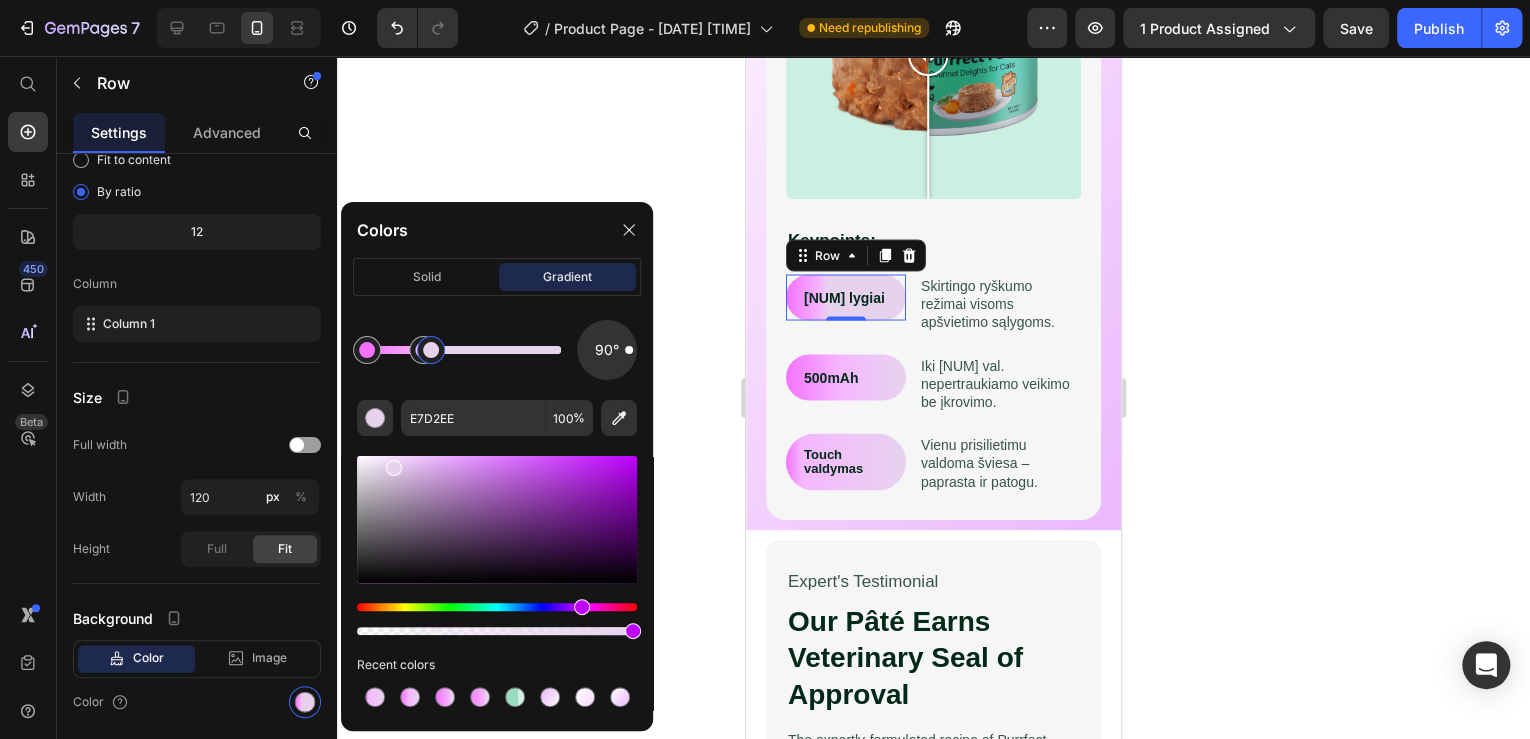 click at bounding box center [431, 350] 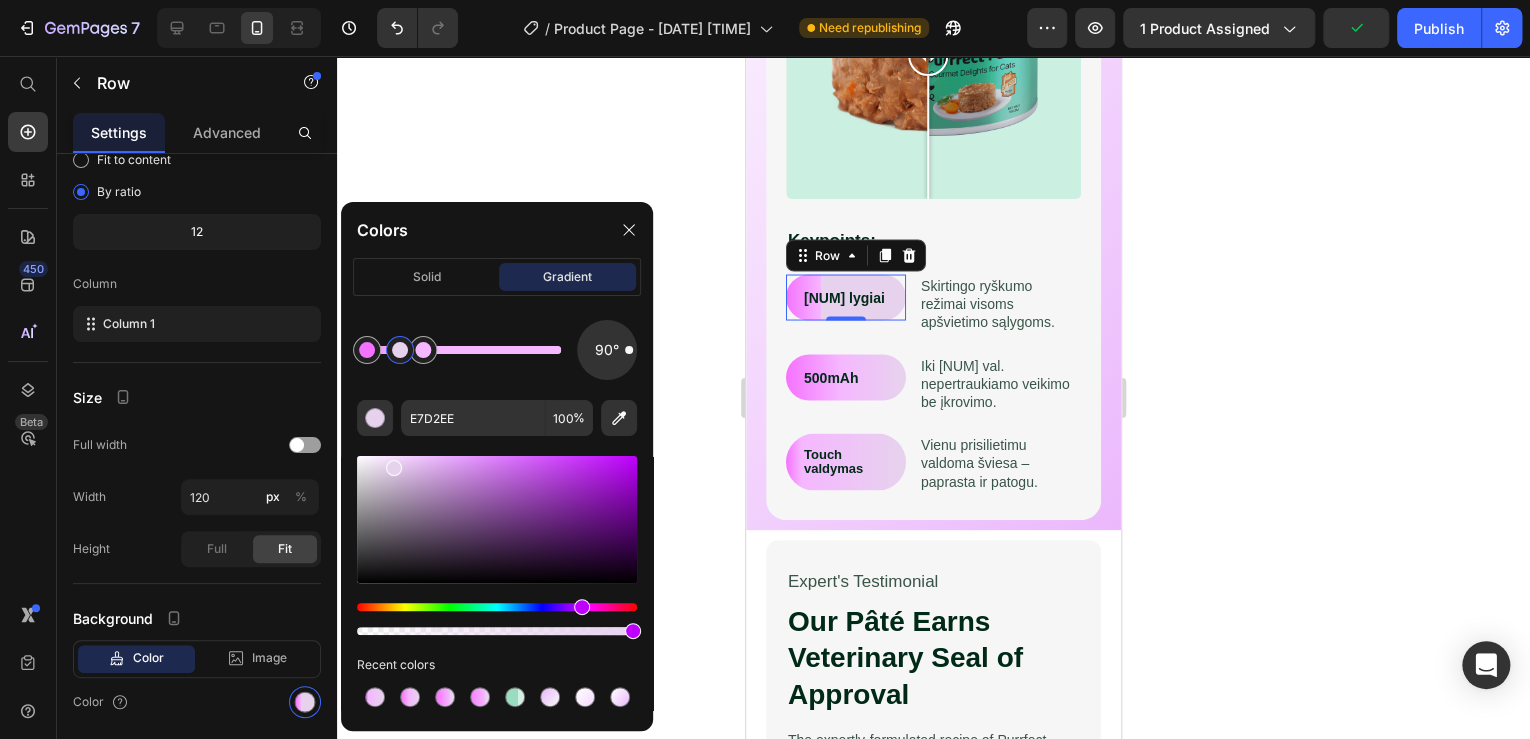 drag, startPoint x: 424, startPoint y: 348, endPoint x: 401, endPoint y: 352, distance: 23.345236 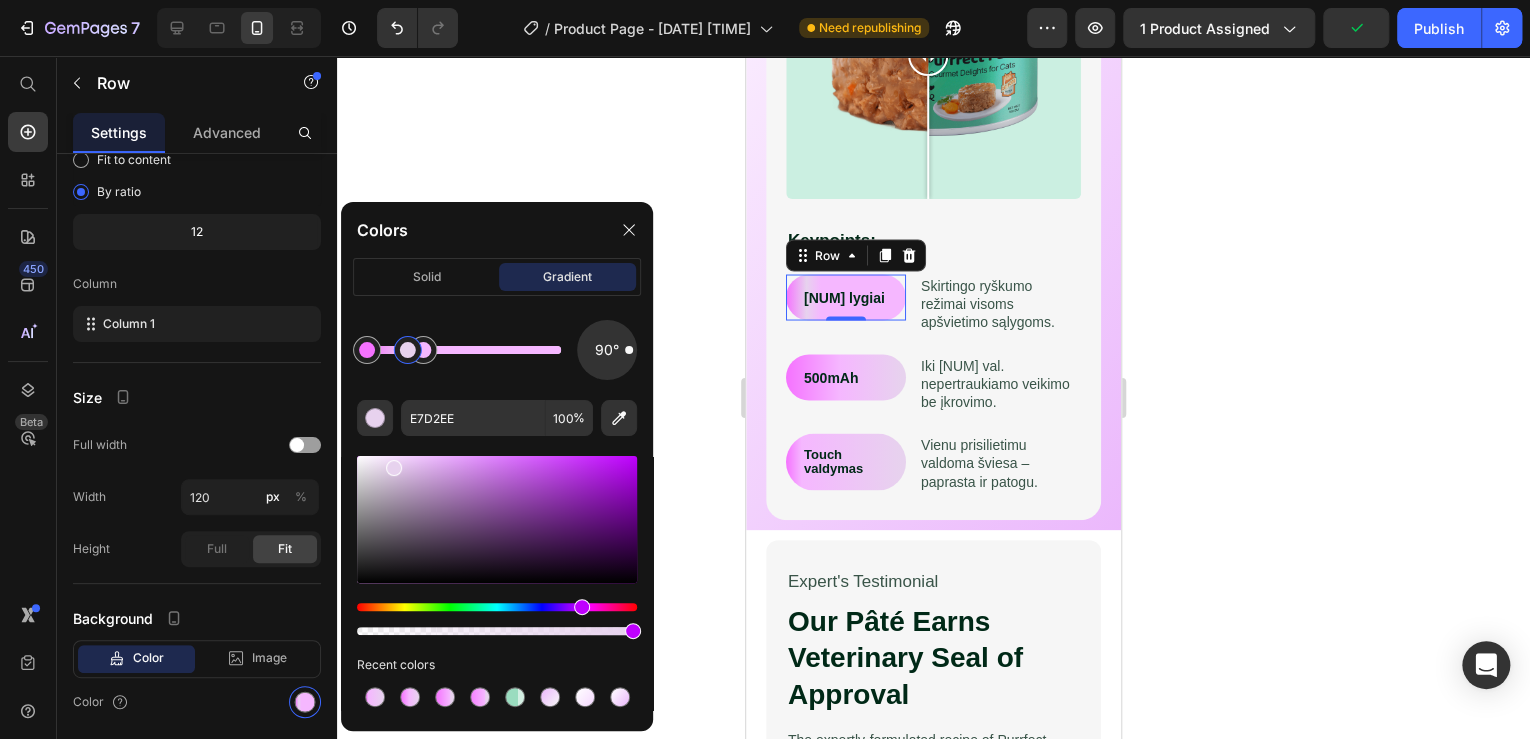 drag, startPoint x: 408, startPoint y: 352, endPoint x: 422, endPoint y: 348, distance: 14.56022 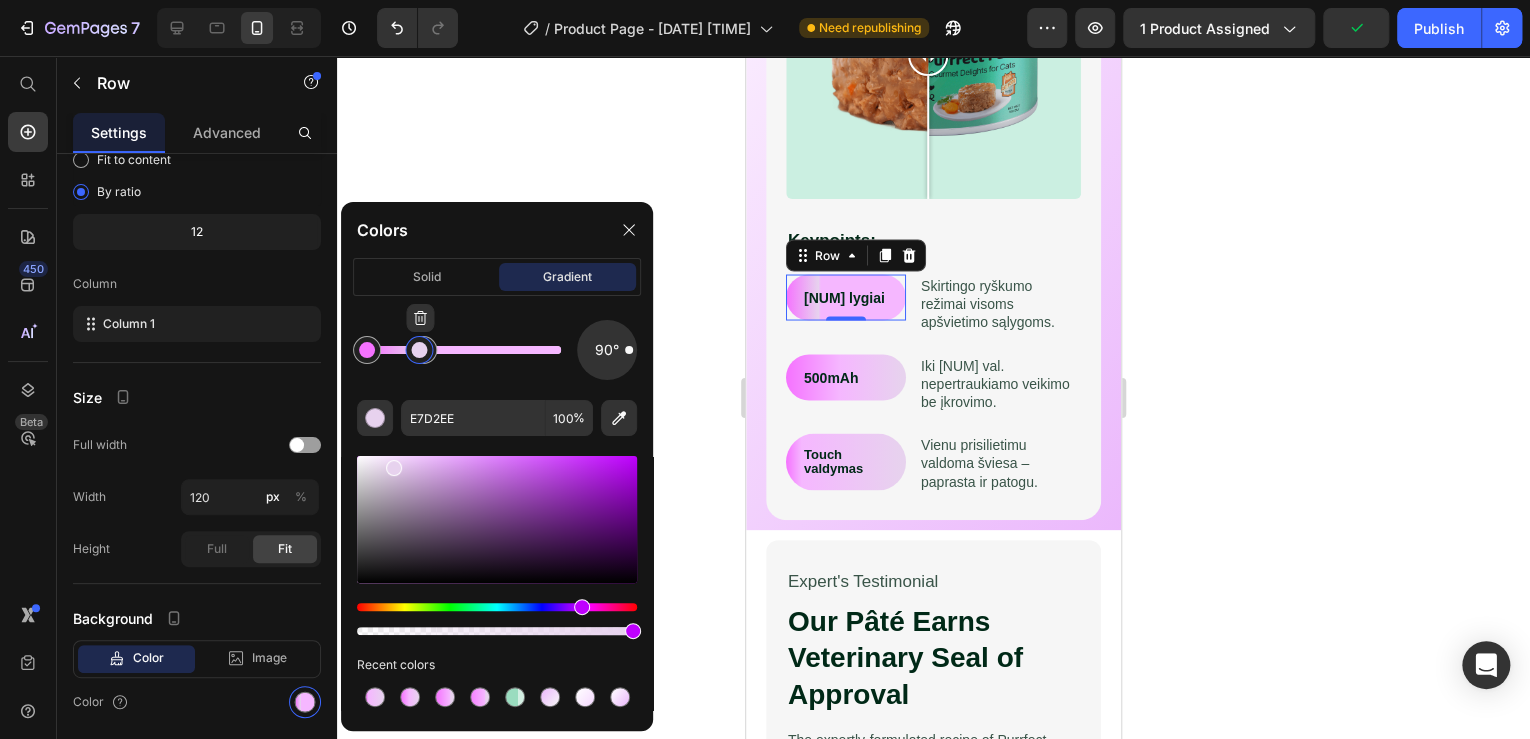 drag, startPoint x: 422, startPoint y: 348, endPoint x: 432, endPoint y: 347, distance: 10.049875 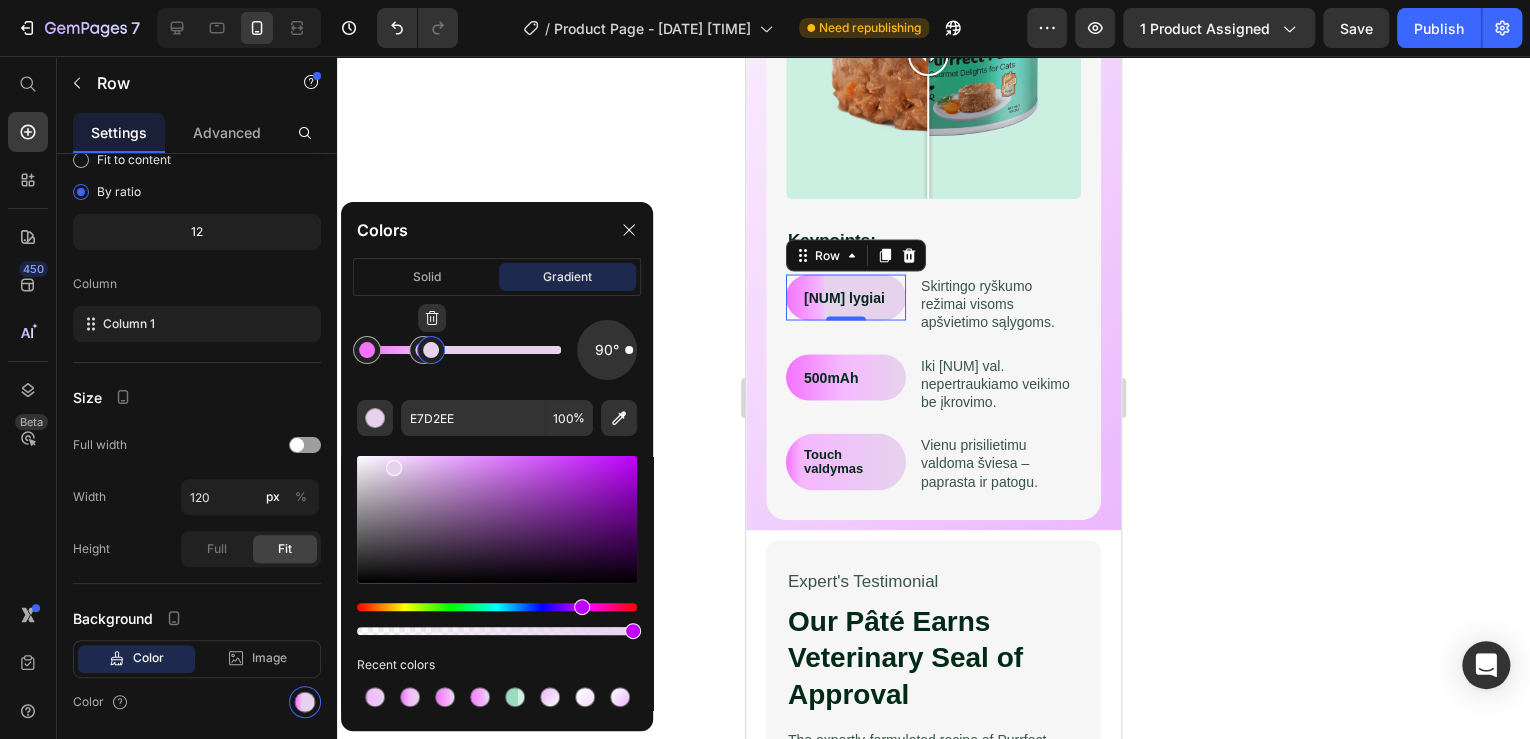 click at bounding box center (431, 350) 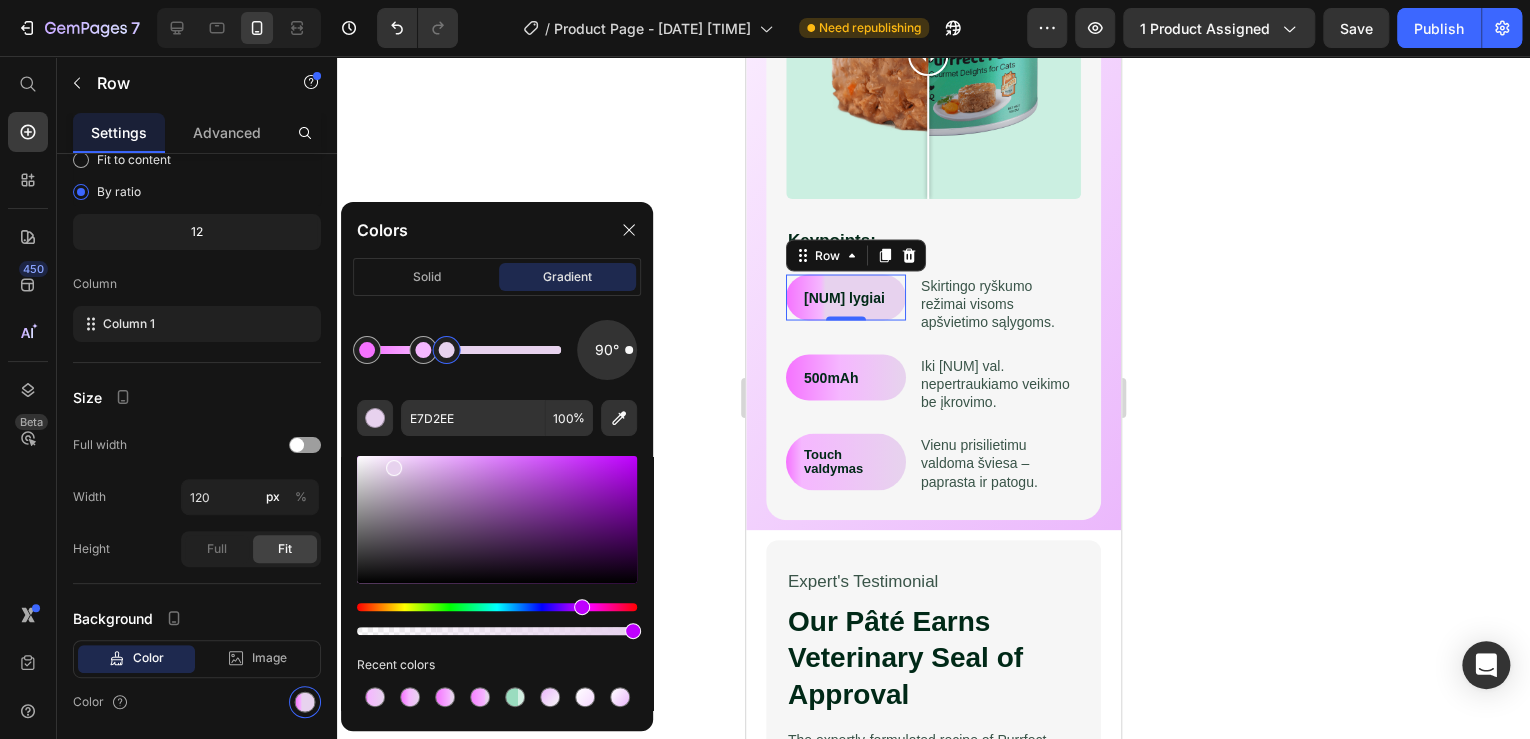 drag, startPoint x: 440, startPoint y: 346, endPoint x: 464, endPoint y: 346, distance: 24 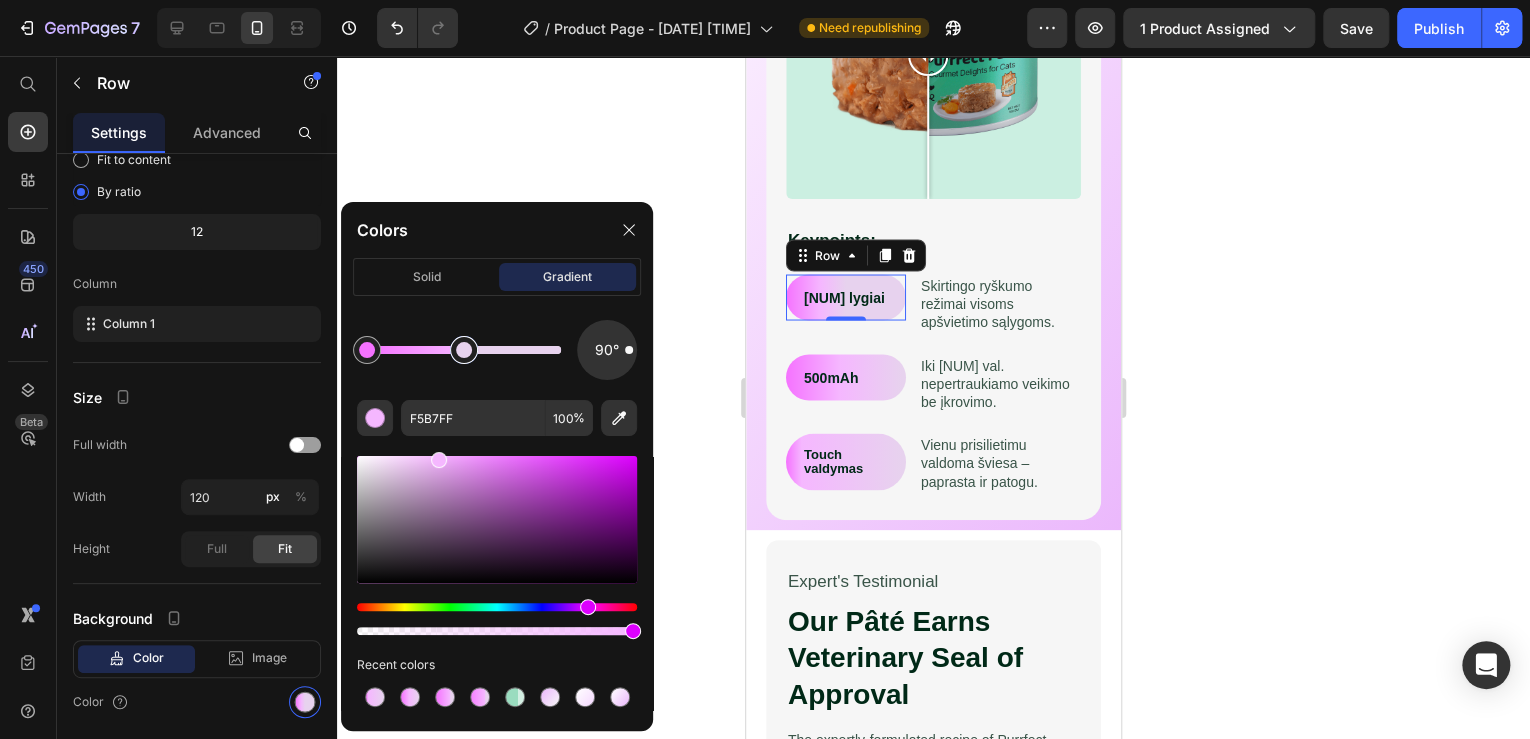 drag, startPoint x: 427, startPoint y: 353, endPoint x: 465, endPoint y: 348, distance: 38.327538 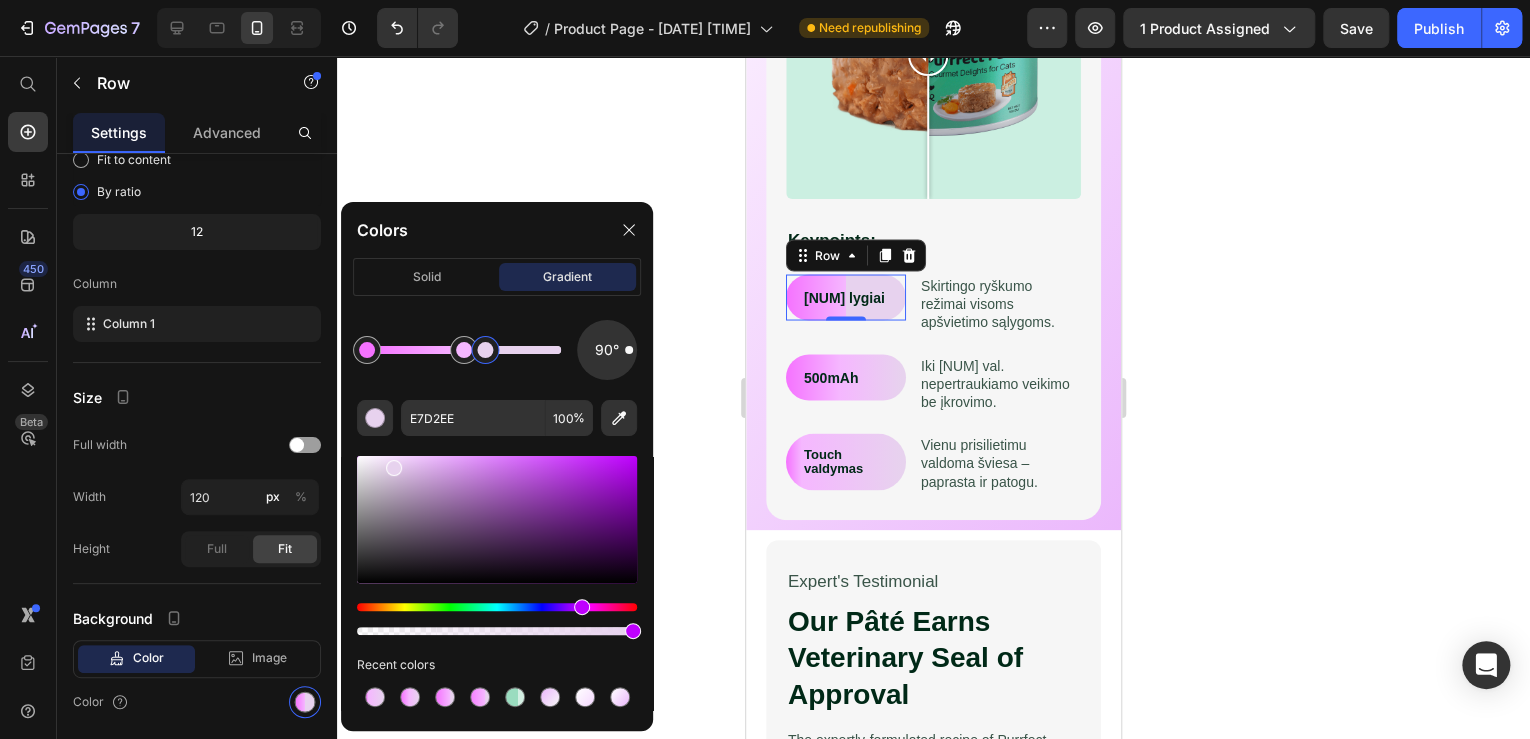 drag, startPoint x: 472, startPoint y: 350, endPoint x: 494, endPoint y: 351, distance: 22.022715 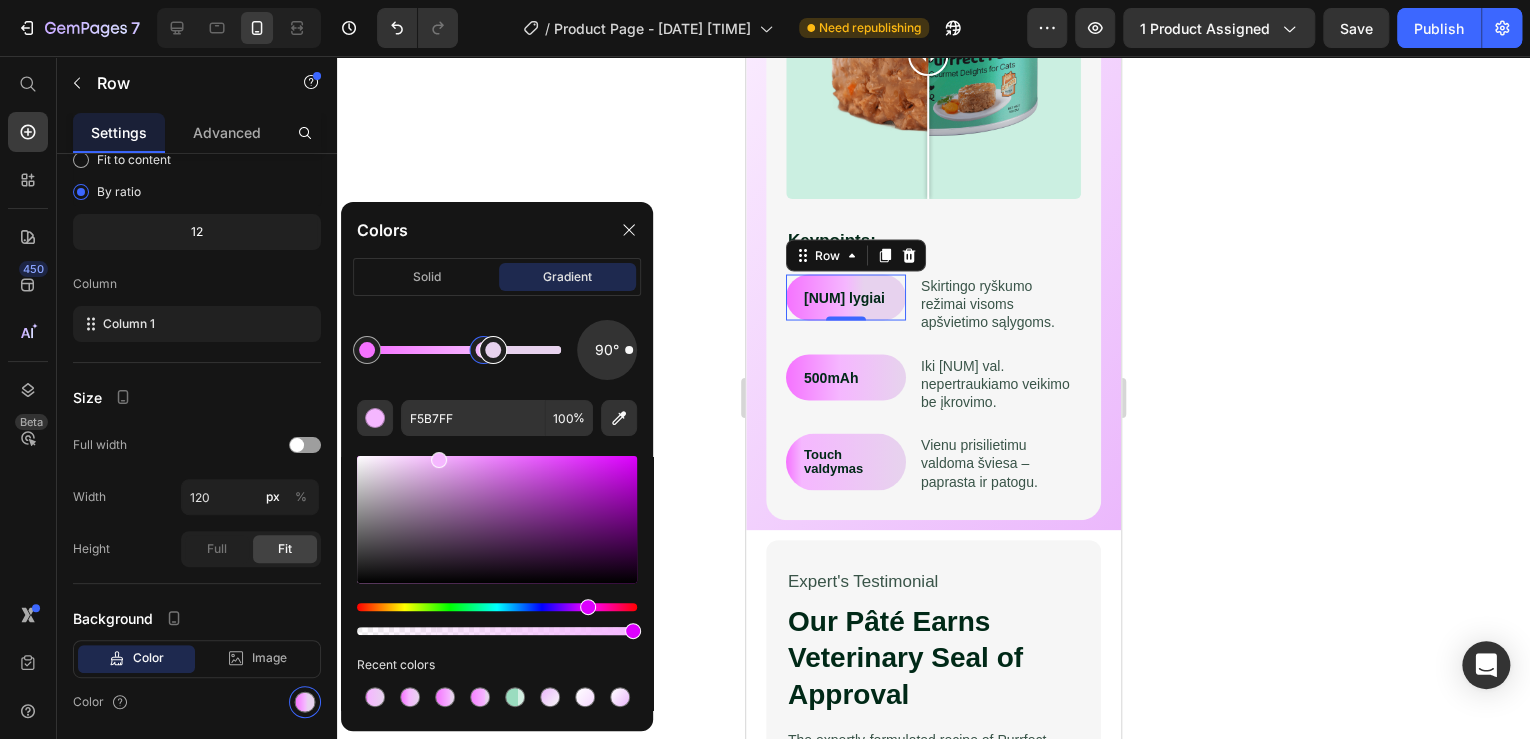 drag, startPoint x: 466, startPoint y: 354, endPoint x: 488, endPoint y: 352, distance: 22.090721 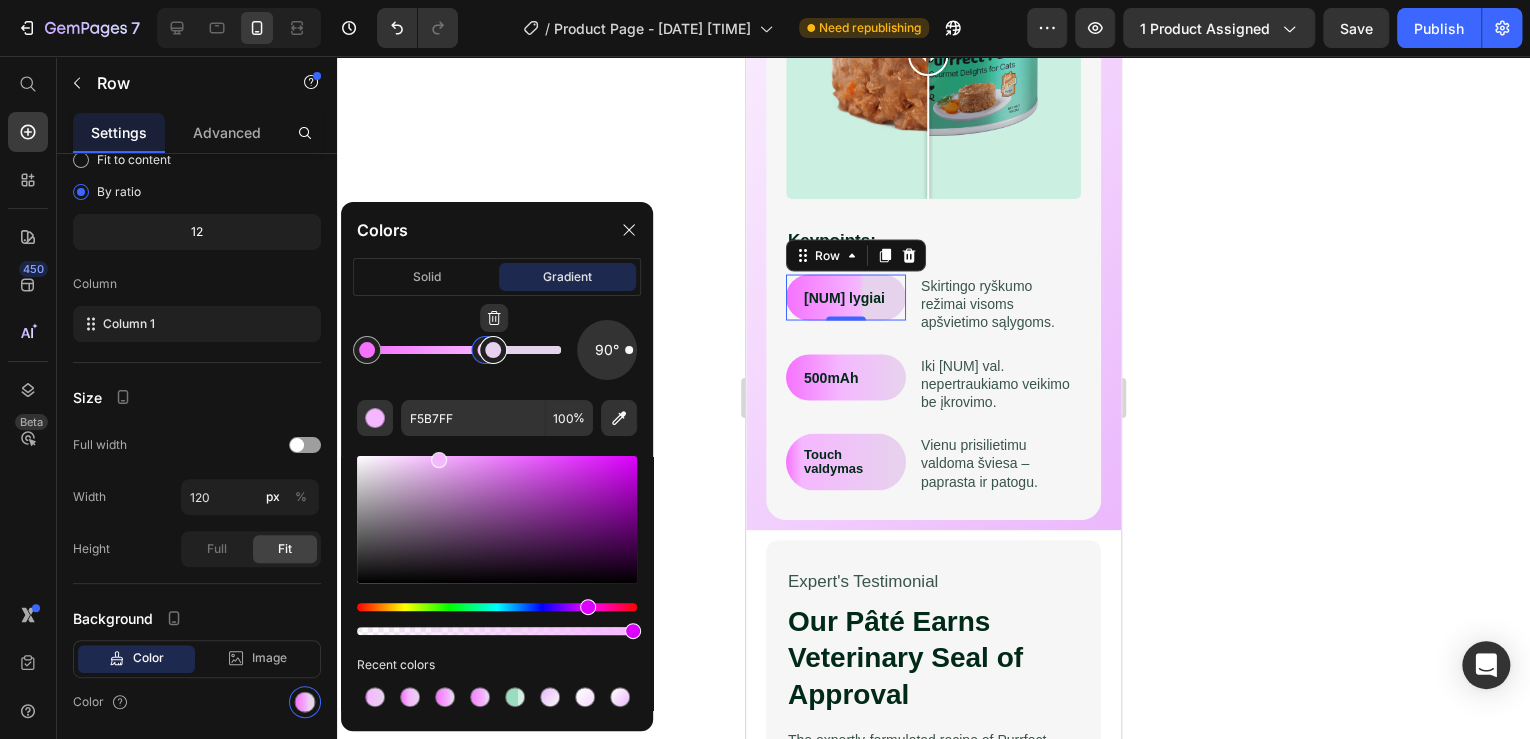 type on "E7D2EE" 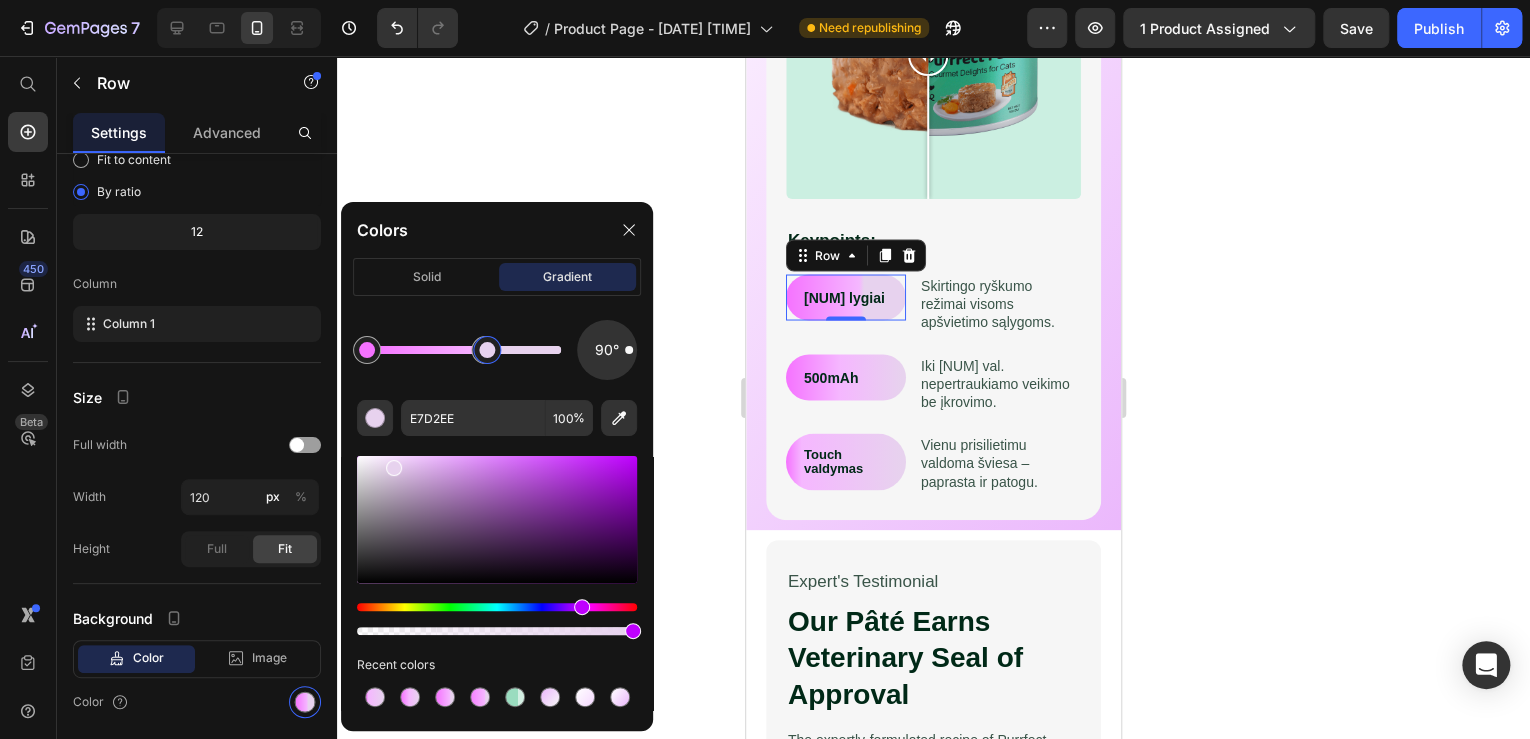 drag, startPoint x: 477, startPoint y: 355, endPoint x: 493, endPoint y: 352, distance: 16.27882 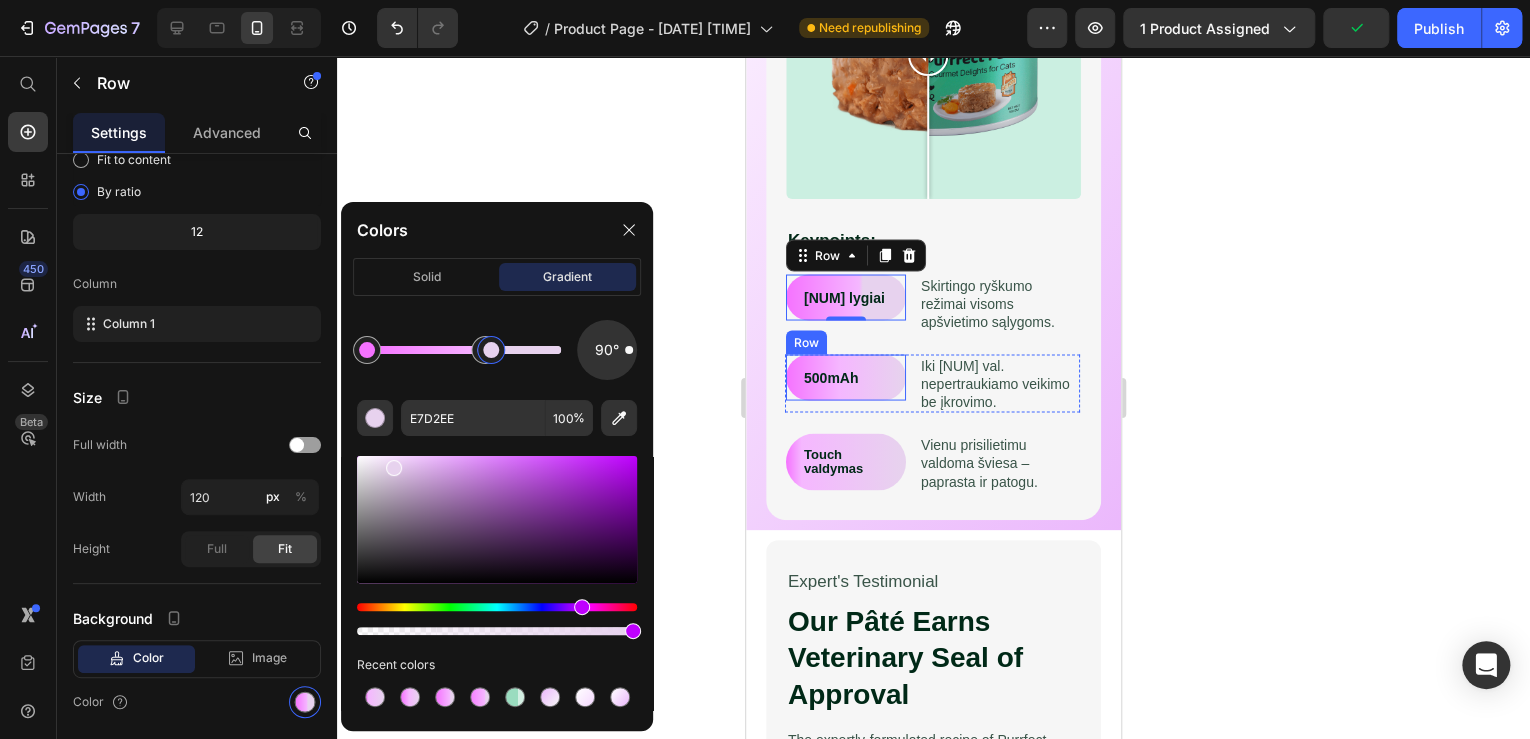 click on "500mAh Text Block Row" at bounding box center (846, 377) 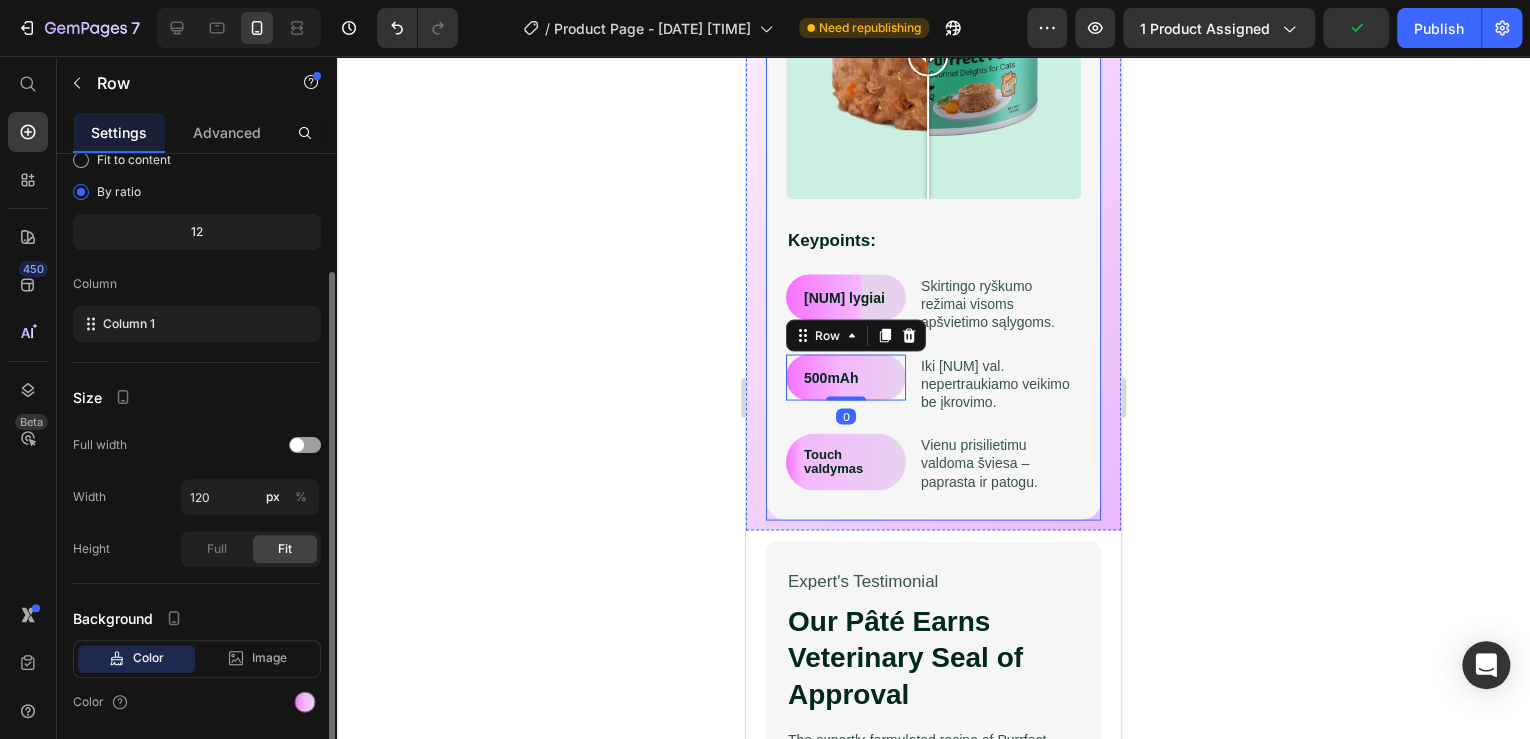 scroll, scrollTop: 224, scrollLeft: 0, axis: vertical 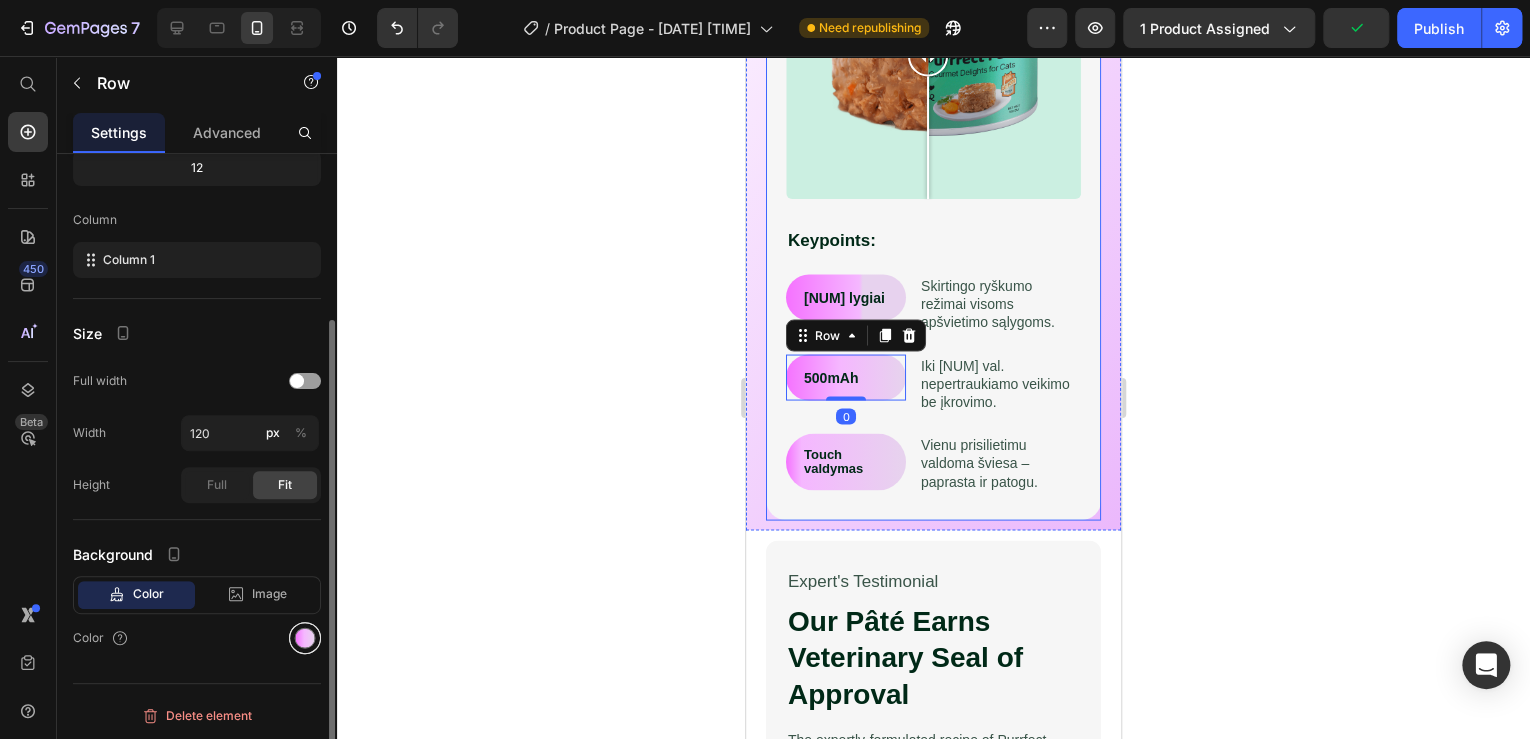 click at bounding box center [305, 638] 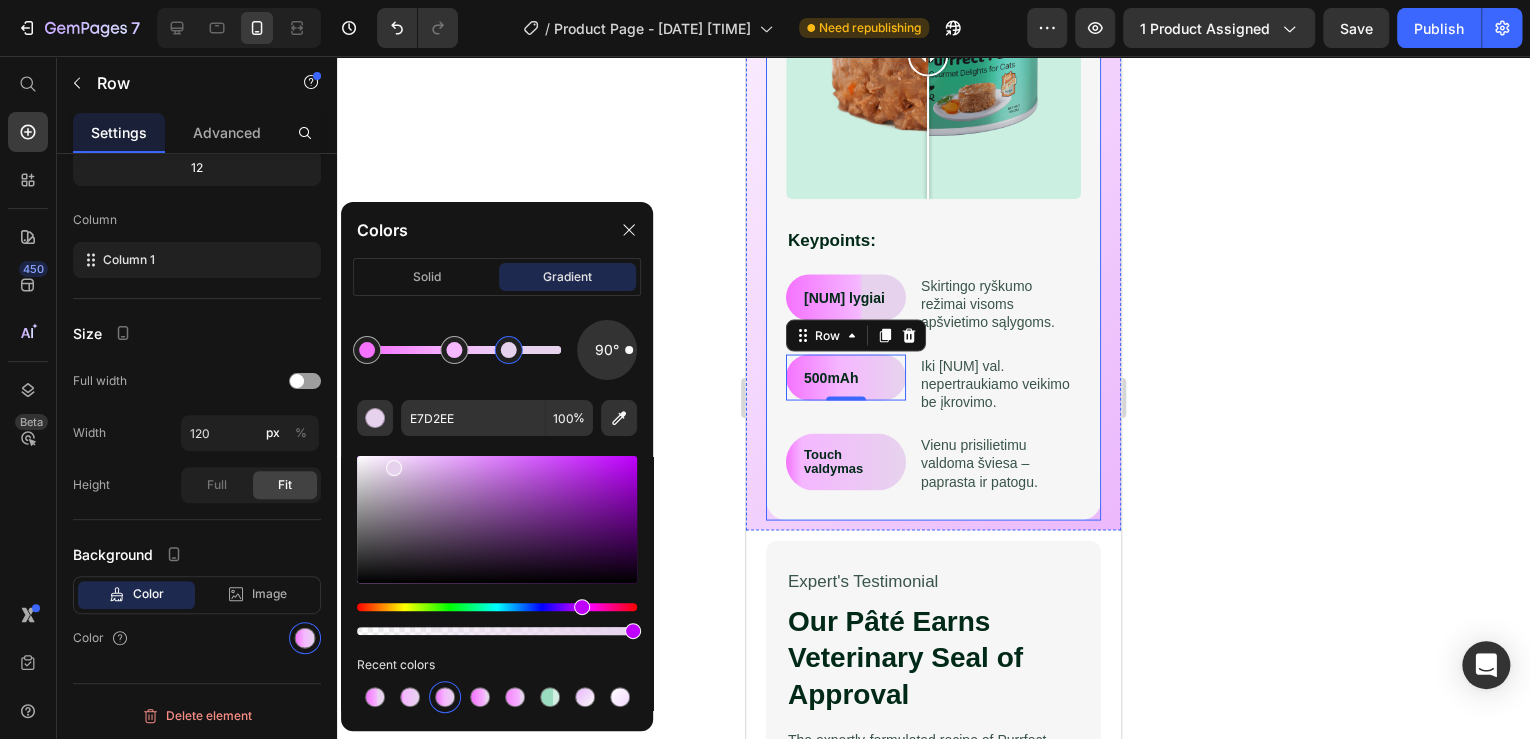 drag, startPoint x: 549, startPoint y: 352, endPoint x: 489, endPoint y: 351, distance: 60.00833 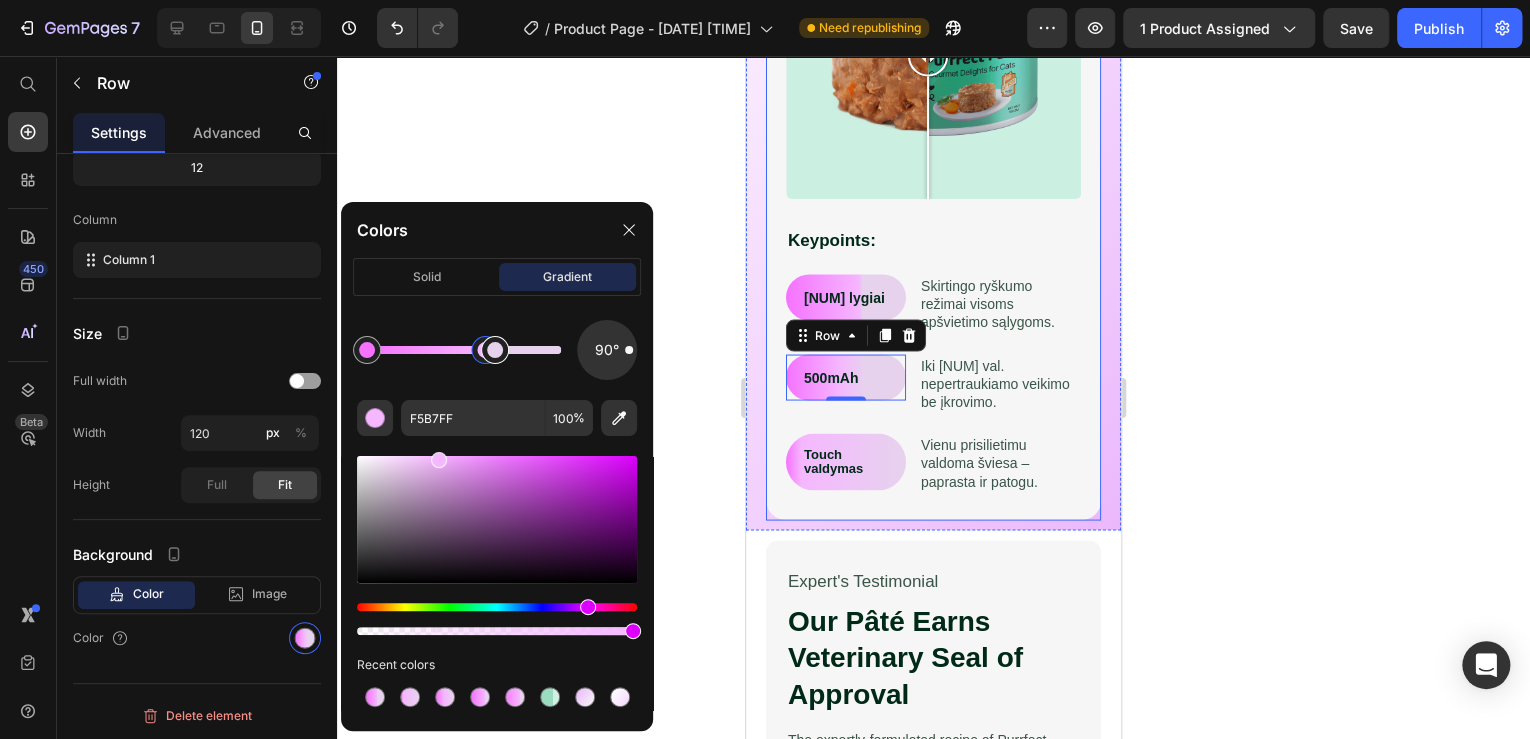drag, startPoint x: 451, startPoint y: 352, endPoint x: 487, endPoint y: 353, distance: 36.013885 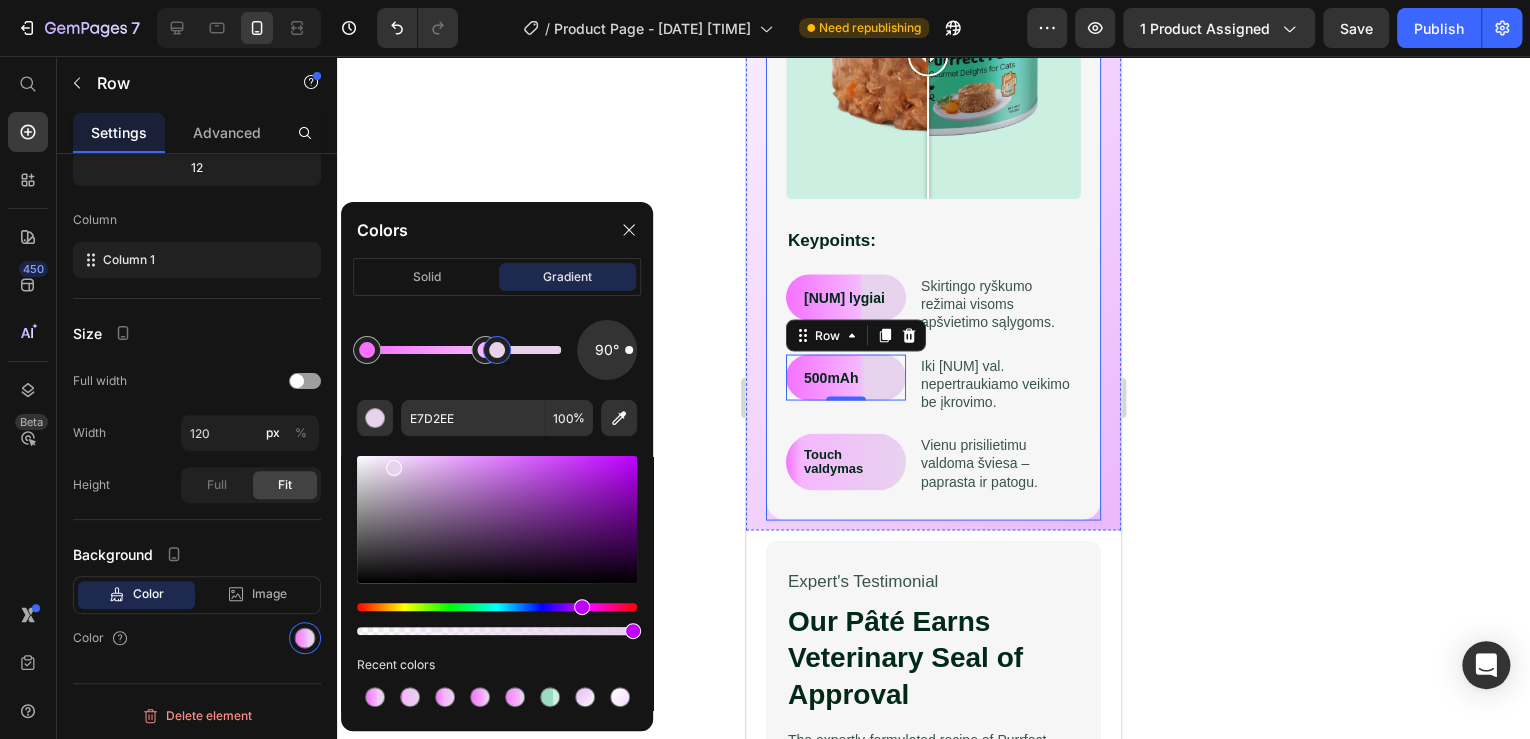 click at bounding box center [497, 350] 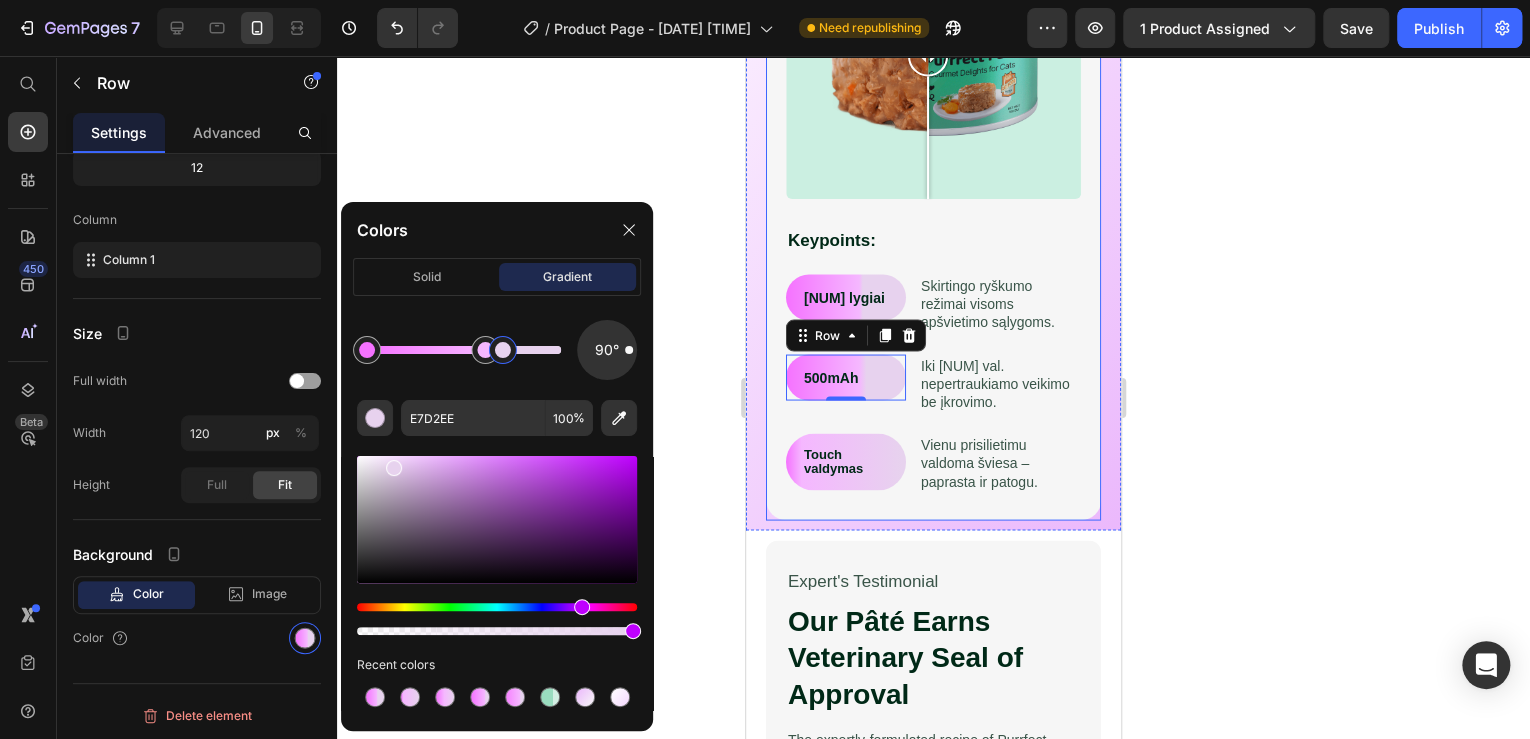 click at bounding box center [503, 350] 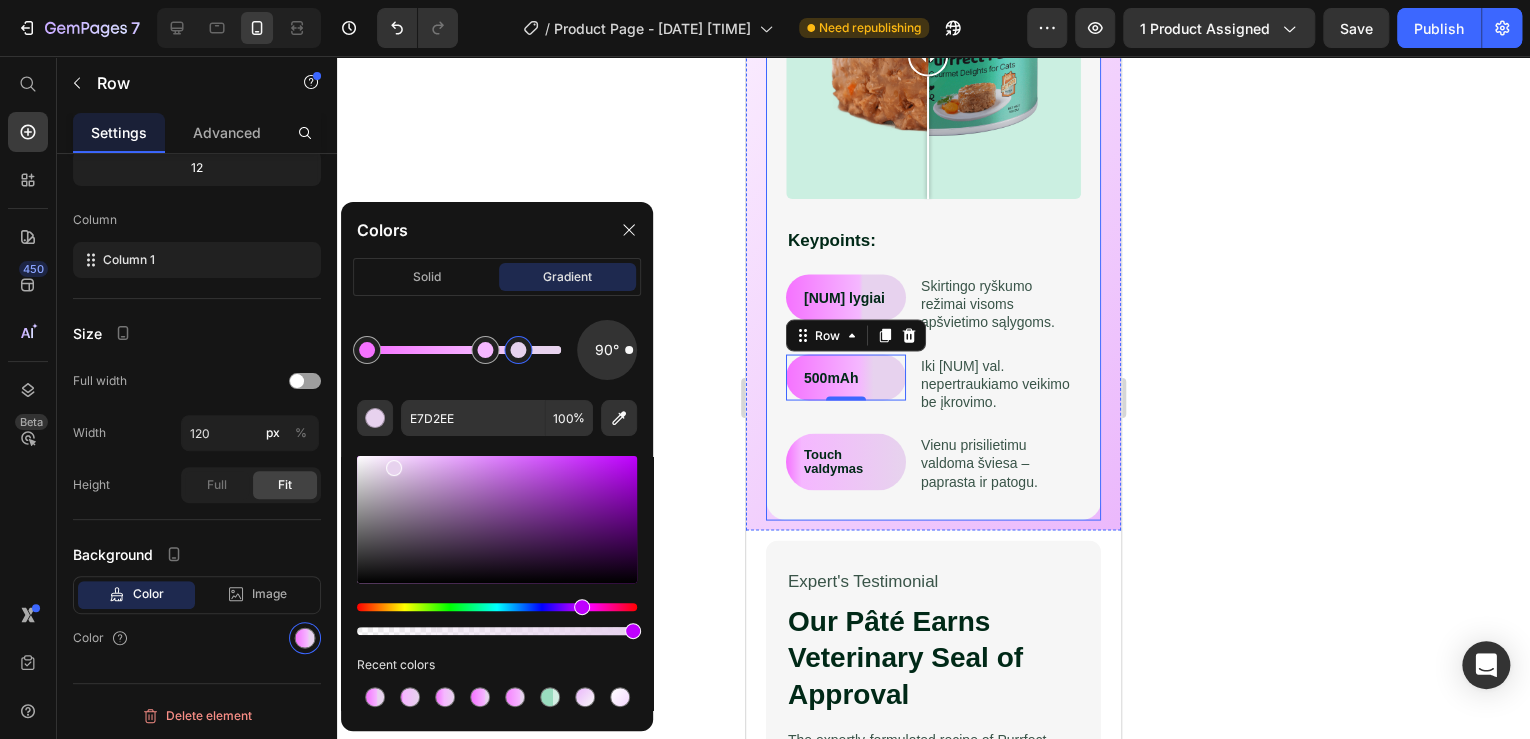 click at bounding box center (518, 350) 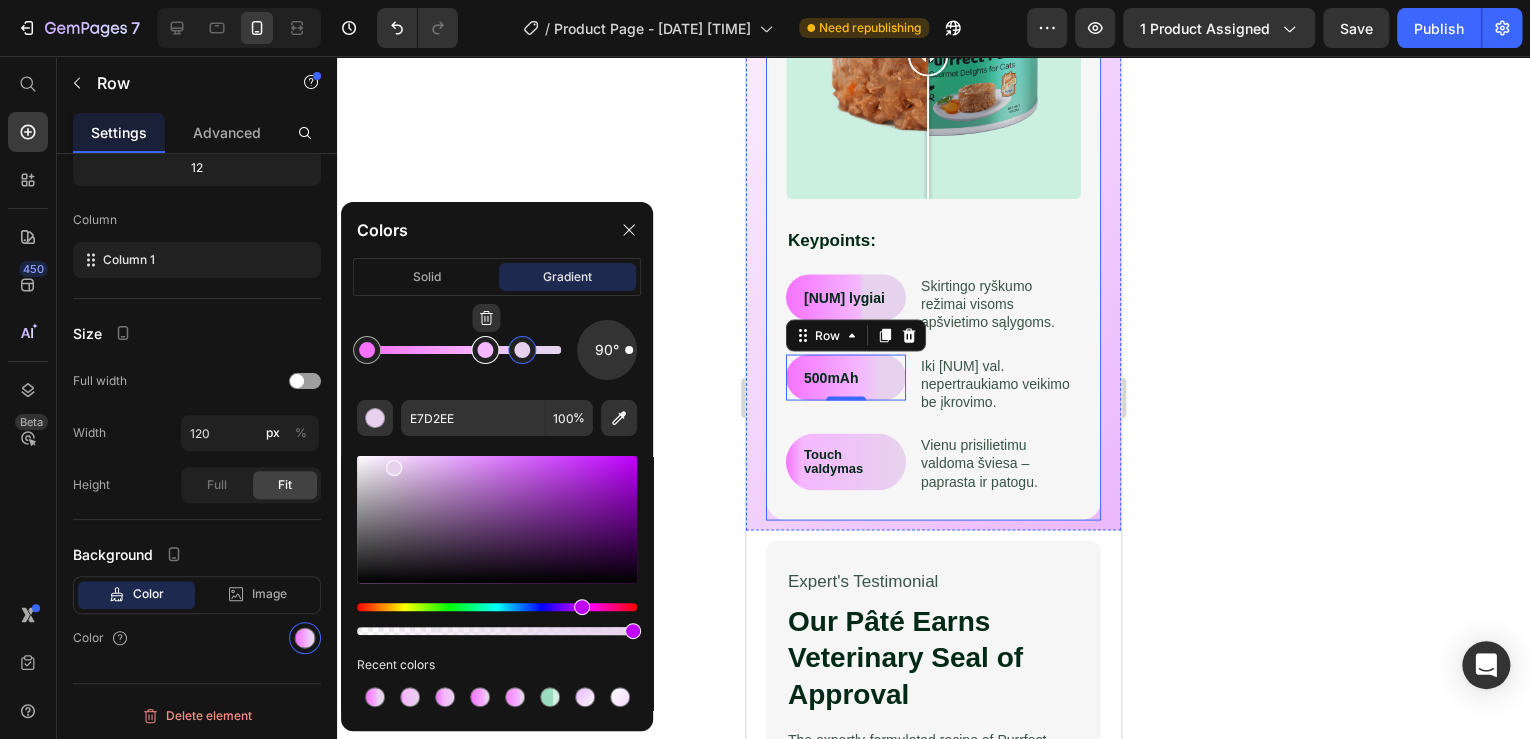 type on "F5B7FF" 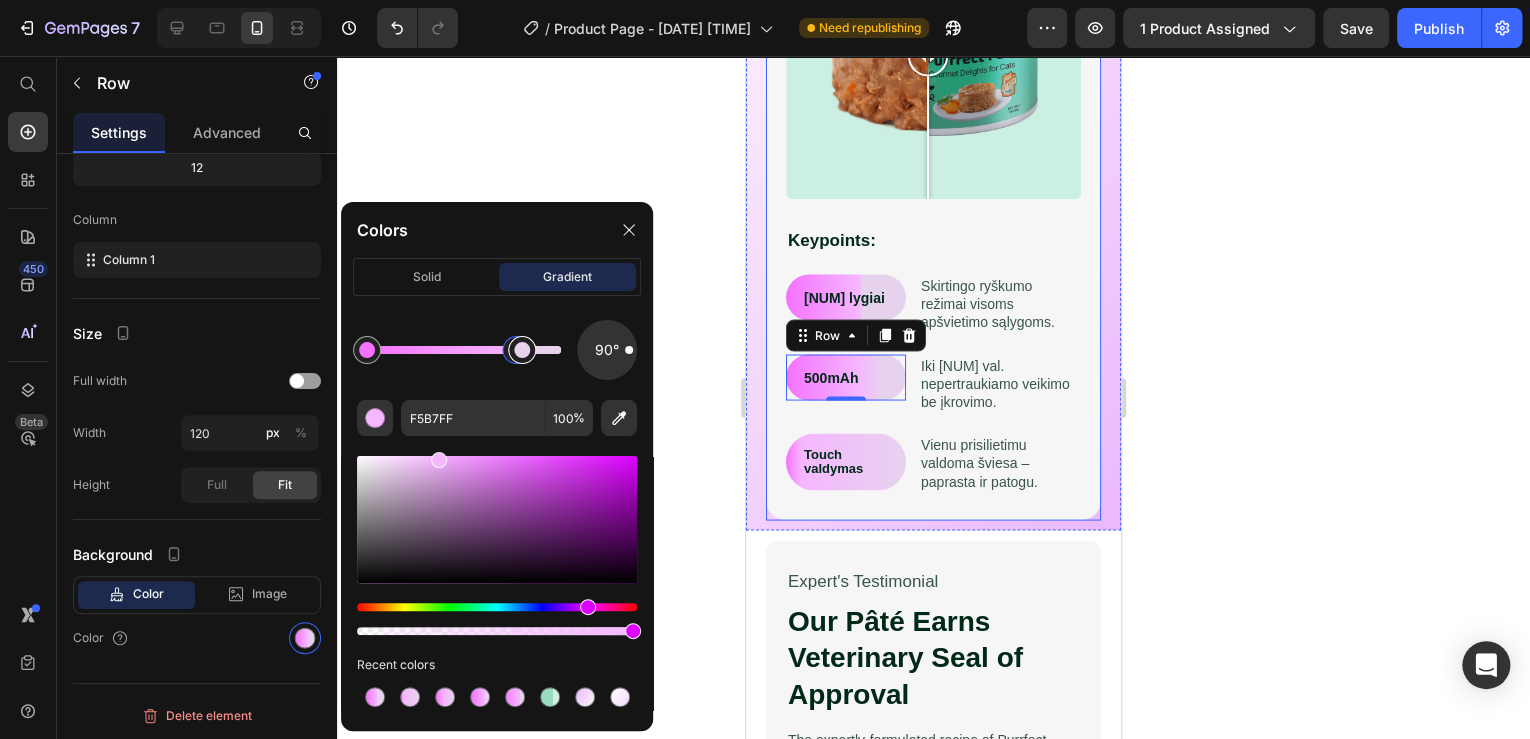 drag, startPoint x: 502, startPoint y: 355, endPoint x: 518, endPoint y: 355, distance: 16 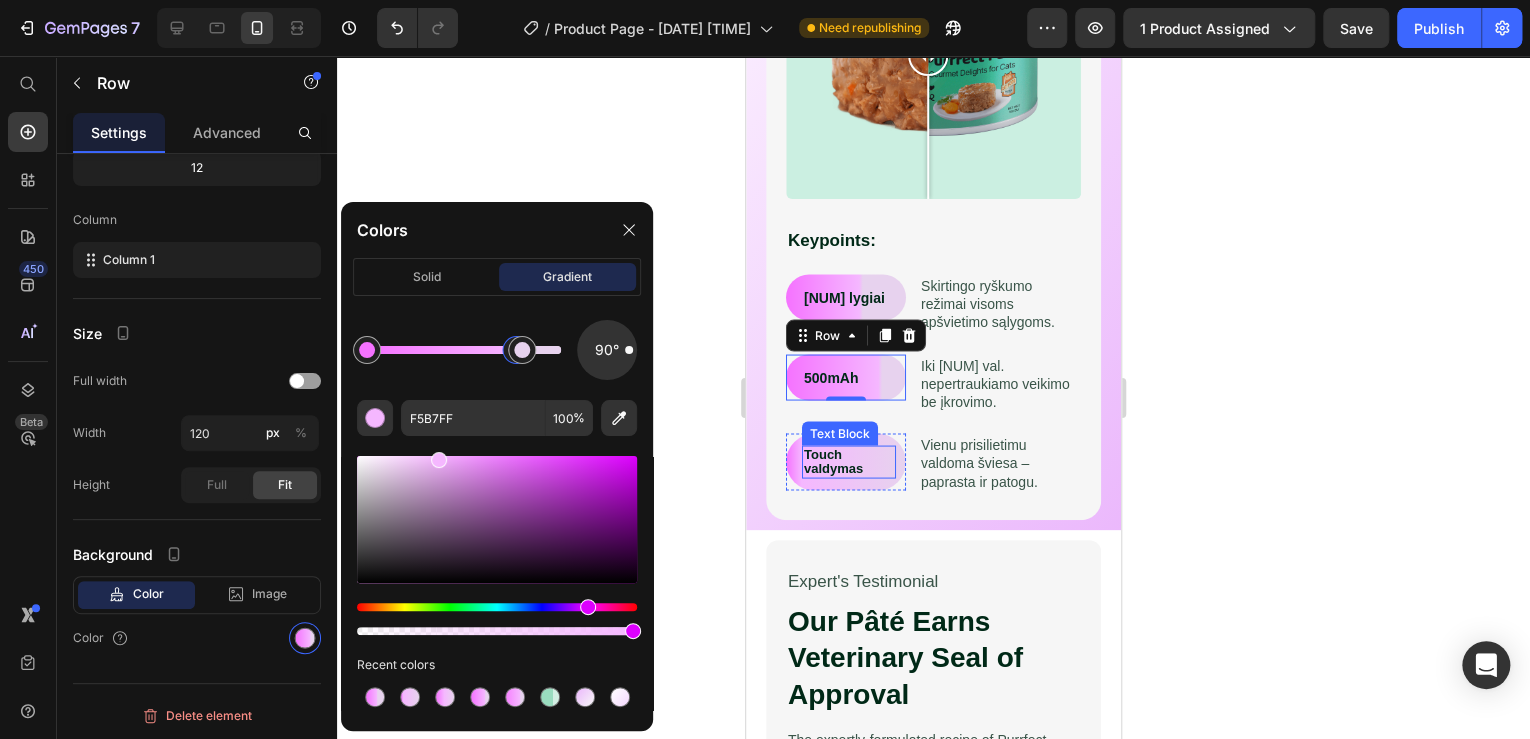 click on "Touch valdymas" at bounding box center (849, 461) 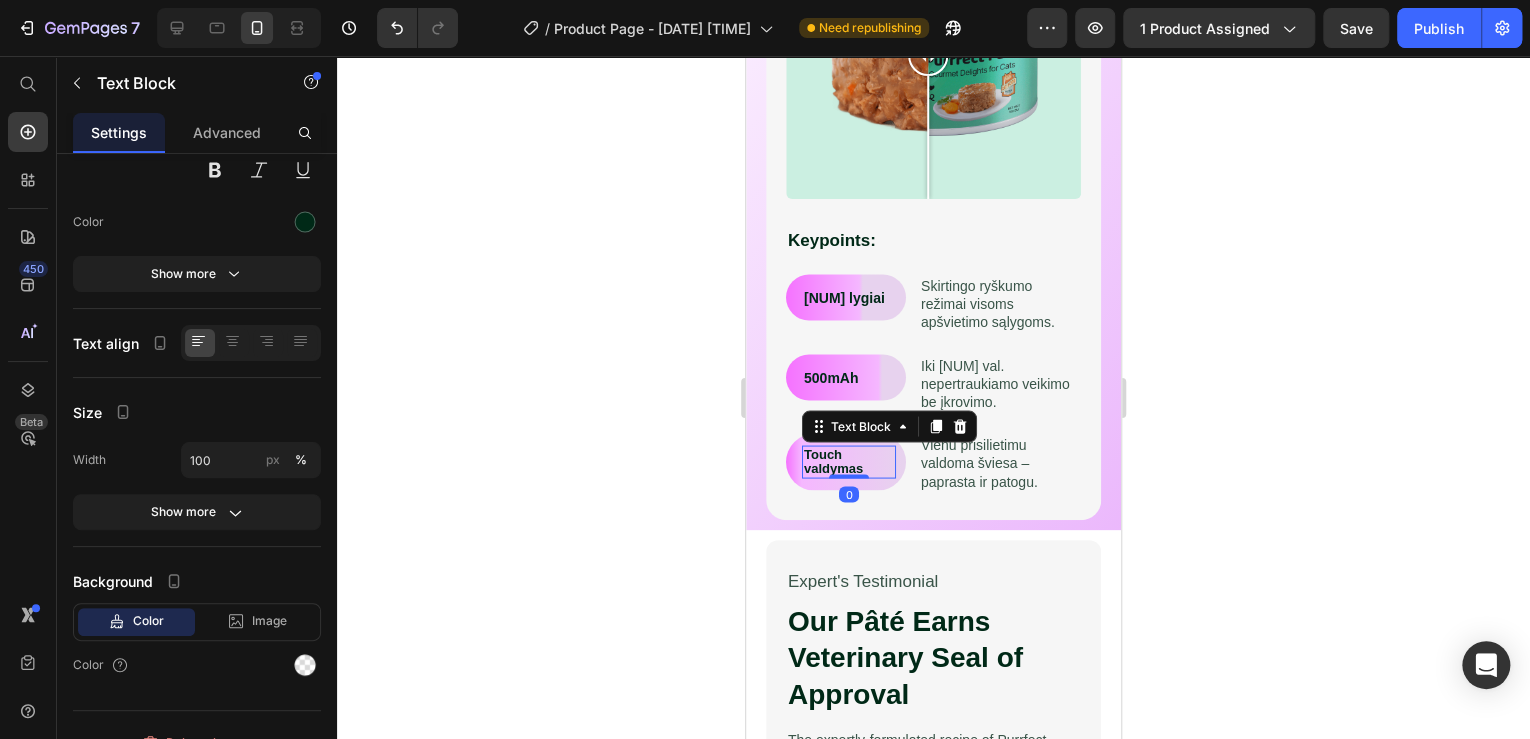 scroll, scrollTop: 0, scrollLeft: 0, axis: both 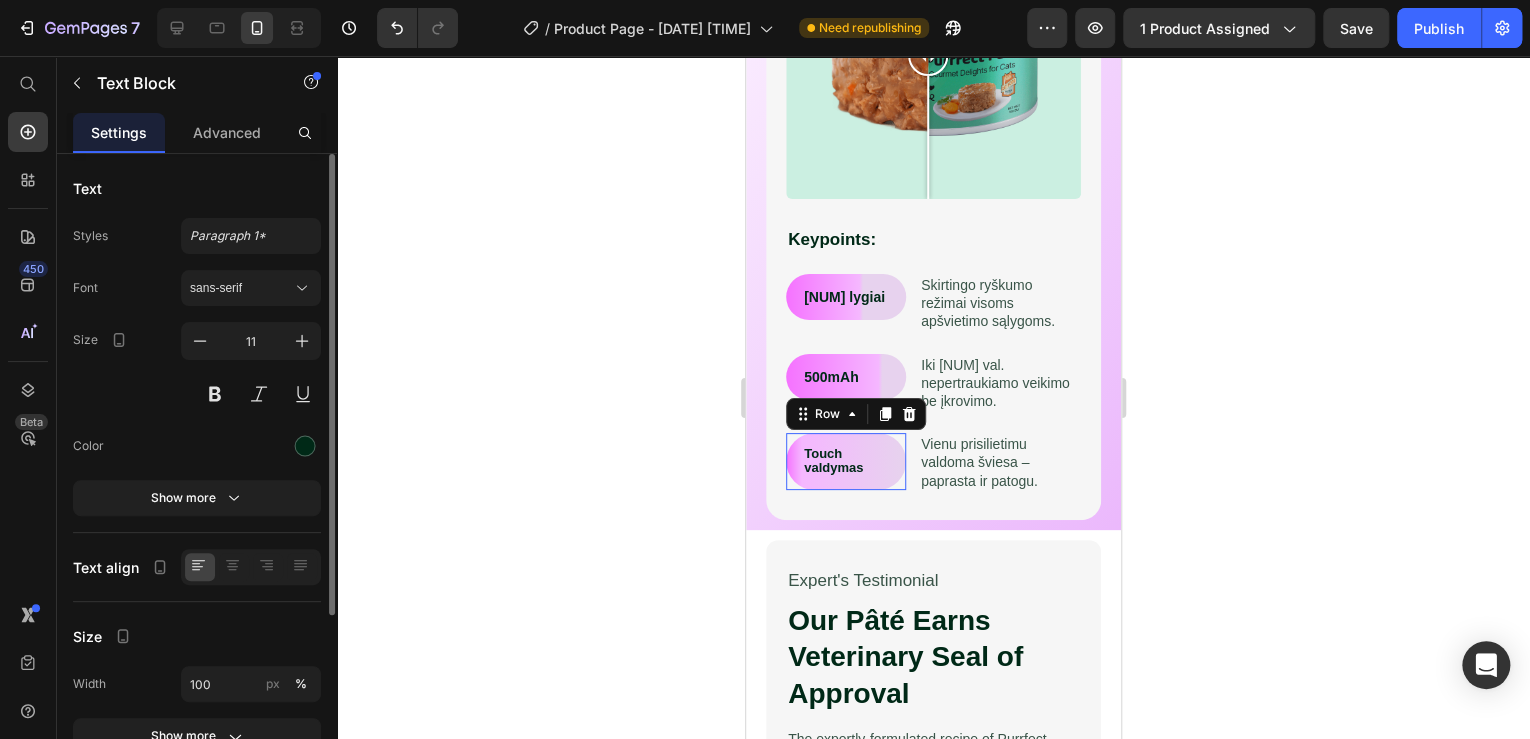 click on "Touch valdymas Text Block Row   0" at bounding box center (846, 461) 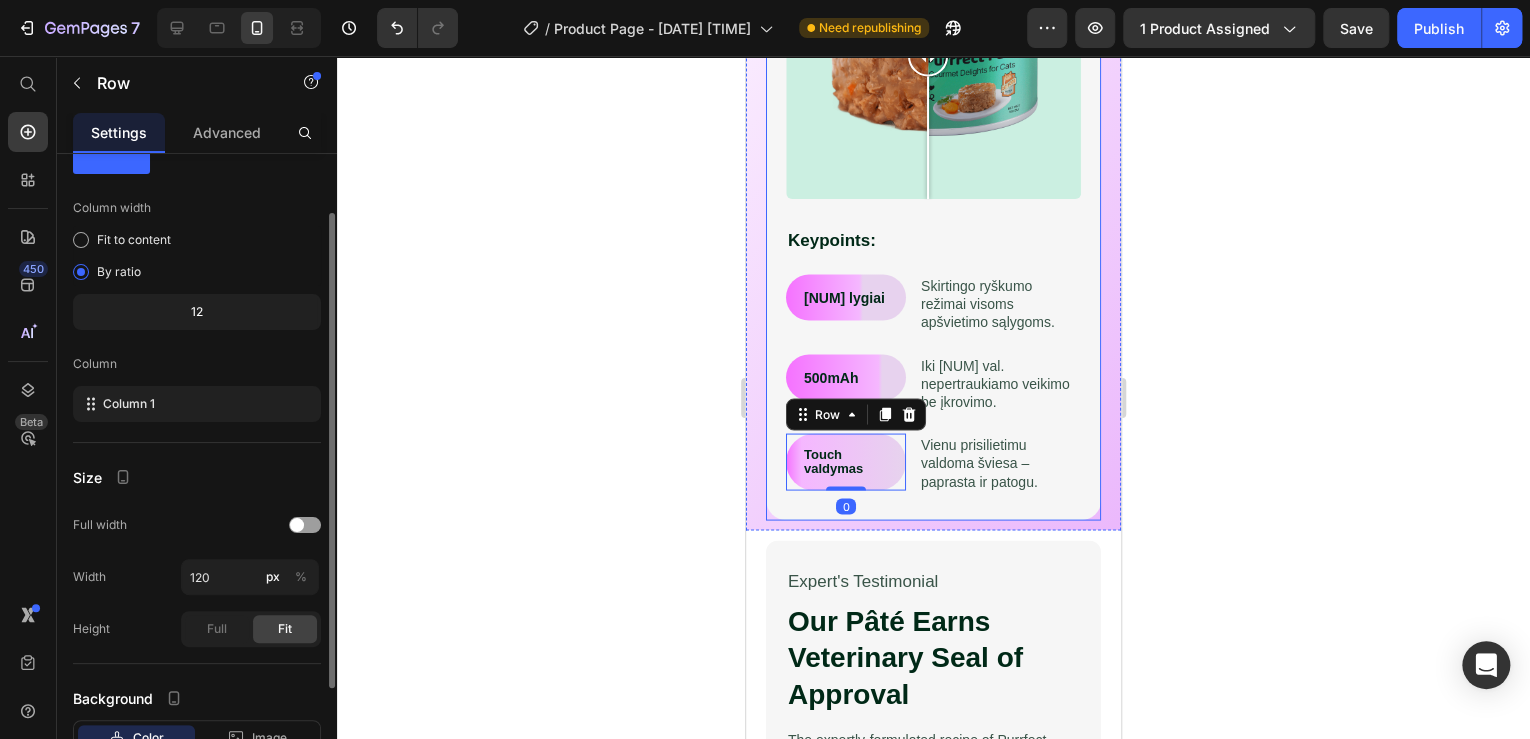 scroll, scrollTop: 224, scrollLeft: 0, axis: vertical 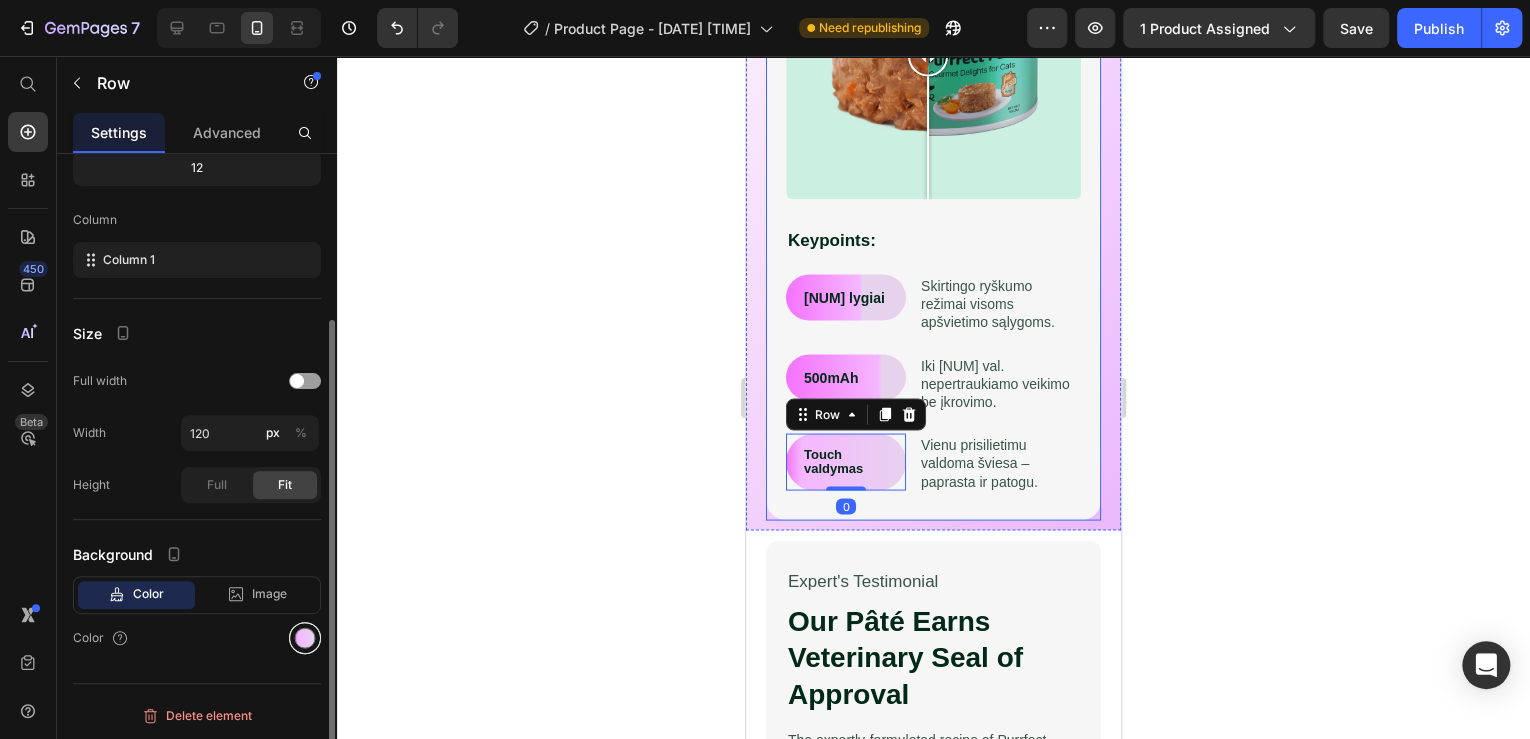 click at bounding box center [305, 638] 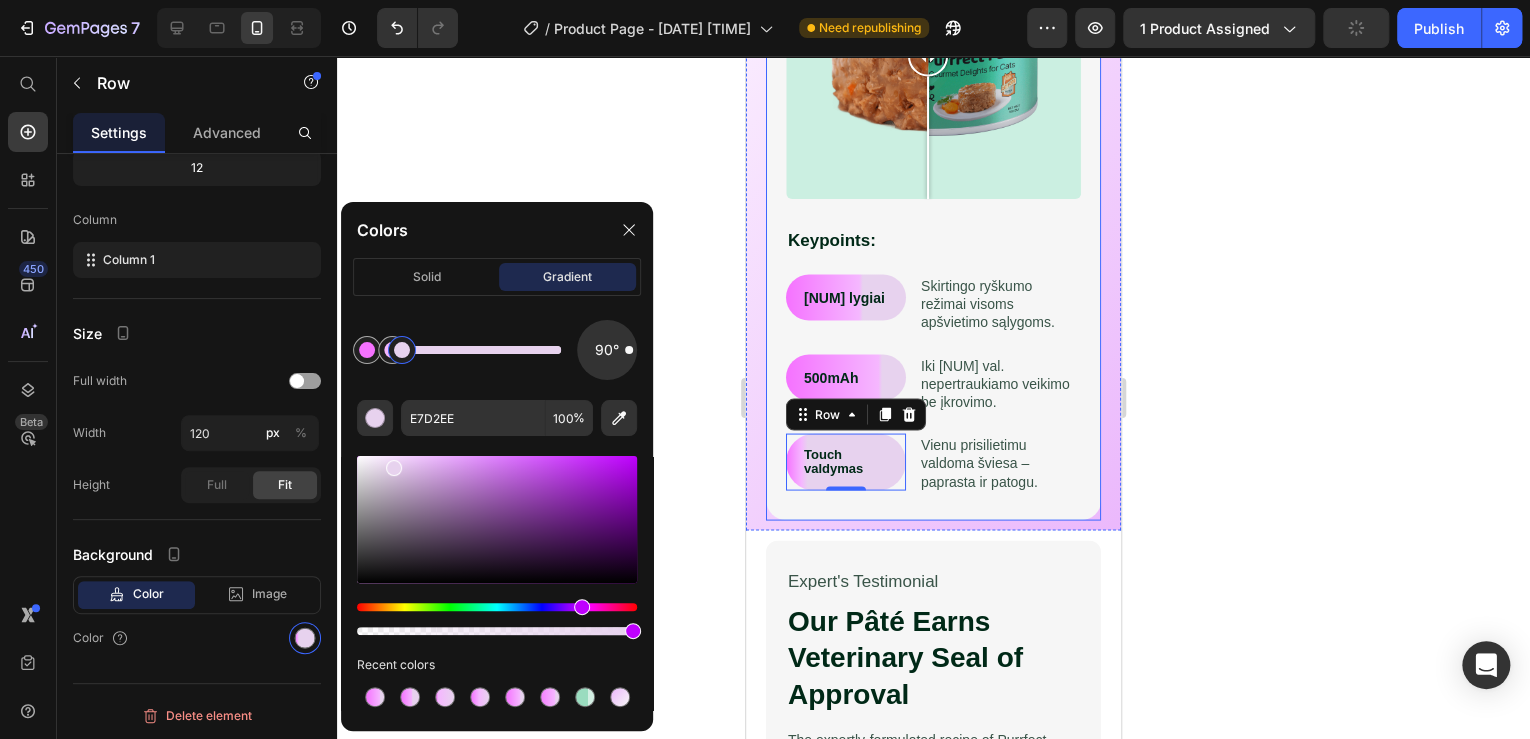 drag, startPoint x: 551, startPoint y: 353, endPoint x: 403, endPoint y: 356, distance: 148.0304 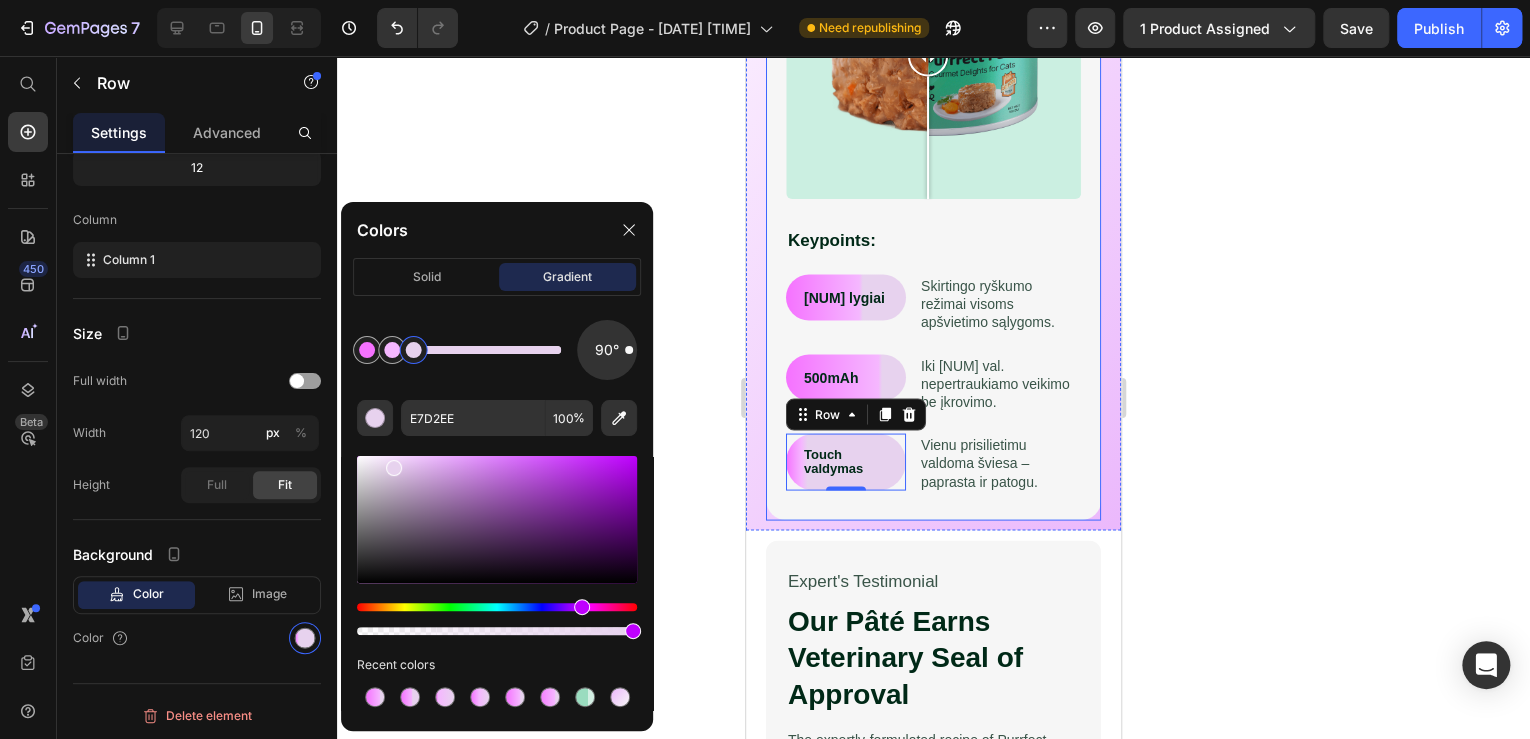 drag, startPoint x: 386, startPoint y: 356, endPoint x: 416, endPoint y: 354, distance: 30.066593 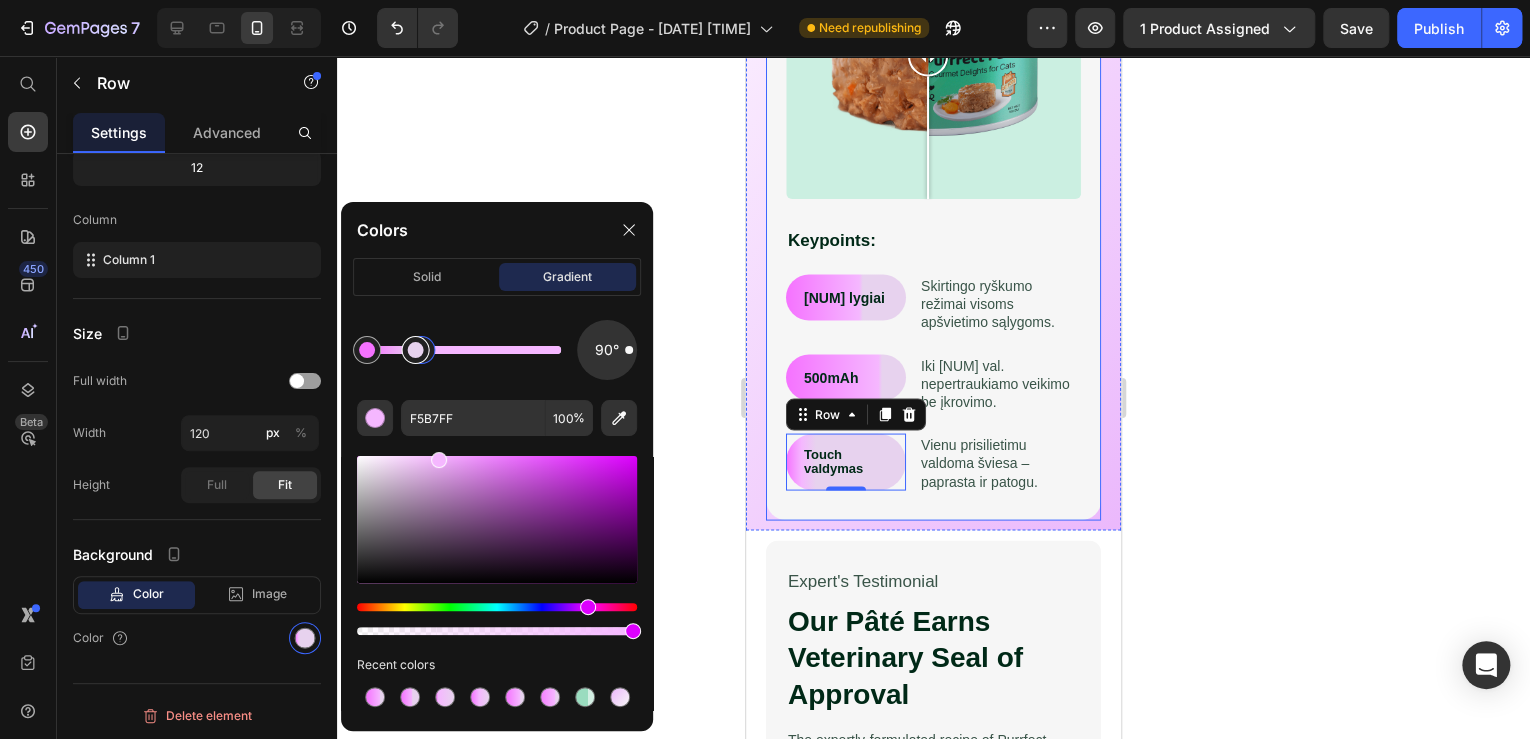 drag, startPoint x: 391, startPoint y: 356, endPoint x: 430, endPoint y: 355, distance: 39.012817 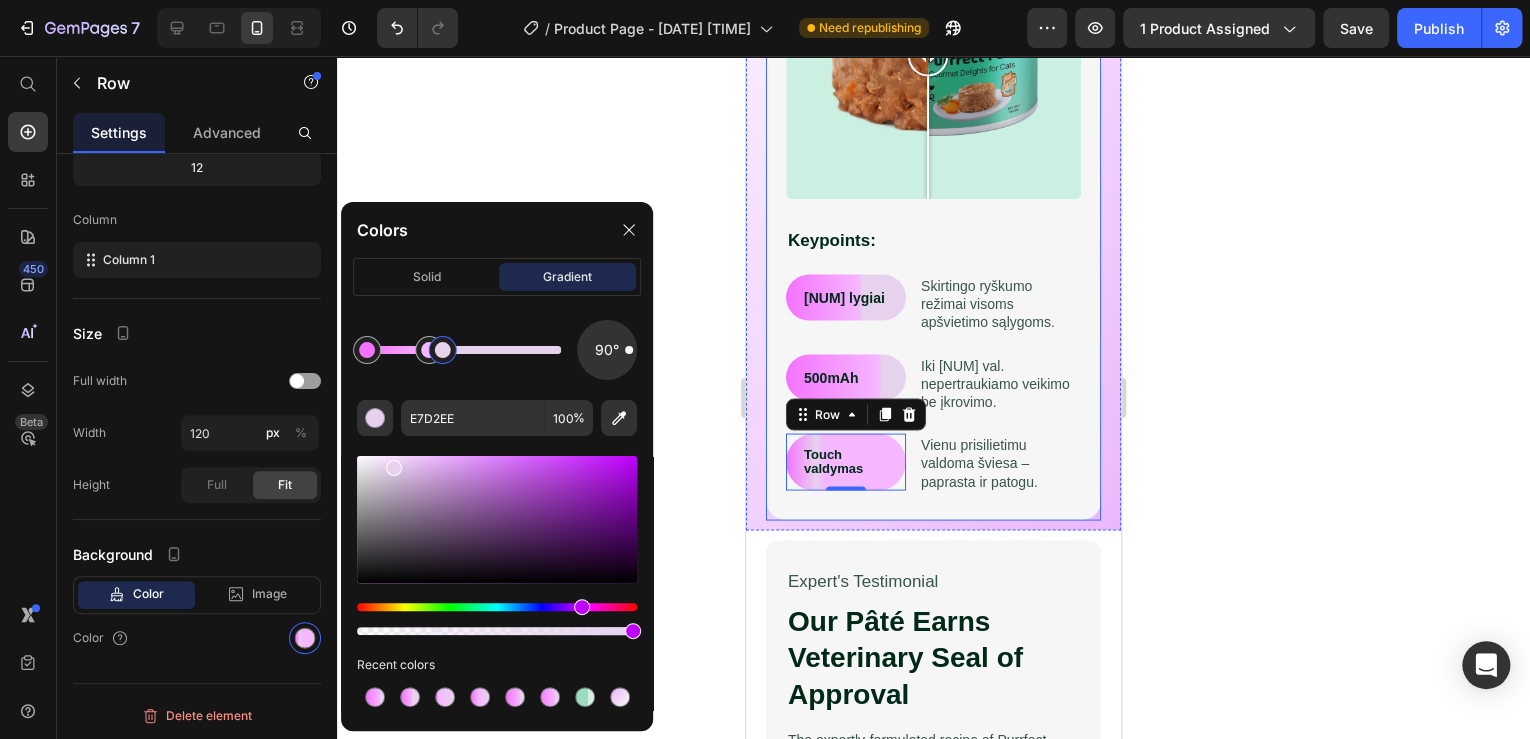 drag, startPoint x: 415, startPoint y: 356, endPoint x: 444, endPoint y: 357, distance: 29.017237 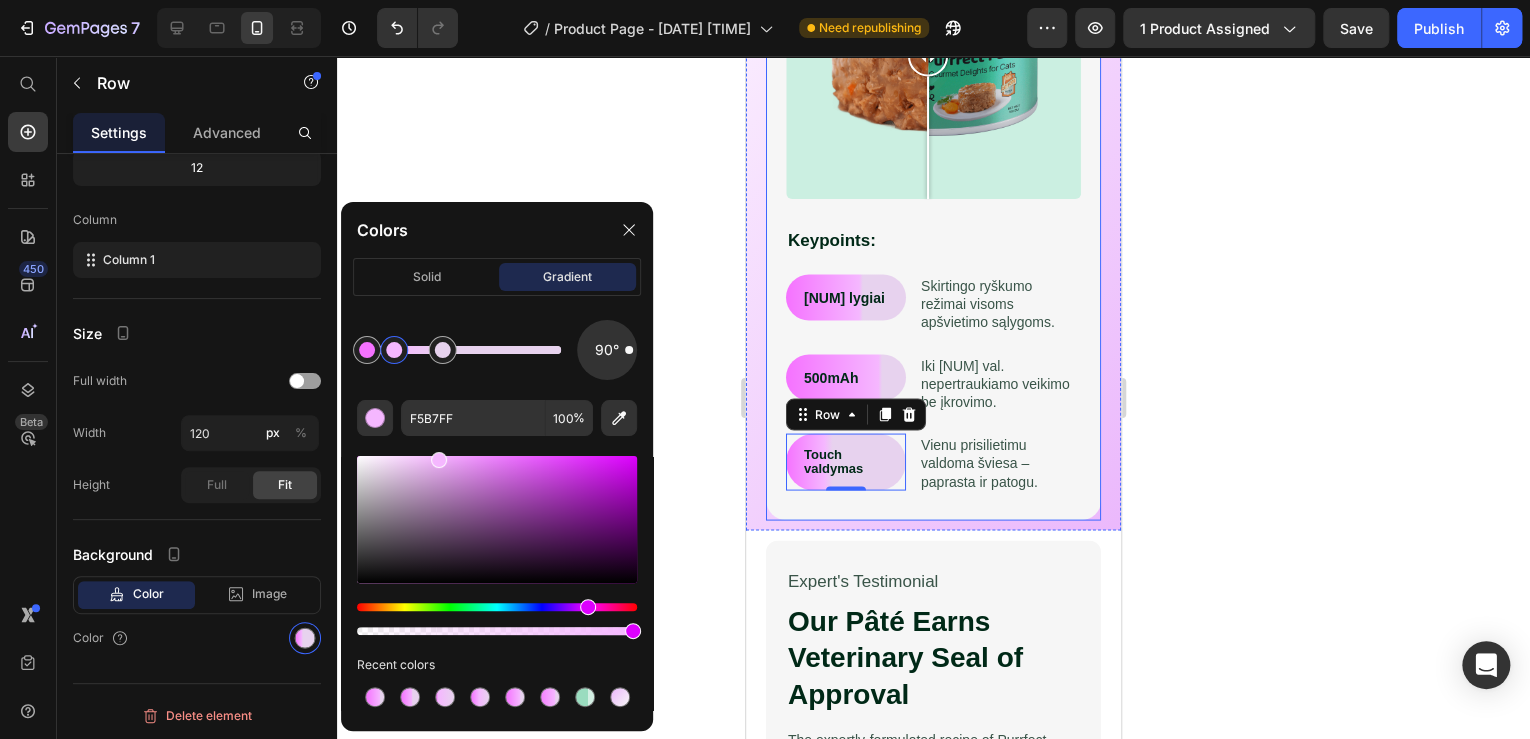drag, startPoint x: 424, startPoint y: 356, endPoint x: 396, endPoint y: 356, distance: 28 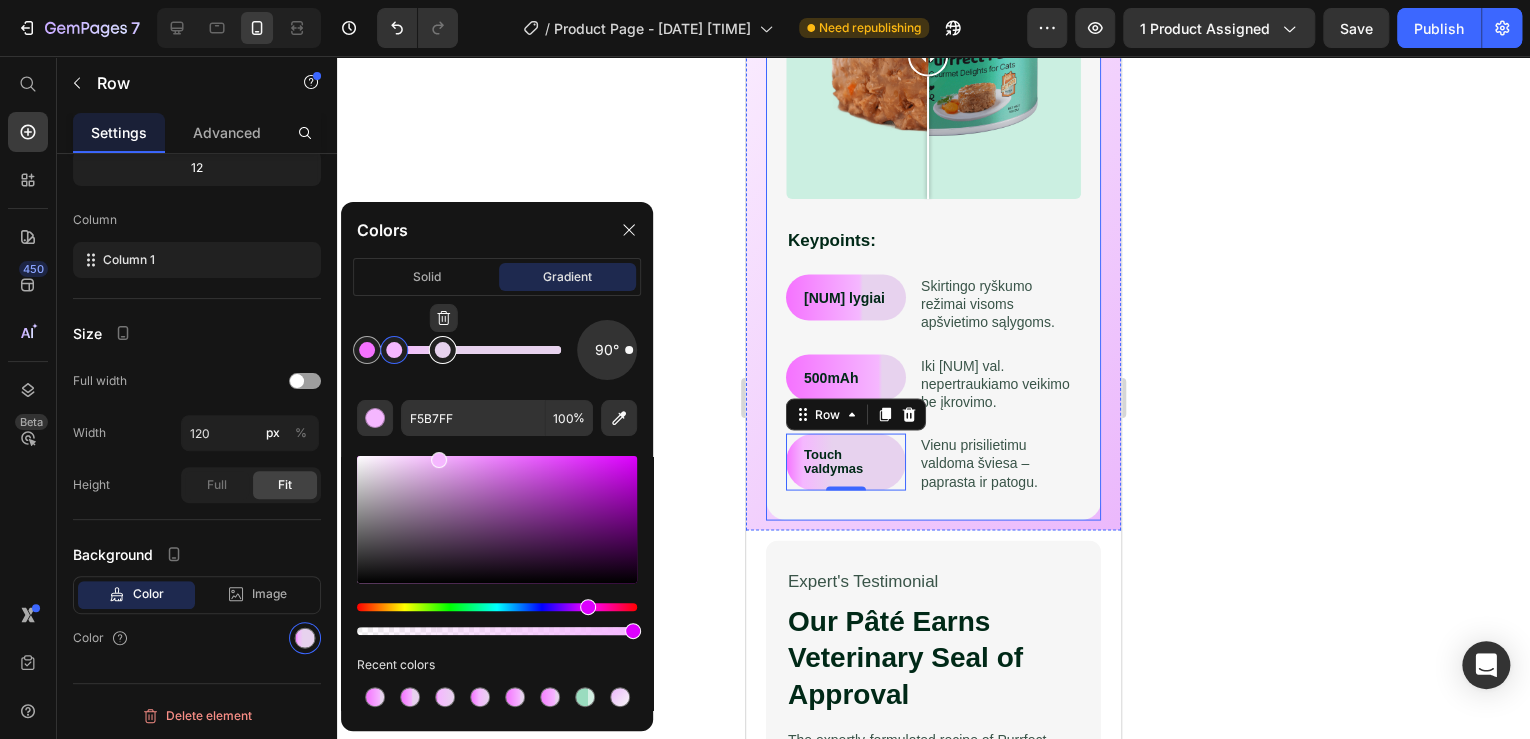 type on "E7D2EE" 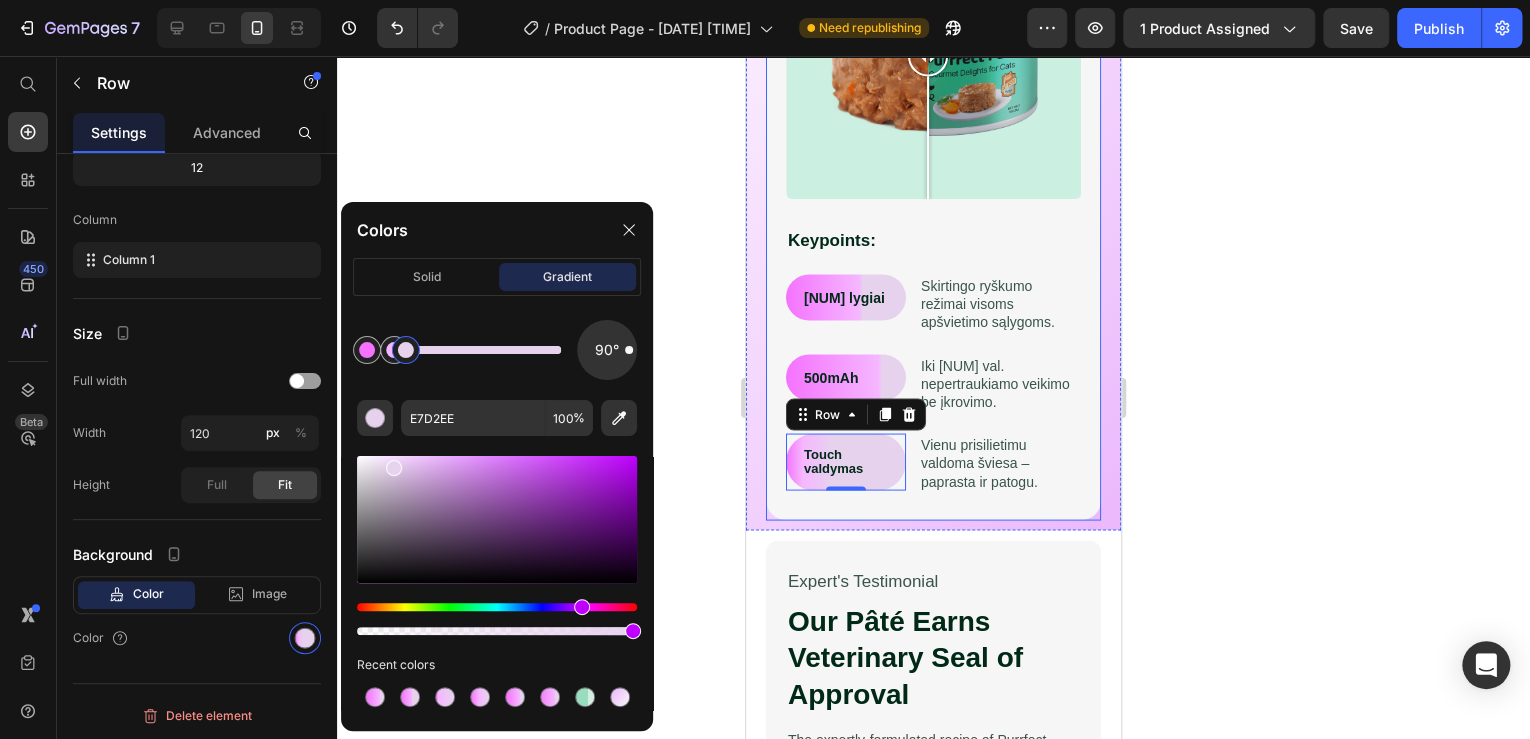 drag, startPoint x: 437, startPoint y: 355, endPoint x: 406, endPoint y: 354, distance: 31.016125 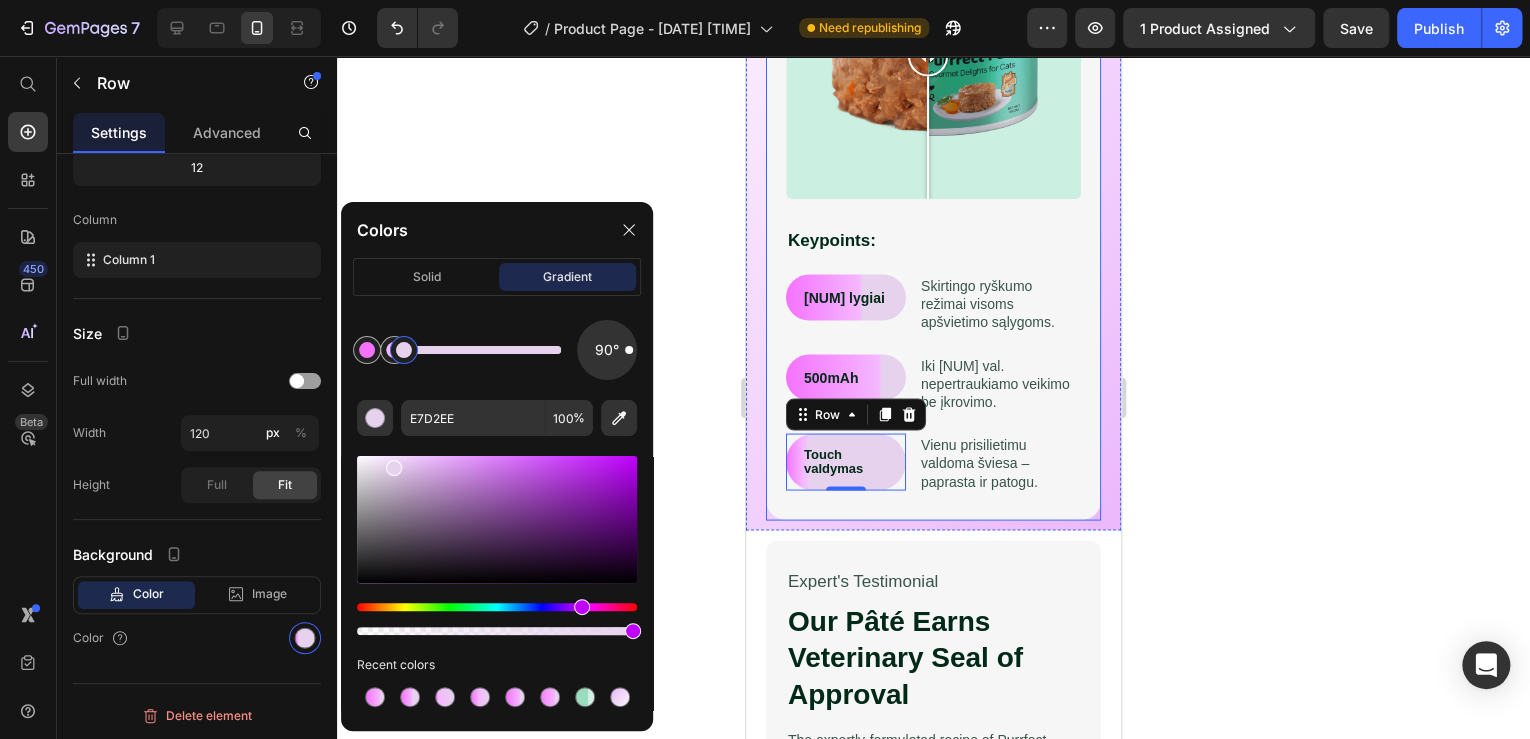 click at bounding box center [404, 350] 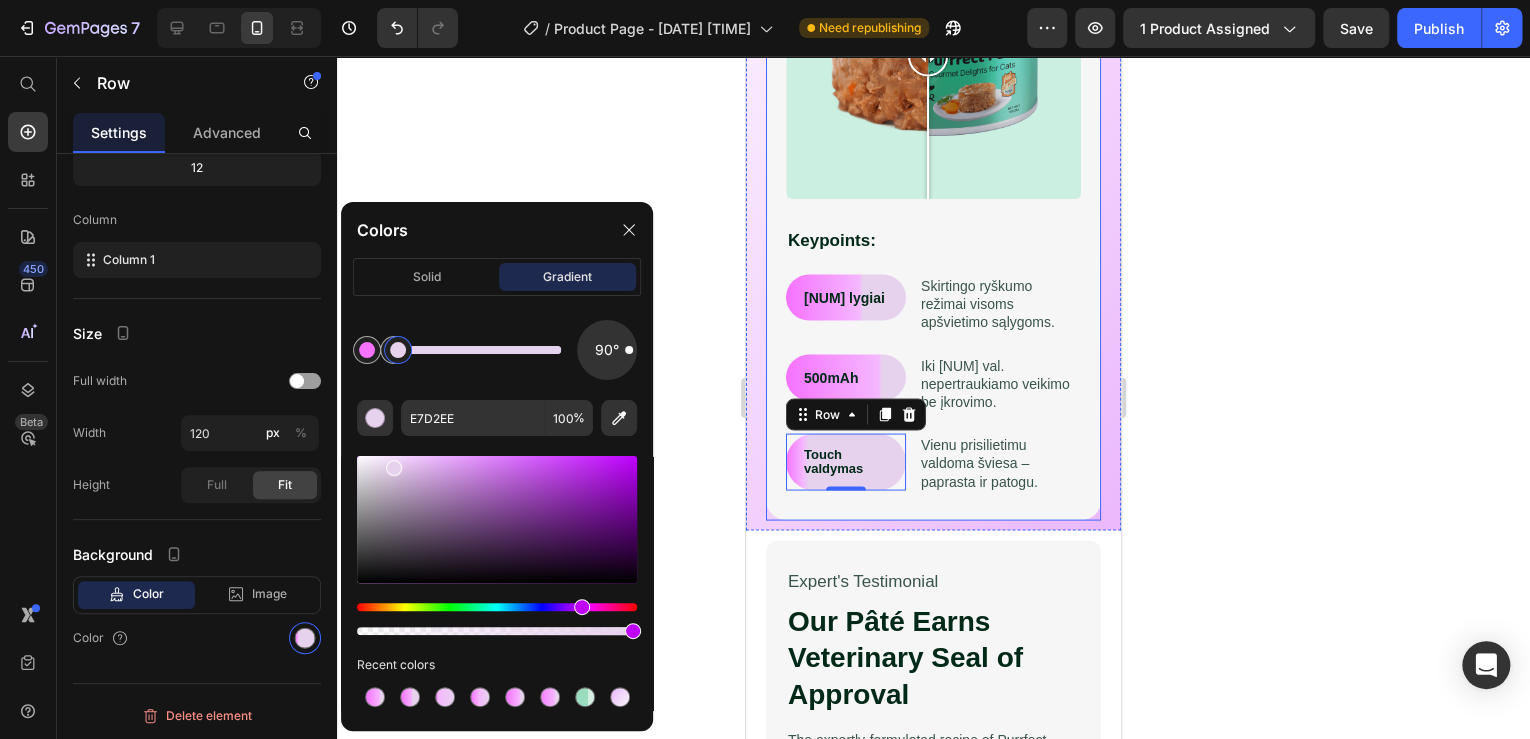 click at bounding box center [398, 350] 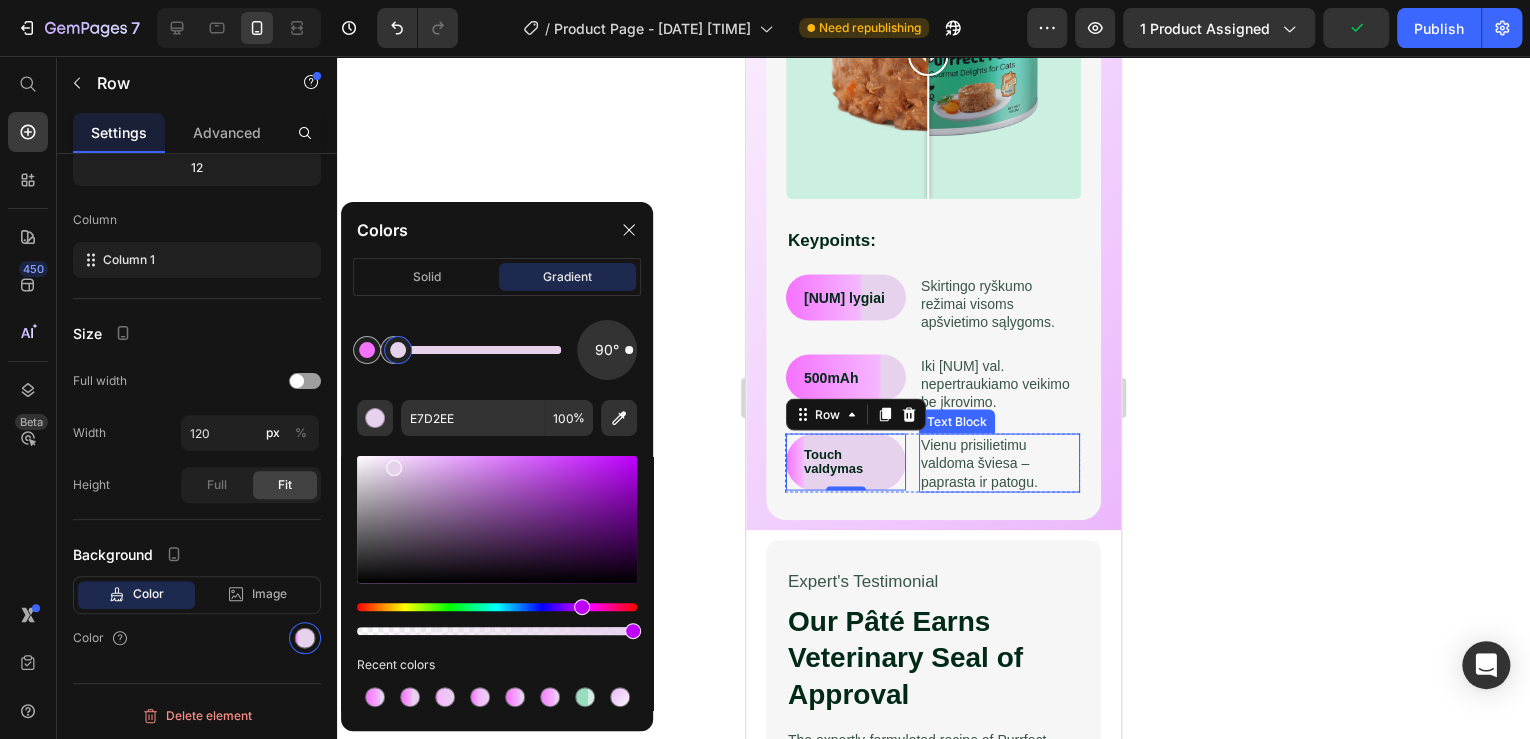click on "Vienu prisilietimu valdoma šviesa – paprasta ir patogu." at bounding box center [999, 462] 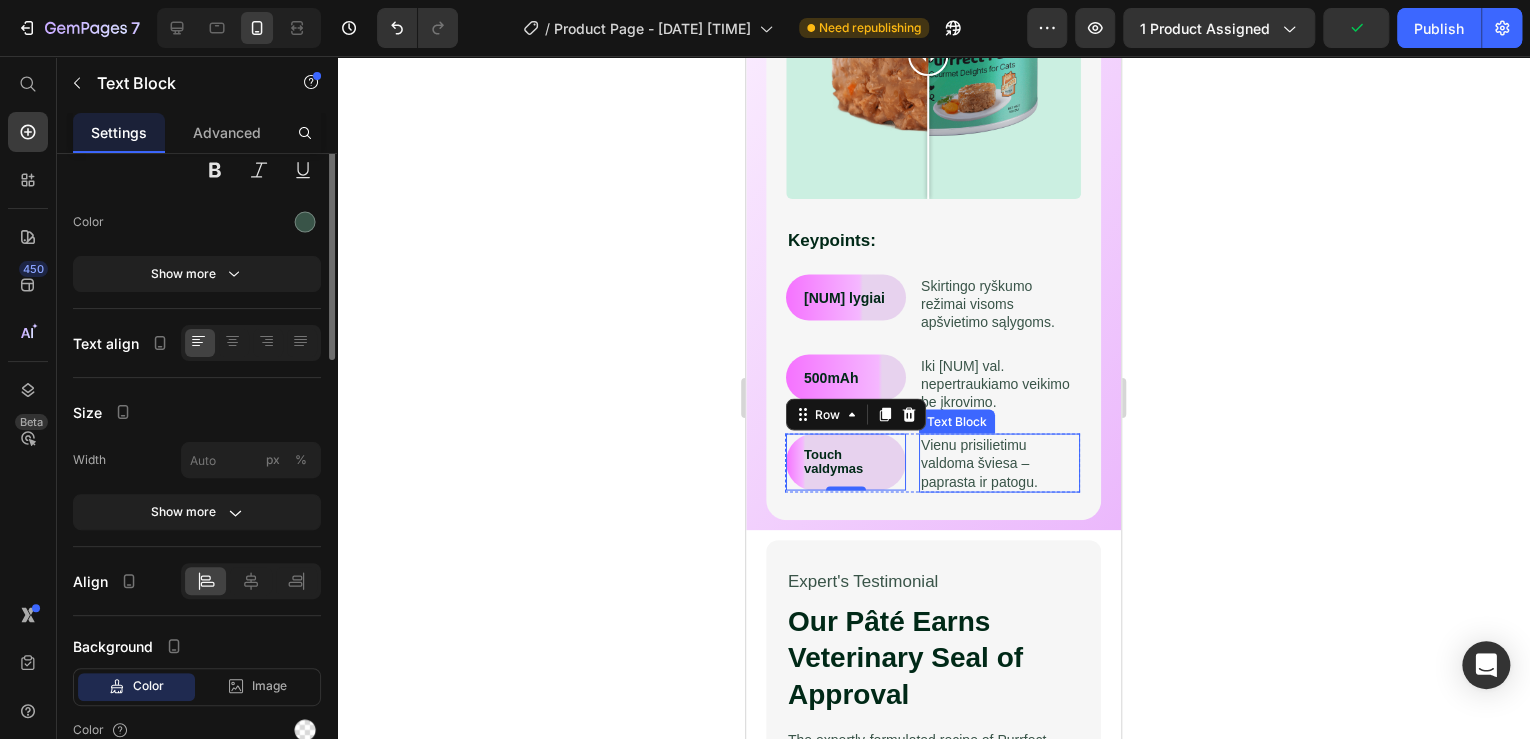 scroll, scrollTop: 0, scrollLeft: 0, axis: both 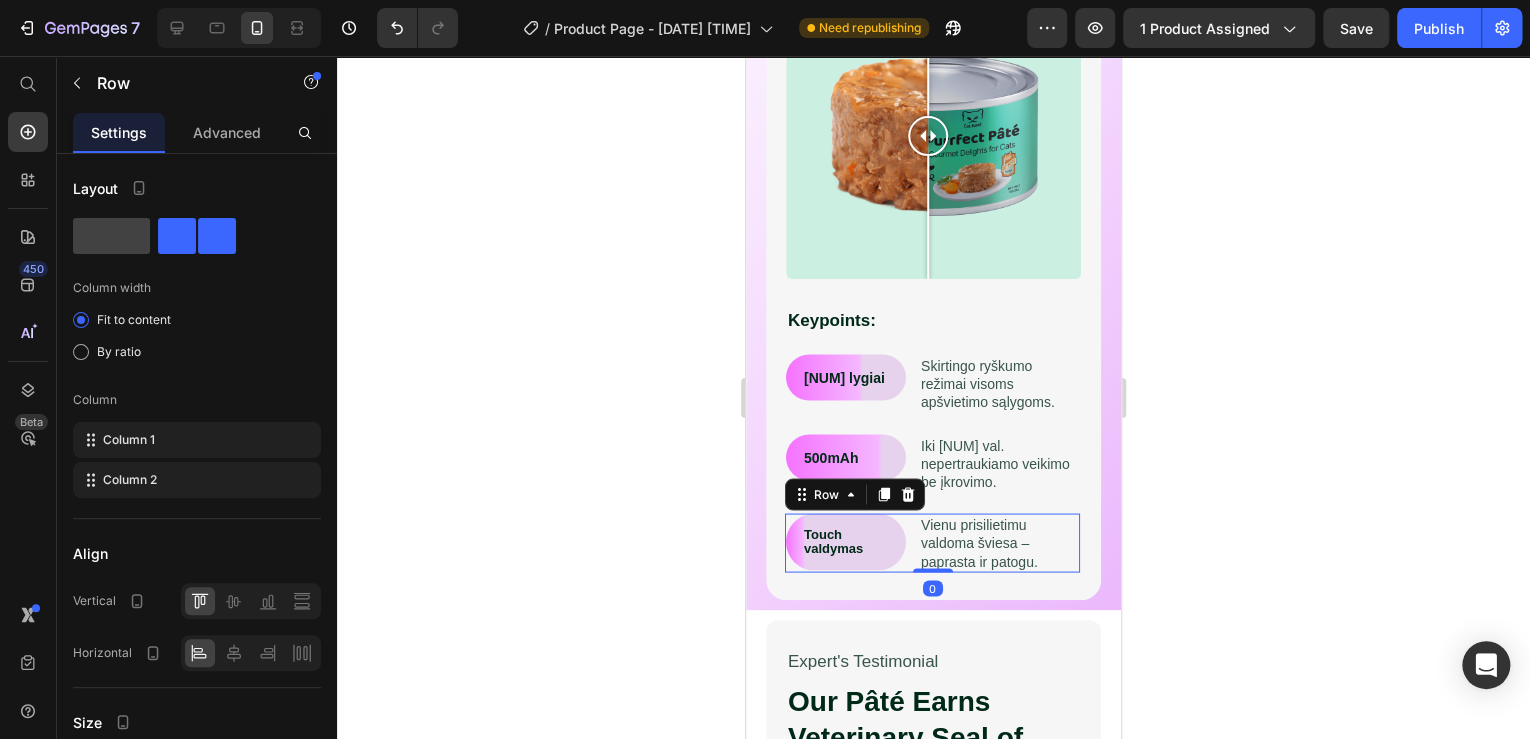 click on "Touch valdymas Text Block Row" at bounding box center [846, 542] 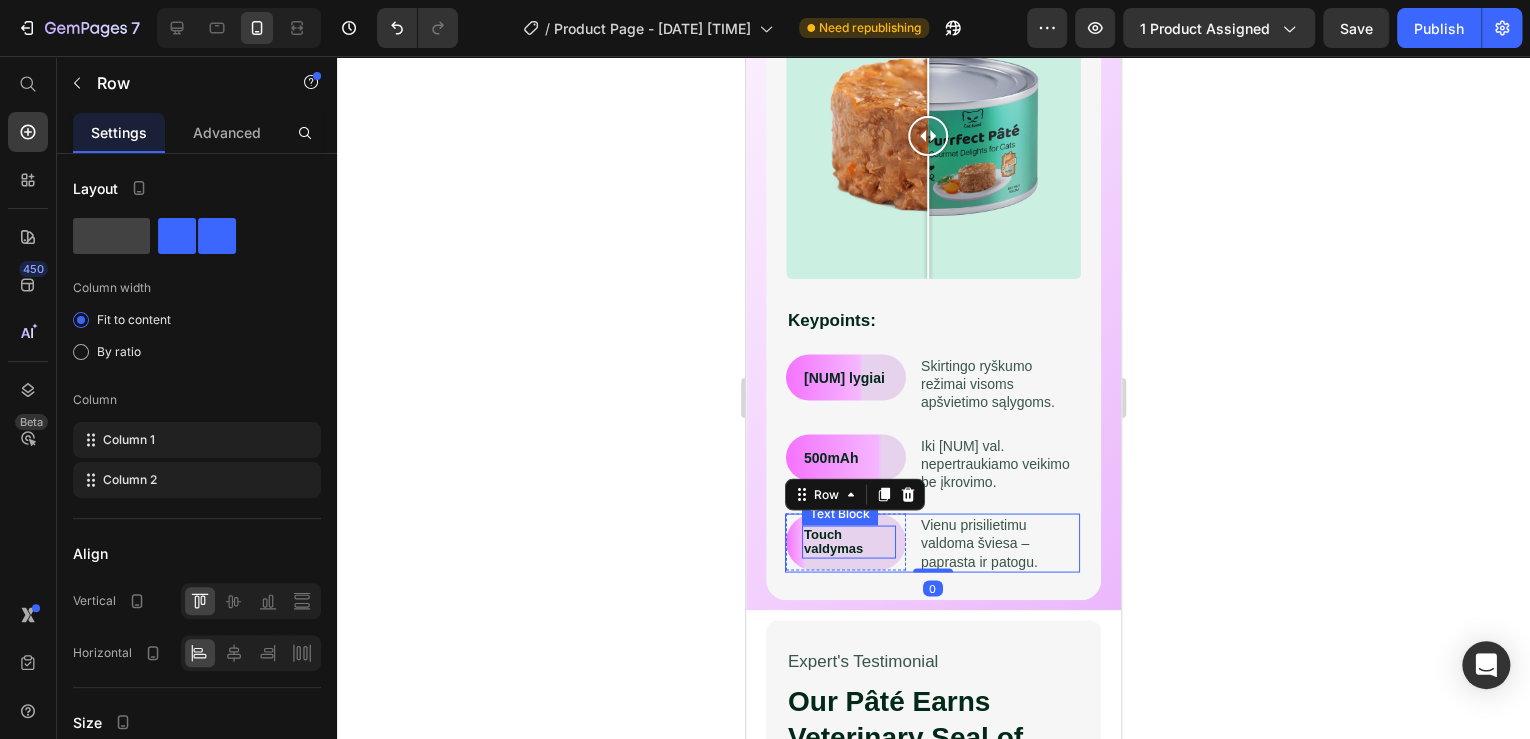 click on "Touch valdymas" at bounding box center (849, 541) 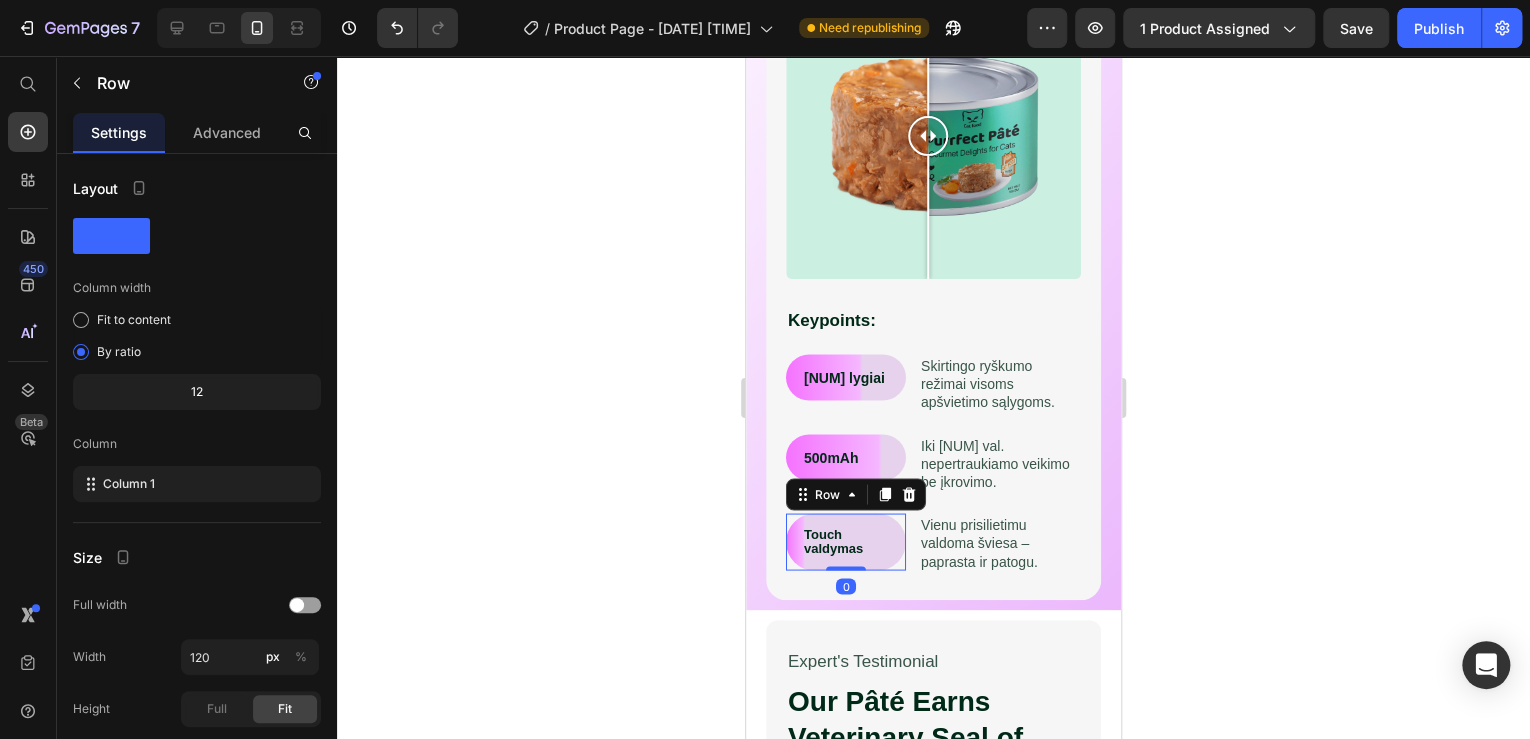 click on "Touch valdymas Text Block Row   0" at bounding box center (846, 541) 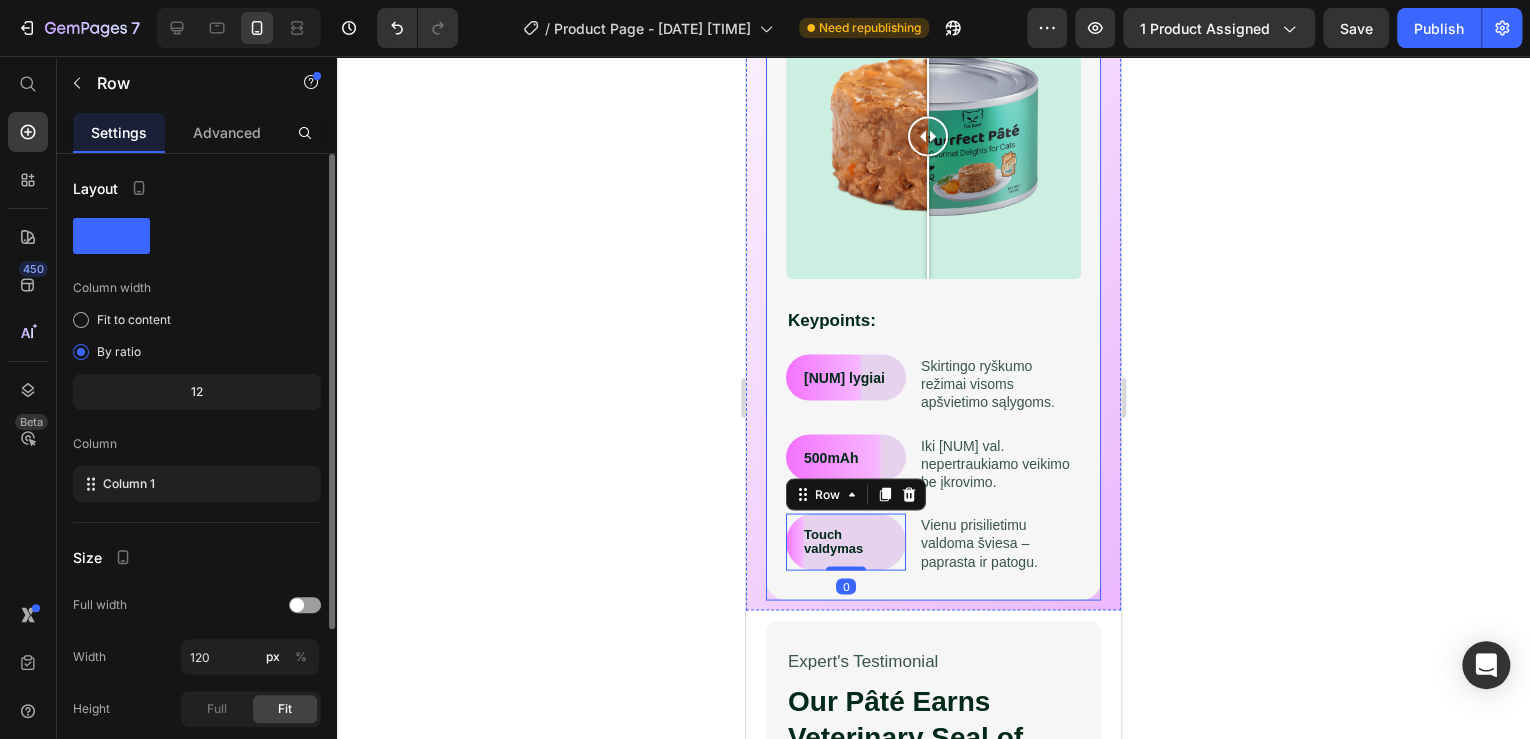 scroll, scrollTop: 224, scrollLeft: 0, axis: vertical 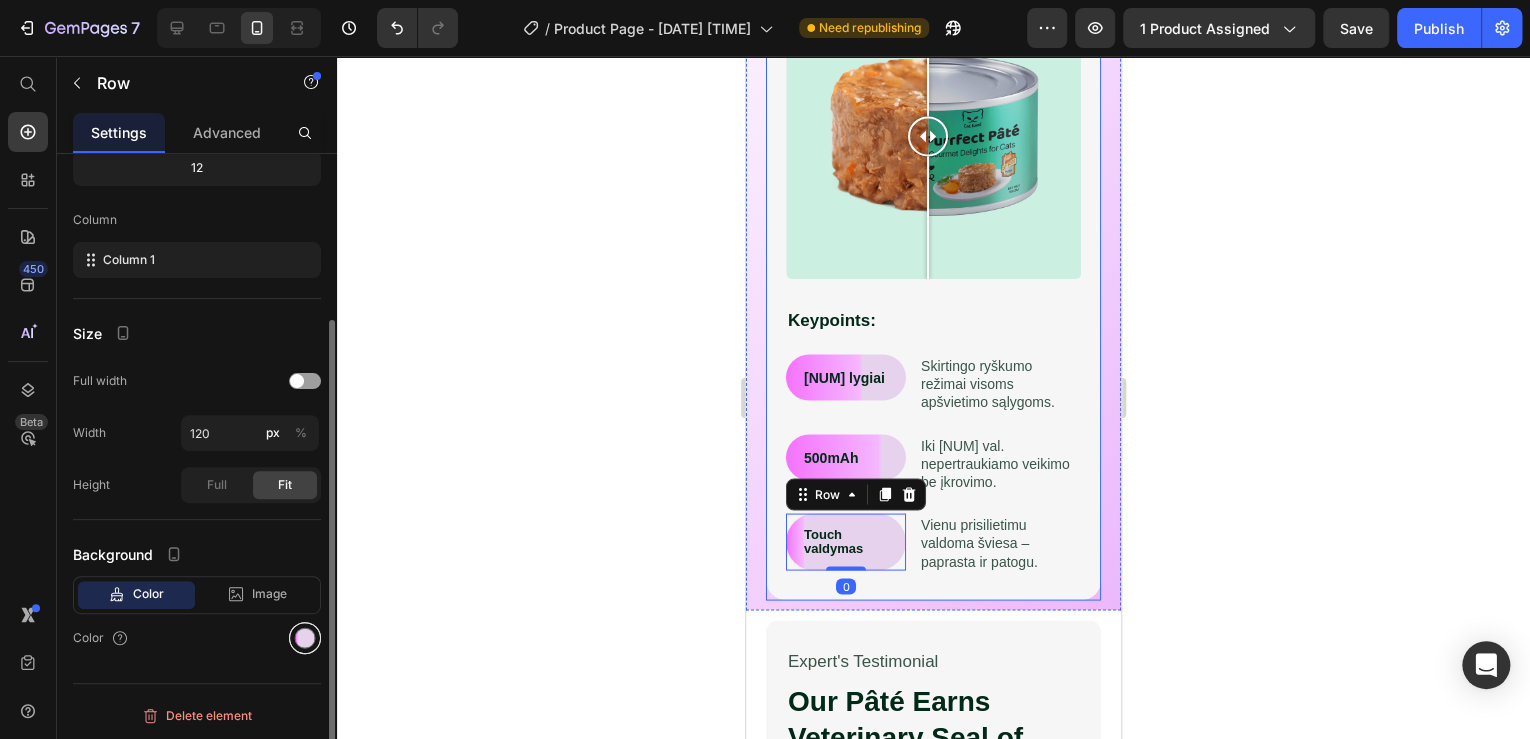 click at bounding box center (305, 638) 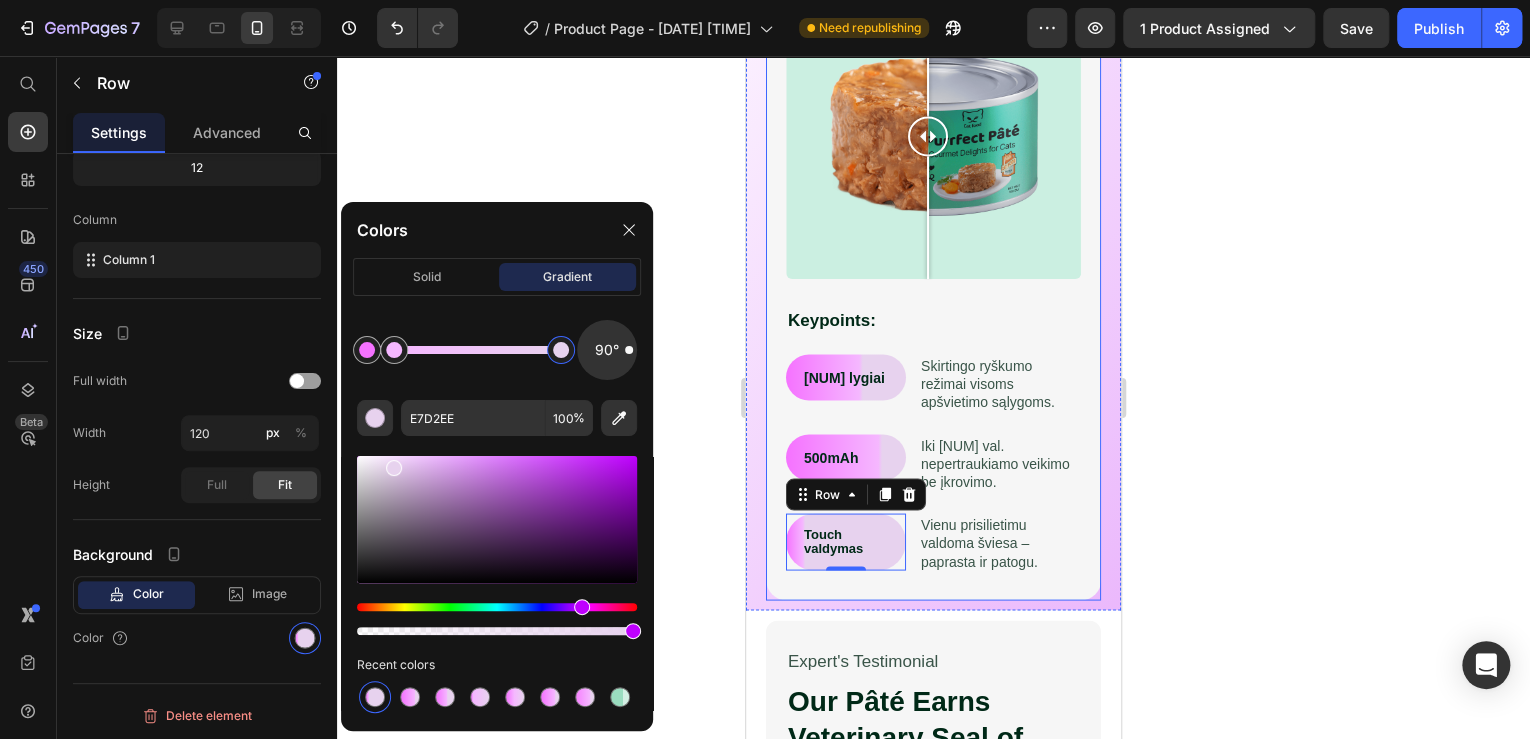 drag, startPoint x: 403, startPoint y: 350, endPoint x: 572, endPoint y: 344, distance: 169.10648 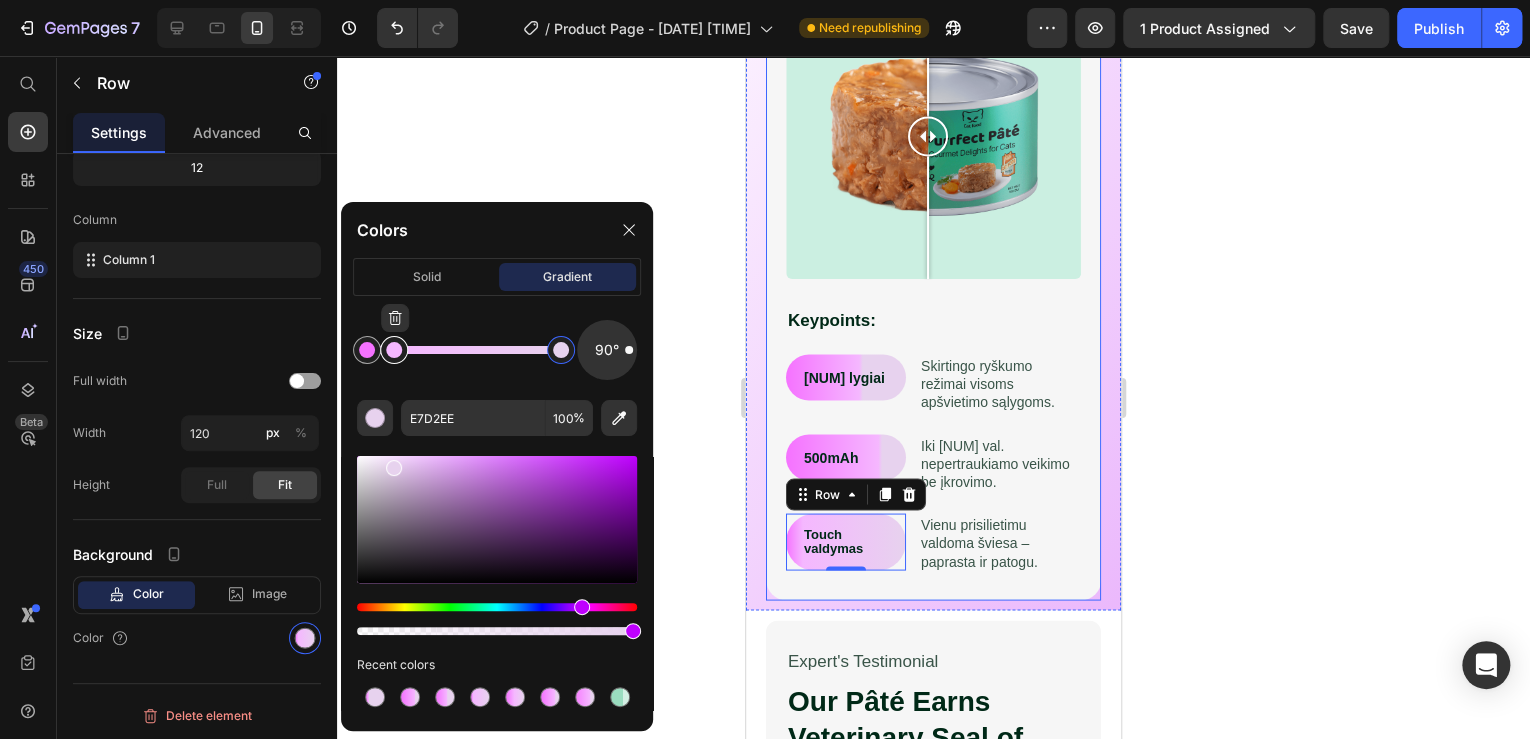 type on "F5B7FF" 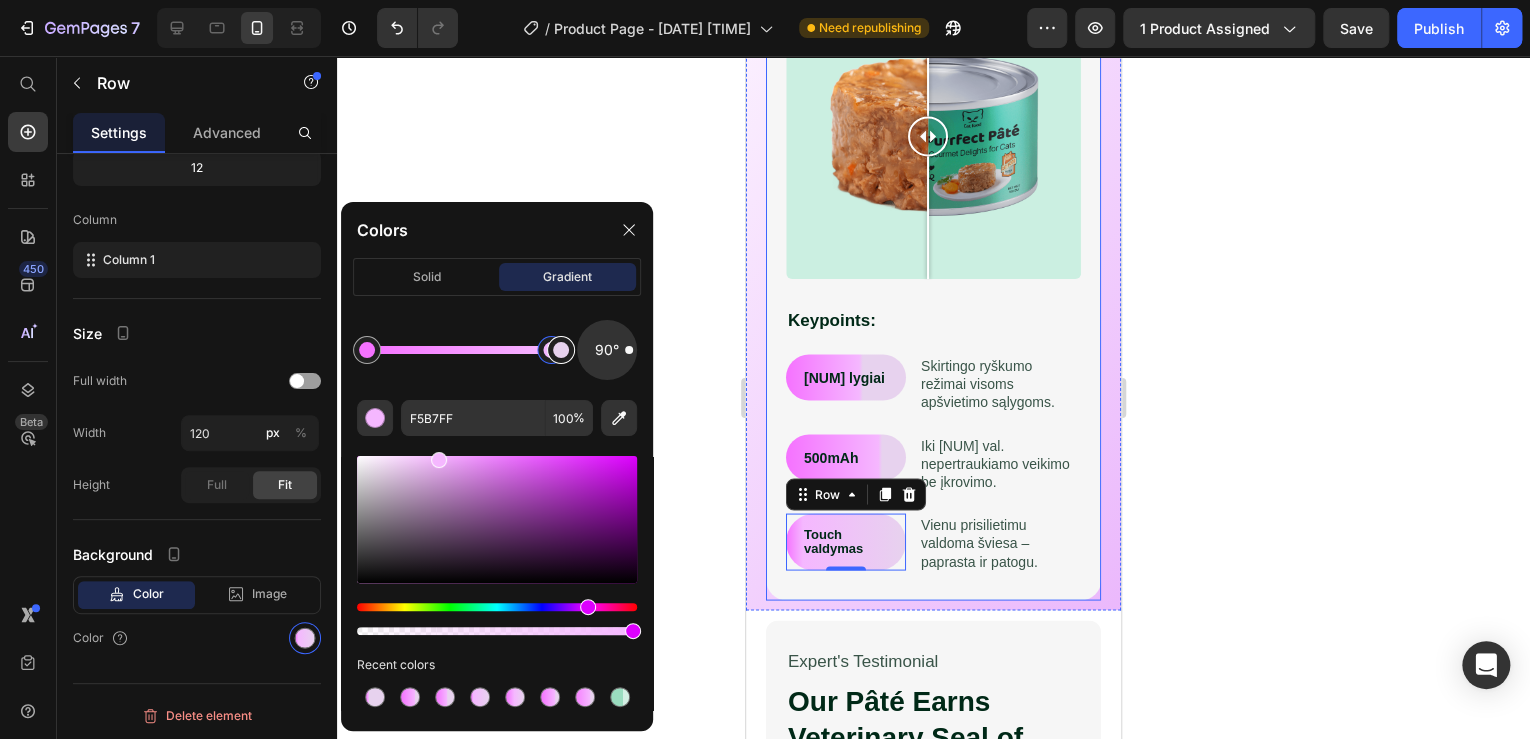 drag, startPoint x: 454, startPoint y: 350, endPoint x: 552, endPoint y: 353, distance: 98.045906 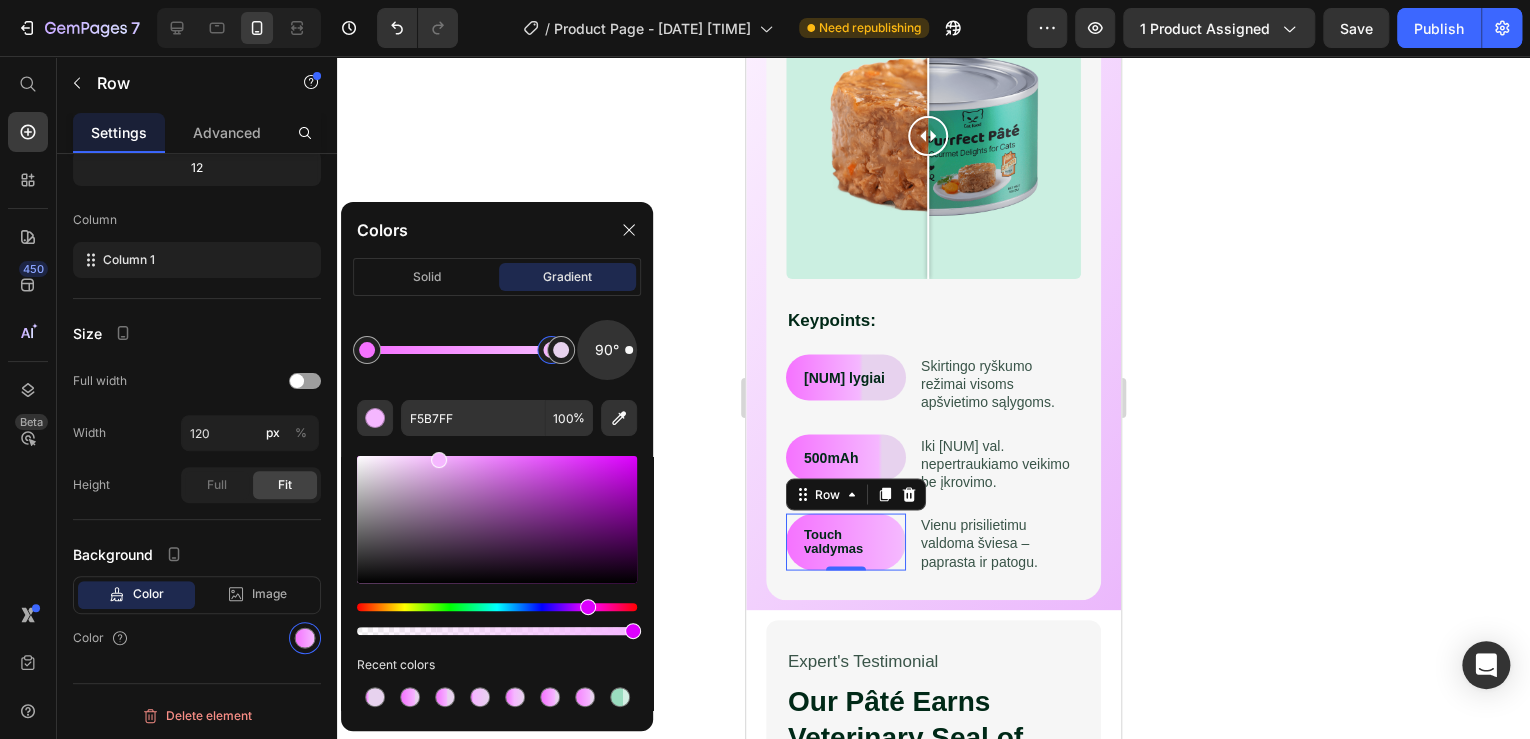 click on "Vienu prisilietimu valdoma šviesa – paprasta ir patogu." at bounding box center [999, 542] 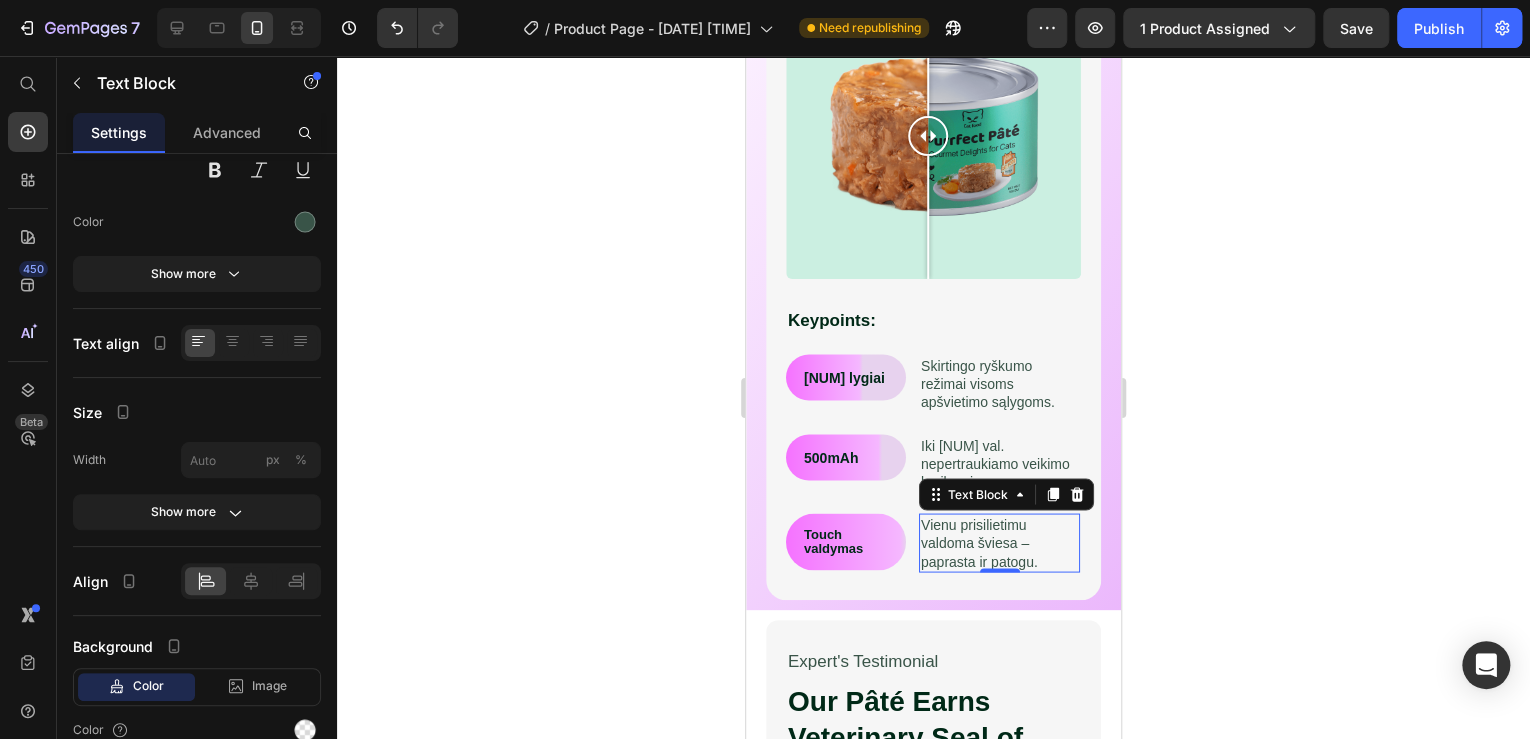scroll, scrollTop: 0, scrollLeft: 0, axis: both 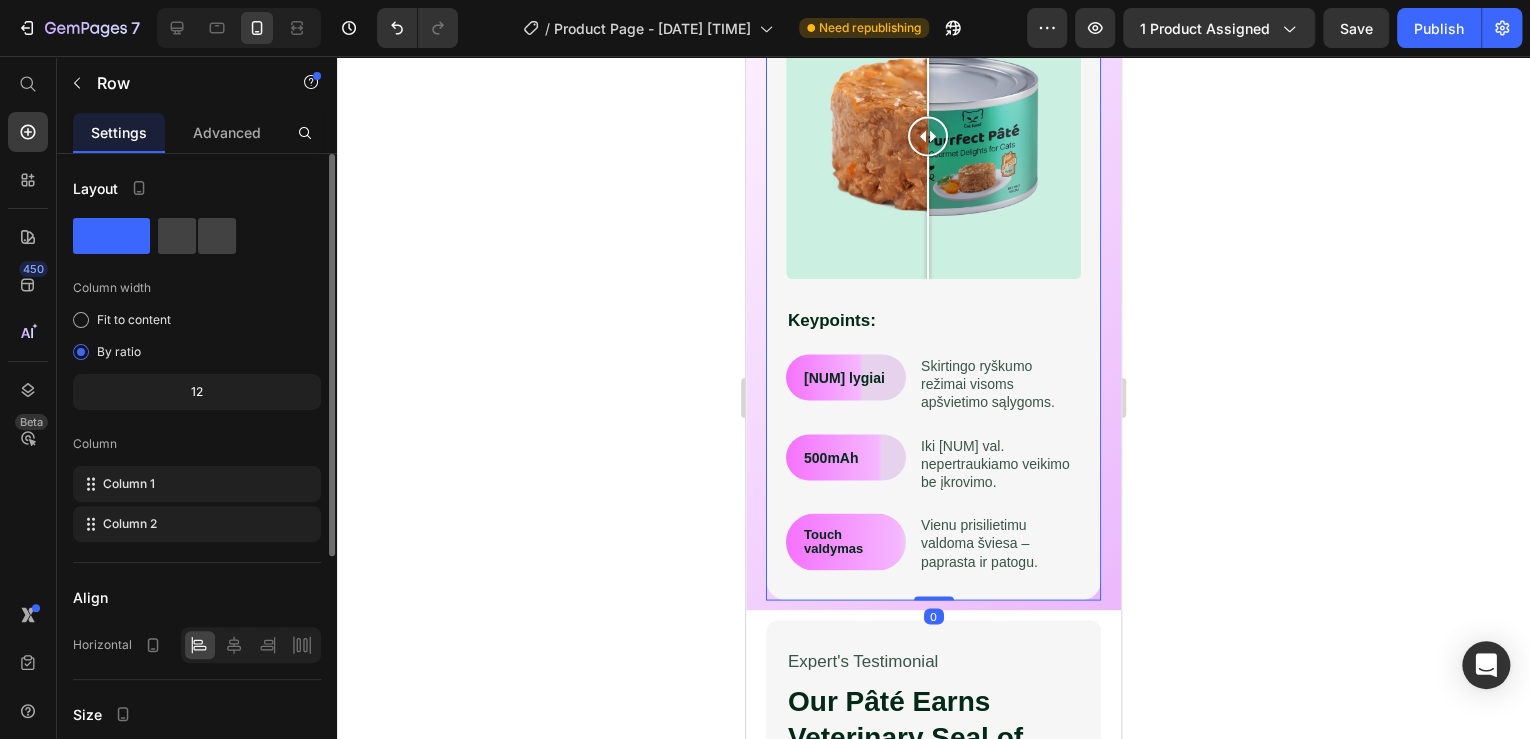click on "Sukurtas idealiam grožiui kelyje Heading LED veidrodėlis automobiliui su išmaniu apšvietimu, kuris padeda išgauti nepriekaištingą makiažą bet kokiomis sąlygomis. Text Block Image Comparison Keypoints: Text Block 3 lygiai Text Block Row Skirtingo ryškumo režimai visoms apšvietimo sąlygoms. Text Block Row 500mAh Text Block Row Iki 2 val. nepertraukiamo veikimo be įkrovimo. Text Block Row Touch valdymas Text Block Row Vienu prisilietimu valdoma šviesa – paprasta ir patogu. Text Block Row Row Image Comparison Row   0" at bounding box center (933, 184) 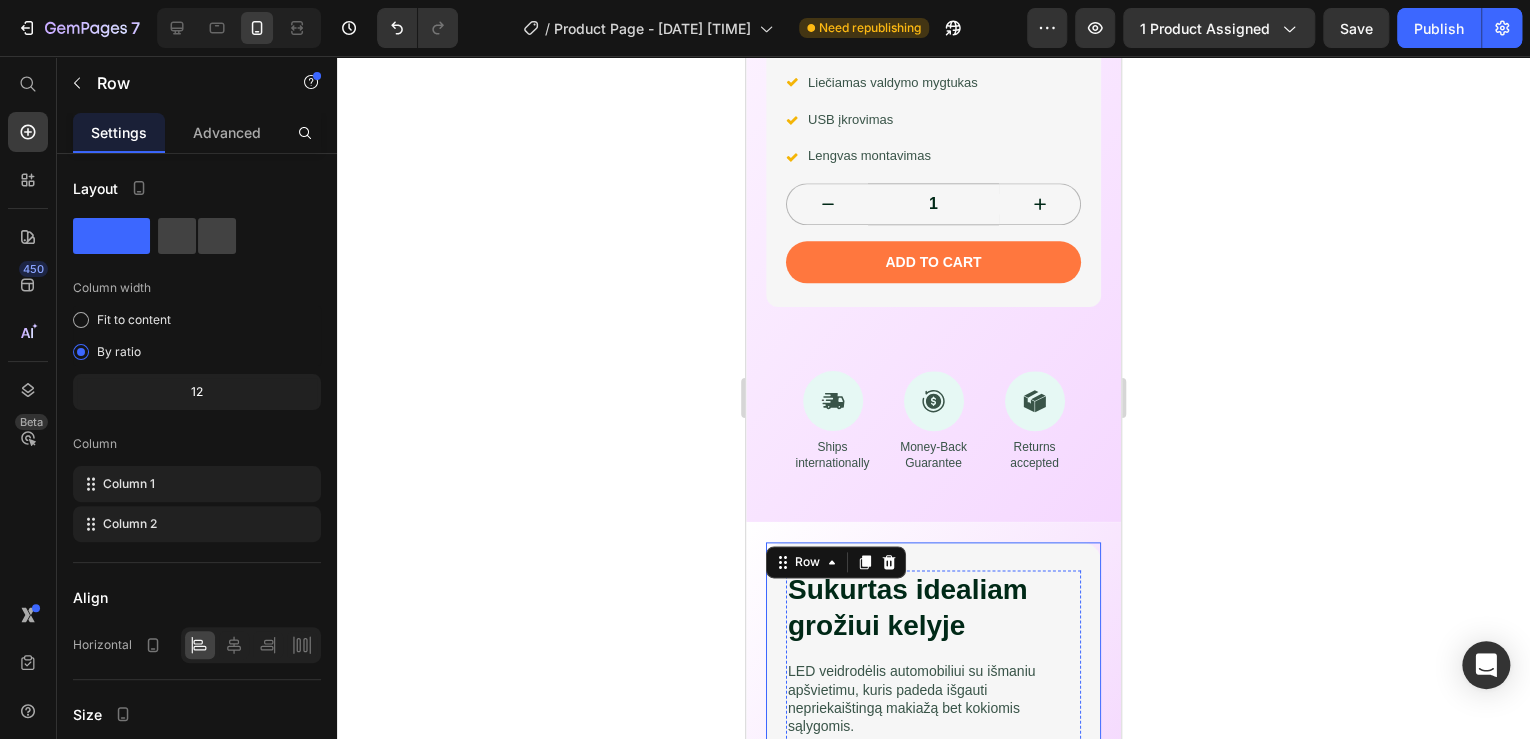 scroll, scrollTop: 917, scrollLeft: 0, axis: vertical 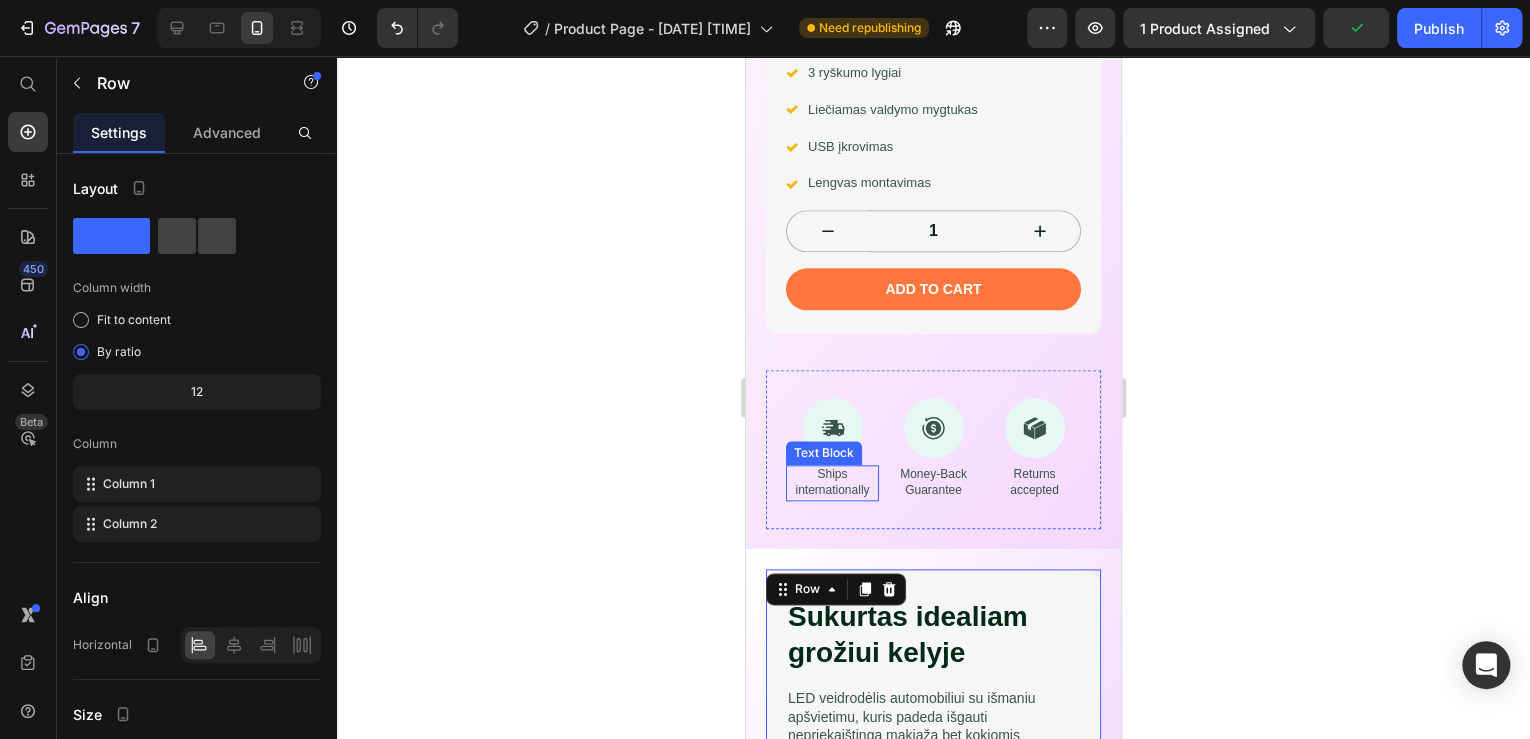 click on "Ships internationally" at bounding box center (832, 482) 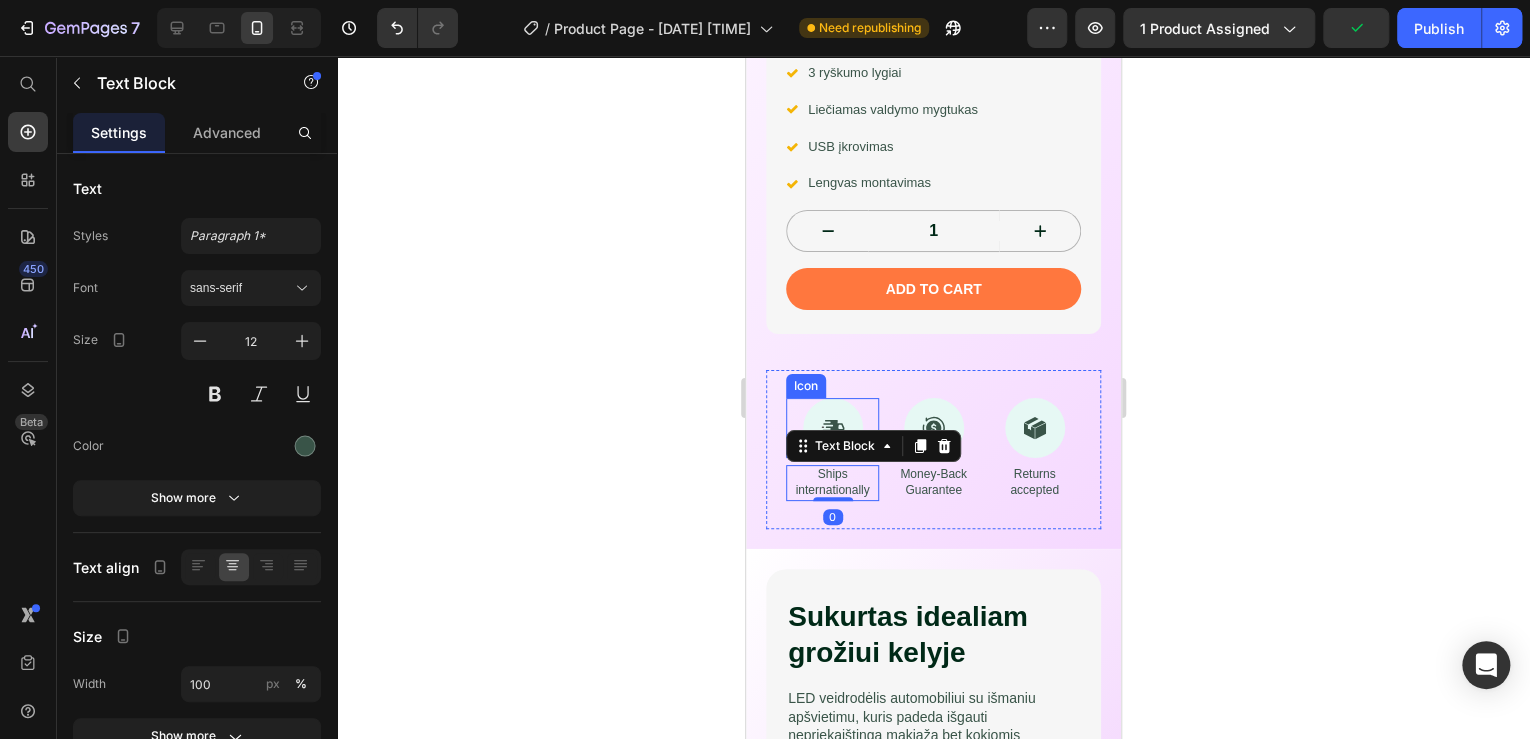 click at bounding box center [833, 428] 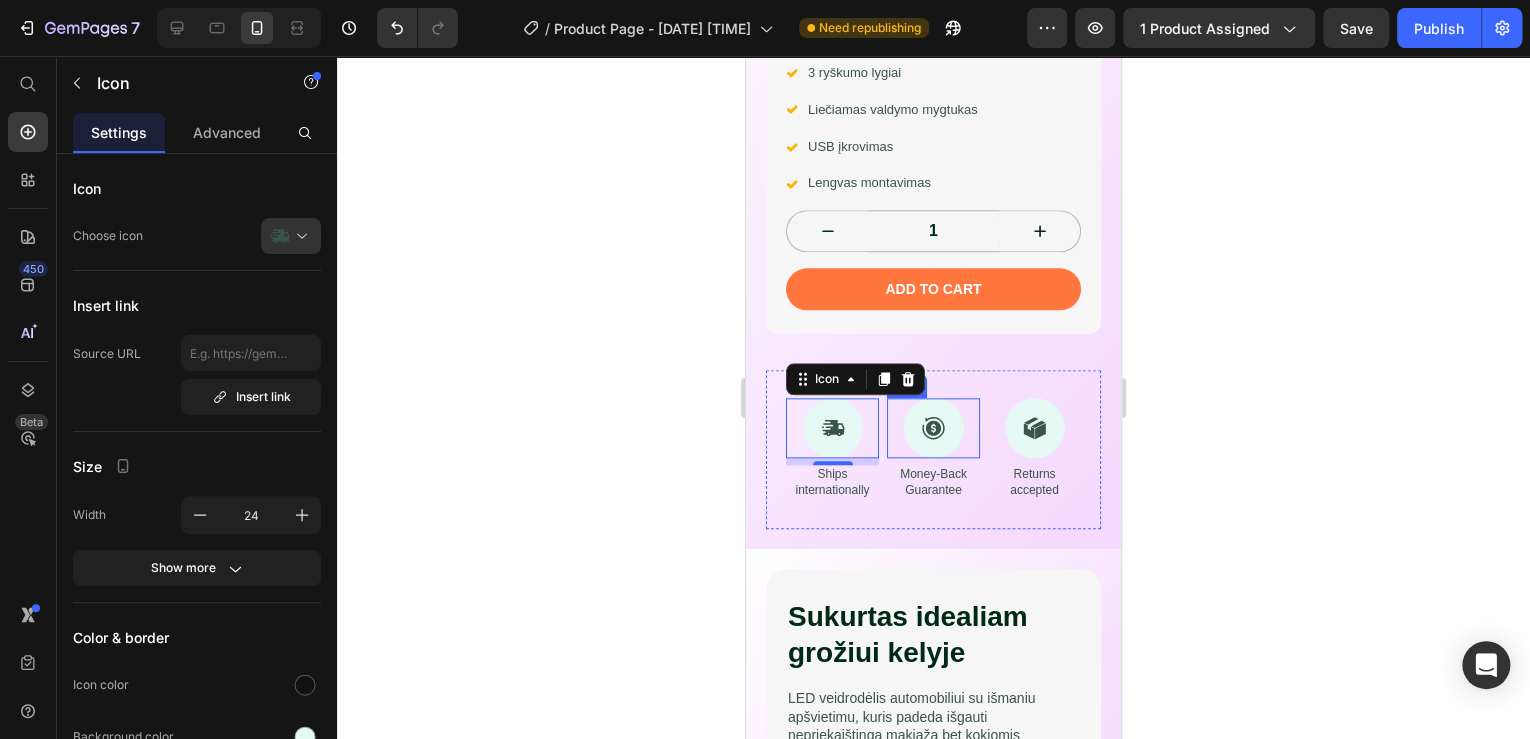 click 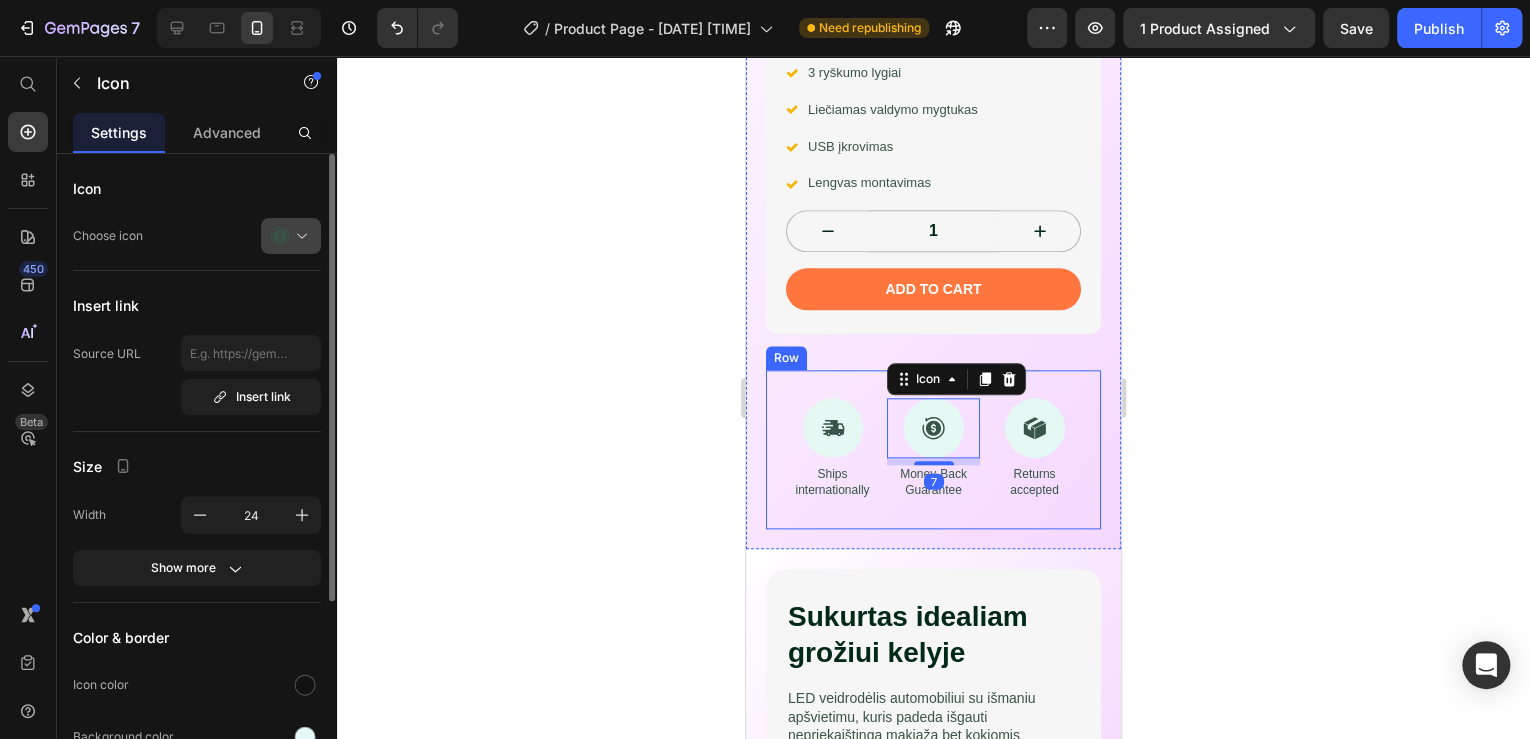 click 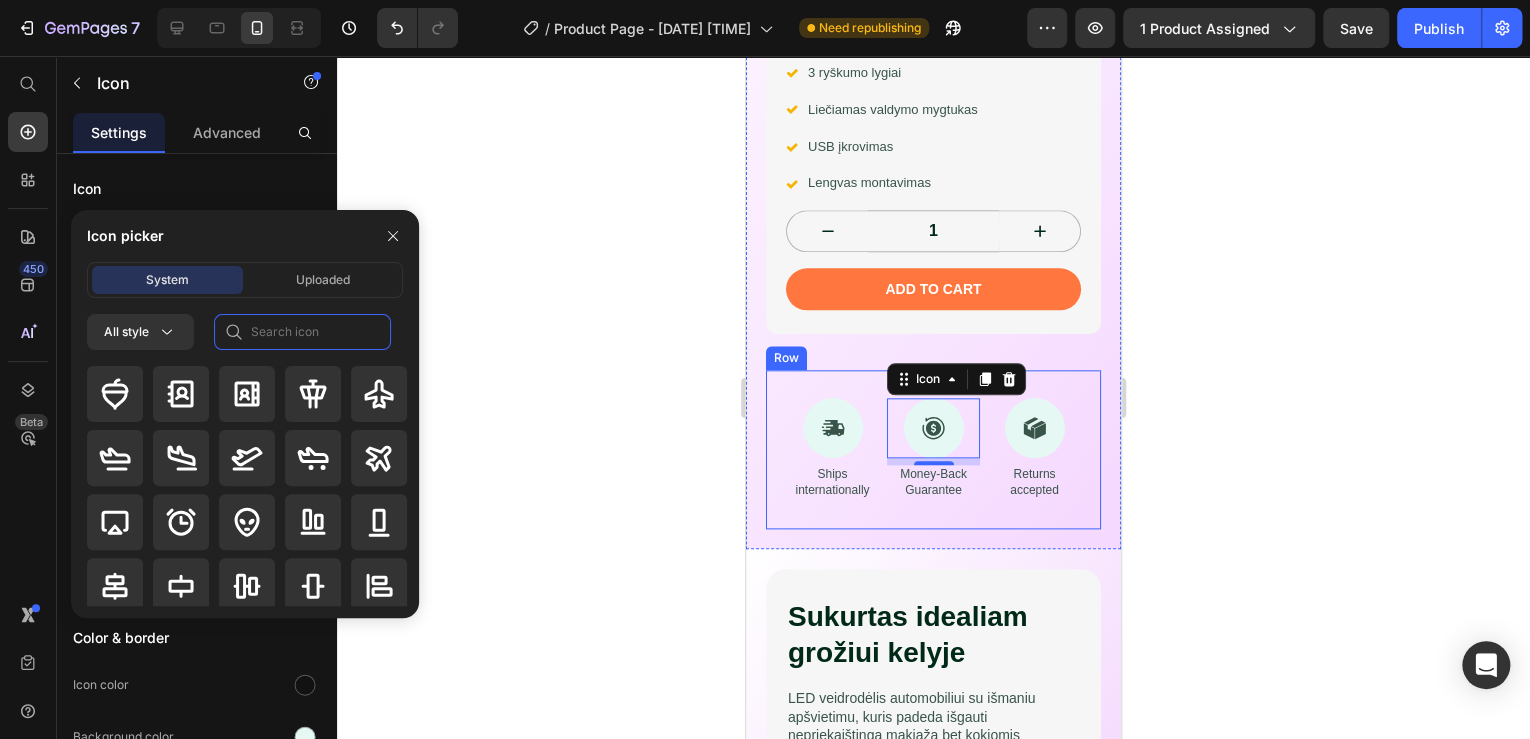 drag, startPoint x: 292, startPoint y: 321, endPoint x: 259, endPoint y: 320, distance: 33.01515 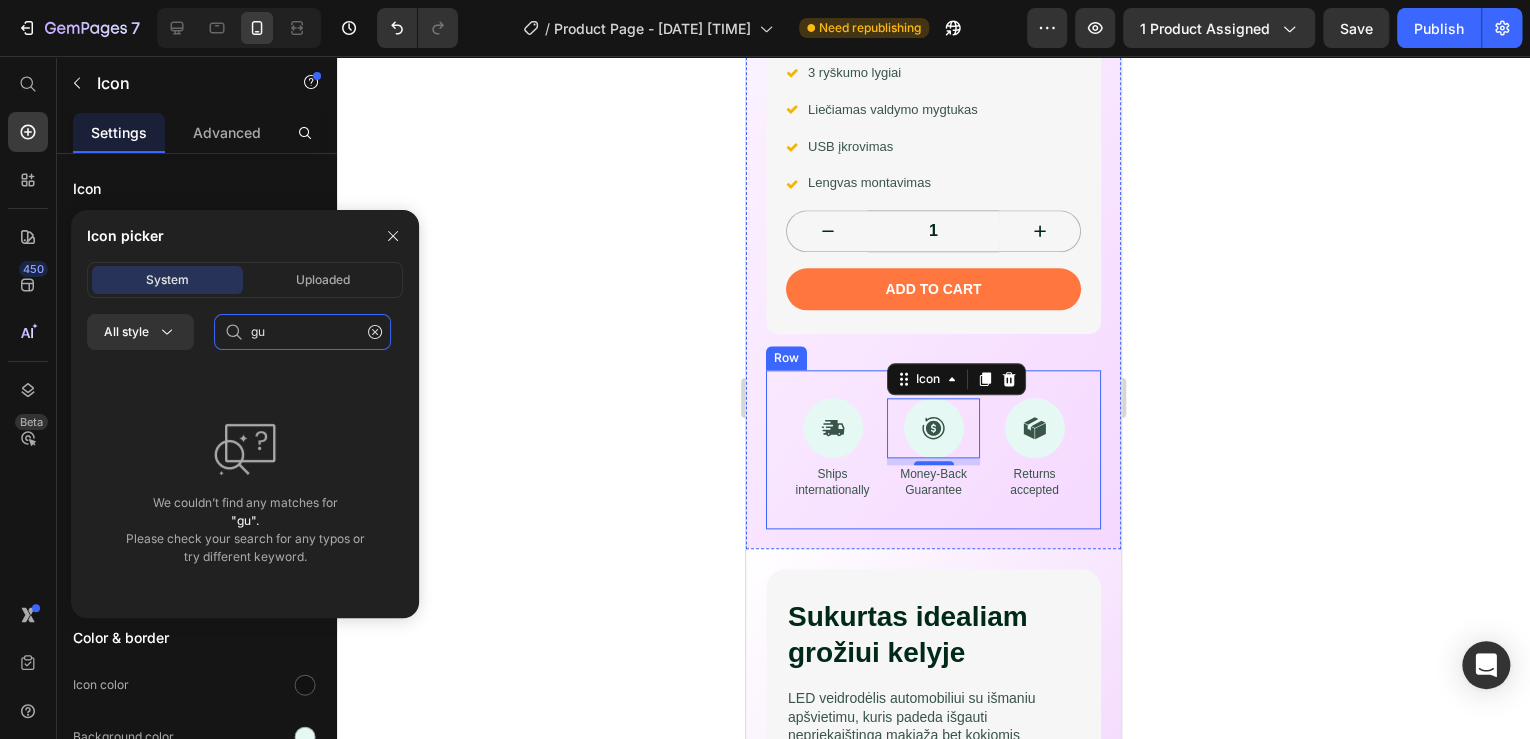 type on "g" 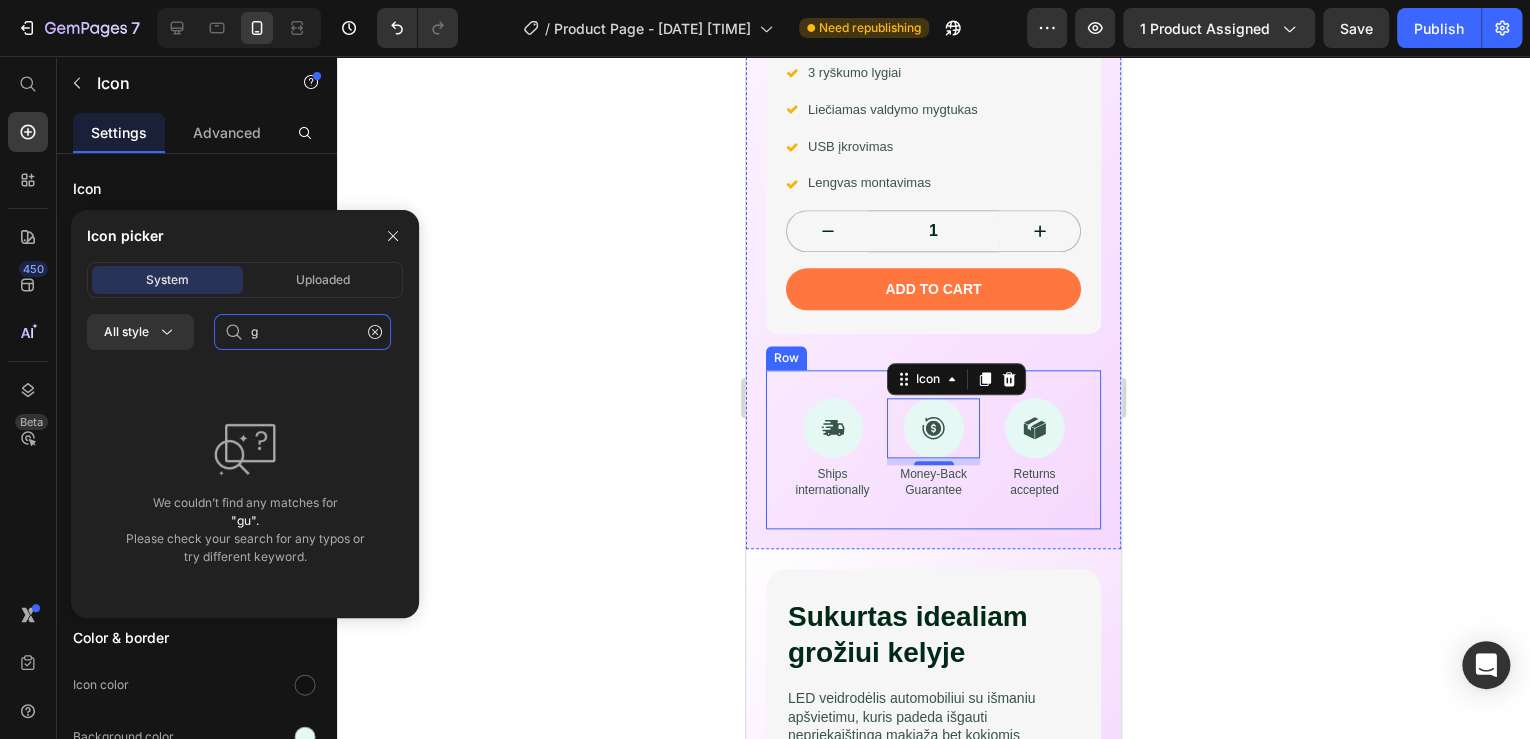 type 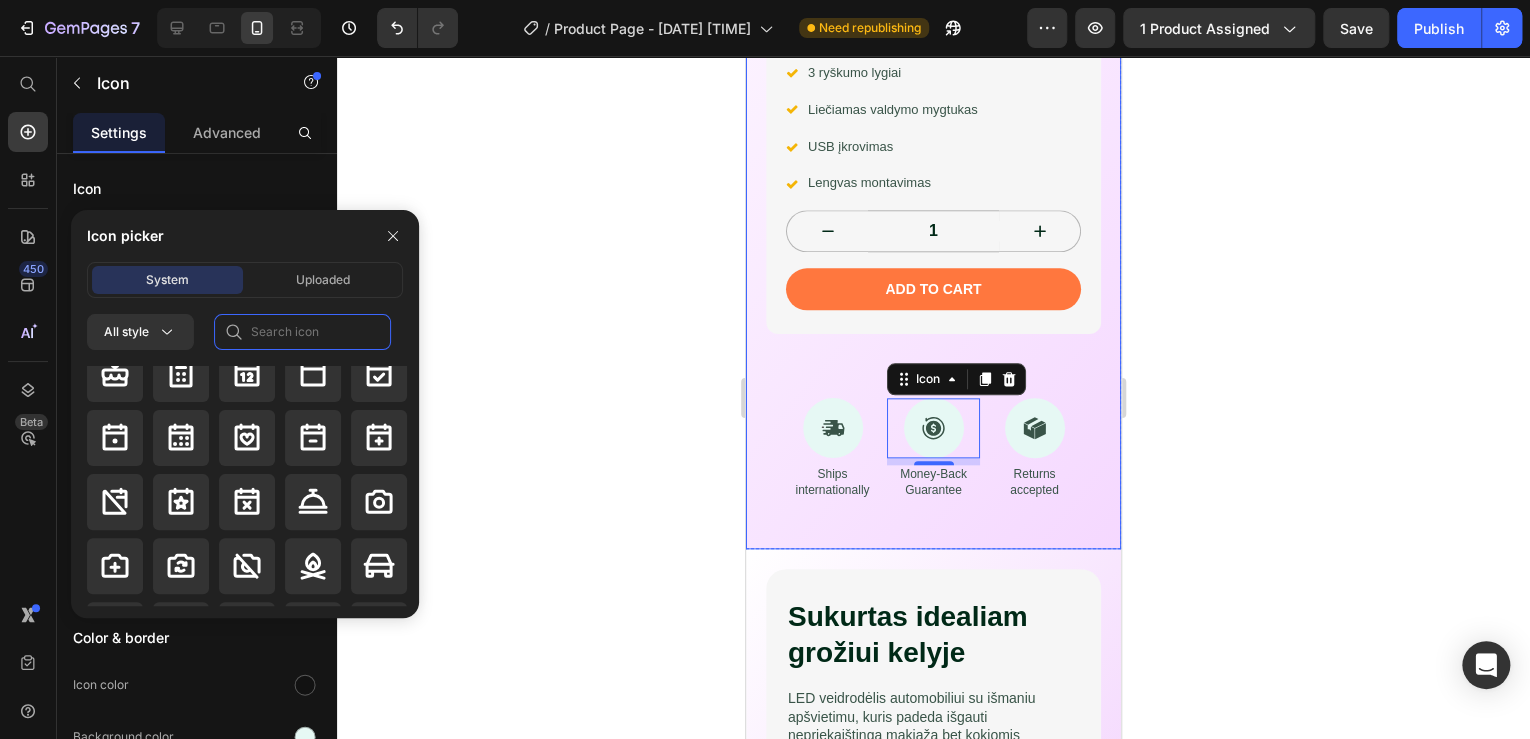 scroll, scrollTop: 2896, scrollLeft: 0, axis: vertical 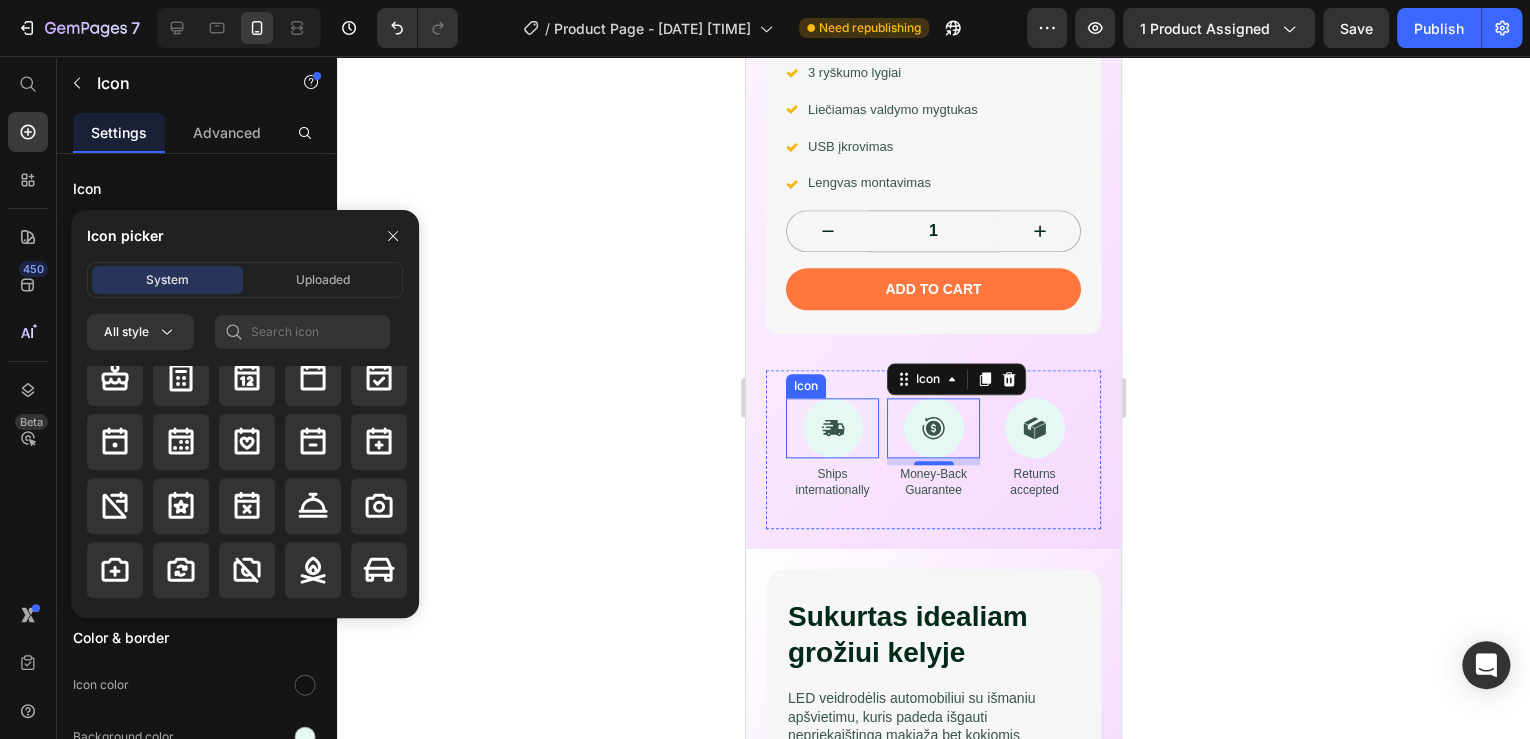 click 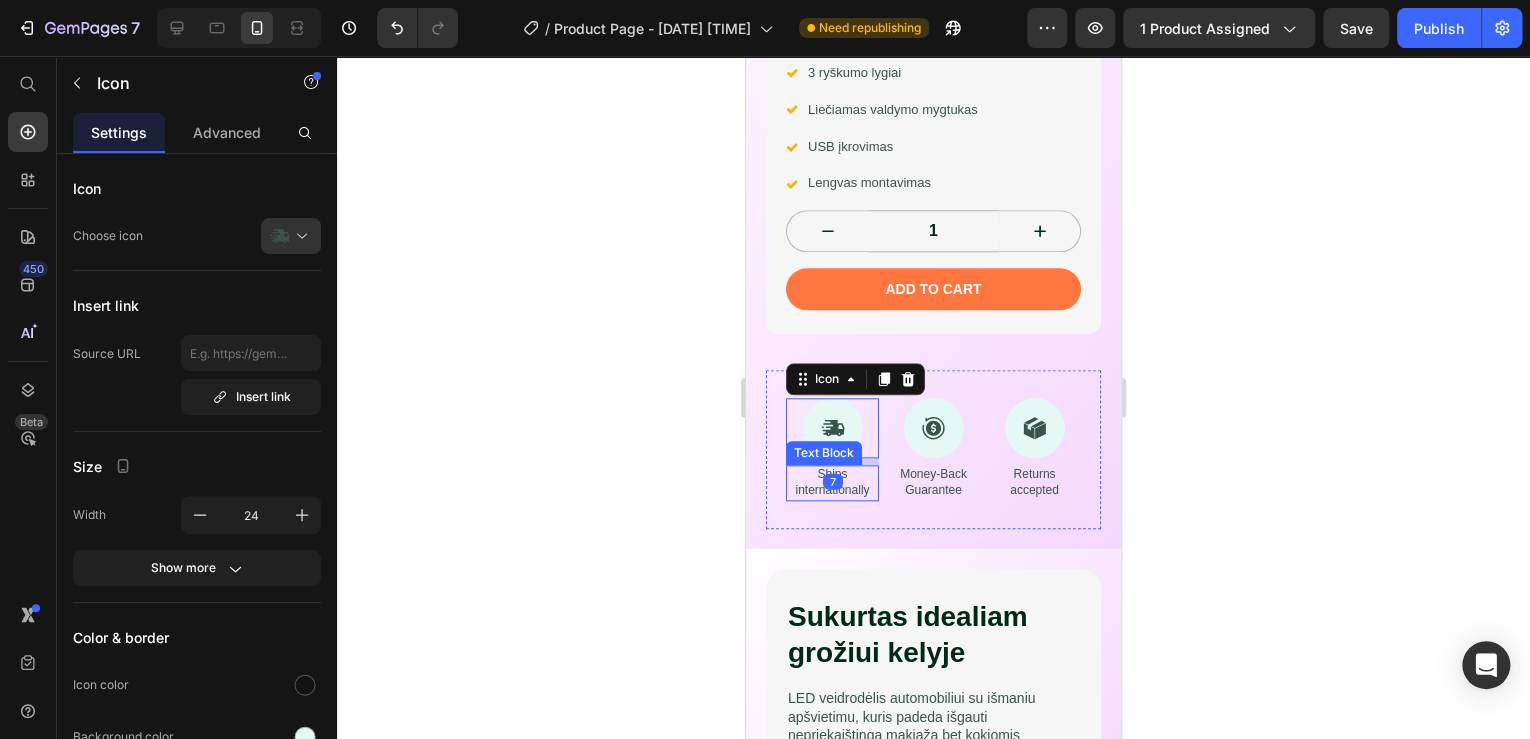 click on "Ships internationally" at bounding box center [832, 482] 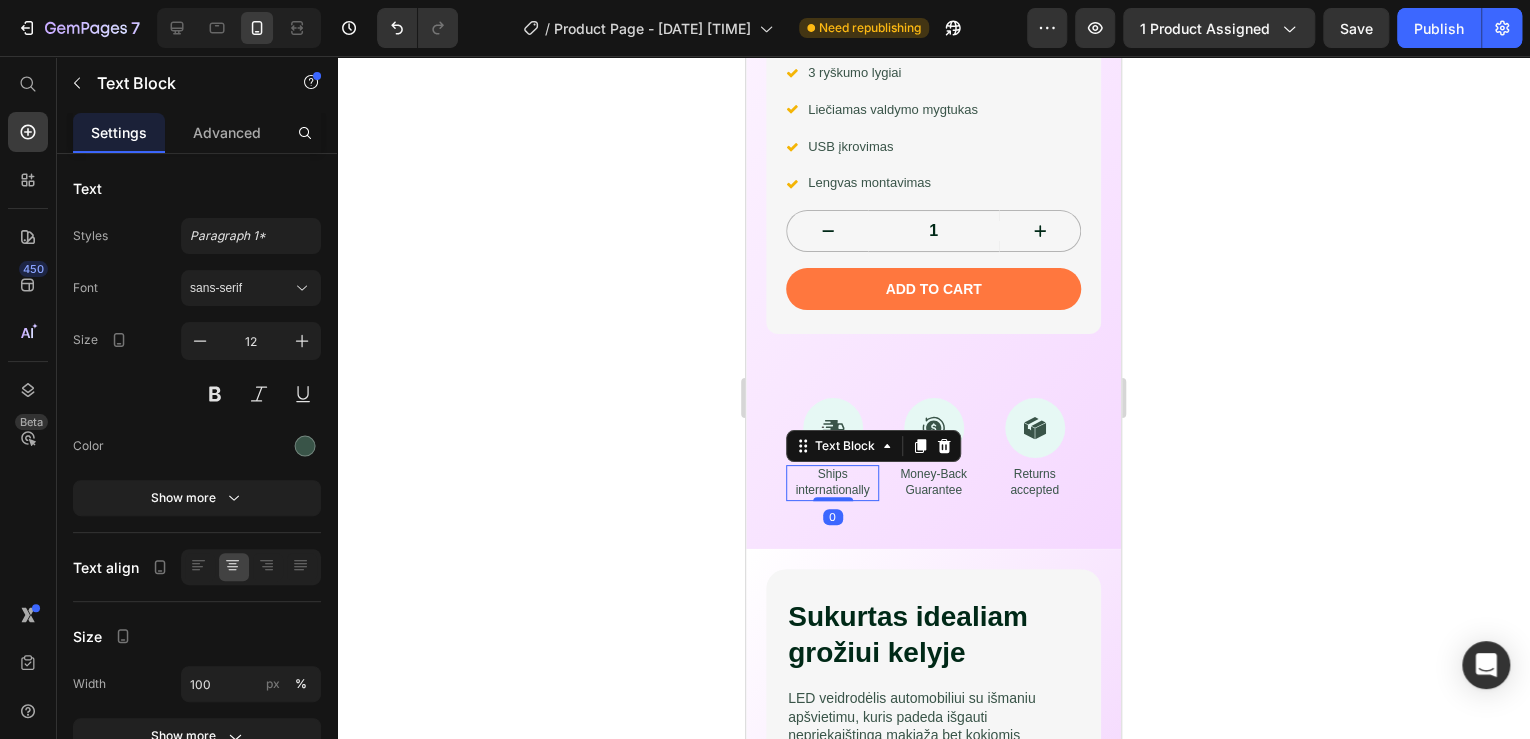 click on "Ships internationally" at bounding box center (832, 482) 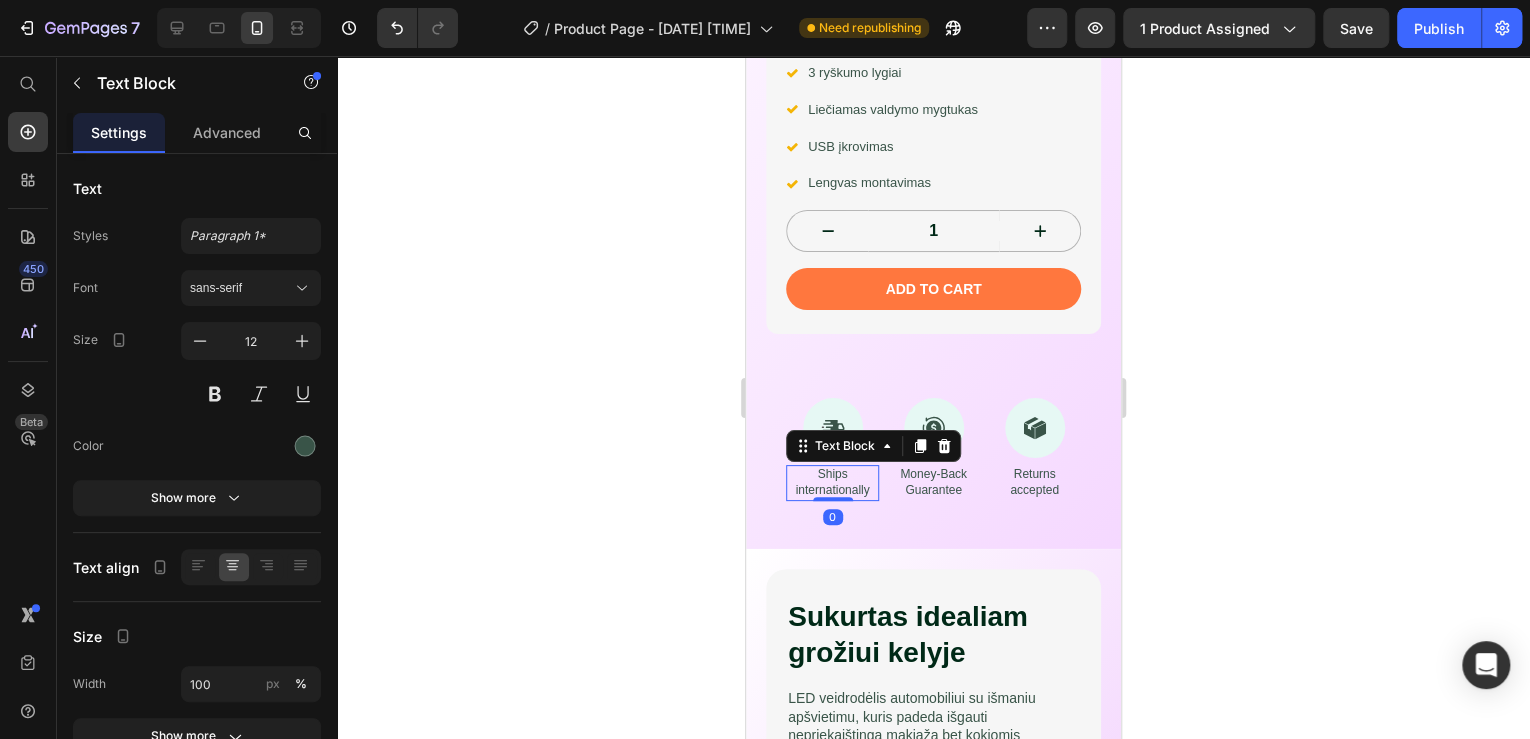 click on "Ships internationally" at bounding box center (832, 482) 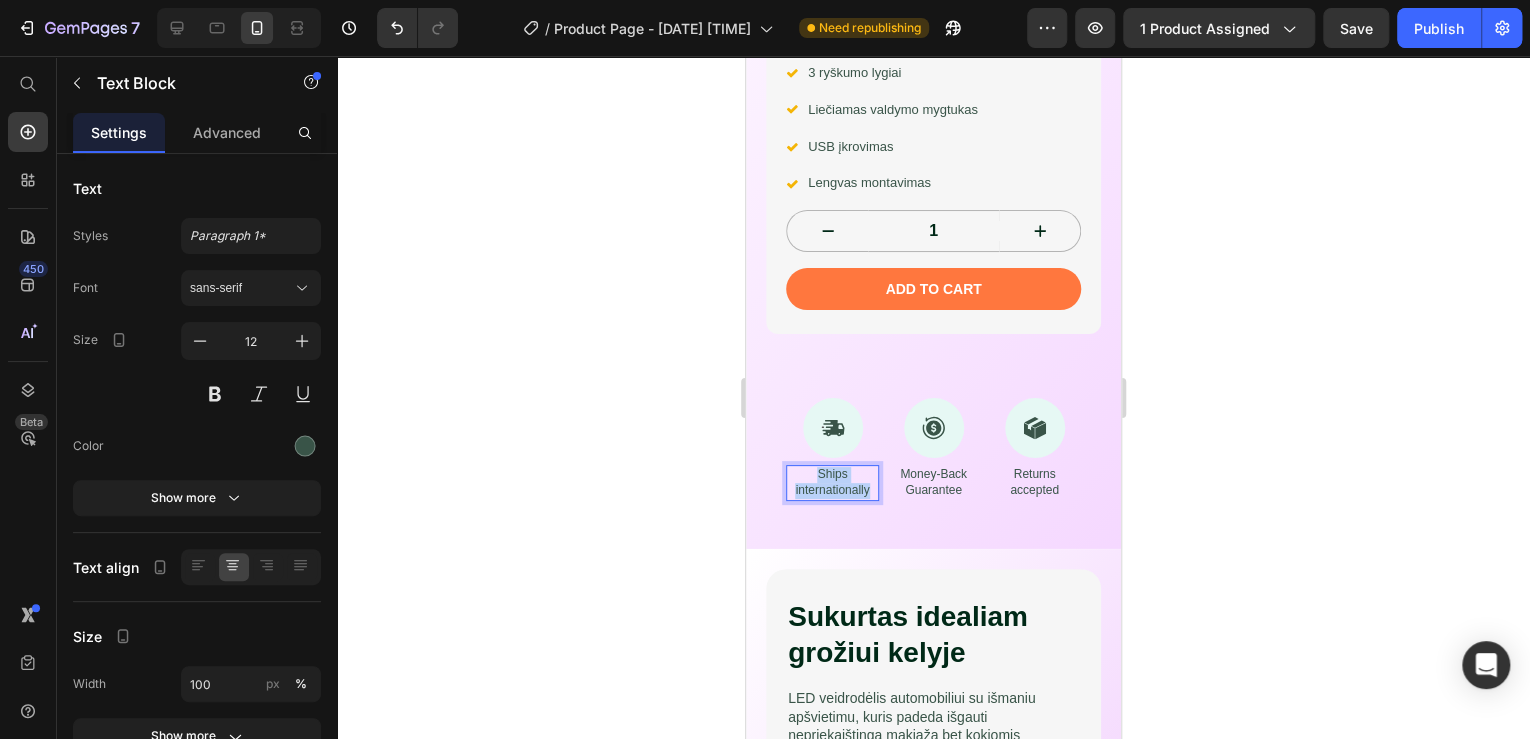click on "Ships internationally" at bounding box center [832, 482] 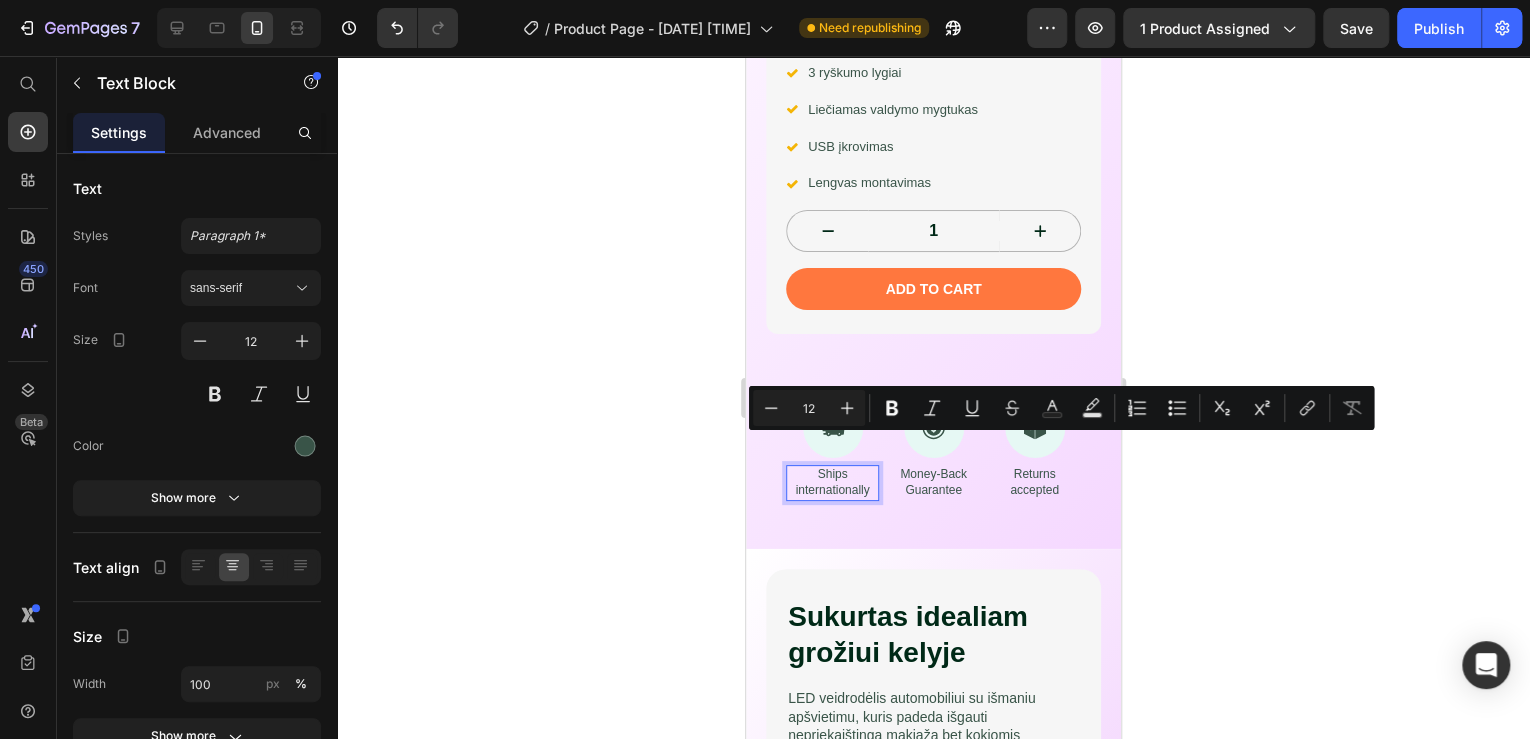 scroll, scrollTop: 925, scrollLeft: 0, axis: vertical 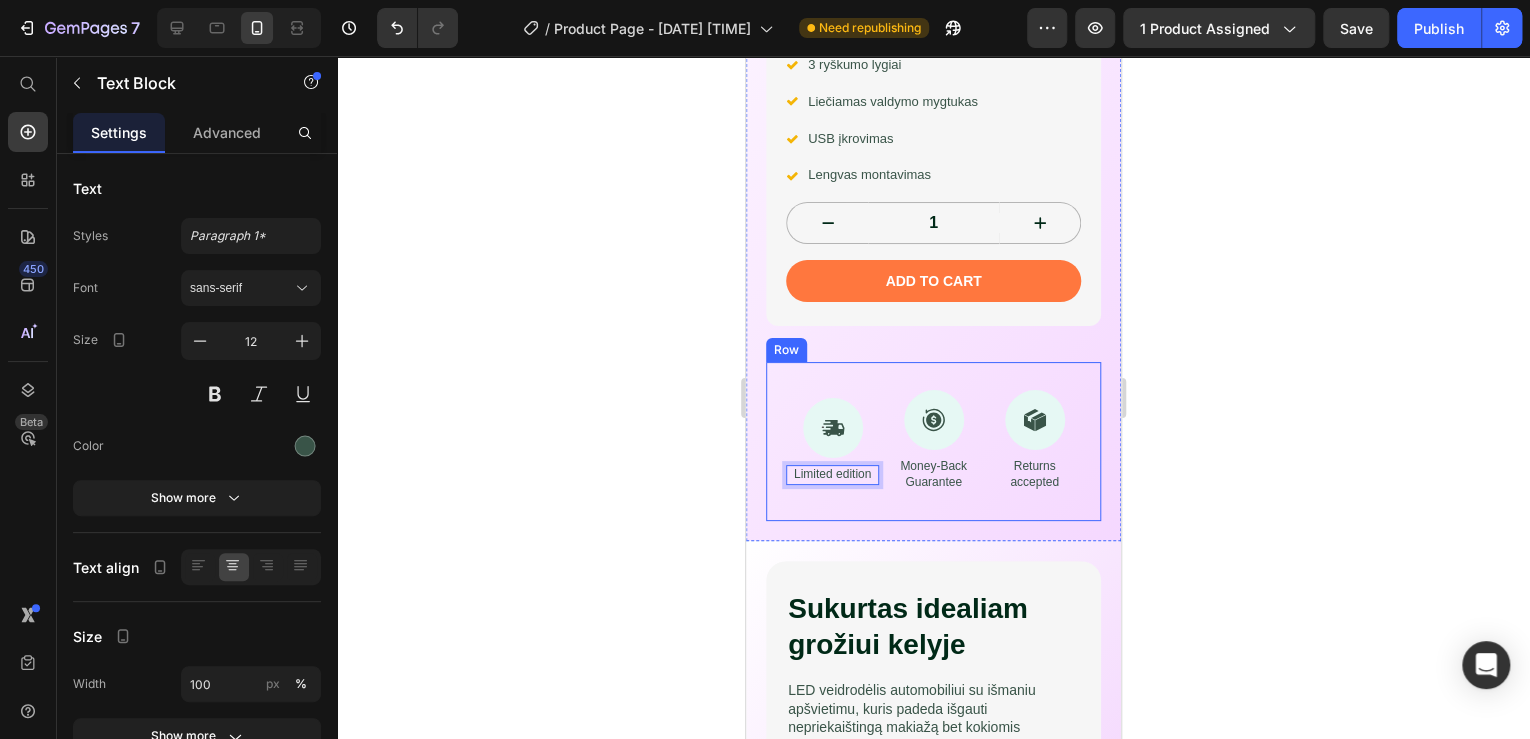 click on "Money-Back Guarantee" at bounding box center [933, 474] 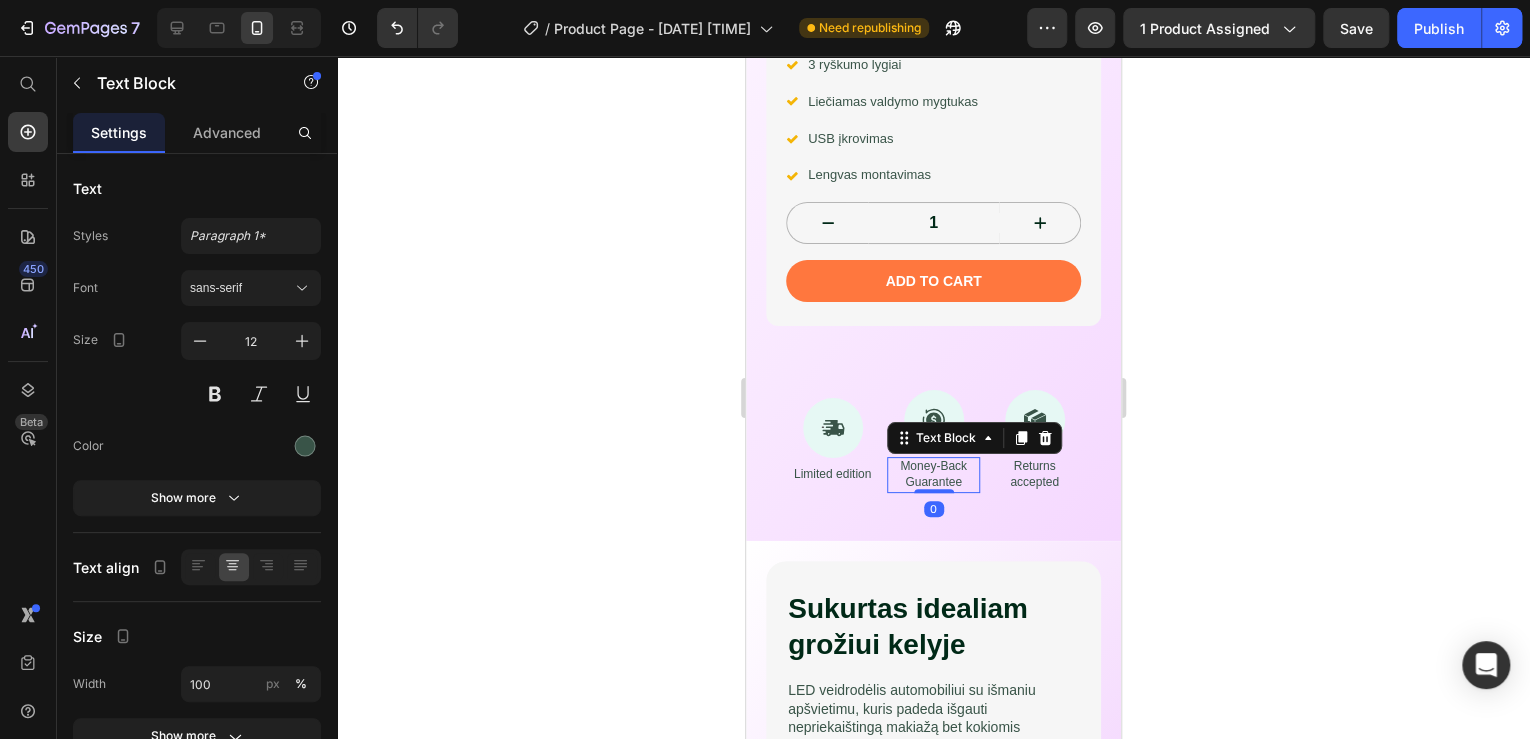 click on "Money-Back Guarantee" at bounding box center (933, 474) 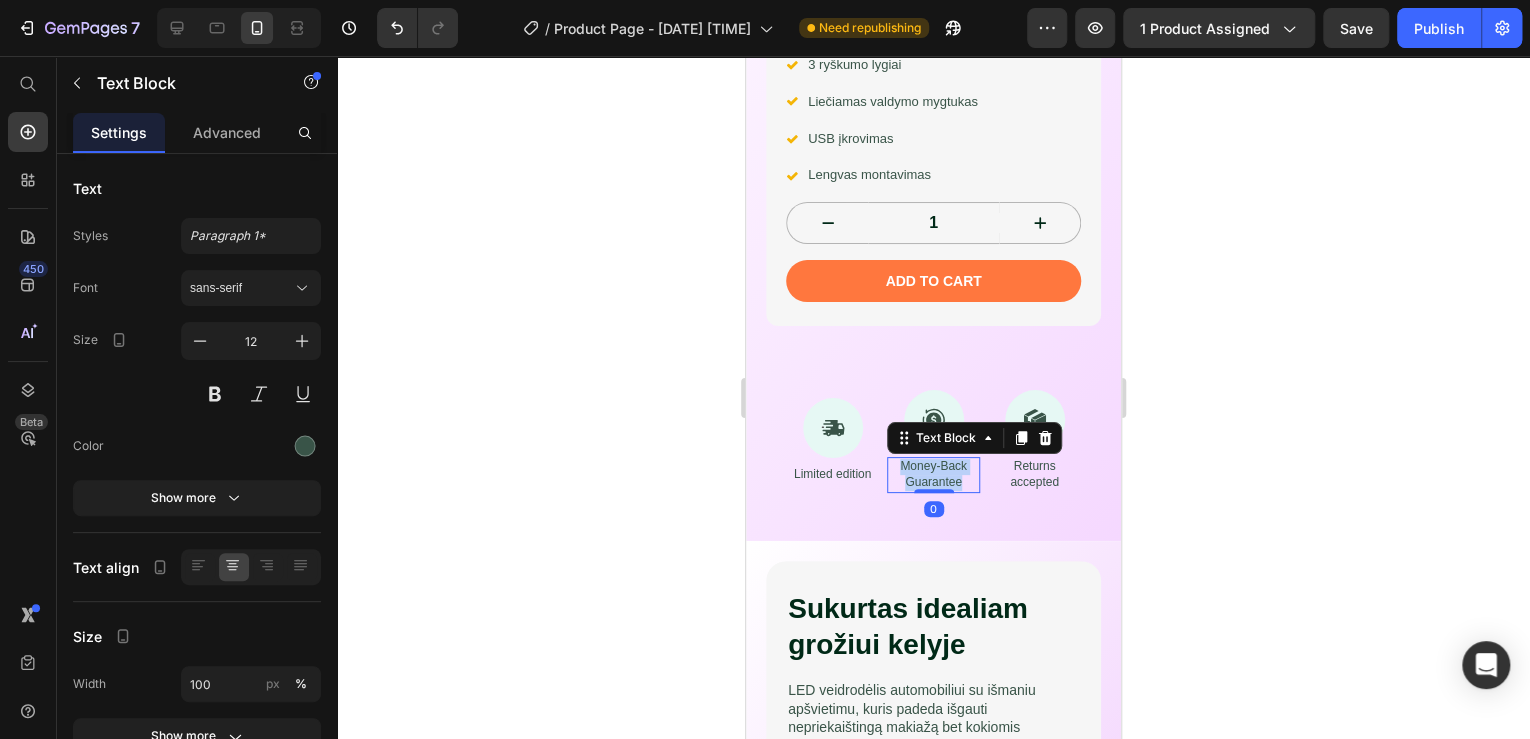 click on "Money-Back Guarantee" at bounding box center [933, 474] 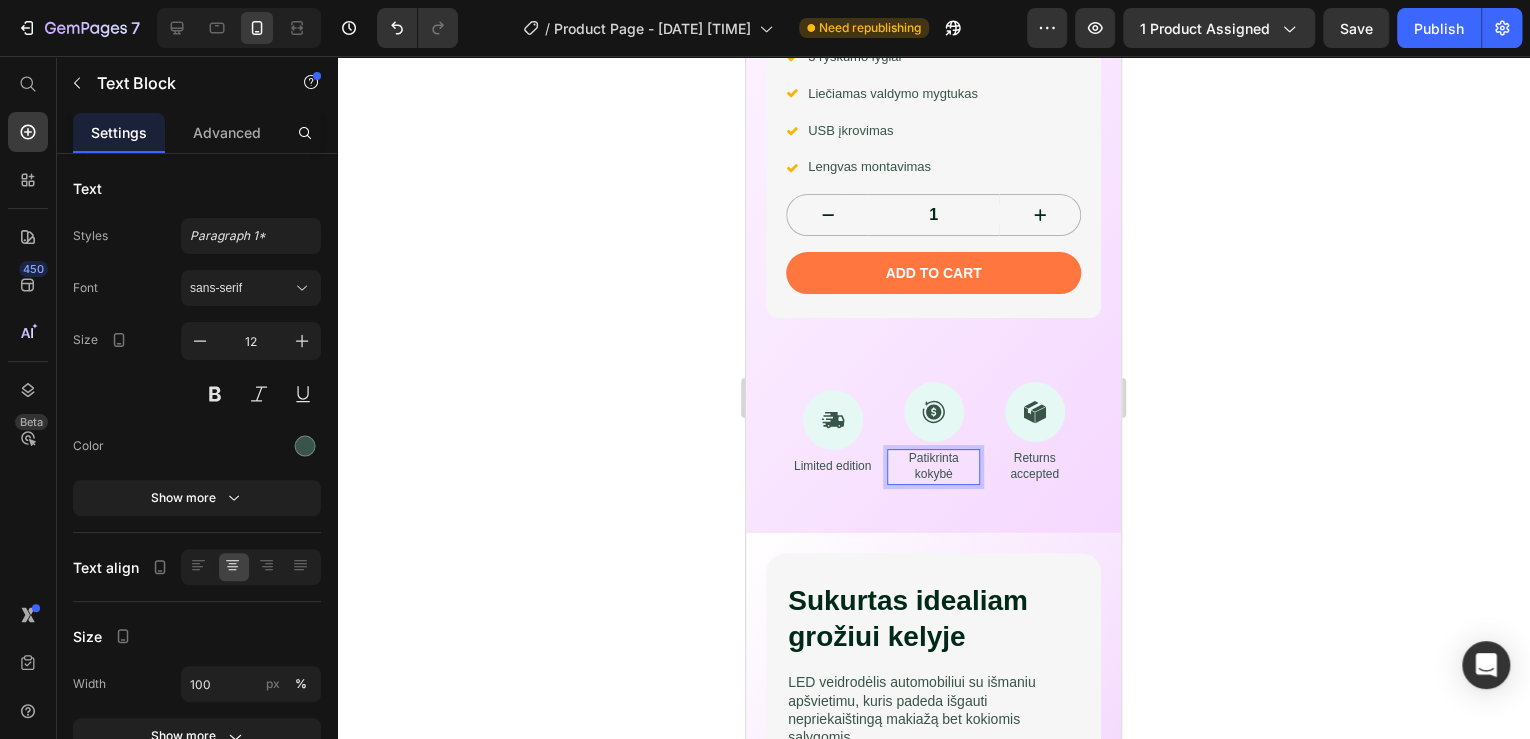 scroll, scrollTop: 925, scrollLeft: 0, axis: vertical 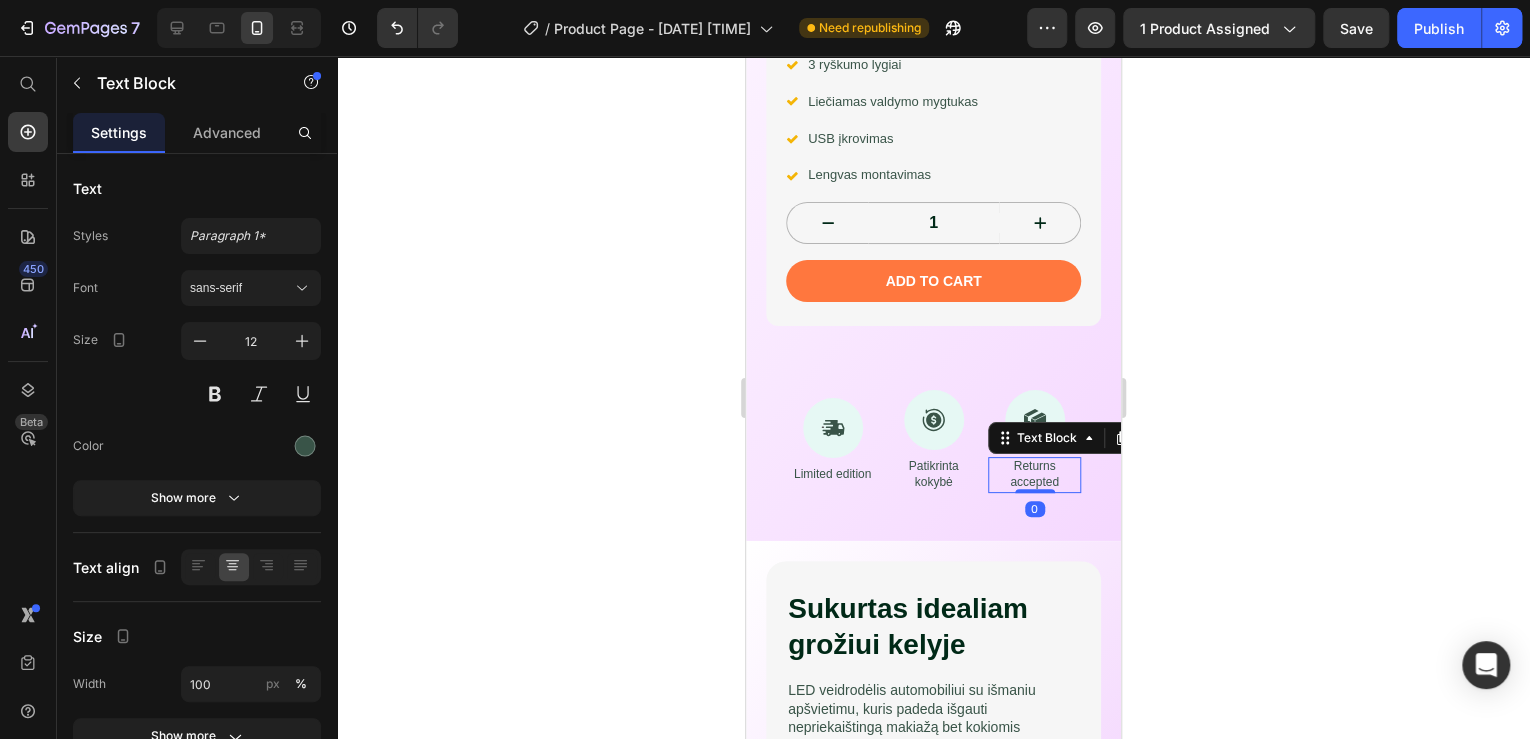 click on "Returns accepted" at bounding box center [1034, 474] 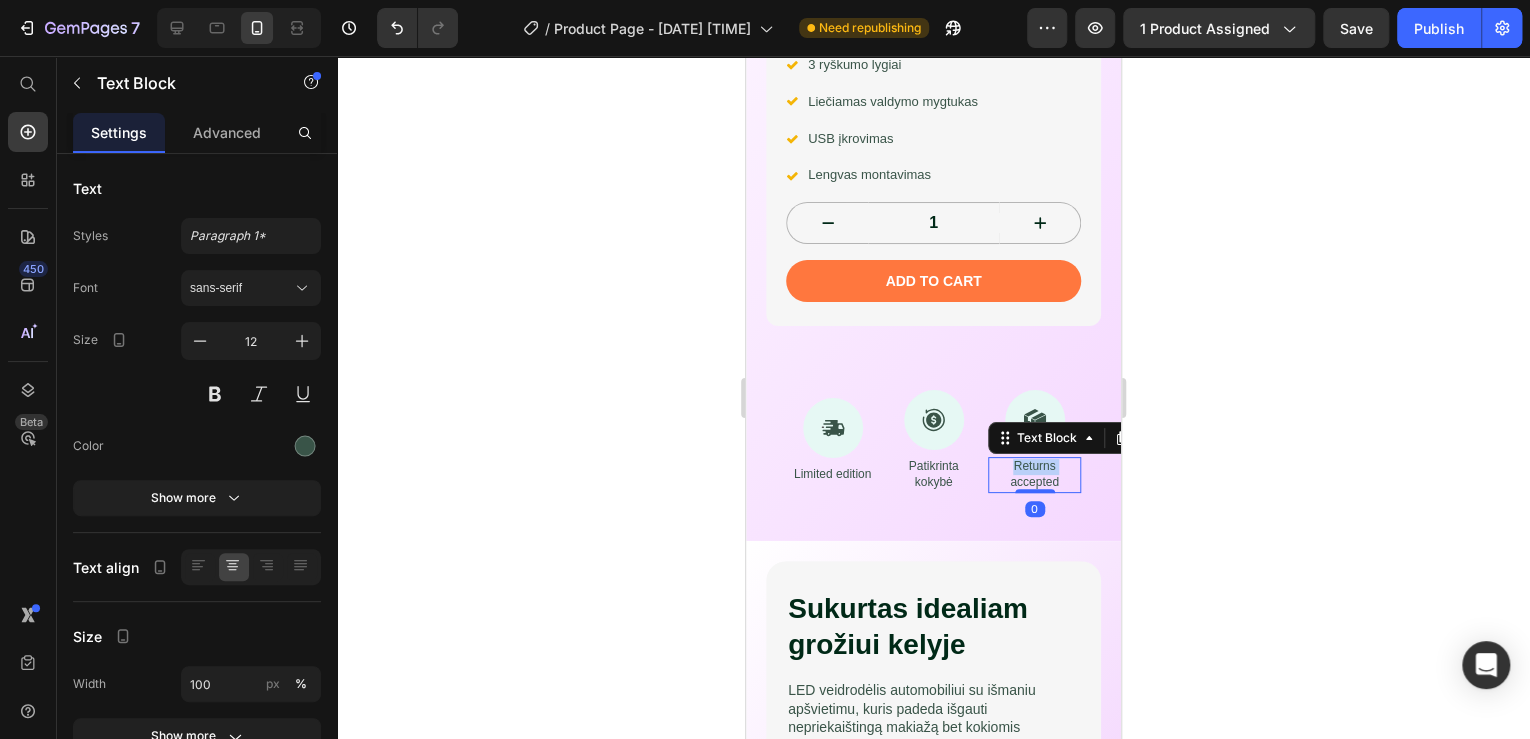 click on "Returns accepted" at bounding box center [1034, 474] 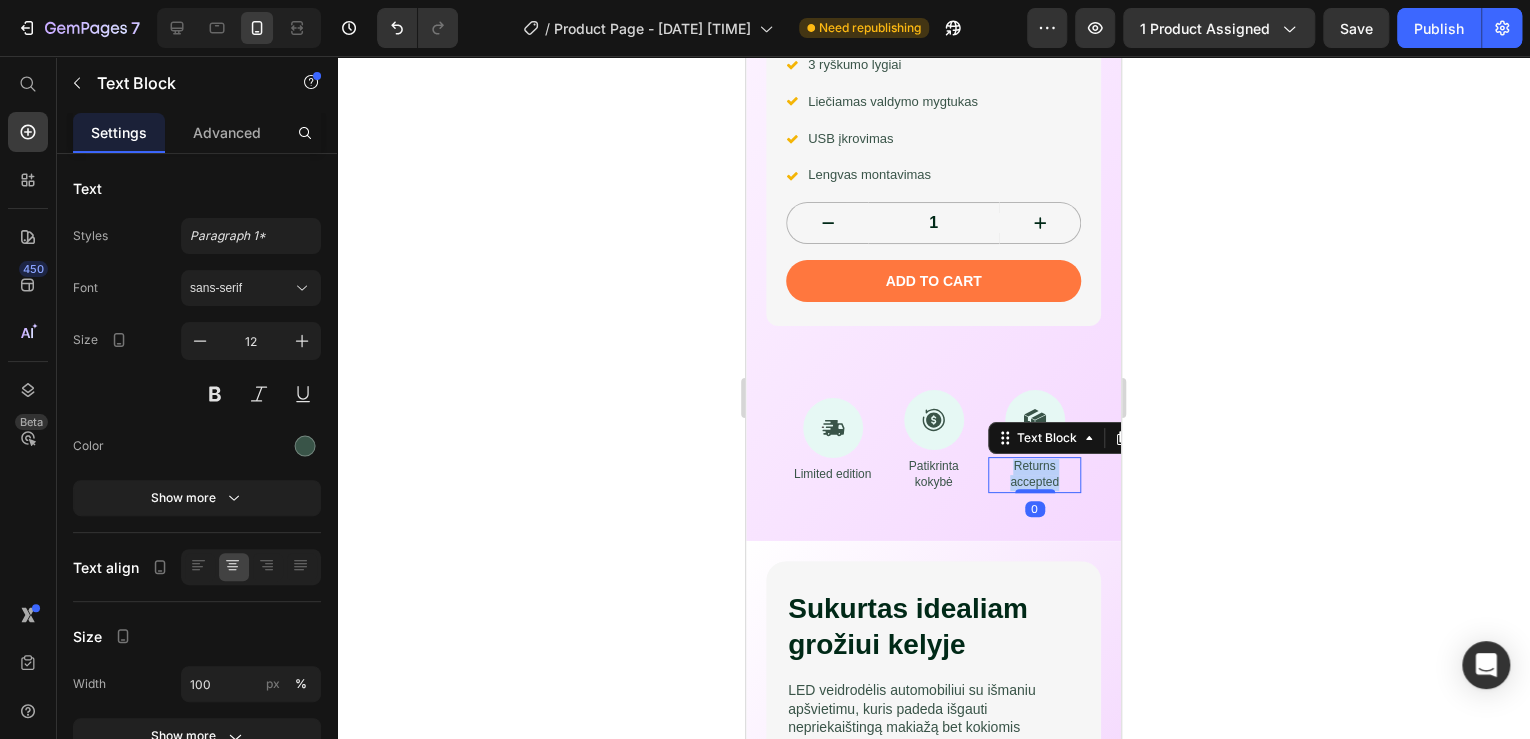 click on "Returns accepted" at bounding box center [1034, 474] 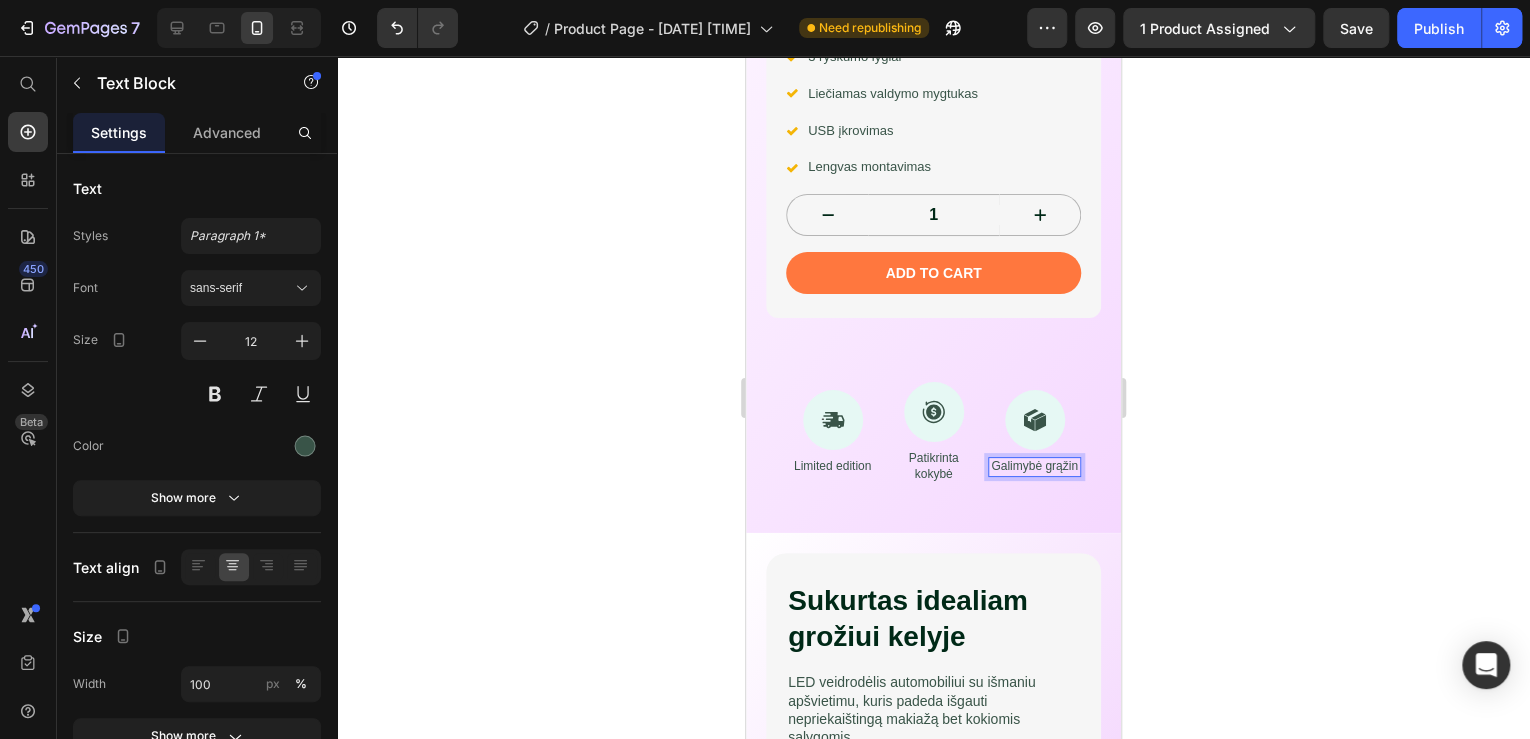 scroll, scrollTop: 925, scrollLeft: 0, axis: vertical 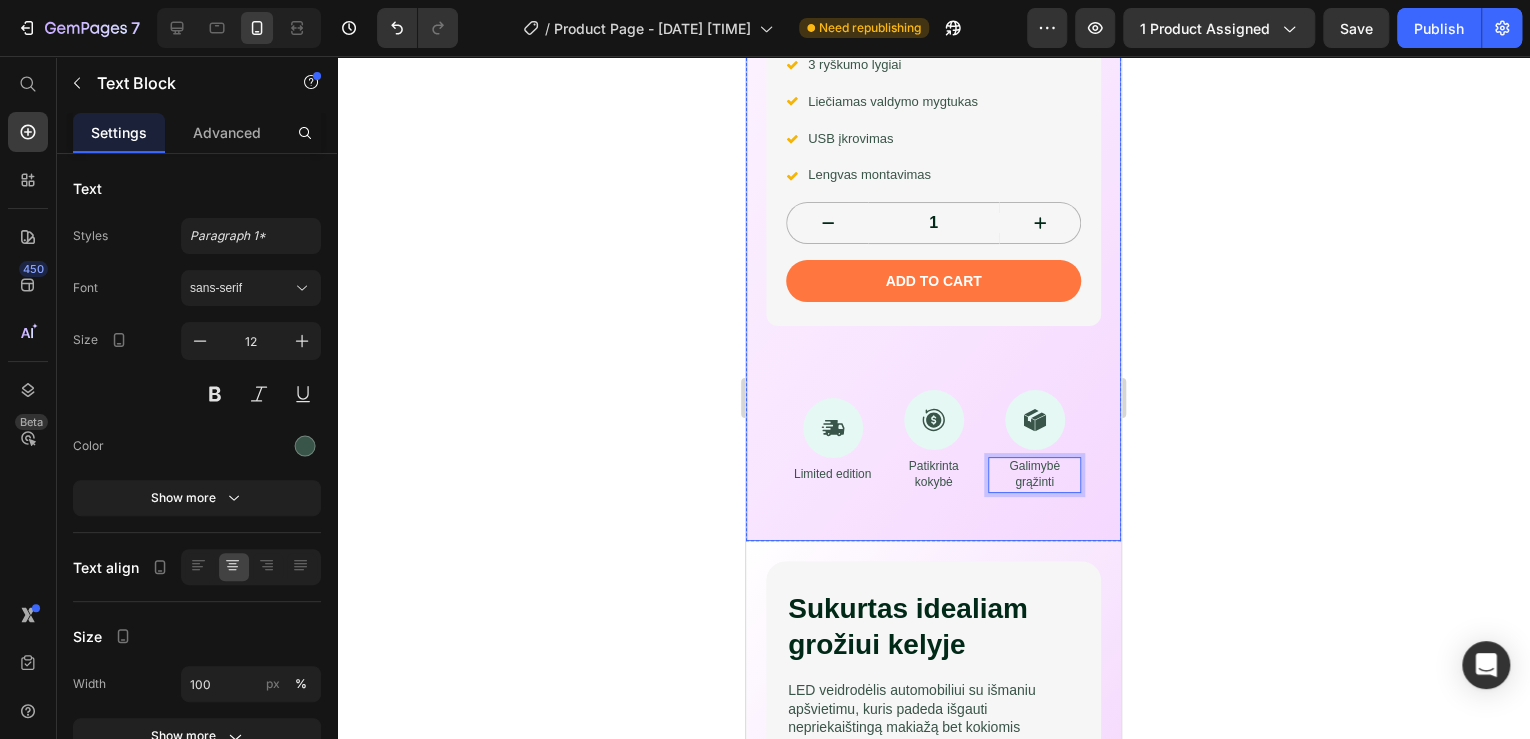 click on "Drop element here vanity mirror Product Title
Icon
Icon
Icon
Icon
Icon Icon List Įvertinti 4.7 (465 atsiliepimų) Text Block Row Stilingas LED veidrodėlis automobiliui. Text Block Tobulas apšvietimas, 3 ryškumo lygiai, liečiamas valdymas.   Itin plonas, įkraunamas, lengvai tvirtinamas prie saulės skydelio.   Atrodyk nepriekaištingai bet kur. Text Block Seal Subscriptions Seal Subscriptions
Icon Profesionalus LED apšvietimas Text Block Row
Icon 3 ryškumo lygiai Text Block Row
Icon Liečiamas valdymo mygtukas Text Block Row
Icon USB įkrovimas Text Block Row
Icon Lengvas montavimas Text Block Row 1 Product Quantity Add to cart Add to Cart Row Row Row
Icon Limited edition Text Block
Icon Patikrinta kokybė Text Block
Icon Galimybė grąžinti Text Block   0 Row" at bounding box center (933, 58) 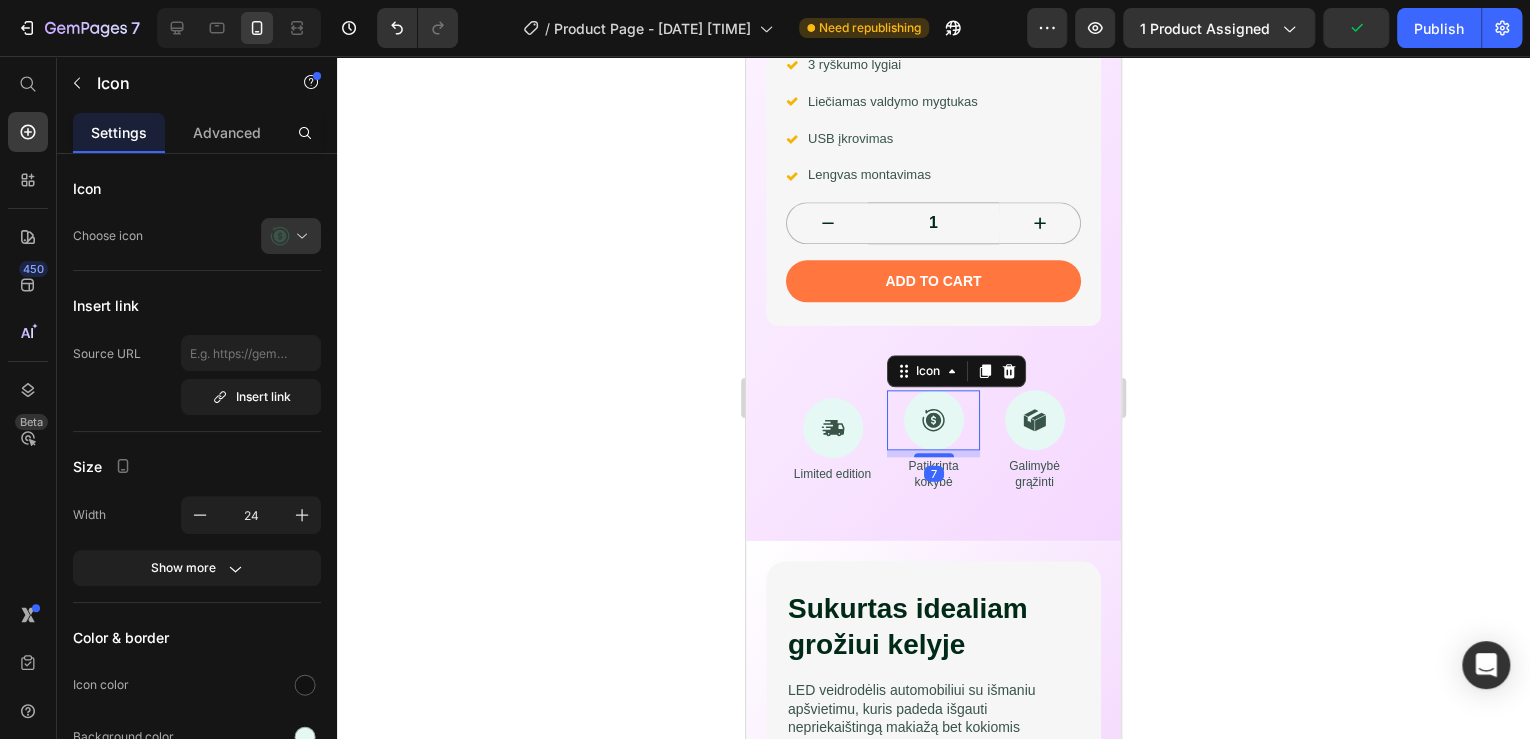 click 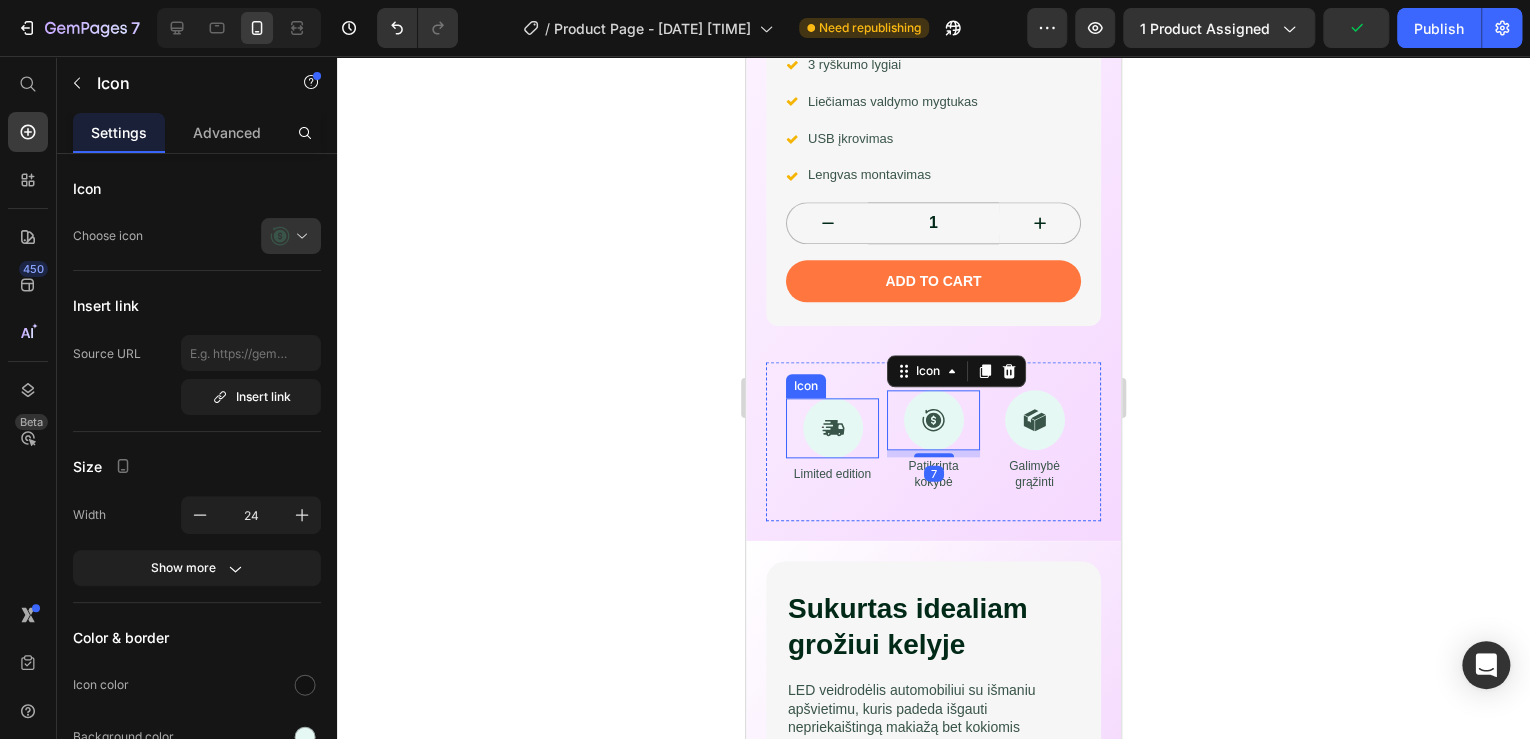 click 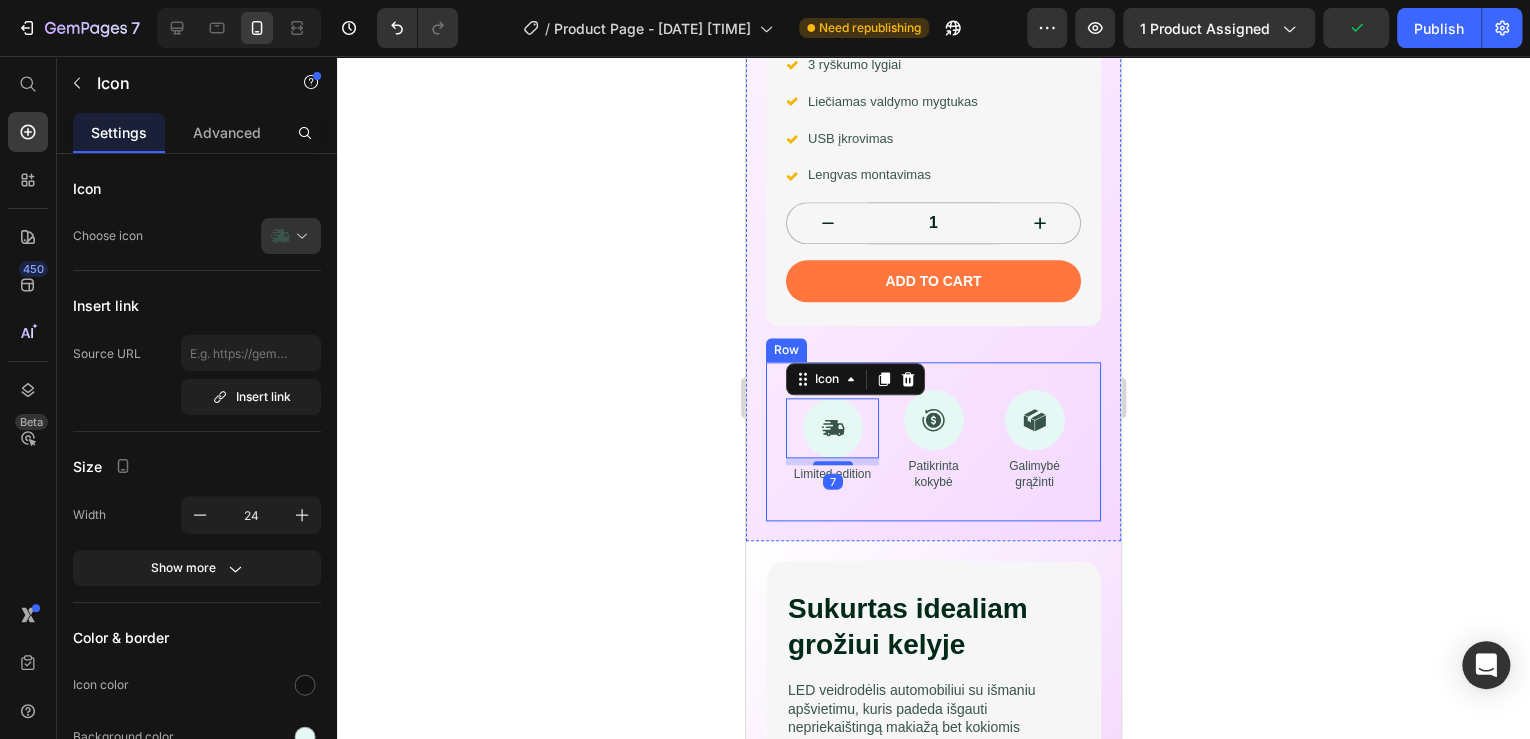 click on "Icon   7 Limited edition Text Block
Icon Patikrinta kokybė Text Block
Icon Galimybė grąžinti Text Block Row" at bounding box center (933, 441) 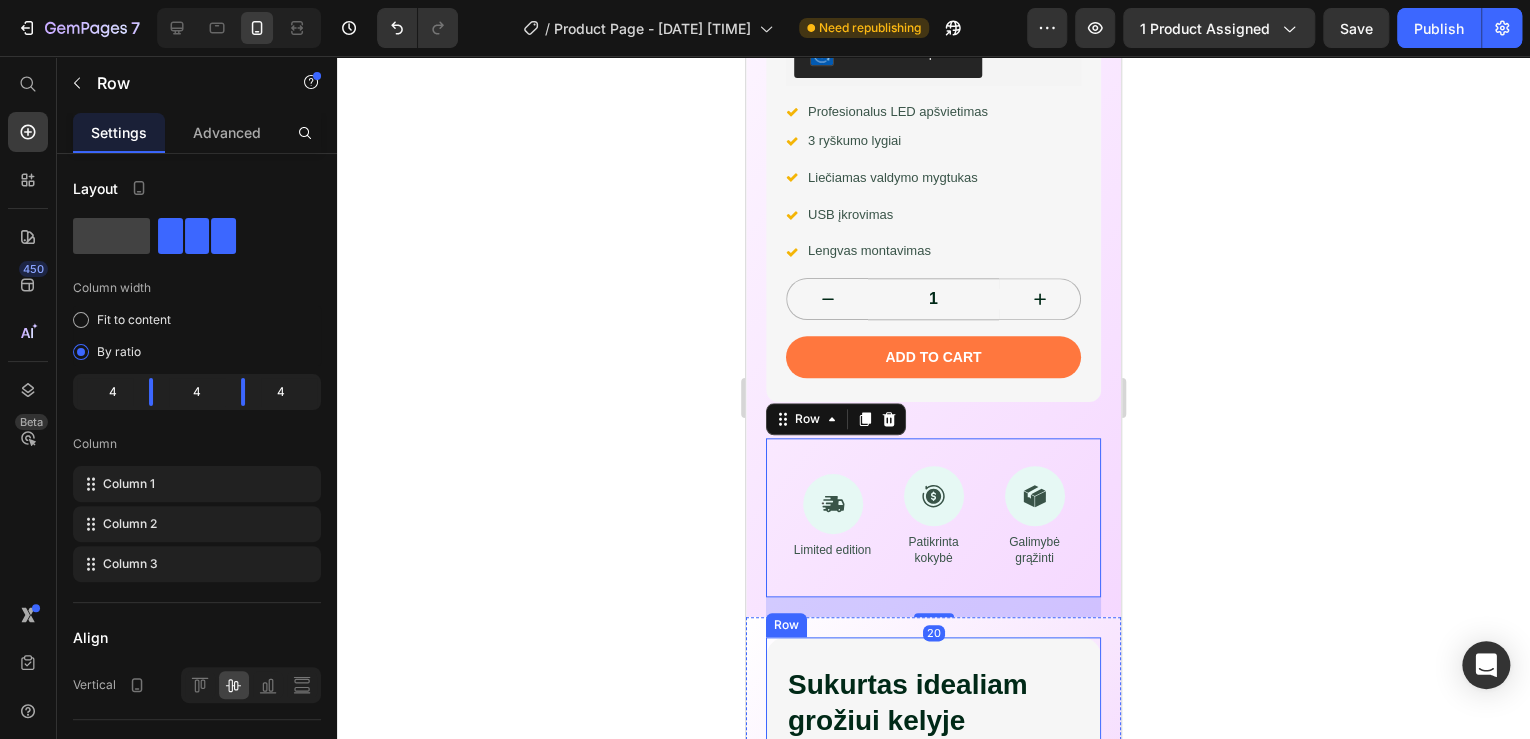 scroll, scrollTop: 845, scrollLeft: 0, axis: vertical 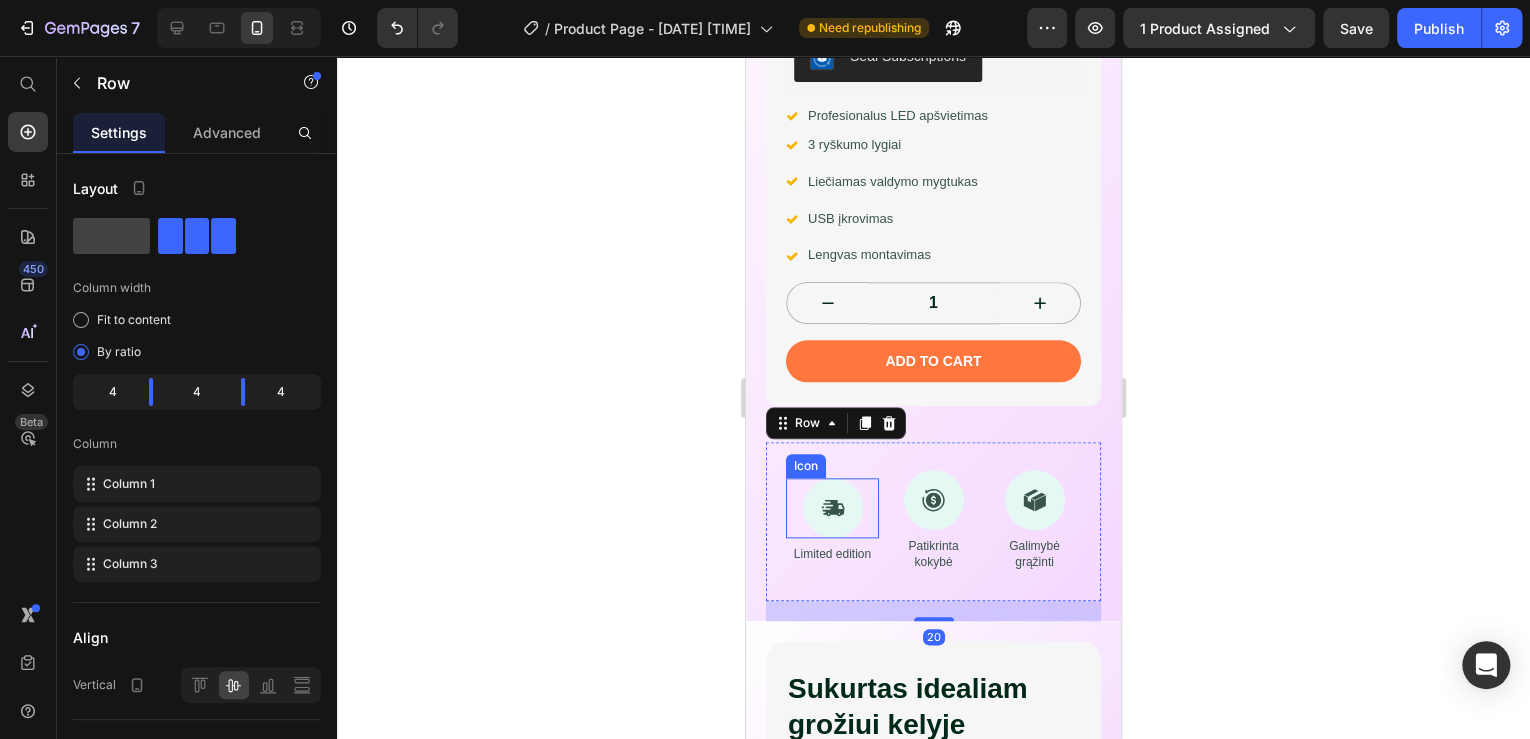 click at bounding box center [833, 508] 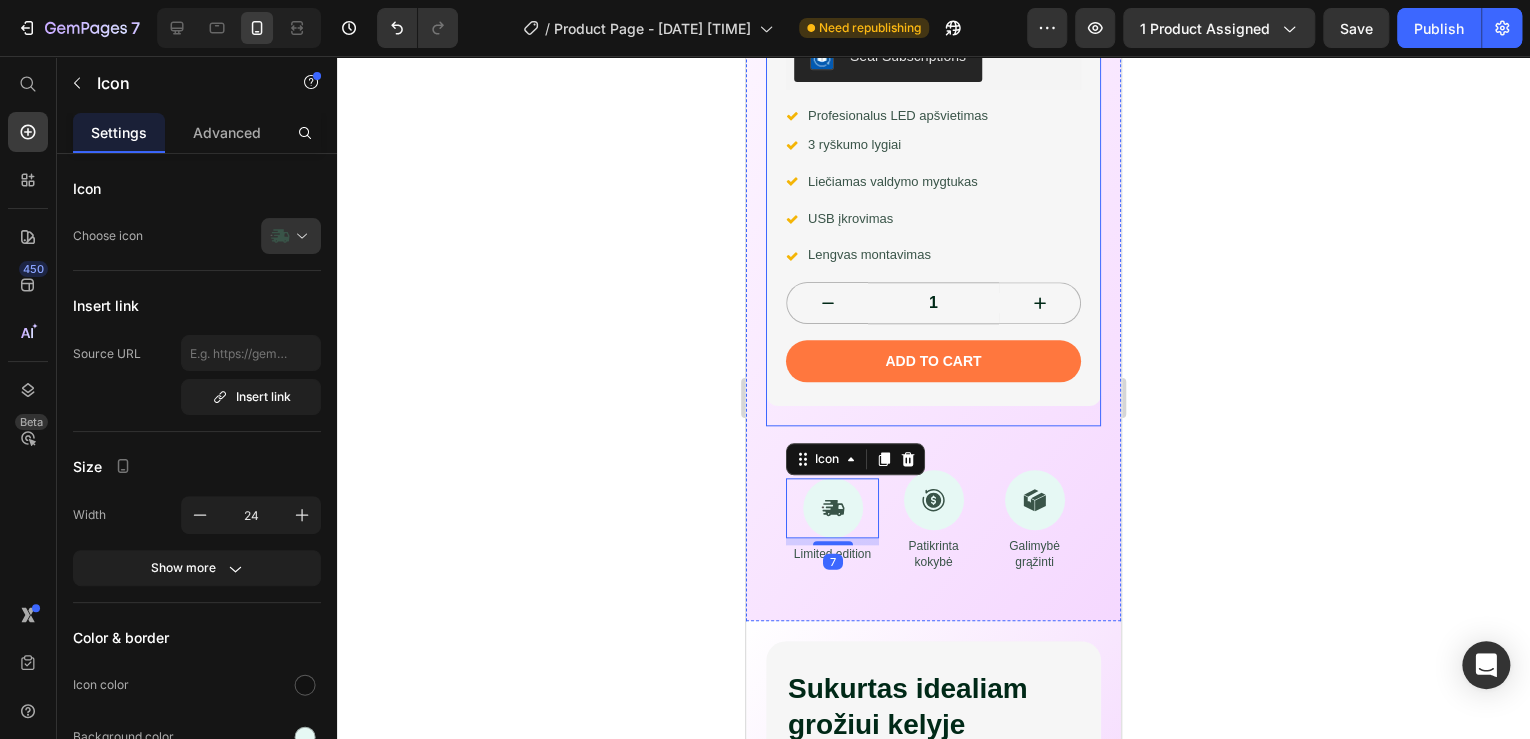 click on "vanity mirror Product Title
Icon
Icon
Icon
Icon
Icon Icon List Įvertinti 4.7 (465 atsiliepimų) Text Block Row Stilingas LED veidrodėlis automobiliui. Text Block Tobulas apšvietimas, 3 ryškumo lygiai, liečiamas valdymas.   Itin plonas, įkraunamas, lengvai tvirtinamas prie saulės skydelio.   Atrodyk nepriekaištingai bet kur. Text Block Seal Subscriptions Seal Subscriptions
Icon Profesionalus LED apšvietimas Text Block Row
Icon 3 ryškumo lygiai Text Block Row
Icon Liečiamas valdymo mygtukas Text Block Row
Icon USB įkrovimas Text Block Row
Icon Lengvas montavimas Text Block Row 1 Product Quantity Add to cart Add to Cart Row Row" at bounding box center (933, 70) 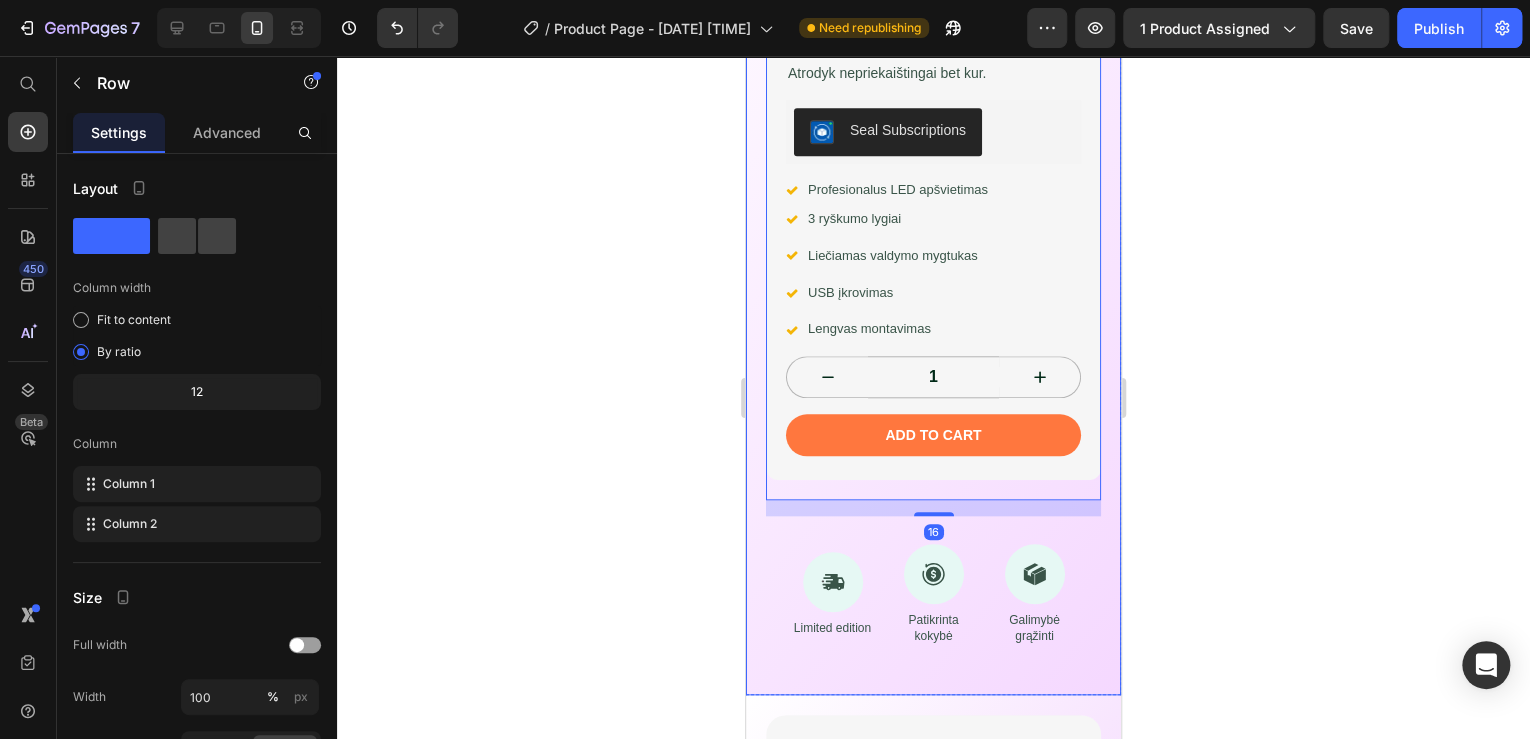scroll, scrollTop: 765, scrollLeft: 0, axis: vertical 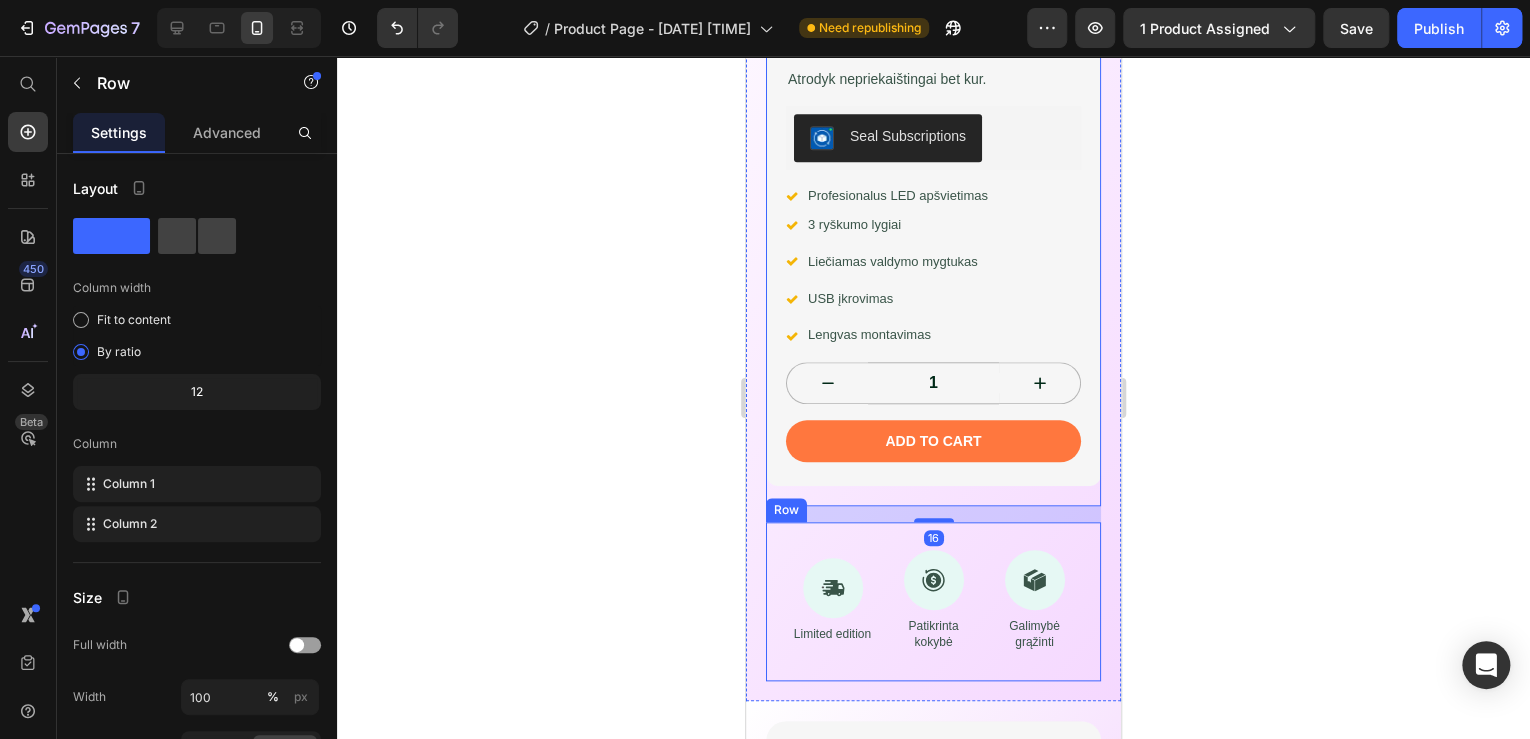 click on "Icon Limited edition Text Block
Icon Patikrinta kokybė Text Block
Icon Galimybė grąžinti Text Block Row" at bounding box center (933, 601) 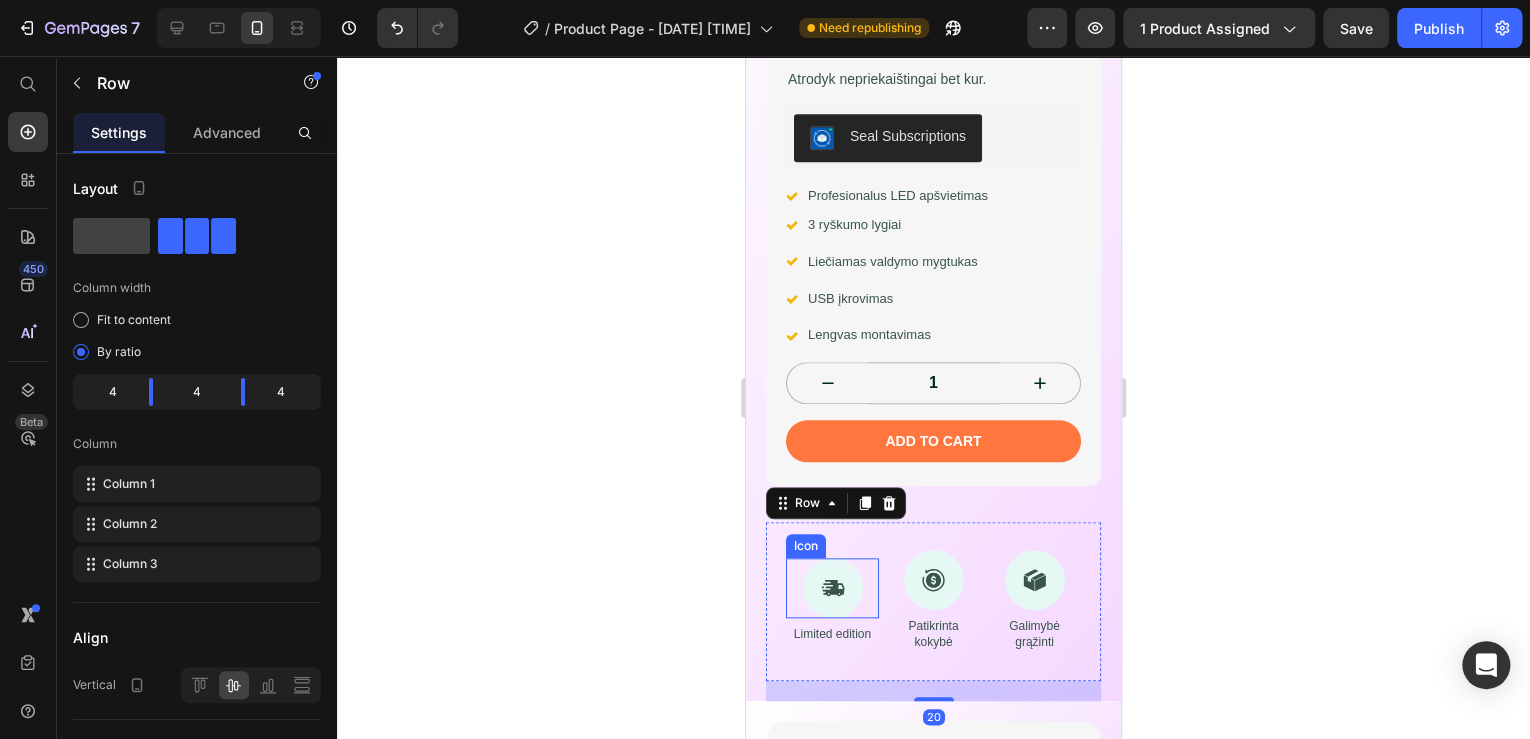 click at bounding box center [833, 588] 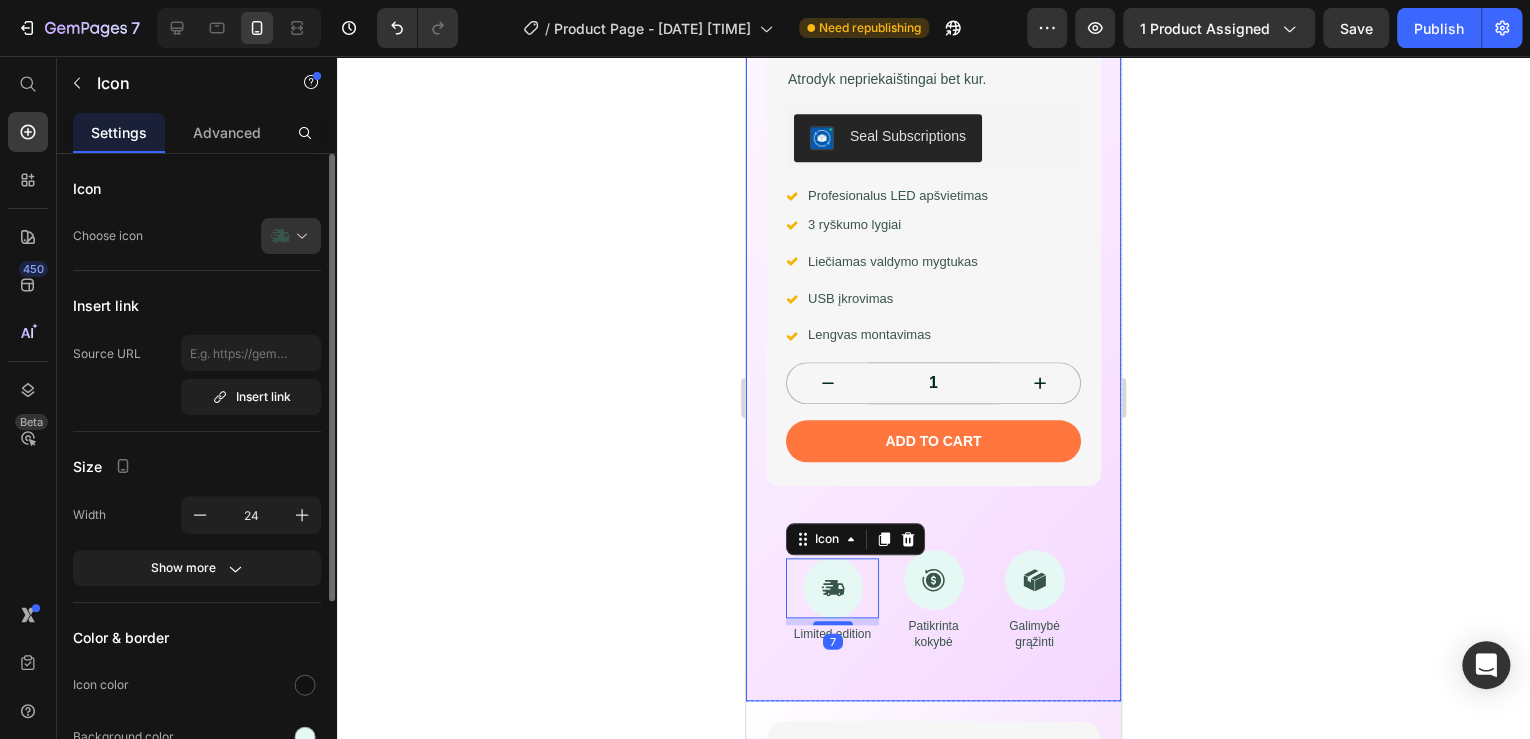 scroll, scrollTop: 160, scrollLeft: 0, axis: vertical 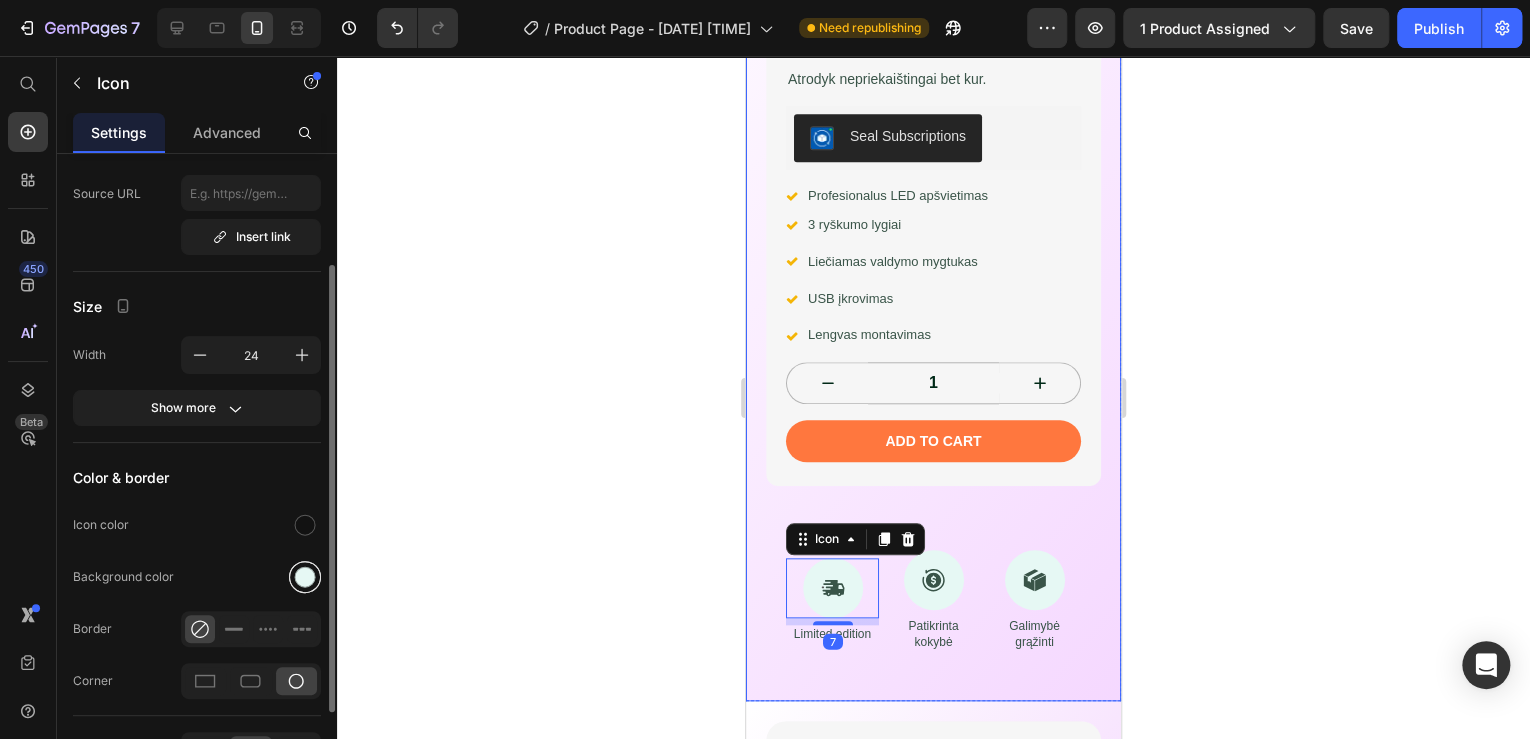 click at bounding box center [305, 577] 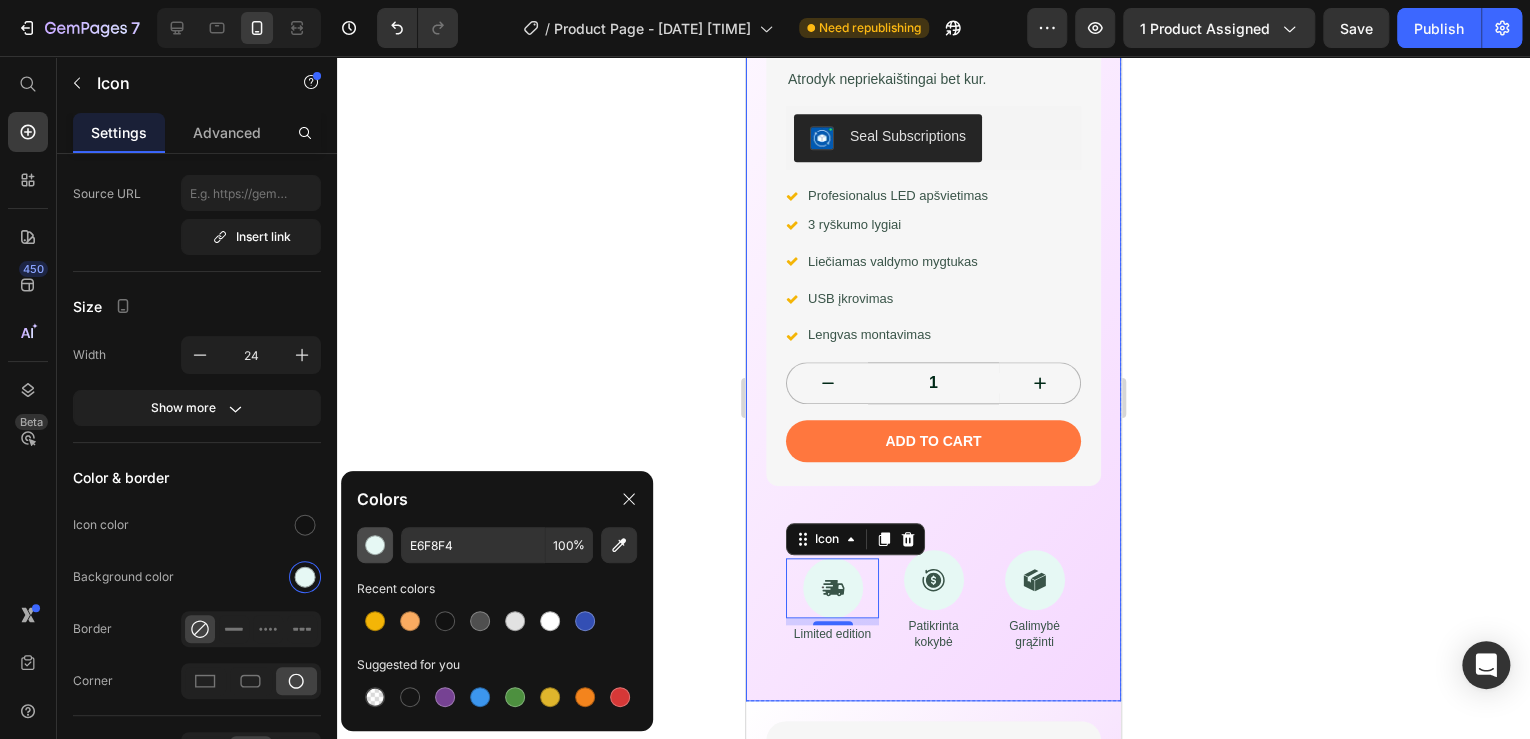 click at bounding box center [375, 545] 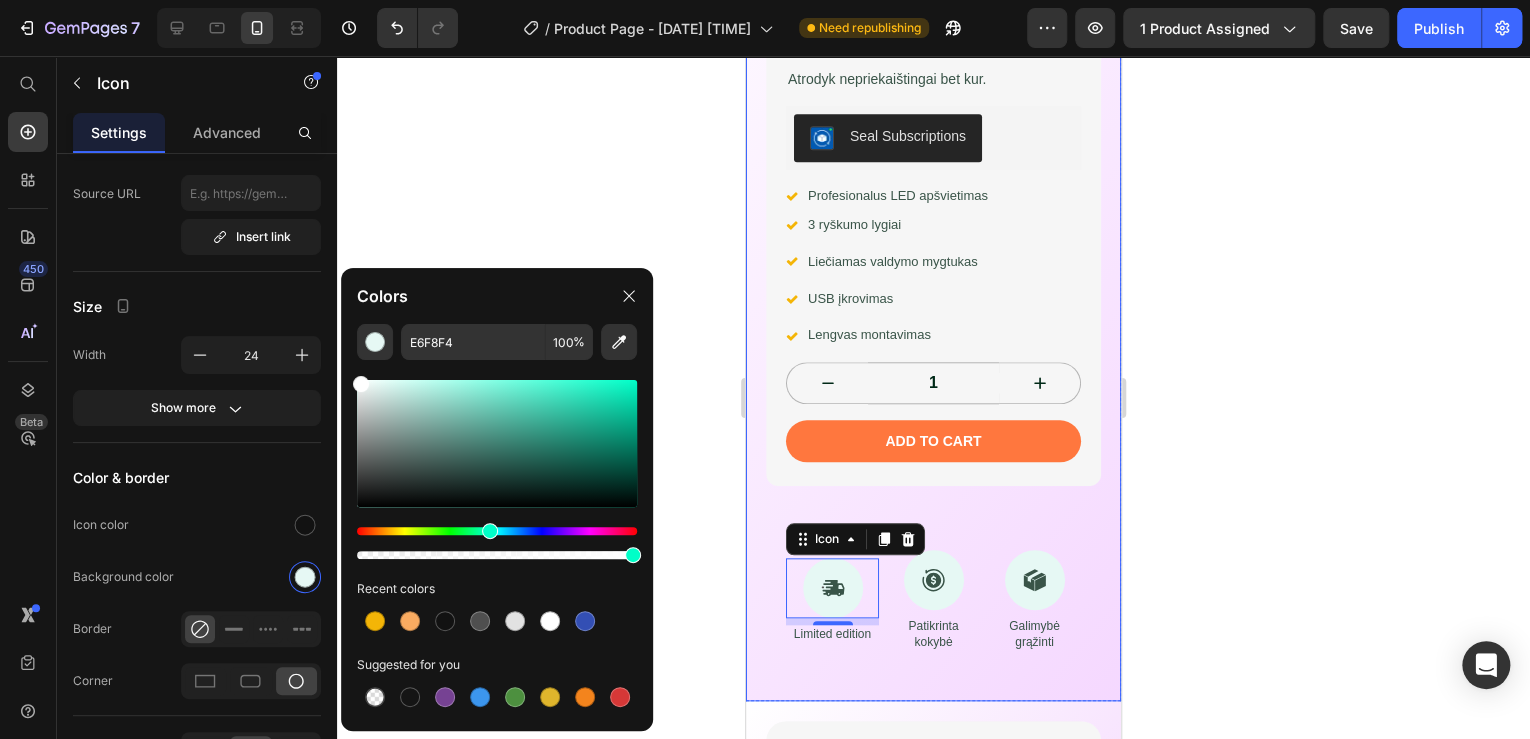 drag, startPoint x: 367, startPoint y: 396, endPoint x: 347, endPoint y: 373, distance: 30.479502 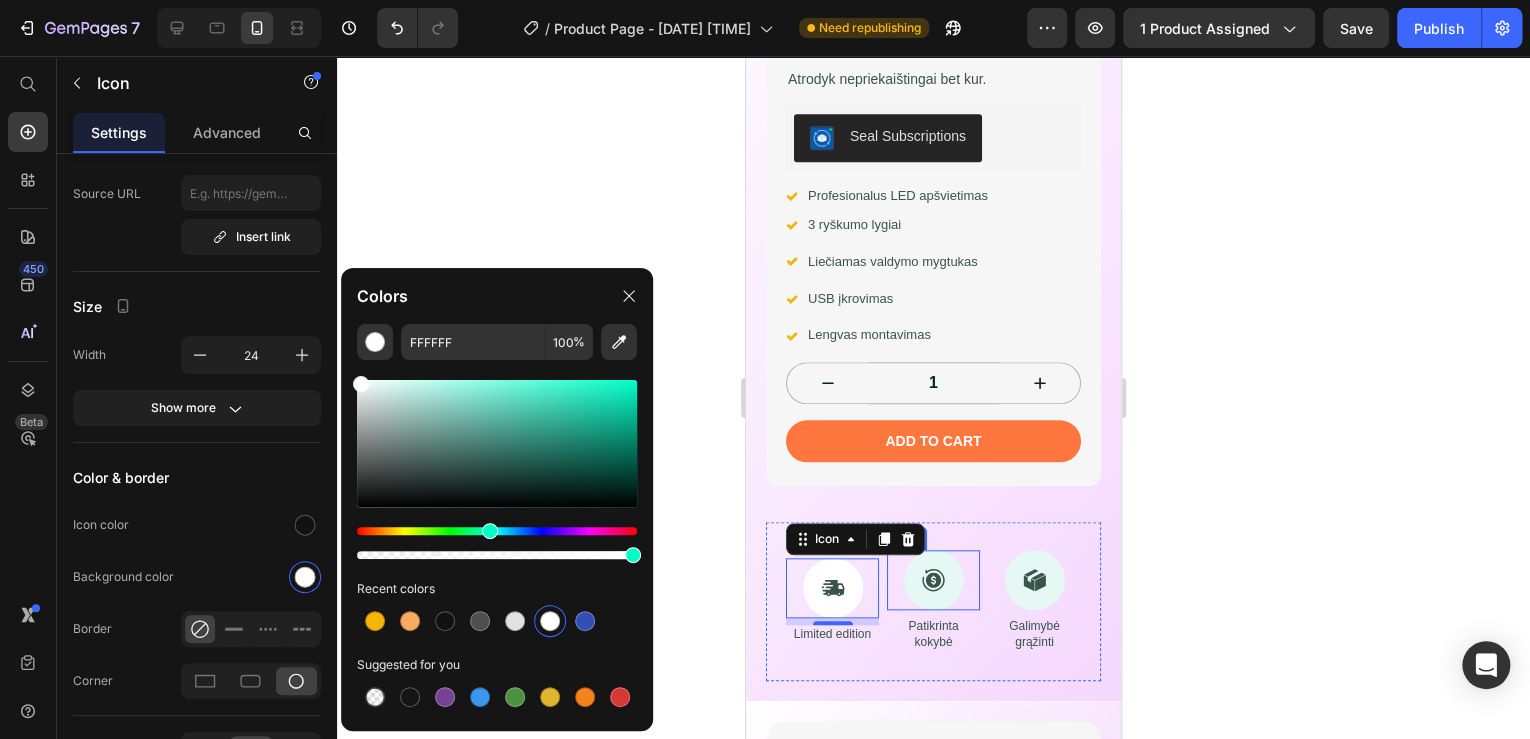 click at bounding box center (934, 580) 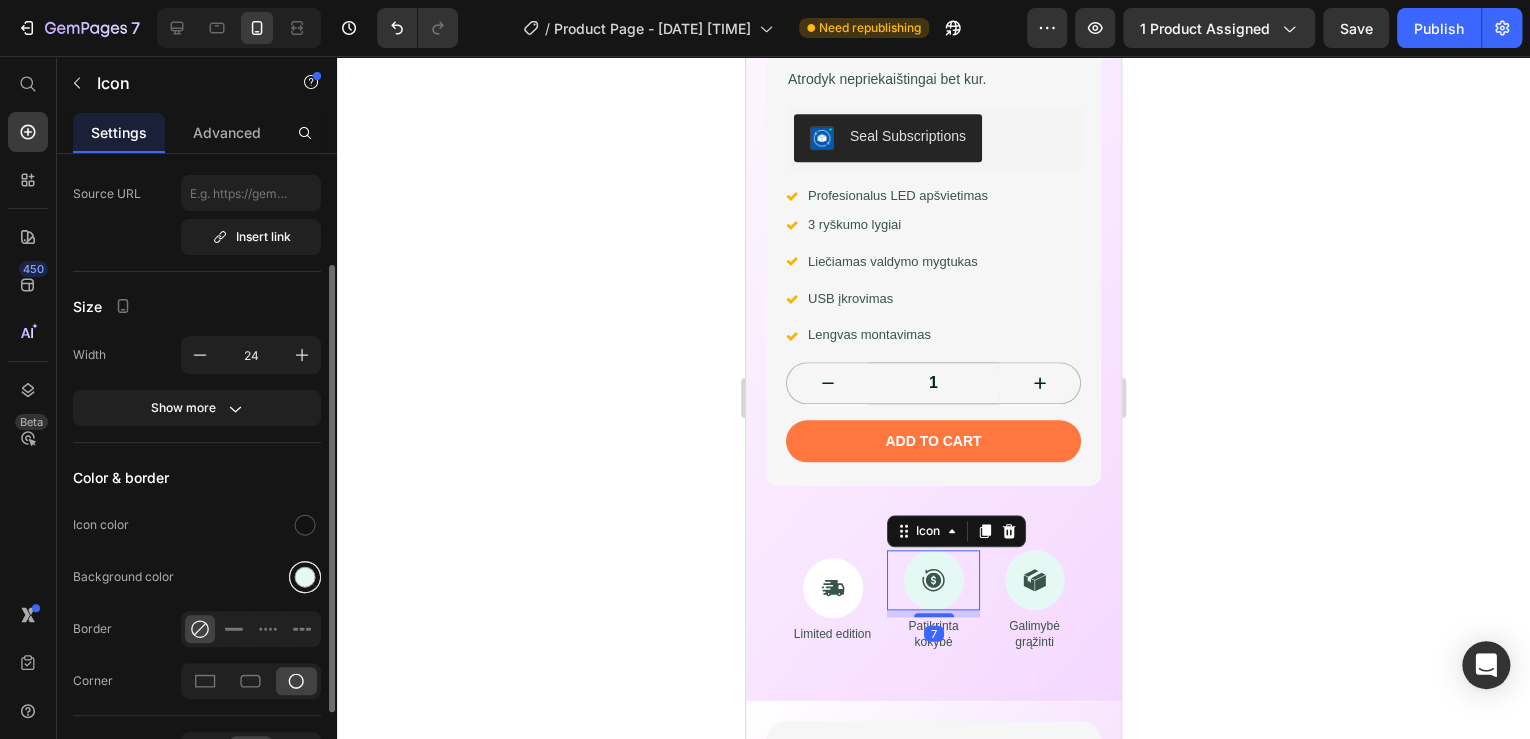 click at bounding box center [305, 577] 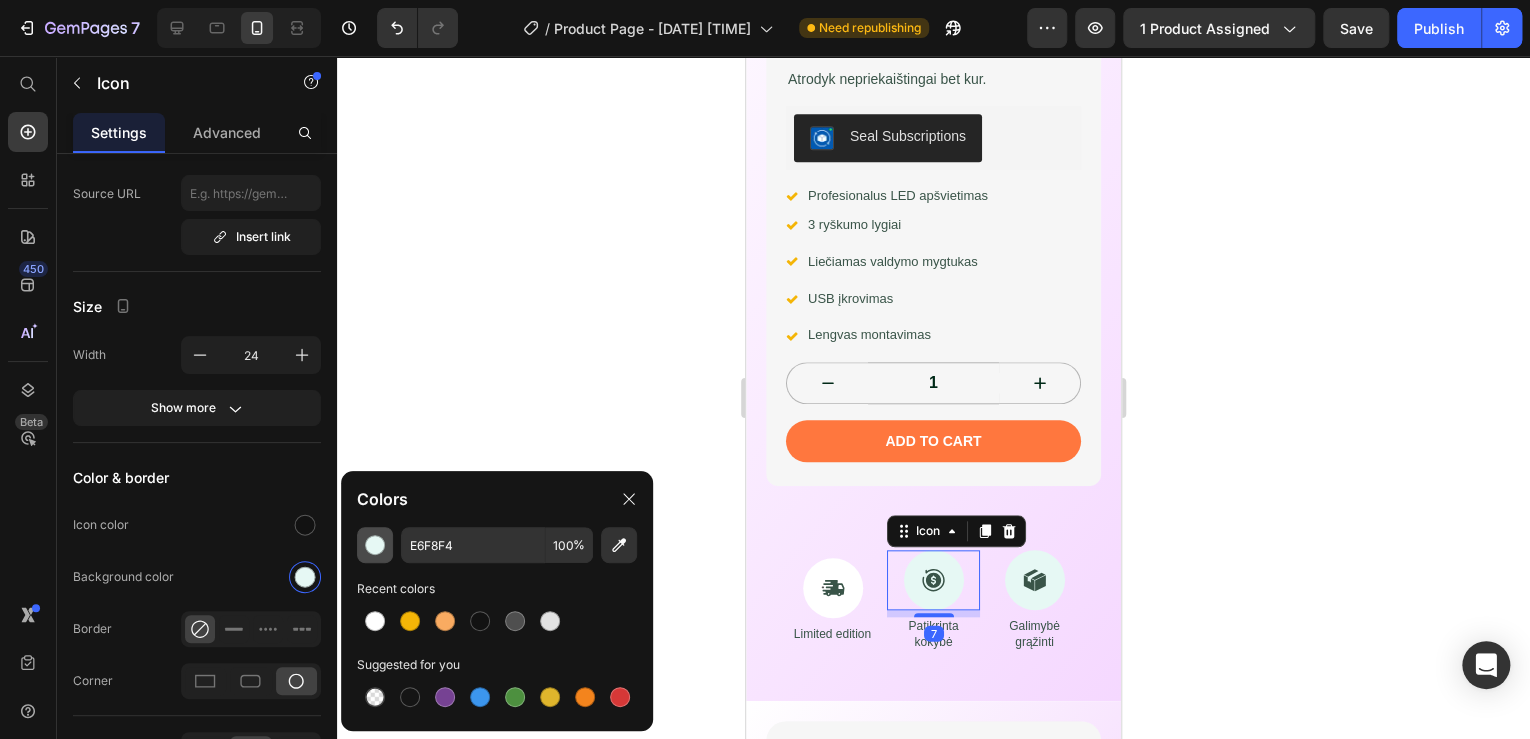 click at bounding box center [375, 545] 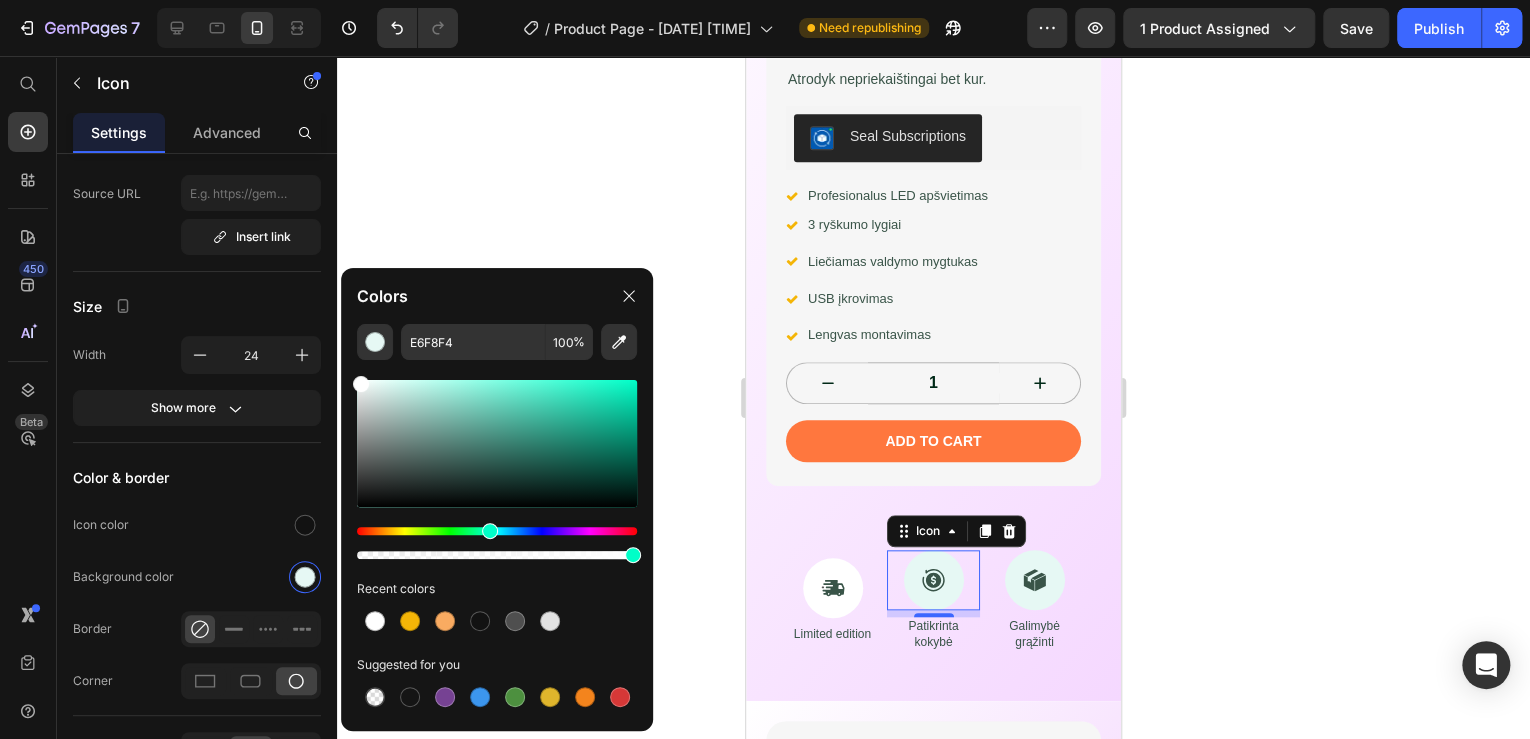 drag, startPoint x: 360, startPoint y: 394, endPoint x: 354, endPoint y: 372, distance: 22.803509 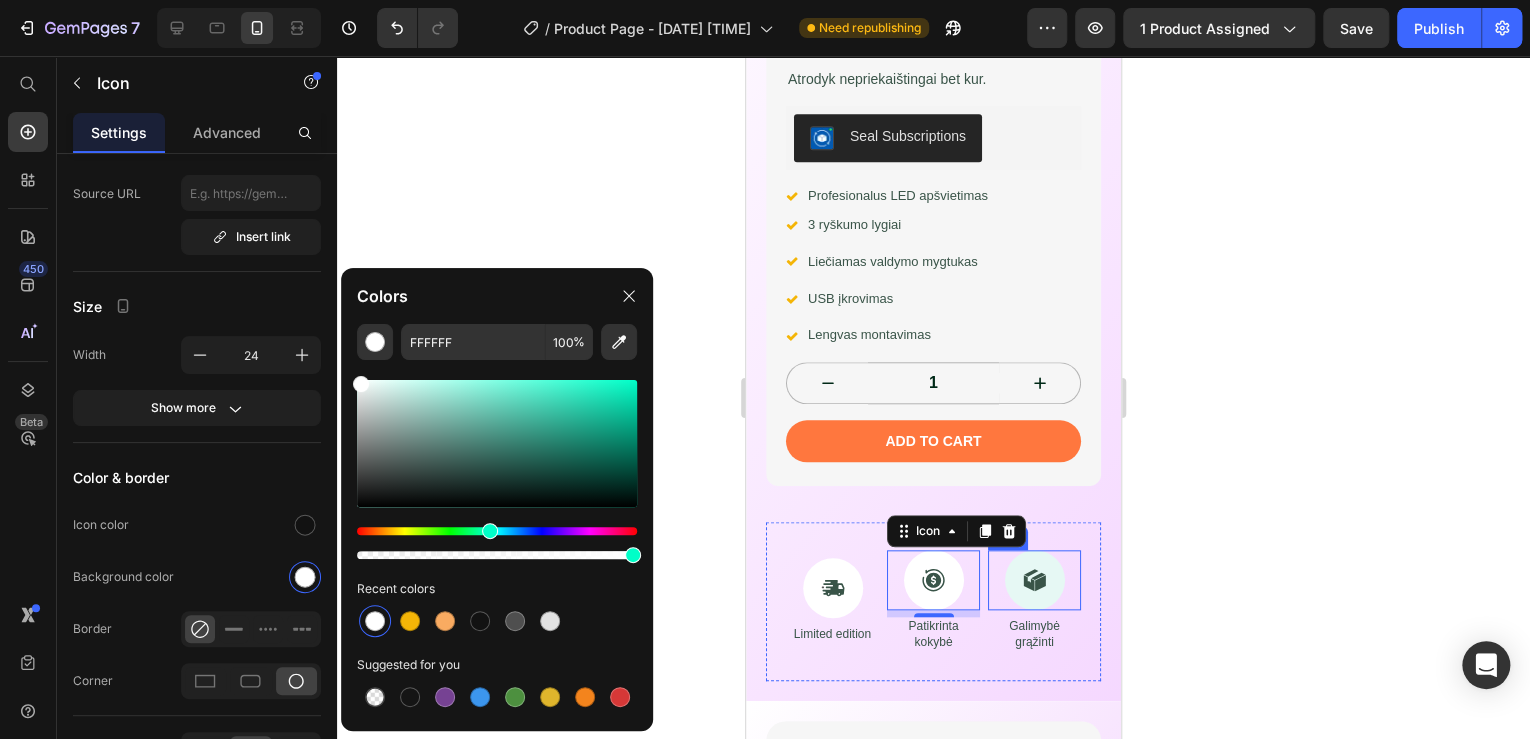 click at bounding box center (1035, 580) 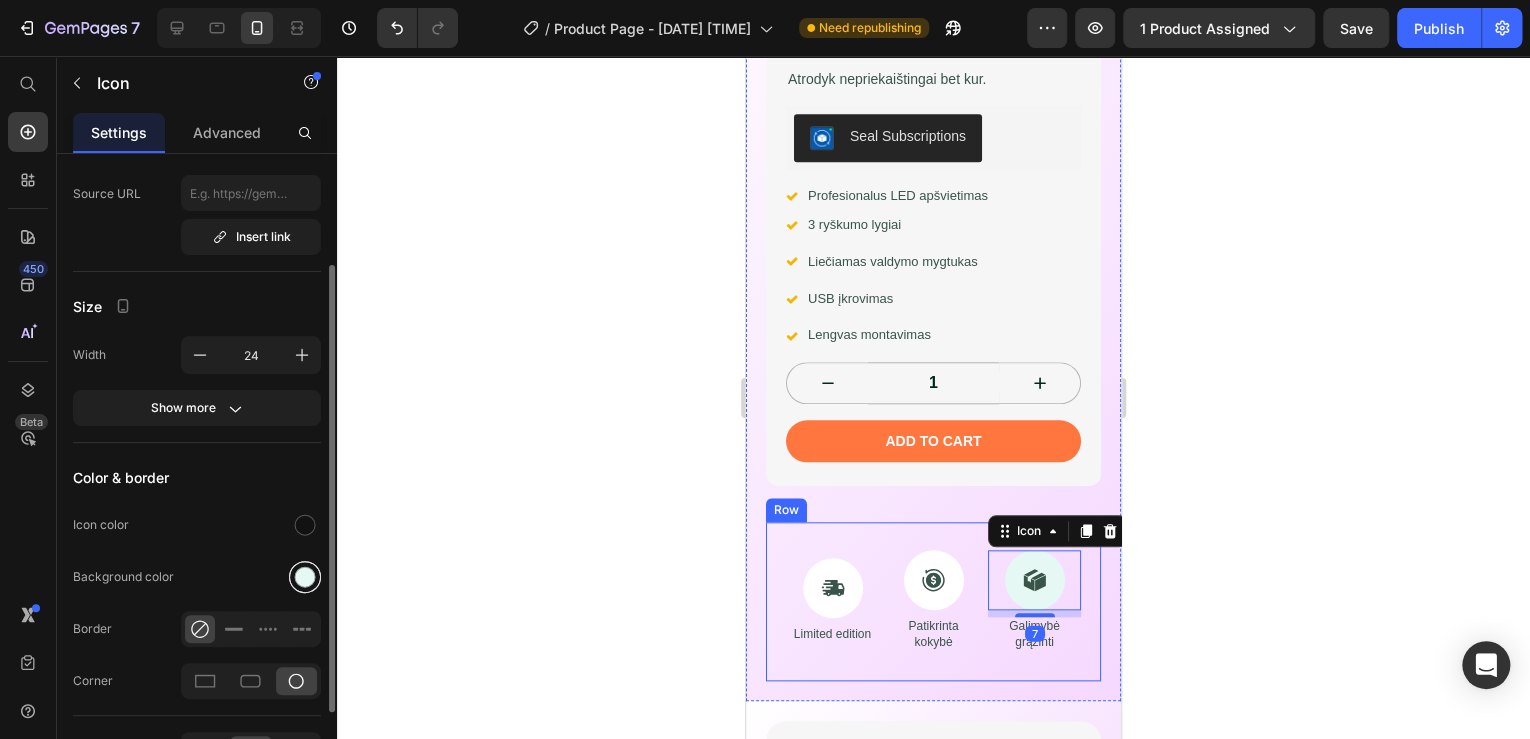 click at bounding box center [305, 577] 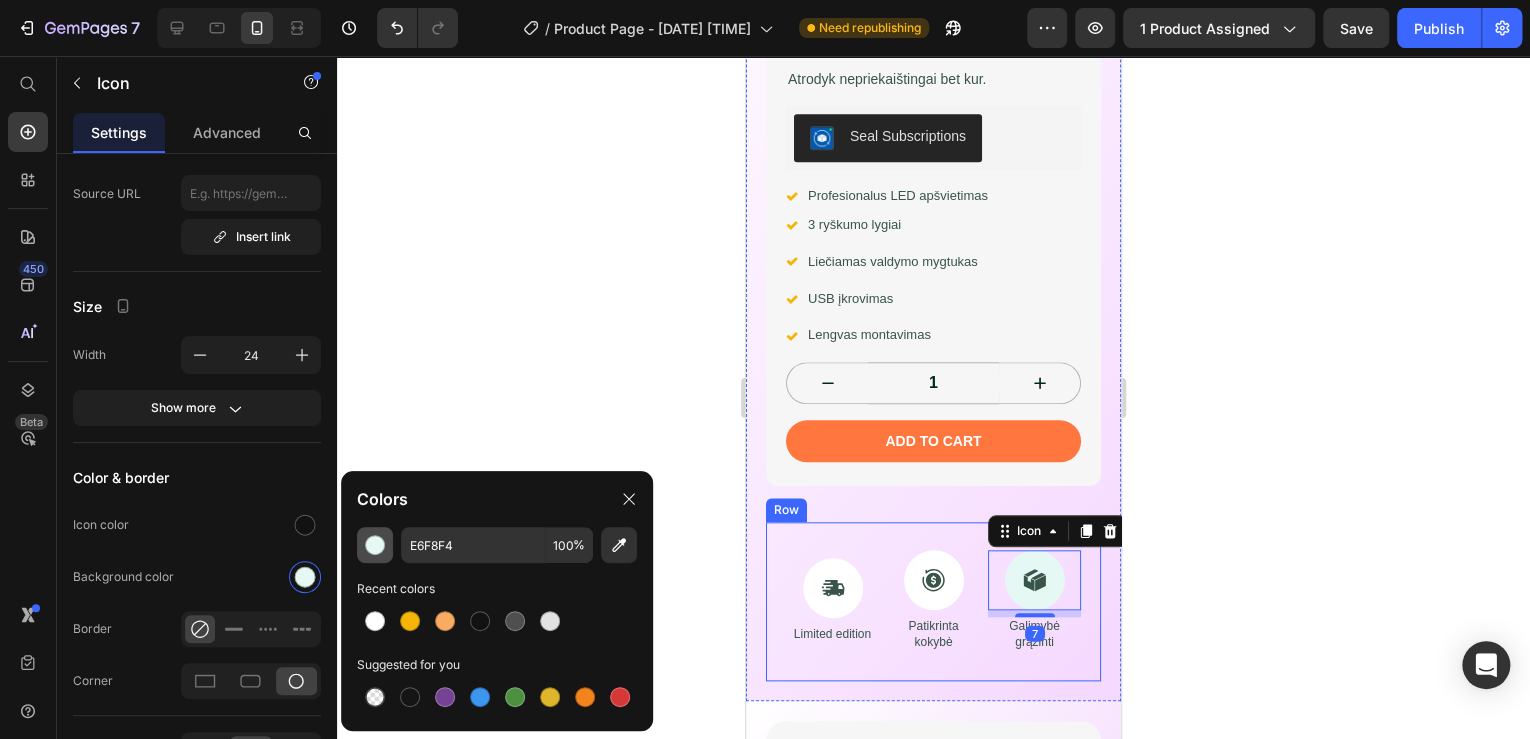 click at bounding box center (375, 545) 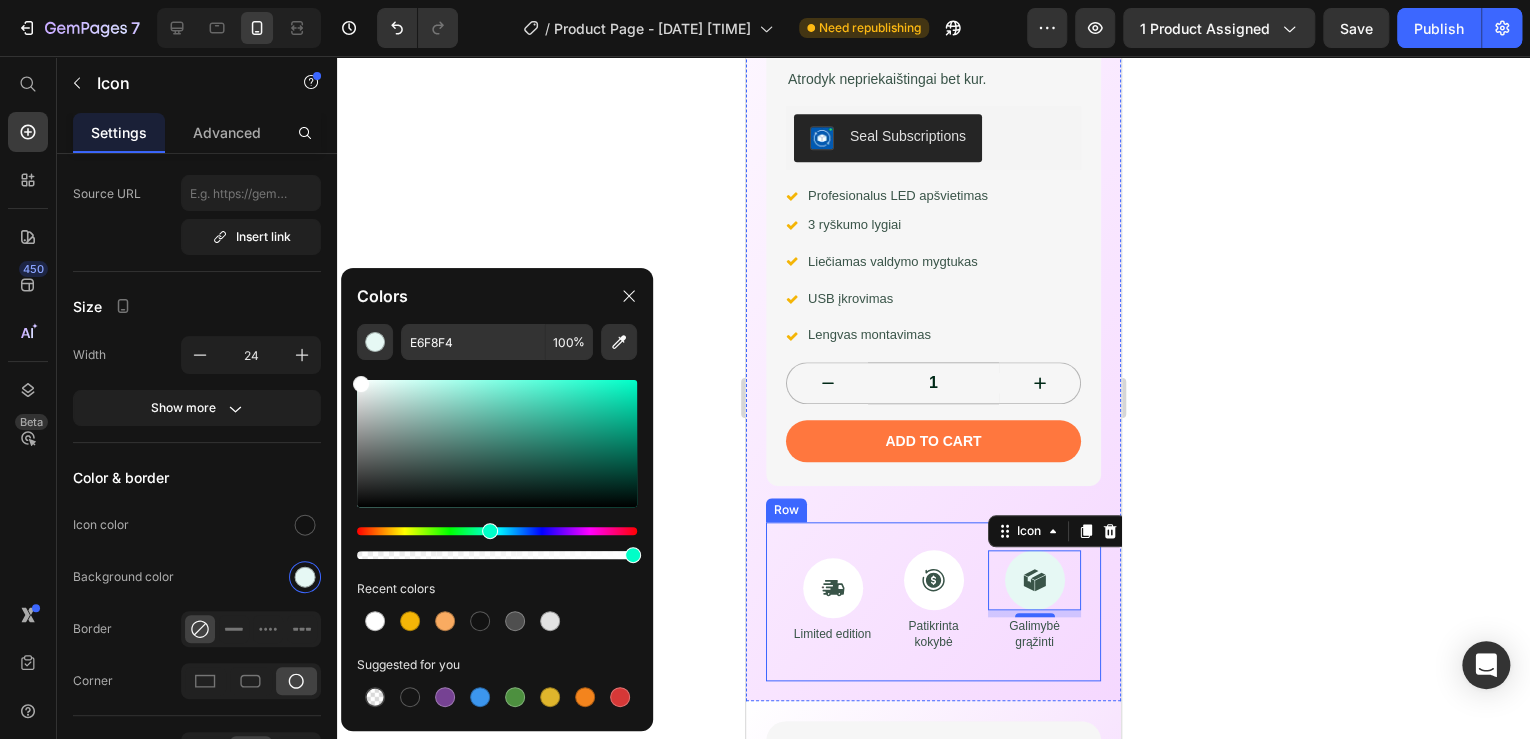 drag, startPoint x: 357, startPoint y: 384, endPoint x: 351, endPoint y: 370, distance: 15.231546 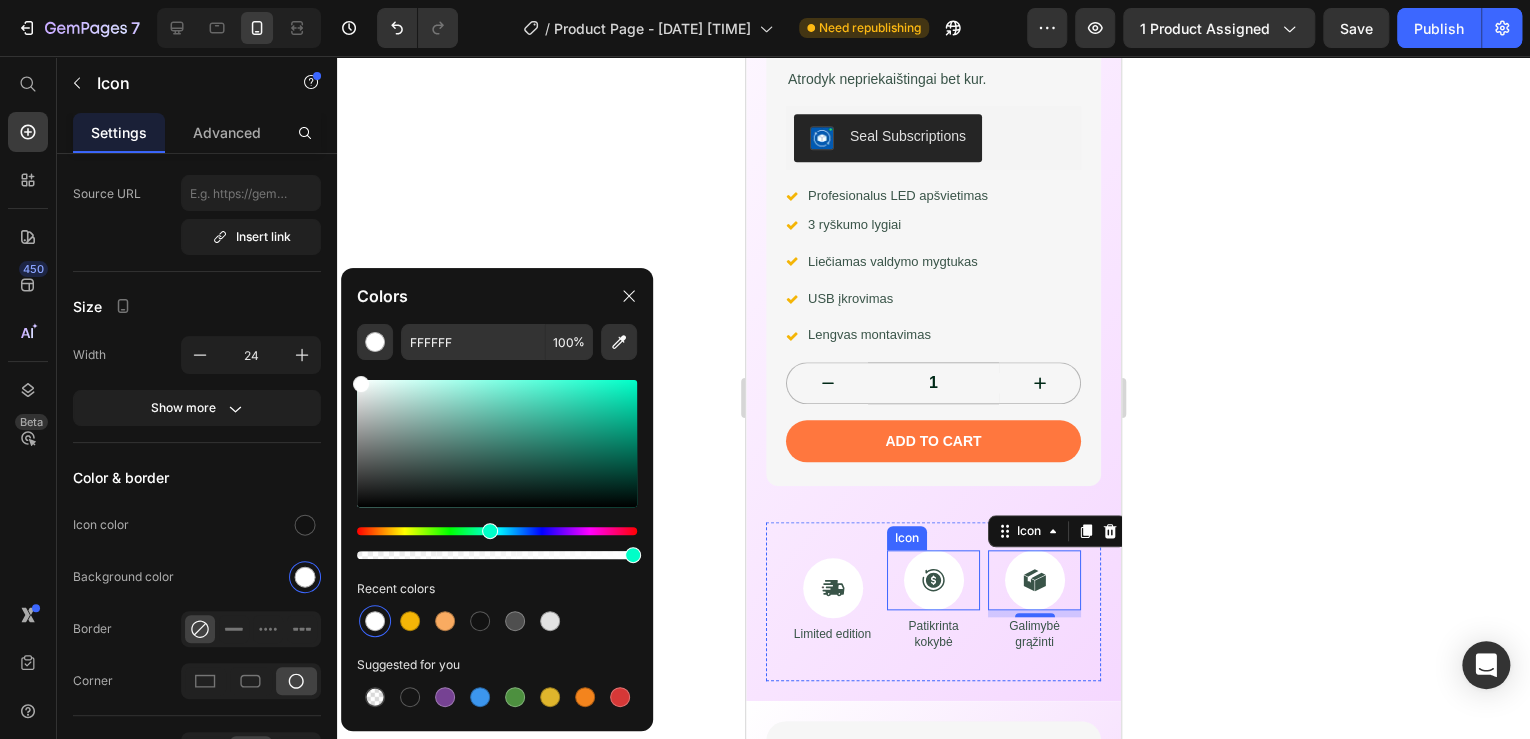 click on "Icon" at bounding box center (907, 538) 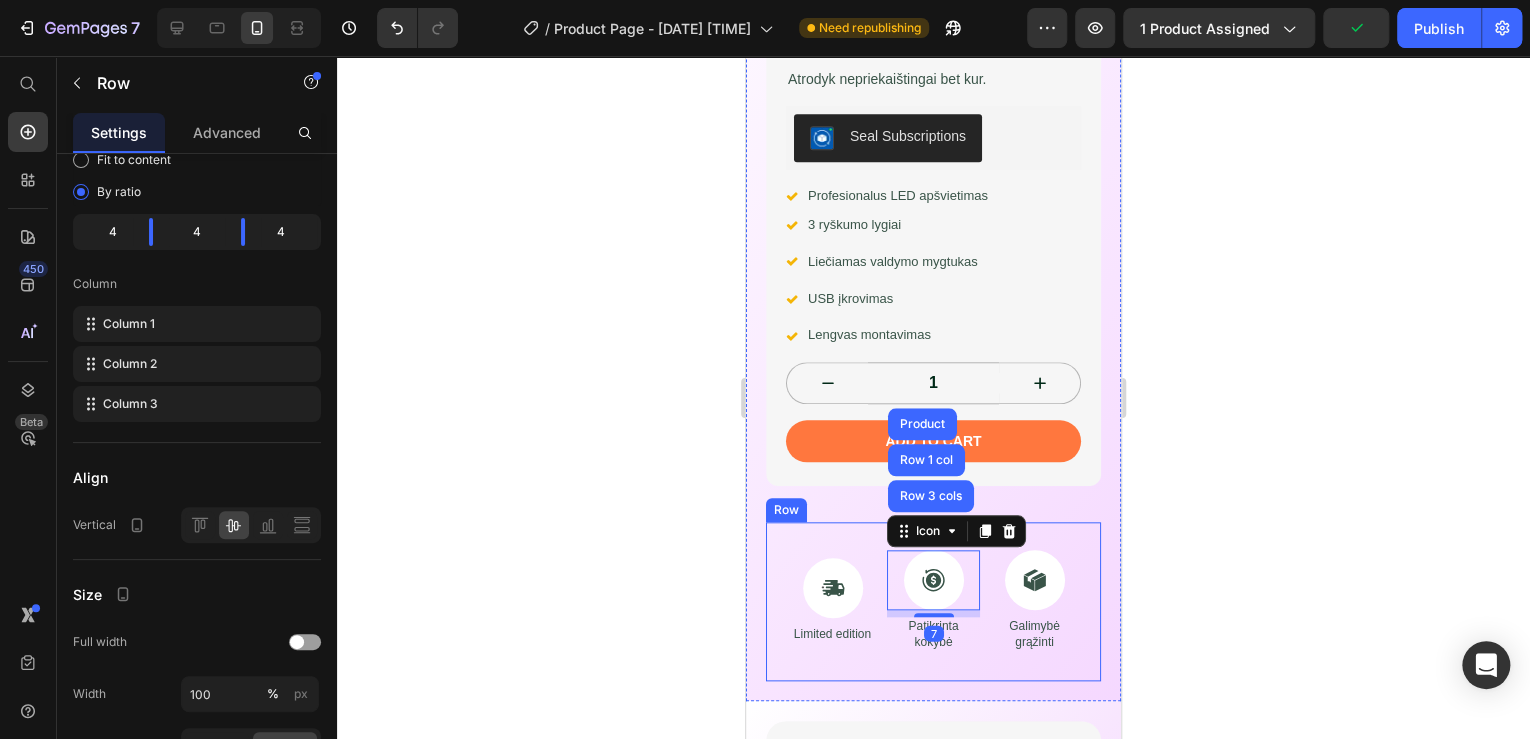 click on "Icon Limited edition Text Block
Icon Row 3 cols Row 1 col Product   7 Patikrinta kokybė Text Block
Icon Galimybė grąžinti Text Block Row" at bounding box center [933, 601] 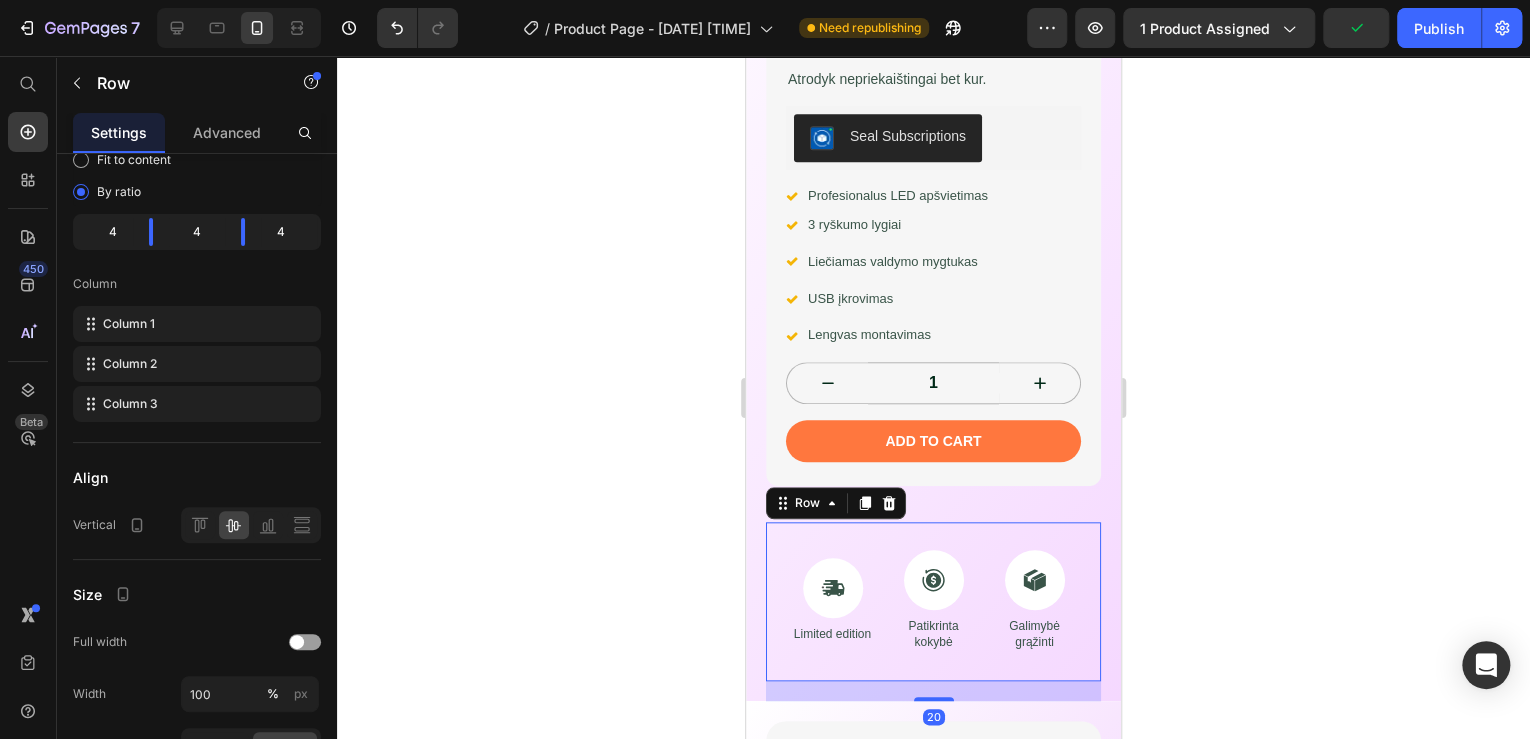 scroll, scrollTop: 0, scrollLeft: 0, axis: both 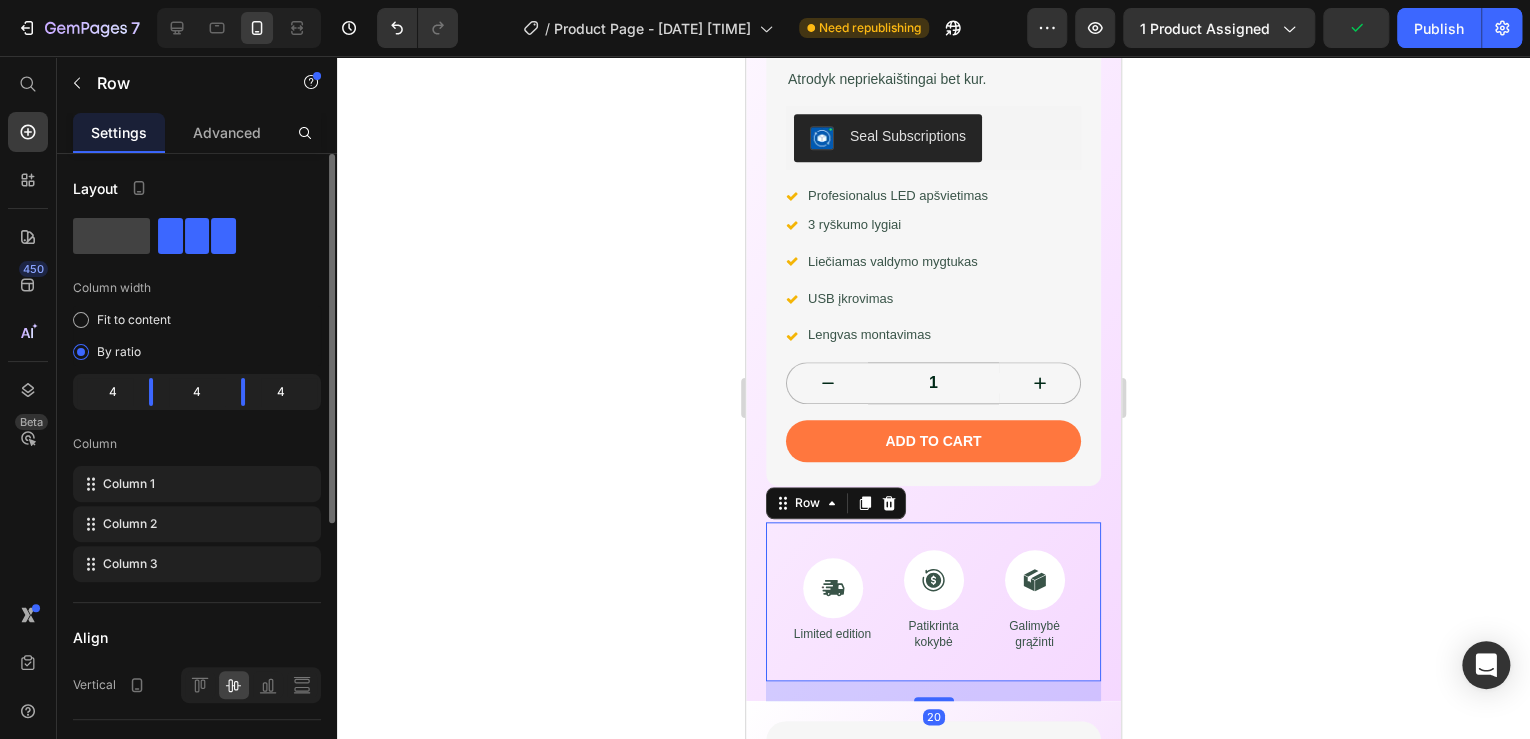 click on "20" at bounding box center [933, 691] 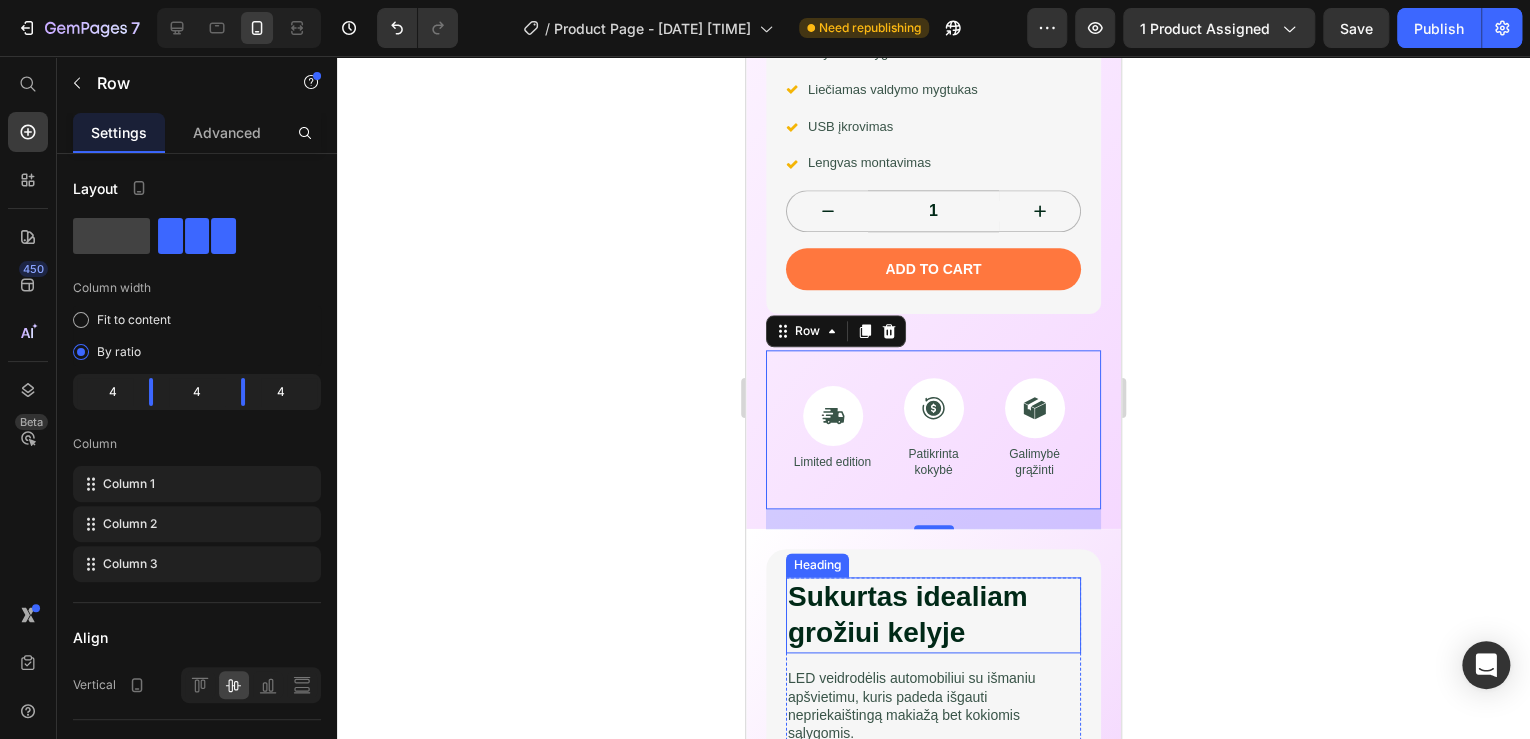 scroll, scrollTop: 925, scrollLeft: 0, axis: vertical 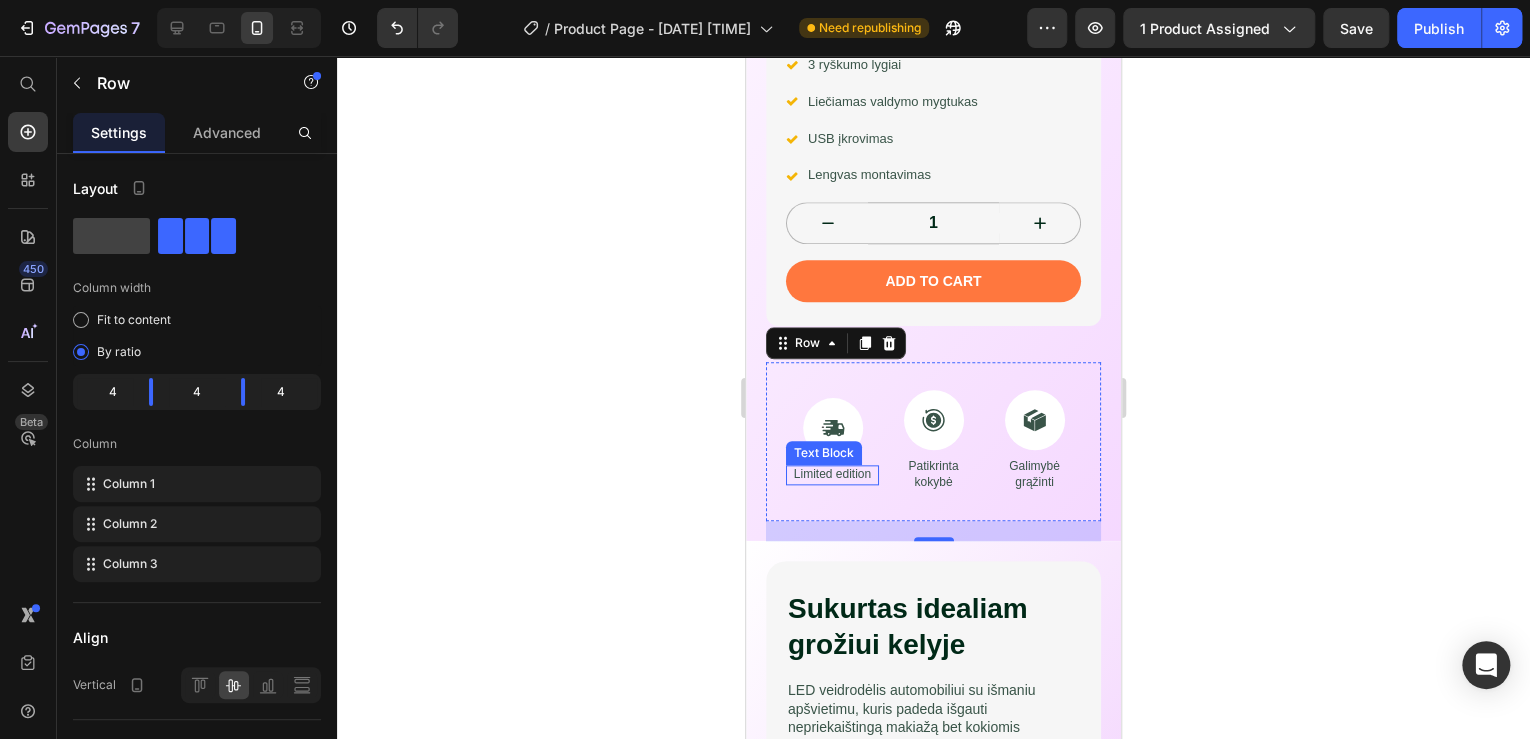 click on "Limited edition" at bounding box center [832, 475] 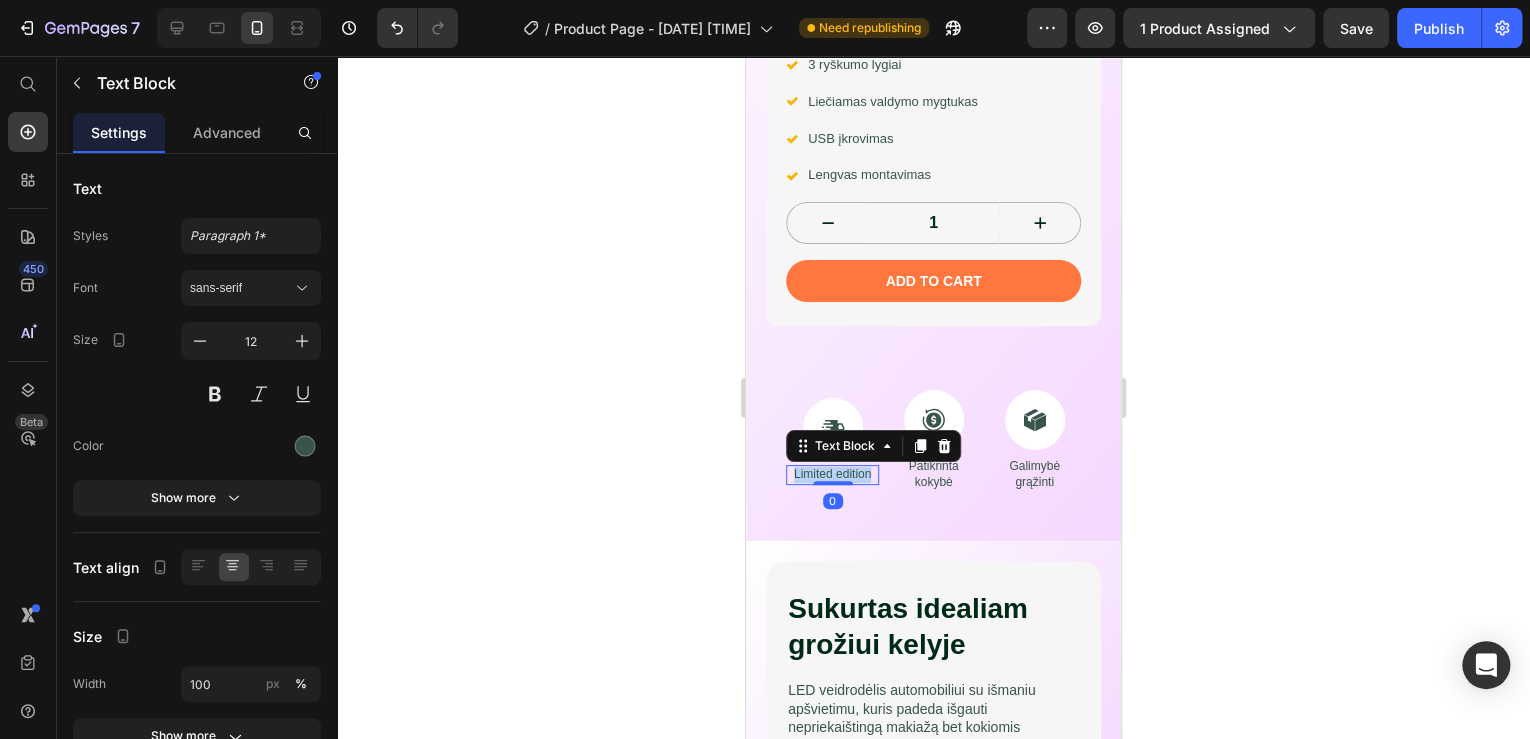 click on "Limited edition" at bounding box center (832, 475) 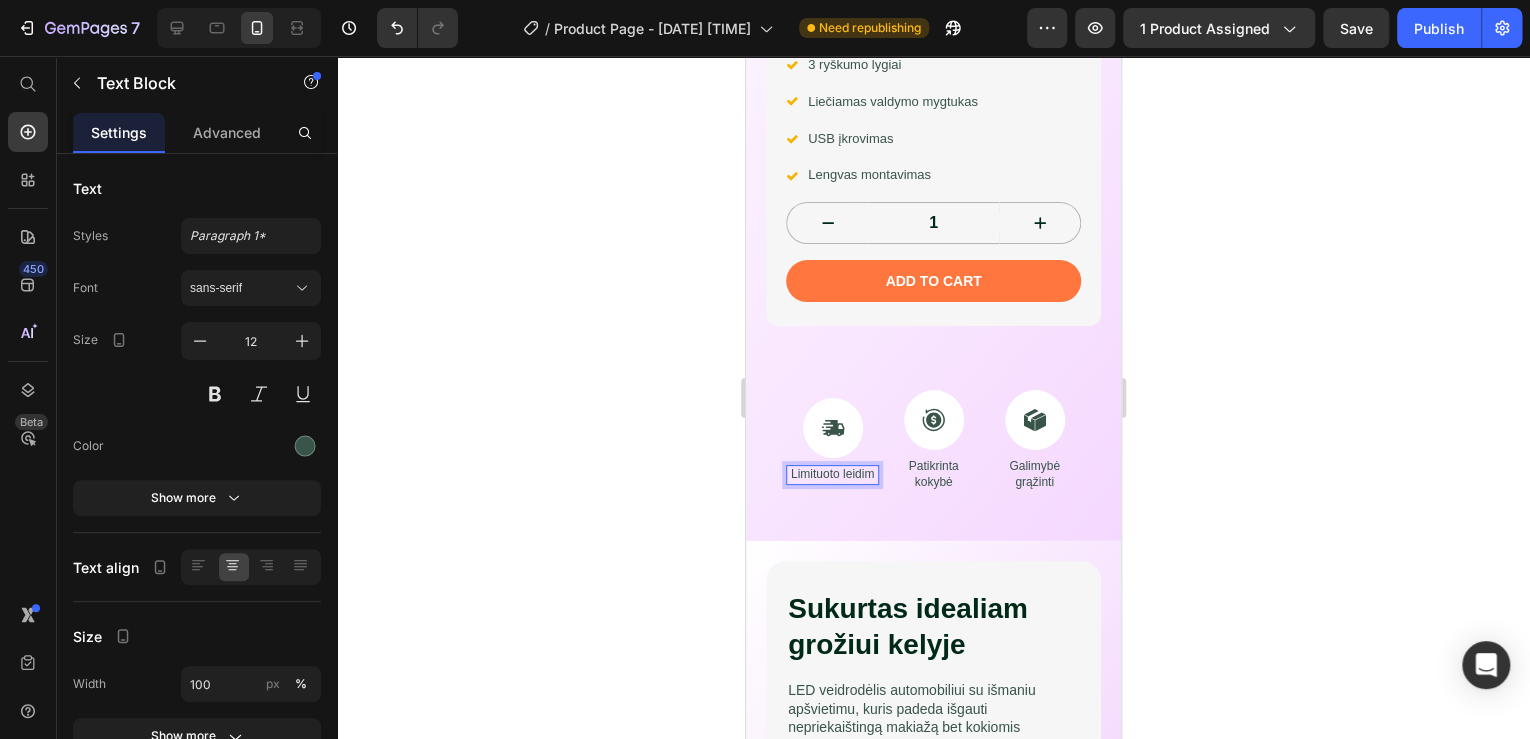 scroll, scrollTop: 917, scrollLeft: 0, axis: vertical 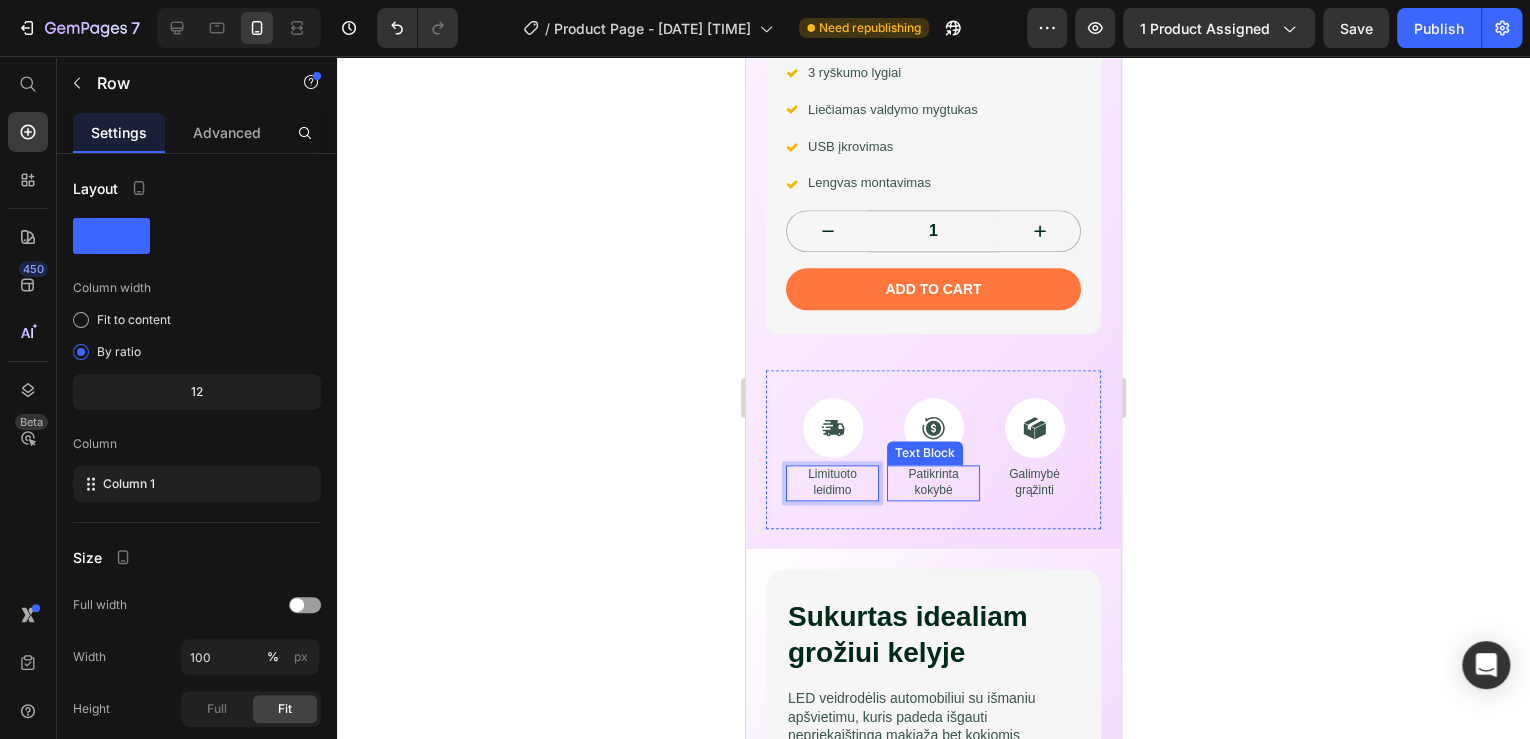 click on "Drop element here vanity mirror Product Title
Icon
Icon
Icon
Icon
Icon Icon List Įvertinti 4.7 (465 atsiliepimų) Text Block Row Stilingas LED veidrodėlis automobiliui. Text Block Tobulas apšvietimas, 3 ryškumo lygiai, liečiamas valdymas.   Itin plonas, įkraunamas, lengvai tvirtinamas prie saulės skydelio.   Atrodyk nepriekaištingai bet kur. Text Block Seal Subscriptions Seal Subscriptions
Icon Profesionalus LED apšvietimas Text Block Row
Icon 3 ryškumo lygiai Text Block Row
Icon Liečiamas valdymo mygtukas Text Block Row
Icon USB įkrovimas Text Block Row
Icon Lengvas montavimas Text Block Row 1 Product Quantity Add to cart Add to Cart Row Row Row
Icon Limituoto leidimo Text Block   0
Icon Patikrinta kokybė Text Block
Icon Galimybė grąžinti Text Block Row" at bounding box center [933, 66] 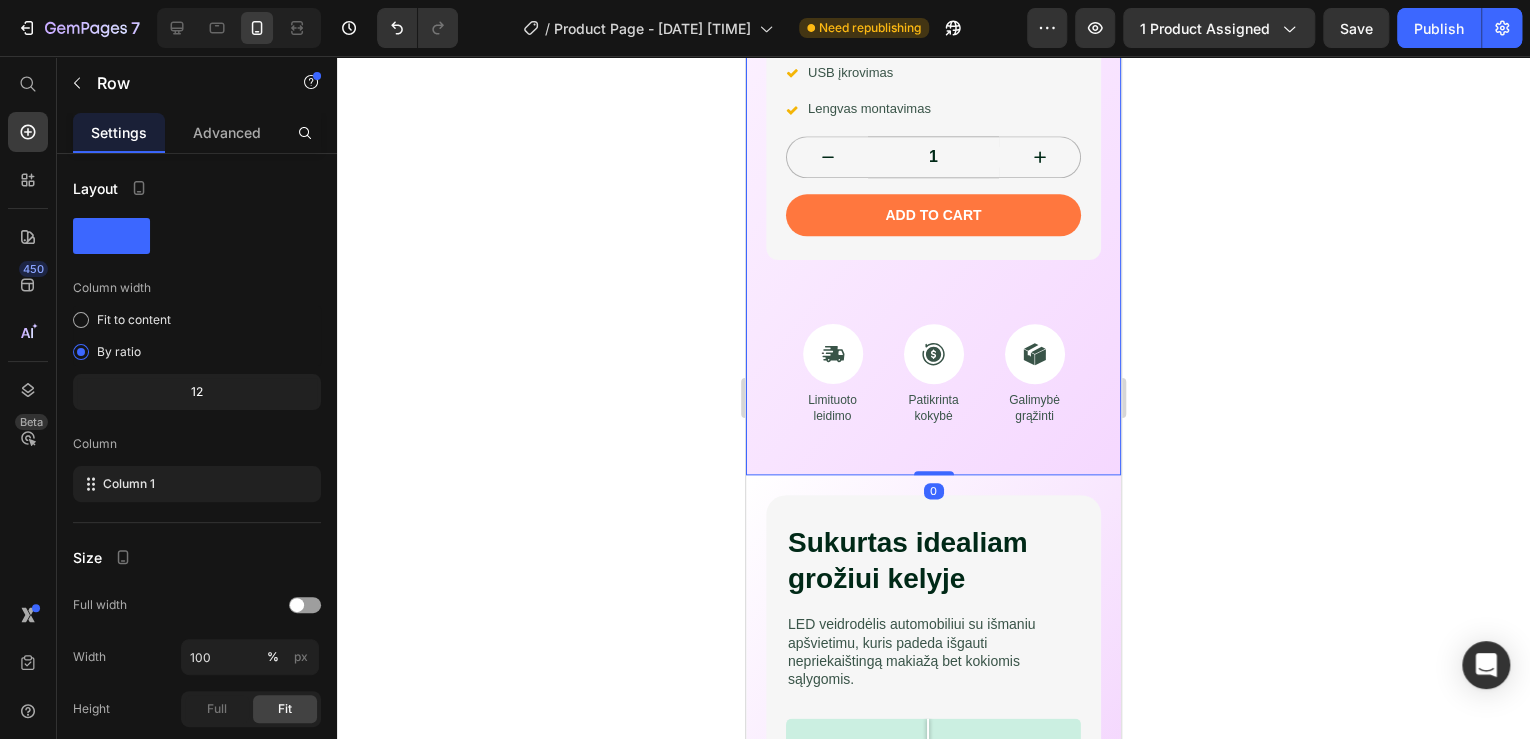 scroll, scrollTop: 997, scrollLeft: 0, axis: vertical 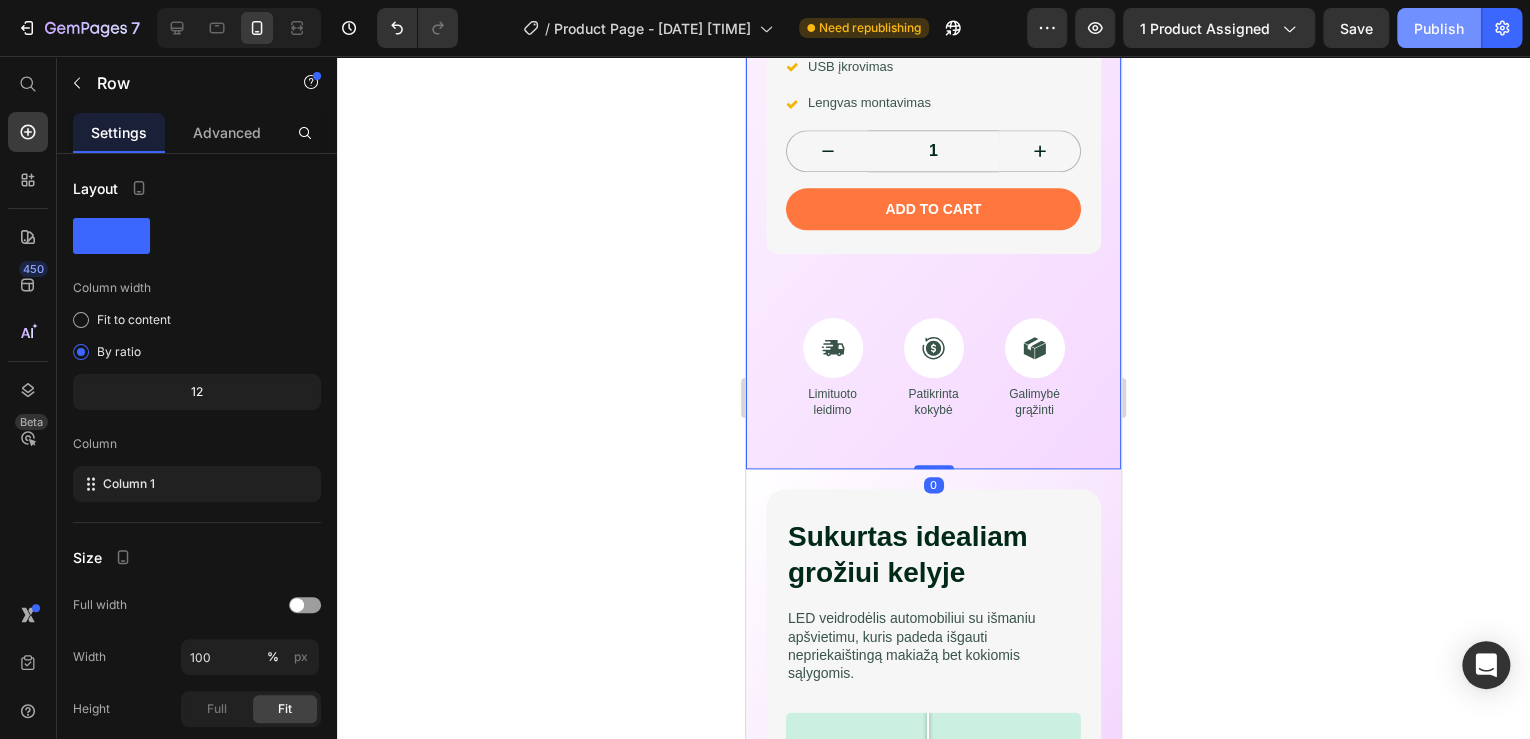 click on "Publish" at bounding box center [1439, 28] 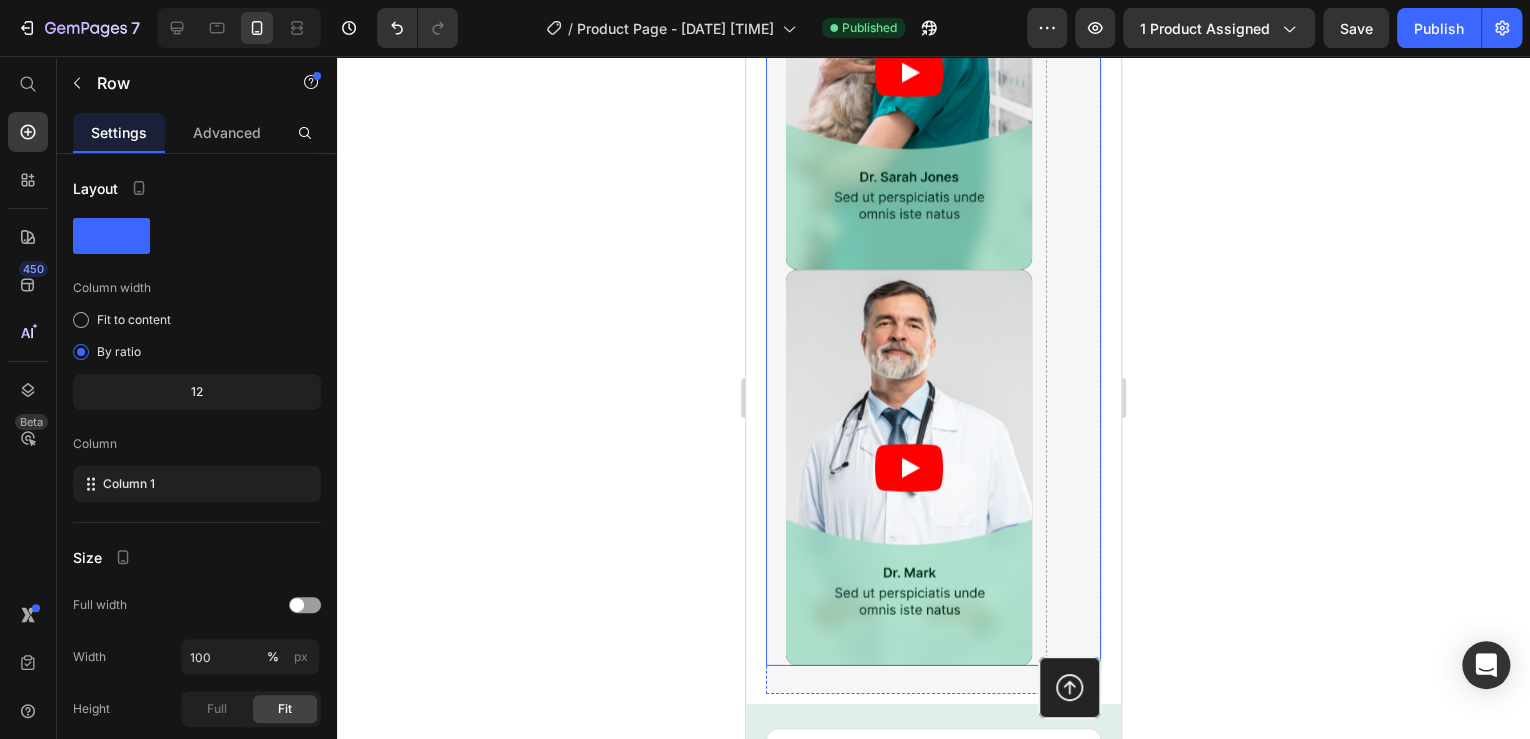 scroll, scrollTop: 2277, scrollLeft: 0, axis: vertical 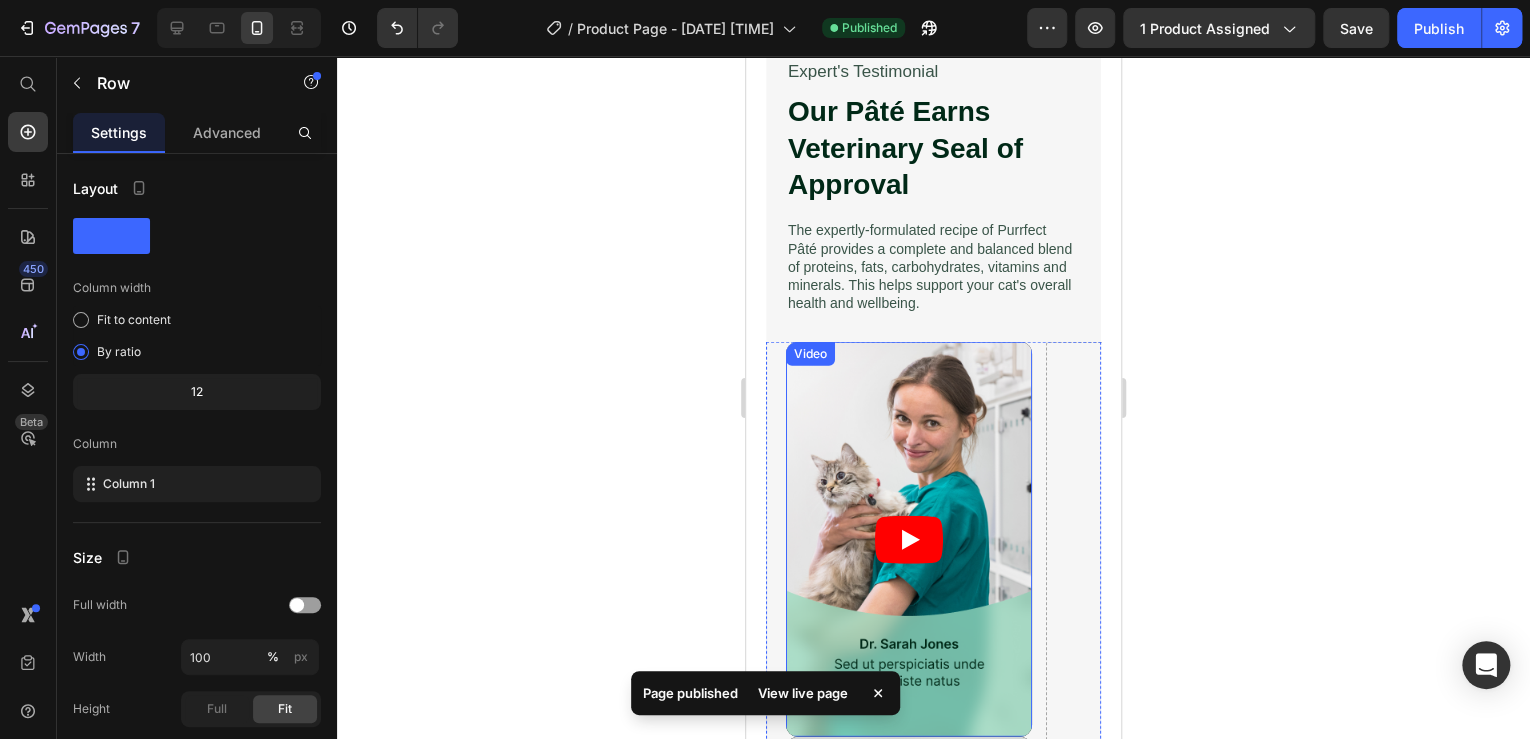 click at bounding box center (909, 539) 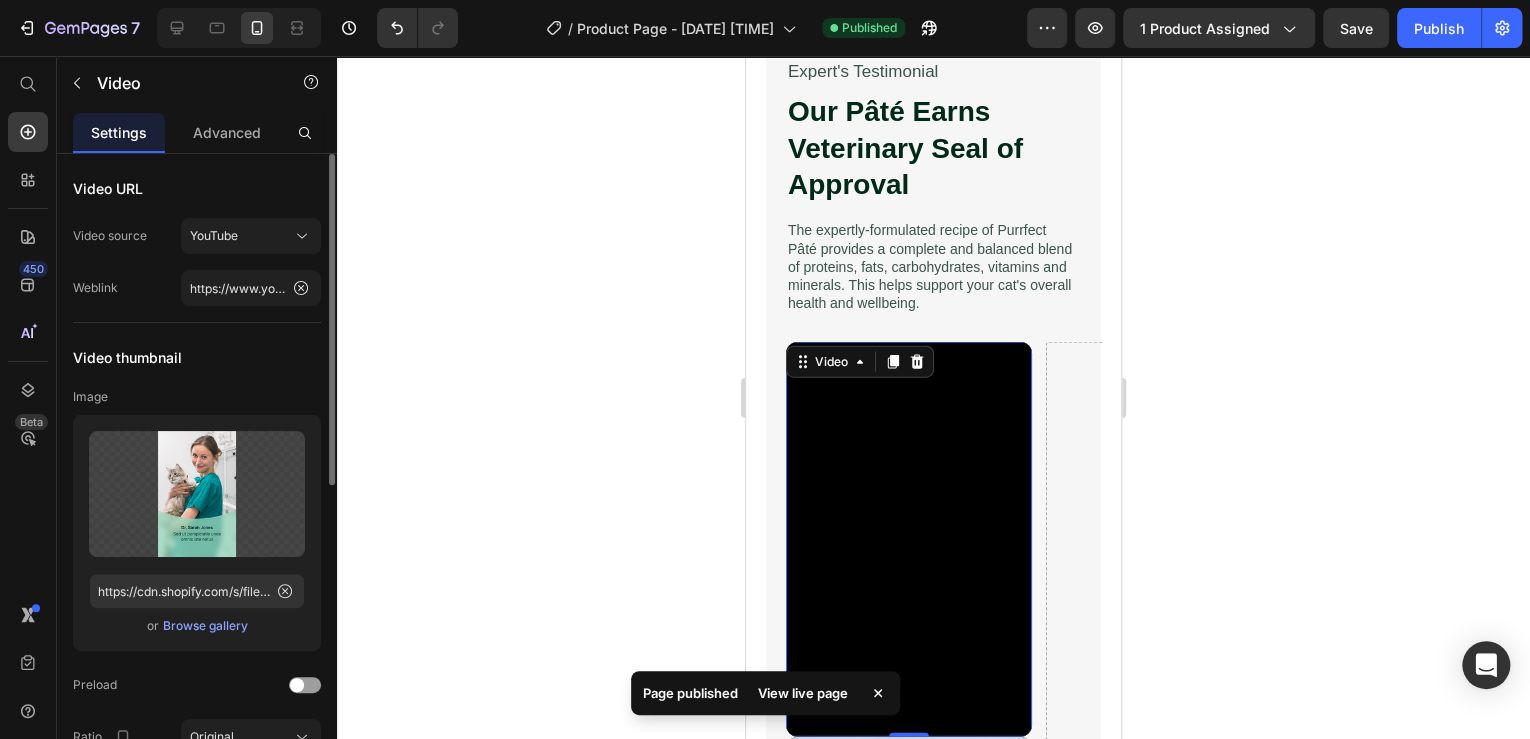 scroll, scrollTop: 160, scrollLeft: 0, axis: vertical 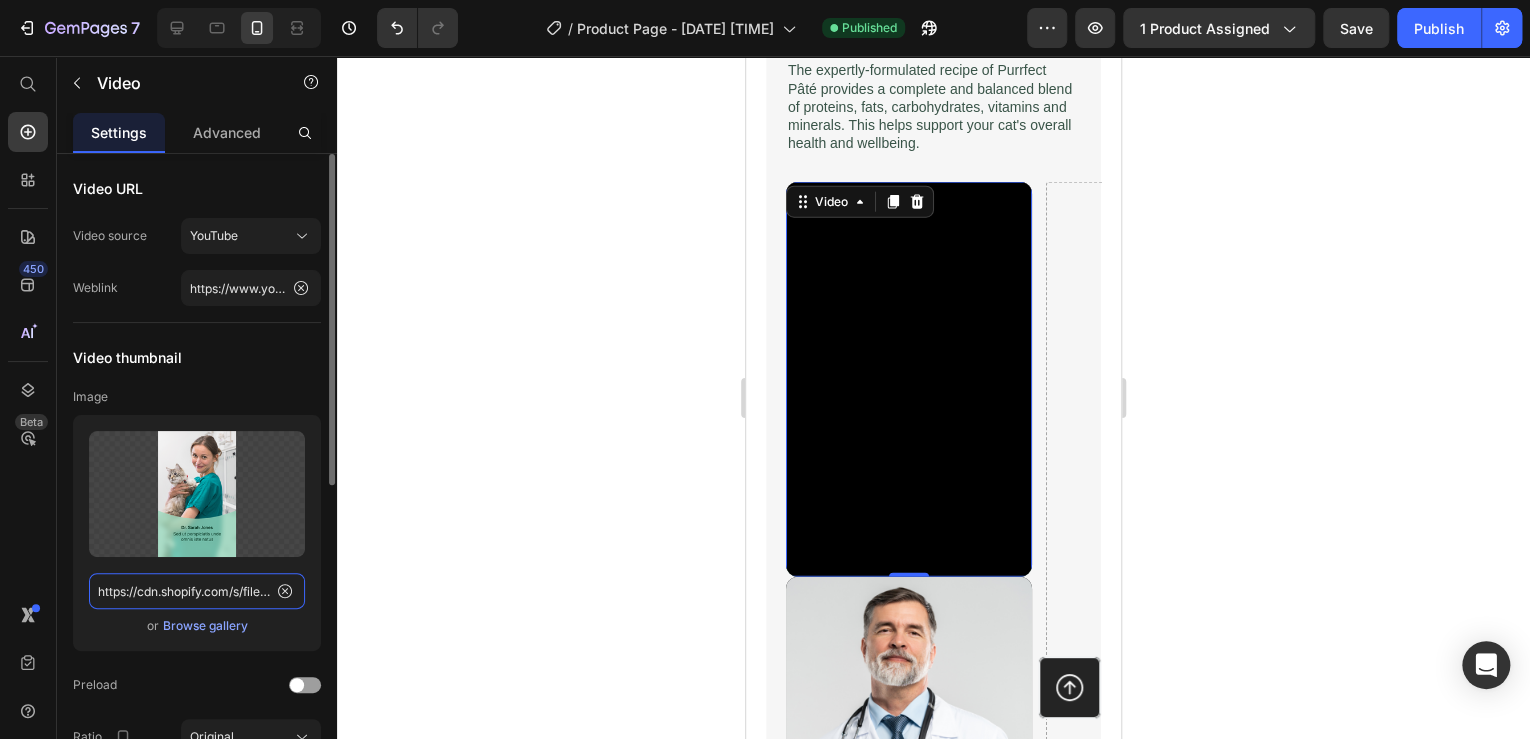 click on "https://cdn.shopify.com/s/files/1/0967/6478/9075/files/gempages_575163405103531237-ef8fc1d8-5ca7-440e-ba8c-6c75c6e6f509.png" 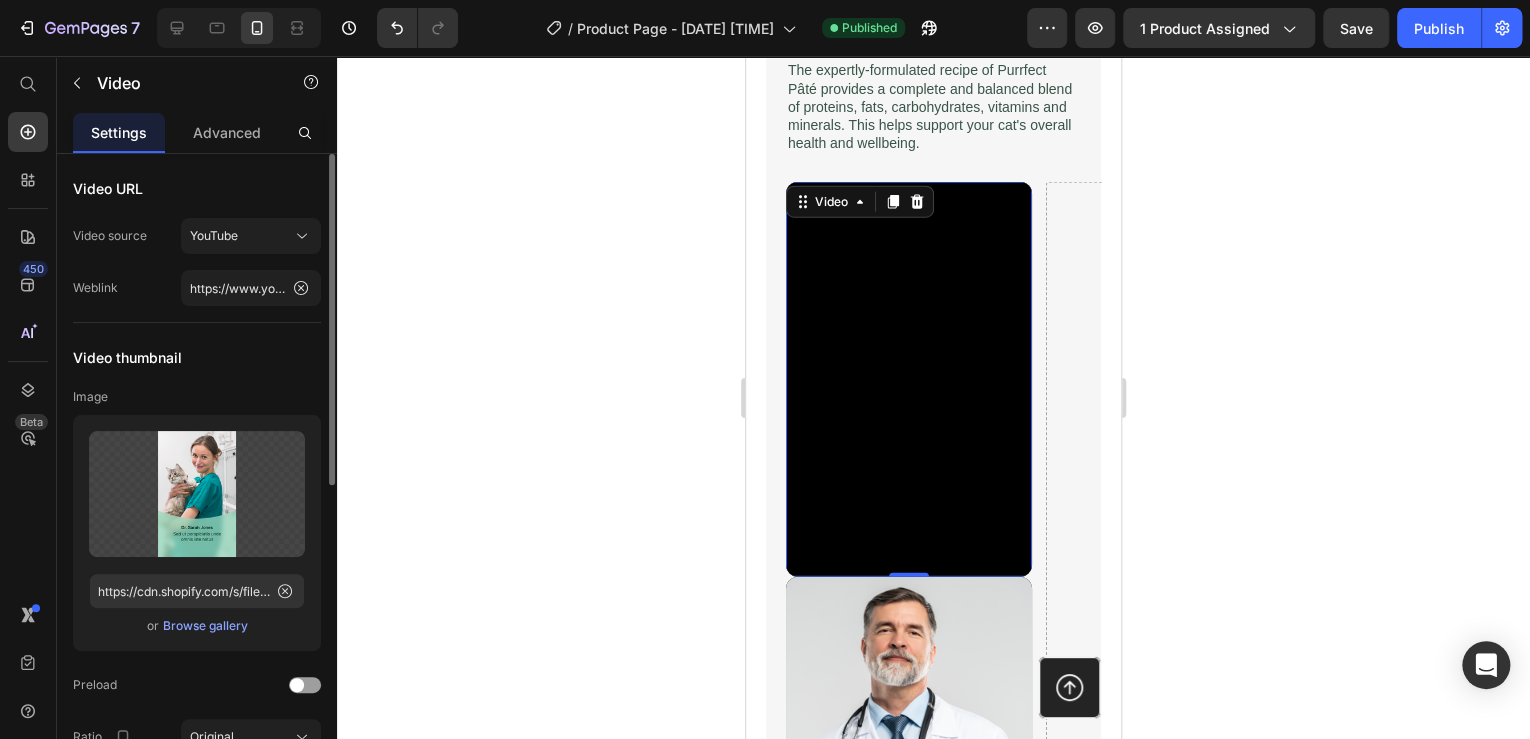 click on "Video thumbnail" at bounding box center [197, 357] 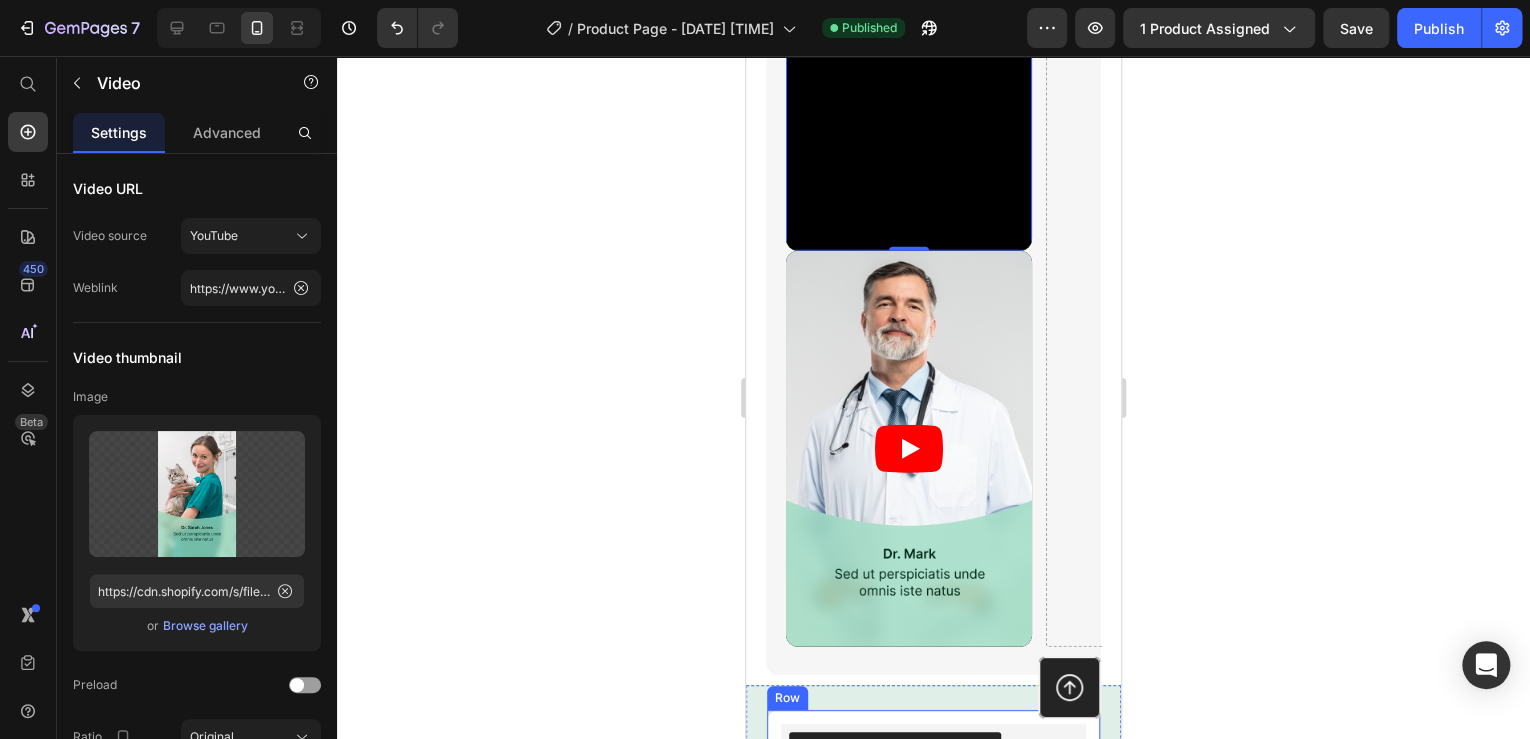 scroll, scrollTop: 2597, scrollLeft: 0, axis: vertical 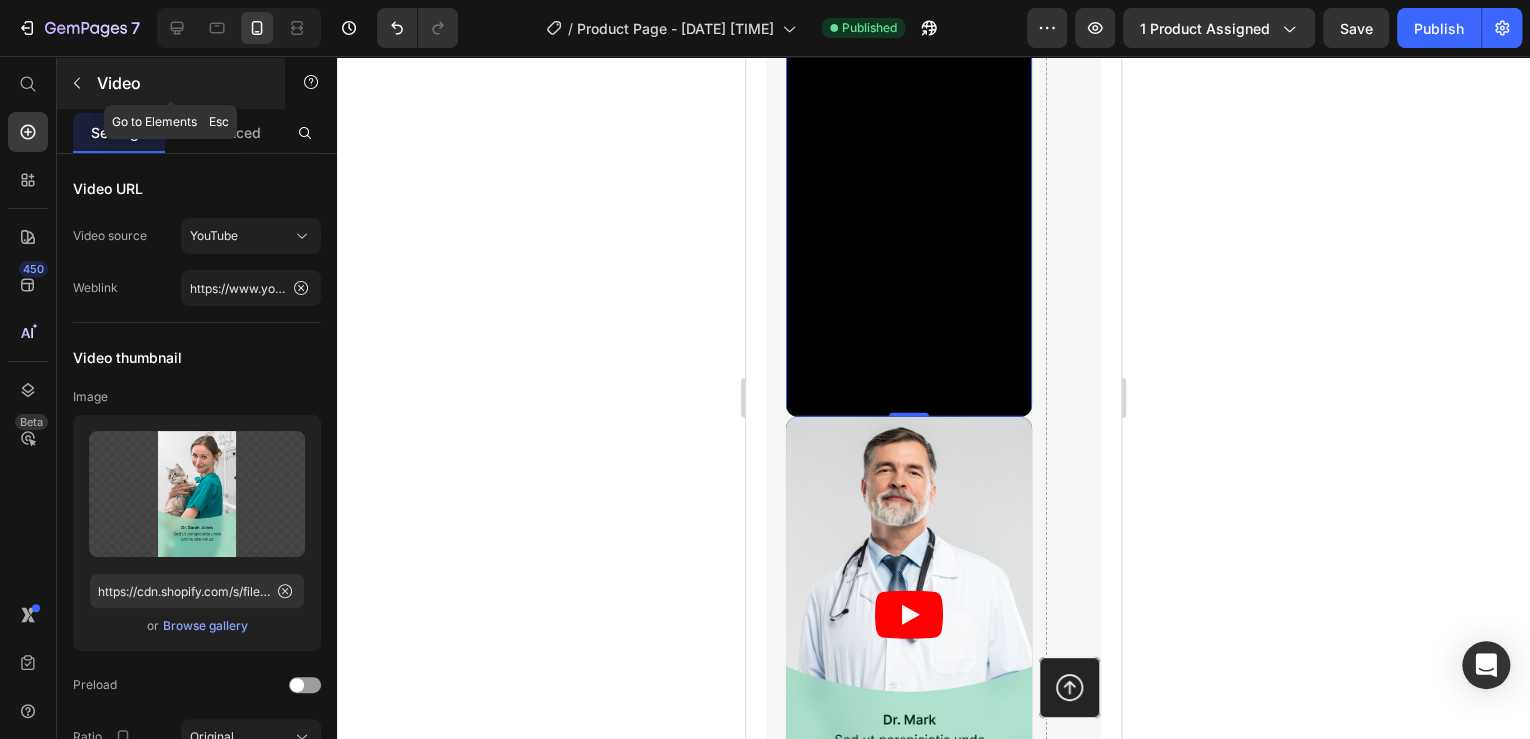 click 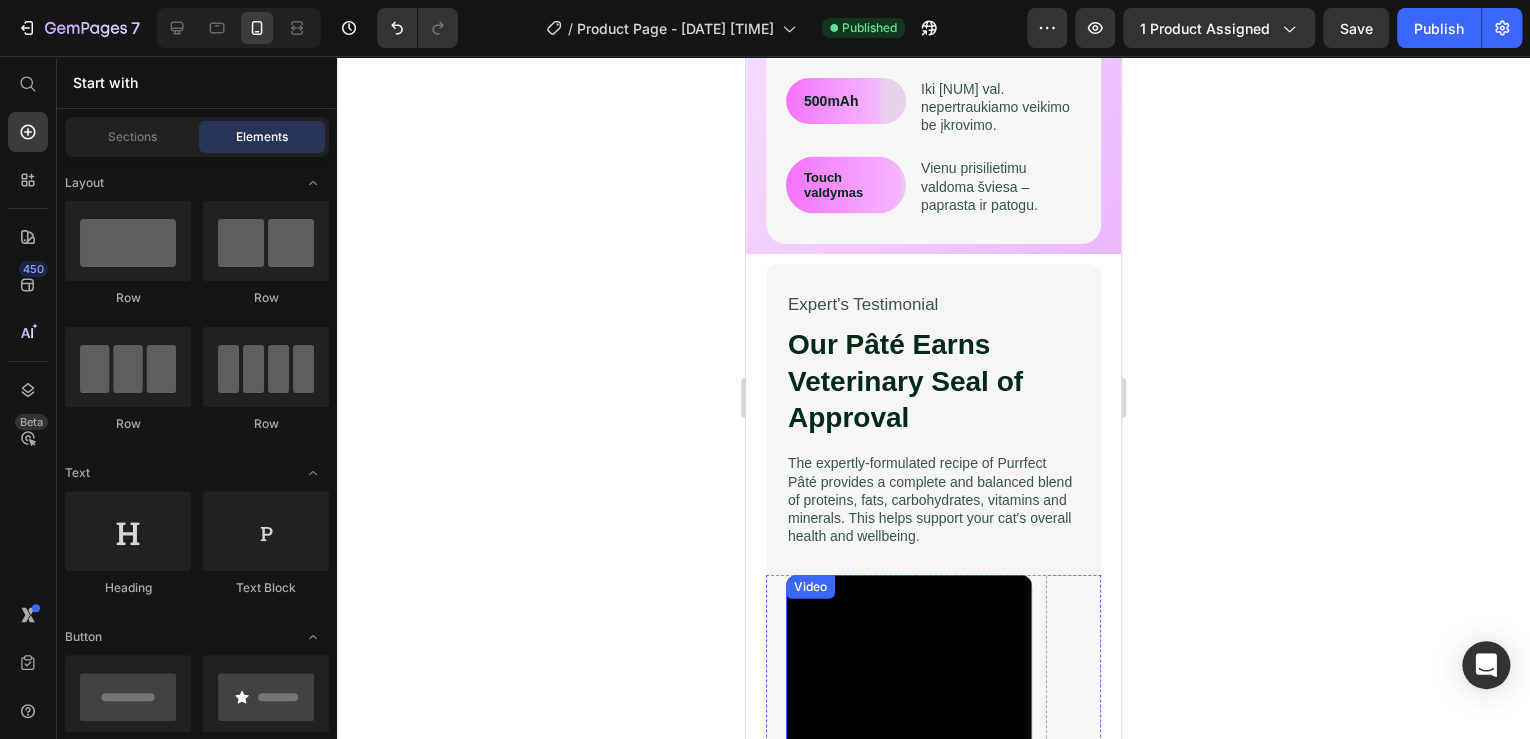 scroll, scrollTop: 2037, scrollLeft: 0, axis: vertical 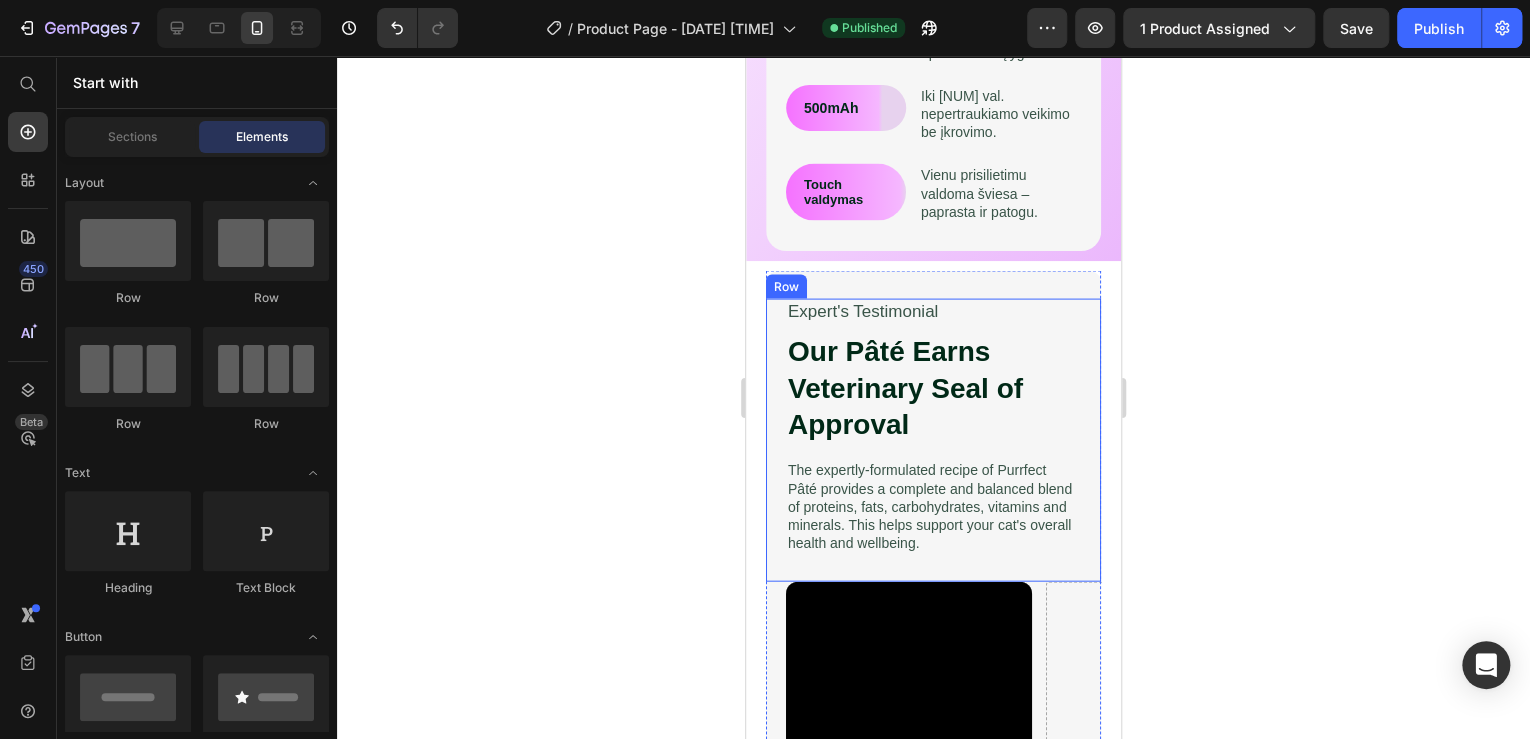click on "Expert's Testimonial Text Block Our Pâté Earns Veterinary Seal of Approval Heading The expertly-formulated recipe of Purrfect Pâté provides a complete and balanced blend of proteins, fats, carbohydrates, vitamins and minerals. This helps support your cat's overall health and wellbeing. Text Block Row" at bounding box center (933, 440) 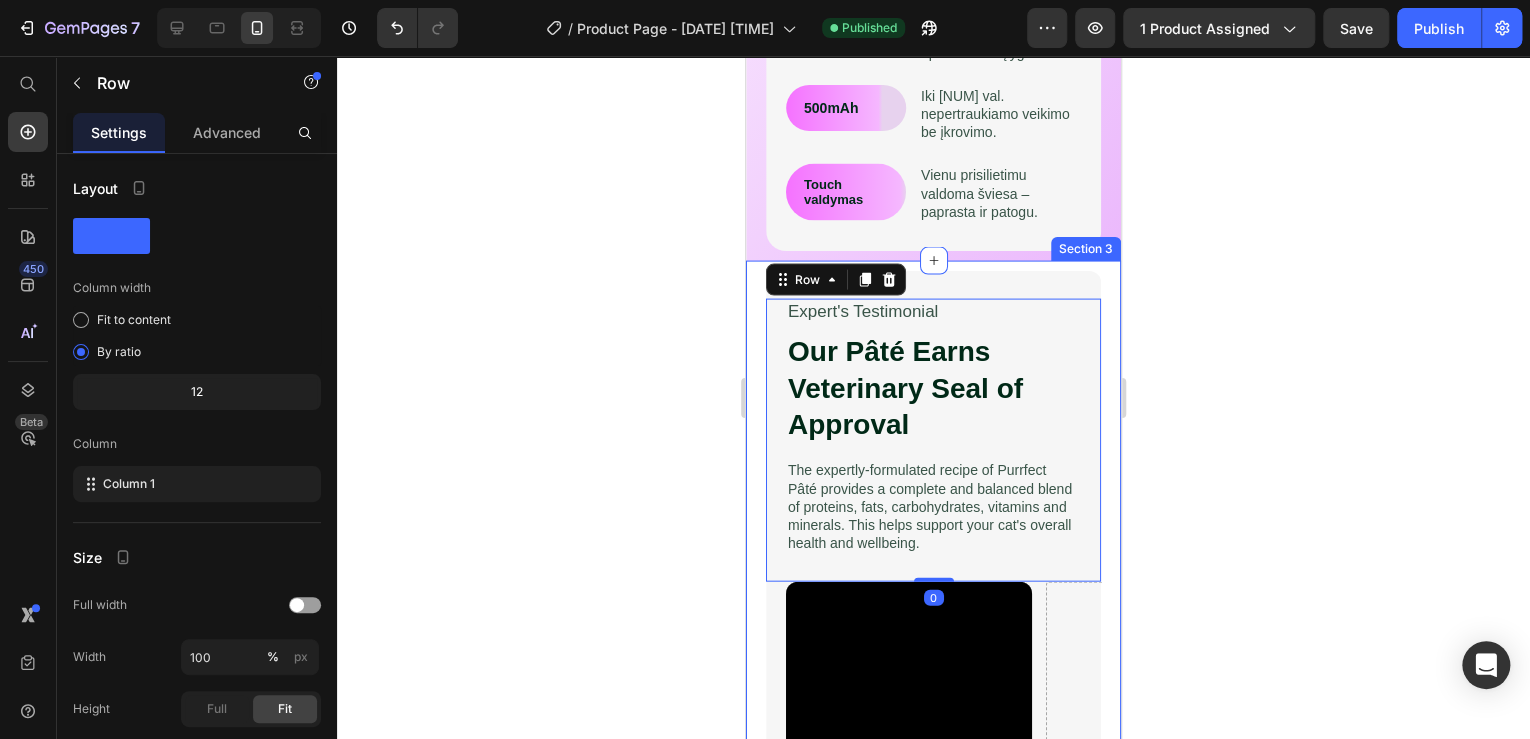 click on "Video Video
Drop element here Video Video Carousel Expert's Testimonial Text Block Our Pâté Earns Veterinary Seal of Approval Heading The expertly-formulated recipe of Purrfect Pâté provides a complete and balanced blend of proteins, fats, carbohydrates, vitamins and minerals. This helps support your cat's overall health and wellbeing. Text Block Row   0 Row Section 3" at bounding box center (933, 836) 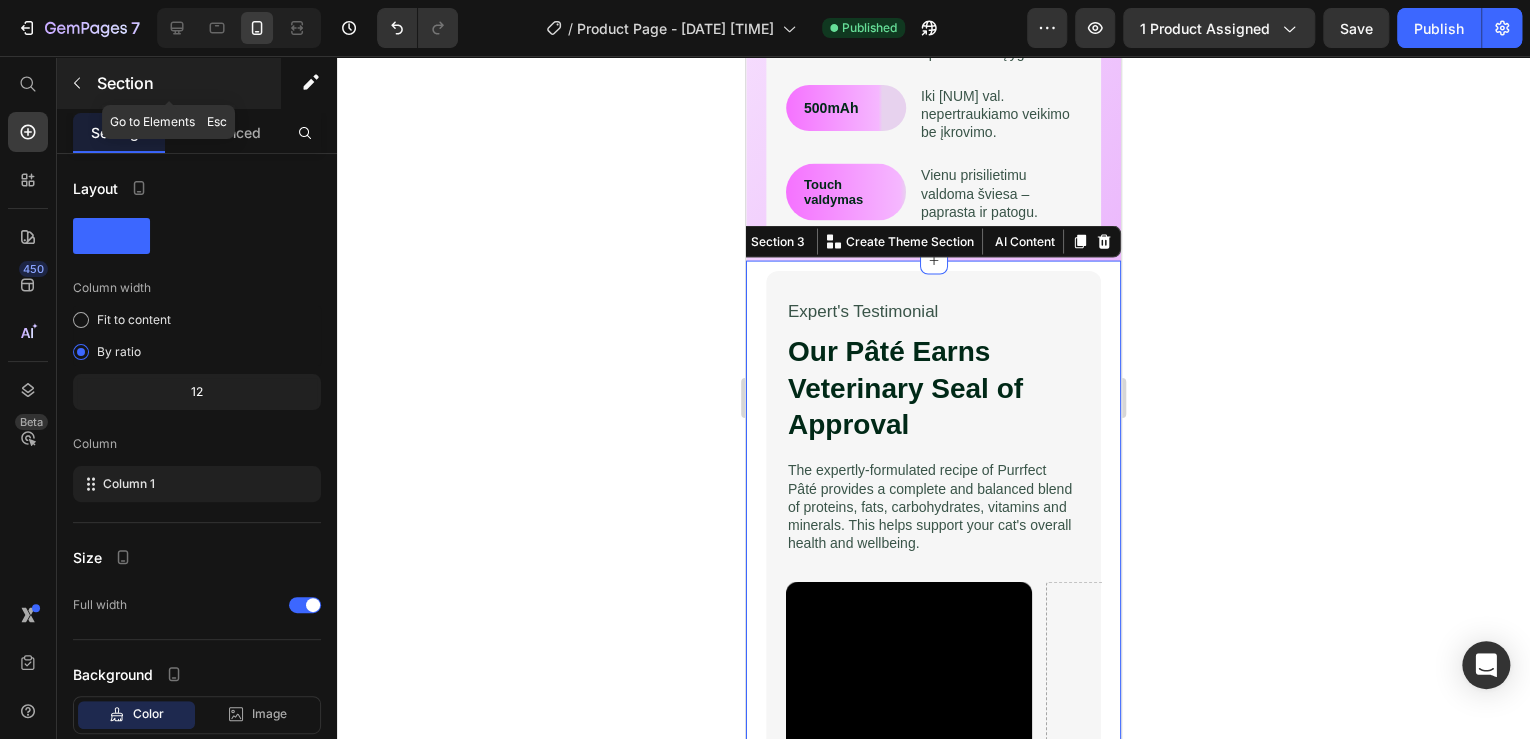 click at bounding box center [77, 83] 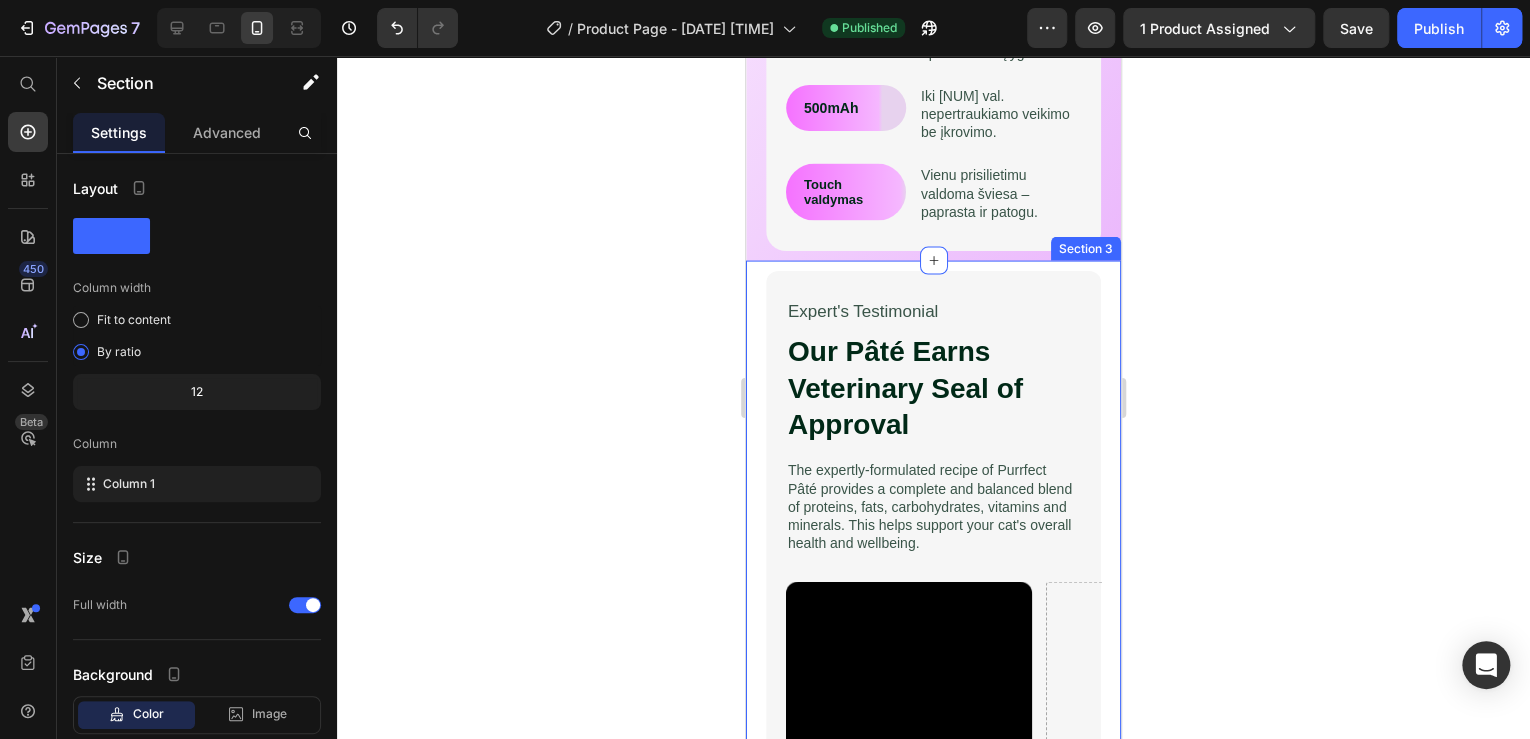 click on "Video Video
Drop element here Video Video Carousel Expert's Testimonial Text Block Our Pâté Earns Veterinary Seal of Approval Heading The expertly-formulated recipe of Purrfect Pâté provides a complete and balanced blend of proteins, fats, carbohydrates, vitamins and minerals. This helps support your cat's overall health and wellbeing. Text Block Row Row Section 3" at bounding box center (933, 836) 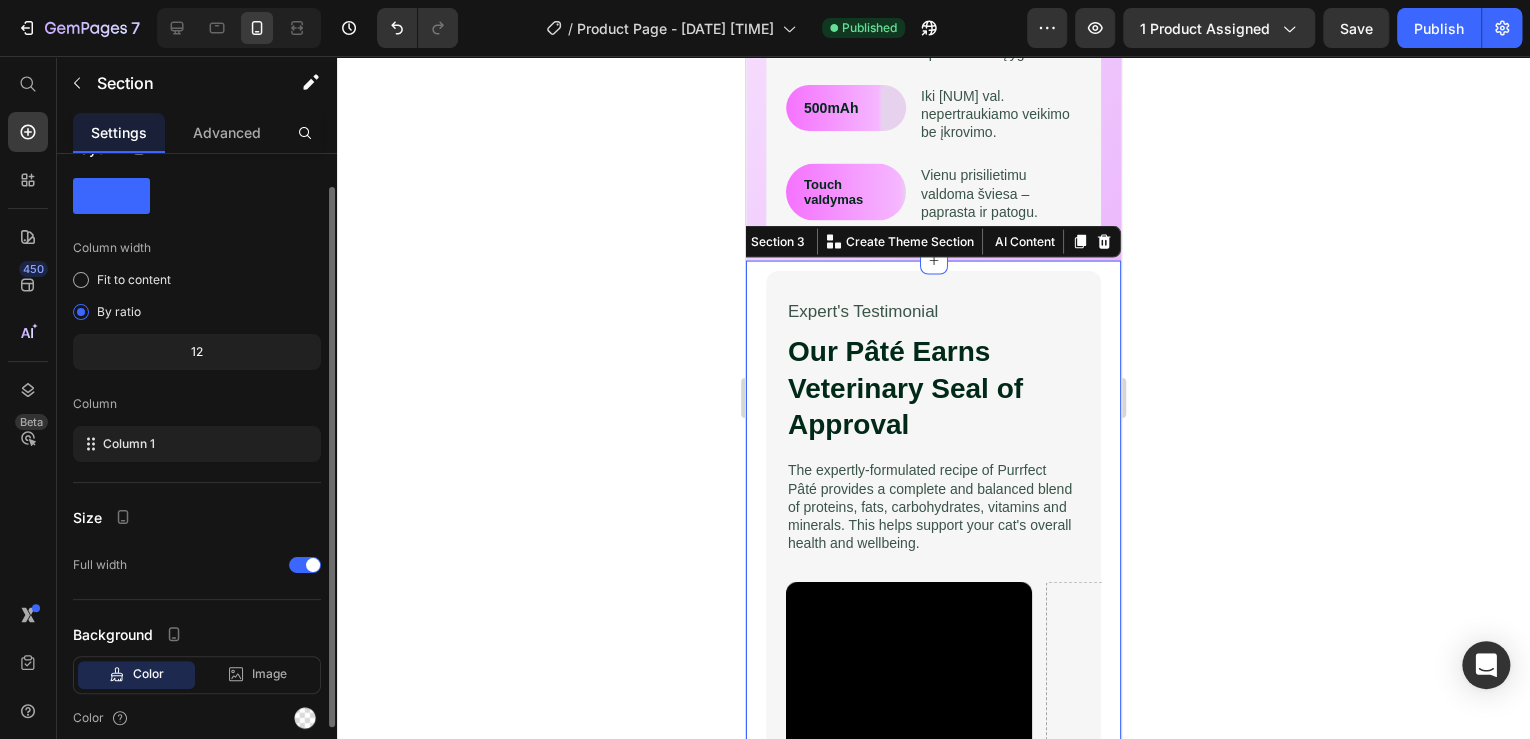 scroll, scrollTop: 0, scrollLeft: 0, axis: both 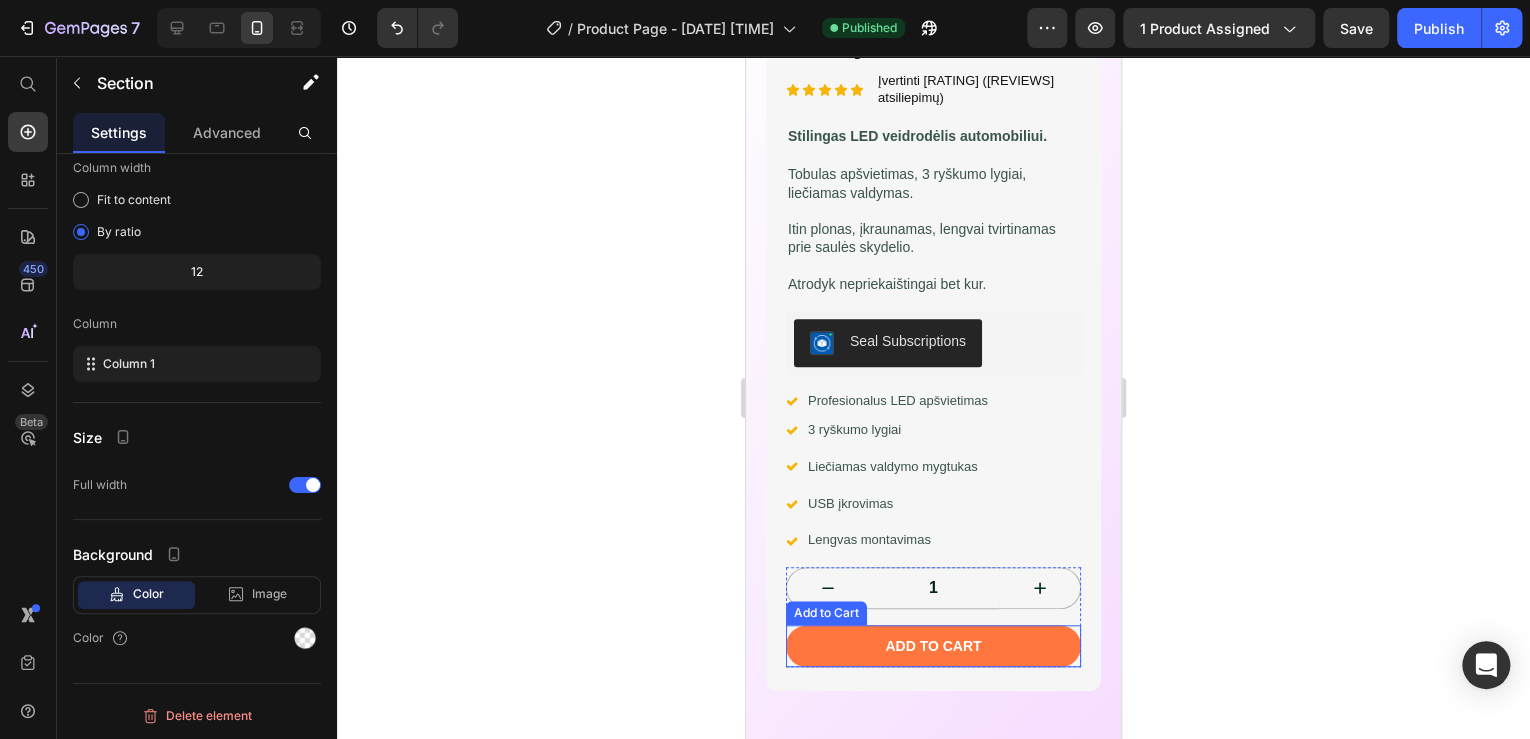 click on "Add to cart" at bounding box center (933, 646) 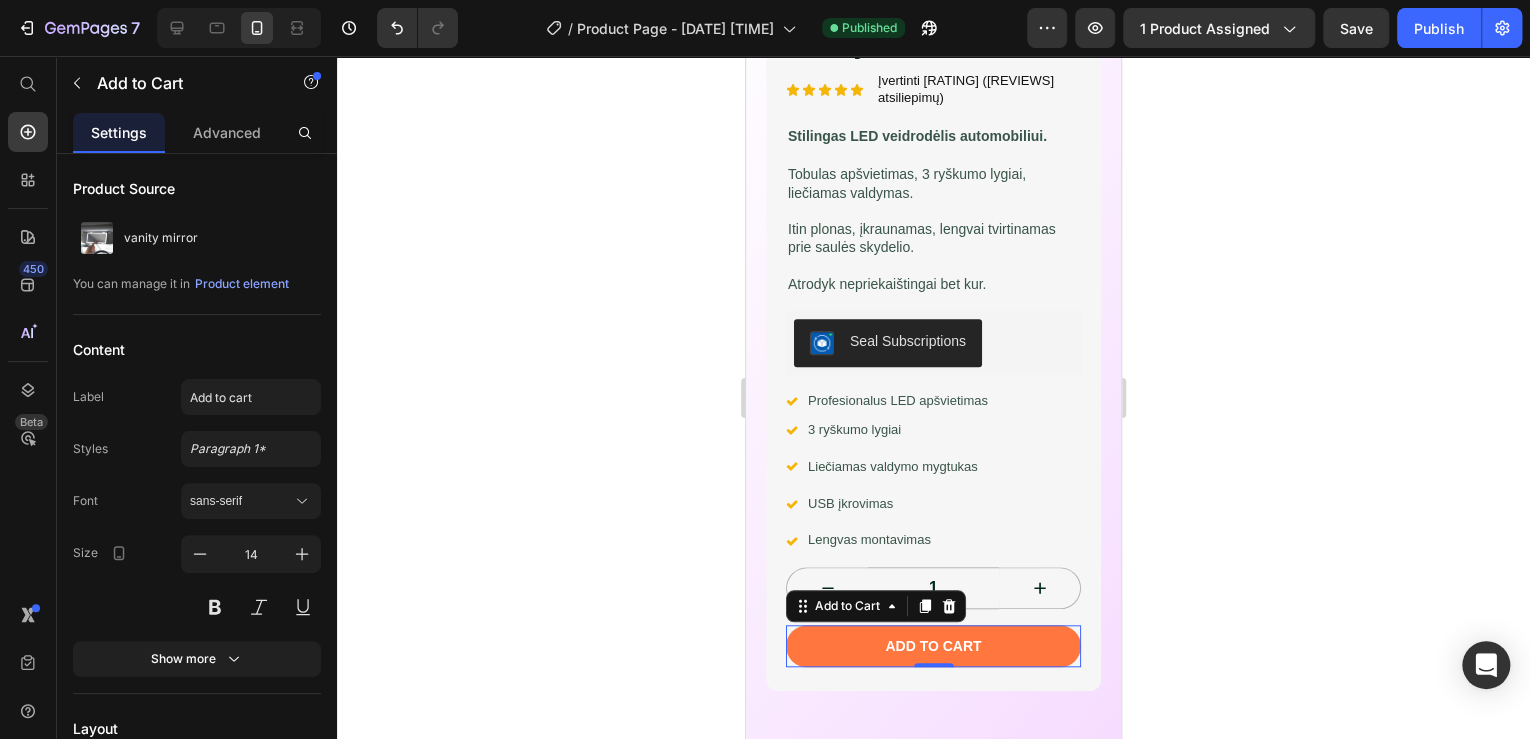 scroll, scrollTop: 80, scrollLeft: 0, axis: vertical 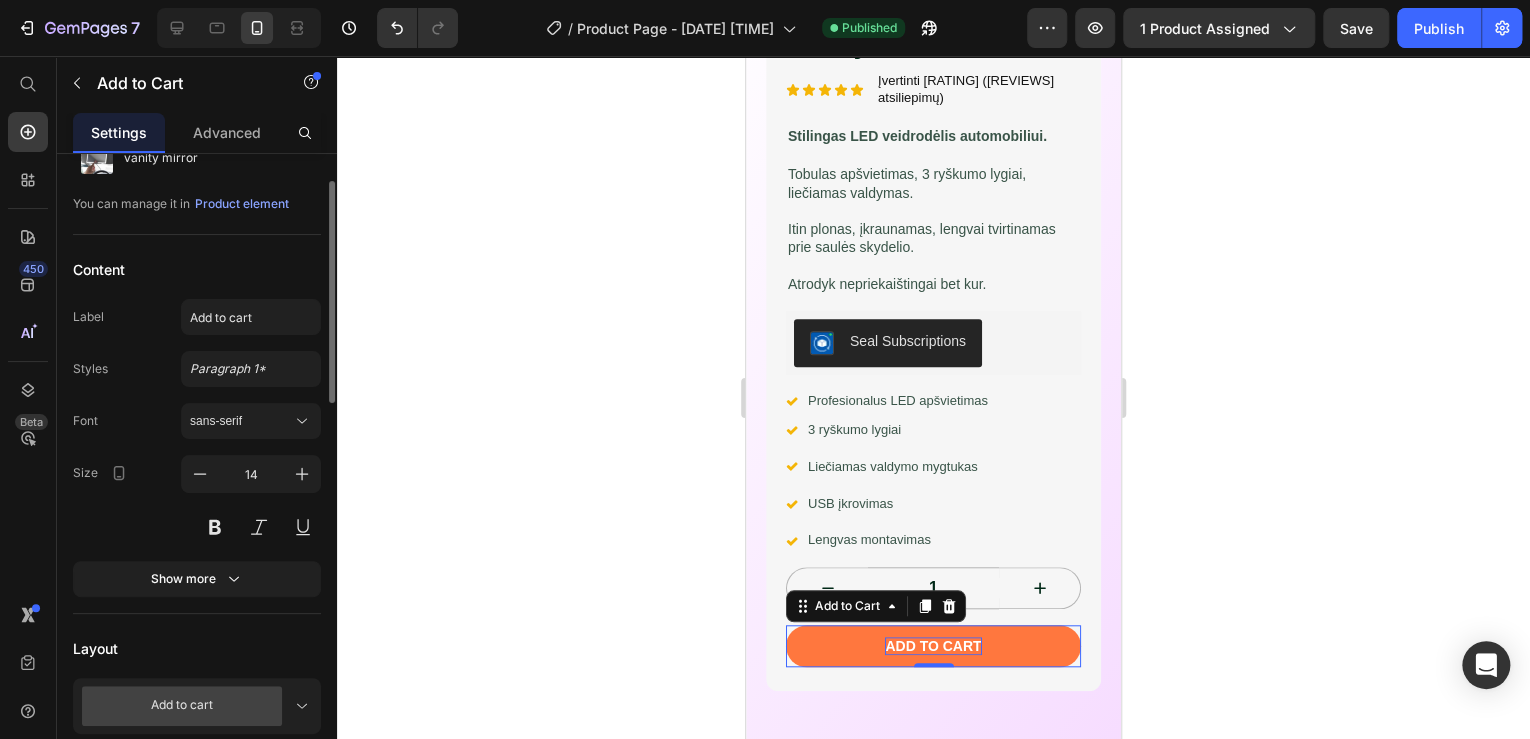 click on "Add to cart" at bounding box center (933, 646) 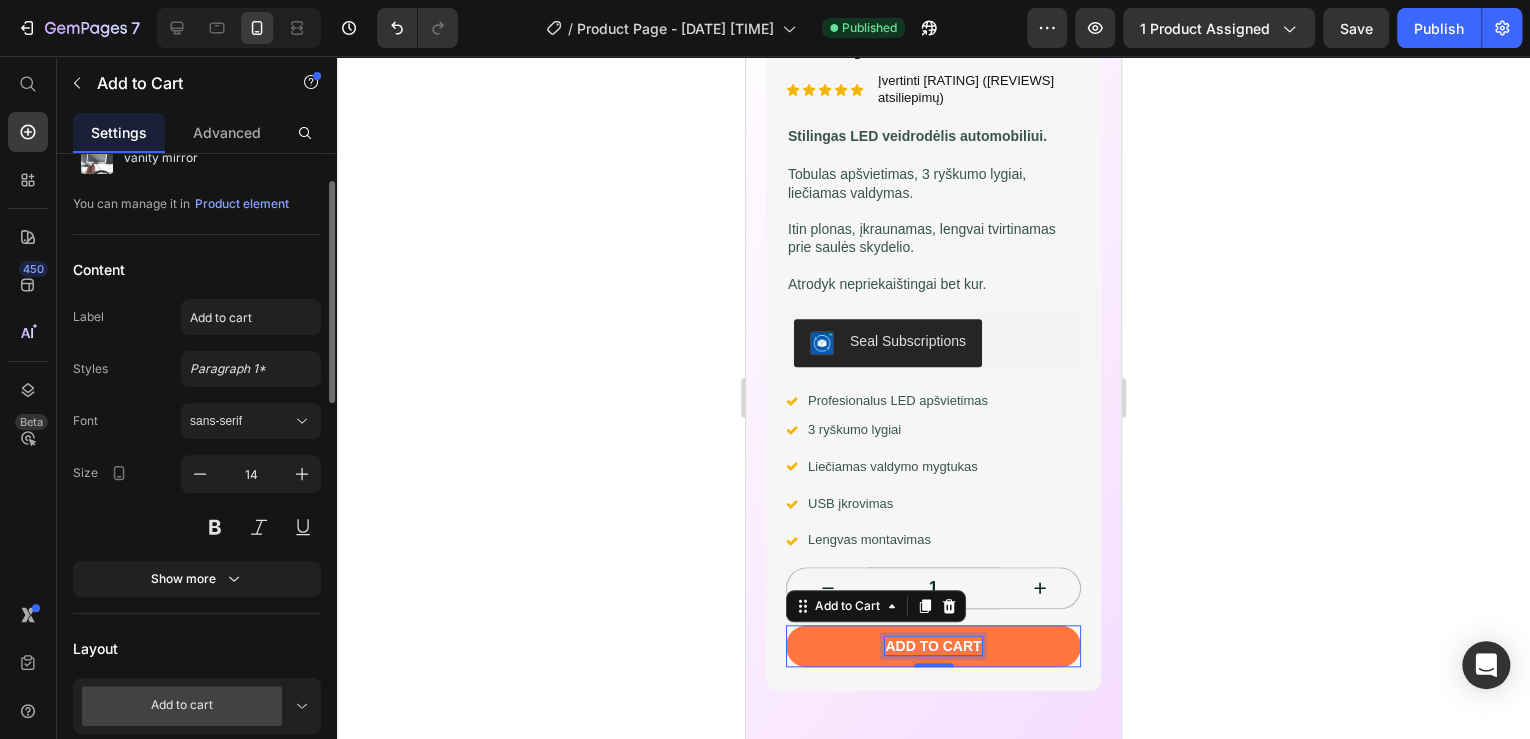 click on "Add to cart" at bounding box center (933, 646) 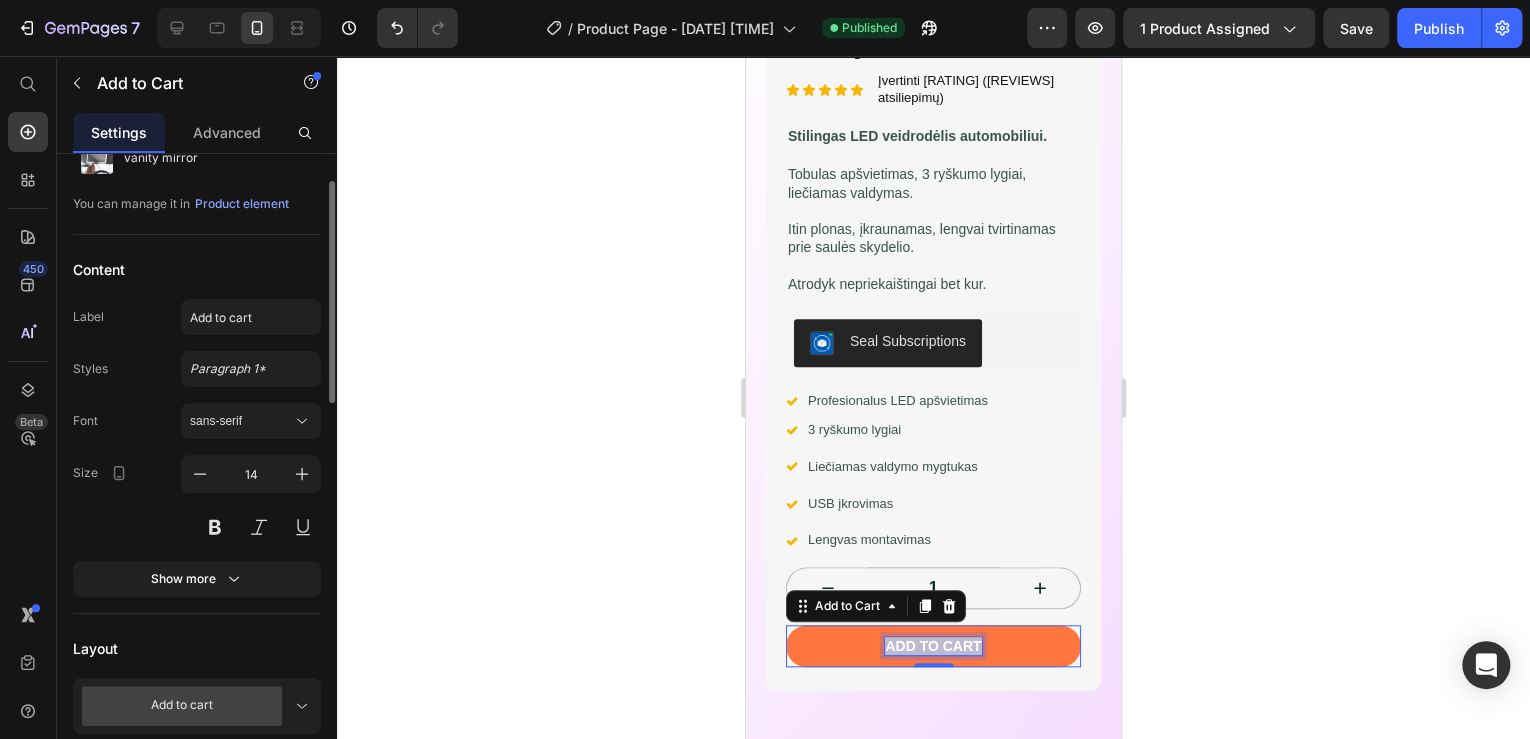 click on "Add to cart" at bounding box center (933, 646) 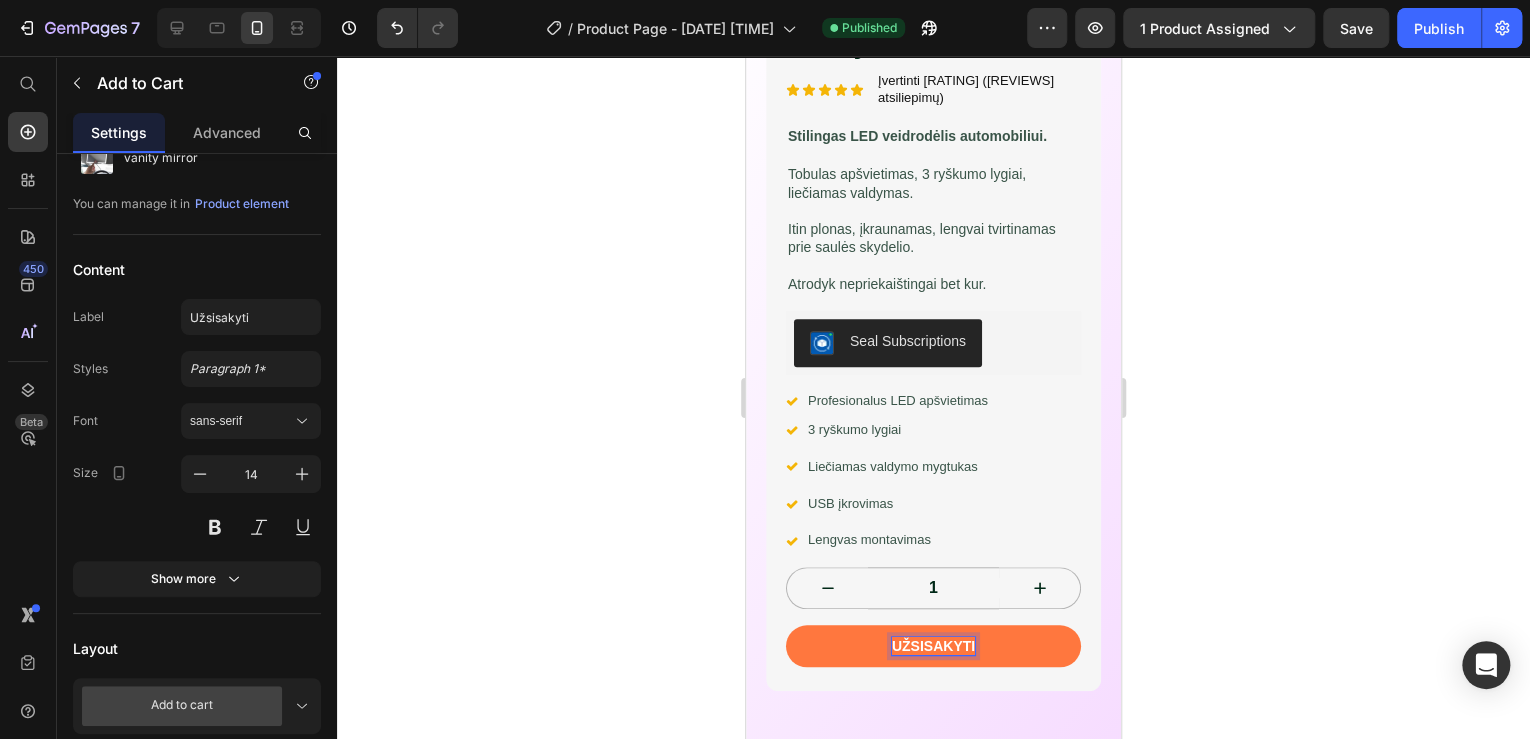 click on "Užsisakyti" at bounding box center [933, 646] 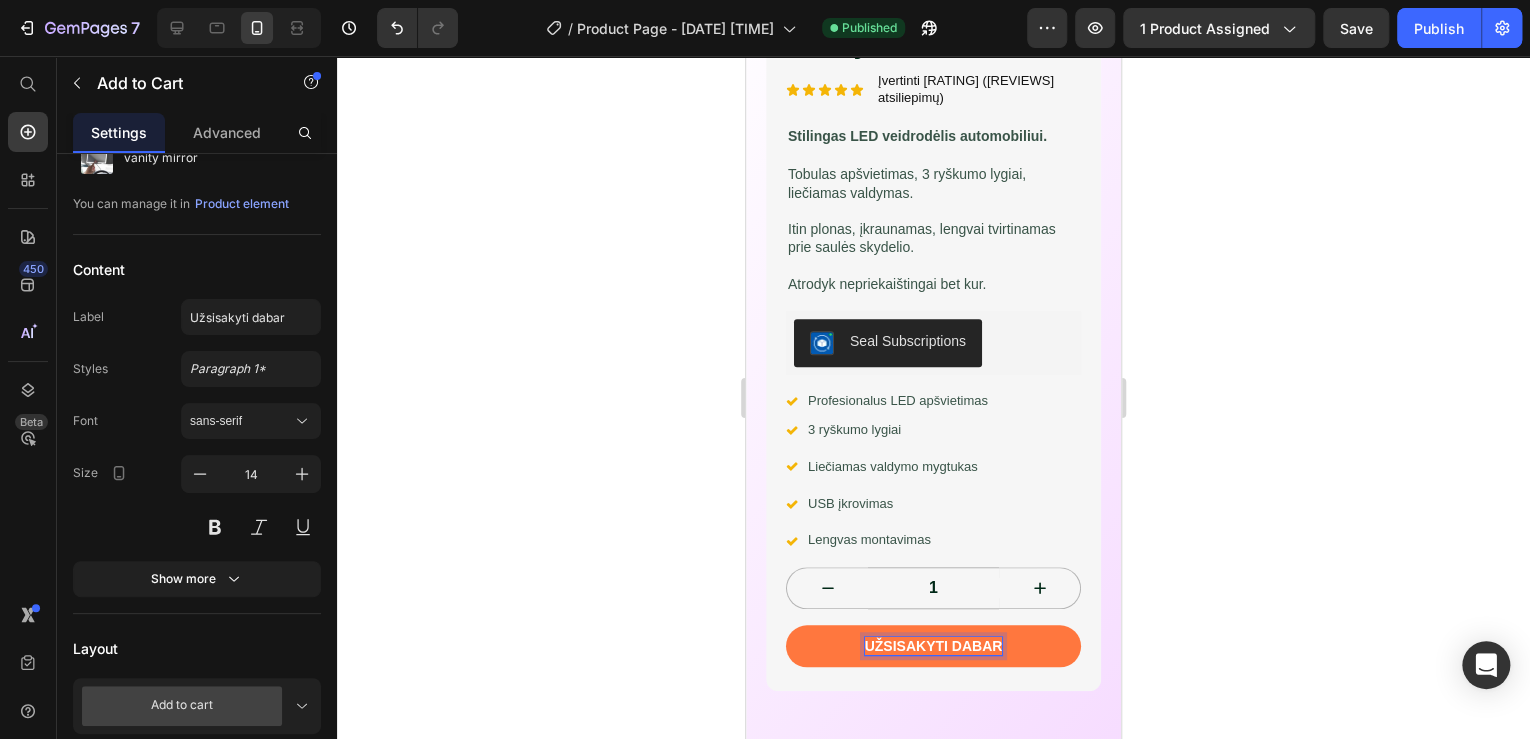 click on "Užsisakyti dabar" at bounding box center [933, 646] 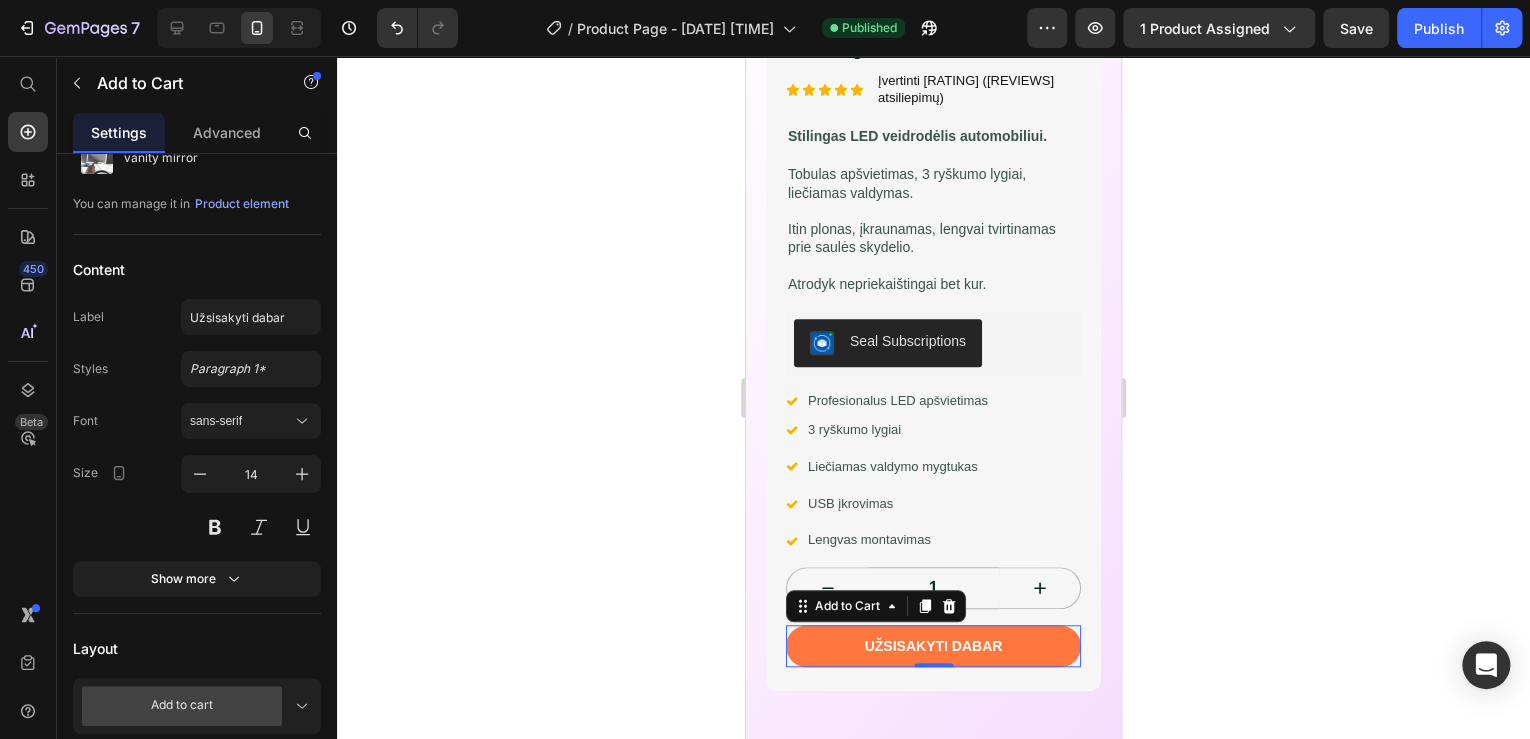 click on "Užsisakyti dabar" at bounding box center [933, 646] 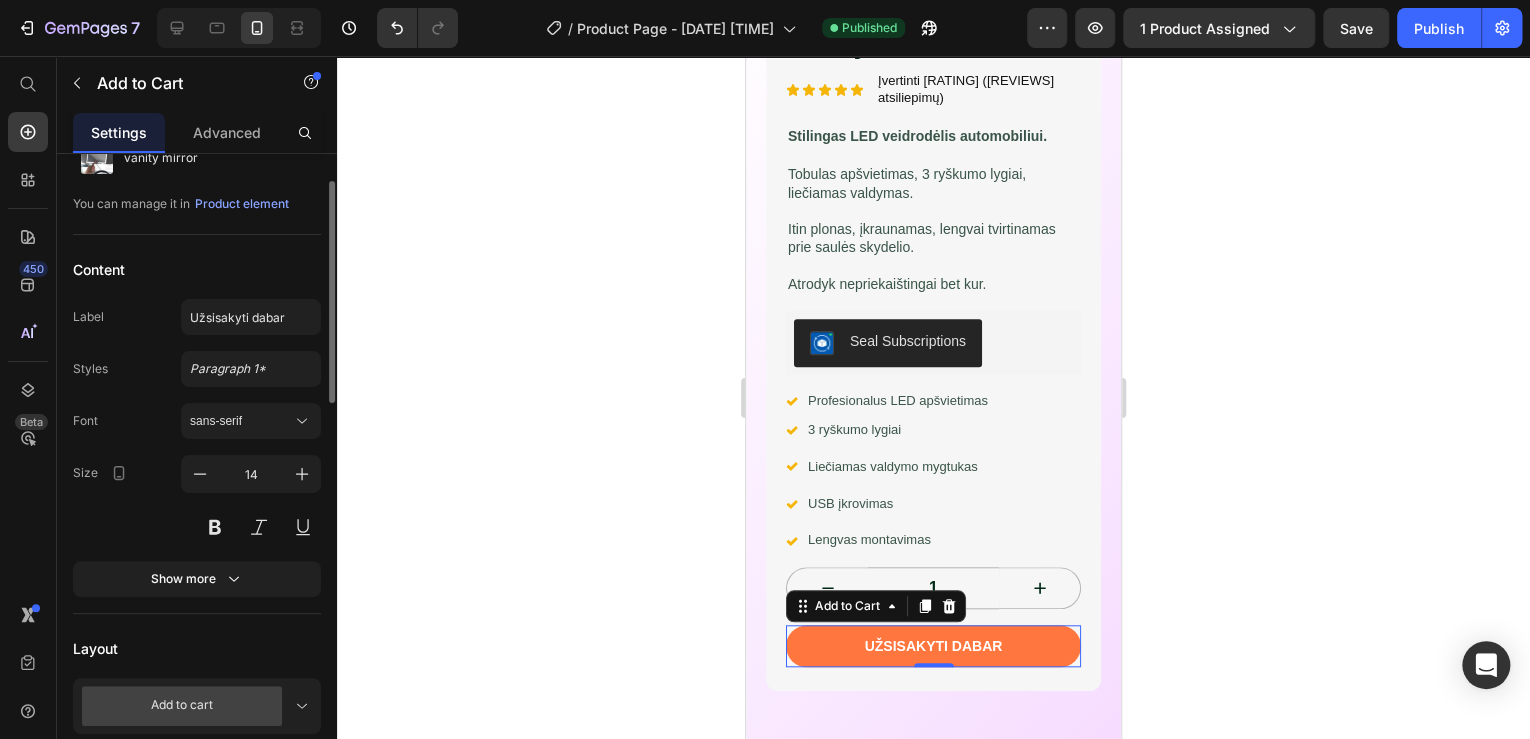 scroll, scrollTop: 160, scrollLeft: 0, axis: vertical 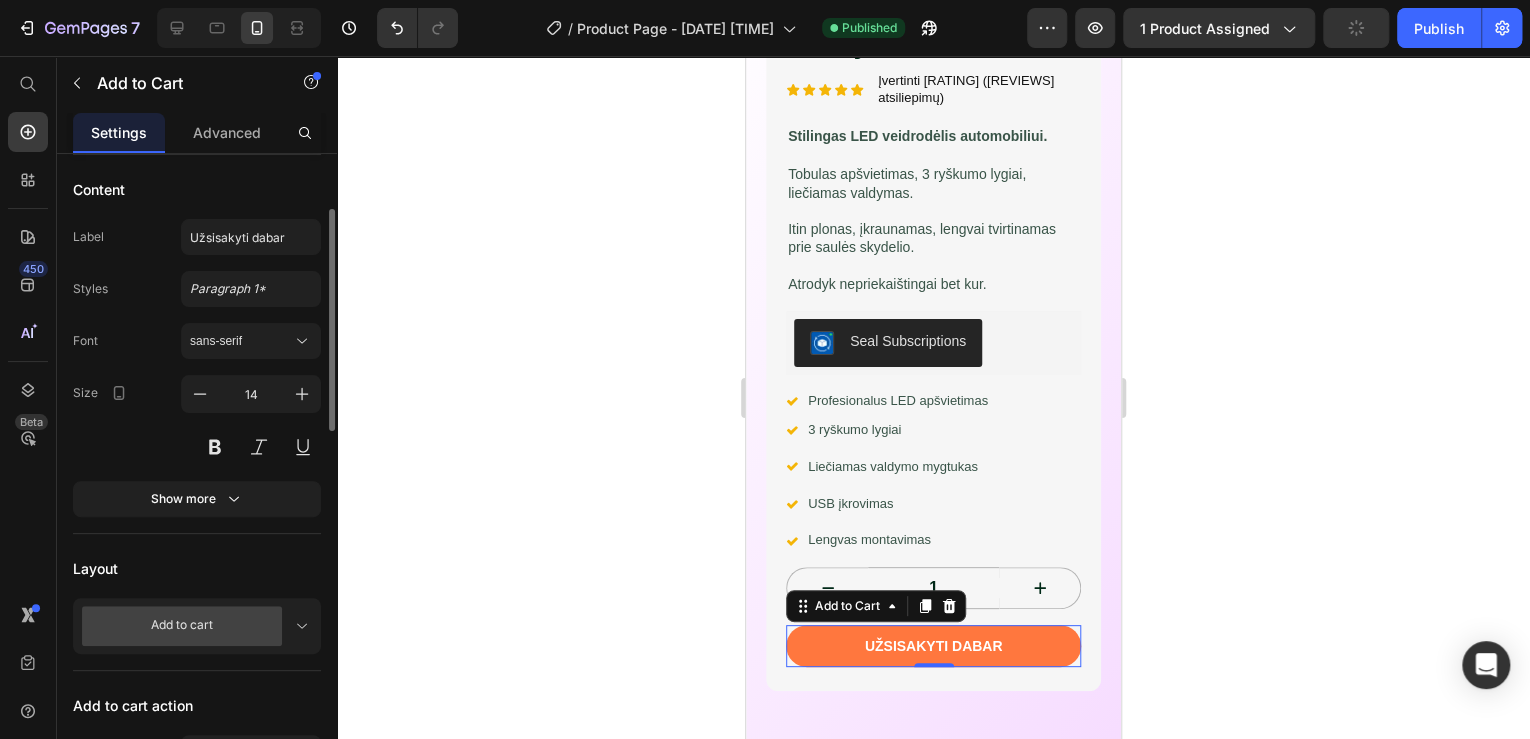 click on "Add to cart" at bounding box center (185, 626) 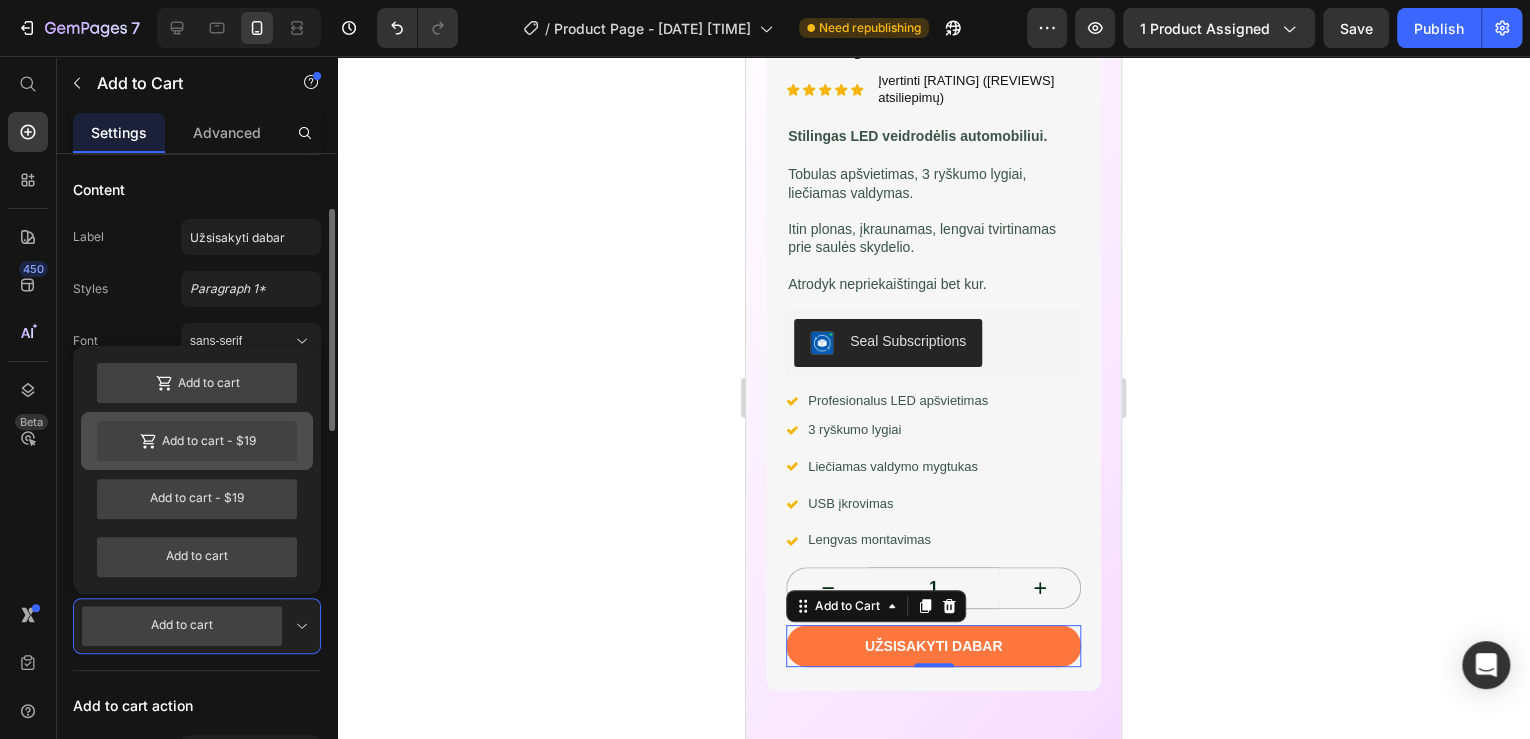 click on "Add to cart  -  $19" at bounding box center [197, 441] 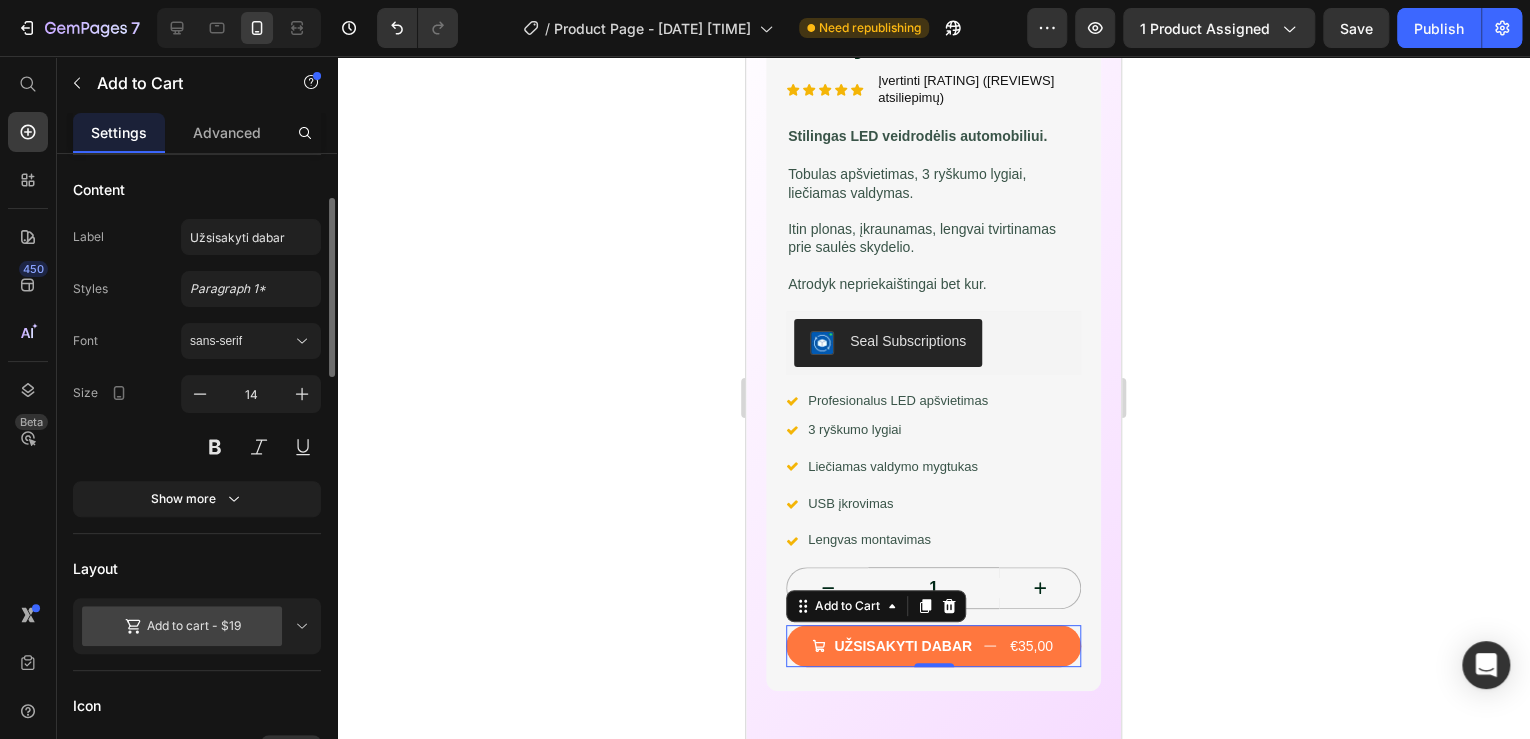 click 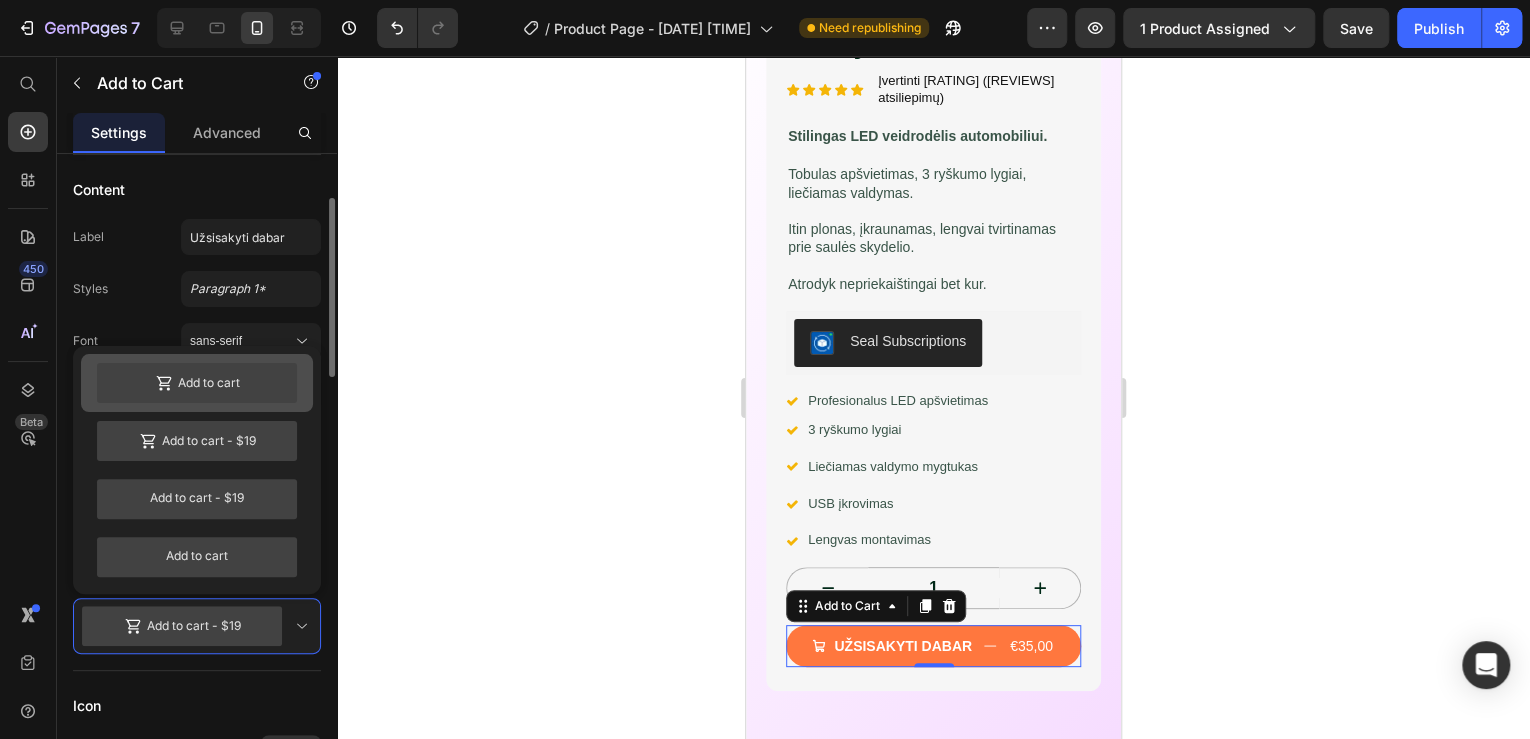 click on "Add to cart" at bounding box center [197, 383] 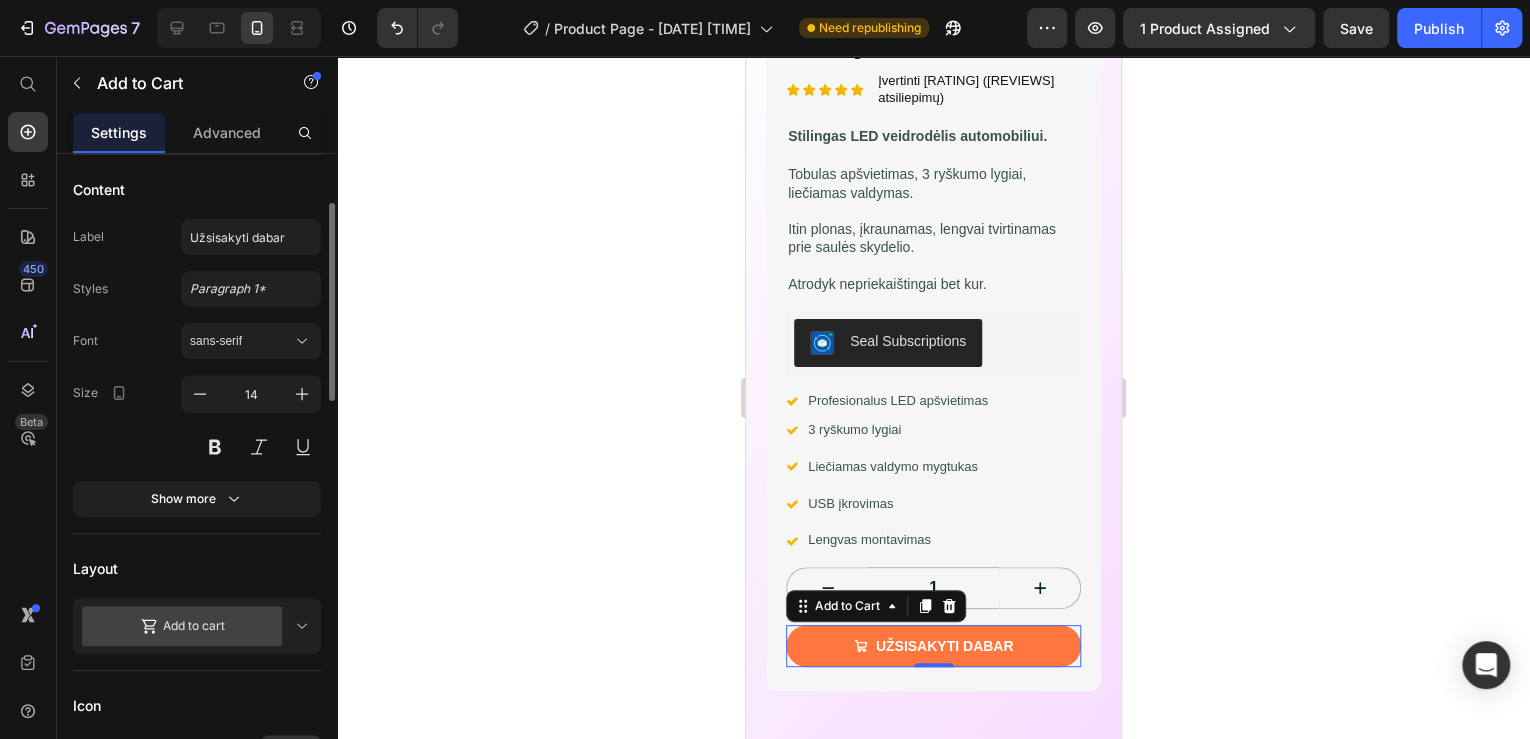click on "Add to cart" at bounding box center [197, 626] 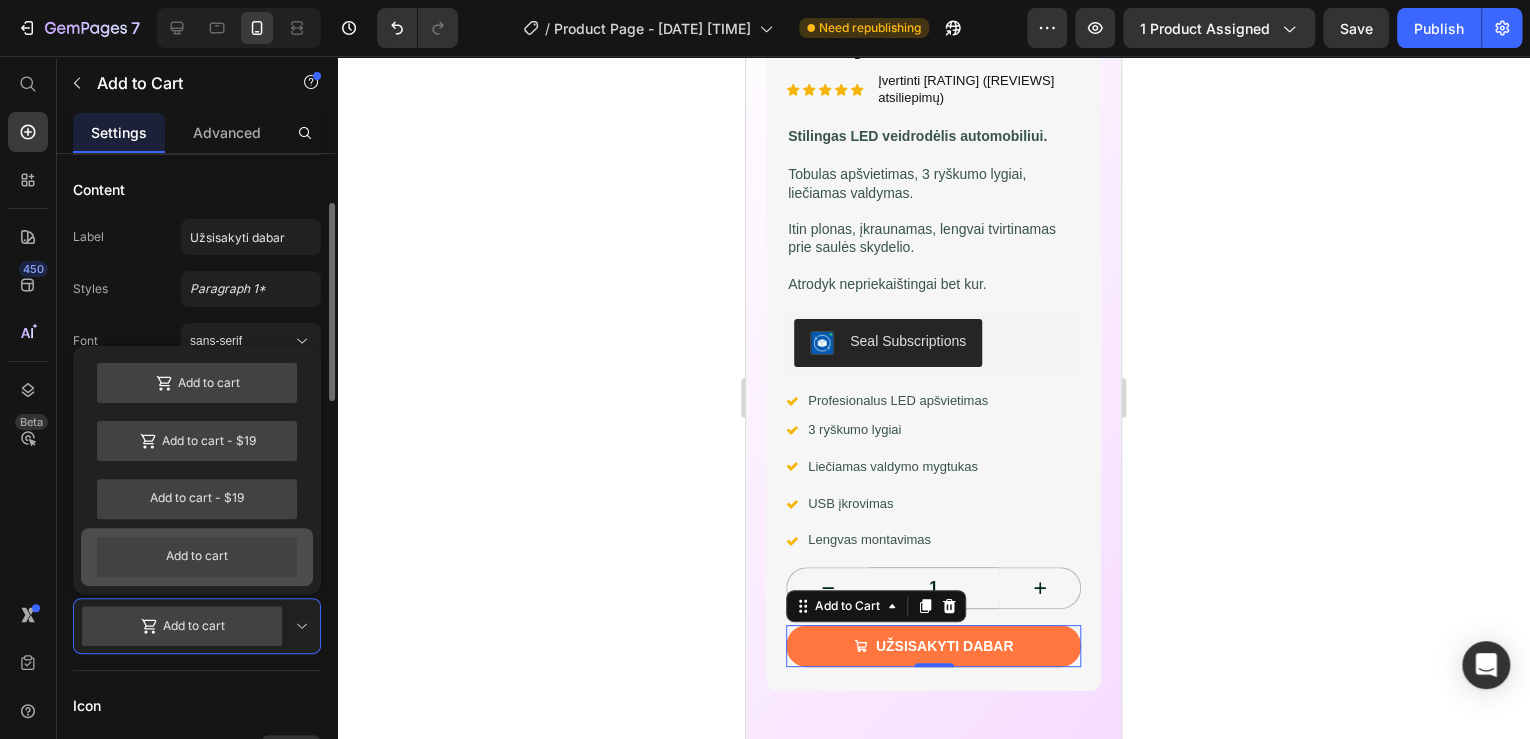 click on "Add to cart" at bounding box center [197, 557] 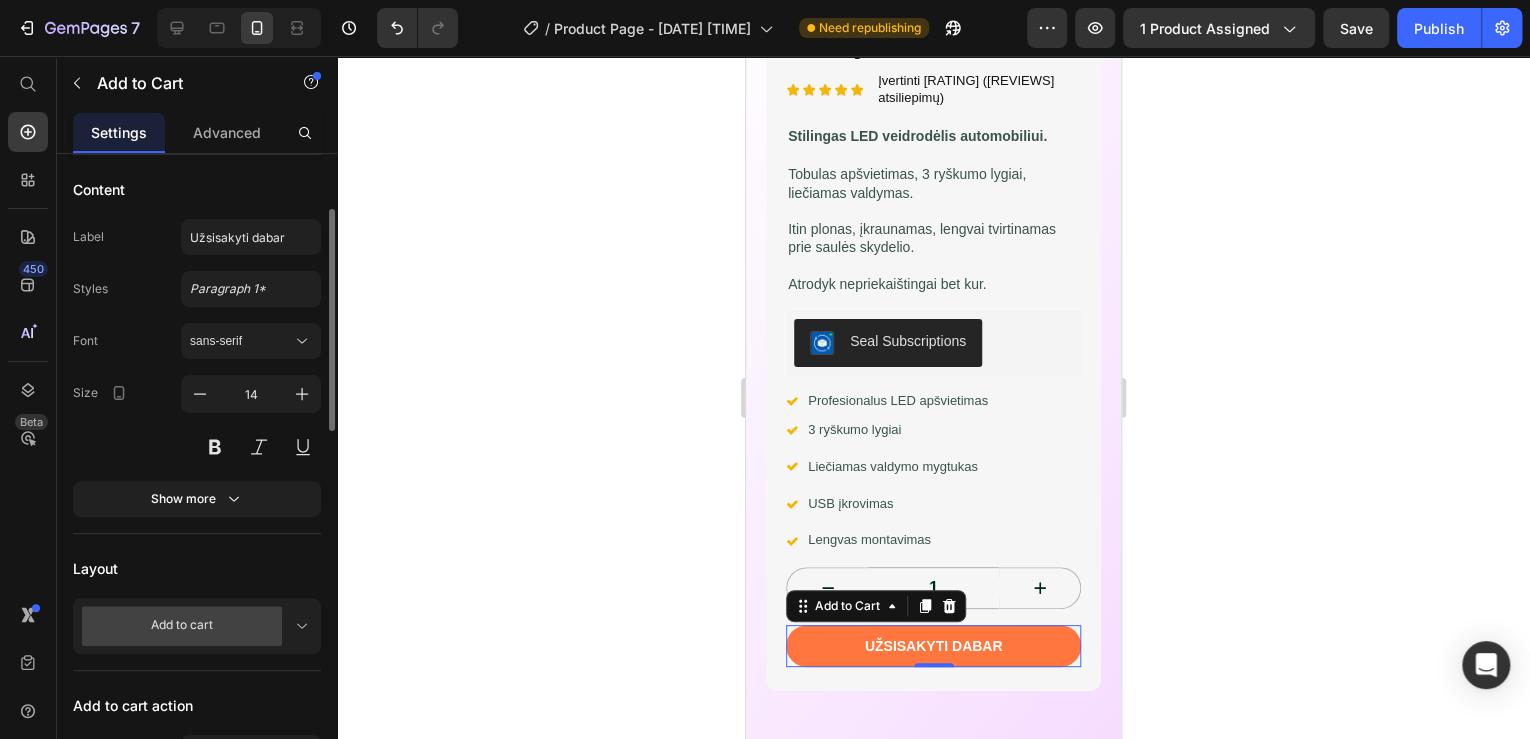 click on "Add to cart" at bounding box center (182, 626) 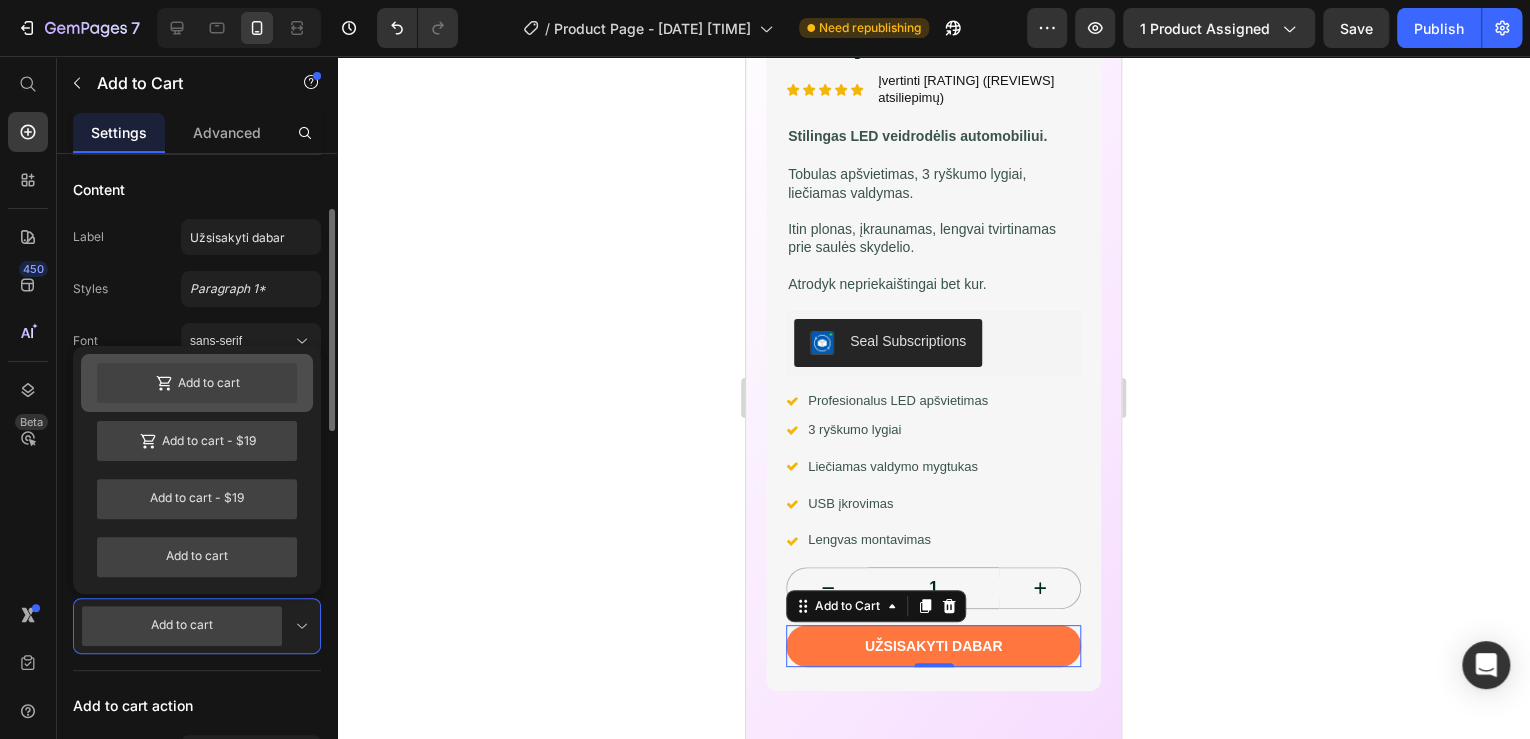 click on "Add to cart" at bounding box center (197, 383) 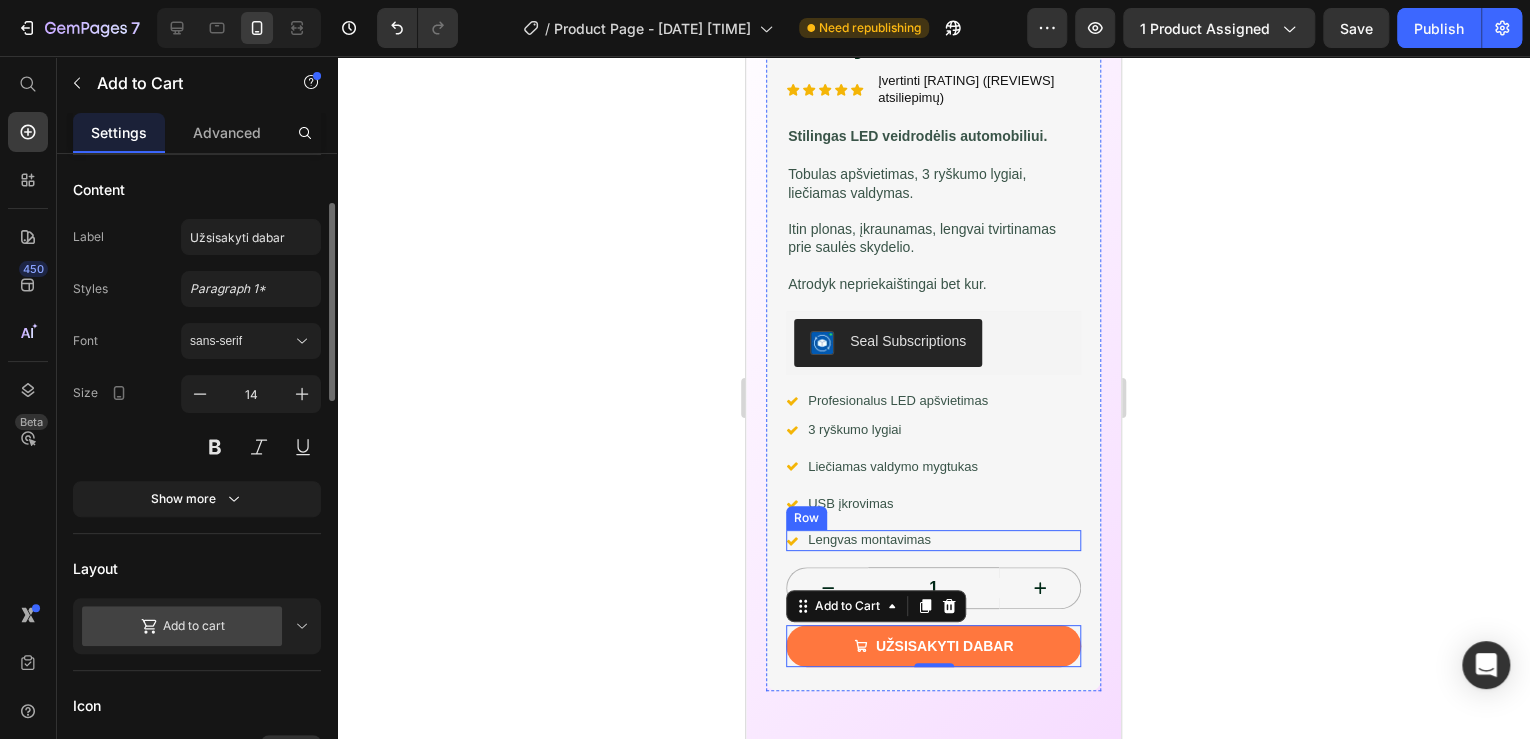 click on "Icon Lengvas montavimas Text Block Row" at bounding box center (933, 540) 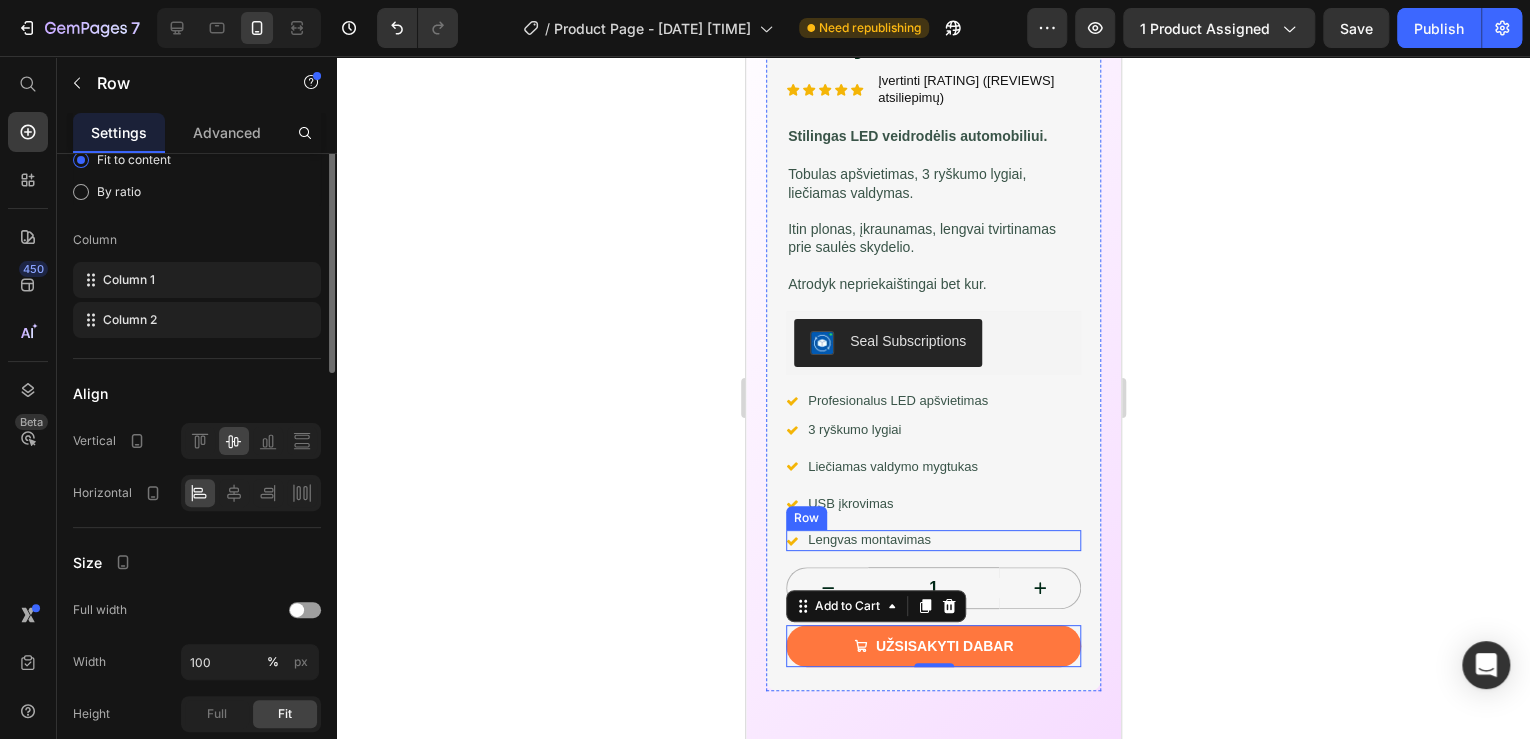 scroll, scrollTop: 0, scrollLeft: 0, axis: both 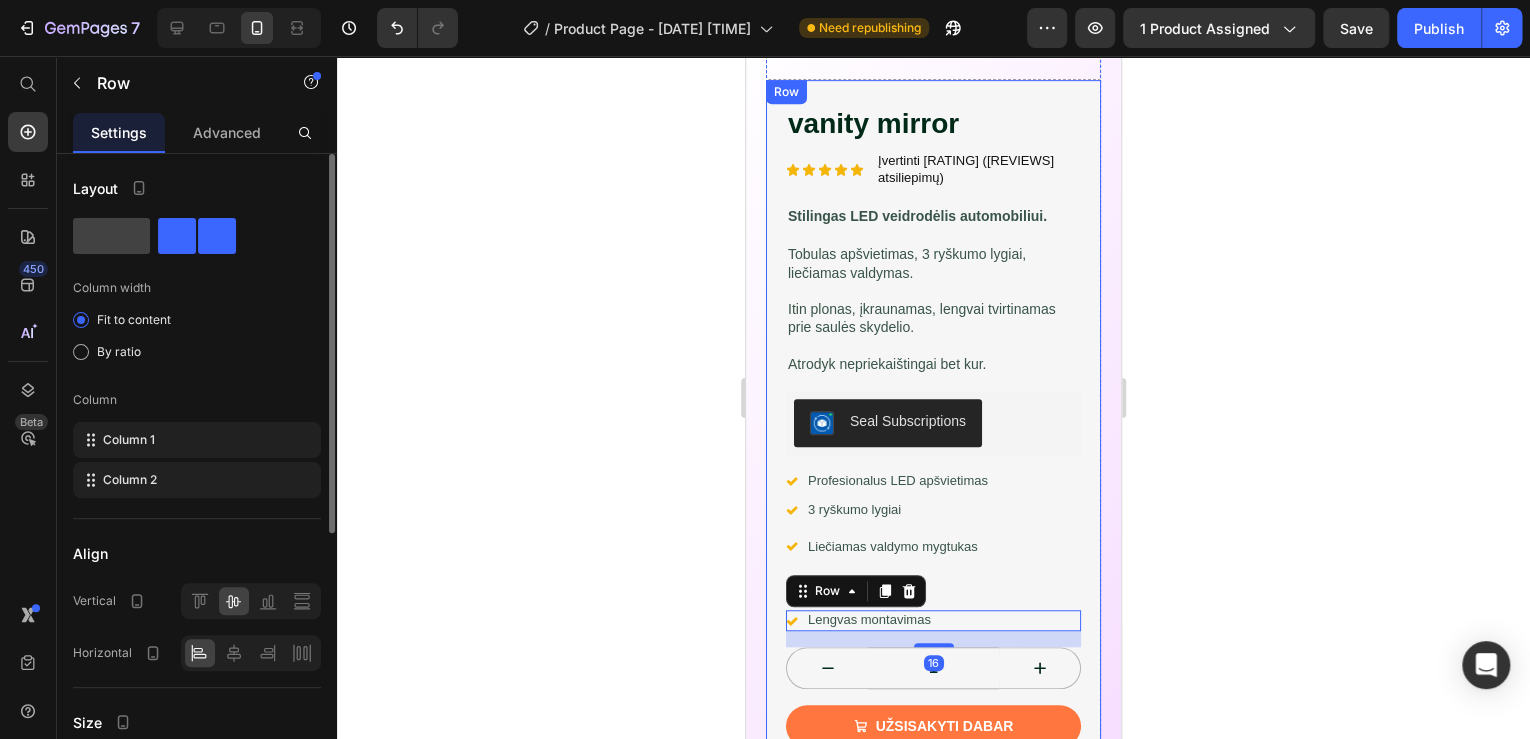click on "vanity mirror Product Title
Icon
Icon
Icon
Icon
Icon Icon List Įvertinti 4.7 (465 atsiliepimų) Text Block Row Stilingas LED veidrodėlis automobiliui. Text Block Tobulas apšvietimas, 3 ryškumo lygiai, liečiamas valdymas.   Itin plonas, įkraunamas, lengvai tvirtinamas prie saulės skydelio.   Atrodyk nepriekaištingai bet kur. Text Block Seal Subscriptions Seal Subscriptions
Icon Profesionalus LED apšvietimas Text Block Row
Icon 3 ryškumo lygiai Text Block Row
Icon Liečiamas valdymo mygtukas Text Block Row
Icon USB įkrovimas Text Block Row
Icon Lengvas montavimas Text Block Row   16 1 Product Quantity
Užsisakyti dabar Add to Cart Row" at bounding box center (933, 425) 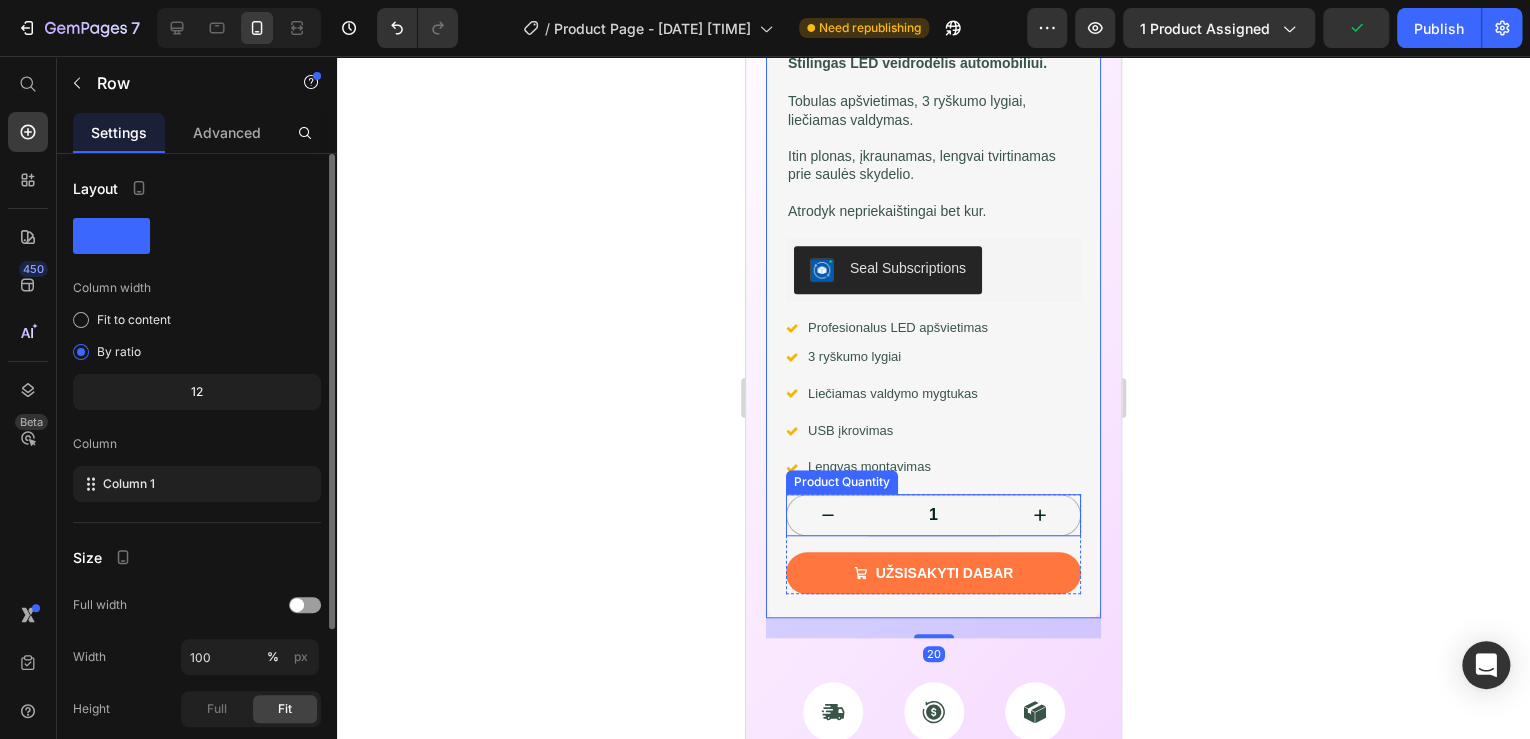 scroll, scrollTop: 640, scrollLeft: 0, axis: vertical 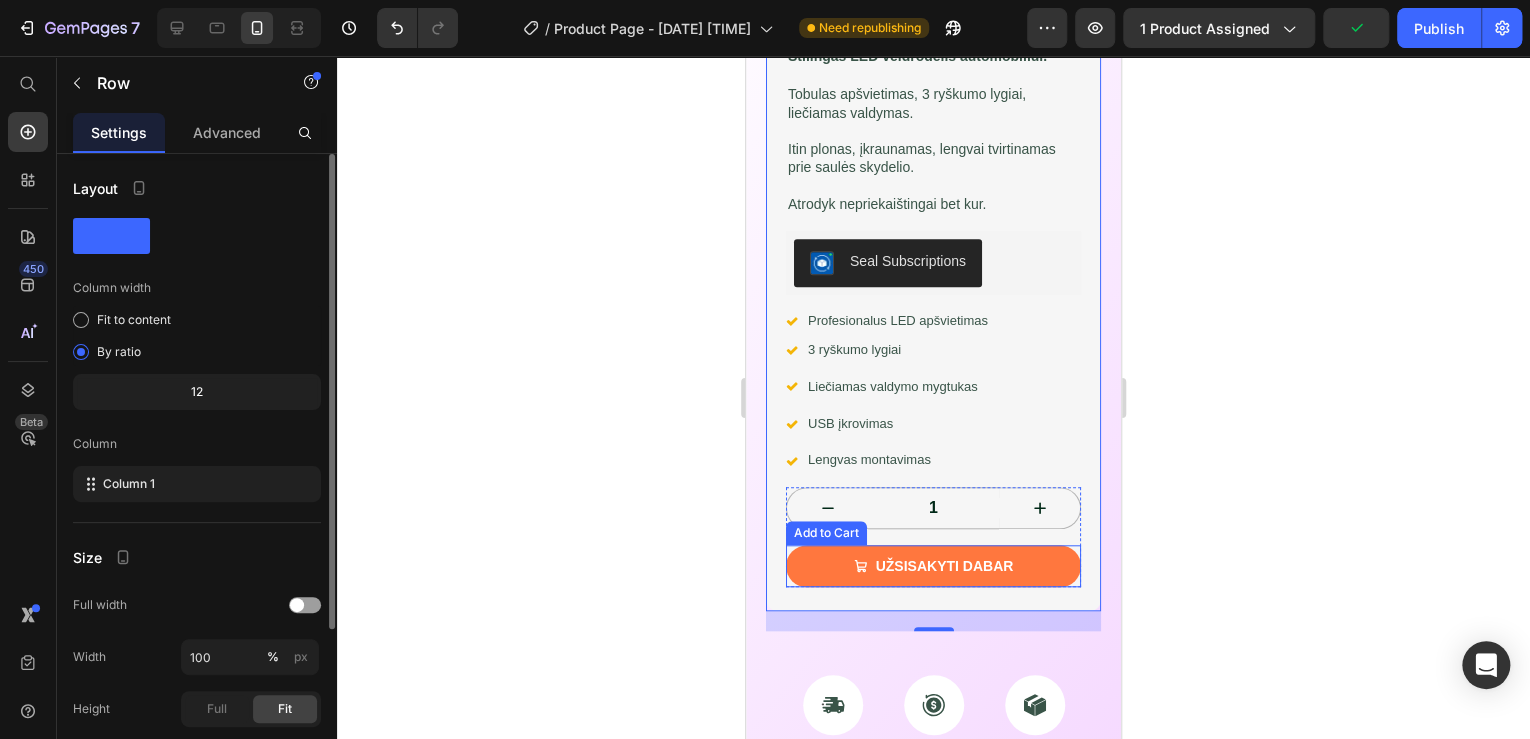 click on "Užsisakyti dabar" at bounding box center (933, 566) 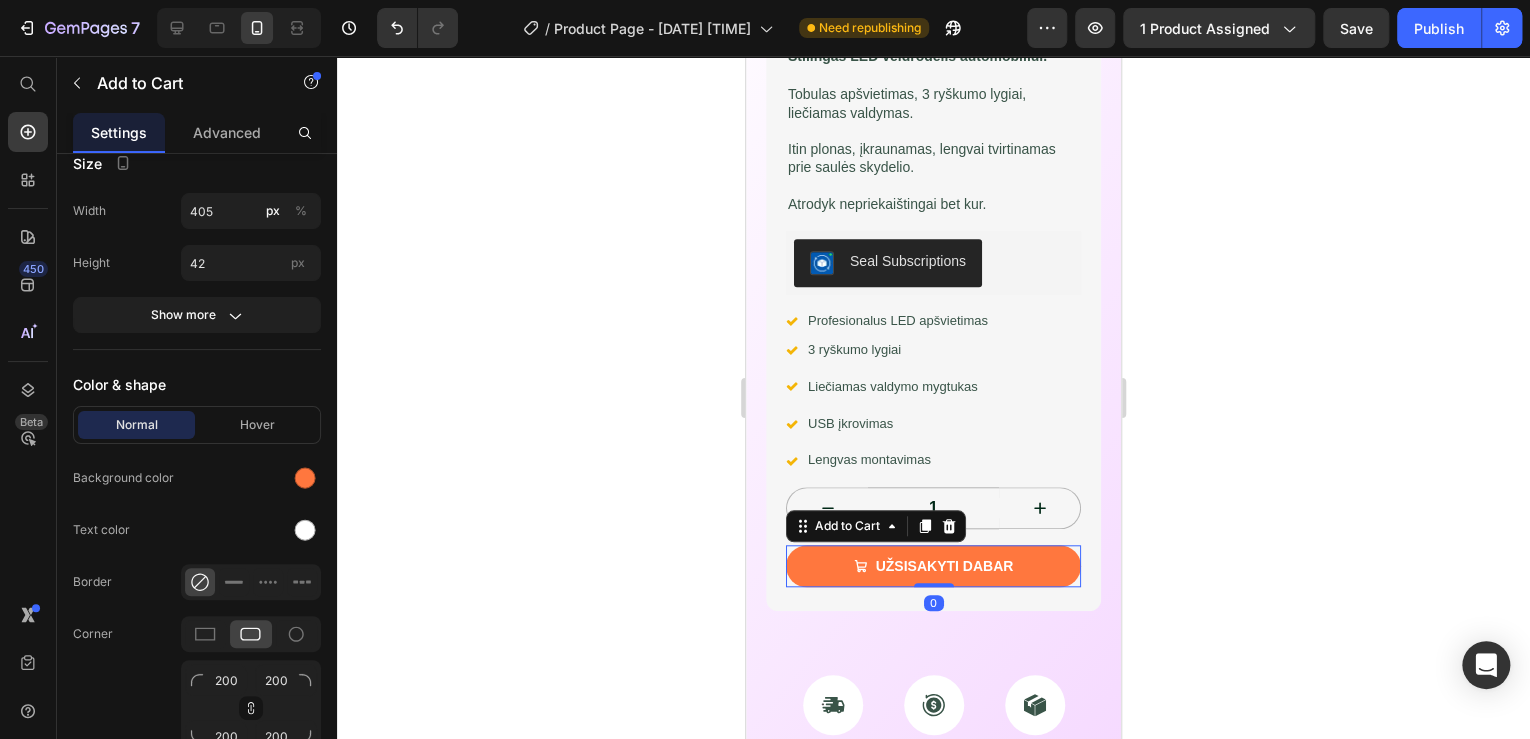scroll, scrollTop: 1120, scrollLeft: 0, axis: vertical 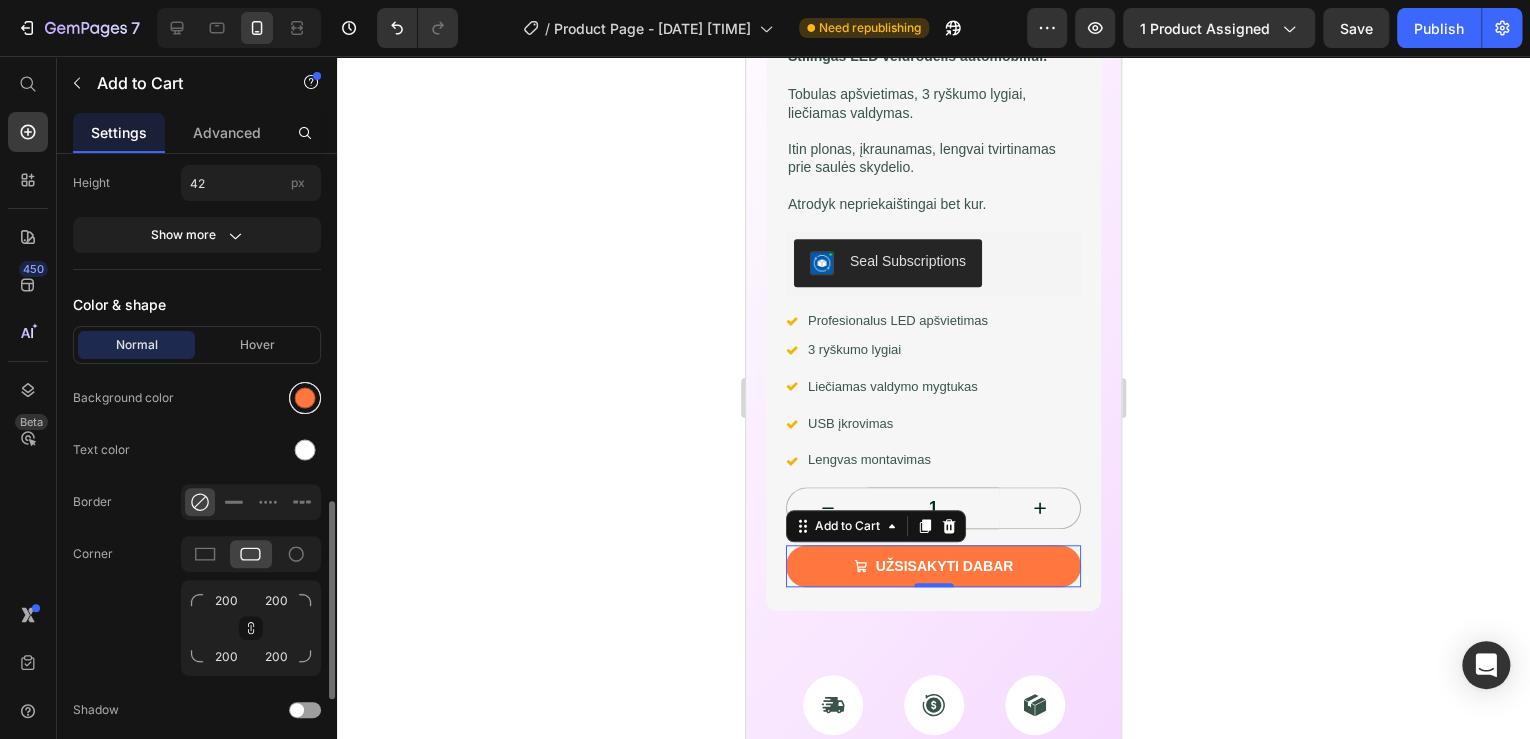 click at bounding box center [305, 398] 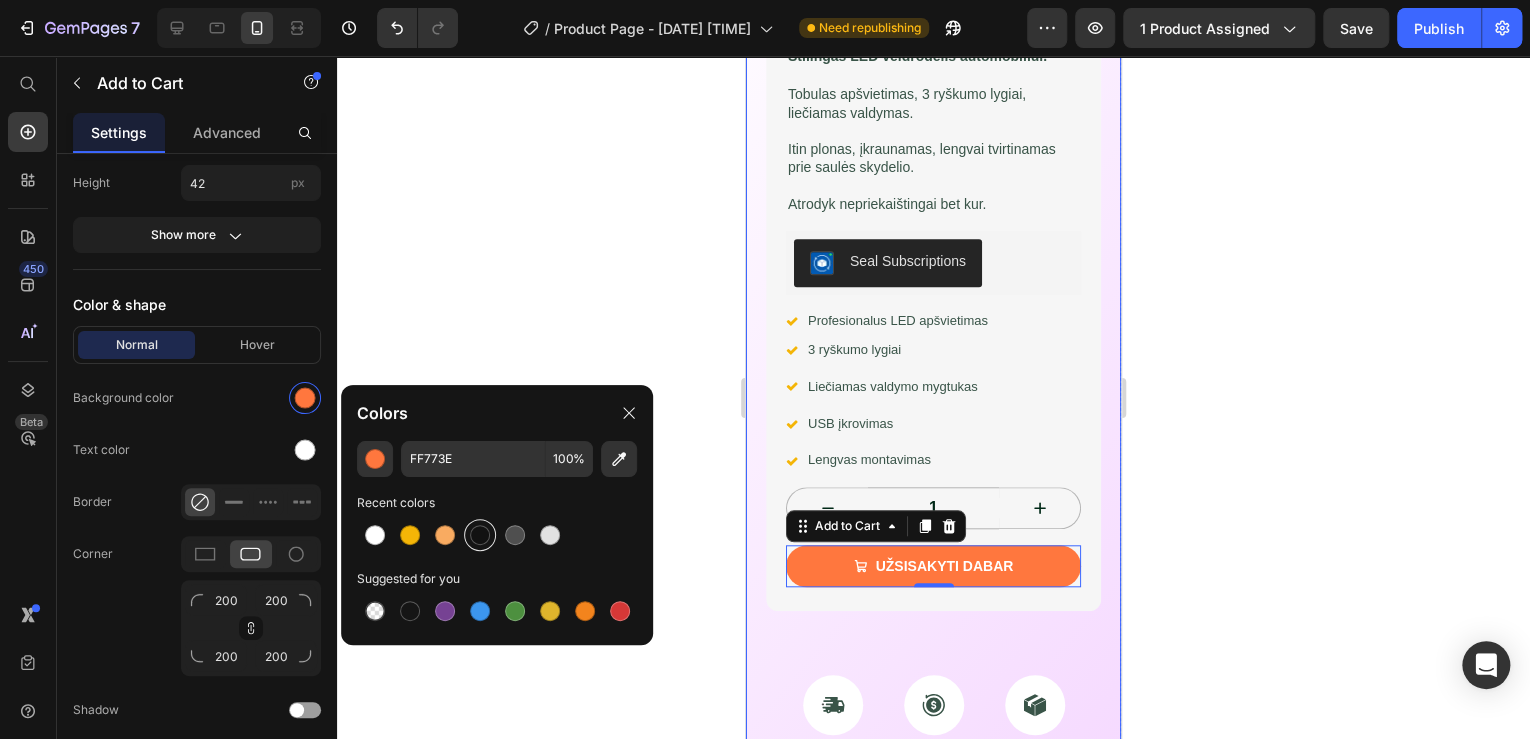click at bounding box center [480, 535] 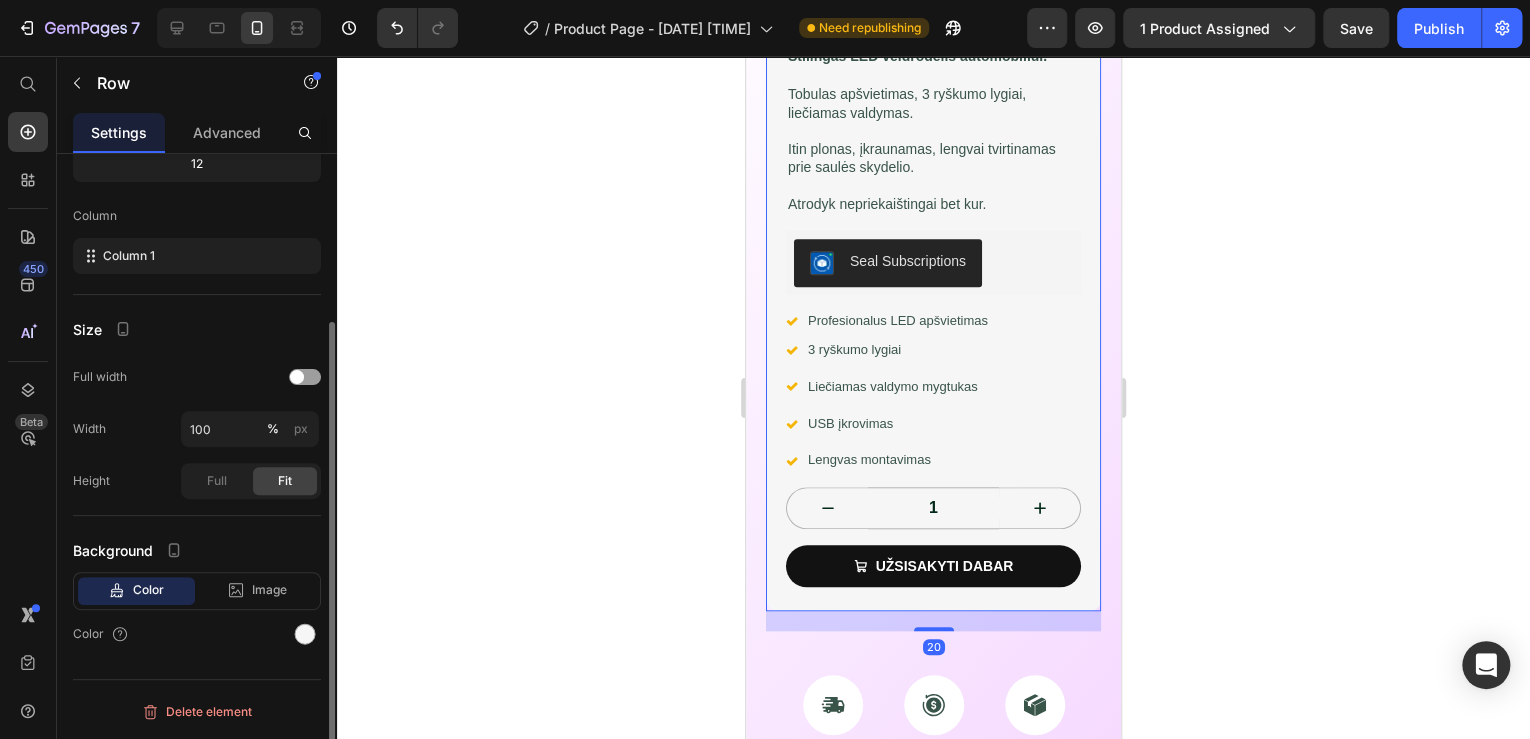 click on "vanity mirror Product Title
Icon
Icon
Icon
Icon
Icon Icon List Įvertinti 4.7 (465 atsiliepimų) Text Block Row Stilingas LED veidrodėlis automobiliui. Text Block Tobulas apšvietimas, 3 ryškumo lygiai, liečiamas valdymas.   Itin plonas, įkraunamas, lengvai tvirtinamas prie saulės skydelio.   Atrodyk nepriekaištingai bet kur. Text Block Seal Subscriptions Seal Subscriptions
Icon Profesionalus LED apšvietimas Text Block Row
Icon 3 ryškumo lygiai Text Block Row
Icon Liečiamas valdymo mygtukas Text Block Row
Icon USB įkrovimas Text Block Row
Icon Lengvas montavimas Text Block Row 1 Product Quantity
Užsisakyti dabar Add to Cart Row Row   20" at bounding box center (933, 265) 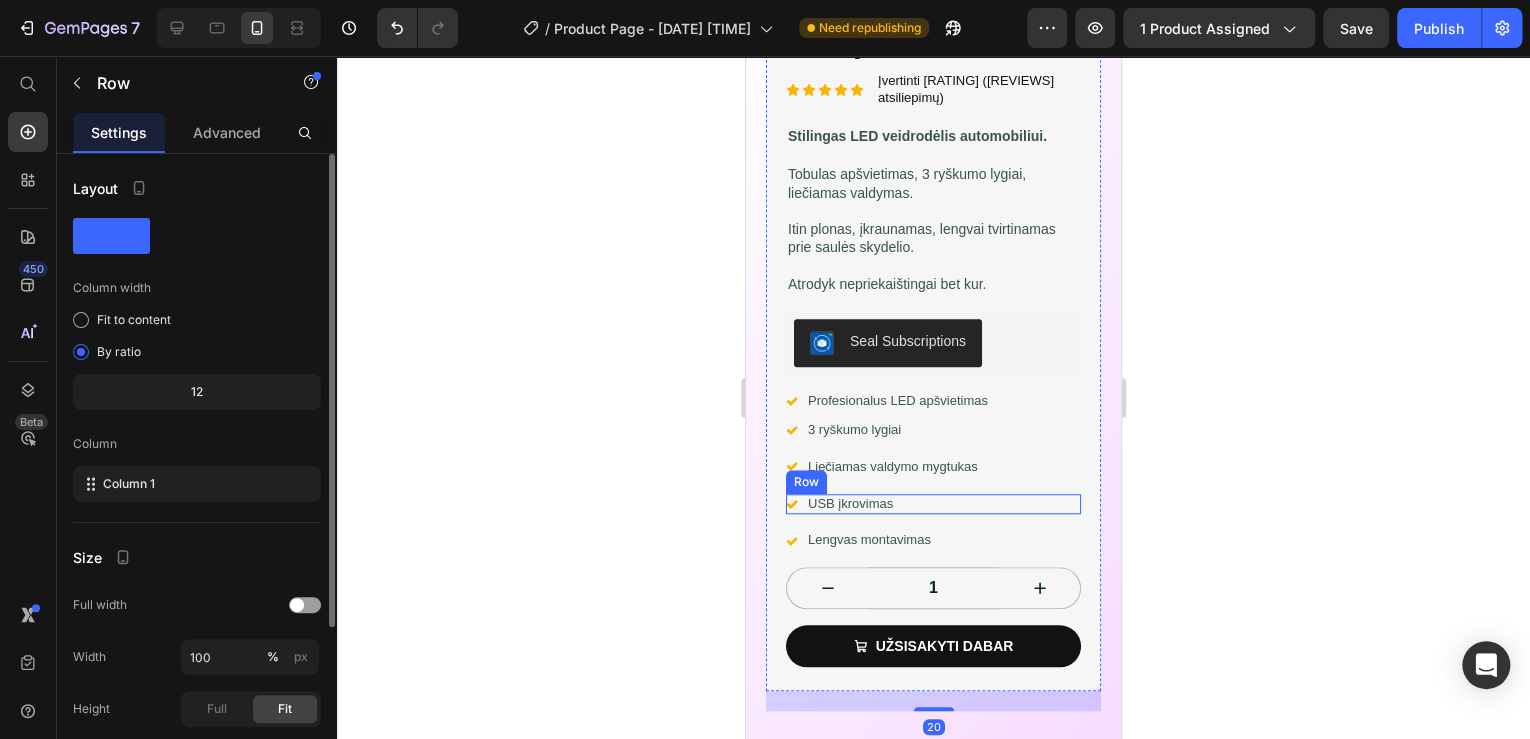 click on "Icon USB įkrovimas Text Block Row" at bounding box center (933, 504) 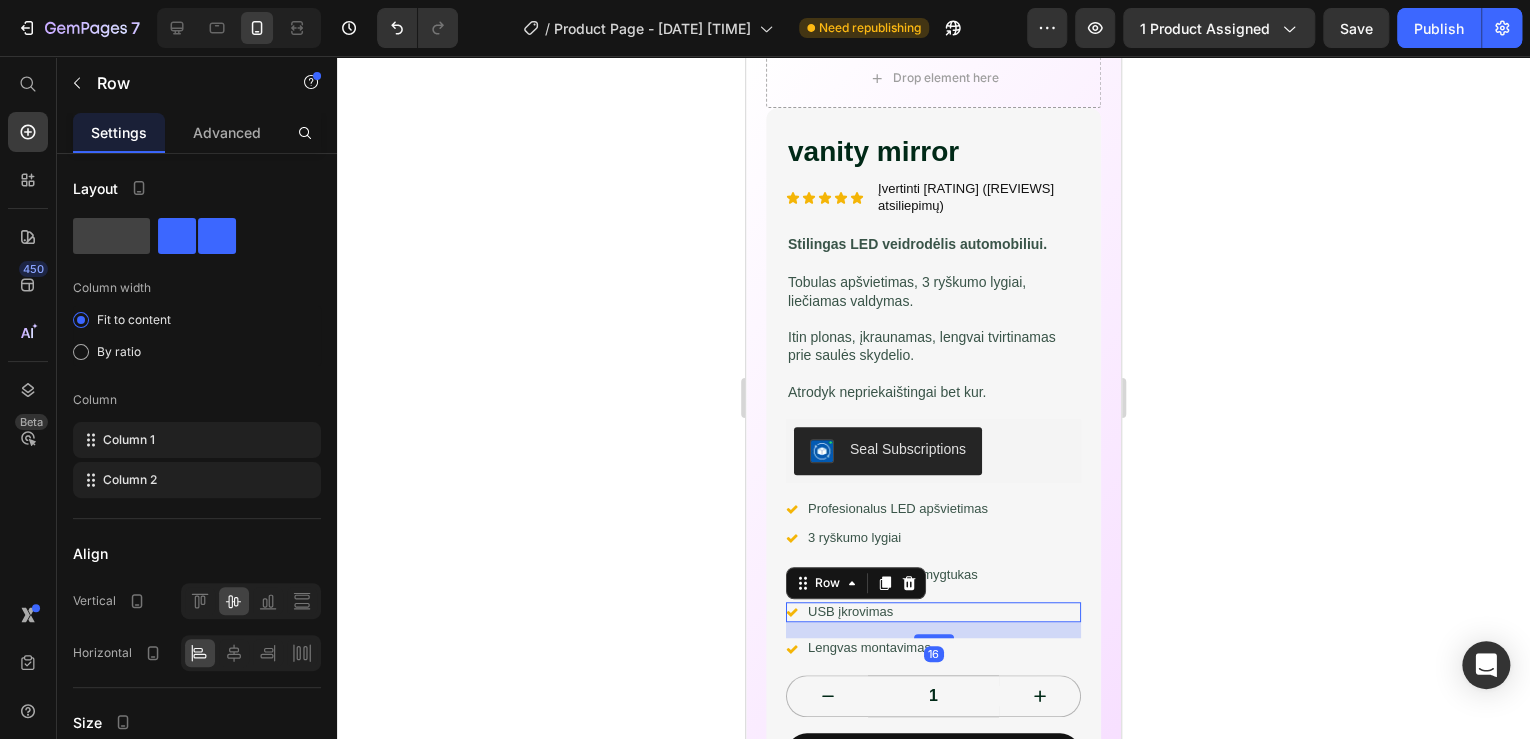 scroll, scrollTop: 400, scrollLeft: 0, axis: vertical 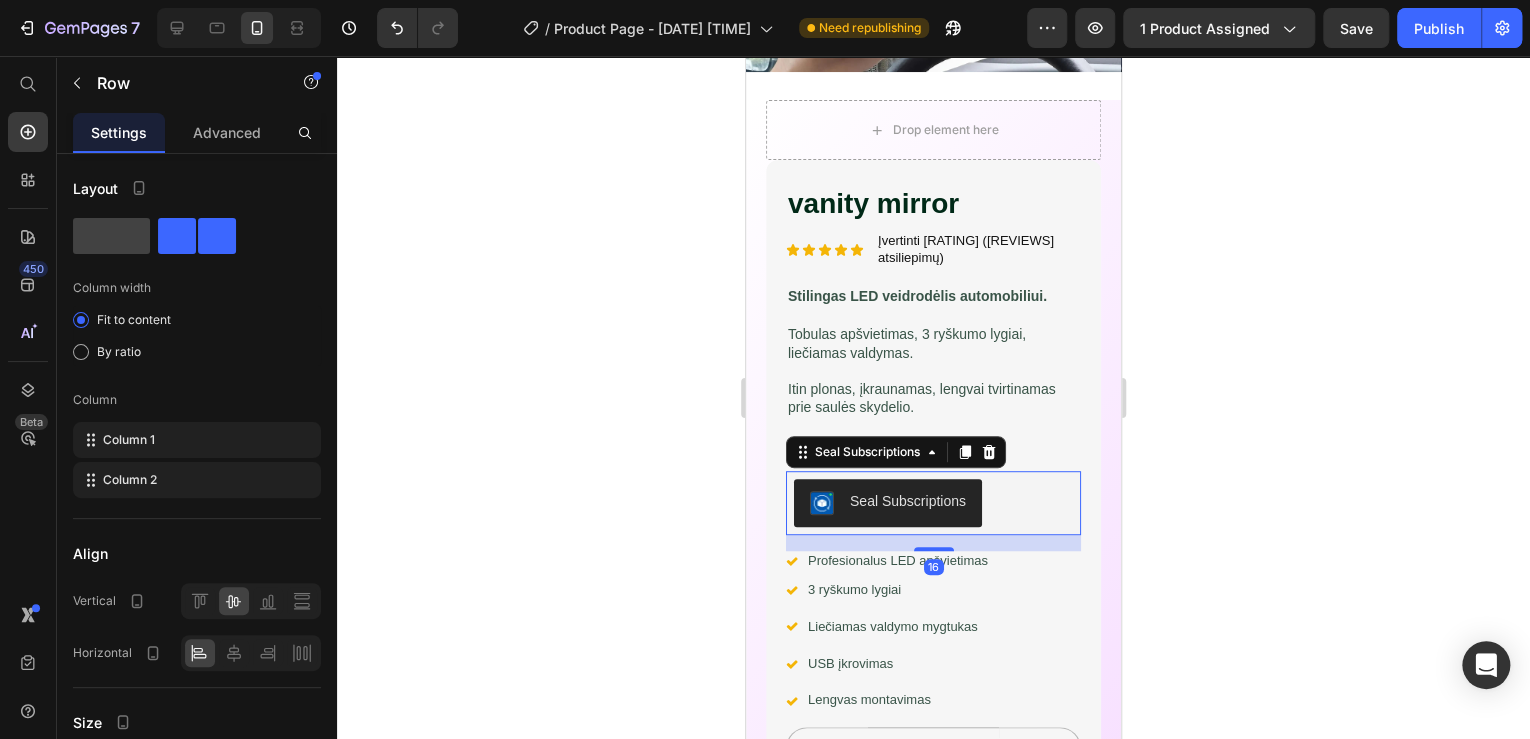 click on "Seal Subscriptions" at bounding box center [888, 503] 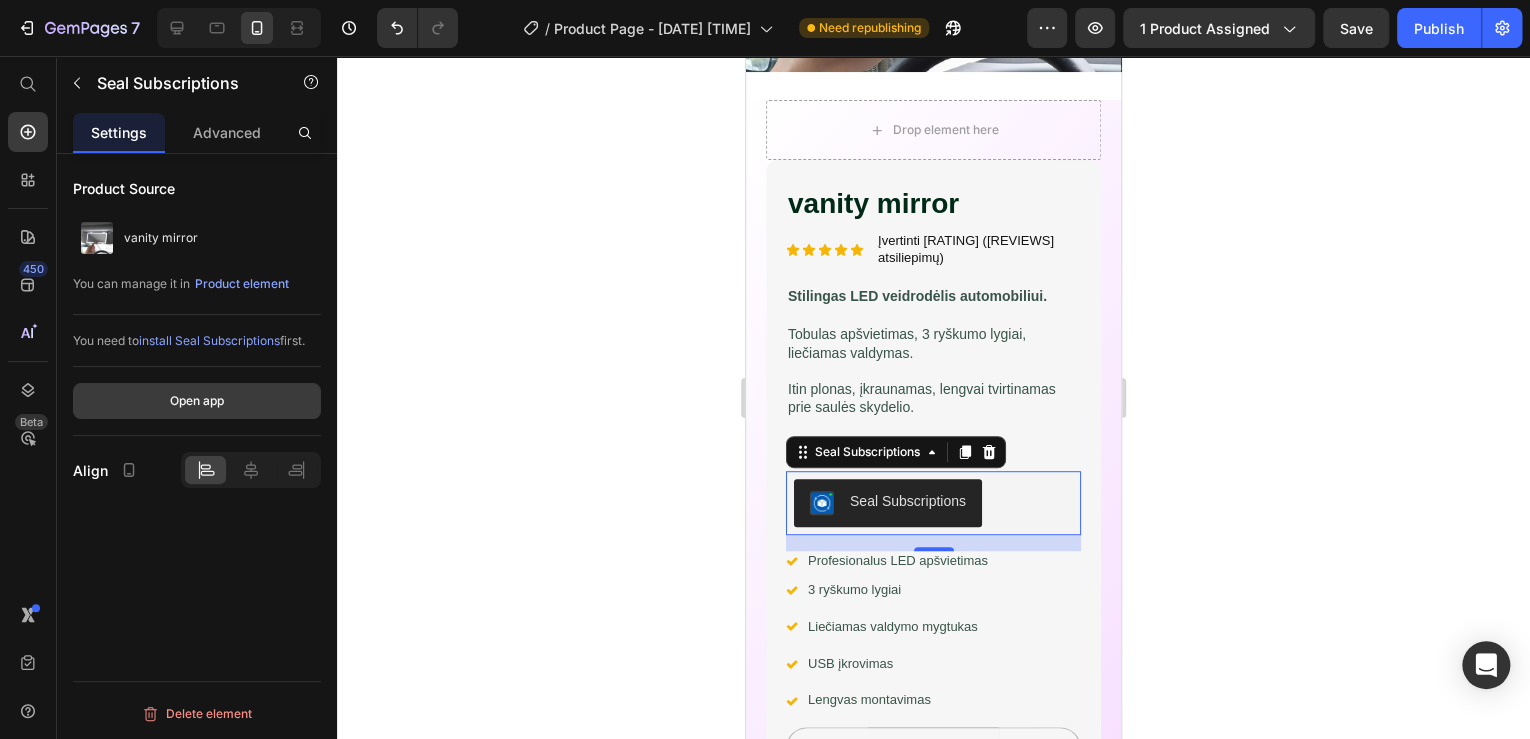 click on "Open app" at bounding box center [197, 401] 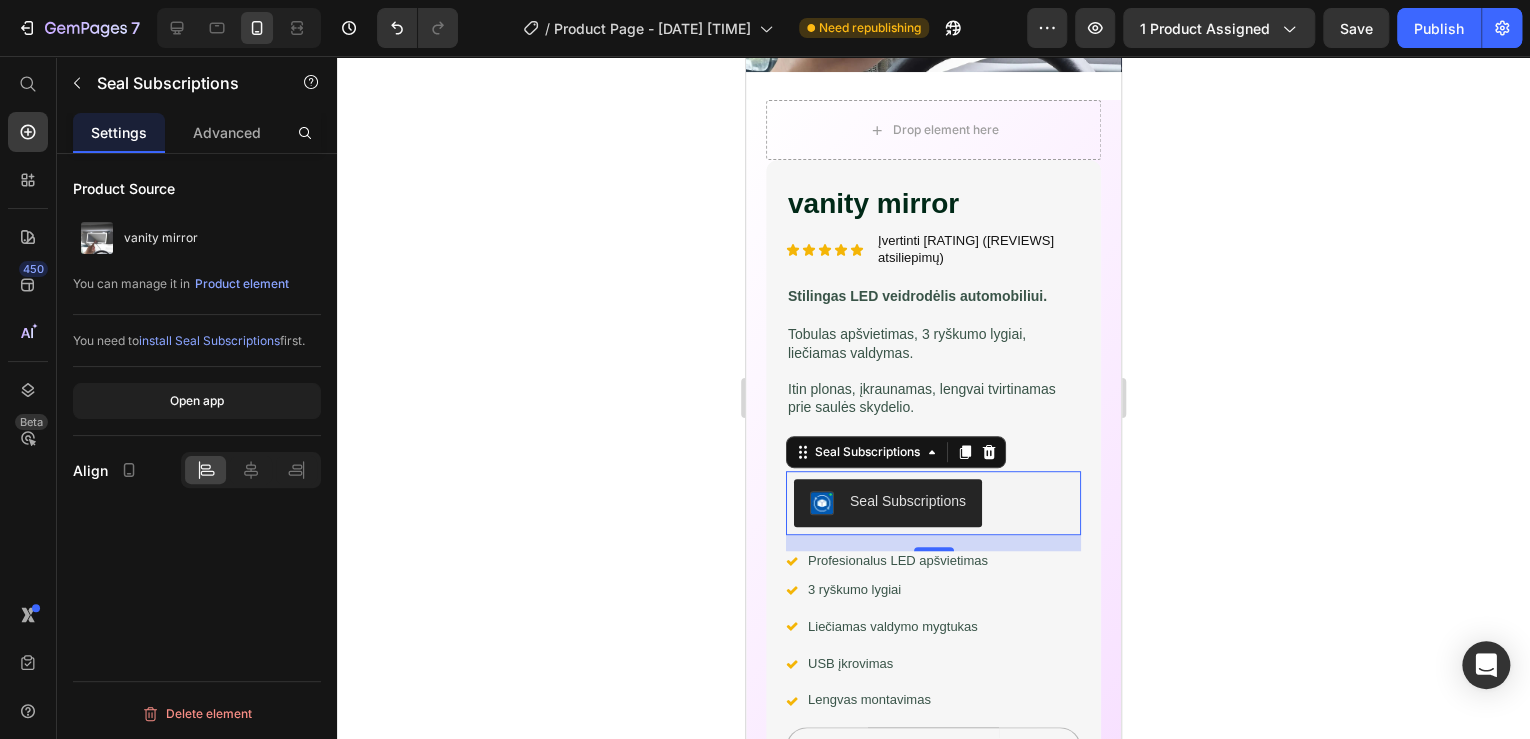 click at bounding box center [933, 371] 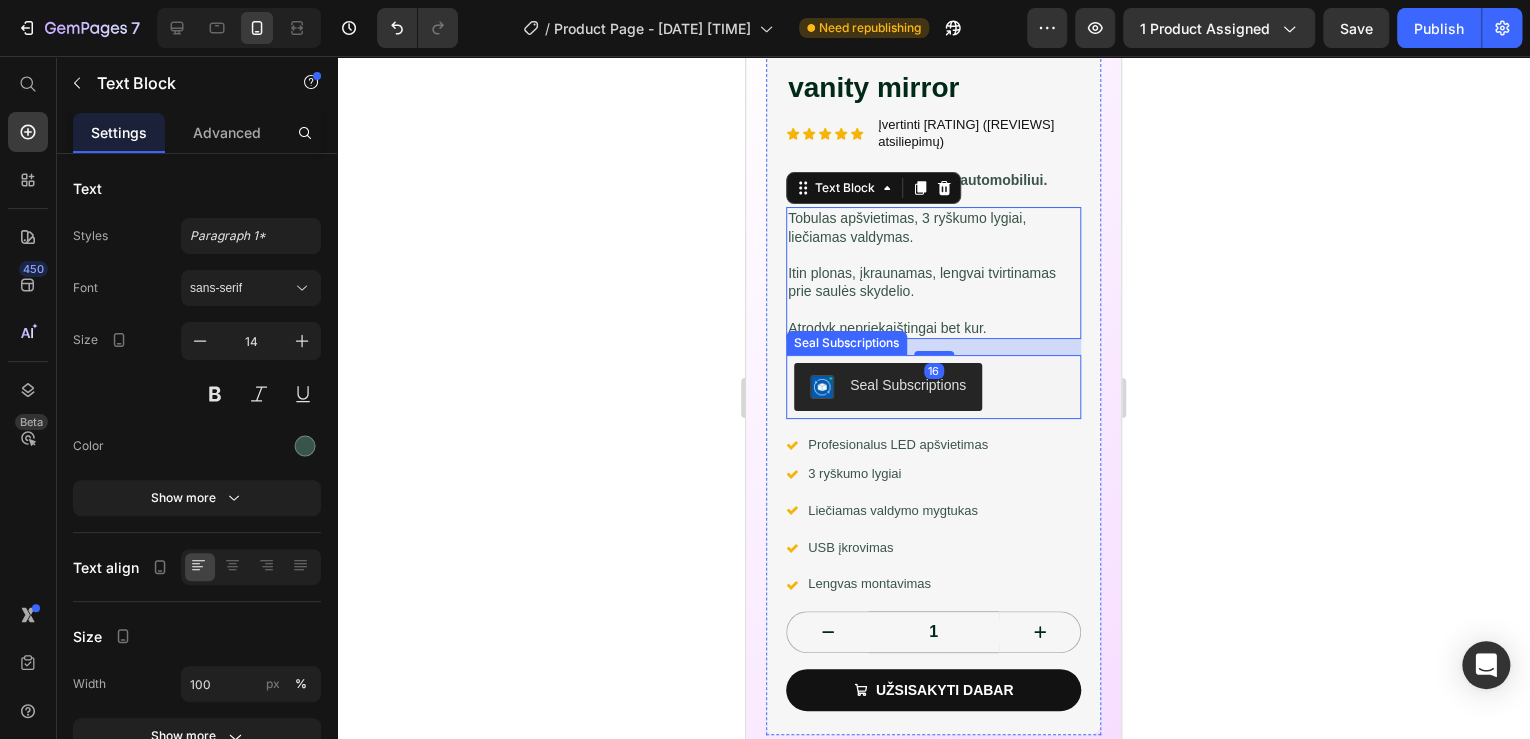 scroll, scrollTop: 560, scrollLeft: 0, axis: vertical 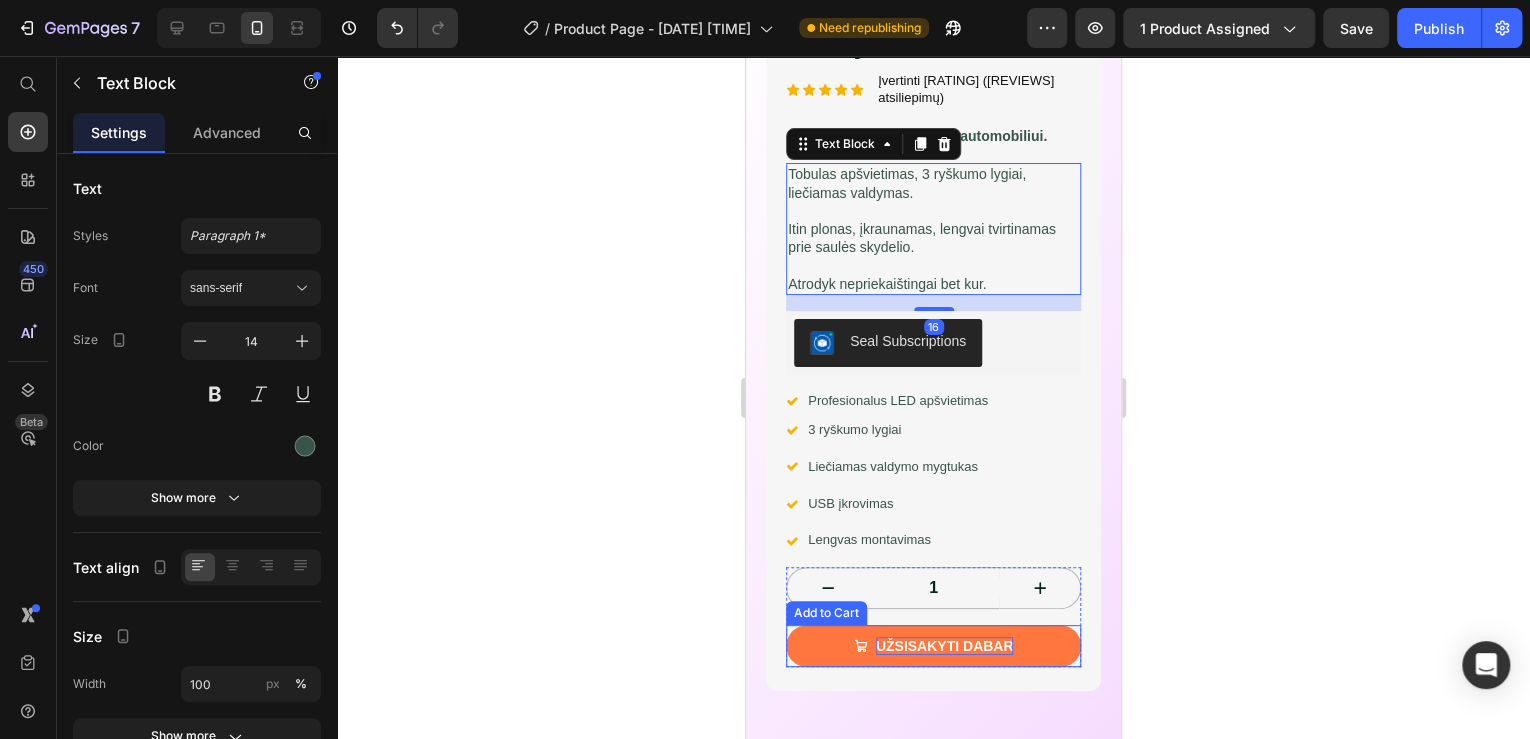 click on "Užsisakyti dabar" at bounding box center [945, 646] 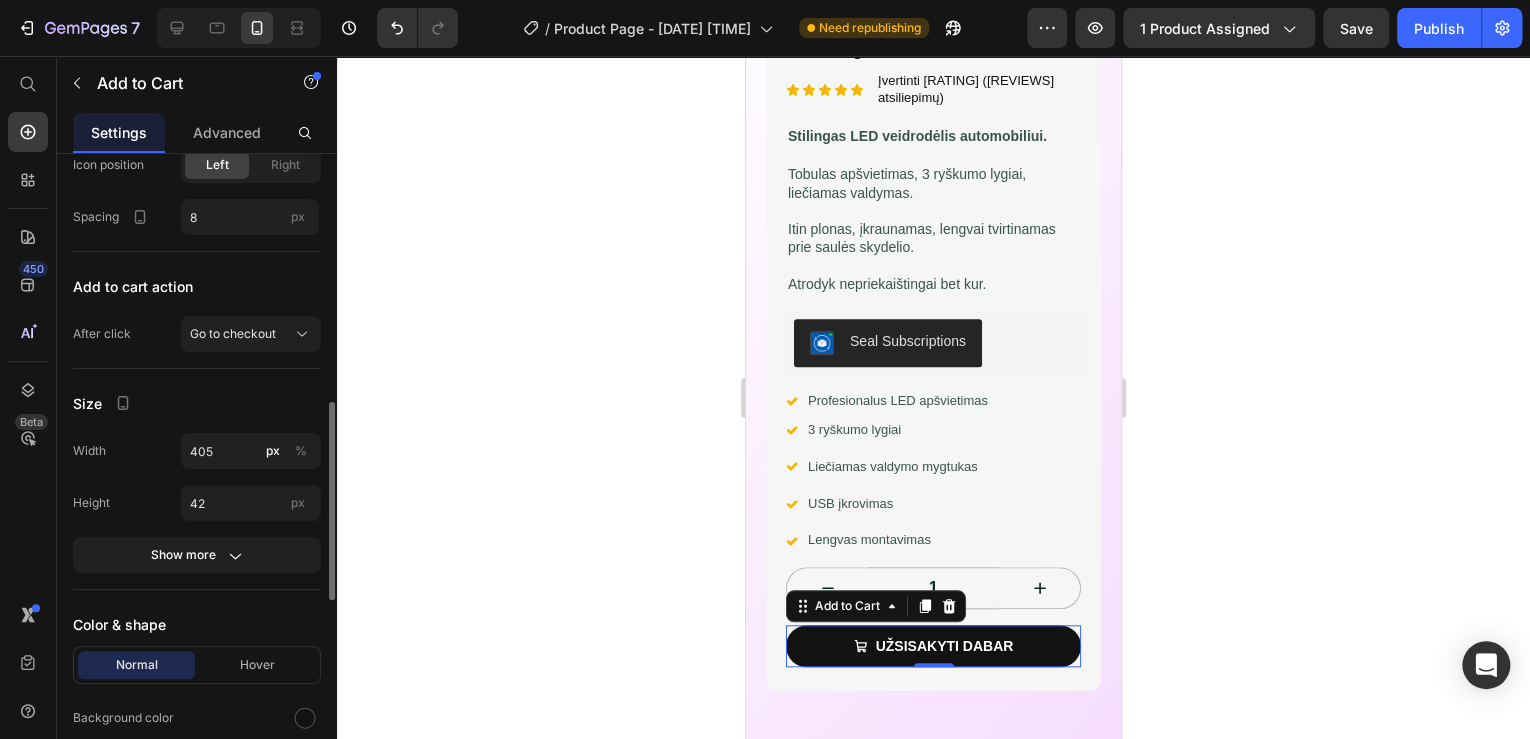 scroll, scrollTop: 1120, scrollLeft: 0, axis: vertical 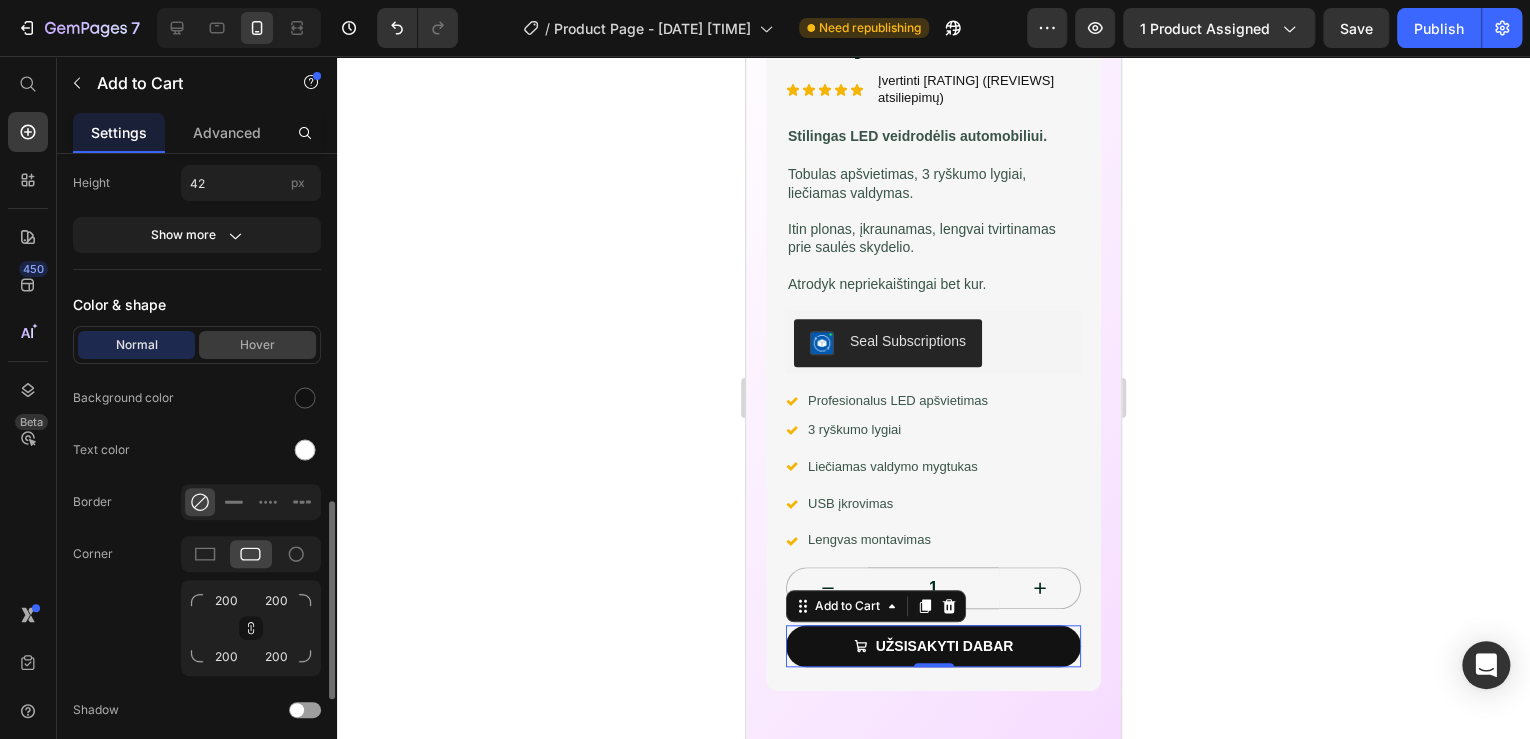 click on "Hover" at bounding box center (257, 345) 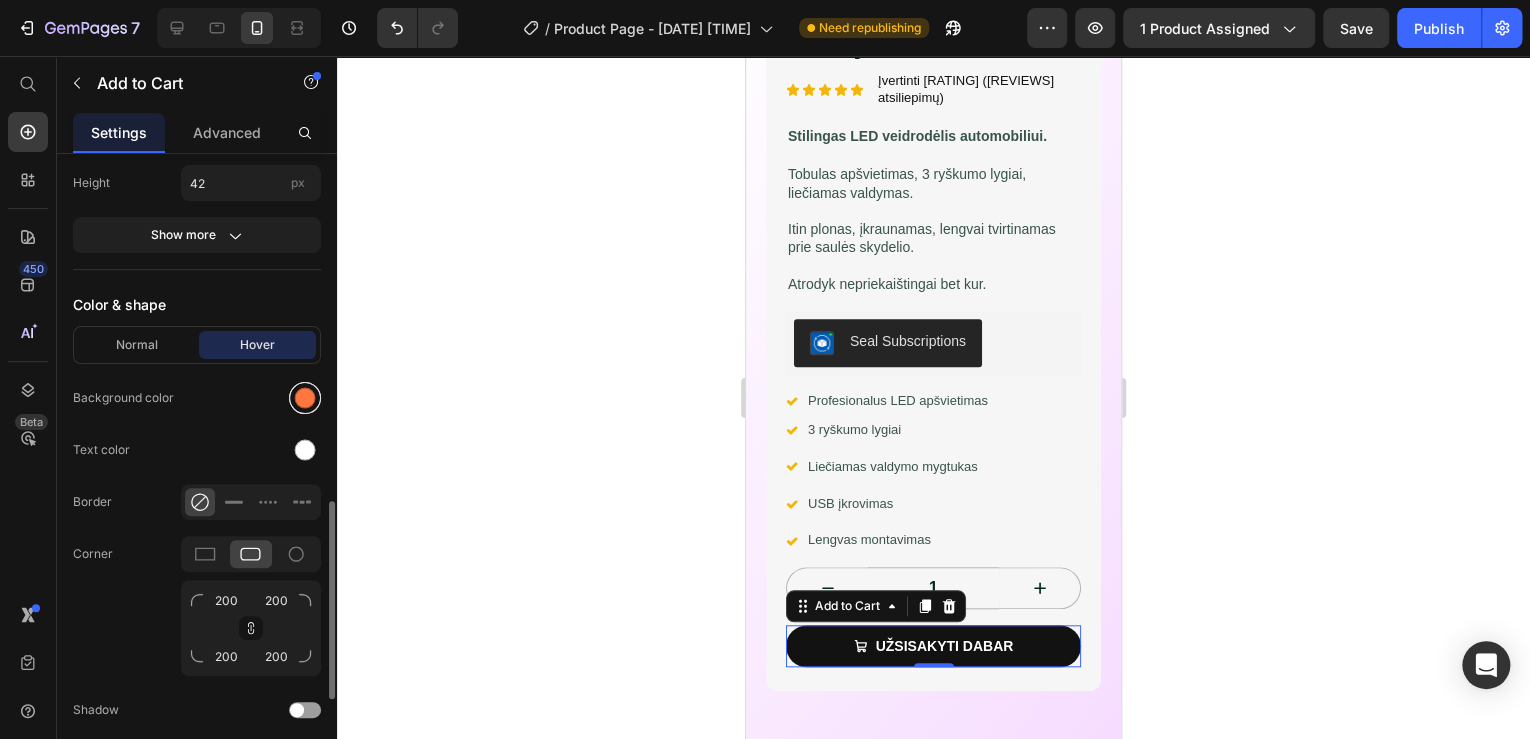 click at bounding box center [305, 398] 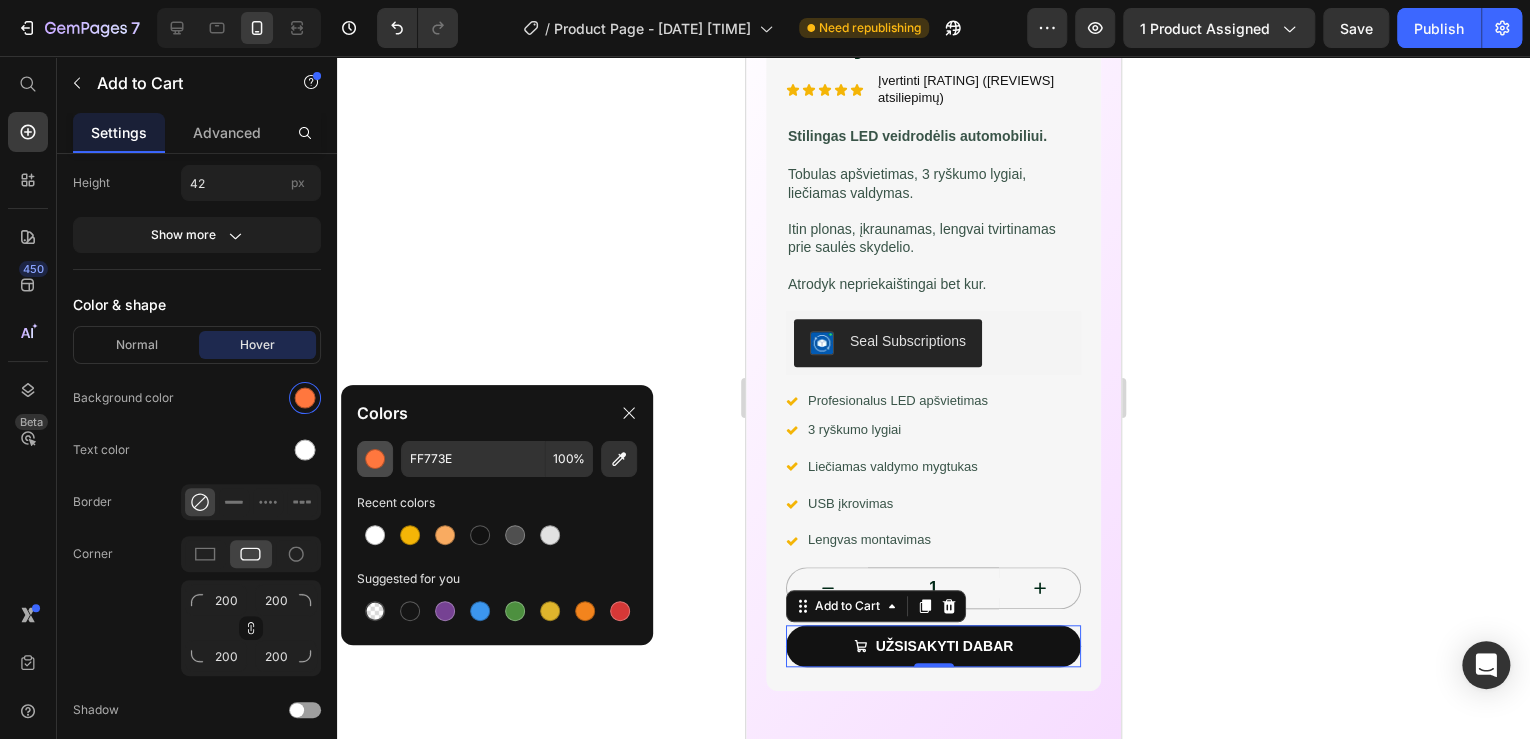 click at bounding box center (375, 459) 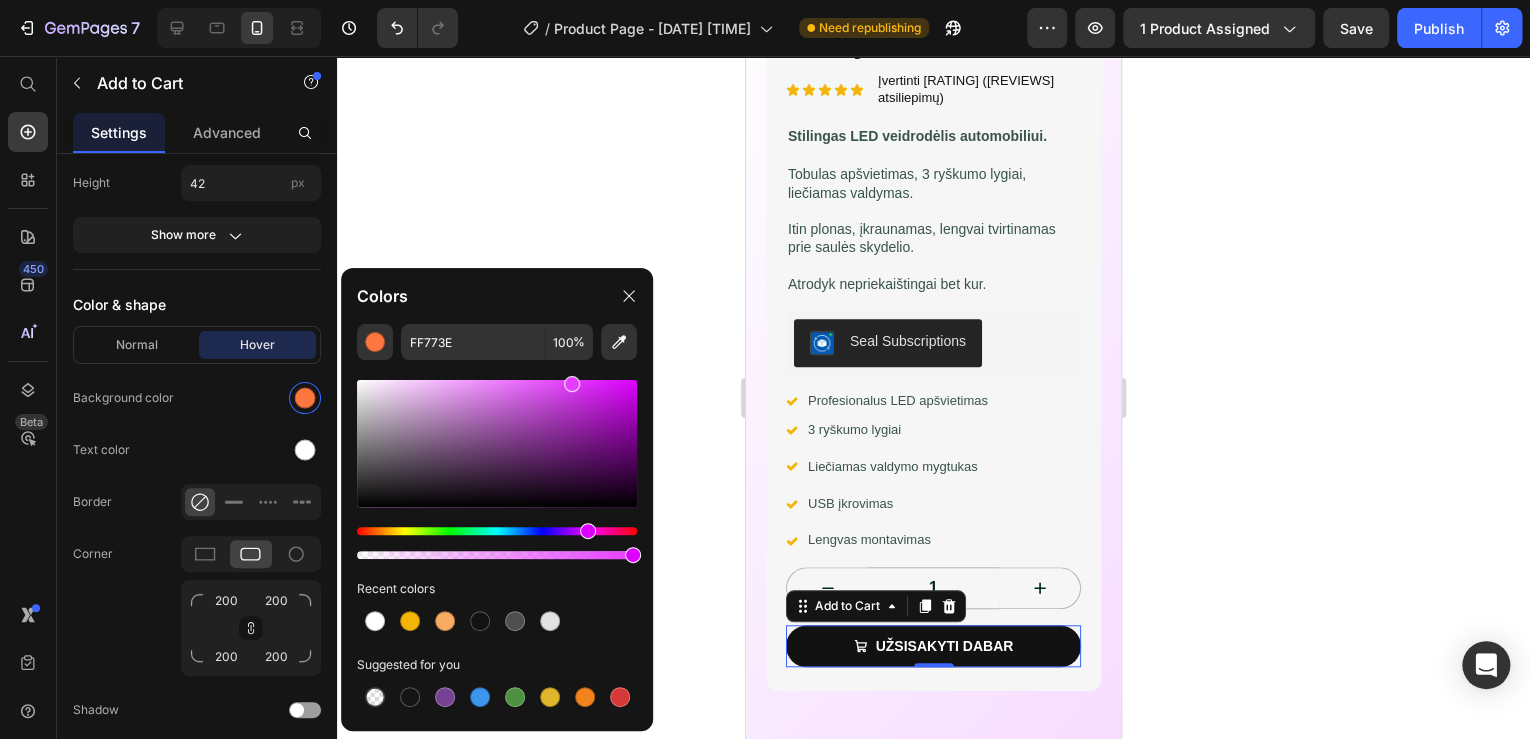 click at bounding box center (497, 531) 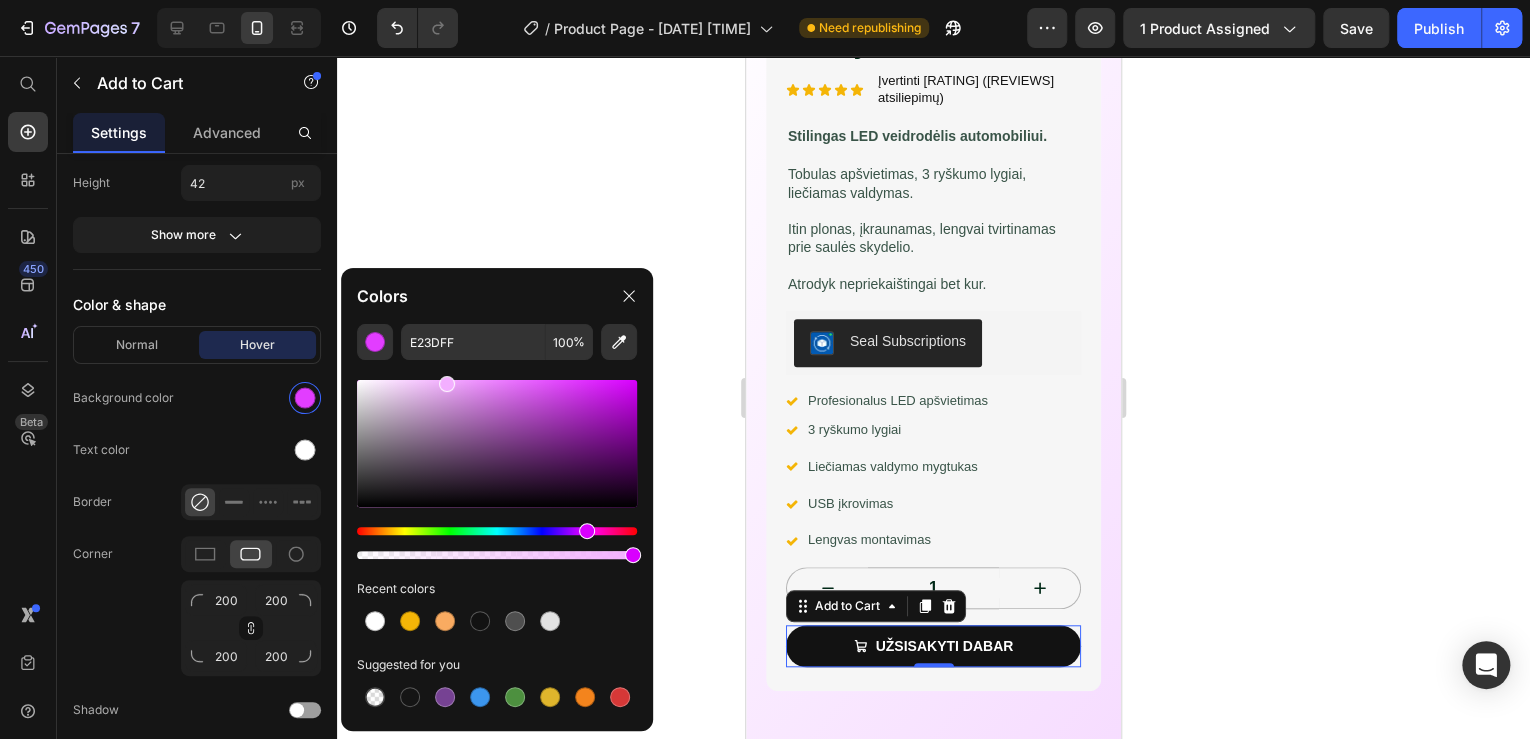 drag, startPoint x: 459, startPoint y: 401, endPoint x: 448, endPoint y: 375, distance: 28.231188 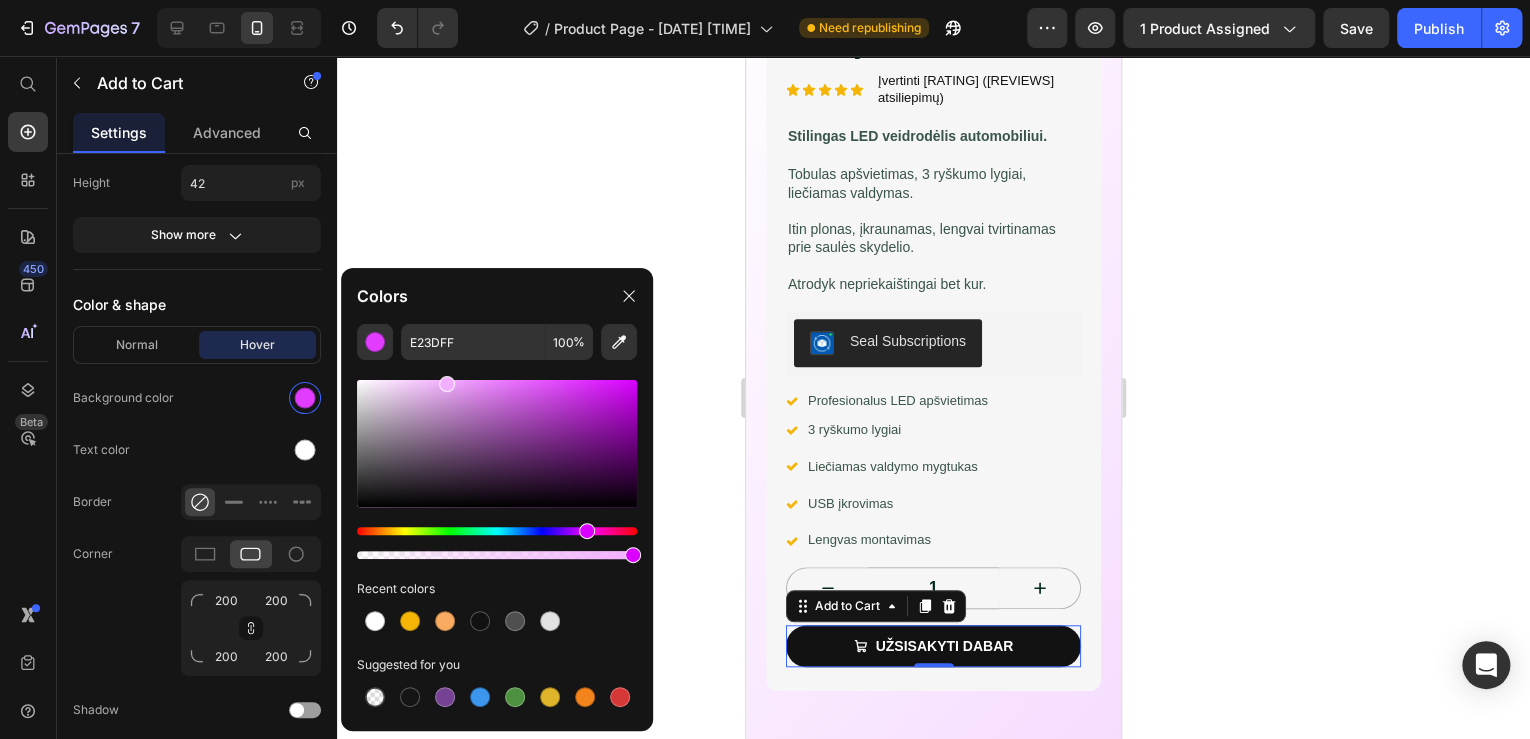 click 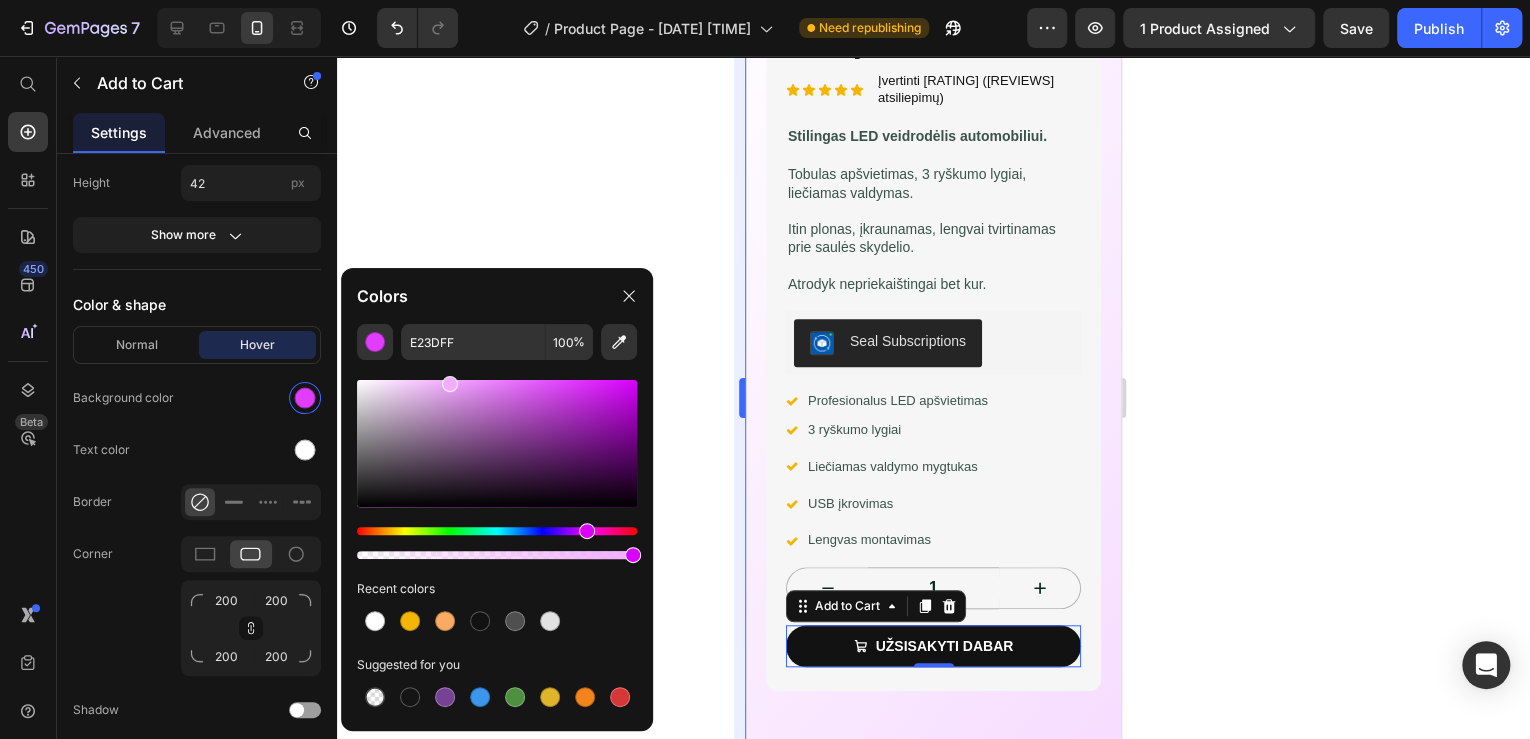 type on "F2ADFF" 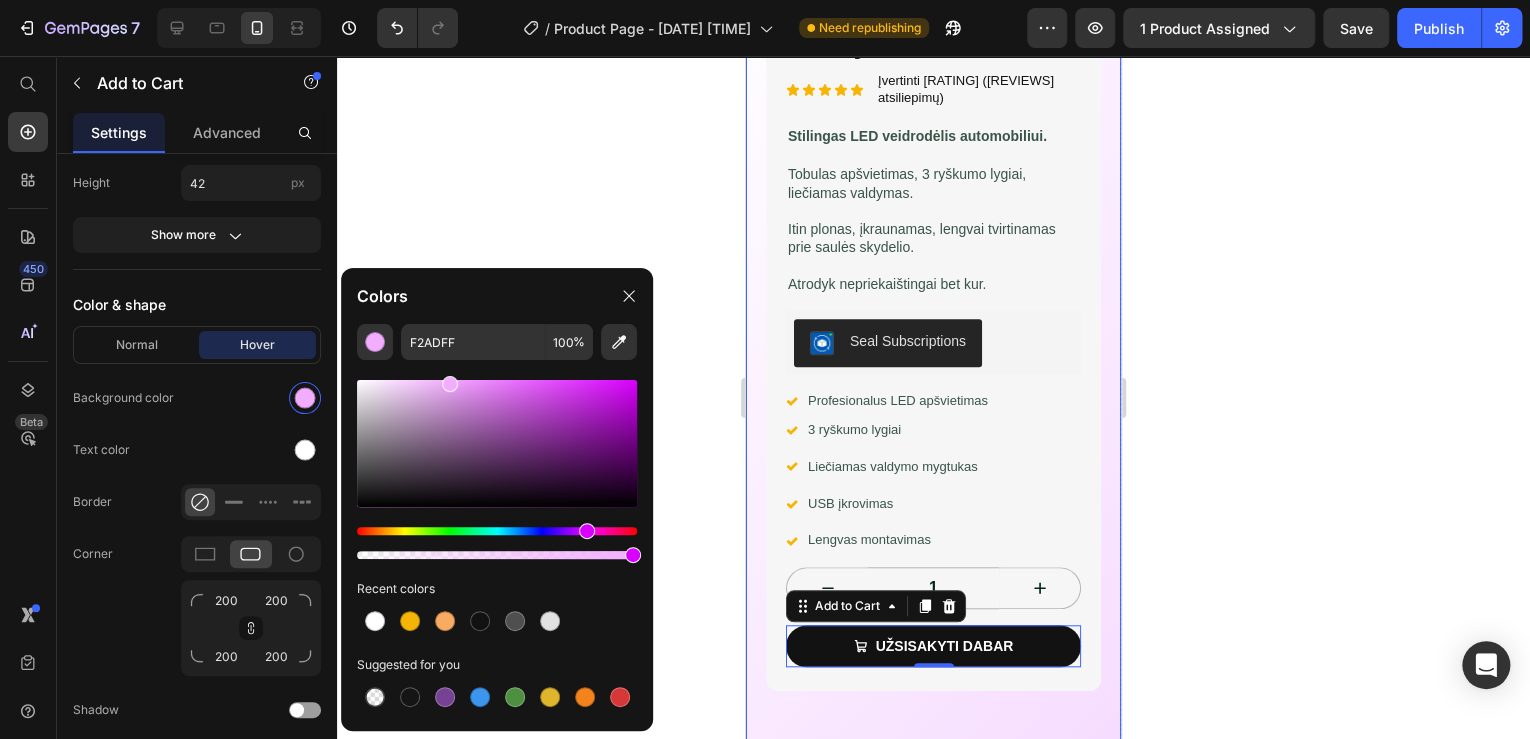 click 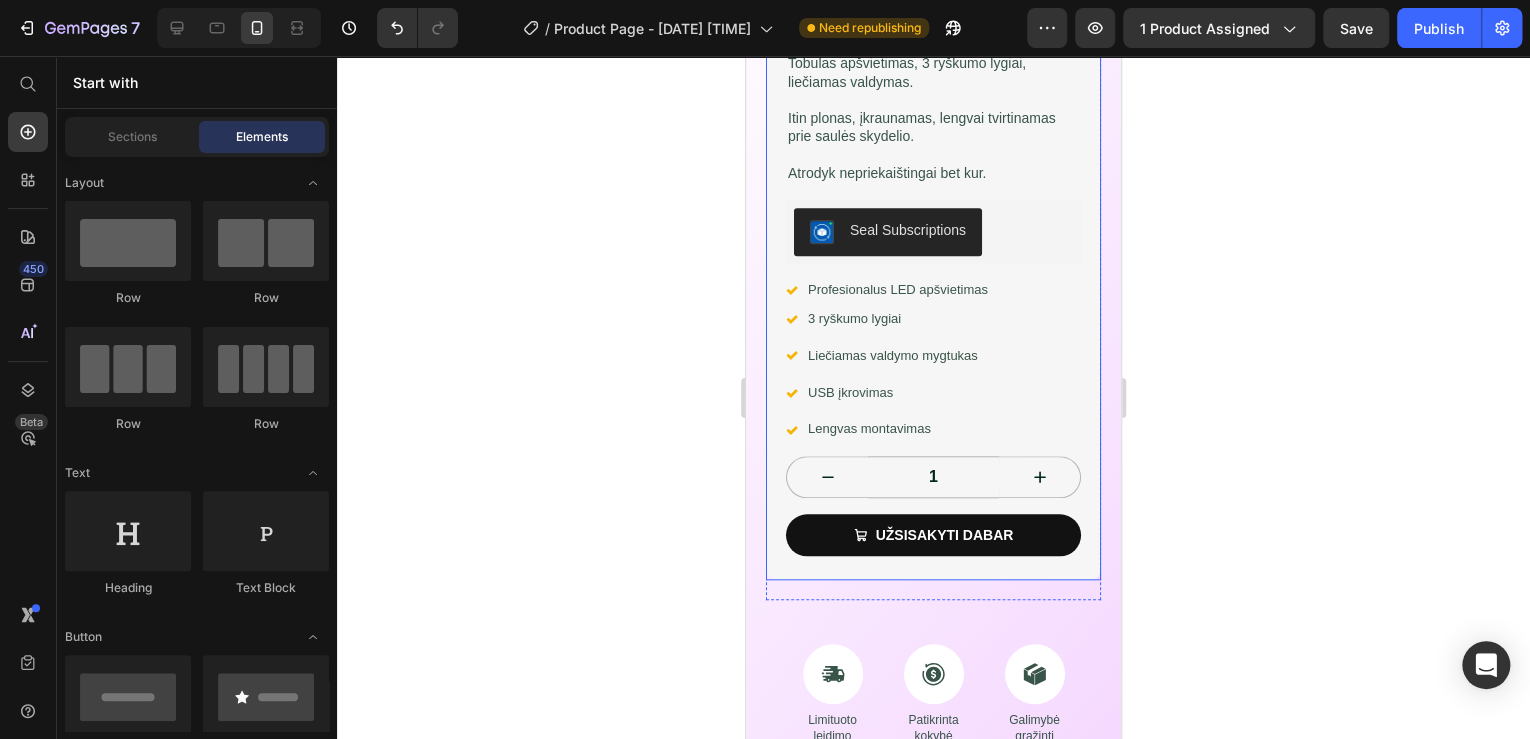 scroll, scrollTop: 480, scrollLeft: 0, axis: vertical 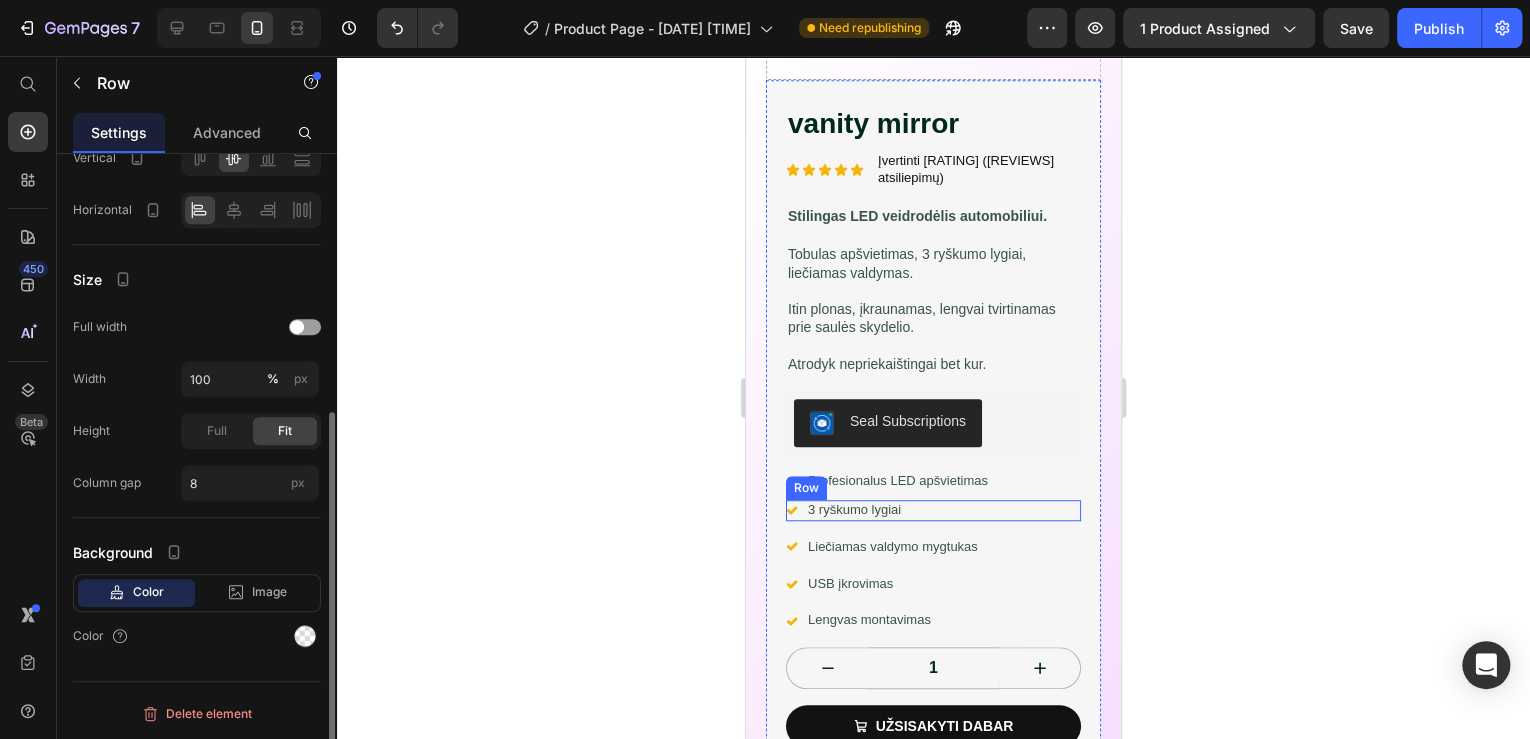 click on "Icon 3 ryškumo lygiai Text Block Row" at bounding box center [933, 510] 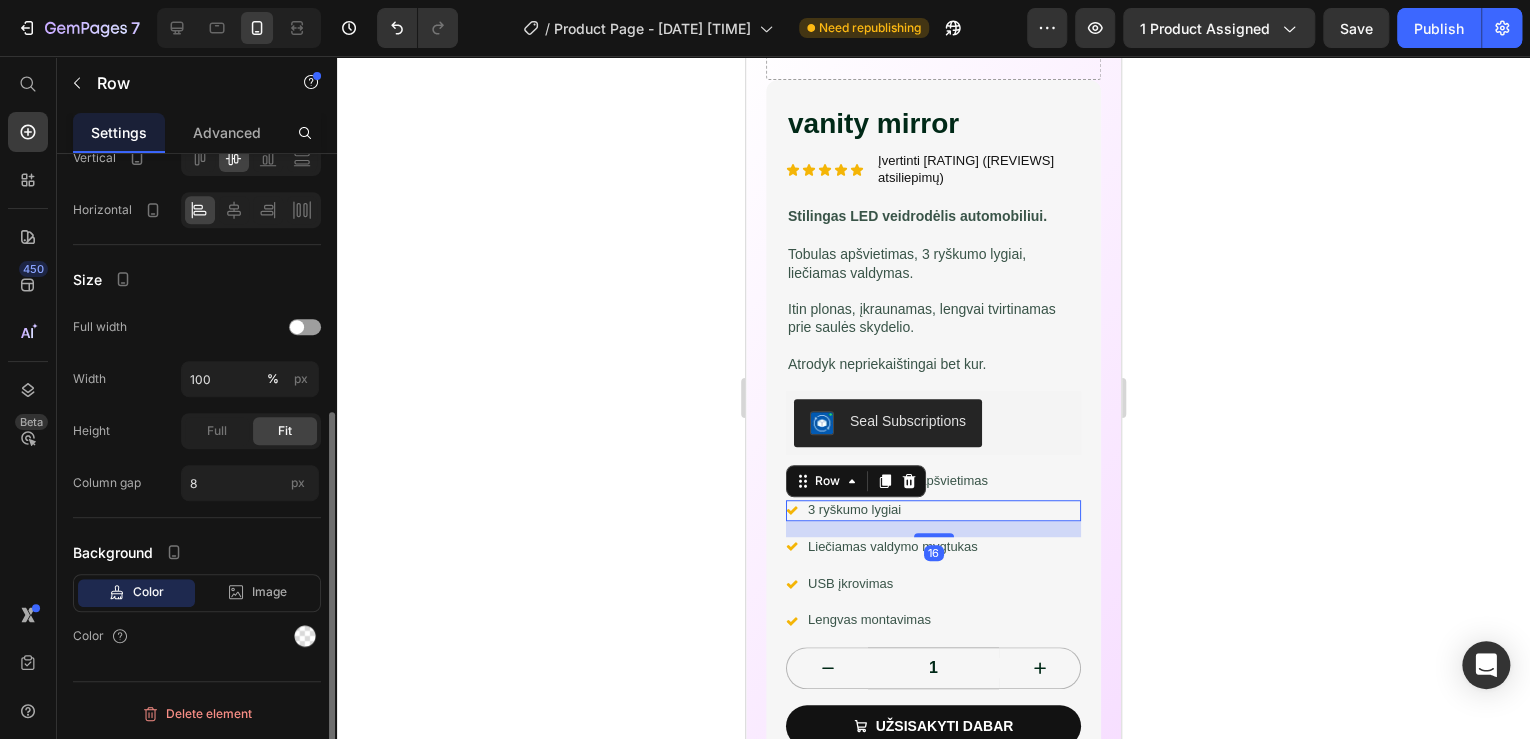 scroll, scrollTop: 0, scrollLeft: 0, axis: both 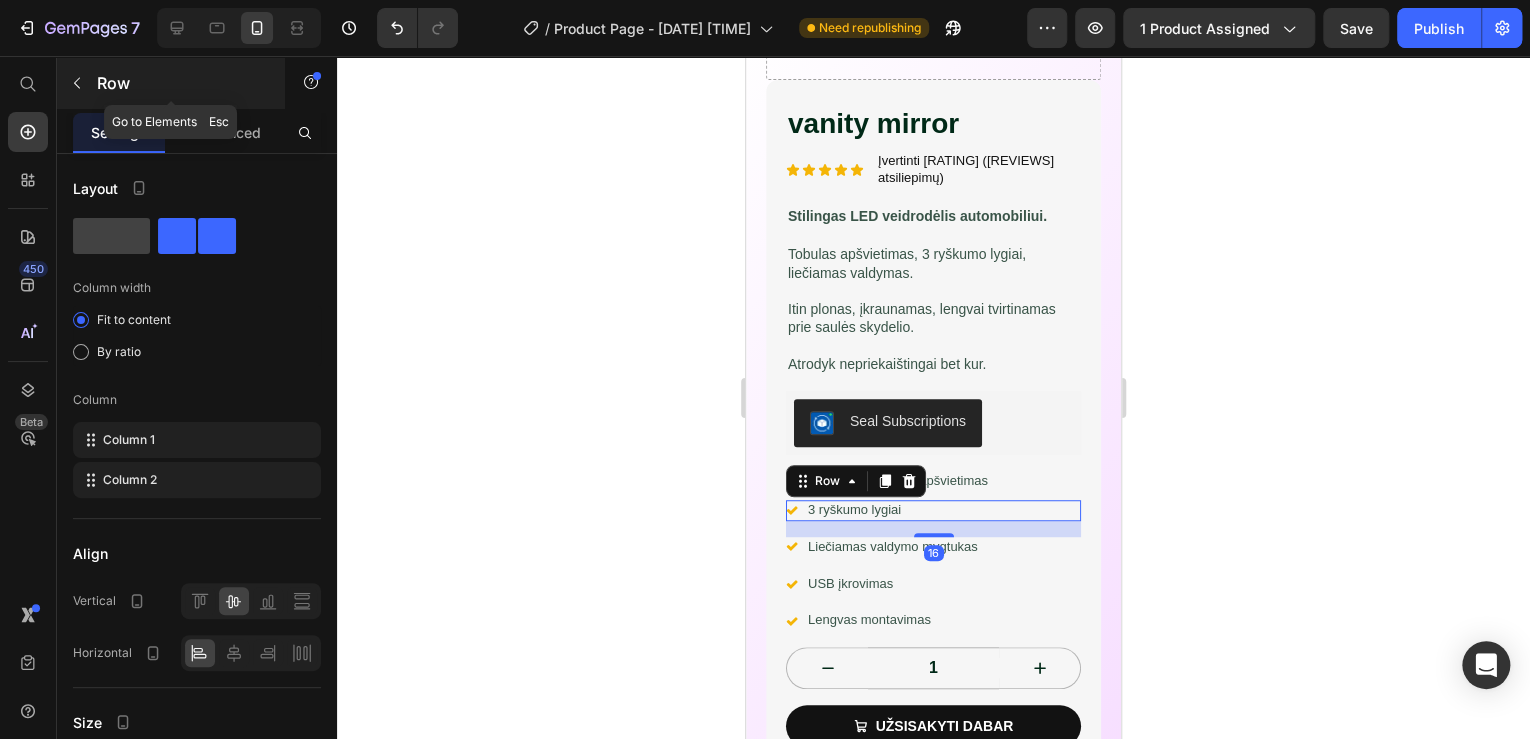 click 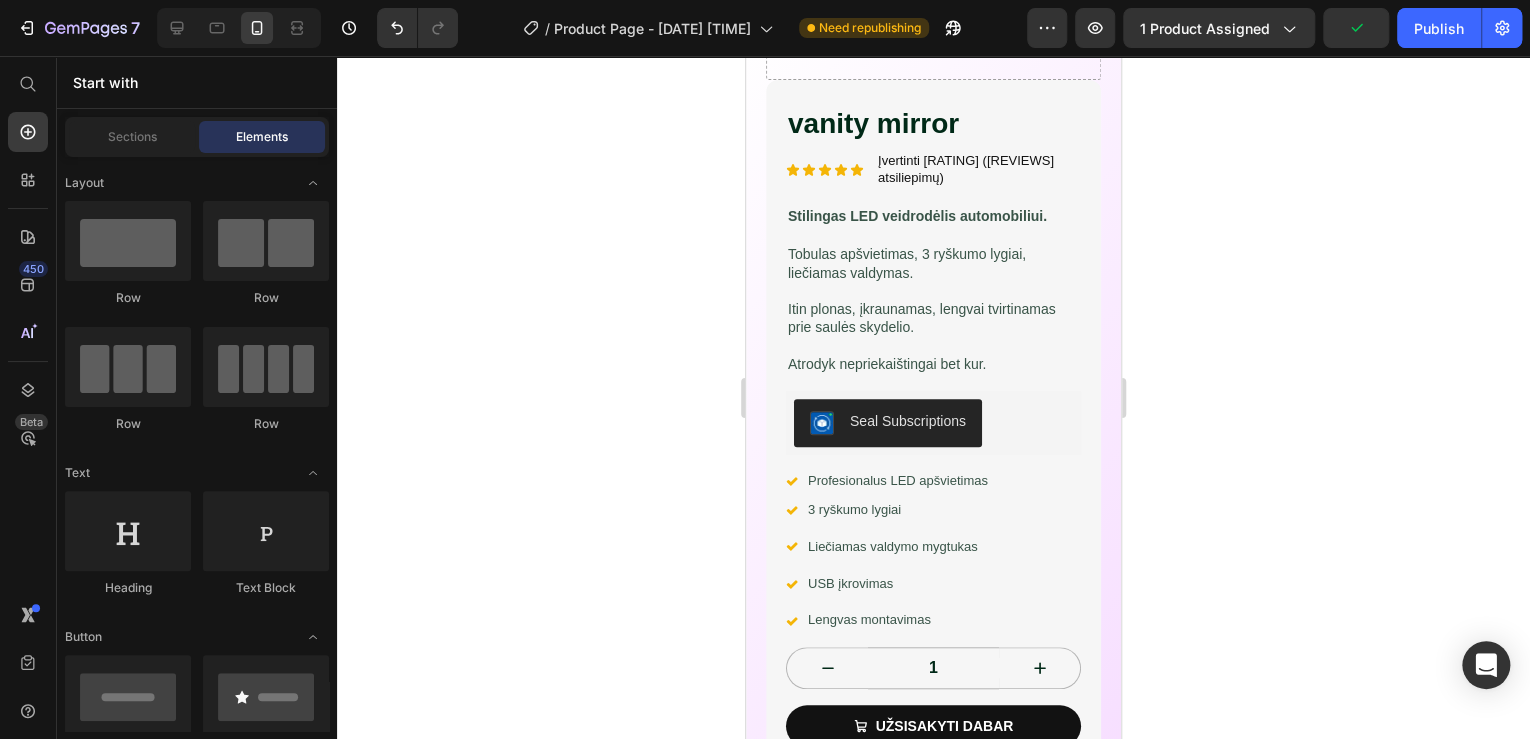 click on "Elements" at bounding box center (262, 137) 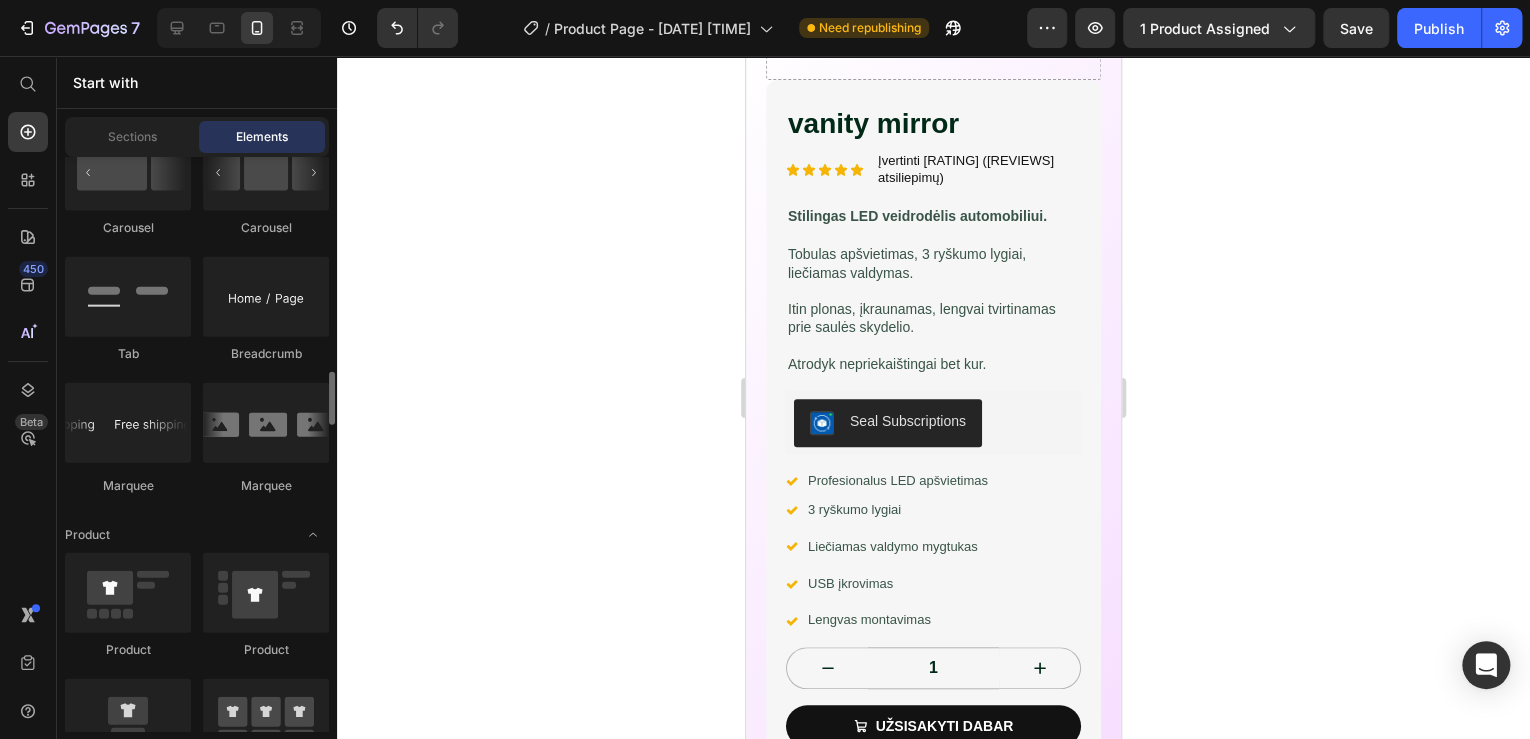 scroll, scrollTop: 2400, scrollLeft: 0, axis: vertical 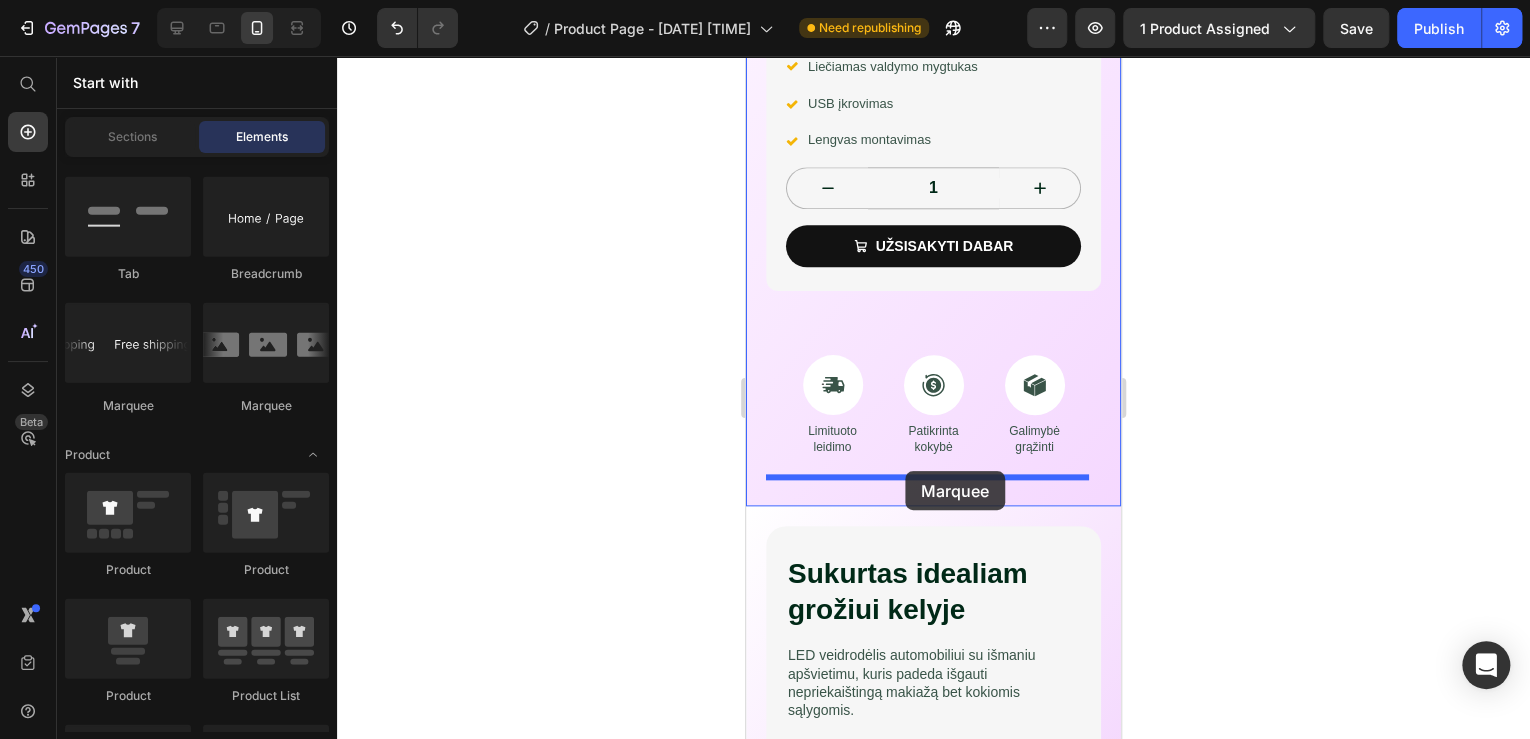 drag, startPoint x: 1004, startPoint y: 408, endPoint x: 905, endPoint y: 471, distance: 117.34564 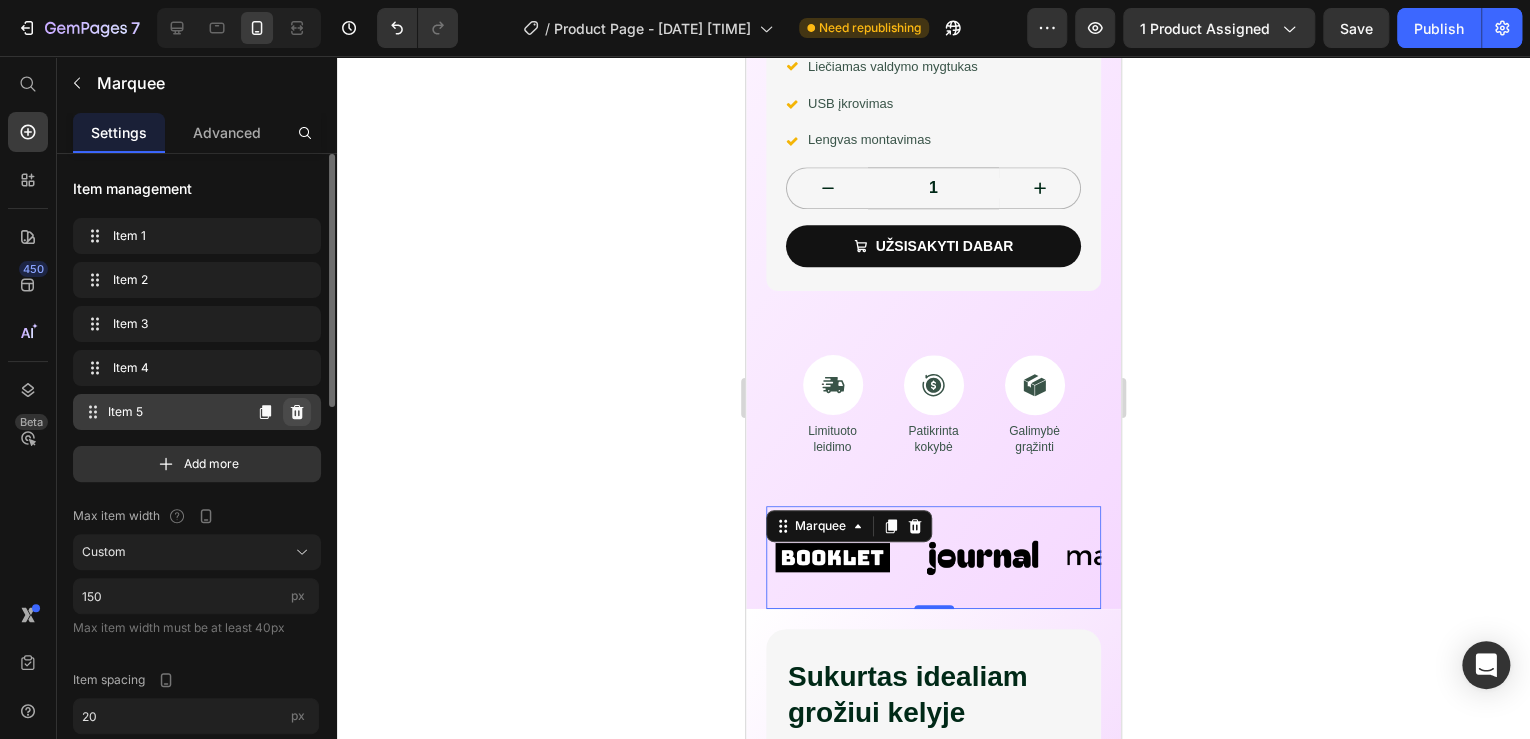 click 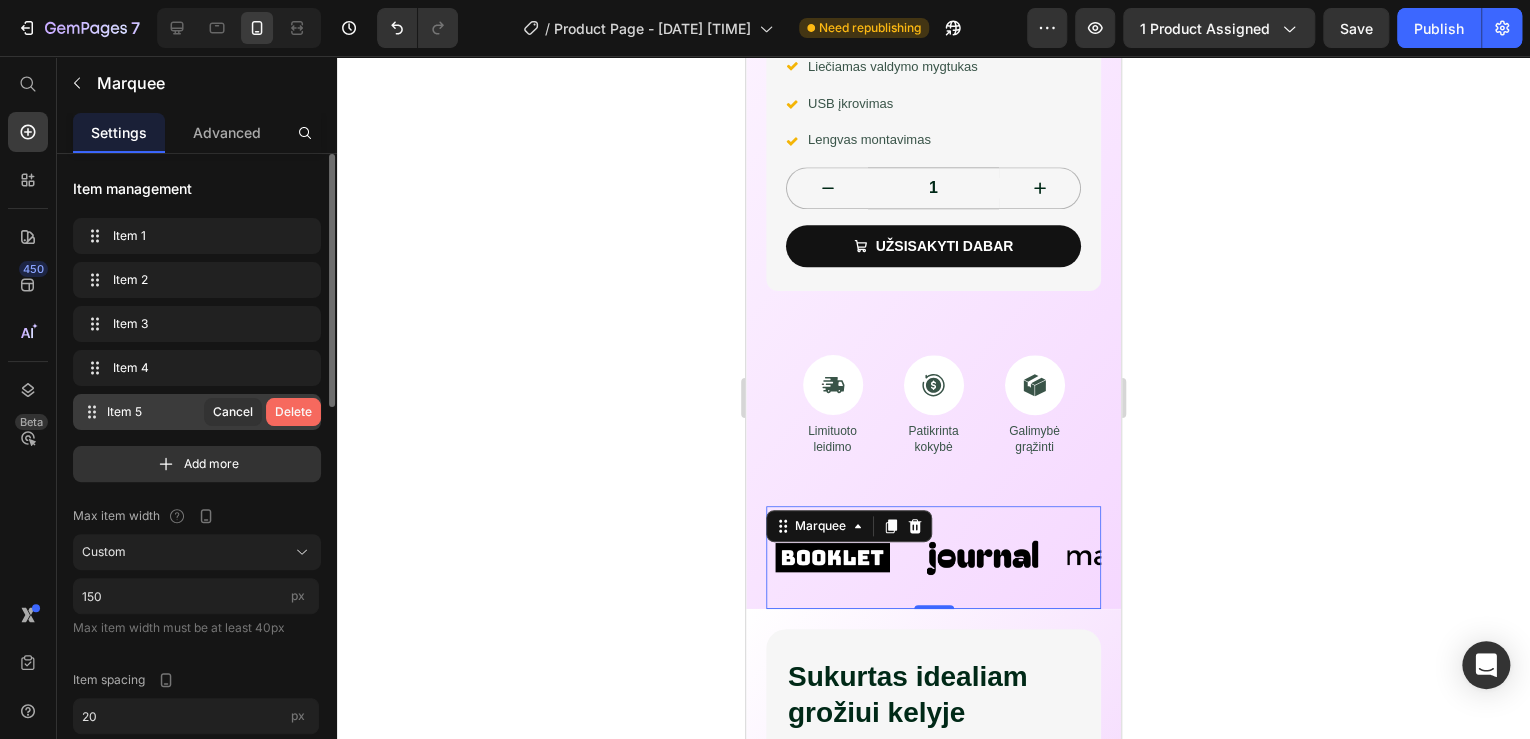 click on "Delete" at bounding box center [293, 412] 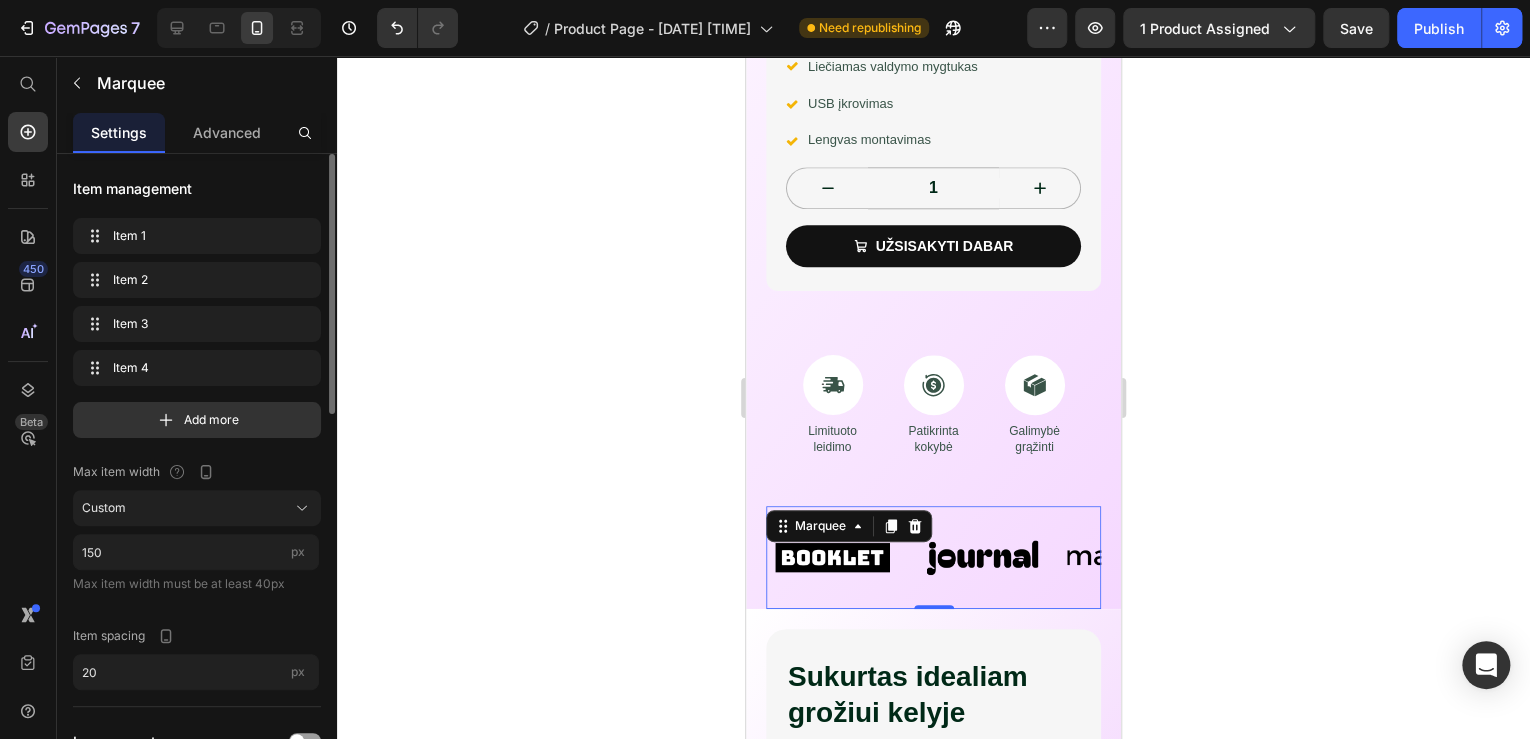 click on "Image" at bounding box center [992, 557] 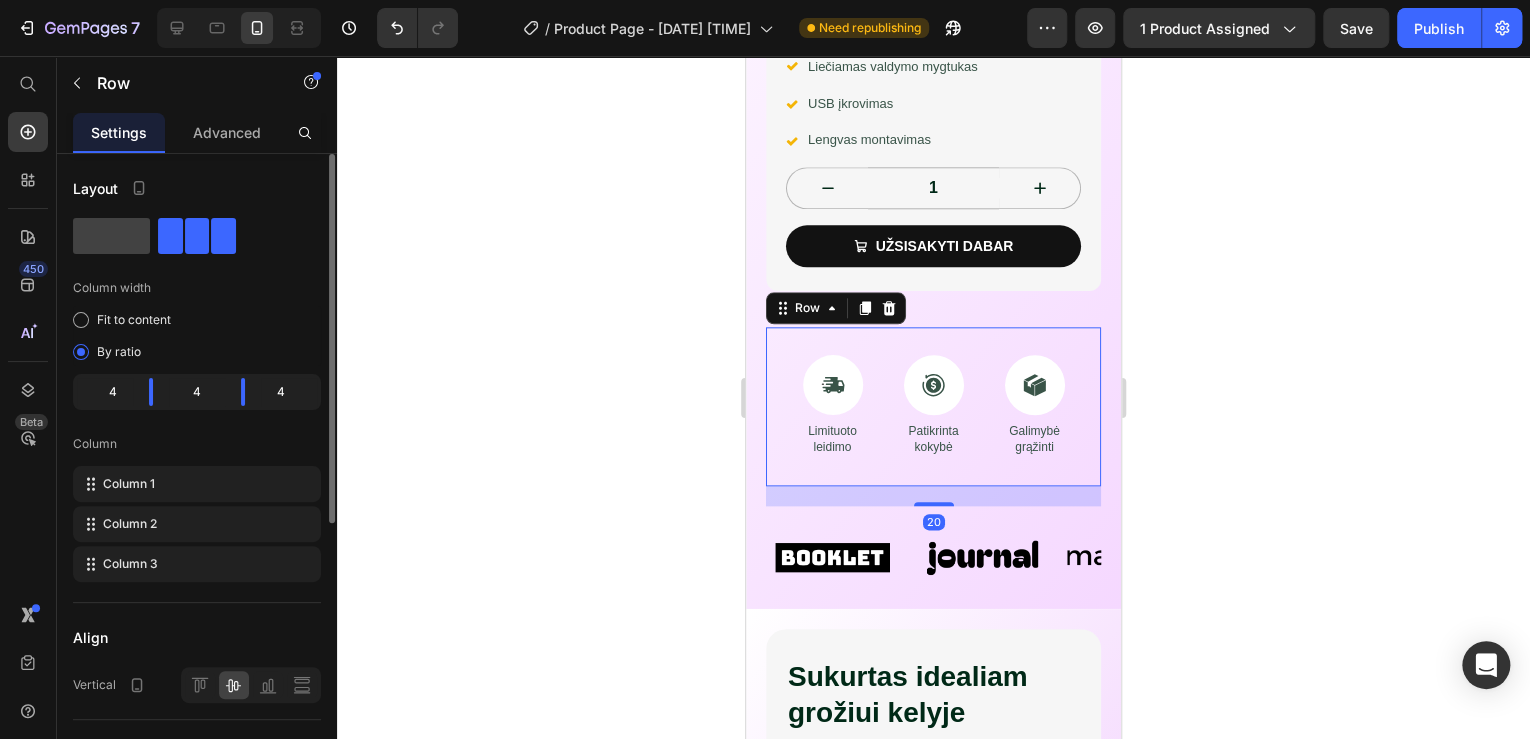 click on "Icon Limituoto leidimo Text Block
Icon Patikrinta kokybė Text Block
Icon Galimybė grąžinti Text Block Row   20" at bounding box center [933, 406] 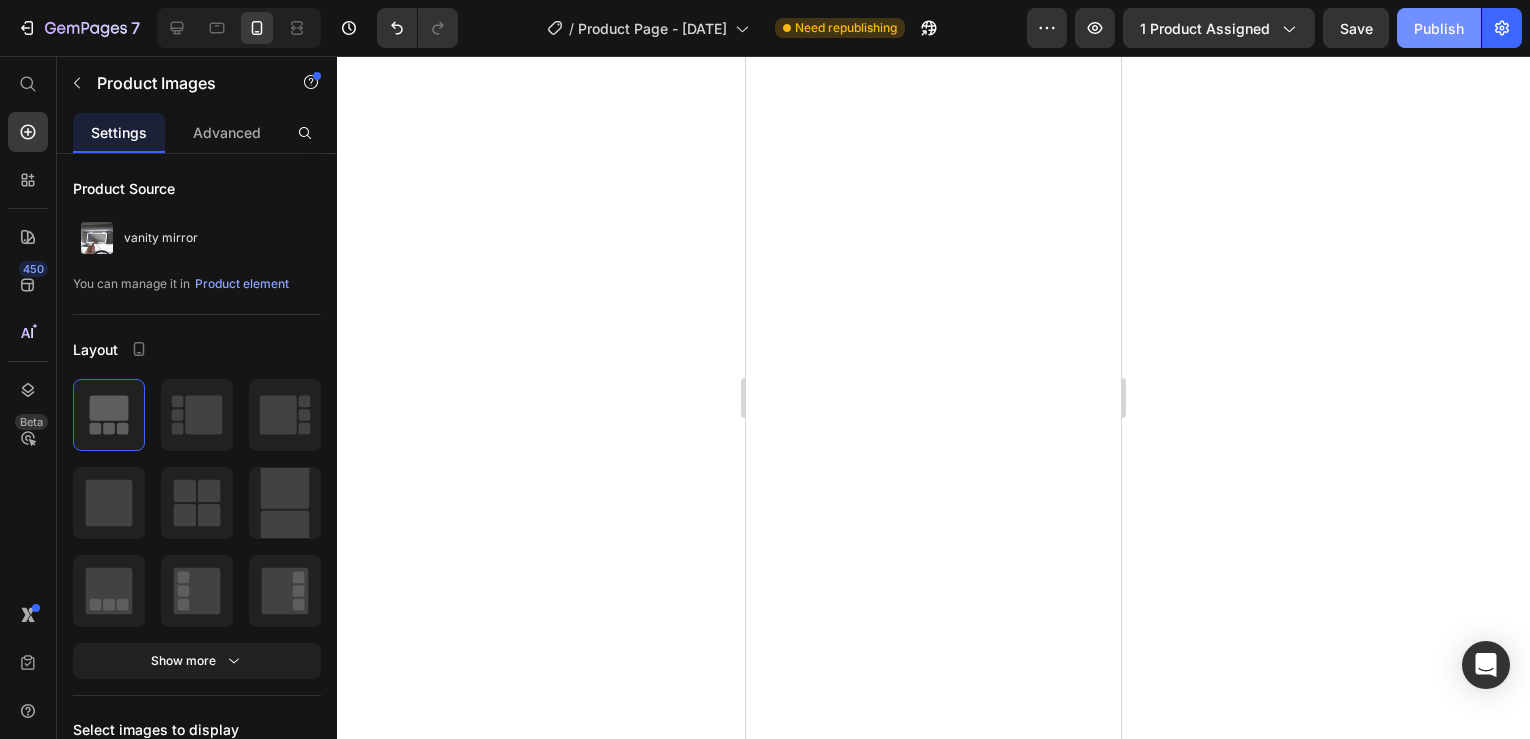 scroll, scrollTop: 0, scrollLeft: 0, axis: both 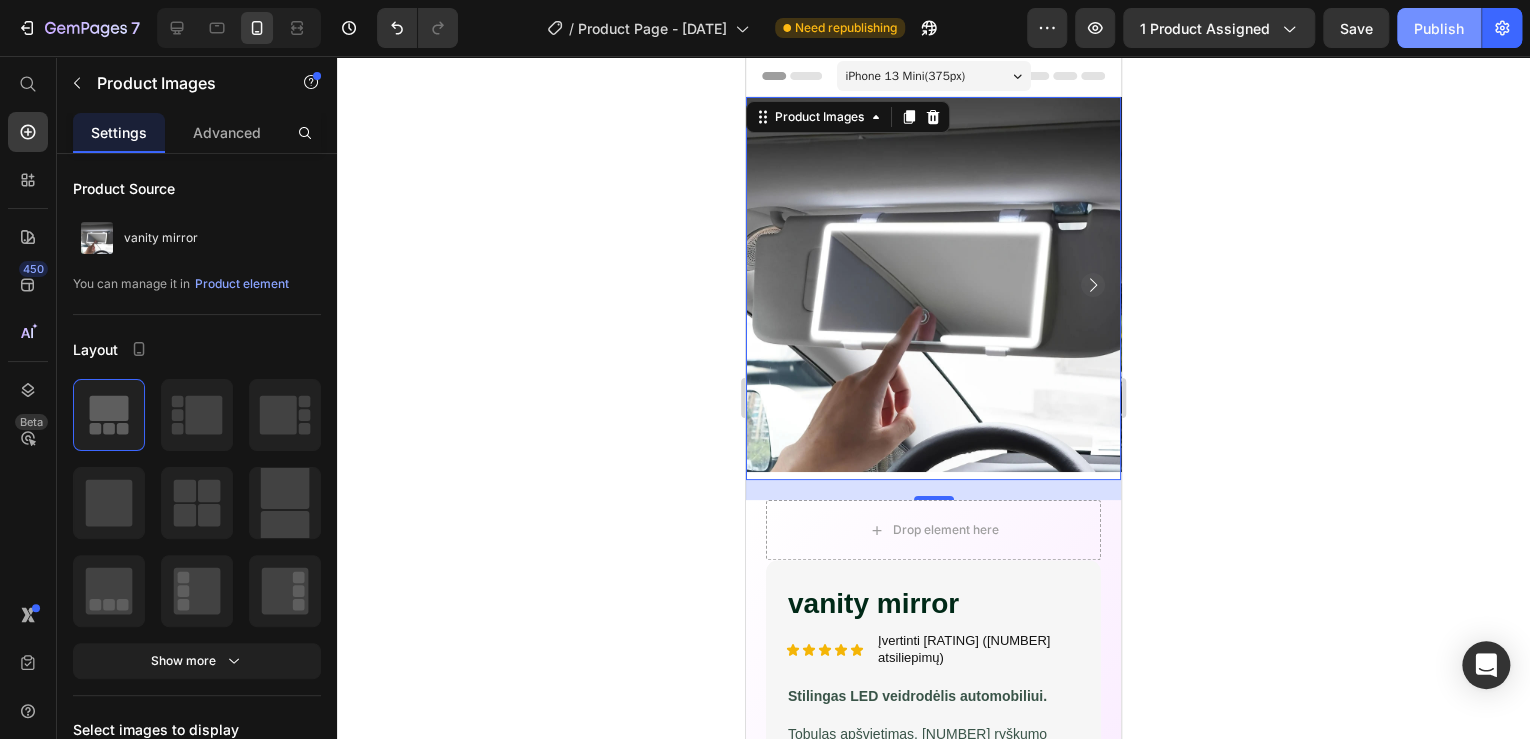 click on "Publish" at bounding box center [1439, 28] 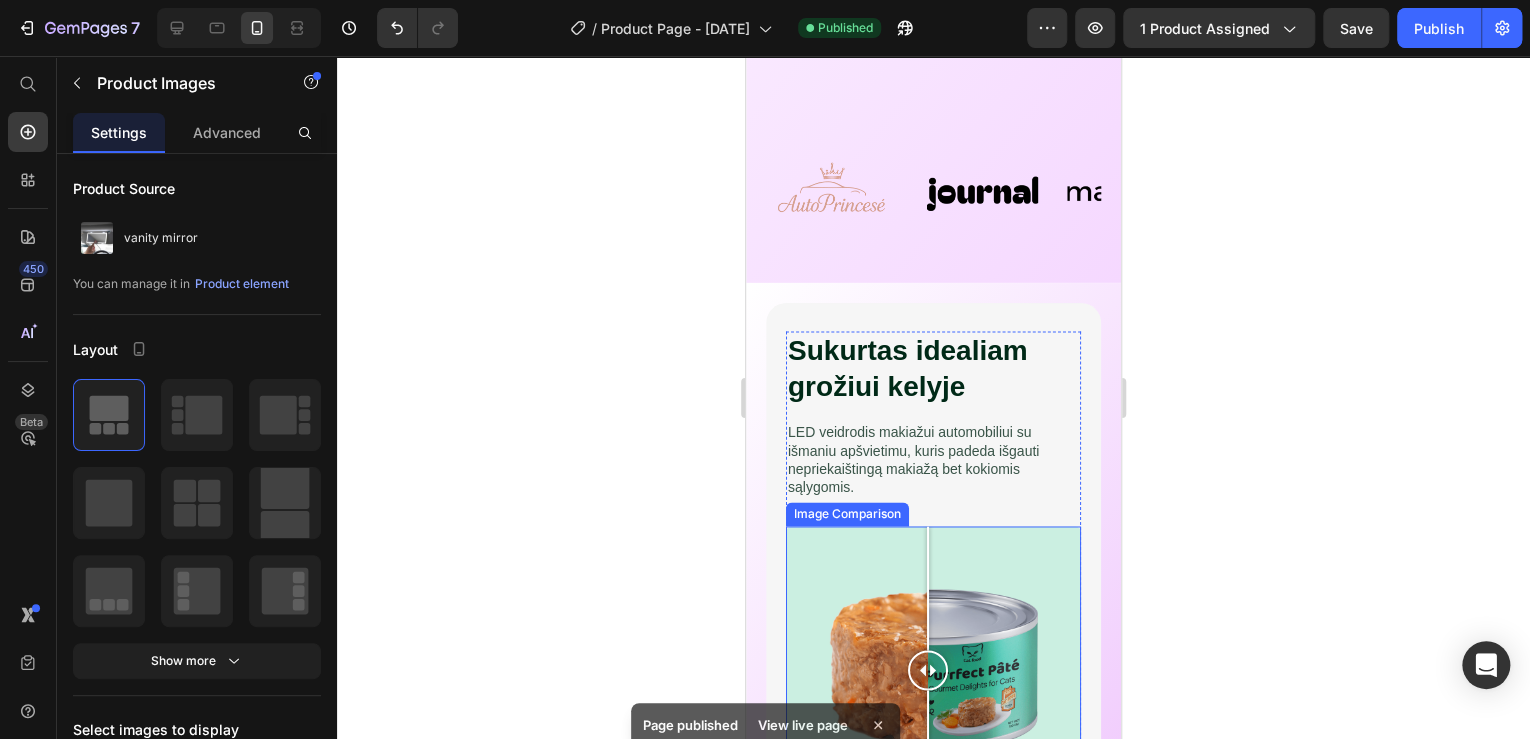 scroll, scrollTop: 1360, scrollLeft: 0, axis: vertical 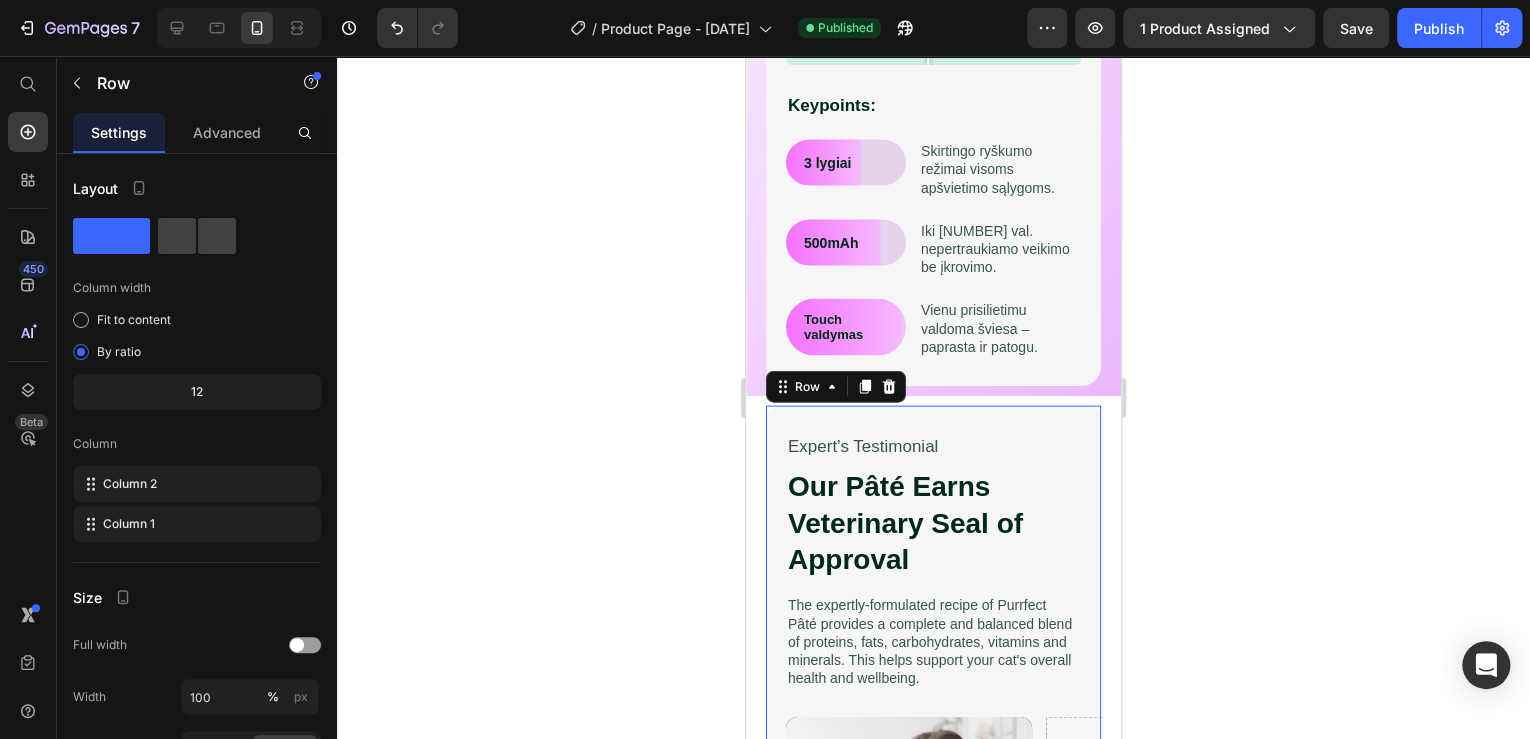 click on "Video Video
Drop element here Video Video Carousel Expert's Testimonial Text Block Our Pâté Earns Veterinary Seal of Approval Heading The expertly-formulated recipe of Purrfect Pâté provides a complete and balanced blend of proteins, fats, carbohydrates, vitamins and minerals. This helps support your cat's overall health and wellbeing. Text Block Row Row   0" at bounding box center [933, 971] 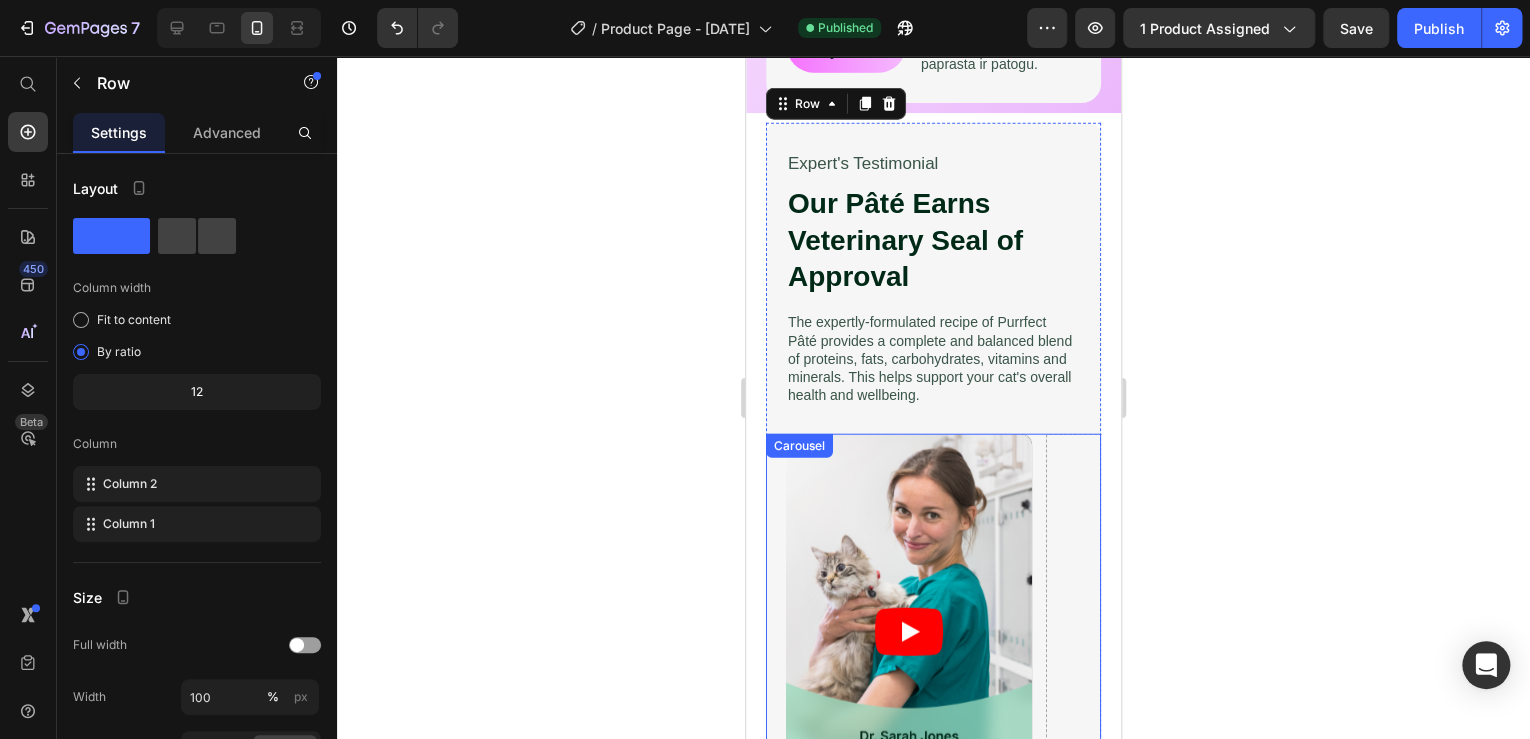 scroll, scrollTop: 2320, scrollLeft: 0, axis: vertical 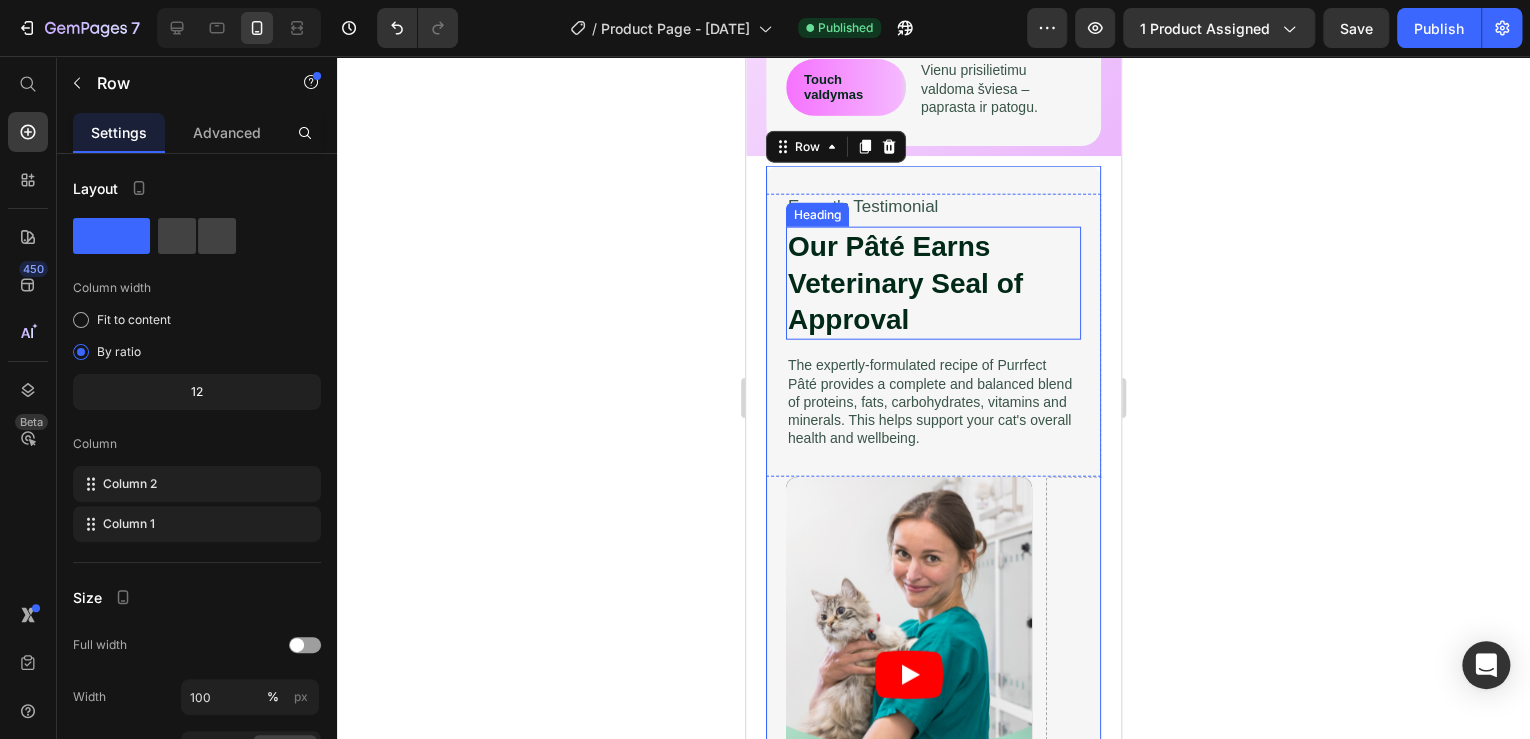 click on "Our Pâté Earns Veterinary Seal of Approval" at bounding box center (933, 283) 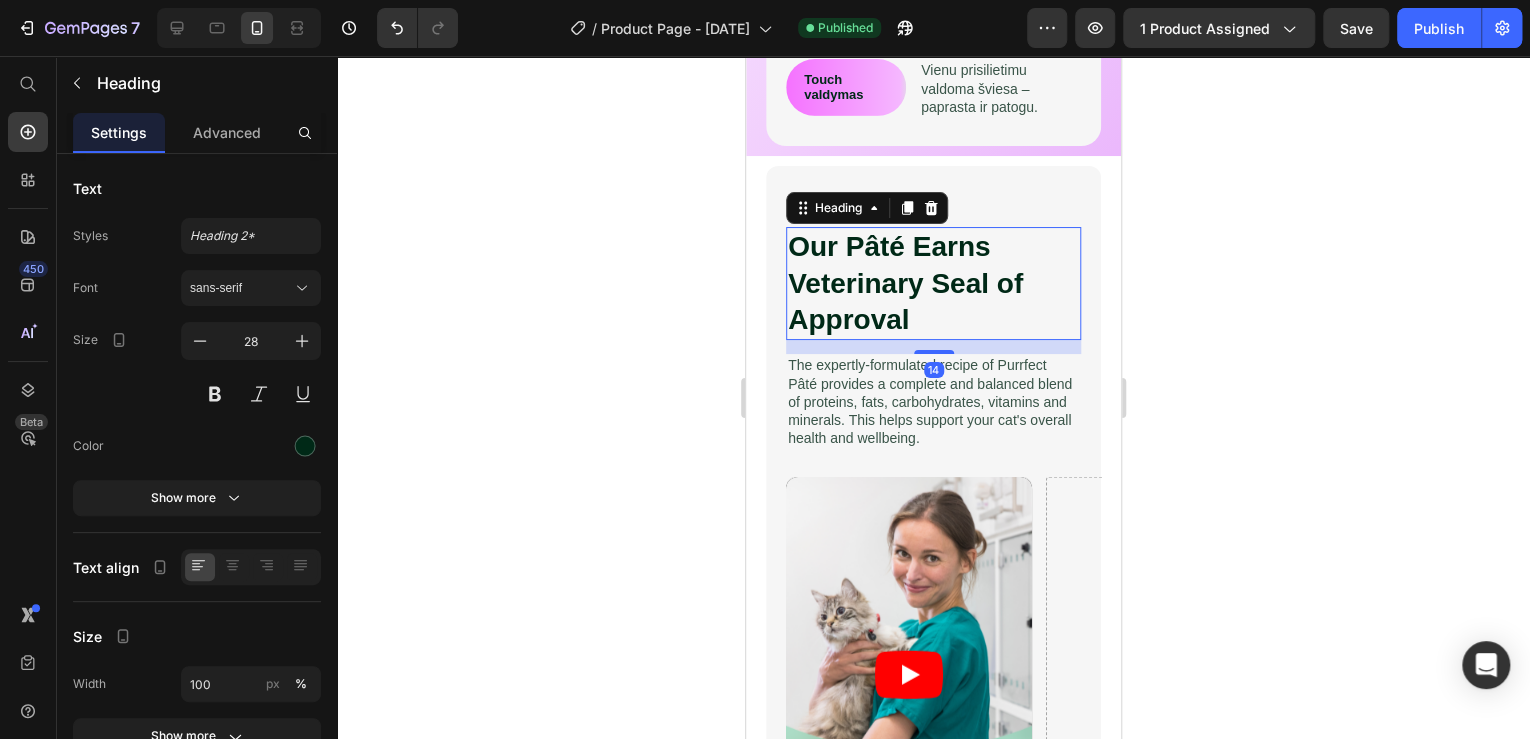 click on "Our Pâté Earns Veterinary Seal of Approval" at bounding box center [933, 283] 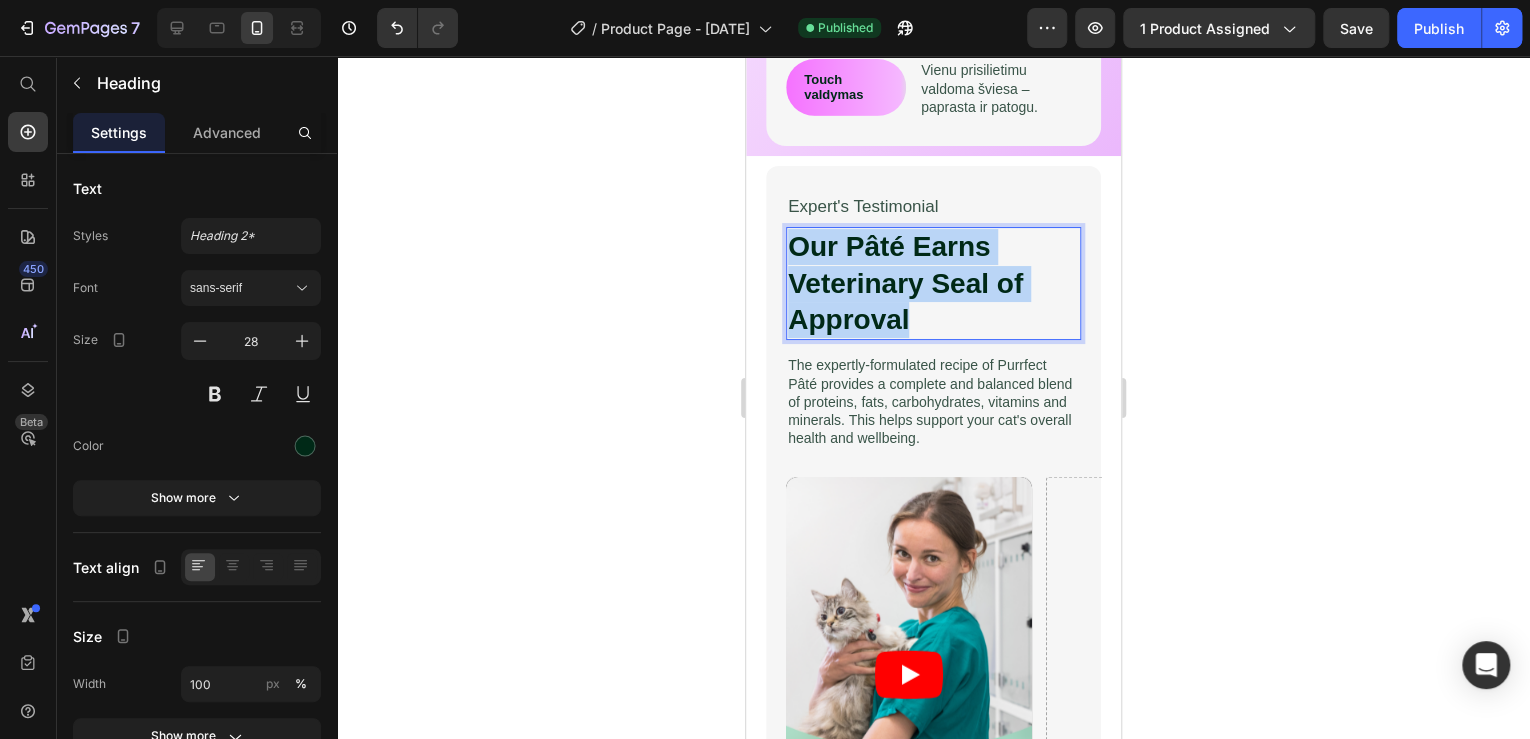 click on "Our Pâté Earns Veterinary Seal of Approval" at bounding box center (933, 283) 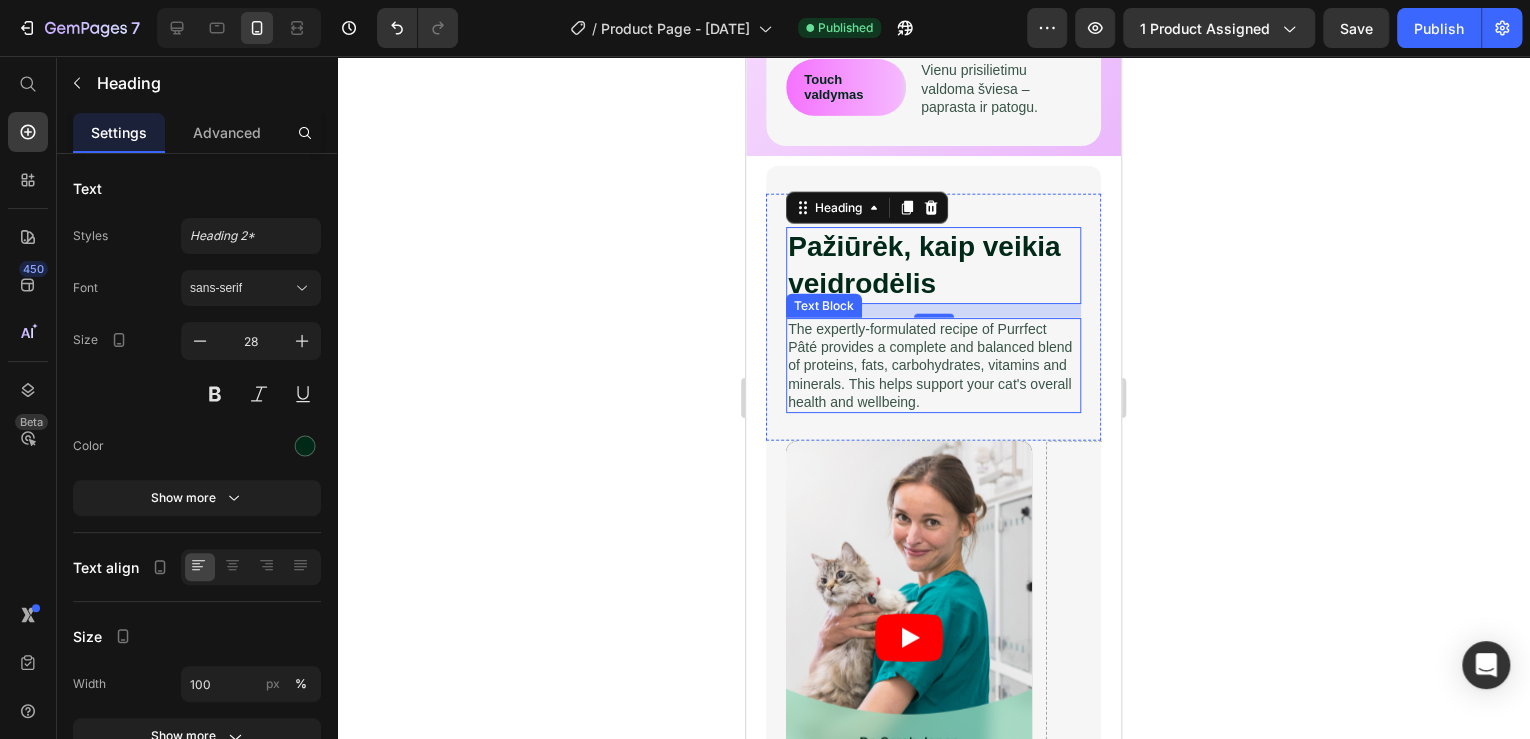 click on "The expertly-formulated recipe of Purrfect Pâté provides a complete and balanced blend of proteins, fats, carbohydrates, vitamins and minerals. This helps support your cat's overall health and wellbeing." at bounding box center (933, 365) 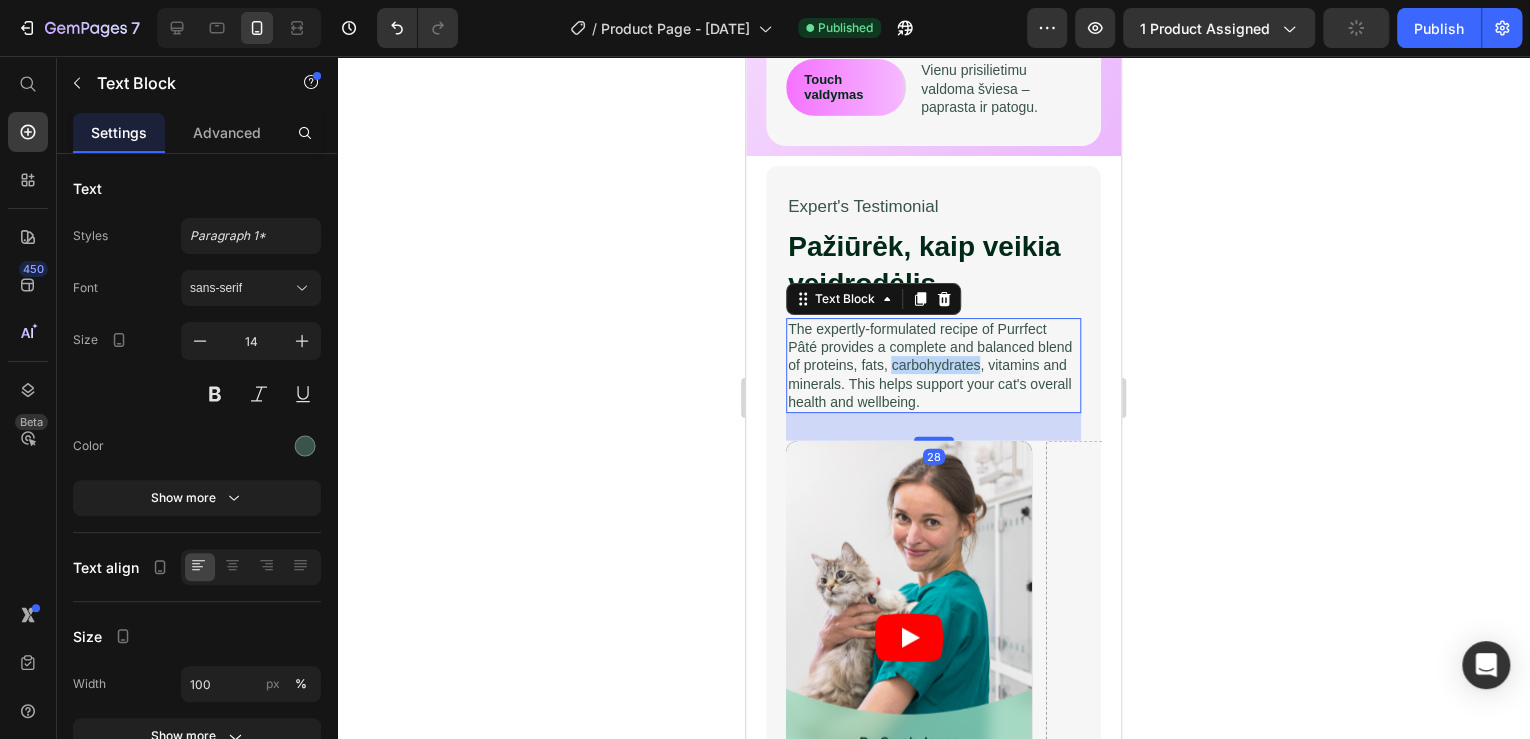 click on "The expertly-formulated recipe of Purrfect Pâté provides a complete and balanced blend of proteins, fats, carbohydrates, vitamins and minerals. This helps support your cat's overall health and wellbeing." at bounding box center [933, 365] 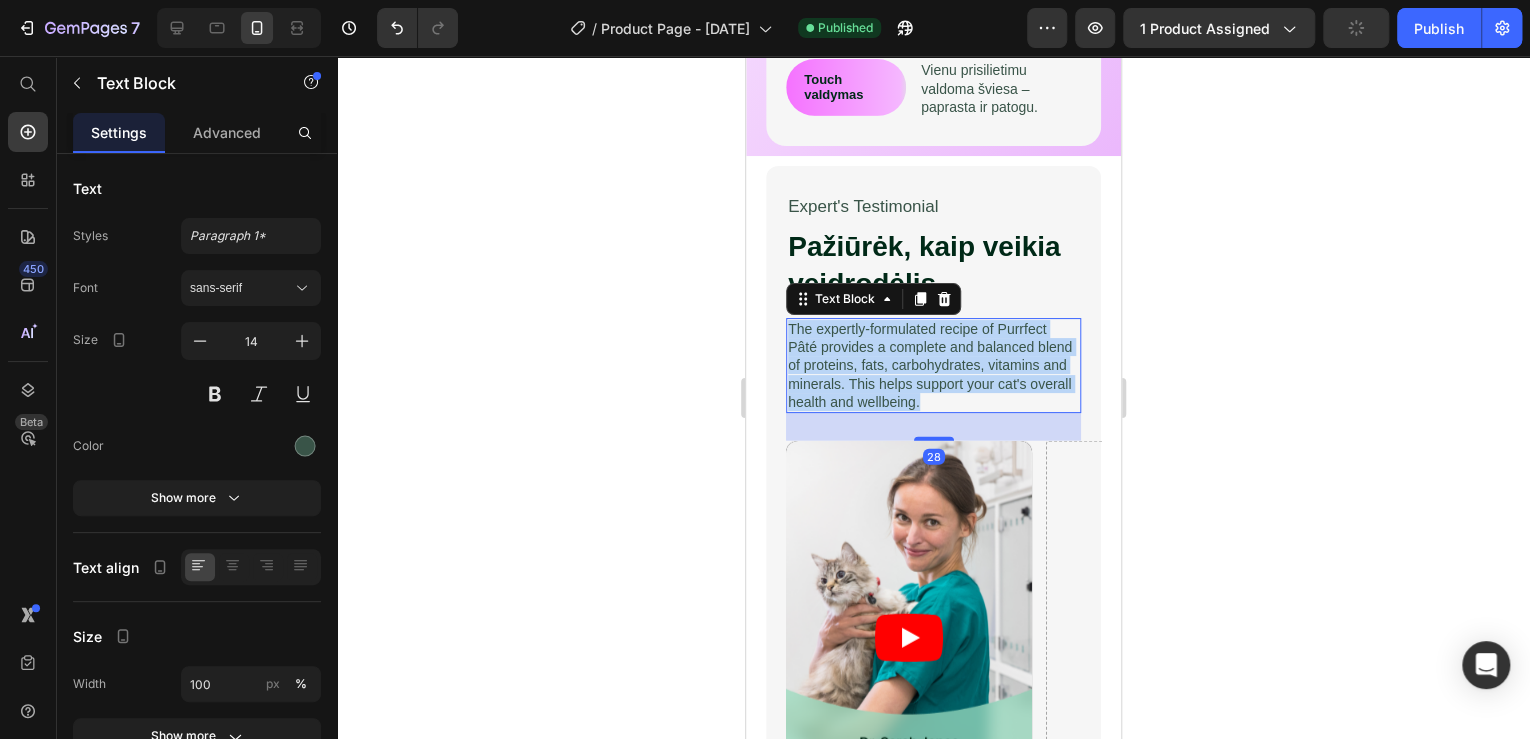 click on "The expertly-formulated recipe of Purrfect Pâté provides a complete and balanced blend of proteins, fats, carbohydrates, vitamins and minerals. This helps support your cat's overall health and wellbeing." at bounding box center (933, 365) 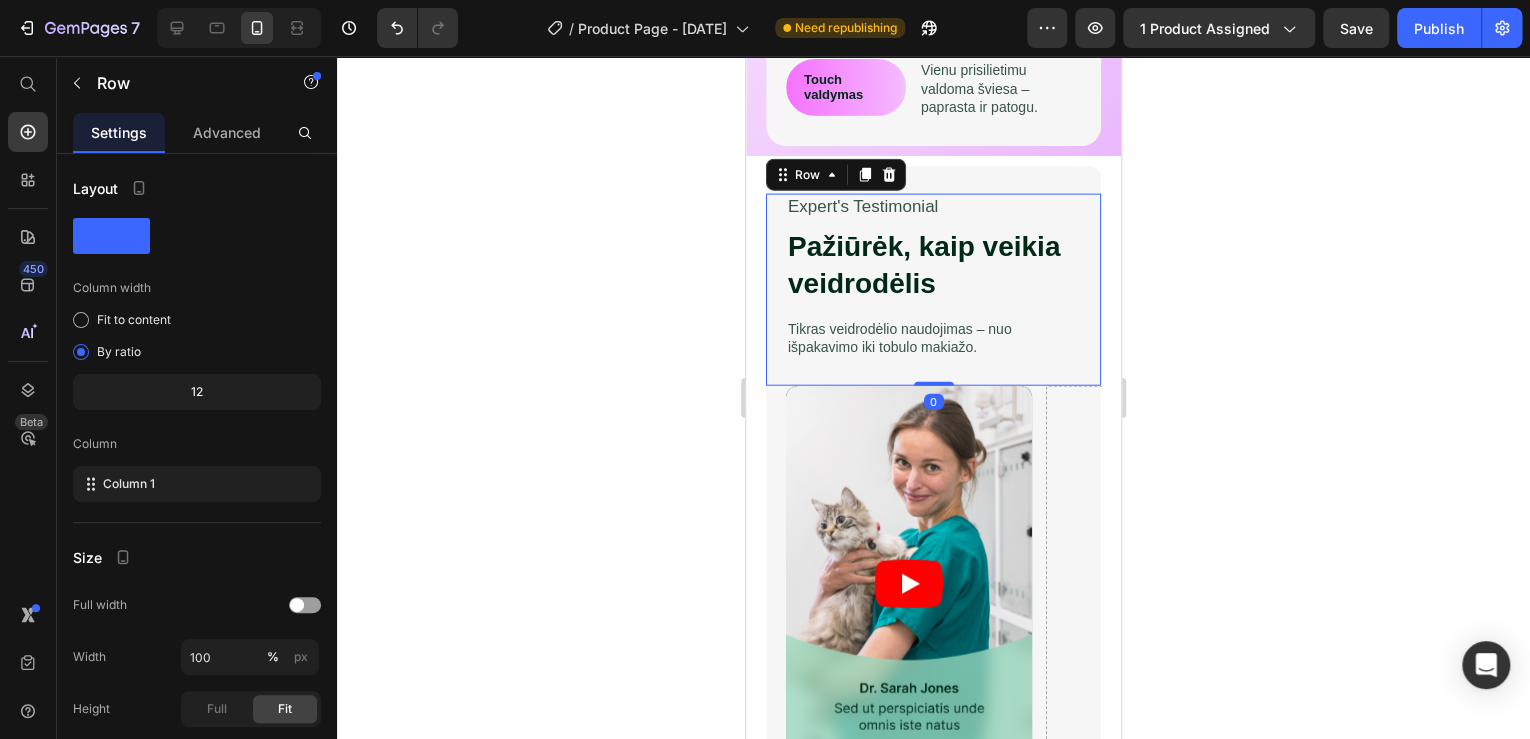 click on "Expert's Testimonial Text Block Pažiūrėk, kaip veikia veidrodėlis Heading Tikras veidrodėlio naudojimas – nuo išpakavimo iki tobulo makiažo. Text Block Row   0" at bounding box center [933, 290] 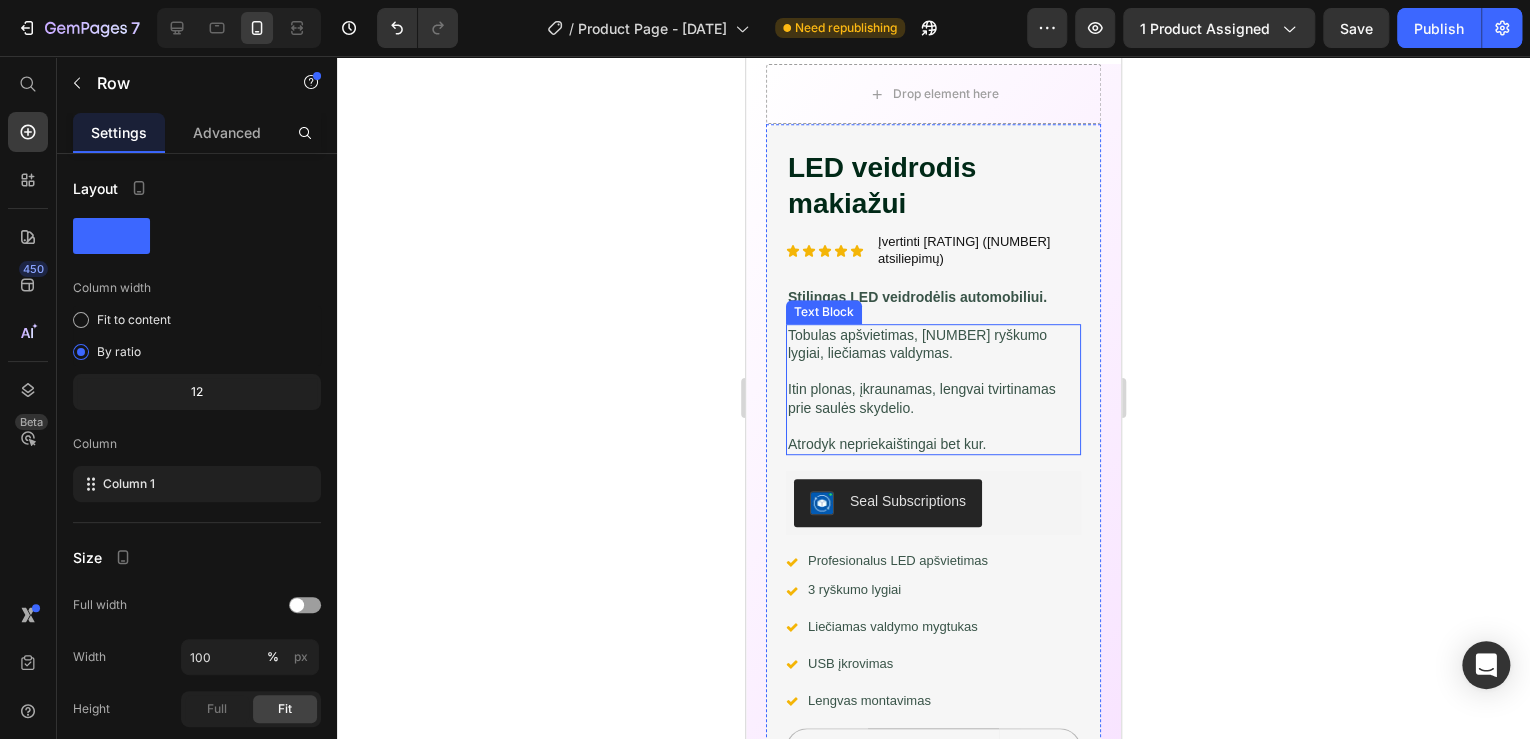 scroll, scrollTop: 0, scrollLeft: 0, axis: both 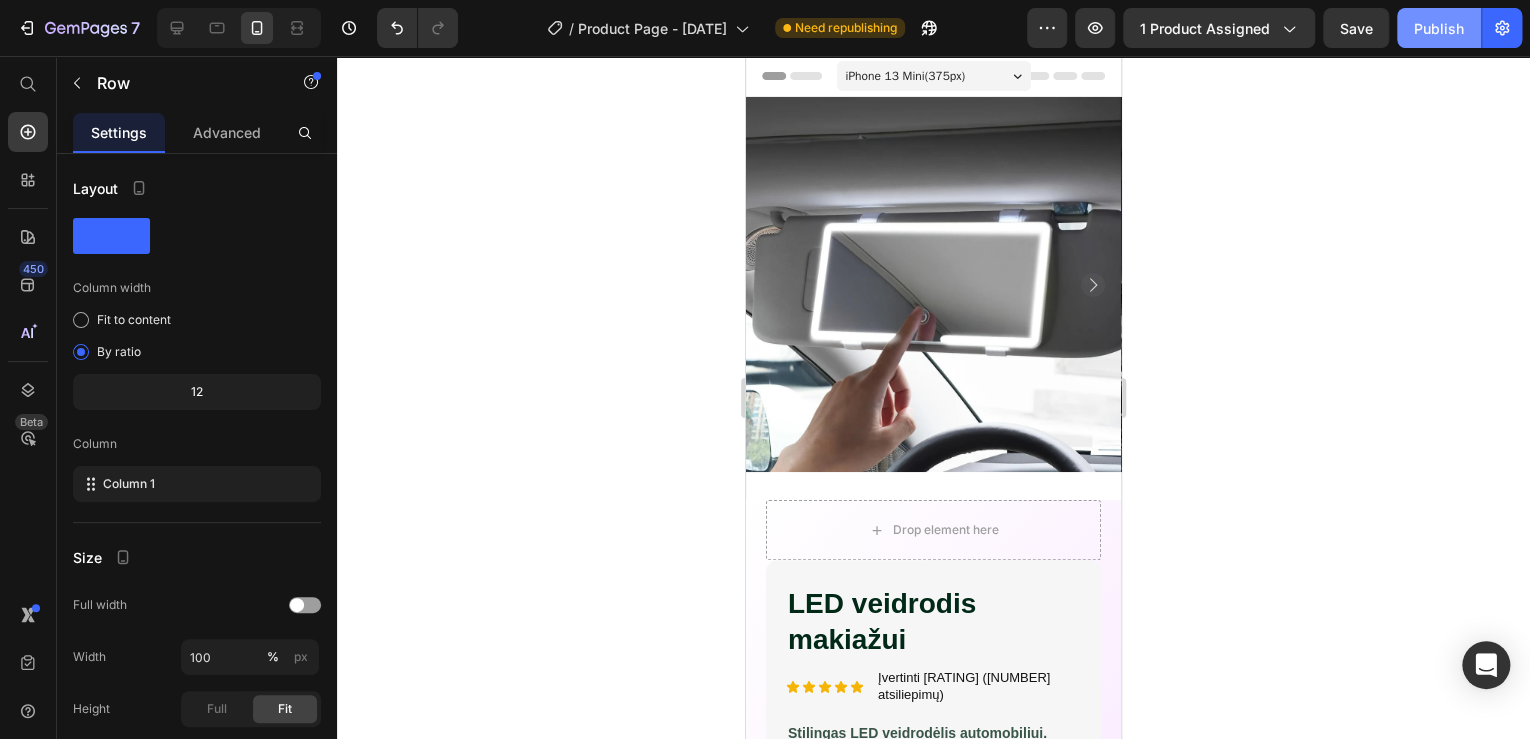 click on "Publish" at bounding box center (1439, 28) 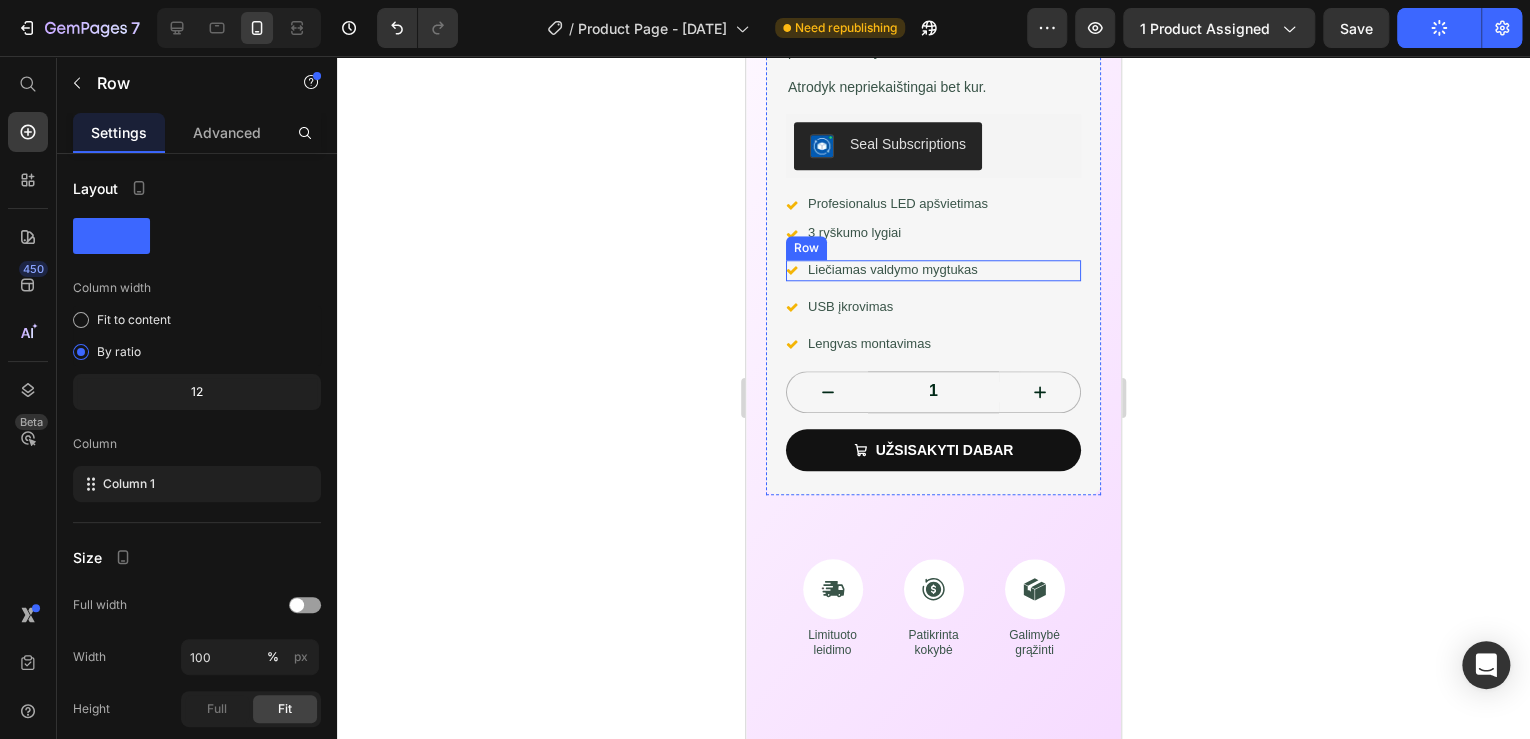scroll, scrollTop: 800, scrollLeft: 0, axis: vertical 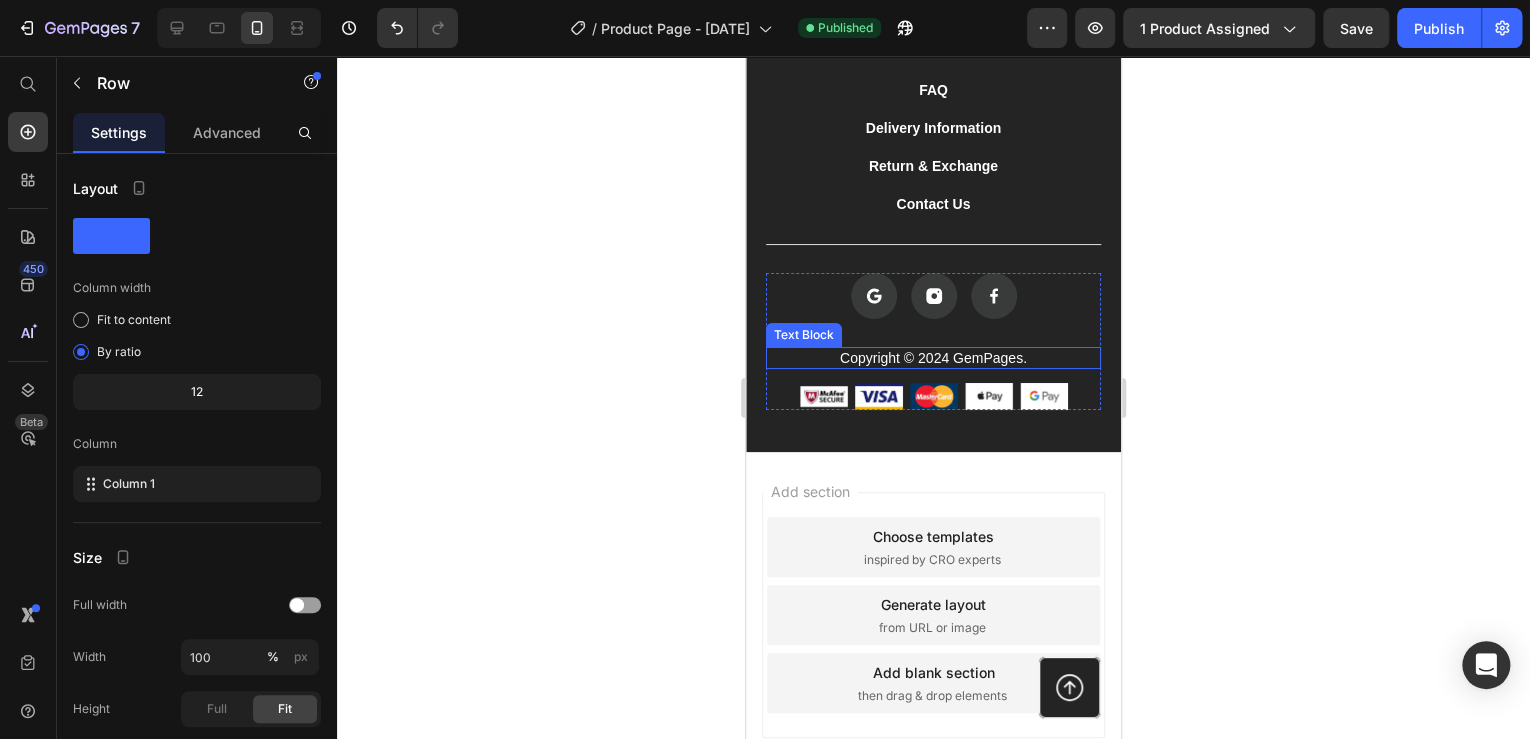 click on "Copyright © 2024 GemPages." at bounding box center [933, 358] 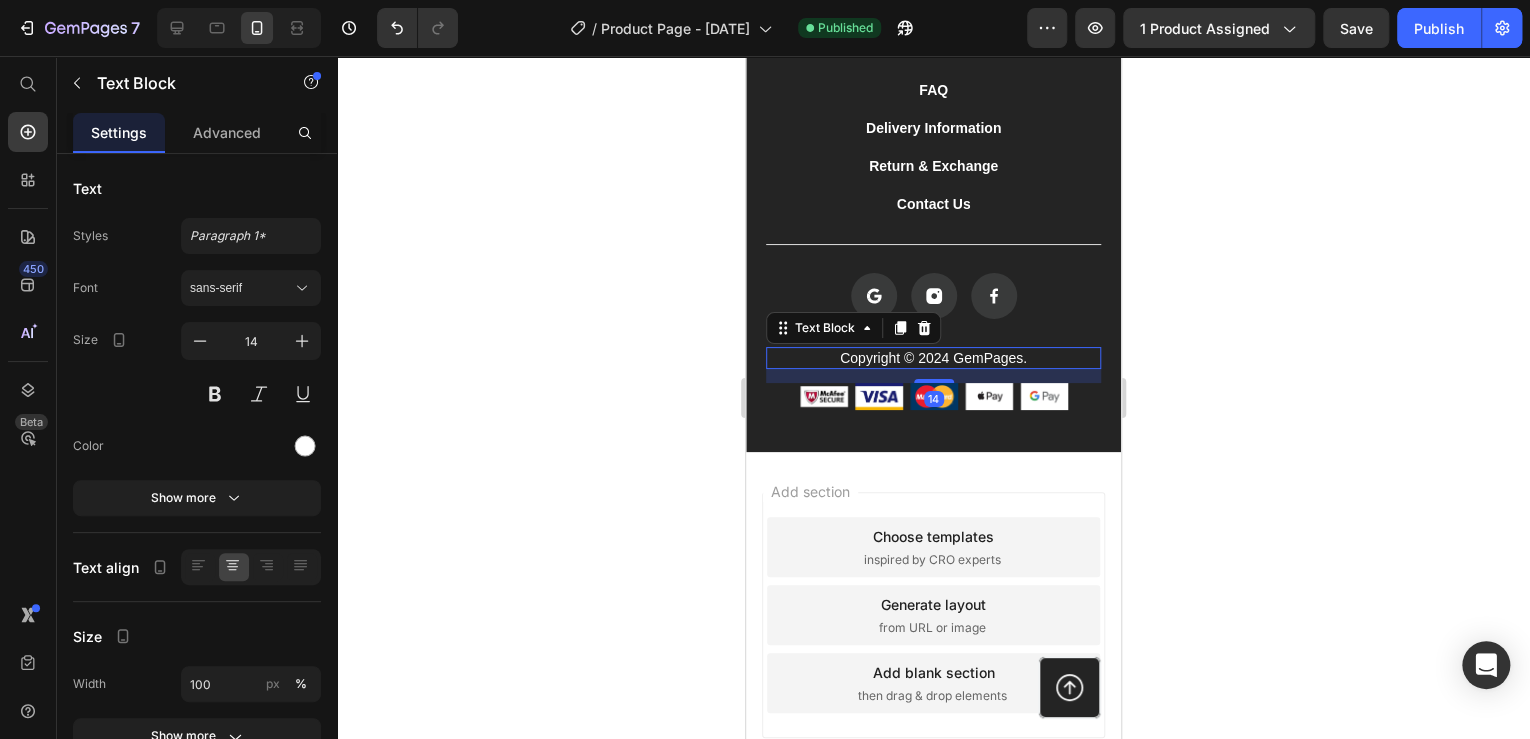 click on "Copyright © 2024 GemPages." at bounding box center [933, 358] 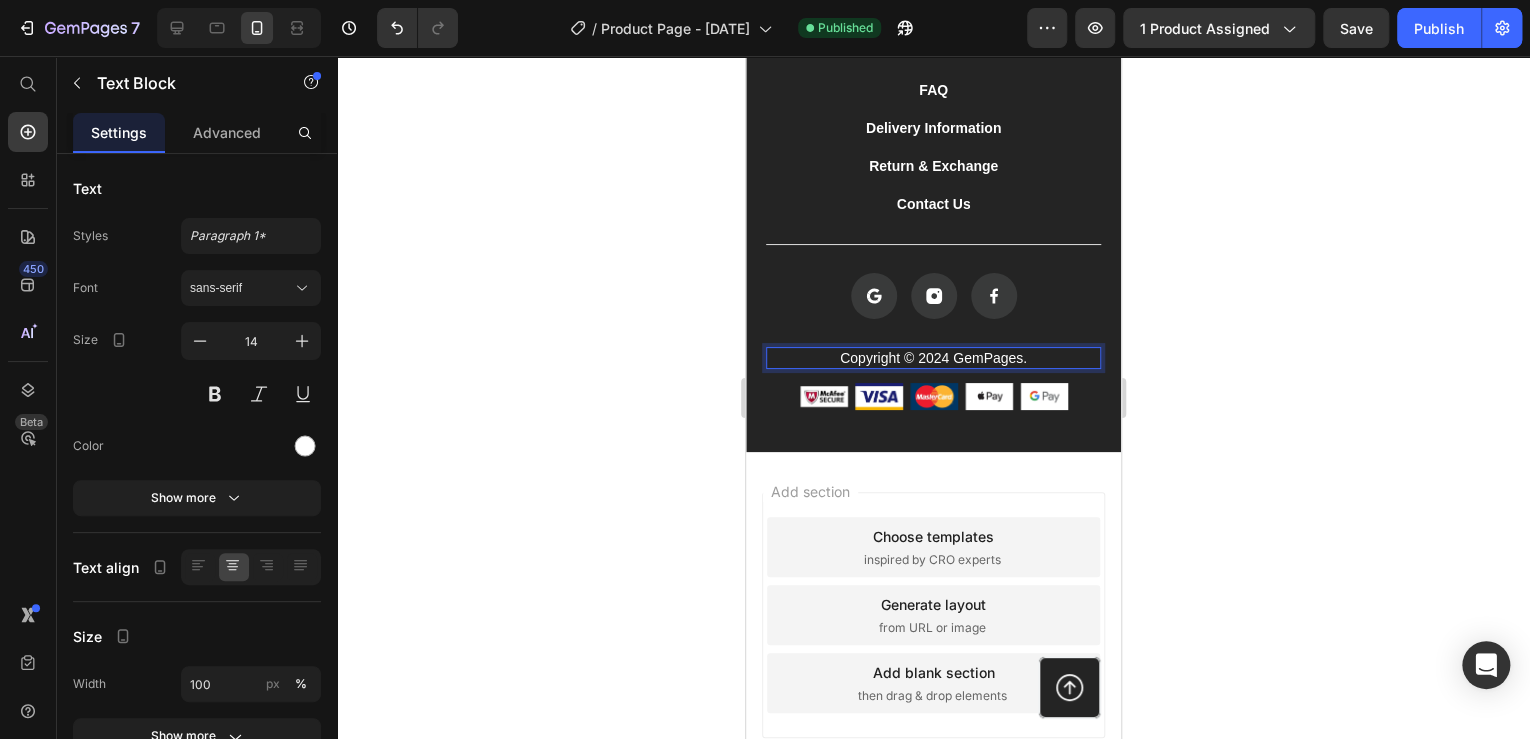 click on "Copyright © 2024 GemPages." at bounding box center [933, 358] 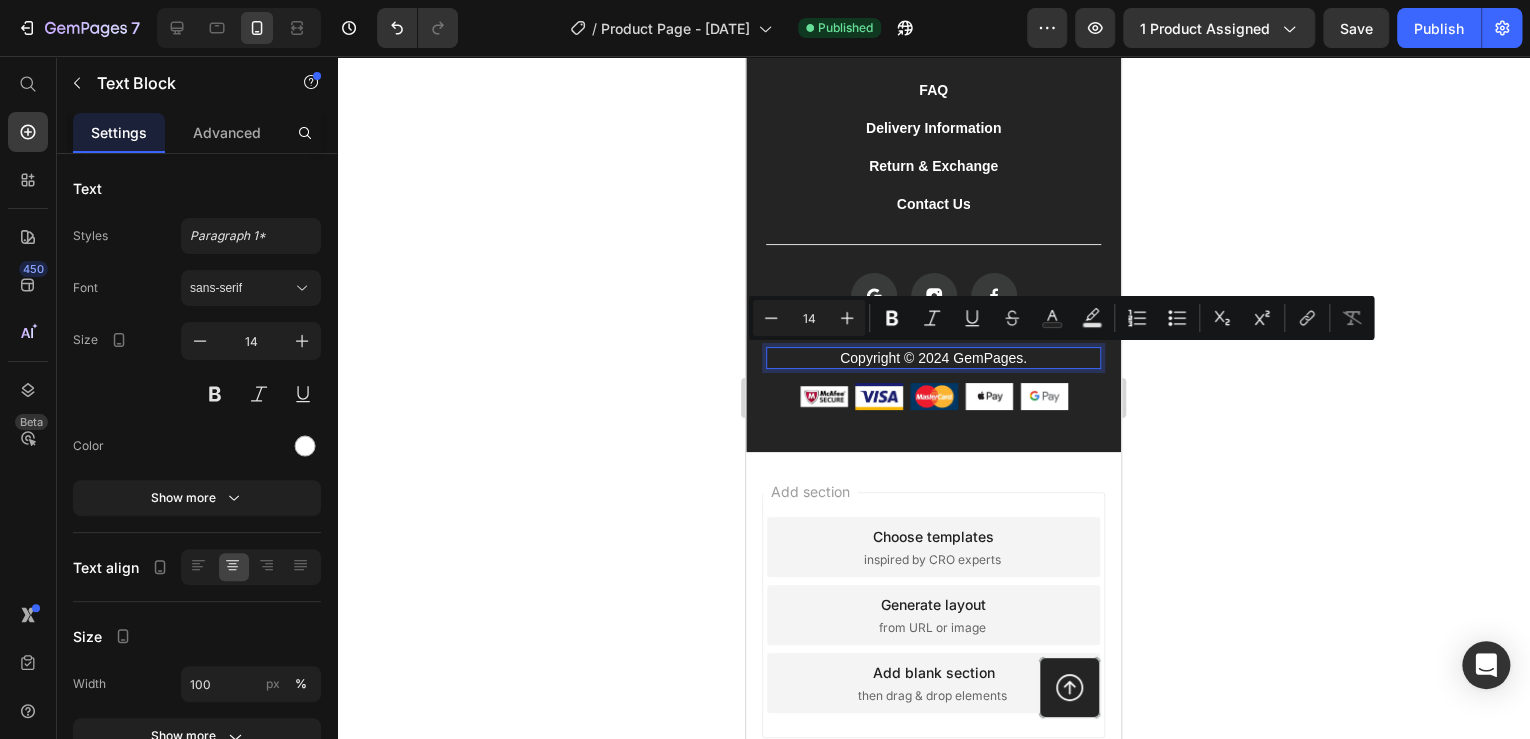 drag, startPoint x: 1023, startPoint y: 352, endPoint x: 937, endPoint y: 353, distance: 86.00581 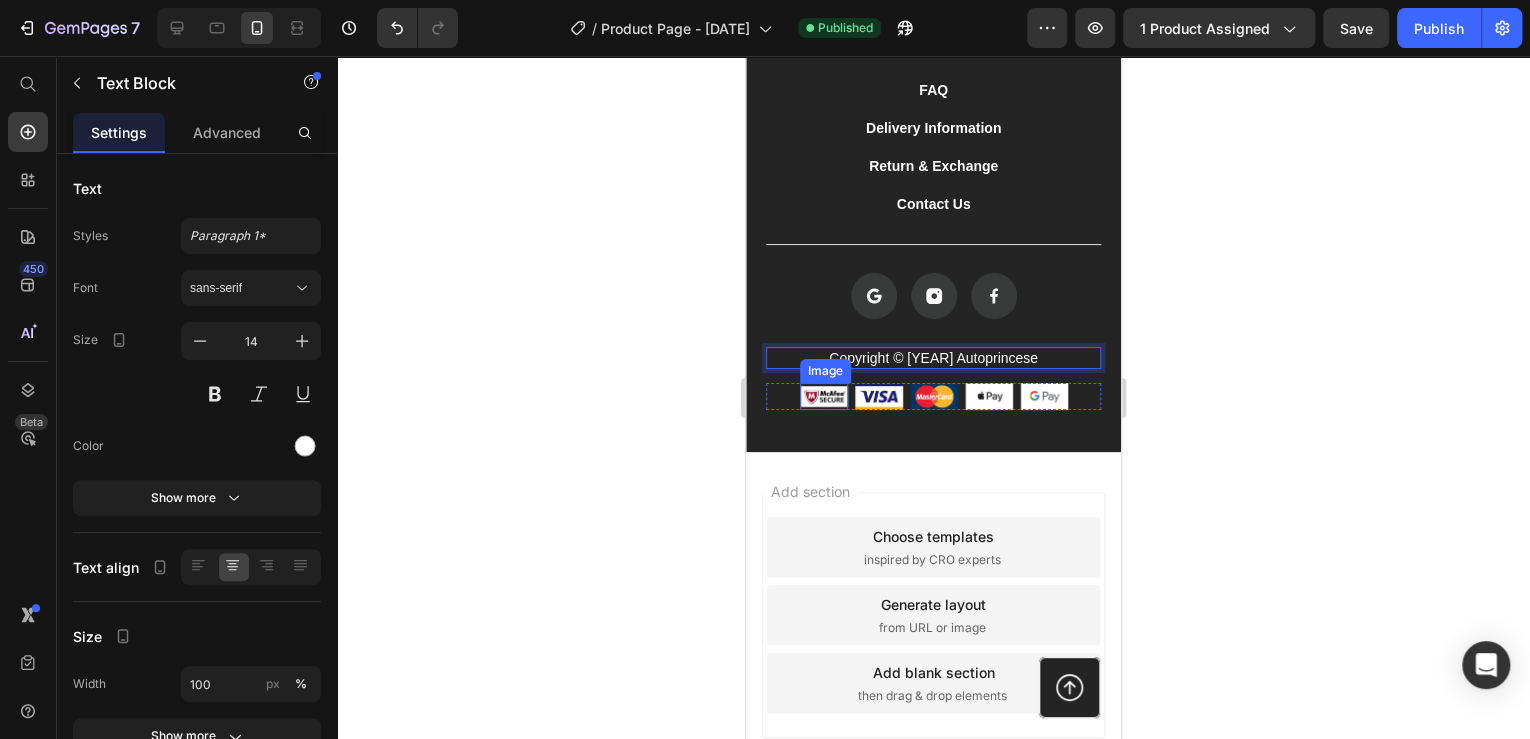 click at bounding box center [824, 397] 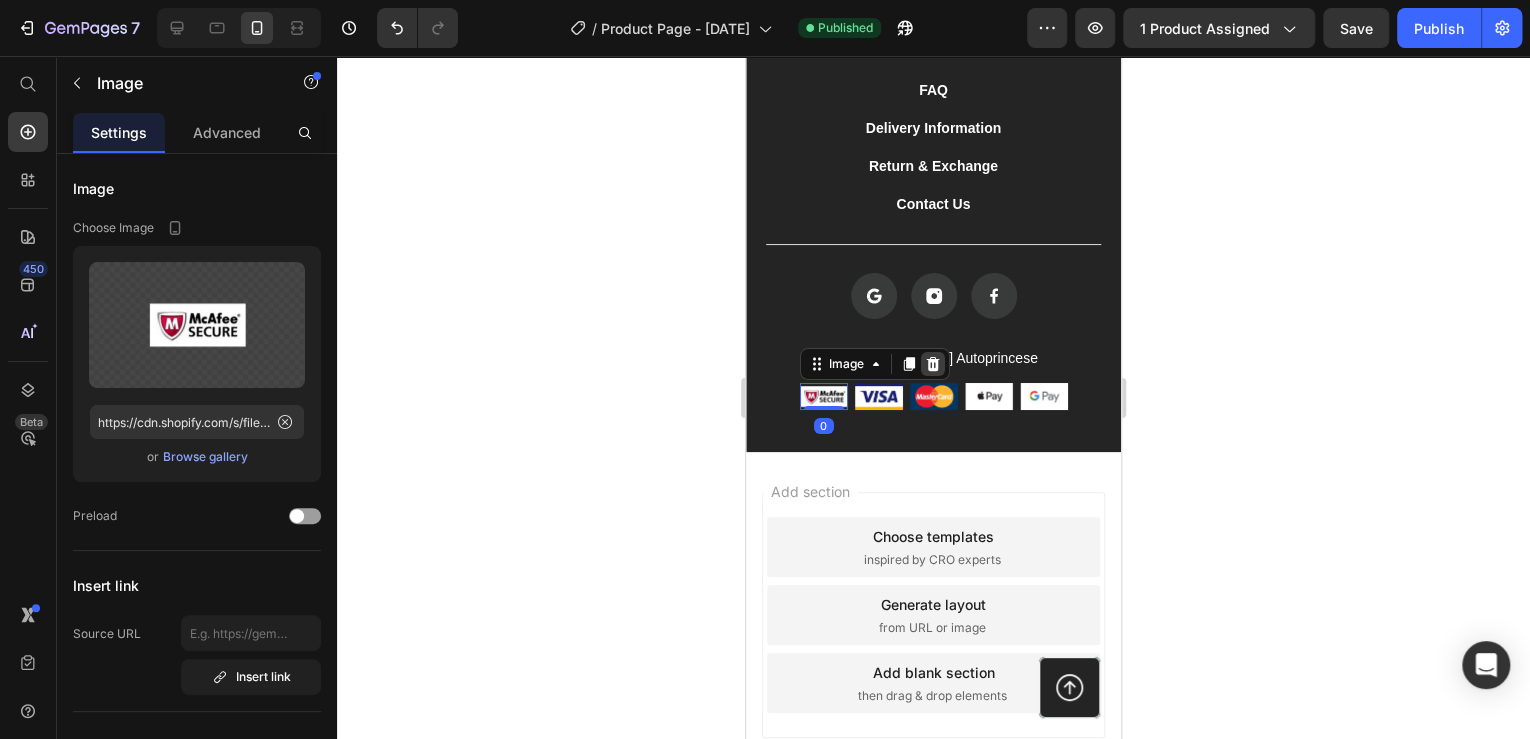 click 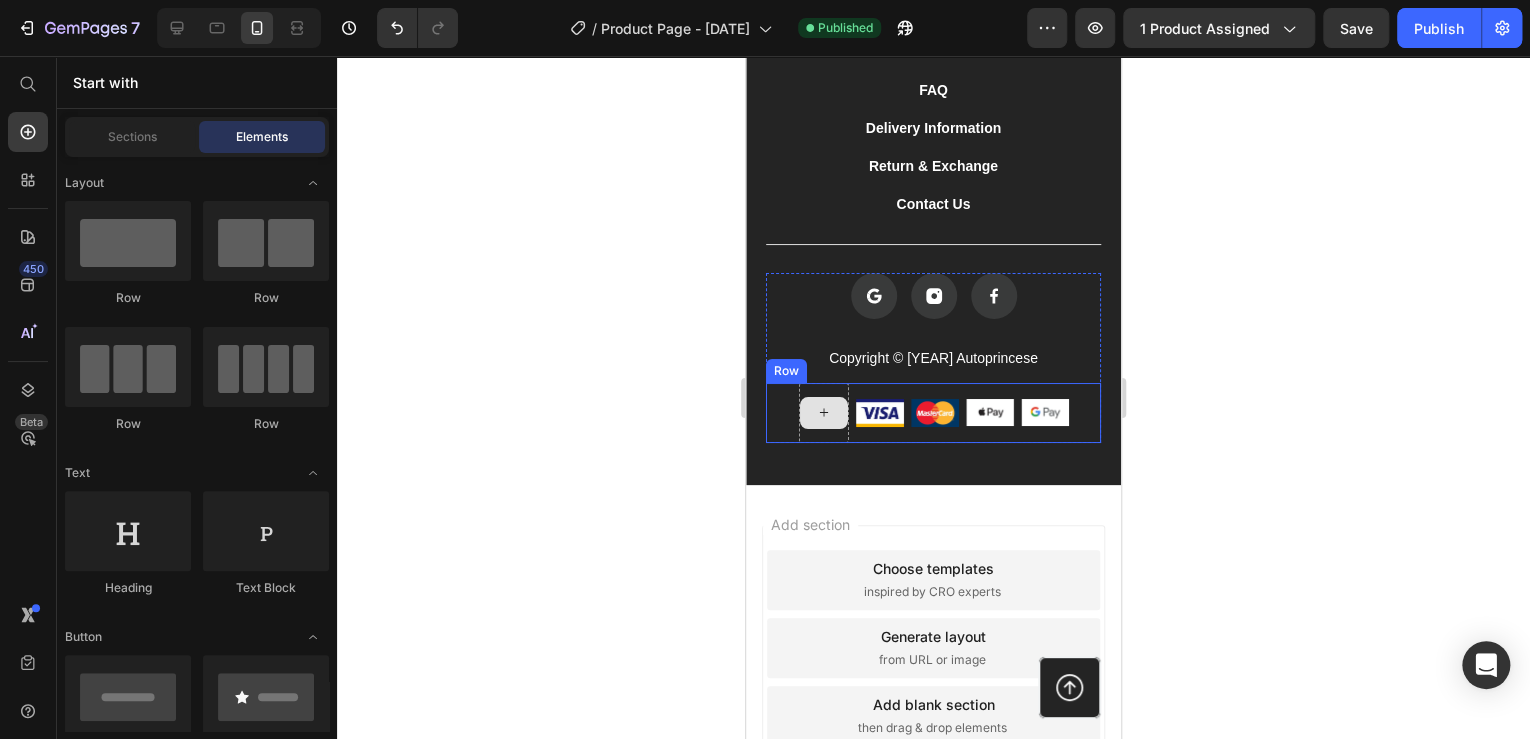click at bounding box center (824, 413) 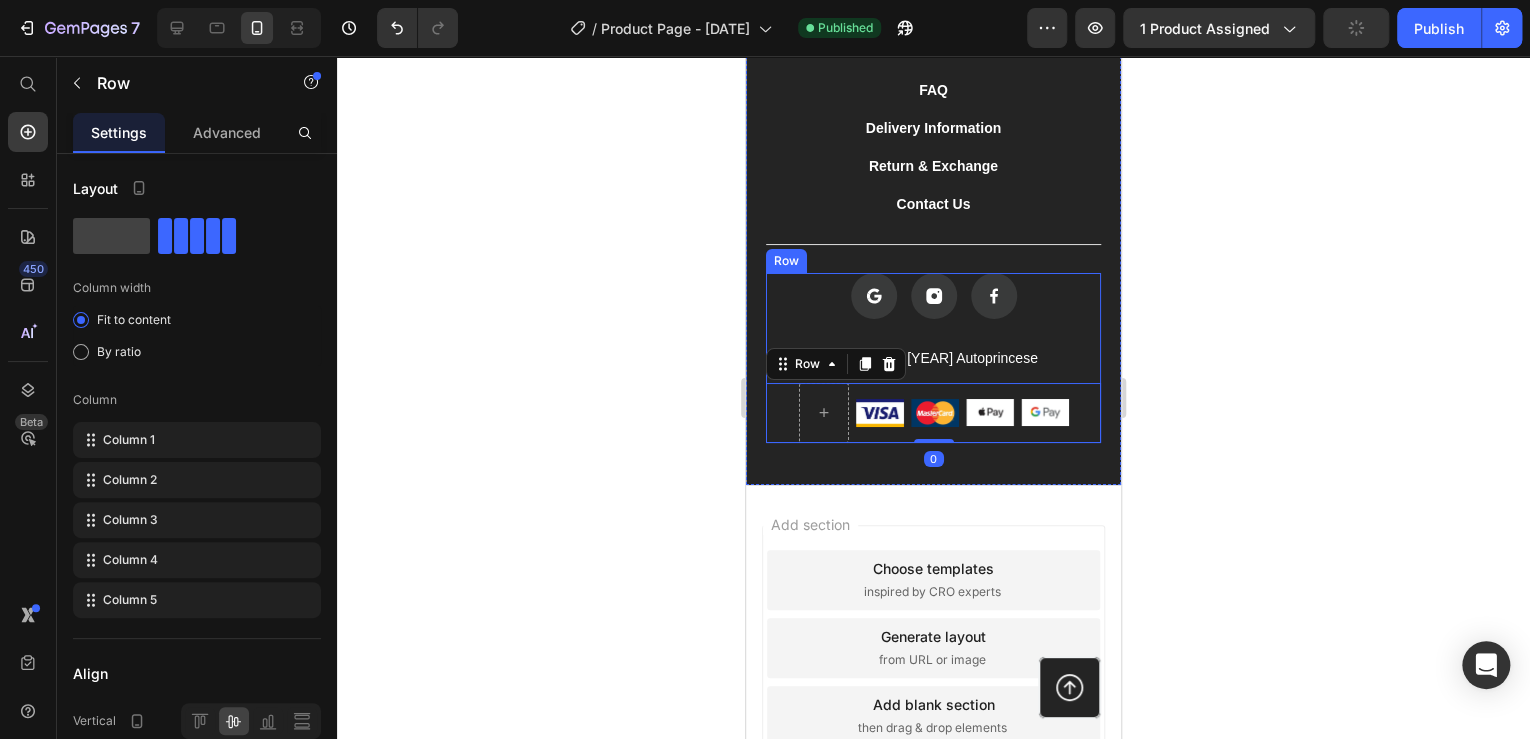 click on "Icon
Icon
Icon Row" at bounding box center [933, 310] 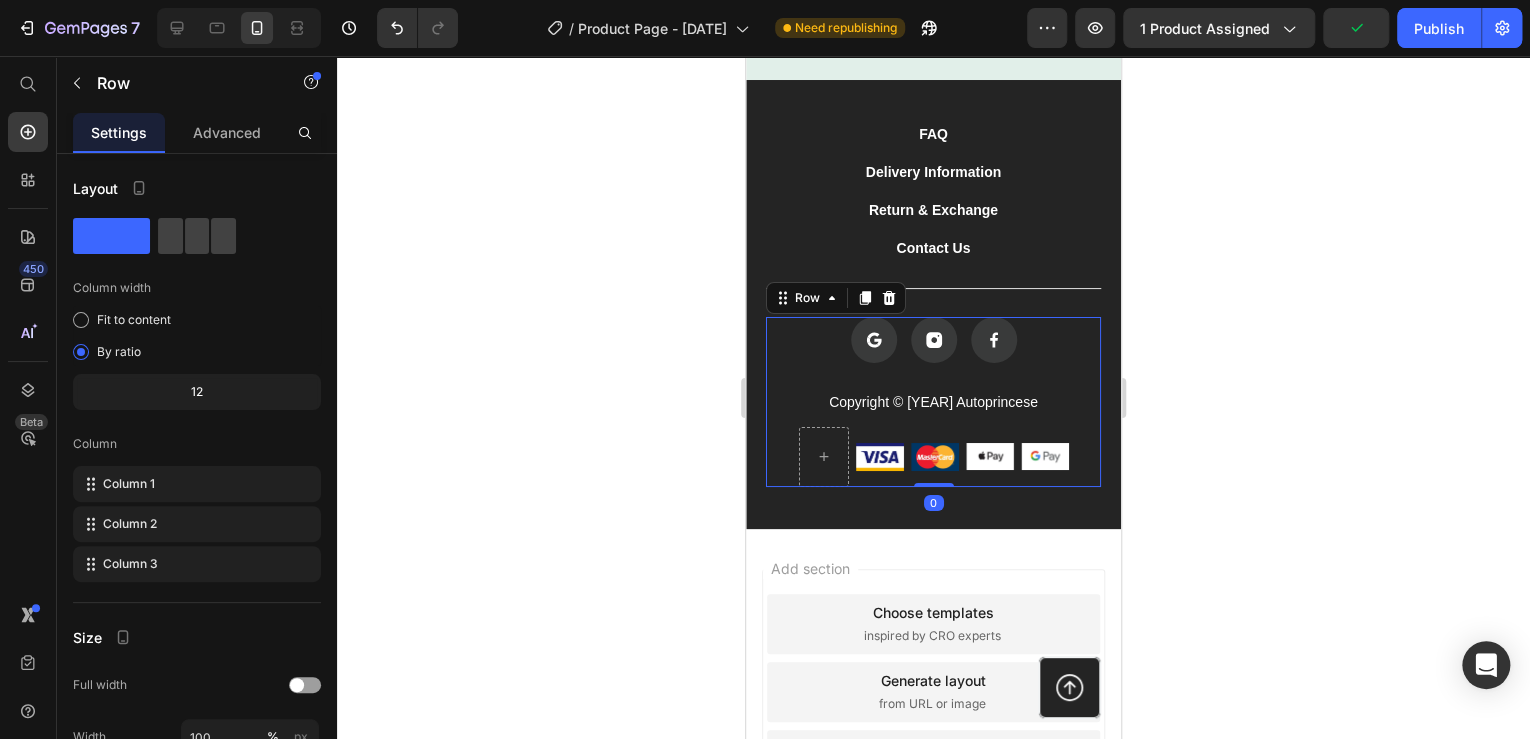 scroll, scrollTop: 3572, scrollLeft: 0, axis: vertical 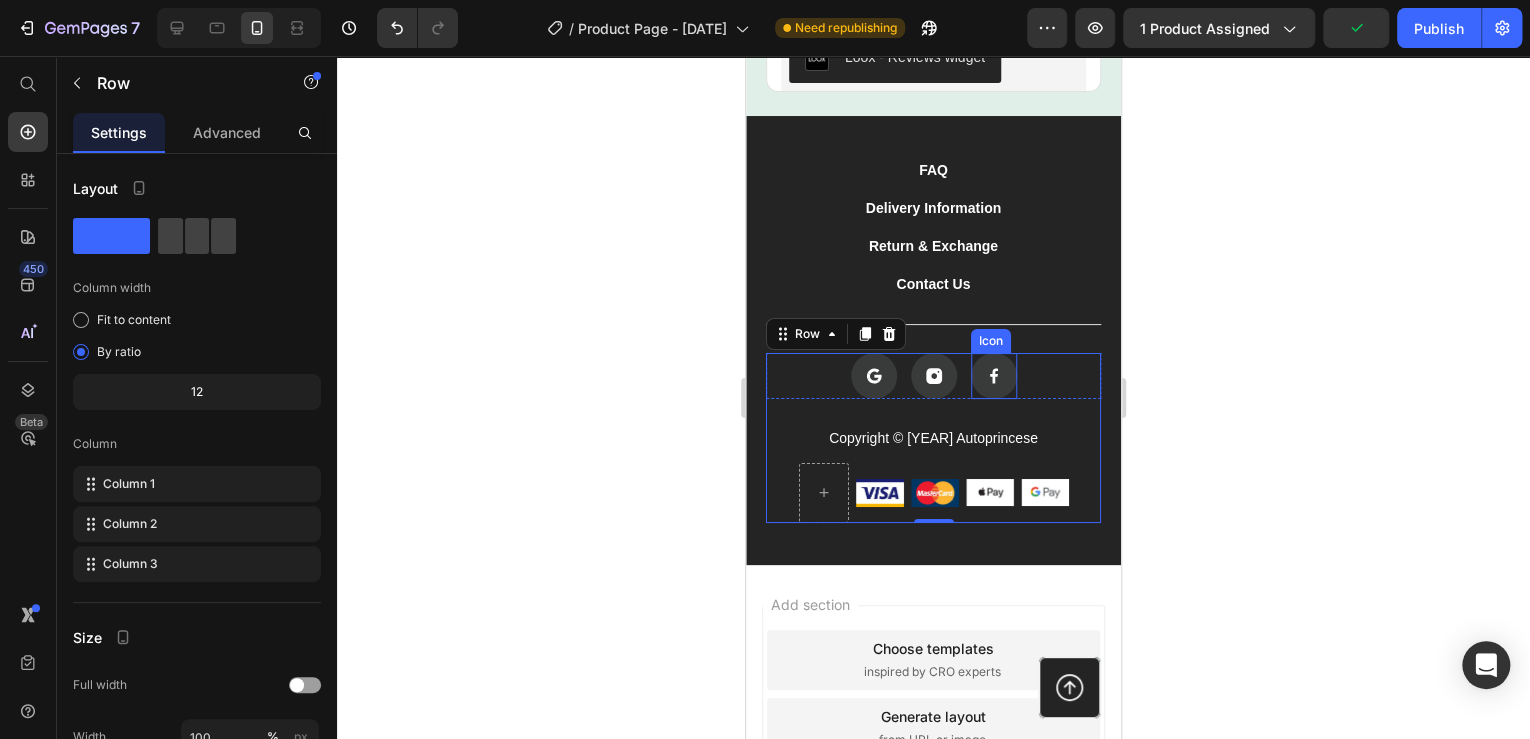 click at bounding box center (994, 376) 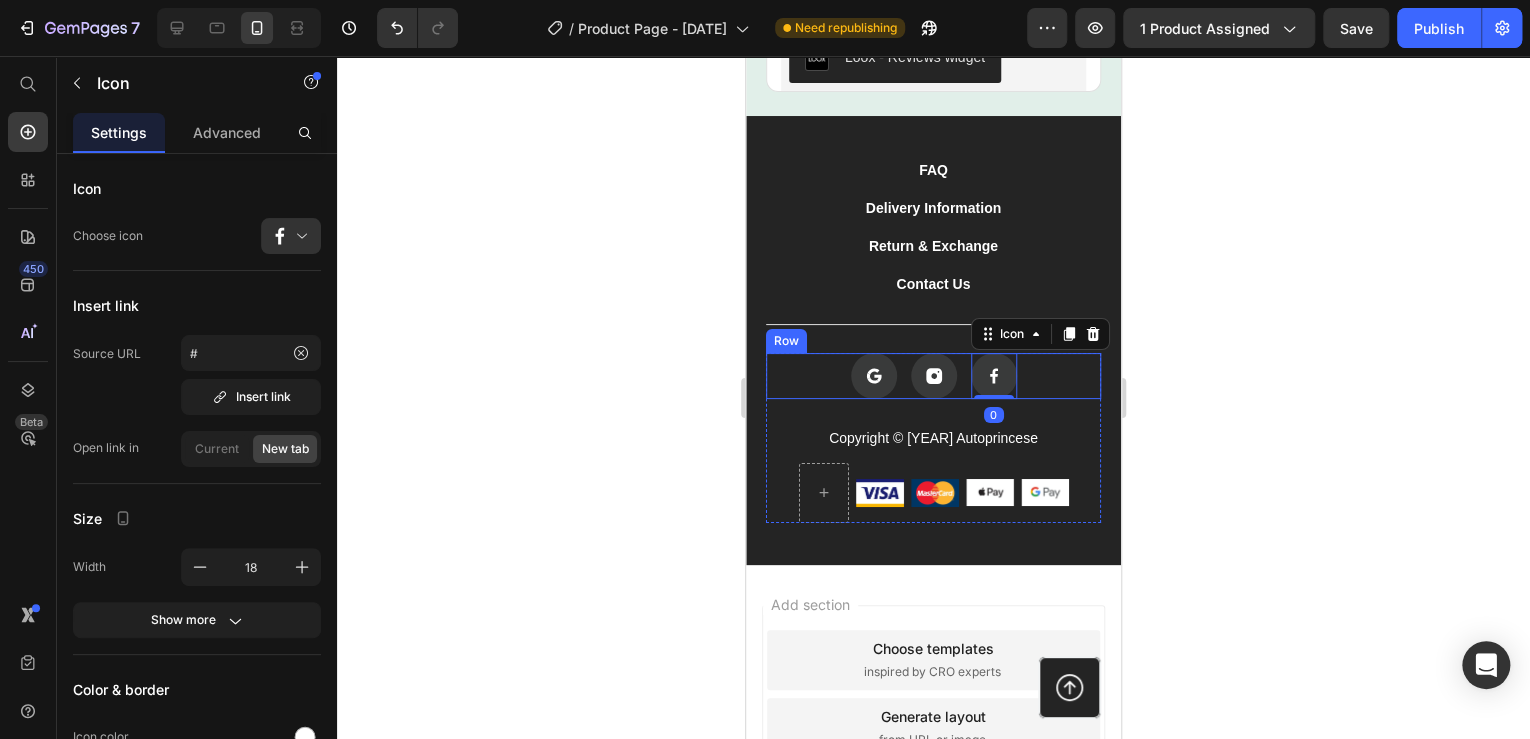 click on "Icon
Icon
Icon   0 Row" at bounding box center [933, 376] 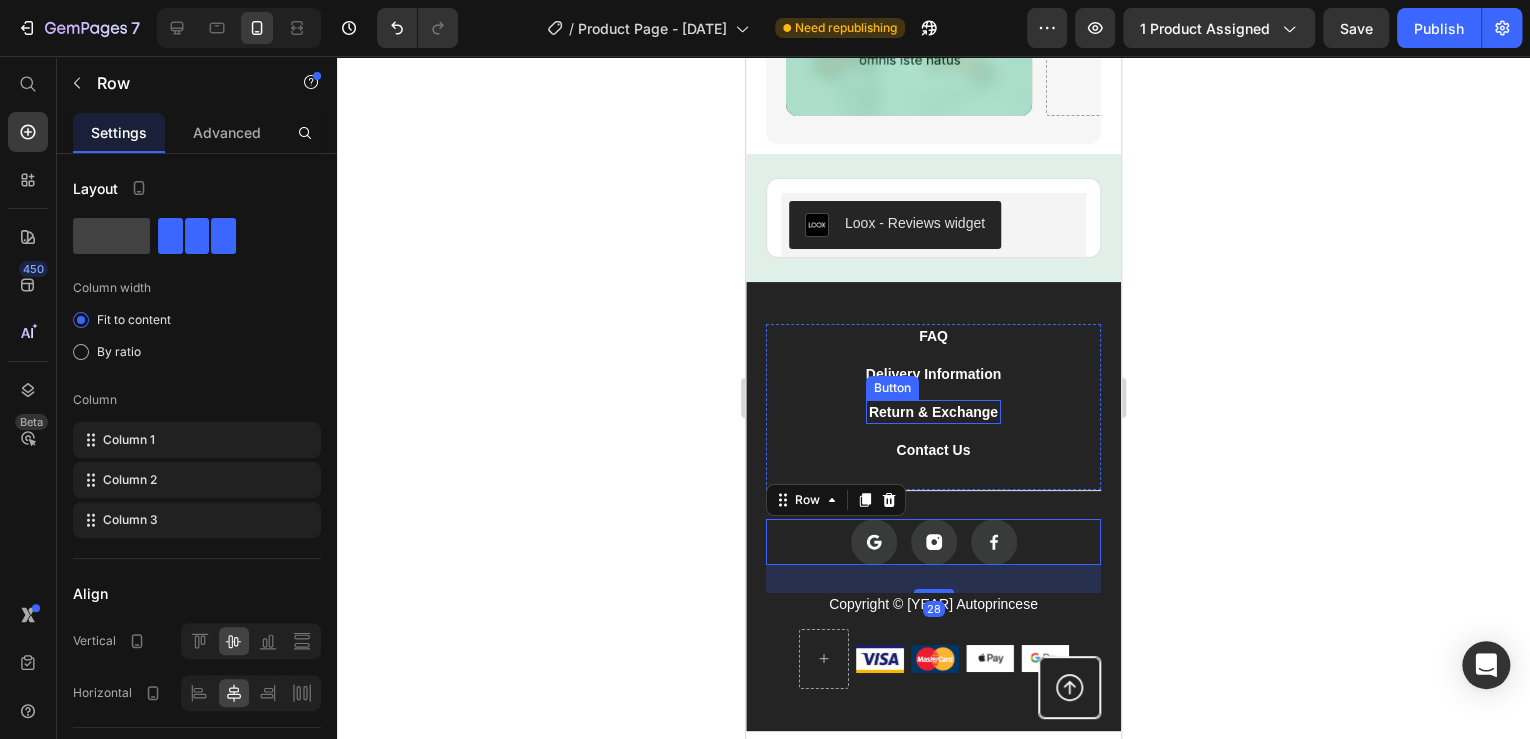 scroll, scrollTop: 3332, scrollLeft: 0, axis: vertical 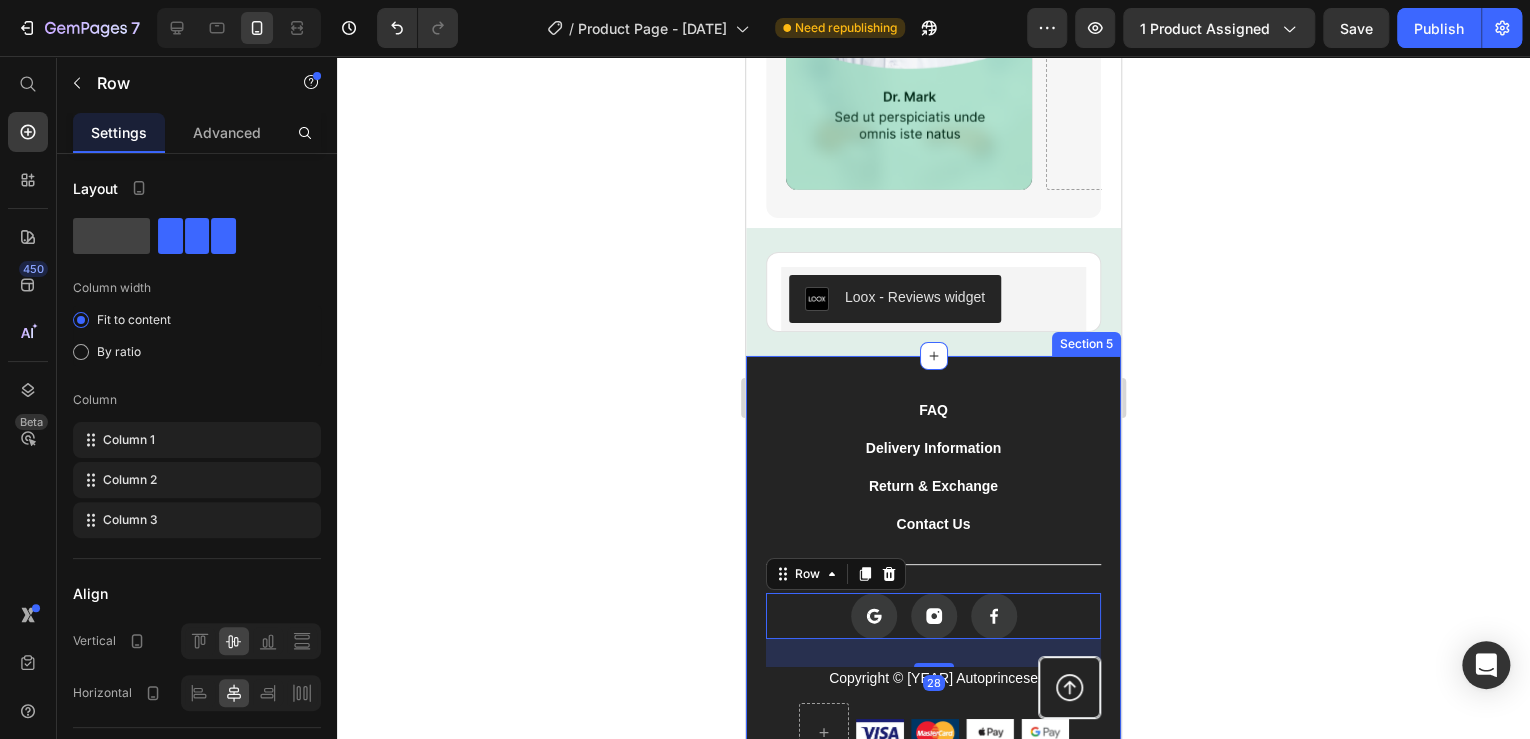 click on "FAQ   Button Delivery Information Button Return & Exchange   Button Contact Us Button Row
Icon
Icon
Icon Row   28 Copyright © 2025 Autoprincese Text Block
Image Image Image Image Row Row
Icon Section 5" at bounding box center [933, 580] 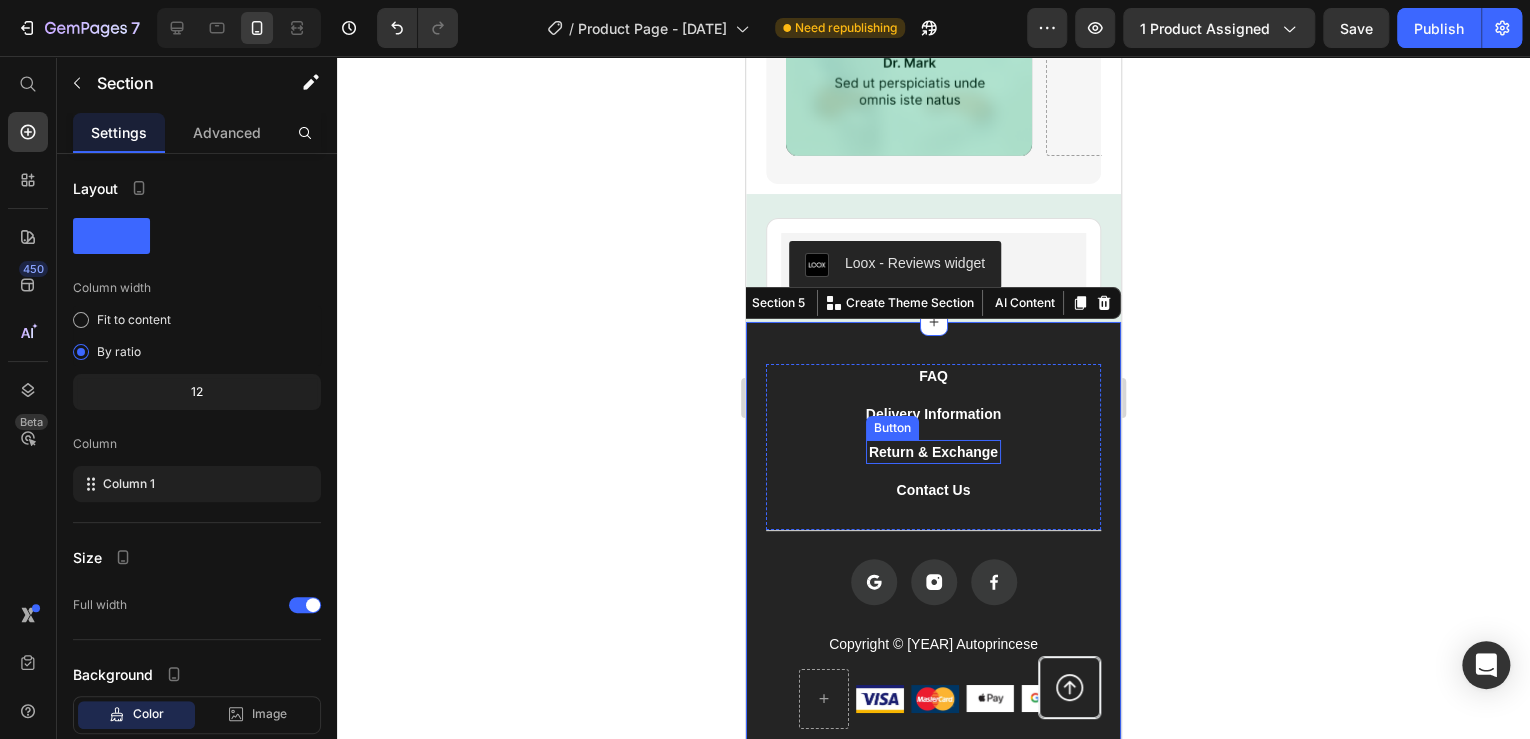 scroll, scrollTop: 3364, scrollLeft: 0, axis: vertical 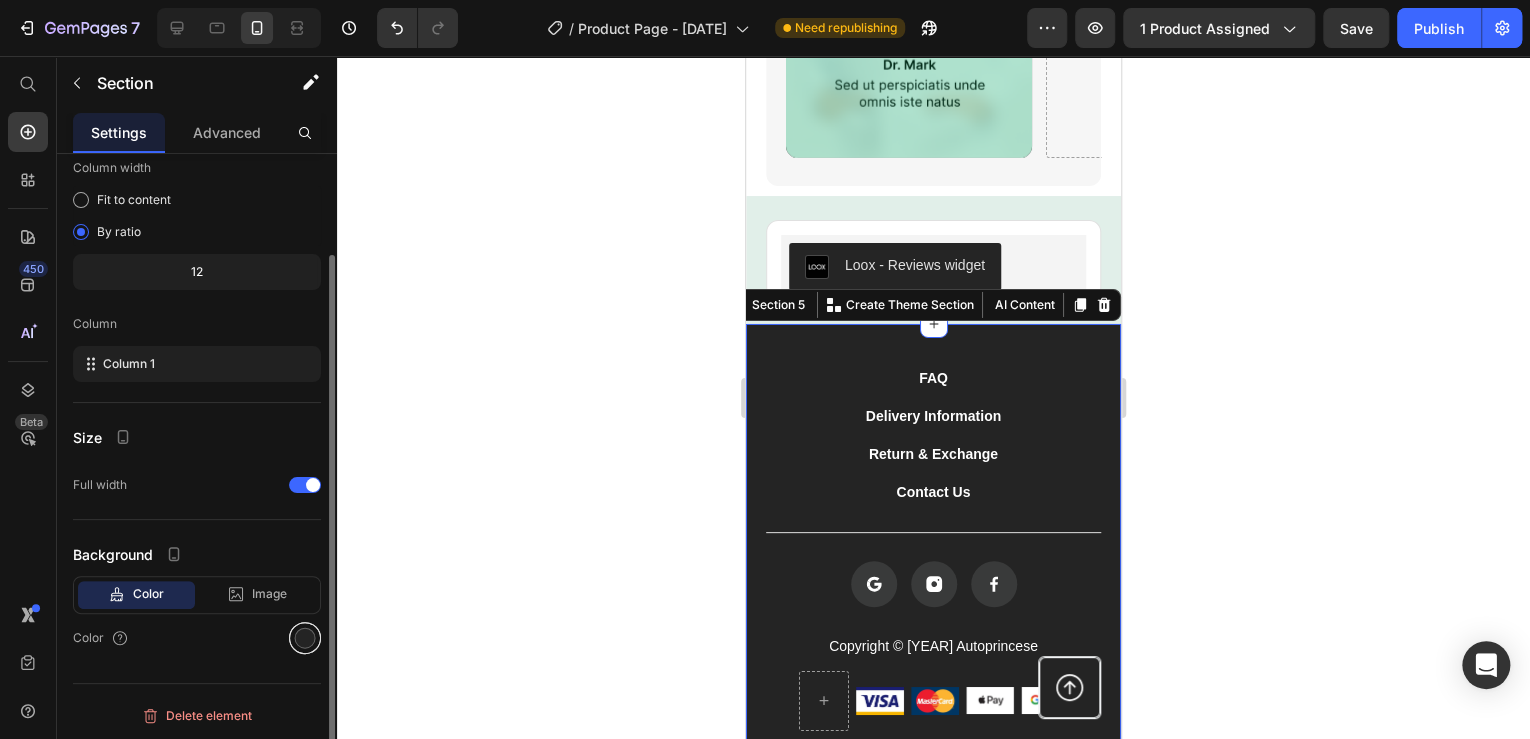 click at bounding box center [305, 638] 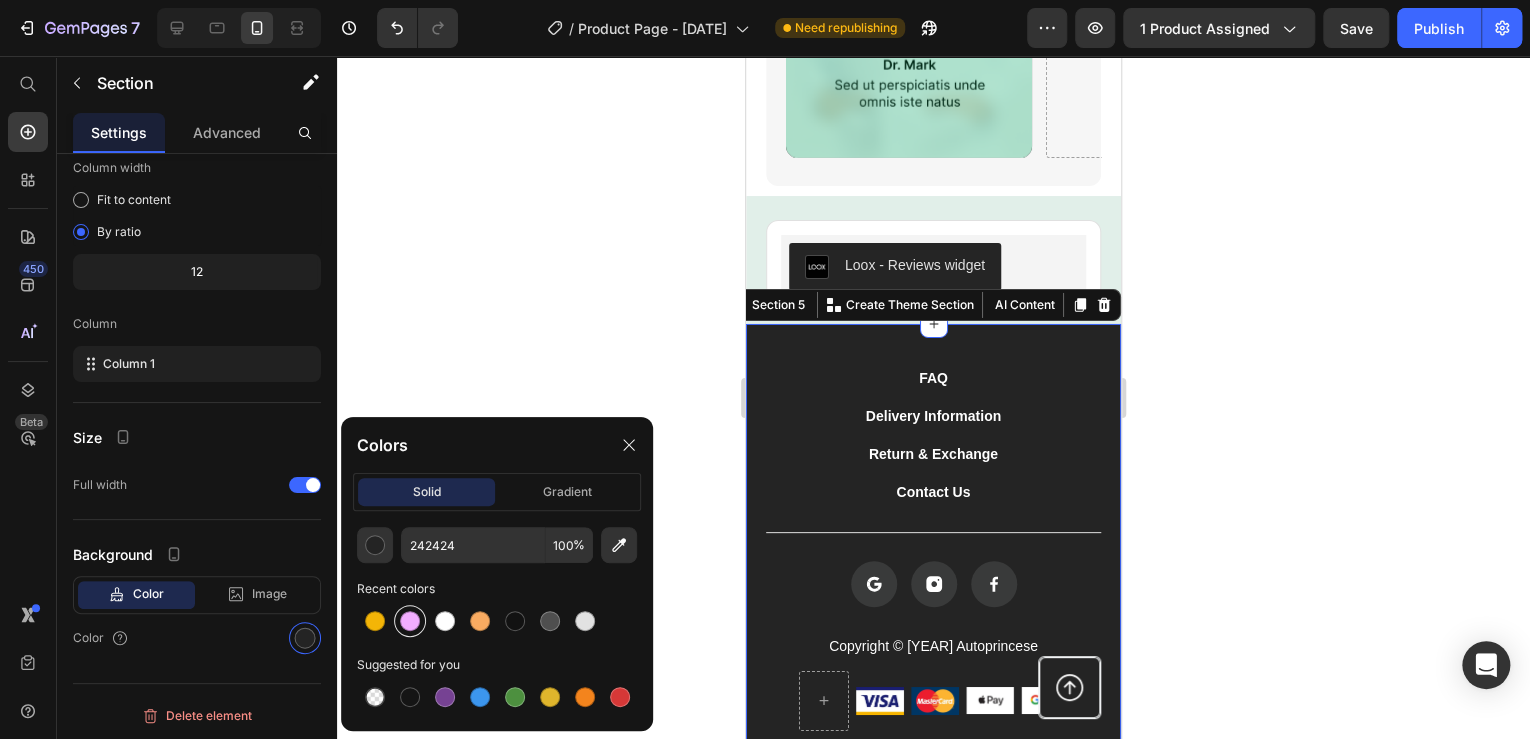 click at bounding box center (410, 621) 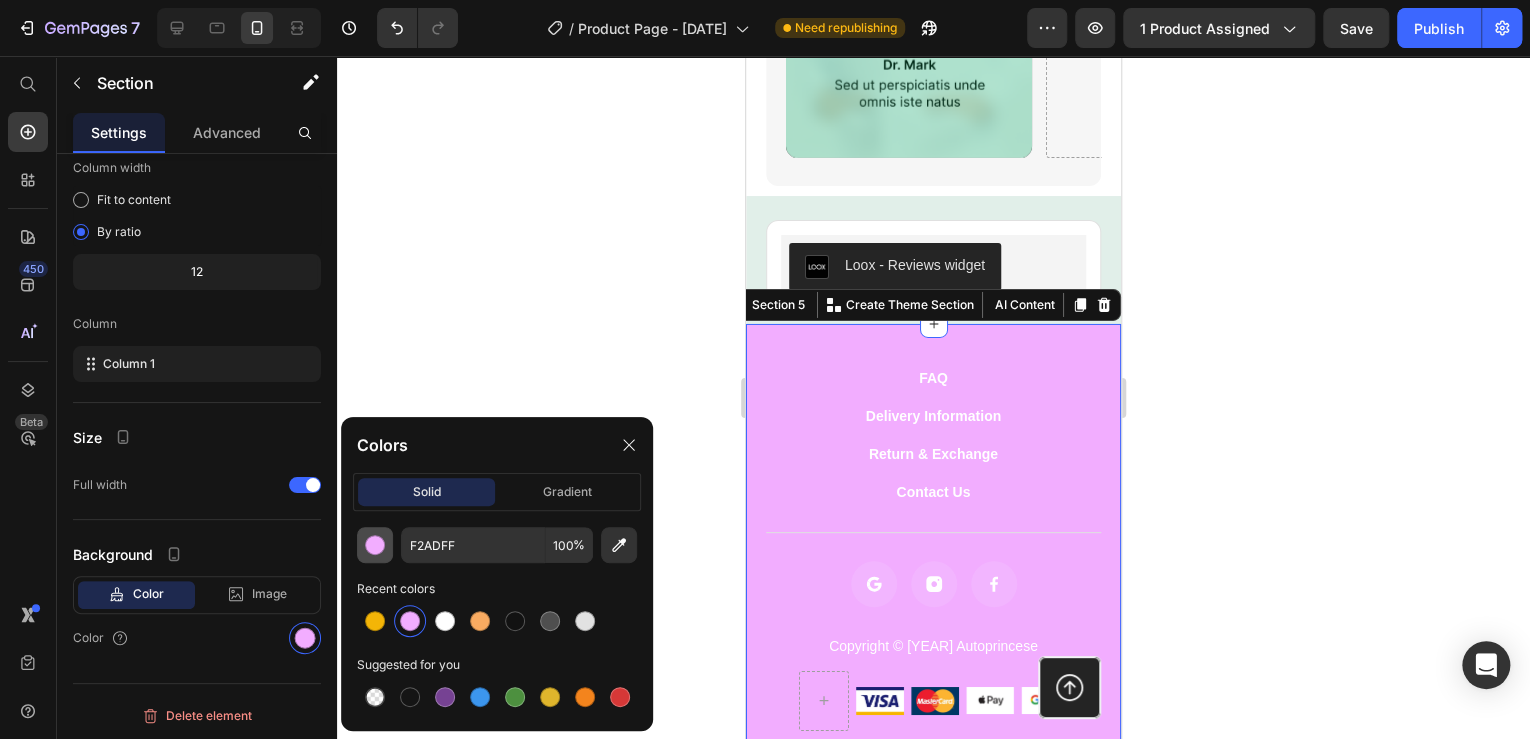 click at bounding box center [375, 545] 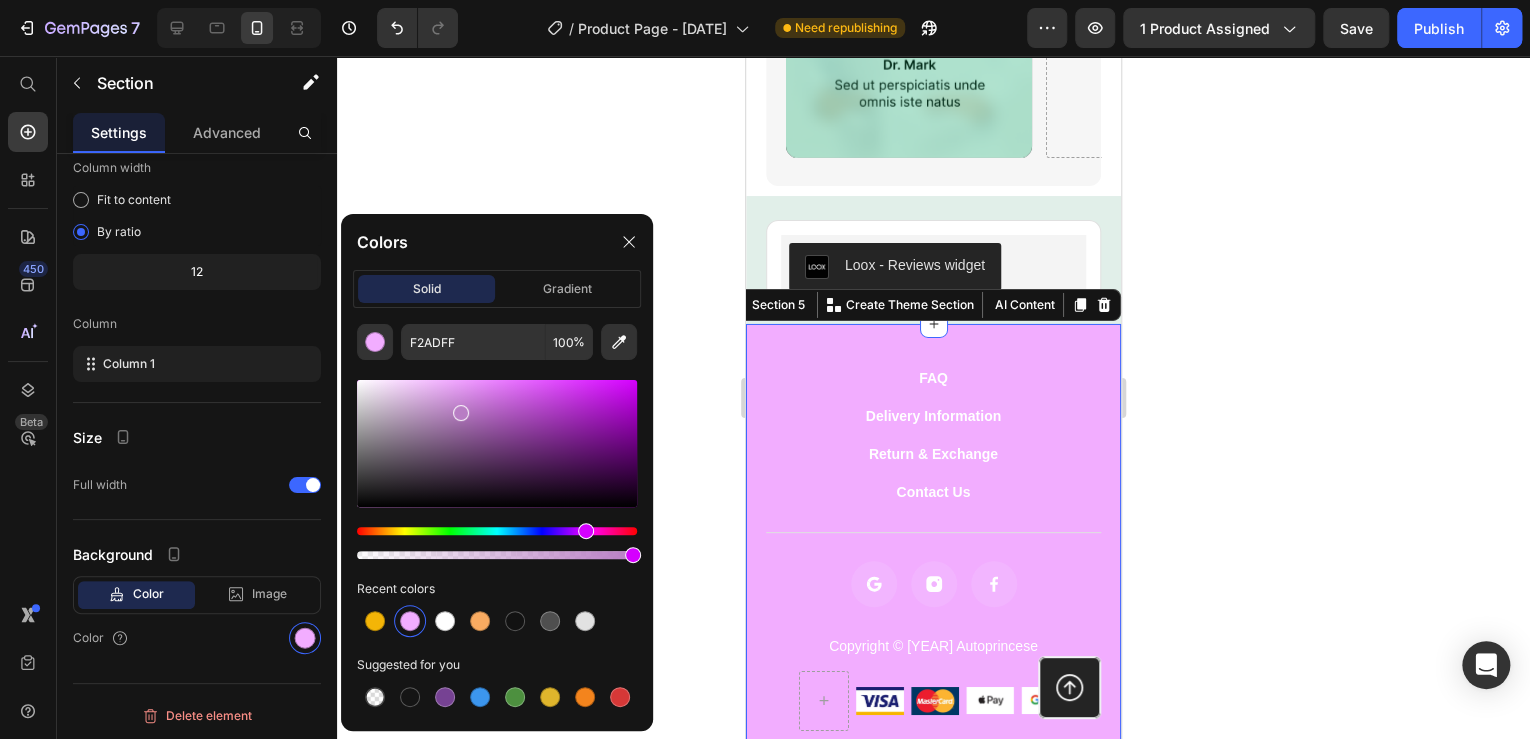 click at bounding box center (497, 443) 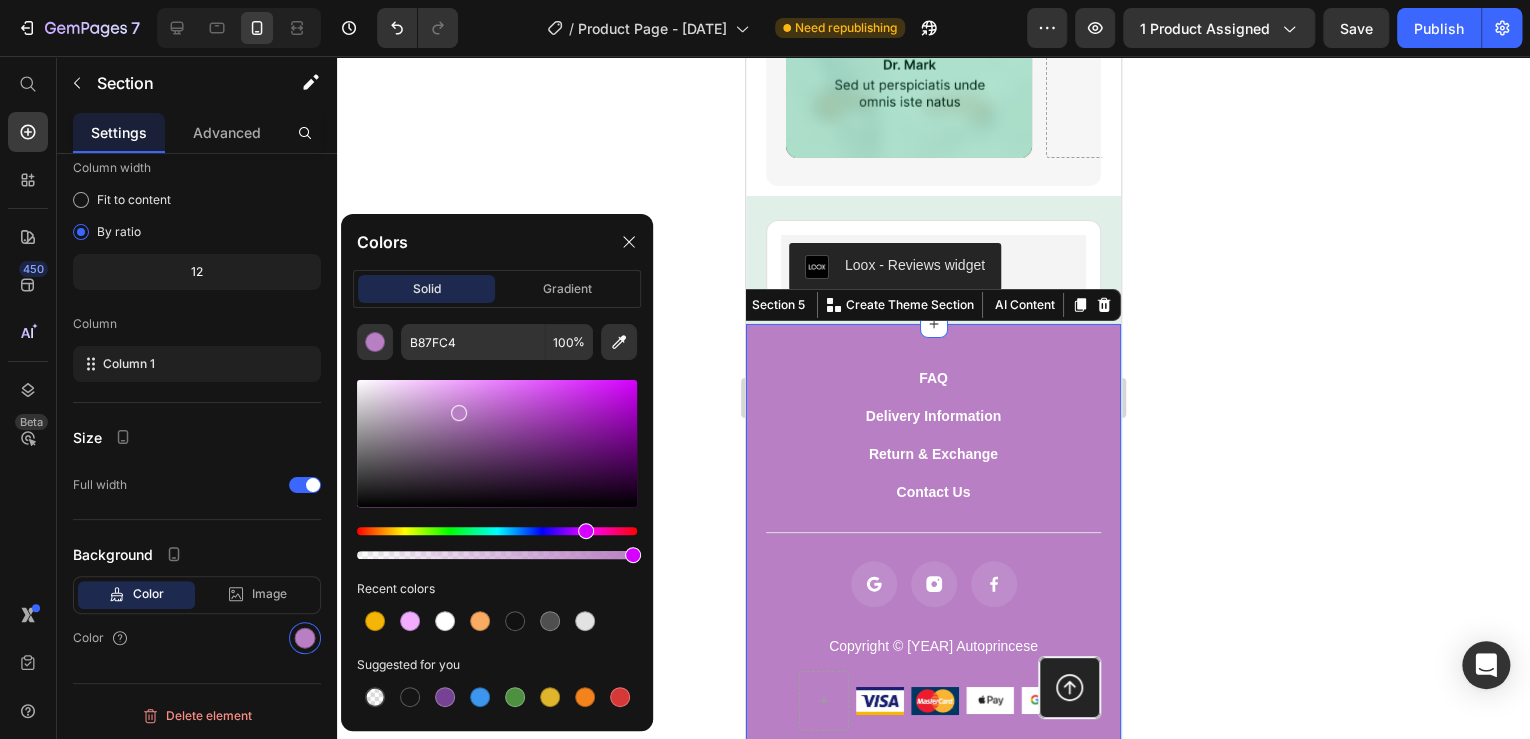 click at bounding box center [497, 443] 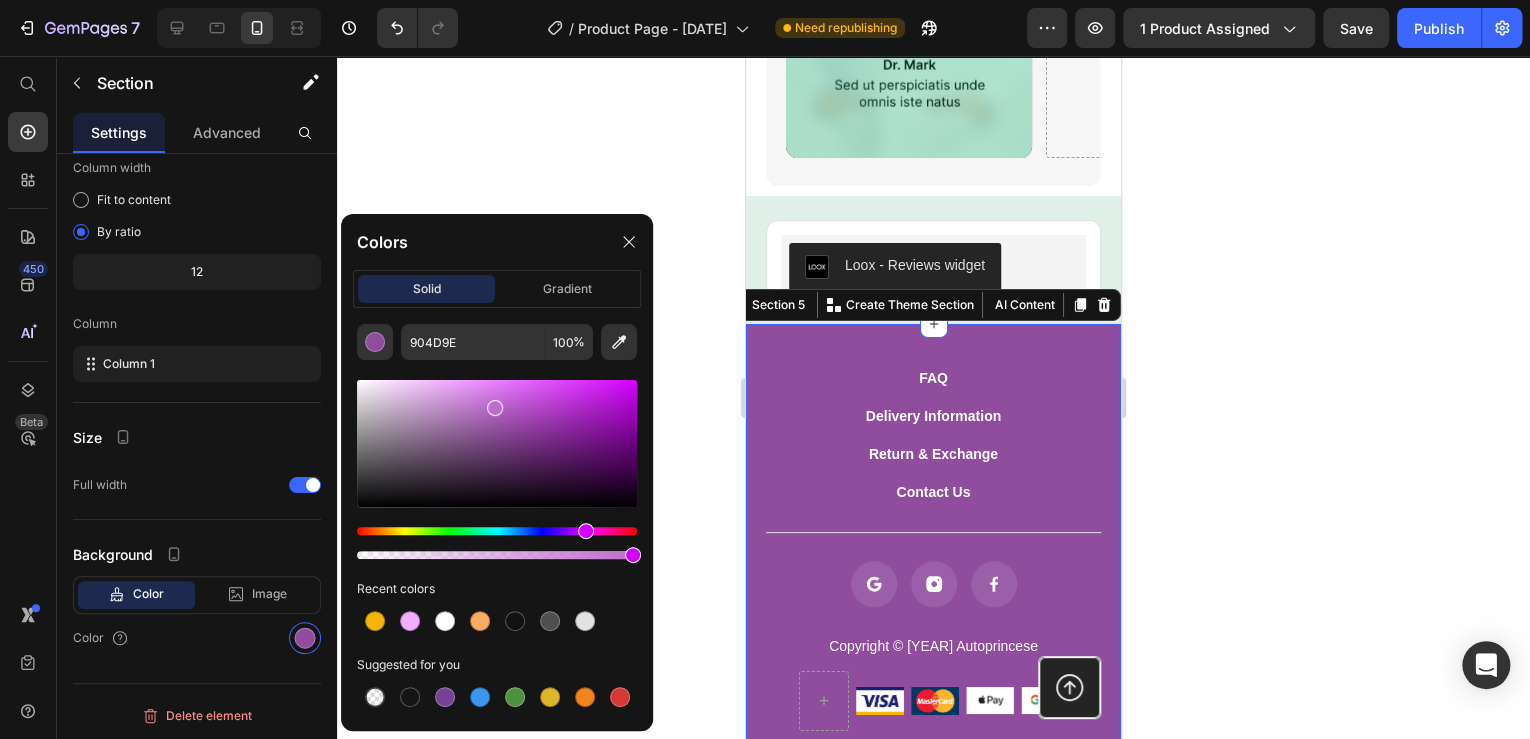 click at bounding box center (497, 443) 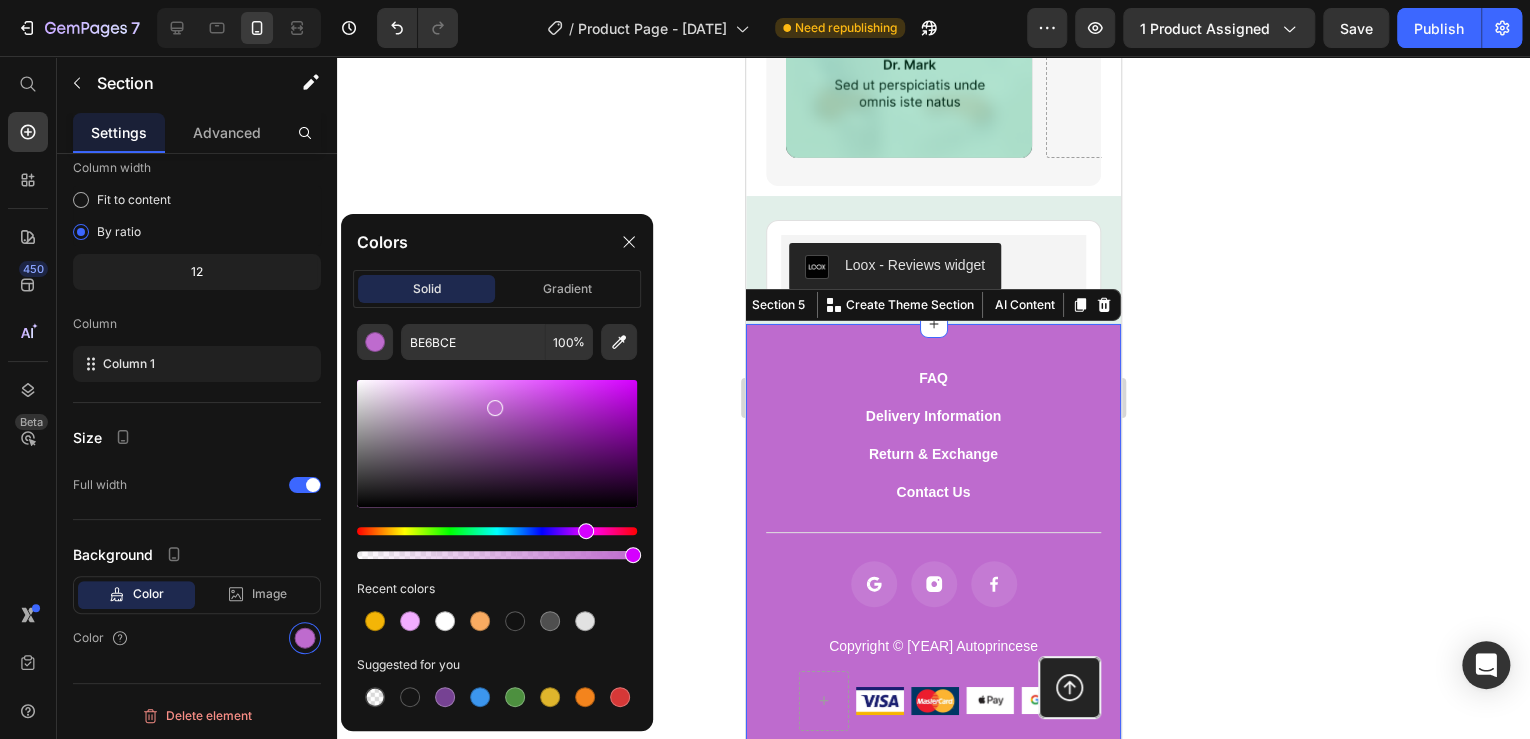 click at bounding box center (495, 408) 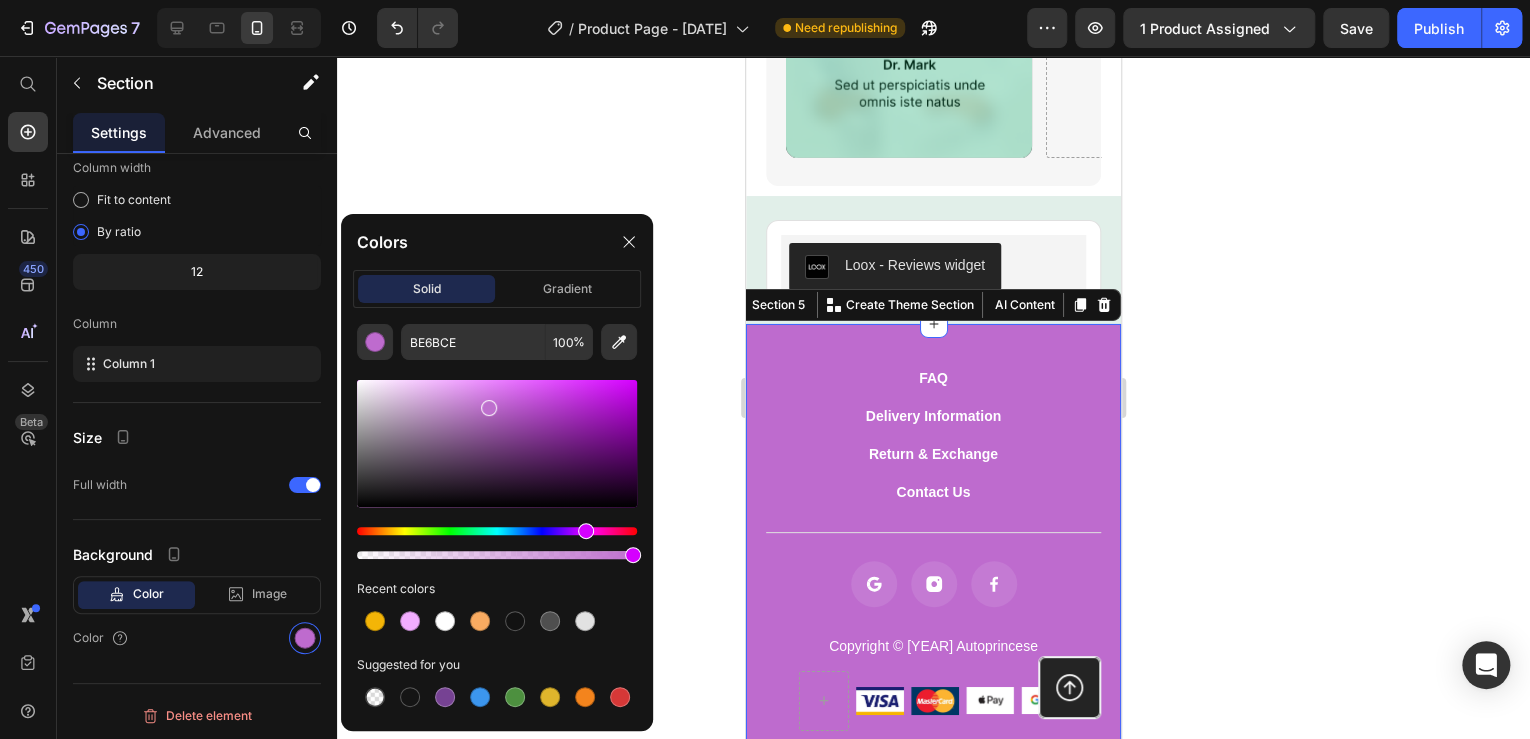 type on "BE6FCE" 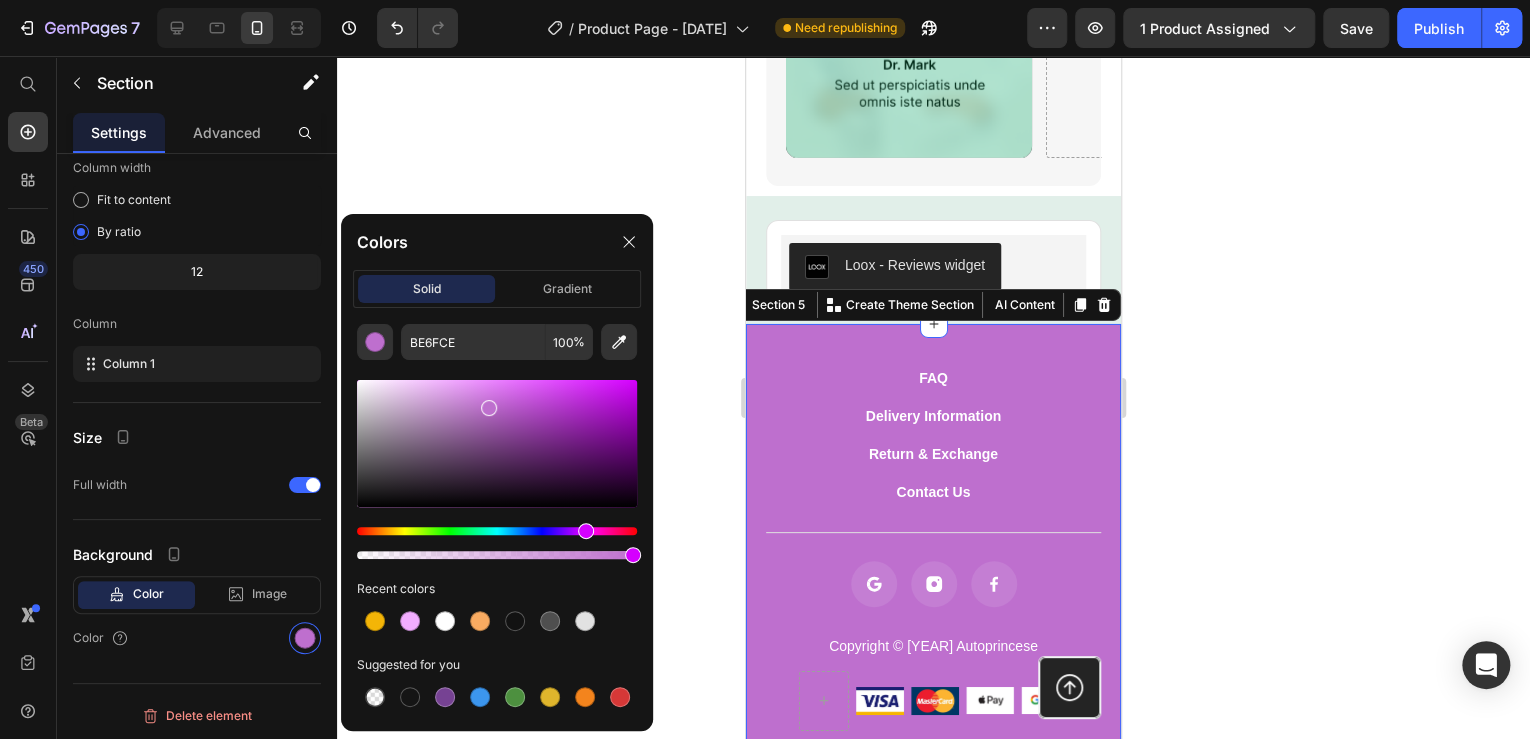 click 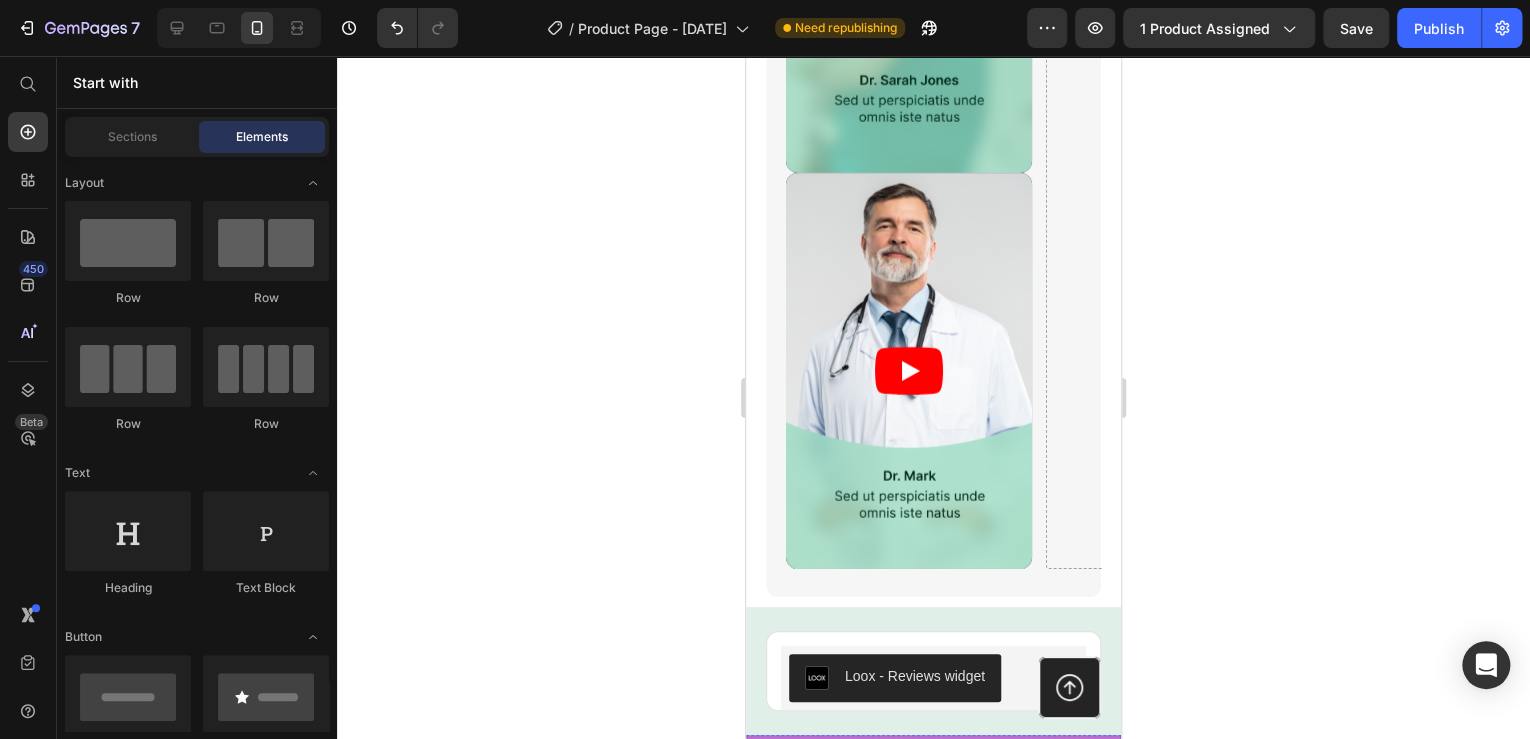 scroll, scrollTop: 2884, scrollLeft: 0, axis: vertical 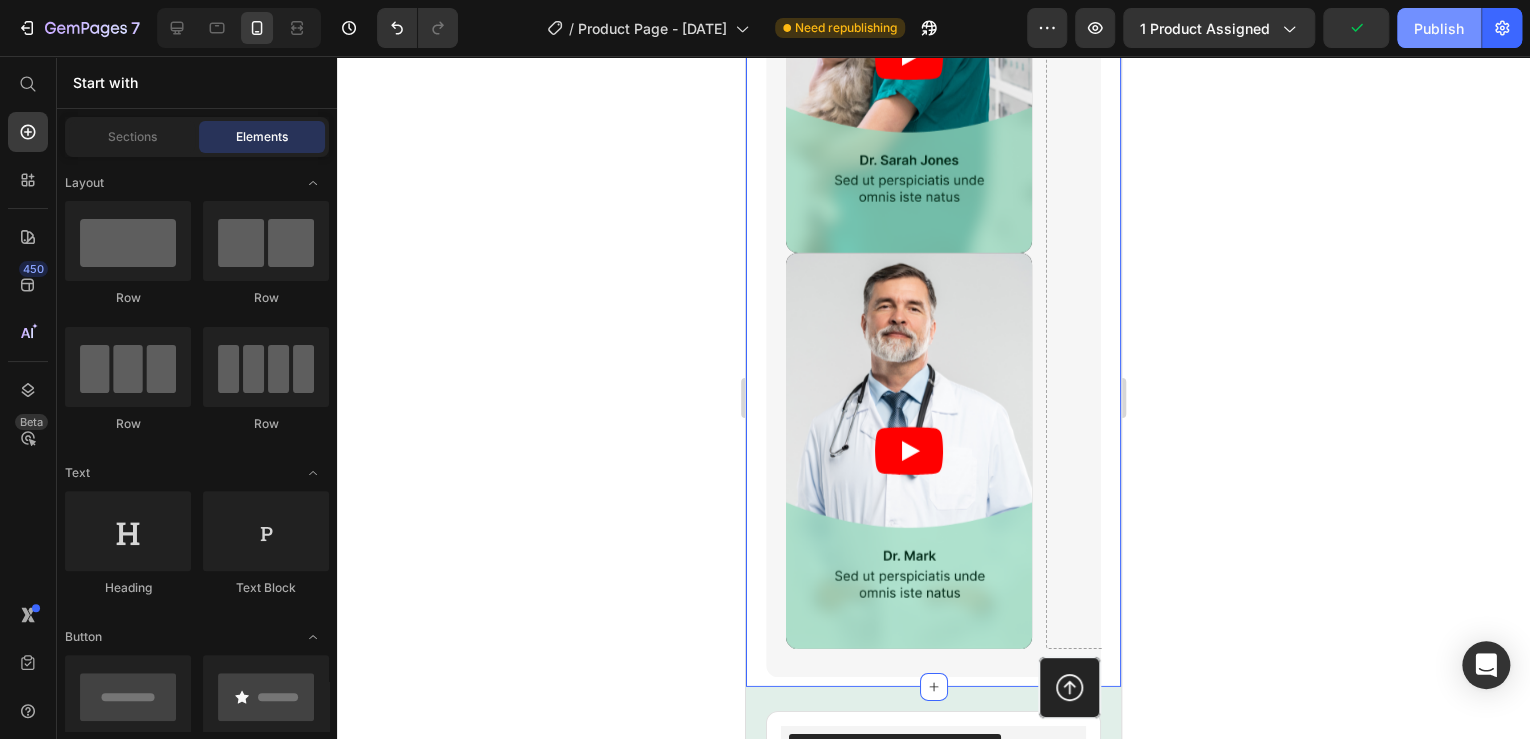click on "Publish" at bounding box center [1439, 28] 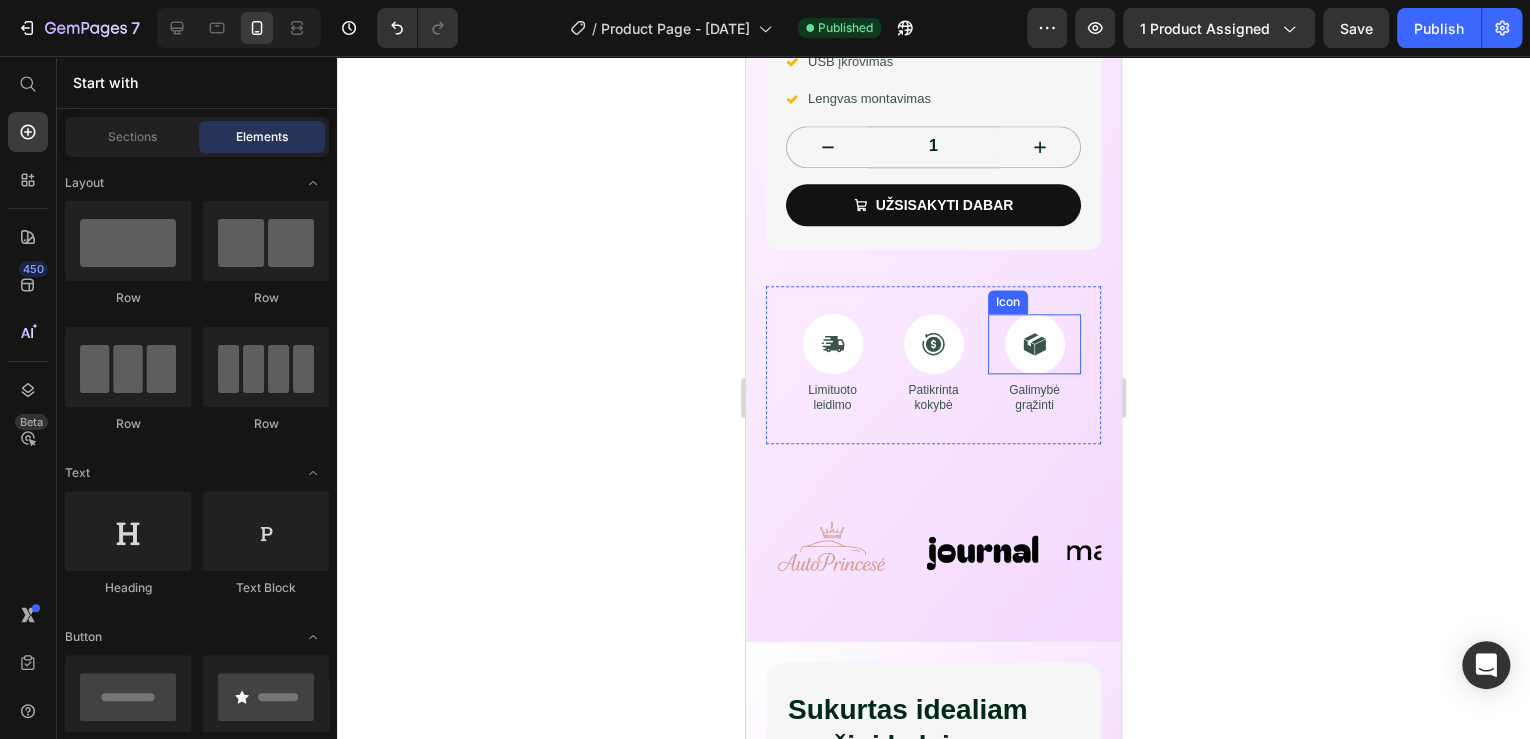 scroll, scrollTop: 400, scrollLeft: 0, axis: vertical 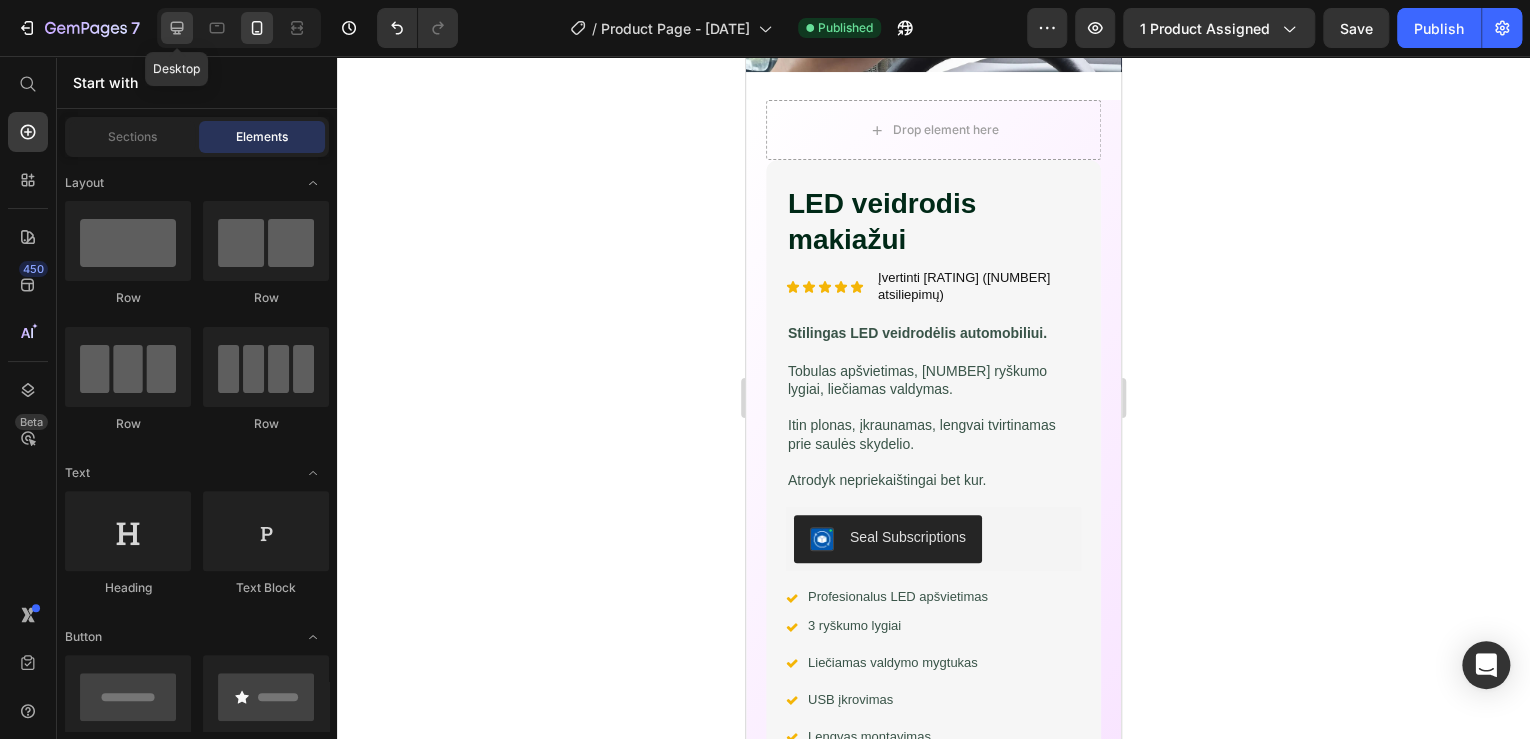click 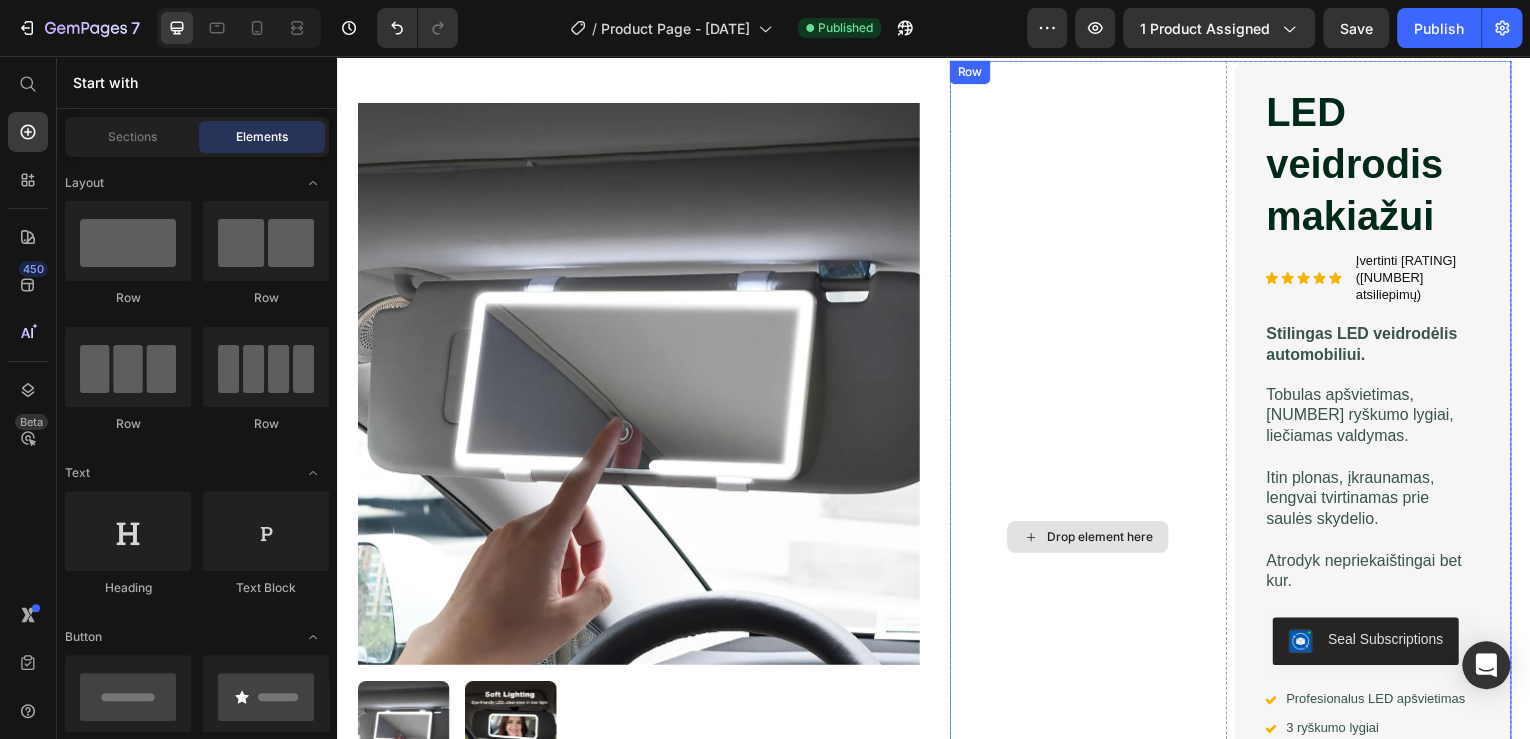 scroll, scrollTop: 80, scrollLeft: 0, axis: vertical 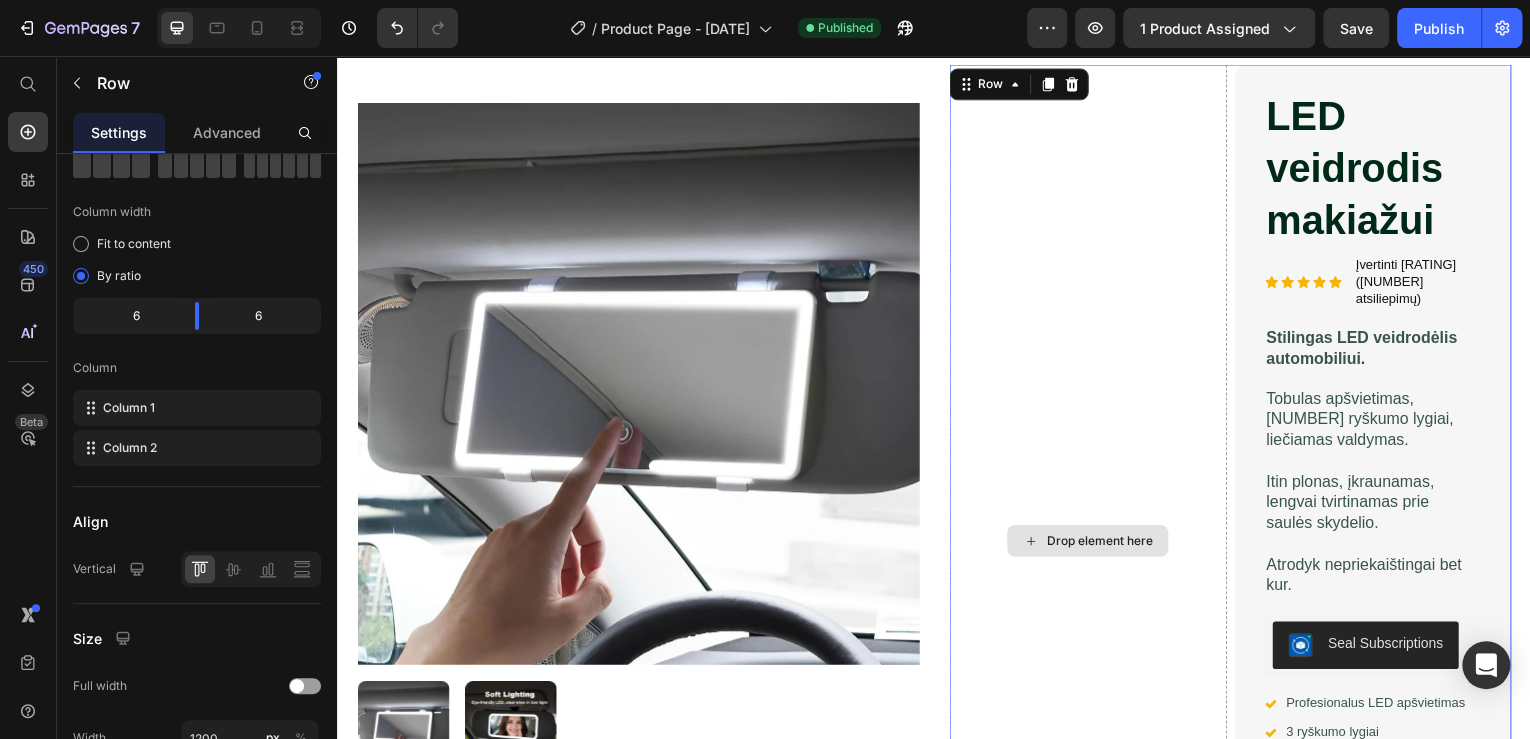 click on "Drop element here" at bounding box center [1091, 544] 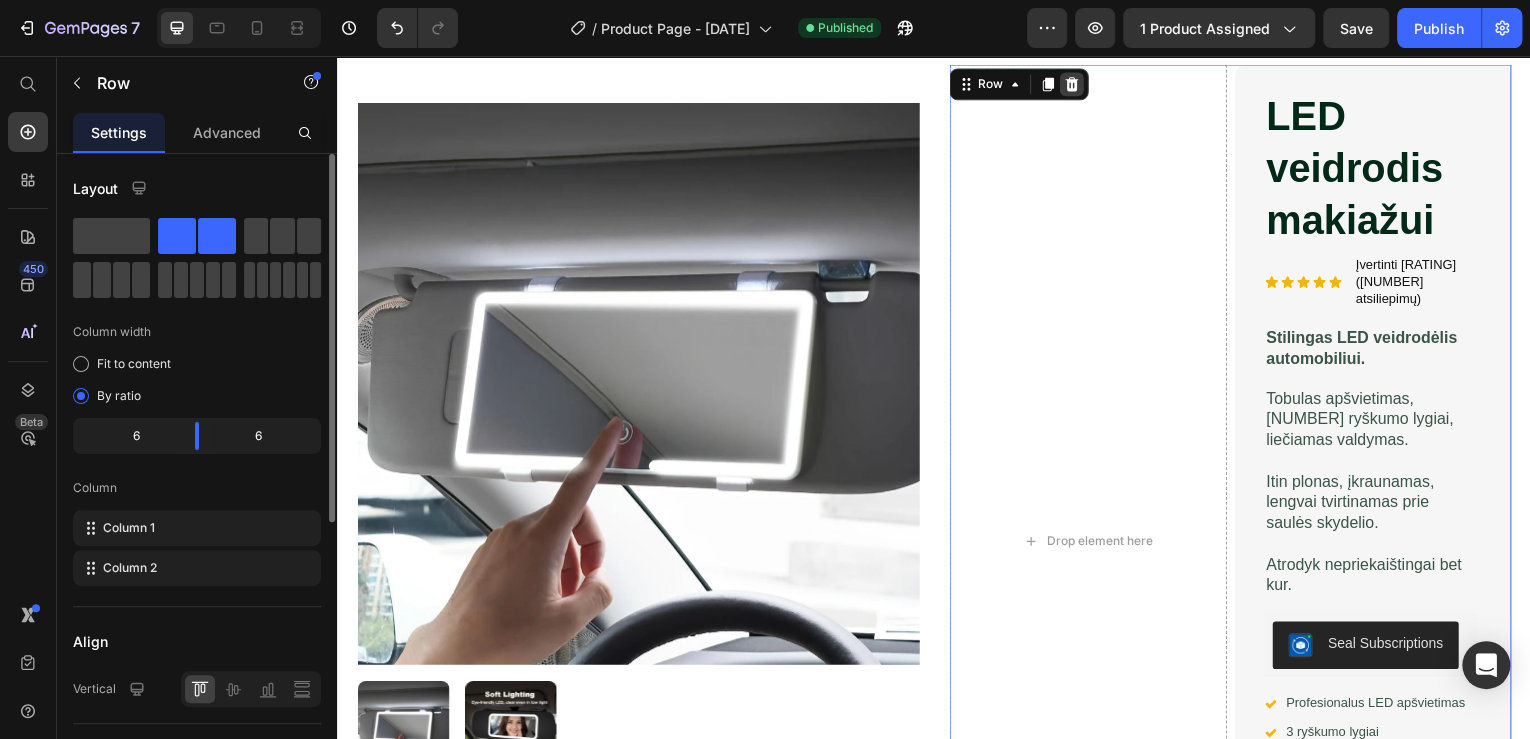 click at bounding box center [1075, 85] 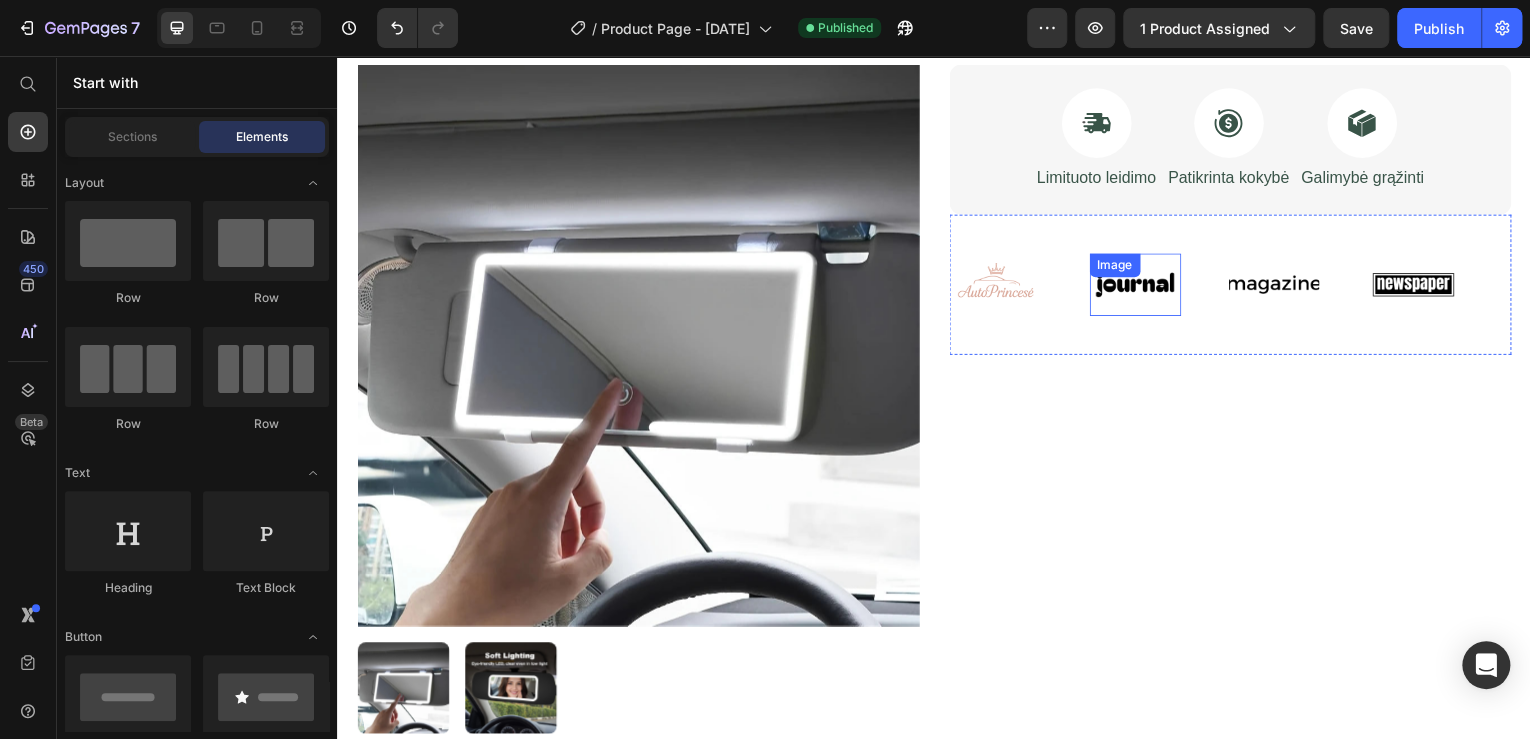 scroll, scrollTop: 0, scrollLeft: 0, axis: both 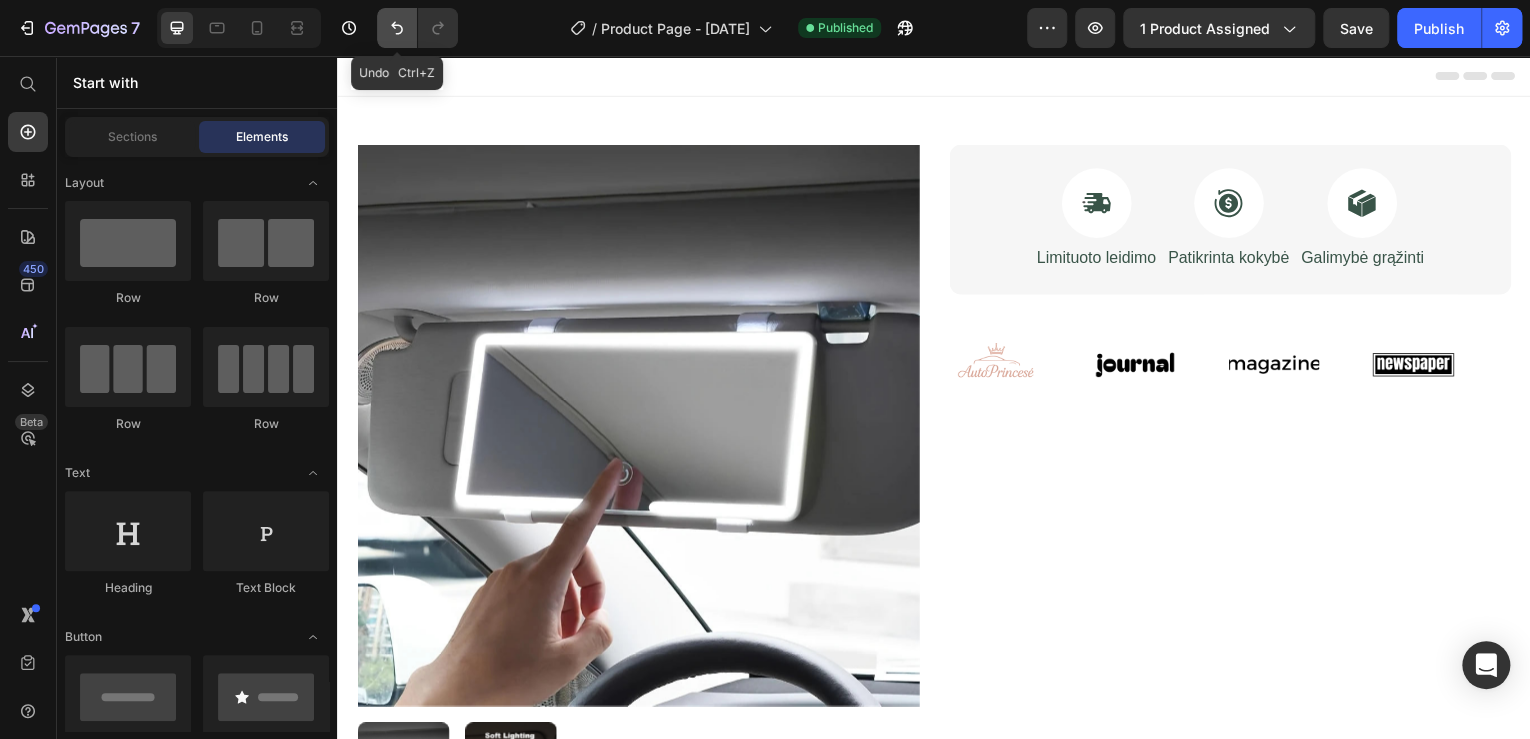 click 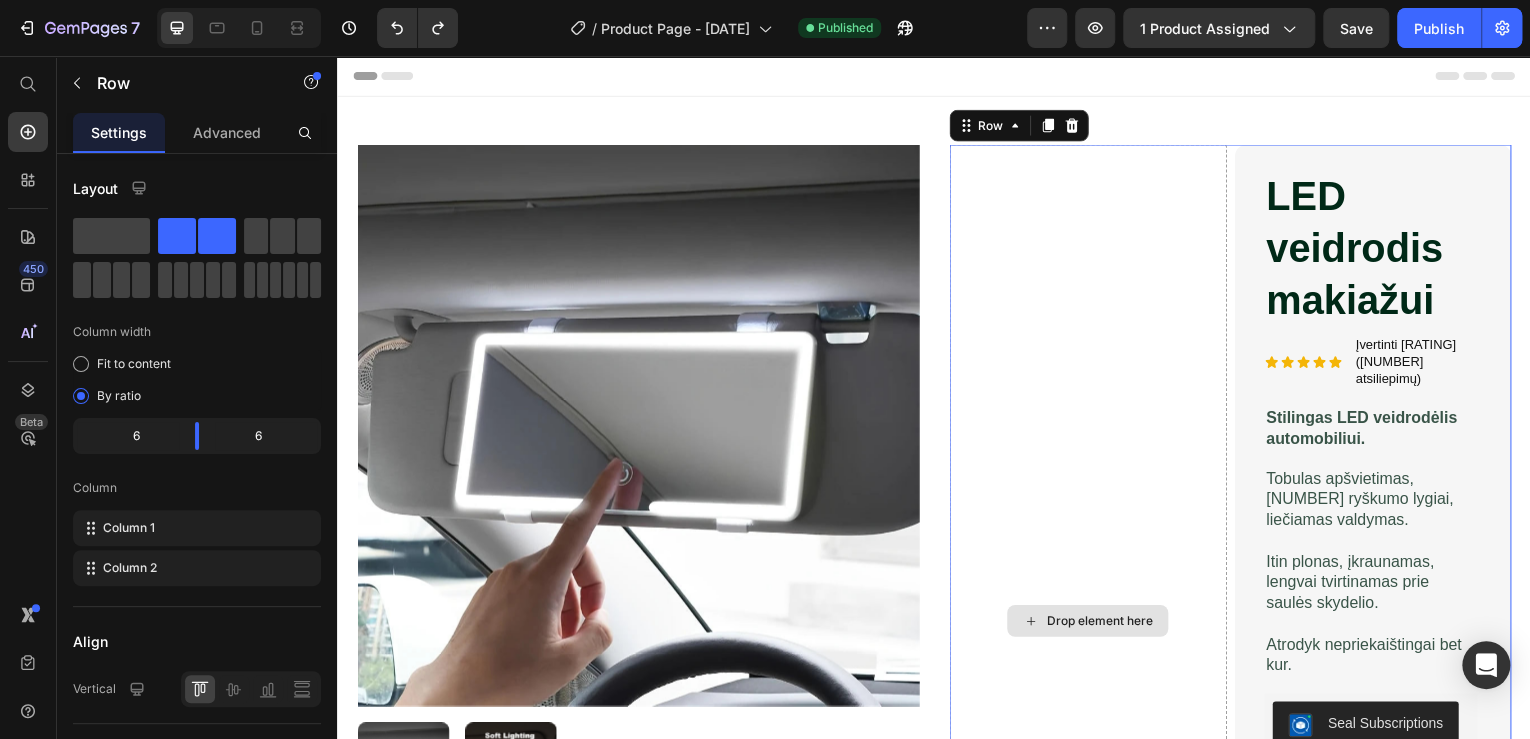 click on "Drop element here" at bounding box center (1091, 624) 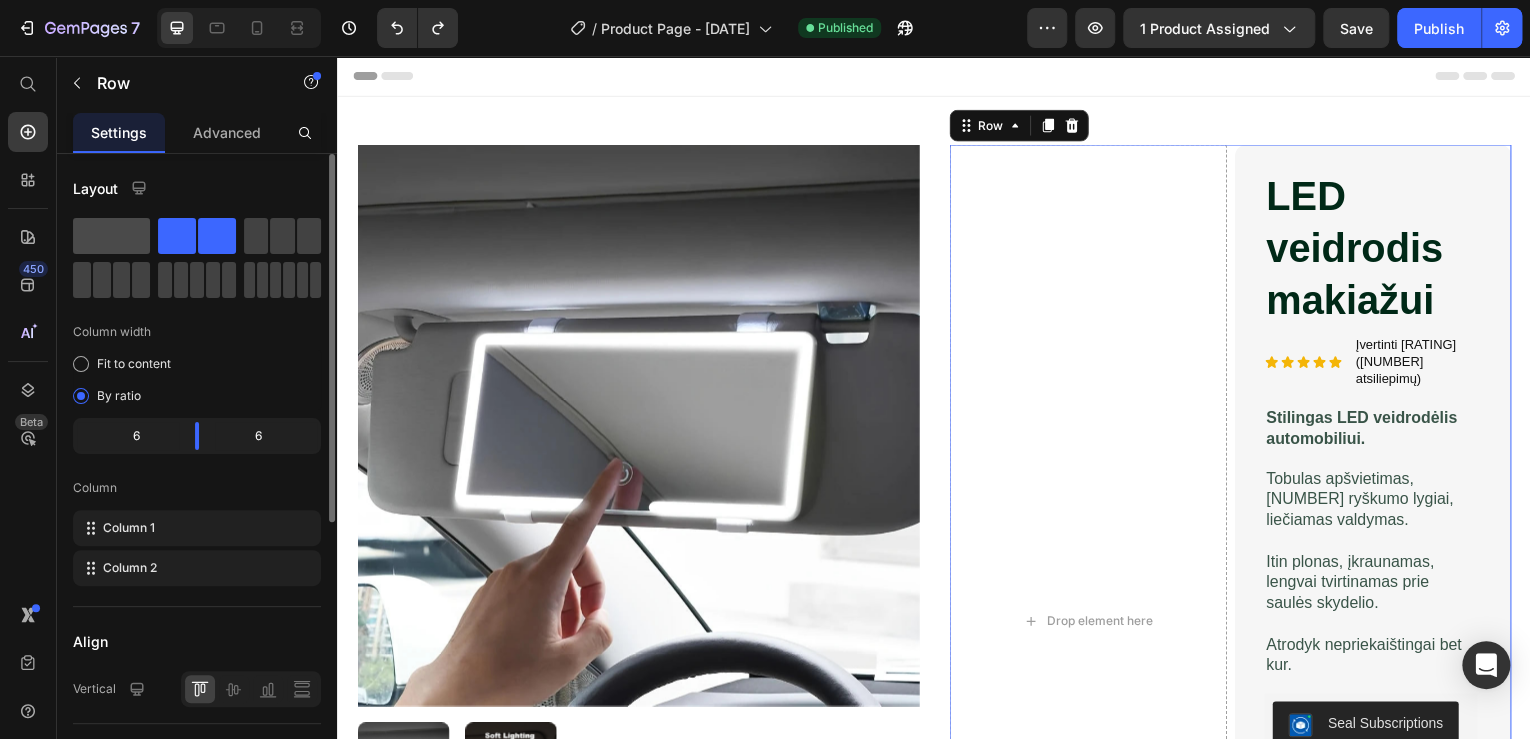 click 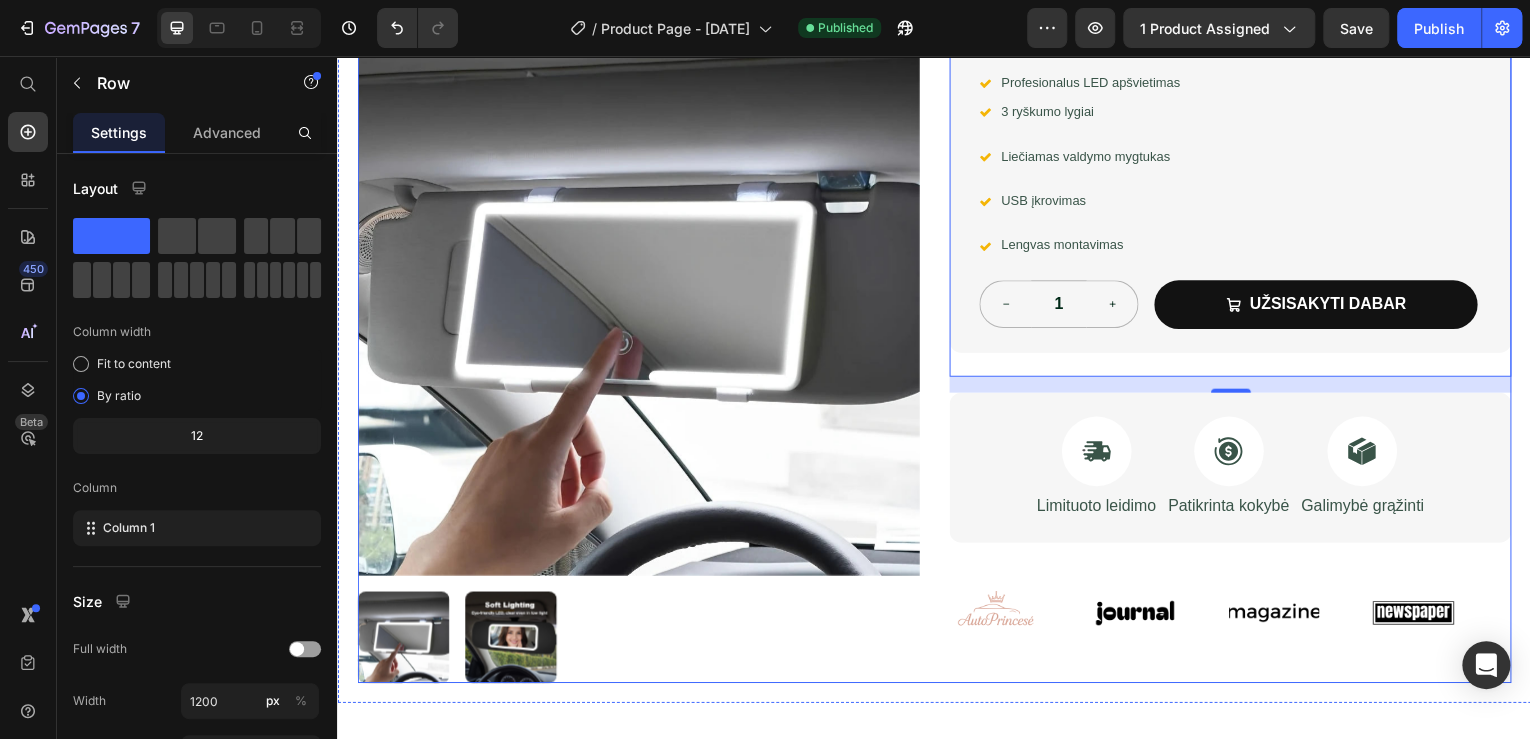 scroll, scrollTop: 400, scrollLeft: 0, axis: vertical 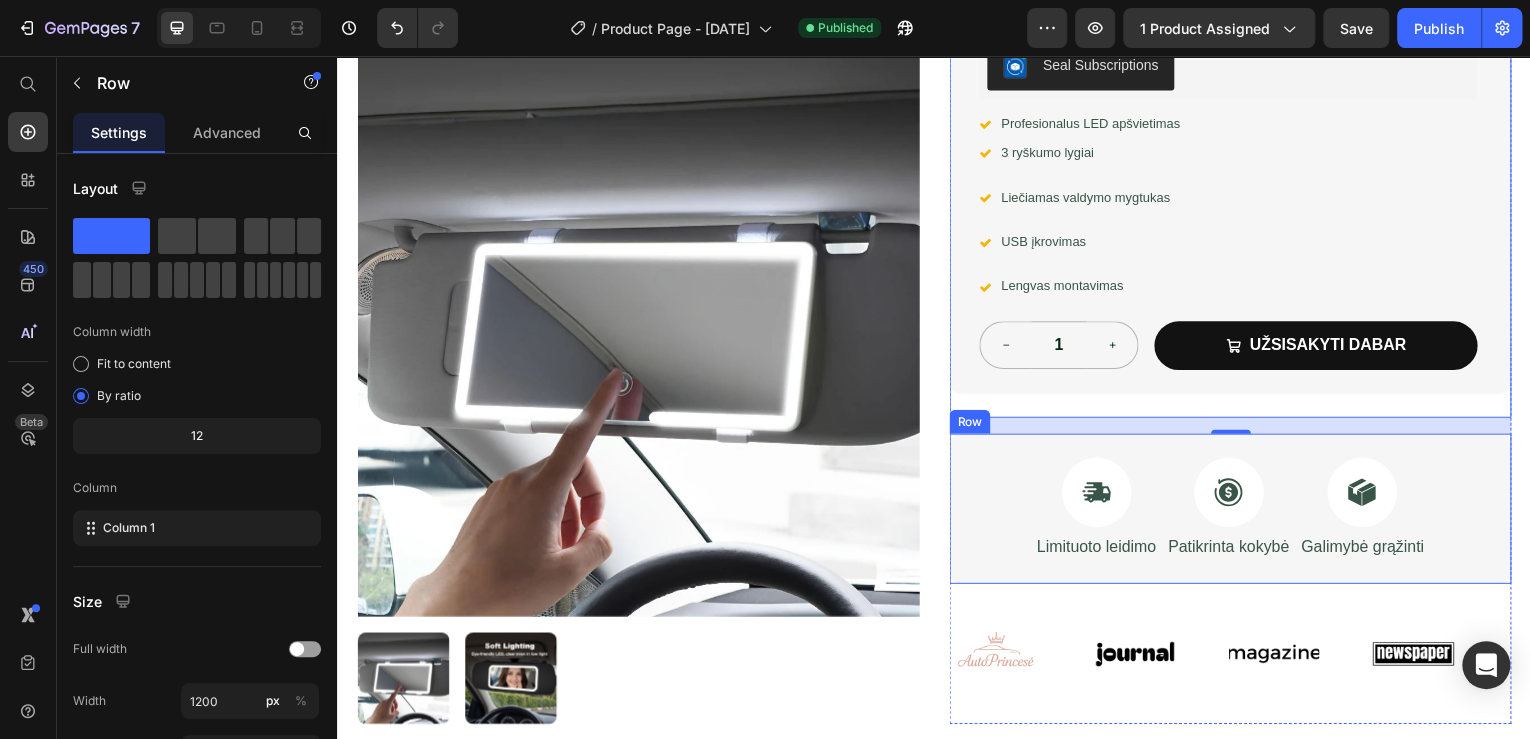click on "Icon Limituoto leidimo Text Block
Icon Patikrinta kokybė Text Block
Icon Galimybė grąžinti Text Block Row" at bounding box center (1234, 511) 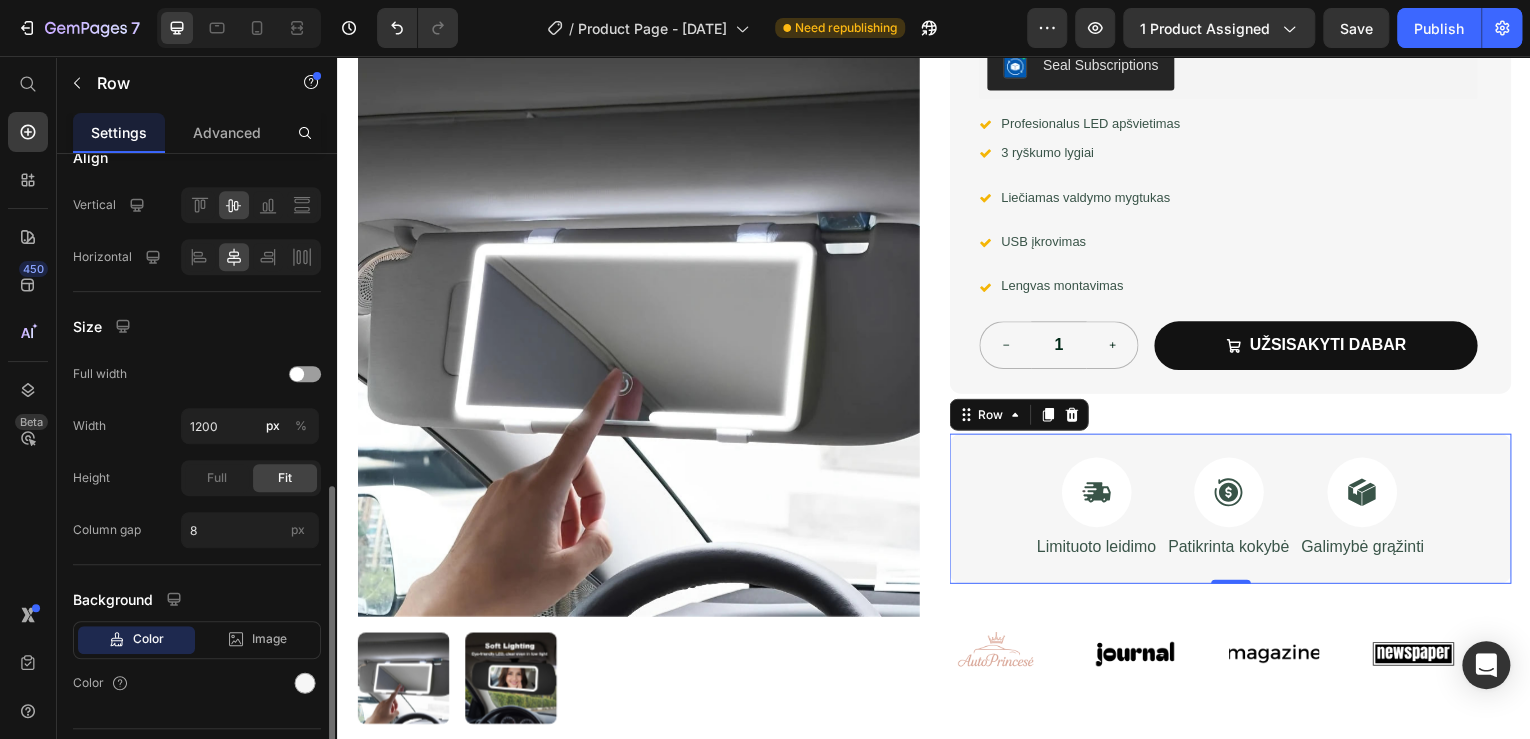 scroll, scrollTop: 524, scrollLeft: 0, axis: vertical 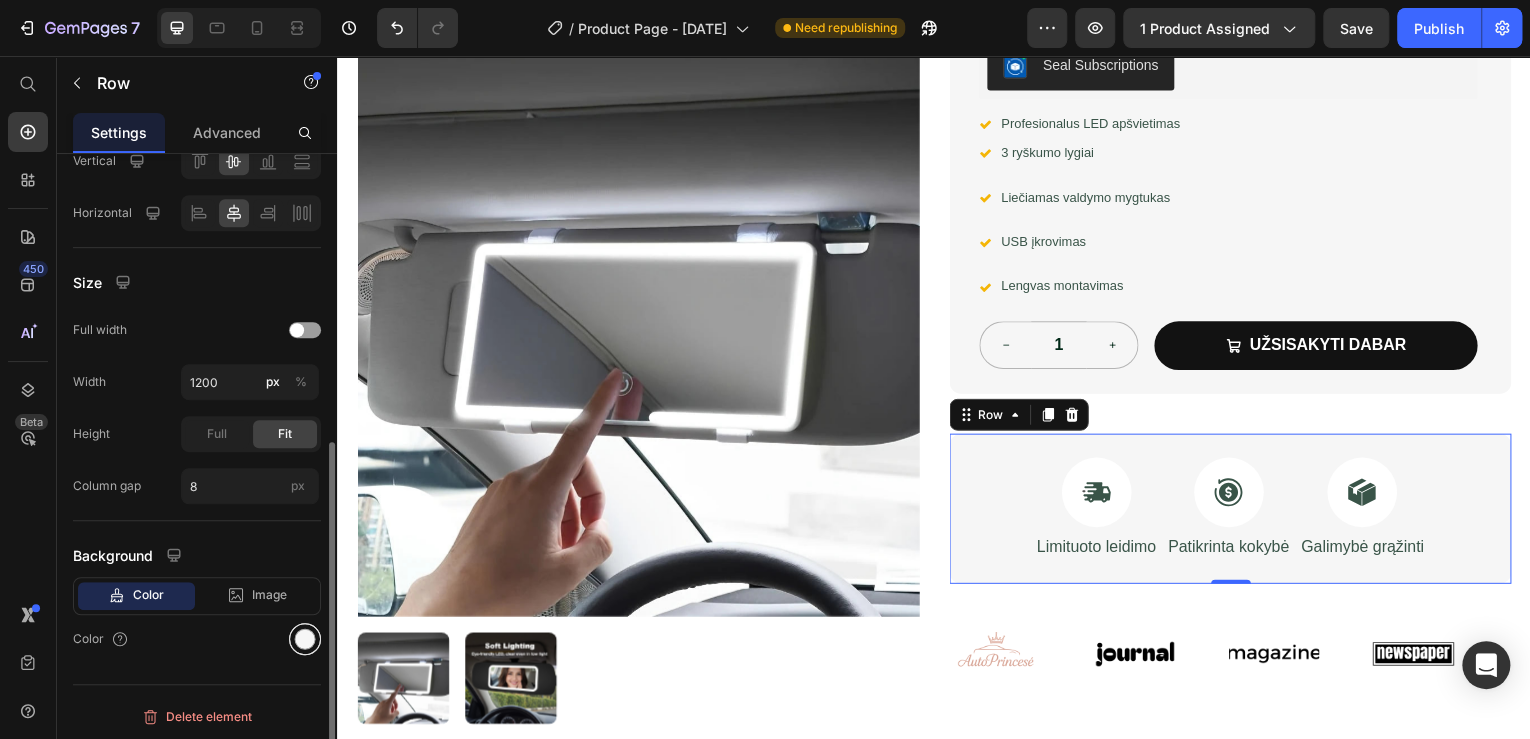 click at bounding box center [305, 639] 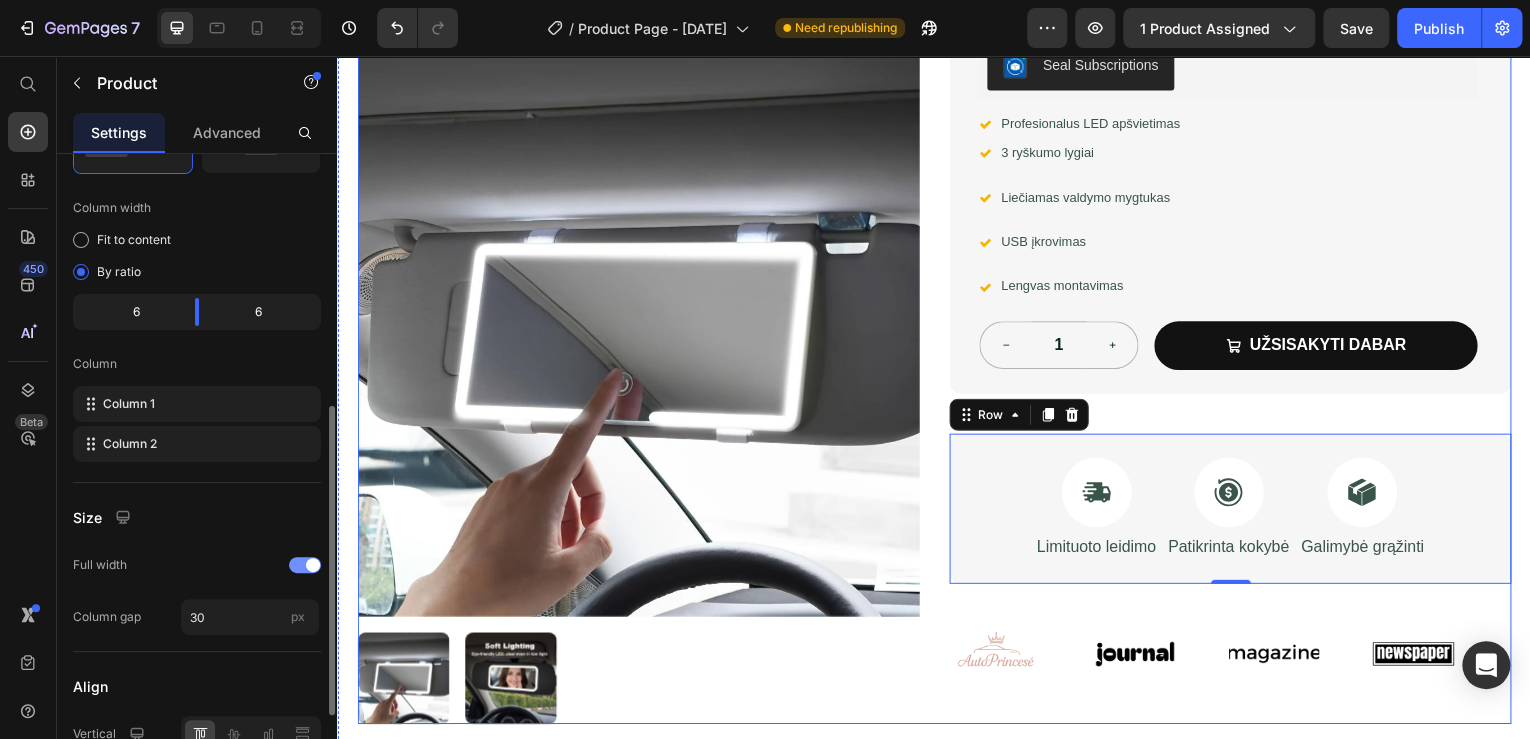 click on "Product Images LED veidrodis makiažui Product Title
Icon
Icon
Icon
Icon
Icon Icon List Įvertinti 4.7 (465 atsiliepimų) Text Block Row Stilingas LED veidrodėlis automobiliui. Text Block Tobulas apšvietimas, 3 ryškumo lygiai, liečiamas valdymas.   Itin plonas, įkraunamas, lengvai tvirtinamas prie saulės skydelio.   Atrodyk nepriekaištingai bet kur. Text Block Seal Subscriptions Seal Subscriptions
Icon Profesionalus LED apšvietimas Text Block Row
Icon 3 ryškumo lygiai Text Block Row
Icon Liečiamas valdymo mygtukas Text Block Row
Icon USB įkrovimas Text Block Row
Icon Lengvas montavimas Text Block Row 1 Product Quantity
Užsisakyti dabar Add to Cart Row Row Row
Icon Limituoto leidimo Text Block
Icon Patikrinta kokybė Text Block
Icon Galimybė grąžinti Text Block Row   0 Image Image Image" at bounding box center (937, 236) 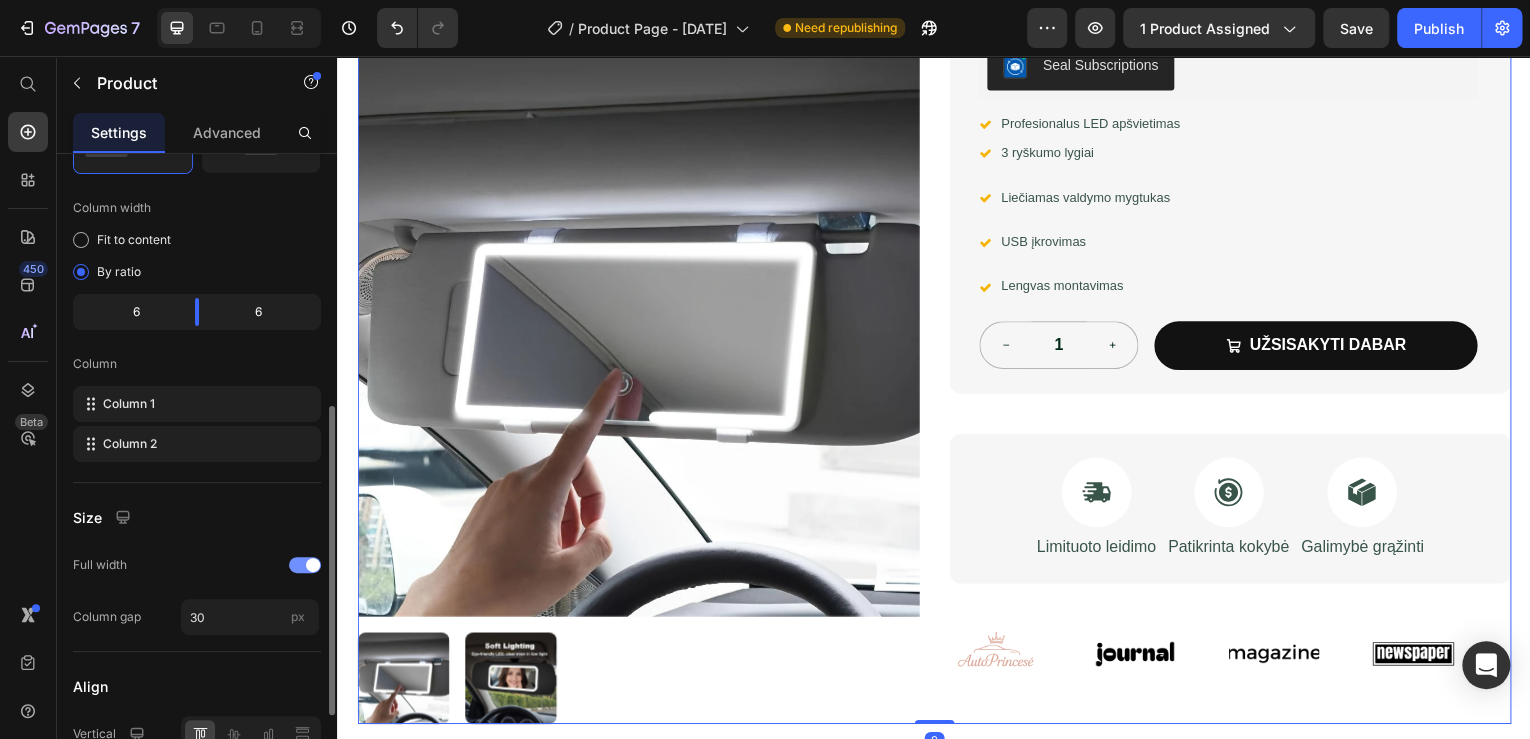 scroll, scrollTop: 0, scrollLeft: 0, axis: both 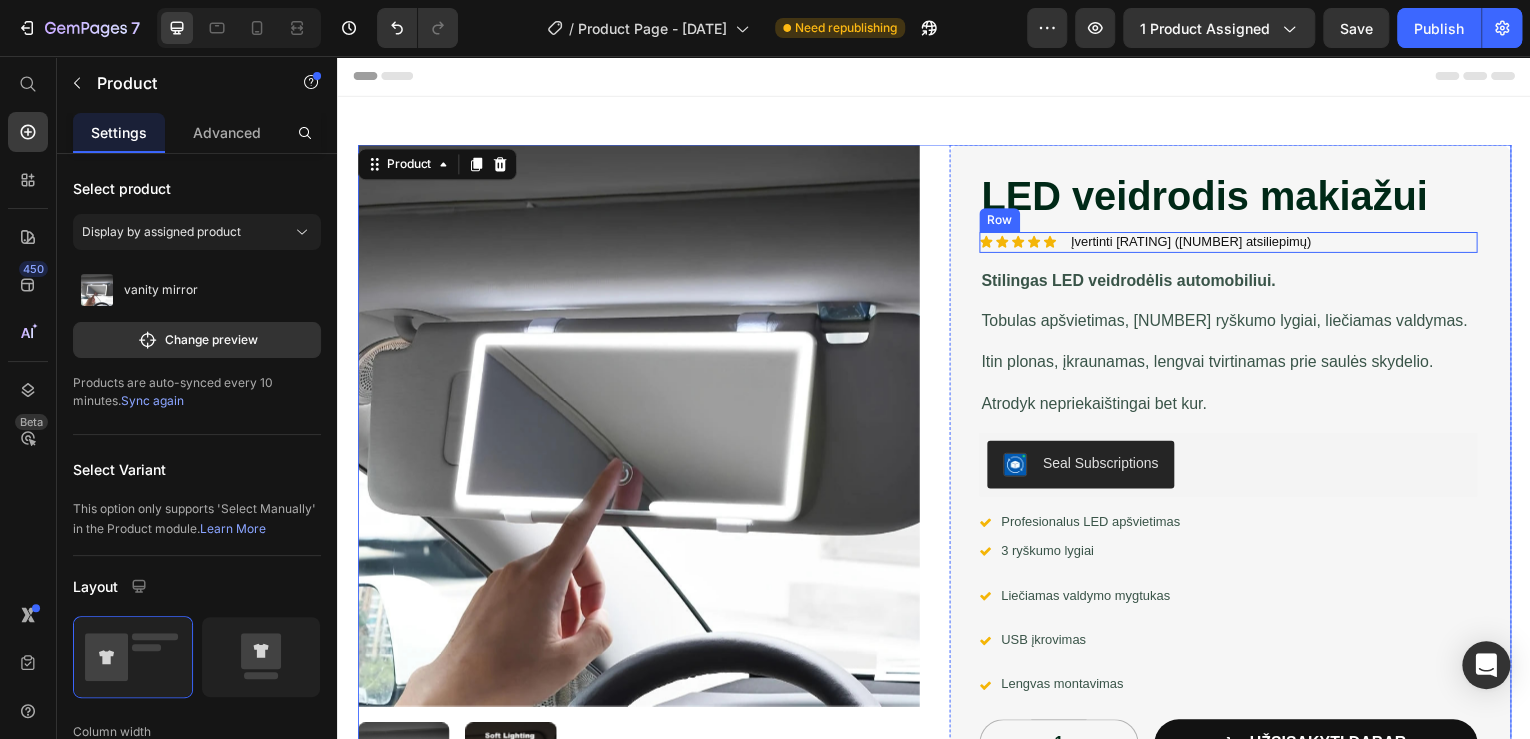 click on "Icon
Icon
Icon
Icon
Icon Icon List Įvertinti 4.7 (465 atsiliepimų) Text Block Row" at bounding box center (1232, 243) 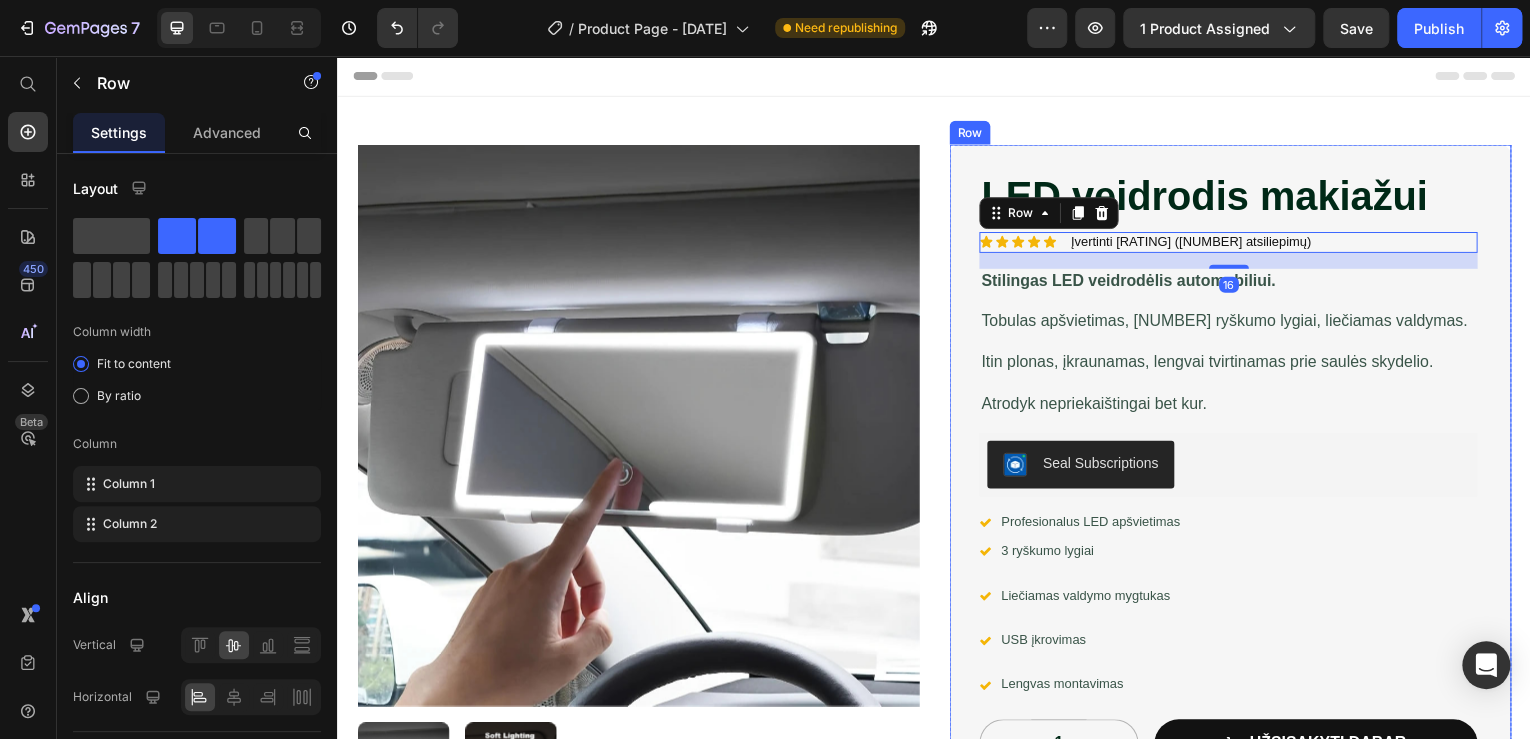 click on "LED veidrodis makiažui Product Title
Icon
Icon
Icon
Icon
Icon Icon List Įvertinti 4.7 (465 atsiliepimų) Text Block Row   16 Stilingas LED veidrodėlis automobiliui. Text Block Tobulas apšvietimas, 3 ryškumo lygiai, liečiamas valdymas.   Itin plonas, įkraunamas, lengvai tvirtinamas prie saulės skydelio.   Atrodyk nepriekaištingai bet kur. Text Block Seal Subscriptions Seal Subscriptions
Icon Profesionalus LED apšvietimas Text Block Row
Icon 3 ryškumo lygiai Text Block Row
Icon Liečiamas valdymo mygtukas Text Block Row
Icon USB įkrovimas Text Block Row
Icon Lengvas montavimas Text Block Row 1 Product Quantity
Užsisakyti dabar Add to Cart Row Row" at bounding box center (1234, 470) 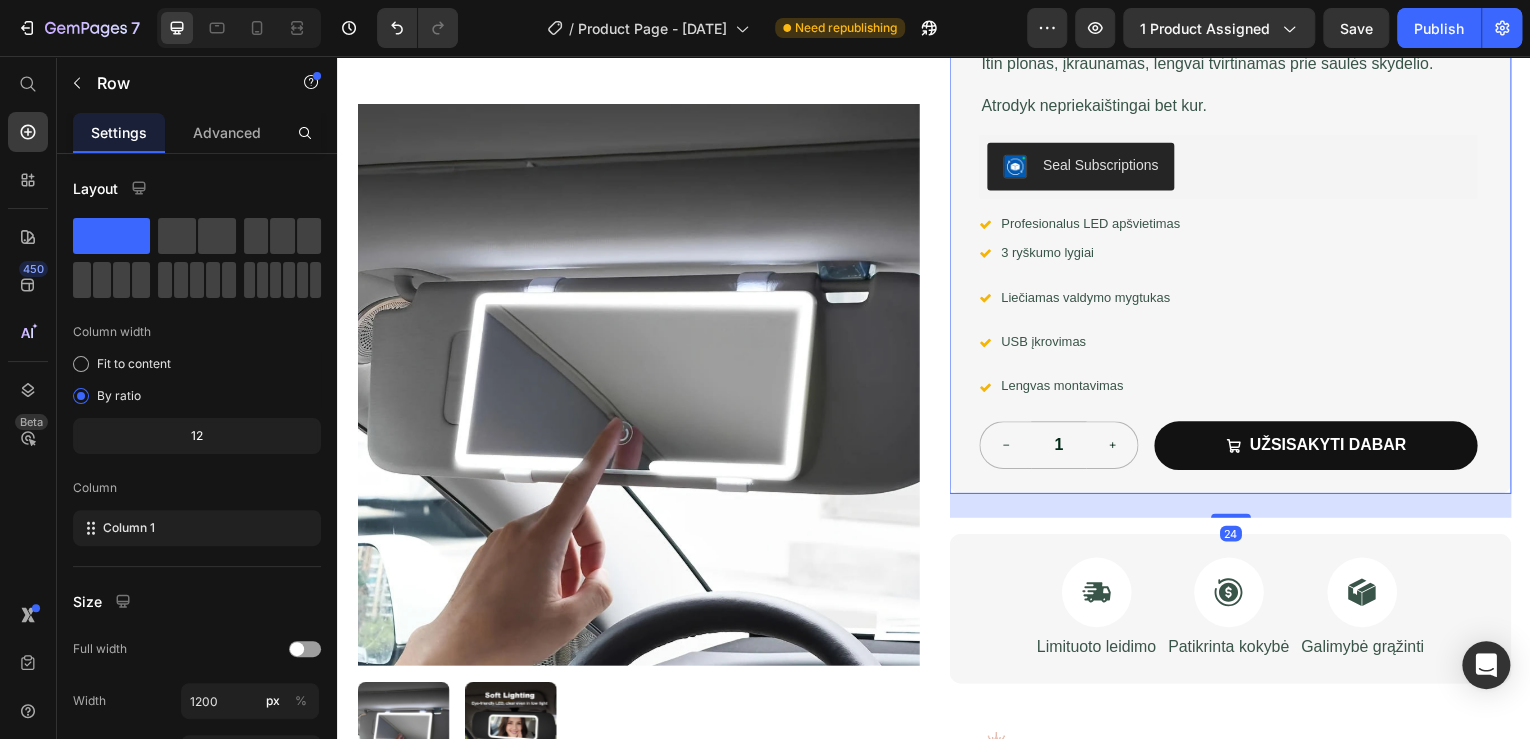 scroll, scrollTop: 320, scrollLeft: 0, axis: vertical 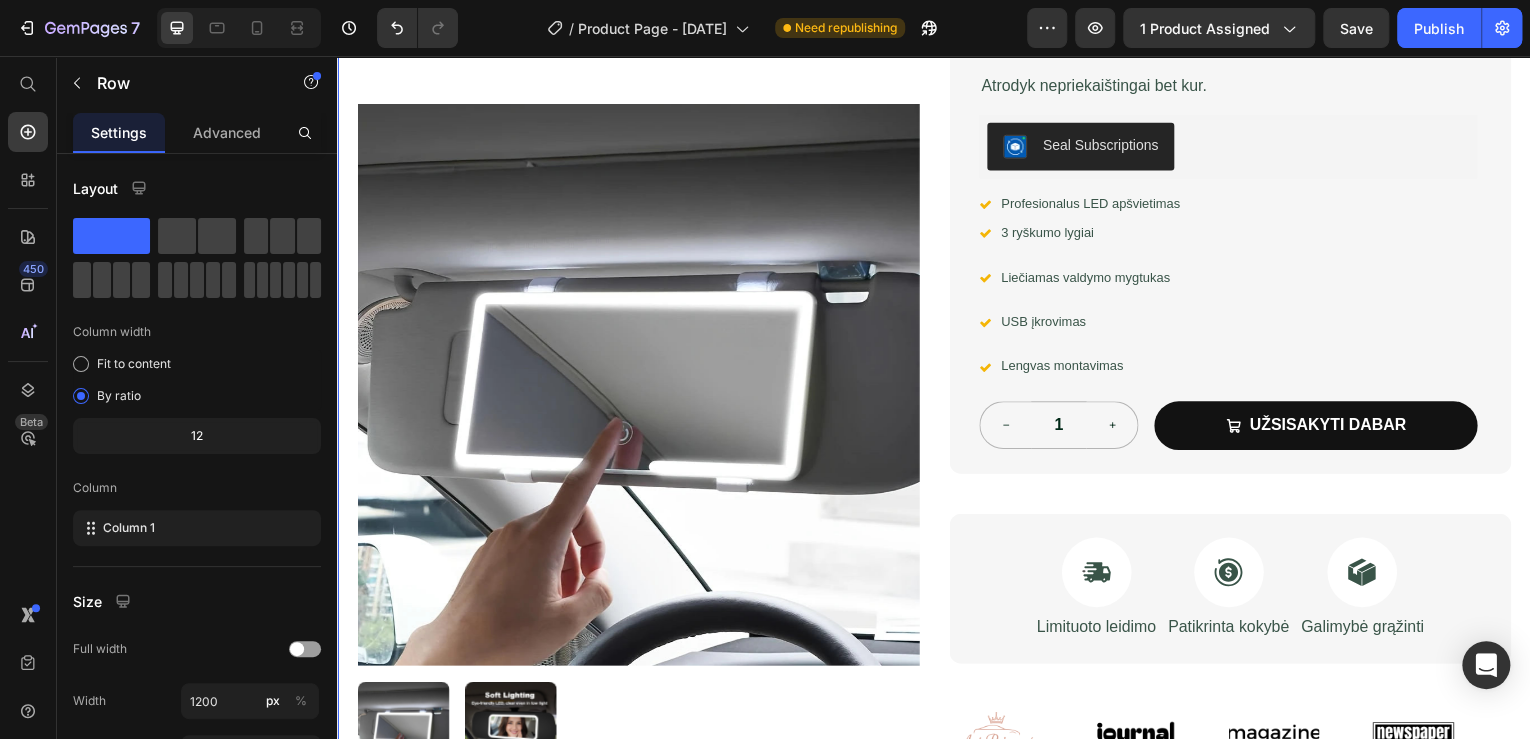 click on "Product Images LED veidrodis makiažui Product Title
Icon
Icon
Icon
Icon
Icon Icon List Įvertinti 4.7 (465 atsiliepimų) Text Block Row Stilingas LED veidrodėlis automobiliui. Text Block Tobulas apšvietimas, 3 ryškumo lygiai, liečiamas valdymas.   Itin plonas, įkraunamas, lengvai tvirtinamas prie saulės skydelio.   Atrodyk nepriekaištingai bet kur. Text Block Seal Subscriptions Seal Subscriptions
Icon Profesionalus LED apšvietimas Text Block Row
Icon 3 ryškumo lygiai Text Block Row
Icon Liečiamas valdymo mygtukas Text Block Row
Icon USB įkrovimas Text Block Row
Icon Lengvas montavimas Text Block Row 1 Product Quantity
Užsisakyti dabar Add to Cart Row Row Row
Icon Limituoto leidimo Text Block
Icon Patikrinta kokybė Text Block
Icon Galimybė grąžinti Text Block Row Image Image Image Row" at bounding box center [937, 302] 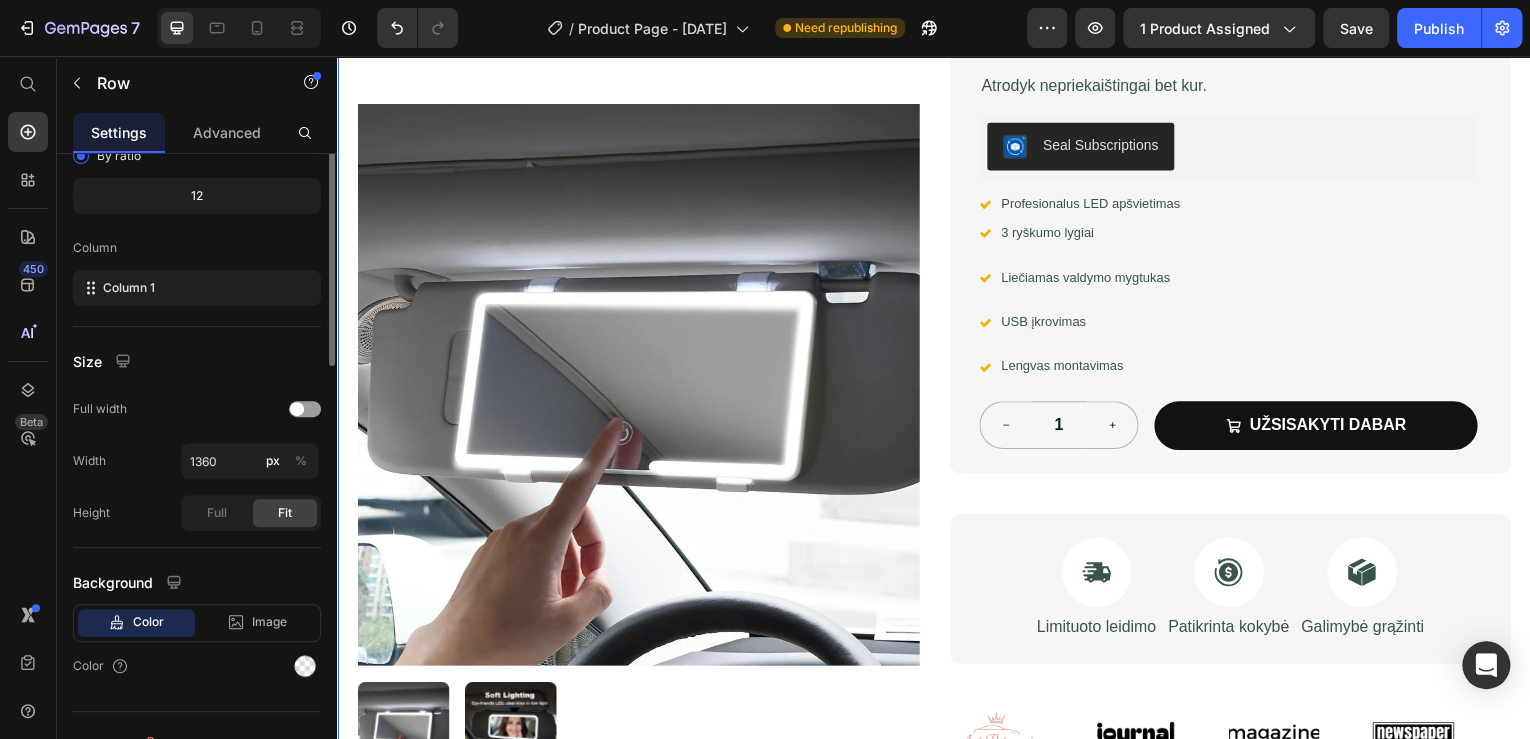 scroll, scrollTop: 268, scrollLeft: 0, axis: vertical 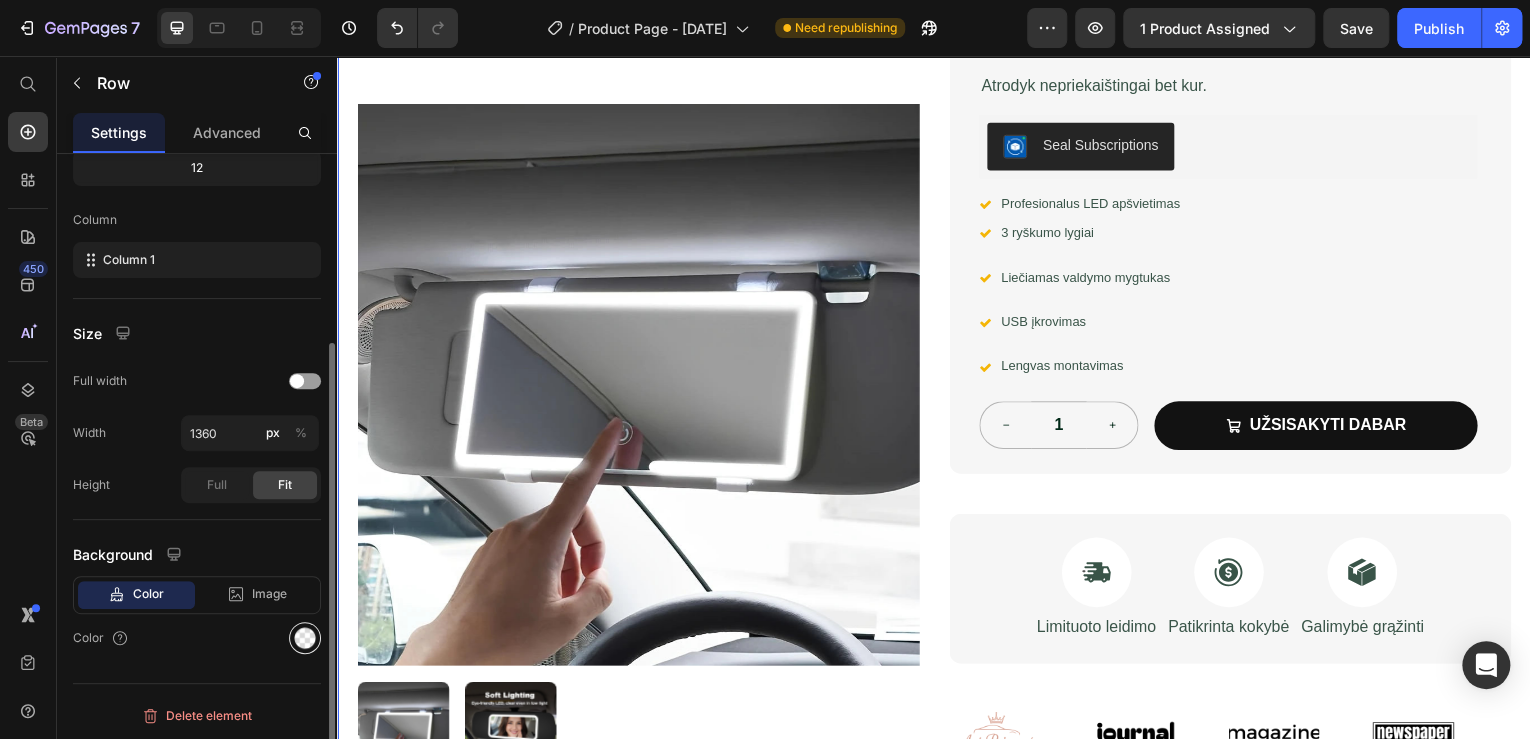 click at bounding box center (305, 638) 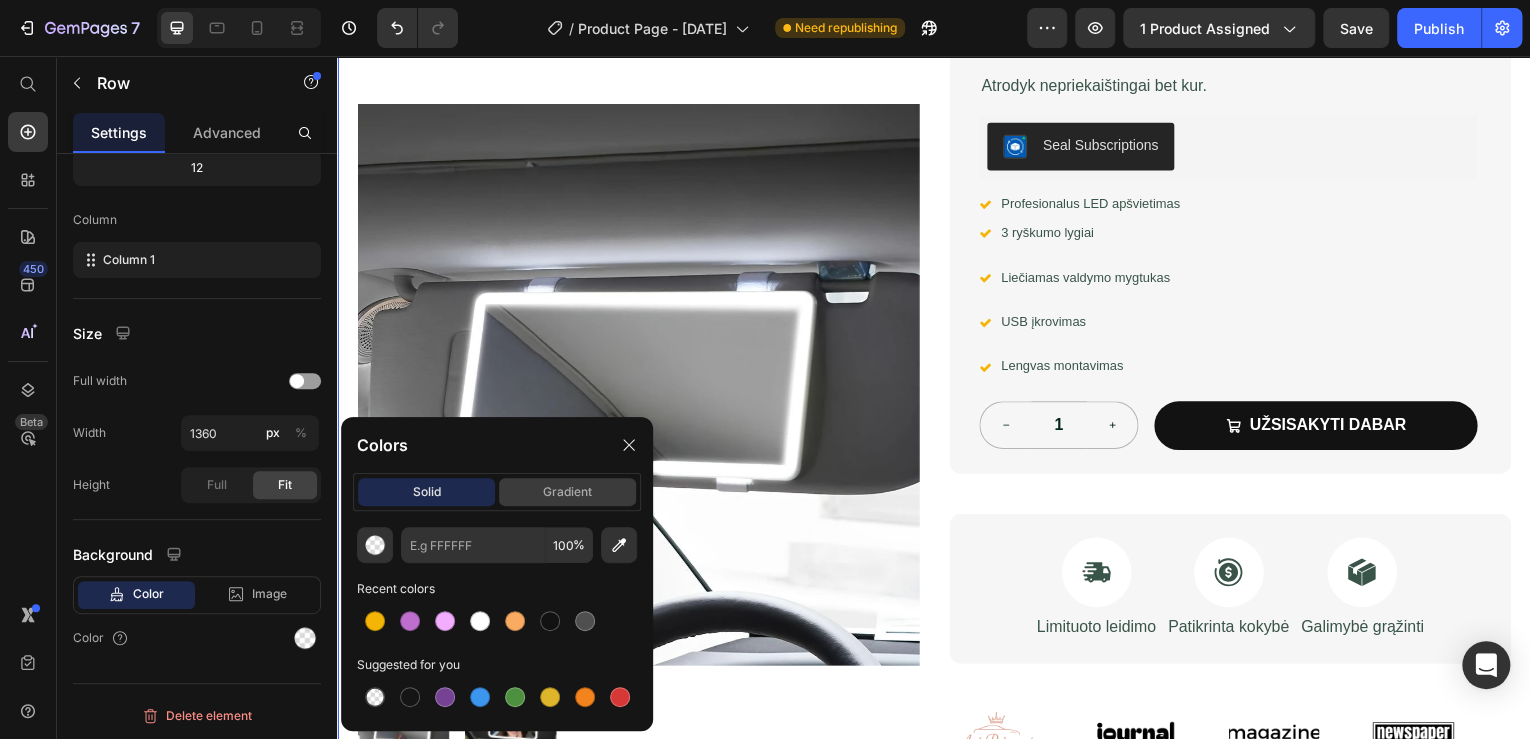 click on "gradient" 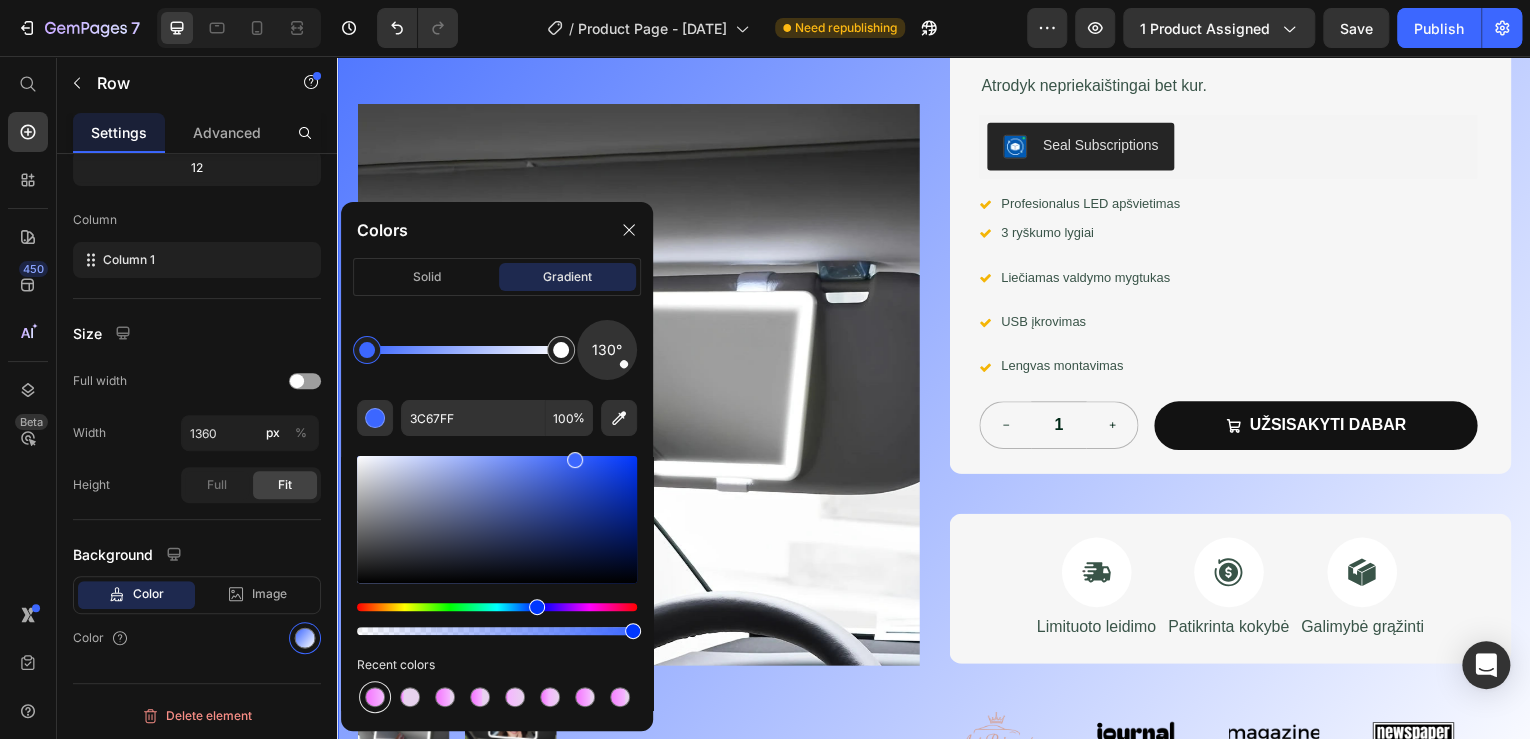 click at bounding box center [375, 697] 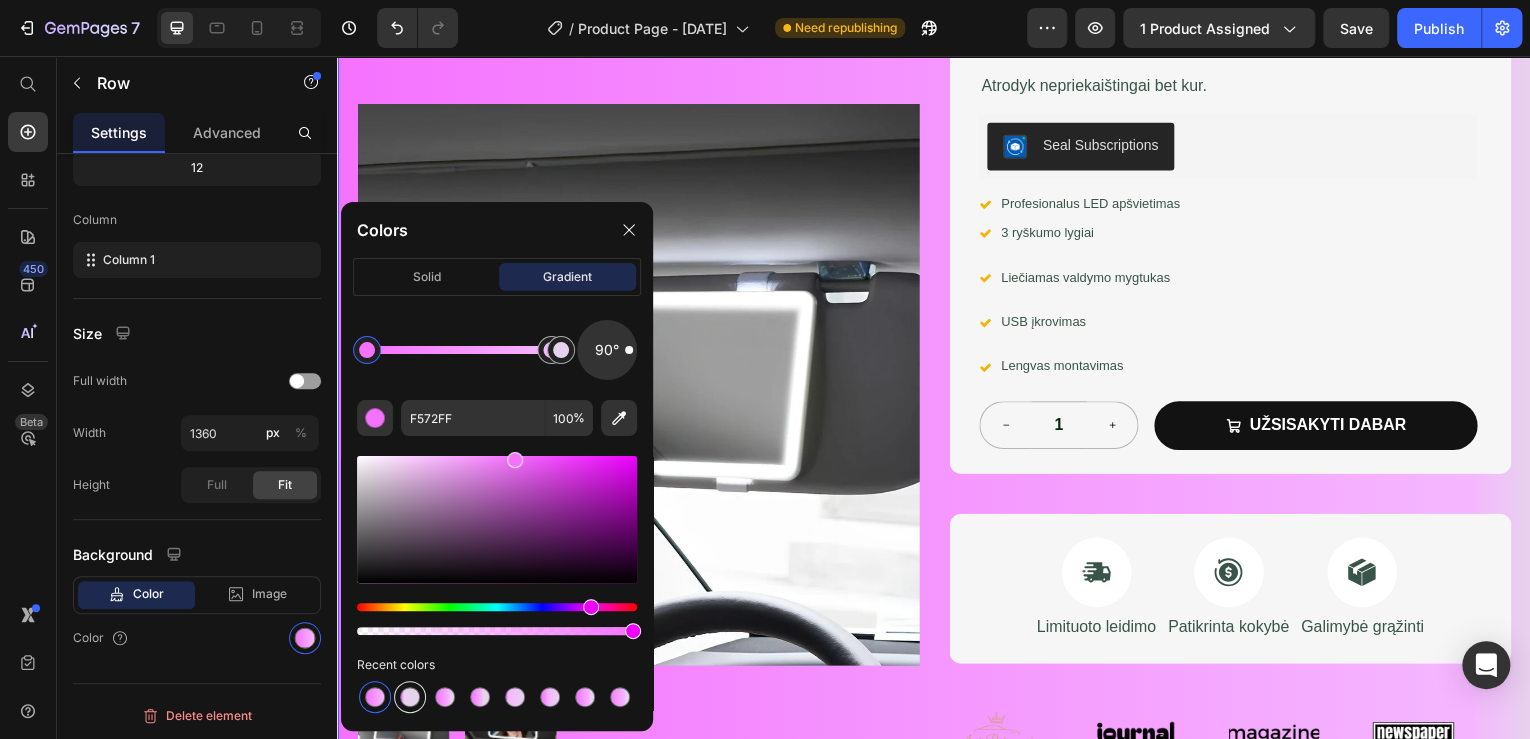 click at bounding box center [410, 697] 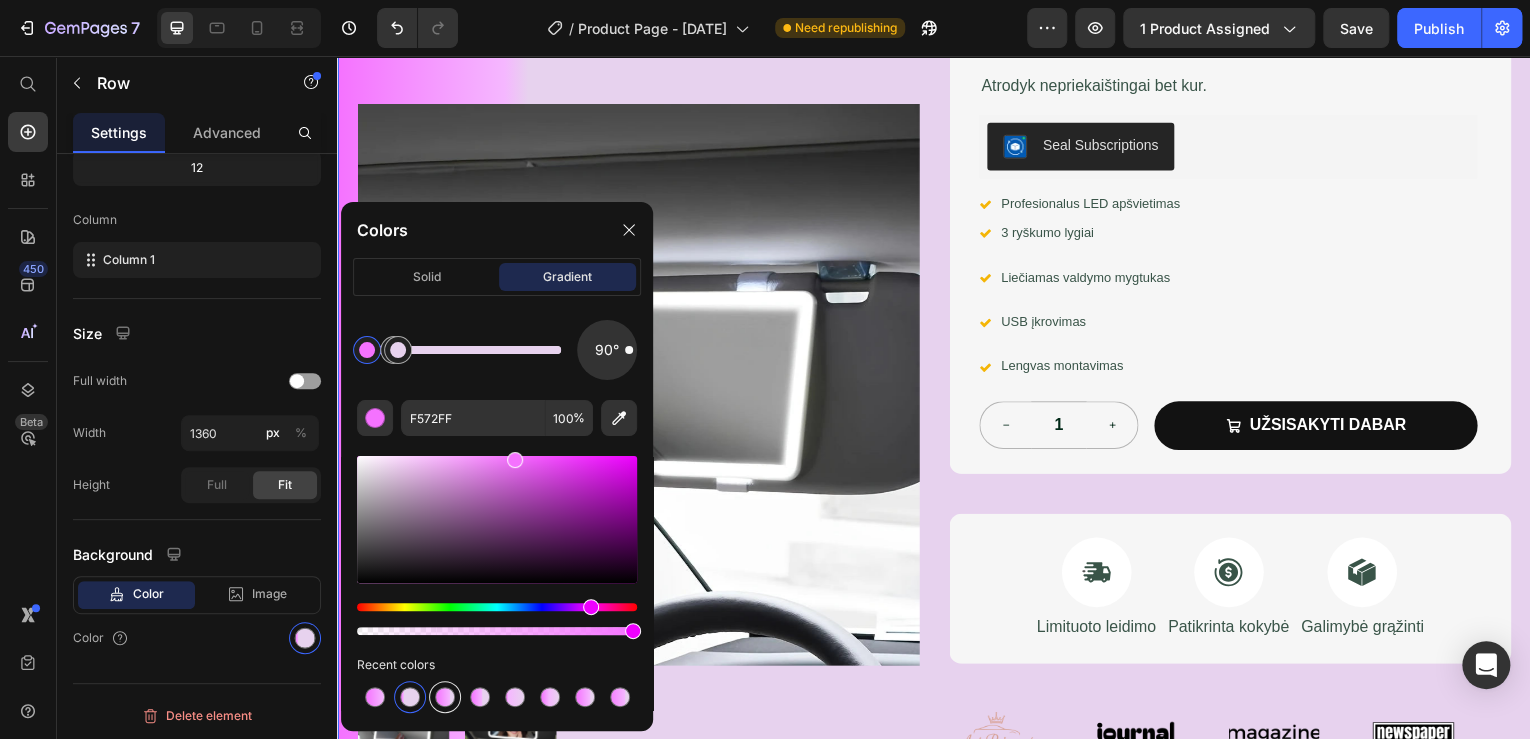 click at bounding box center [445, 697] 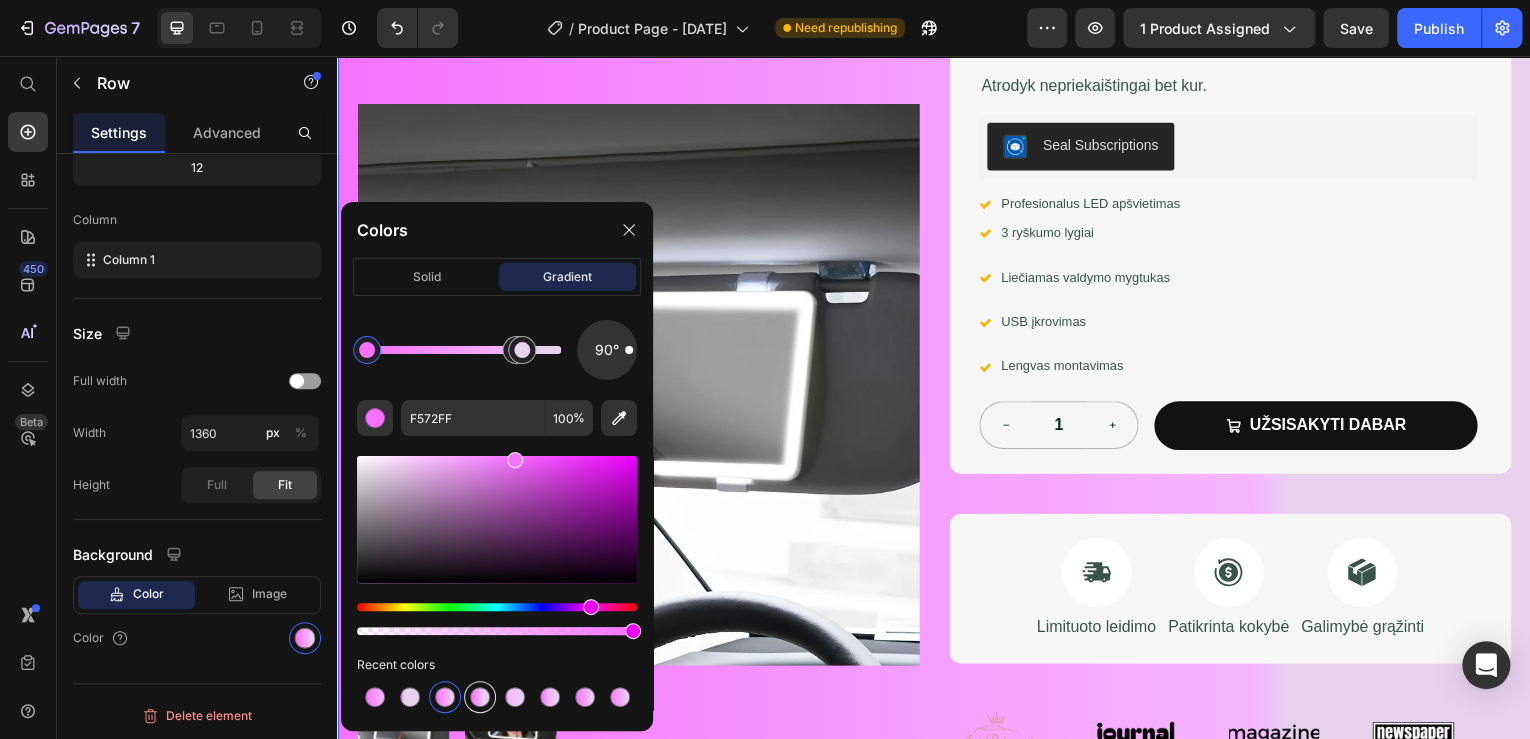 click at bounding box center (480, 697) 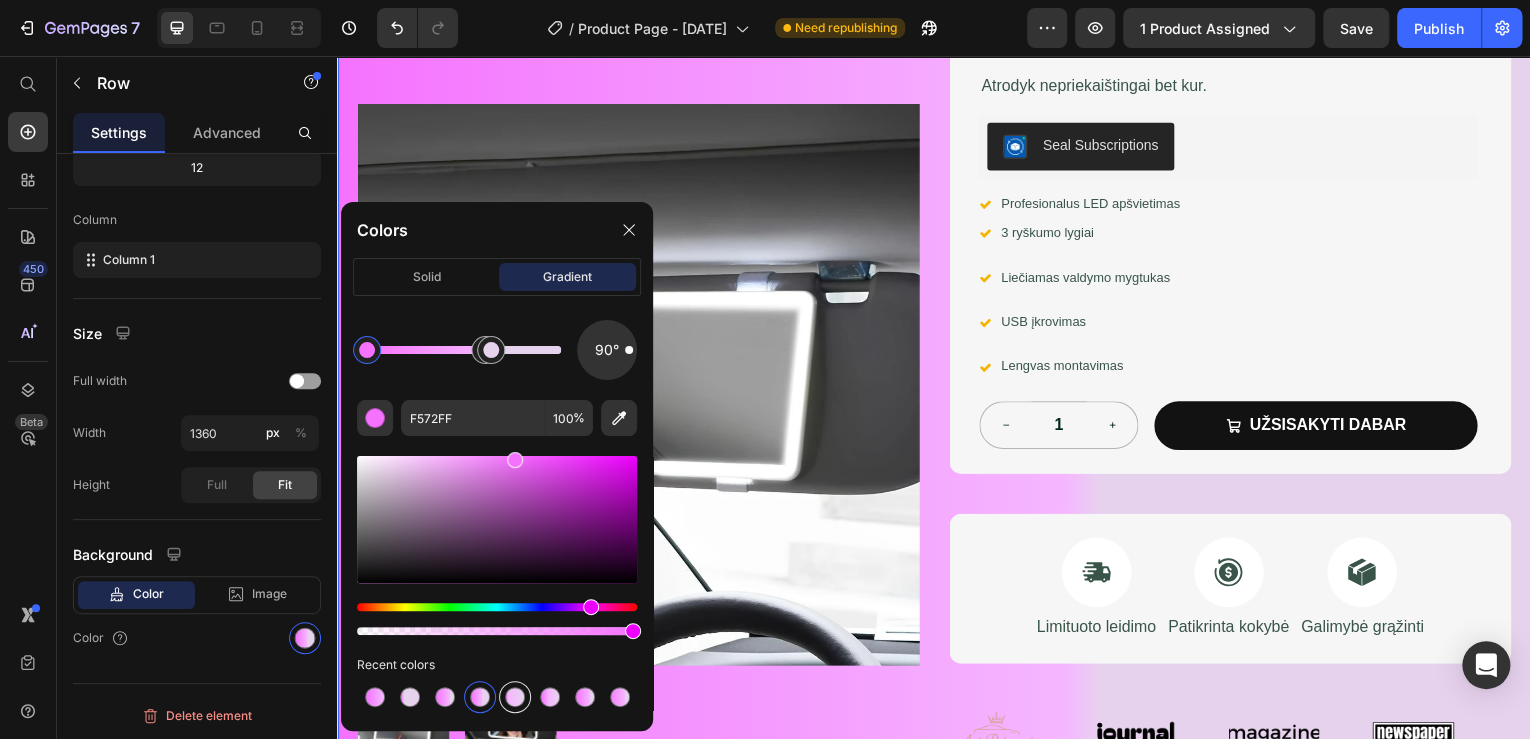 click at bounding box center [515, 697] 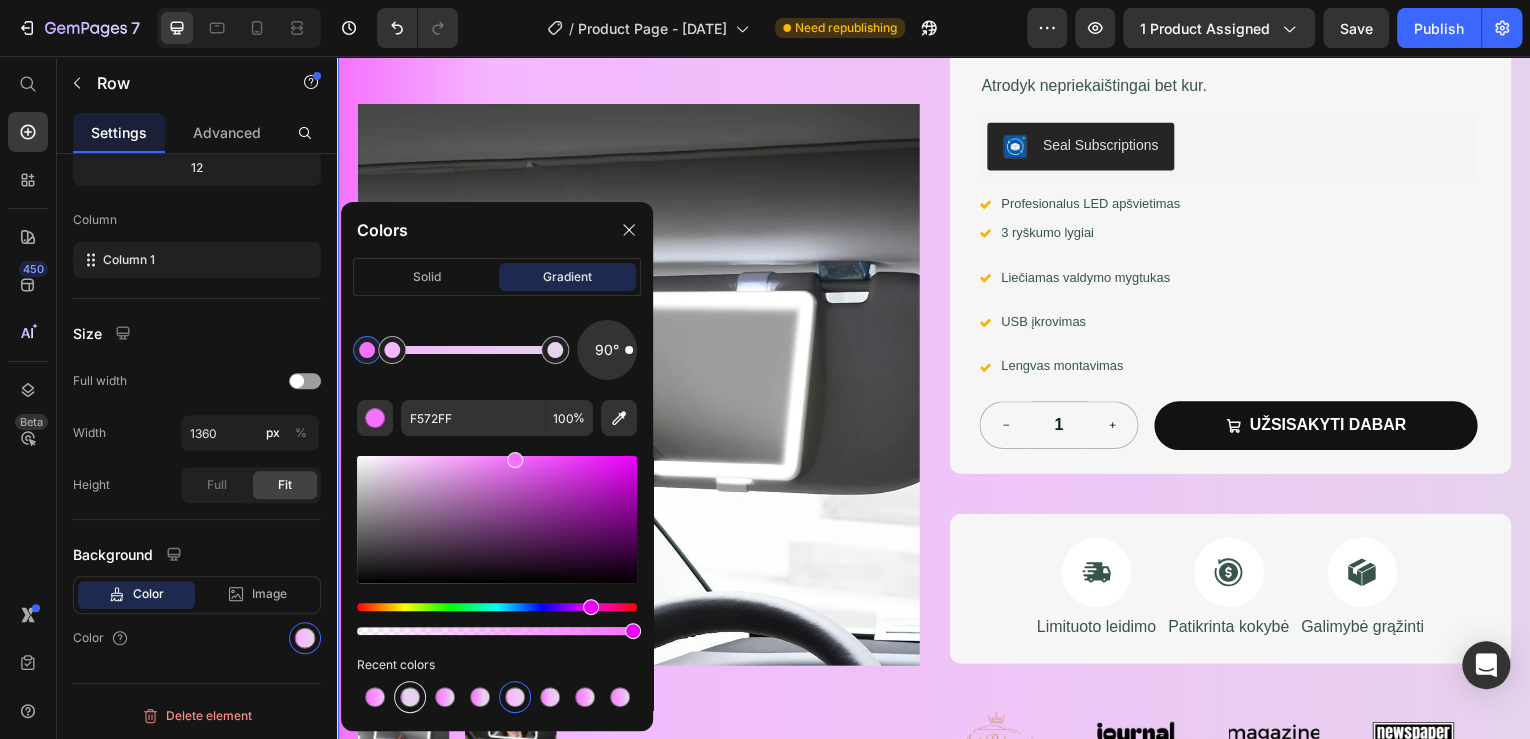click at bounding box center [410, 697] 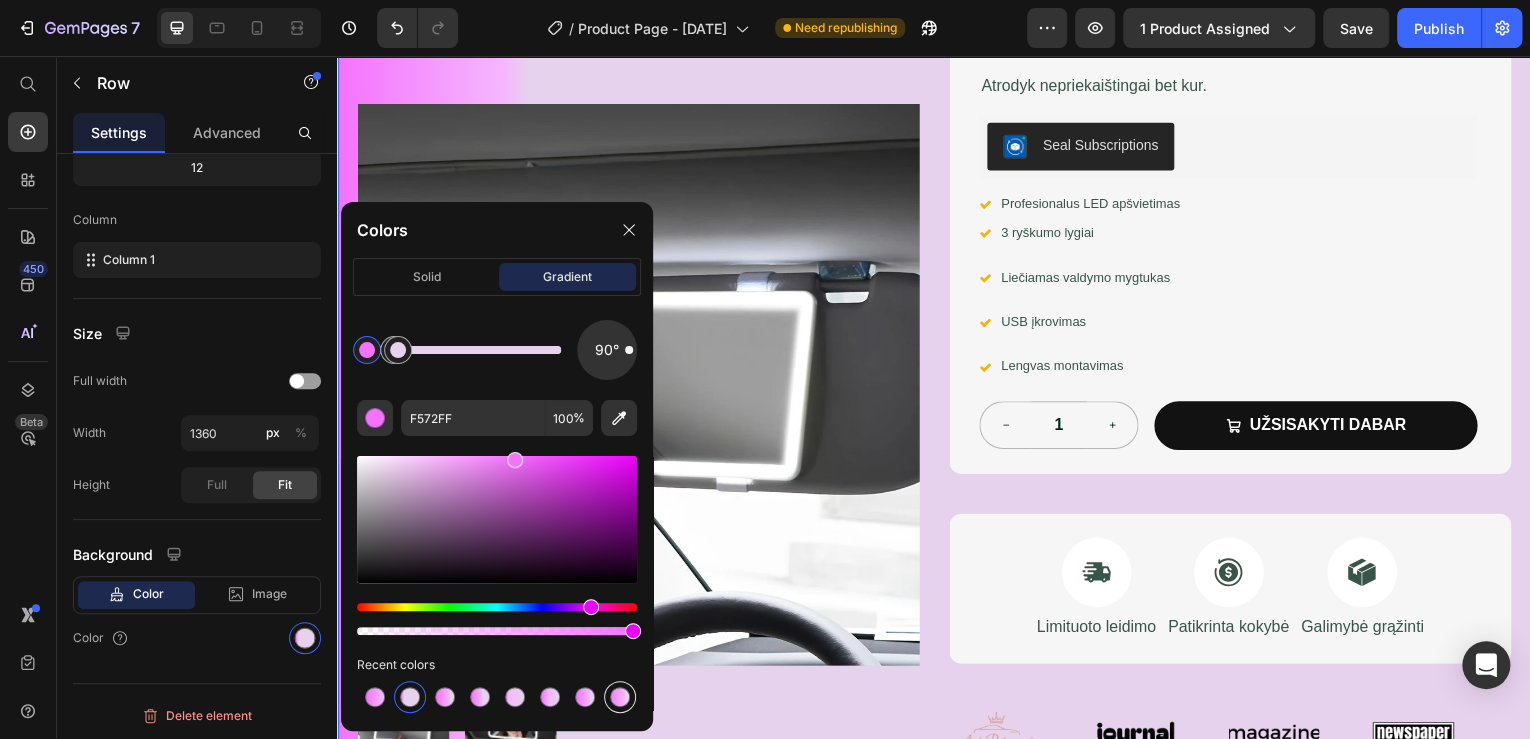 click at bounding box center [620, 697] 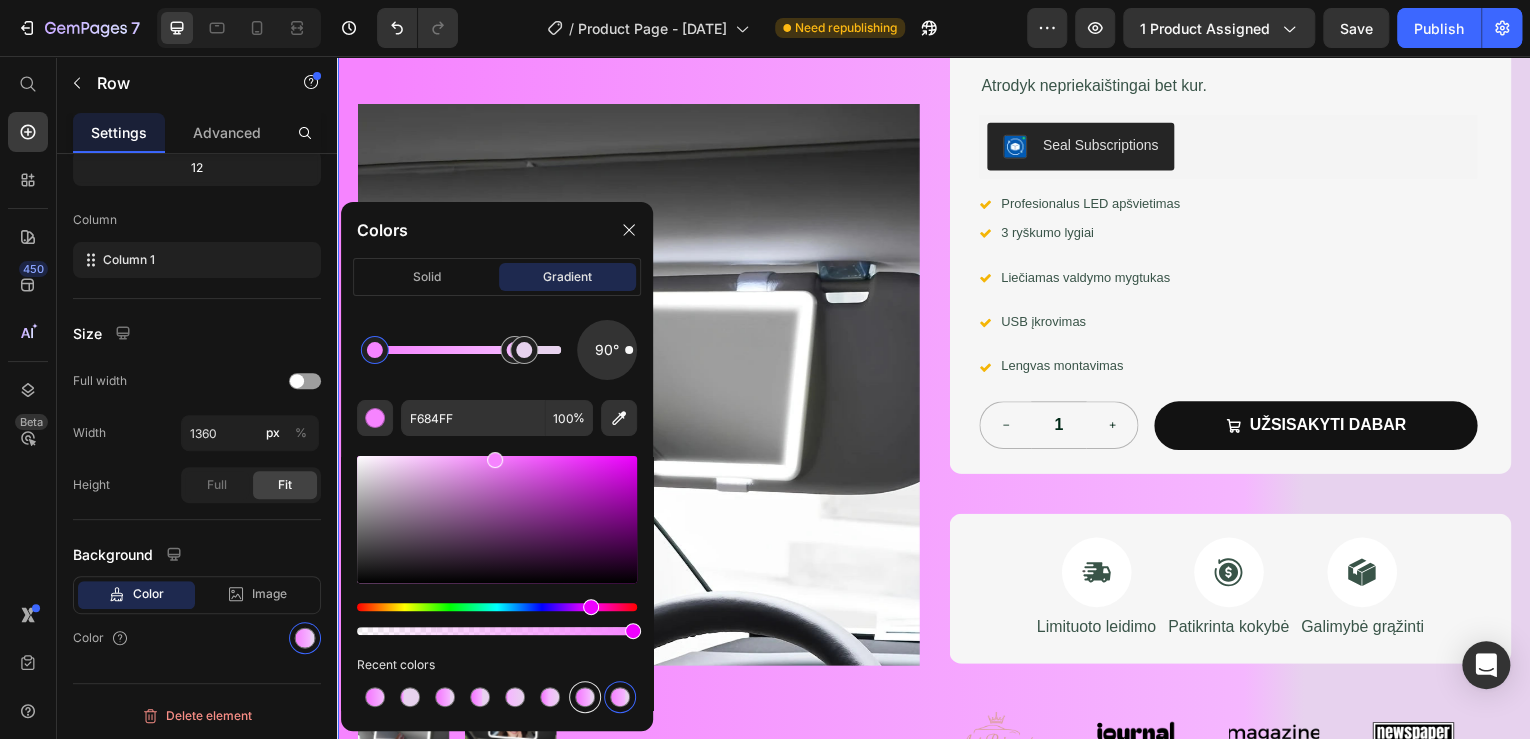 click at bounding box center (585, 697) 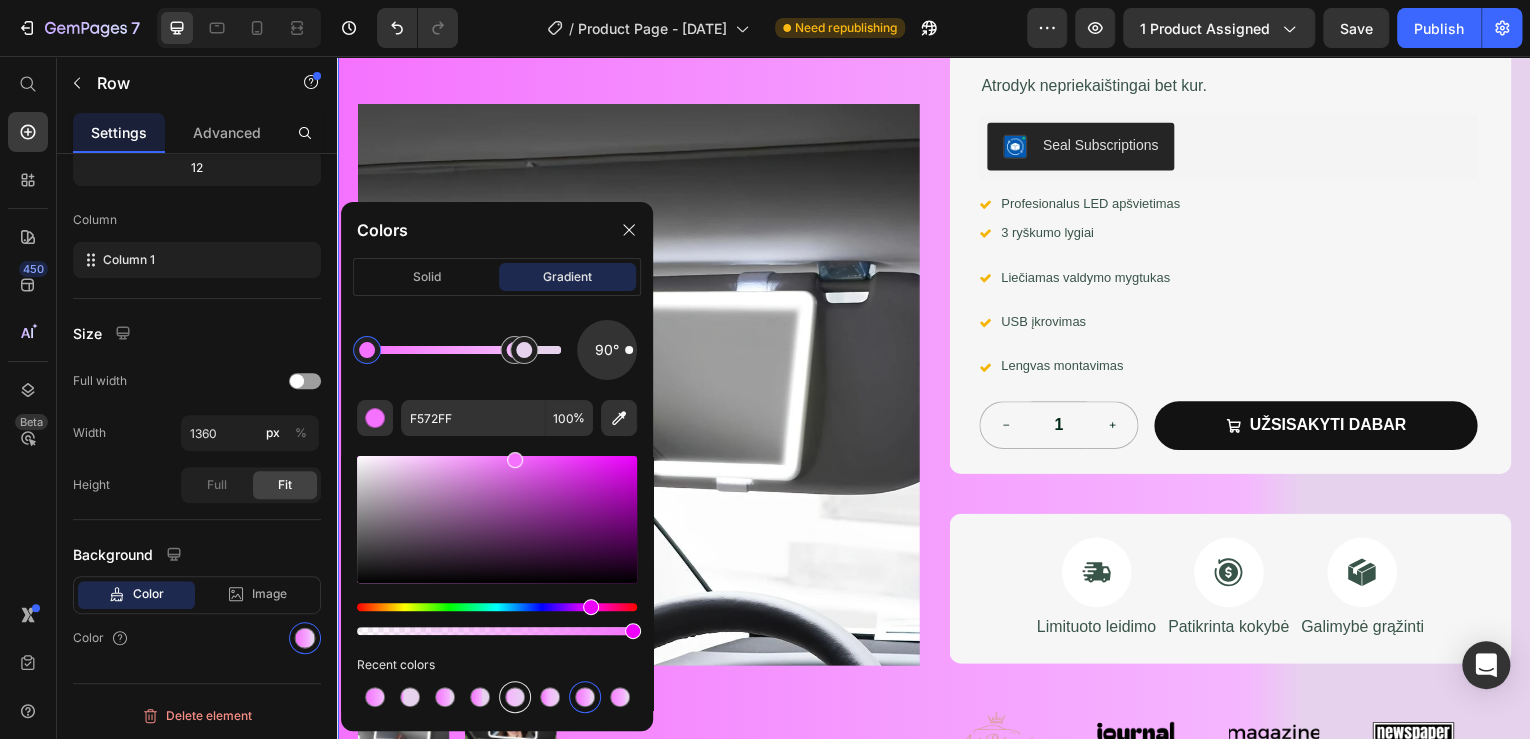 click at bounding box center [515, 697] 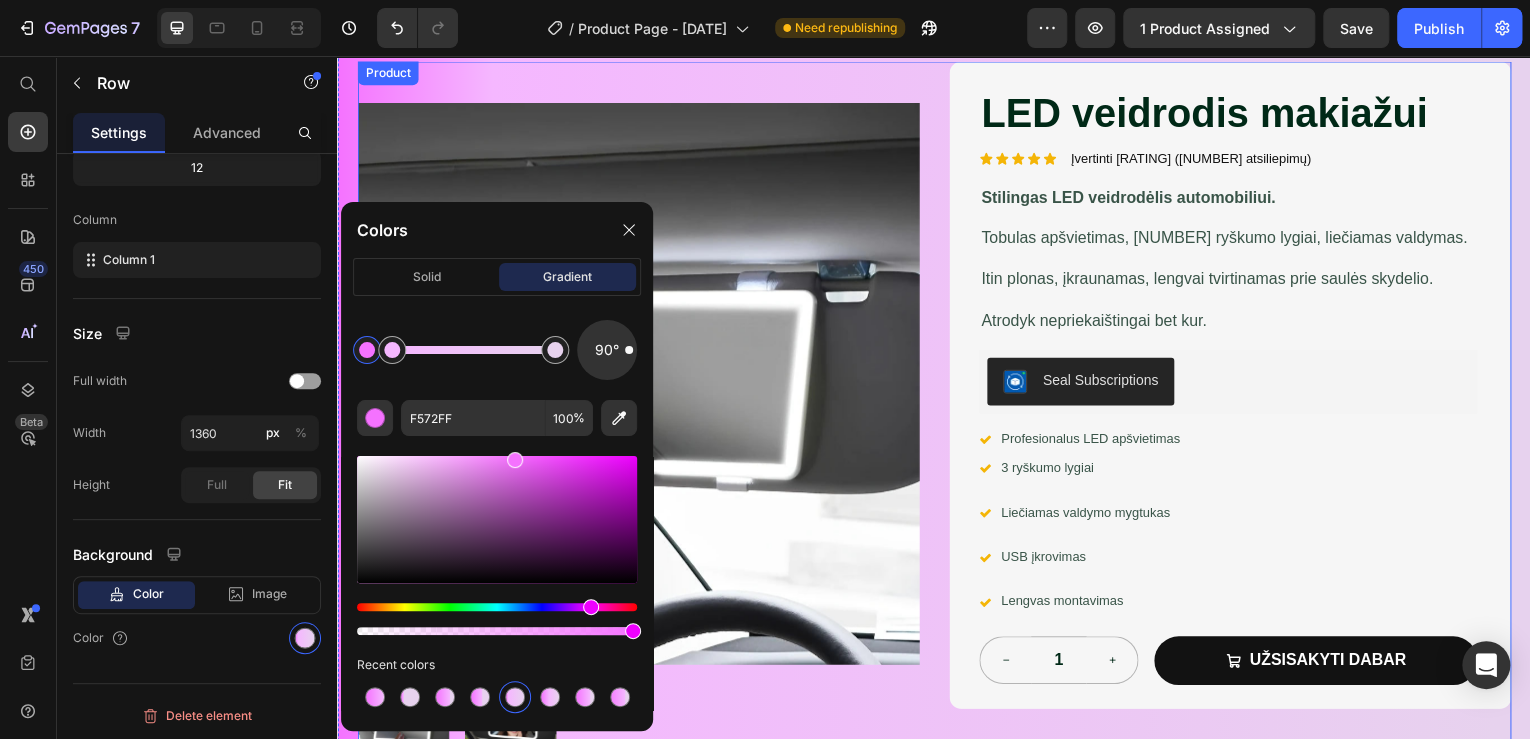 scroll, scrollTop: 0, scrollLeft: 0, axis: both 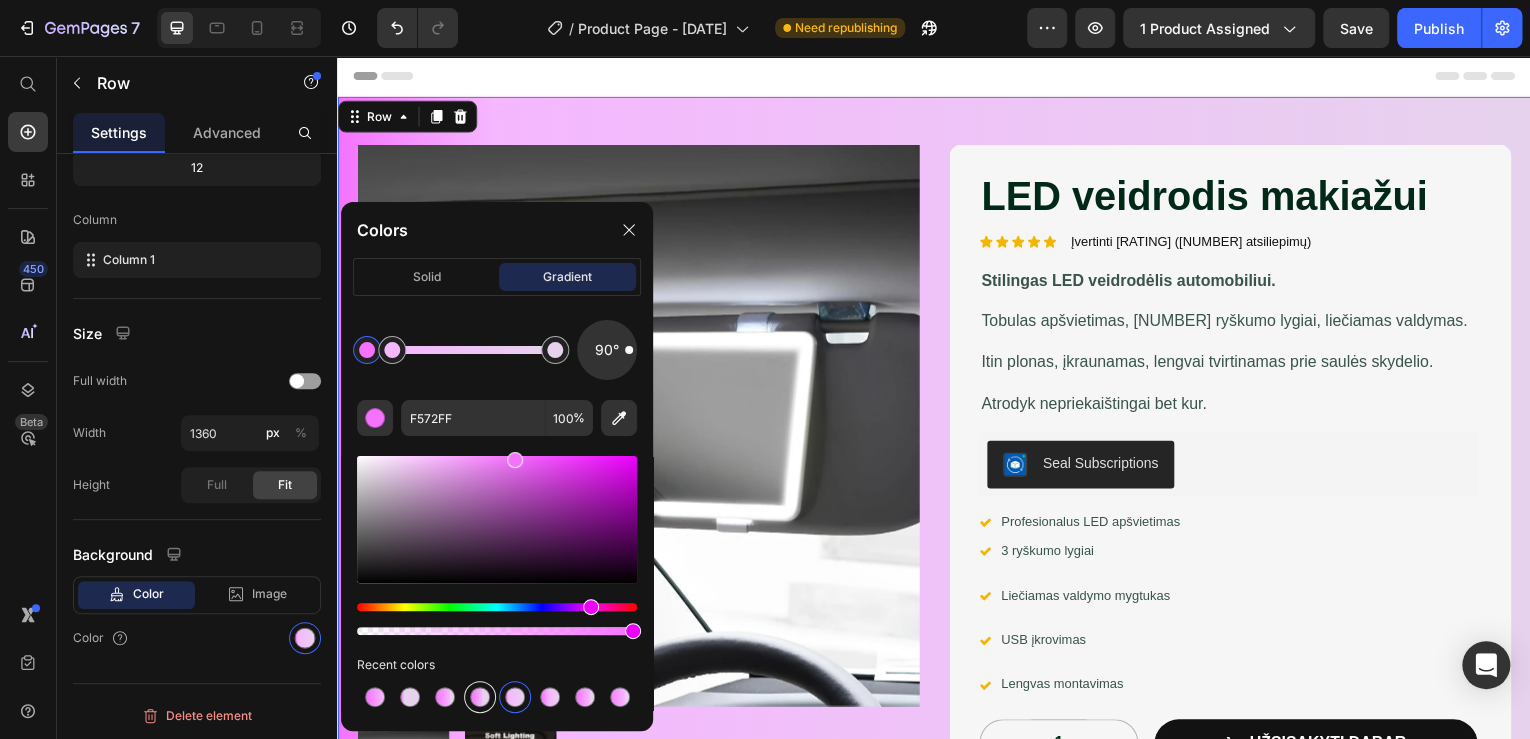 click at bounding box center (480, 697) 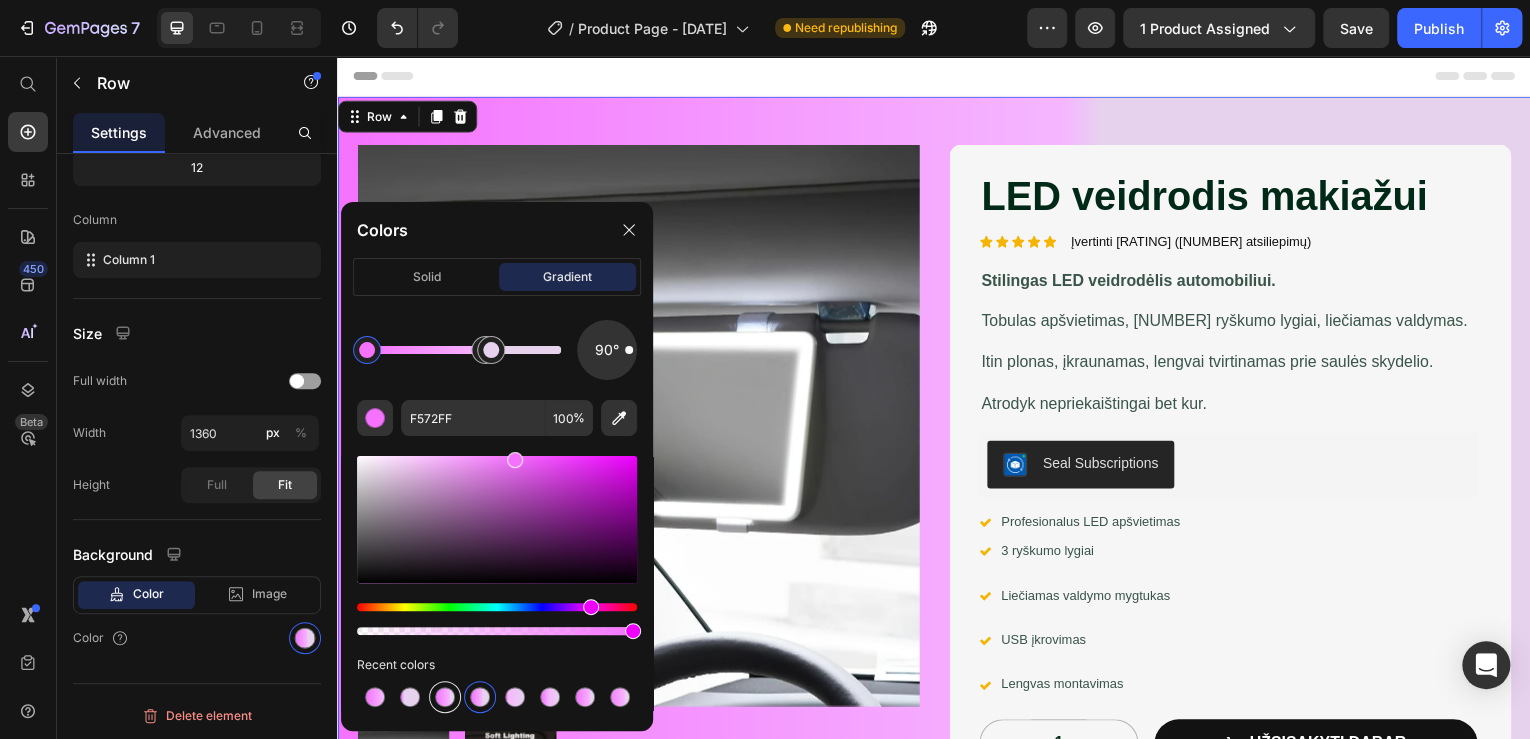 click at bounding box center [445, 697] 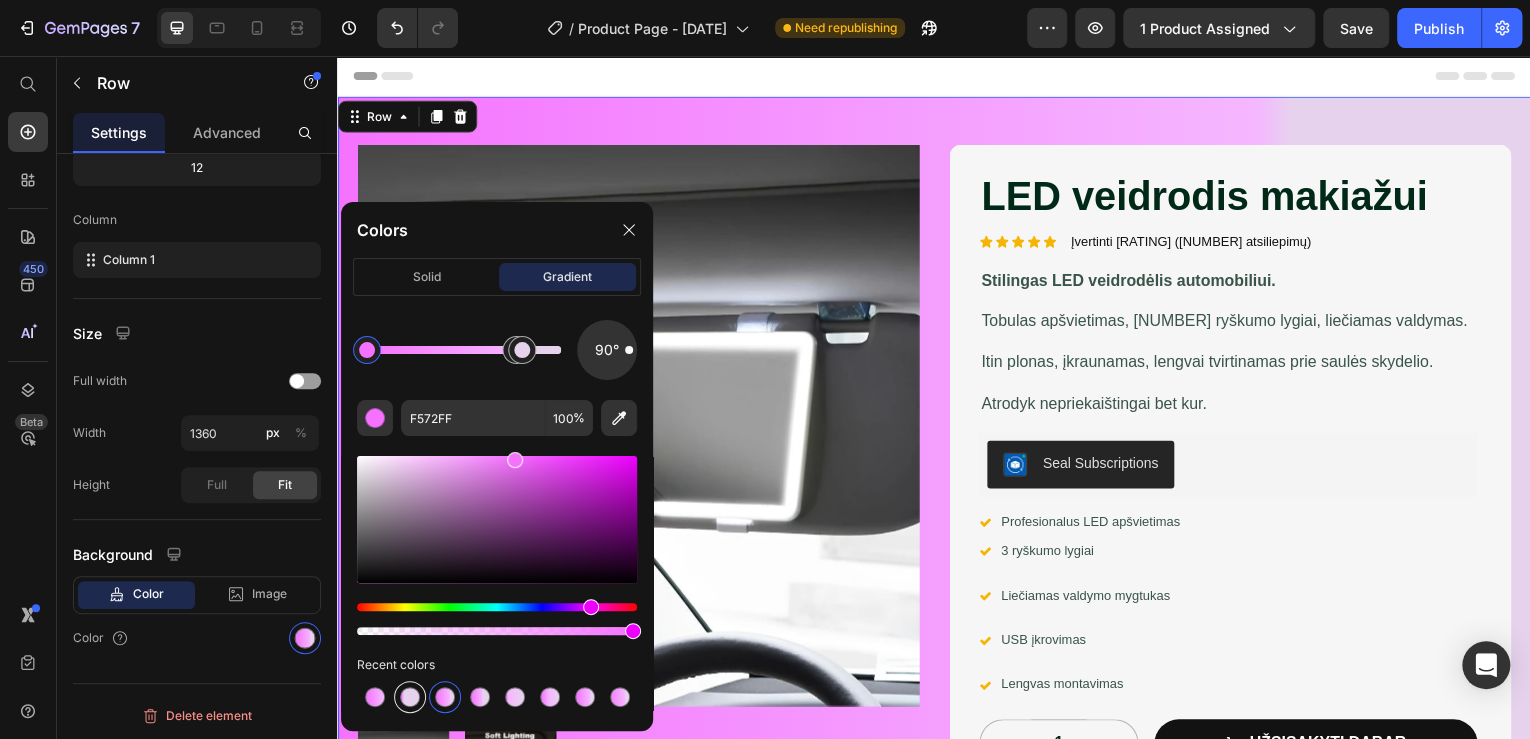 click at bounding box center (410, 697) 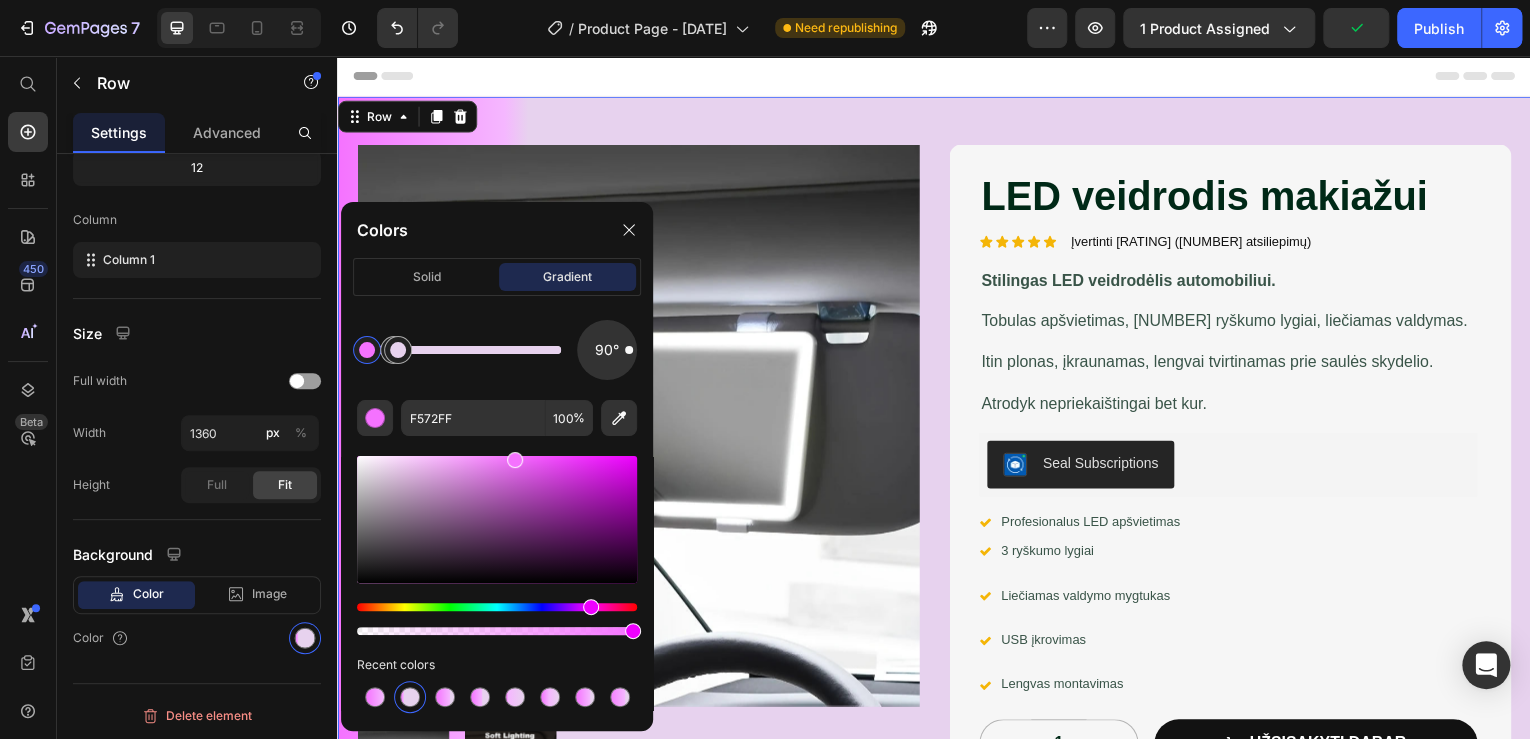 click at bounding box center [410, 697] 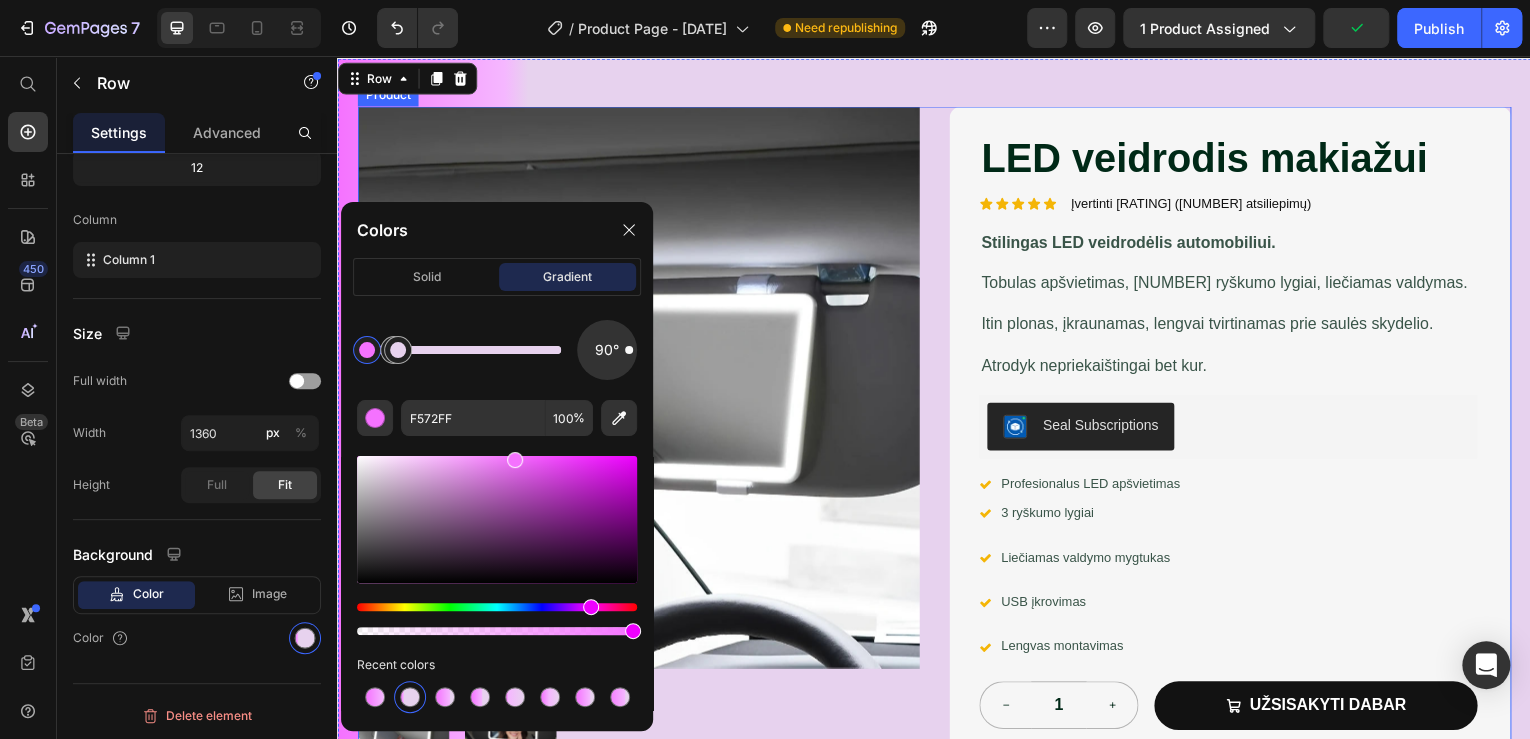 scroll, scrollTop: 0, scrollLeft: 0, axis: both 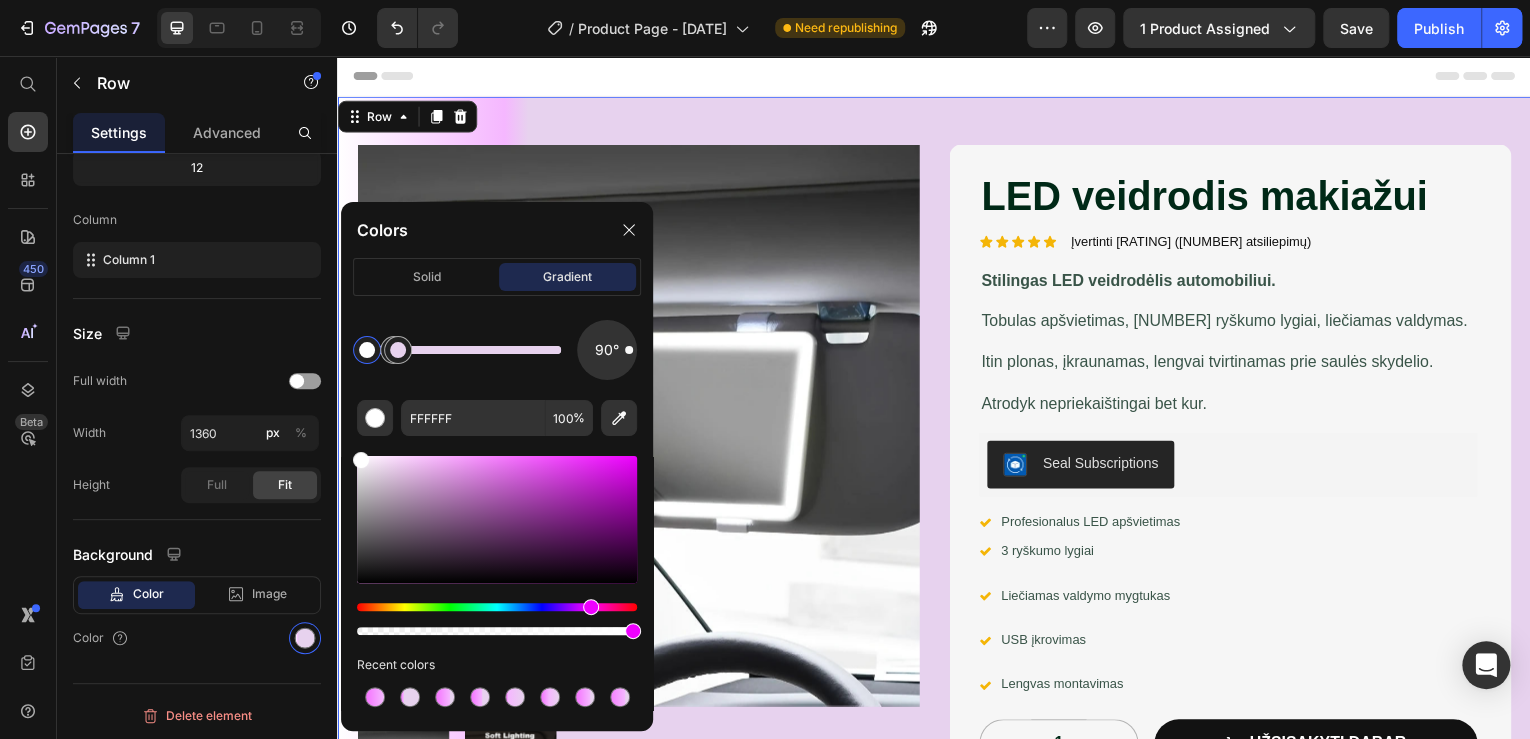 drag, startPoint x: 705, startPoint y: 523, endPoint x: 340, endPoint y: 459, distance: 370.56848 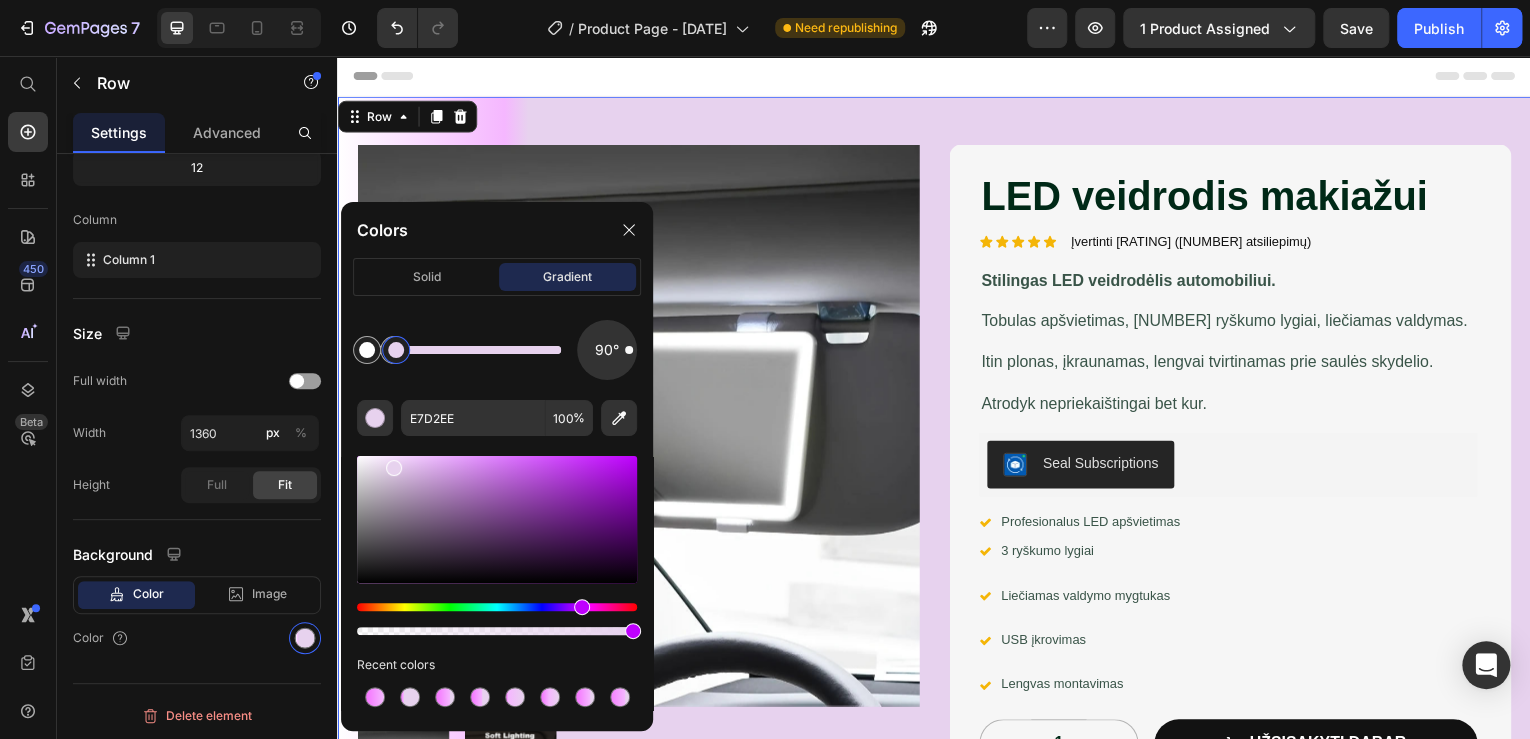 click at bounding box center [396, 350] 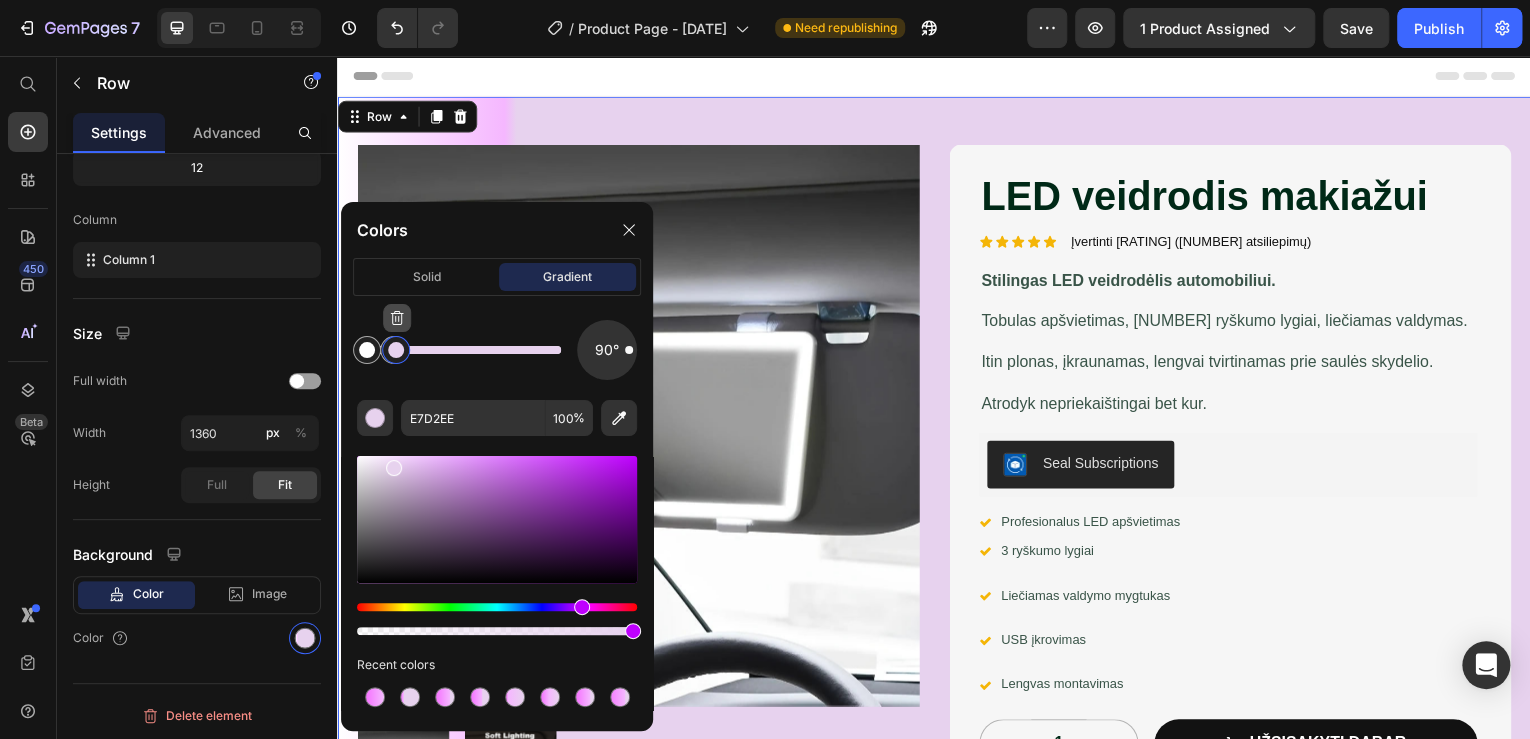 click 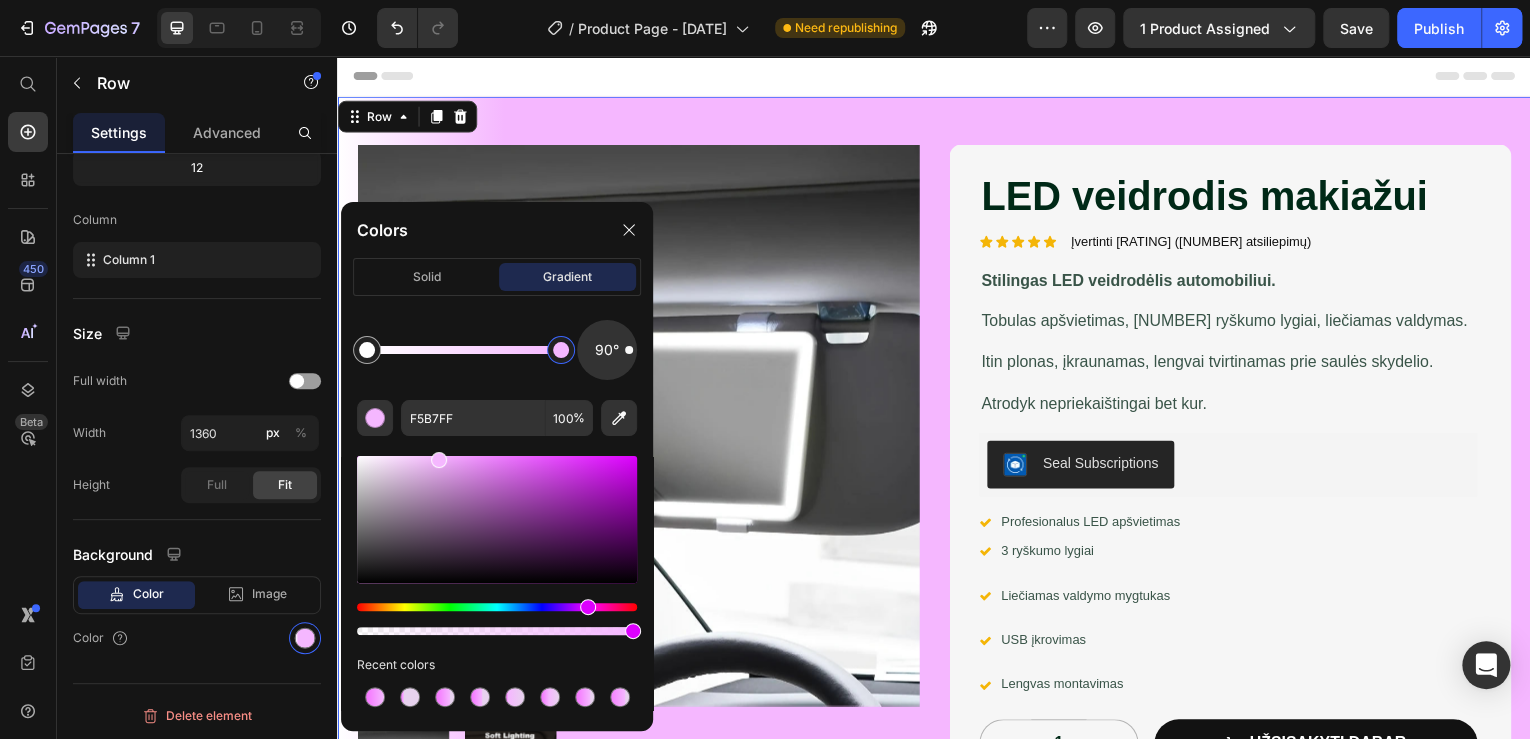 drag, startPoint x: 400, startPoint y: 357, endPoint x: 583, endPoint y: 370, distance: 183.46117 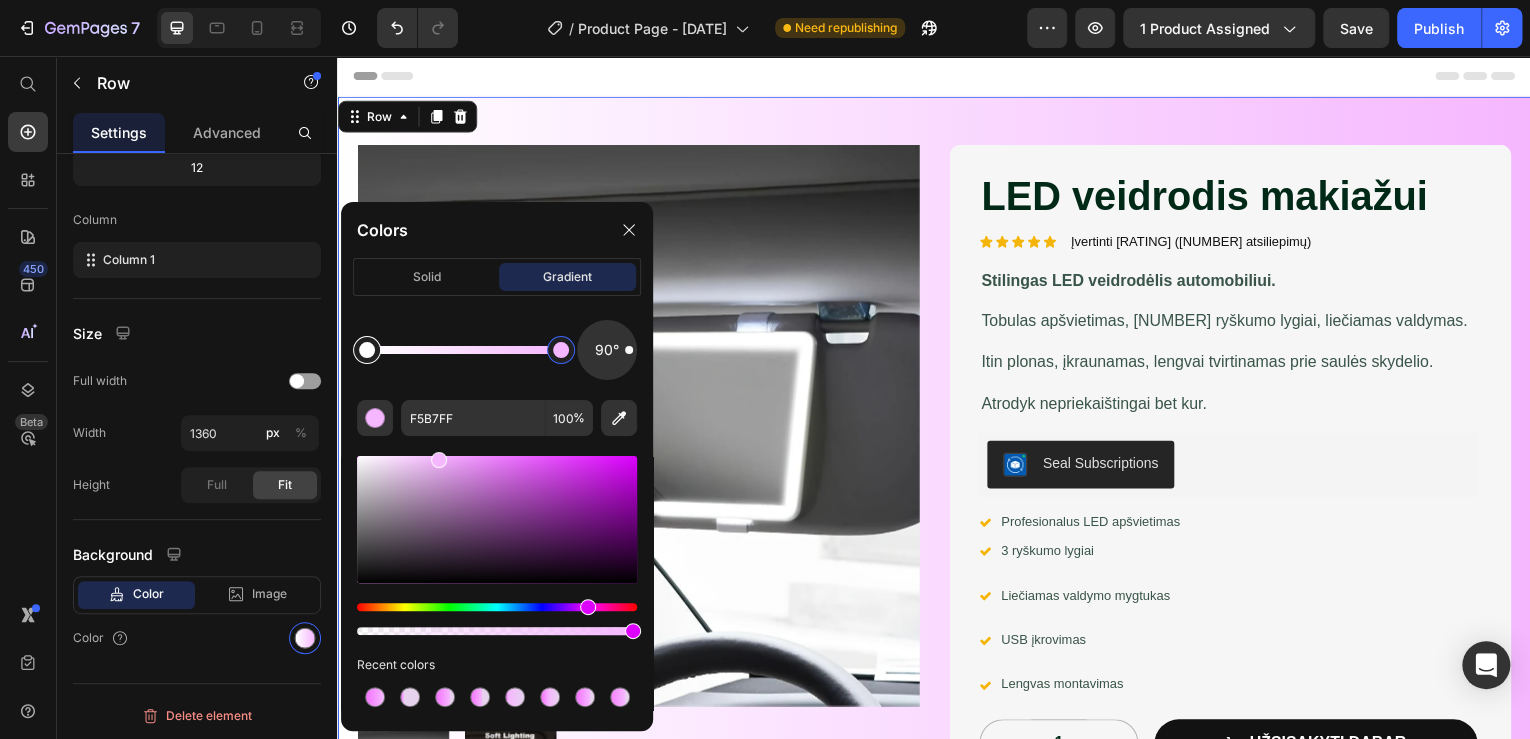 type on "FFFFFF" 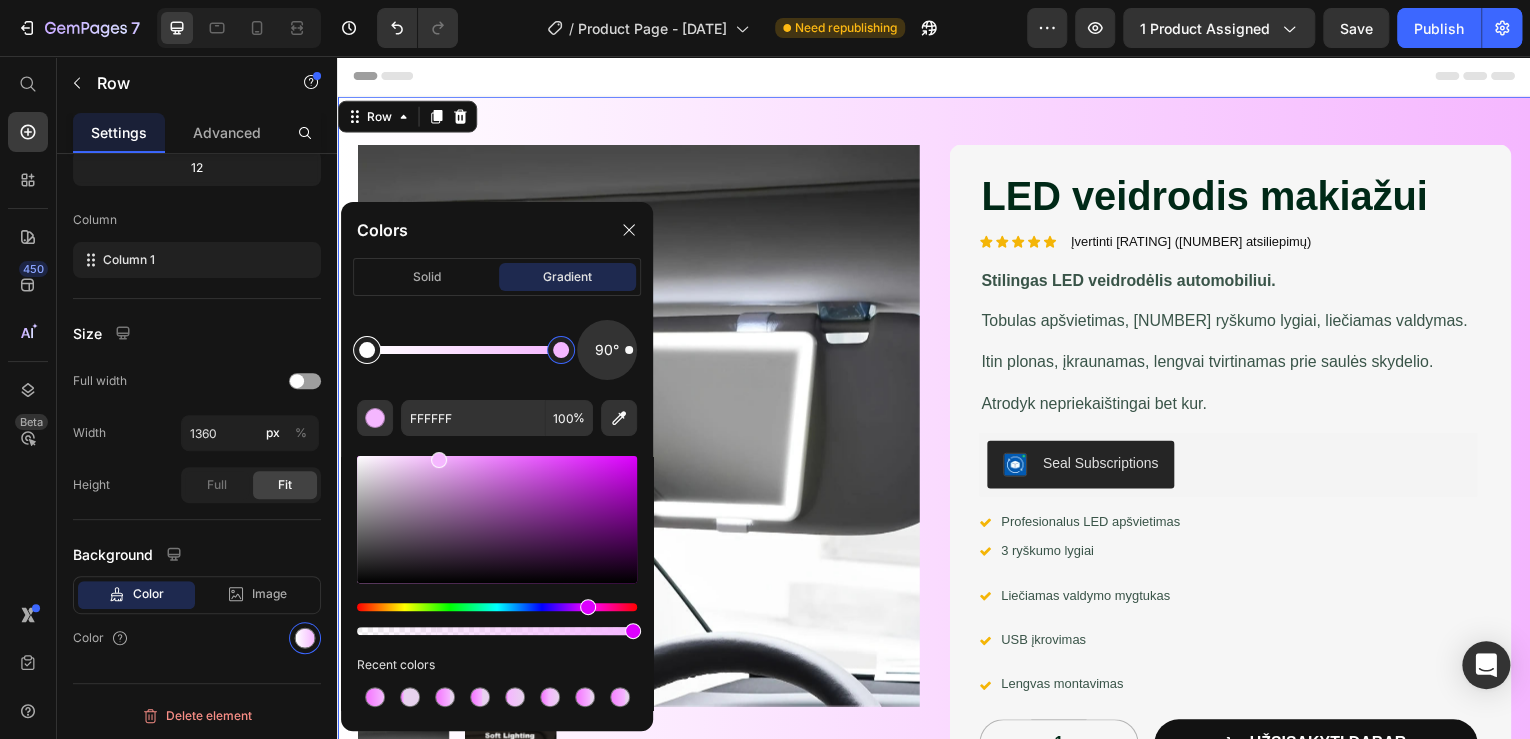 click at bounding box center (367, 350) 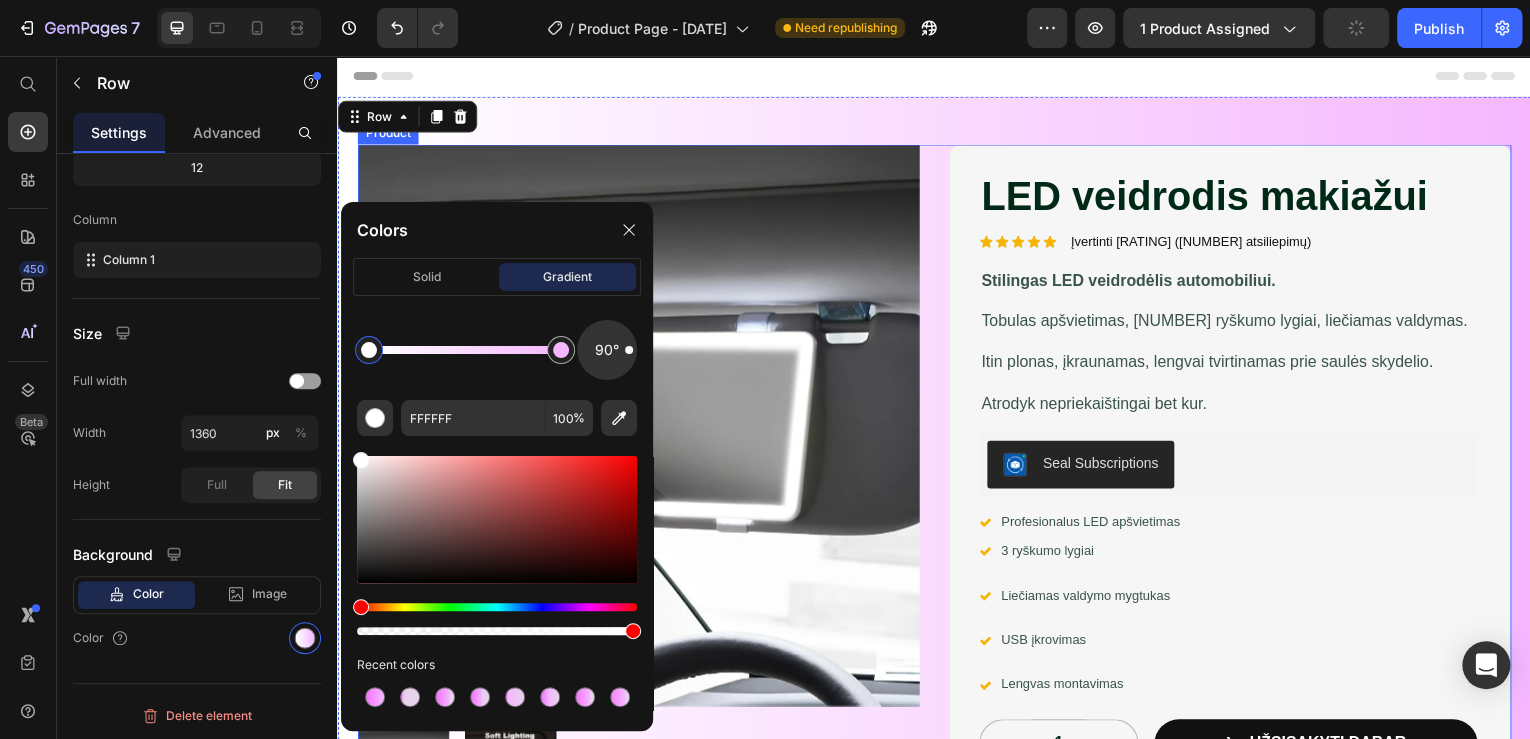 click on "Product Images LED veidrodis makiažui Product Title
Icon
Icon
Icon
Icon
Icon Icon List Įvertinti 4.7 (465 atsiliepimų) Text Block Row Stilingas LED veidrodėlis automobiliui. Text Block Tobulas apšvietimas, 3 ryškumo lygiai, liečiamas valdymas.   Itin plonas, įkraunamas, lengvai tvirtinamas prie saulės skydelio.   Atrodyk nepriekaištingai bet kur. Text Block Seal Subscriptions Seal Subscriptions
Icon Profesionalus LED apšvietimas Text Block Row
Icon 3 ryškumo lygiai Text Block Row
Icon Liečiamas valdymo mygtukas Text Block Row
Icon USB įkrovimas Text Block Row
Icon Lengvas montavimas Text Block Row 1 Product Quantity
Užsisakyti dabar Add to Cart Row Row Row
Icon Limituoto leidimo Text Block
Icon Patikrinta kokybė Text Block
Icon Galimybė grąžinti Text Block Row Image Image Image Row" at bounding box center [937, 636] 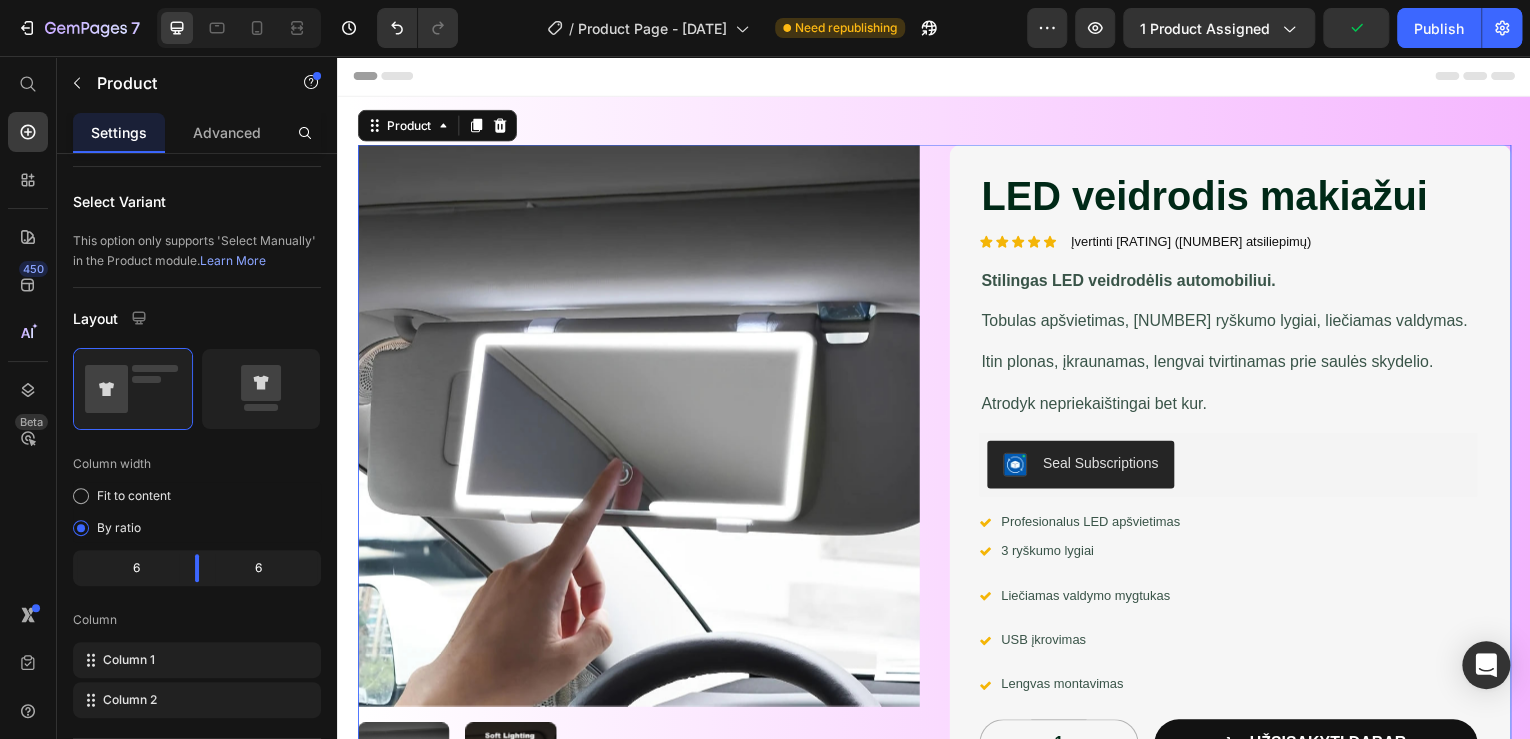 scroll, scrollTop: 0, scrollLeft: 0, axis: both 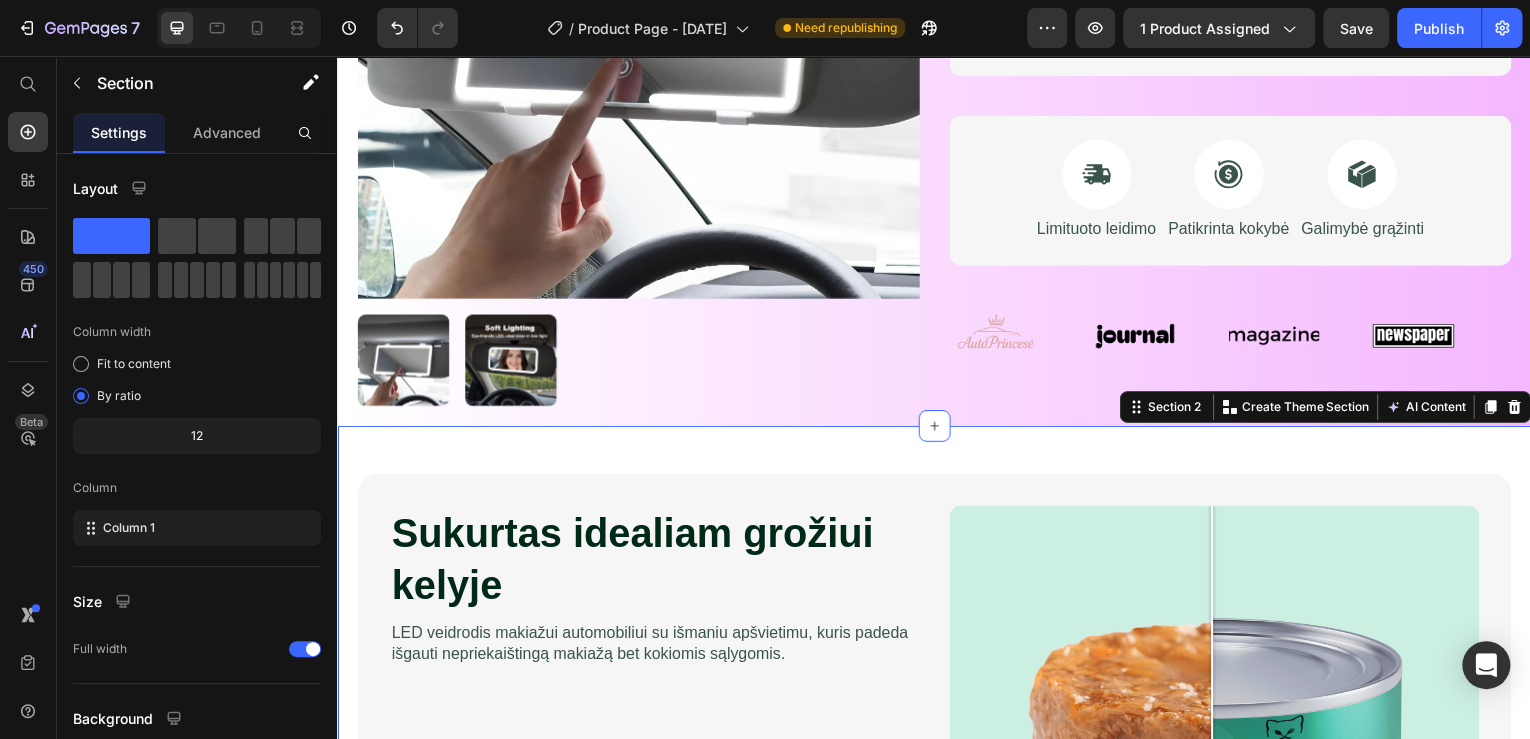 click on "Sukurtas idealiam grožiui kelyje Heading LED veidrodėlis automobiliui su išmaniu apšvietimu, kuris padeda išgauti nepriekaištingą makiažą bet kokiomis sąlygomis. Text Block Image Comparison Keypoints: Text Block 3 lygiai Text Block Row Skirtingo ryškumo režimai visoms apšvietimo sąlygoms. Text Block Row 500mAh Text Block Row Iki 2 val. nepertraukiamo veikimo be įkrovimo. Text Block Row Touch valdymas Text Block Row Vienu prisilietimu valdoma šviesa – paprasta ir patogu. Text Block Row Row Image Comparison Row Section 2   You can create reusable sections Create Theme Section AI Content Write with GemAI What would you like to describe here? Tone and Voice Persuasive Product alkotesteris Show more Generate" at bounding box center [937, 755] 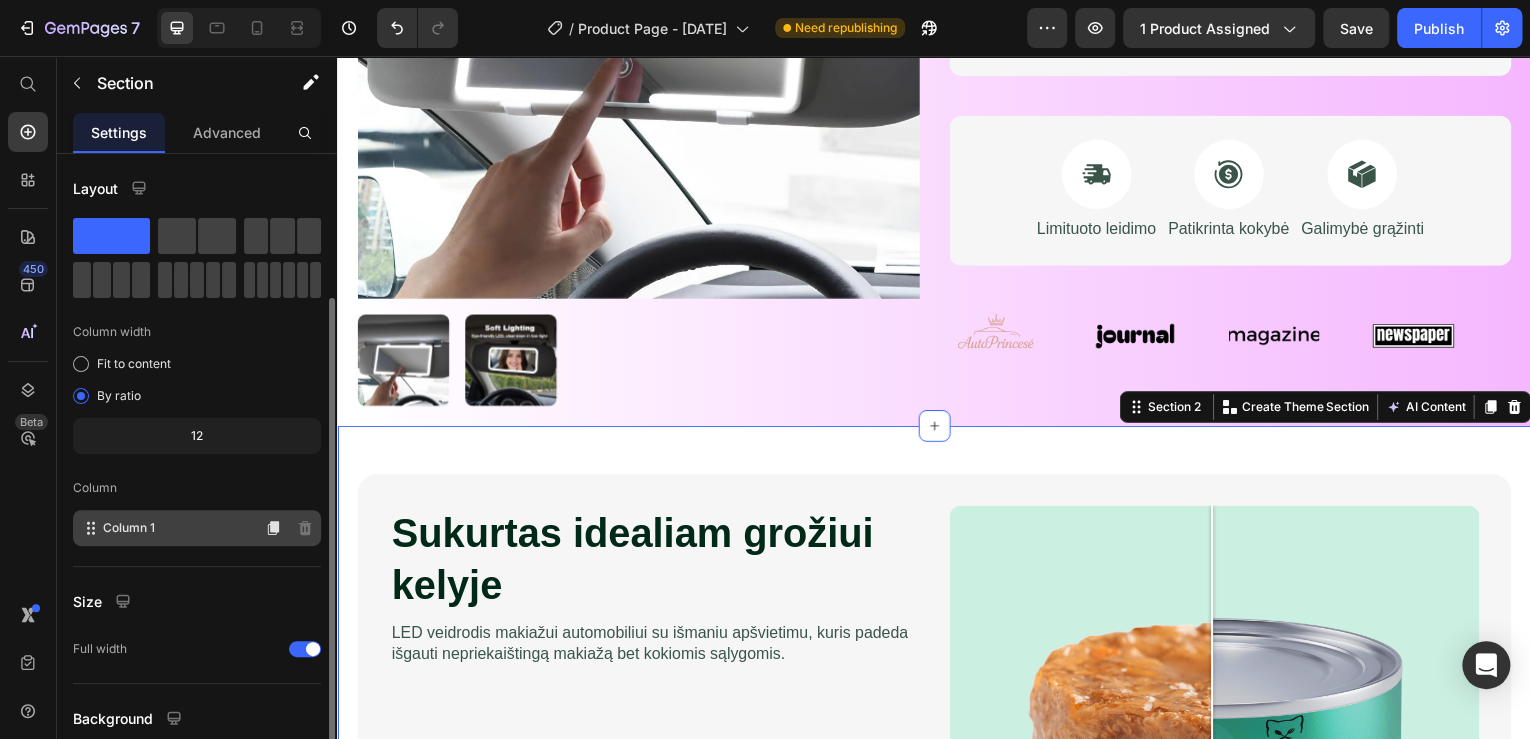 scroll, scrollTop: 164, scrollLeft: 0, axis: vertical 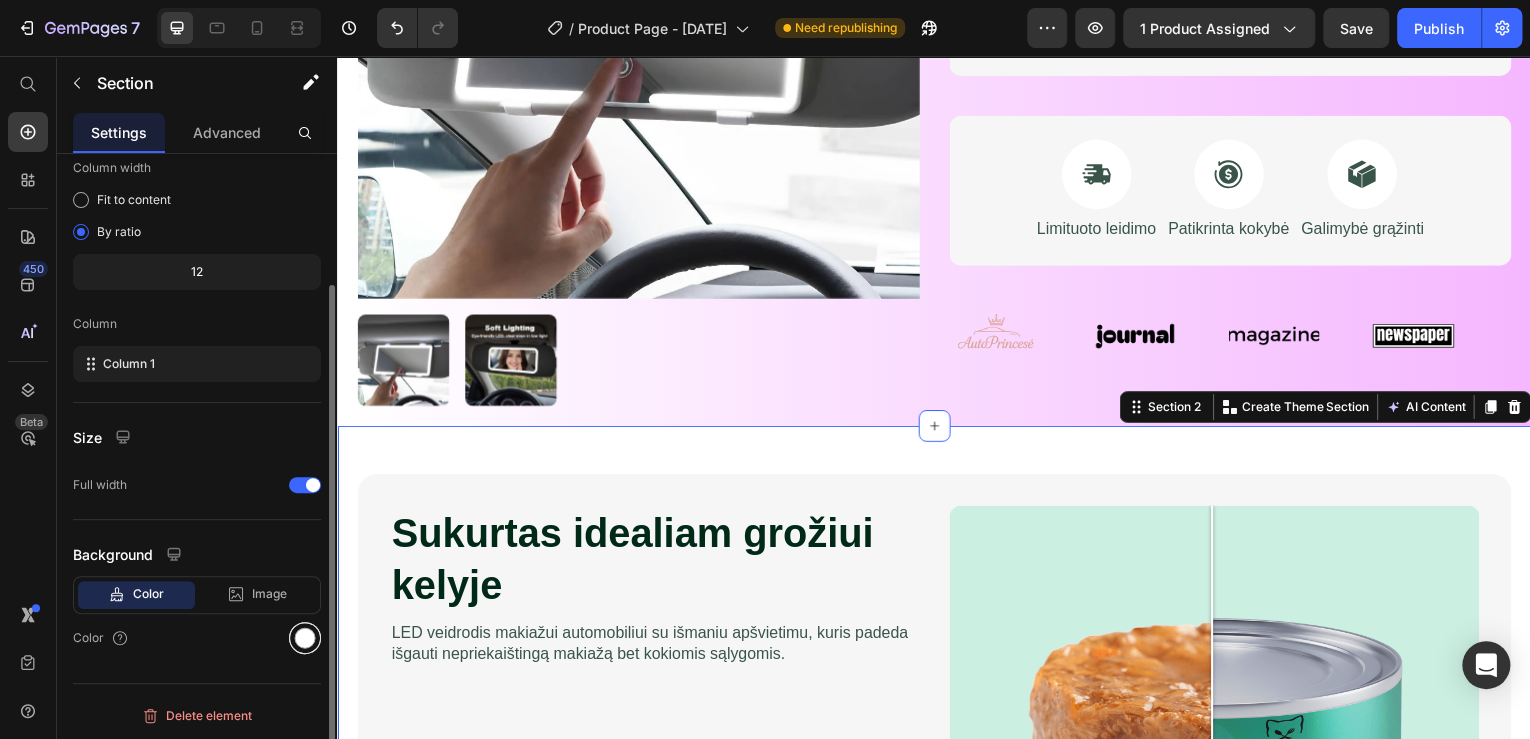 click at bounding box center [305, 638] 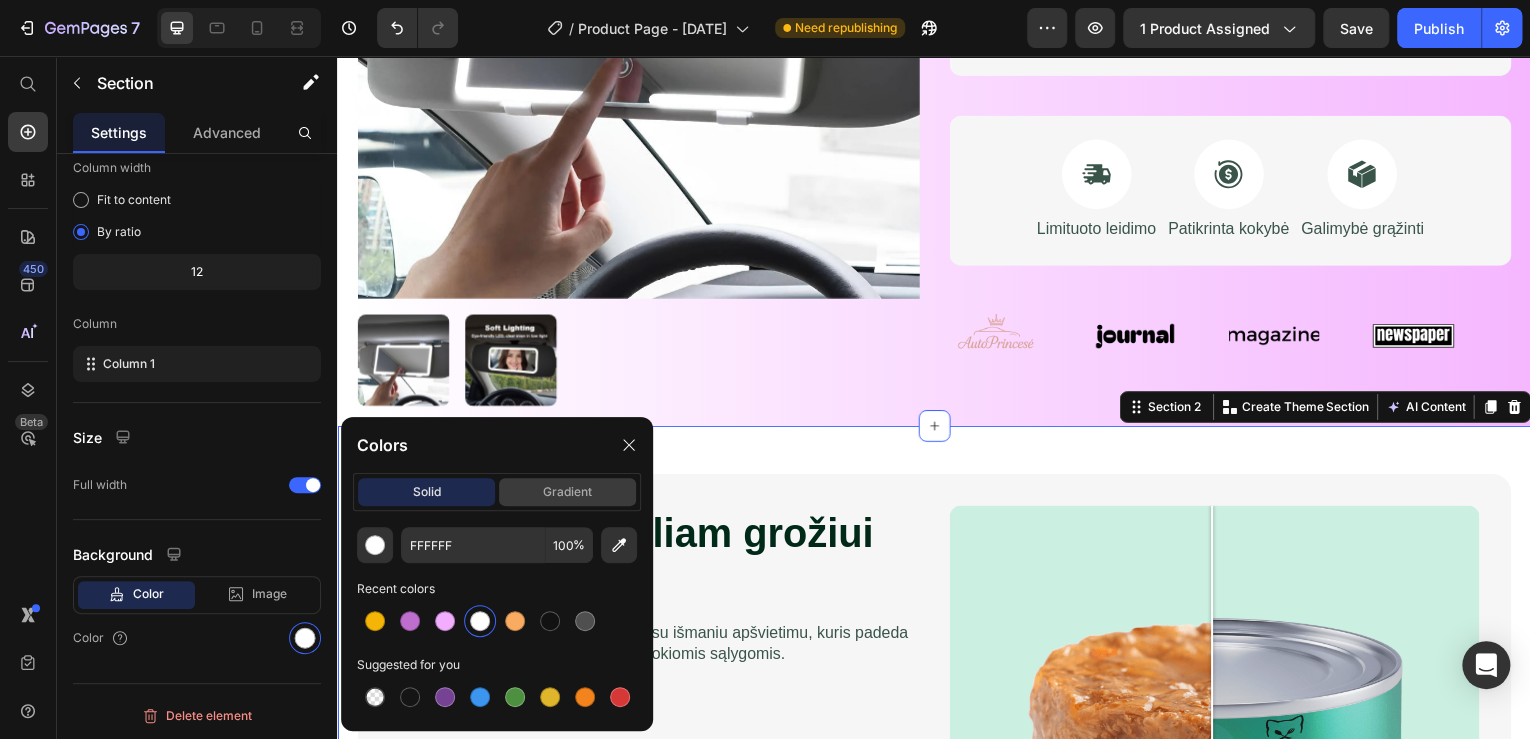 click on "gradient" 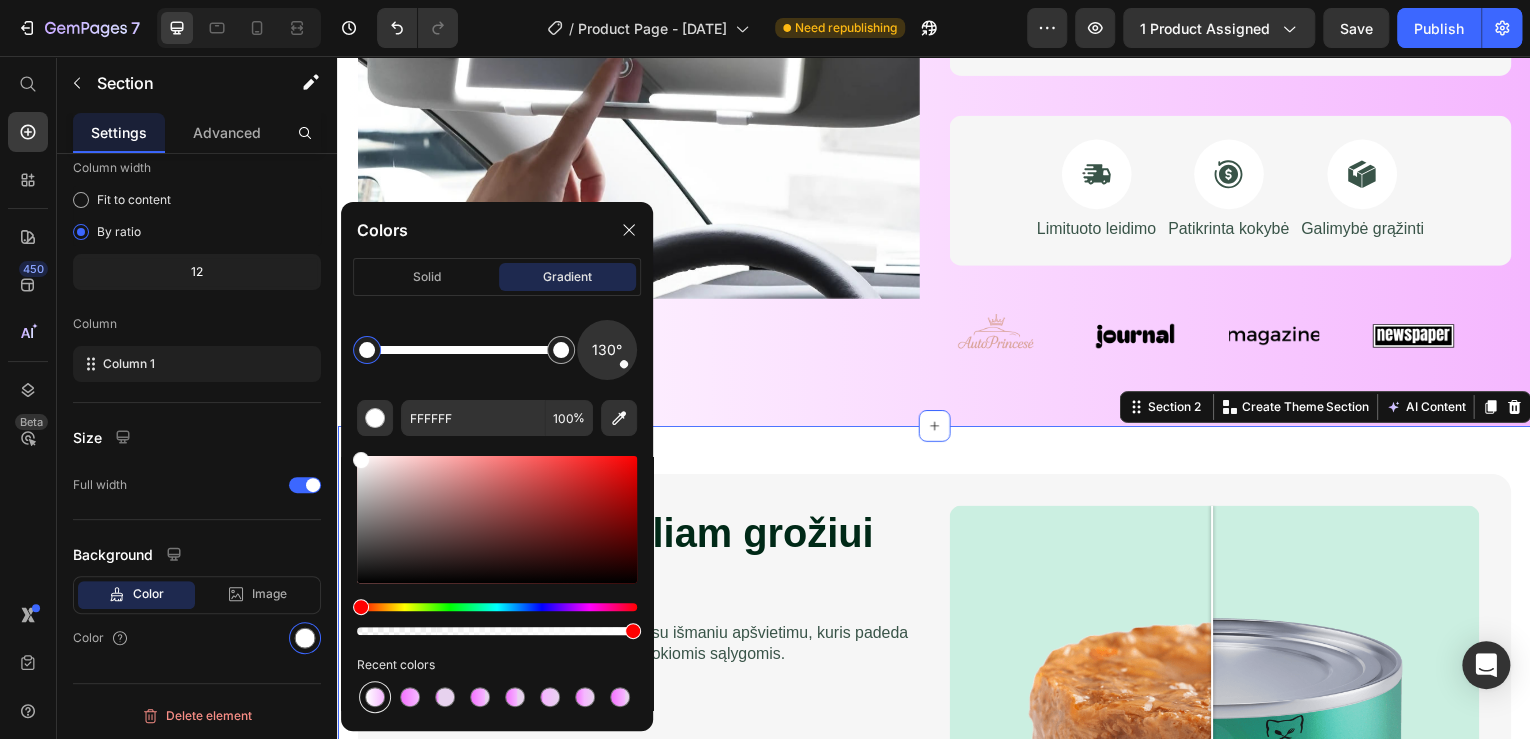 click at bounding box center (375, 697) 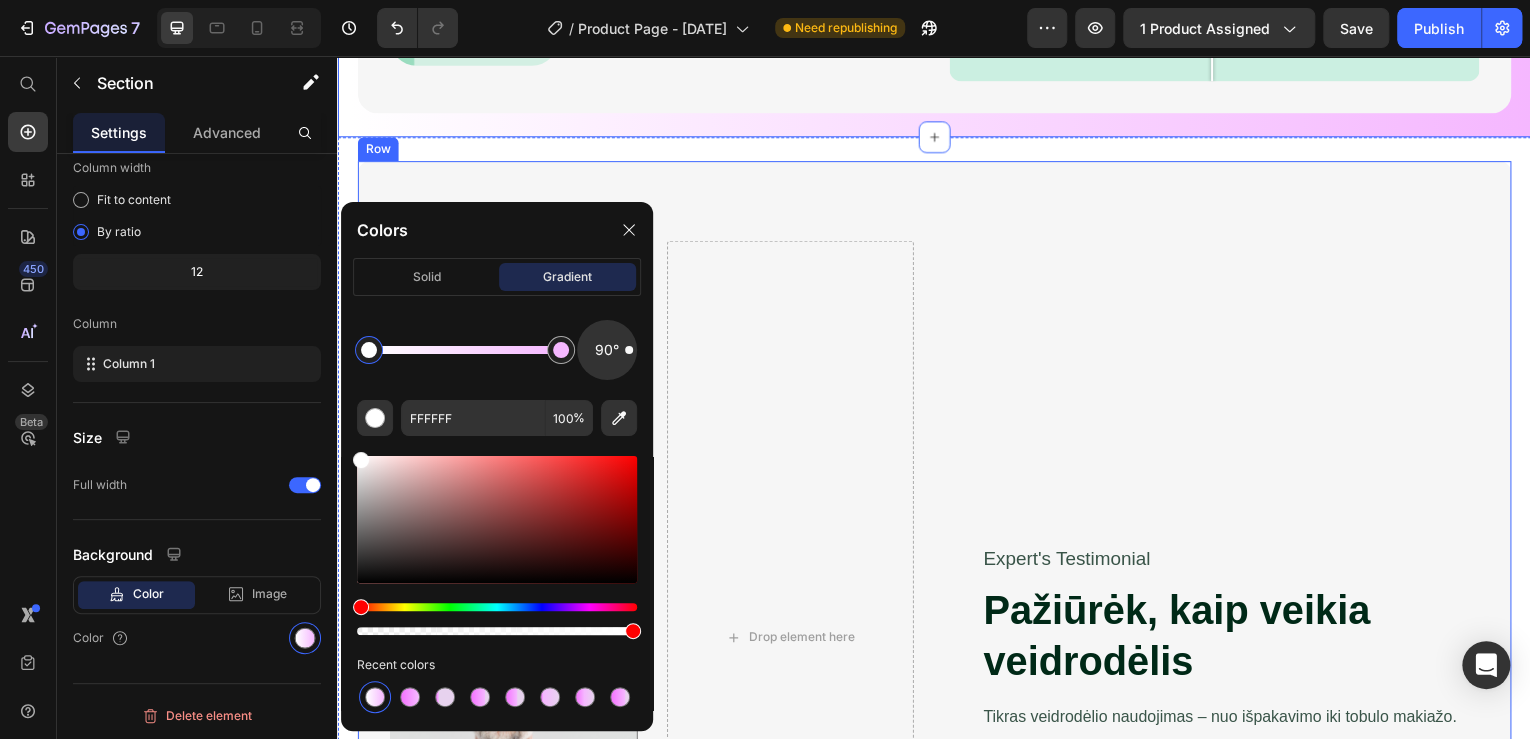 scroll, scrollTop: 1440, scrollLeft: 0, axis: vertical 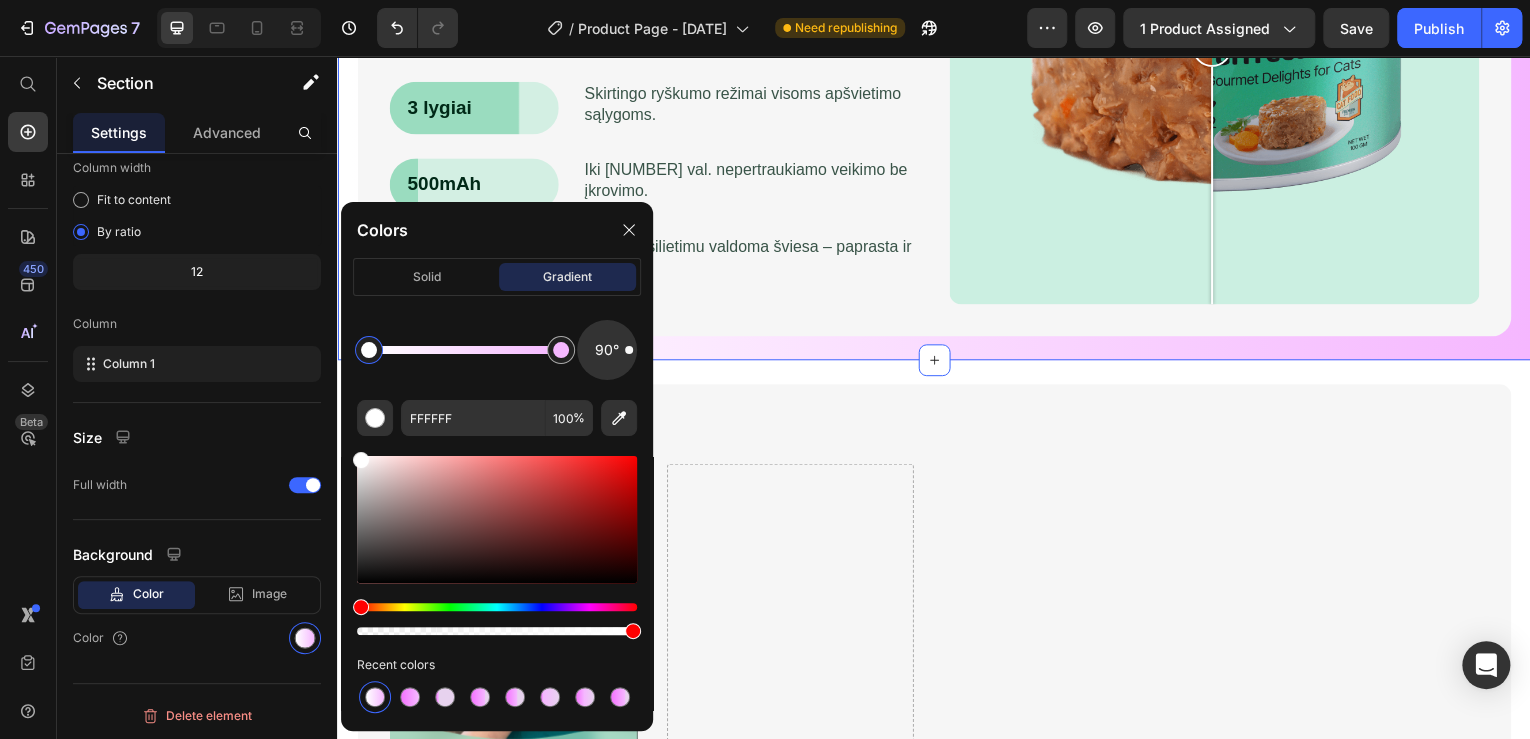 click on "Sukurtas idealiam grožiui kelyje Heading LED veidrodėlis automobiliui su išmaniu apšvietimu, kuris padeda išgauti nepriekaištingą makiažą bet kokiomis sąlygomis. Text Block Image Comparison Keypoints: Text Block 3 lygiai Text Block Row Skirtingo ryškumo režimai visoms apšvietimo sąlygoms. Text Block Row 500mAh Text Block Row Iki 2 val. nepertraukiamo veikimo be įkrovimo. Text Block Row Touch valdymas Text Block Row Vienu prisilietimu valdoma šviesa – paprasta ir patogu. Text Block Row Row Image Comparison Row Section 2   You can create reusable sections Create Theme Section AI Content Write with GemAI What would you like to describe here? Tone and Voice Persuasive Product alkotesteris Show more Generate" at bounding box center (937, 35) 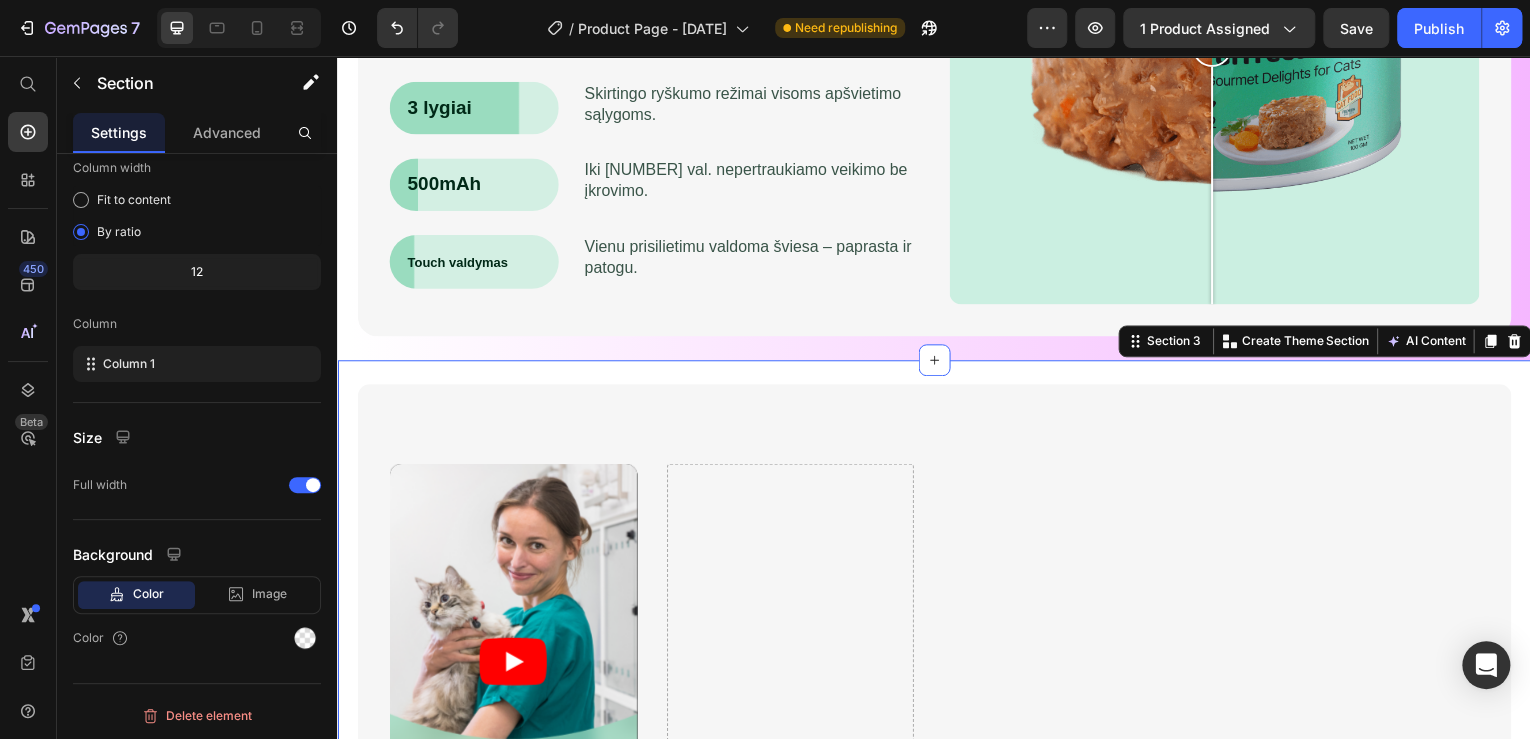 click on "Video Video
Drop element here Video Video Carousel Expert's Testimonial Text Block Pažiūrėk, kaip veikia veidrodėlis Heading Tikras veidrodėlio naudojimas – nuo išpakavimo iki tobulo makiažo. Text Block Row Row Section 3   You can create reusable sections Create Theme Section AI Content Write with GemAI What would you like to describe here? Tone and Voice Persuasive Product alkotesteris Show more Generate" at bounding box center [937, 865] 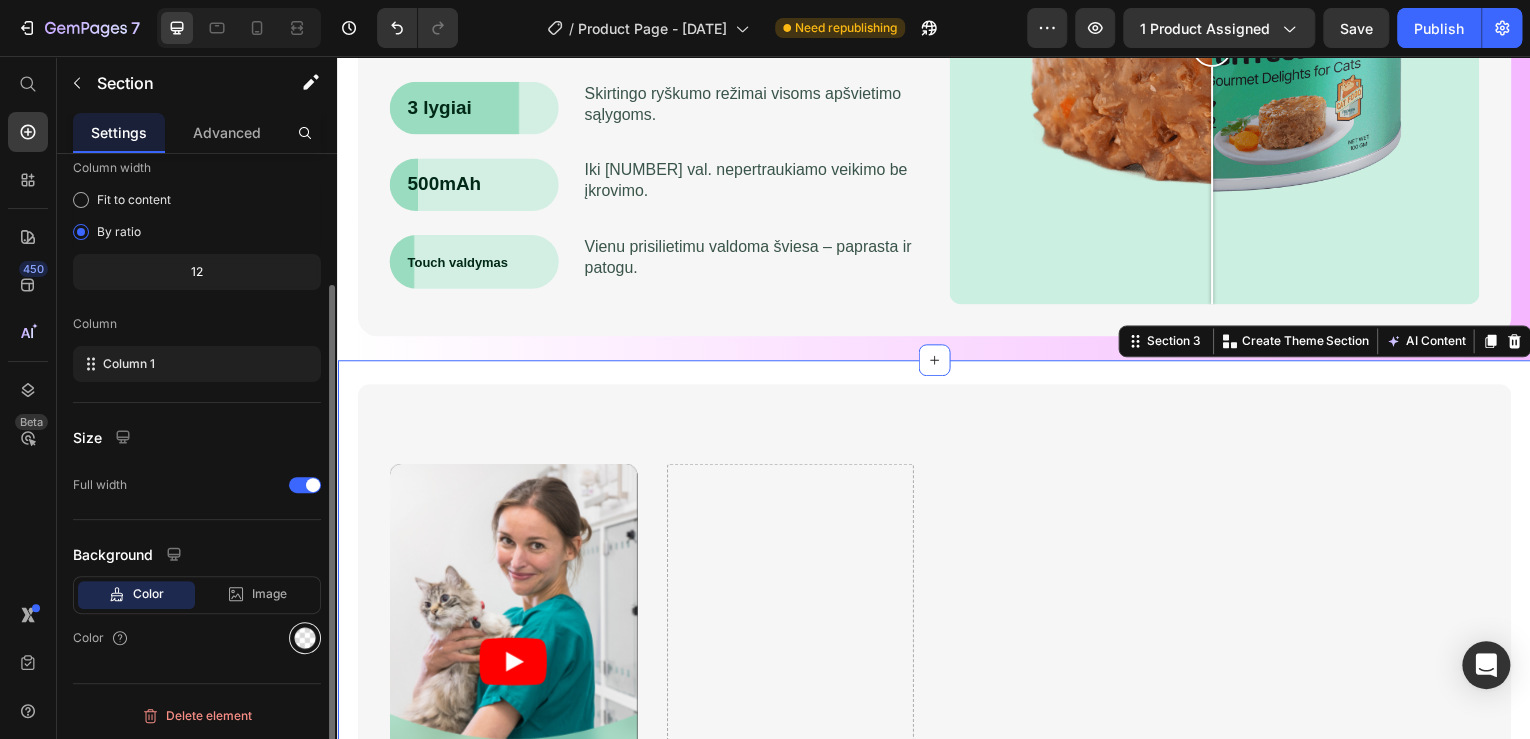 click at bounding box center [305, 638] 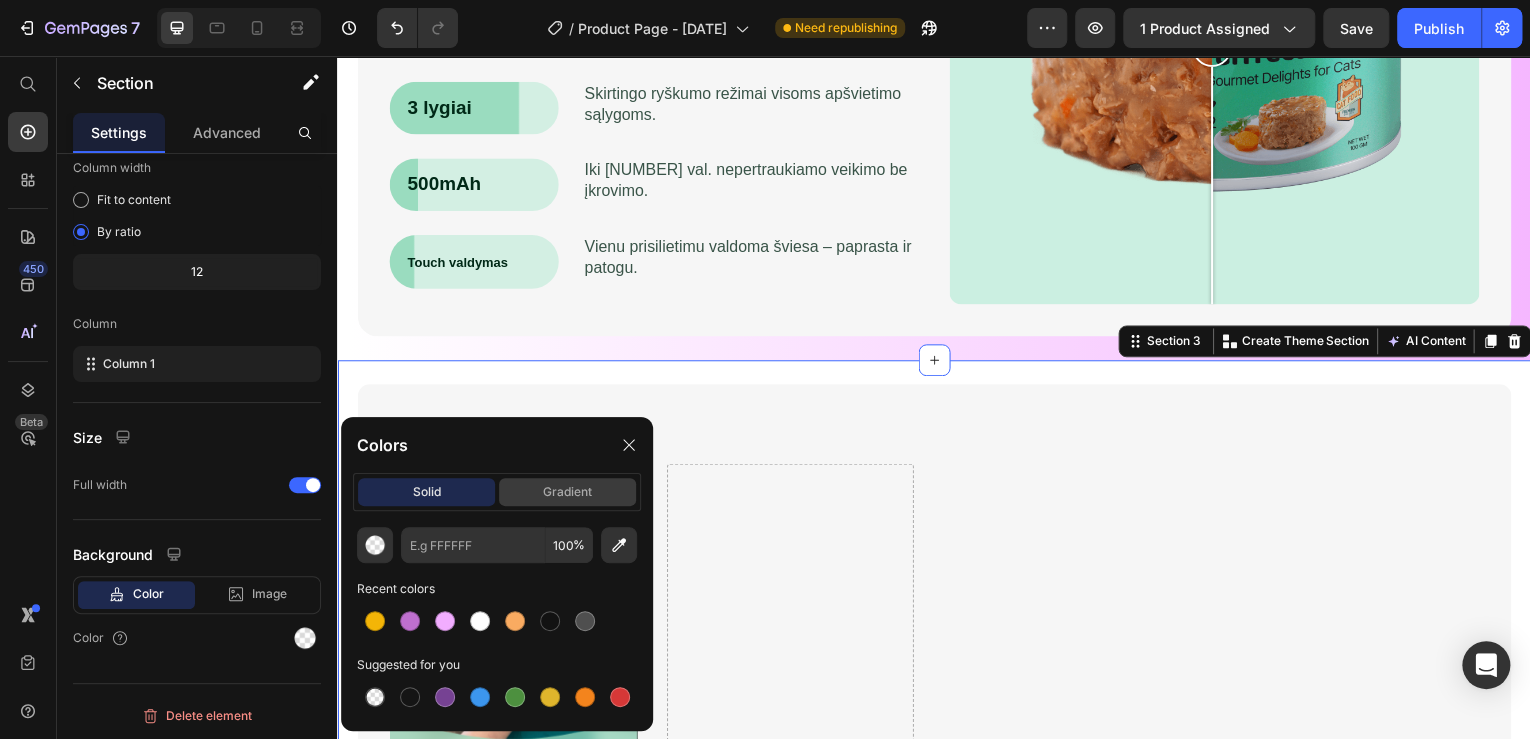 drag, startPoint x: 548, startPoint y: 470, endPoint x: 551, endPoint y: 491, distance: 21.213203 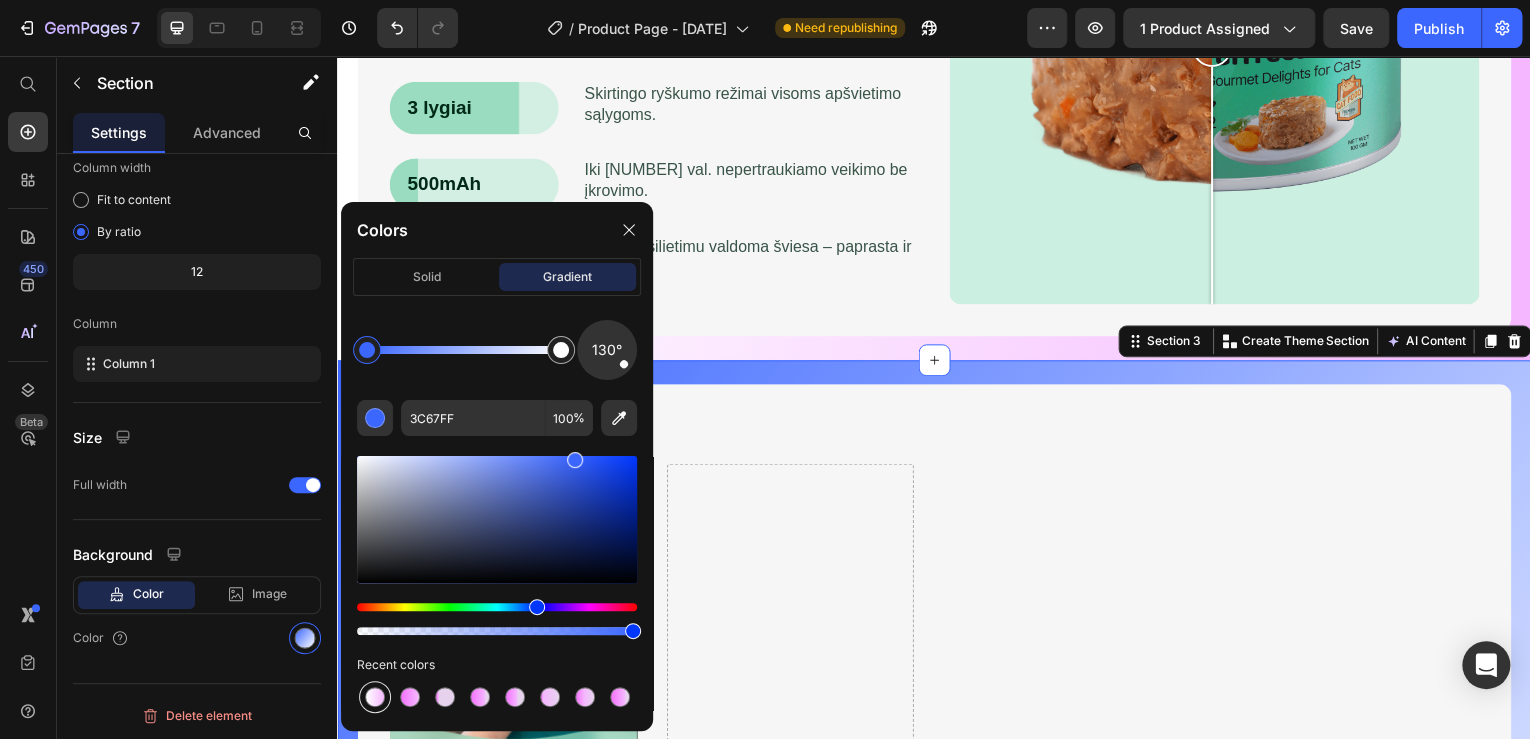 click at bounding box center (375, 697) 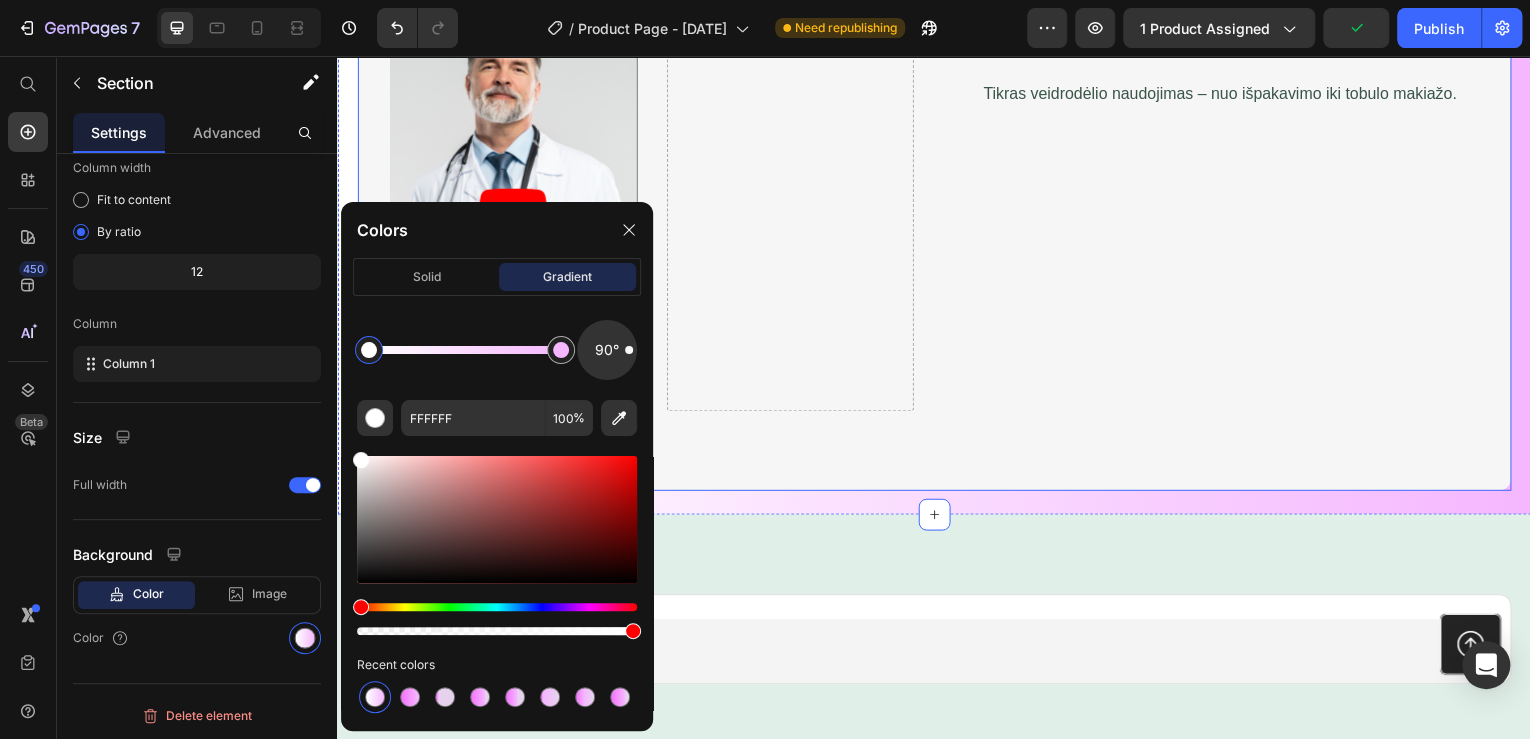 scroll, scrollTop: 2320, scrollLeft: 0, axis: vertical 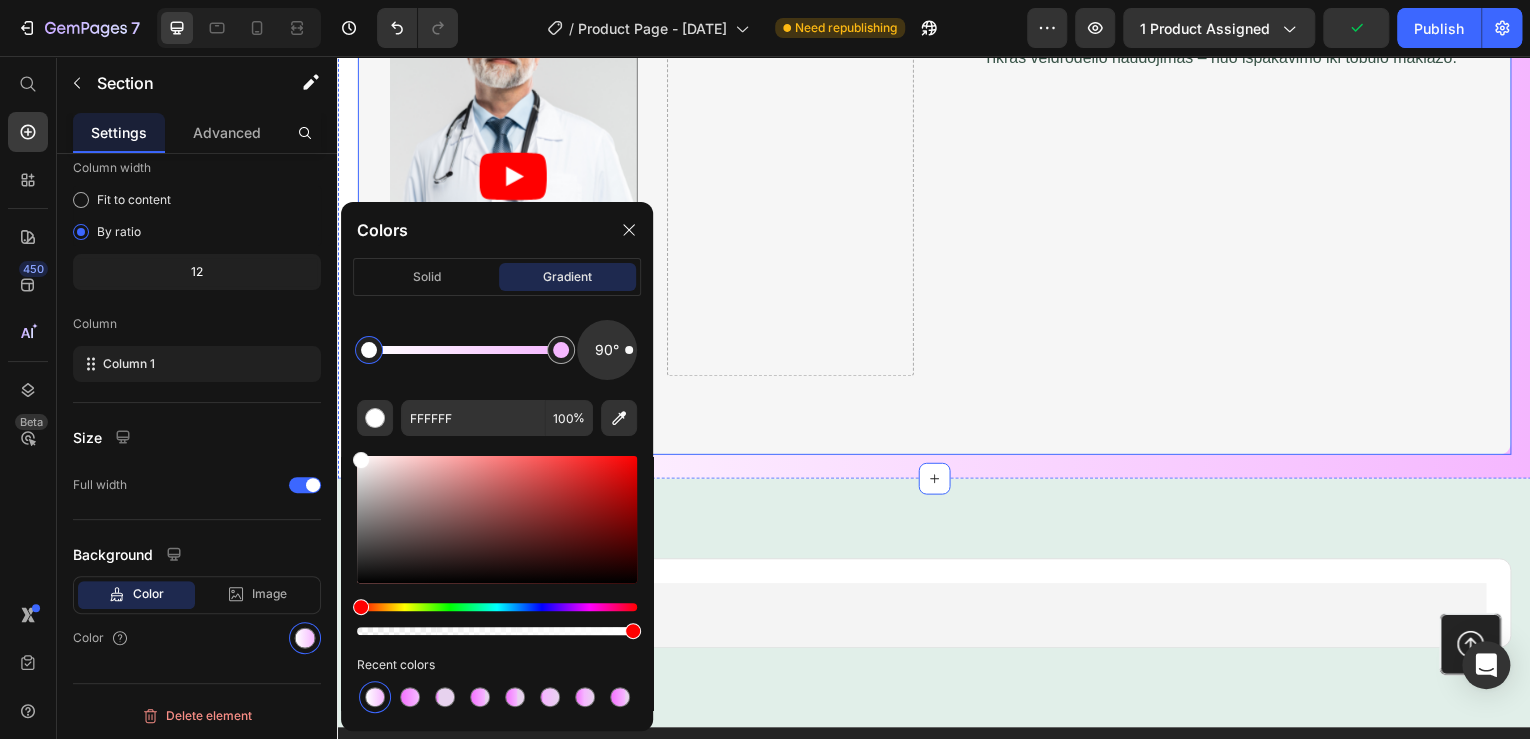 click on "Video Video
Drop element here Video Video Carousel Expert's Testimonial Text Block Pažiūrėk, kaip veikia veidrodėlis Heading Tikras veidrodėlio naudojimas – nuo išpakavimo iki tobulo makiažo. Text Block Row Row" at bounding box center [937, -22] 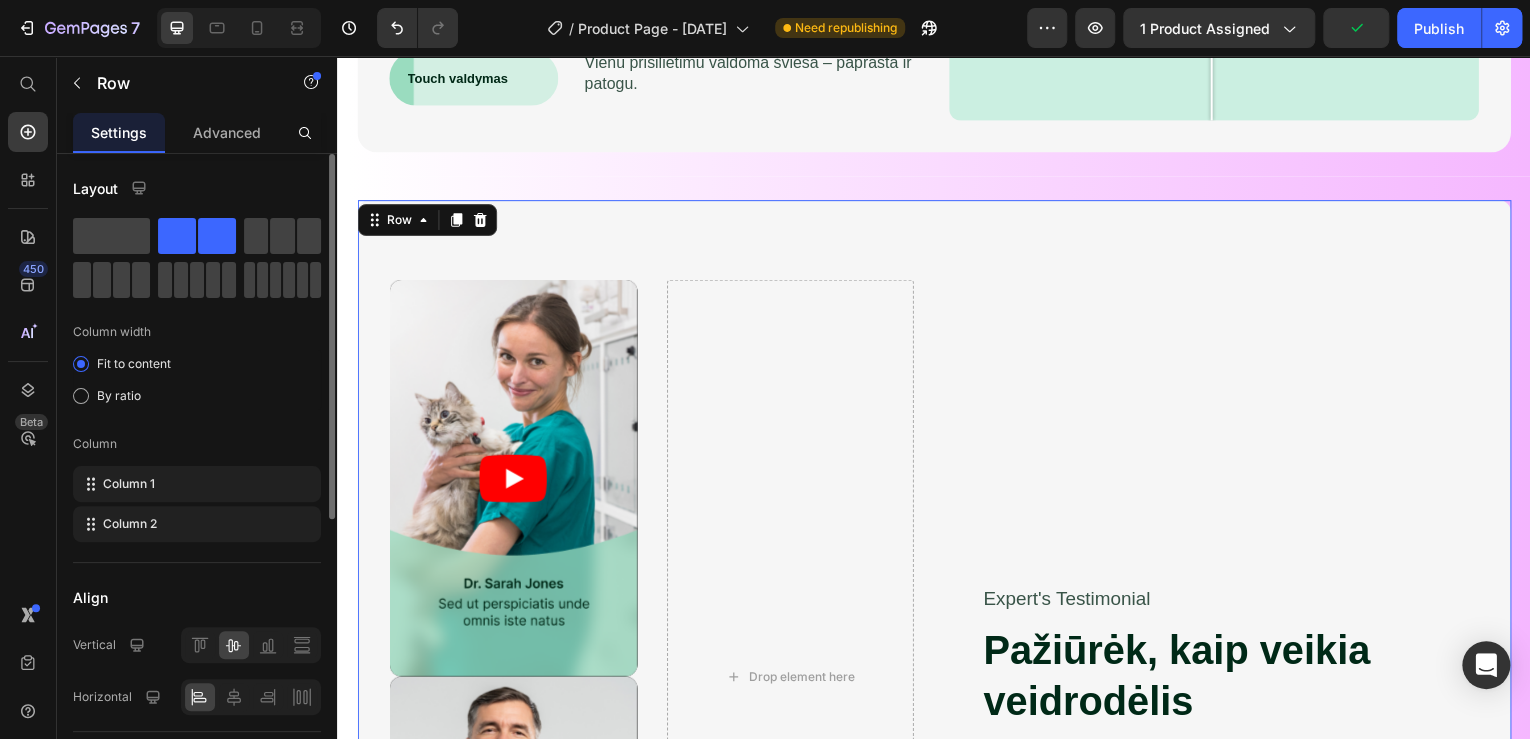 scroll, scrollTop: 1600, scrollLeft: 0, axis: vertical 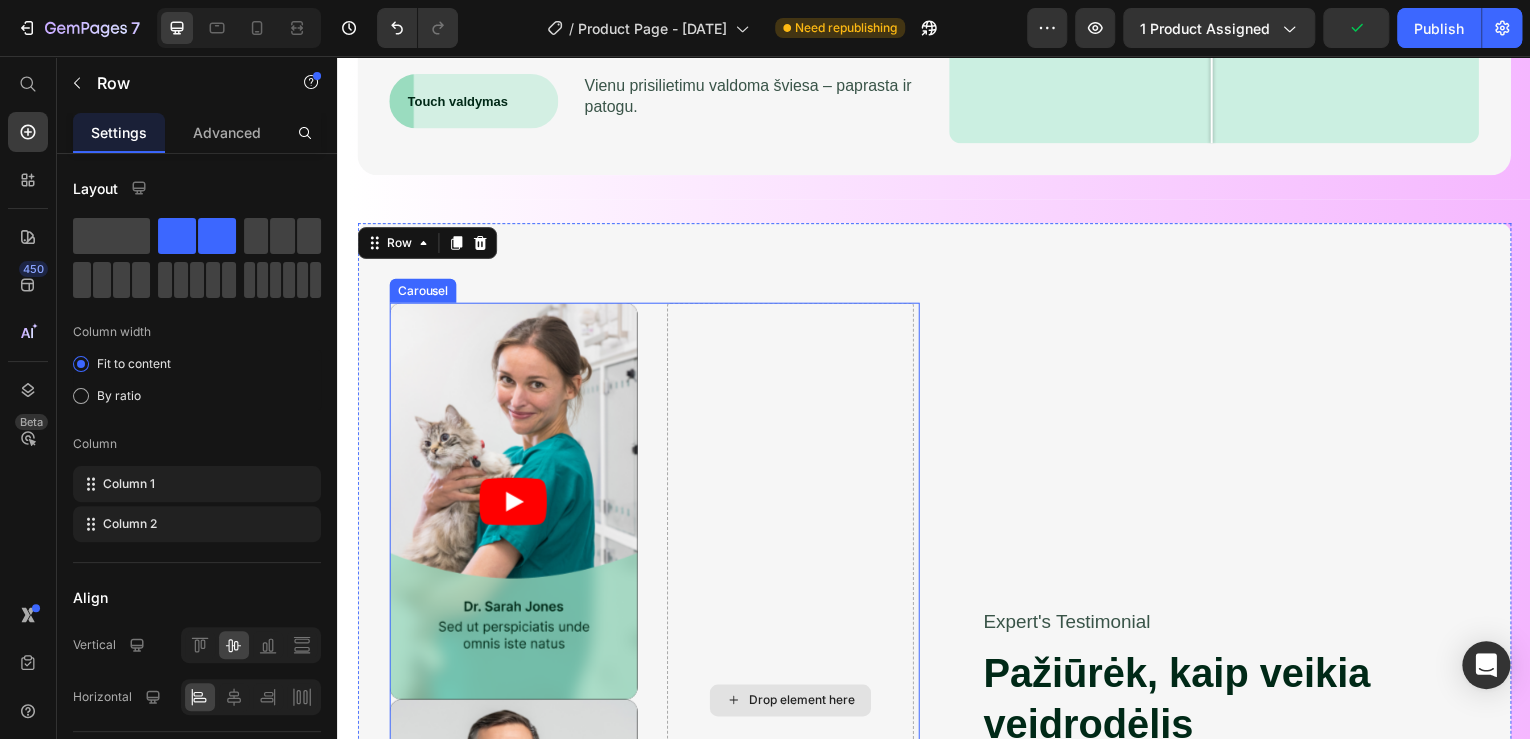 click on "Drop element here" at bounding box center [792, 703] 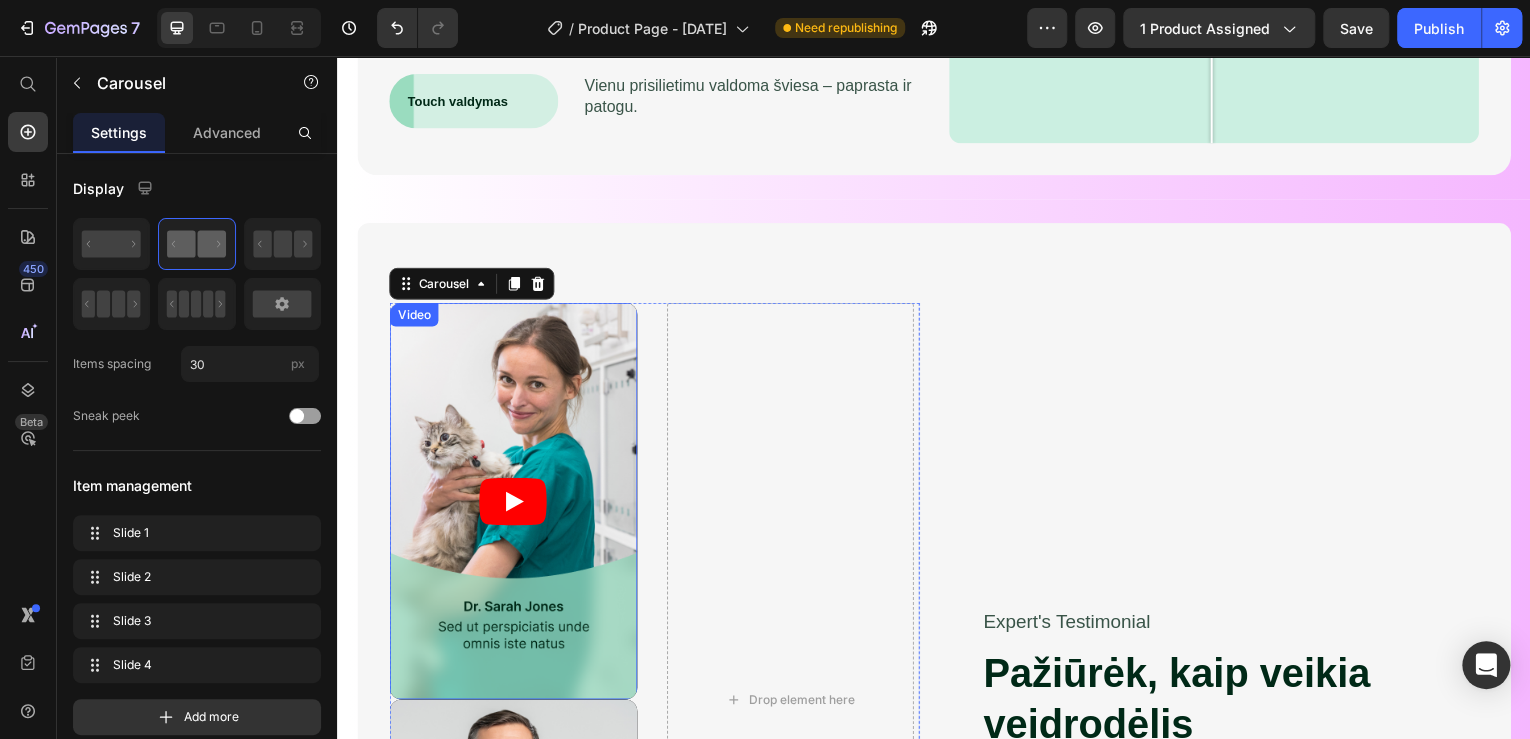 click at bounding box center [513, 503] 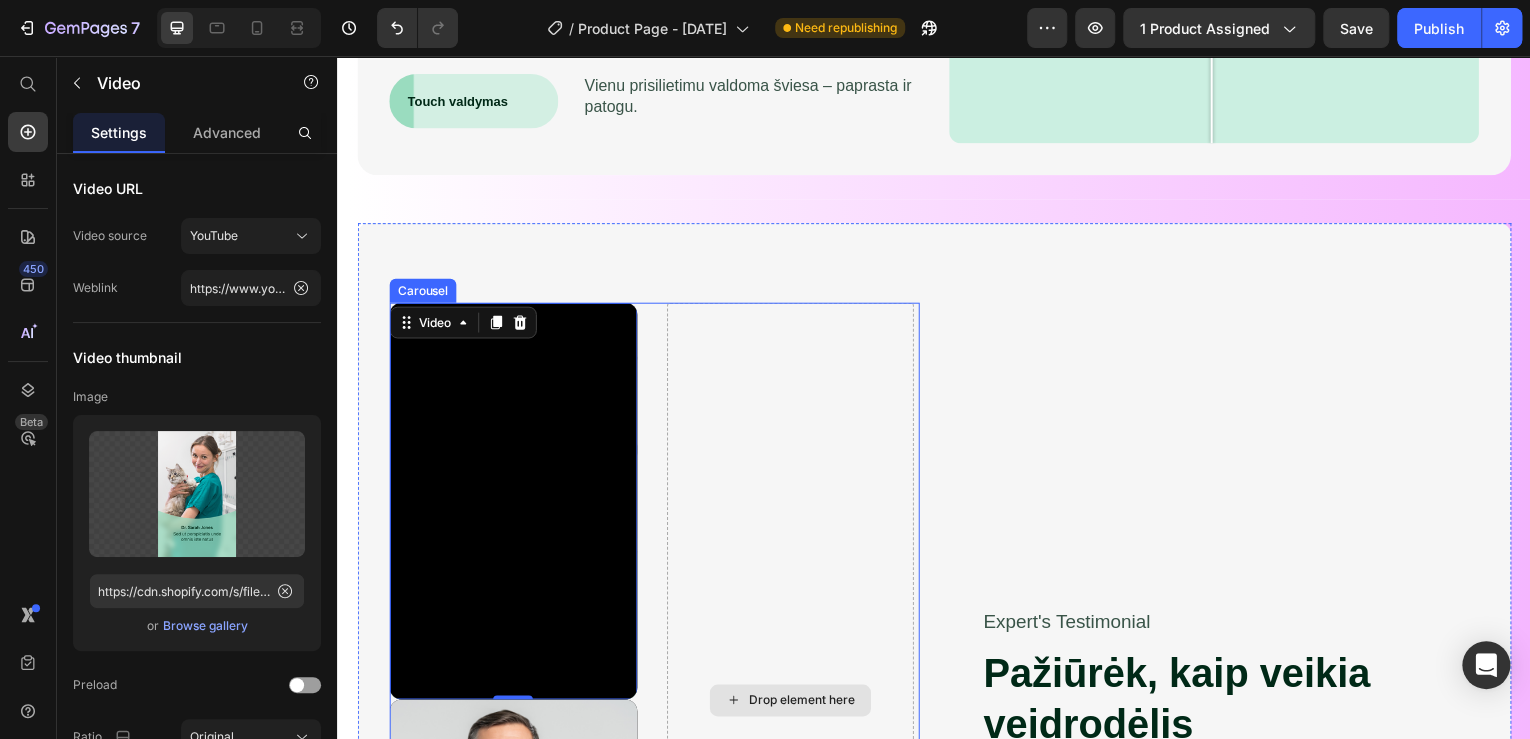 click on "Drop element here" at bounding box center [792, 703] 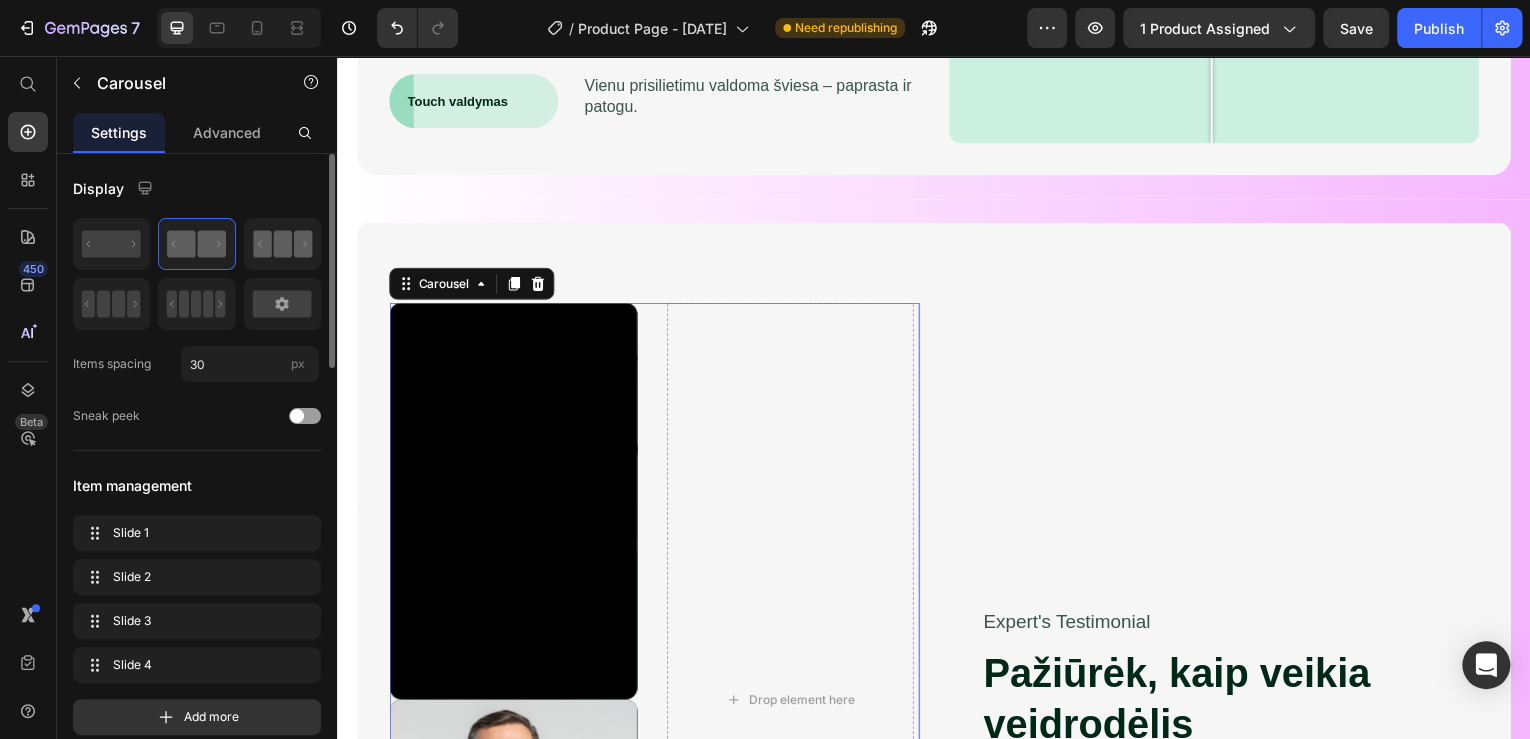 click 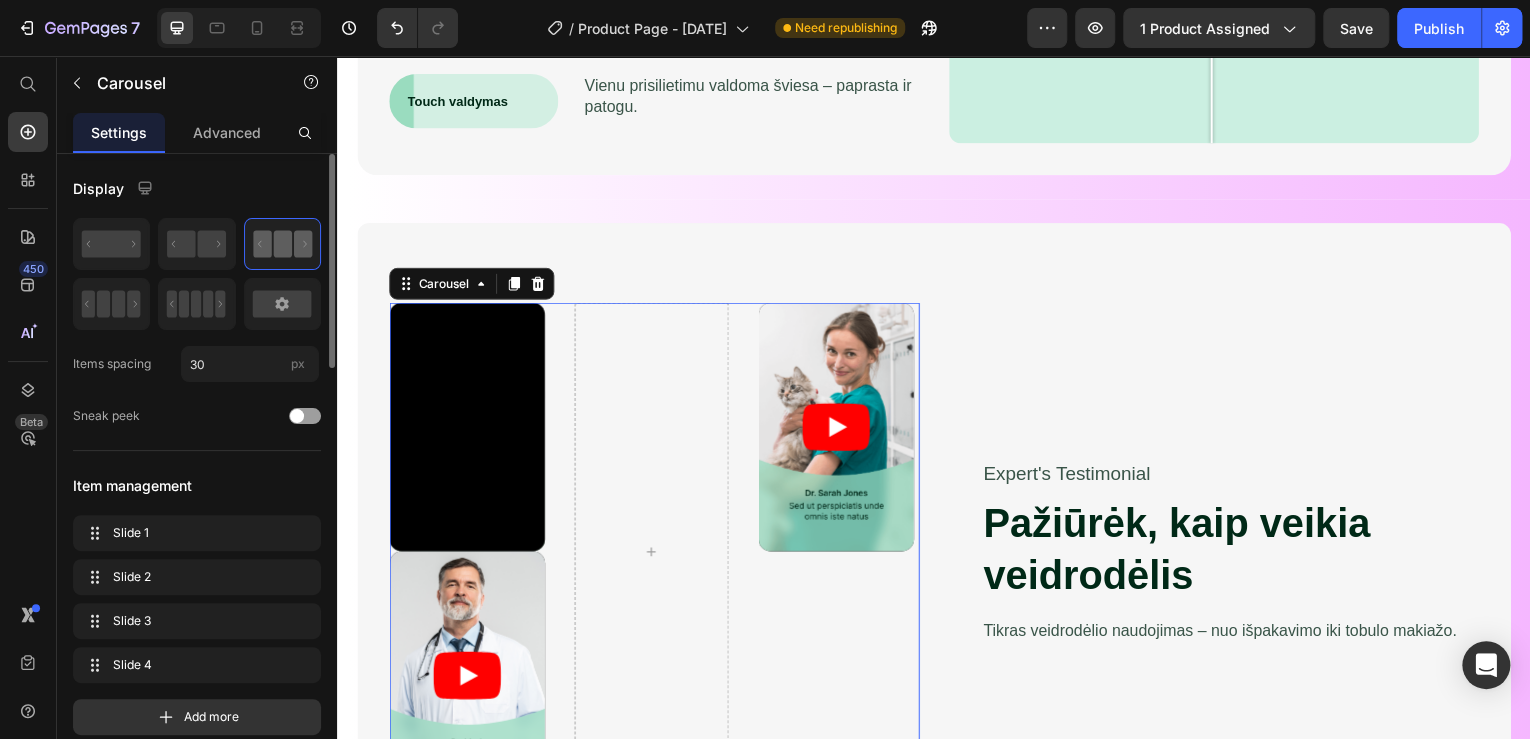click 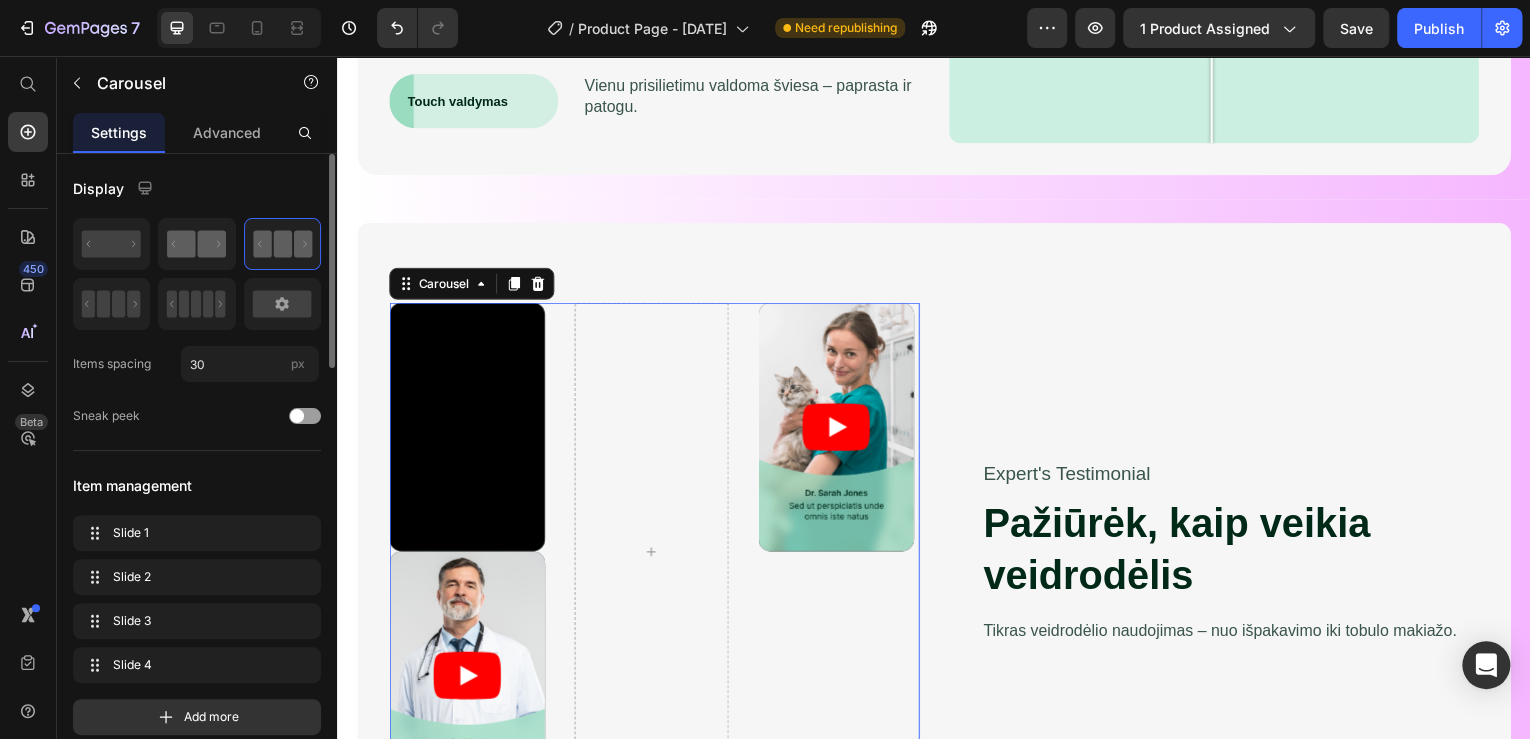 click 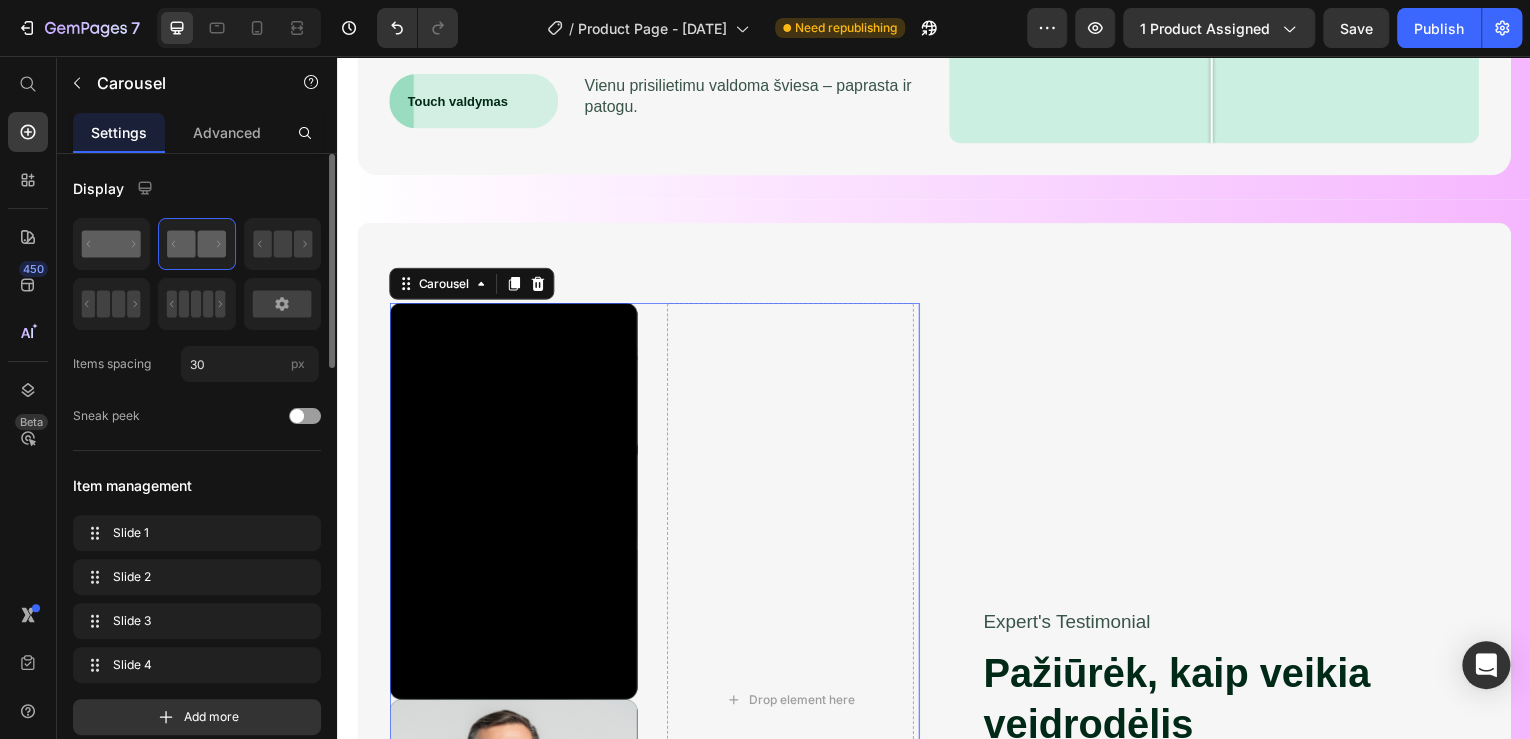 click 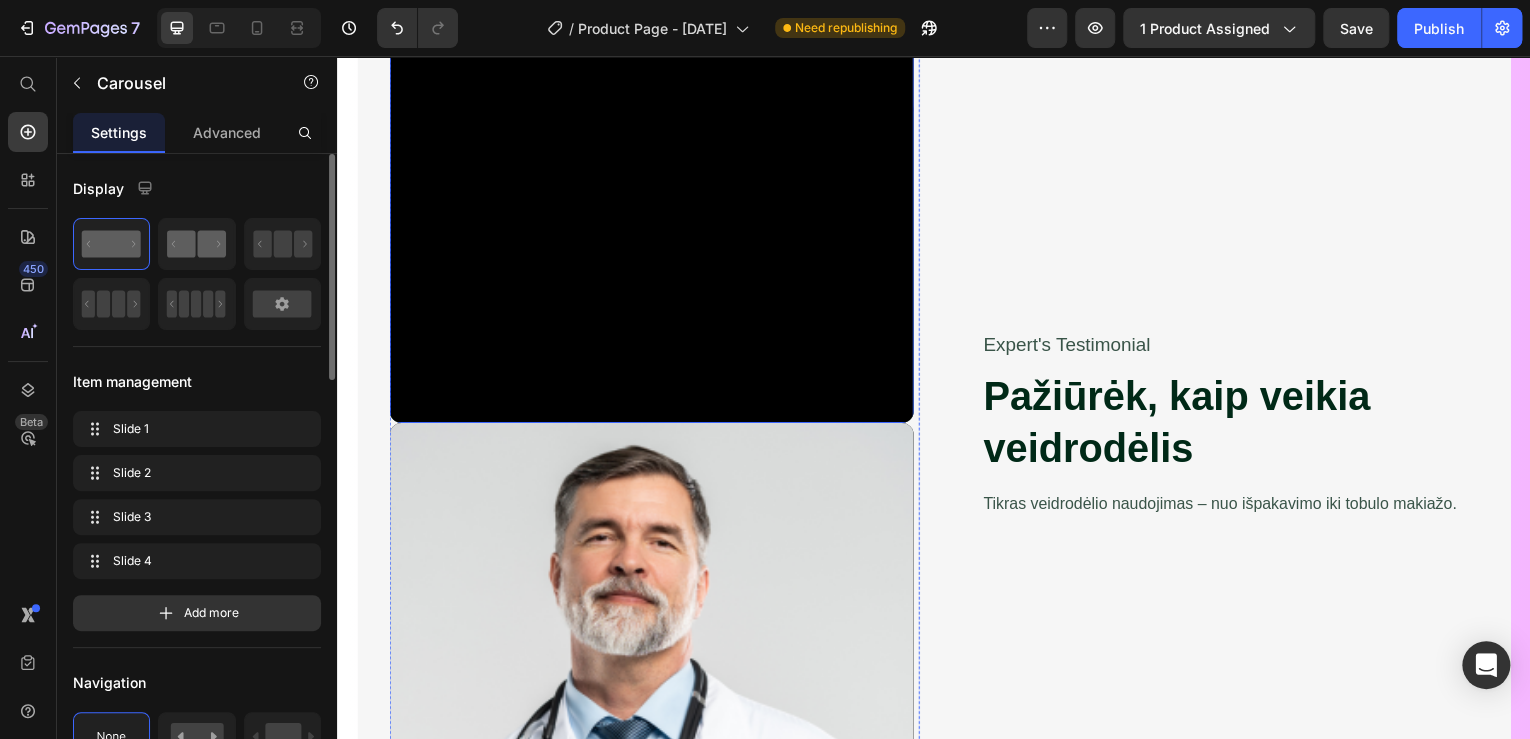 scroll, scrollTop: 2080, scrollLeft: 0, axis: vertical 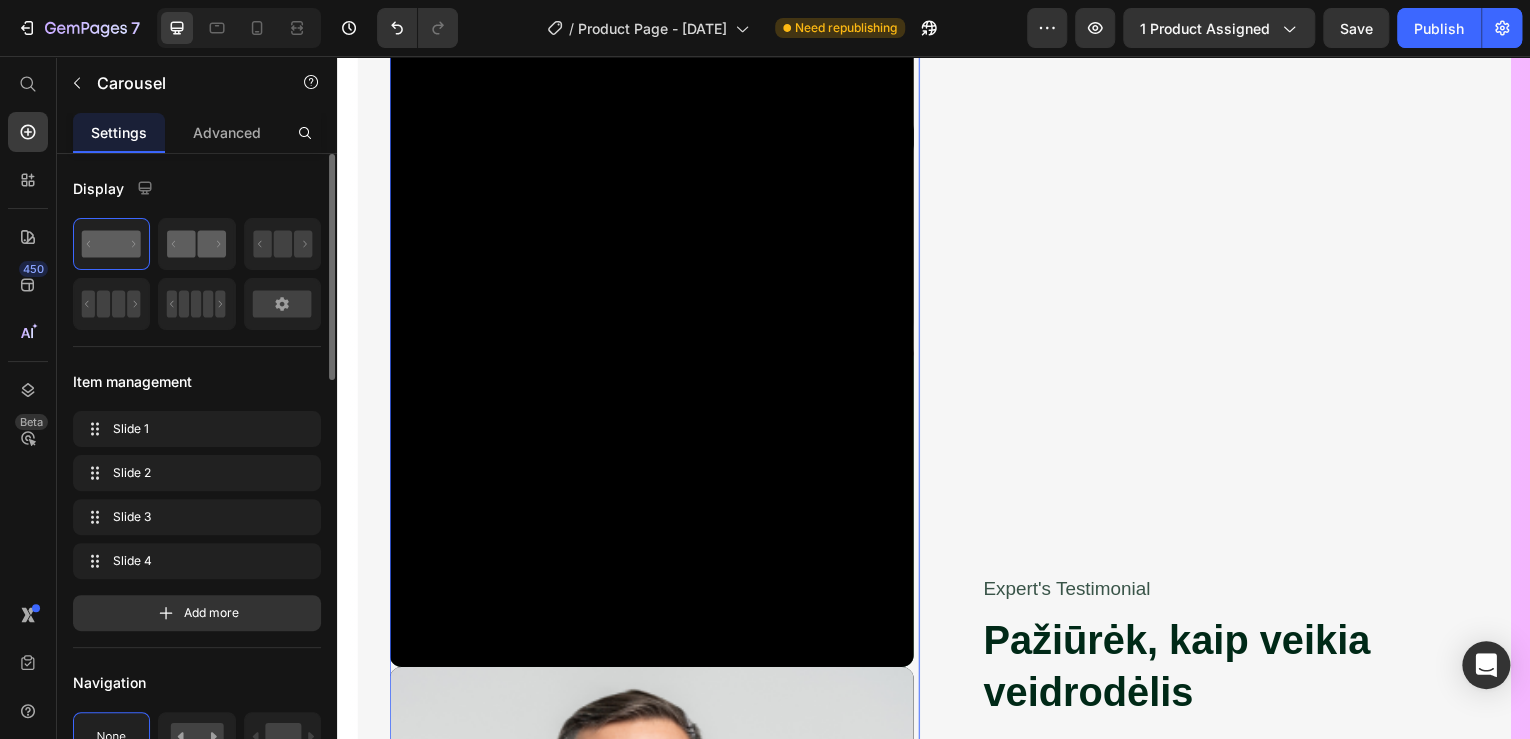 click 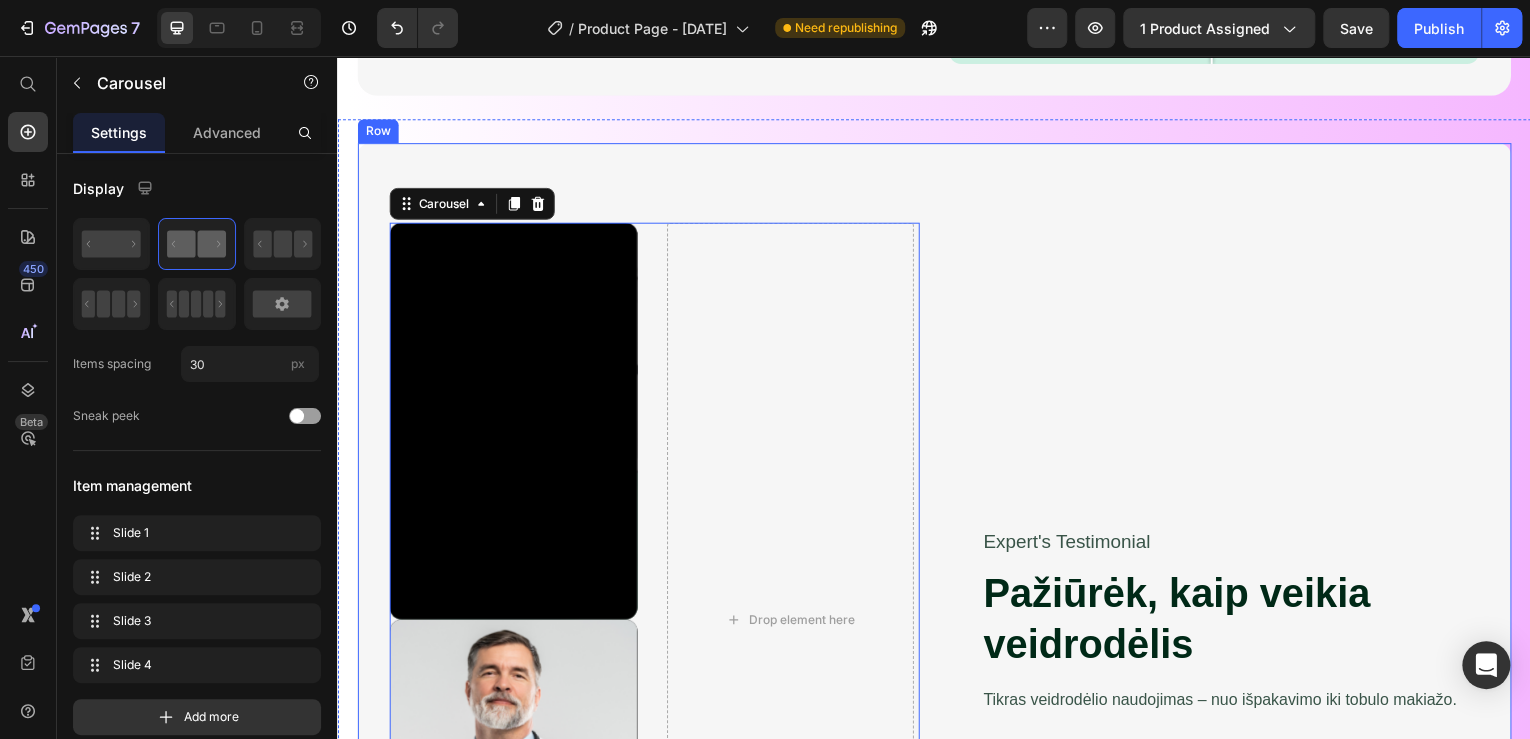 click on "Expert's Testimonial Text Block Pažiūrėk, kaip veikia veidrodėlis Heading Tikras veidrodėlio naudojimas – nuo išpakavimo iki tobulo makiažo. Text Block Row" at bounding box center [1218, 623] 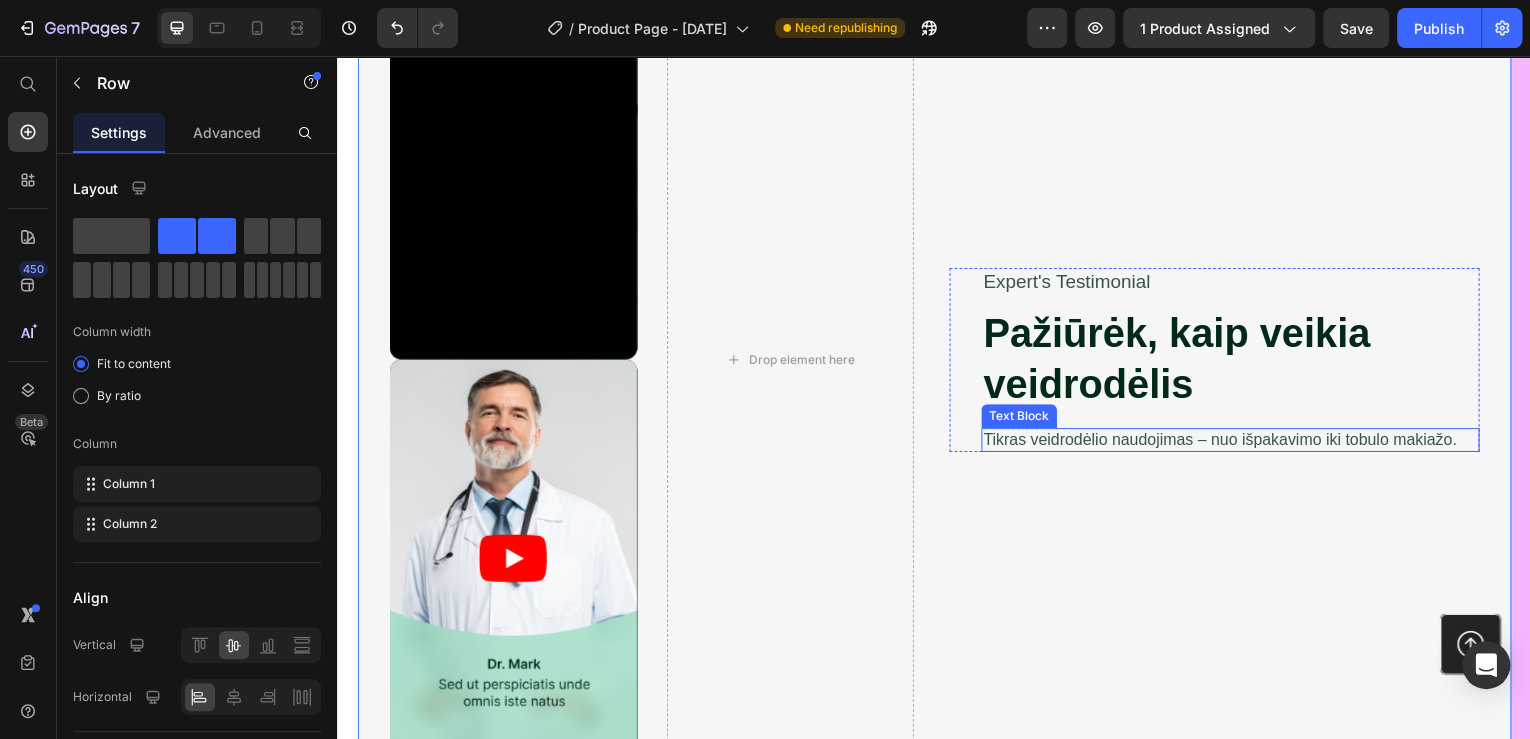scroll, scrollTop: 1920, scrollLeft: 0, axis: vertical 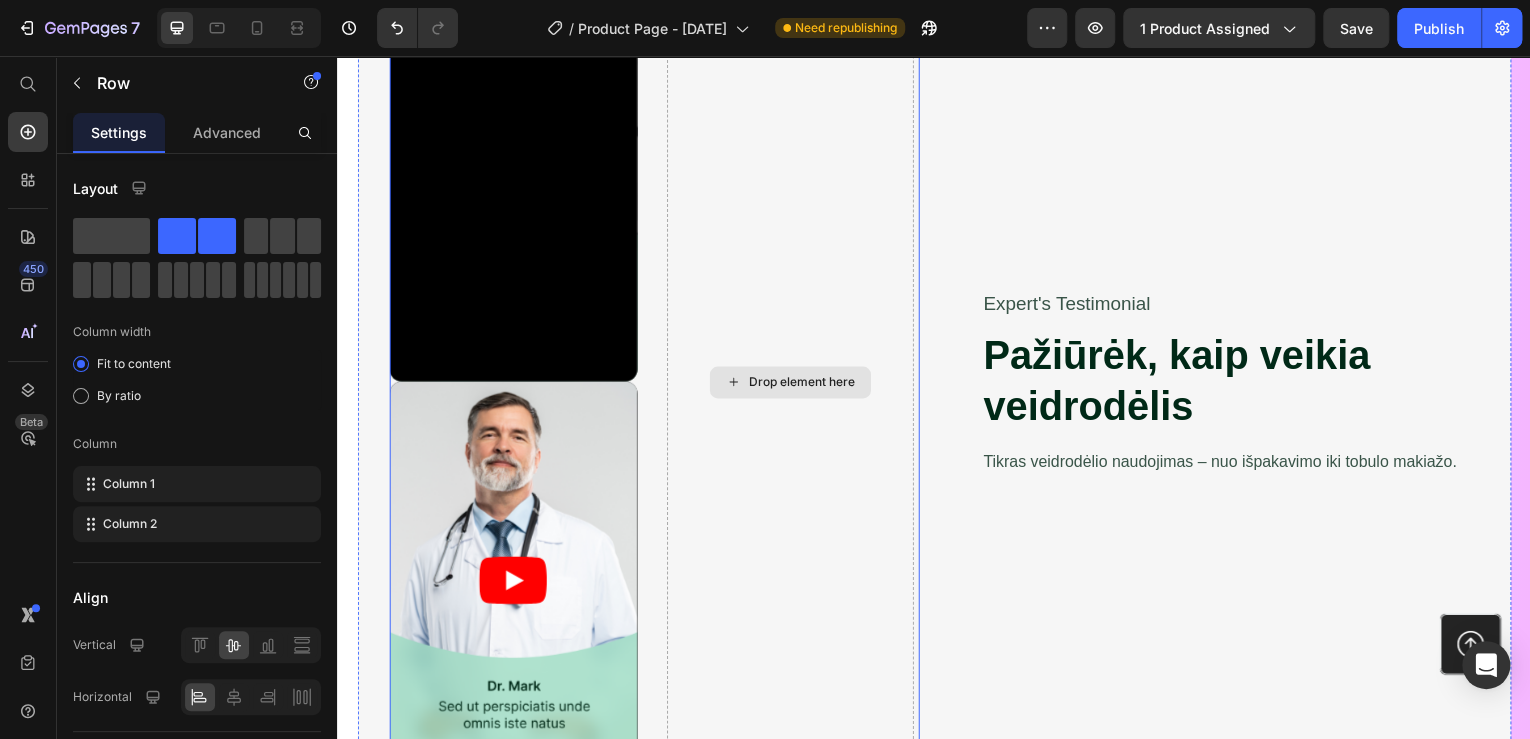click on "Drop element here" at bounding box center [792, 383] 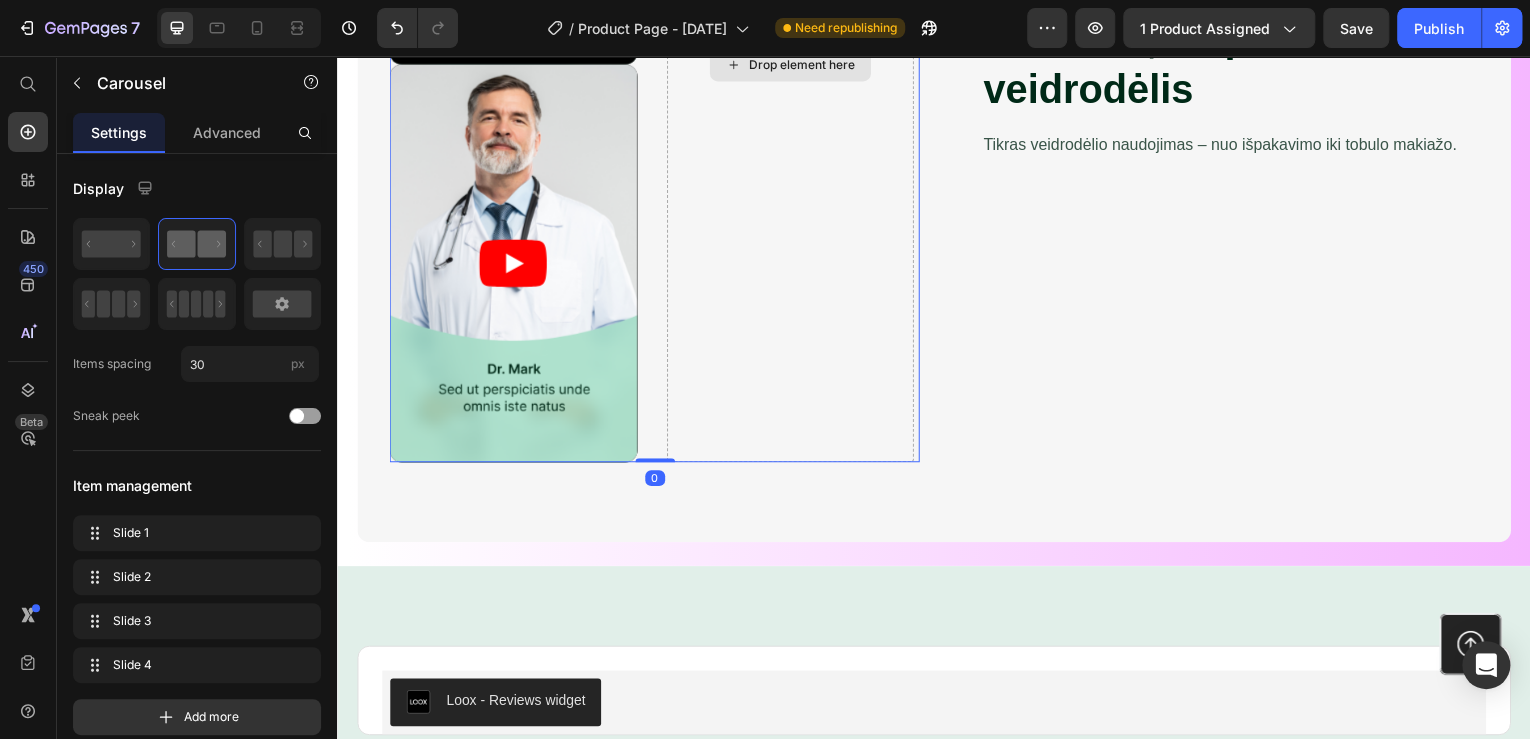 scroll, scrollTop: 2000, scrollLeft: 0, axis: vertical 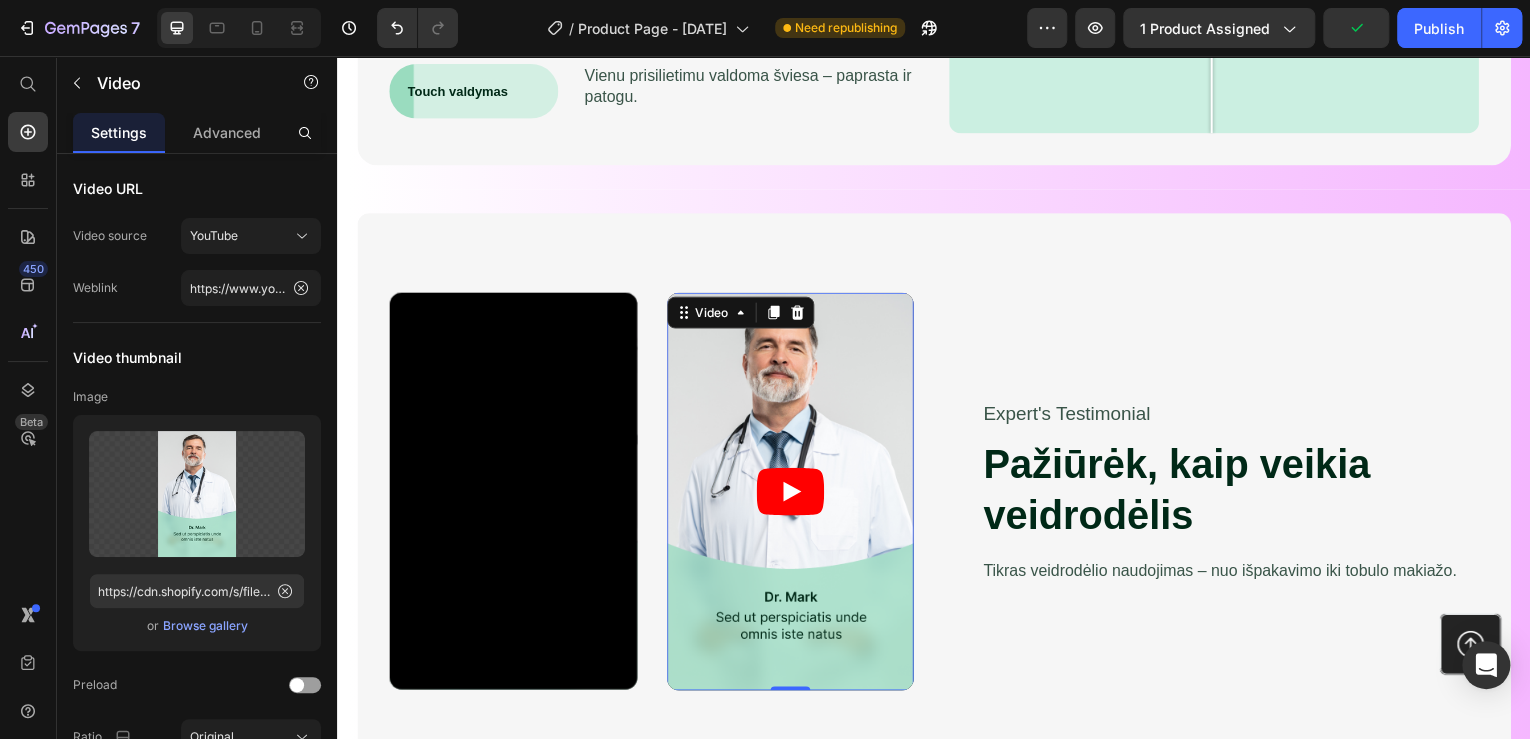 click on "Expert's Testimonial Text Block Pažiūrėk, kaip veikia veidrodėlis Heading Tikras veidrodėlio naudojimas – nuo išpakavimo iki tobulo makiažo. Text Block Row" at bounding box center (1218, 494) 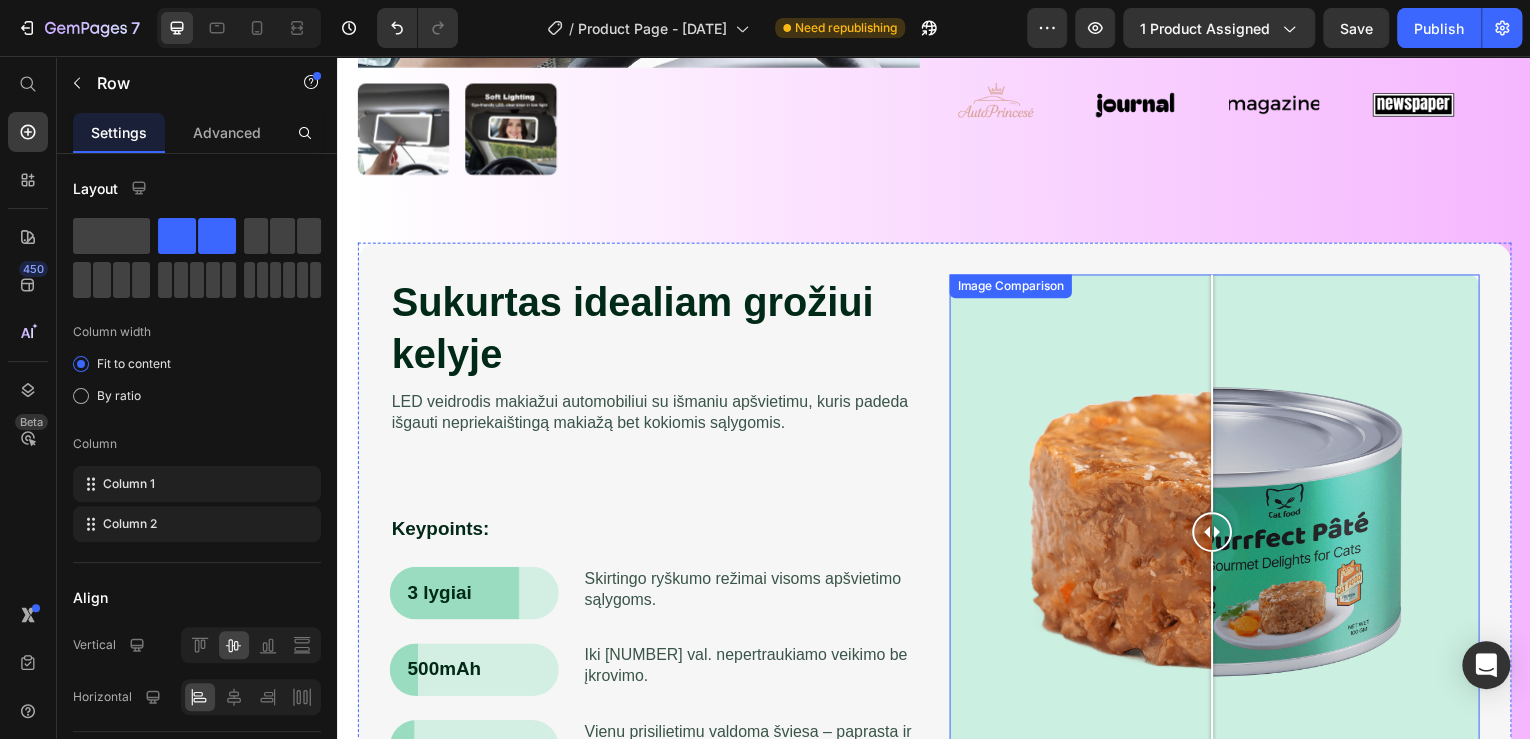 scroll, scrollTop: 888, scrollLeft: 0, axis: vertical 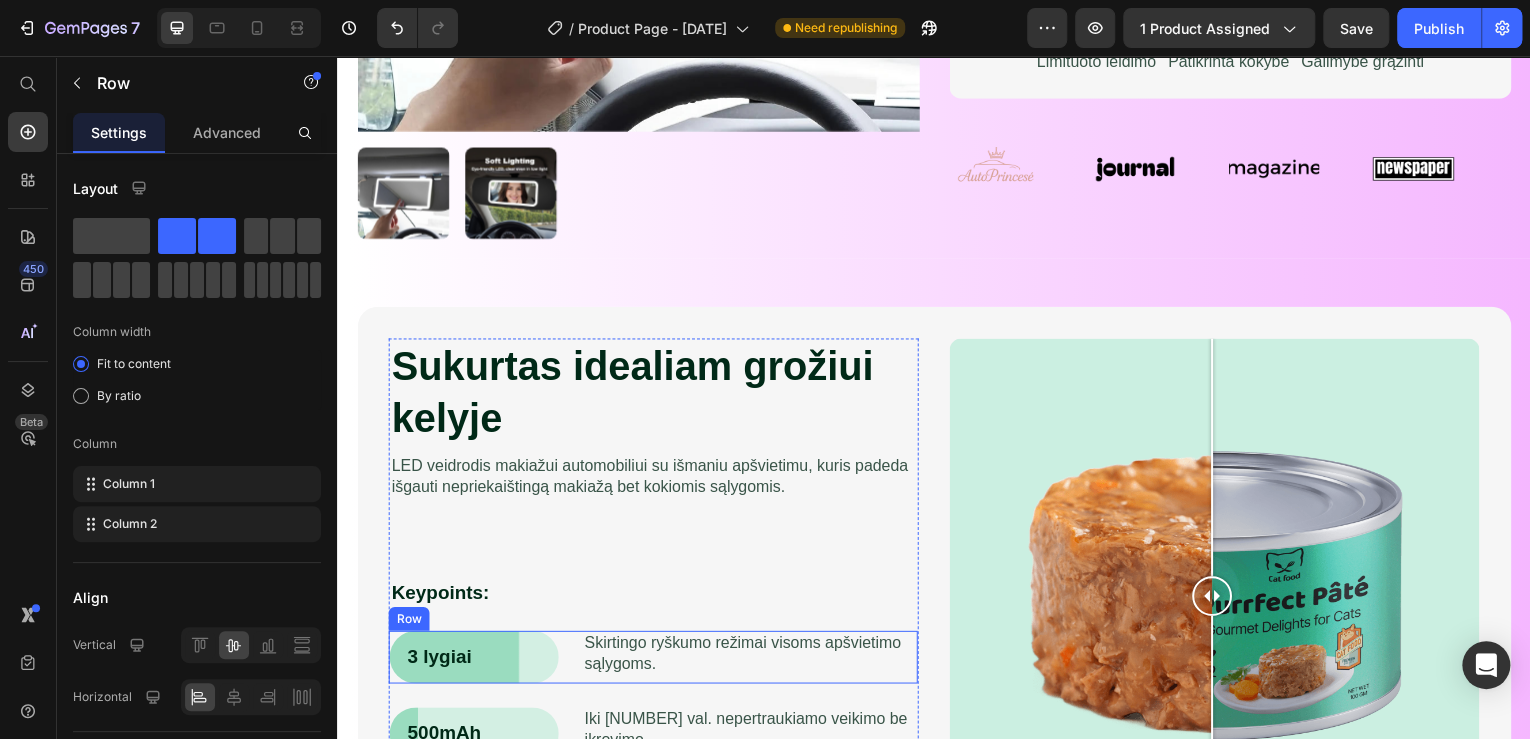 click on "3 lygiai" at bounding box center (477, 660) 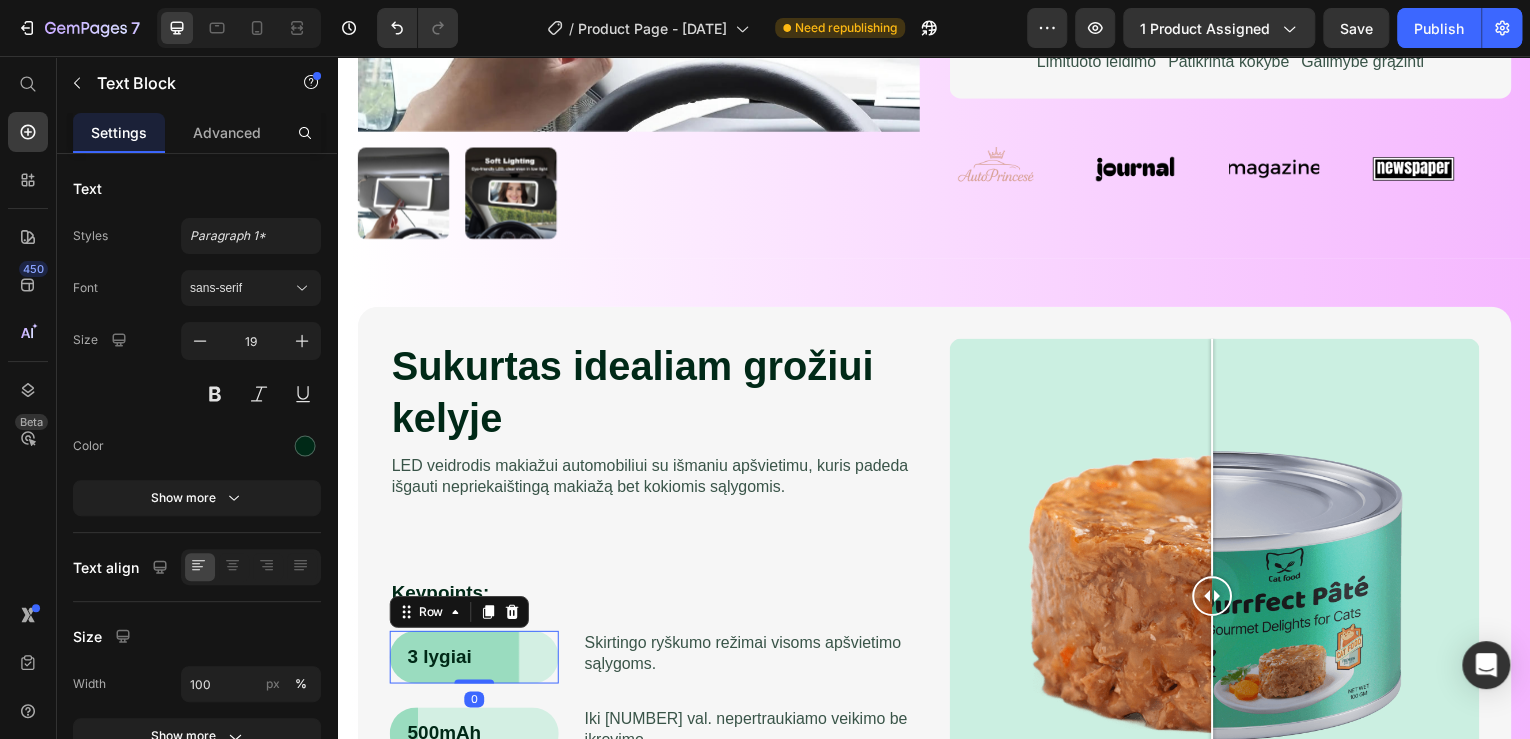 click on "3 lygiai Text Block Row   0" at bounding box center [474, 660] 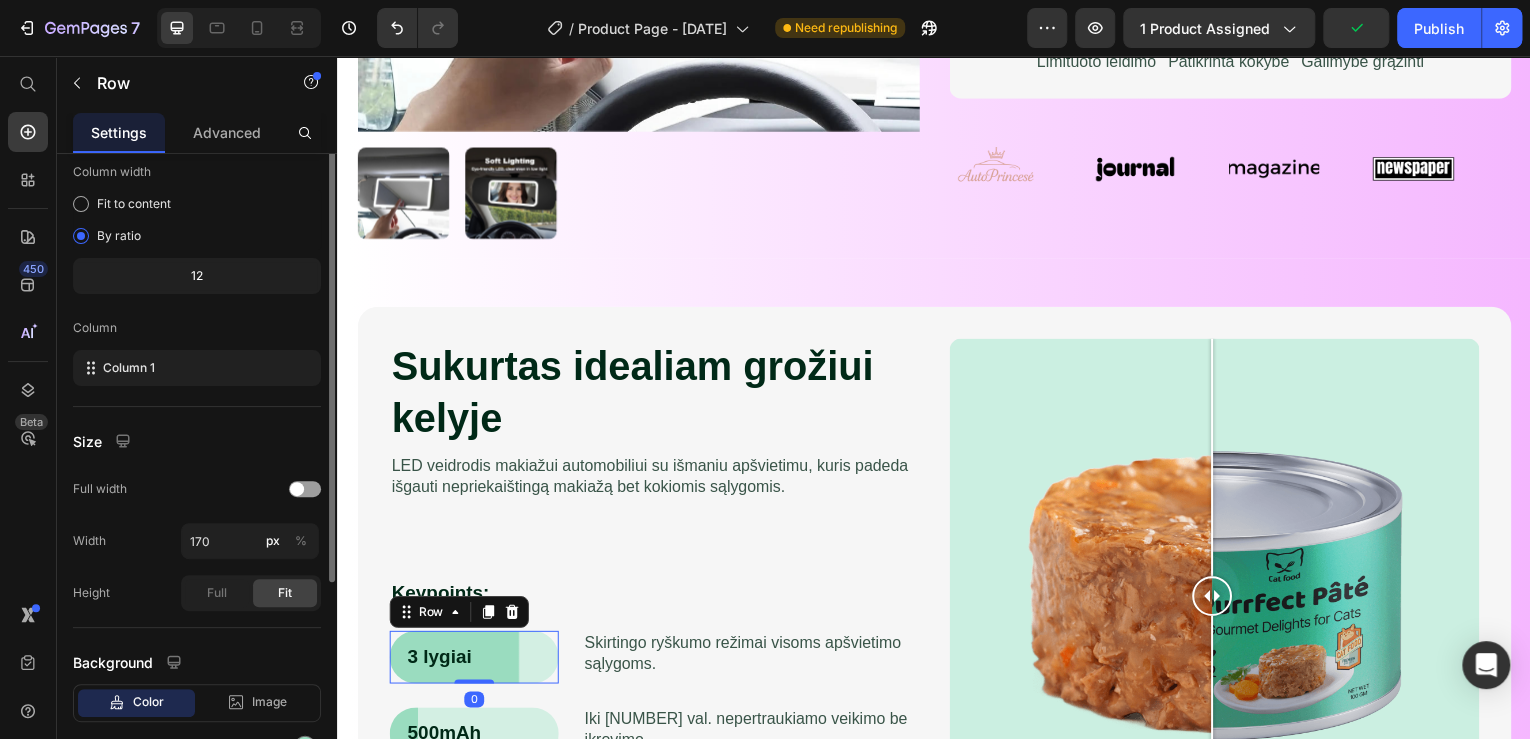 scroll, scrollTop: 268, scrollLeft: 0, axis: vertical 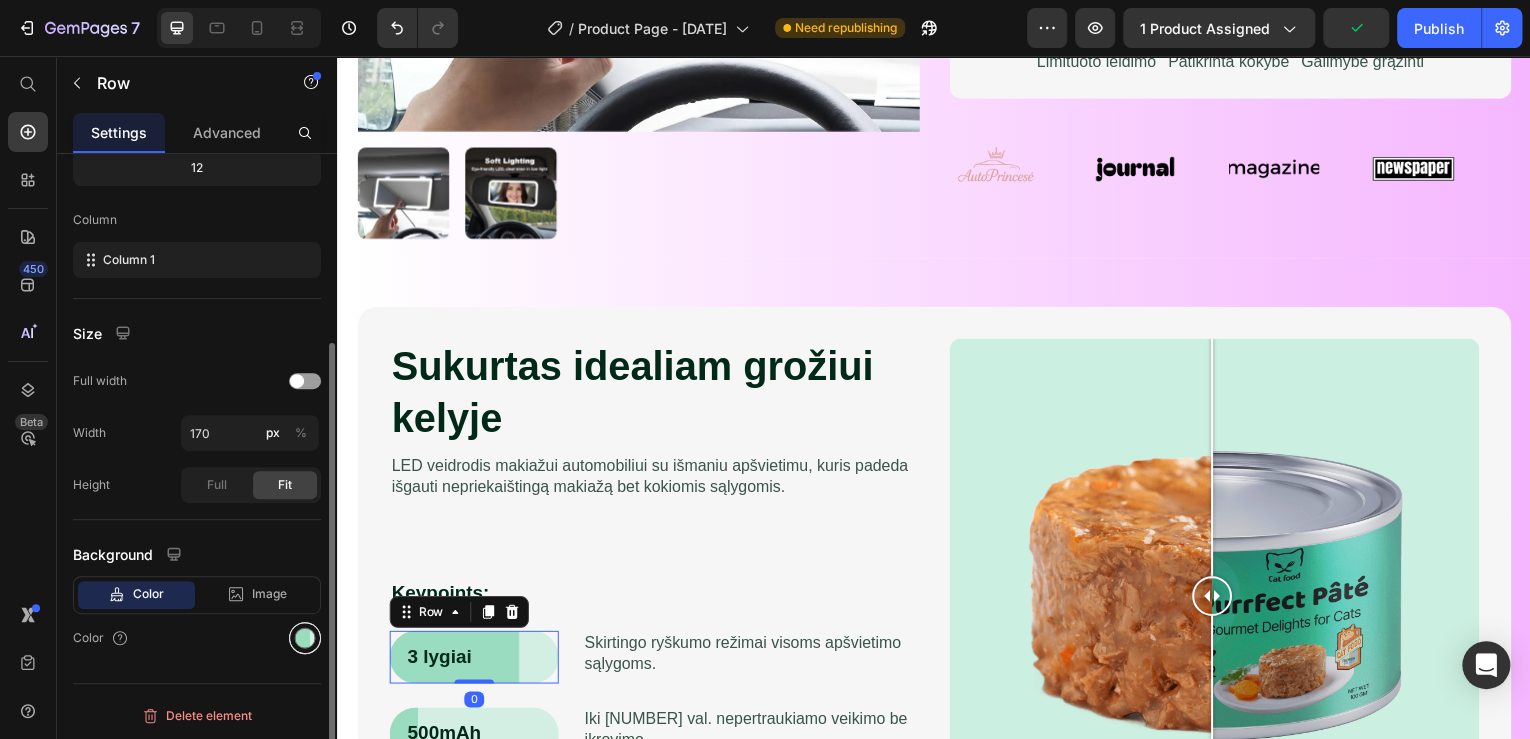 click at bounding box center (305, 638) 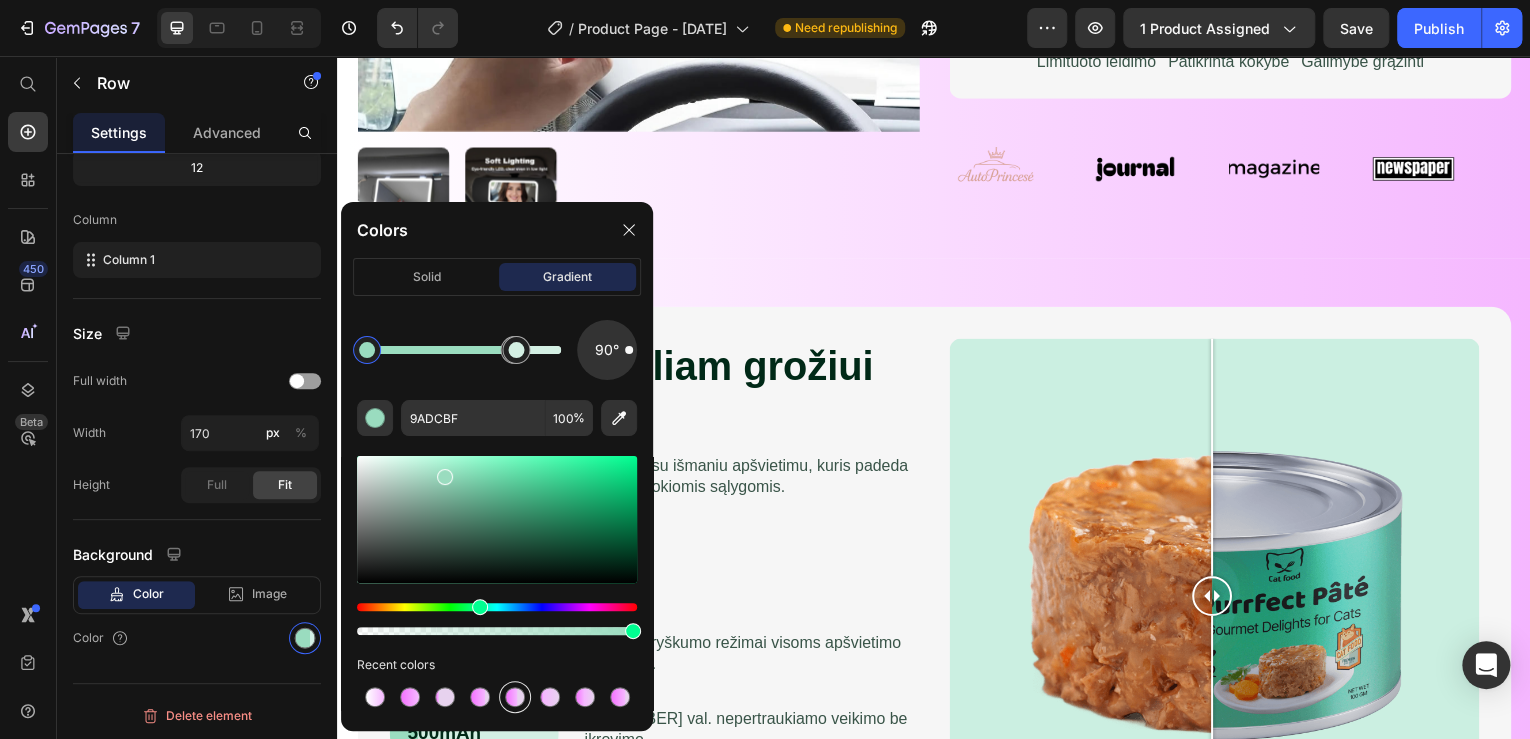 click at bounding box center [515, 697] 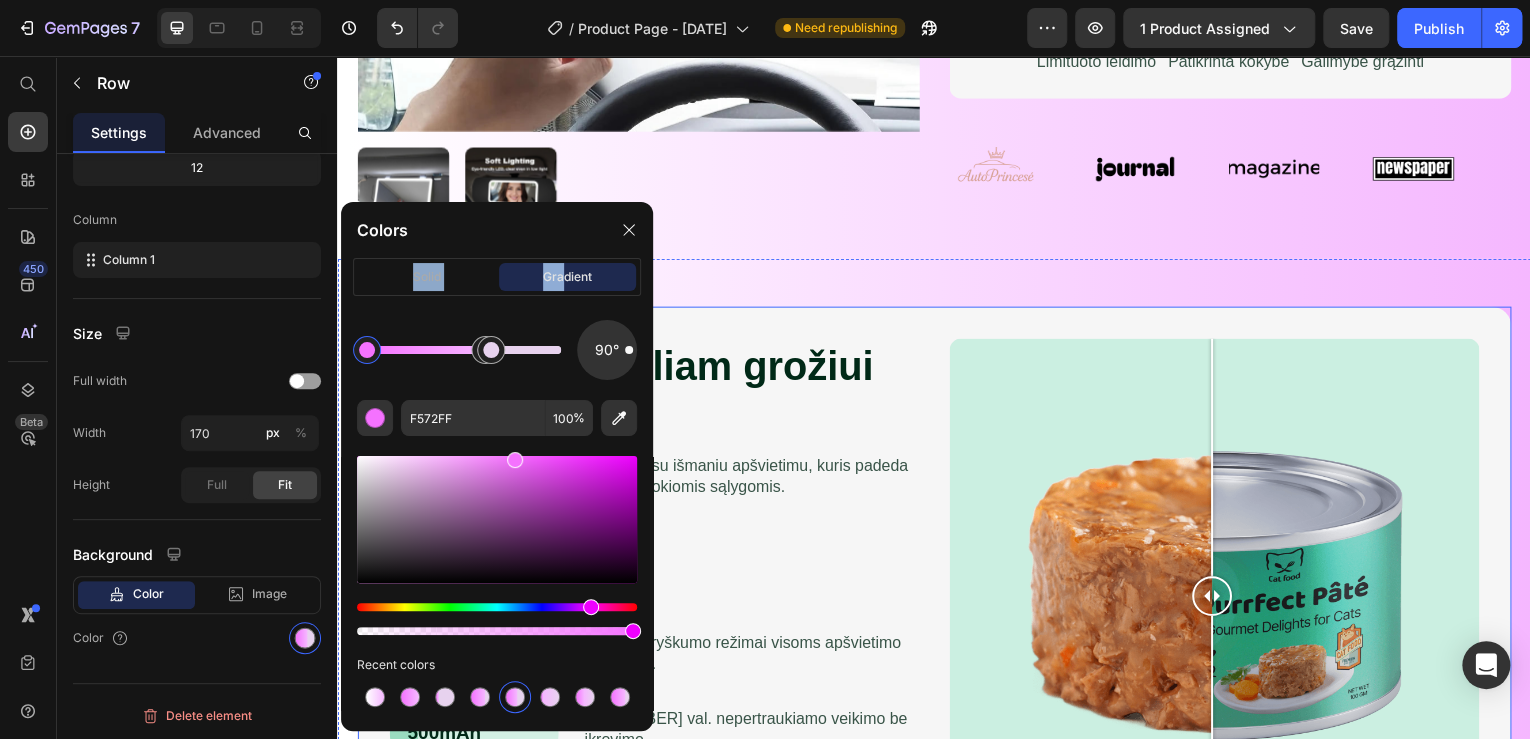 drag, startPoint x: 496, startPoint y: 220, endPoint x: 563, endPoint y: 282, distance: 91.28527 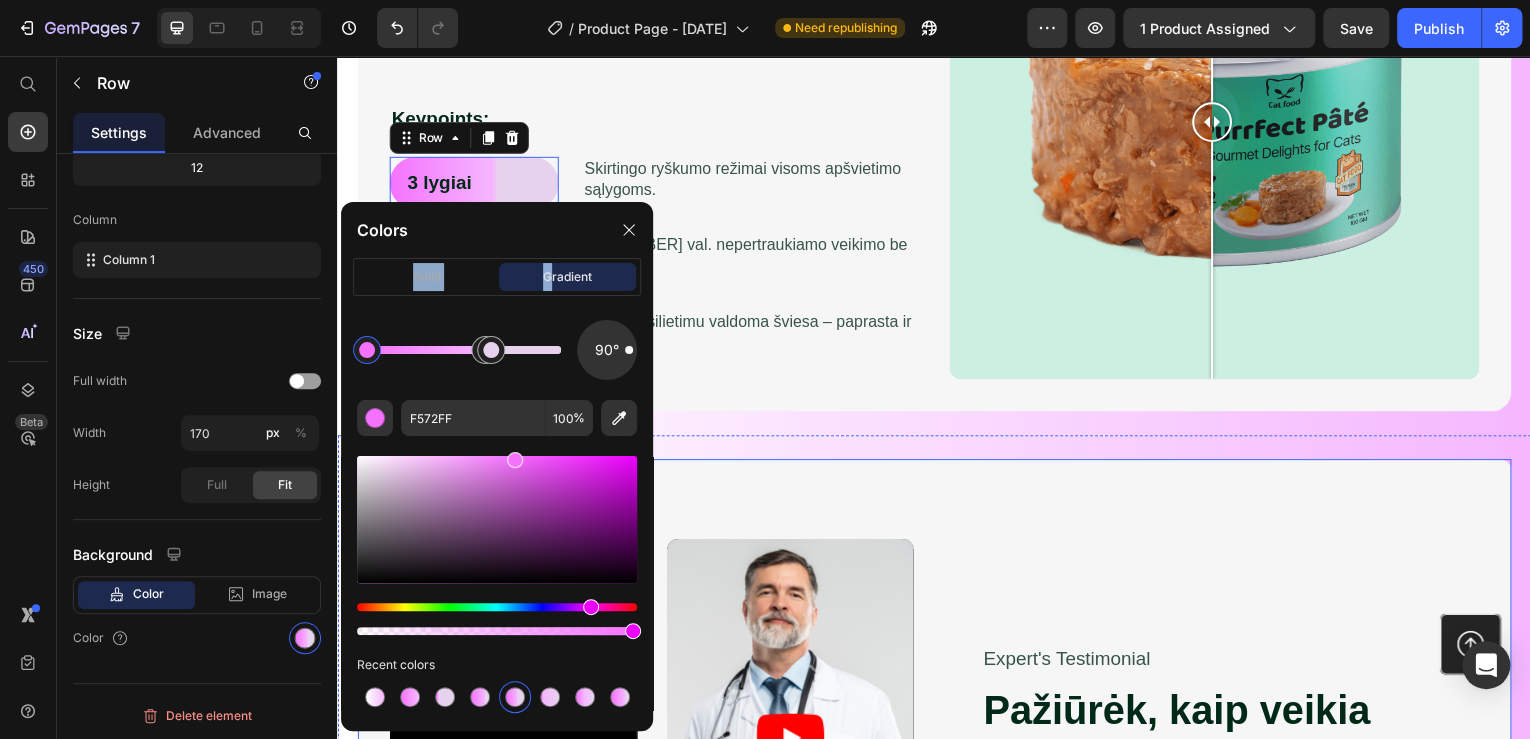 scroll, scrollTop: 1448, scrollLeft: 0, axis: vertical 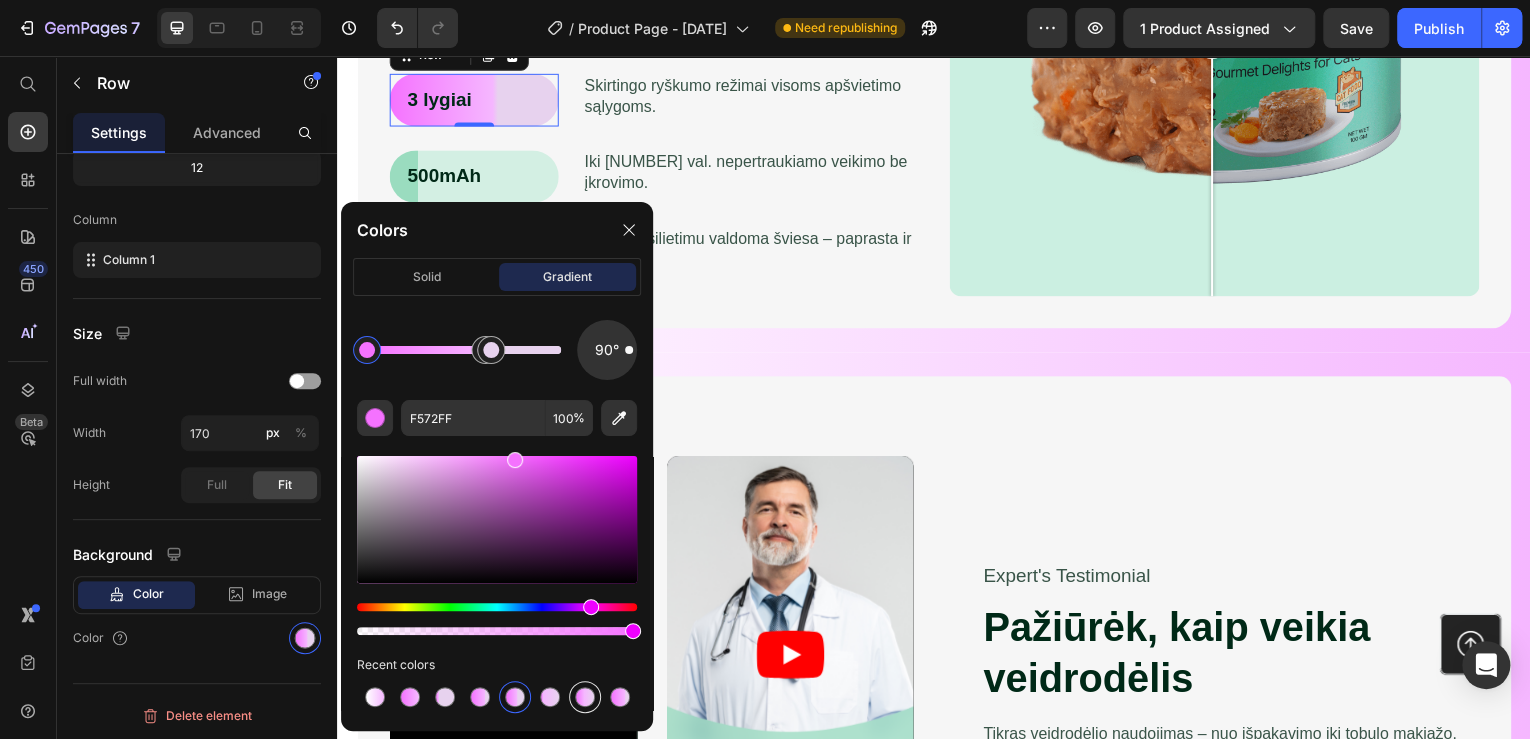 click at bounding box center (585, 697) 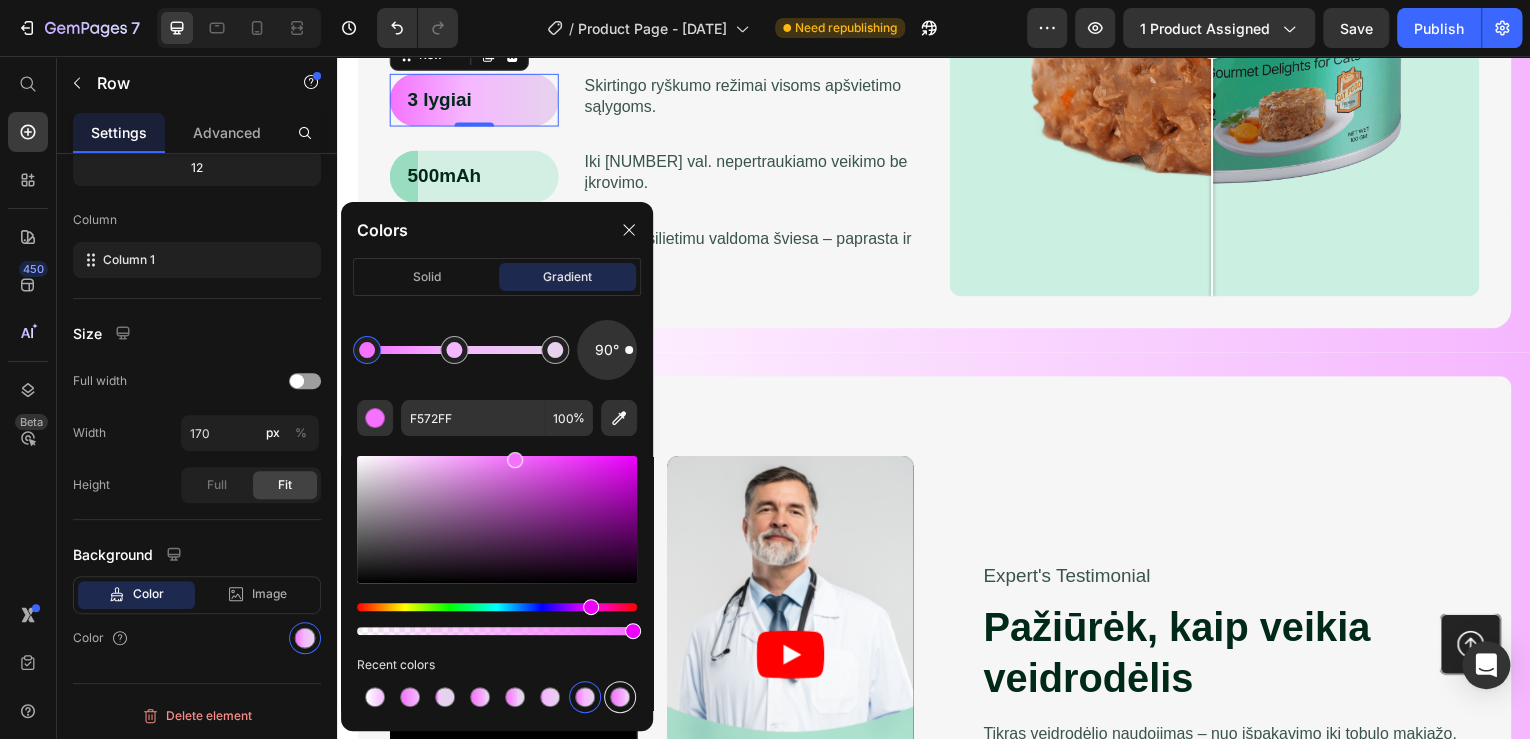 click at bounding box center (620, 697) 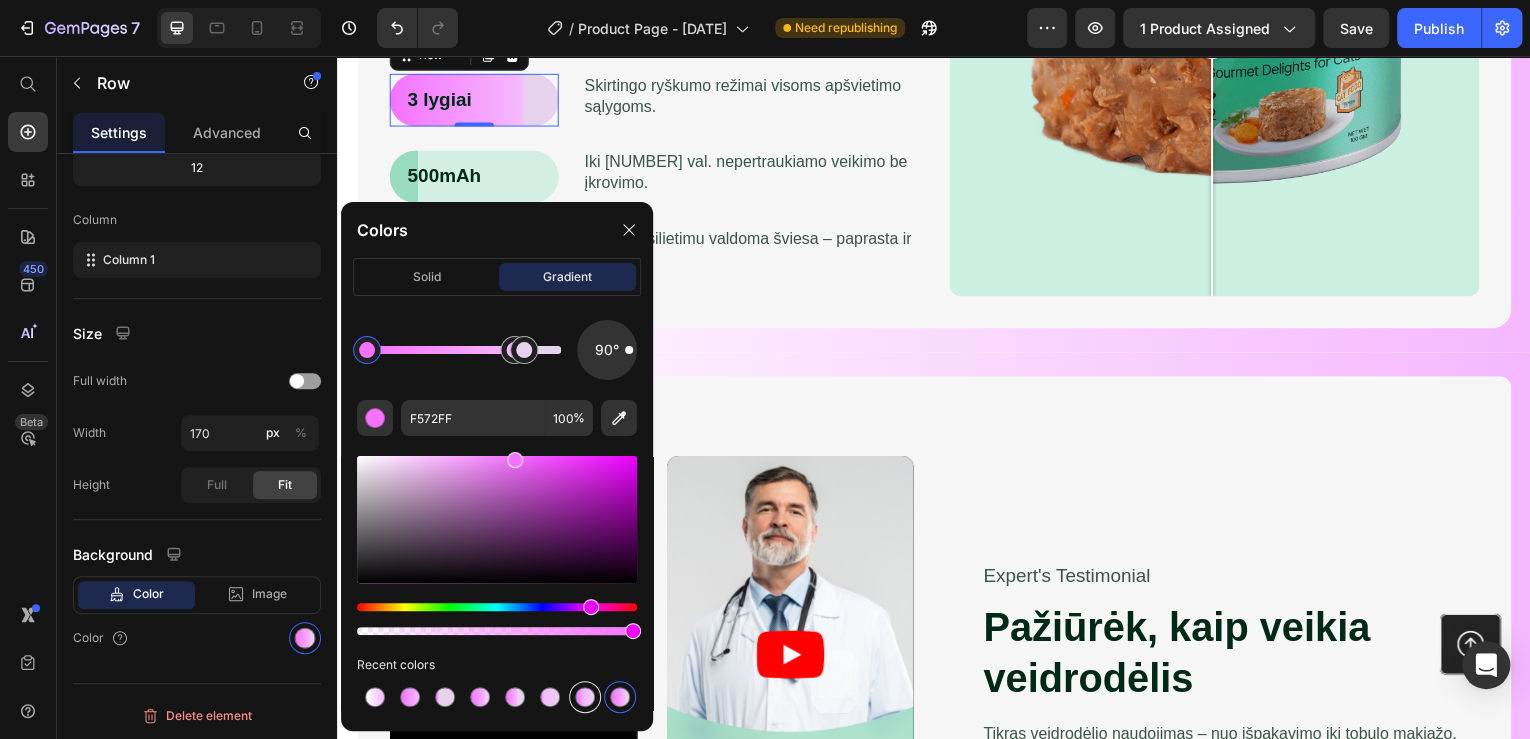 click at bounding box center (585, 697) 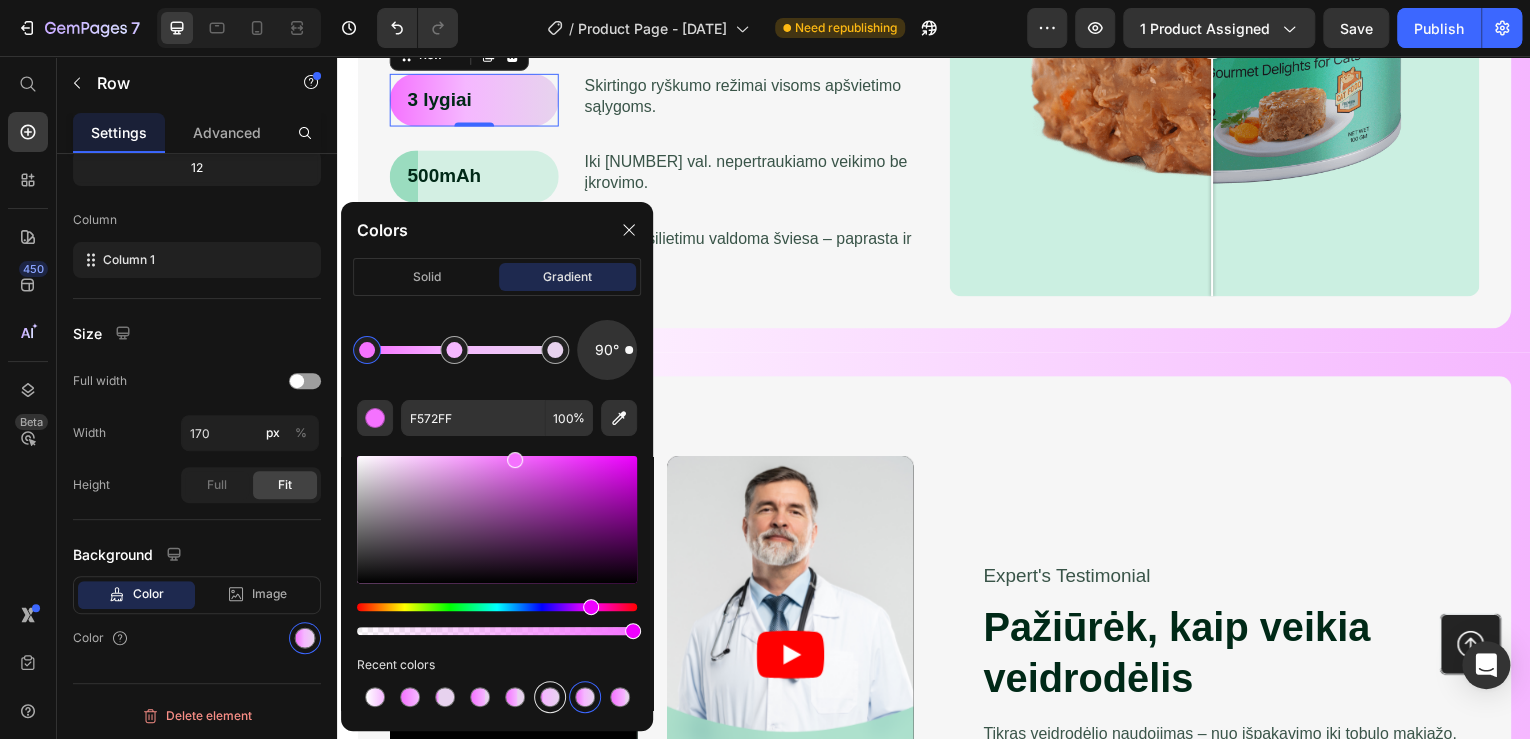 click at bounding box center (550, 697) 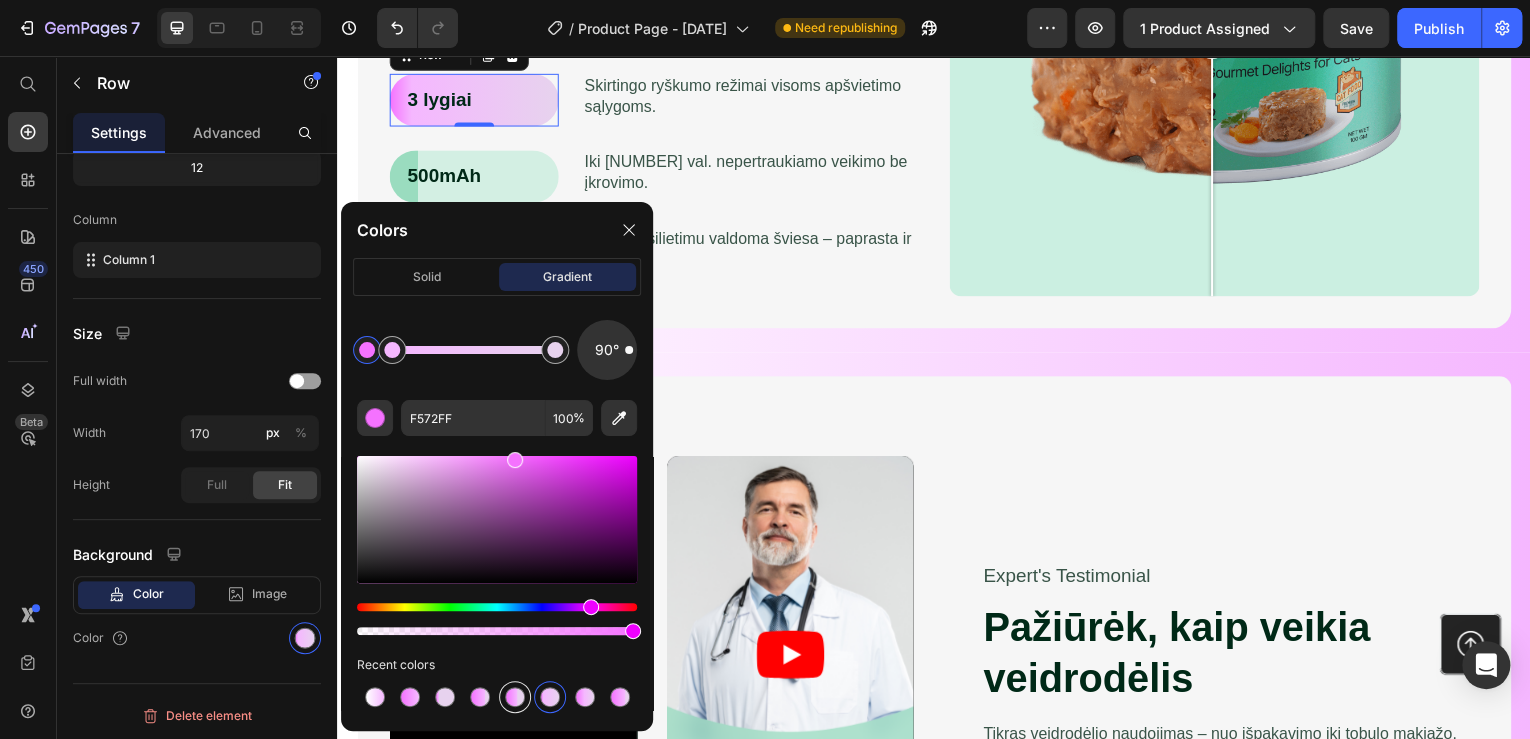 click at bounding box center [515, 697] 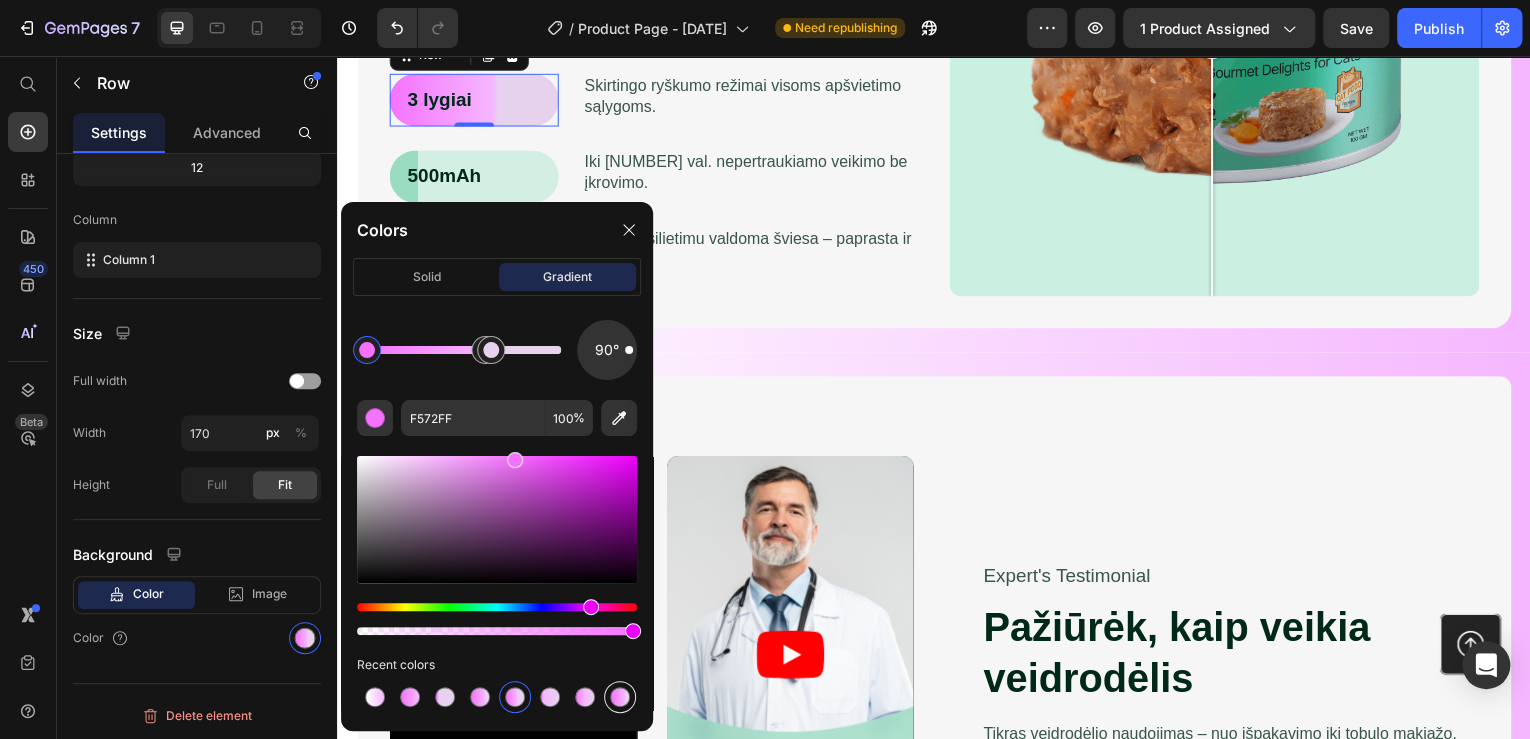 click at bounding box center [620, 697] 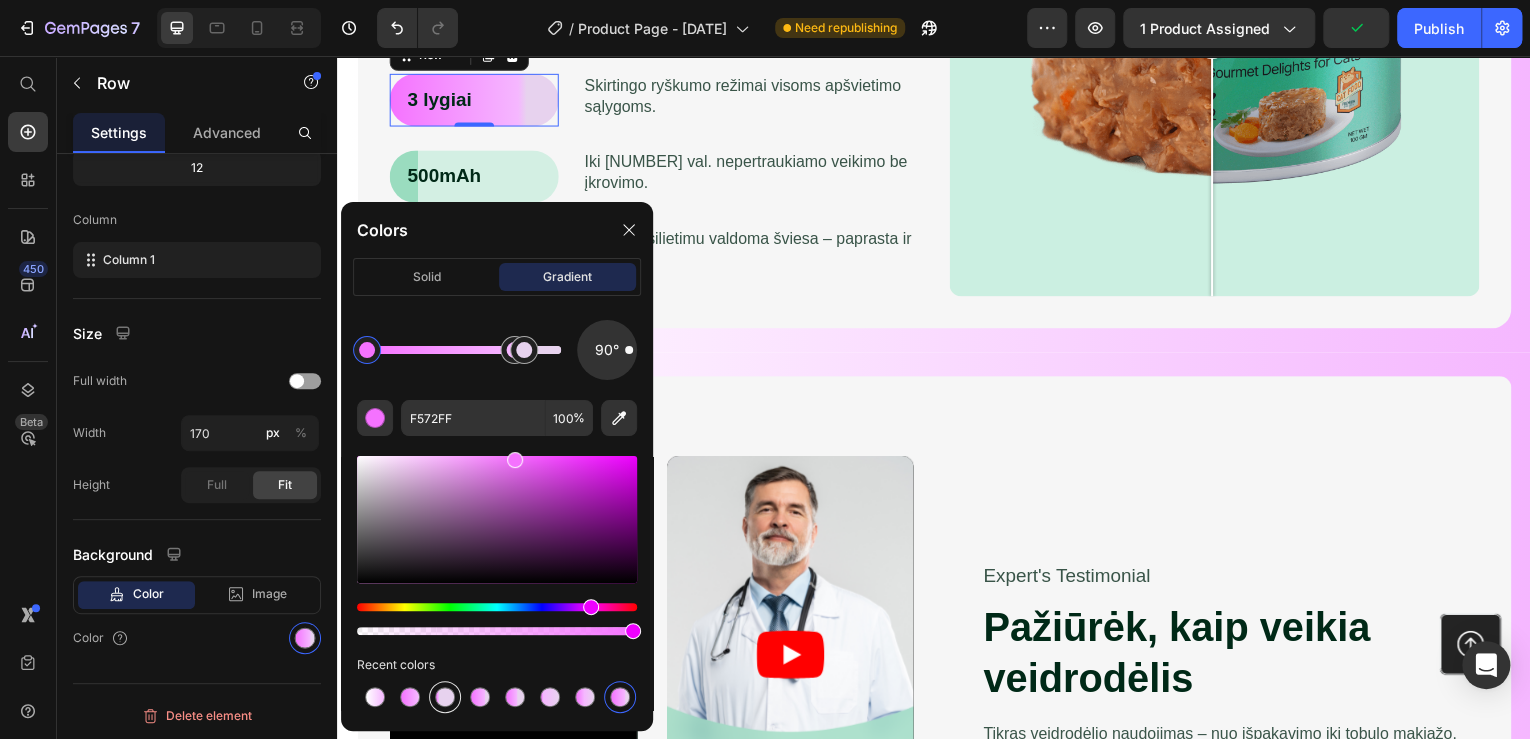 click at bounding box center [445, 697] 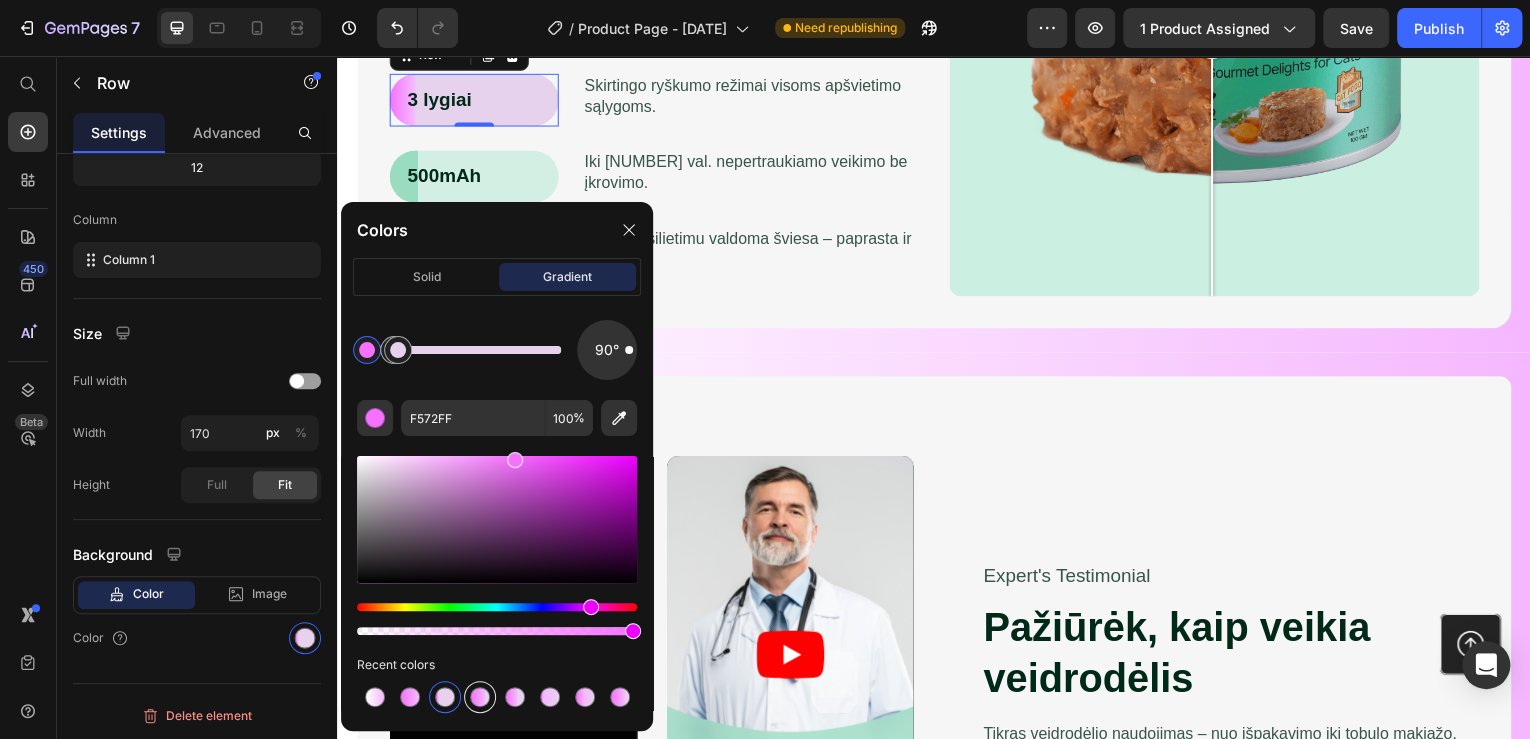 click at bounding box center (480, 697) 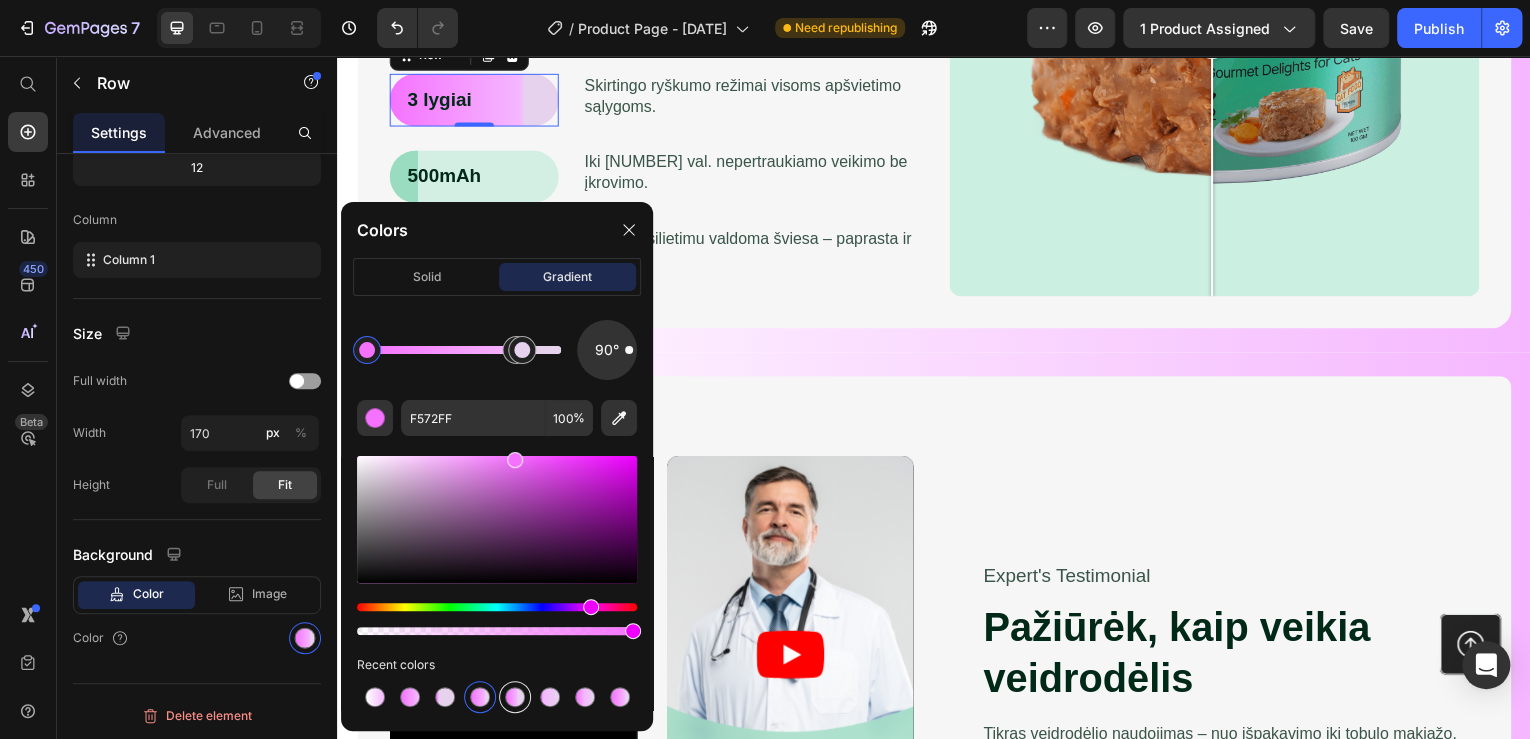 click at bounding box center [515, 697] 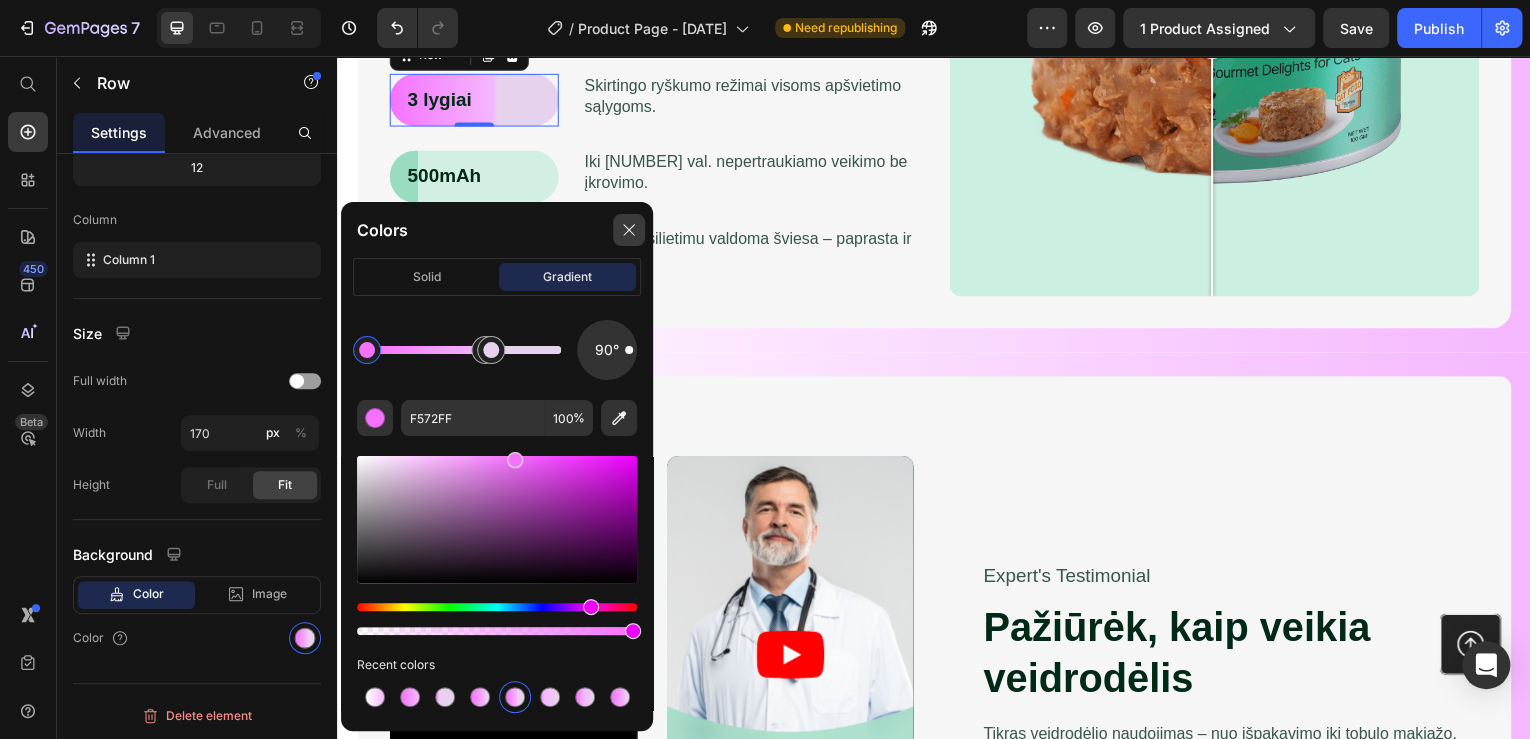 click at bounding box center [629, 230] 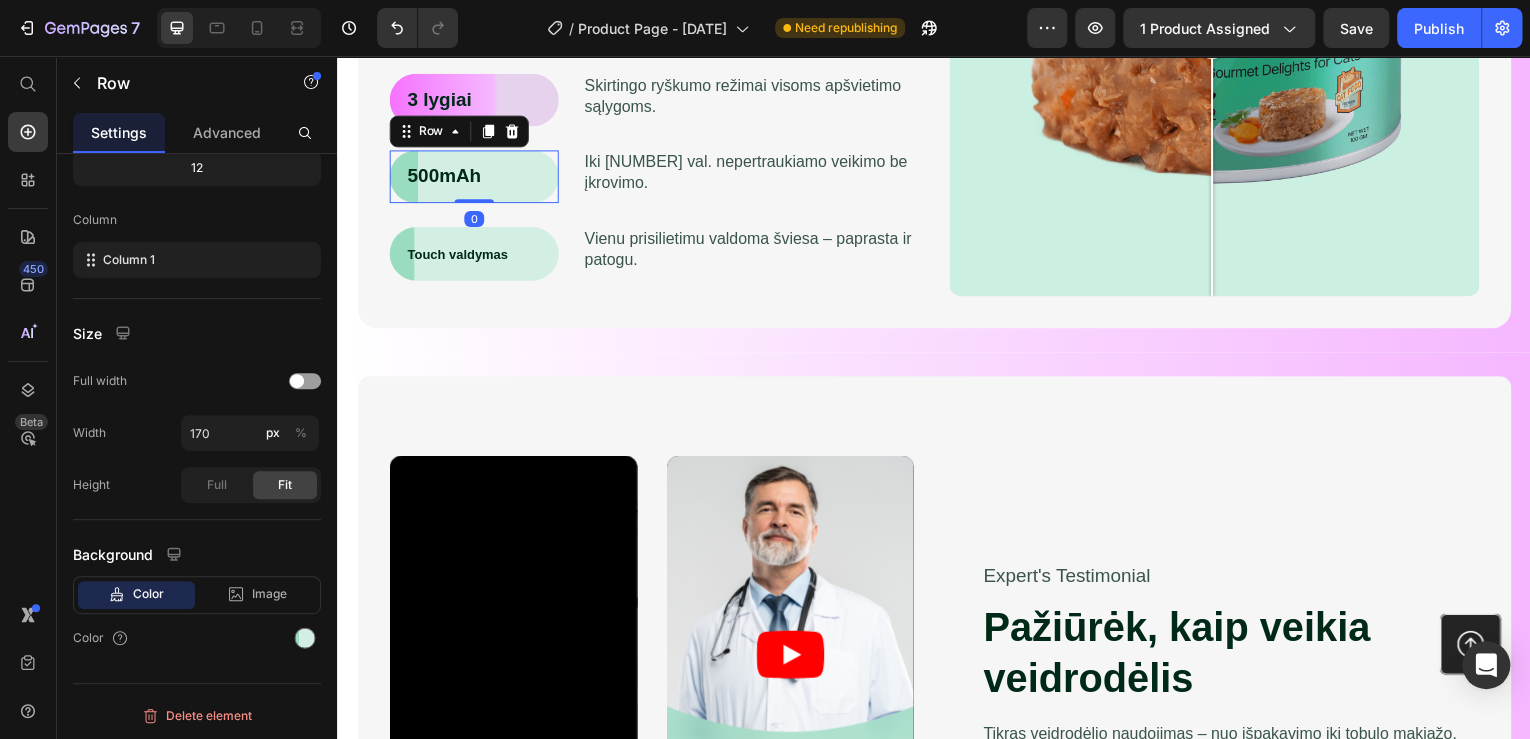 click on "500mAh Text Block Row   0" at bounding box center (474, 177) 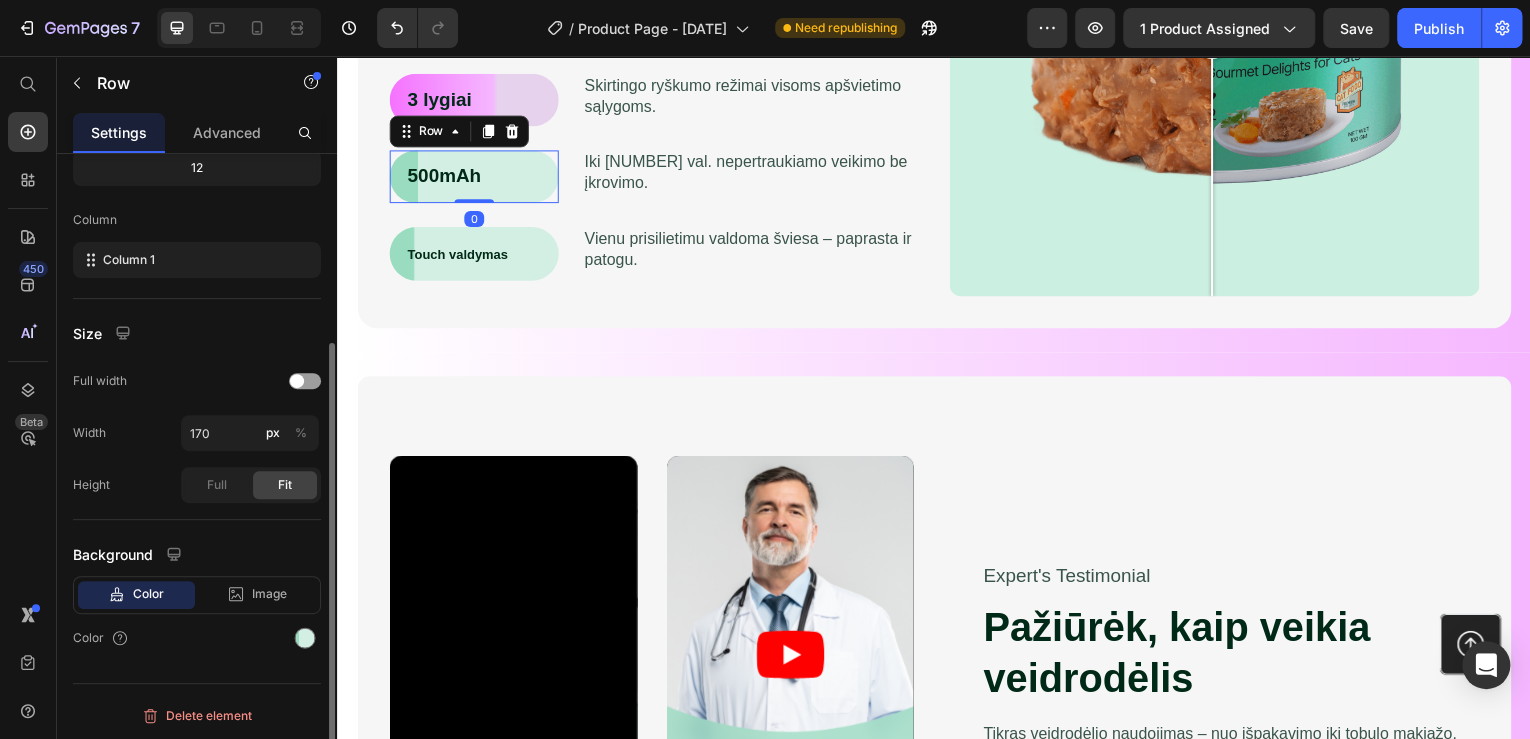 click on "Background Color Image Video  Color" 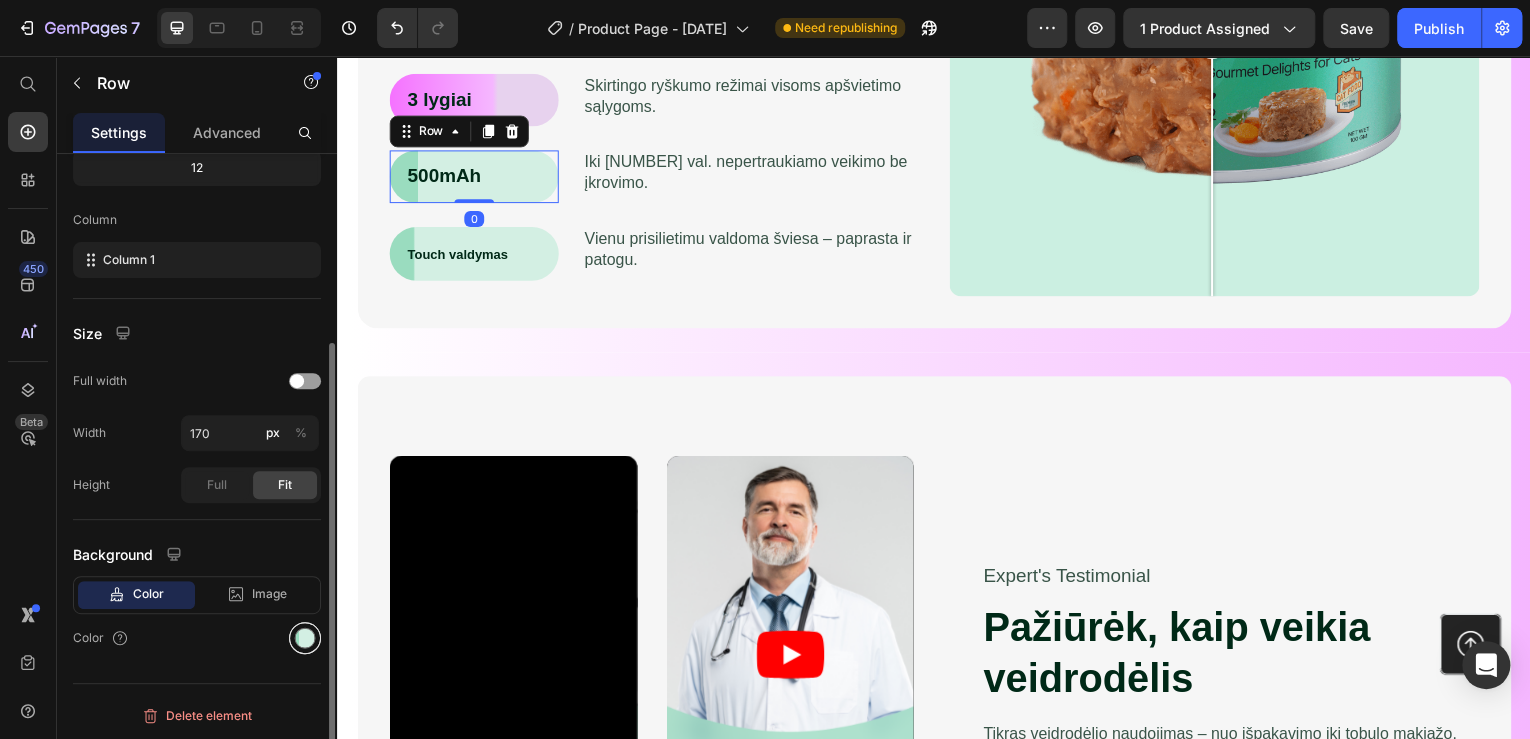 click at bounding box center [305, 638] 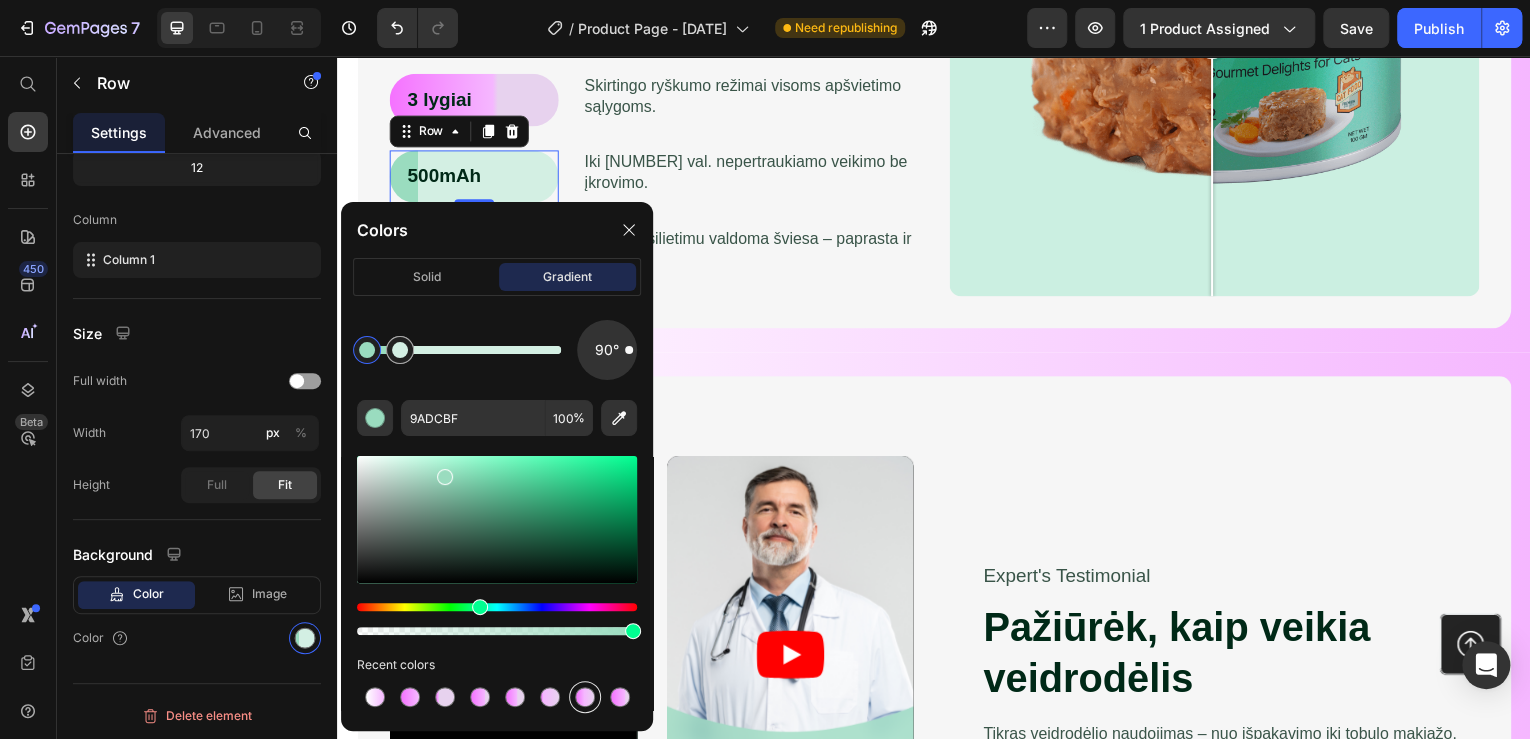 click at bounding box center (585, 697) 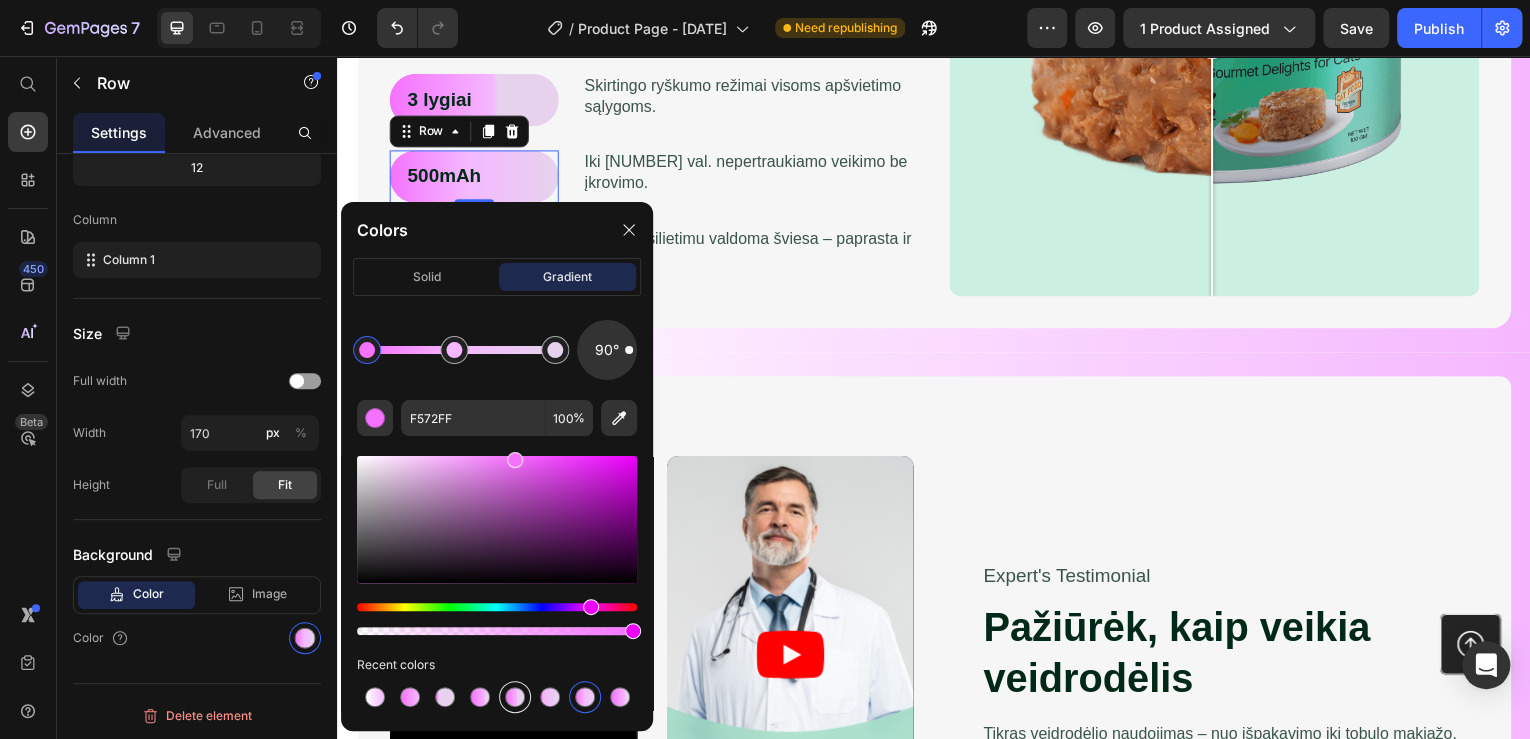 click at bounding box center [515, 697] 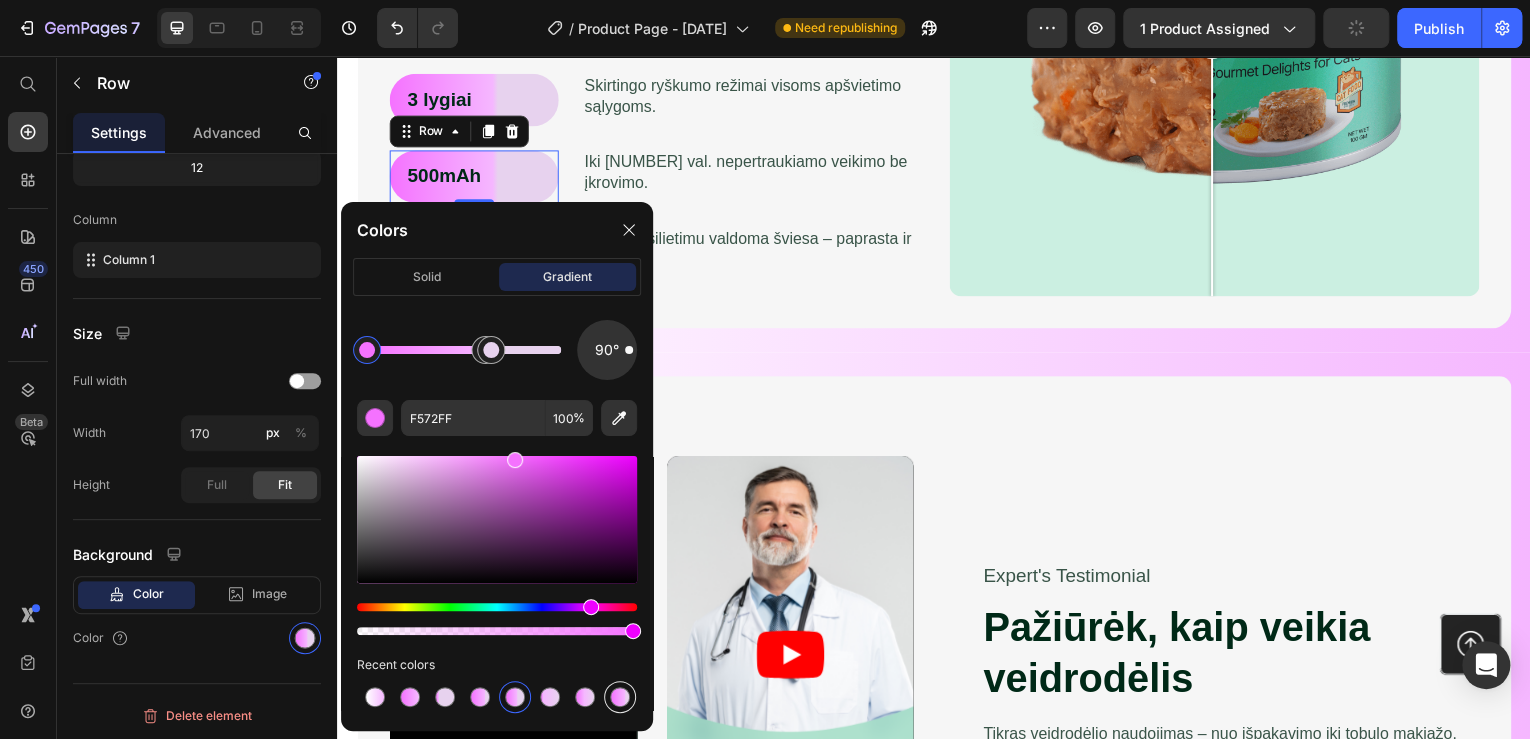 click at bounding box center (620, 697) 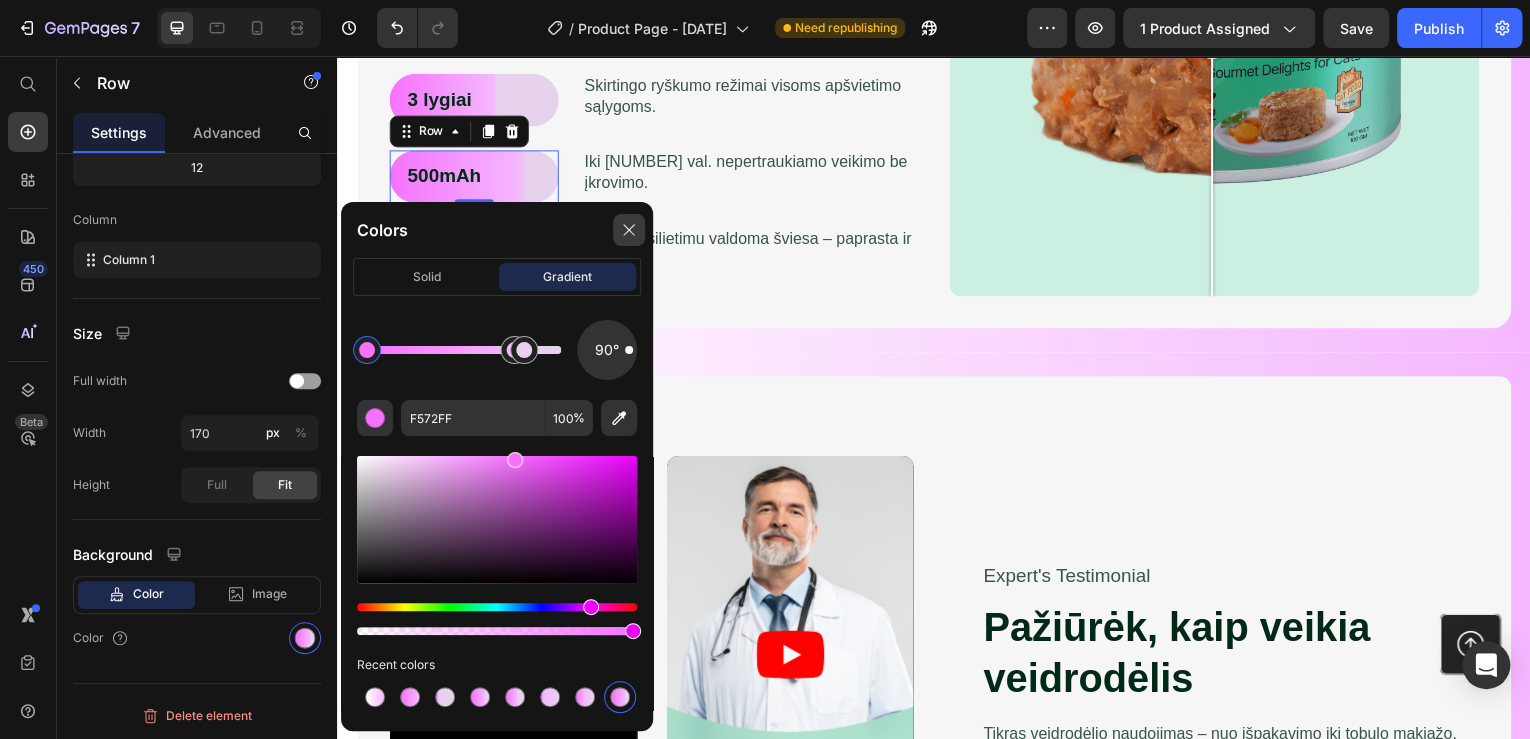 click at bounding box center [629, 230] 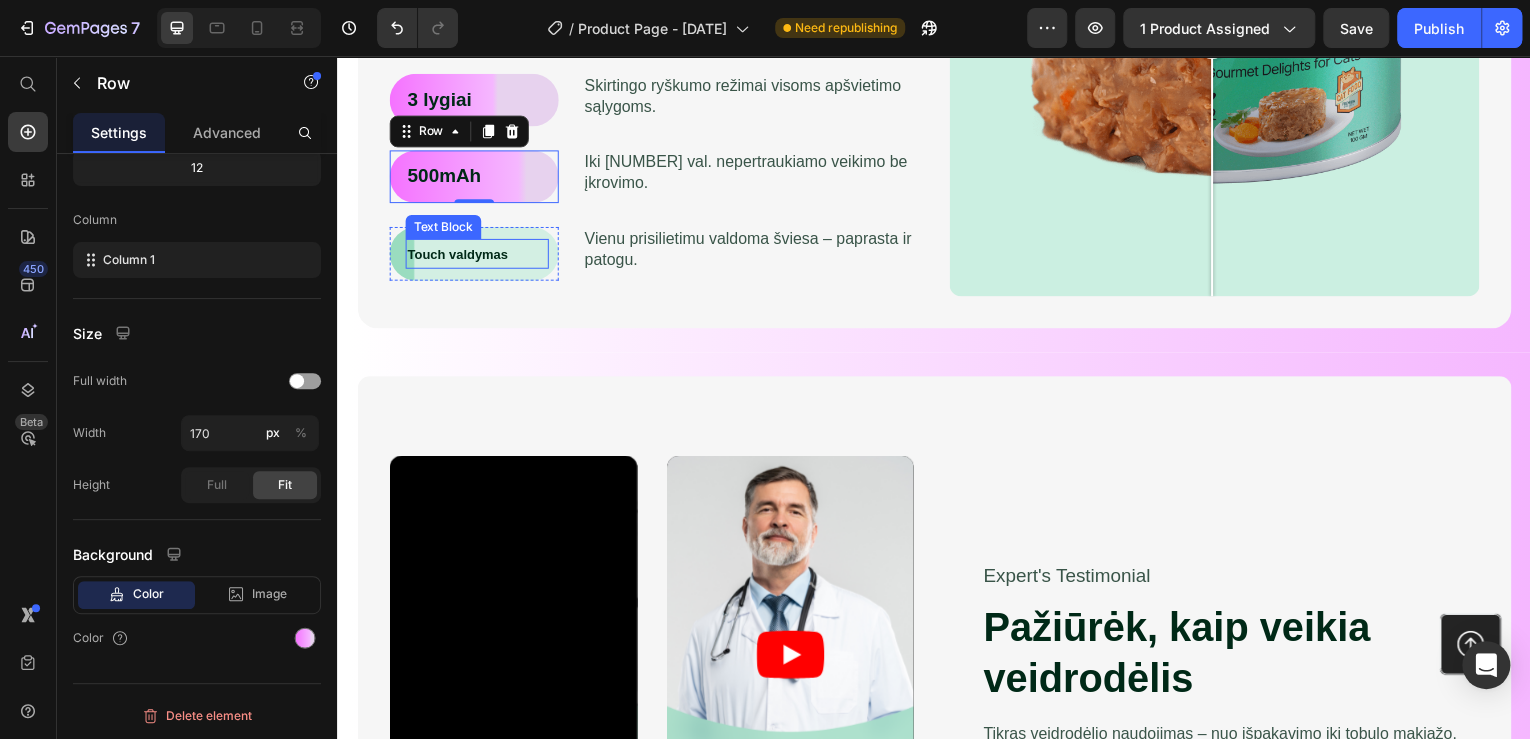 click on "Touch valdymas" at bounding box center (477, 255) 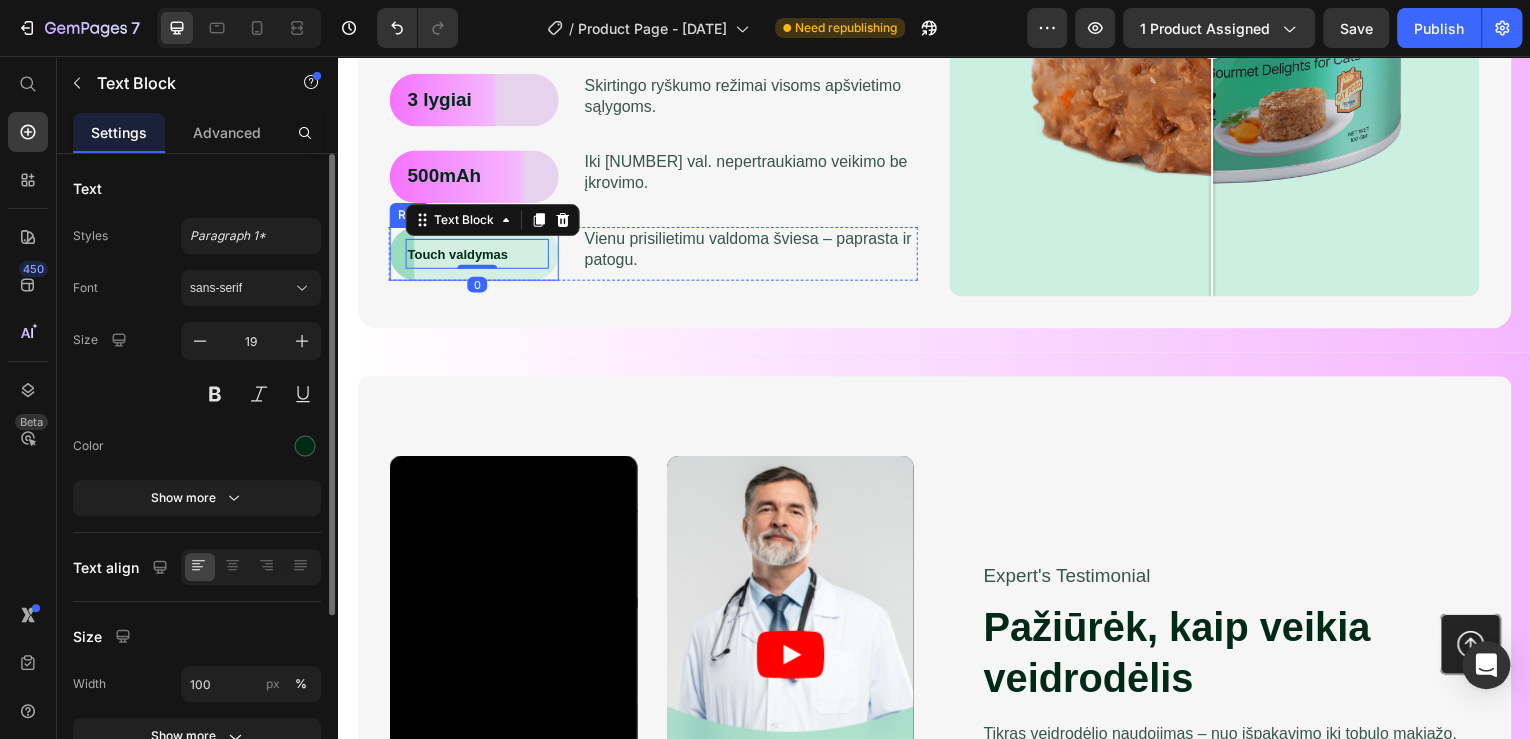 click on "Touch valdymas Text Block   0 Row" at bounding box center [474, 255] 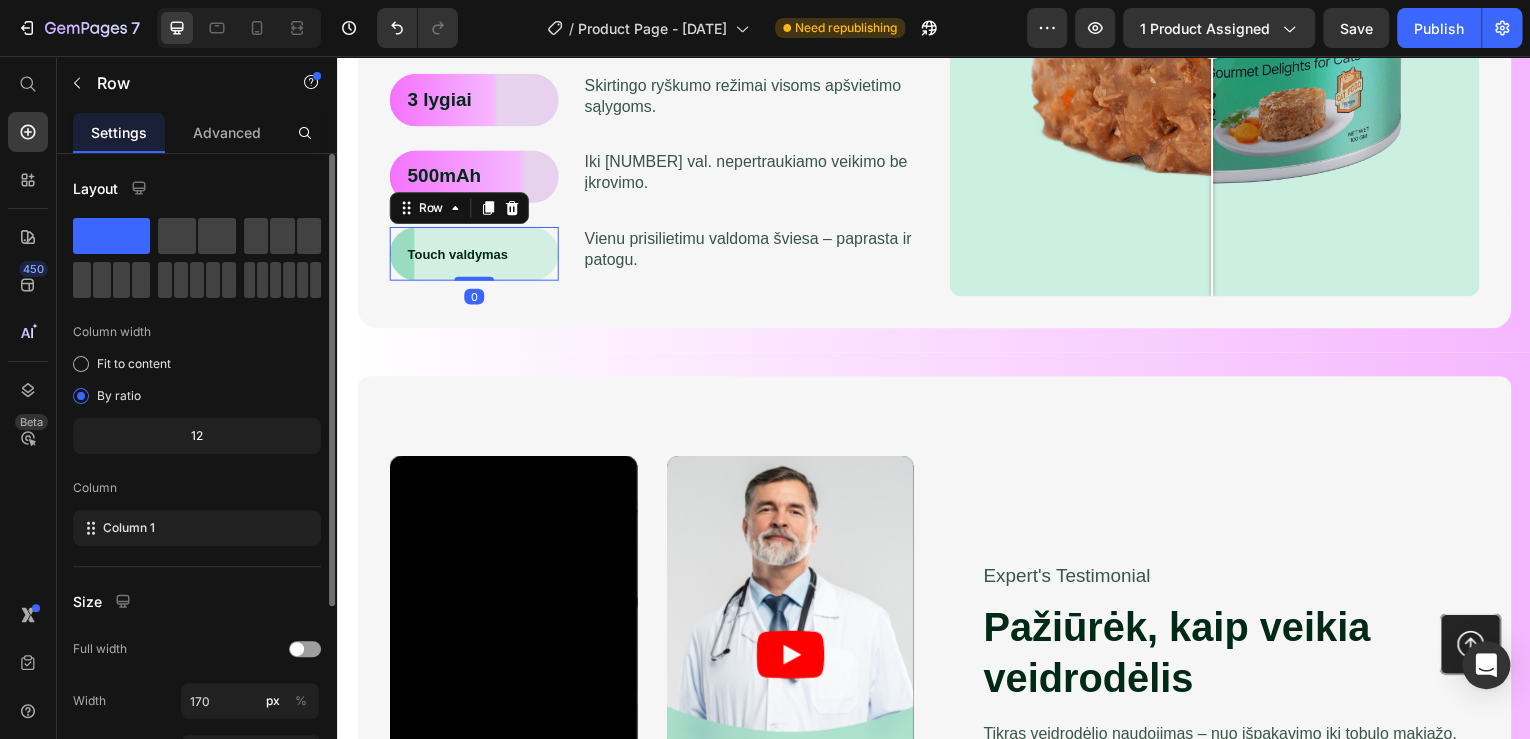 scroll, scrollTop: 268, scrollLeft: 0, axis: vertical 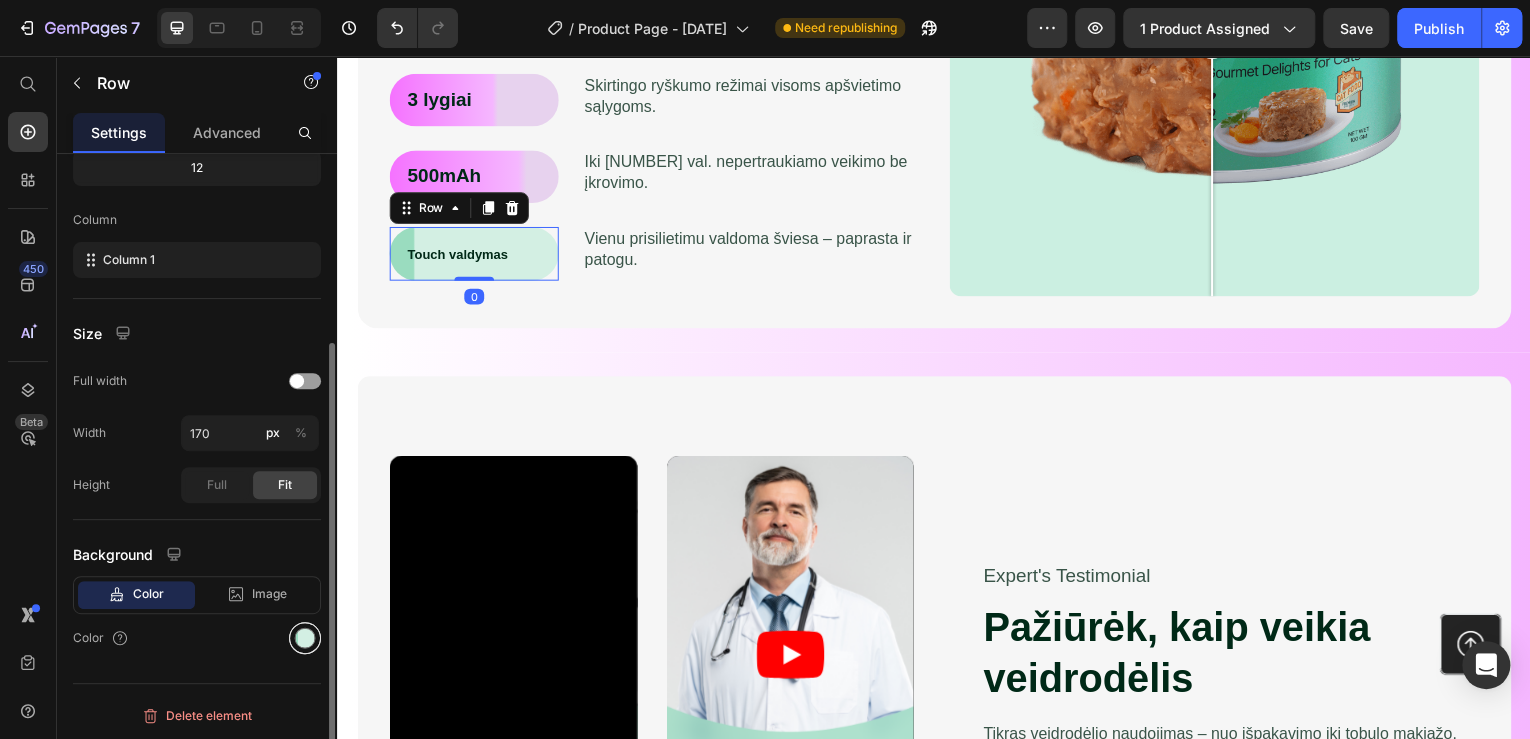 click at bounding box center (305, 638) 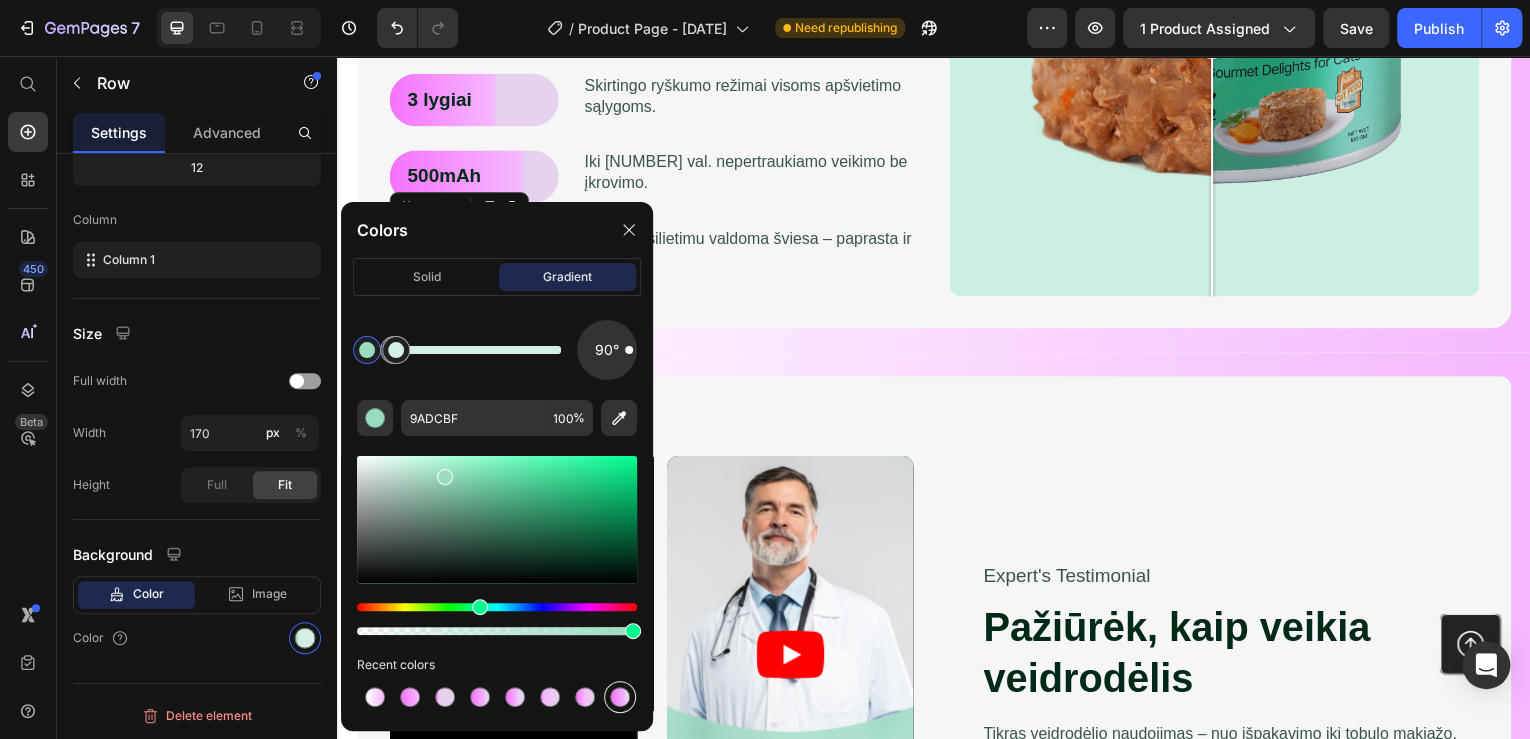 click at bounding box center (620, 697) 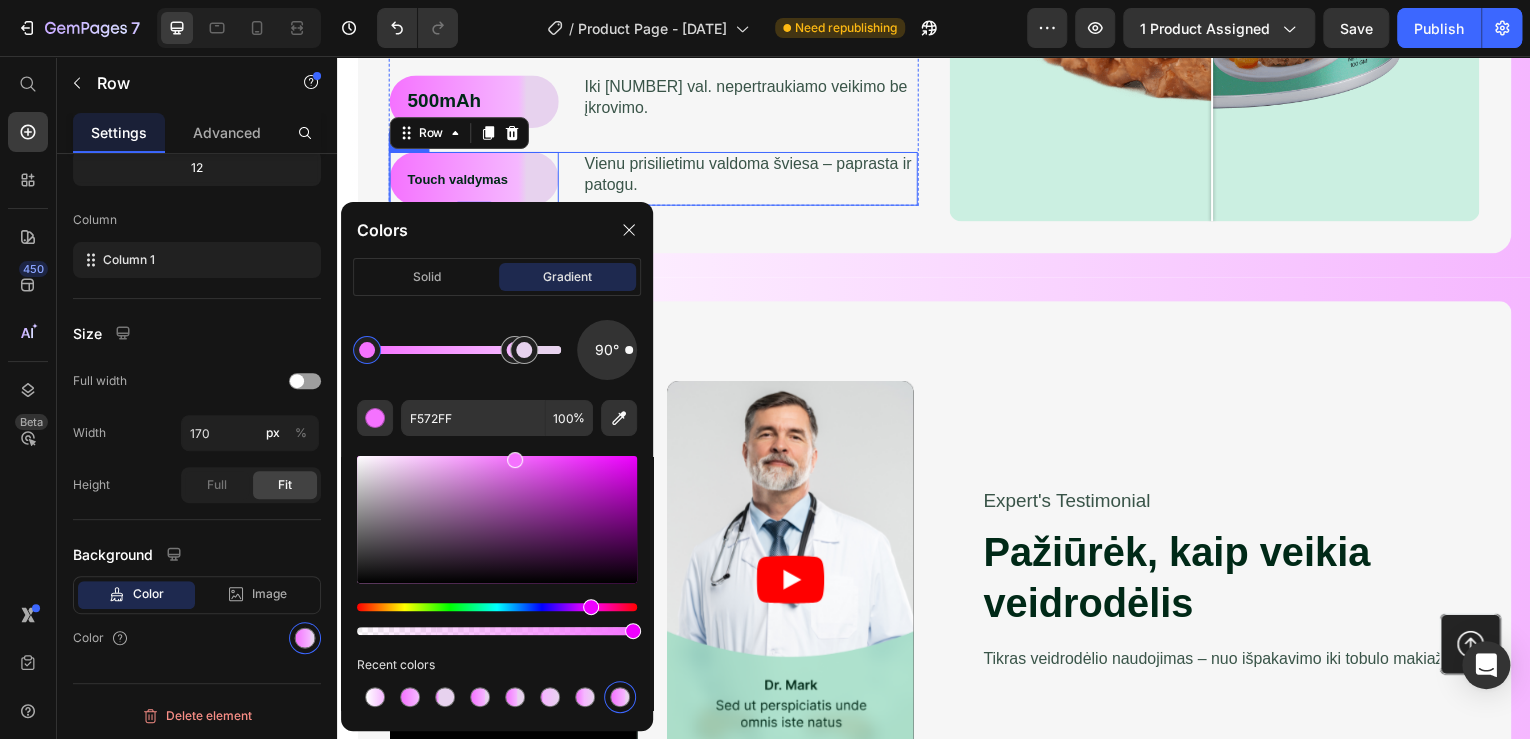 scroll, scrollTop: 1528, scrollLeft: 0, axis: vertical 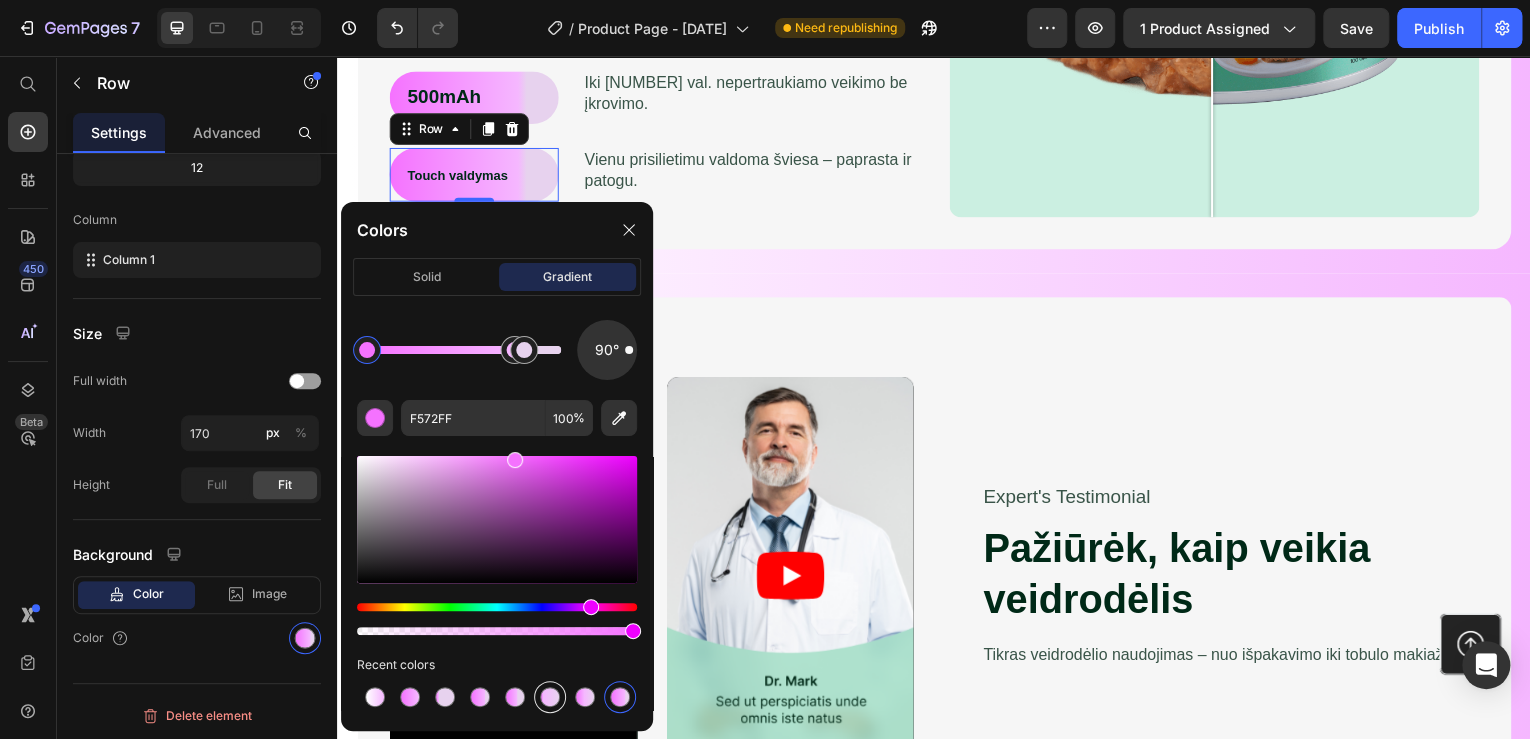 click at bounding box center (550, 697) 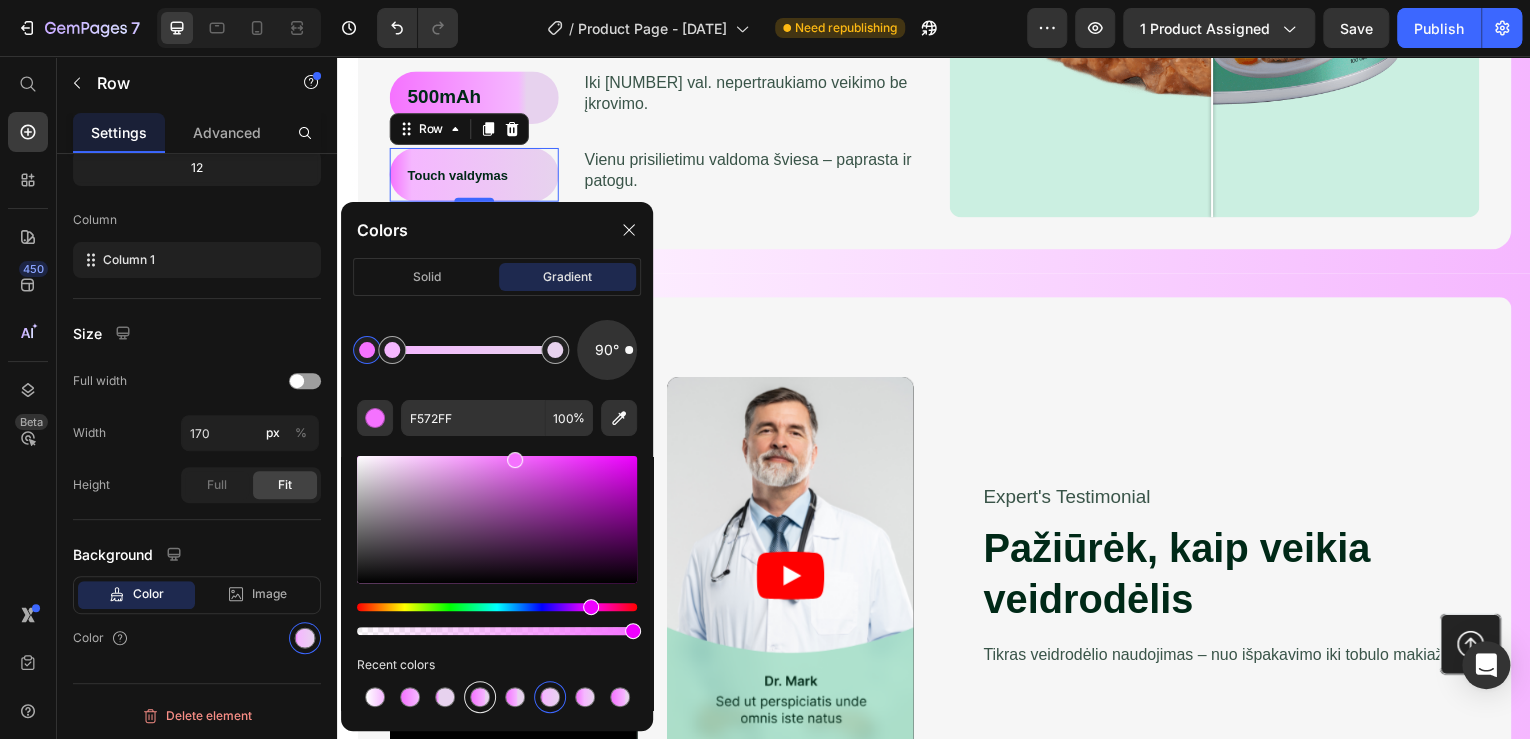 click at bounding box center [480, 697] 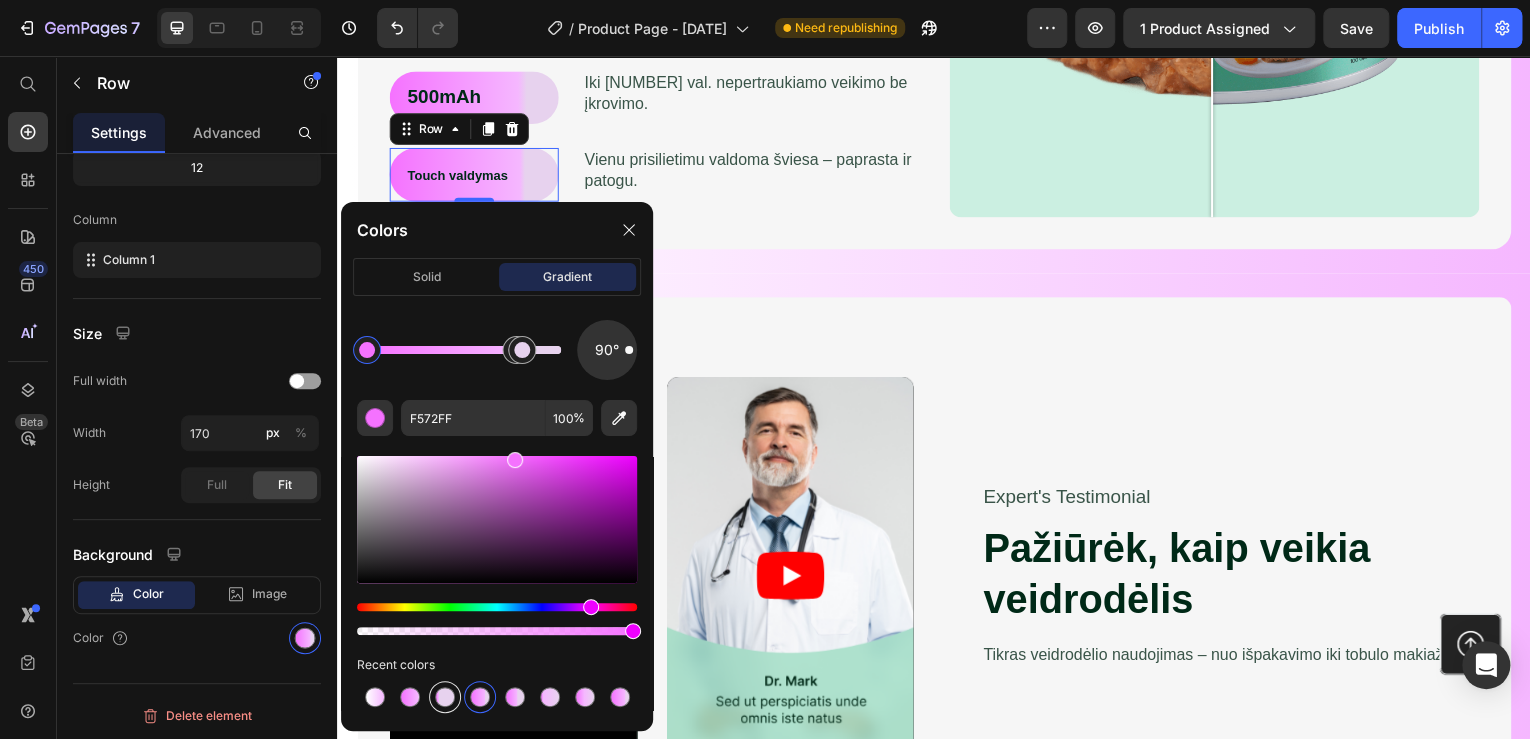 click at bounding box center [445, 697] 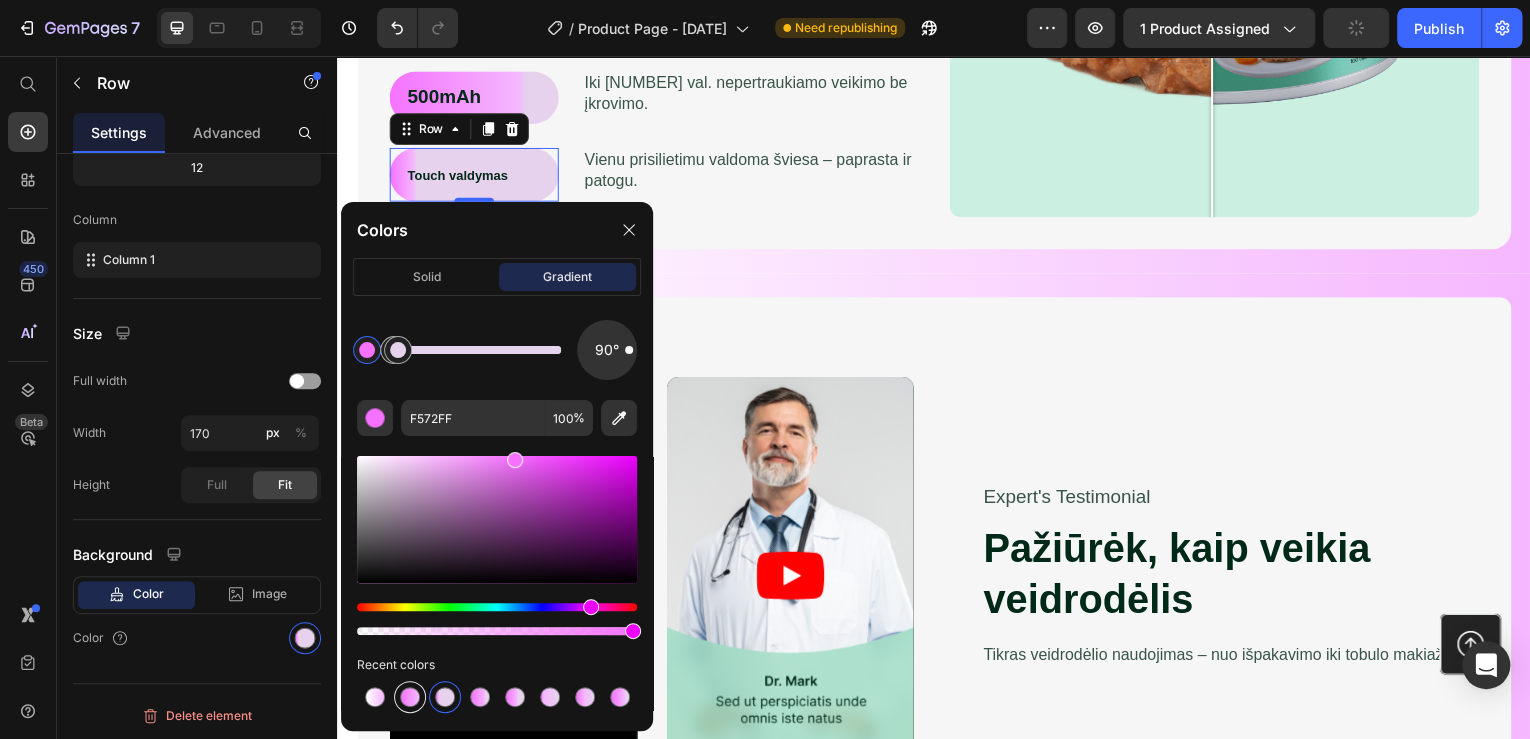 click at bounding box center [410, 697] 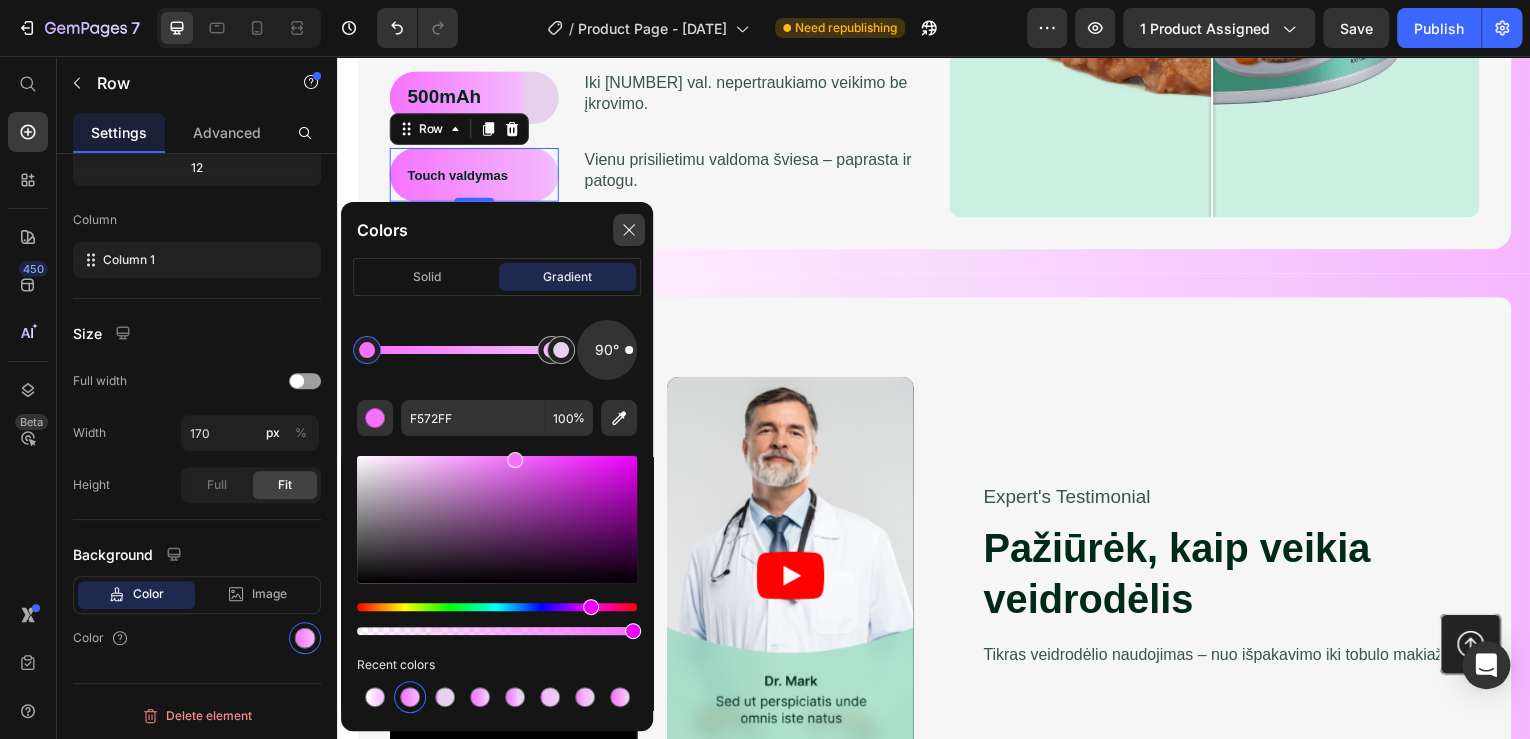 drag, startPoint x: 629, startPoint y: 234, endPoint x: 135, endPoint y: 119, distance: 507.209 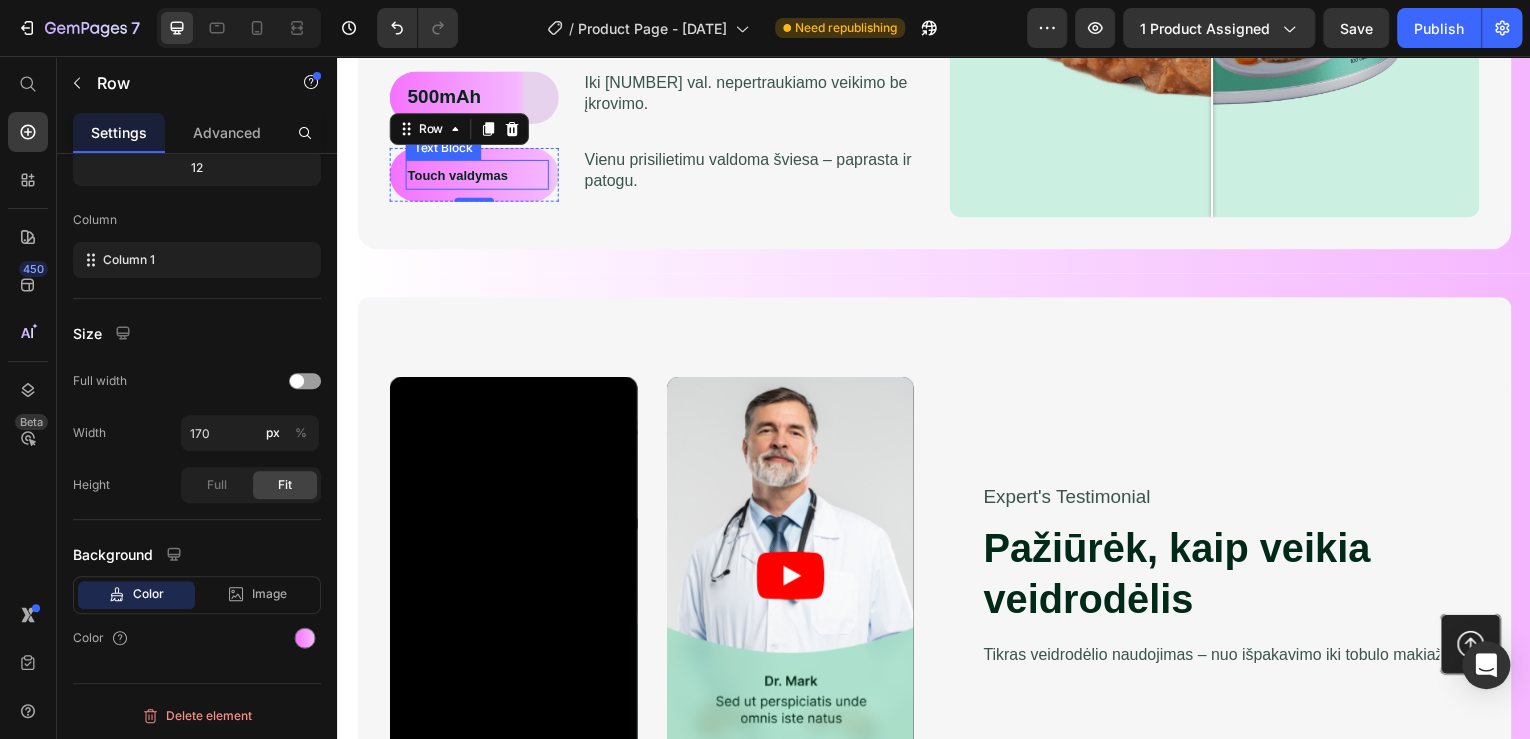 click on "Touch valdymas" at bounding box center (457, 175) 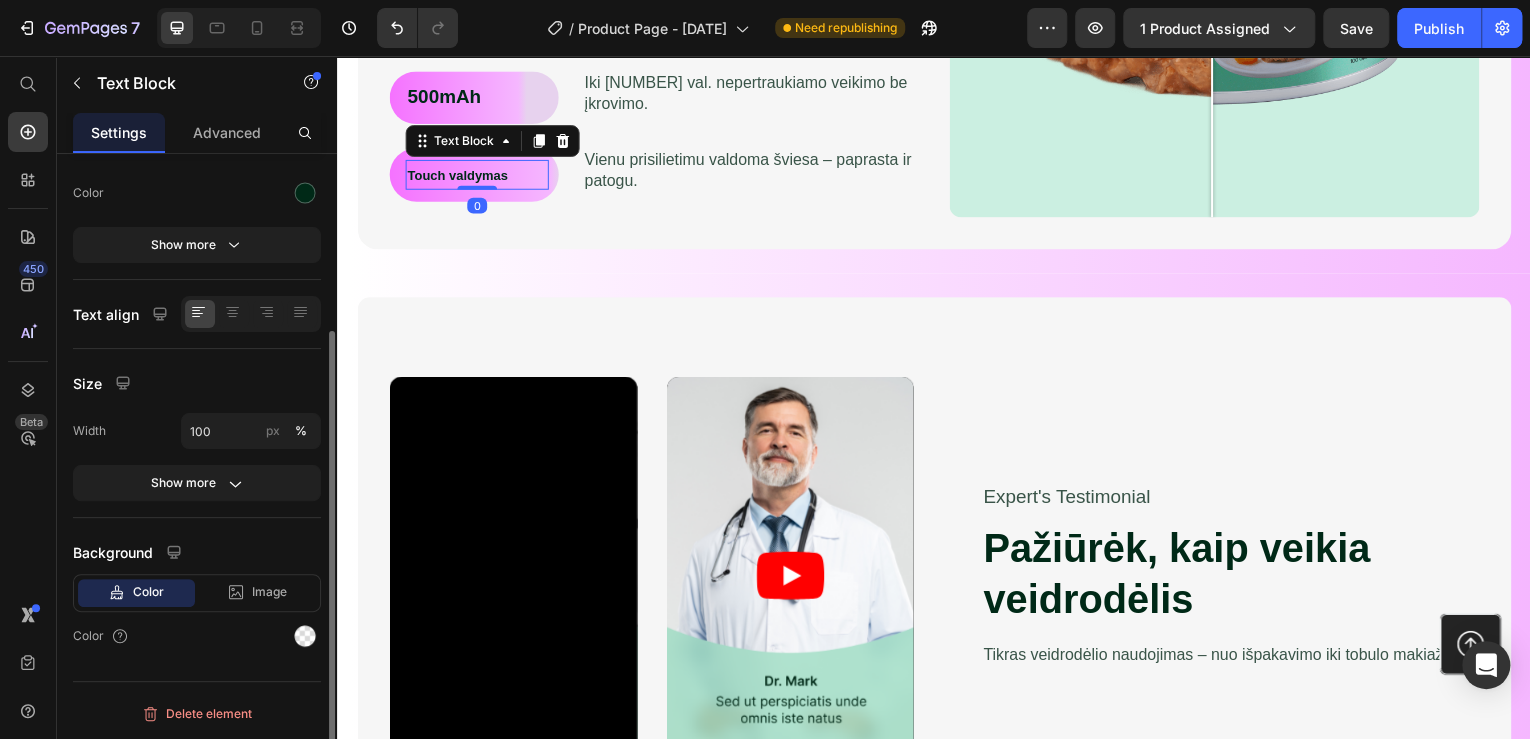 scroll, scrollTop: 0, scrollLeft: 0, axis: both 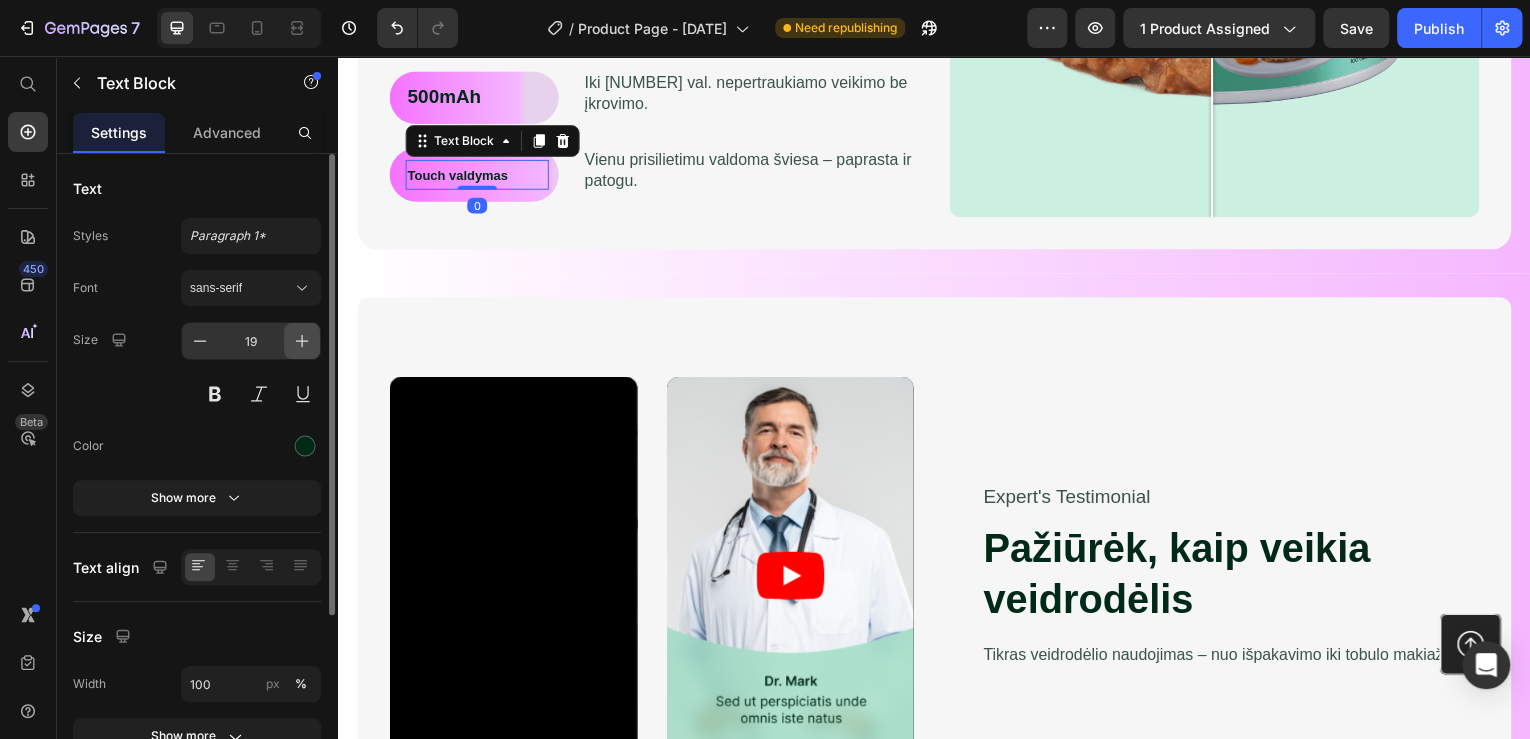 click 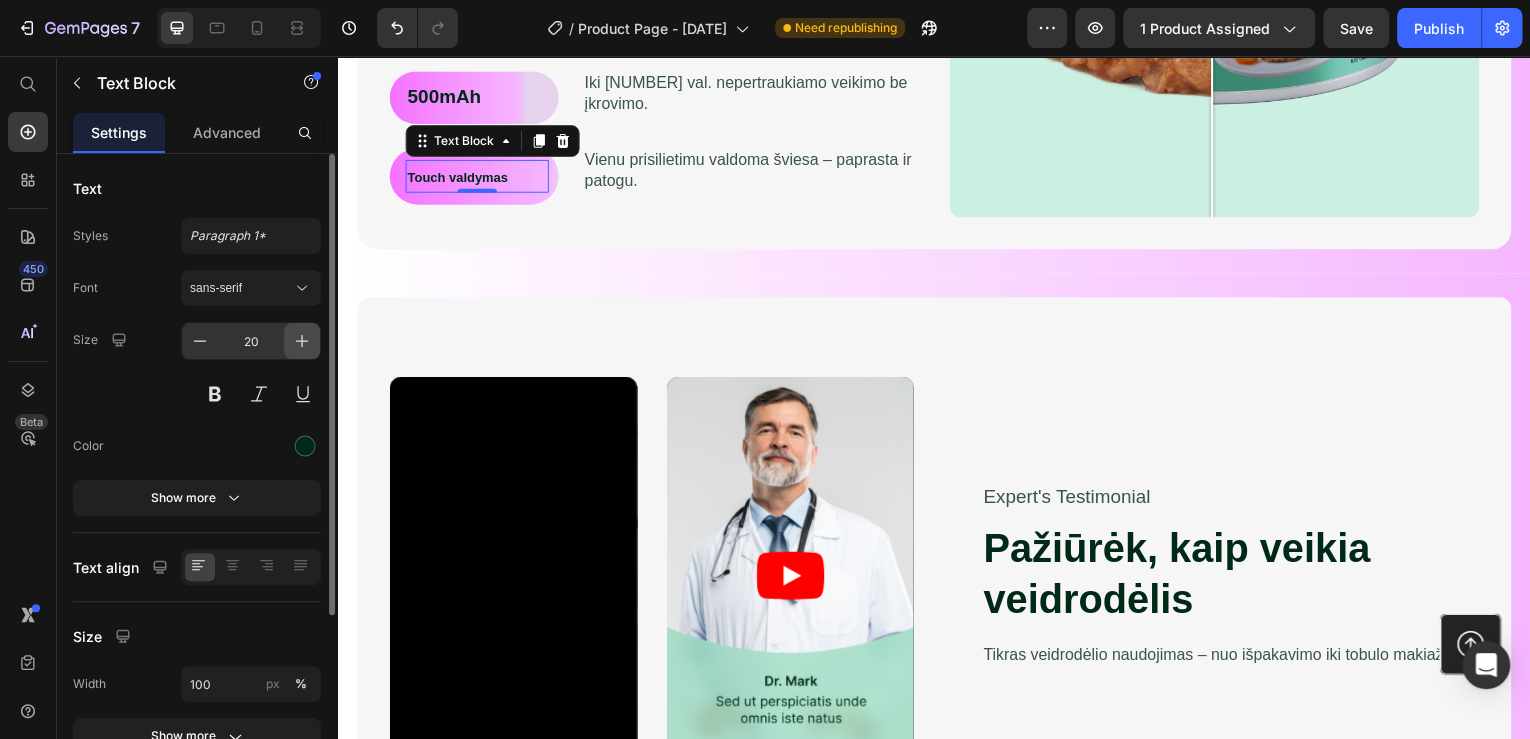 click 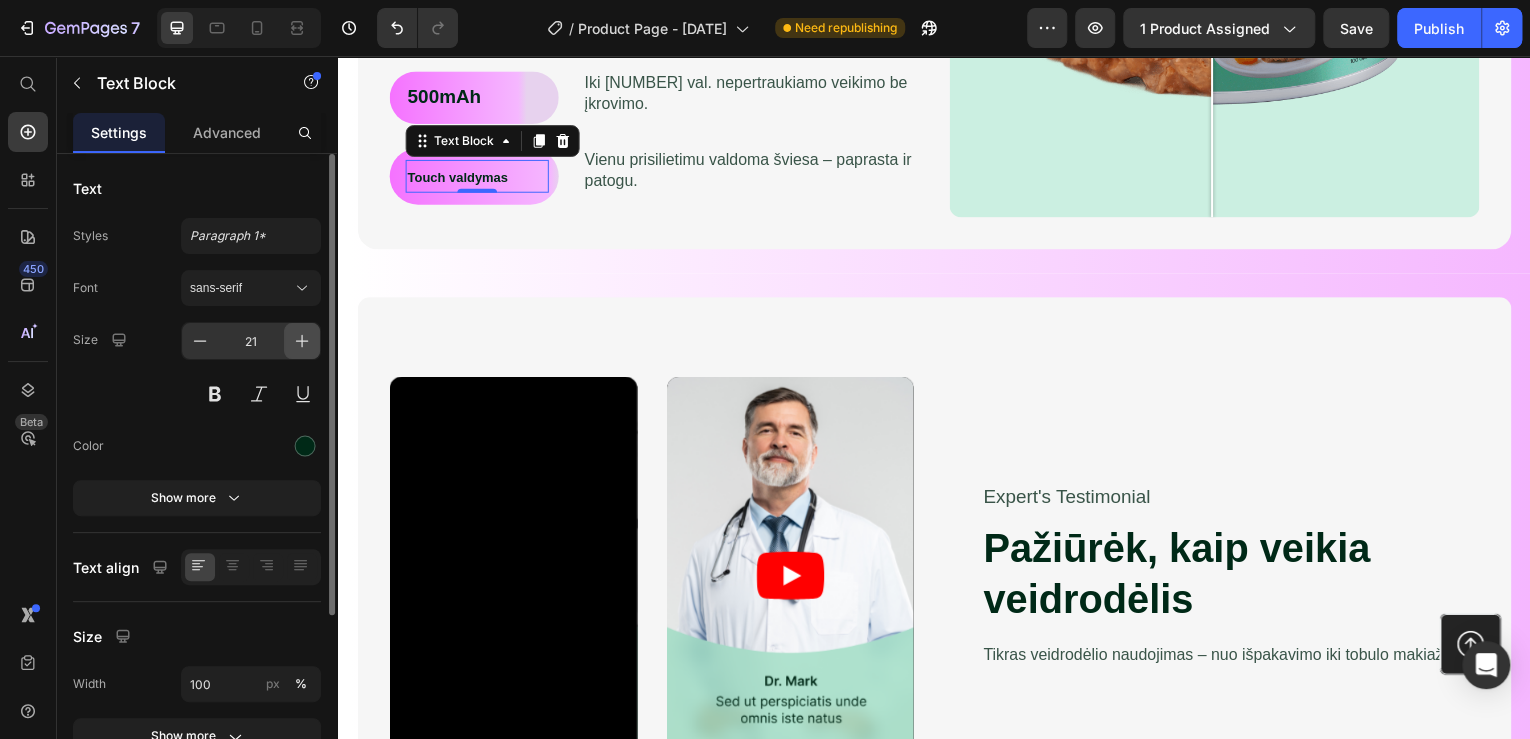 click 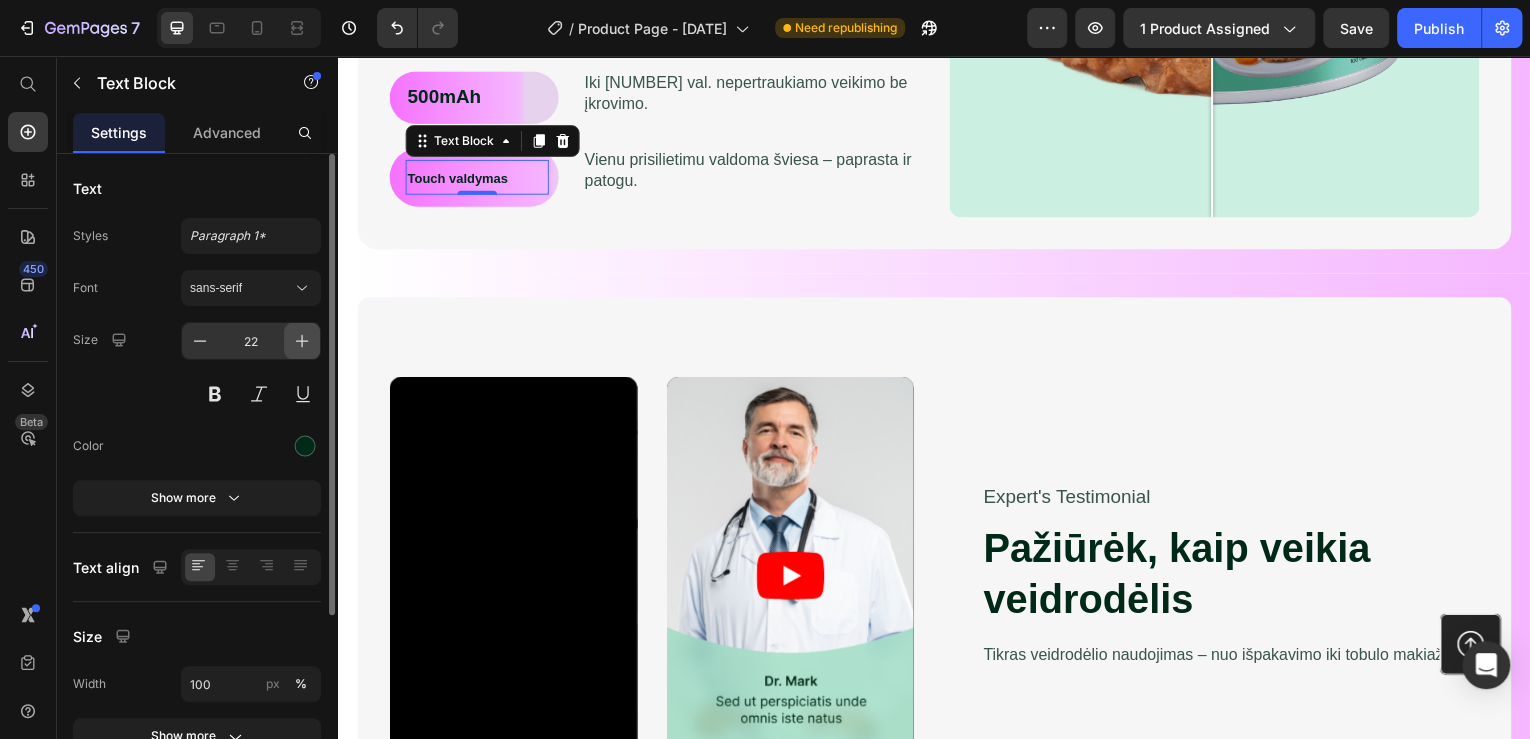 click 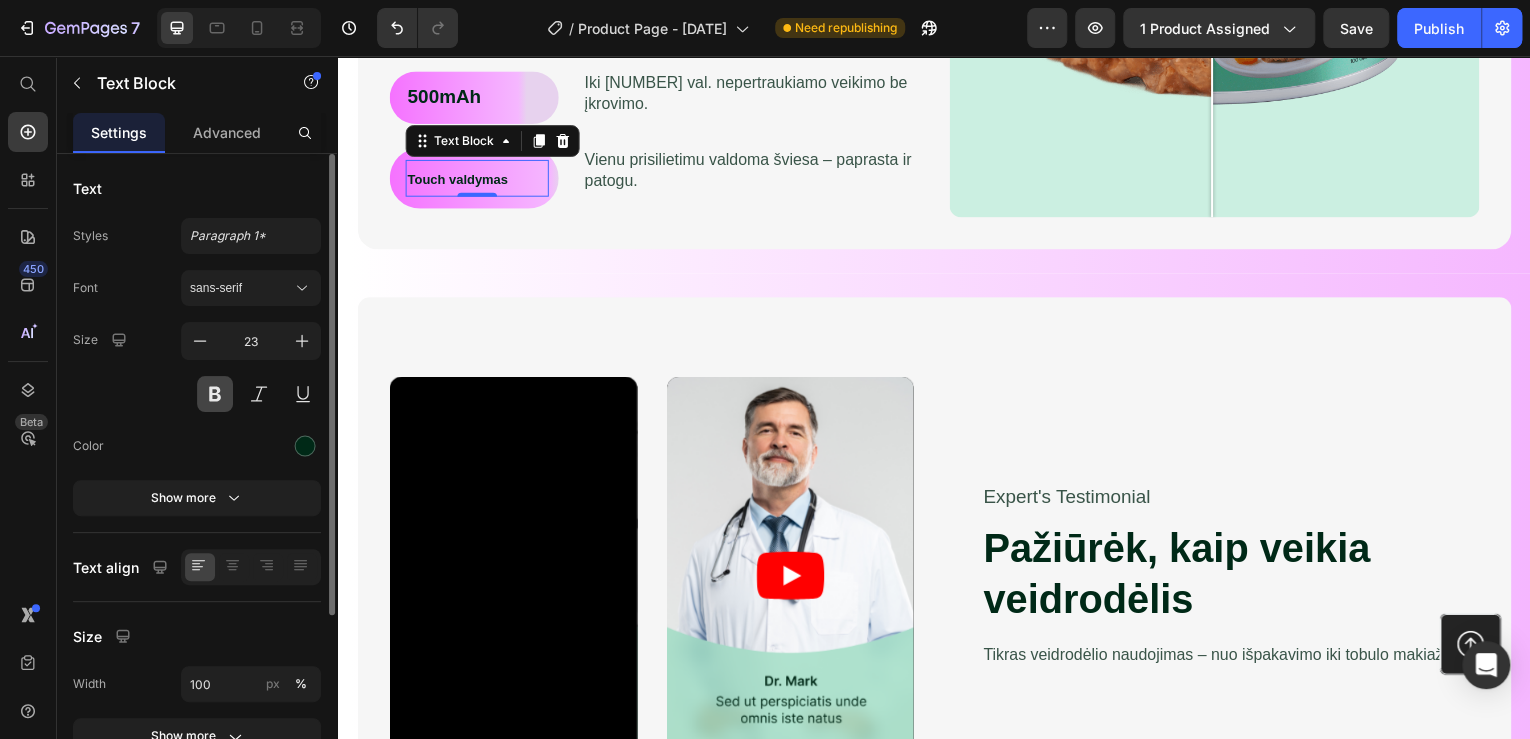 click at bounding box center (215, 394) 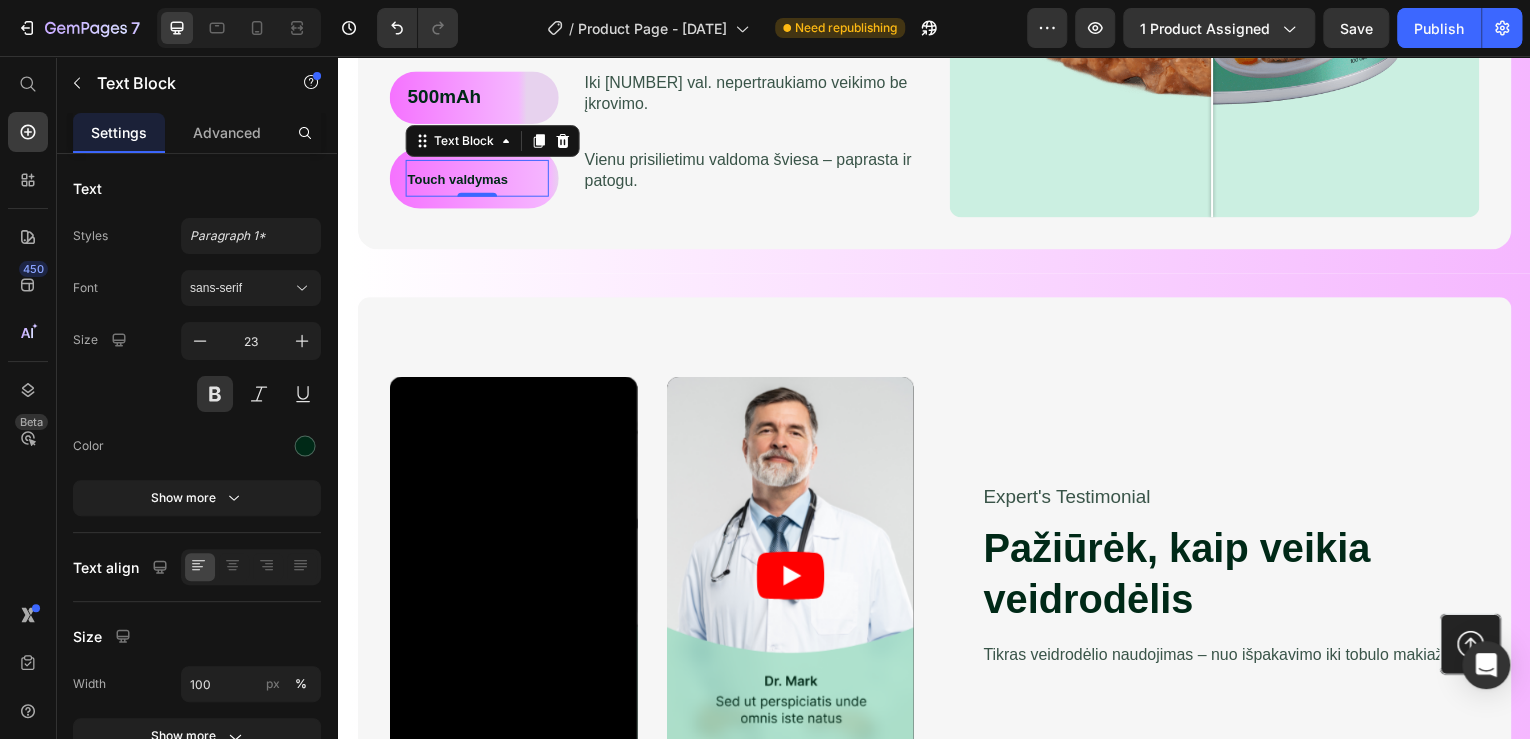 click on "Touch valdymas" at bounding box center [457, 179] 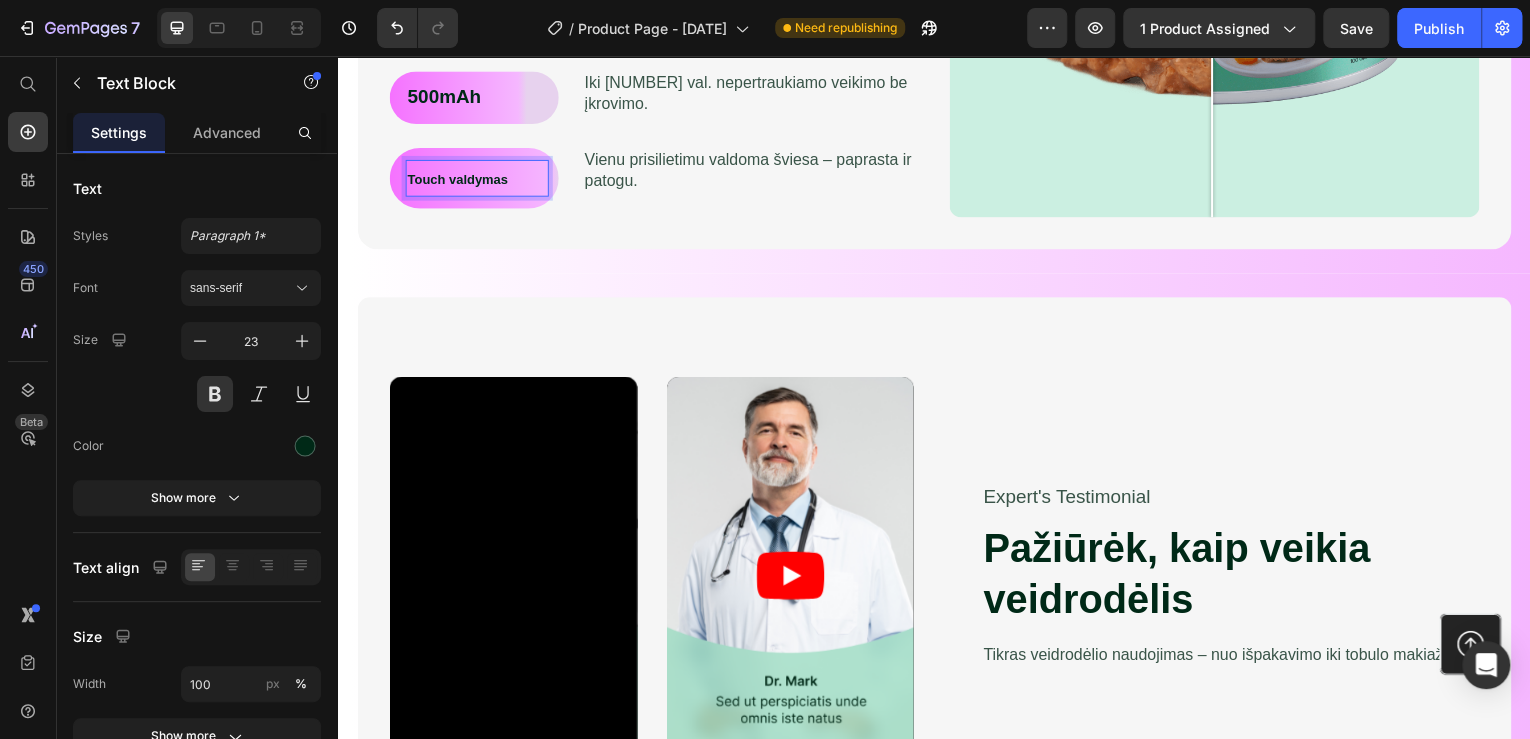 click on "Touch valdymas" at bounding box center (457, 179) 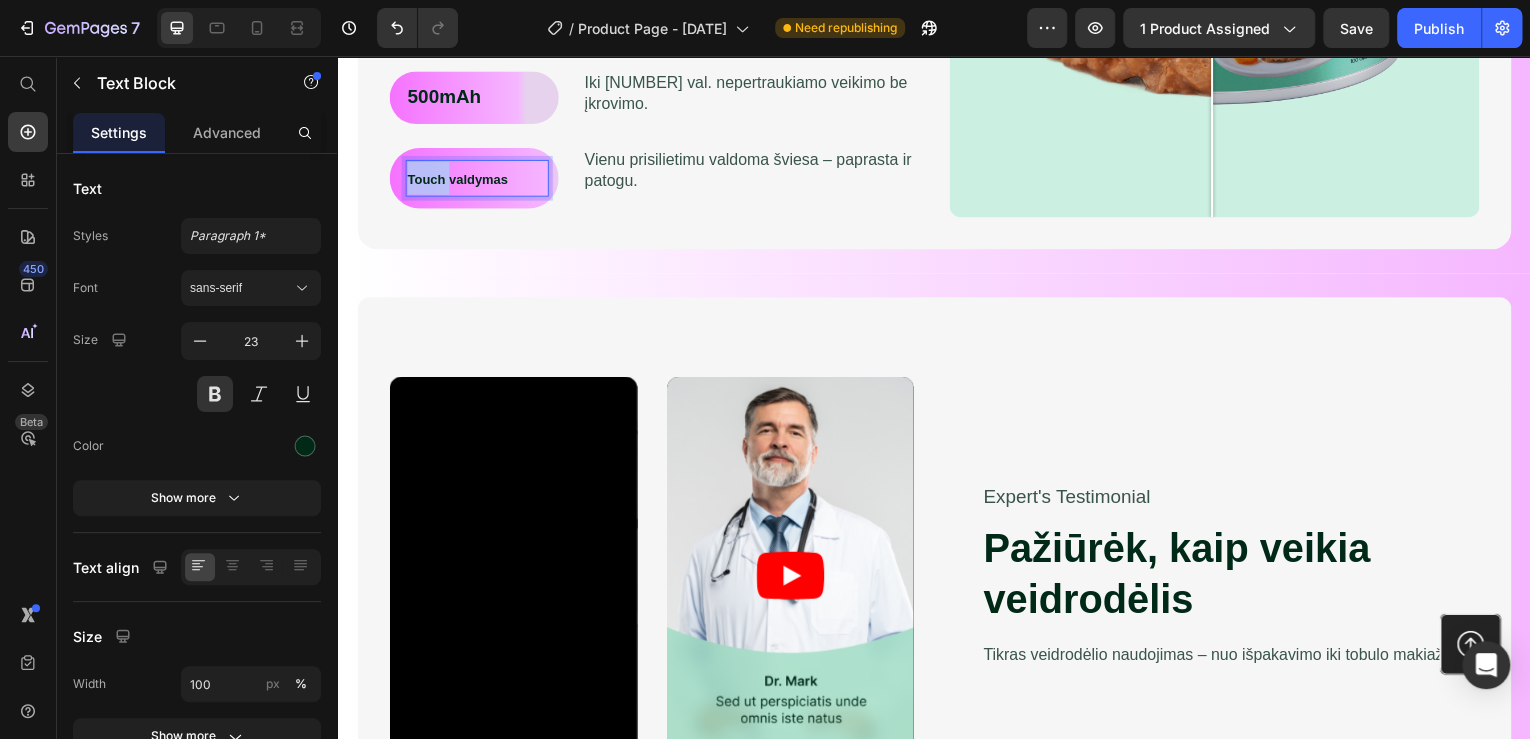 click on "Touch valdymas" at bounding box center (457, 179) 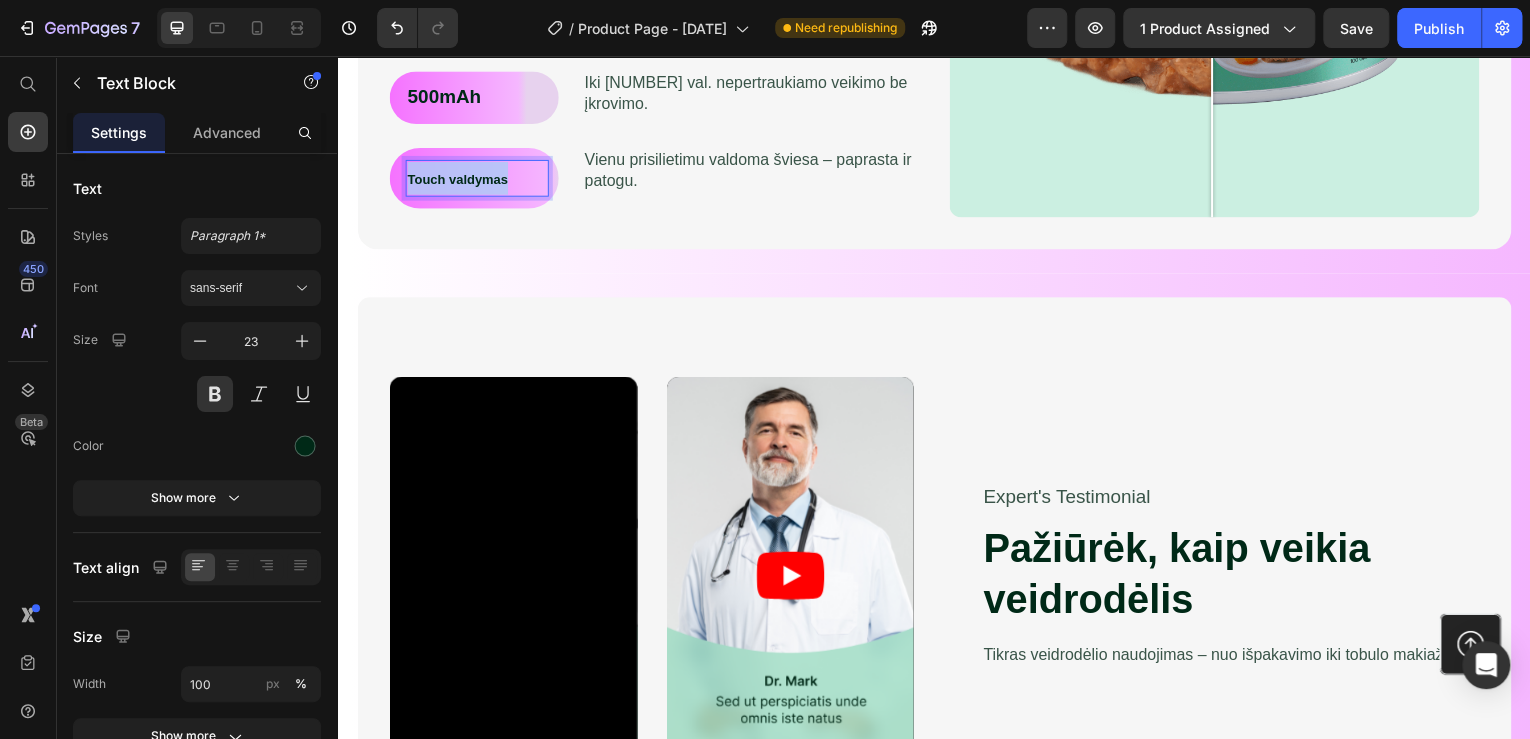 click on "Touch valdymas" at bounding box center [457, 179] 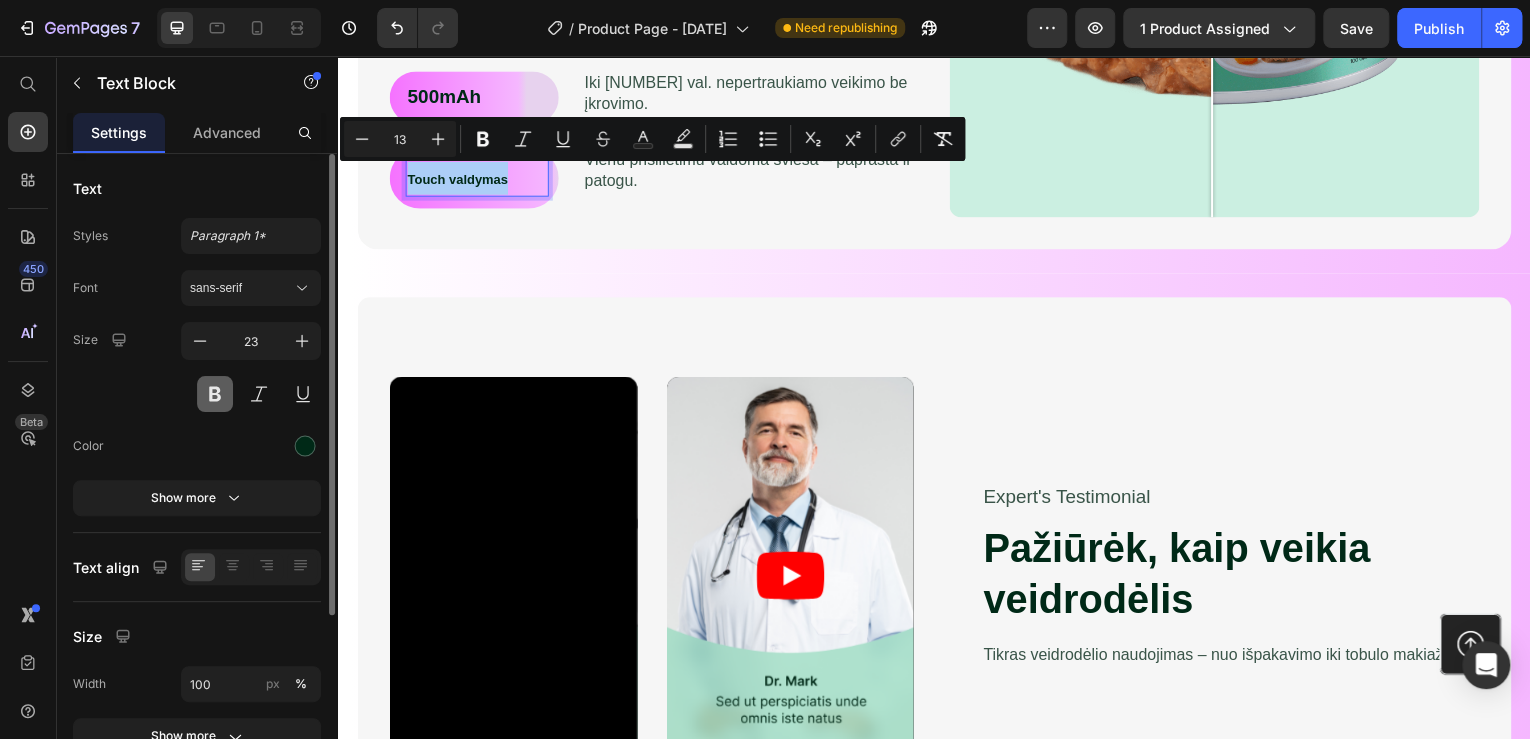 click at bounding box center (215, 394) 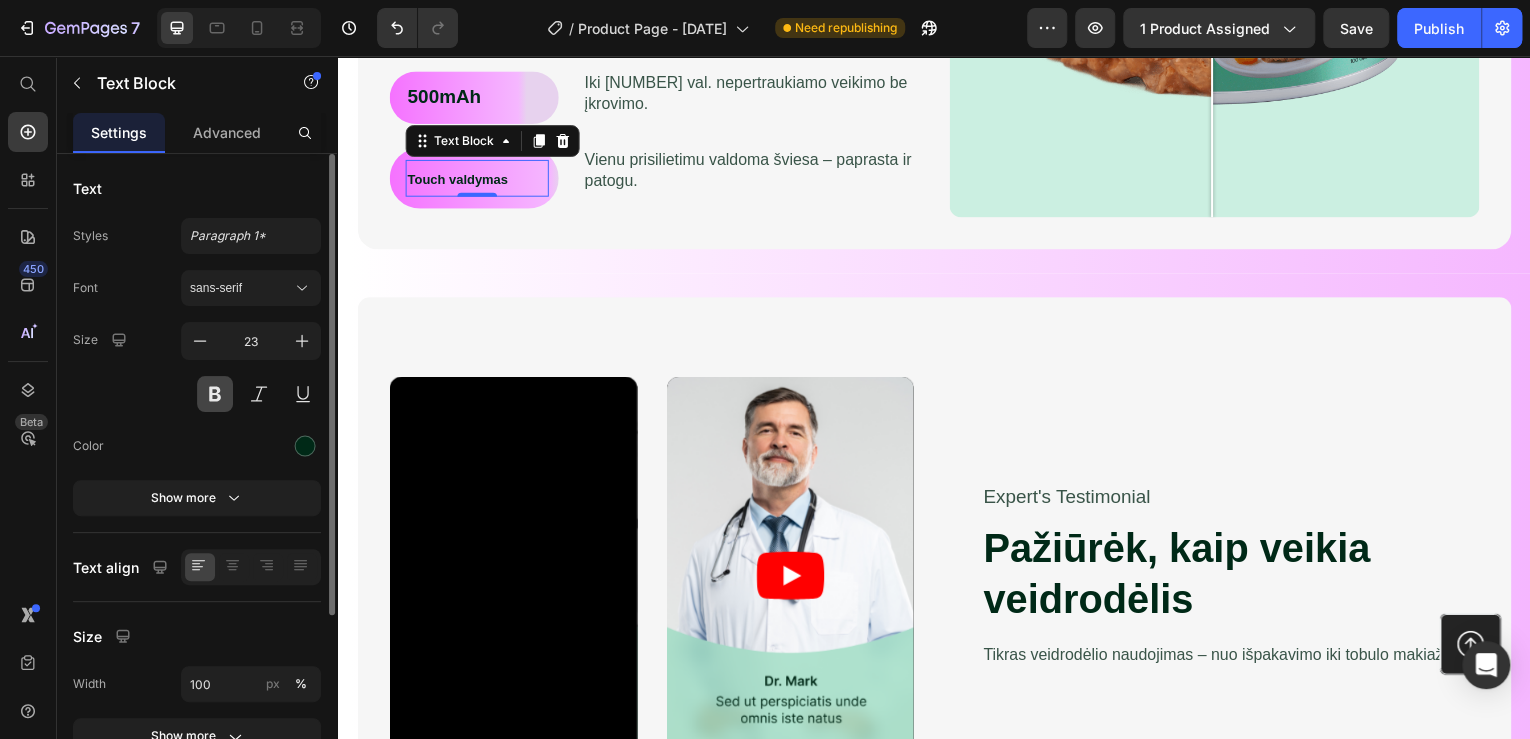 click at bounding box center (215, 394) 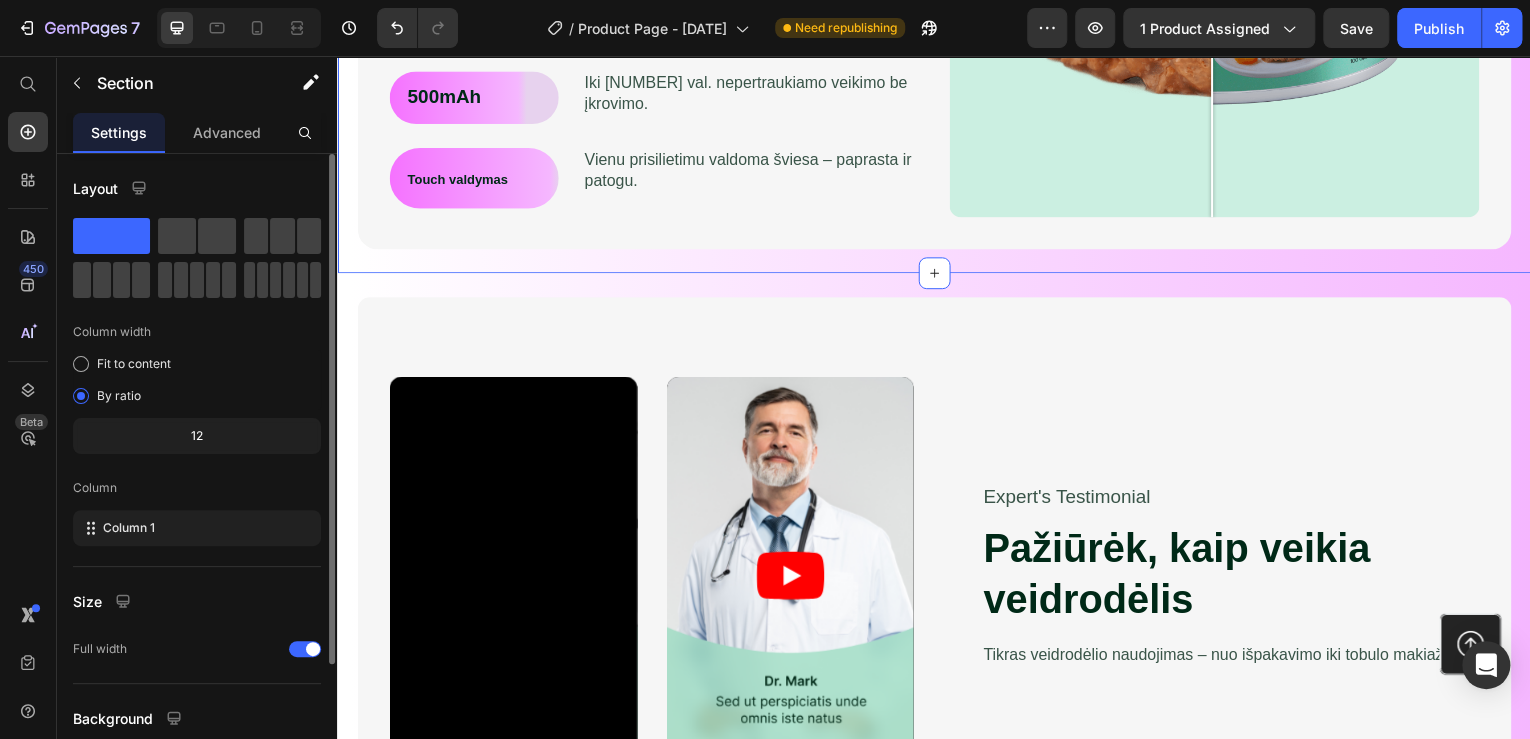 click on "Sukurtas idealiam grožiui kelyje Heading LED veidrodėlis automobiliui su išmaniu apšvietimu, kuris padeda išgauti nepriekaištingą makiažą bet kokiomis sąlygomis. Text Block Image Comparison Keypoints: Text Block 3 lygiai Text Block Row Skirtingo ryškumo režimai visoms apšvietimo sąlygoms. Text Block Row 500mAh Text Block Row Iki 2 val. nepertraukiamo veikimo be įkrovimo. Text Block Row Touch valdymas Text Block Row Vienu prisilietimu valdoma šviesa – paprasta ir patogu. Text Block Row Row Image Comparison Row Section 2   You can create reusable sections Create Theme Section AI Content Write with GemAI What would you like to describe here? Tone and Voice Persuasive Product alkotesteris Show more Generate" at bounding box center (937, -53) 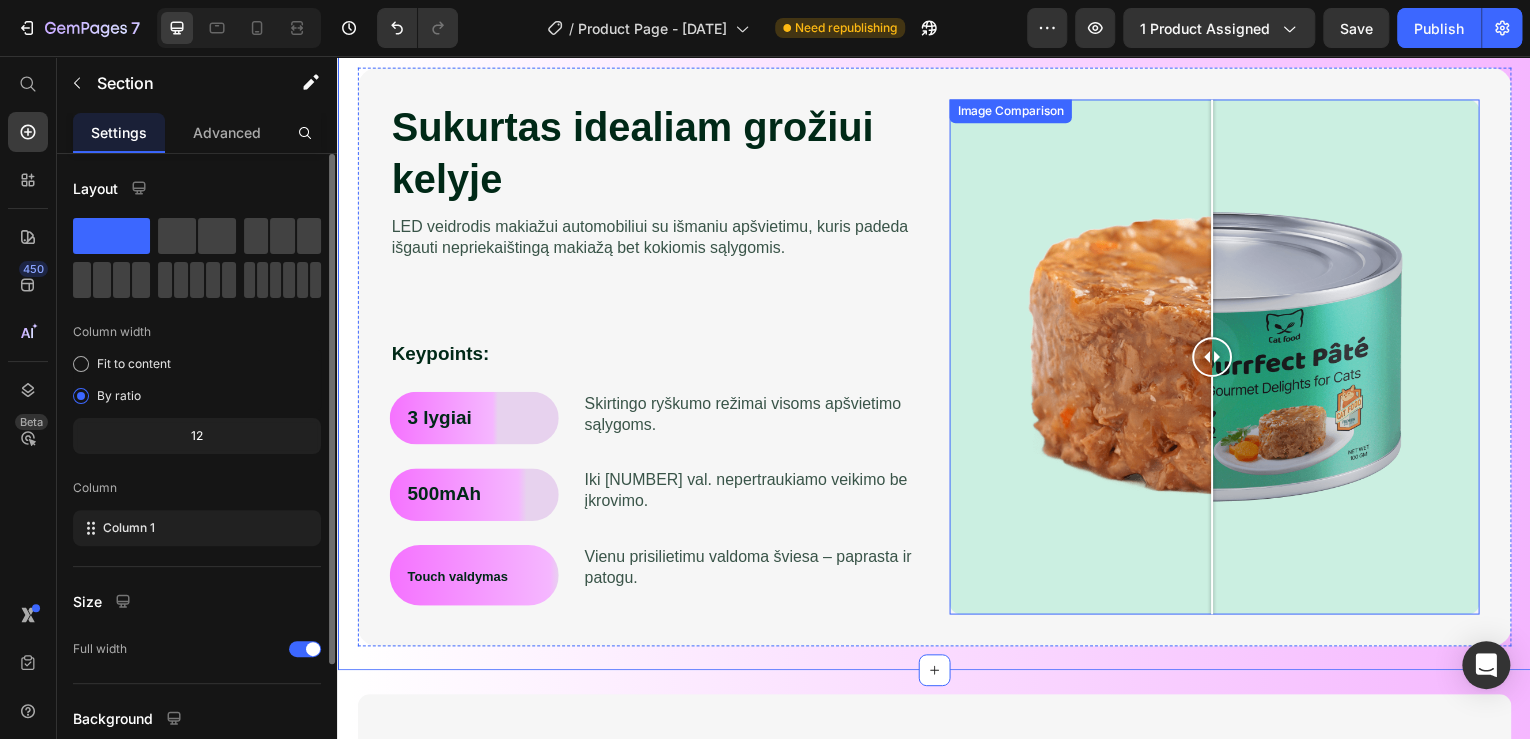 click at bounding box center (1218, 359) 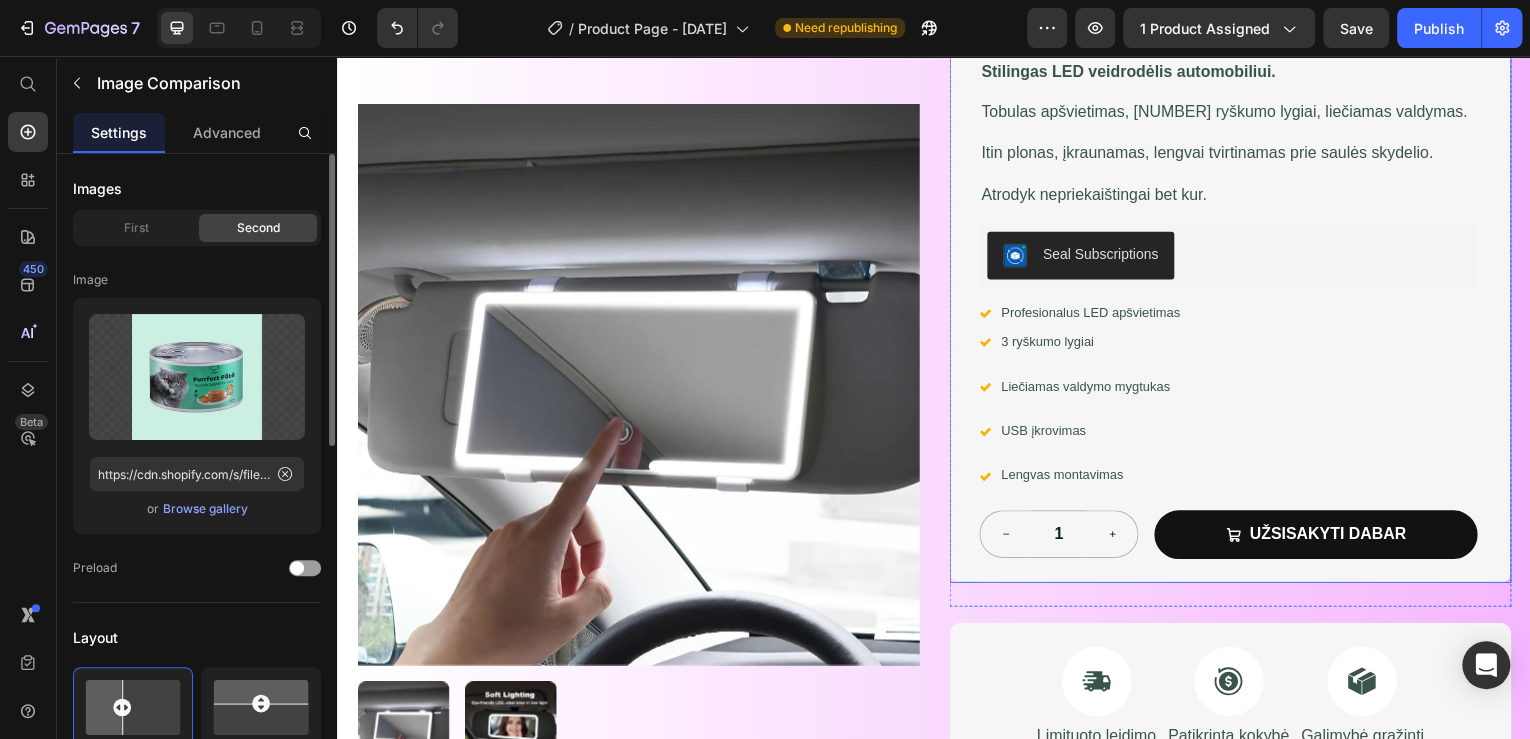 scroll, scrollTop: 240, scrollLeft: 0, axis: vertical 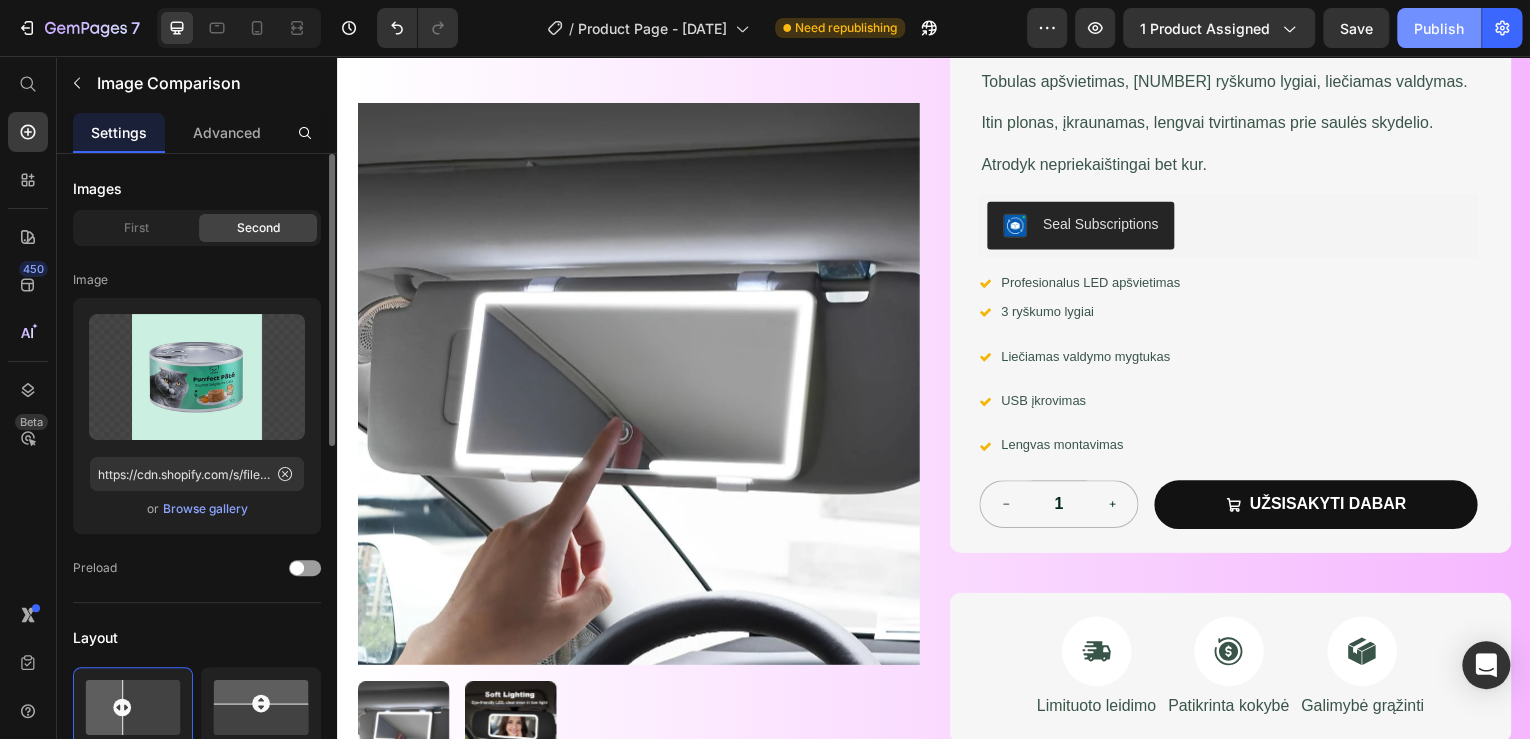 click on "Publish" 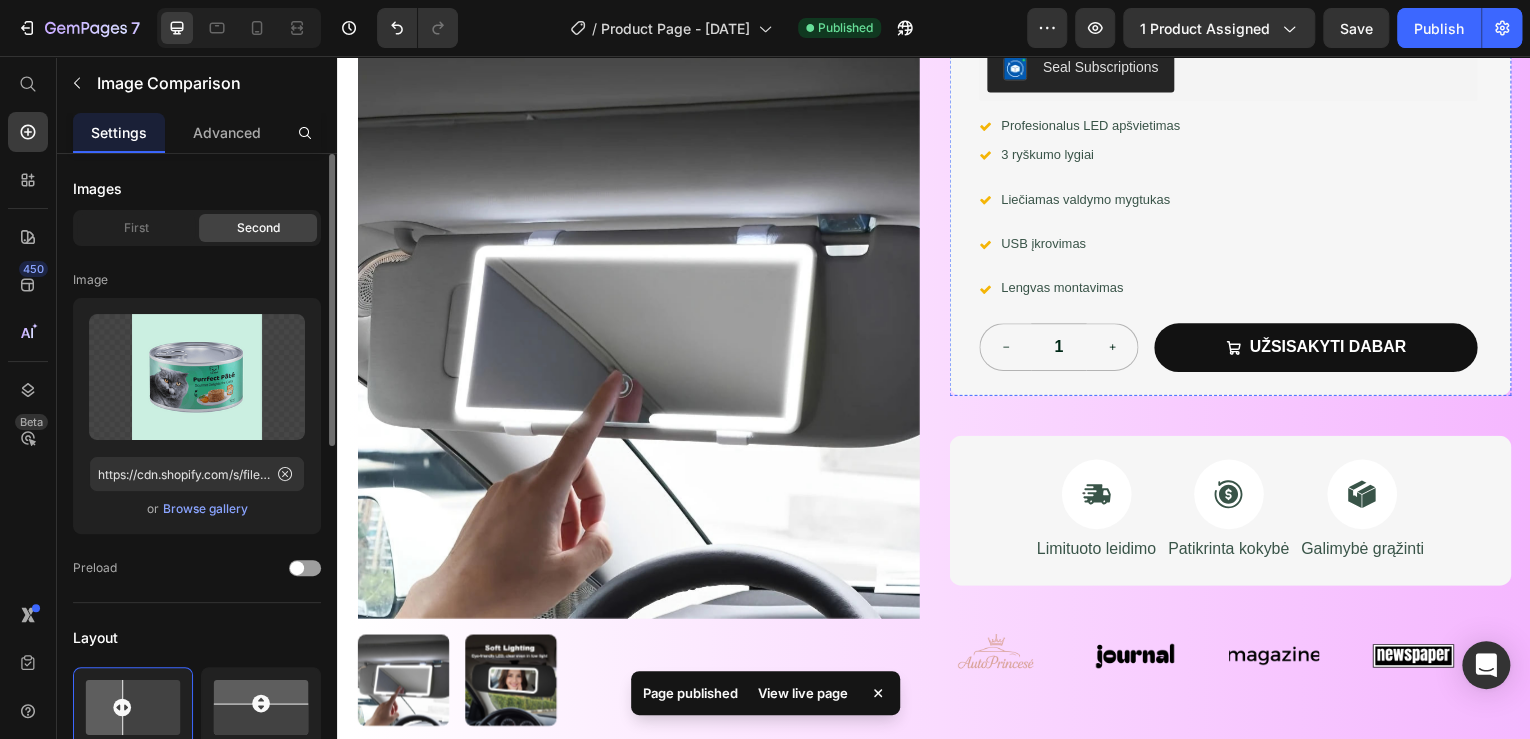 scroll, scrollTop: 400, scrollLeft: 0, axis: vertical 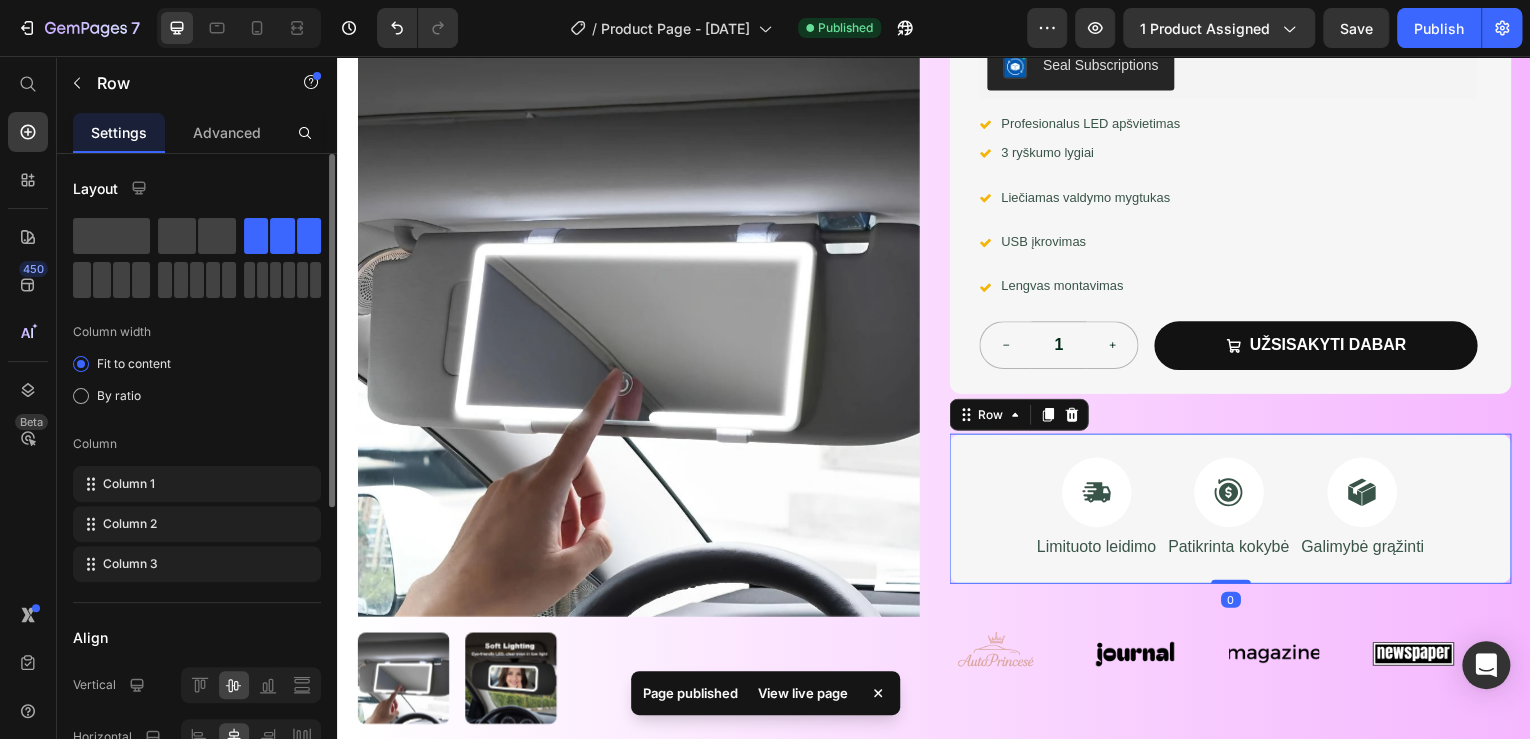 click on "Icon Limituoto leidimo Text Block
Icon Patikrinta kokybė Text Block
Icon Galimybė grąžinti Text Block Row   0" at bounding box center (1234, 511) 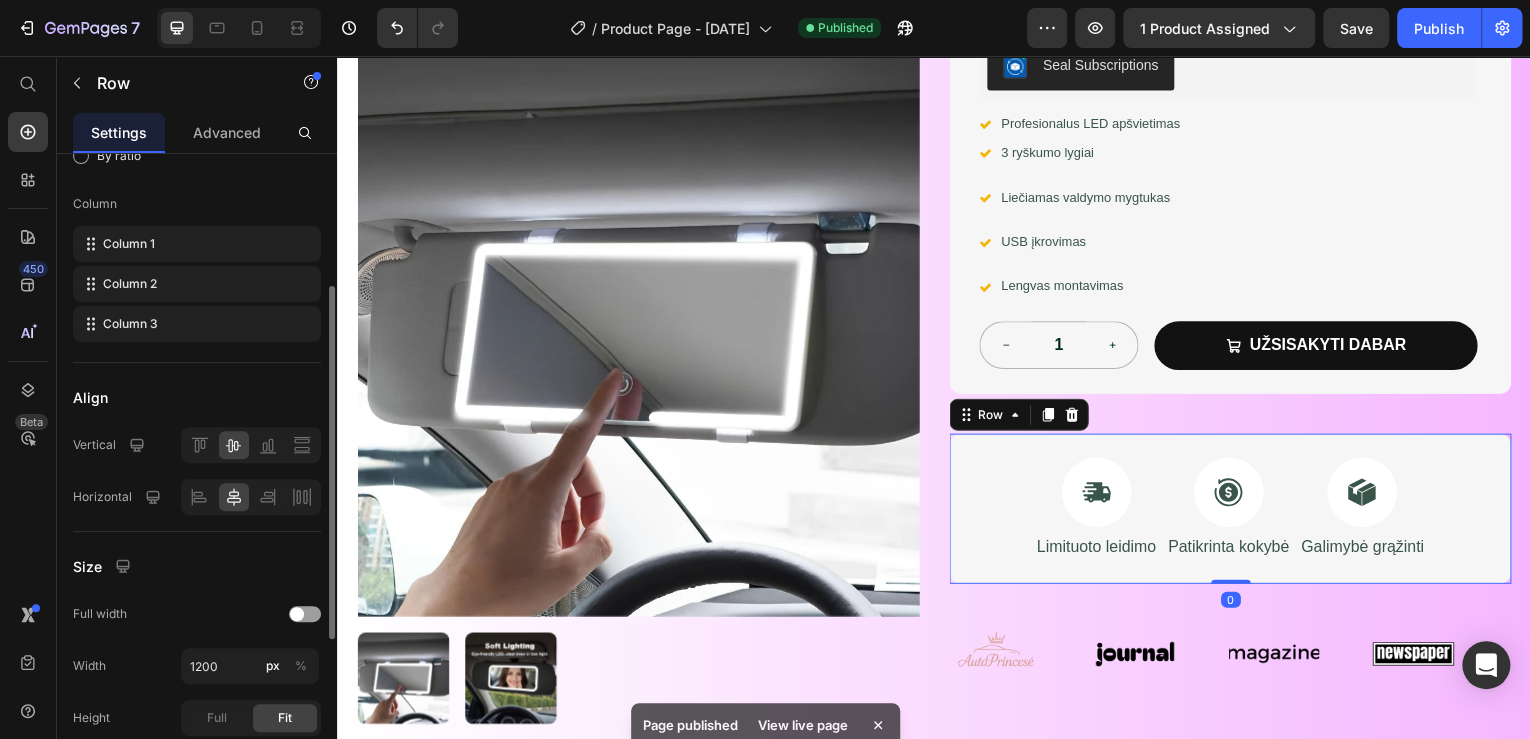 scroll, scrollTop: 480, scrollLeft: 0, axis: vertical 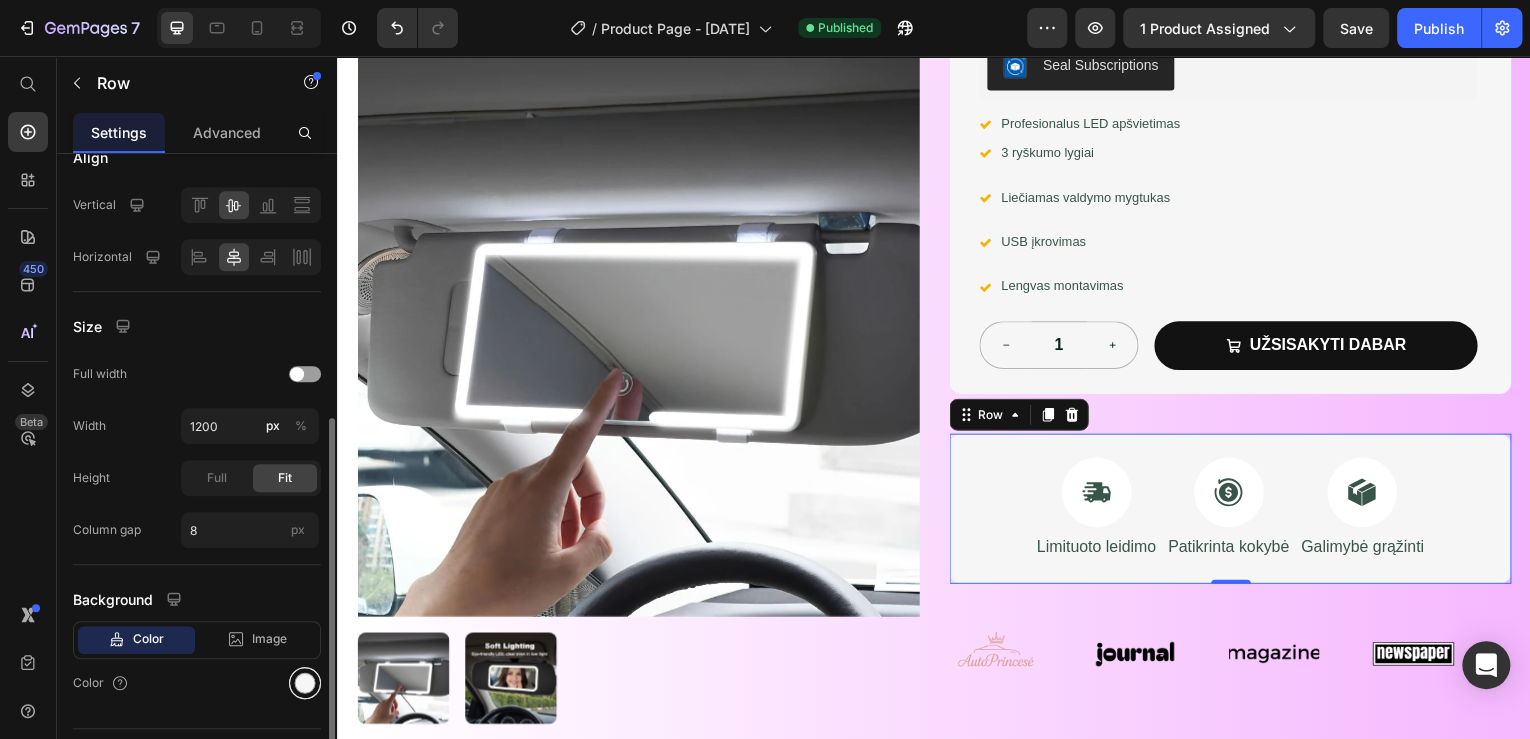 click at bounding box center (305, 683) 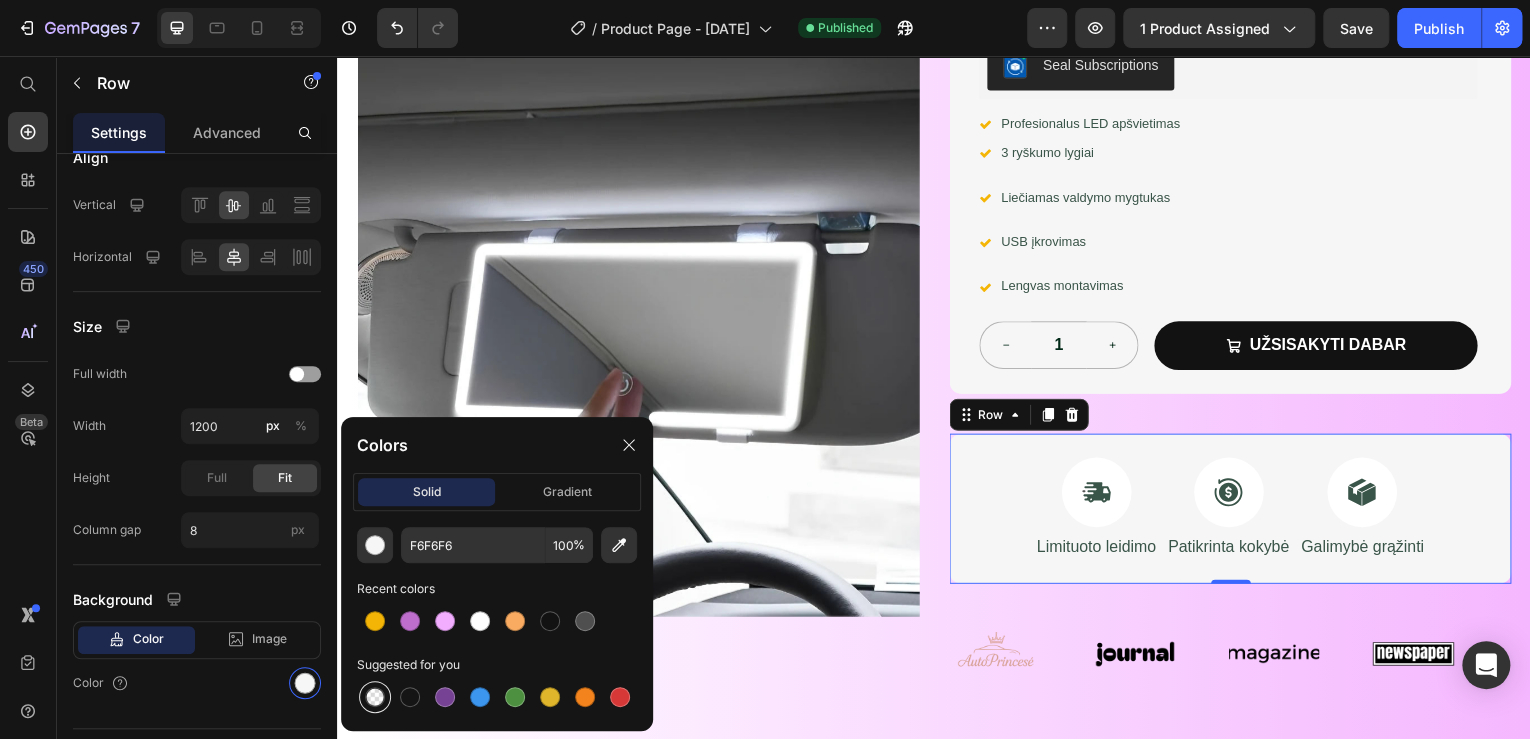 click at bounding box center (375, 697) 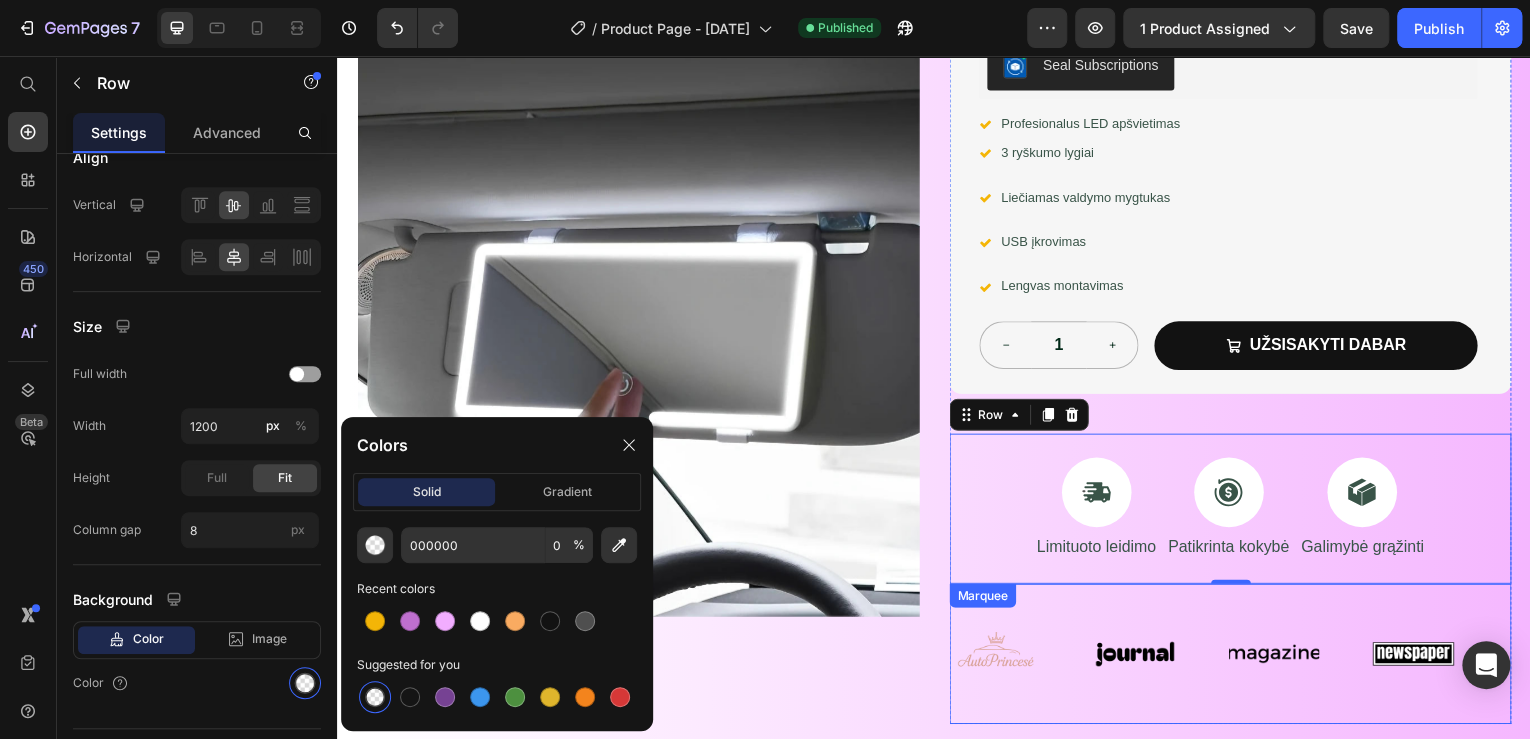 click on "Image Image Image Image Image Image Image Image Marquee" at bounding box center [1234, 657] 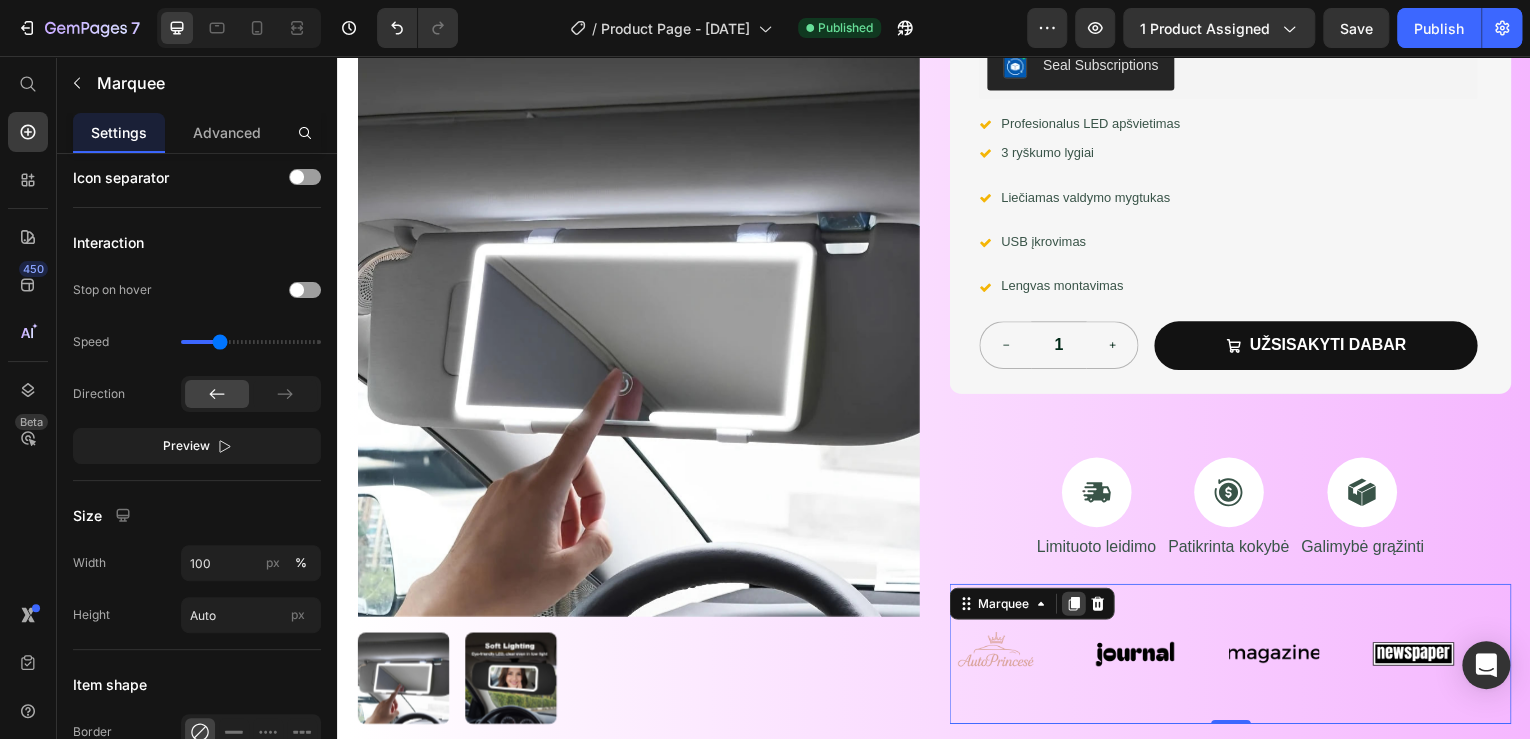 scroll, scrollTop: 0, scrollLeft: 0, axis: both 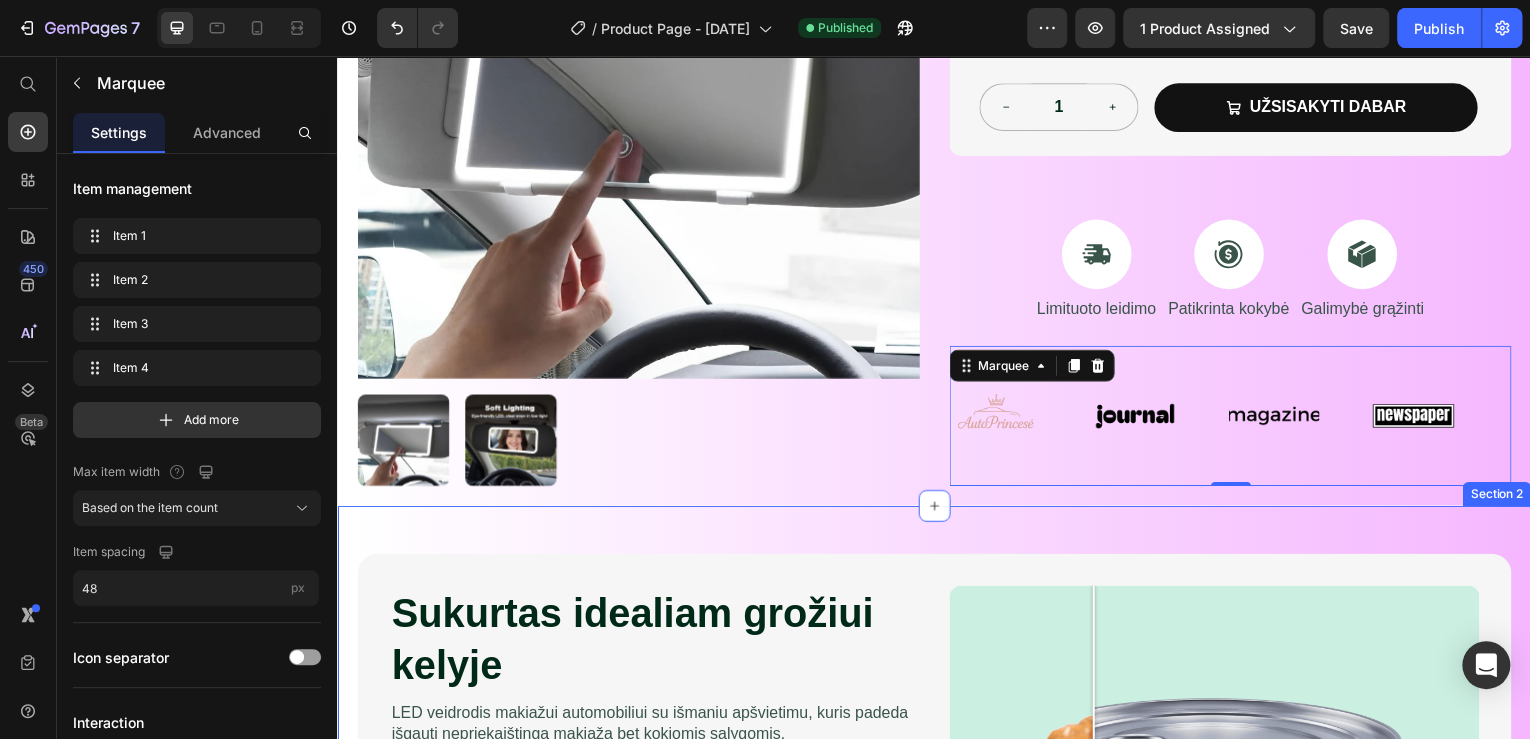 click on "Sukurtas idealiam grožiui kelyje Heading LED veidrodėlis automobiliui su išmaniu apšvietimu, kuris padeda išgauti nepriekaištingą makiažą bet kokiomis sąlygomis. Text Block Image Comparison Keypoints: Text Block 3 lygiai Text Block Row Skirtingo ryškumo režimai visoms apšvietimo sąlygoms. Text Block Row 500mAh Text Block Row Iki 2 val. nepertraukiamo veikimo be įkrovimo. Text Block Row Touch valdymas Text Block Row Vienu prisilietimu valdoma šviesa – paprasta ir patogu. Text Block Row Row Image Comparison Row Section 2" at bounding box center [937, 835] 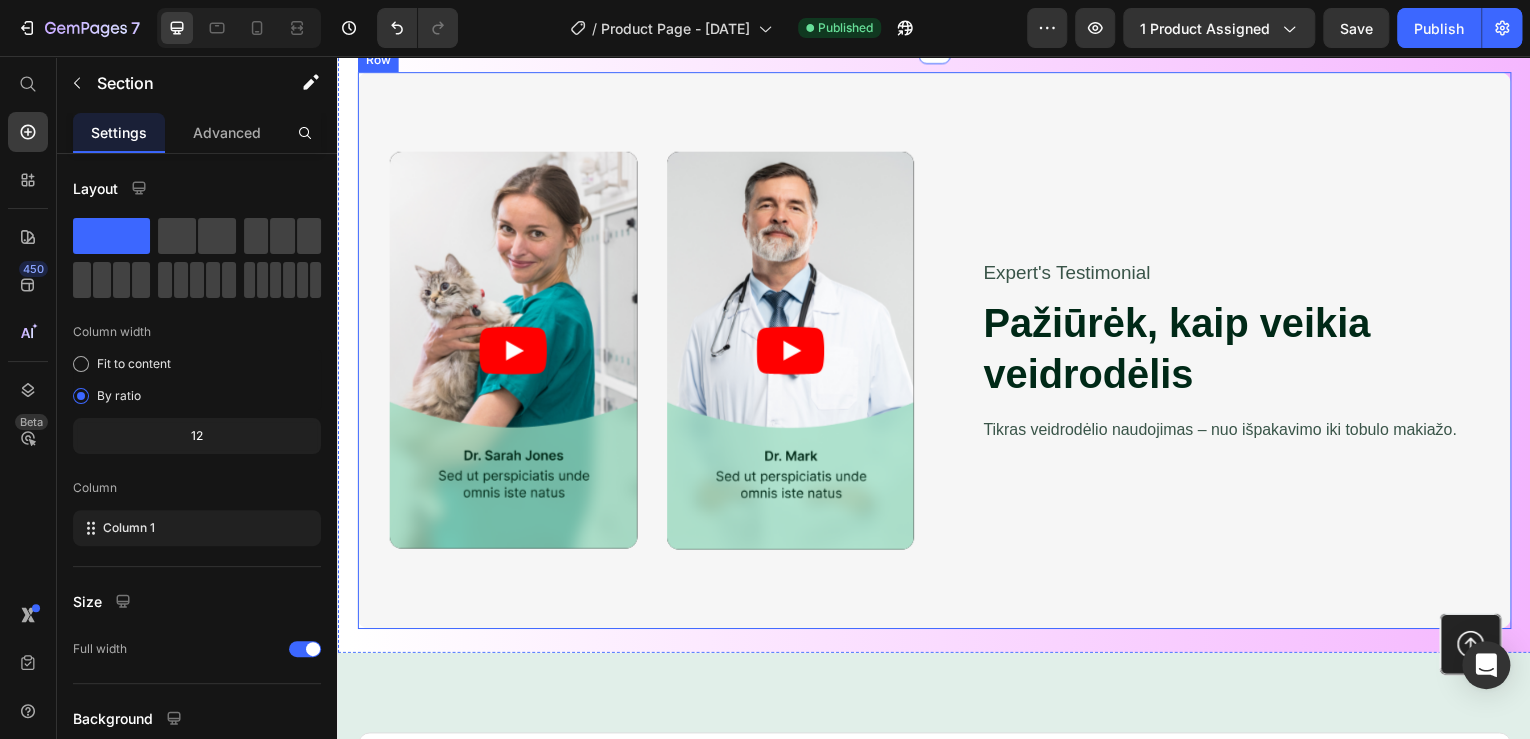 scroll, scrollTop: 1760, scrollLeft: 0, axis: vertical 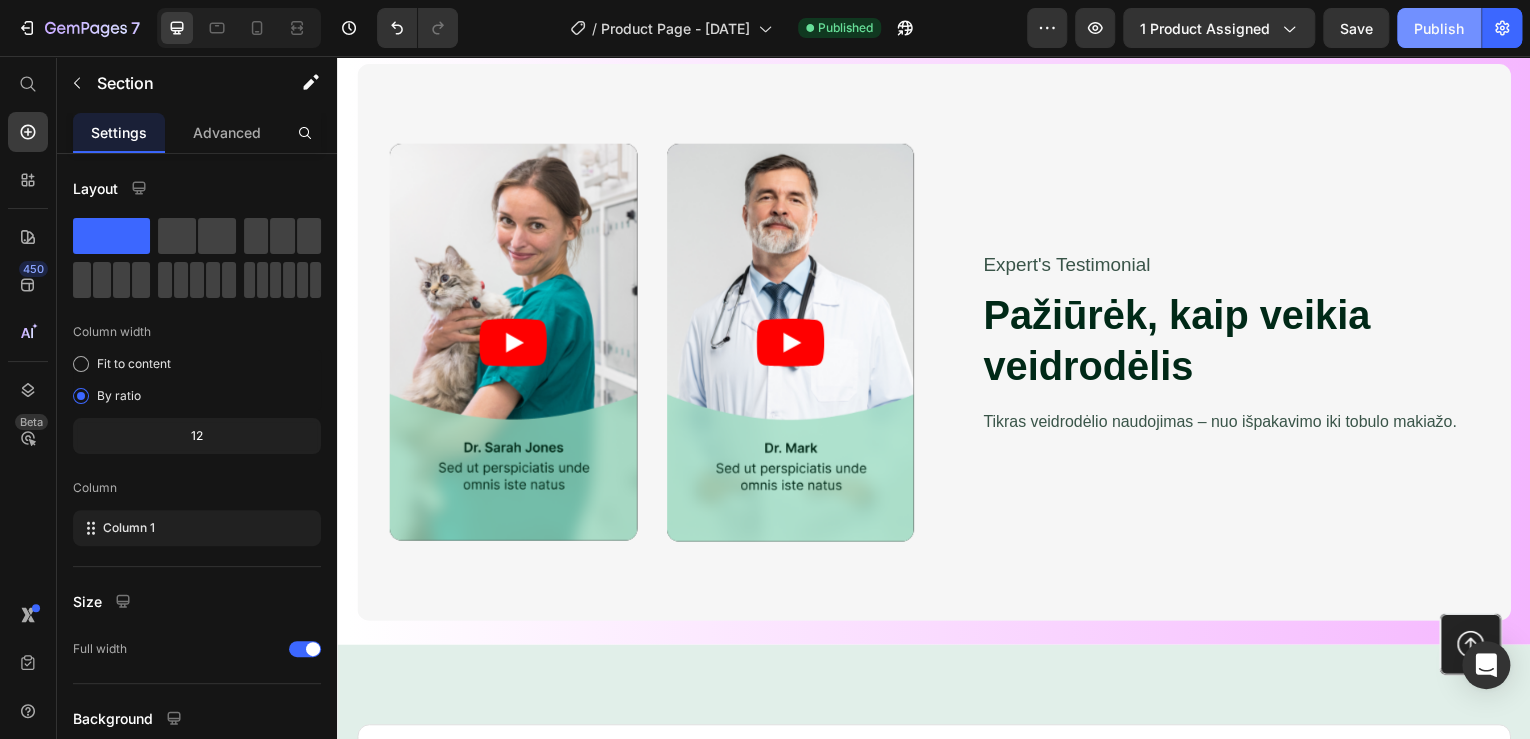 click on "Publish" at bounding box center (1439, 28) 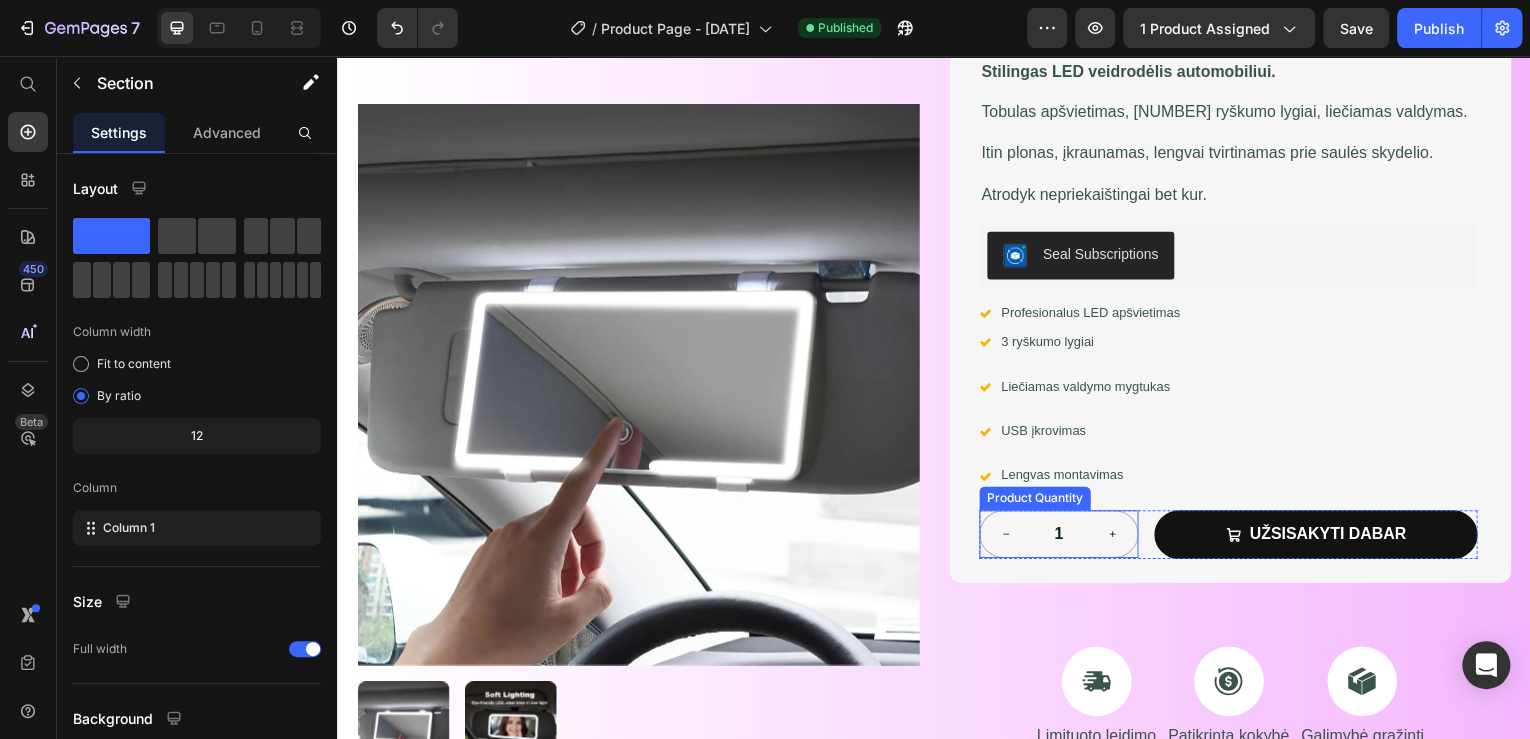 scroll, scrollTop: 0, scrollLeft: 0, axis: both 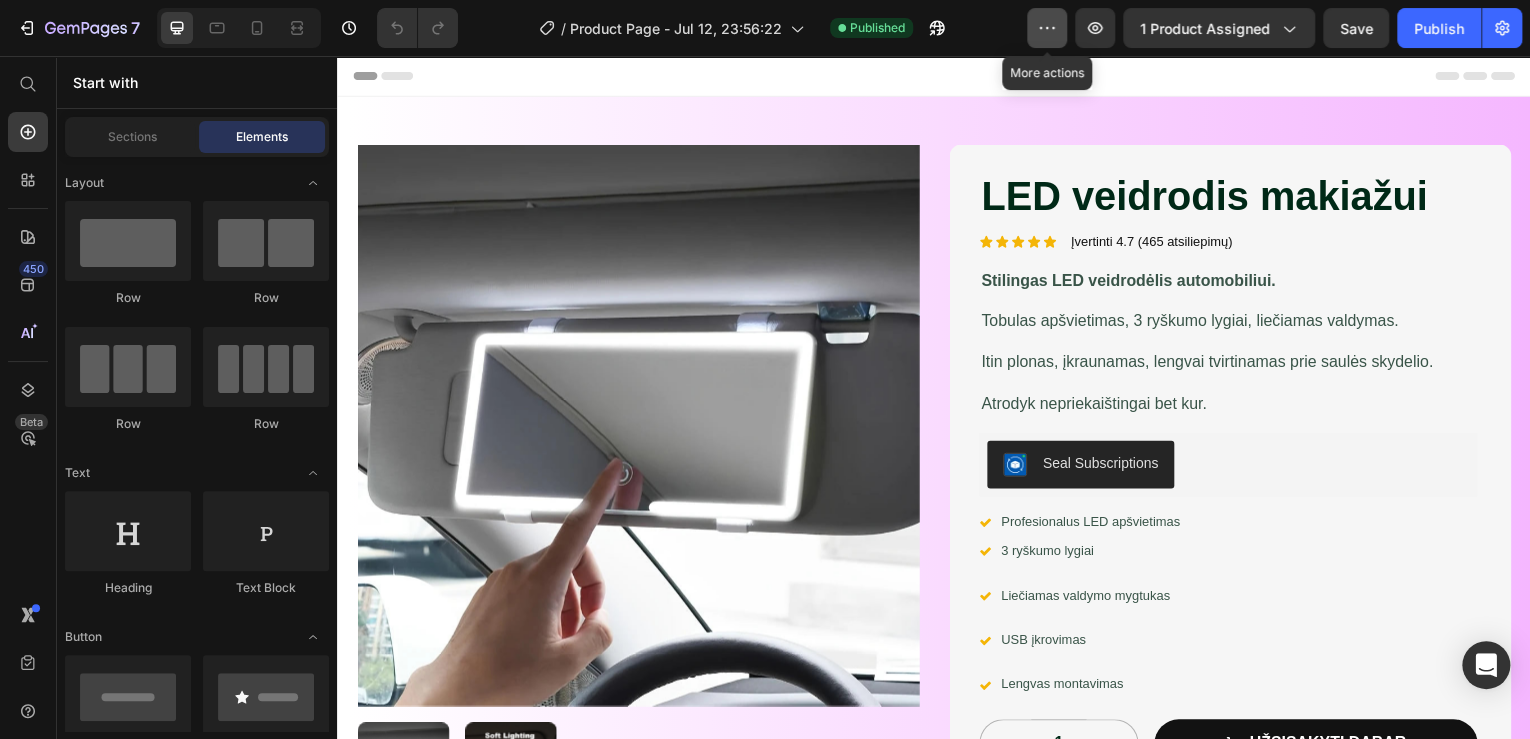 click 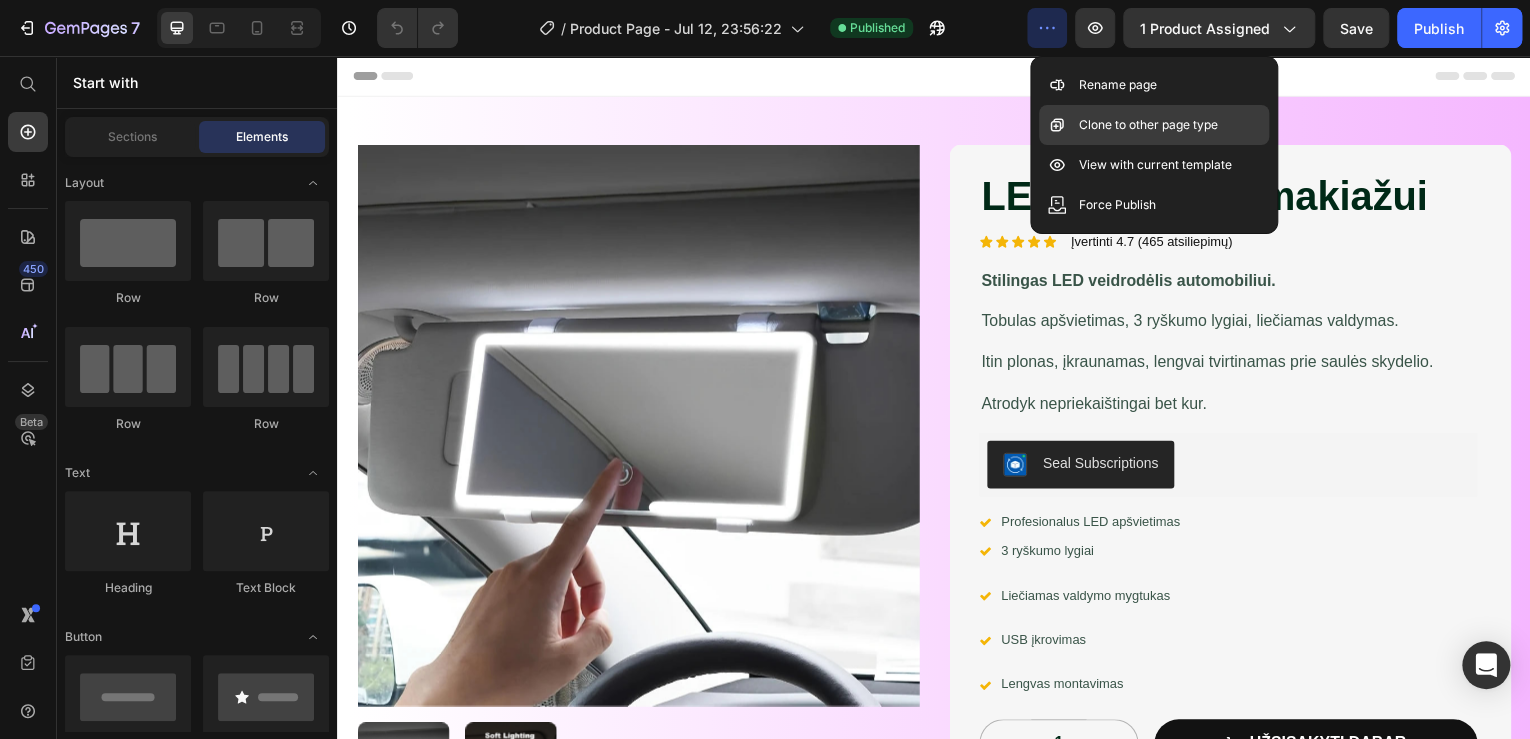 click on "Clone to other page type" at bounding box center (1148, 125) 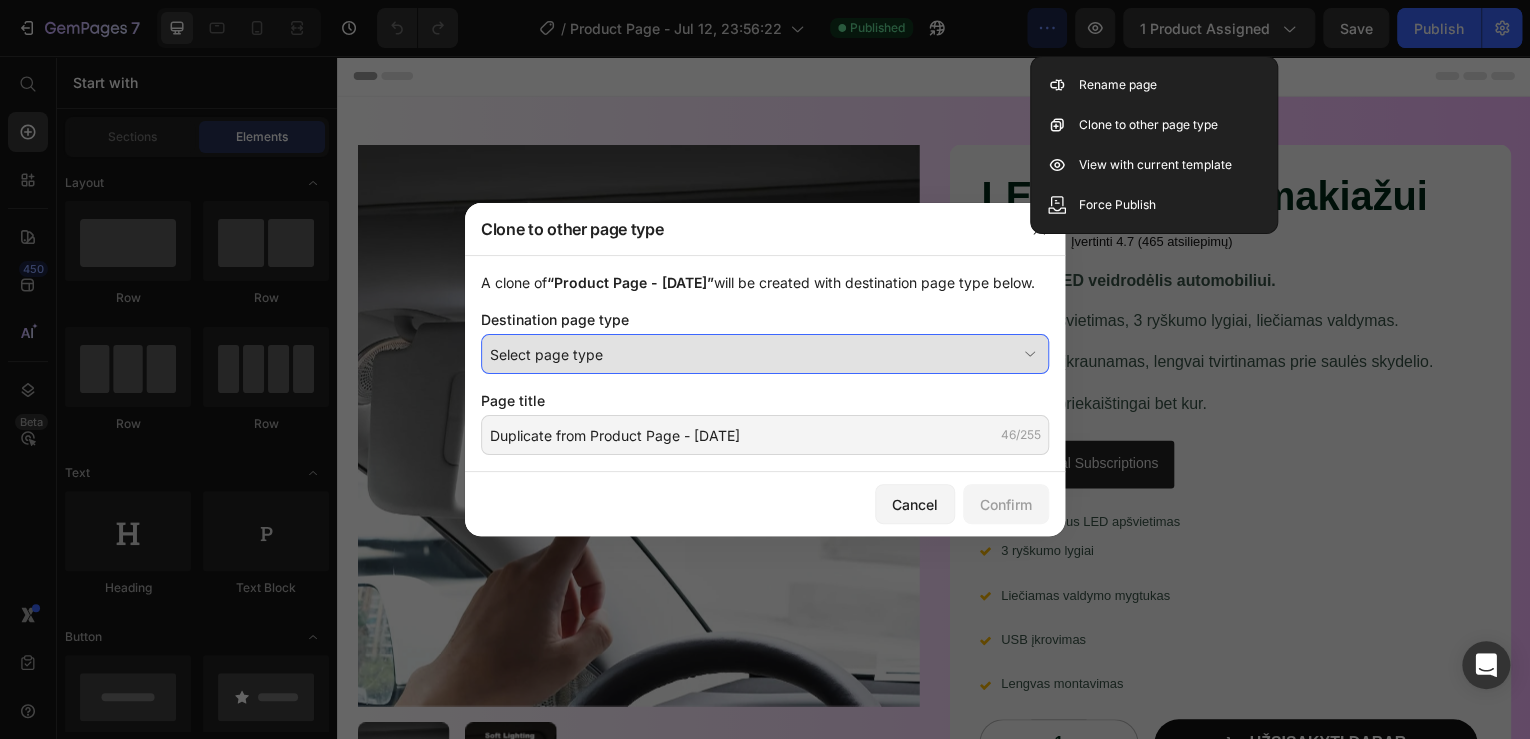 click on "Select page type" at bounding box center (753, 354) 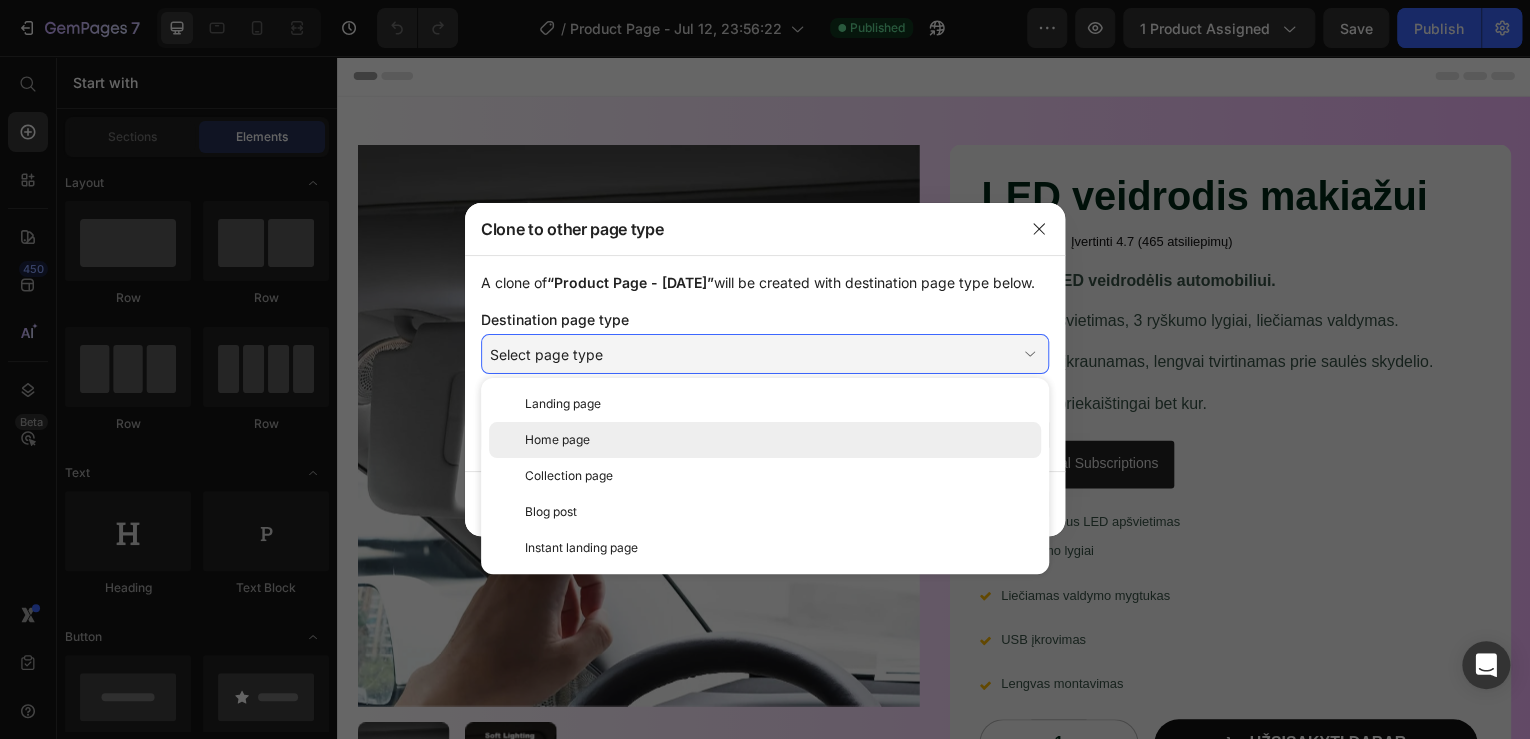 click on "Home page" 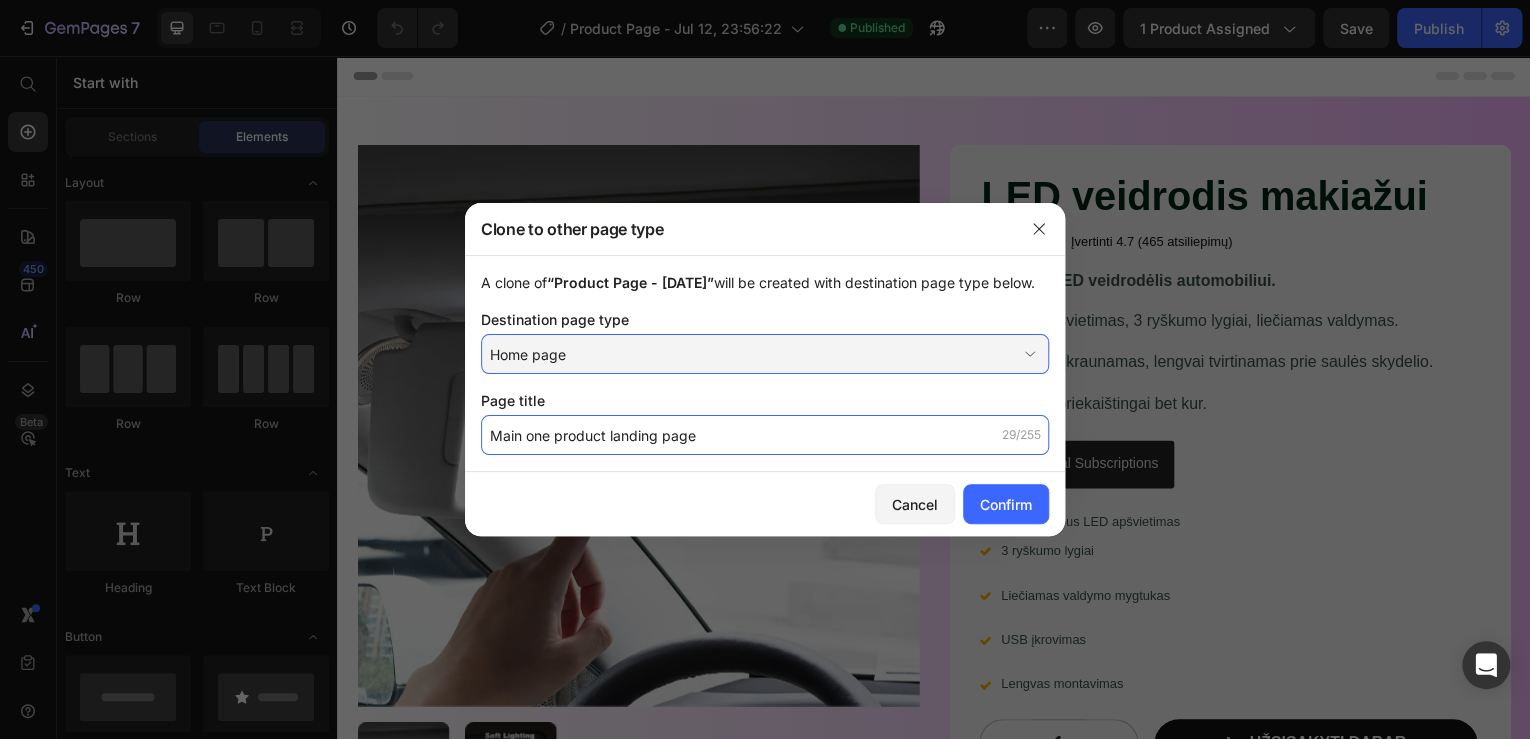 type on "Main one product landing page" 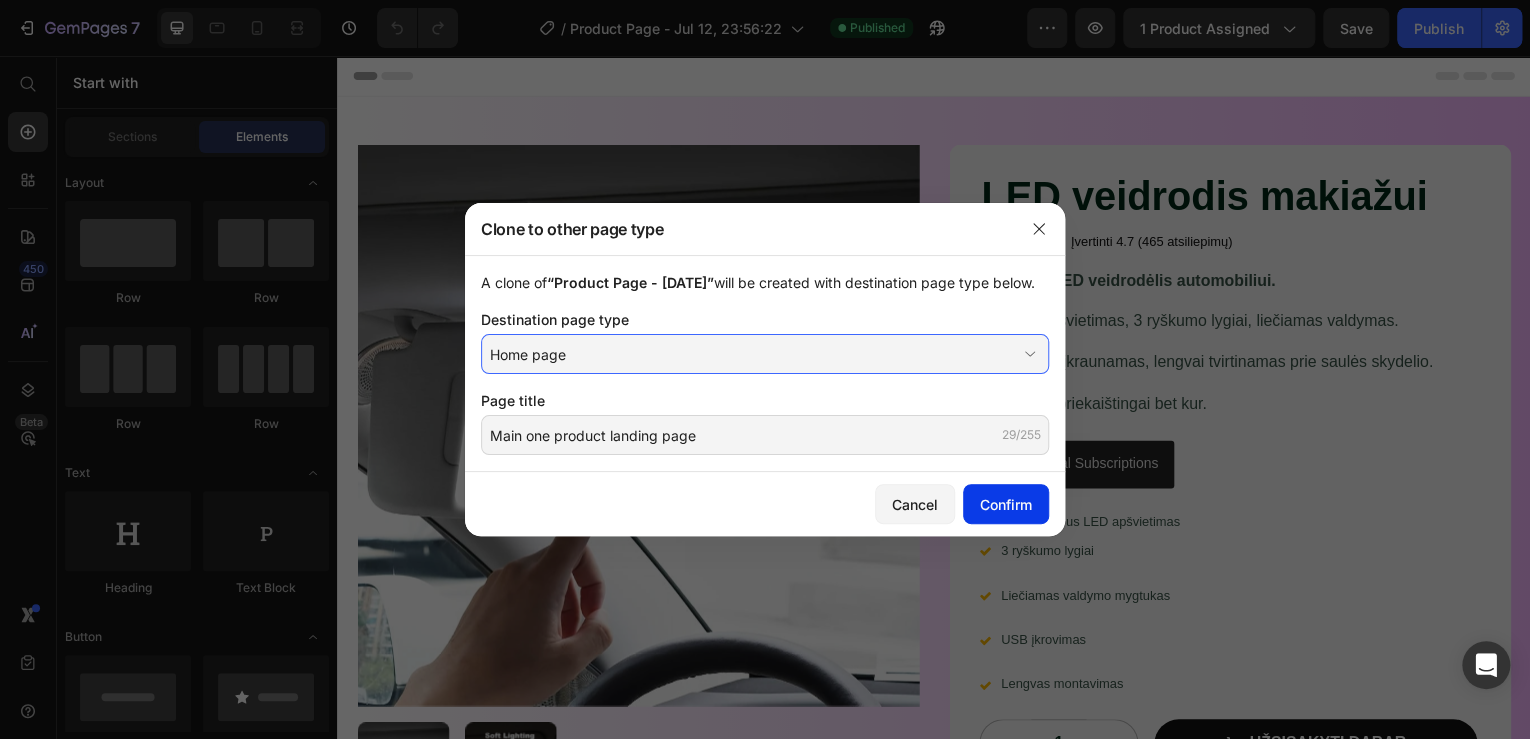 click on "Confirm" 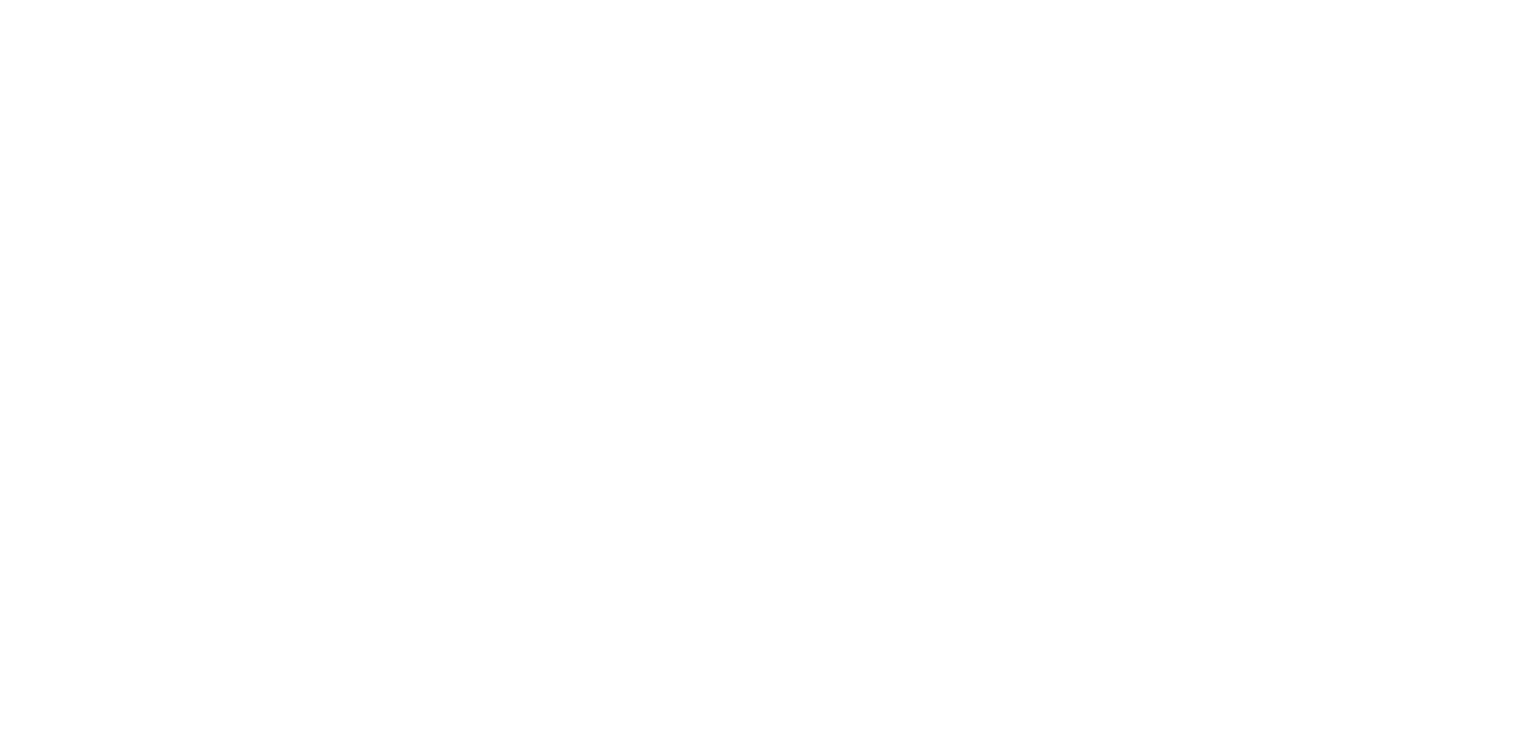 scroll, scrollTop: 0, scrollLeft: 0, axis: both 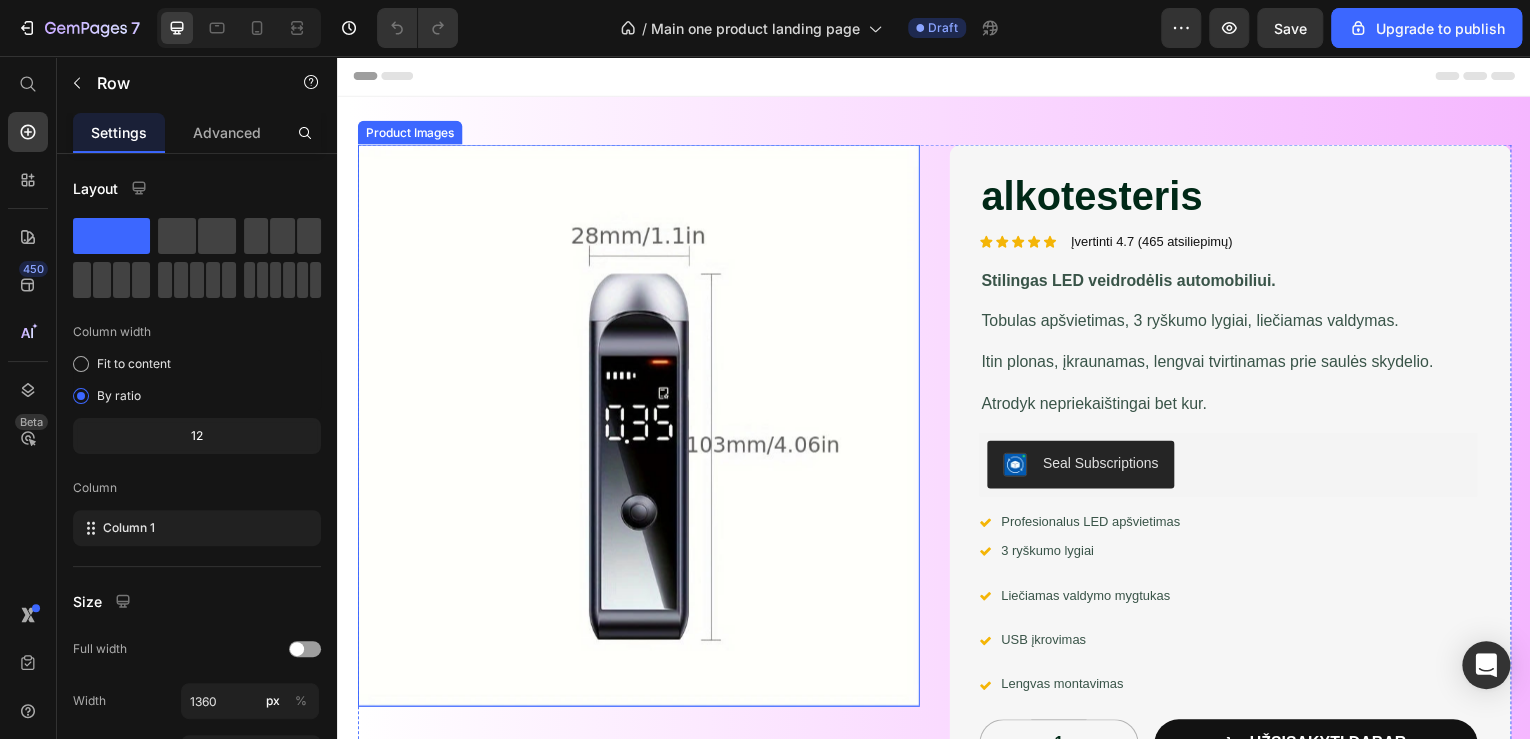 click on "Product Images alkotesteris Product Title
Icon
Icon
Icon
Icon
Icon Icon List Įvertinti 4.7 (465 atsiliepimų) Text Block Row Stilingas LED veidrodėlis automobiliui. Text Block Tobulas apšvietimas, 3 ryškumo lygiai, liečiamas valdymas.   Itin plonas, įkraunamas, lengvai tvirtinamas prie saulės skydelio.   Atrodyk nepriekaištingai bet kur. Text Block Seal Subscriptions Seal Subscriptions
Icon Profesionalus LED apšvietimas Text Block Row
Icon 3 ryškumo lygiai Text Block Row
Icon Liečiamas valdymo mygtukas Text Block Row
Icon USB įkrovimas Text Block Row
Icon Lengvas montavimas Text Block Row 1 Product Quantity
Užsisakyti dabar Add to Cart Row Row Row
Icon Limituoto leidimo Text Block
Icon Patikrinta kokybė Text Block
Icon Galimybė grąžinti Text Block Row Image Image Image Image Image Row" at bounding box center [937, 622] 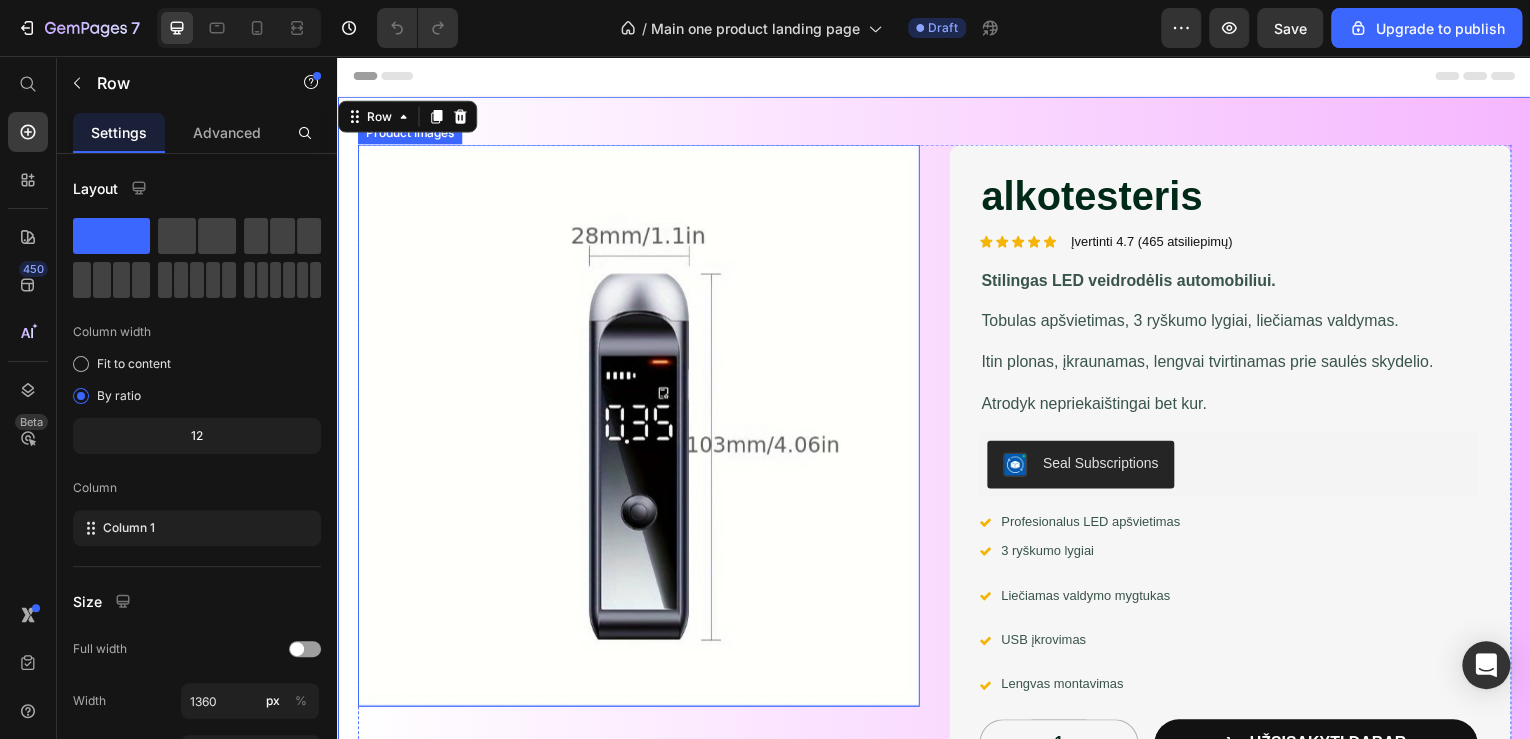 click at bounding box center (639, 427) 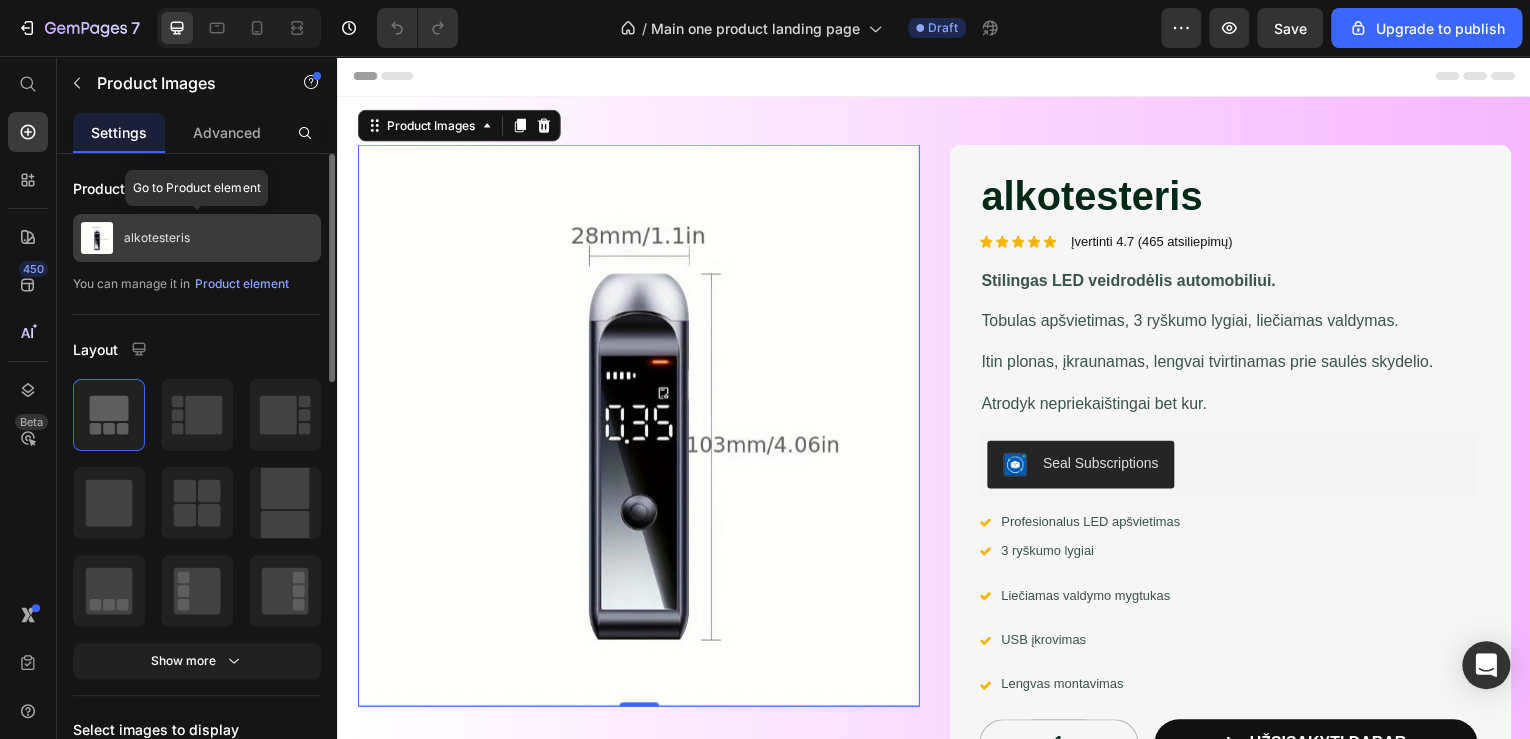 click on "alkotesteris" at bounding box center [197, 238] 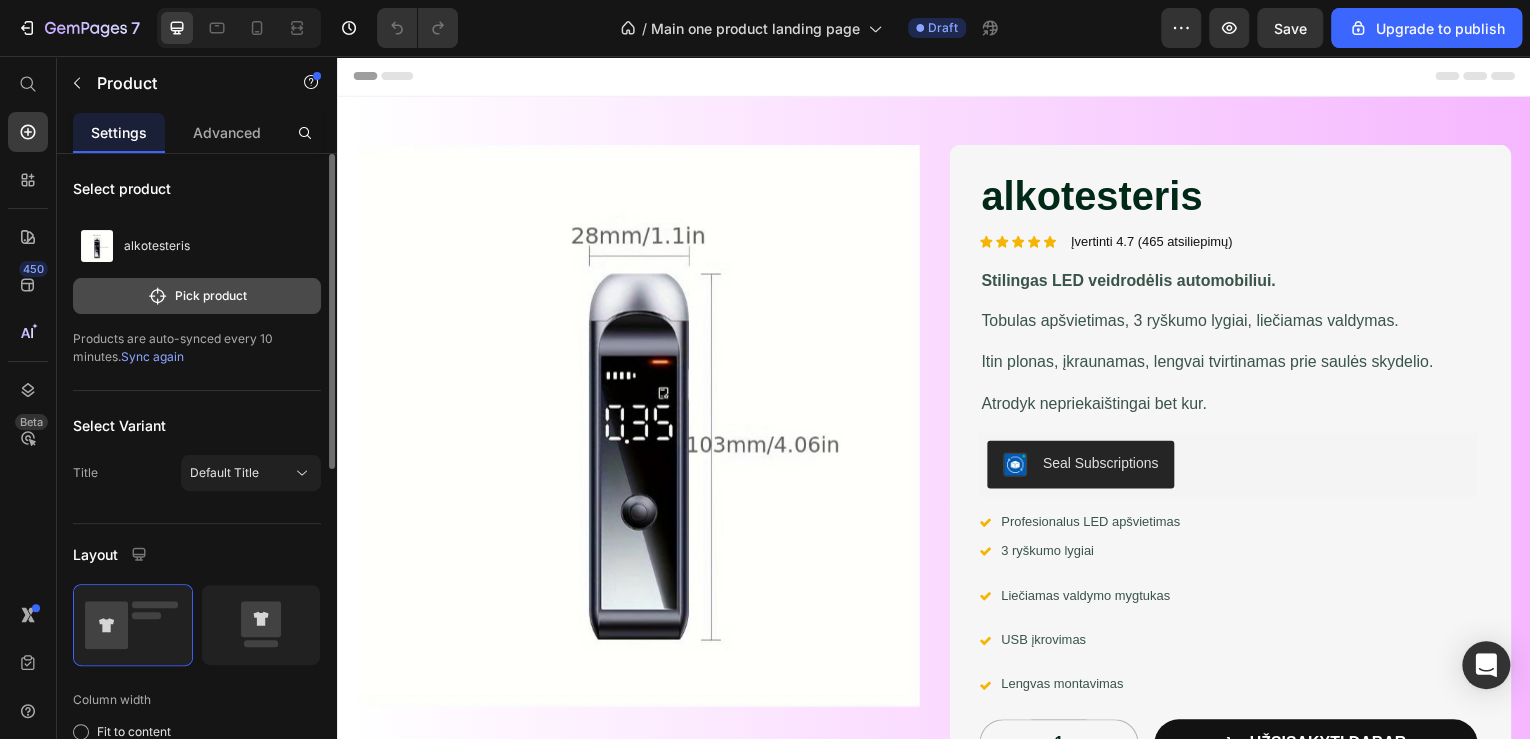 click on "Pick product" at bounding box center [197, 296] 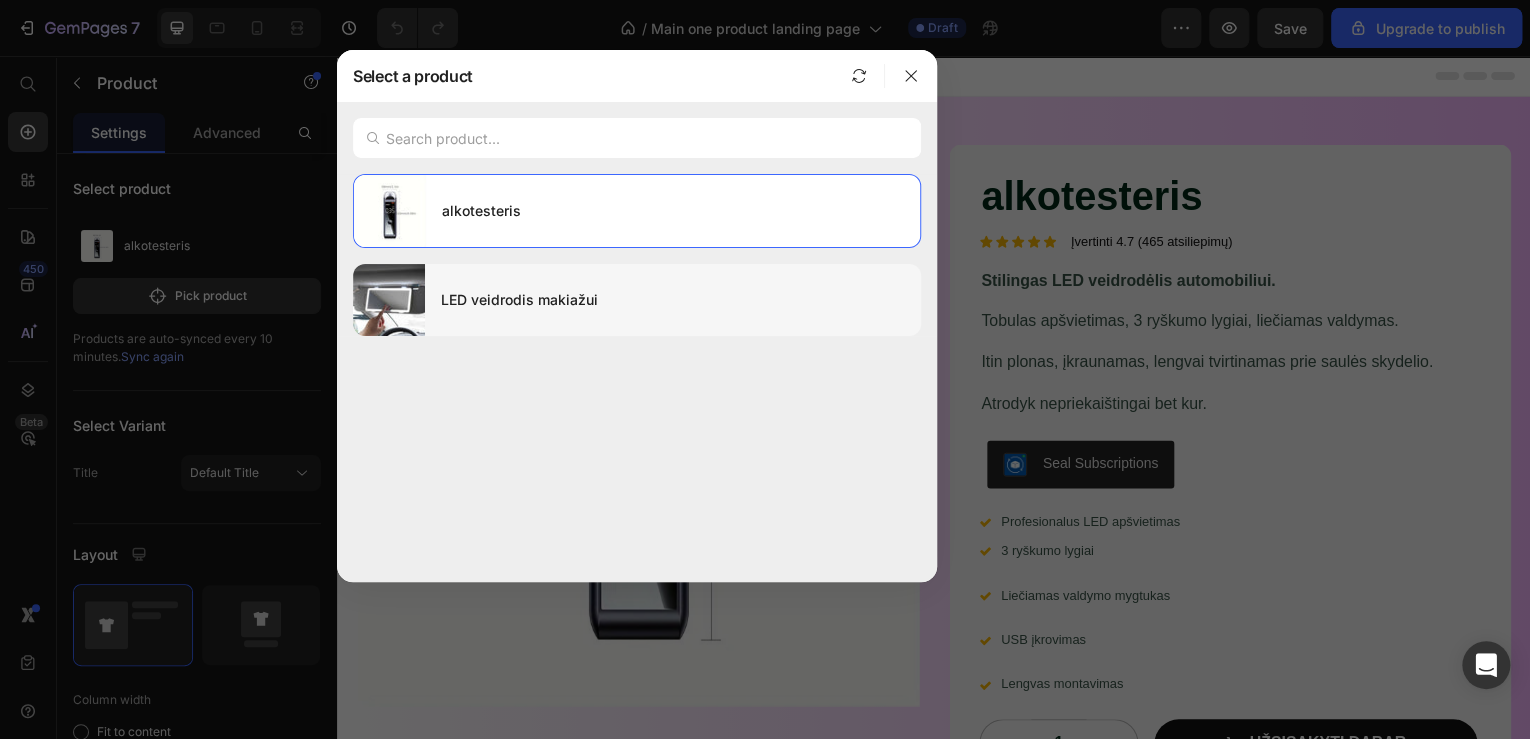 click on "LED veidrodis makiažui" at bounding box center (673, 300) 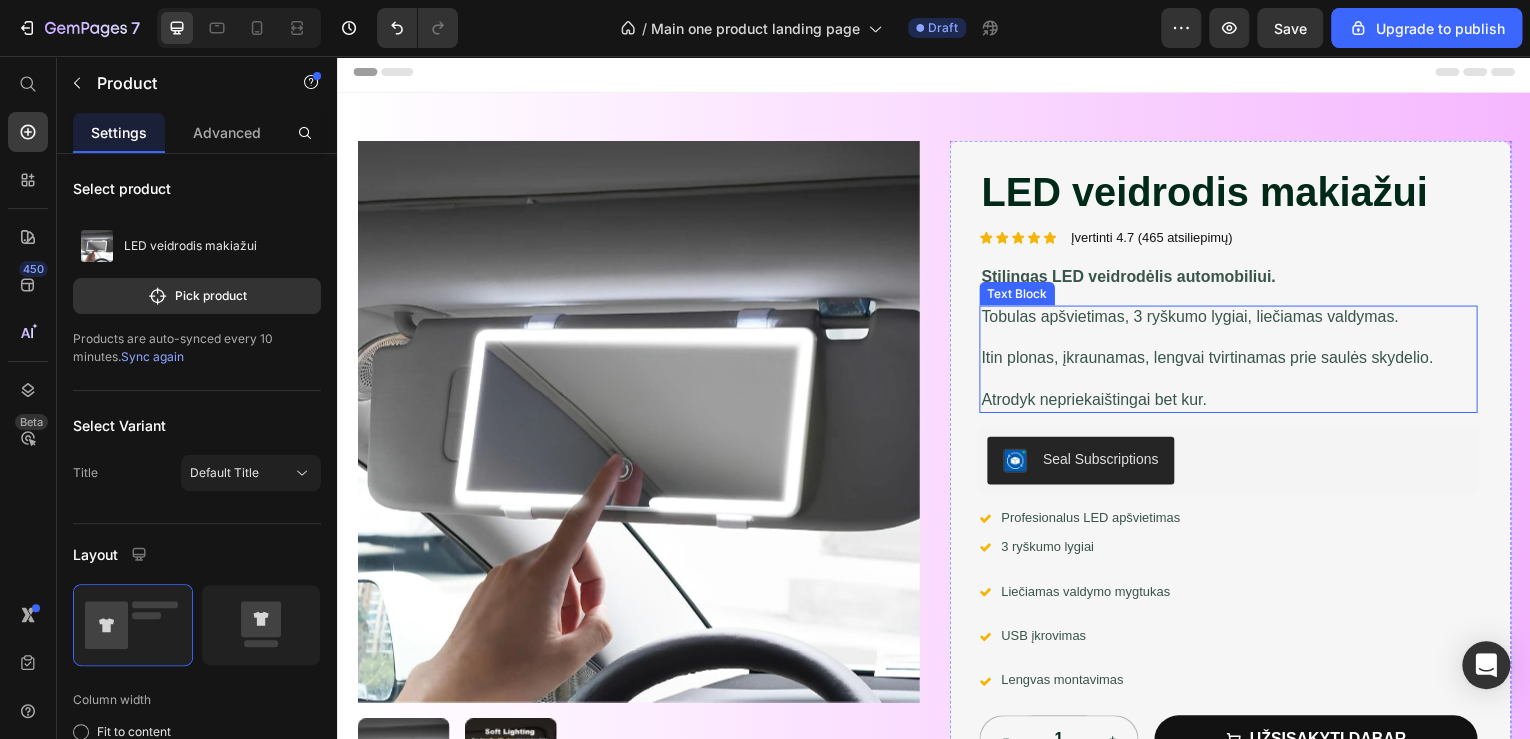 scroll, scrollTop: 0, scrollLeft: 0, axis: both 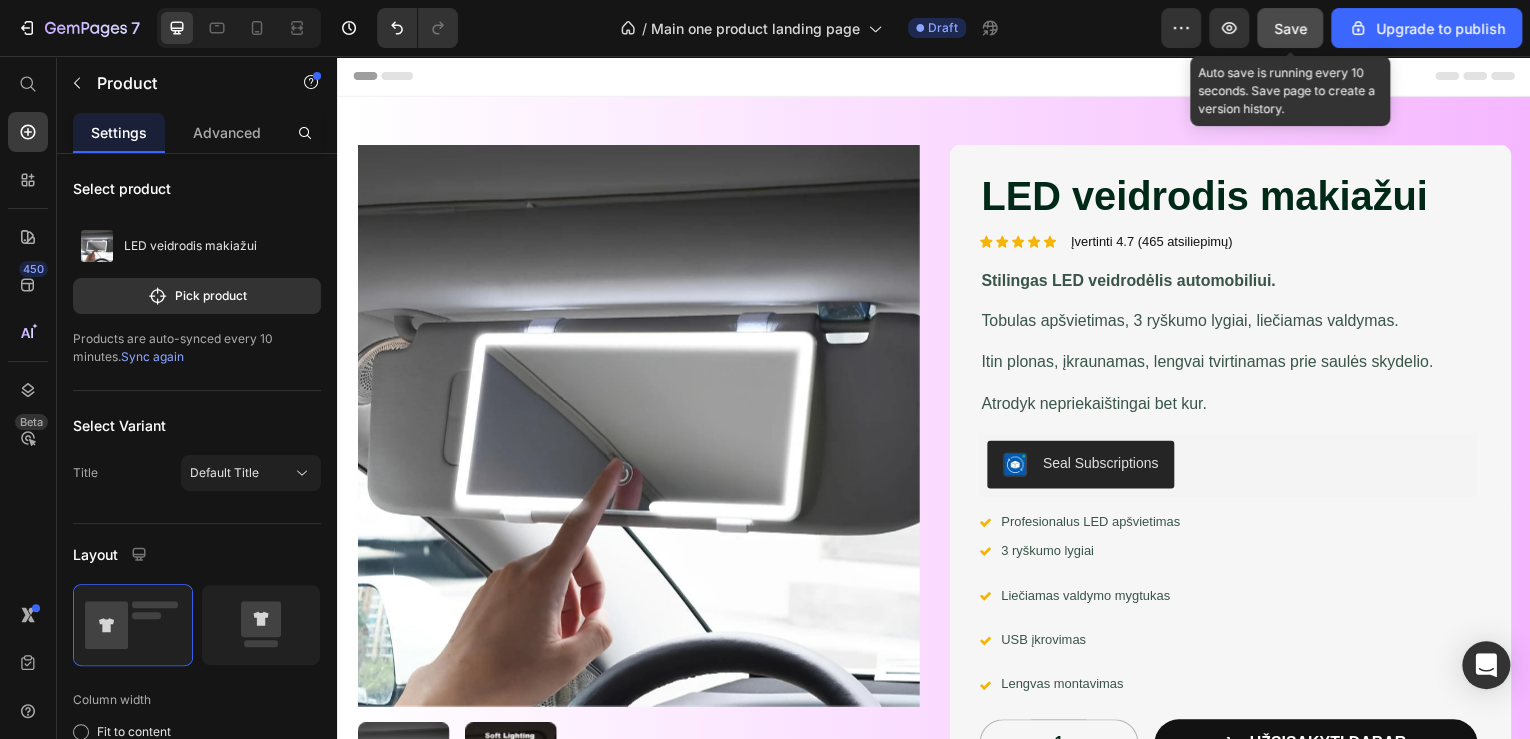 click on "Save" at bounding box center (1290, 28) 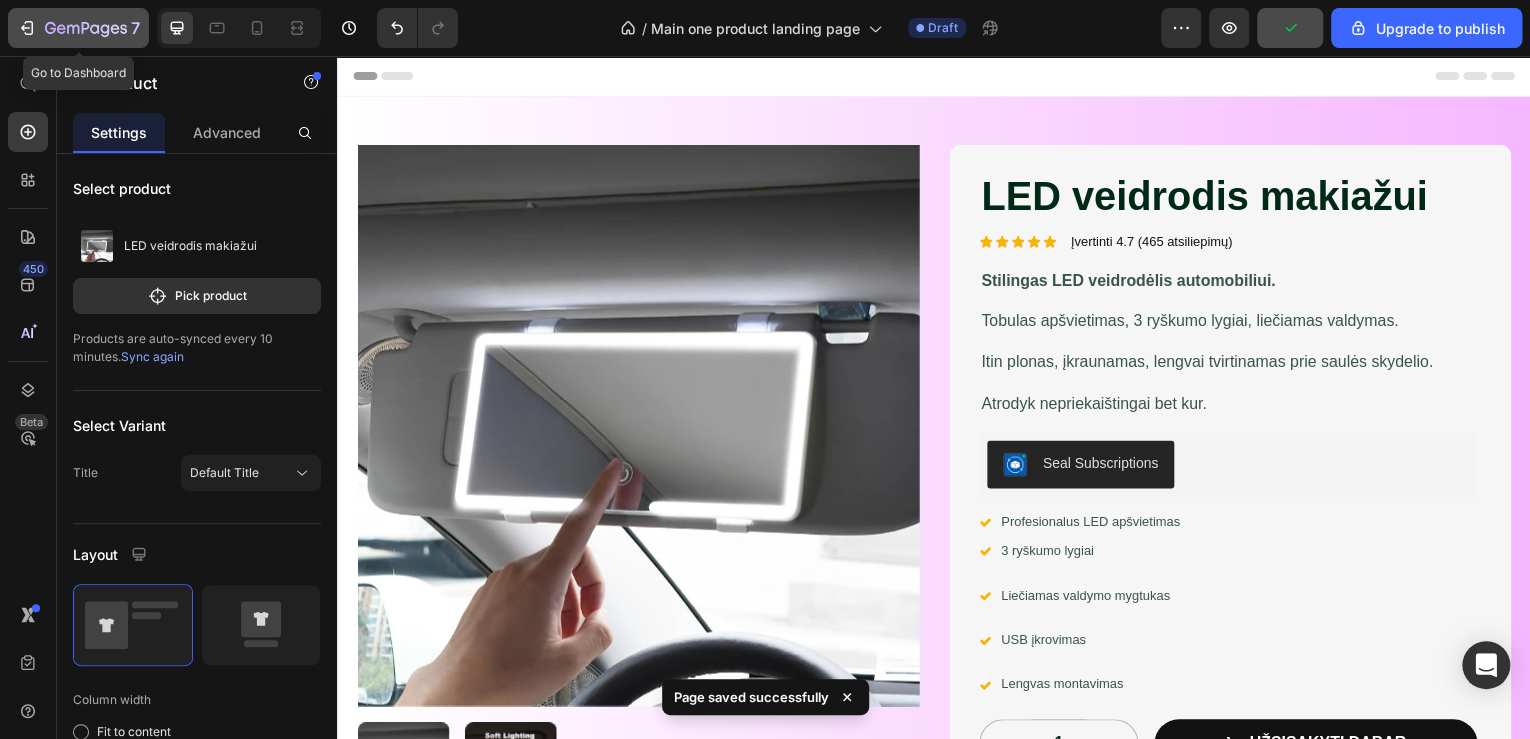 click 